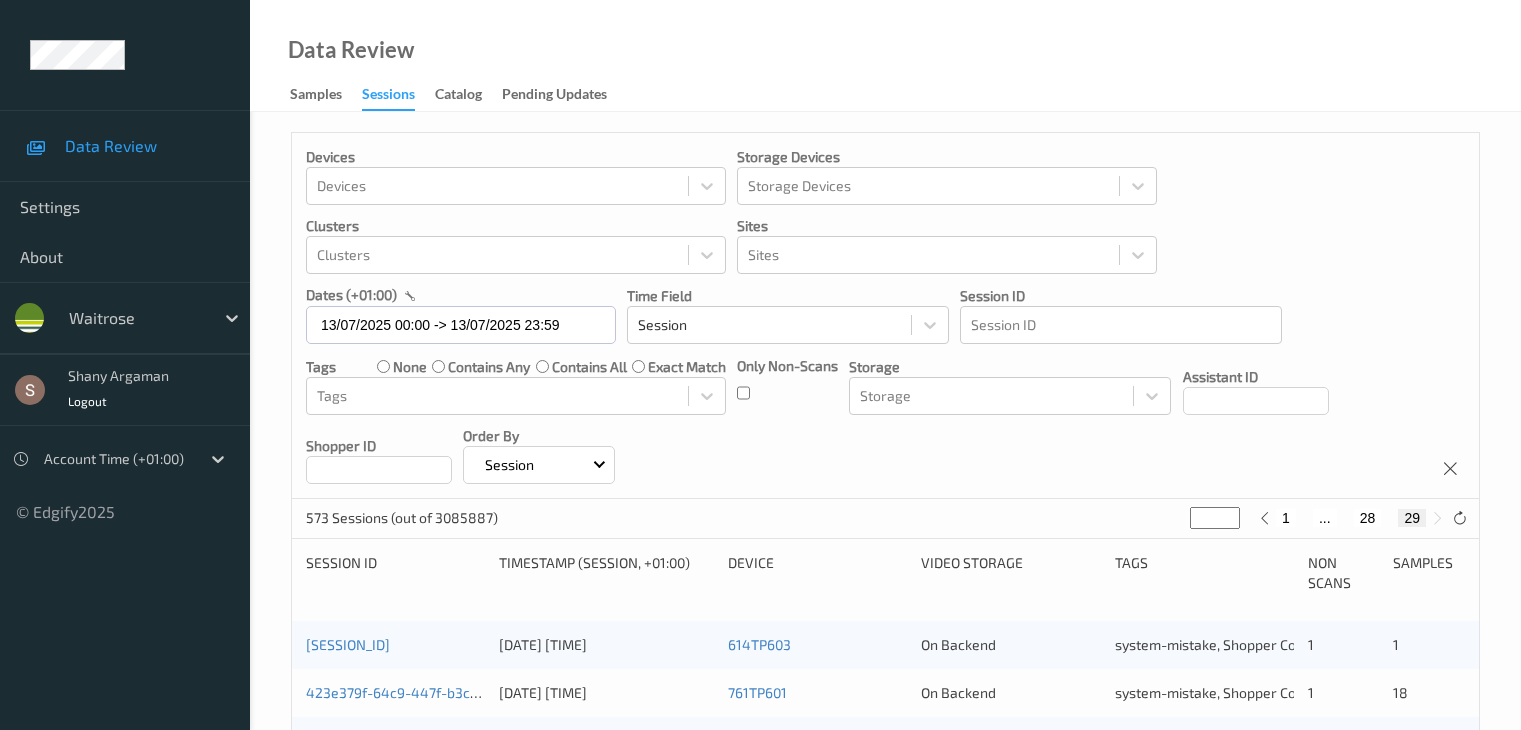 scroll, scrollTop: 0, scrollLeft: 0, axis: both 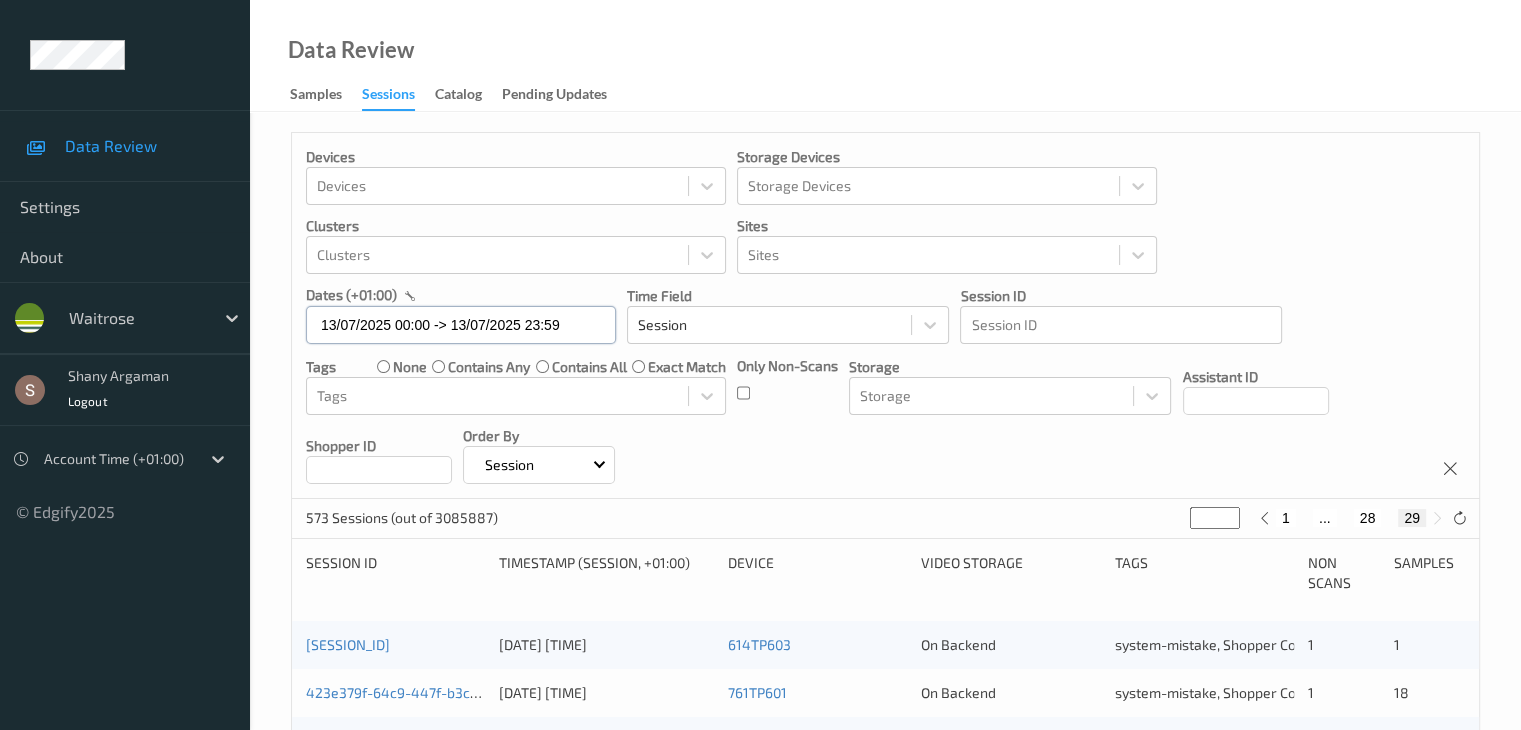 click on "13/07/2025 00:00 -> 13/07/2025 23:59" at bounding box center [461, 325] 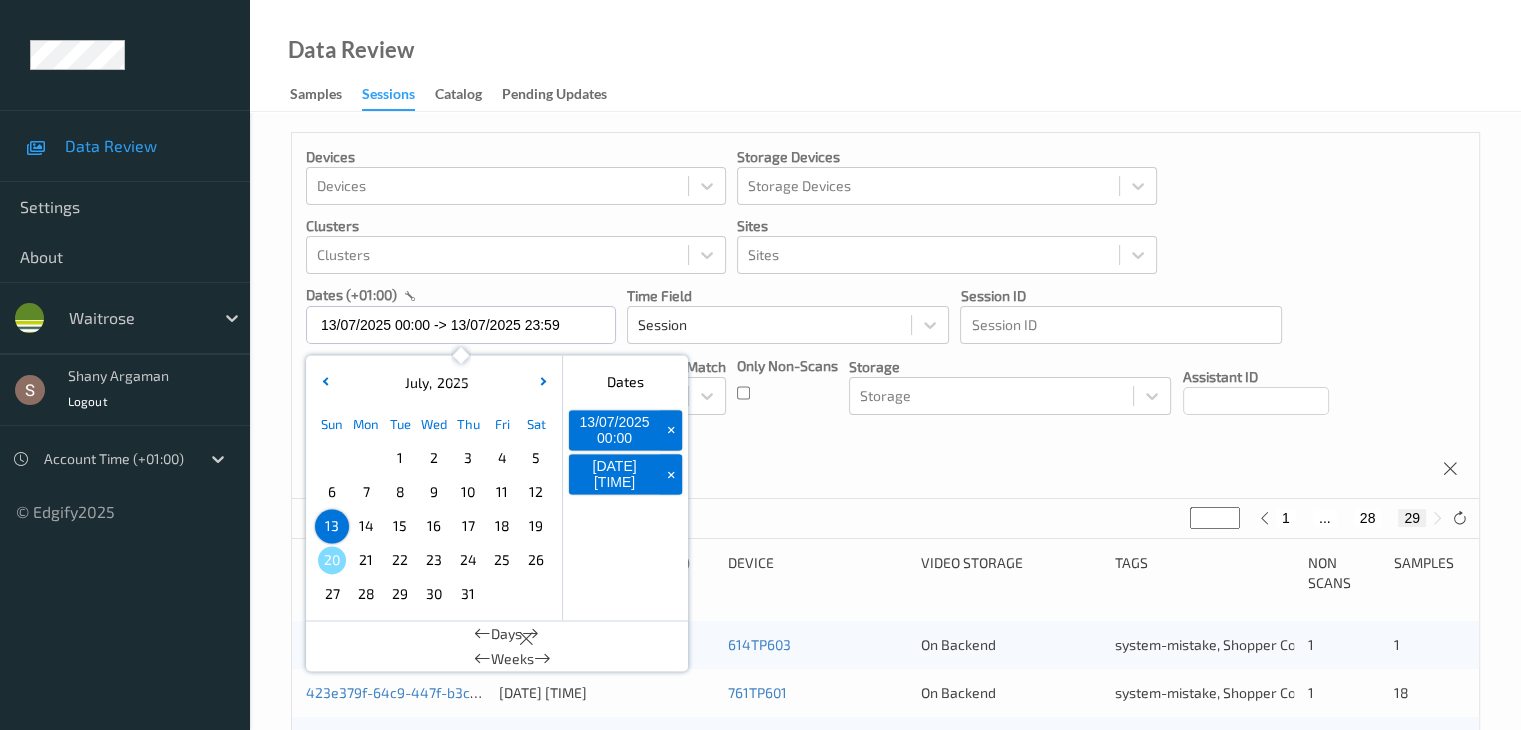 click on "+" at bounding box center (671, 430) 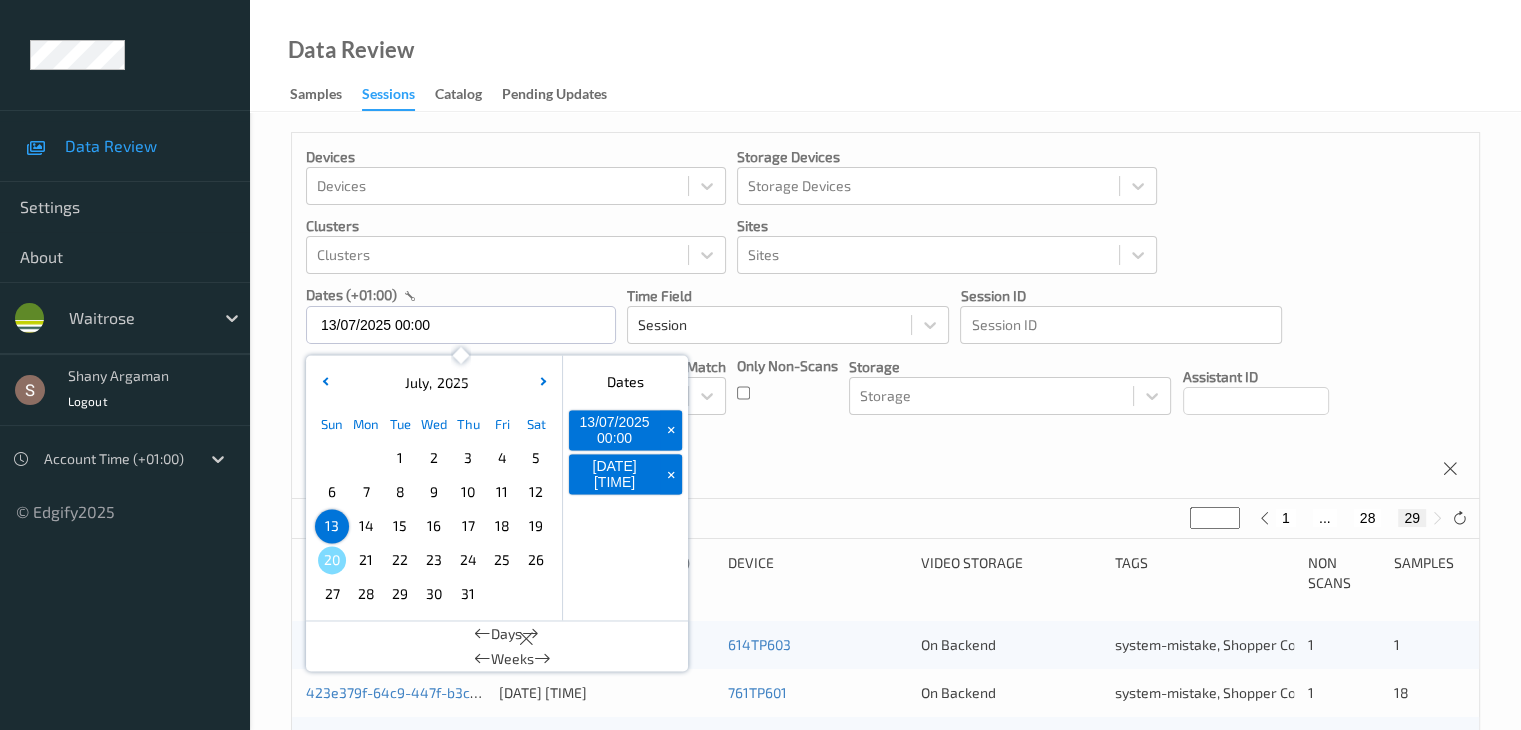 type on "*" 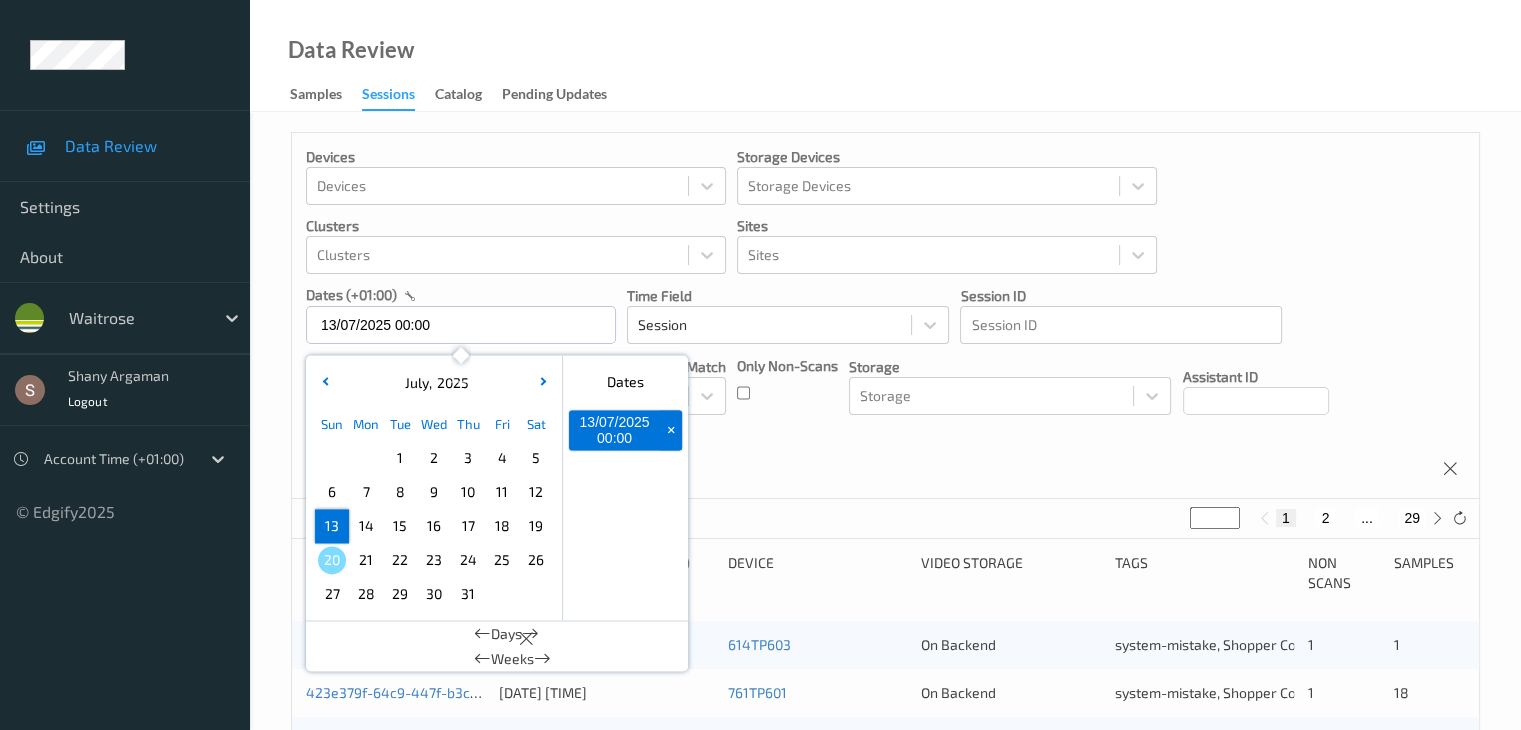 click on "+" at bounding box center (671, 430) 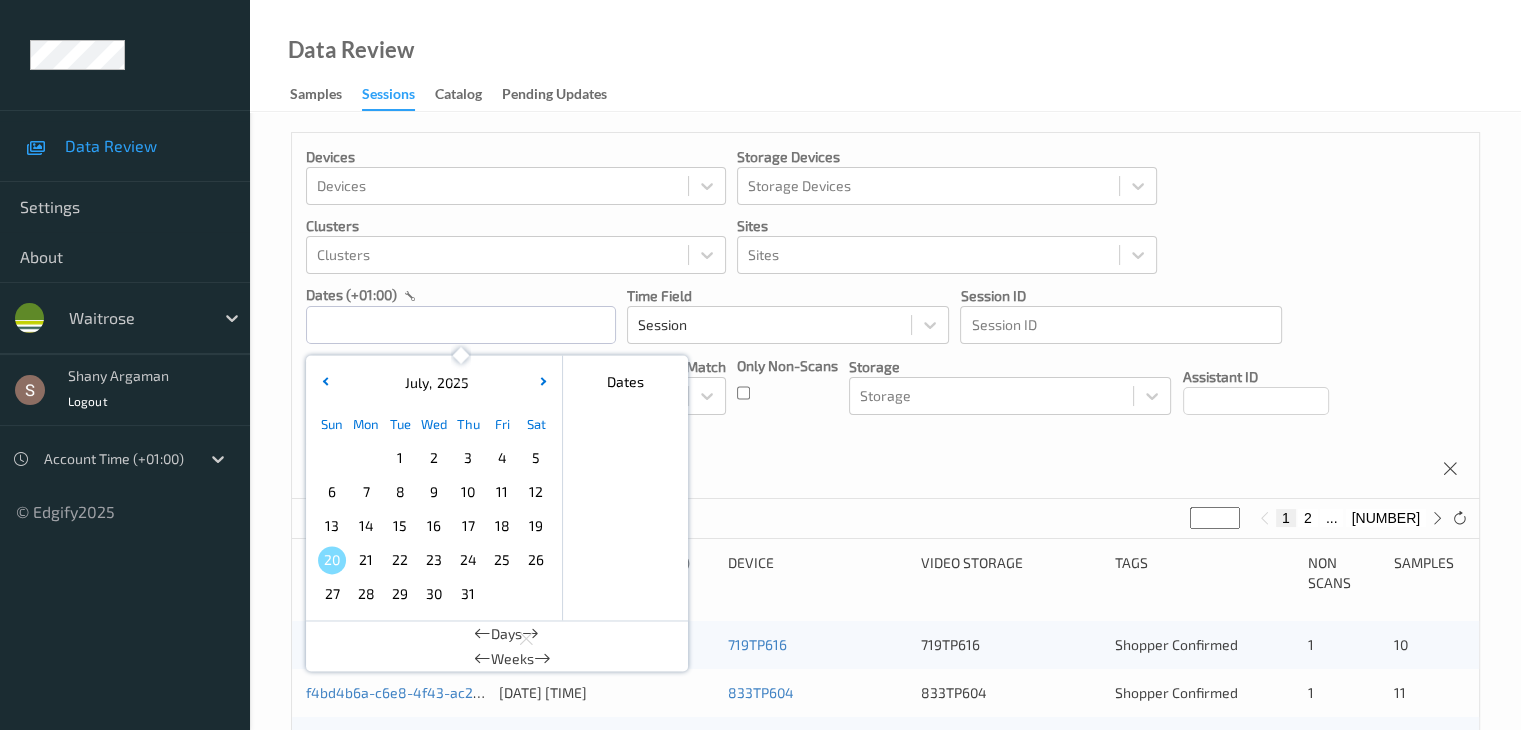 click on "14" at bounding box center (366, 526) 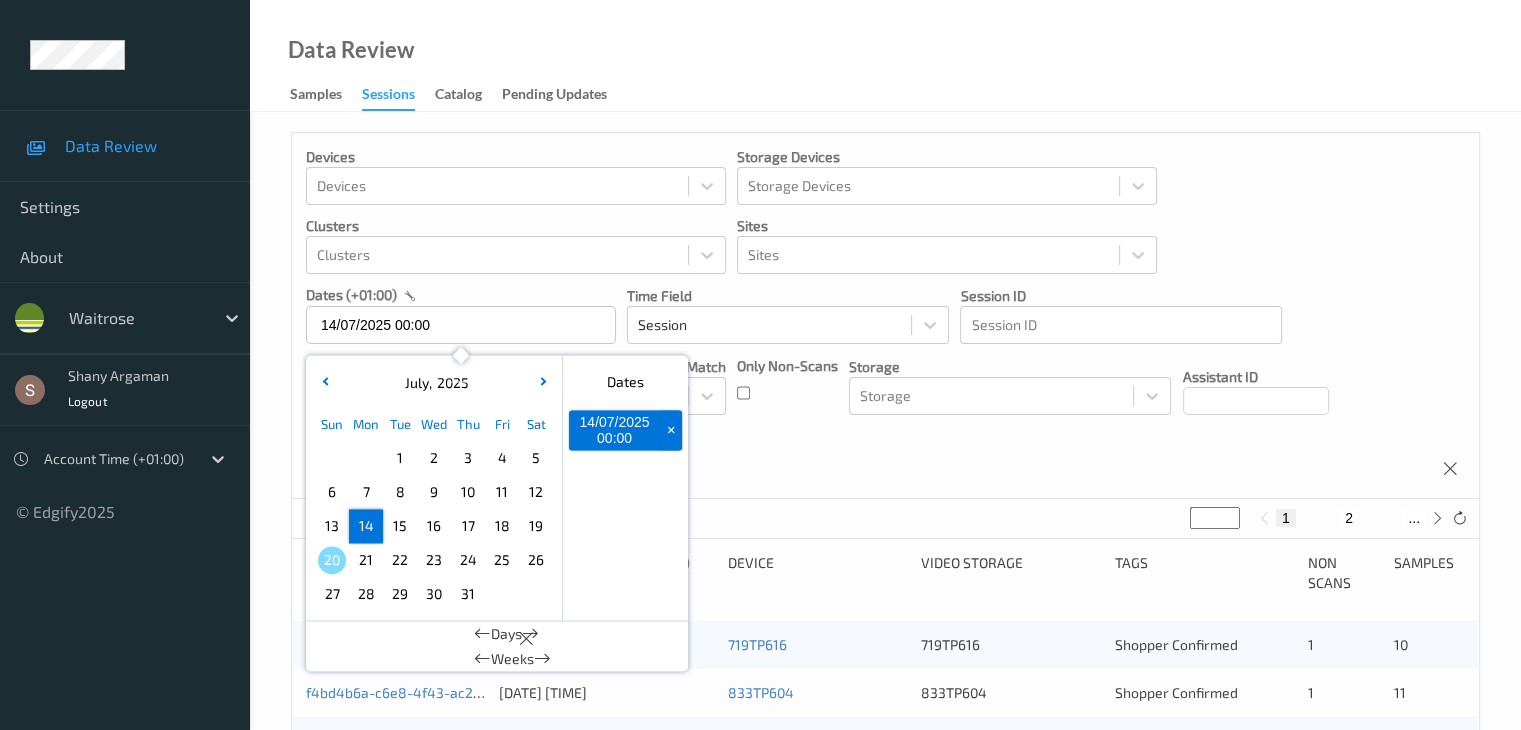 click on "14" at bounding box center [366, 526] 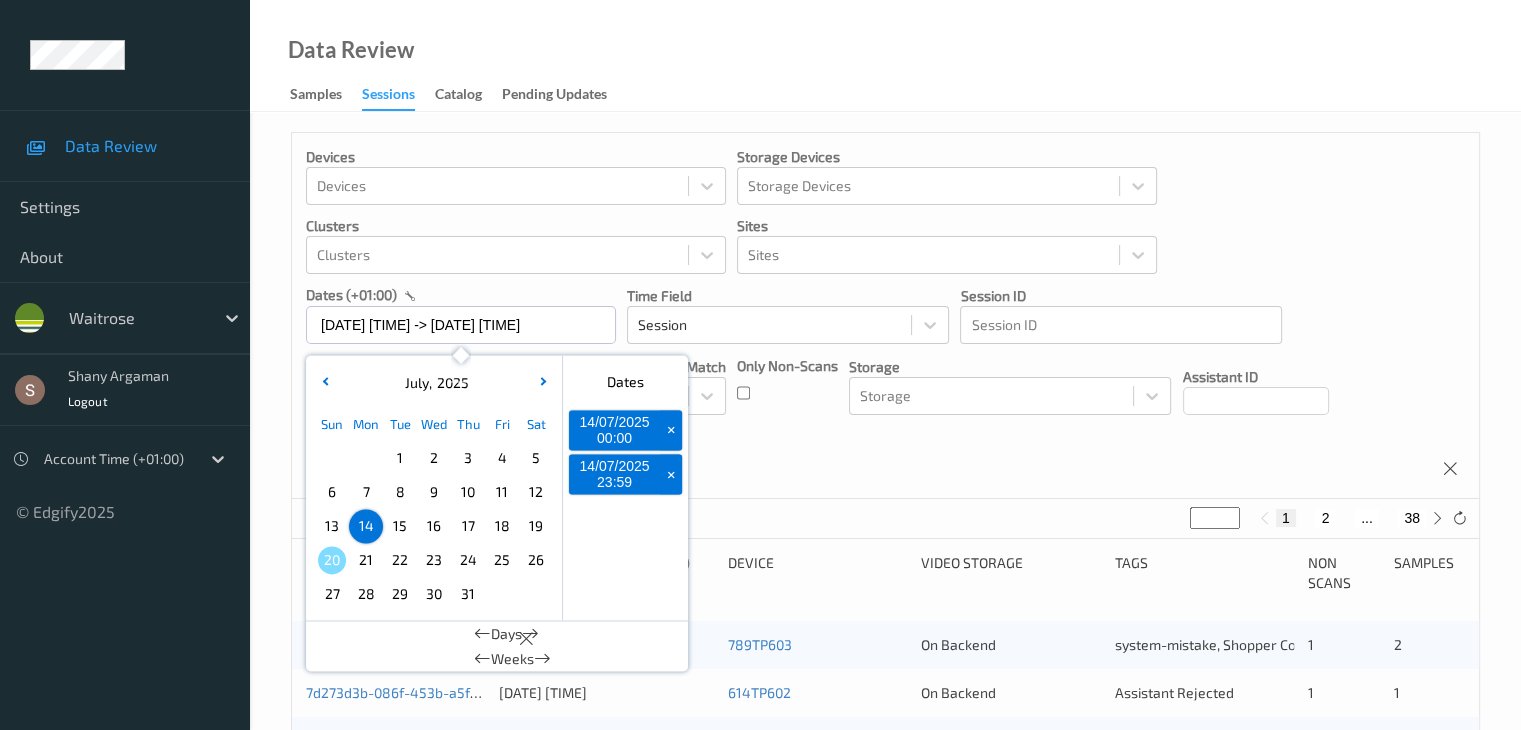 click on "Devices Devices Storage Devices Storage Devices Clusters Clusters Sites Sites dates (+01:00) [DATE] [TIME] -> [DATE] [TIME] July , 2025 Sun Mon Tue Wed Thu Fri Sat 1 2 3 4 5 6 7 8 9 10 11 12 13 14 15 16 17 18 19 20 21 22 23 24 25 26 27 28 29 30 31 January February March April May June July August September October November December 2021 2022 2023 2024 2025 2026 2027 2028 2029 2030 2031 2032 Dates [DATE] [TIME] + [DATE] [TIME] + Days Weeks Time Field Session Session ID Session ID Tags none contains any contains all exact match Tags Only Non-Scans Storage Storage Assistant ID Shopper ID Order By Session" at bounding box center (885, 316) 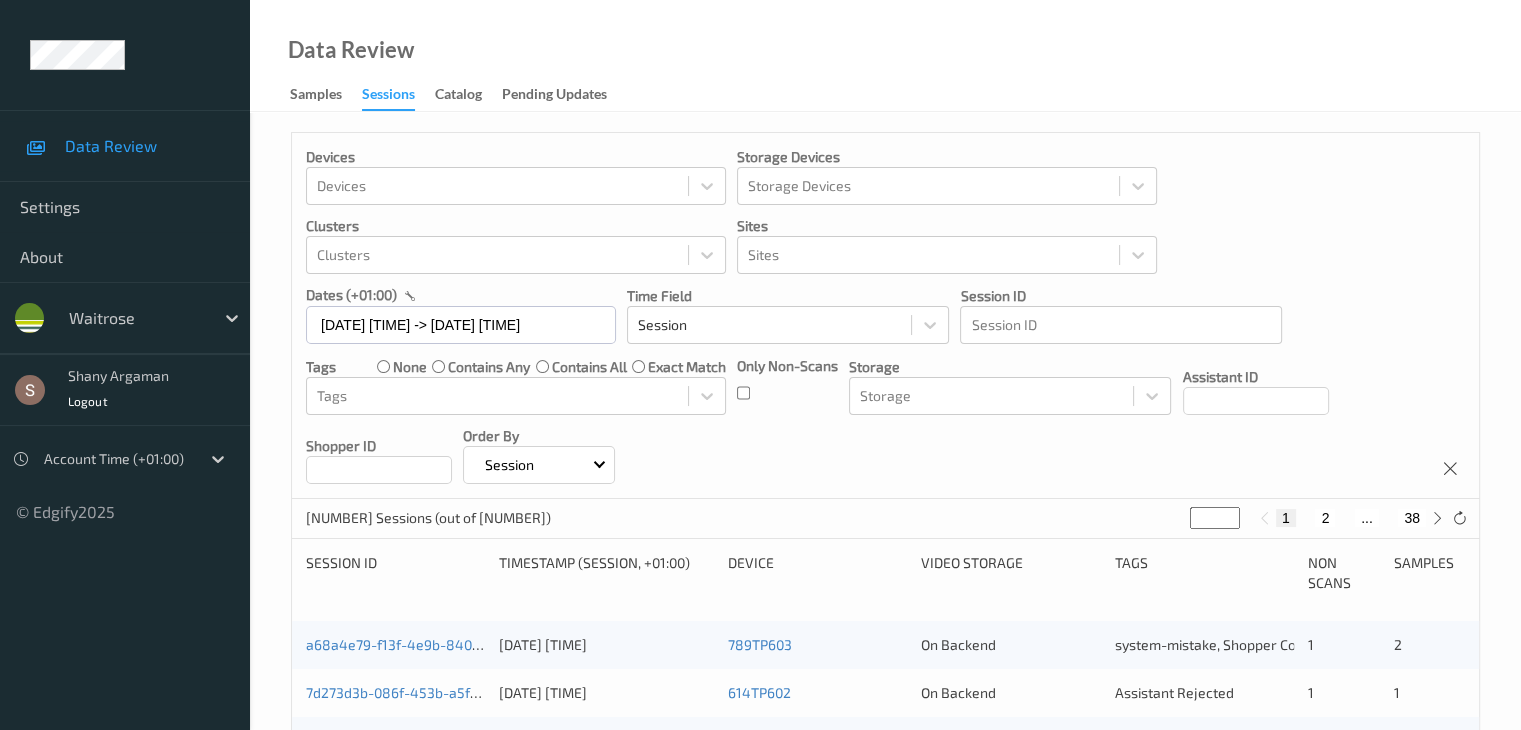 click on "2" at bounding box center [1325, 518] 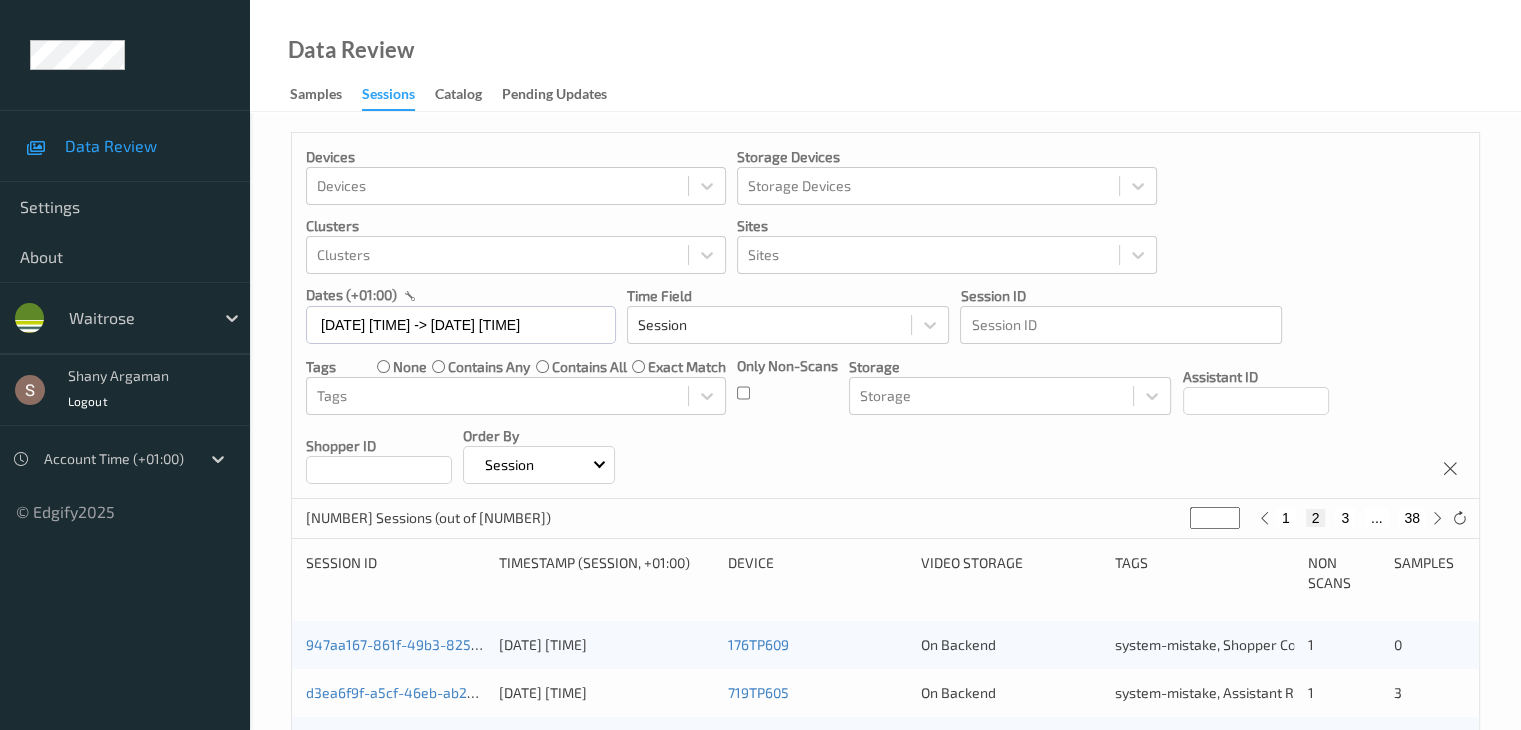click on "3" at bounding box center (1345, 518) 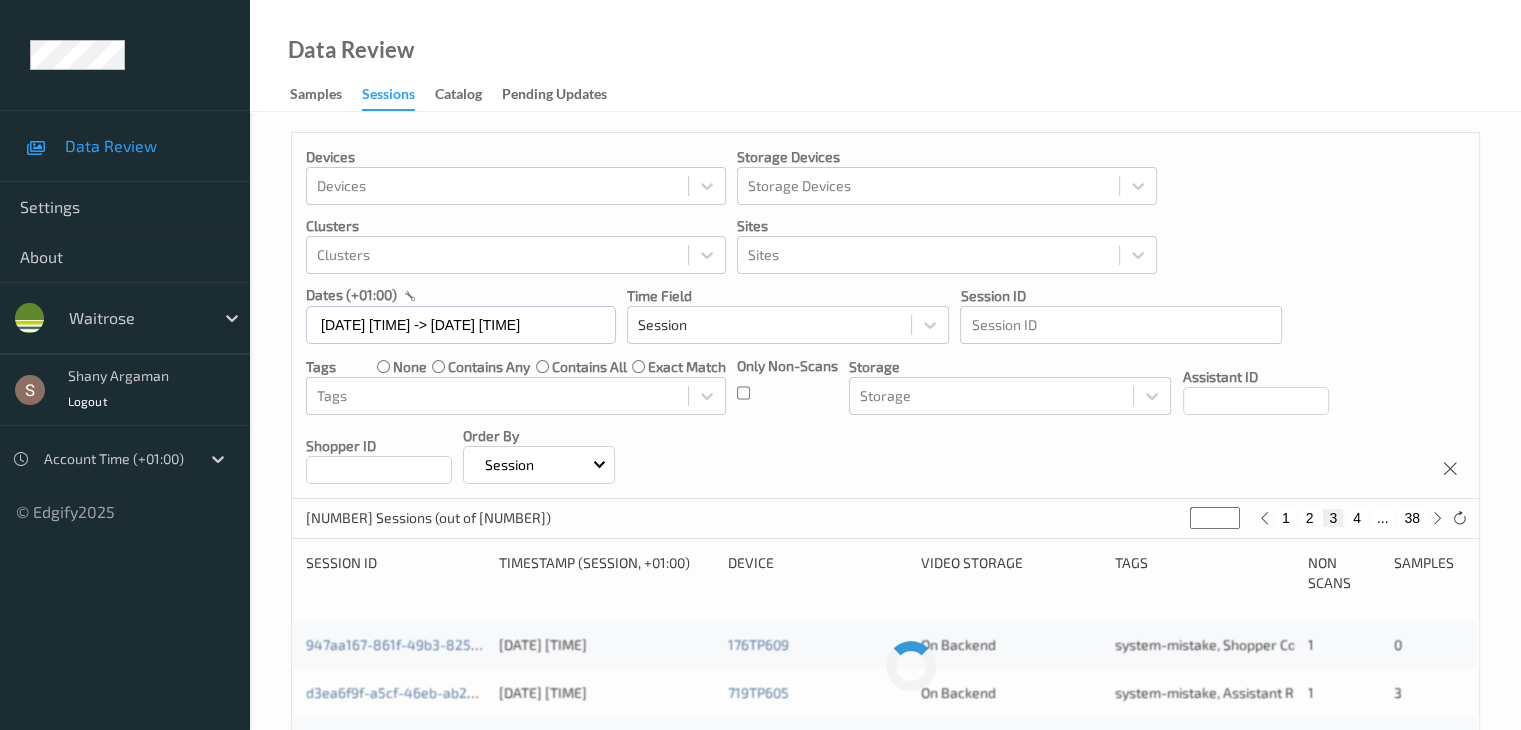 click on "4" at bounding box center [1357, 518] 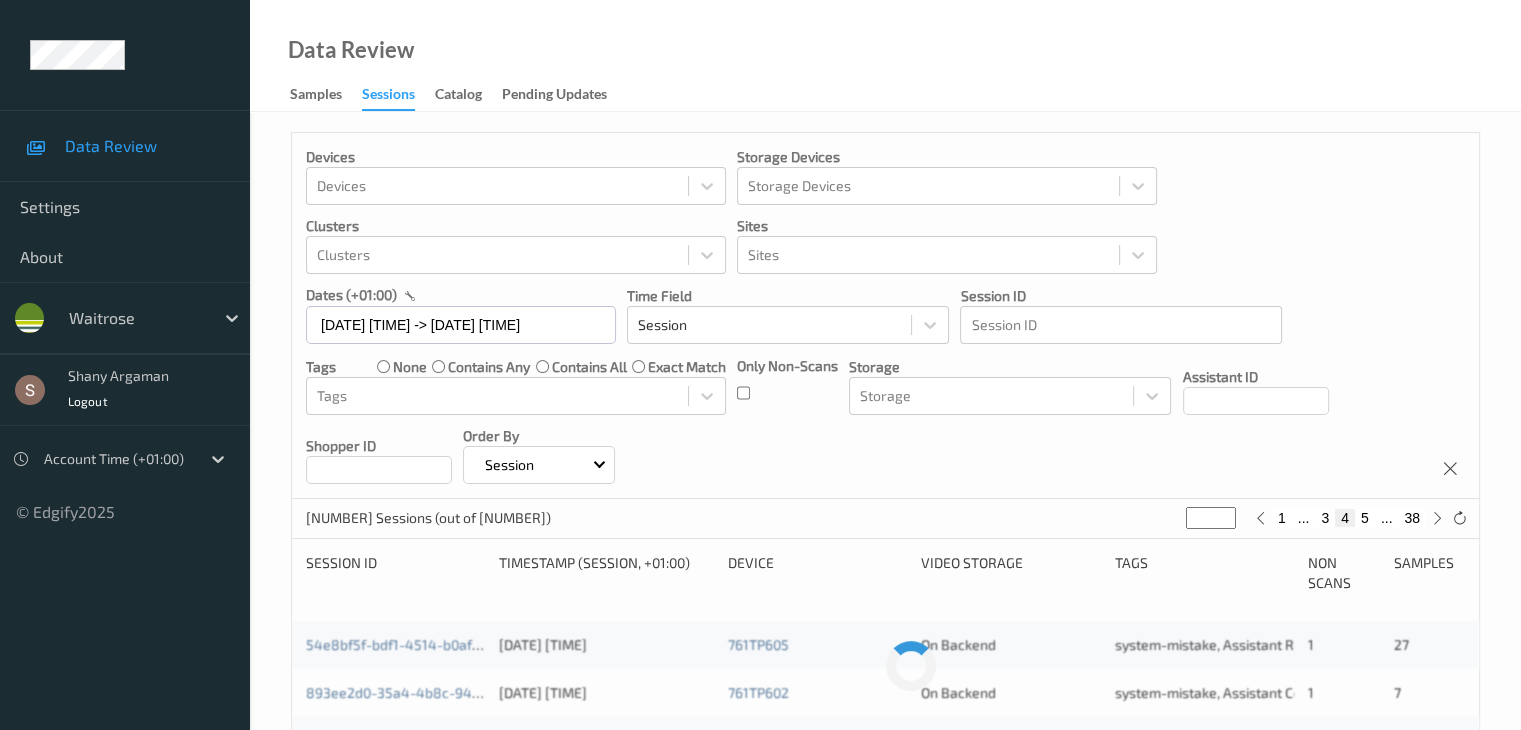 click on "5" at bounding box center [1365, 518] 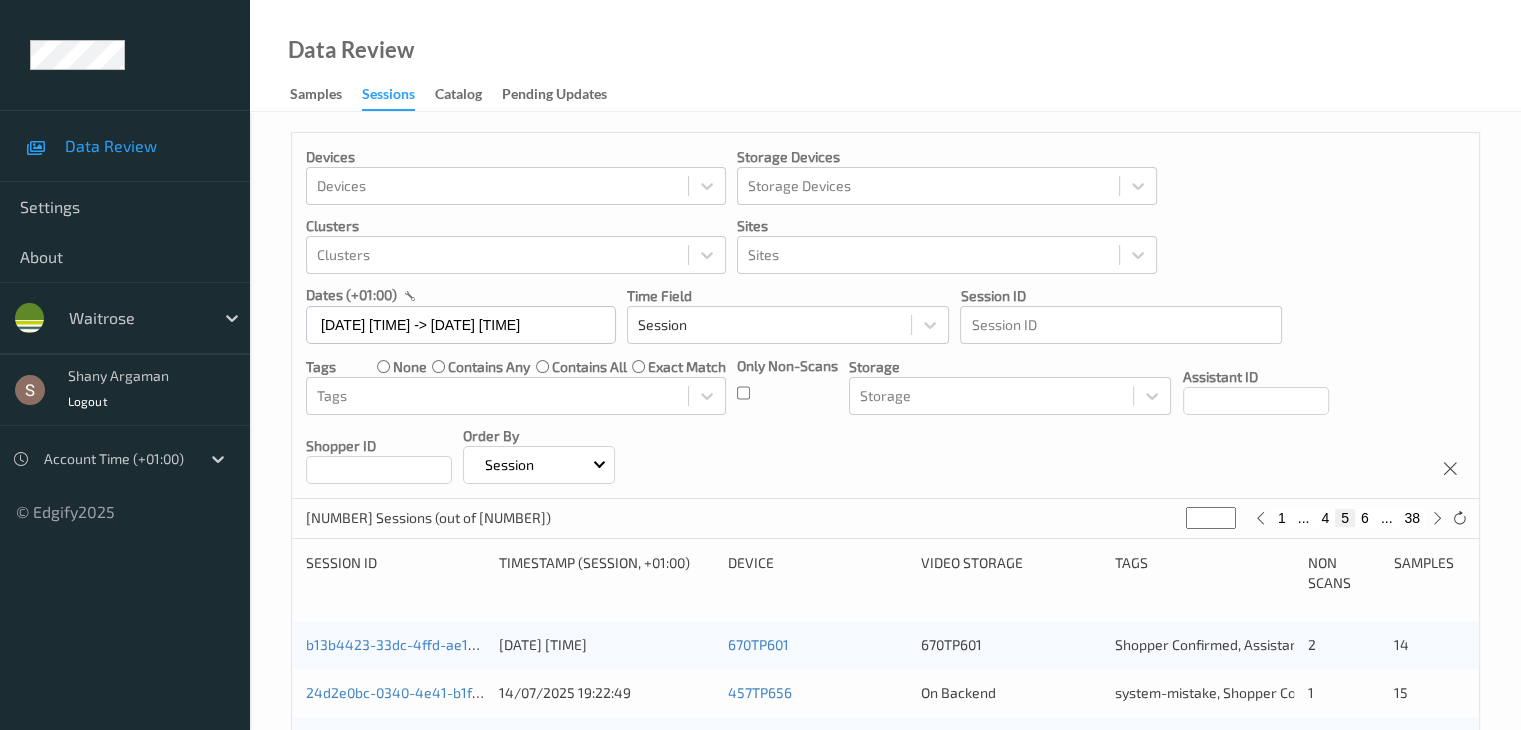 click on "6" at bounding box center [1365, 518] 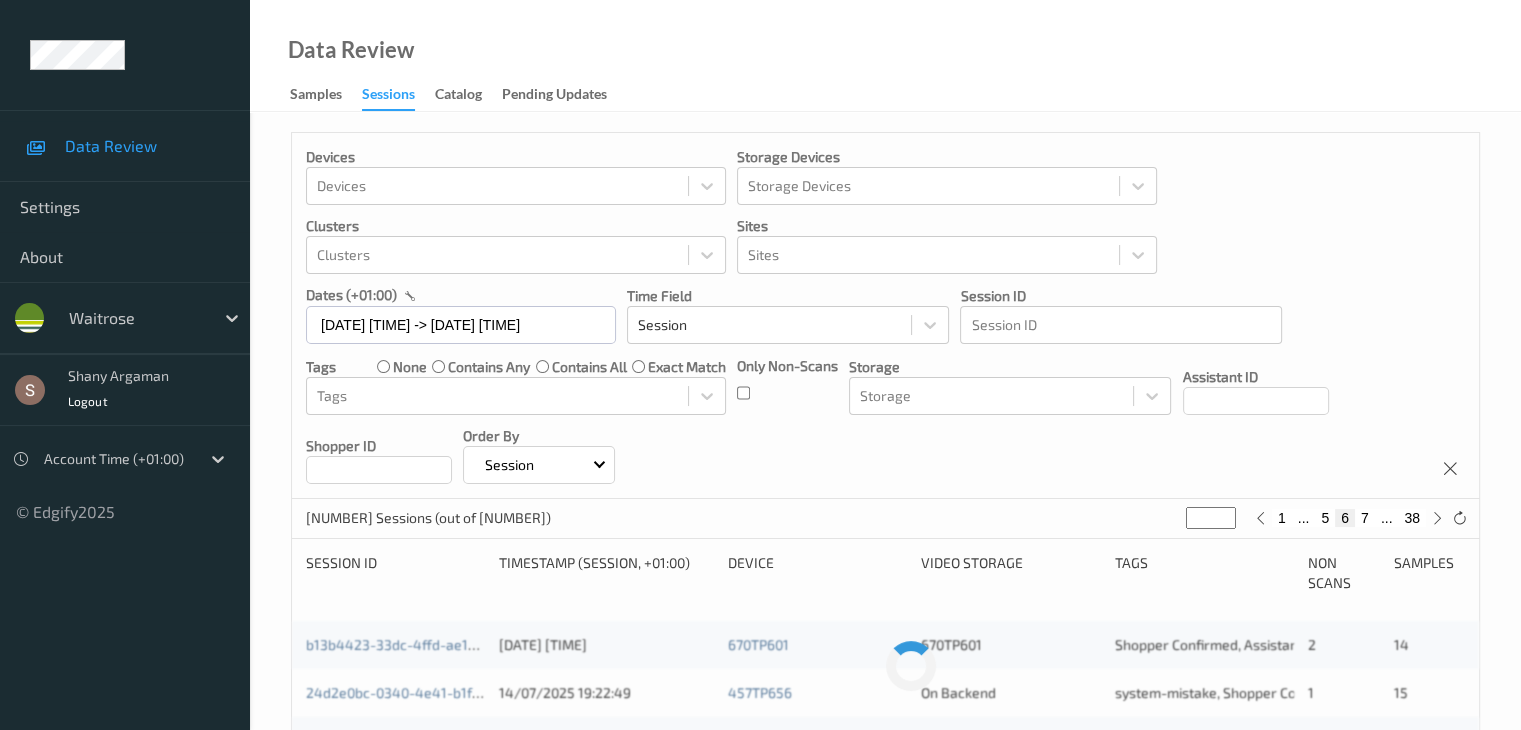 click on "7" at bounding box center (1365, 518) 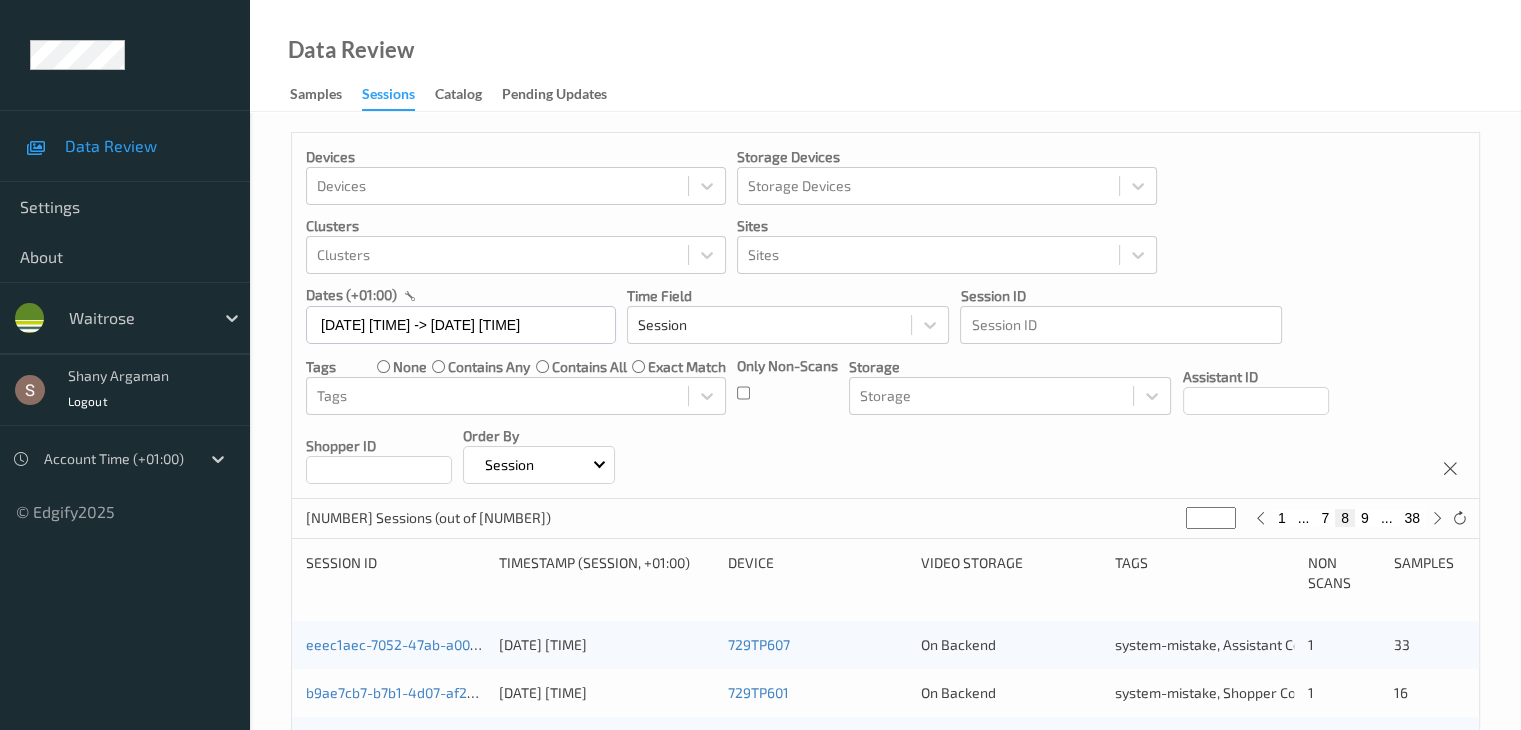 click on "9" at bounding box center [1365, 518] 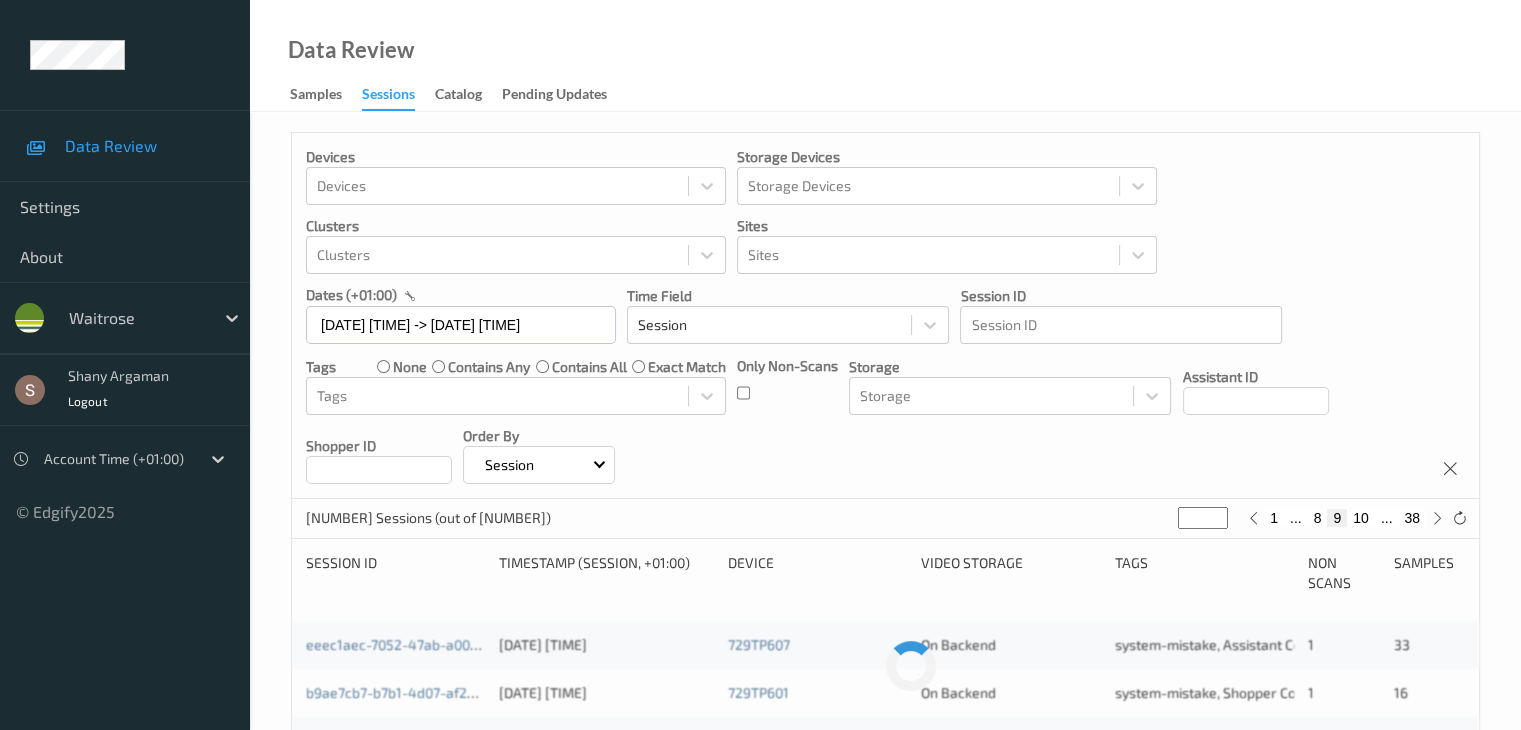 click on "10" at bounding box center (1361, 518) 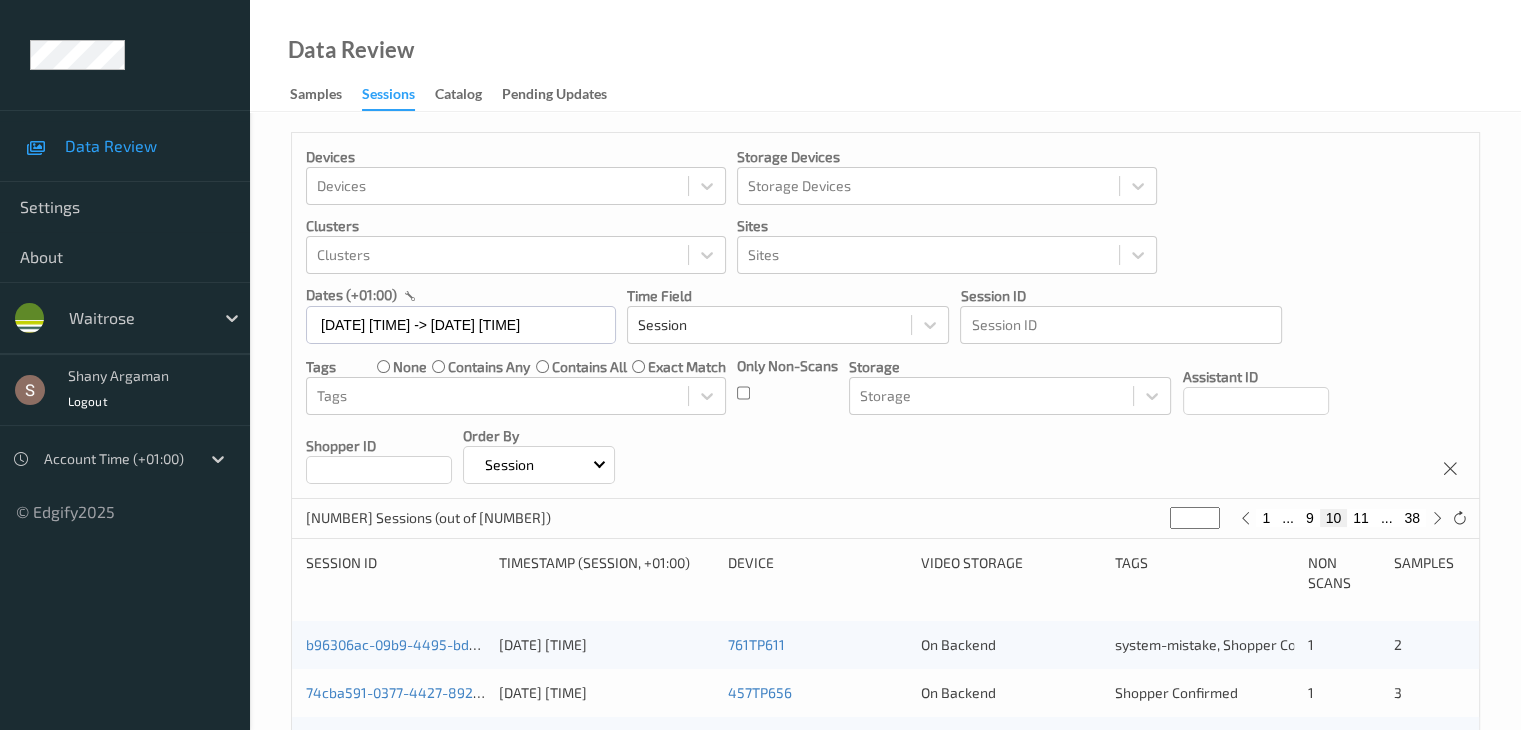 click on "11" at bounding box center [1361, 518] 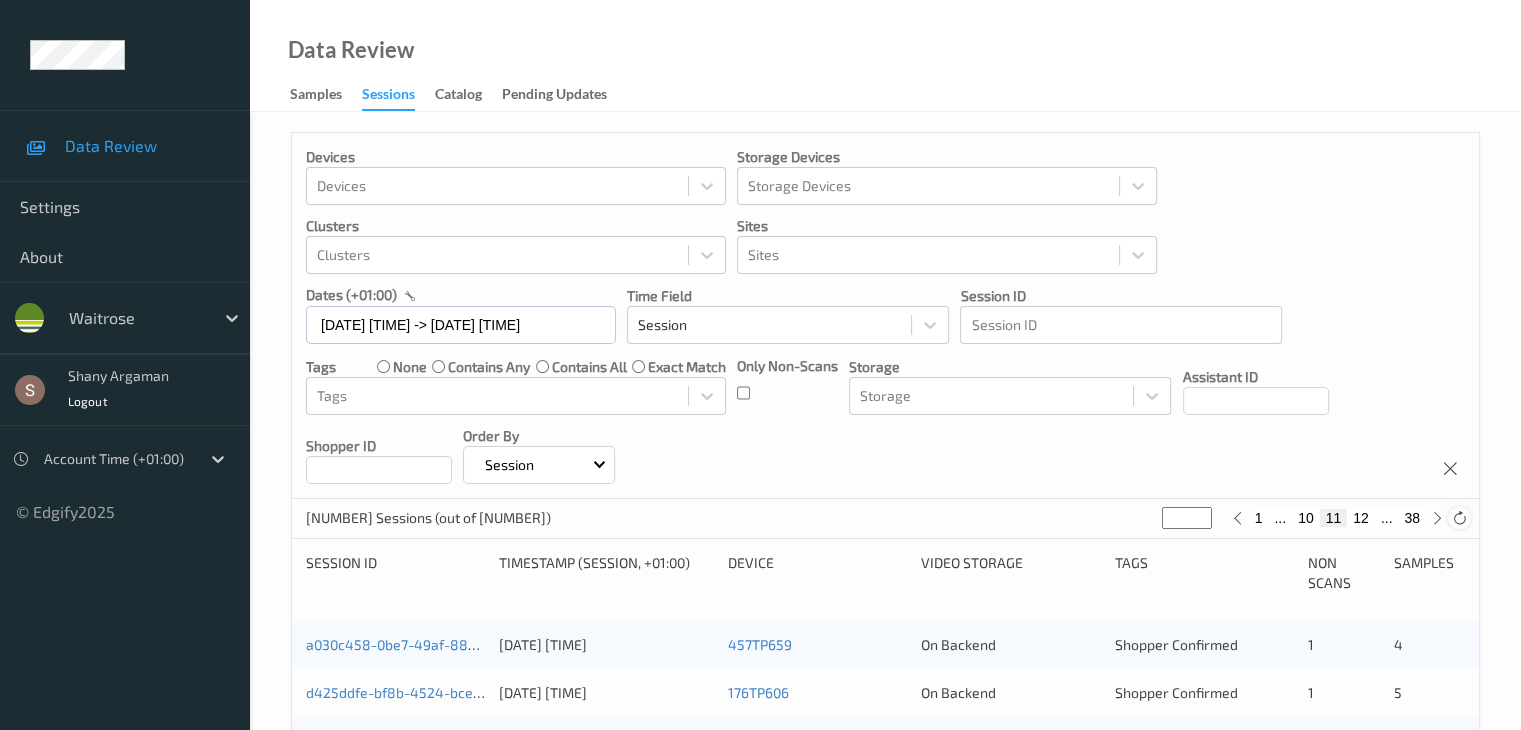 click at bounding box center (1459, 518) 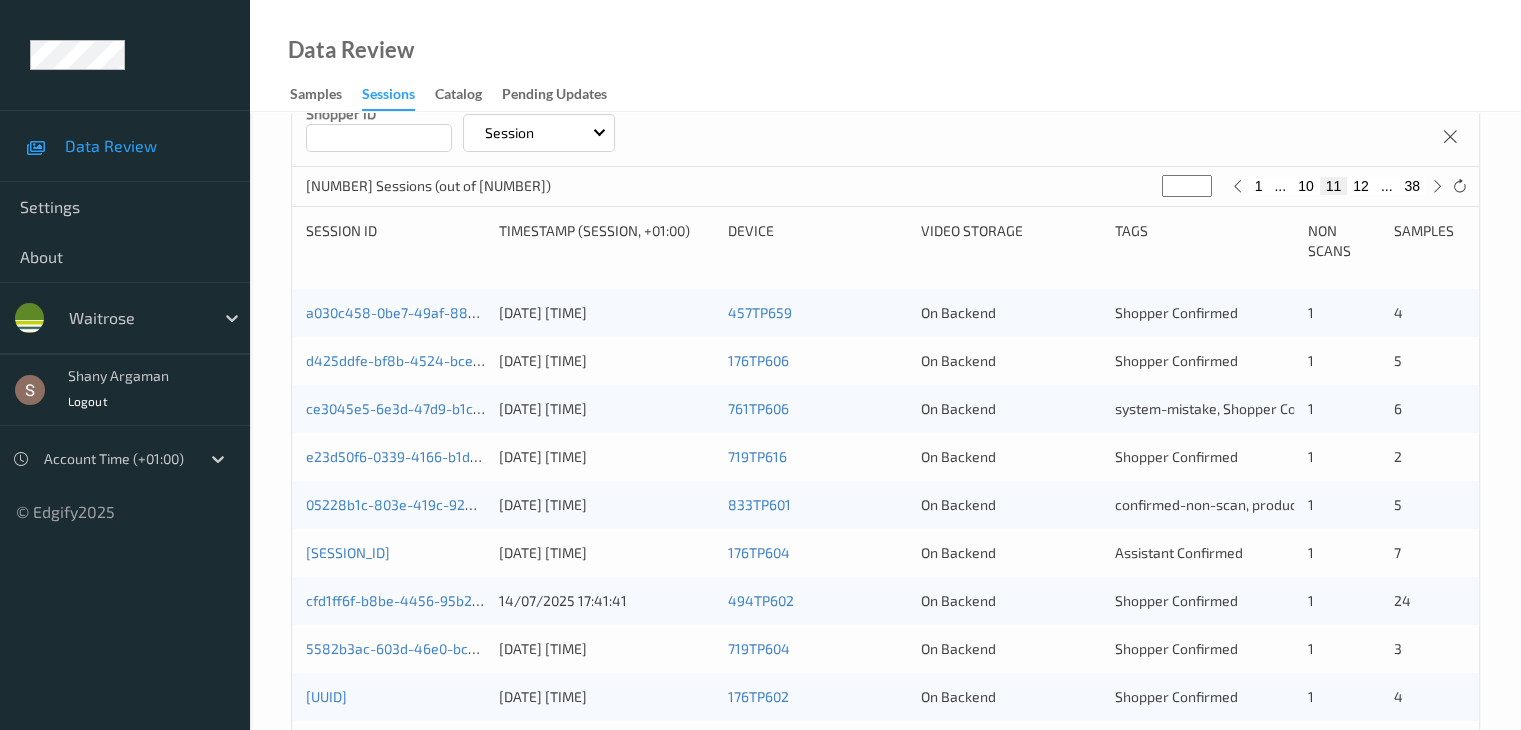 scroll, scrollTop: 132, scrollLeft: 0, axis: vertical 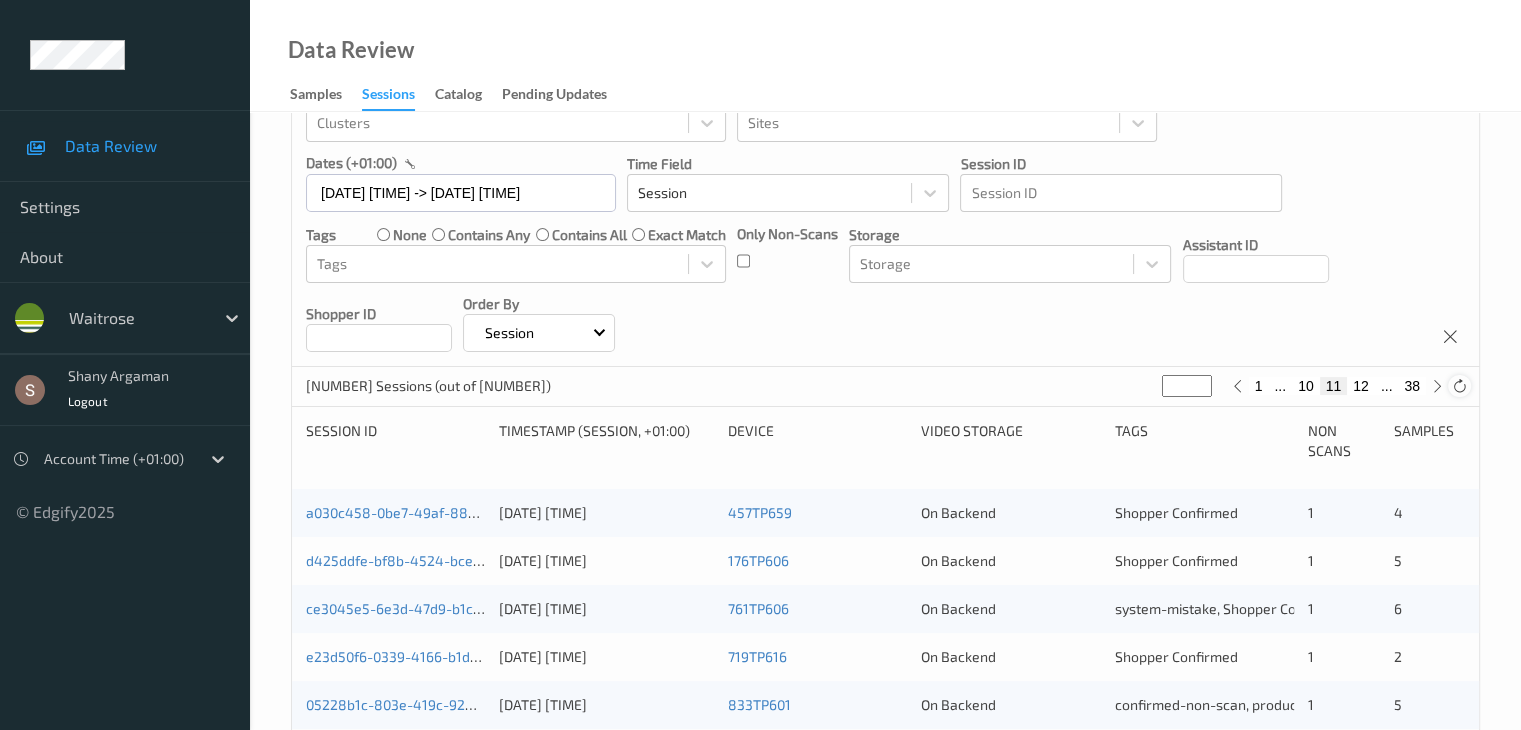 click at bounding box center [1459, 386] 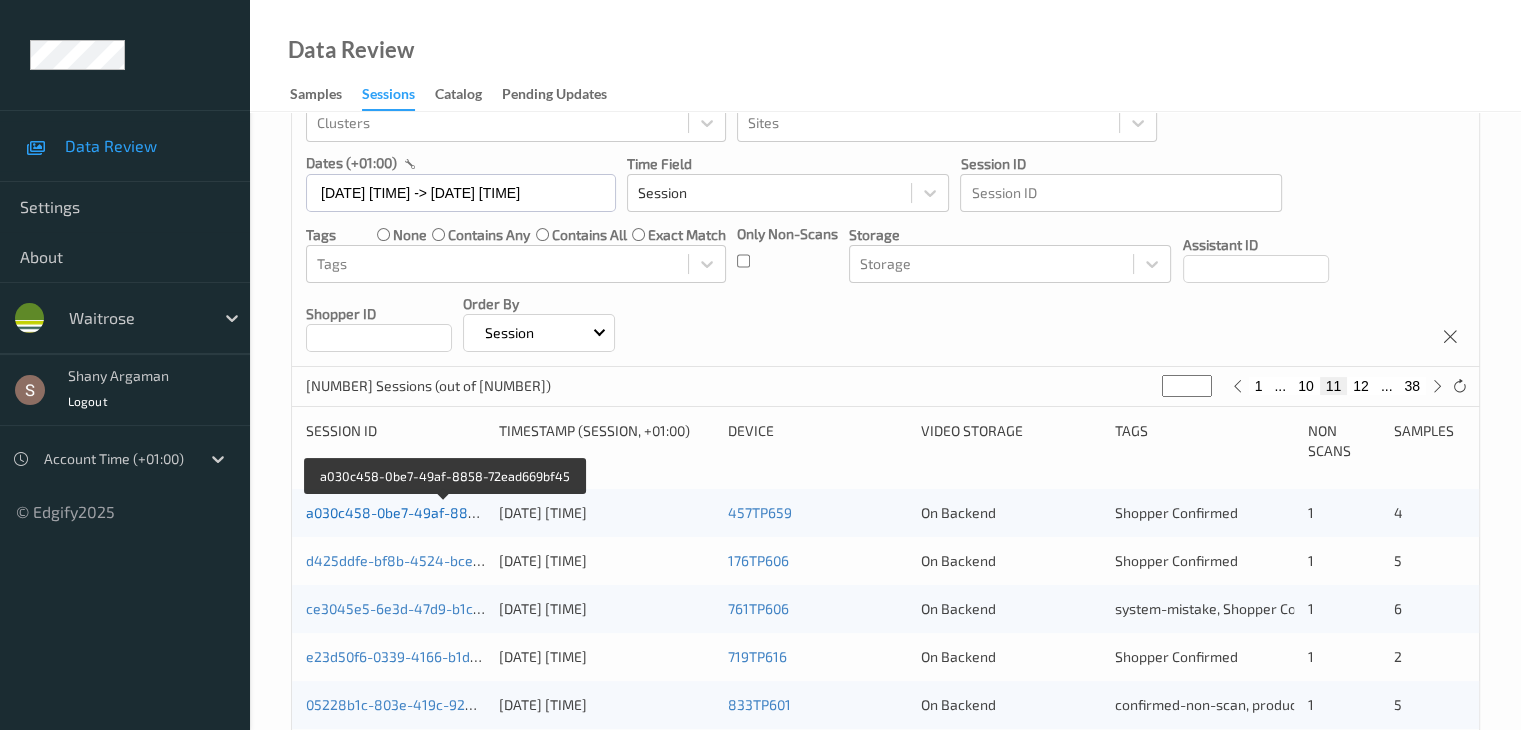 click on "a030c458-0be7-49af-8858-72ead669bf45" at bounding box center (444, 512) 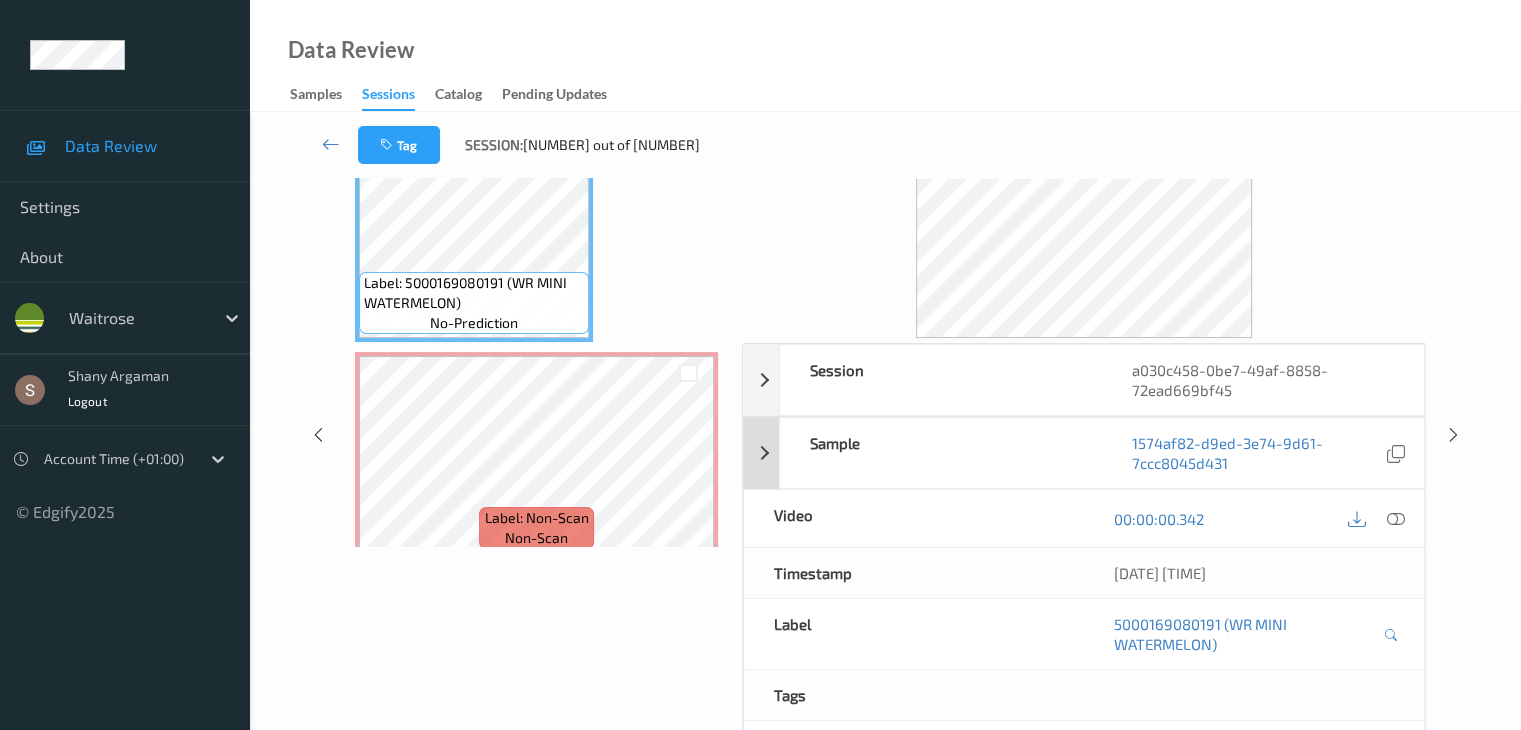scroll, scrollTop: 0, scrollLeft: 0, axis: both 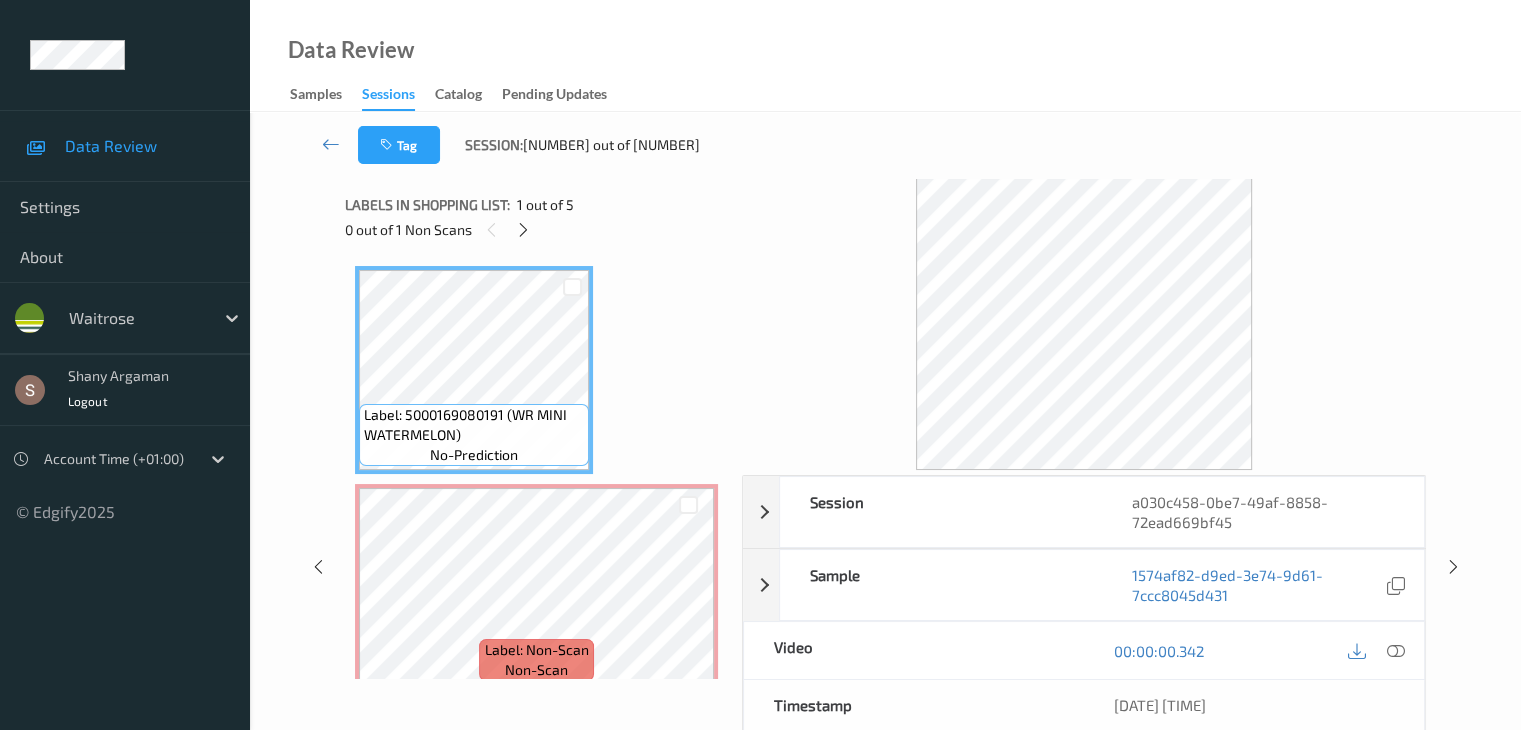 click at bounding box center [523, 229] 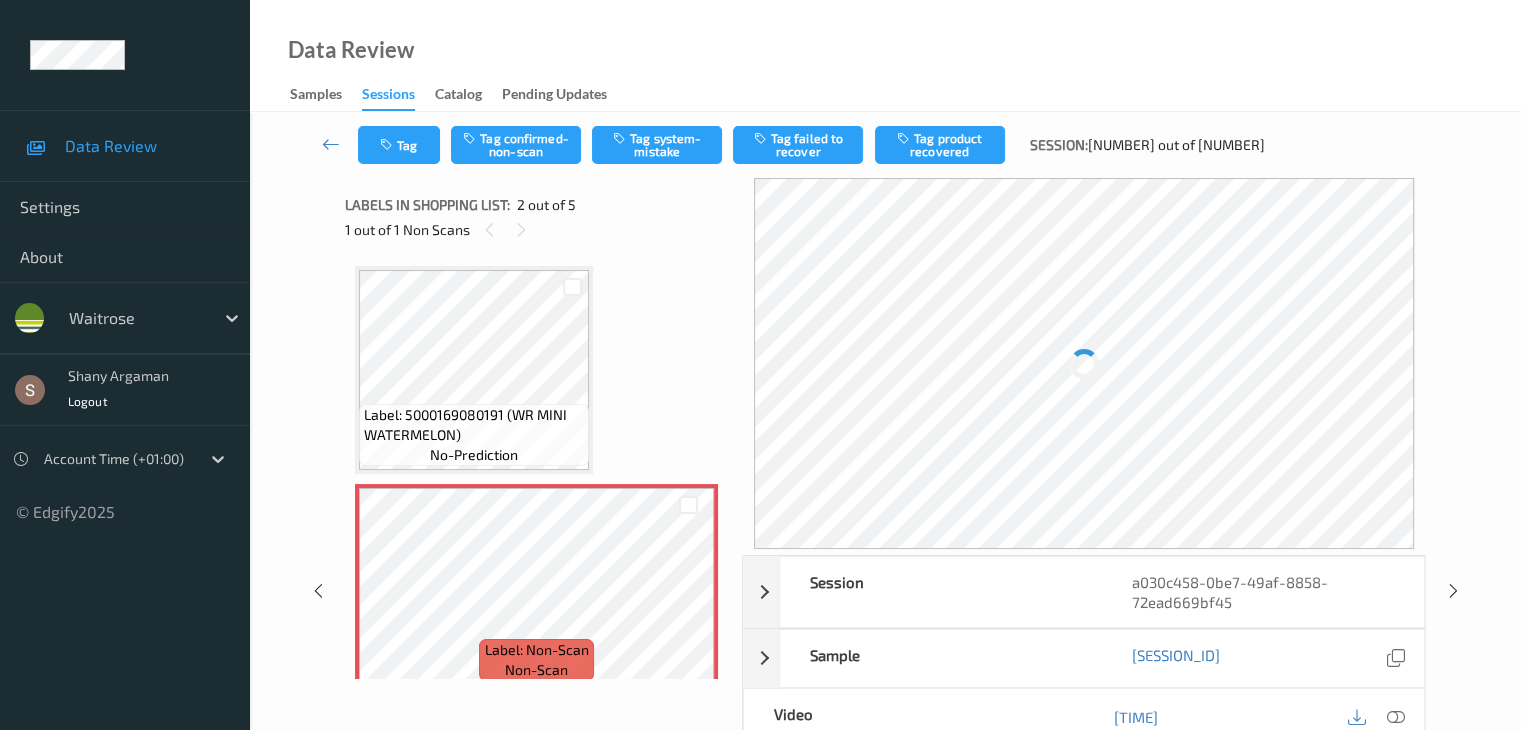 scroll, scrollTop: 10, scrollLeft: 0, axis: vertical 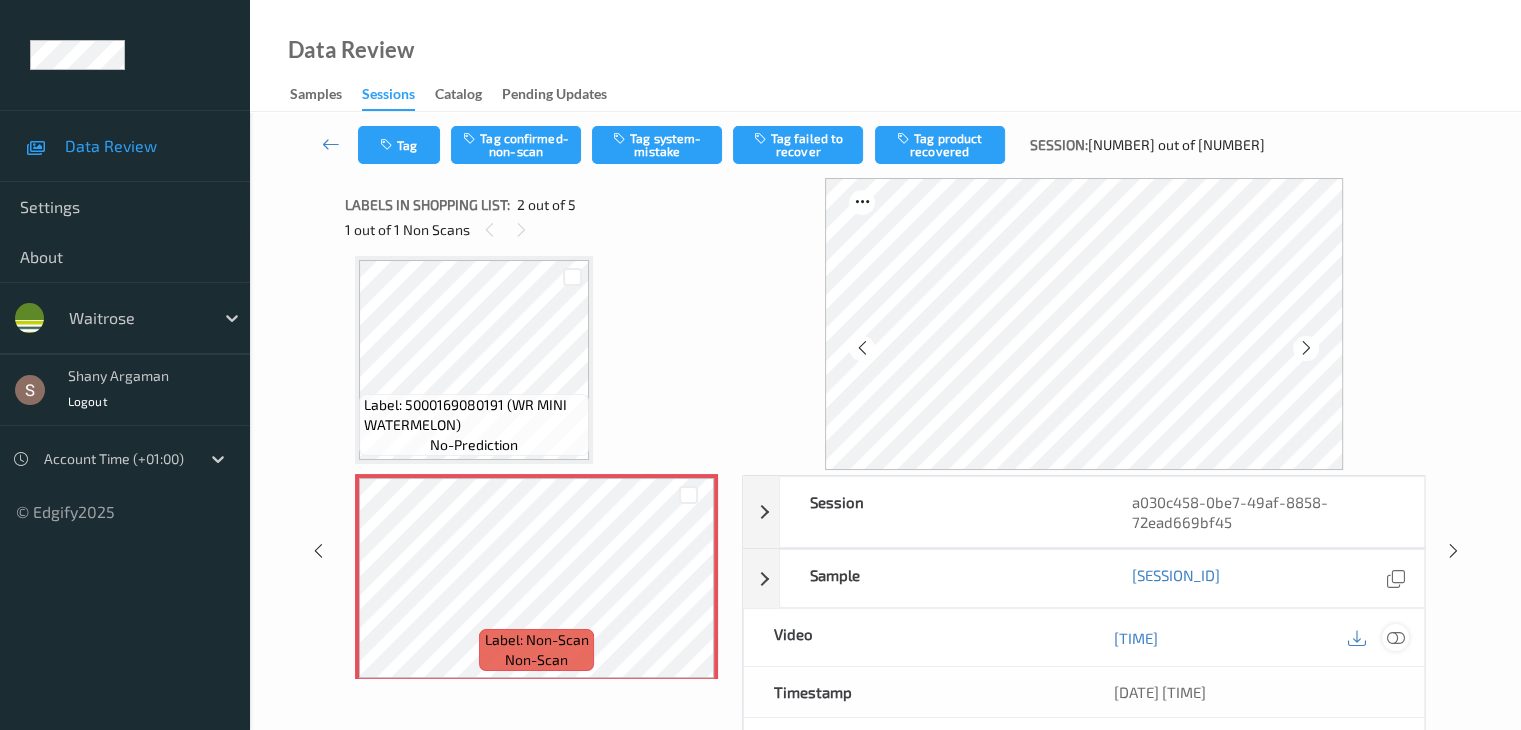 click at bounding box center (1395, 638) 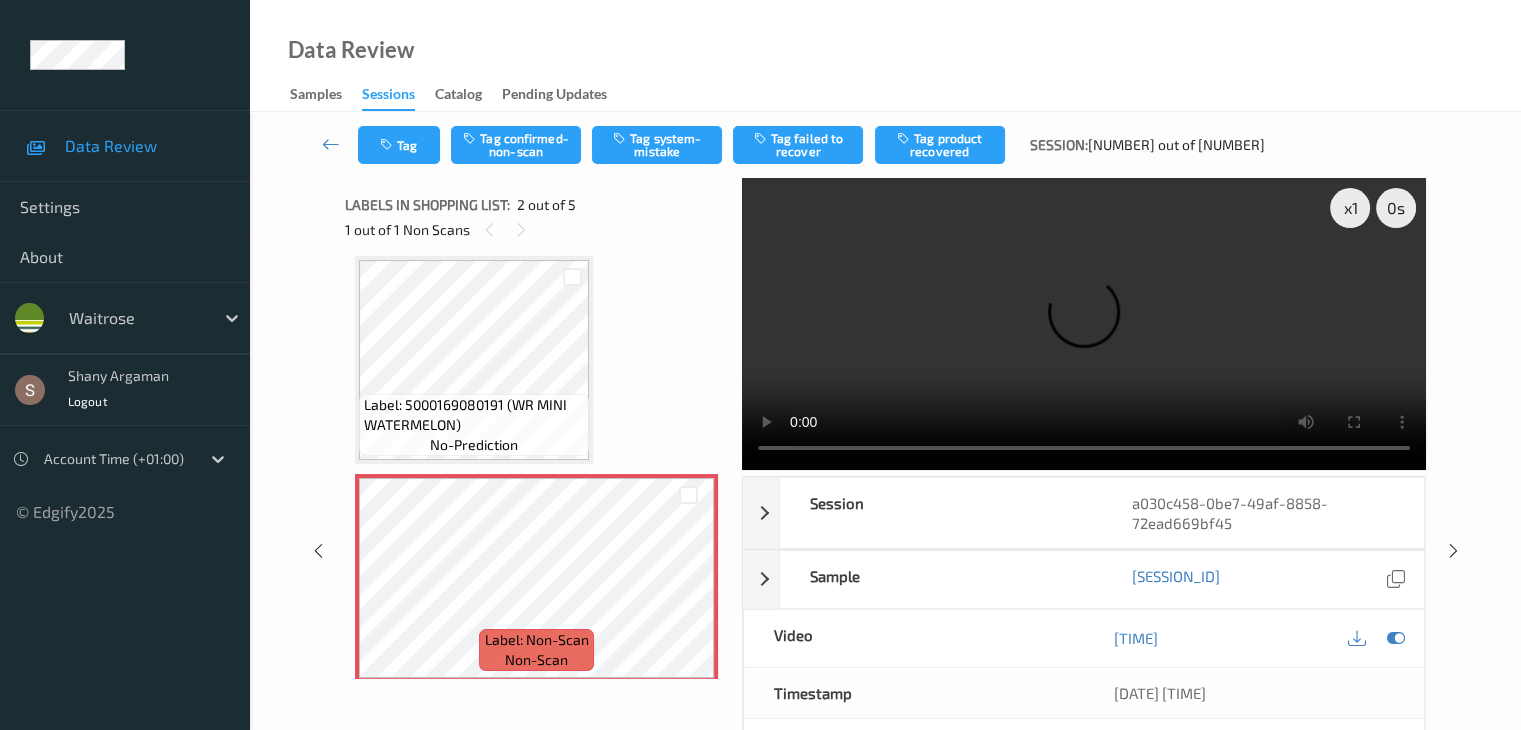 click at bounding box center (1084, 324) 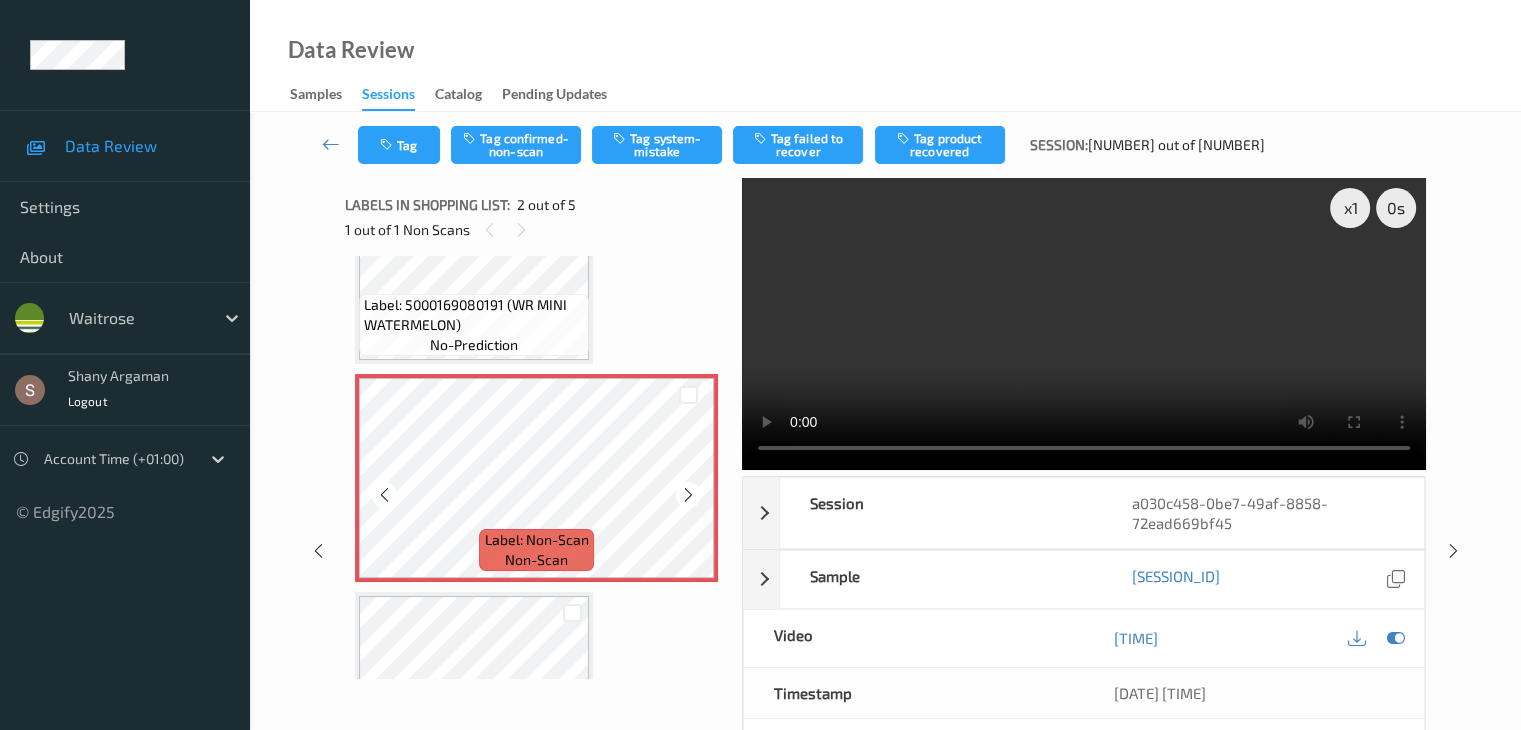 scroll, scrollTop: 210, scrollLeft: 0, axis: vertical 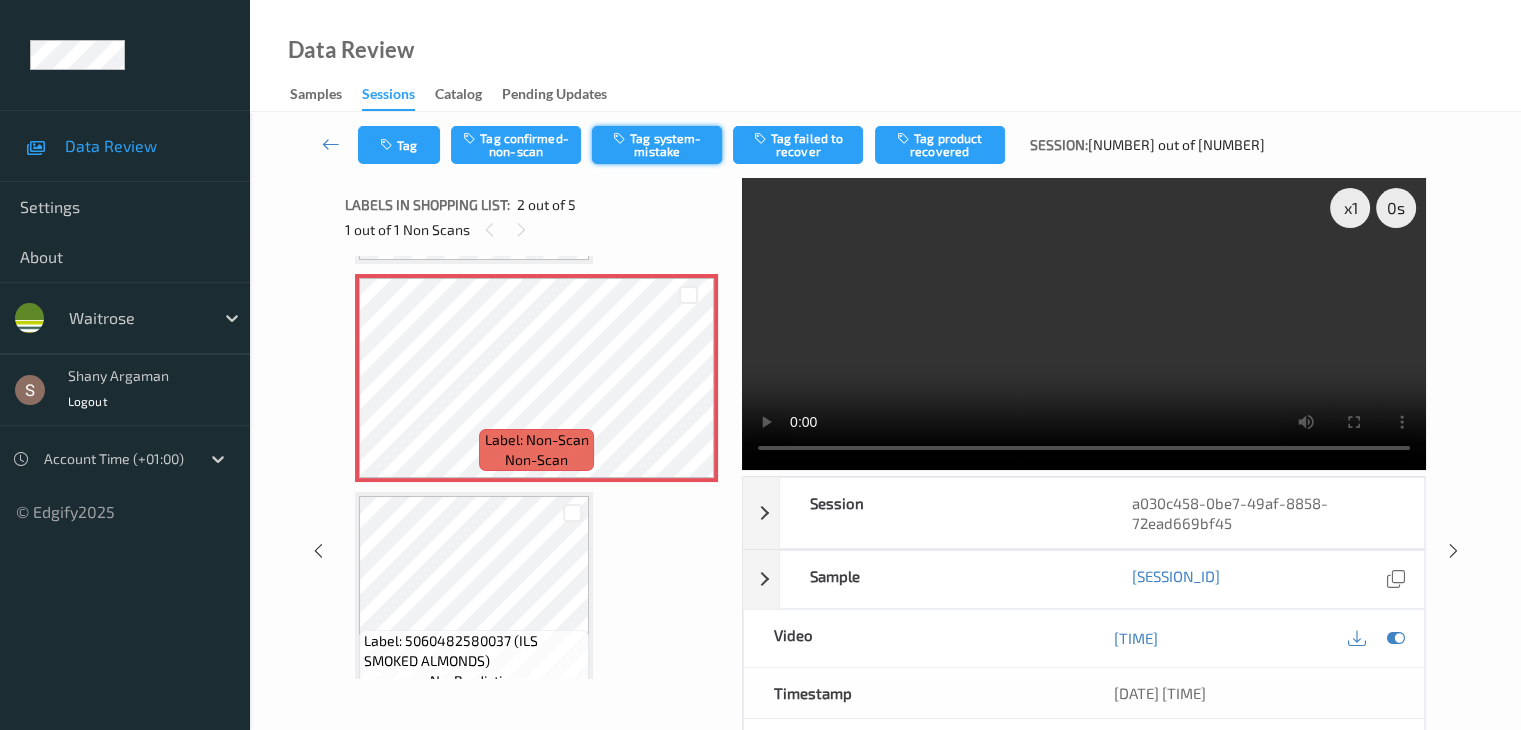 click at bounding box center [621, 138] 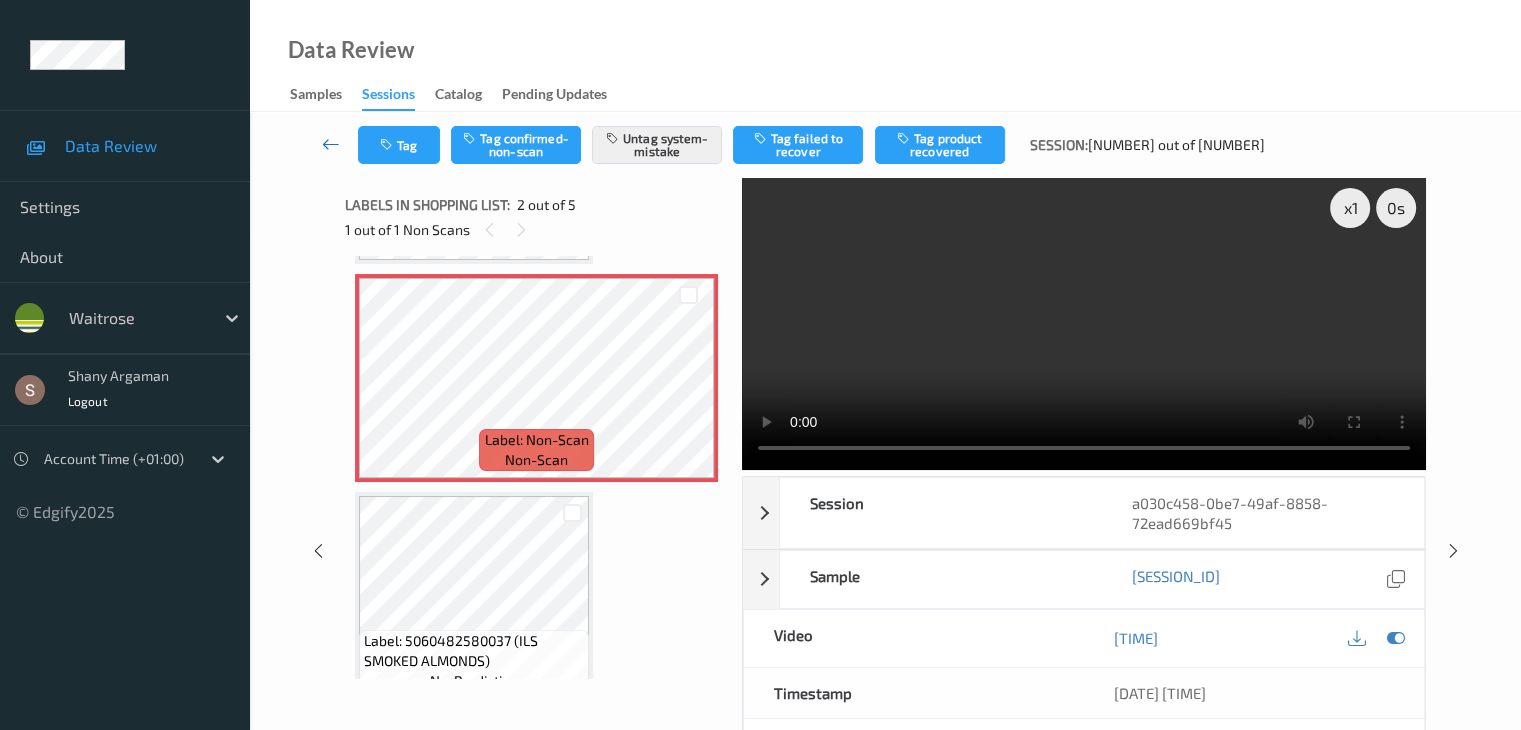click at bounding box center [331, 144] 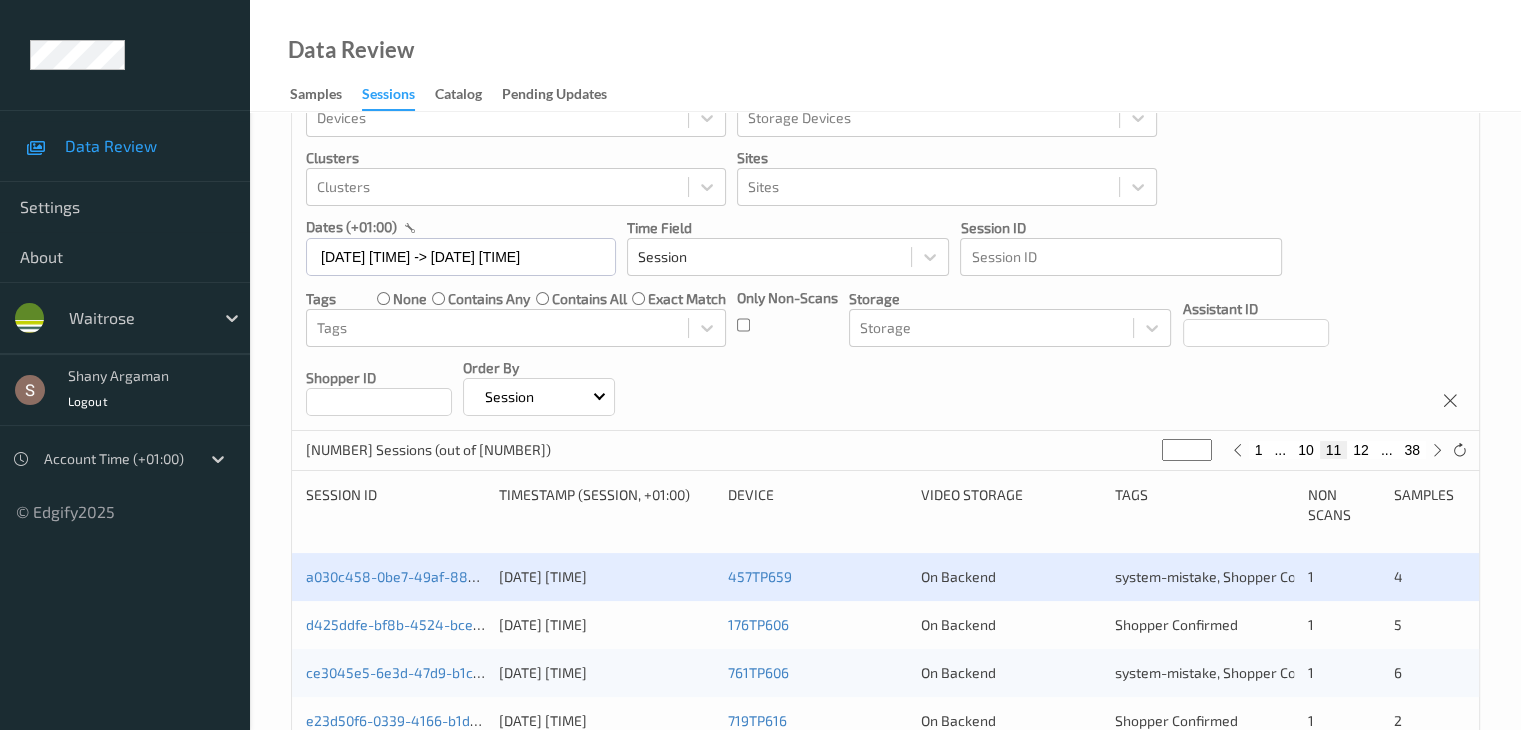 scroll, scrollTop: 100, scrollLeft: 0, axis: vertical 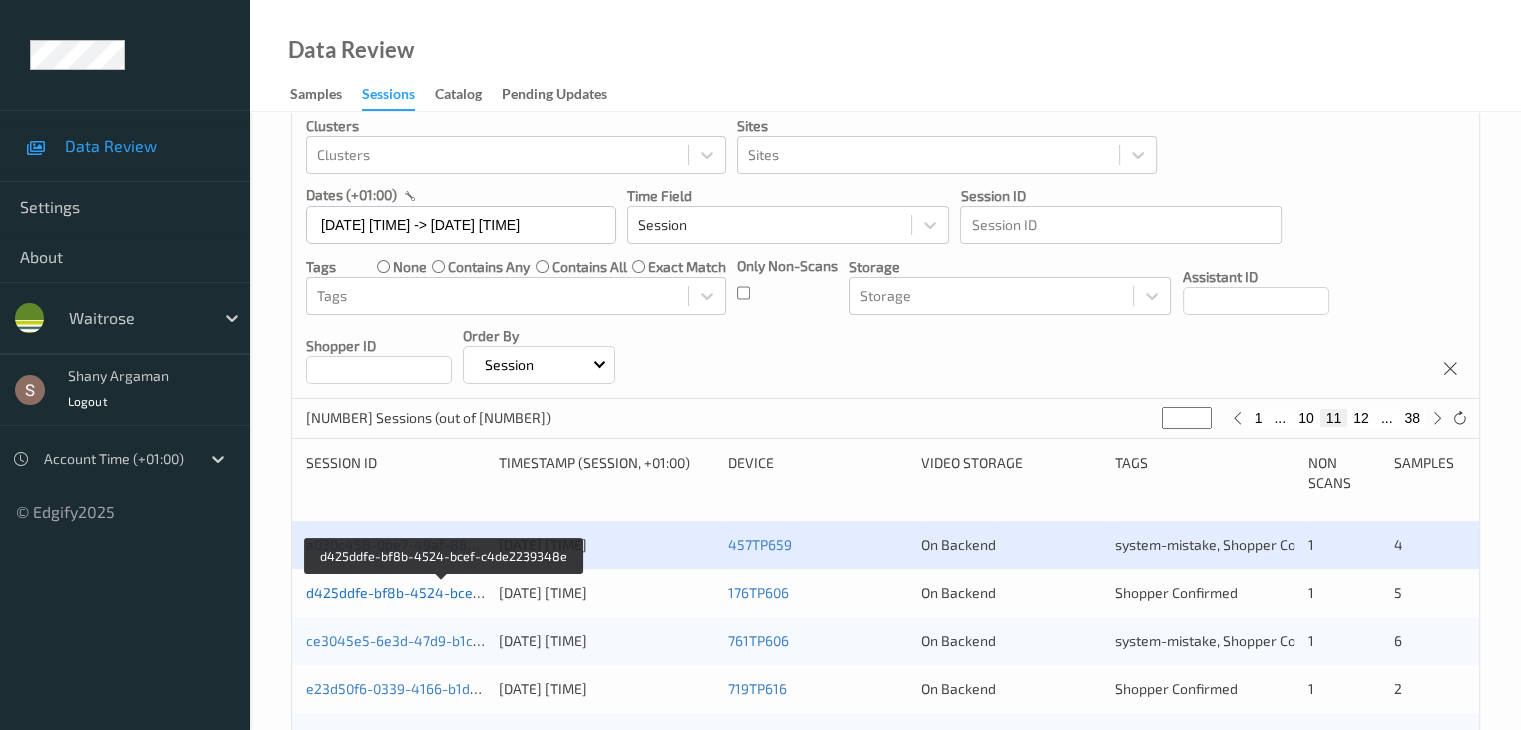 click on "d425ddfe-bf8b-4524-bcef-c4de2239348e" at bounding box center (444, 592) 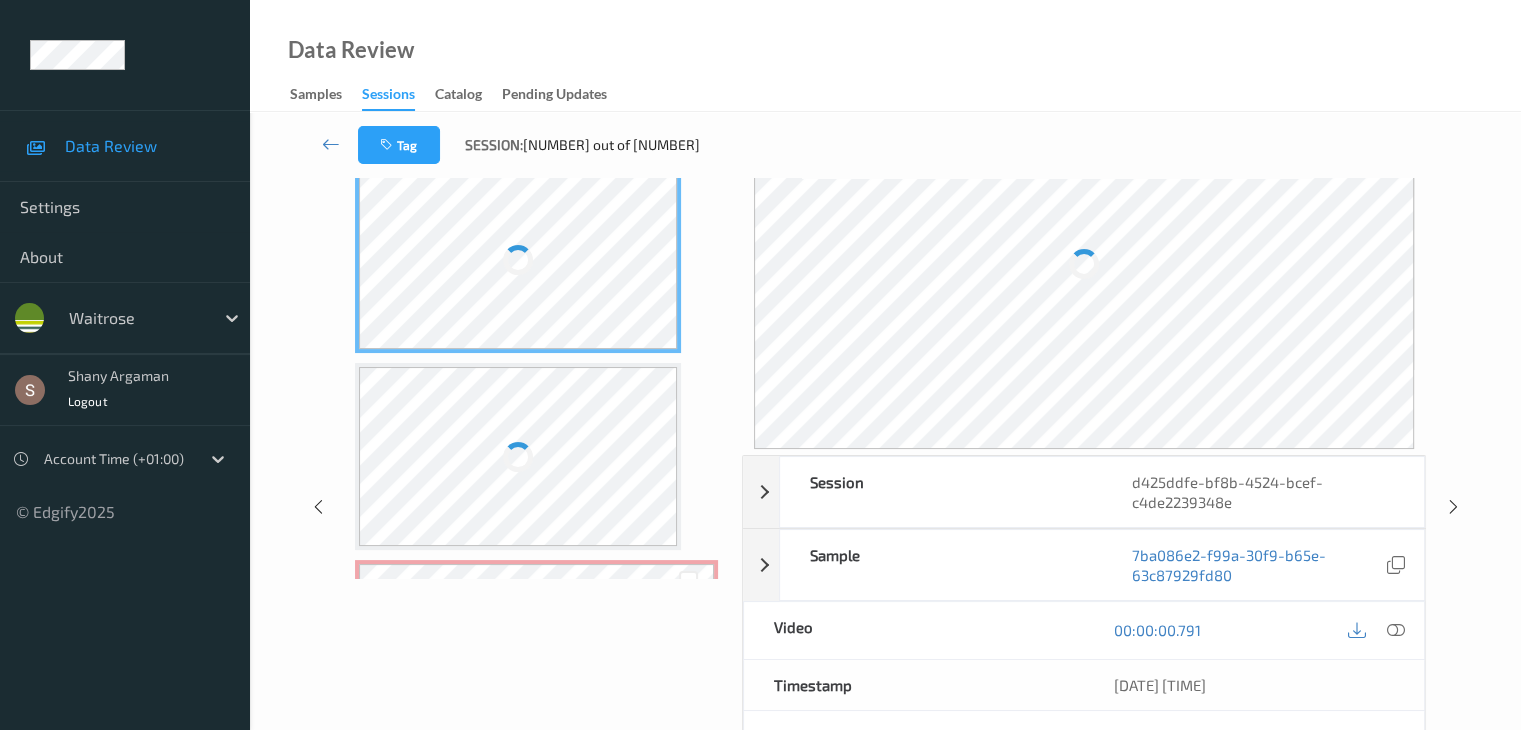 scroll, scrollTop: 0, scrollLeft: 0, axis: both 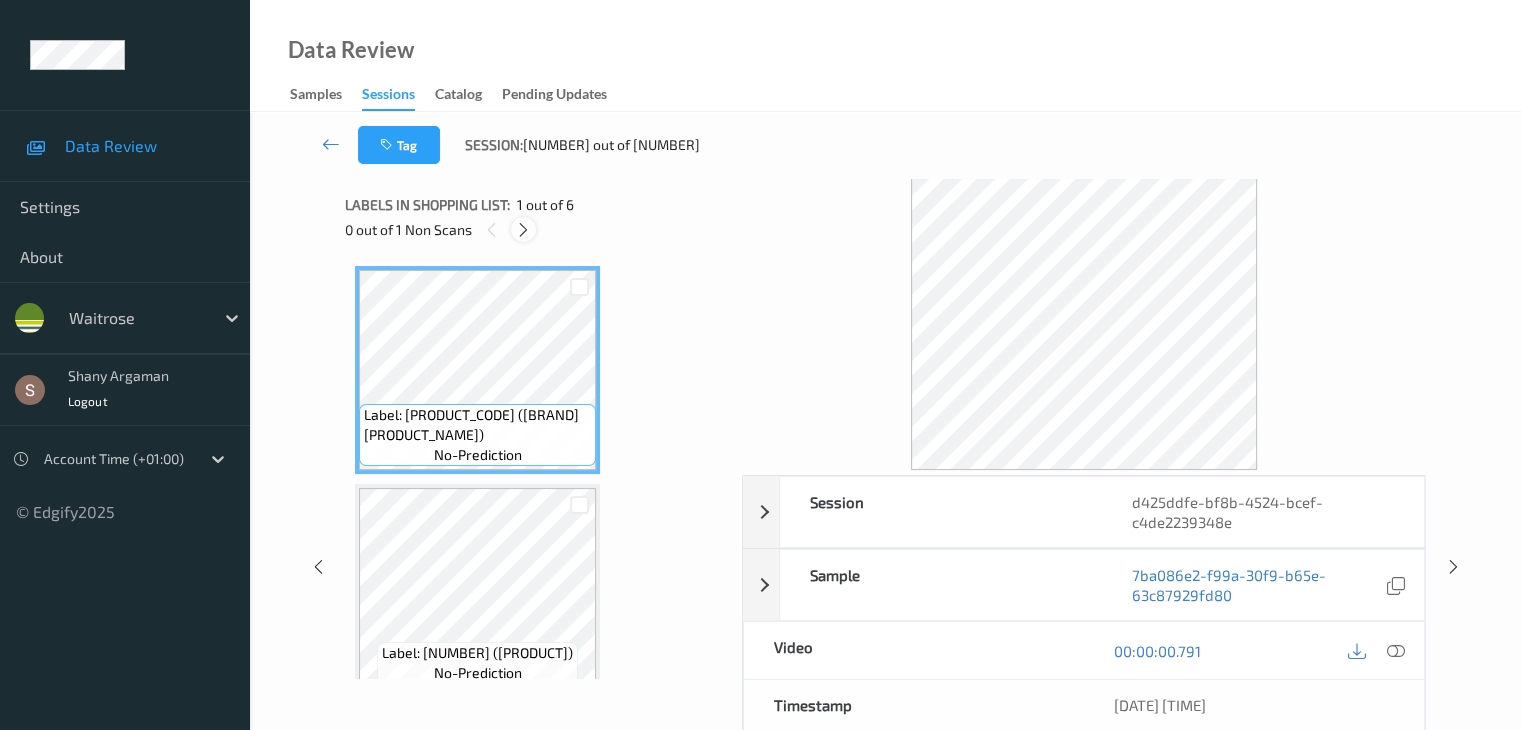 click at bounding box center (523, 230) 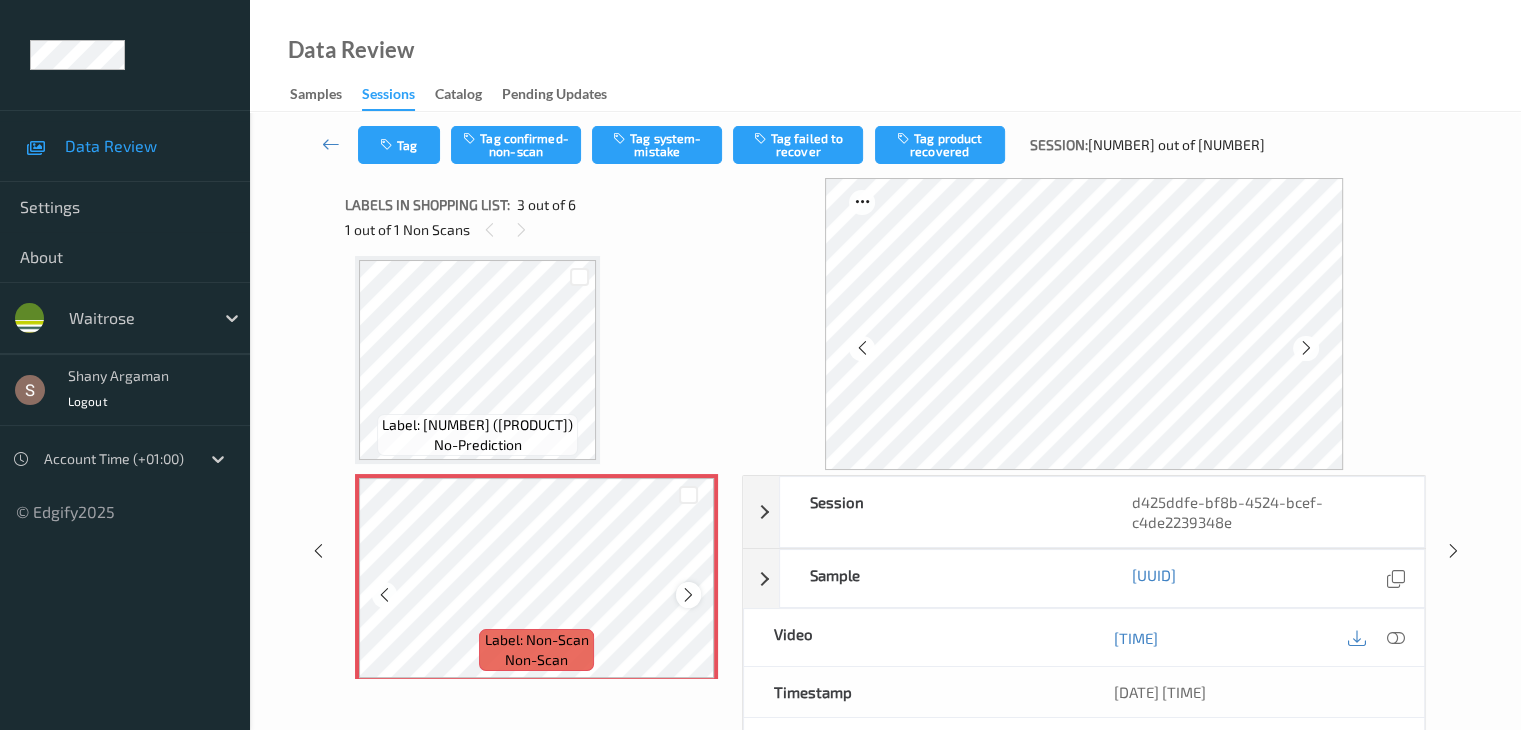 click at bounding box center (688, 595) 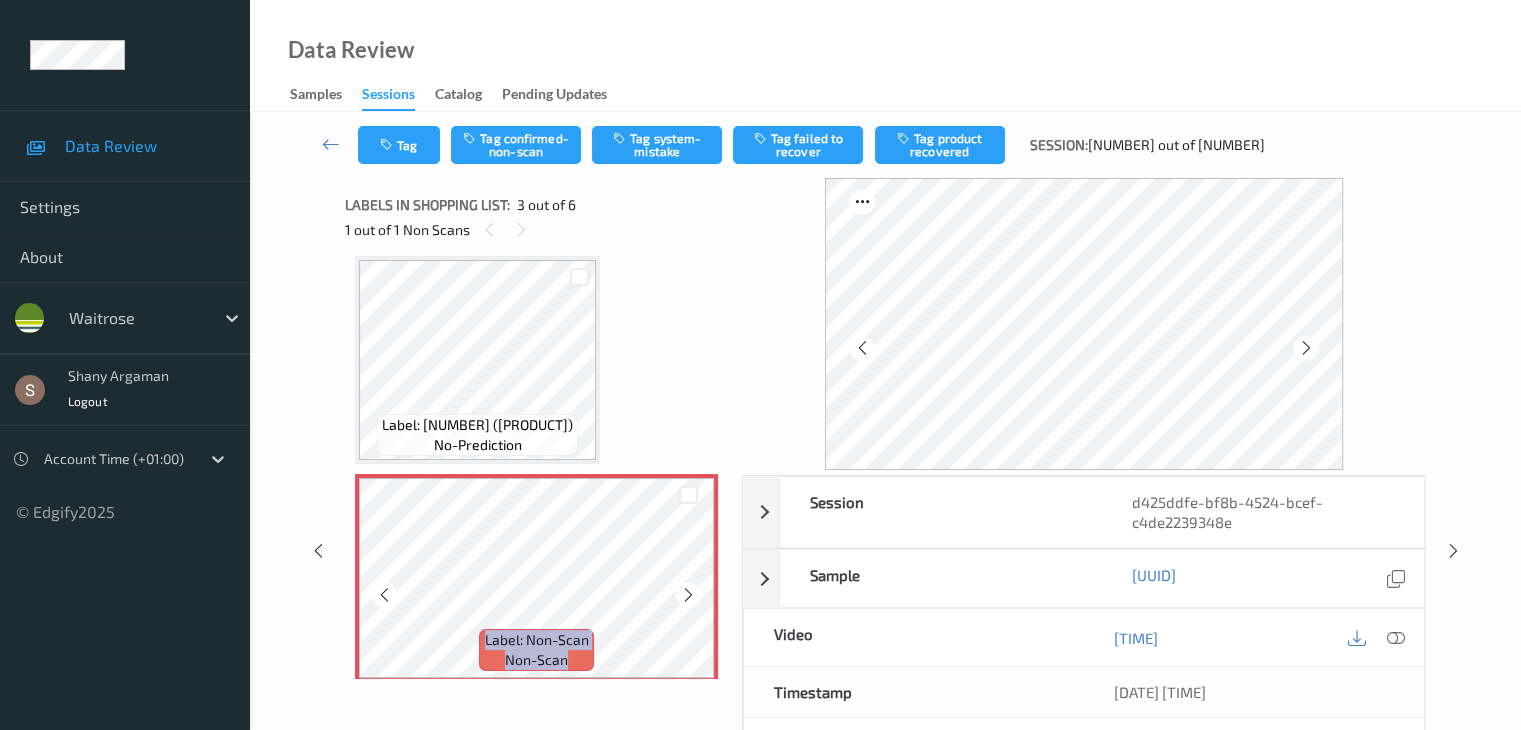 click at bounding box center (688, 595) 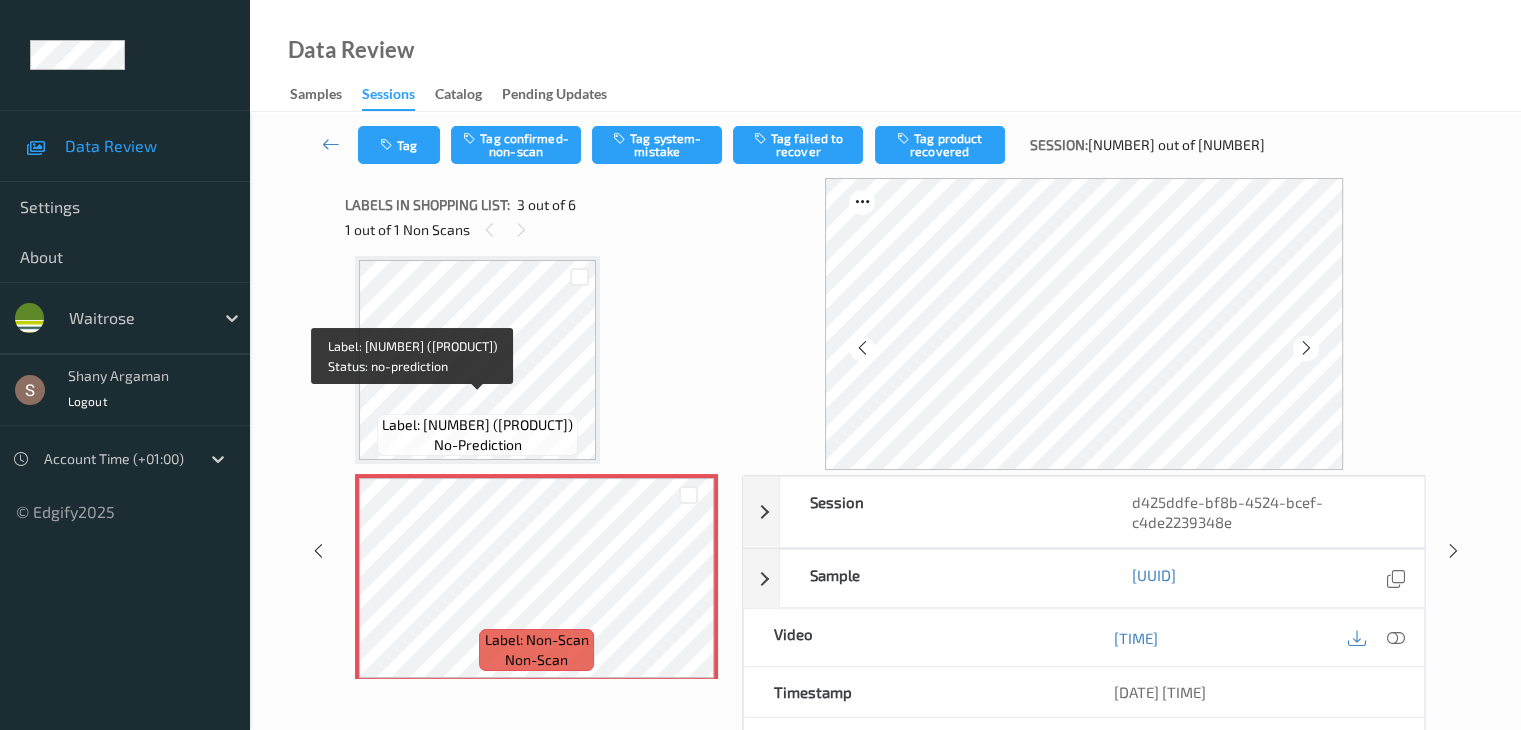 click on "Label: 10500016966426100239 (WR STRAWBERRIES)" at bounding box center (477, 425) 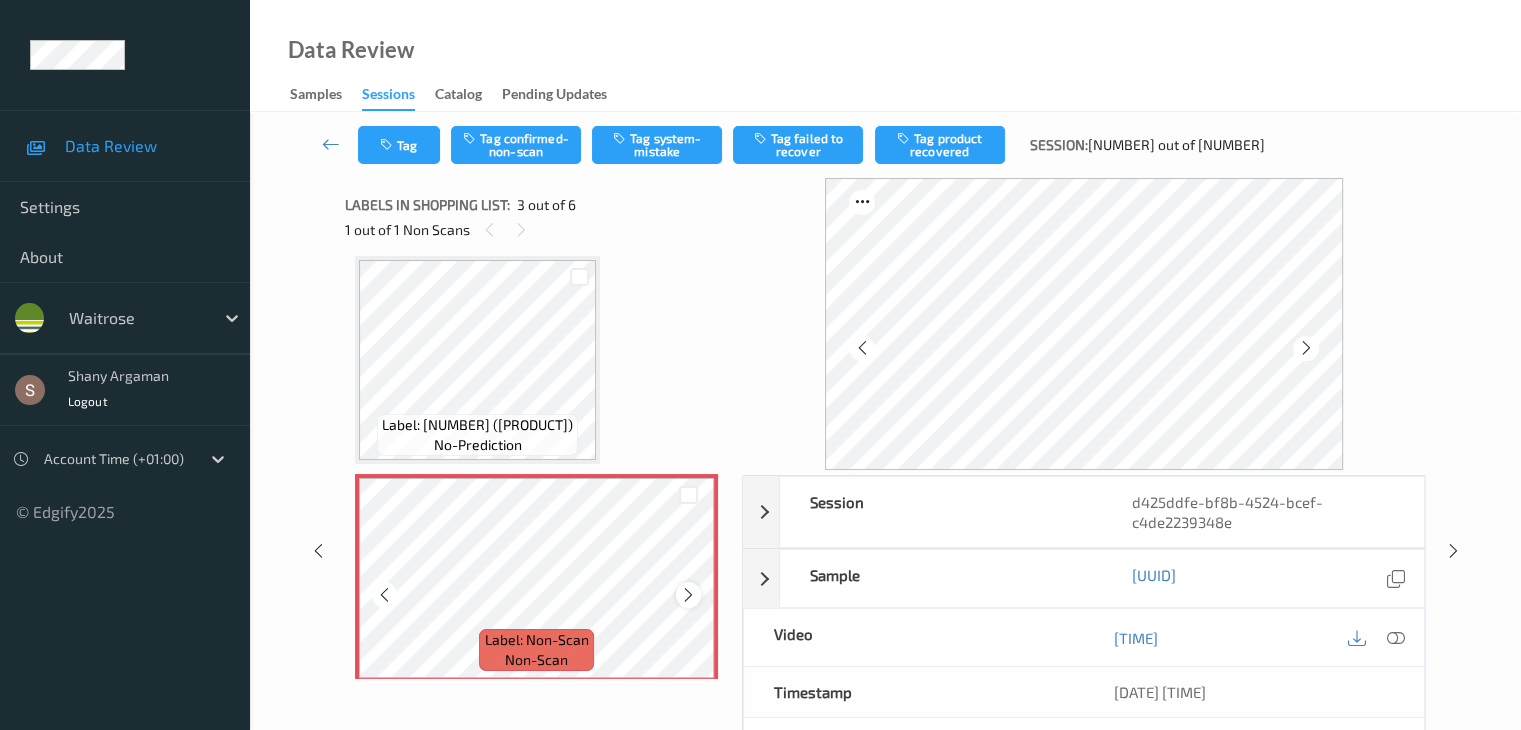 click at bounding box center [688, 594] 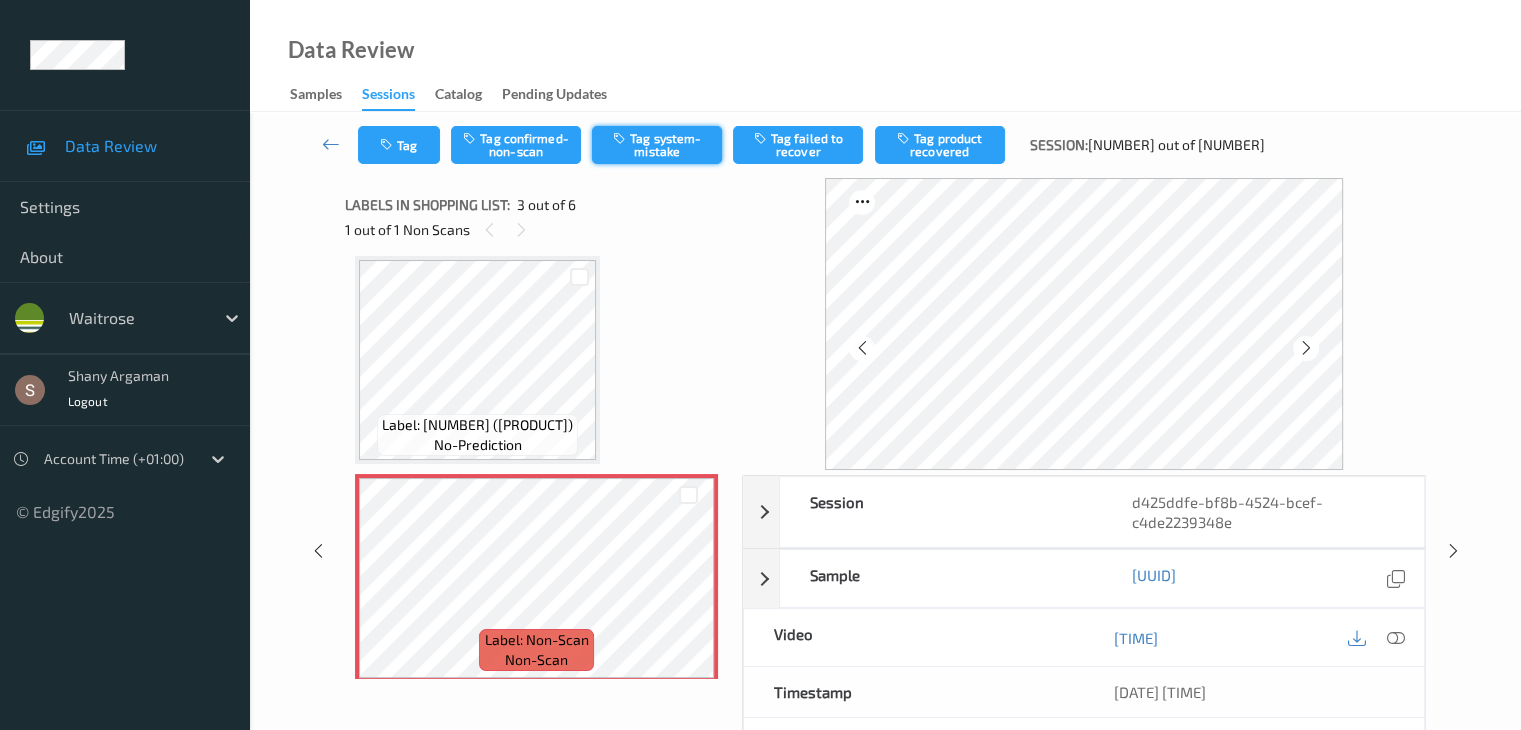 click on "Tag   system-mistake" at bounding box center [657, 145] 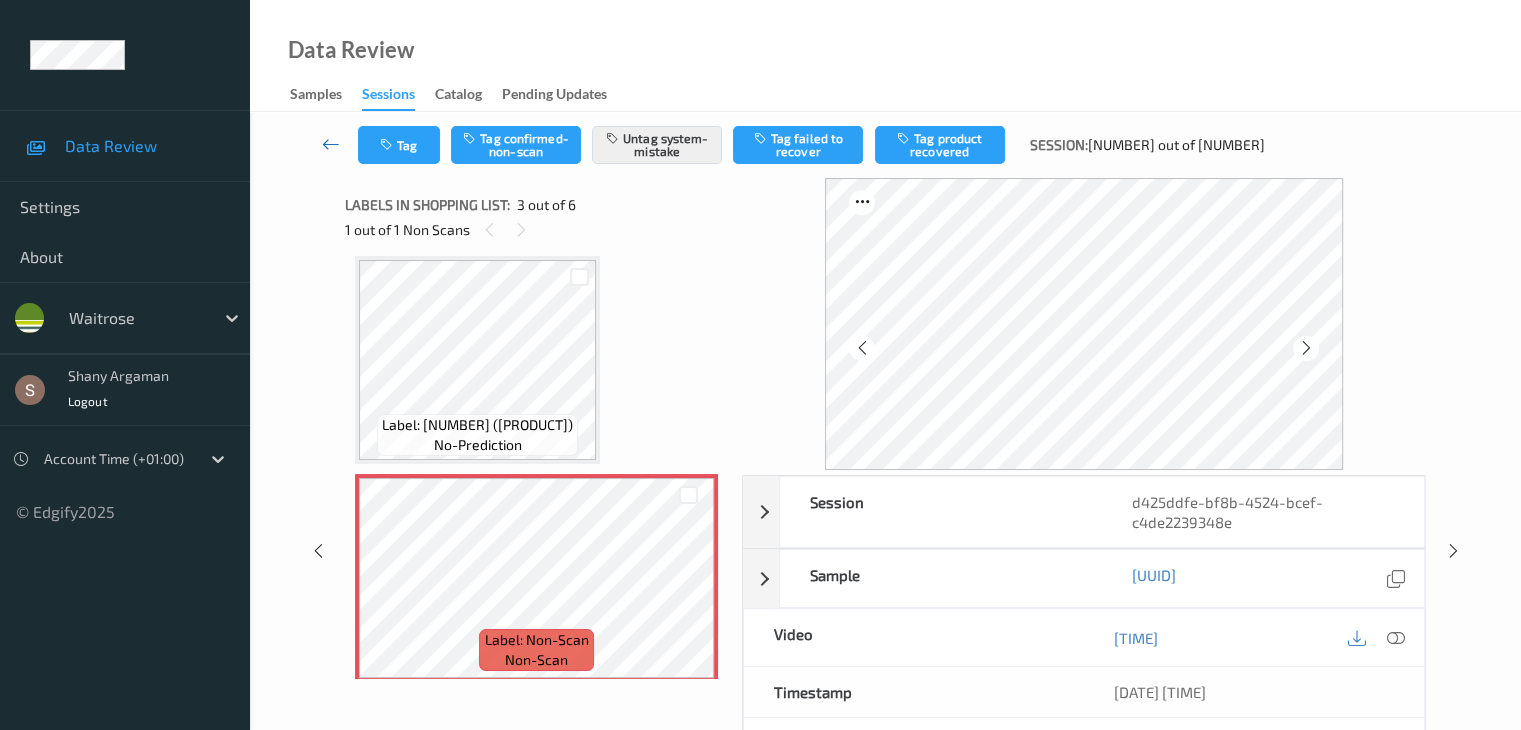 click at bounding box center [331, 145] 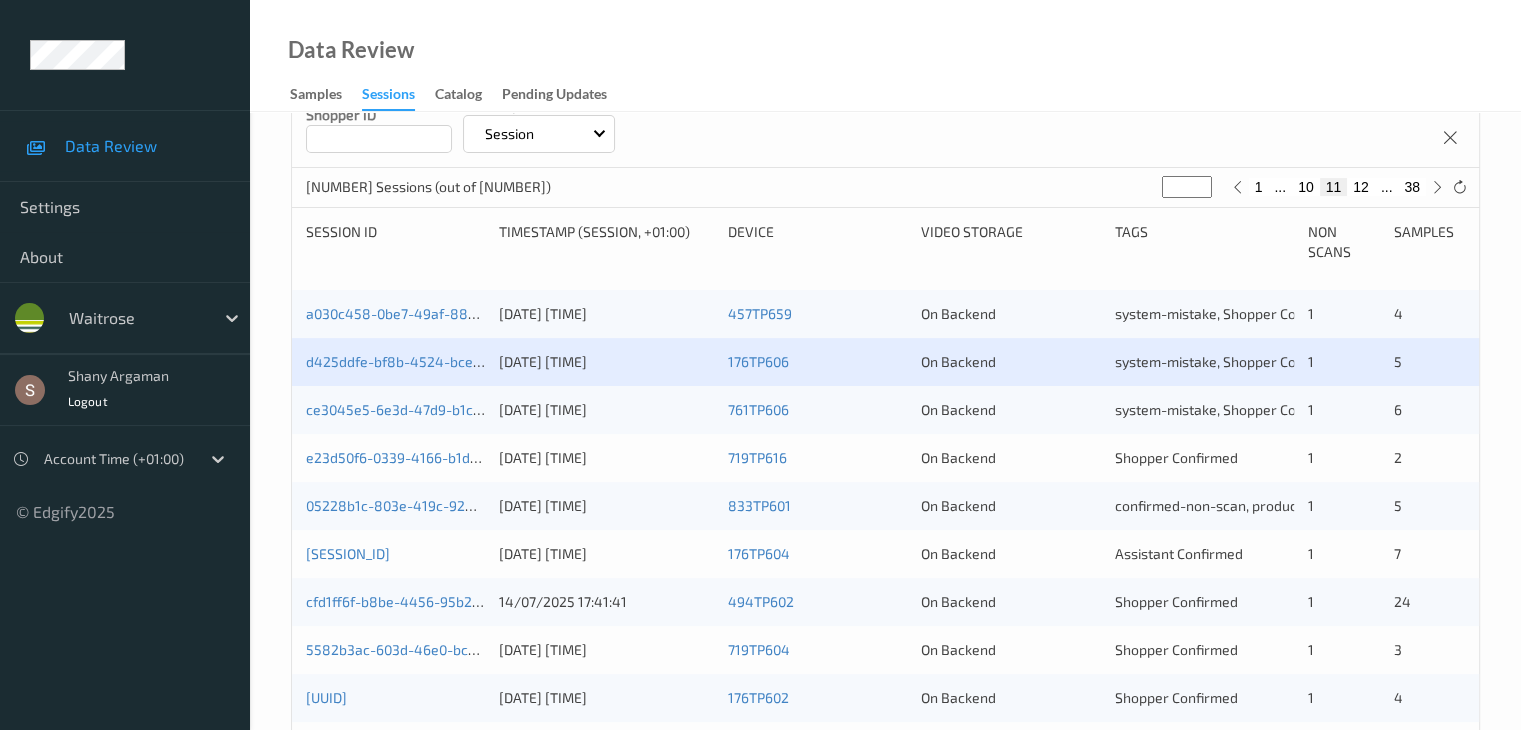 scroll, scrollTop: 400, scrollLeft: 0, axis: vertical 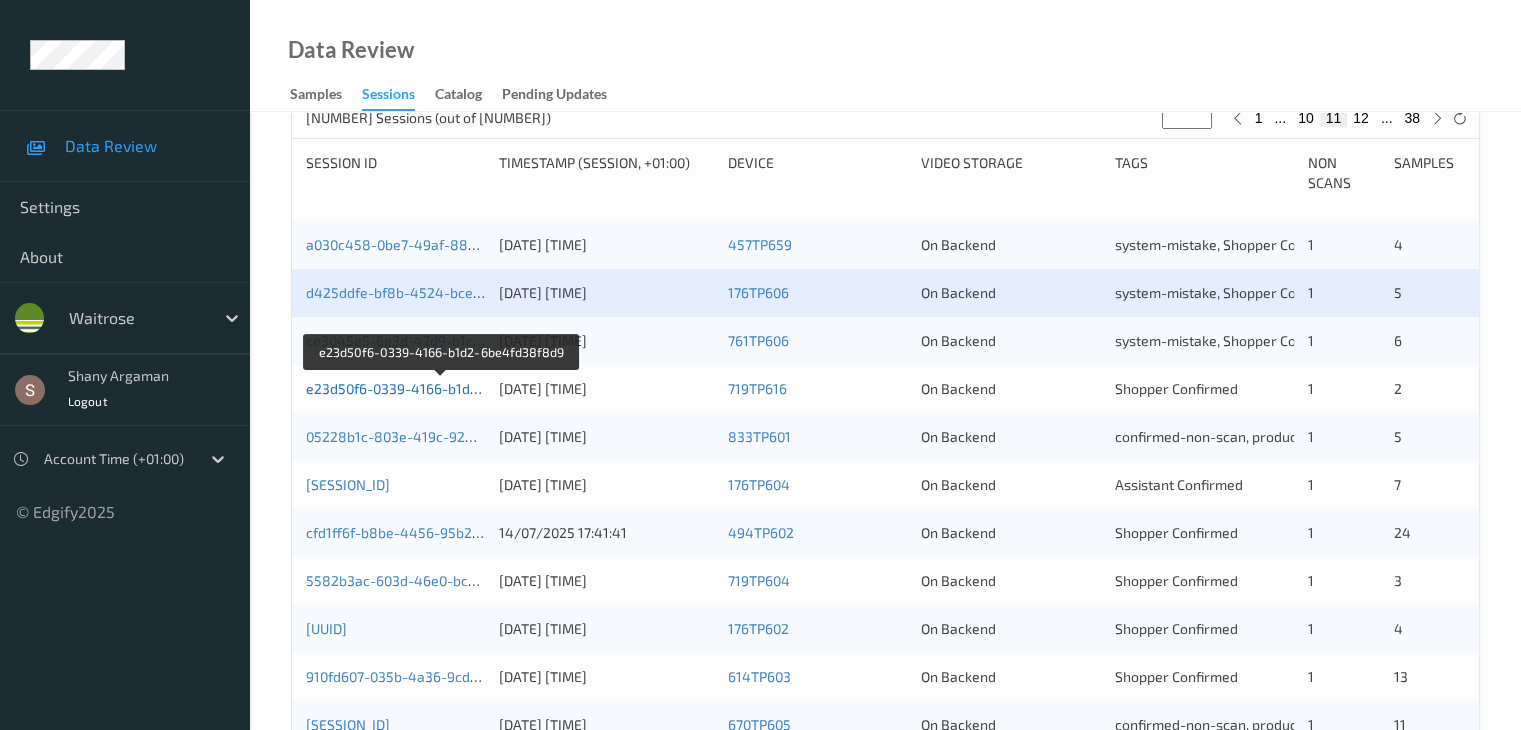 click on "e23d50f6-0339-4166-b1d2-6be4fd38f8d9" at bounding box center (441, 388) 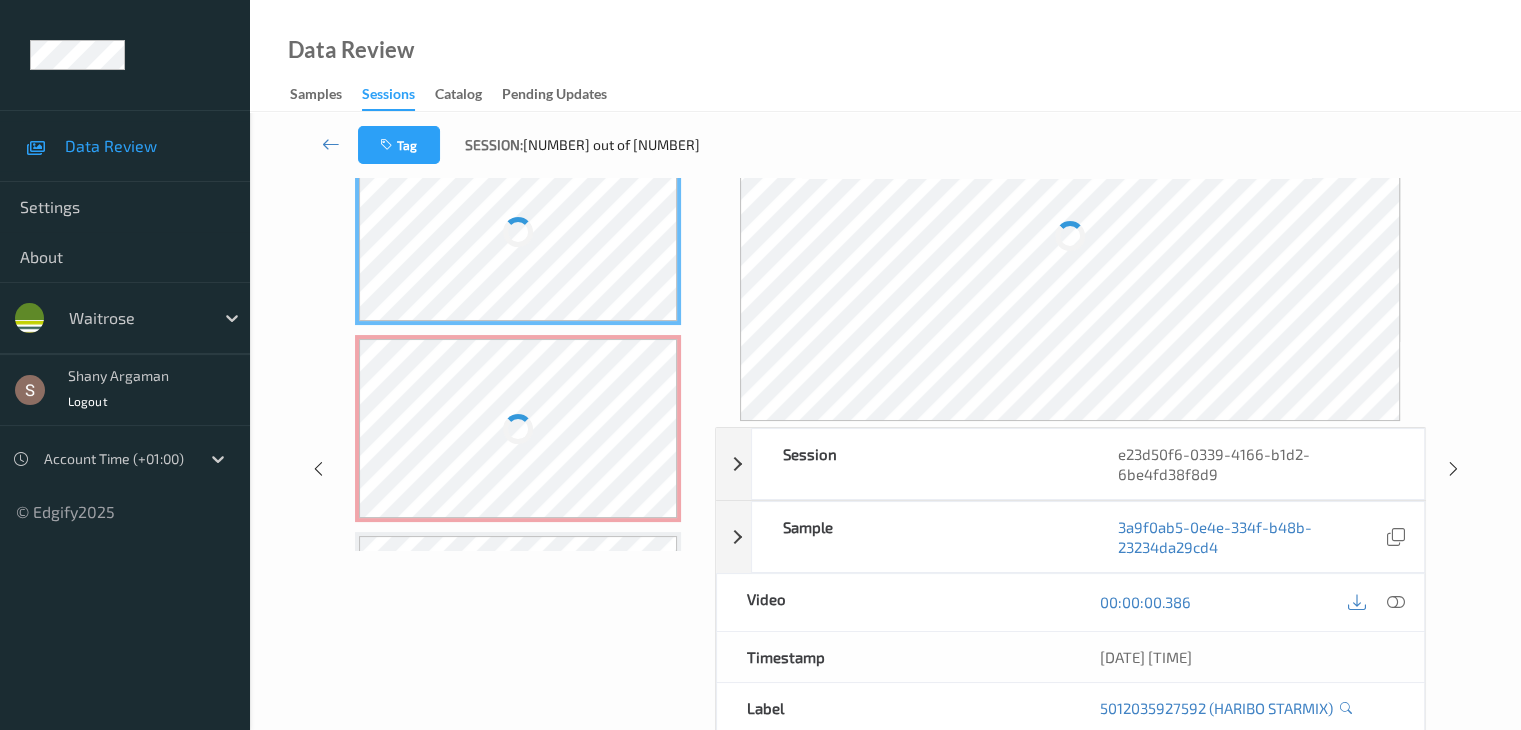 scroll, scrollTop: 0, scrollLeft: 0, axis: both 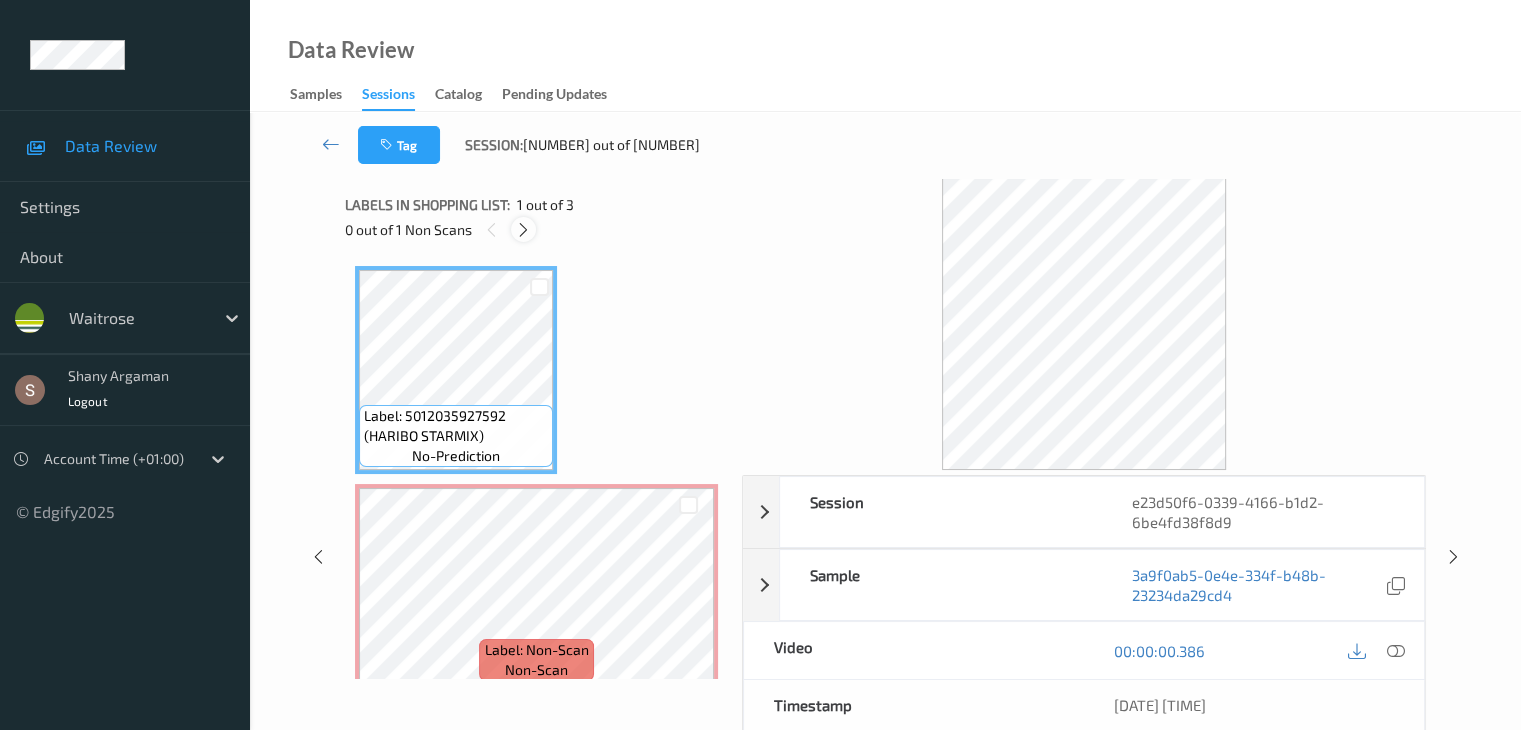 click at bounding box center (523, 230) 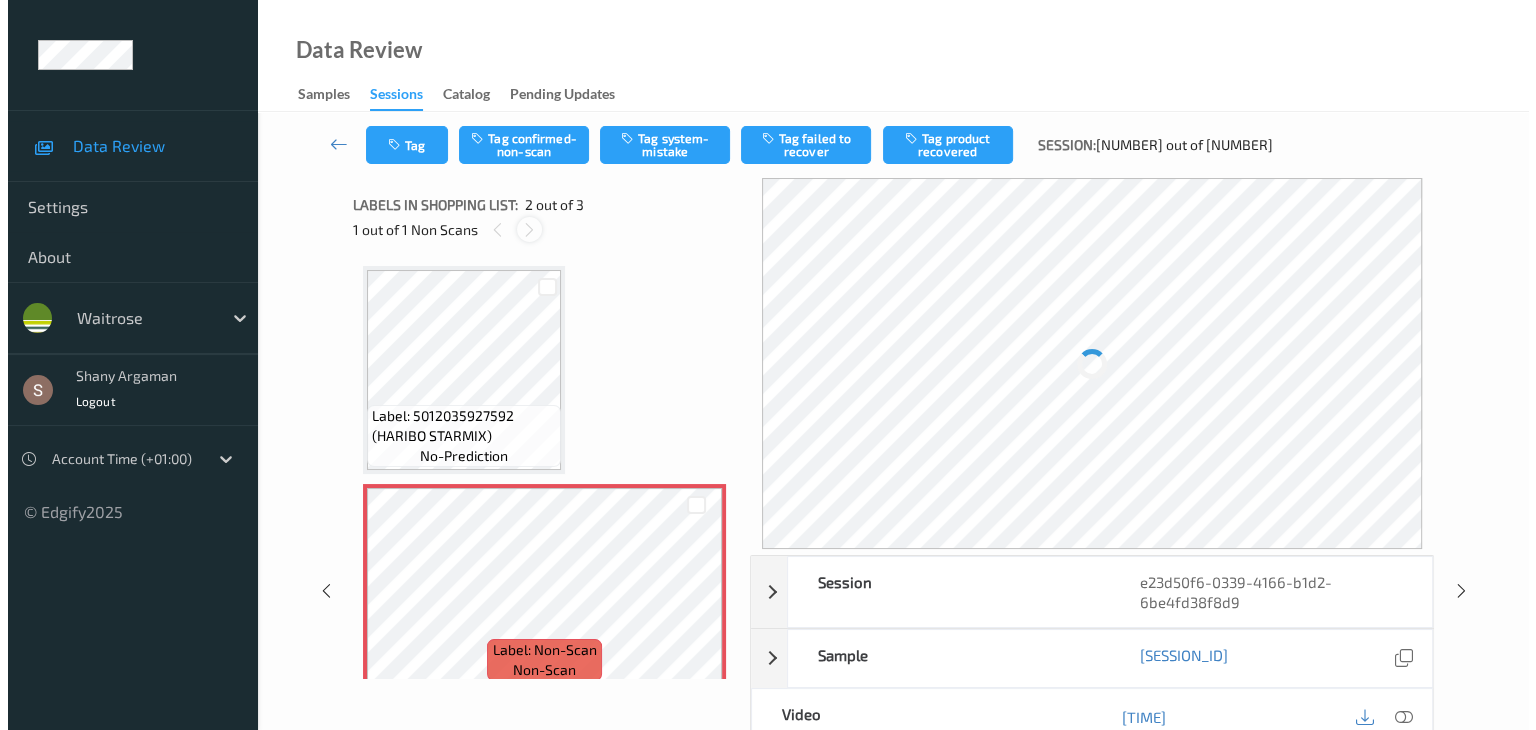 scroll, scrollTop: 10, scrollLeft: 0, axis: vertical 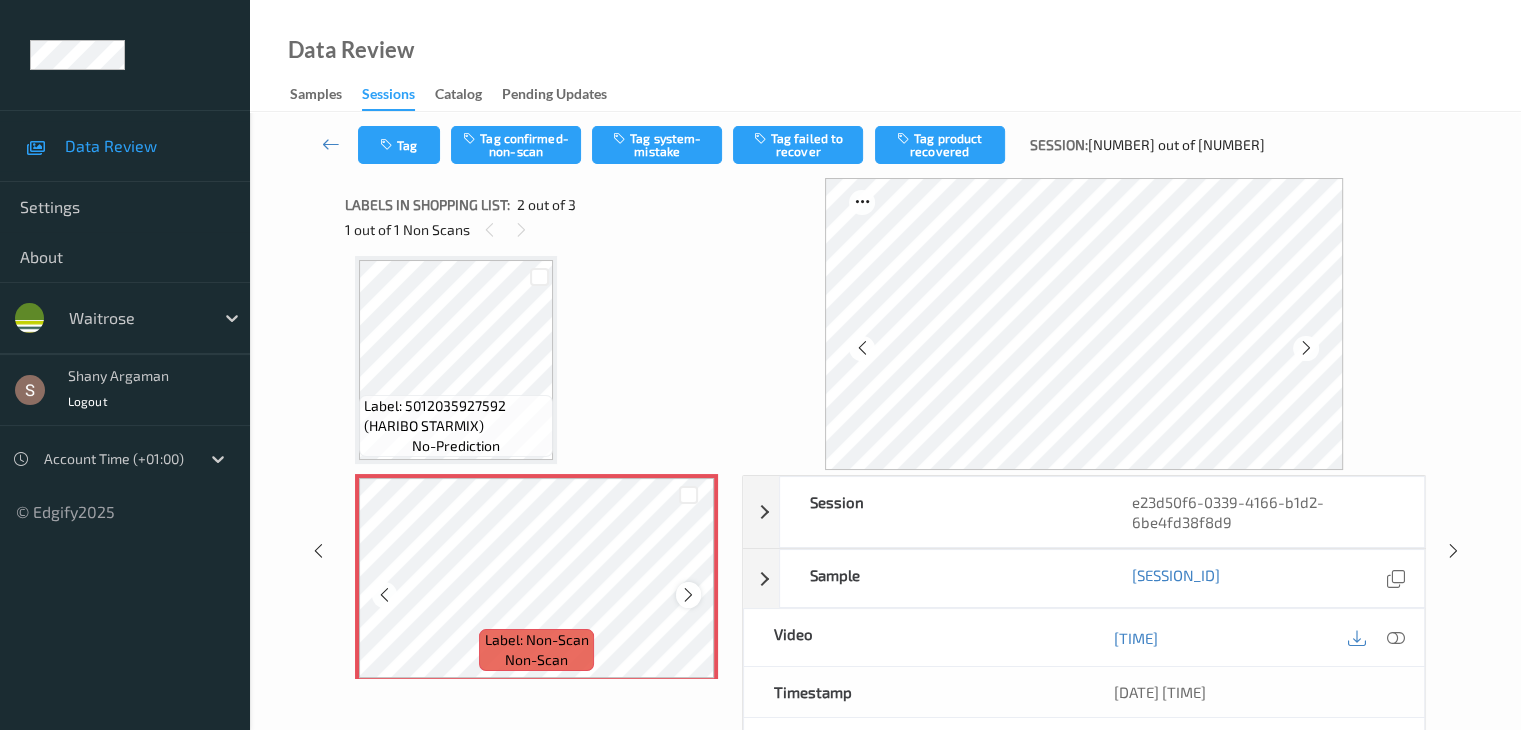click at bounding box center [688, 595] 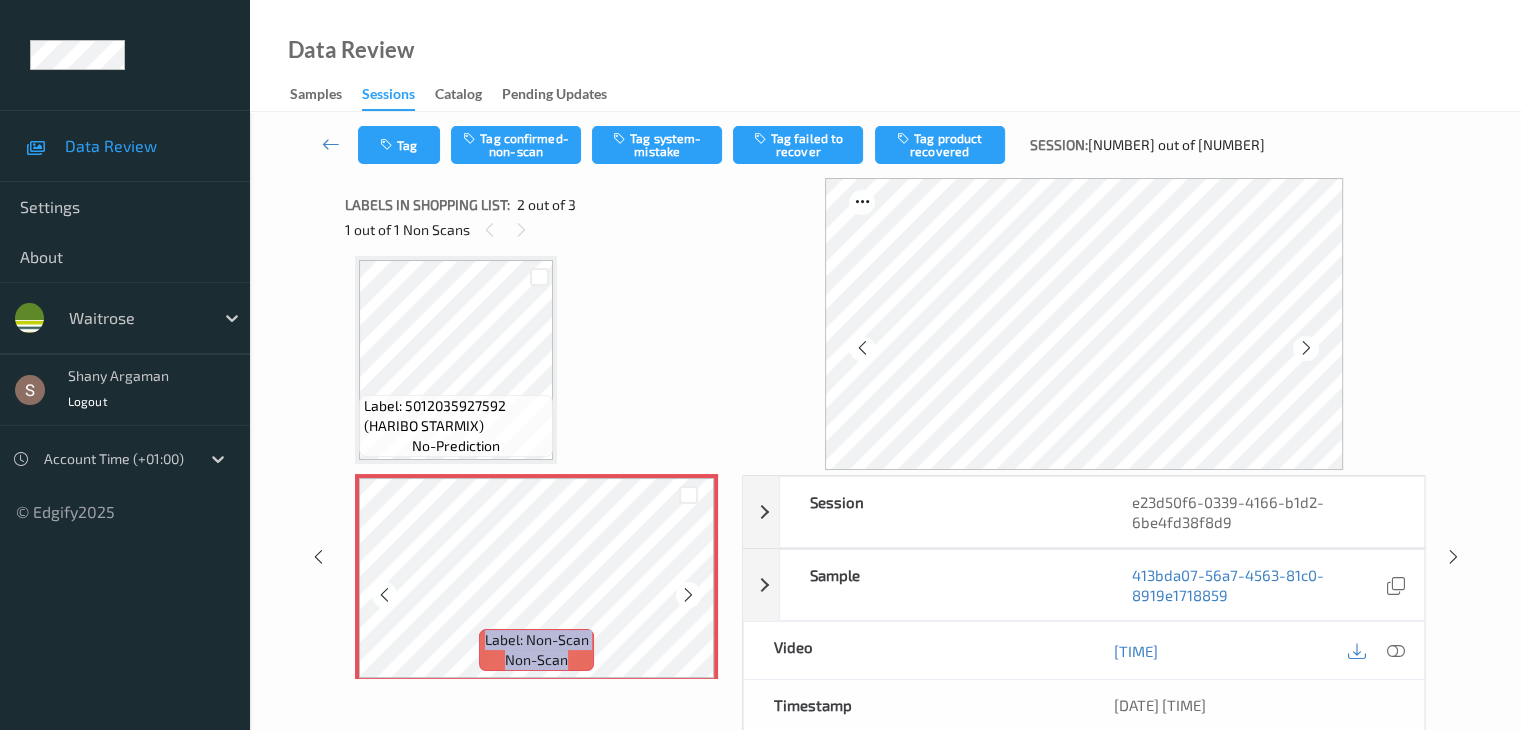 click at bounding box center [688, 595] 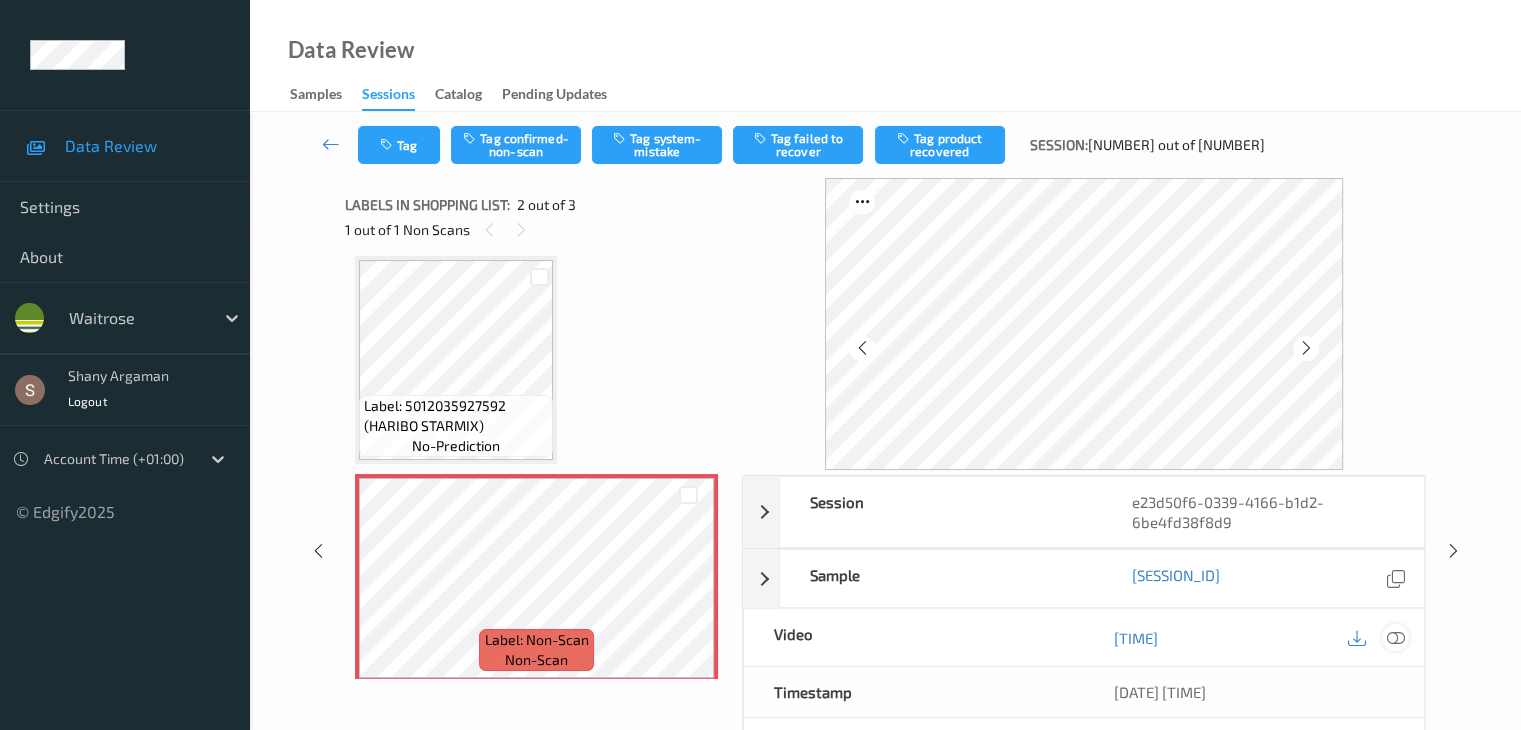 click at bounding box center [1395, 638] 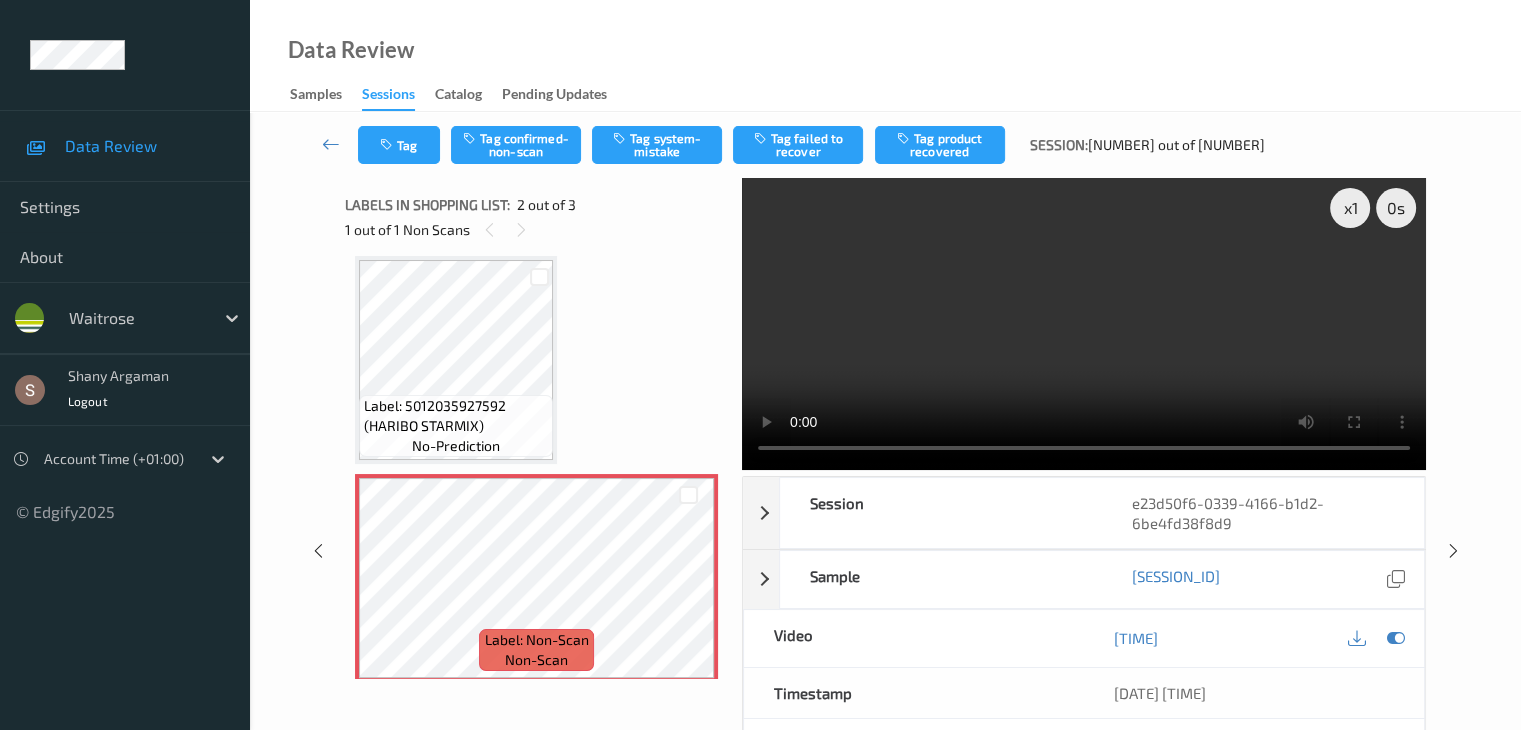 click at bounding box center (1084, 324) 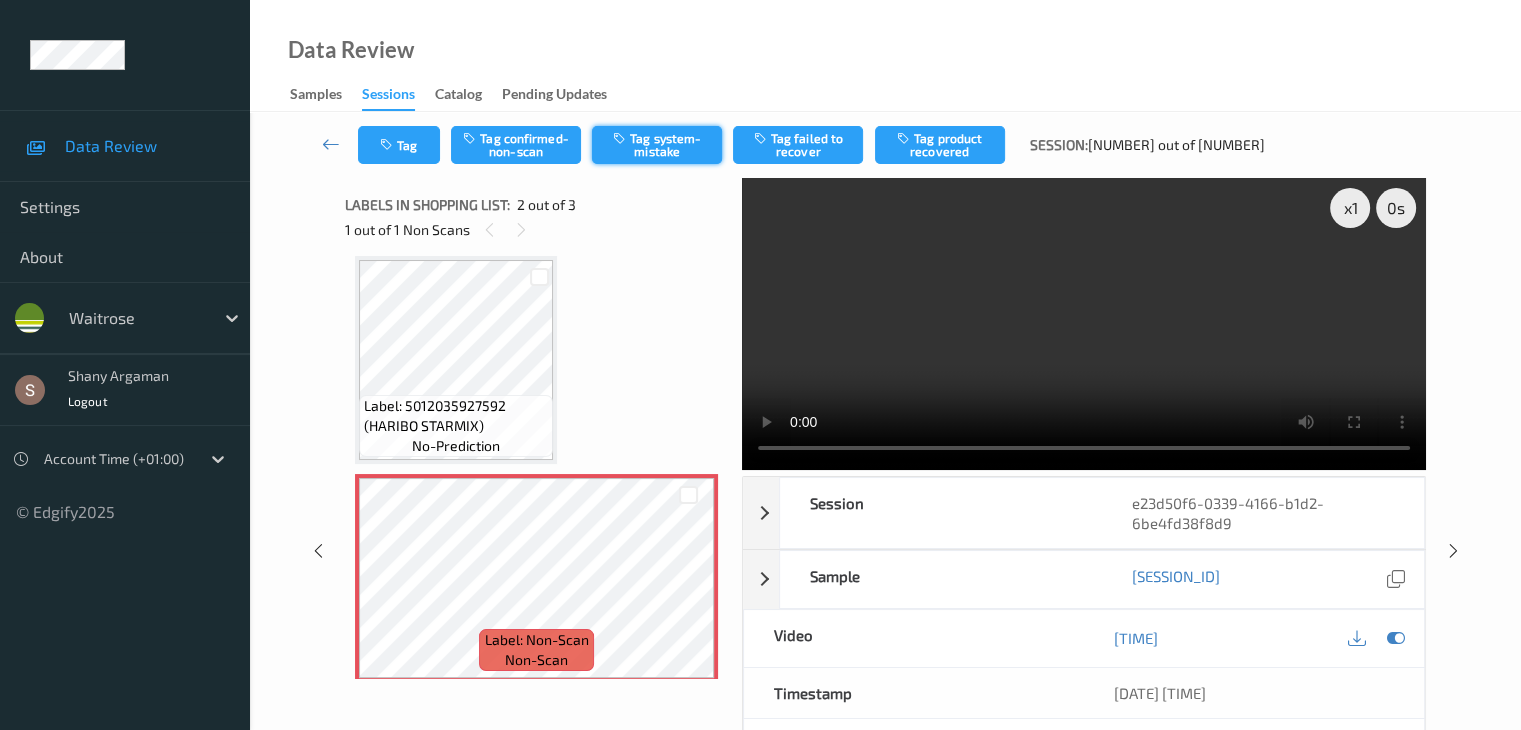 click on "Tag   system-mistake" at bounding box center (657, 145) 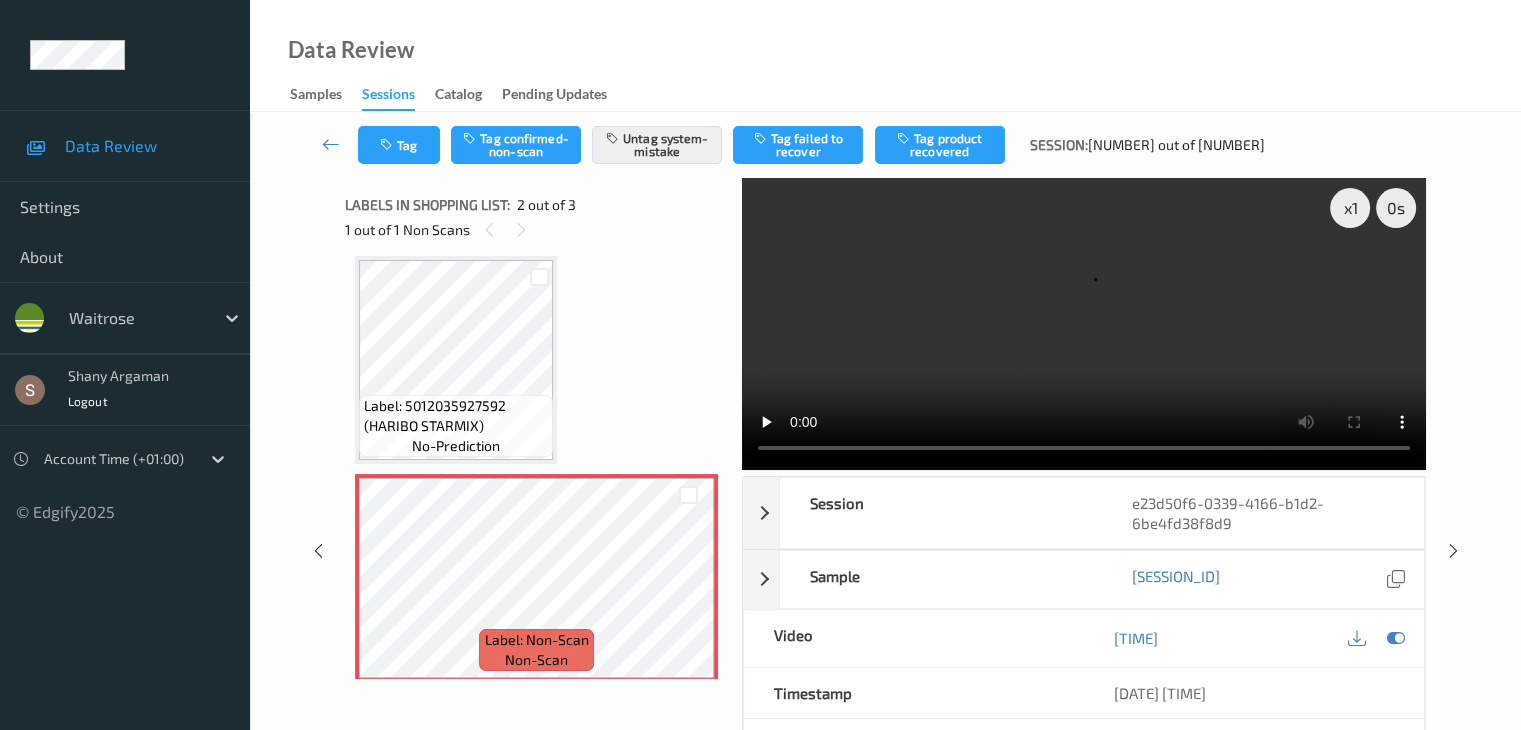 click at bounding box center [388, 145] 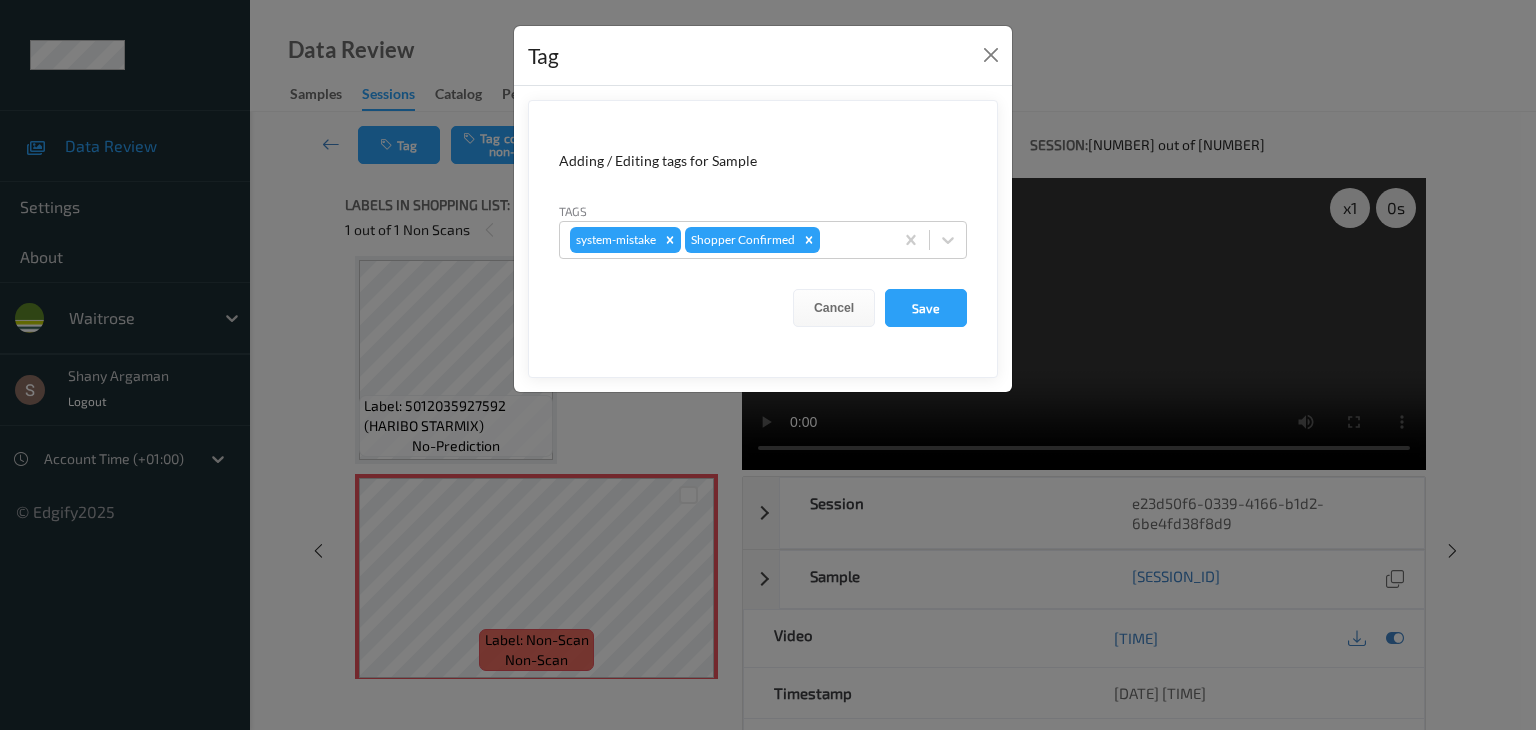 click on "Adding / Editing tags for Sample   Tags system-mistake Shopper Confirmed Cancel Save" at bounding box center [763, 239] 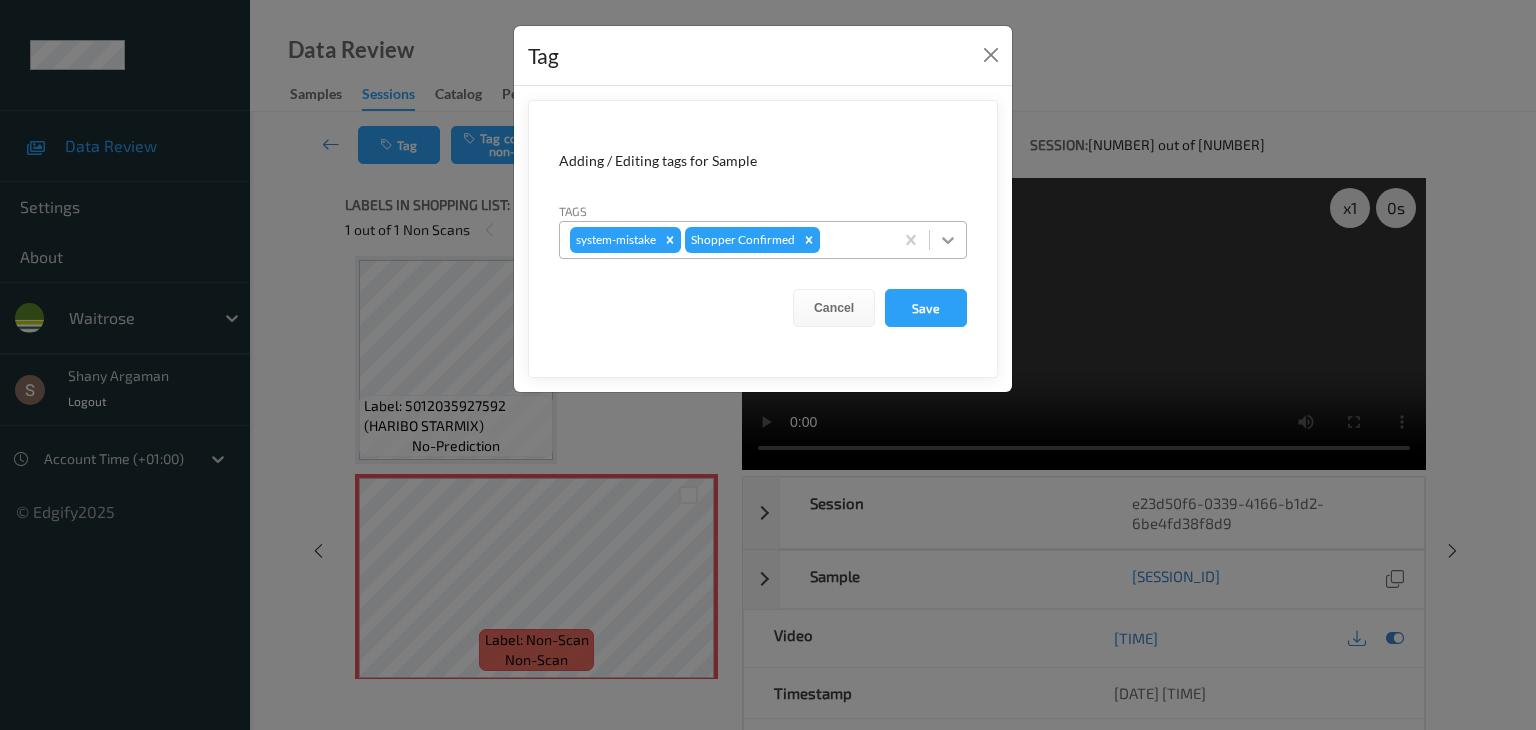 click 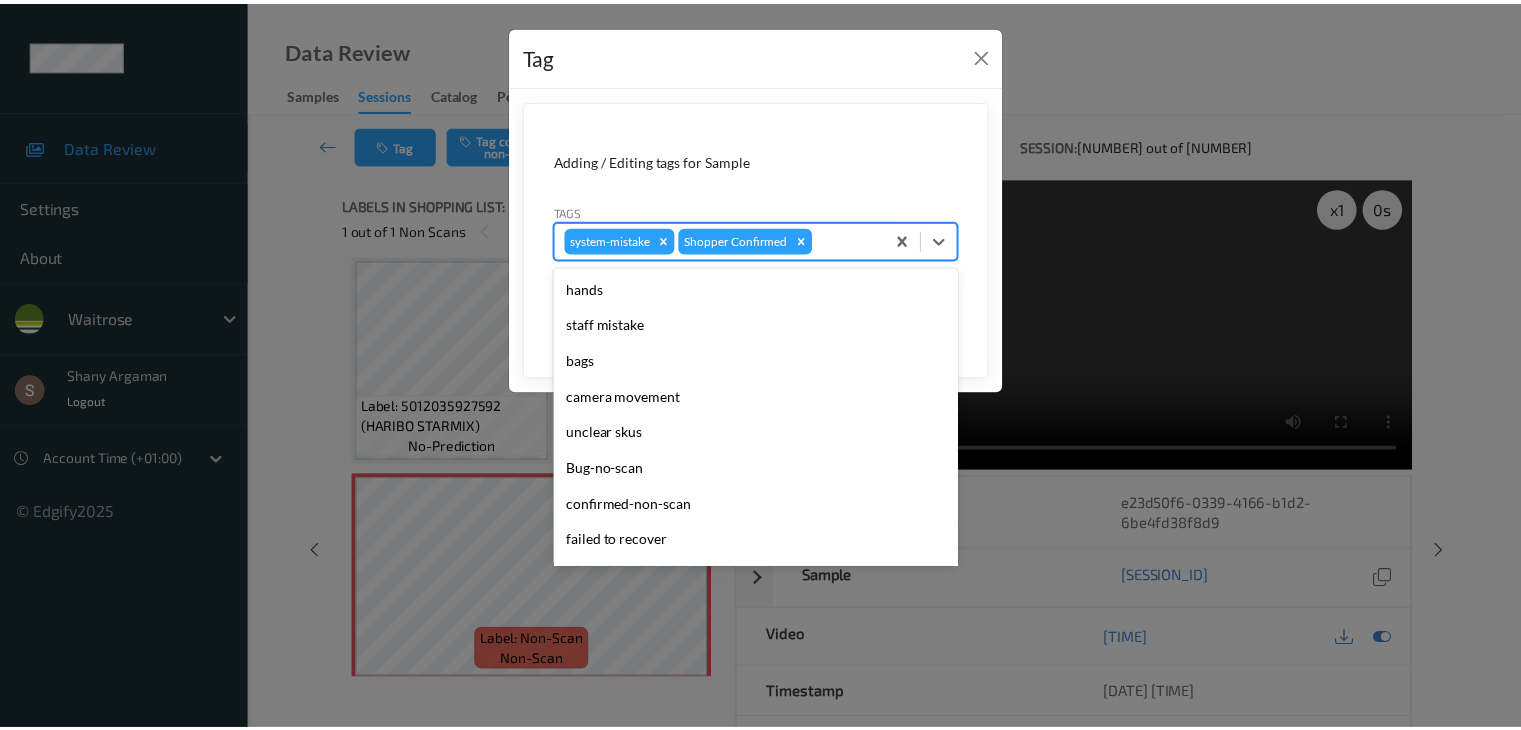 scroll, scrollTop: 356, scrollLeft: 0, axis: vertical 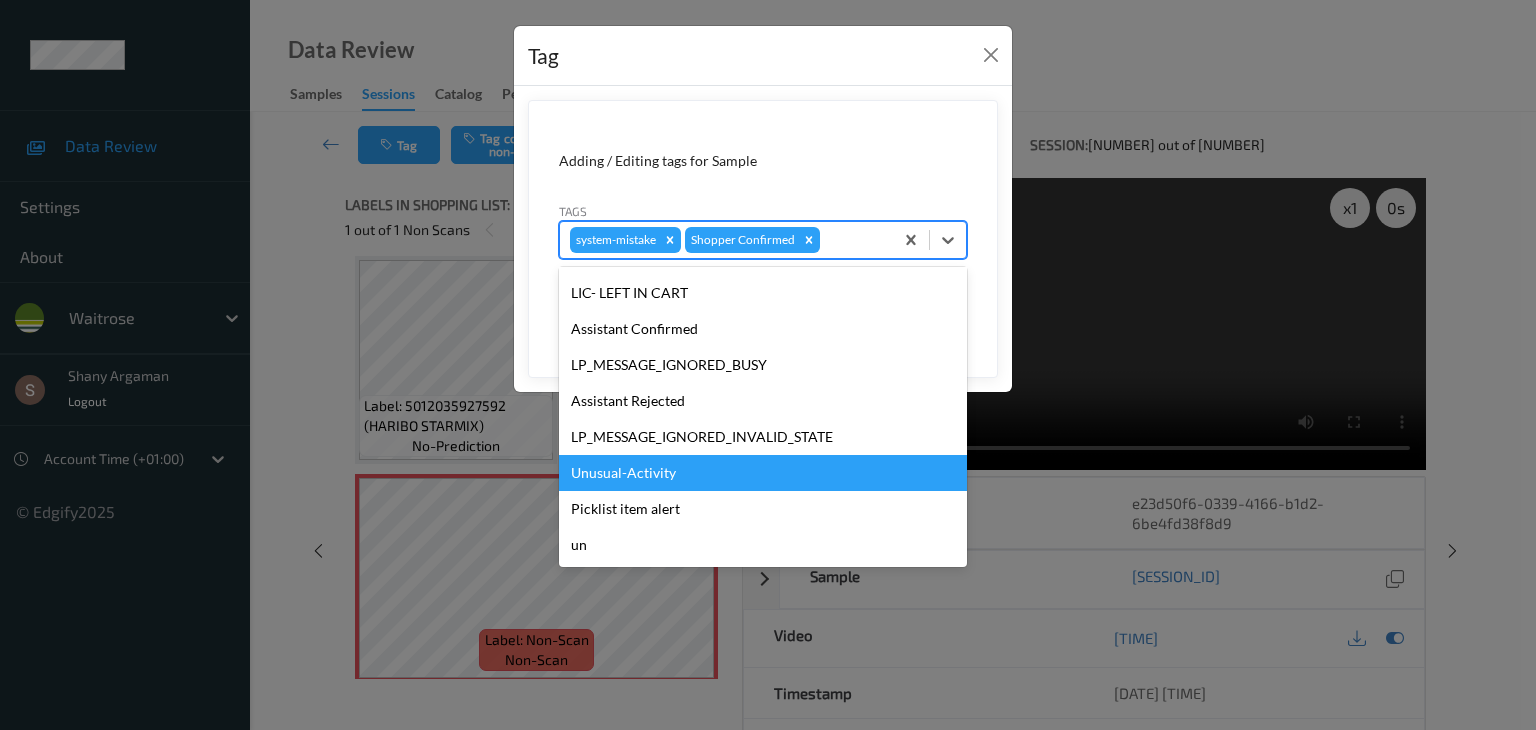 click on "Unusual-Activity" at bounding box center (763, 473) 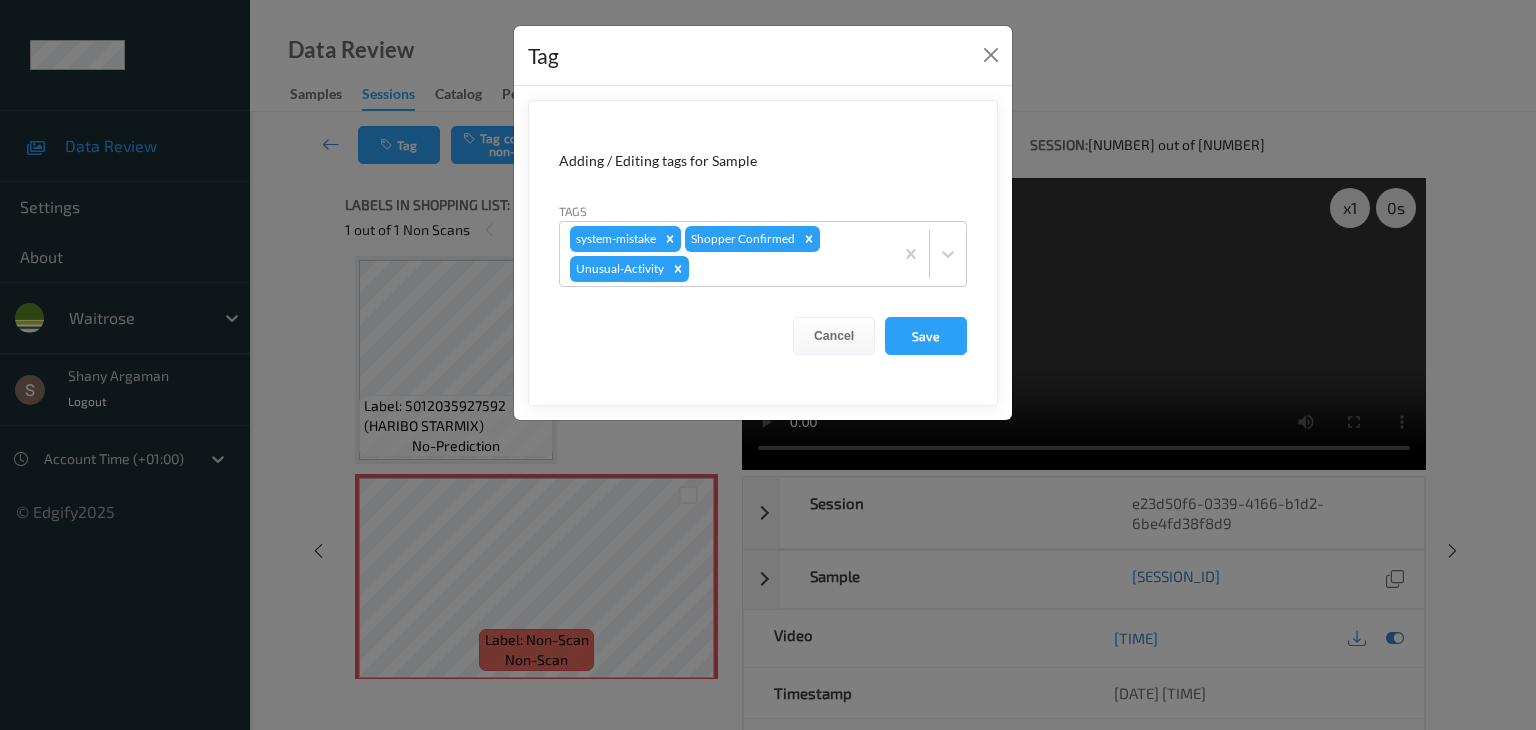 click on "Adding / Editing tags for Sample   Tags system-mistake Shopper Confirmed Unusual-Activity Cancel Save" at bounding box center (763, 253) 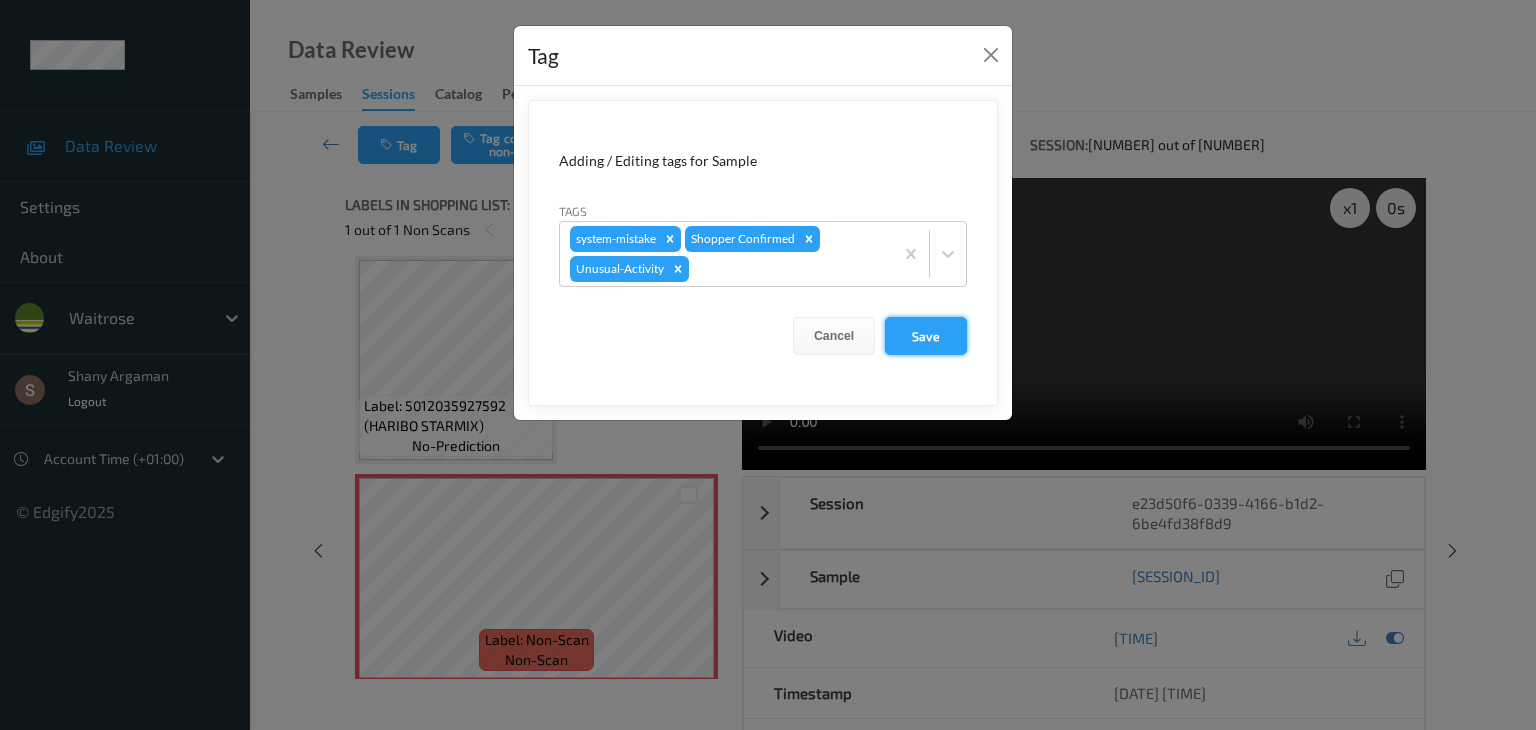 click on "Save" at bounding box center [926, 336] 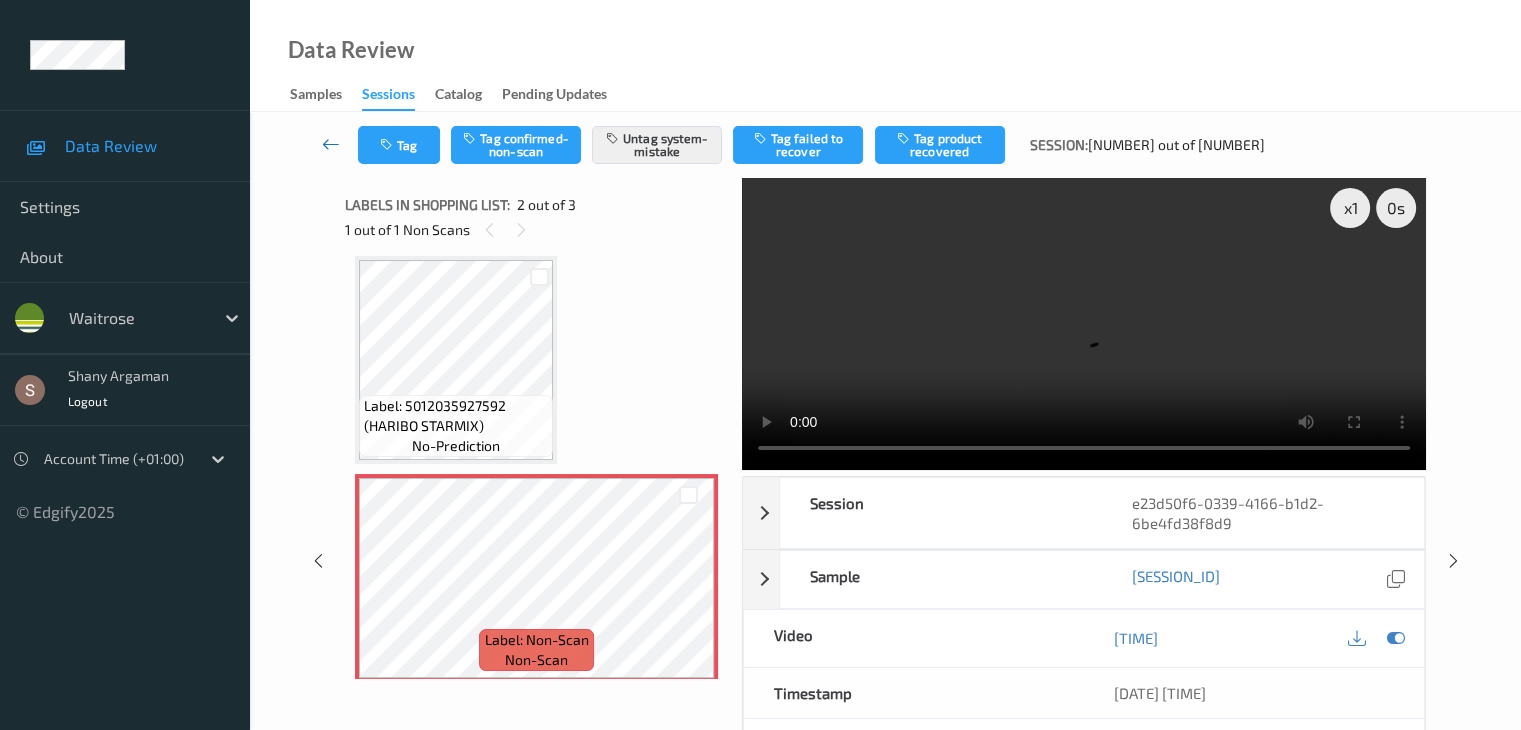click at bounding box center [331, 144] 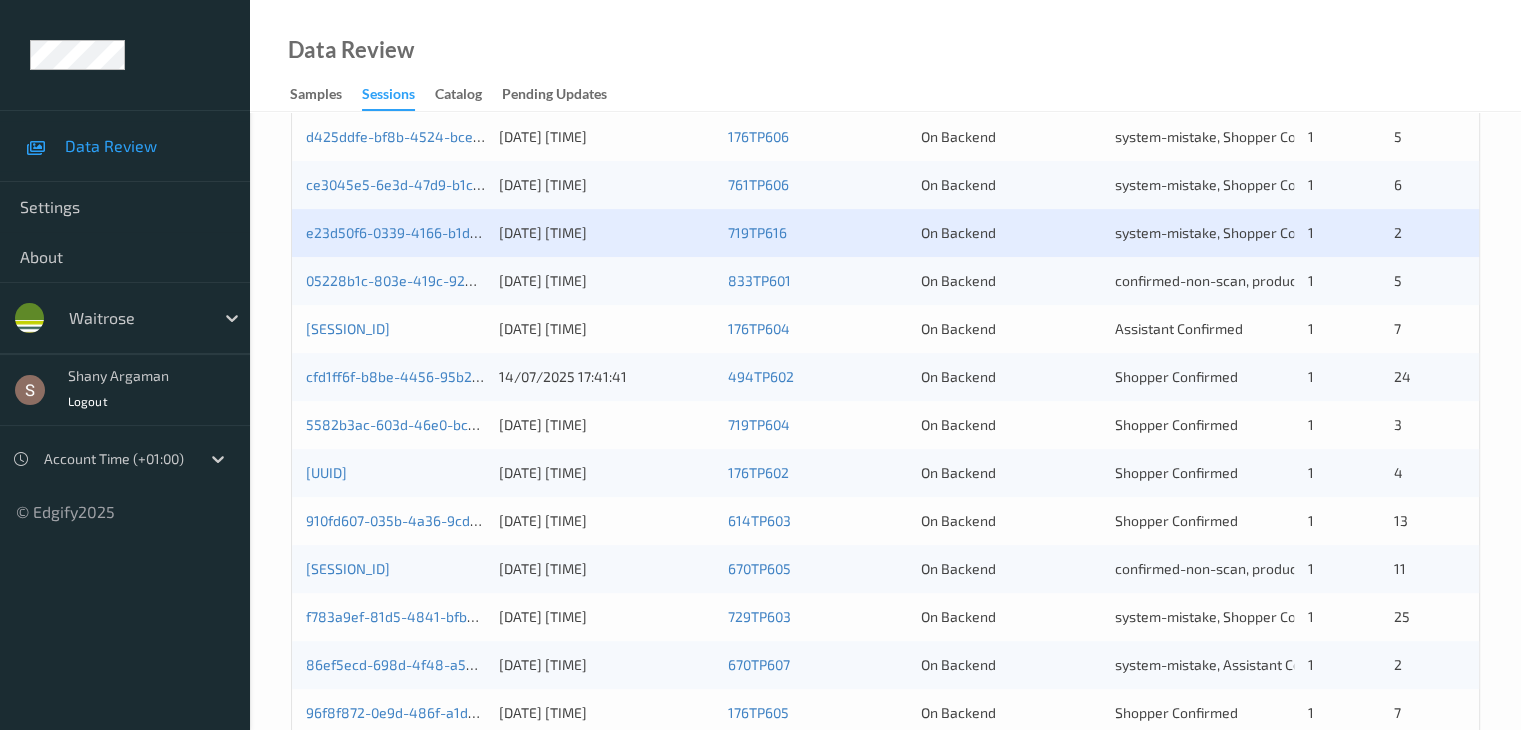 scroll, scrollTop: 600, scrollLeft: 0, axis: vertical 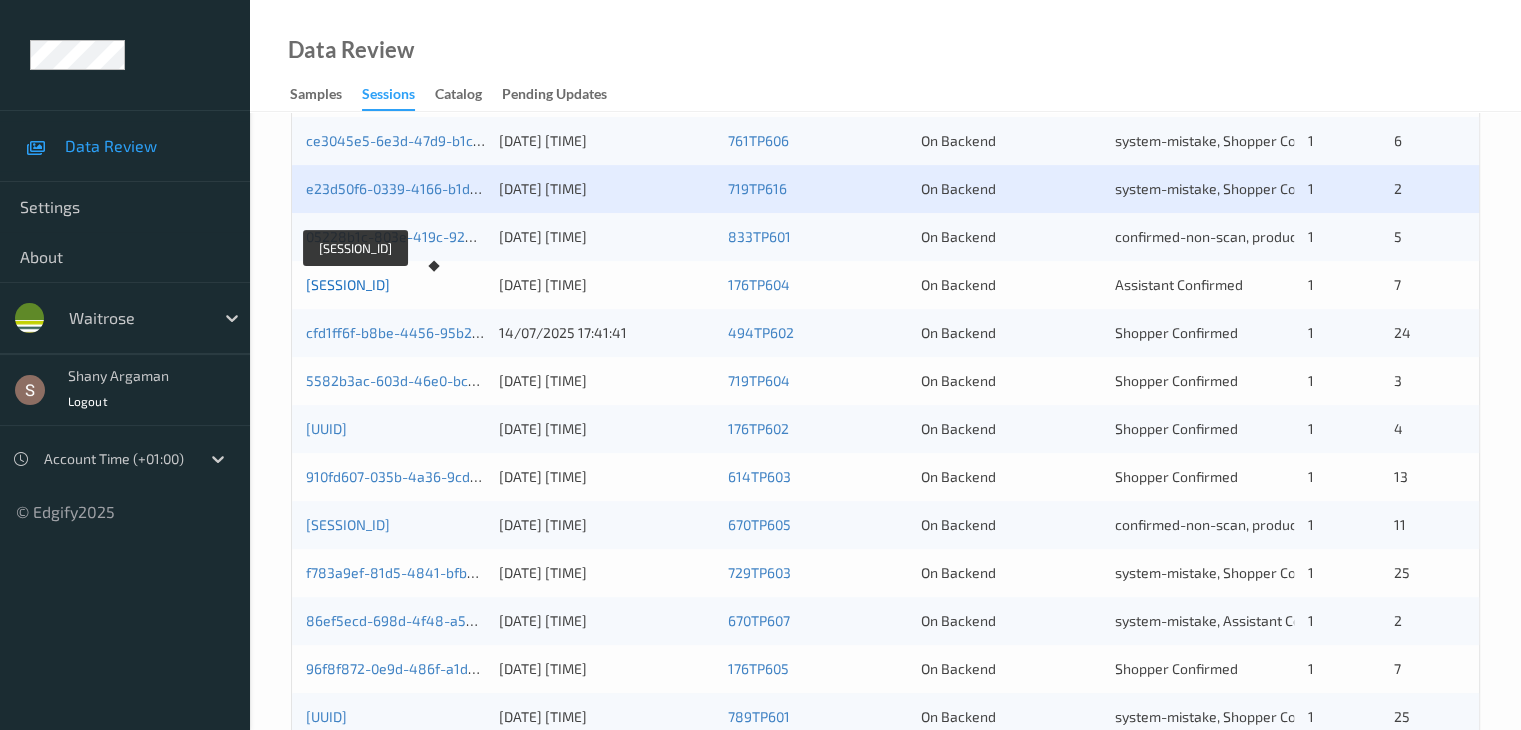 click on "[UUID]" at bounding box center (348, 284) 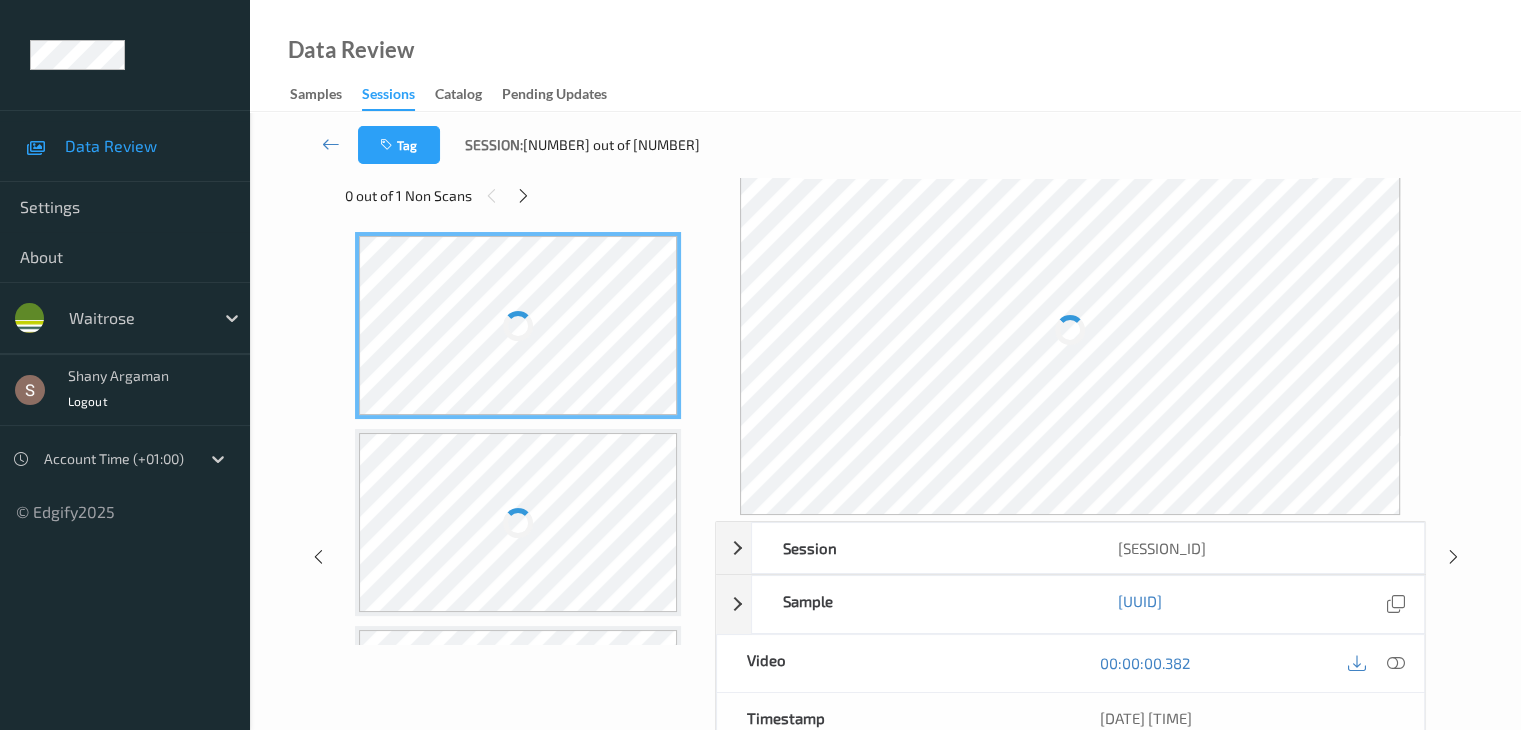 scroll, scrollTop: 0, scrollLeft: 0, axis: both 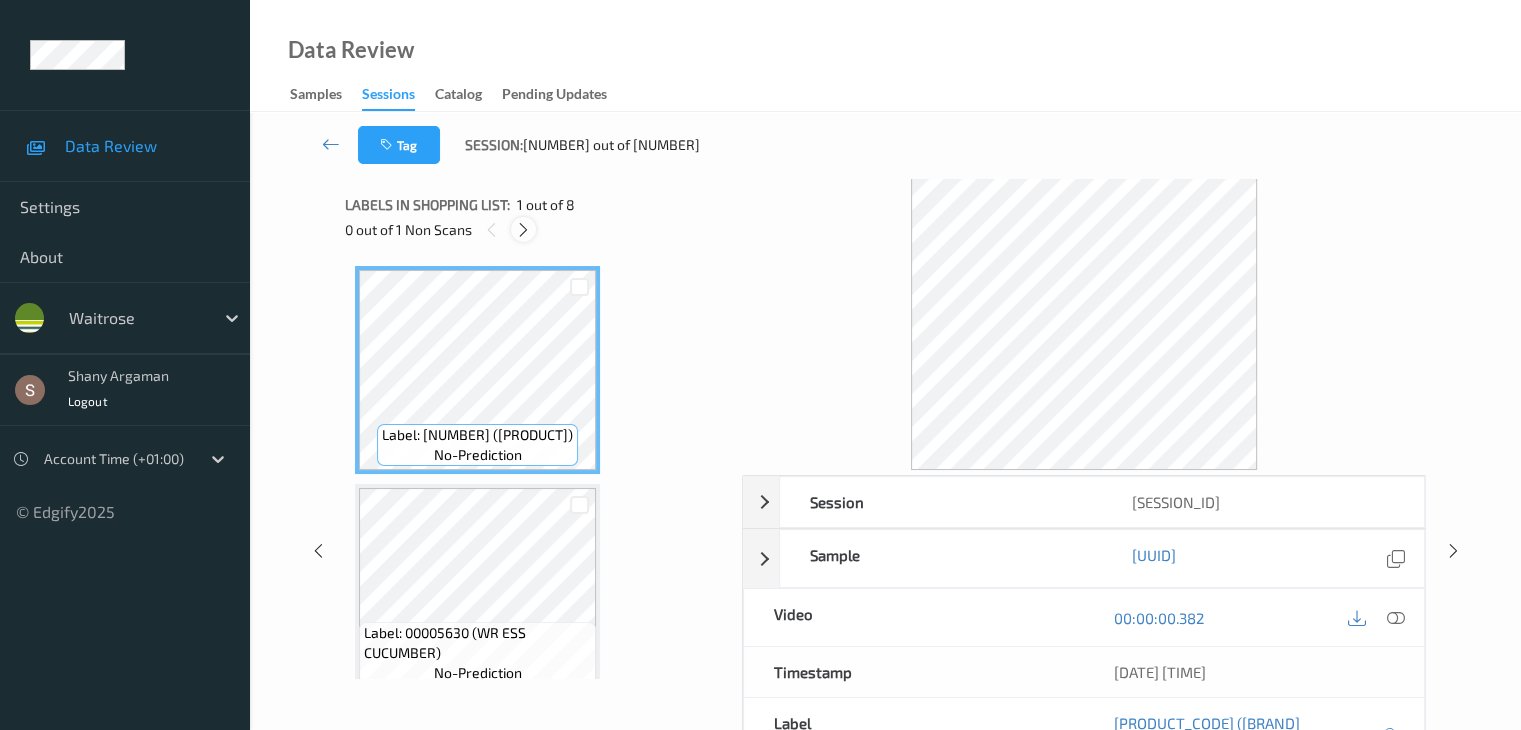 click at bounding box center (523, 230) 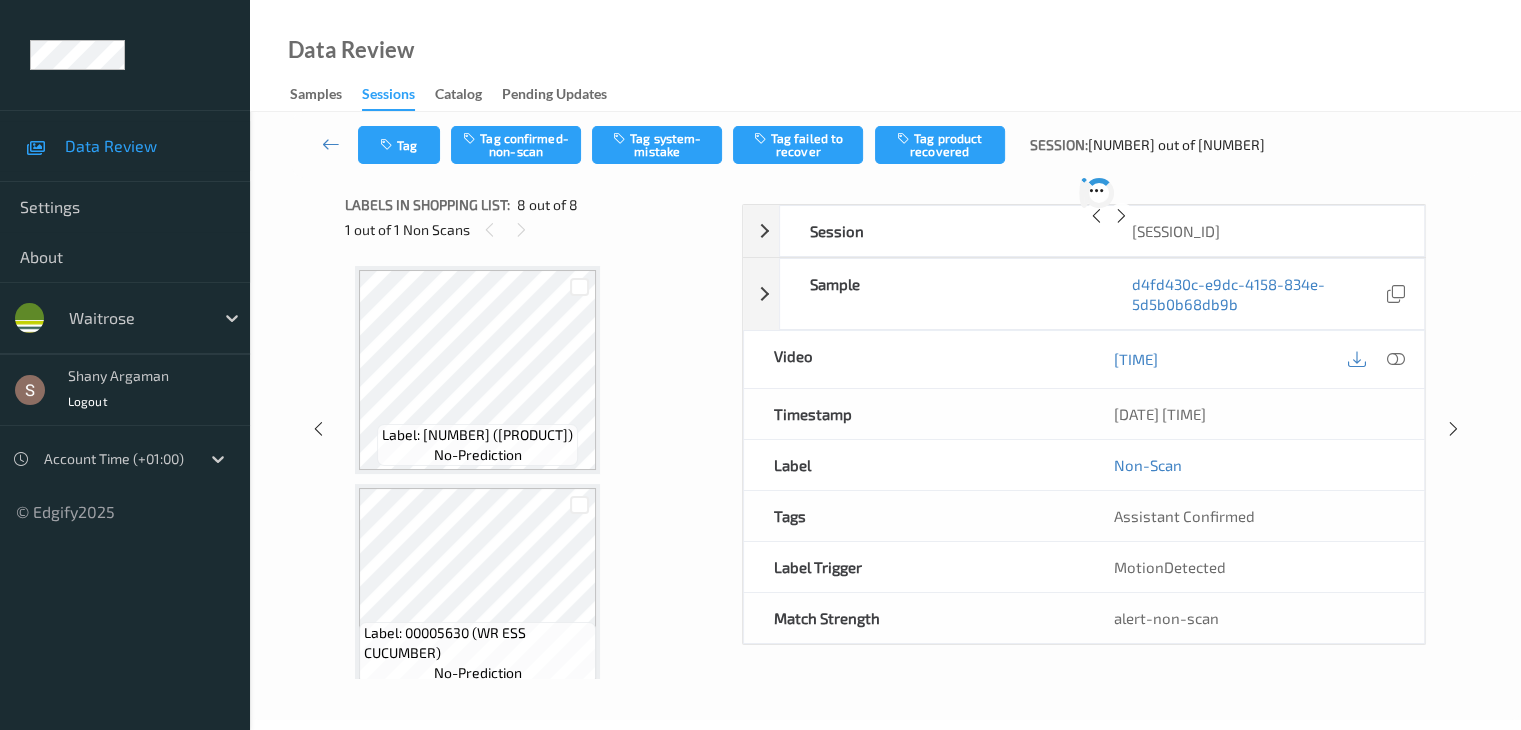 scroll, scrollTop: 1318, scrollLeft: 0, axis: vertical 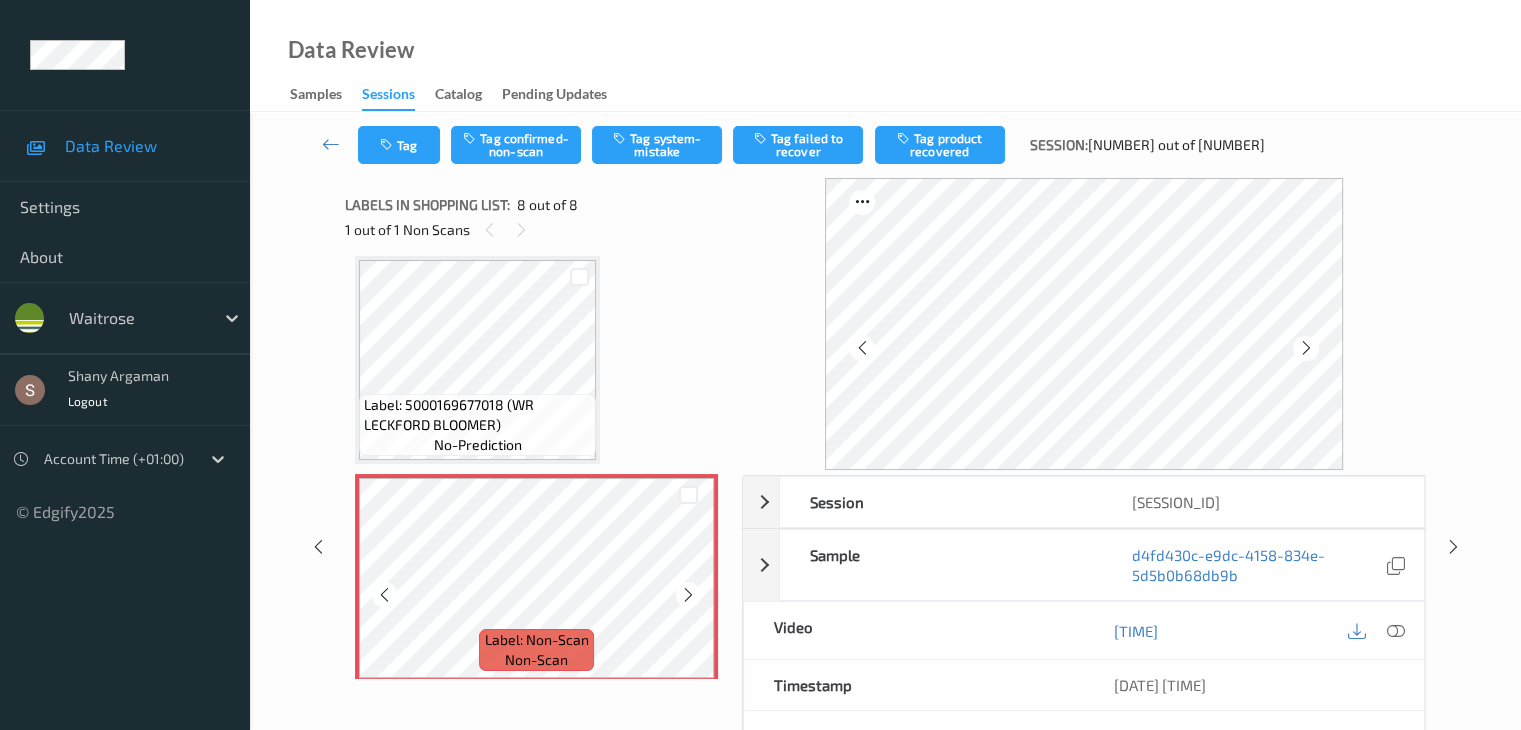click at bounding box center [688, 595] 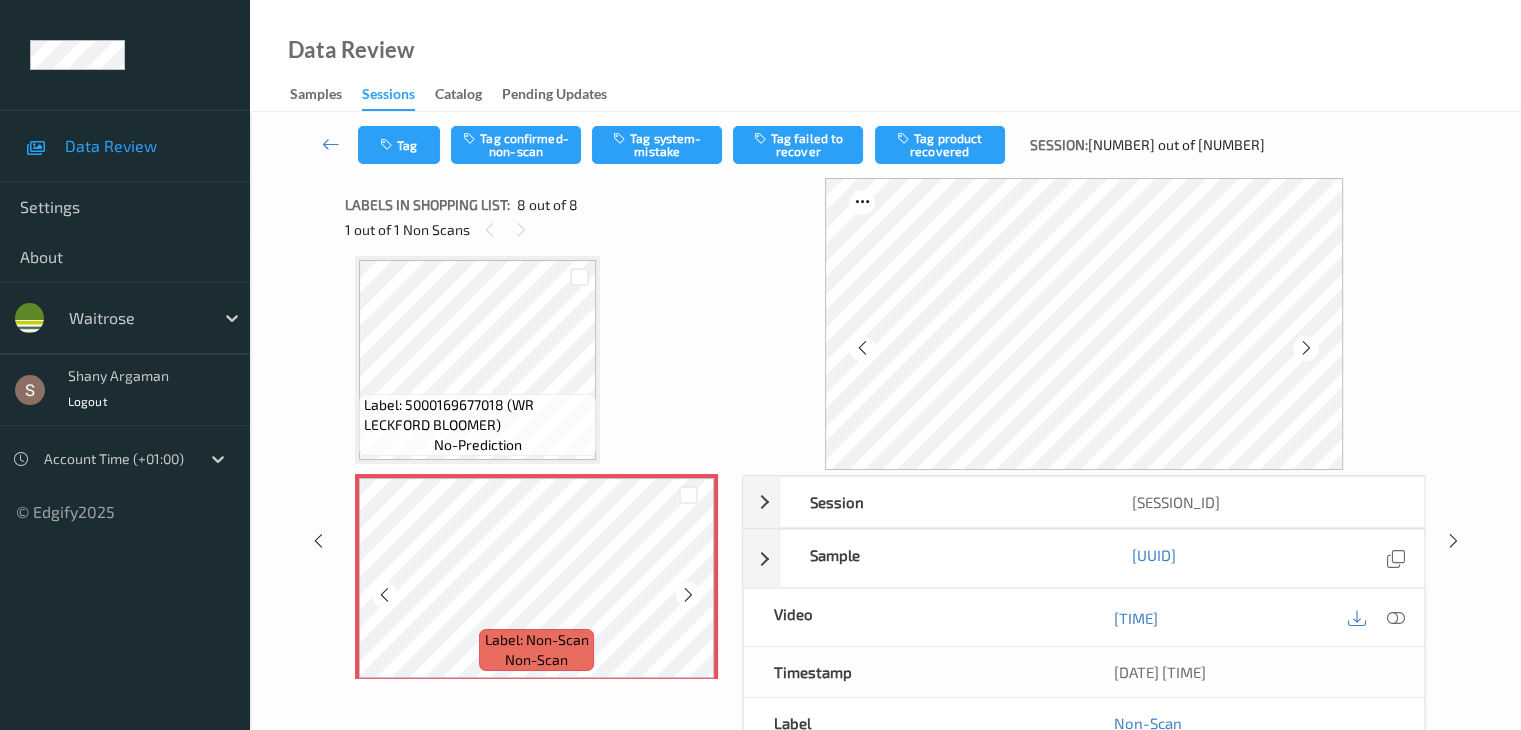 click at bounding box center [688, 595] 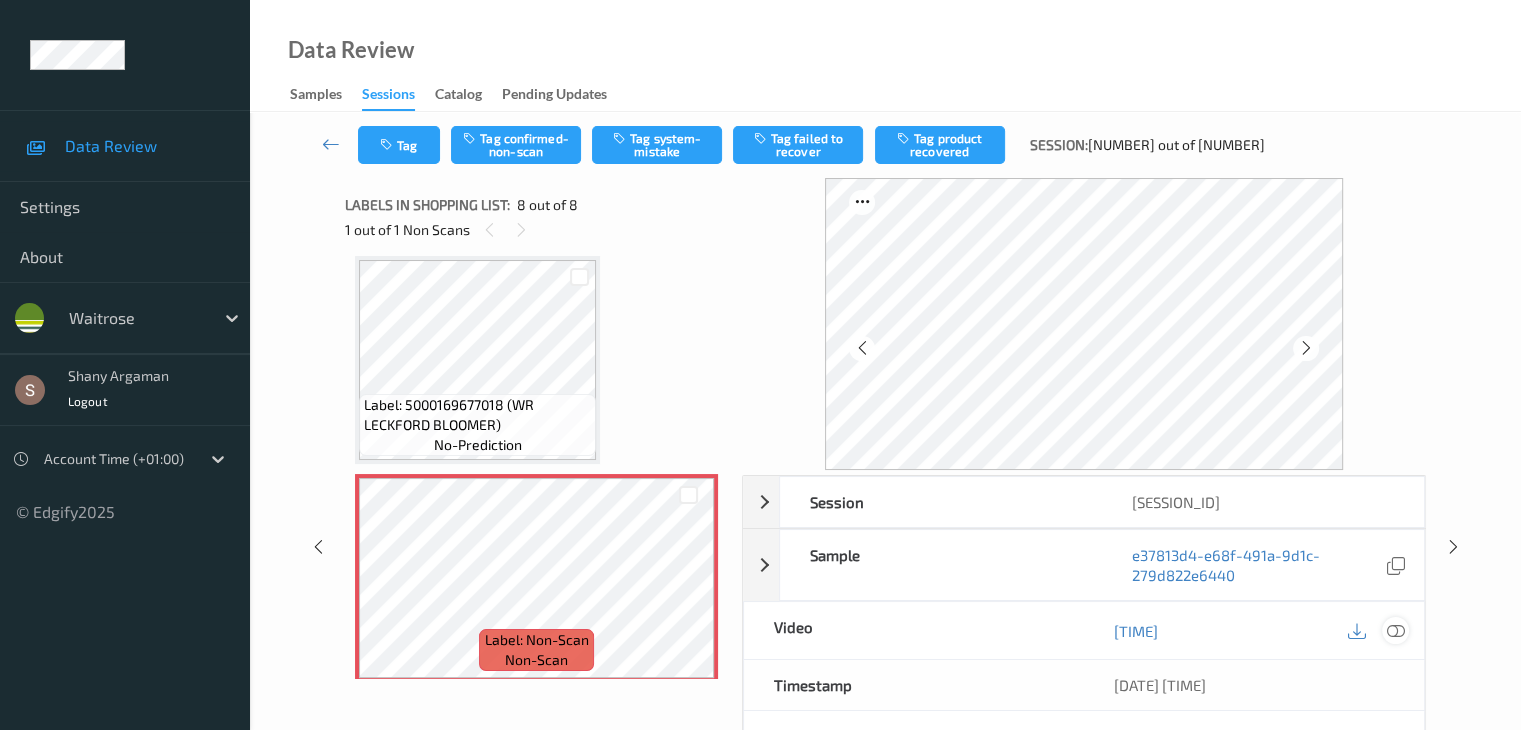 click at bounding box center [1395, 631] 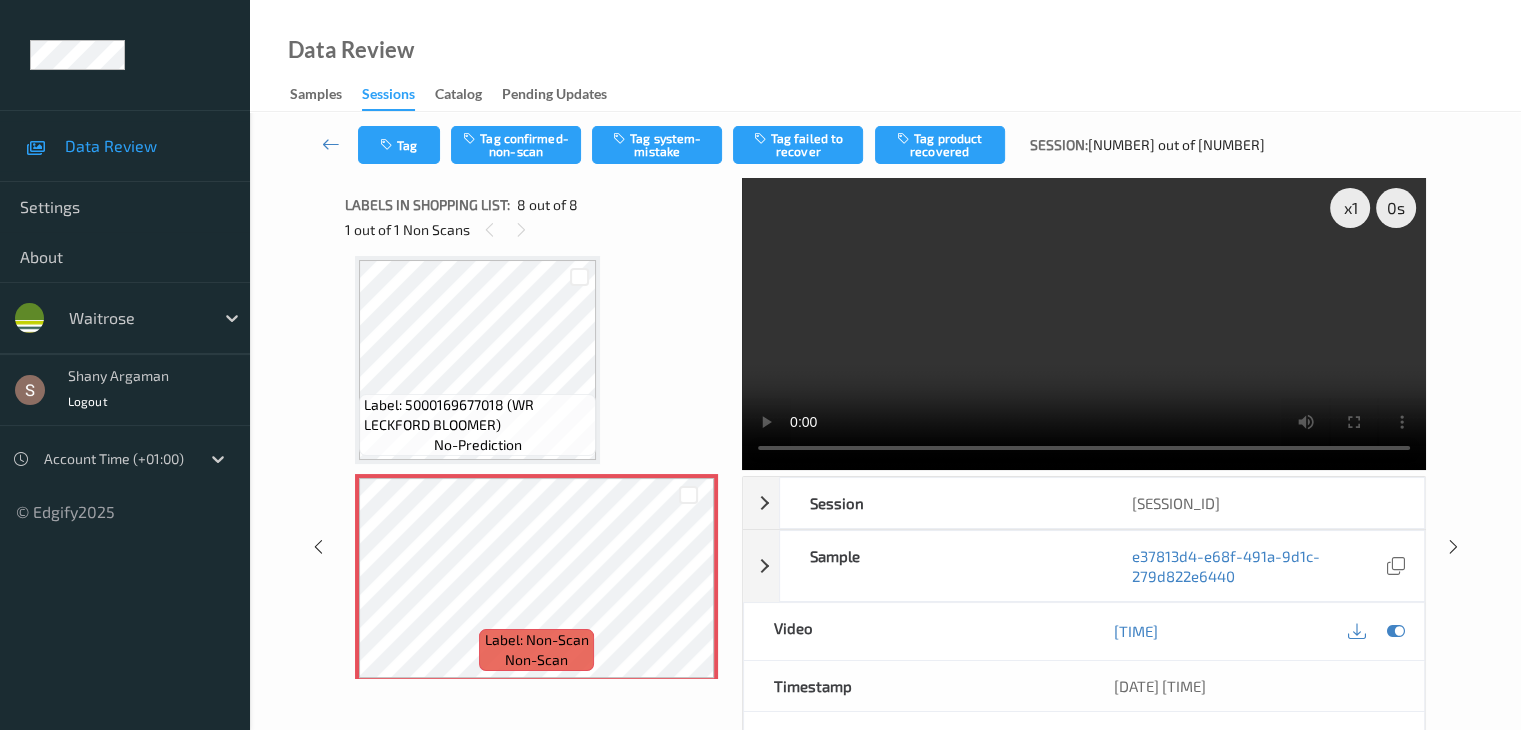 click at bounding box center (1084, 324) 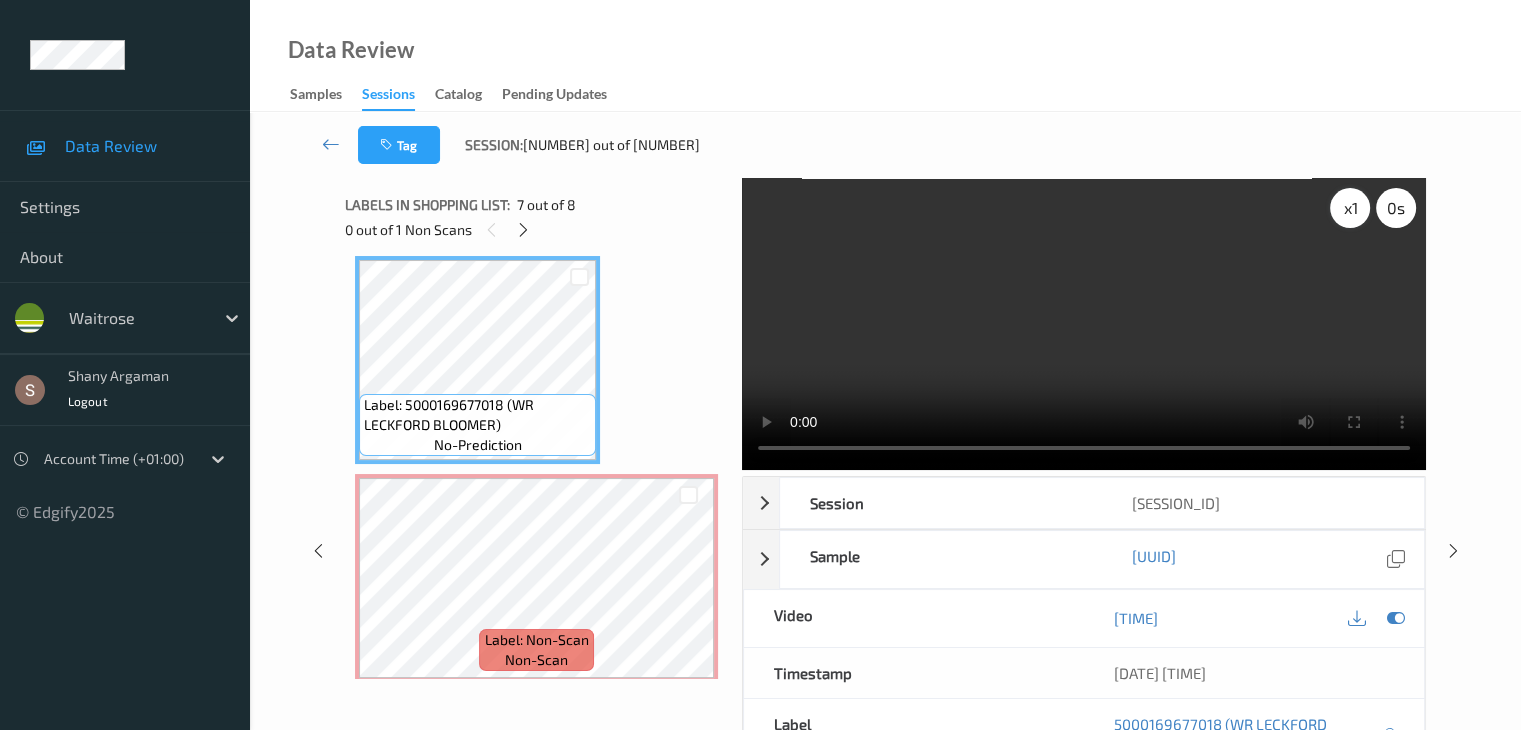 click on "x 1" at bounding box center [1350, 208] 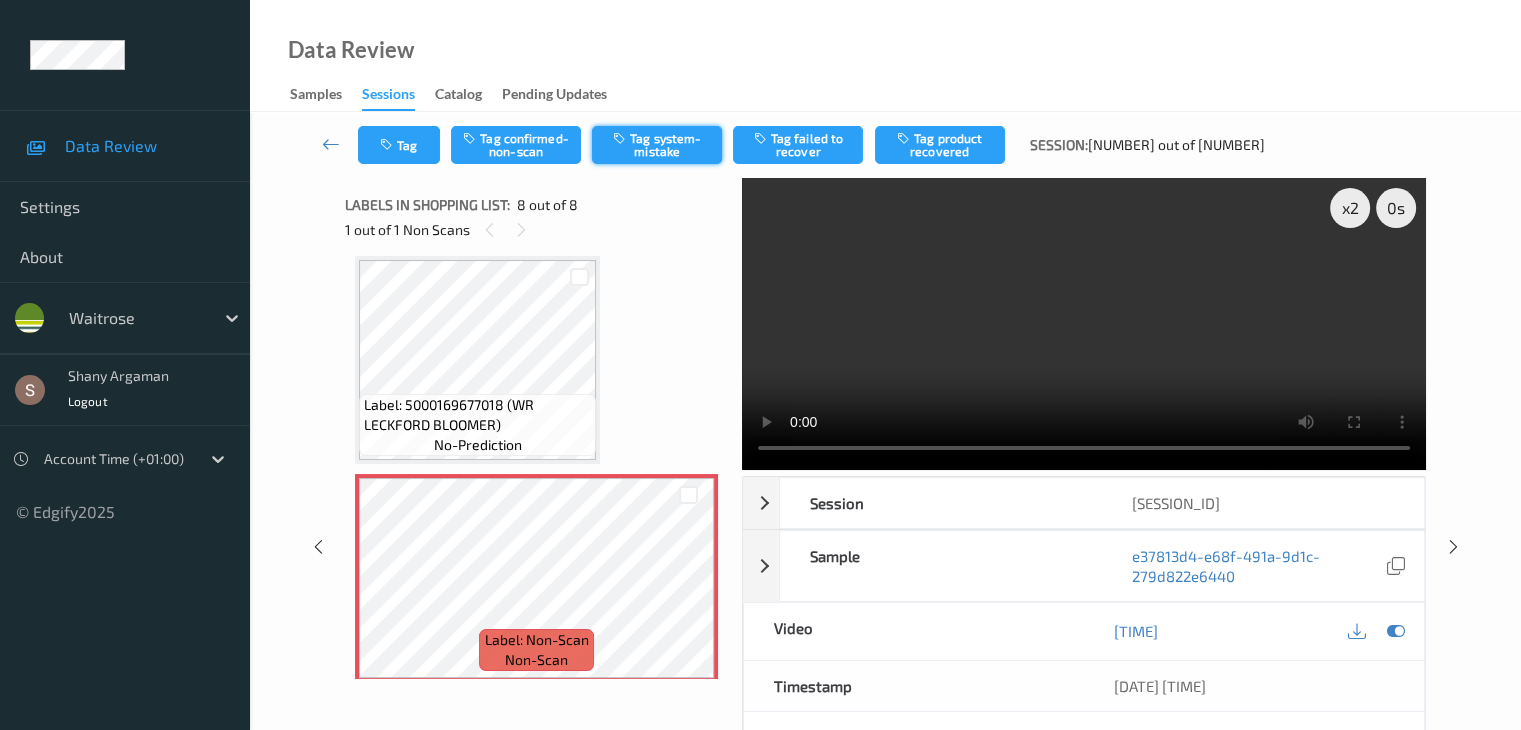 click on "Tag   system-mistake" at bounding box center (657, 145) 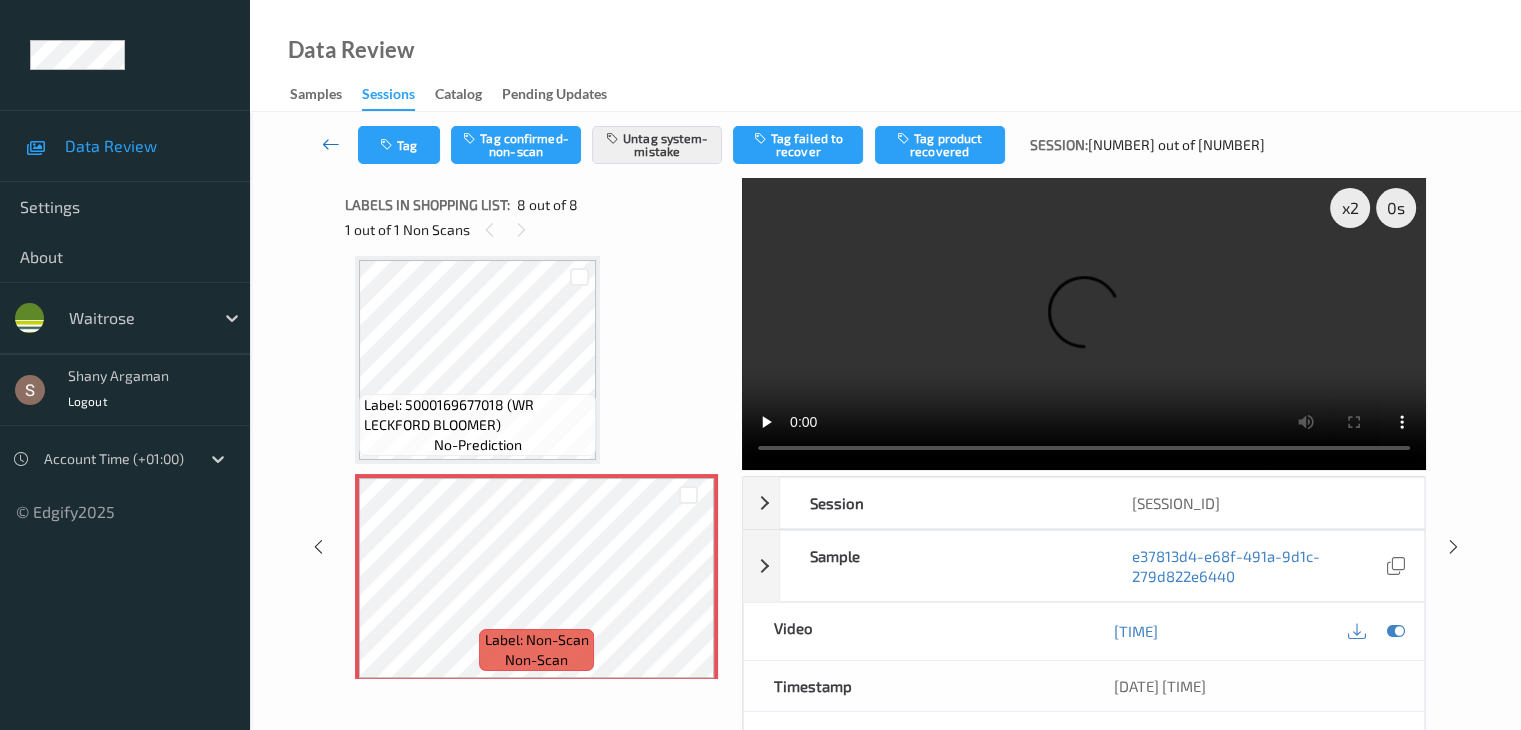 click at bounding box center [331, 144] 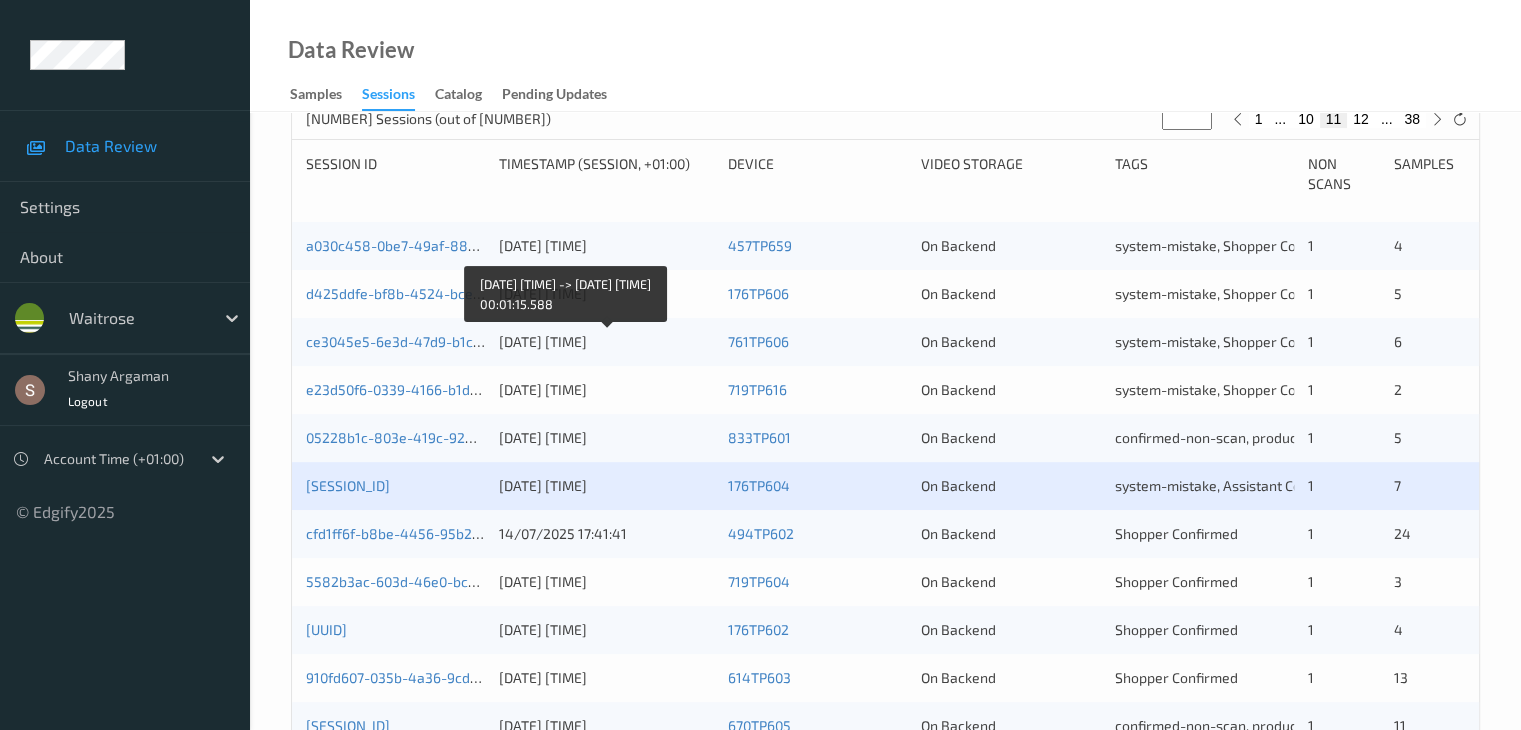 scroll, scrollTop: 400, scrollLeft: 0, axis: vertical 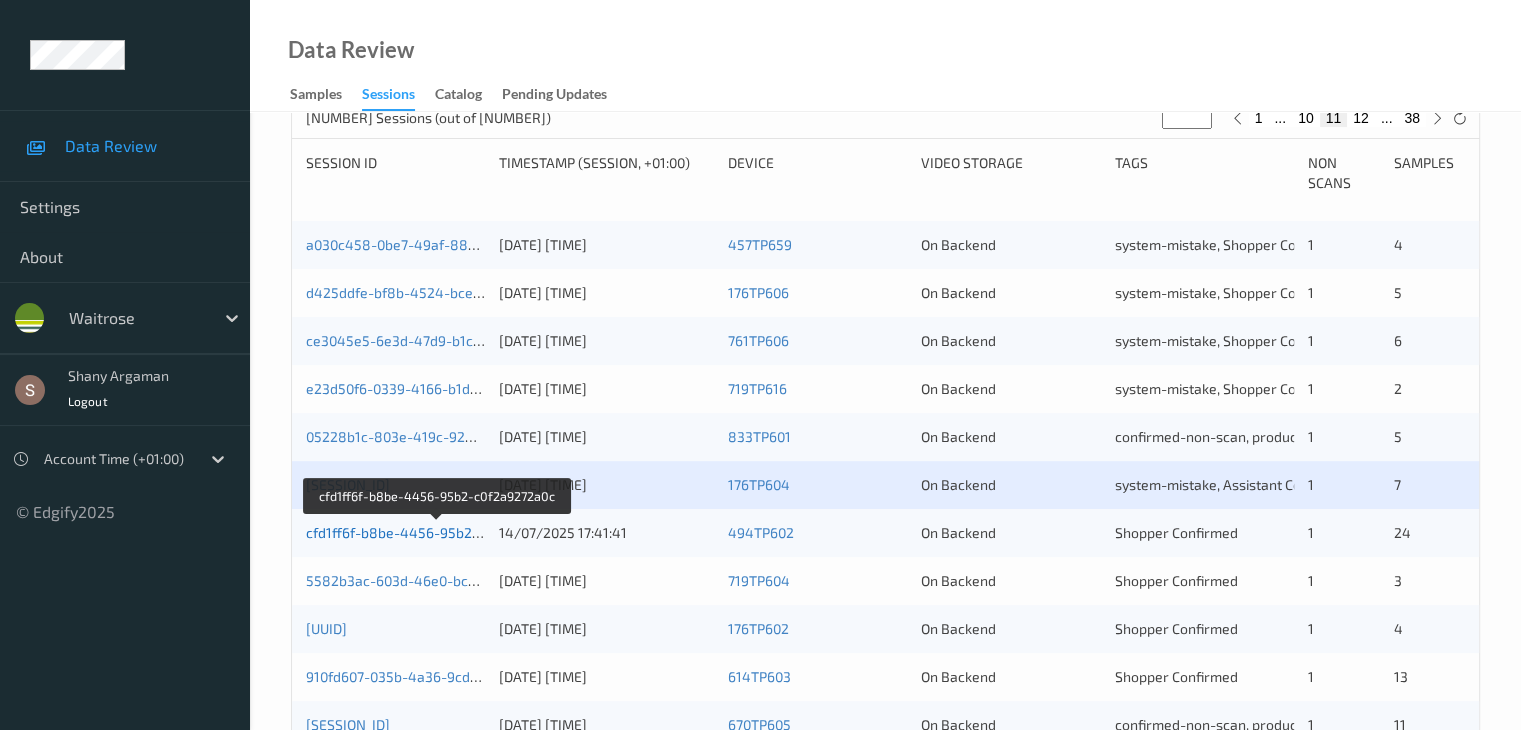 click on "cfd1ff6f-b8be-4456-95b2-c0f2a9272a0c" at bounding box center (437, 532) 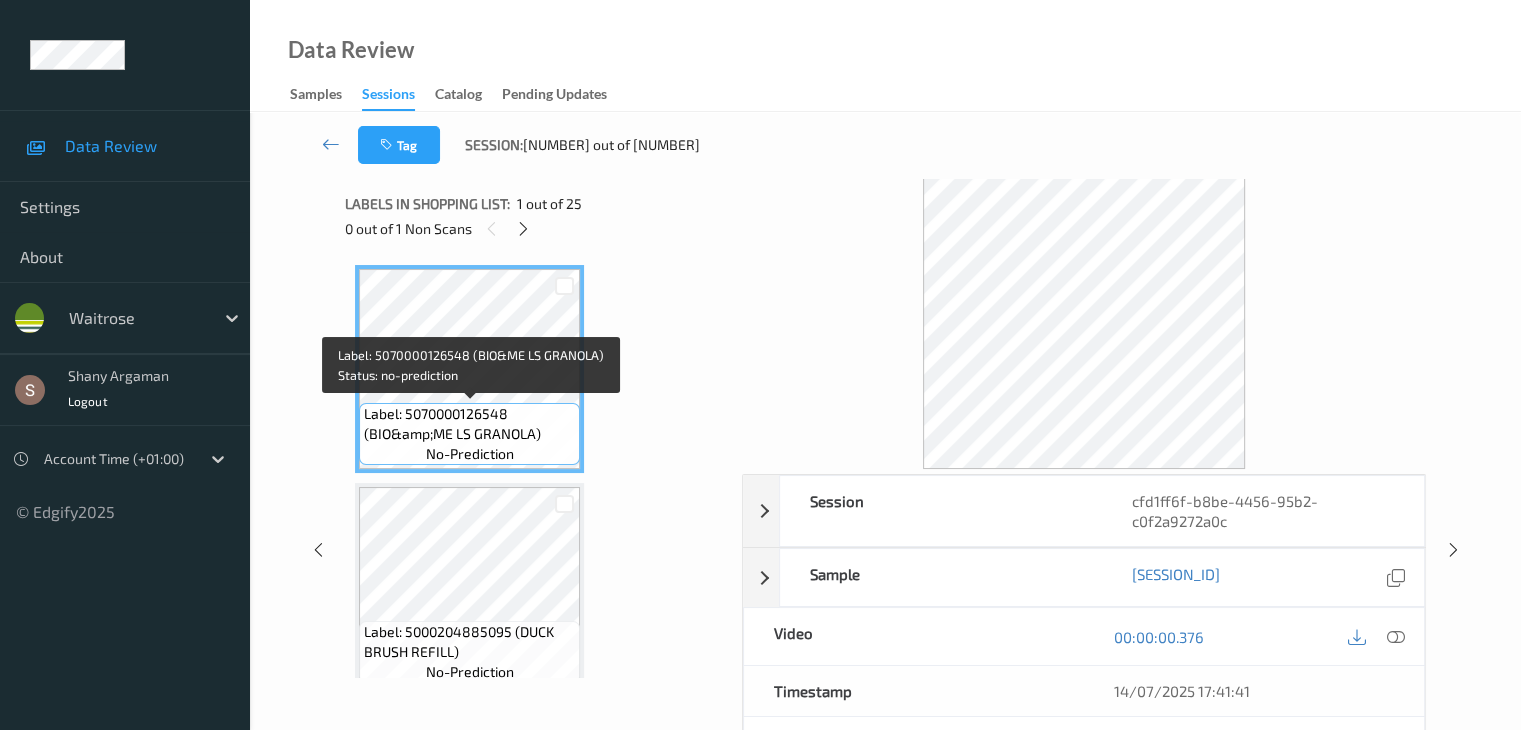 scroll, scrollTop: 0, scrollLeft: 0, axis: both 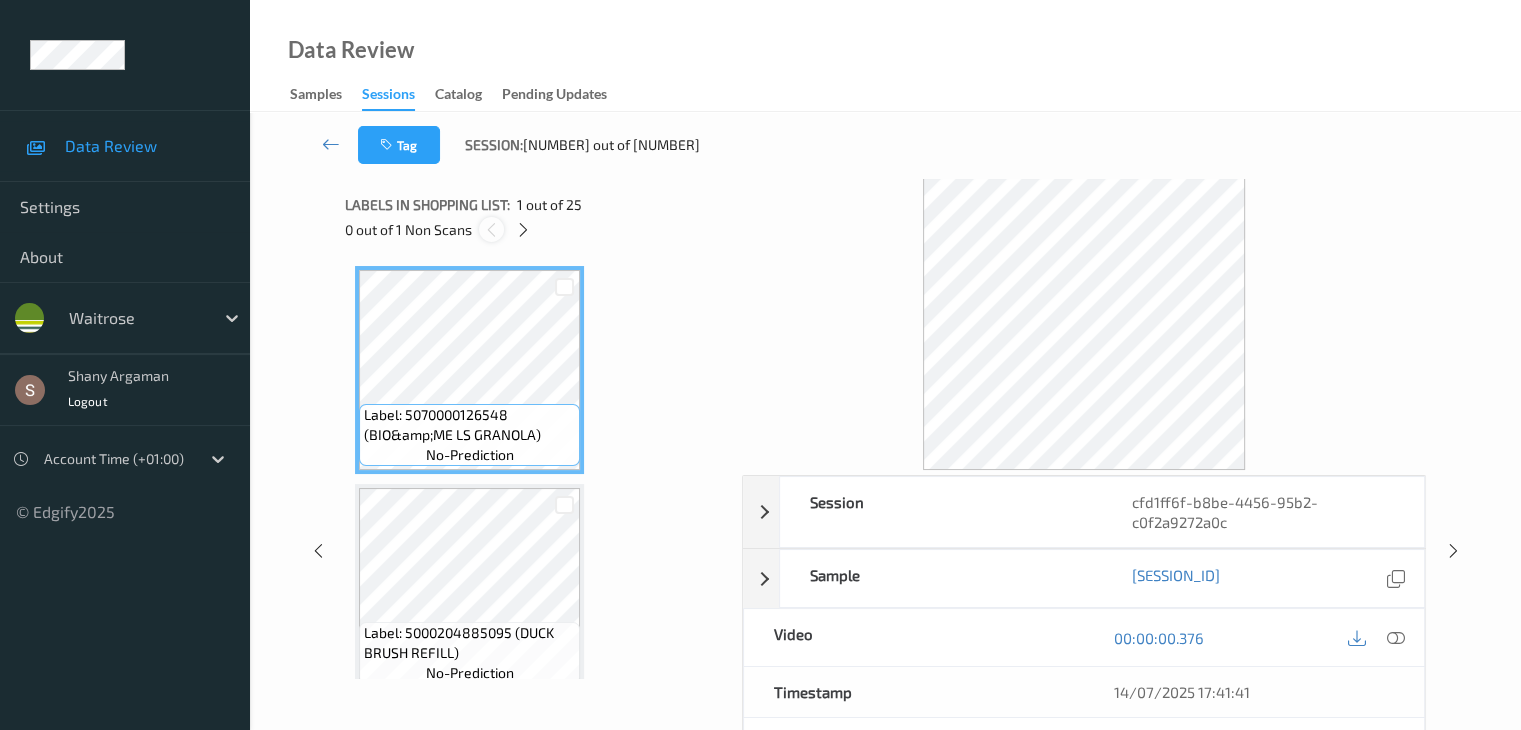 click at bounding box center (491, 230) 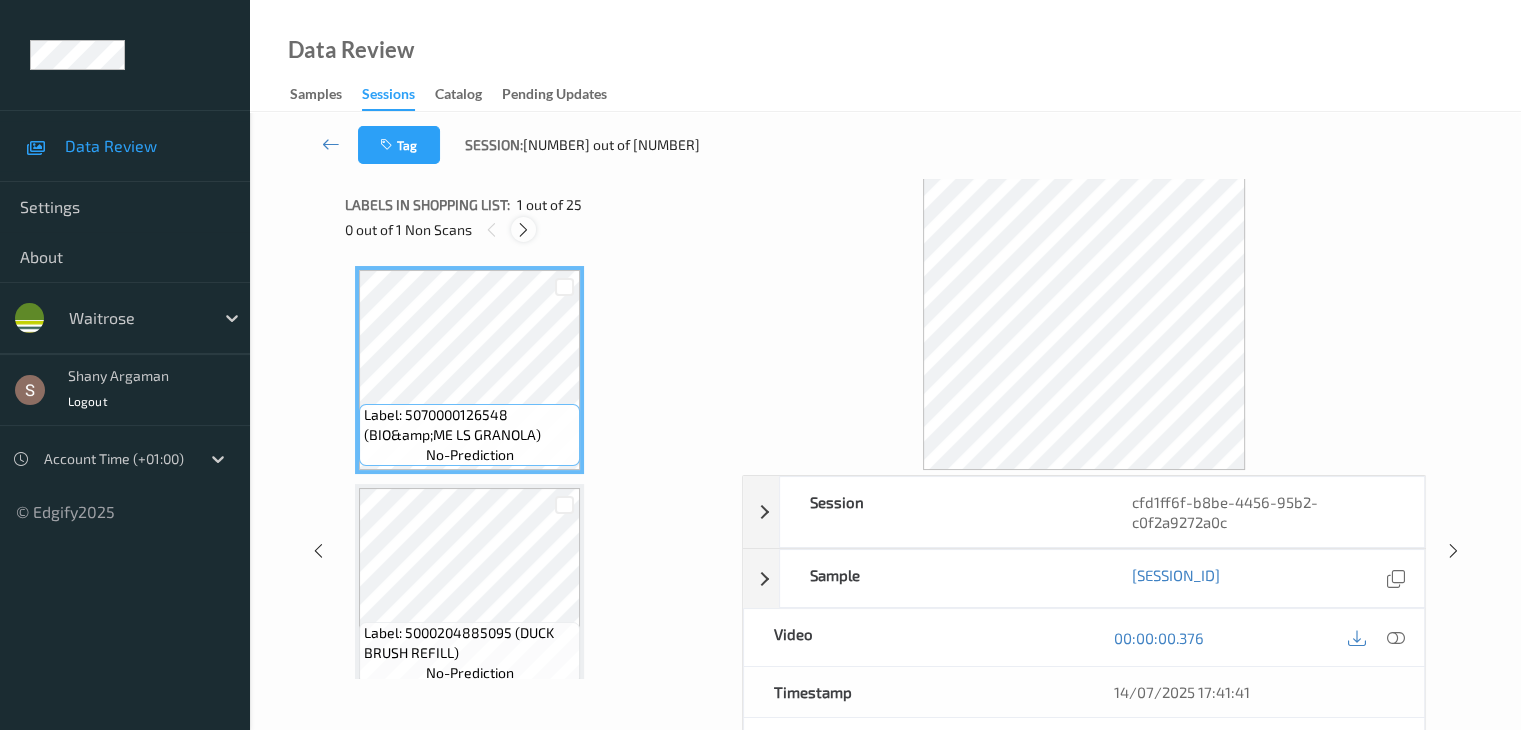 click at bounding box center [523, 230] 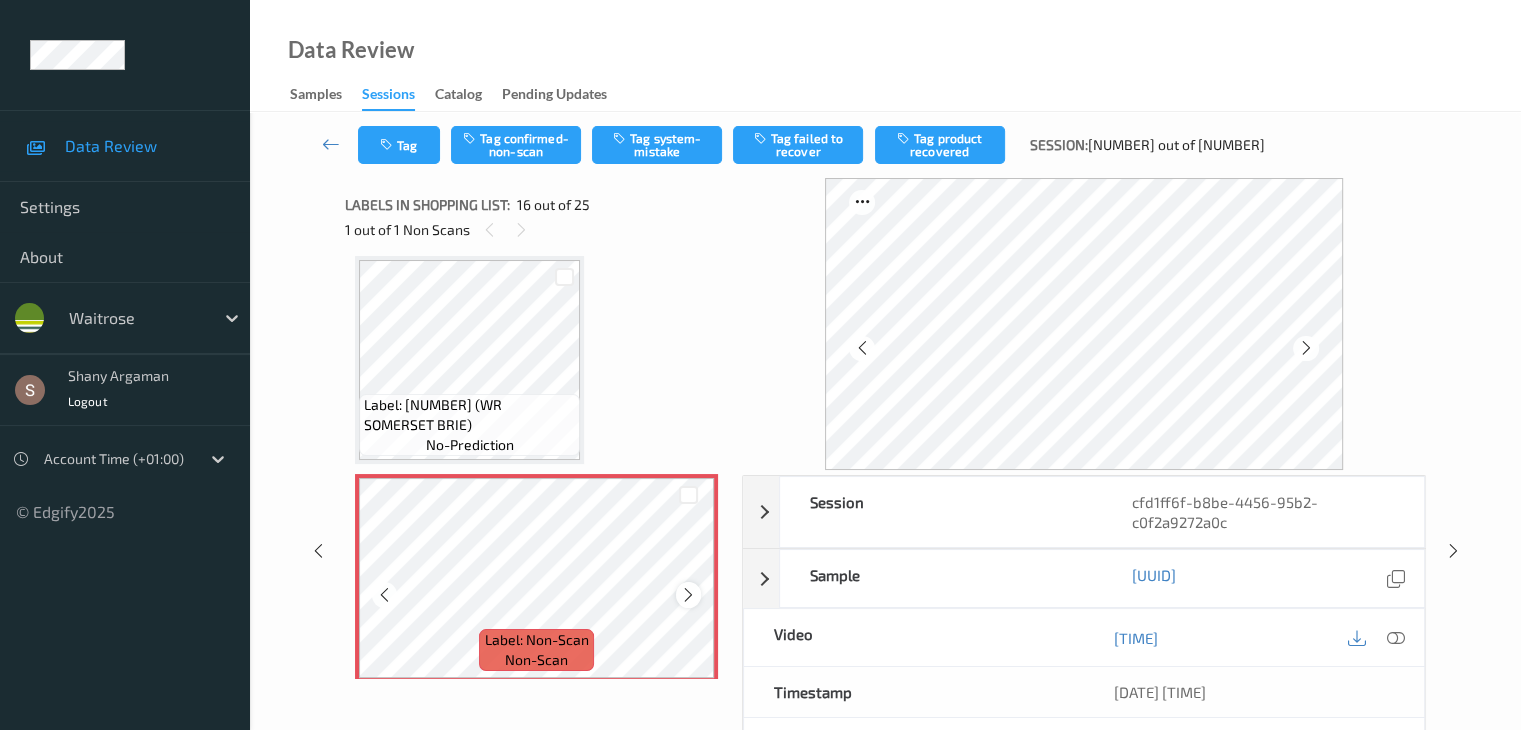 click at bounding box center [688, 595] 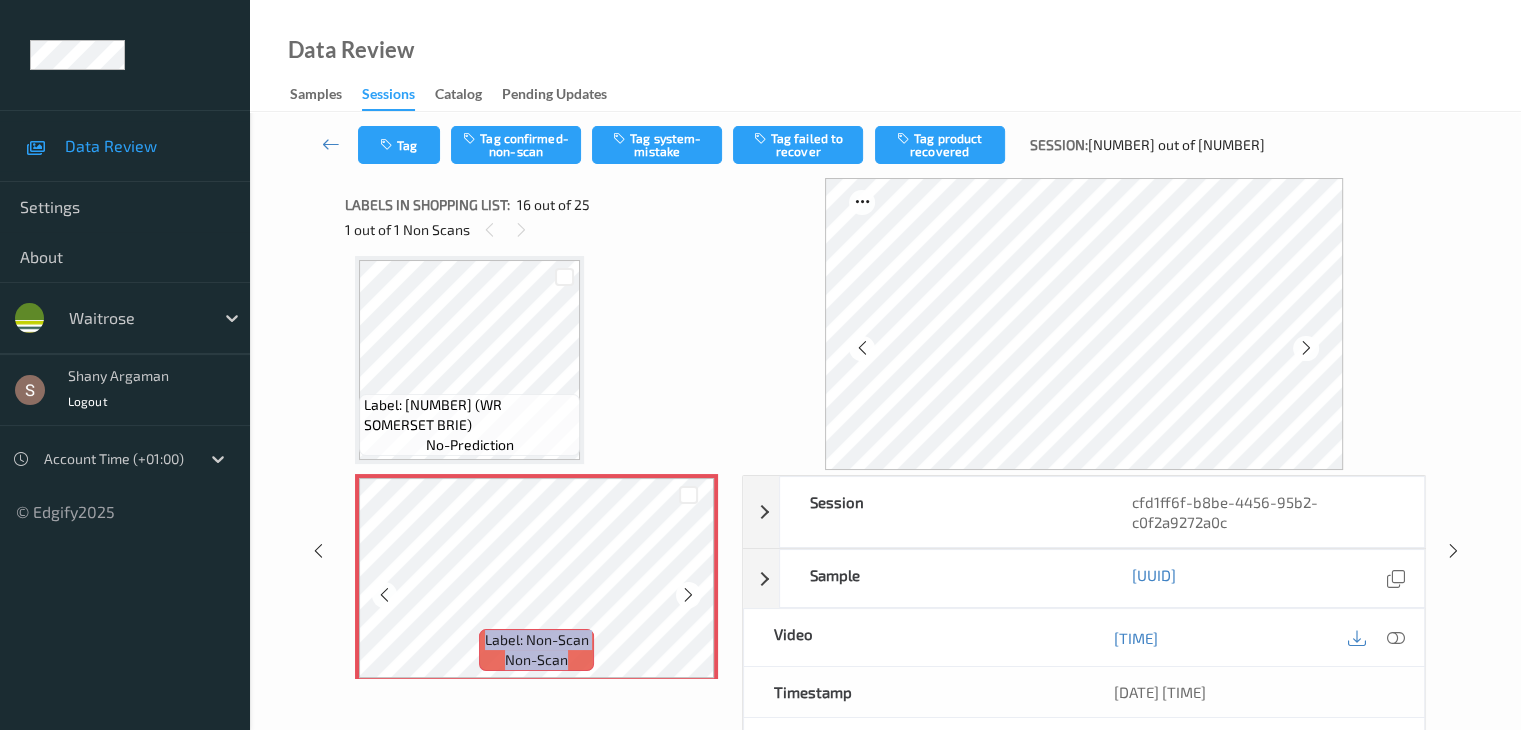 click at bounding box center (688, 595) 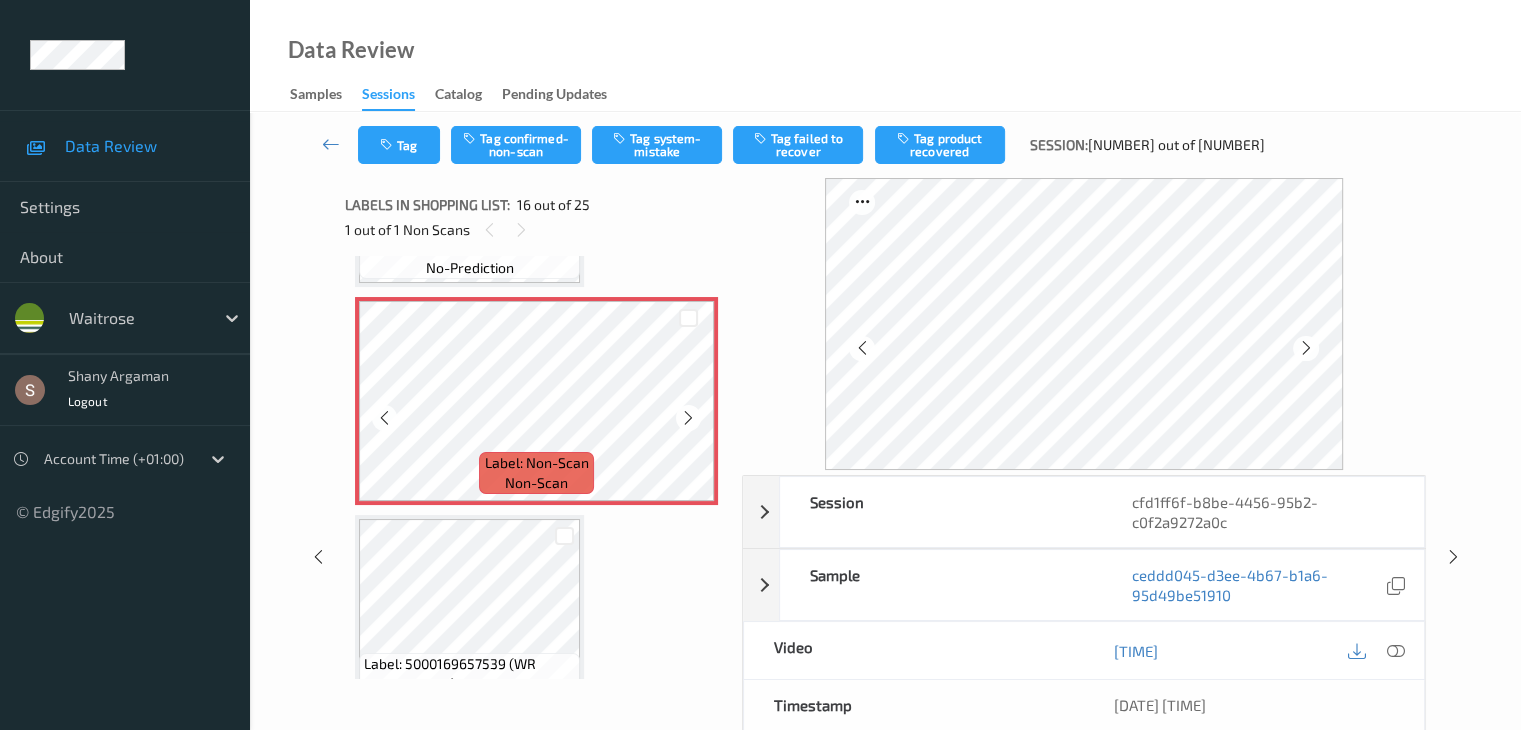 scroll, scrollTop: 3362, scrollLeft: 0, axis: vertical 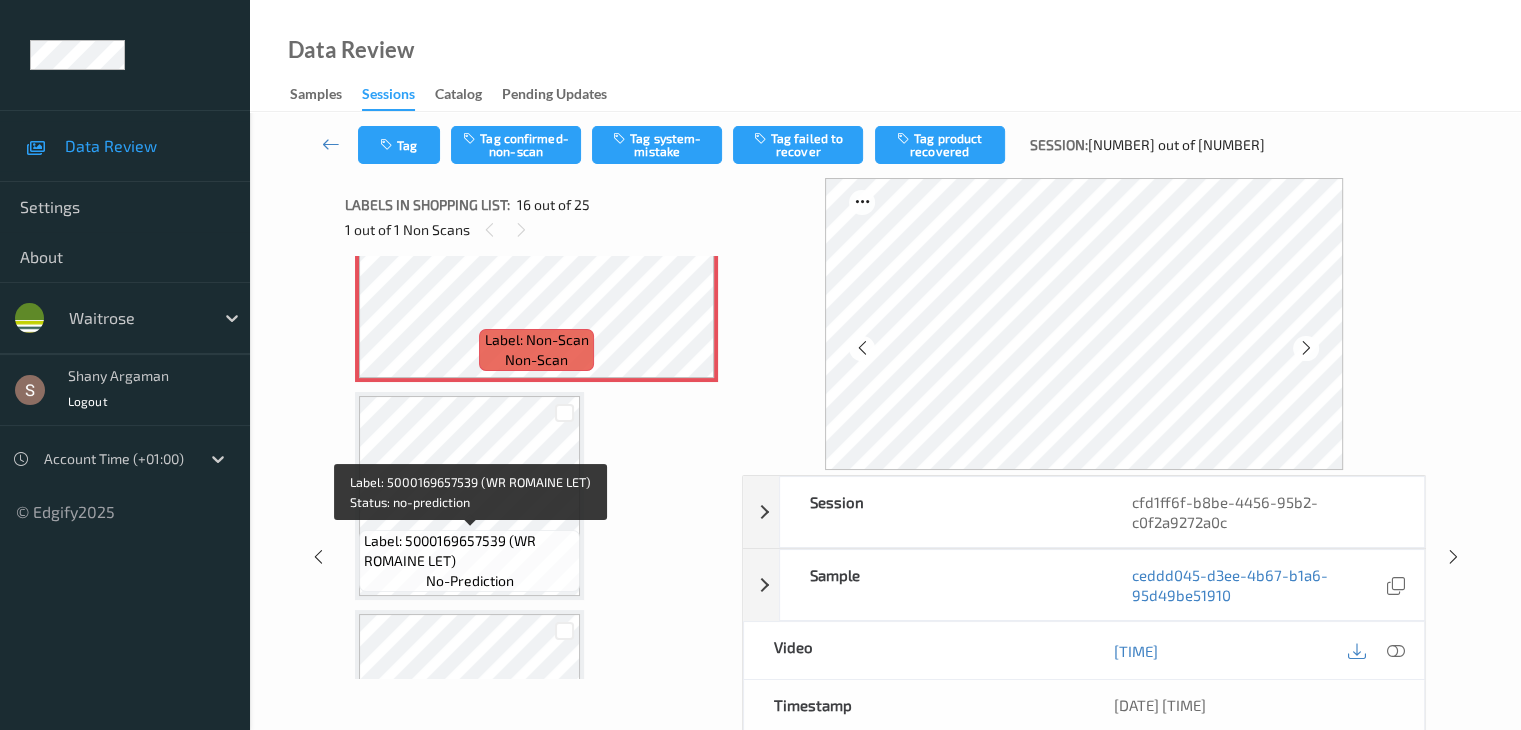click on "Label: 5000169657539 (WR ROMAINE LET)" at bounding box center (469, 551) 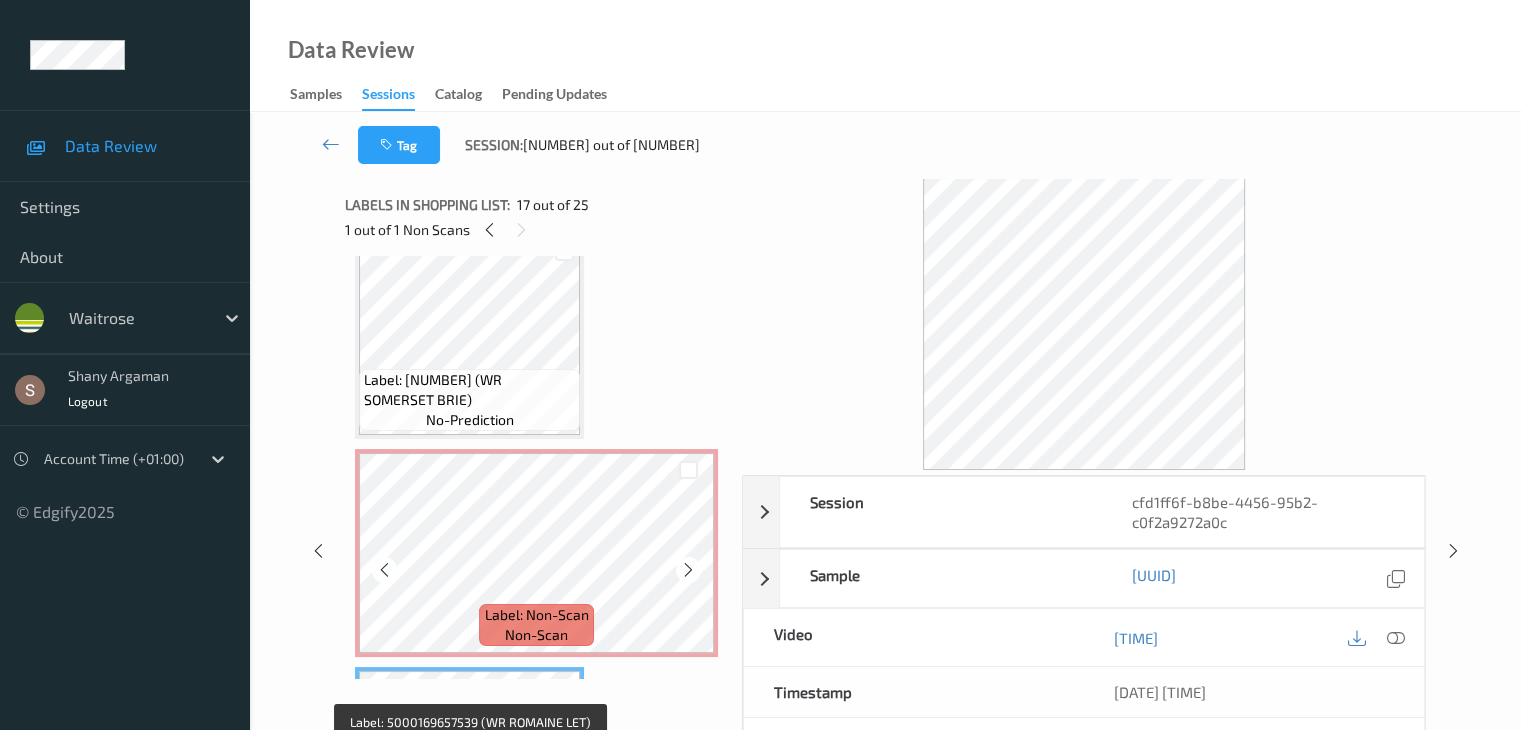 scroll, scrollTop: 3062, scrollLeft: 0, axis: vertical 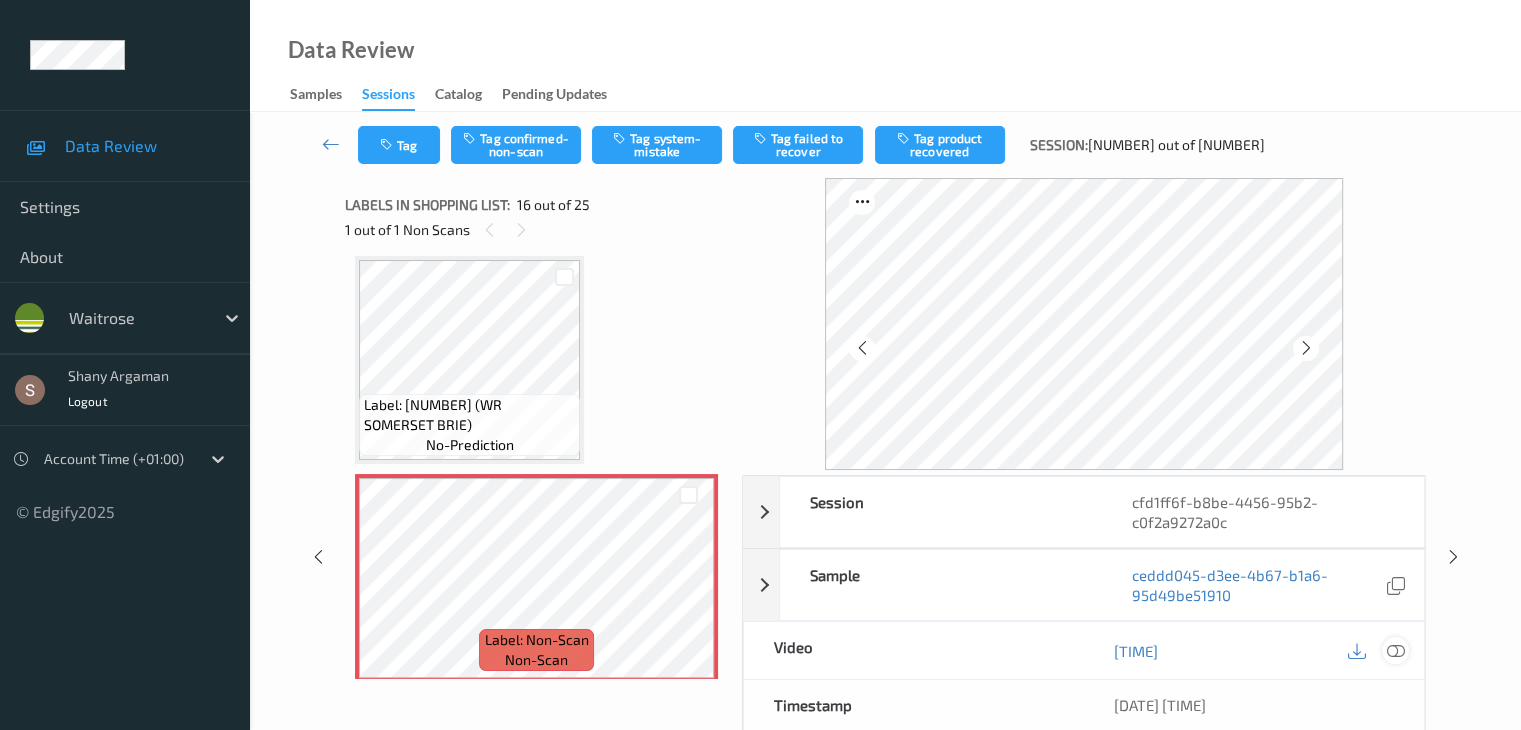 click at bounding box center [1395, 650] 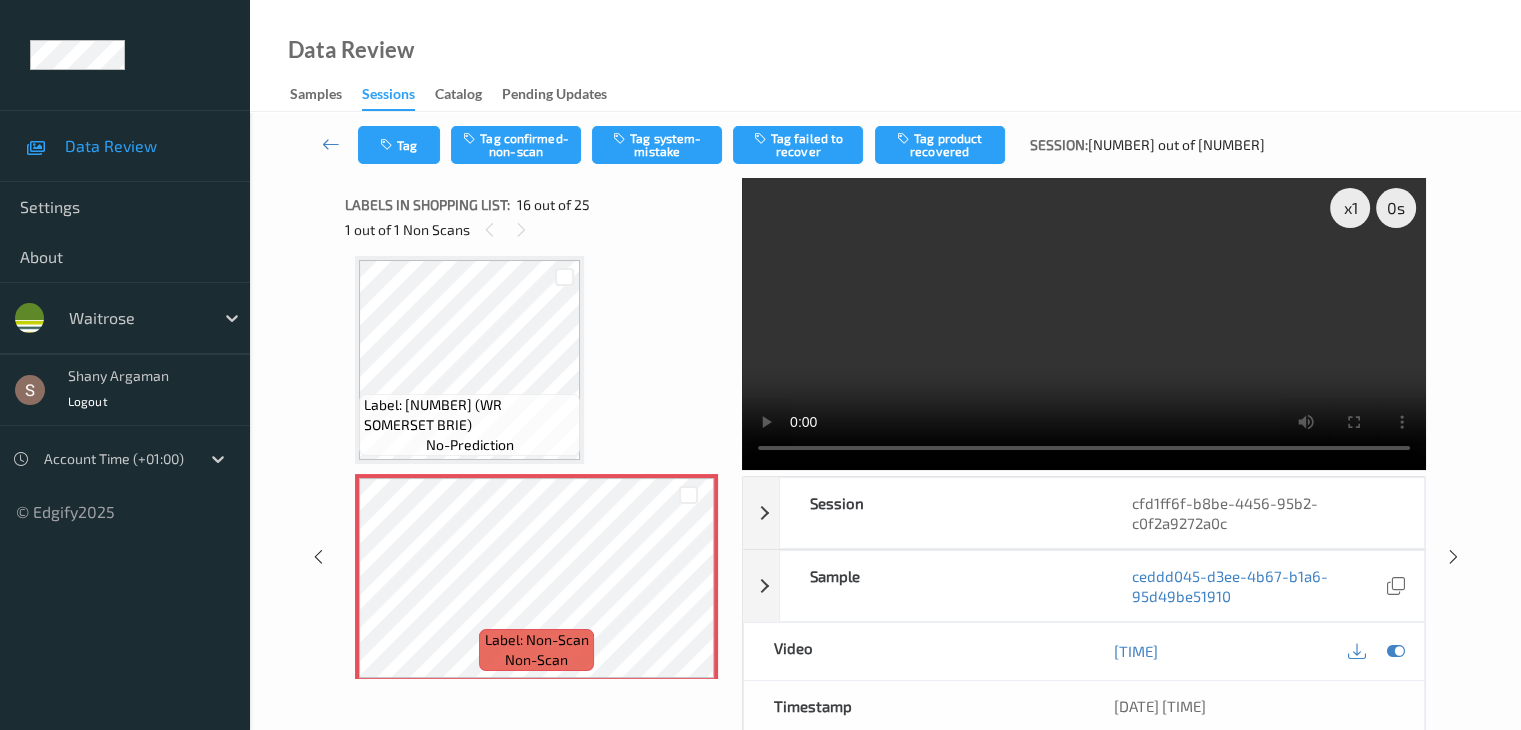 click at bounding box center (1084, 324) 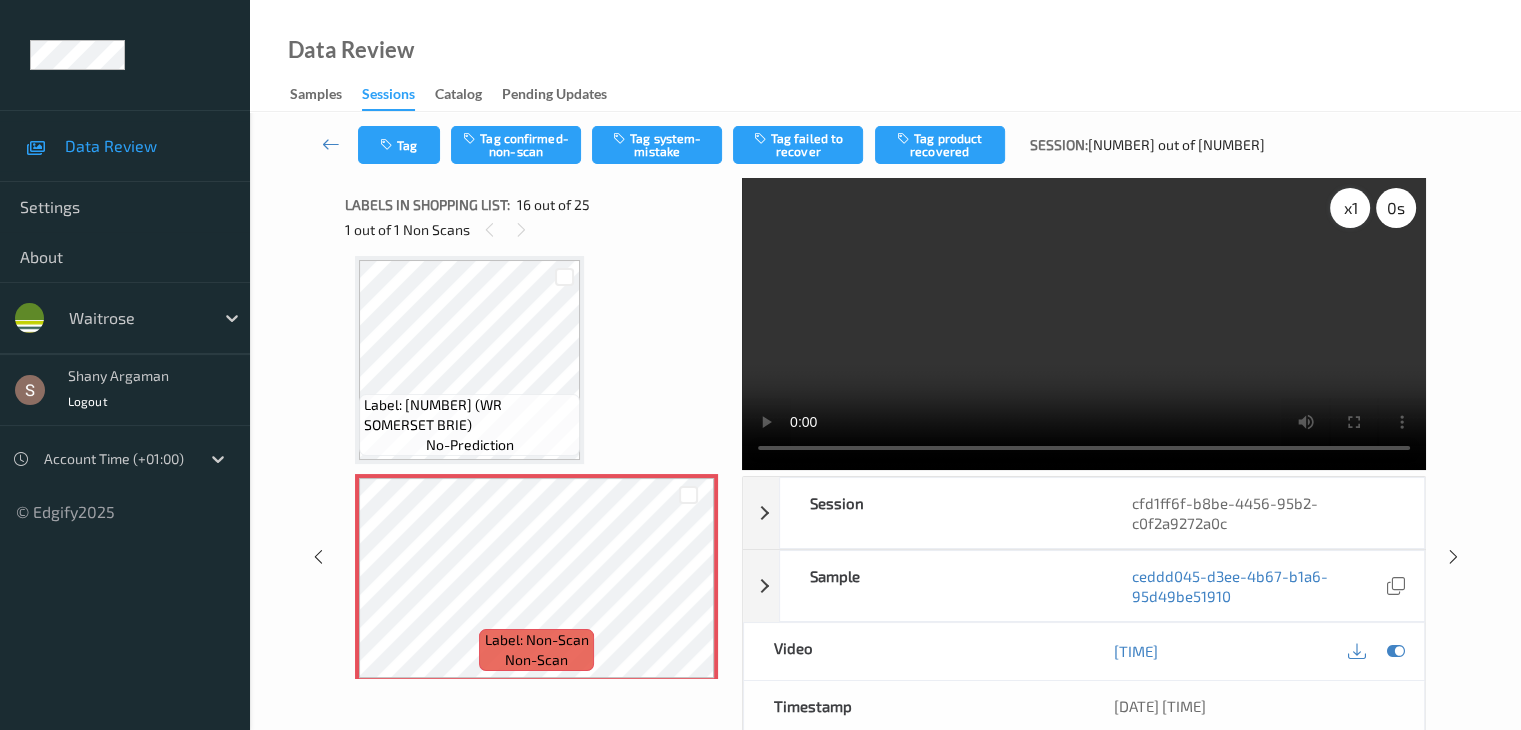 click on "x 1" at bounding box center [1350, 208] 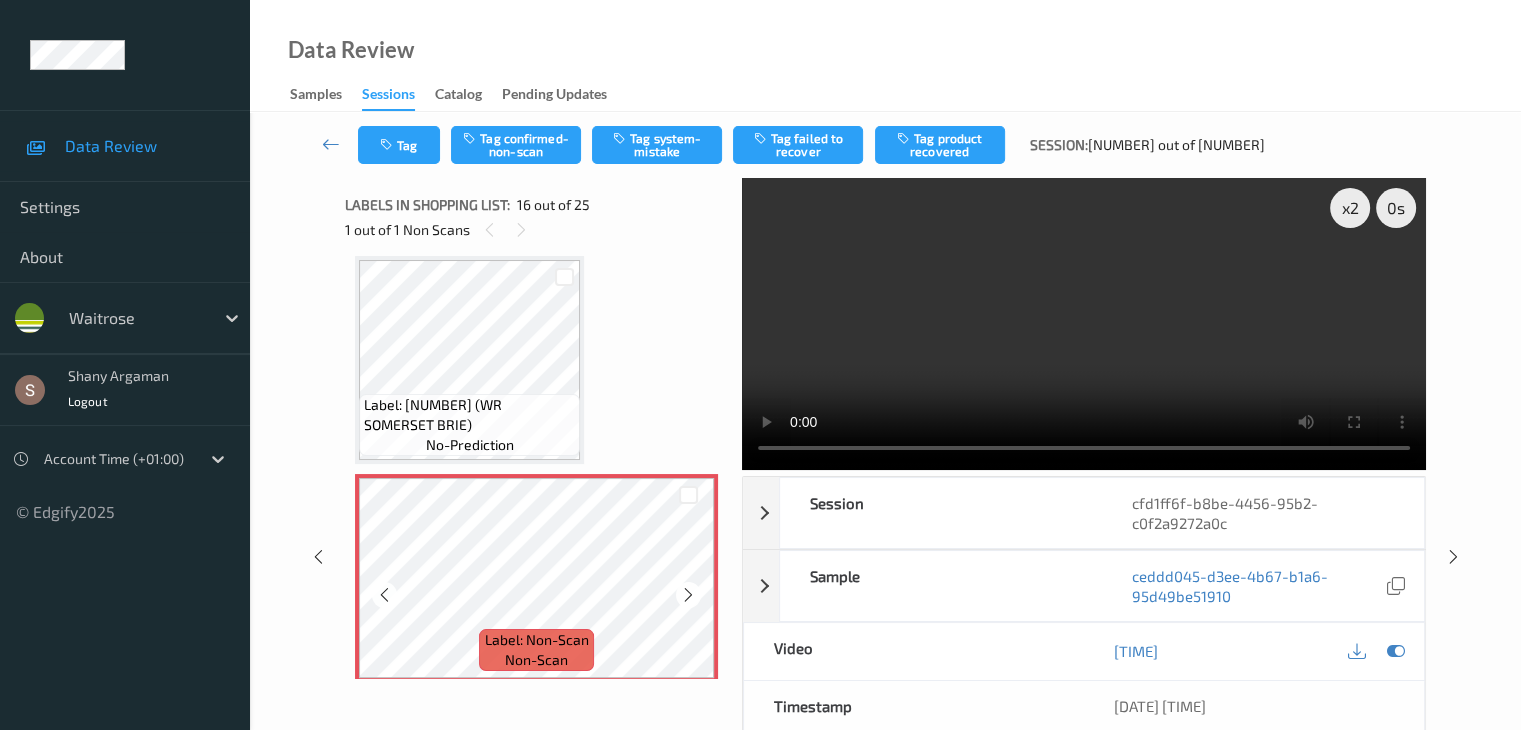 scroll, scrollTop: 3162, scrollLeft: 0, axis: vertical 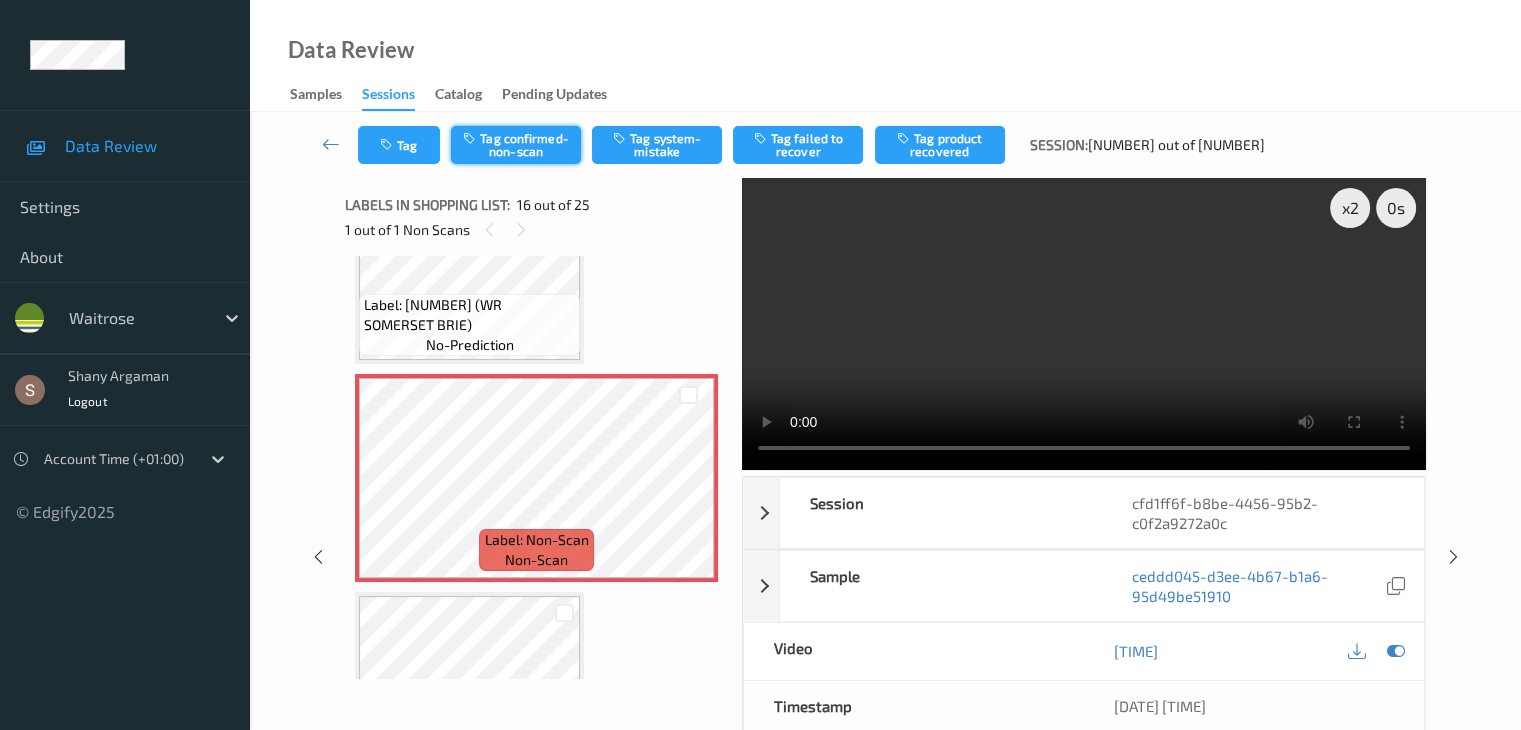 click on "Tag   confirmed-non-scan" at bounding box center (516, 145) 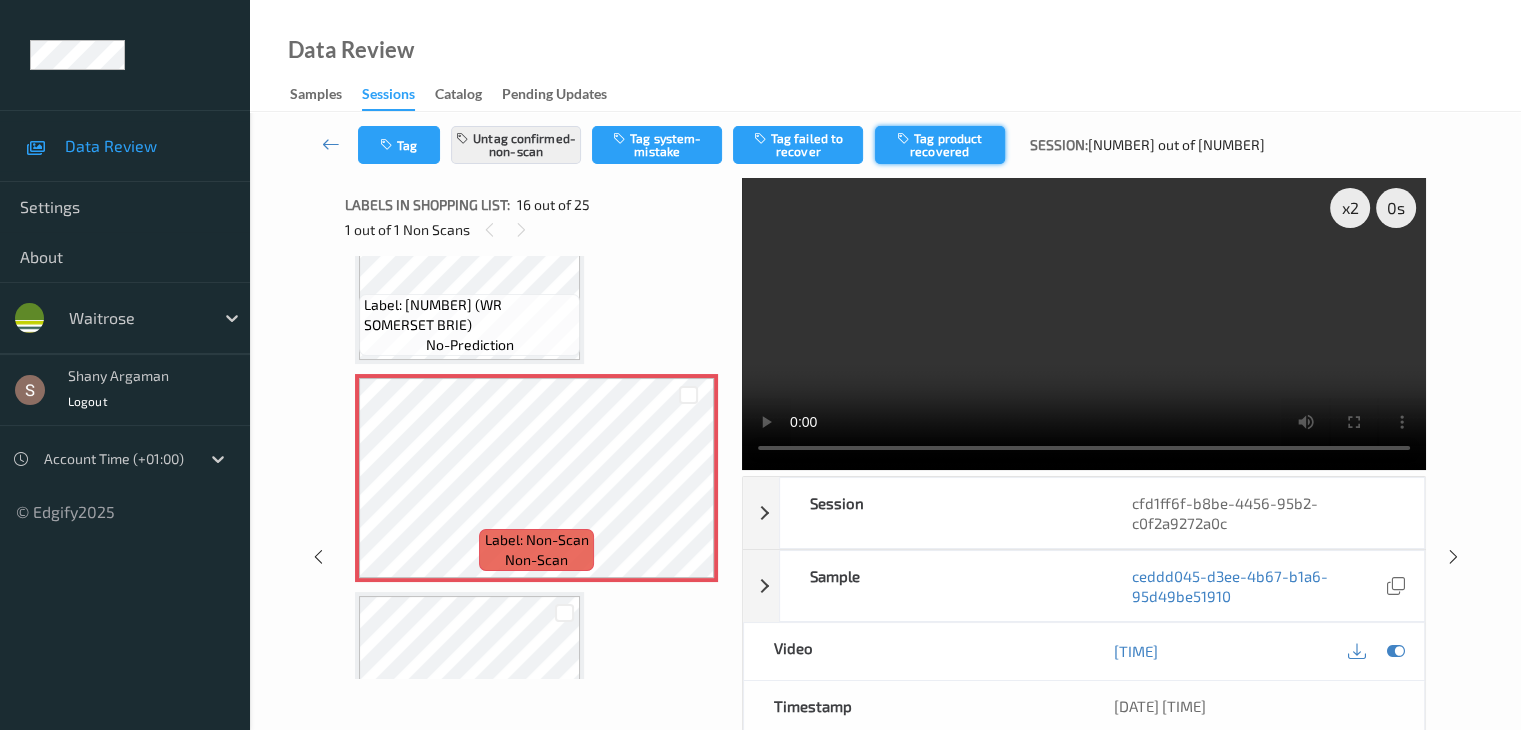 click at bounding box center (905, 138) 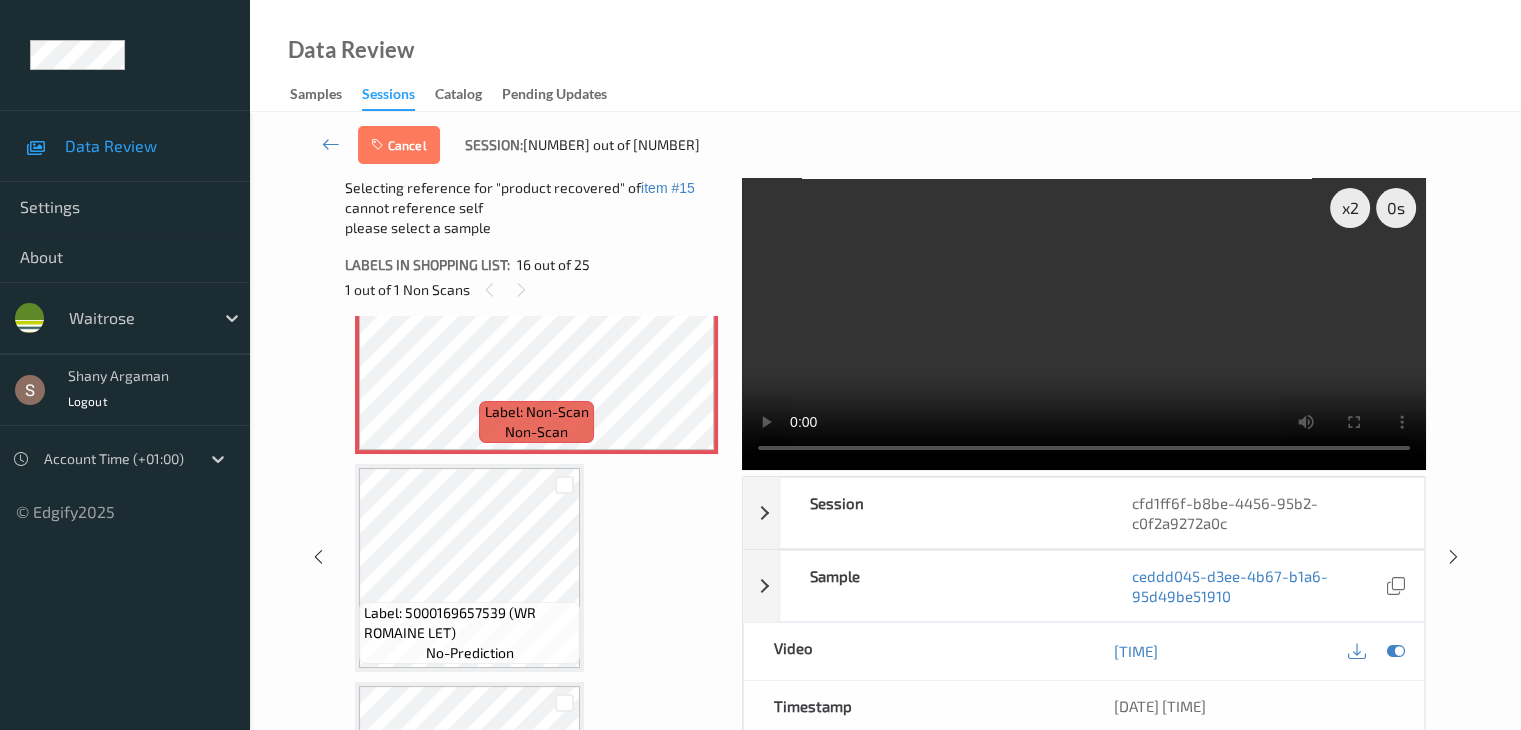 scroll, scrollTop: 3362, scrollLeft: 0, axis: vertical 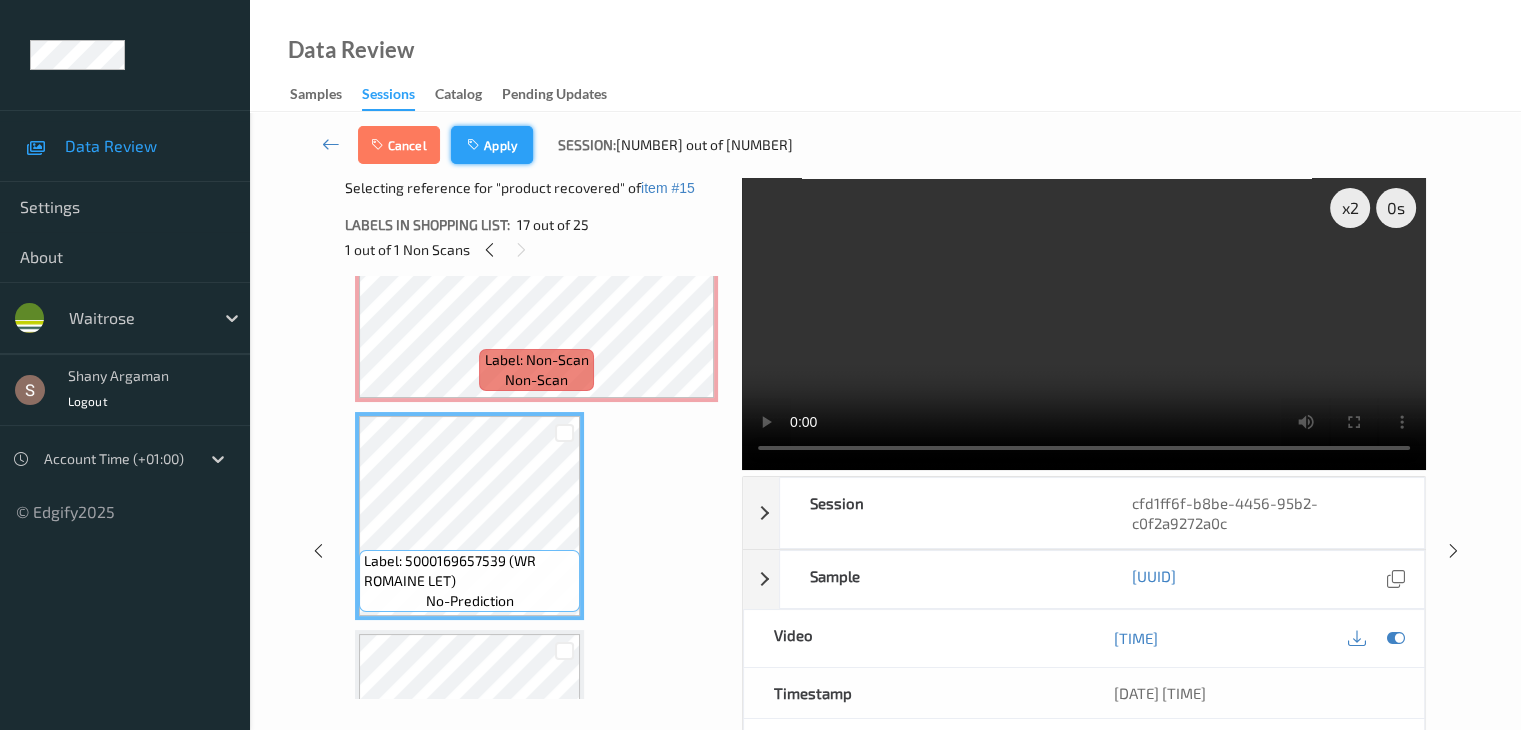 click on "Apply" at bounding box center [492, 145] 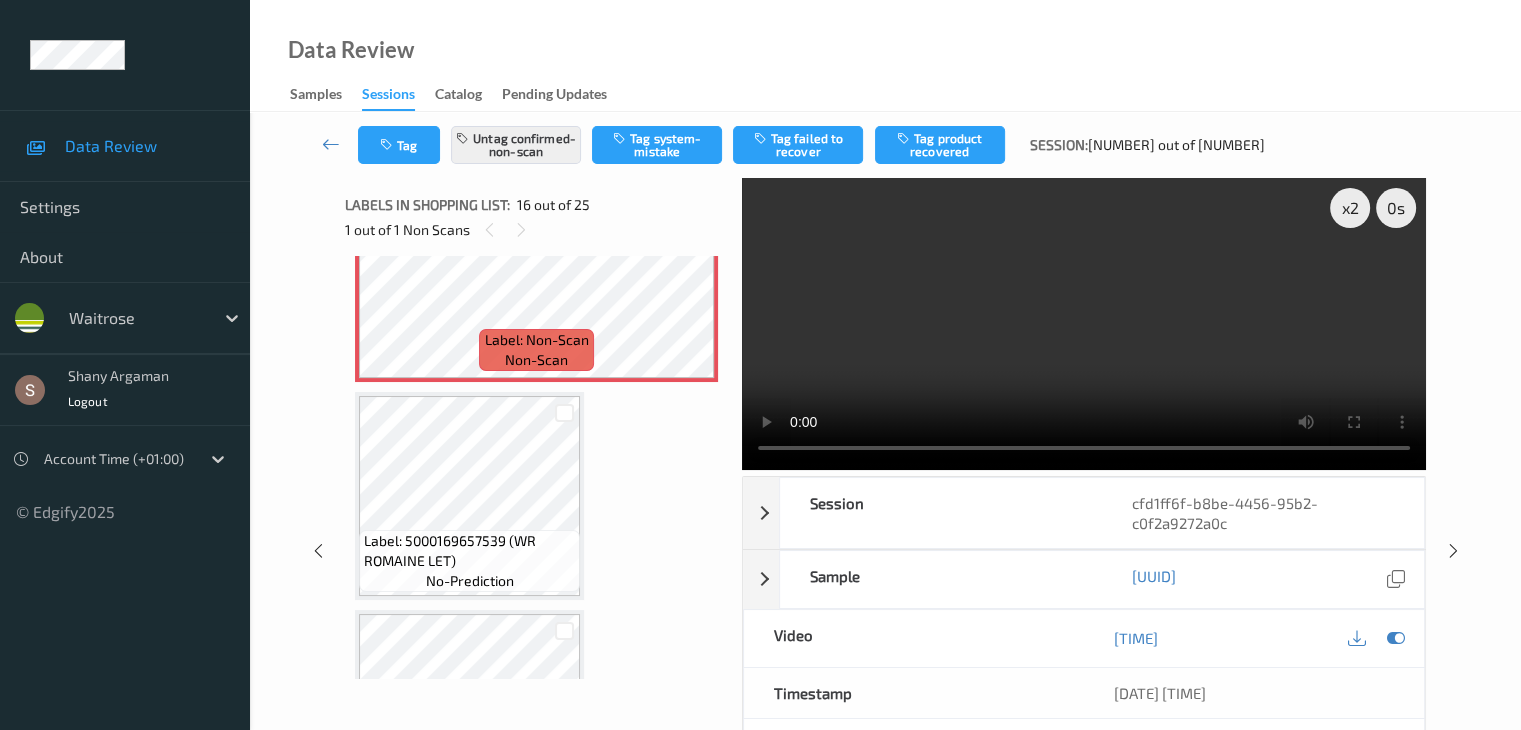 scroll, scrollTop: 3062, scrollLeft: 0, axis: vertical 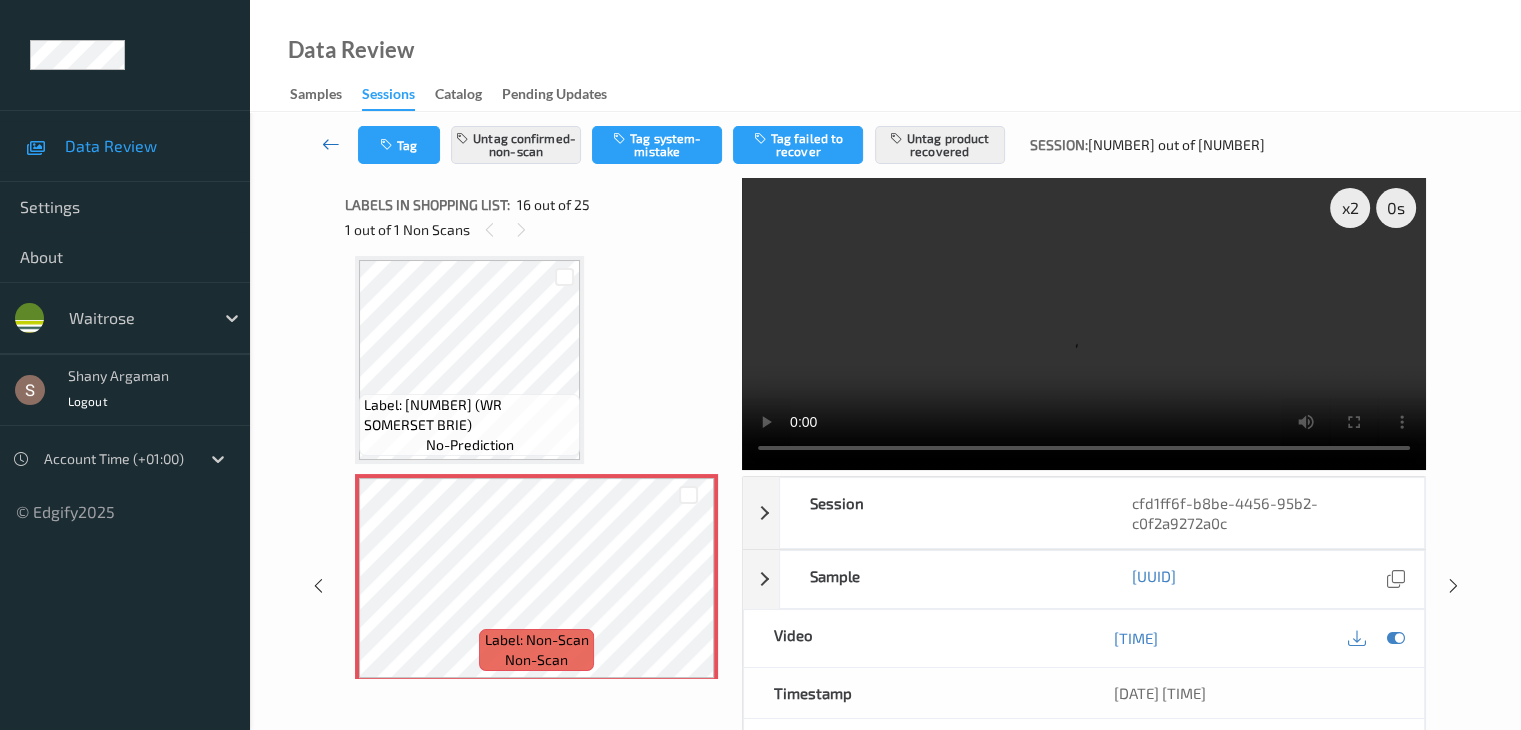 click at bounding box center [331, 144] 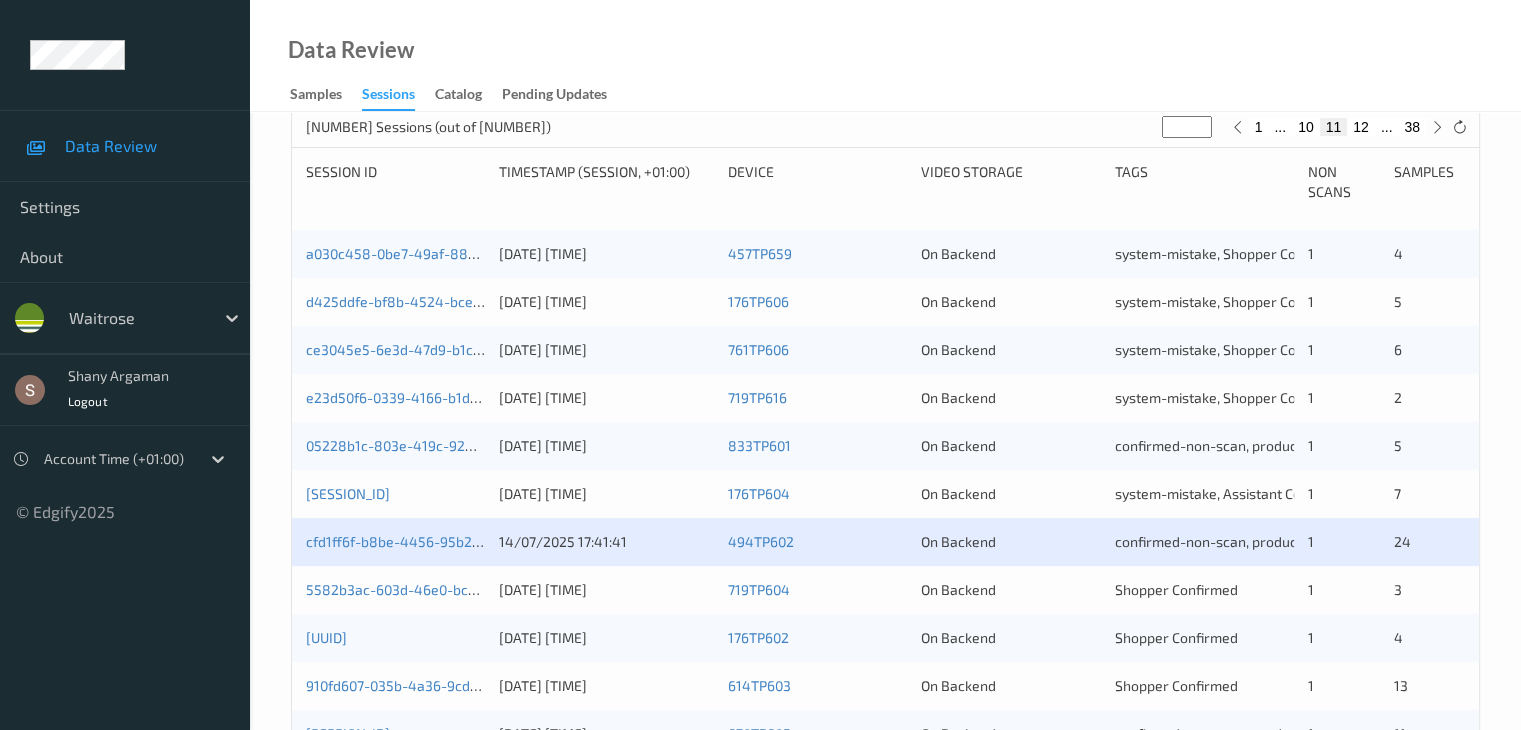 scroll, scrollTop: 400, scrollLeft: 0, axis: vertical 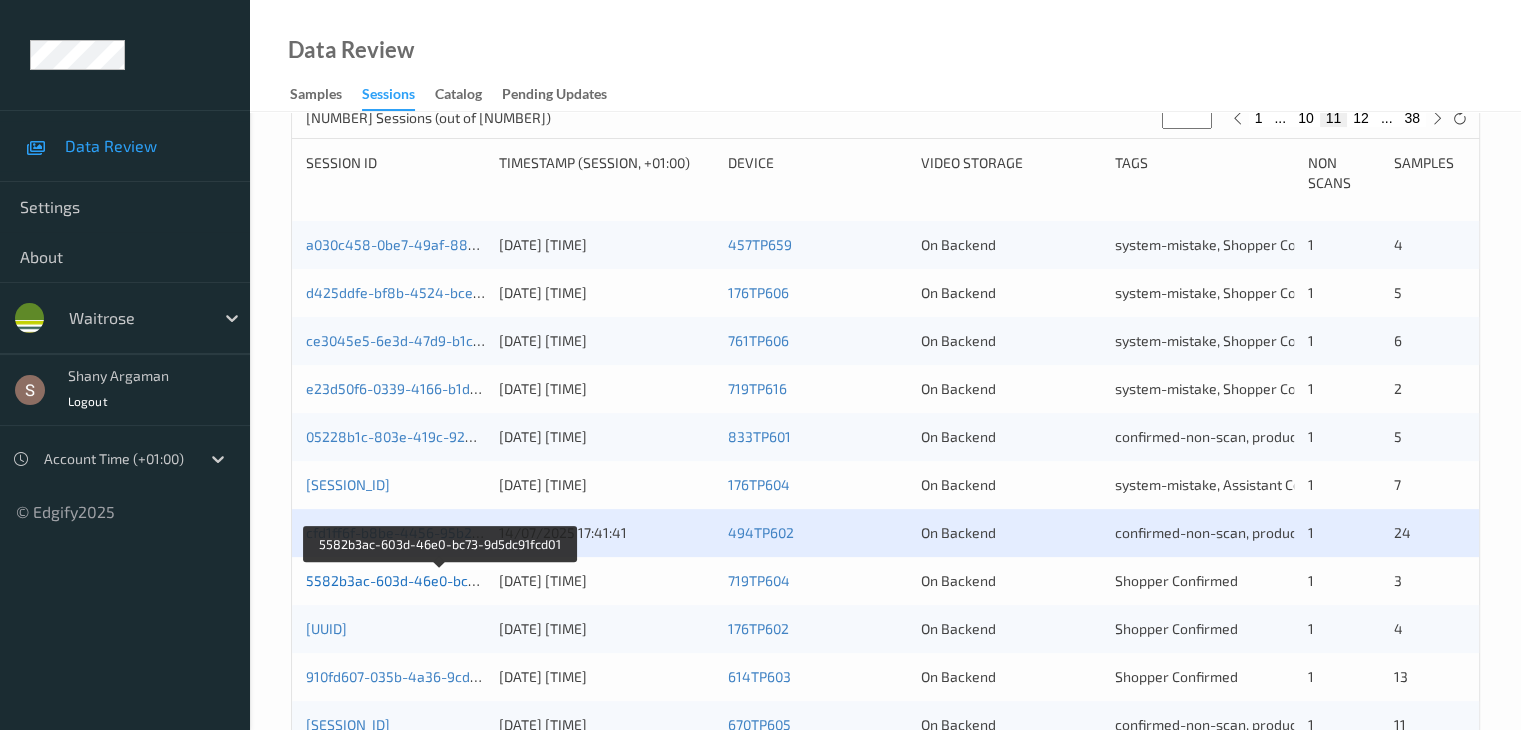 click on "5582b3ac-603d-46e0-bc73-9d5dc91fcd01" at bounding box center (441, 580) 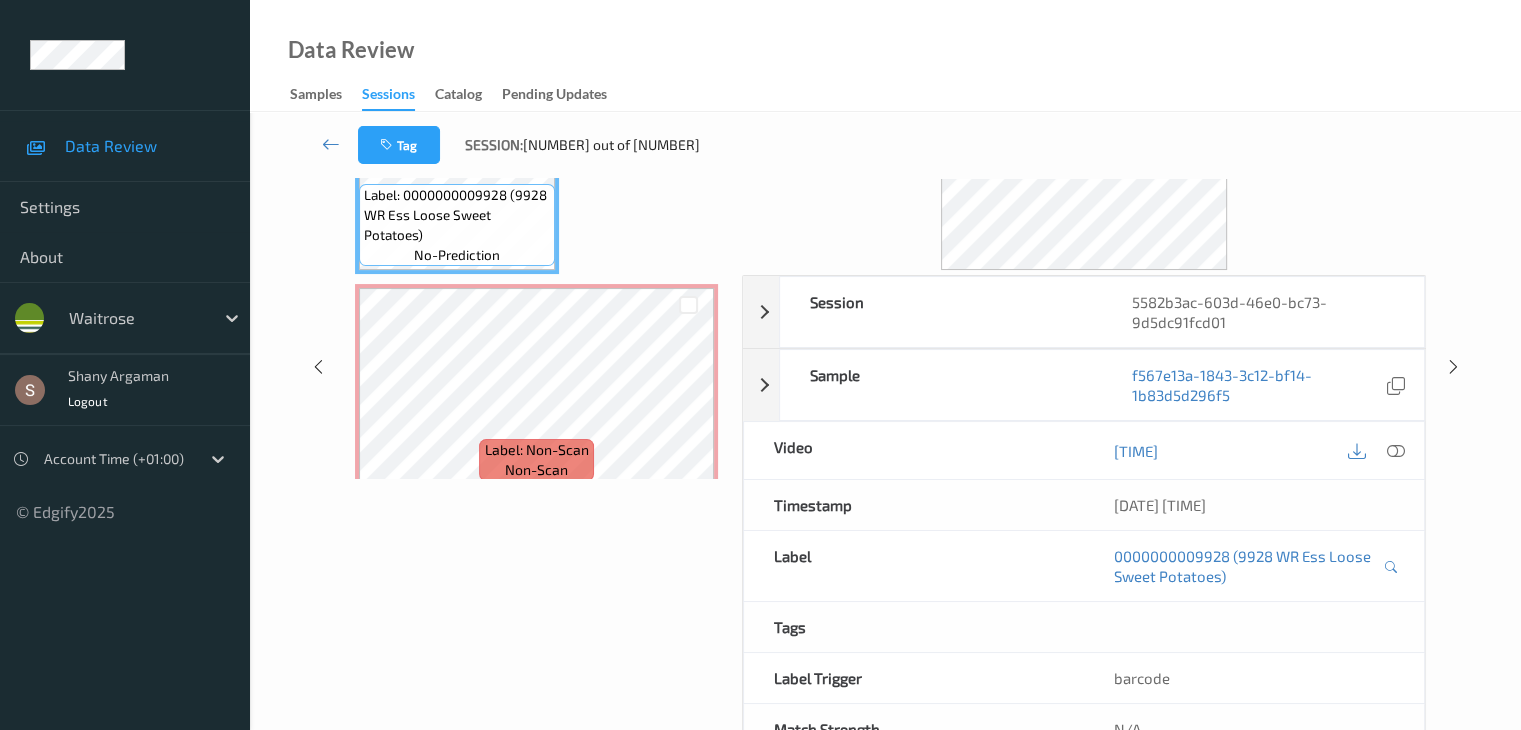scroll, scrollTop: 0, scrollLeft: 0, axis: both 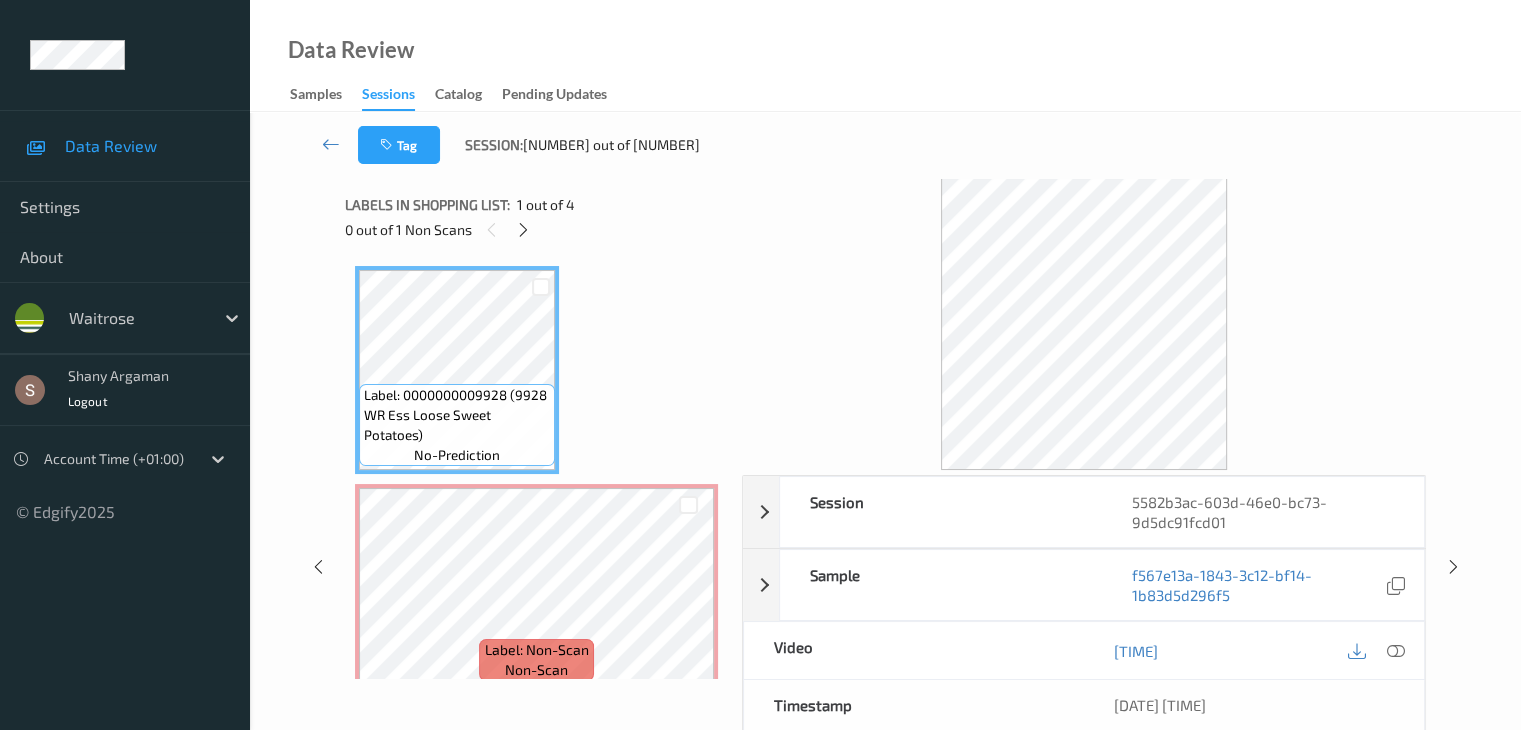 click on "Labels in shopping list: 1 out of 4 0 out of 1 Non Scans" at bounding box center (536, 217) 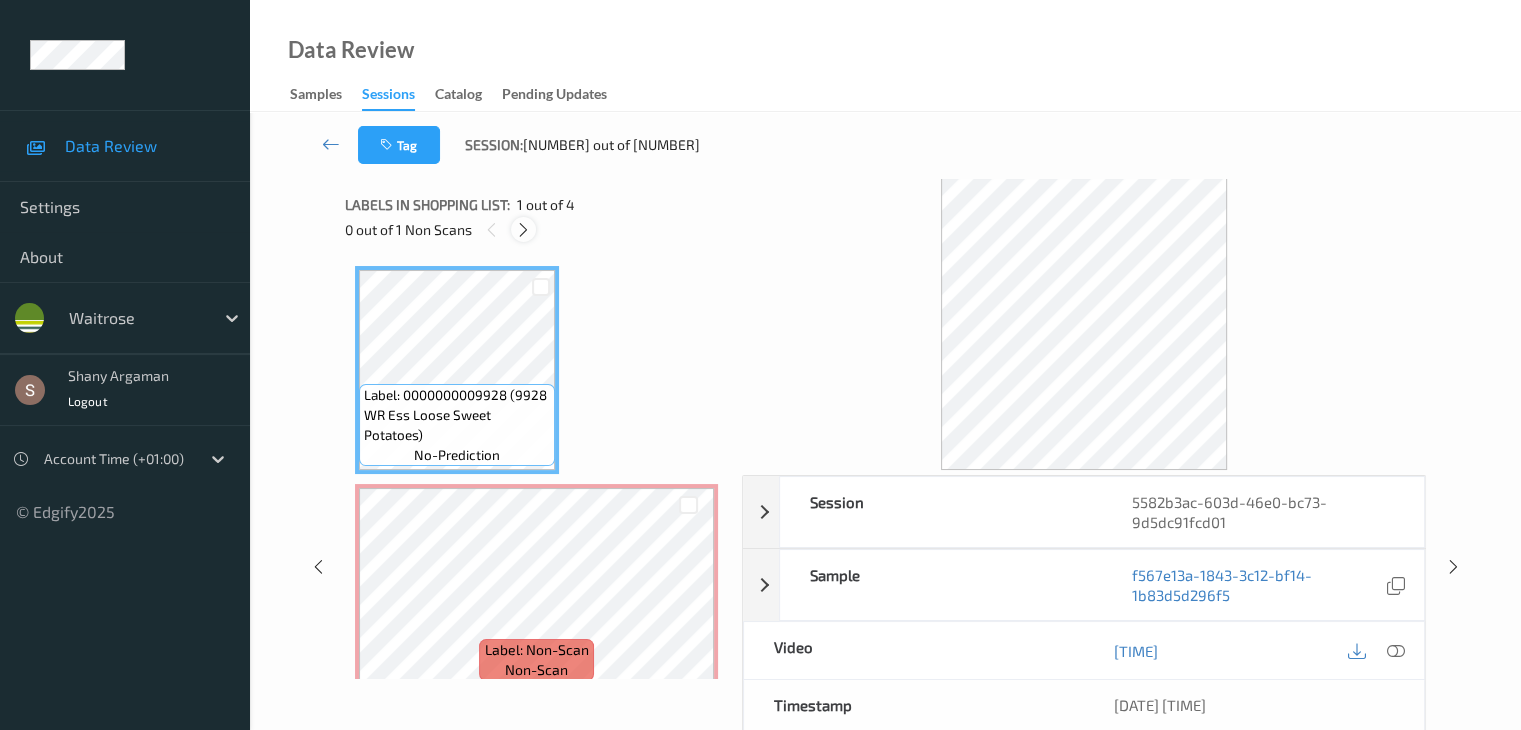 click at bounding box center [523, 230] 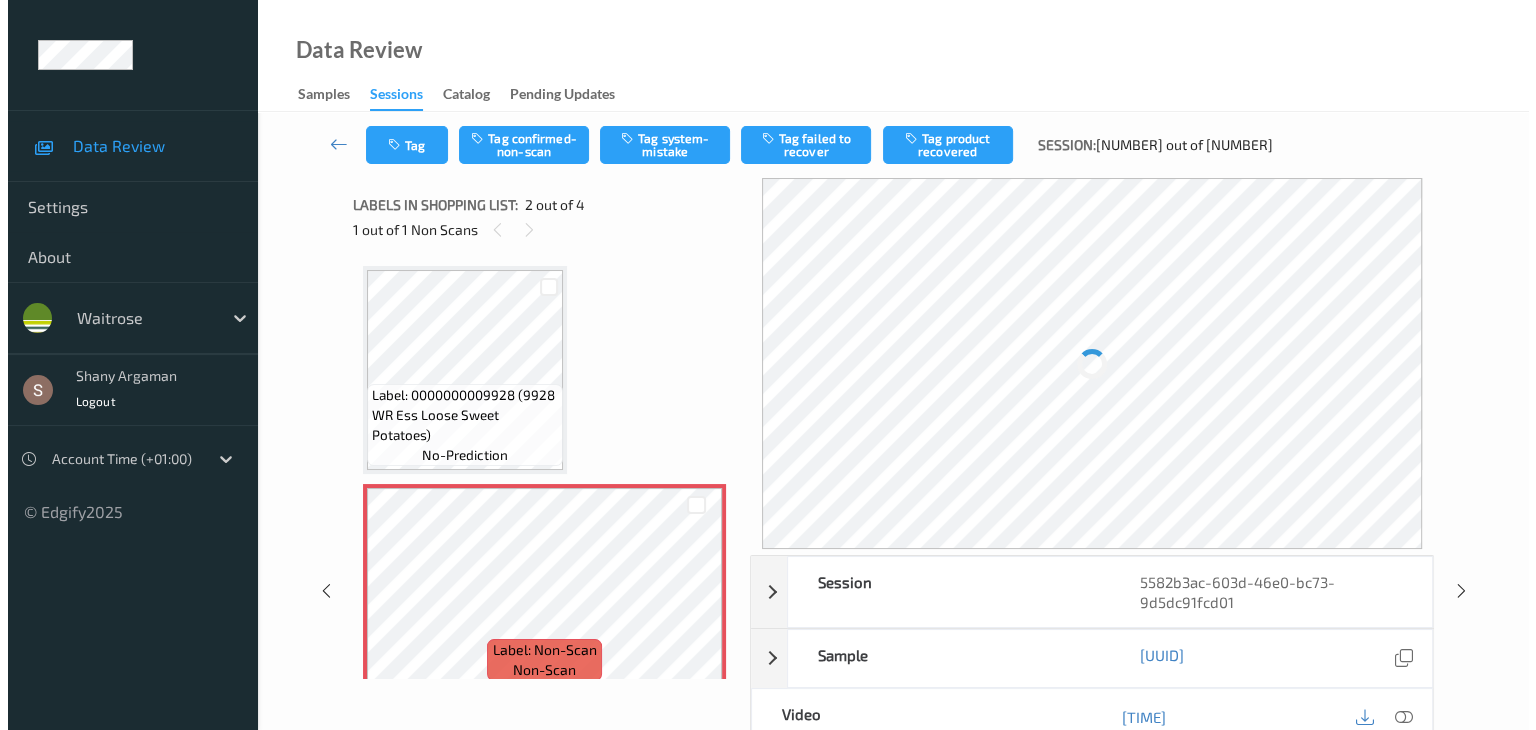 scroll, scrollTop: 10, scrollLeft: 0, axis: vertical 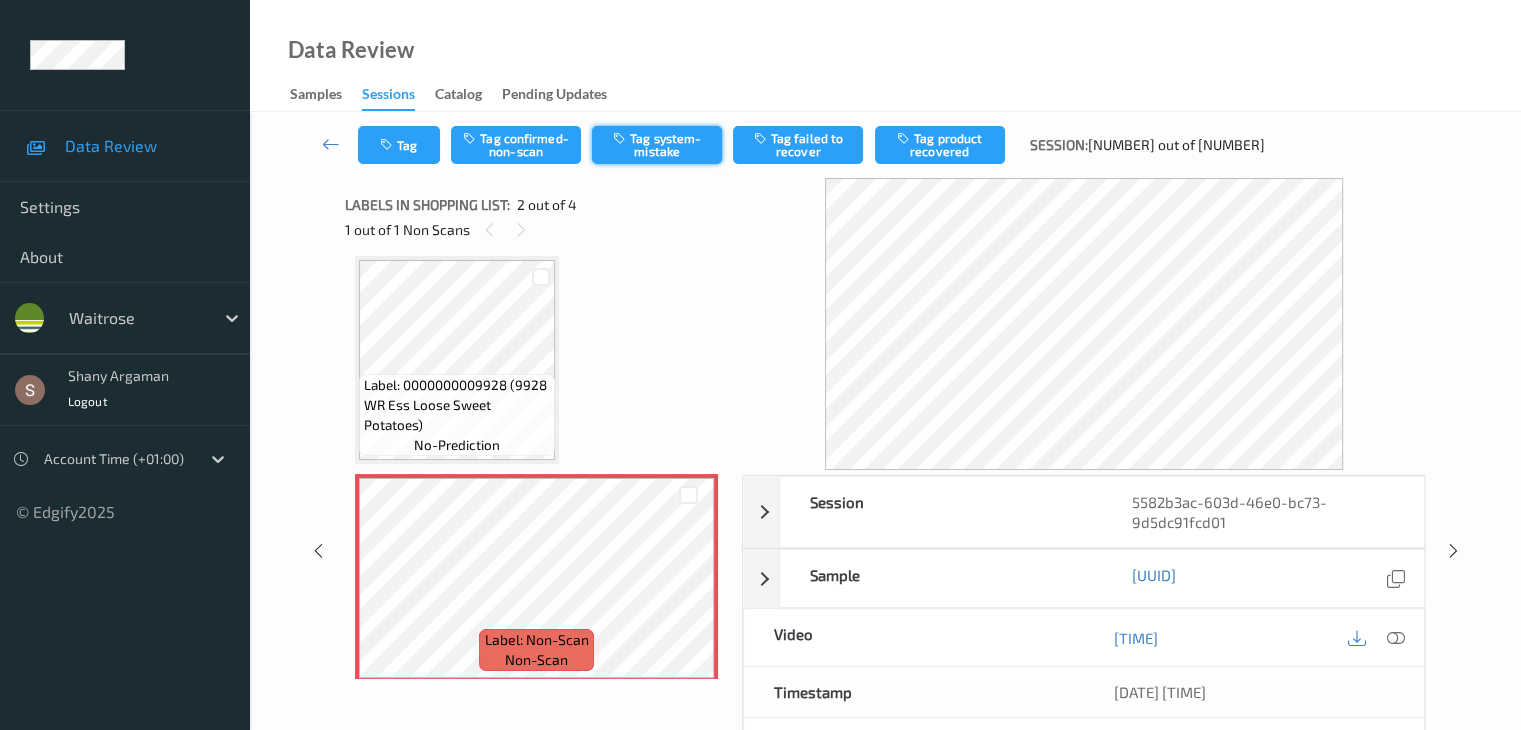 click on "Tag   system-mistake" at bounding box center (657, 145) 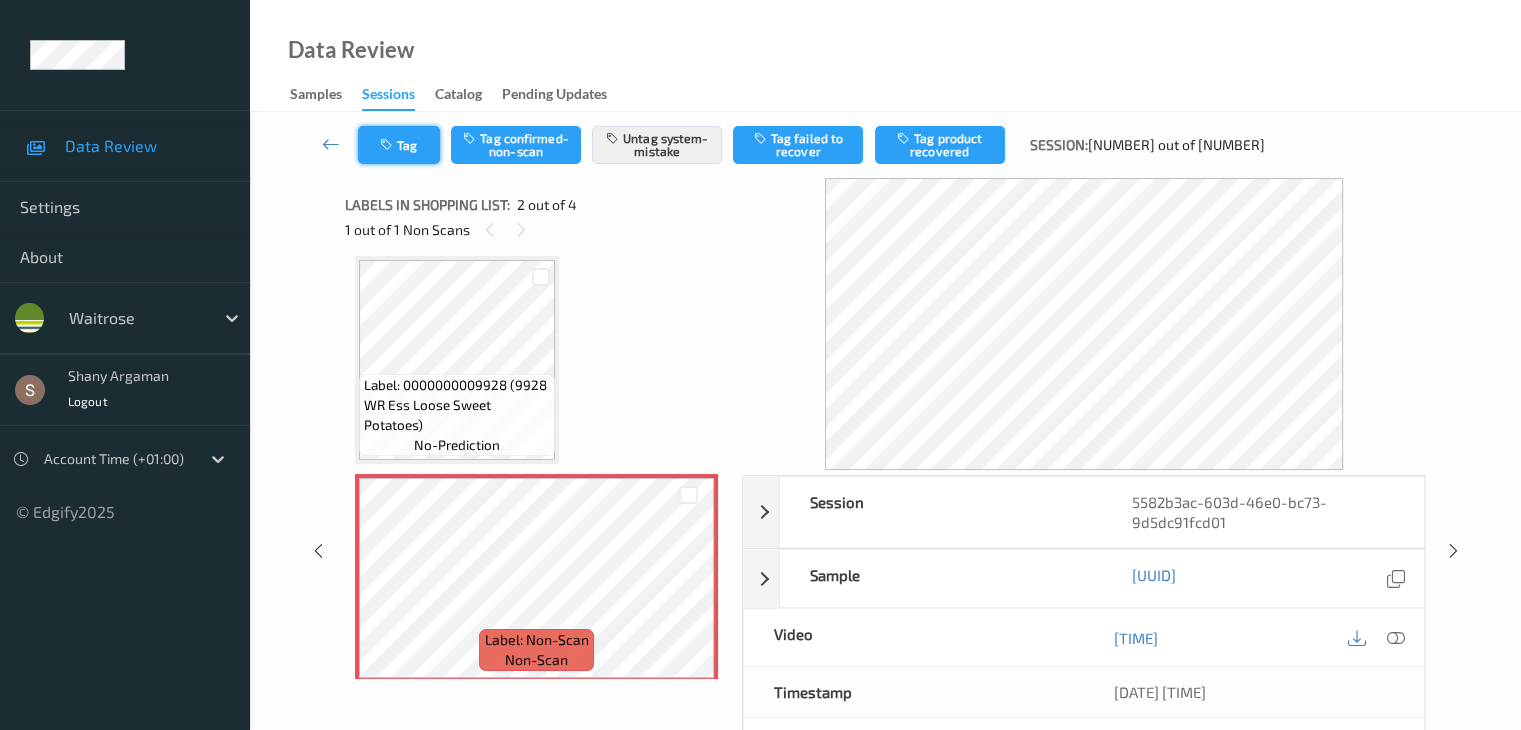 click on "Tag" at bounding box center (399, 145) 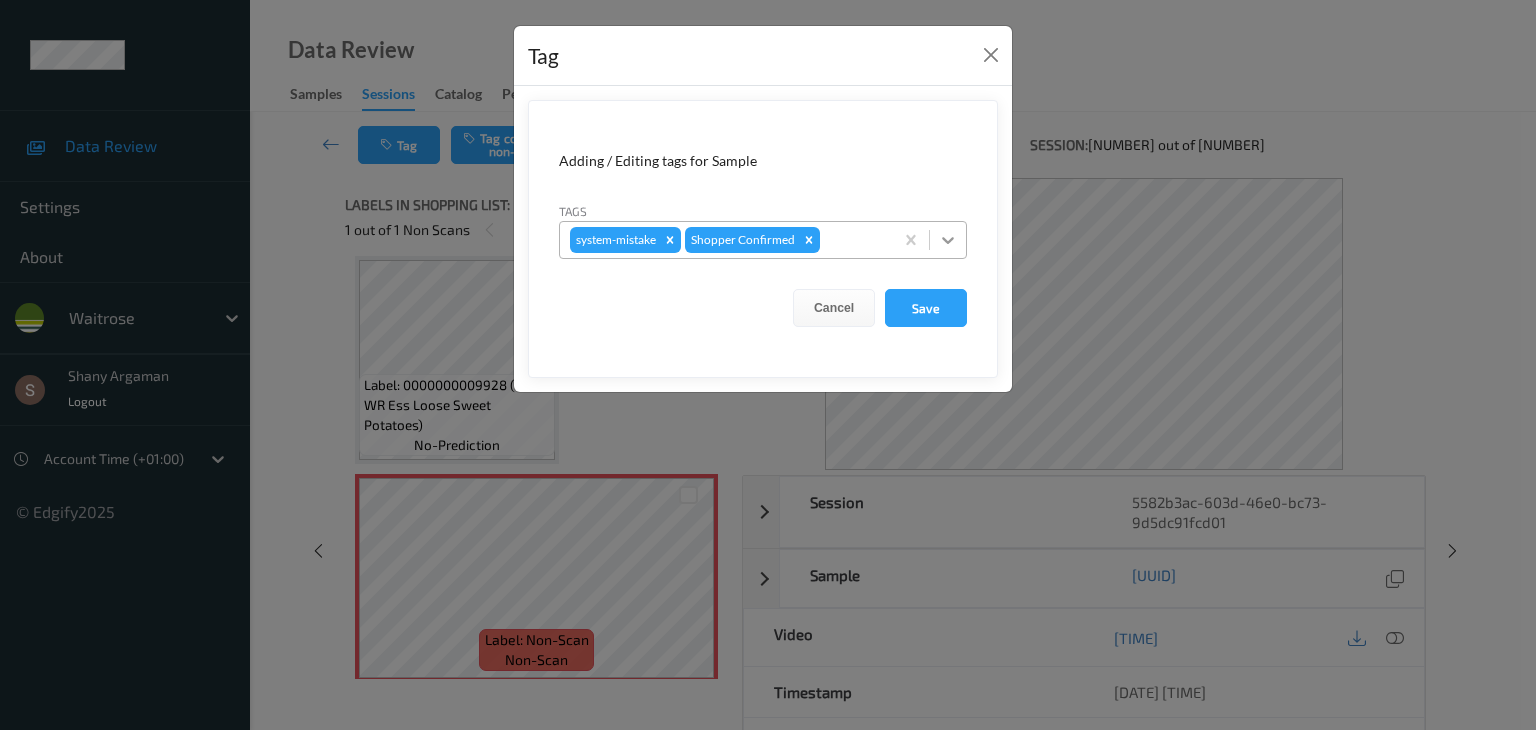 click 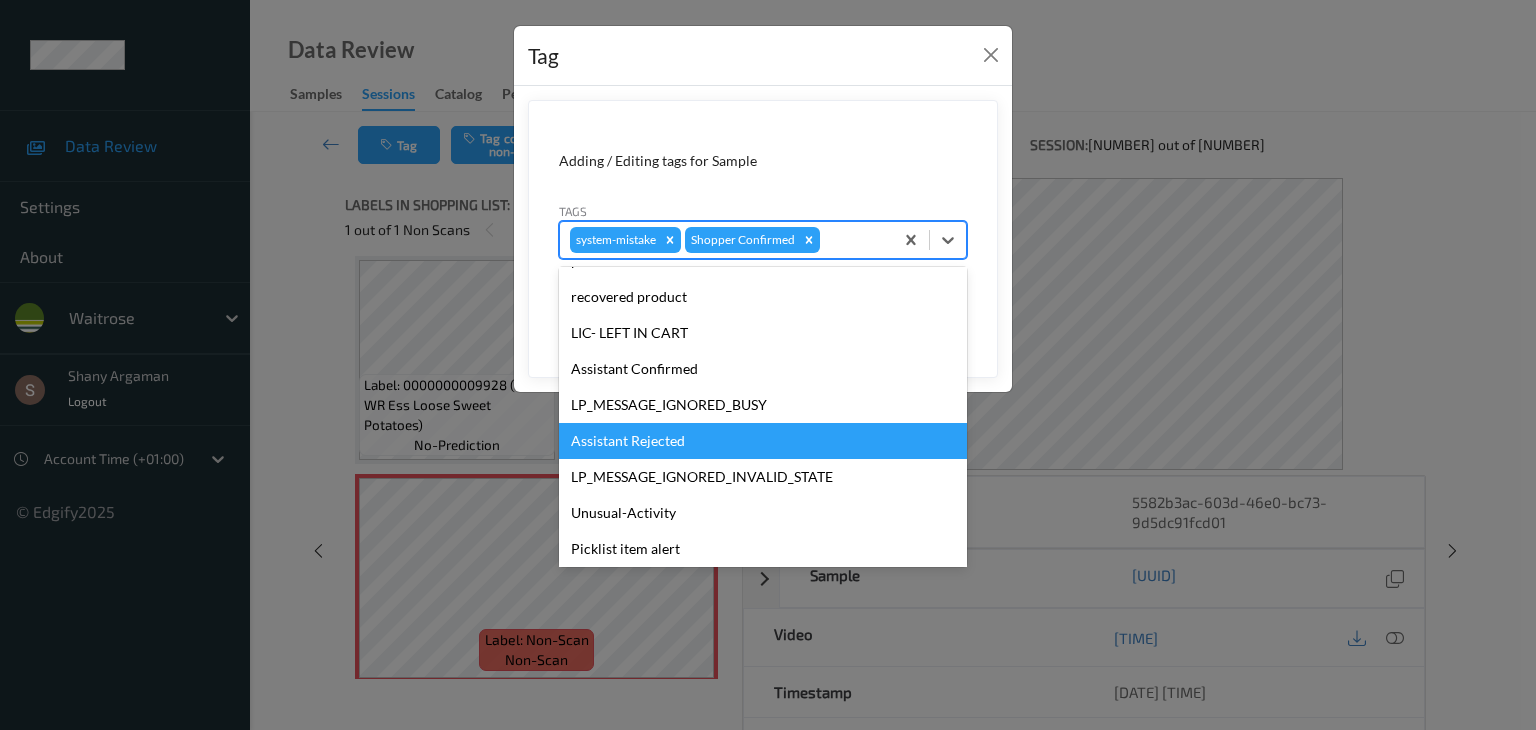 scroll, scrollTop: 356, scrollLeft: 0, axis: vertical 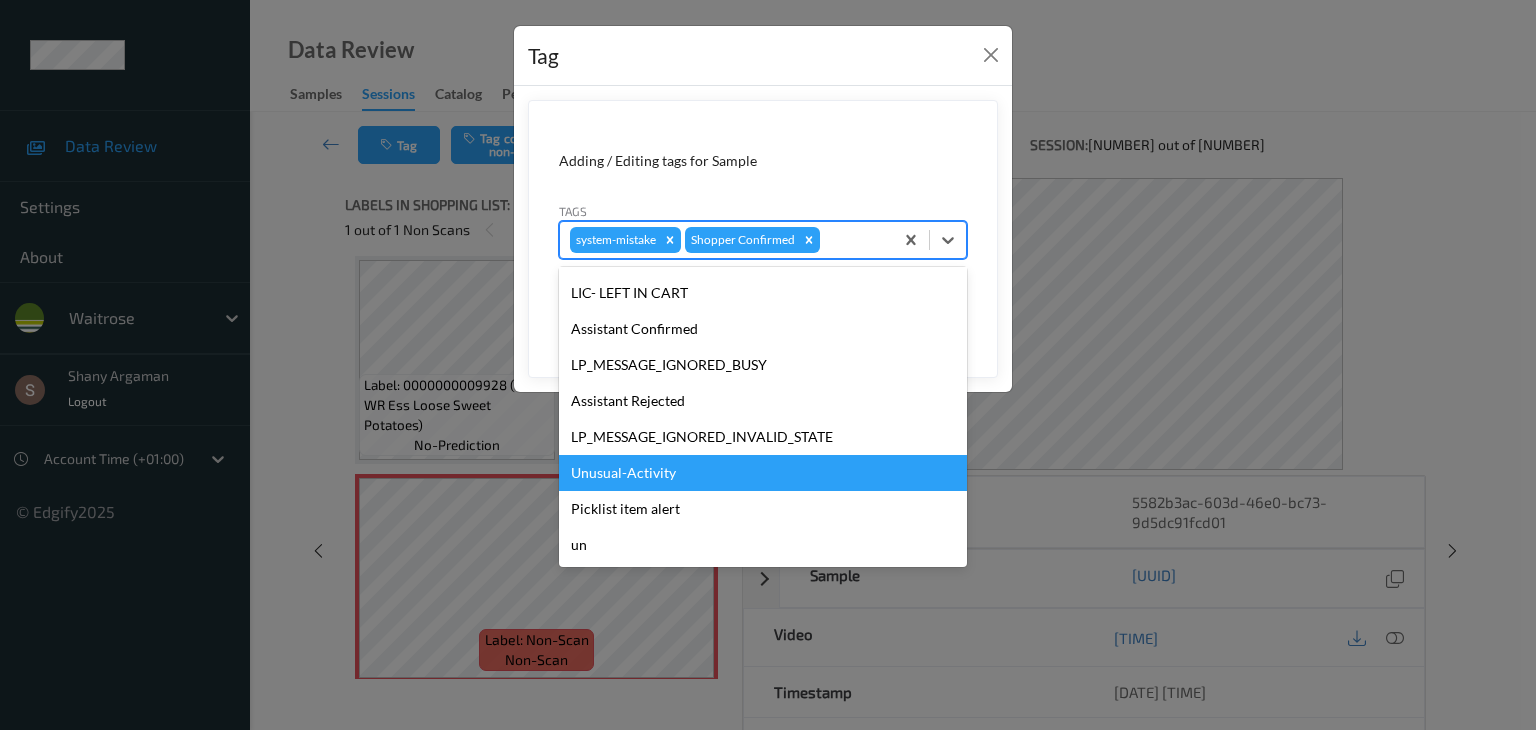 click on "Unusual-Activity" at bounding box center [763, 473] 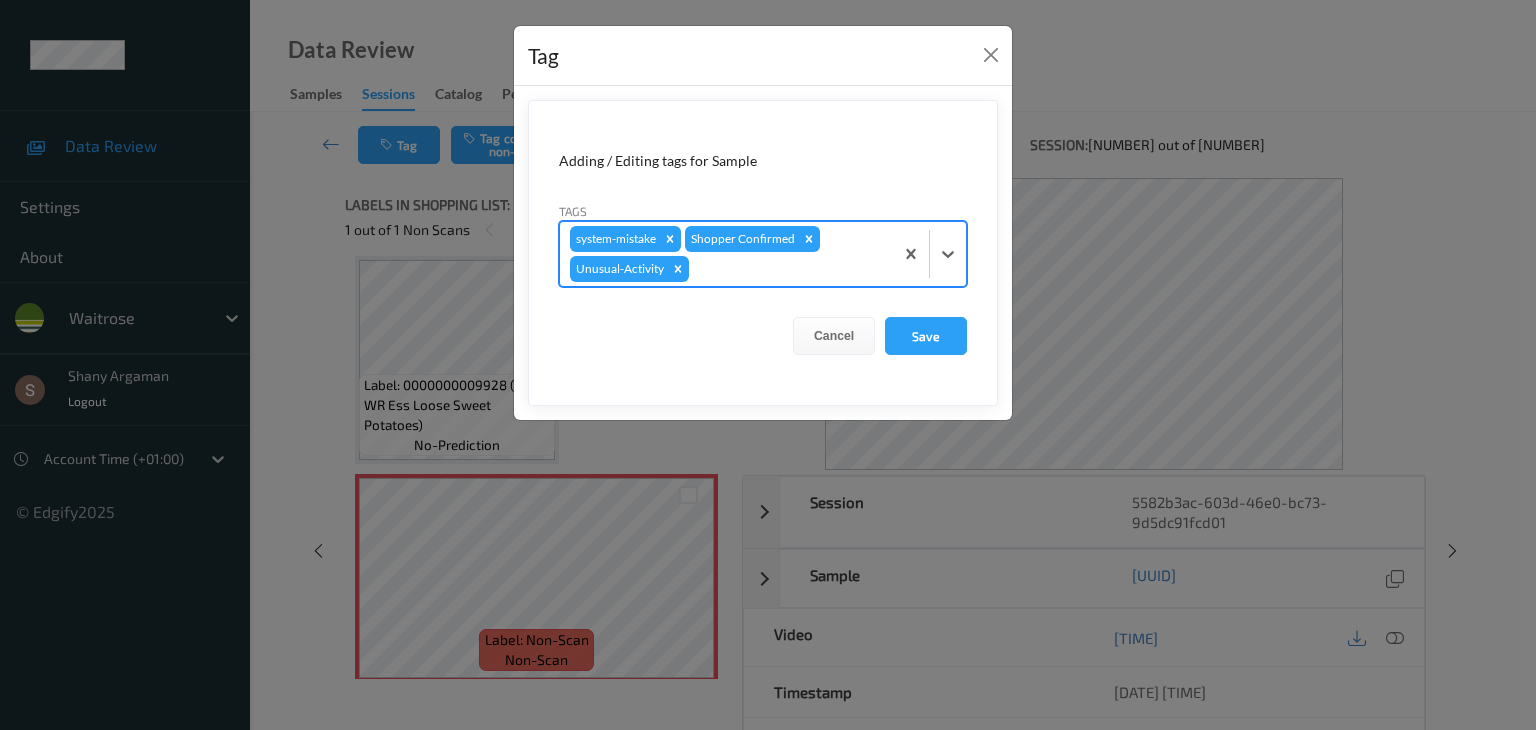 click on "system-mistake Shopper Confirmed Unusual-Activity" at bounding box center (763, 254) 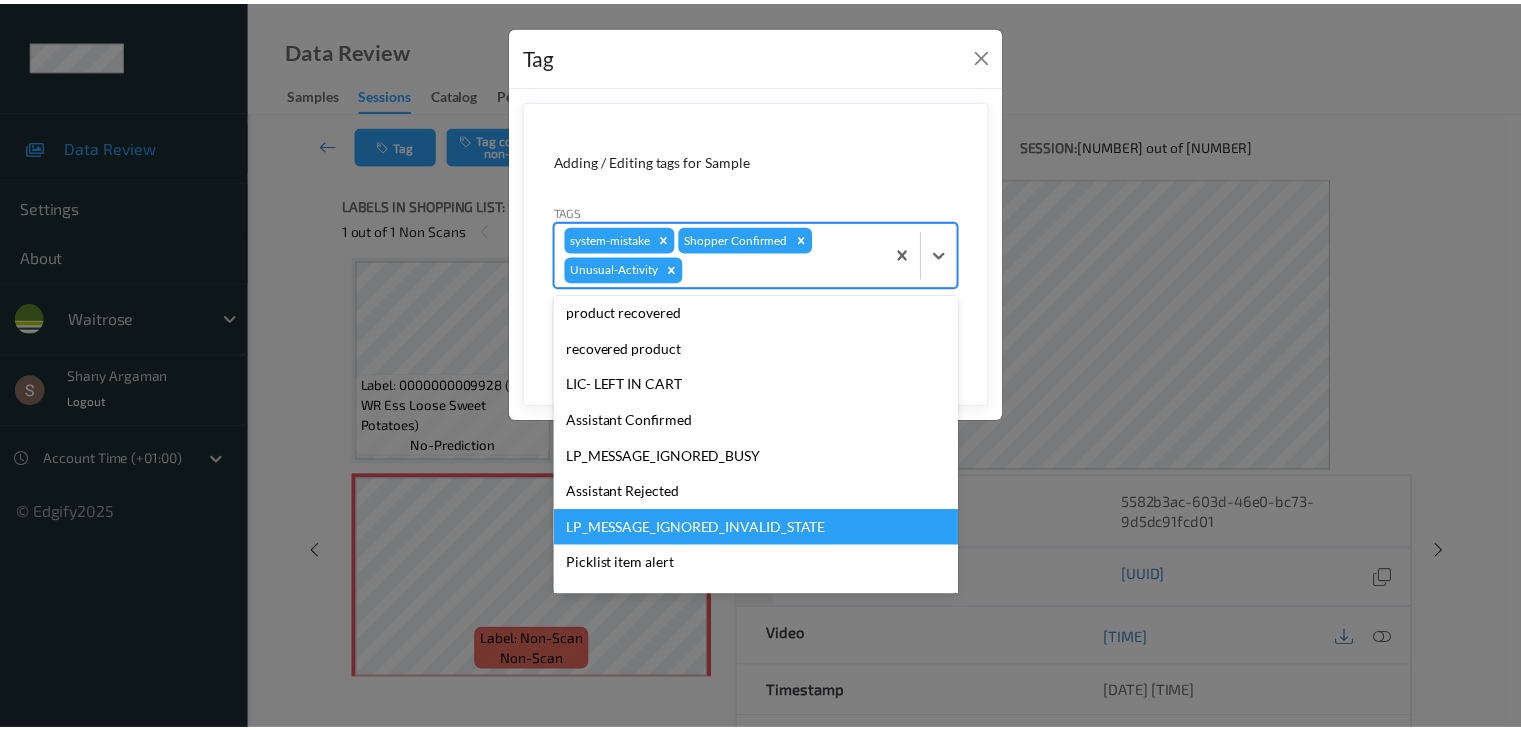 scroll, scrollTop: 320, scrollLeft: 0, axis: vertical 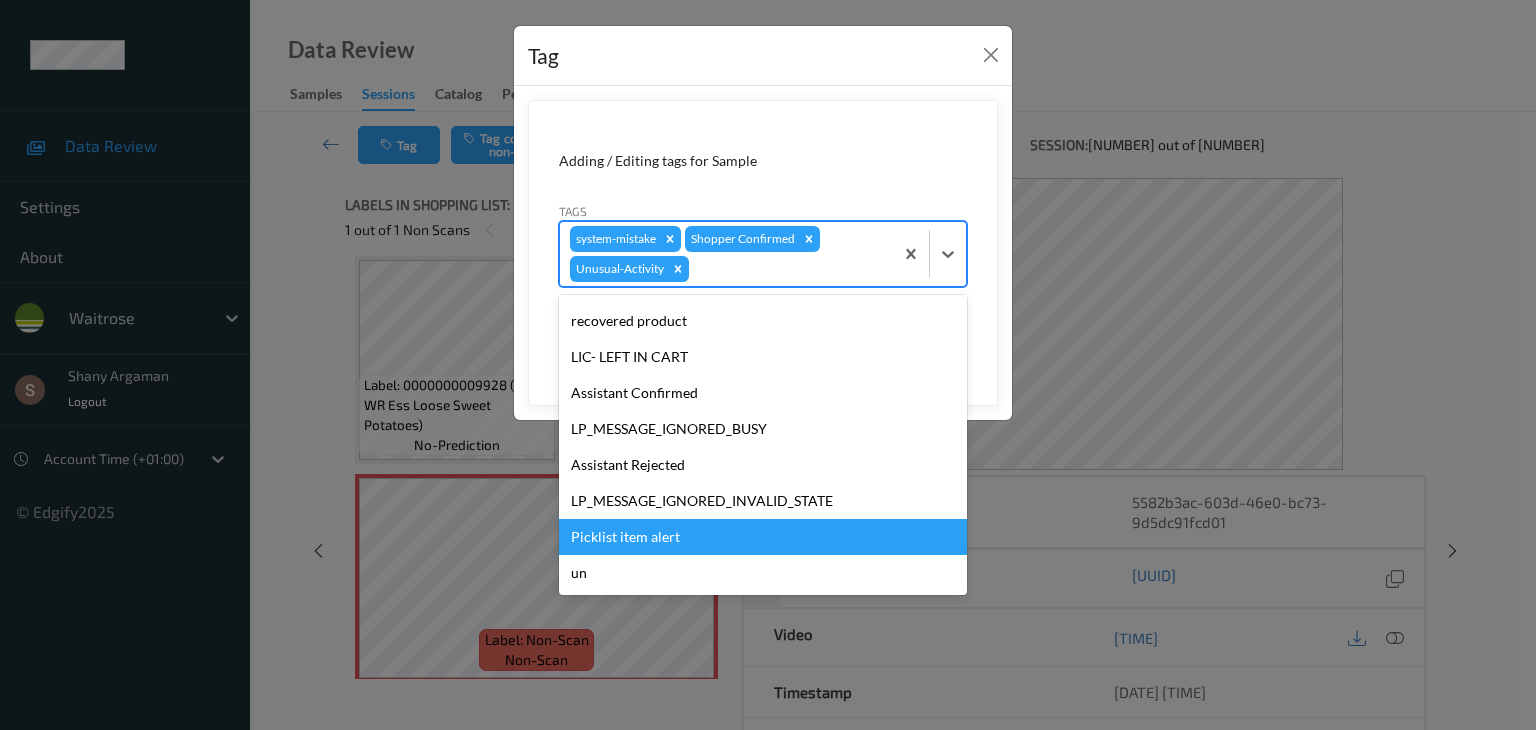 click on "Picklist item alert" at bounding box center [763, 537] 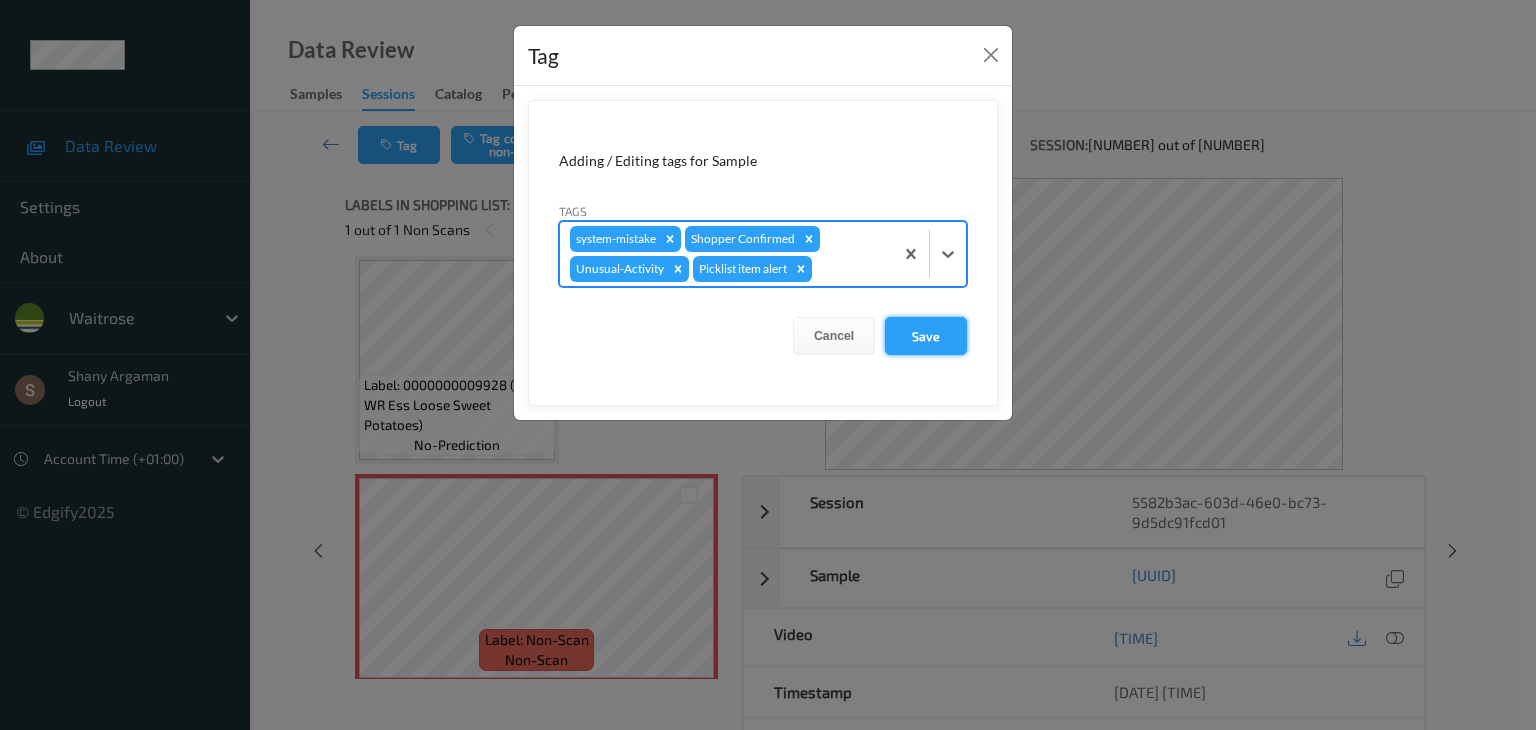 click on "Save" at bounding box center [926, 336] 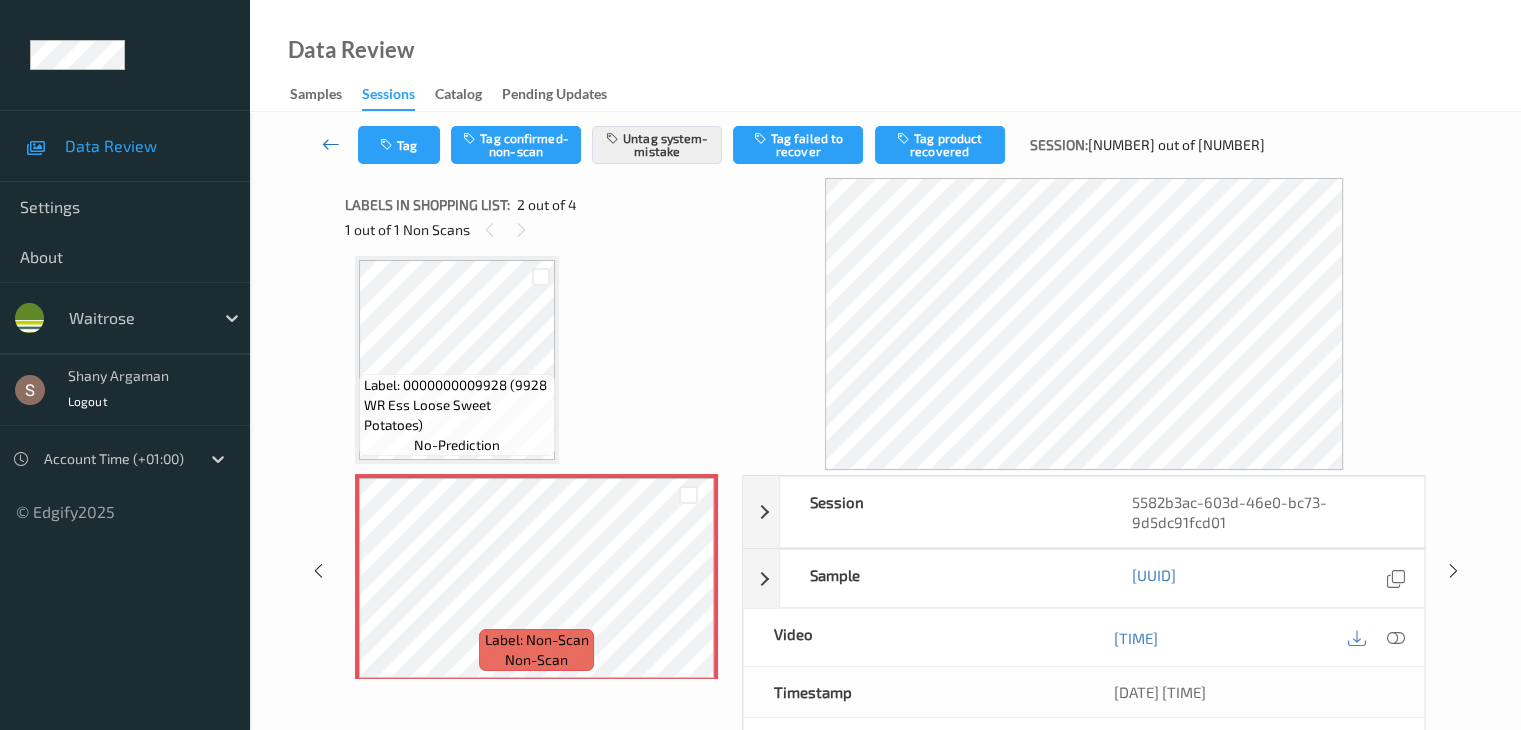 click at bounding box center [331, 144] 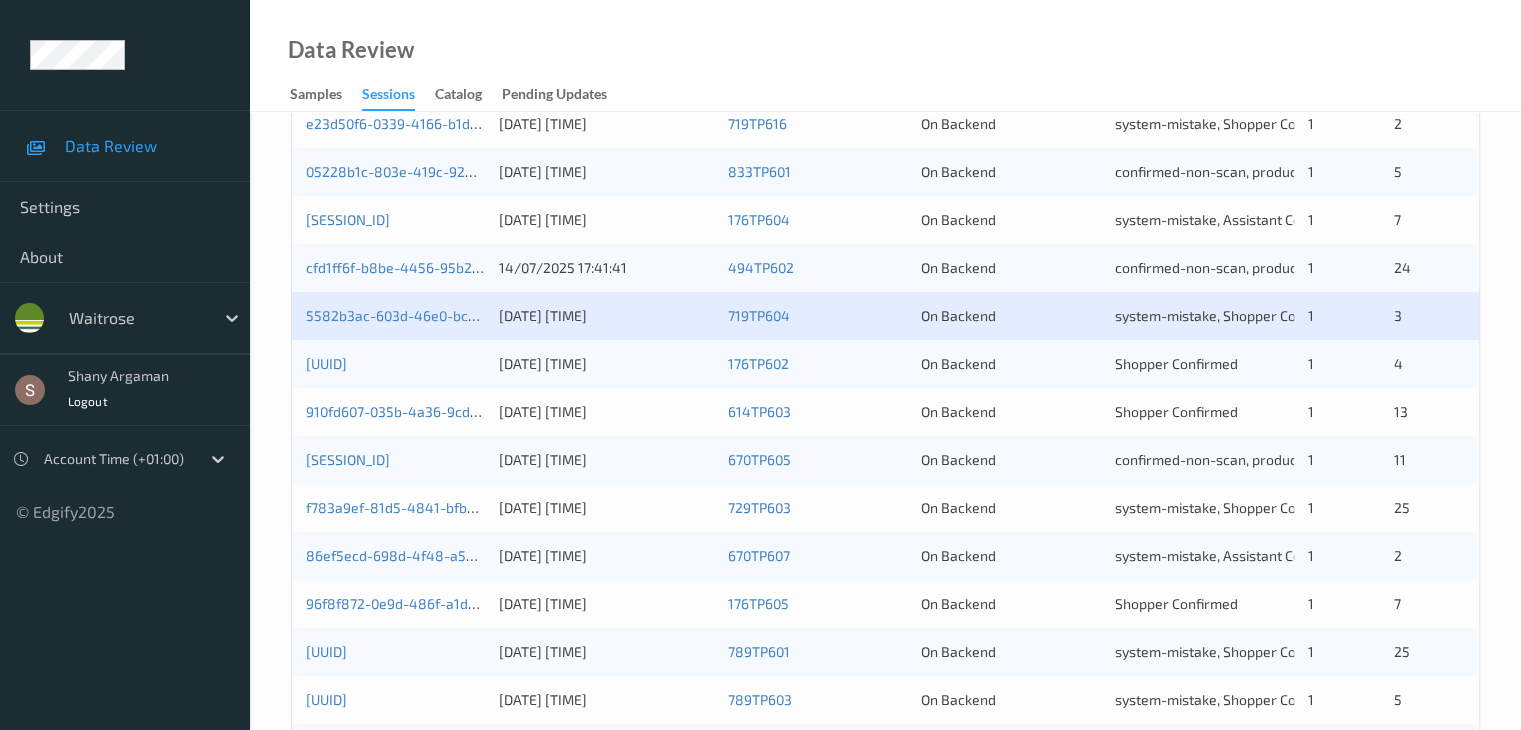 scroll, scrollTop: 700, scrollLeft: 0, axis: vertical 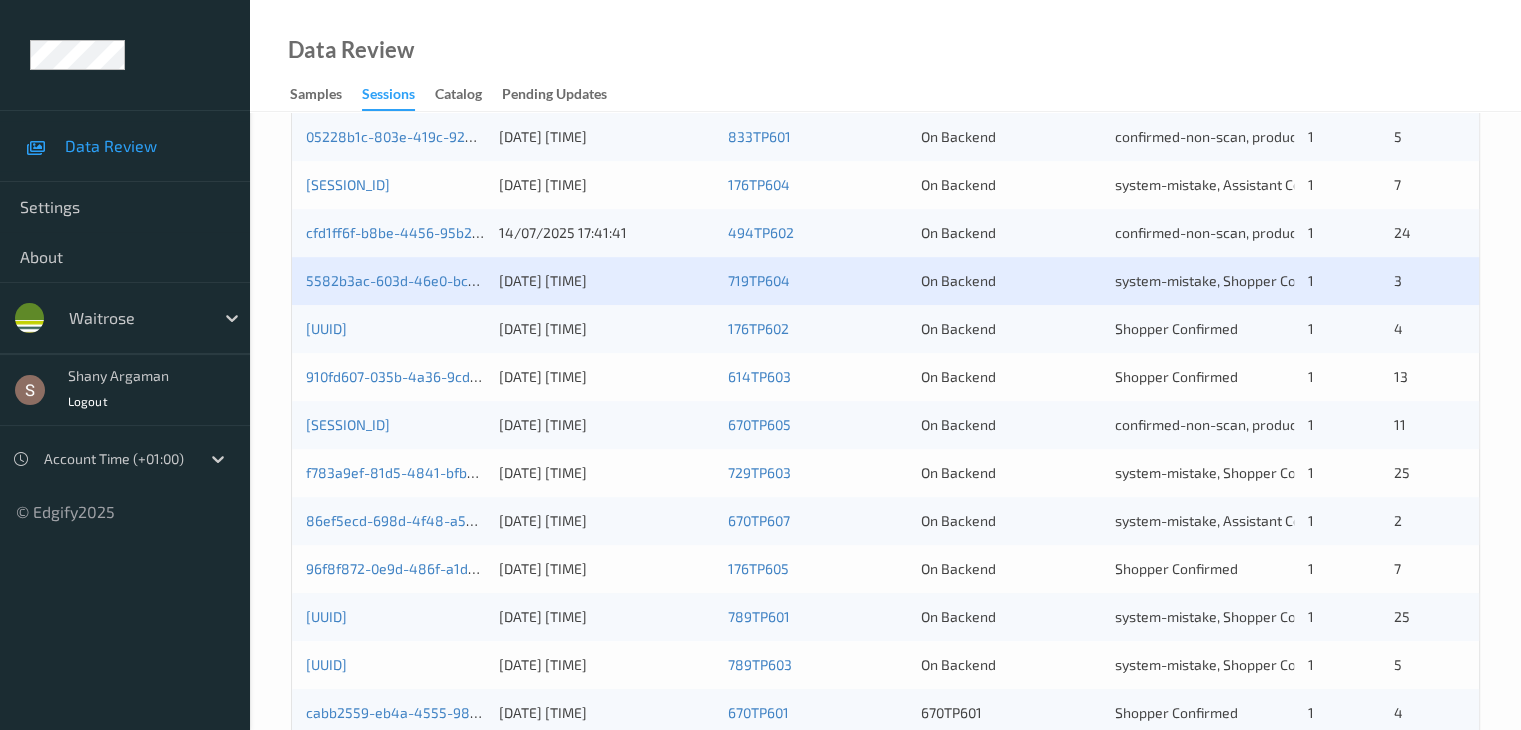 click on "04634b1a-95cd-45d4-8c48-0f758d9d9b0c 14/07/2025 17:40:12 176TP602 On Backend Shopper Confirmed 1 4" at bounding box center (885, 329) 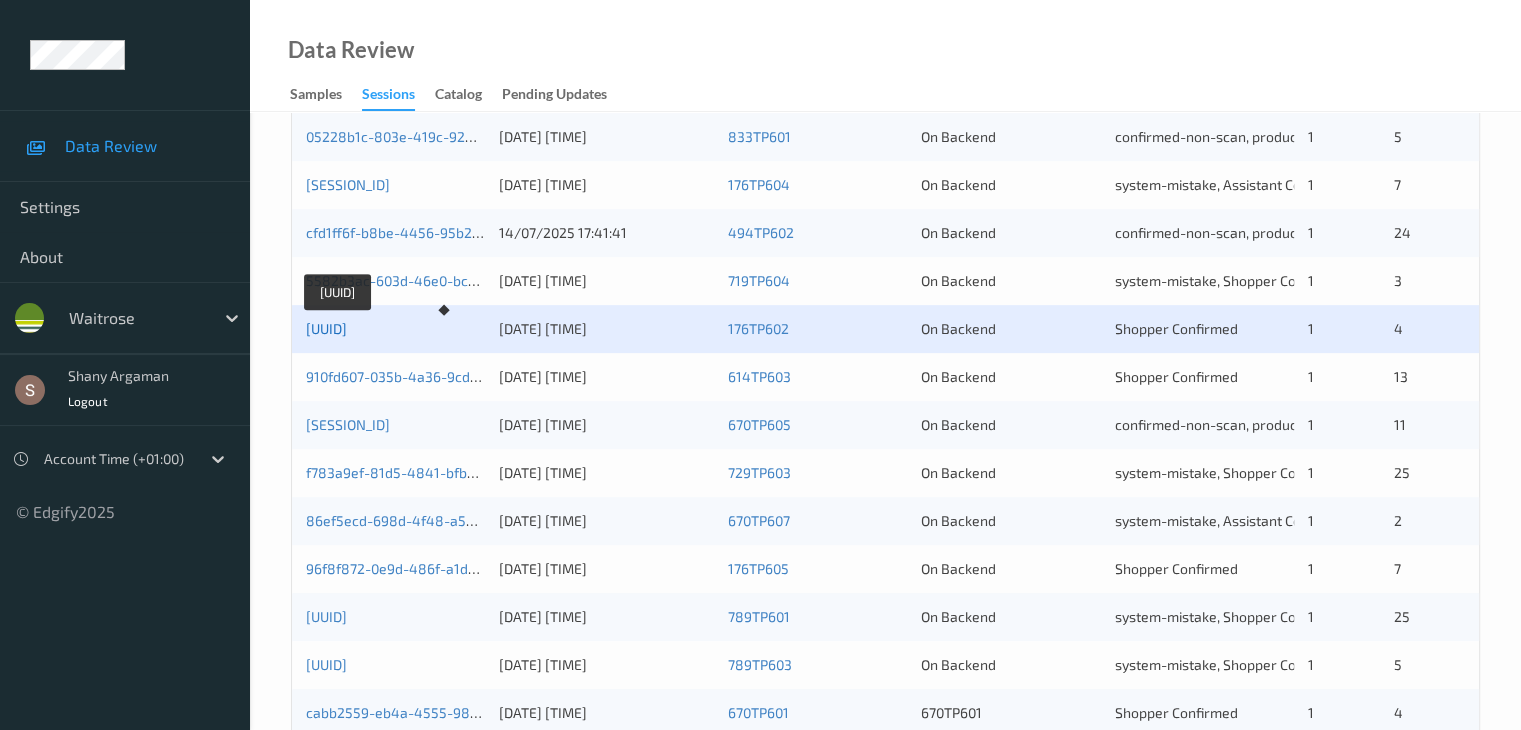 click on "[UUID]" at bounding box center [326, 328] 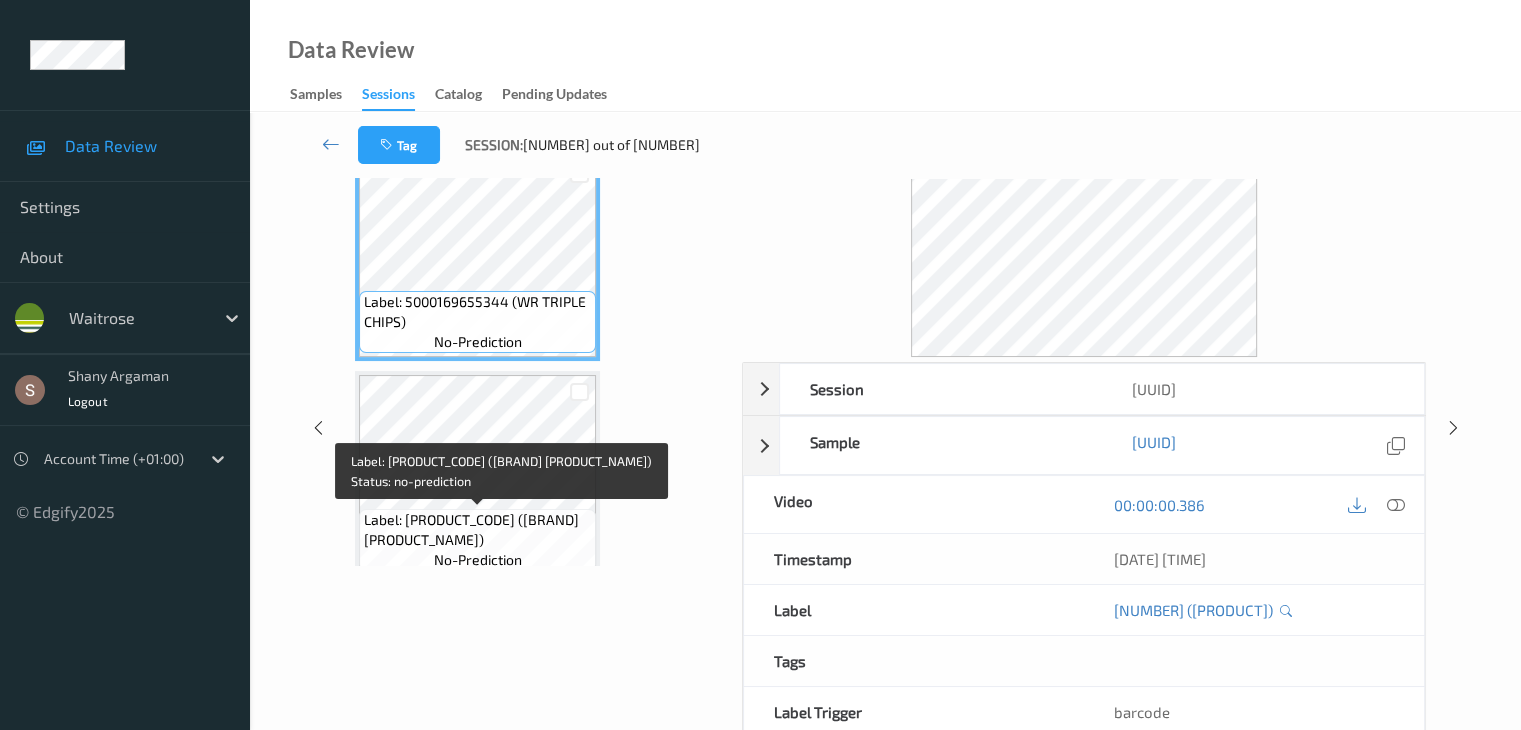 scroll, scrollTop: 0, scrollLeft: 0, axis: both 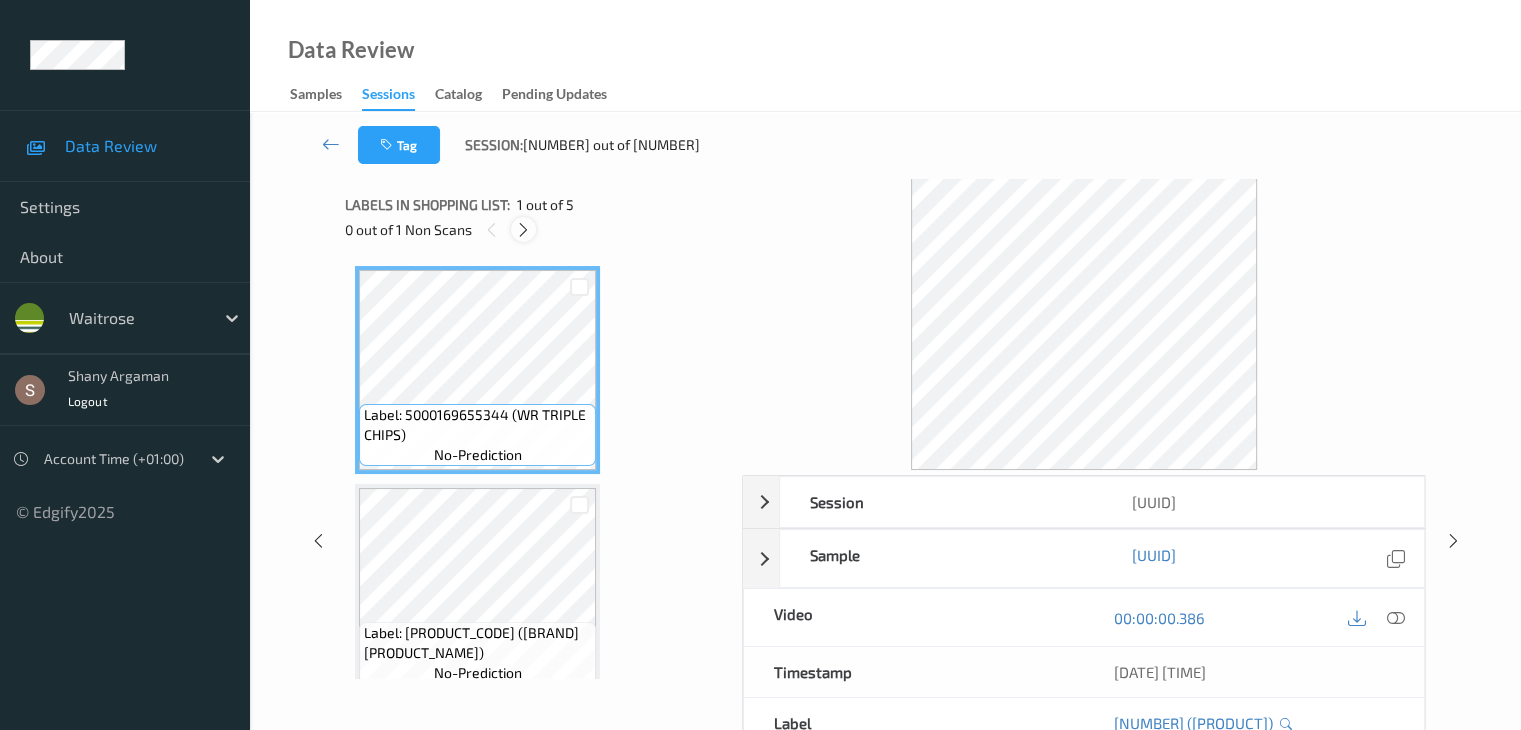 click at bounding box center (523, 230) 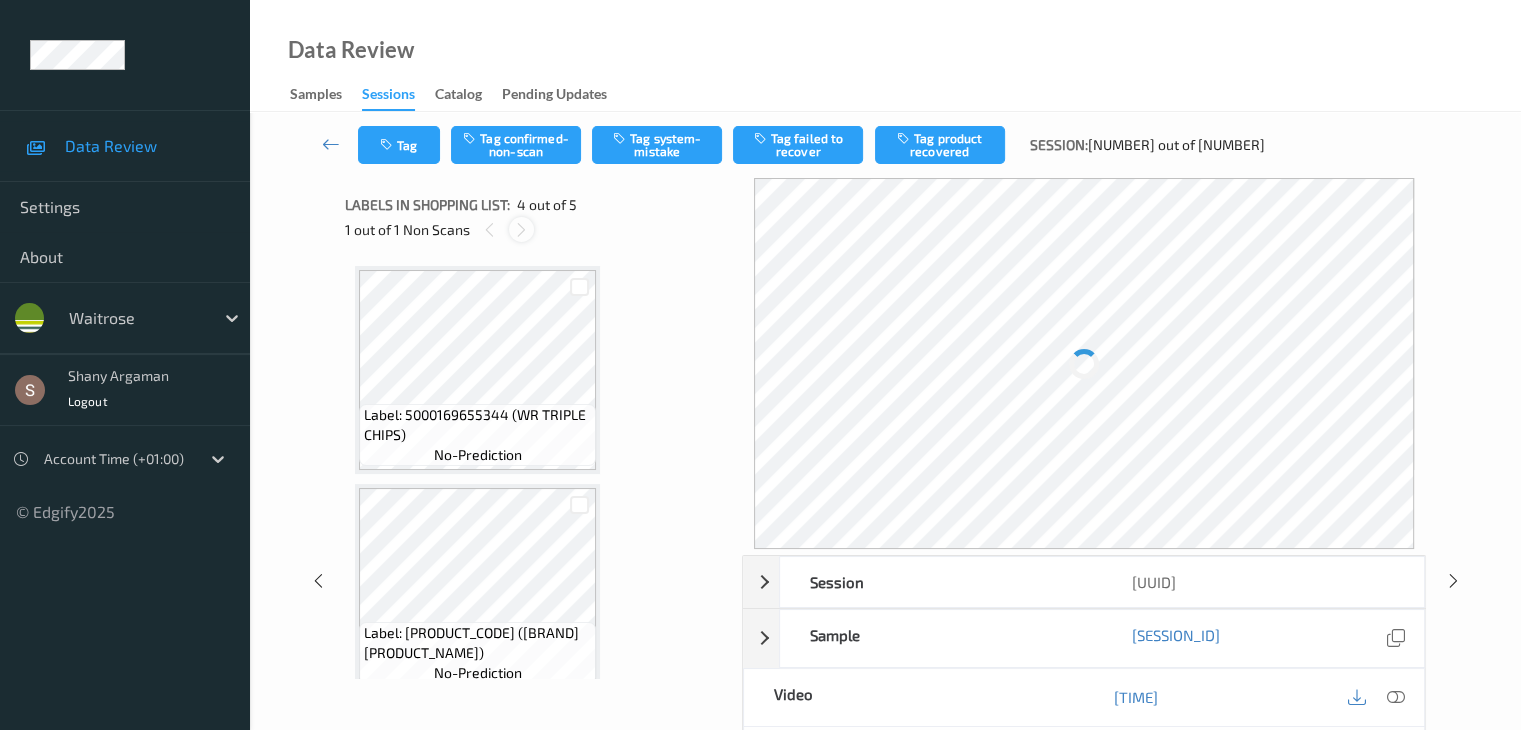 scroll, scrollTop: 446, scrollLeft: 0, axis: vertical 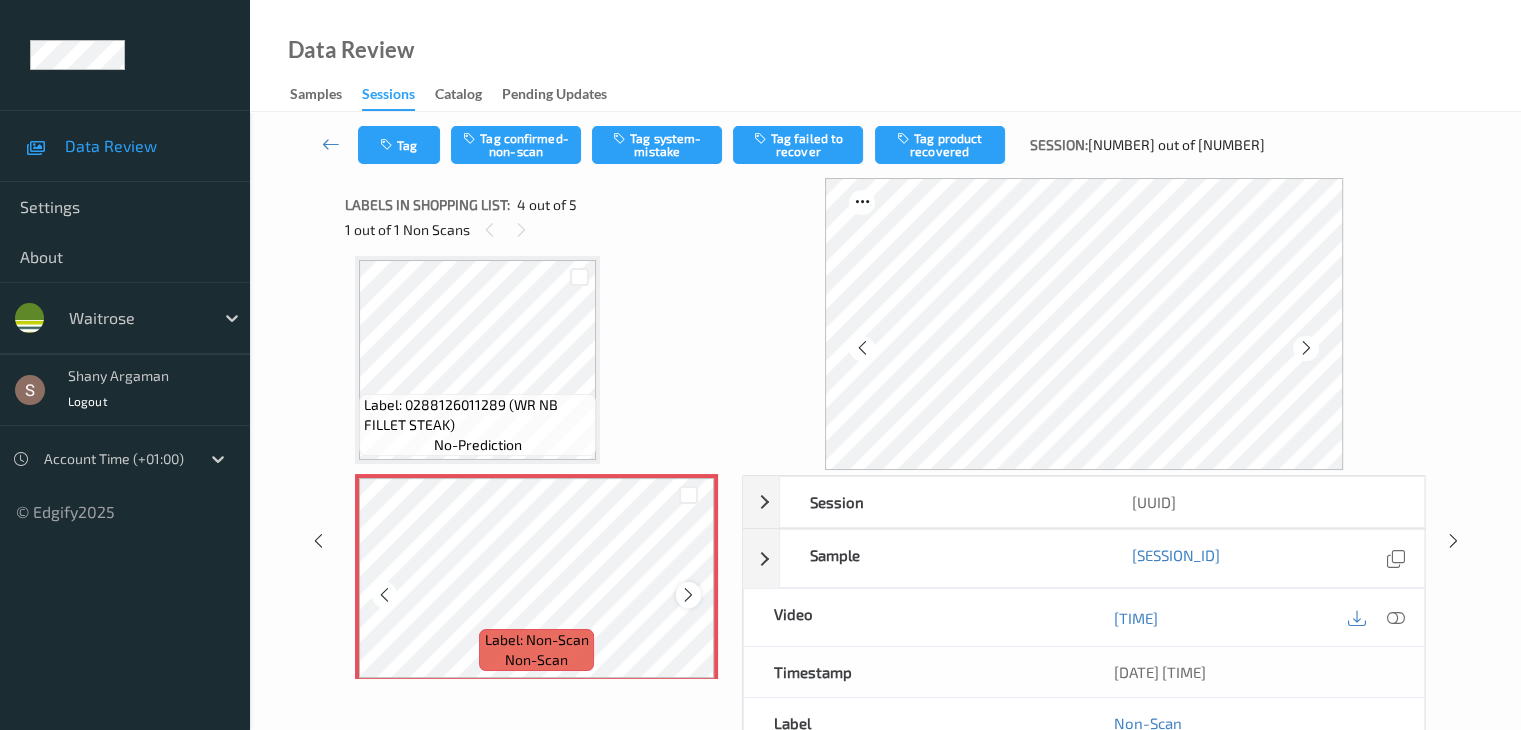 click at bounding box center (688, 595) 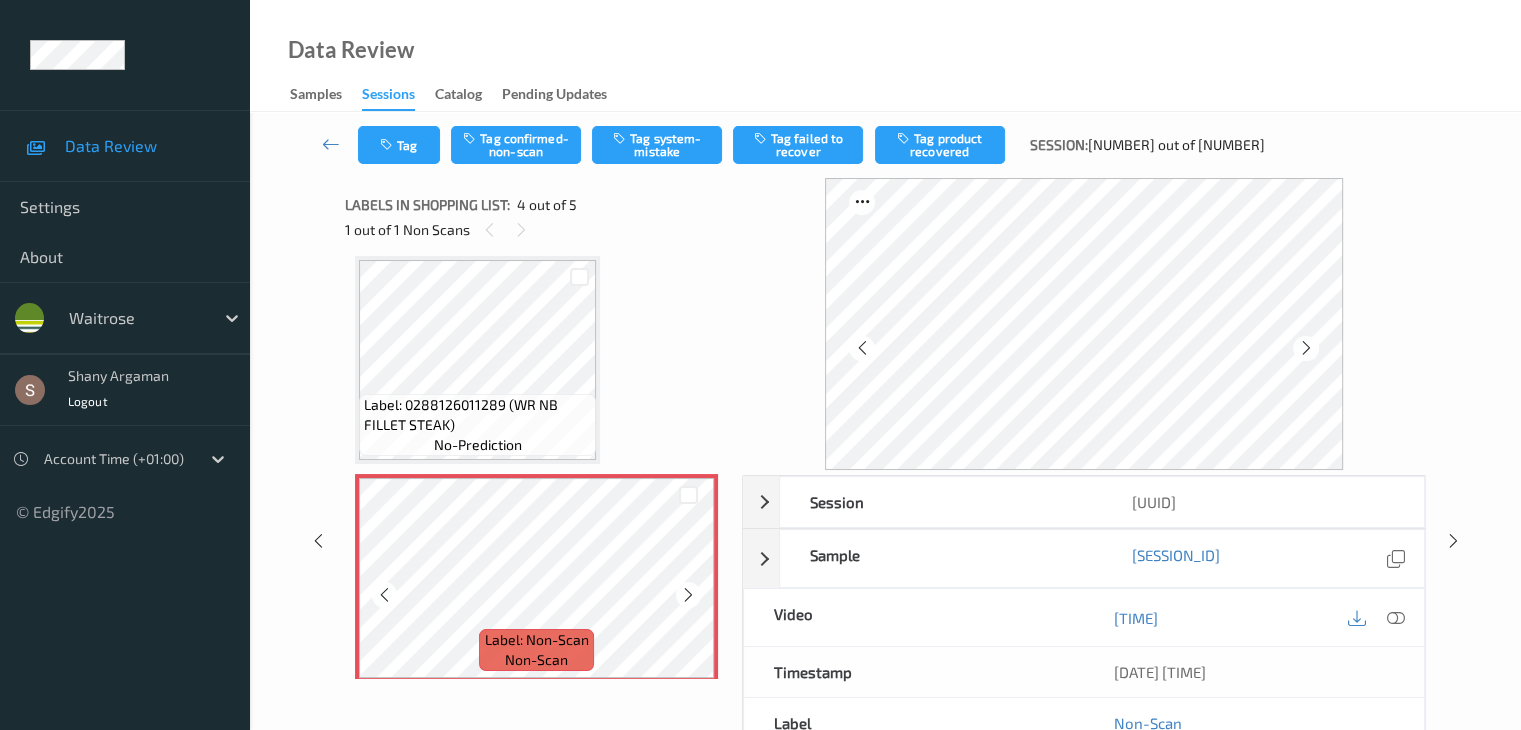 click at bounding box center [688, 595] 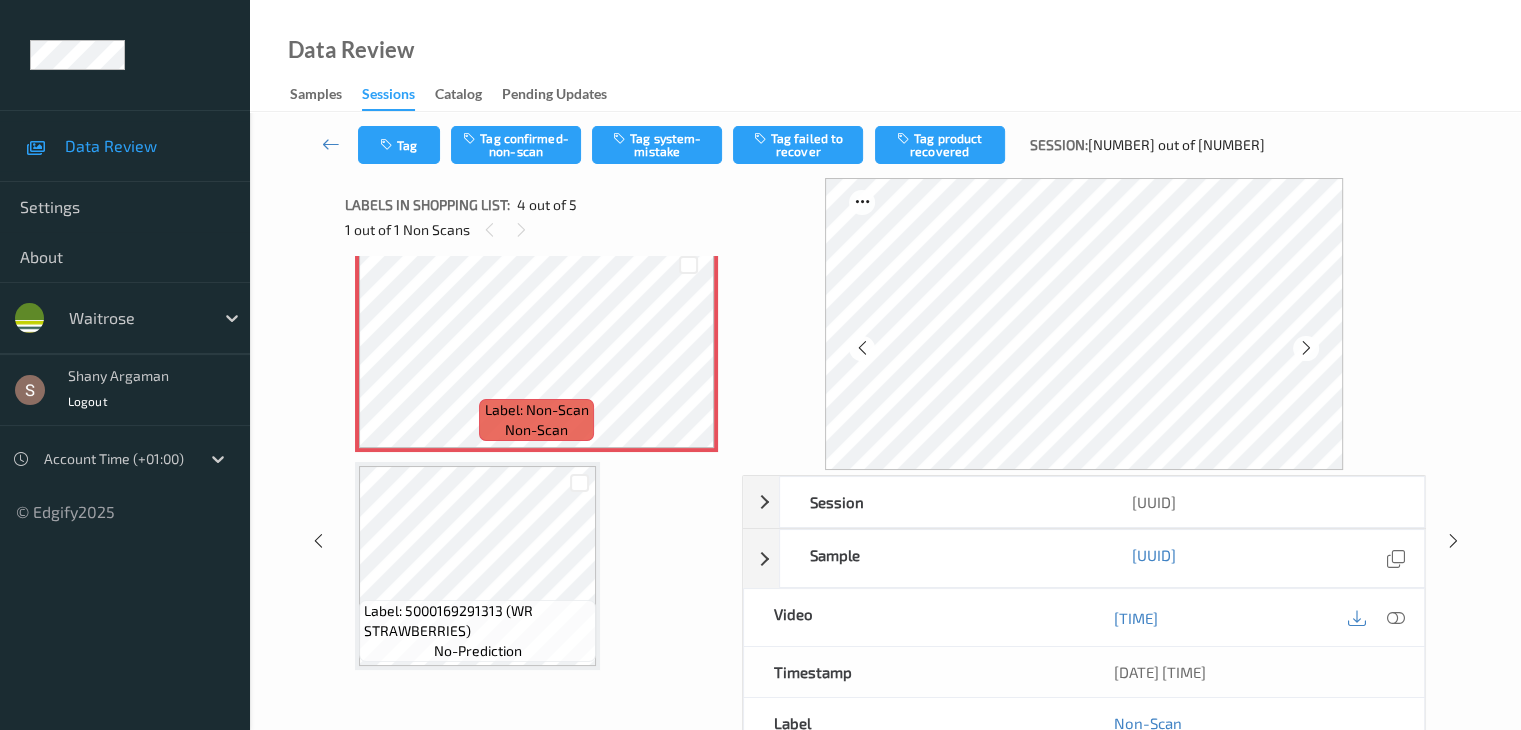 scroll, scrollTop: 677, scrollLeft: 0, axis: vertical 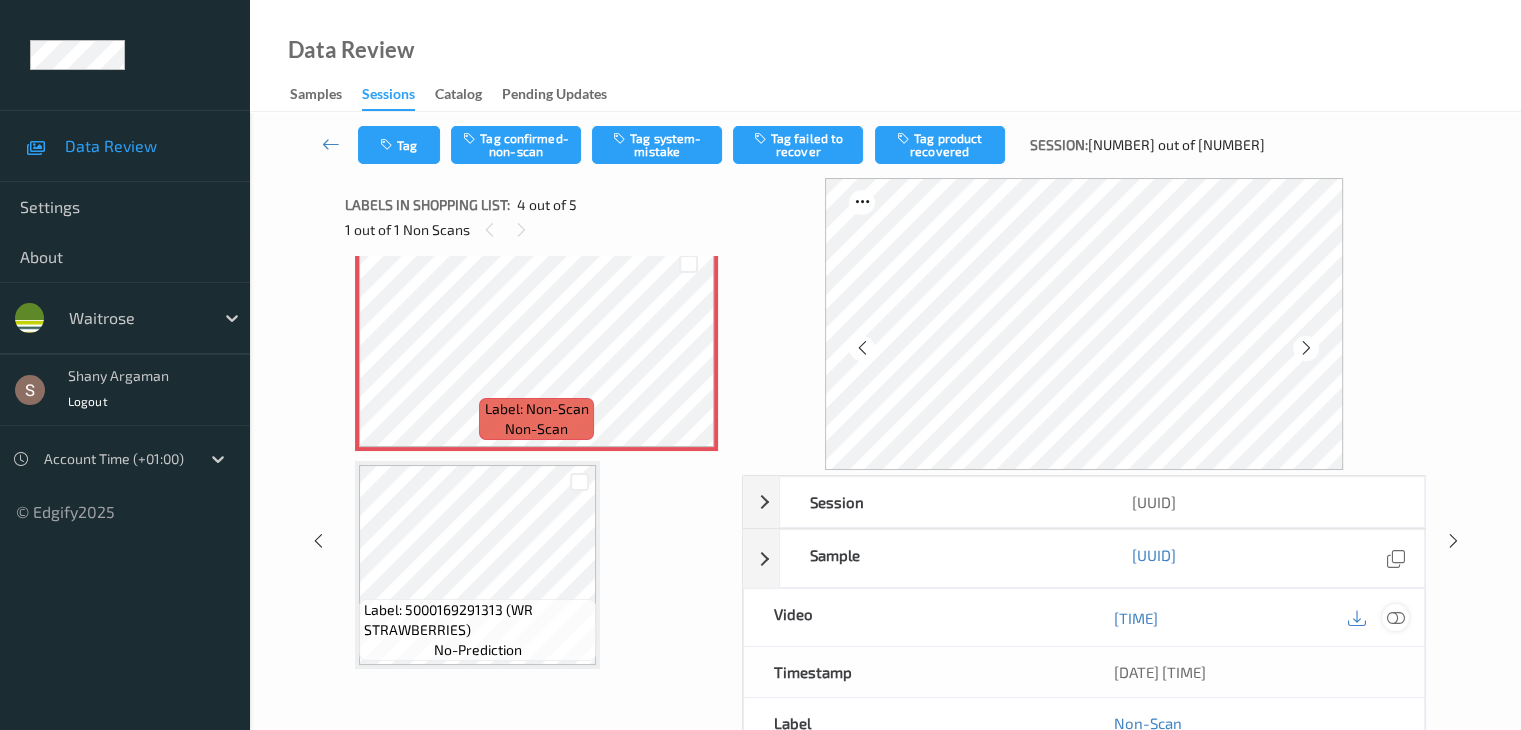 click at bounding box center (1395, 618) 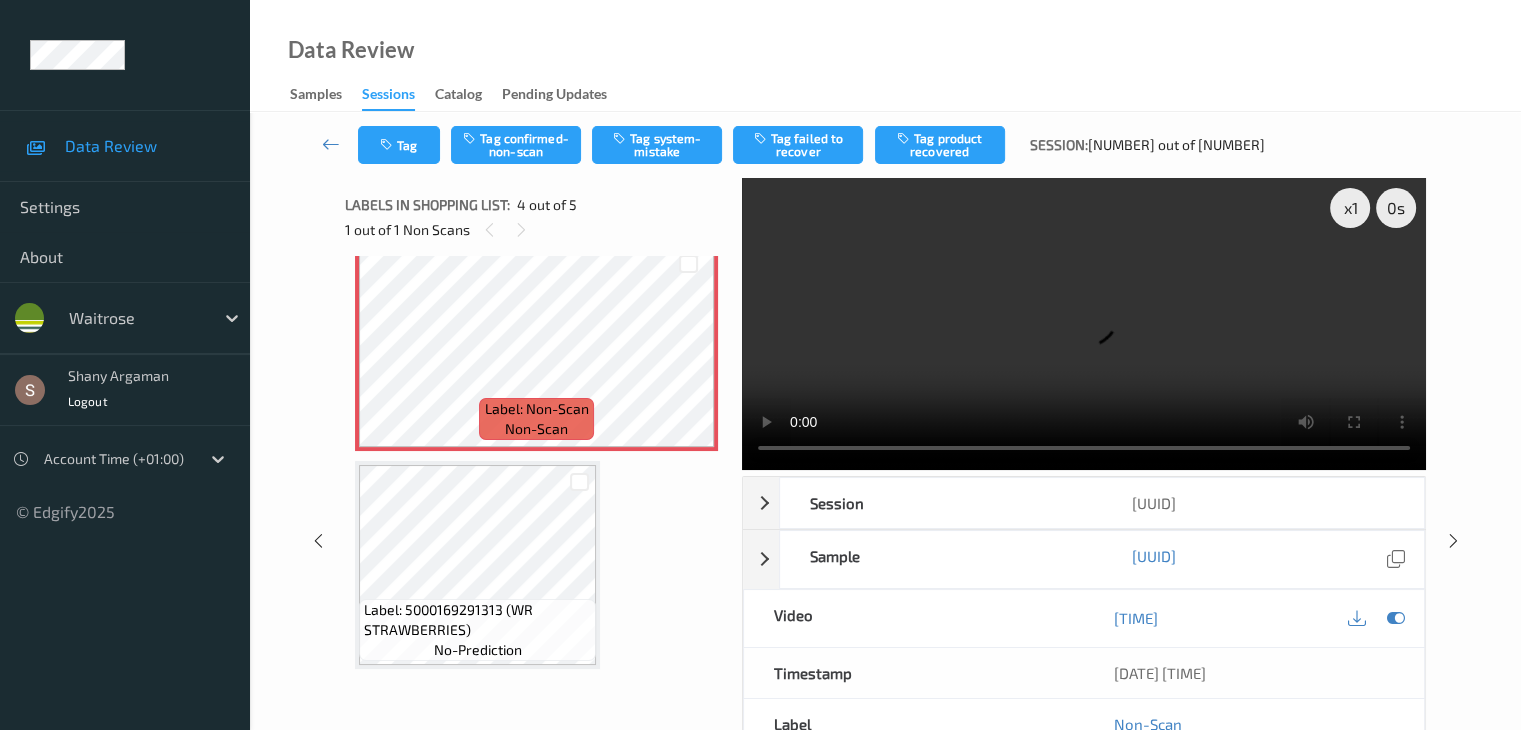 click at bounding box center [1084, 324] 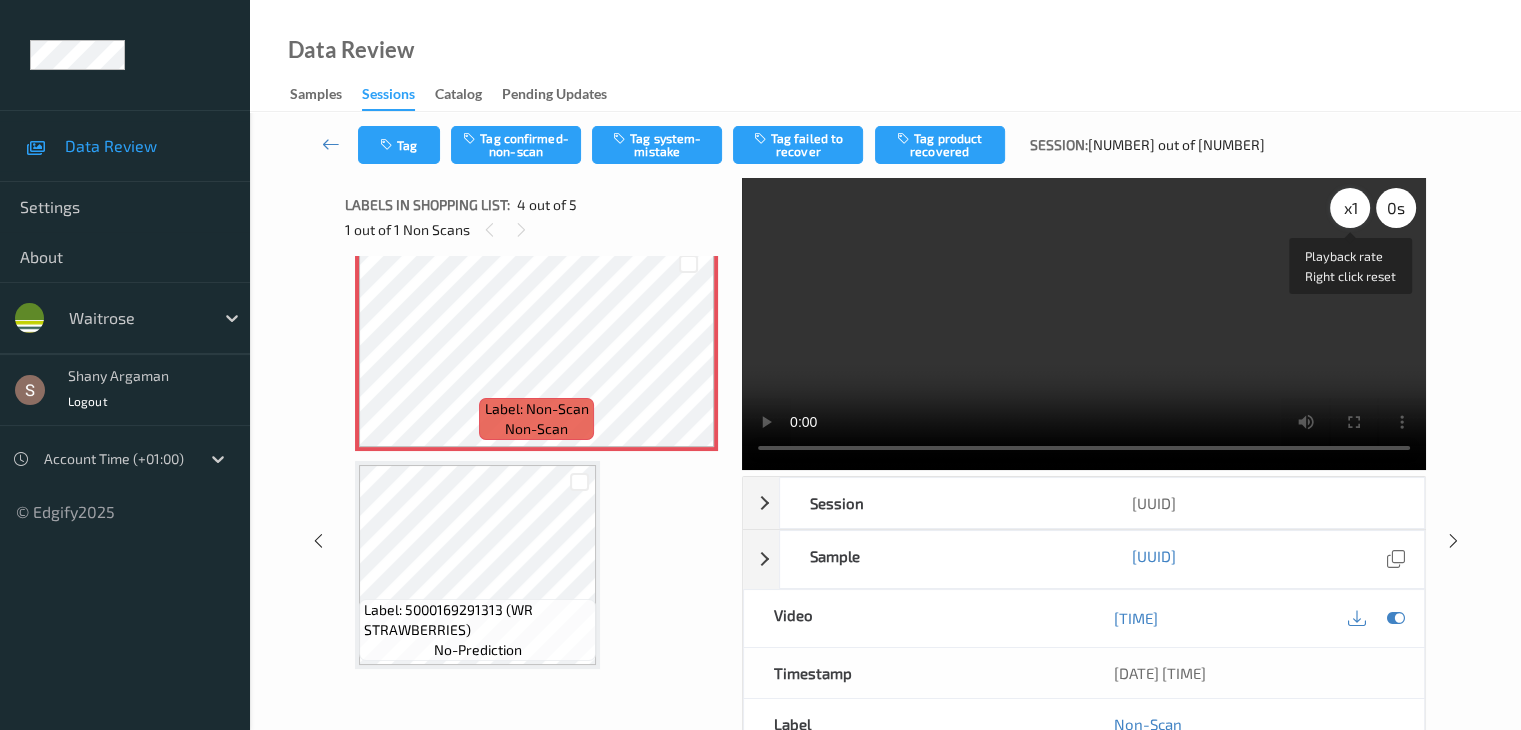 click on "x 1" at bounding box center (1350, 208) 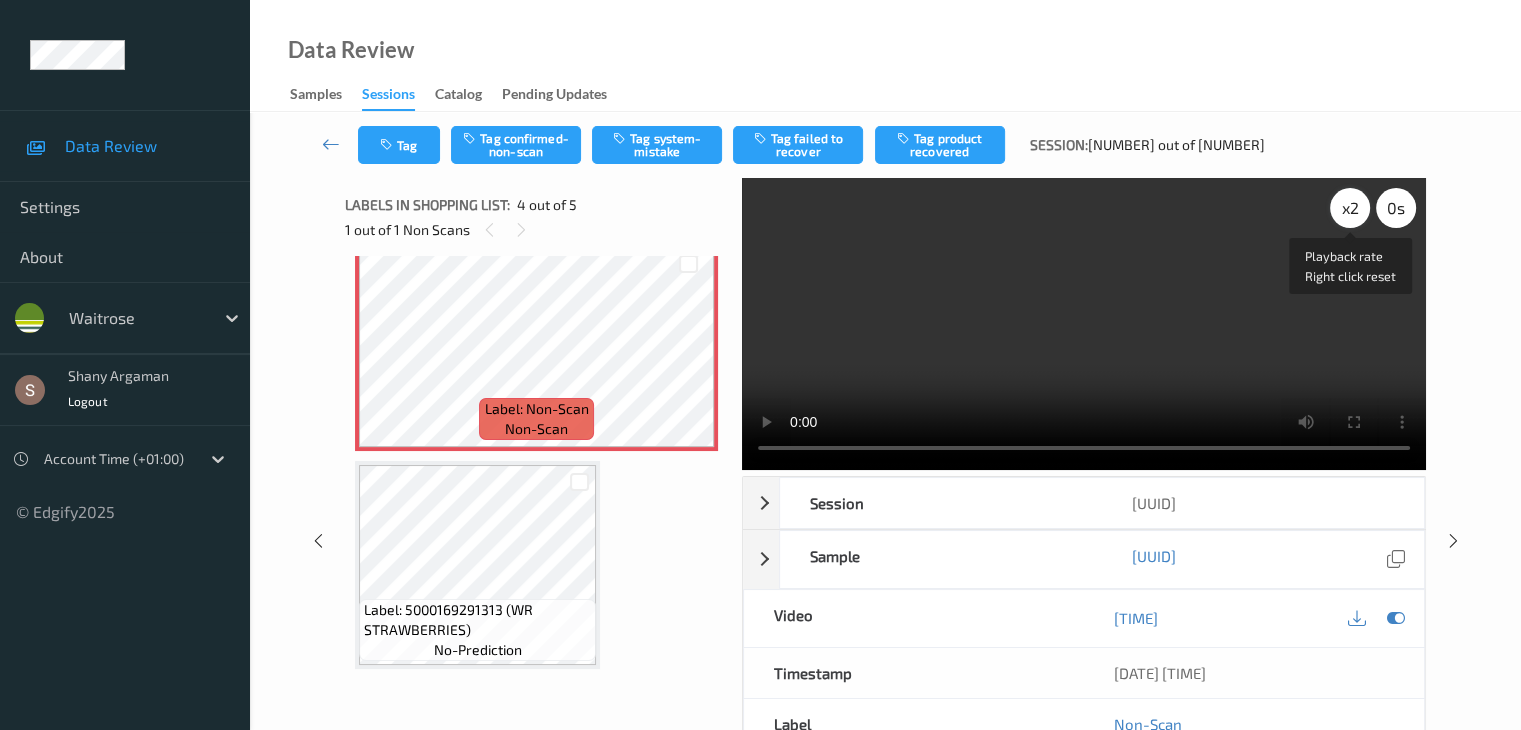 click on "x 2" at bounding box center [1350, 208] 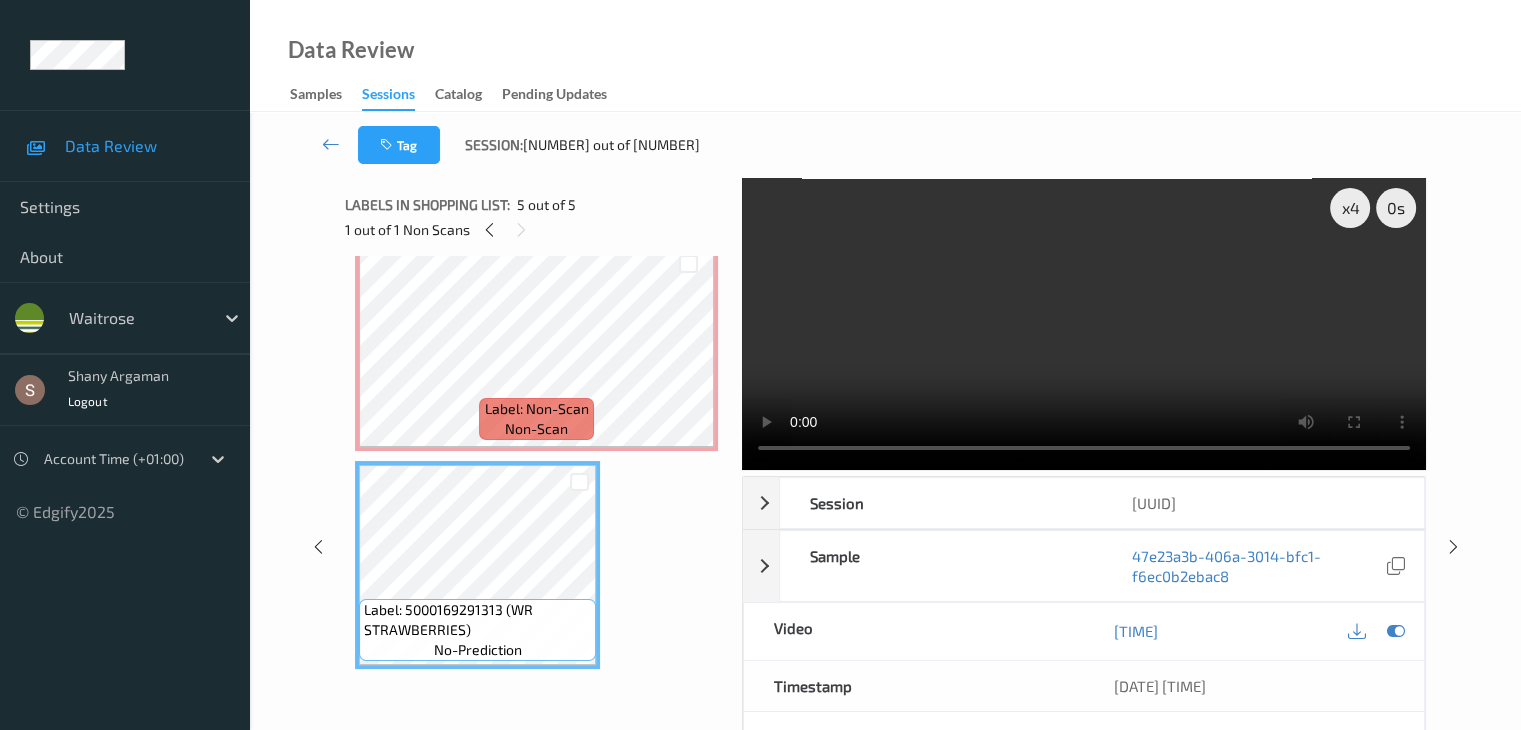 click at bounding box center (1084, 324) 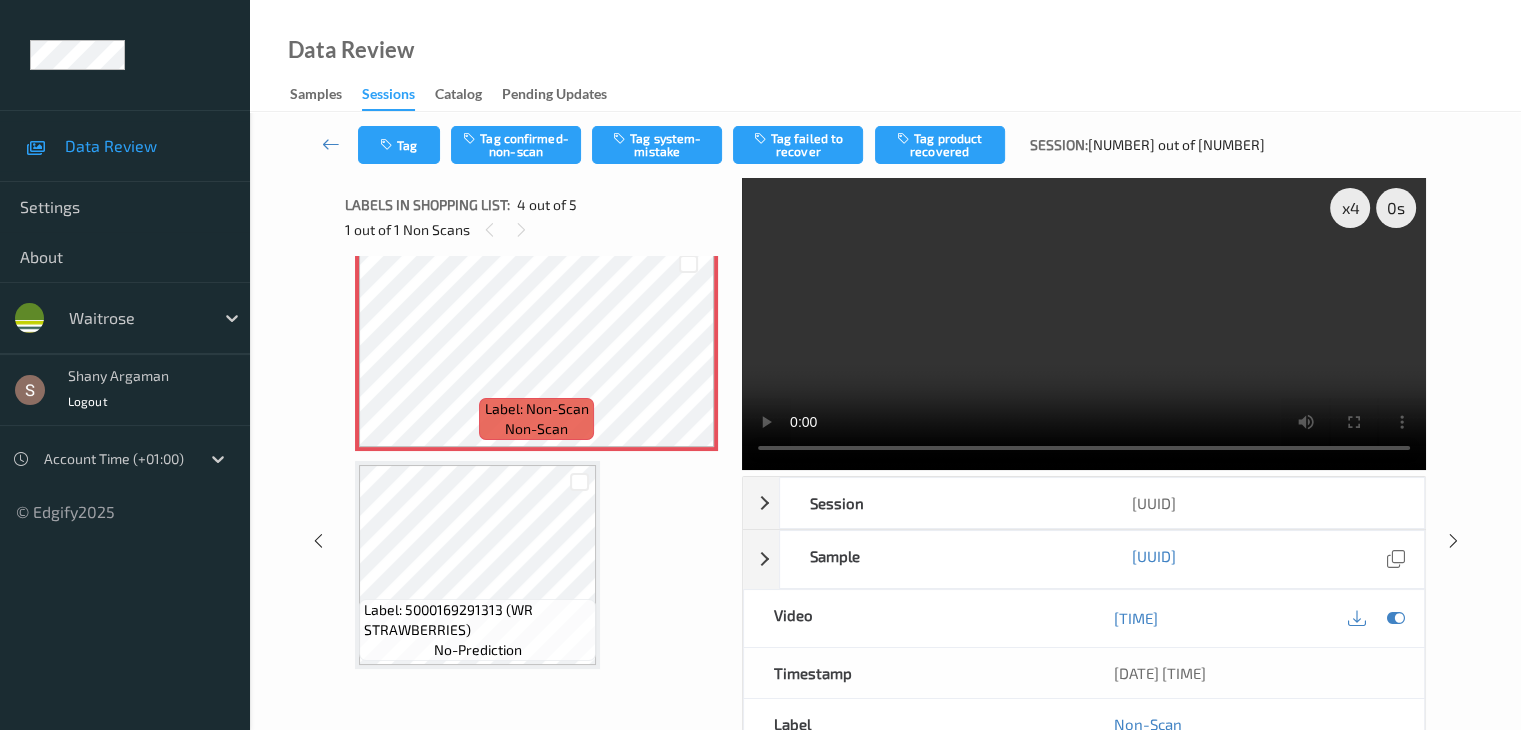 drag, startPoint x: 550, startPoint y: 153, endPoint x: 852, endPoint y: 177, distance: 302.95215 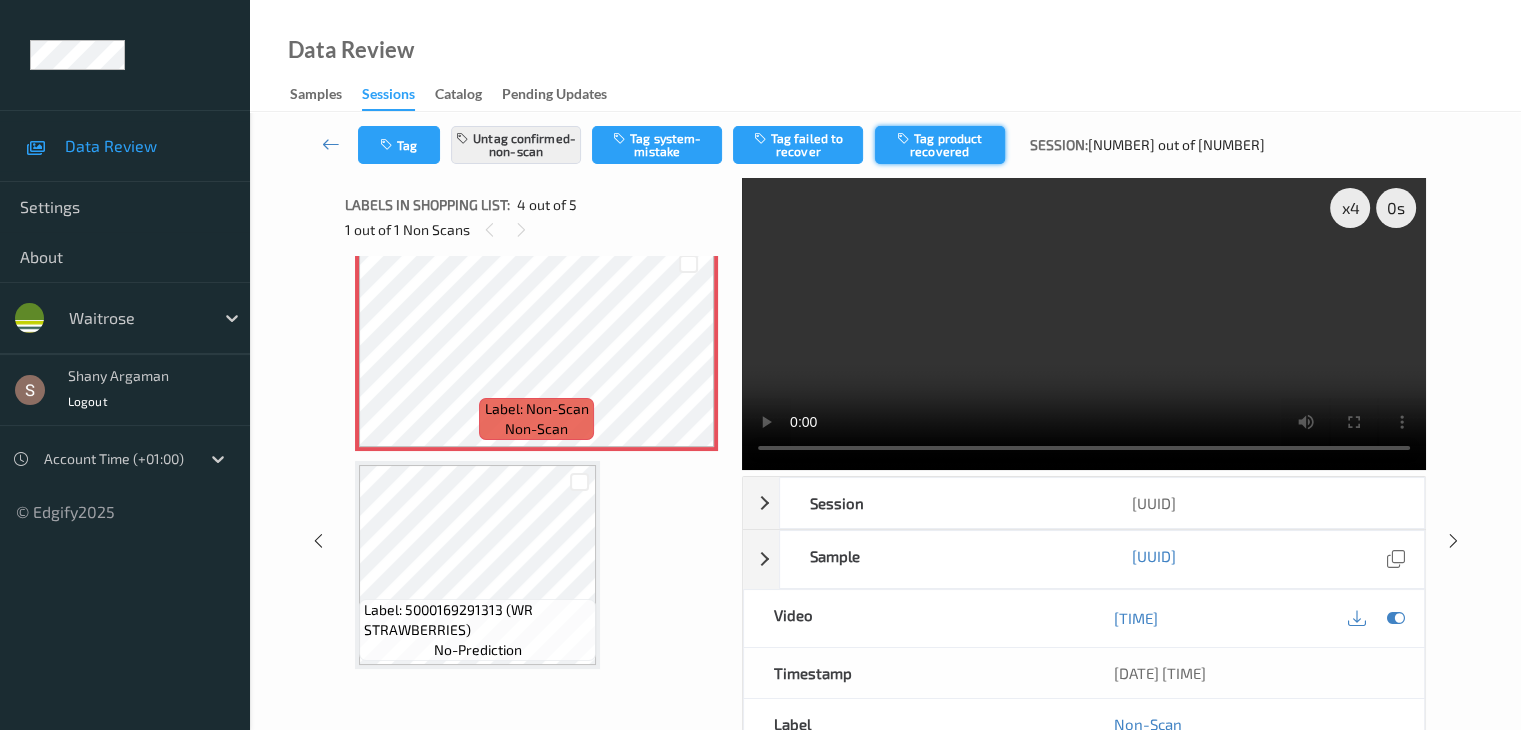 click on "Tag   product recovered" at bounding box center (940, 145) 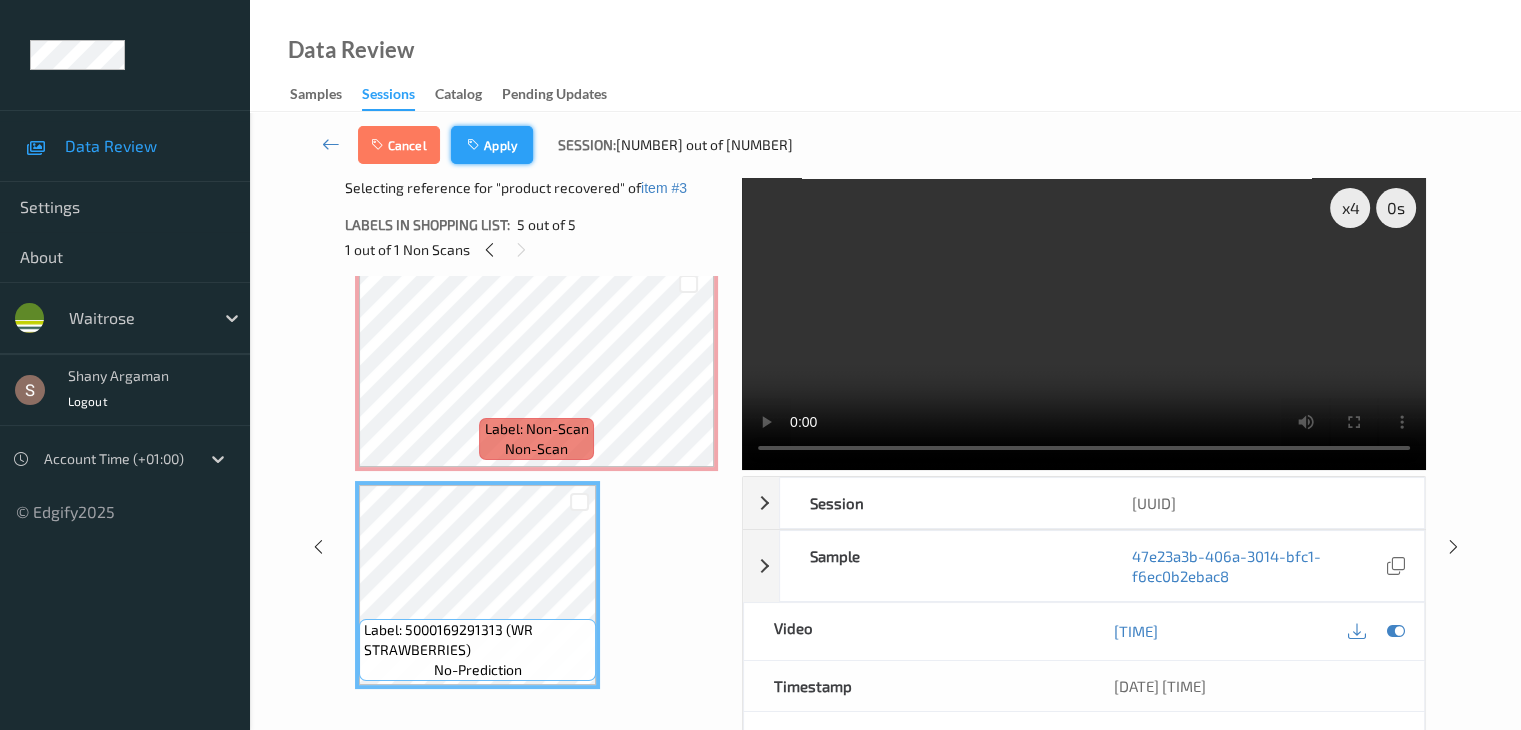 click on "Apply" at bounding box center [492, 145] 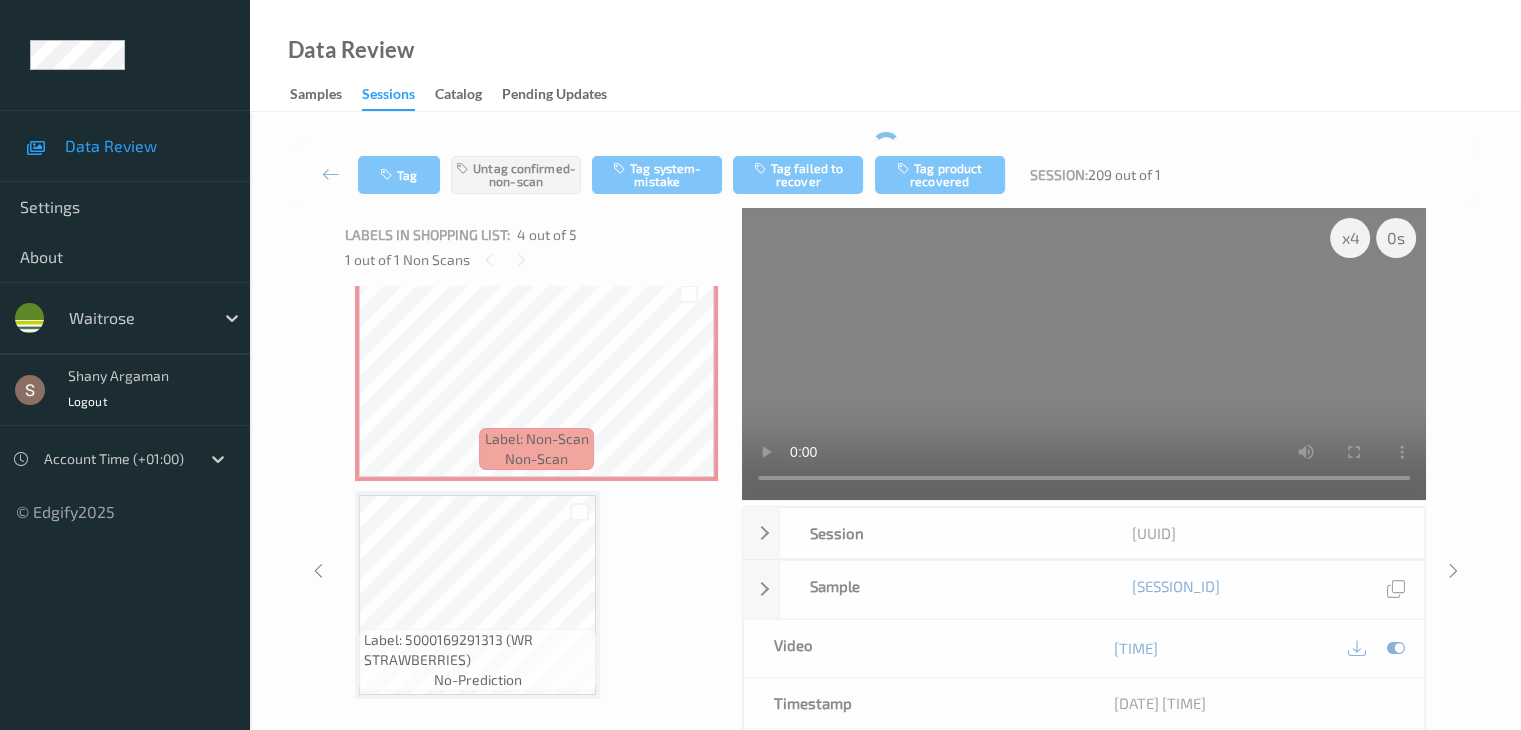 scroll, scrollTop: 446, scrollLeft: 0, axis: vertical 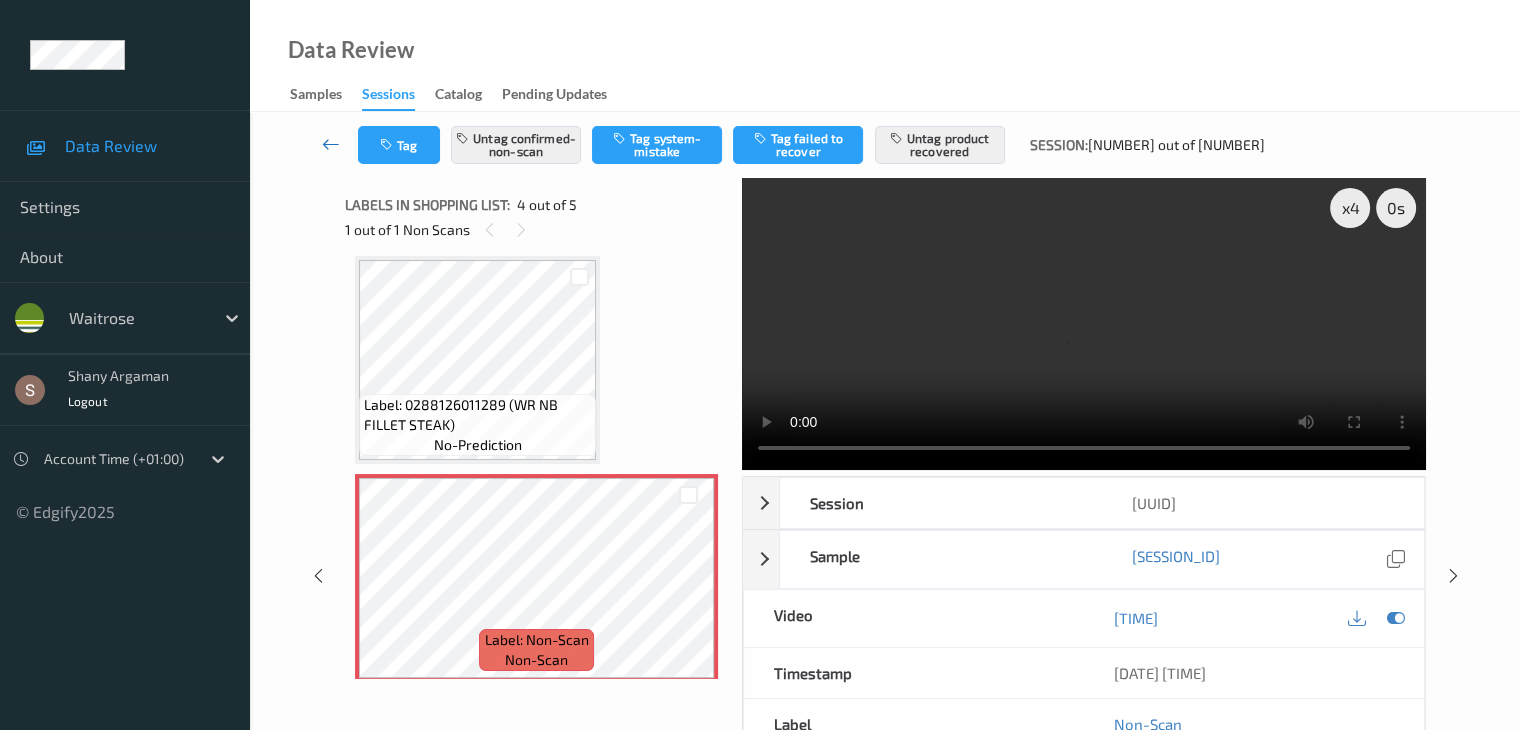 click at bounding box center [331, 144] 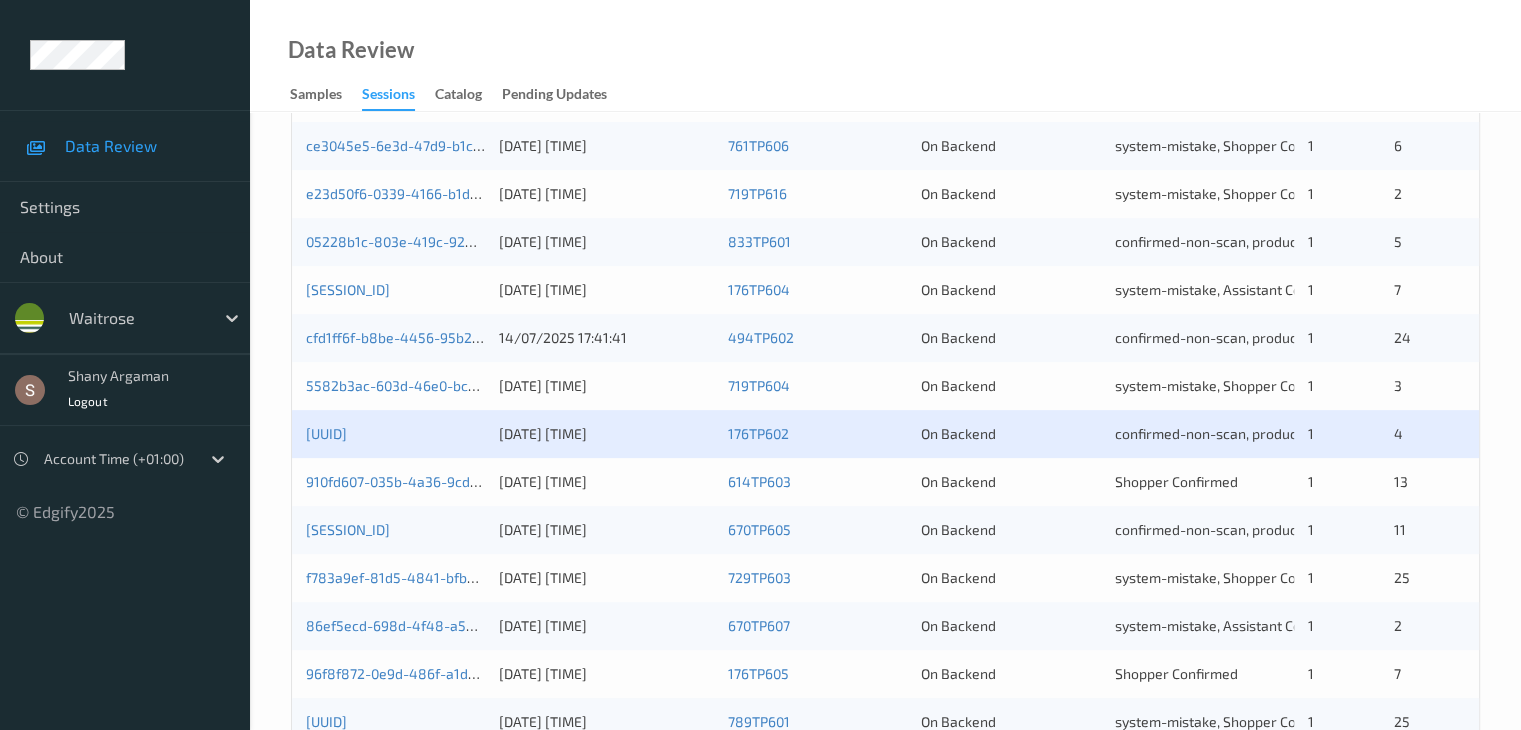scroll, scrollTop: 600, scrollLeft: 0, axis: vertical 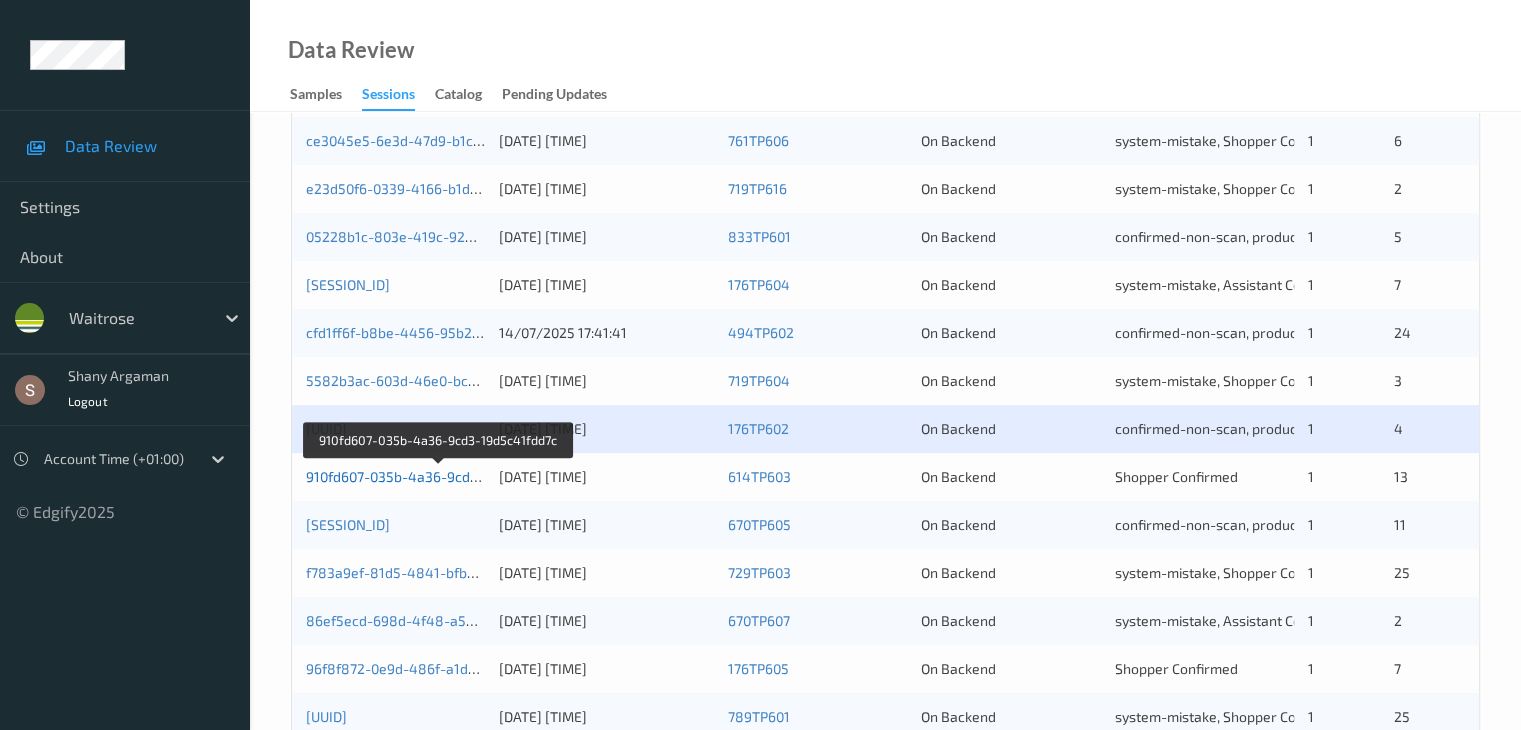click on "910fd607-035b-4a36-9cd3-19d5c41fdd7c" at bounding box center [438, 476] 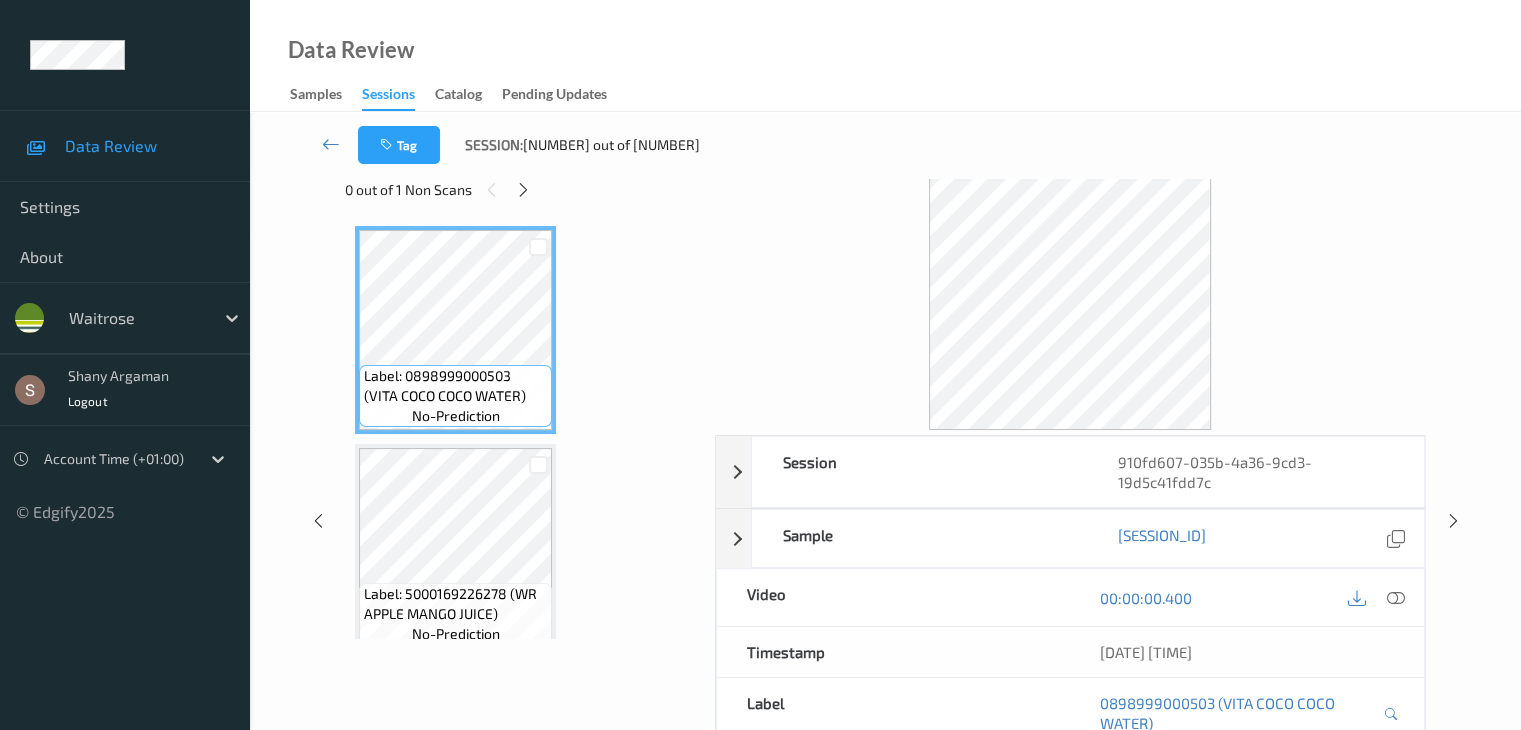scroll, scrollTop: 0, scrollLeft: 0, axis: both 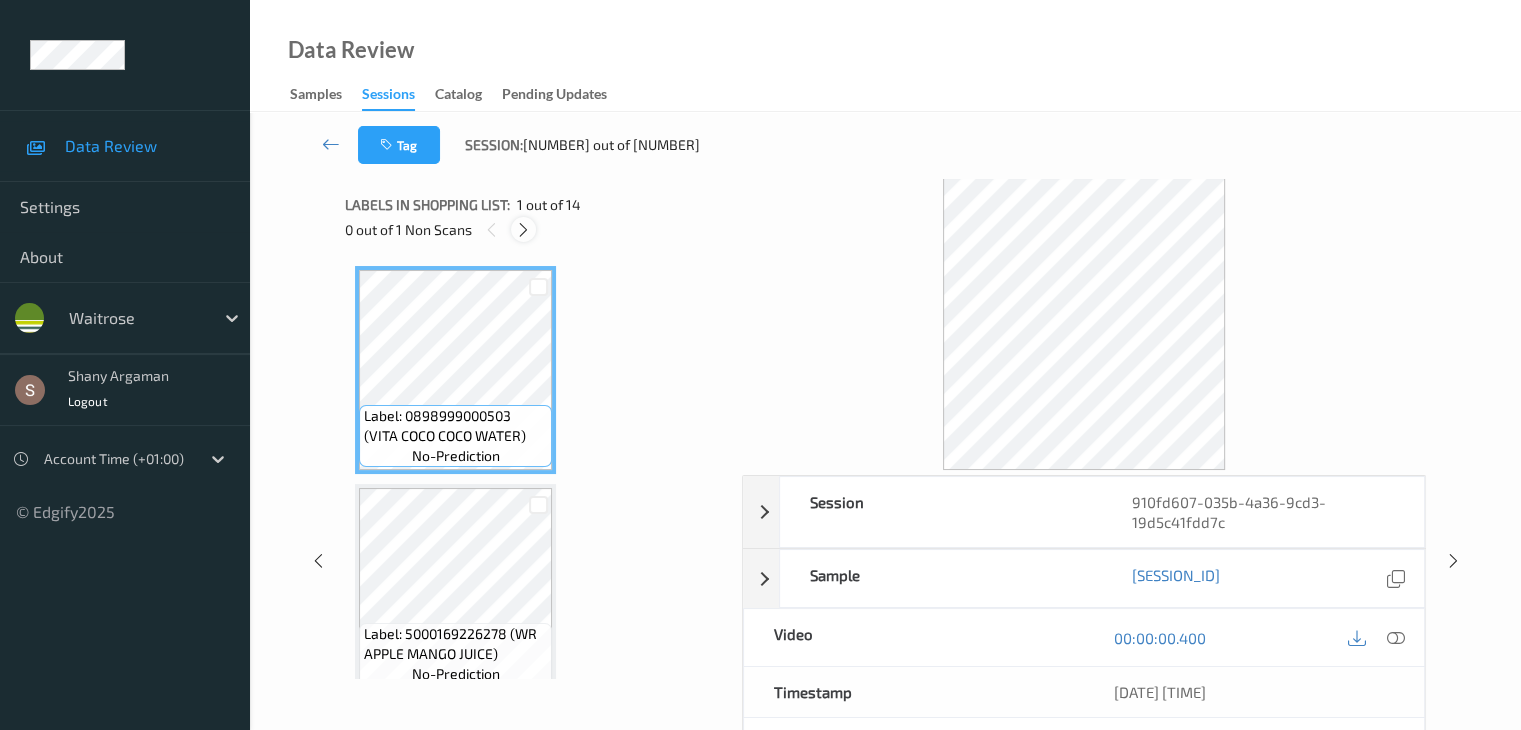 click at bounding box center (523, 230) 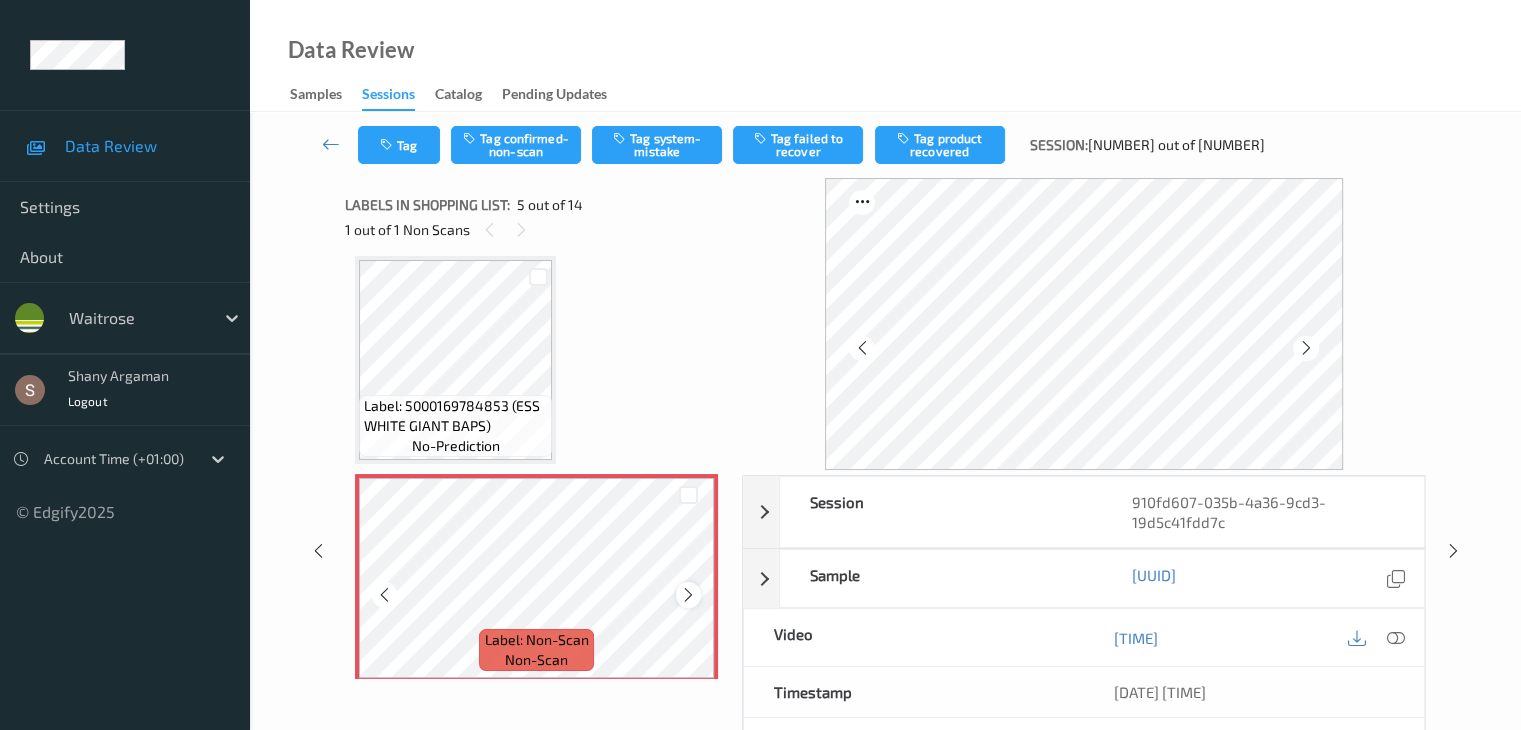 click at bounding box center [688, 595] 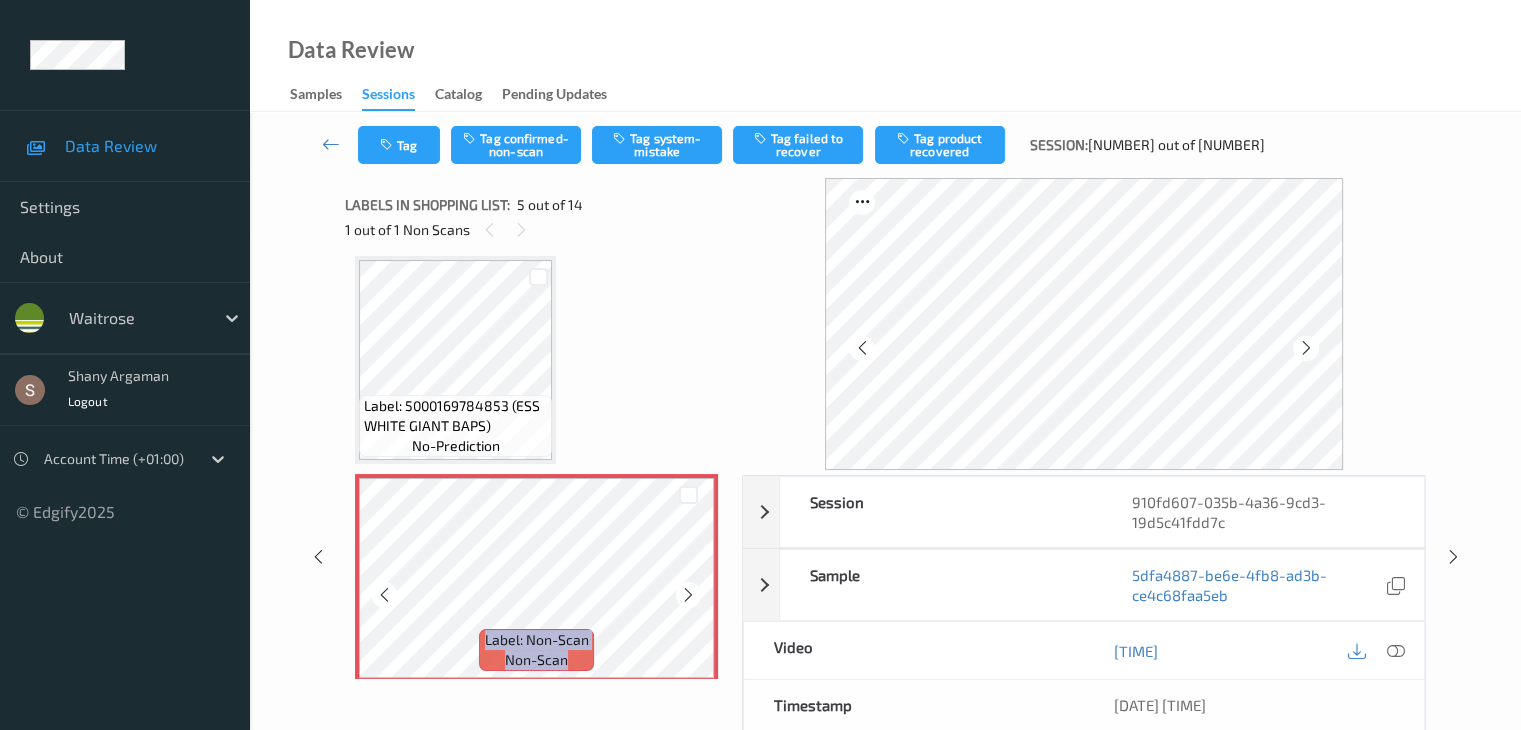 click at bounding box center (688, 595) 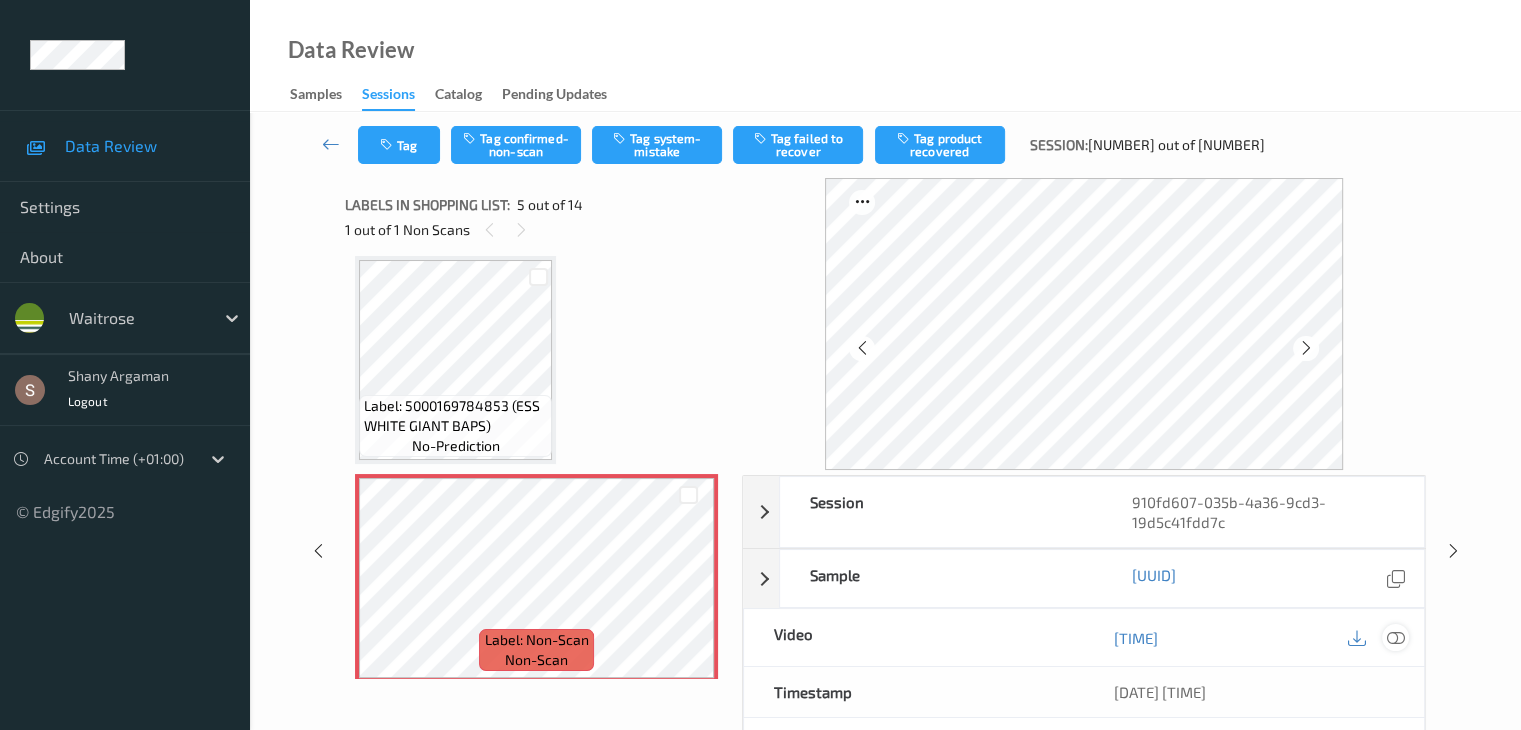 click at bounding box center (1395, 638) 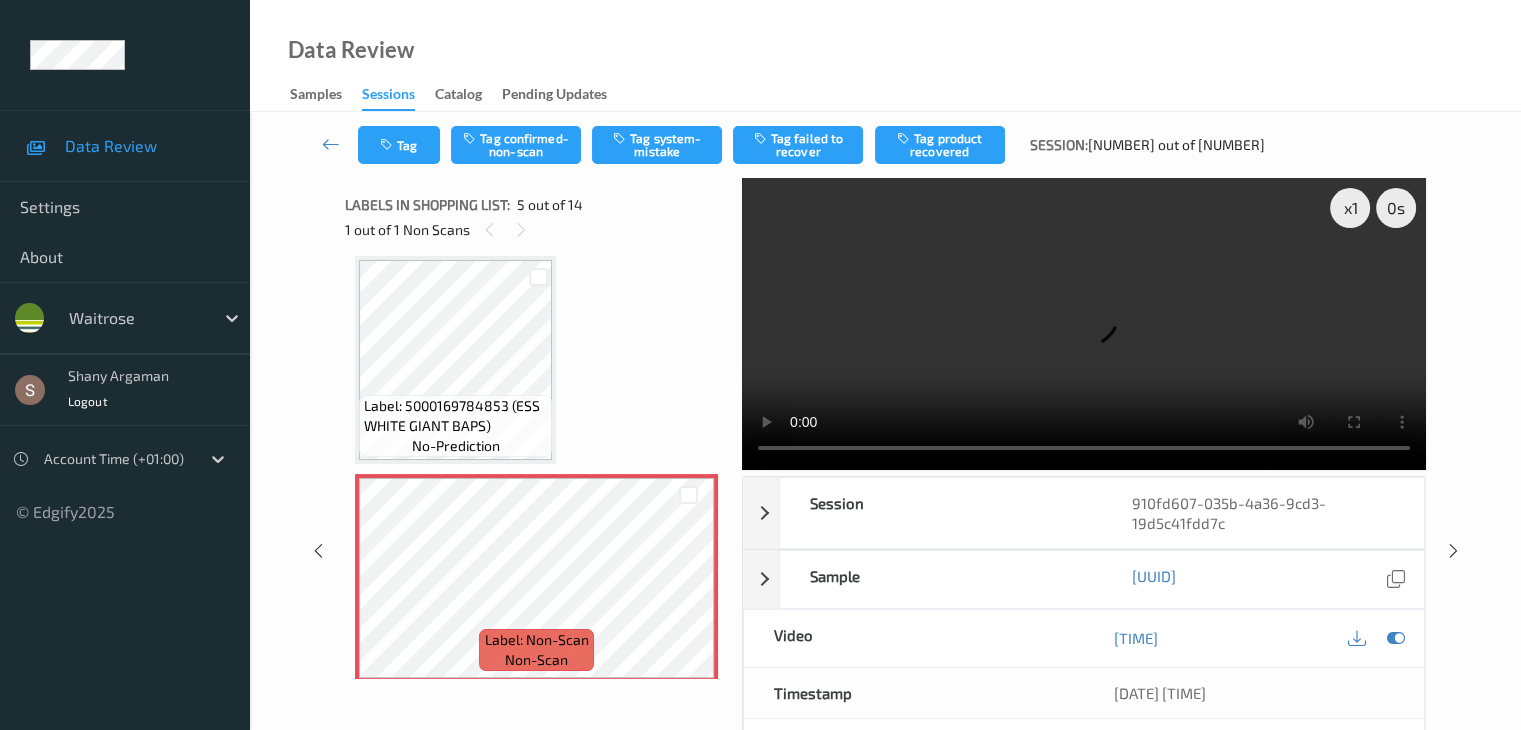 click at bounding box center [1084, 324] 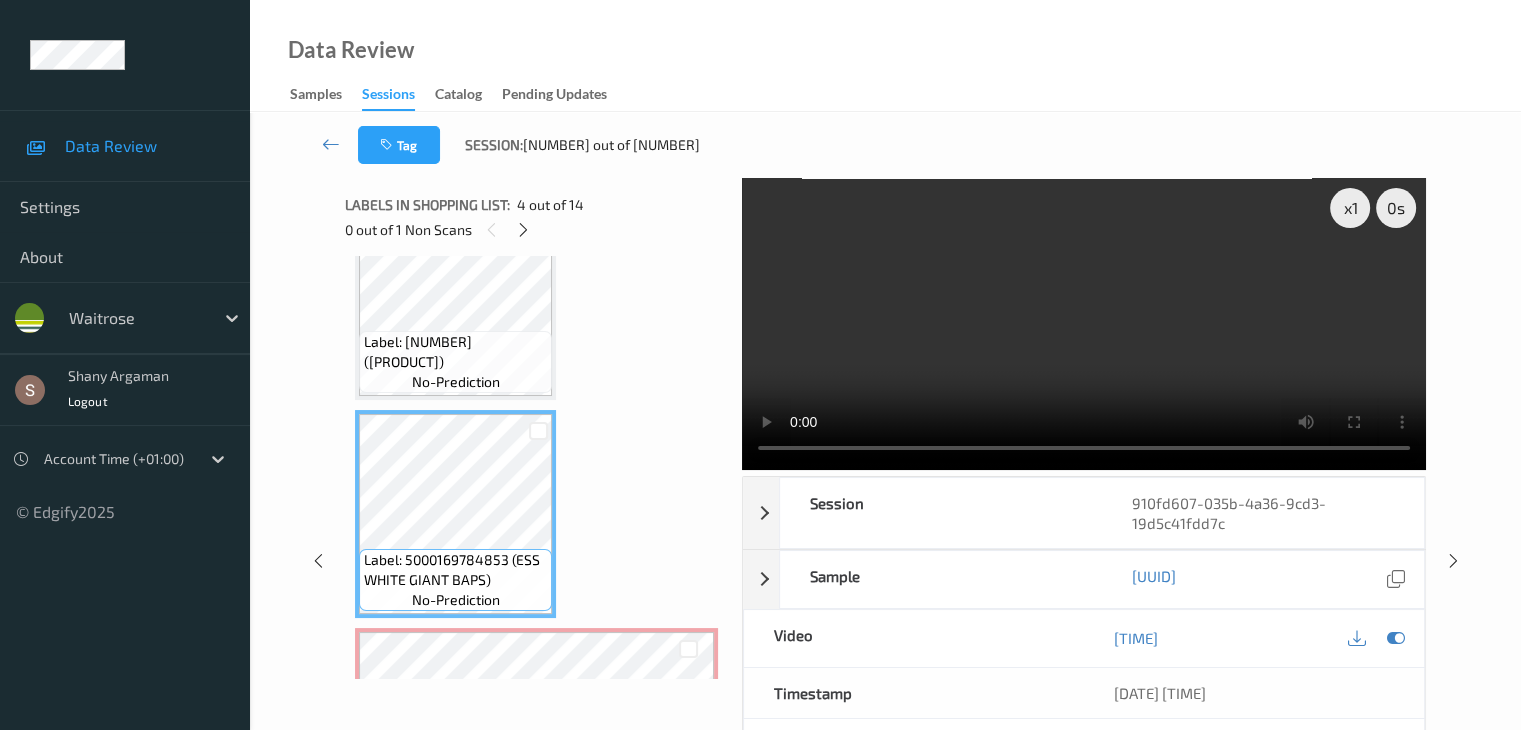 scroll, scrollTop: 464, scrollLeft: 0, axis: vertical 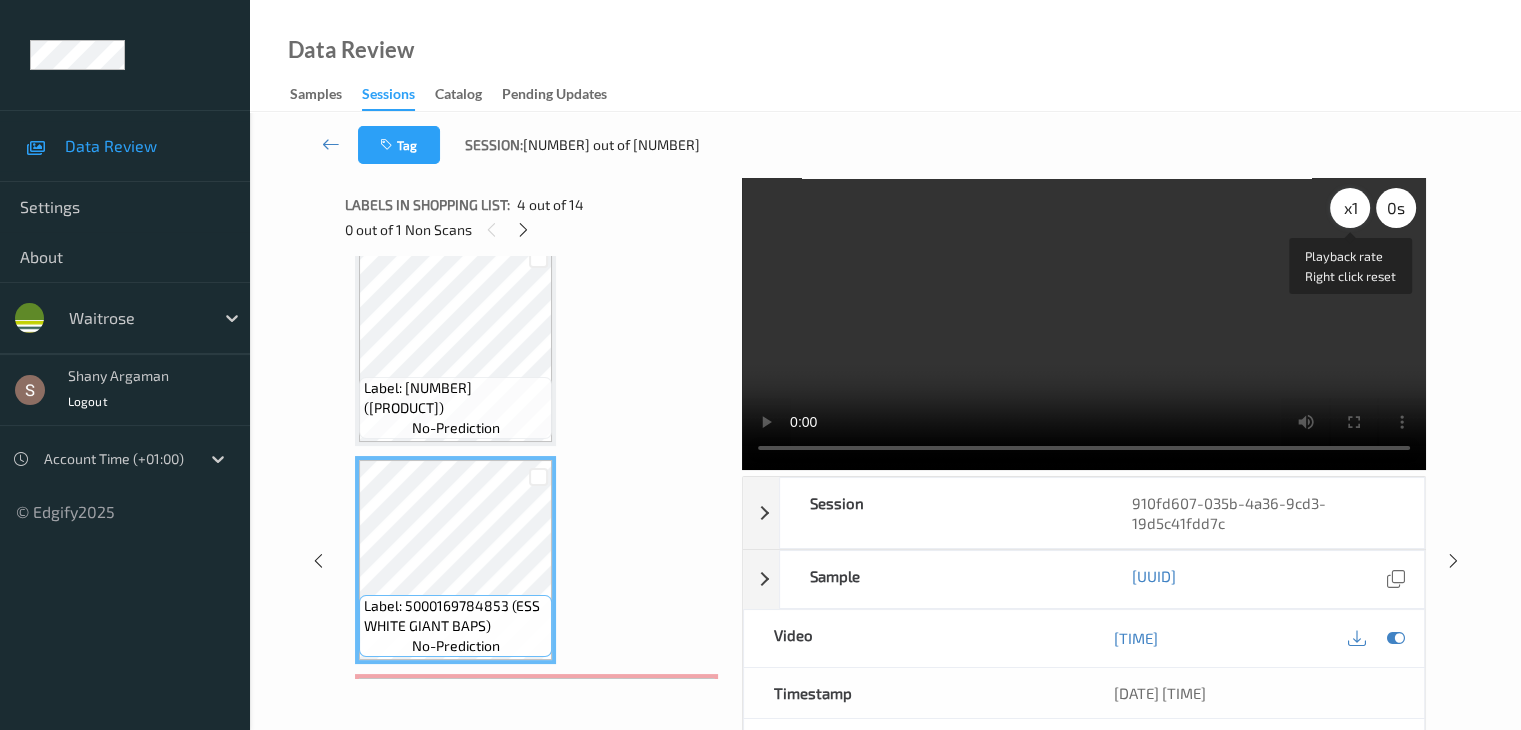 click on "x 1" at bounding box center (1350, 208) 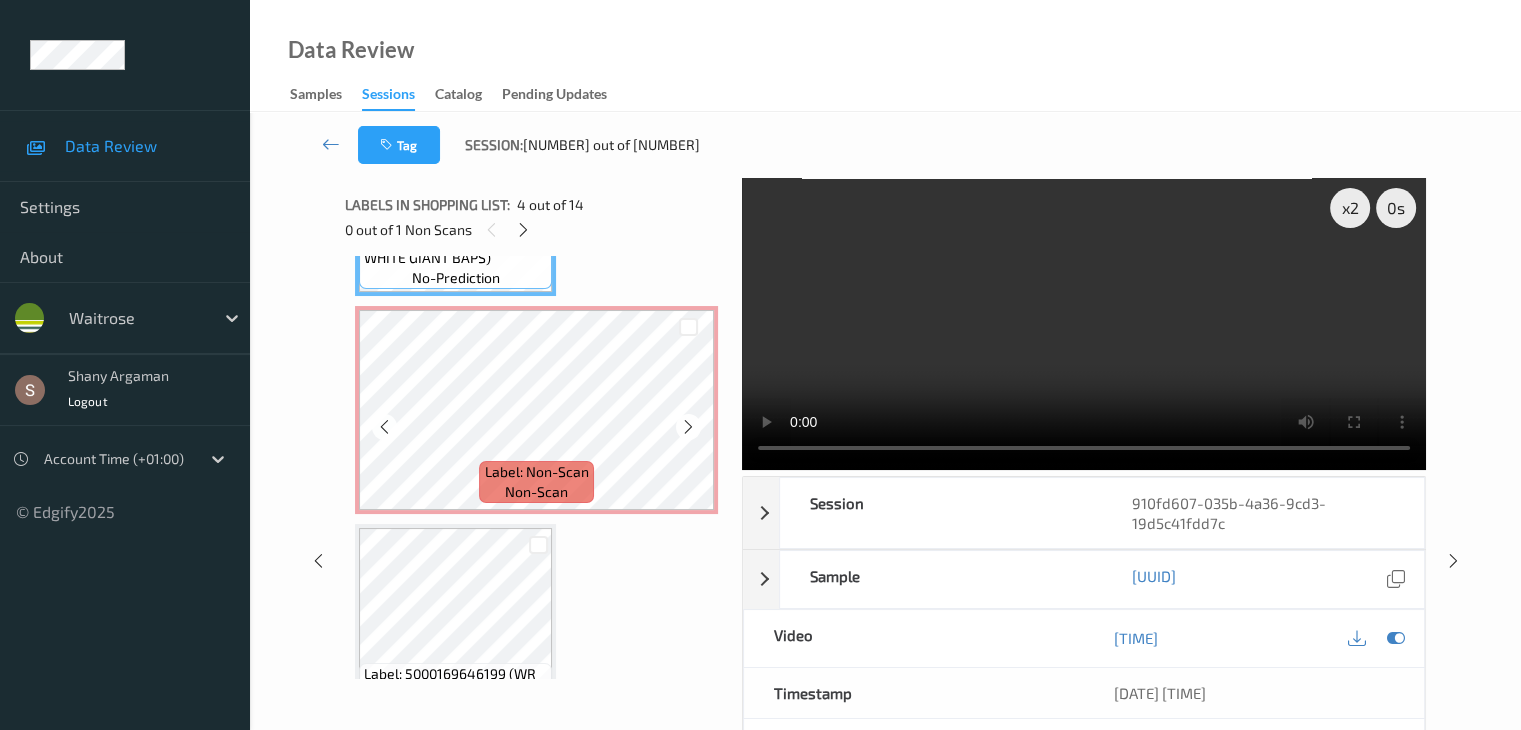scroll, scrollTop: 864, scrollLeft: 0, axis: vertical 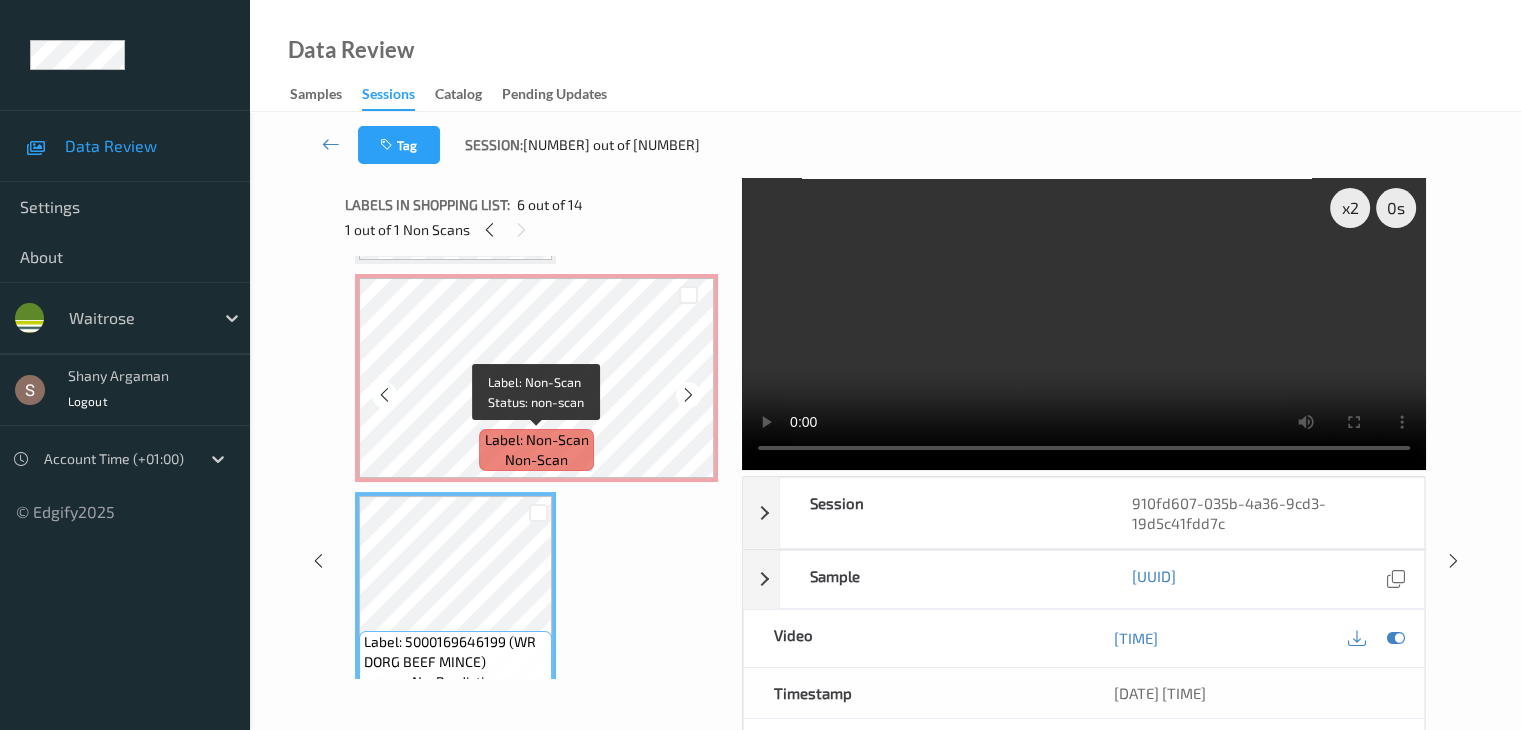 click on "Label: Non-Scan non-scan" at bounding box center [536, 450] 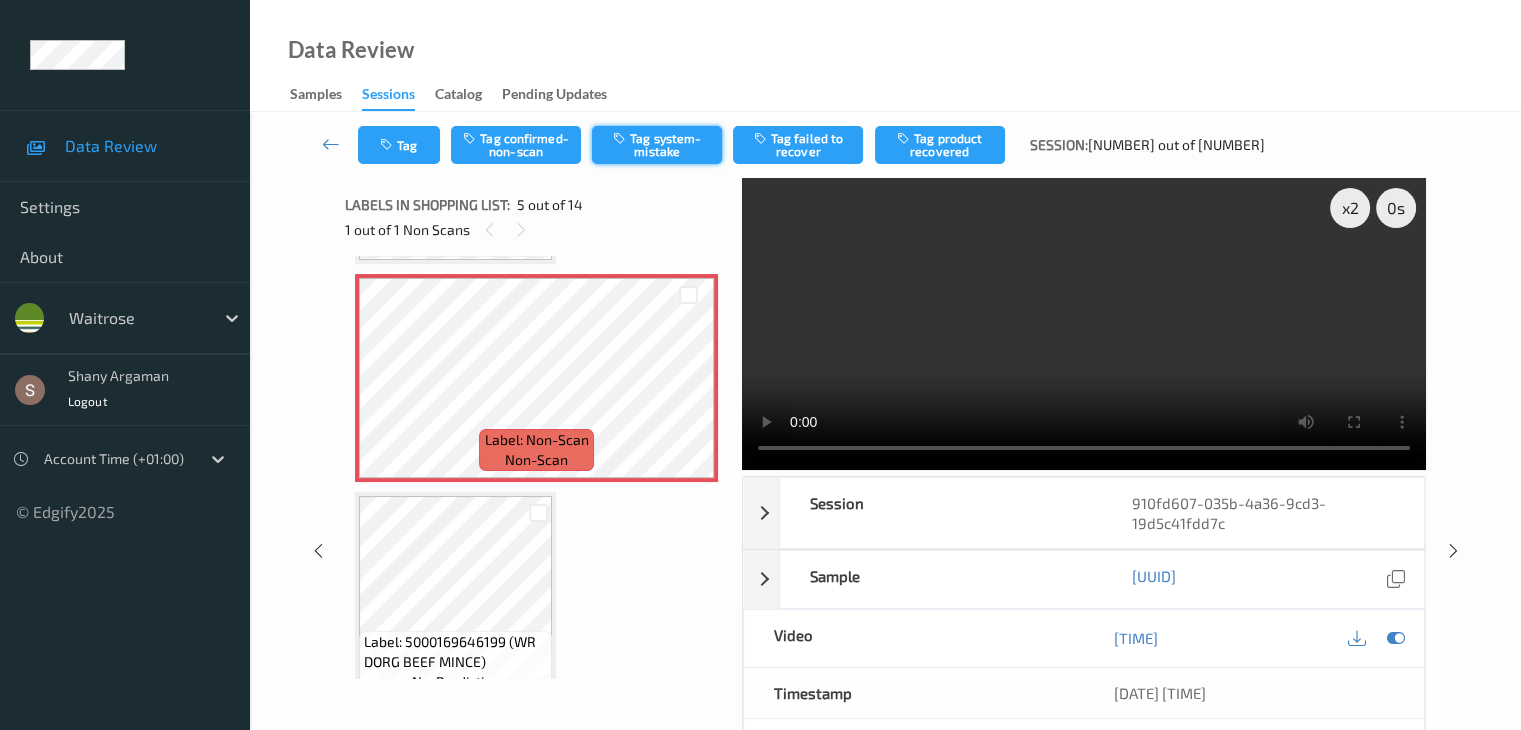 click on "Tag   system-mistake" at bounding box center [657, 145] 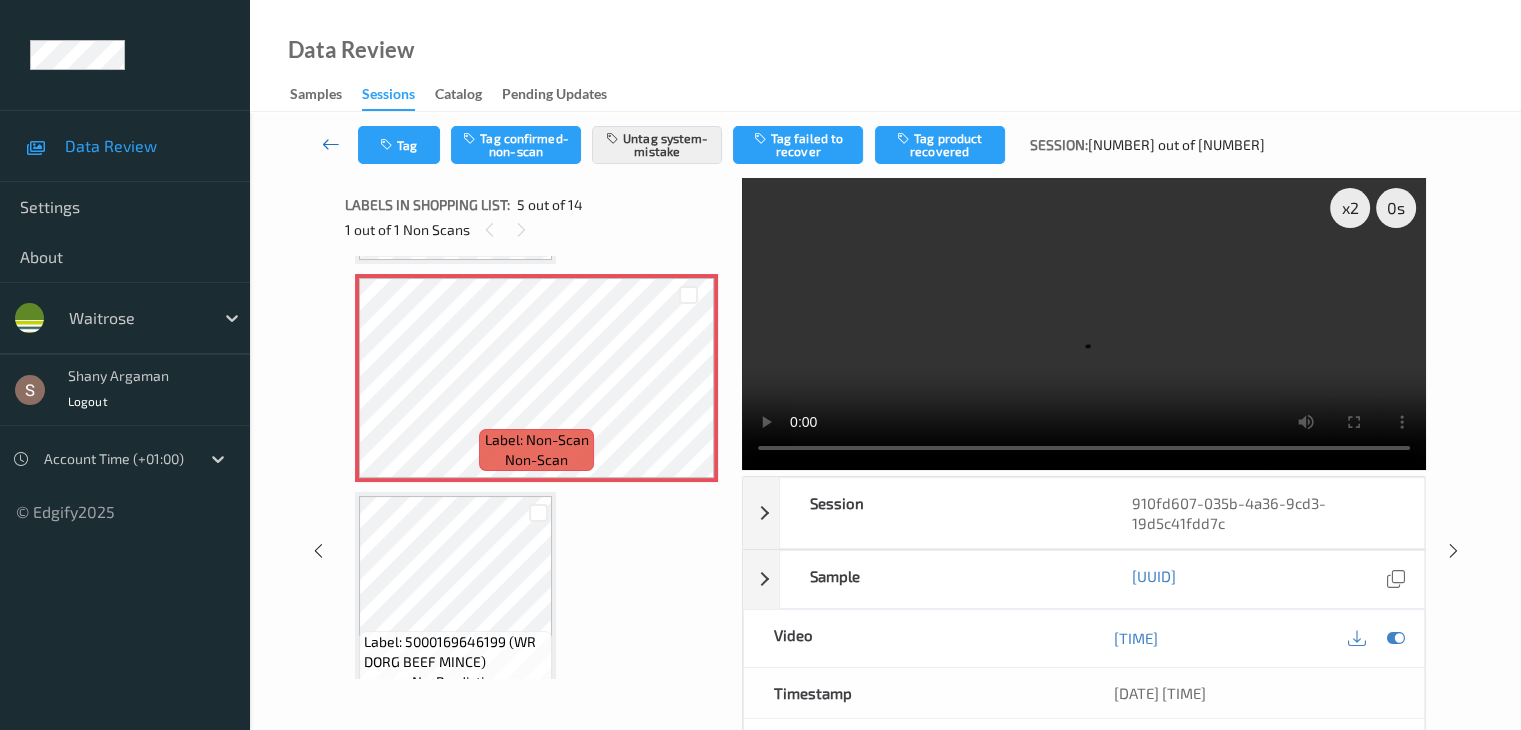 click at bounding box center (331, 144) 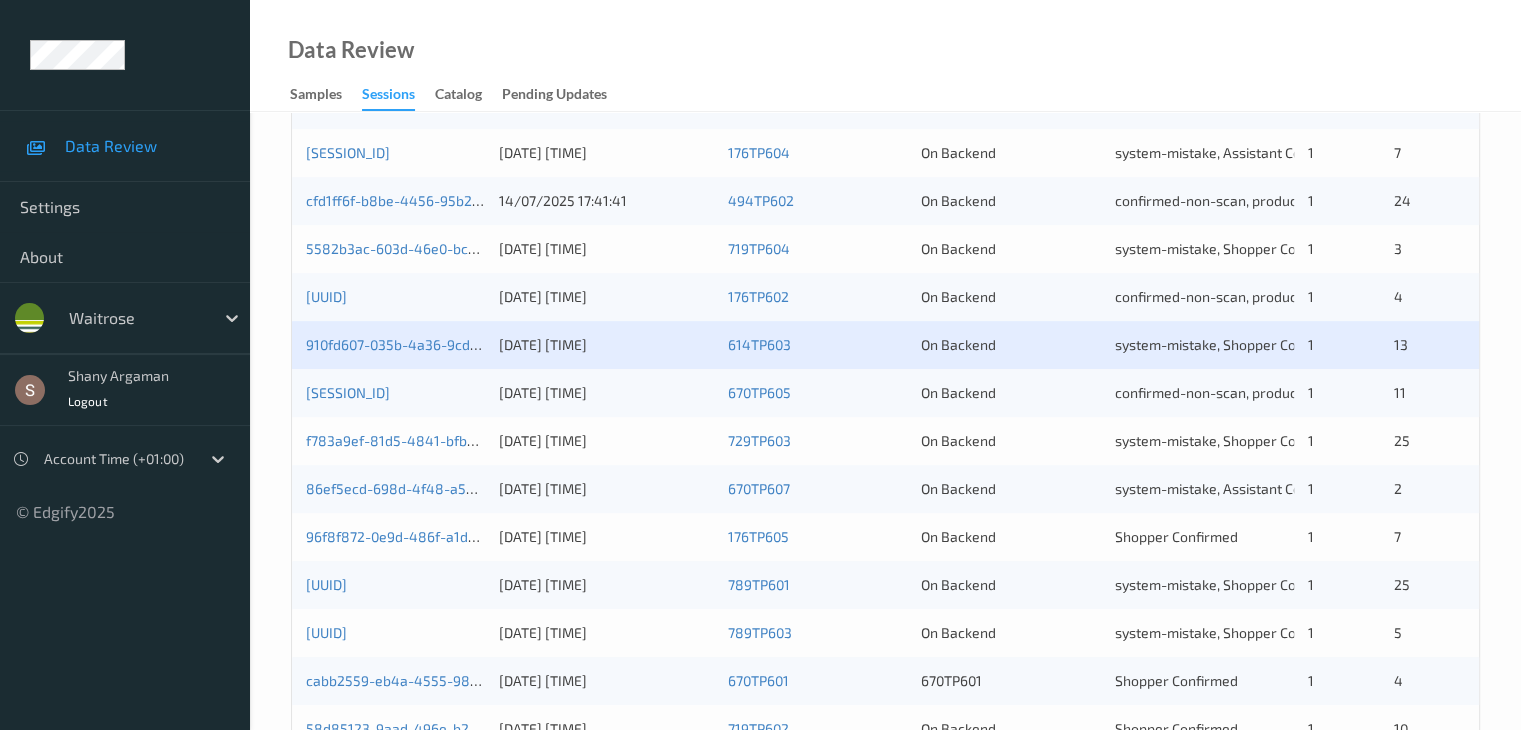 scroll, scrollTop: 800, scrollLeft: 0, axis: vertical 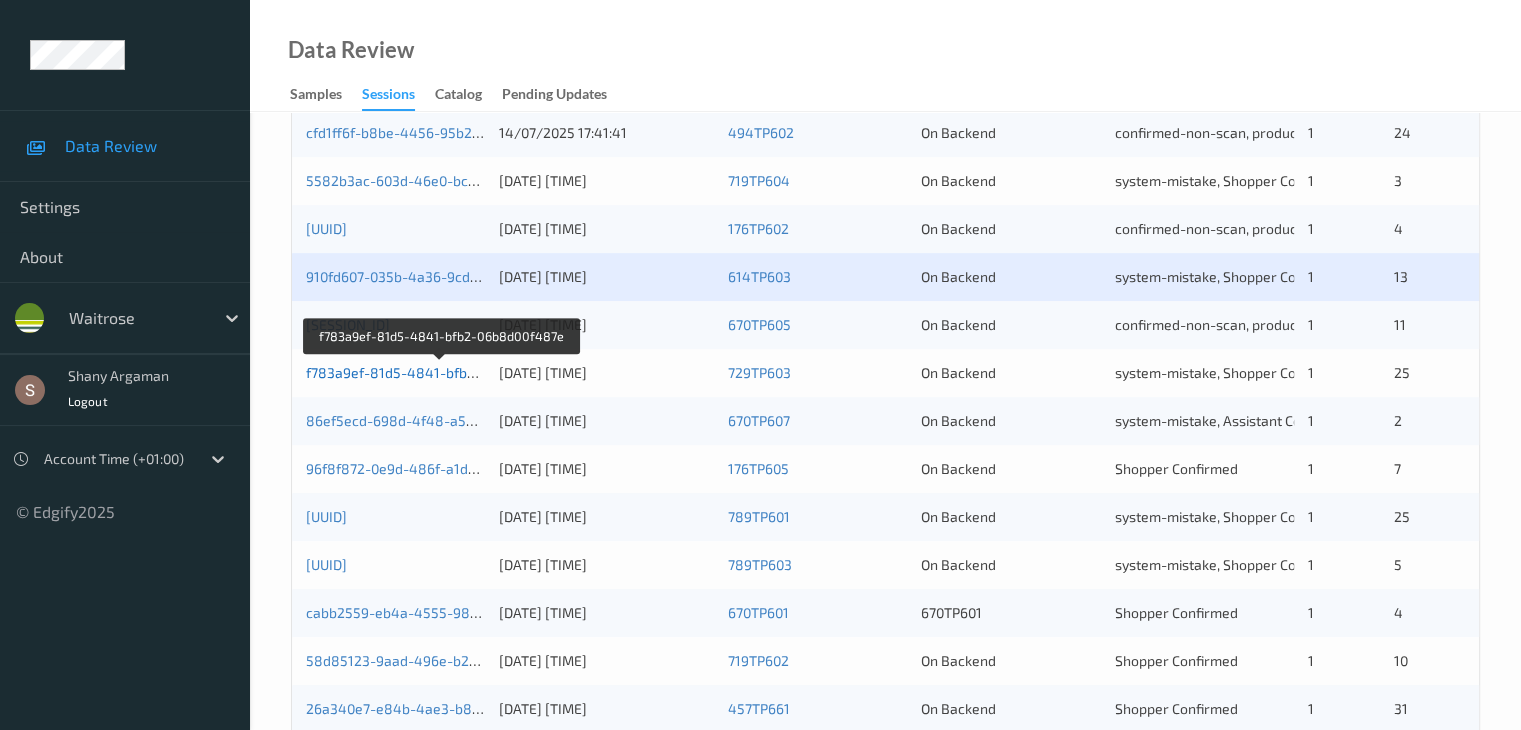 click on "f783a9ef-81d5-4841-bfb2-06b8d00f487e" at bounding box center [441, 372] 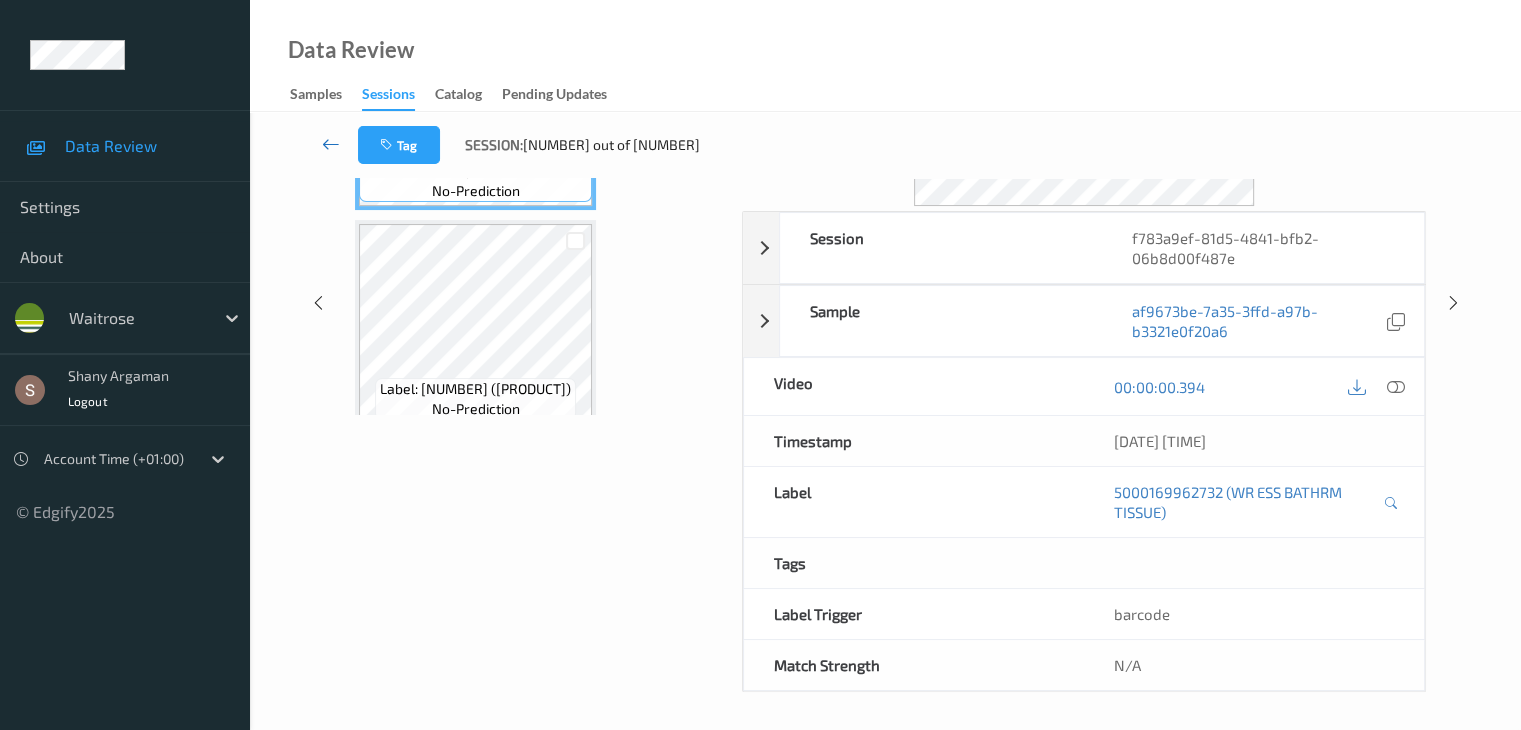 click at bounding box center [331, 145] 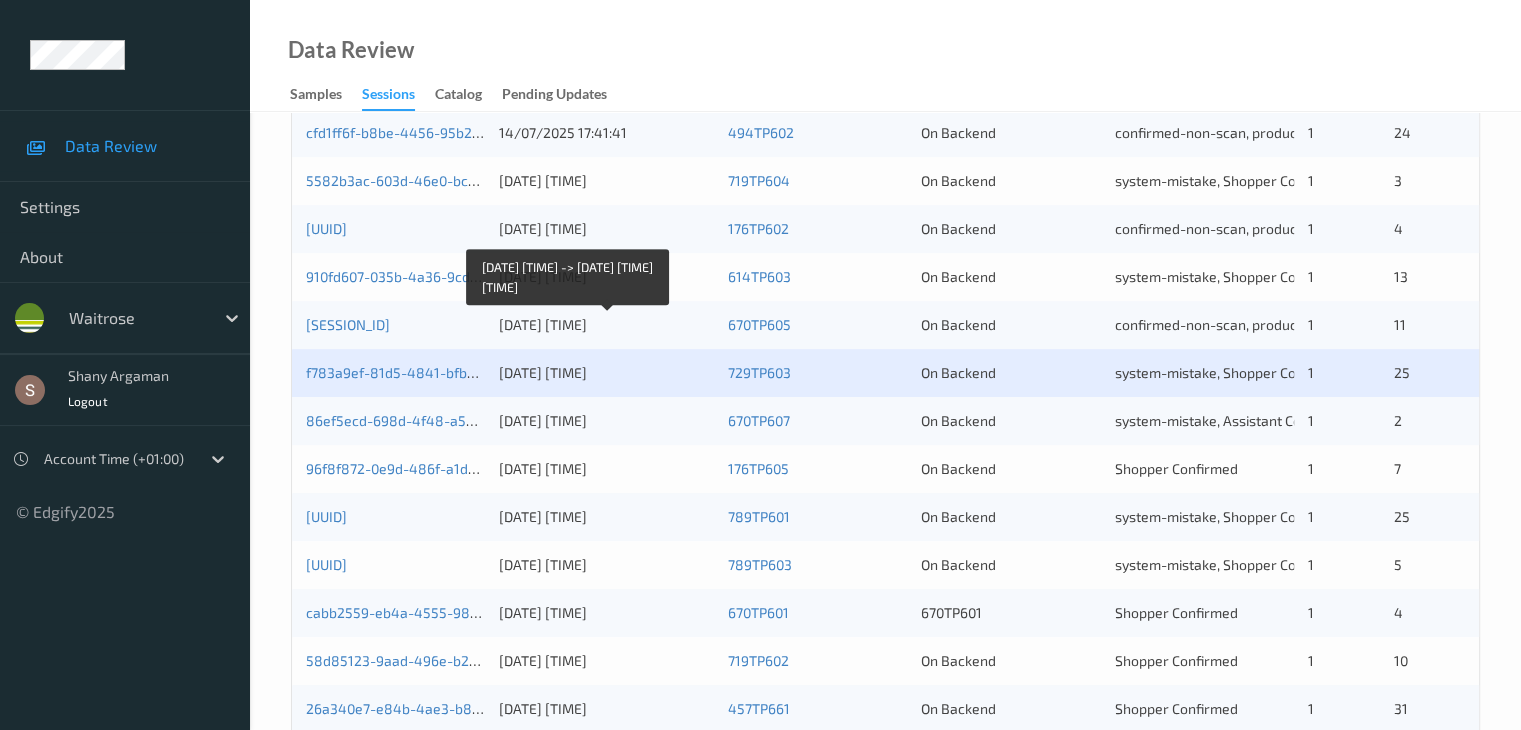 scroll, scrollTop: 900, scrollLeft: 0, axis: vertical 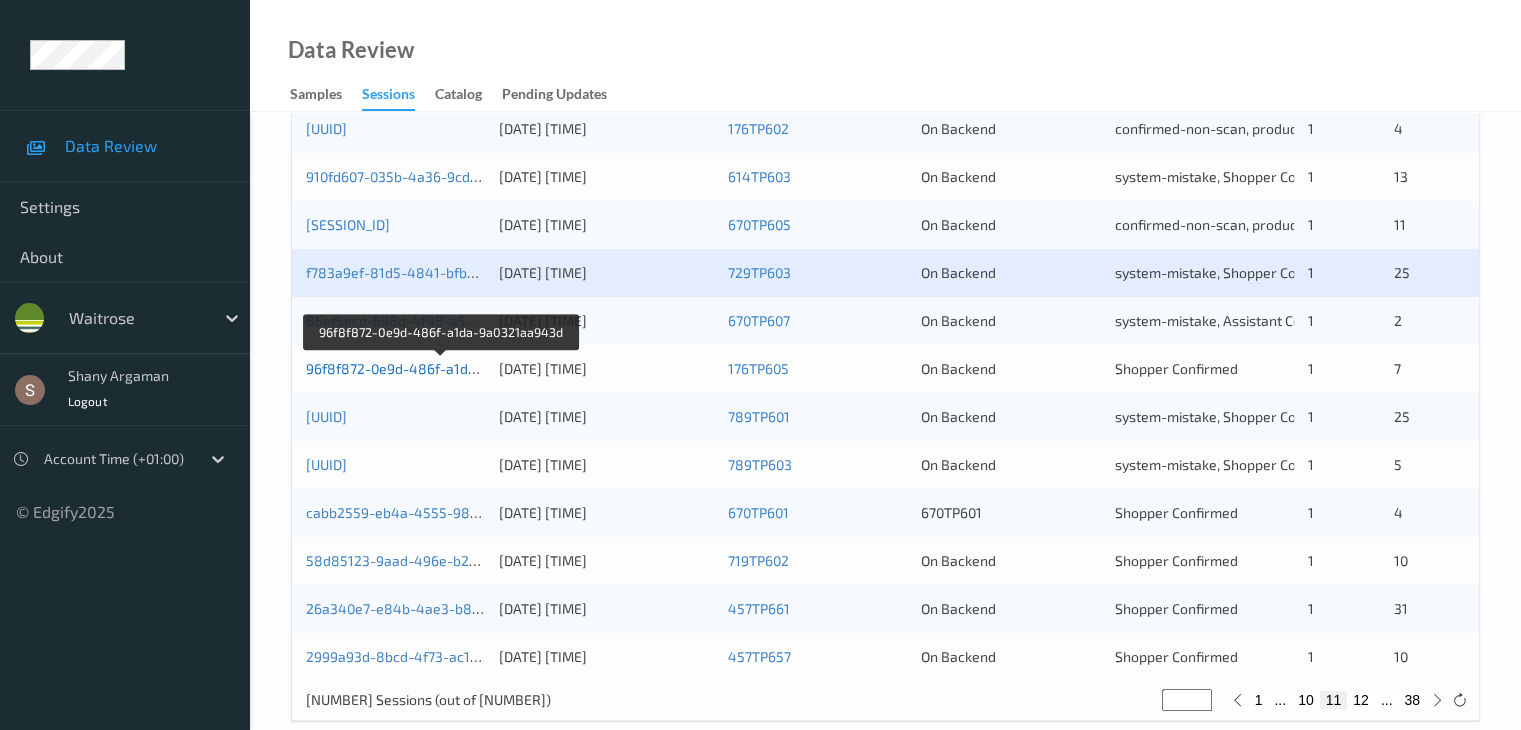 click on "96f8f872-0e9d-486f-a1da-9a0321aa943d" at bounding box center (441, 368) 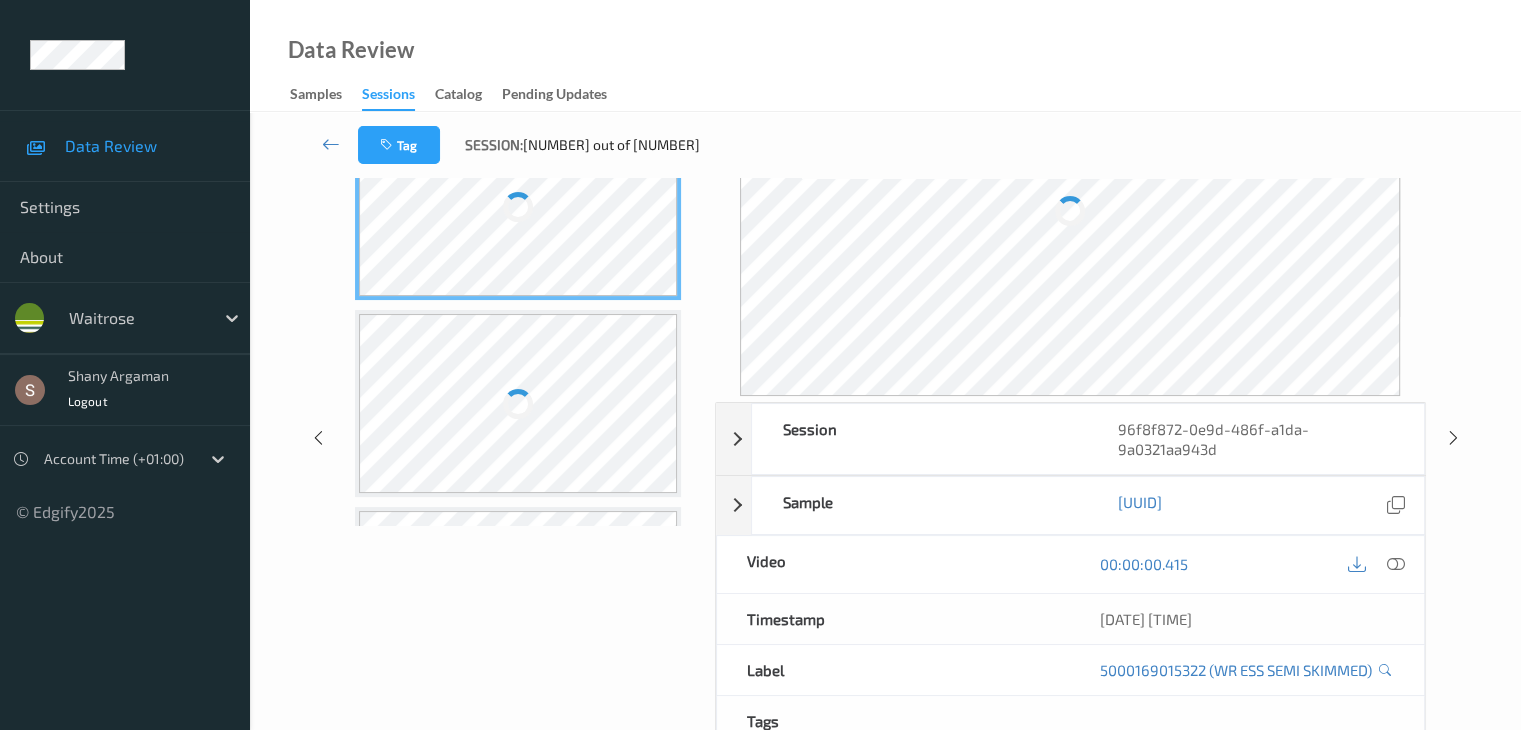 scroll, scrollTop: 0, scrollLeft: 0, axis: both 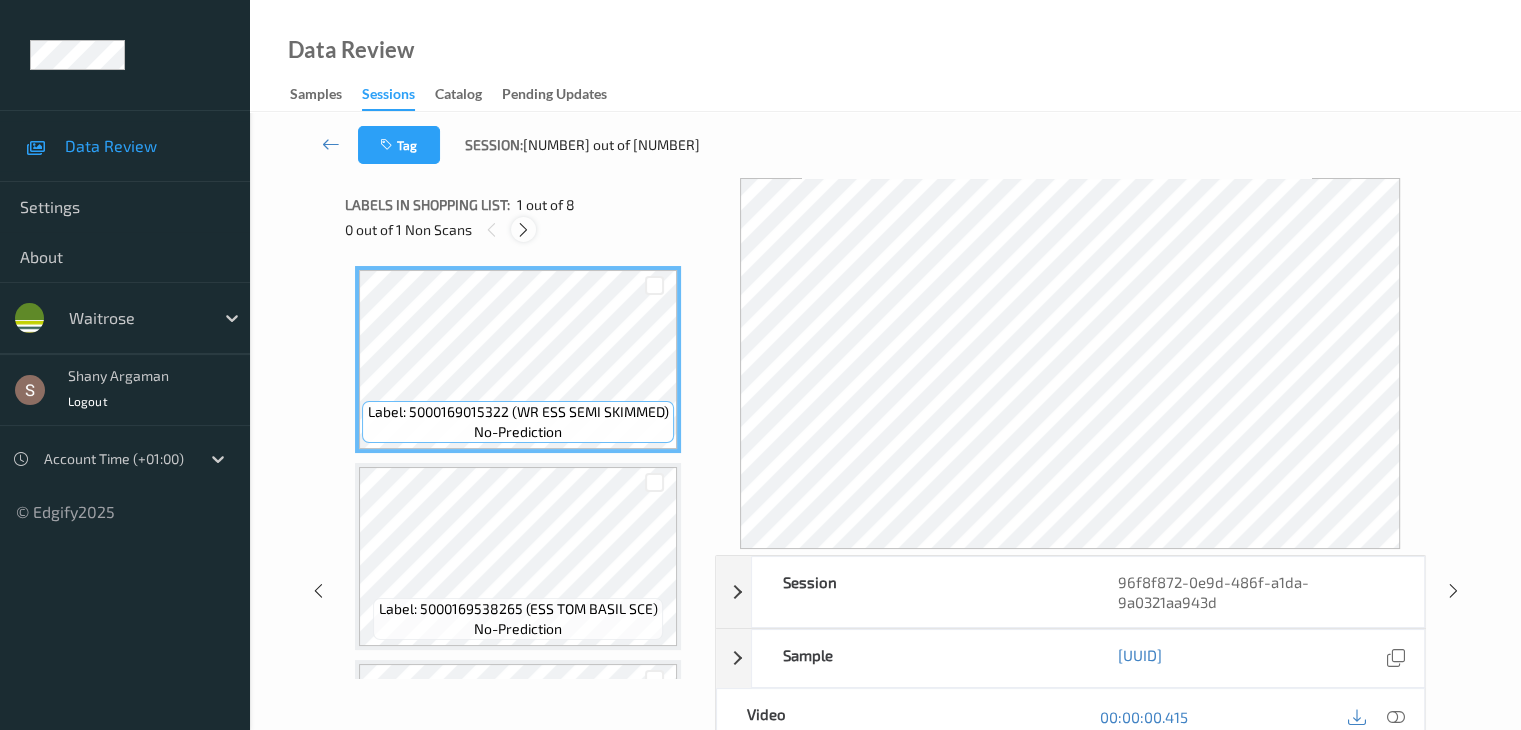 click at bounding box center (523, 230) 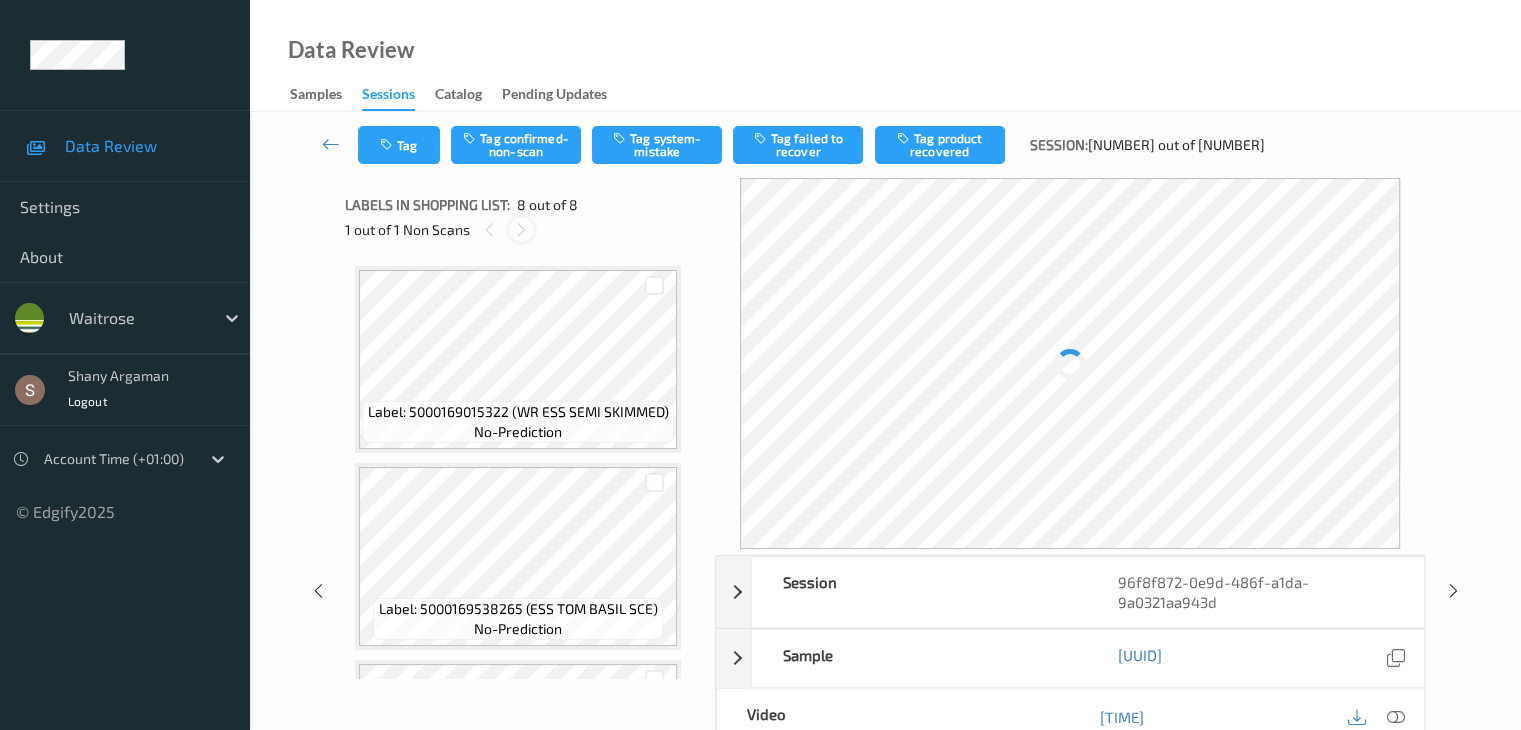 scroll, scrollTop: 1162, scrollLeft: 0, axis: vertical 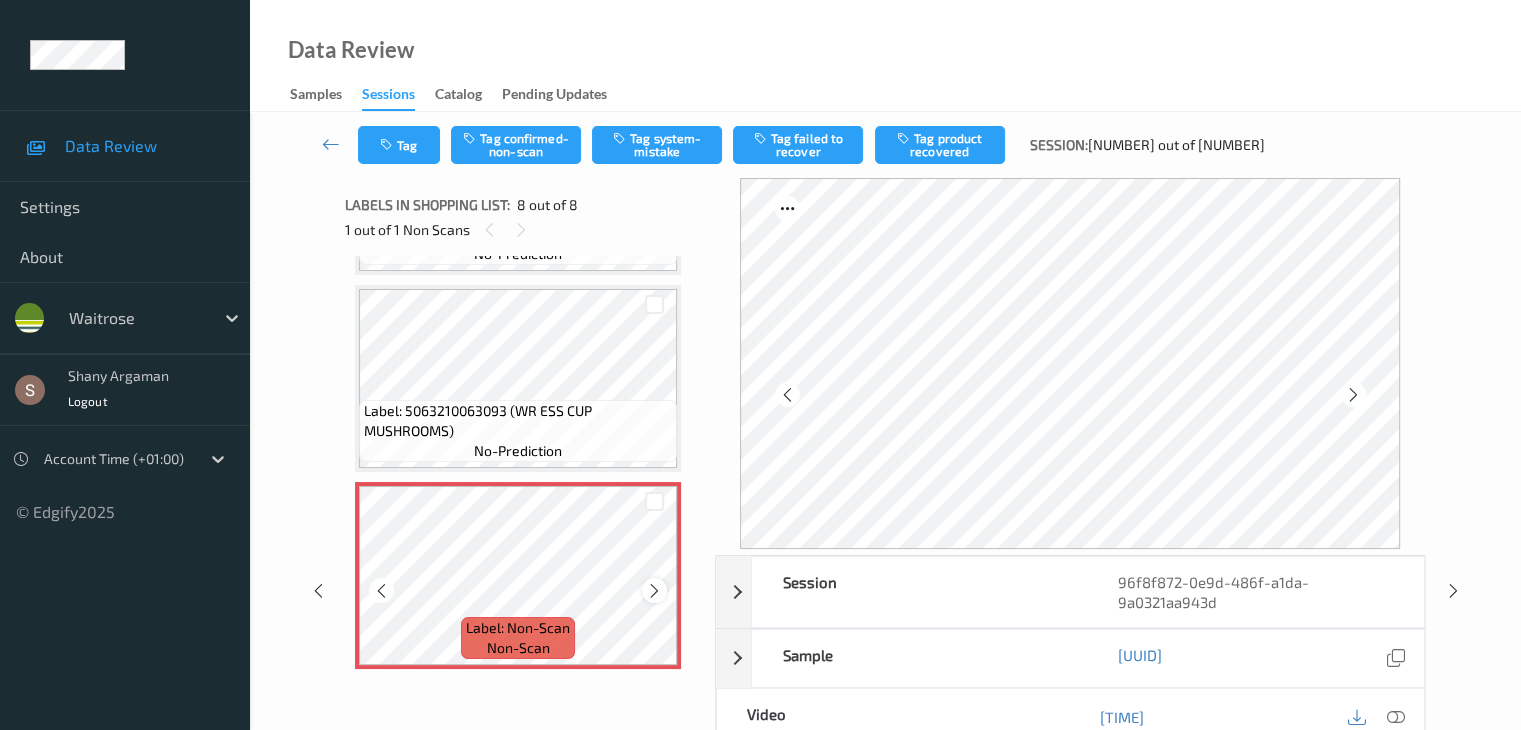 click at bounding box center (654, 590) 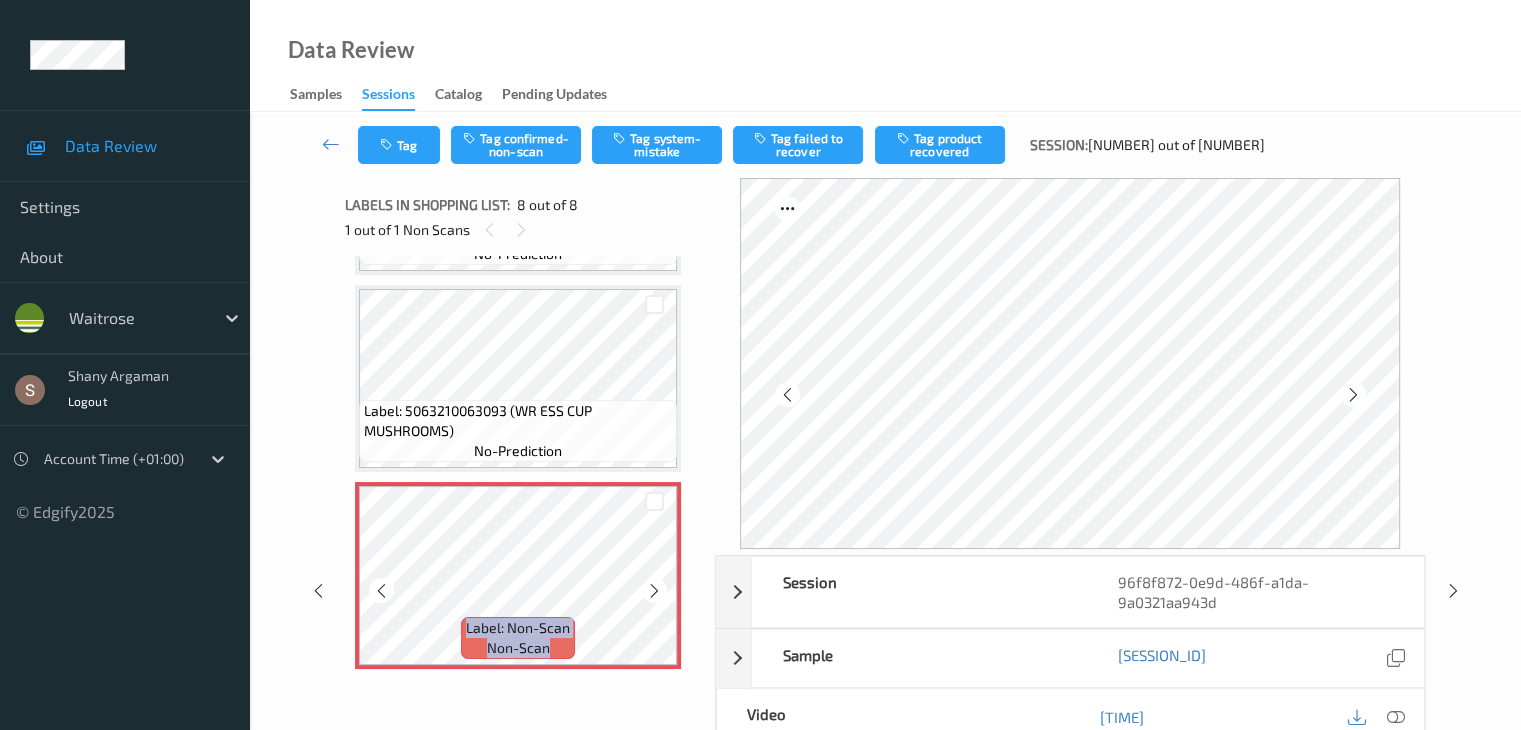 click at bounding box center (654, 590) 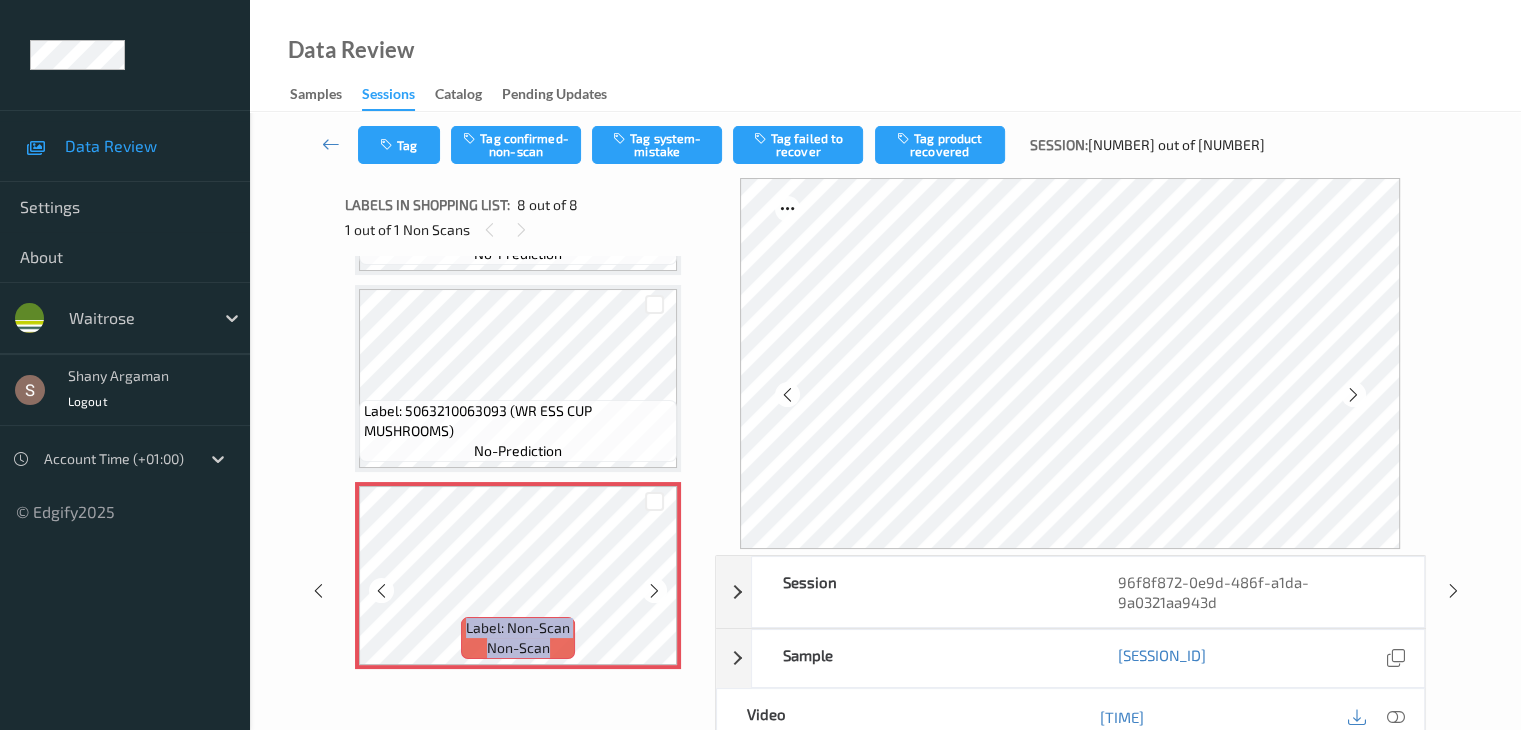 click at bounding box center [654, 590] 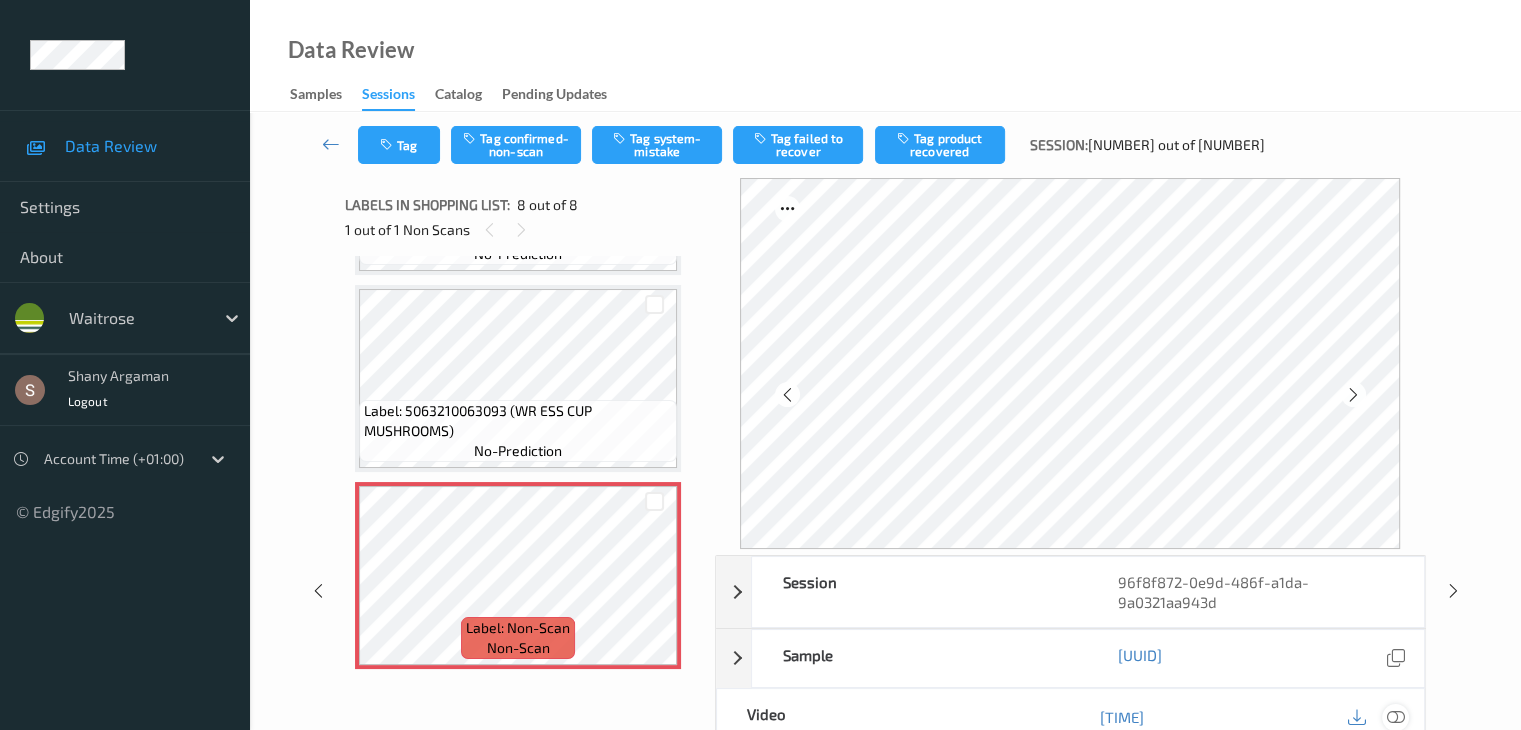 click at bounding box center [1395, 717] 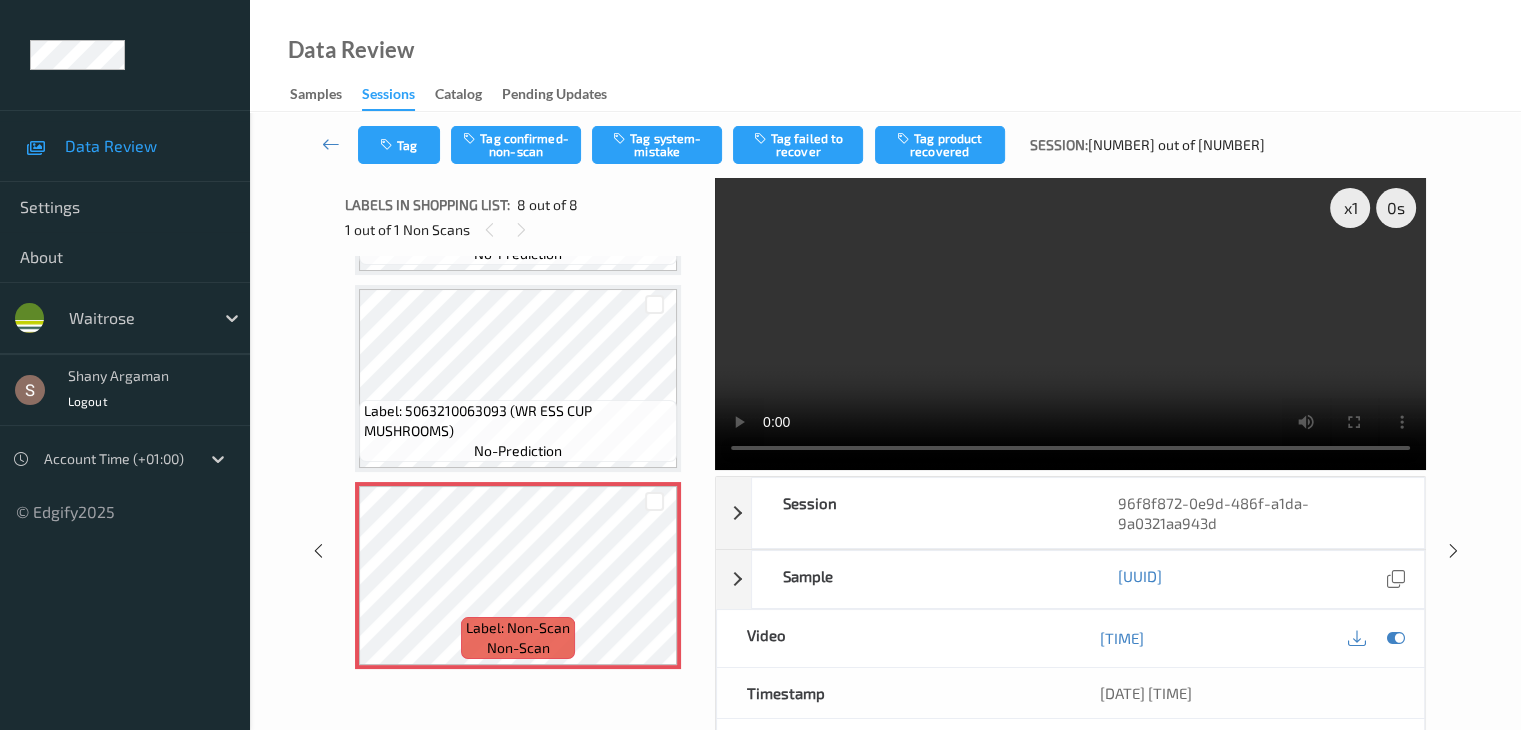 click at bounding box center [1070, 324] 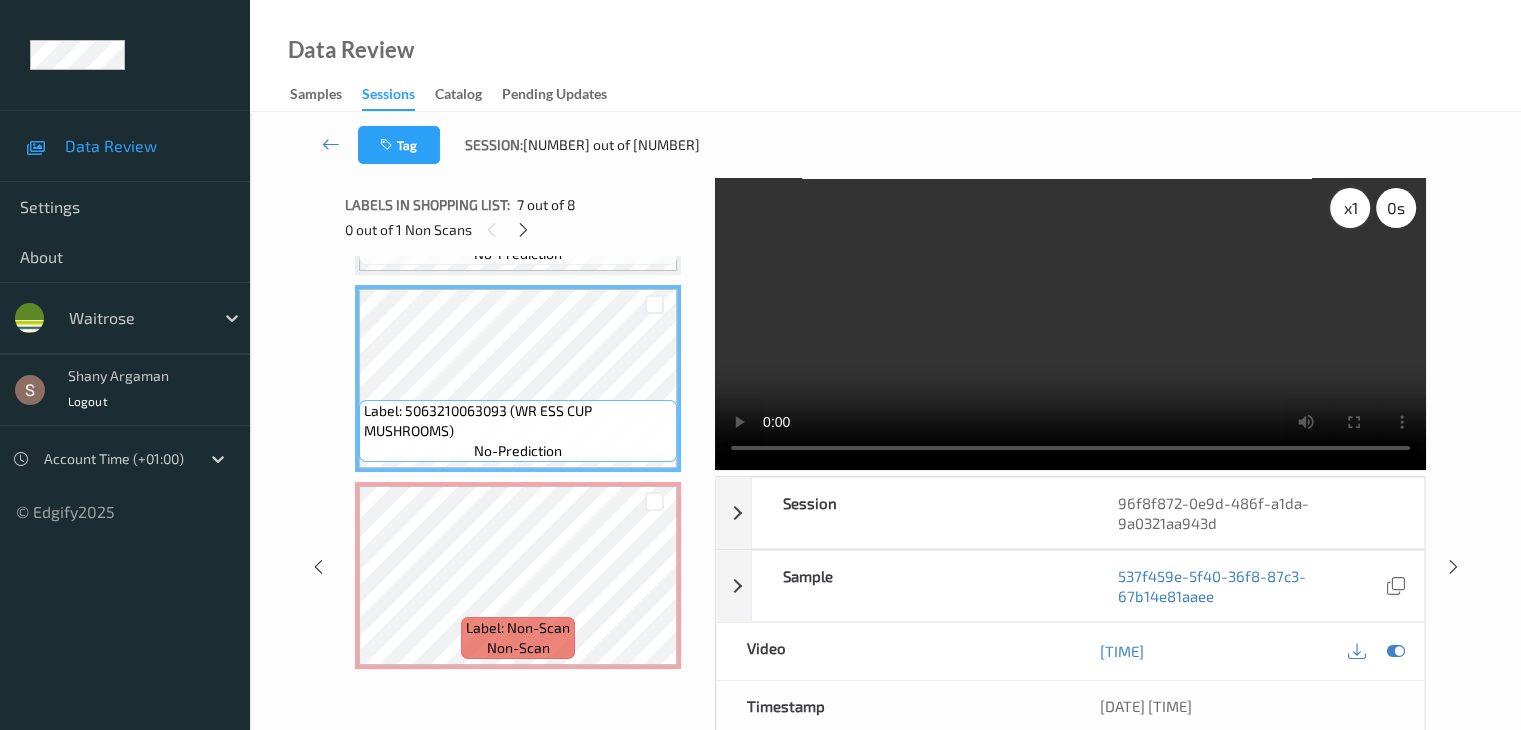 scroll, scrollTop: 1162, scrollLeft: 0, axis: vertical 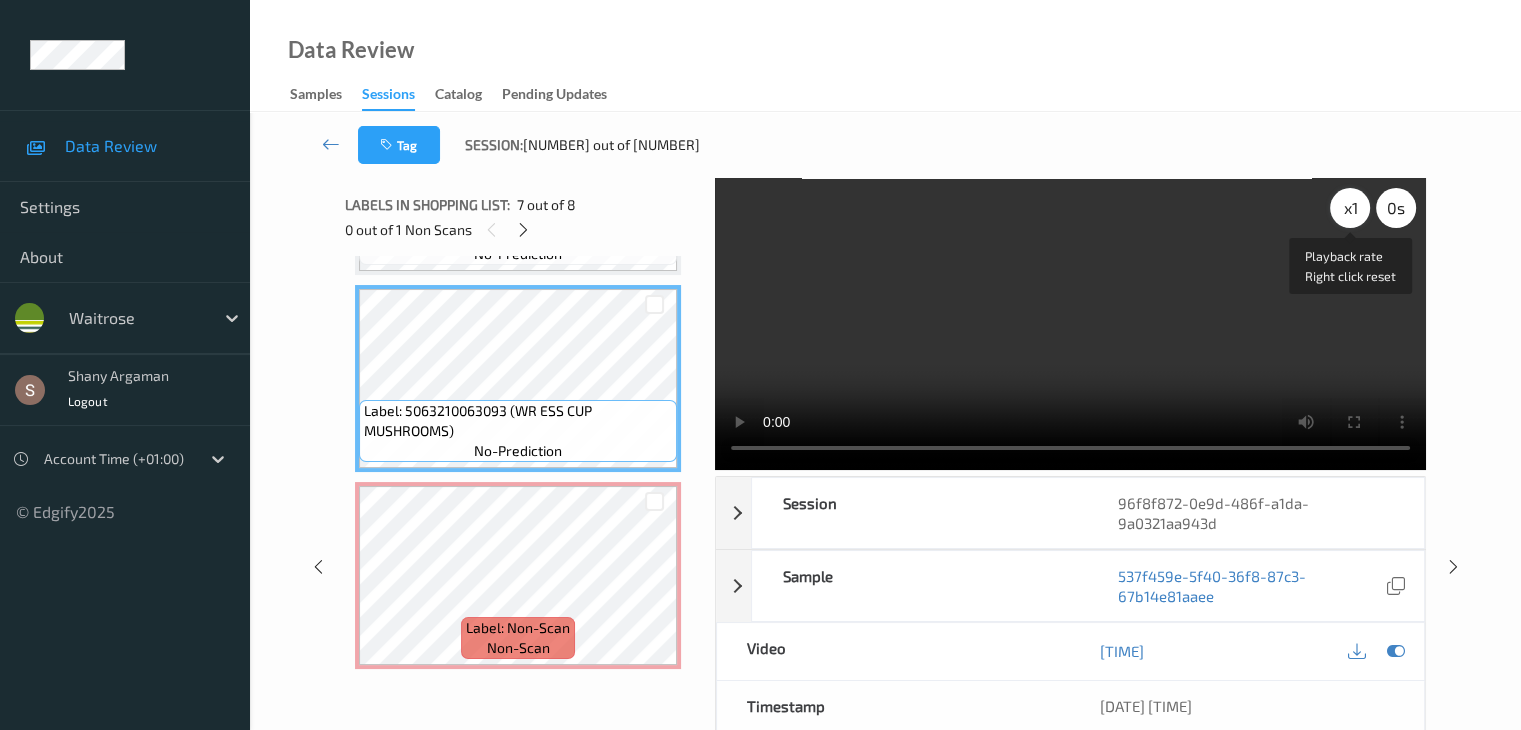 click on "x 1" at bounding box center [1350, 208] 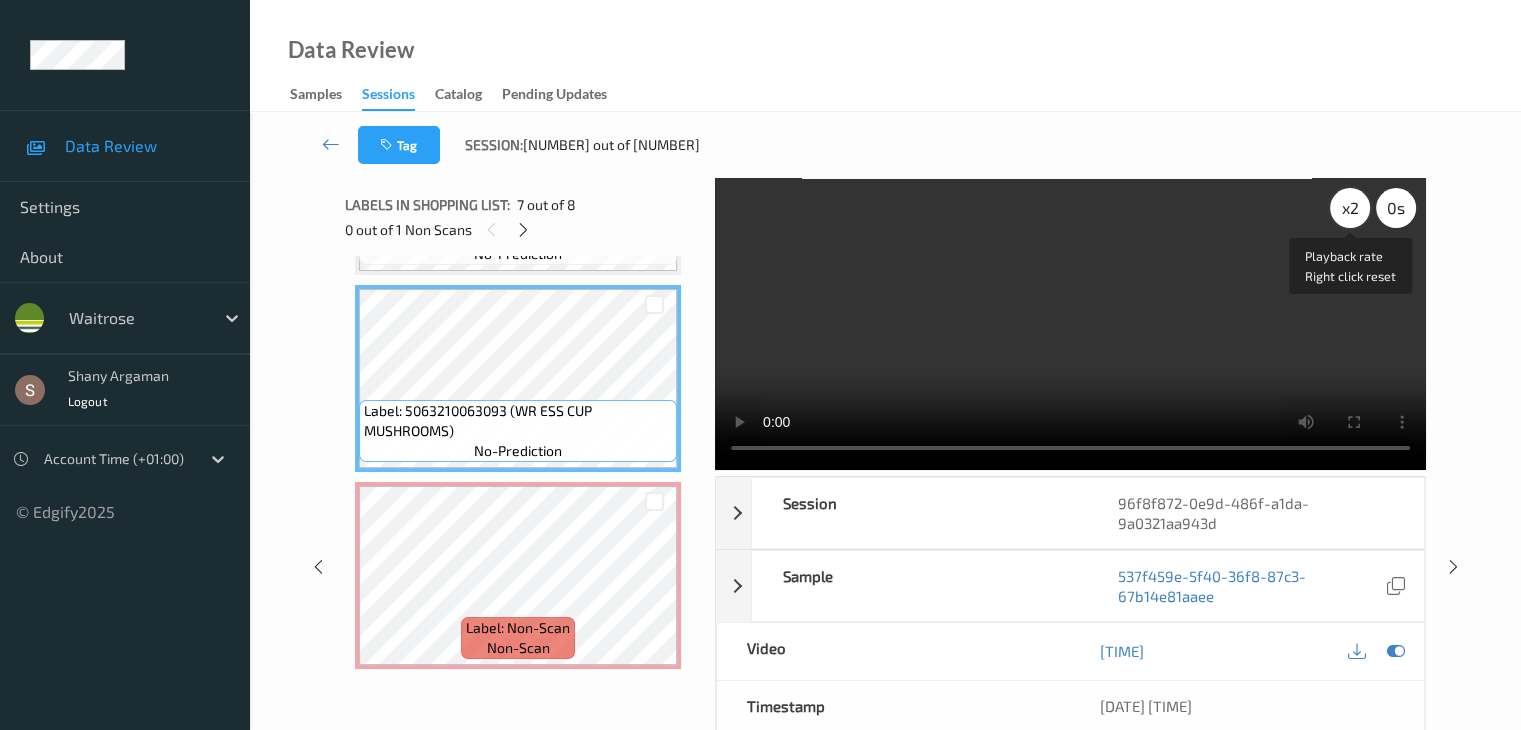 click on "x 2" at bounding box center (1350, 208) 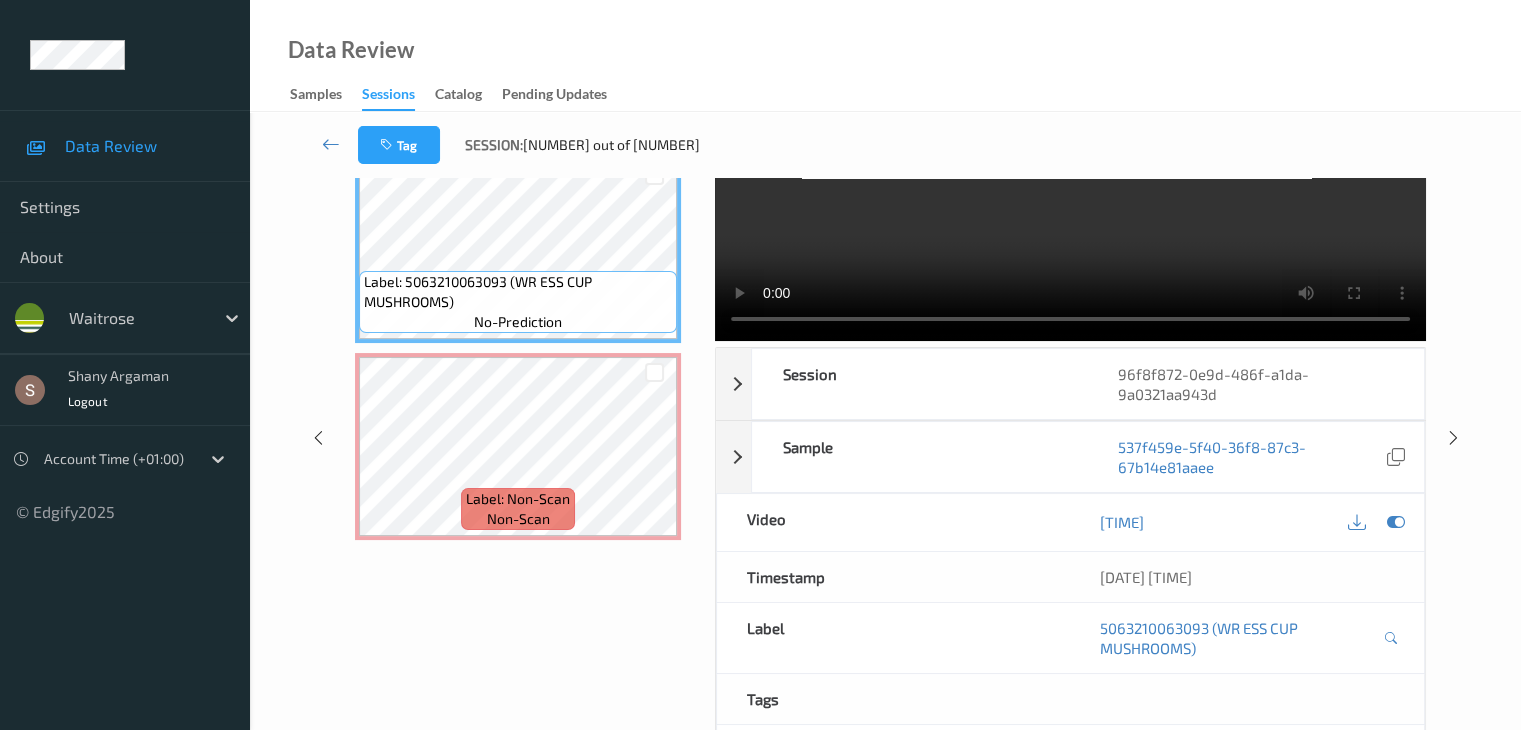 scroll, scrollTop: 100, scrollLeft: 0, axis: vertical 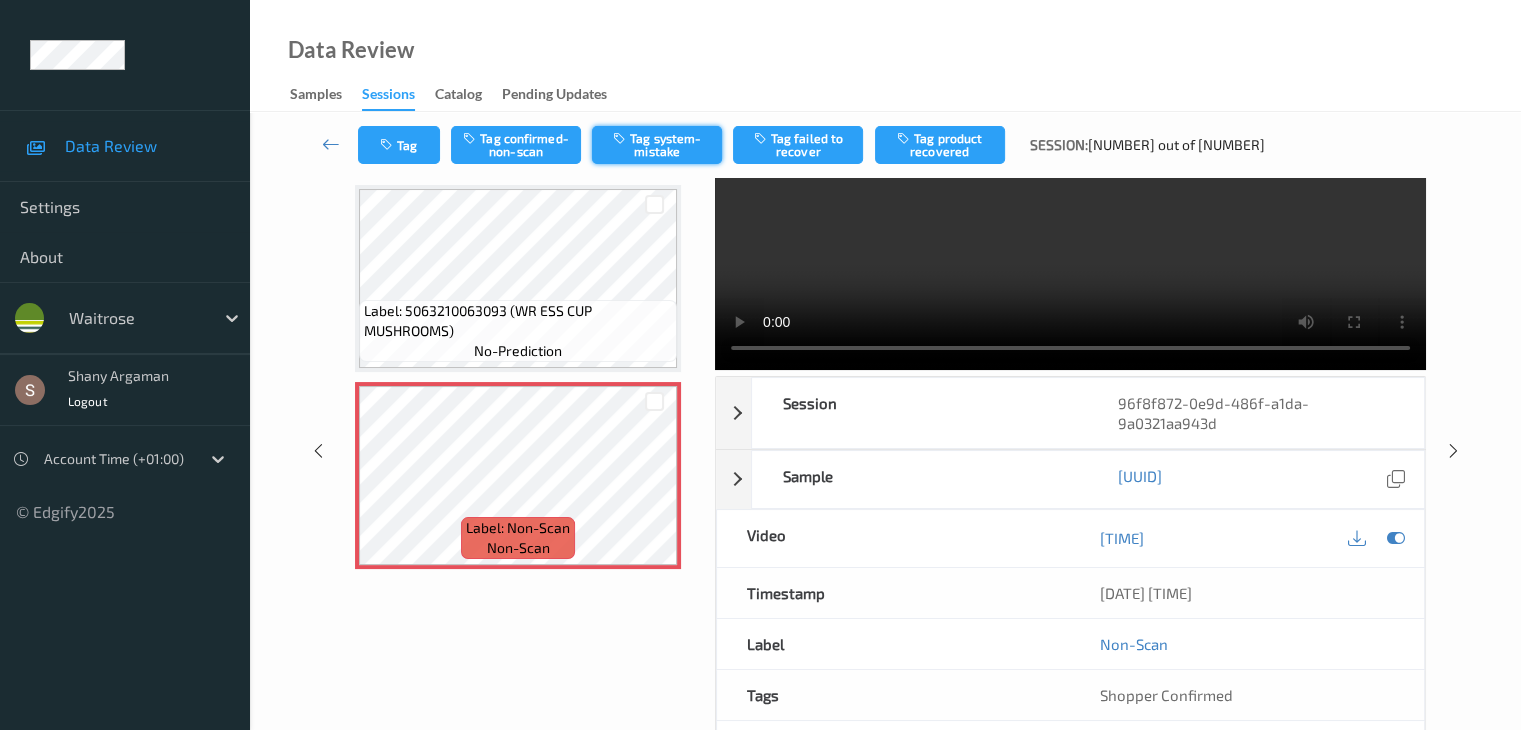 click on "Tag   system-mistake" at bounding box center (657, 145) 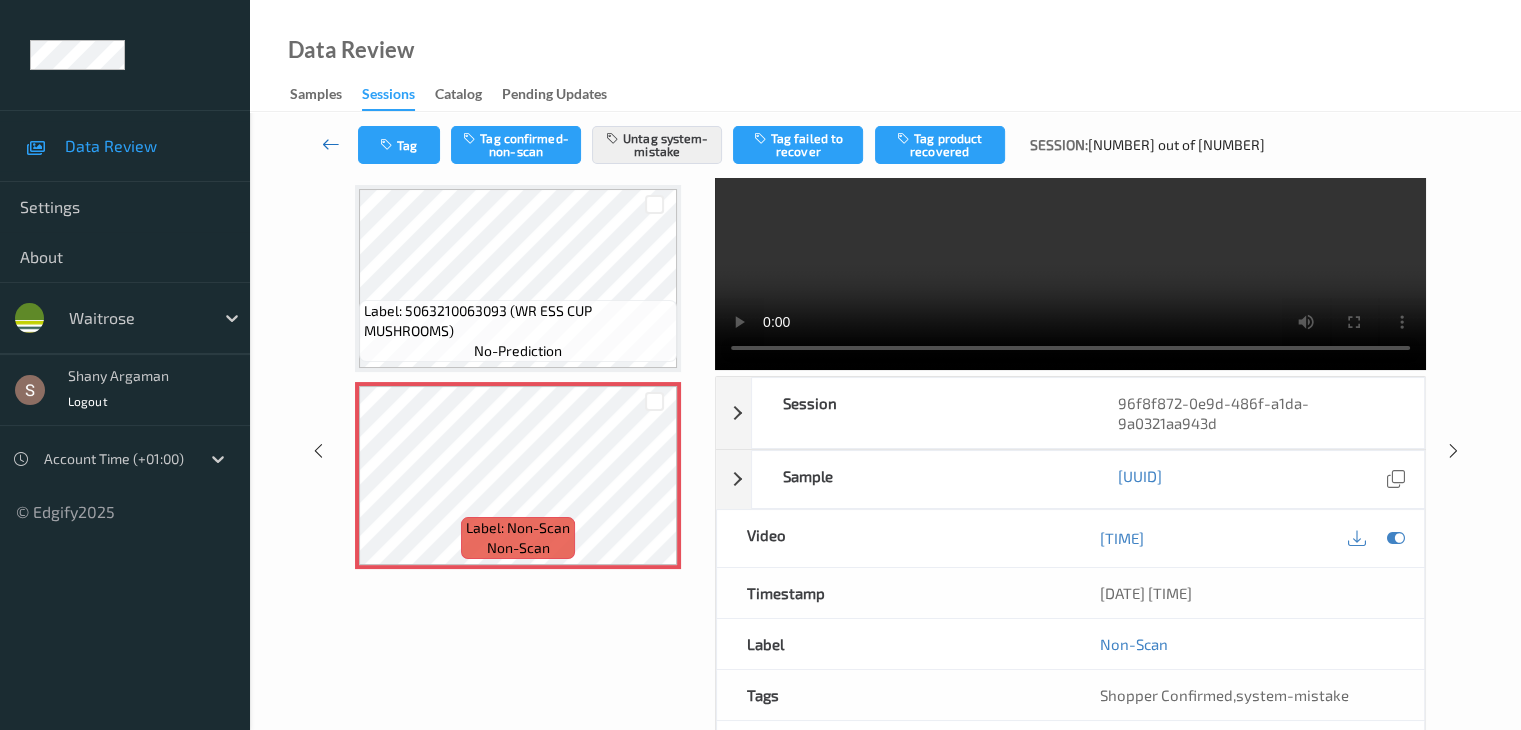 click at bounding box center [331, 144] 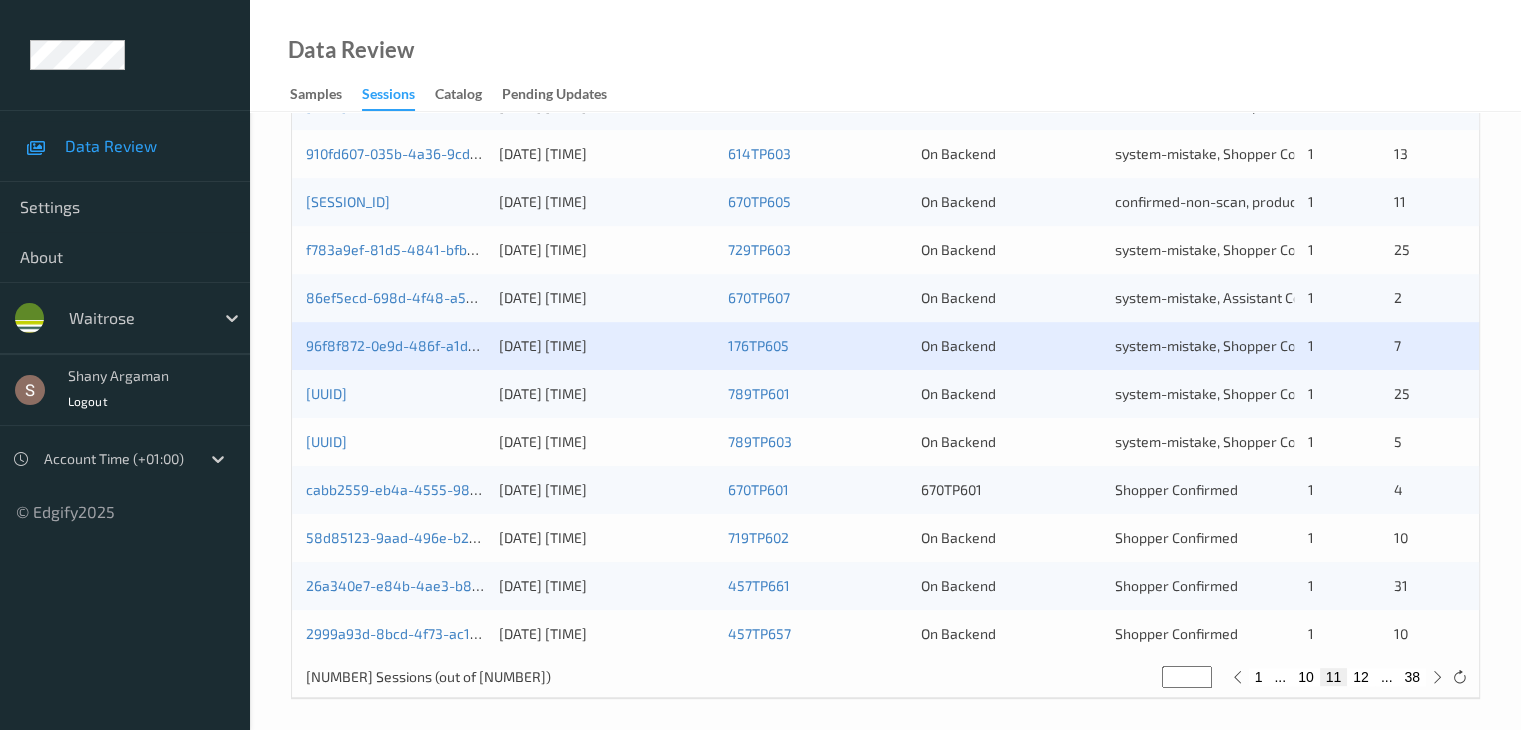 scroll, scrollTop: 932, scrollLeft: 0, axis: vertical 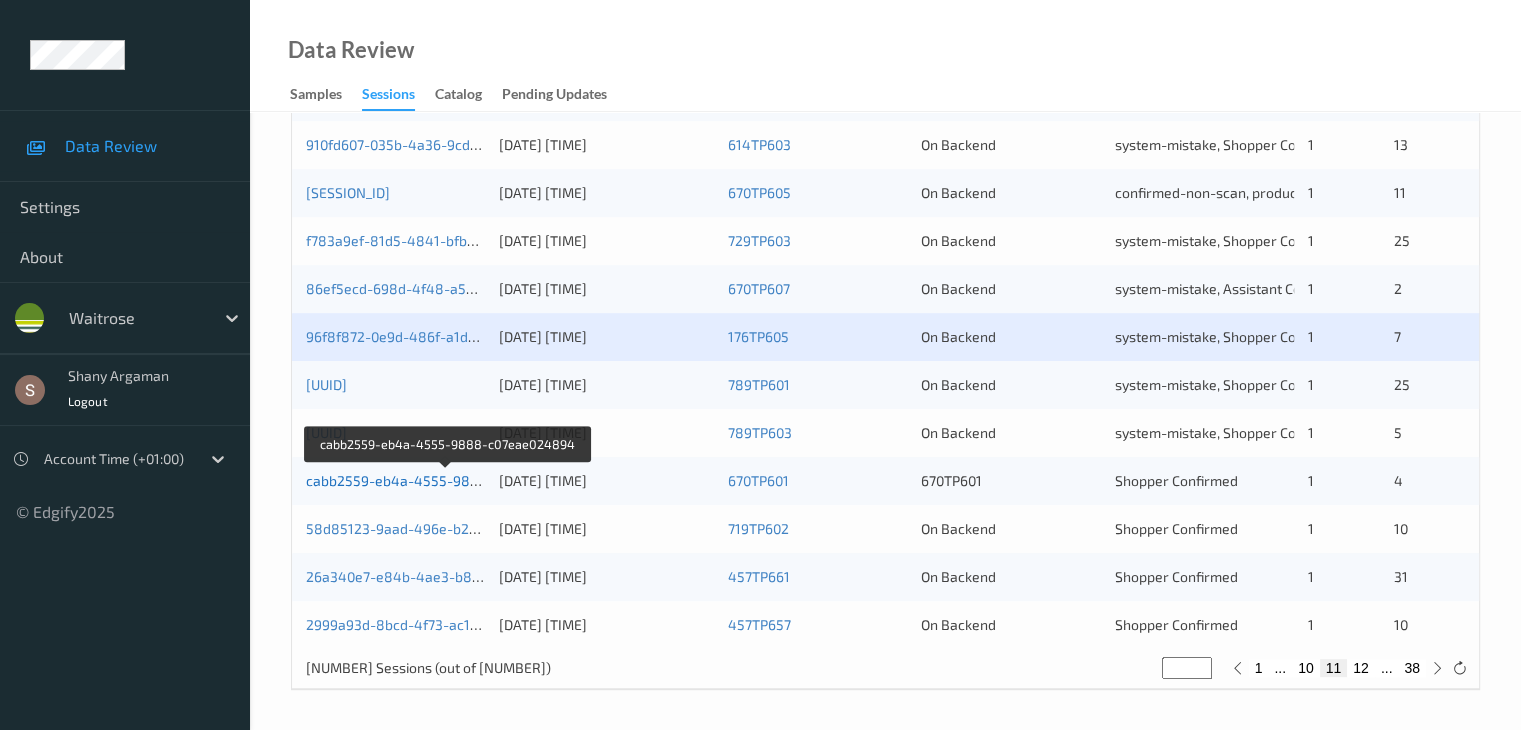 click on "cabb2559-eb4a-4555-9888-c07eae024894" at bounding box center [448, 480] 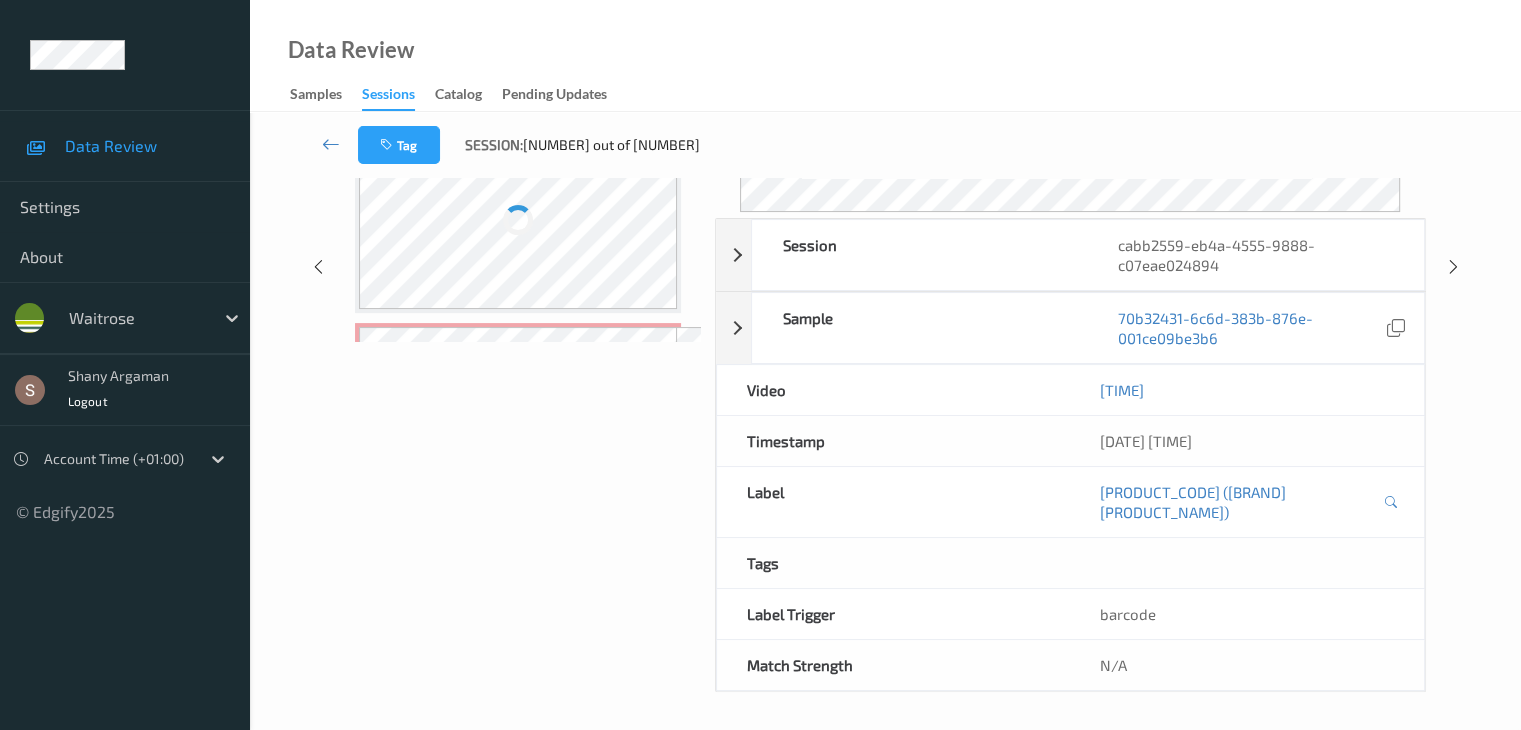 scroll, scrollTop: 0, scrollLeft: 0, axis: both 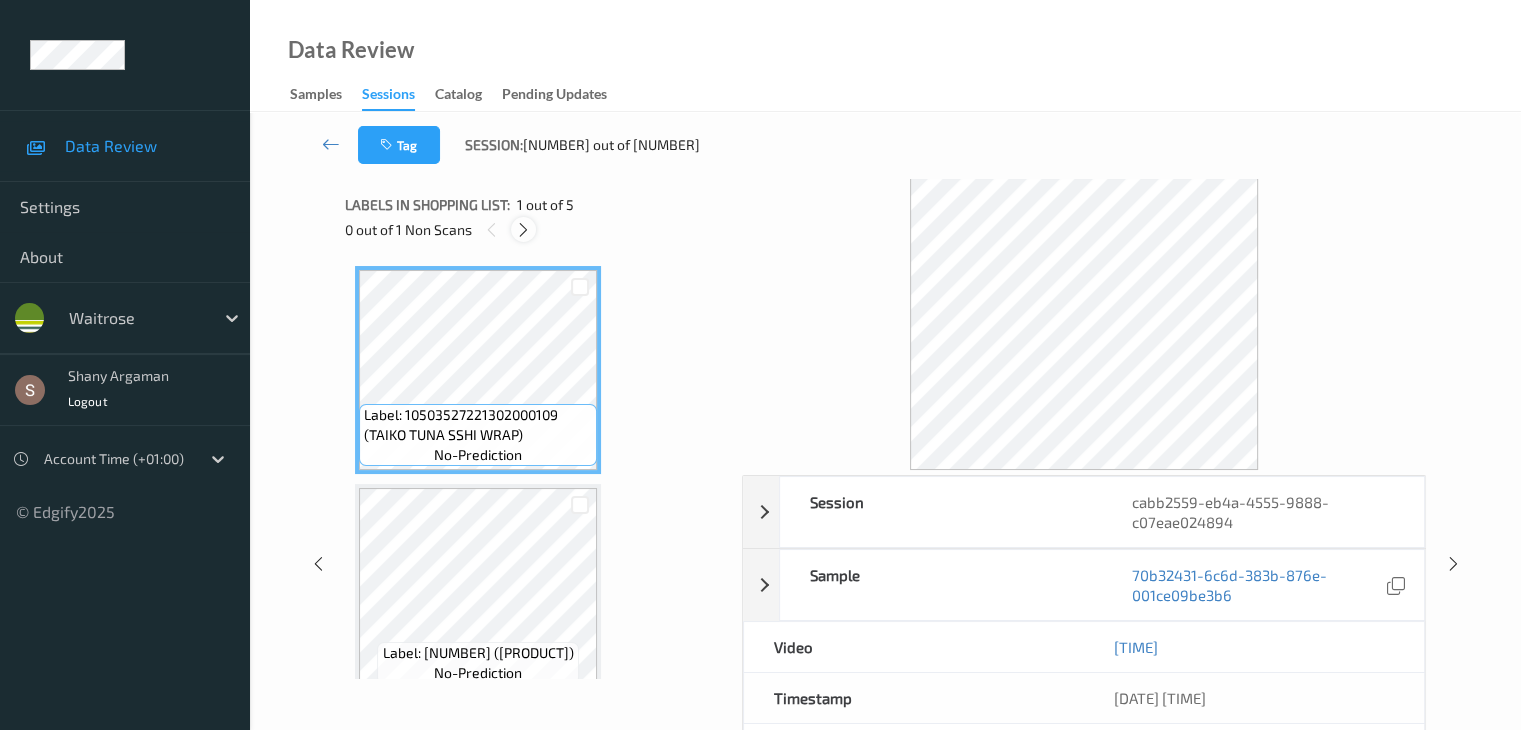 click at bounding box center (523, 230) 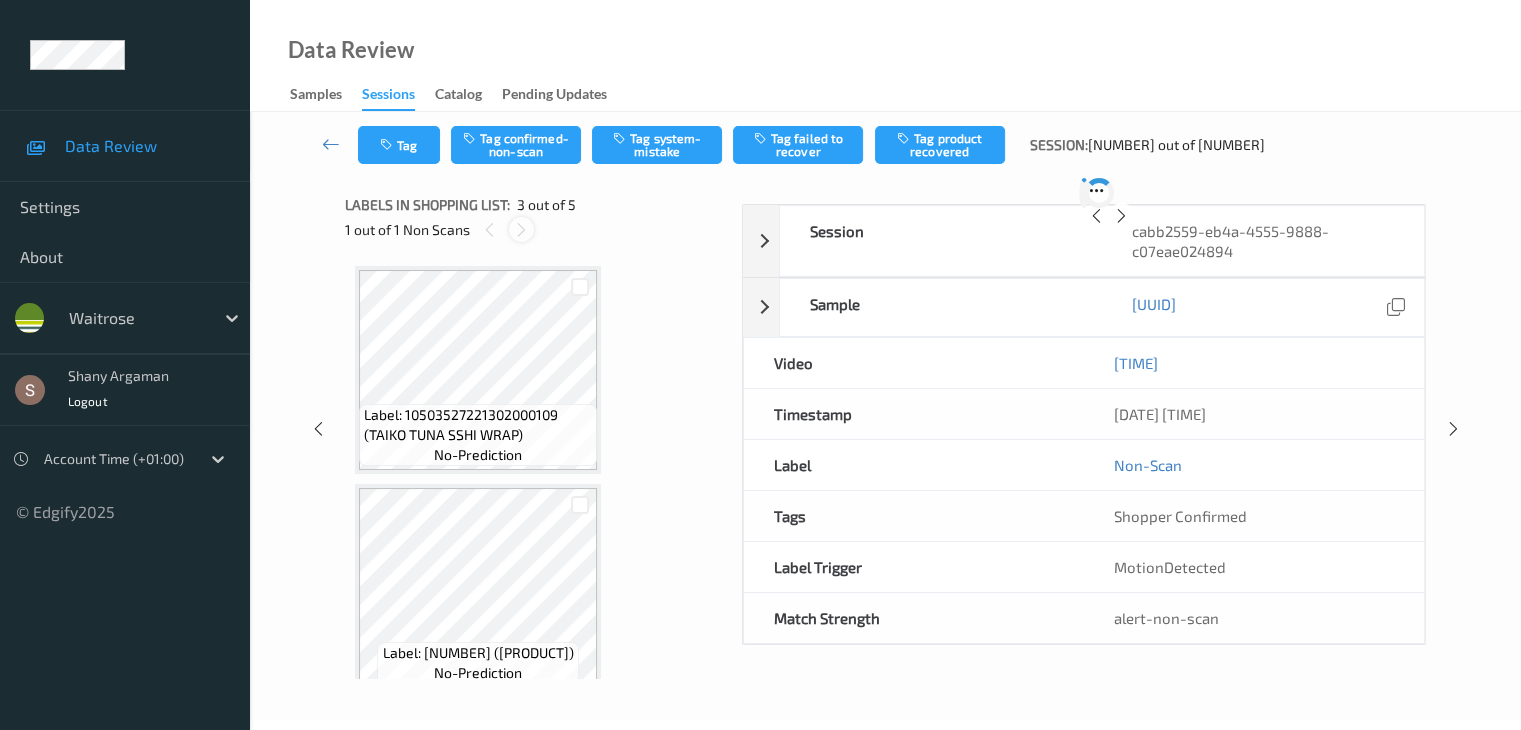 scroll, scrollTop: 228, scrollLeft: 0, axis: vertical 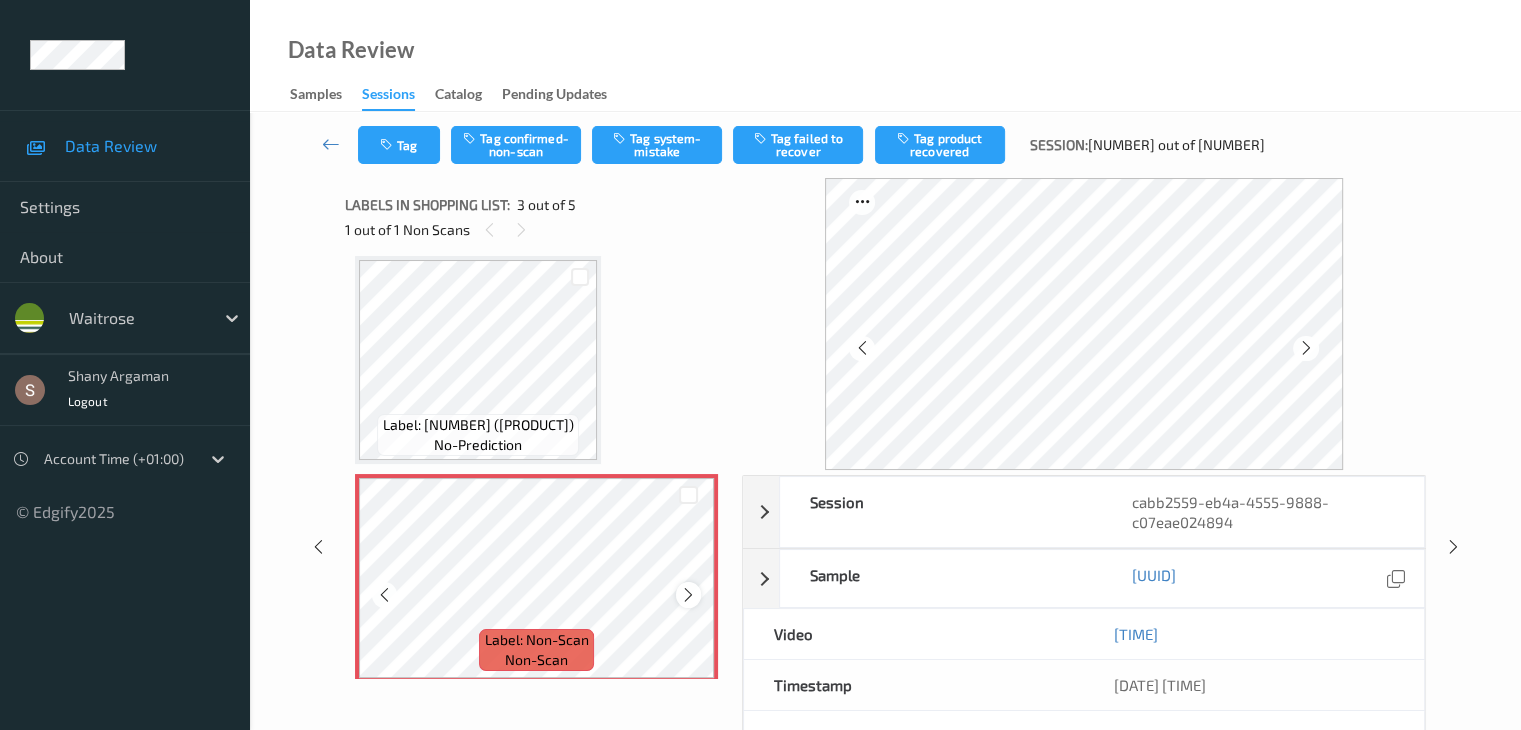 click at bounding box center [688, 595] 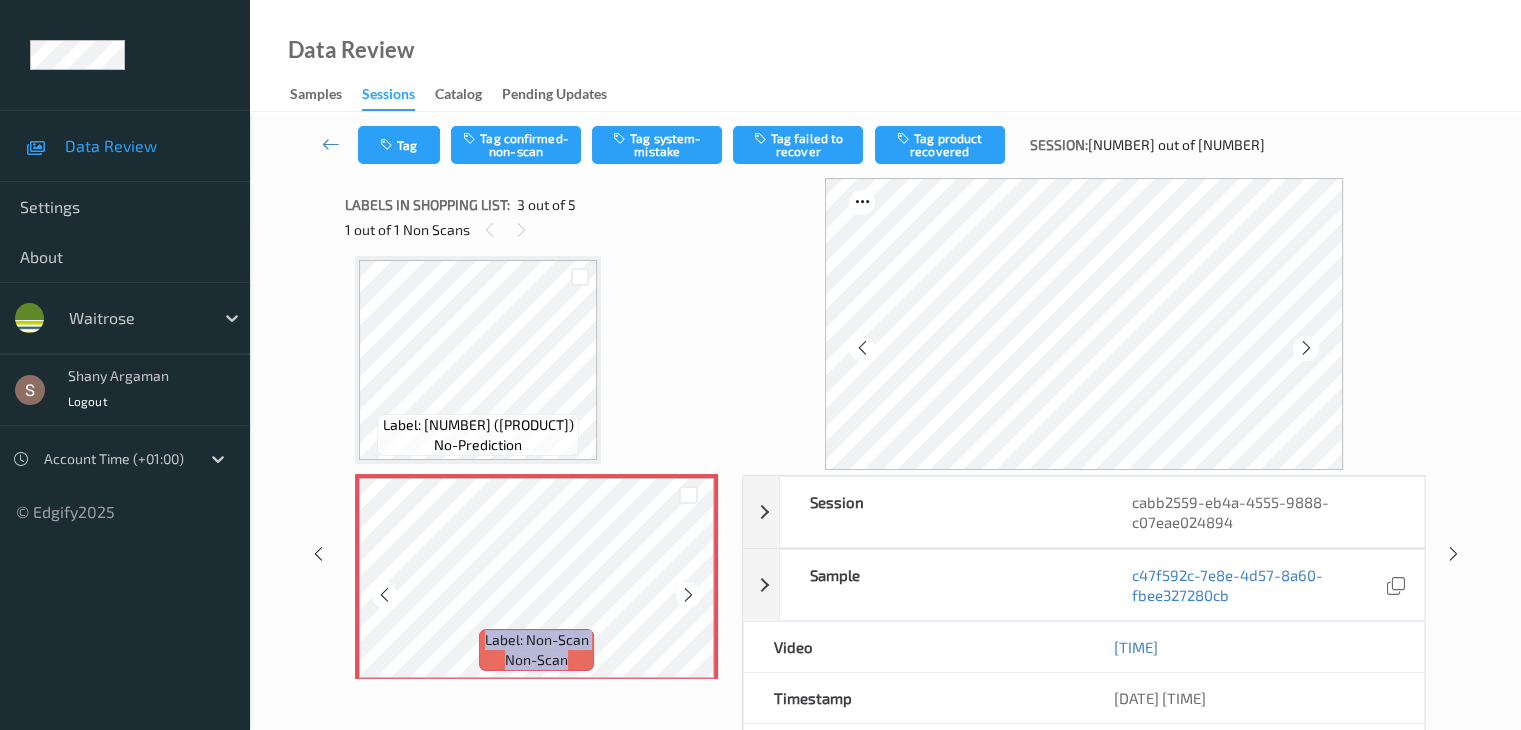 click at bounding box center (688, 595) 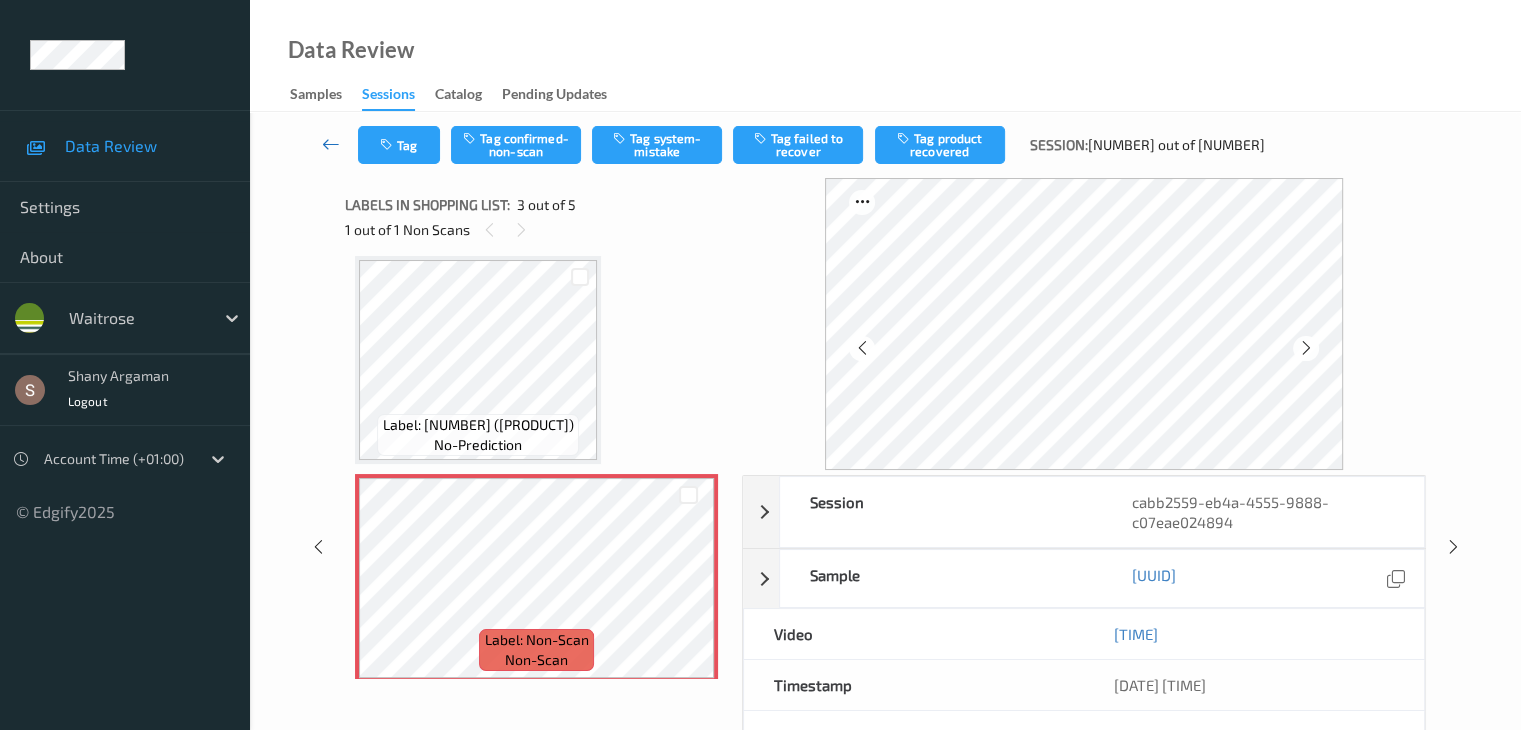 click at bounding box center (331, 144) 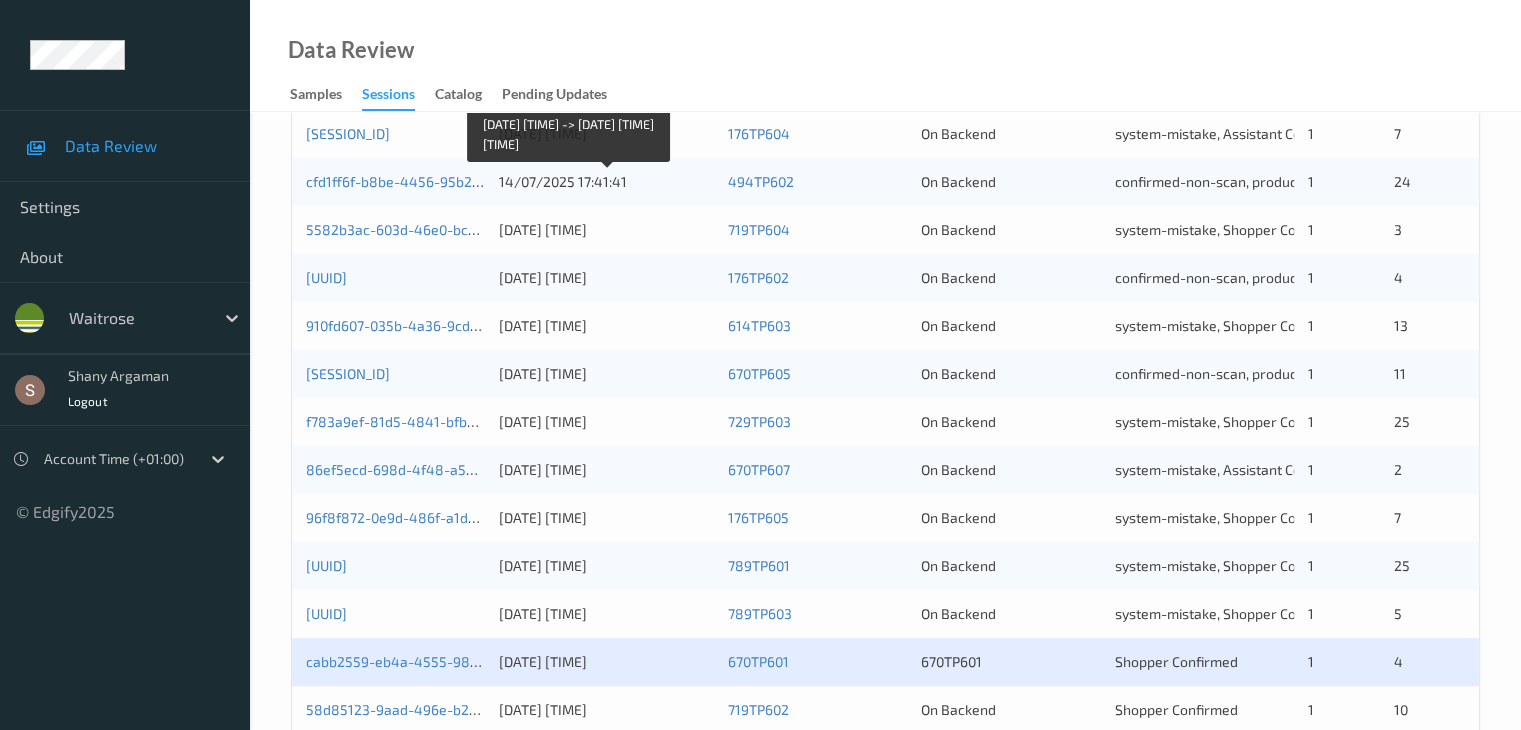 scroll, scrollTop: 900, scrollLeft: 0, axis: vertical 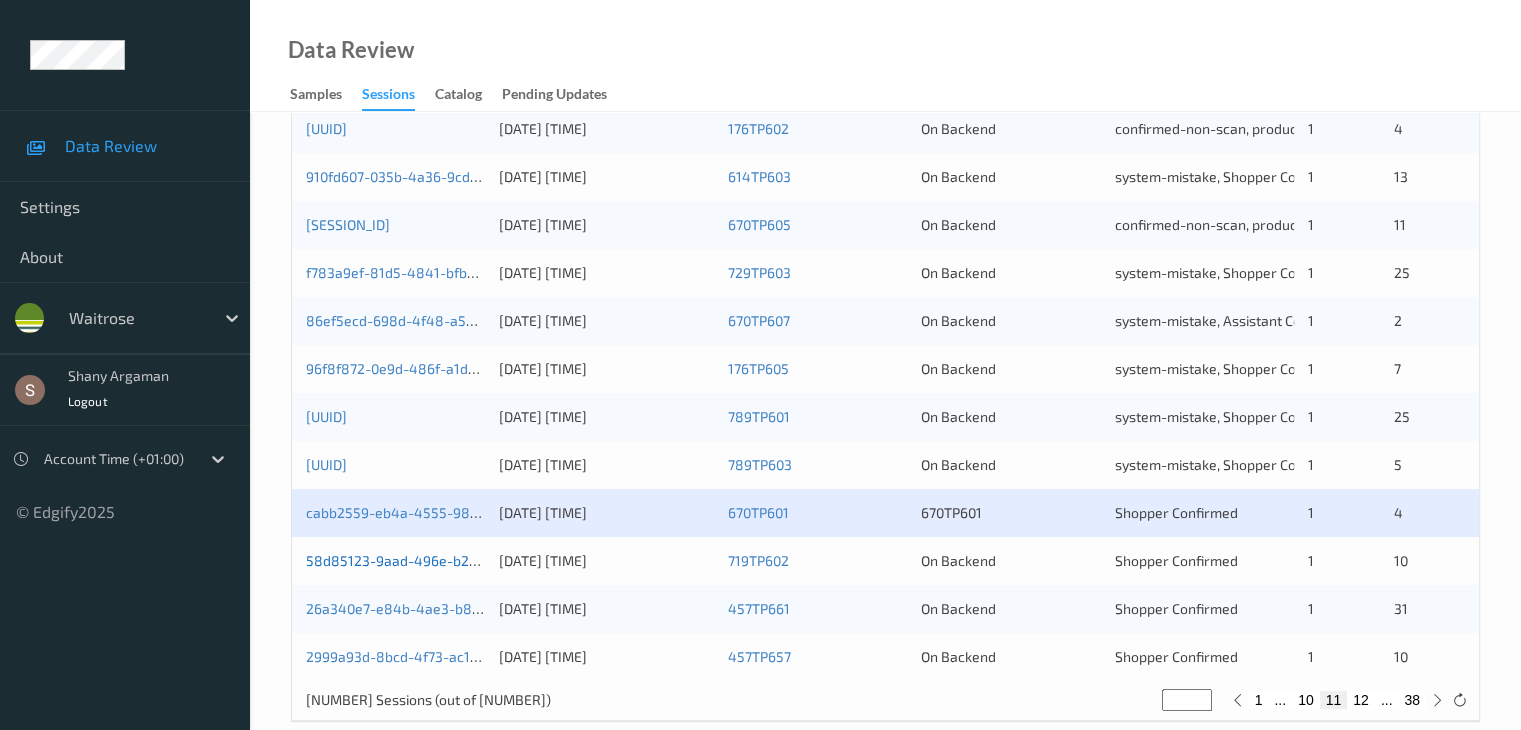 click on "58d85123-9aad-496e-b2da-079a6d753f2c" at bounding box center (443, 560) 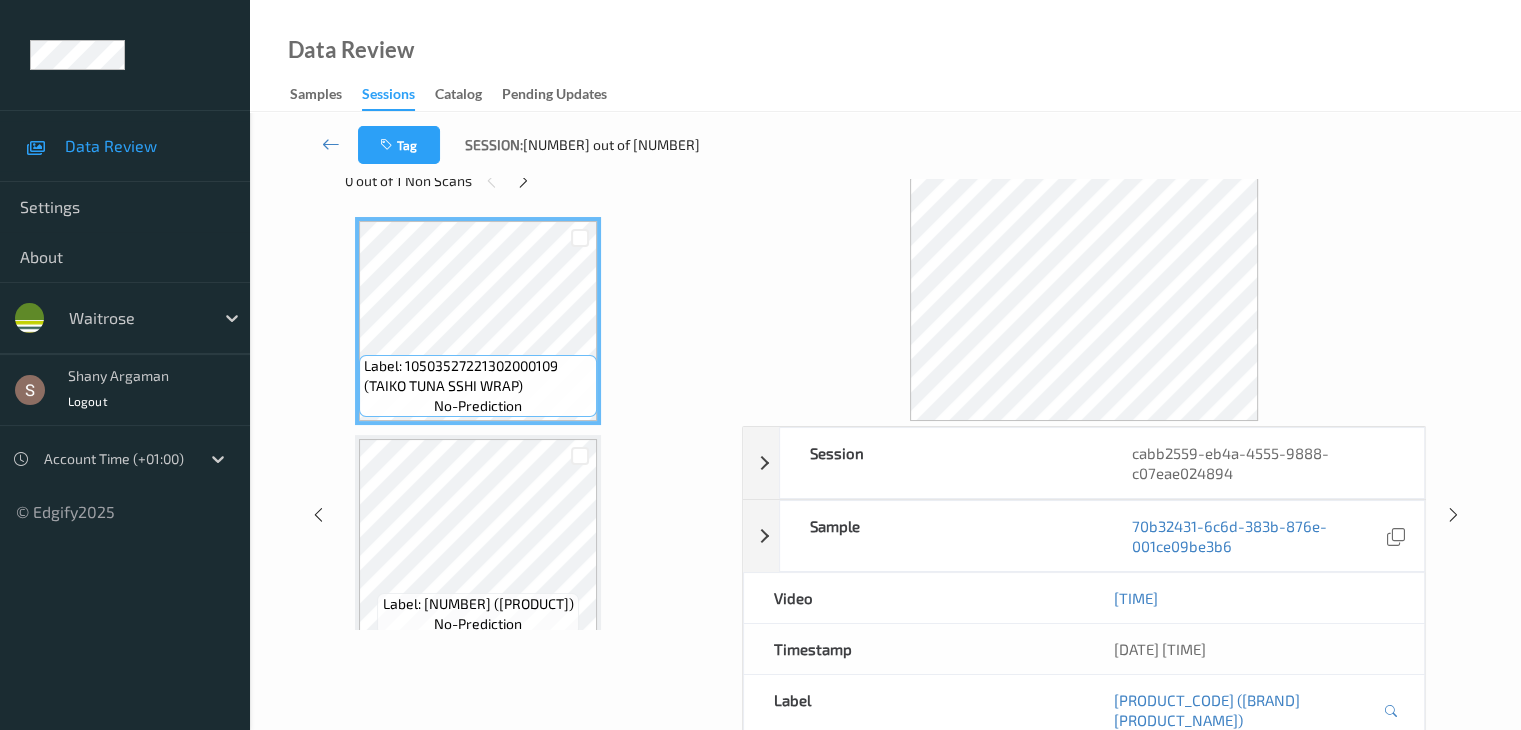 scroll, scrollTop: 0, scrollLeft: 0, axis: both 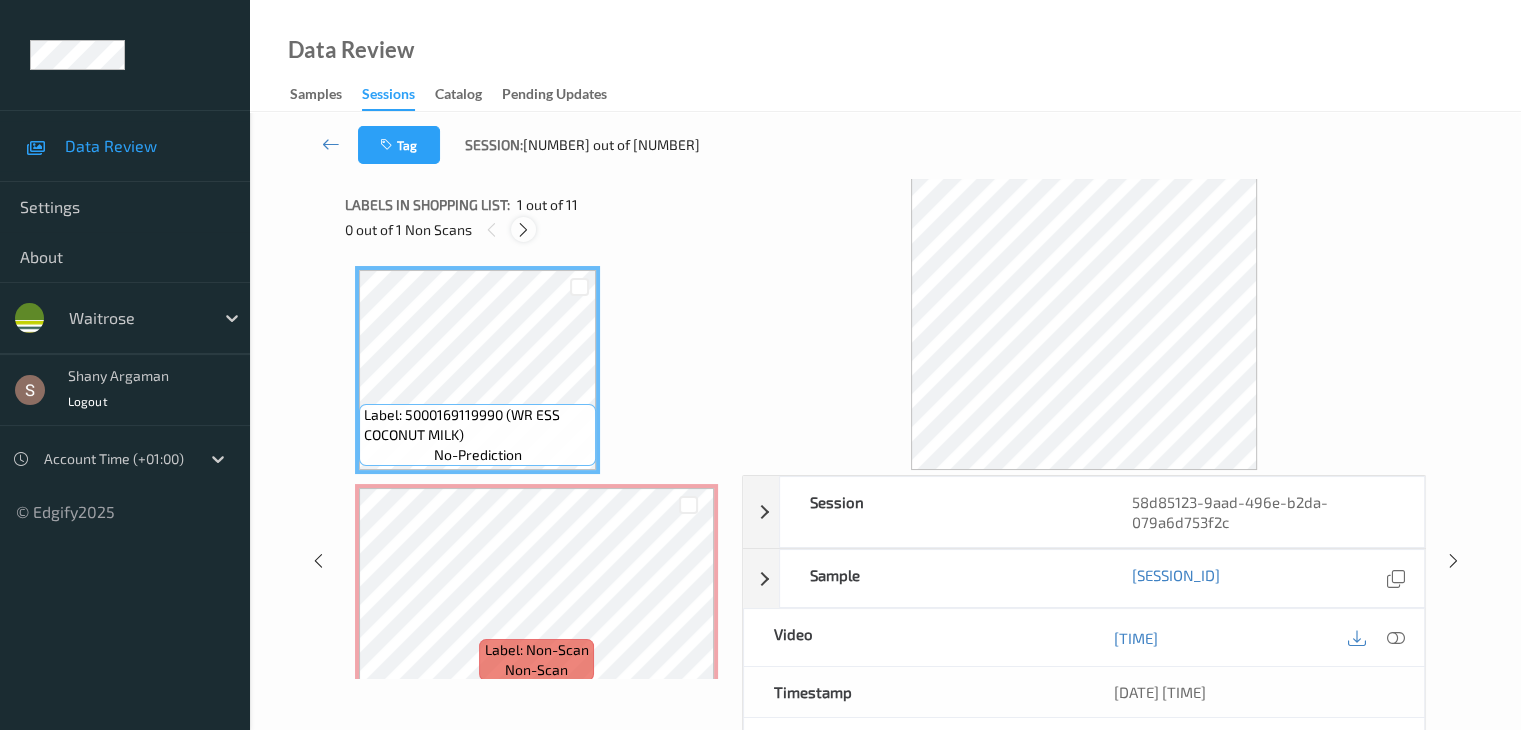 click at bounding box center [523, 230] 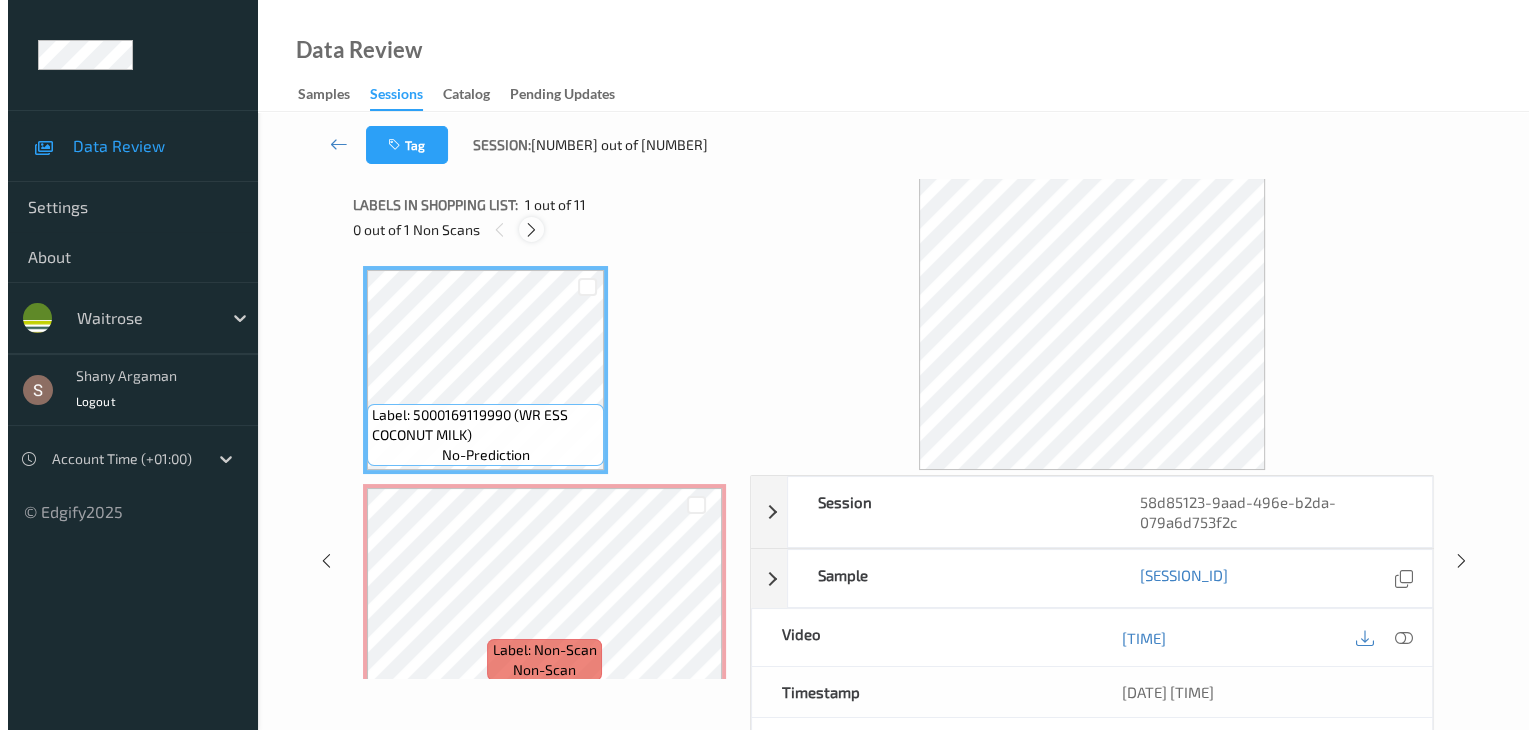 scroll, scrollTop: 10, scrollLeft: 0, axis: vertical 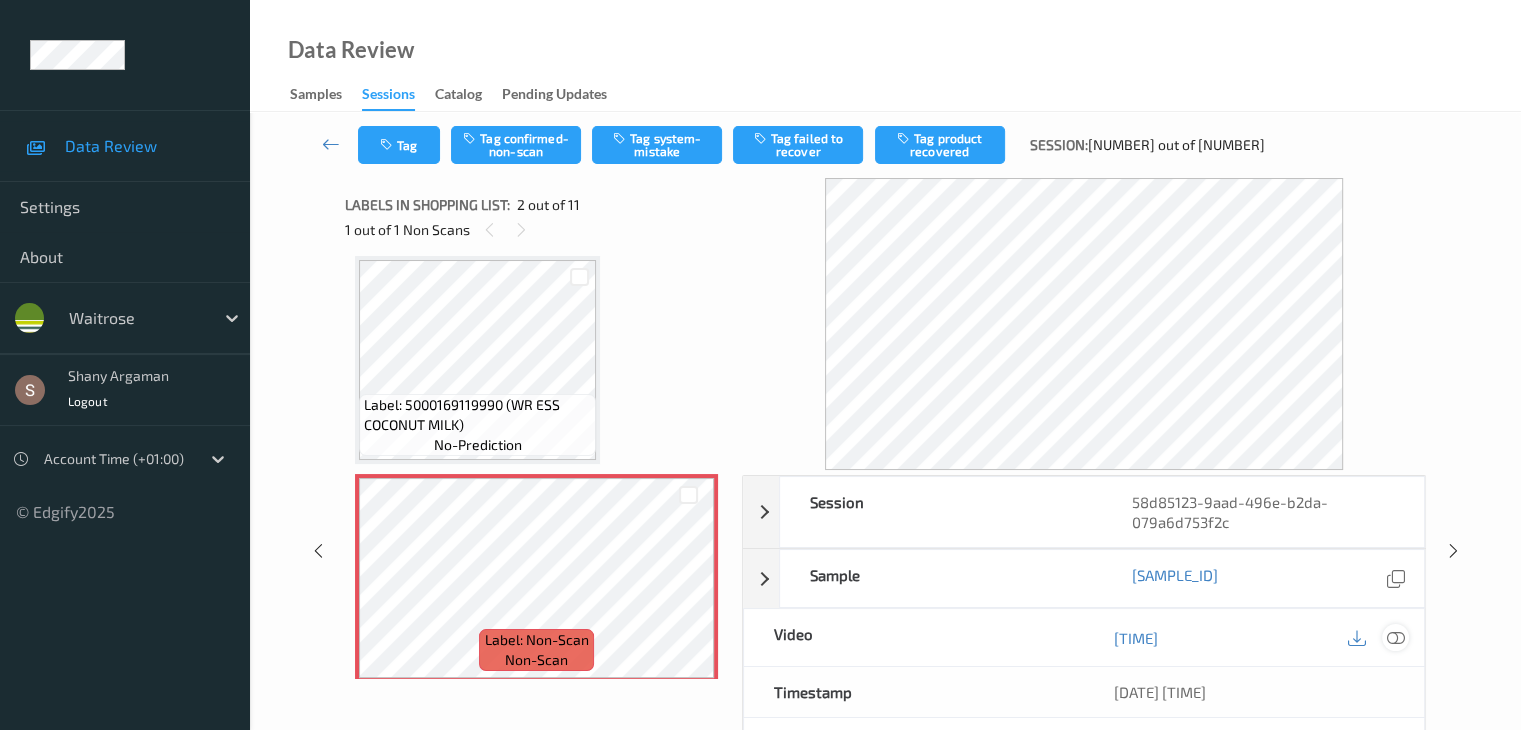 click at bounding box center [1395, 638] 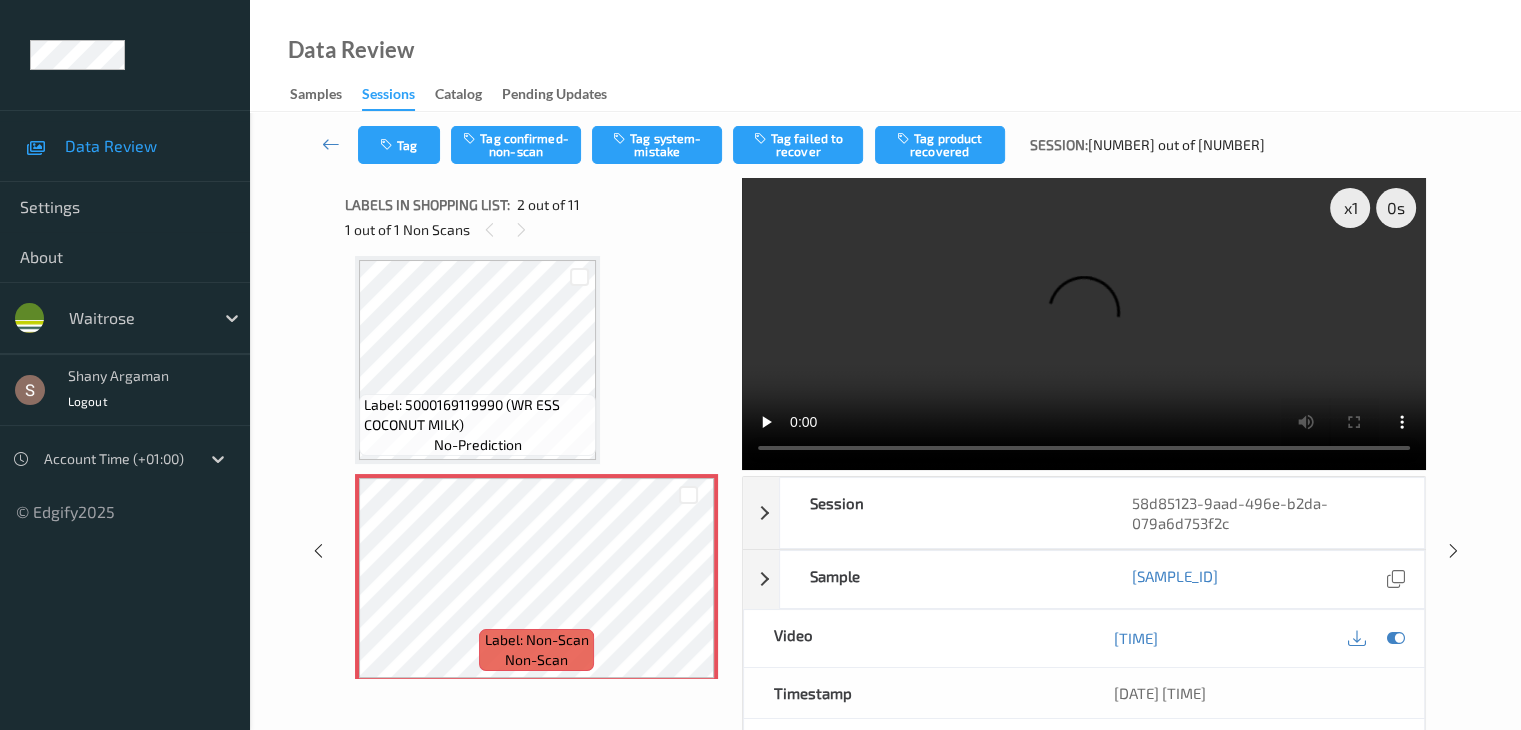 click at bounding box center (1084, 324) 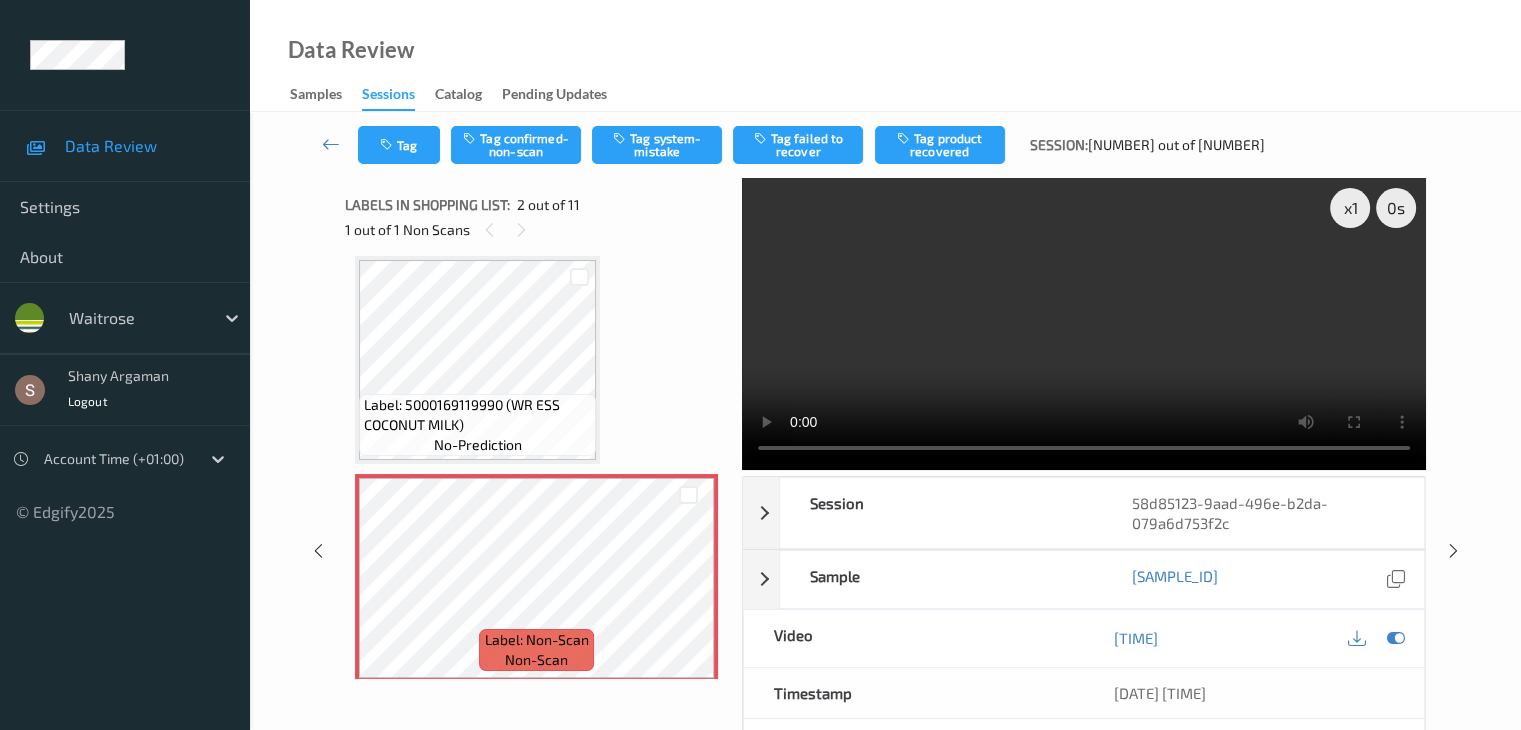 click at bounding box center (1084, 324) 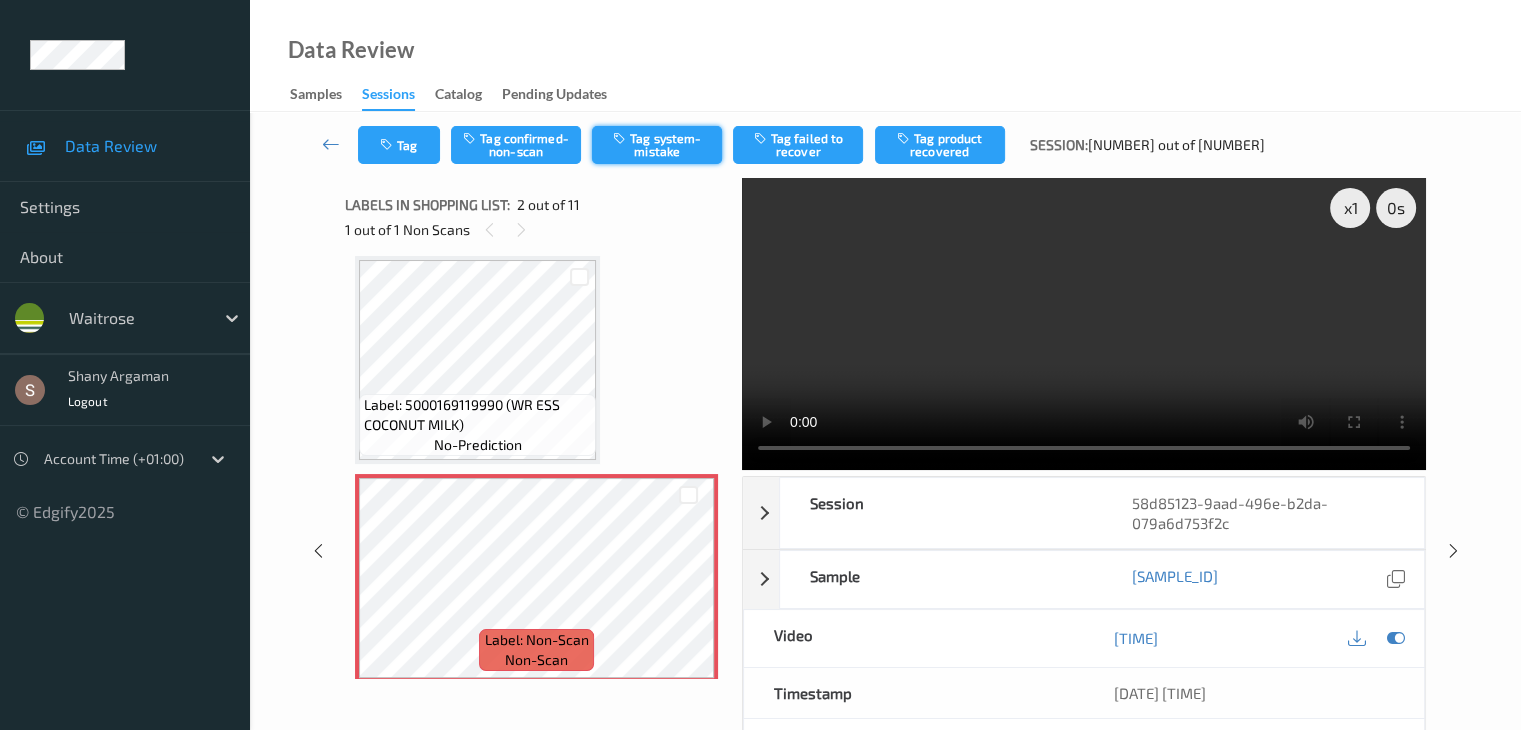 click on "Tag   system-mistake" at bounding box center [657, 145] 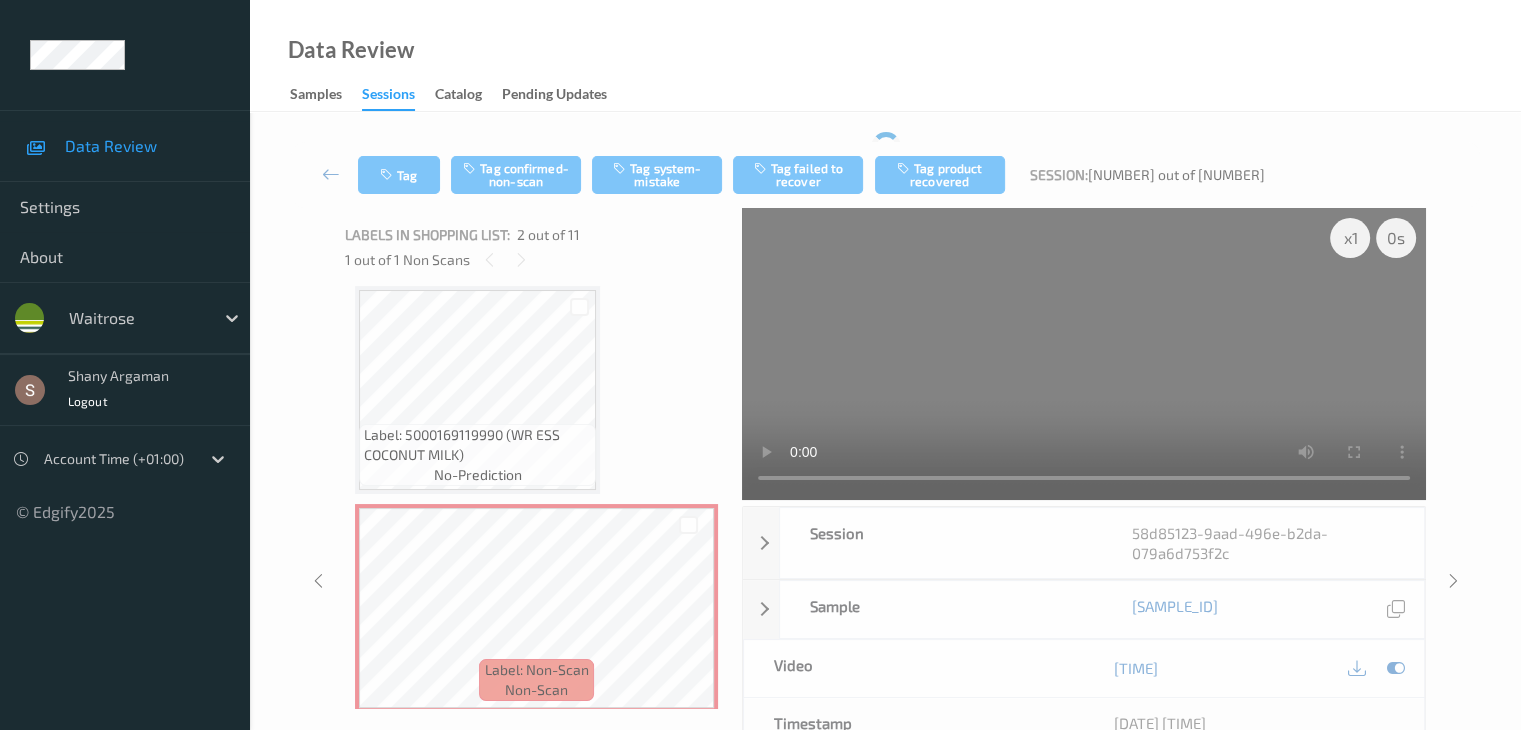 click on "Tag Tag   confirmed-non-scan Tag   system-mistake Tag   failed to recover Tag   product recovered Session: 218 out of 1 x 1 0 s Session 58d85123-9aad-496e-b2da-079a6d753f2c Session ID 58d85123-9aad-496e-b2da-079a6d753f2c Session 14/07/2025 17:26:29 Timestamp 14/07/2025 17:26:29 Tags Shopper Confirmed Device 719TP602 Assistant ID N/A Shopper ID N/A Sample a3a23ca5-611c-43c0-83e1-8fd56193ebb4 Group ID e44404df-90d1-4a87-b28c-147bb13102b5 Prediction Loss N/A Video 00:00:26.130 Timestamp 14/07/2025 17:26:55 Label Non-Scan Tags Shopper Confirmed Label Trigger MotionDetected Match Strength alert-non-scan Labels in shopping list: 2 out of 11 1 out of 1 Non Scans Label: 5000169119990 (WR ESS COCONUT MILK) no-prediction Label: Non-Scan non-scan Label: 5000169119761 (WR CI MAKRUT LEAVES) no-prediction Label: 10024386400331600183 (JUMBO KING PRAWNS) no-prediction Label: 0242160004263 (MSC SCOTTISH MUSSELS) no-prediction Label: 5000169029985 (WR CI LEMON GRASS) no-prediction Label: 5063210062089 (WR BABY CORN)" at bounding box center [885, 543] 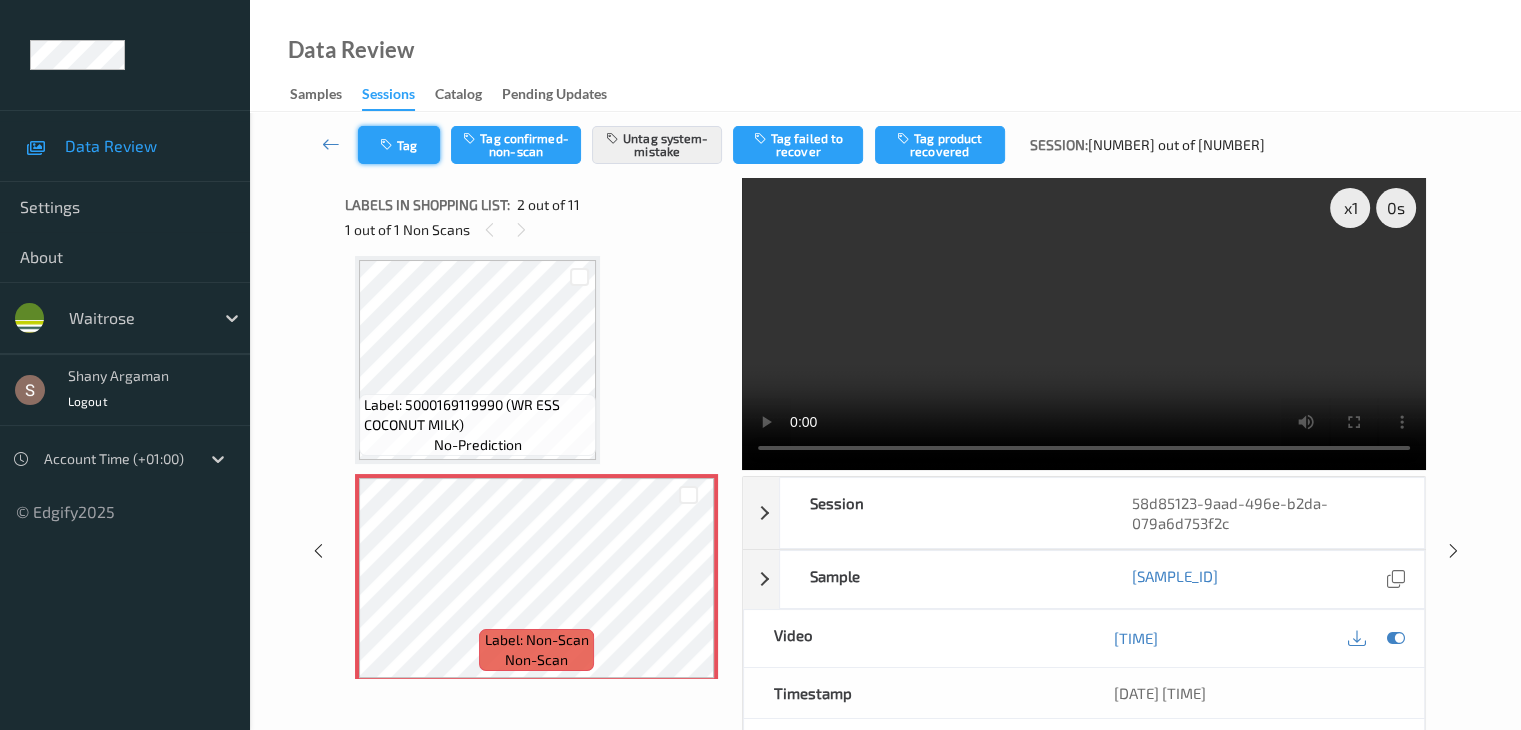 click on "Tag" at bounding box center (399, 145) 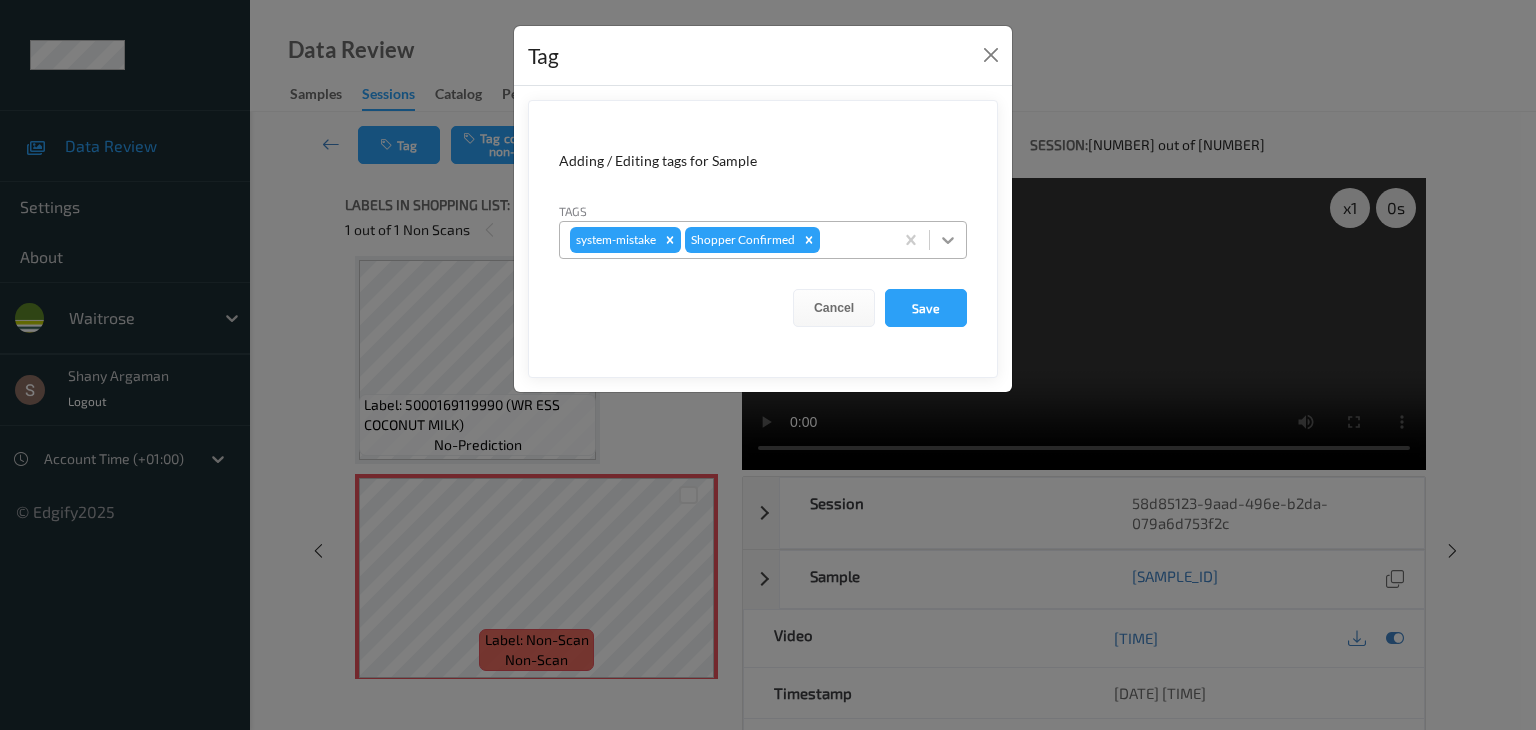 click 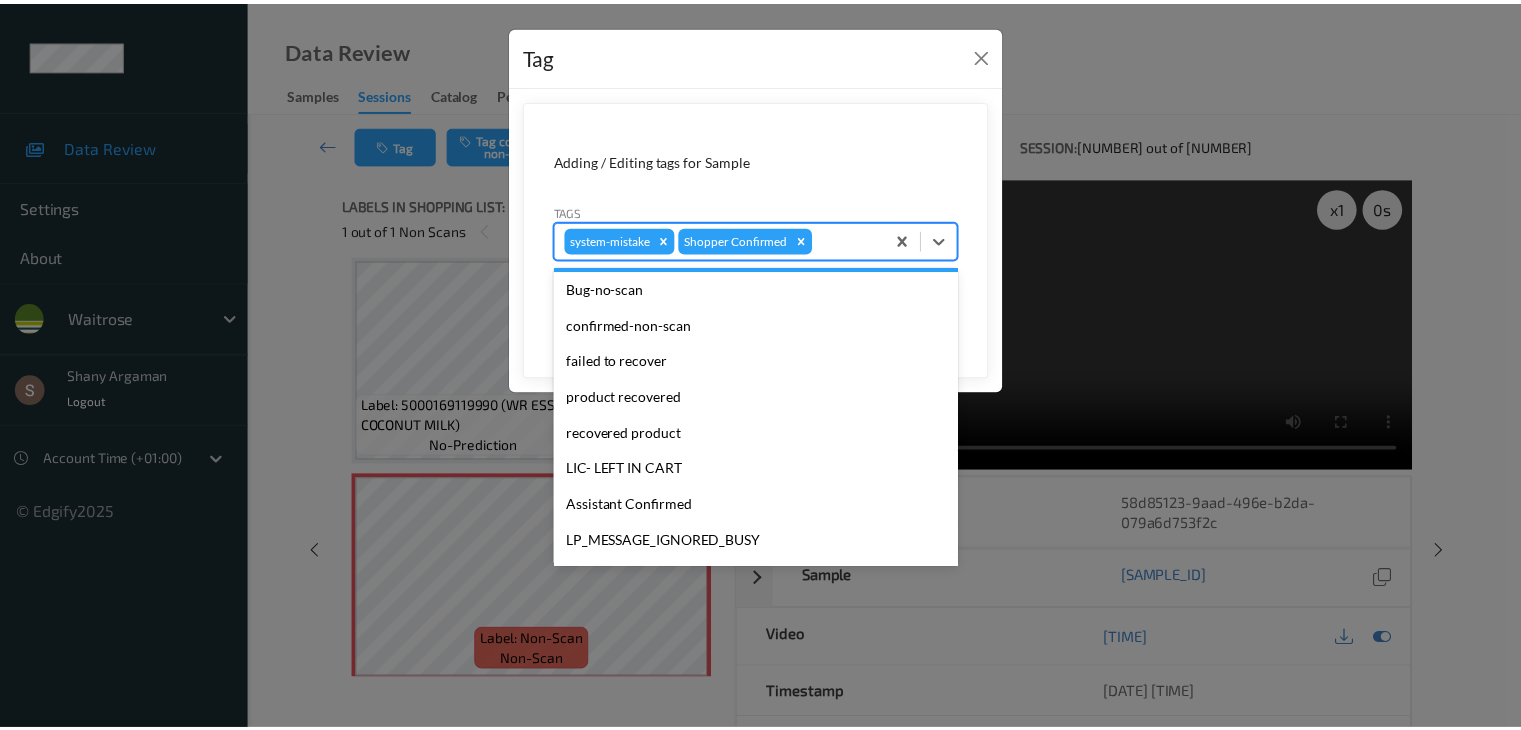 scroll, scrollTop: 356, scrollLeft: 0, axis: vertical 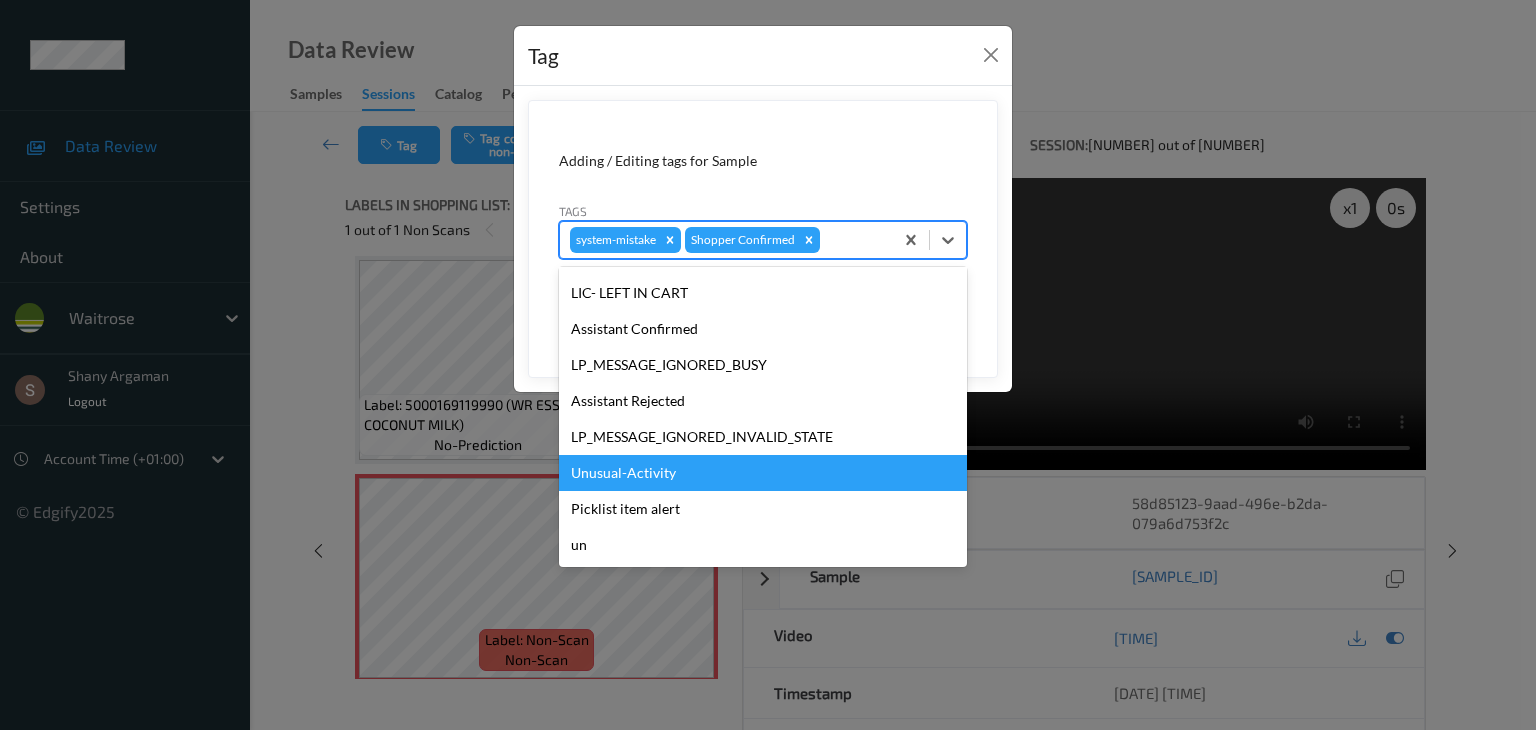 click on "Unusual-Activity" at bounding box center [763, 473] 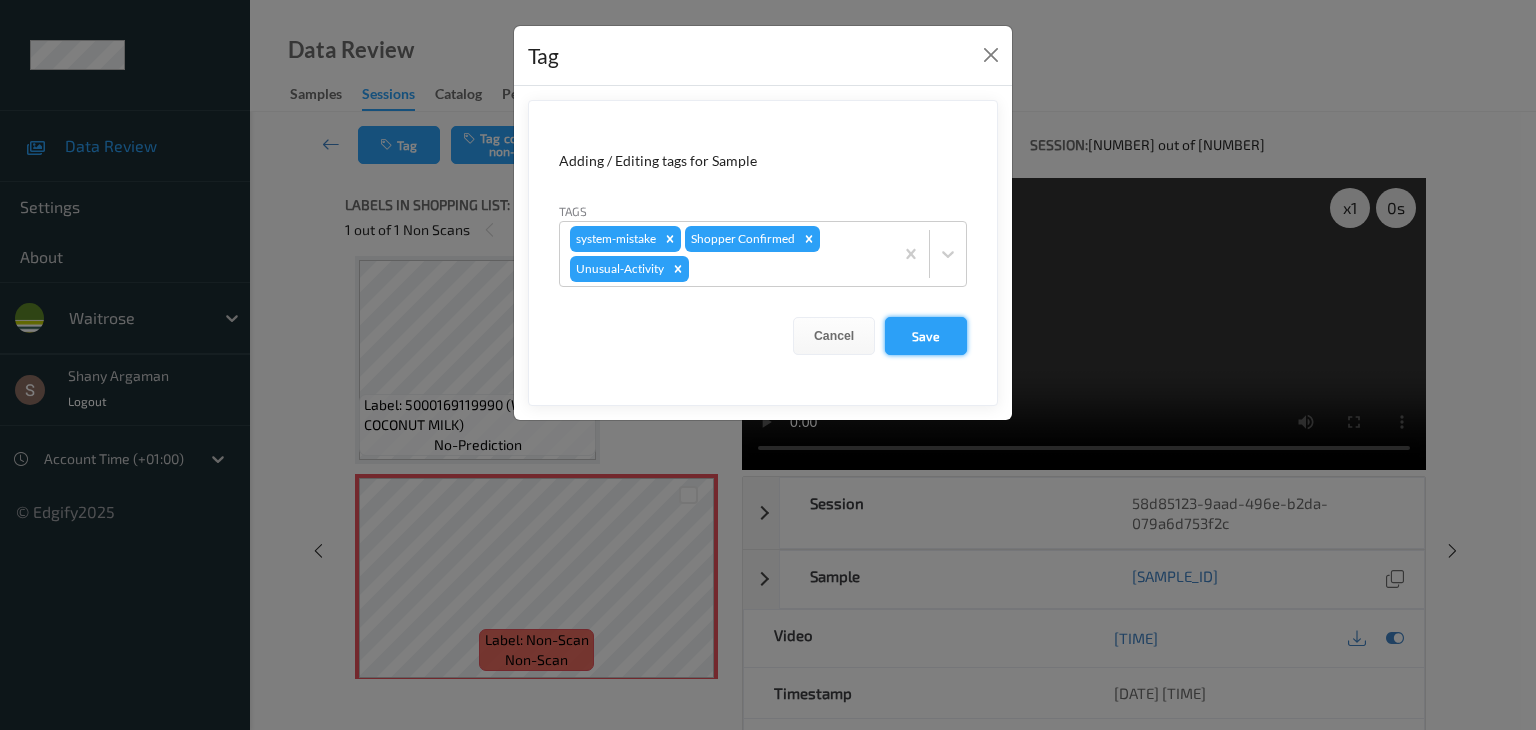 click on "Save" at bounding box center [926, 336] 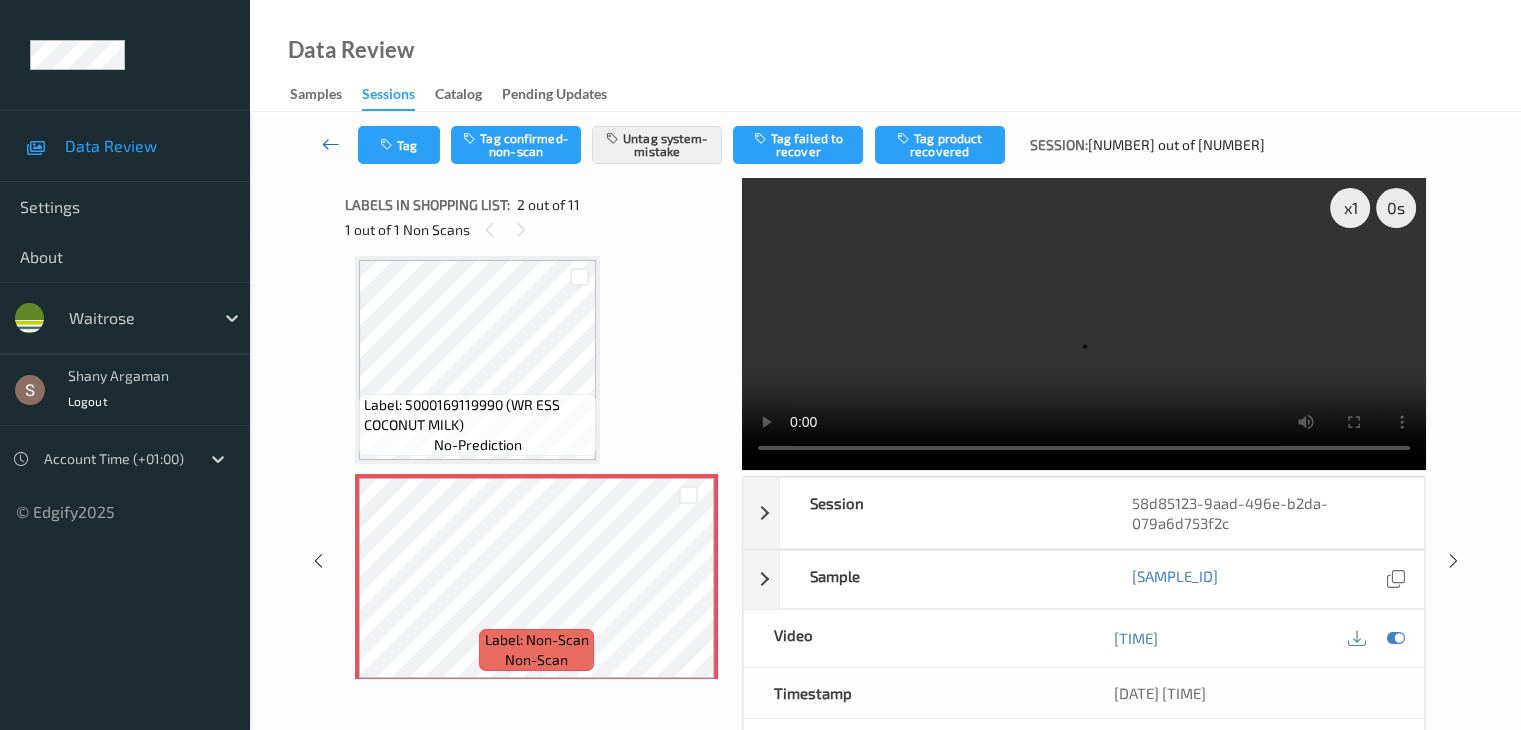 click at bounding box center [331, 144] 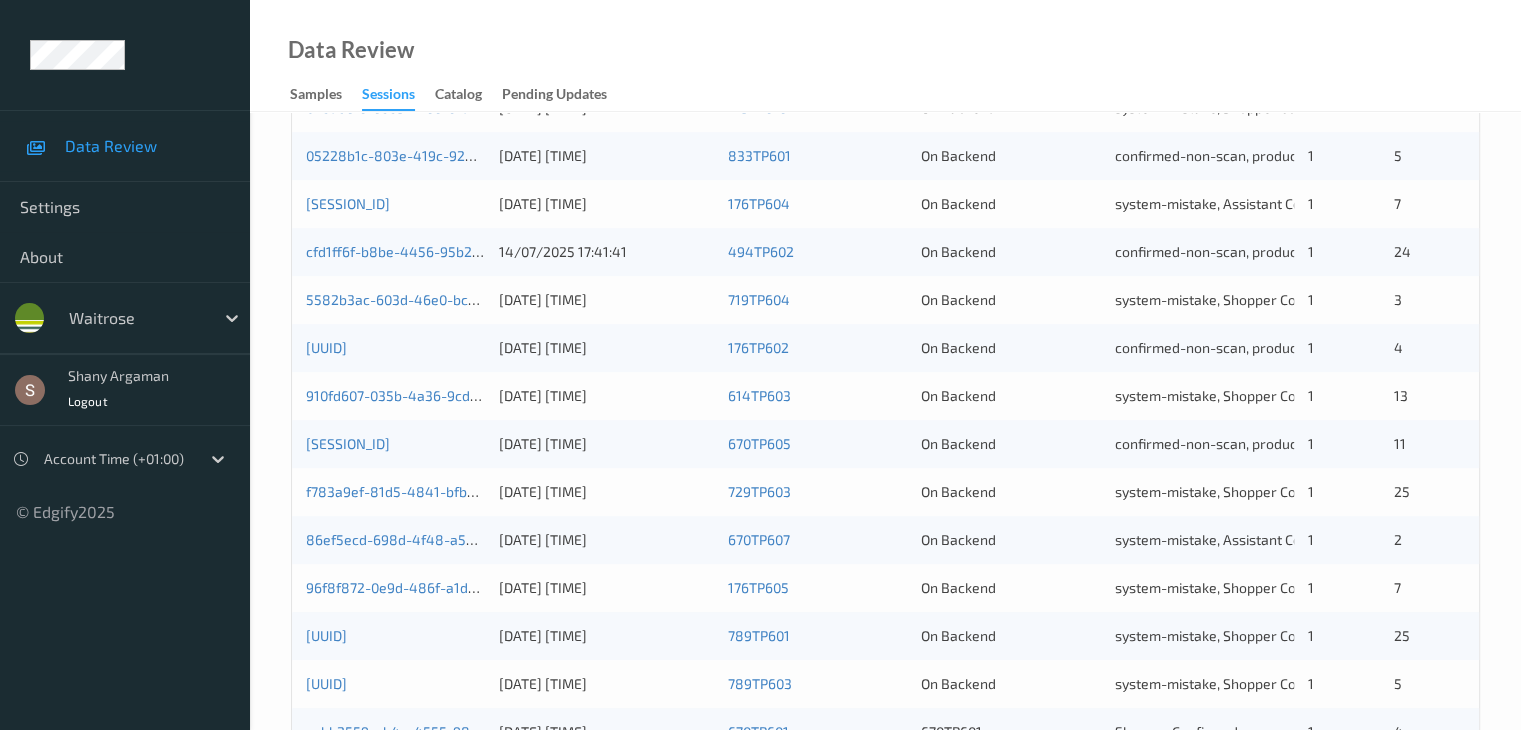 scroll, scrollTop: 932, scrollLeft: 0, axis: vertical 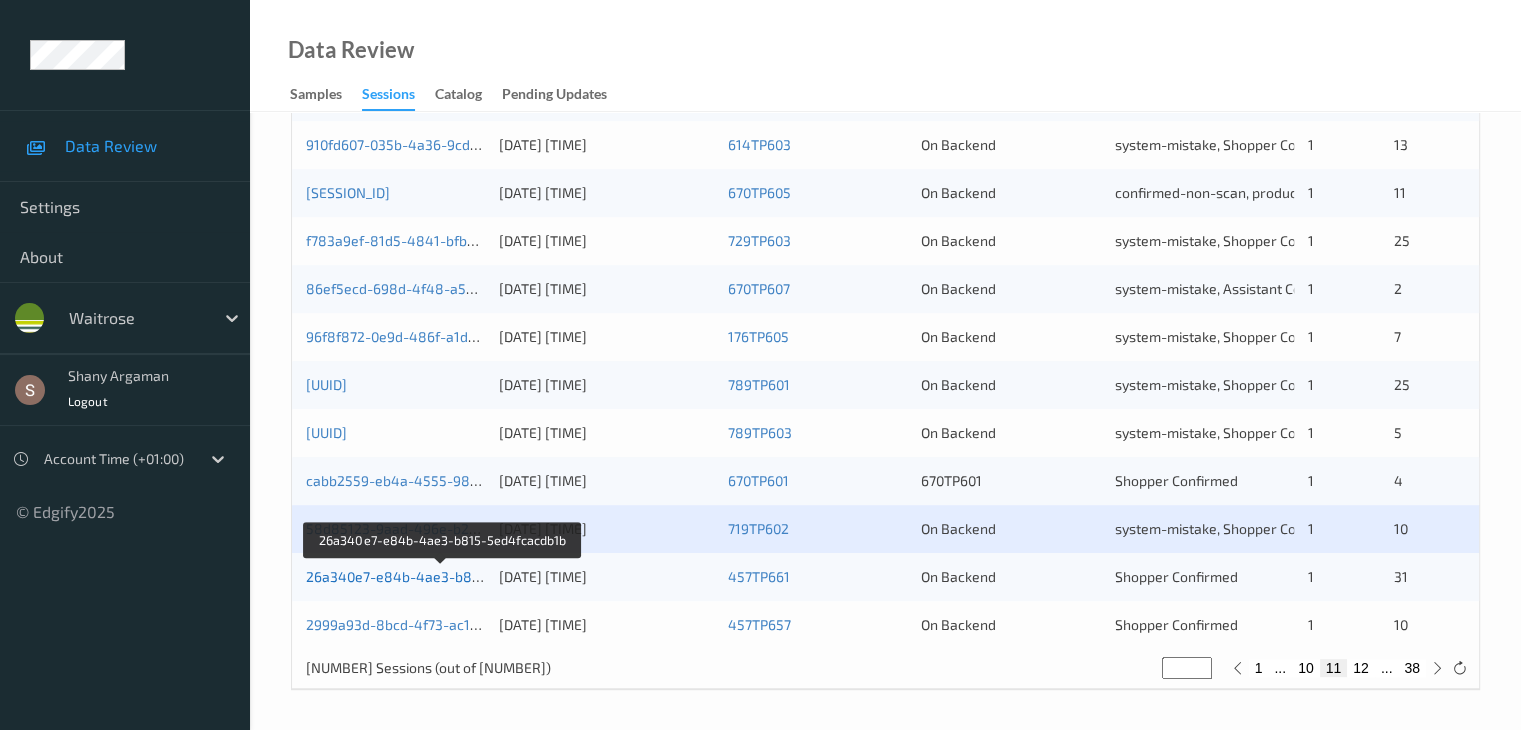 click on "26a340e7-e84b-4ae3-b815-5ed4fcacdb1b" at bounding box center (444, 576) 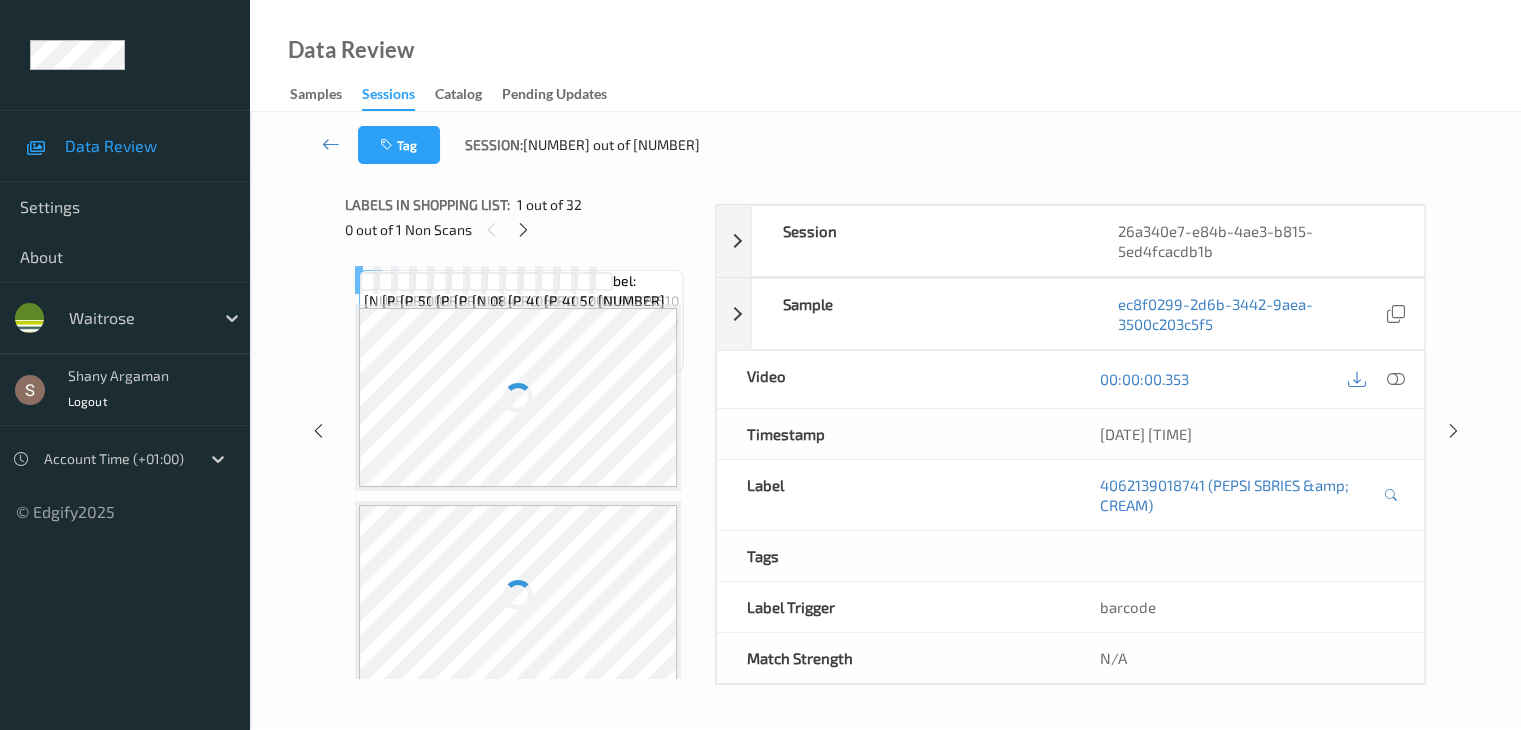 scroll, scrollTop: 0, scrollLeft: 0, axis: both 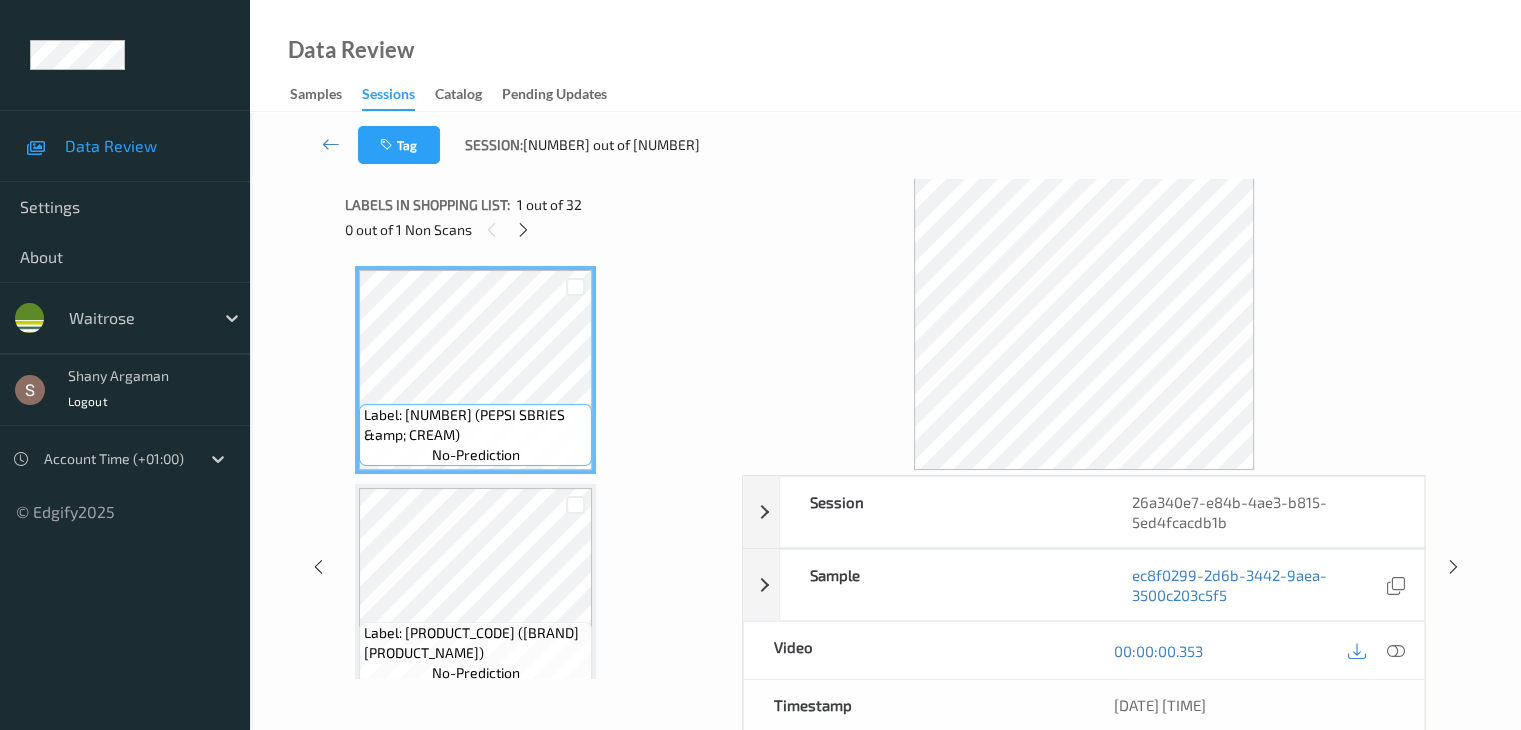 click on "0 out of 1 Non Scans" at bounding box center (536, 229) 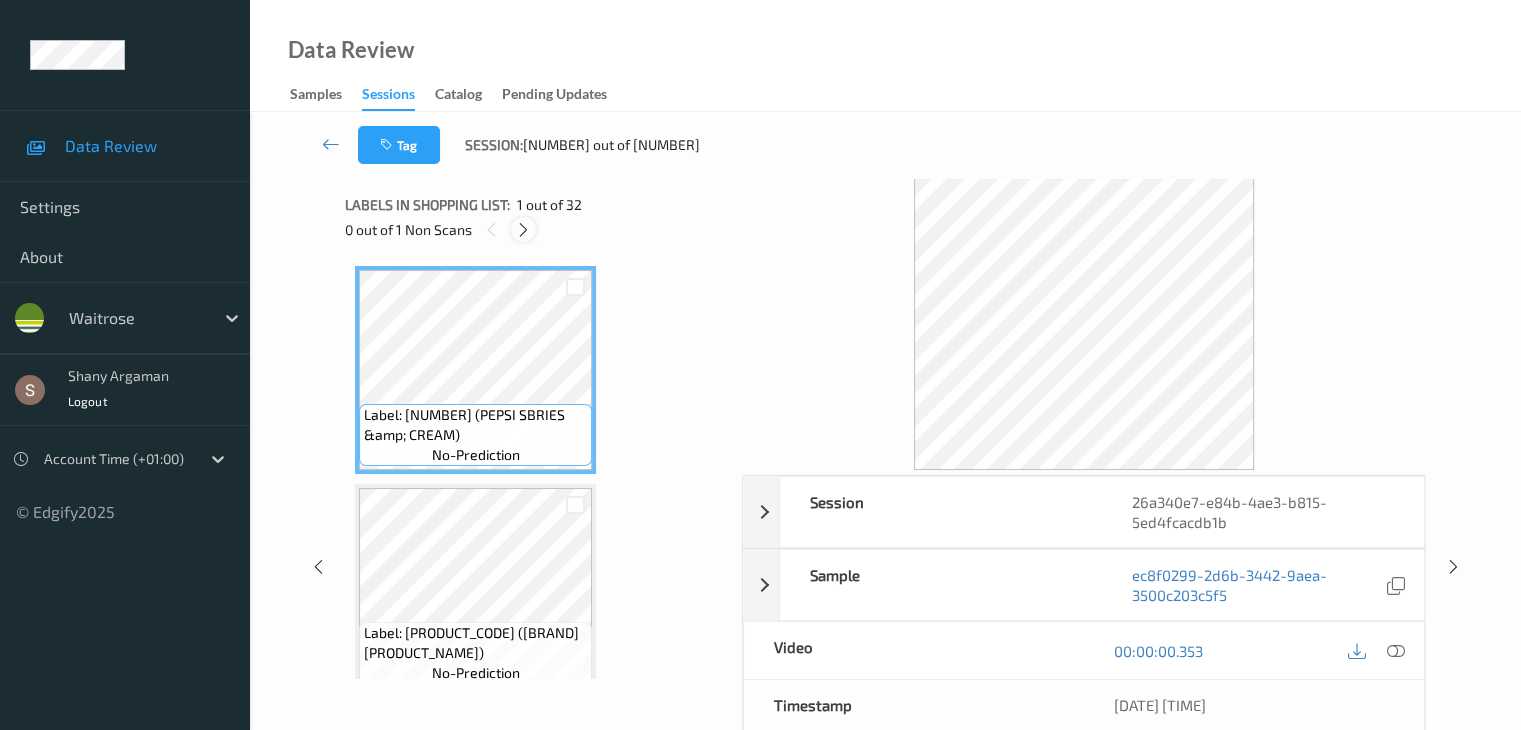 click at bounding box center [523, 230] 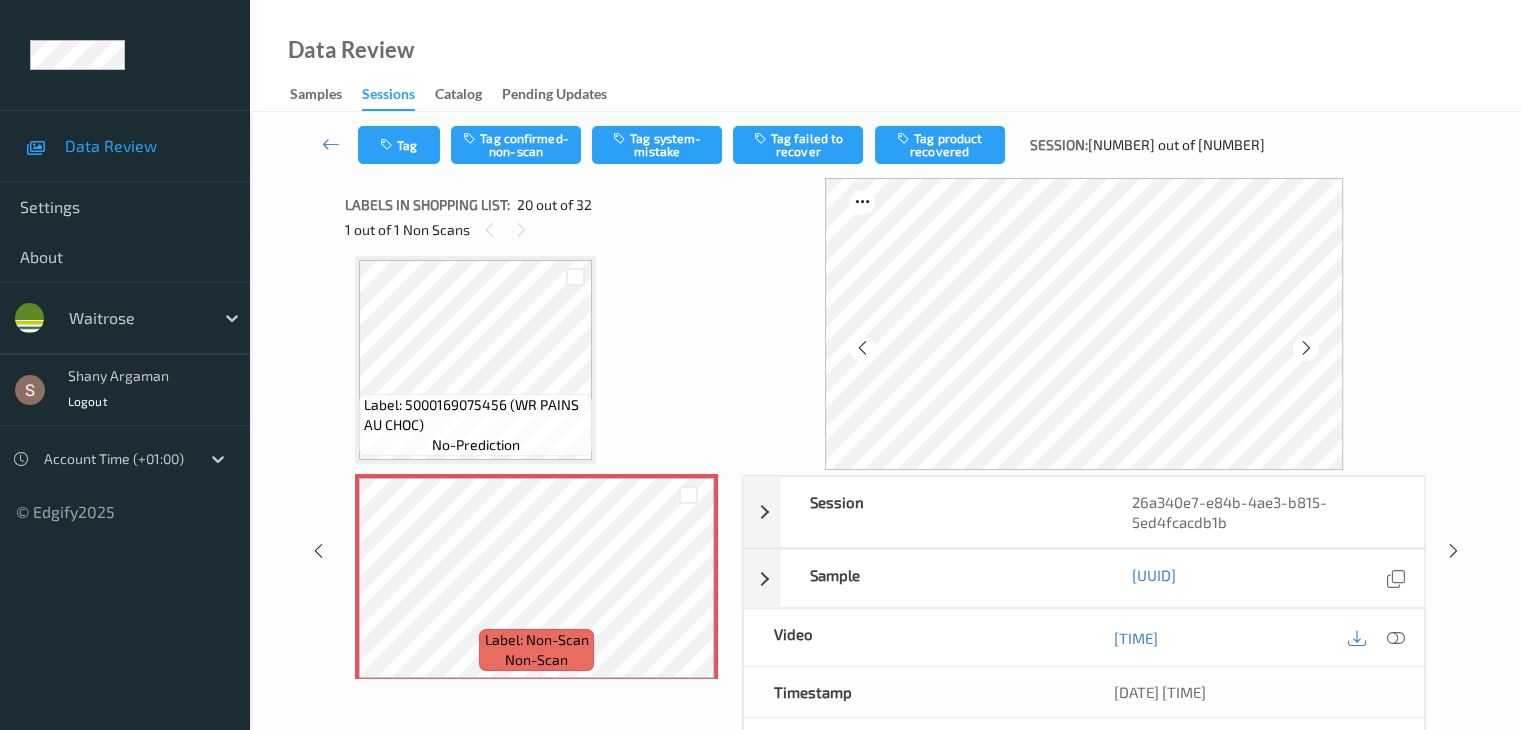 click on "Tag Tag   confirmed-non-scan Tag   system-mistake Tag   failed to recover Tag   product recovered Session: 219 out of 751" at bounding box center [885, 145] 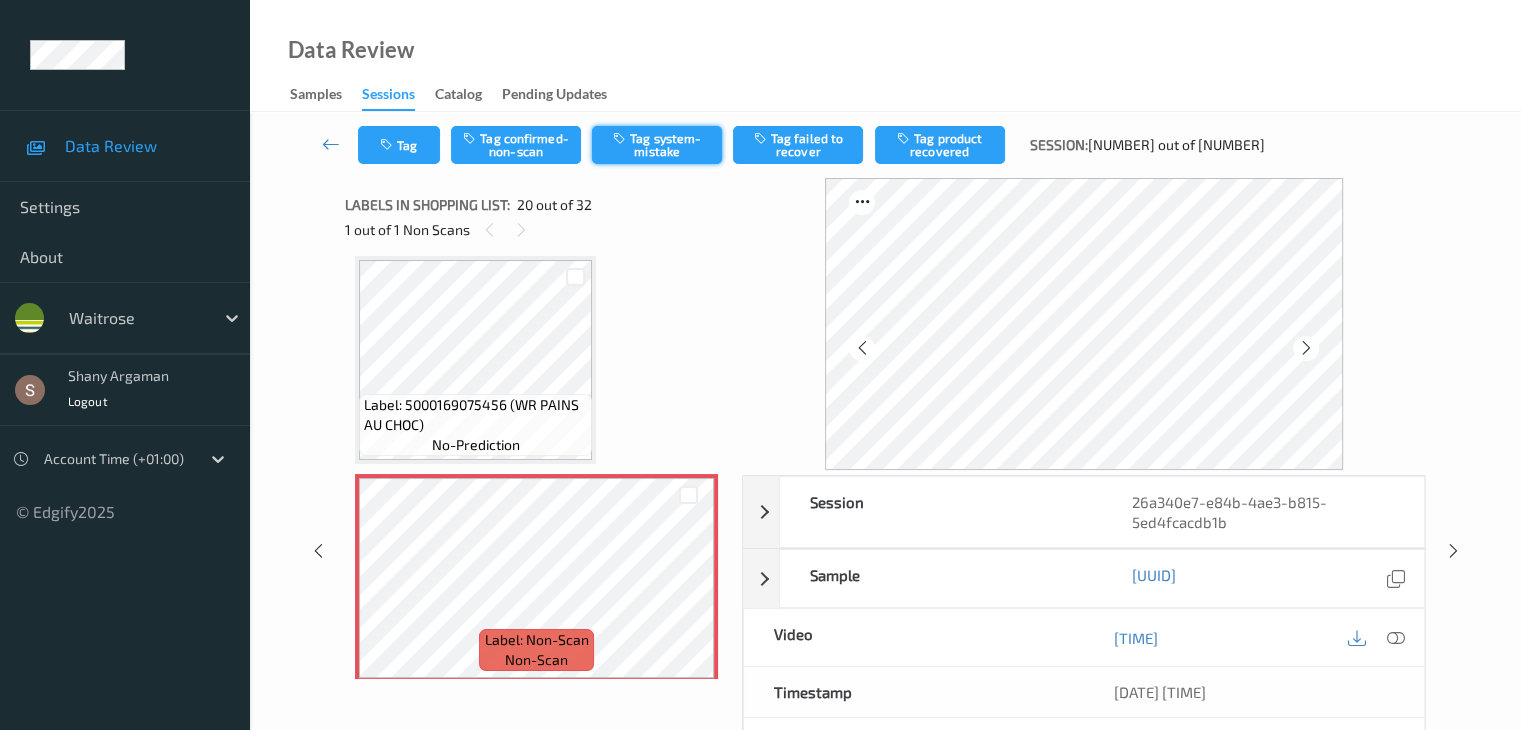 click on "Tag   system-mistake" at bounding box center (657, 145) 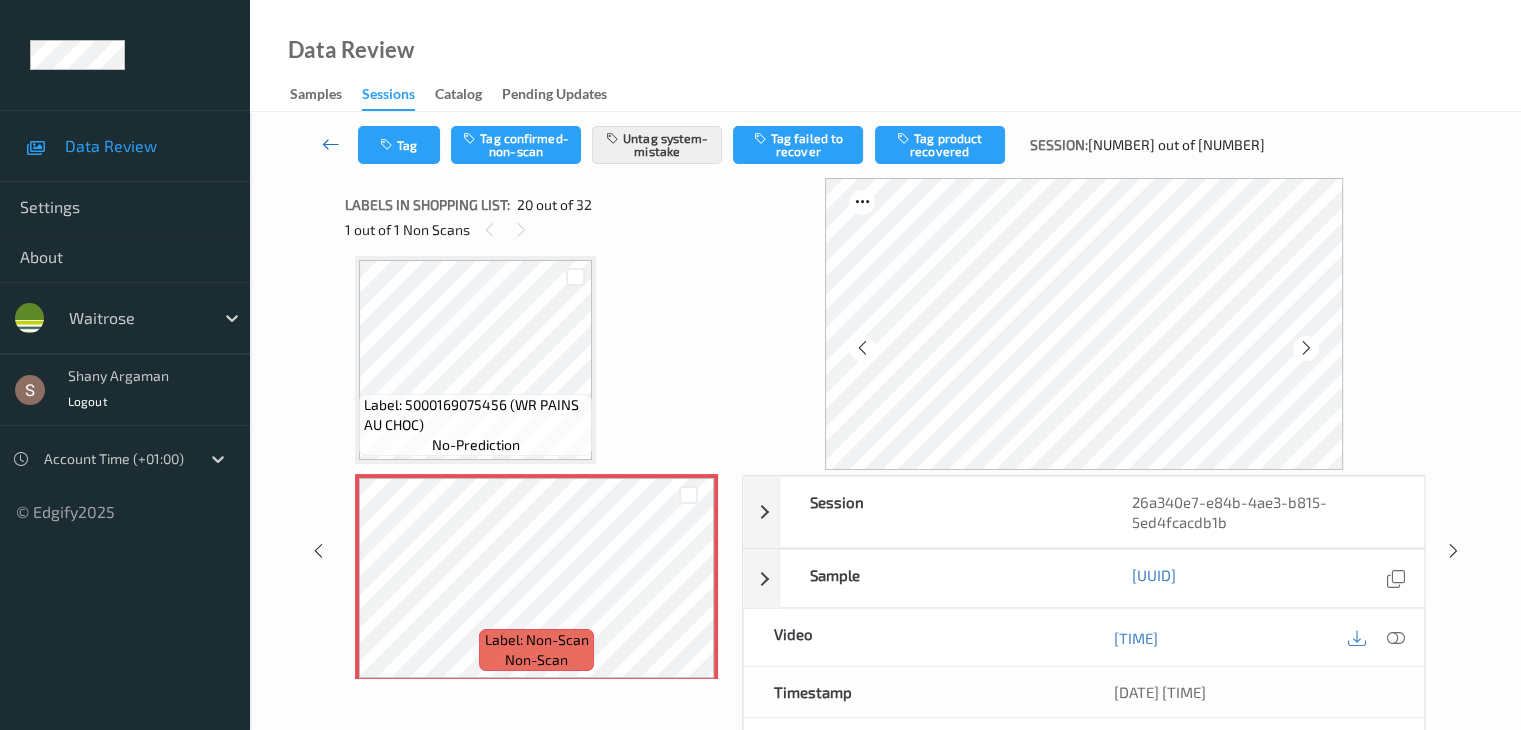 click at bounding box center (331, 144) 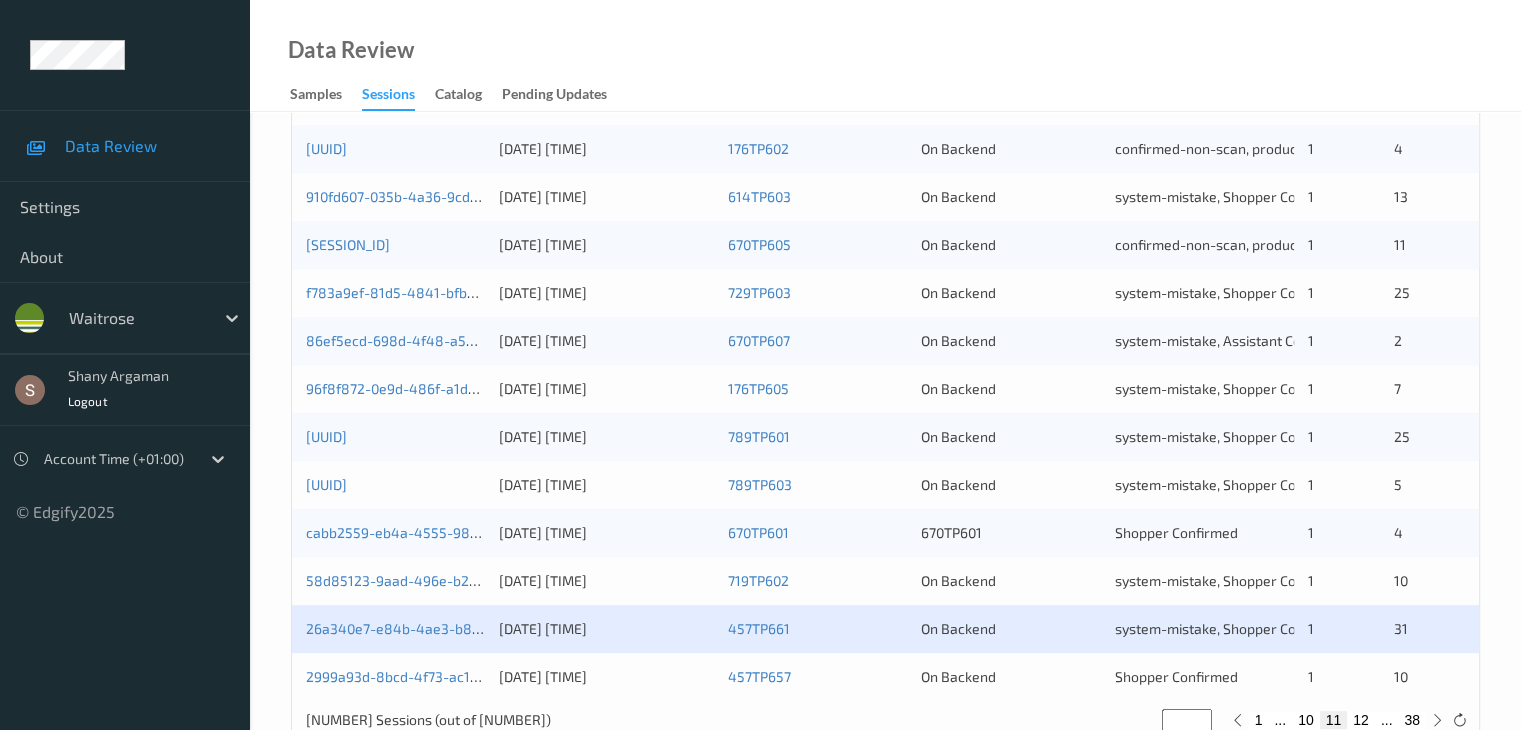 scroll, scrollTop: 932, scrollLeft: 0, axis: vertical 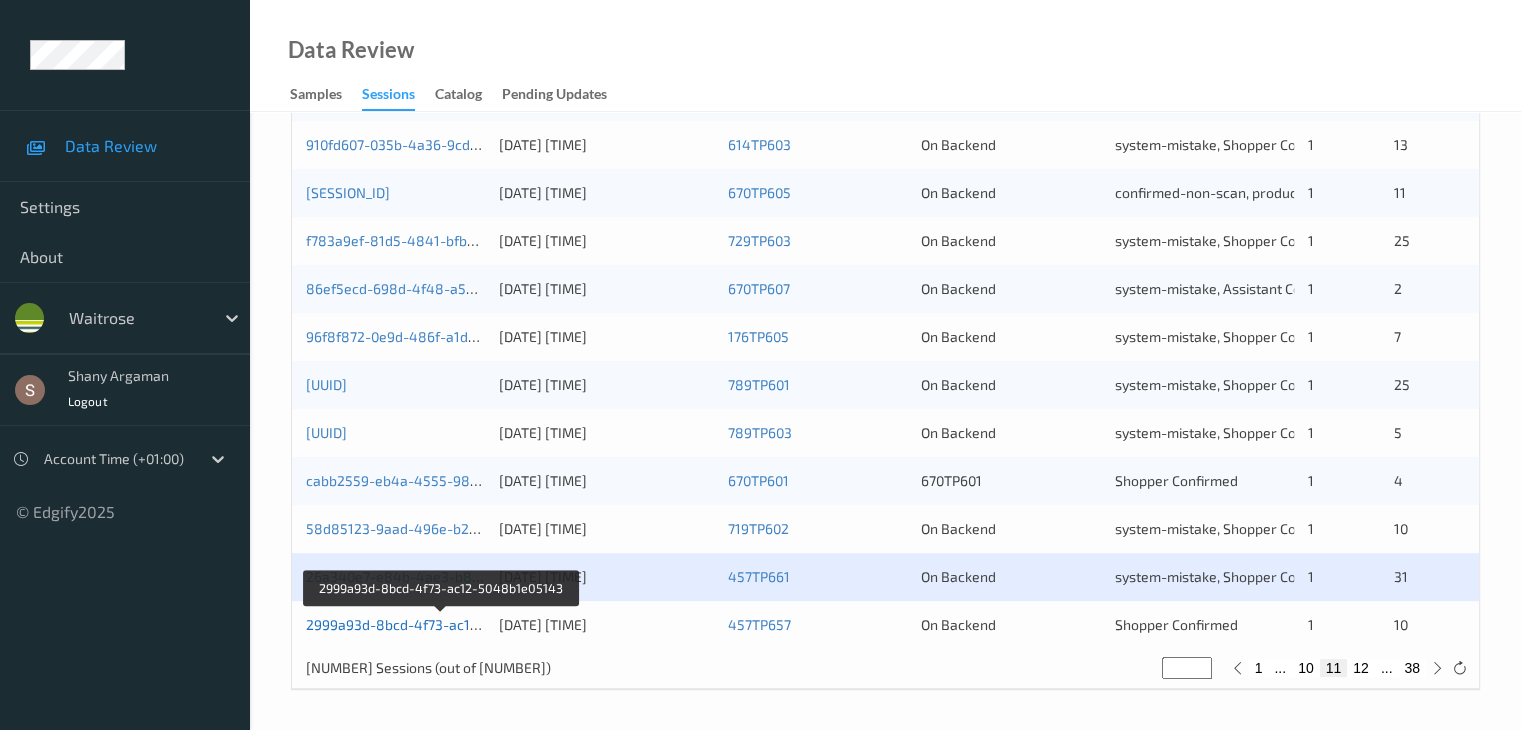 click on "2999a93d-8bcd-4f73-ac12-5048b1e05143" at bounding box center [442, 624] 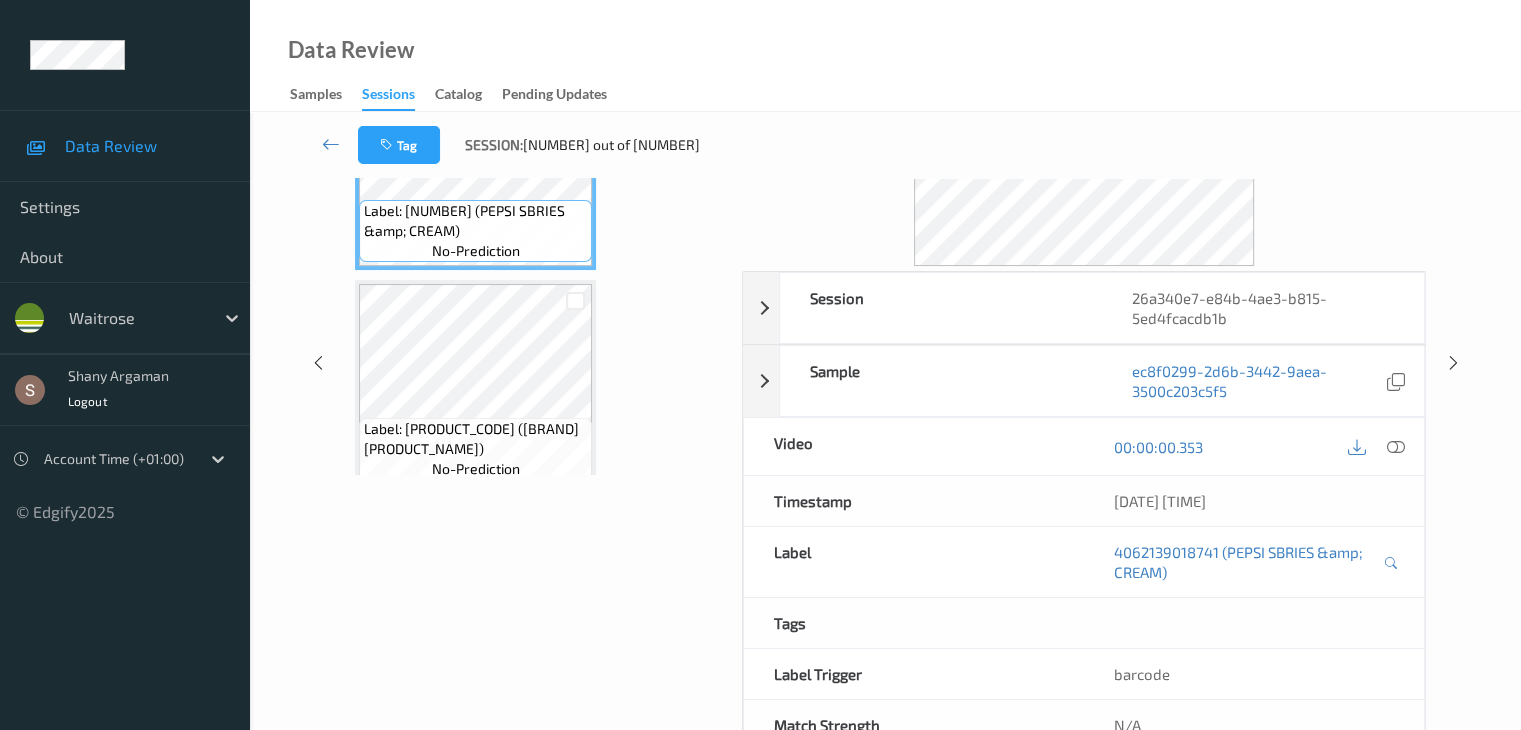 scroll, scrollTop: 0, scrollLeft: 0, axis: both 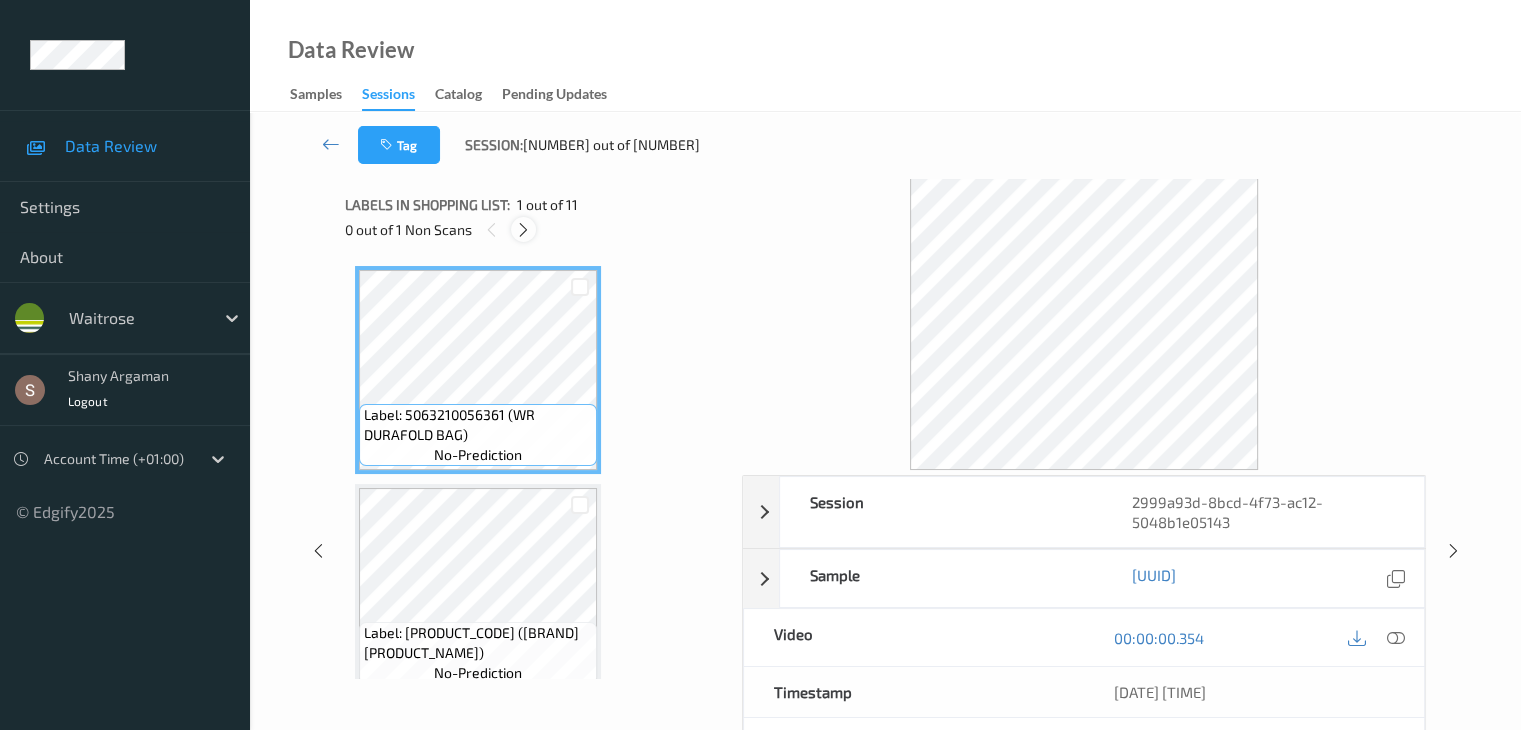 click at bounding box center (523, 230) 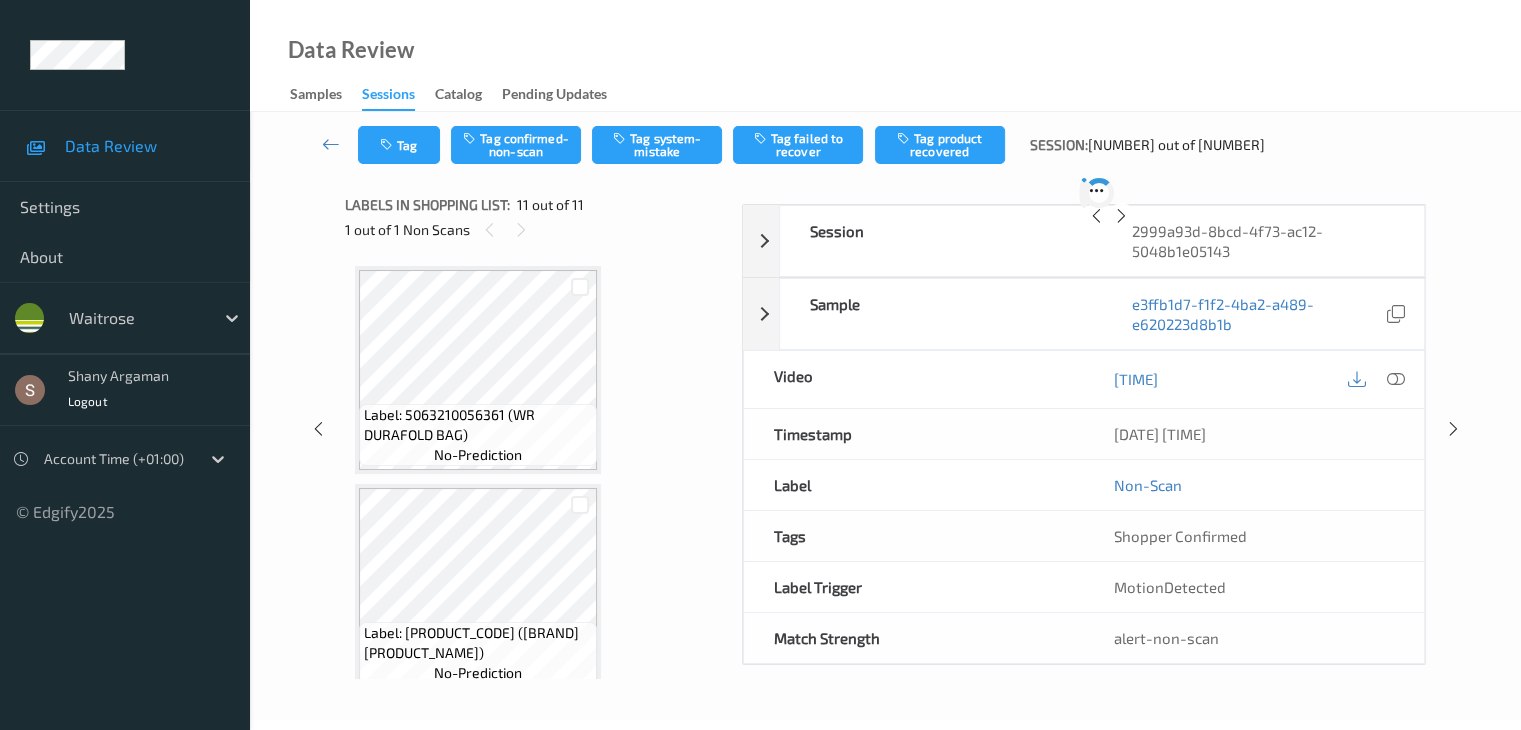 scroll, scrollTop: 1972, scrollLeft: 0, axis: vertical 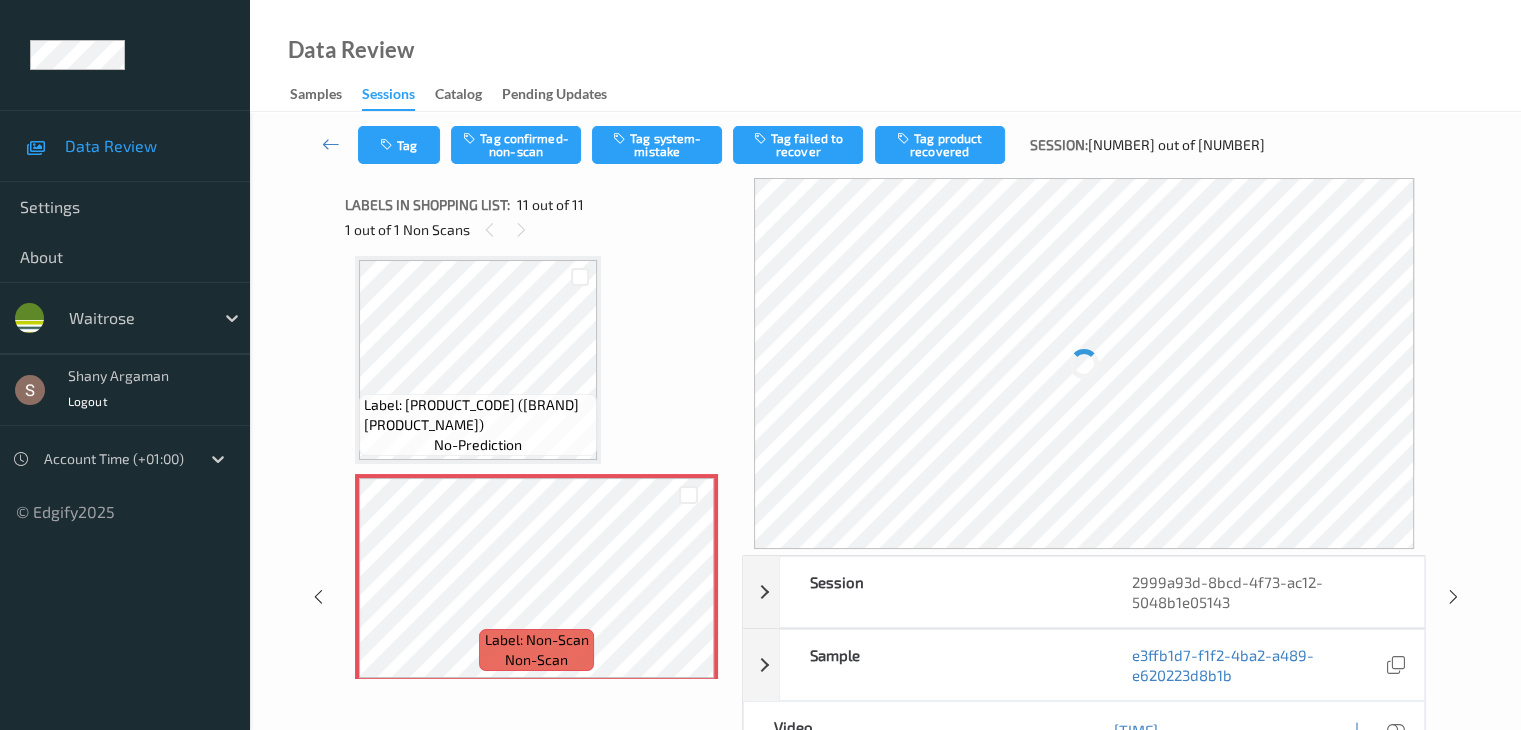 click on "Tag Tag   confirmed-non-scan Tag   system-mistake Tag   failed to recover Tag   product recovered Session: 220 out of 751" at bounding box center (885, 145) 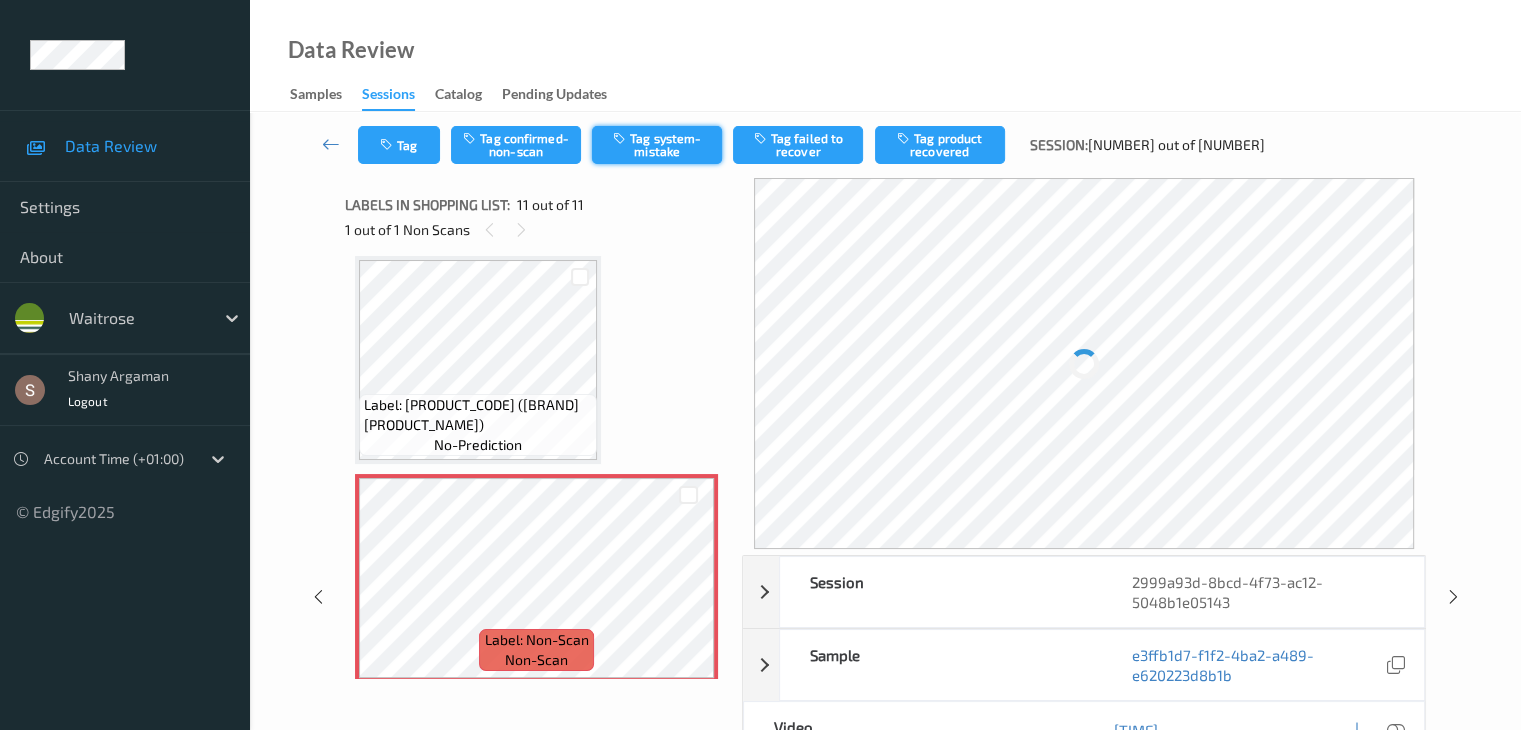 click on "Tag   system-mistake" at bounding box center [657, 145] 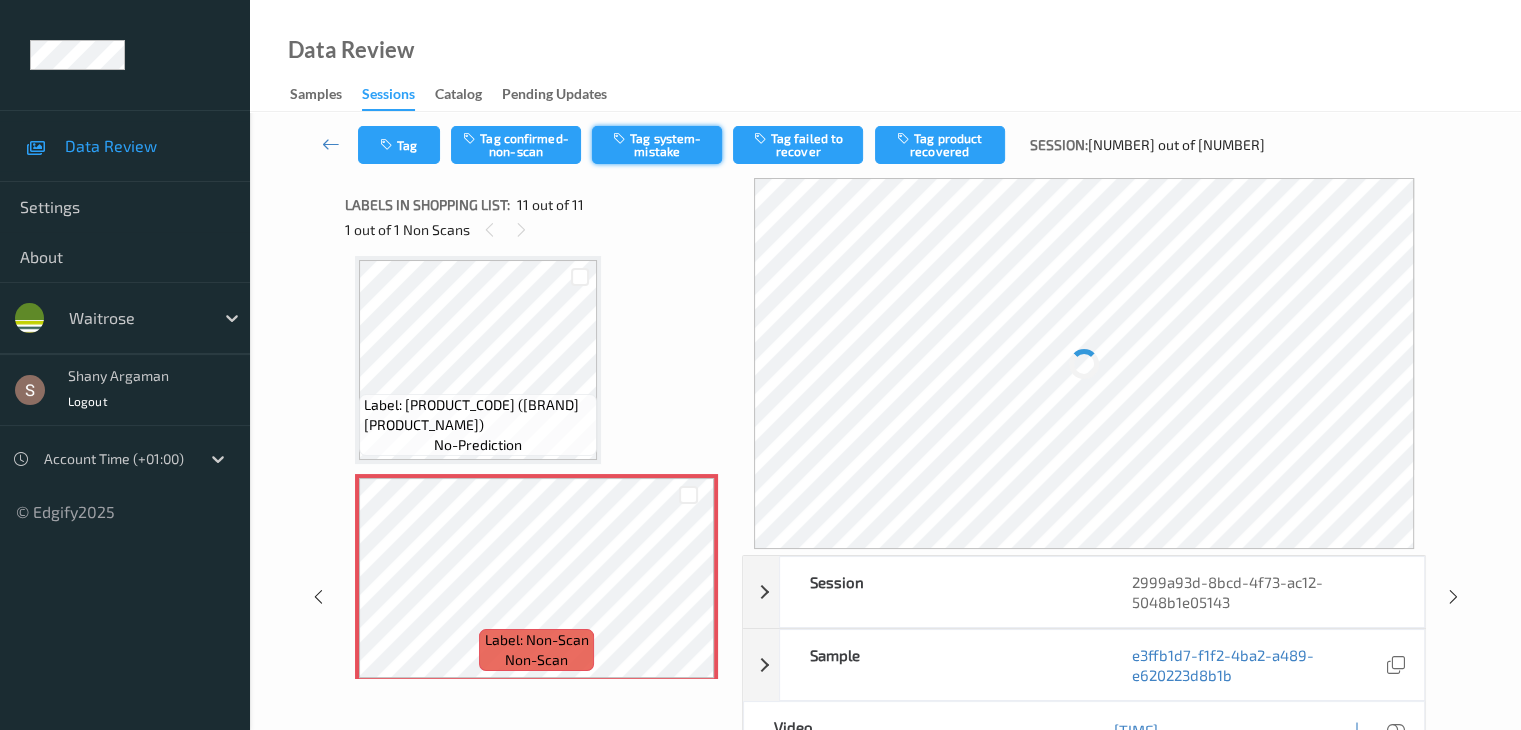 click on "Tag   system-mistake" at bounding box center [657, 145] 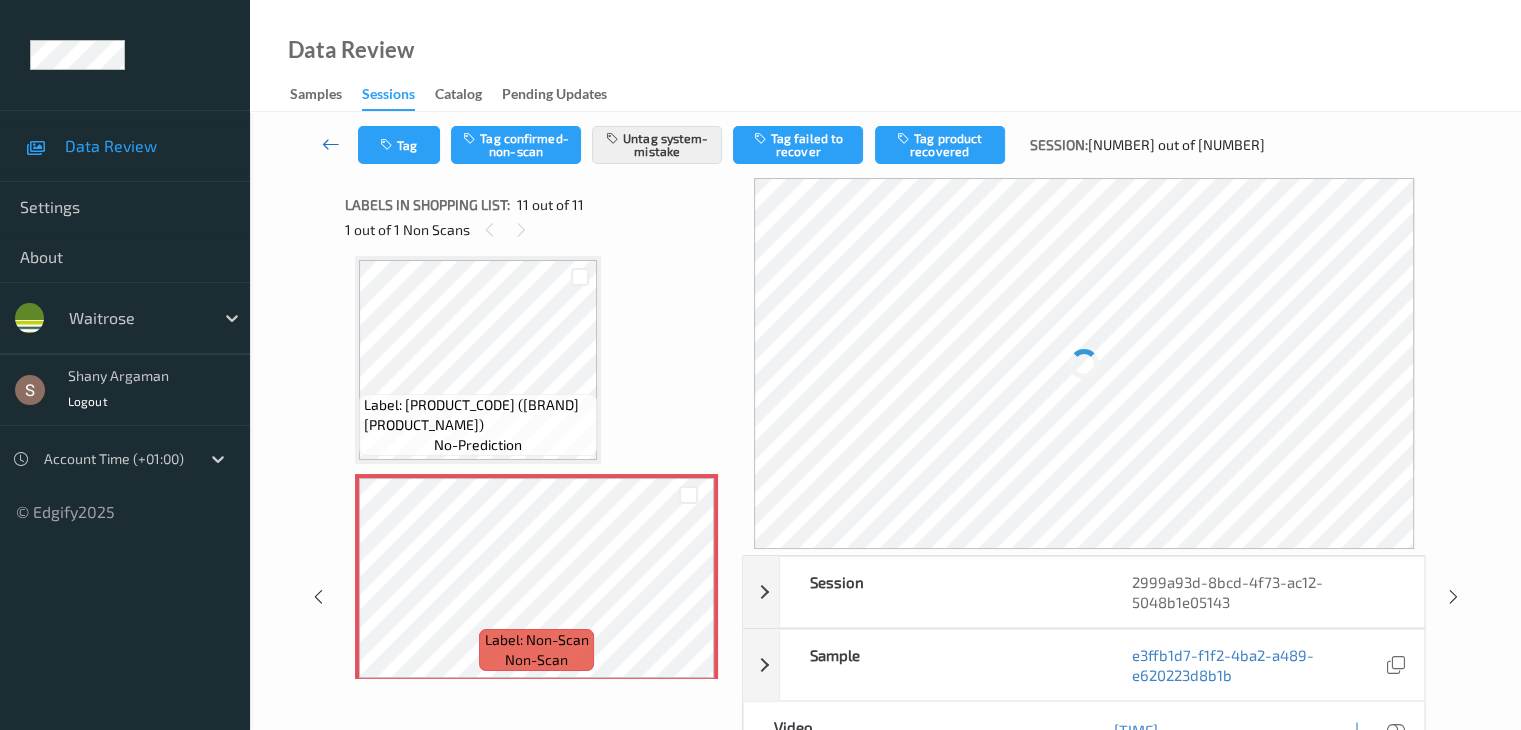 click at bounding box center (331, 145) 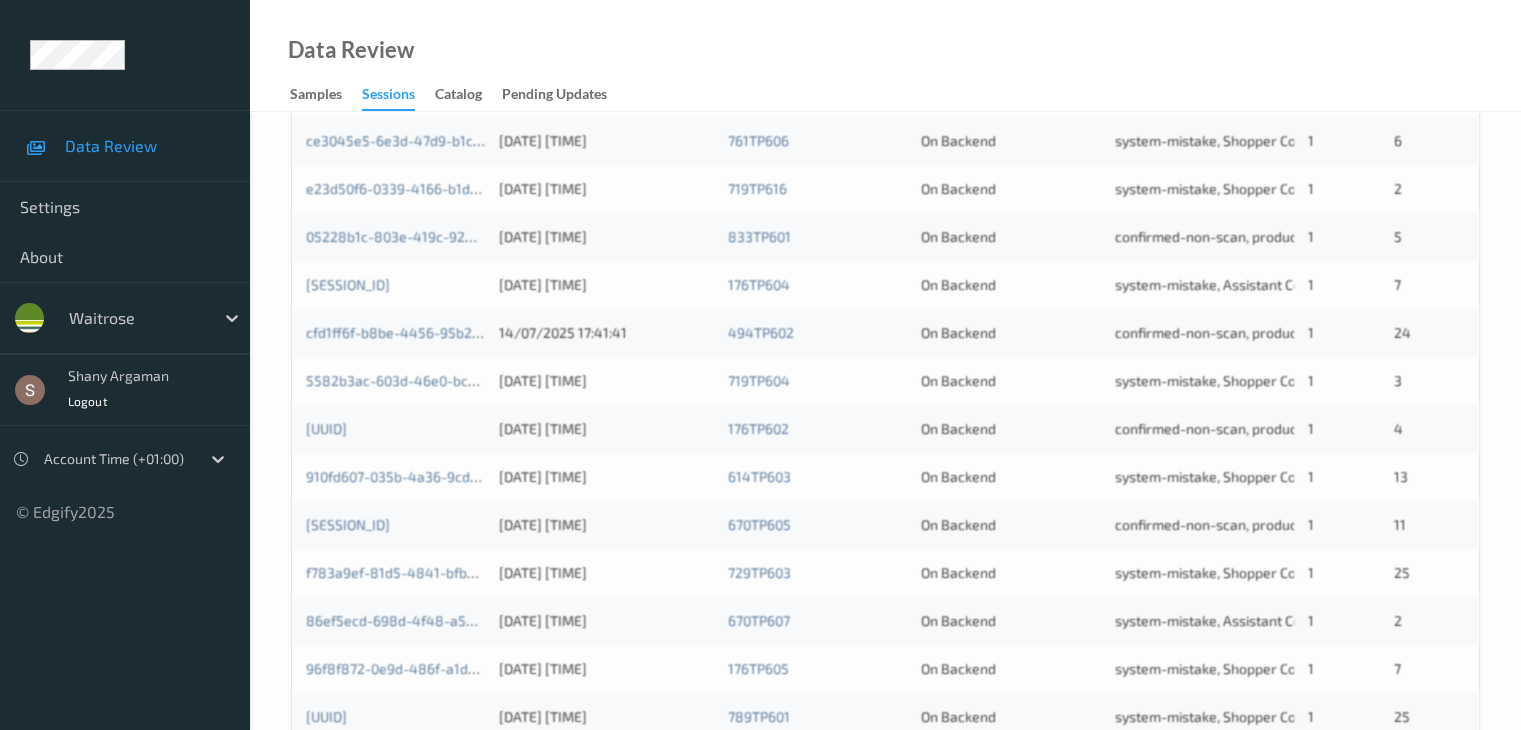 scroll, scrollTop: 932, scrollLeft: 0, axis: vertical 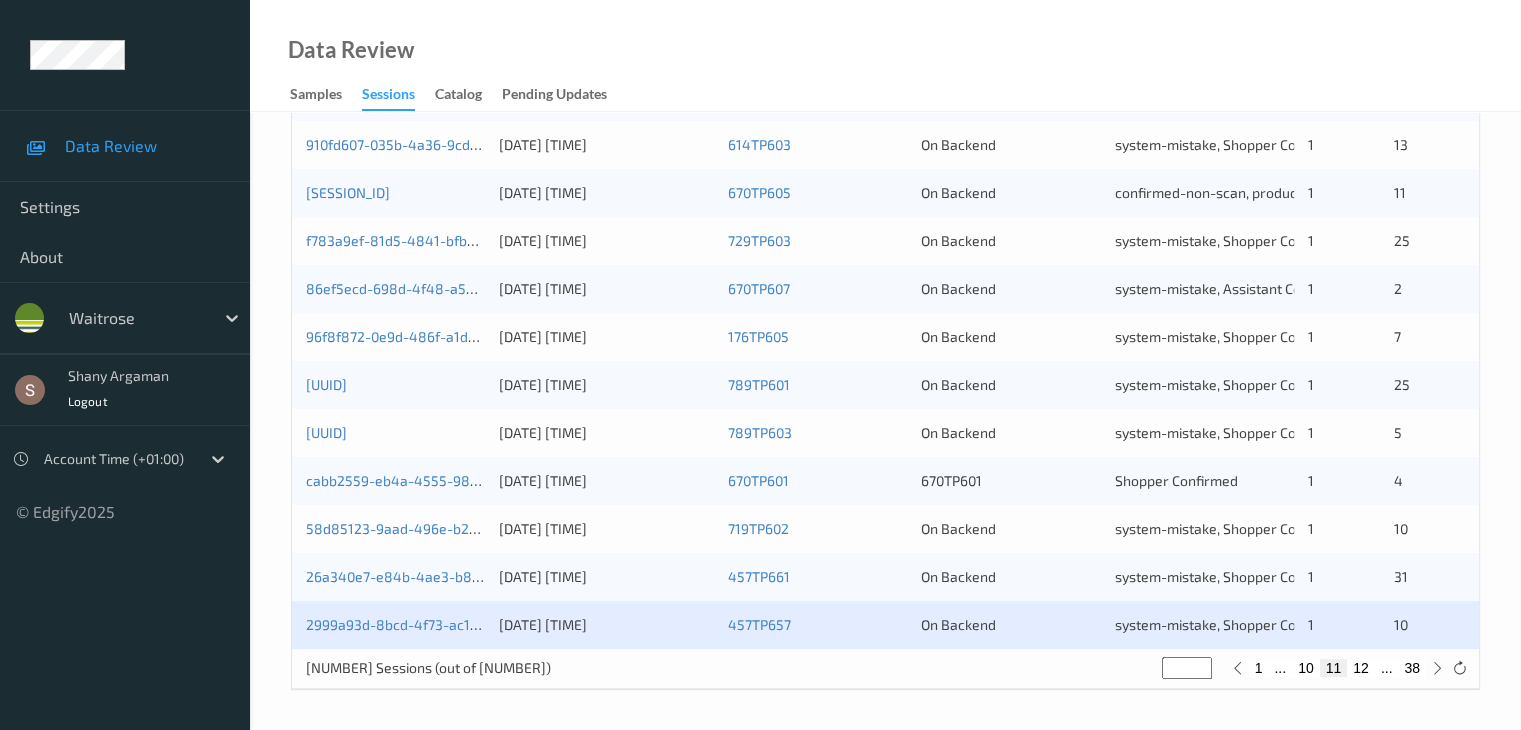 click on "12" at bounding box center (1361, 668) 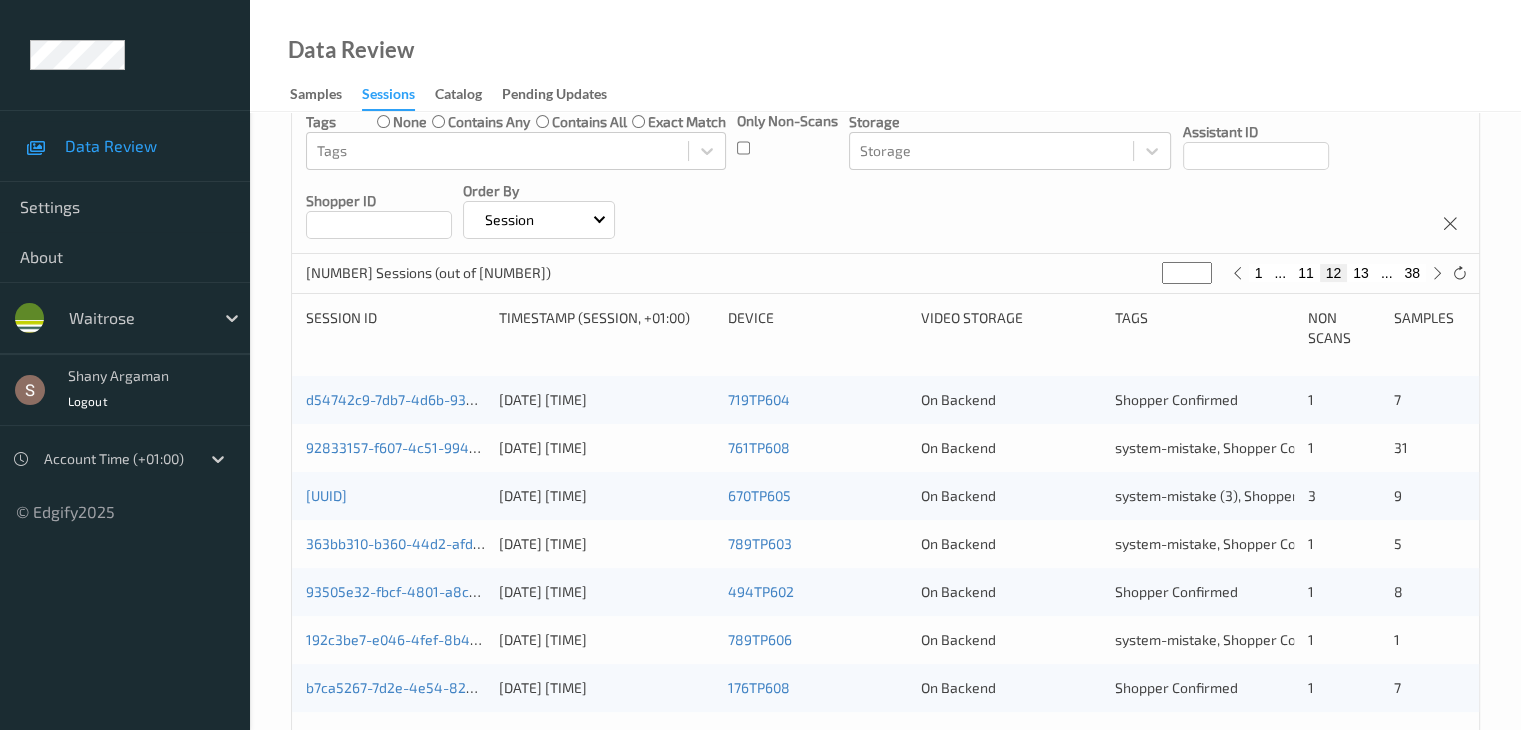 scroll, scrollTop: 0, scrollLeft: 0, axis: both 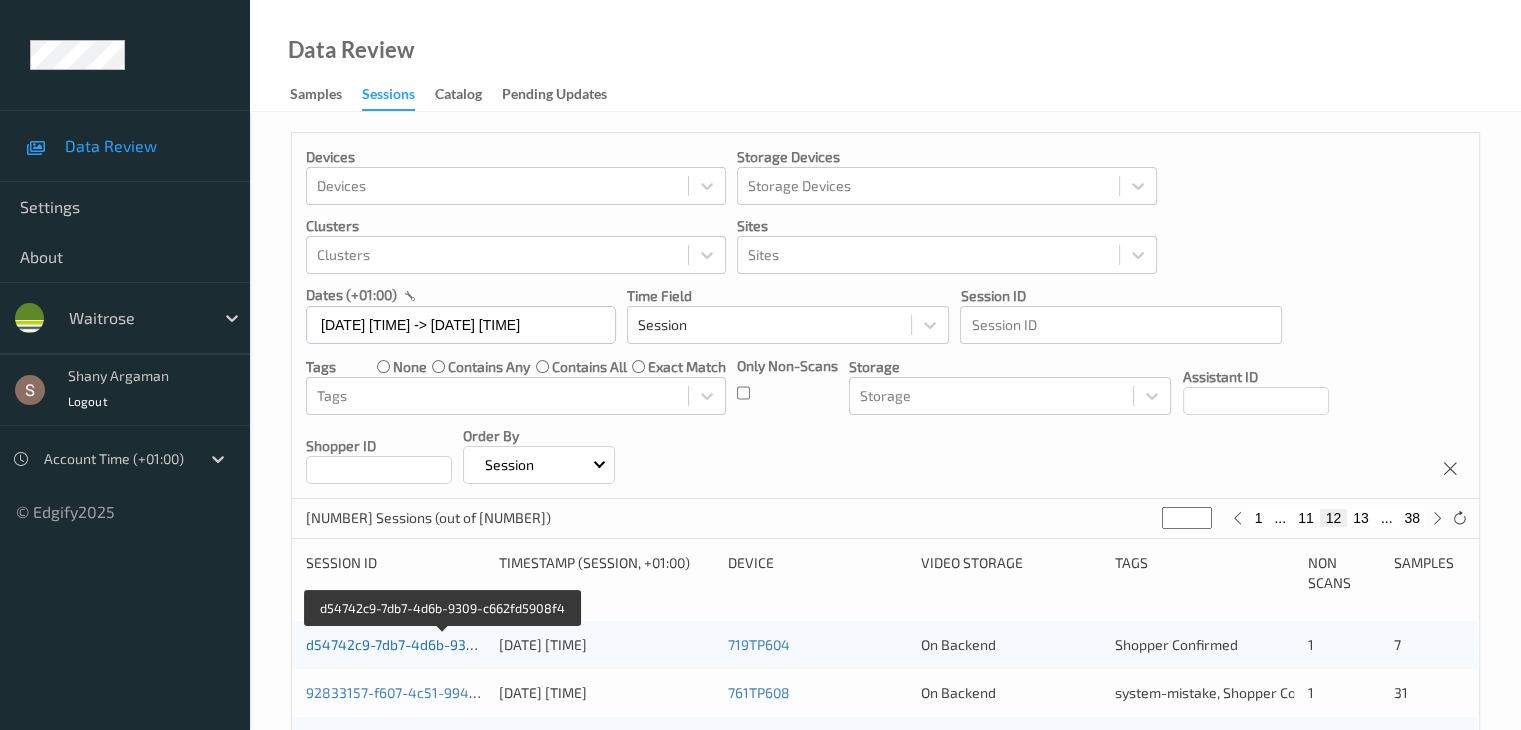 click on "d54742c9-7db7-4d6b-9309-c662fd5908f4" at bounding box center [442, 644] 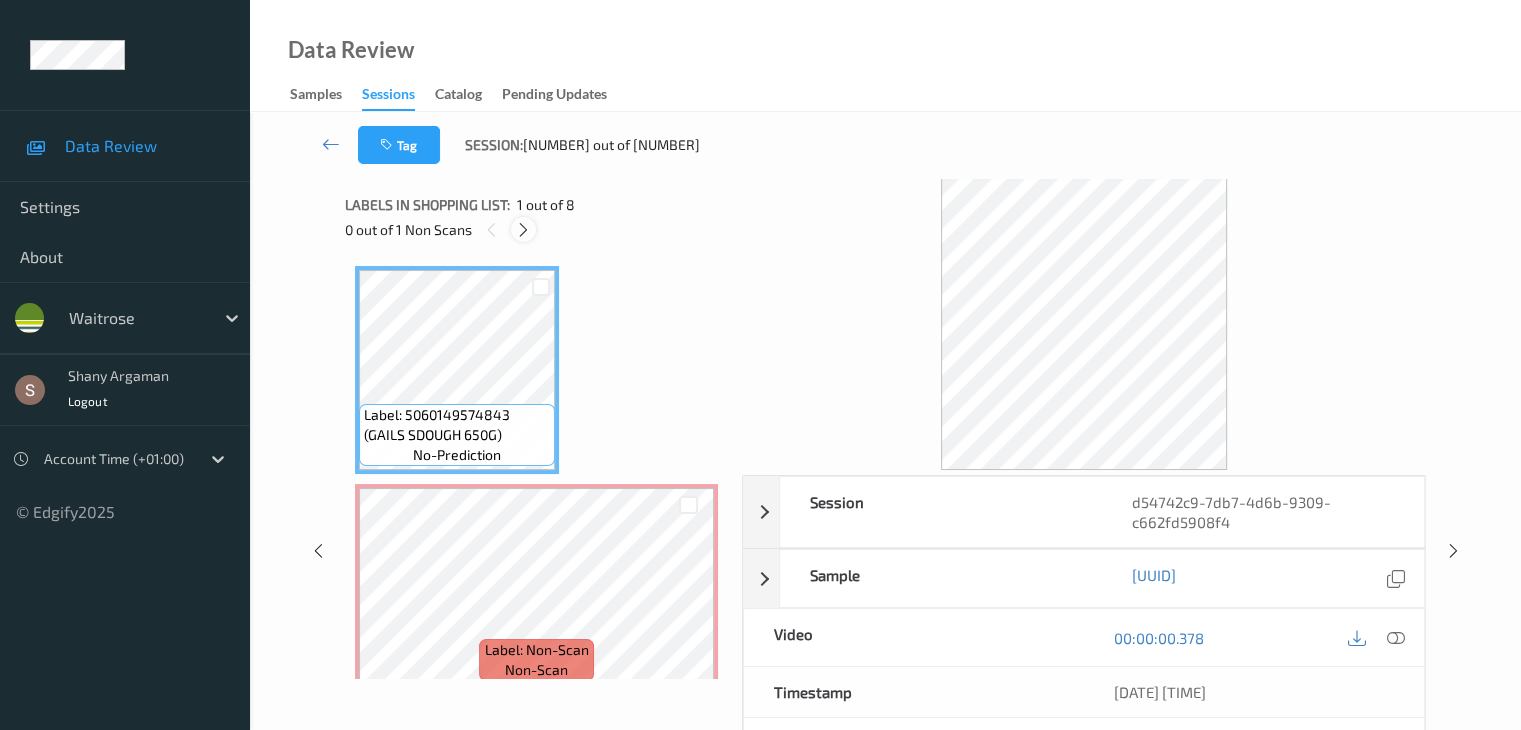 click on "0 out of 1 Non Scans" at bounding box center (536, 229) 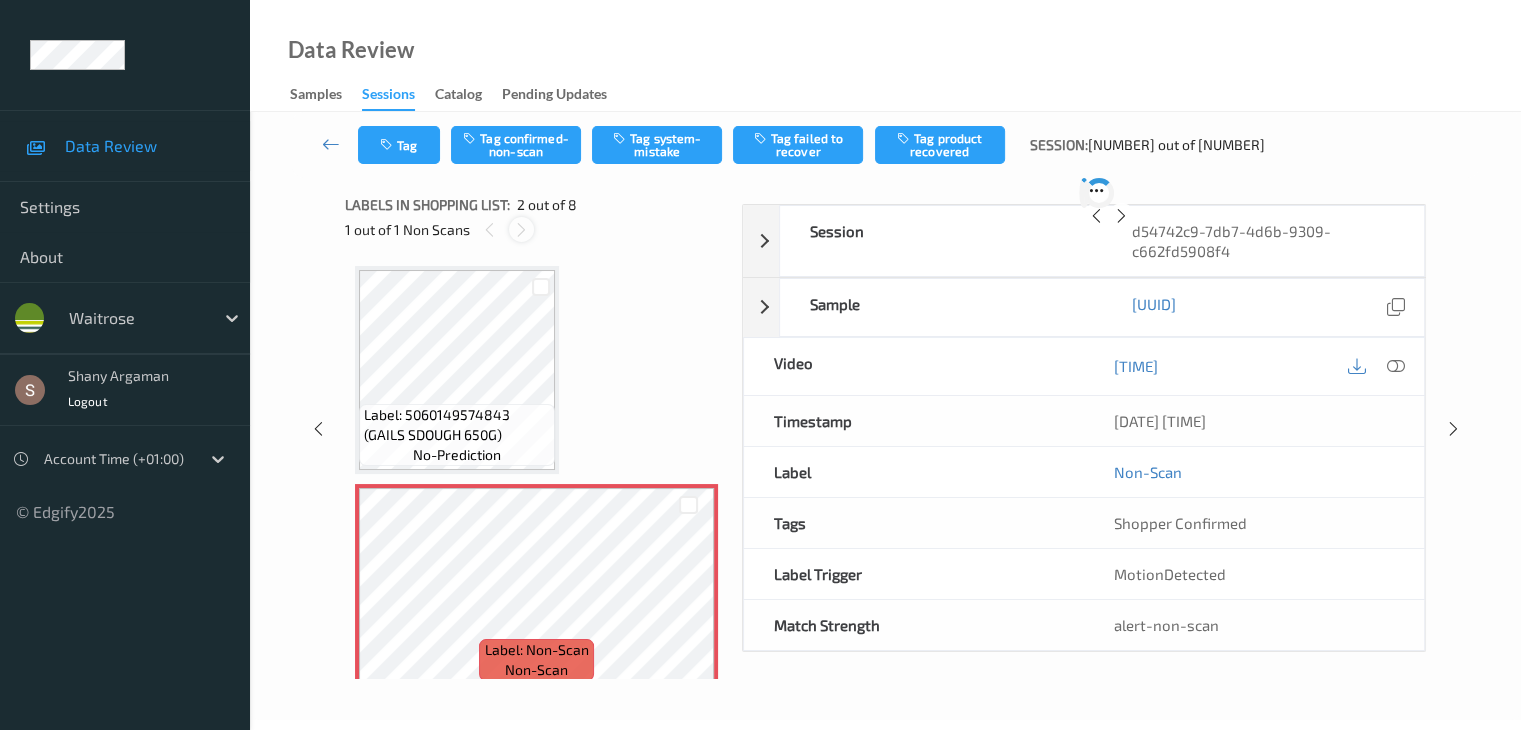 scroll, scrollTop: 10, scrollLeft: 0, axis: vertical 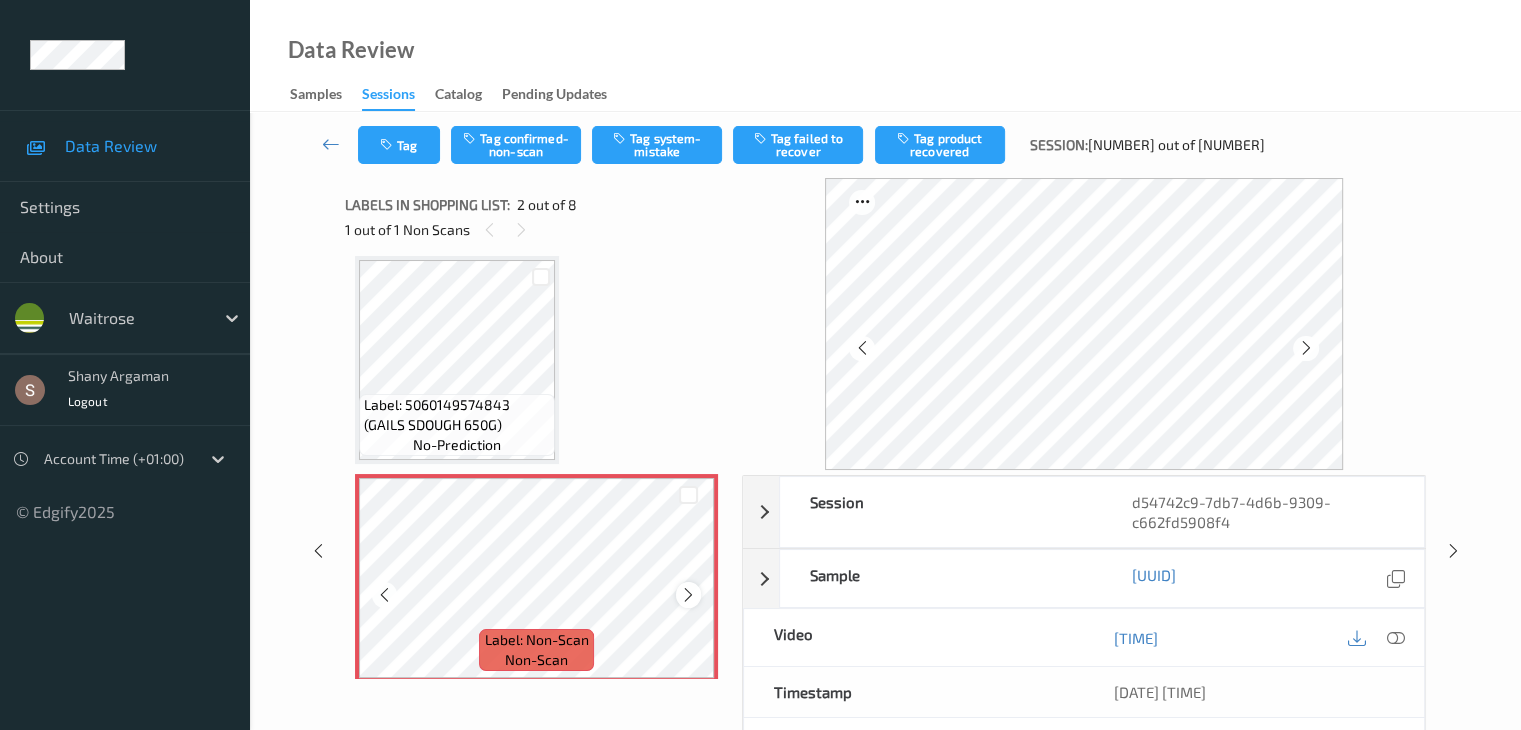click at bounding box center (688, 595) 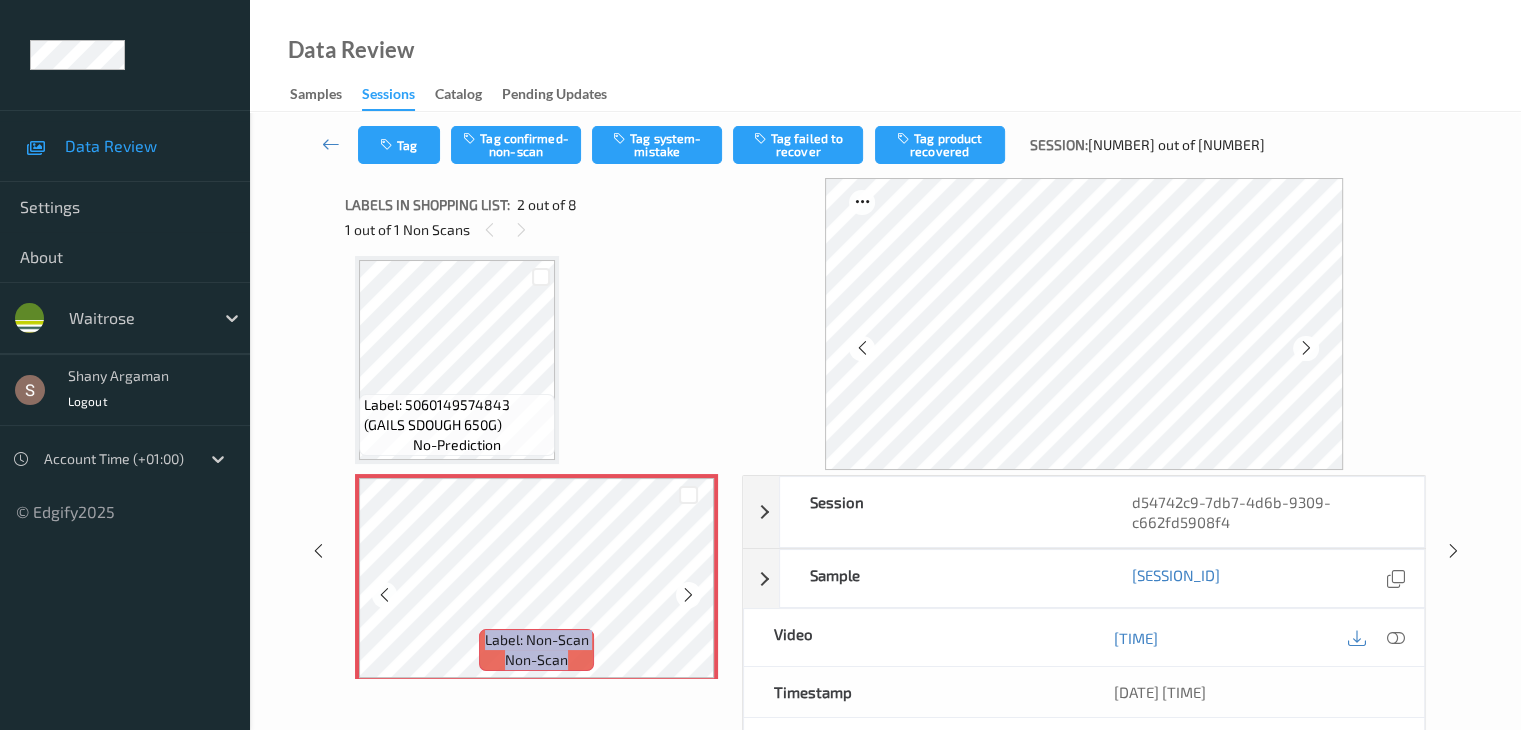 click at bounding box center (688, 595) 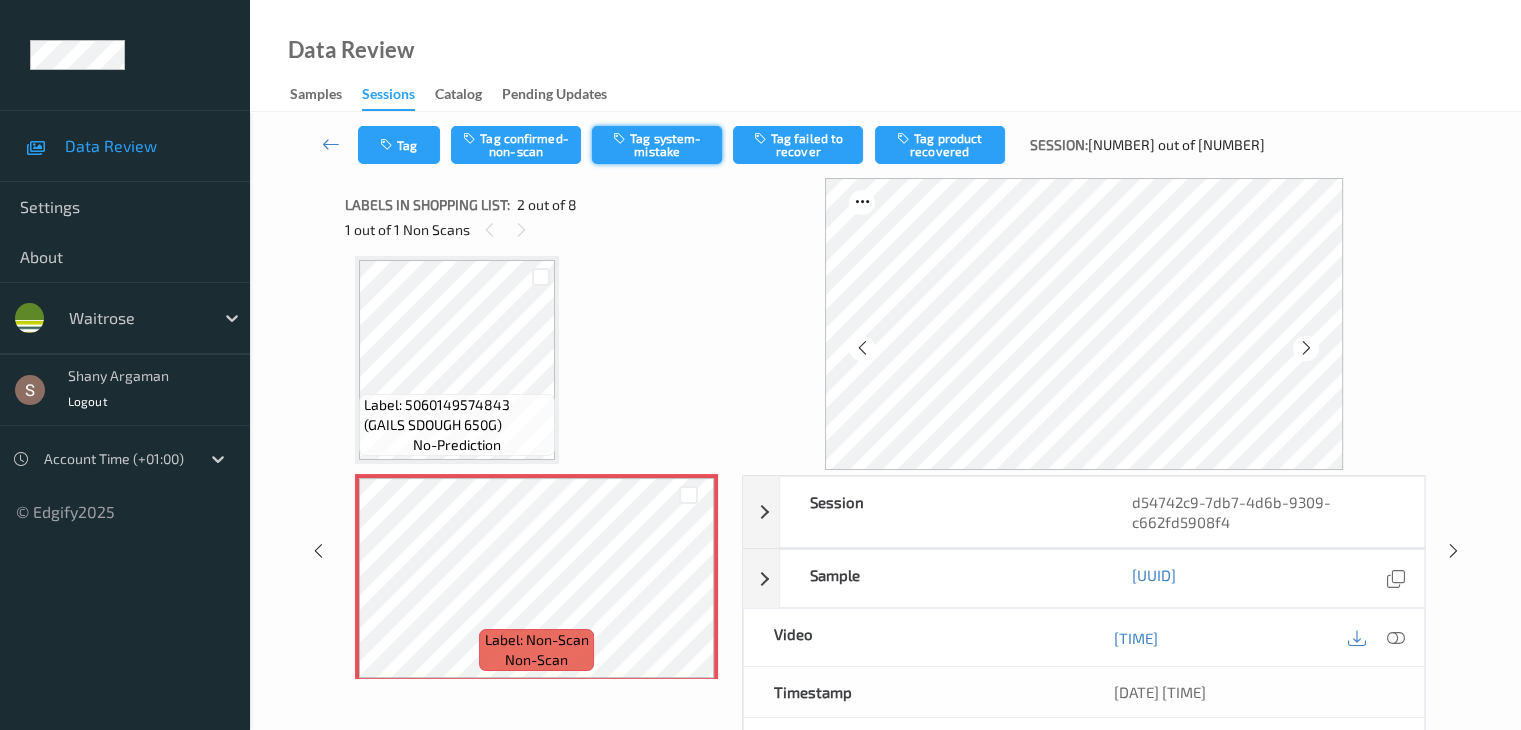click on "Tag   system-mistake" at bounding box center (657, 145) 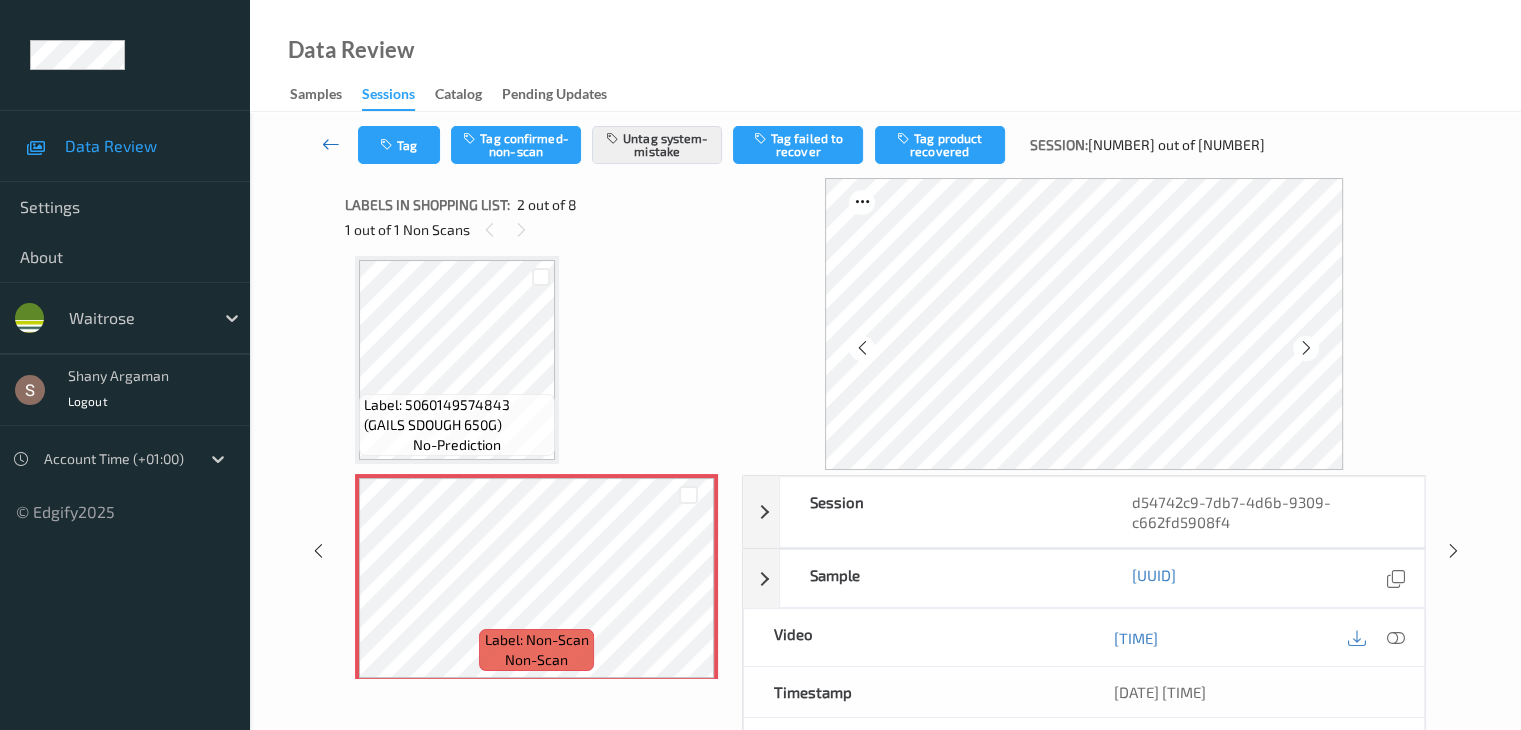 click at bounding box center (331, 145) 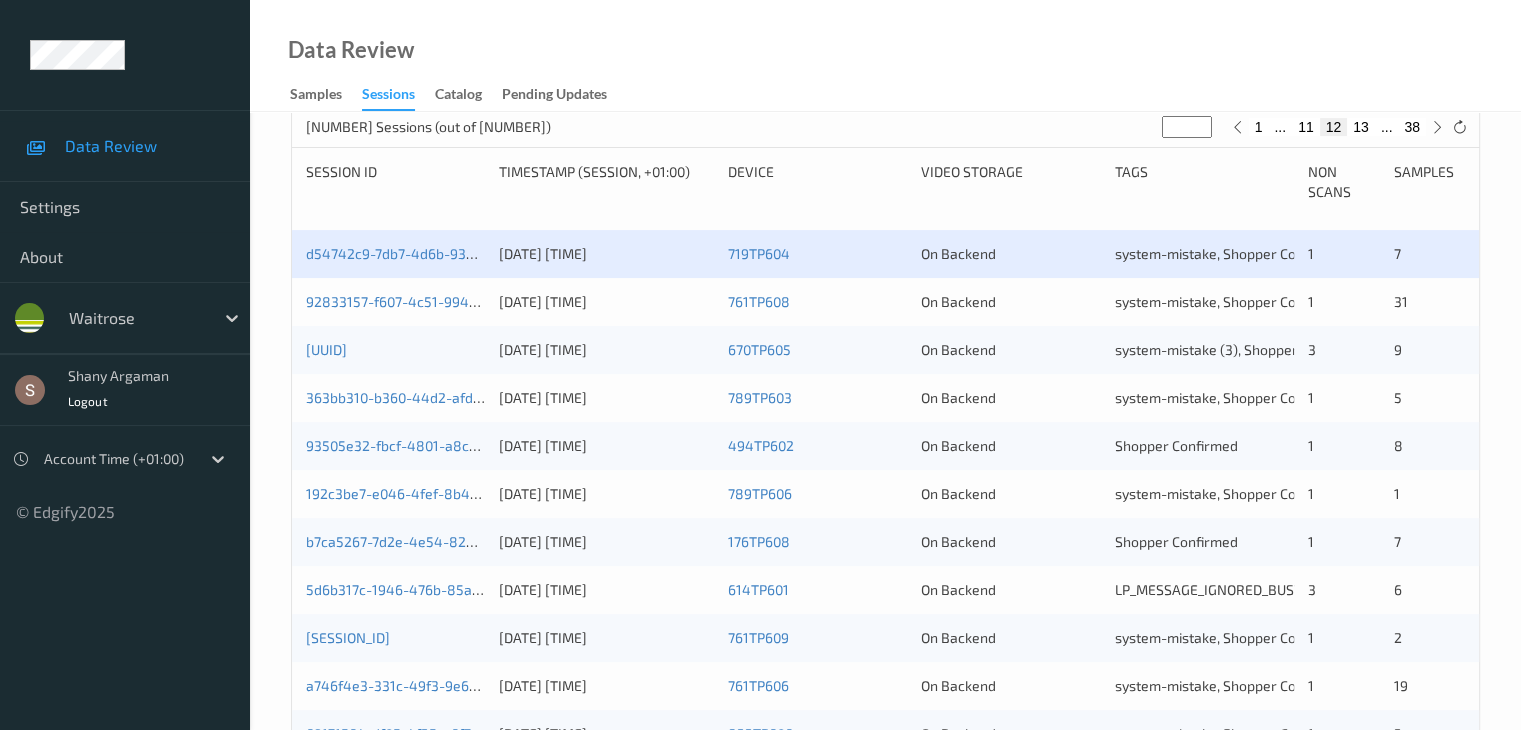 scroll, scrollTop: 400, scrollLeft: 0, axis: vertical 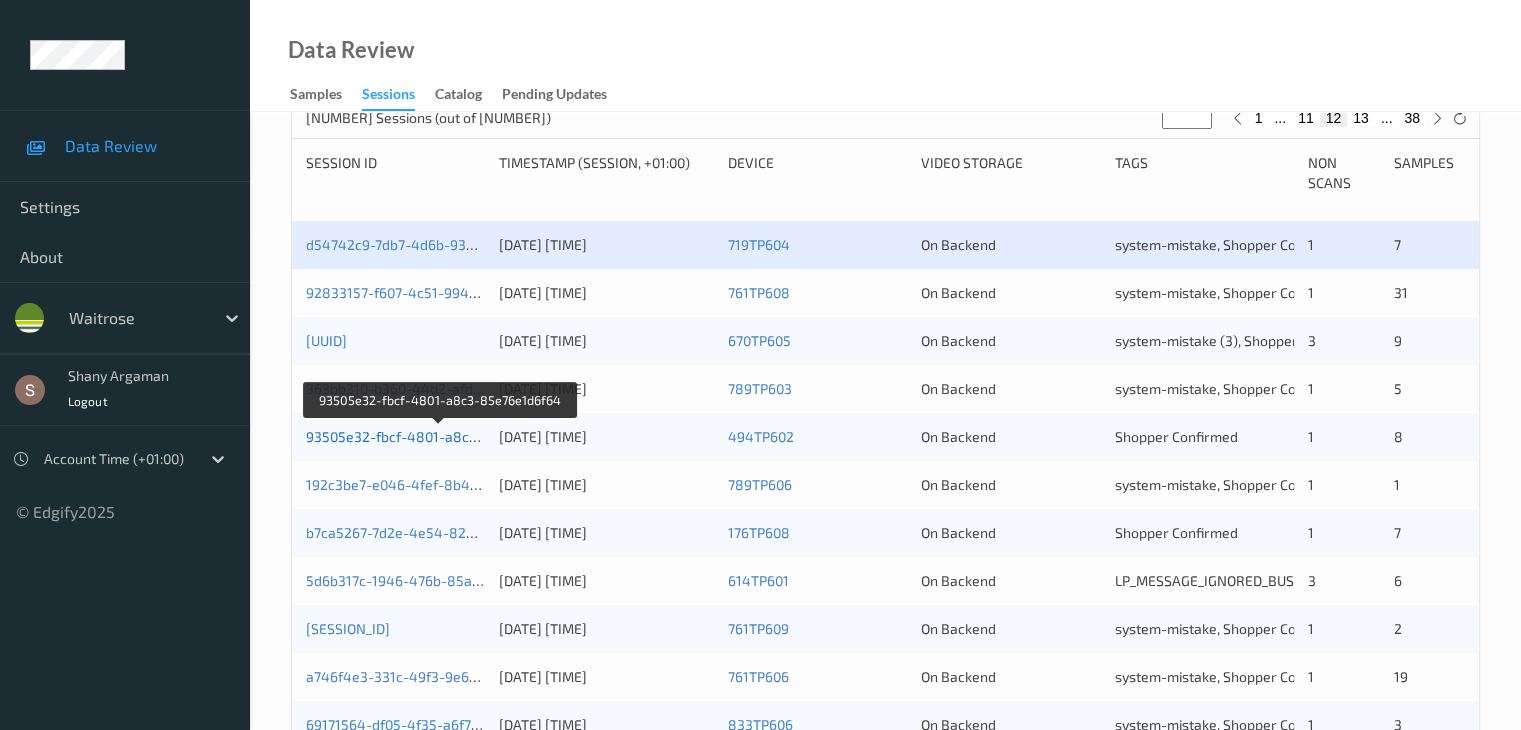 click on "93505e32-fbcf-4801-a8c3-85e76e1d6f64" at bounding box center (440, 436) 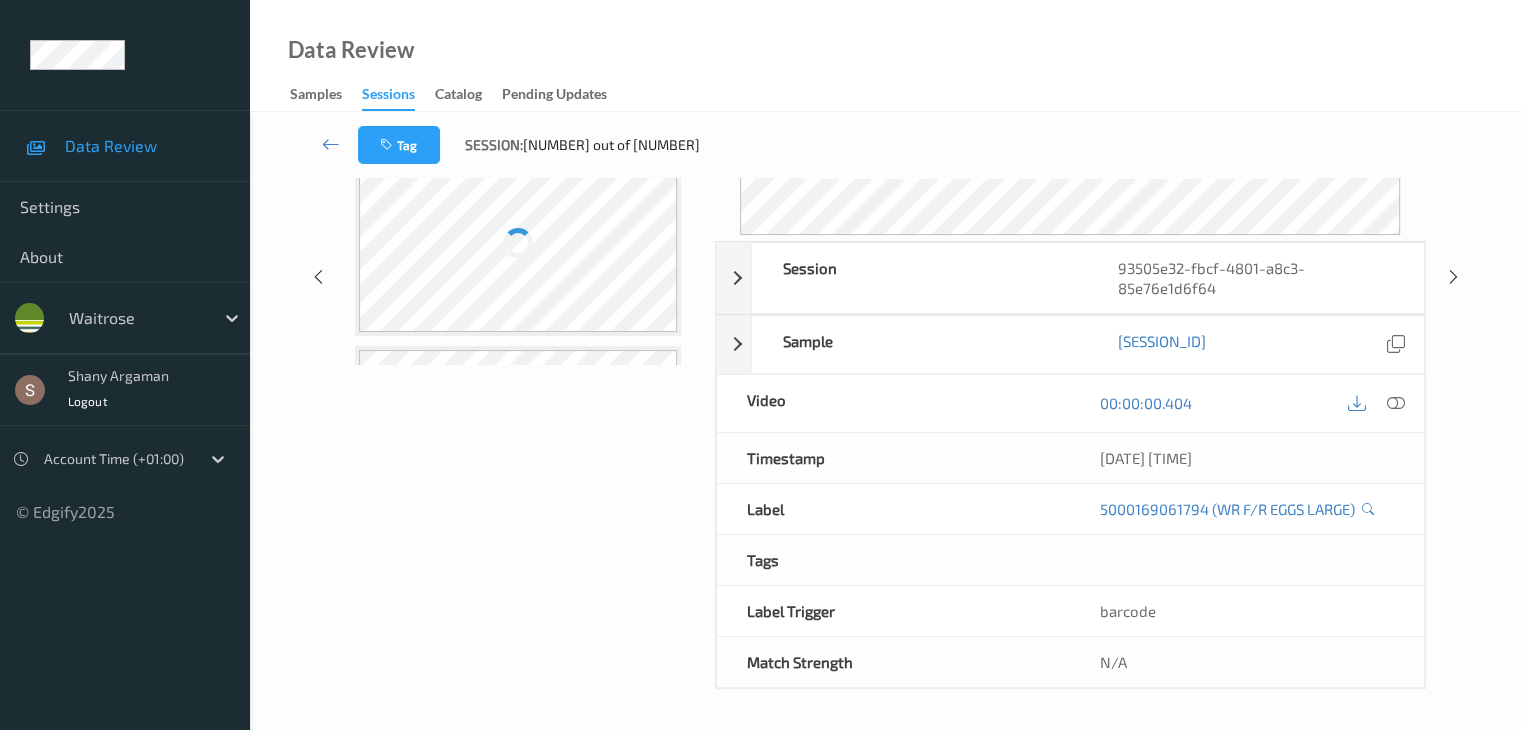 scroll, scrollTop: 0, scrollLeft: 0, axis: both 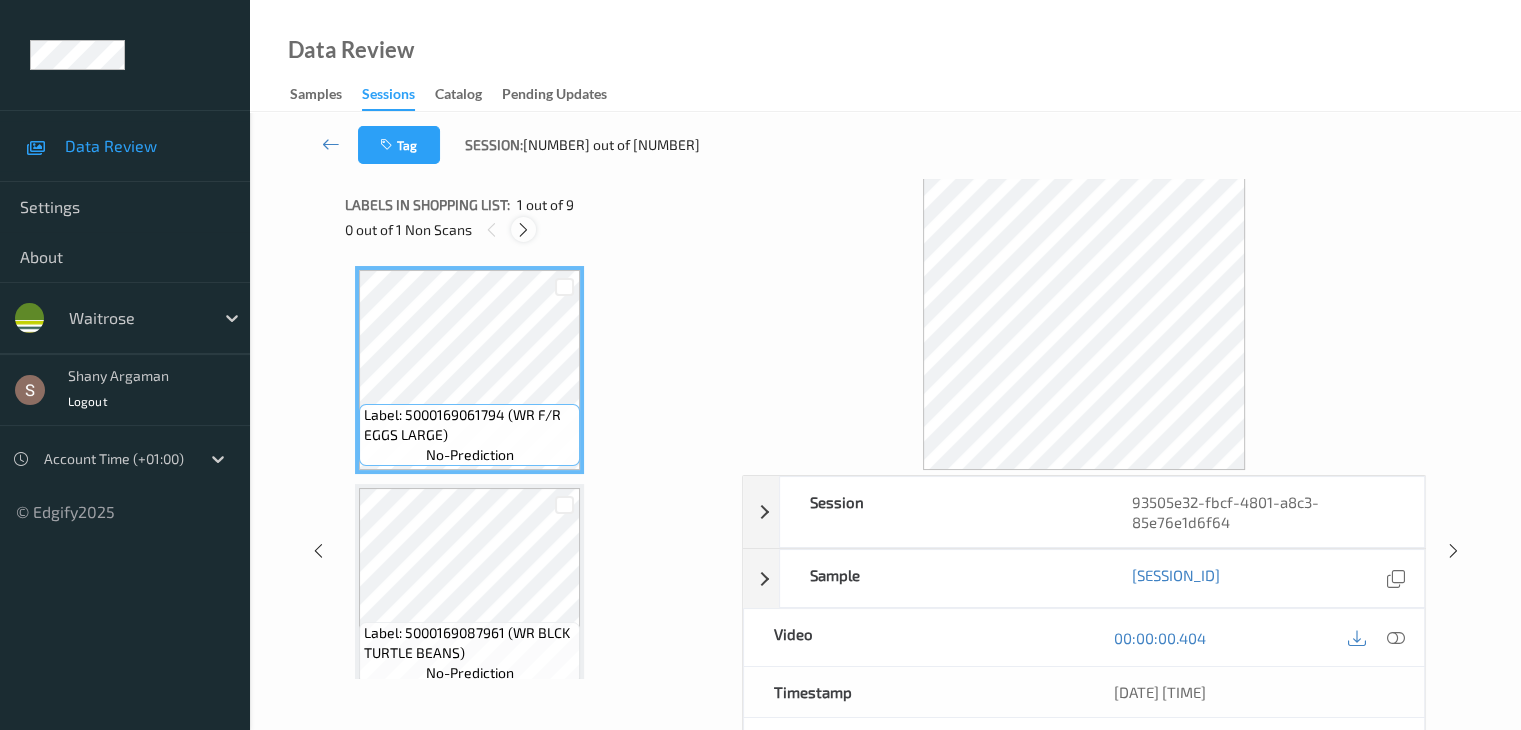 click at bounding box center [523, 230] 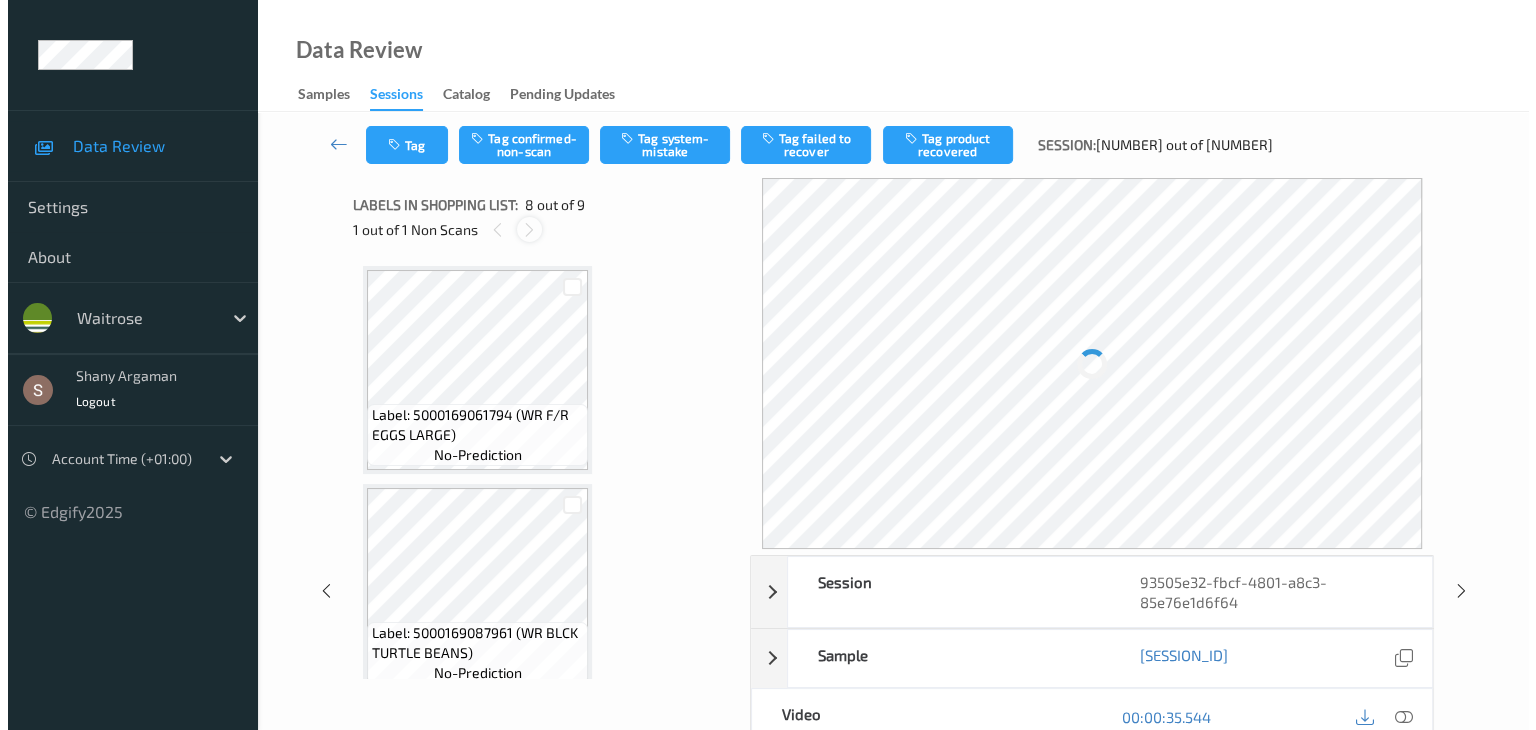 scroll, scrollTop: 1318, scrollLeft: 0, axis: vertical 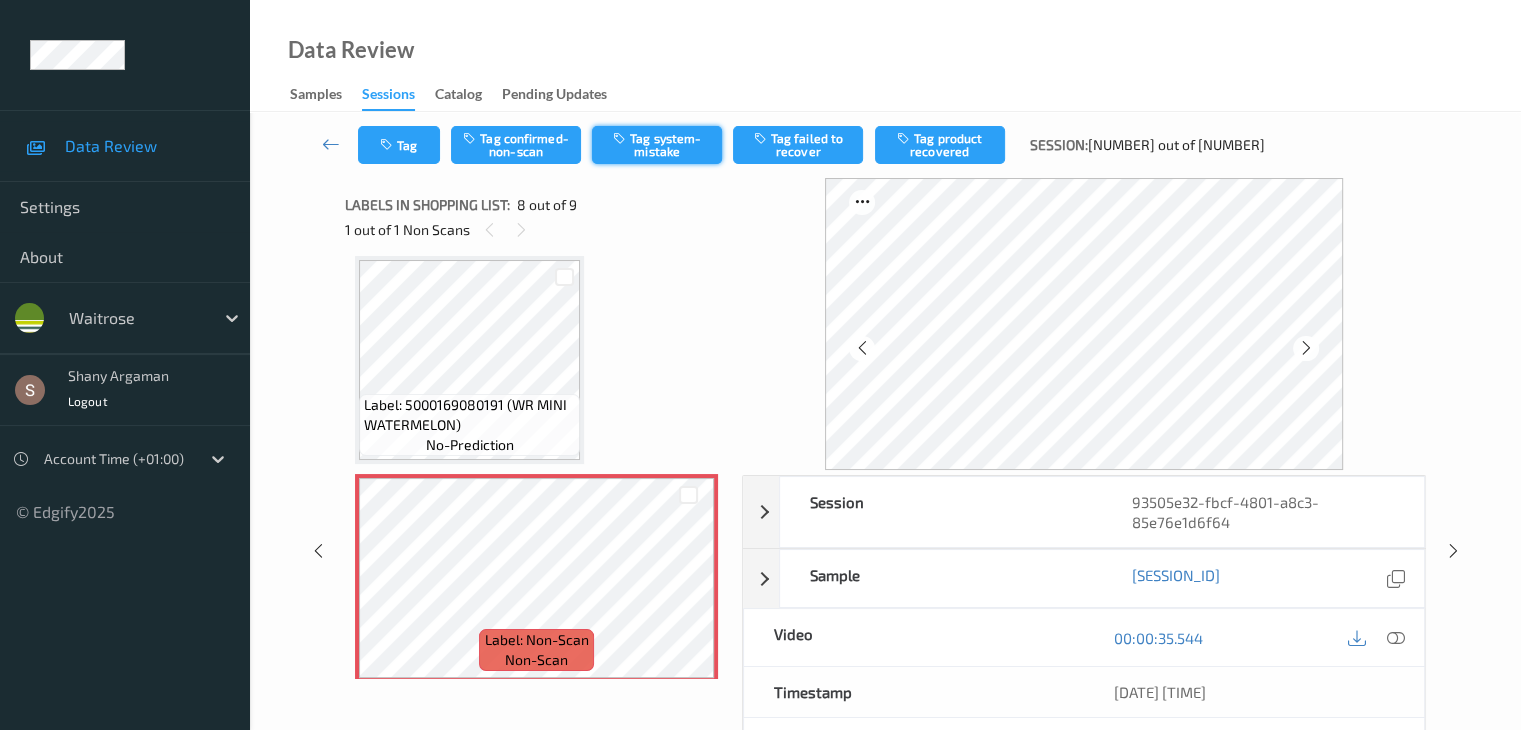 click on "Tag   system-mistake" at bounding box center (657, 145) 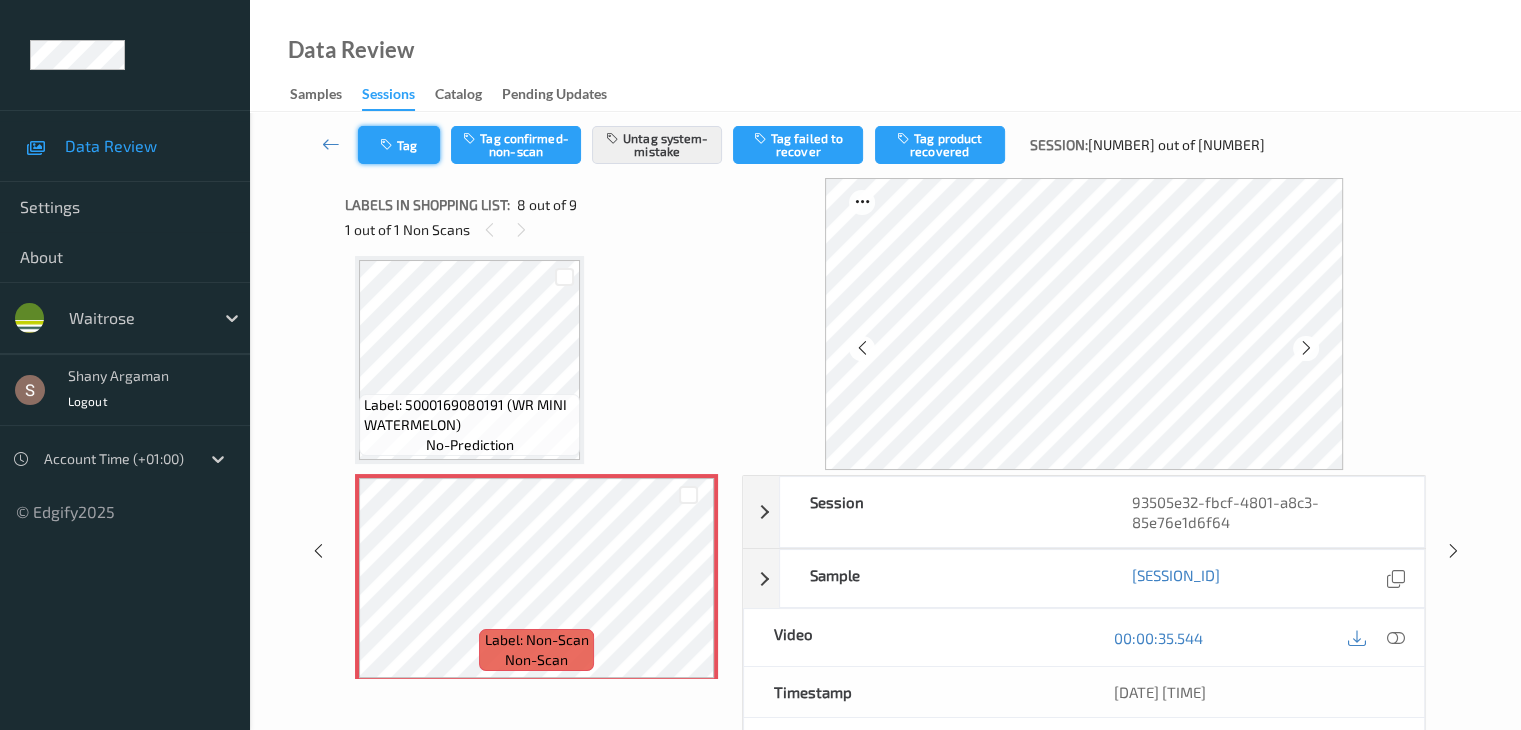 click on "Tag" at bounding box center [399, 145] 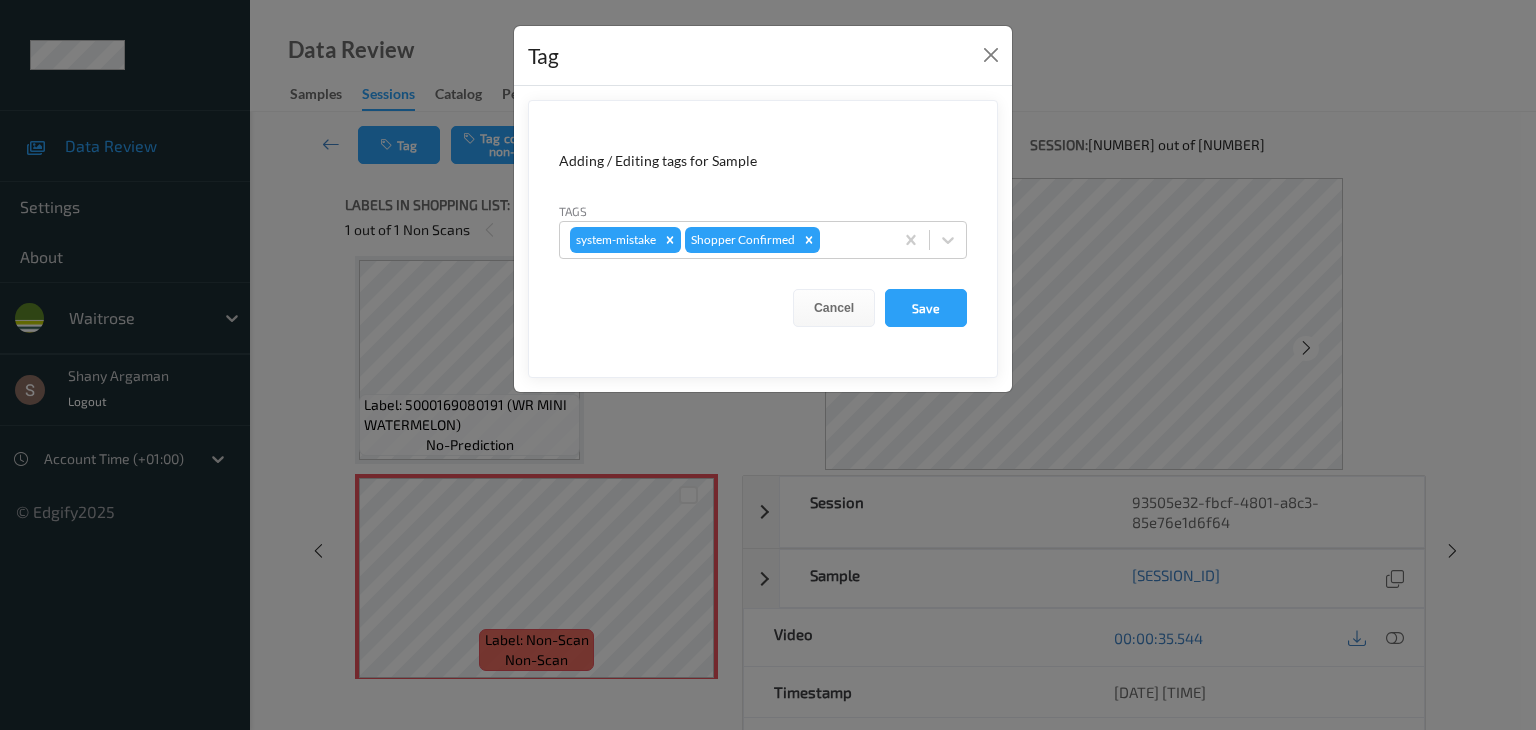 click on "Adding / Editing tags for Sample   Tags system-mistake Shopper Confirmed Cancel Save" at bounding box center [763, 239] 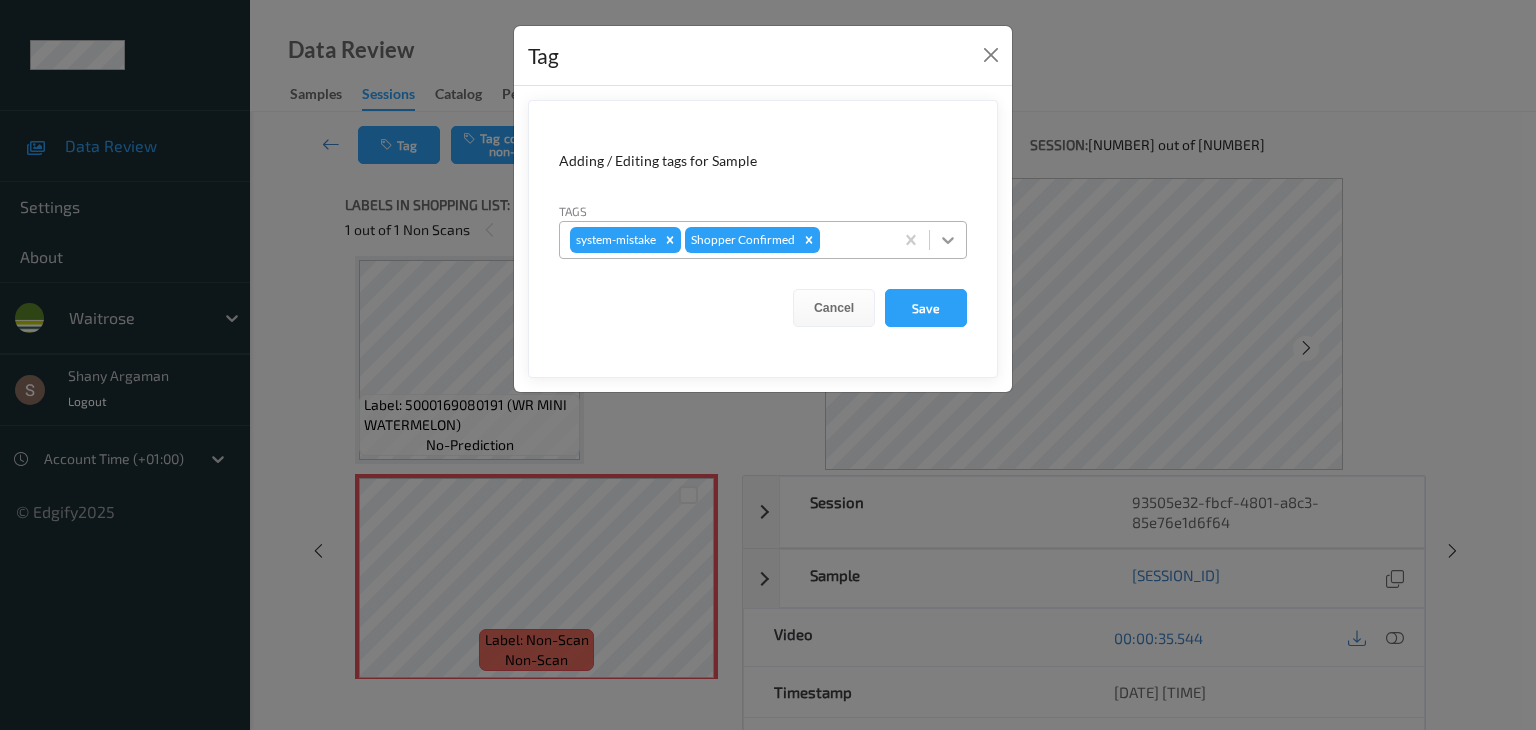 click at bounding box center [948, 240] 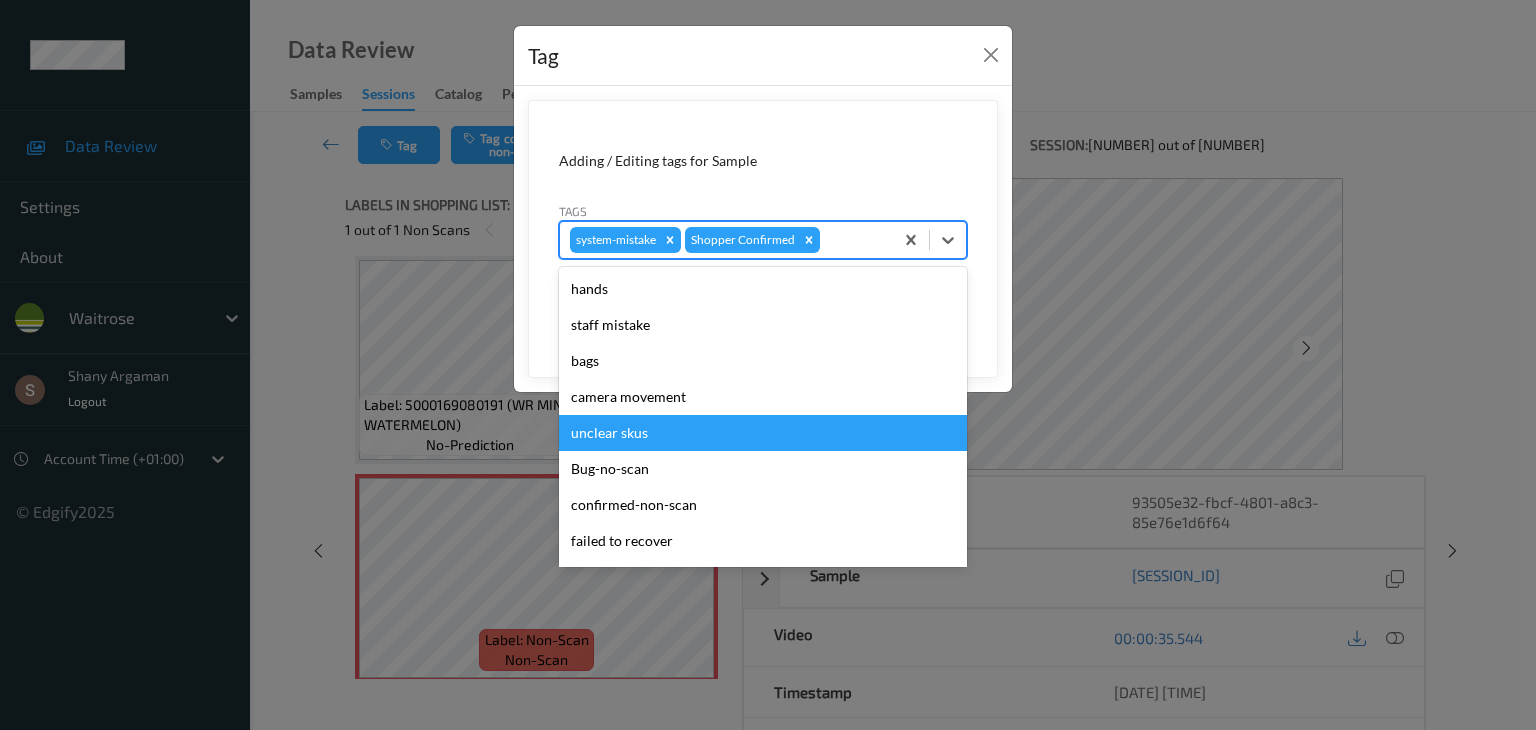 scroll, scrollTop: 356, scrollLeft: 0, axis: vertical 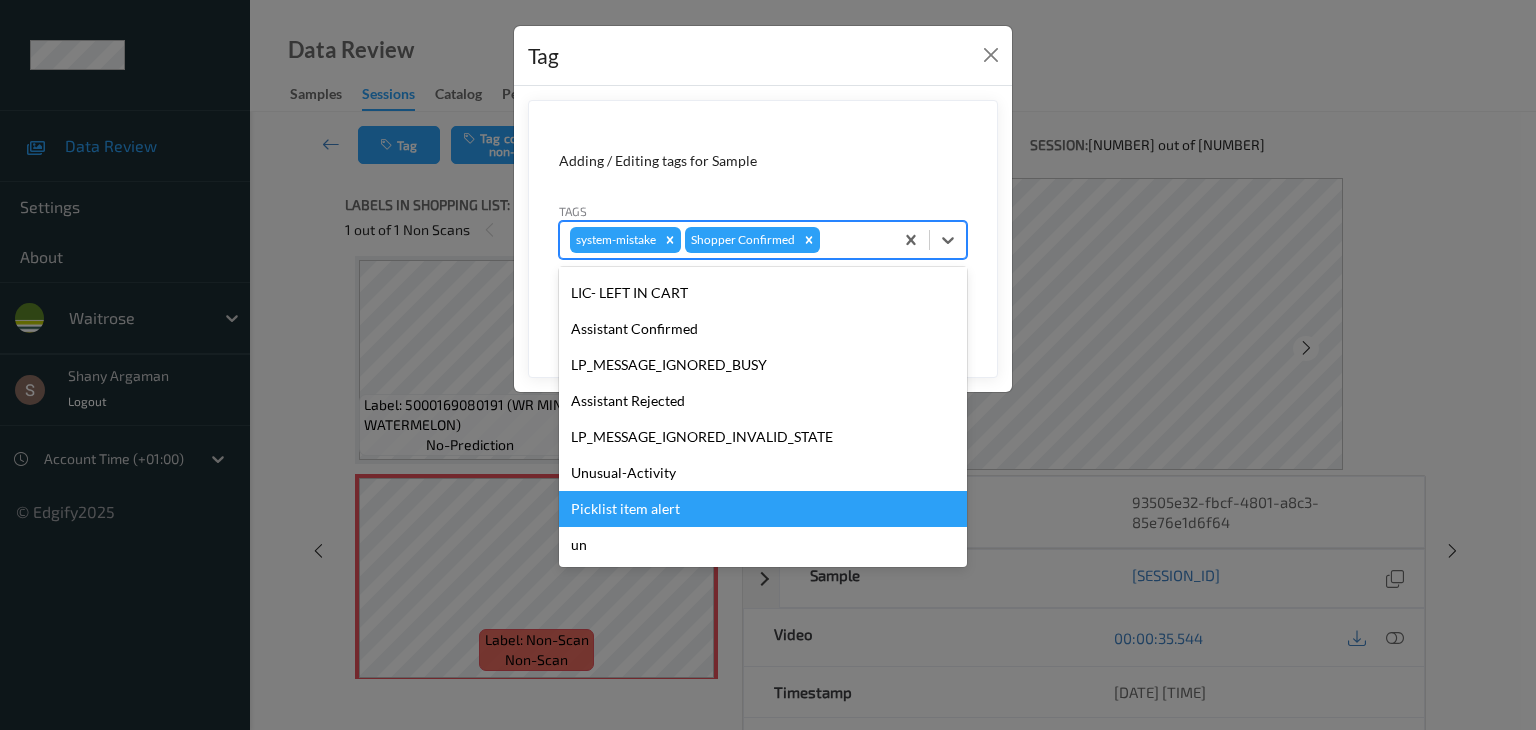 click on "Unusual-Activity" at bounding box center [763, 473] 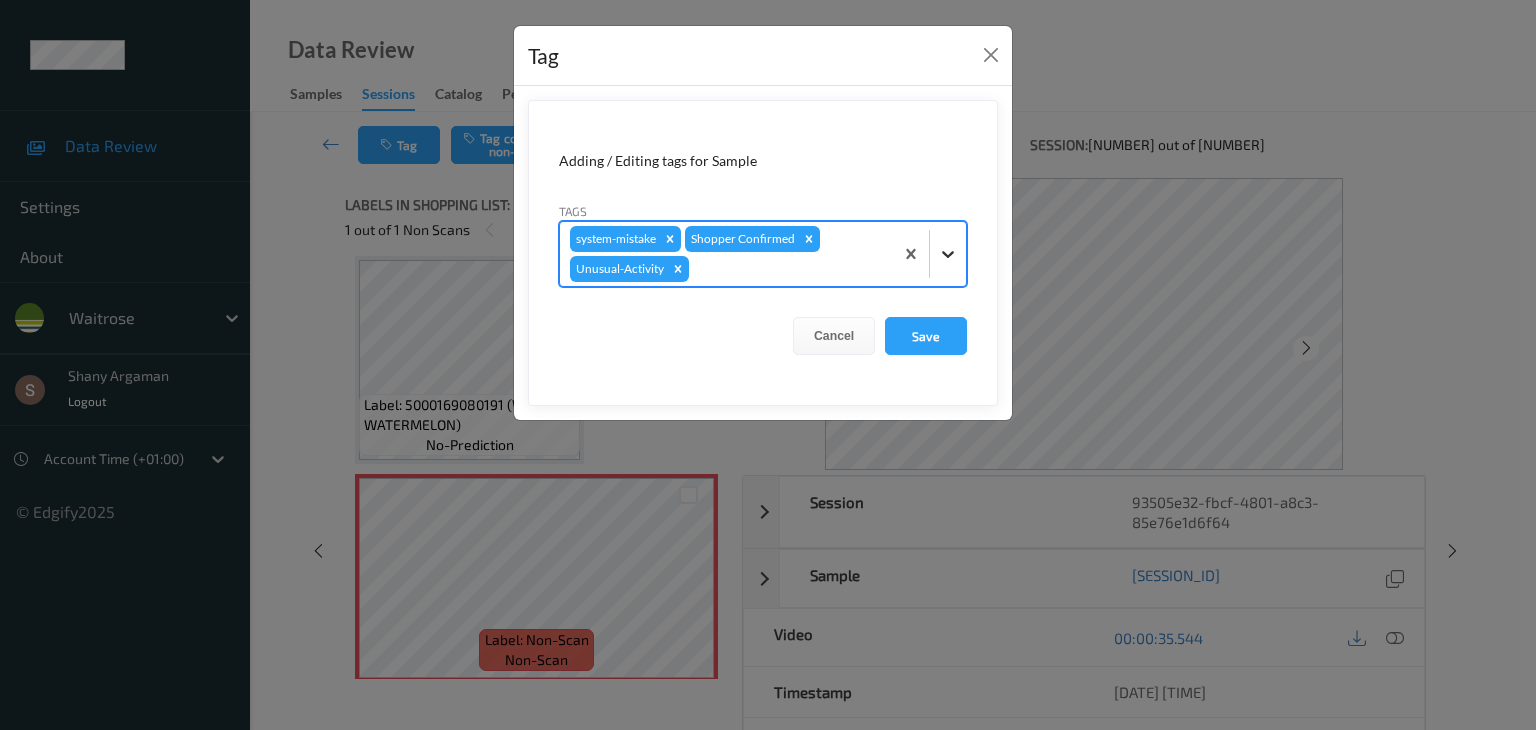 click at bounding box center [948, 254] 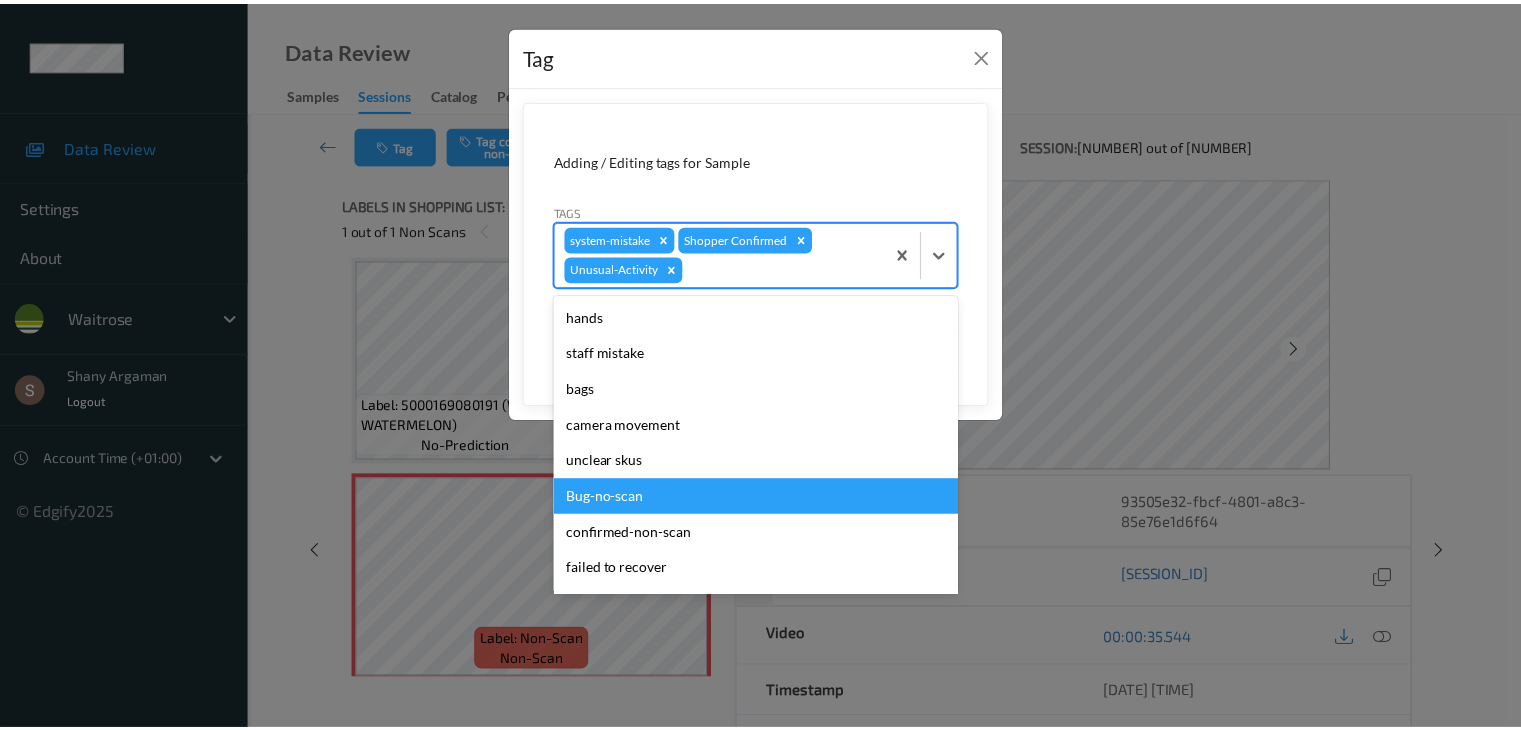 scroll, scrollTop: 320, scrollLeft: 0, axis: vertical 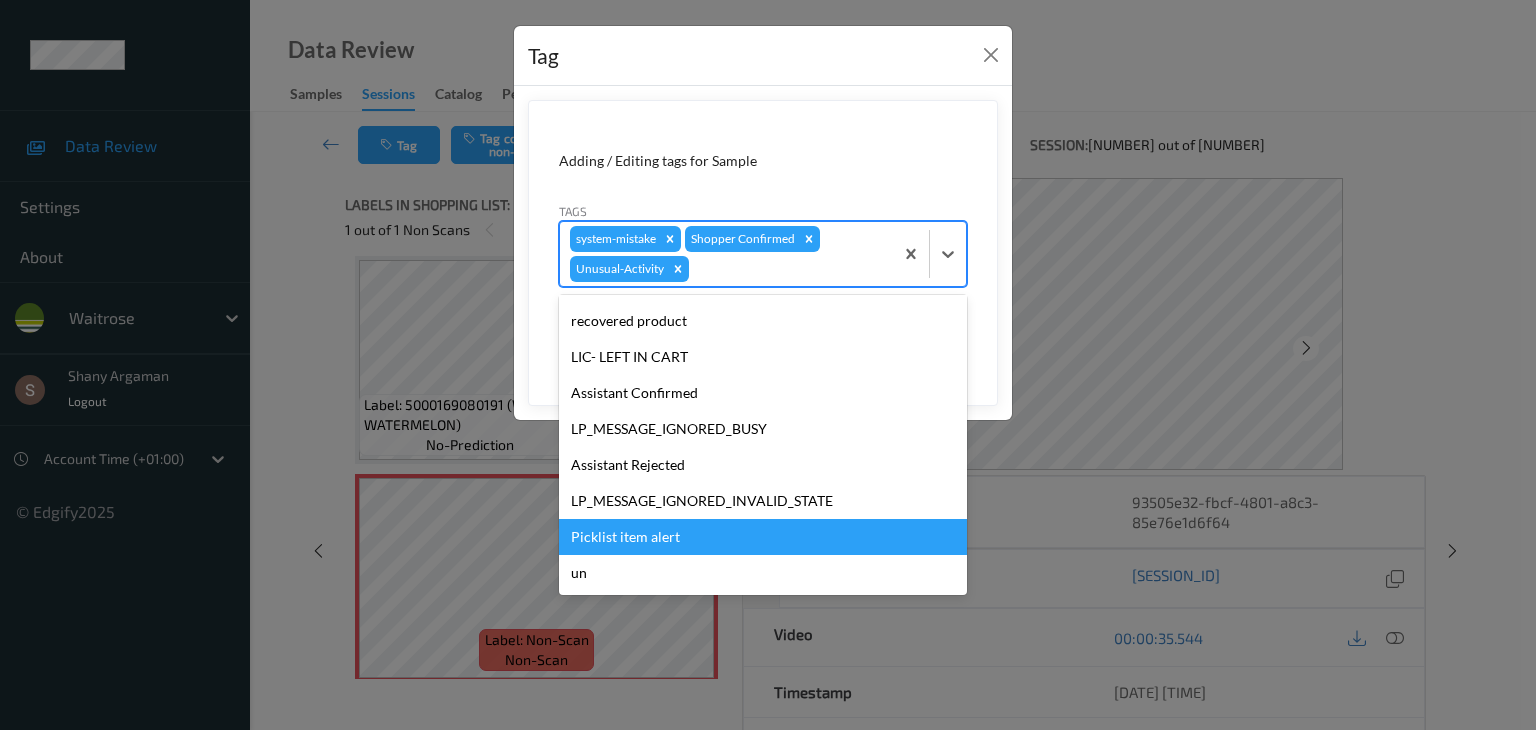 click on "Picklist item alert" at bounding box center [763, 537] 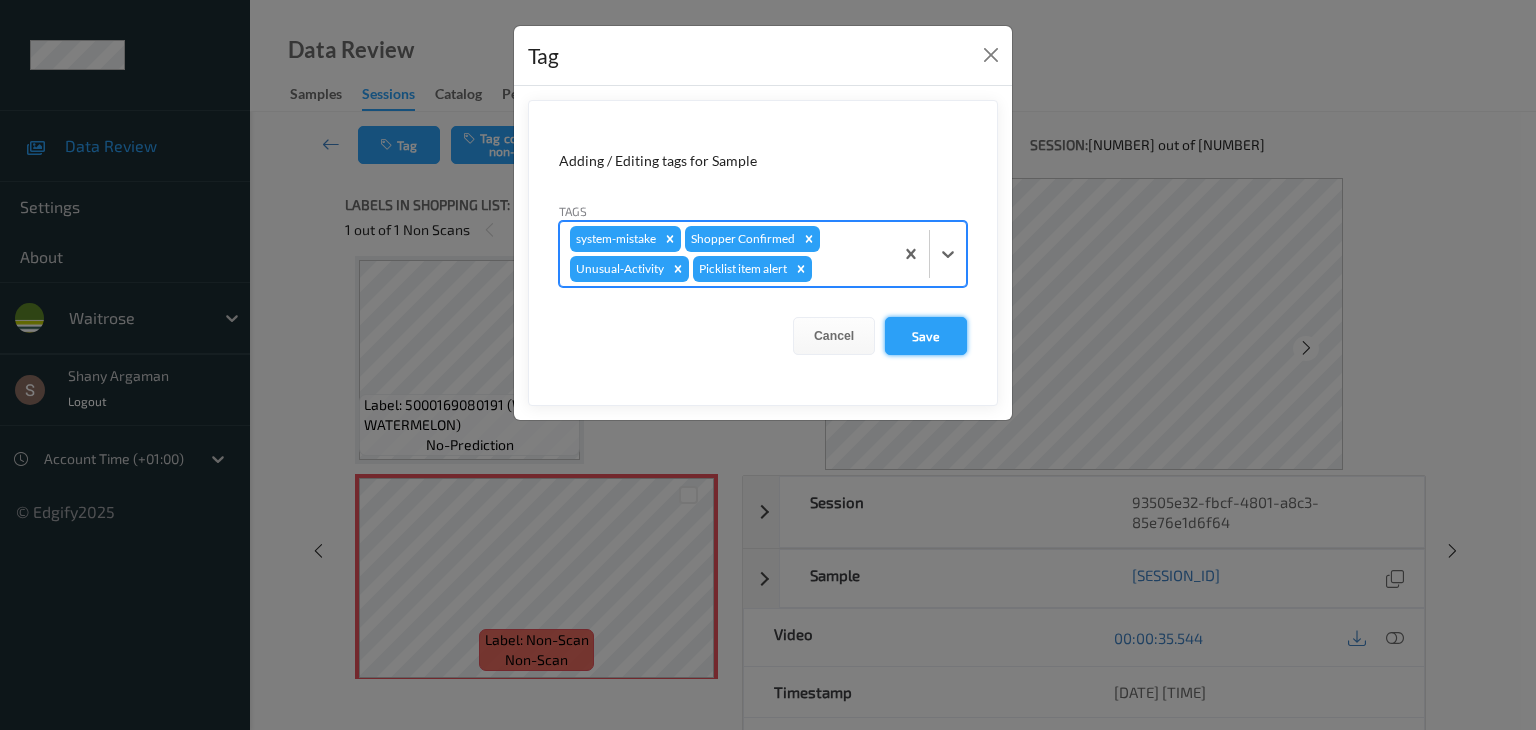 click on "Save" at bounding box center (926, 336) 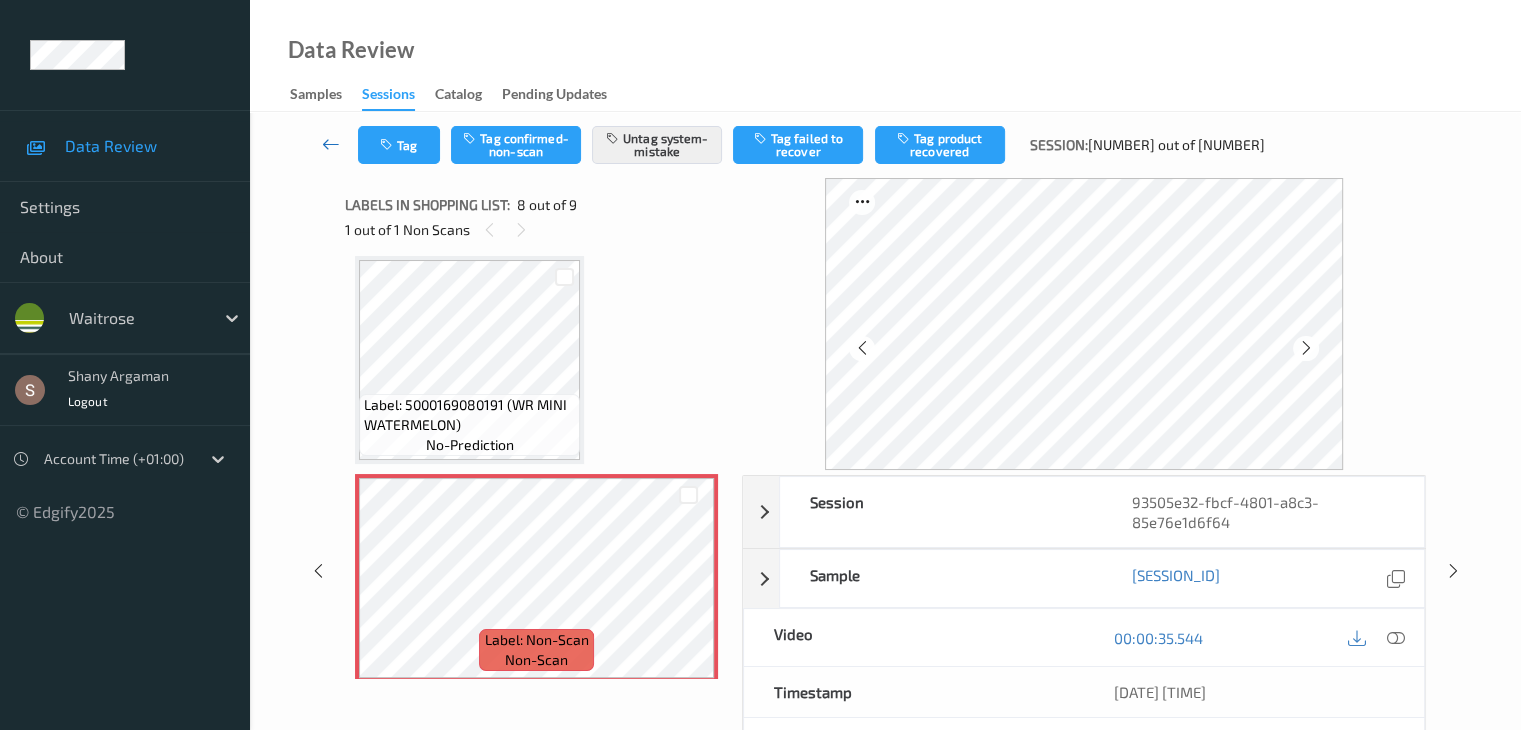 click at bounding box center (331, 144) 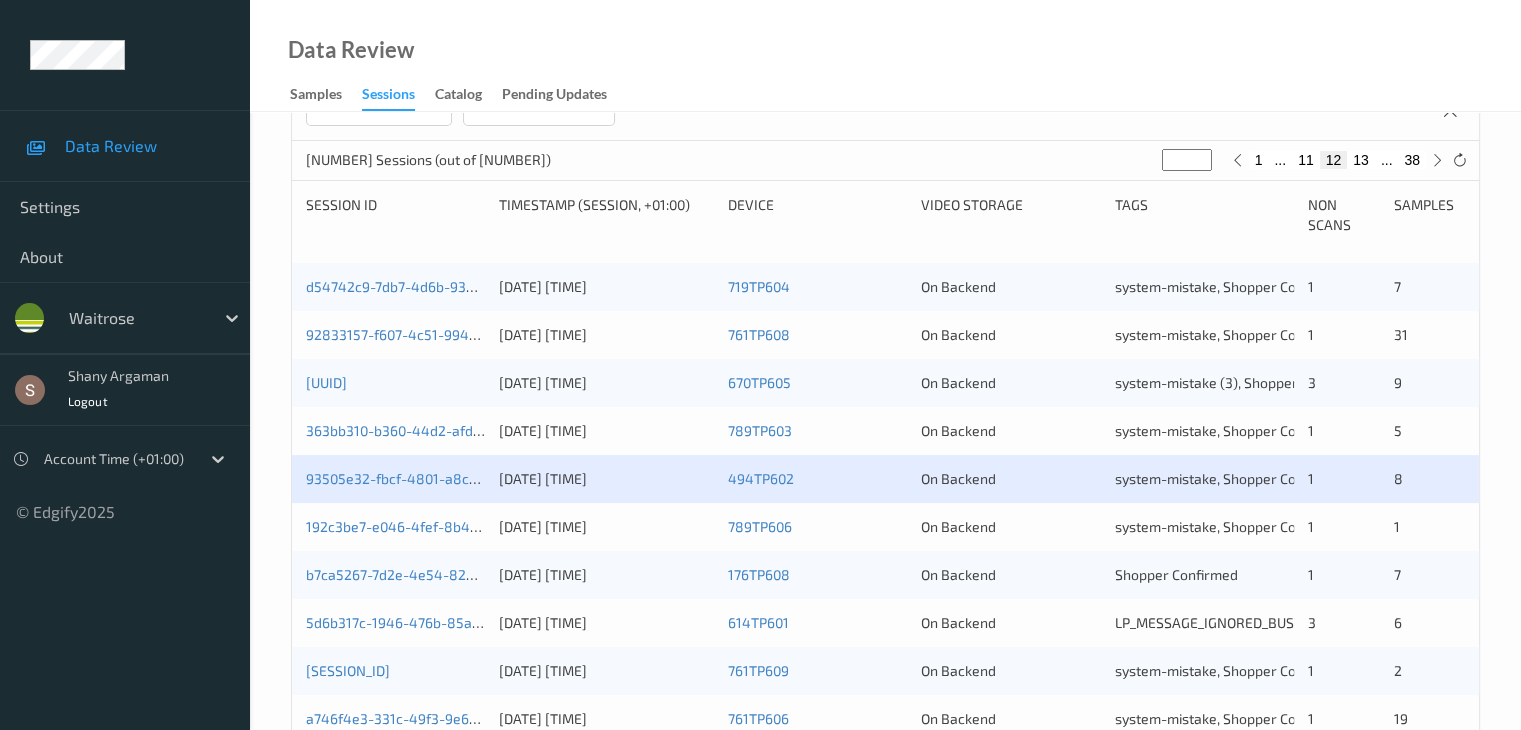 scroll, scrollTop: 500, scrollLeft: 0, axis: vertical 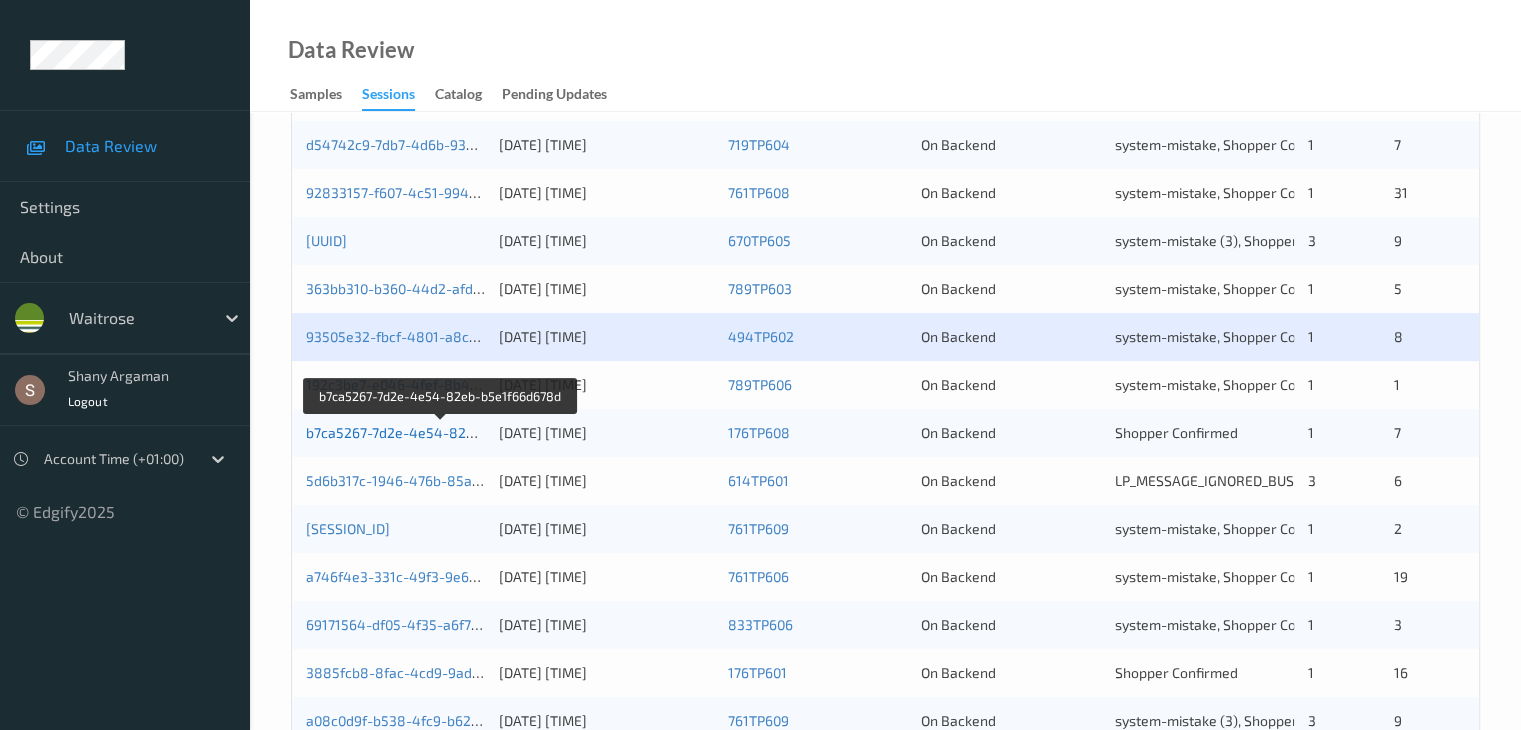 click on "b7ca5267-7d2e-4e54-82eb-b5e1f66d678d" at bounding box center (442, 432) 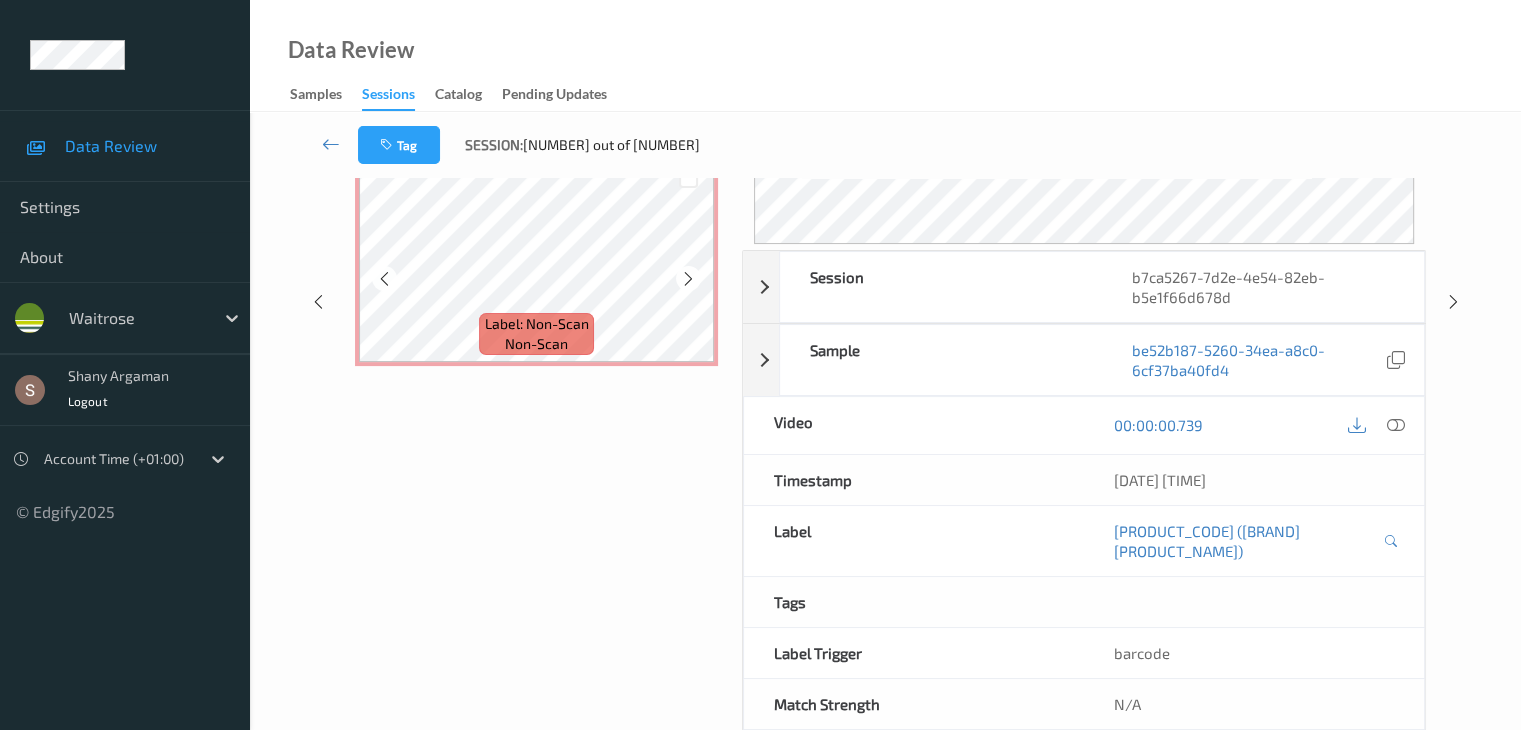 scroll, scrollTop: 0, scrollLeft: 0, axis: both 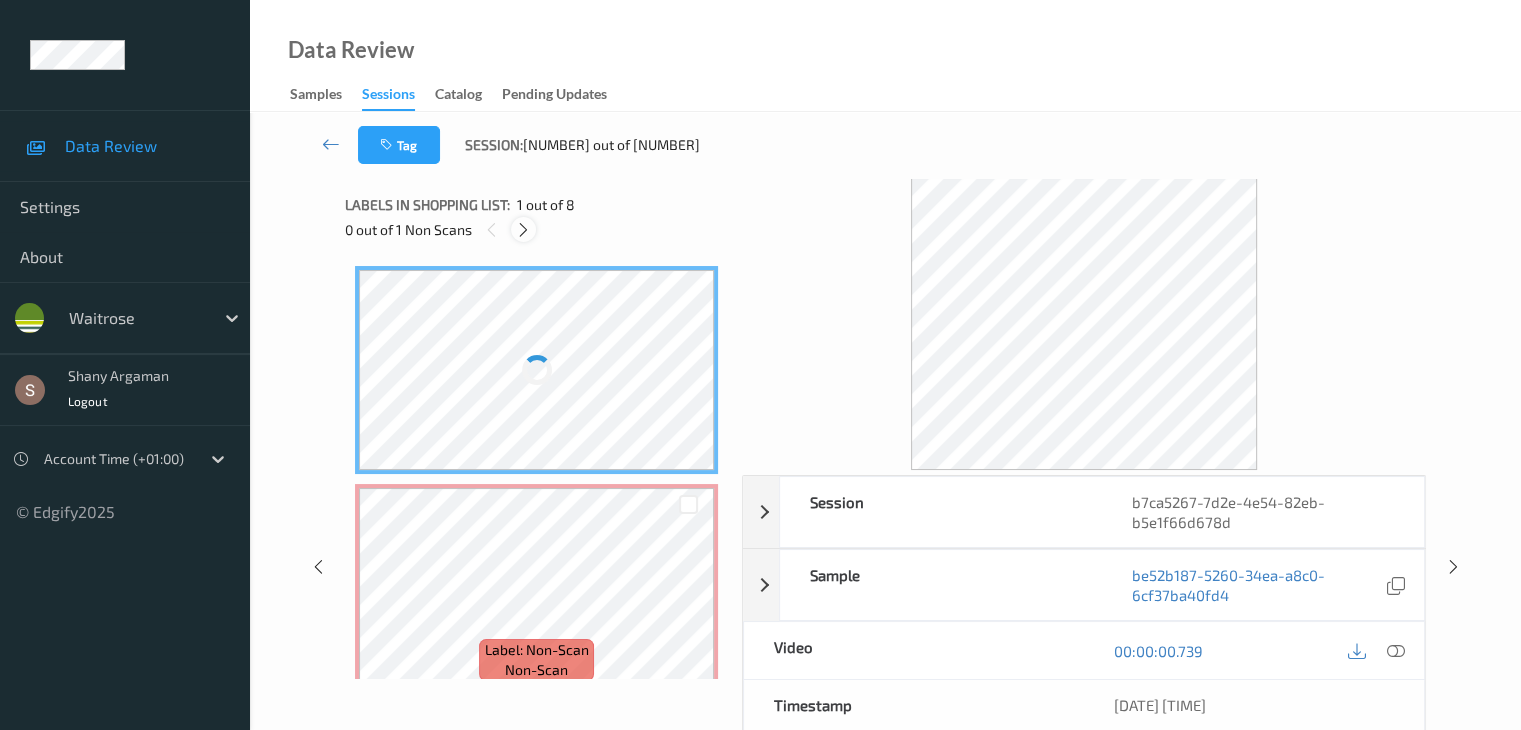 click at bounding box center (523, 230) 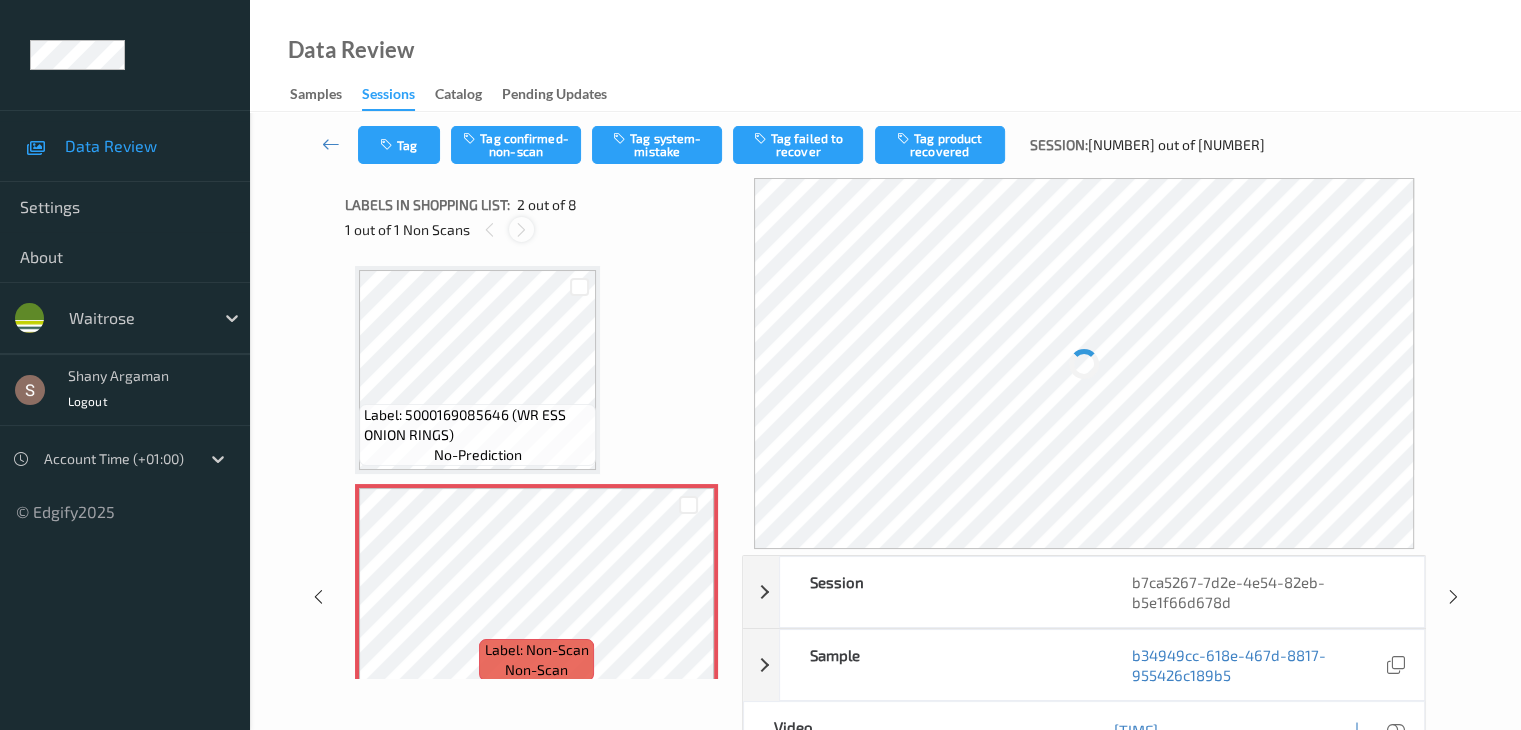 scroll, scrollTop: 10, scrollLeft: 0, axis: vertical 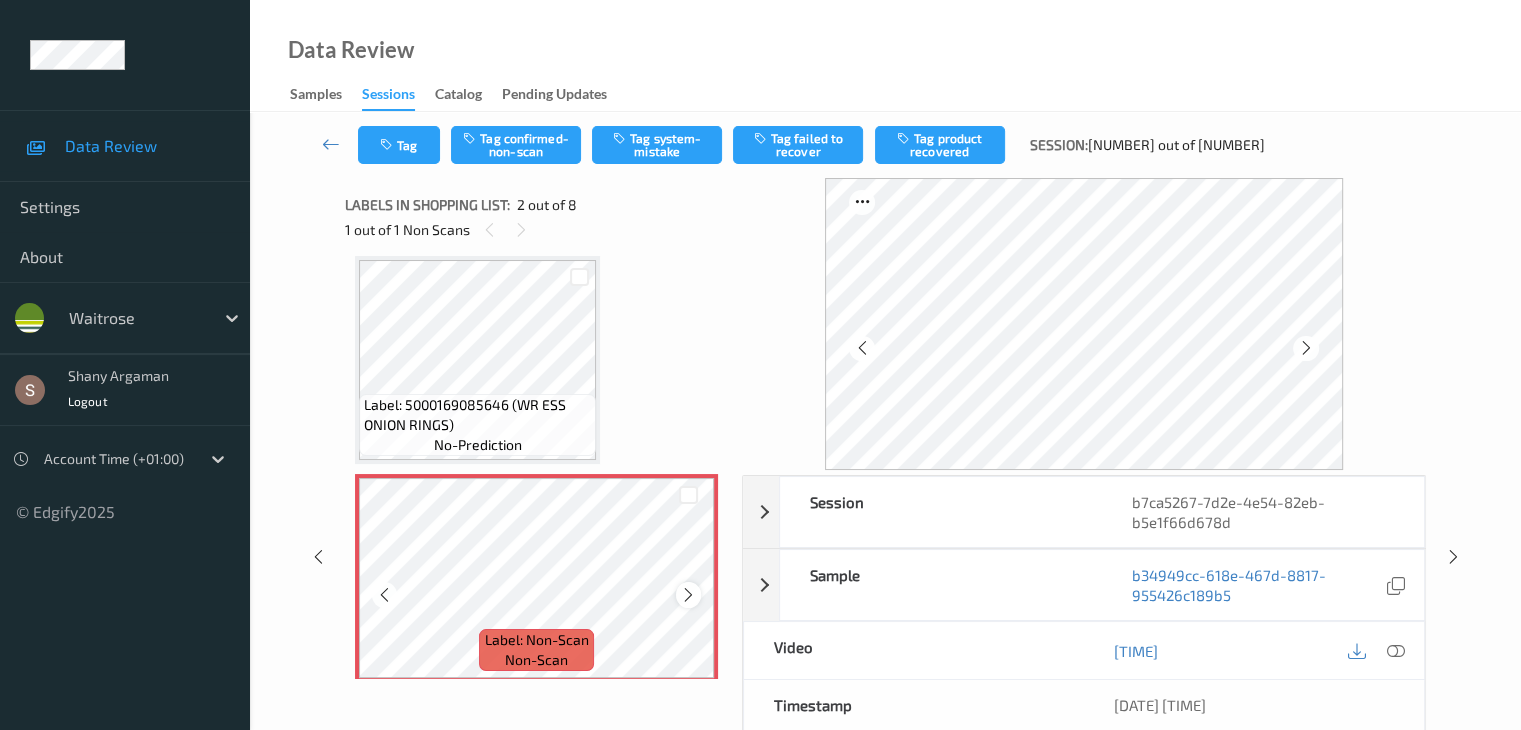click at bounding box center (688, 595) 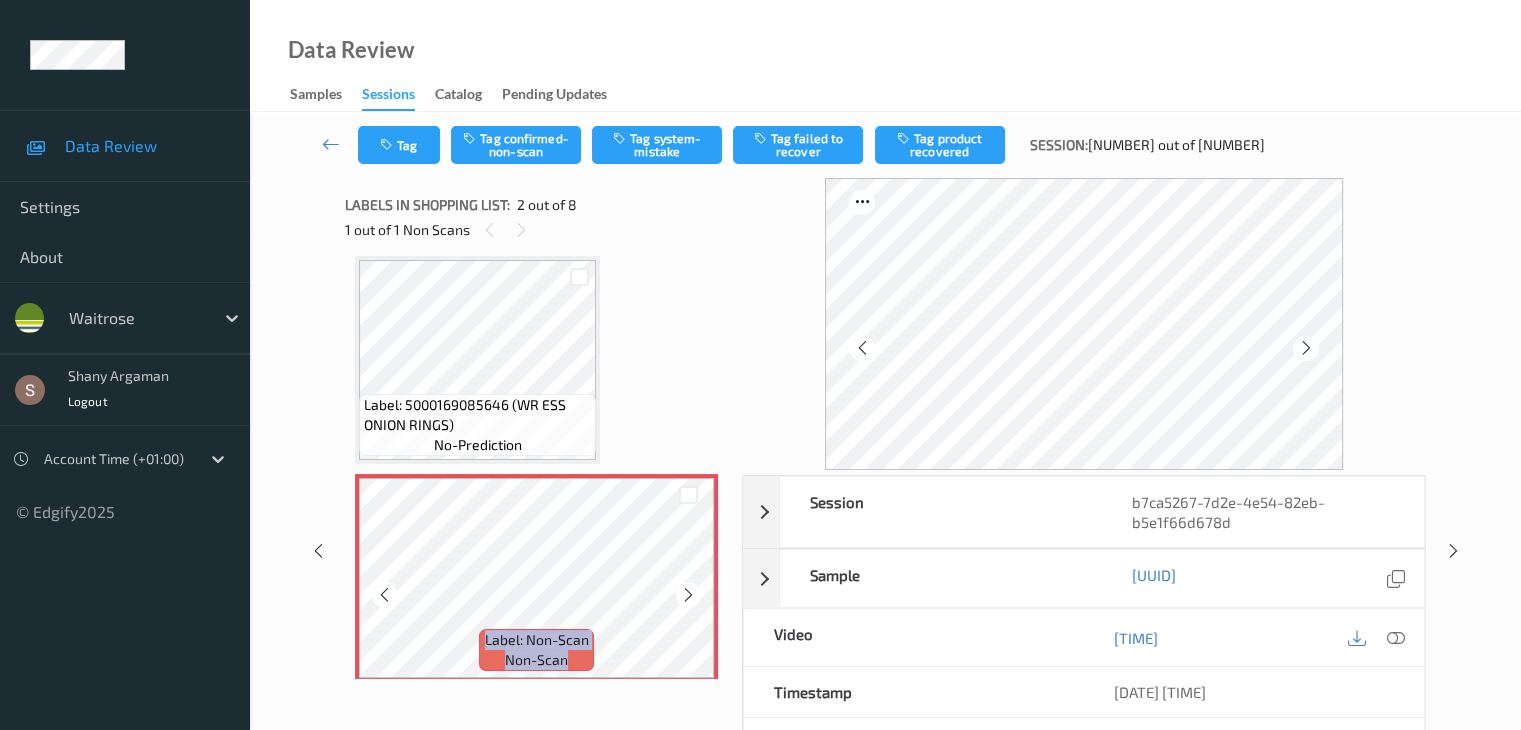 click at bounding box center (688, 595) 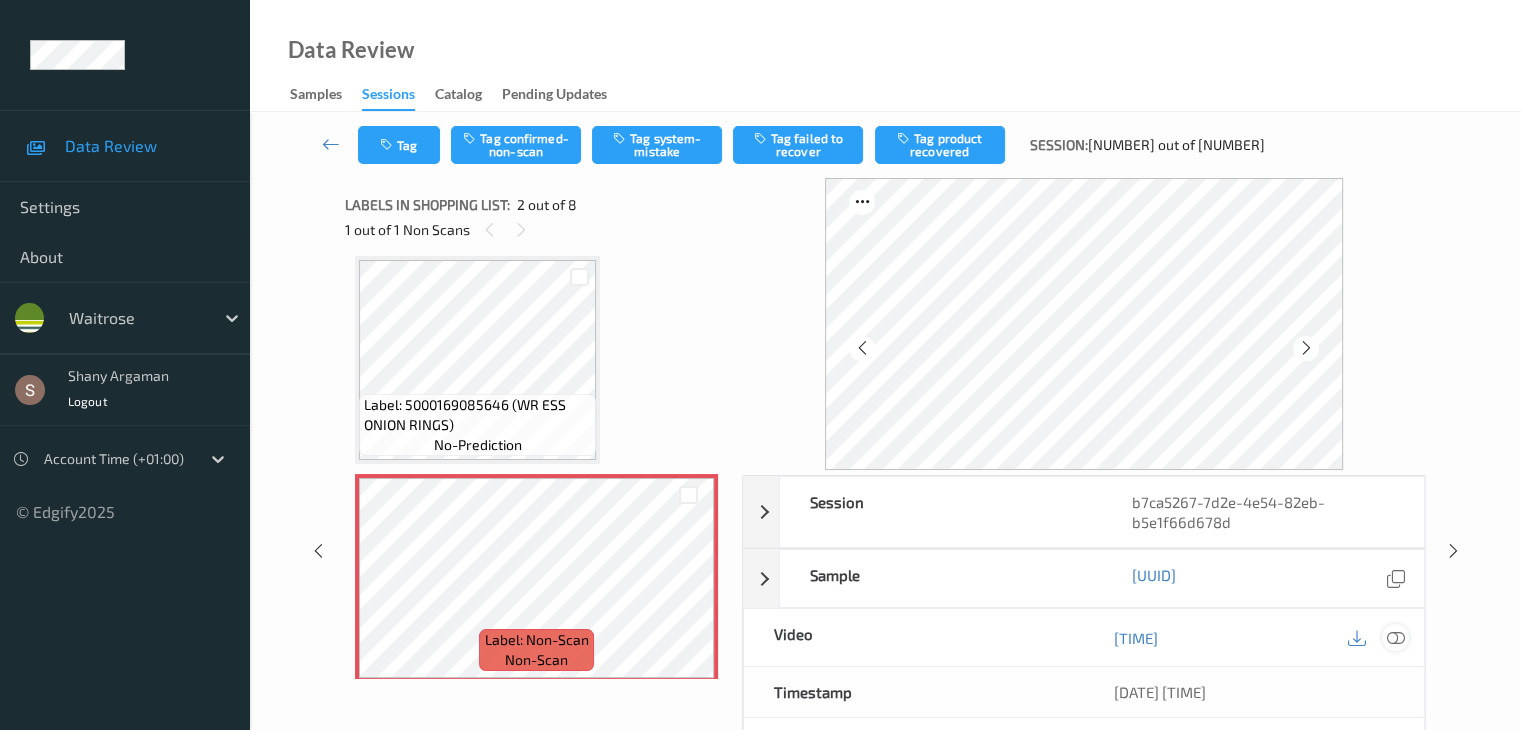 click at bounding box center (1395, 638) 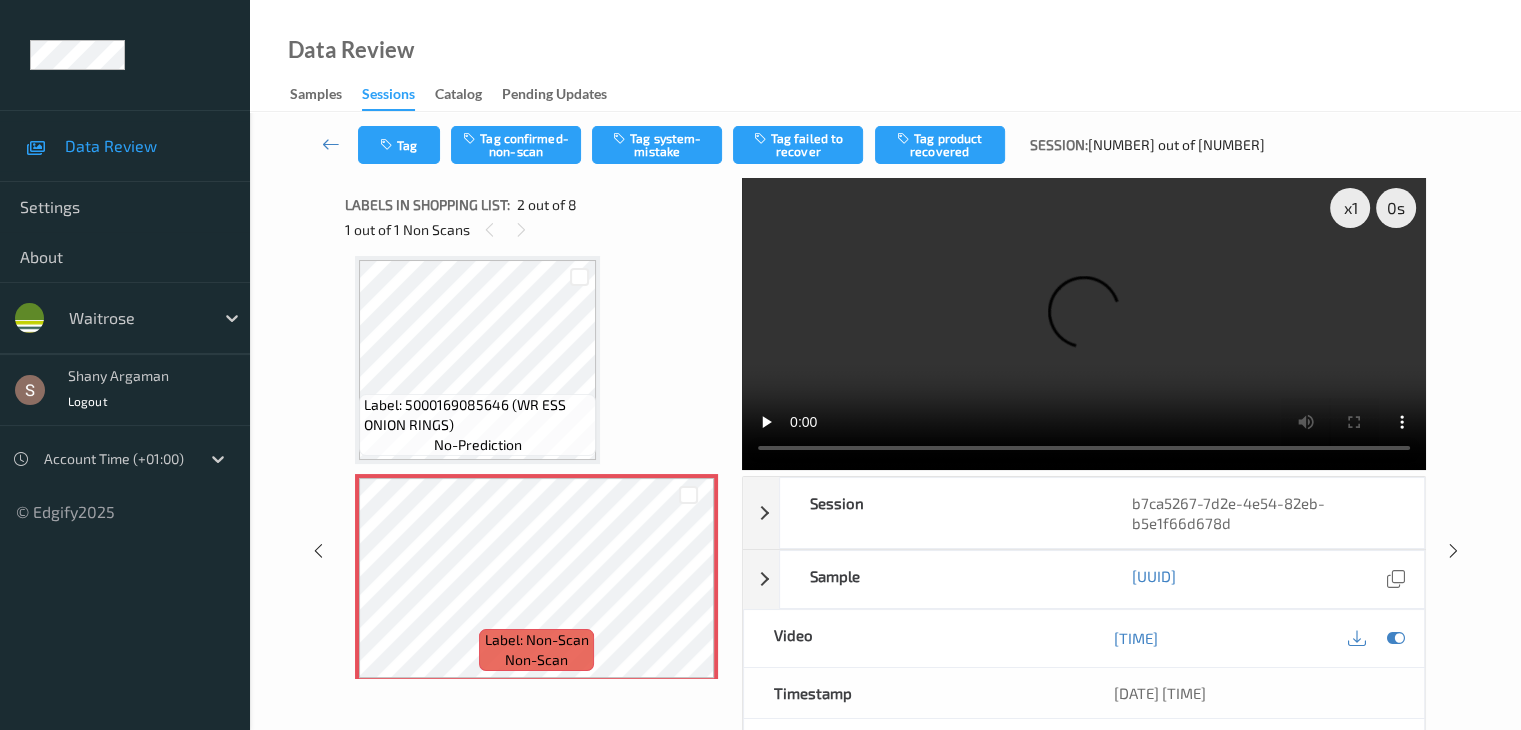 click at bounding box center [1084, 324] 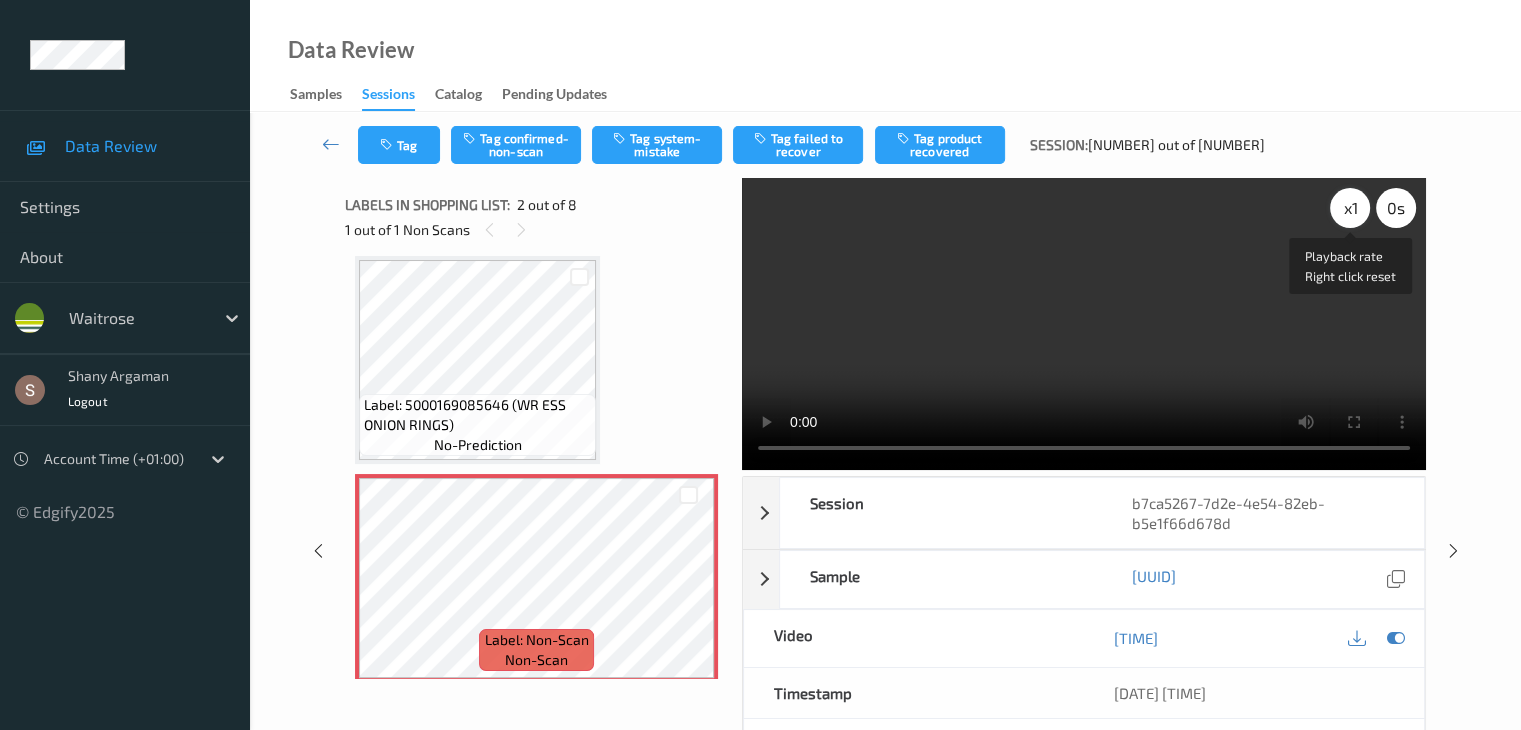 click on "x 1" at bounding box center [1350, 208] 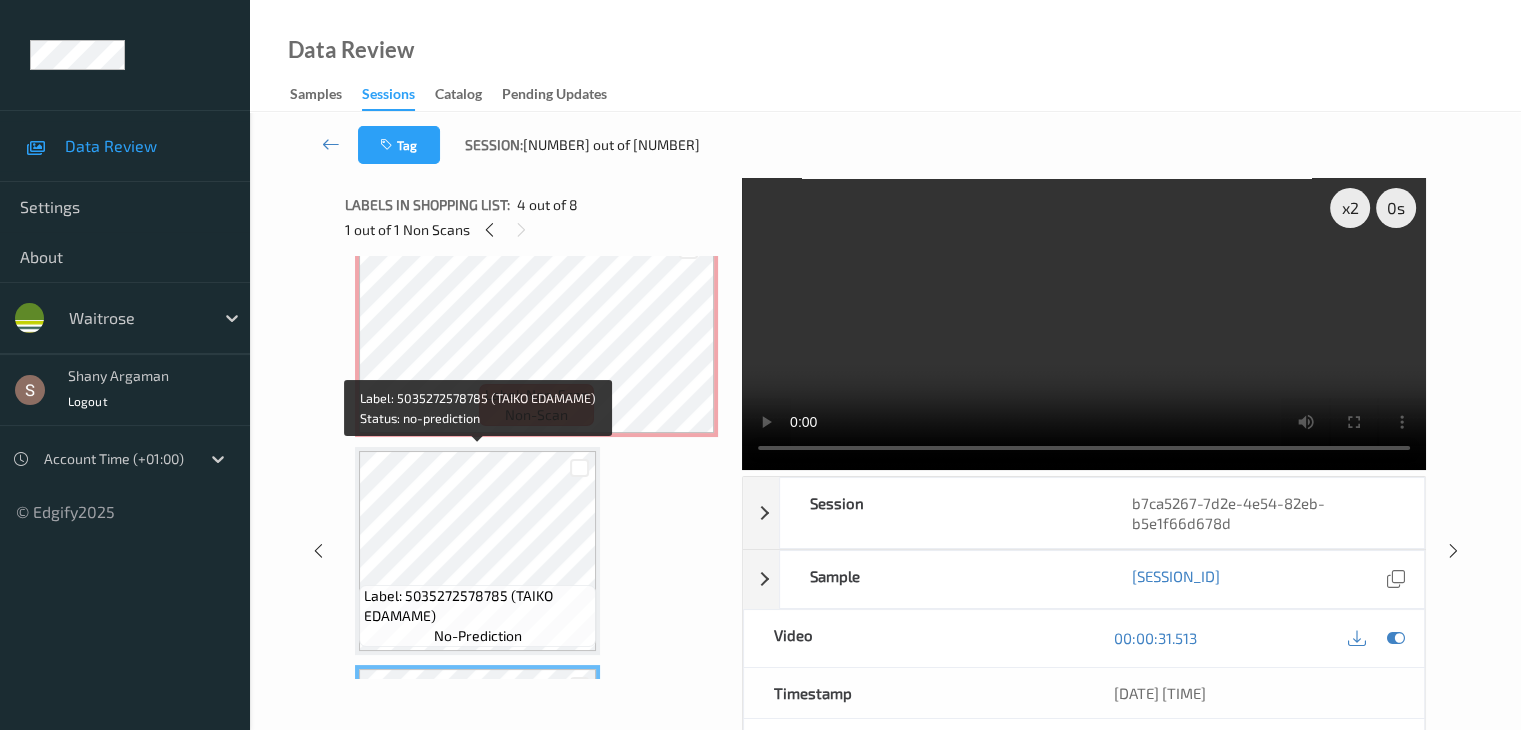 scroll, scrollTop: 210, scrollLeft: 0, axis: vertical 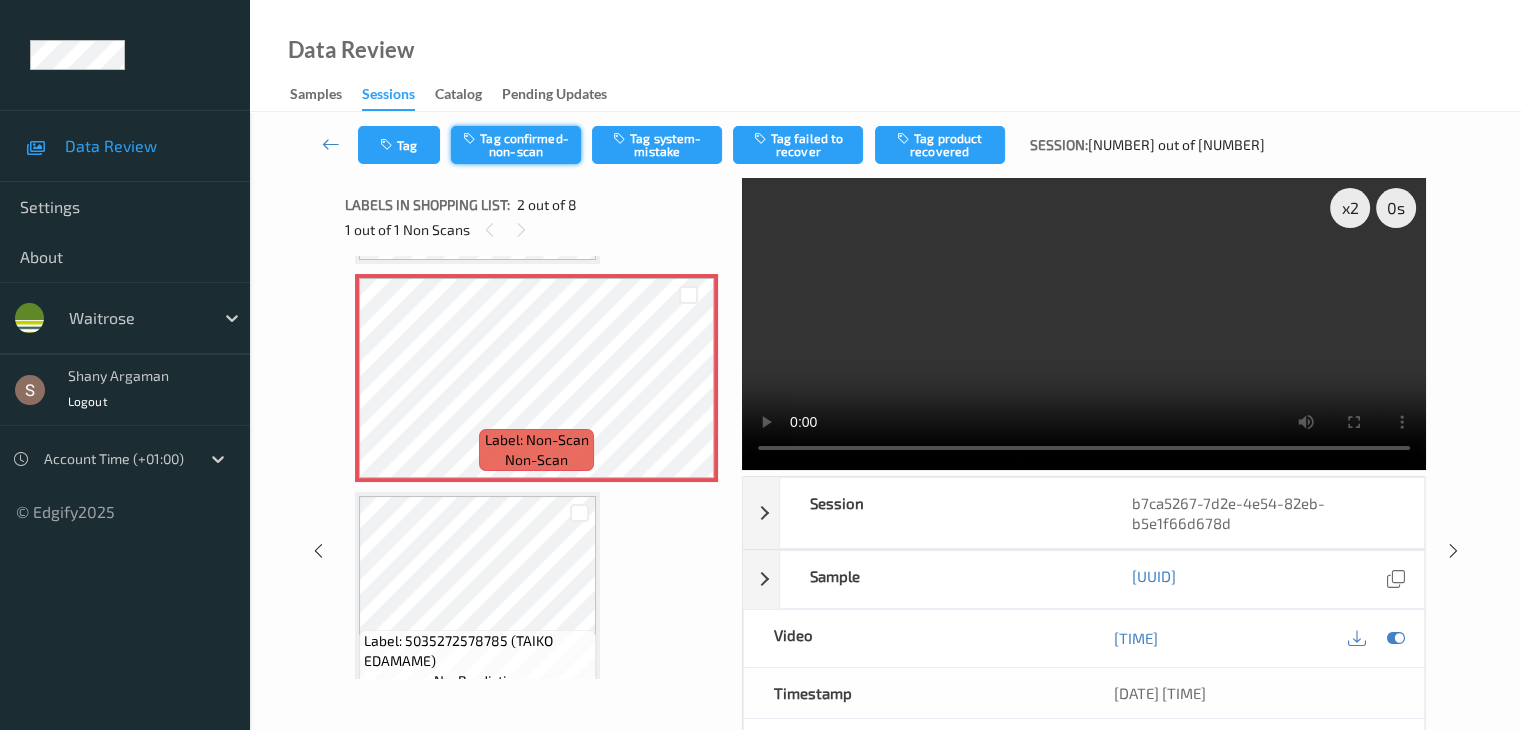 click on "Tag   confirmed-non-scan" at bounding box center [516, 145] 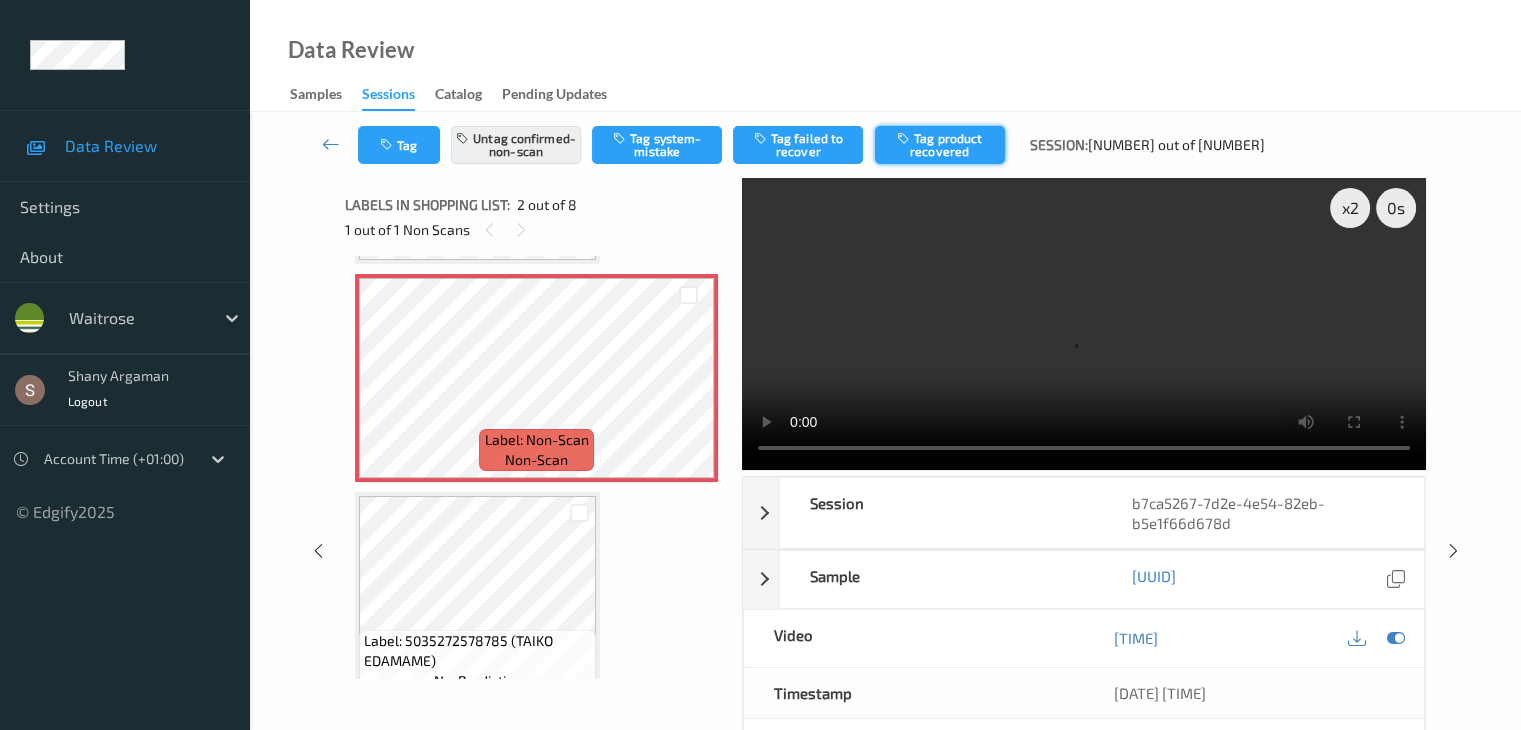 click on "Tag   product recovered" at bounding box center (940, 145) 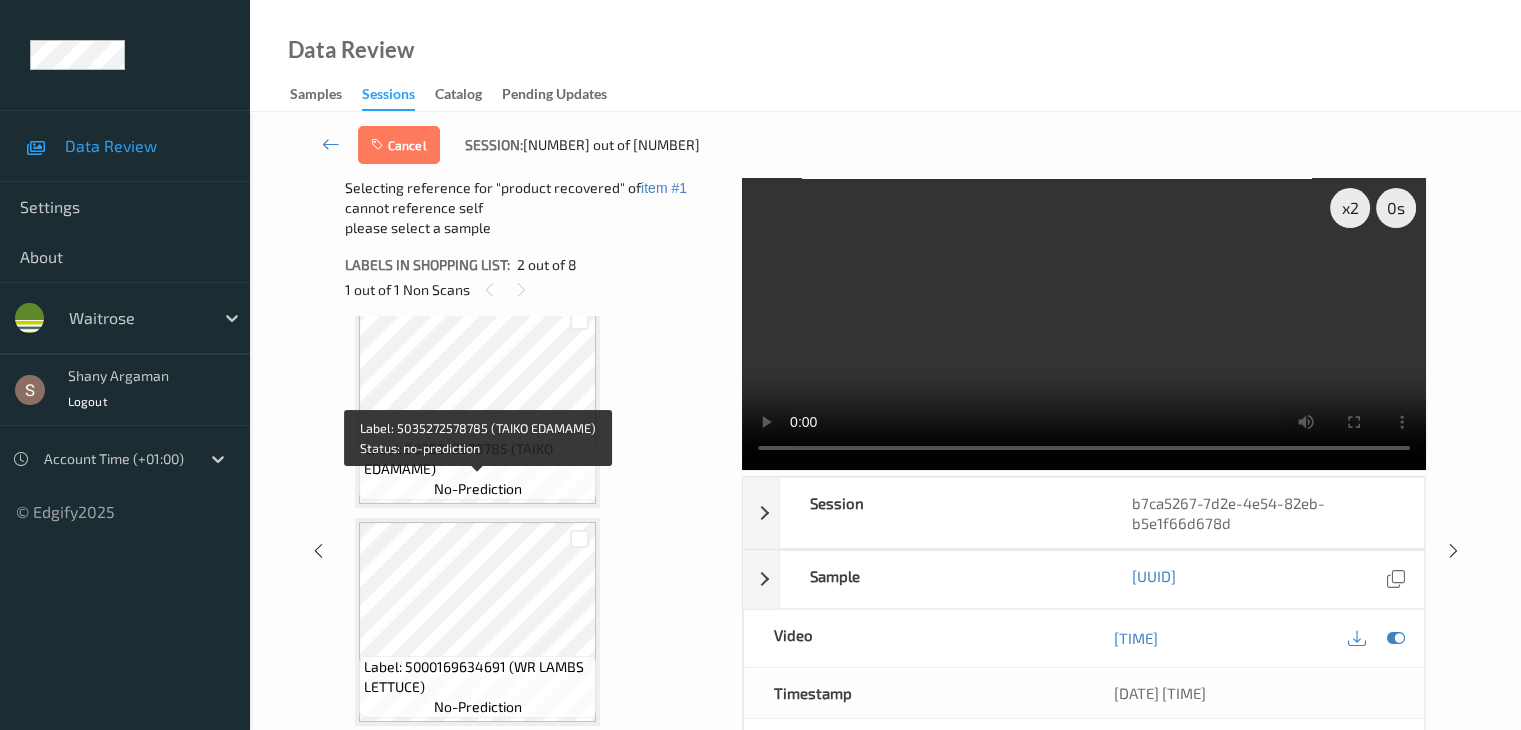 scroll, scrollTop: 510, scrollLeft: 0, axis: vertical 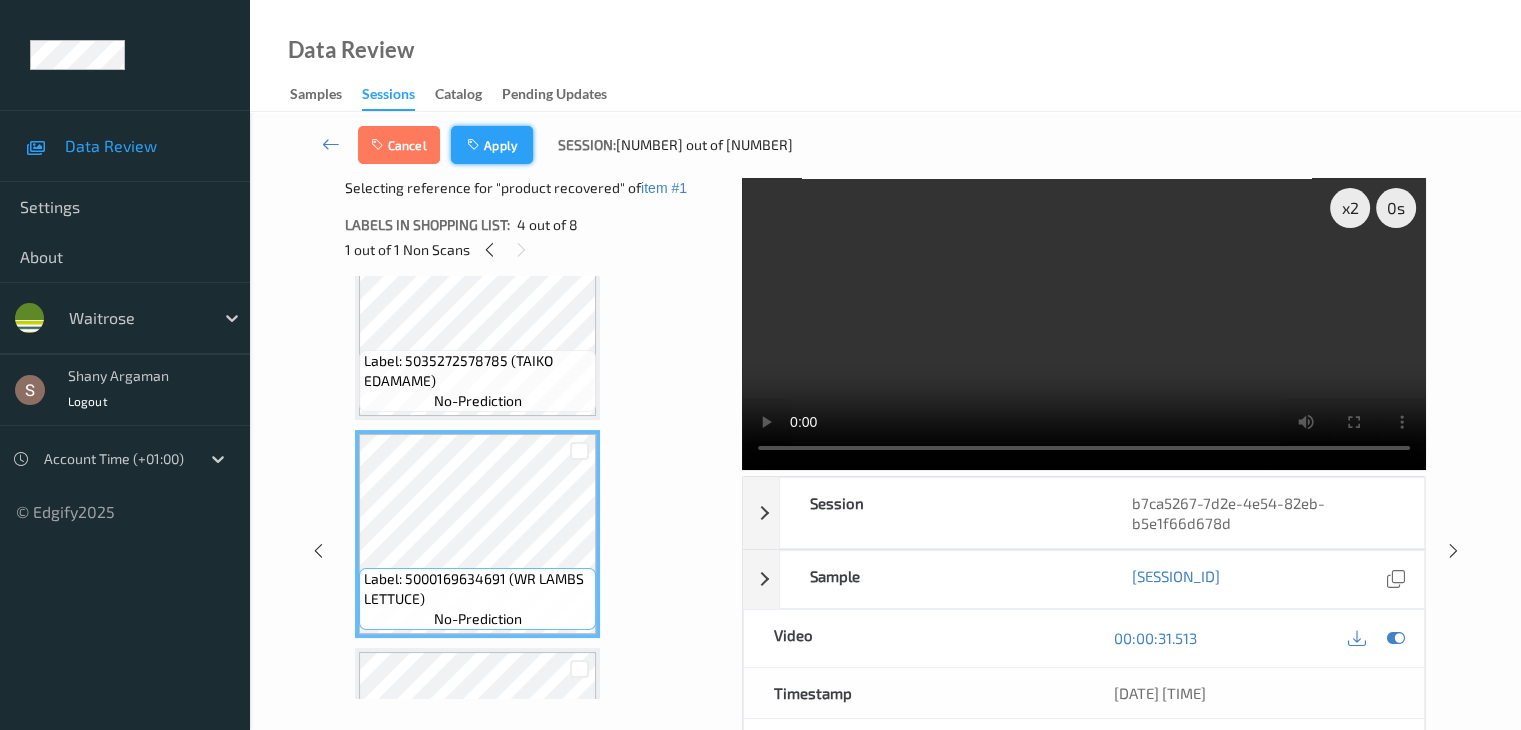 click on "Apply" at bounding box center [492, 145] 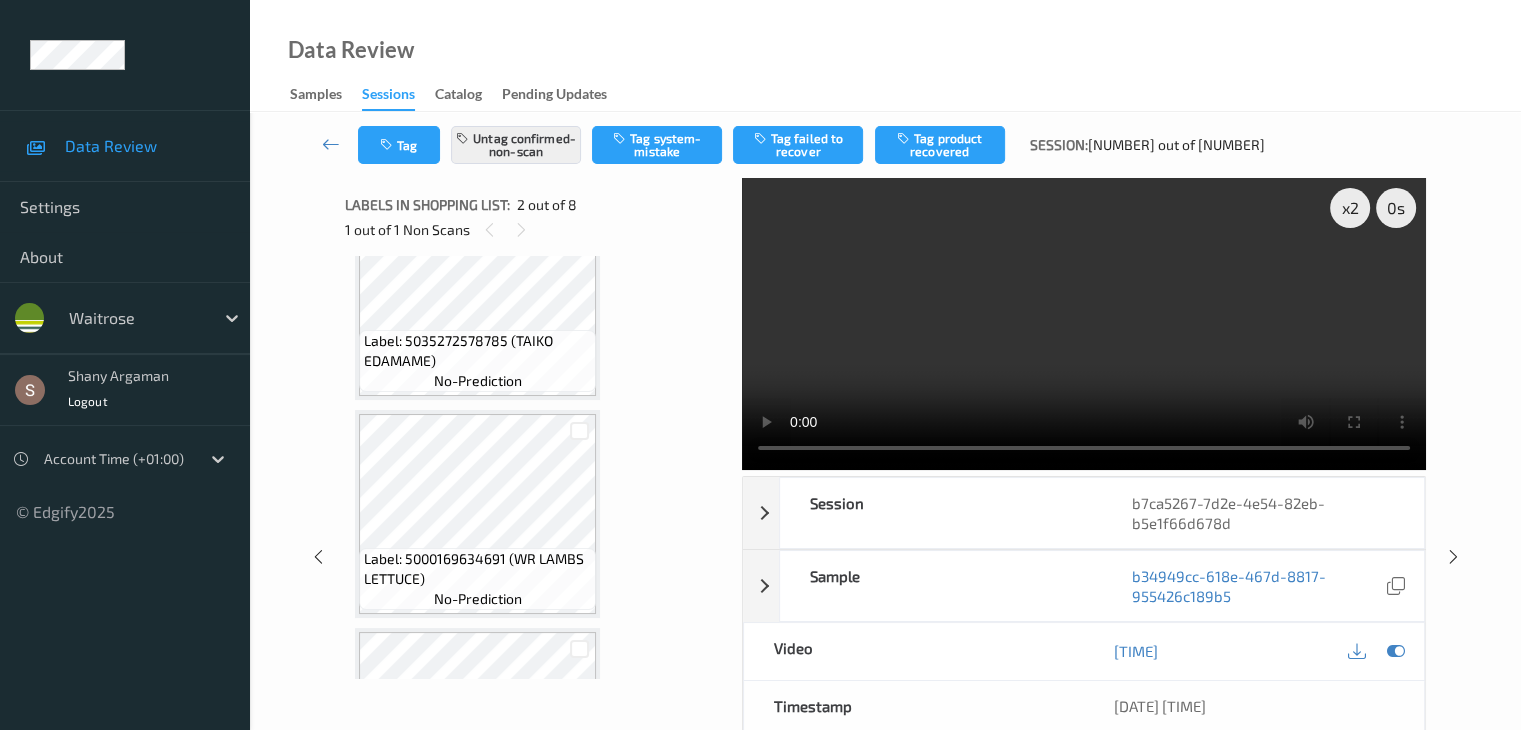 scroll, scrollTop: 10, scrollLeft: 0, axis: vertical 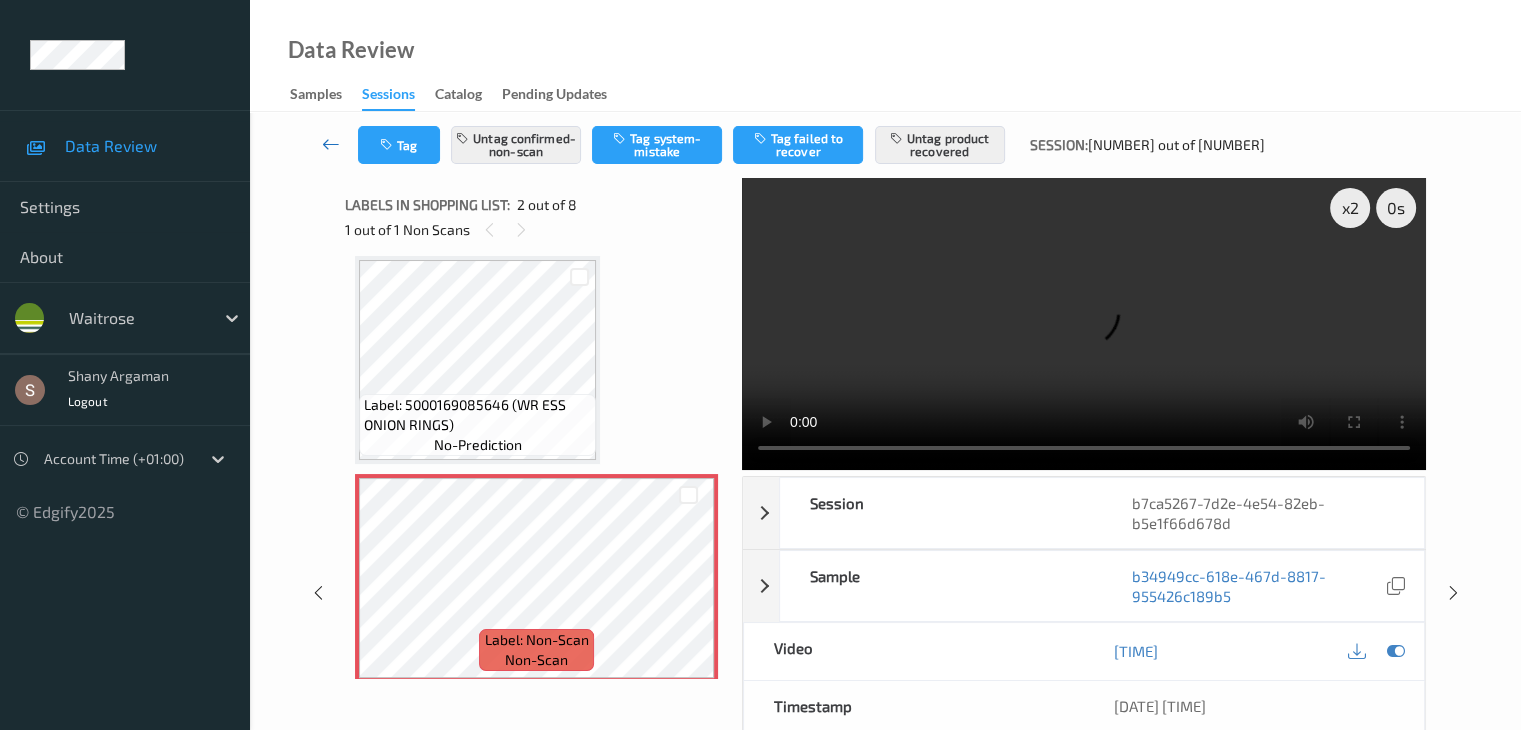 click at bounding box center [331, 144] 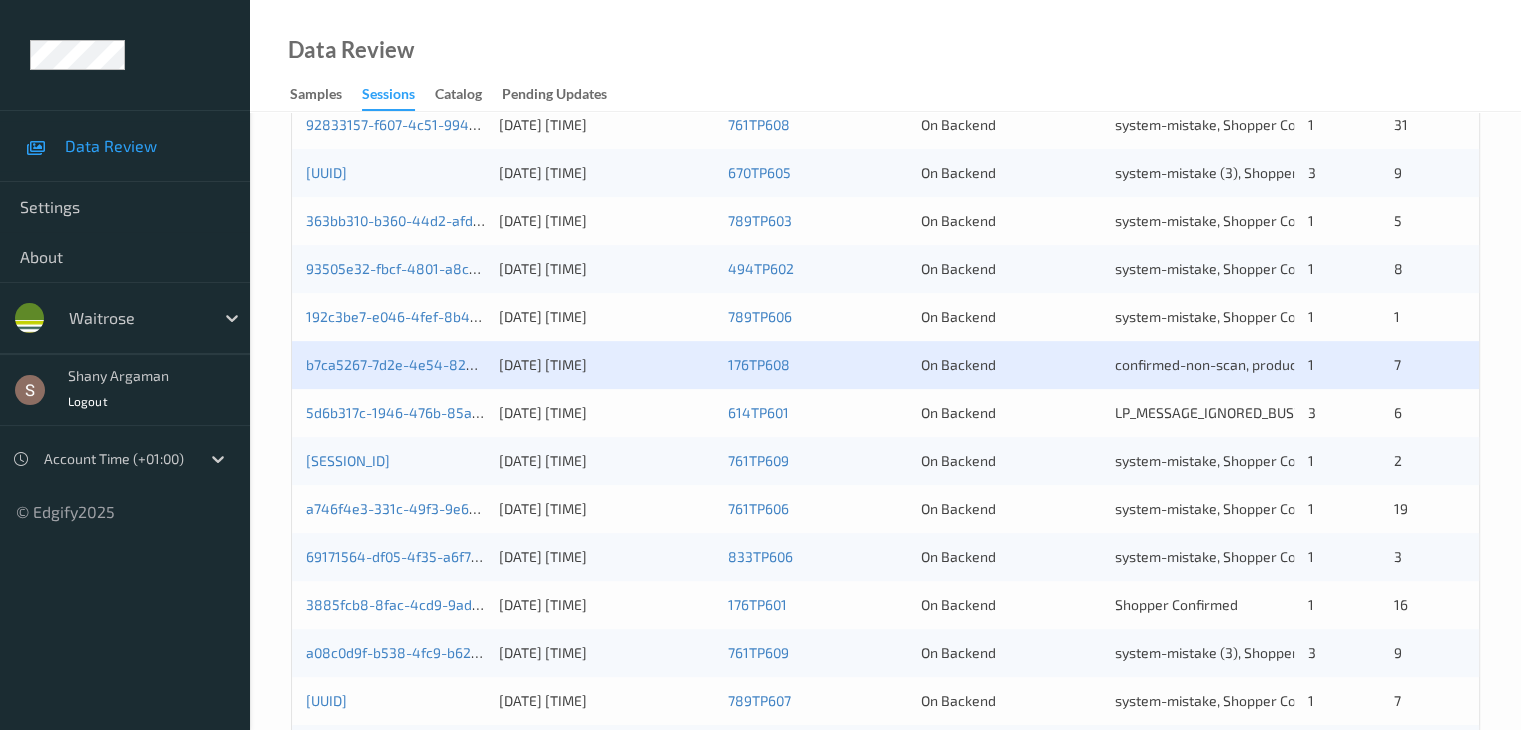 scroll, scrollTop: 600, scrollLeft: 0, axis: vertical 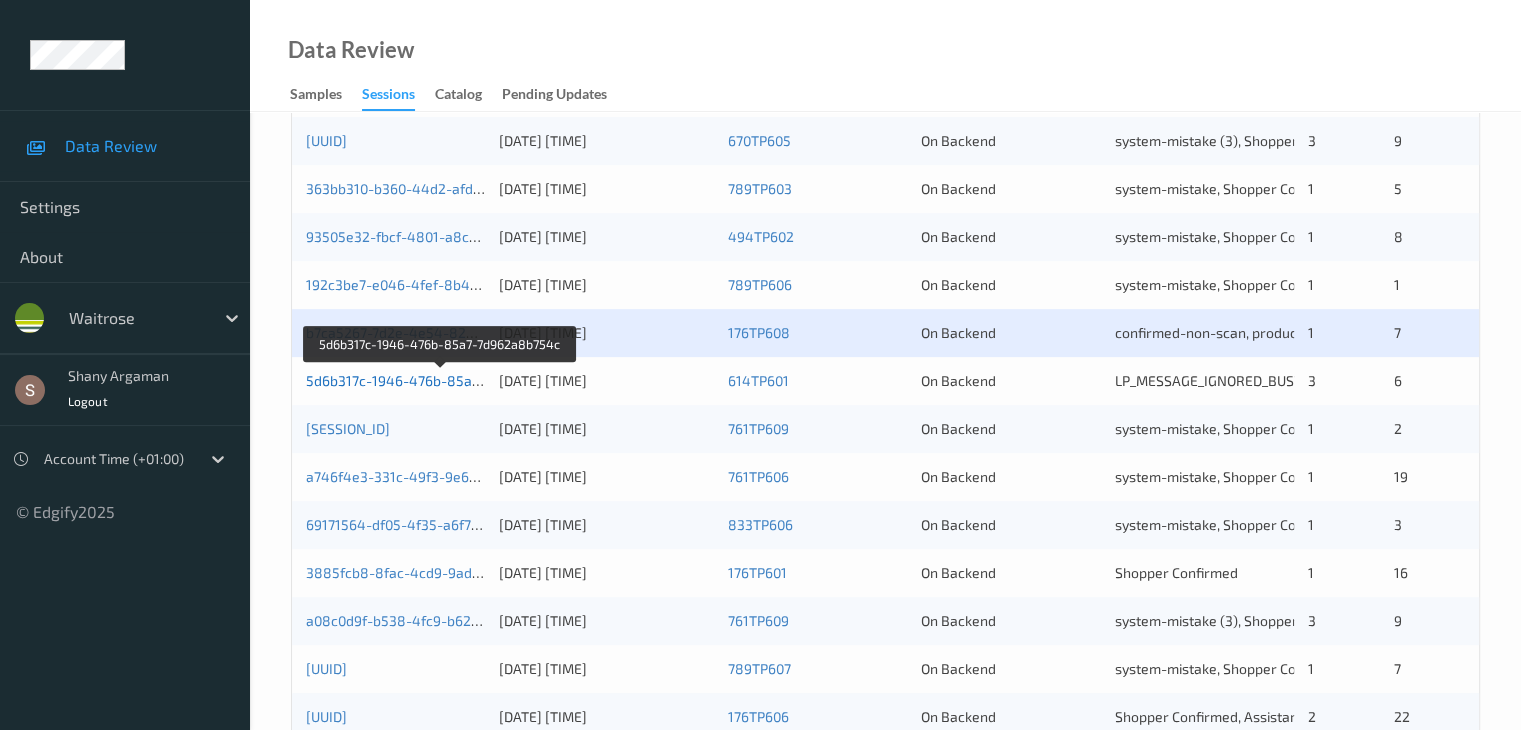click on "5d6b317c-1946-476b-85a7-7d962a8b754c" at bounding box center (442, 380) 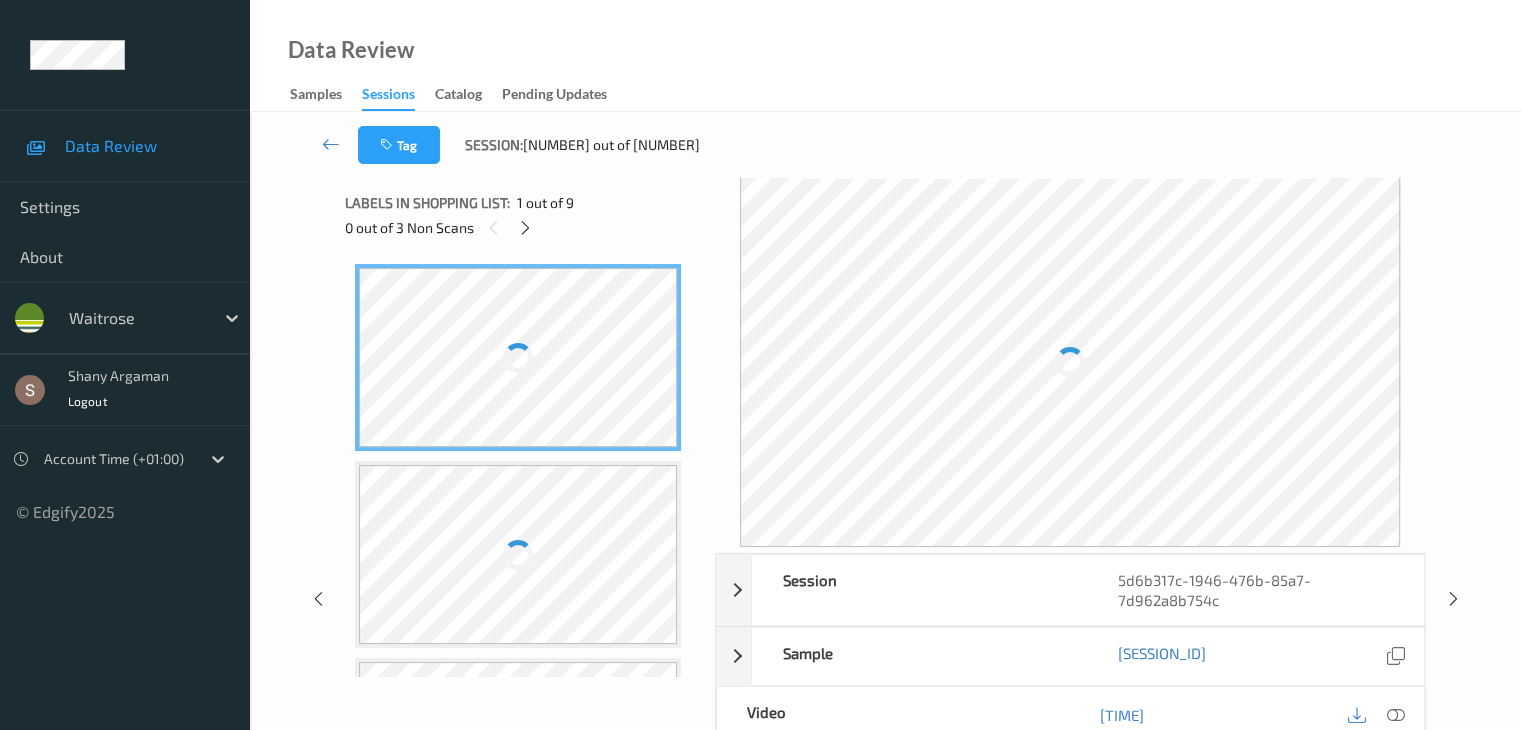 scroll, scrollTop: 0, scrollLeft: 0, axis: both 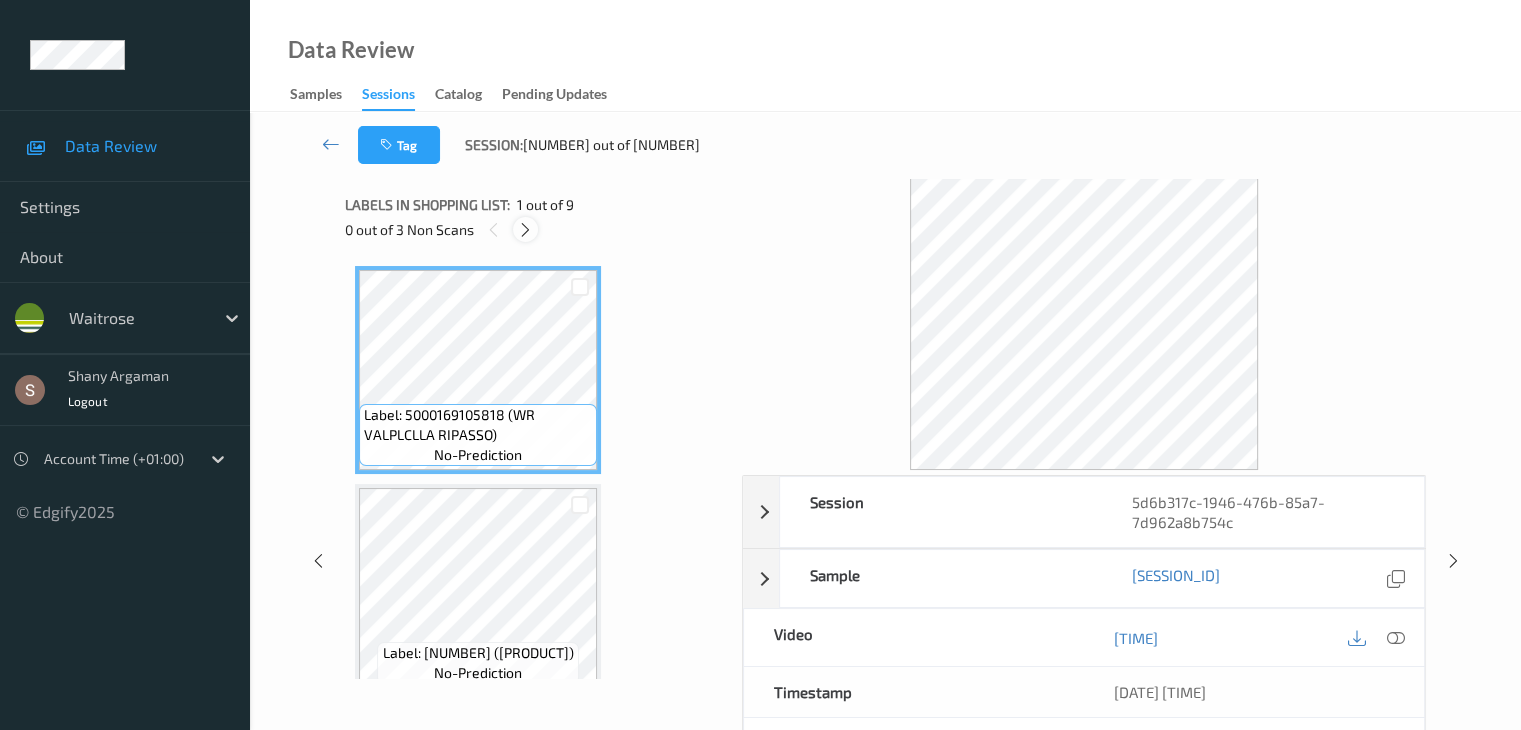 click at bounding box center (525, 230) 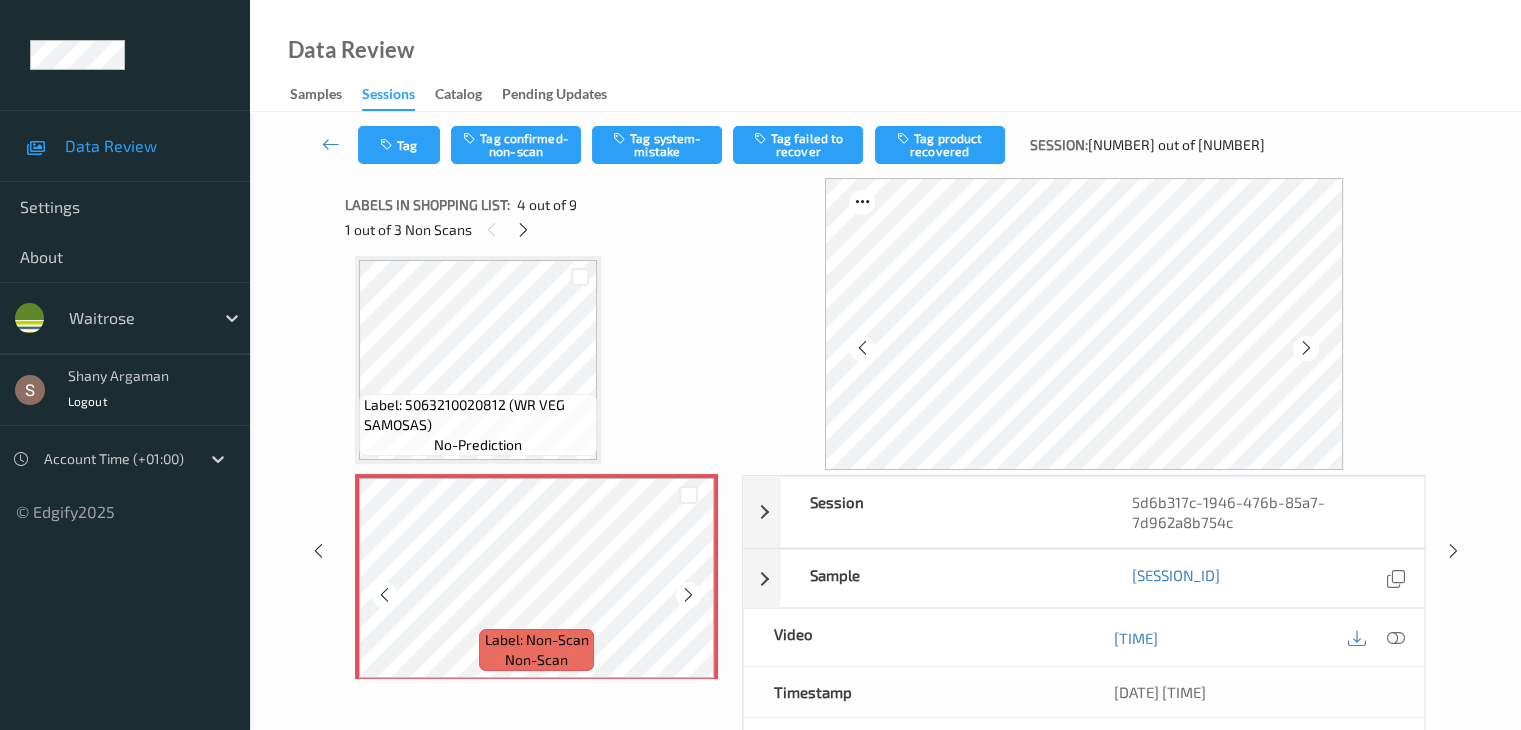 click at bounding box center (688, 594) 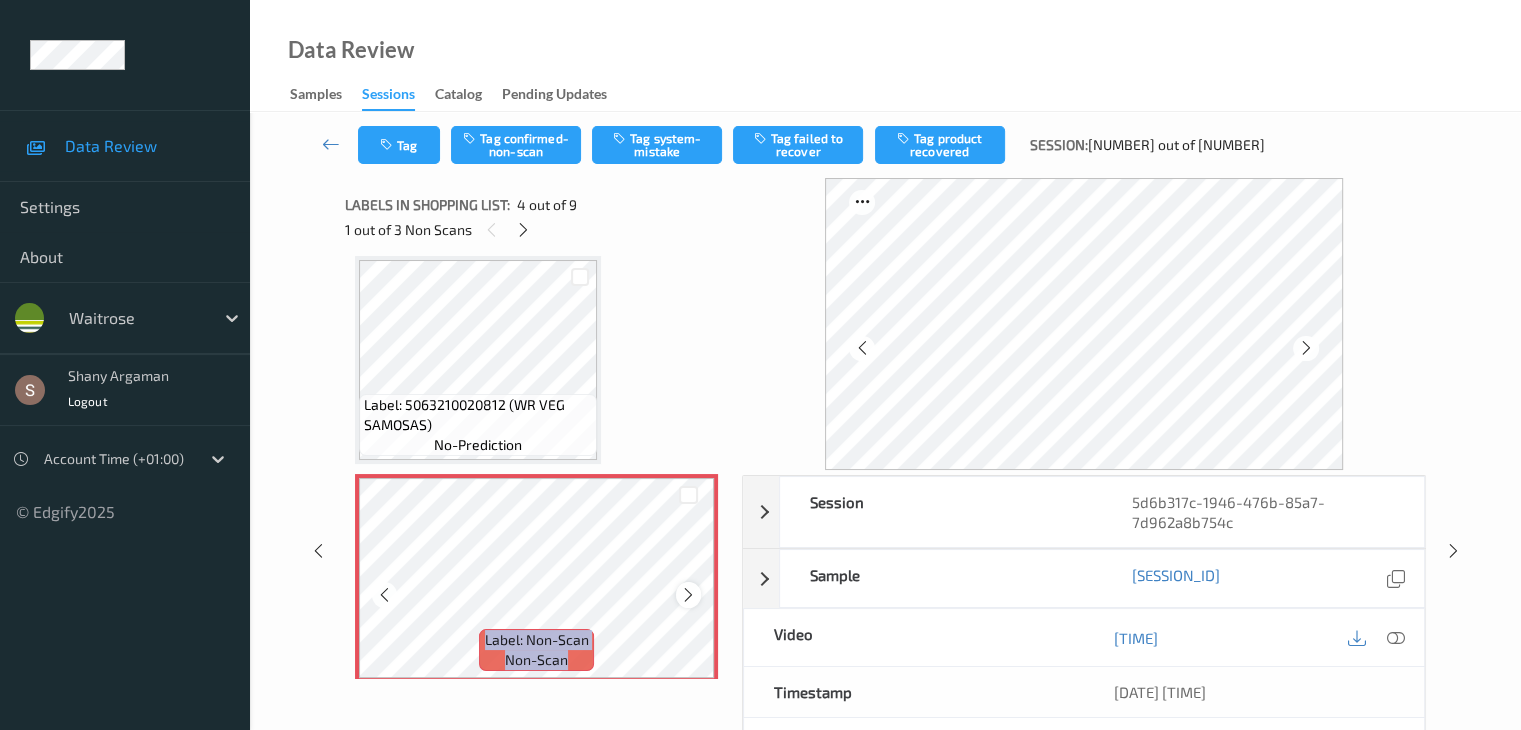 click at bounding box center (688, 594) 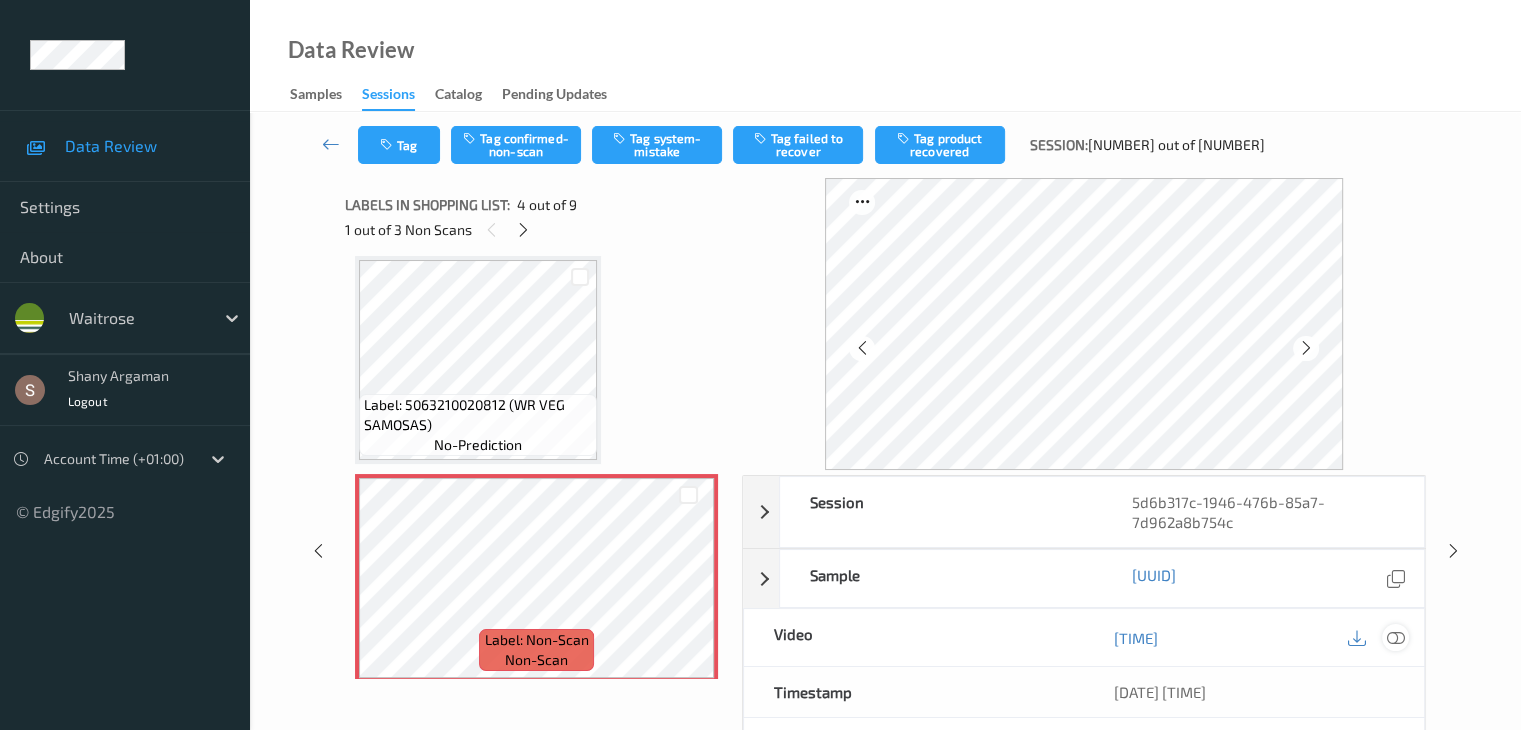 click at bounding box center [1395, 638] 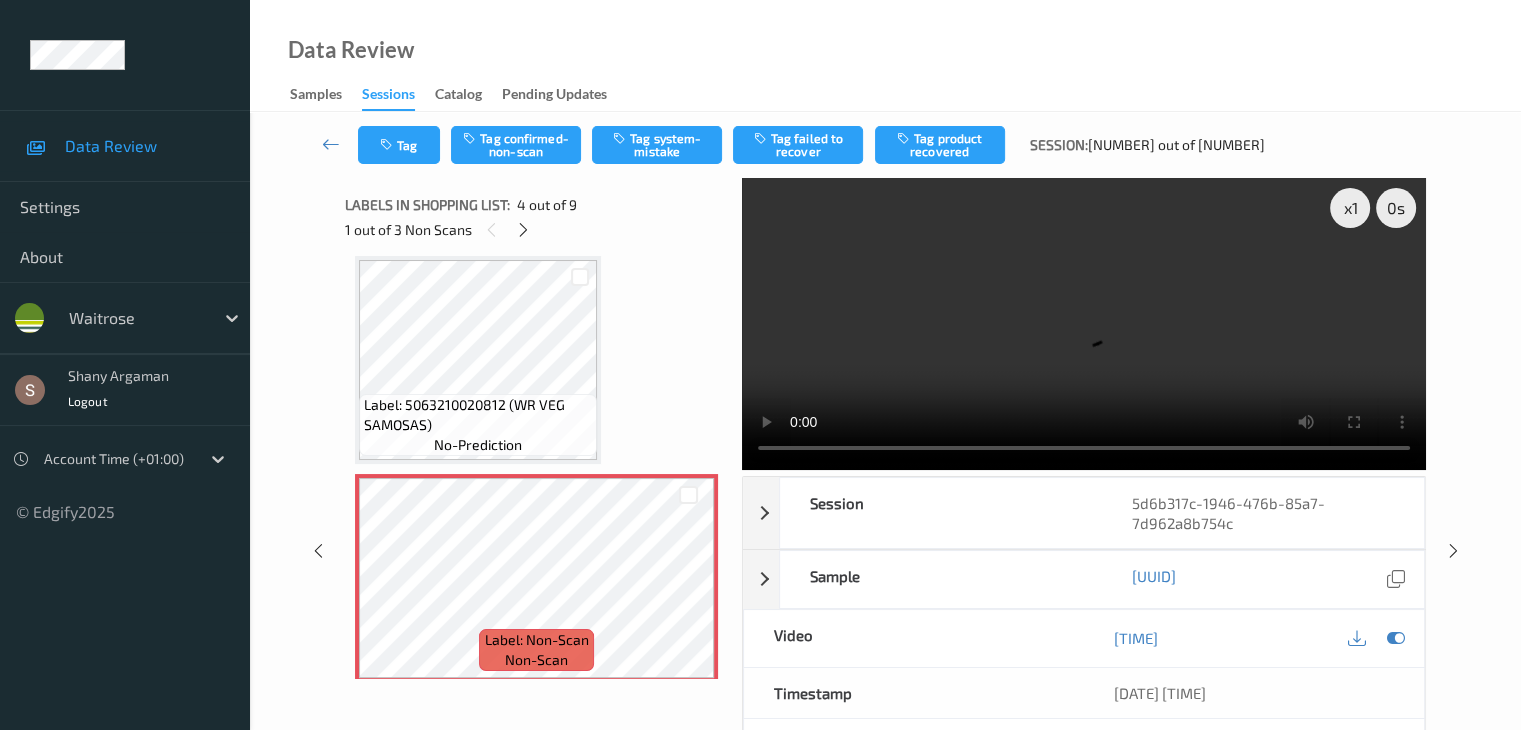 click at bounding box center [1084, 324] 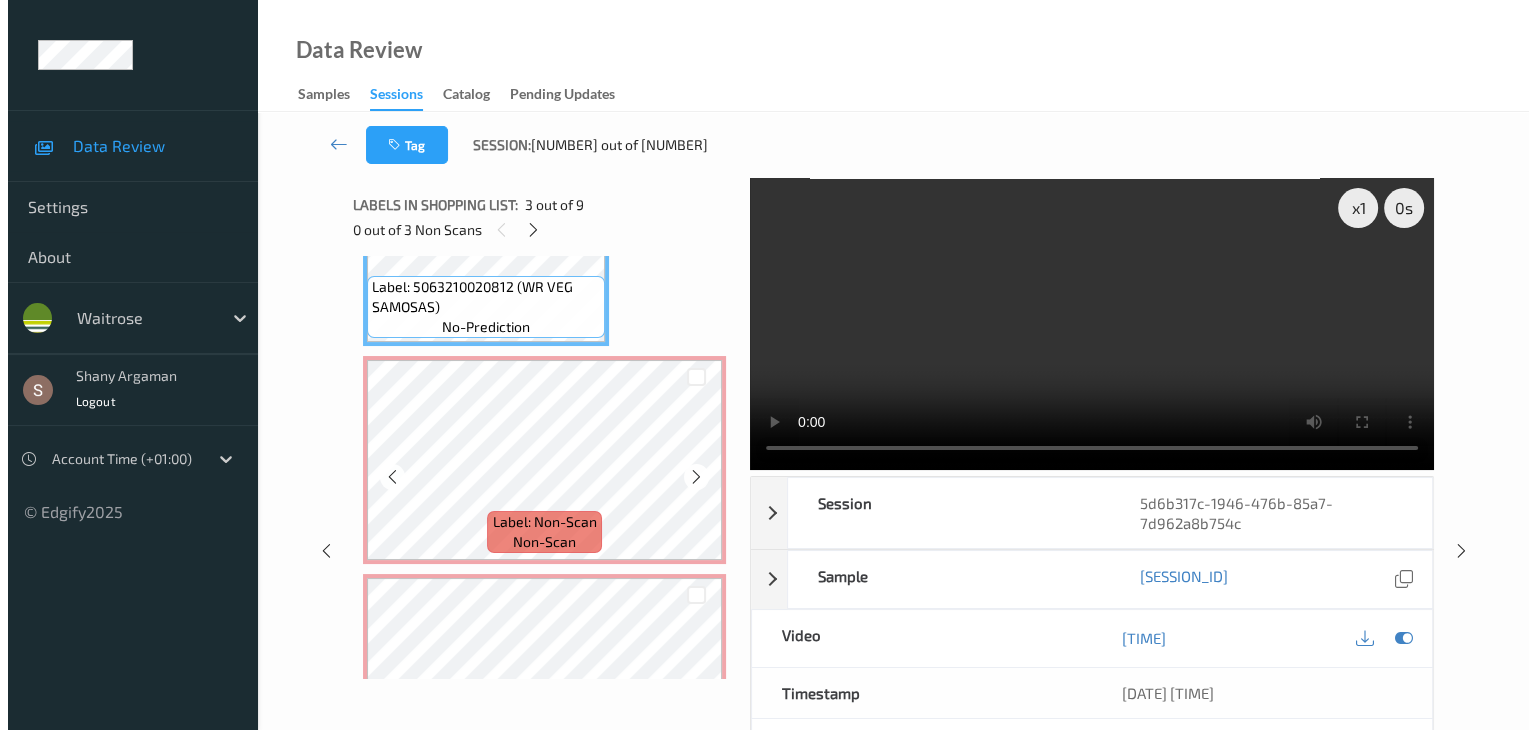 scroll, scrollTop: 600, scrollLeft: 0, axis: vertical 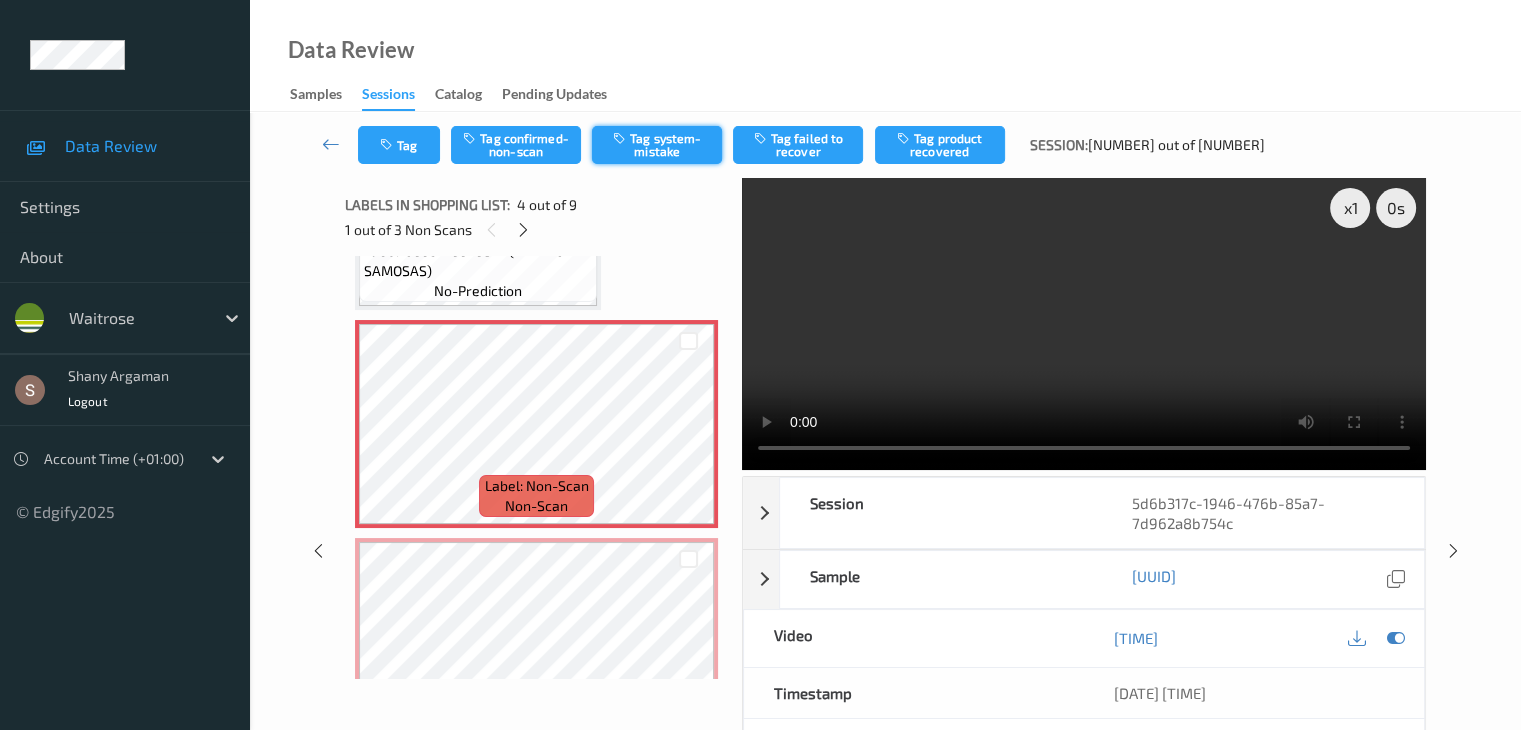click on "Tag   system-mistake" at bounding box center [657, 145] 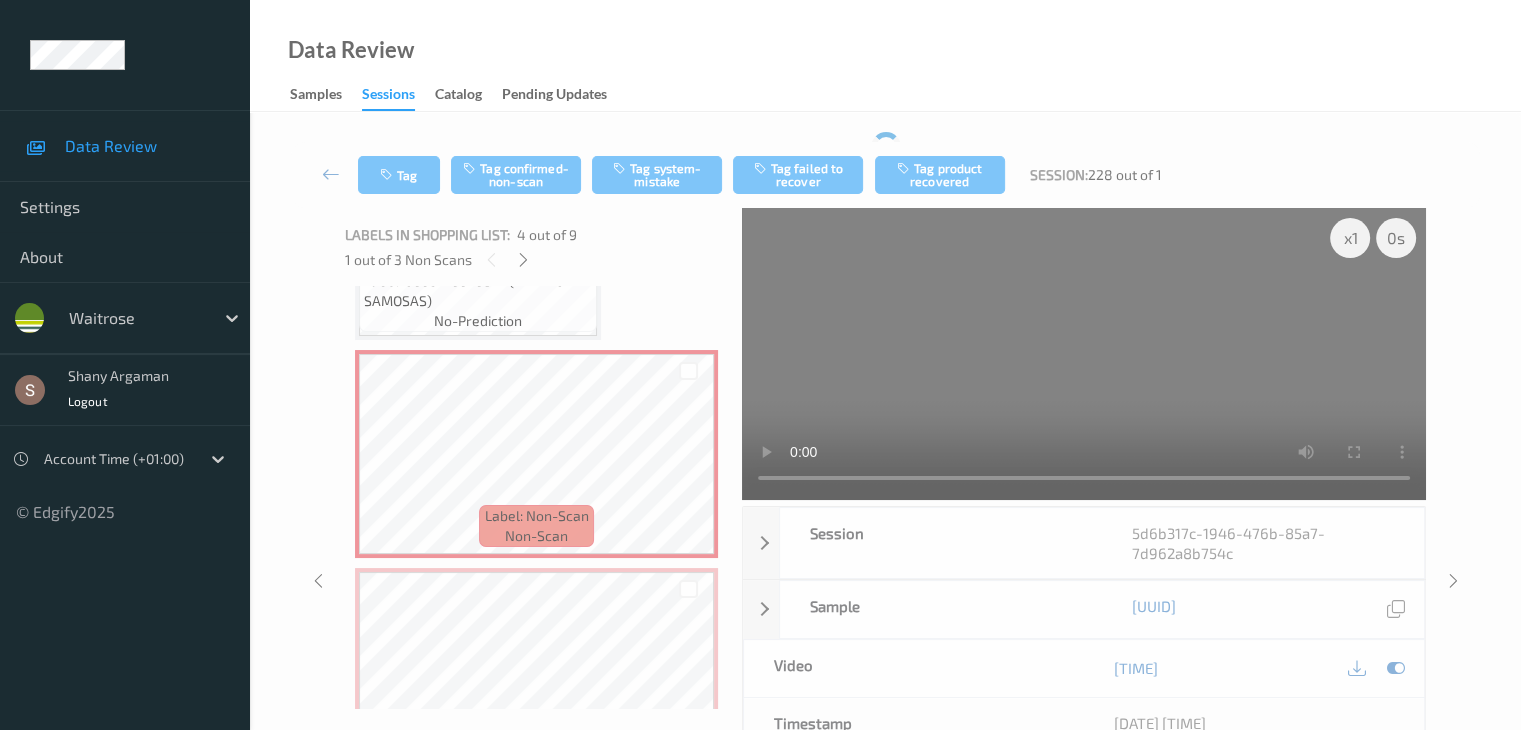 click on "Tag Tag   confirmed-non-scan Tag   system-mistake Tag   failed to recover Tag   product recovered Session: 228 out of 1 x 1 0 s Session 5d6b317c-1946-476b-85a7-7d962a8b754c Session ID 5d6b317c-1946-476b-85a7-7d962a8b754c Session 14/07/2025 17:20:17 Timestamp 14/07/2025 17:20:17 Tags Assistant Rejected , LP_MESSAGE_IGNORED_BUSY Device 614TP601 Assistant ID N/A Shopper ID N/A Sample 6d221fb1-eaf9-4c20-b738-c2a0d25b29d6 Group ID 6346c4ac-ba8f-464f-bf06-30c3cd76a2f6 Prediction Loss N/A Video 00:00:43.847 Timestamp 14/07/2025 17:21:01 Label Non-Scan Tags Assistant Rejected Label Trigger MotionDetected Match Strength alert-non-scan Labels in shopping list: 4 out of 9 1 out of 3 Non Scans Label: 5000169105818 (WR VALPLCLLA RIPASSO) no-prediction Label: 10506321002081200185 (WR VEG SAMOSAS) no-prediction Label: 5063210020812 (WR VEG SAMOSAS) no-prediction Label: Non-Scan non-scan Label: Non-Scan non-scan Label: Non-Scan non-scan Label: Non-Scan non-scan Label: Non-Scan non-scan Label: Non-Scan non-scan no-prediction" at bounding box center (885, 543) 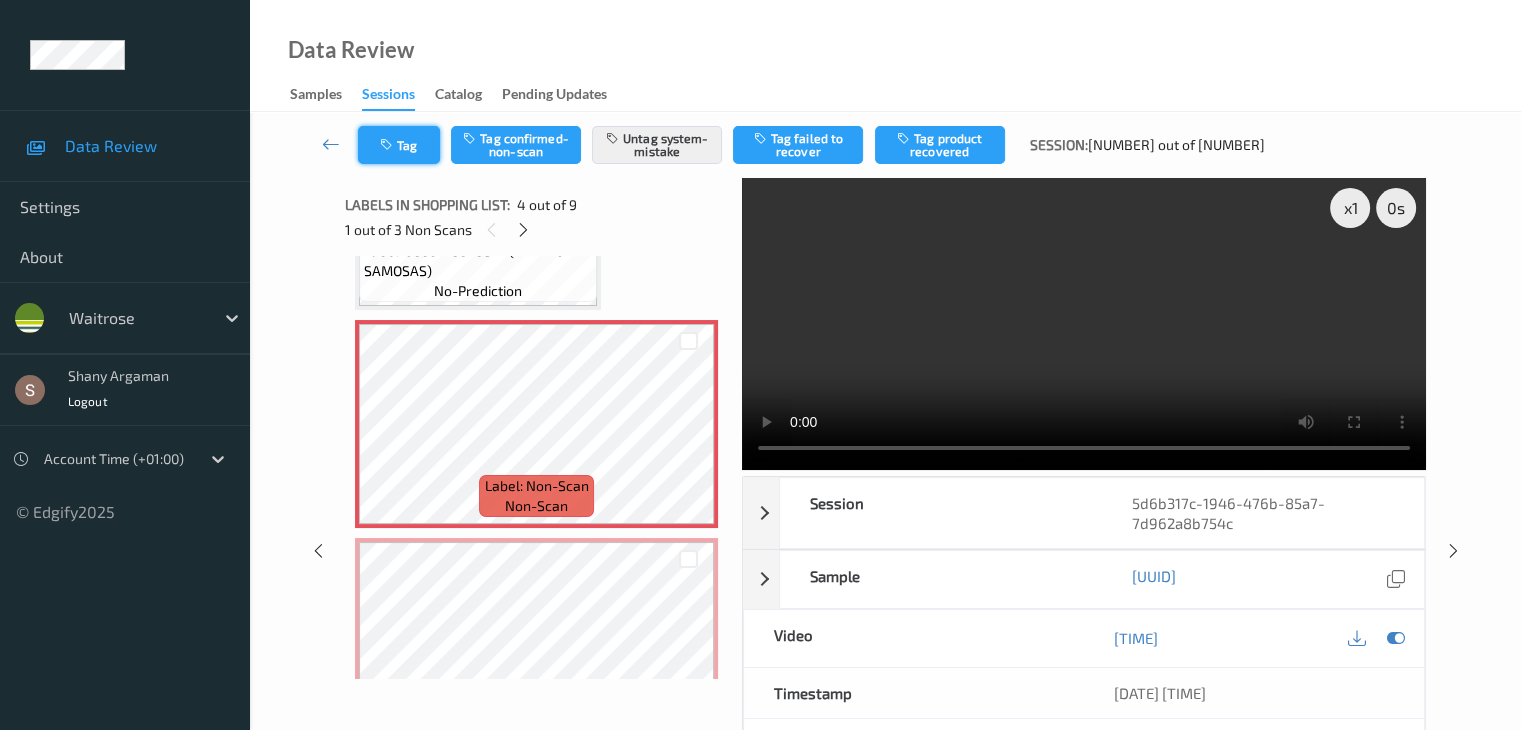 click on "Tag" at bounding box center [399, 145] 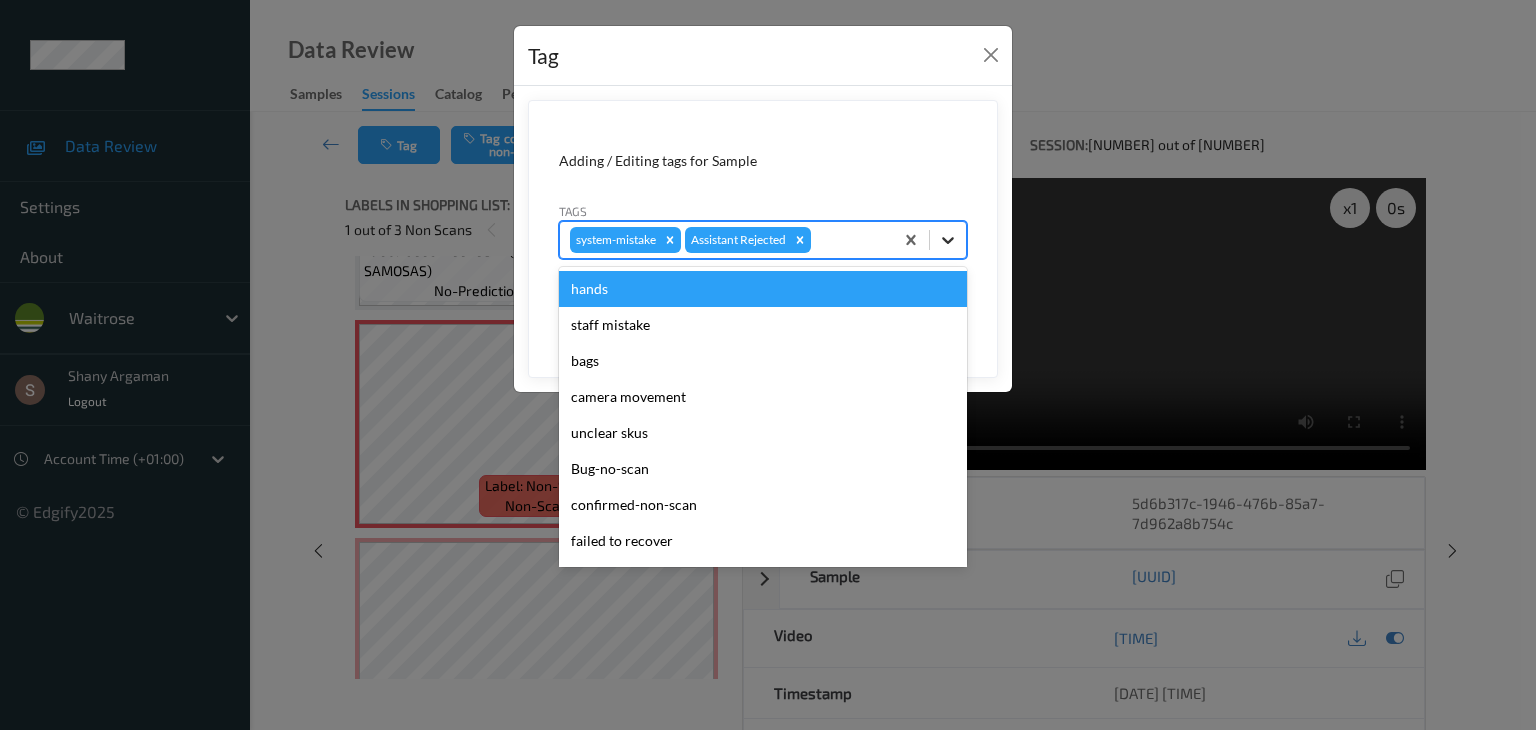 click 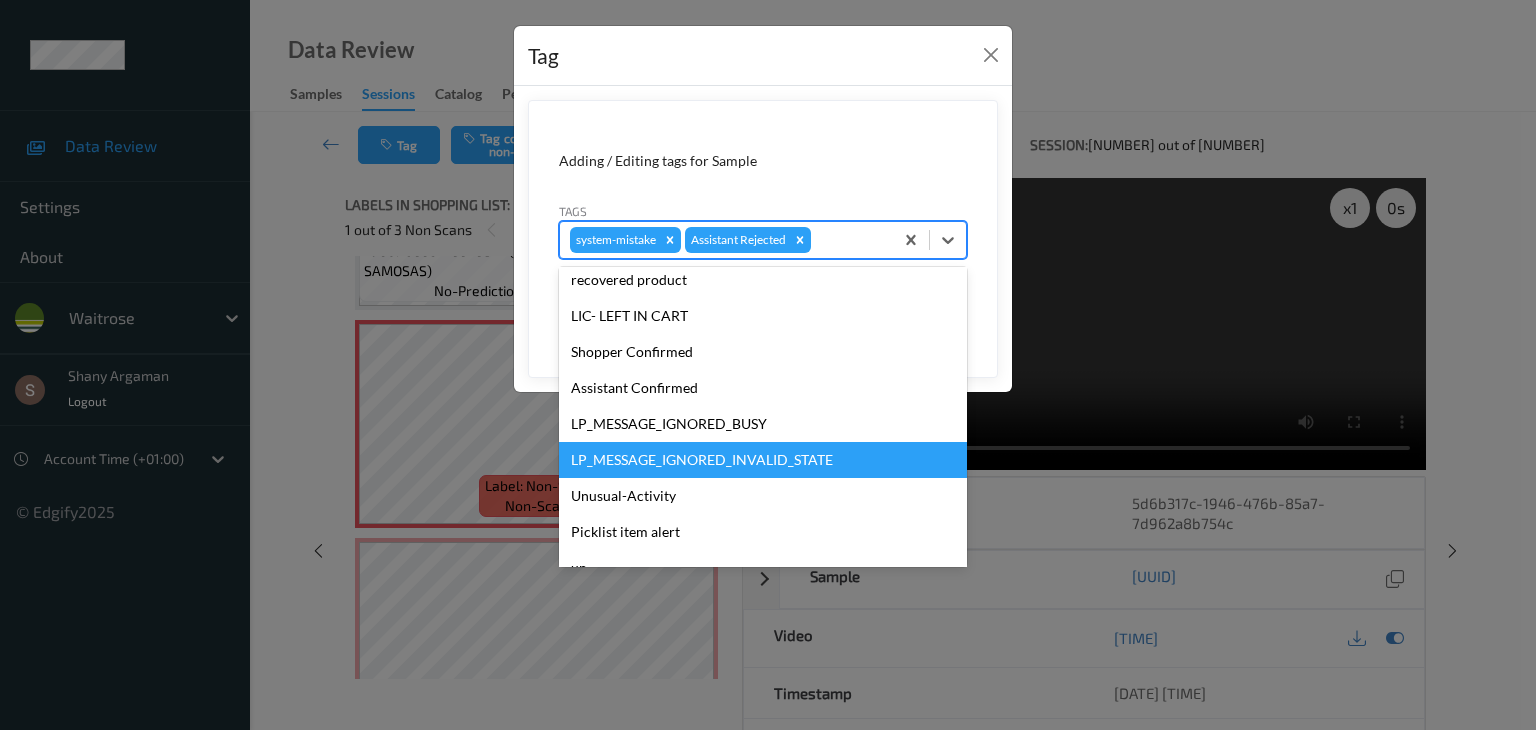 scroll, scrollTop: 356, scrollLeft: 0, axis: vertical 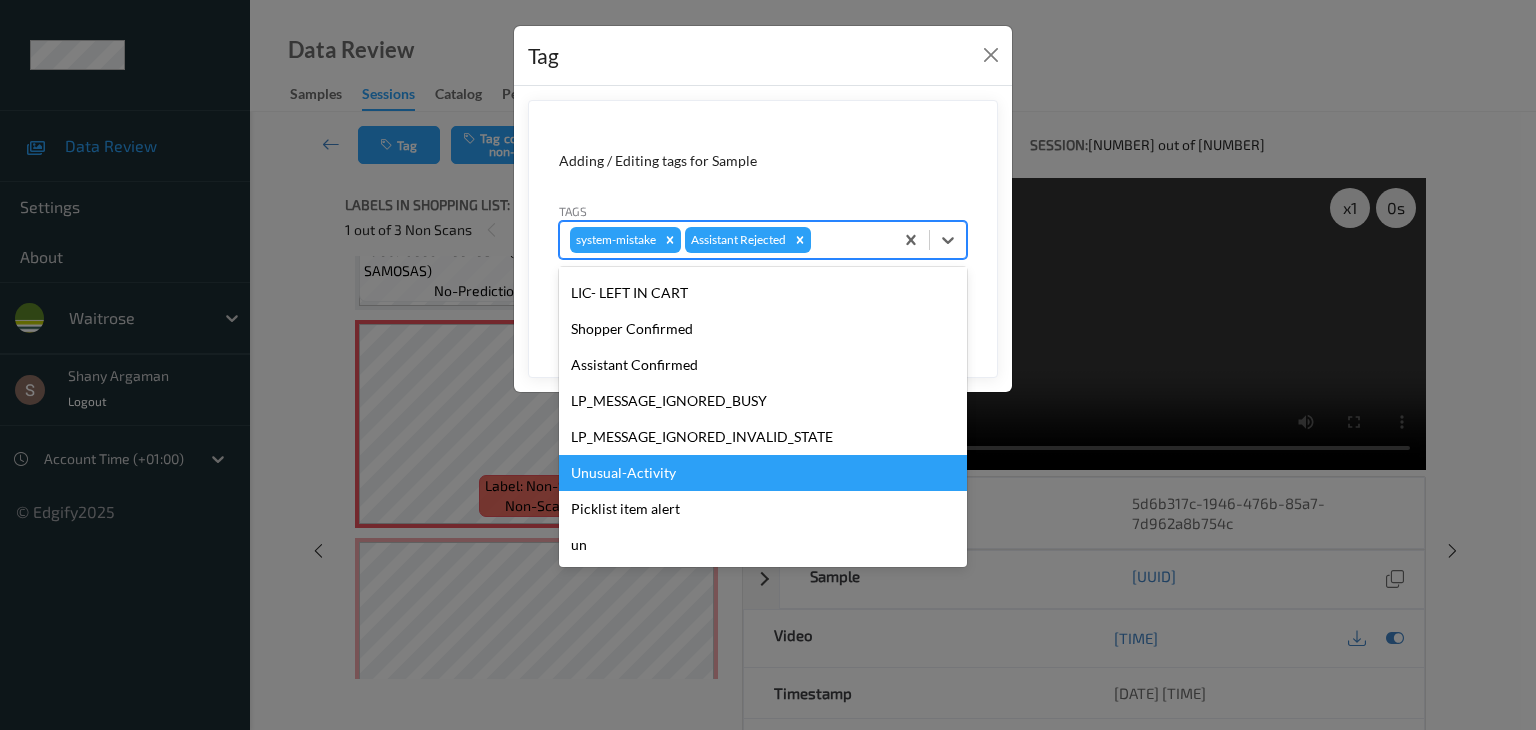 click on "Unusual-Activity" at bounding box center (763, 473) 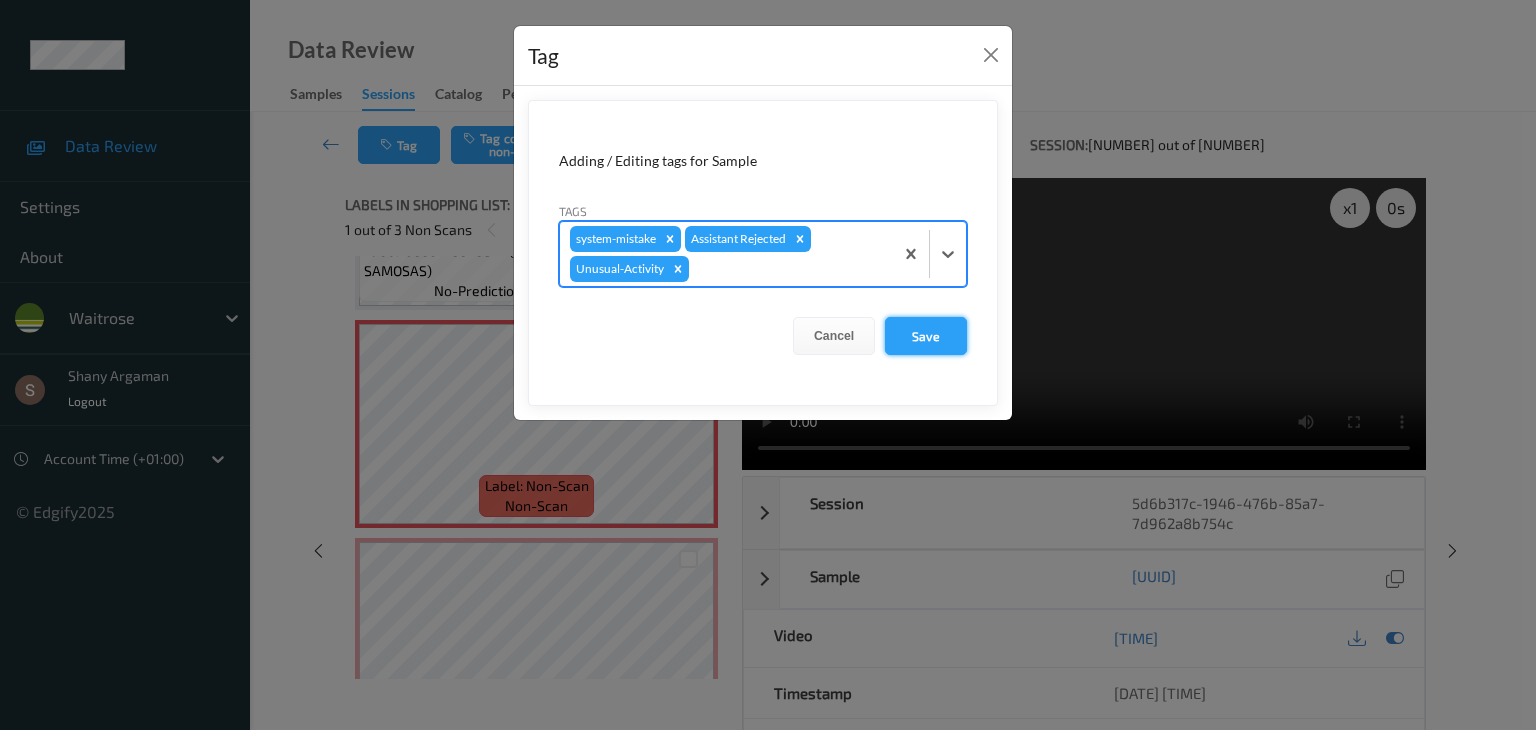 click on "Save" at bounding box center (926, 336) 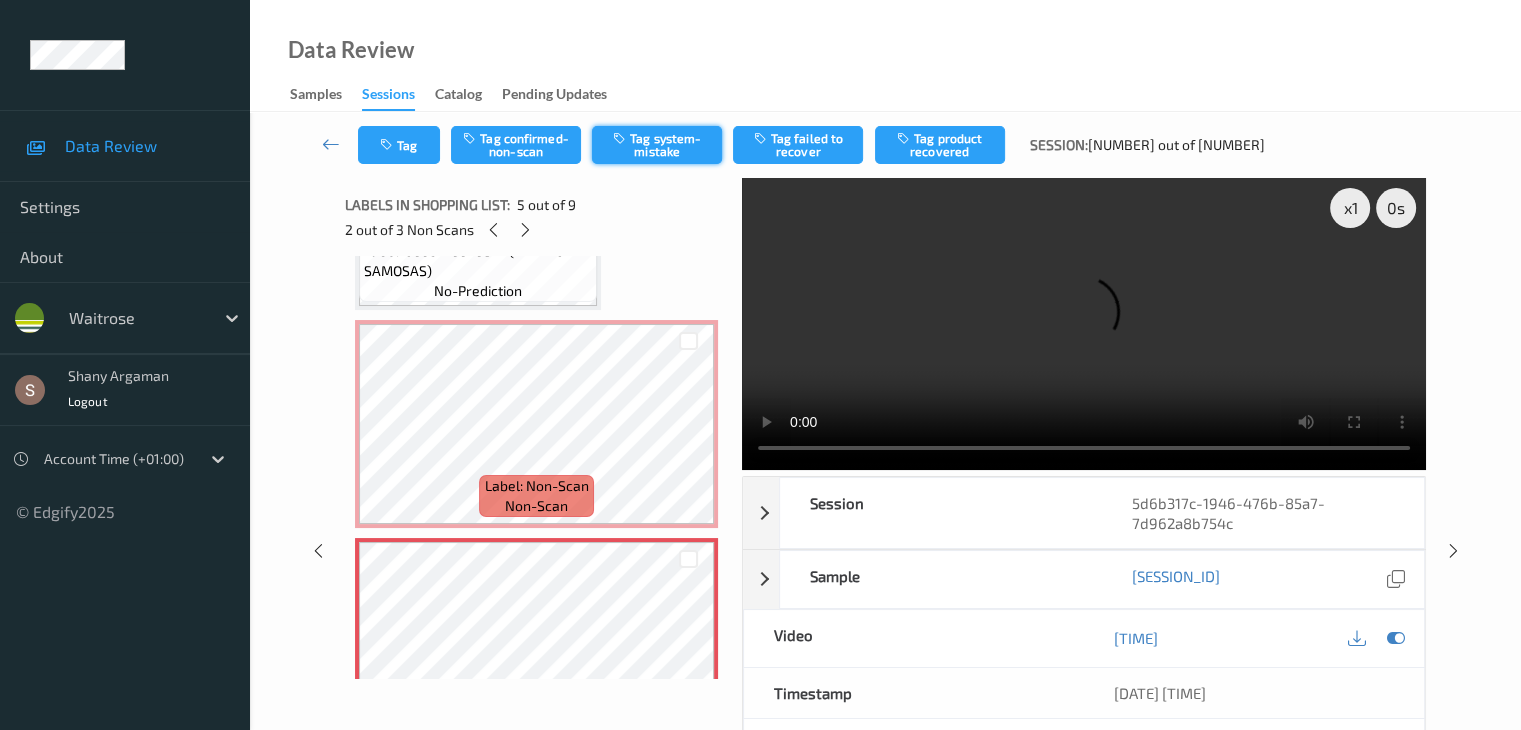 click on "Tag   system-mistake" at bounding box center (657, 145) 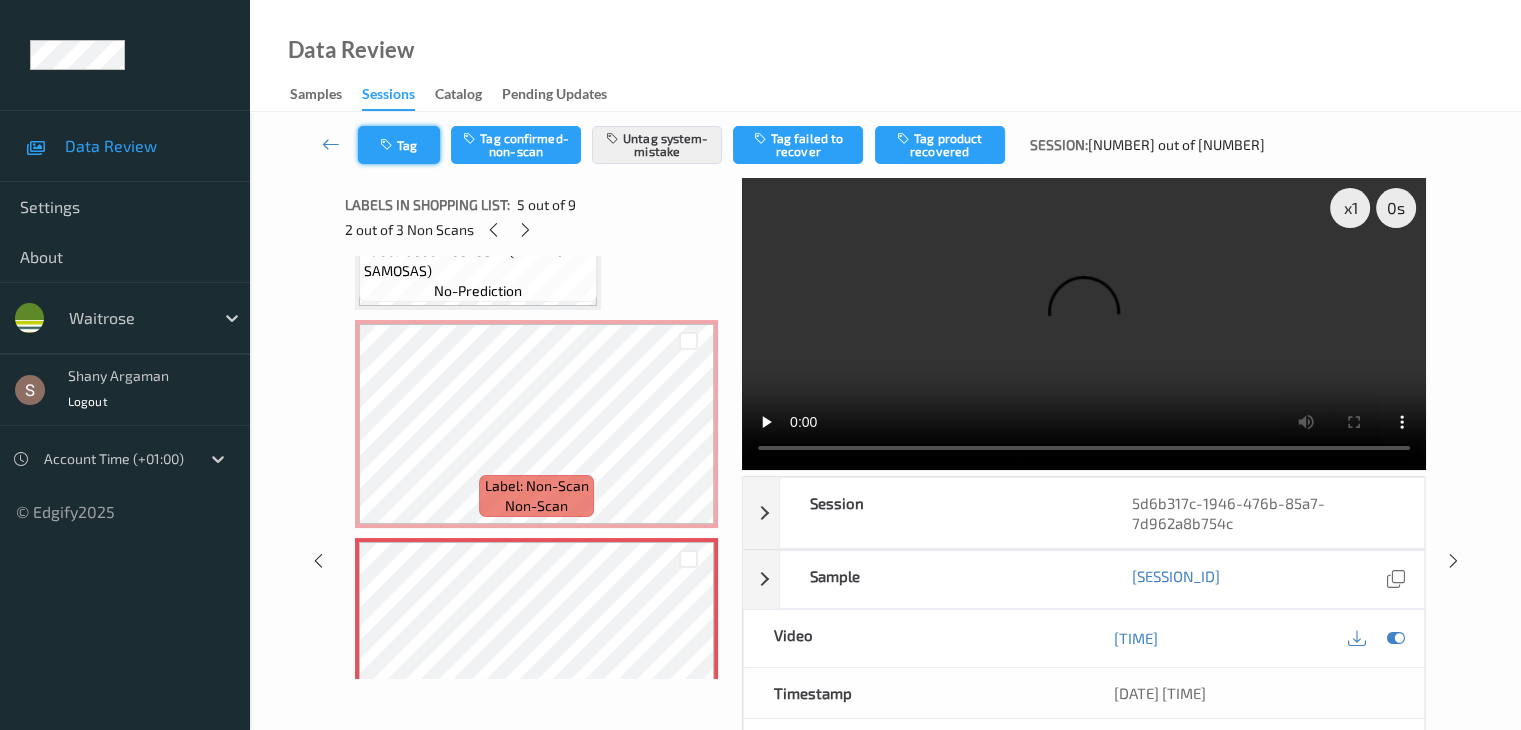 click on "Tag" at bounding box center [399, 145] 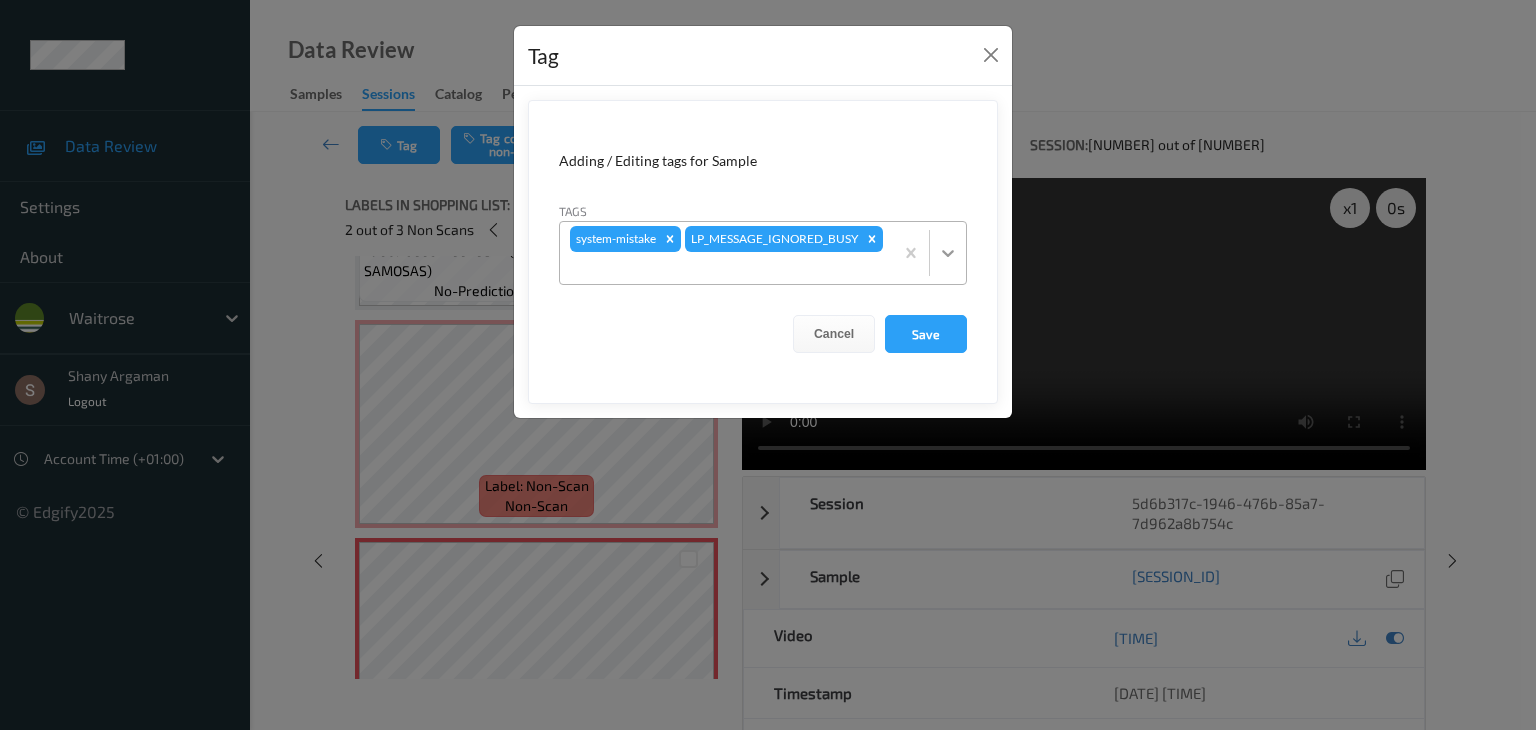 click at bounding box center [948, 253] 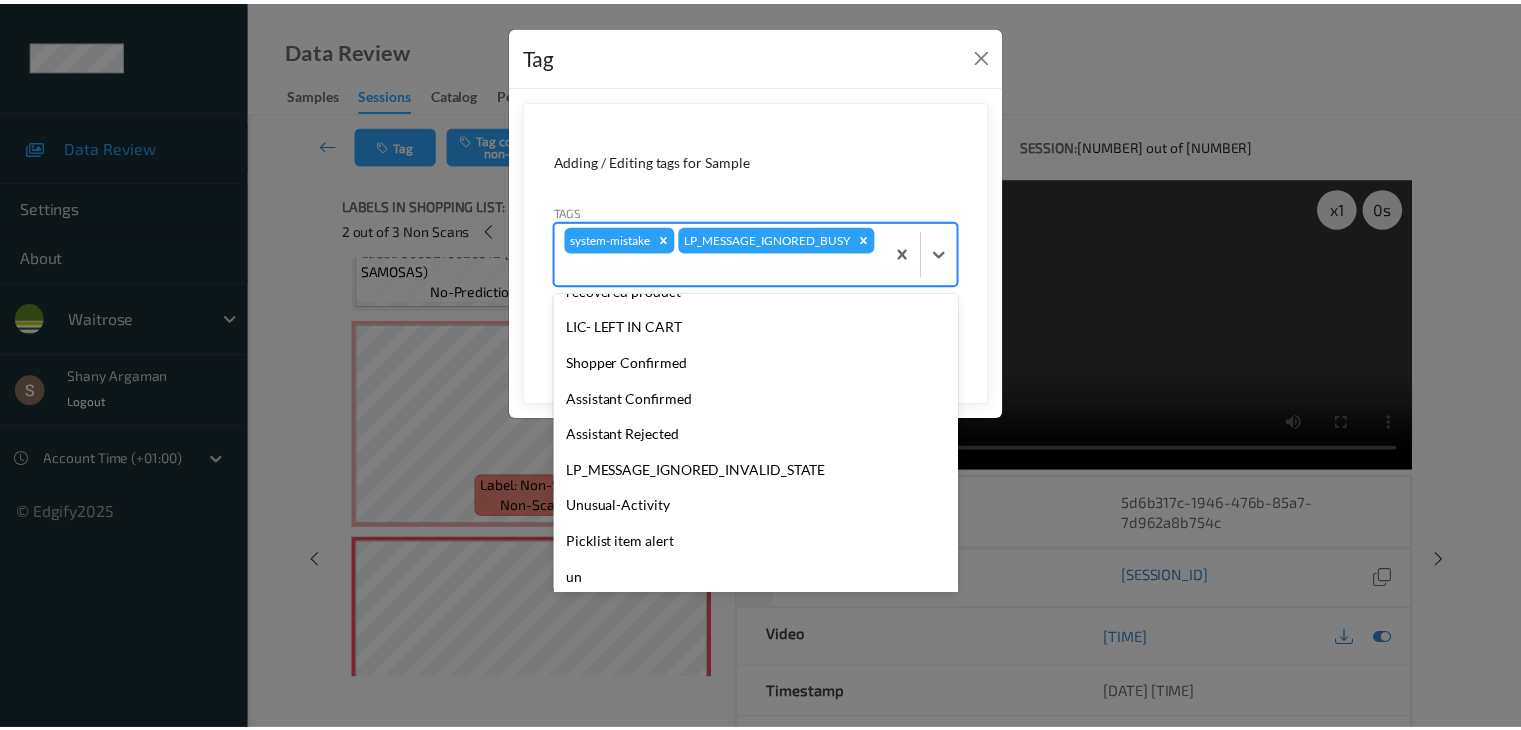 scroll, scrollTop: 356, scrollLeft: 0, axis: vertical 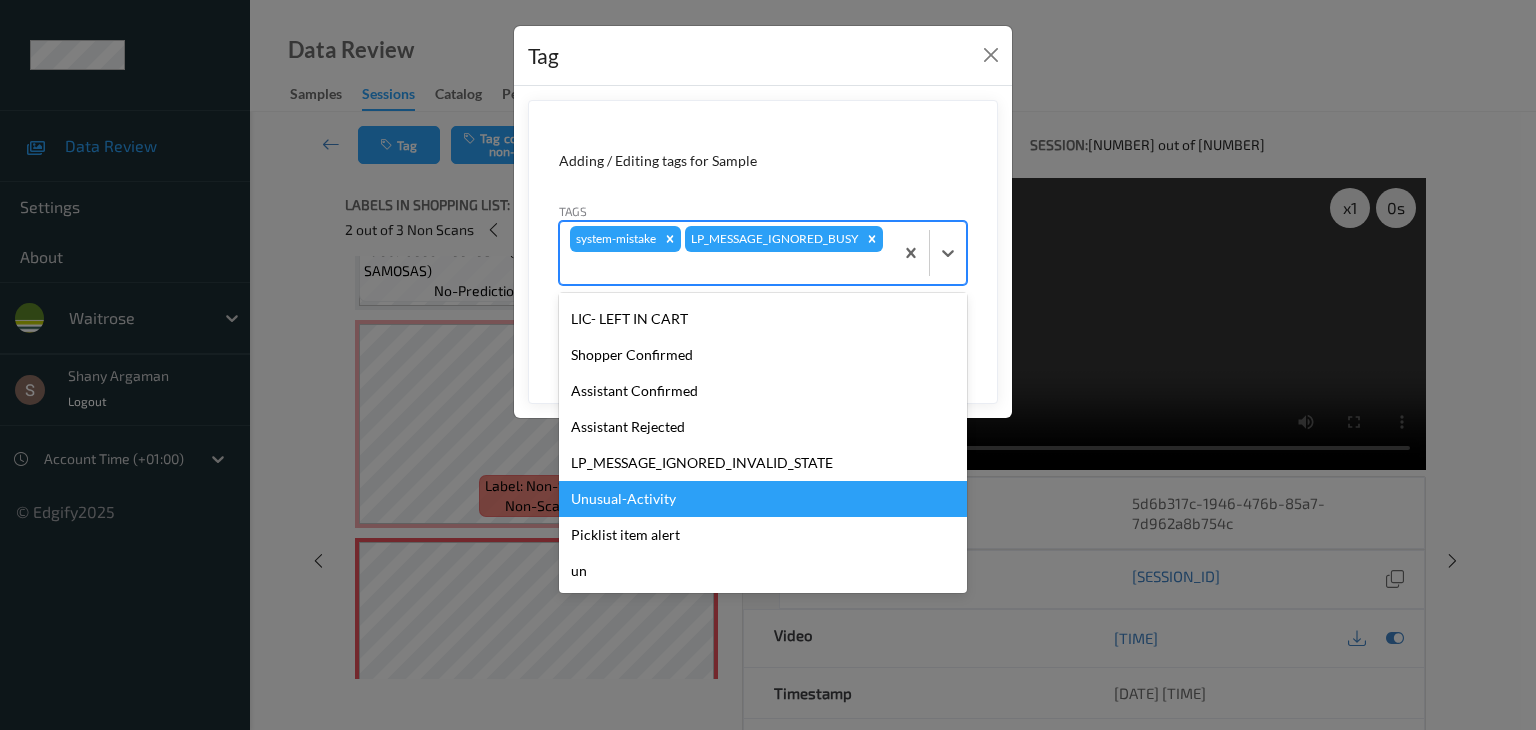 click on "Unusual-Activity" at bounding box center (763, 499) 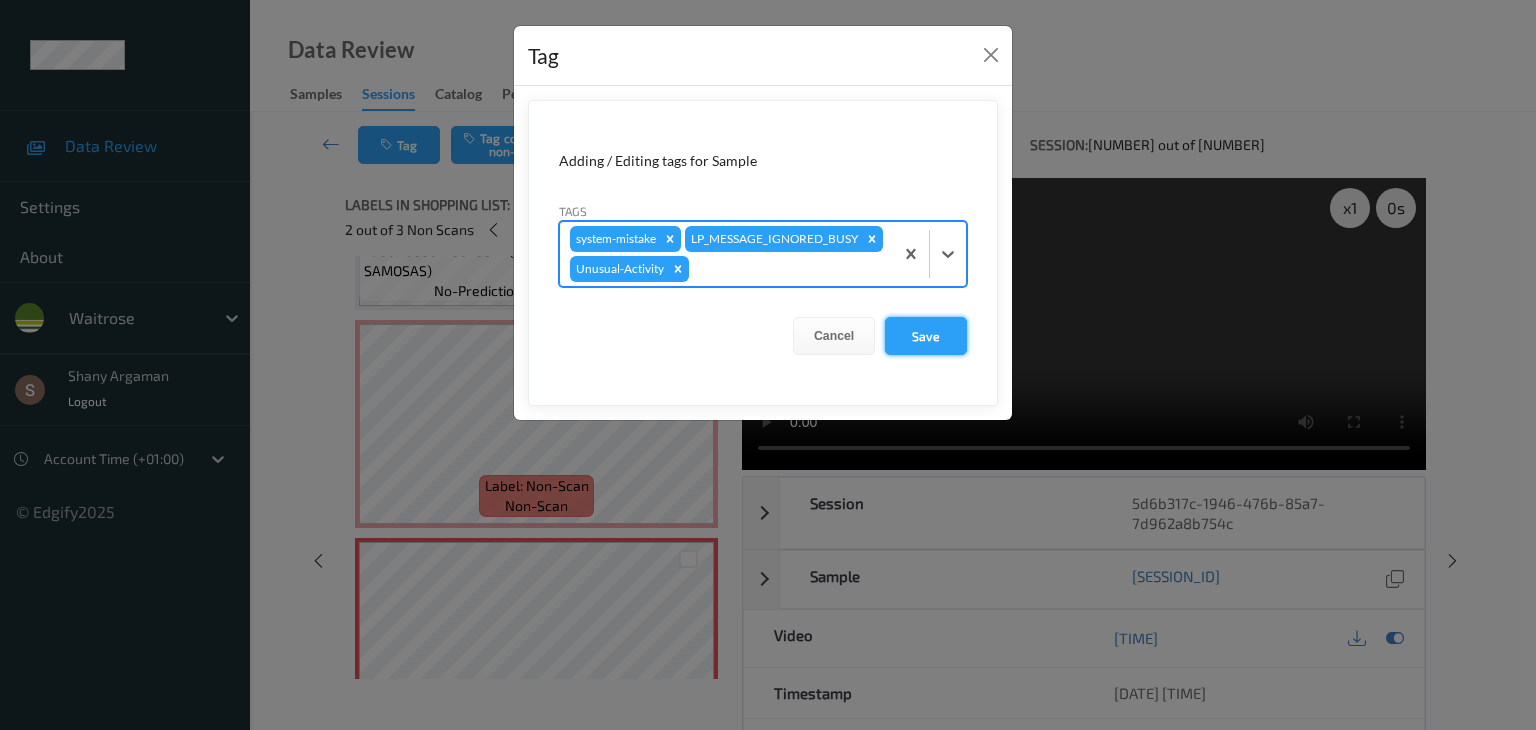 click on "Save" at bounding box center [926, 336] 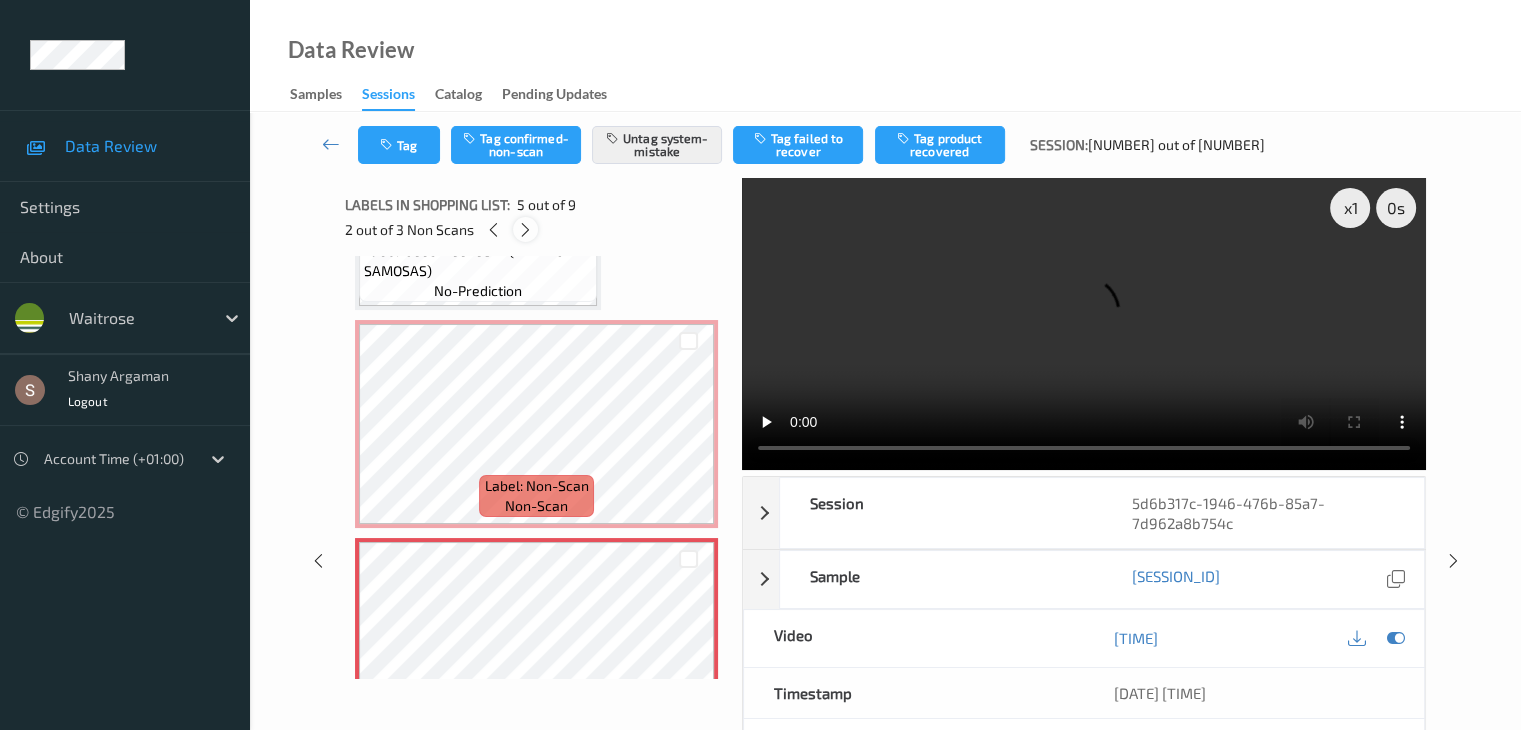 click at bounding box center [525, 230] 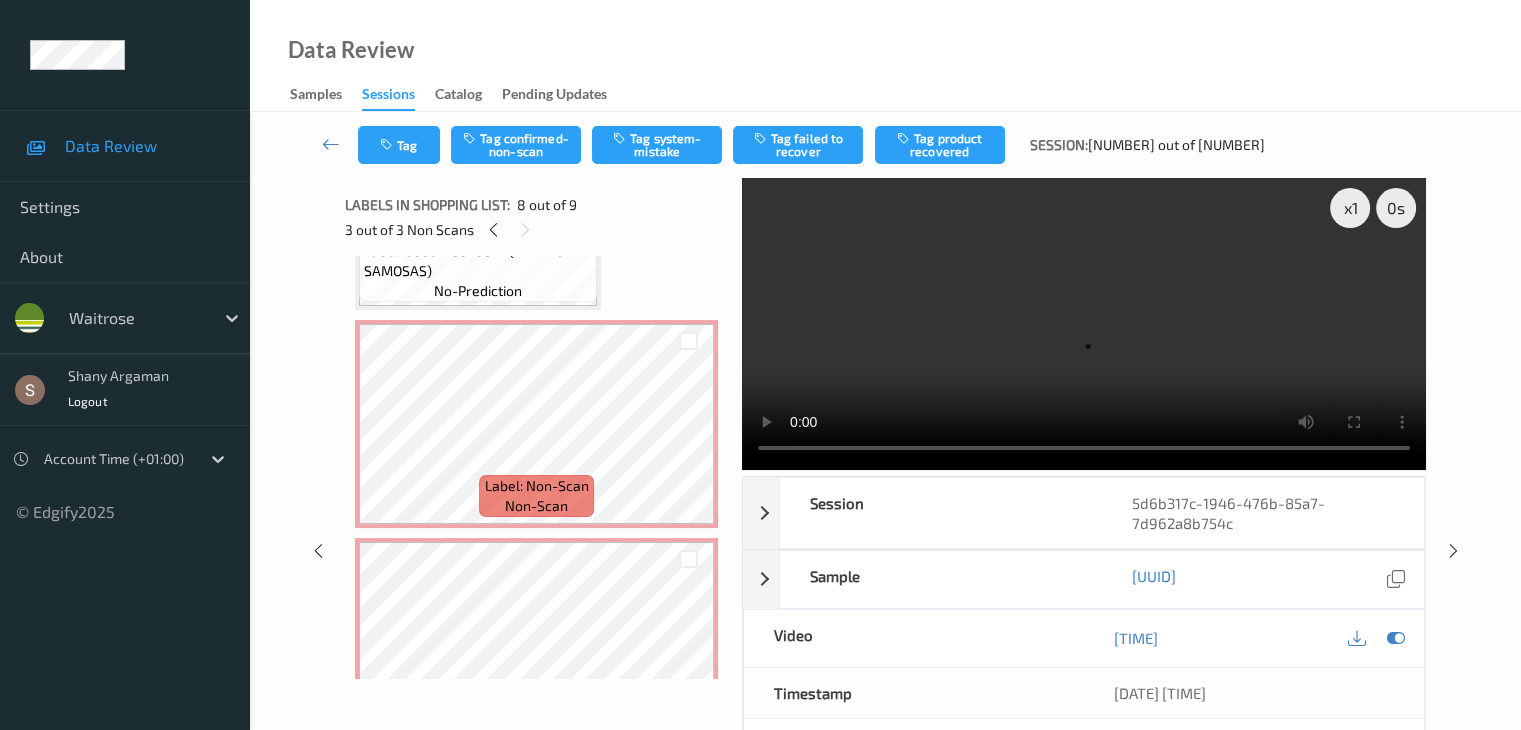 scroll, scrollTop: 1318, scrollLeft: 0, axis: vertical 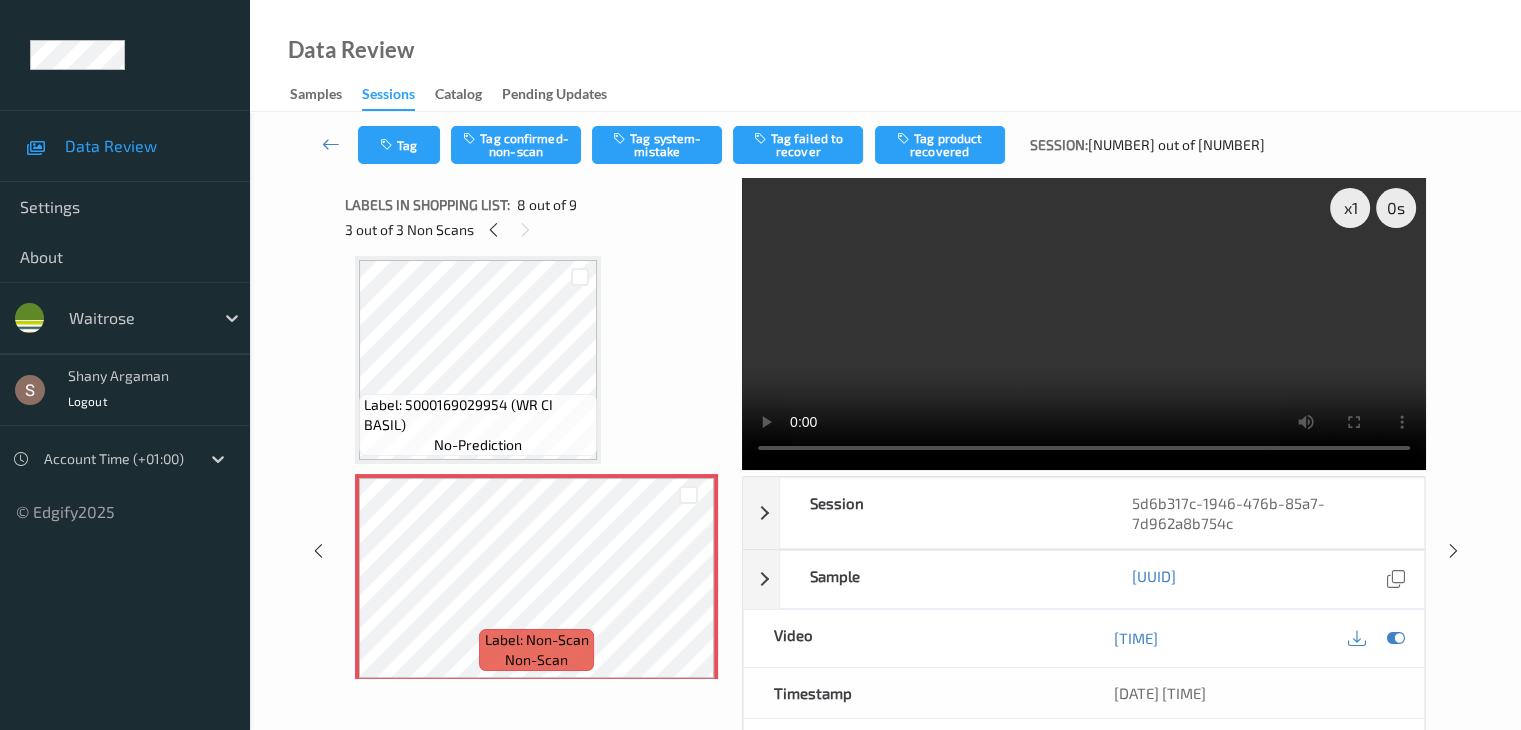 click at bounding box center (1084, 324) 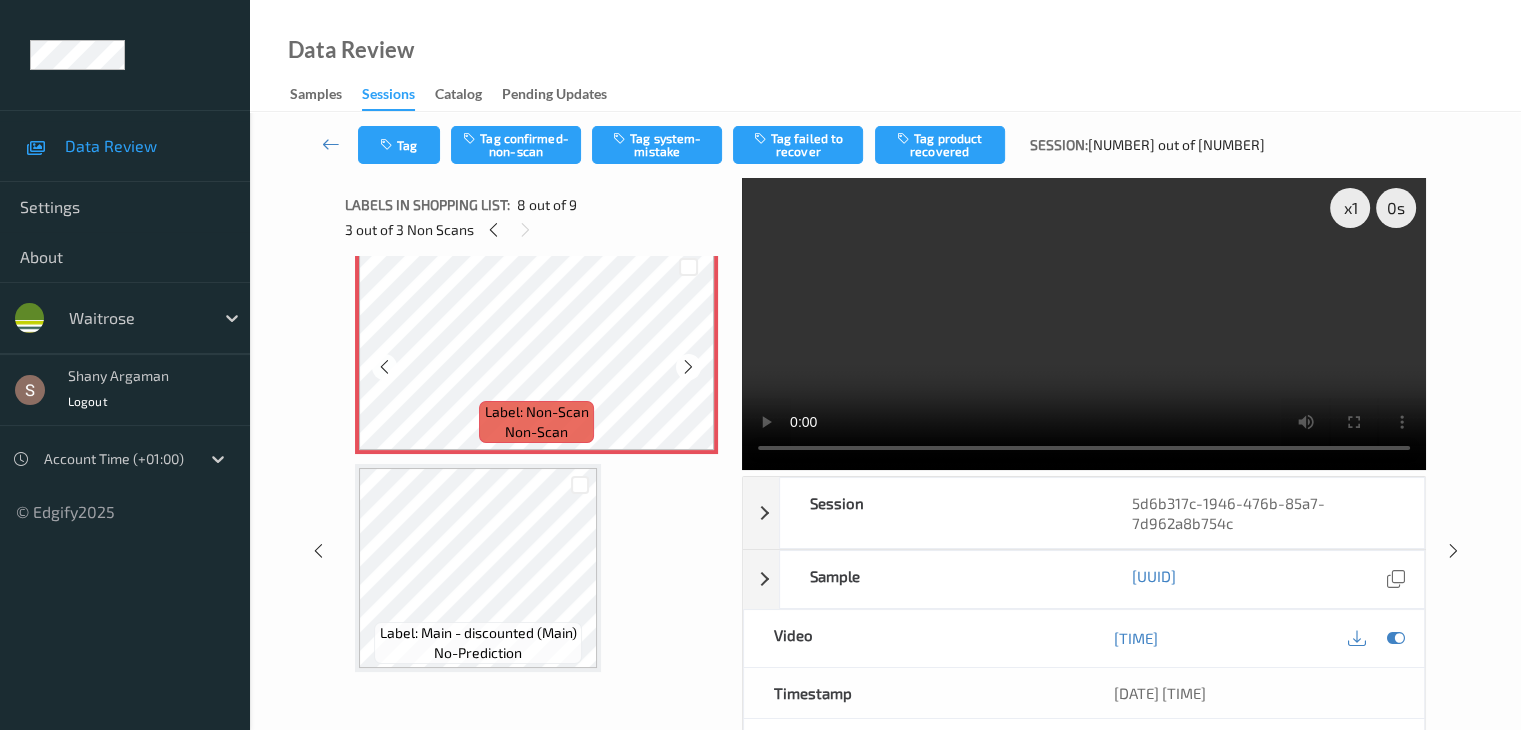 scroll, scrollTop: 1549, scrollLeft: 0, axis: vertical 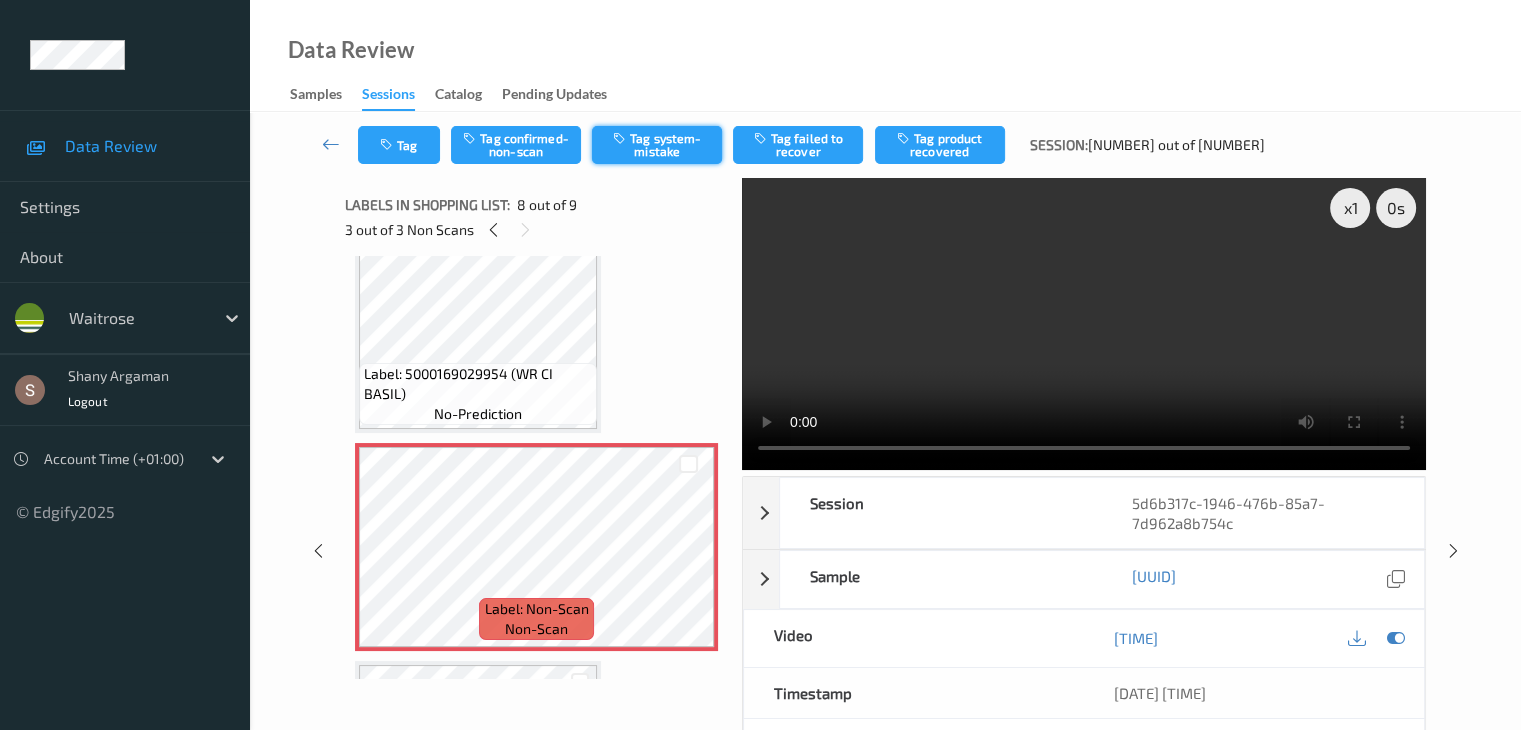 click on "Tag   system-mistake" at bounding box center (657, 145) 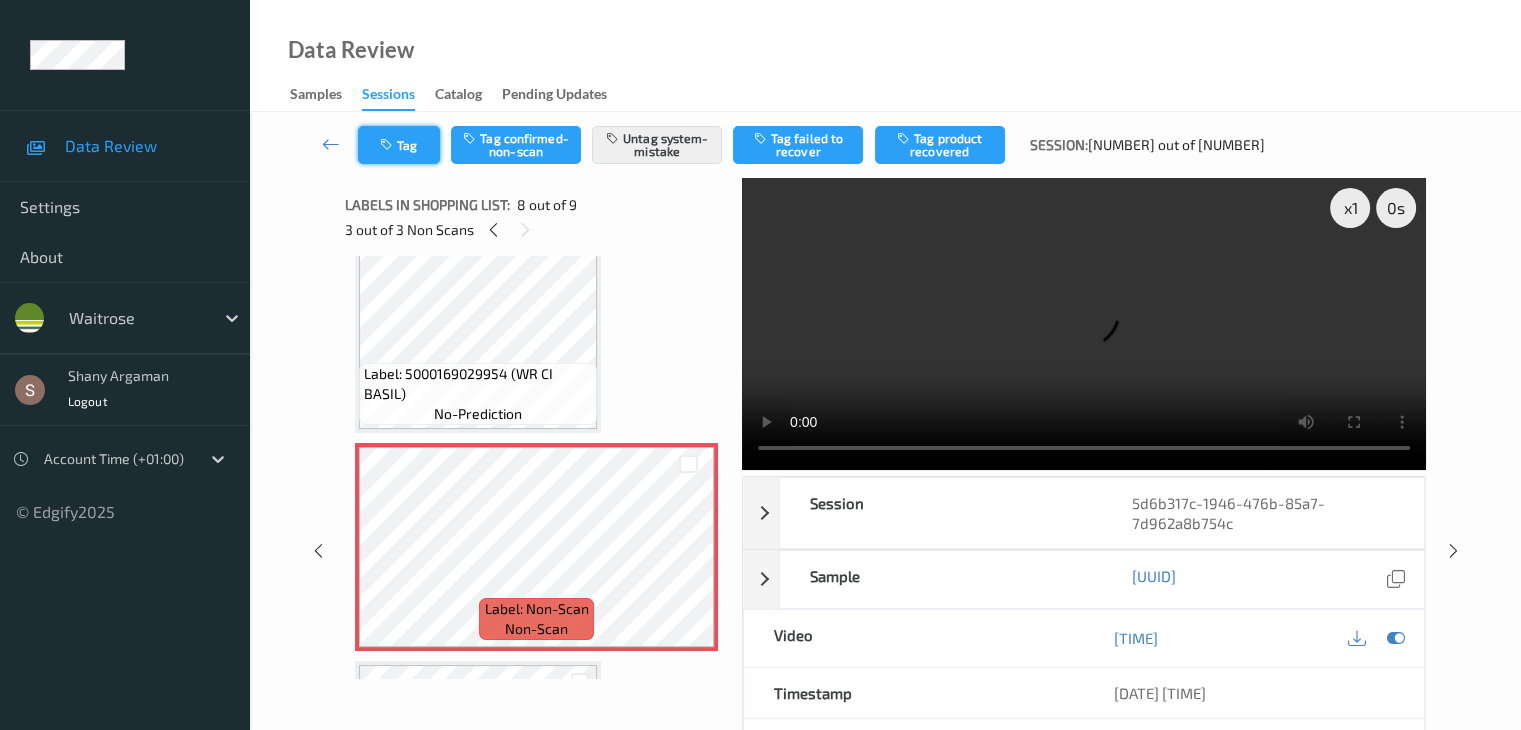 click on "Tag" at bounding box center (399, 145) 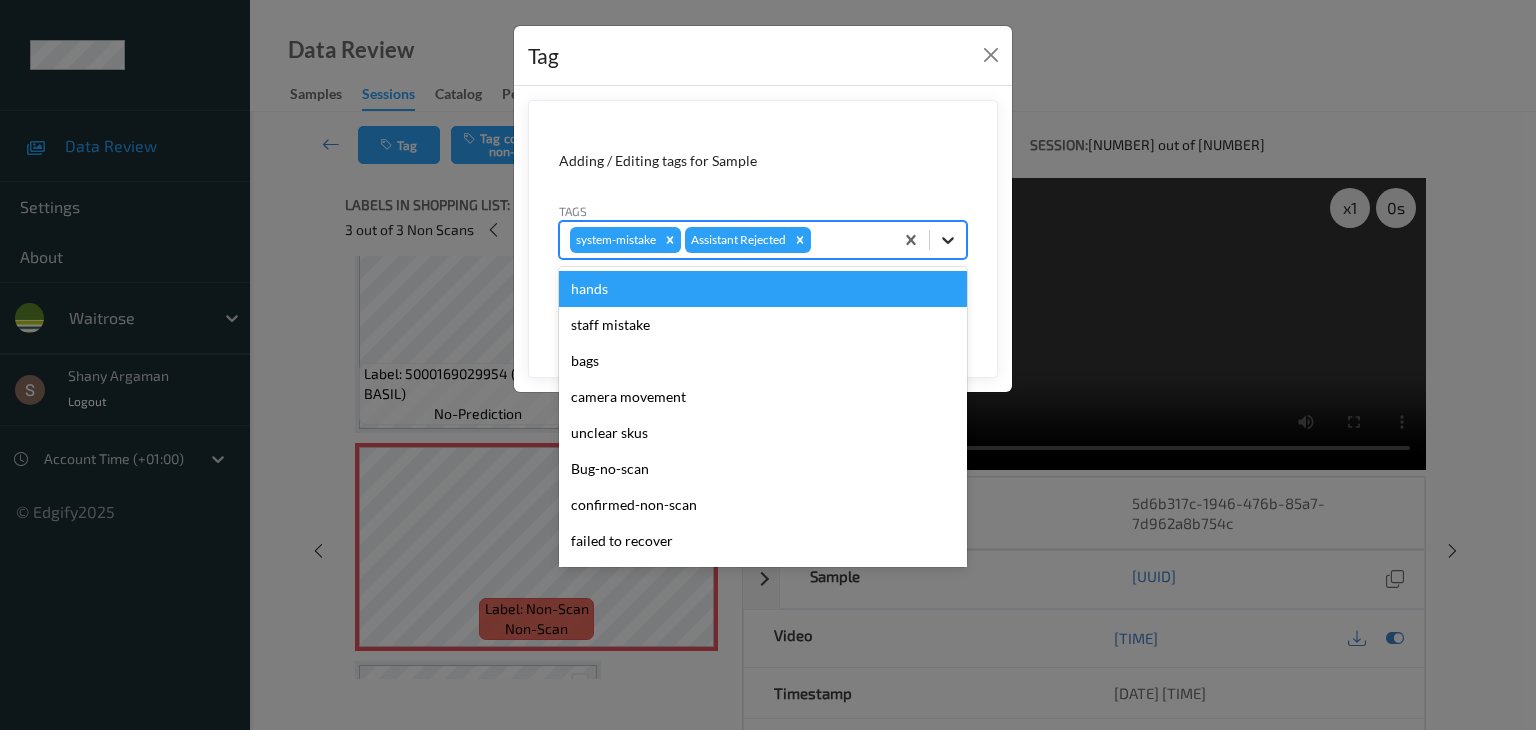 click at bounding box center [948, 240] 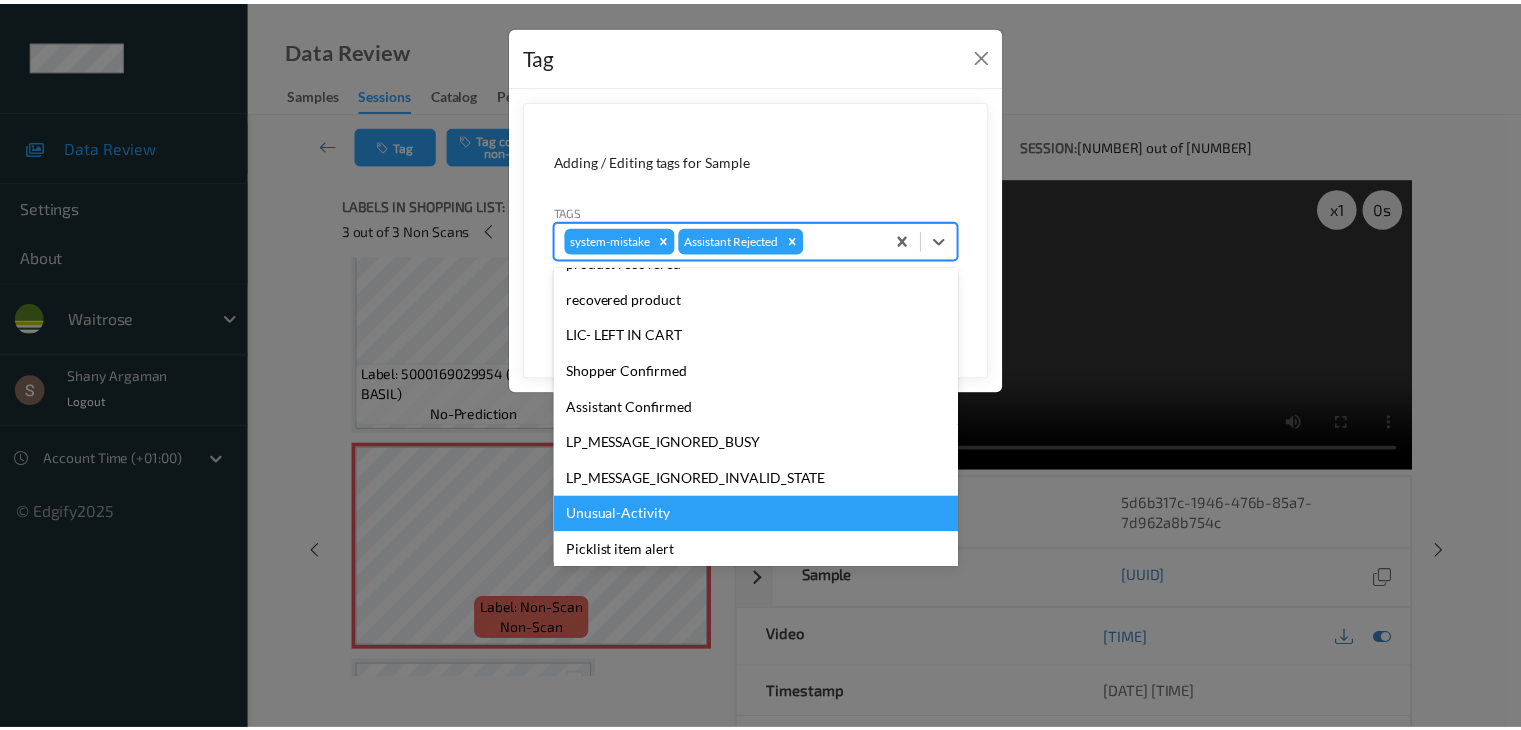 scroll, scrollTop: 356, scrollLeft: 0, axis: vertical 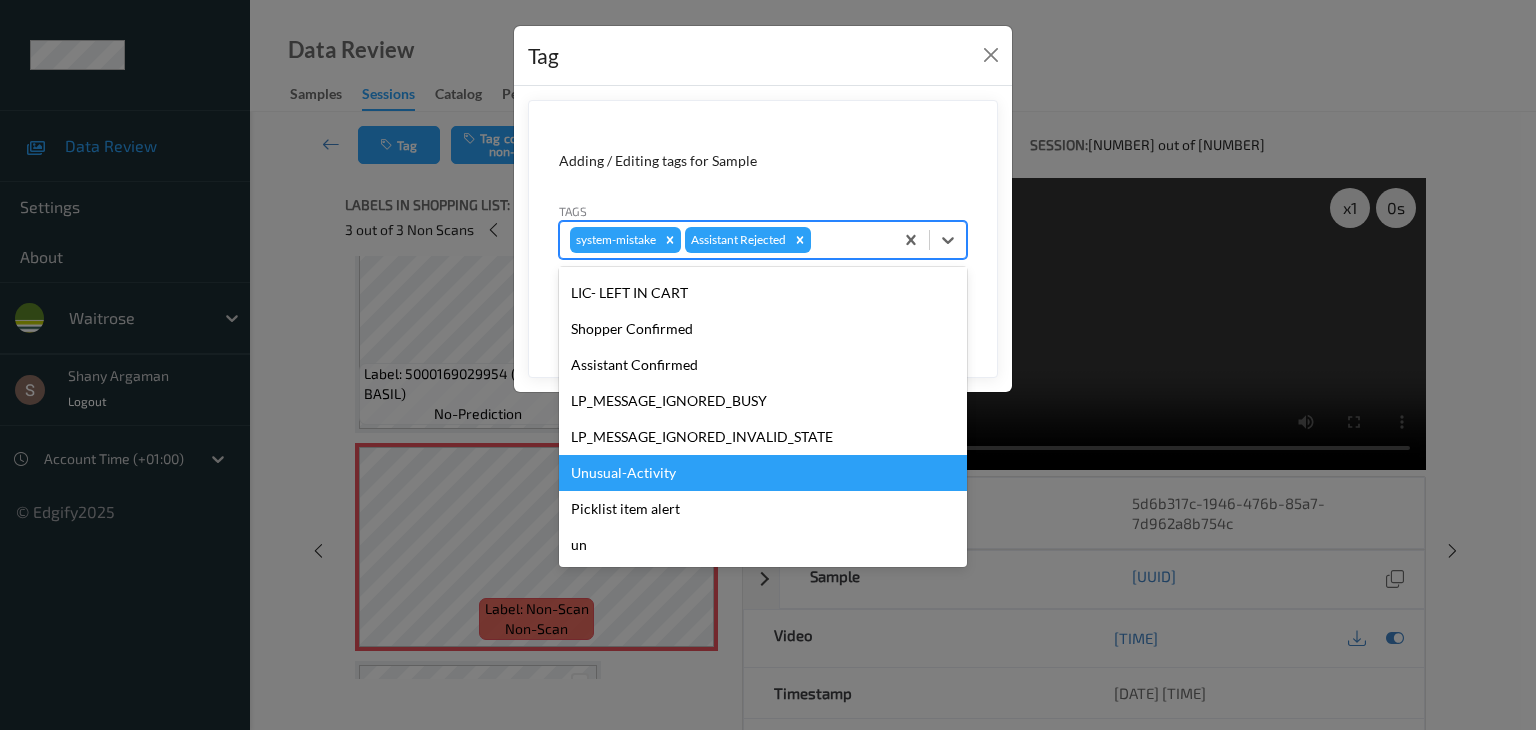 click on "Unusual-Activity" at bounding box center (763, 473) 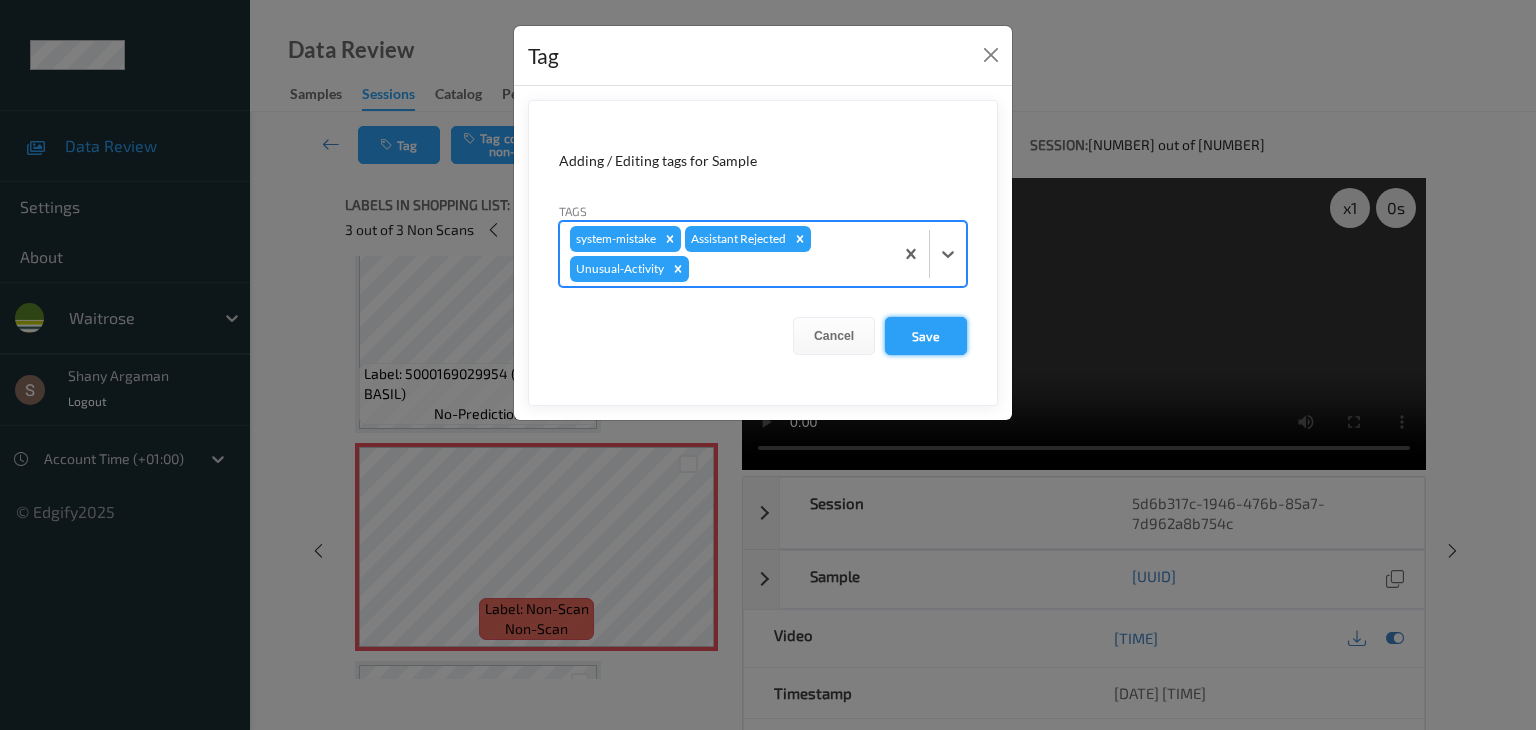 click on "Save" at bounding box center [926, 336] 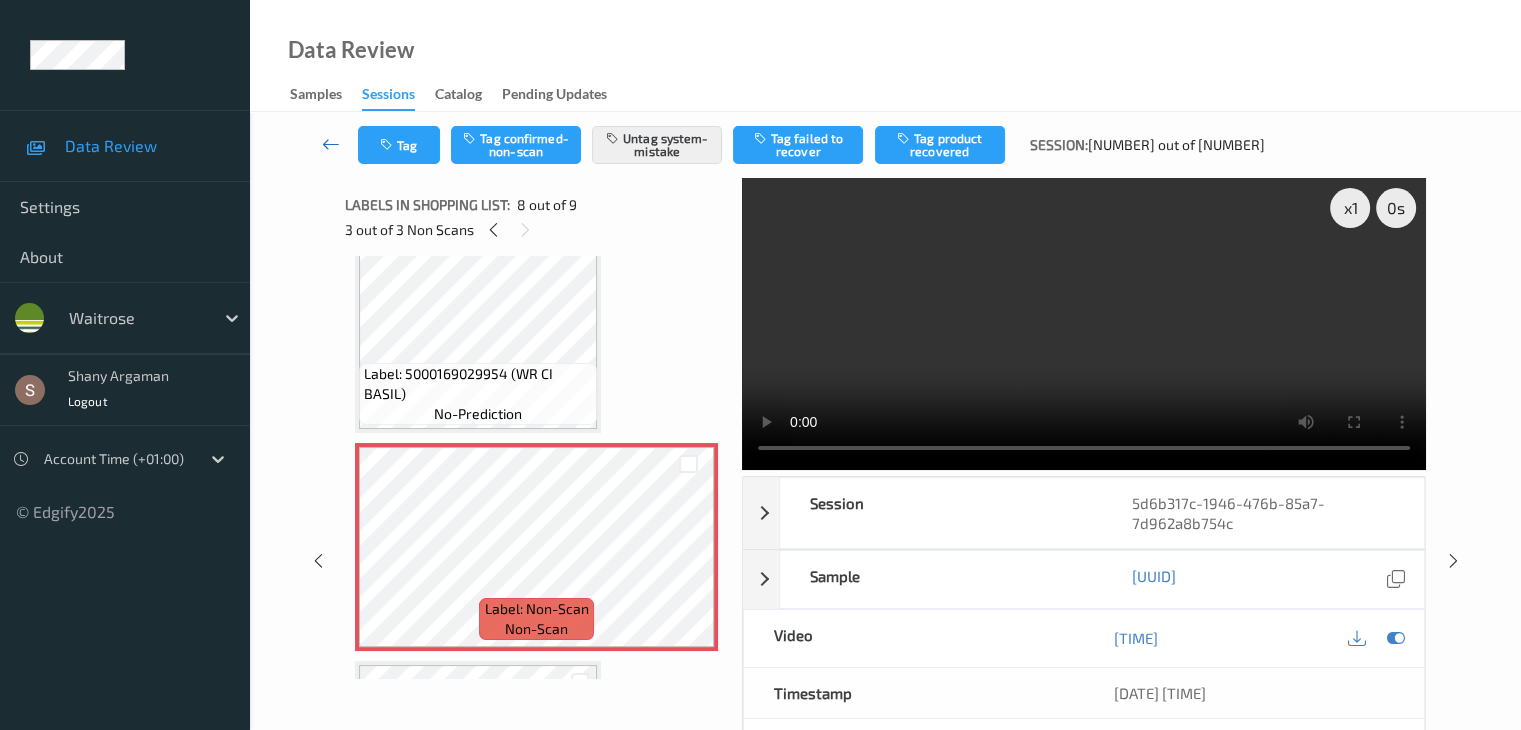 click at bounding box center [331, 144] 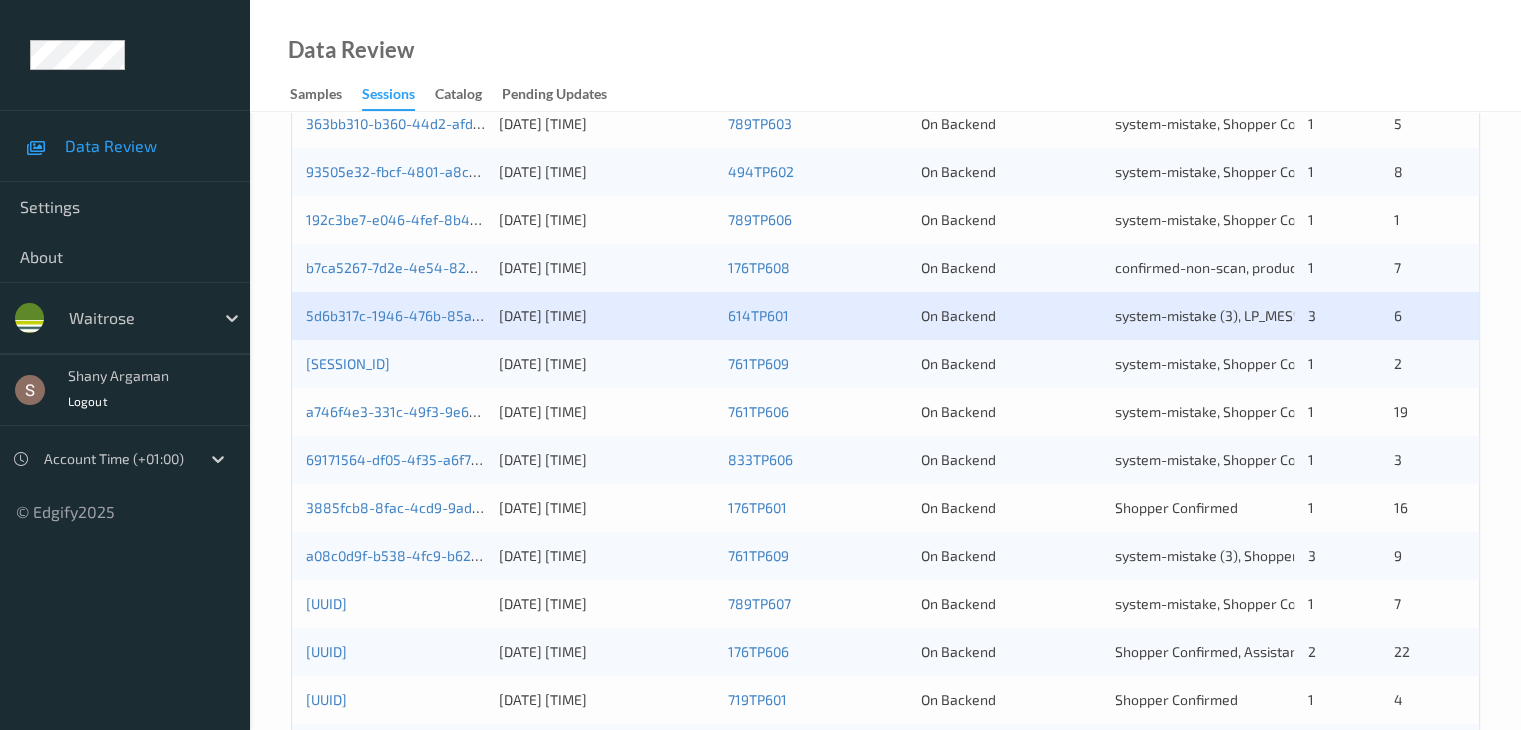 scroll, scrollTop: 700, scrollLeft: 0, axis: vertical 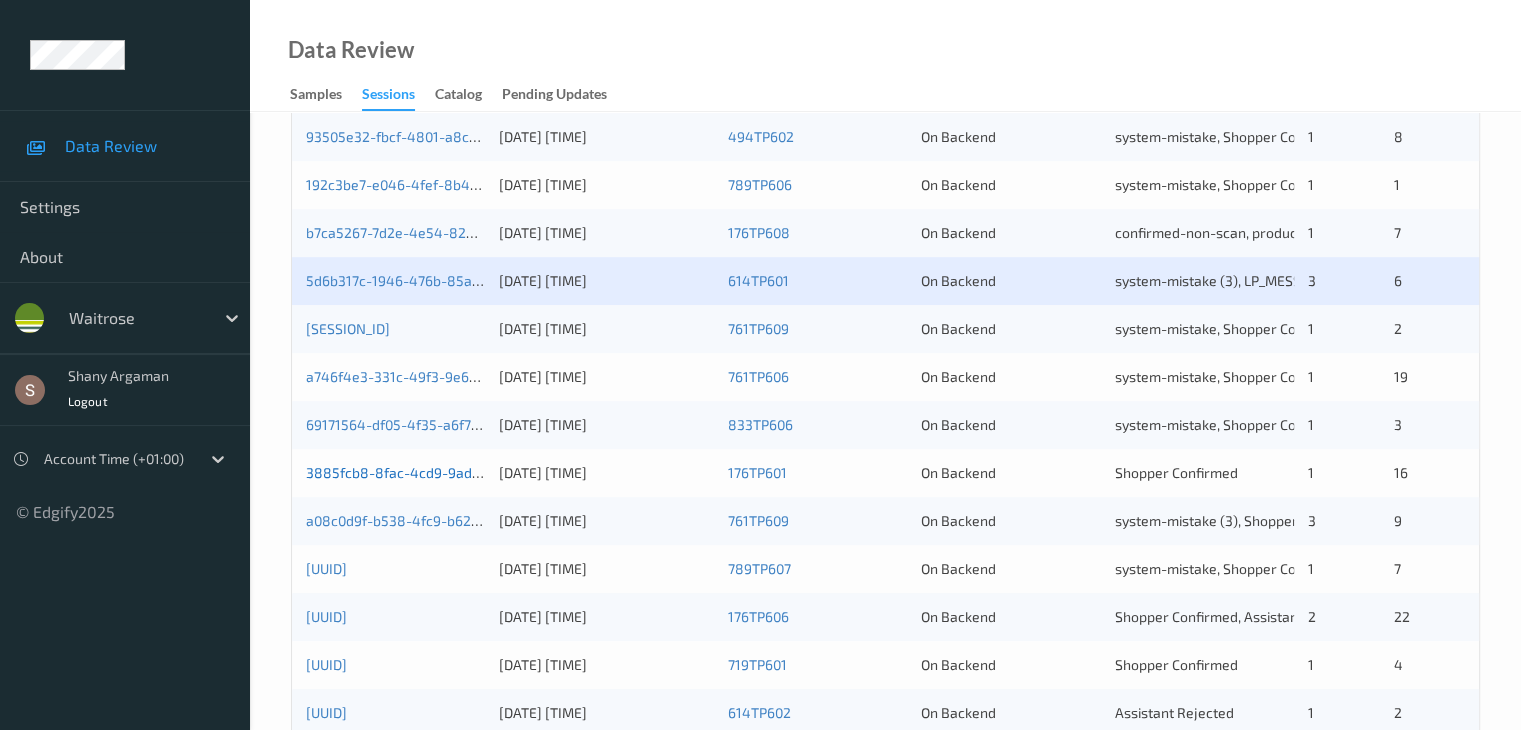 click on "3885fcb8-8fac-4cd9-9ad6-a850acb501f6" at bounding box center (441, 472) 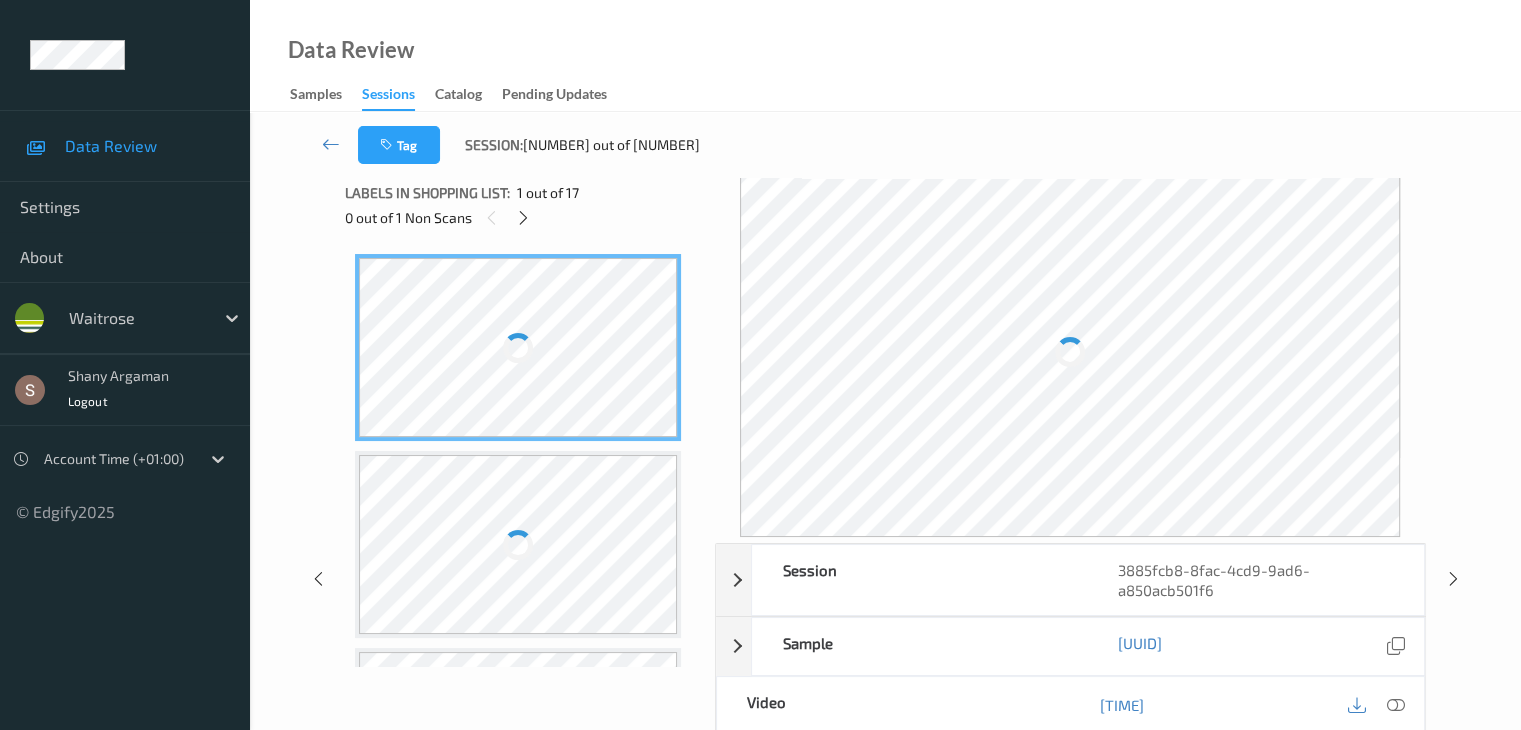 scroll, scrollTop: 0, scrollLeft: 0, axis: both 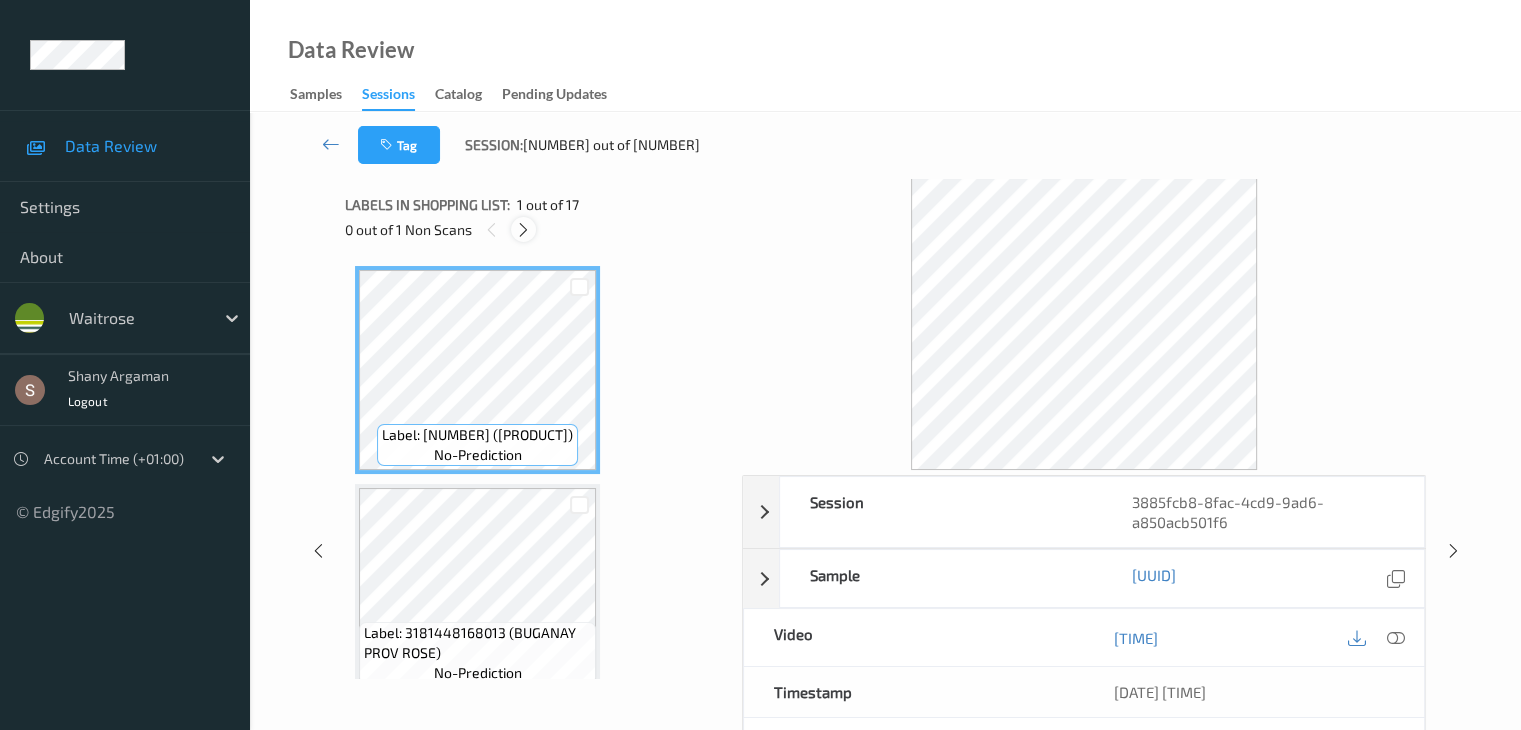 click at bounding box center [523, 230] 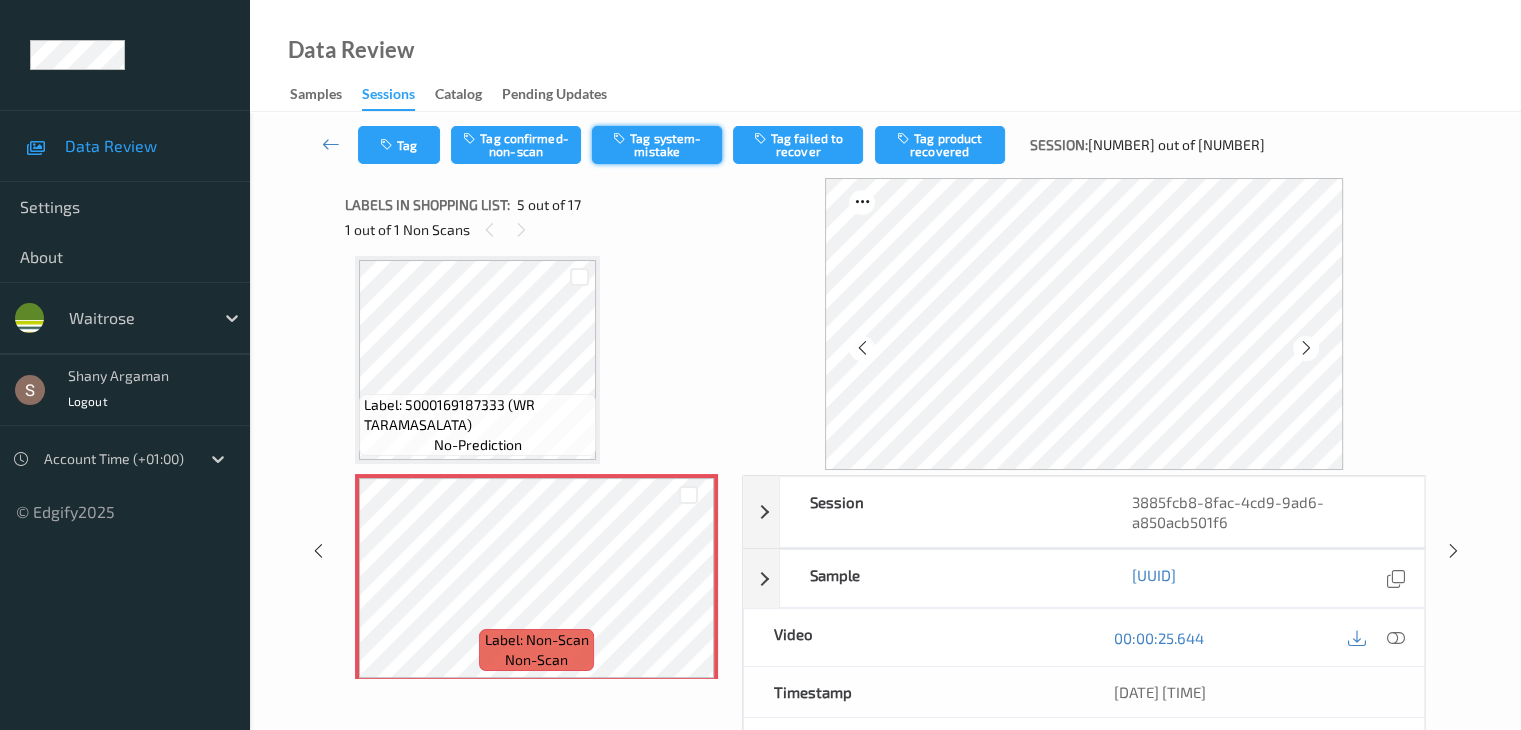 click on "Tag   system-mistake" at bounding box center (657, 145) 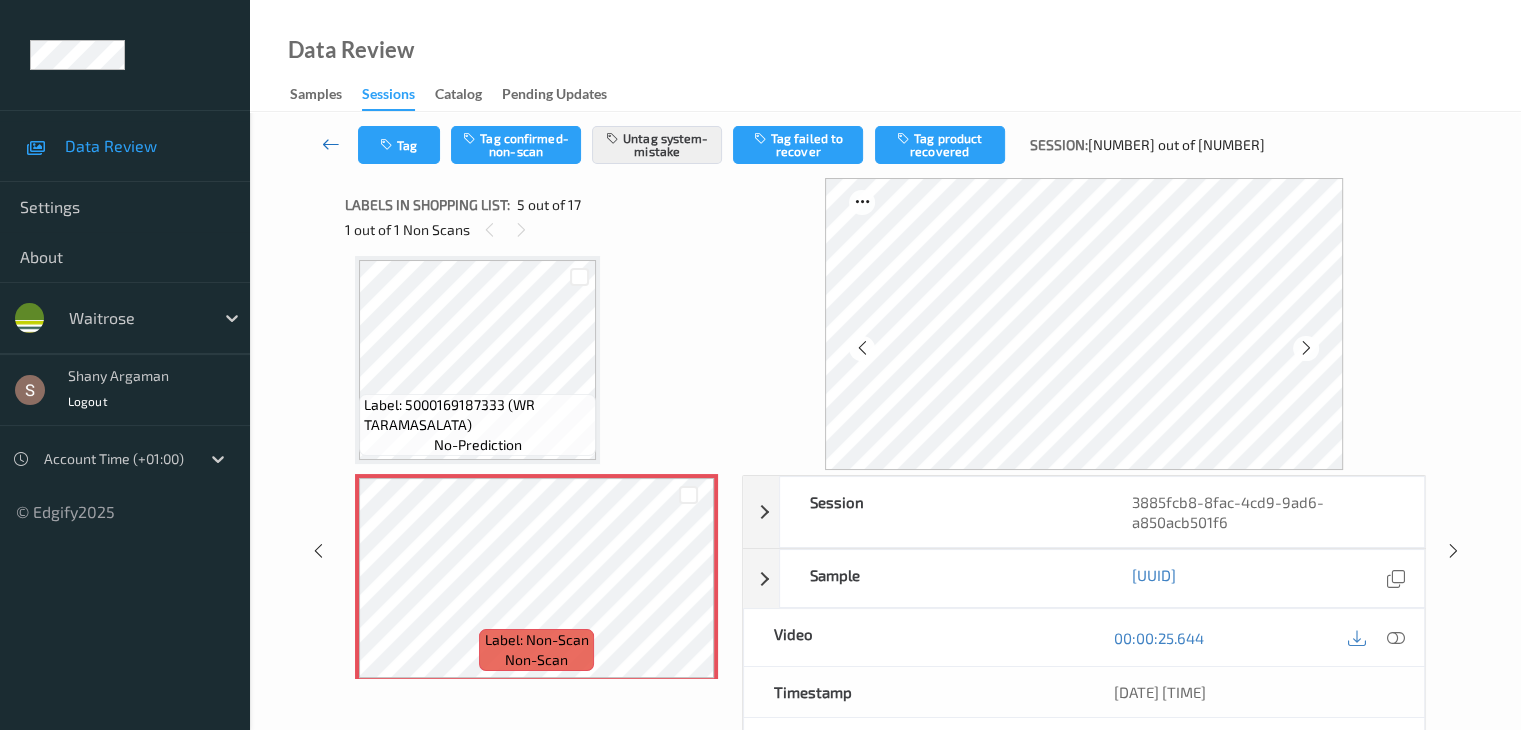 click at bounding box center (331, 145) 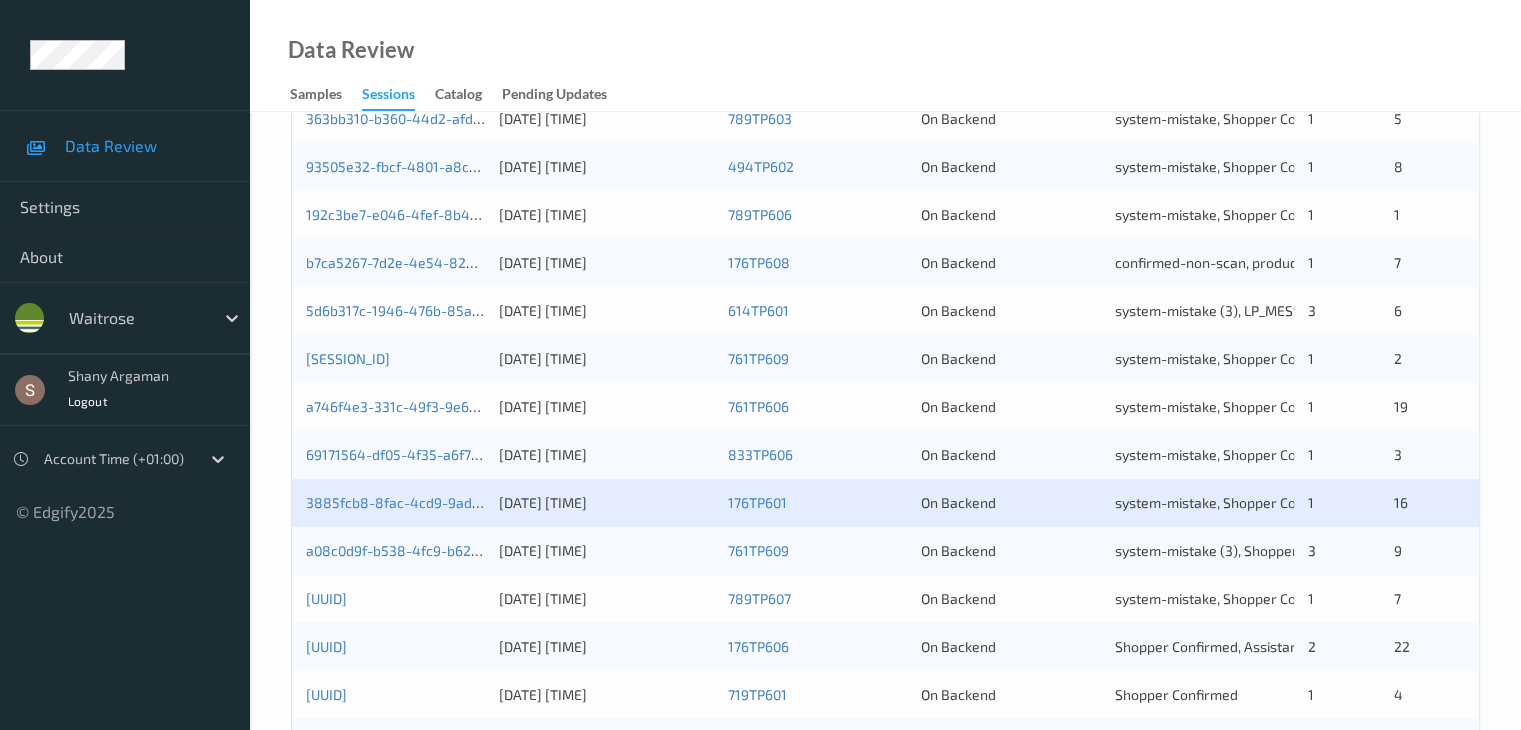 scroll, scrollTop: 932, scrollLeft: 0, axis: vertical 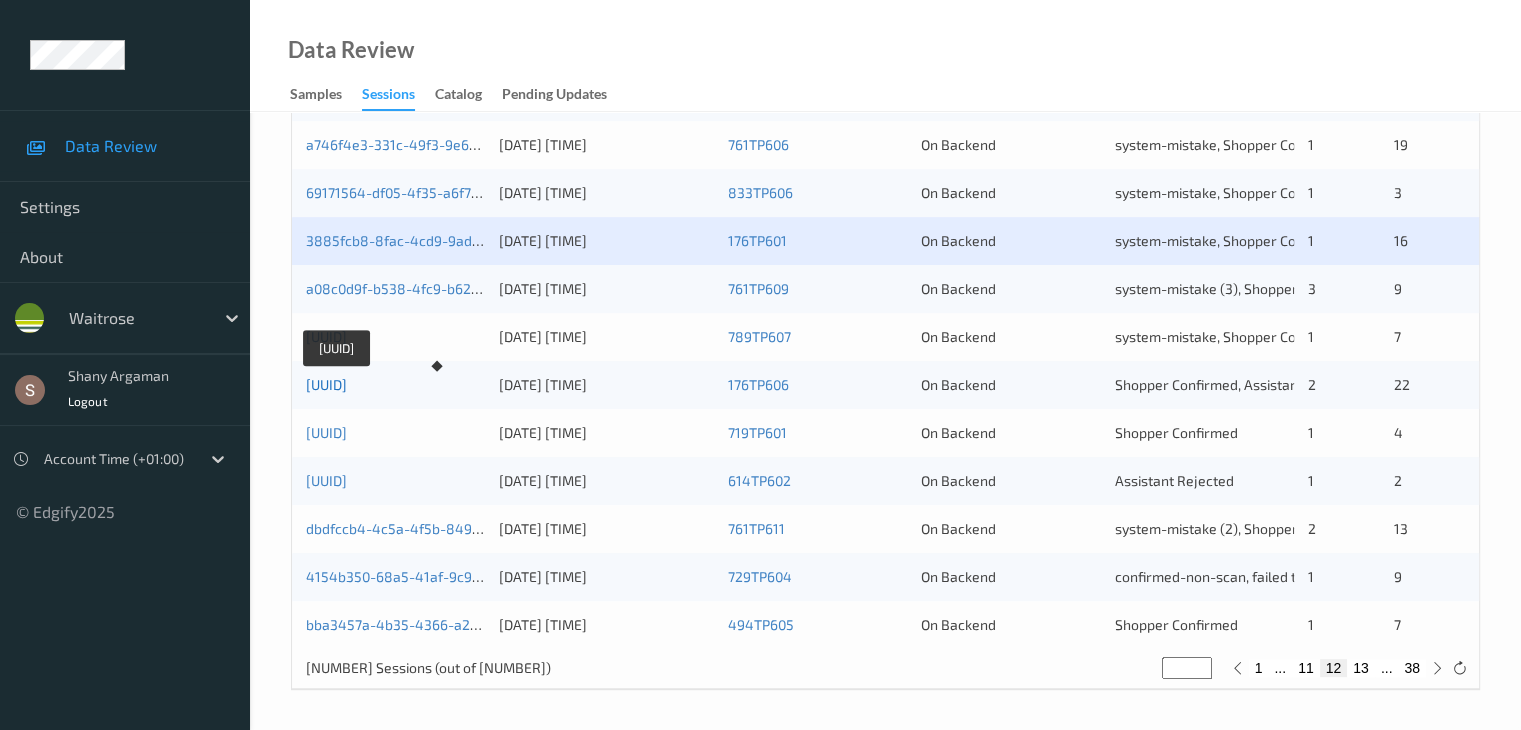 click on "[UUID]" at bounding box center [326, 384] 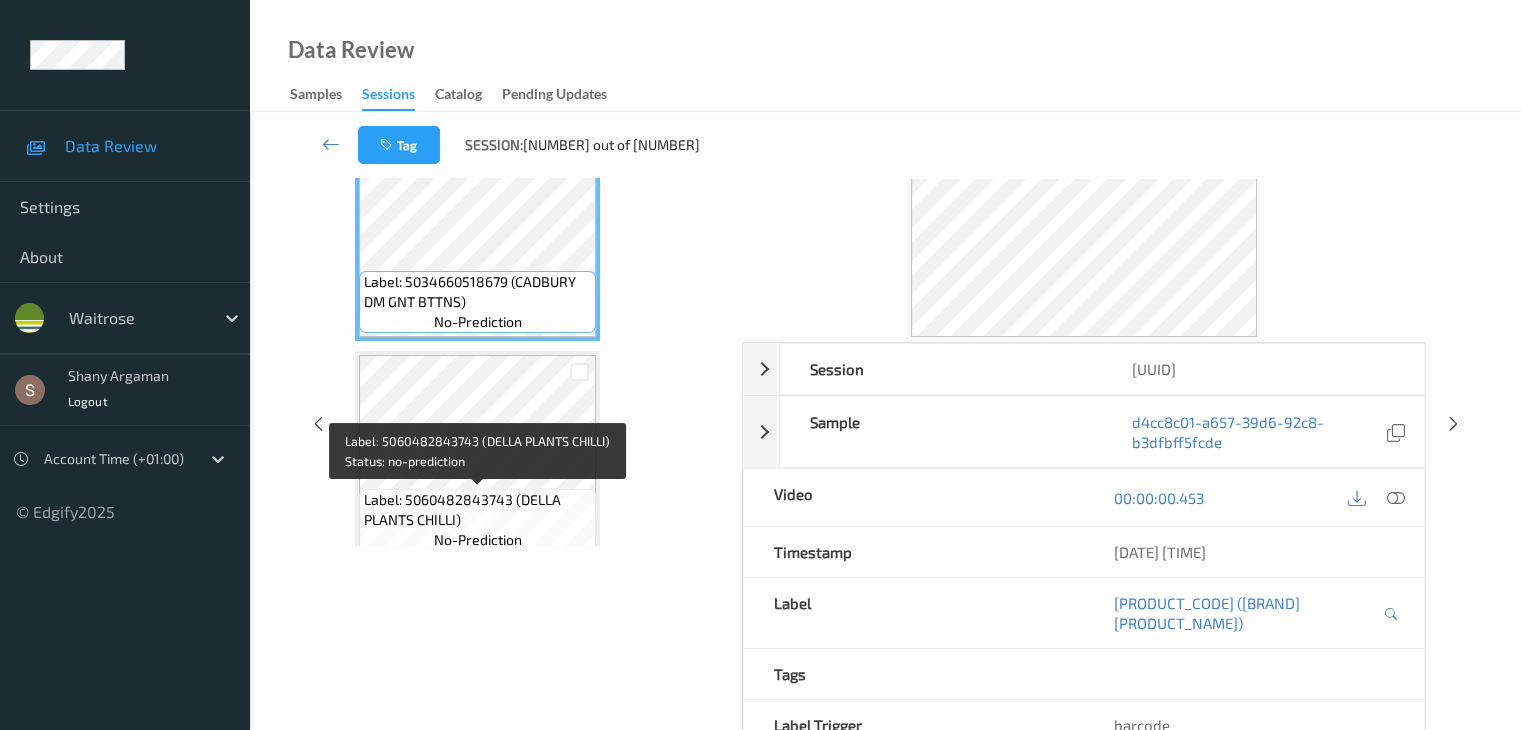 scroll, scrollTop: 0, scrollLeft: 0, axis: both 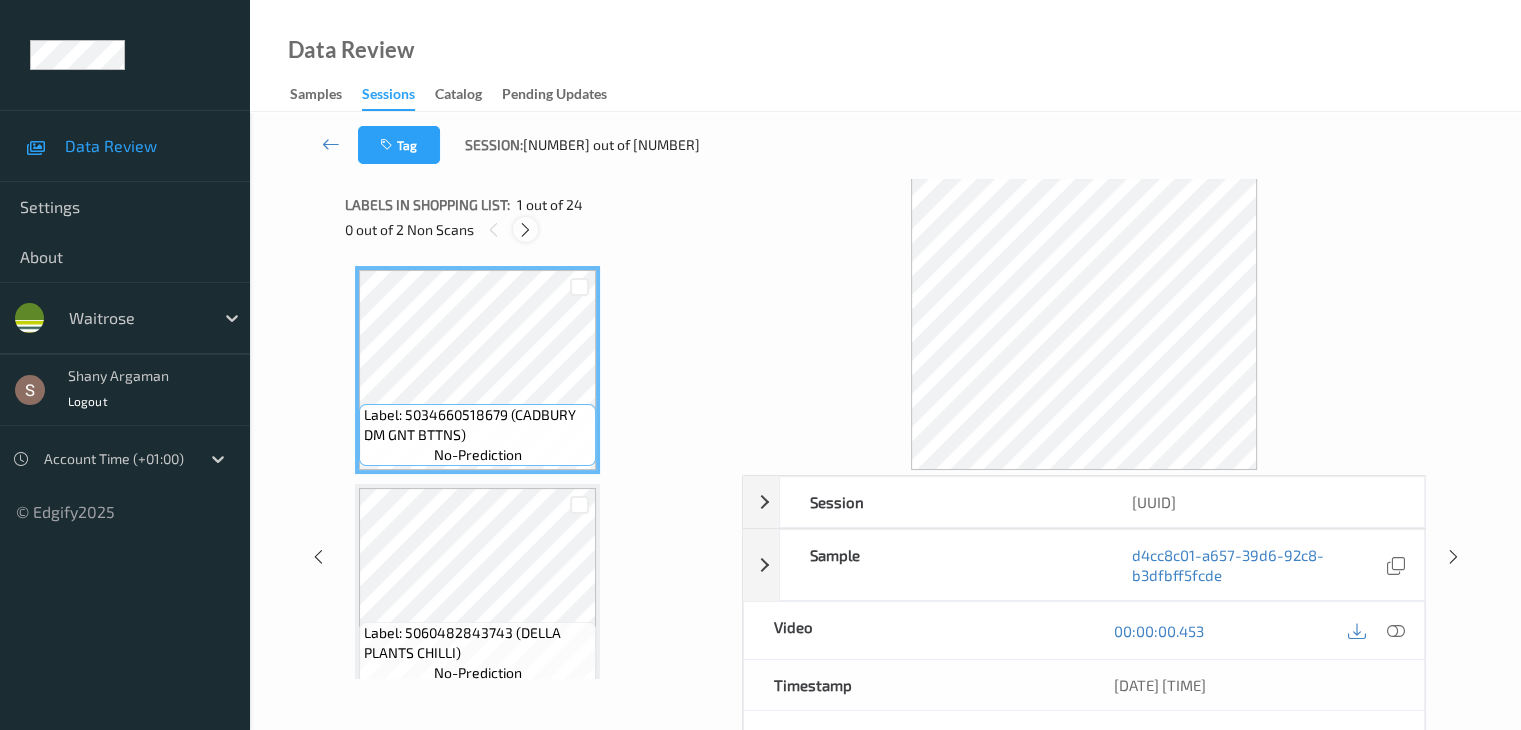 click at bounding box center (525, 230) 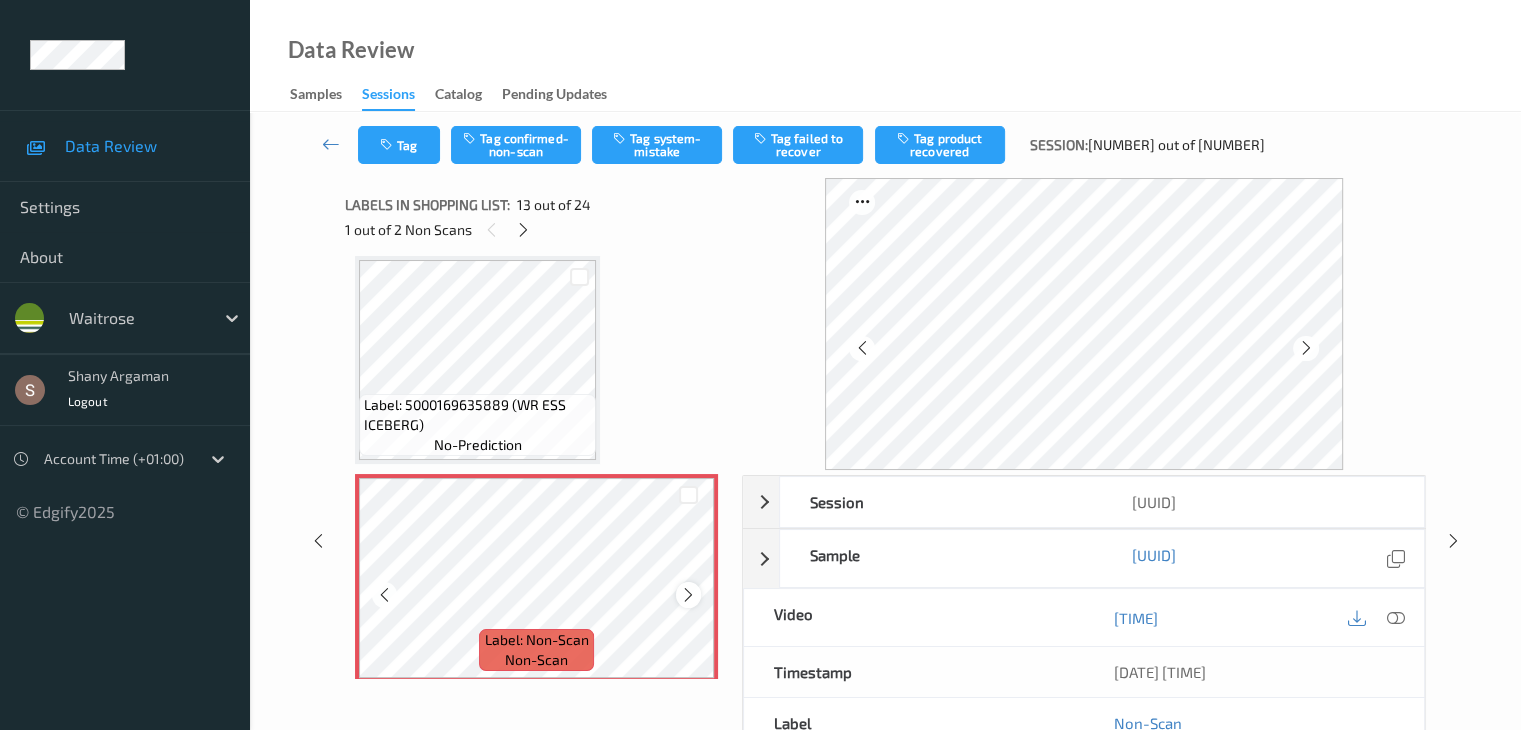 click at bounding box center [688, 595] 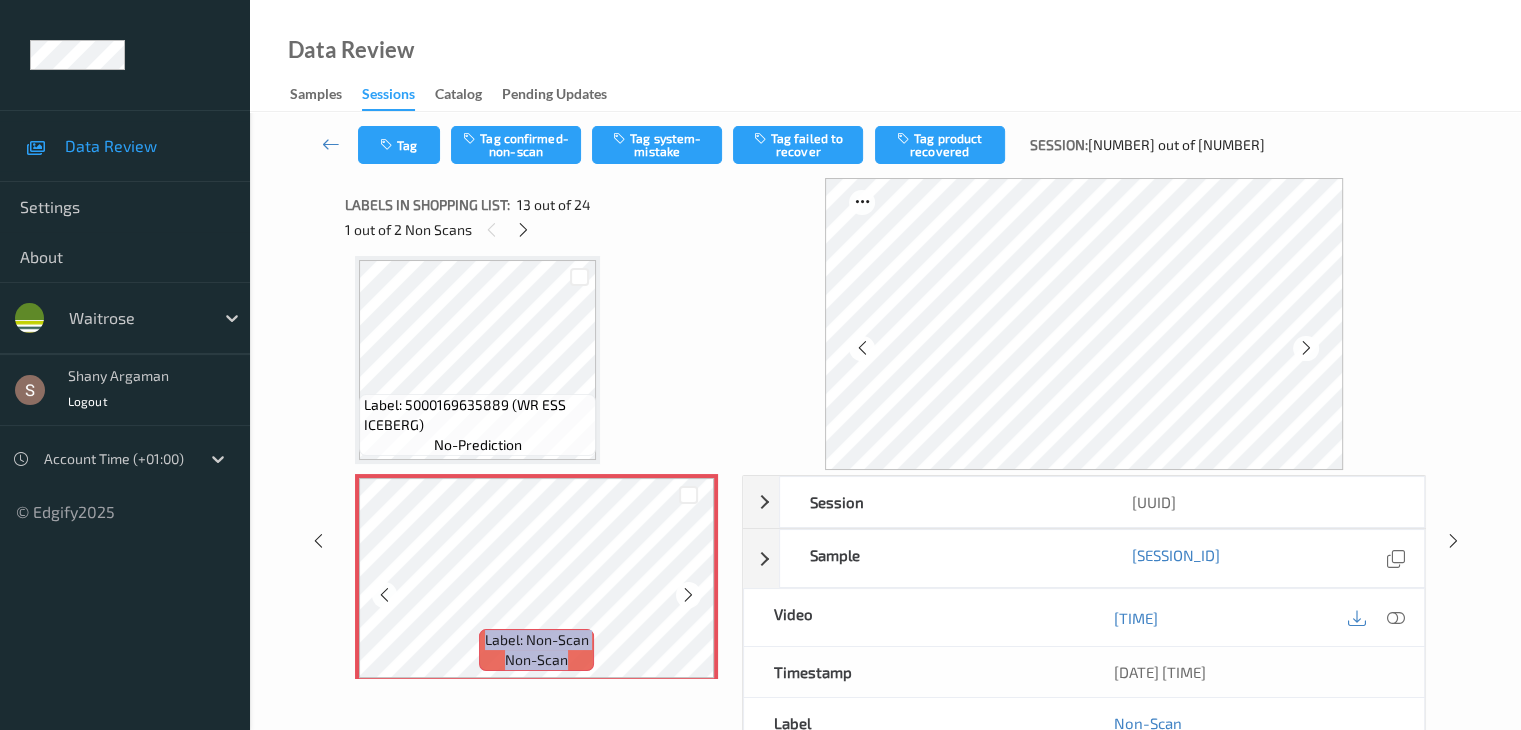 click at bounding box center (688, 595) 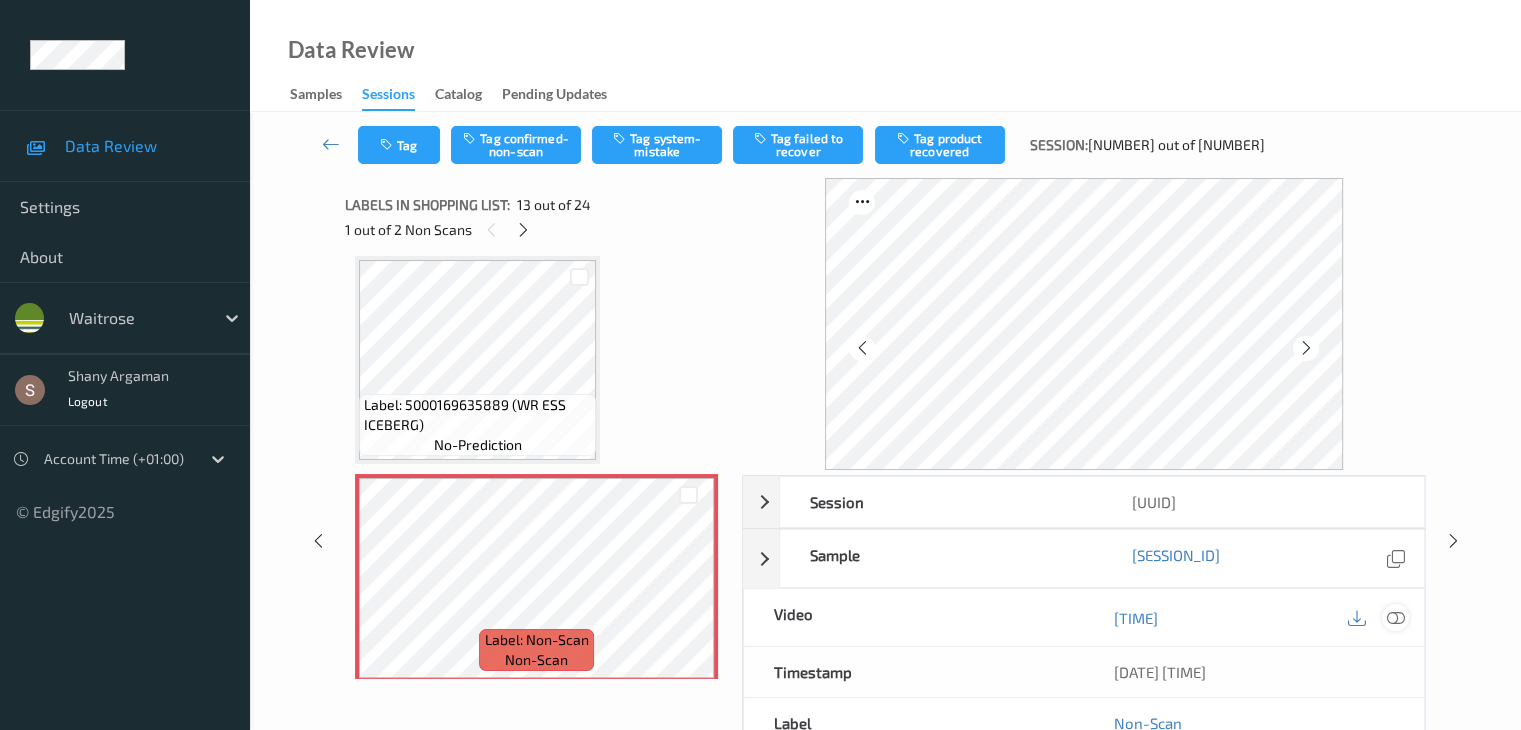 click at bounding box center [1395, 618] 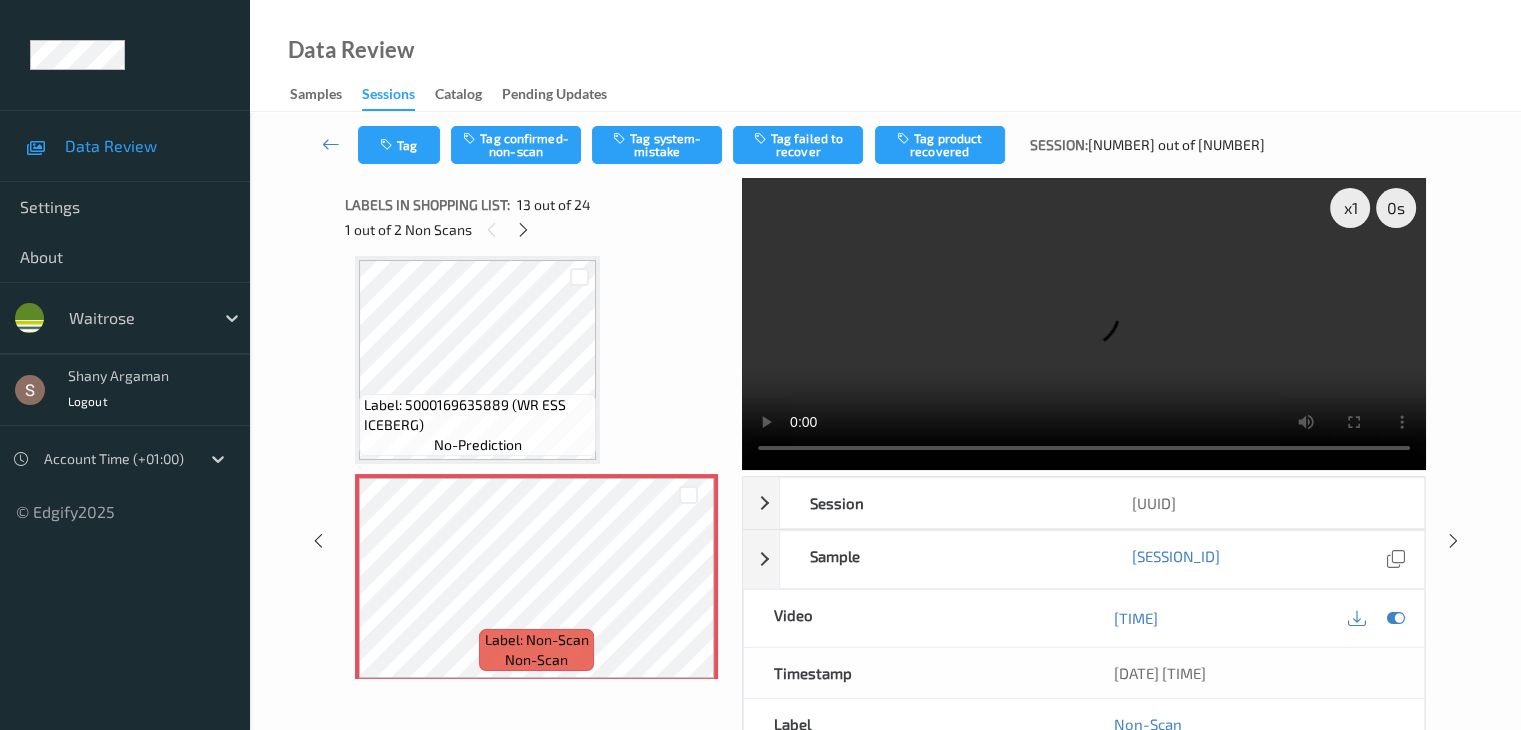 click at bounding box center [1084, 324] 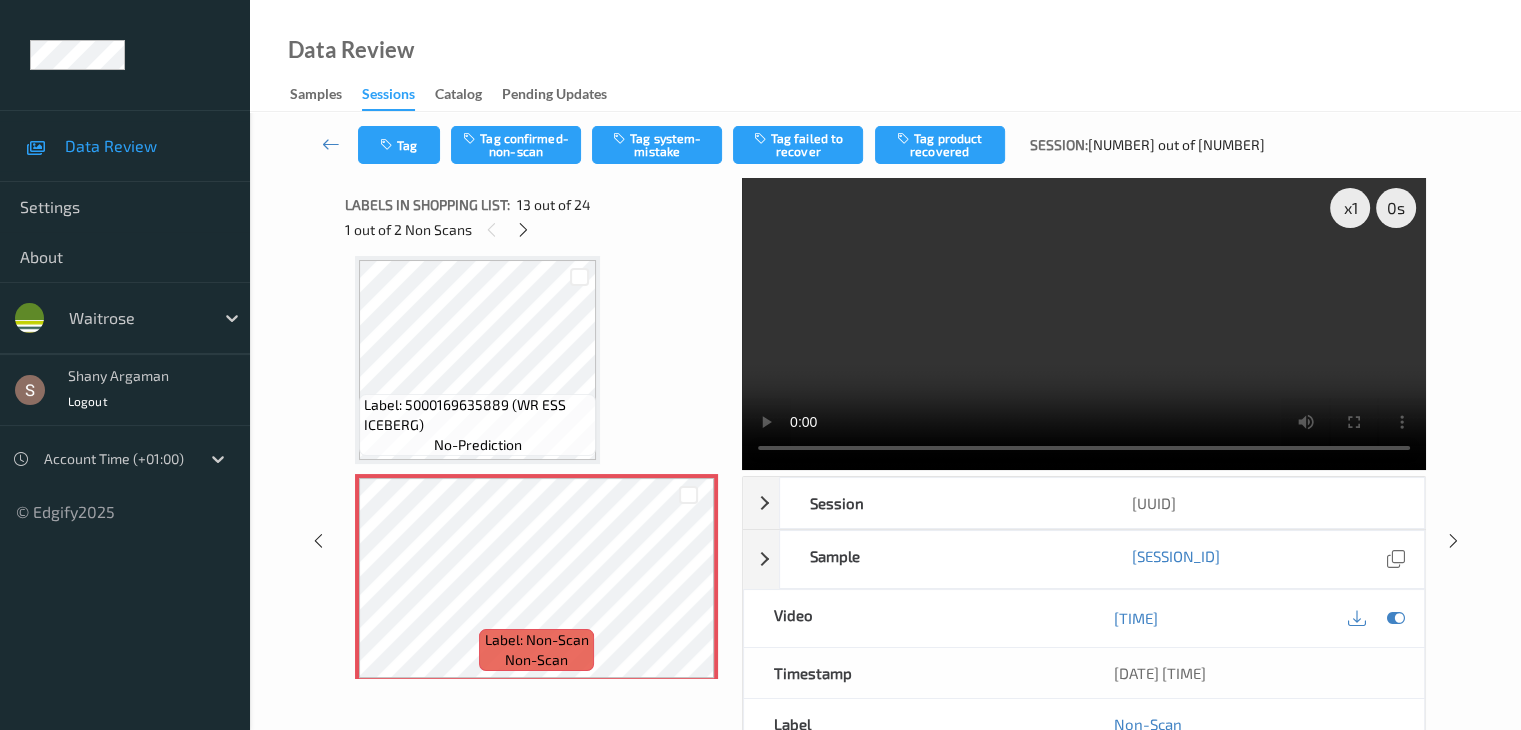 click at bounding box center (1084, 324) 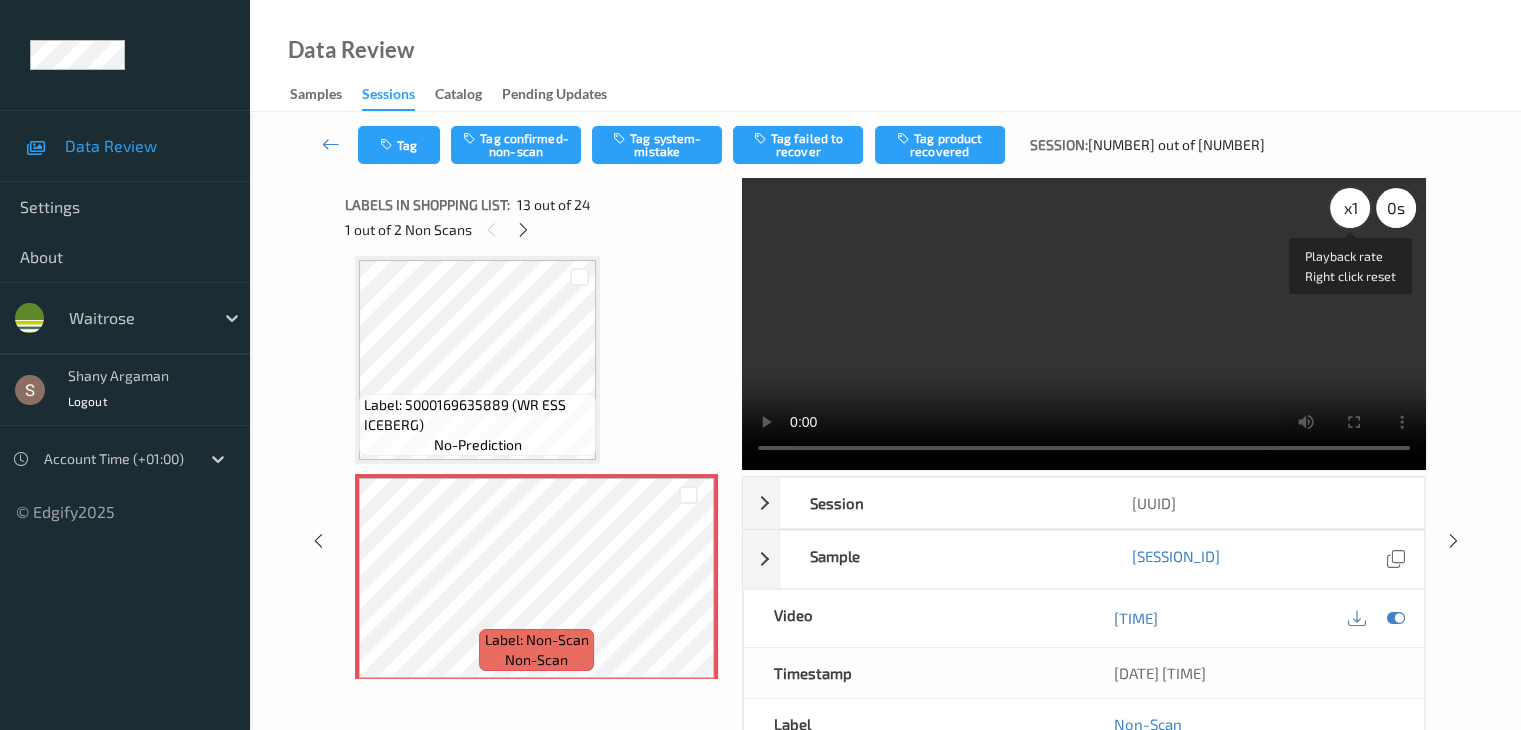 click on "x 1" at bounding box center (1350, 208) 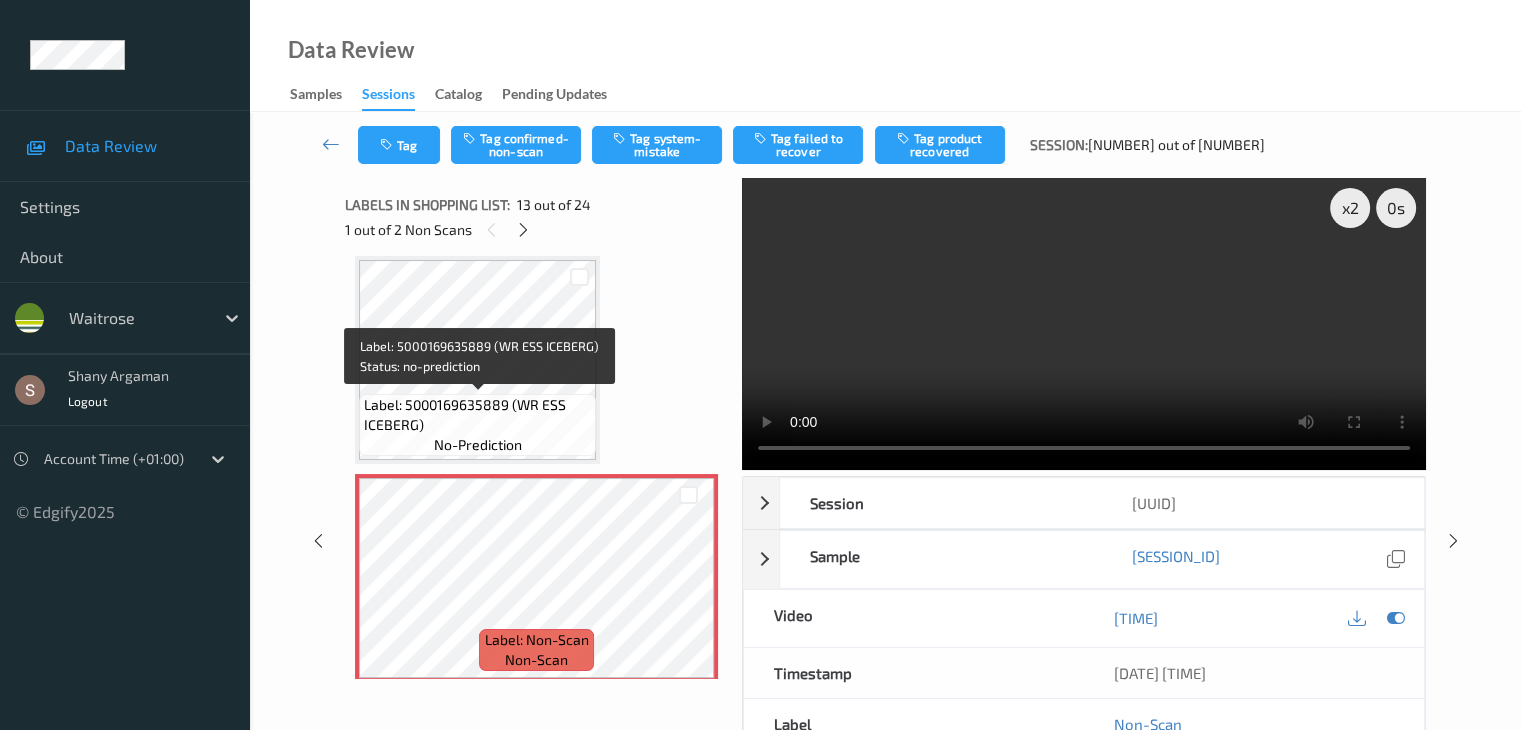 click on "Label: 5000169635889 (WR ESS ICEBERG)" at bounding box center (477, 415) 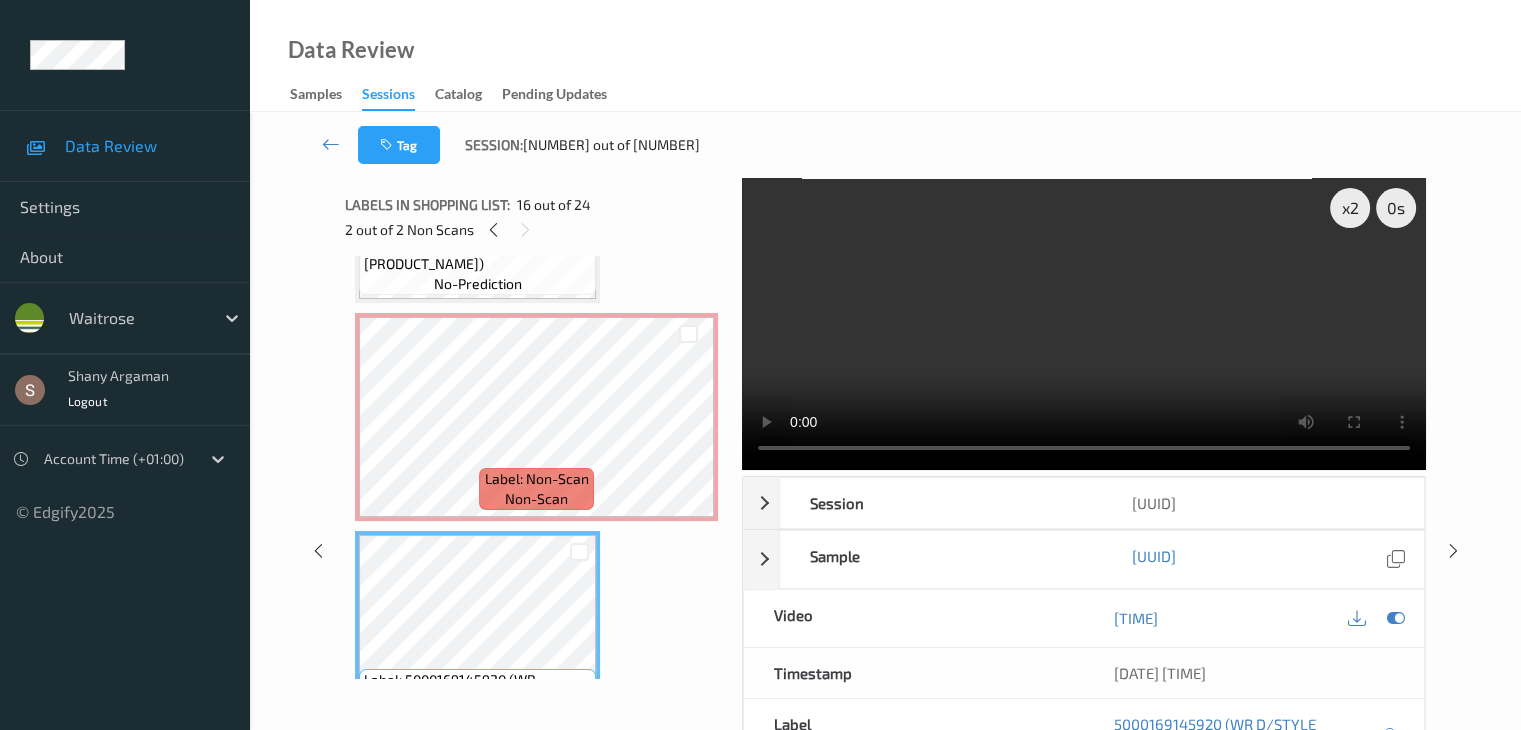 scroll, scrollTop: 3008, scrollLeft: 0, axis: vertical 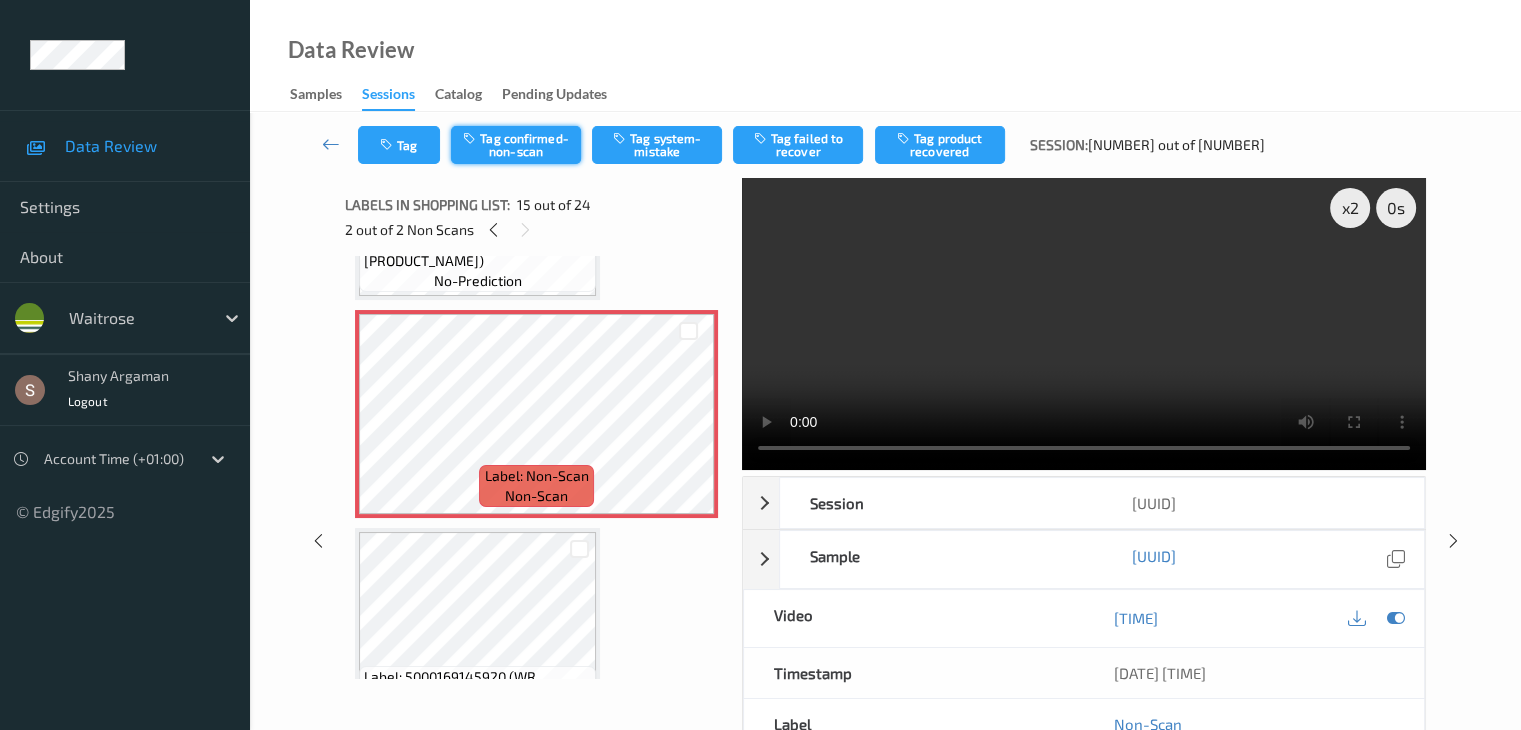 click on "Tag   confirmed-non-scan" at bounding box center [516, 145] 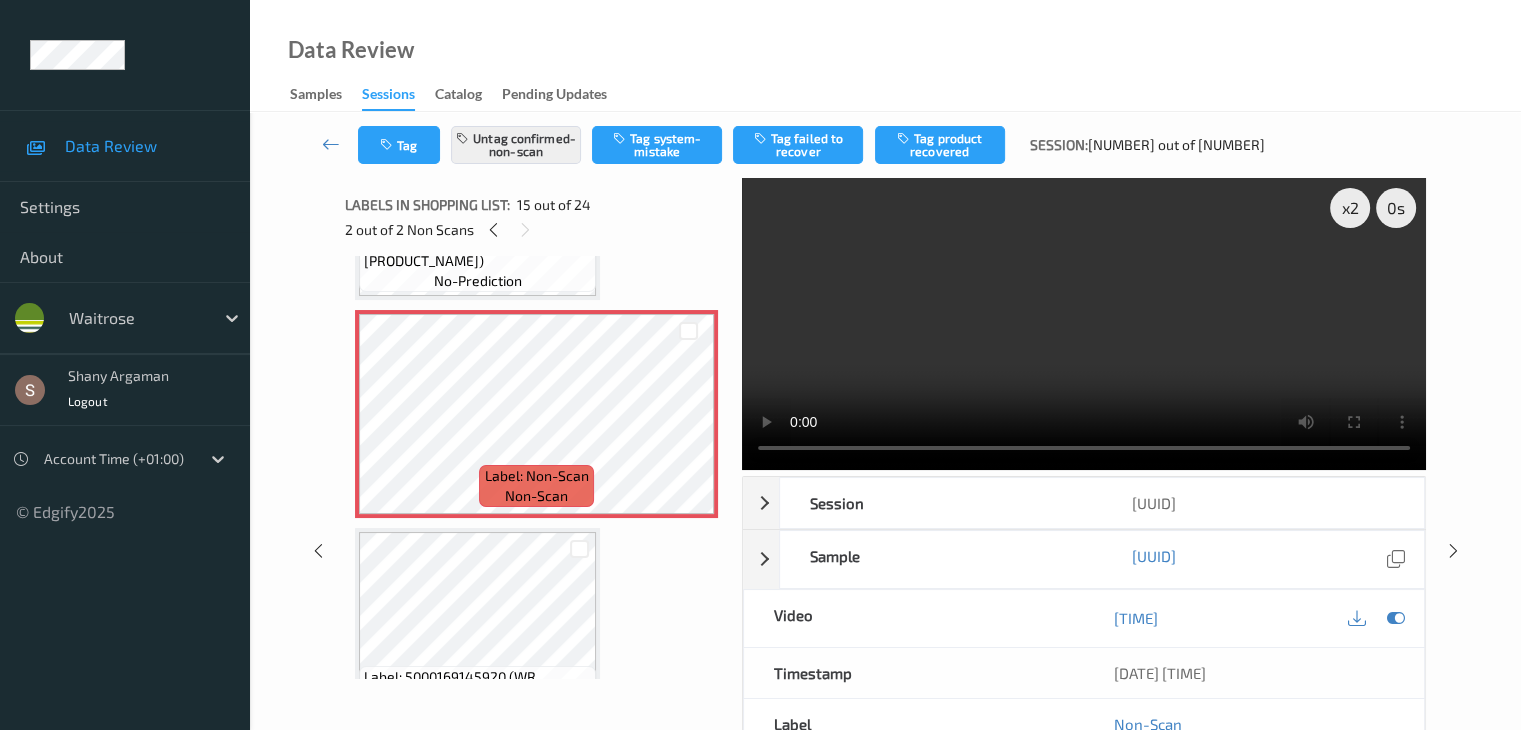 click on "Tag   product recovered" at bounding box center (940, 145) 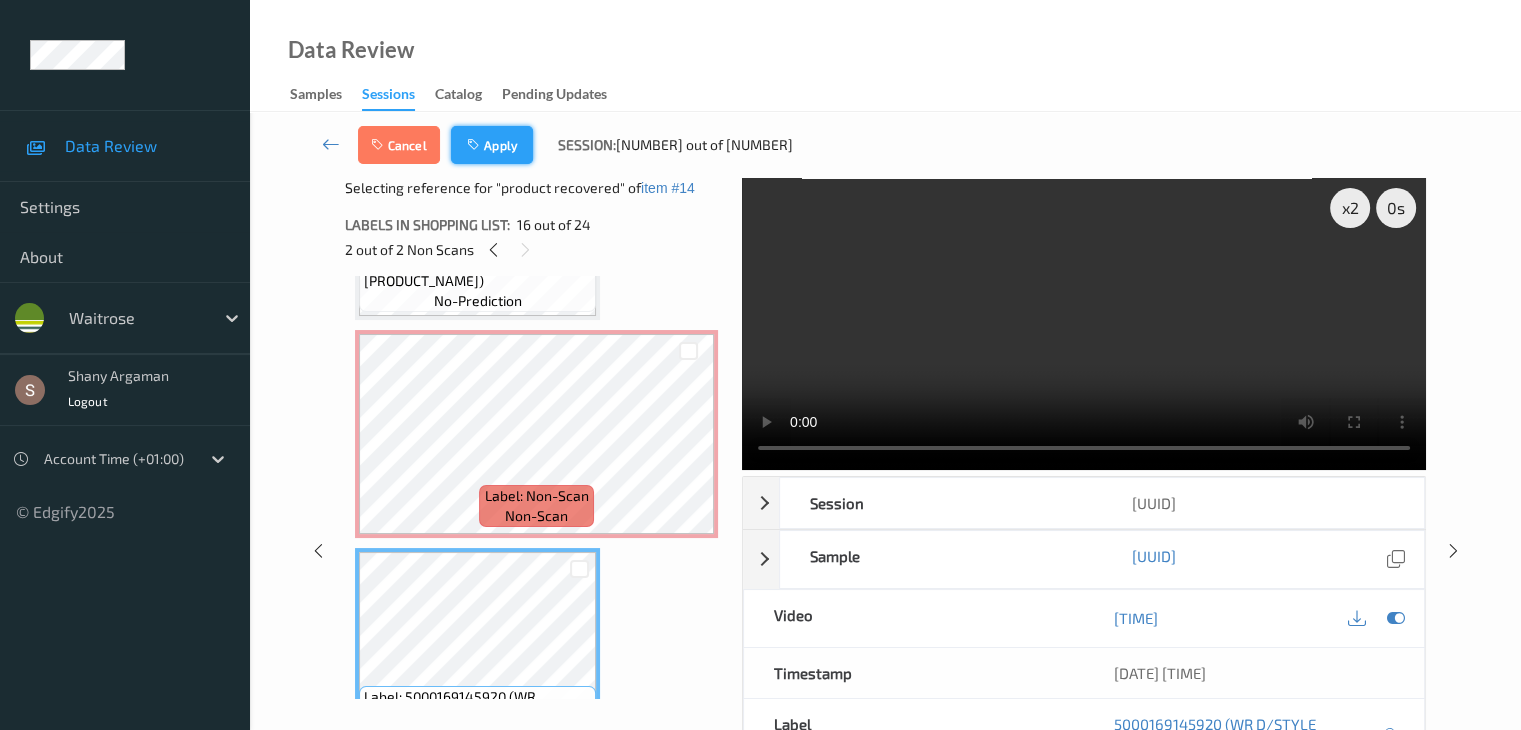 click on "Apply" at bounding box center (492, 145) 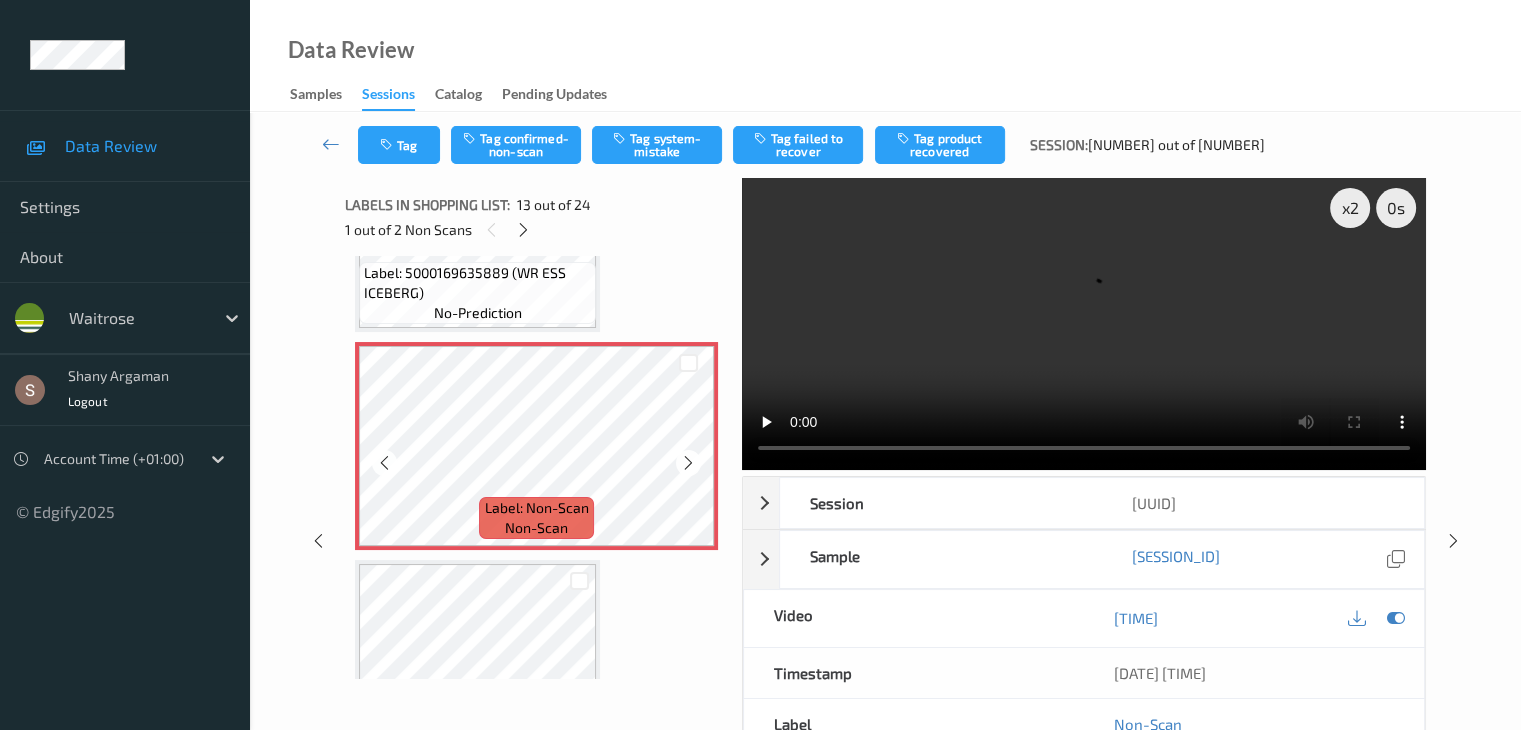 scroll, scrollTop: 2544, scrollLeft: 0, axis: vertical 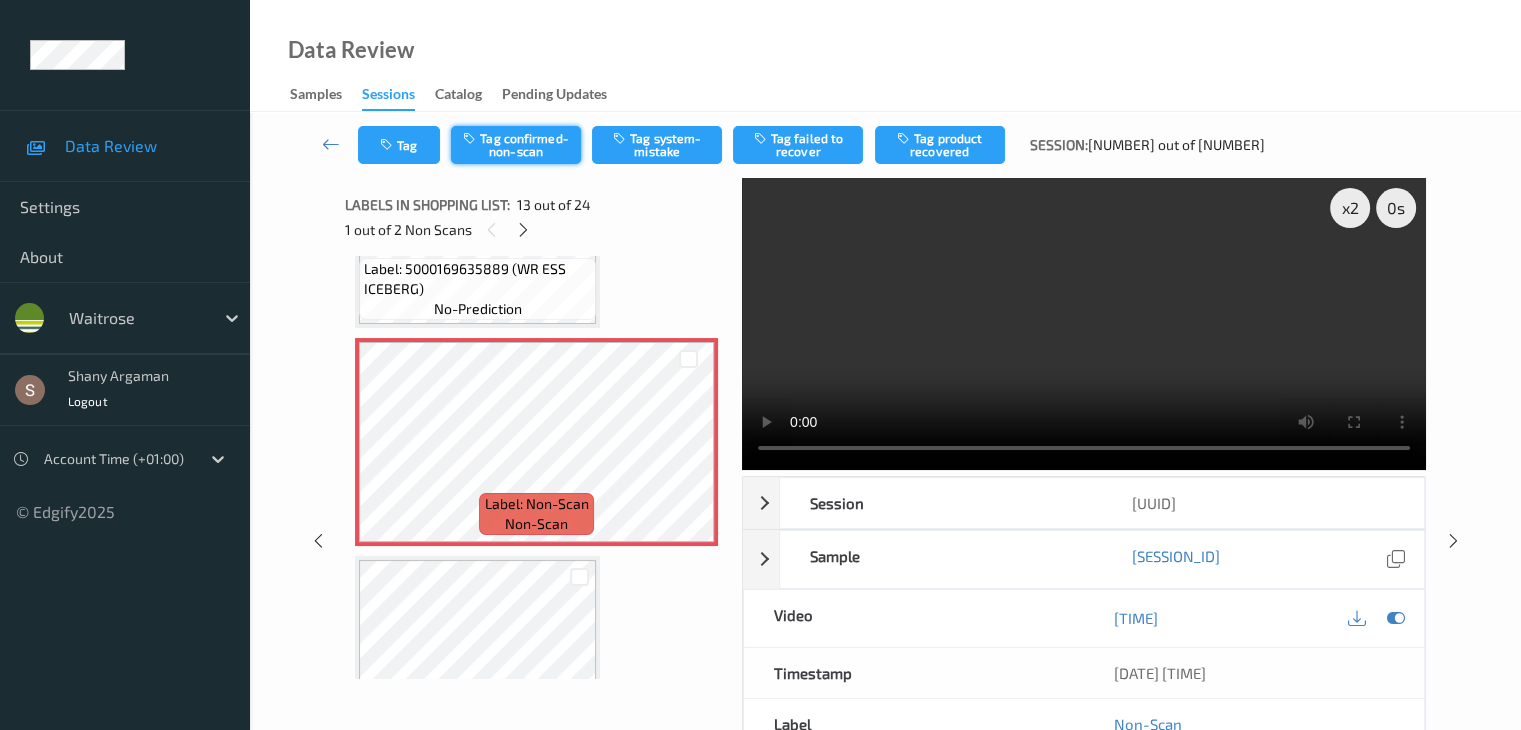 click on "Tag   confirmed-non-scan" at bounding box center (516, 145) 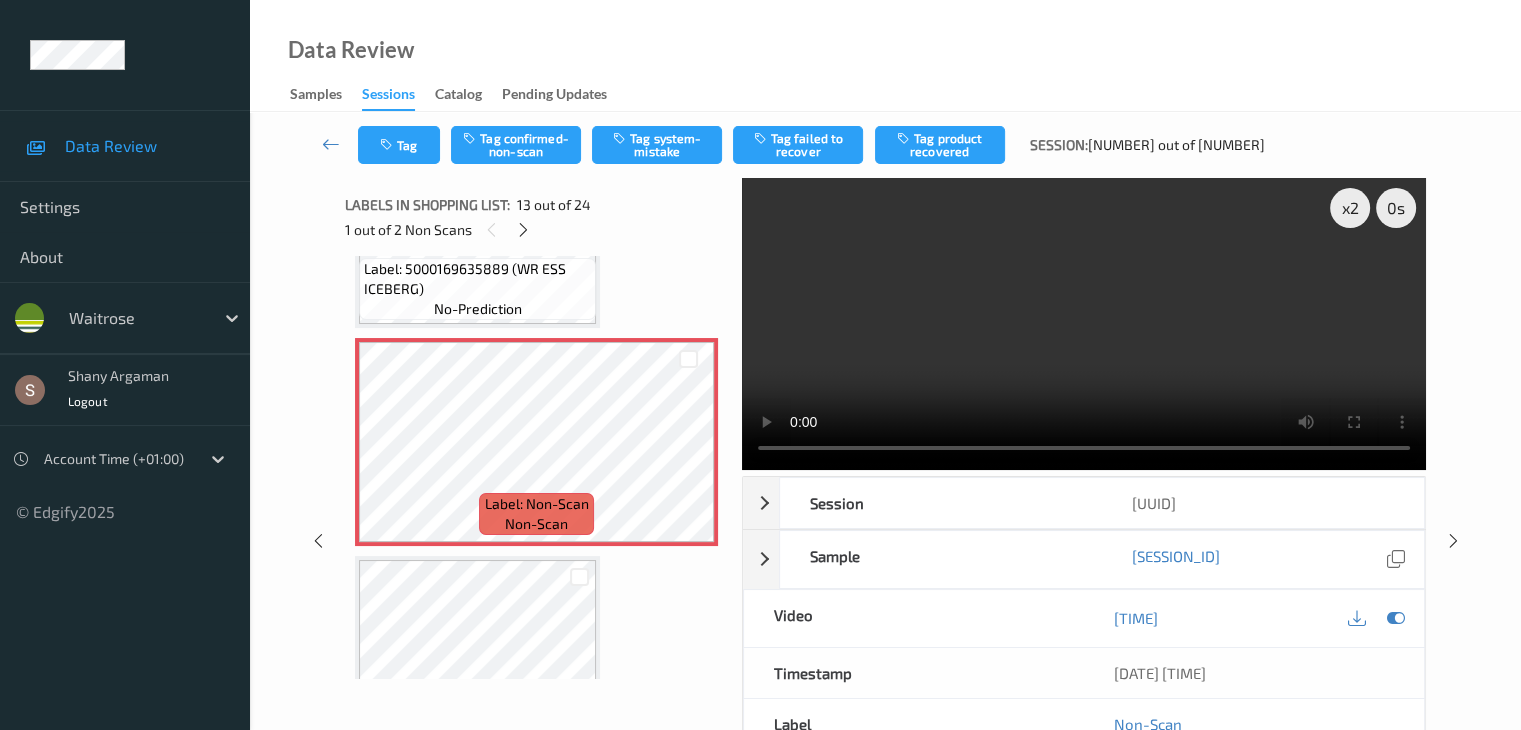 click on "Tag Tag   confirmed-non-scan Tag   system-mistake Tag   failed to recover Tag   product recovered Session: 235 out of 751" at bounding box center (885, 145) 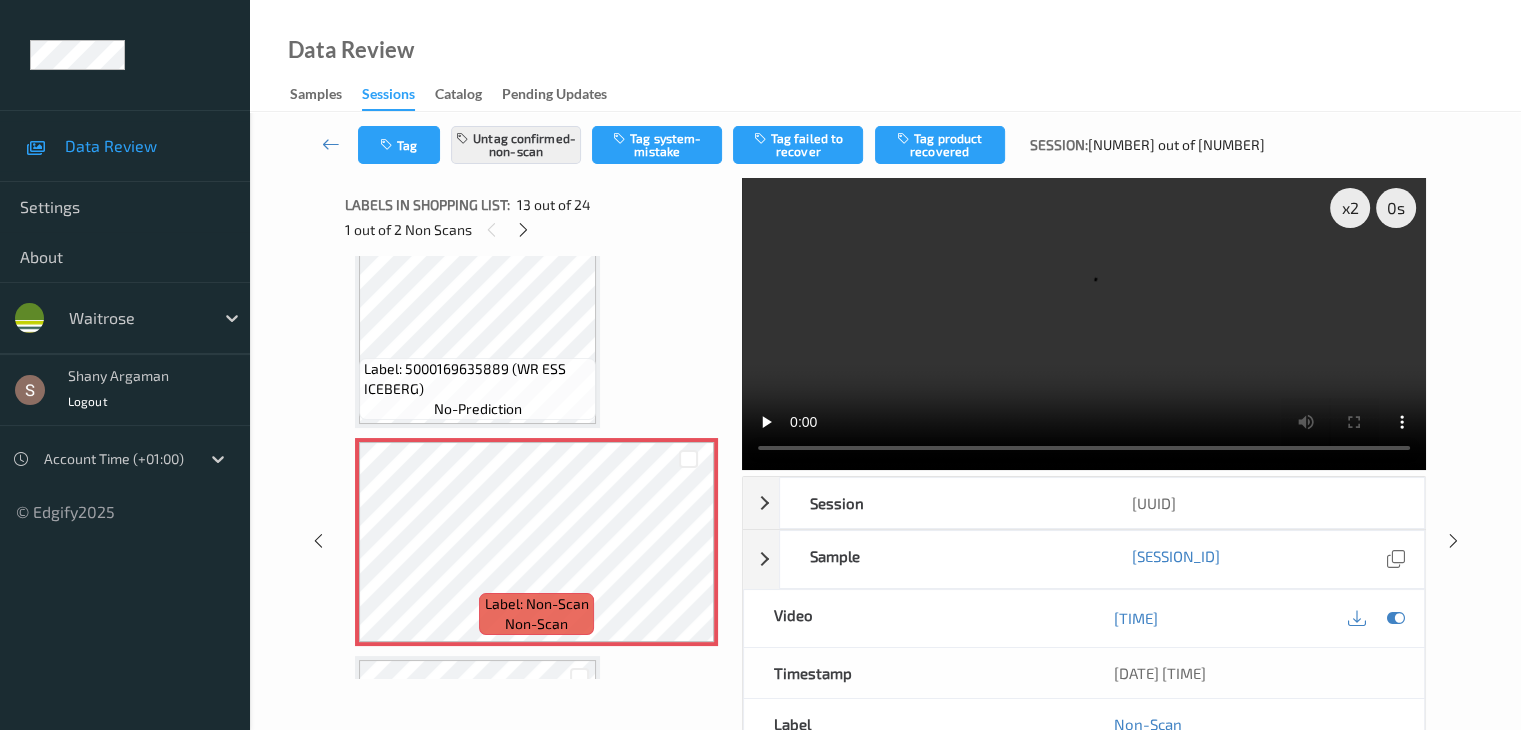 scroll, scrollTop: 2444, scrollLeft: 0, axis: vertical 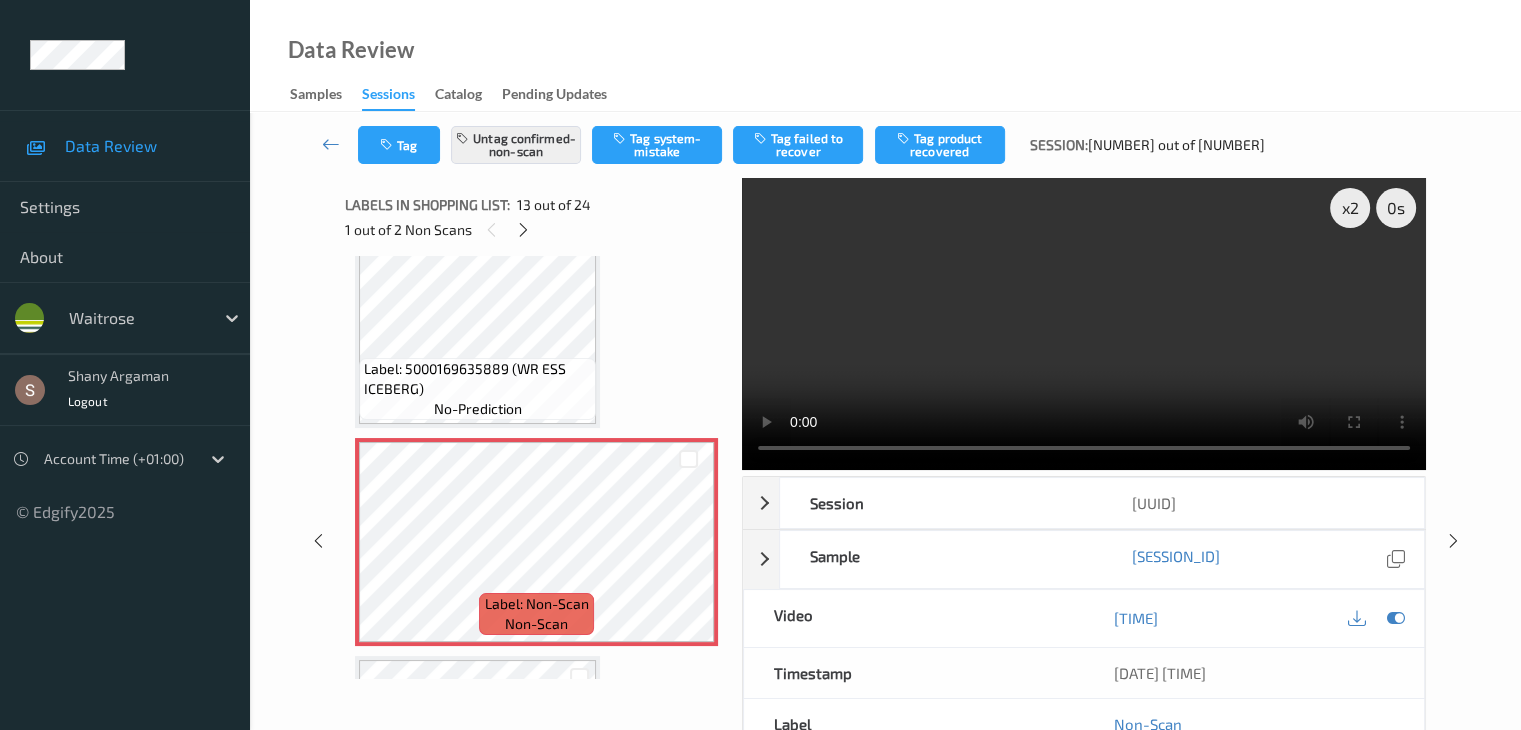 click on "Tag Untag   confirmed-non-scan Tag   system-mistake Tag   failed to recover Tag   product recovered Session: 235 out of 751" at bounding box center [885, 145] 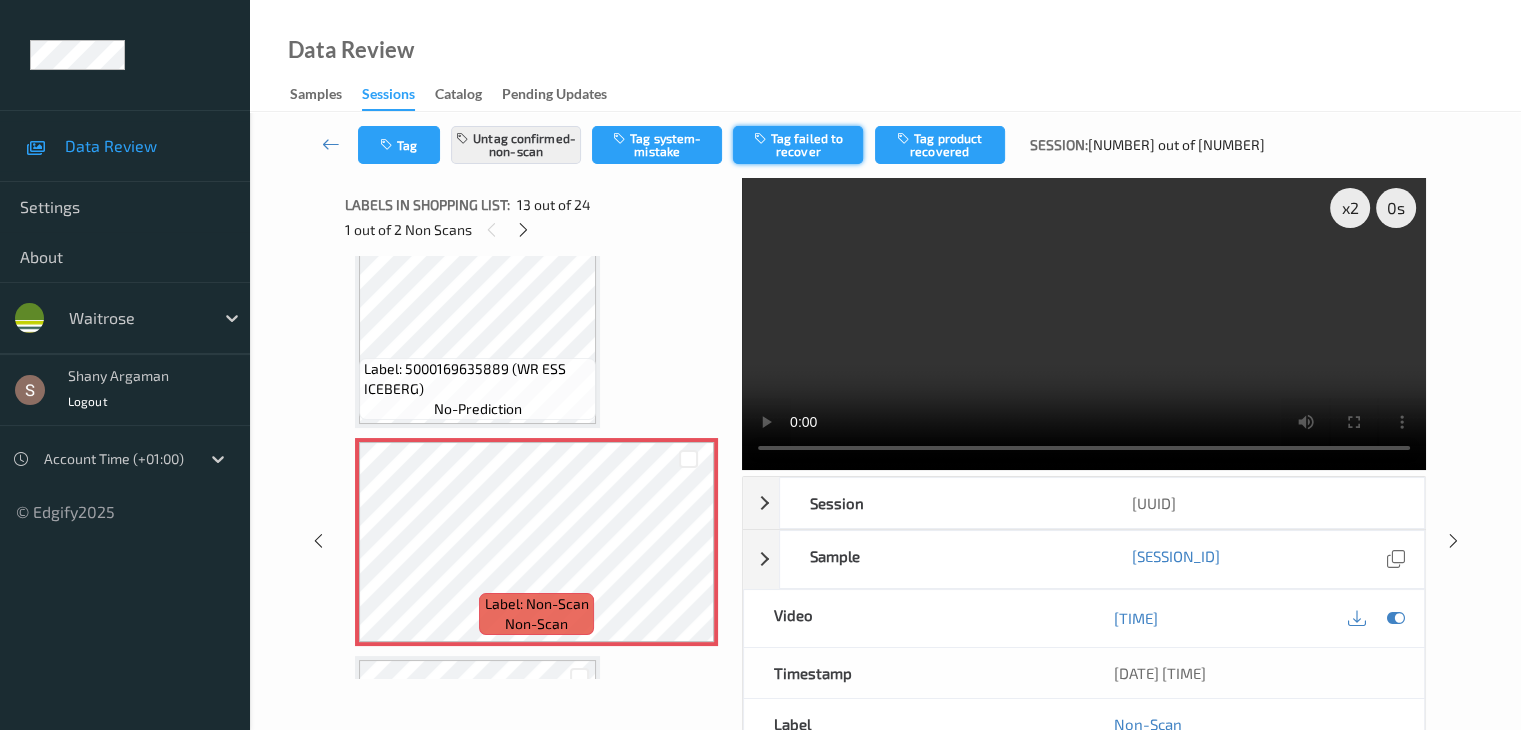 click on "Tag   failed to recover" at bounding box center (798, 145) 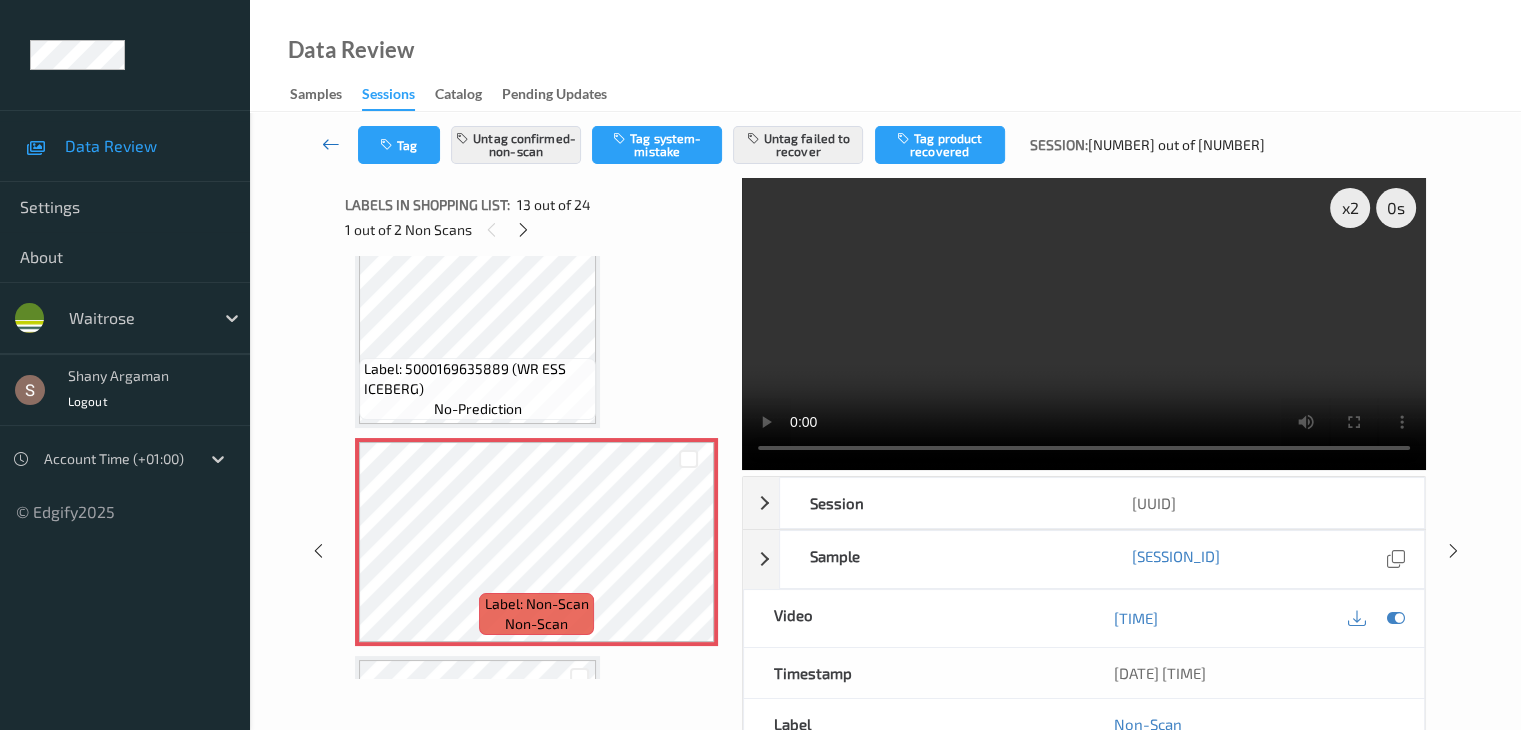 click at bounding box center [331, 144] 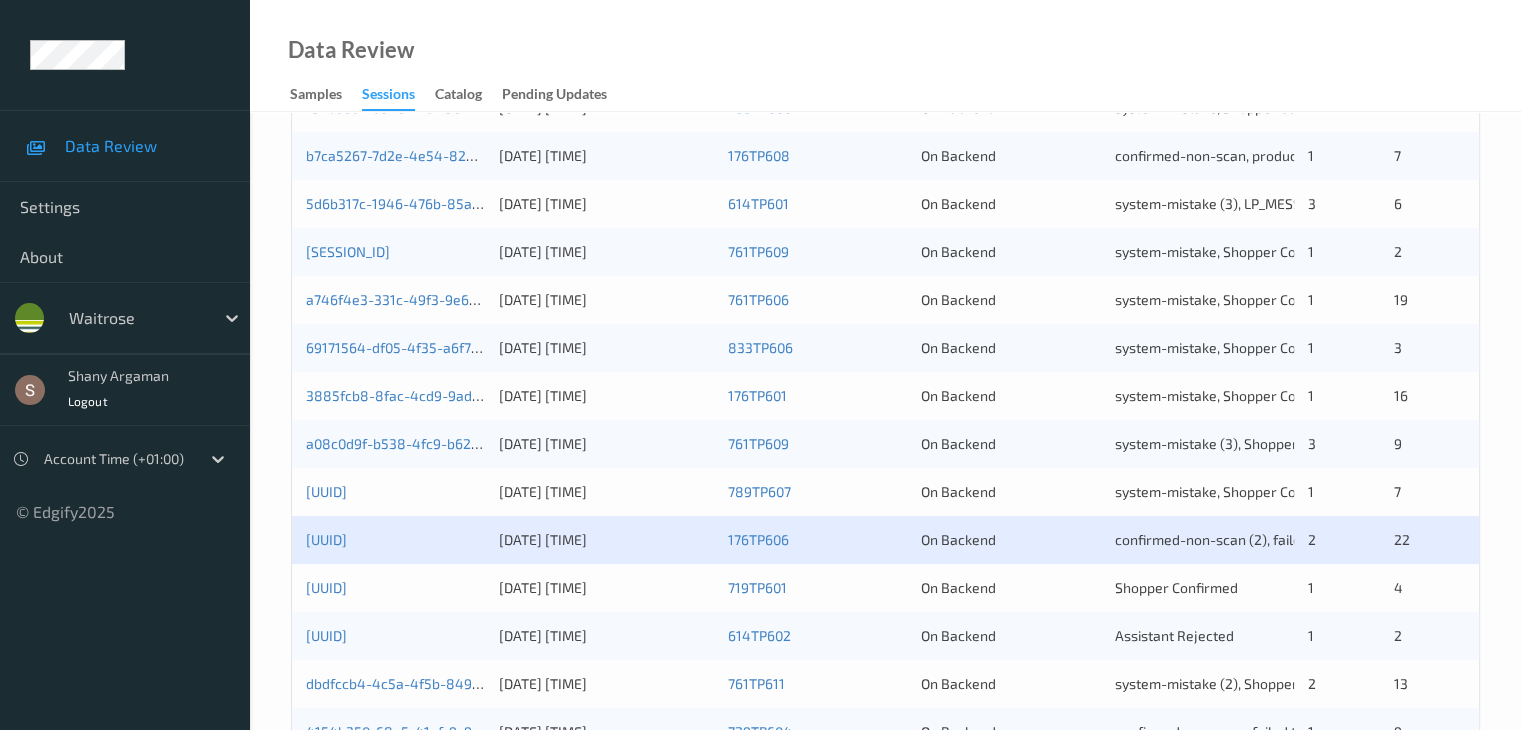 scroll, scrollTop: 900, scrollLeft: 0, axis: vertical 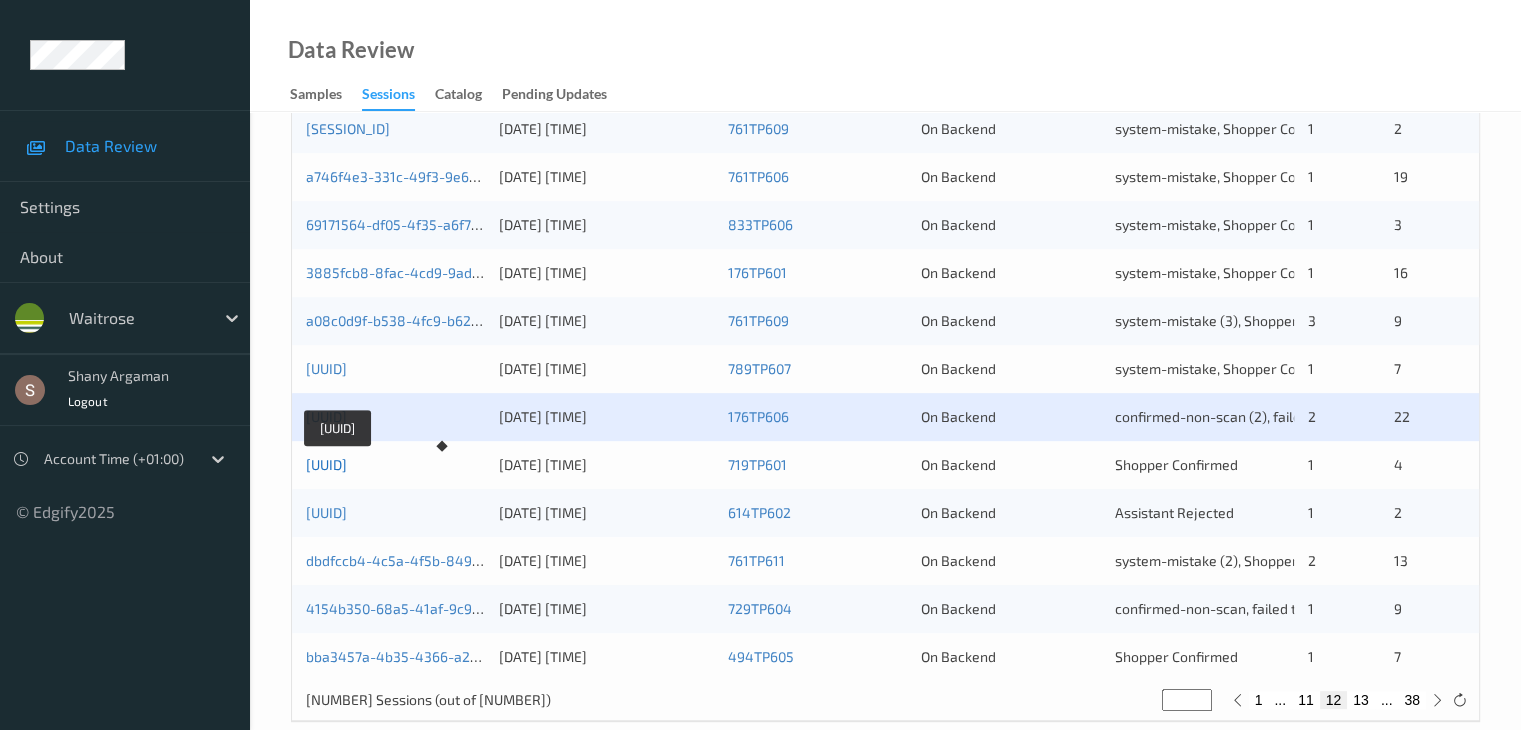 click on "7d9a00b6-a2e6-47f1-8e97-bc5a52aab809" at bounding box center (326, 464) 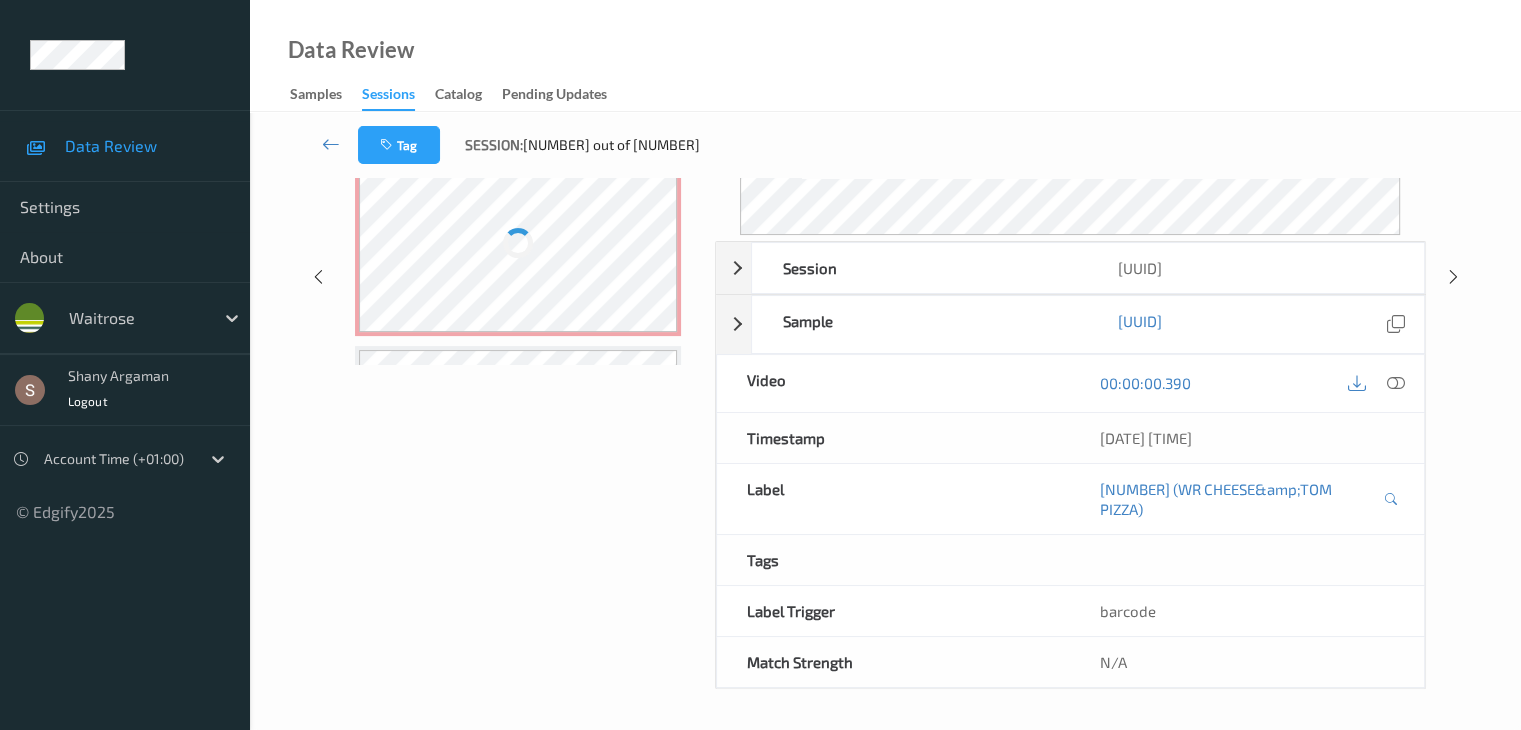 scroll, scrollTop: 0, scrollLeft: 0, axis: both 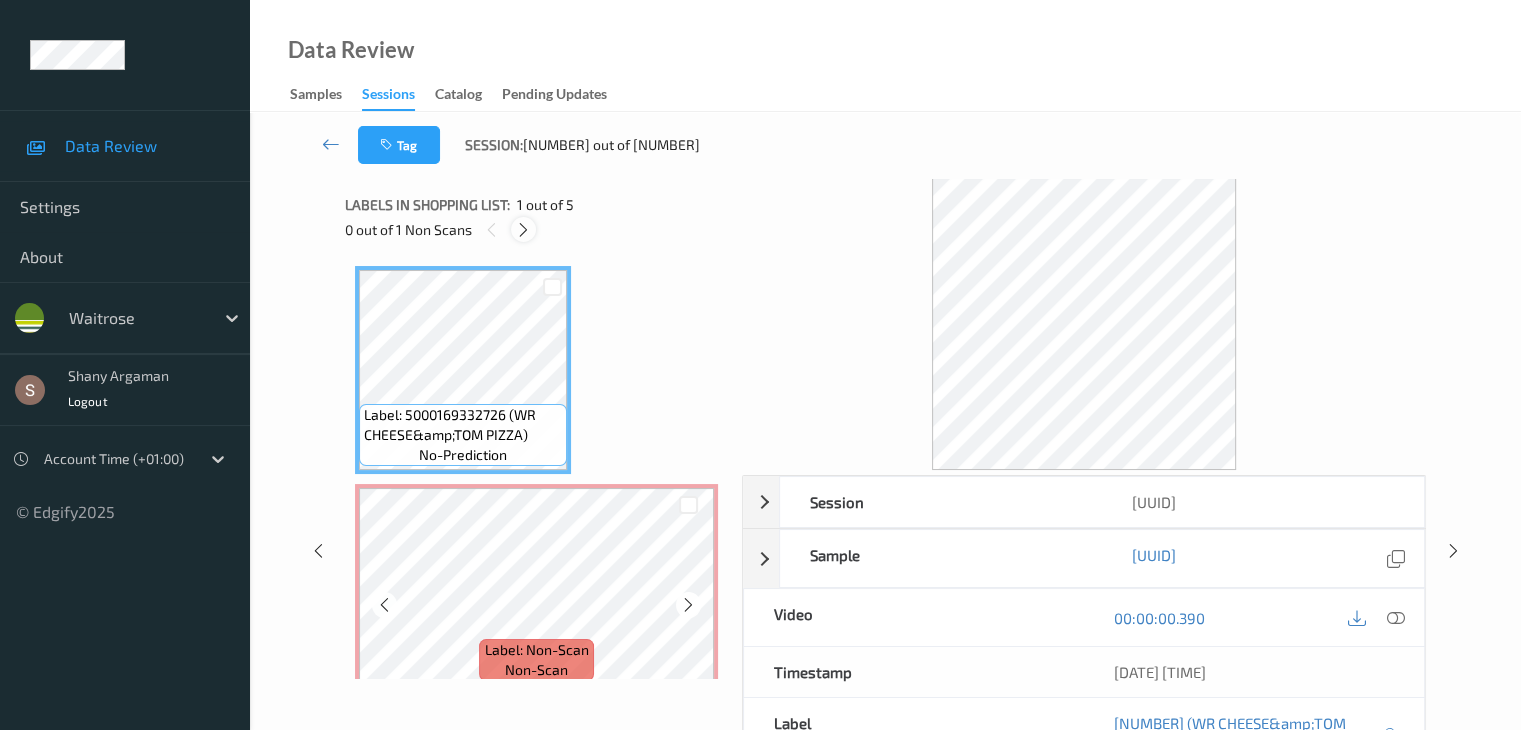 click at bounding box center [523, 230] 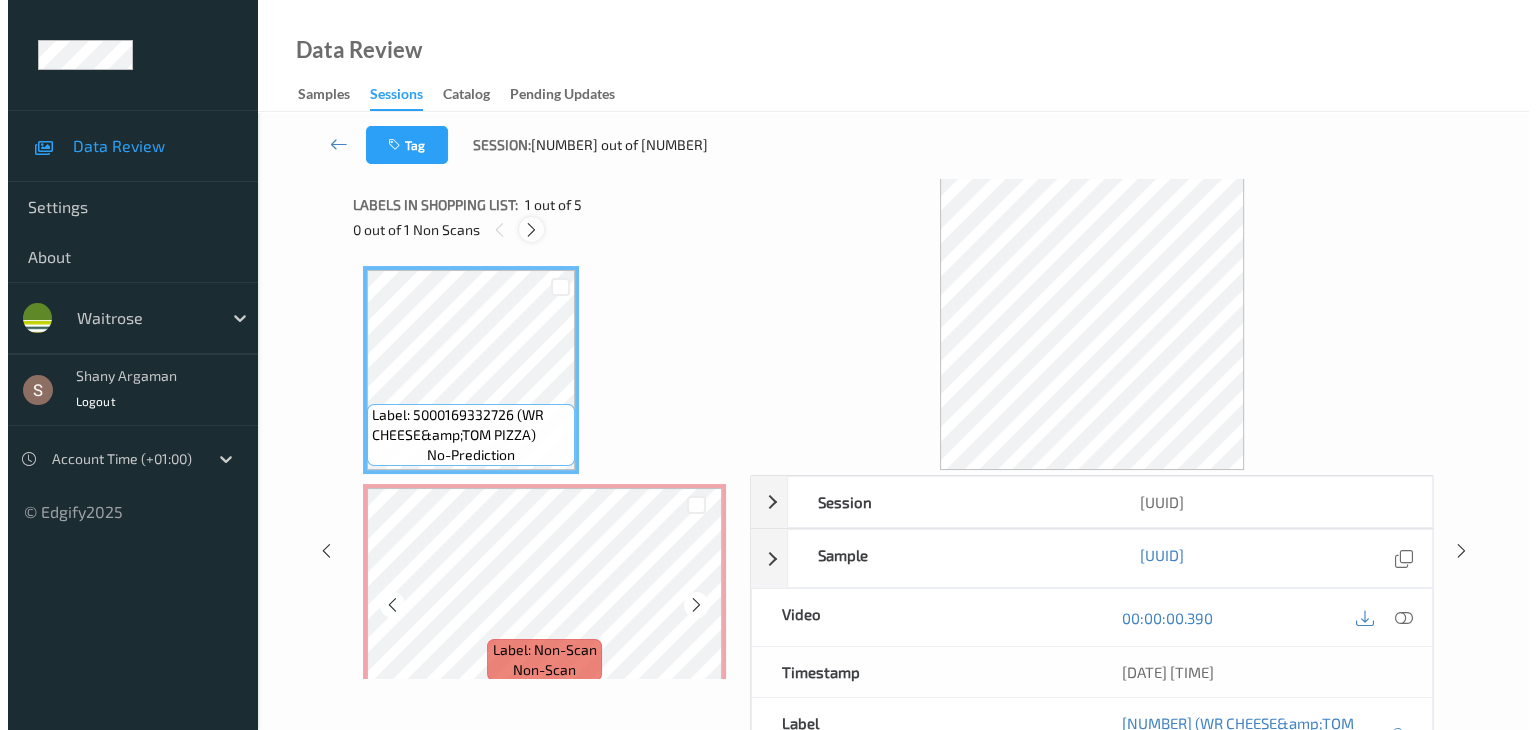scroll, scrollTop: 10, scrollLeft: 0, axis: vertical 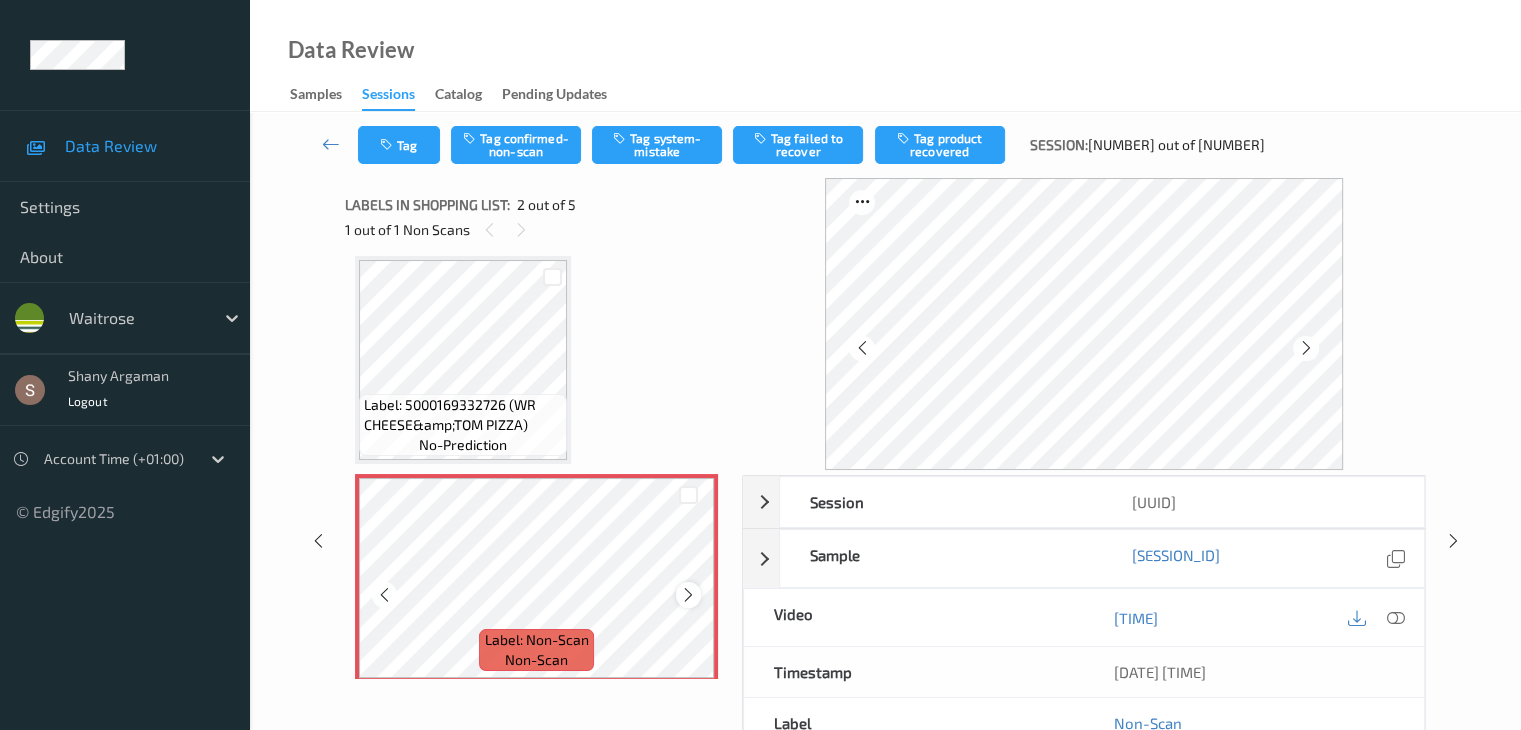 click at bounding box center [688, 595] 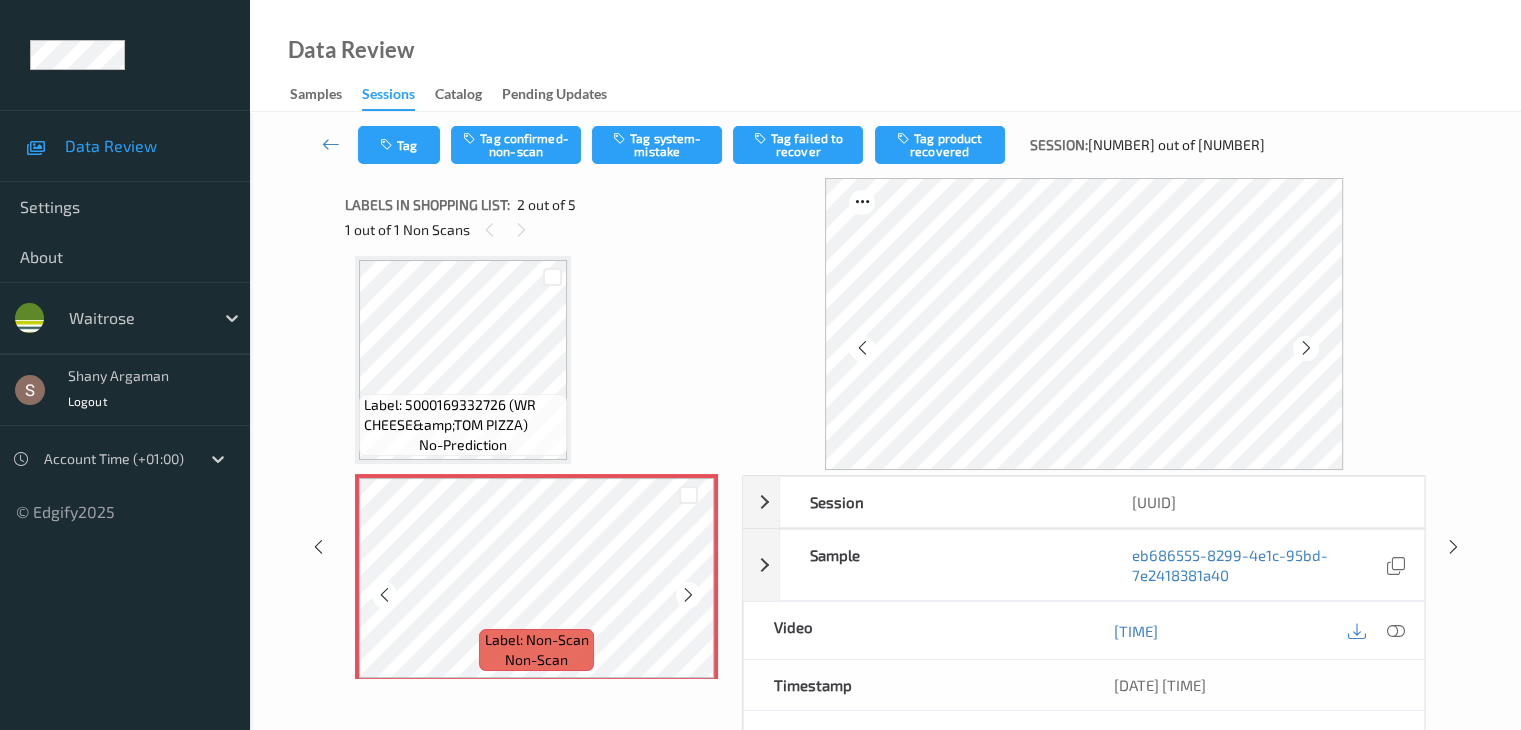 click at bounding box center (688, 595) 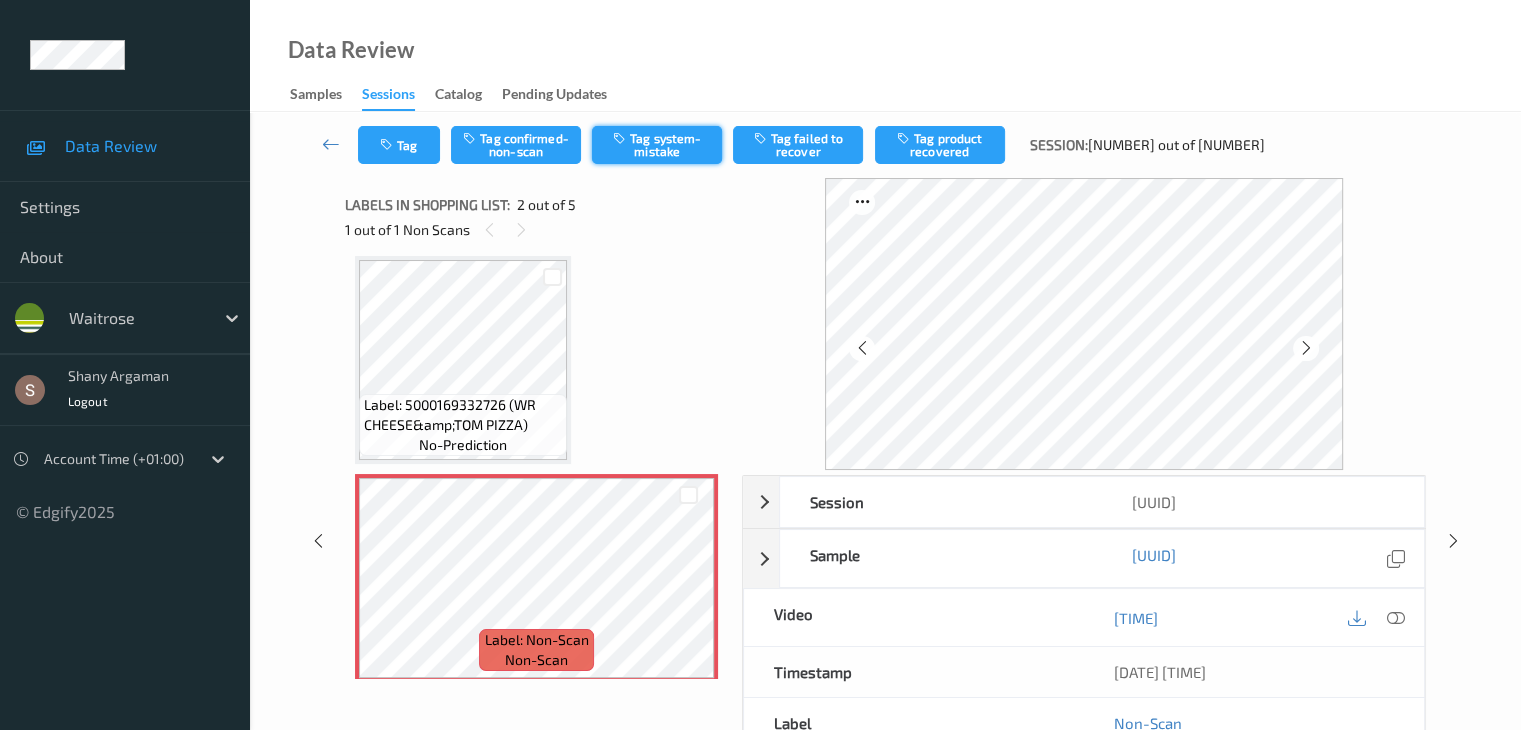 click on "Tag   system-mistake" at bounding box center (657, 145) 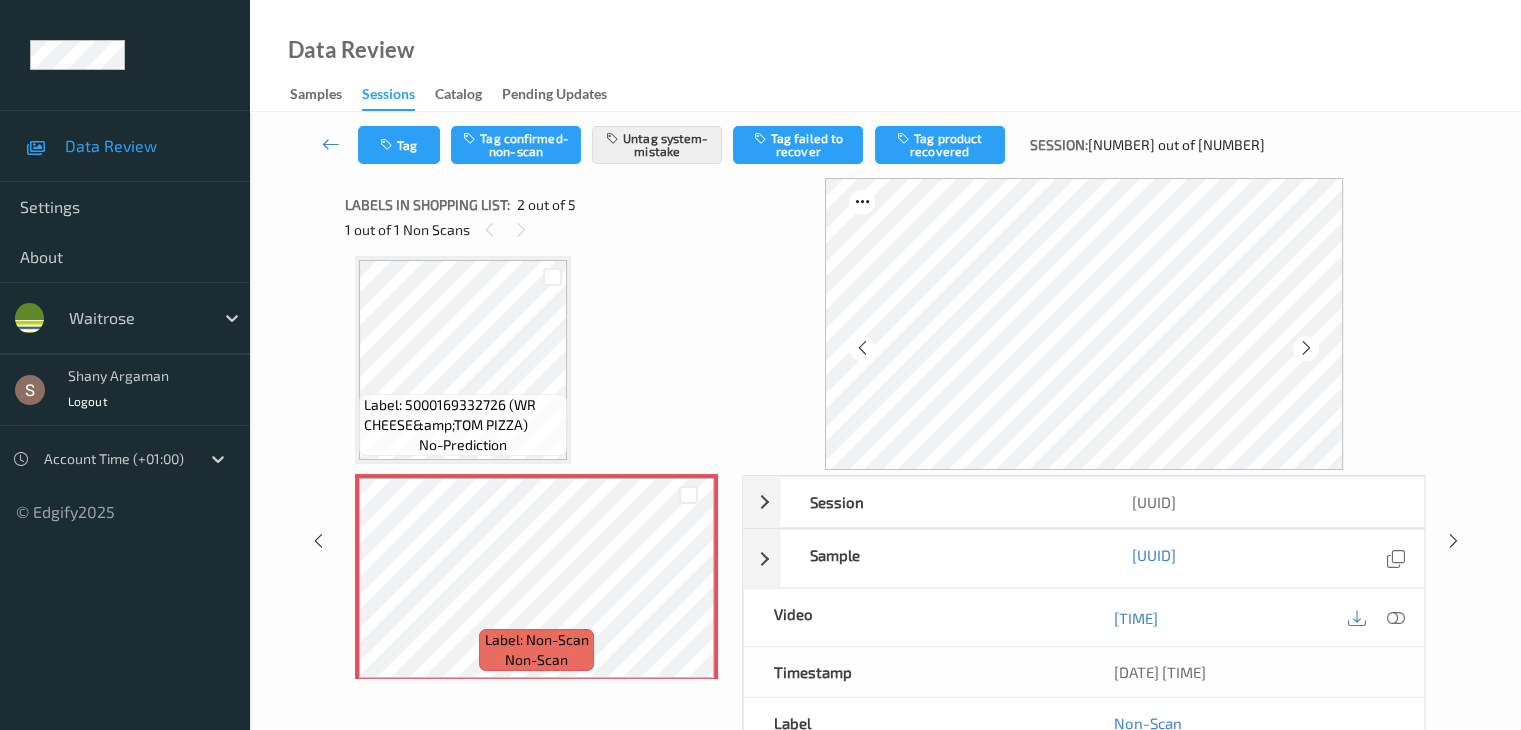 click on "Tag" at bounding box center (399, 145) 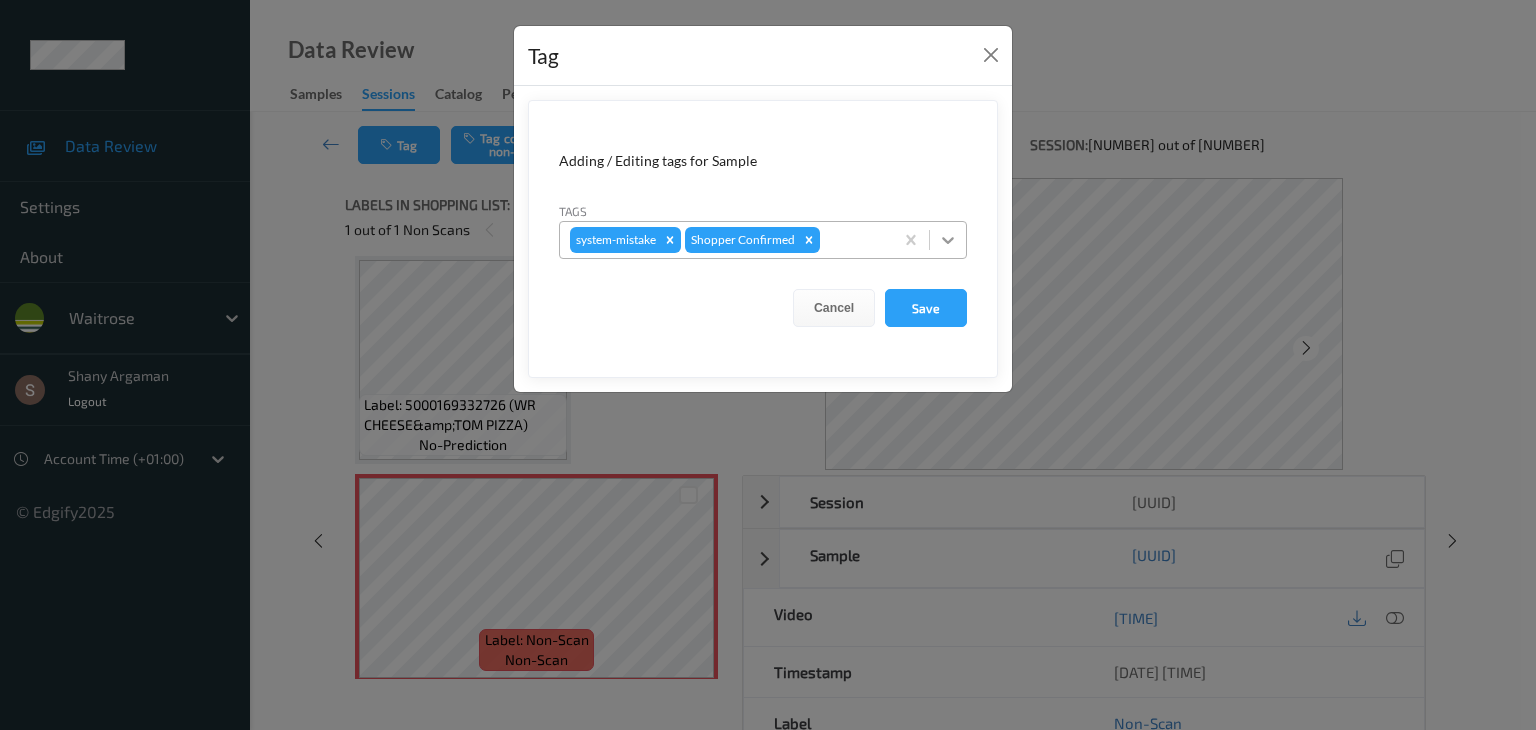 click 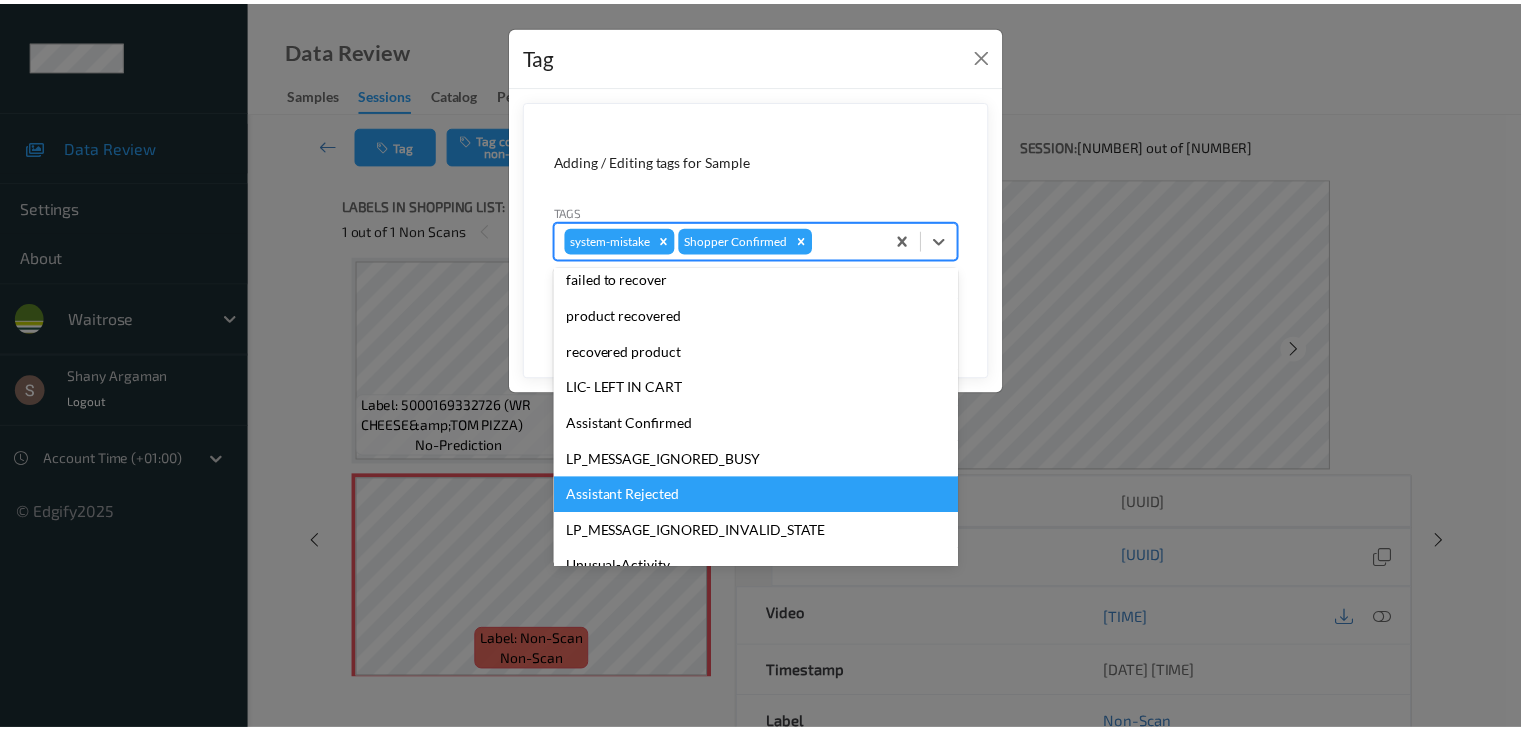 scroll, scrollTop: 356, scrollLeft: 0, axis: vertical 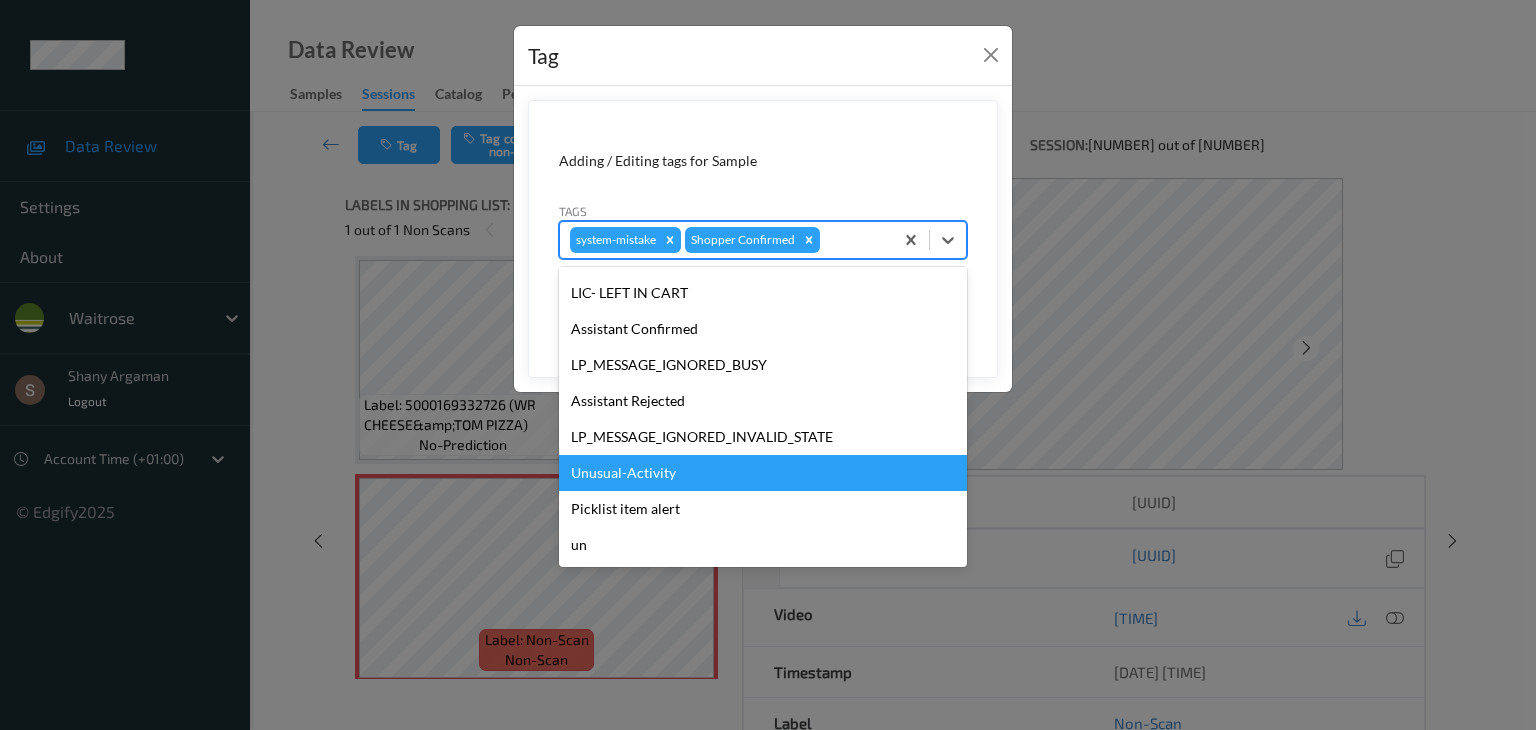 click on "Unusual-Activity" at bounding box center (763, 473) 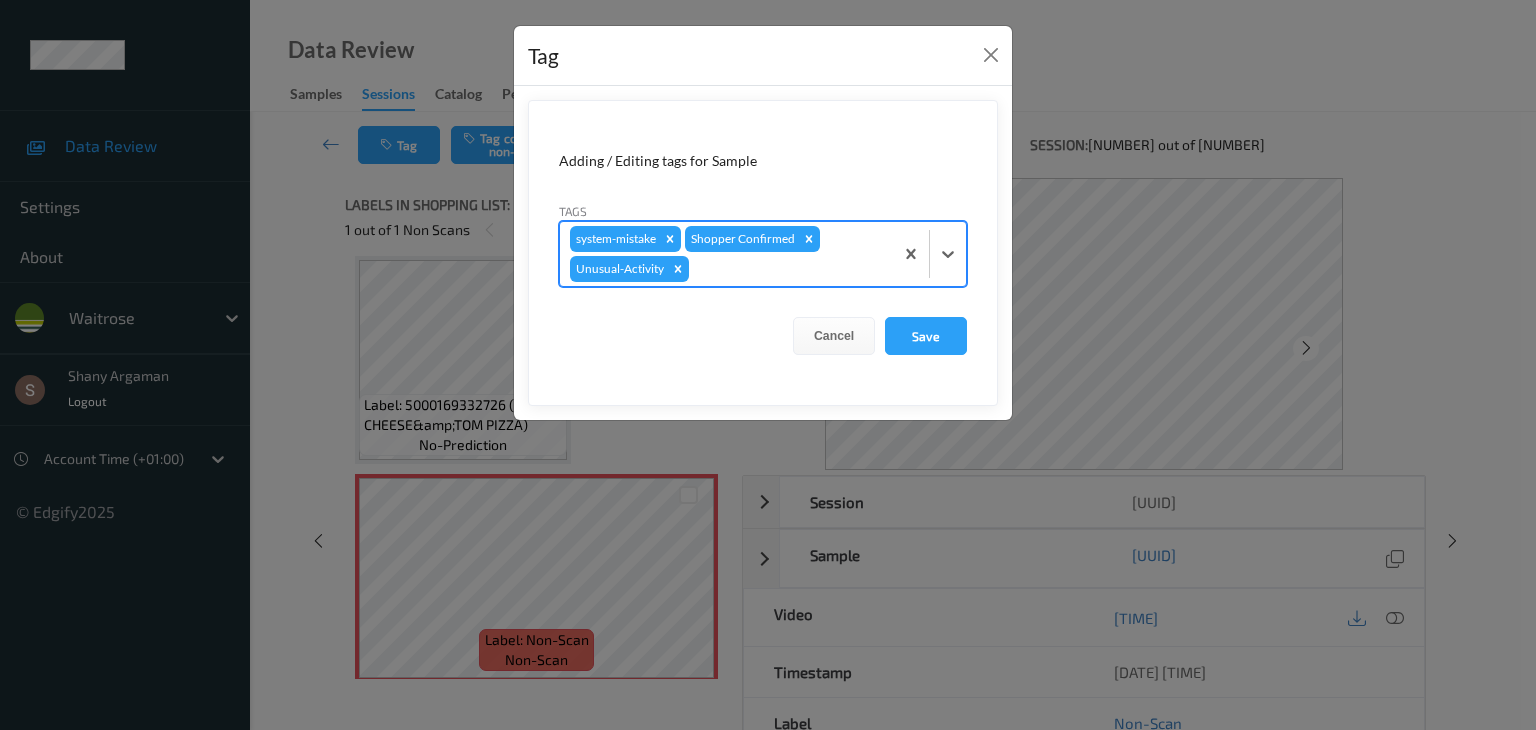 click on "Adding / Editing tags for Sample   Tags option Unusual-Activity, selected.   Select is focused ,type to refine list, press Down to open the menu,  press left to focus selected values system-mistake Shopper Confirmed Unusual-Activity Cancel Save" at bounding box center [763, 253] 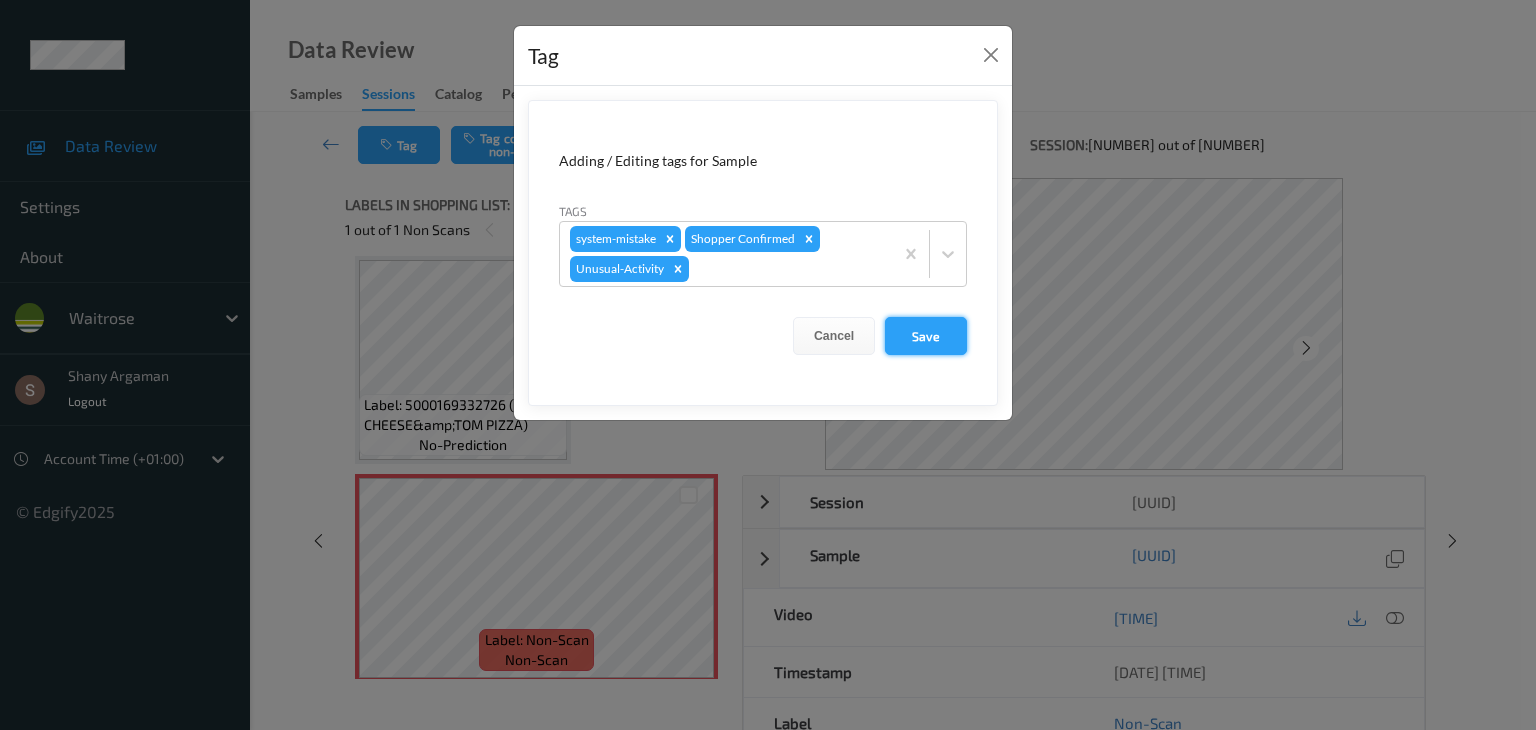 click on "Save" at bounding box center (926, 336) 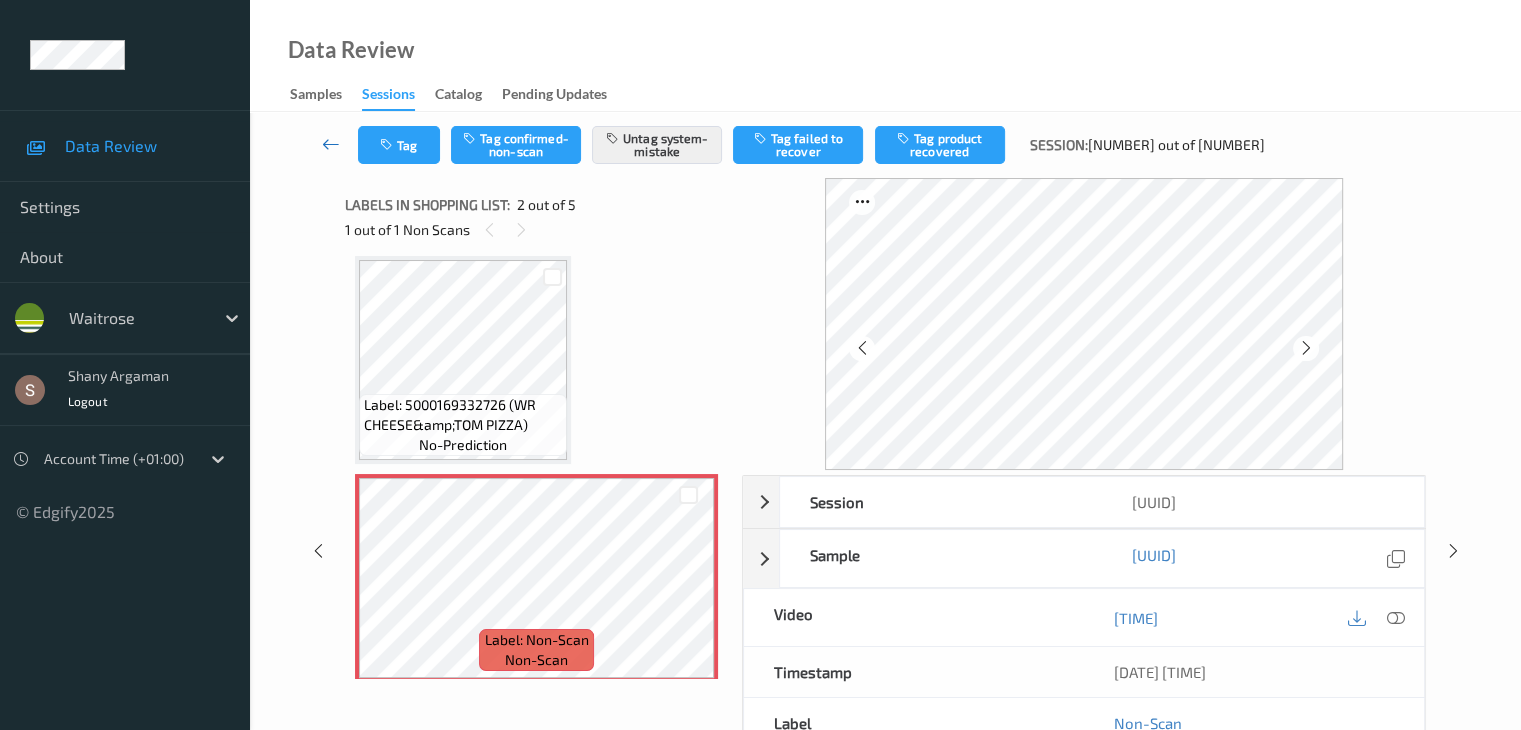 click at bounding box center [331, 144] 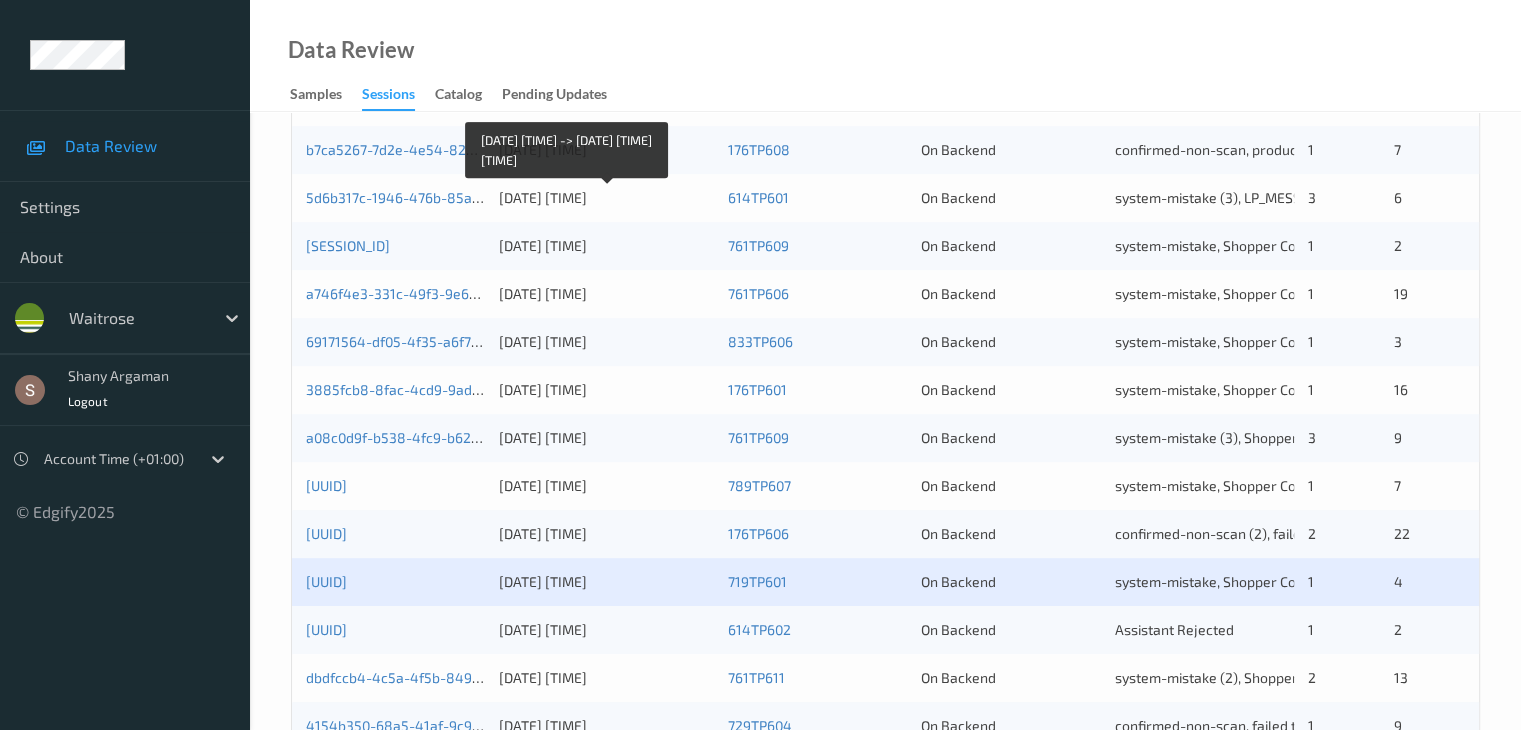 scroll, scrollTop: 932, scrollLeft: 0, axis: vertical 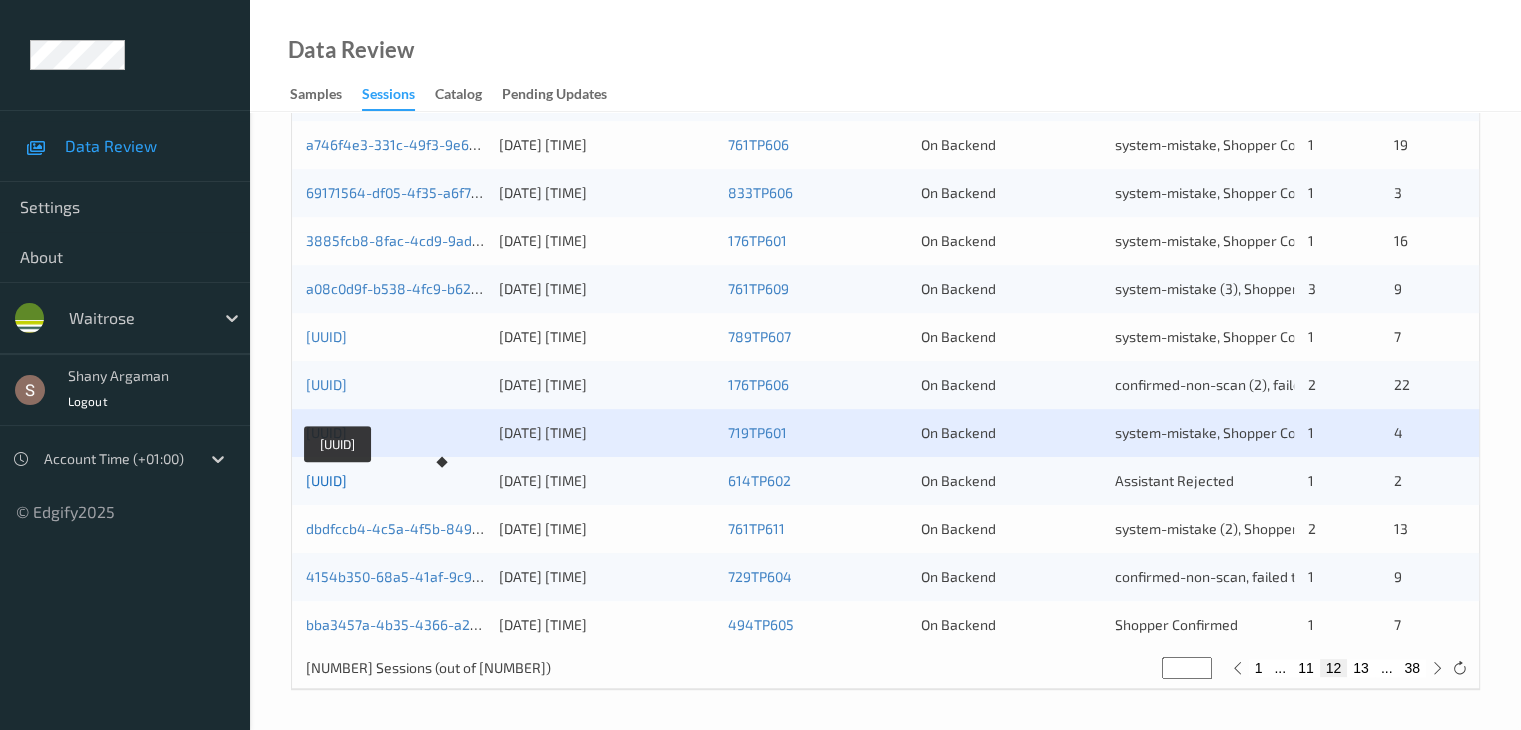 click on "b72c38b5-ddde-4876-8229-ca27e5561b67" at bounding box center (326, 480) 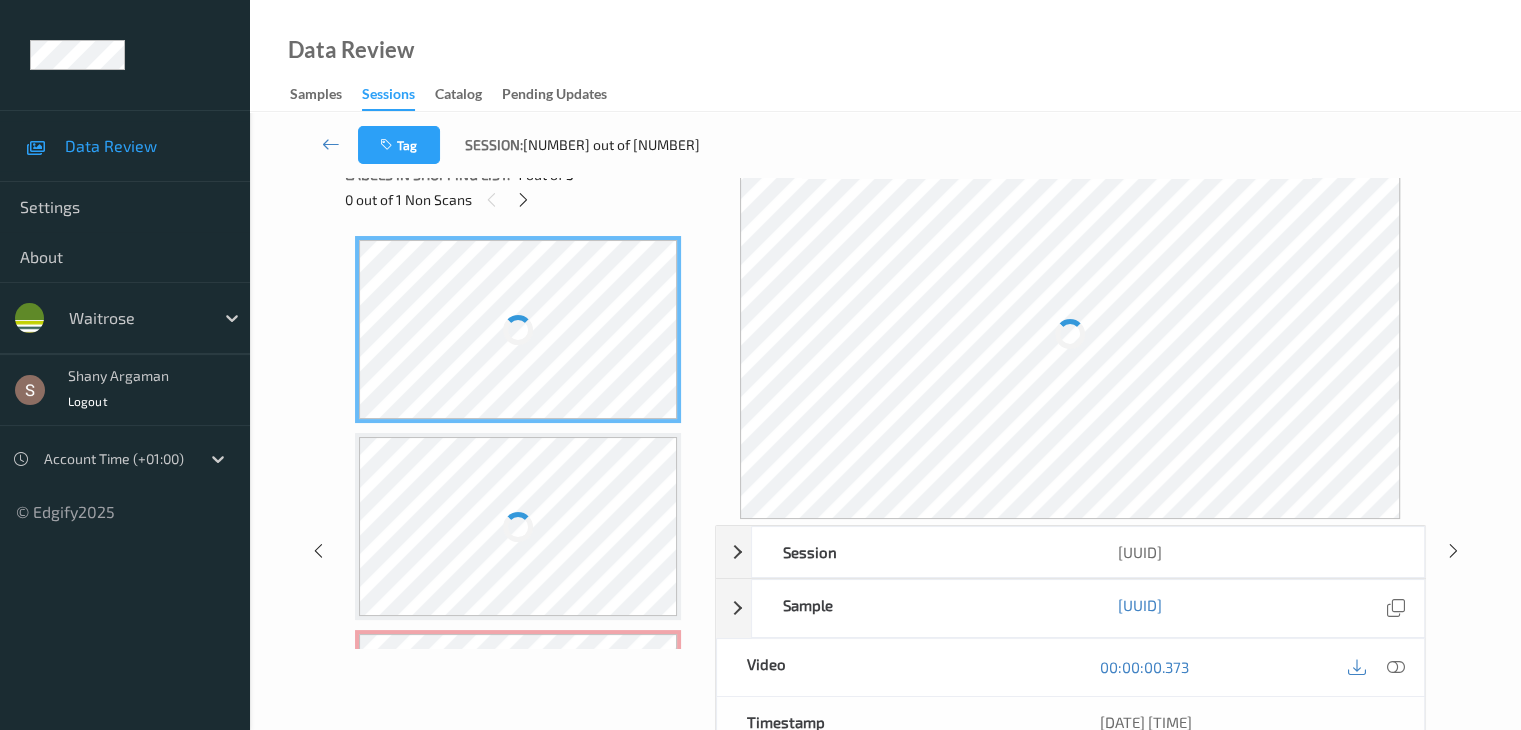 scroll, scrollTop: 0, scrollLeft: 0, axis: both 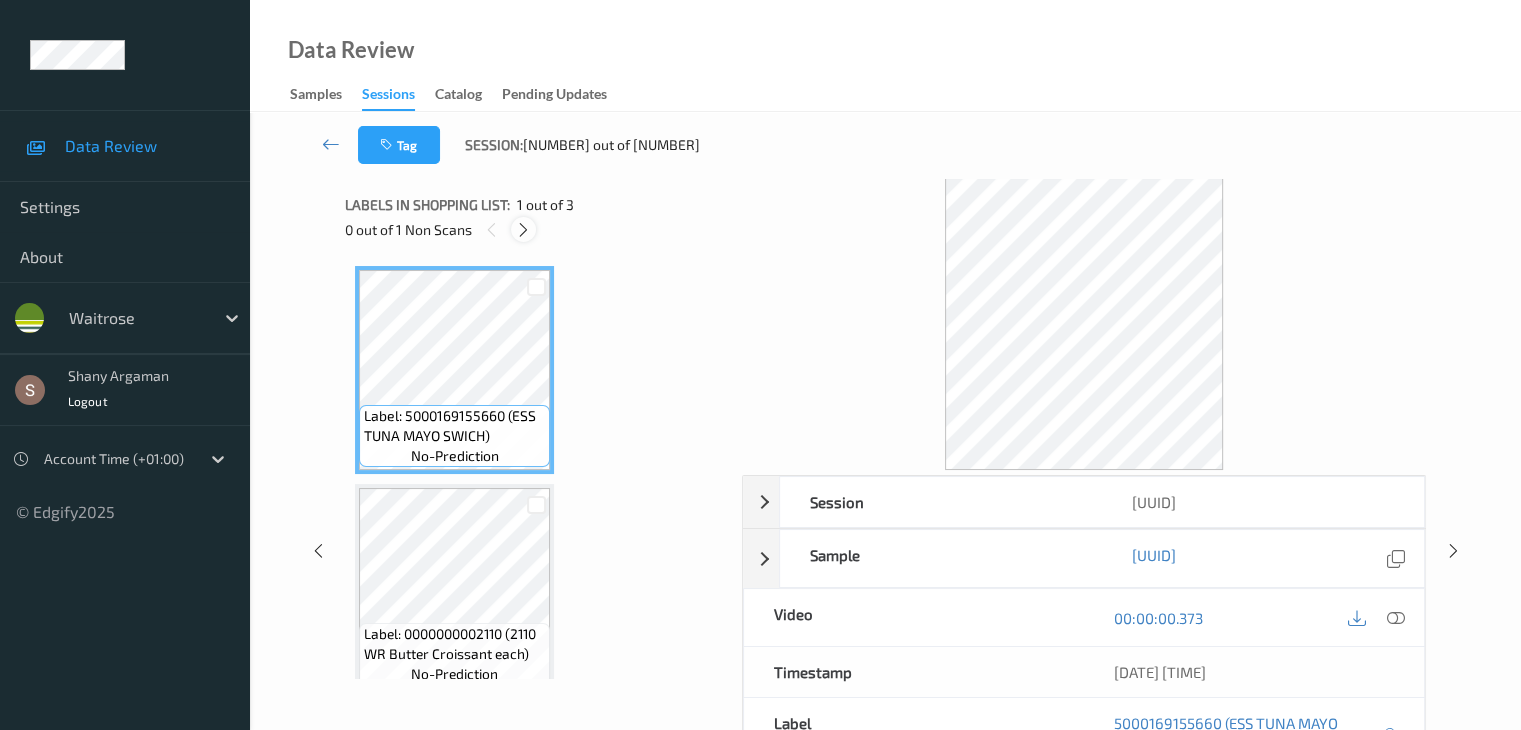 click at bounding box center (523, 230) 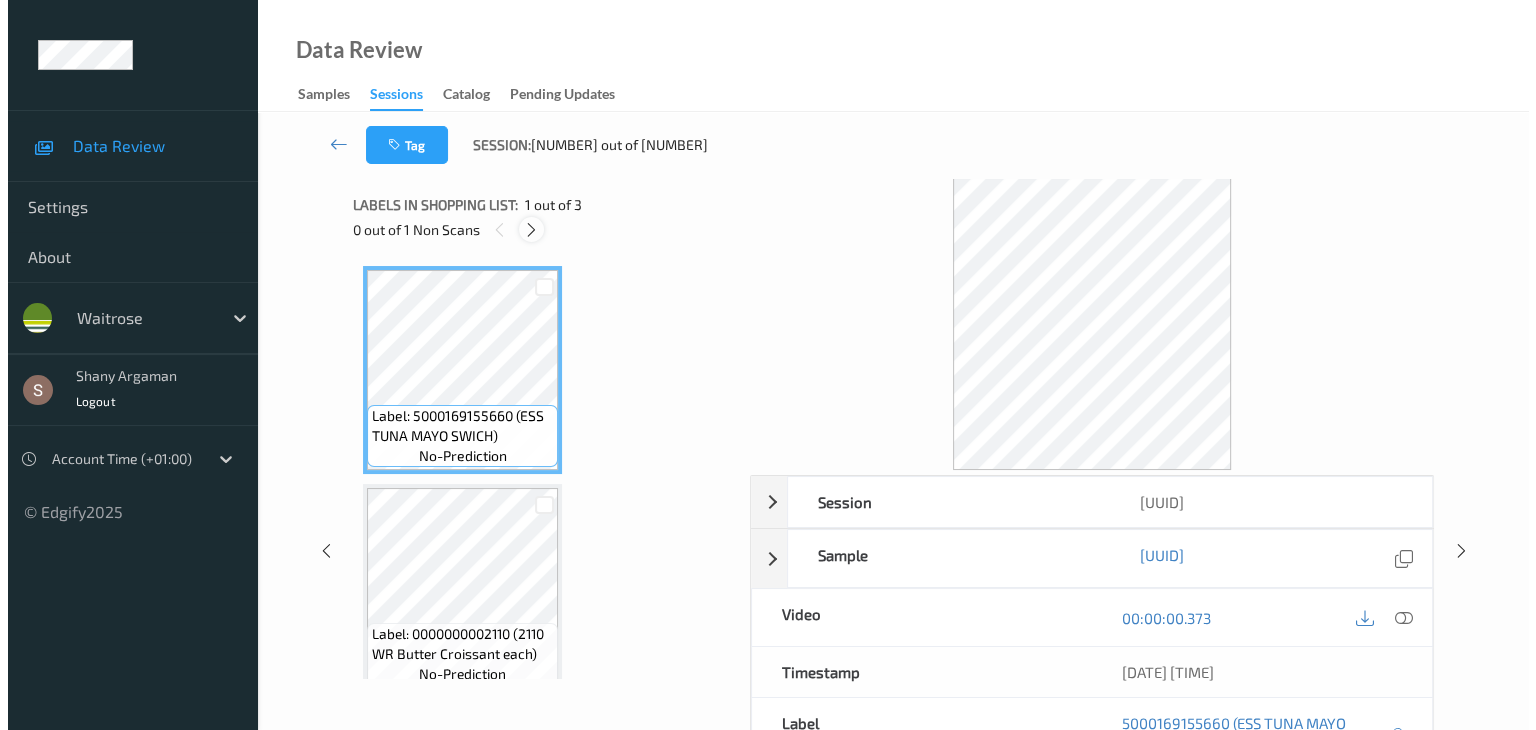 scroll, scrollTop: 228, scrollLeft: 0, axis: vertical 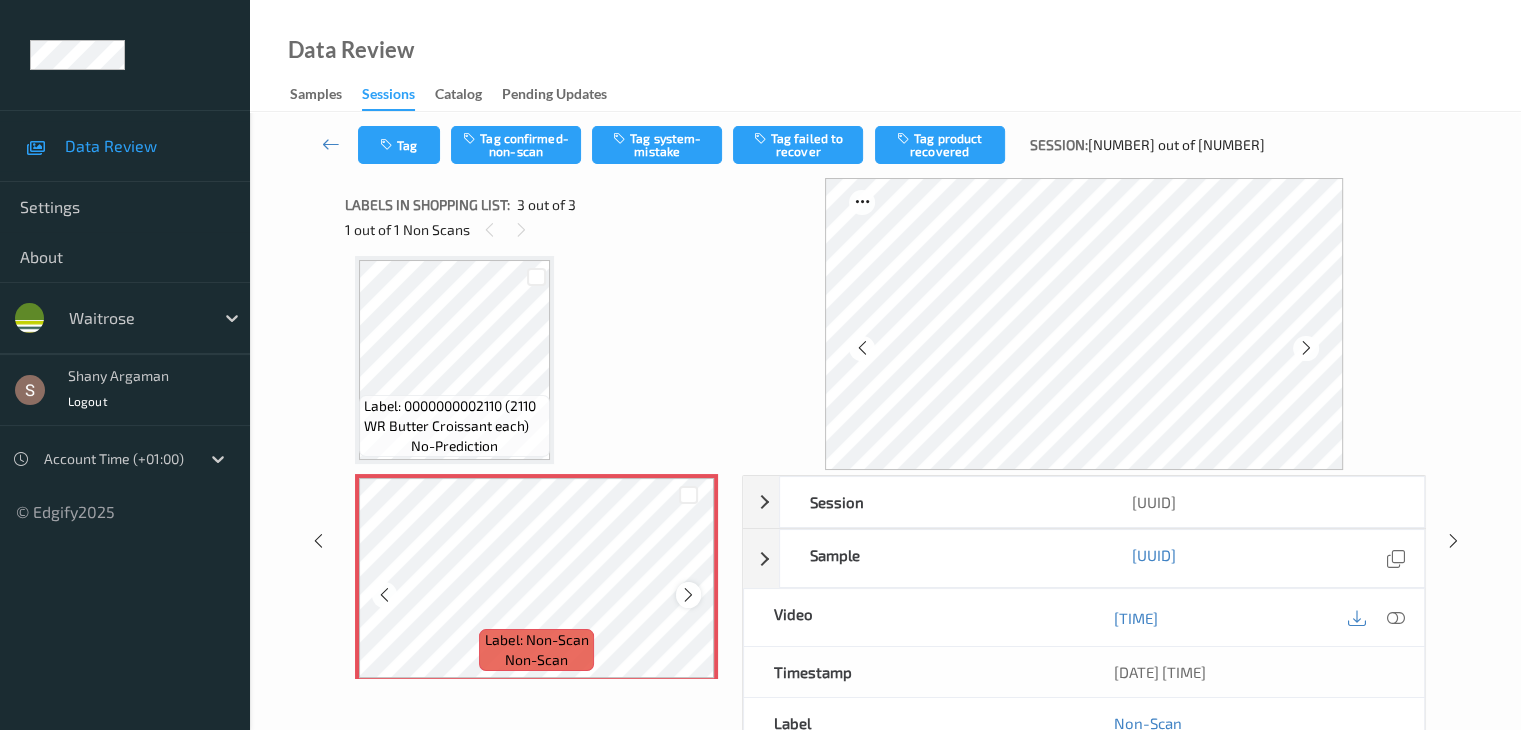 click at bounding box center [688, 595] 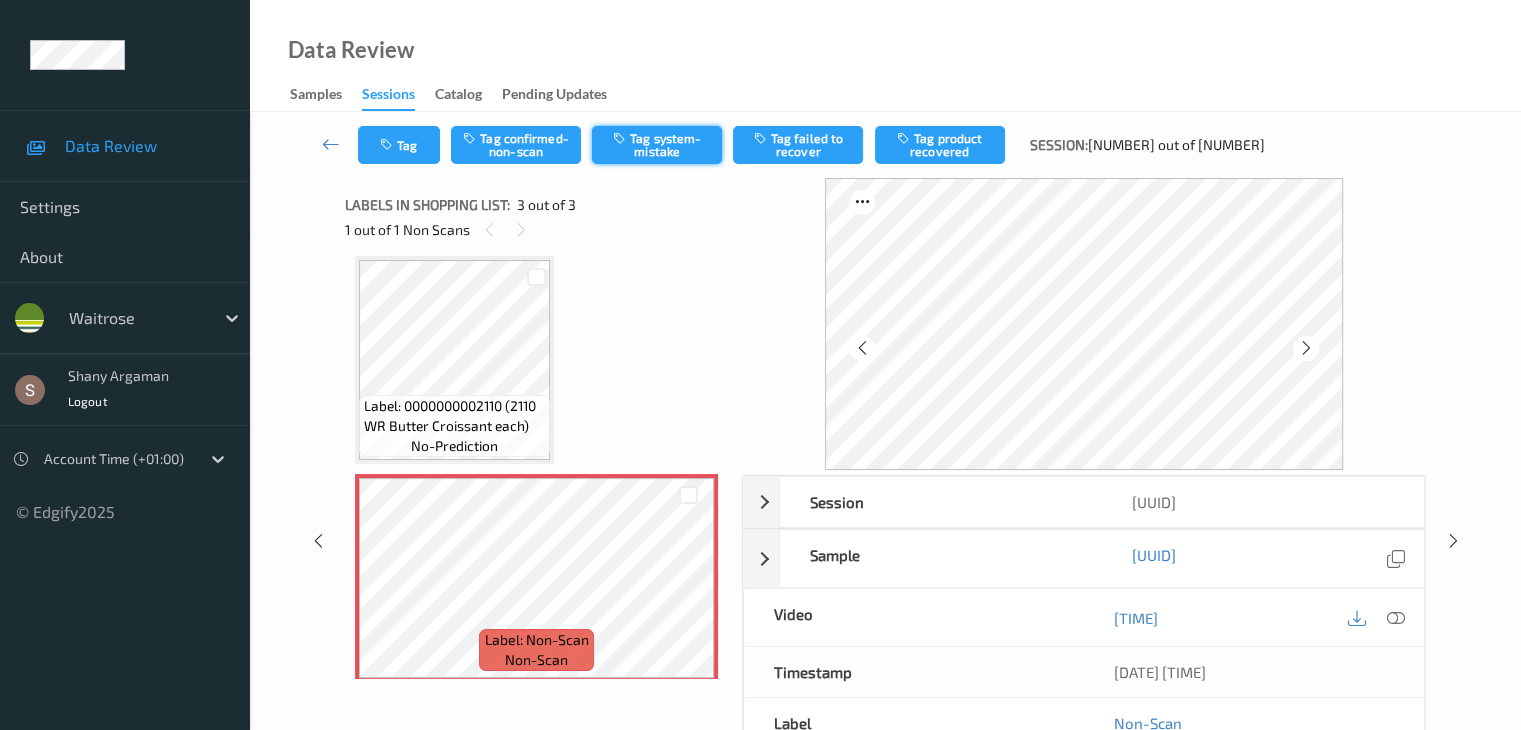 click on "Tag   system-mistake" at bounding box center [657, 145] 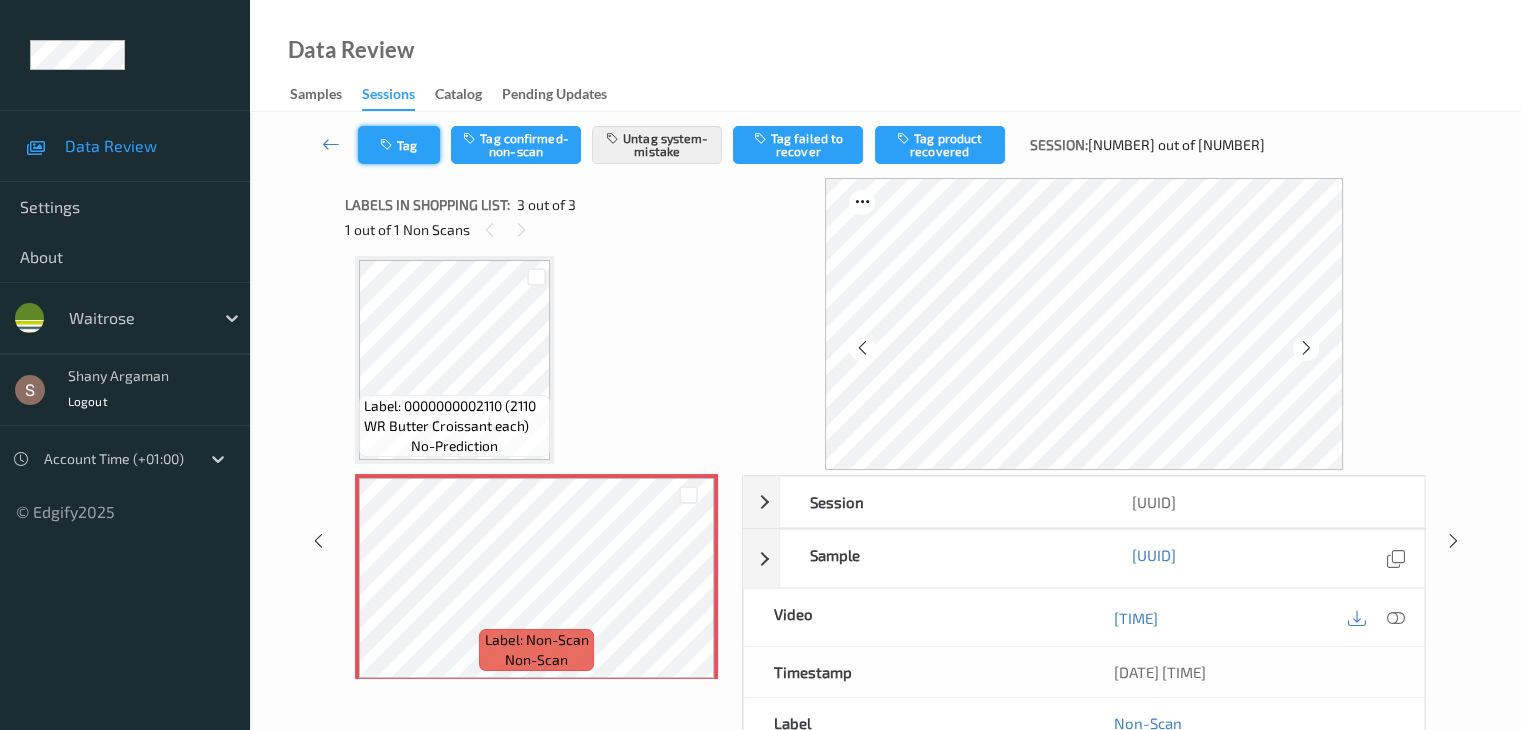 click on "Tag" at bounding box center [399, 145] 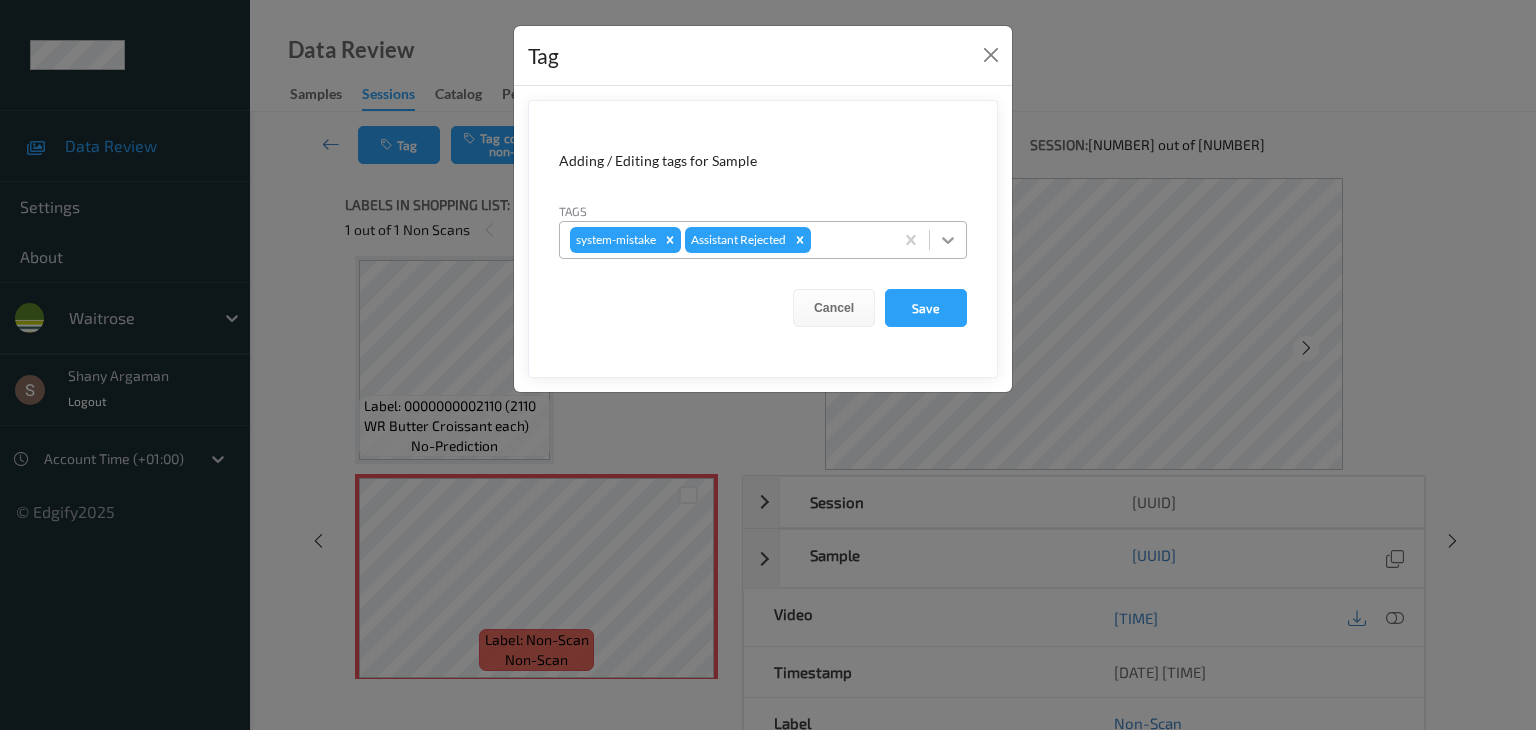 click 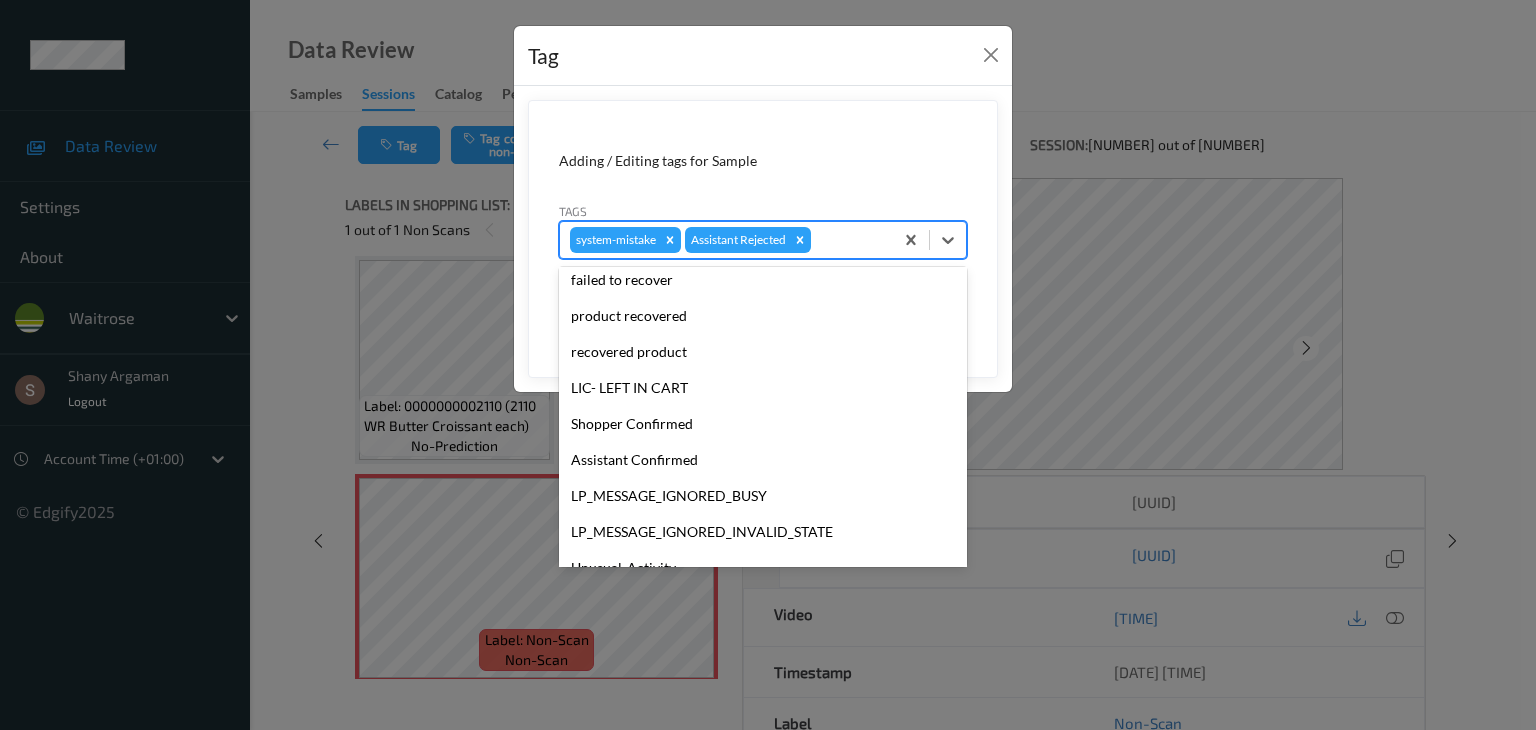 scroll, scrollTop: 356, scrollLeft: 0, axis: vertical 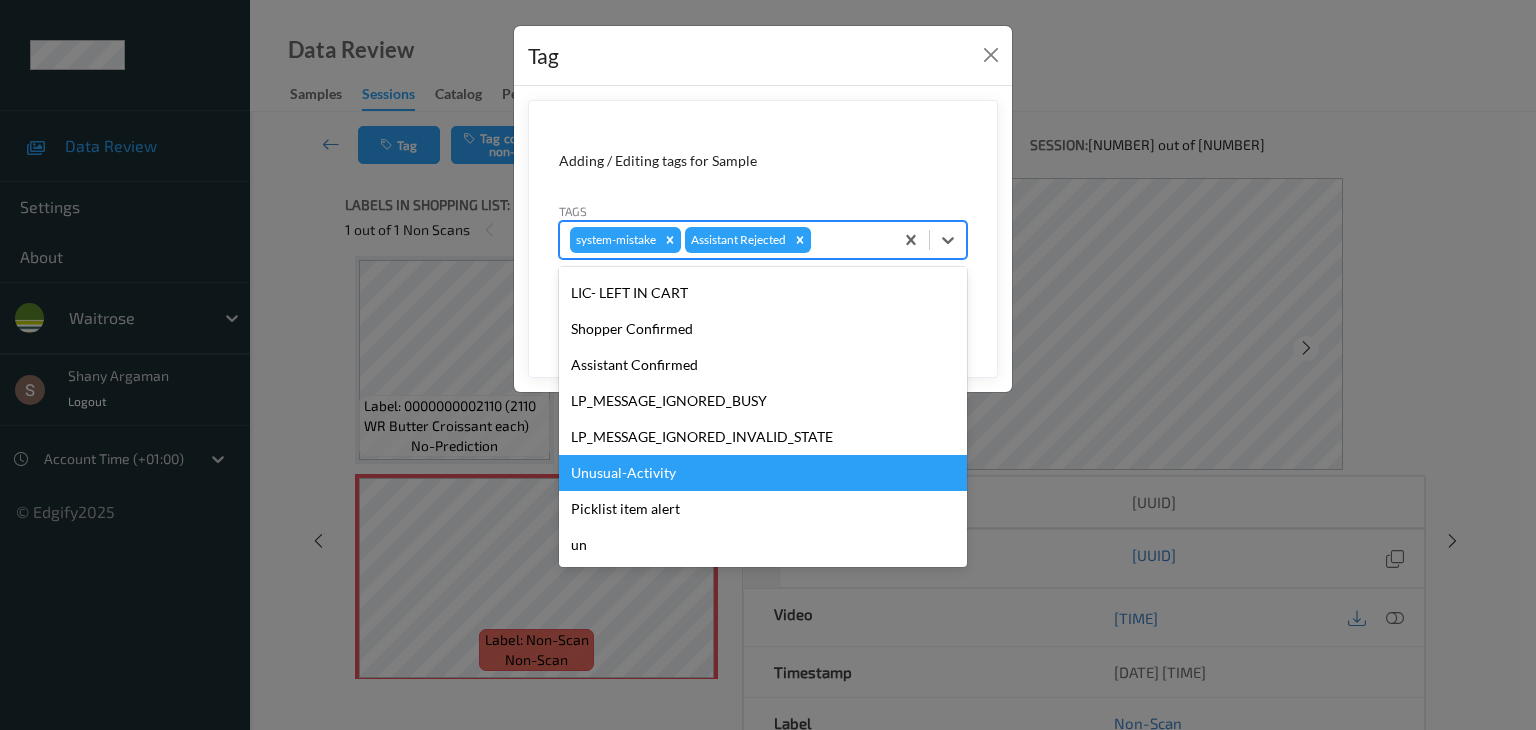 click on "Unusual-Activity" at bounding box center [763, 473] 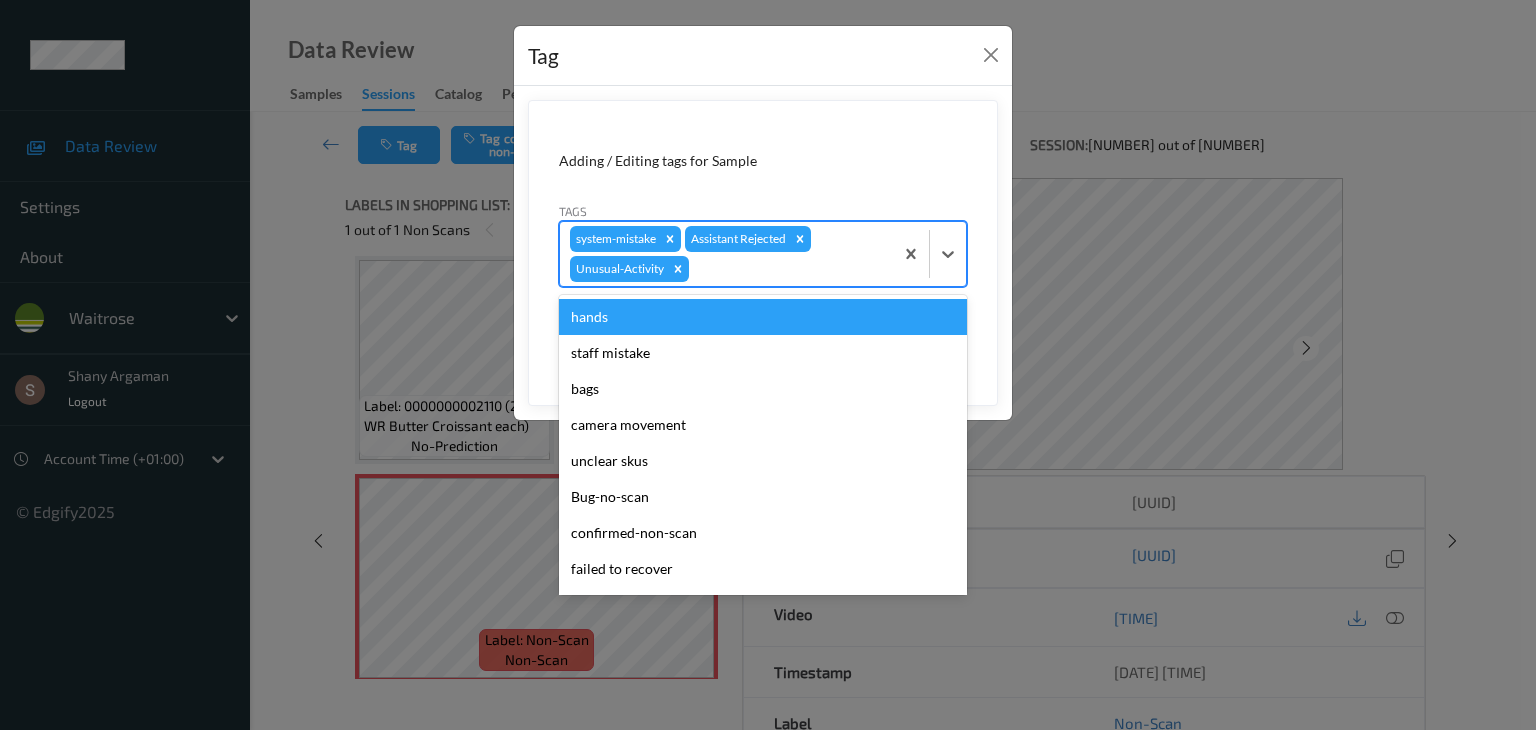 click at bounding box center [929, 254] 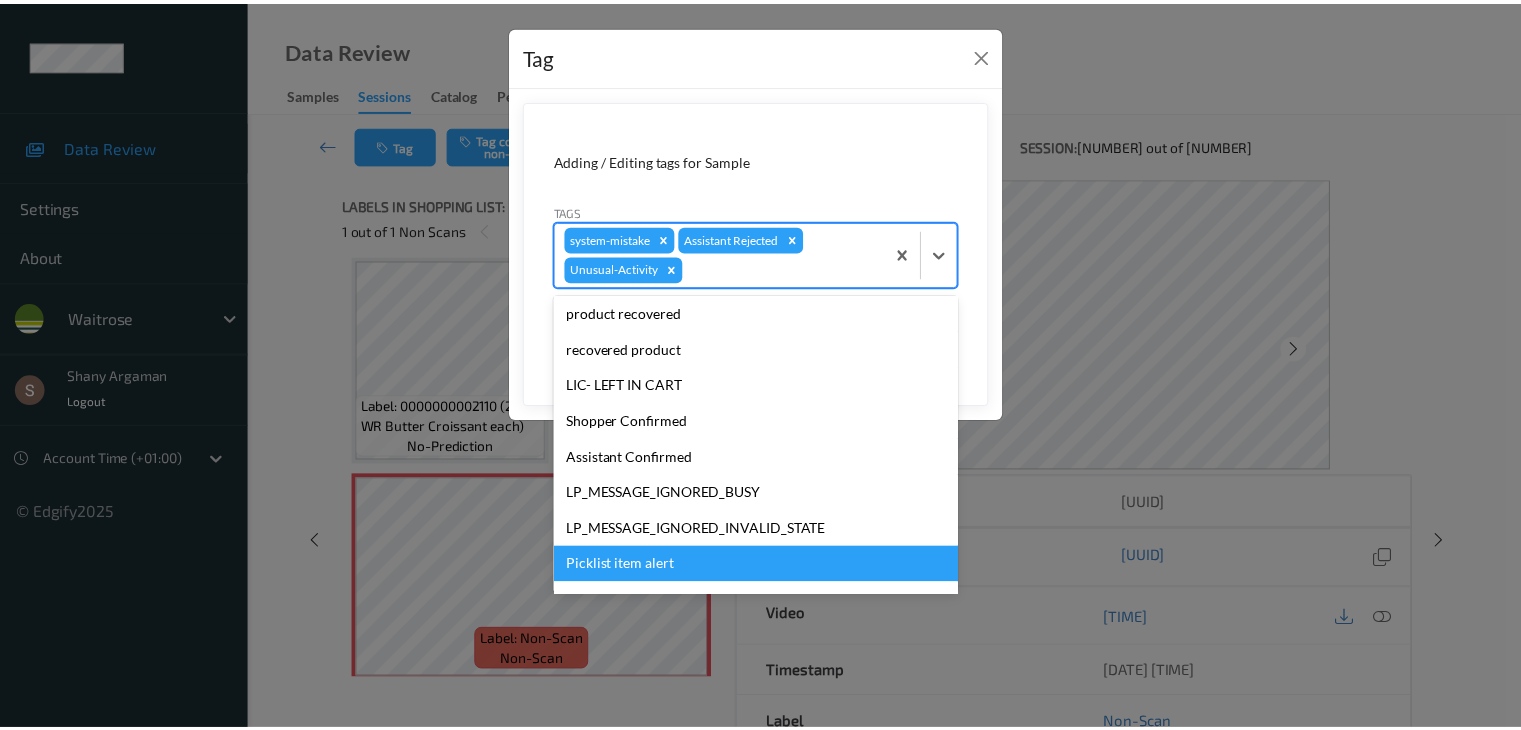 scroll, scrollTop: 320, scrollLeft: 0, axis: vertical 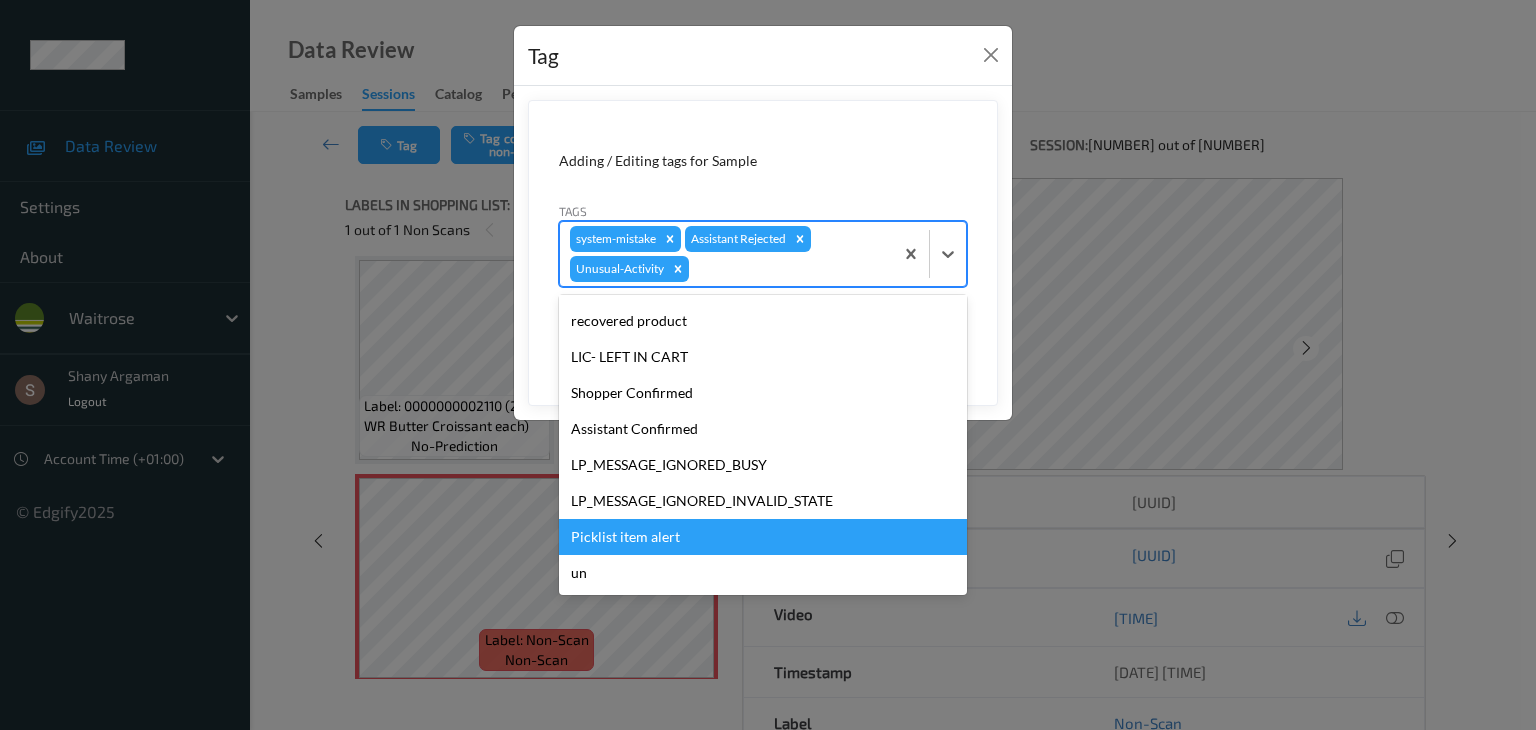 click on "Picklist item alert" at bounding box center [763, 537] 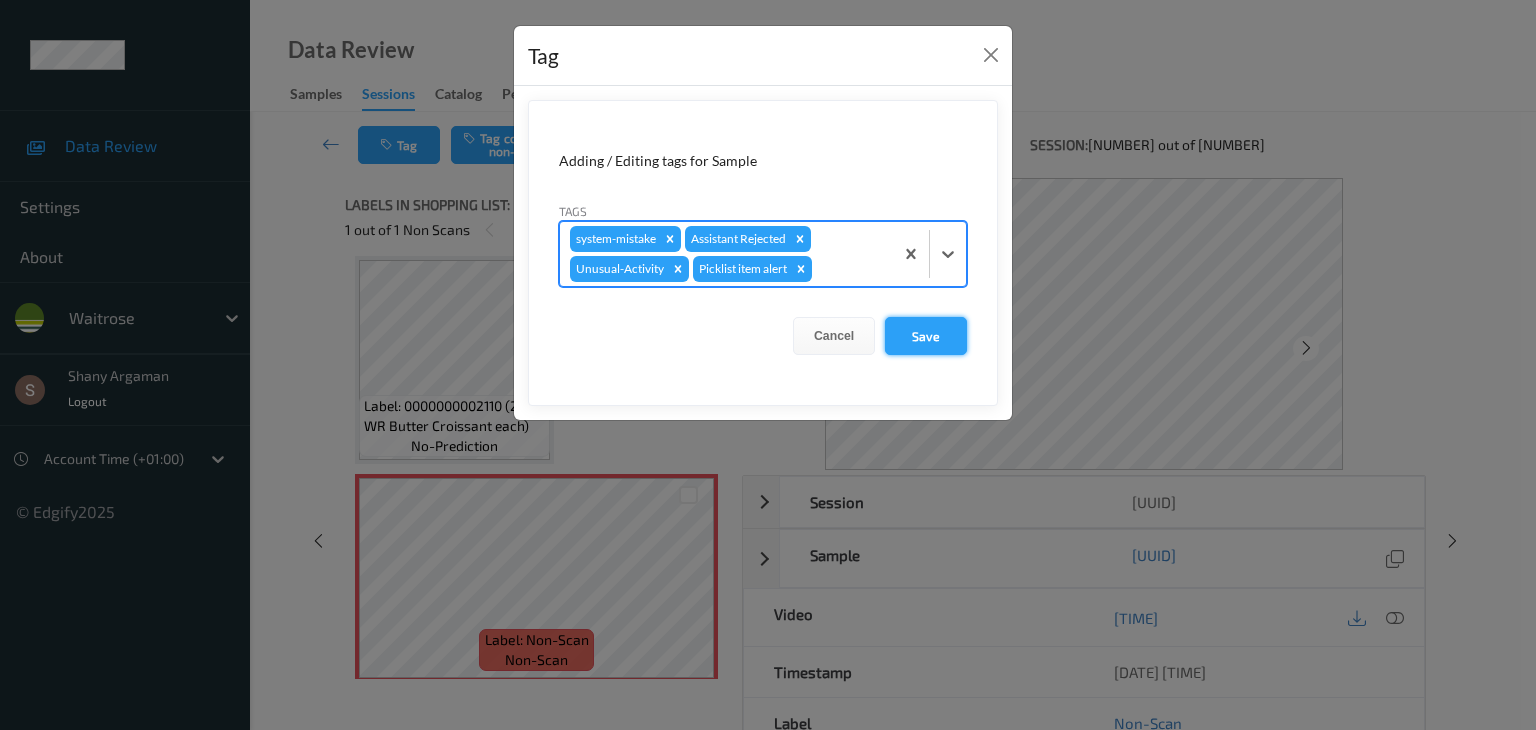click on "Save" at bounding box center (926, 336) 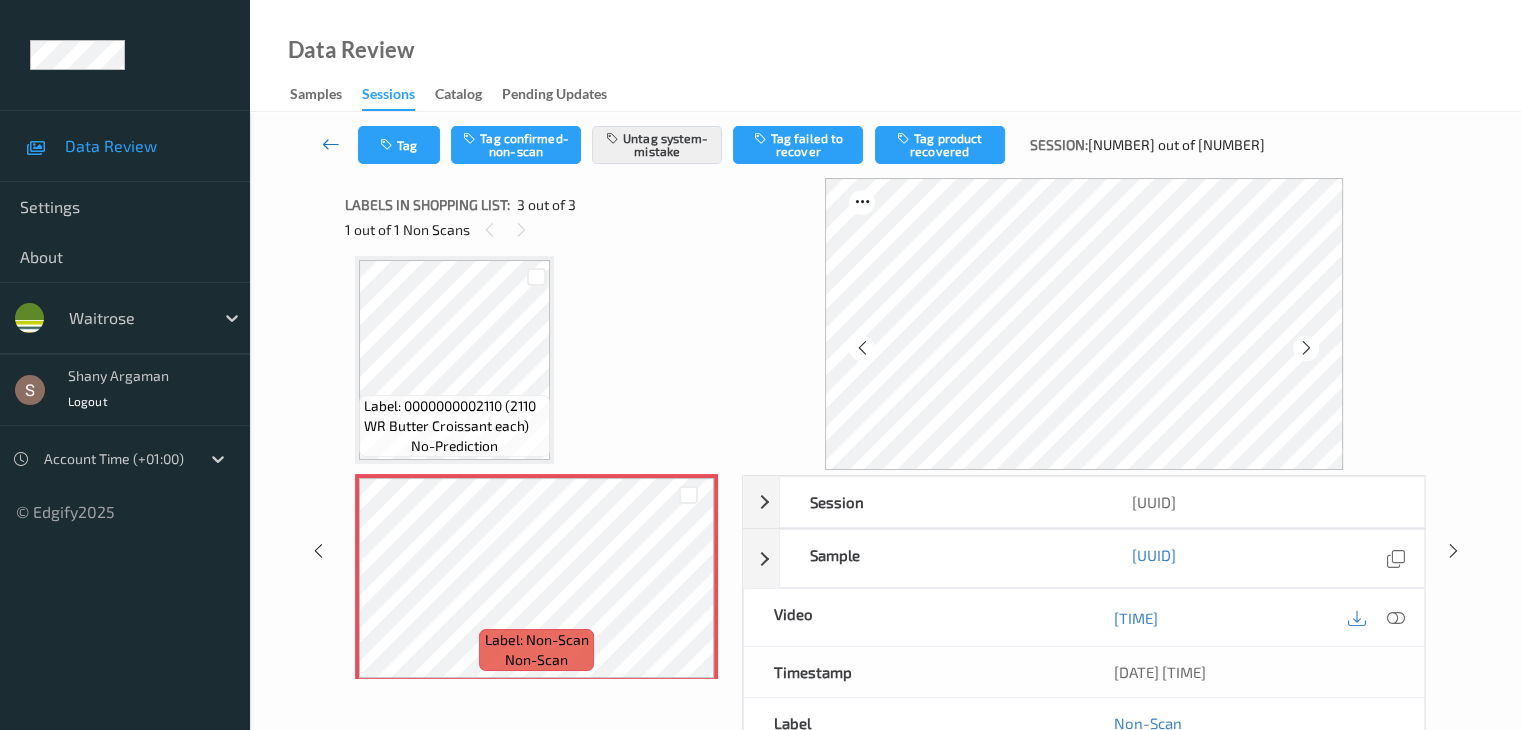 click at bounding box center (331, 144) 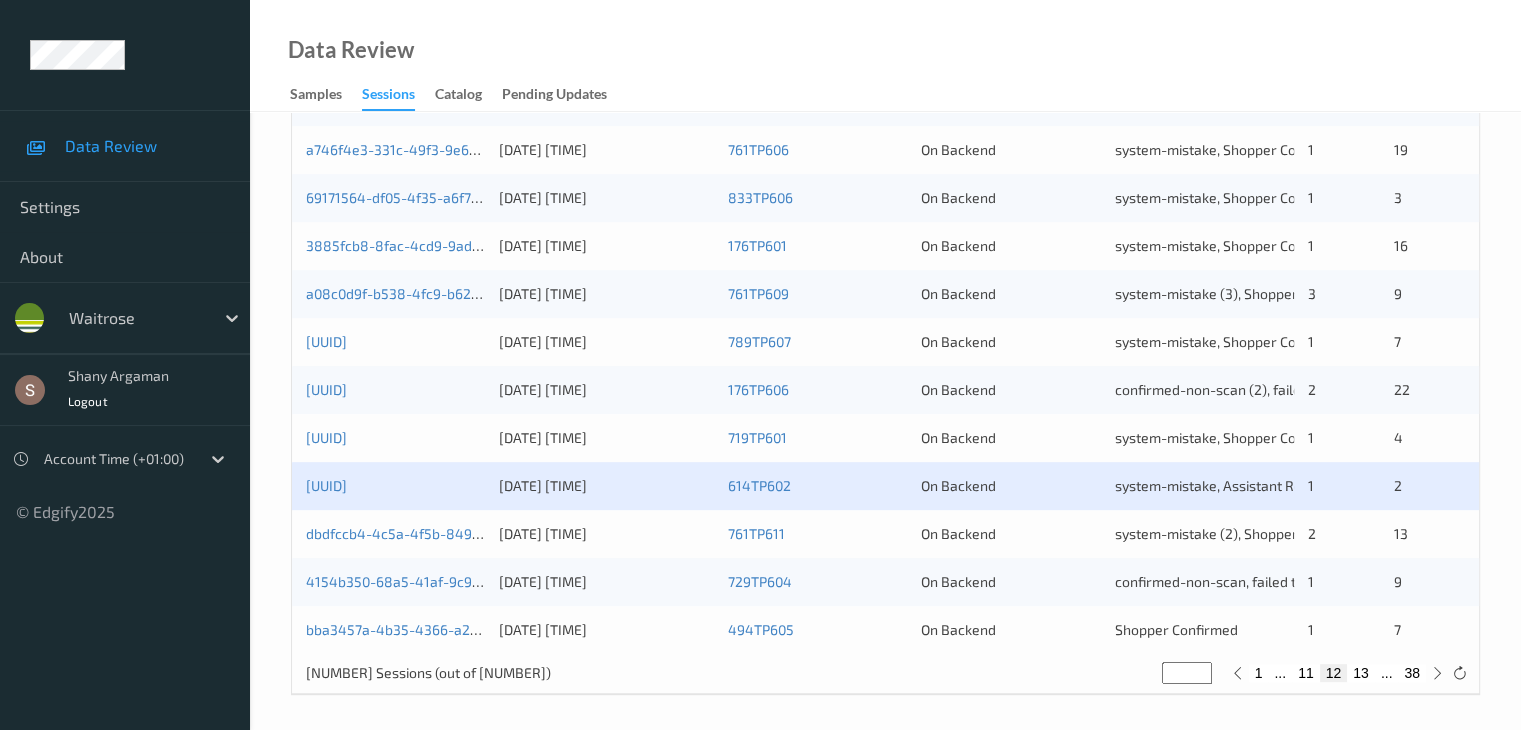 scroll, scrollTop: 932, scrollLeft: 0, axis: vertical 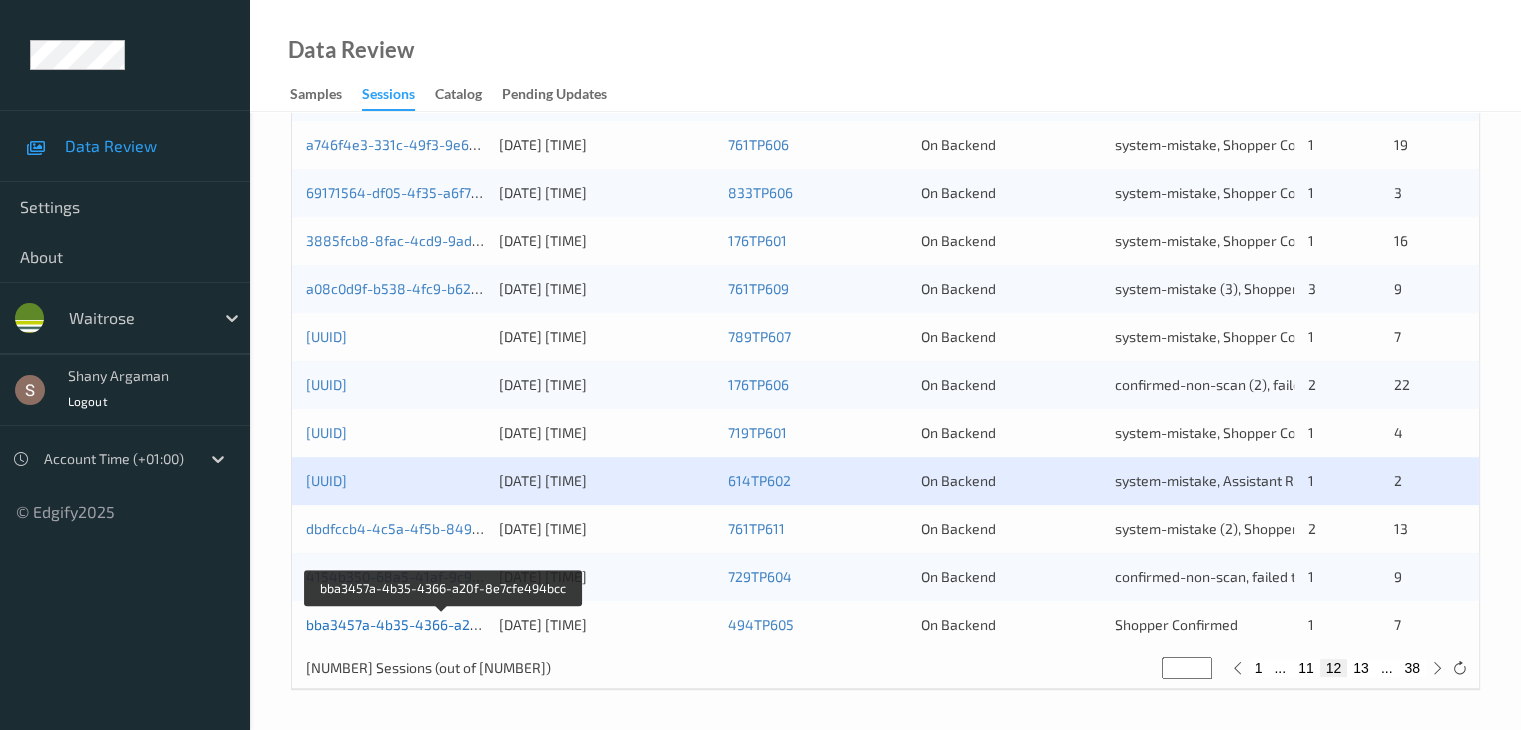 click on "bba3457a-4b35-4366-a20f-8e7cfe494bcc" at bounding box center (443, 624) 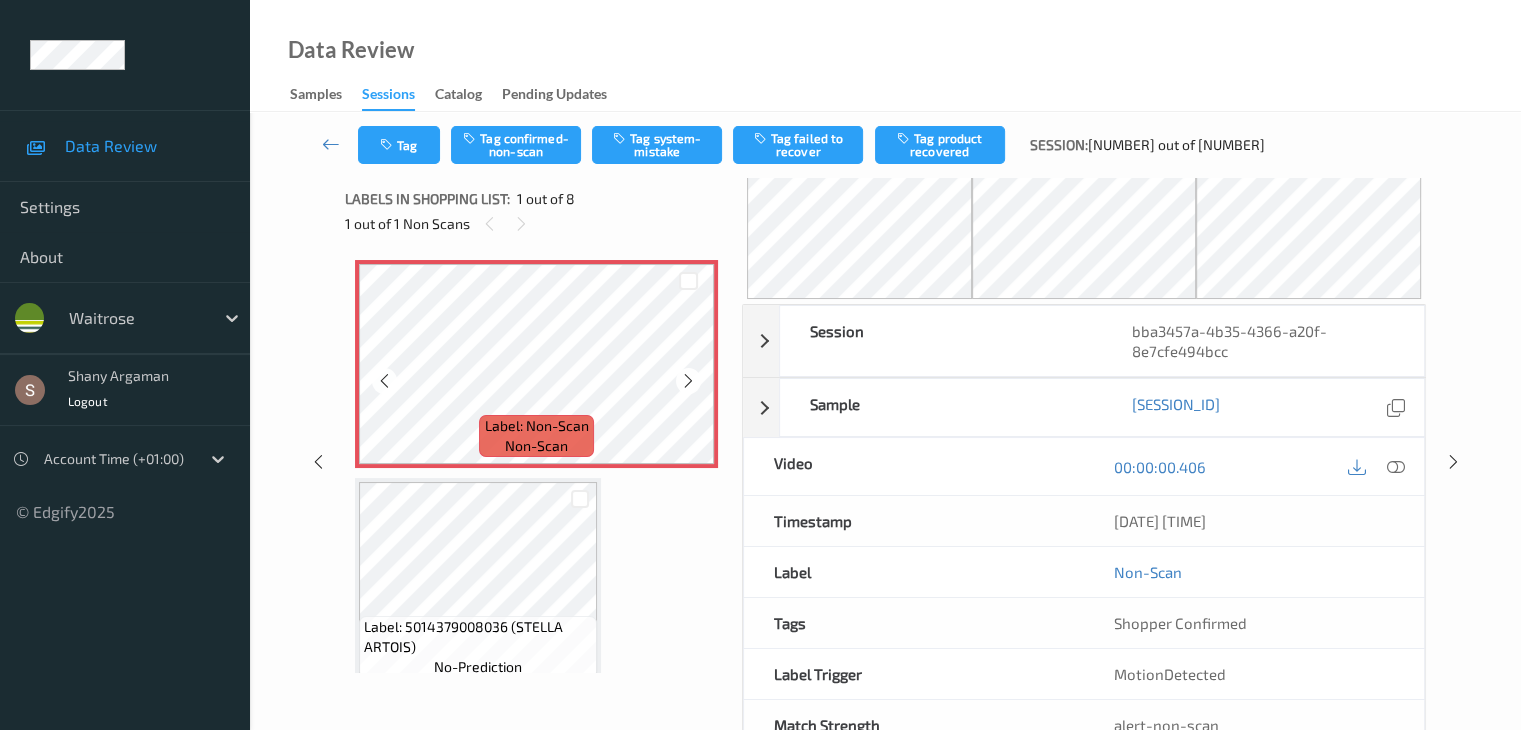 scroll, scrollTop: 0, scrollLeft: 0, axis: both 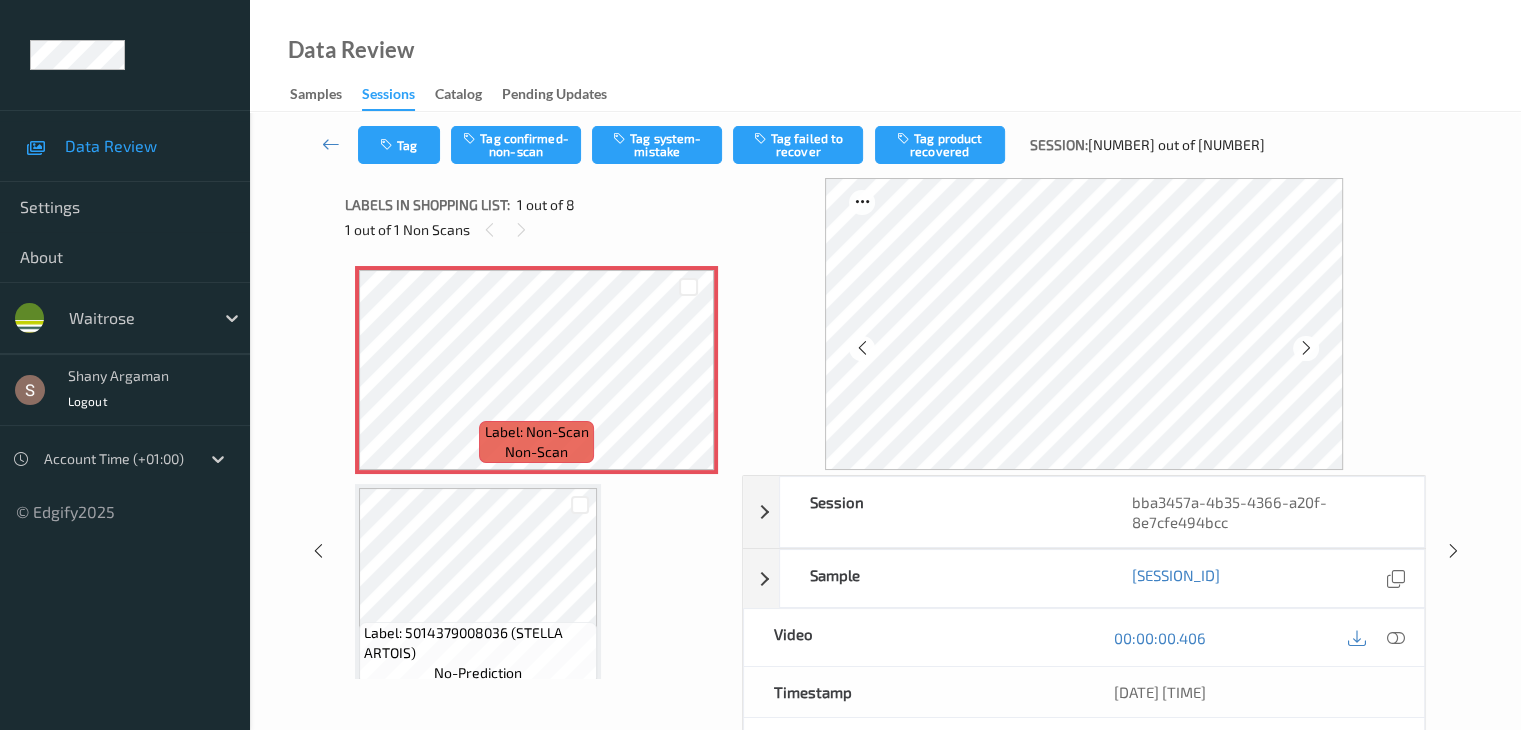 click on "Tag Tag   confirmed-non-scan Tag   system-mistake Tag   failed to recover Tag   product recovered Session: 240 out of 751" at bounding box center (885, 145) 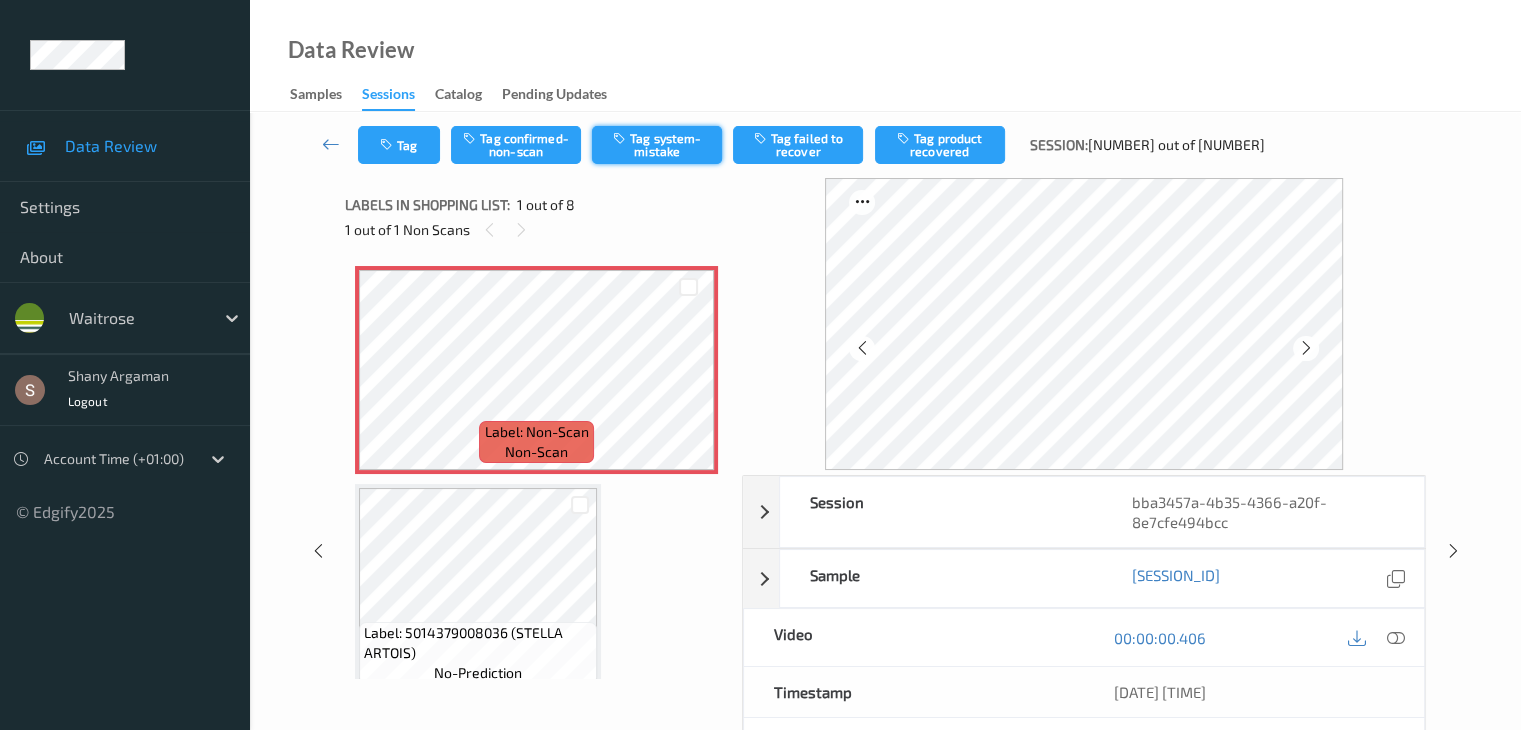 click on "Tag   system-mistake" at bounding box center (657, 145) 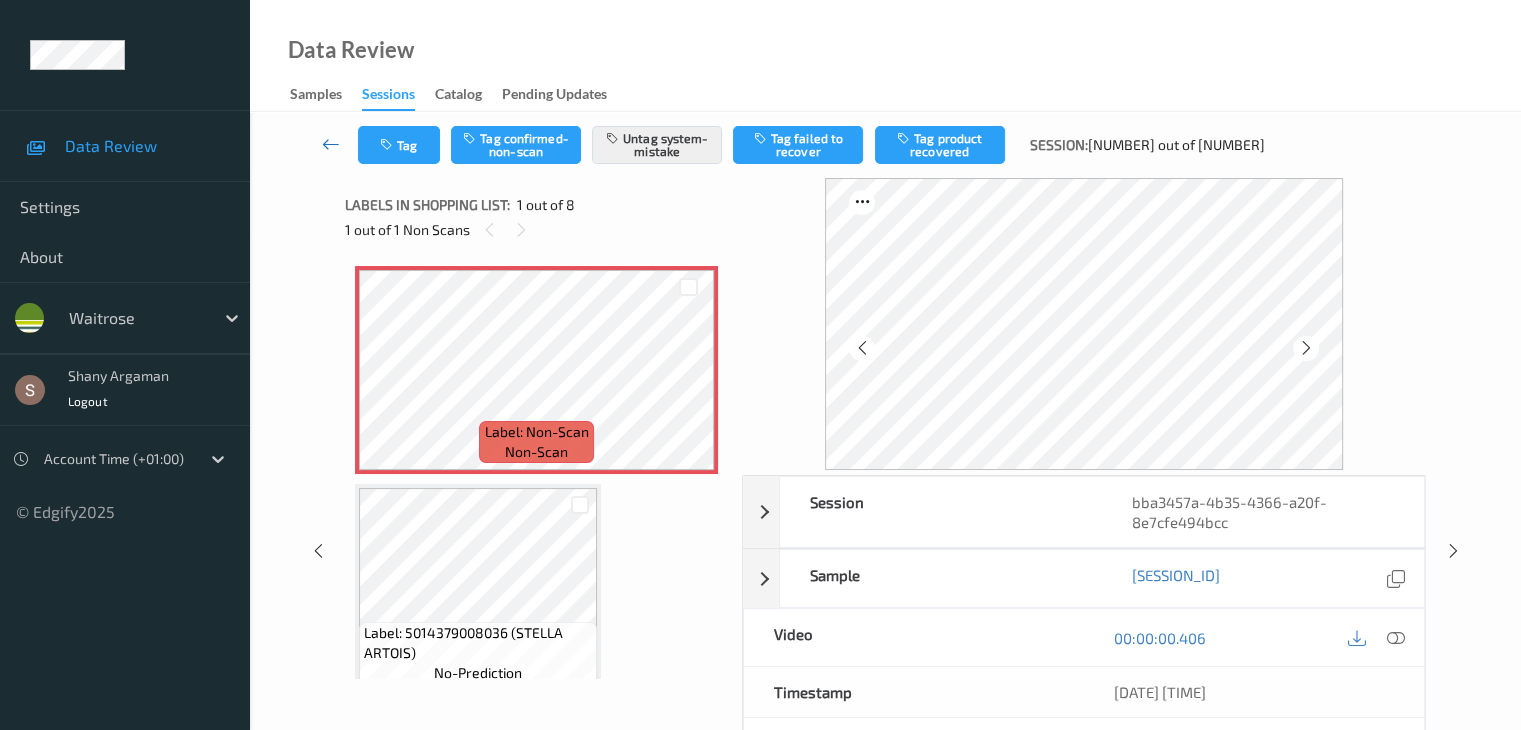 click at bounding box center (331, 144) 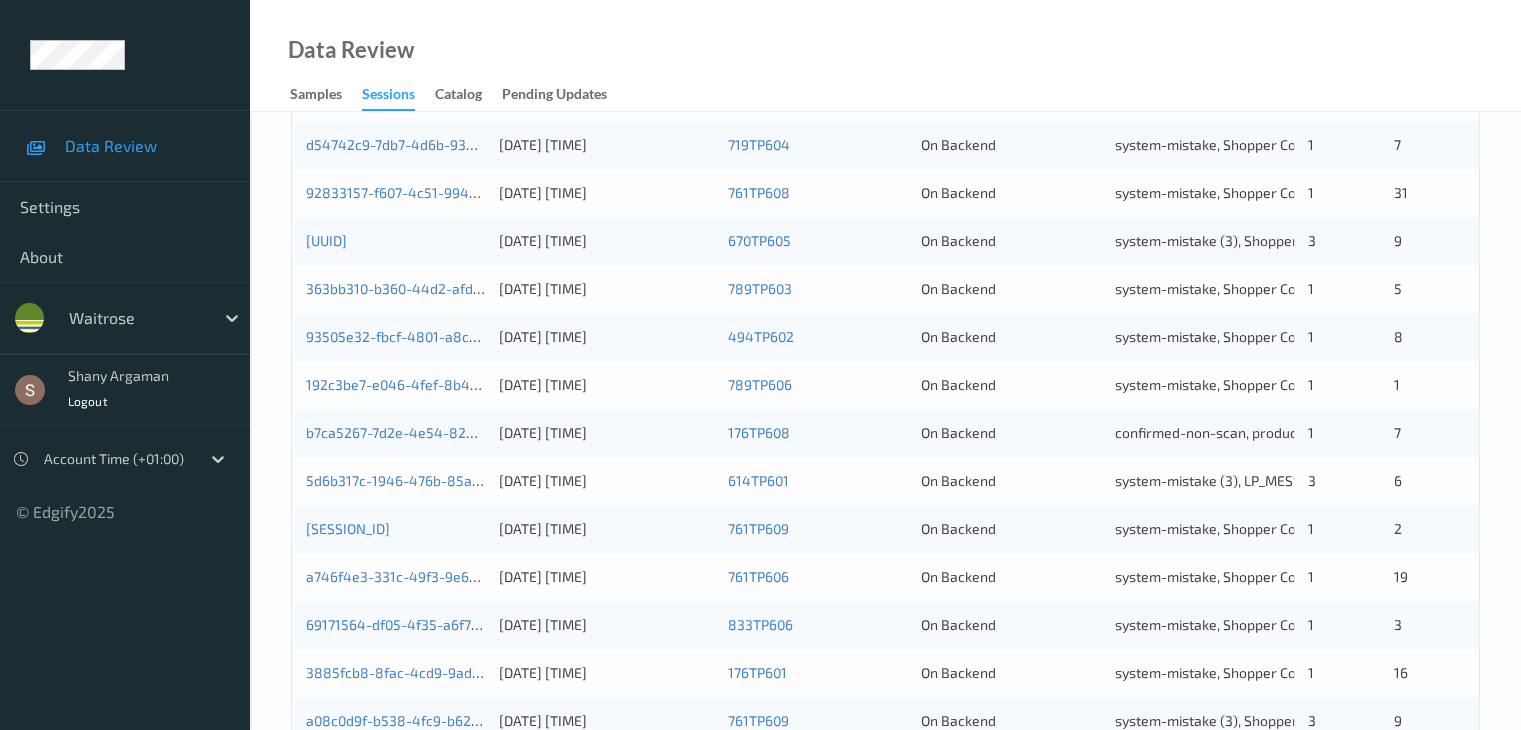 scroll, scrollTop: 932, scrollLeft: 0, axis: vertical 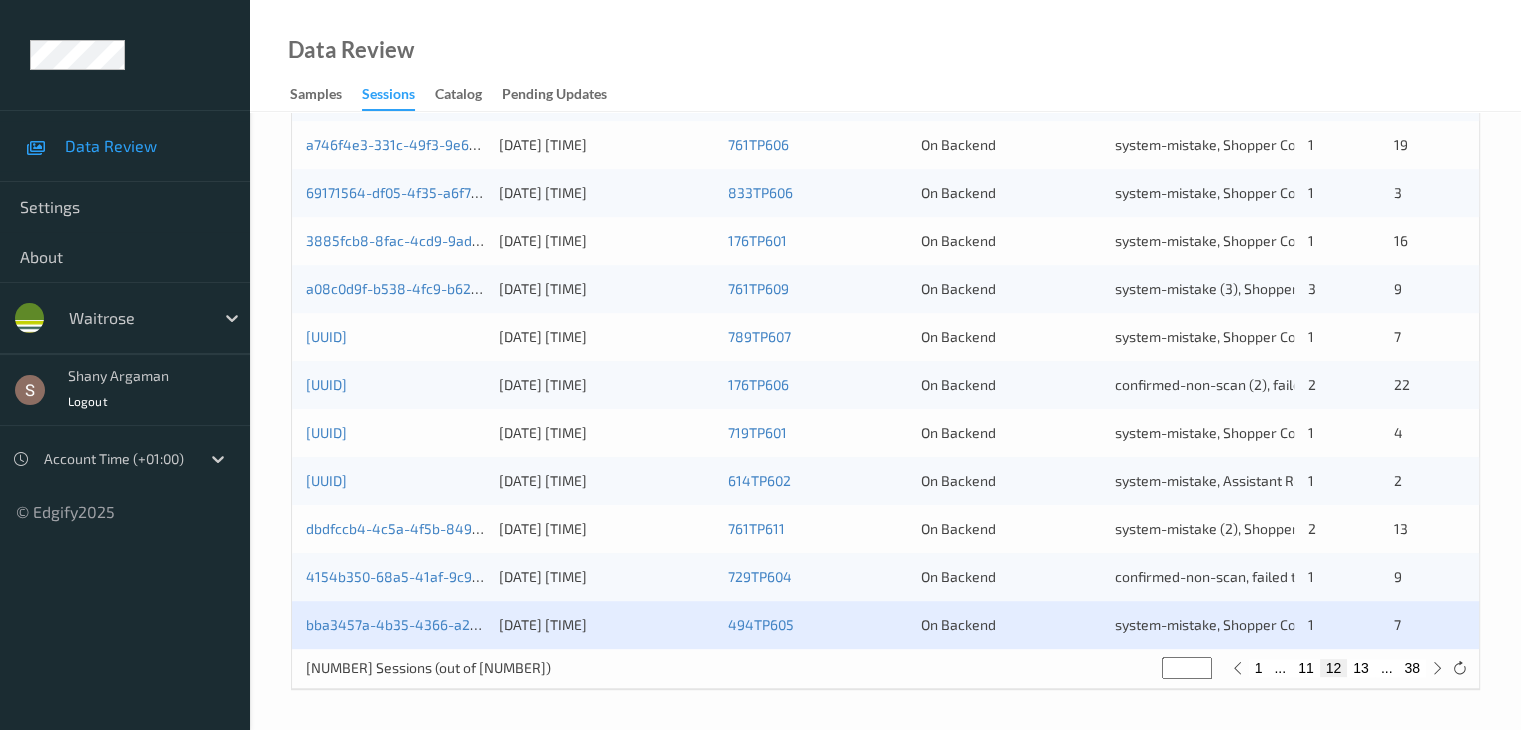 click on "13" at bounding box center (1361, 668) 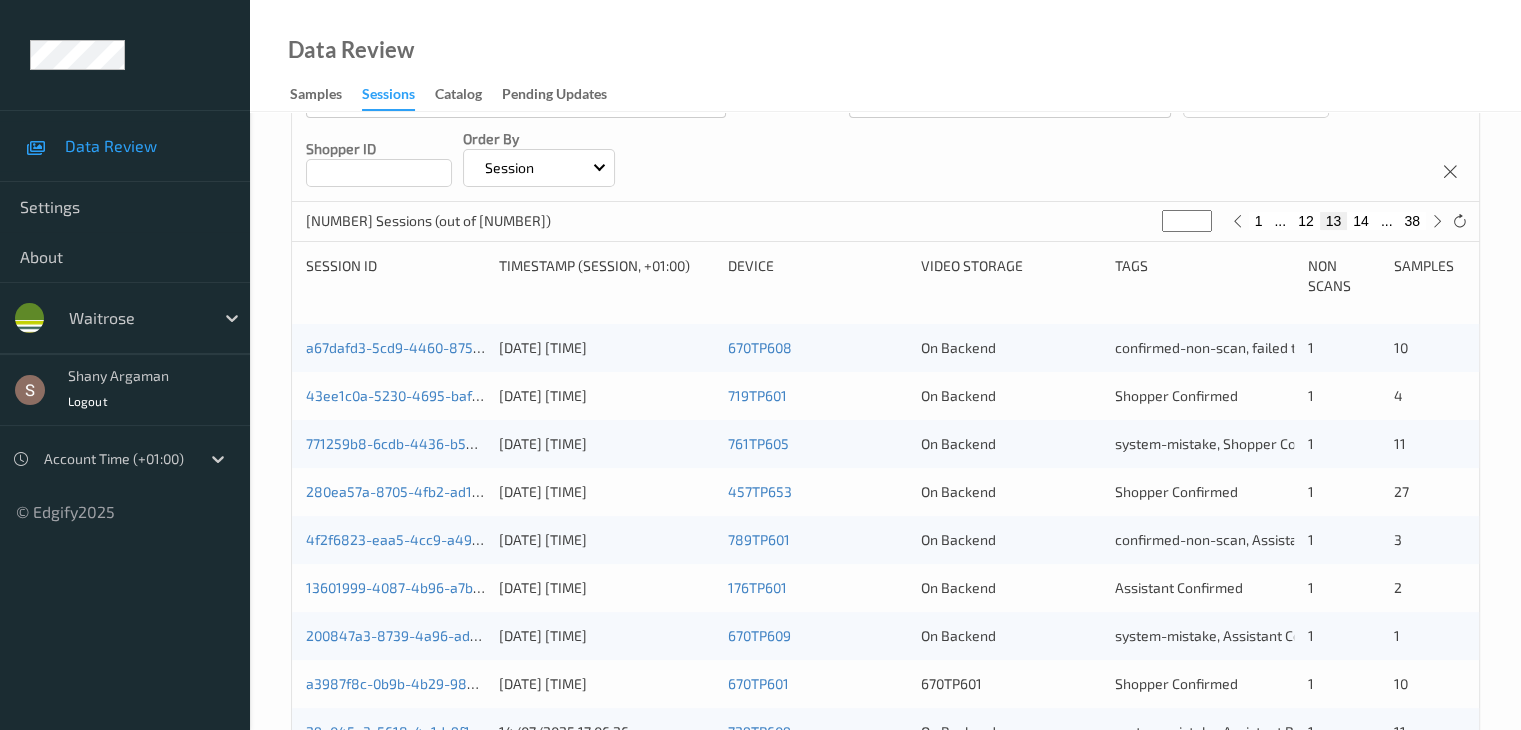scroll, scrollTop: 300, scrollLeft: 0, axis: vertical 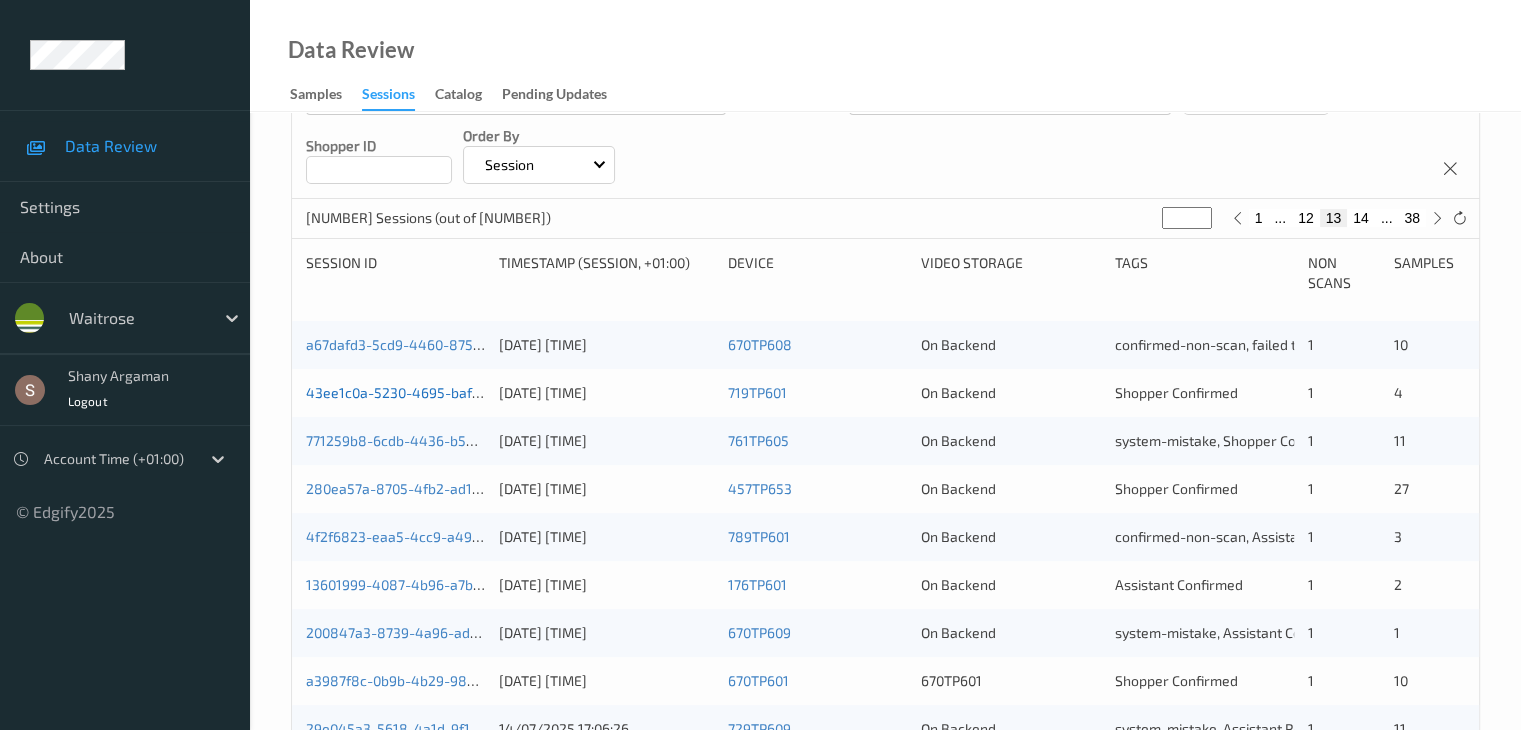 click on "43ee1c0a-5230-4695-baf1-48be1774f585" at bounding box center (441, 392) 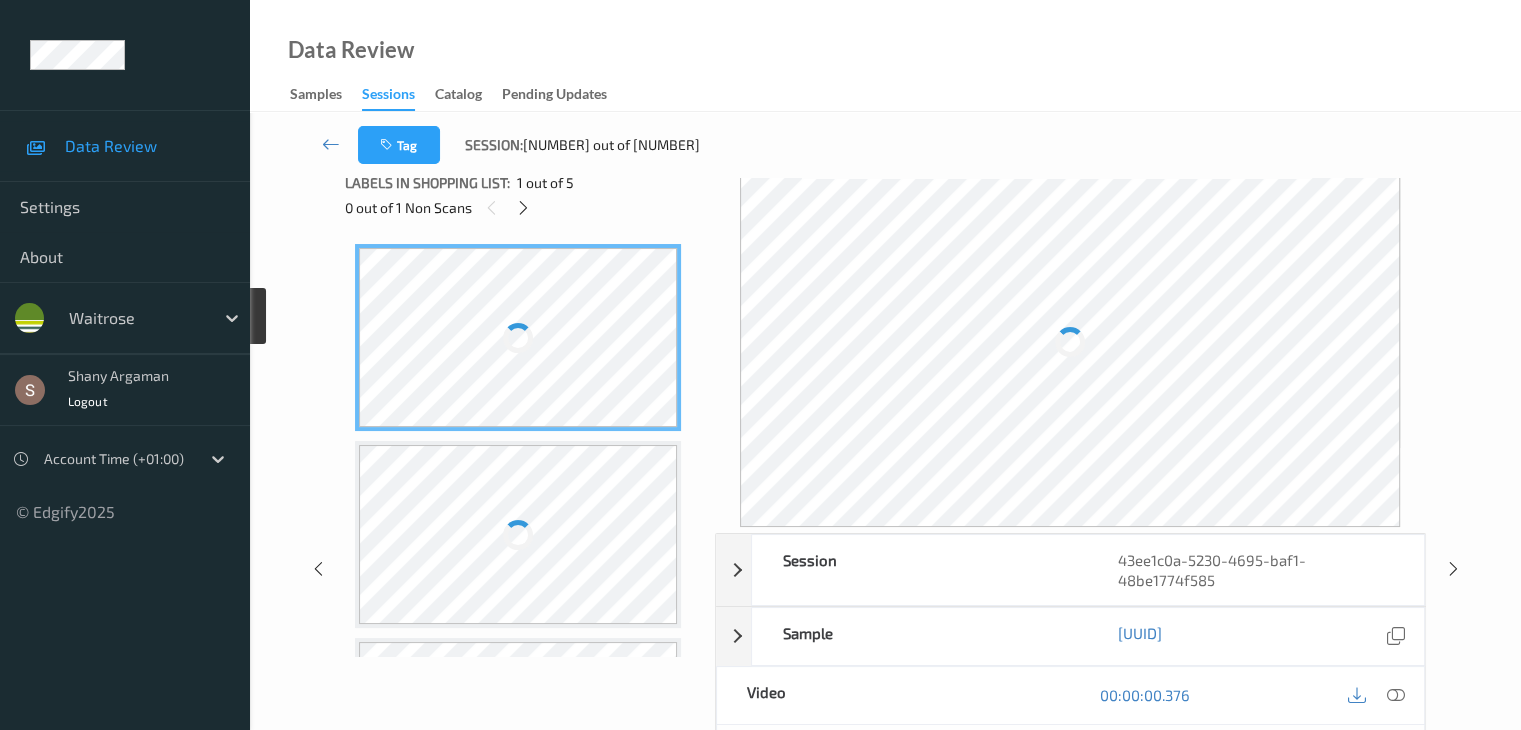 scroll, scrollTop: 0, scrollLeft: 0, axis: both 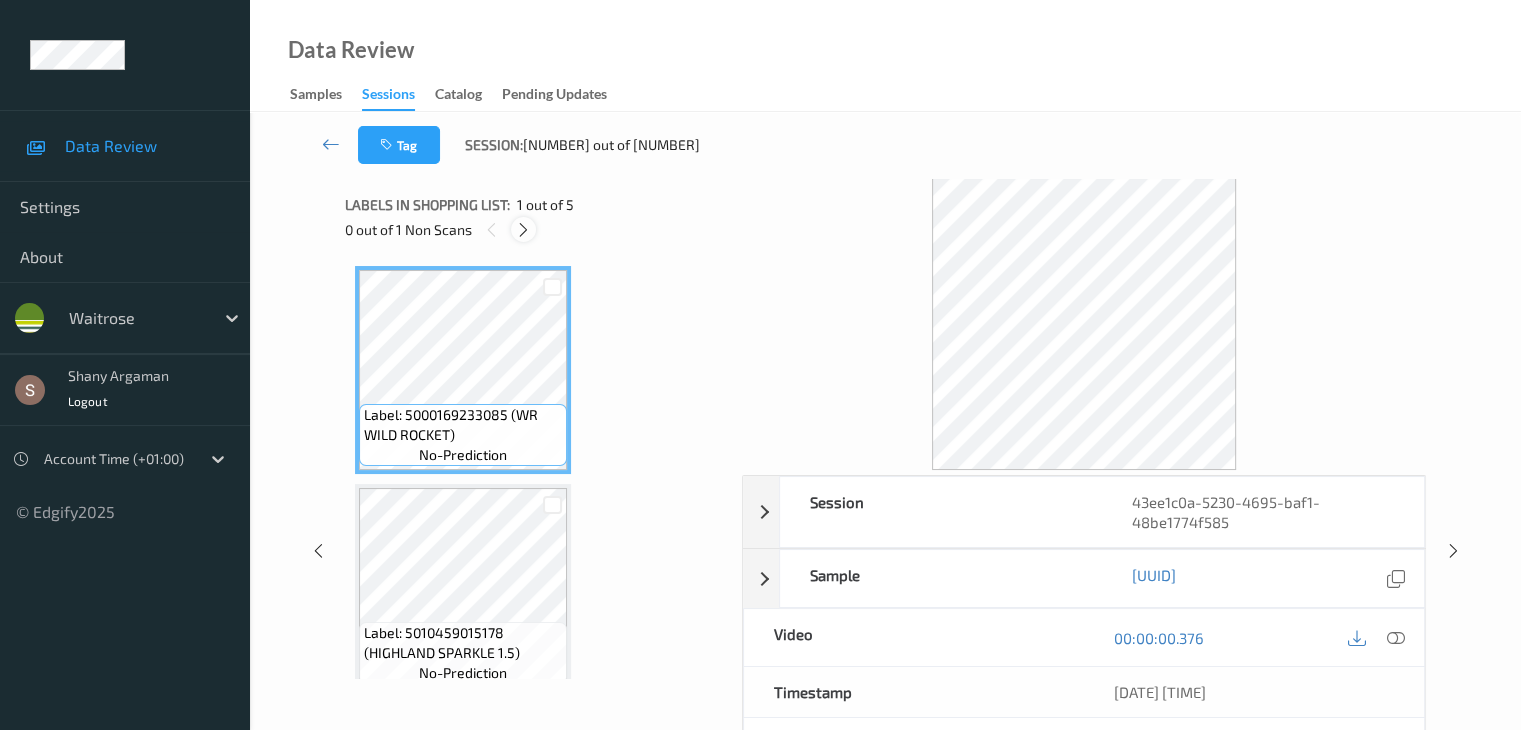 click at bounding box center (523, 230) 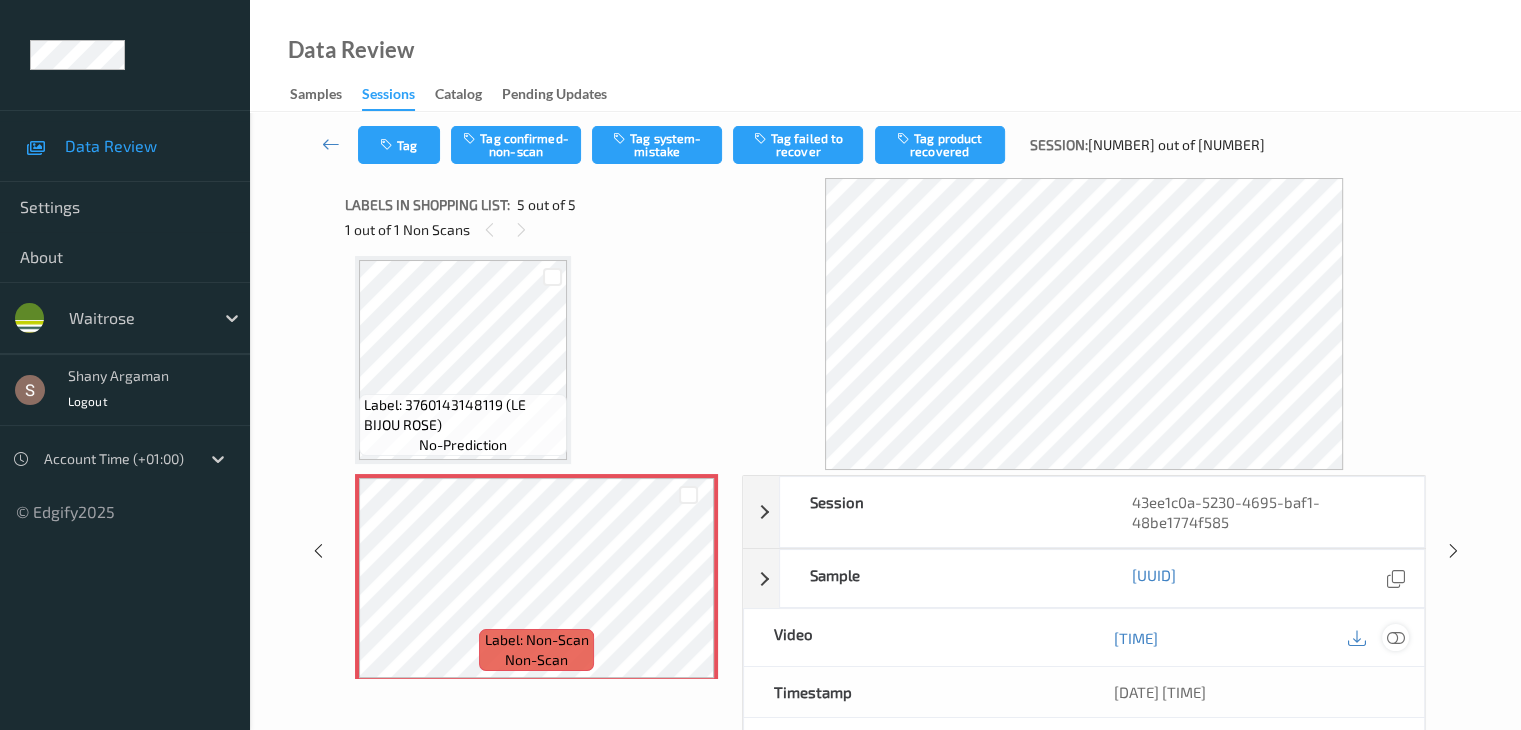 click at bounding box center (1395, 638) 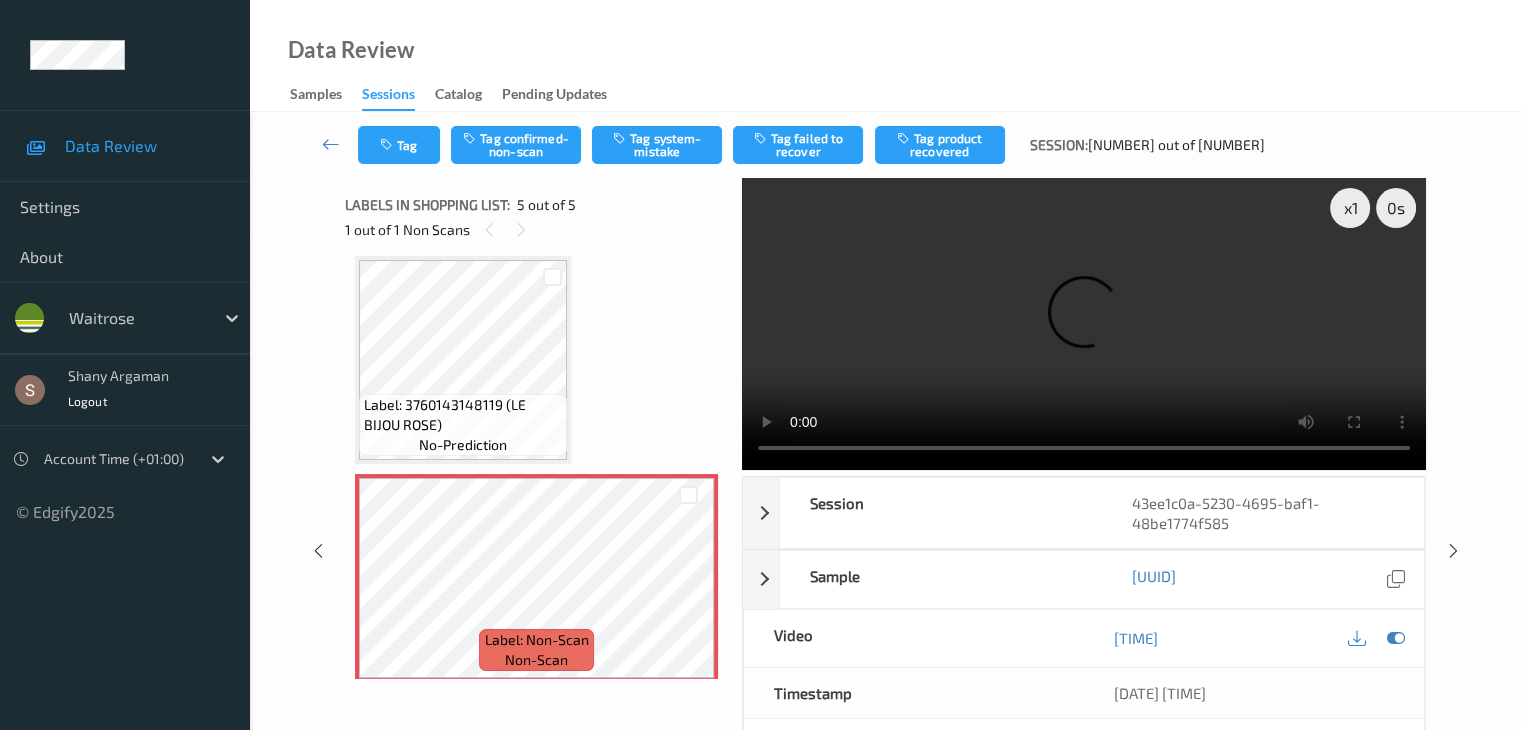 click at bounding box center [1084, 324] 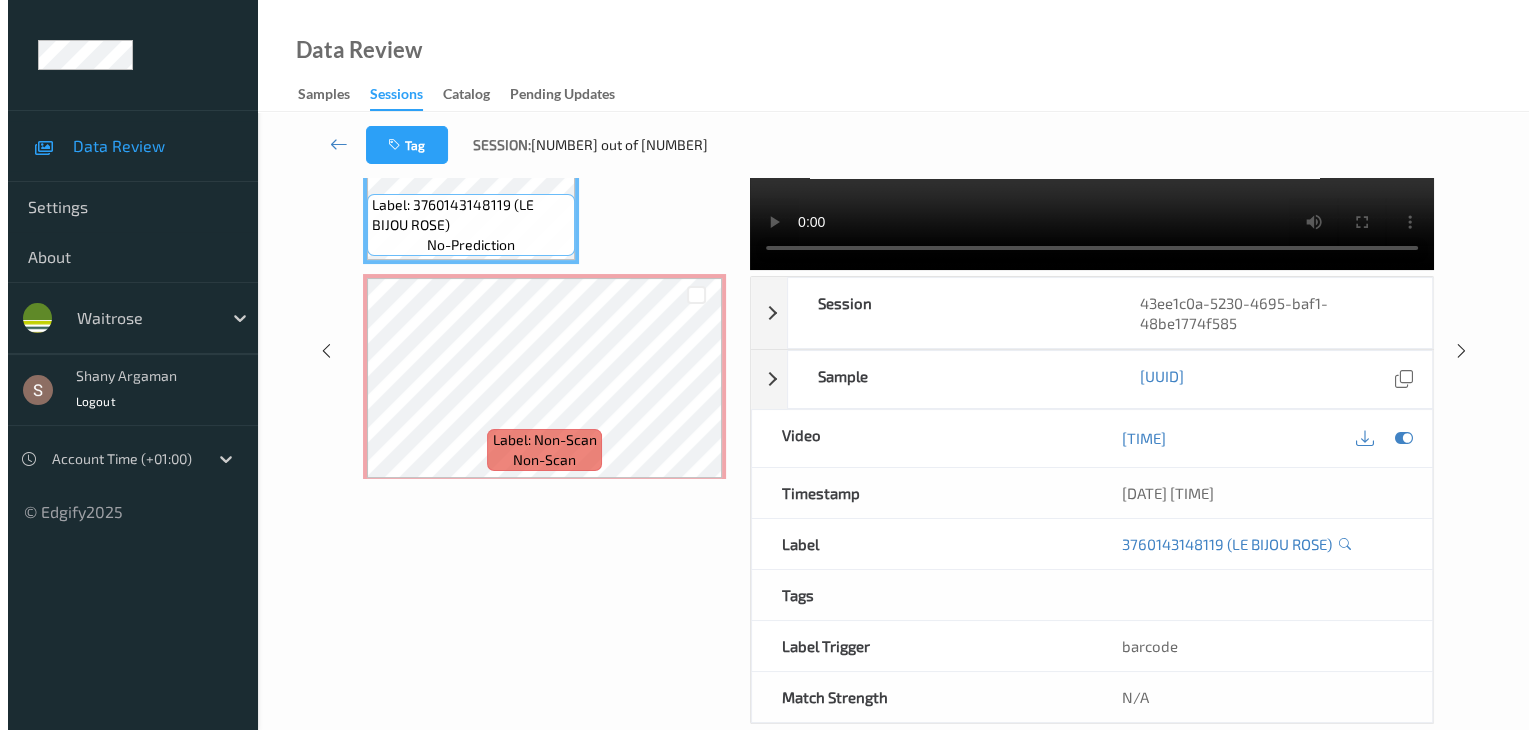 scroll, scrollTop: 0, scrollLeft: 0, axis: both 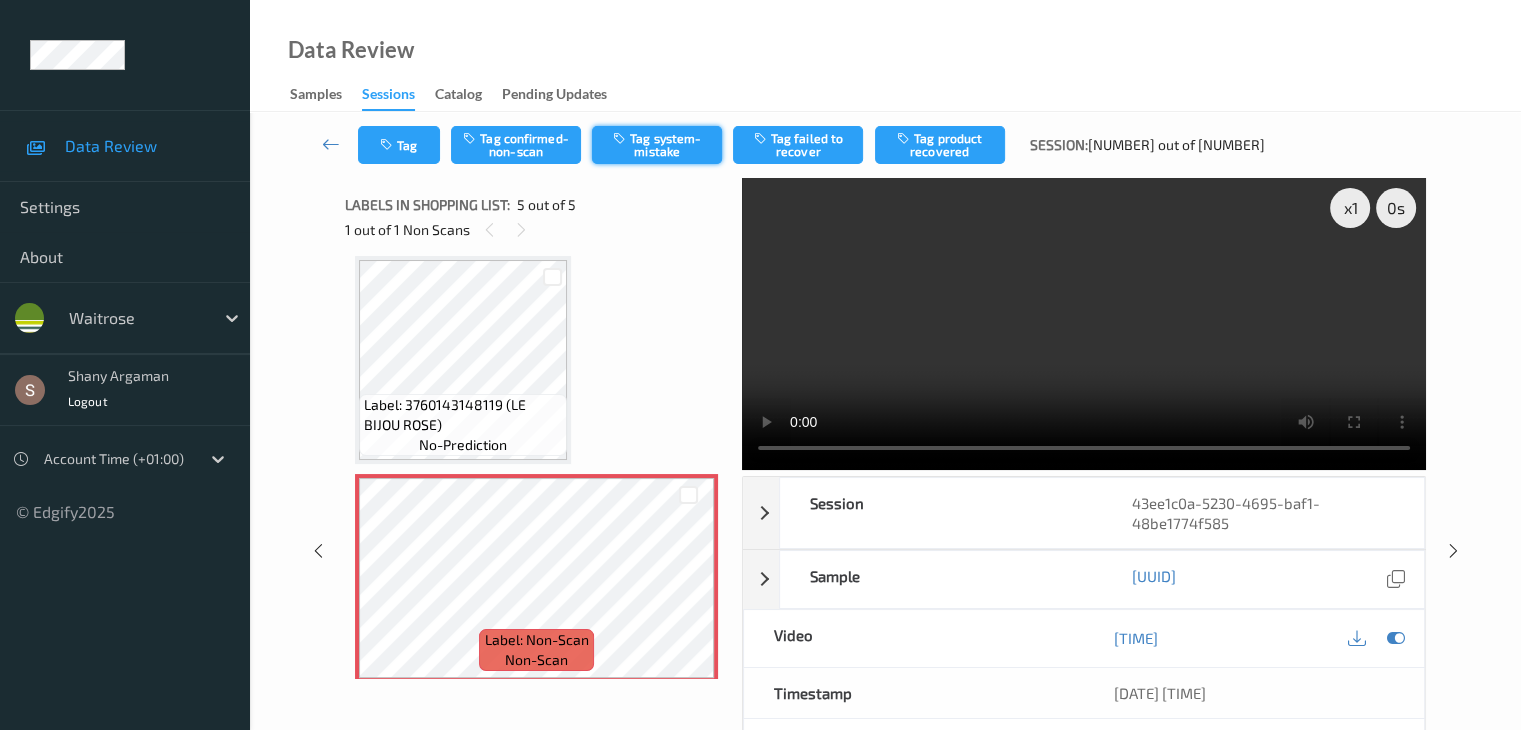 click on "Tag   system-mistake" at bounding box center [657, 145] 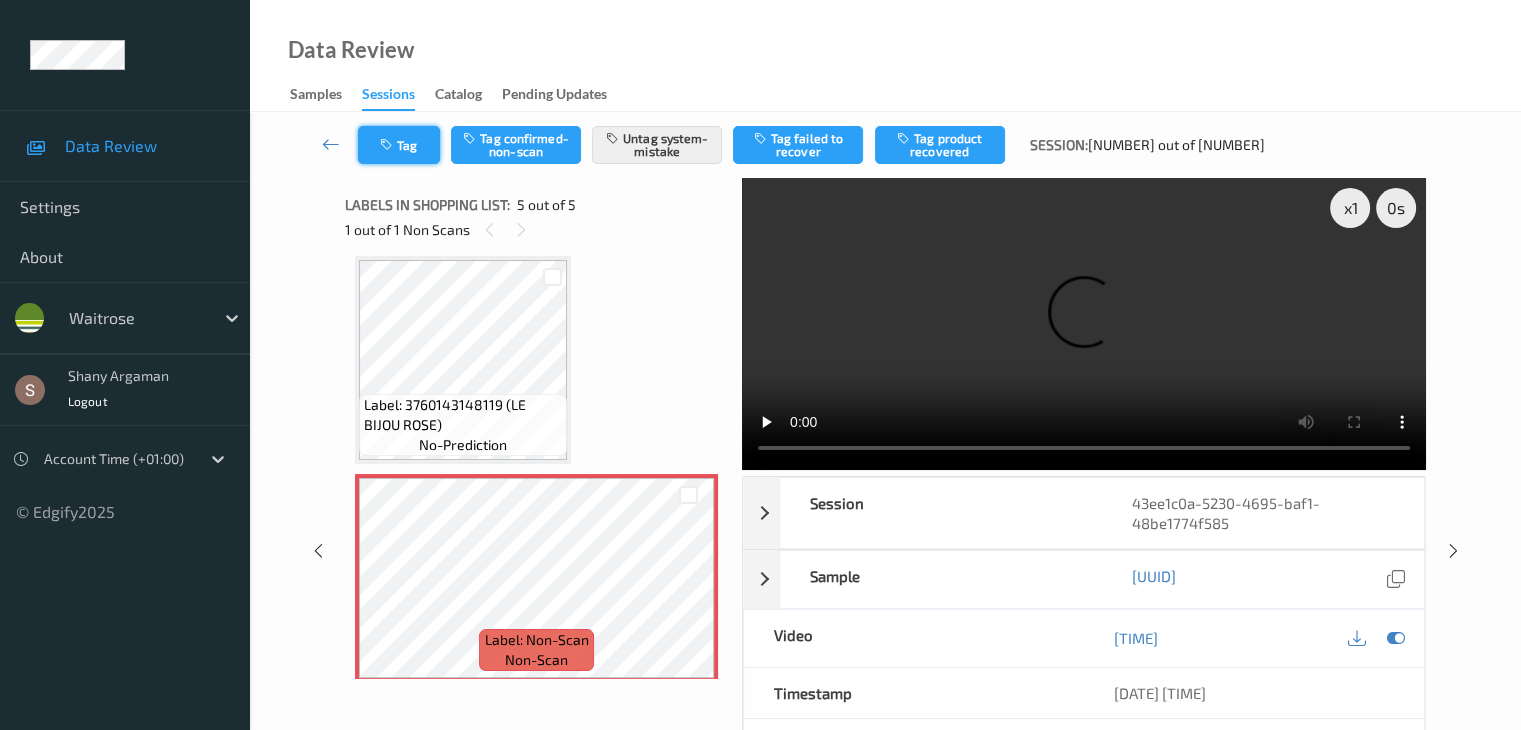 click on "Tag" at bounding box center [399, 145] 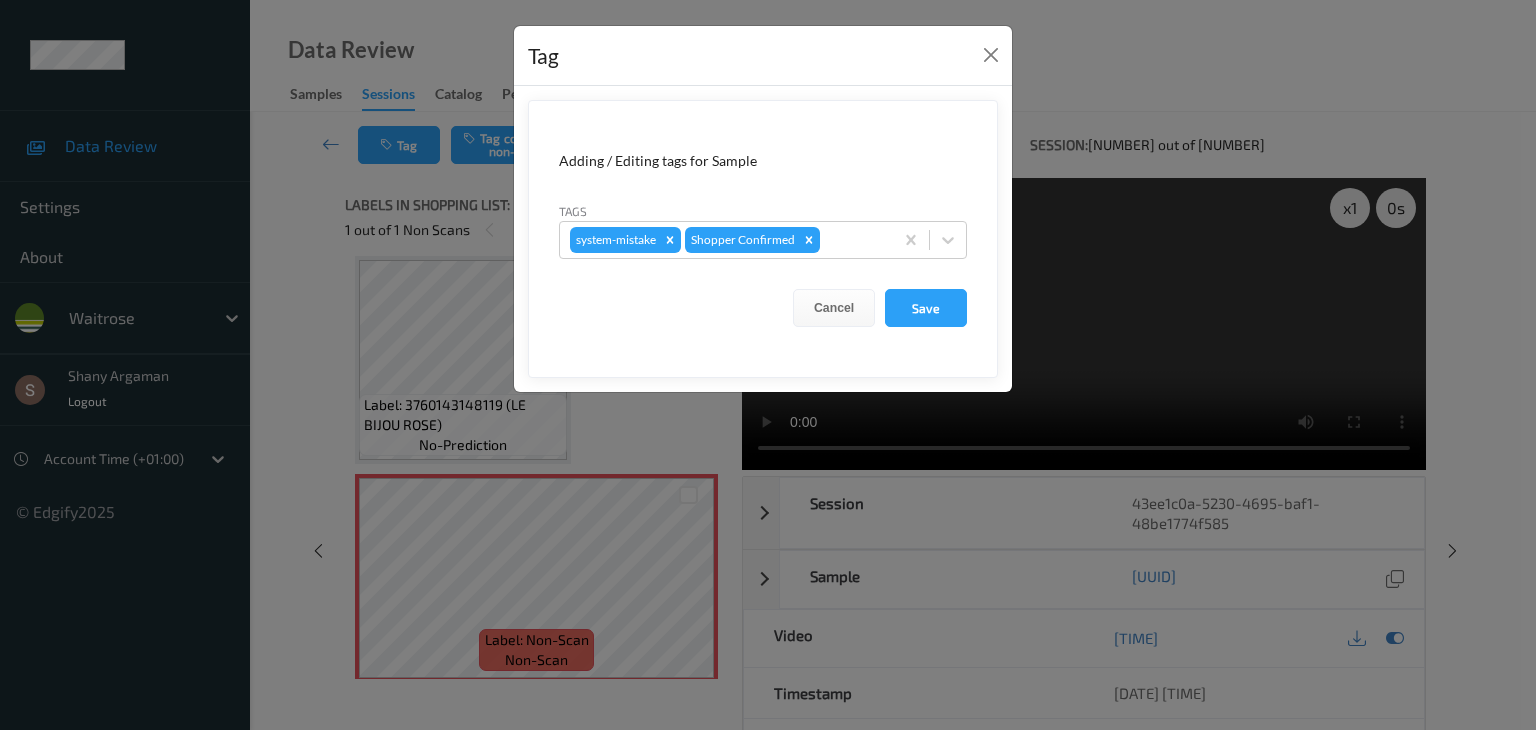 click at bounding box center [948, 240] 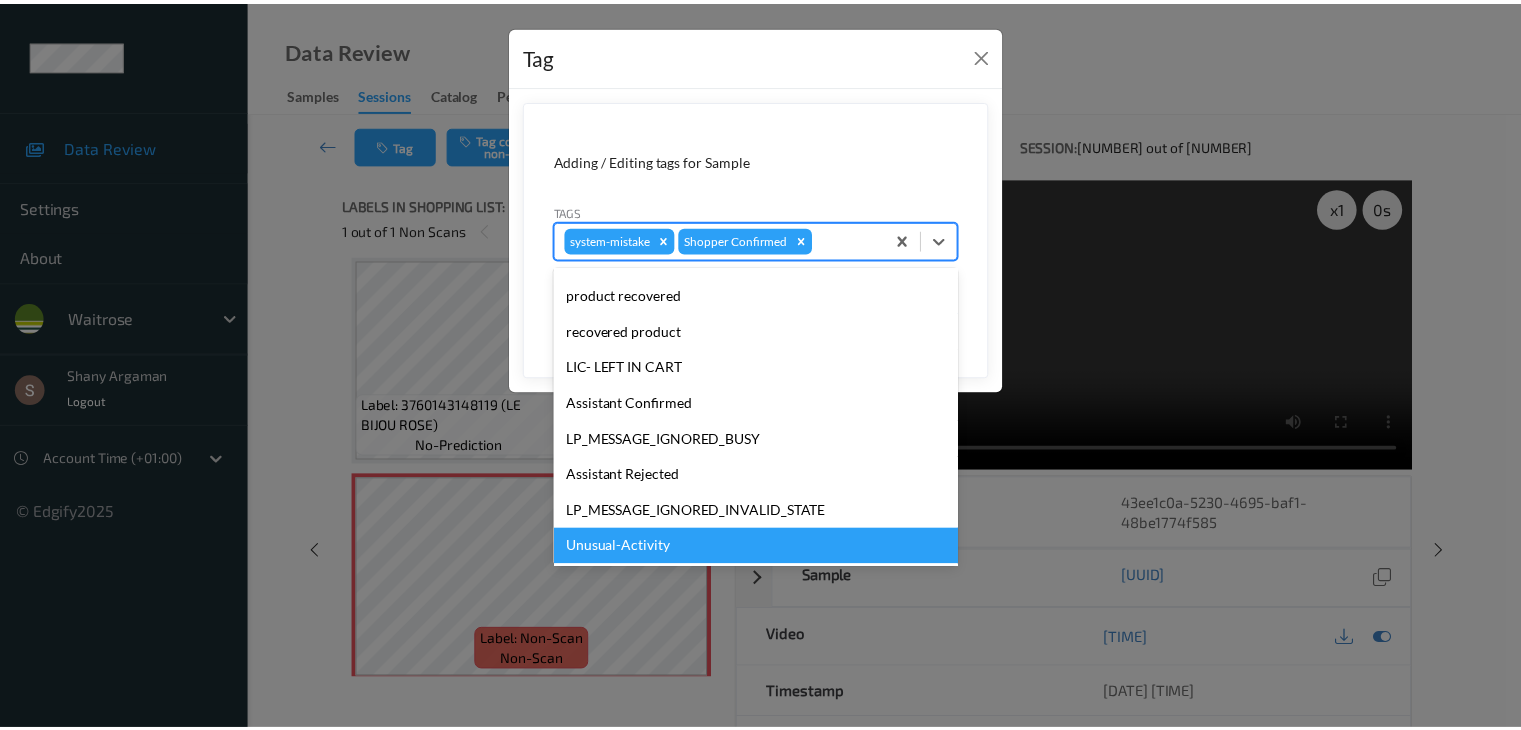 scroll, scrollTop: 356, scrollLeft: 0, axis: vertical 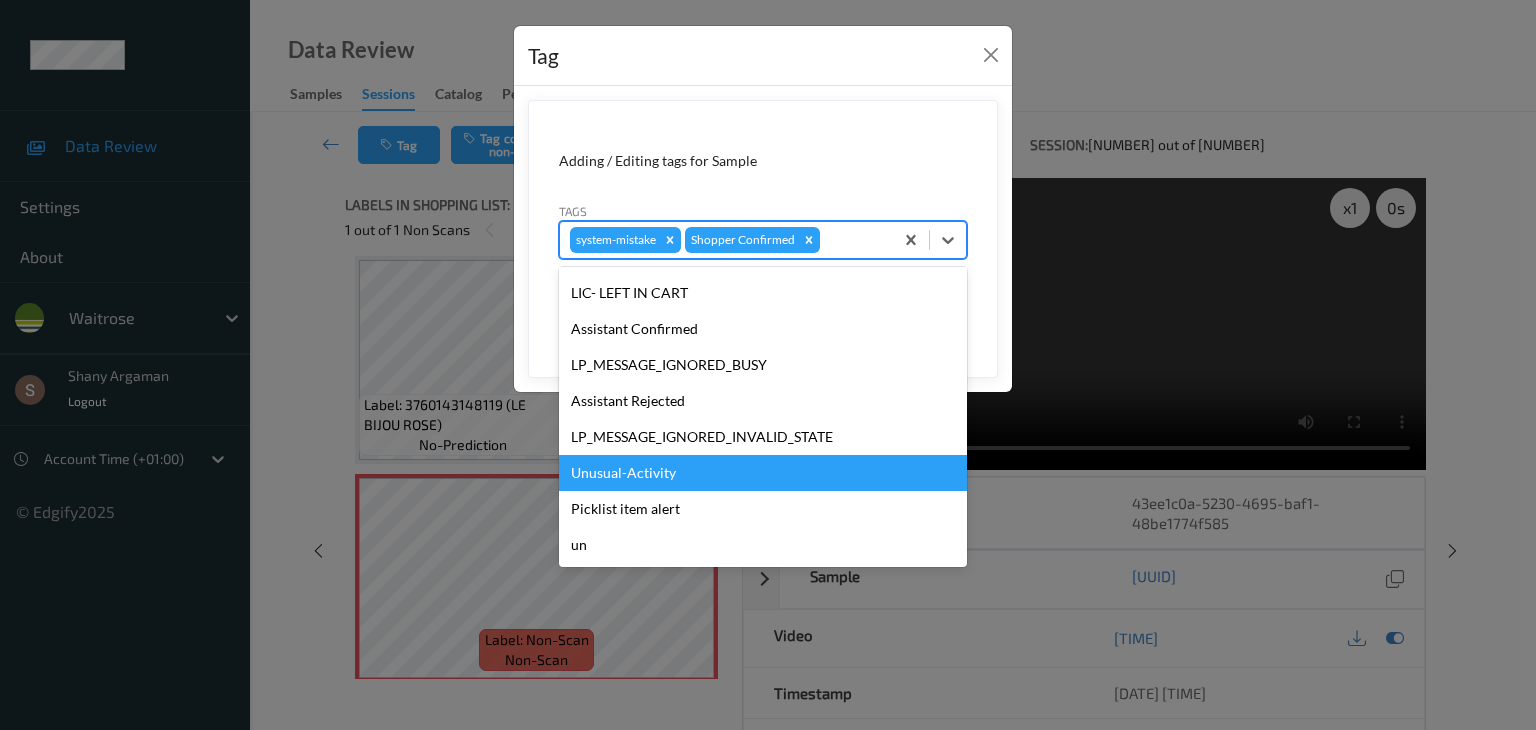 click on "Unusual-Activity" at bounding box center (763, 473) 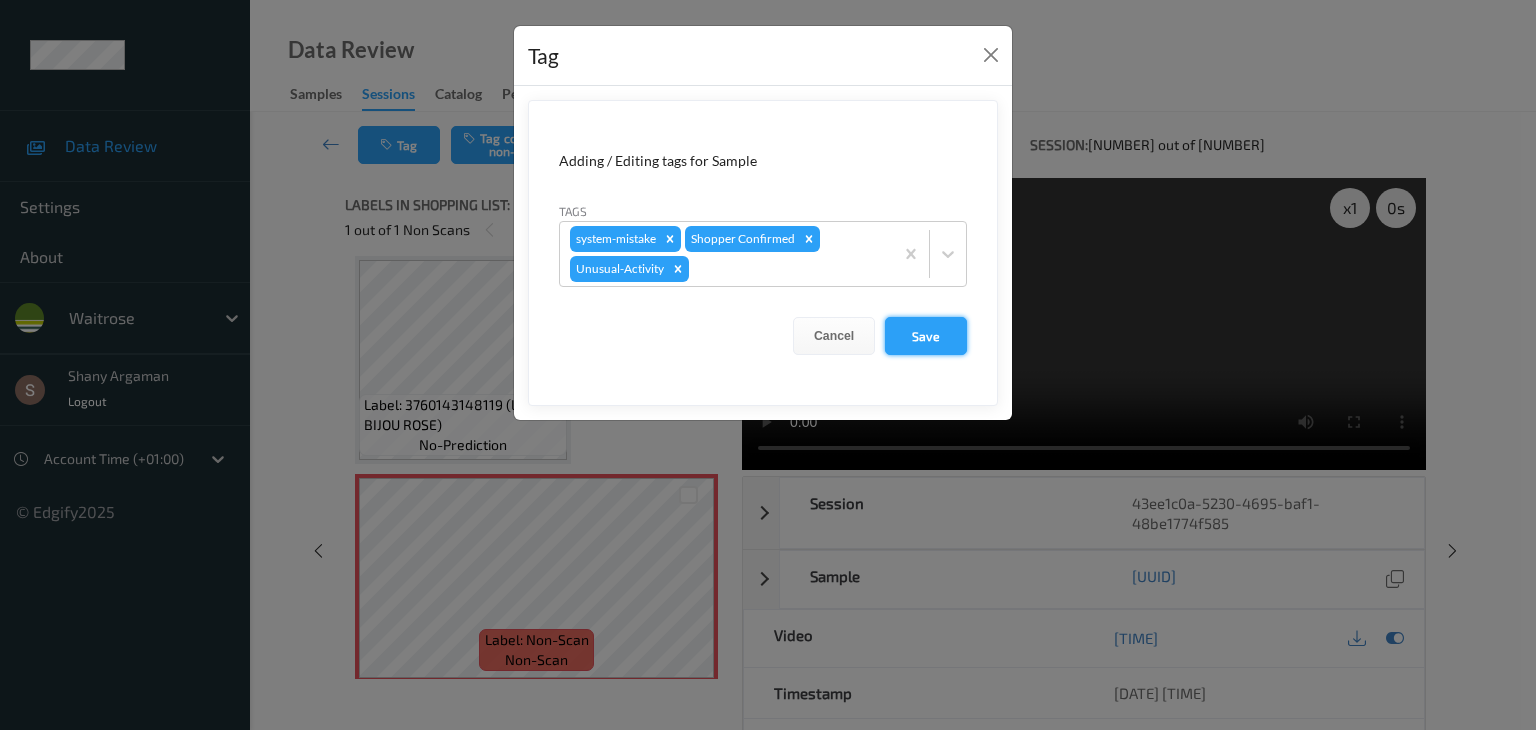 click on "Save" at bounding box center [926, 336] 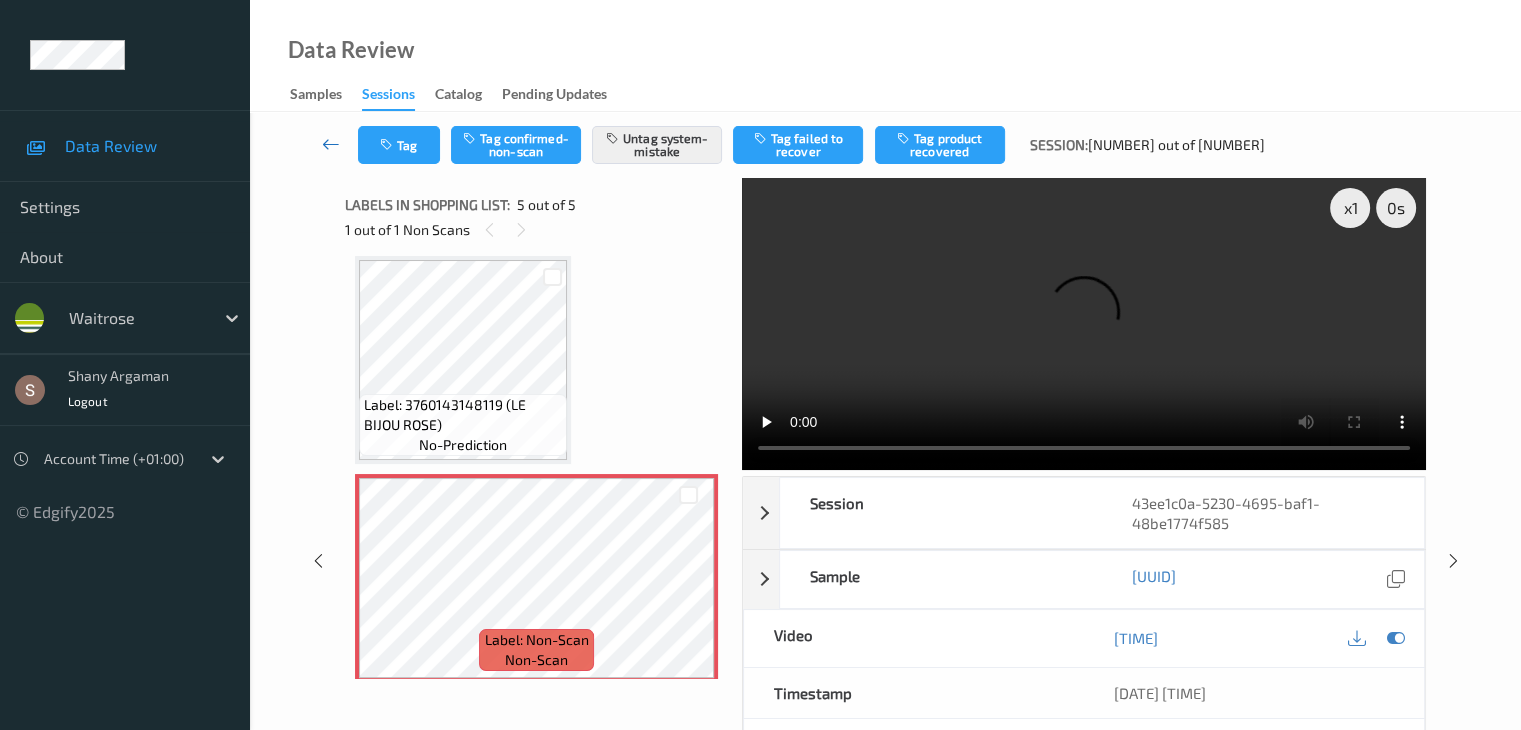 click at bounding box center [331, 144] 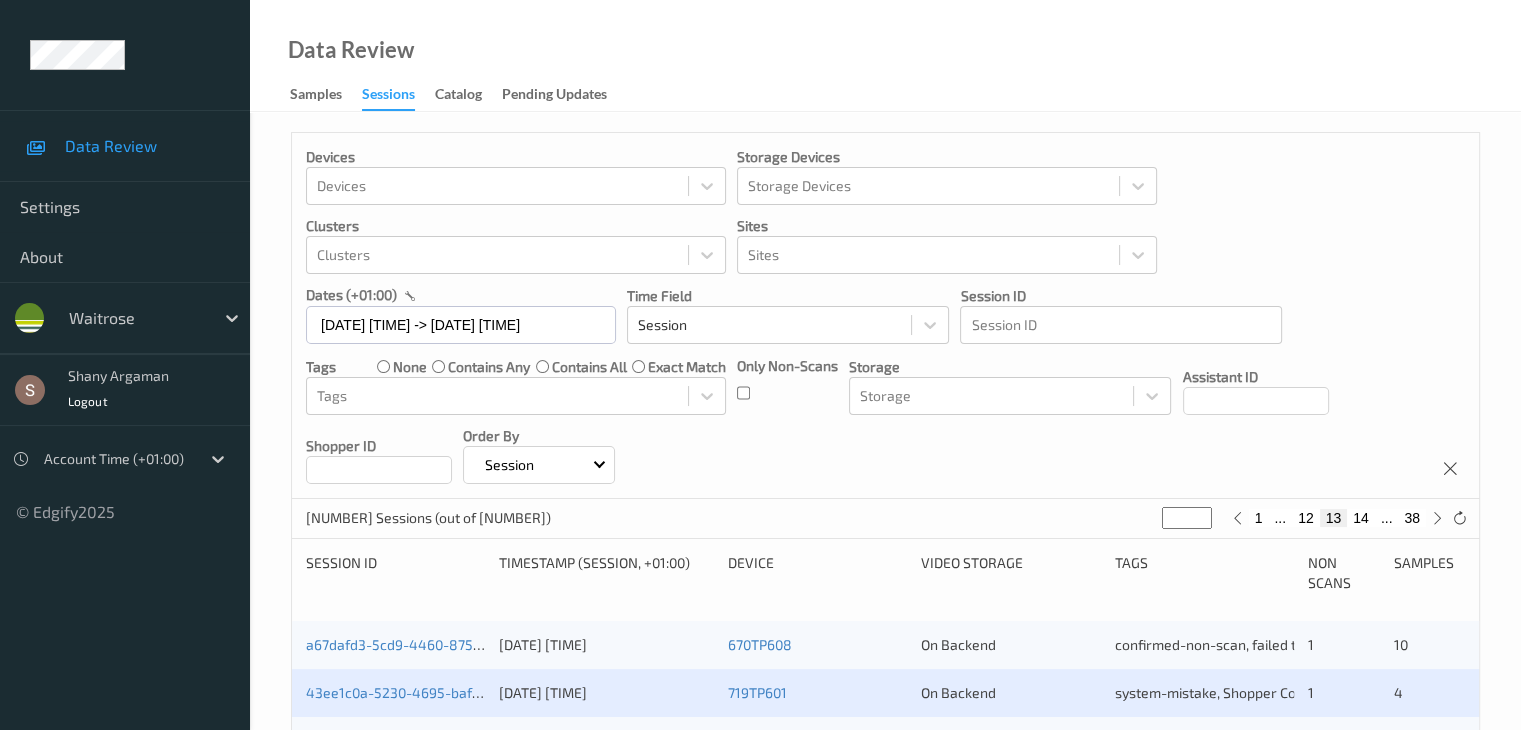 scroll, scrollTop: 400, scrollLeft: 0, axis: vertical 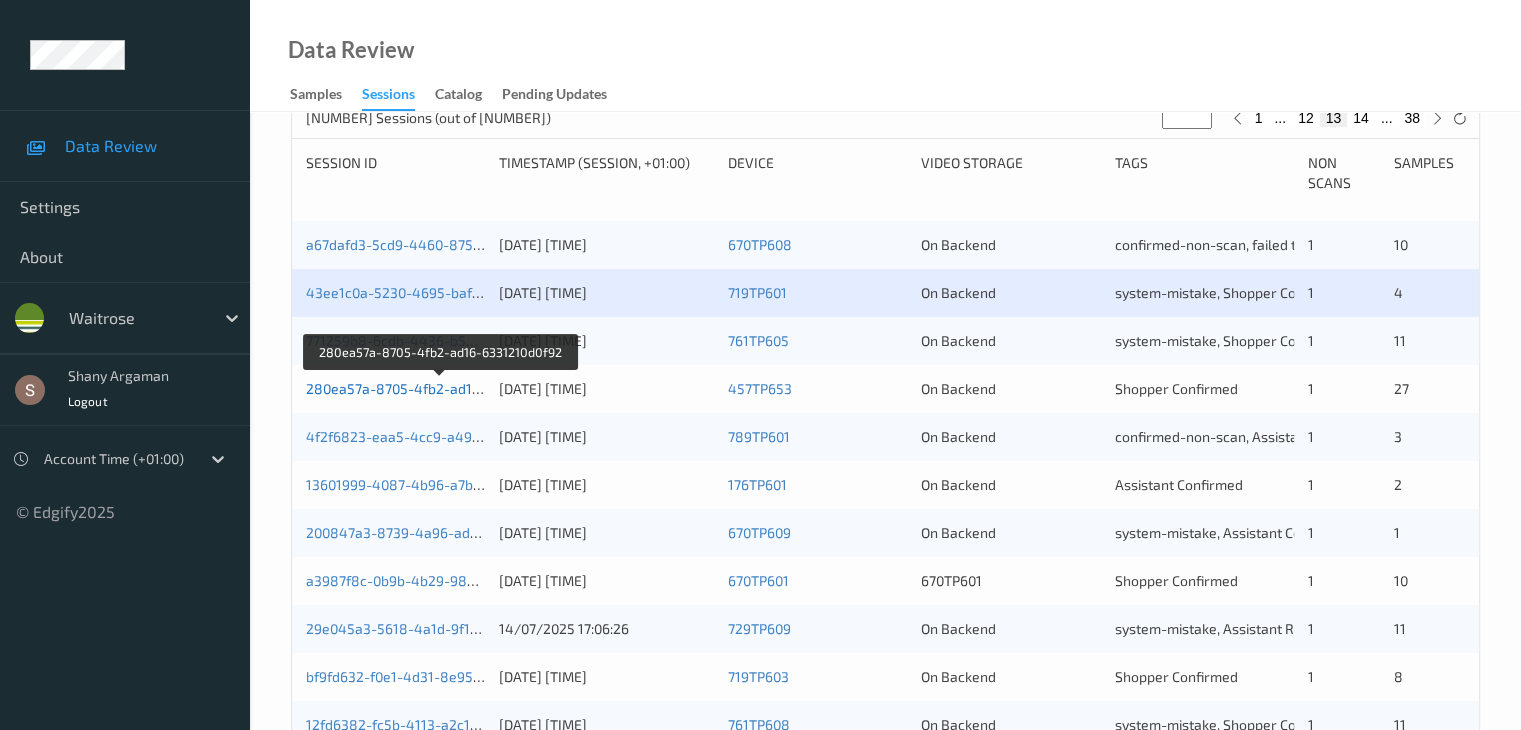 click on "280ea57a-8705-4fb2-ad16-6331210d0f92" at bounding box center [440, 388] 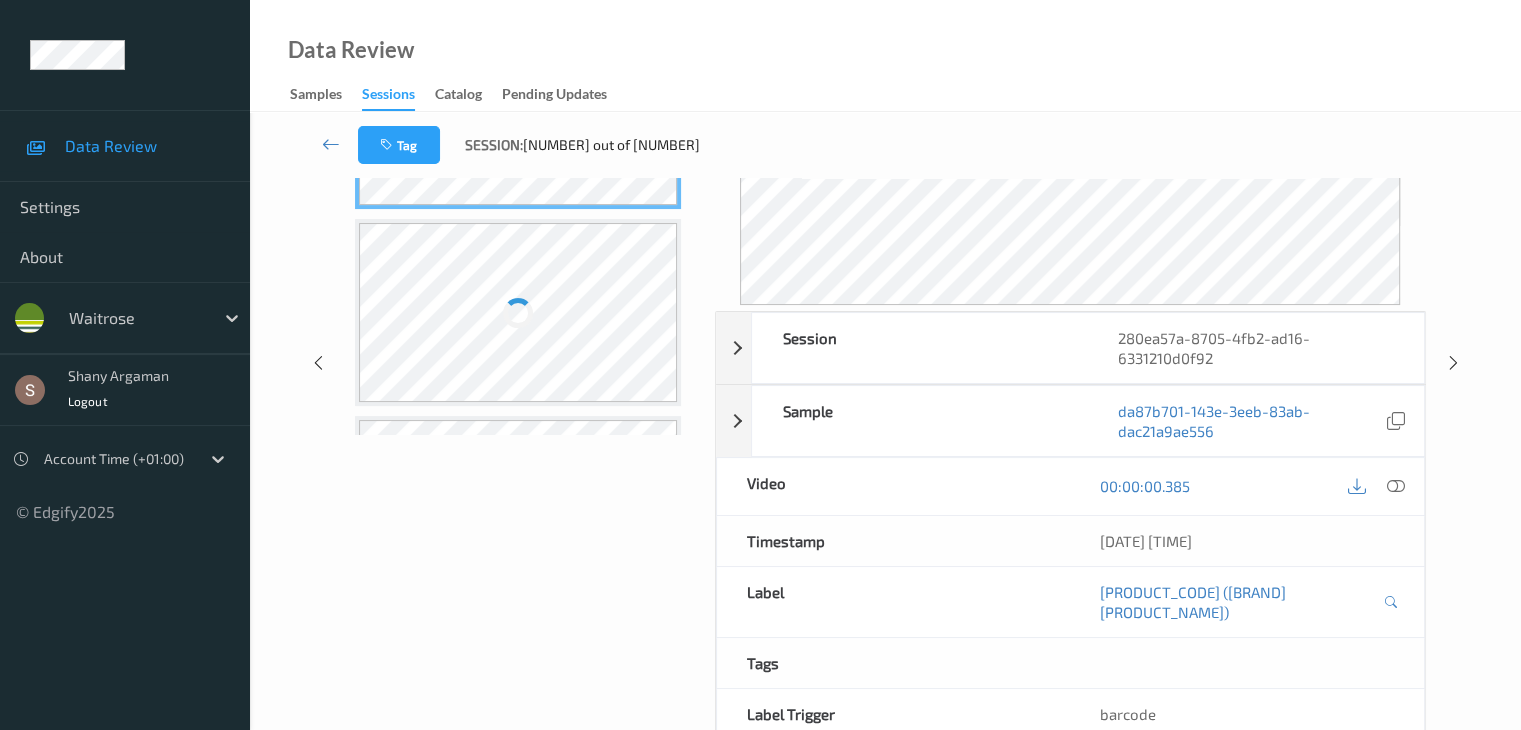 scroll, scrollTop: 0, scrollLeft: 0, axis: both 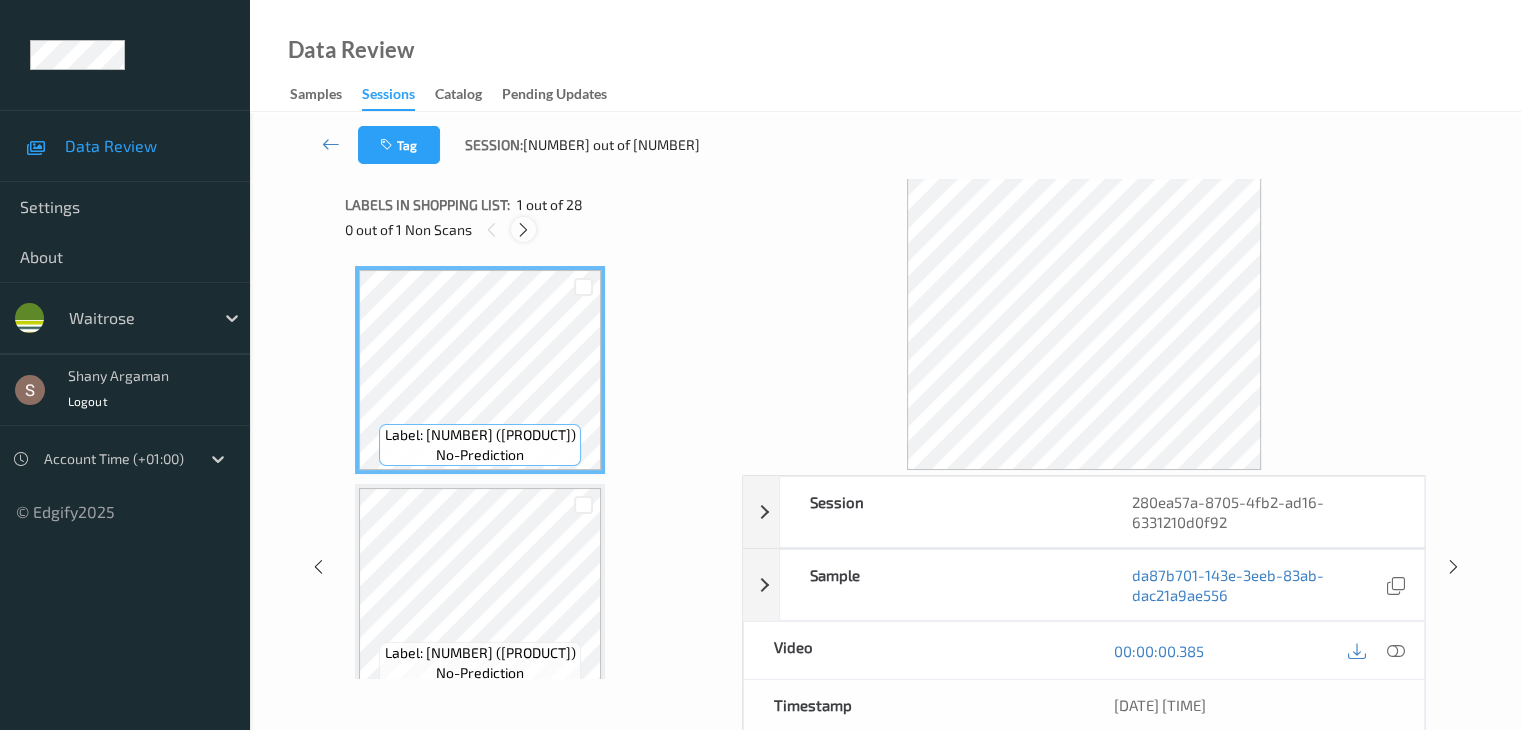 click at bounding box center (523, 230) 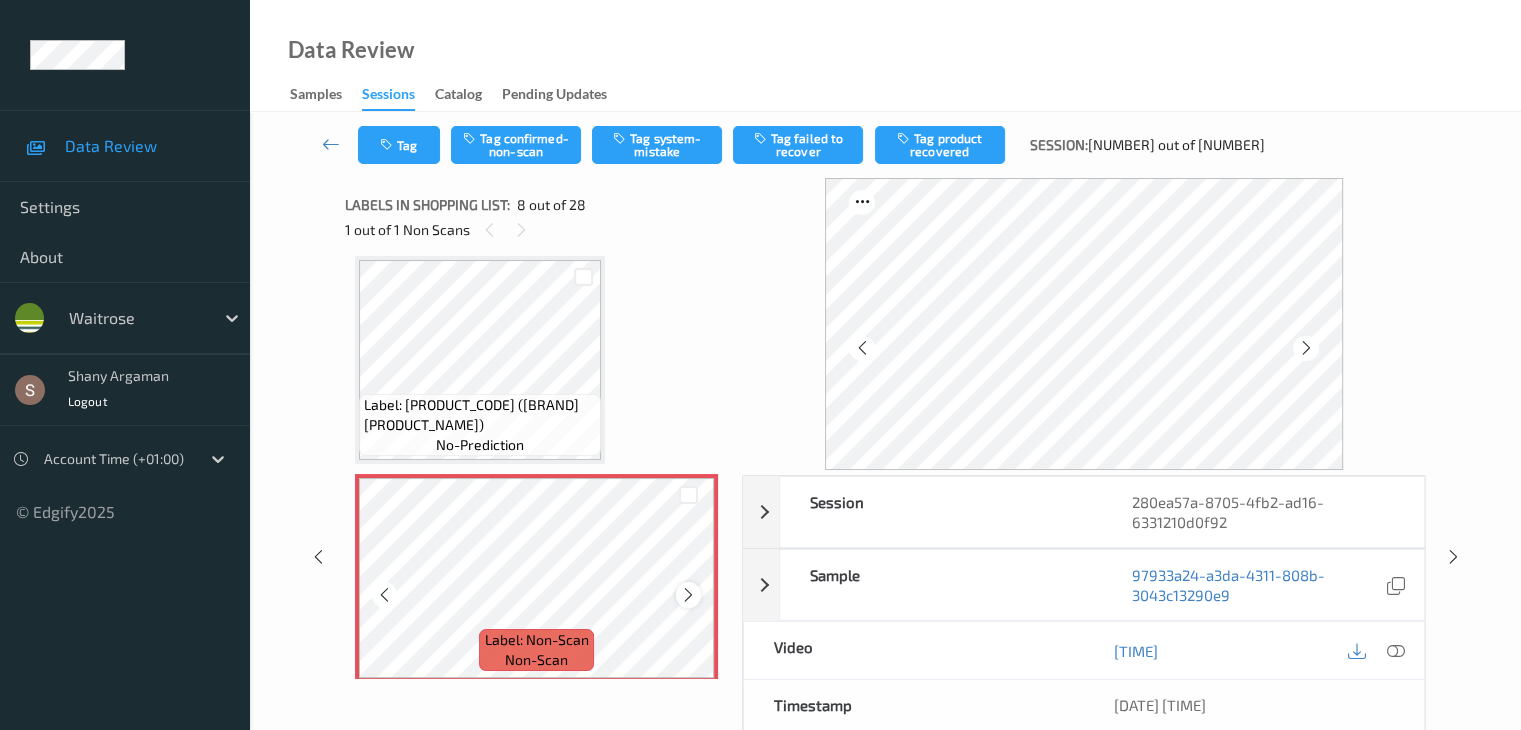 click at bounding box center (688, 595) 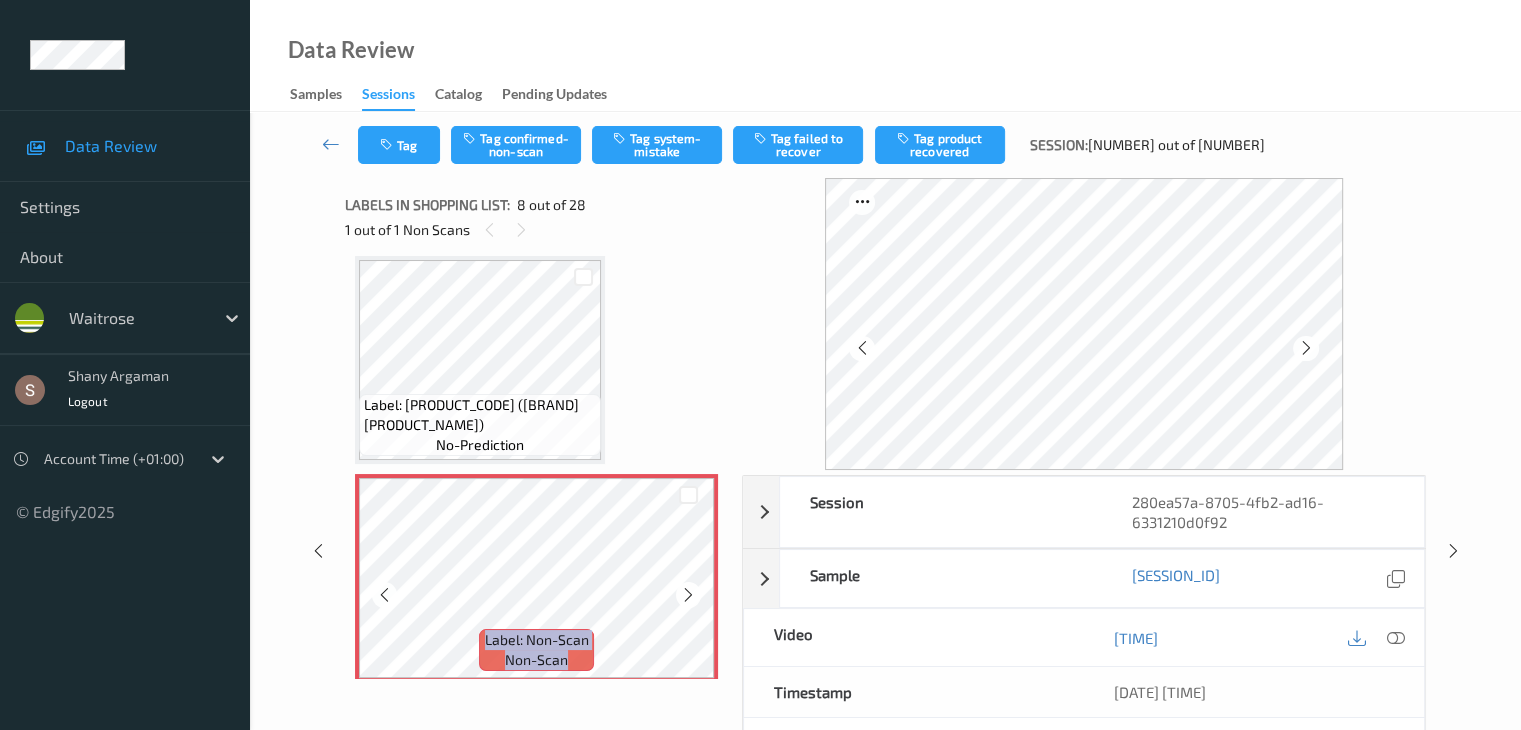 click at bounding box center [688, 595] 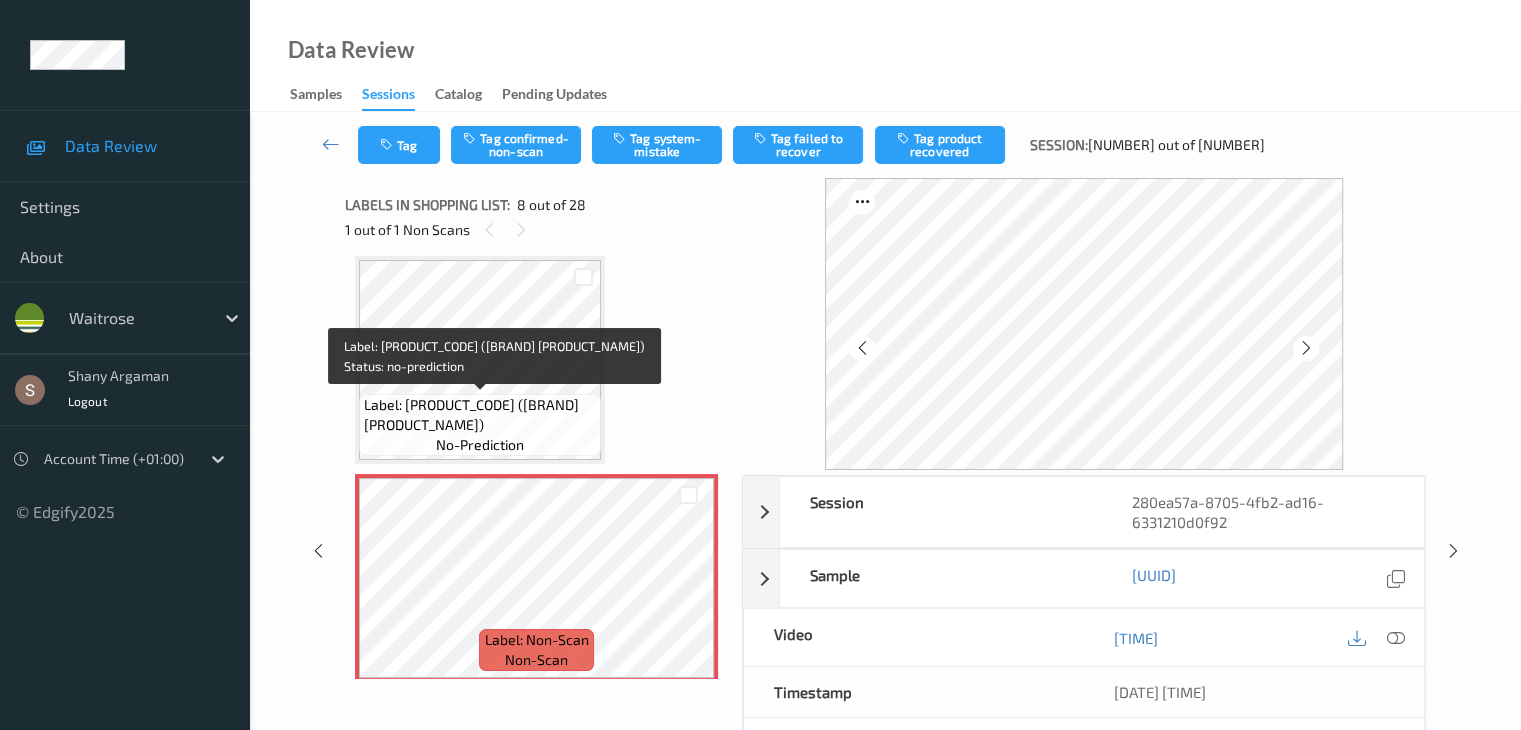 click on "Label: 5060161210156 (TRUEFOODS CHIC STOCK)" at bounding box center [480, 415] 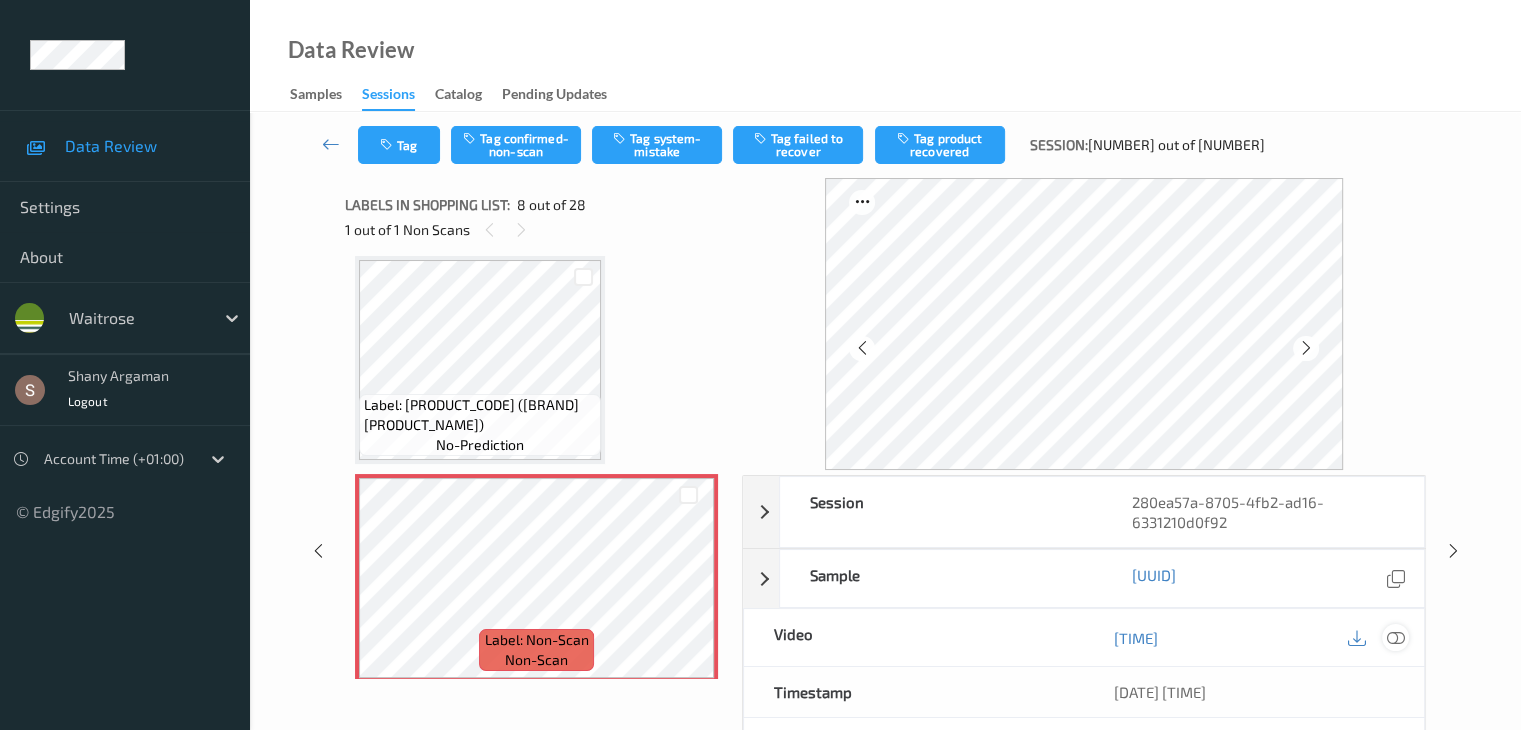 click at bounding box center (1395, 638) 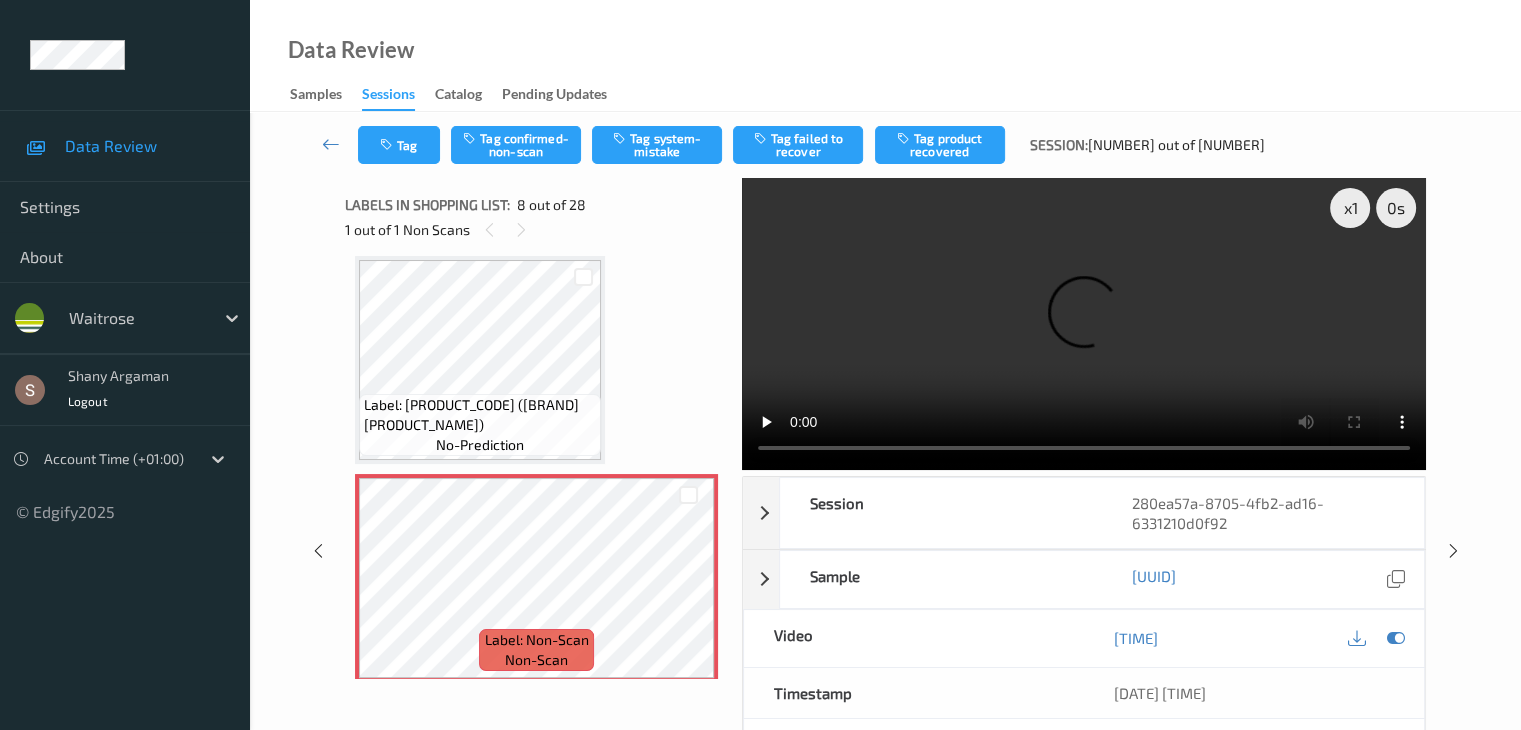 click at bounding box center (1084, 324) 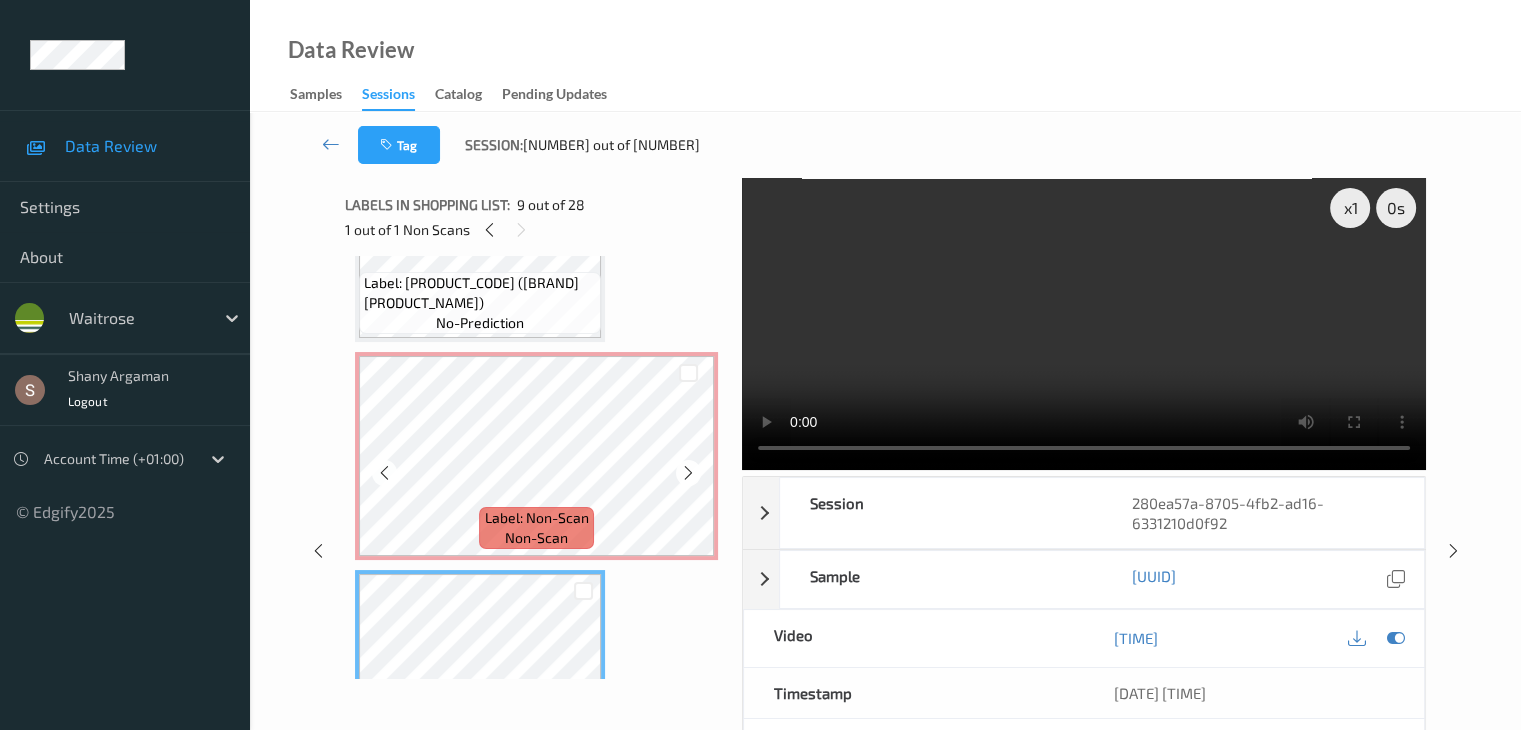 scroll, scrollTop: 1418, scrollLeft: 0, axis: vertical 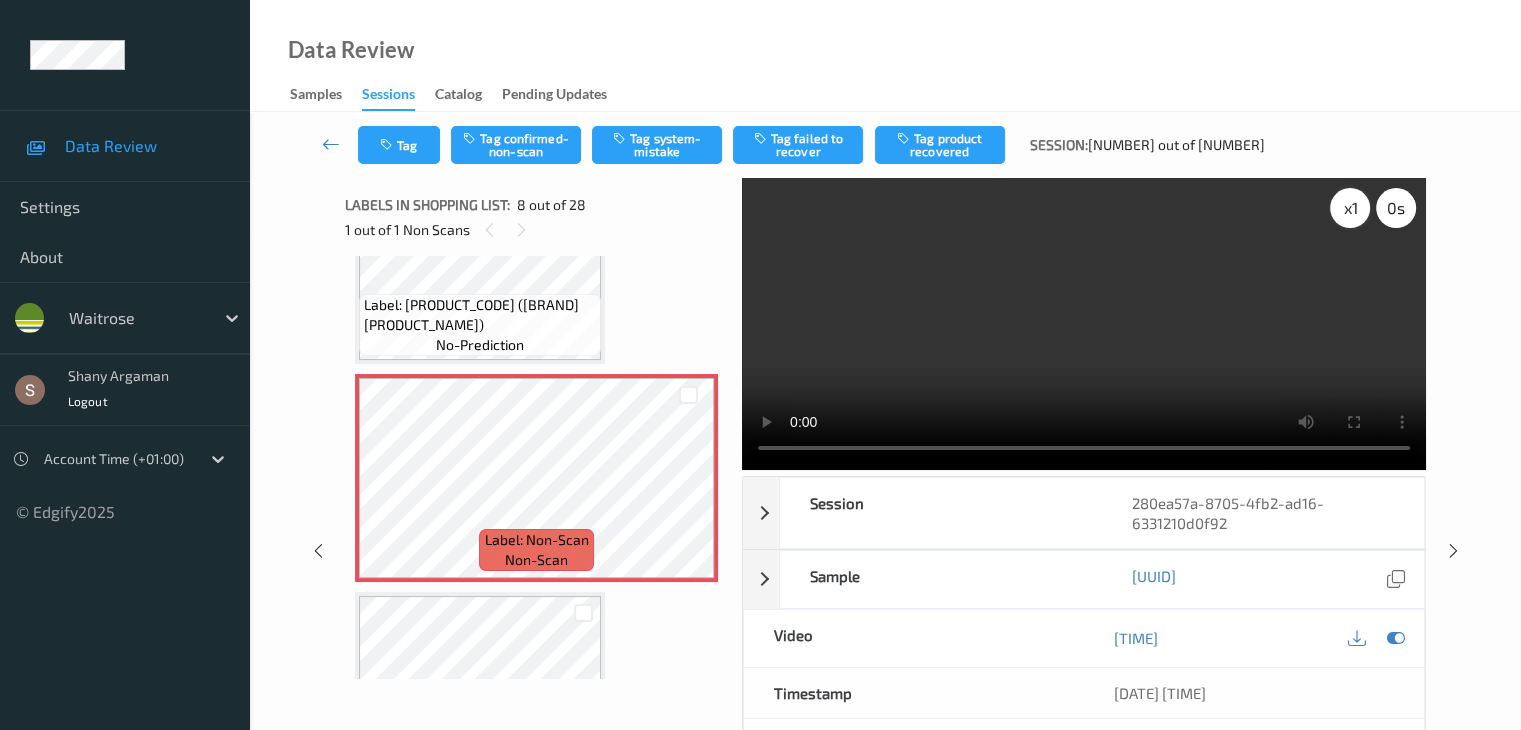 click on "x 1" at bounding box center (1350, 208) 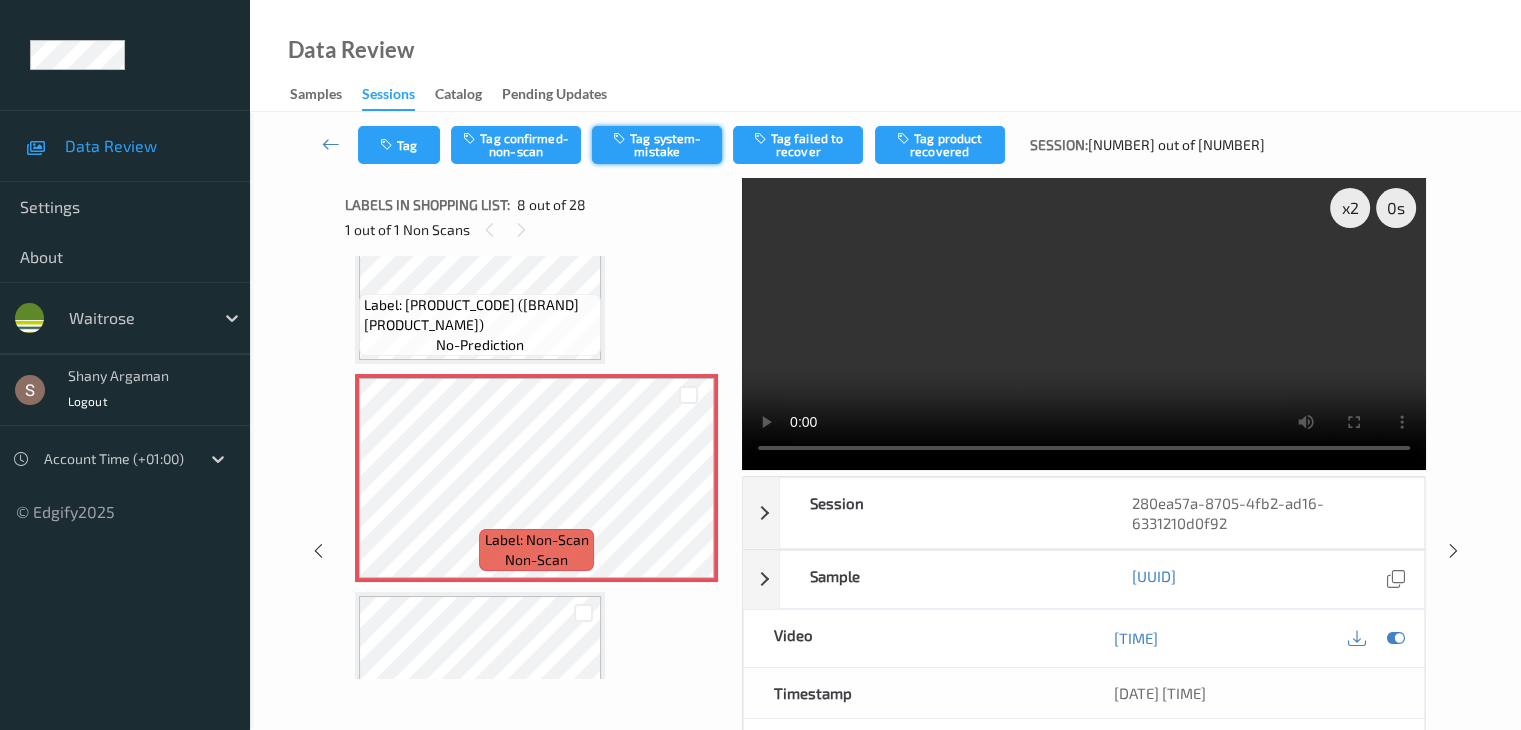 click on "Tag   system-mistake" at bounding box center (657, 145) 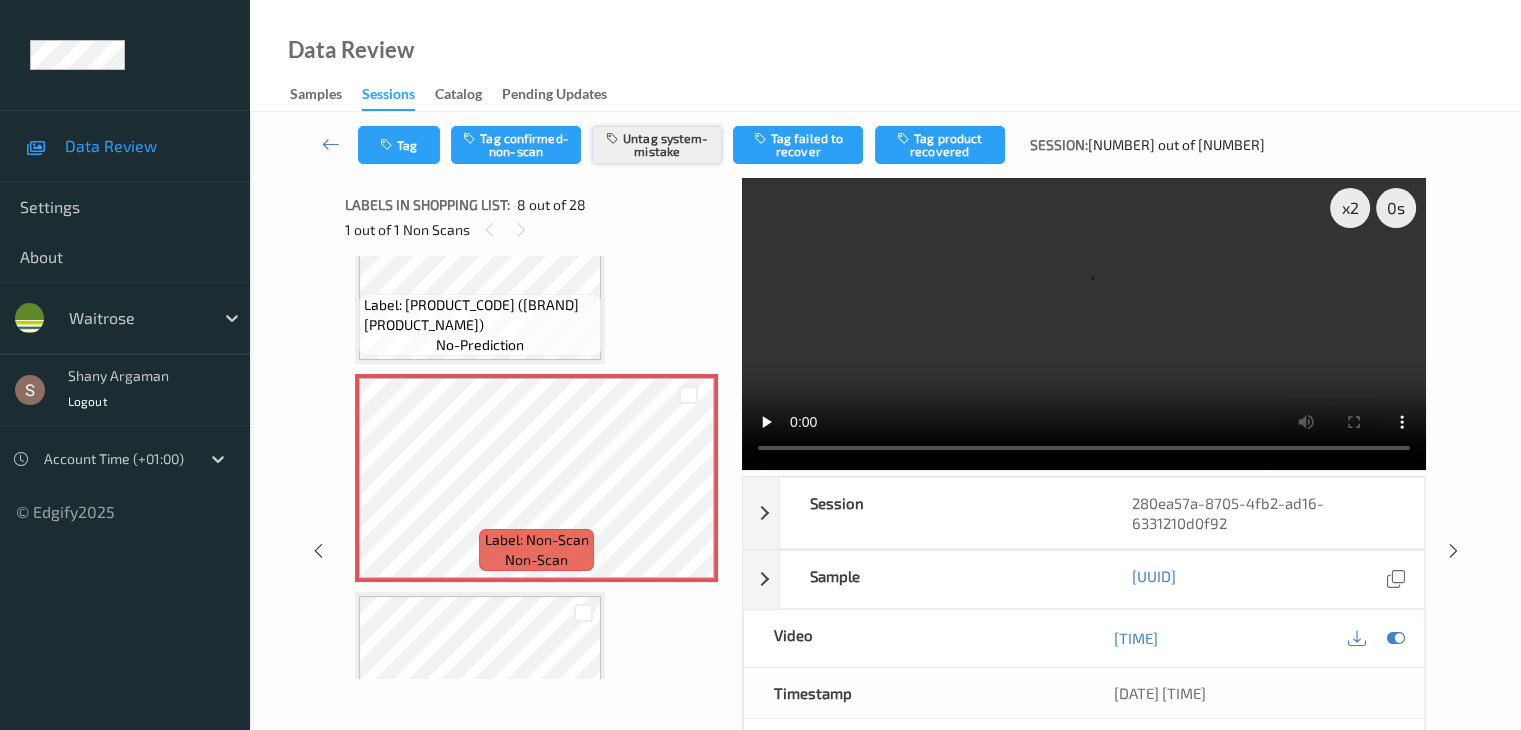 click on "Untag   system-mistake" at bounding box center (657, 145) 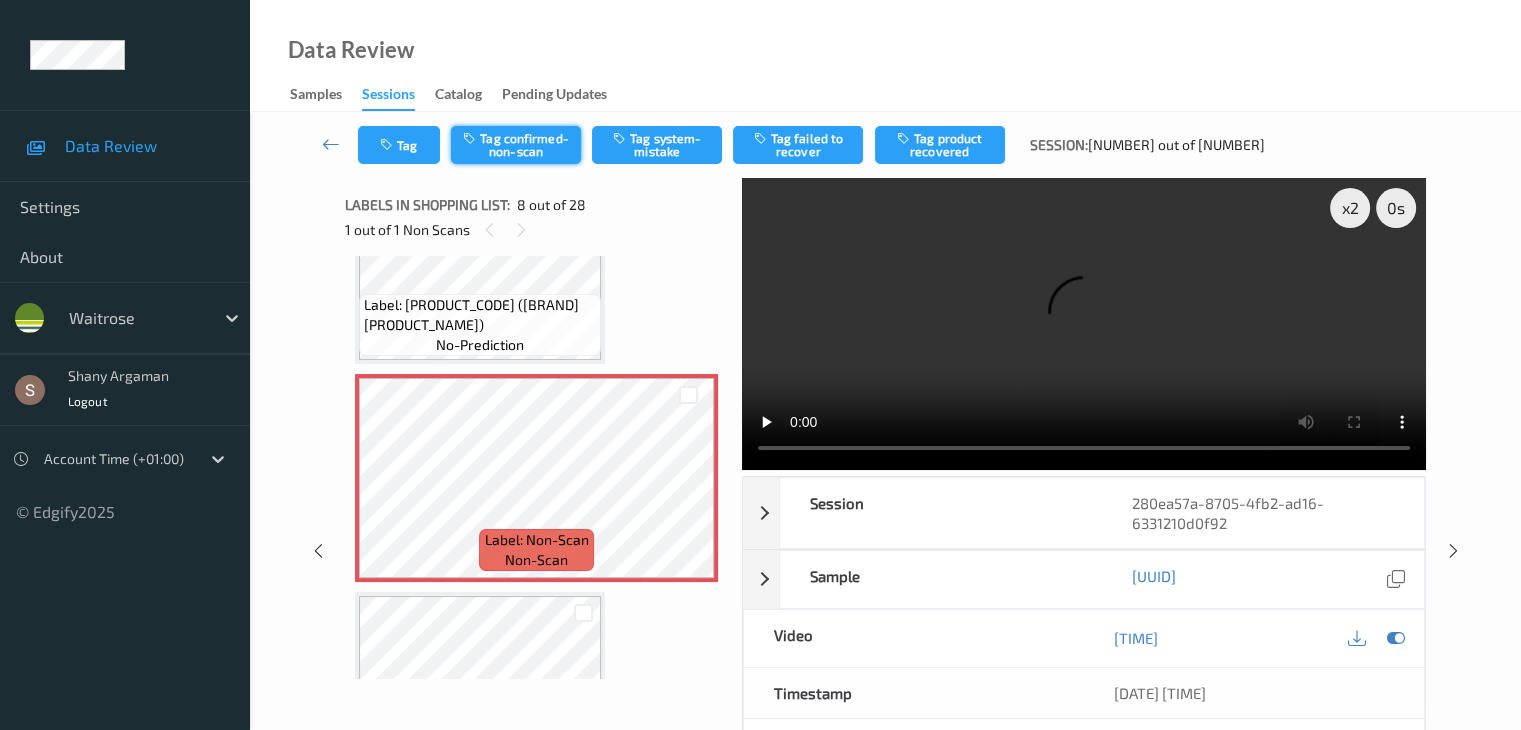 click on "Tag   confirmed-non-scan" at bounding box center (516, 145) 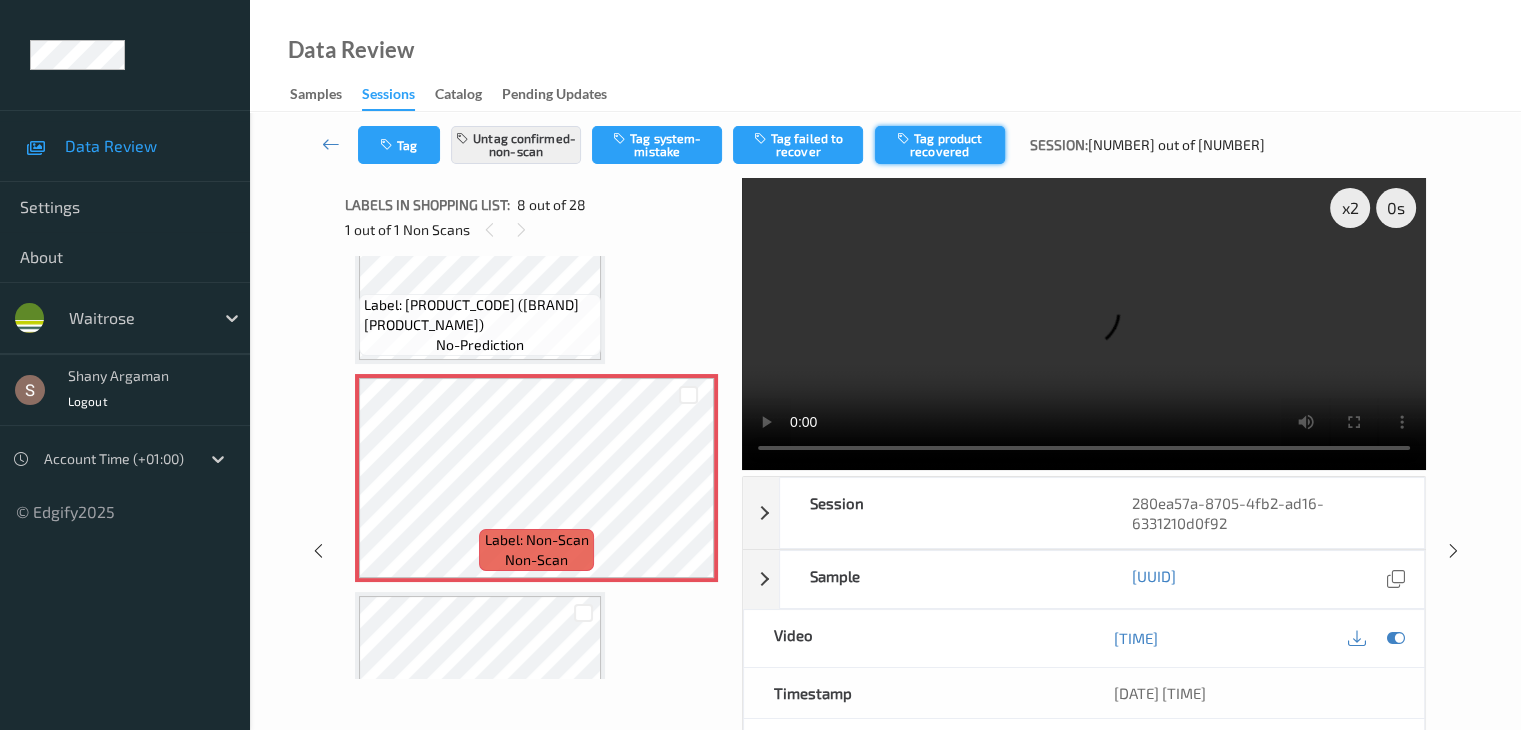 click at bounding box center (905, 138) 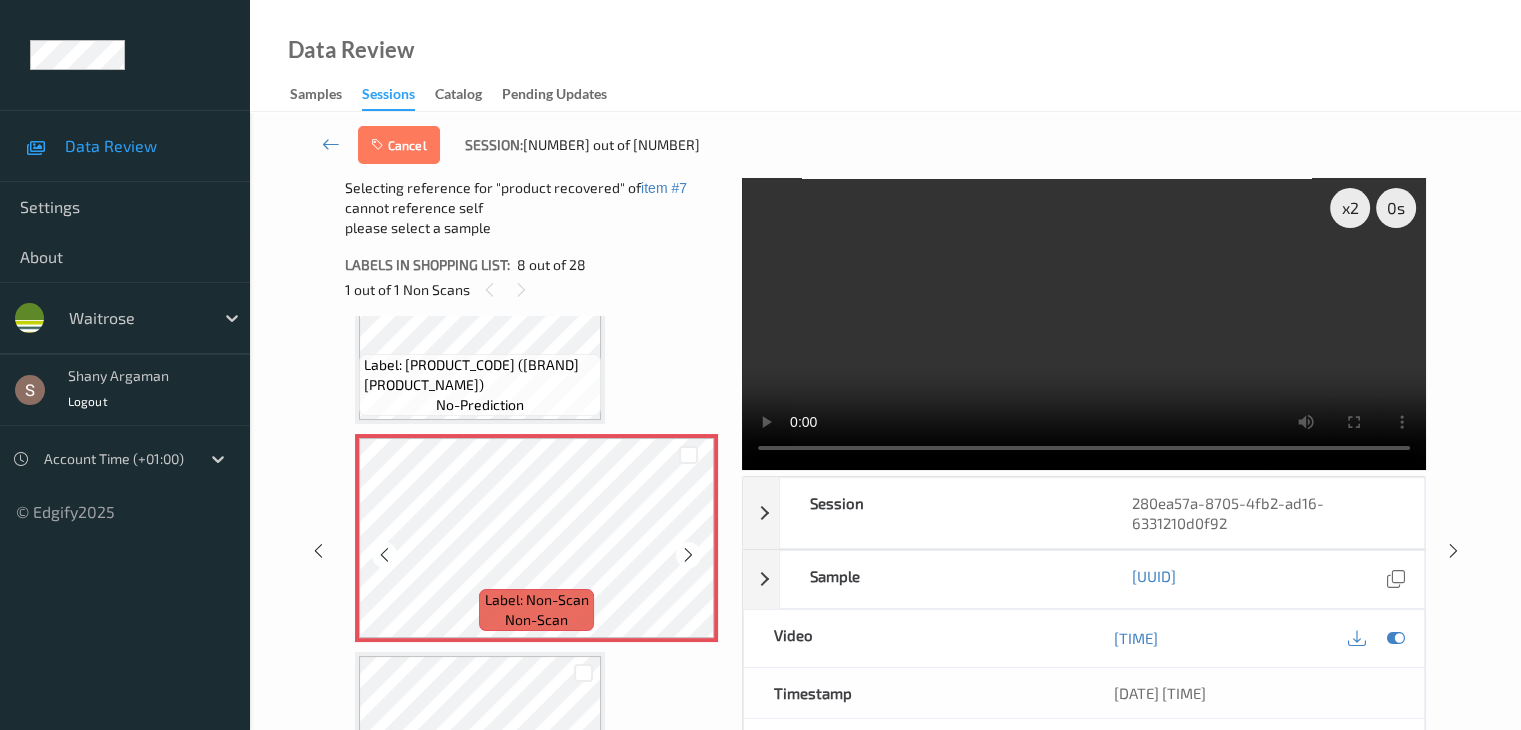 scroll, scrollTop: 1618, scrollLeft: 0, axis: vertical 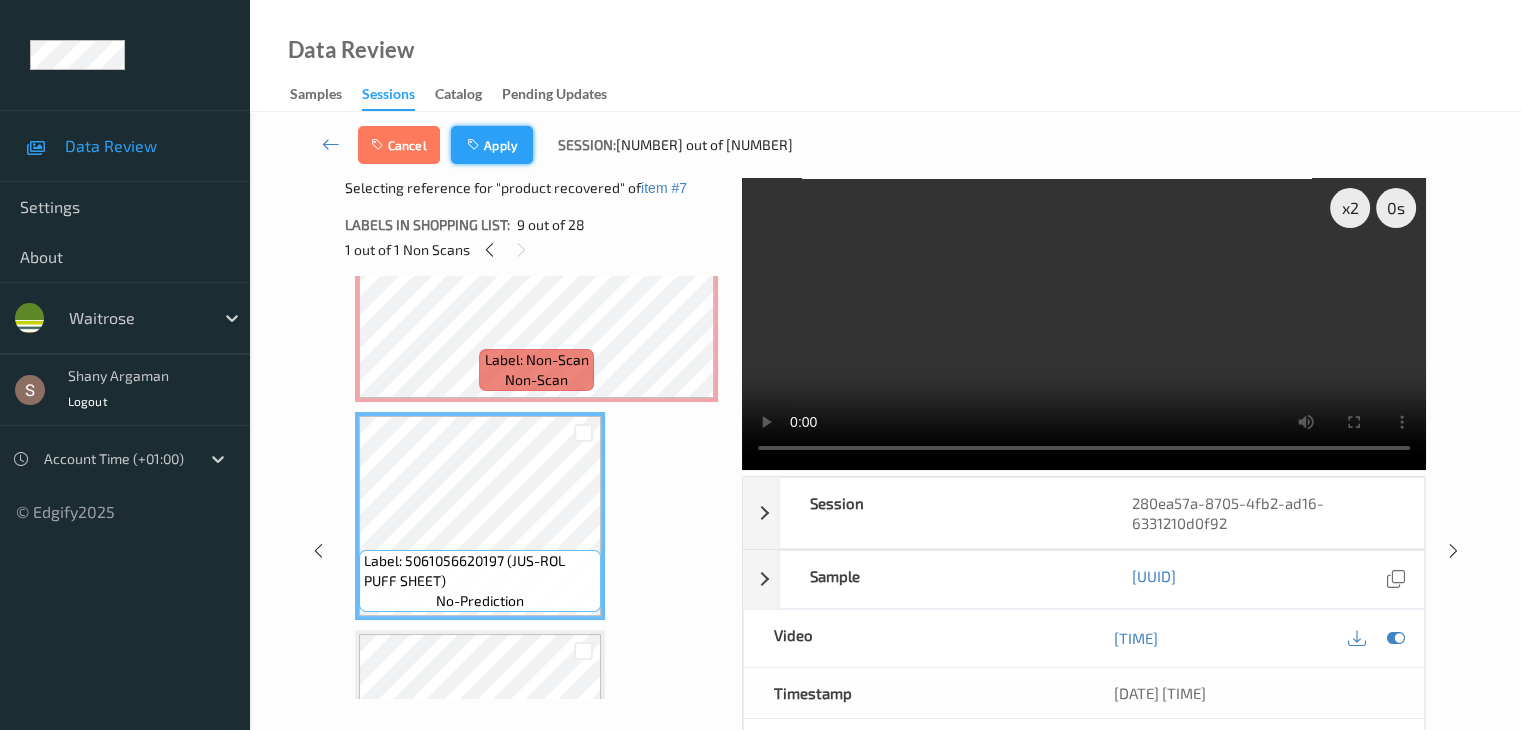 click on "Apply" at bounding box center [492, 145] 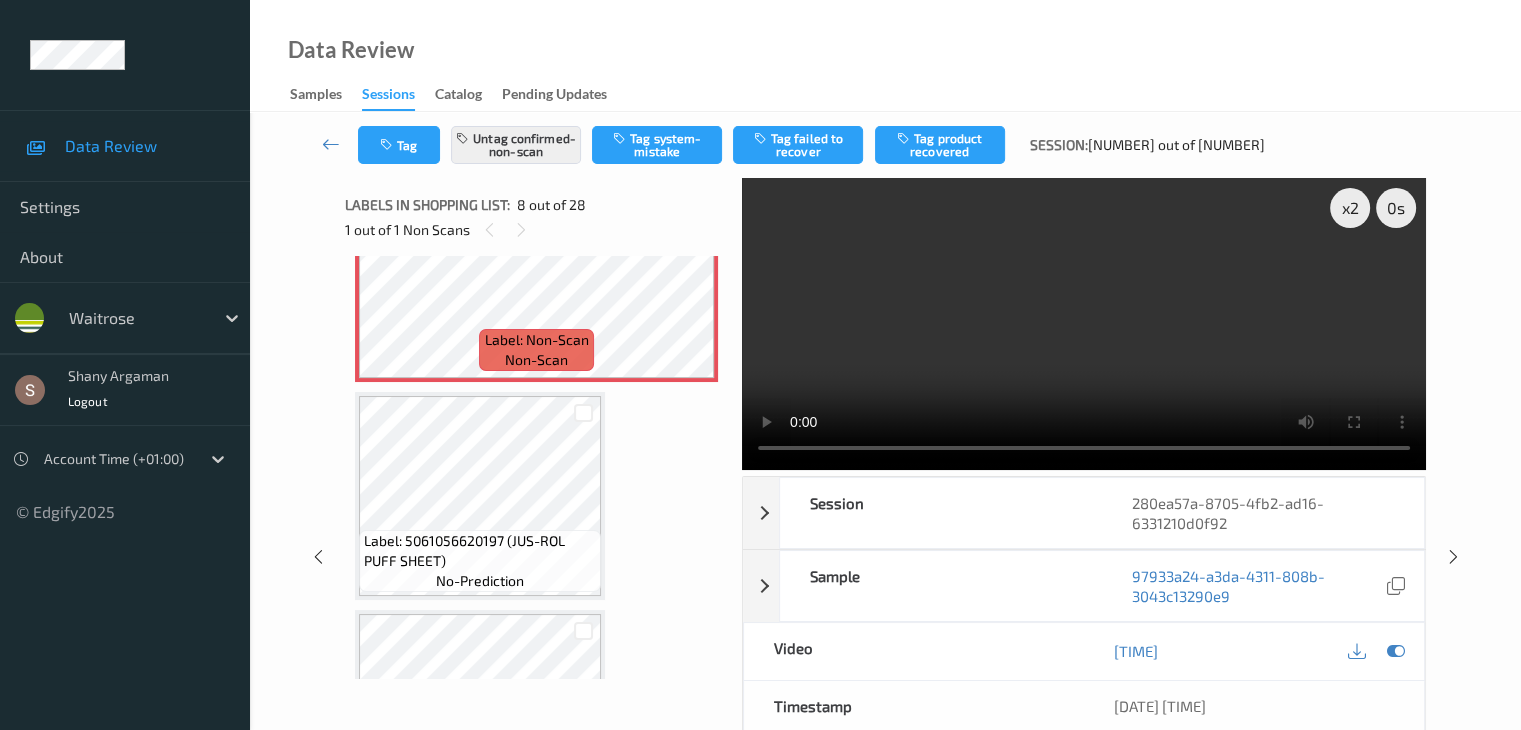 scroll, scrollTop: 1318, scrollLeft: 0, axis: vertical 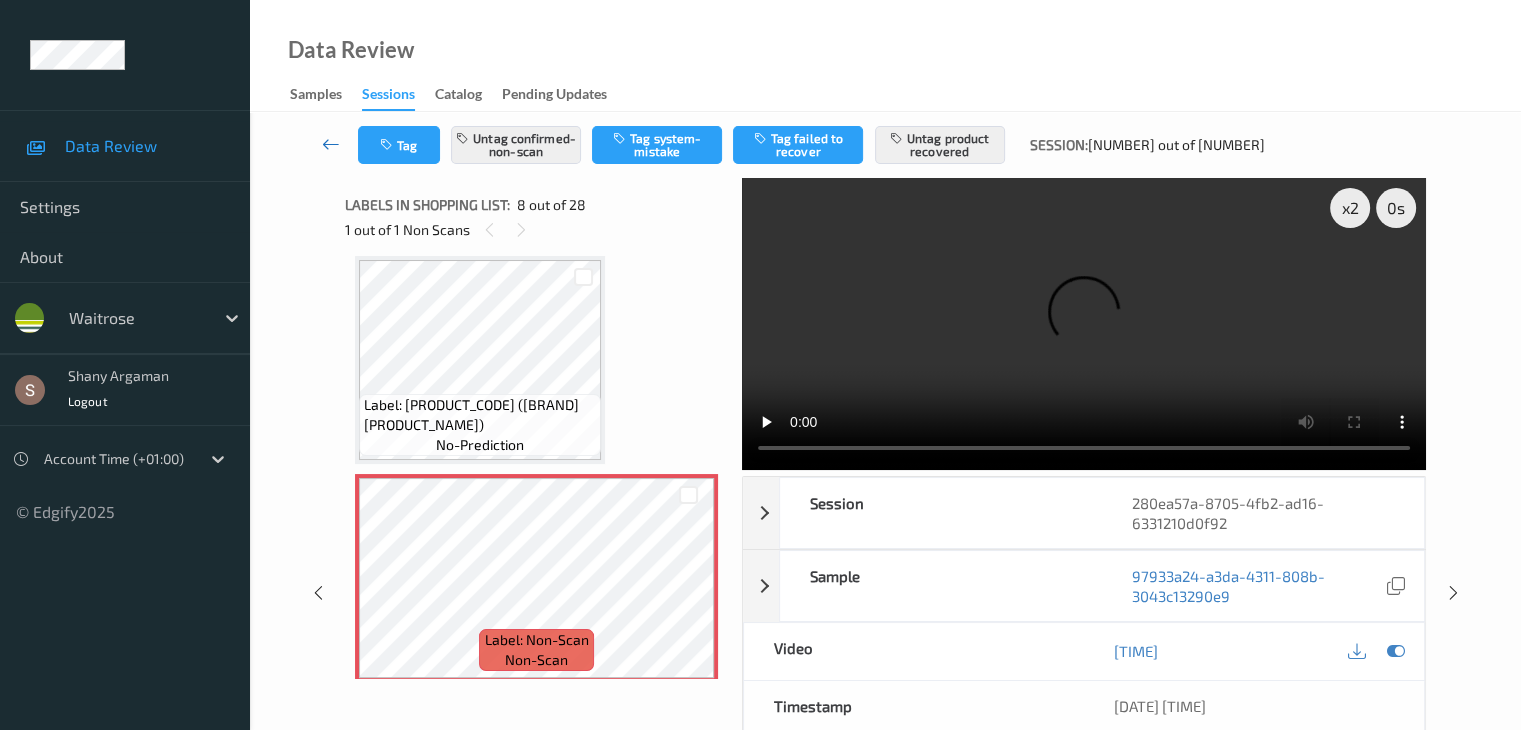 click at bounding box center [331, 144] 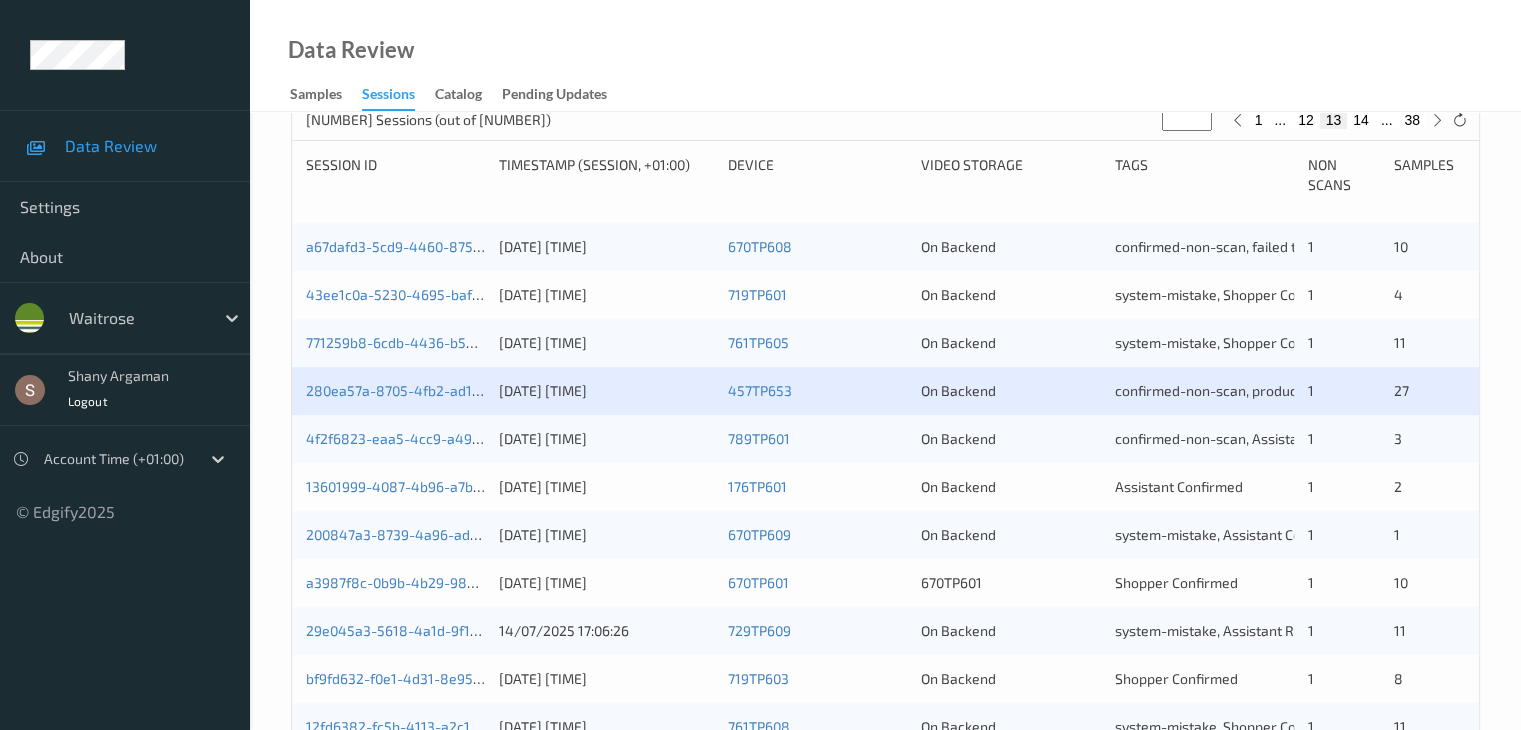 scroll, scrollTop: 400, scrollLeft: 0, axis: vertical 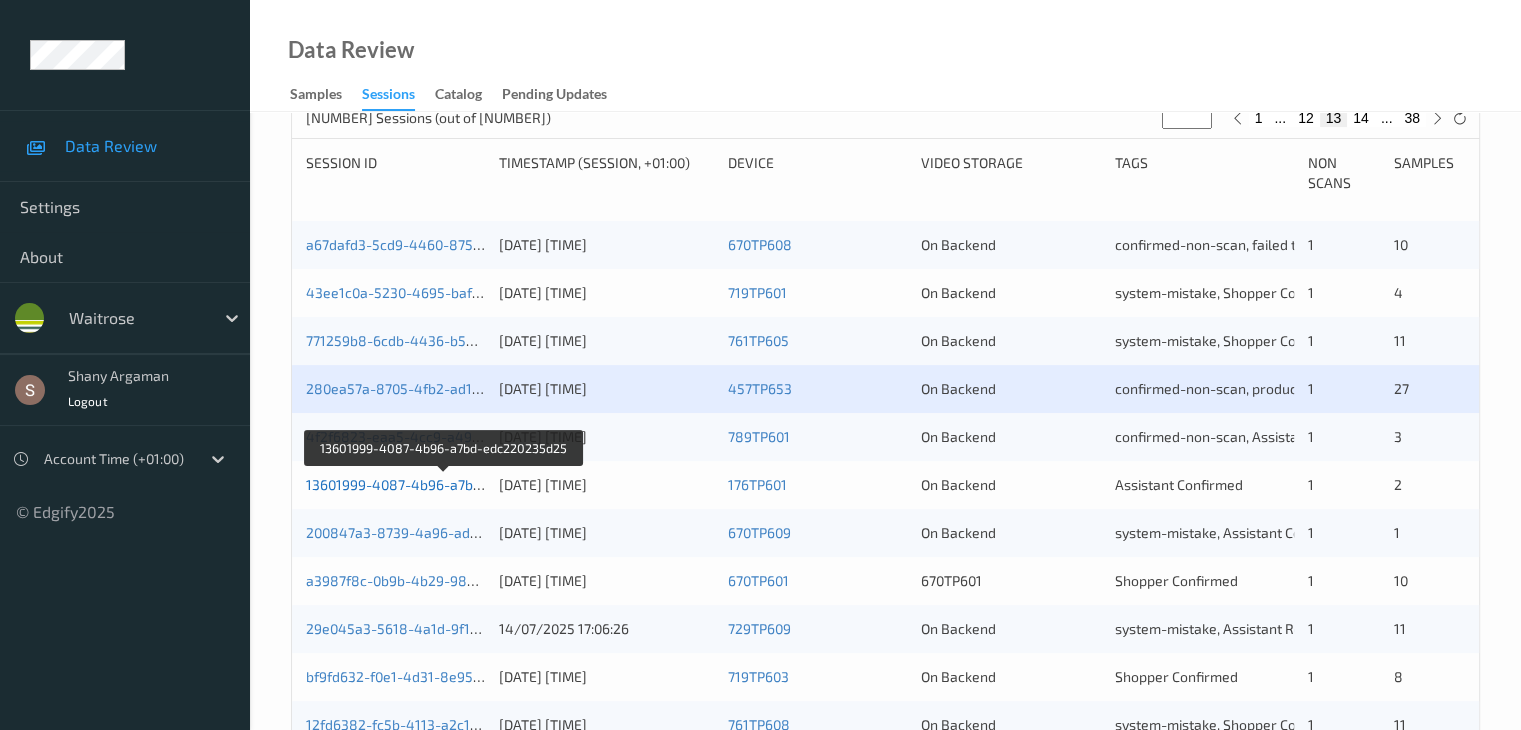 click on "13601999-4087-4b96-a7bd-edc220235d25" at bounding box center [444, 484] 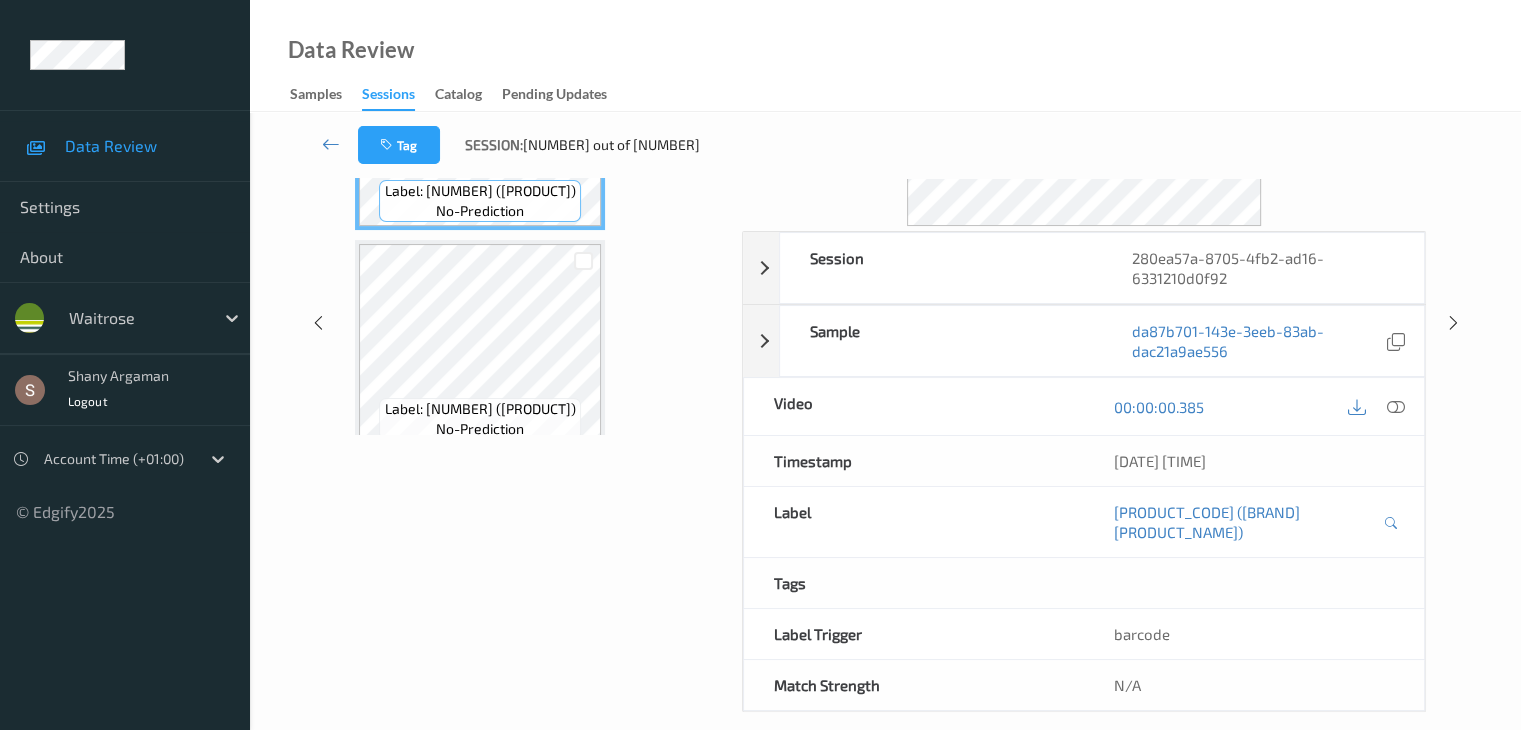 scroll, scrollTop: 0, scrollLeft: 0, axis: both 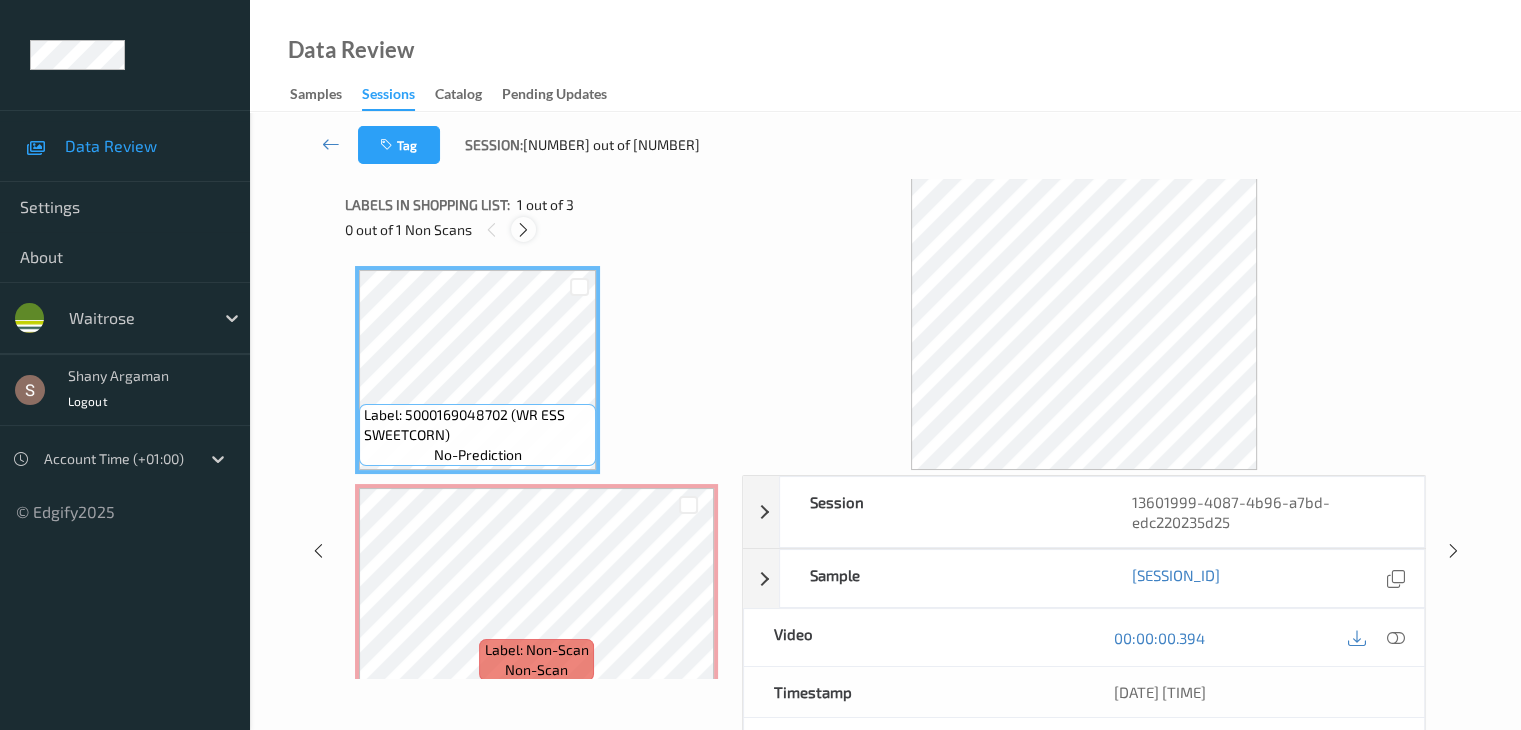click at bounding box center [523, 230] 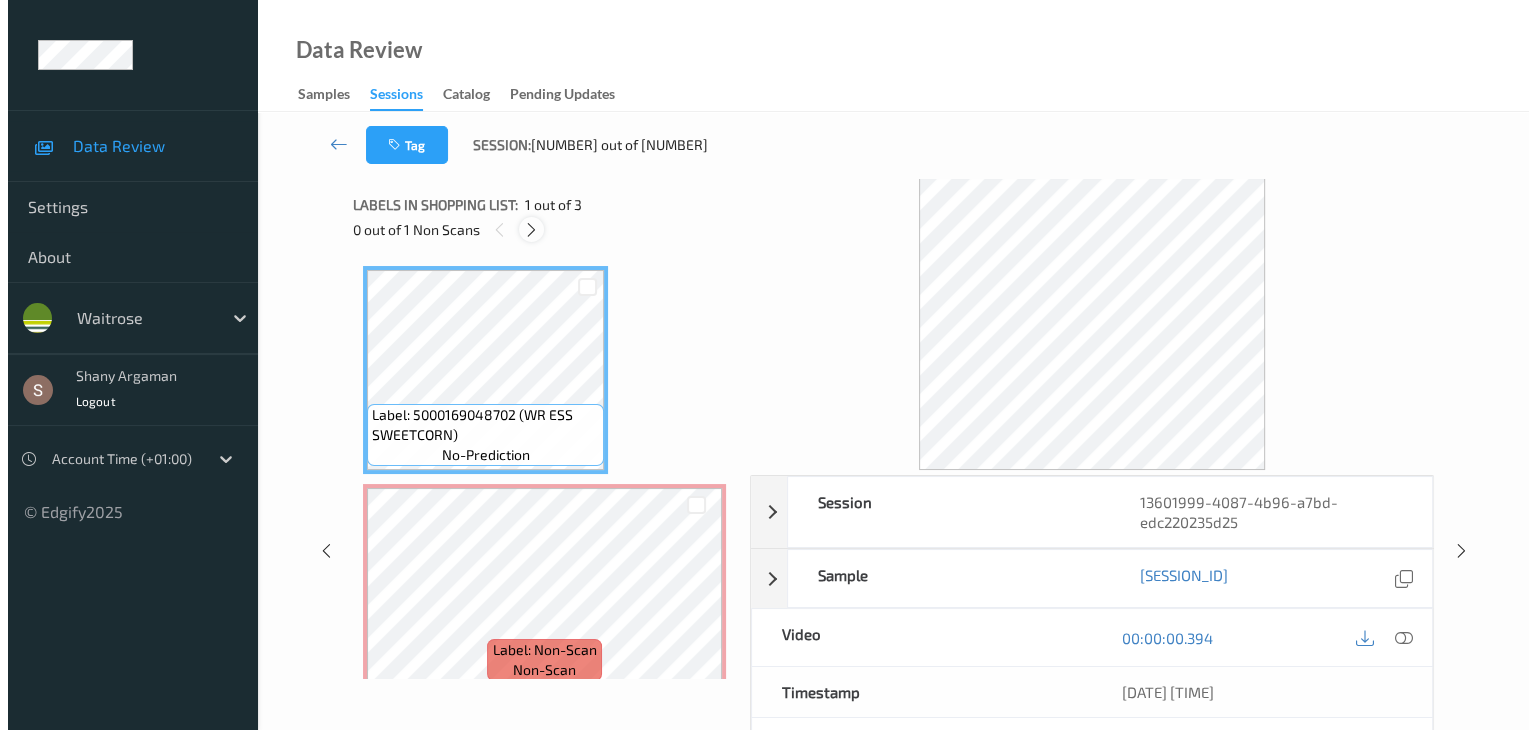 scroll, scrollTop: 10, scrollLeft: 0, axis: vertical 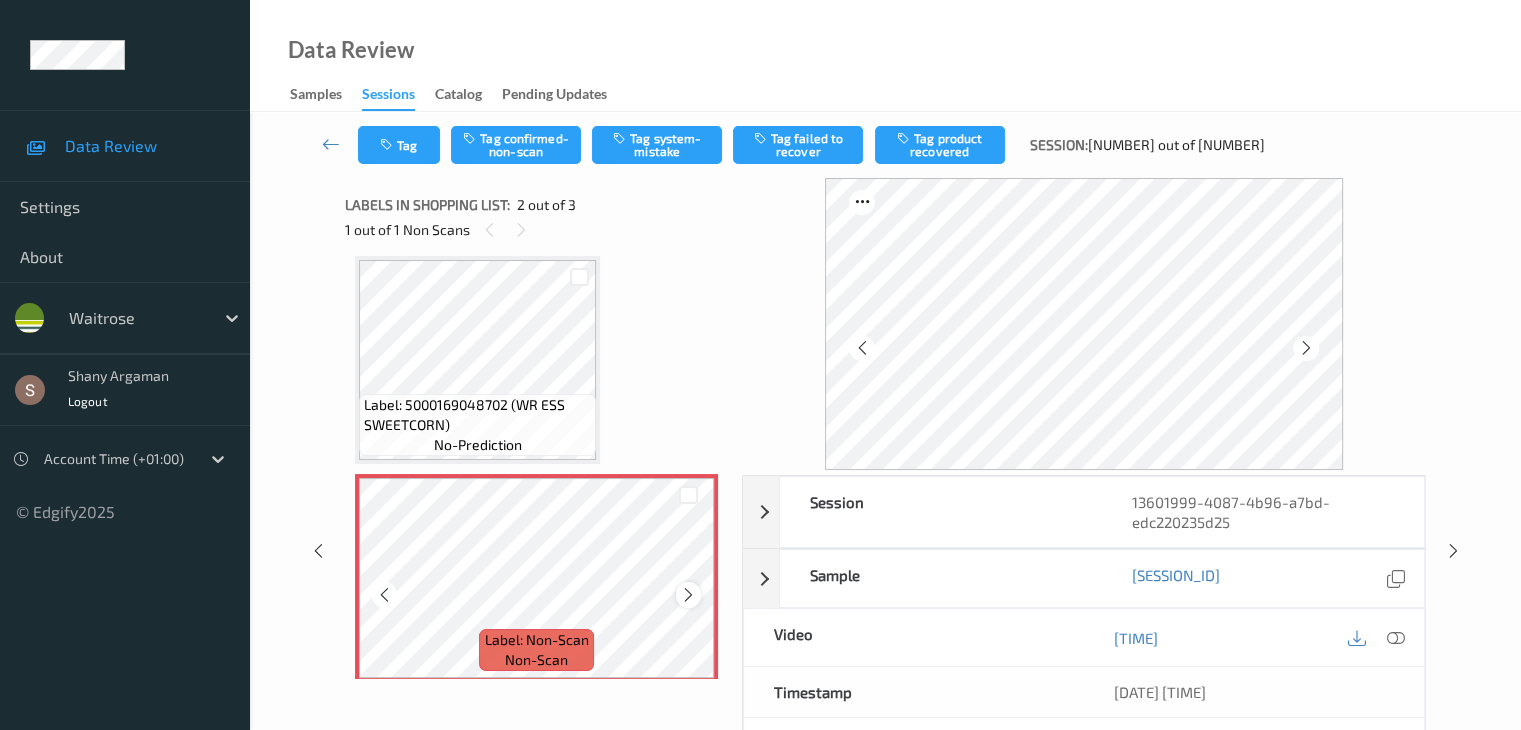 click at bounding box center (688, 595) 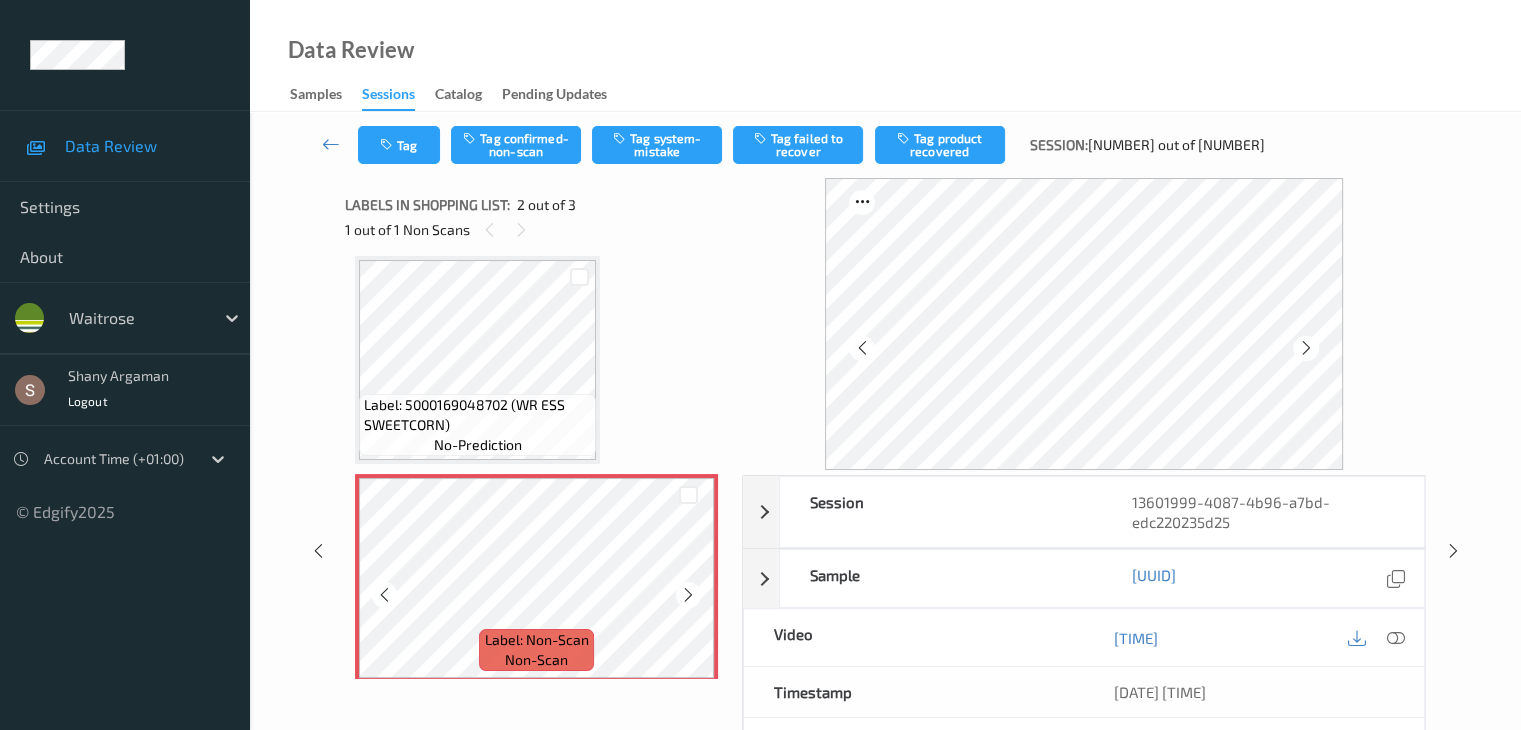 click at bounding box center (688, 595) 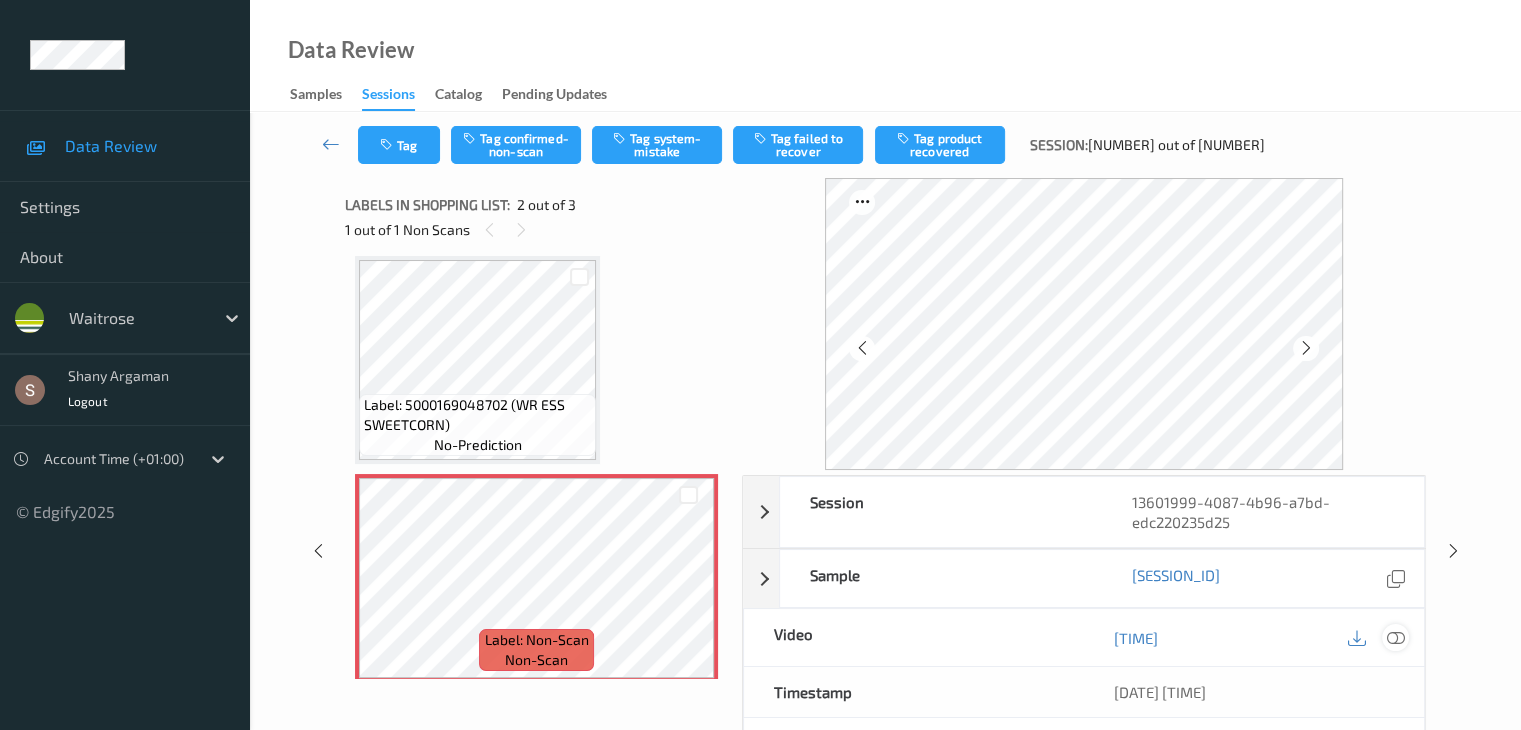 click at bounding box center (1395, 638) 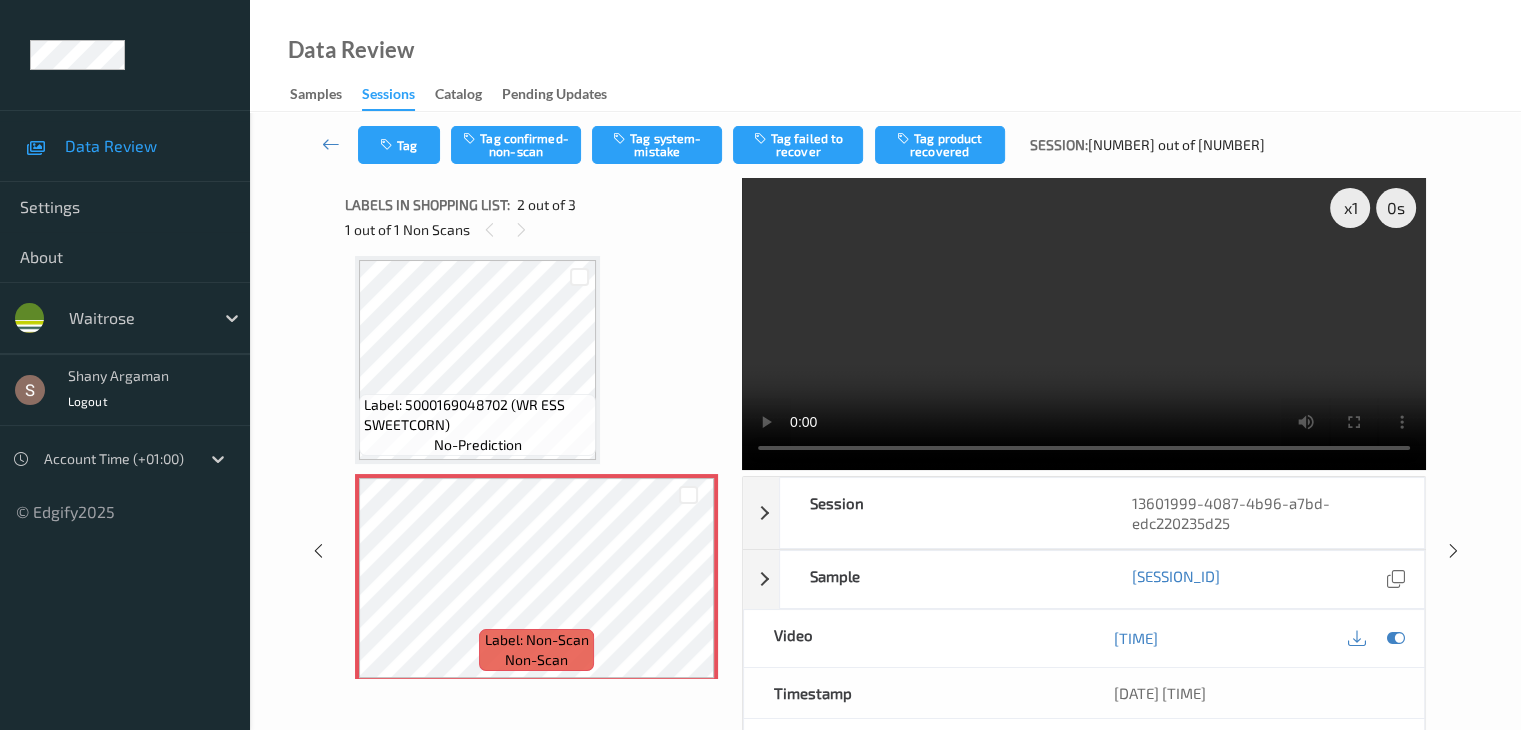 click at bounding box center (1084, 324) 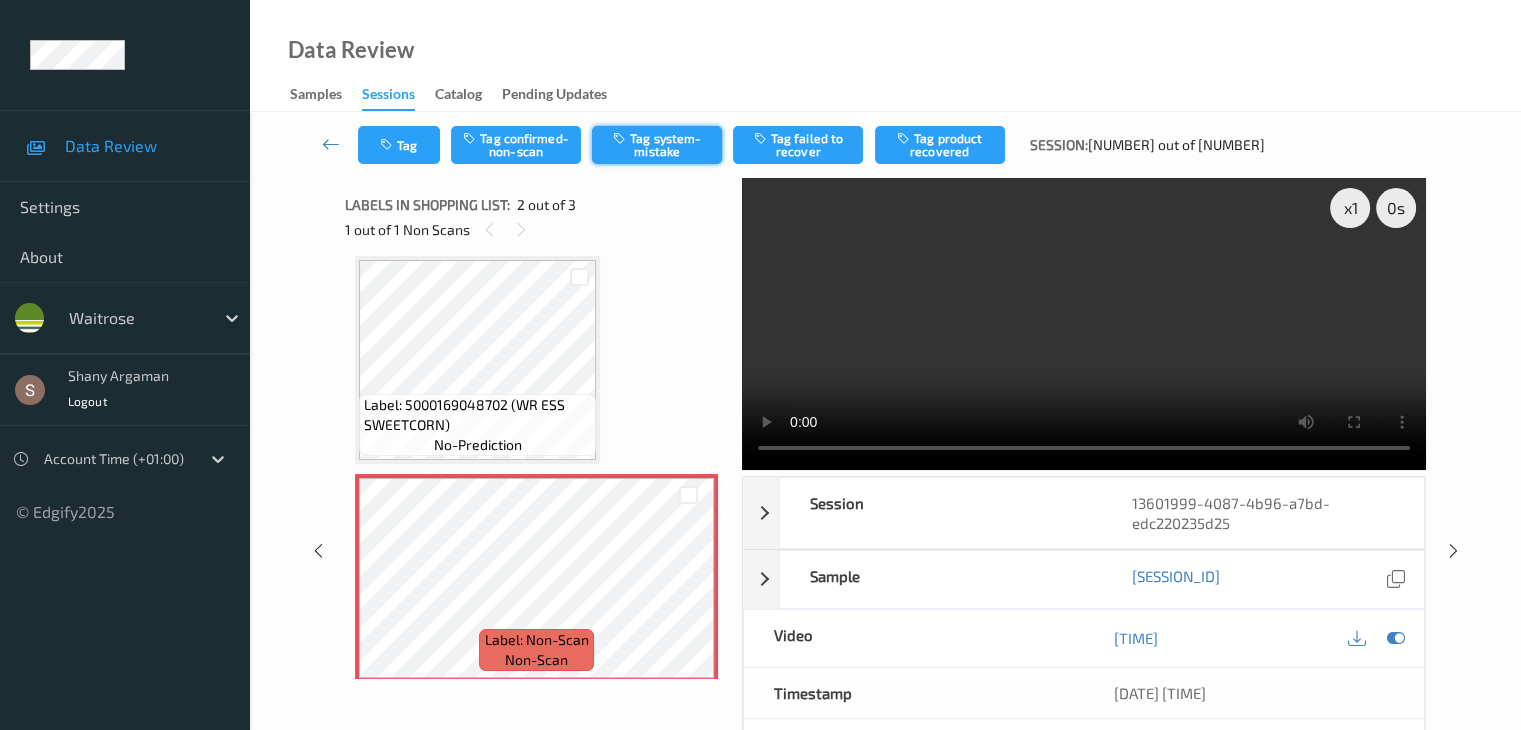 click at bounding box center [621, 138] 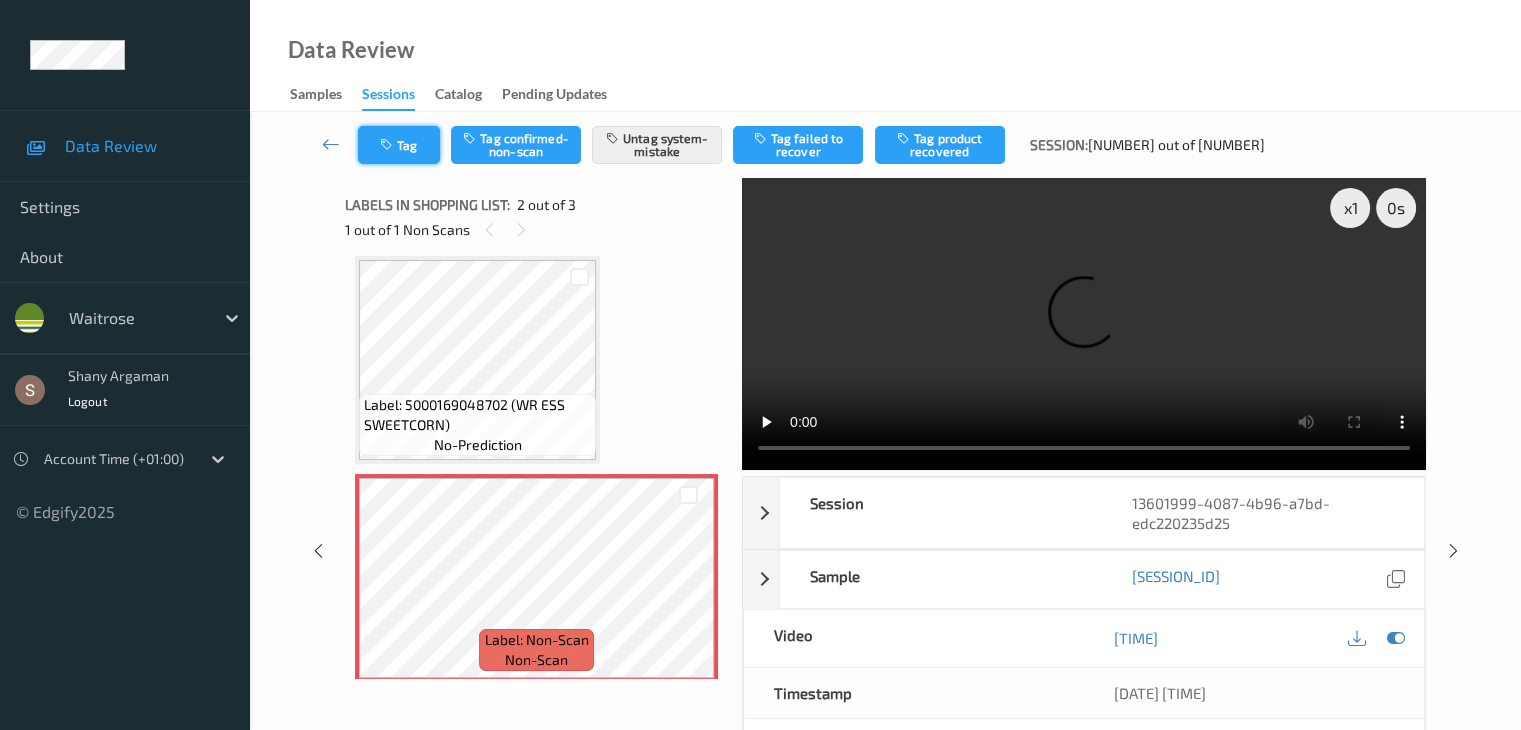 click on "Tag" at bounding box center [399, 145] 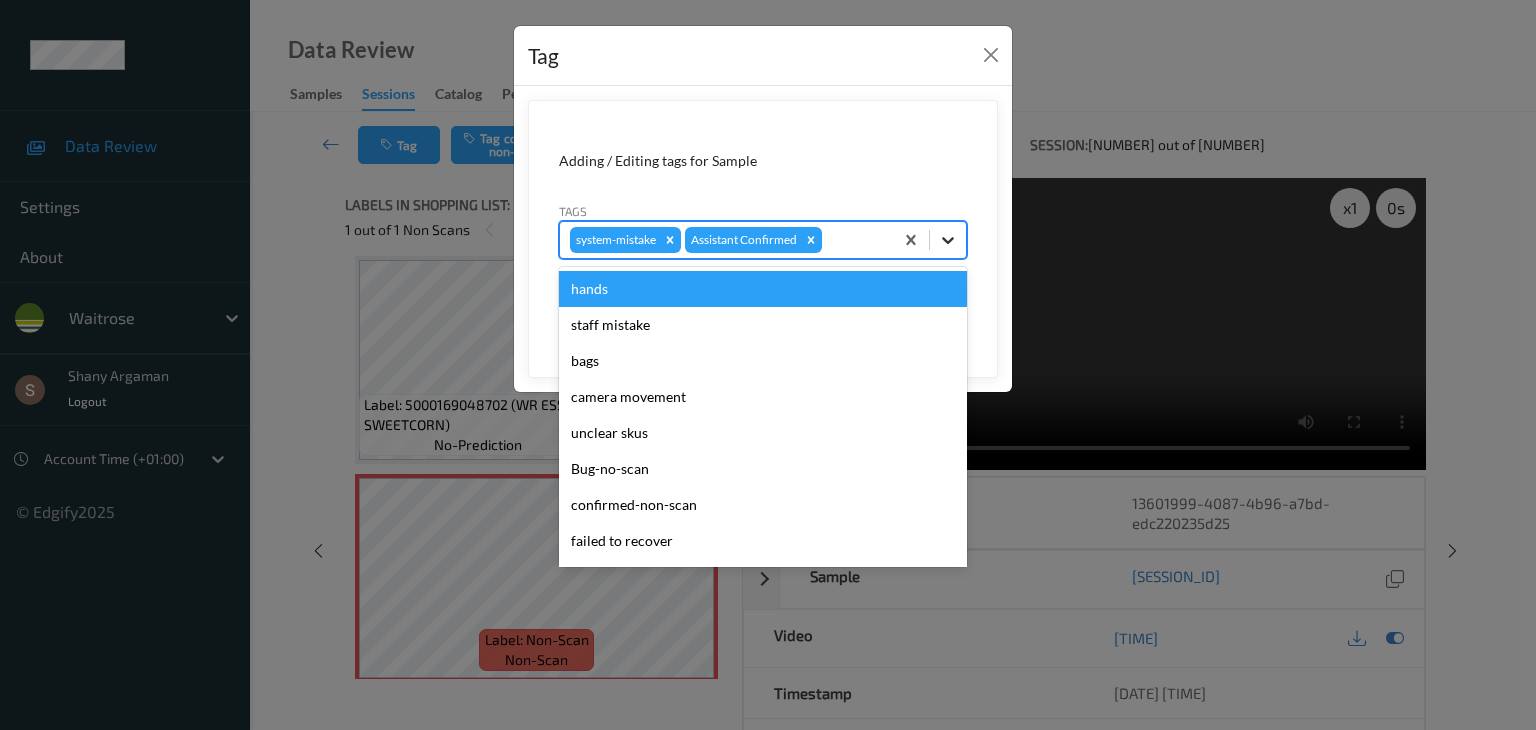 click 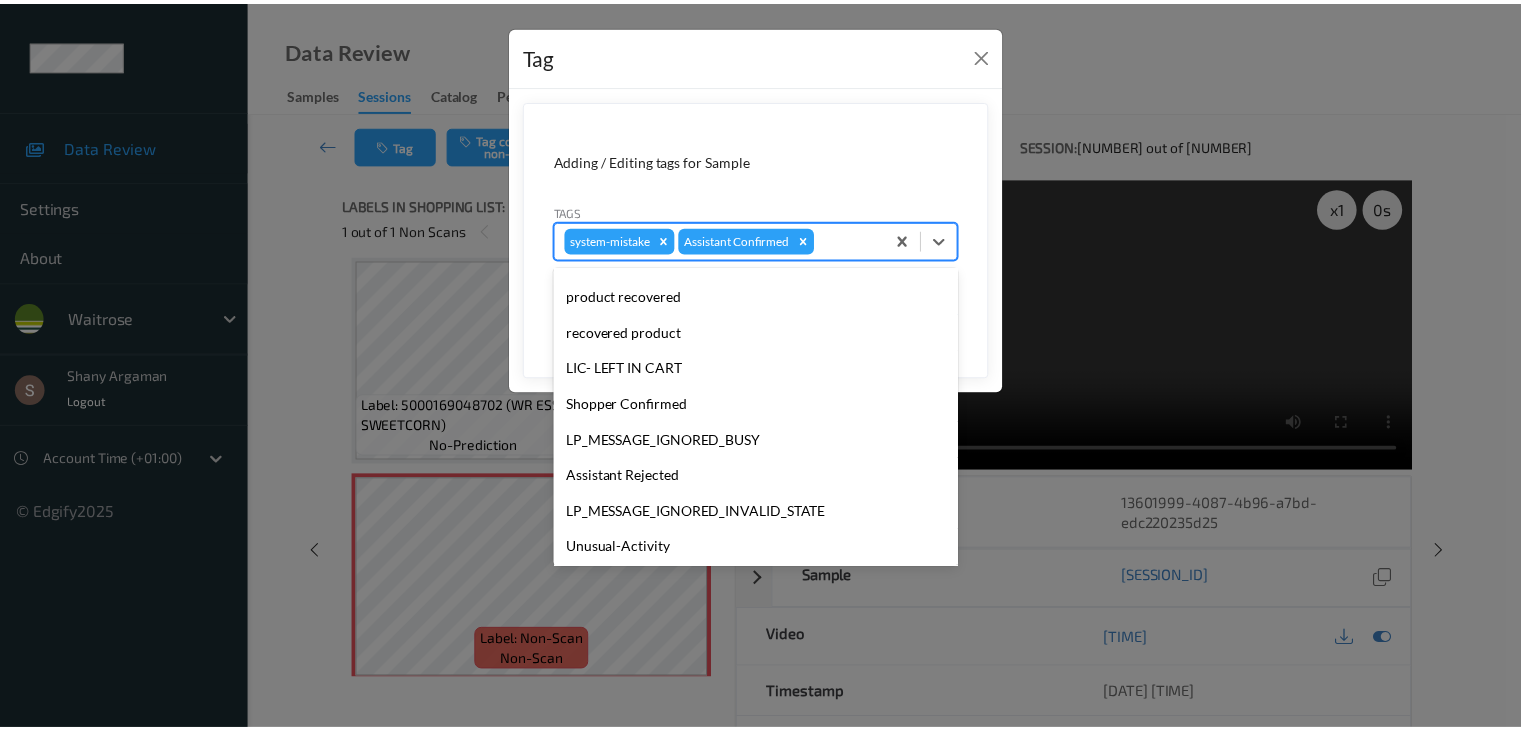 scroll, scrollTop: 356, scrollLeft: 0, axis: vertical 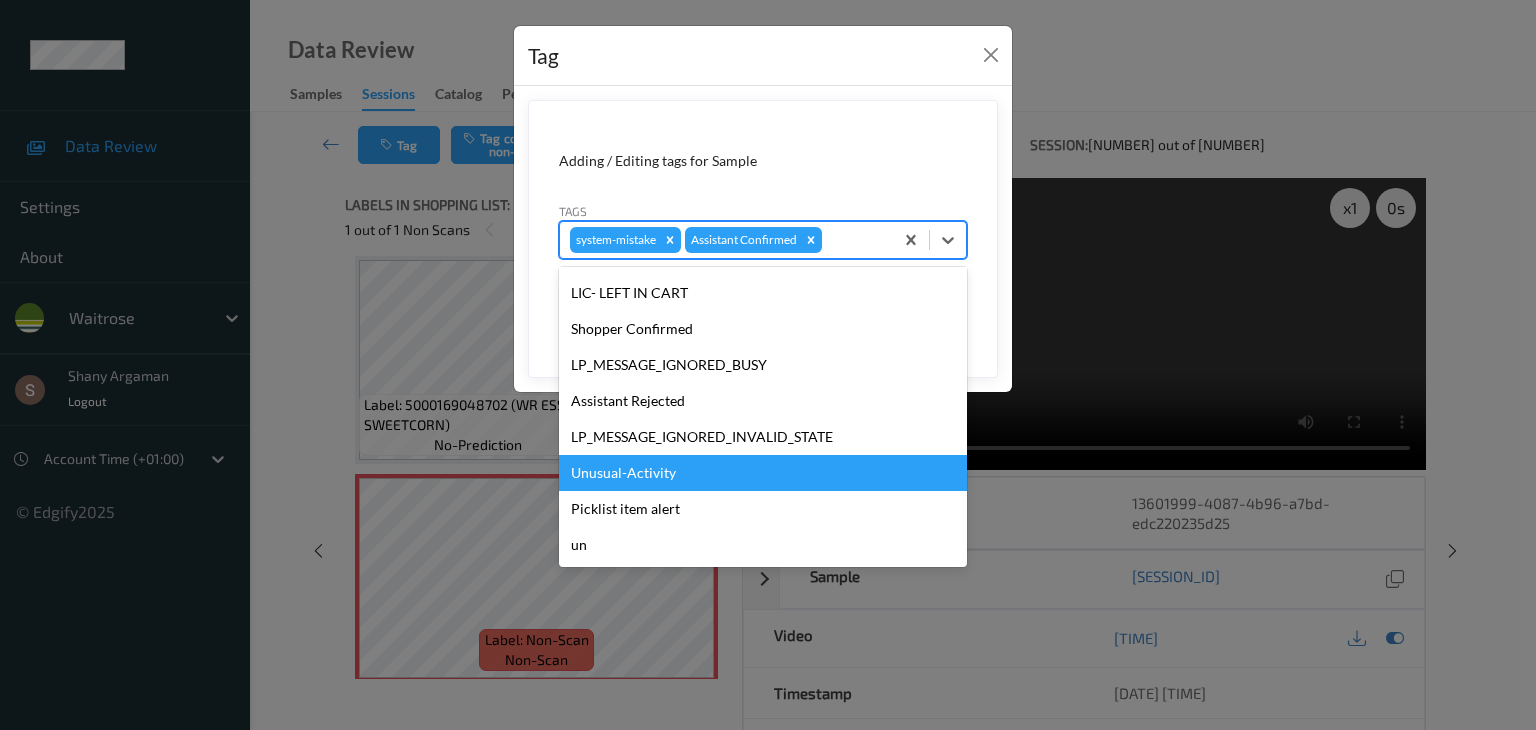 click on "Unusual-Activity" at bounding box center (763, 473) 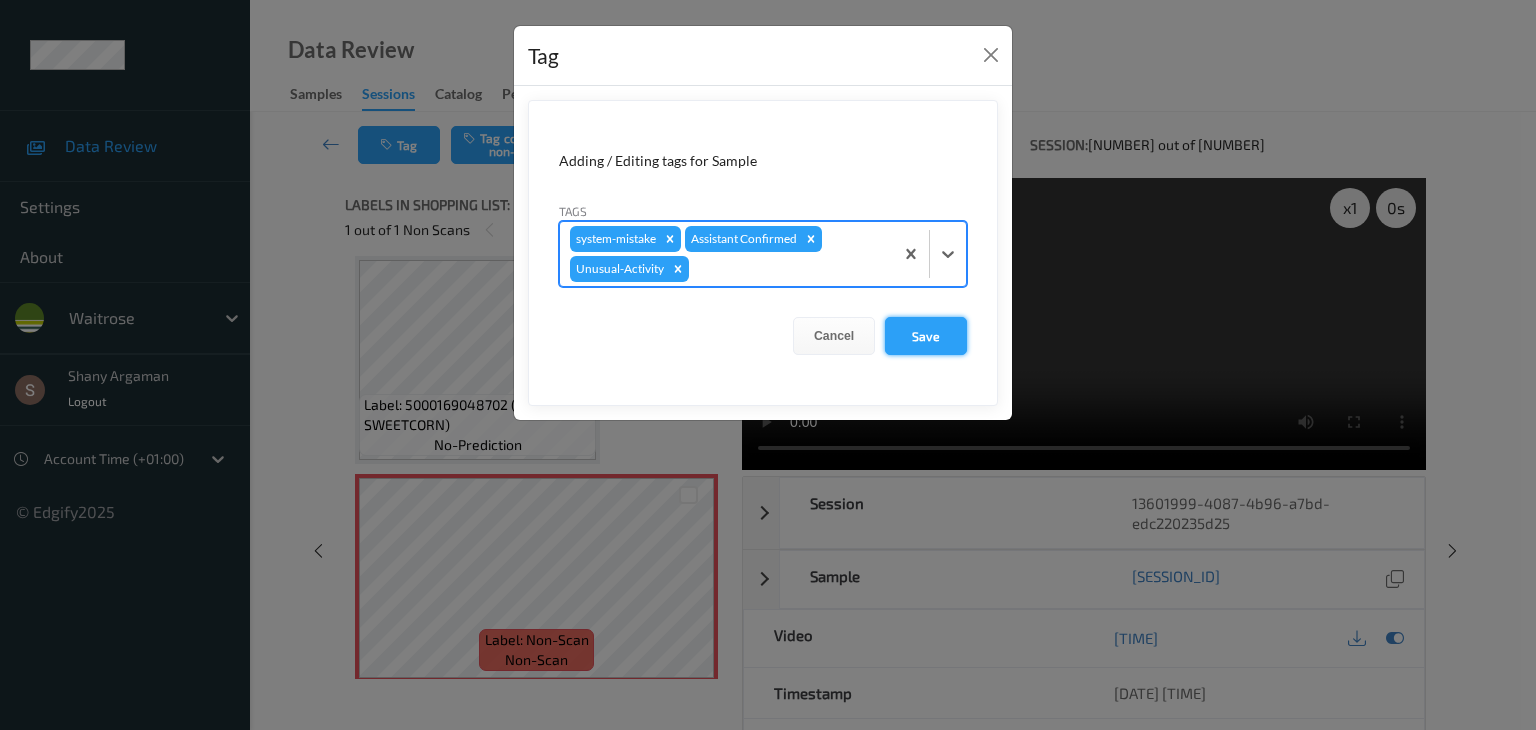 click on "Save" at bounding box center [926, 336] 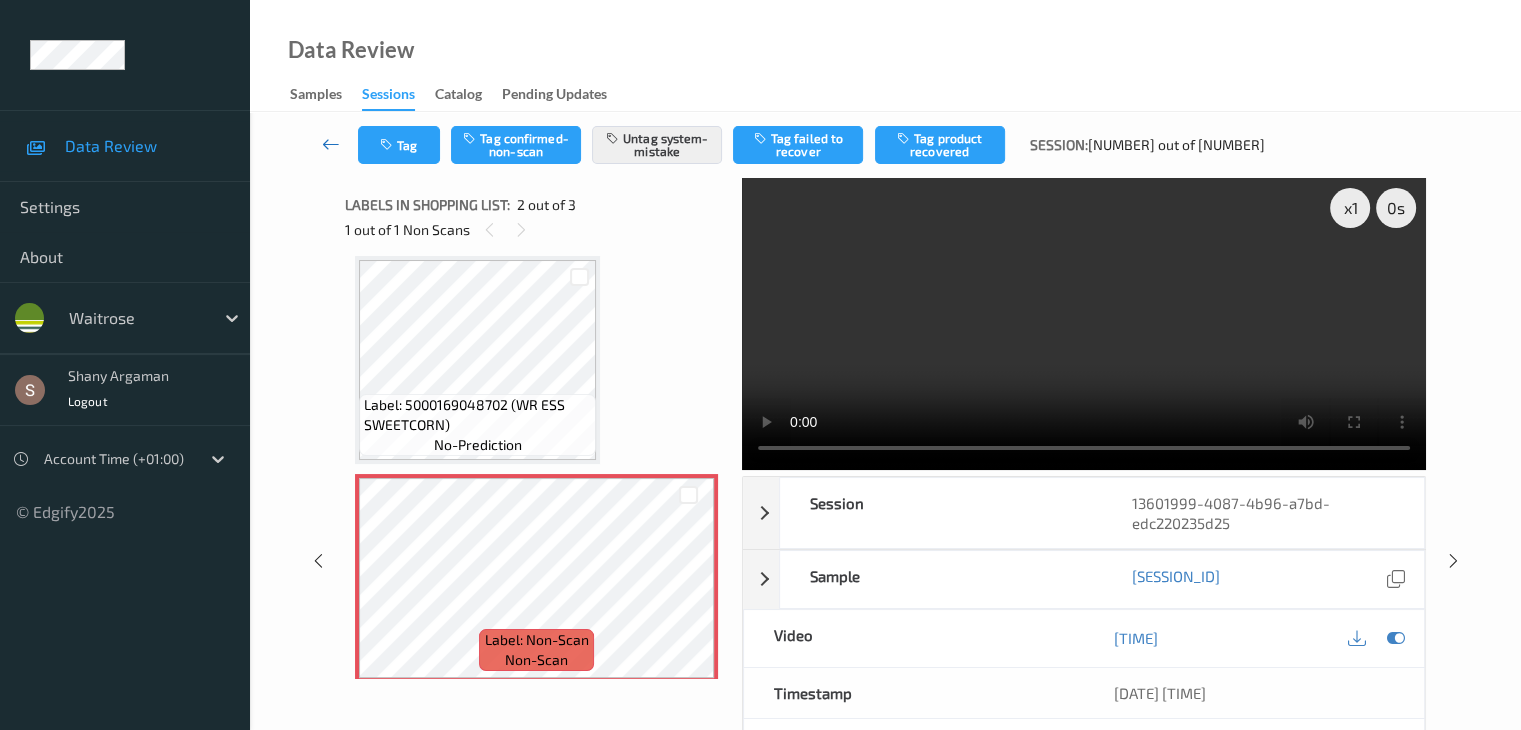 click at bounding box center (331, 144) 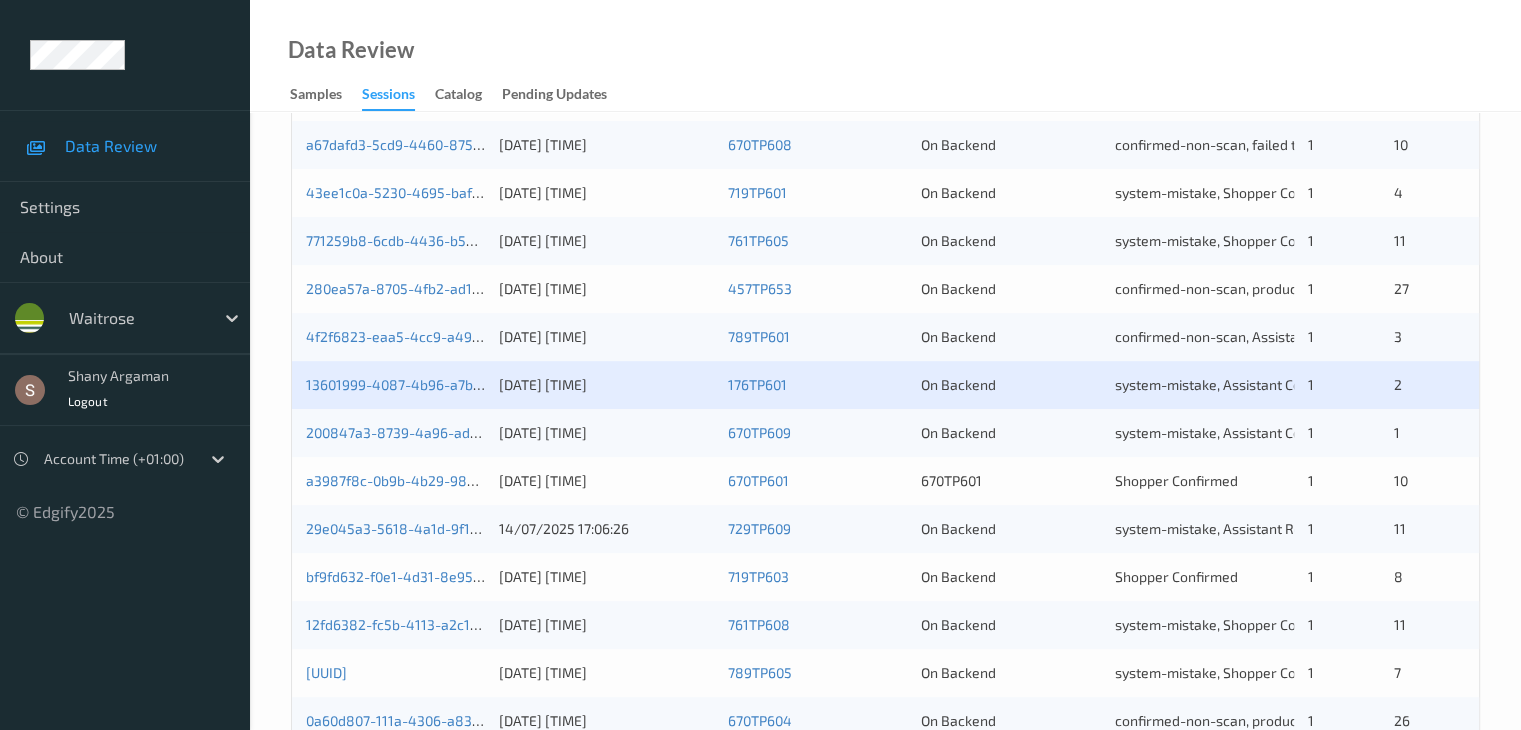 scroll, scrollTop: 700, scrollLeft: 0, axis: vertical 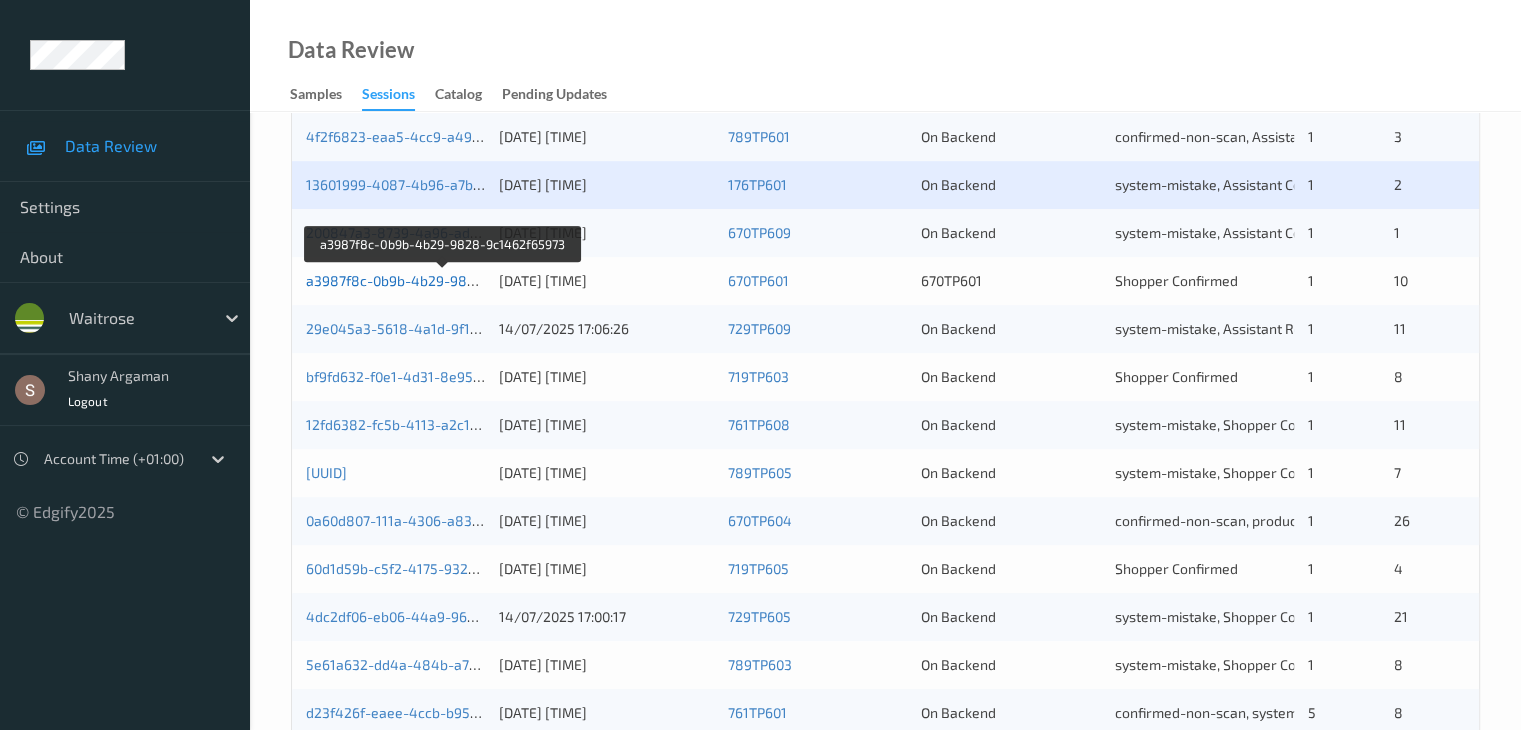 click on "a3987f8c-0b9b-4b29-9828-9c1462f65973" at bounding box center [443, 280] 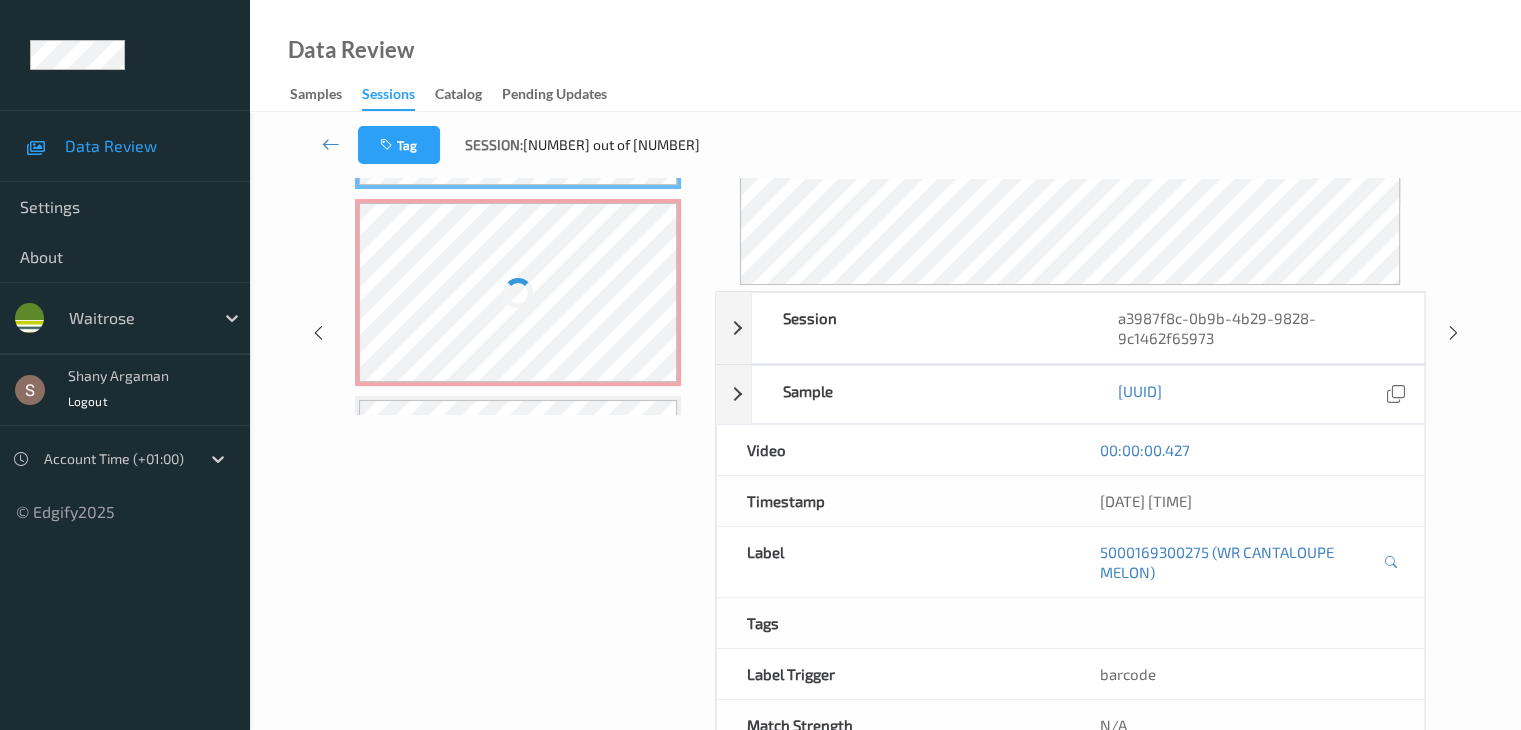 scroll, scrollTop: 0, scrollLeft: 0, axis: both 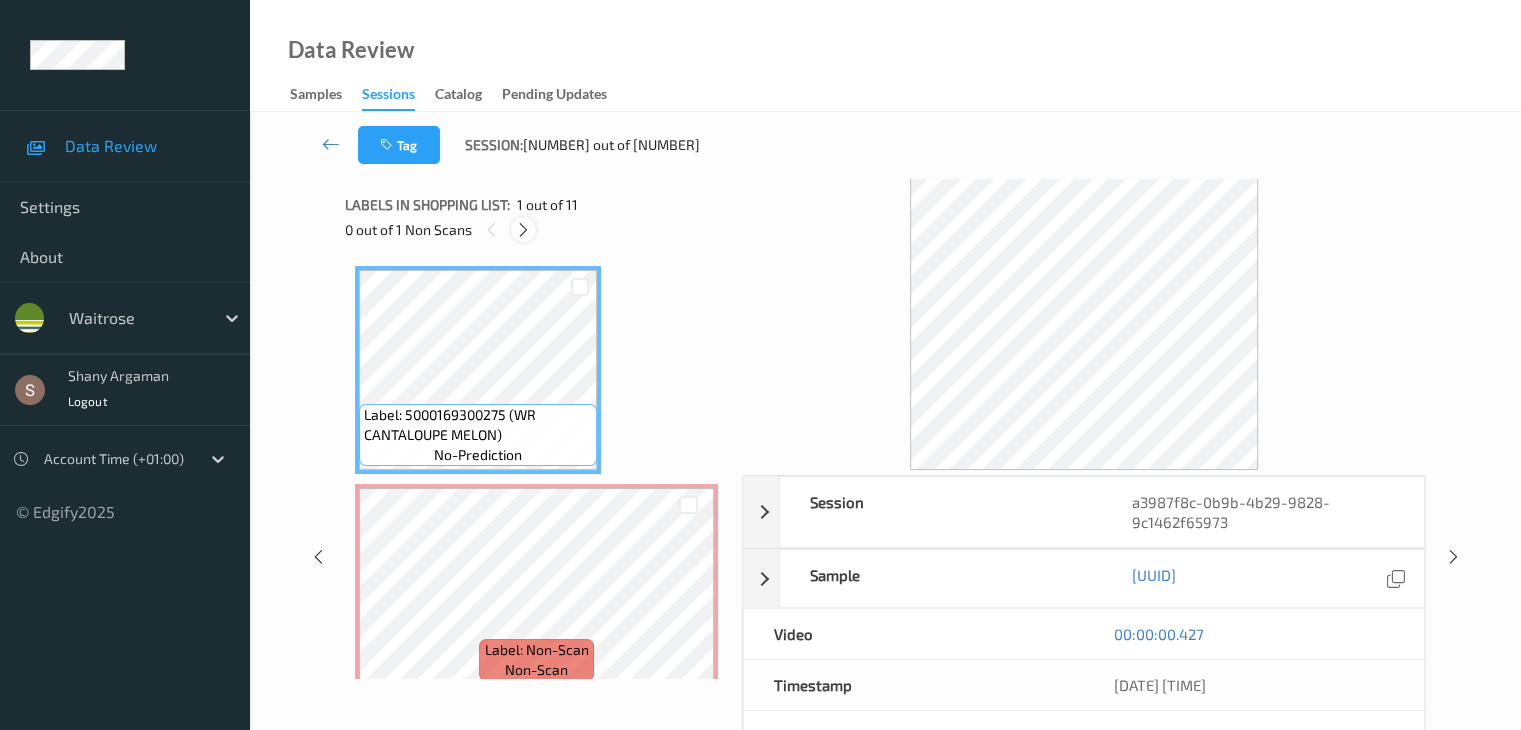 click at bounding box center [523, 230] 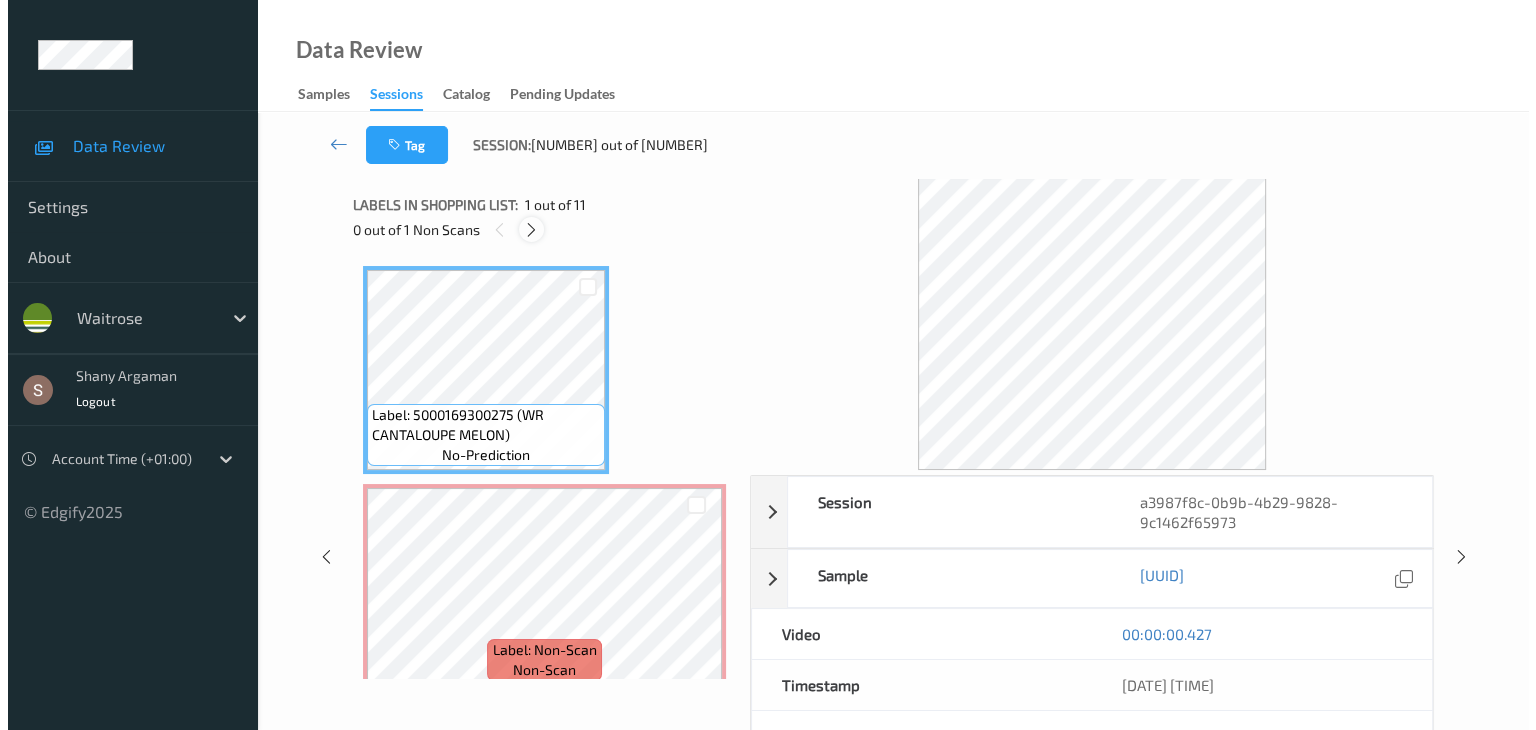 scroll, scrollTop: 10, scrollLeft: 0, axis: vertical 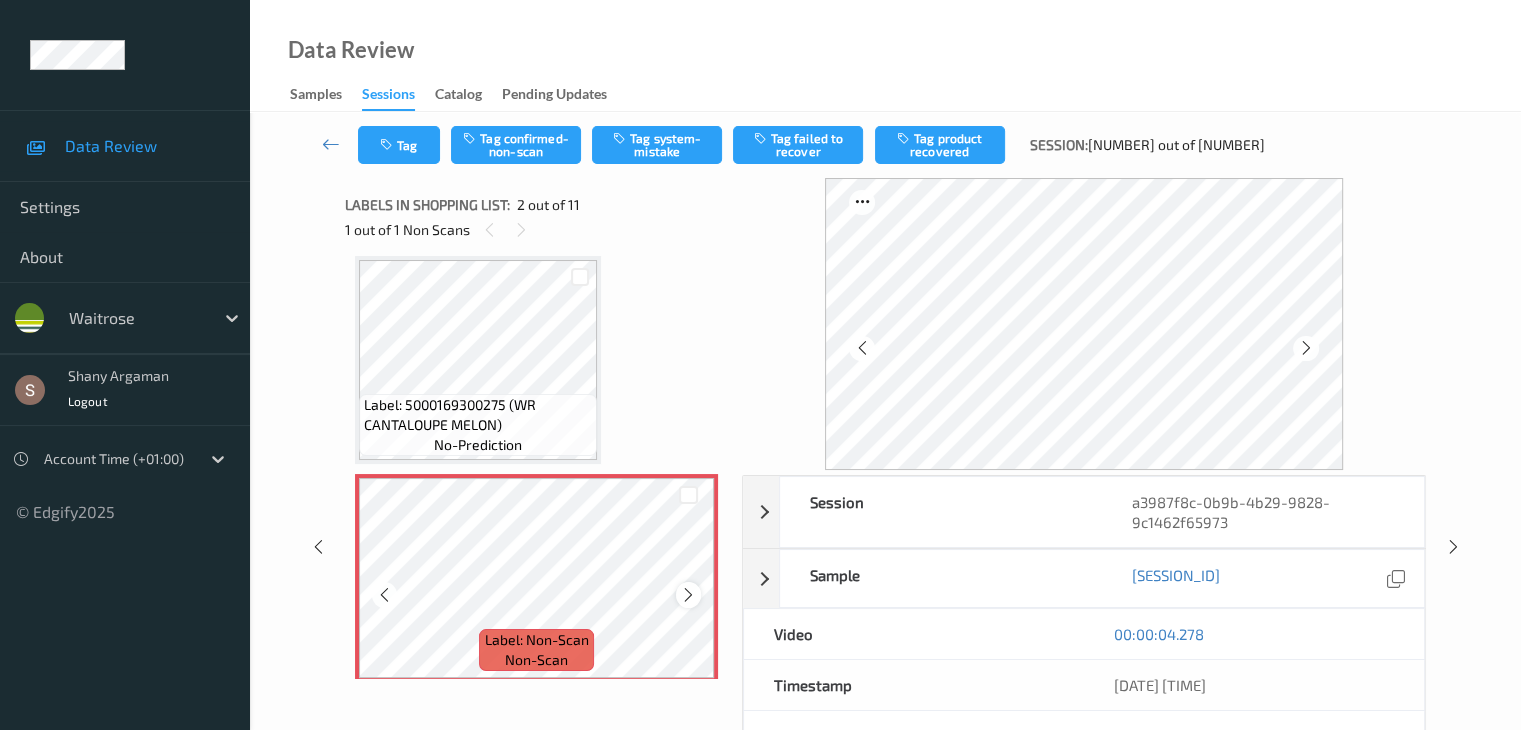 click at bounding box center [688, 594] 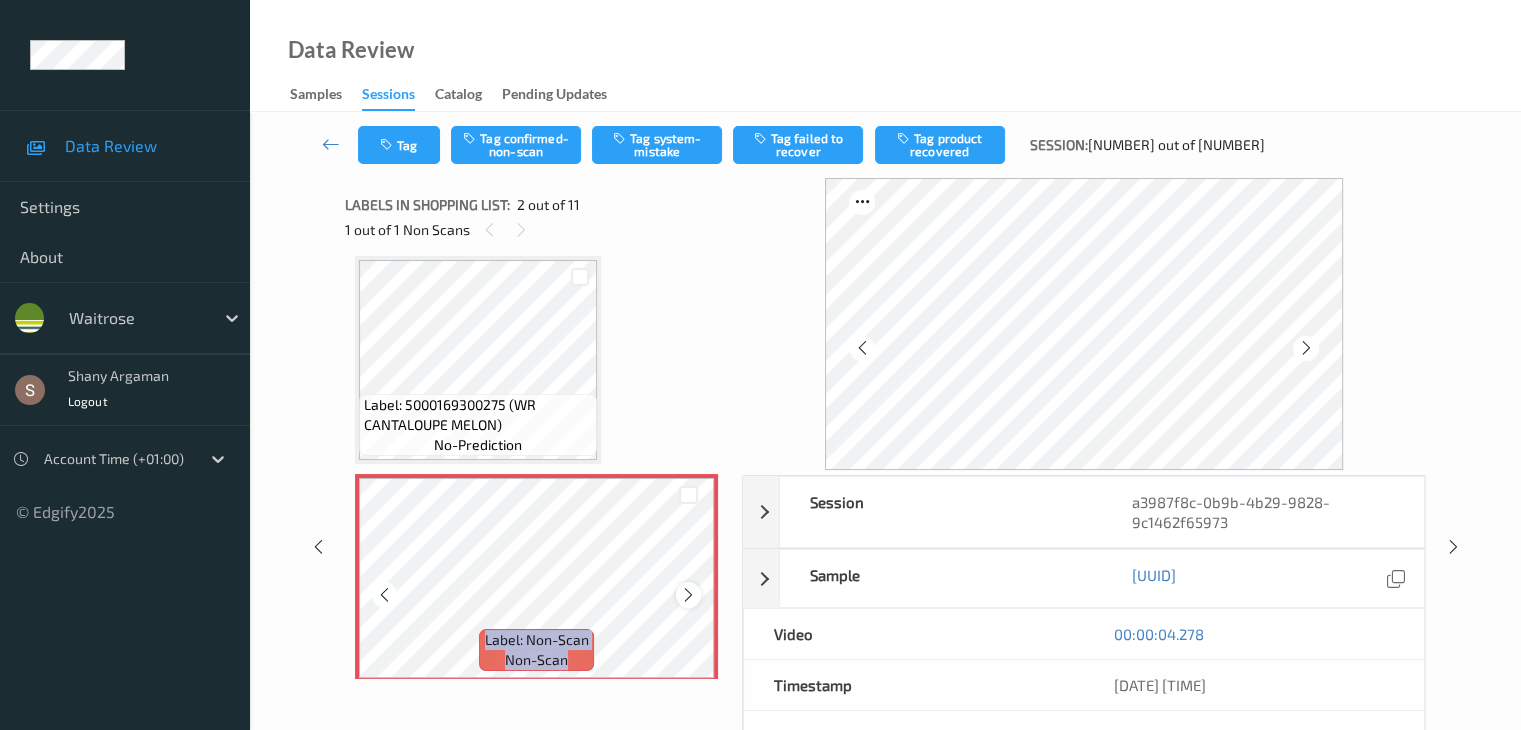 click at bounding box center [688, 594] 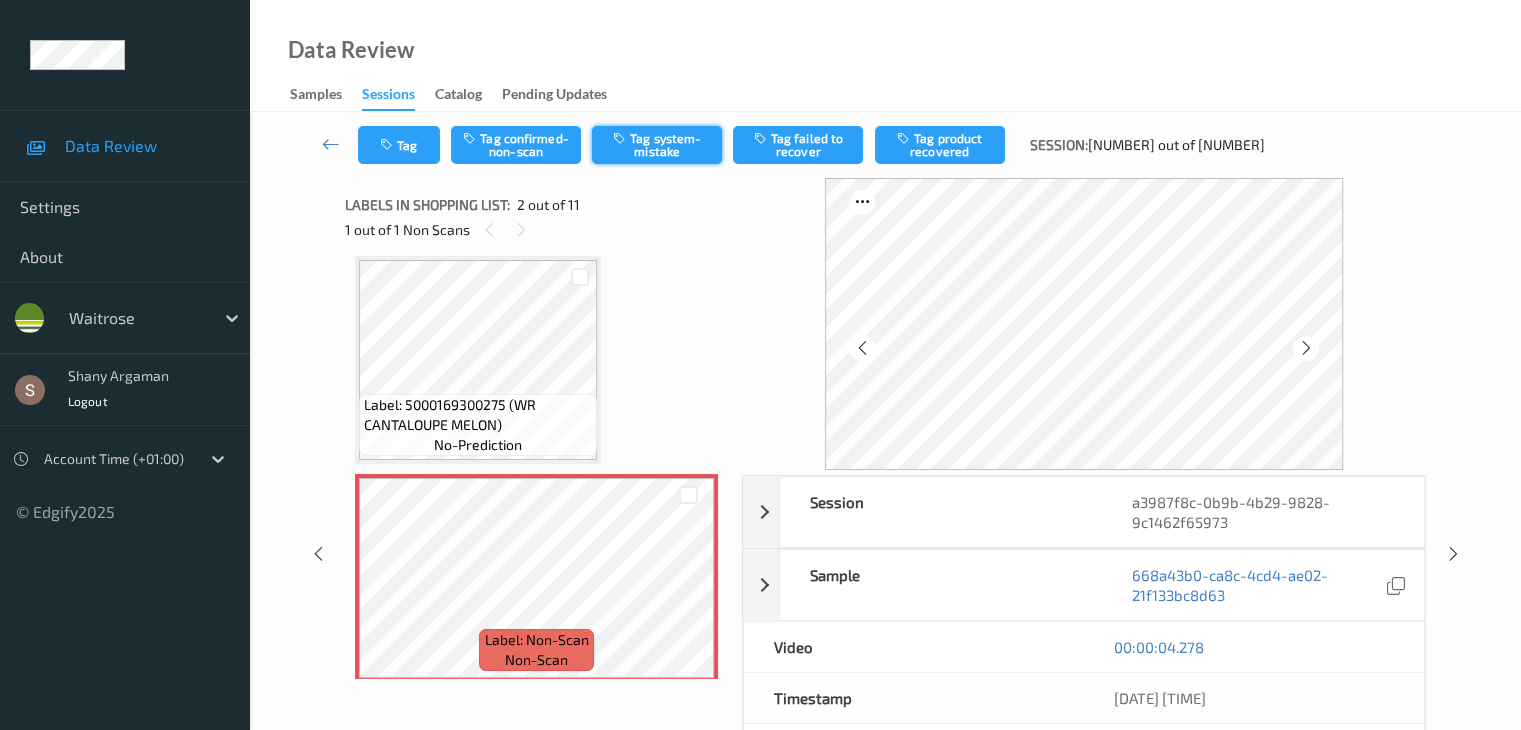 click on "Tag   system-mistake" at bounding box center [657, 145] 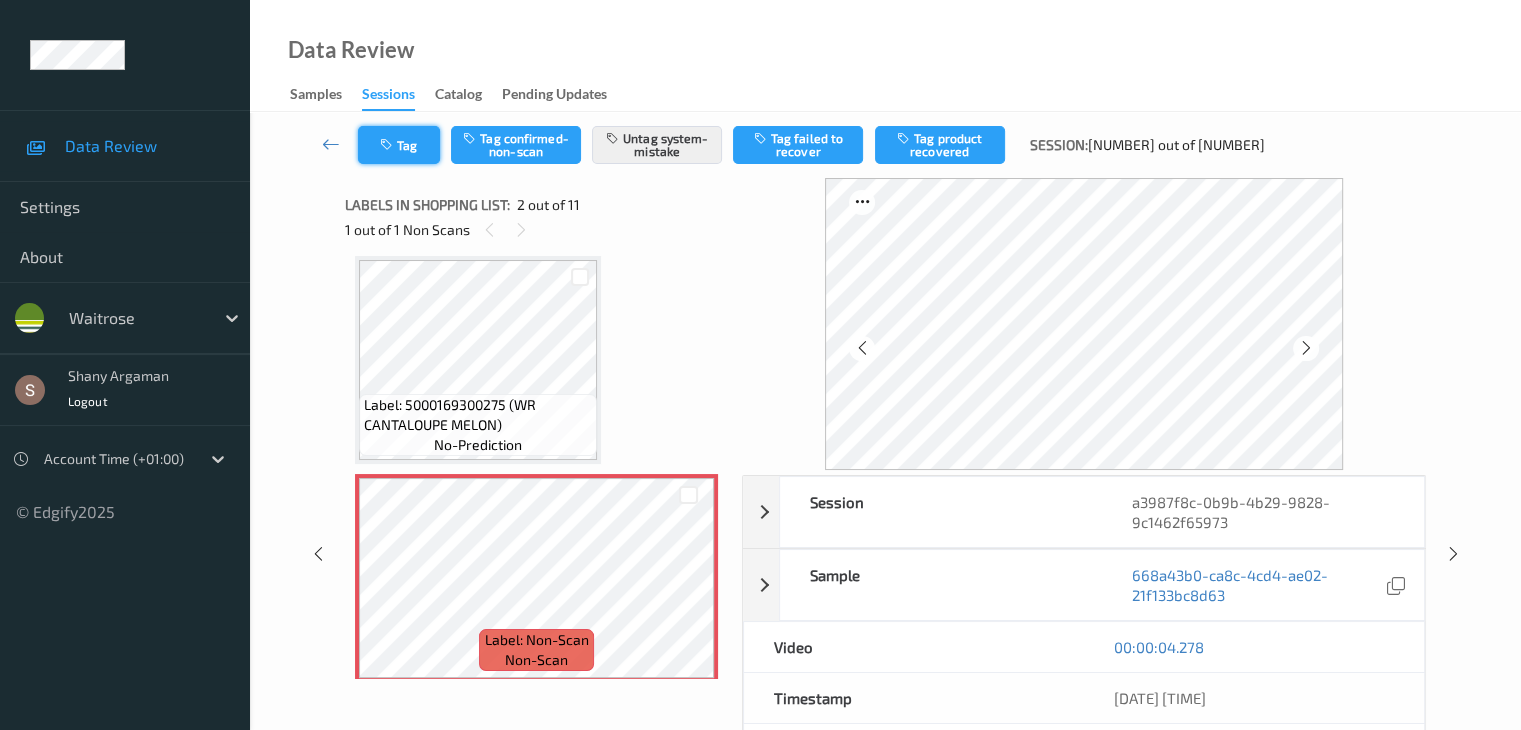 click on "Tag" at bounding box center (399, 145) 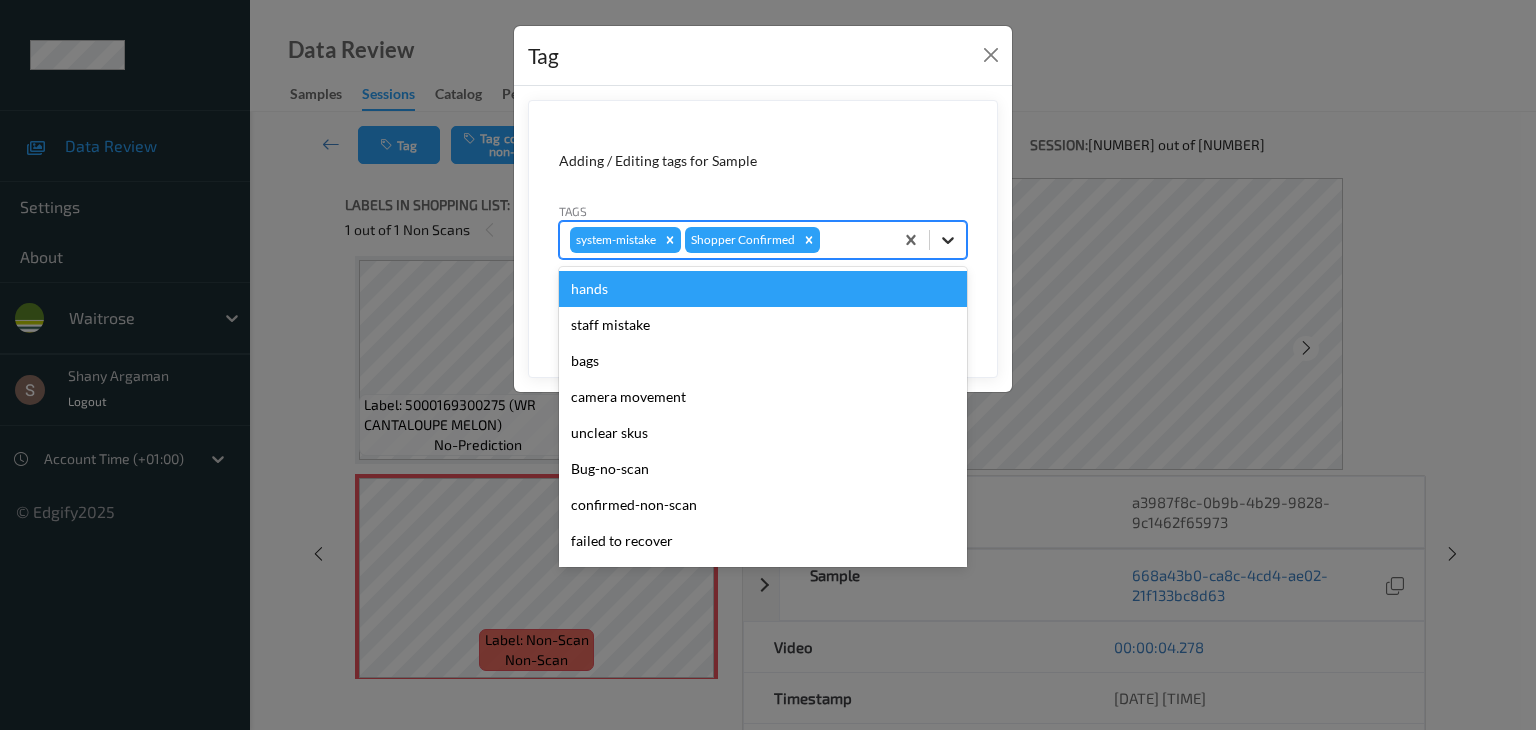 click 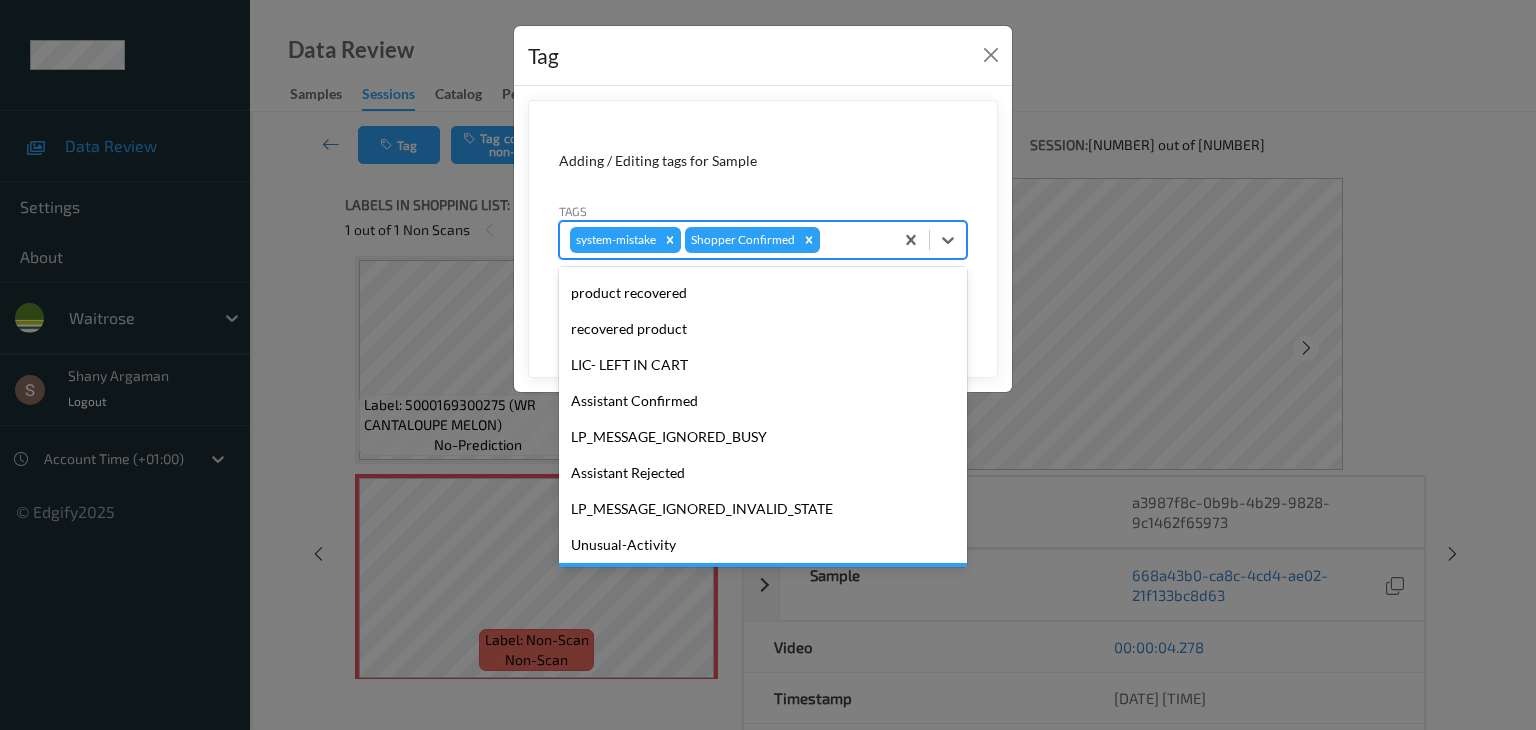 scroll, scrollTop: 356, scrollLeft: 0, axis: vertical 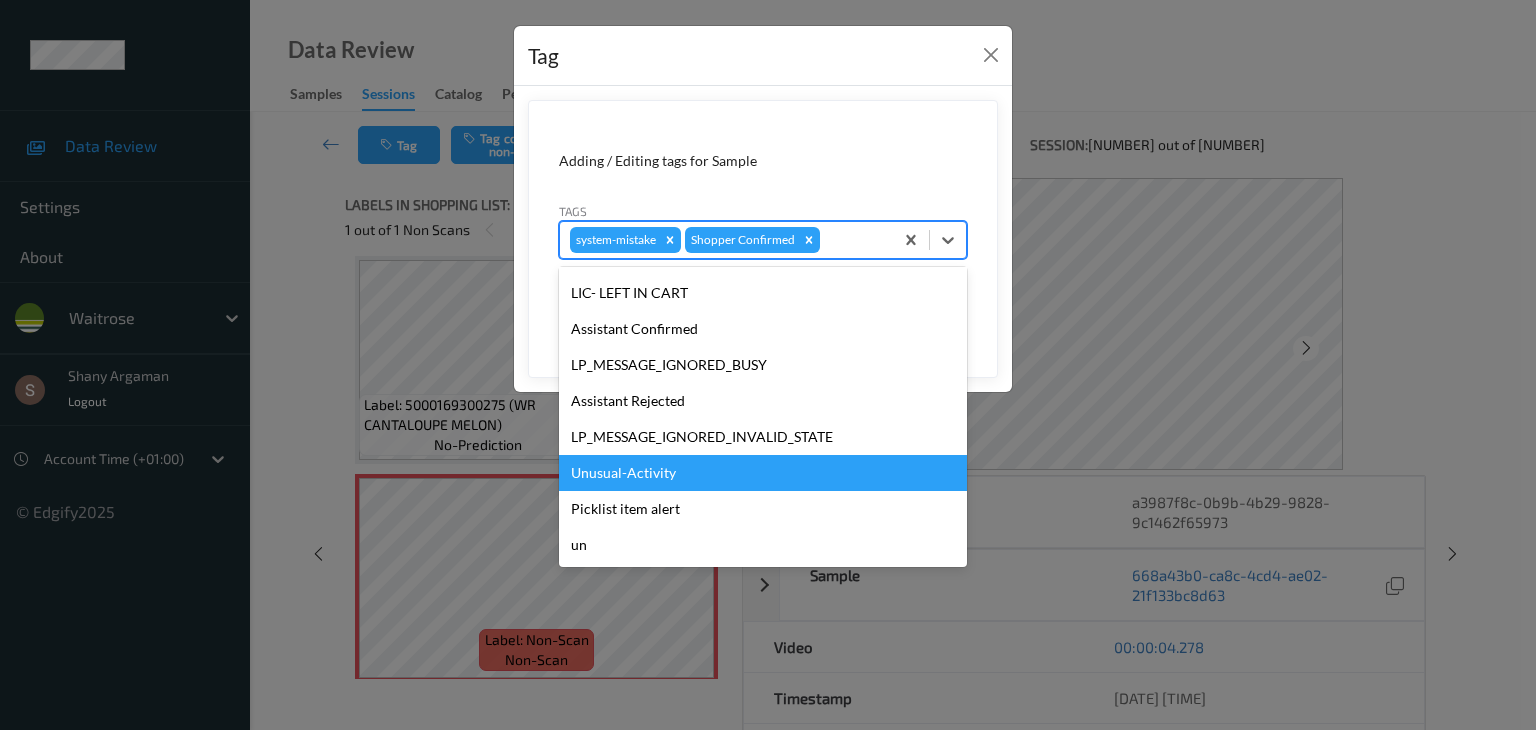 click on "Unusual-Activity" at bounding box center (763, 473) 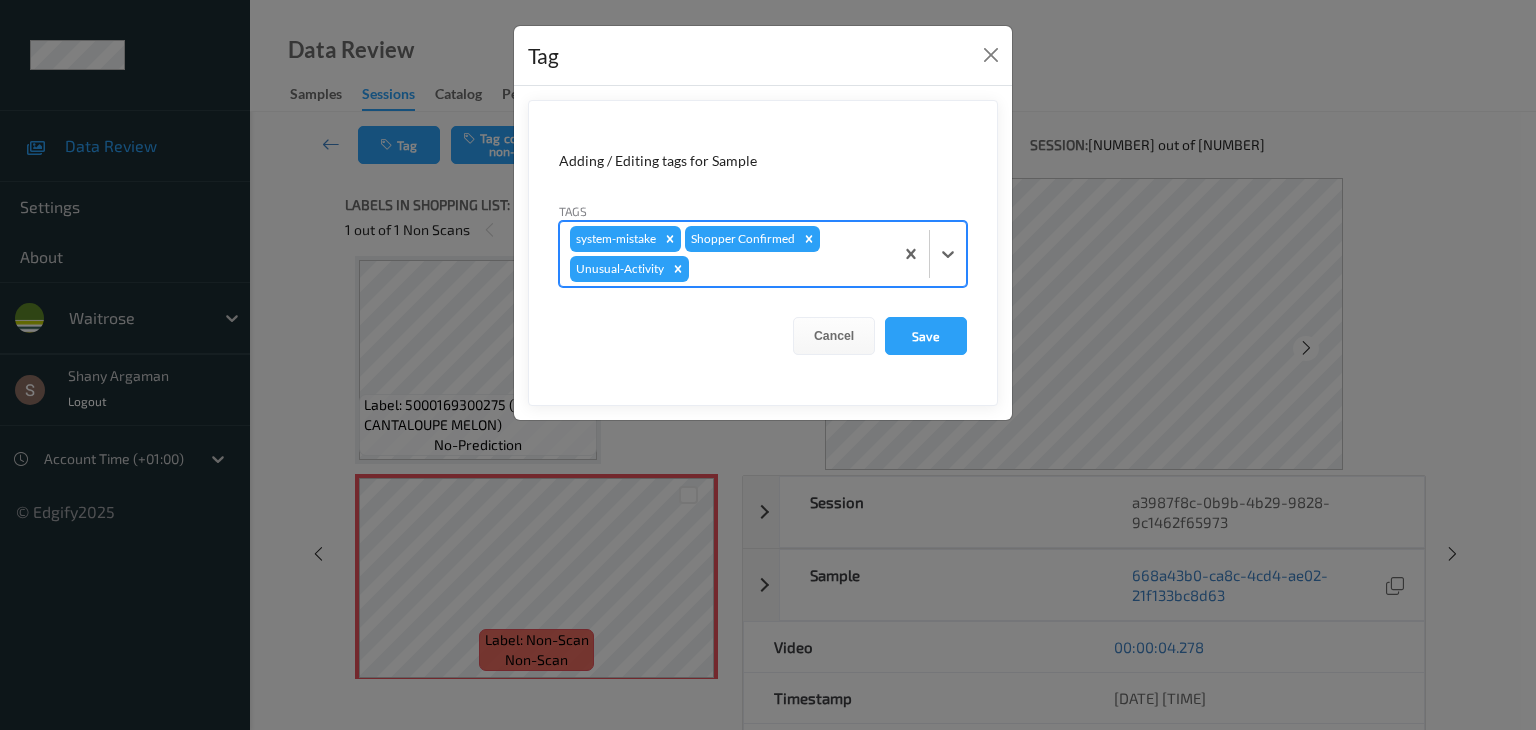 click on "Adding / Editing tags for Sample   Tags option Unusual-Activity, selected.   Select is focused ,type to refine list, press Down to open the menu,  press left to focus selected values system-mistake Shopper Confirmed Unusual-Activity Cancel Save" at bounding box center [763, 253] 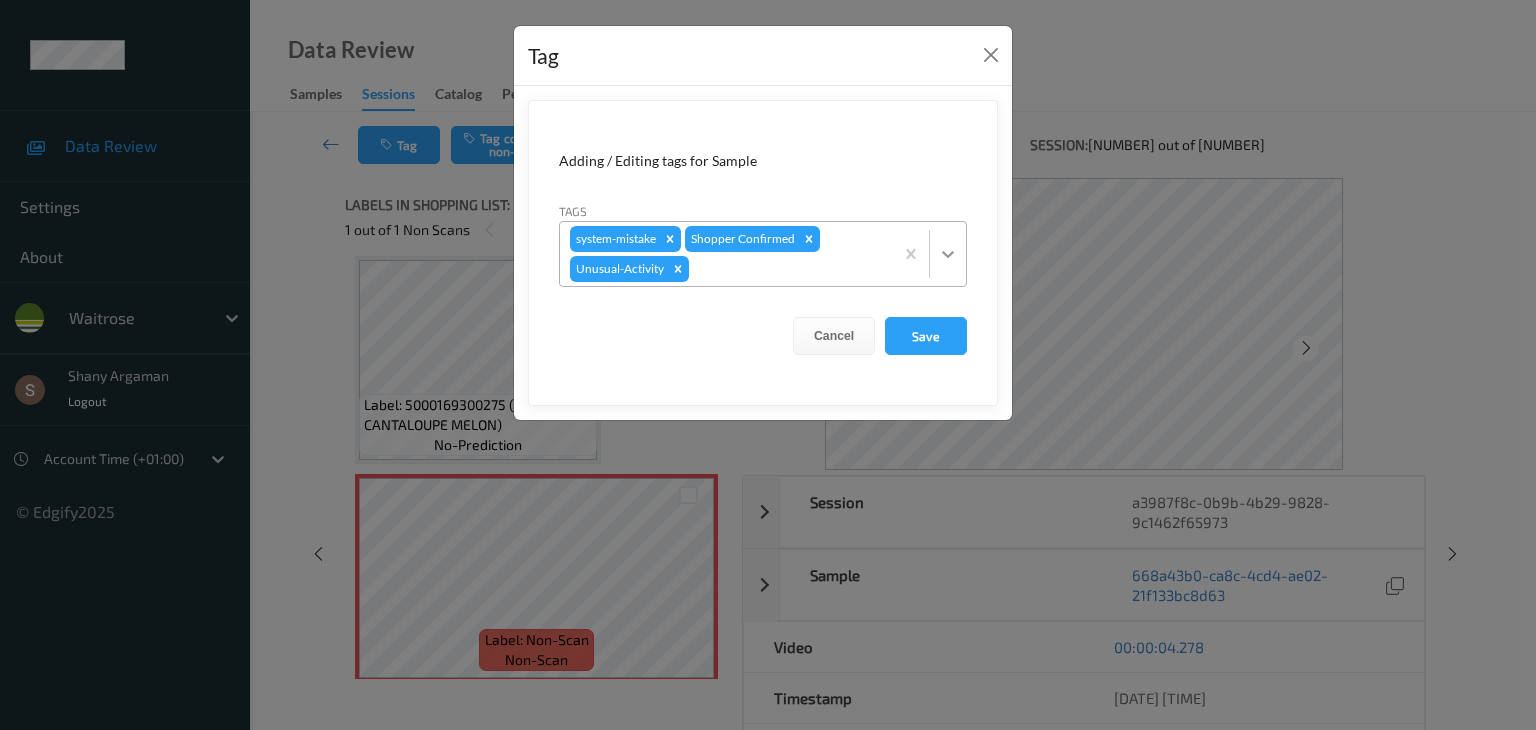 click 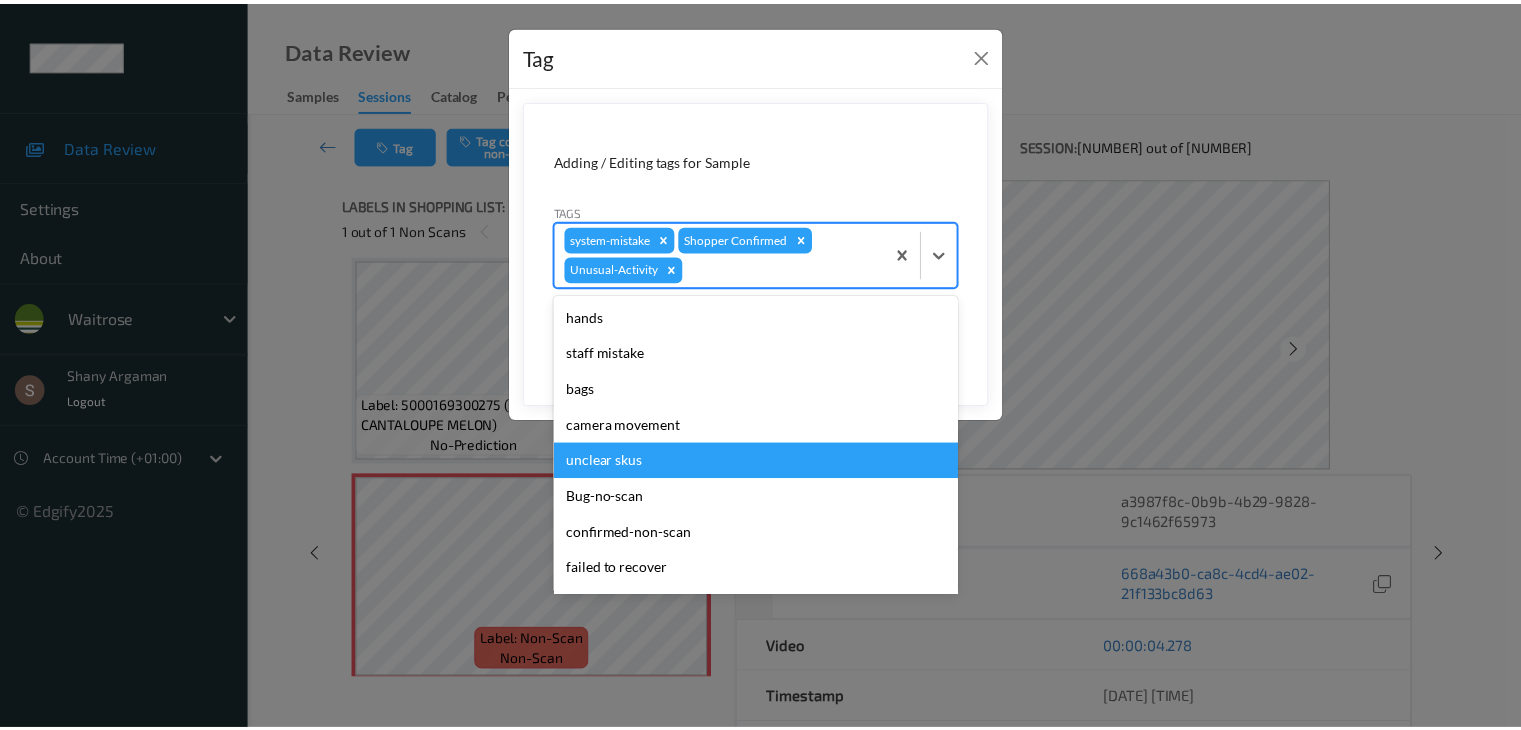scroll, scrollTop: 320, scrollLeft: 0, axis: vertical 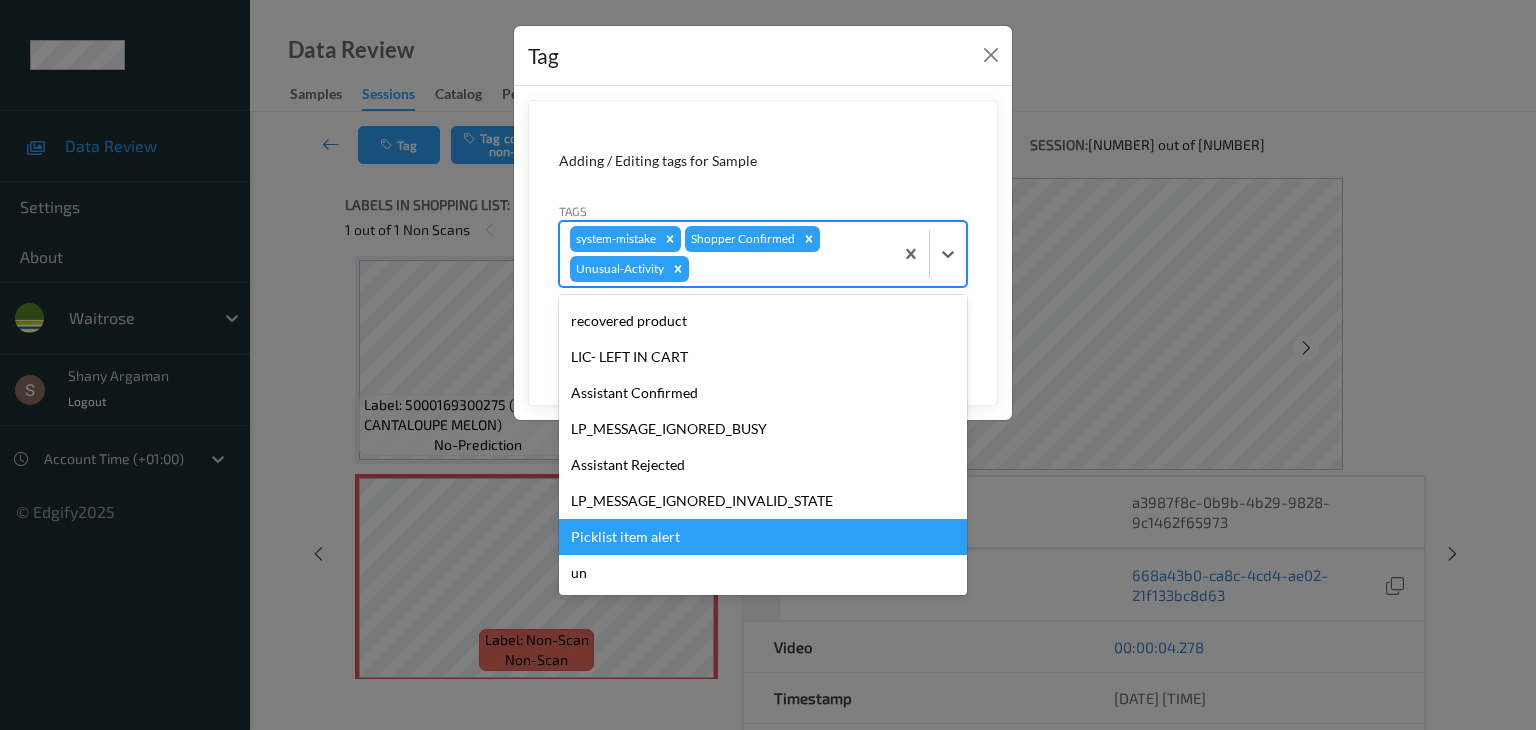 drag, startPoint x: 660, startPoint y: 543, endPoint x: 669, endPoint y: 534, distance: 12.727922 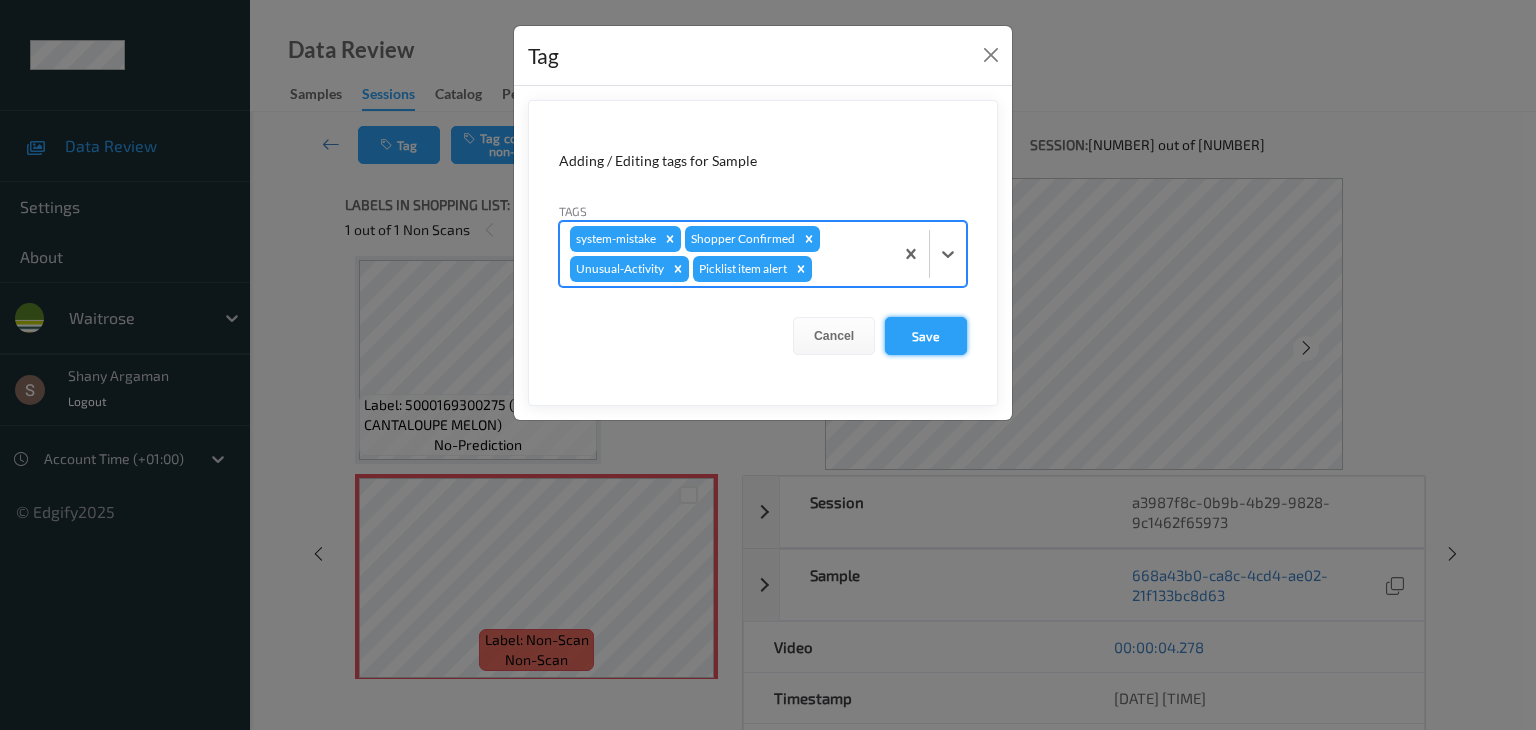 click on "Save" at bounding box center (926, 336) 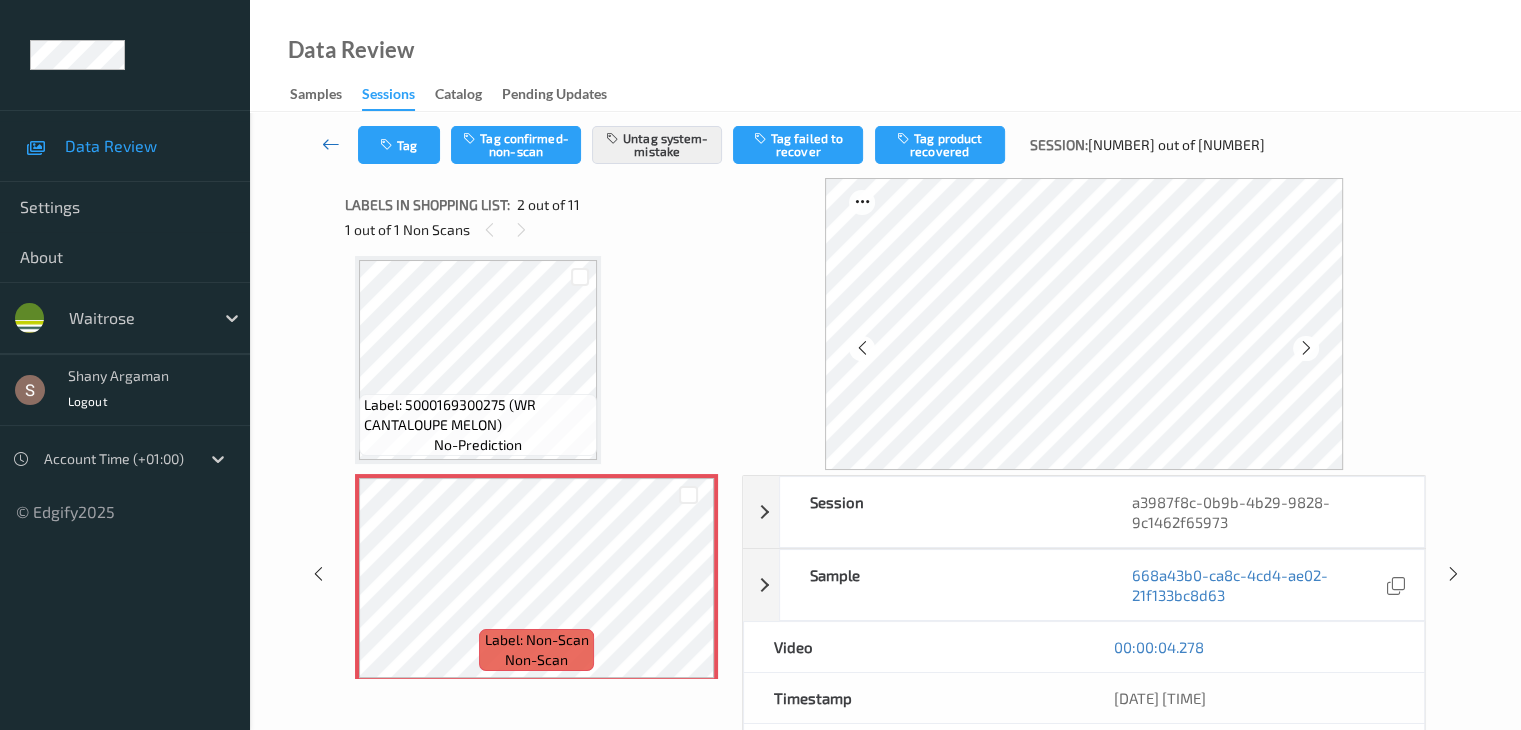 click at bounding box center [331, 144] 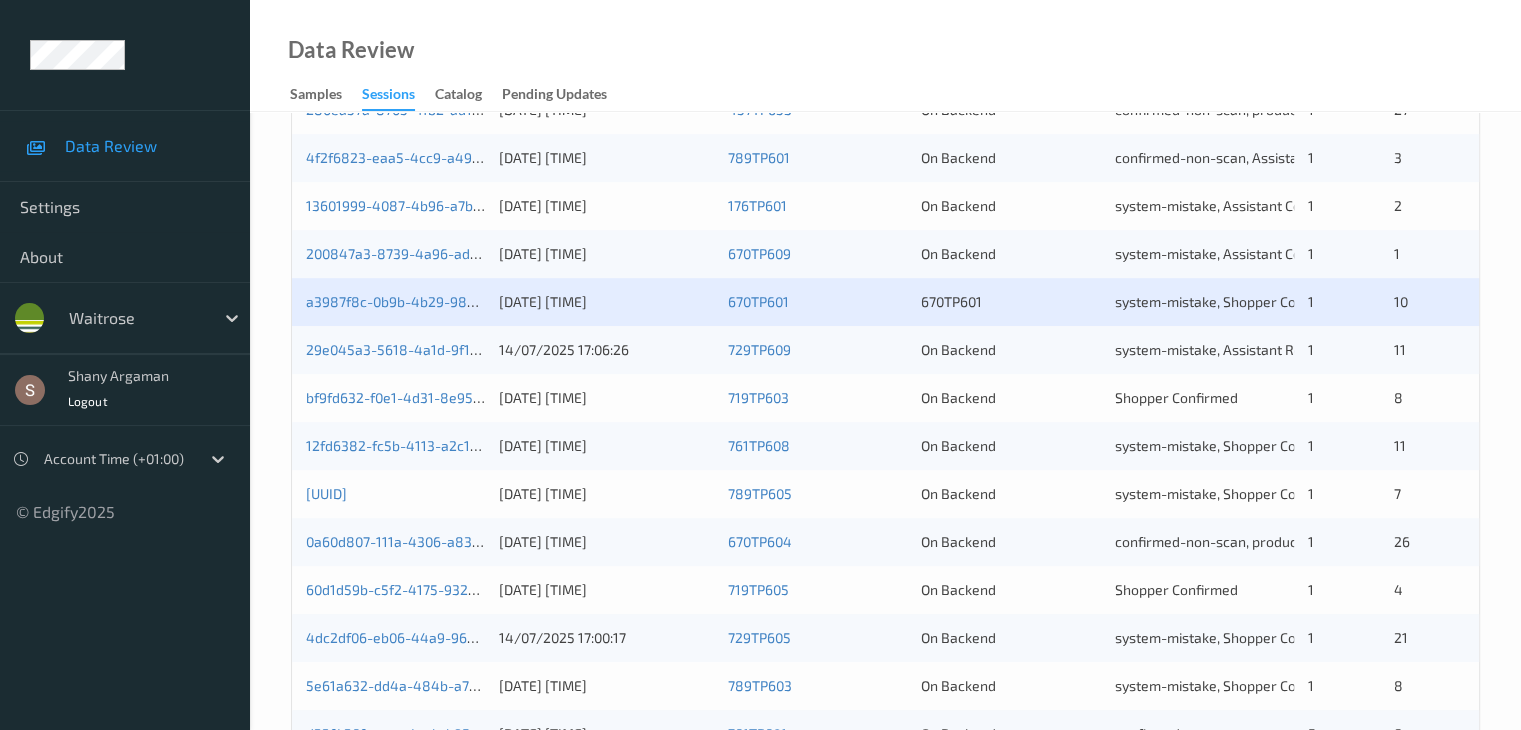 scroll, scrollTop: 632, scrollLeft: 0, axis: vertical 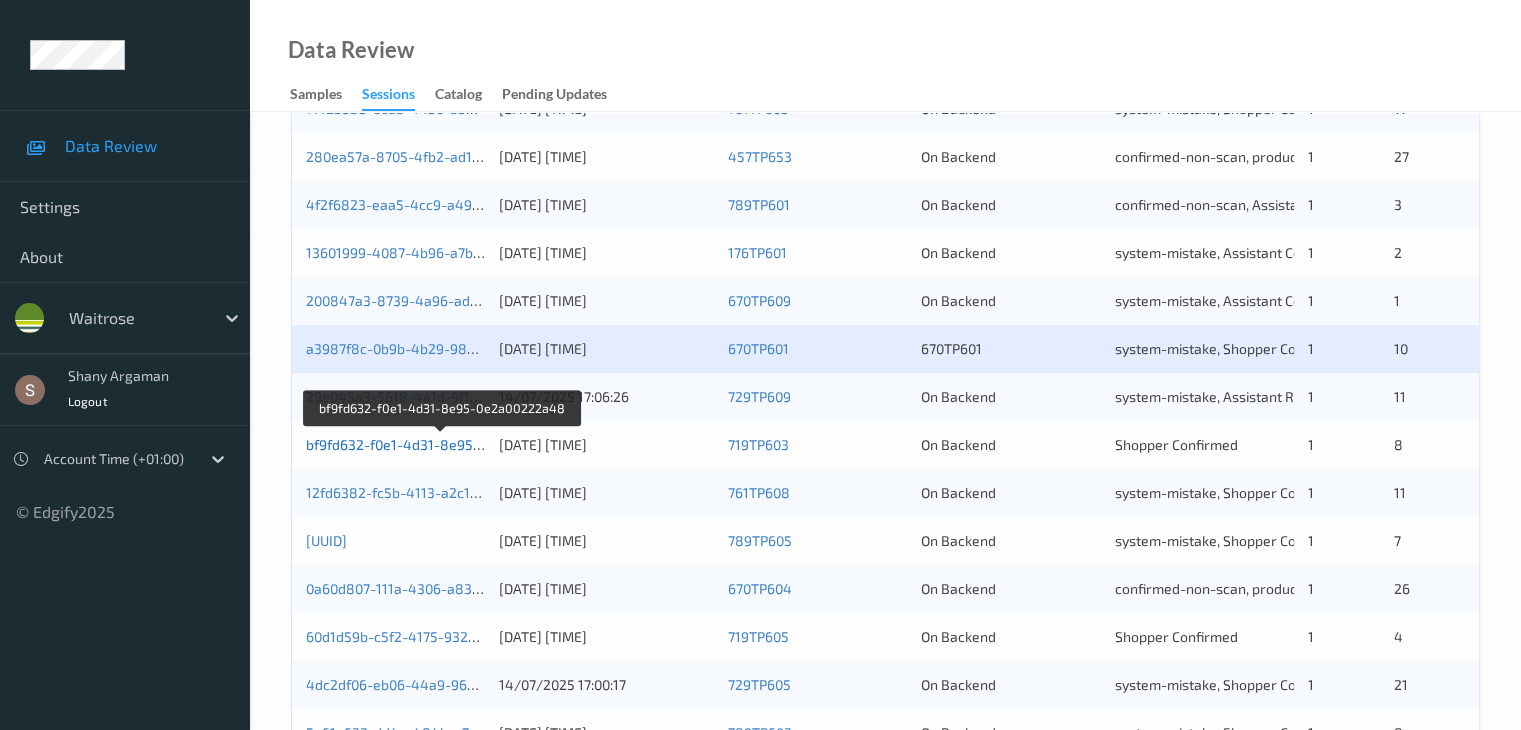 click on "bf9fd632-f0e1-4d31-8e95-0e2a00222a48" at bounding box center (441, 444) 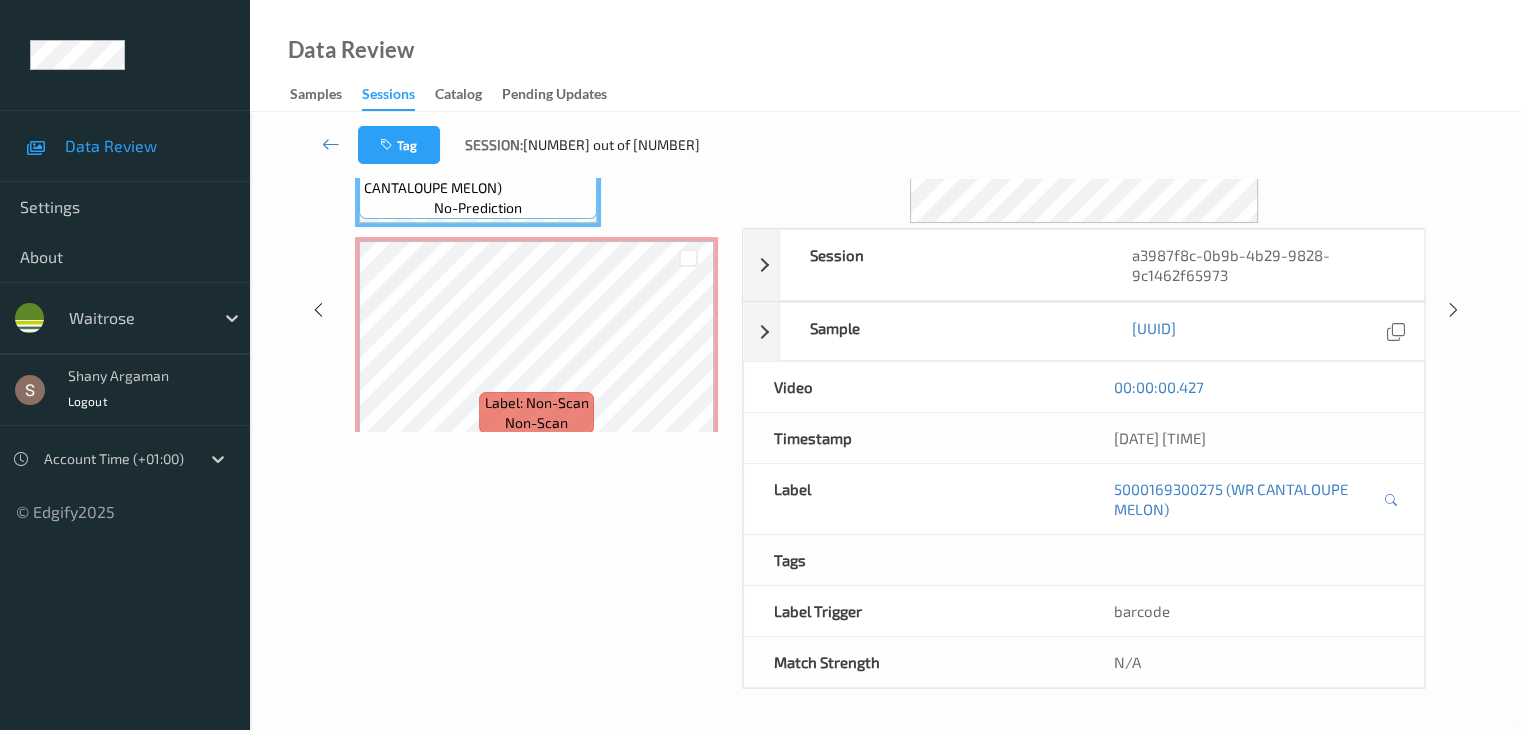 scroll, scrollTop: 0, scrollLeft: 0, axis: both 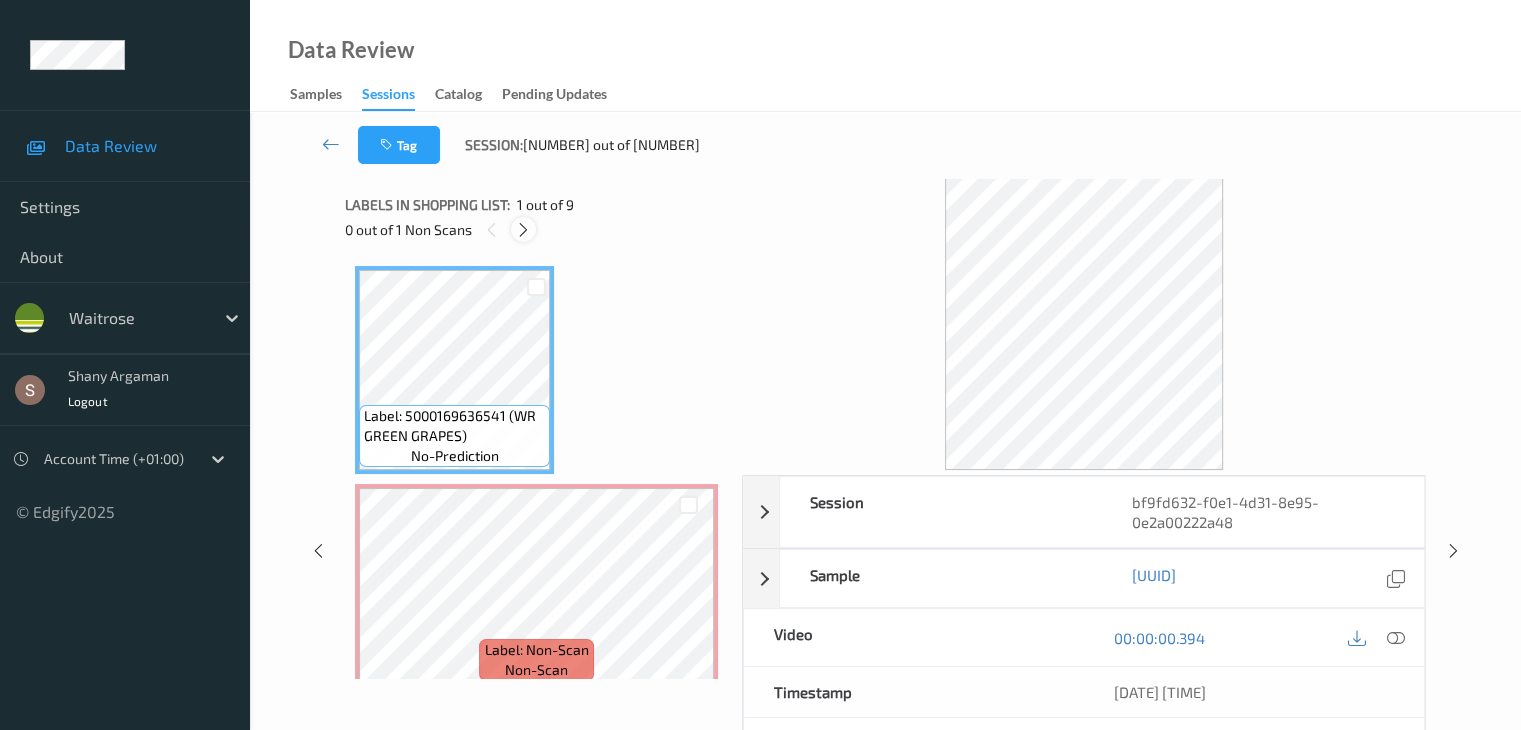 click at bounding box center [523, 229] 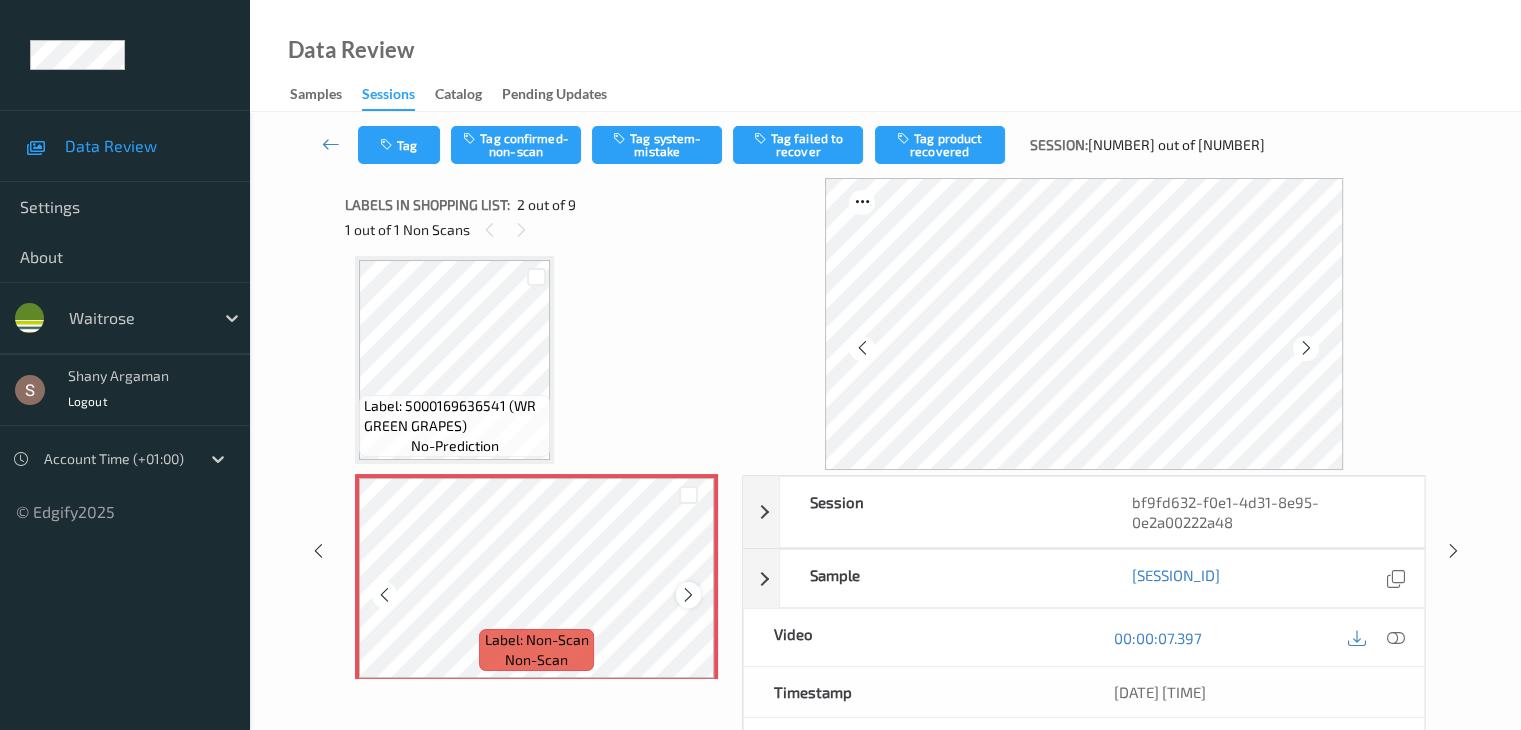 click at bounding box center [688, 594] 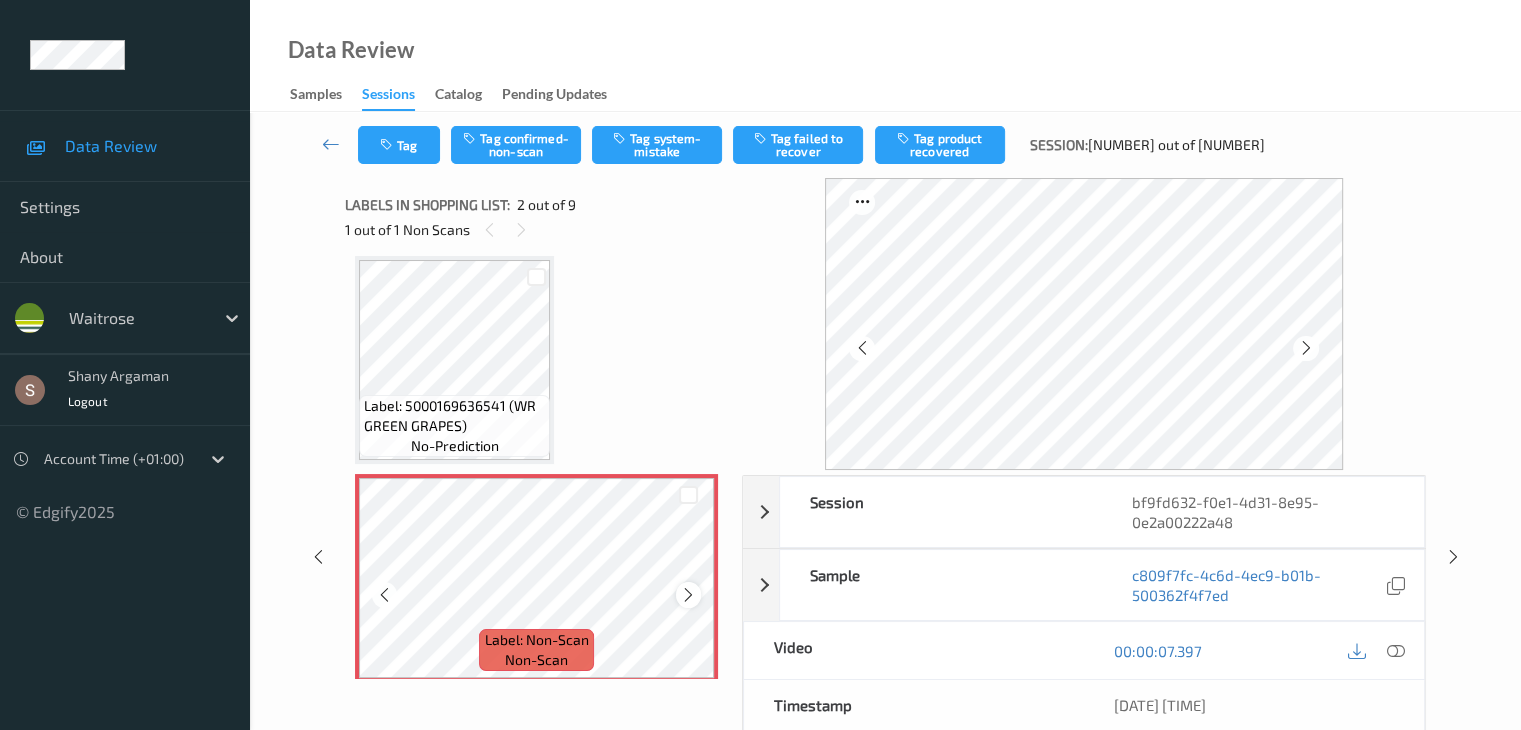 click at bounding box center (688, 595) 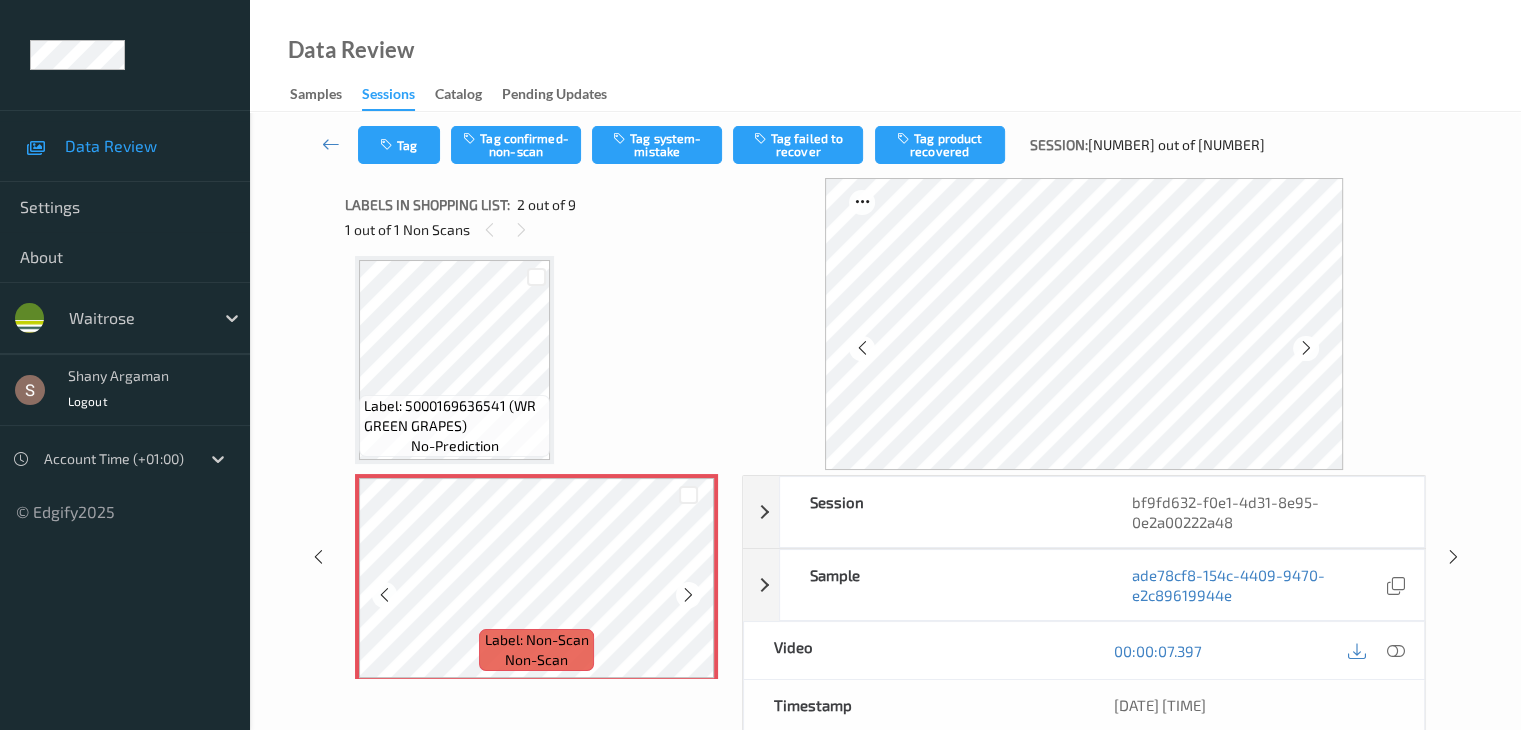 click at bounding box center [688, 595] 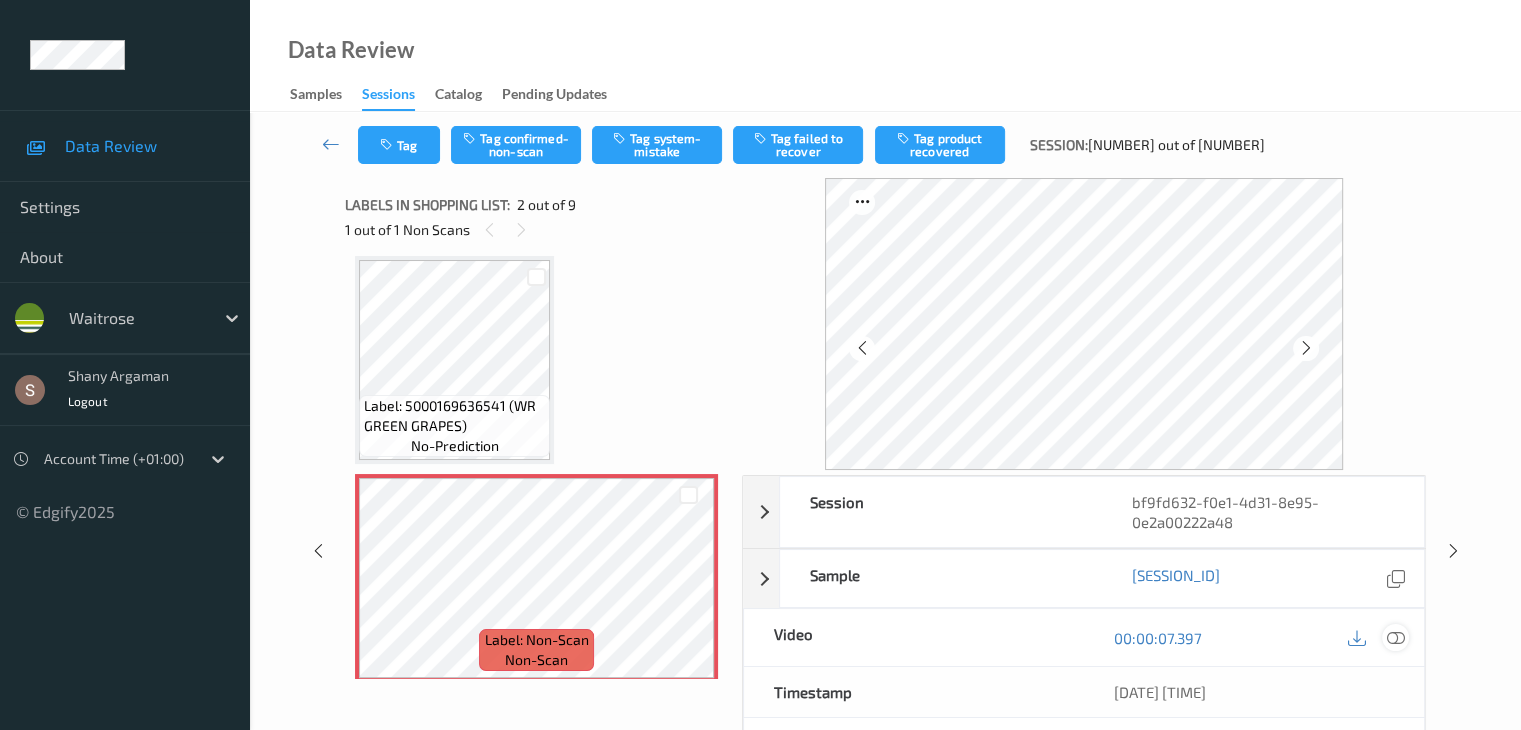 click at bounding box center [1395, 637] 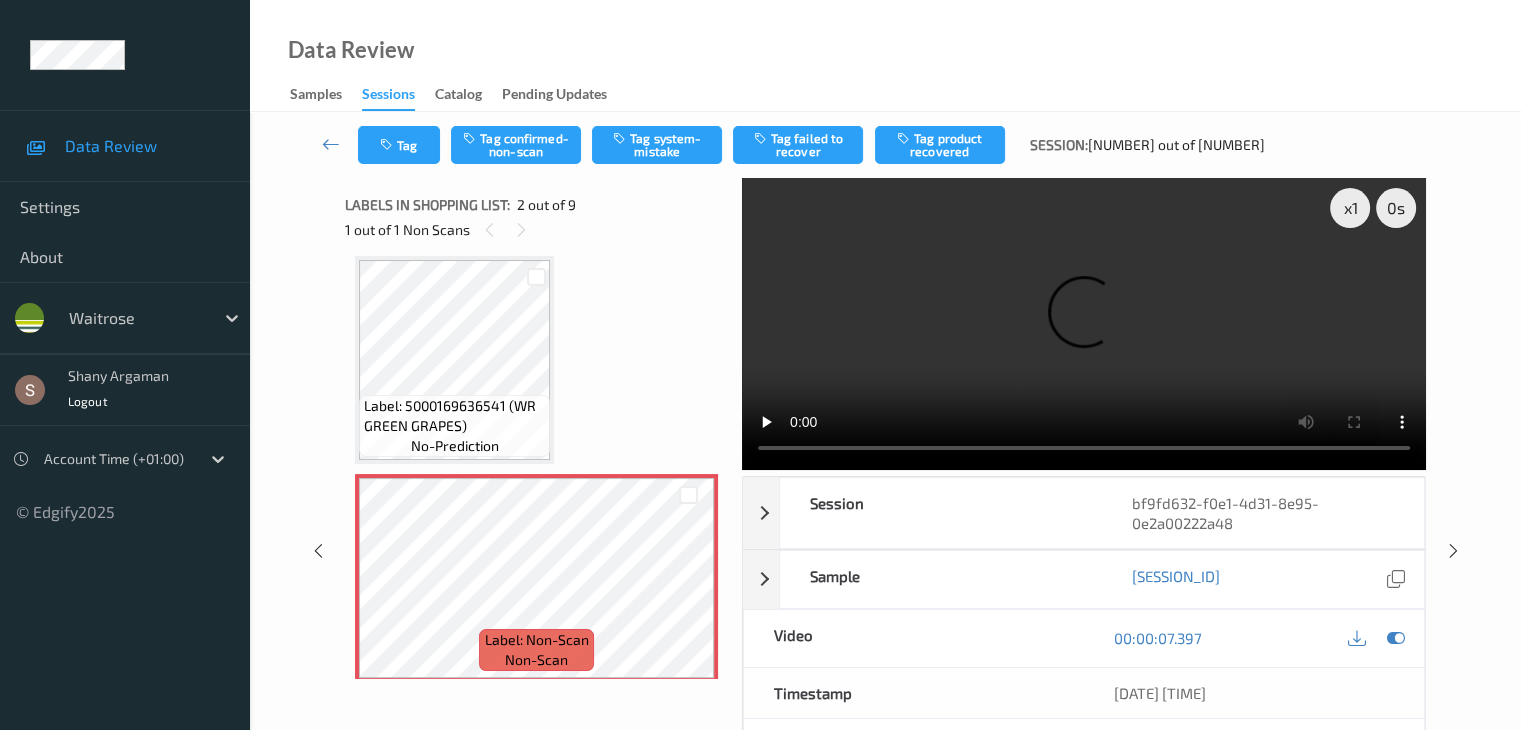 click at bounding box center (1084, 324) 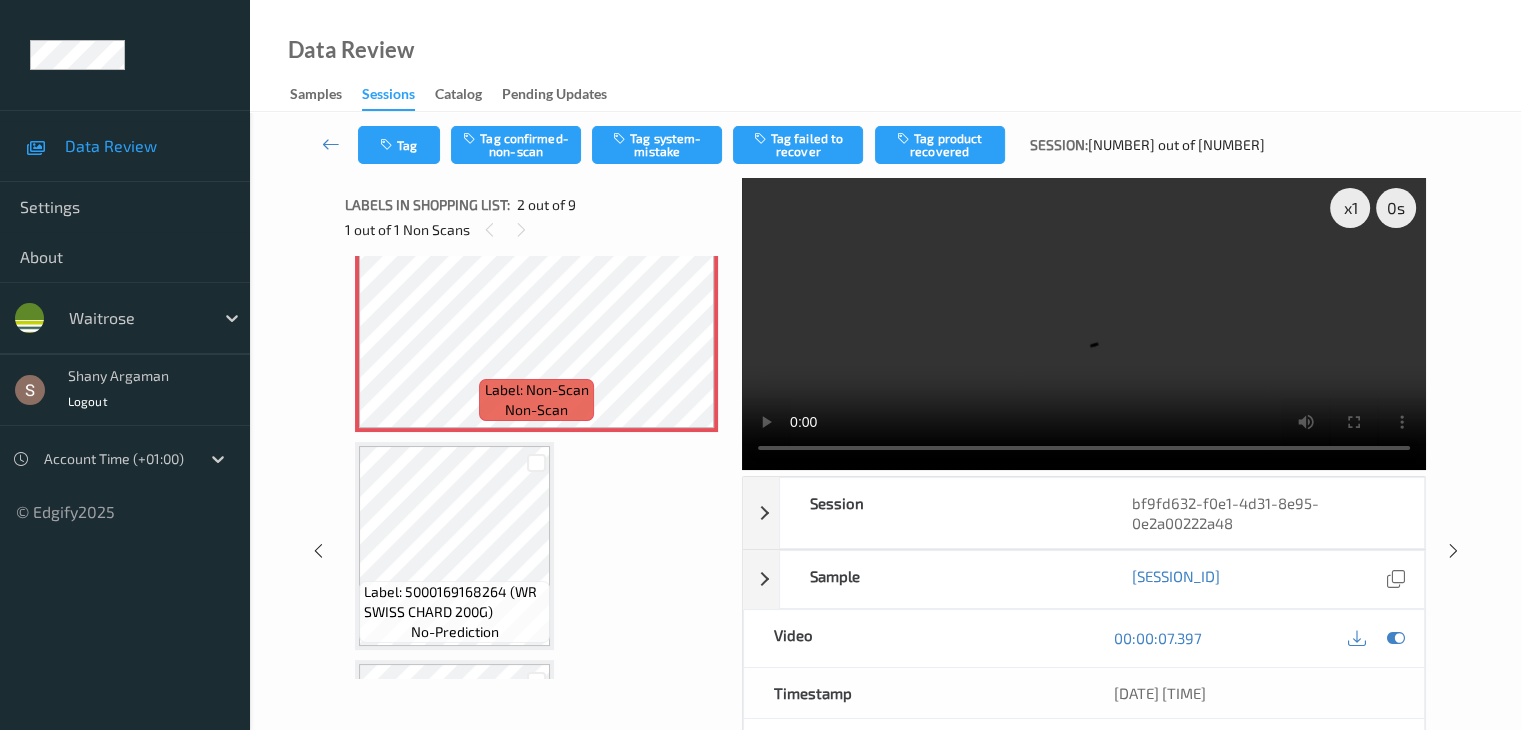 scroll, scrollTop: 310, scrollLeft: 0, axis: vertical 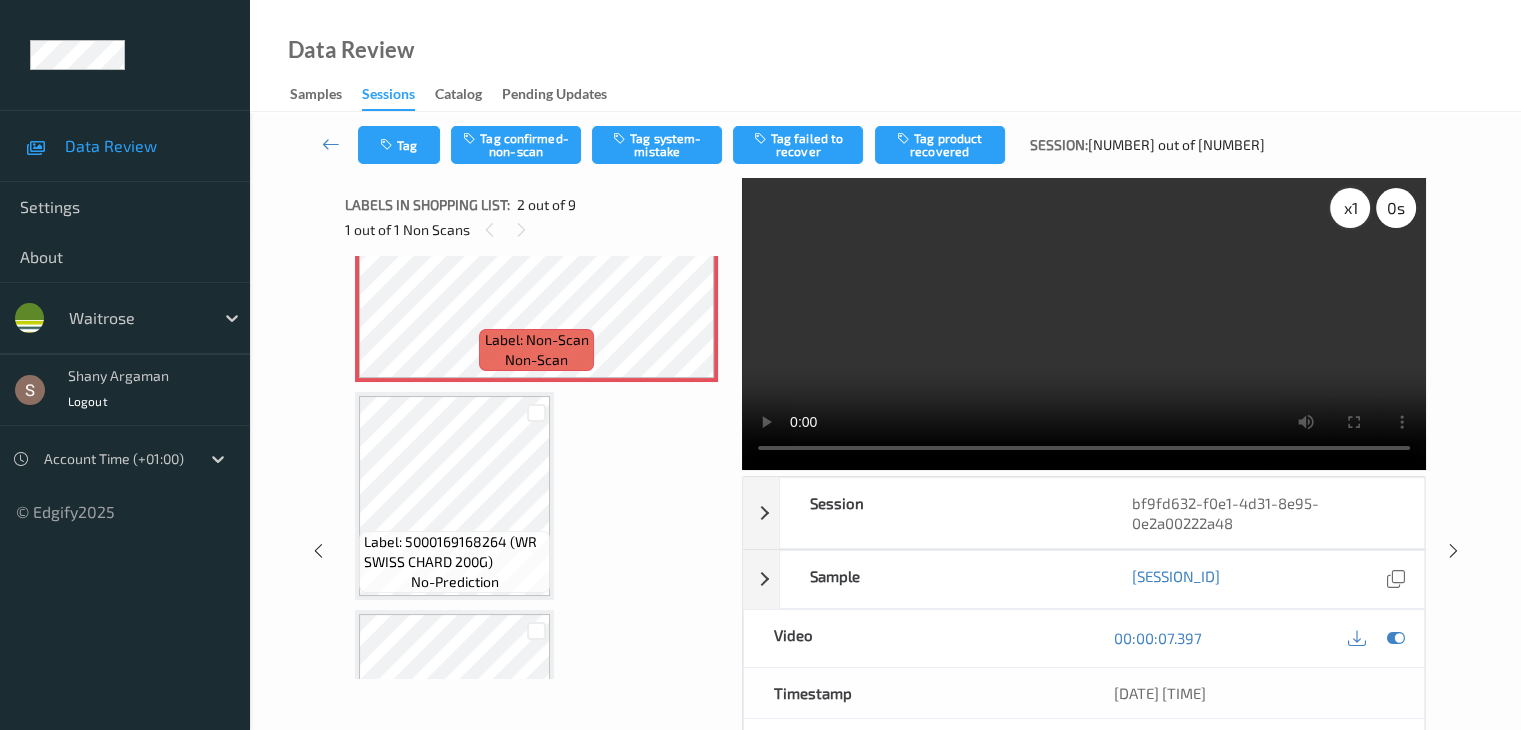 click on "x 1" at bounding box center (1350, 208) 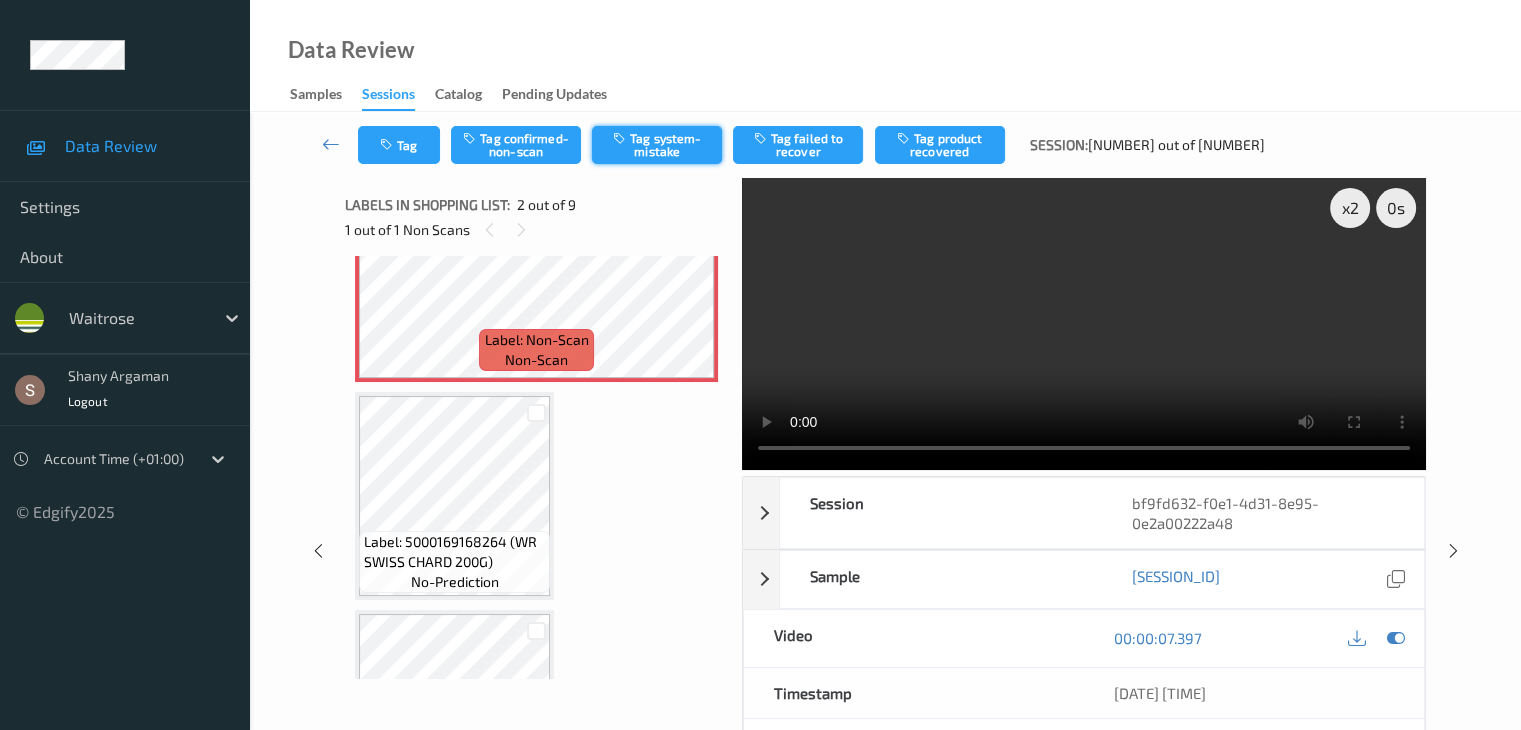 click at bounding box center [621, 138] 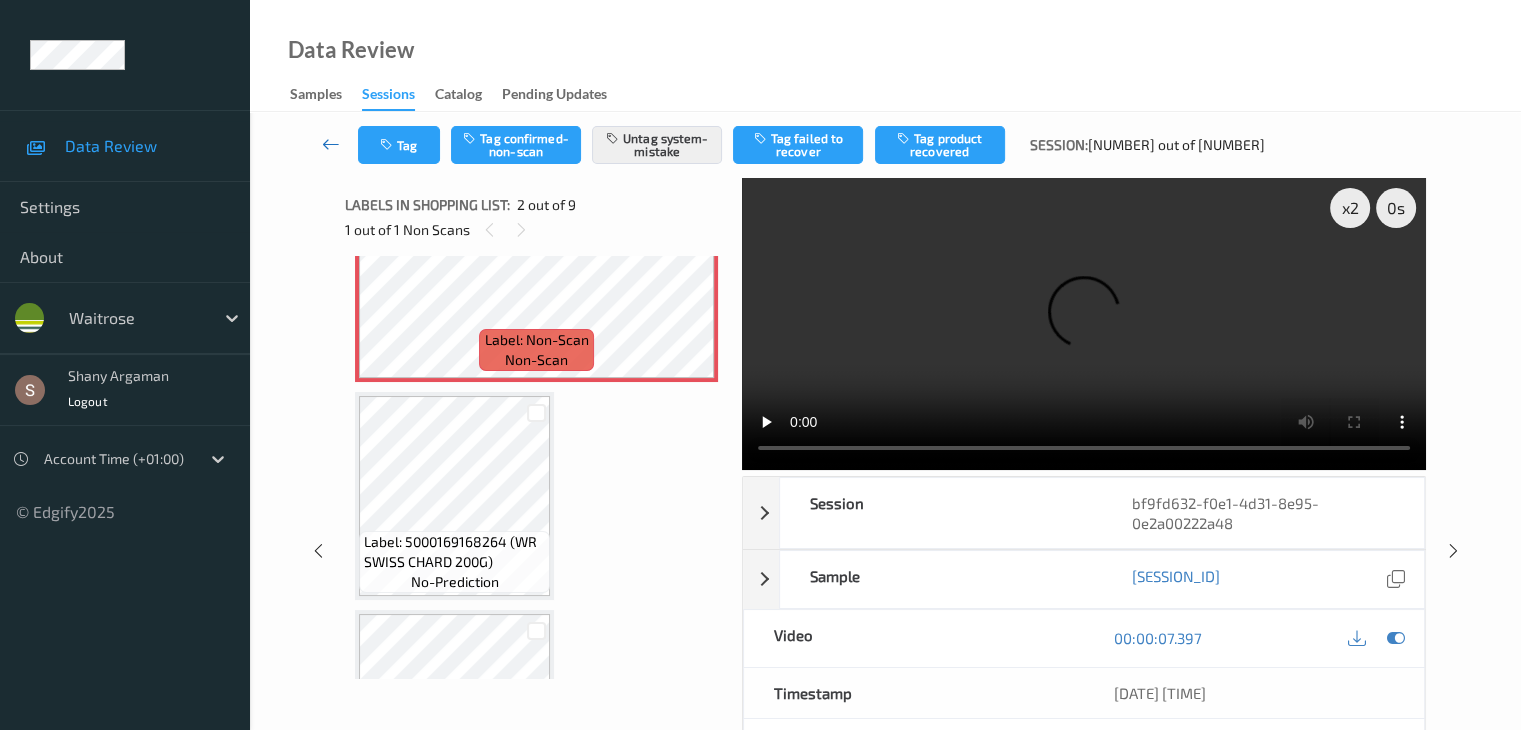 click at bounding box center (331, 144) 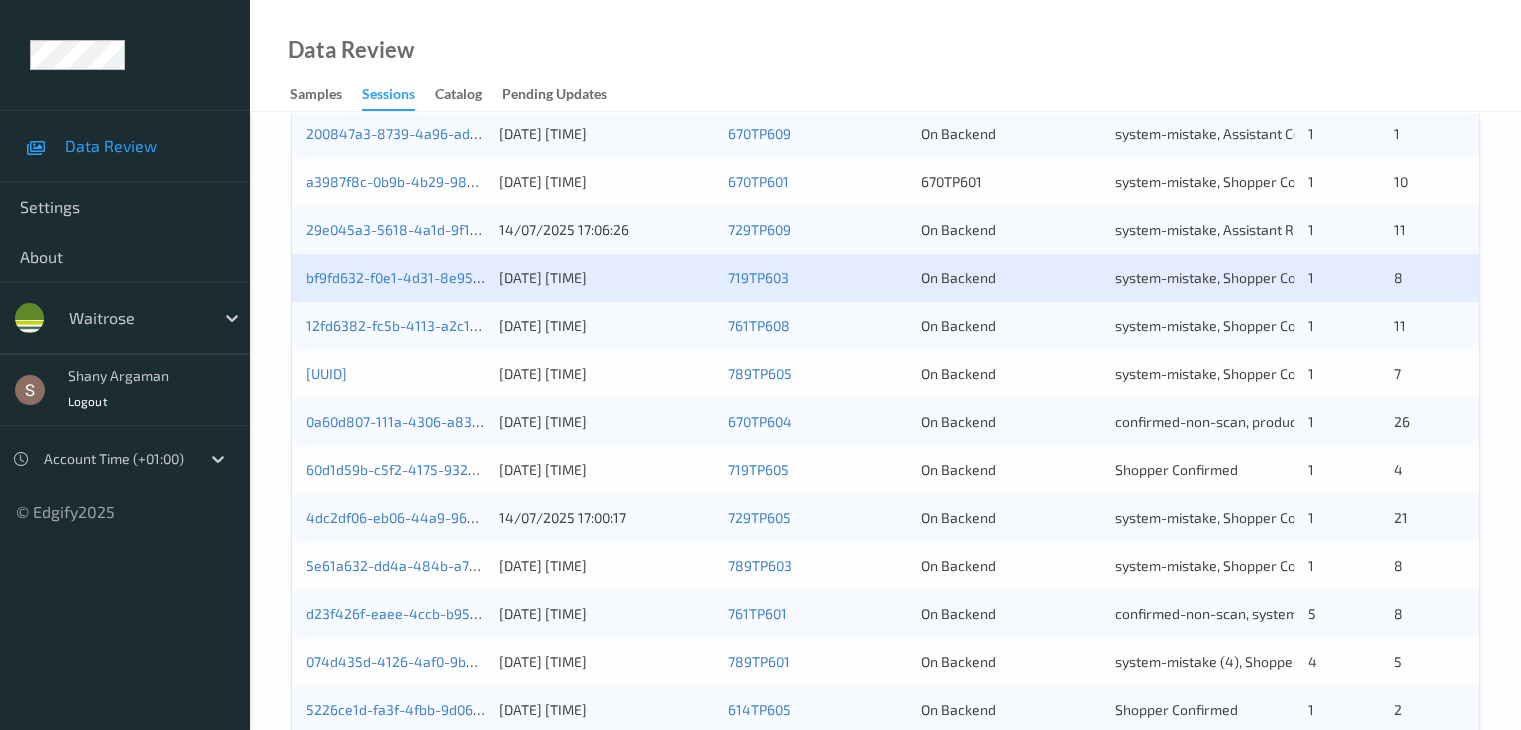 scroll, scrollTop: 800, scrollLeft: 0, axis: vertical 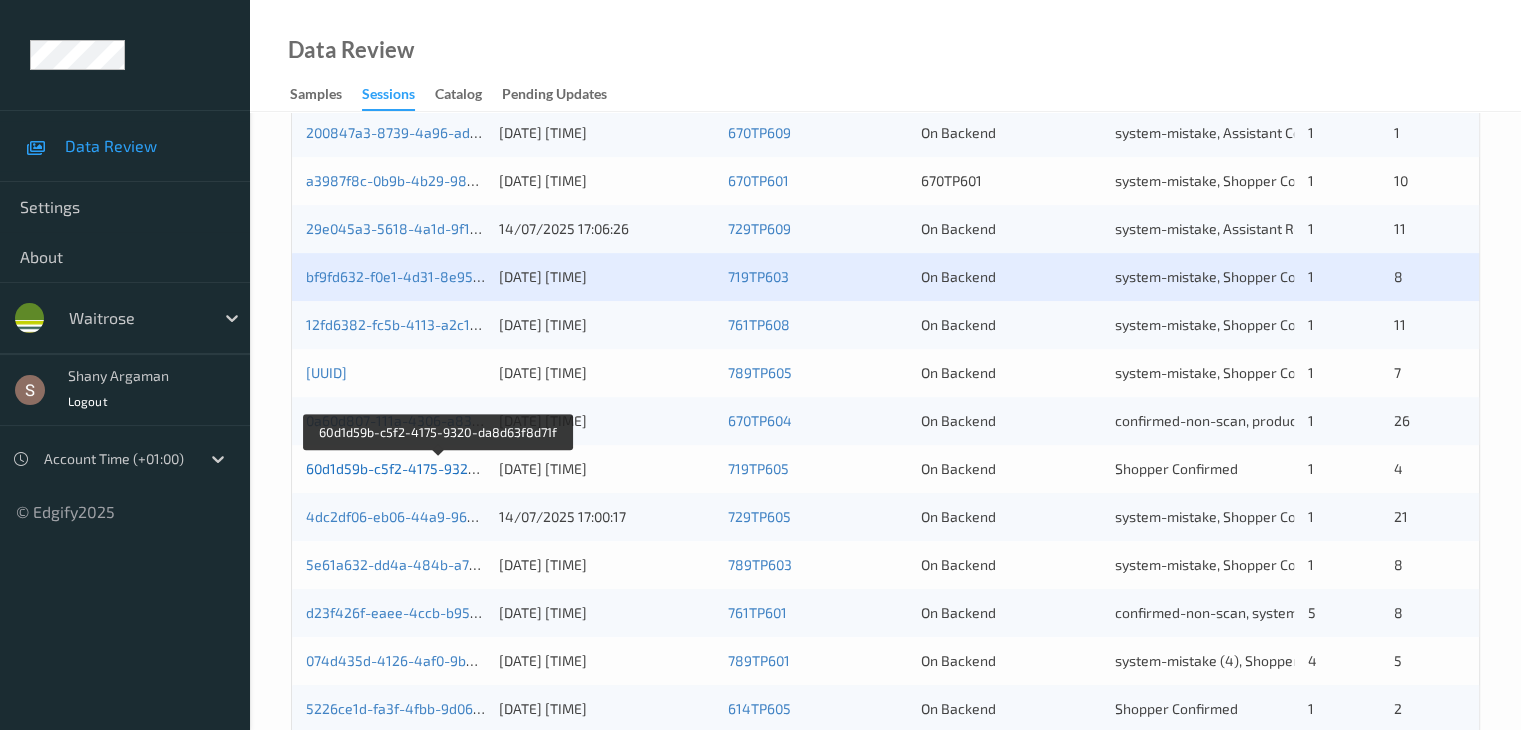 click on "60d1d59b-c5f2-4175-9320-da8d63f8d71f" at bounding box center (438, 468) 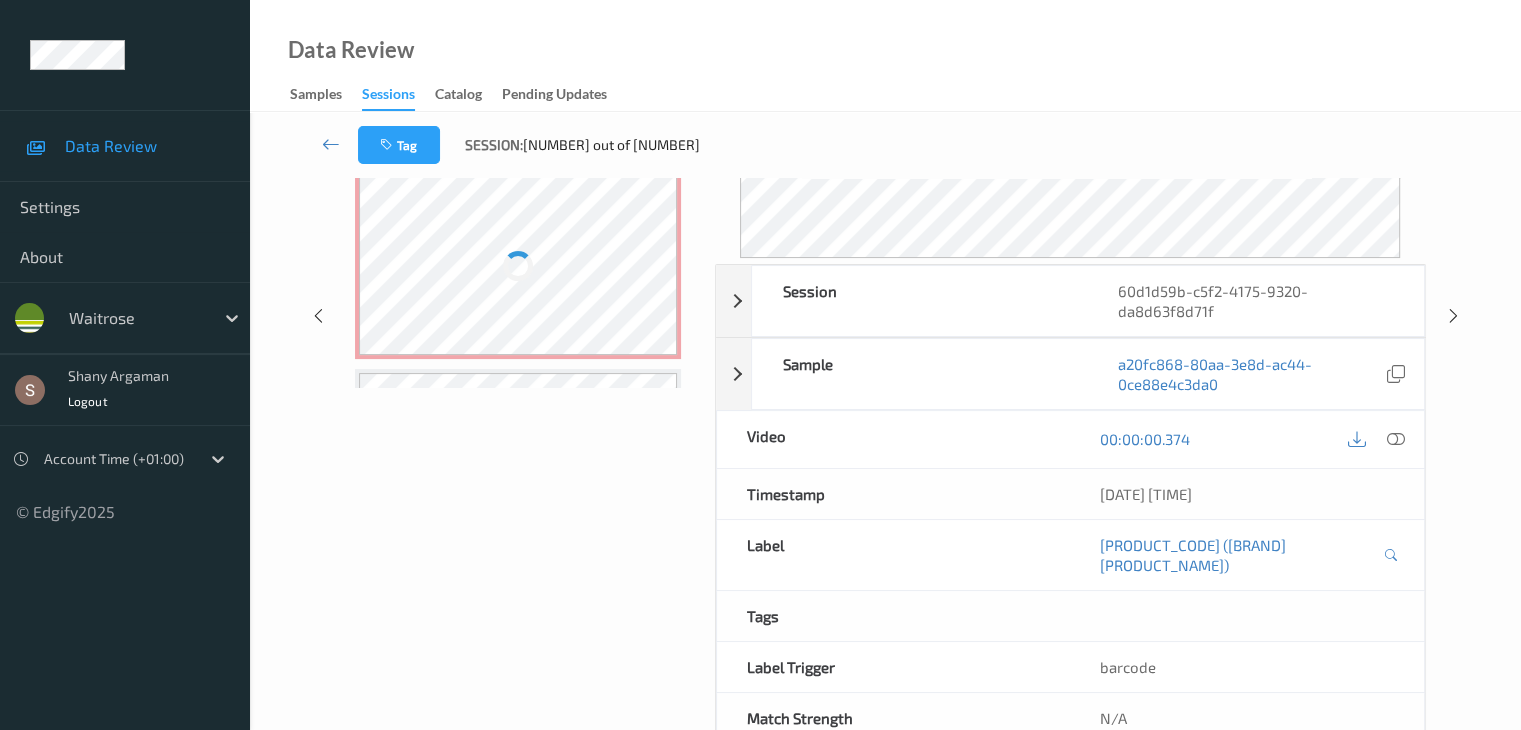 scroll, scrollTop: 0, scrollLeft: 0, axis: both 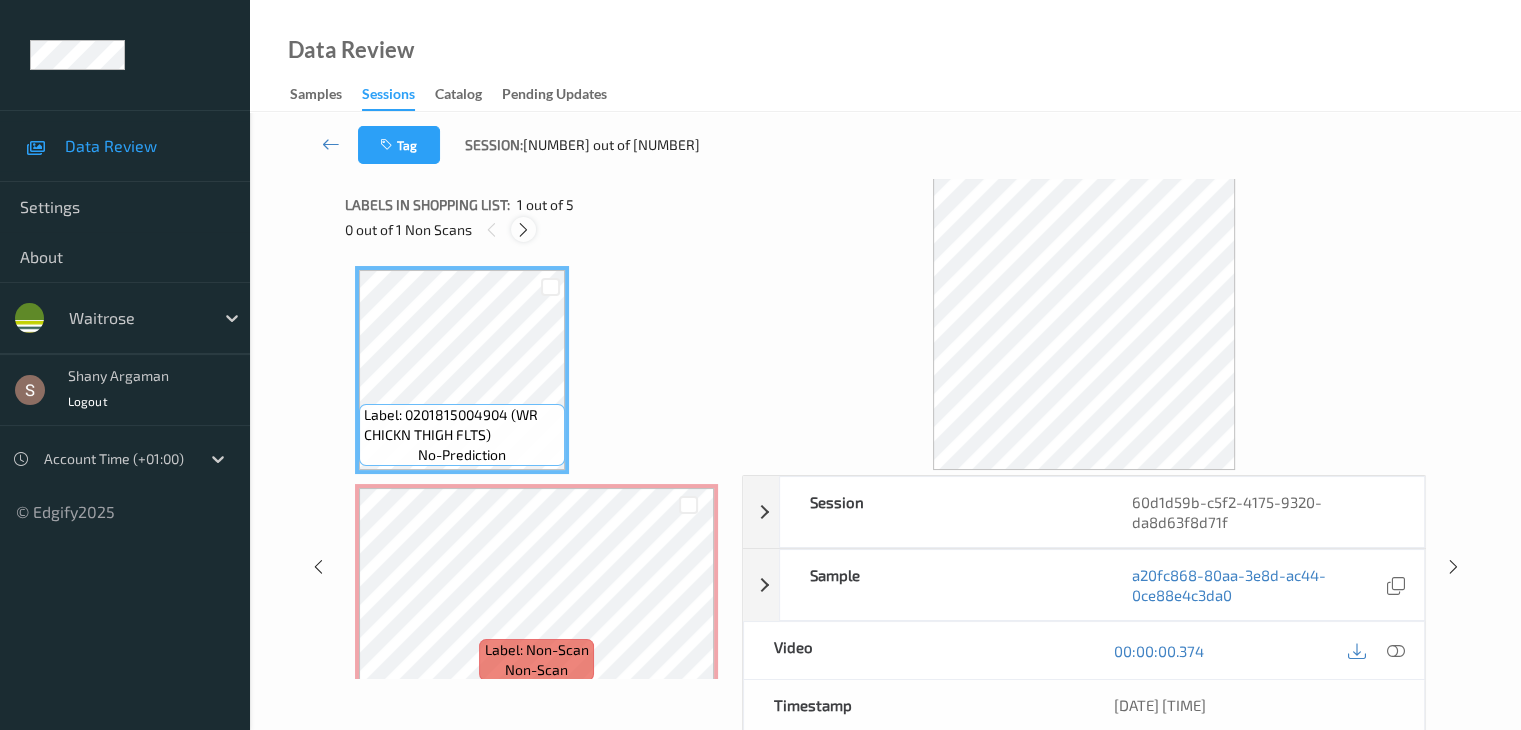 click at bounding box center (523, 229) 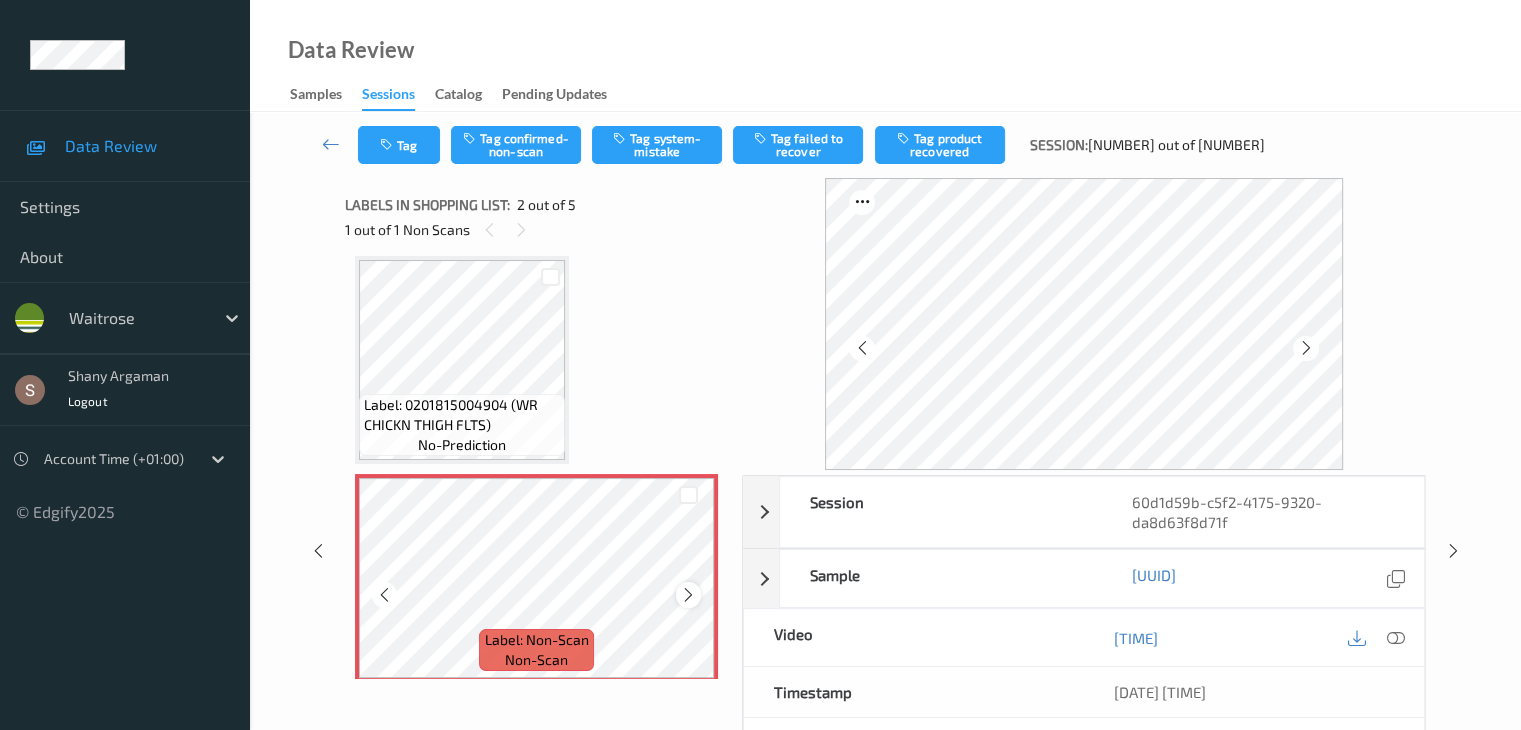 click on "Label: Non-Scan non-scan" at bounding box center [536, 578] 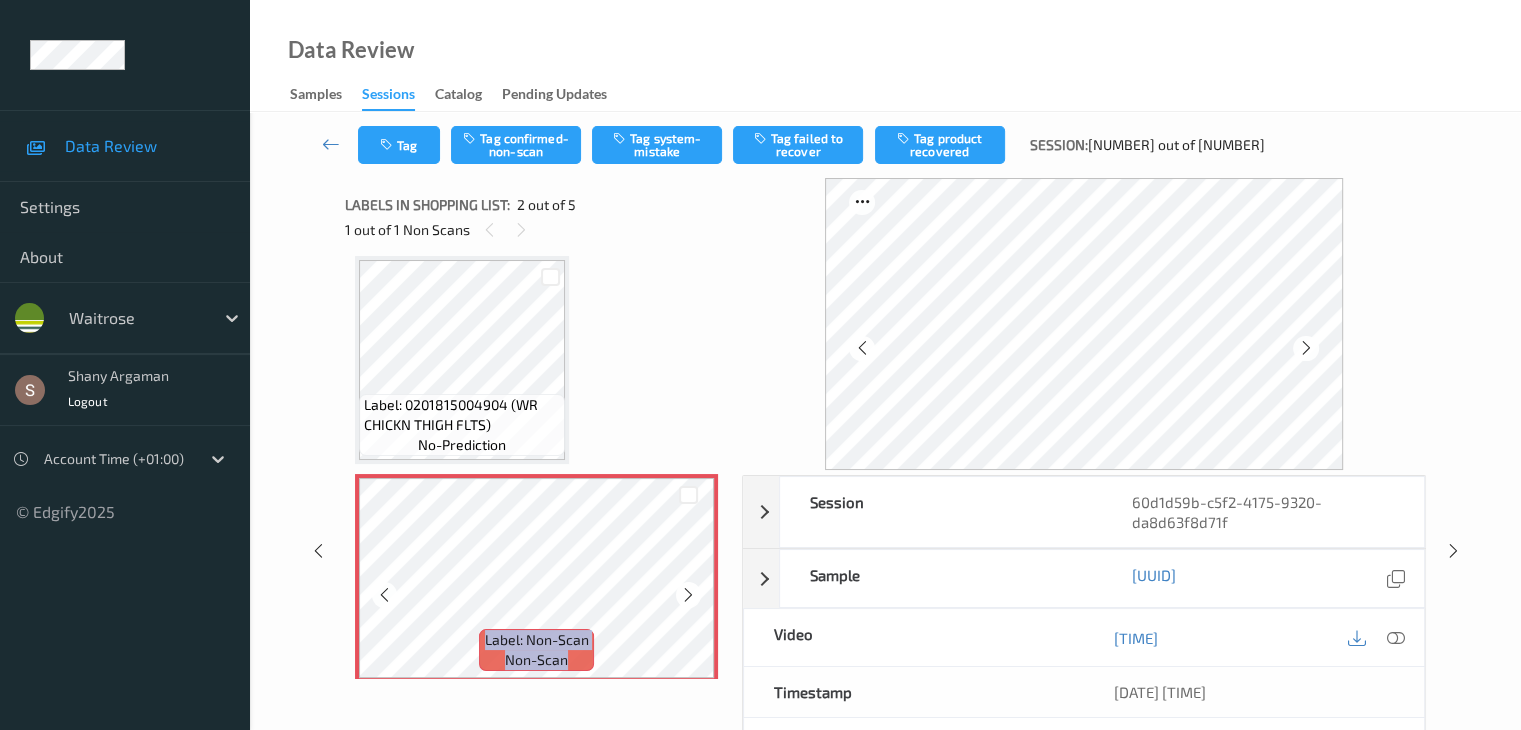 click at bounding box center [688, 595] 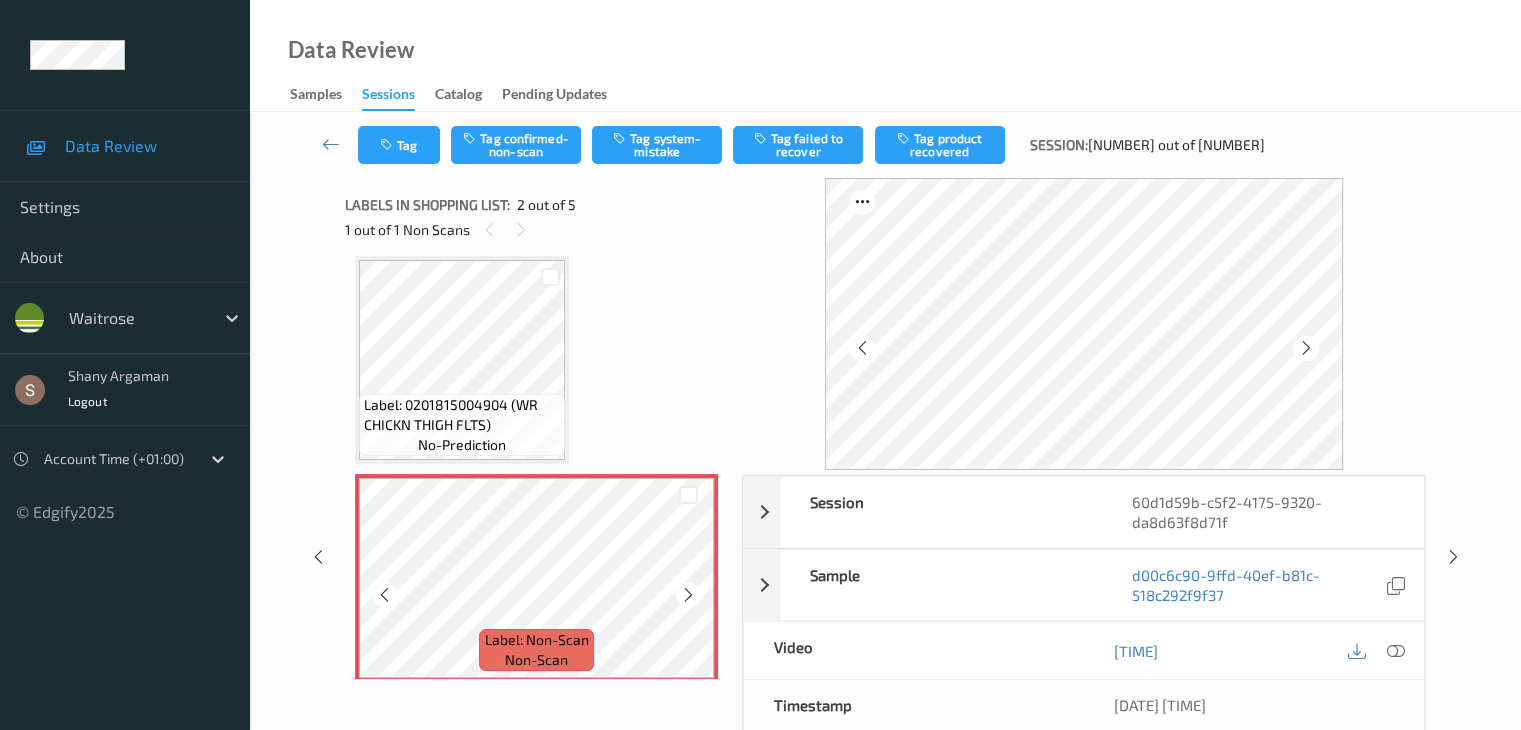 click at bounding box center (688, 595) 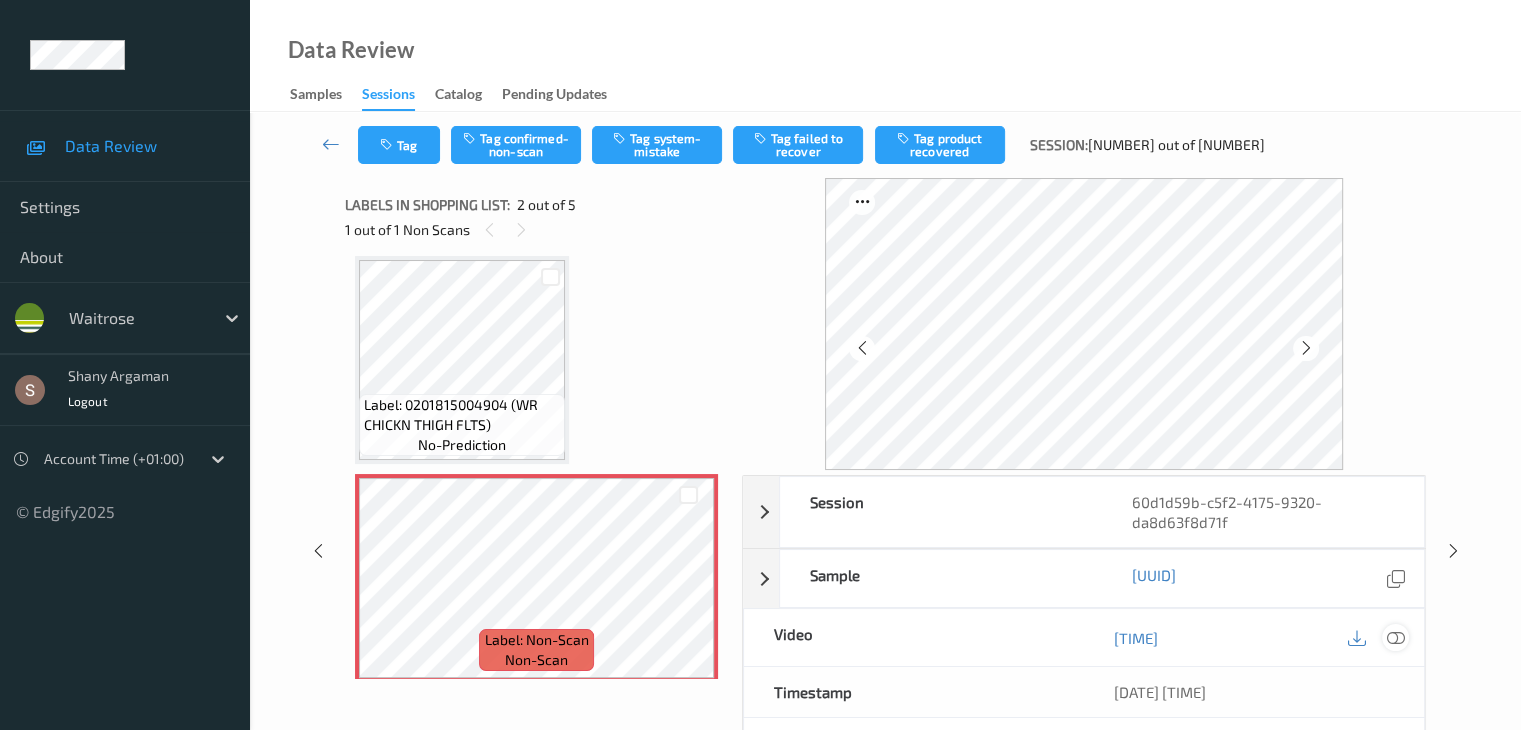 click at bounding box center [1395, 638] 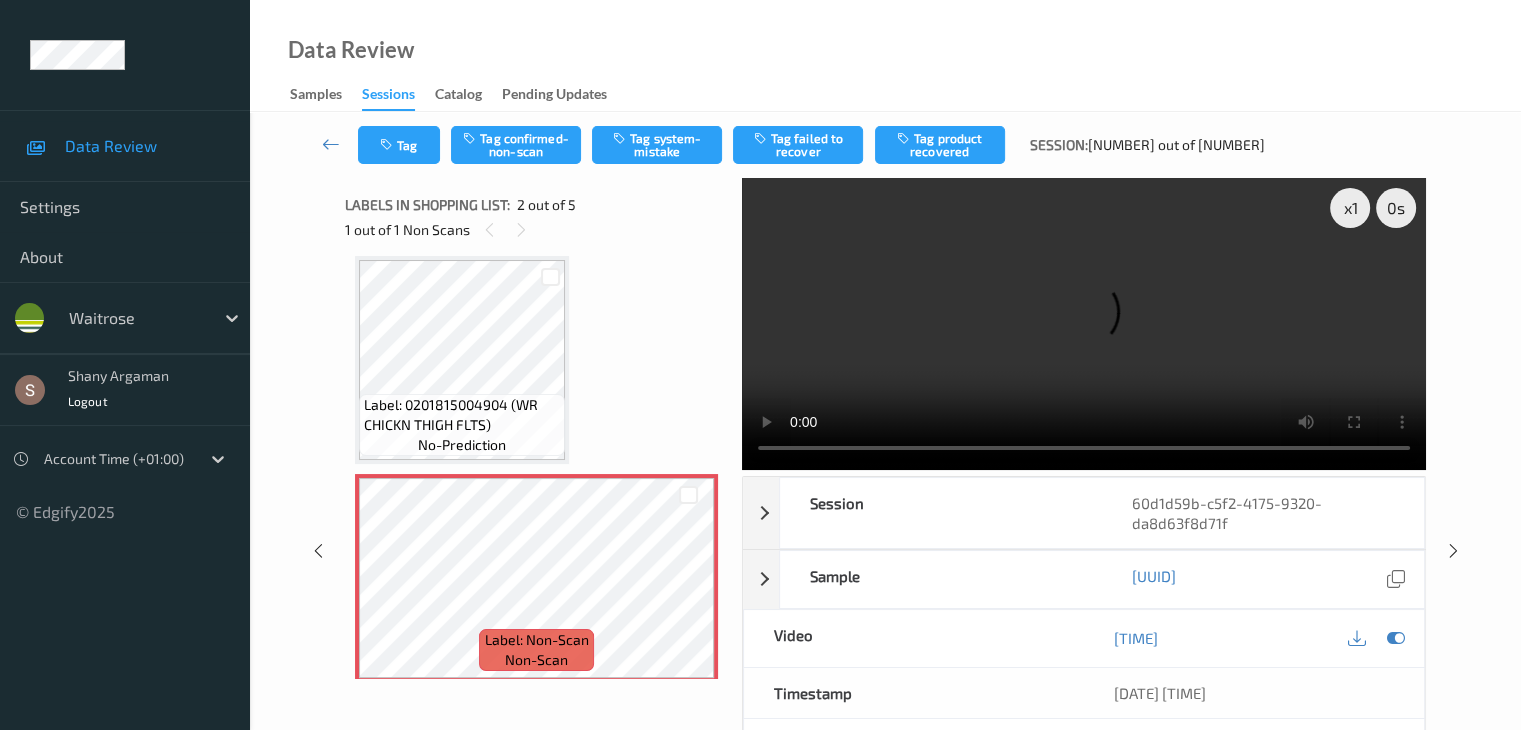 click at bounding box center (1084, 324) 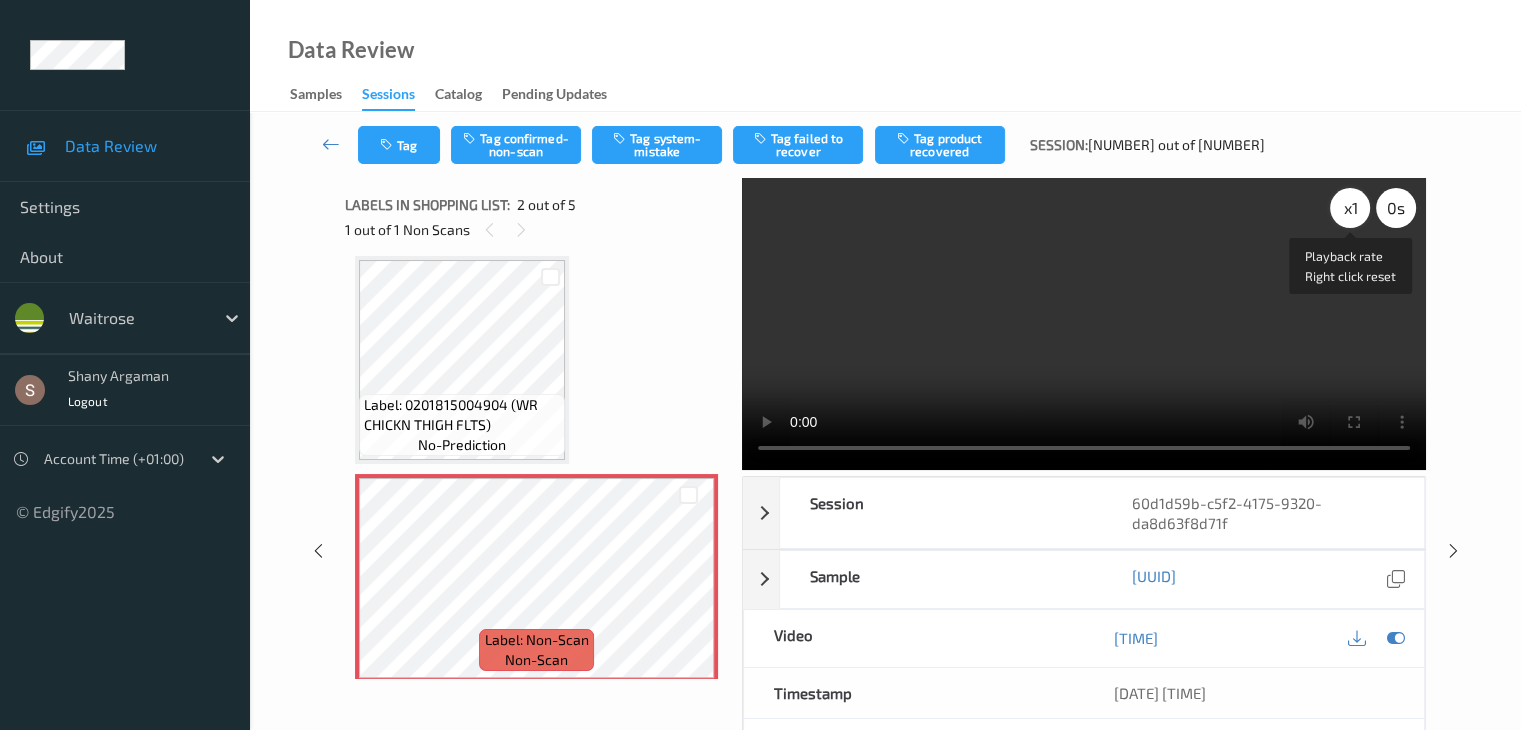 click on "x 1" at bounding box center (1350, 208) 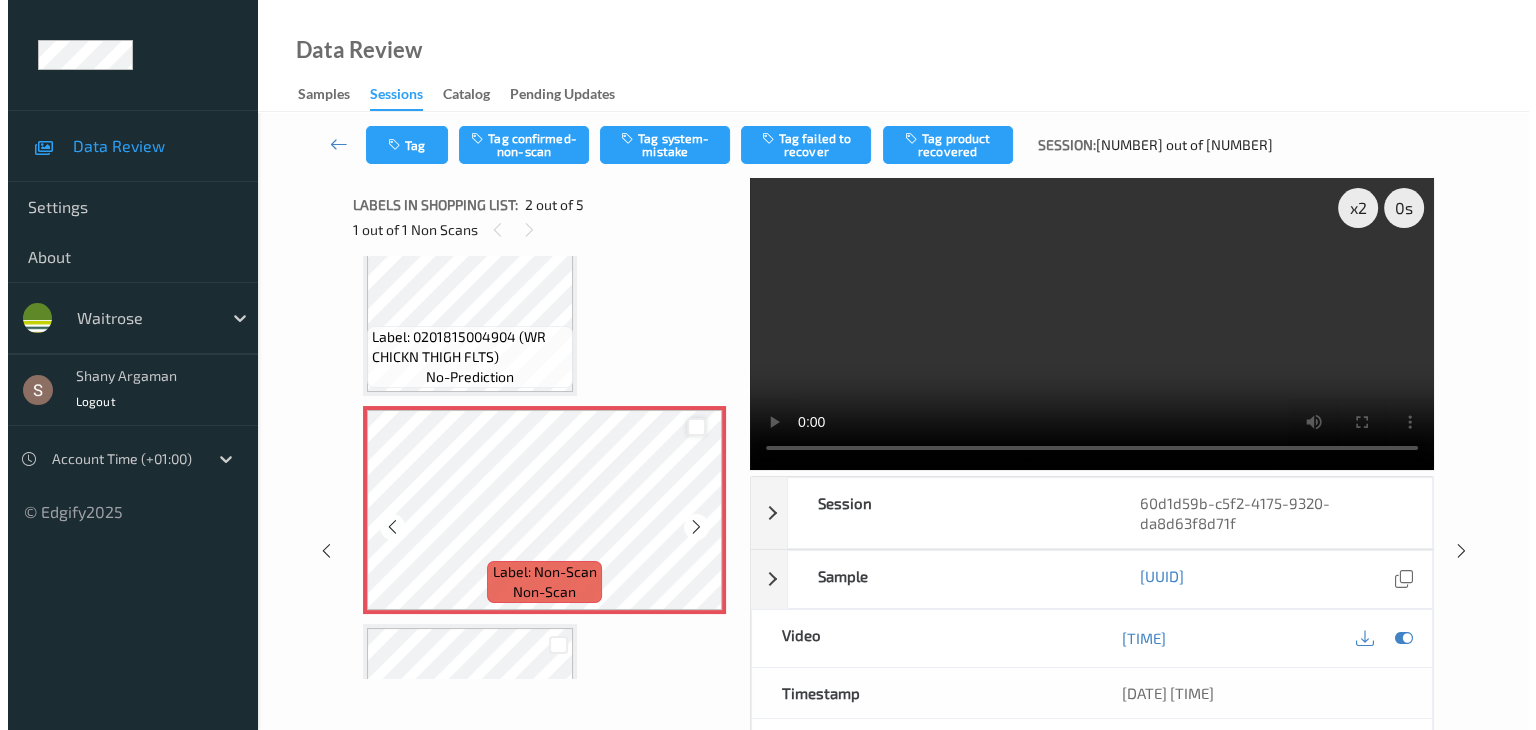 scroll, scrollTop: 110, scrollLeft: 0, axis: vertical 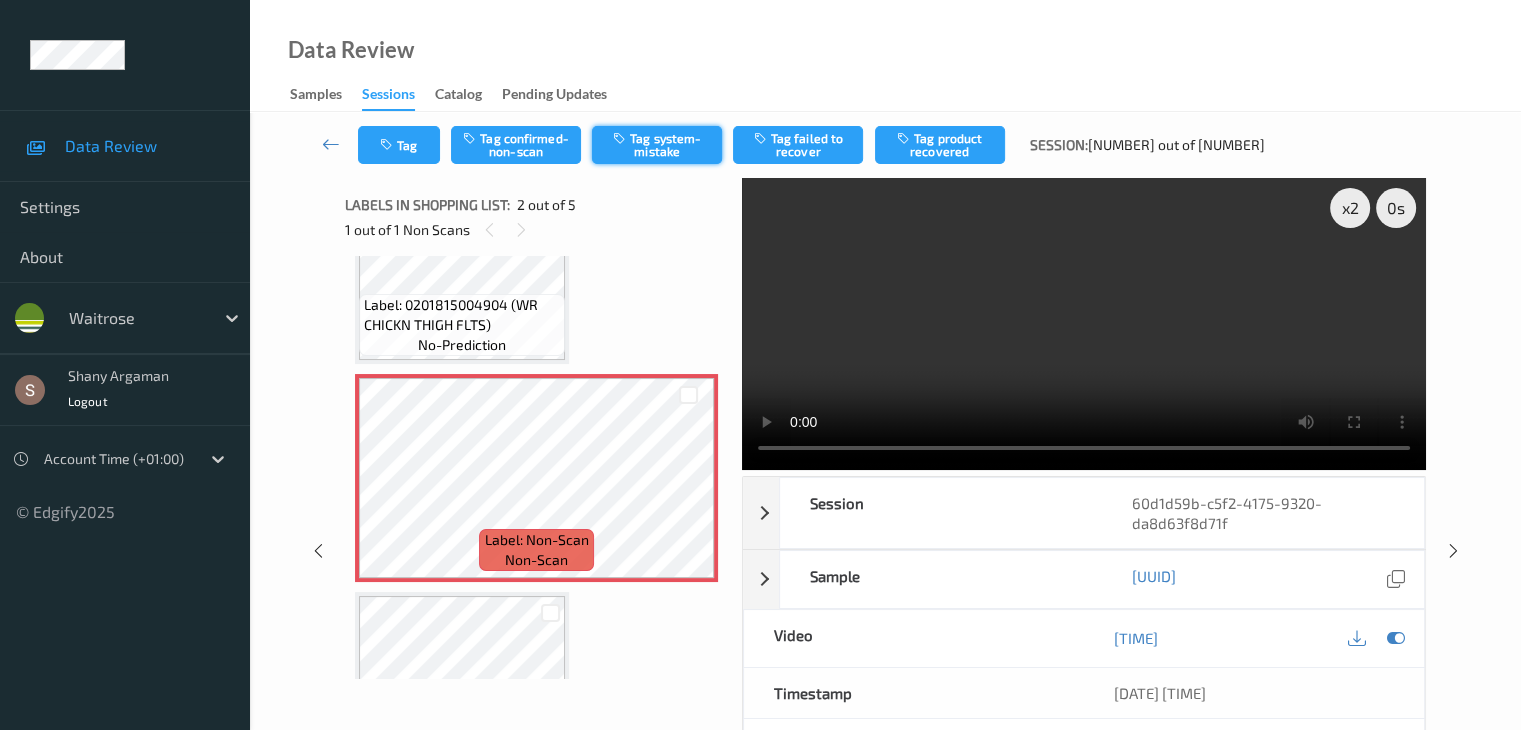 click on "Tag   system-mistake" at bounding box center [657, 145] 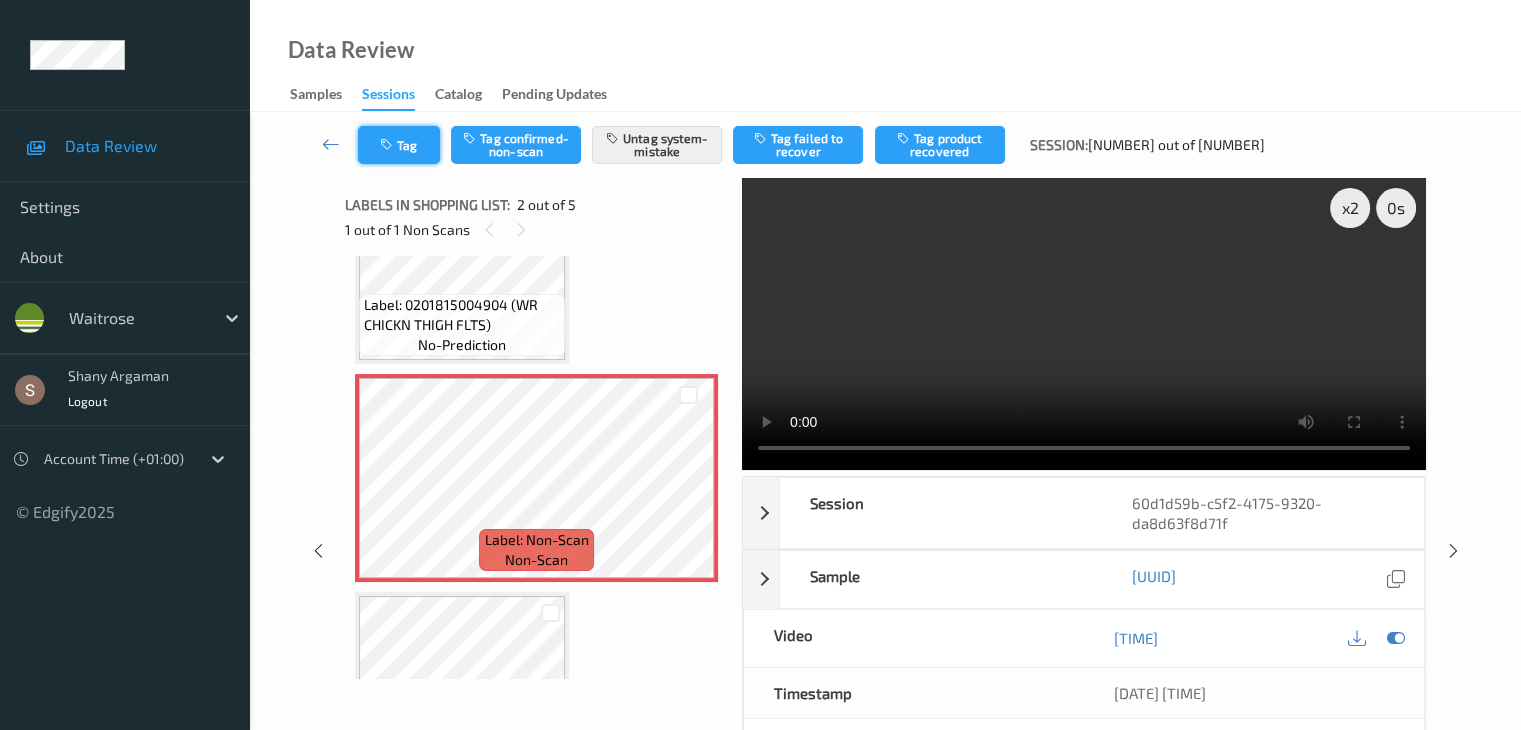 click on "Tag" at bounding box center [399, 145] 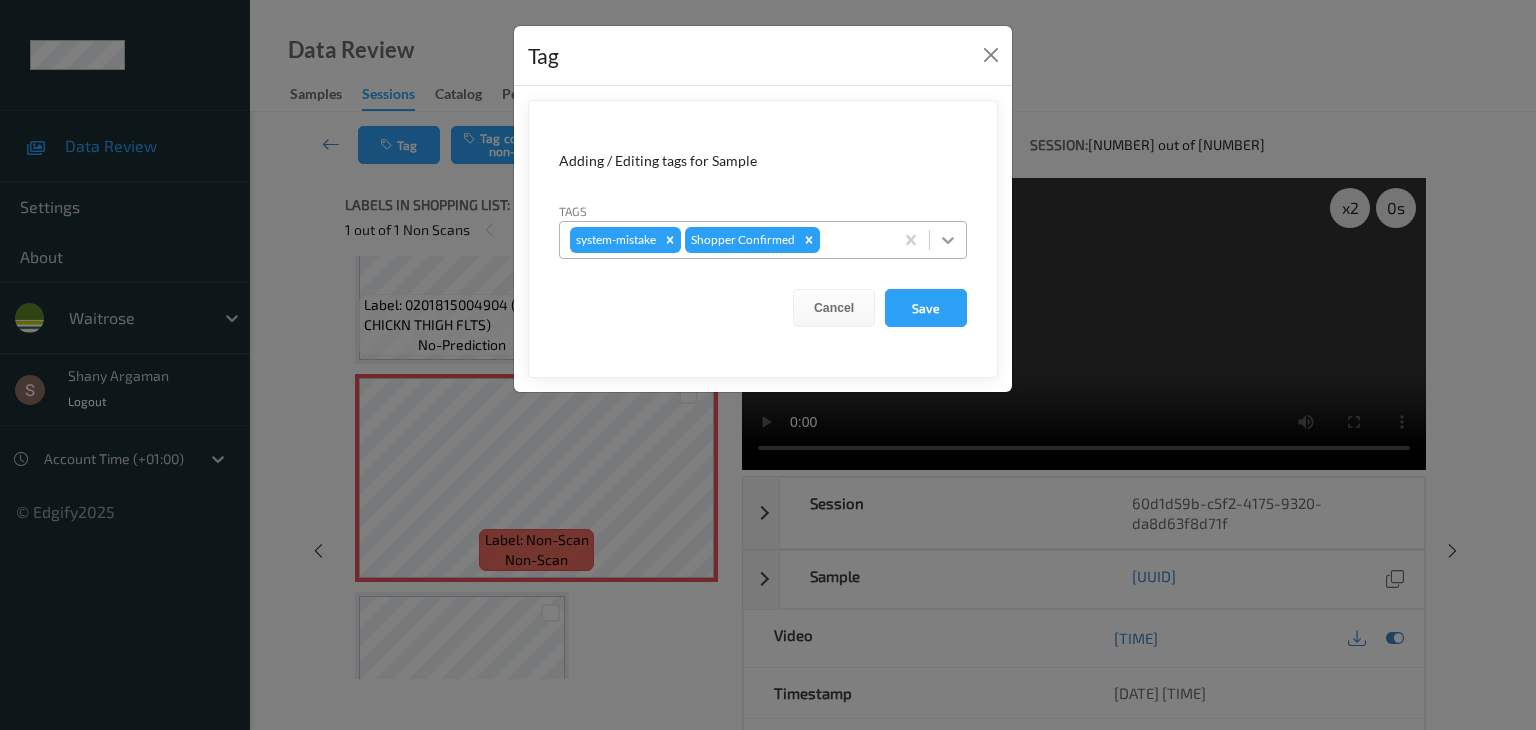 click at bounding box center (948, 240) 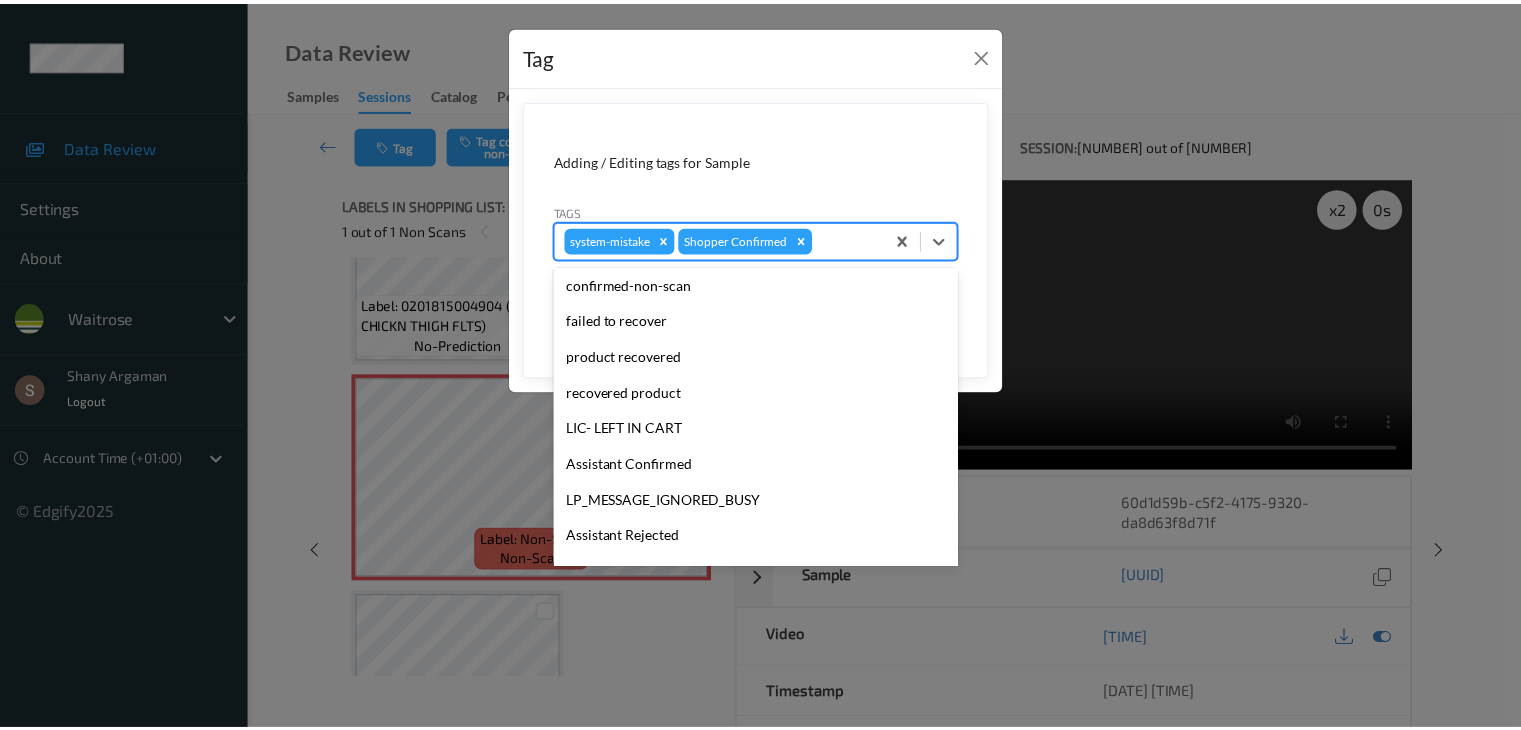 scroll, scrollTop: 356, scrollLeft: 0, axis: vertical 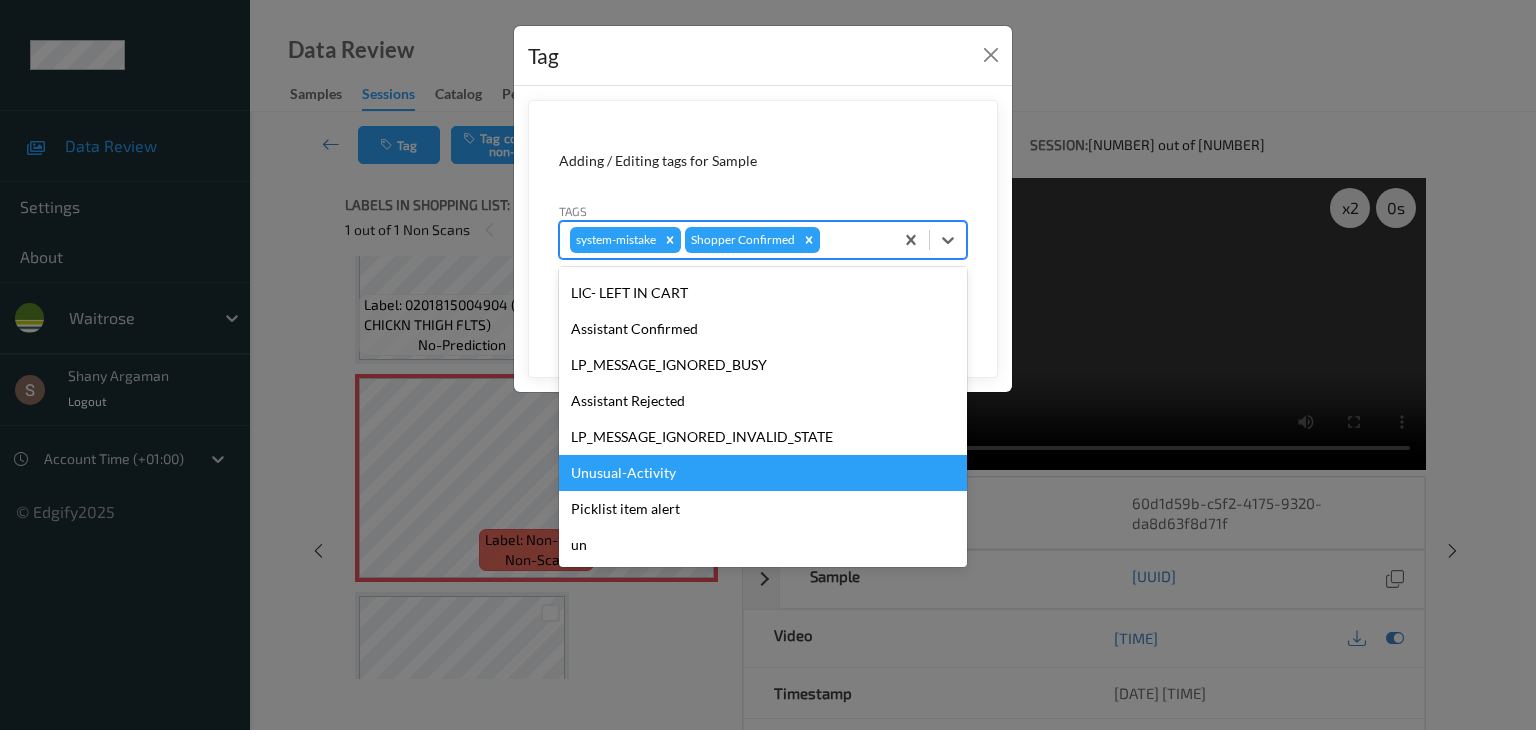 click on "Unusual-Activity" at bounding box center (763, 473) 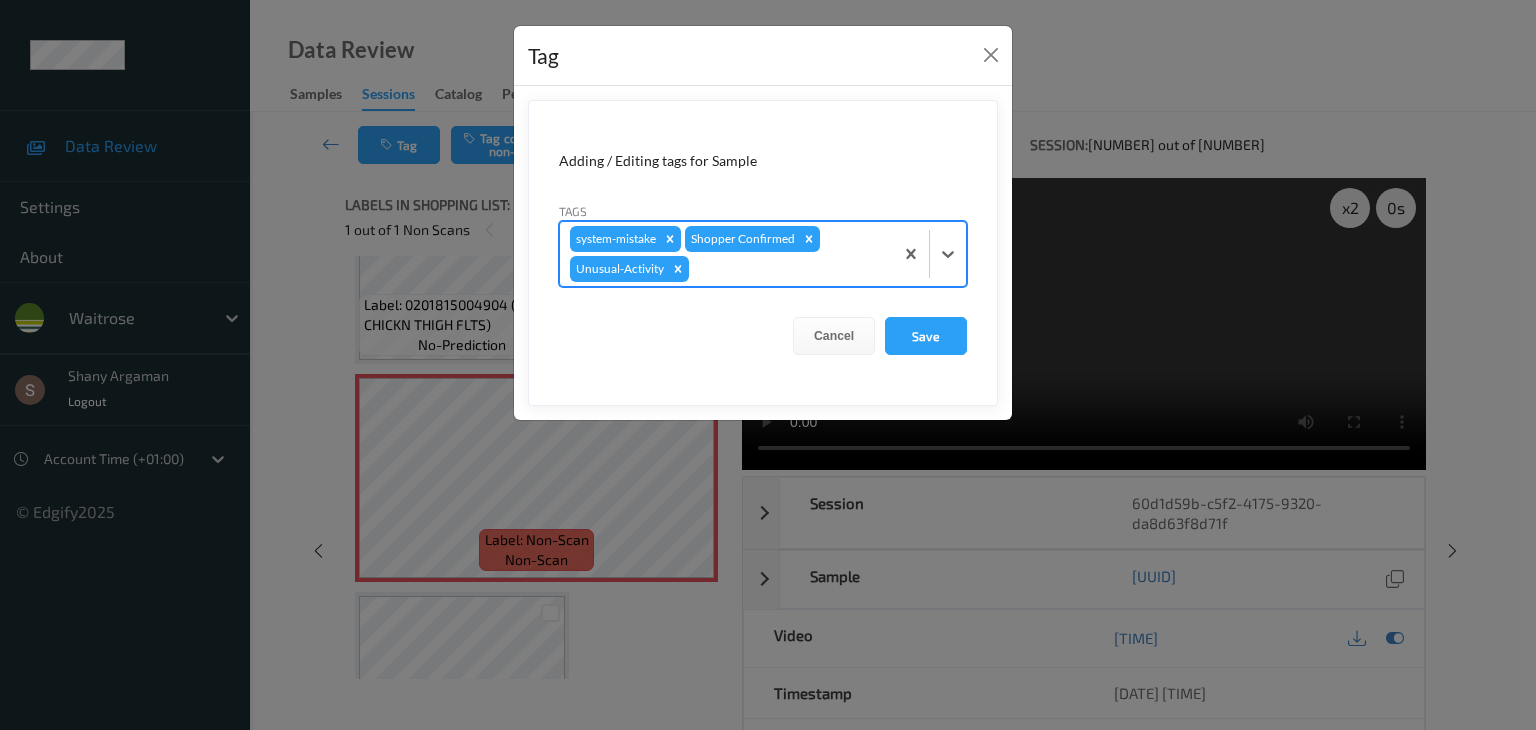 click on "Adding / Editing tags for Sample   Tags option Unusual-Activity, selected.   Select is focused ,type to refine list, press Down to open the menu,  press left to focus selected values system-mistake Shopper Confirmed Unusual-Activity Cancel Save" at bounding box center (763, 253) 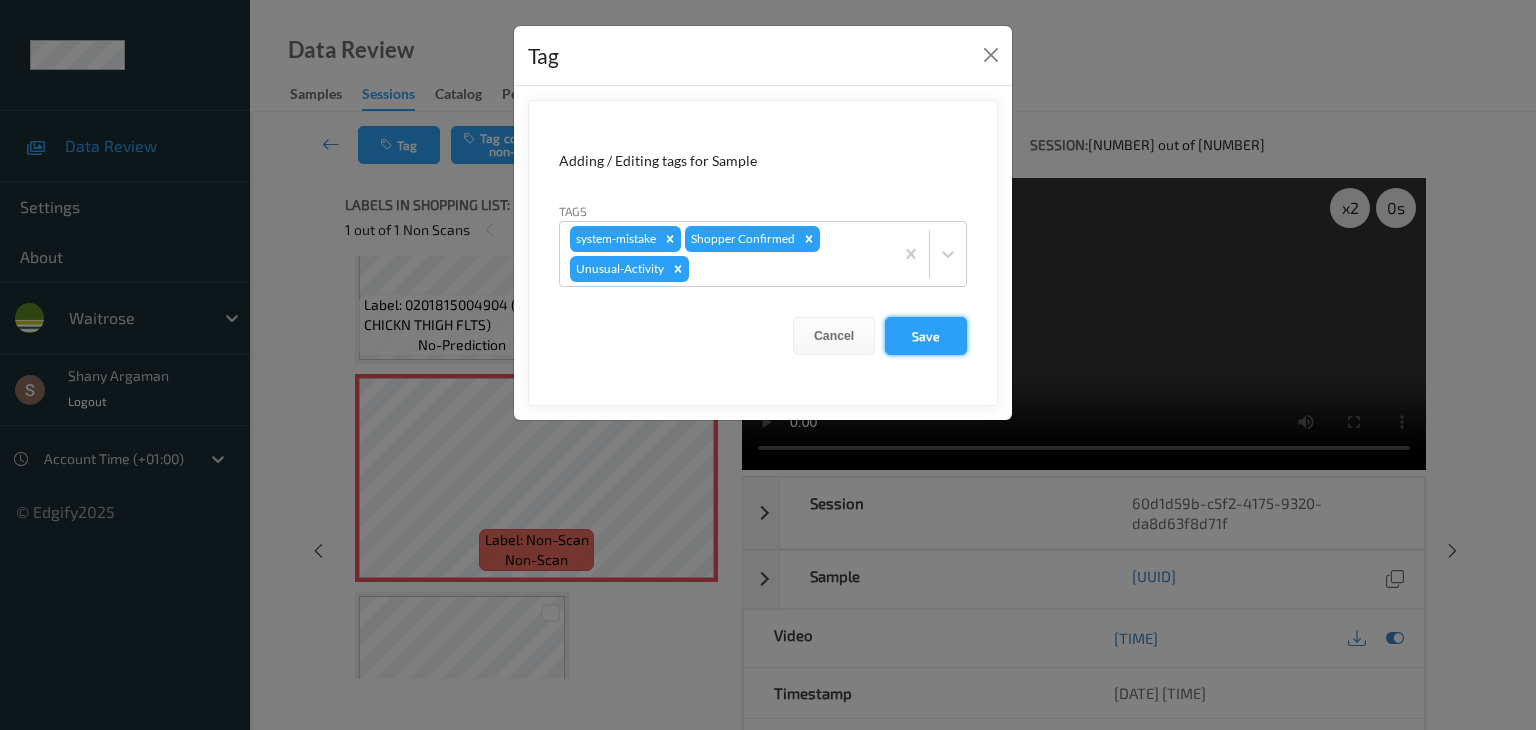 click on "Save" at bounding box center (926, 336) 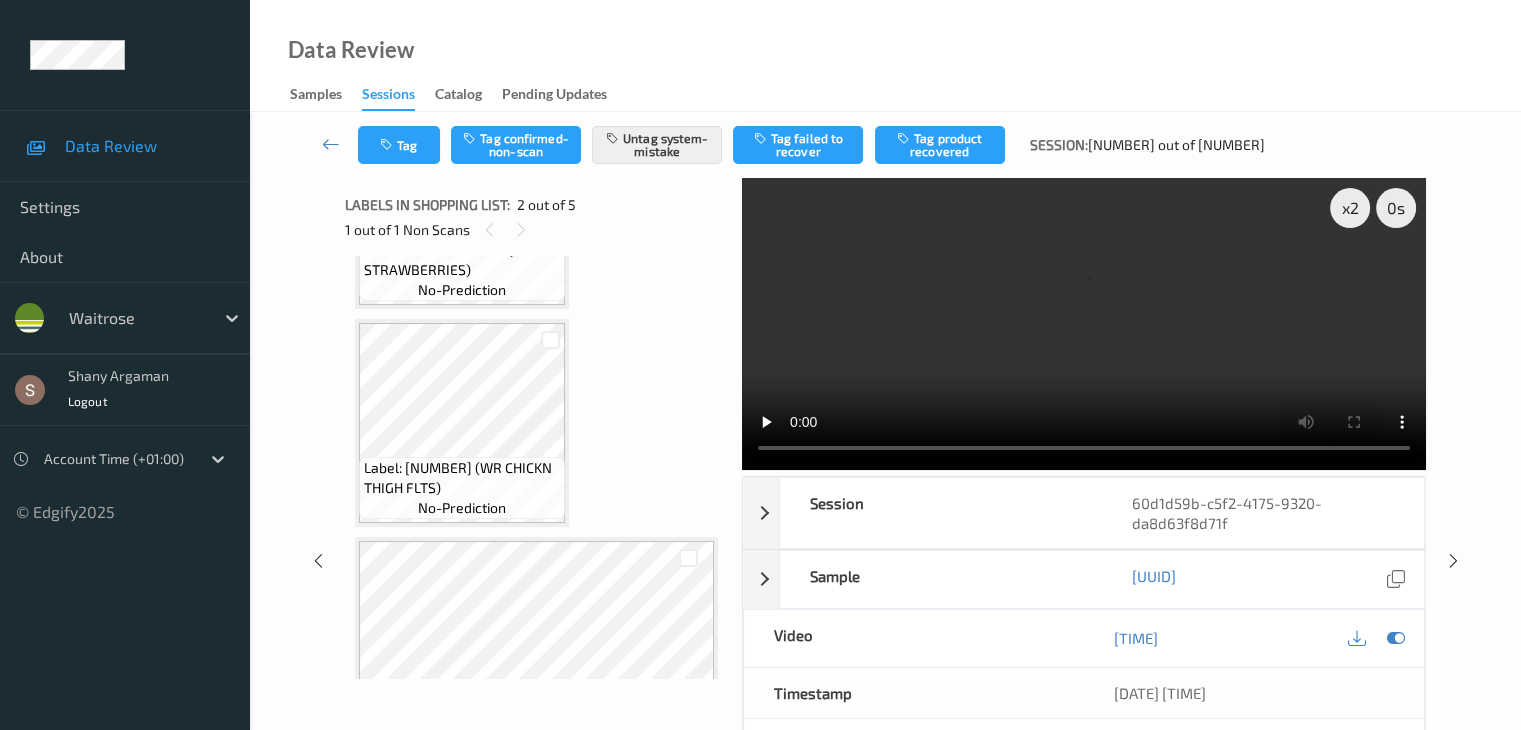 scroll, scrollTop: 676, scrollLeft: 0, axis: vertical 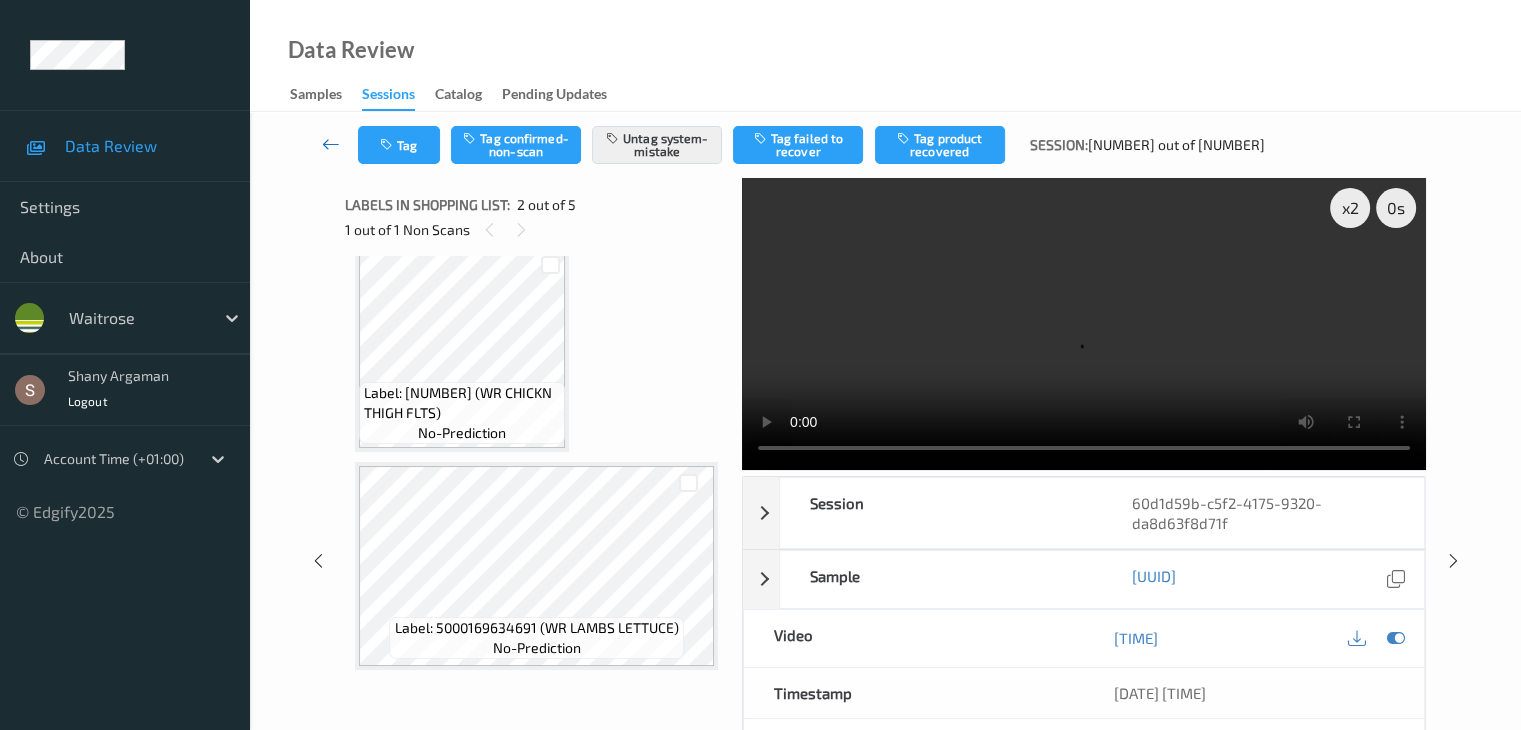 click at bounding box center (331, 144) 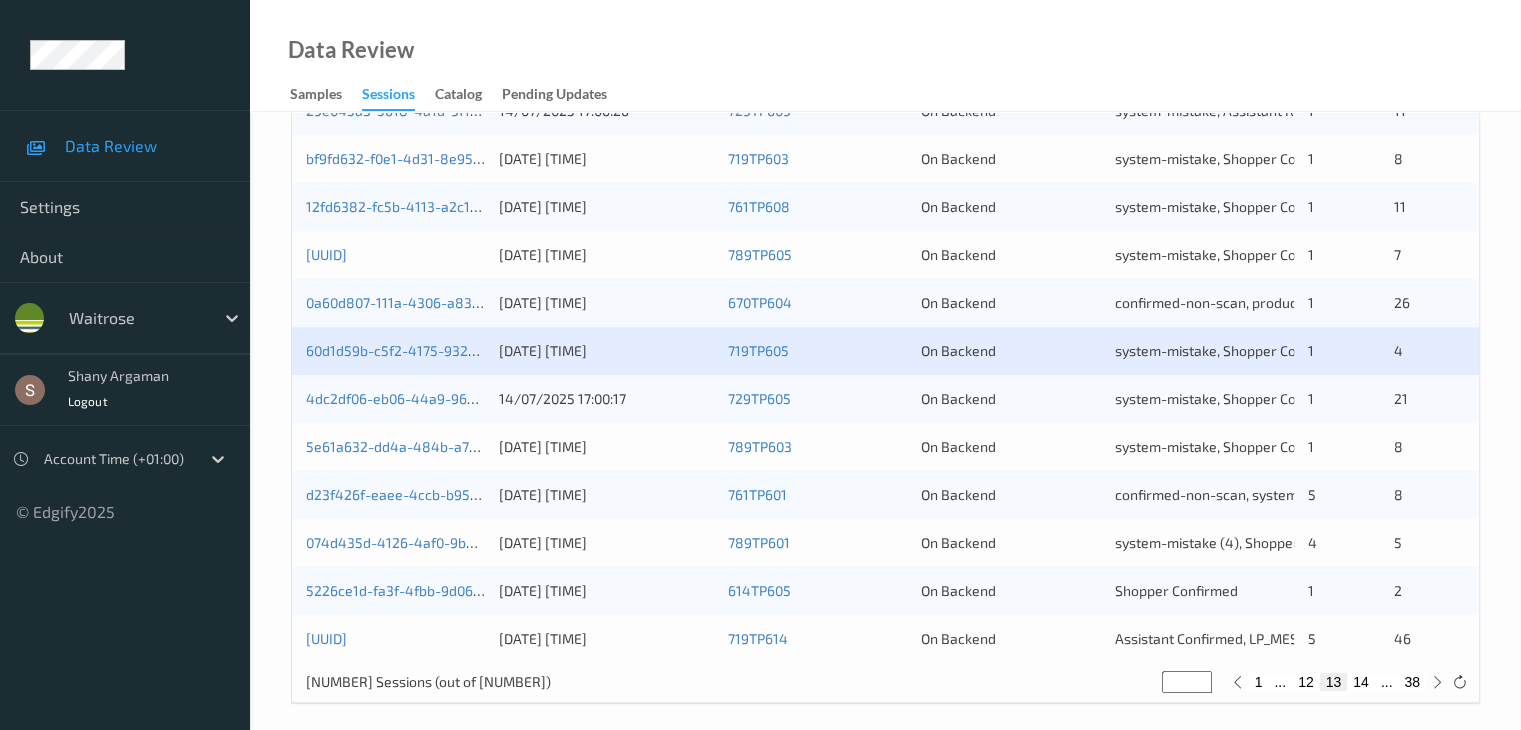 scroll, scrollTop: 932, scrollLeft: 0, axis: vertical 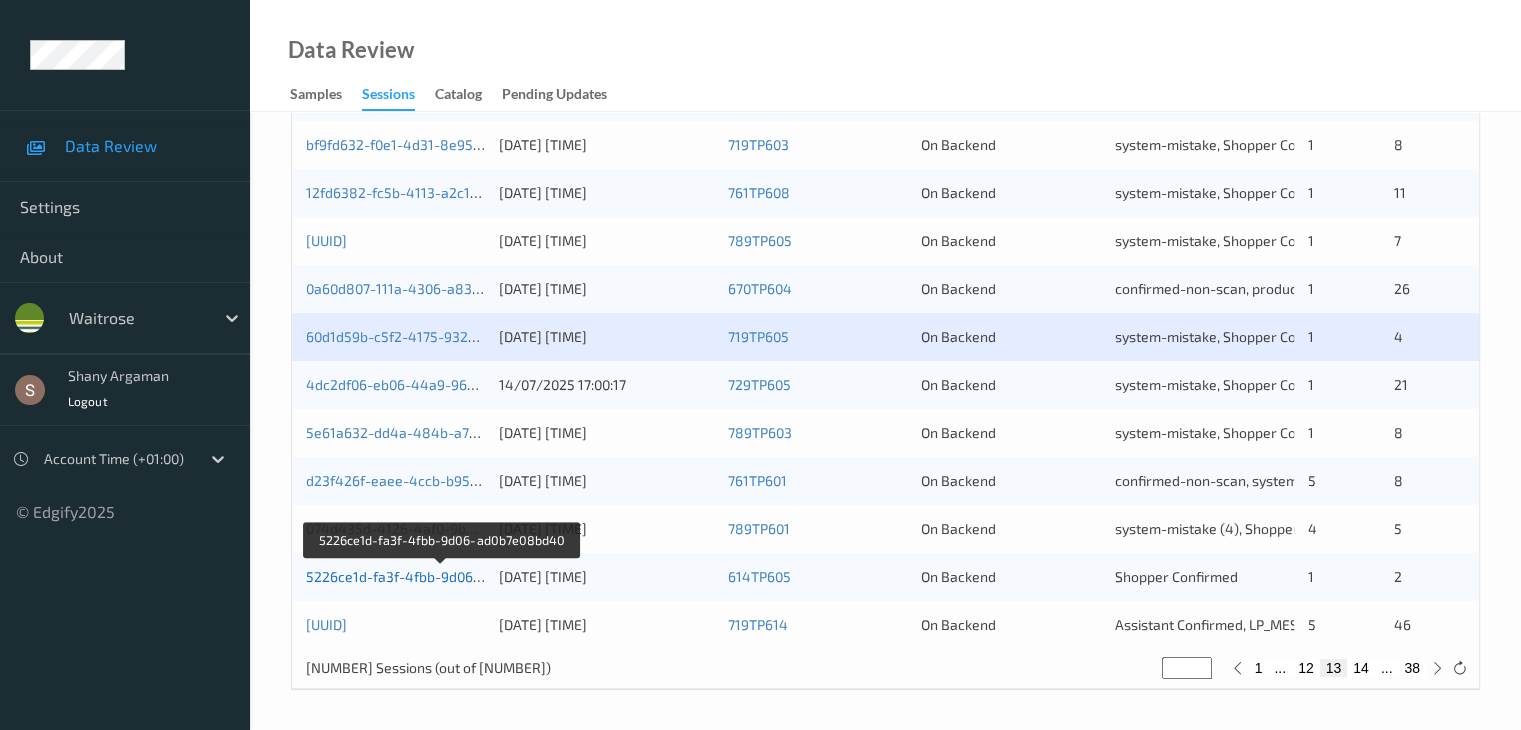 click on "5226ce1d-fa3f-4fbb-9d06-ad0b7e08bd40" at bounding box center (441, 576) 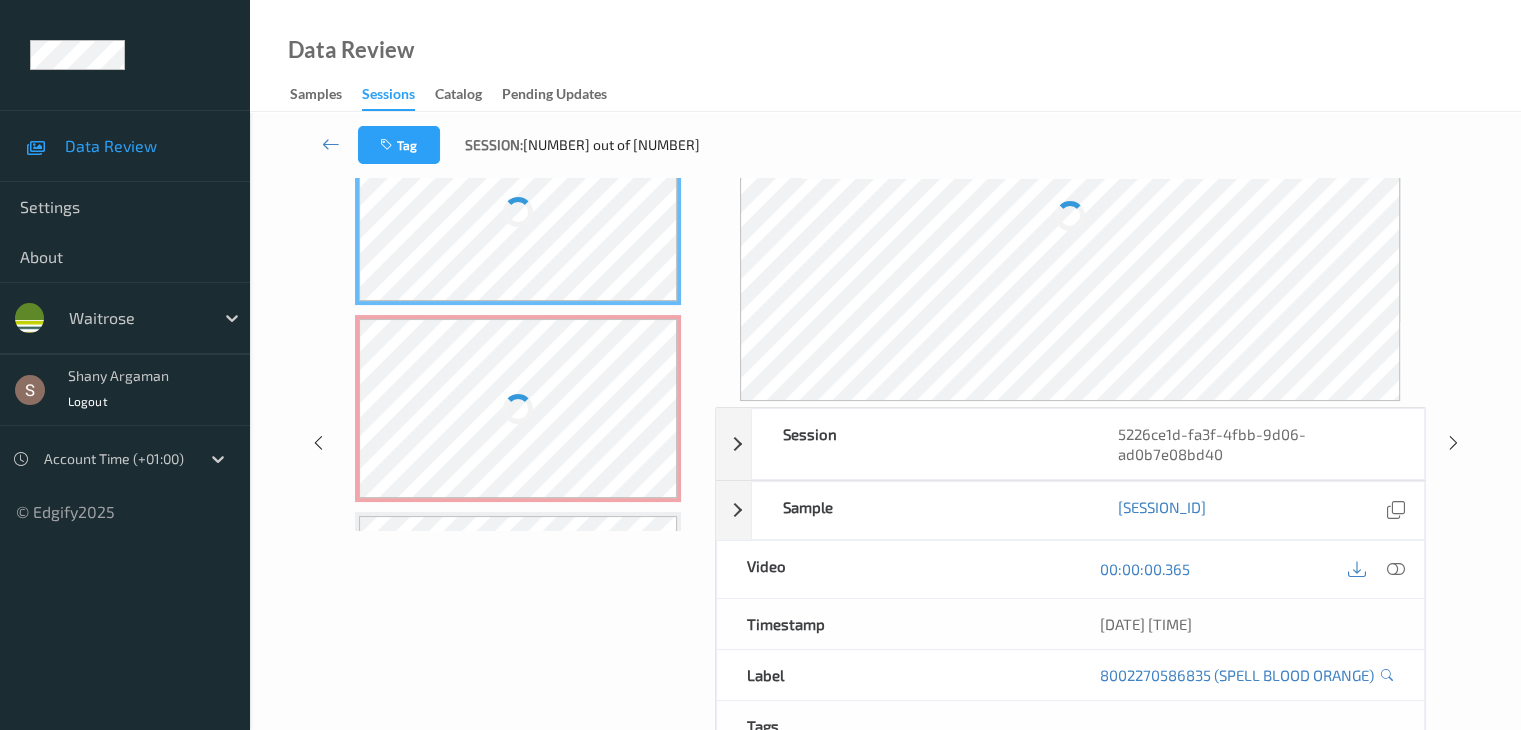 scroll, scrollTop: 0, scrollLeft: 0, axis: both 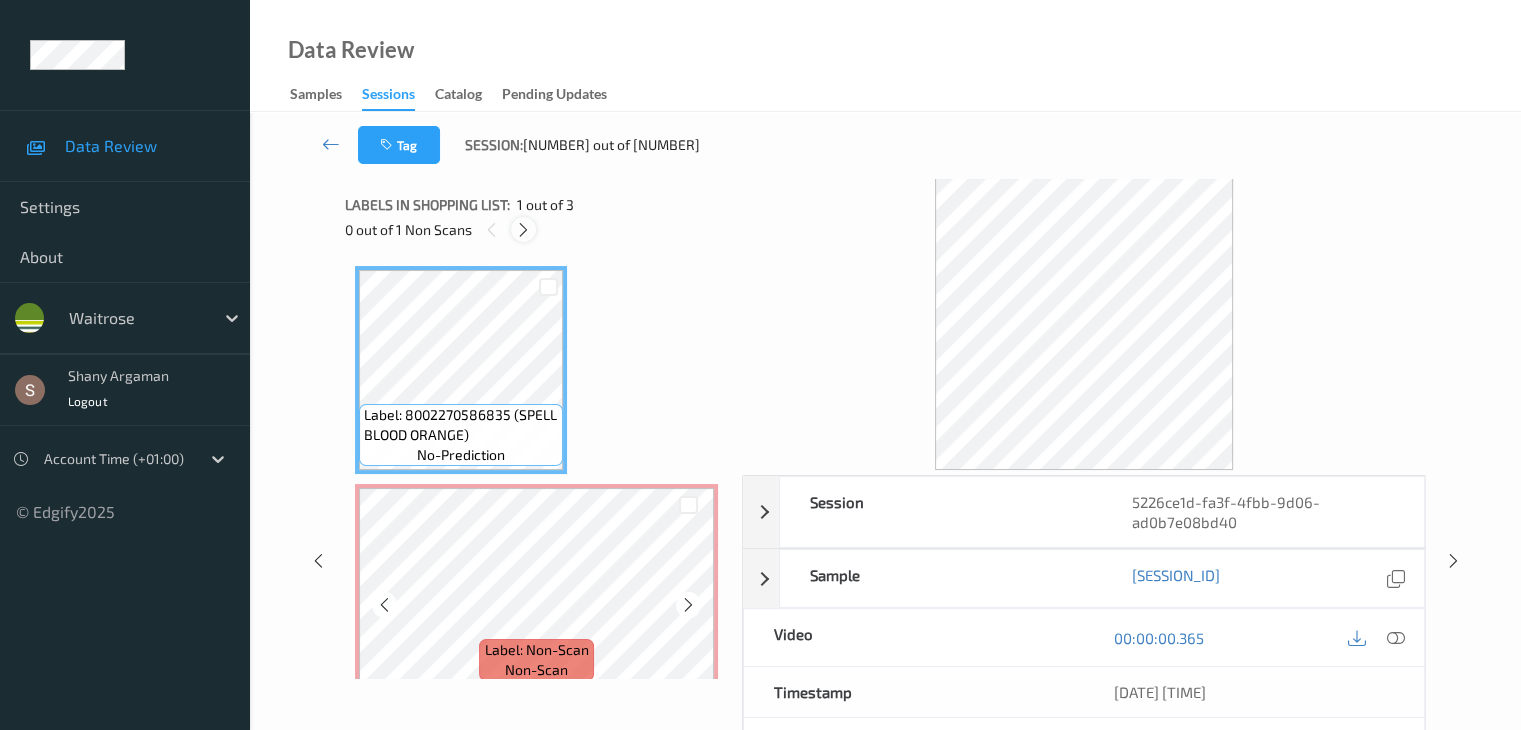 click at bounding box center (523, 230) 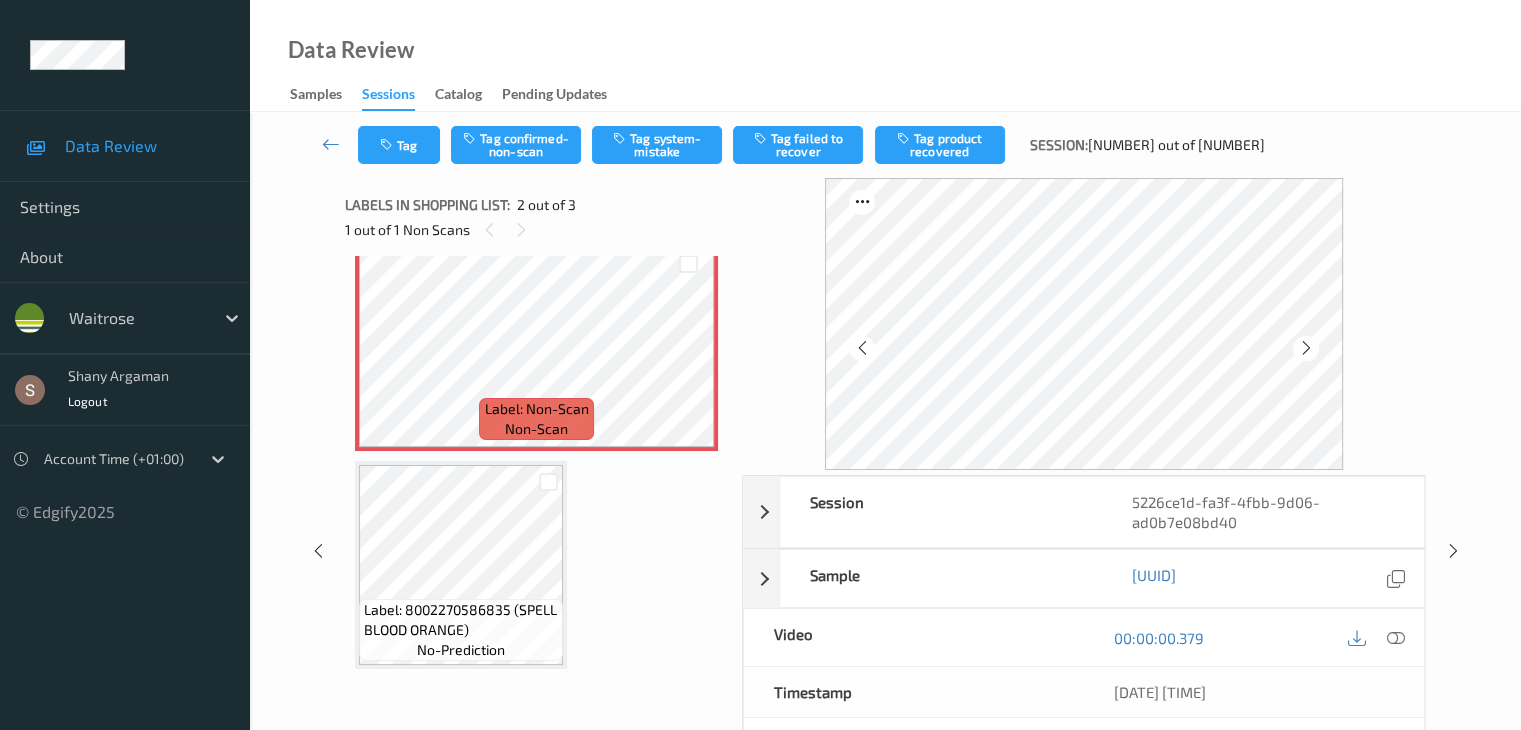 scroll, scrollTop: 0, scrollLeft: 0, axis: both 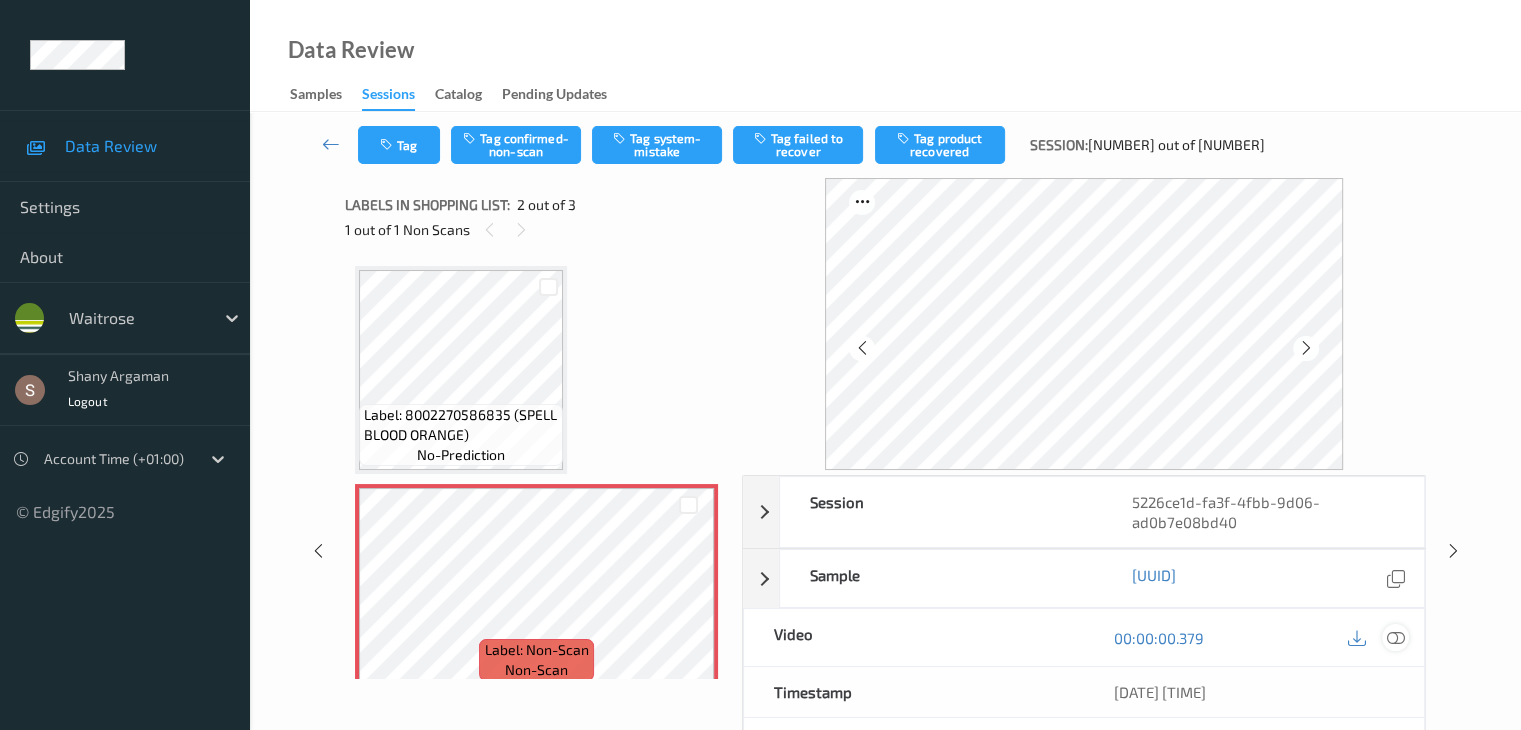 click at bounding box center (1395, 638) 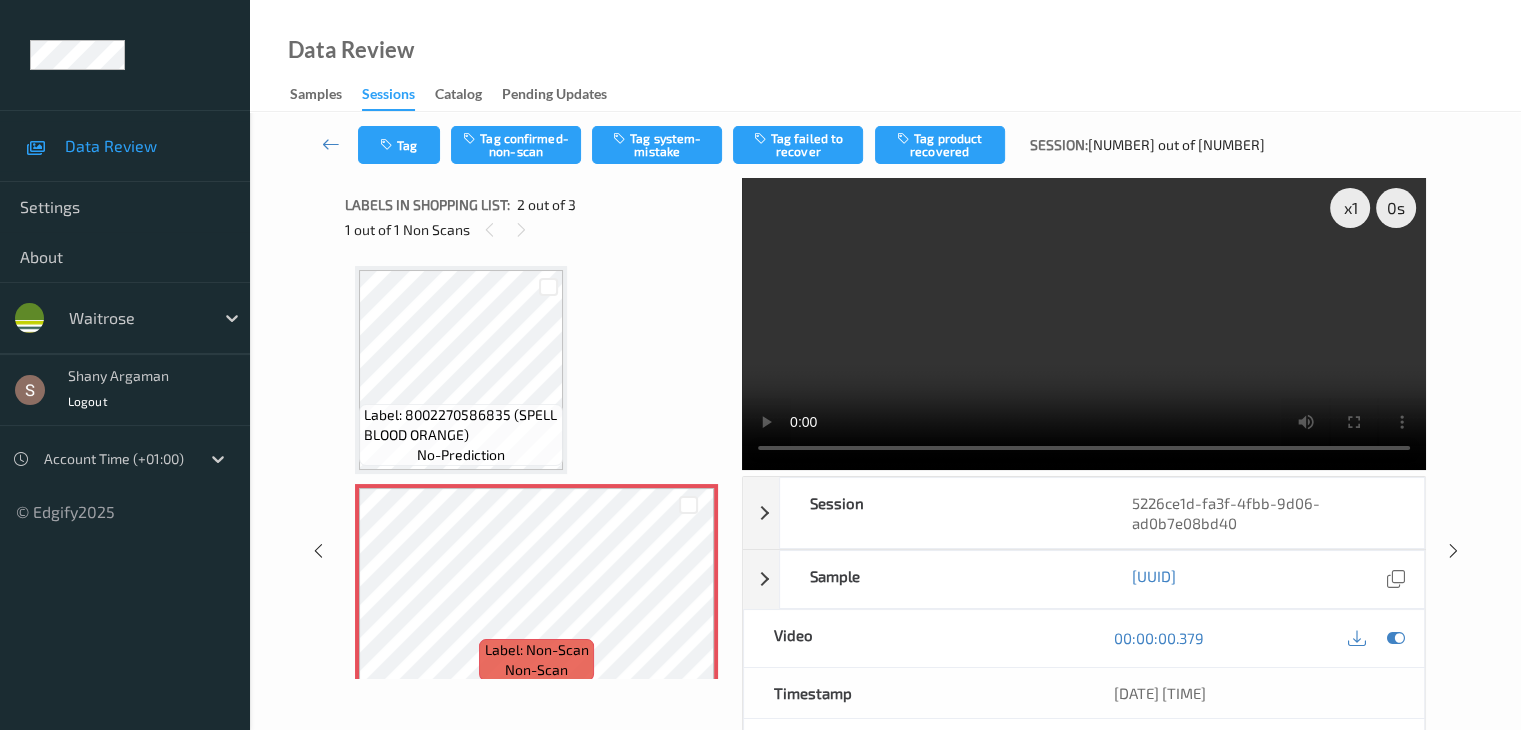click at bounding box center (1084, 324) 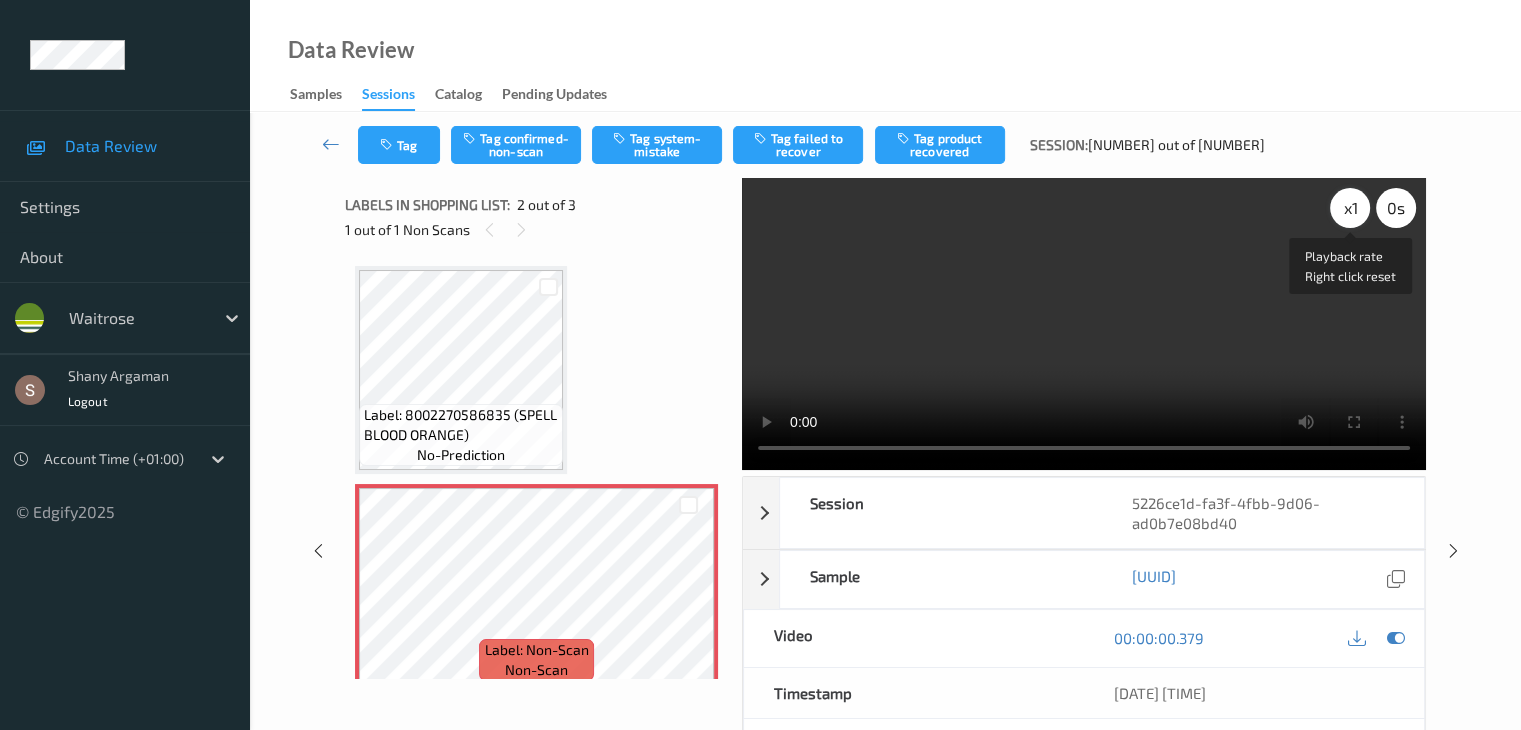 click on "x 1" at bounding box center [1350, 208] 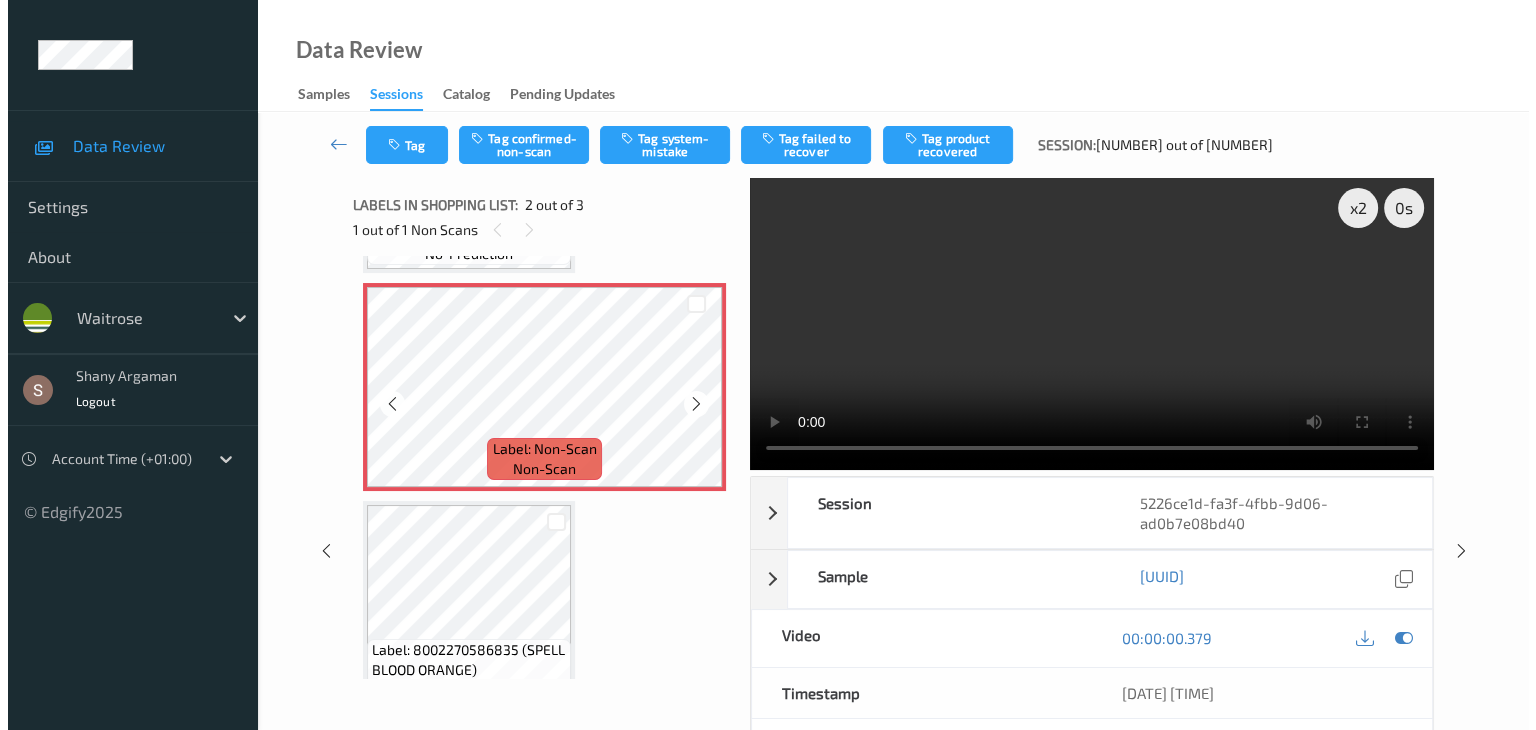 scroll, scrollTop: 241, scrollLeft: 0, axis: vertical 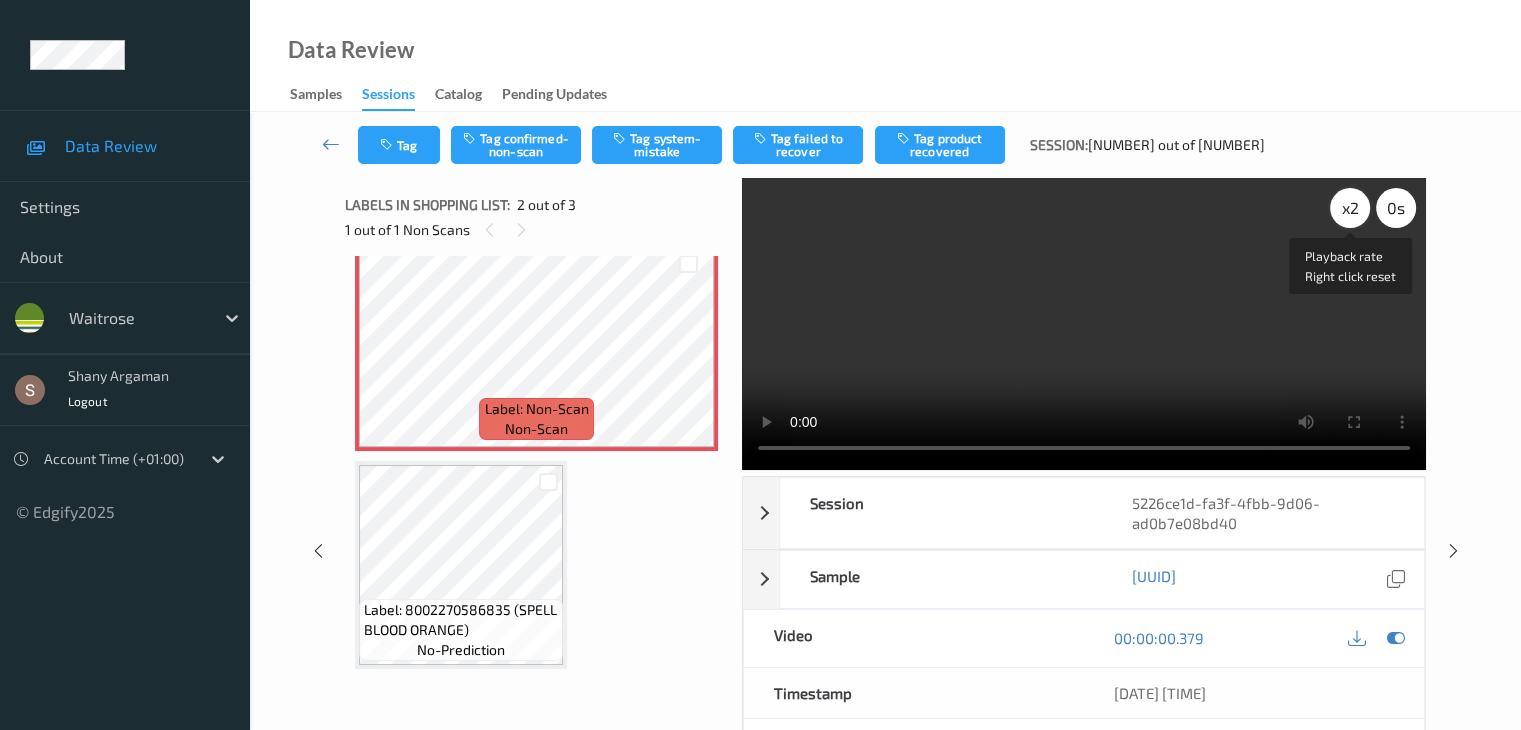 click on "x 2" at bounding box center (1350, 208) 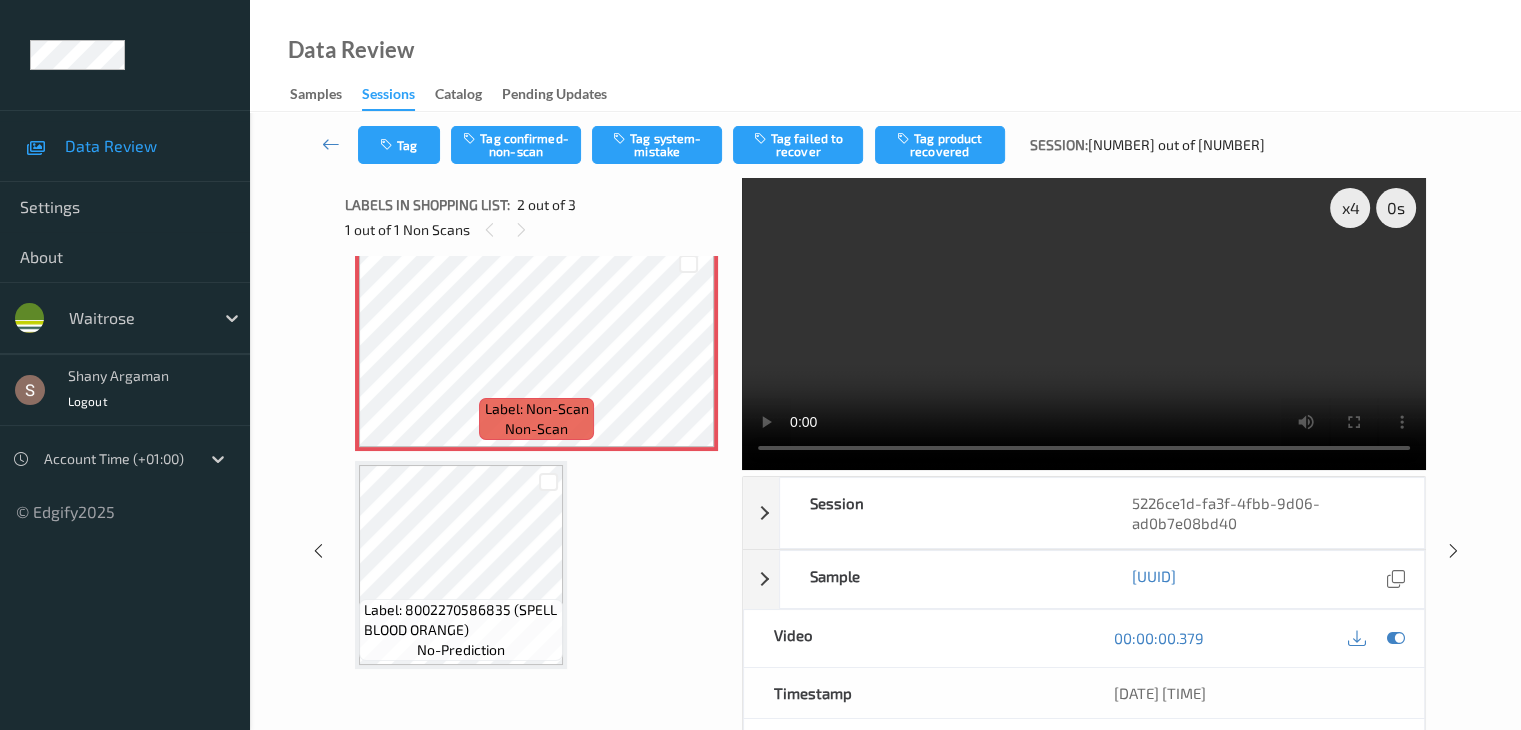 type 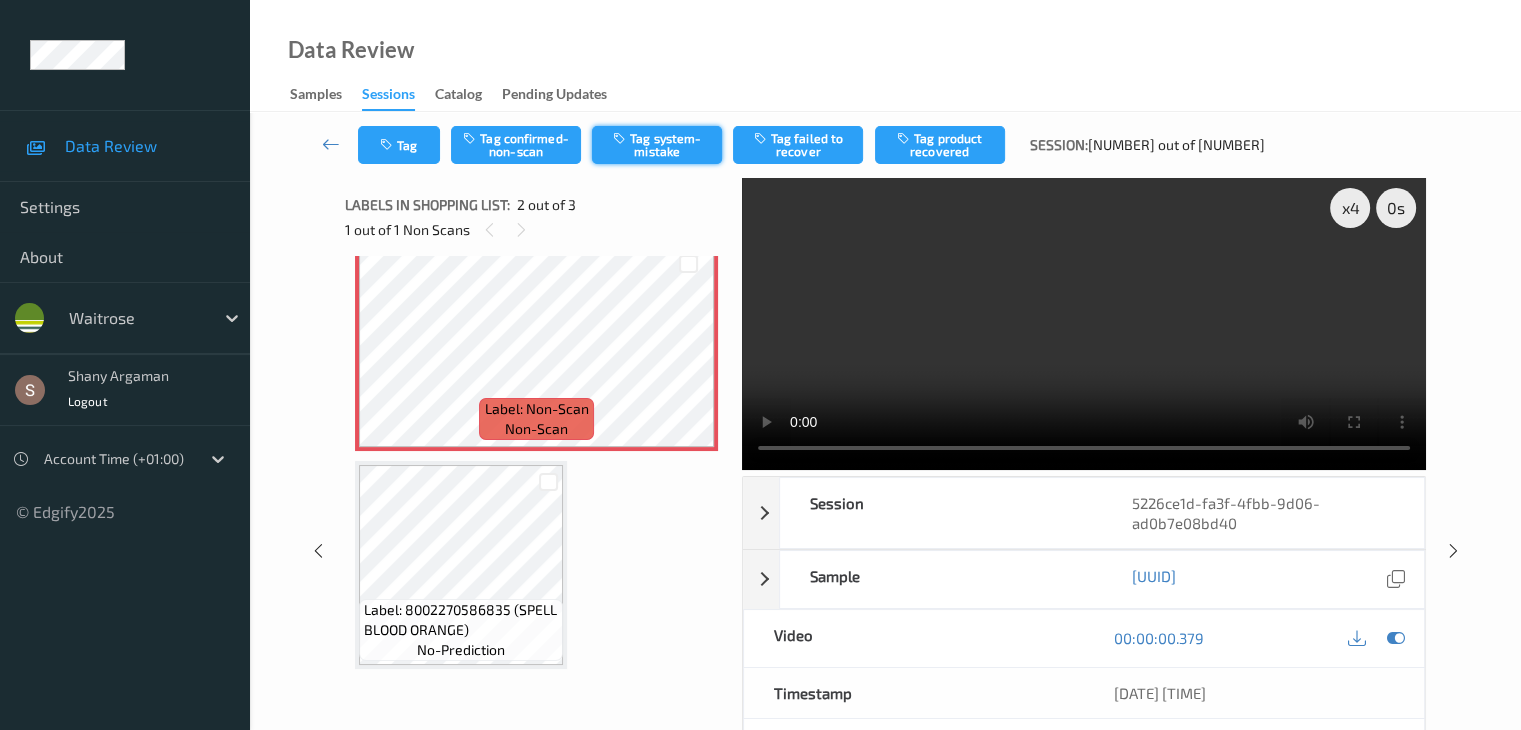 click on "Tag   system-mistake" at bounding box center (657, 145) 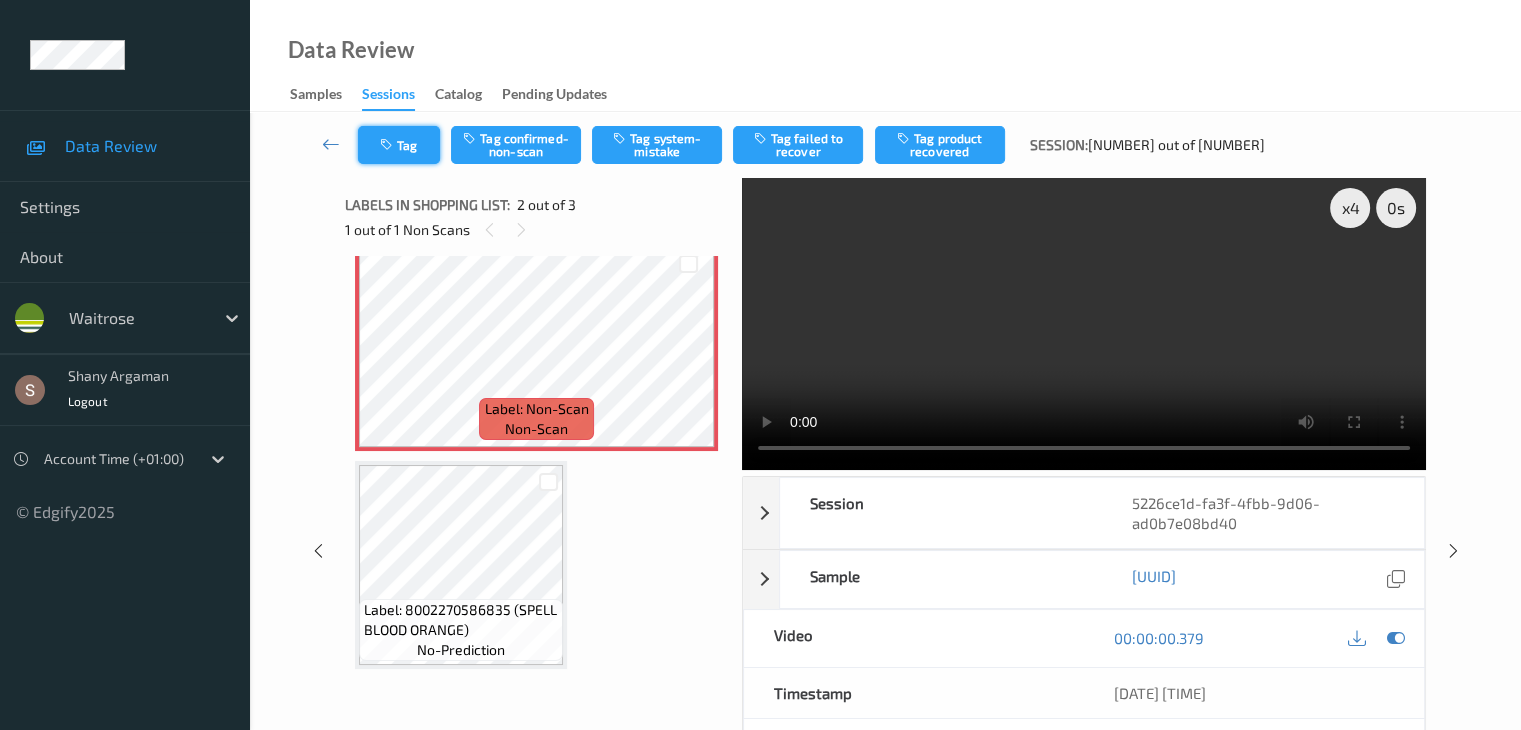 click at bounding box center [388, 145] 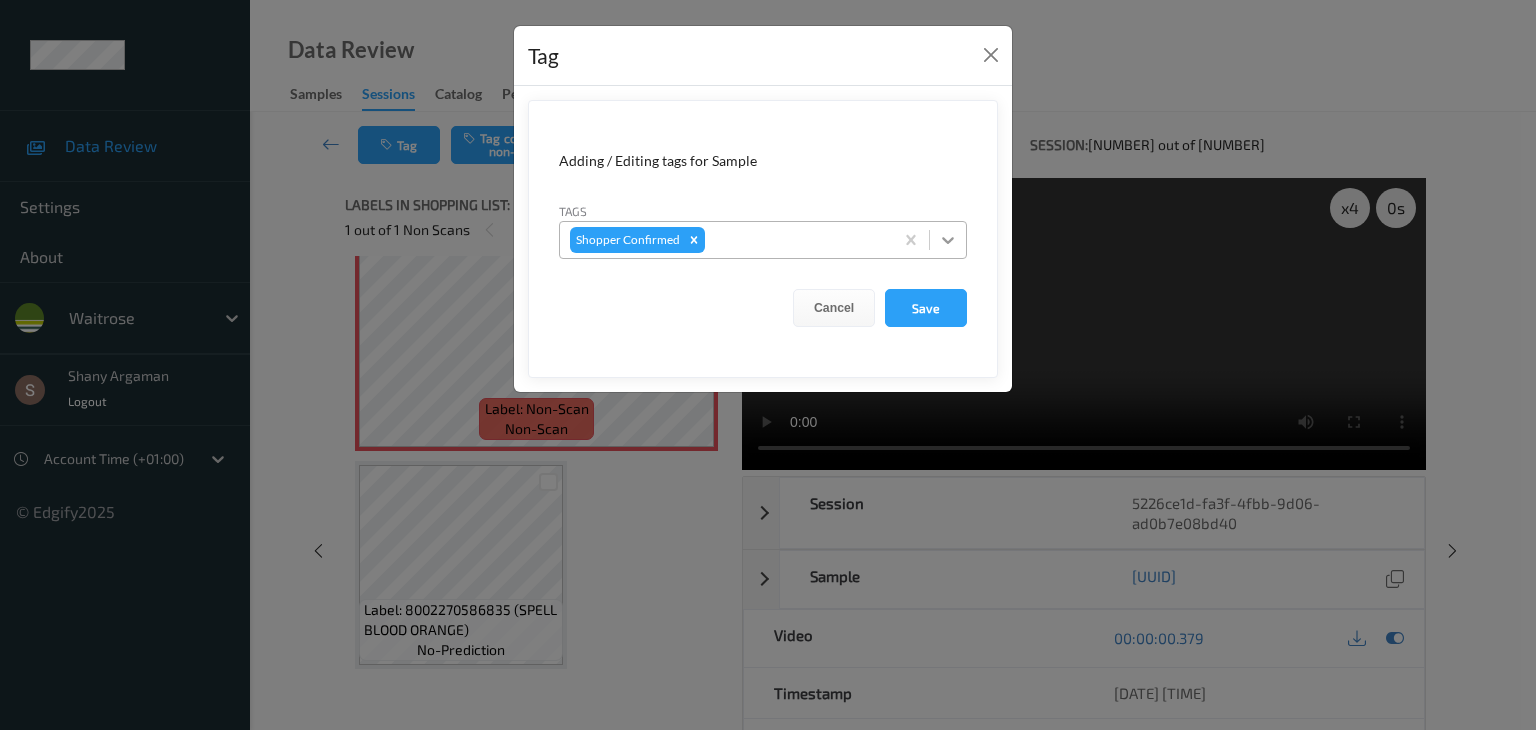 click 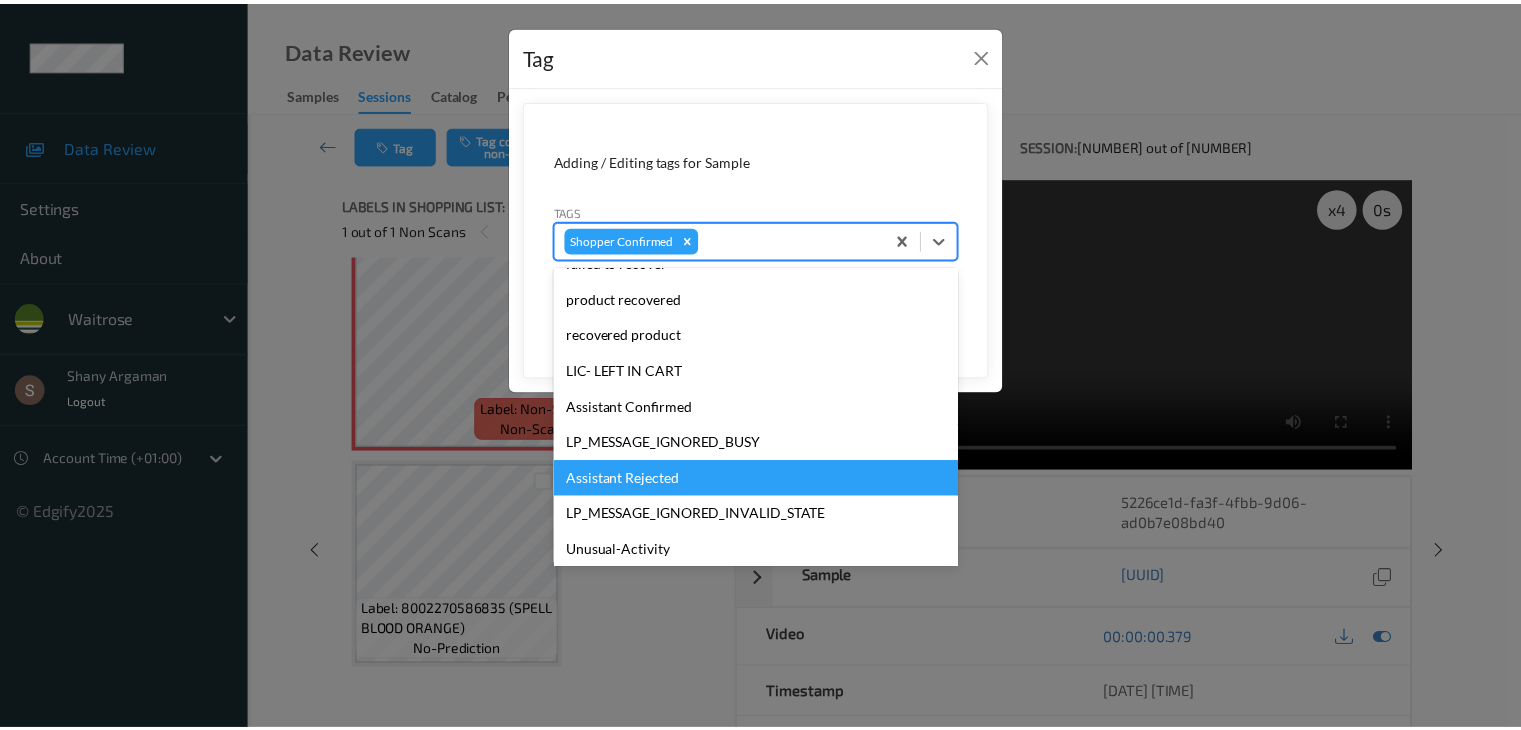 scroll, scrollTop: 392, scrollLeft: 0, axis: vertical 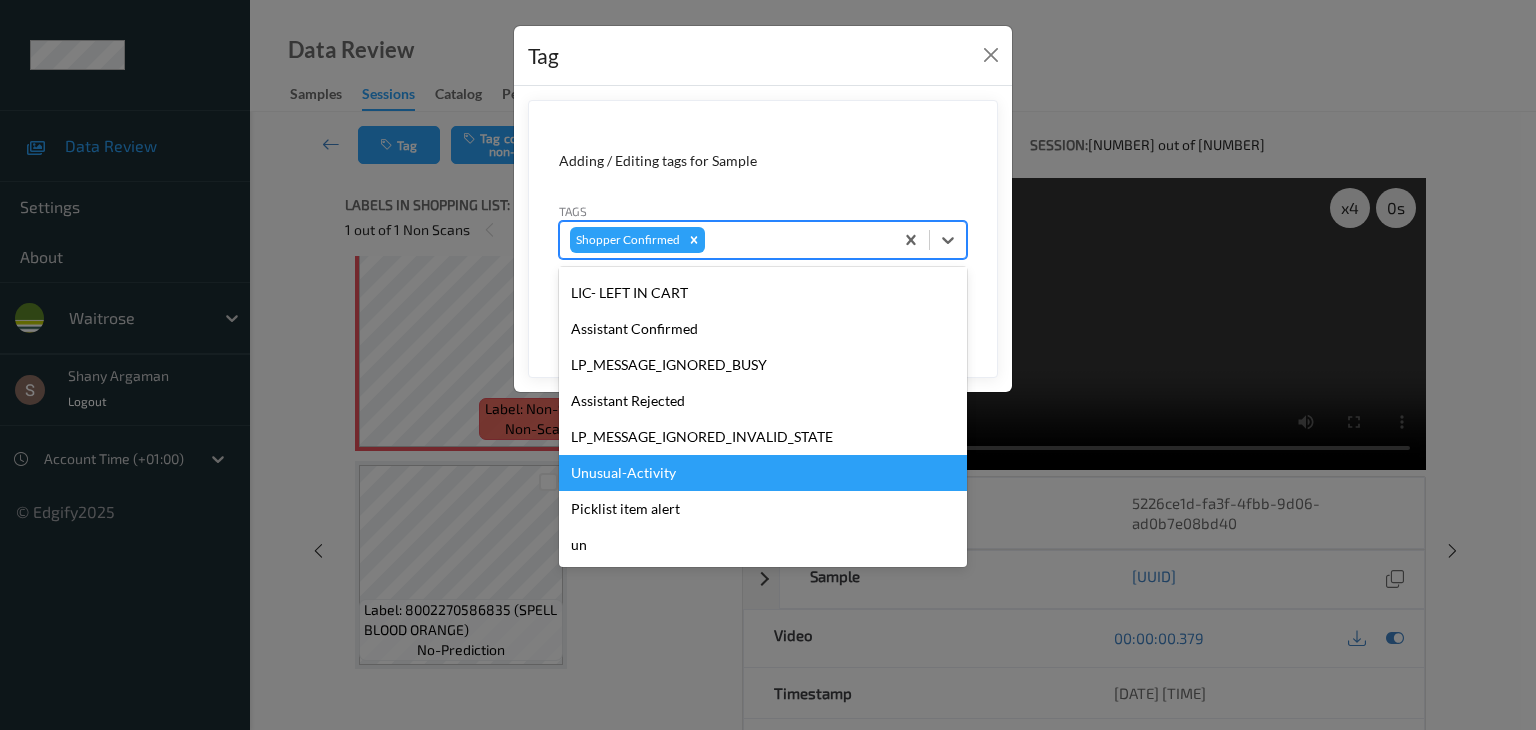 click on "Unusual-Activity" at bounding box center (763, 473) 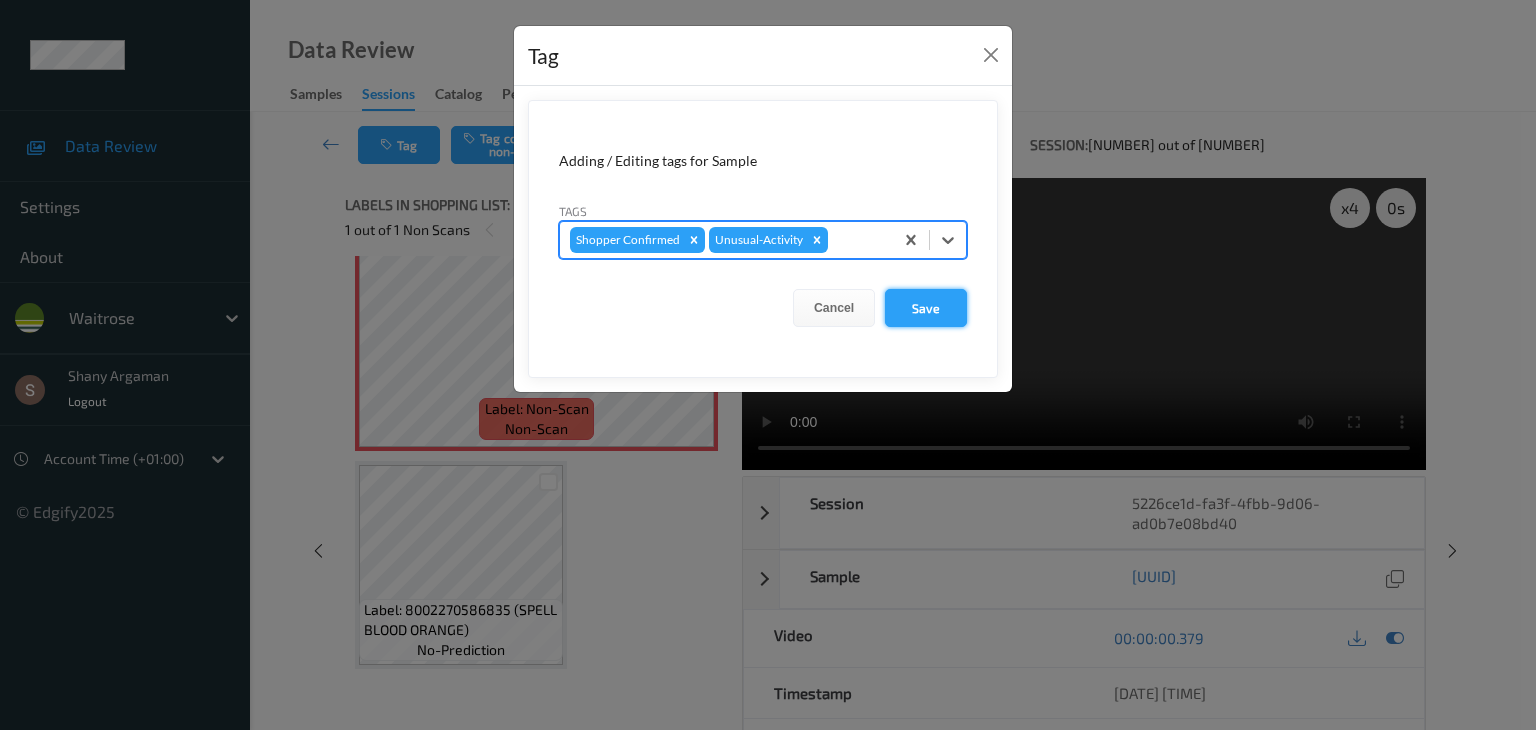 click on "Save" at bounding box center (926, 308) 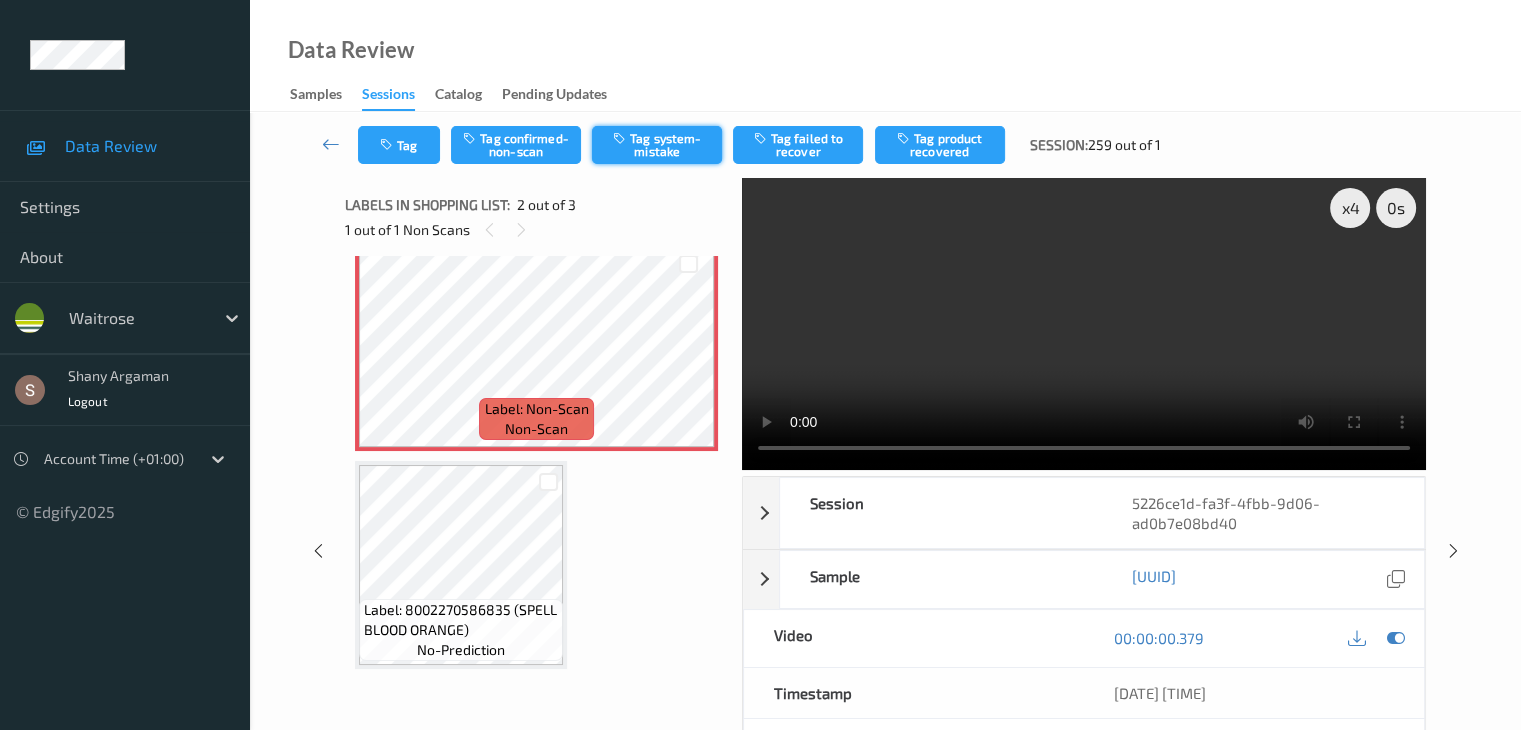 click at bounding box center [621, 138] 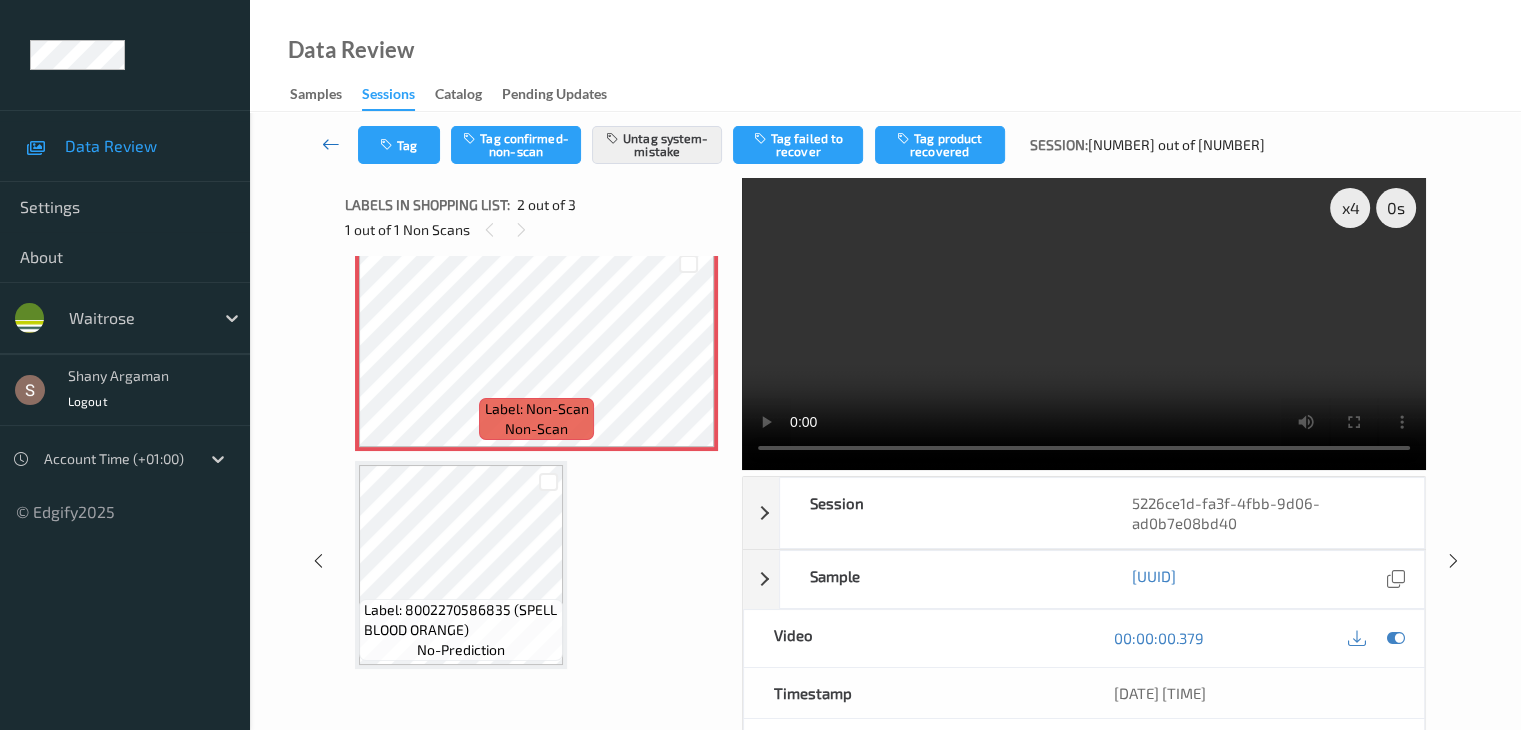 click at bounding box center (331, 144) 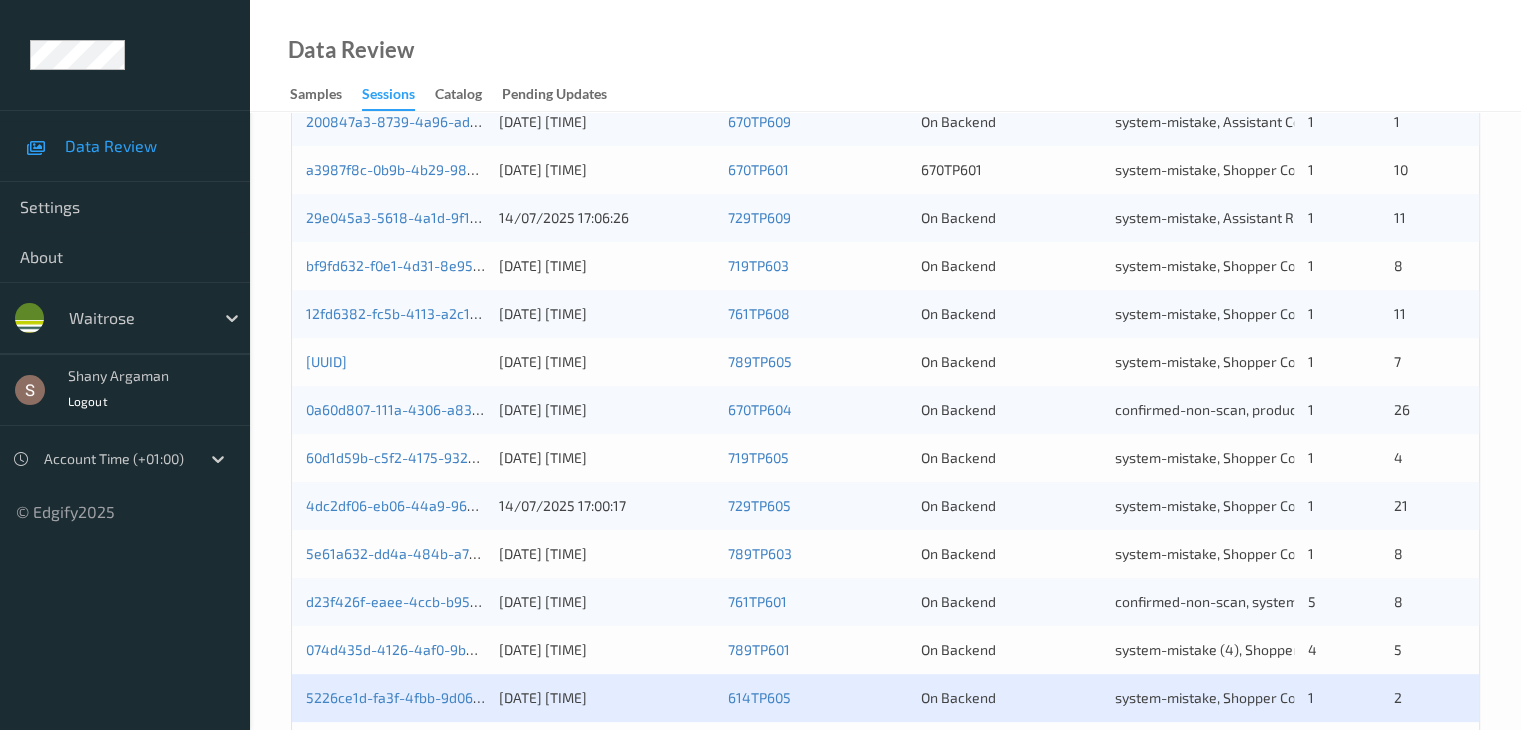scroll, scrollTop: 932, scrollLeft: 0, axis: vertical 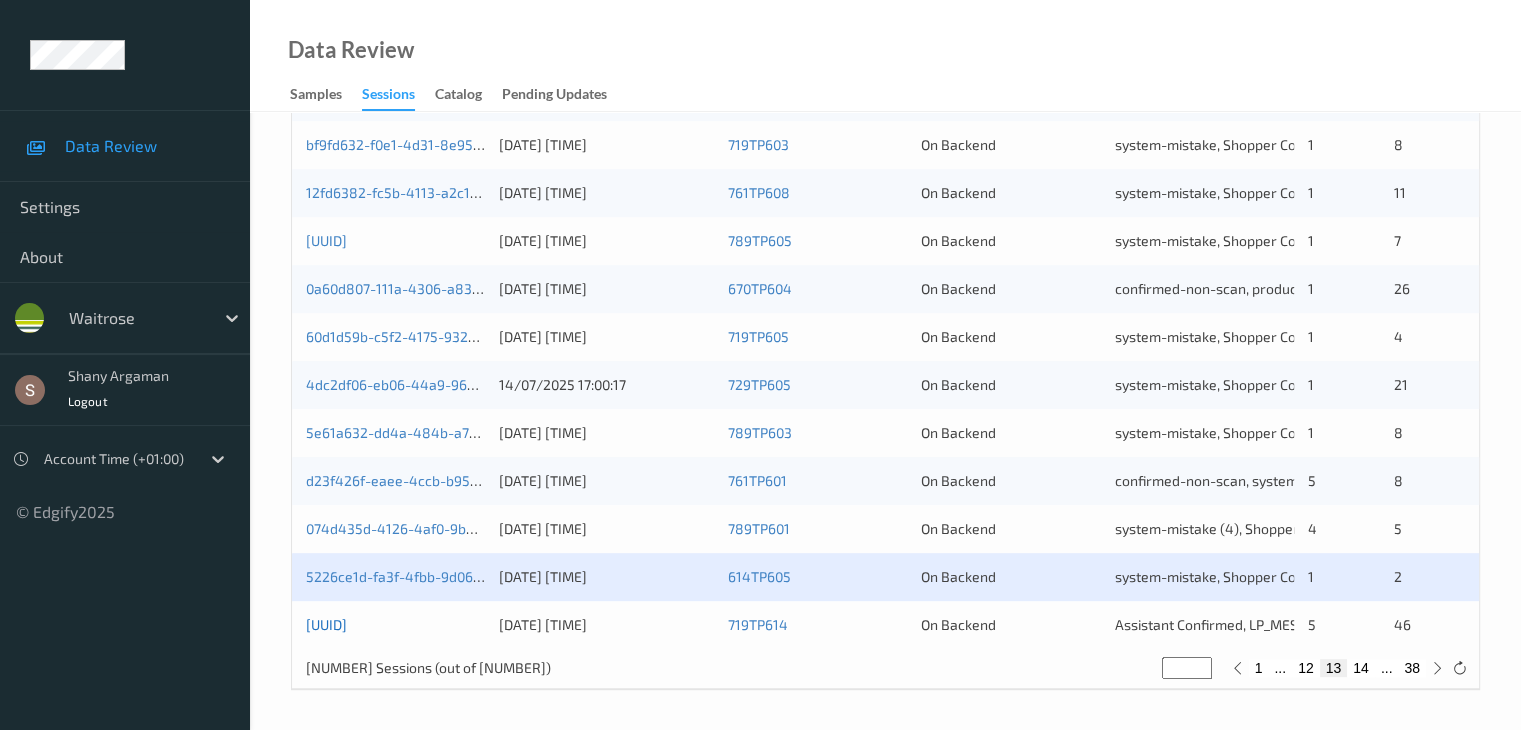 click on "[UUID]" at bounding box center (326, 624) 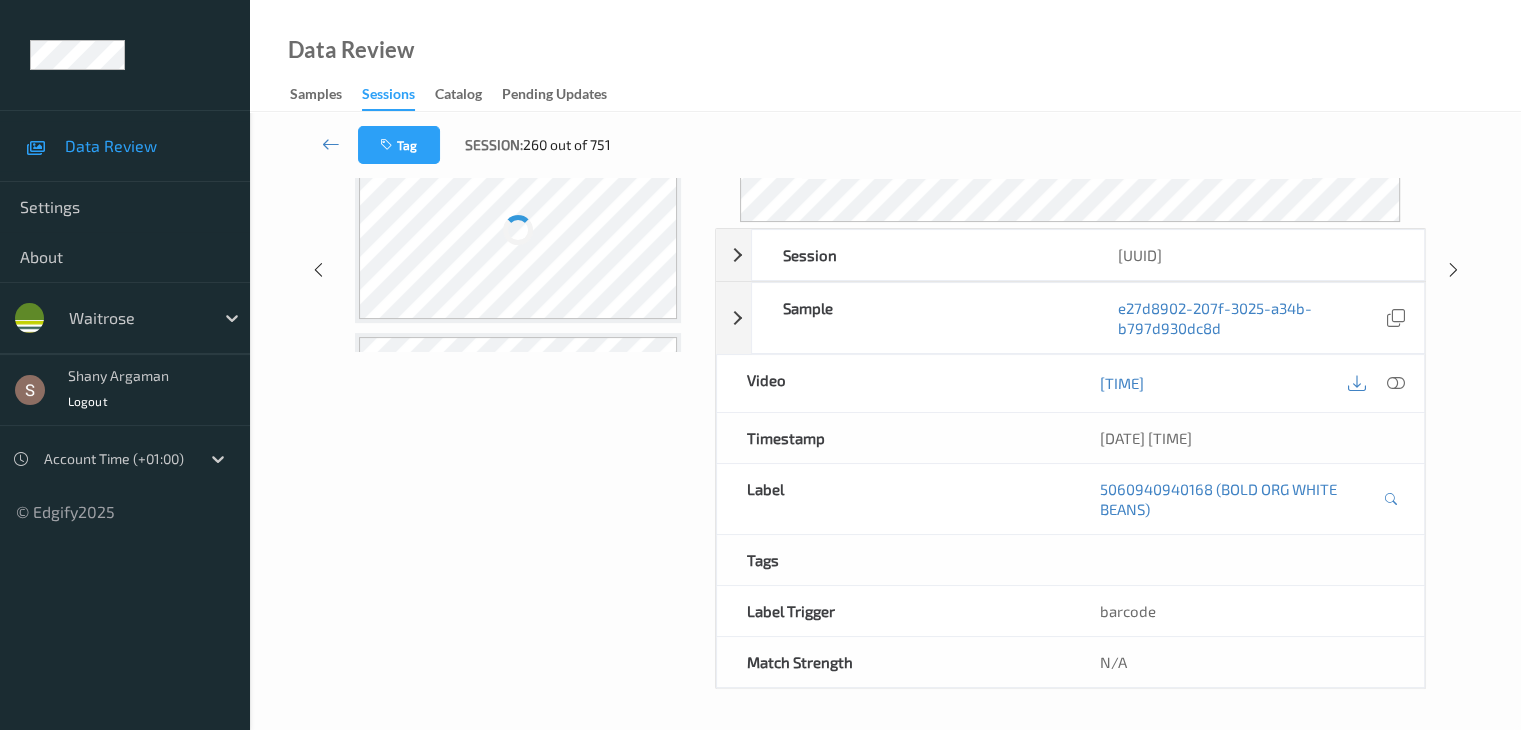 scroll, scrollTop: 0, scrollLeft: 0, axis: both 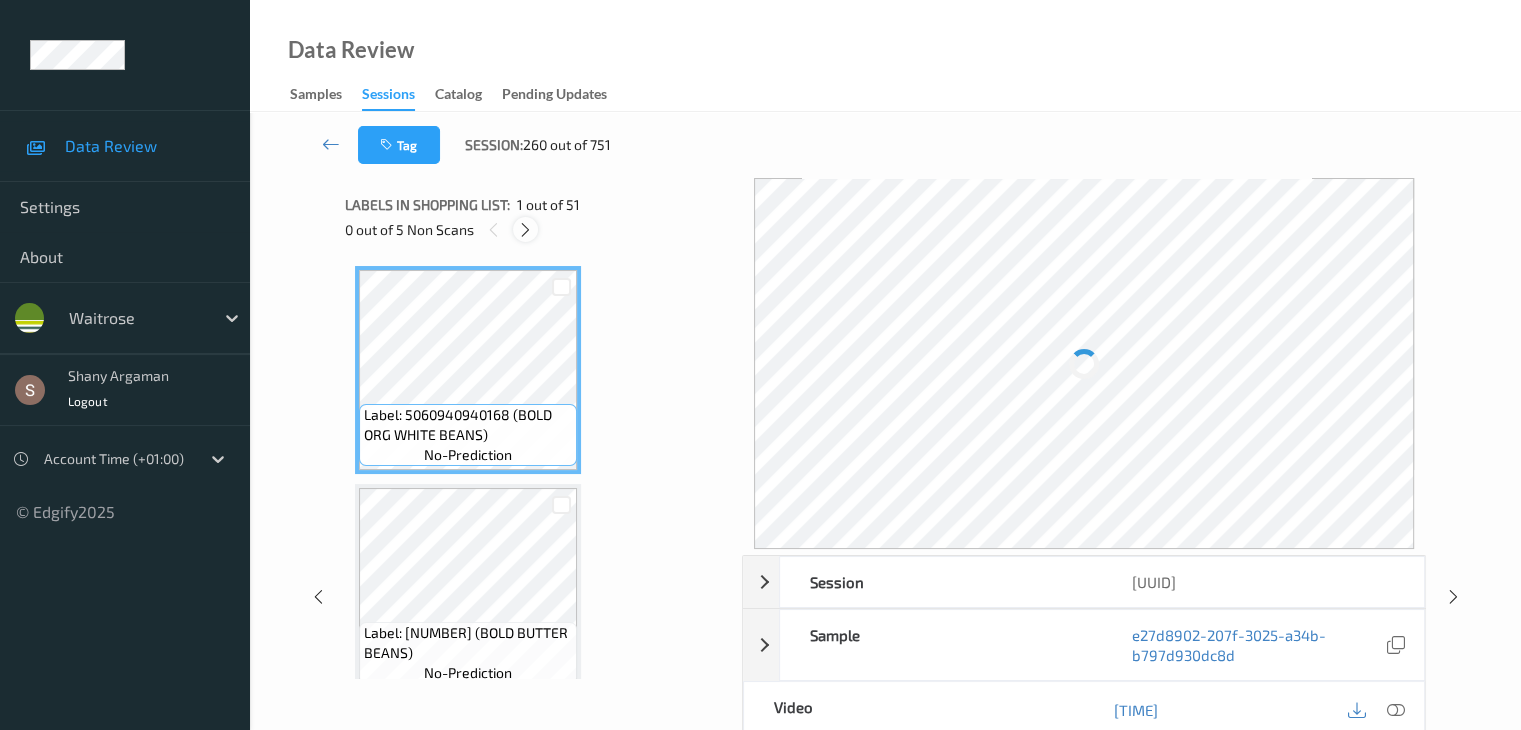 click at bounding box center [525, 229] 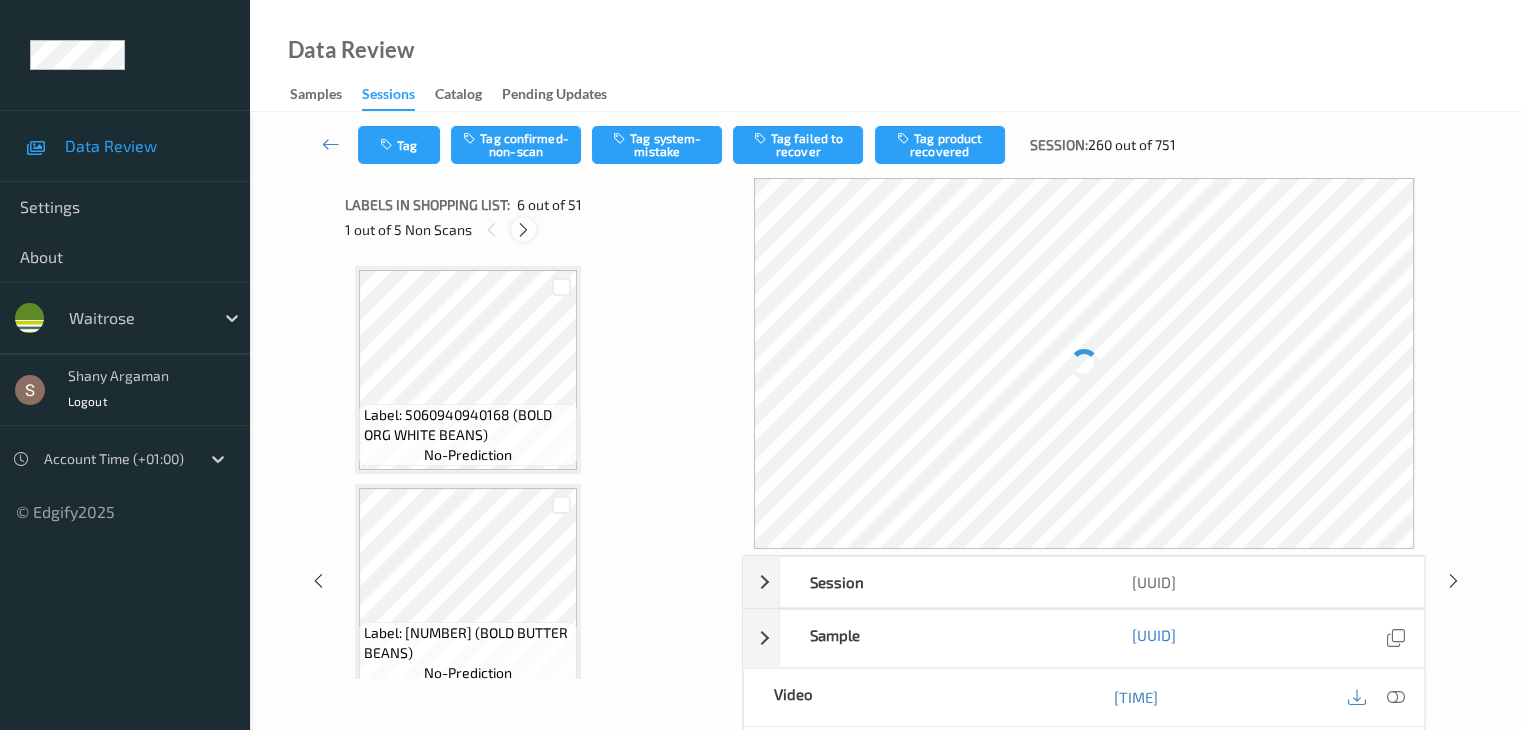 scroll, scrollTop: 882, scrollLeft: 0, axis: vertical 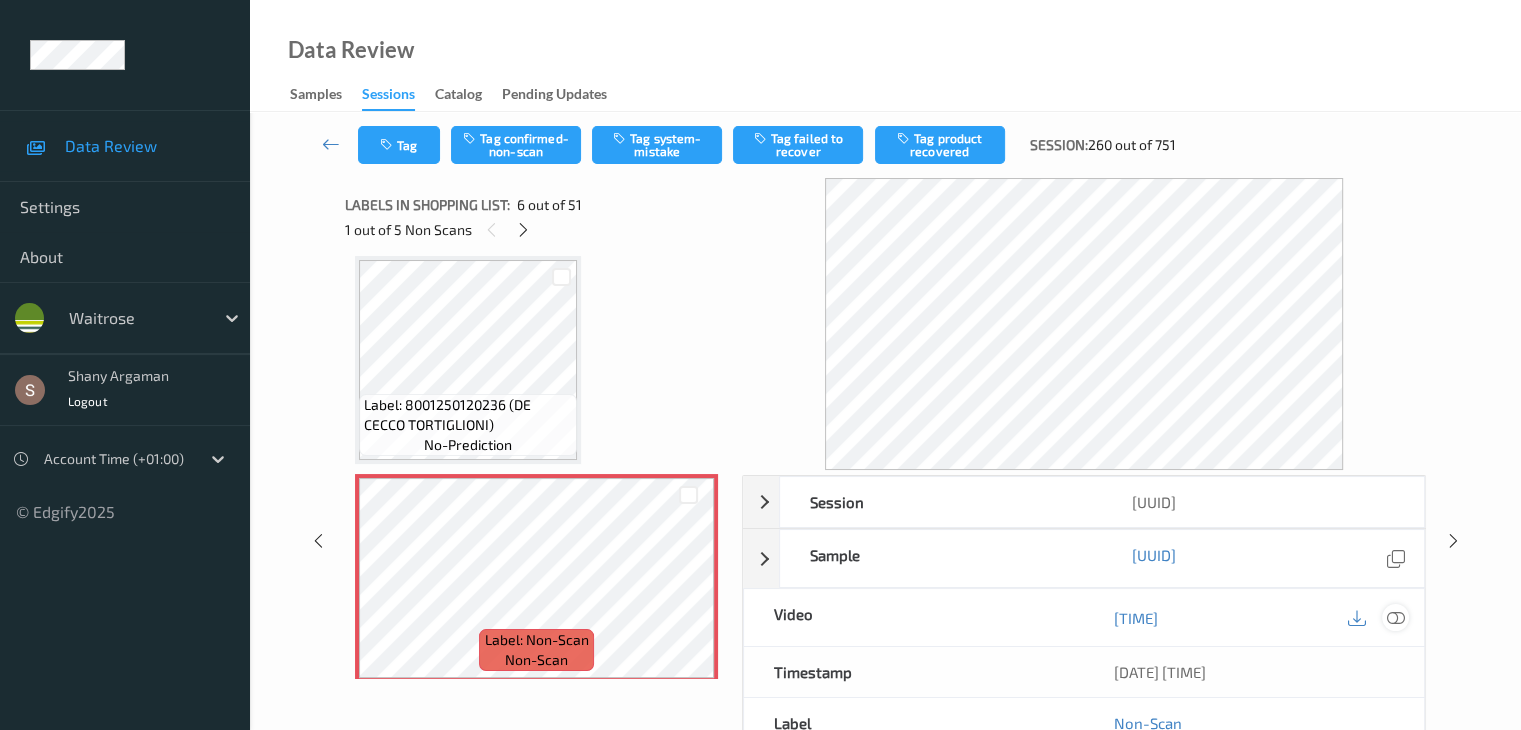 click at bounding box center [1395, 618] 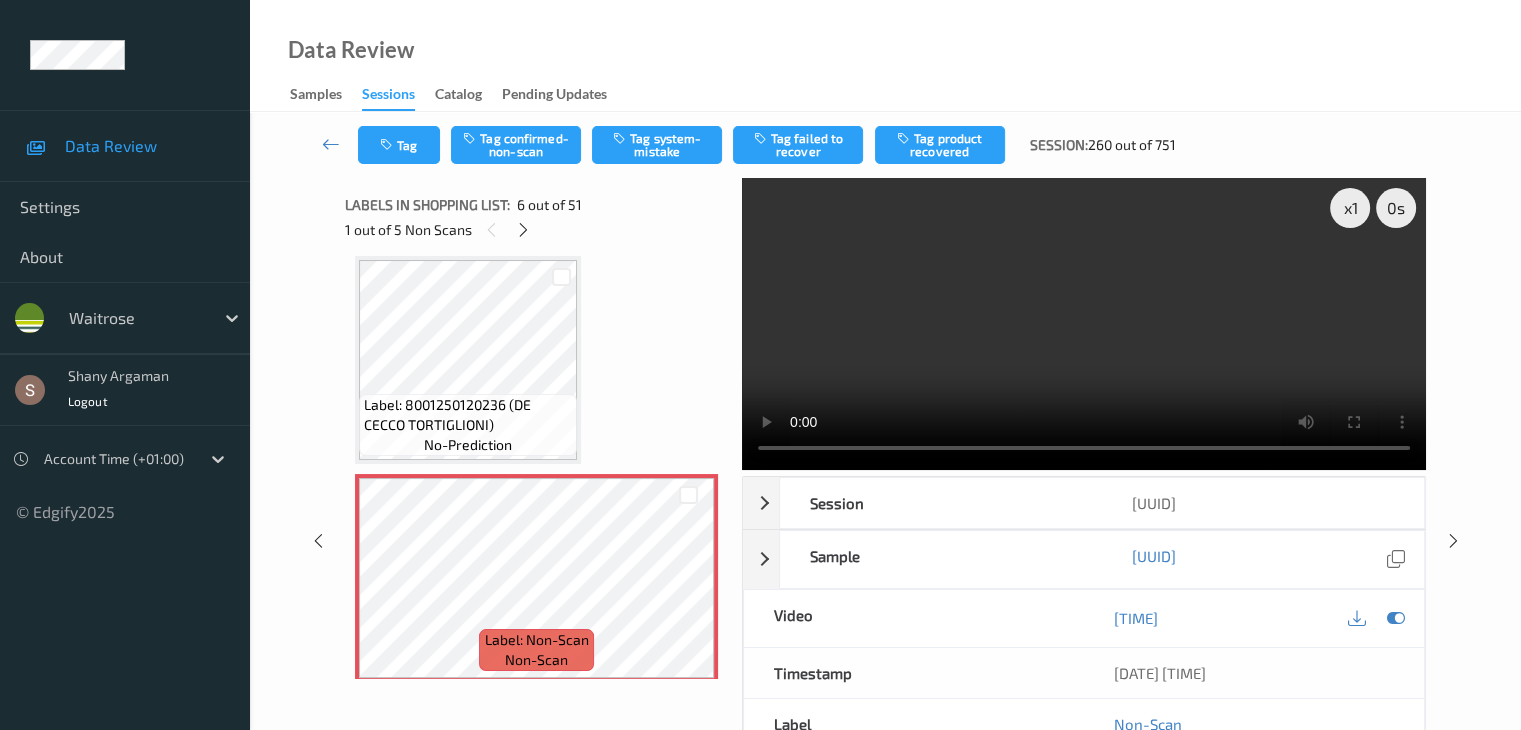 click at bounding box center [1084, 324] 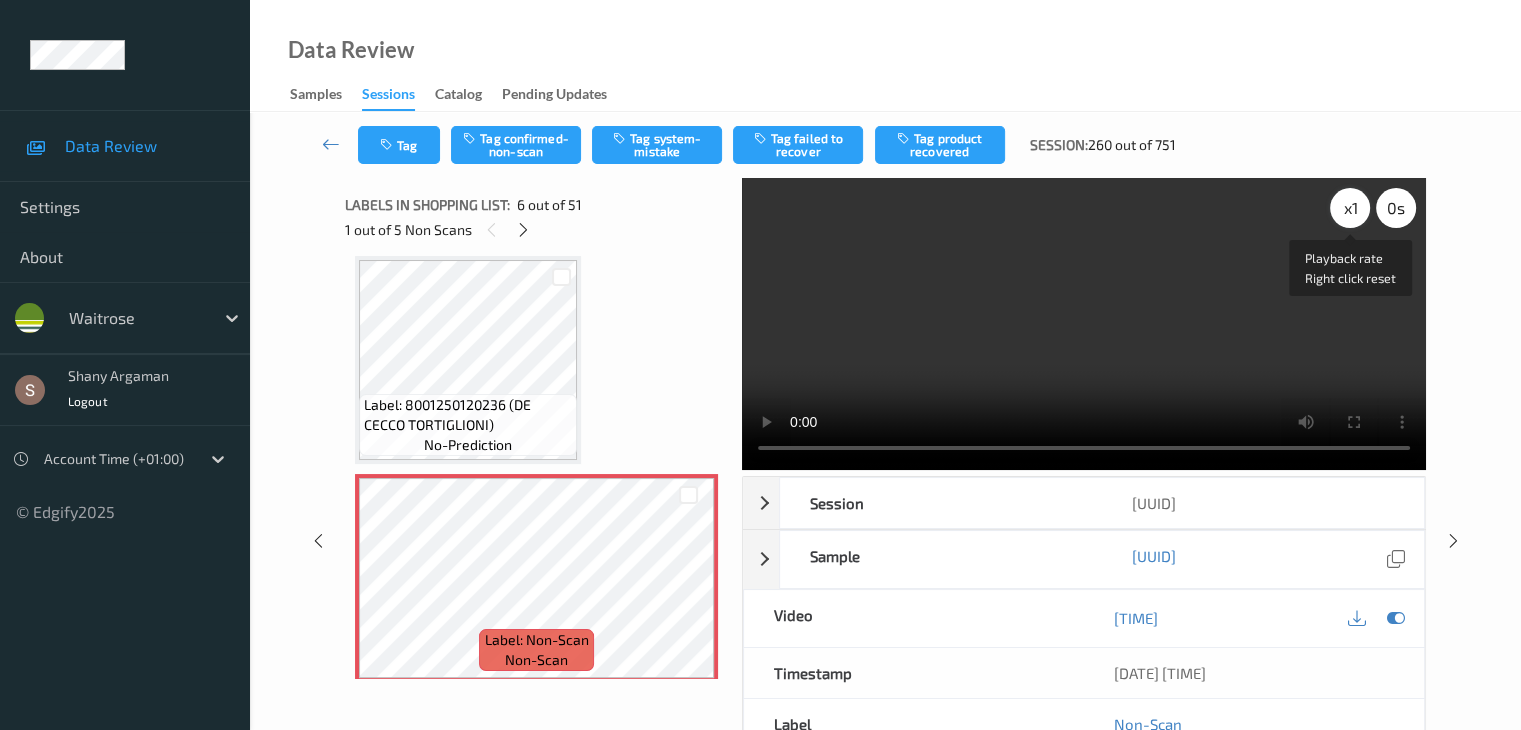 click on "x 1" at bounding box center [1350, 208] 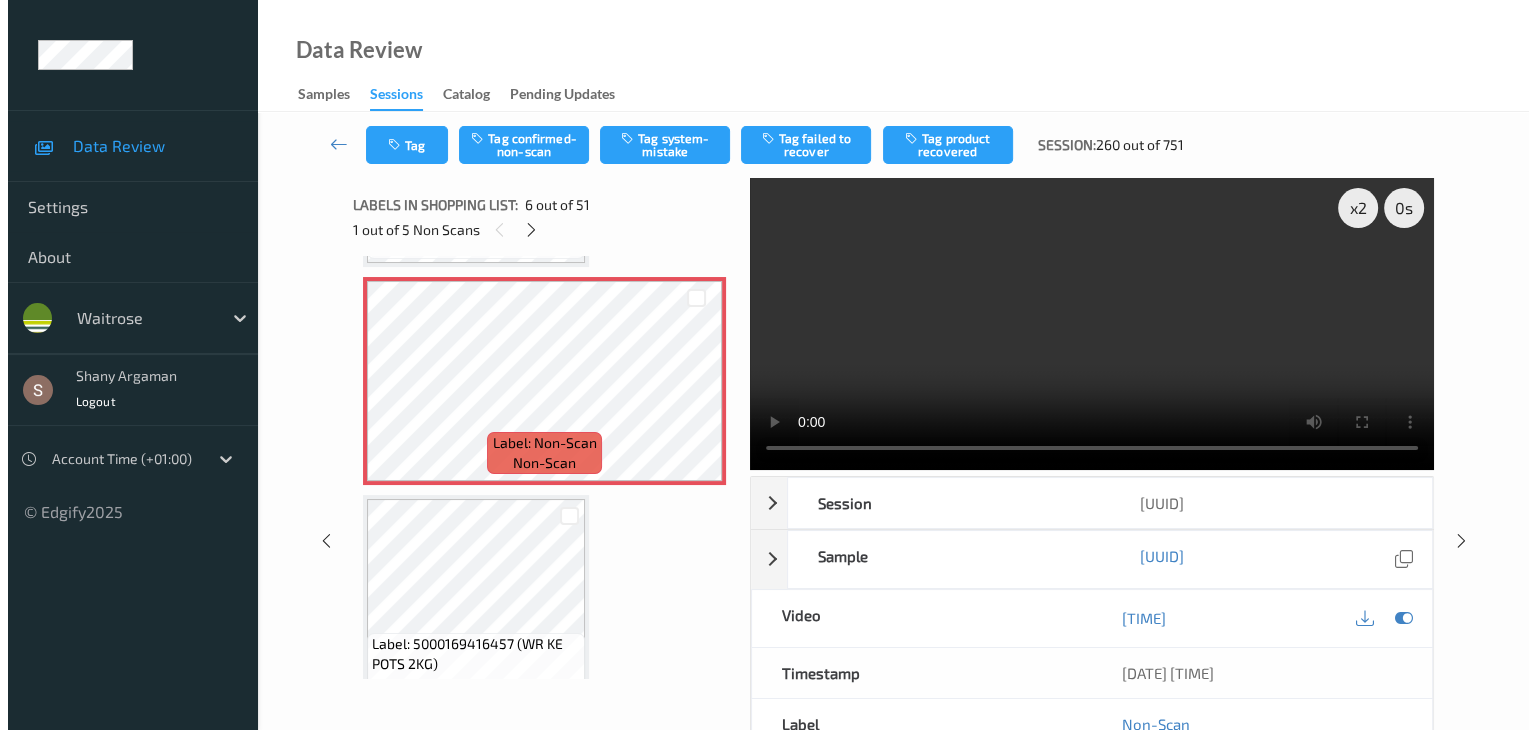 scroll, scrollTop: 1182, scrollLeft: 0, axis: vertical 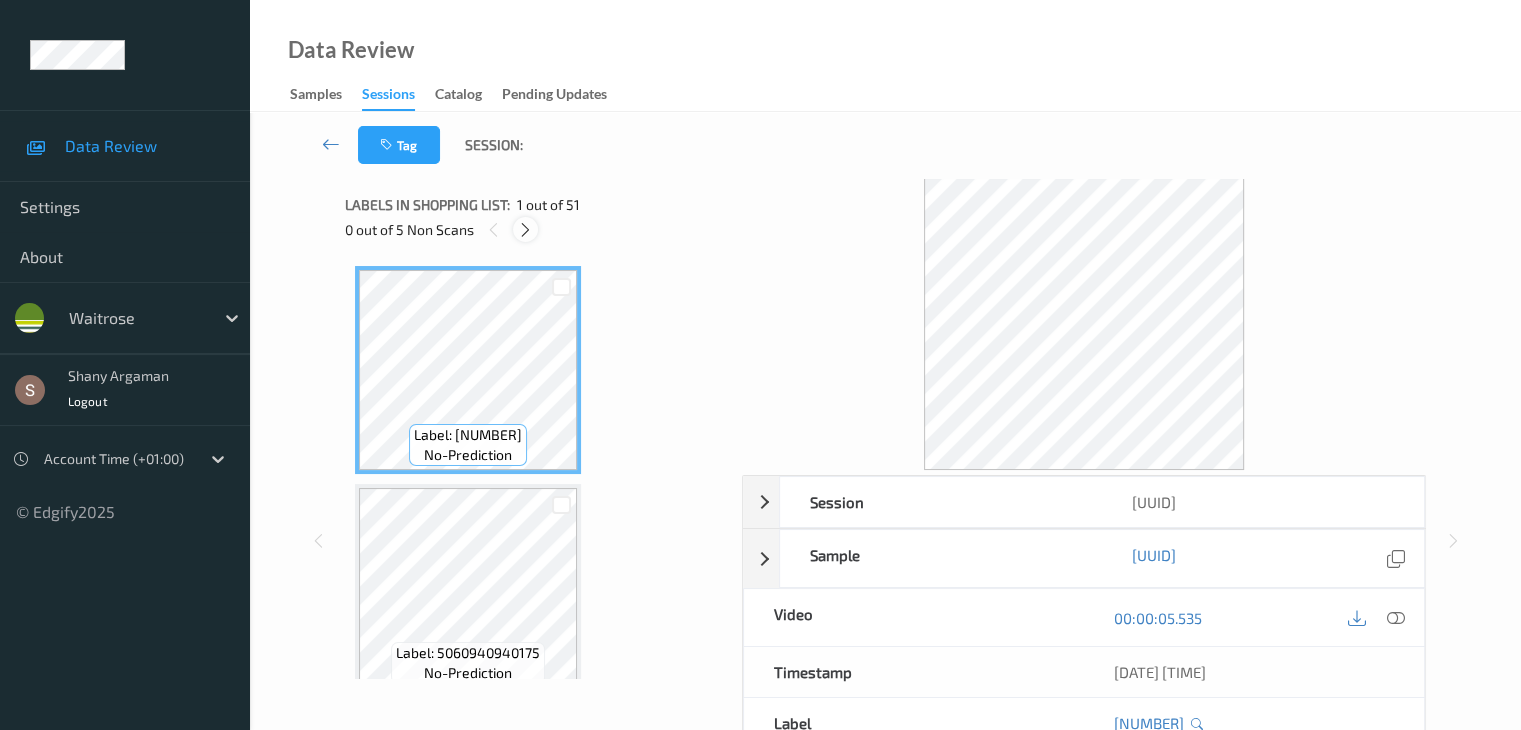 click at bounding box center [525, 230] 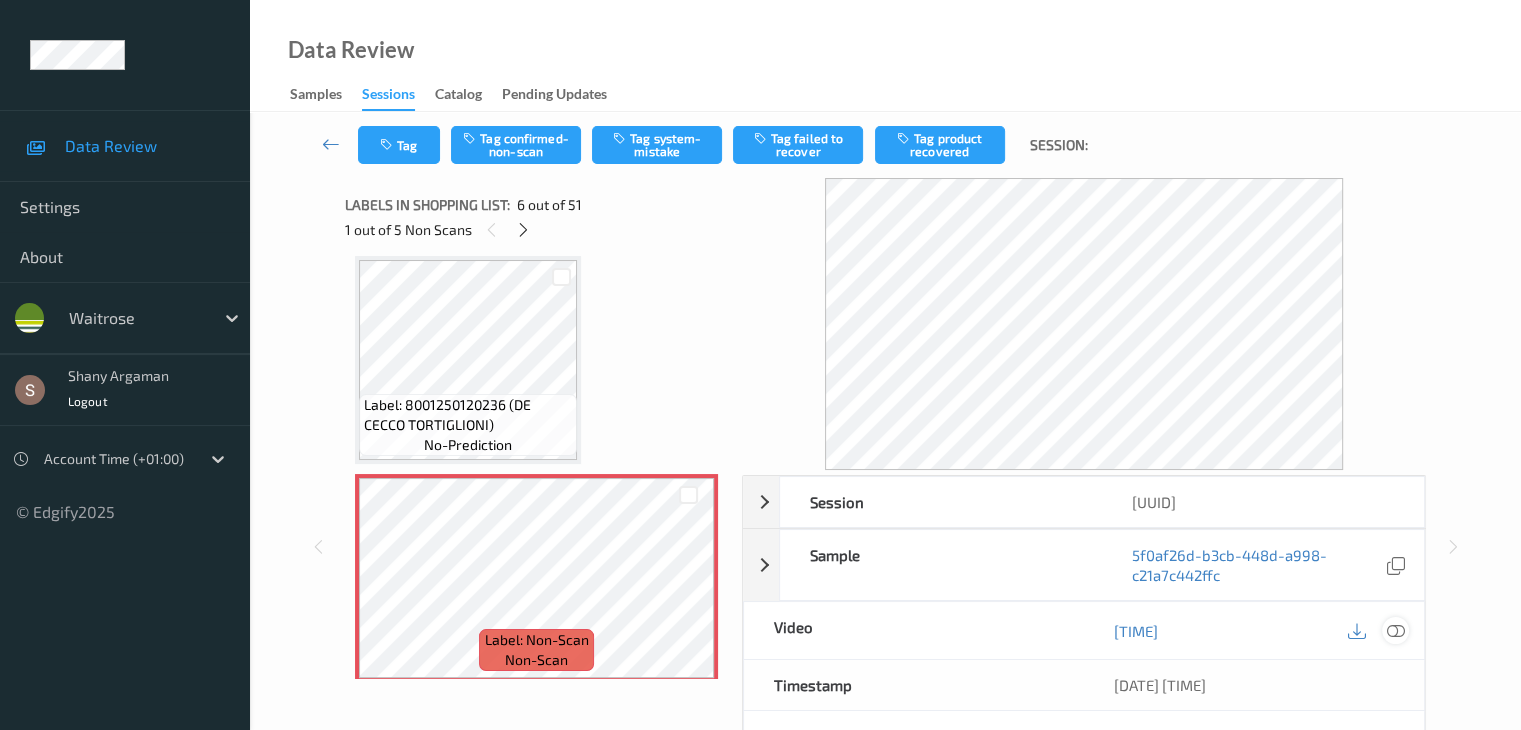 click at bounding box center [1395, 631] 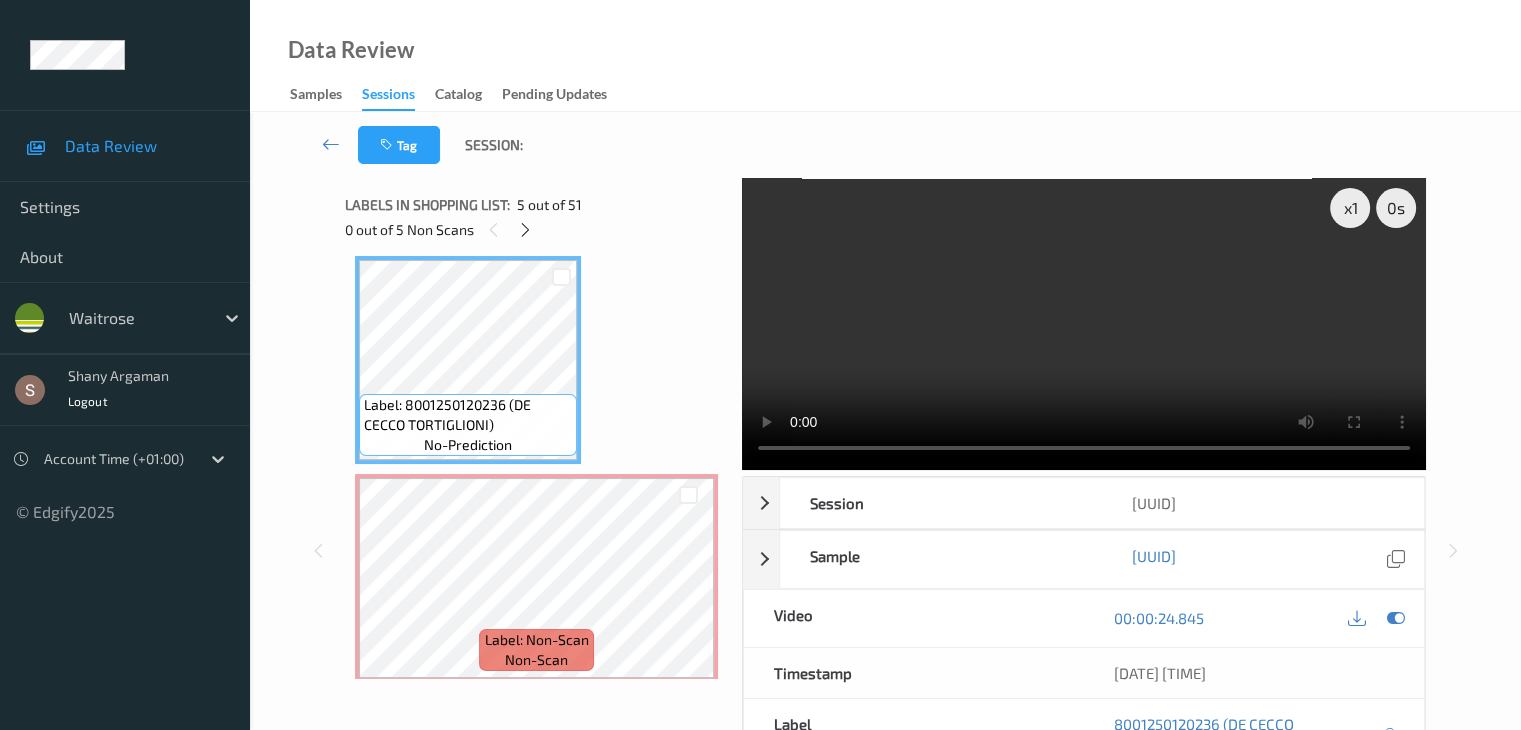 click at bounding box center [1084, 324] 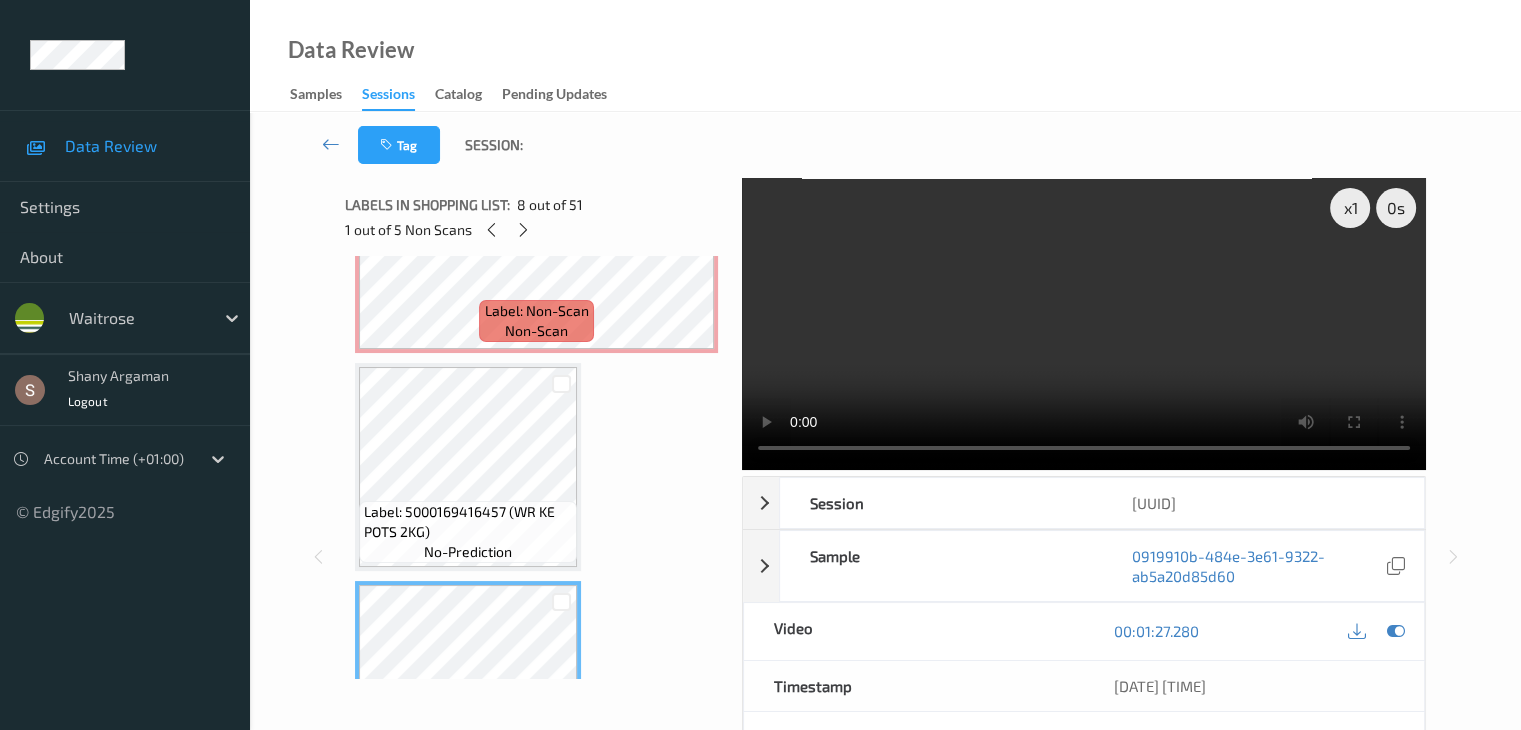 scroll, scrollTop: 1182, scrollLeft: 0, axis: vertical 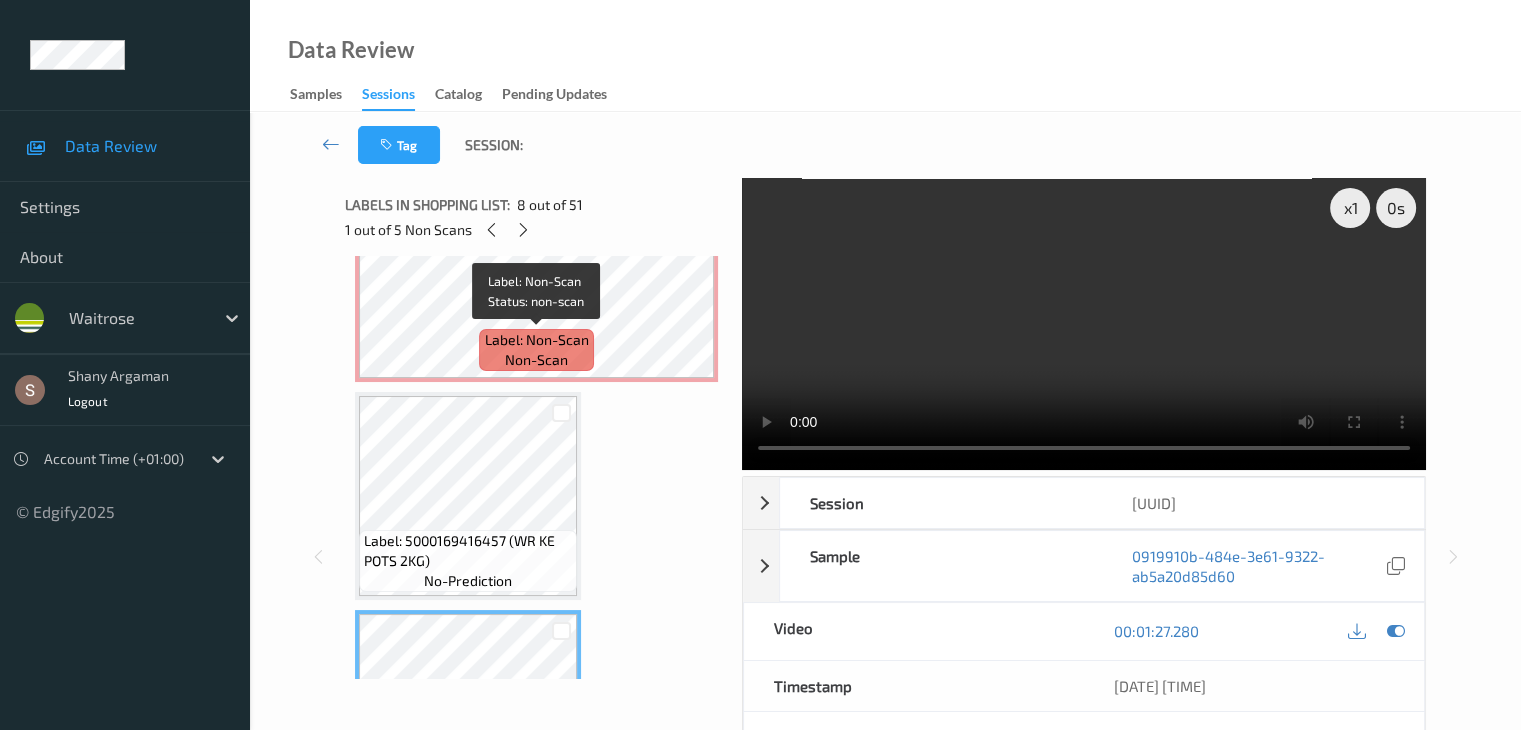 click on "Label: Non-Scan" at bounding box center (537, 340) 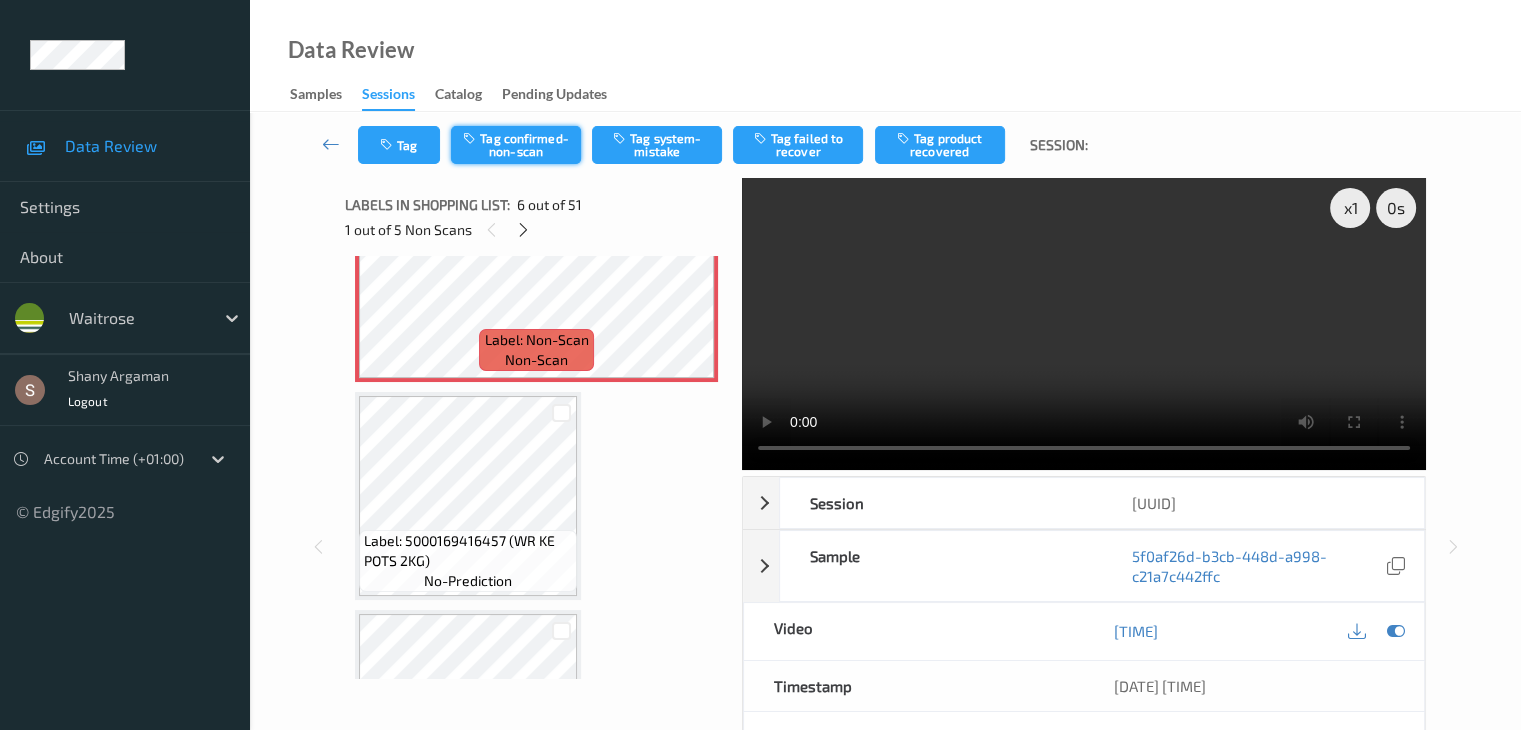 click on "Tag   confirmed-non-scan" at bounding box center (516, 145) 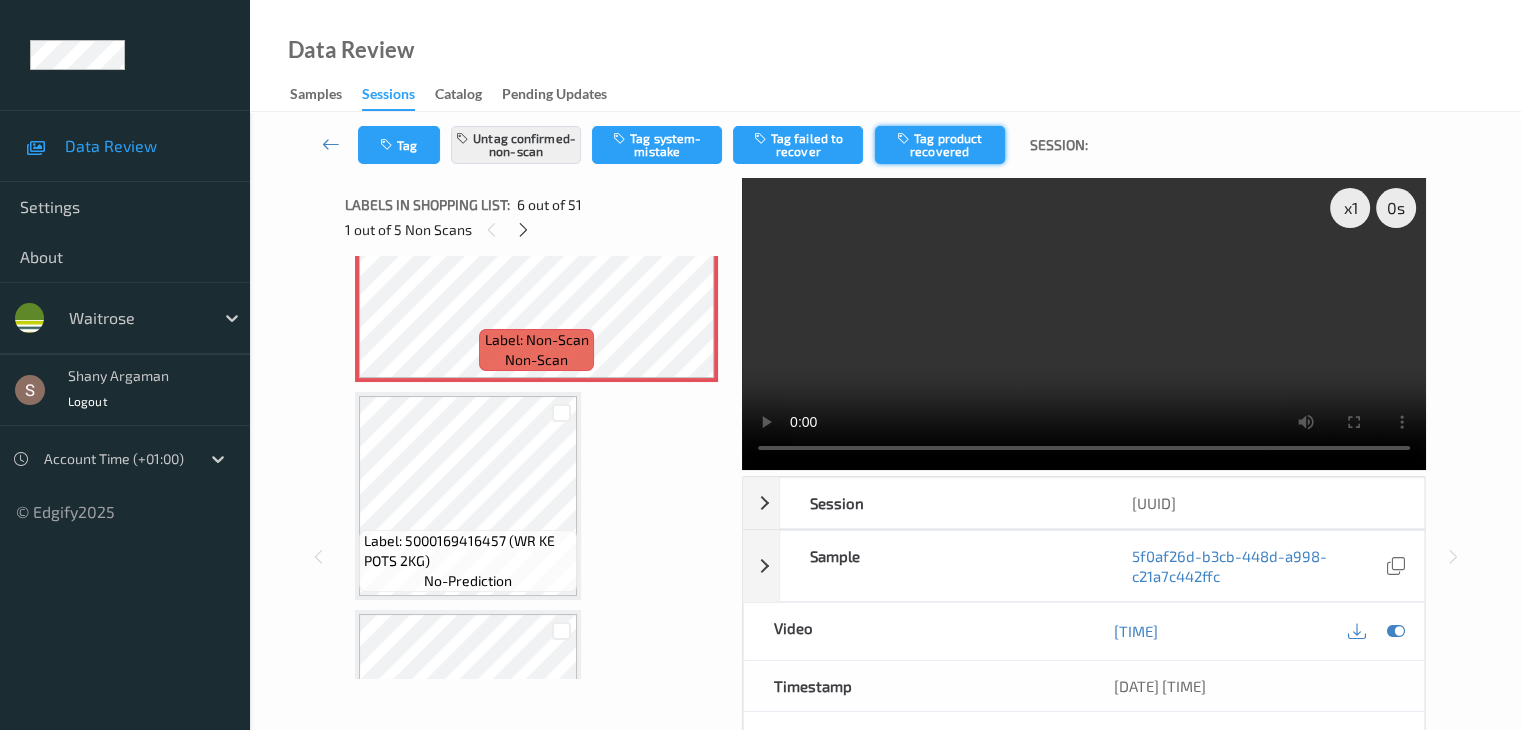 click on "Tag   product recovered" at bounding box center [940, 145] 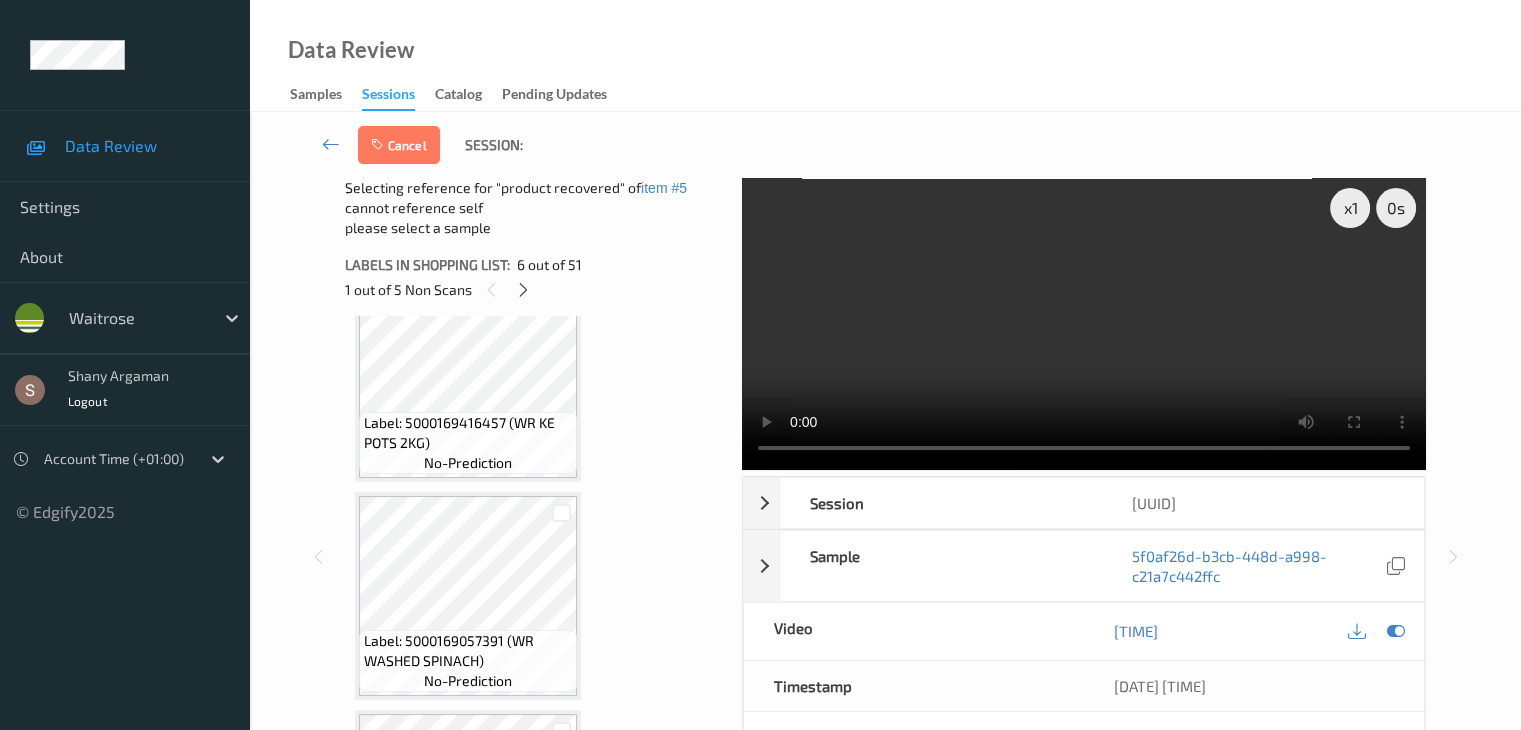 scroll, scrollTop: 1382, scrollLeft: 0, axis: vertical 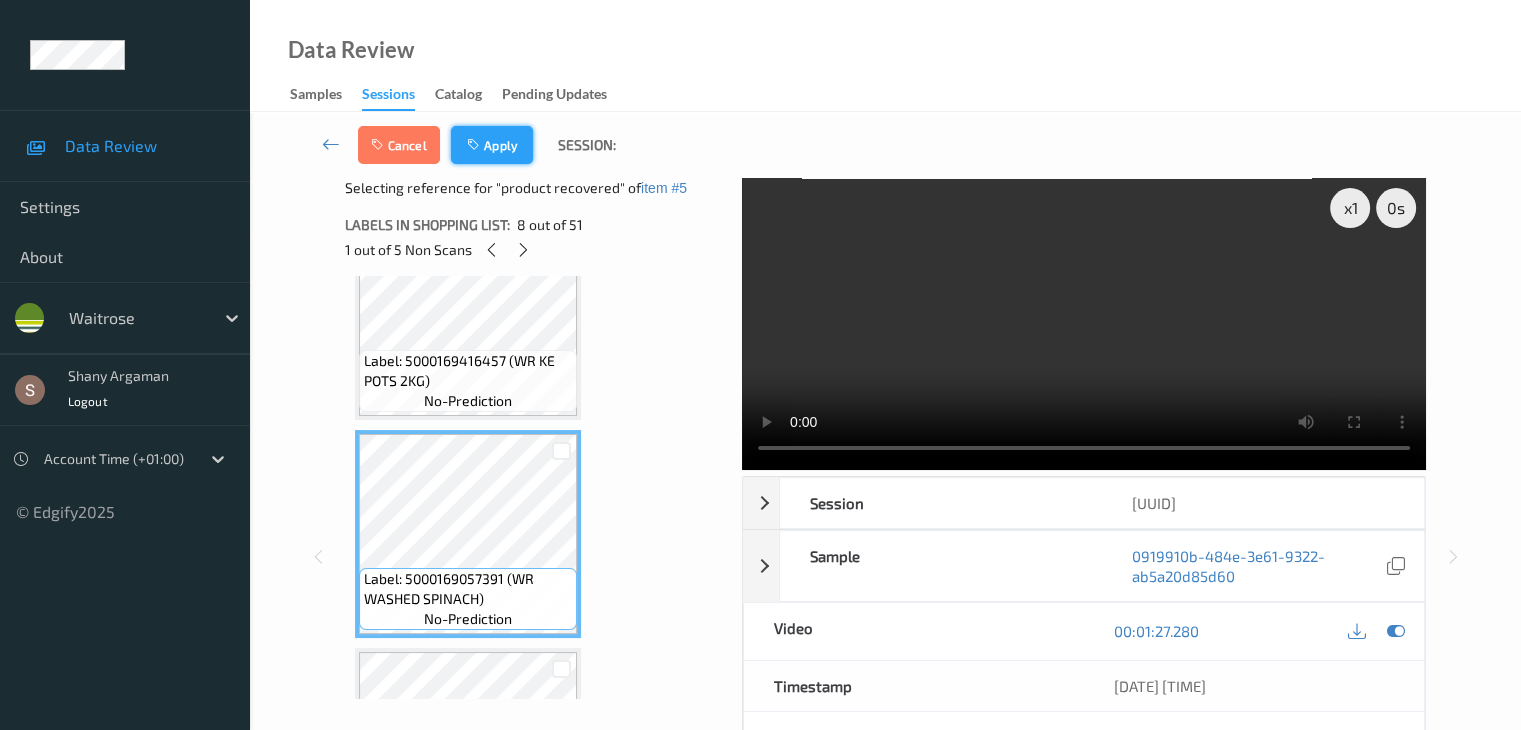 click on "Apply" at bounding box center [492, 145] 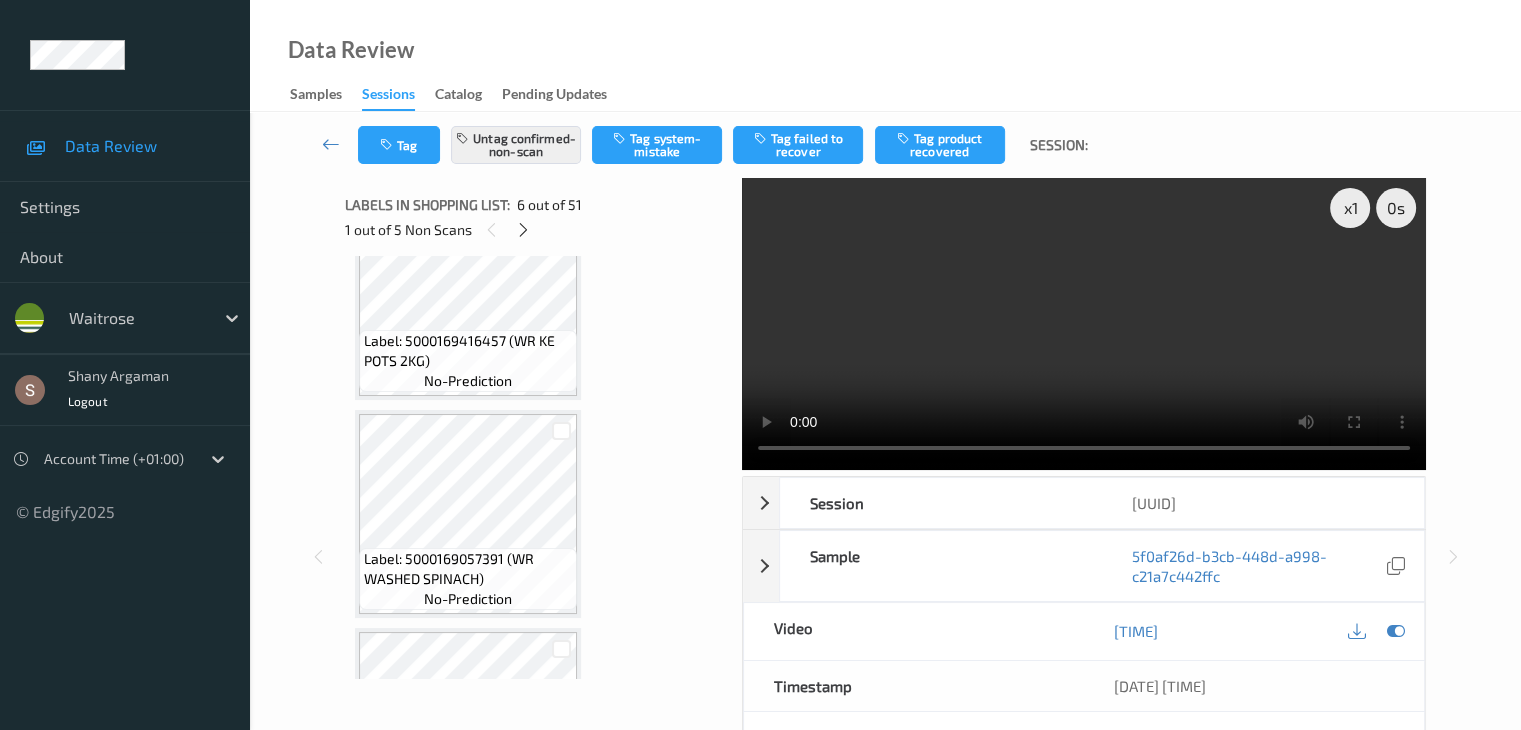 scroll, scrollTop: 882, scrollLeft: 0, axis: vertical 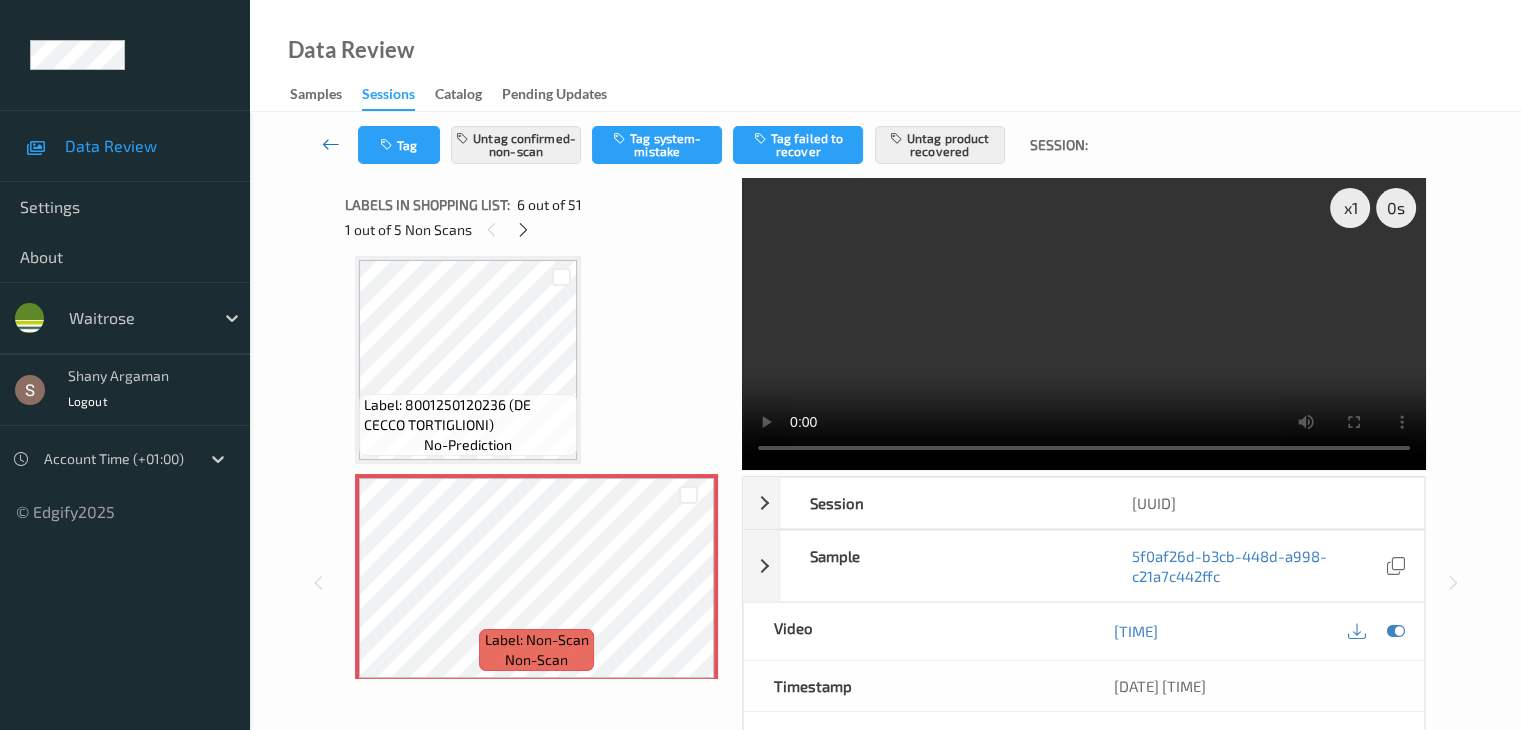click at bounding box center [331, 144] 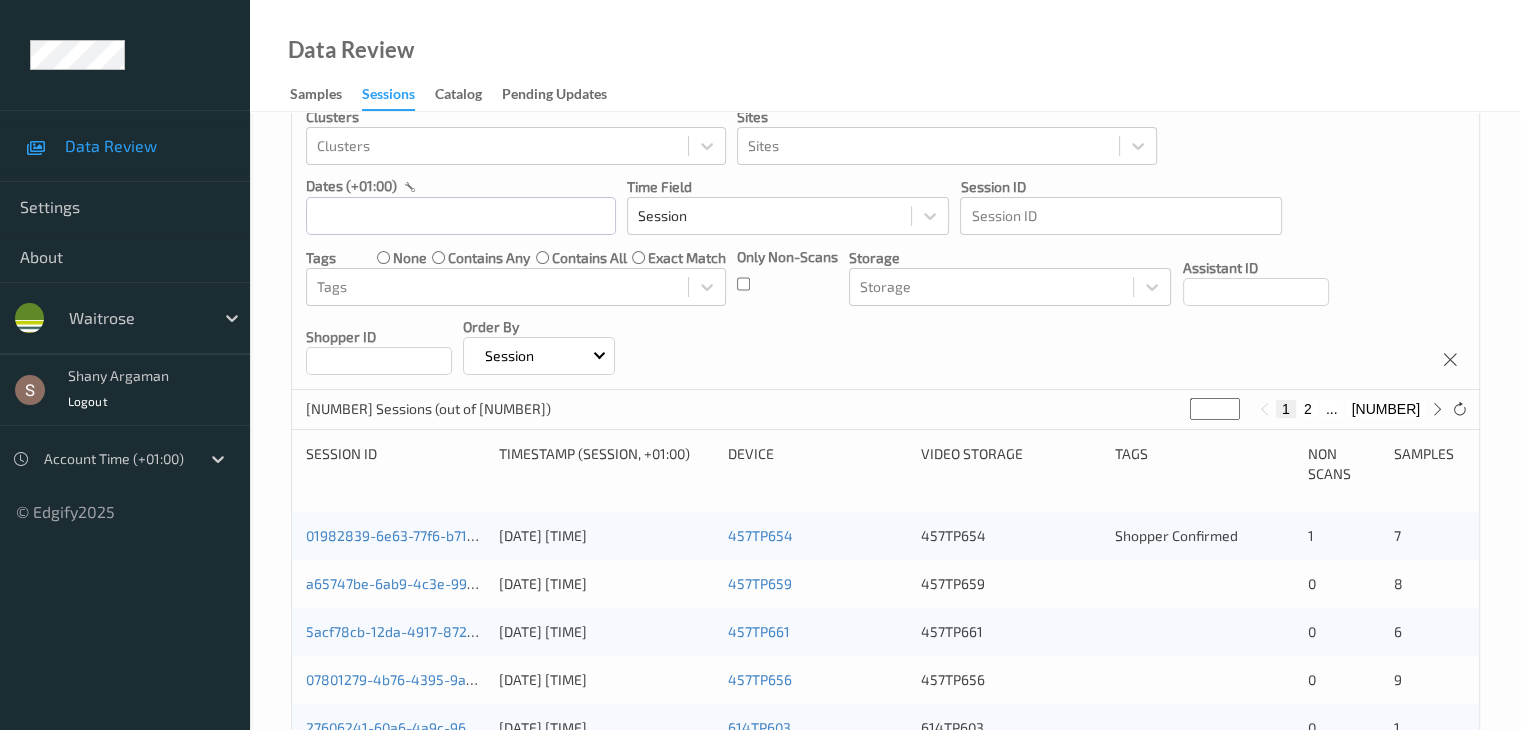 scroll, scrollTop: 100, scrollLeft: 0, axis: vertical 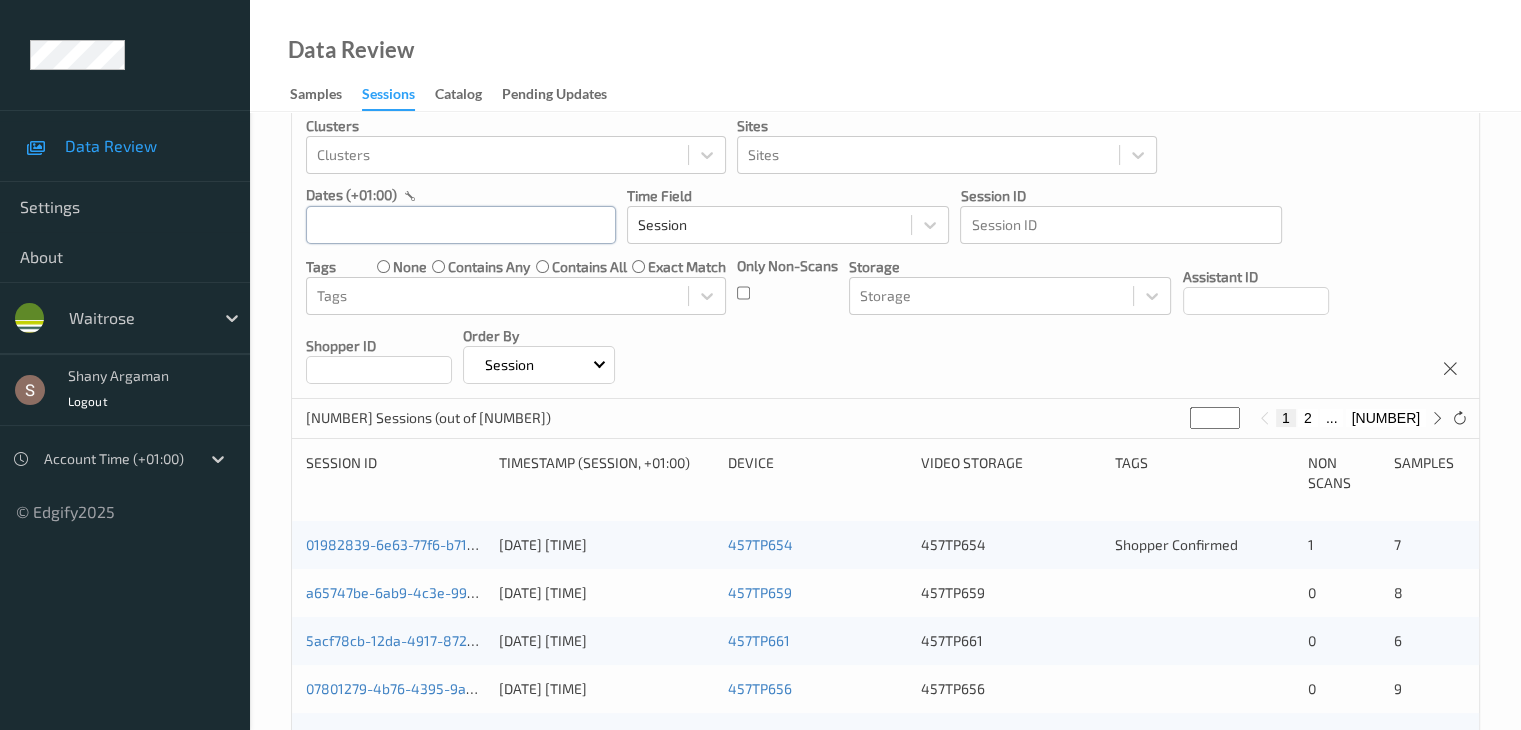 click at bounding box center [461, 225] 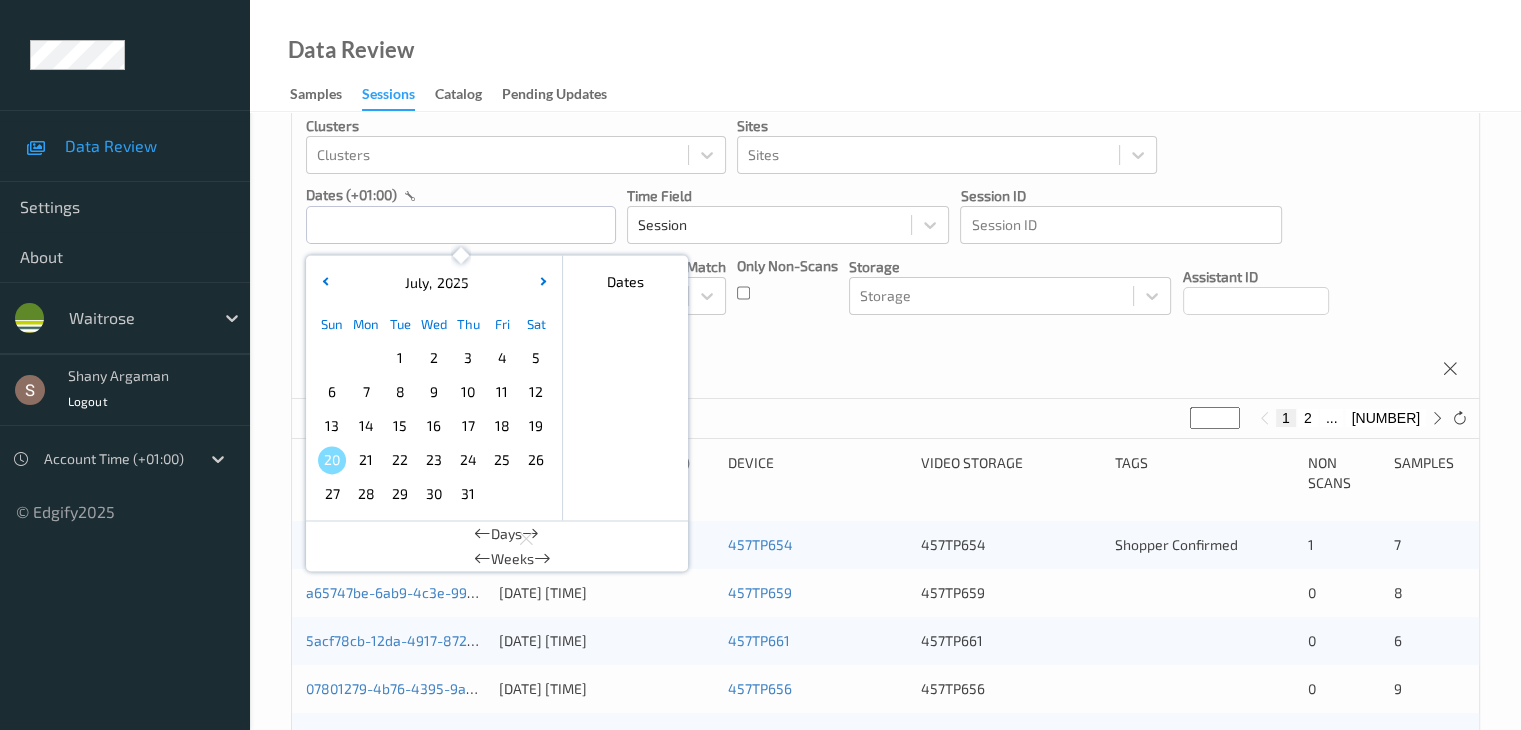 click on "14" at bounding box center [366, 426] 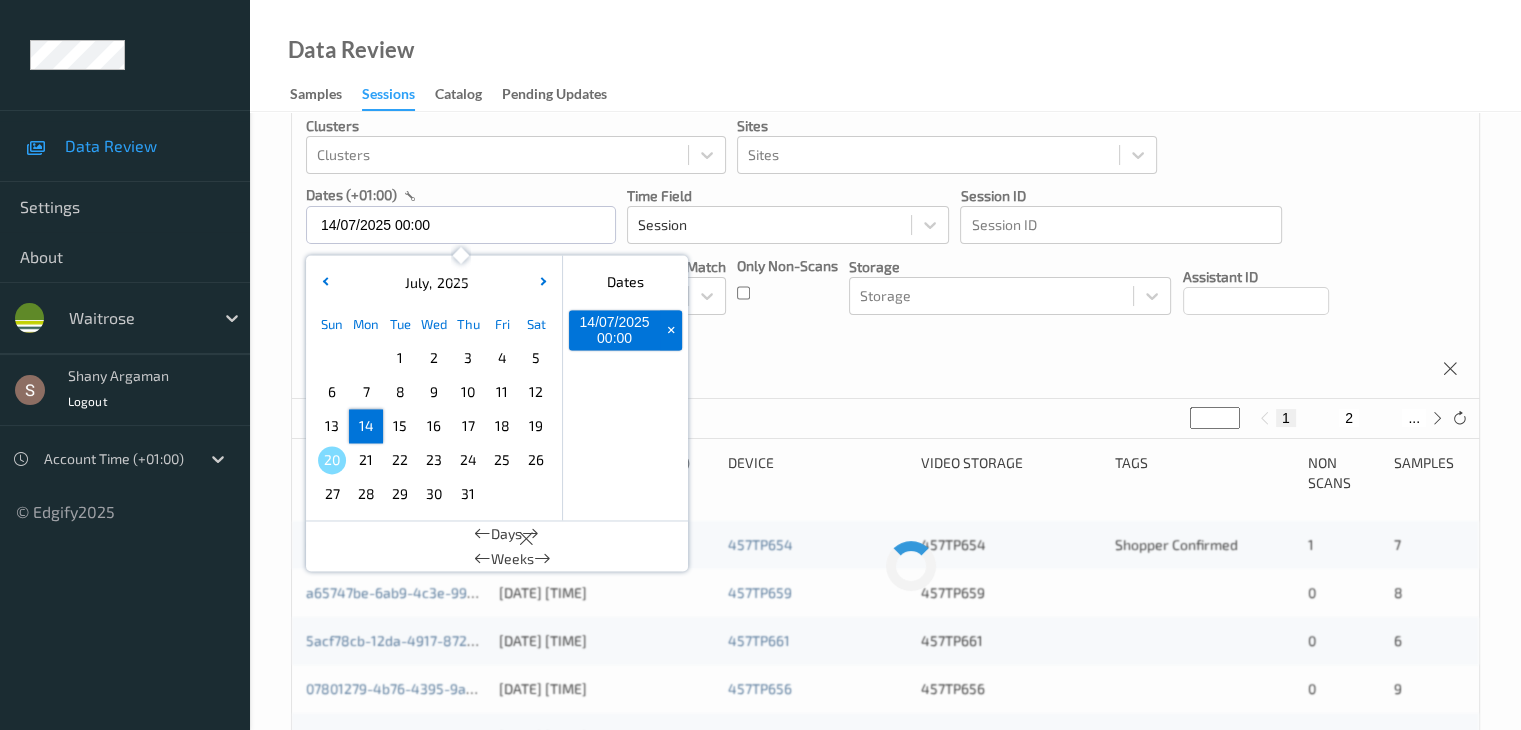 click on "14" at bounding box center [366, 426] 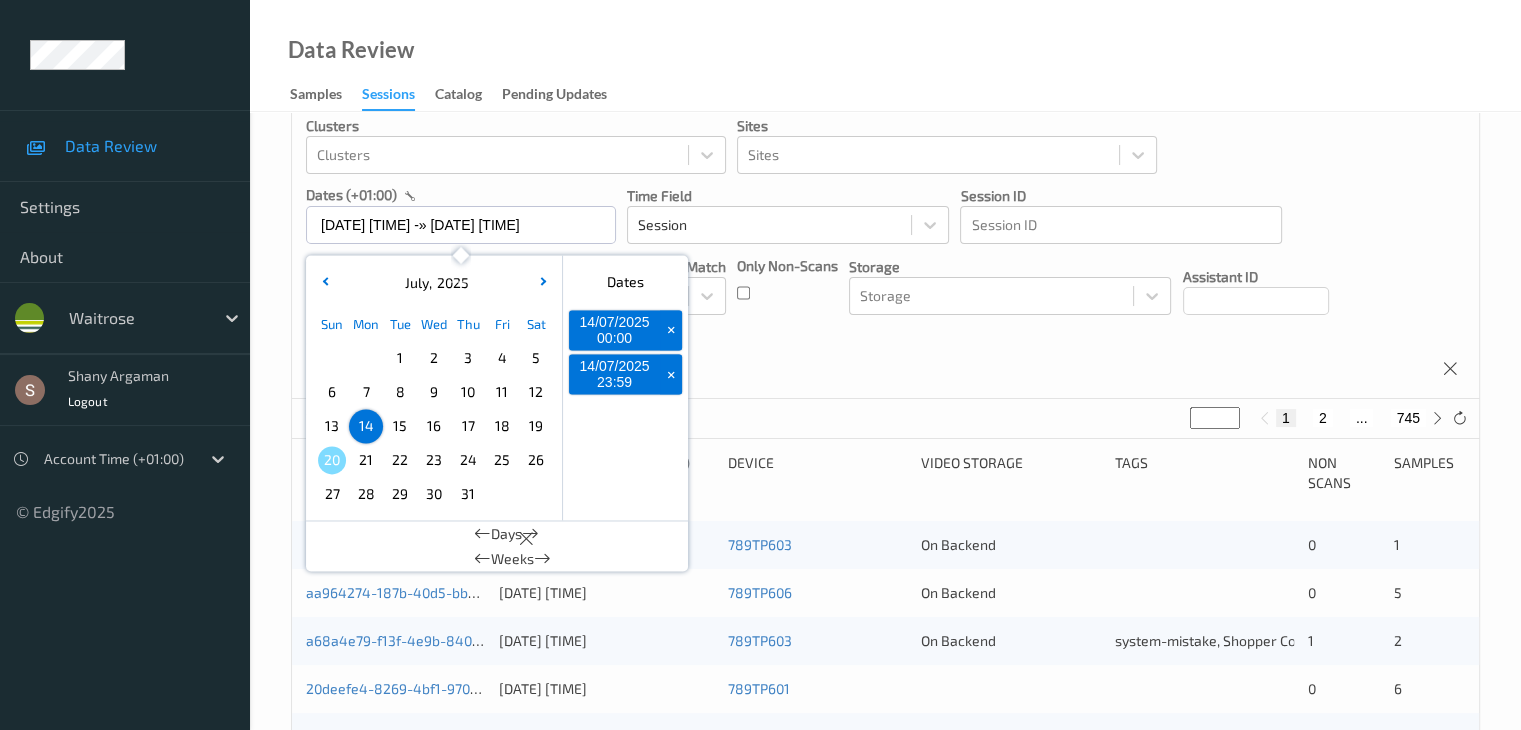 click on "Devices Devices Storage Devices Storage Devices Clusters Clusters Sites Sites dates (+01:00) [DATE] [TIME] -> [DATE] [TIME] July , 2025 Sun Mon Tue Wed Thu Fri Sat 1 2 3 4 5 6 7 8 9 10 11 12 13 14 15 16 17 18 19 20 21 22 23 24 25 26 27 28 29 30 31 January February March April May June July August September October November December 2021 2022 2023 2024 2025 2026 2027 2028 2029 2030 2031 2032 Dates [DATE] [TIME] + [DATE] [TIME] + Days Weeks Time Field Session Session ID Session ID Tags none contains any contains all exact match Tags Only Non-Scans Storage Storage Assistant ID Shopper ID Order By Session" at bounding box center (885, 216) 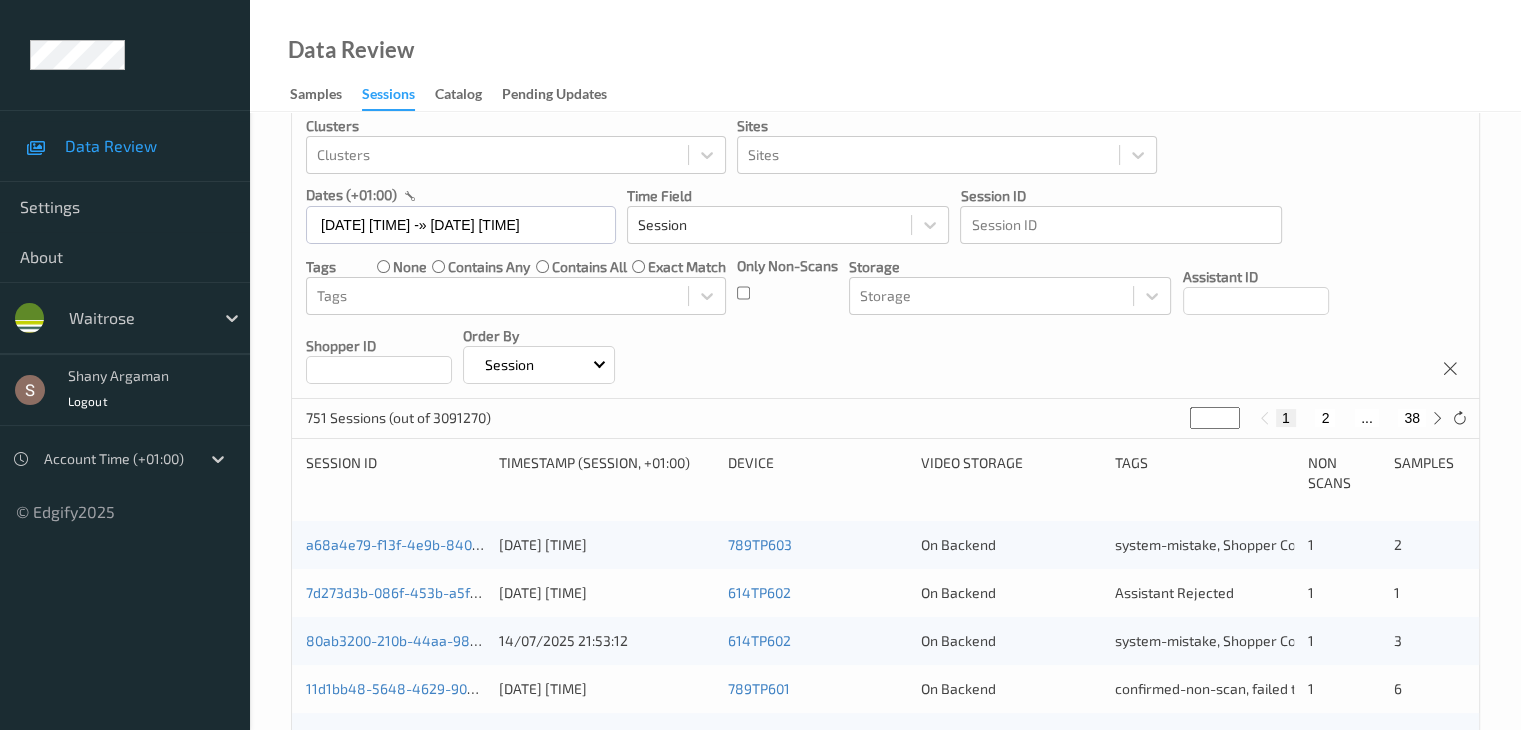 click on "2" at bounding box center (1325, 418) 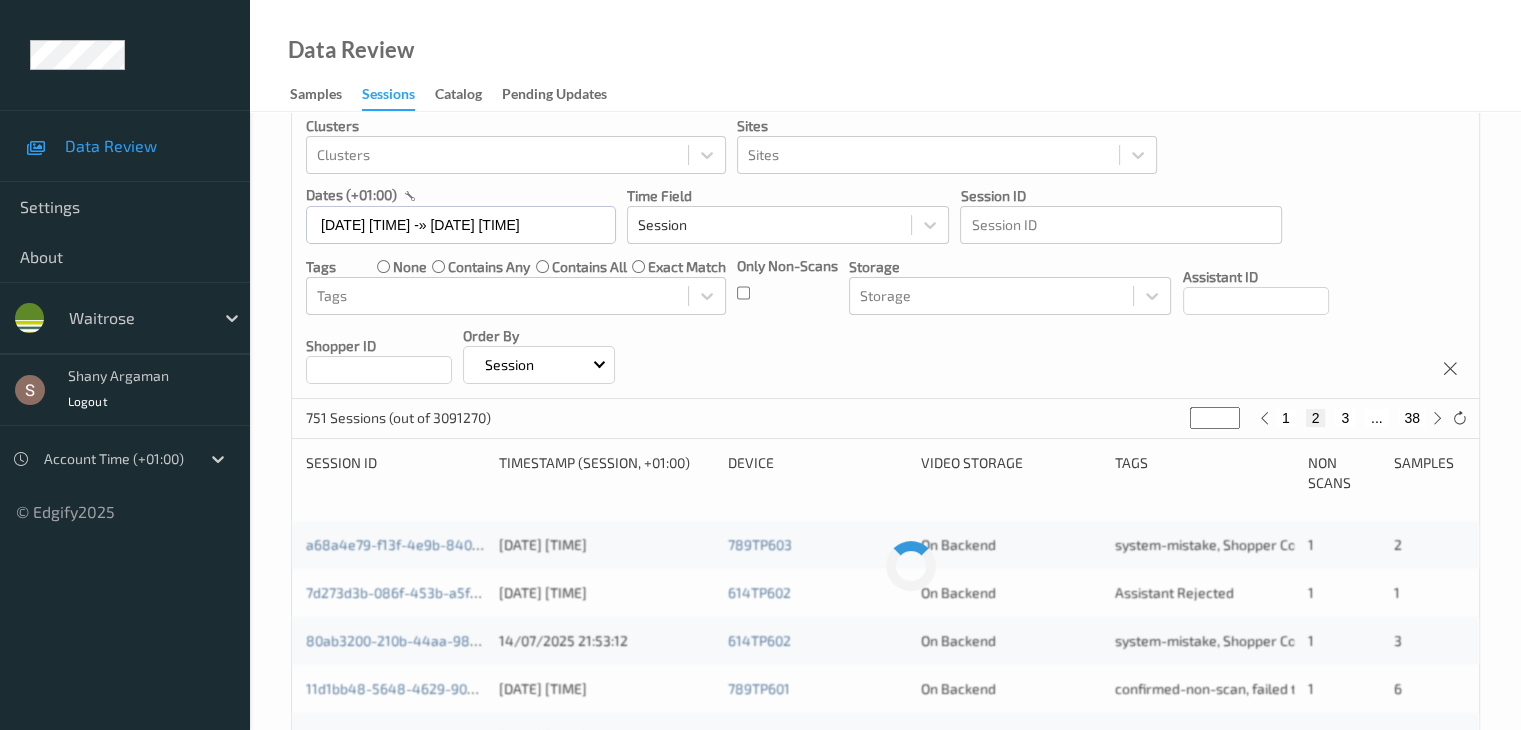 scroll, scrollTop: 0, scrollLeft: 0, axis: both 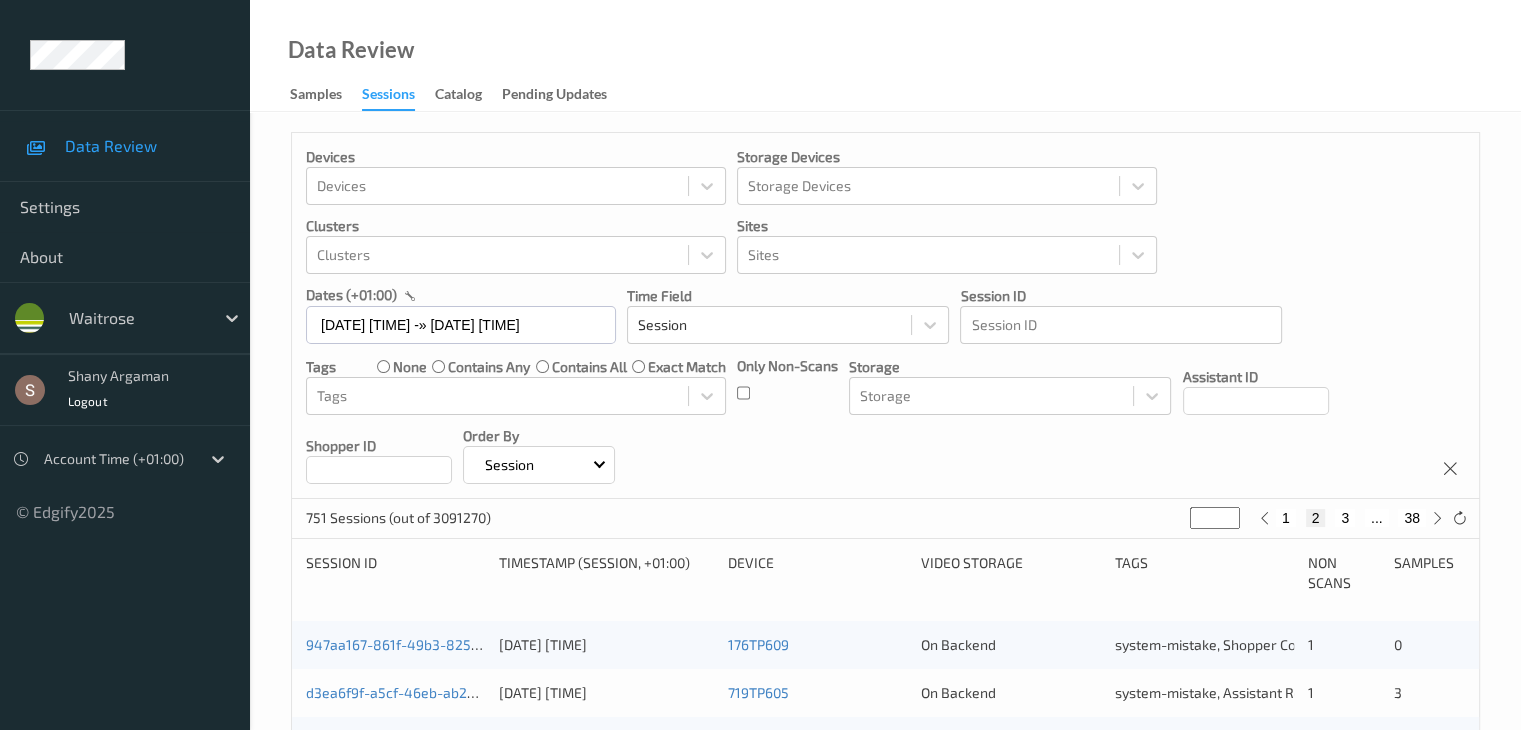 click on "3" at bounding box center [1345, 518] 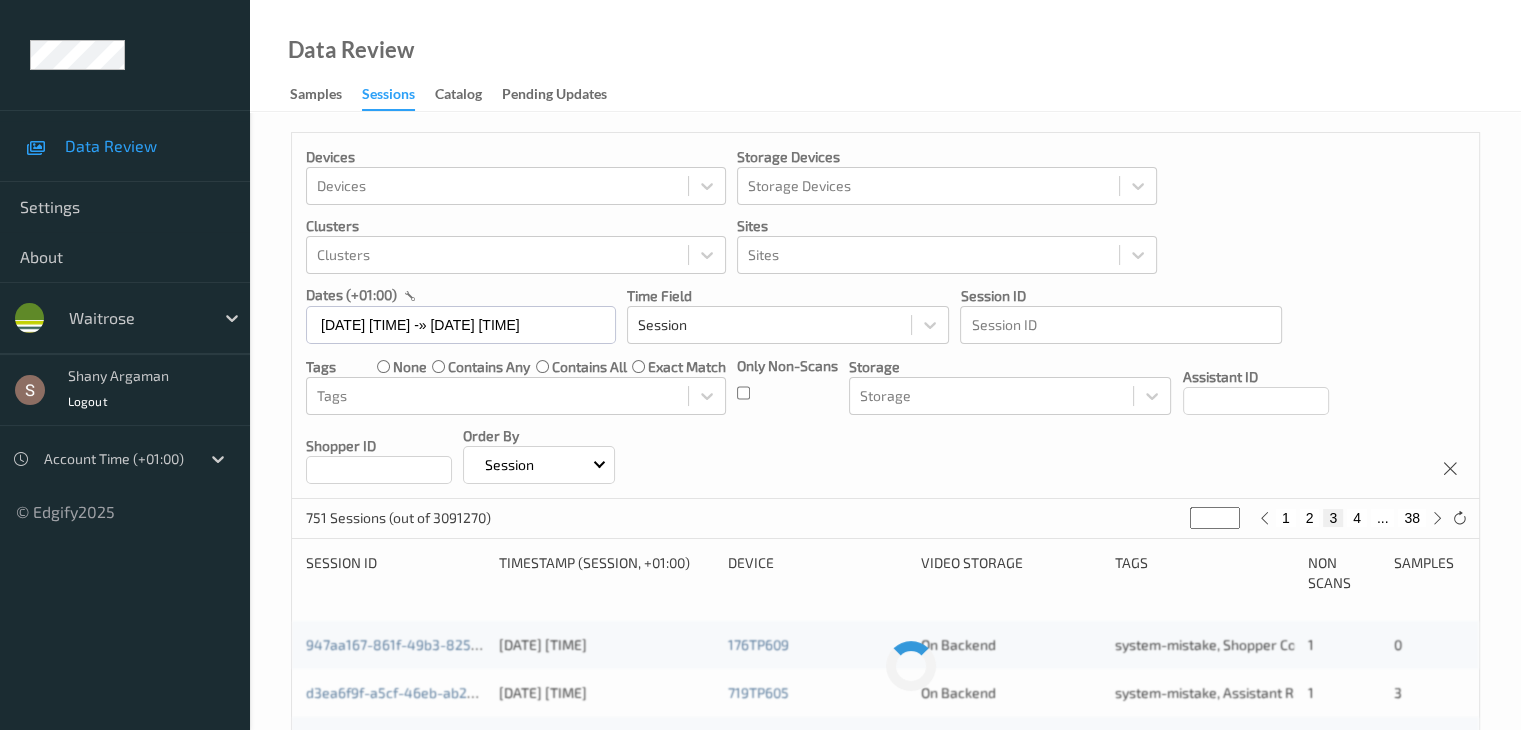 click on "4" at bounding box center (1357, 518) 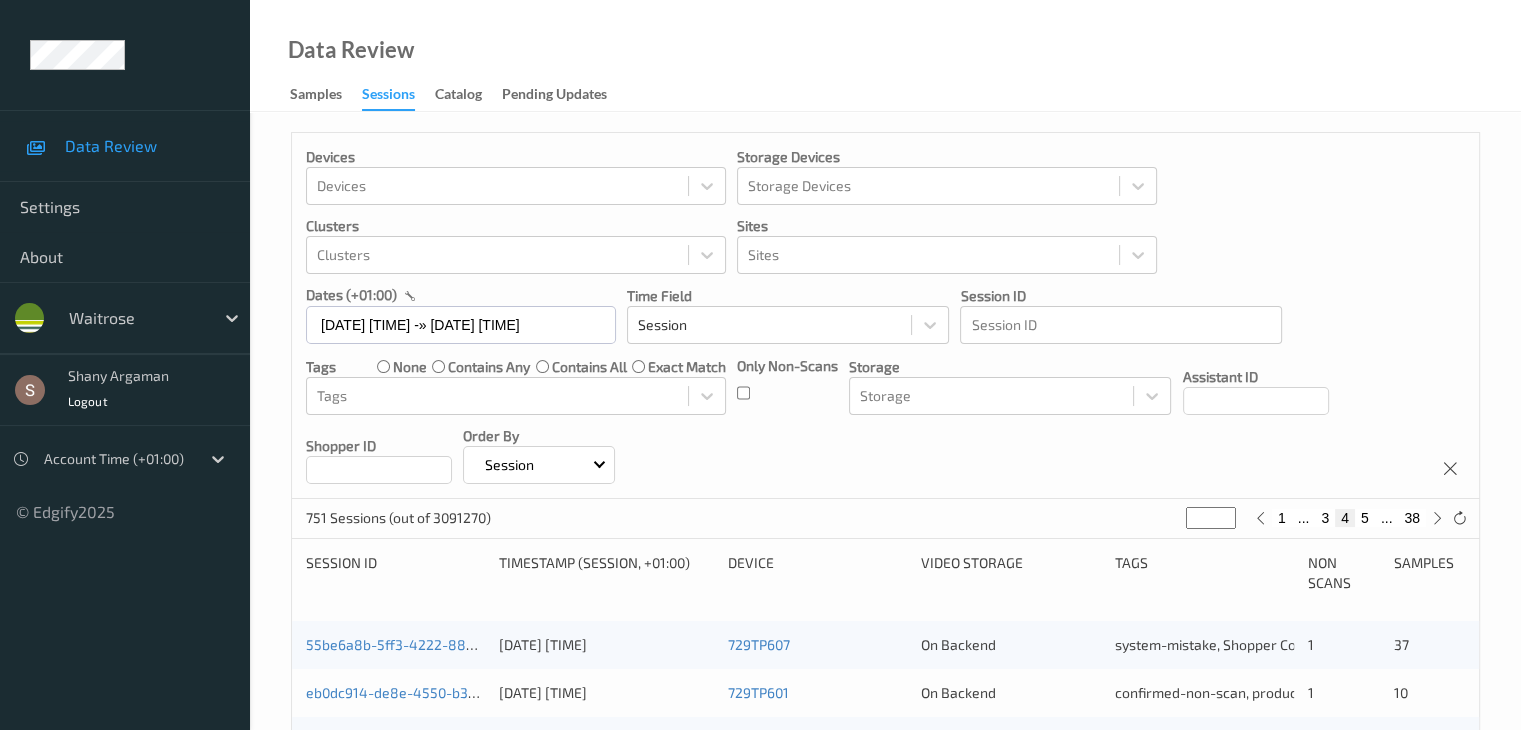click on "5" at bounding box center [1365, 518] 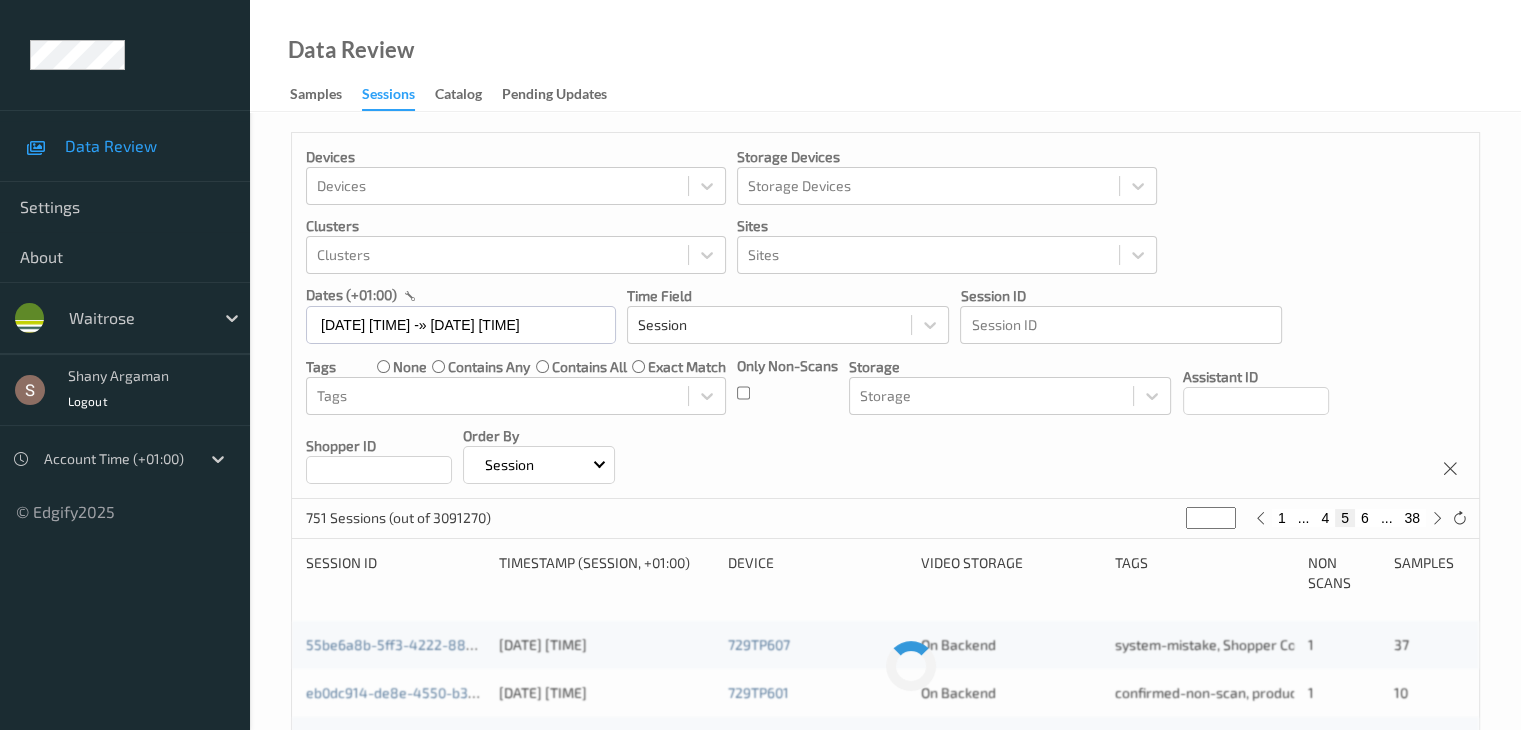 click on "6" at bounding box center [1365, 518] 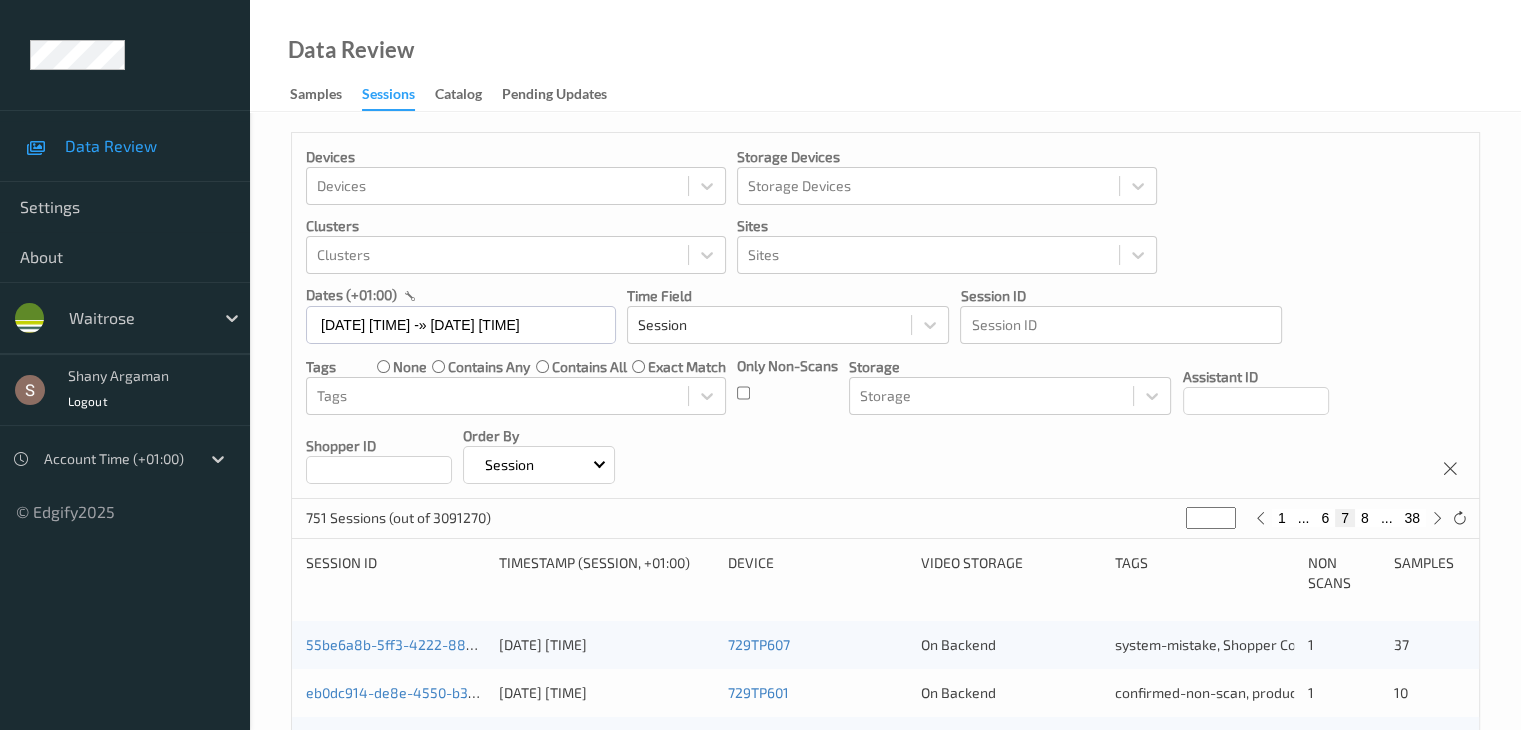 click on "8" at bounding box center (1365, 518) 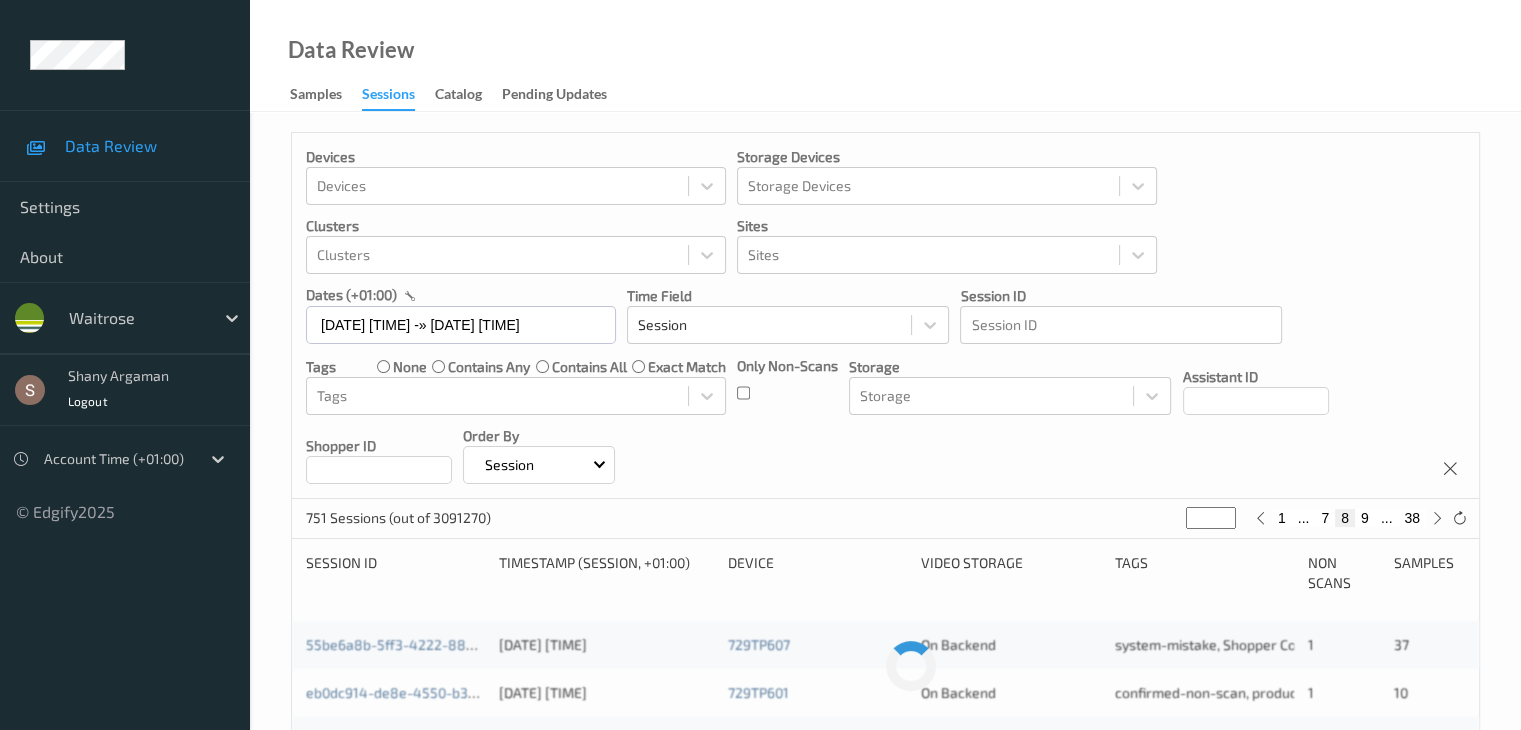 click on "9" at bounding box center (1365, 518) 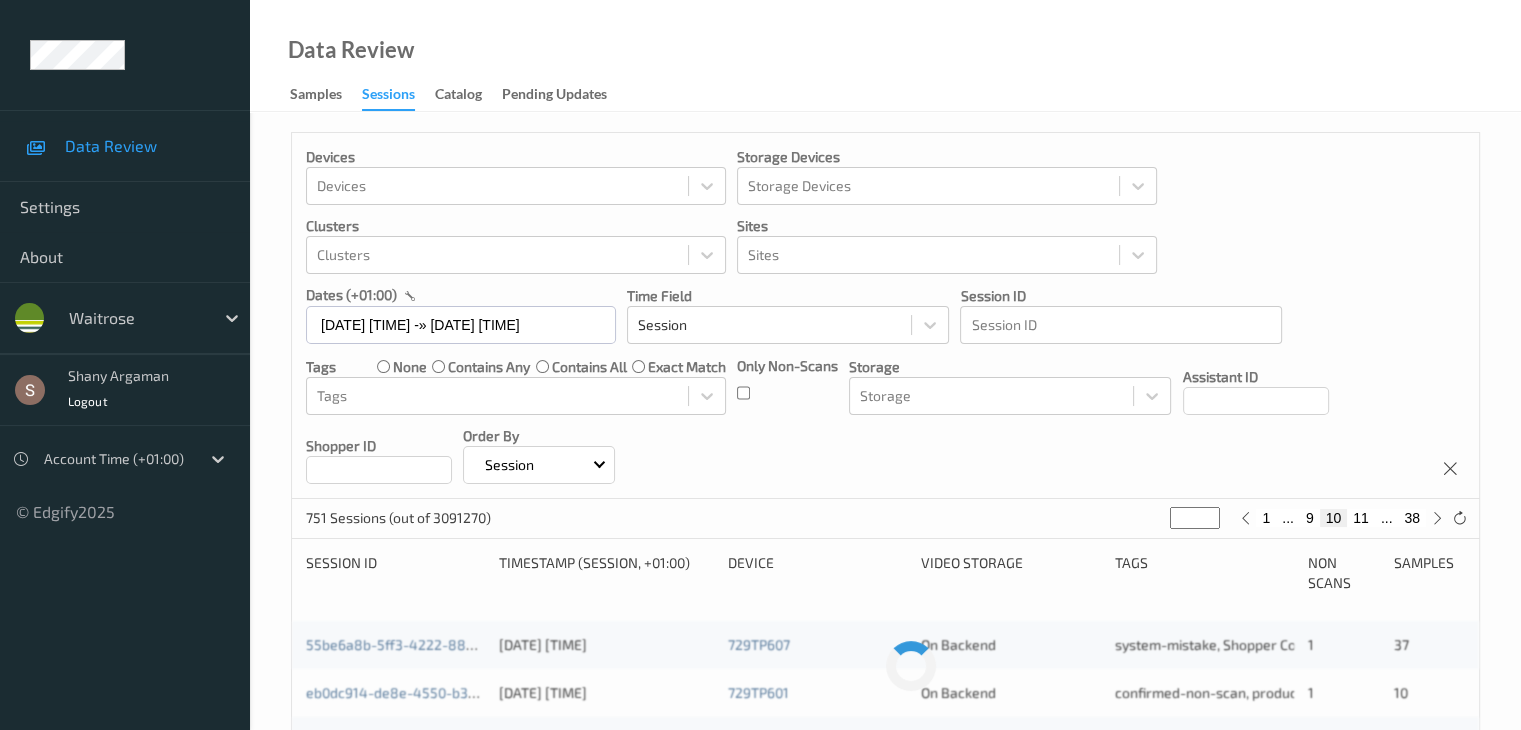 type on "**" 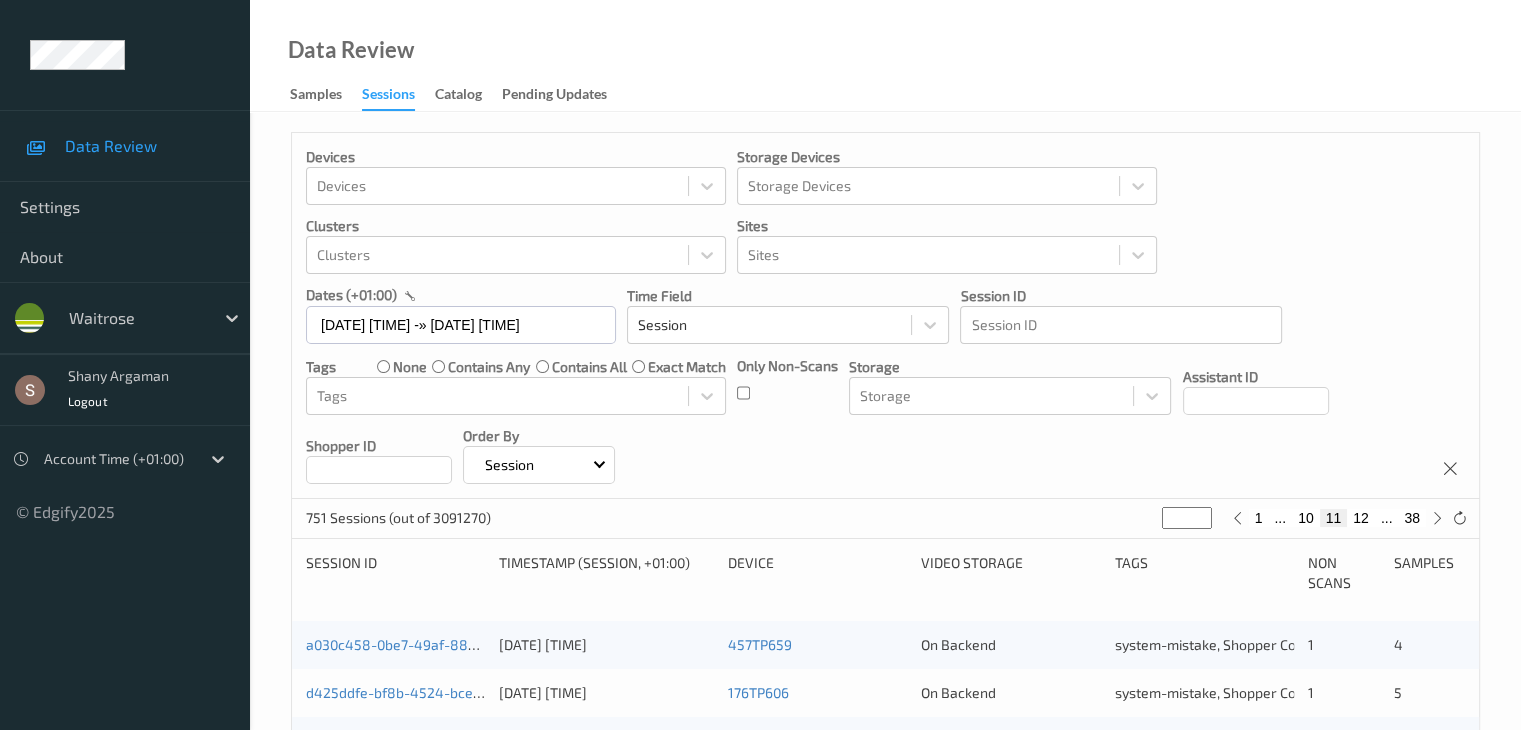 click on "12" at bounding box center (1361, 518) 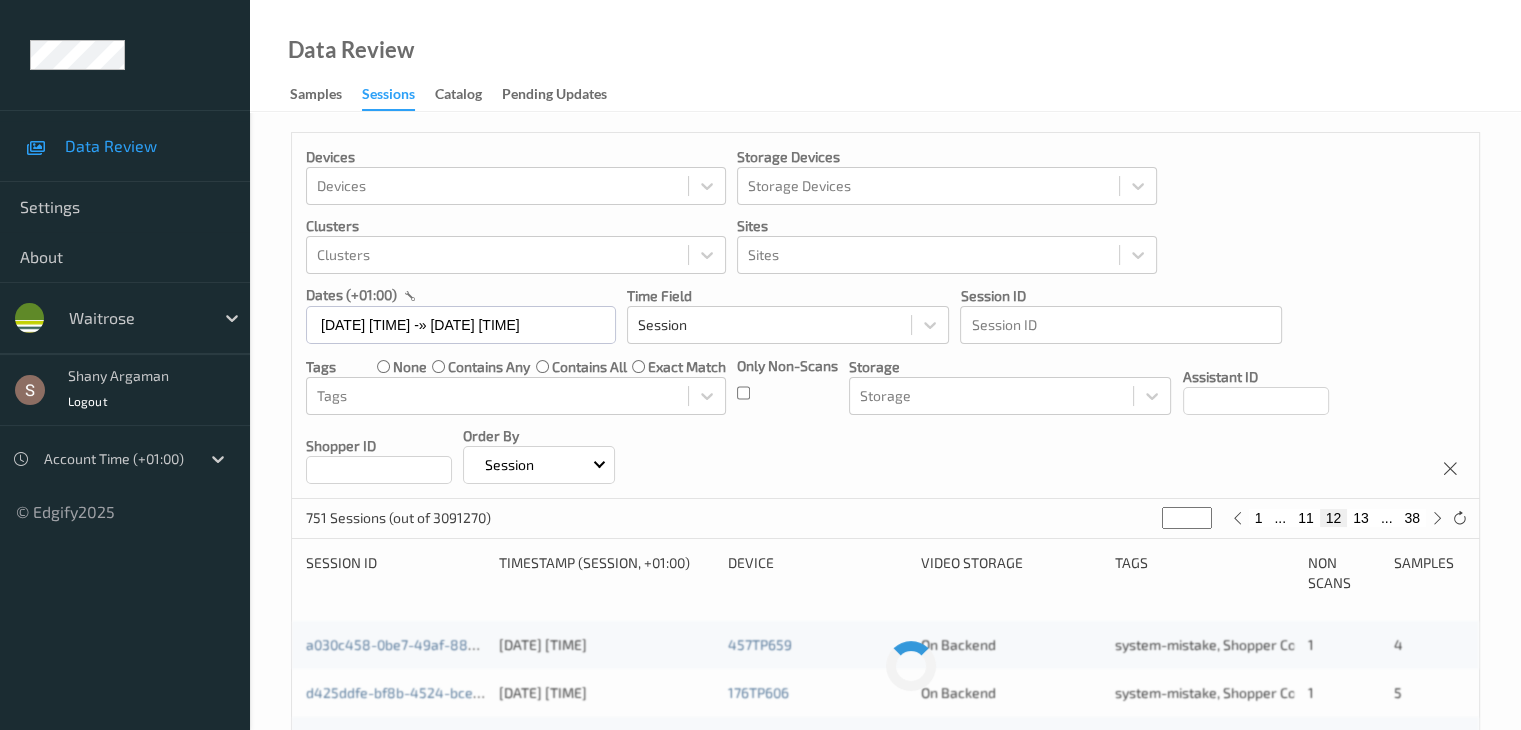 click on "13" at bounding box center [1361, 518] 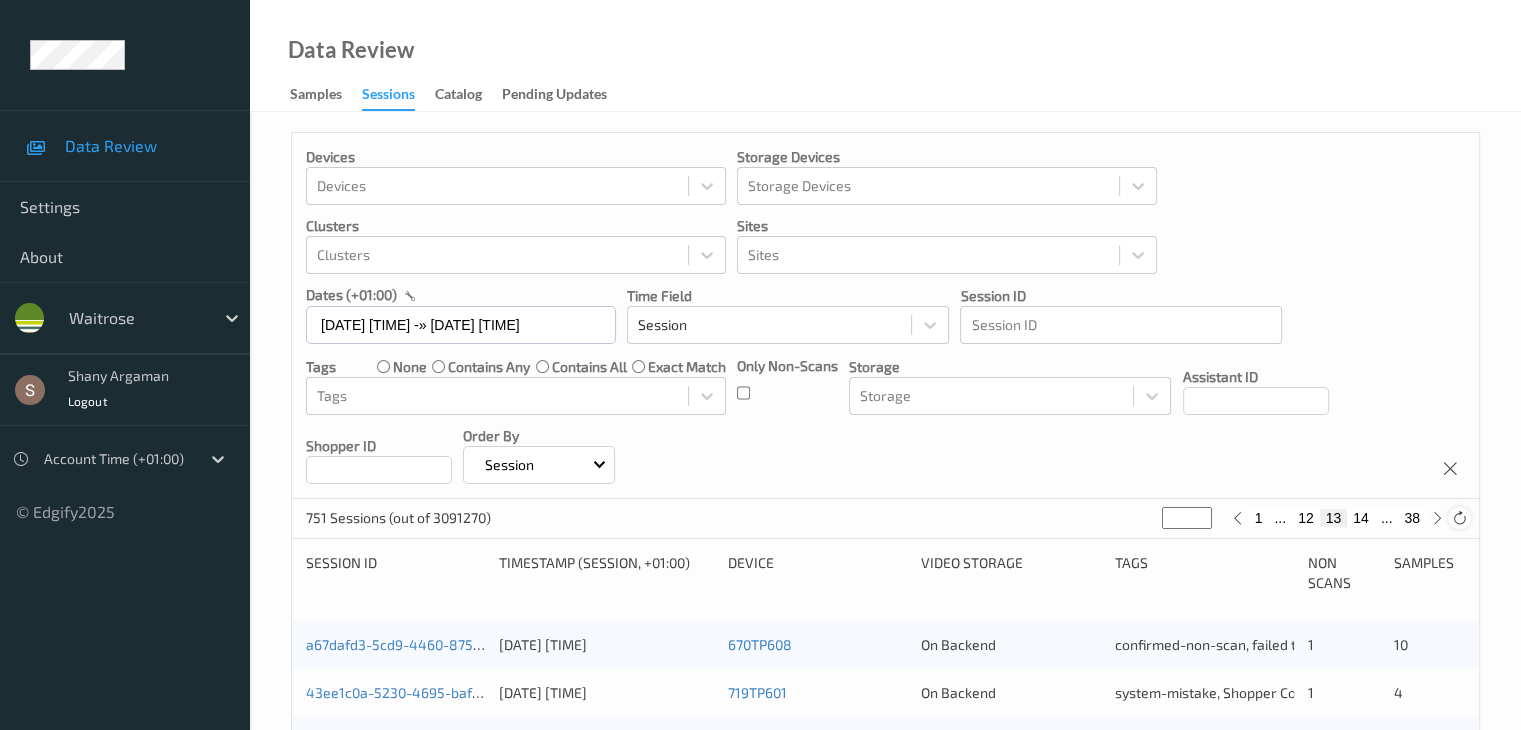 click at bounding box center (1459, 518) 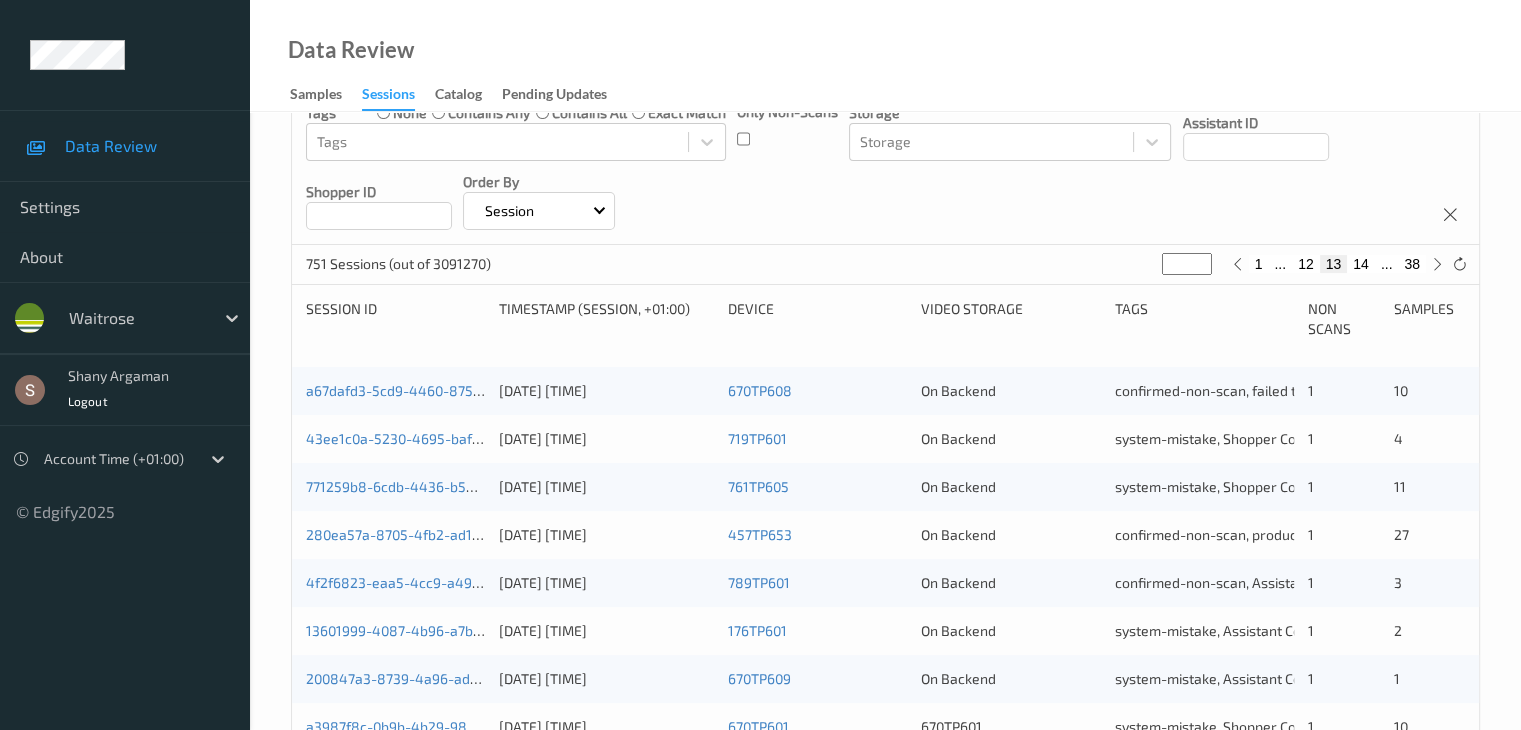 scroll, scrollTop: 132, scrollLeft: 0, axis: vertical 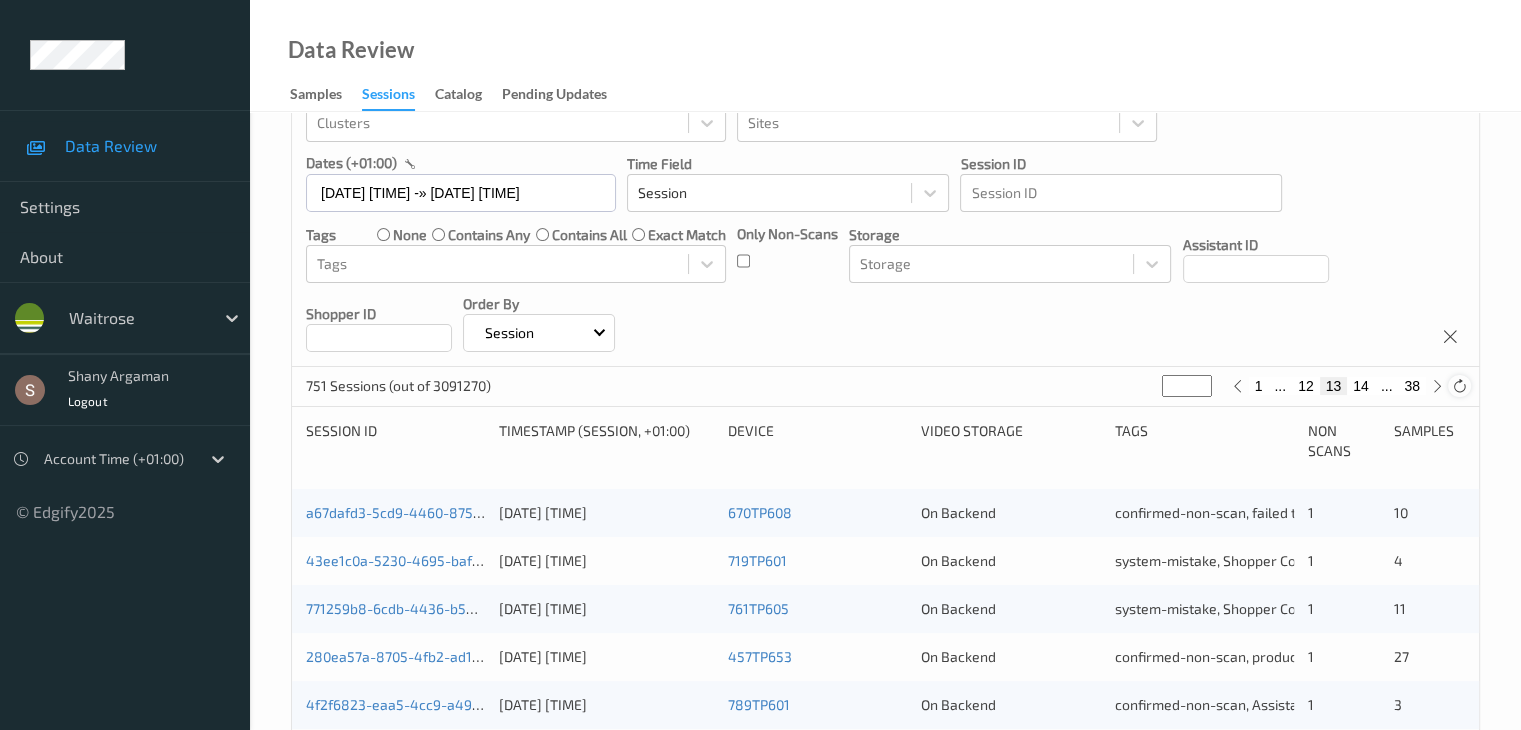 click at bounding box center (1459, 386) 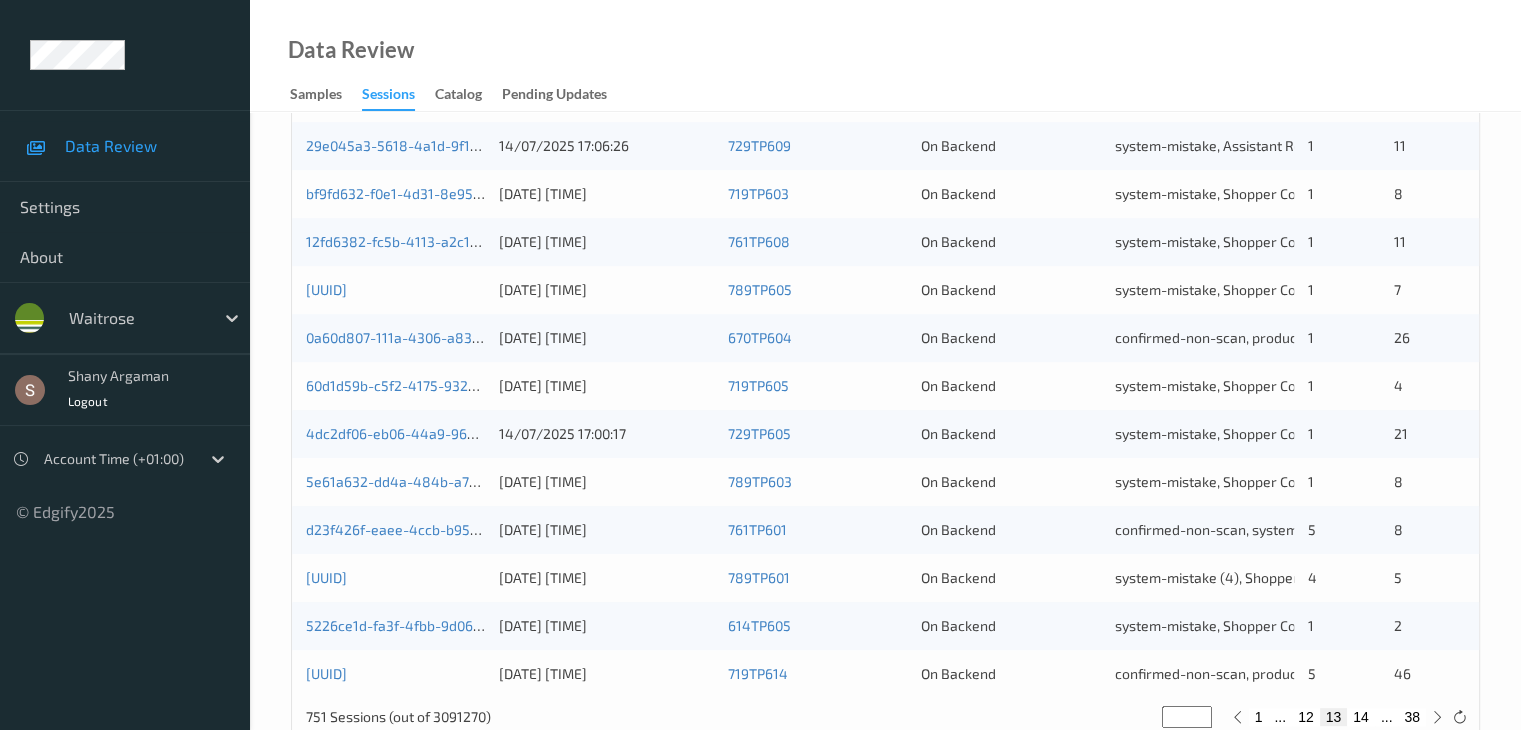 scroll, scrollTop: 932, scrollLeft: 0, axis: vertical 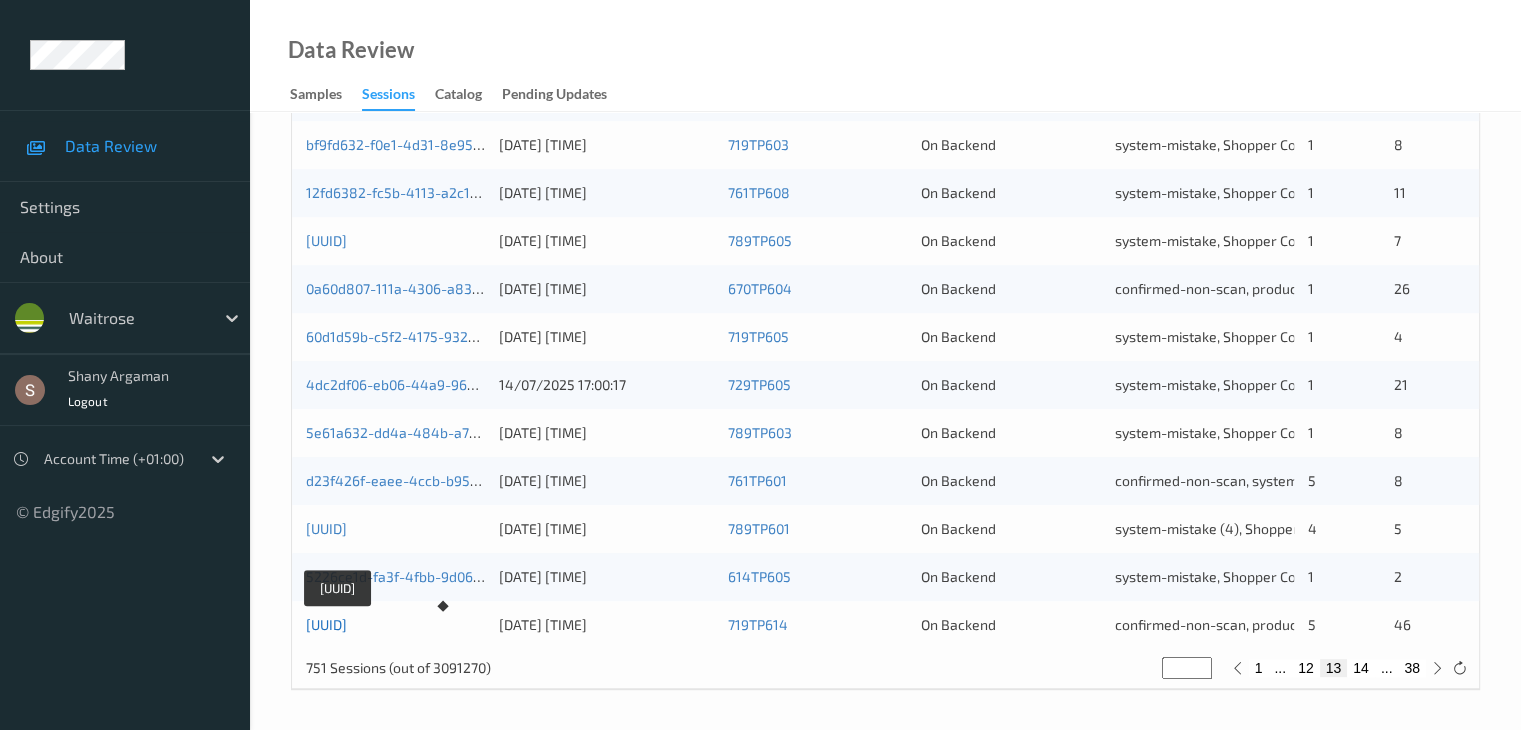 click on "[UUID]" at bounding box center [326, 624] 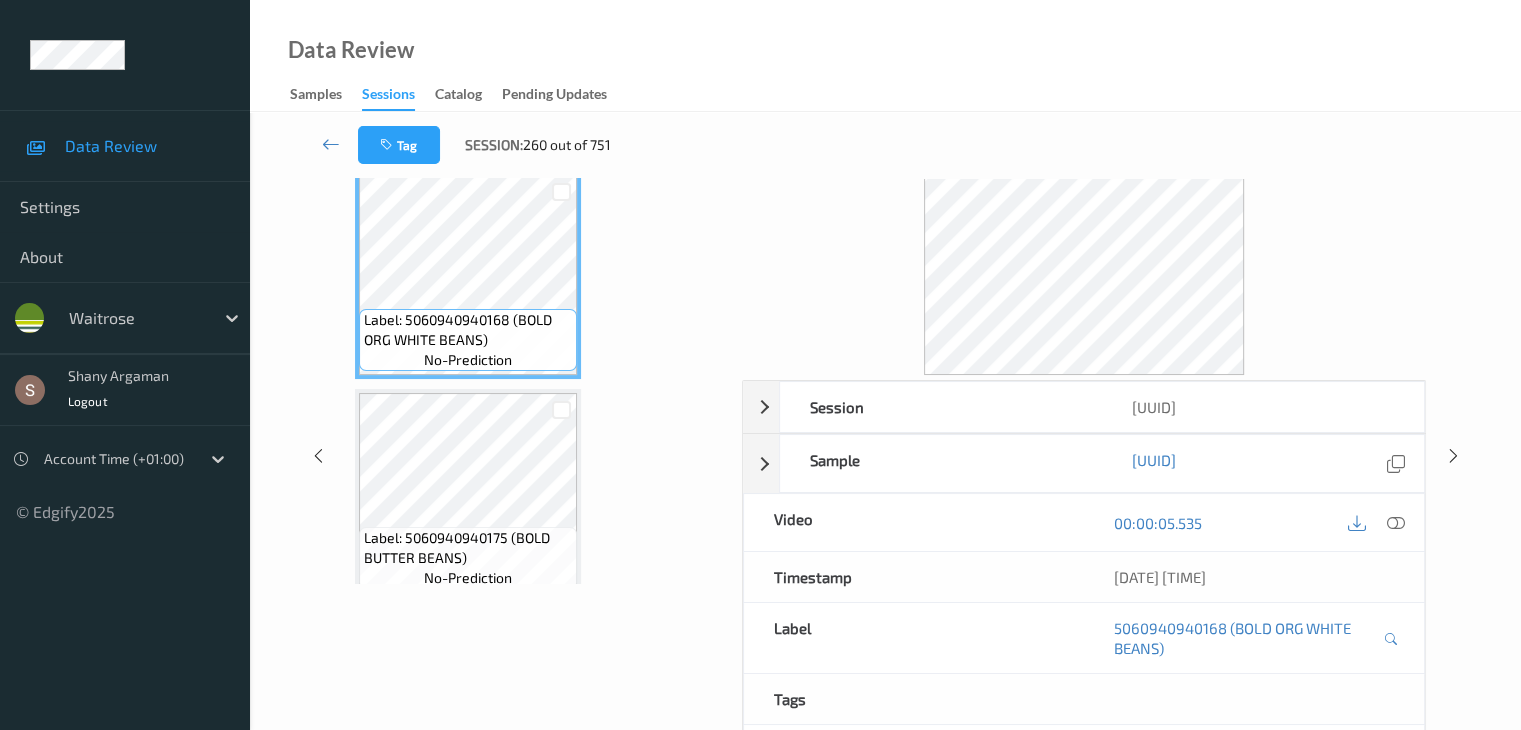 scroll, scrollTop: 0, scrollLeft: 0, axis: both 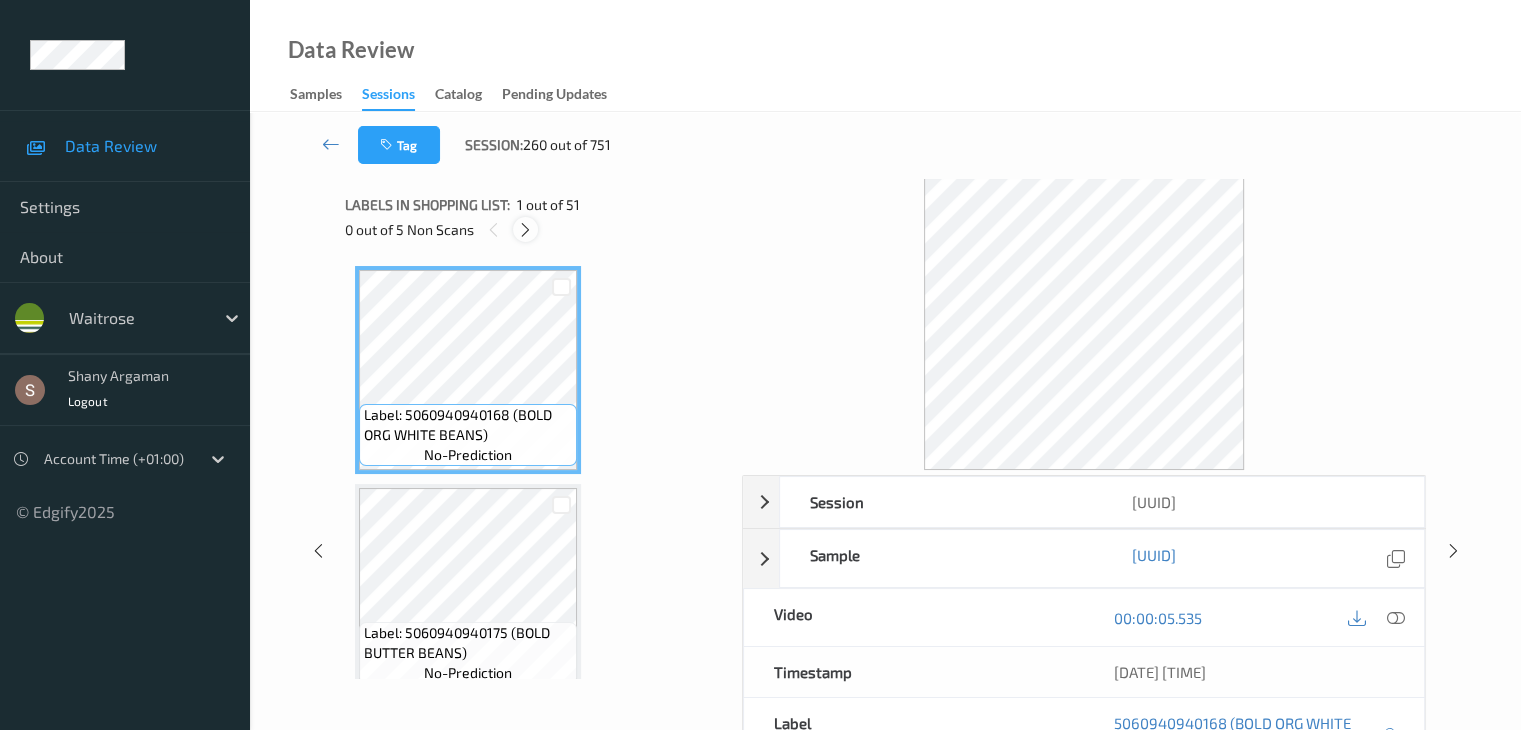 click at bounding box center [525, 230] 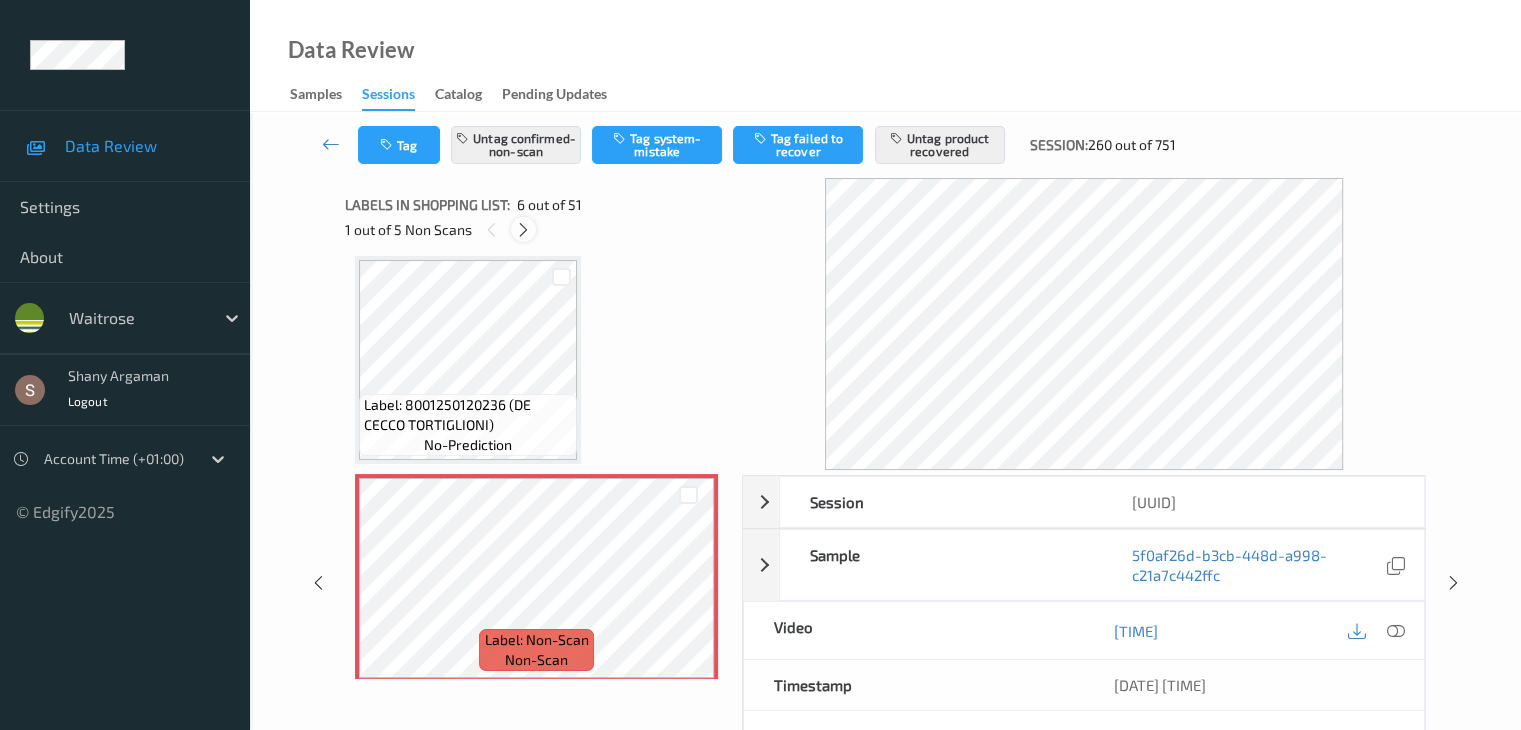 click at bounding box center (523, 230) 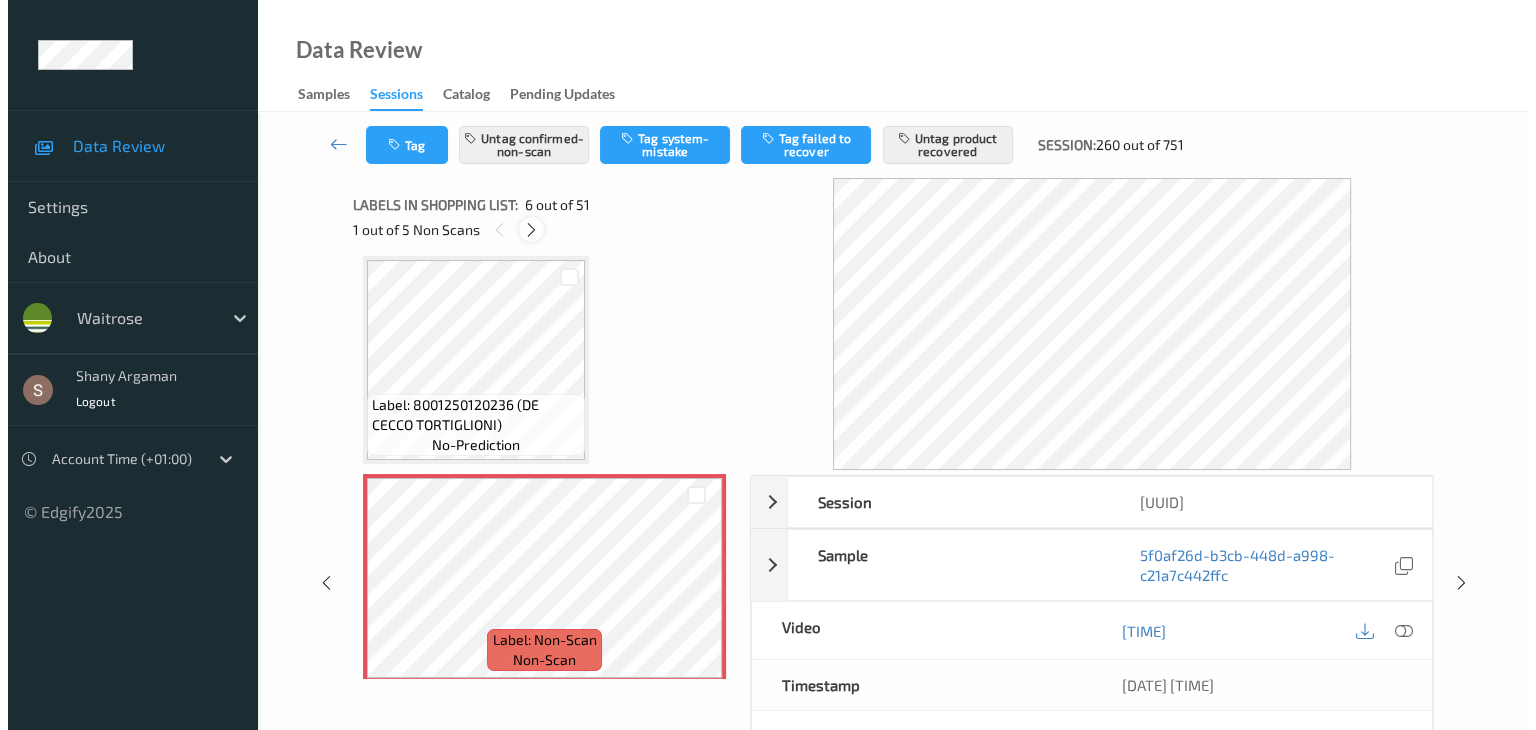 scroll, scrollTop: 7856, scrollLeft: 0, axis: vertical 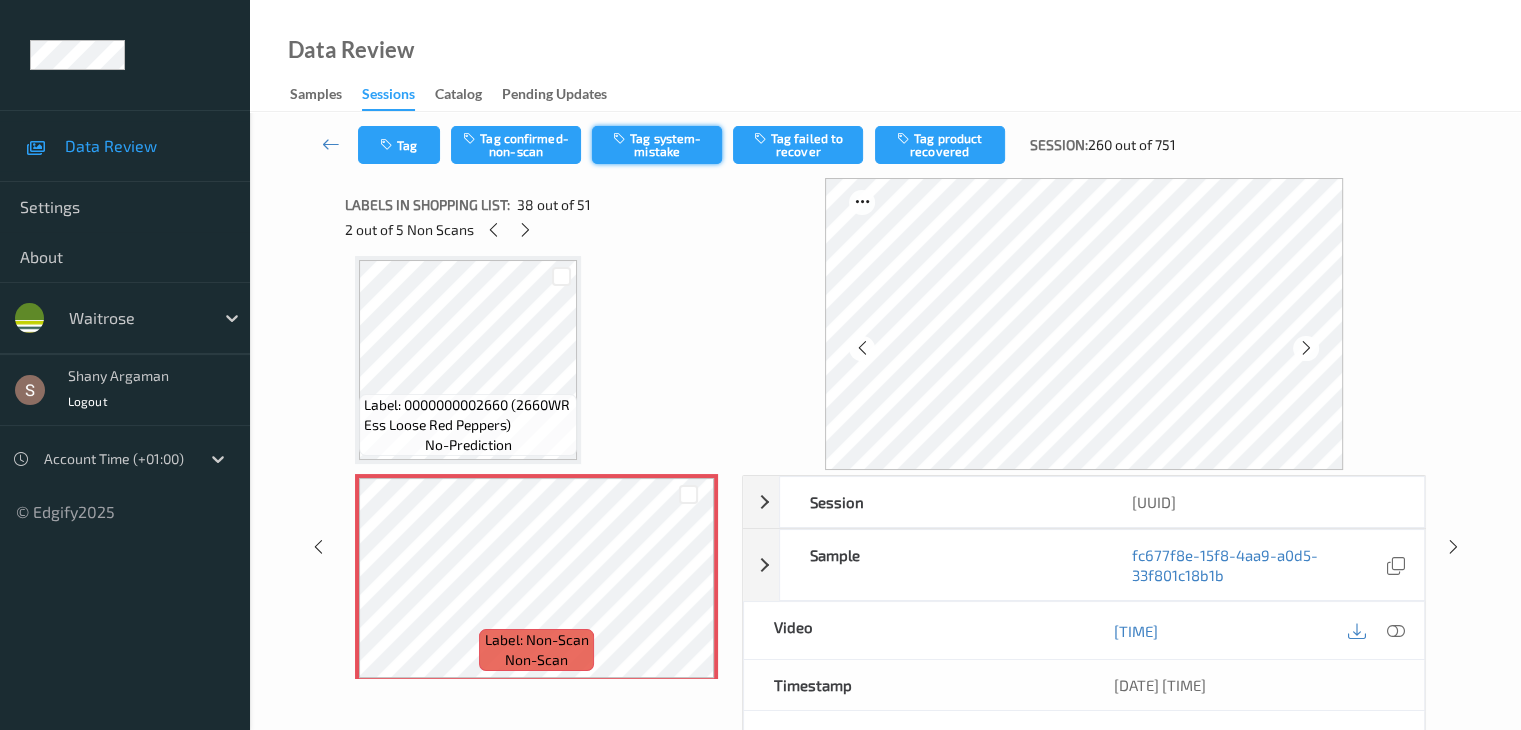 click on "Tag   system-mistake" at bounding box center [657, 145] 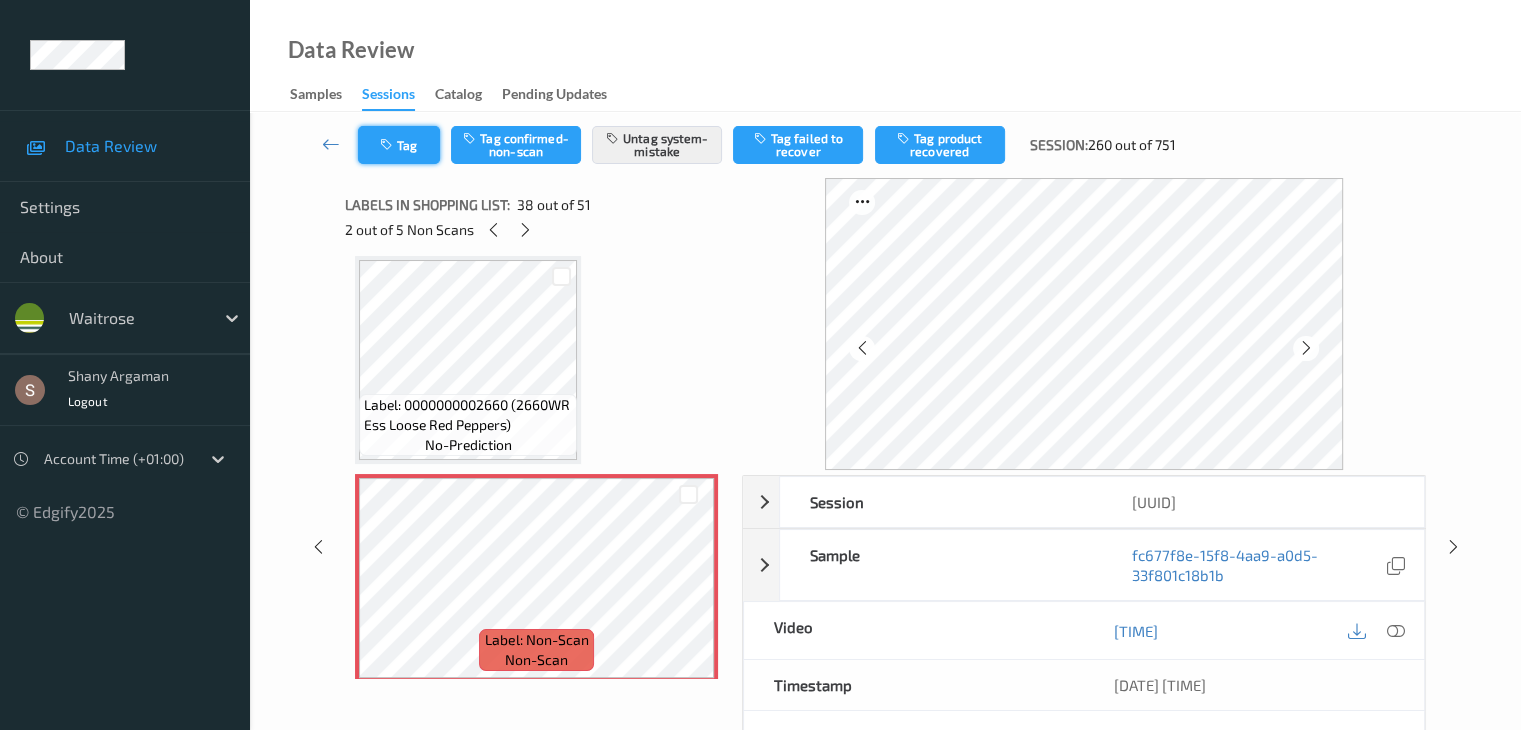 click on "Tag" at bounding box center (399, 145) 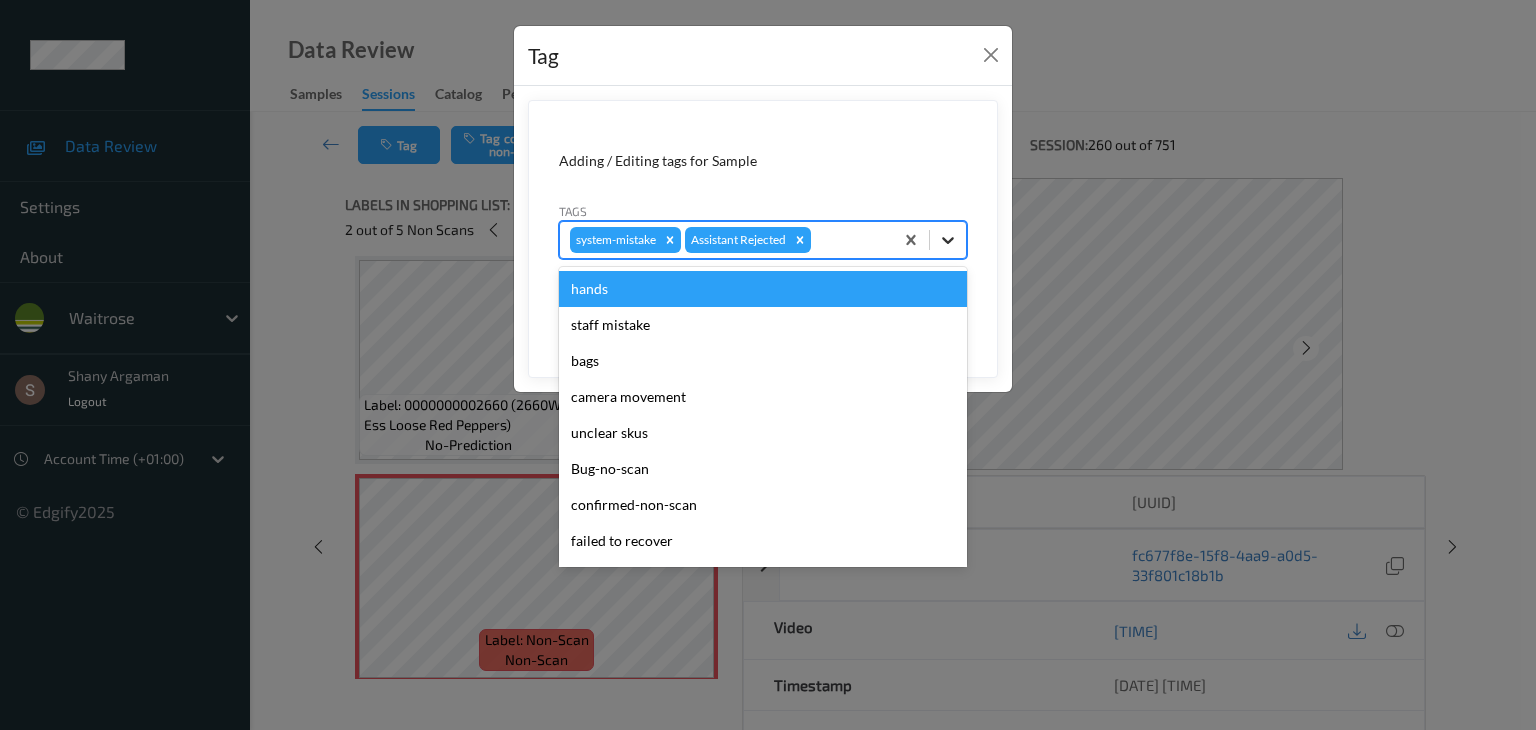 click 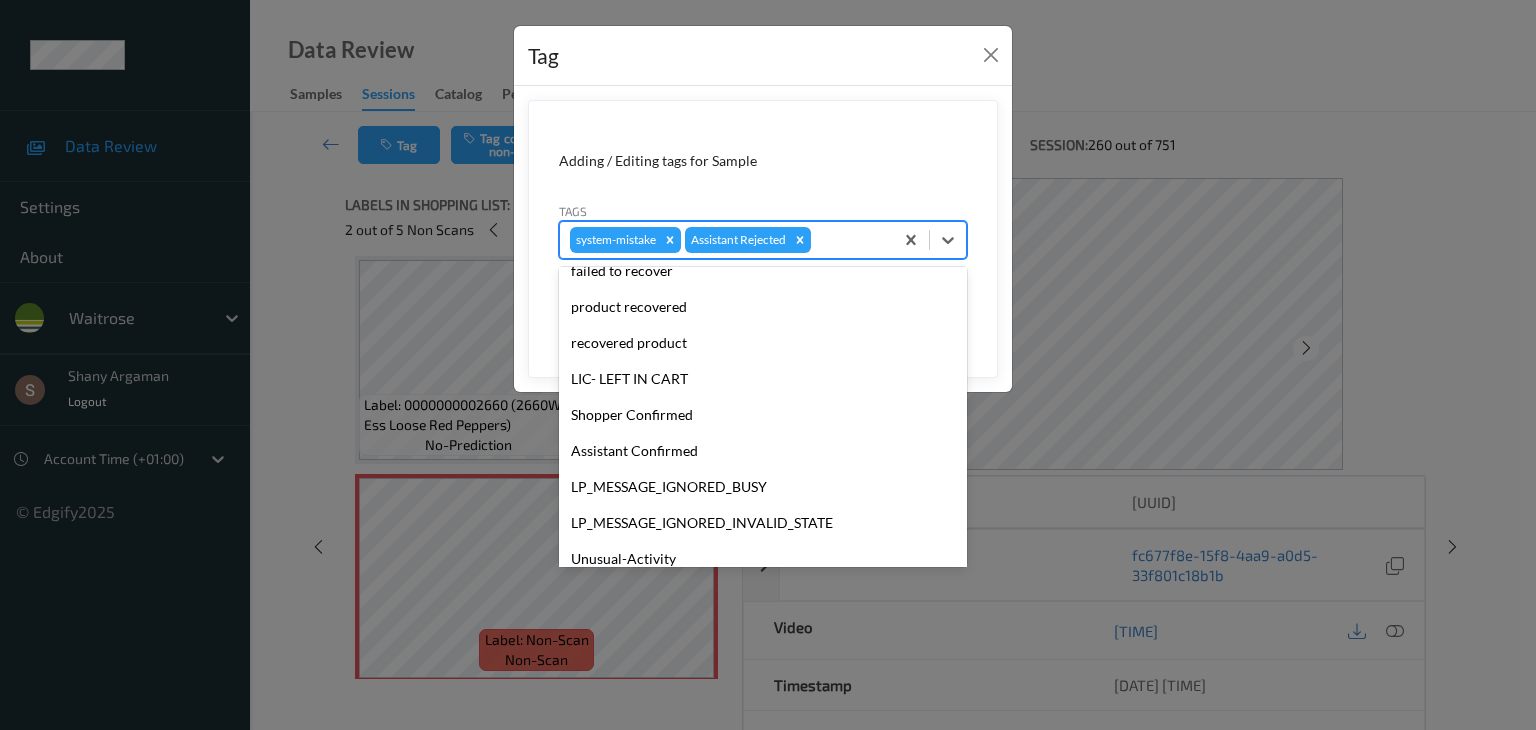 scroll, scrollTop: 356, scrollLeft: 0, axis: vertical 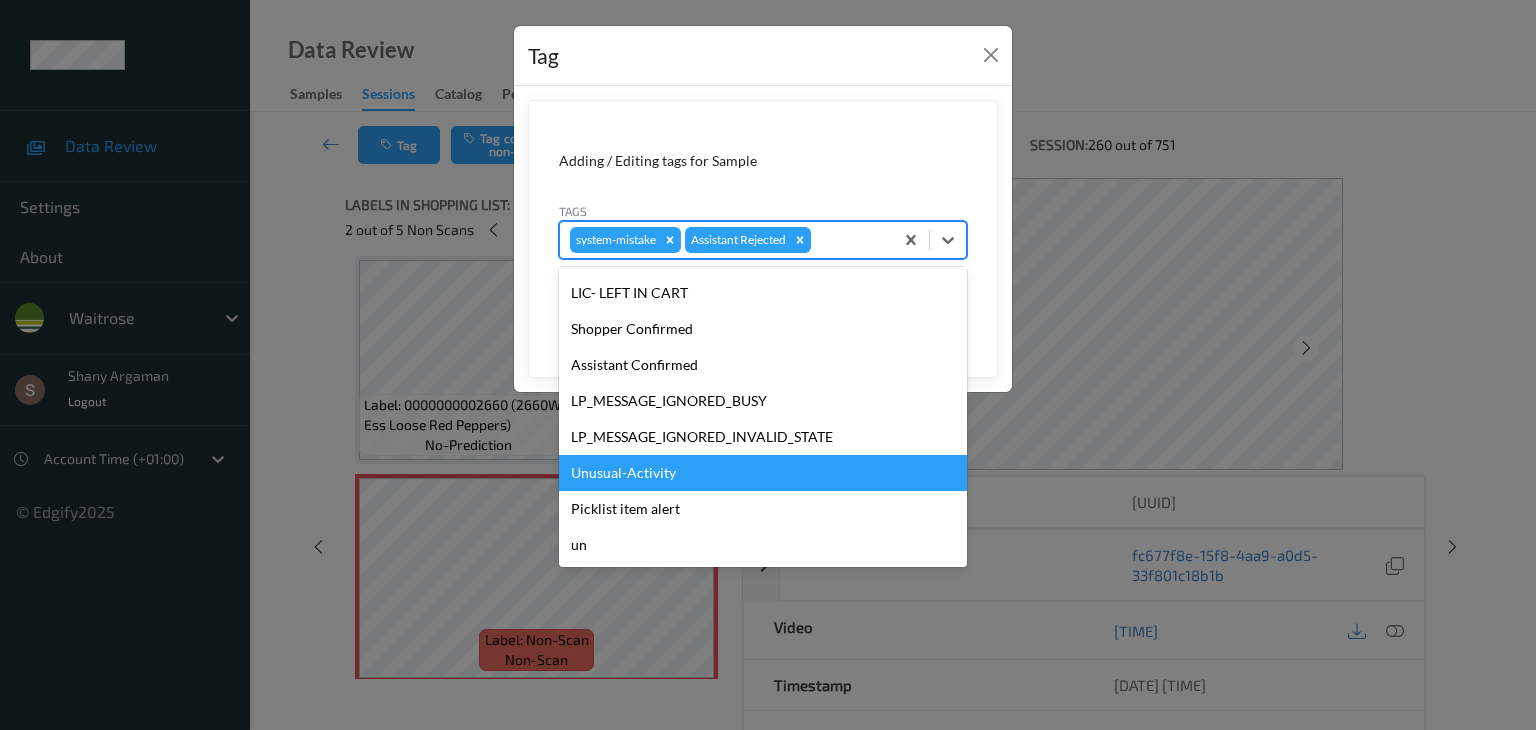 click on "Unusual-Activity" at bounding box center [763, 473] 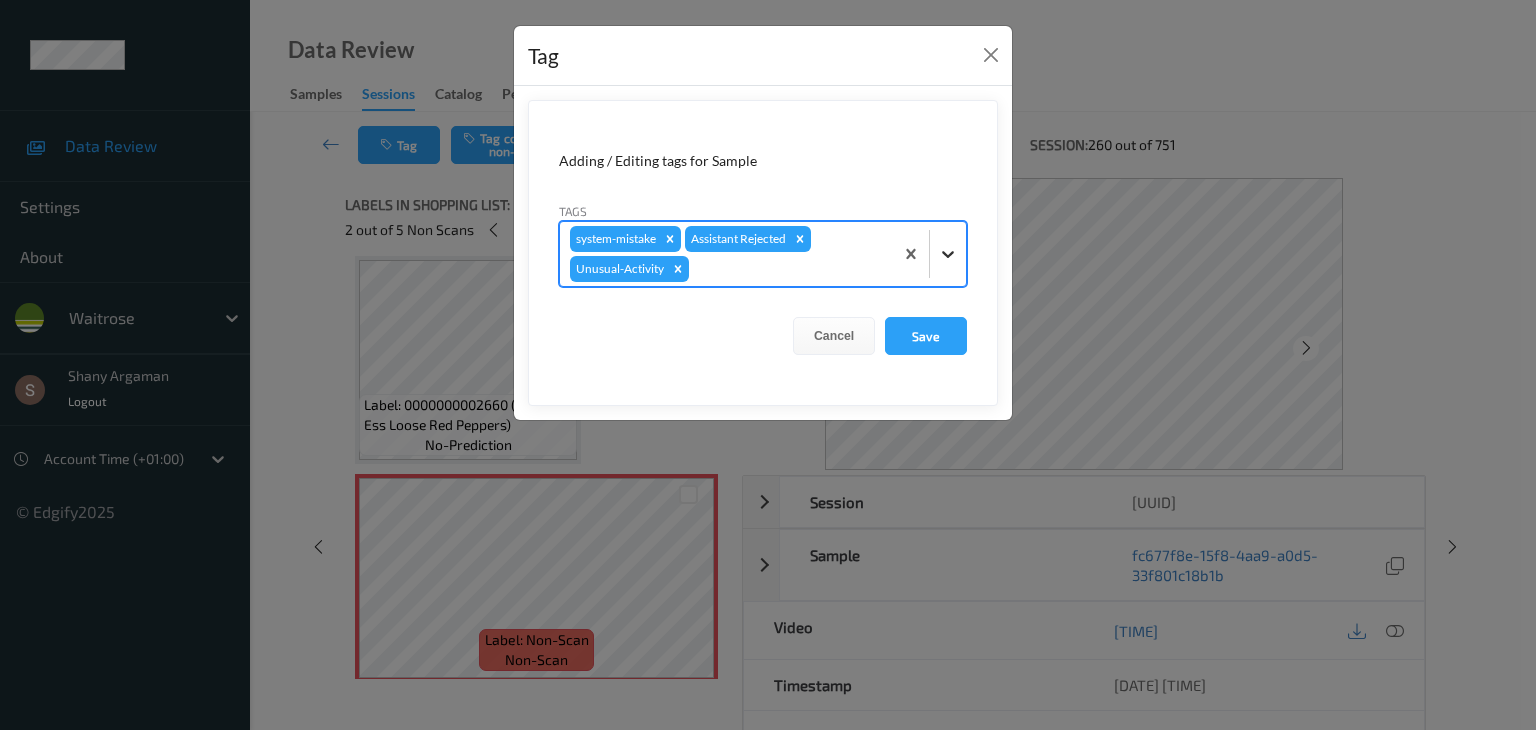 click at bounding box center (948, 254) 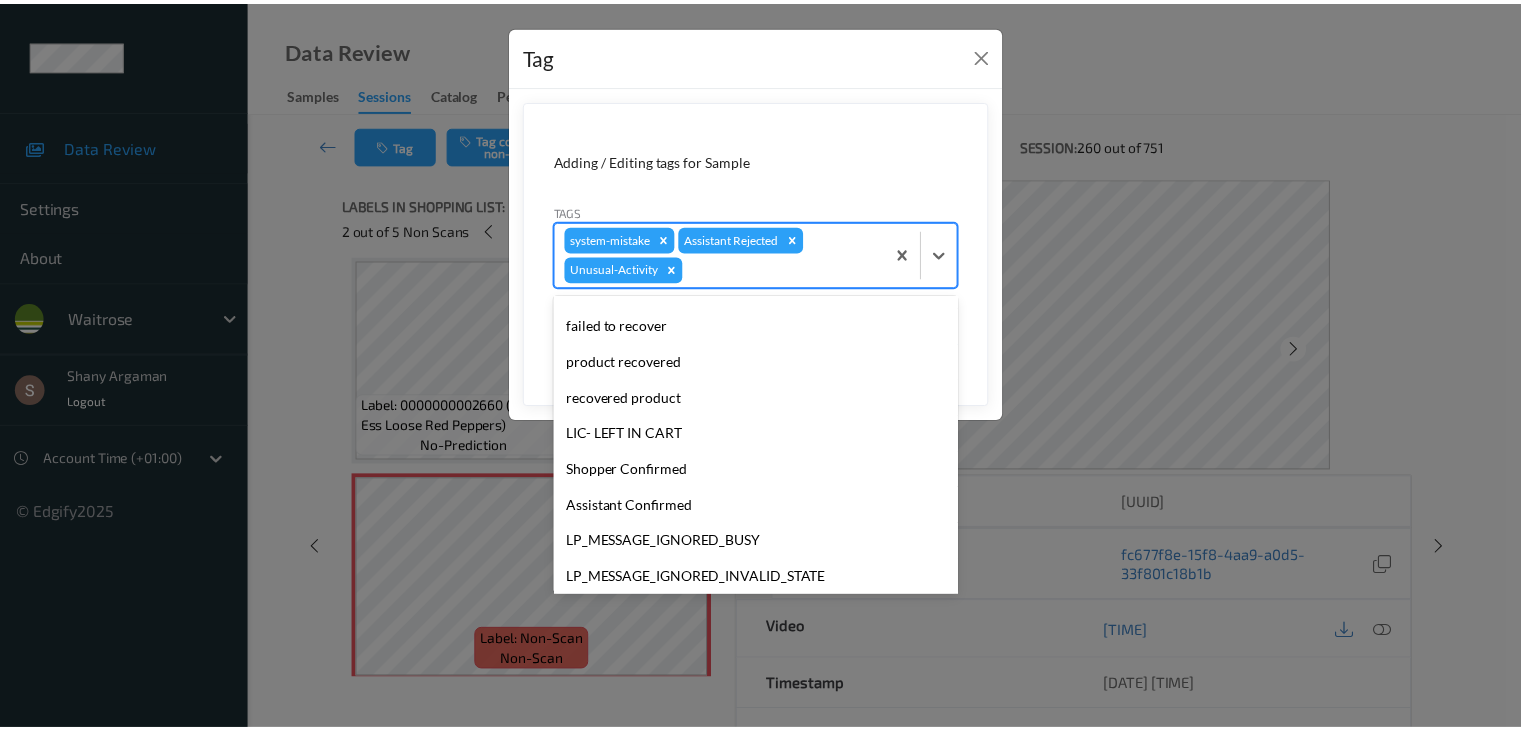 scroll, scrollTop: 320, scrollLeft: 0, axis: vertical 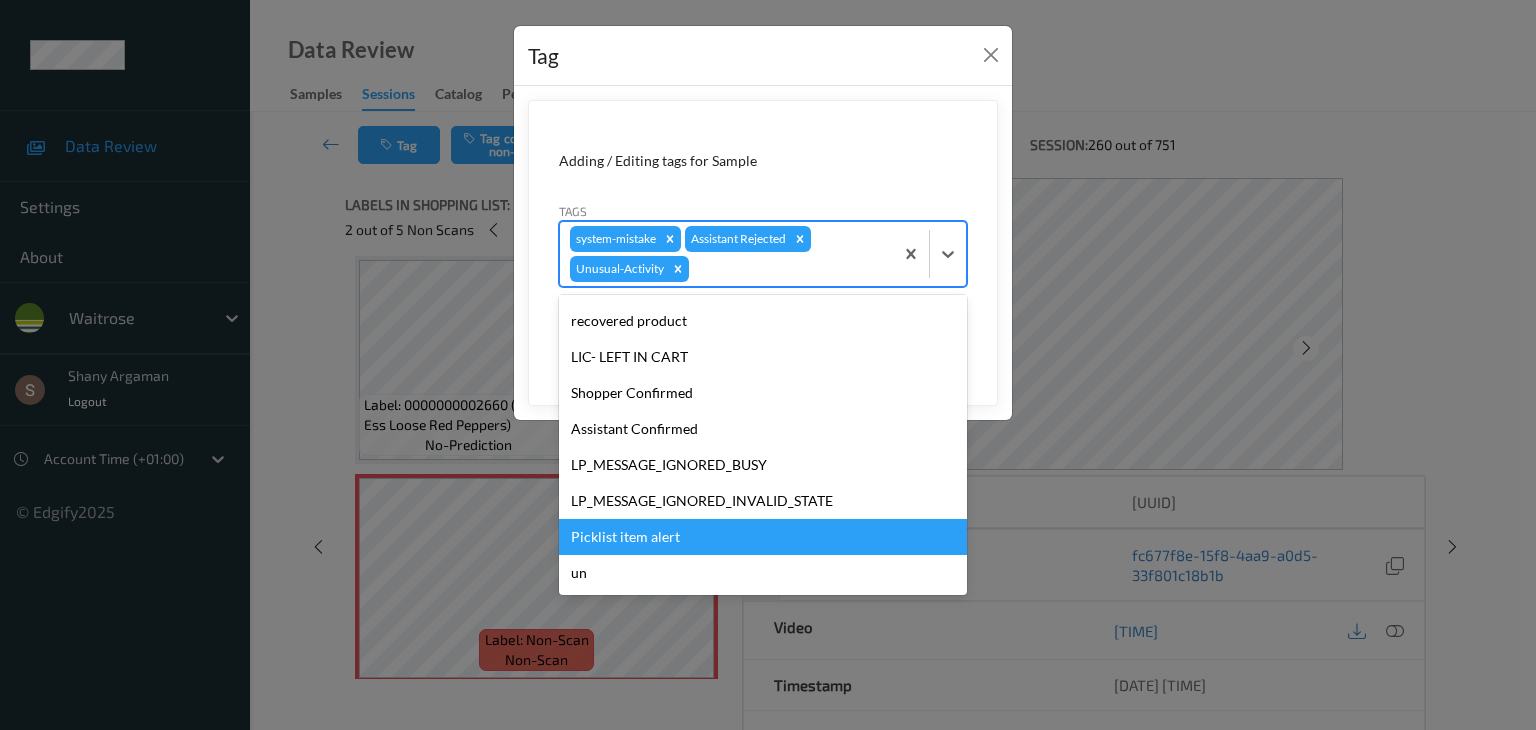click on "Picklist item alert" at bounding box center (763, 537) 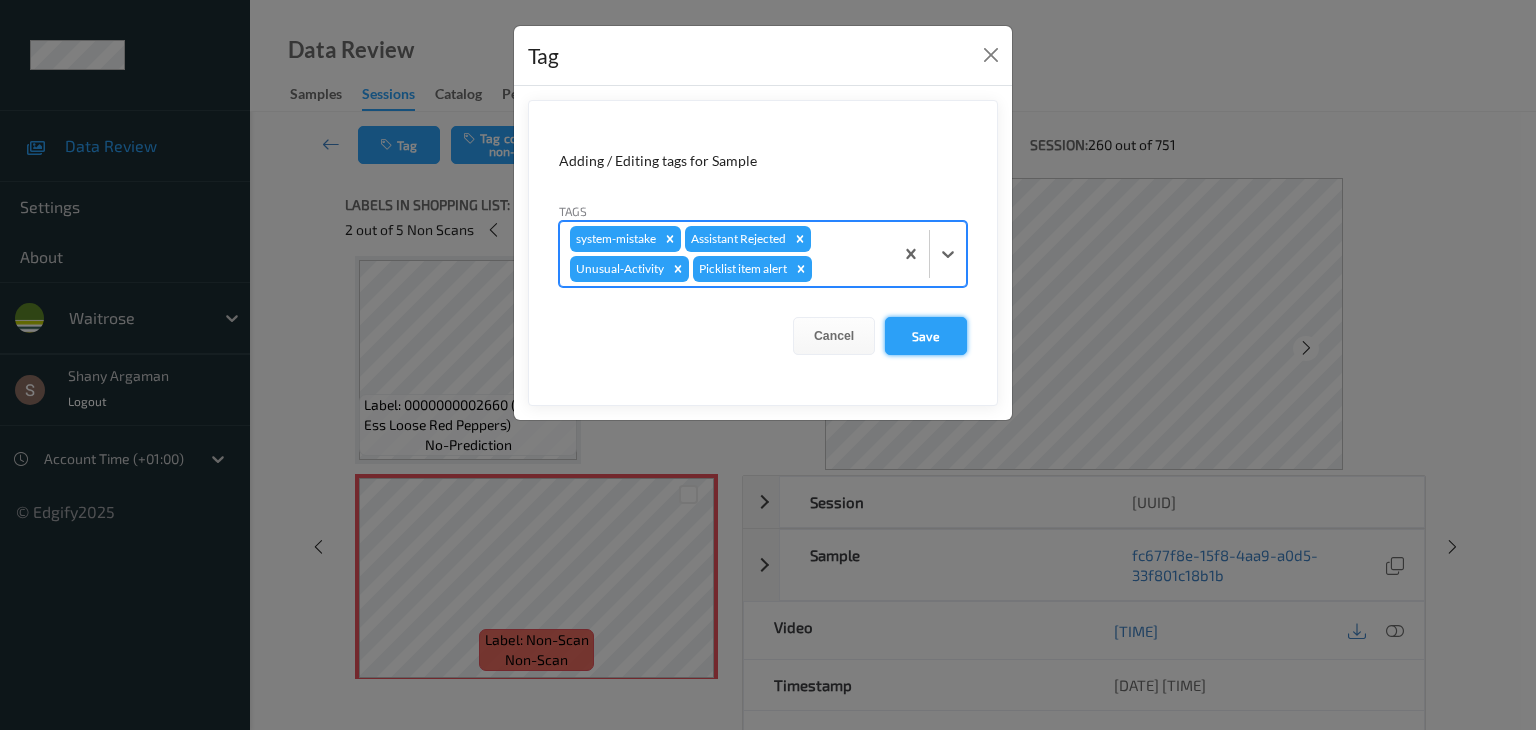 click on "Save" at bounding box center [926, 336] 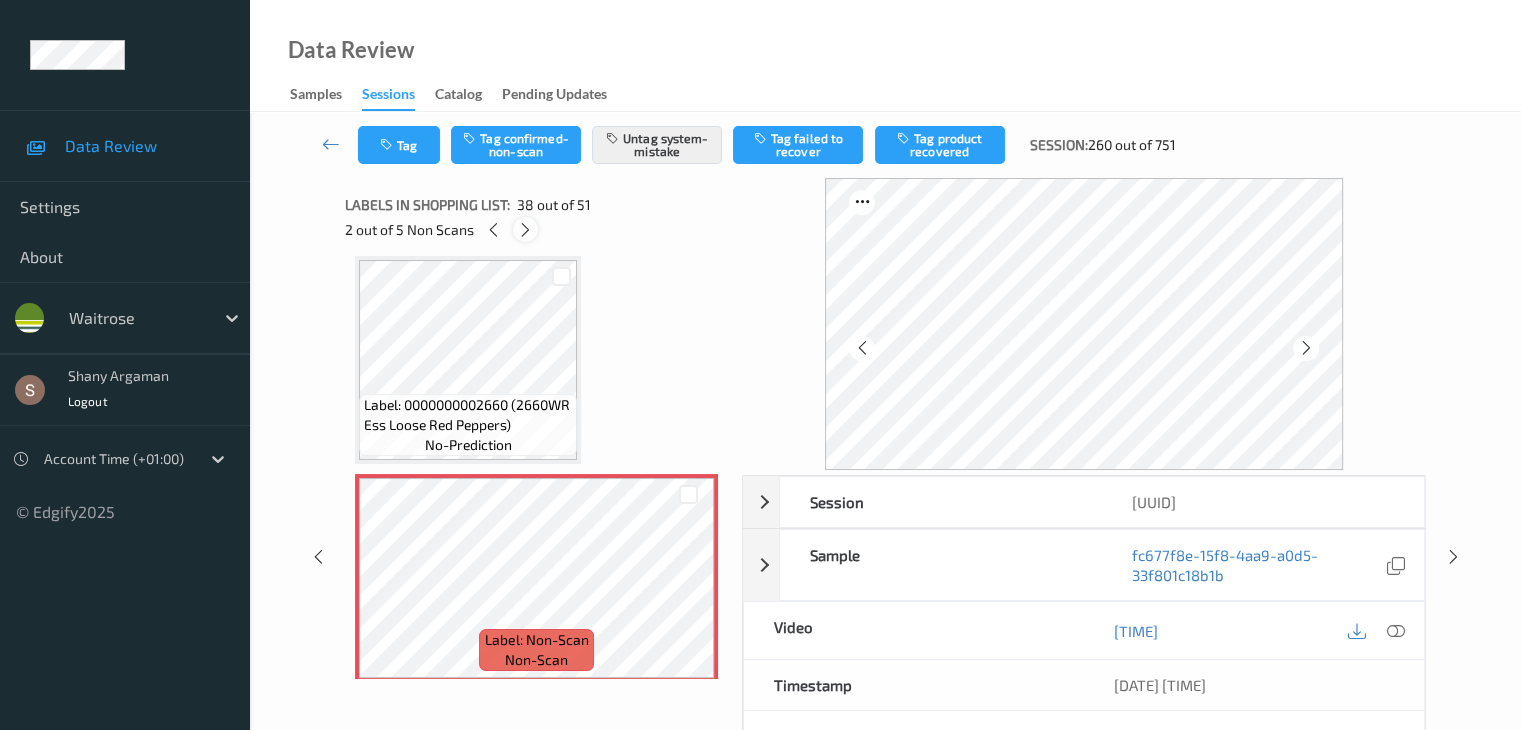 click at bounding box center [525, 230] 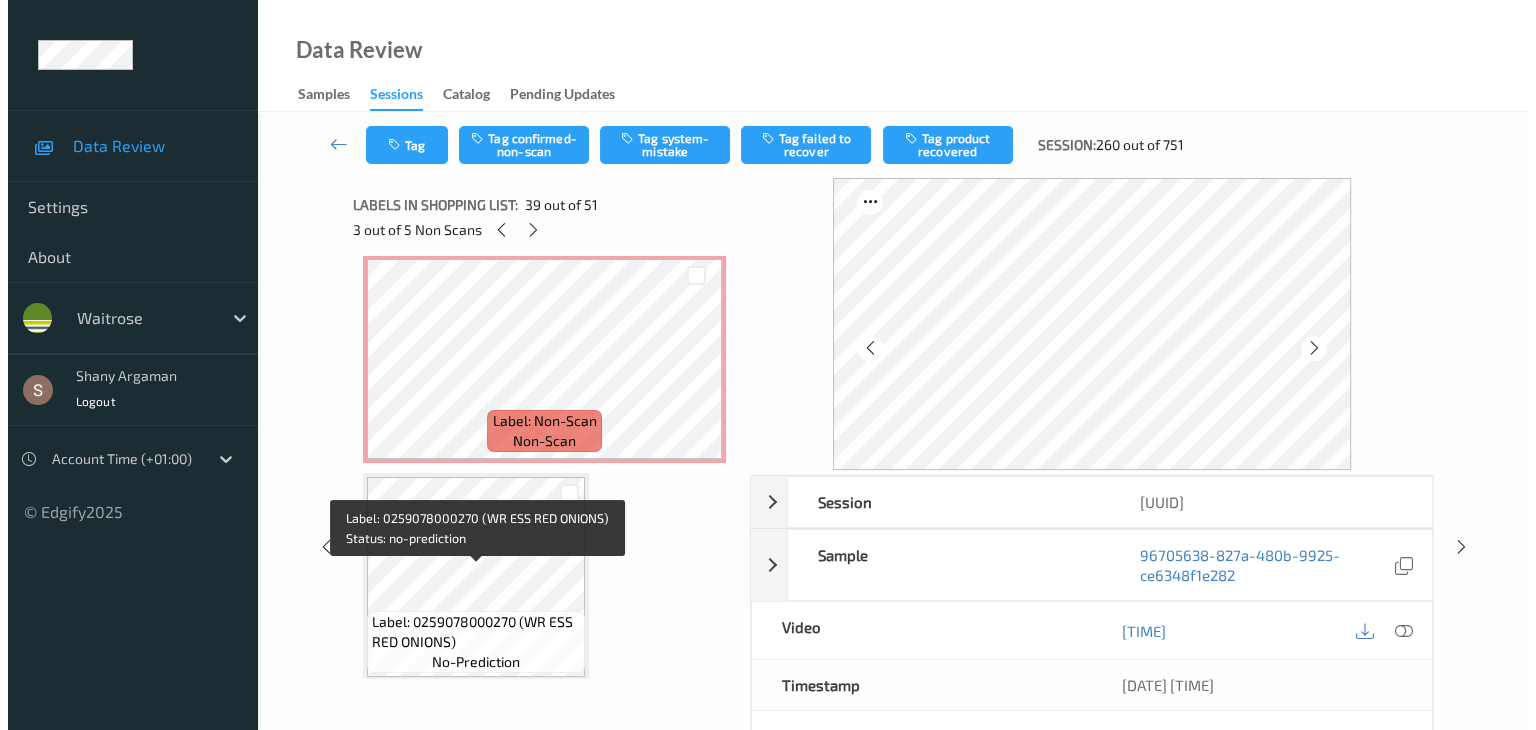 scroll, scrollTop: 8474, scrollLeft: 0, axis: vertical 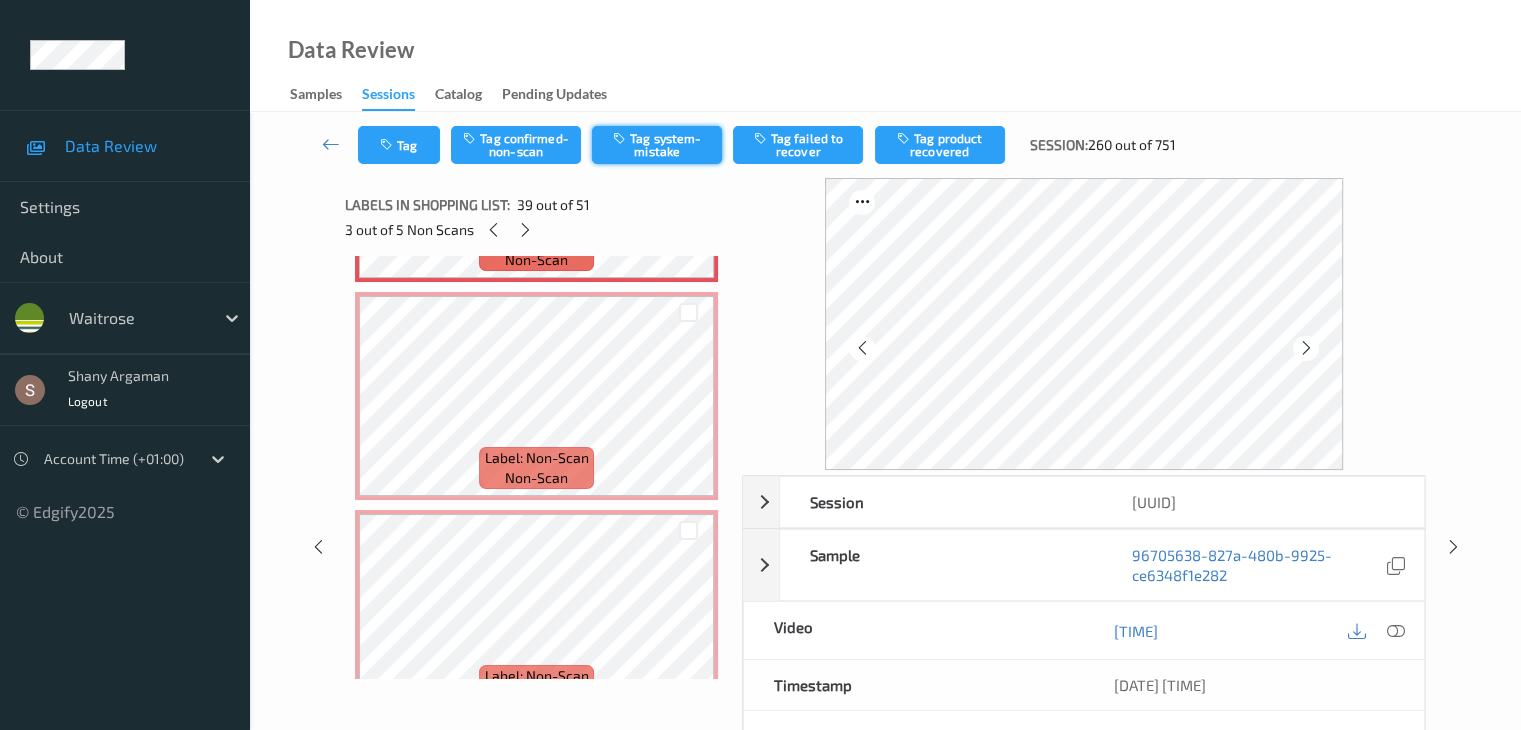click on "Tag   system-mistake" at bounding box center [657, 145] 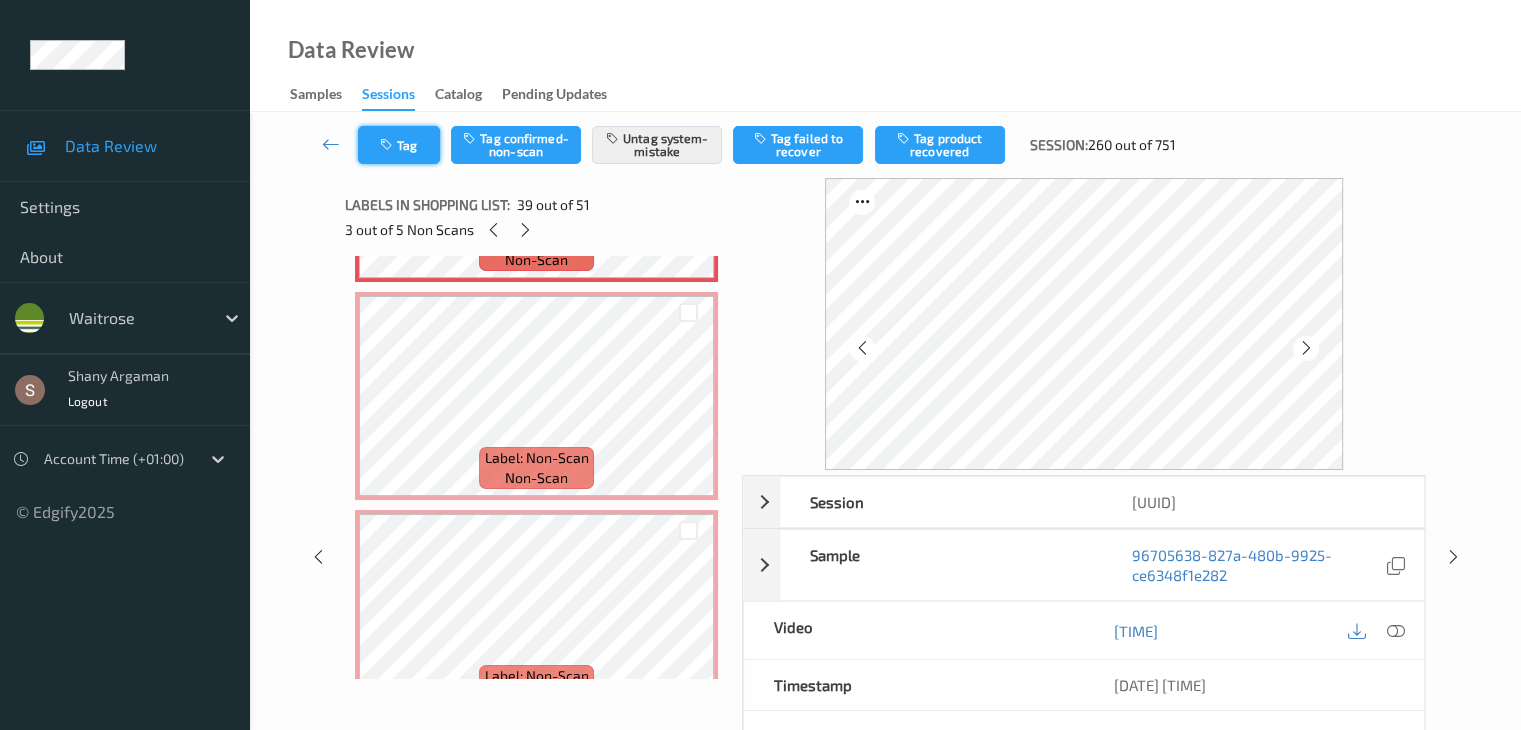 click on "Tag" at bounding box center (399, 145) 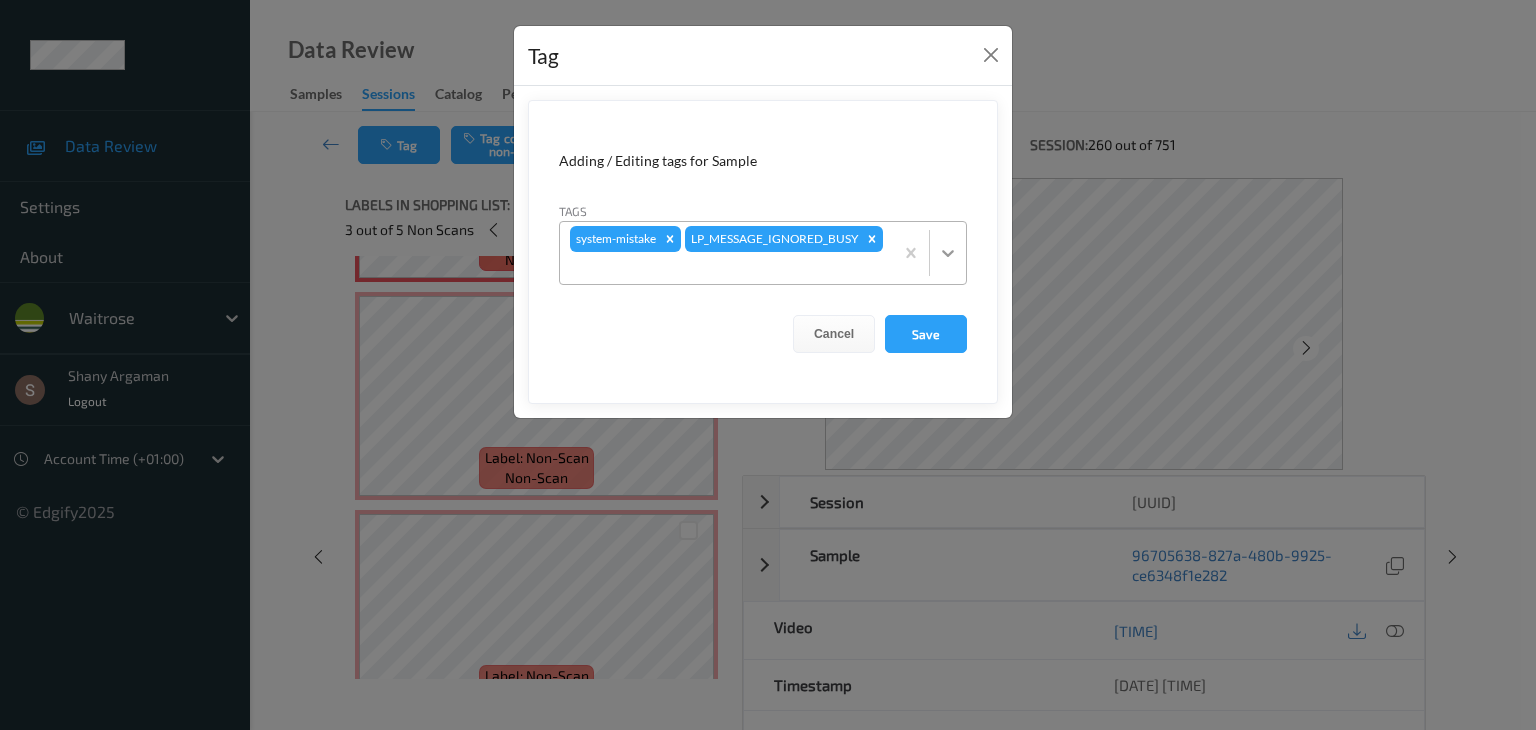click at bounding box center [948, 253] 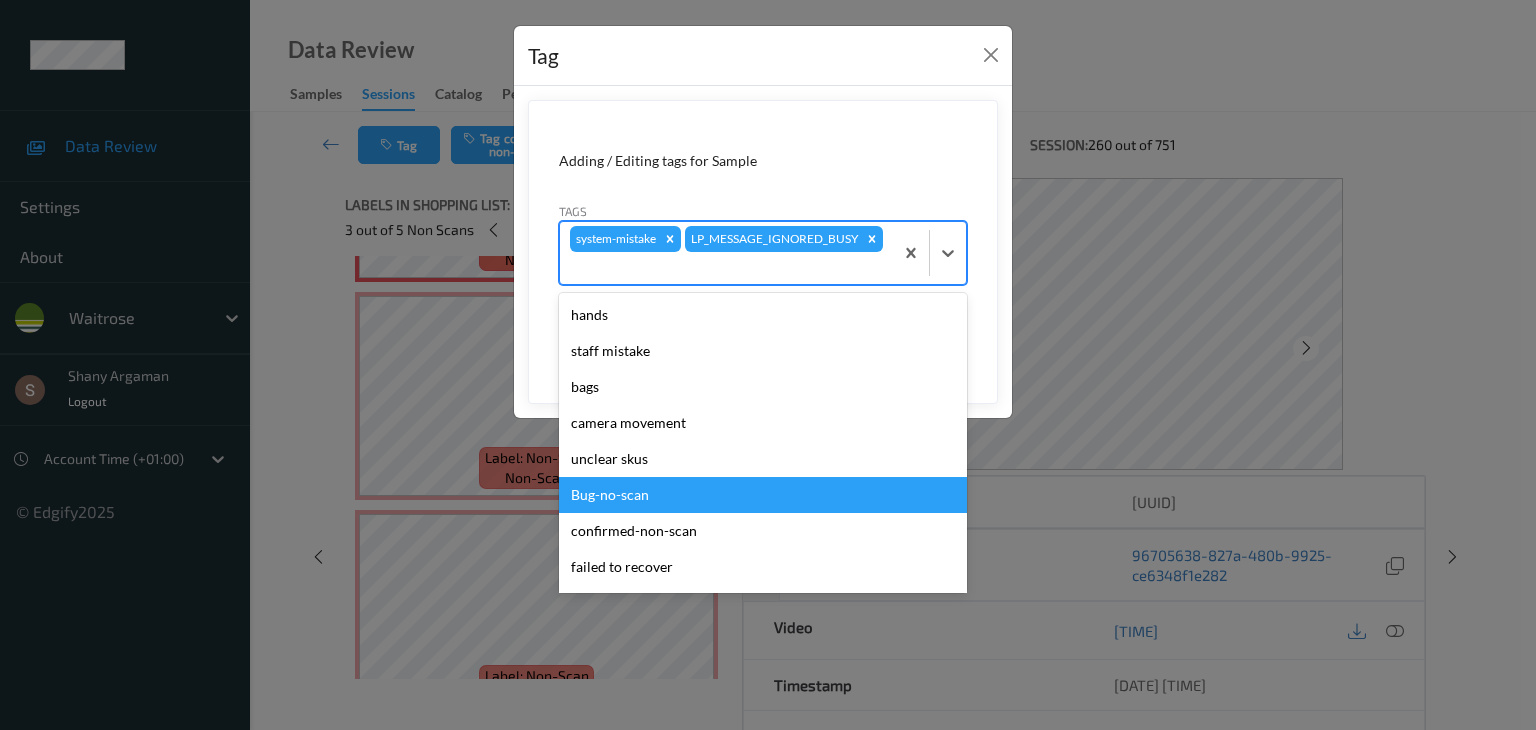 scroll, scrollTop: 356, scrollLeft: 0, axis: vertical 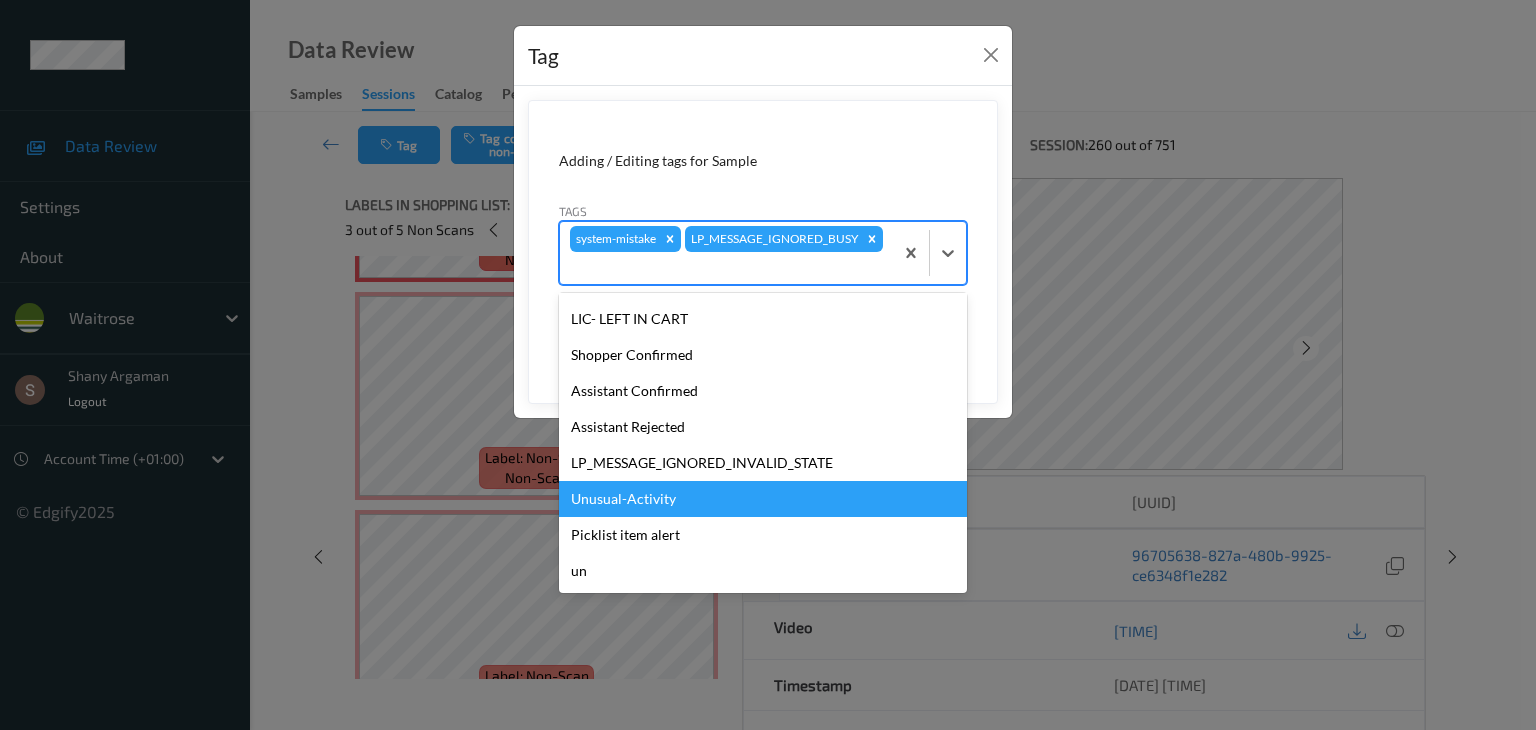 click on "Unusual-Activity" at bounding box center [763, 499] 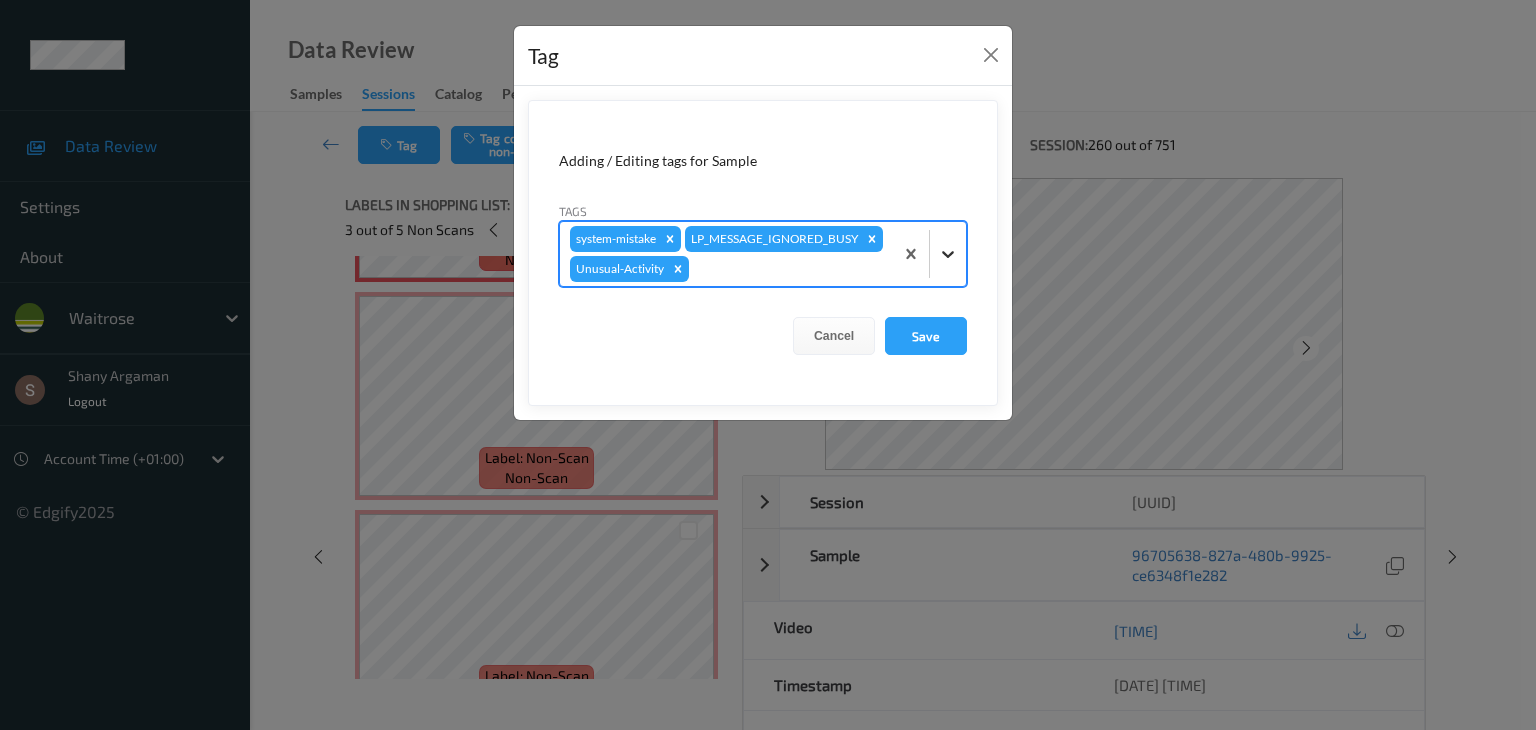 click at bounding box center (948, 254) 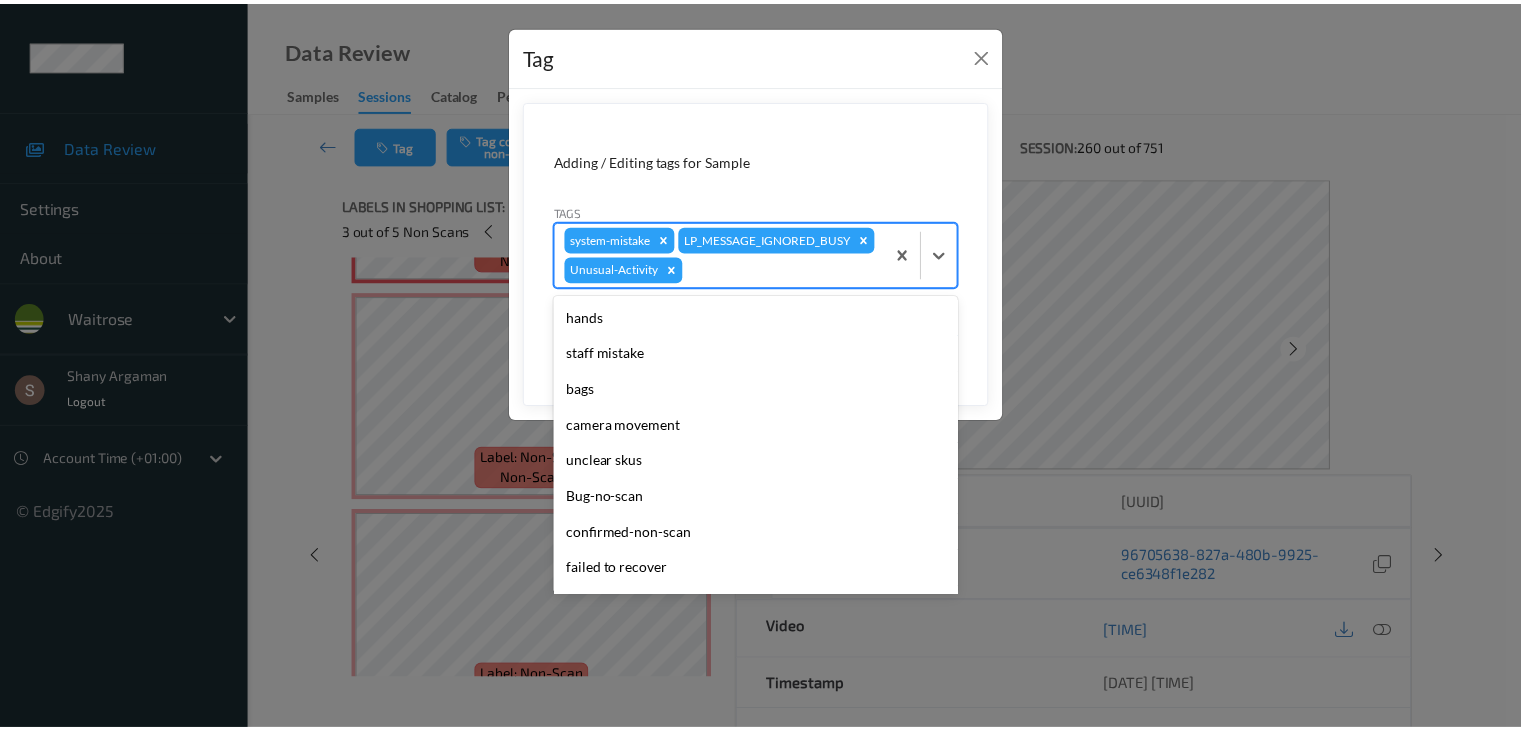scroll, scrollTop: 320, scrollLeft: 0, axis: vertical 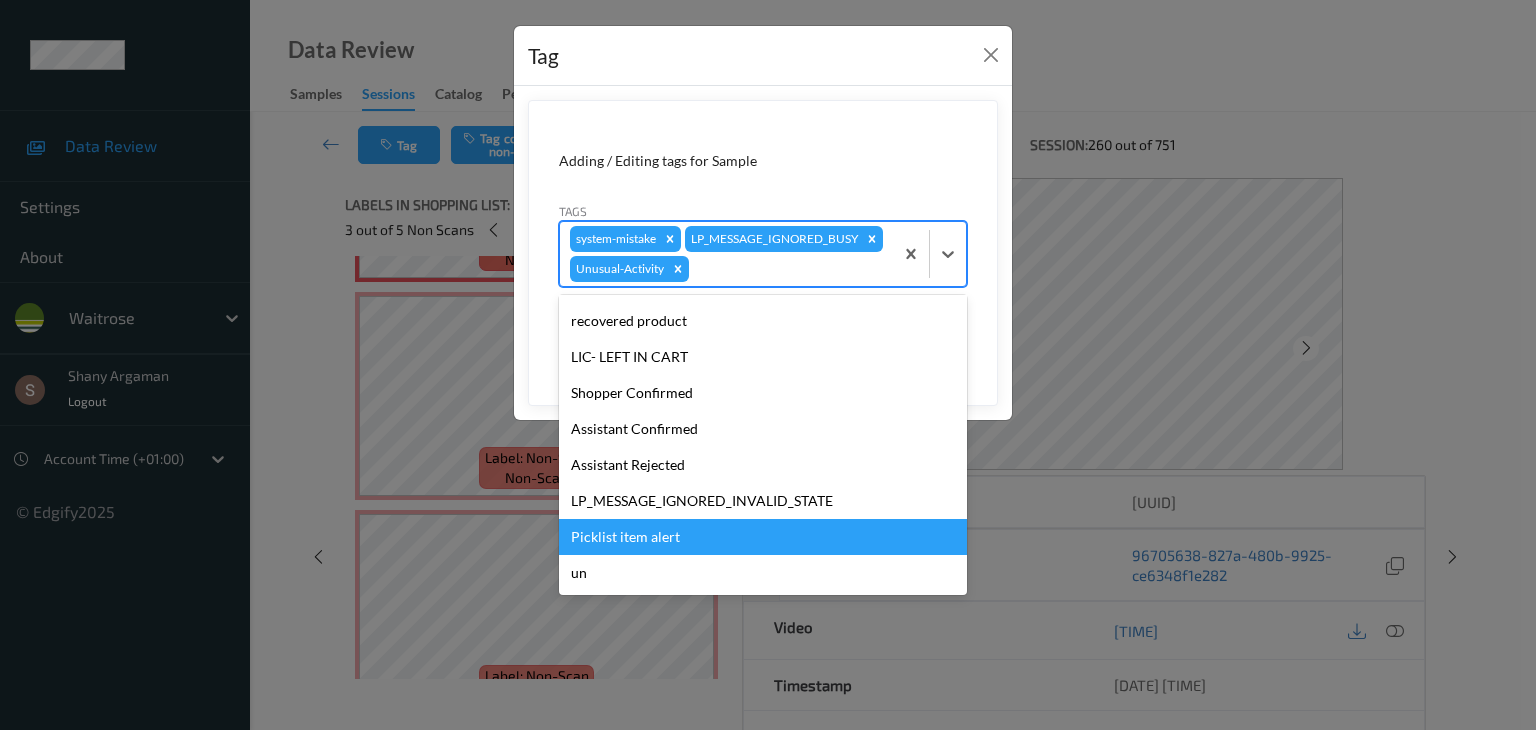 click on "Picklist item alert" at bounding box center (763, 537) 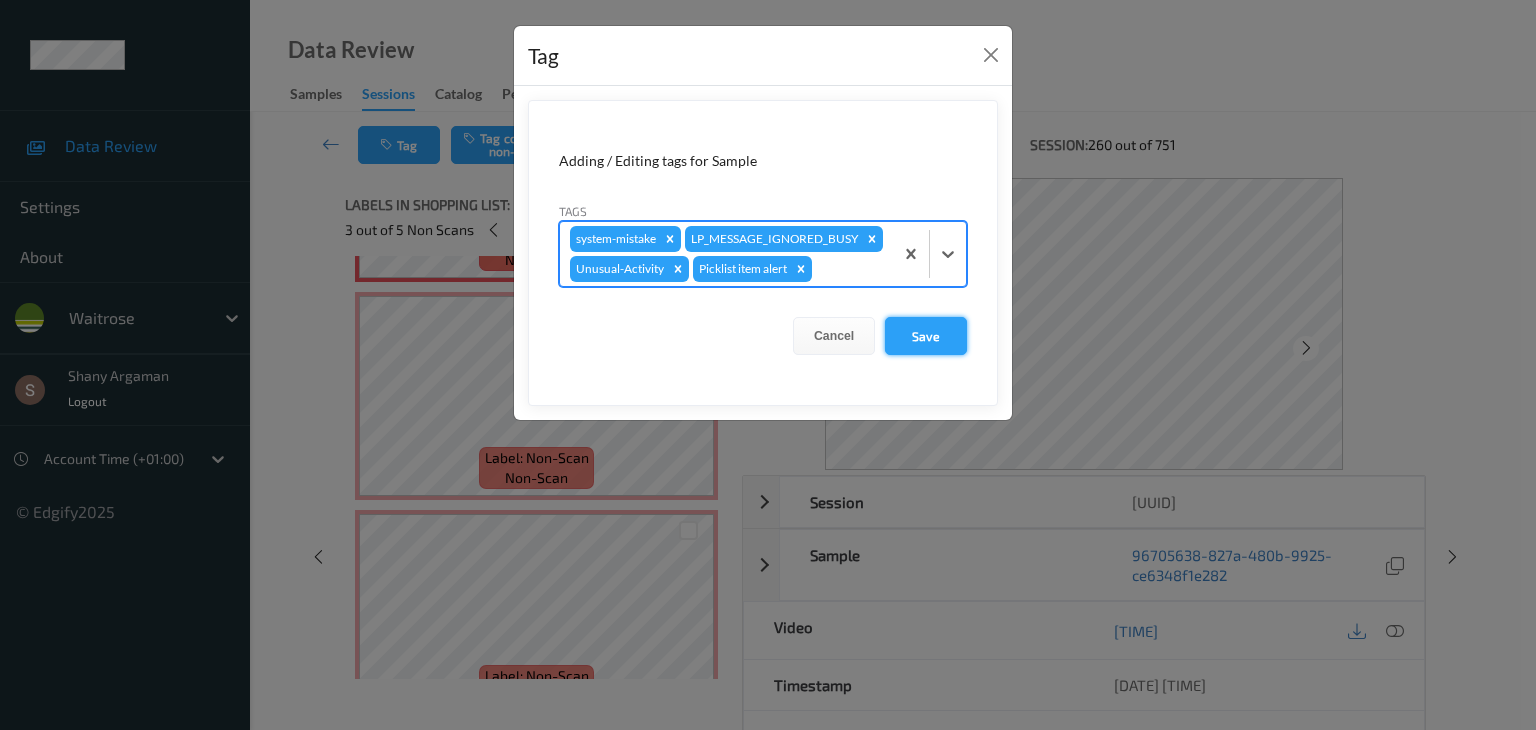 click on "Save" at bounding box center [926, 336] 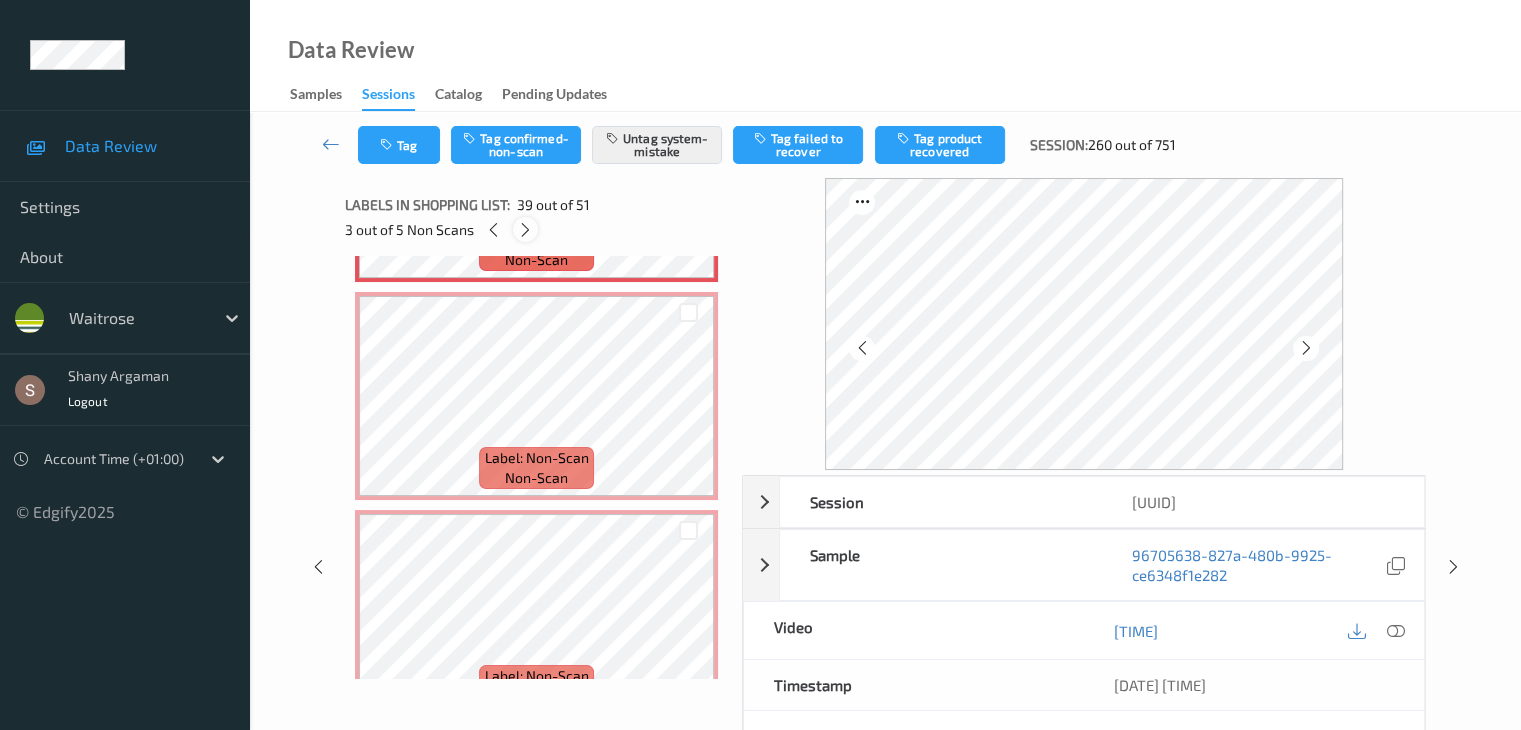 click at bounding box center (525, 230) 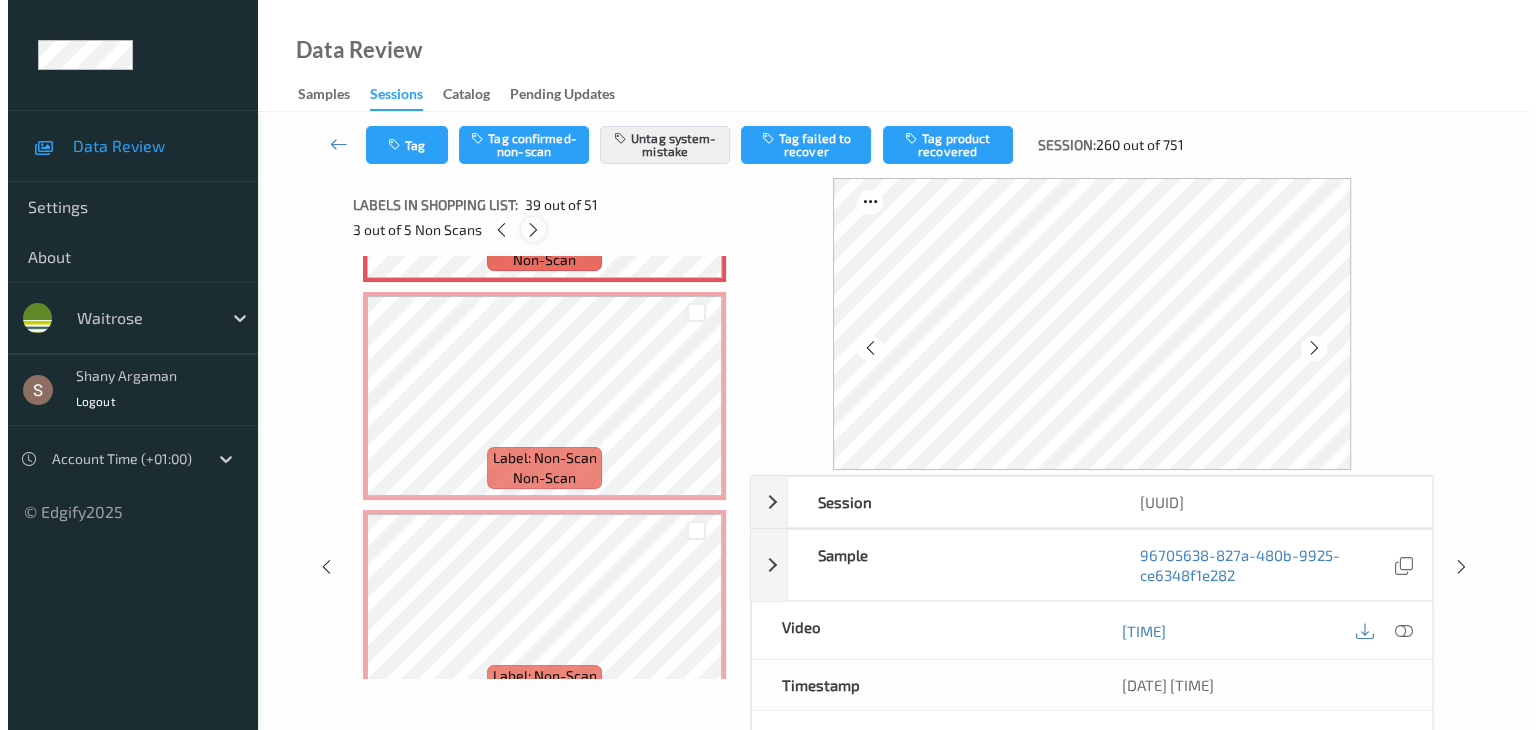 scroll, scrollTop: 8292, scrollLeft: 0, axis: vertical 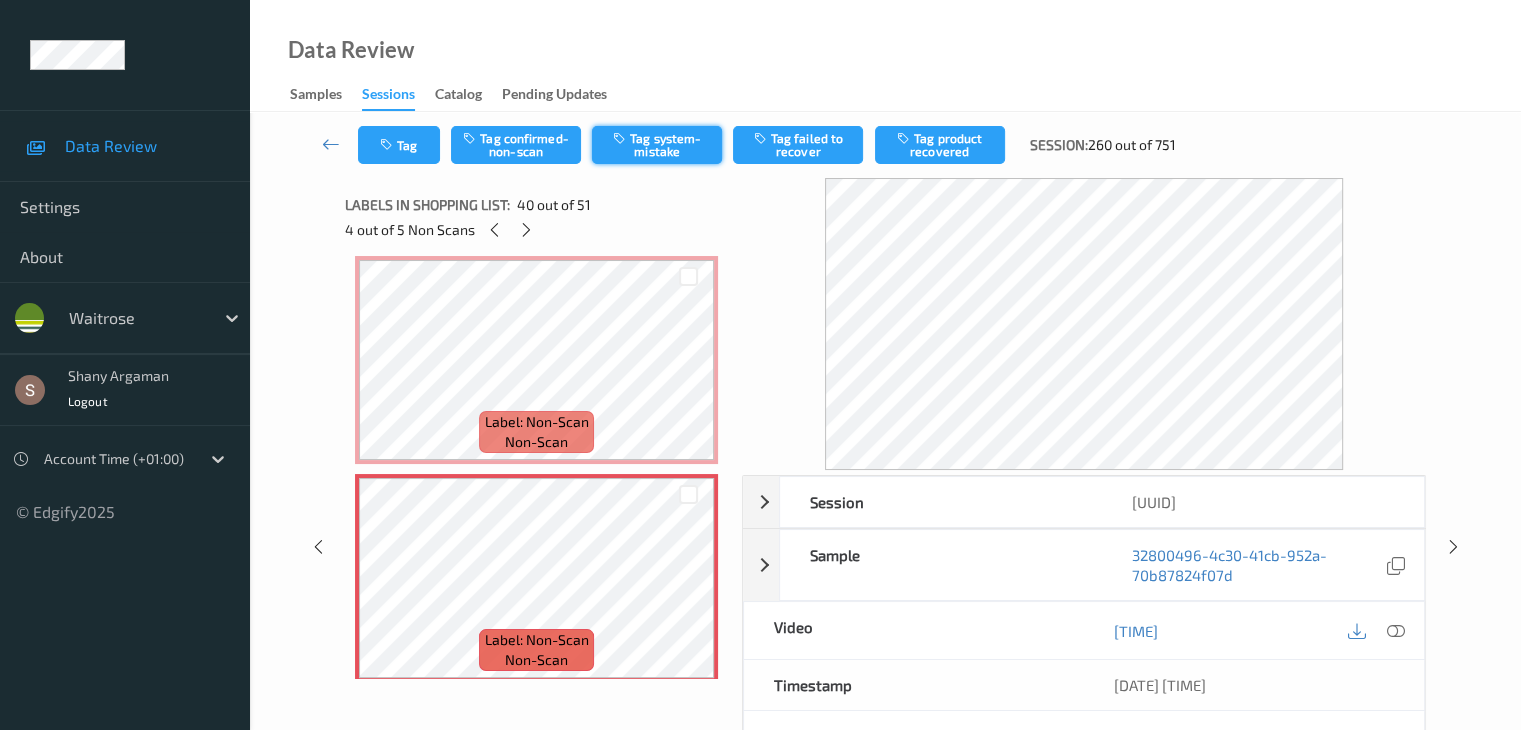 click on "Tag   system-mistake" at bounding box center [657, 145] 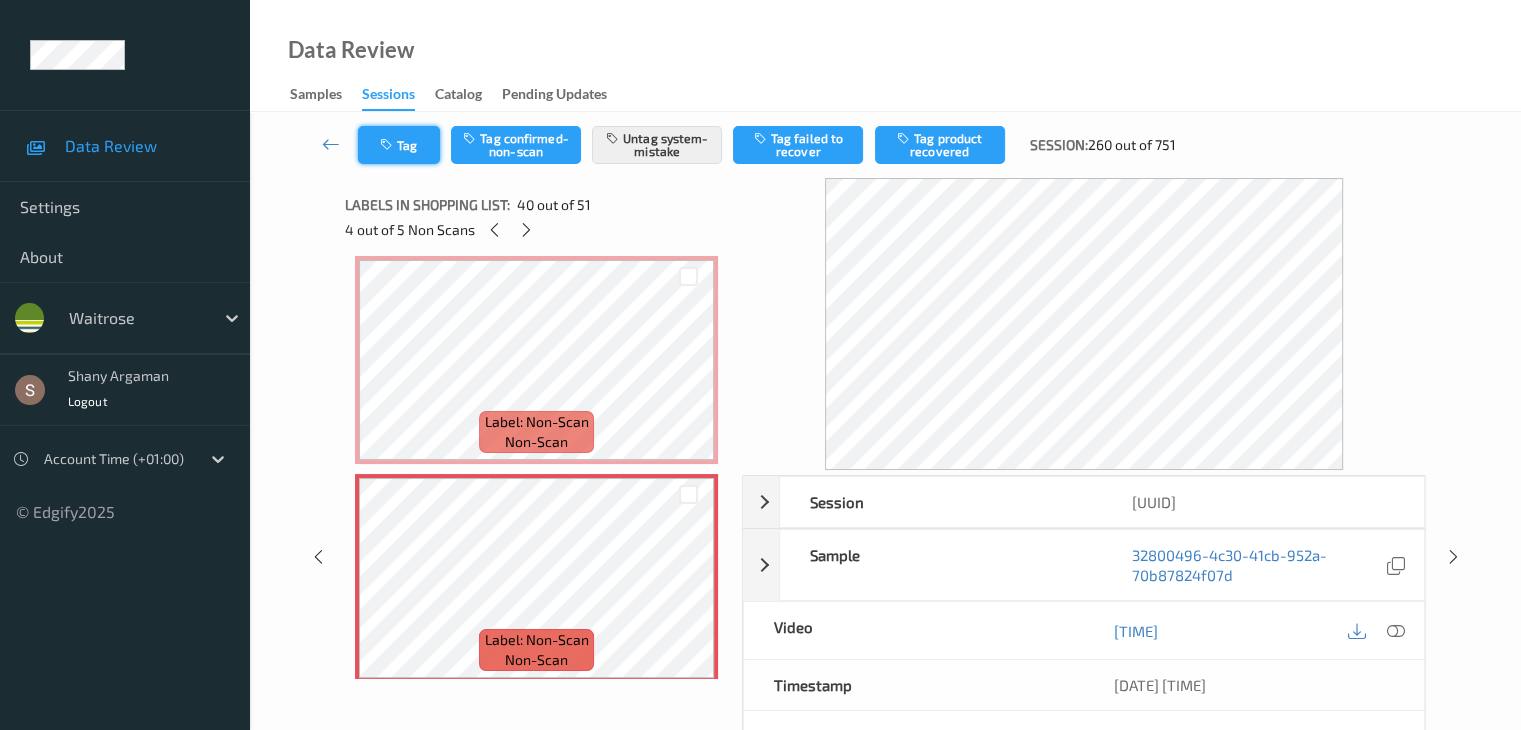 click on "Tag" at bounding box center (399, 145) 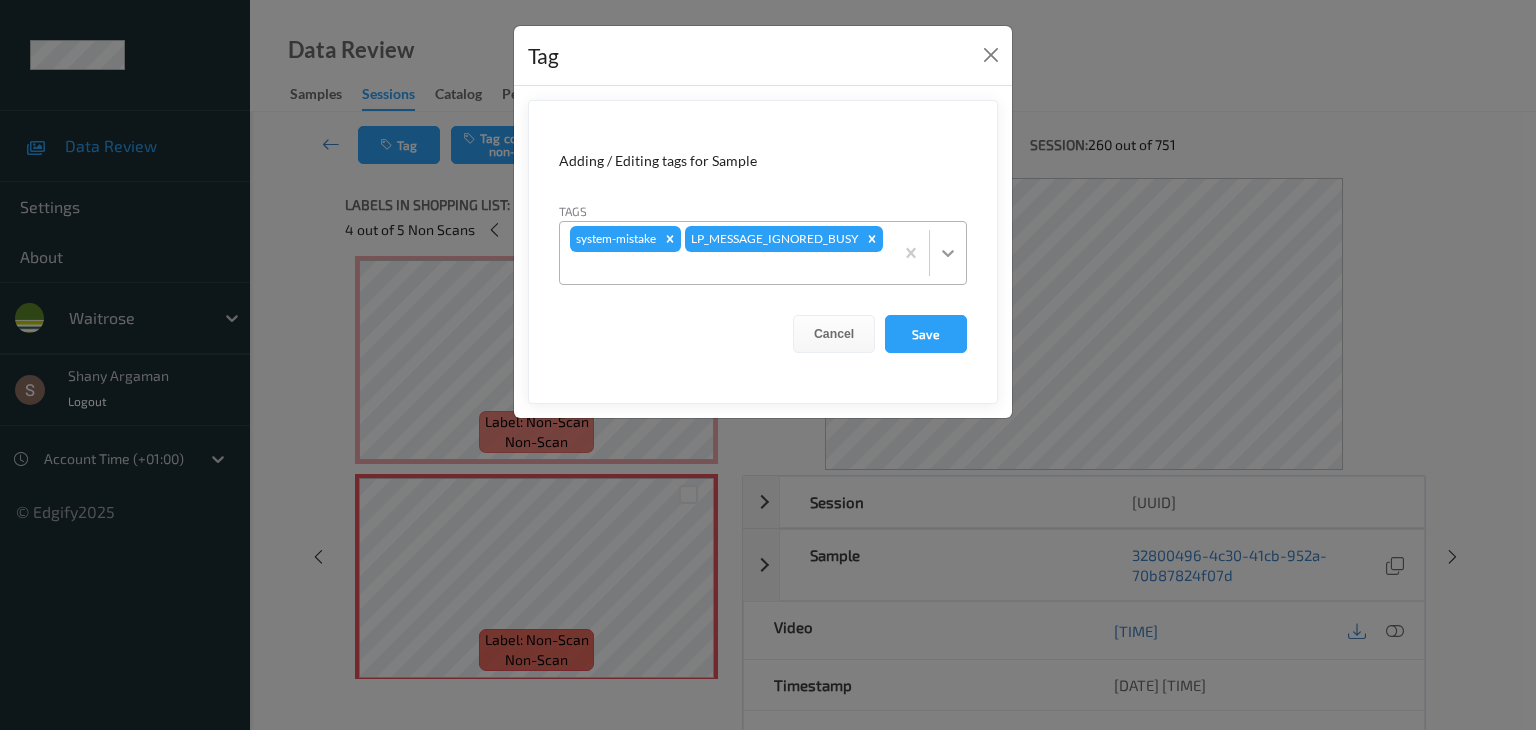 click at bounding box center (948, 253) 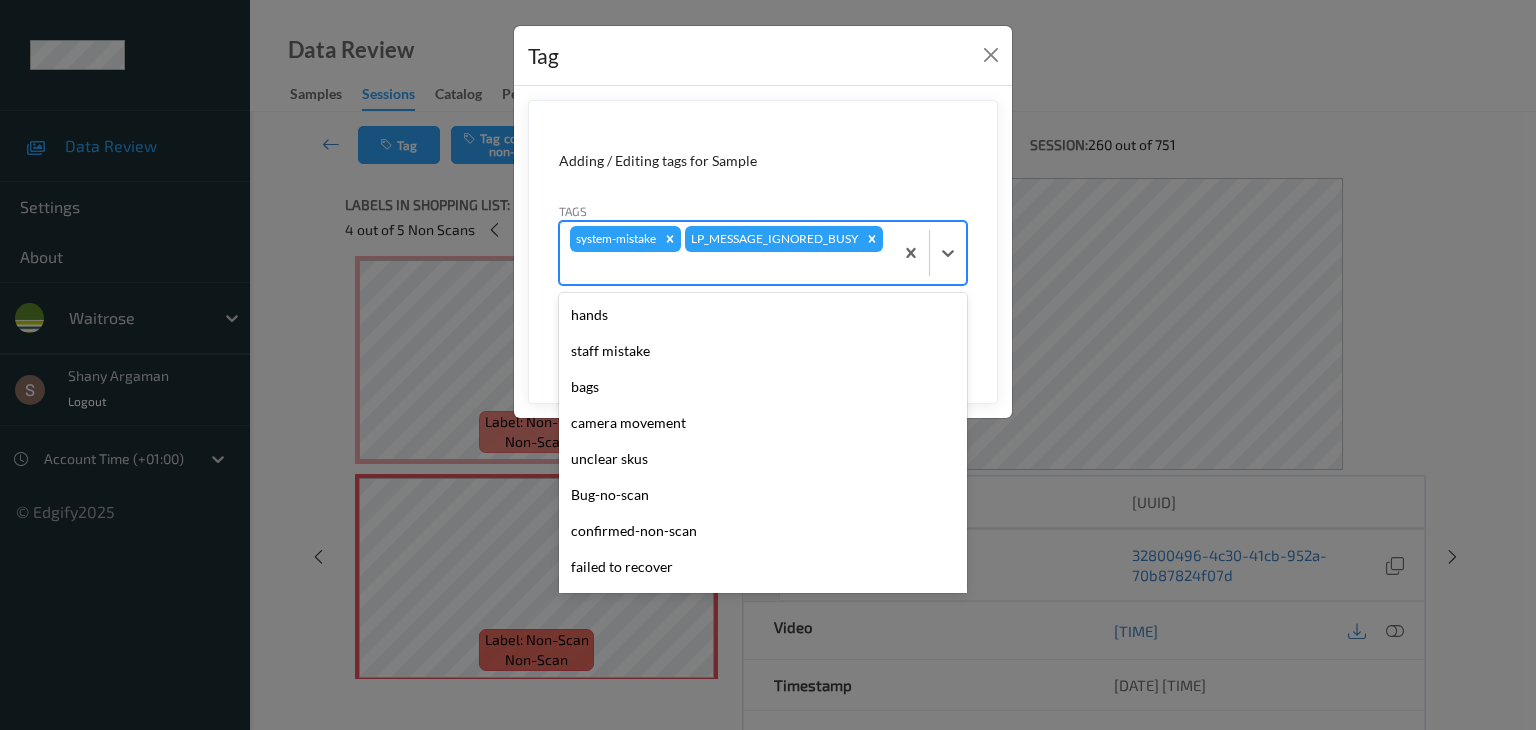 scroll, scrollTop: 356, scrollLeft: 0, axis: vertical 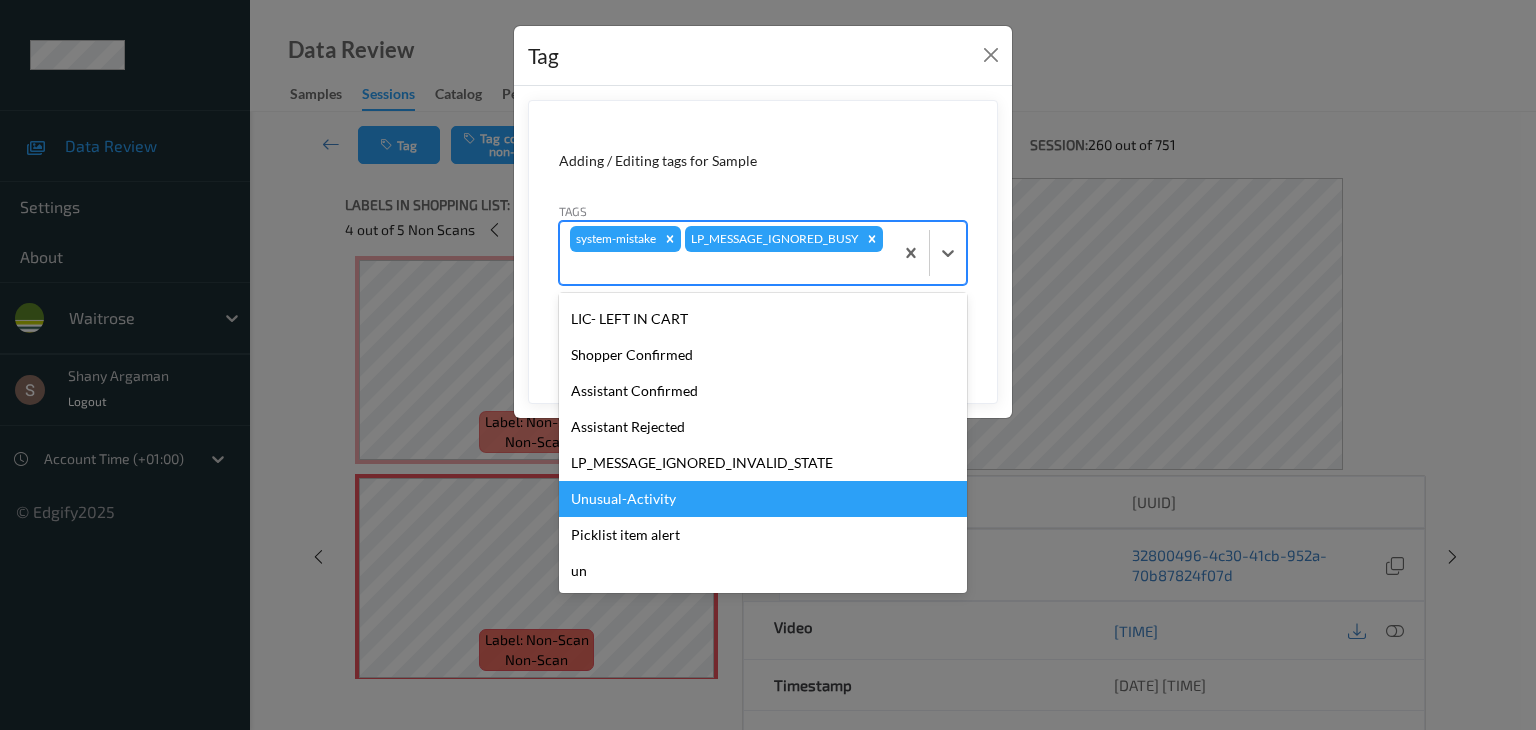 click on "Unusual-Activity" at bounding box center (763, 499) 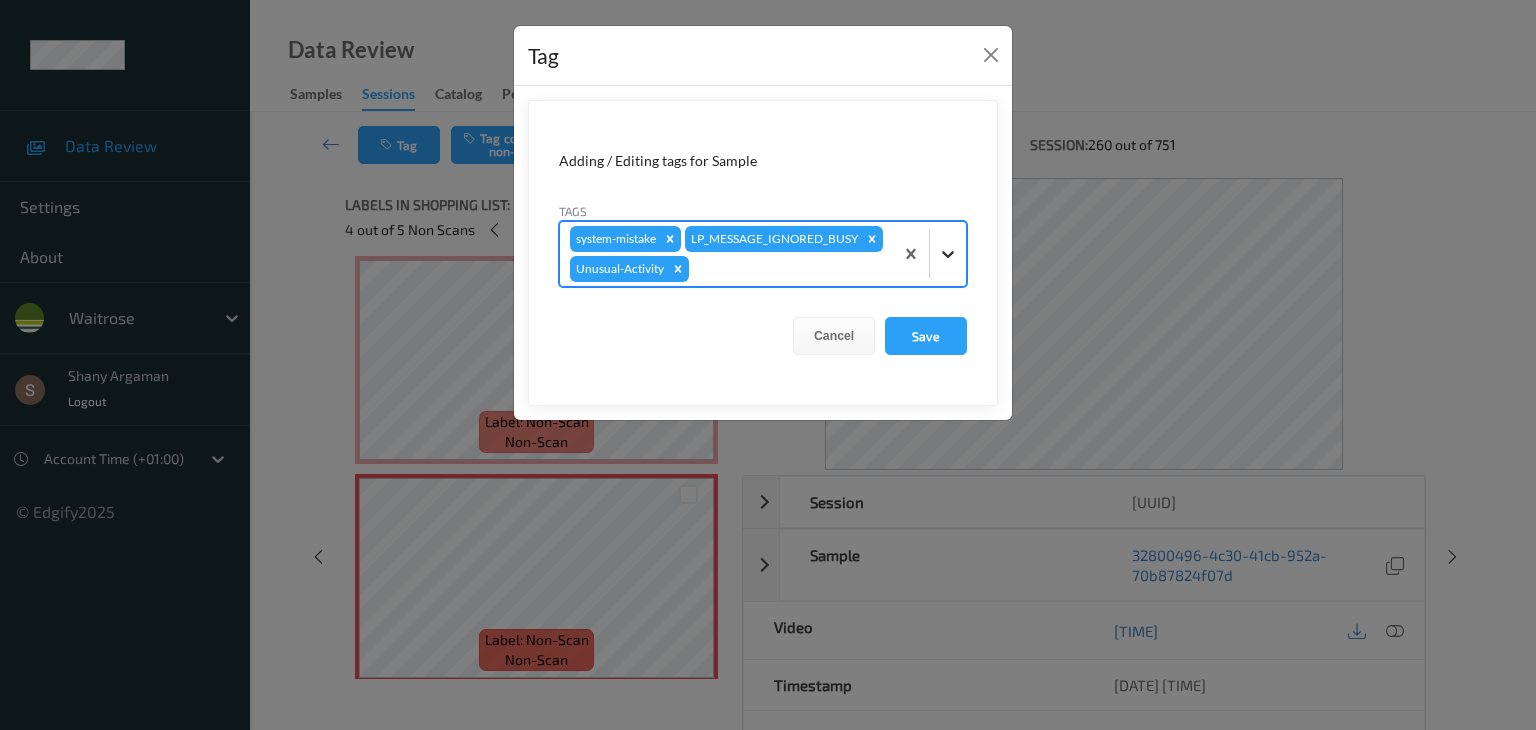 click at bounding box center [948, 254] 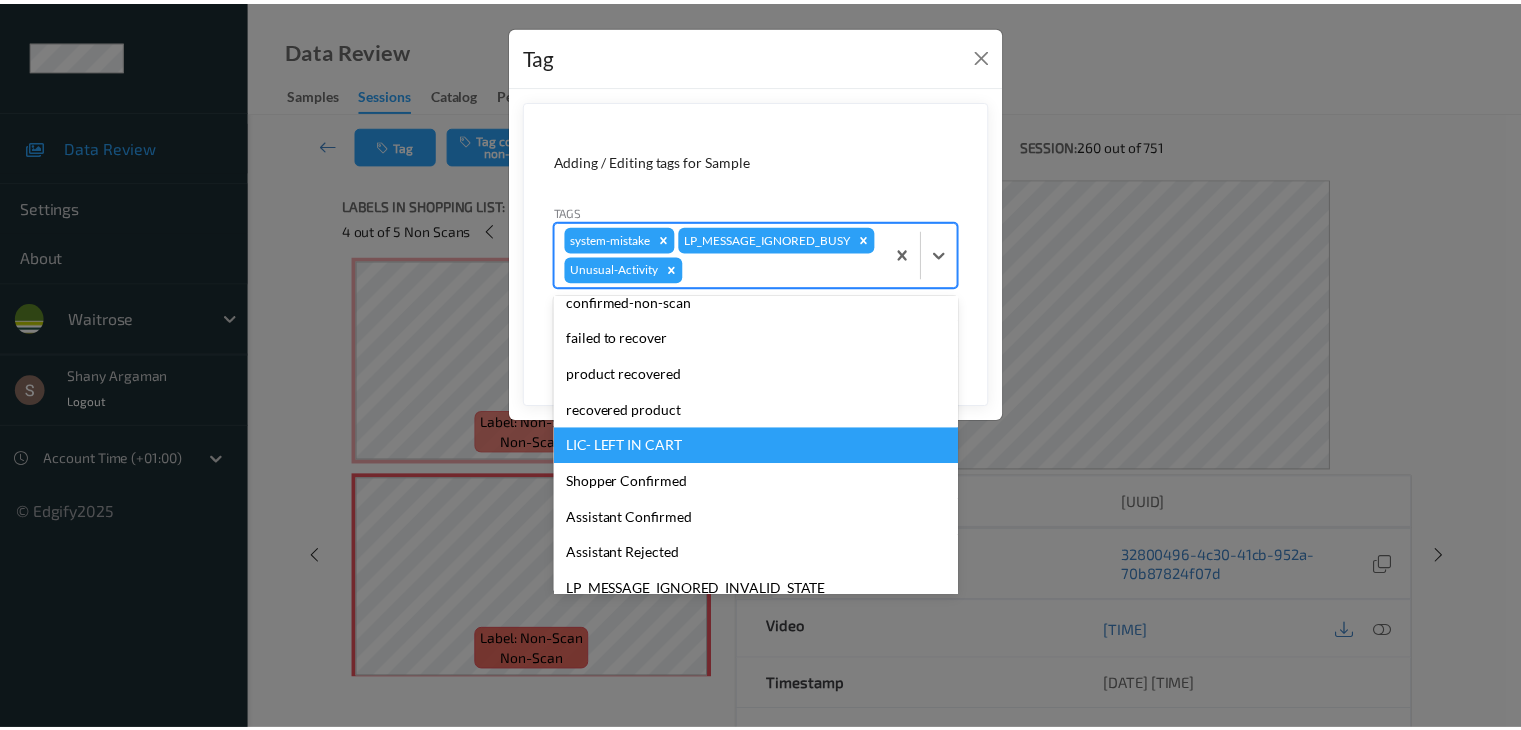 scroll, scrollTop: 320, scrollLeft: 0, axis: vertical 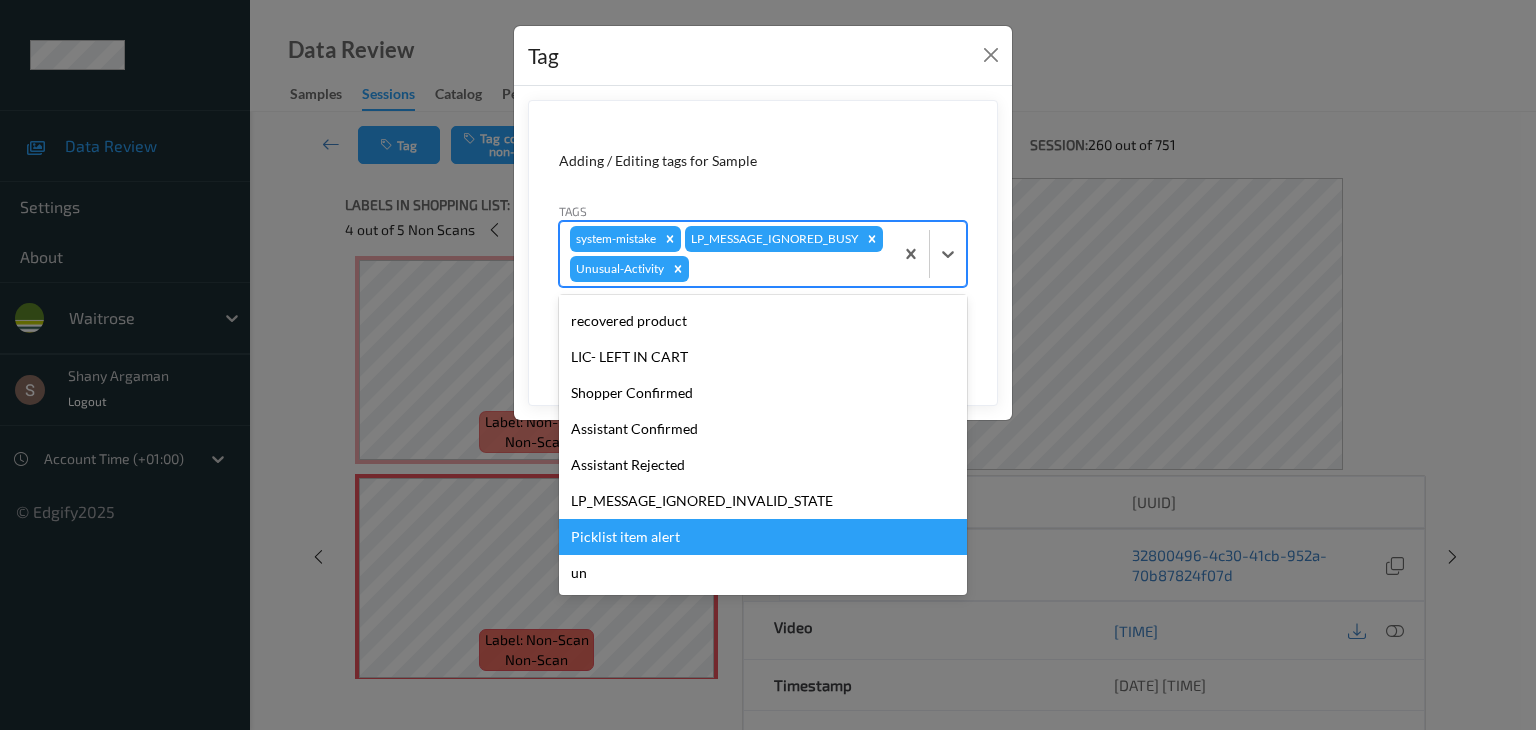 click on "Picklist item alert" at bounding box center [763, 537] 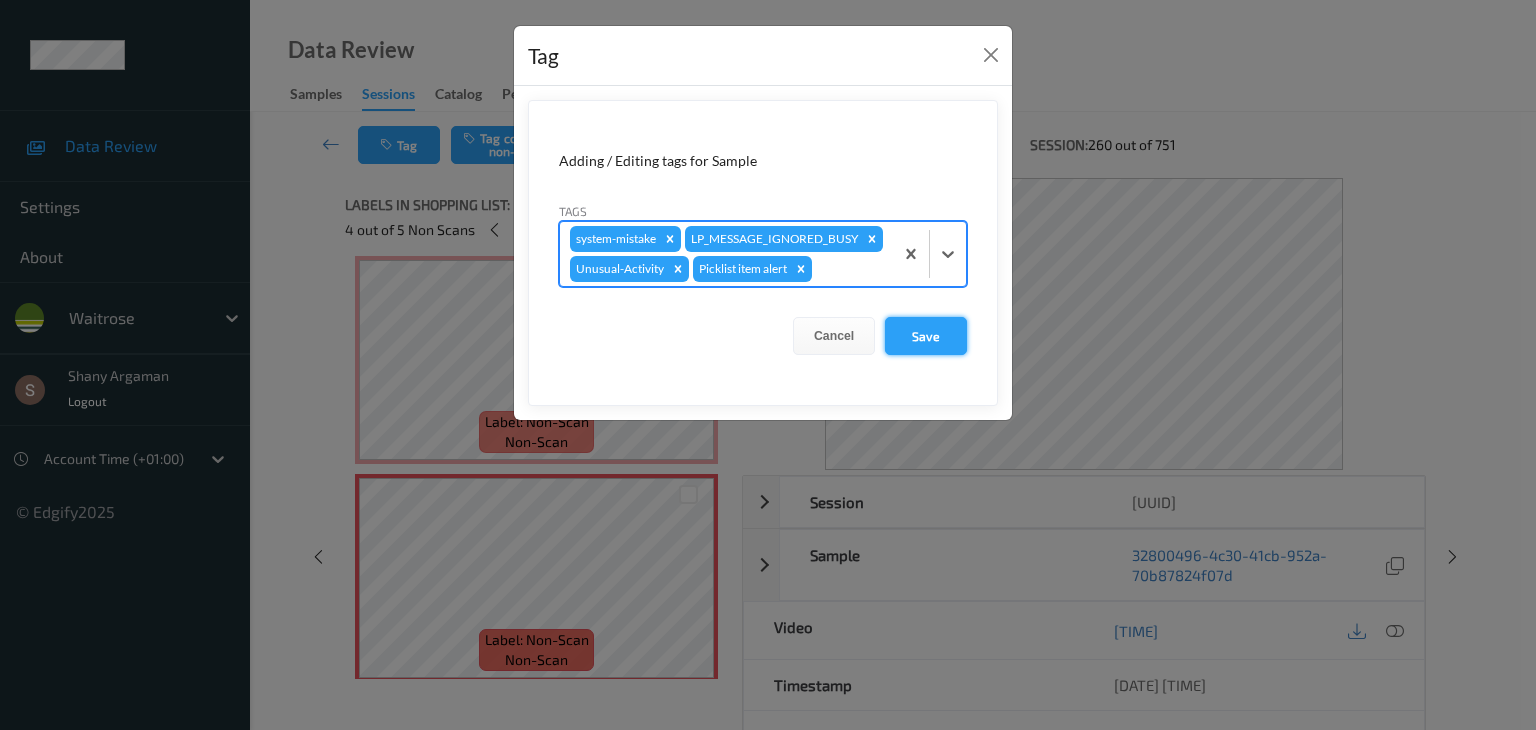 click on "Save" at bounding box center (926, 336) 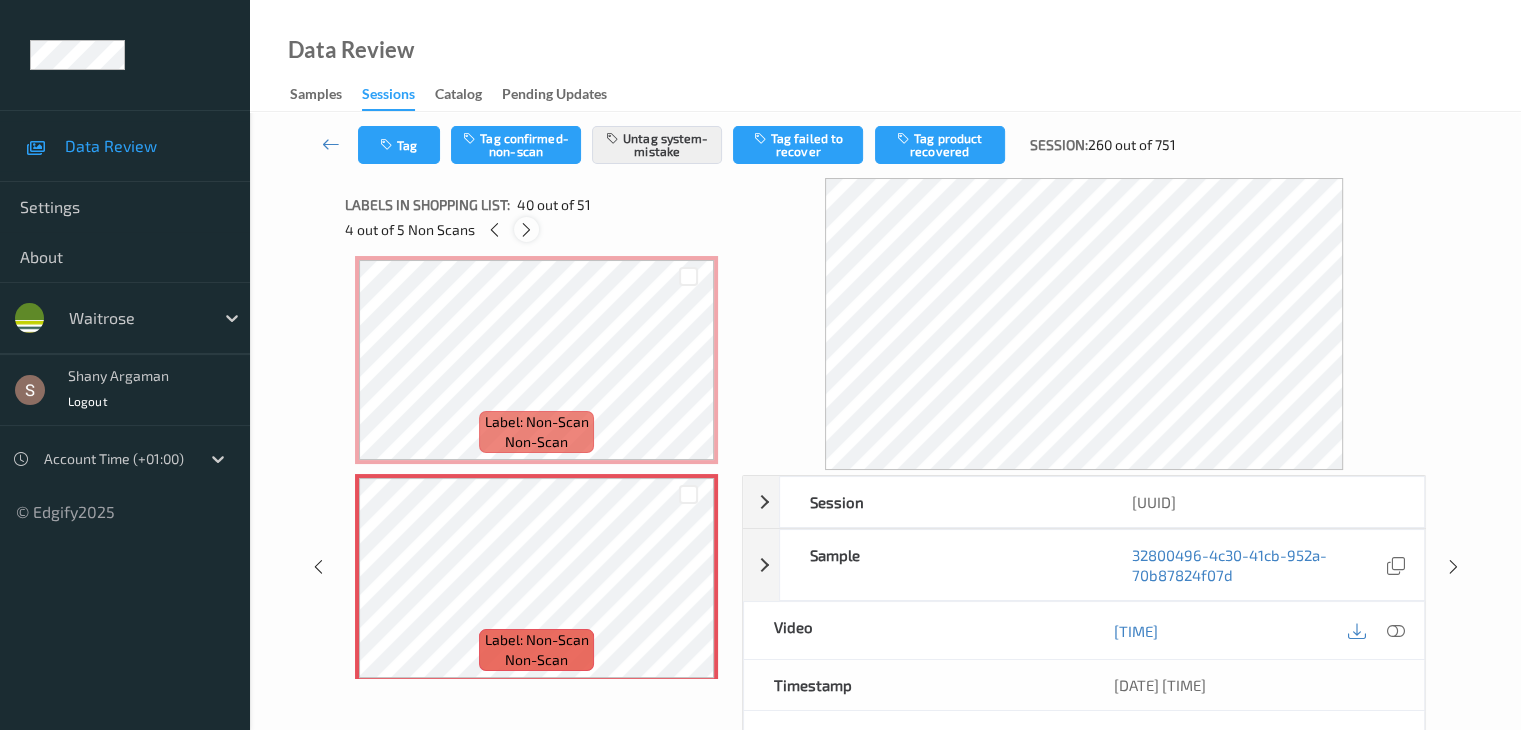 click at bounding box center [526, 230] 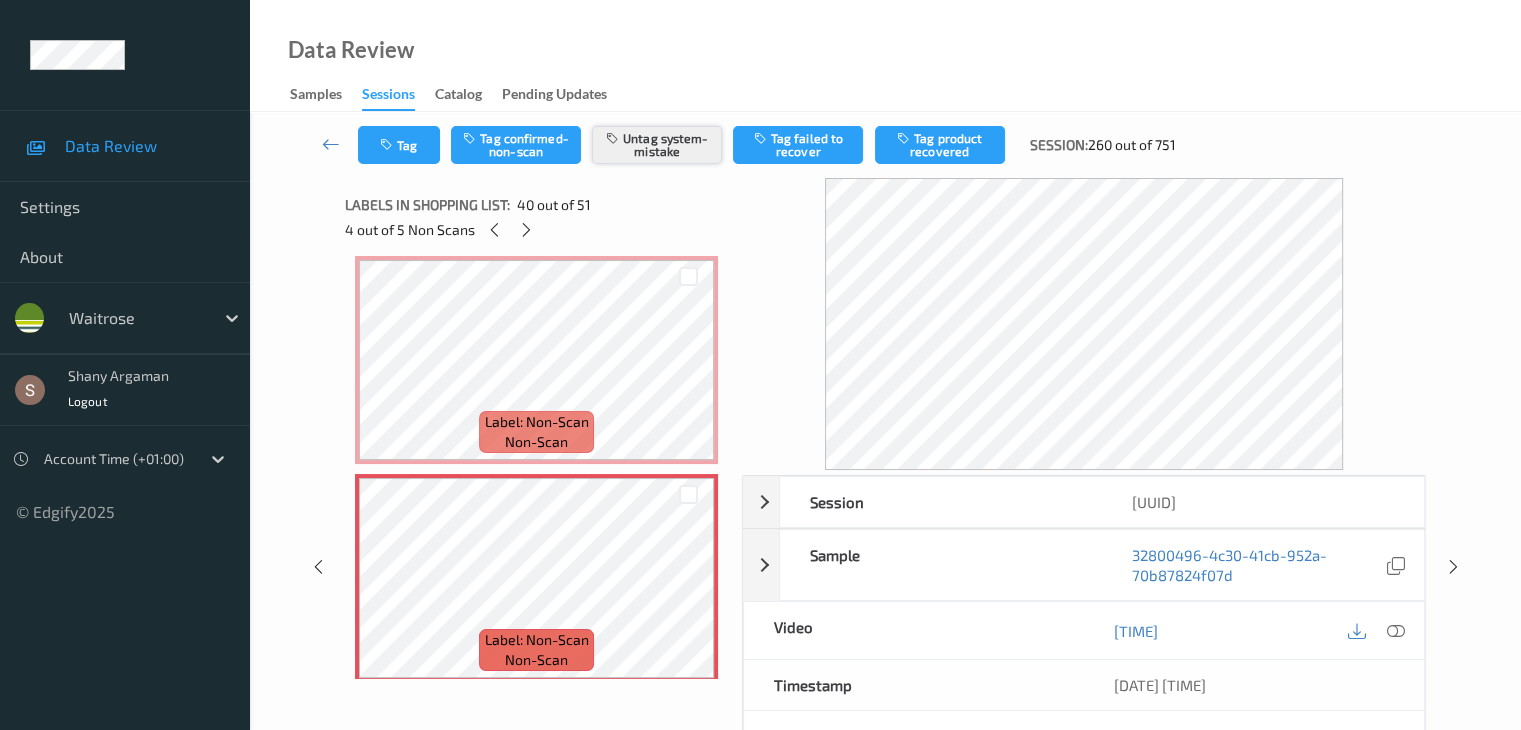 scroll, scrollTop: 8510, scrollLeft: 0, axis: vertical 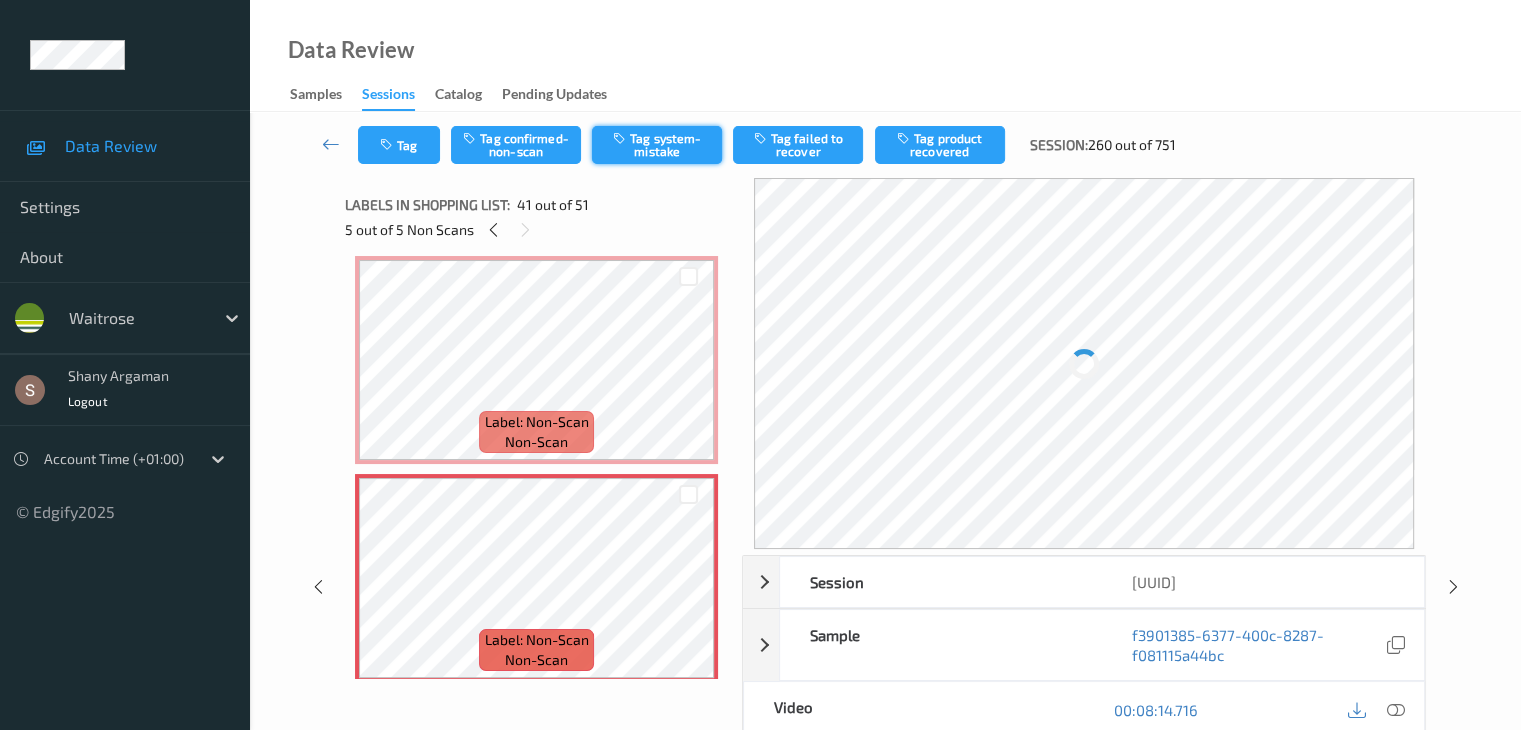 click on "Tag   system-mistake" at bounding box center [657, 145] 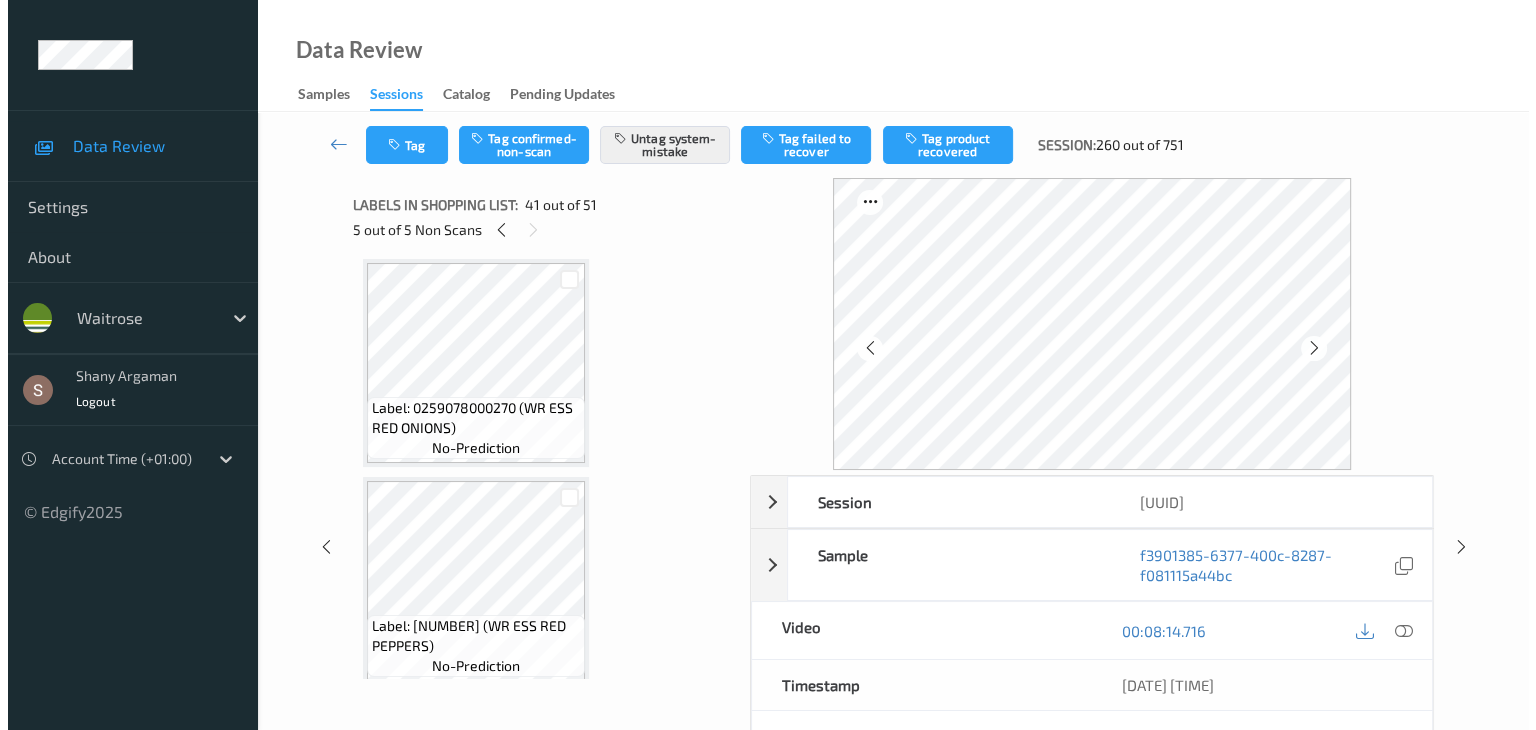 scroll, scrollTop: 8910, scrollLeft: 0, axis: vertical 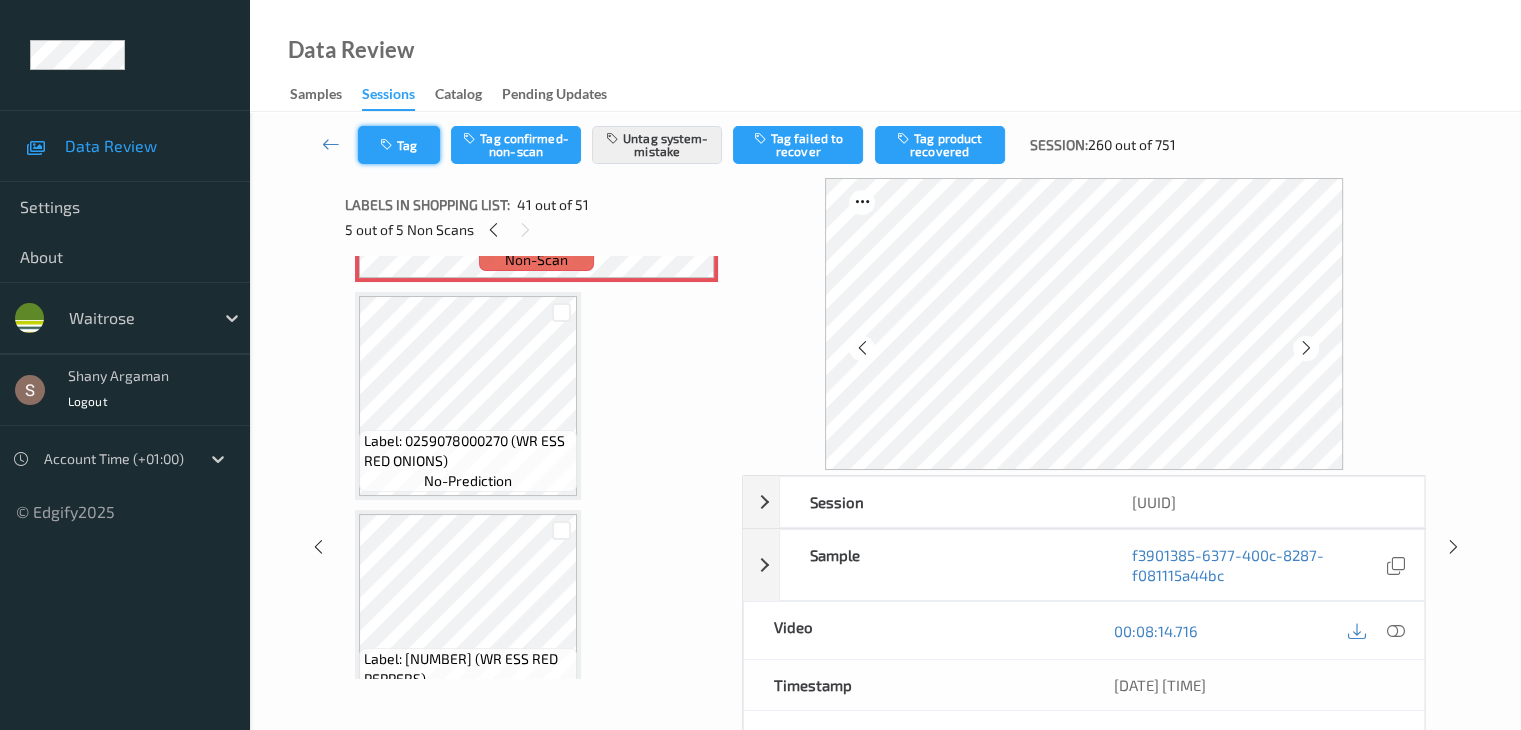 click on "Tag" at bounding box center (399, 145) 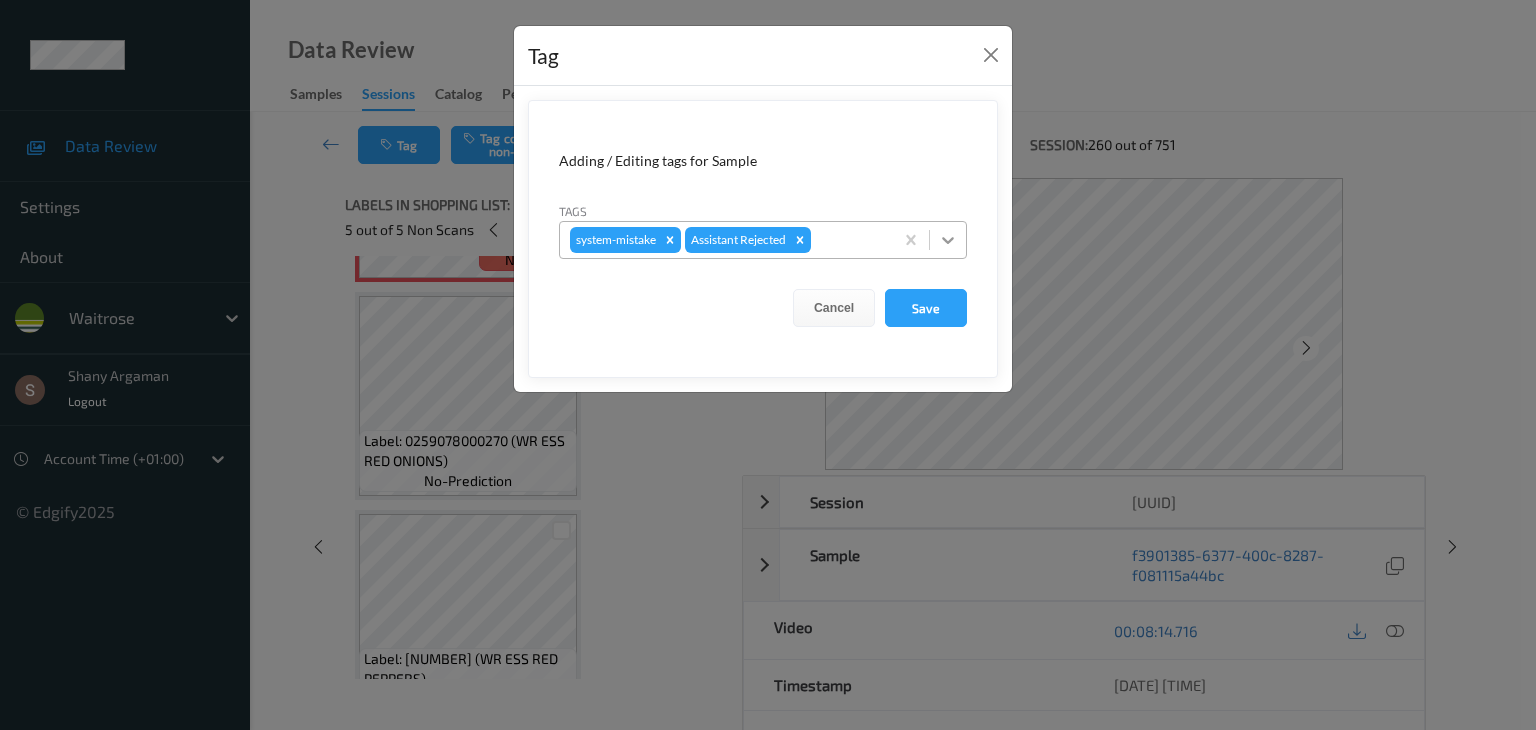 drag, startPoint x: 952, startPoint y: 240, endPoint x: 939, endPoint y: 264, distance: 27.294687 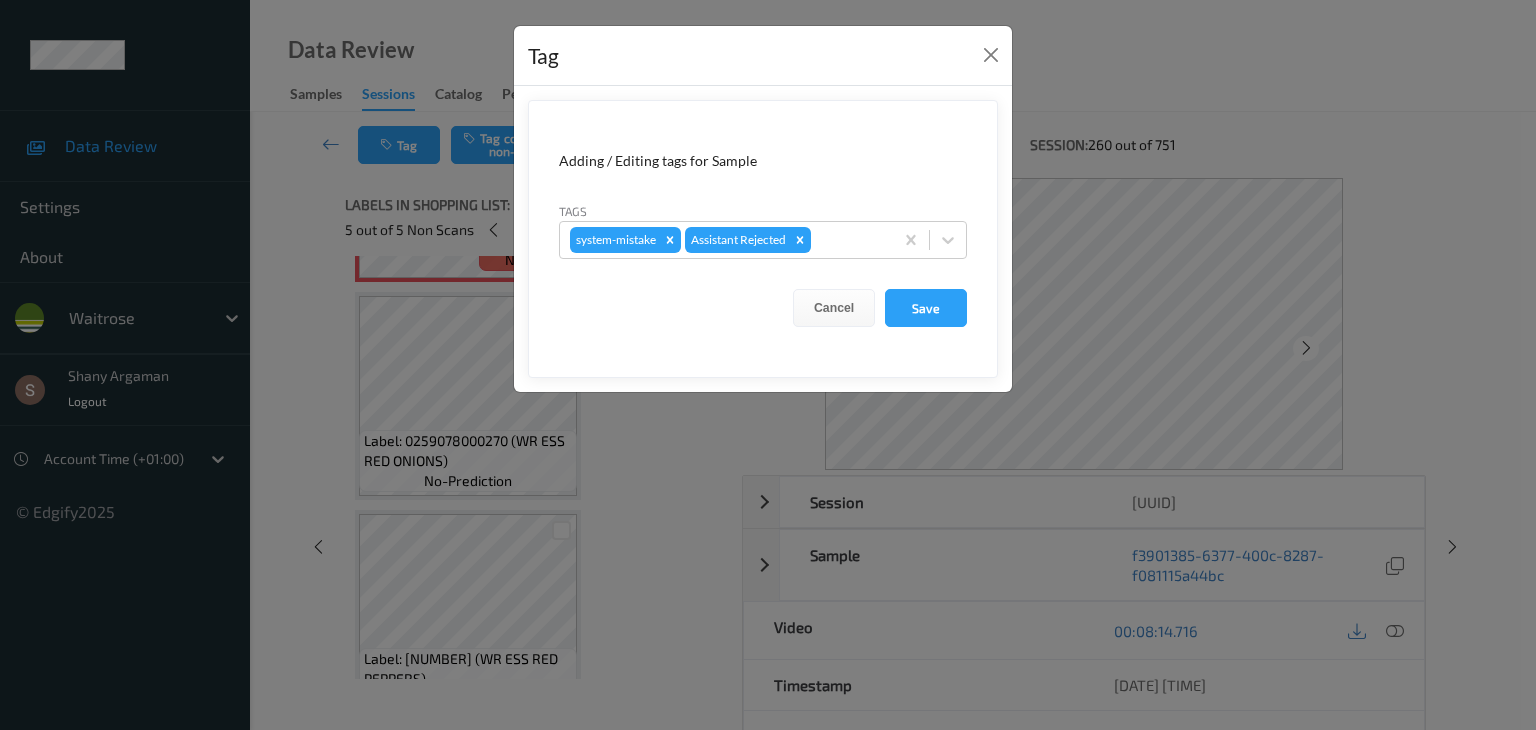 click 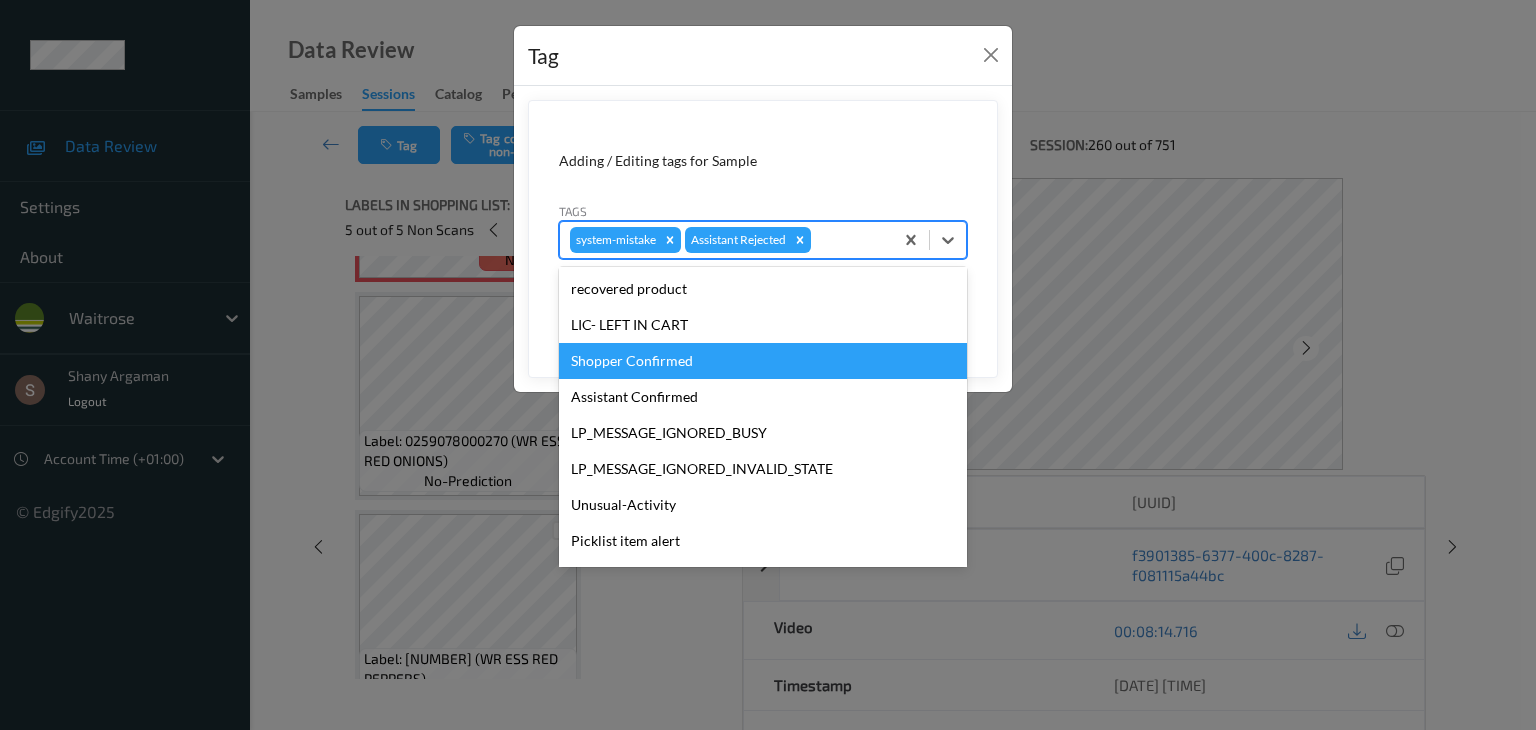 scroll, scrollTop: 356, scrollLeft: 0, axis: vertical 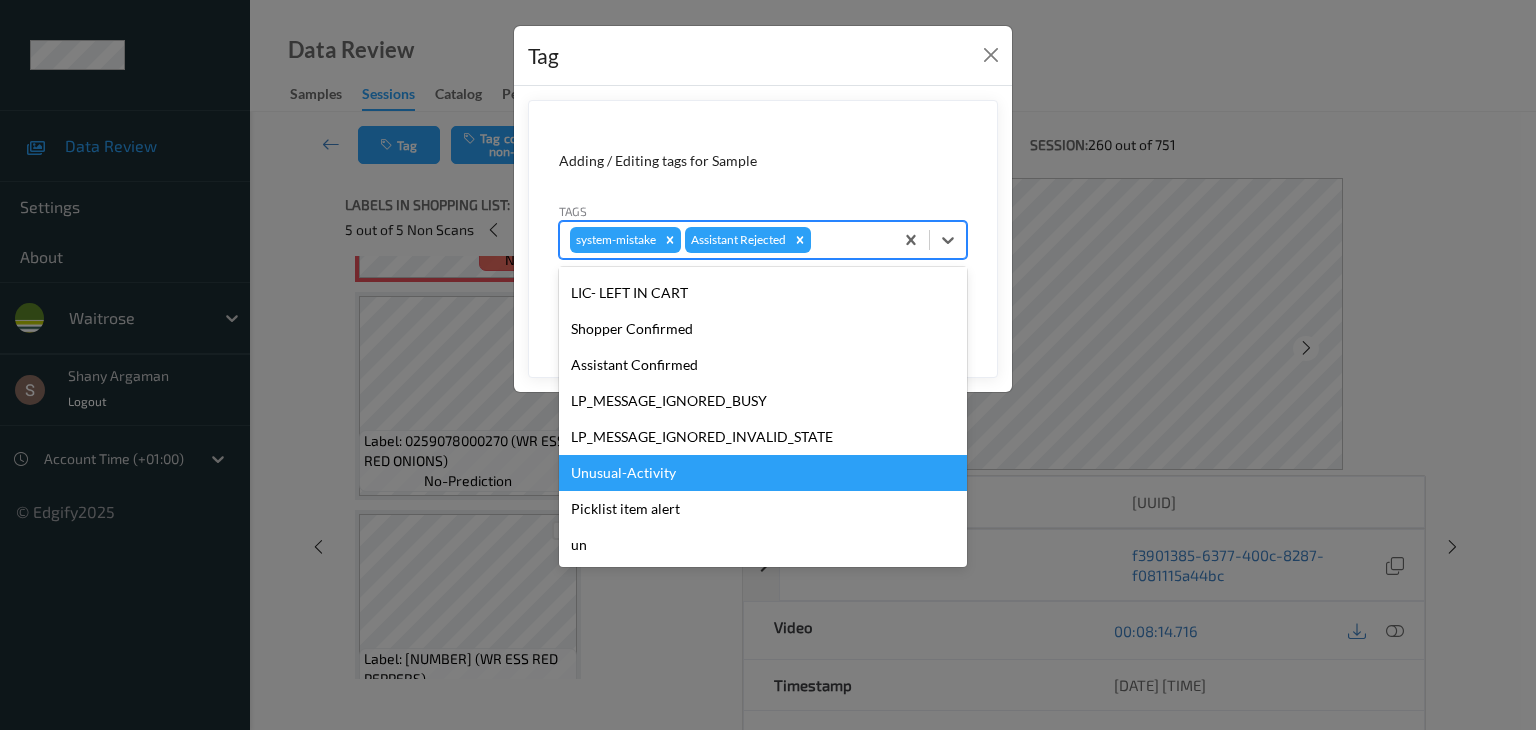 click on "Unusual-Activity" at bounding box center [763, 473] 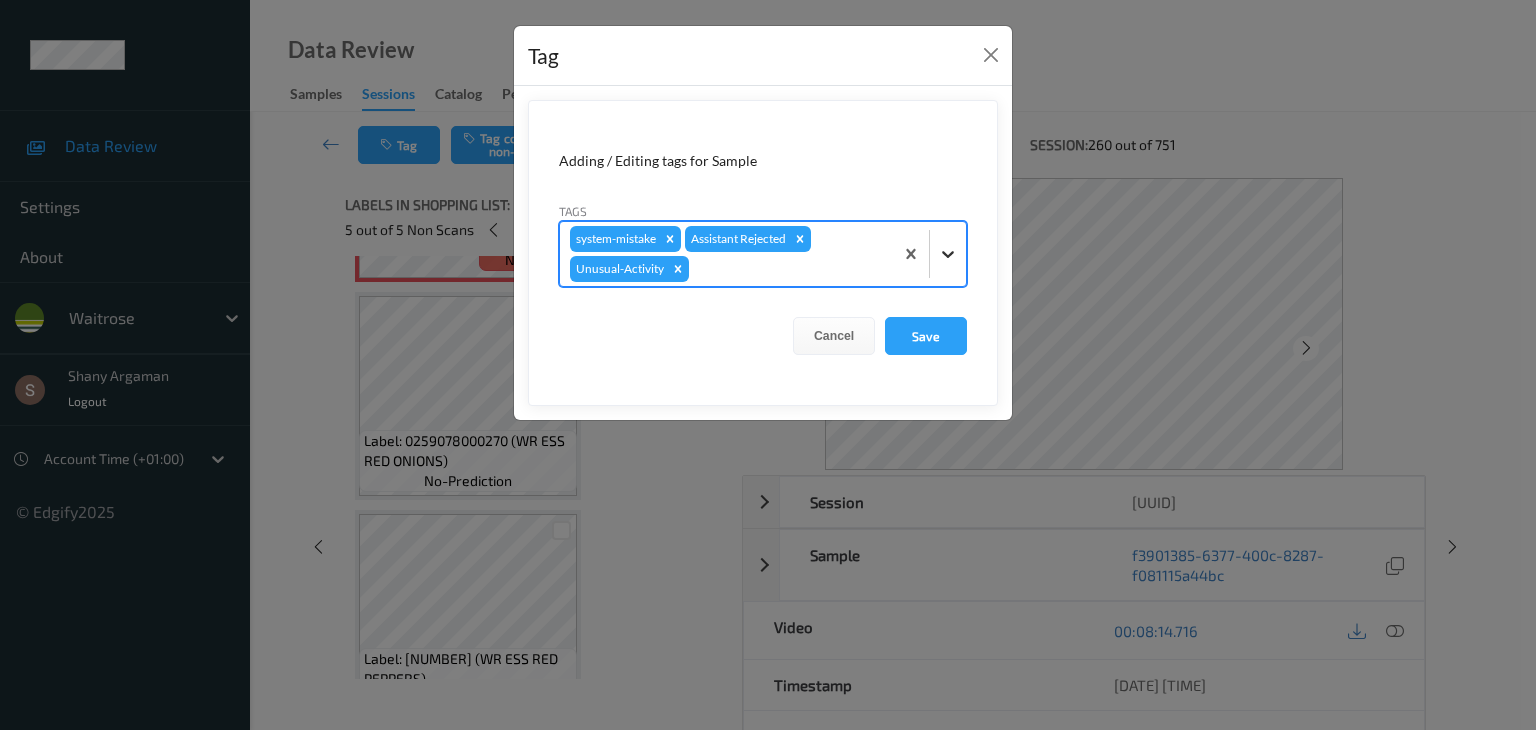 click 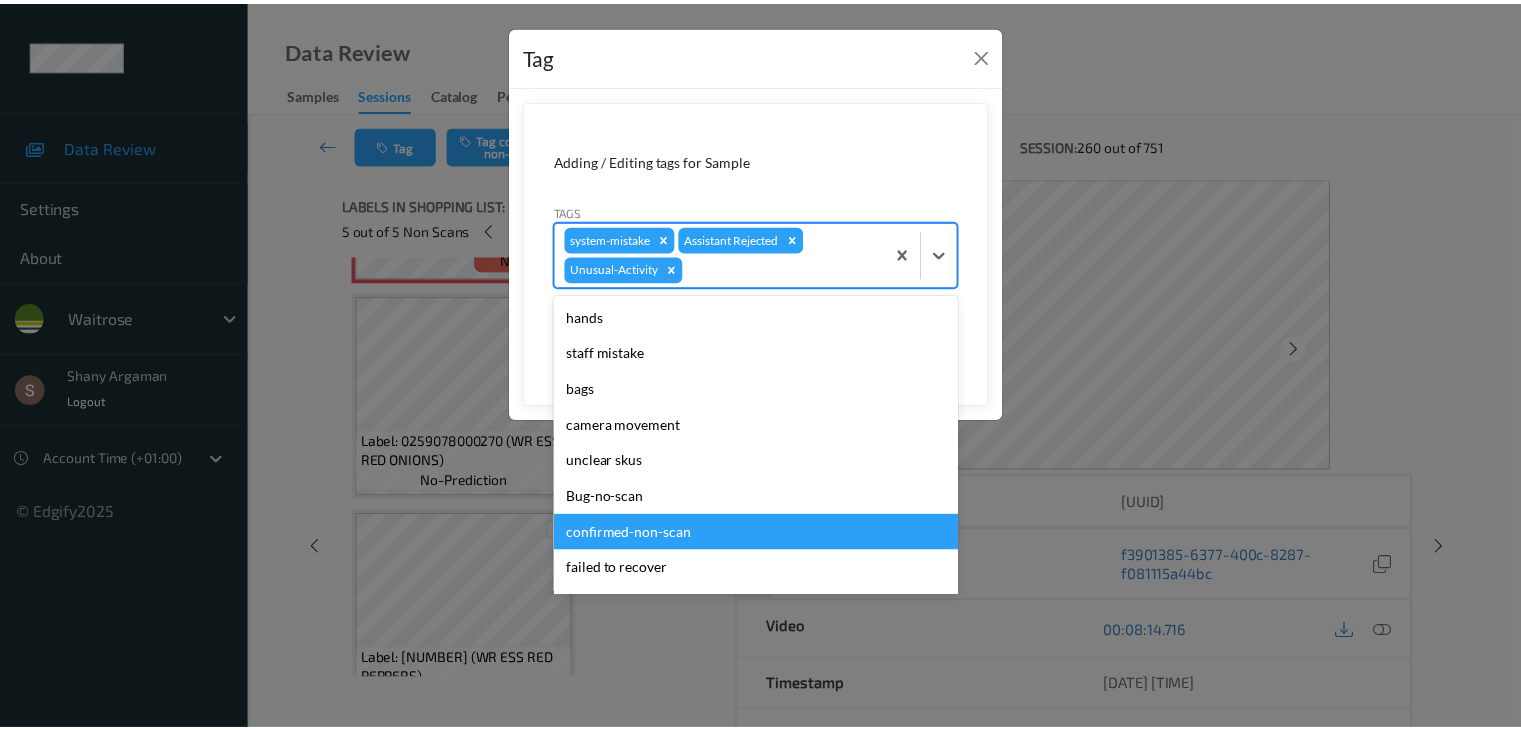 scroll, scrollTop: 320, scrollLeft: 0, axis: vertical 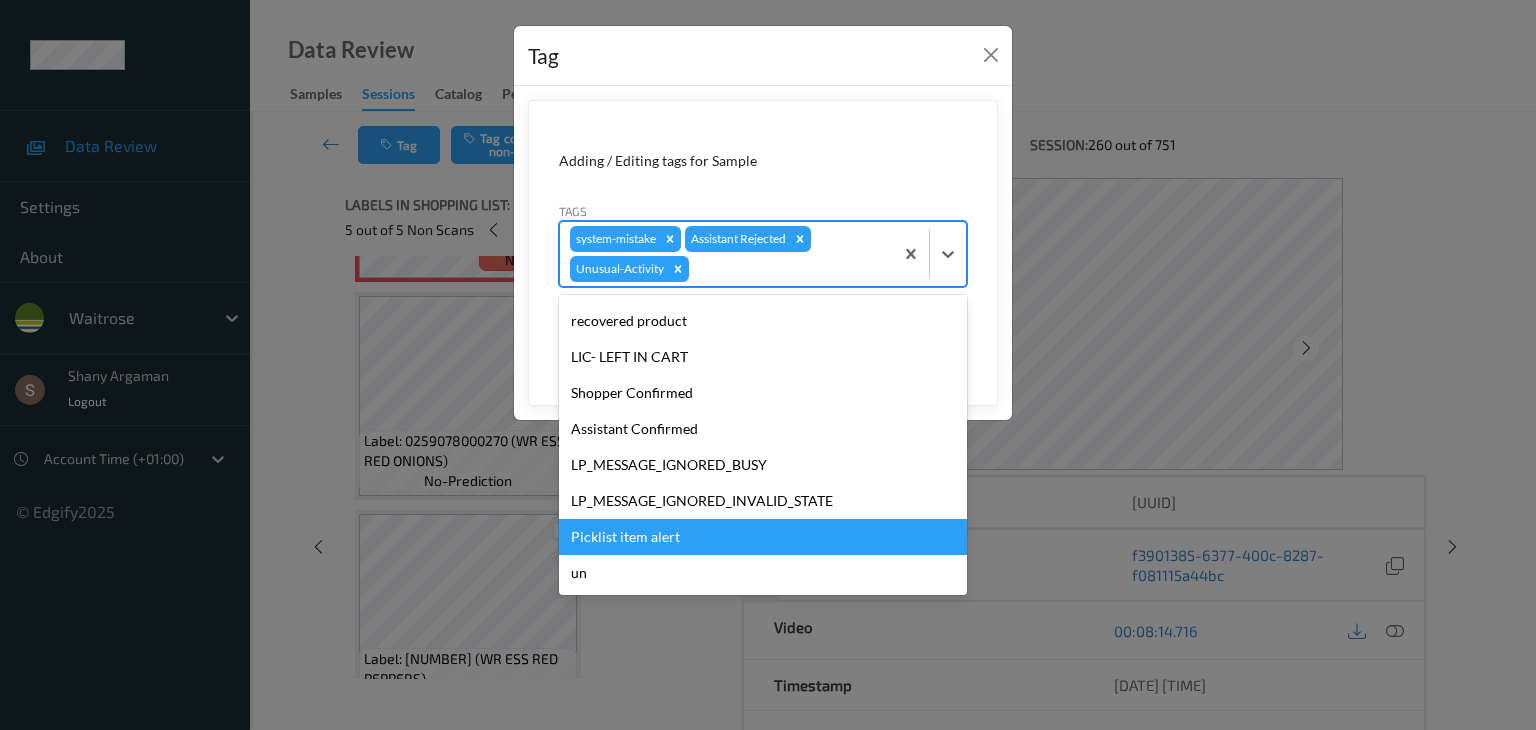 click on "Picklist item alert" at bounding box center [763, 537] 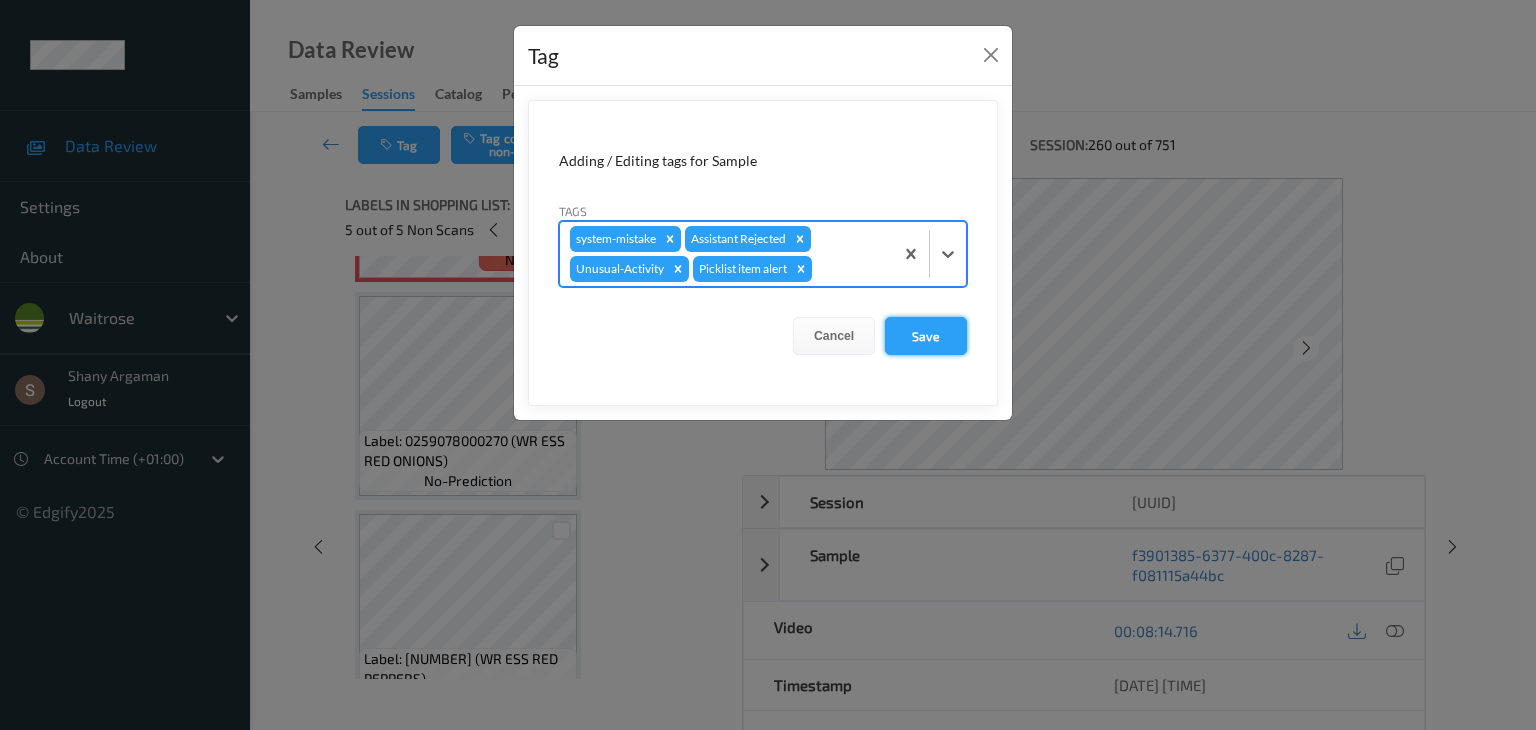click on "Save" at bounding box center (926, 336) 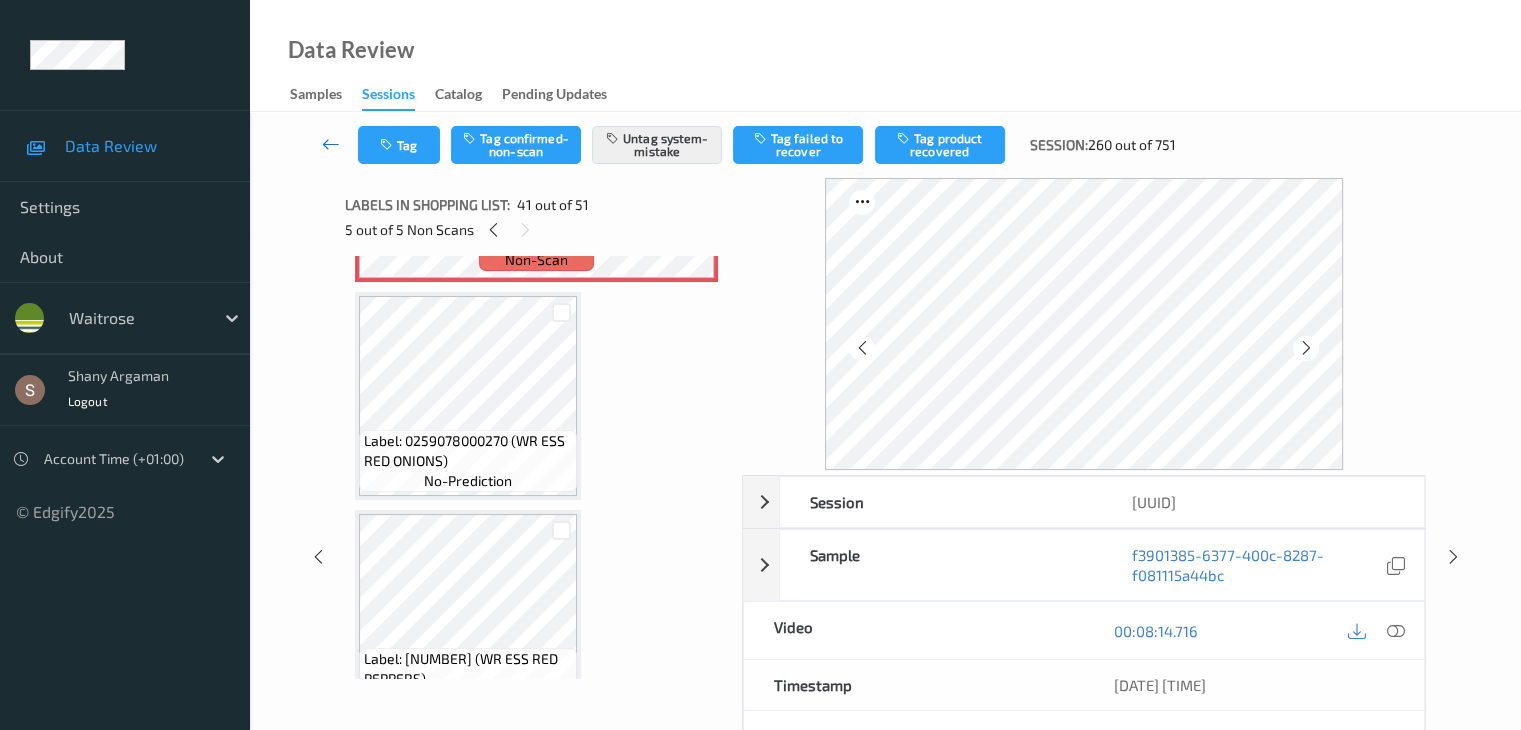 click at bounding box center [331, 144] 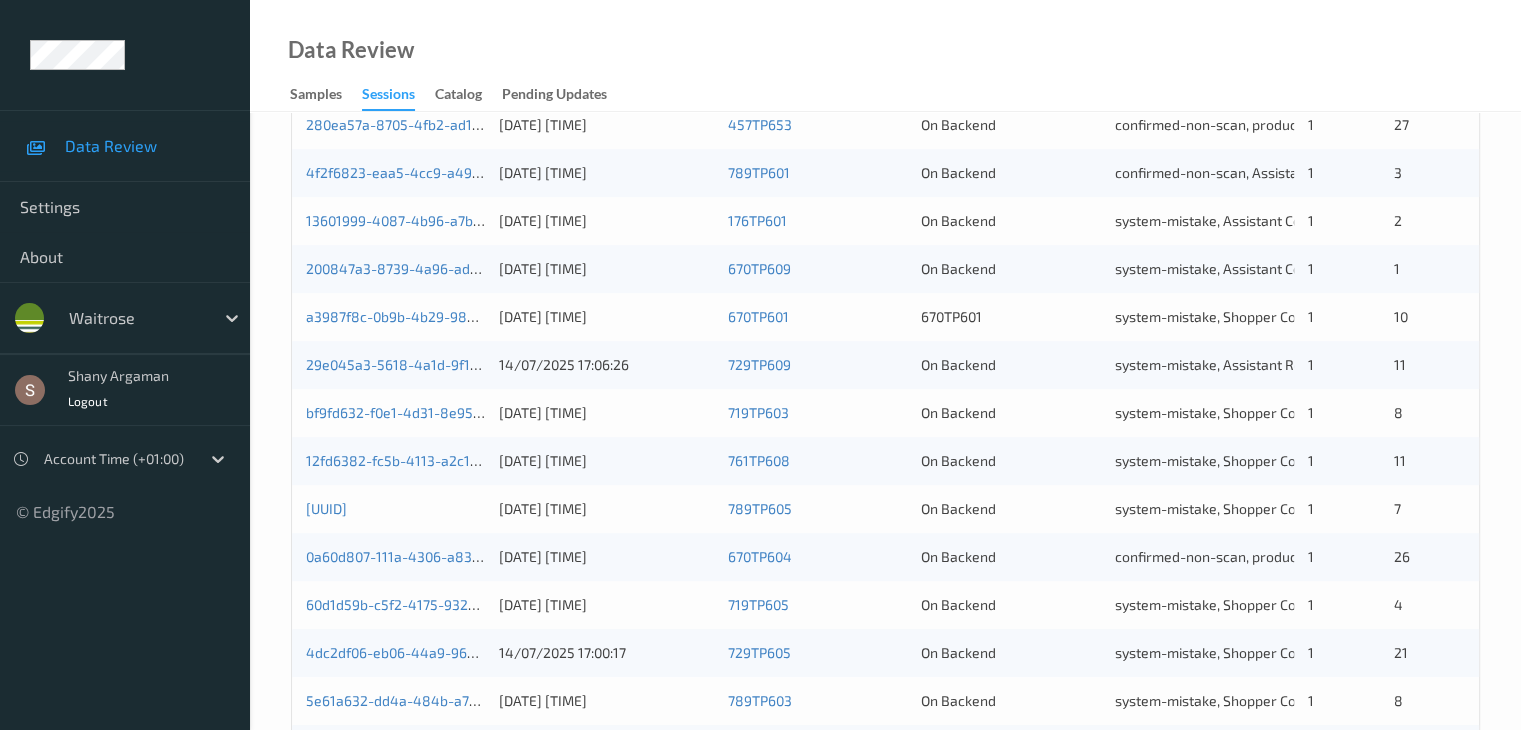 scroll, scrollTop: 932, scrollLeft: 0, axis: vertical 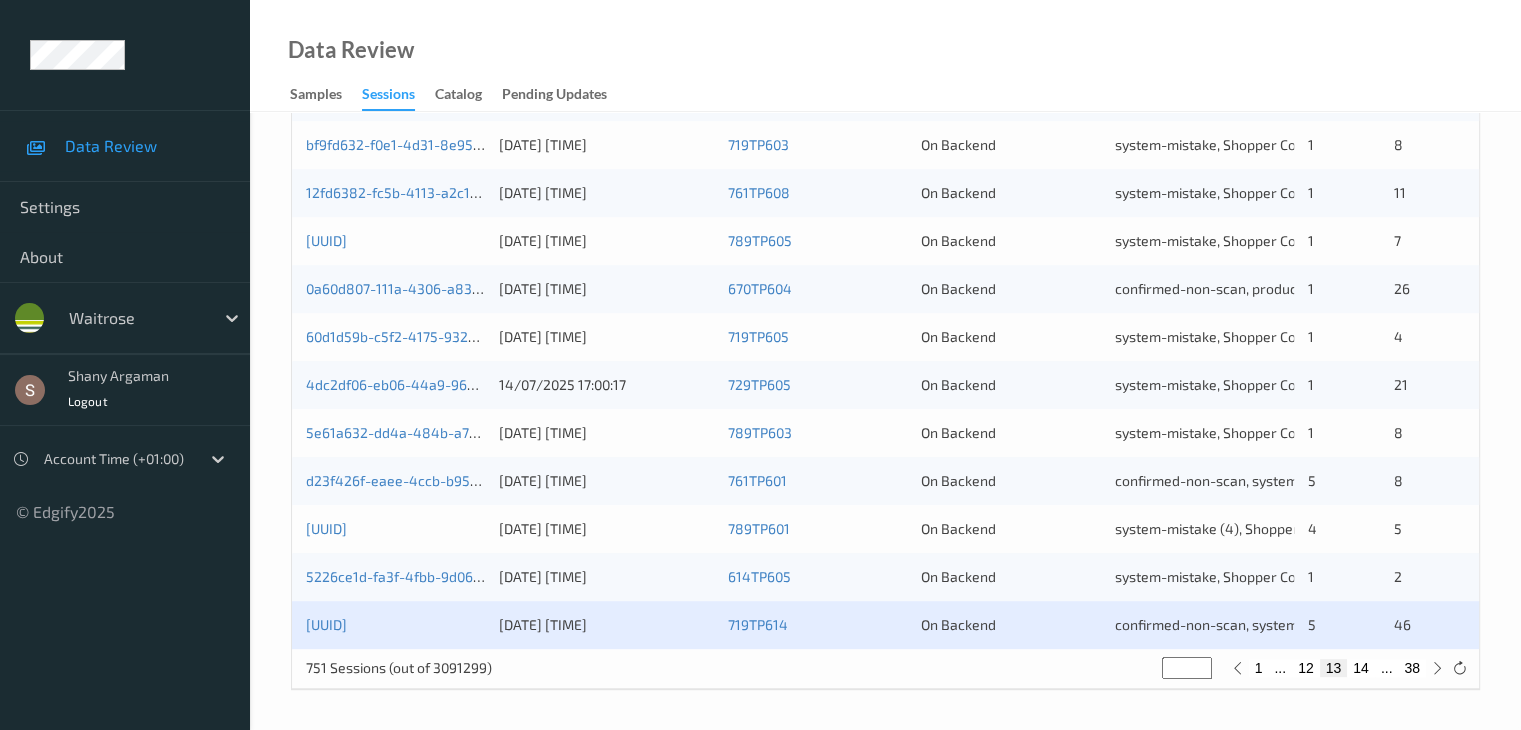 click on "14" at bounding box center [1361, 668] 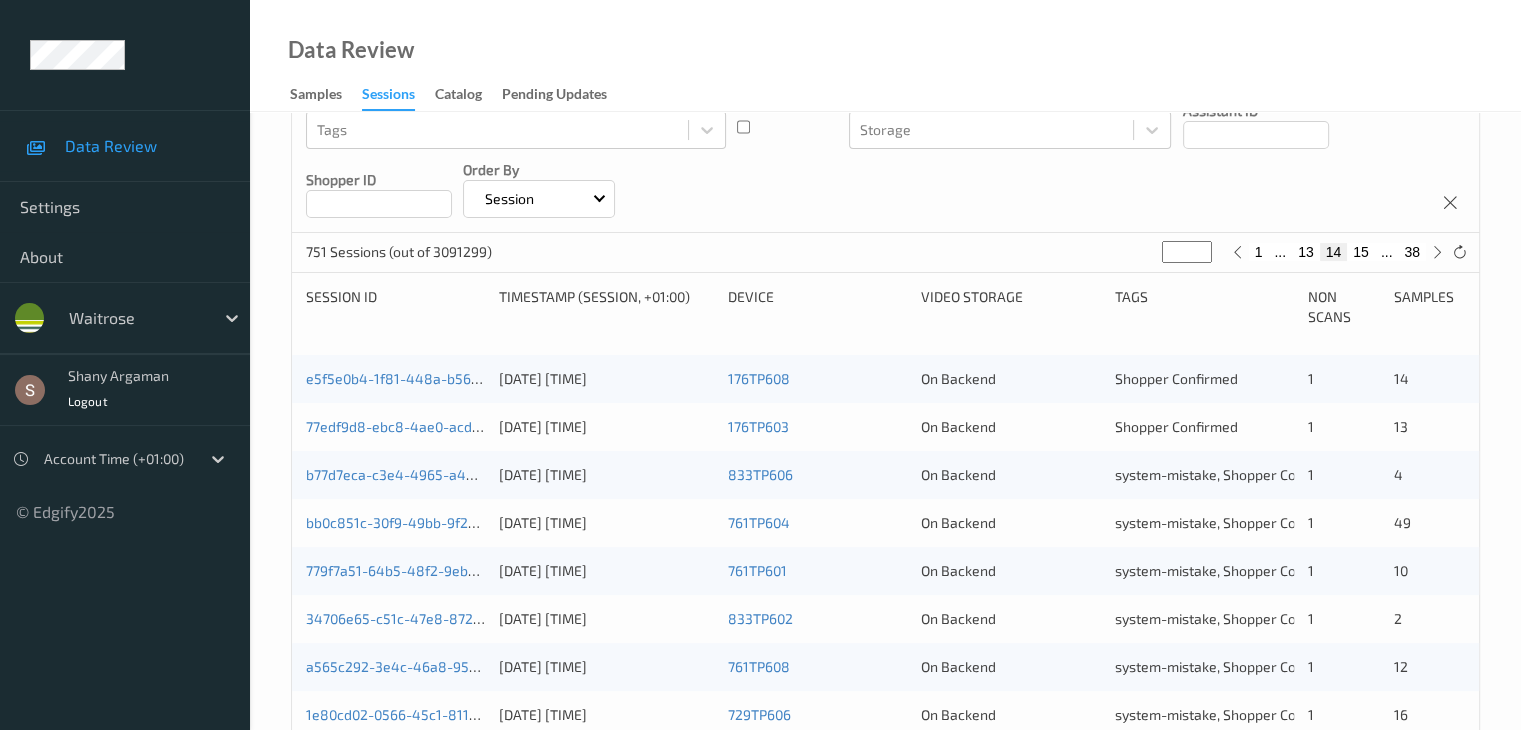 scroll, scrollTop: 232, scrollLeft: 0, axis: vertical 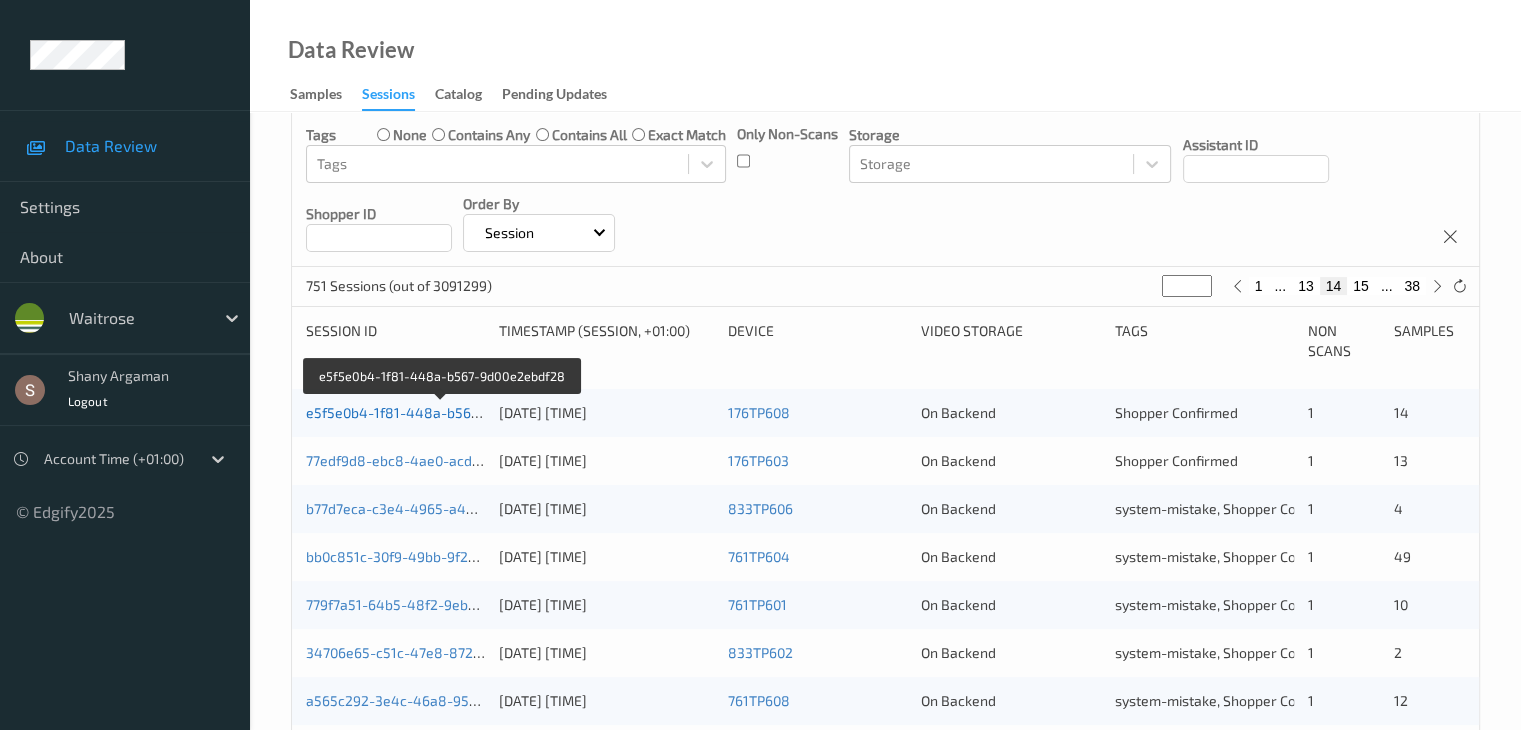 click on "e5f5e0b4-1f81-448a-b567-9d00e2ebdf28" at bounding box center (442, 412) 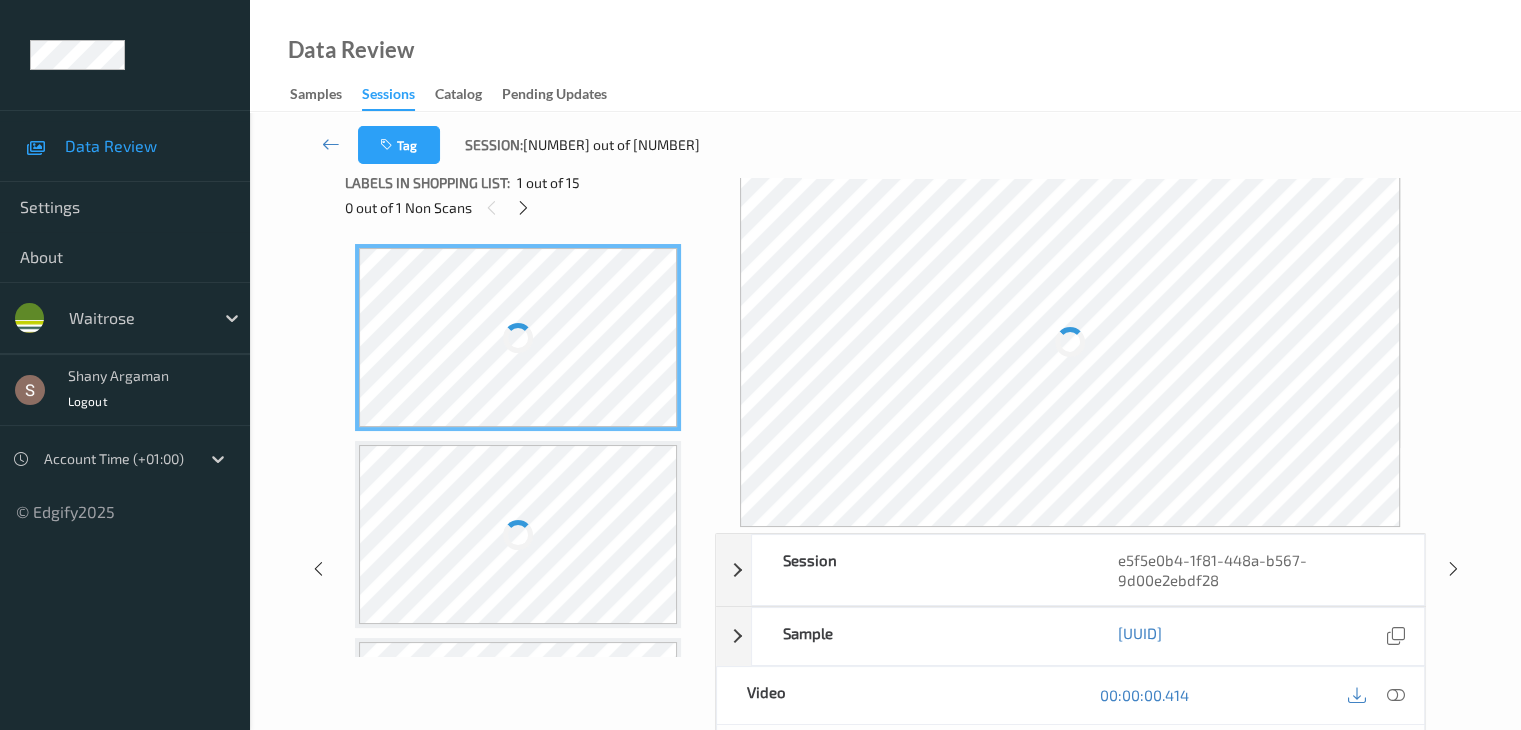scroll, scrollTop: 0, scrollLeft: 0, axis: both 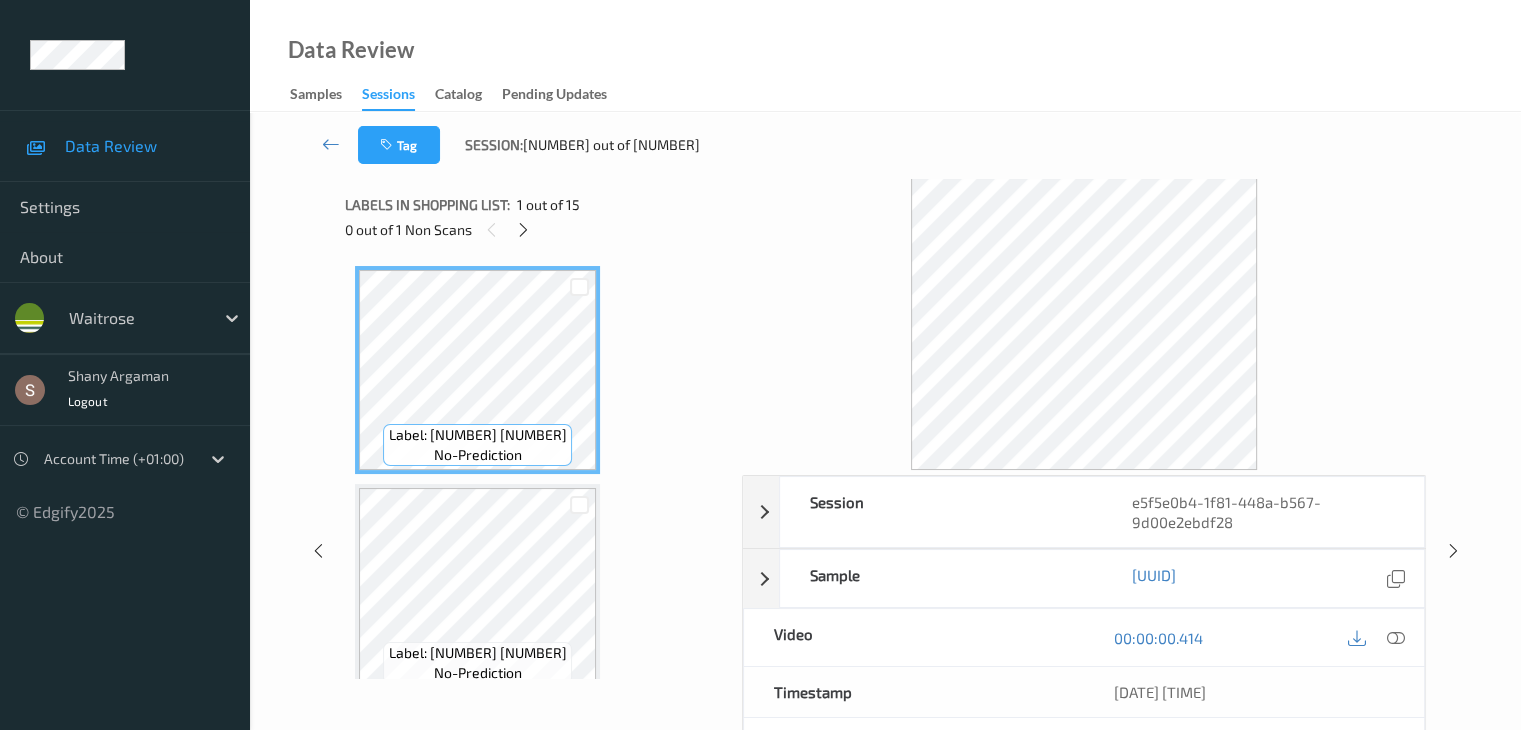 click on "0 out of 1 Non Scans" at bounding box center (536, 229) 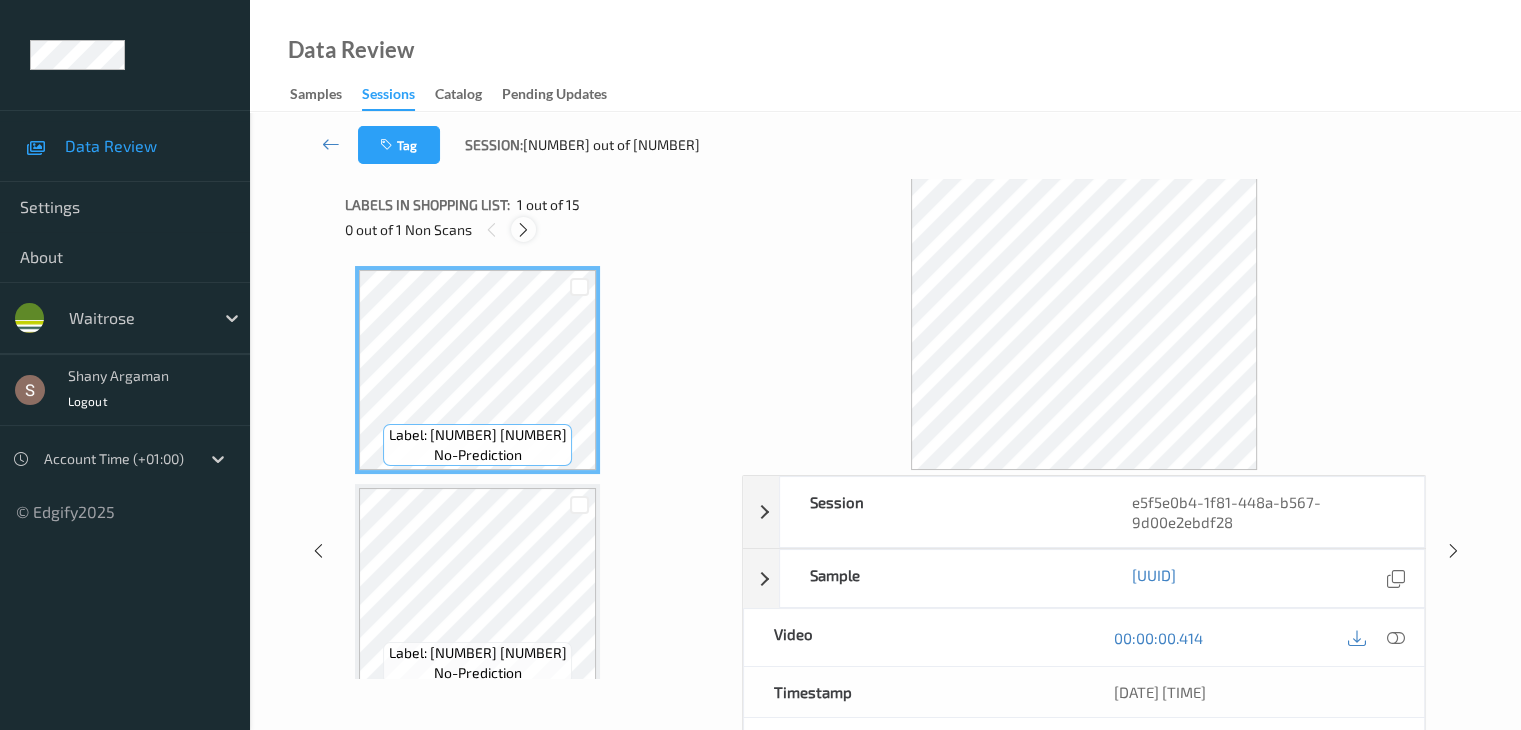 click at bounding box center (523, 229) 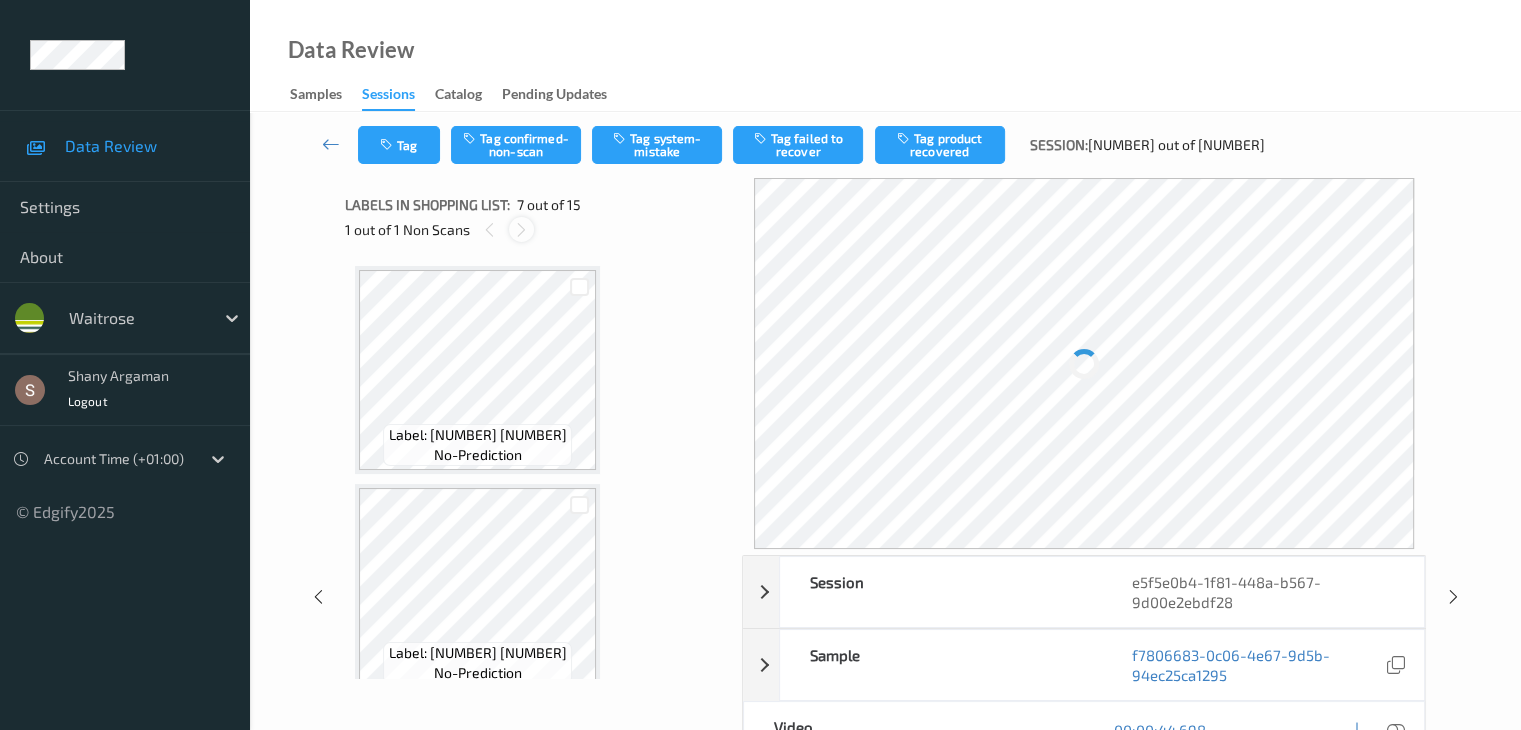 scroll, scrollTop: 1099, scrollLeft: 0, axis: vertical 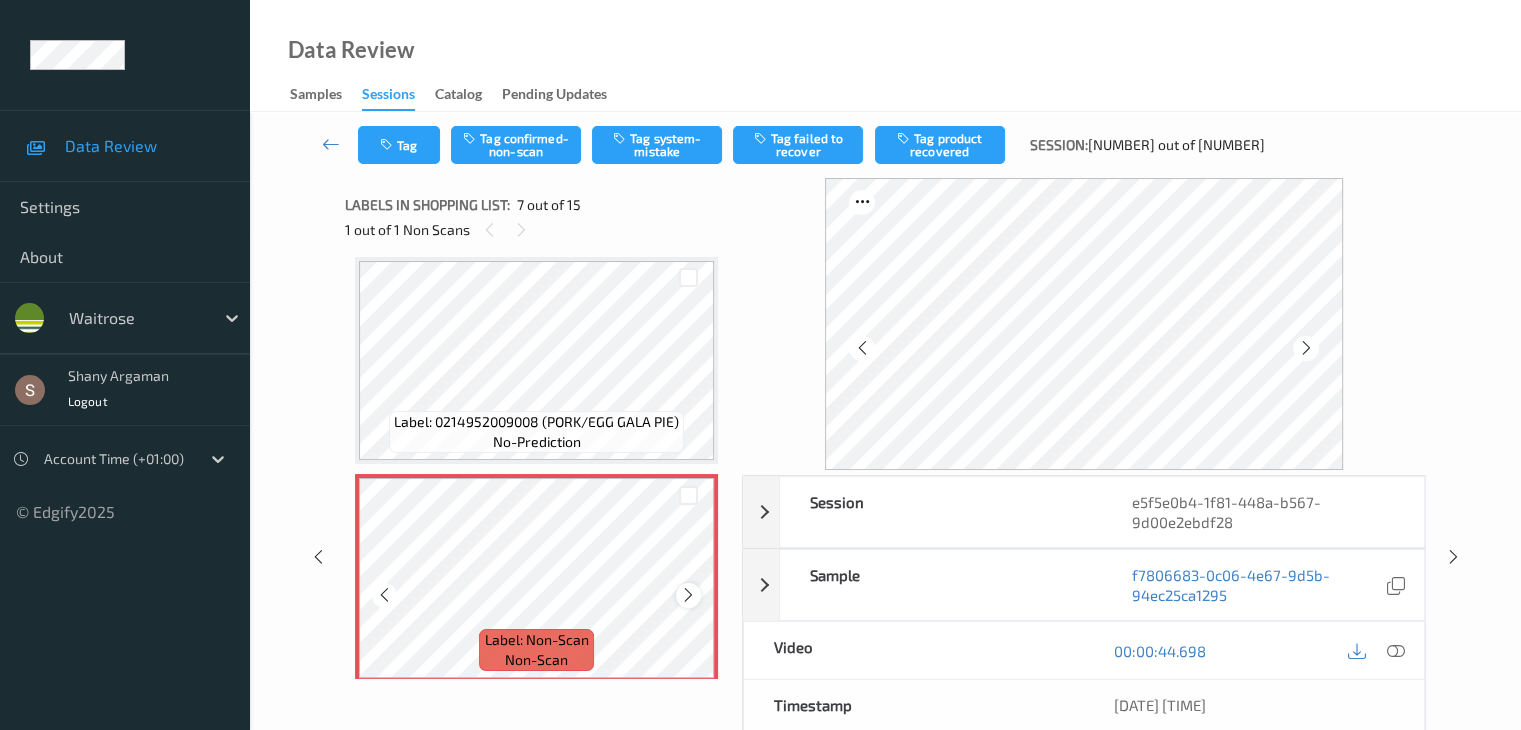 click at bounding box center (688, 595) 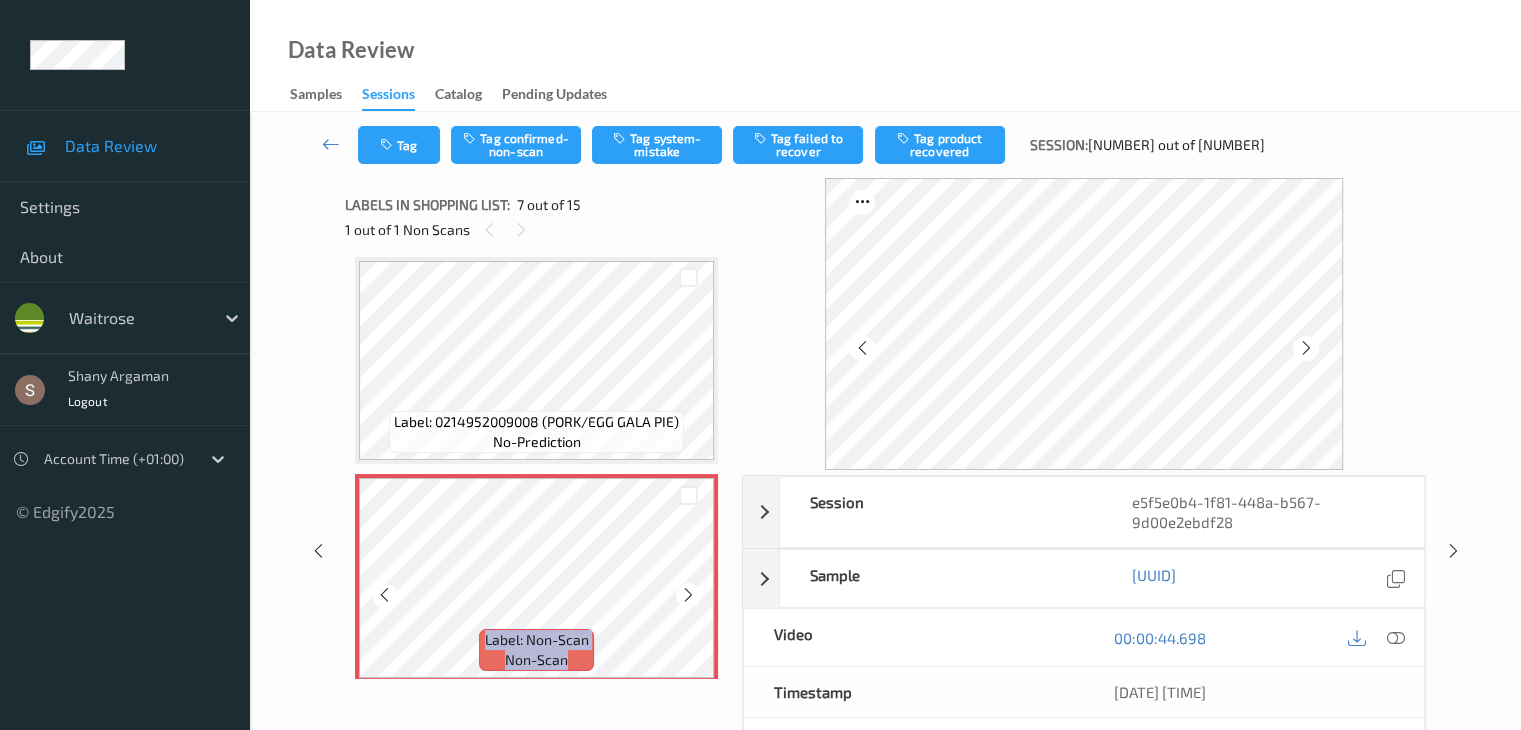 click at bounding box center (688, 595) 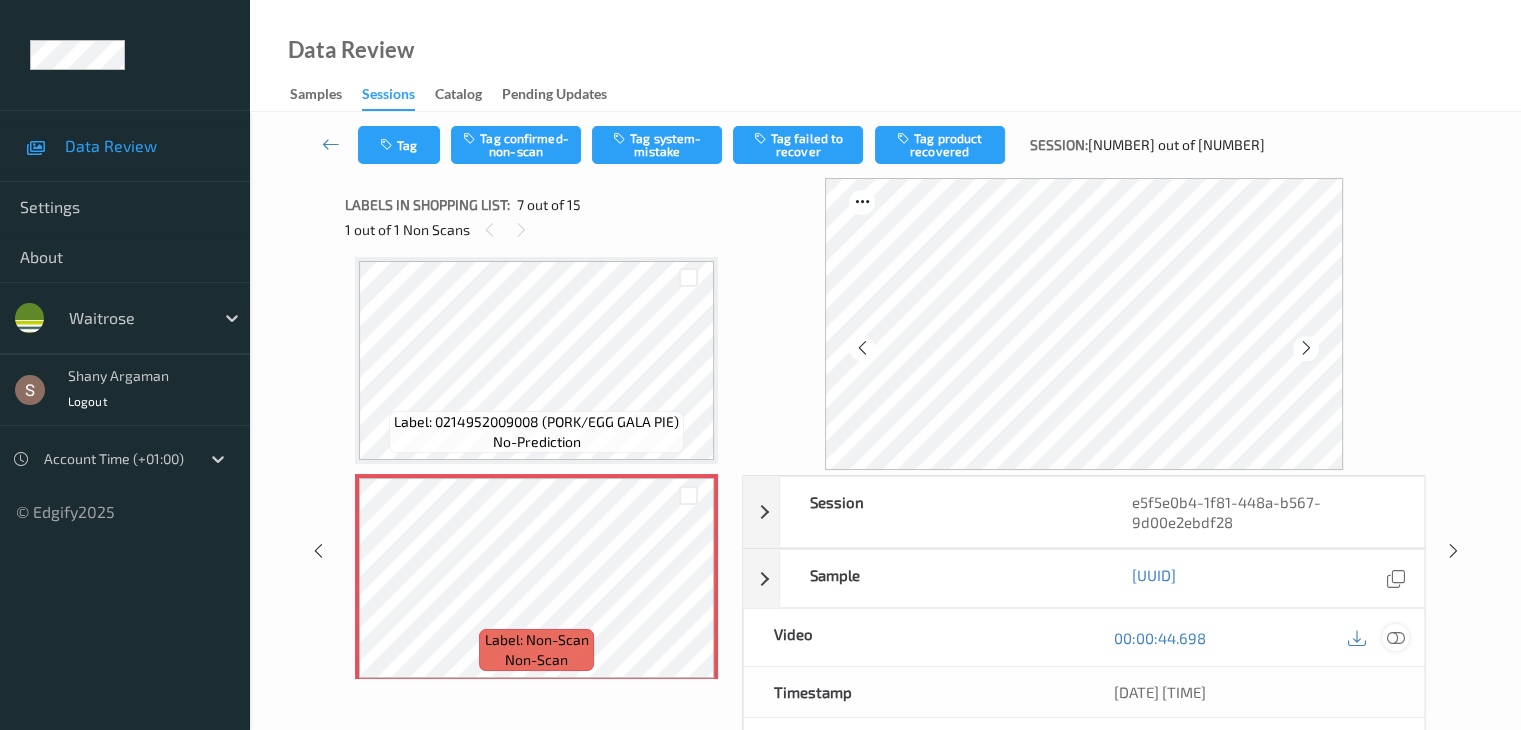click at bounding box center (1395, 638) 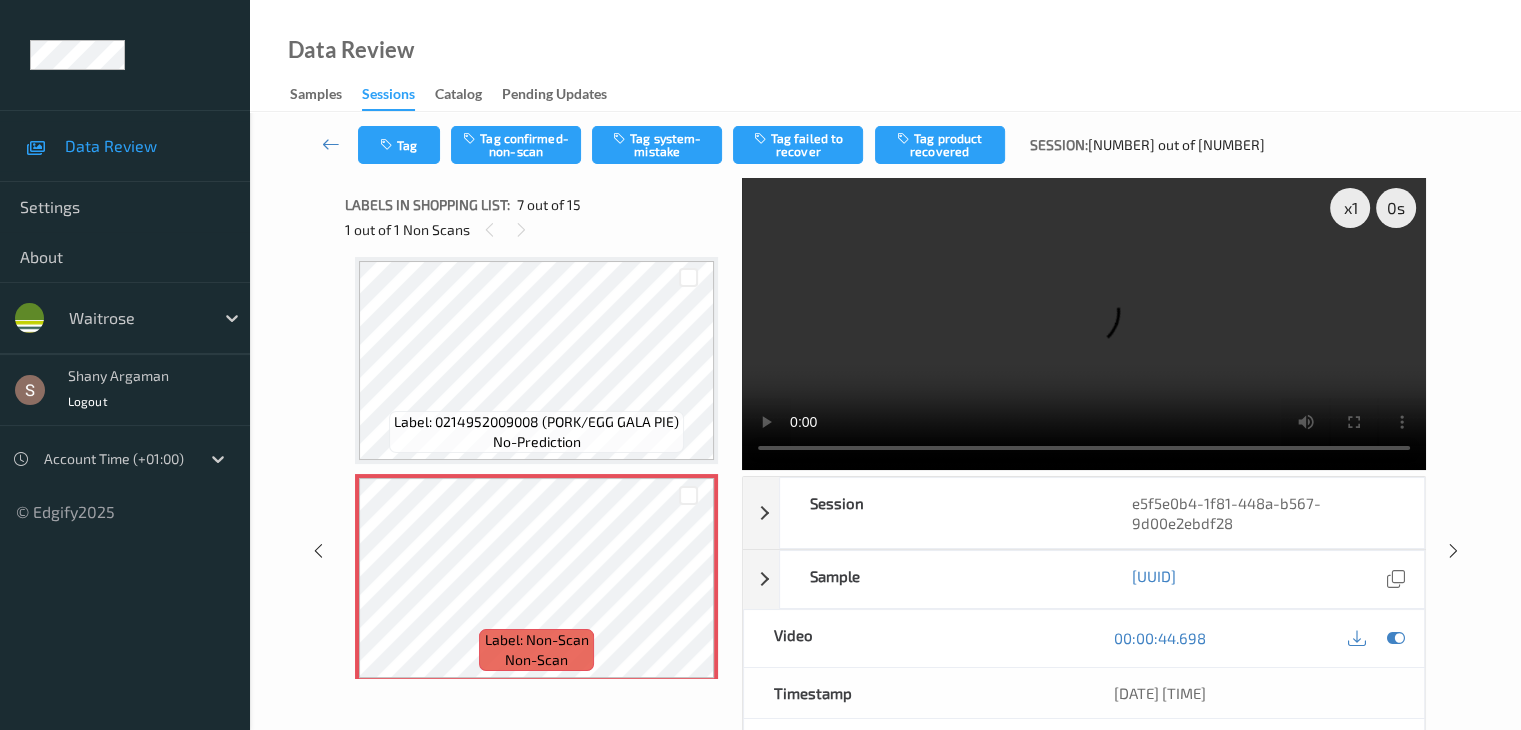 click at bounding box center (1084, 324) 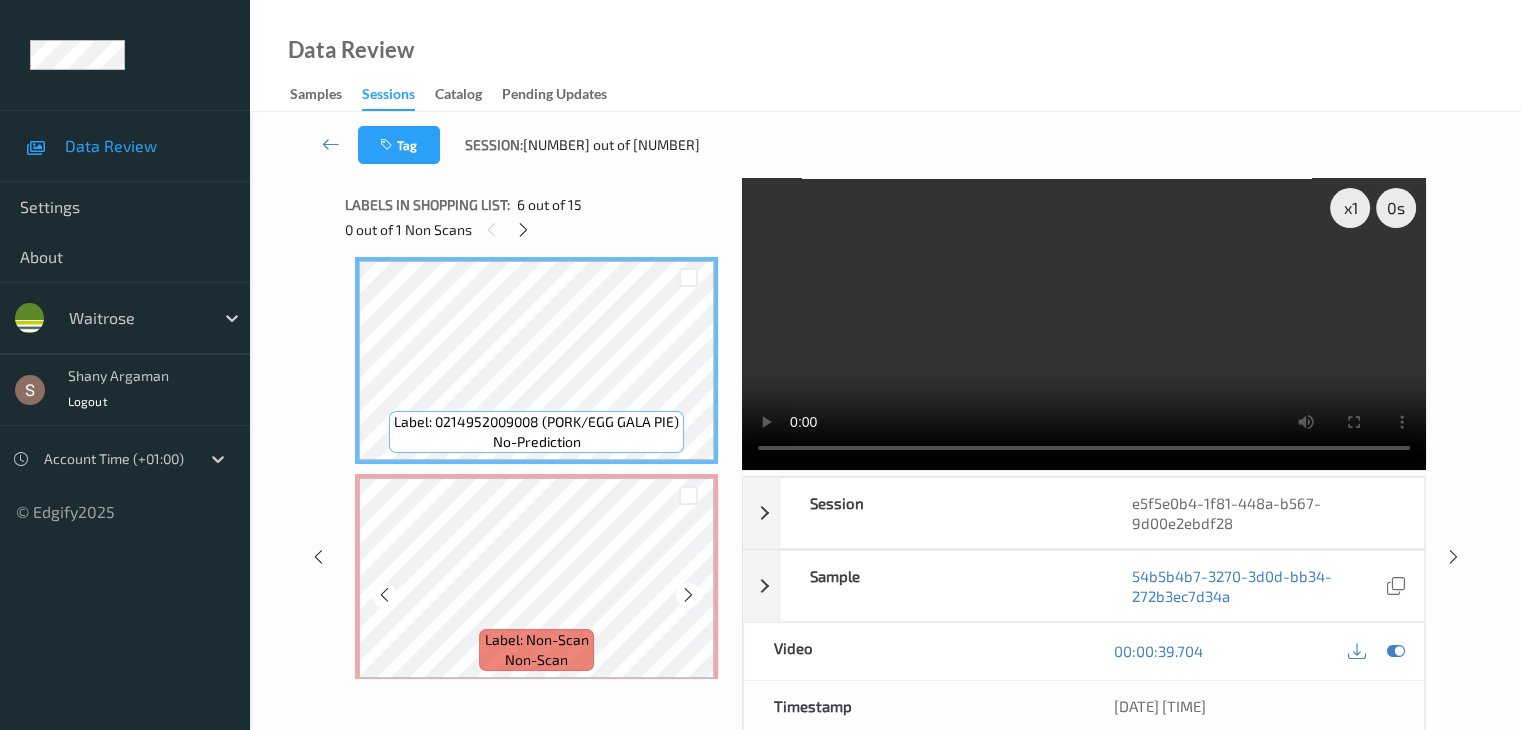 scroll, scrollTop: 1199, scrollLeft: 0, axis: vertical 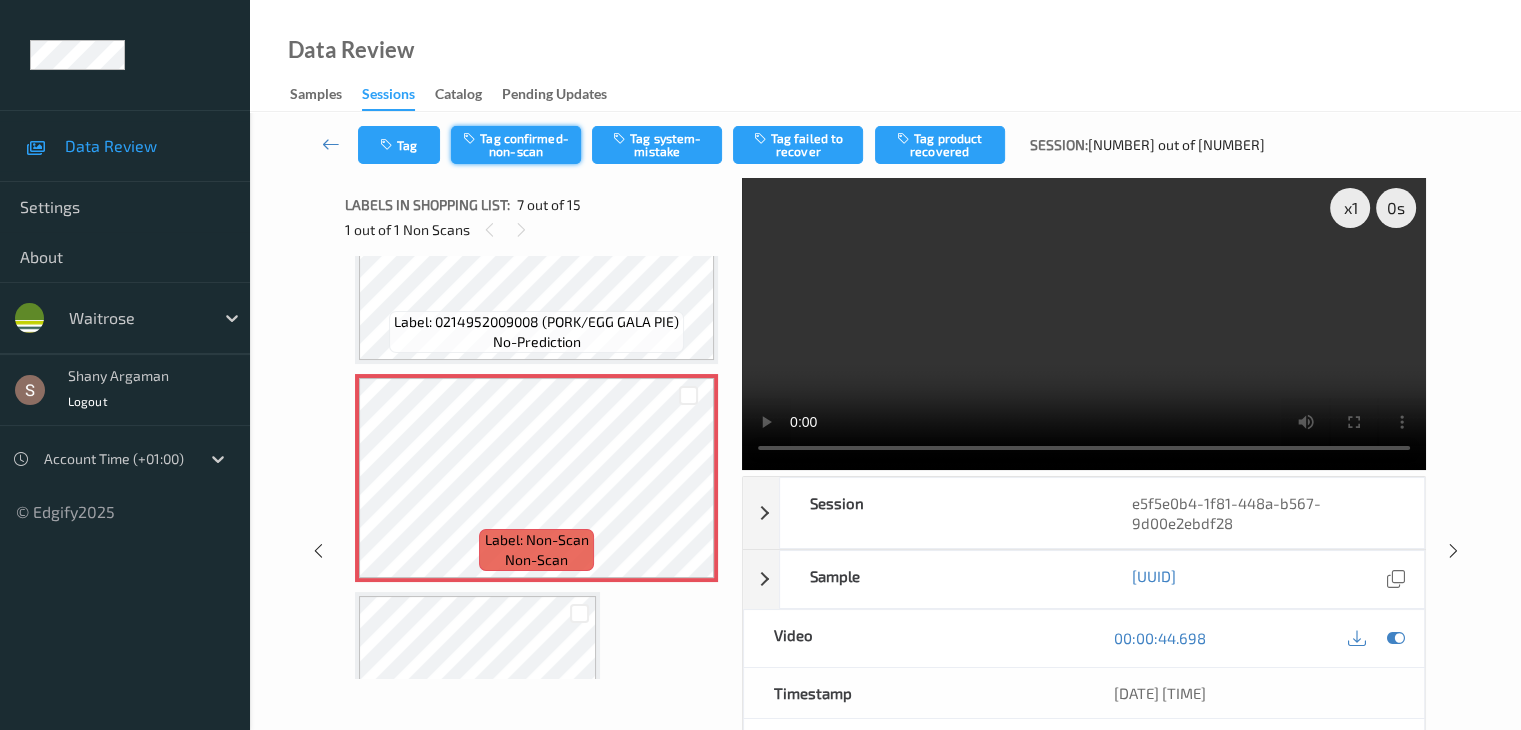 click on "Tag   confirmed-non-scan" at bounding box center [516, 145] 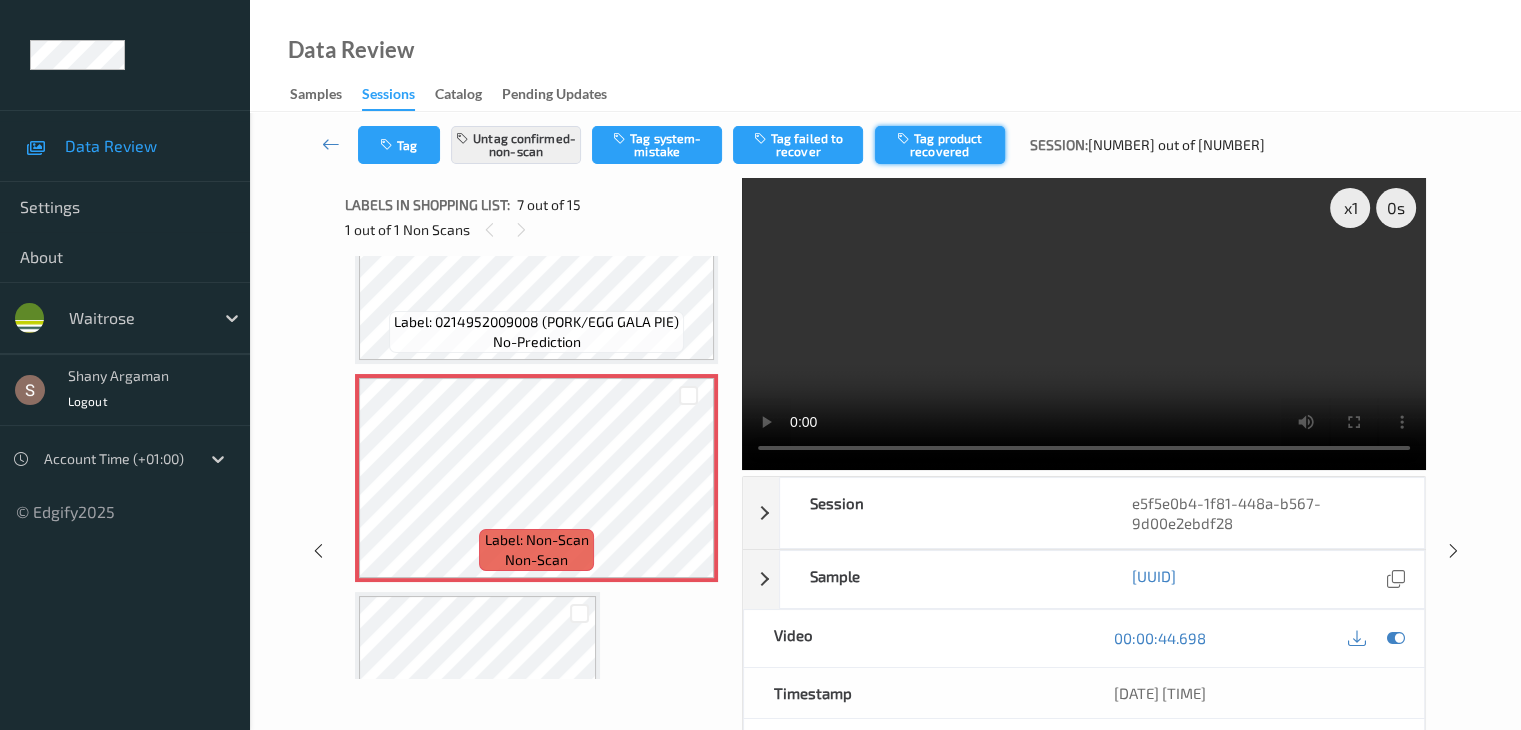 click on "Tag   product recovered" at bounding box center [940, 145] 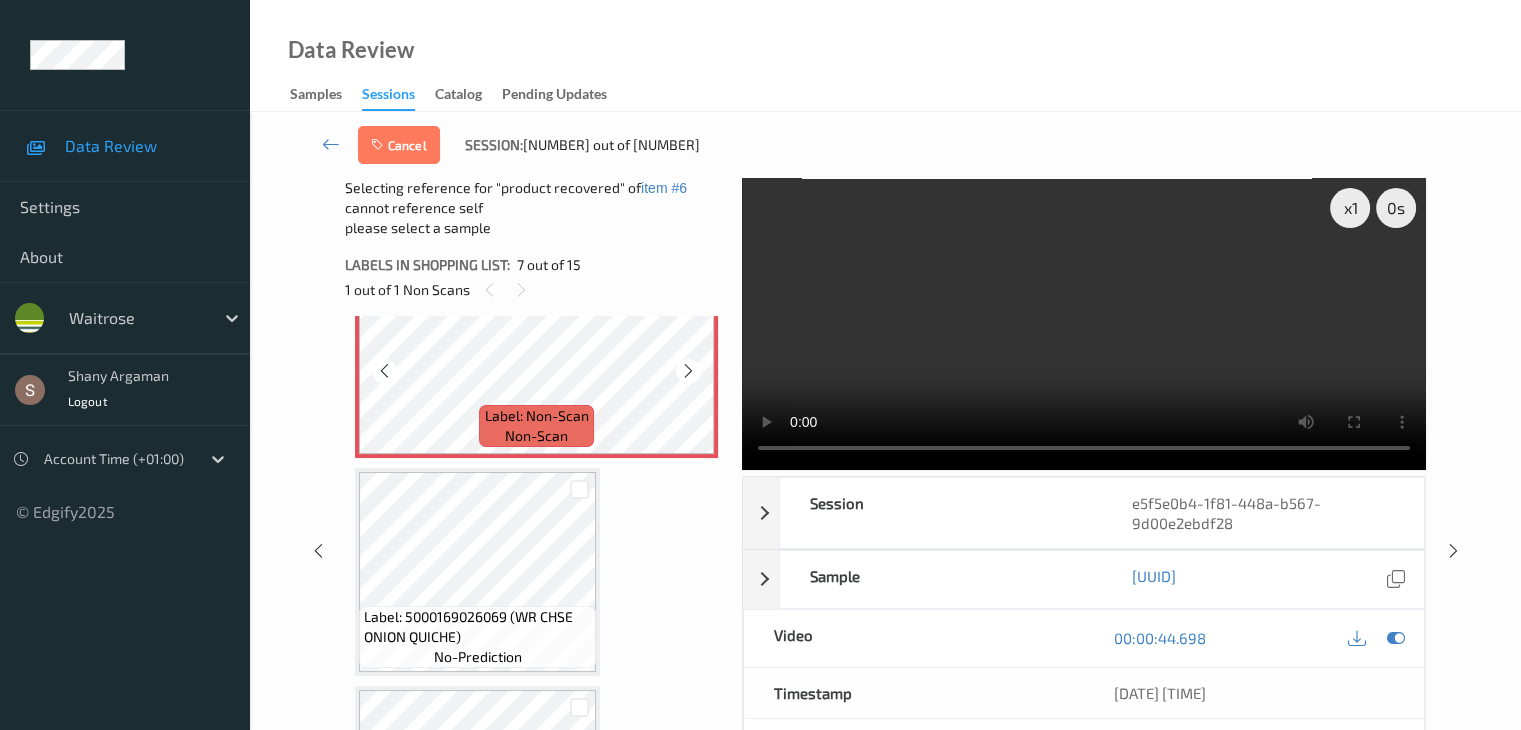 scroll, scrollTop: 1499, scrollLeft: 0, axis: vertical 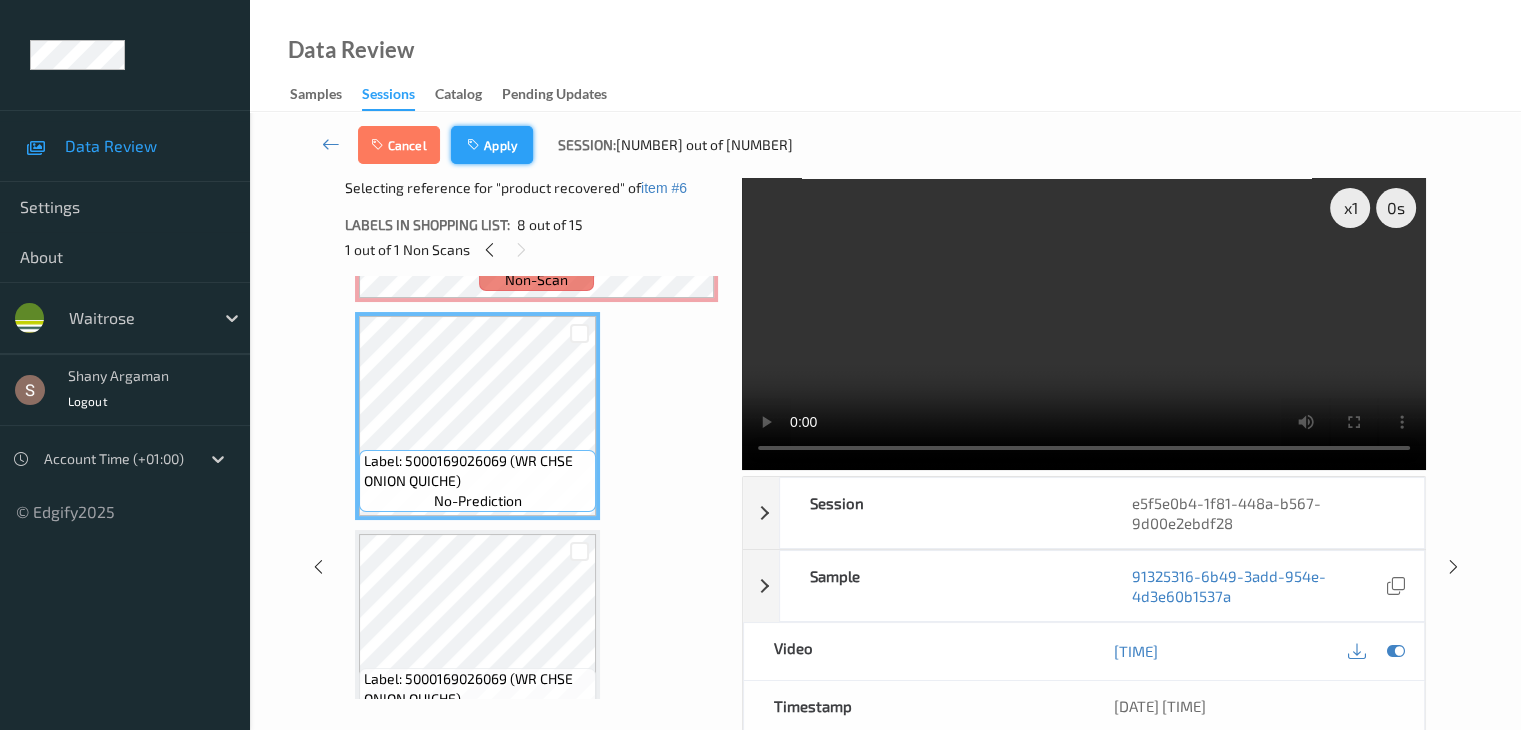 click at bounding box center [475, 145] 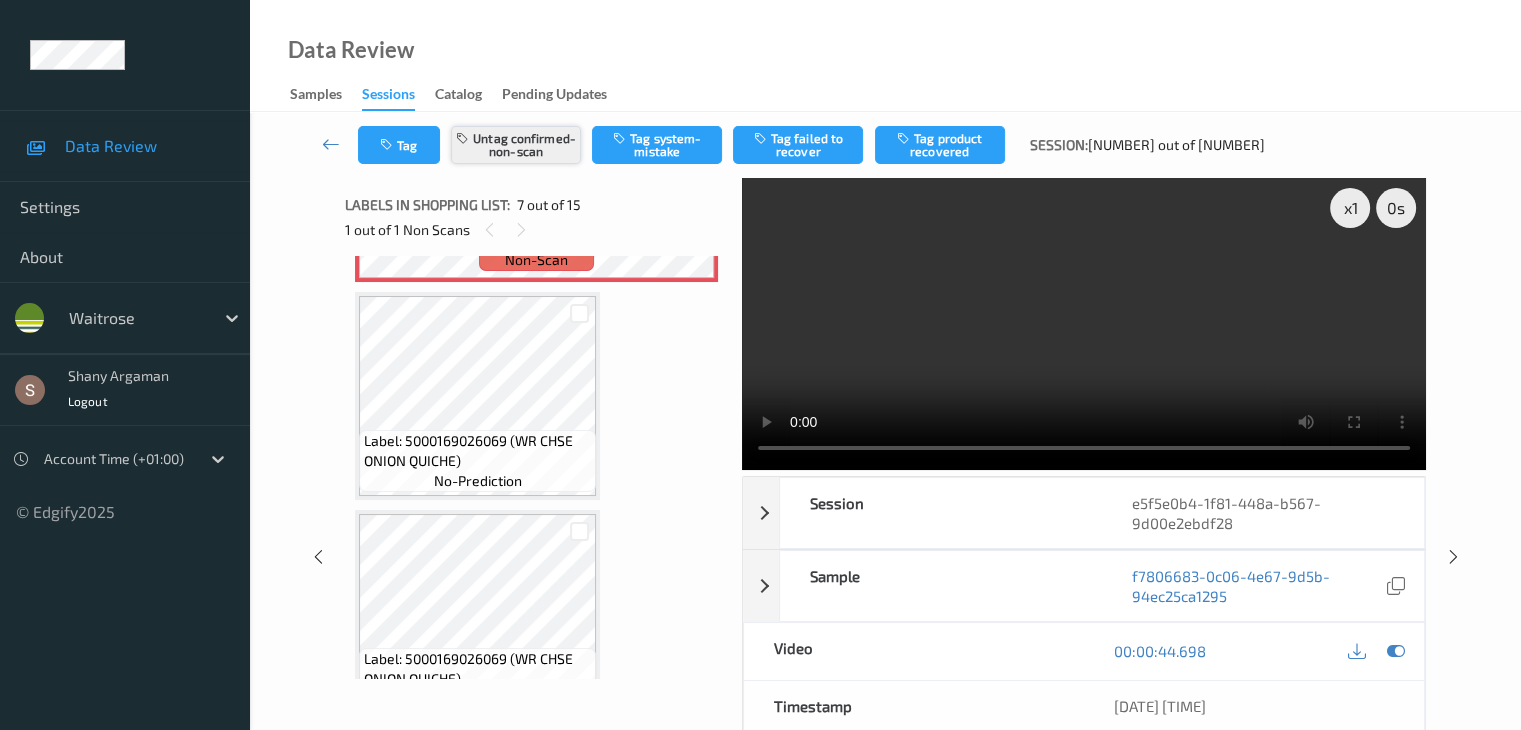 scroll, scrollTop: 1099, scrollLeft: 0, axis: vertical 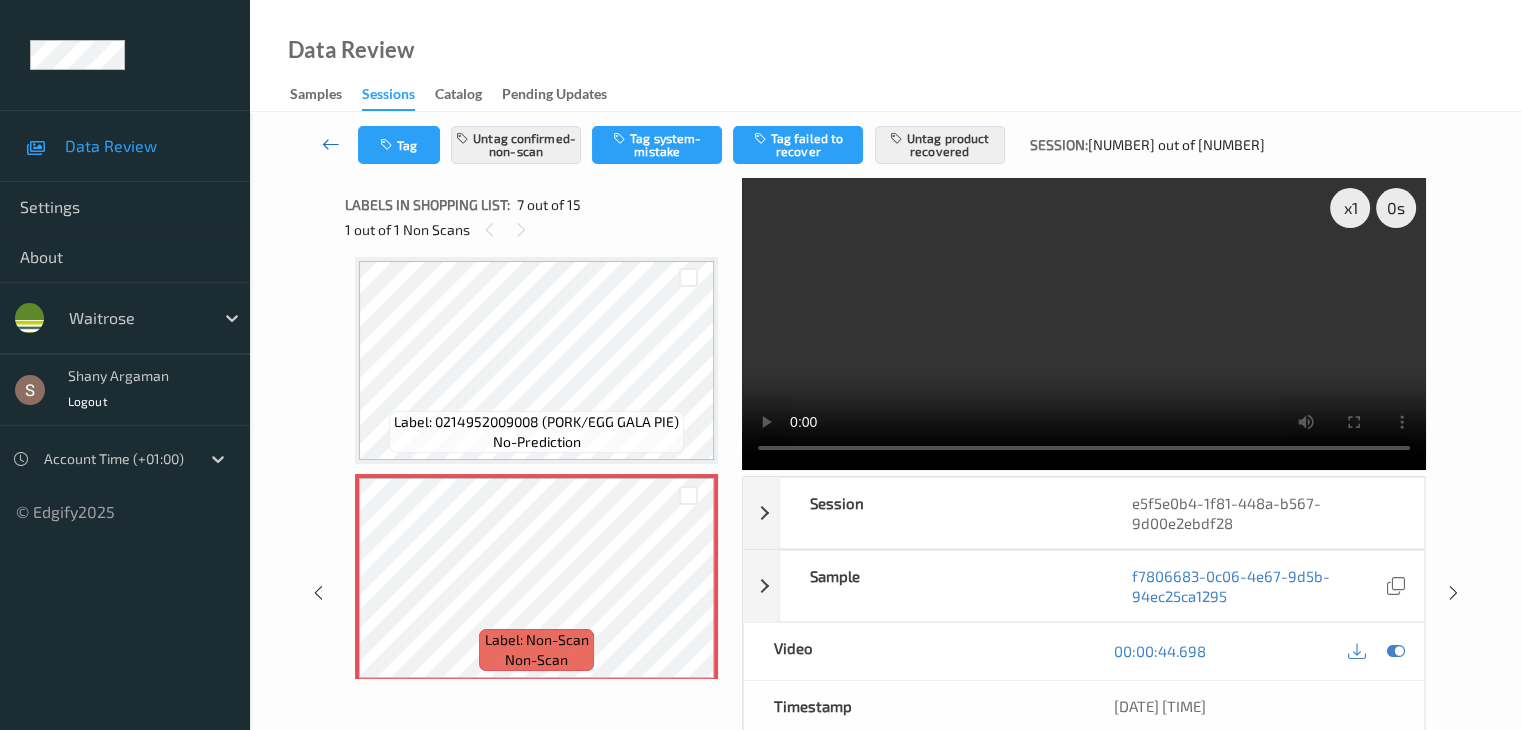 click at bounding box center (331, 144) 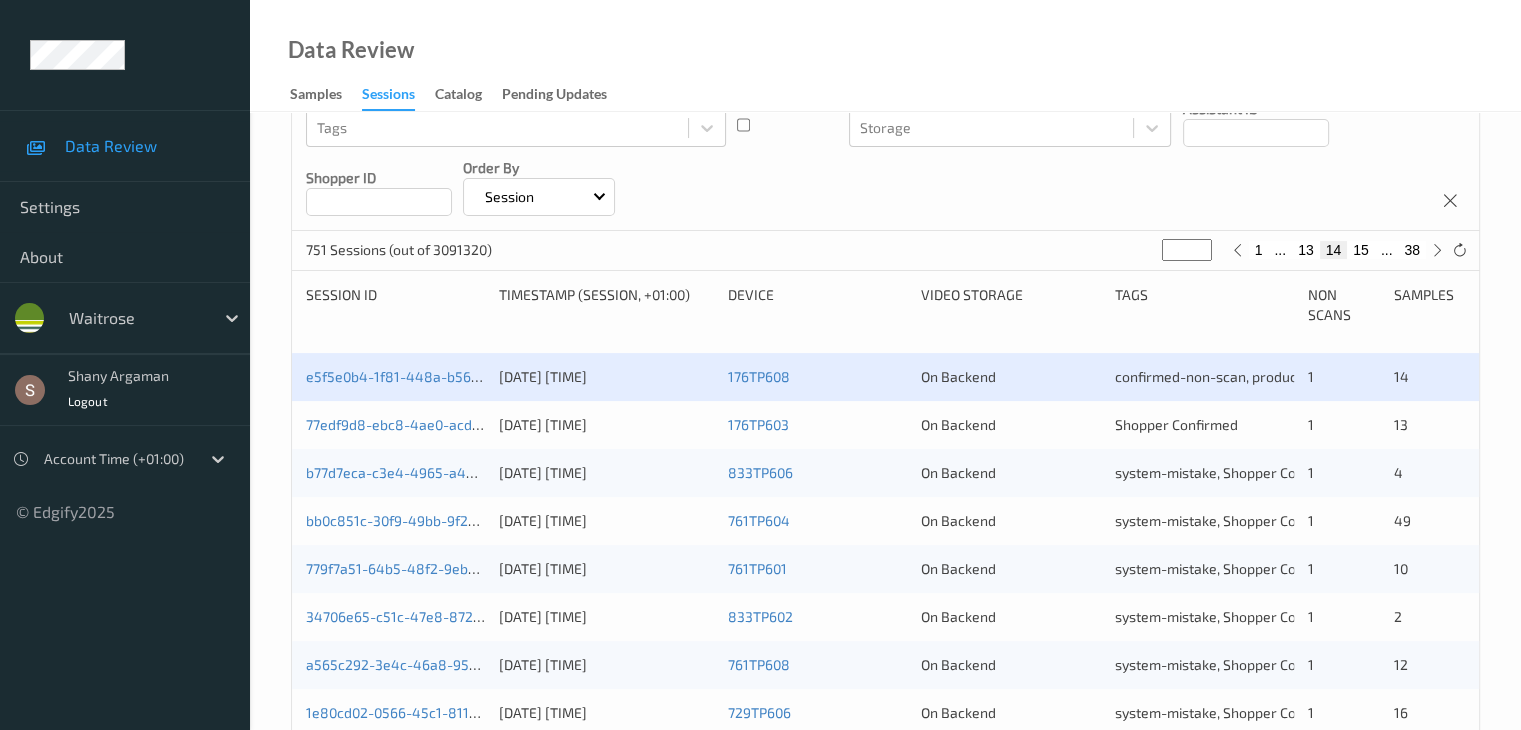 scroll, scrollTop: 300, scrollLeft: 0, axis: vertical 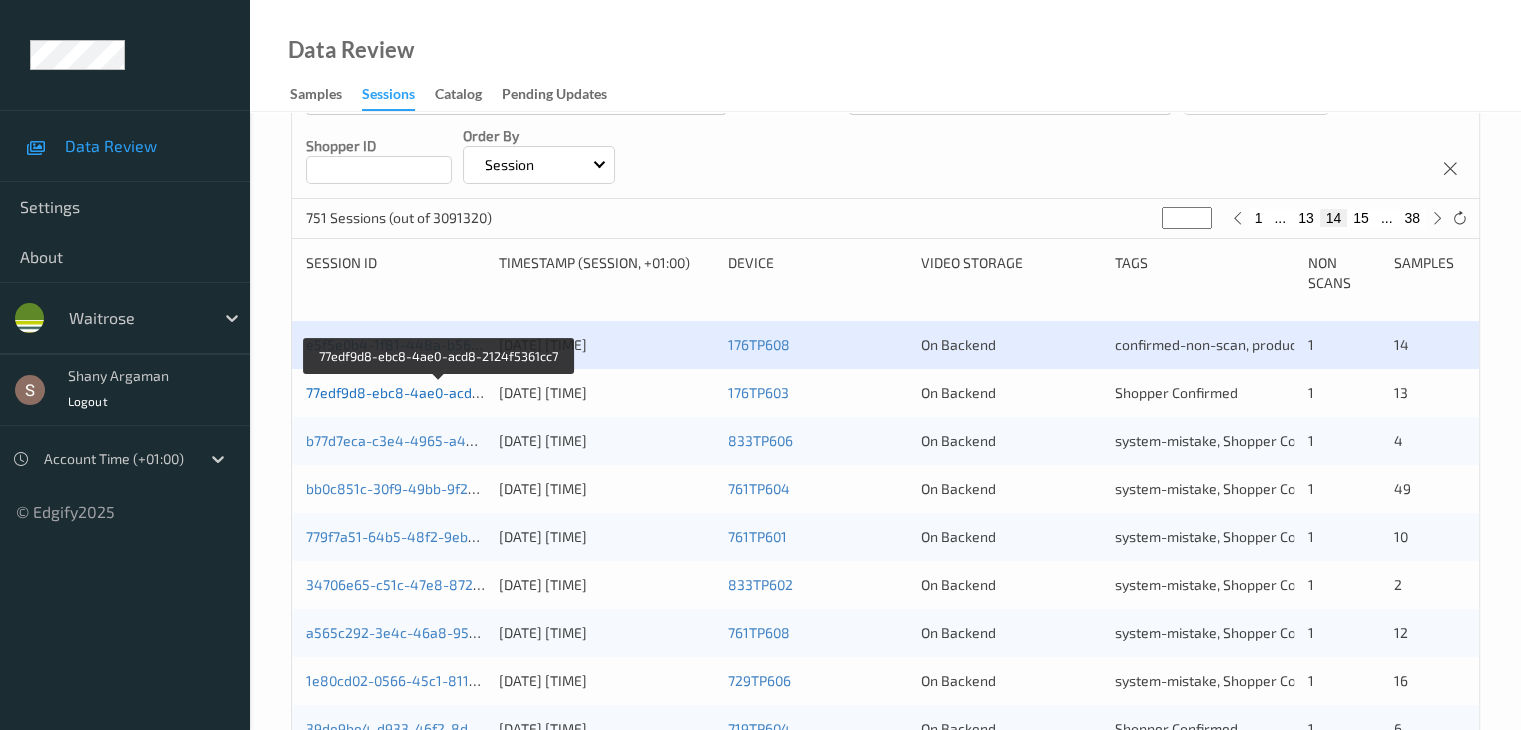 click on "77edf9d8-ebc8-4ae0-acd8-2124f5361cc7" at bounding box center [440, 392] 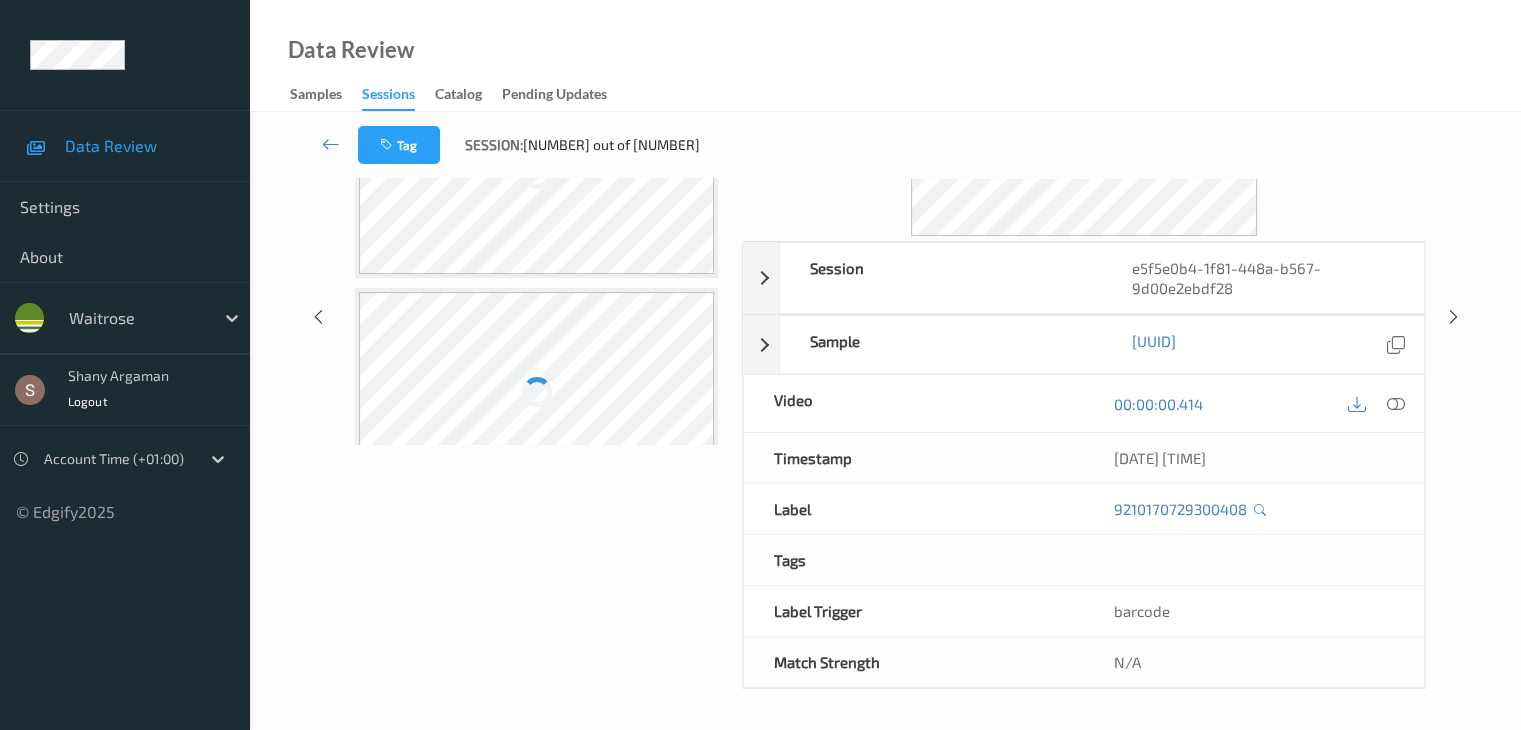 scroll, scrollTop: 0, scrollLeft: 0, axis: both 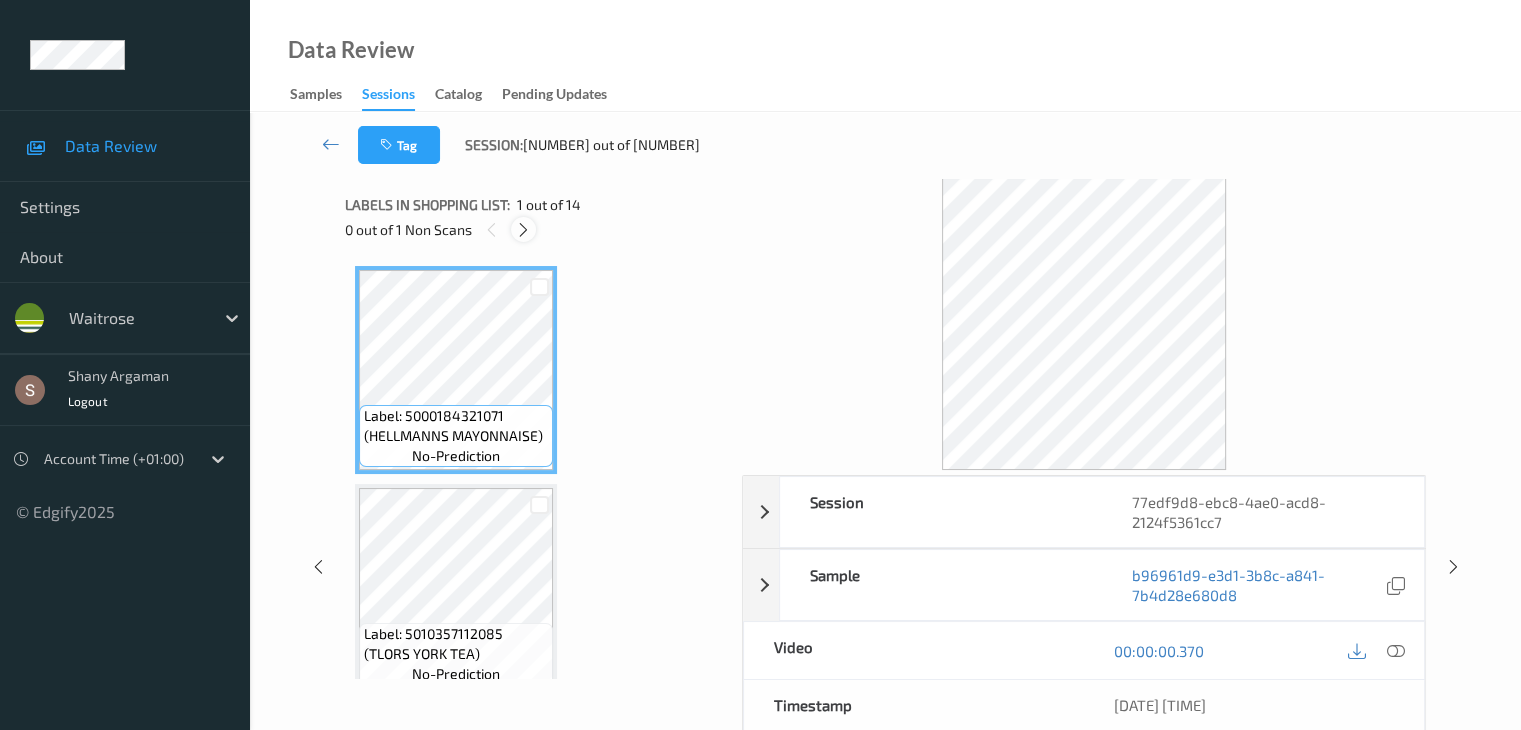 click at bounding box center [523, 230] 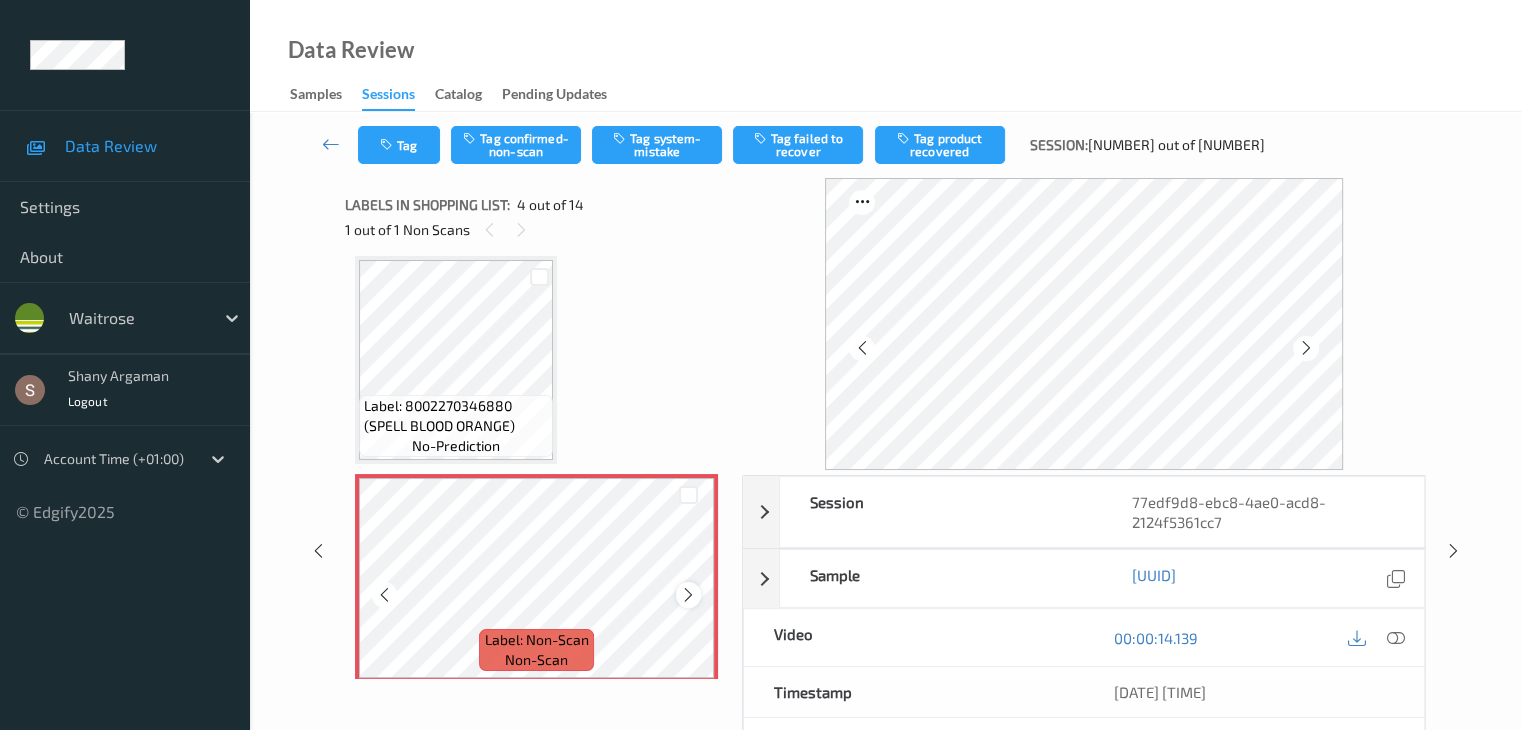 click at bounding box center (688, 594) 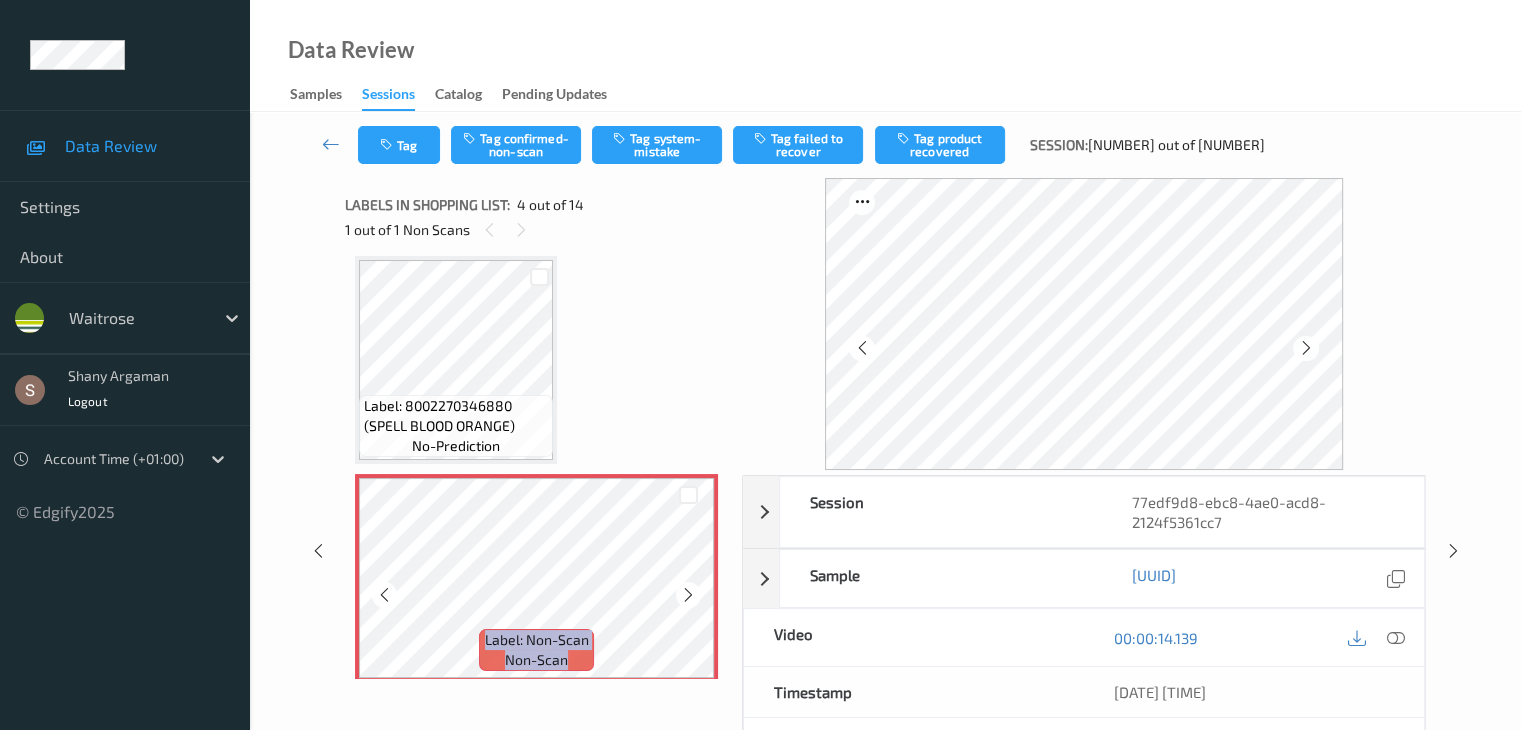 click at bounding box center (688, 594) 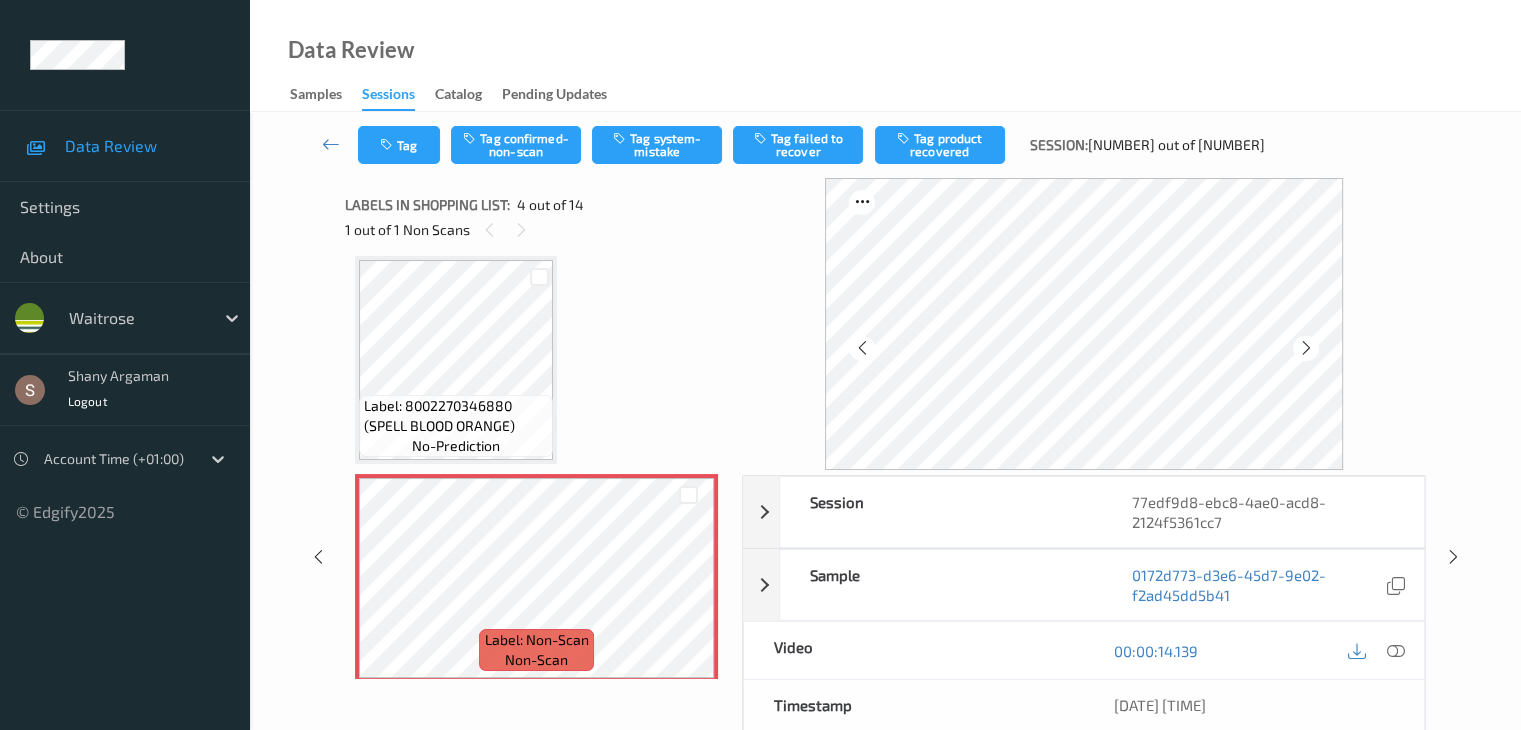 click at bounding box center (1395, 650) 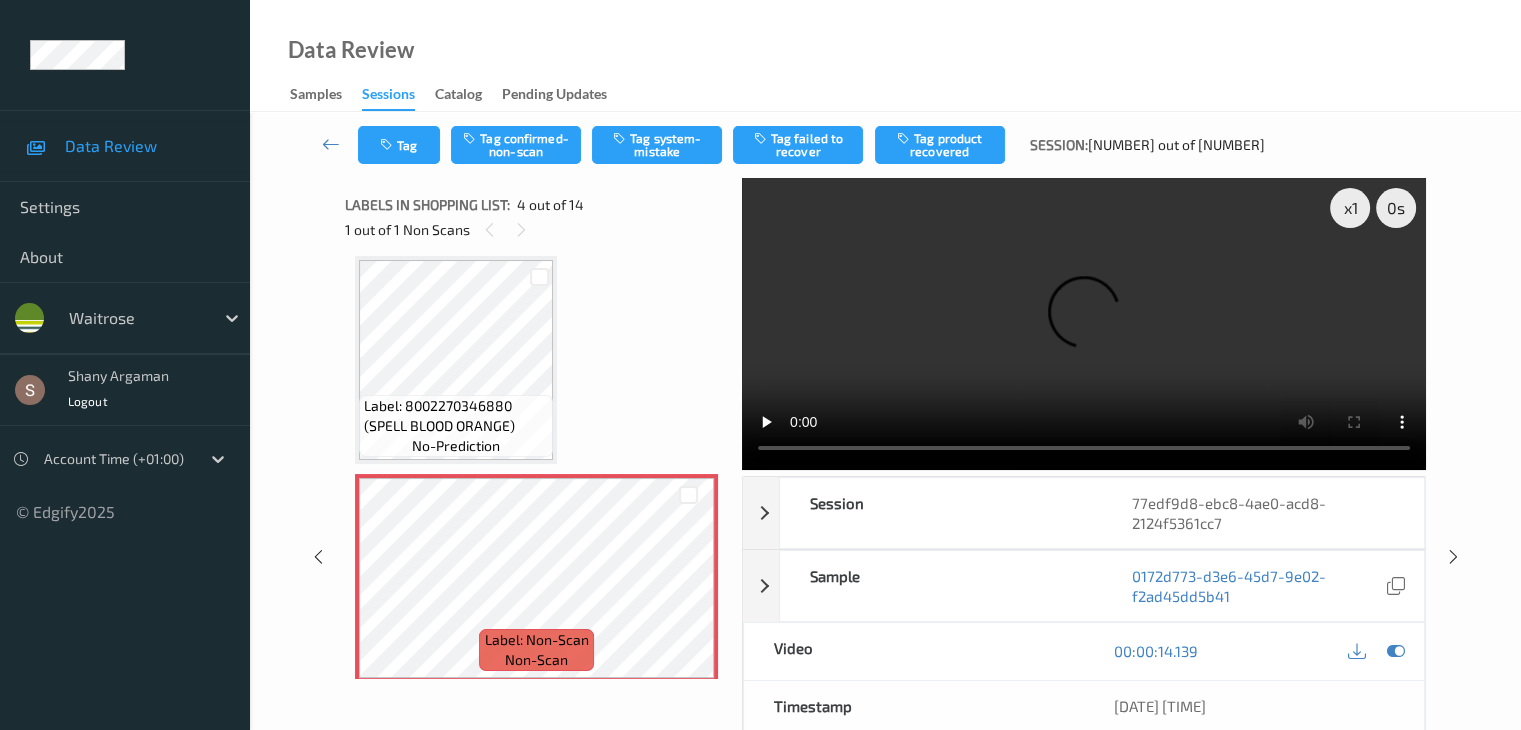 click at bounding box center (1084, 324) 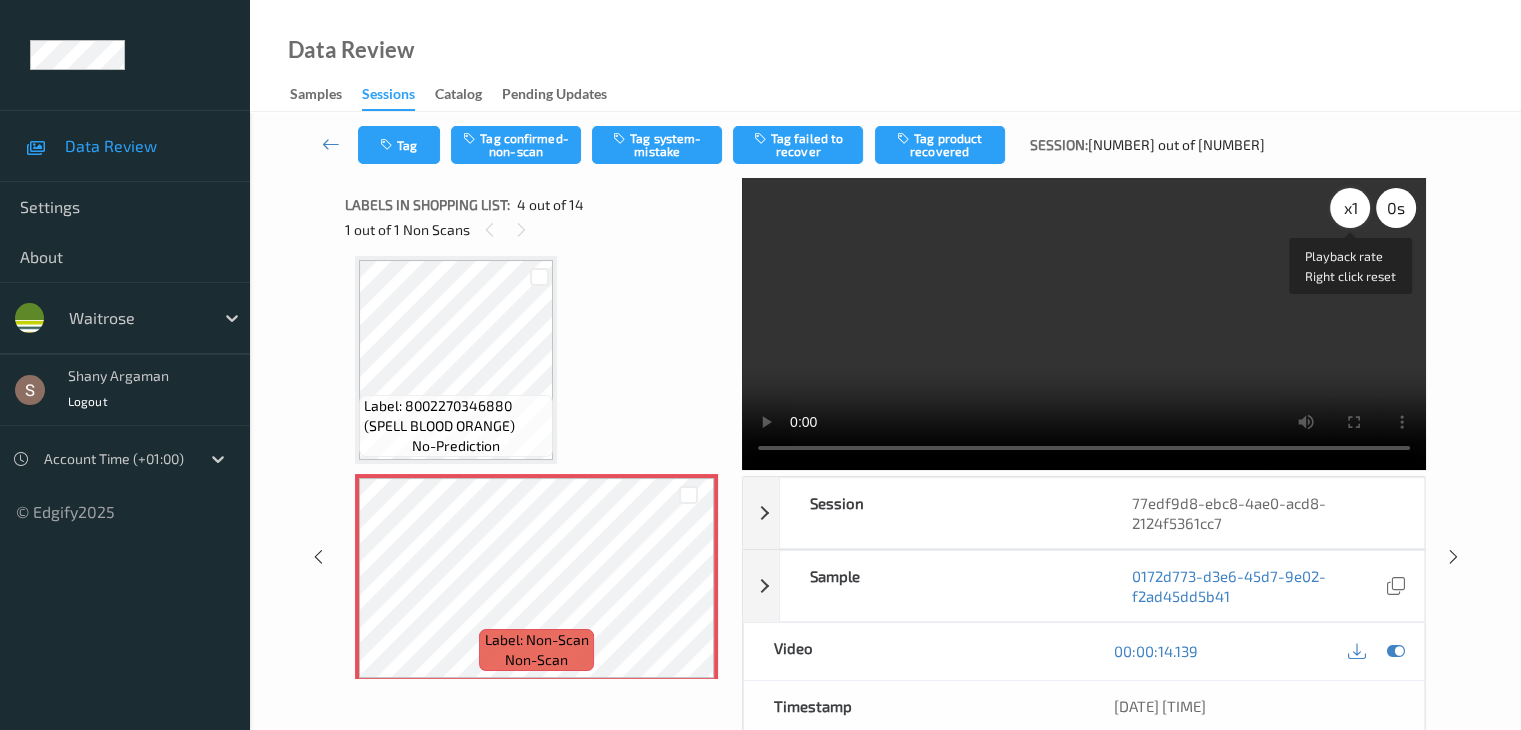 click on "x 1" at bounding box center [1350, 208] 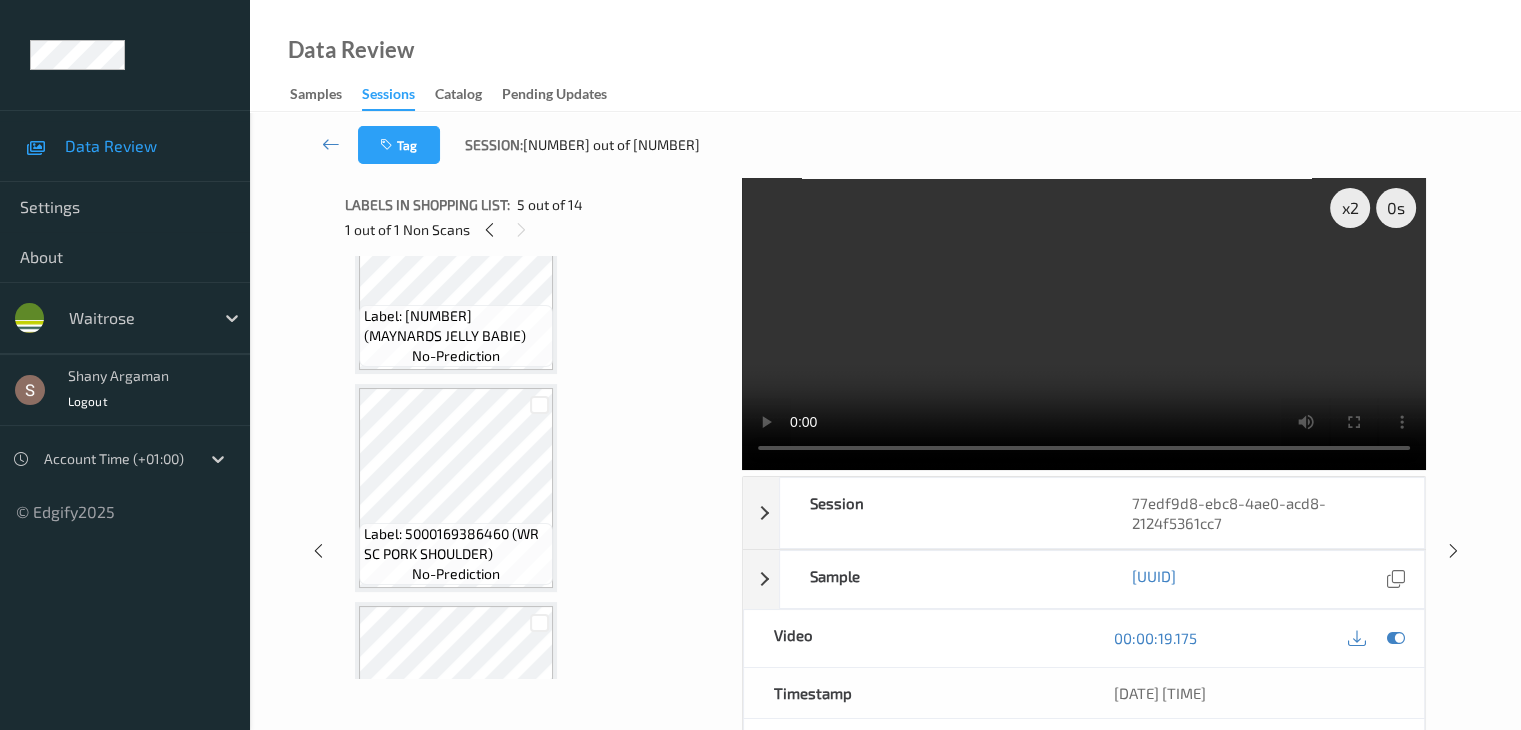 scroll, scrollTop: 1946, scrollLeft: 0, axis: vertical 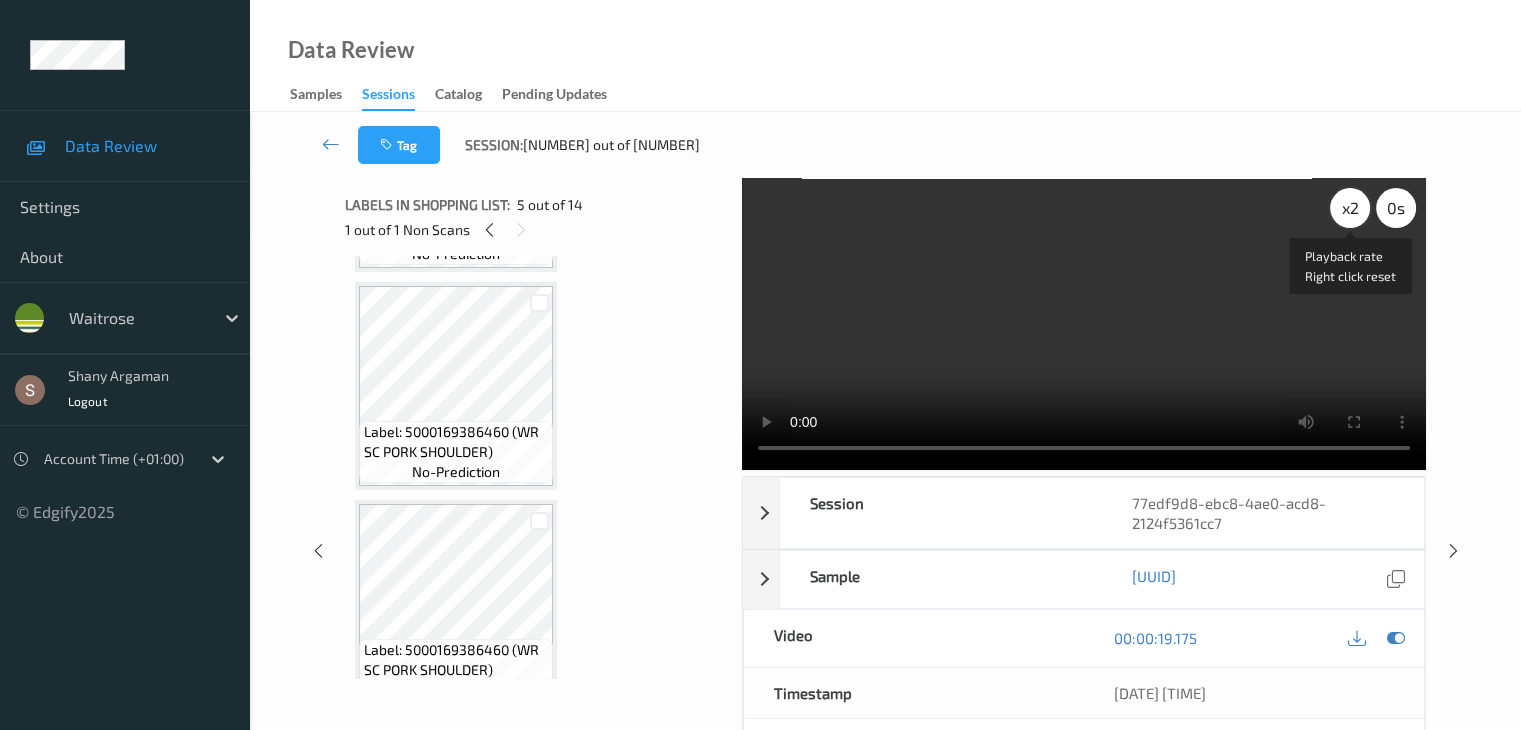 click on "x 2" at bounding box center [1350, 208] 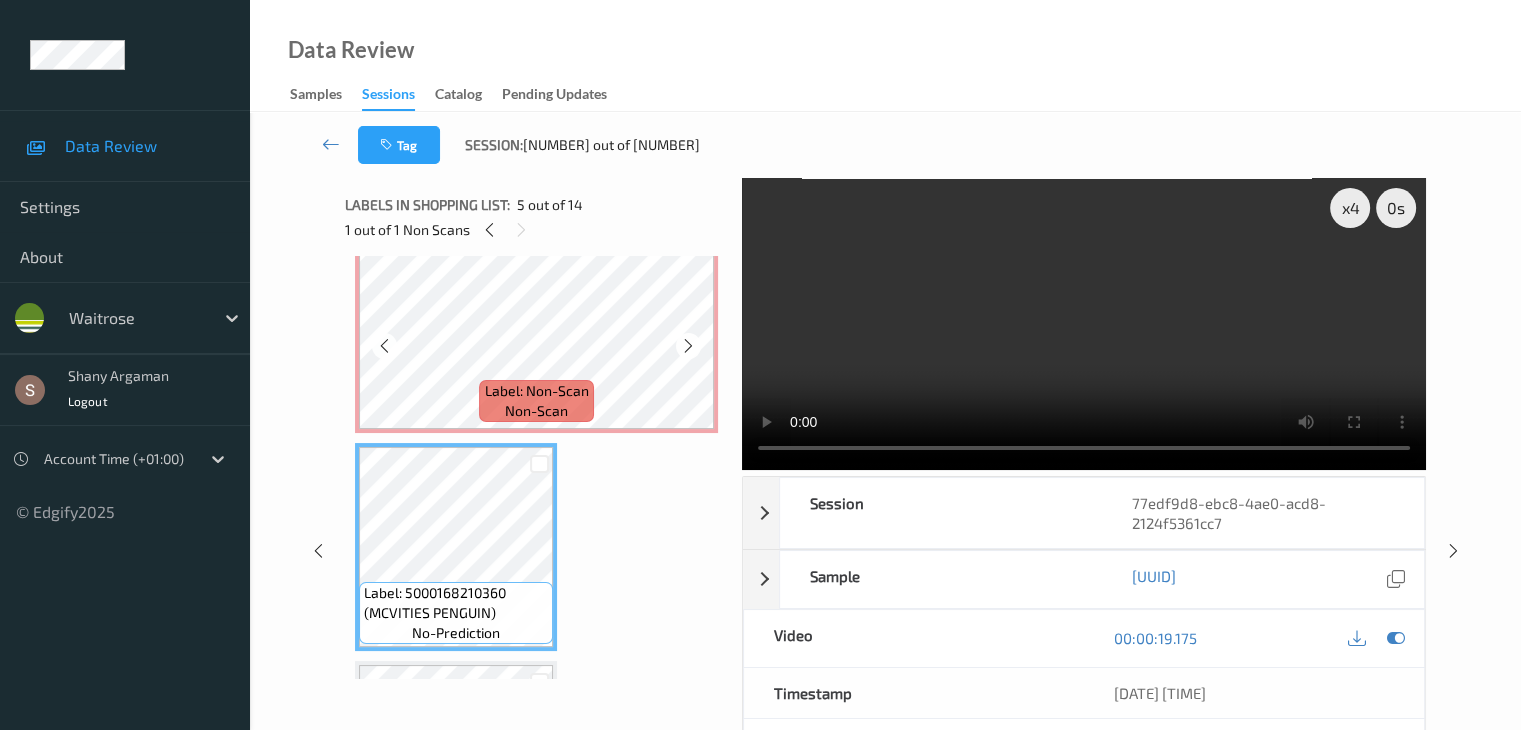 scroll, scrollTop: 646, scrollLeft: 0, axis: vertical 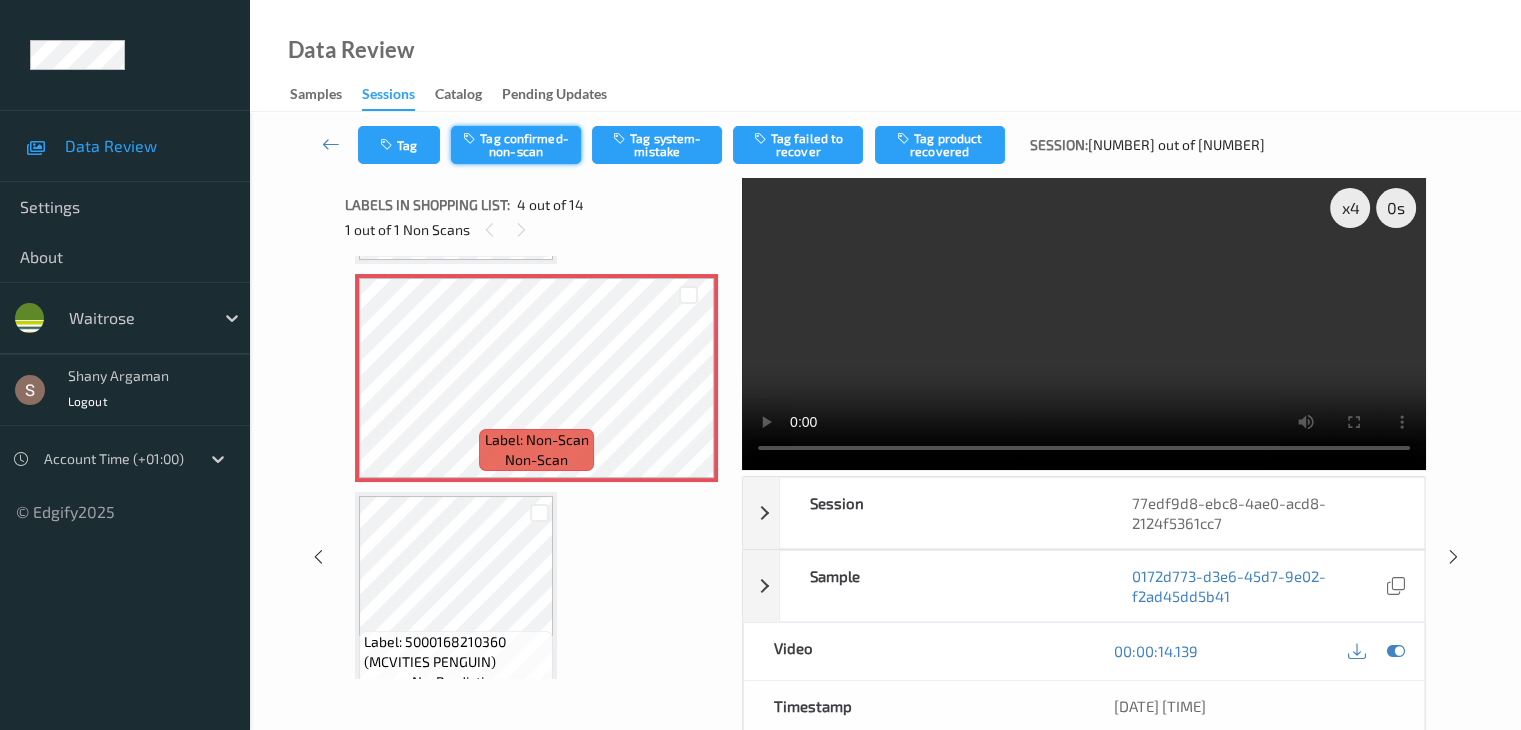 click on "Tag   confirmed-non-scan" at bounding box center (516, 145) 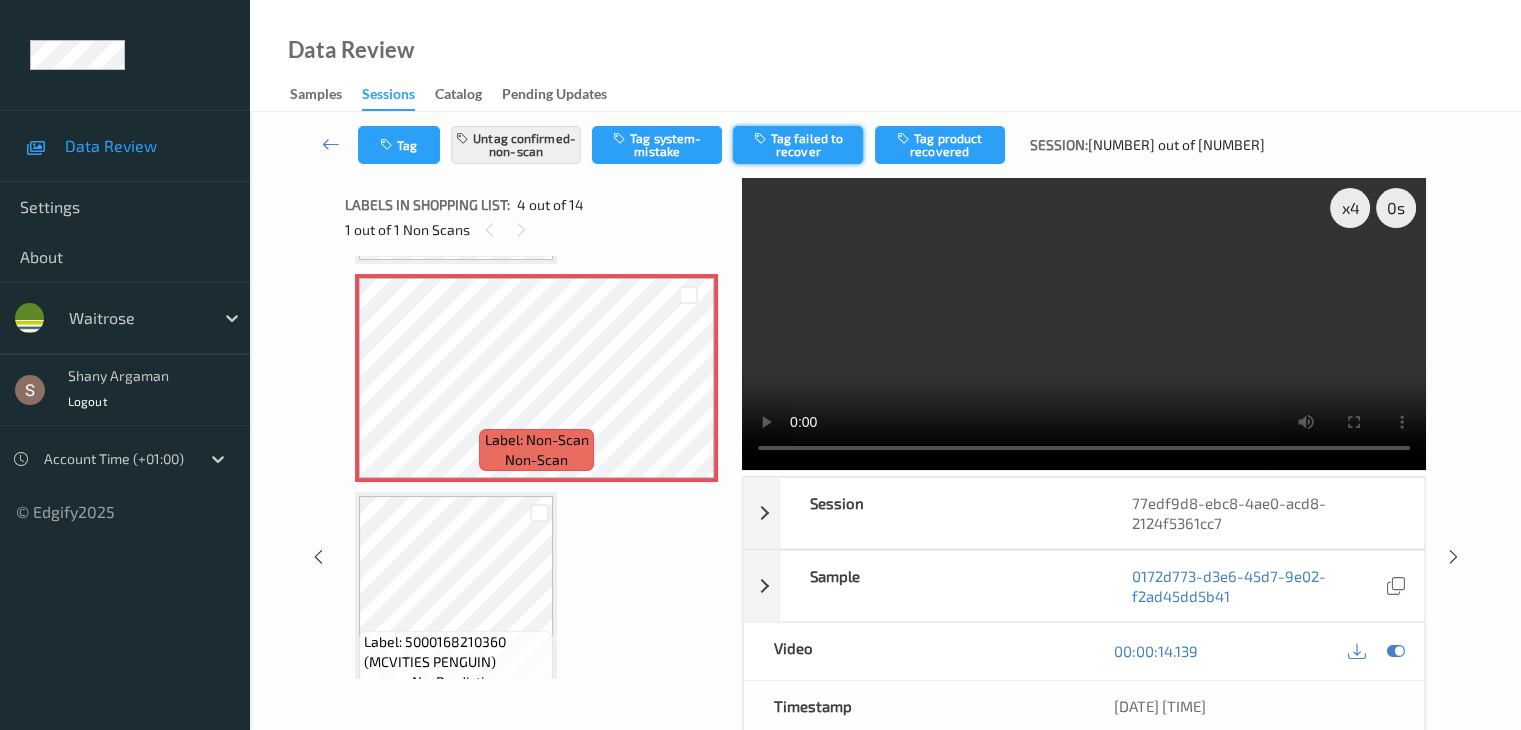 click on "Tag   failed to recover" at bounding box center [798, 145] 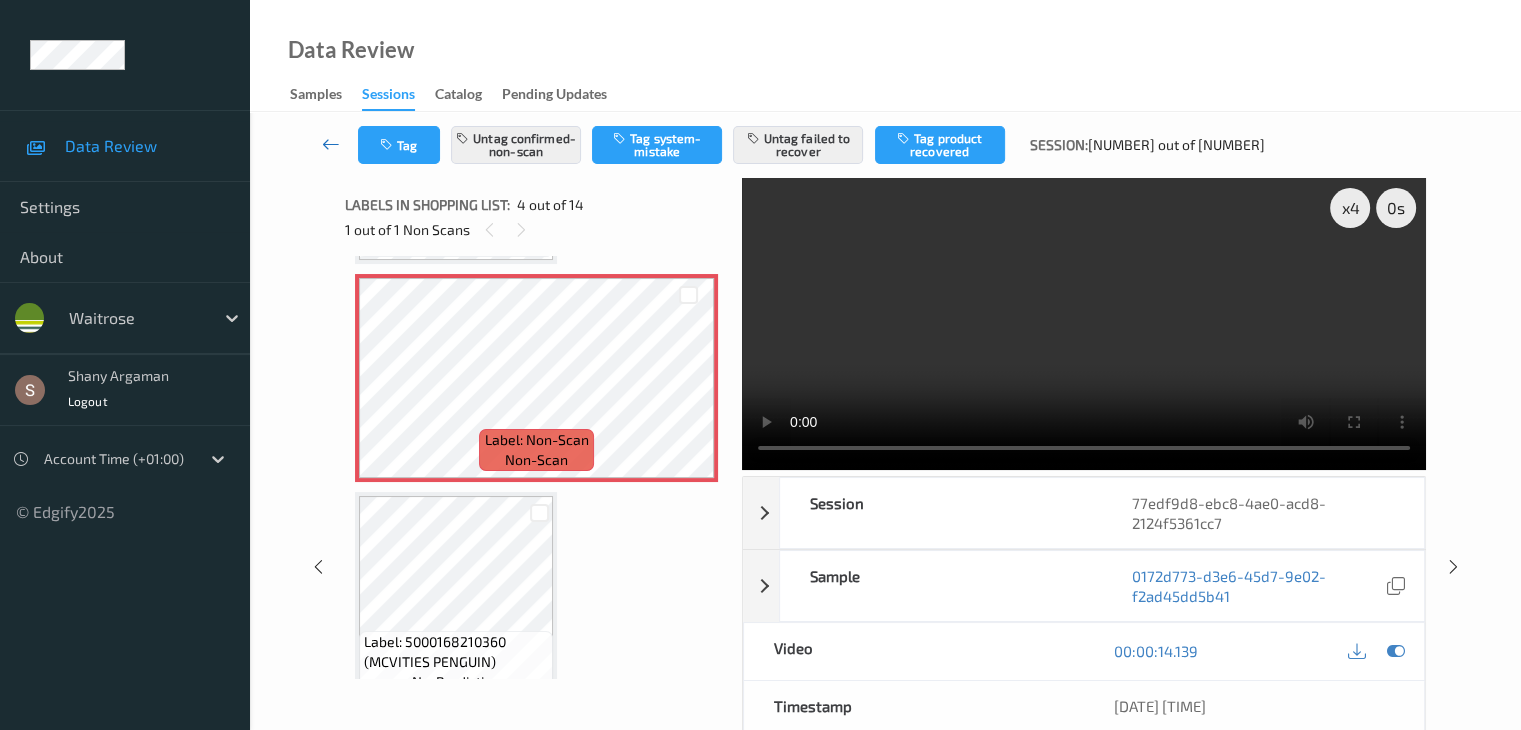 click at bounding box center (331, 144) 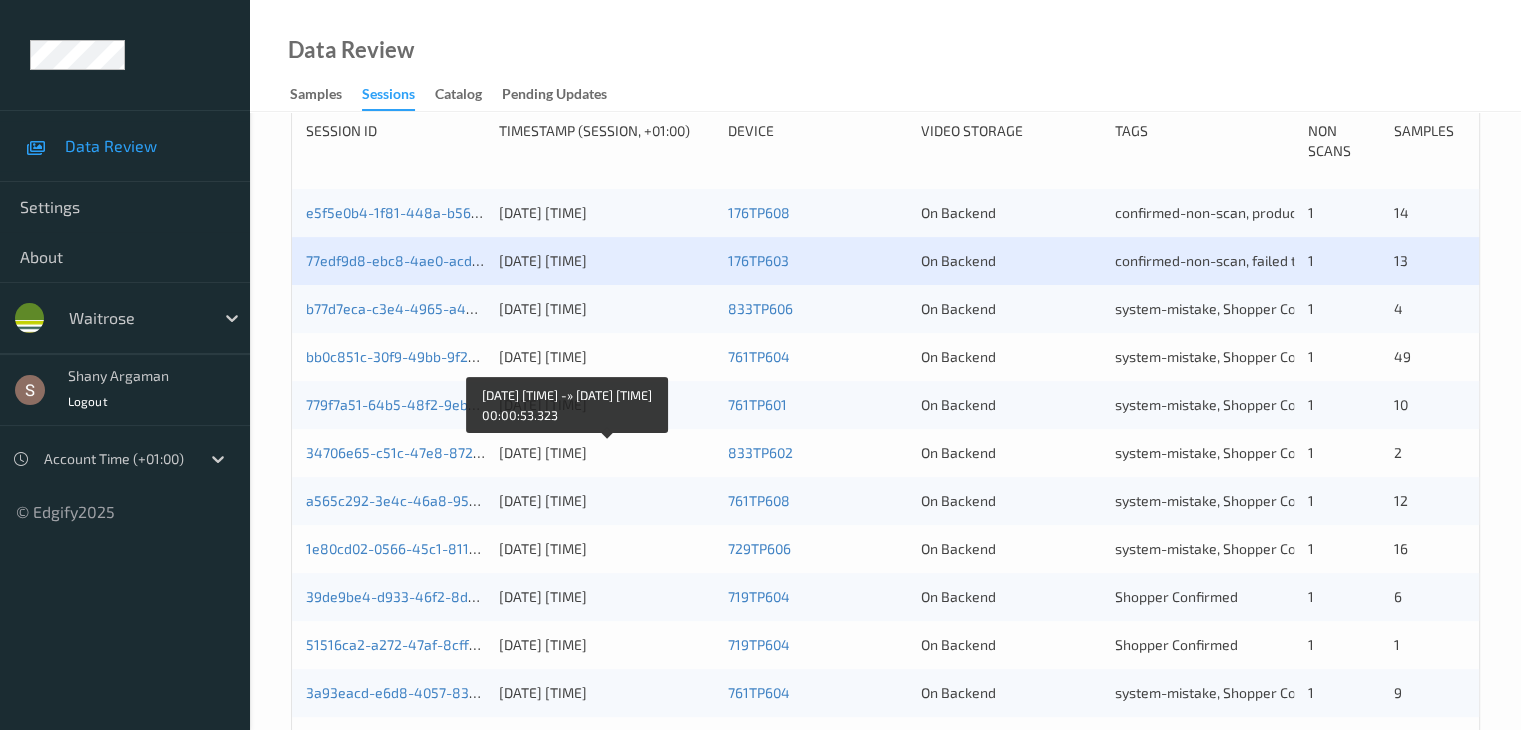 scroll, scrollTop: 400, scrollLeft: 0, axis: vertical 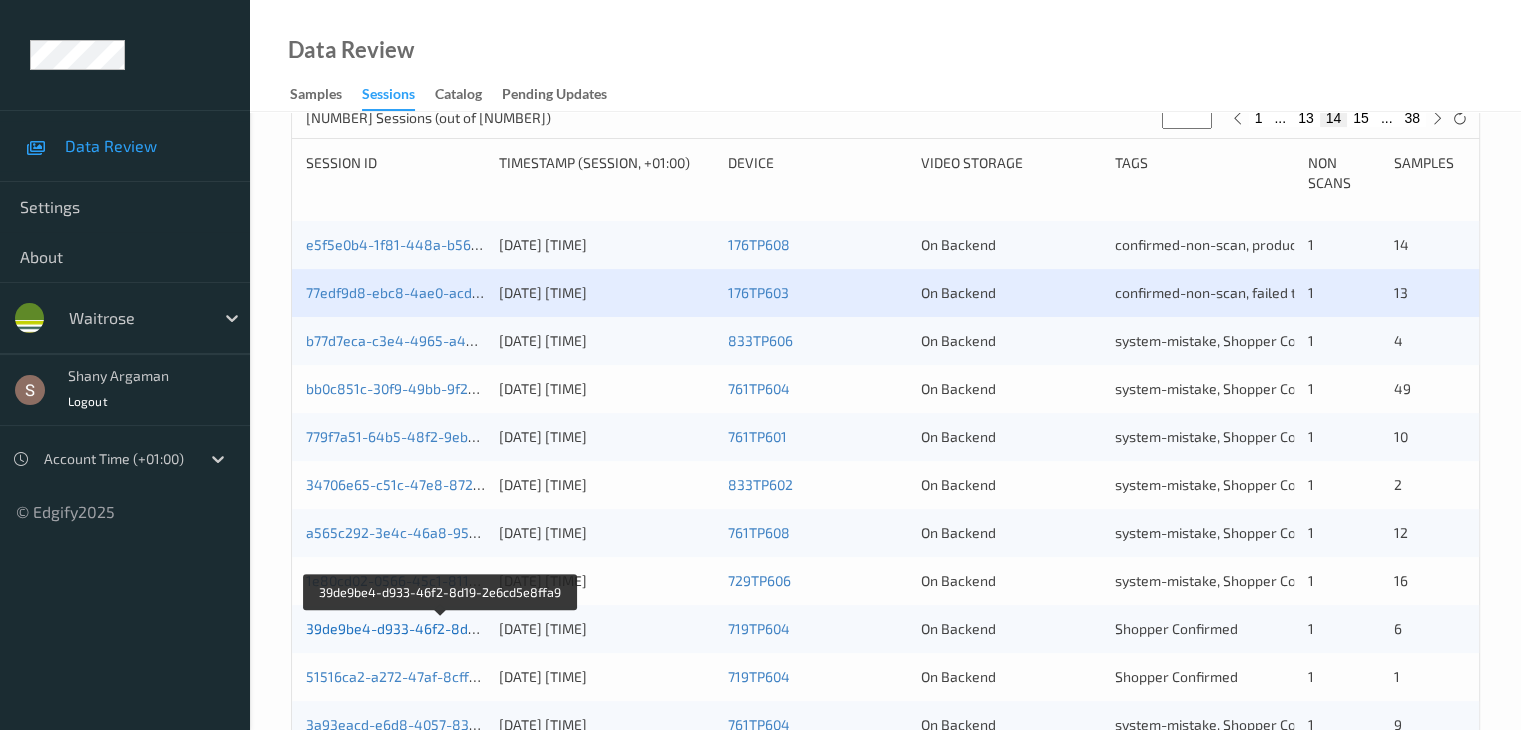 click on "39de9be4-d933-46f2-8d19-2e6cd5e8ffa9" at bounding box center [442, 628] 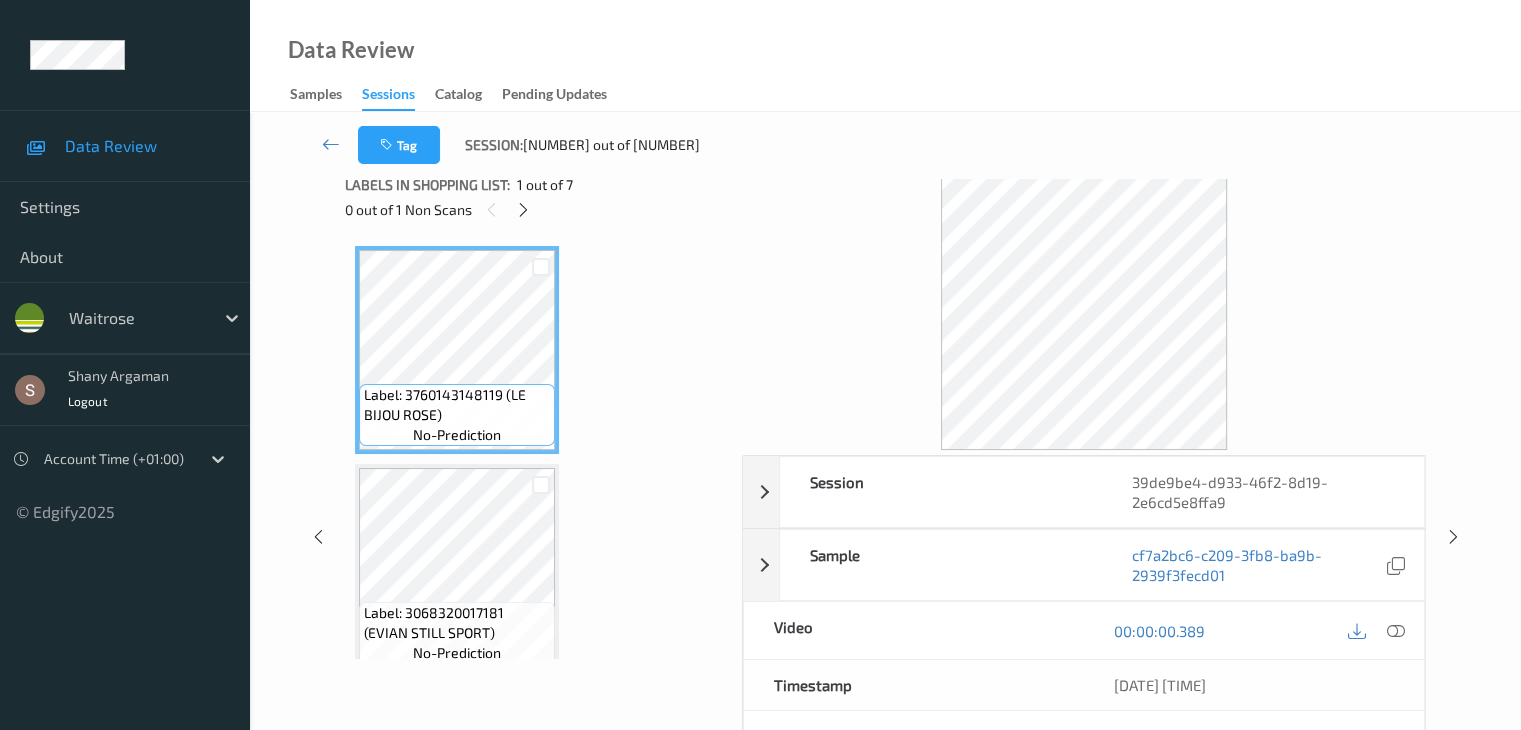 scroll, scrollTop: 0, scrollLeft: 0, axis: both 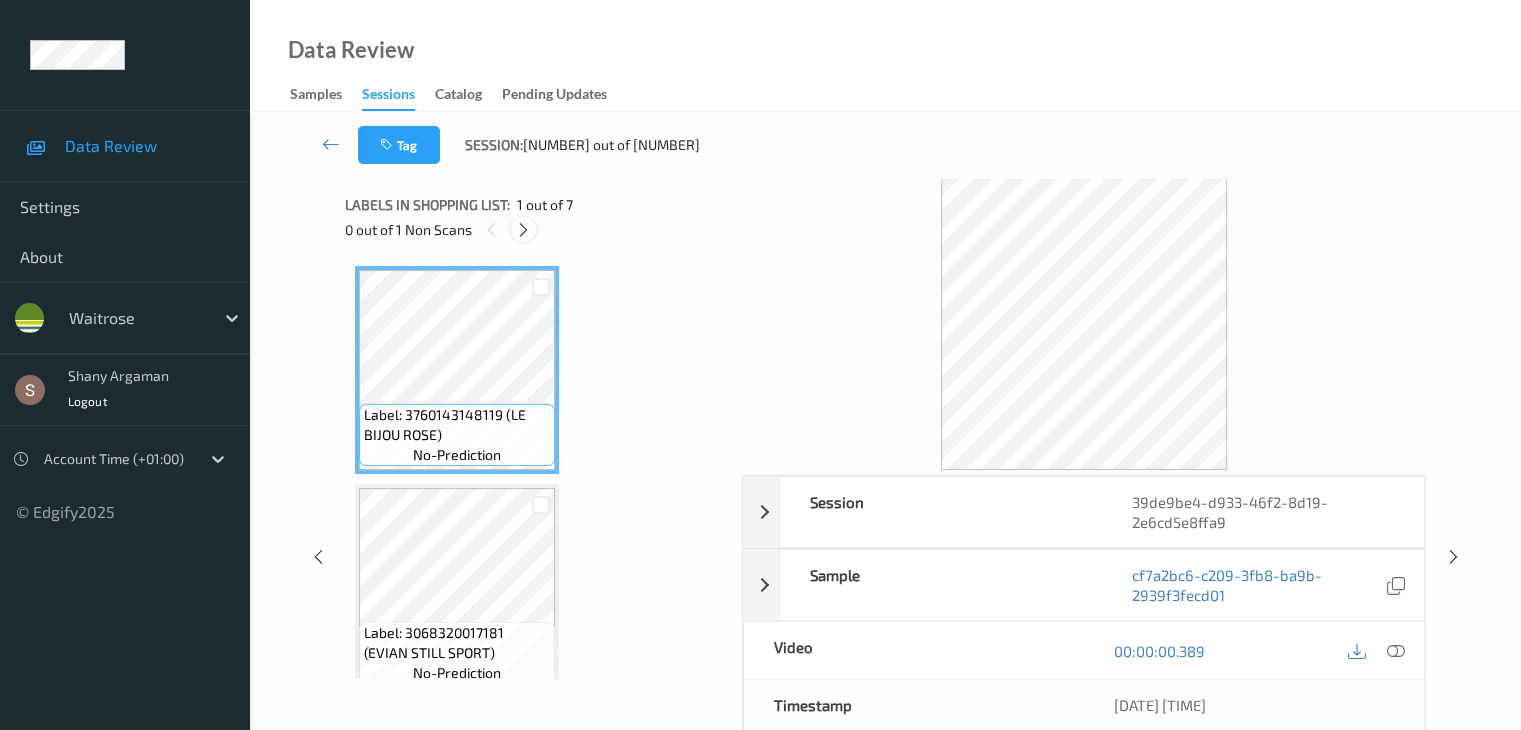 click at bounding box center (523, 230) 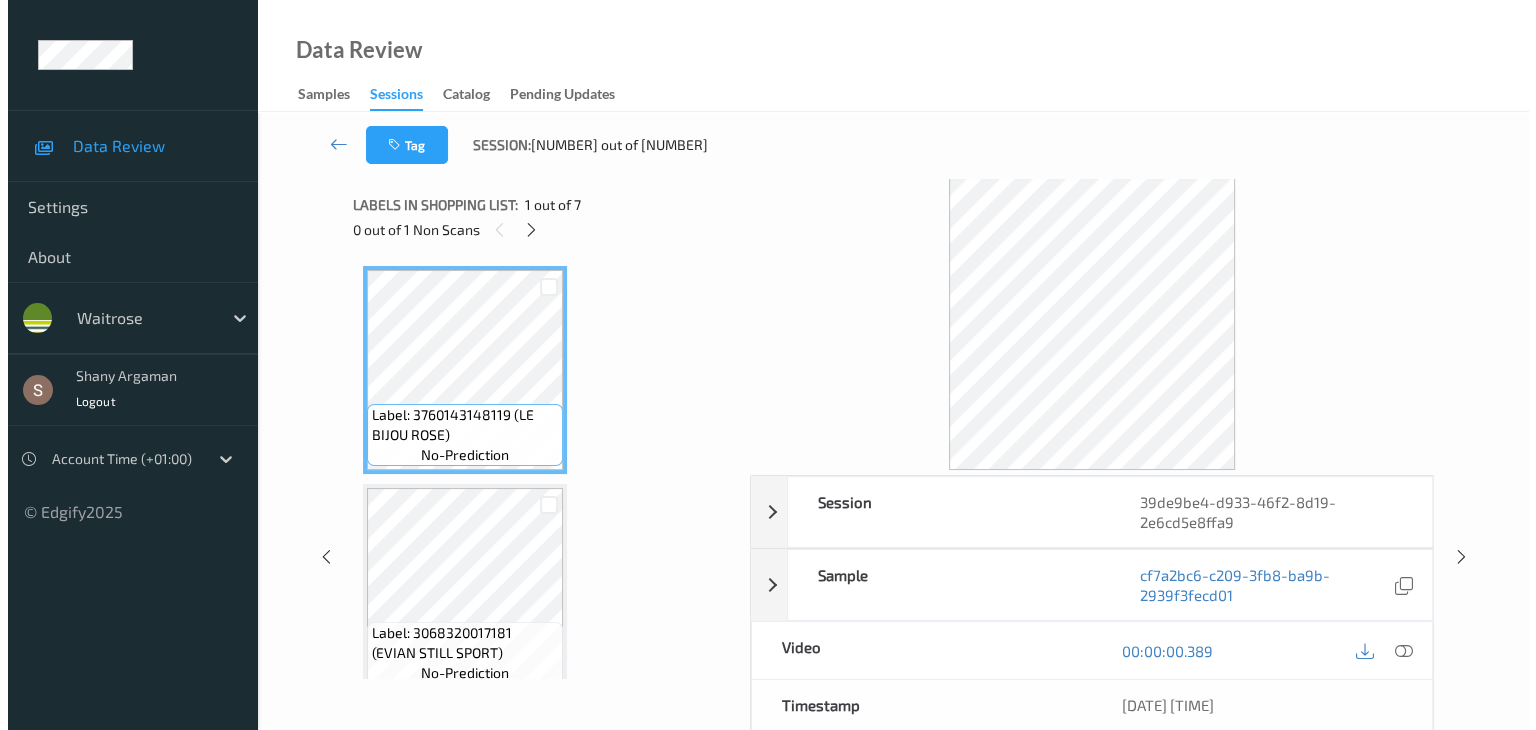 scroll, scrollTop: 446, scrollLeft: 0, axis: vertical 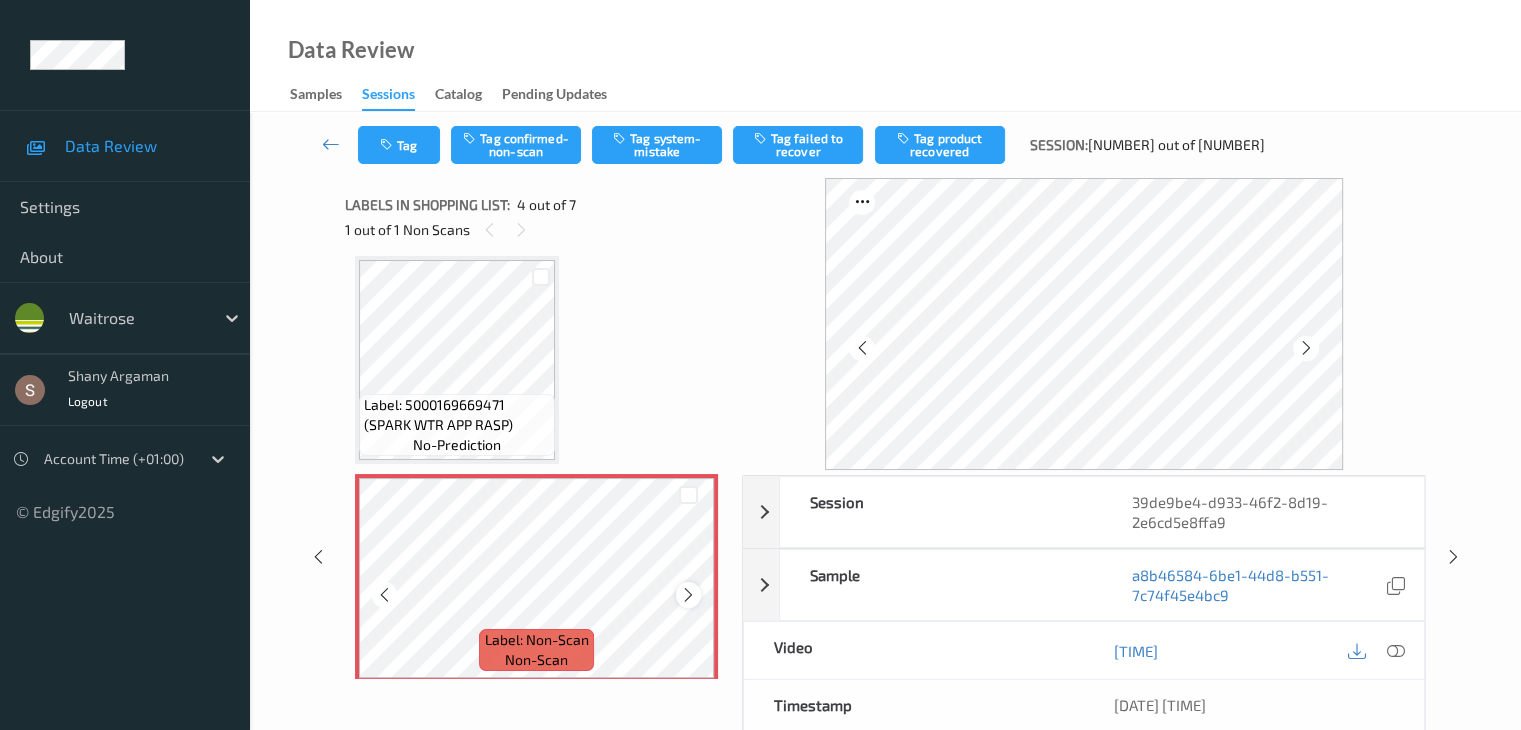 click at bounding box center (688, 595) 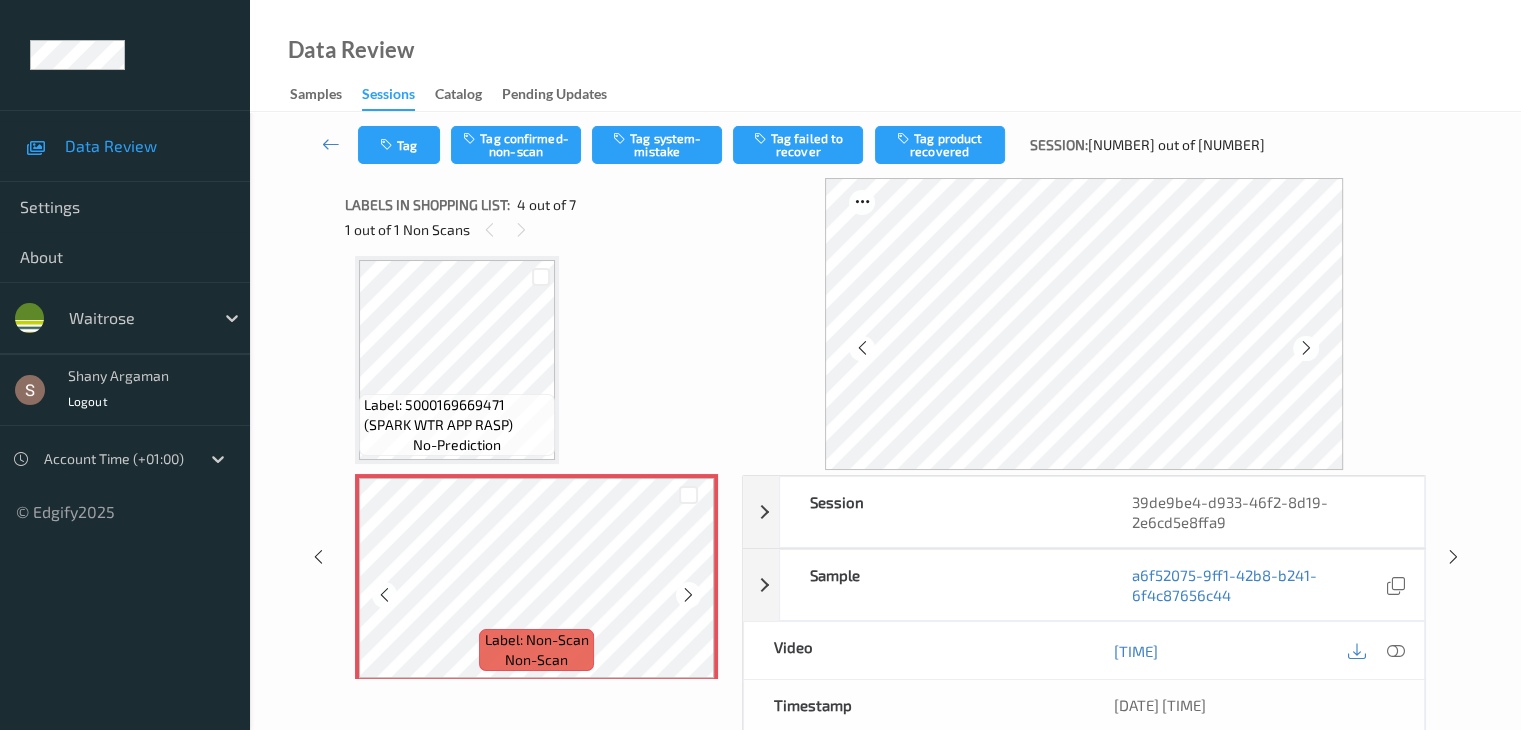 click at bounding box center [688, 595] 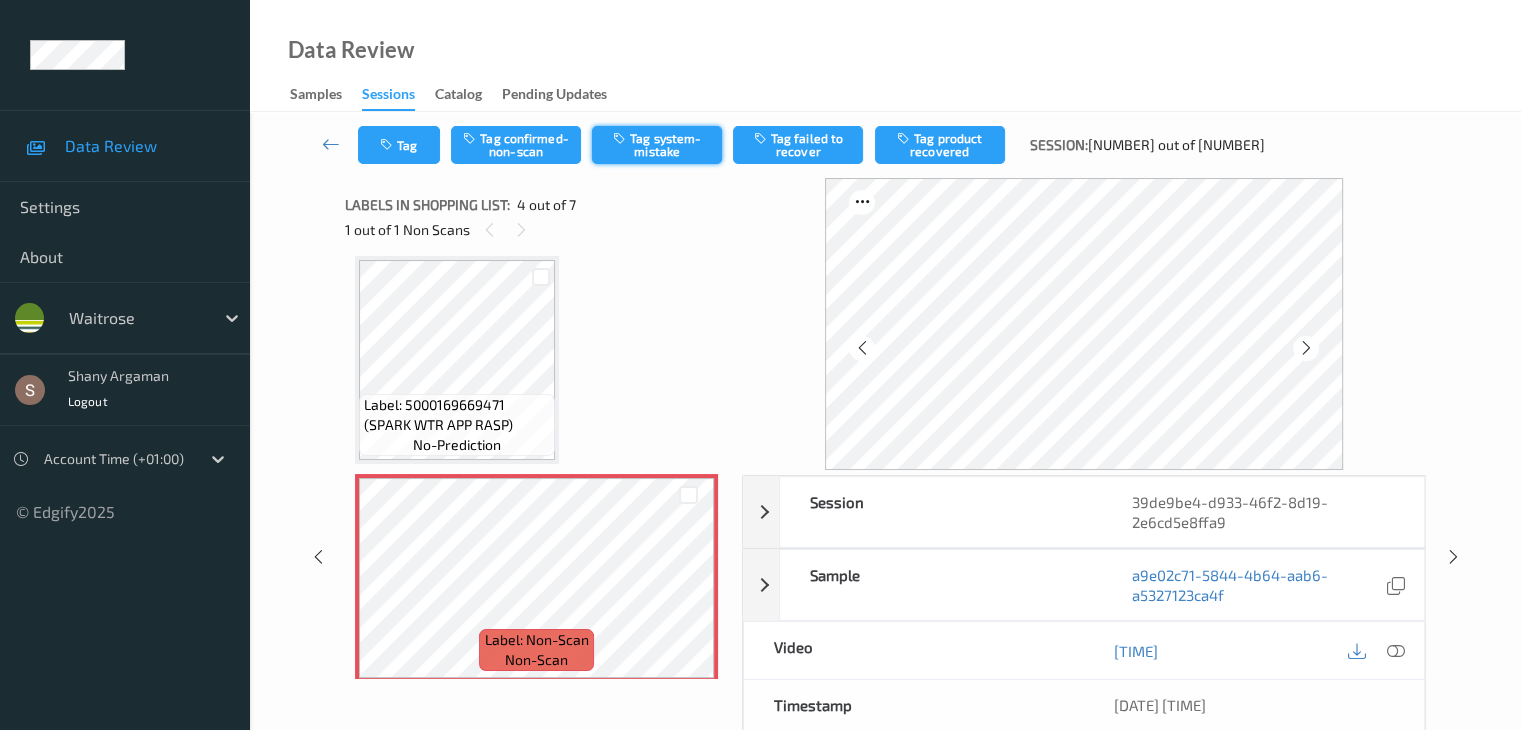 click on "Tag   system-mistake" at bounding box center [657, 145] 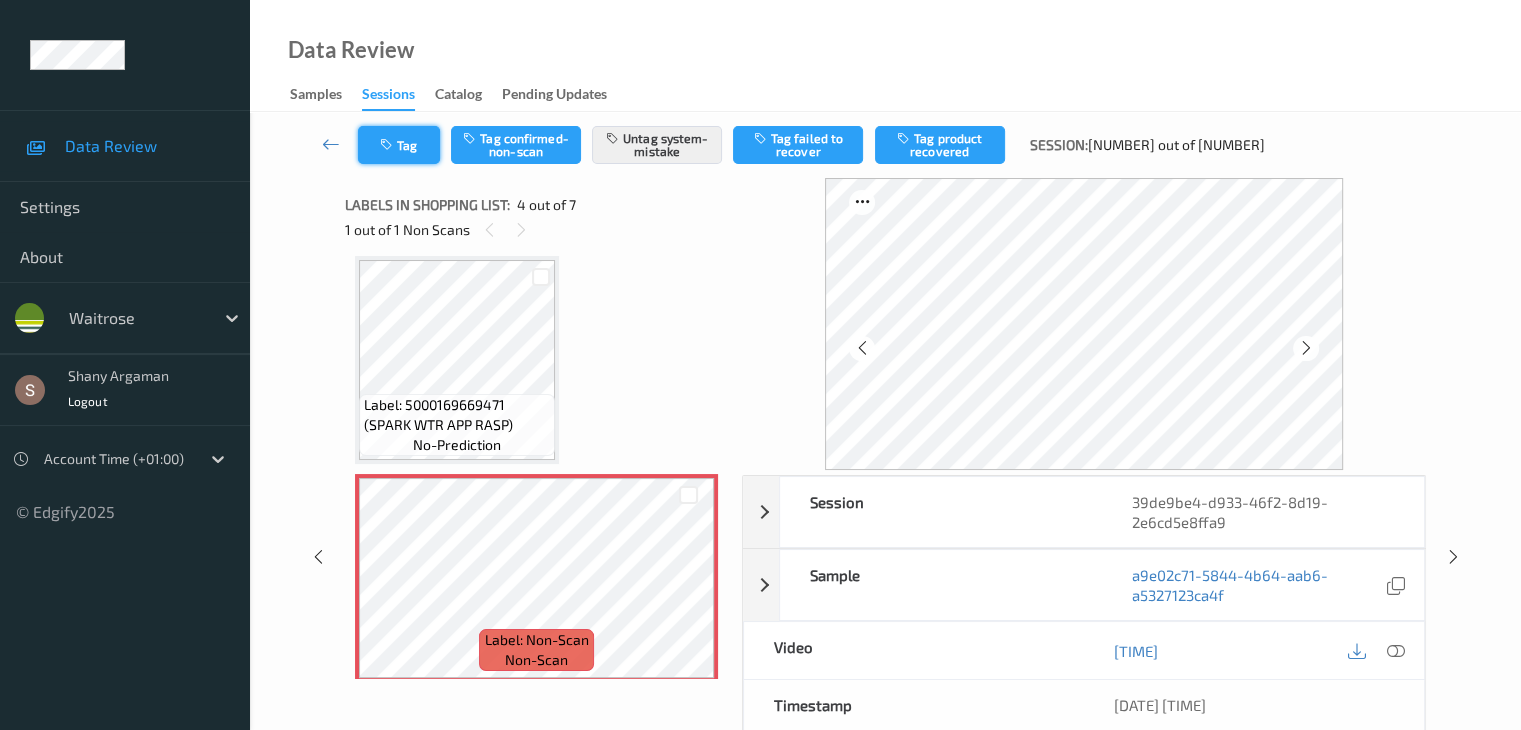 click on "Tag" at bounding box center [399, 145] 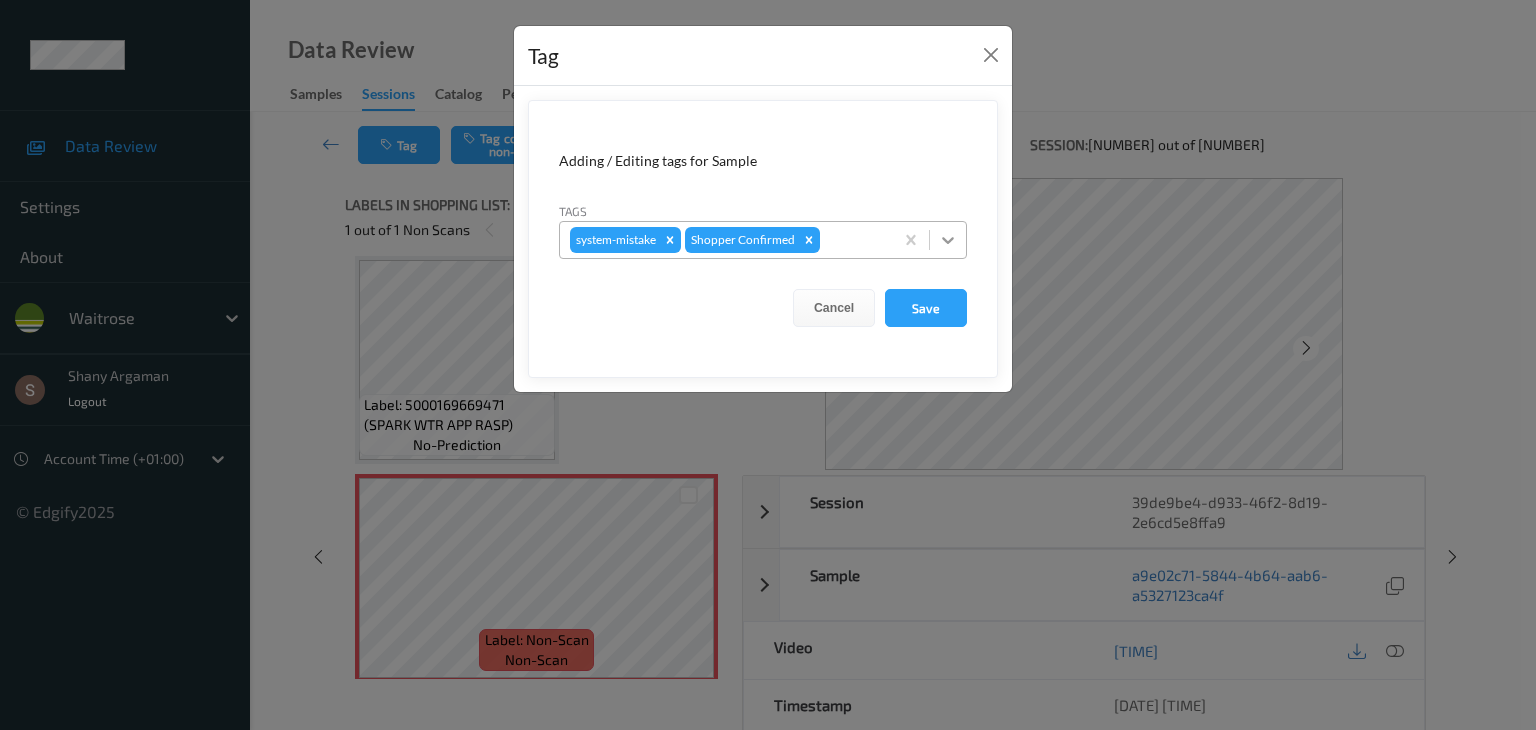 click 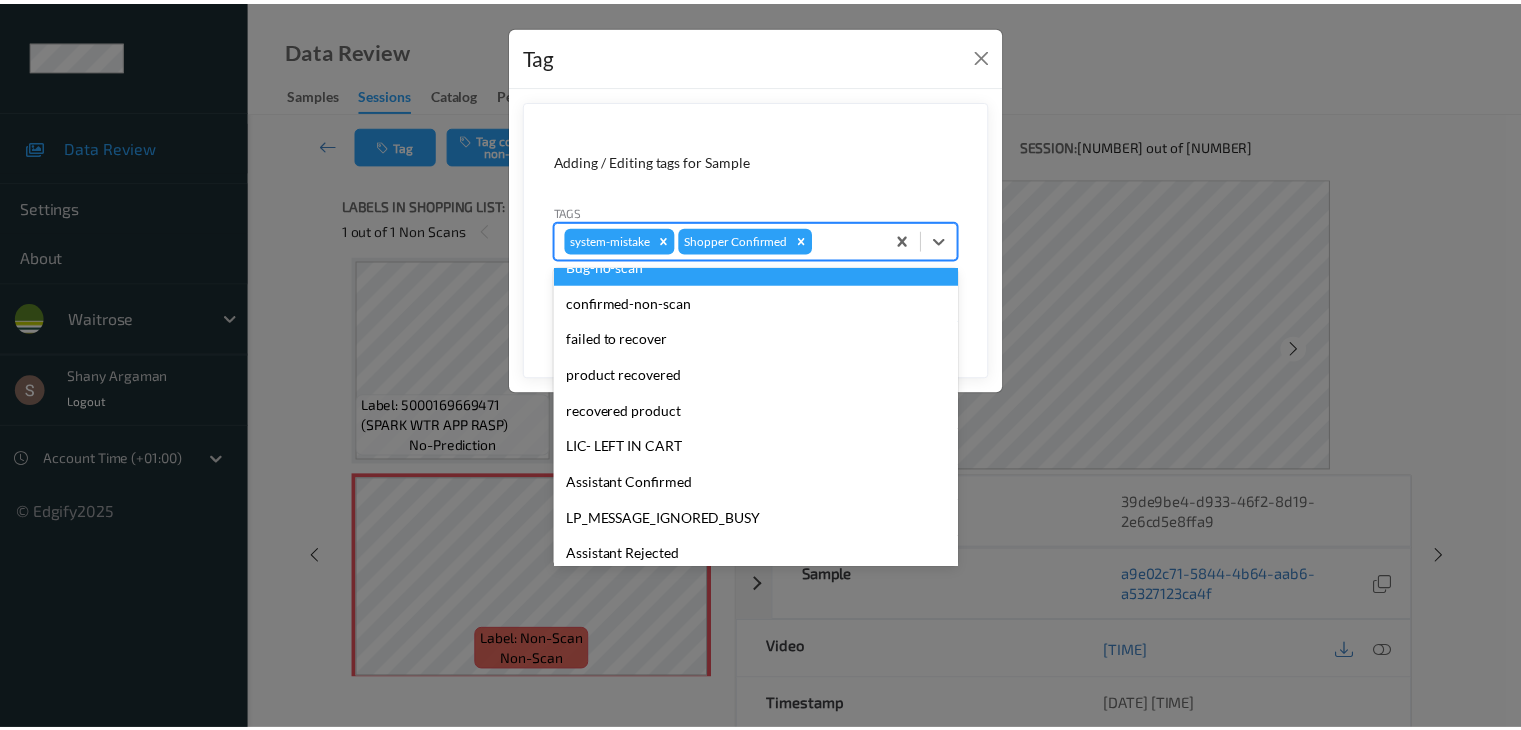 scroll, scrollTop: 356, scrollLeft: 0, axis: vertical 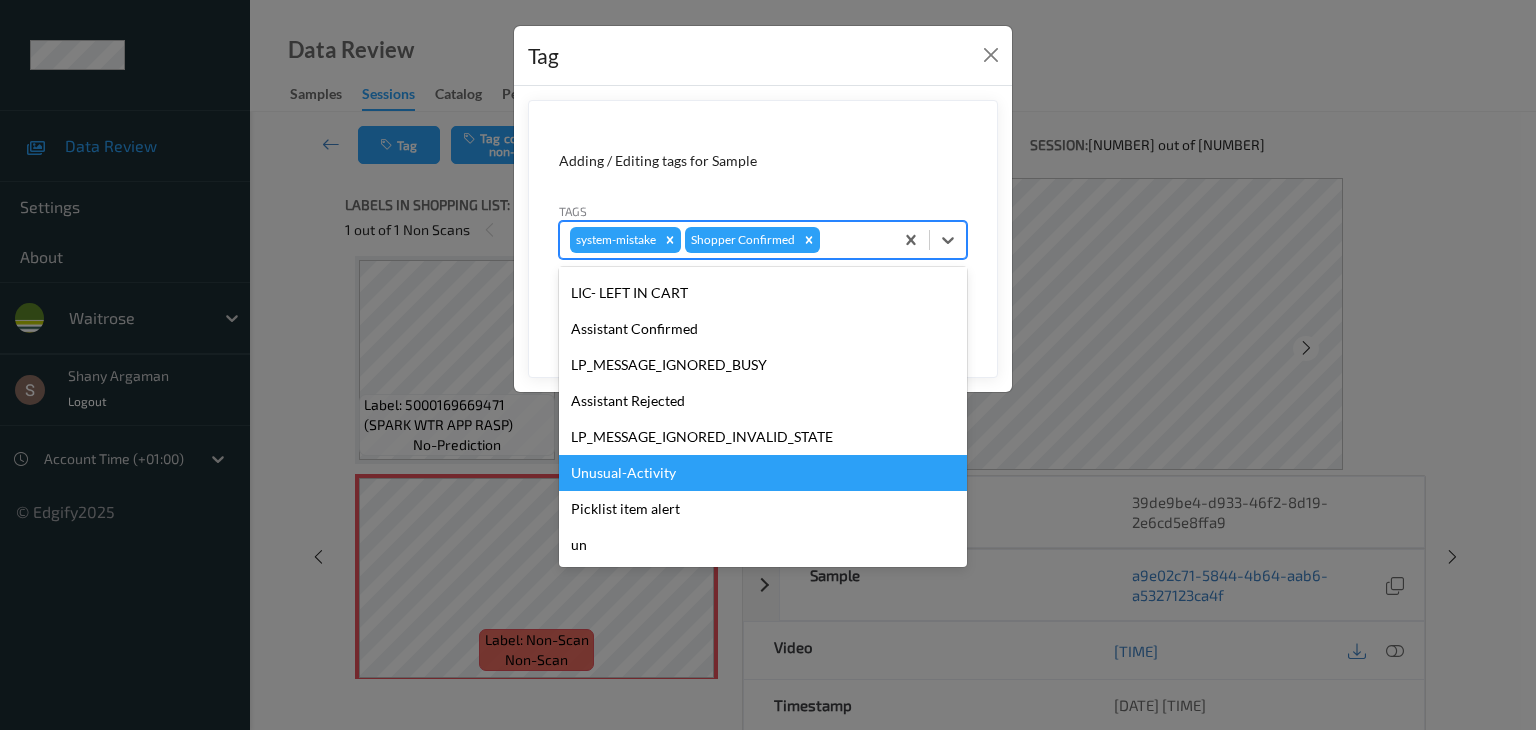 click on "Unusual-Activity" at bounding box center [763, 473] 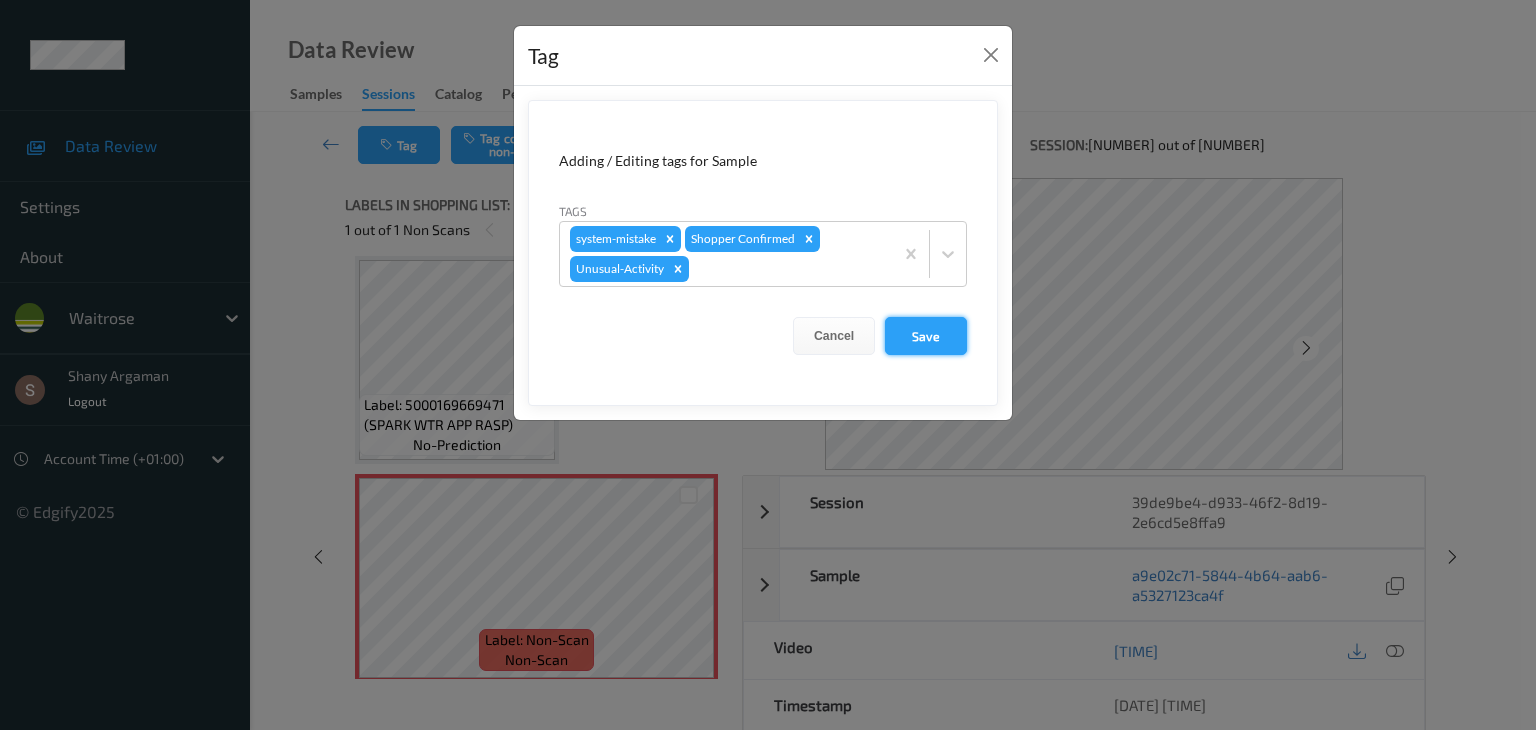 click on "Save" at bounding box center [926, 336] 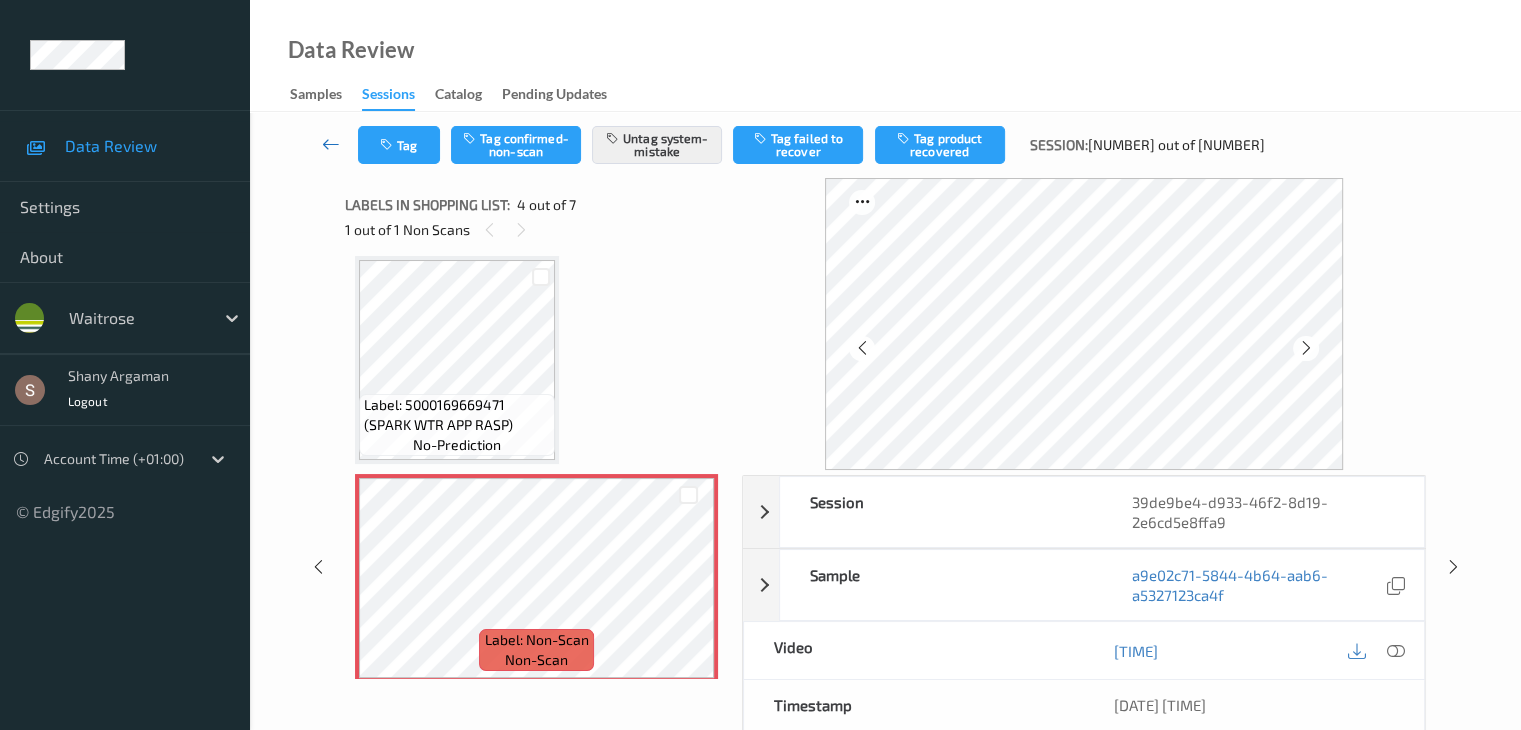 click at bounding box center (331, 144) 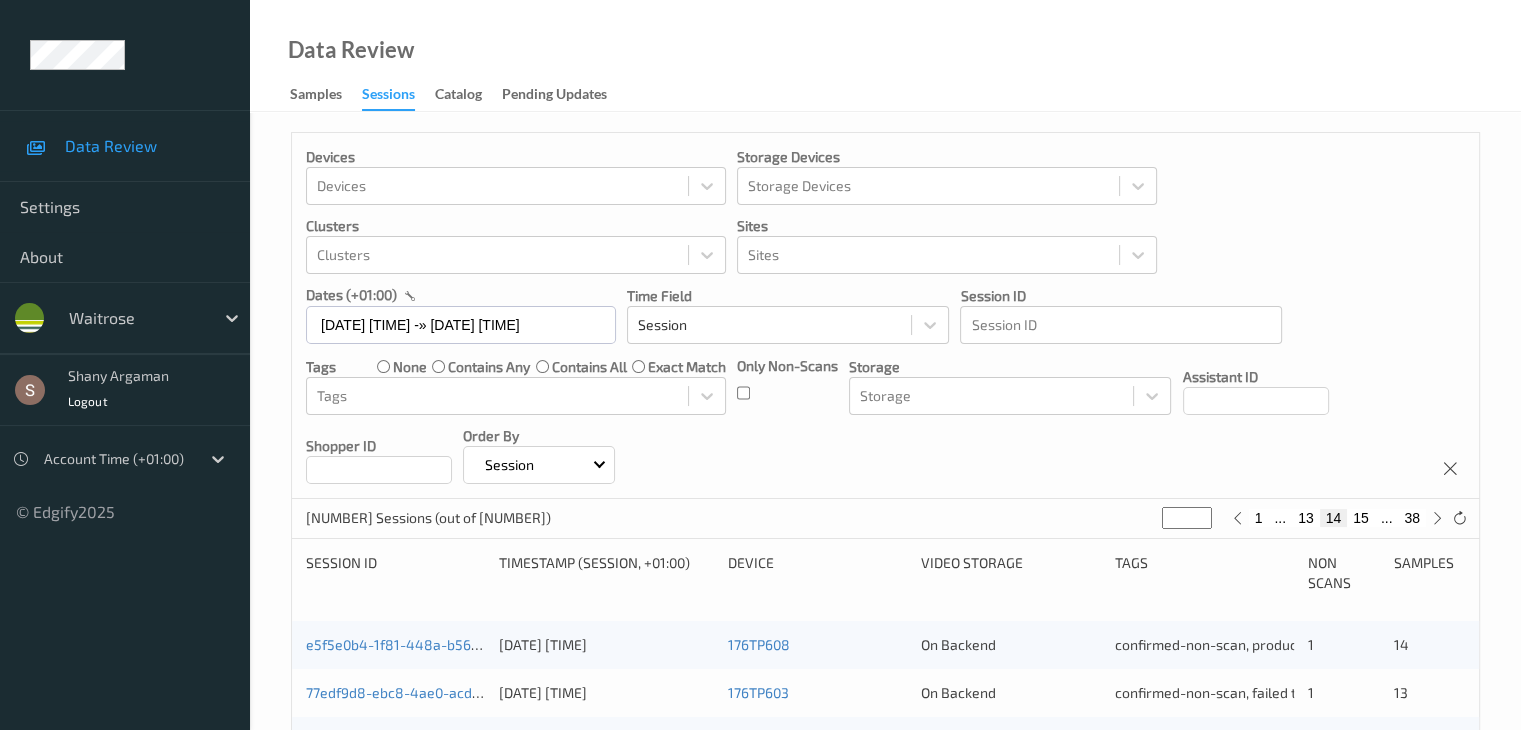 scroll, scrollTop: 700, scrollLeft: 0, axis: vertical 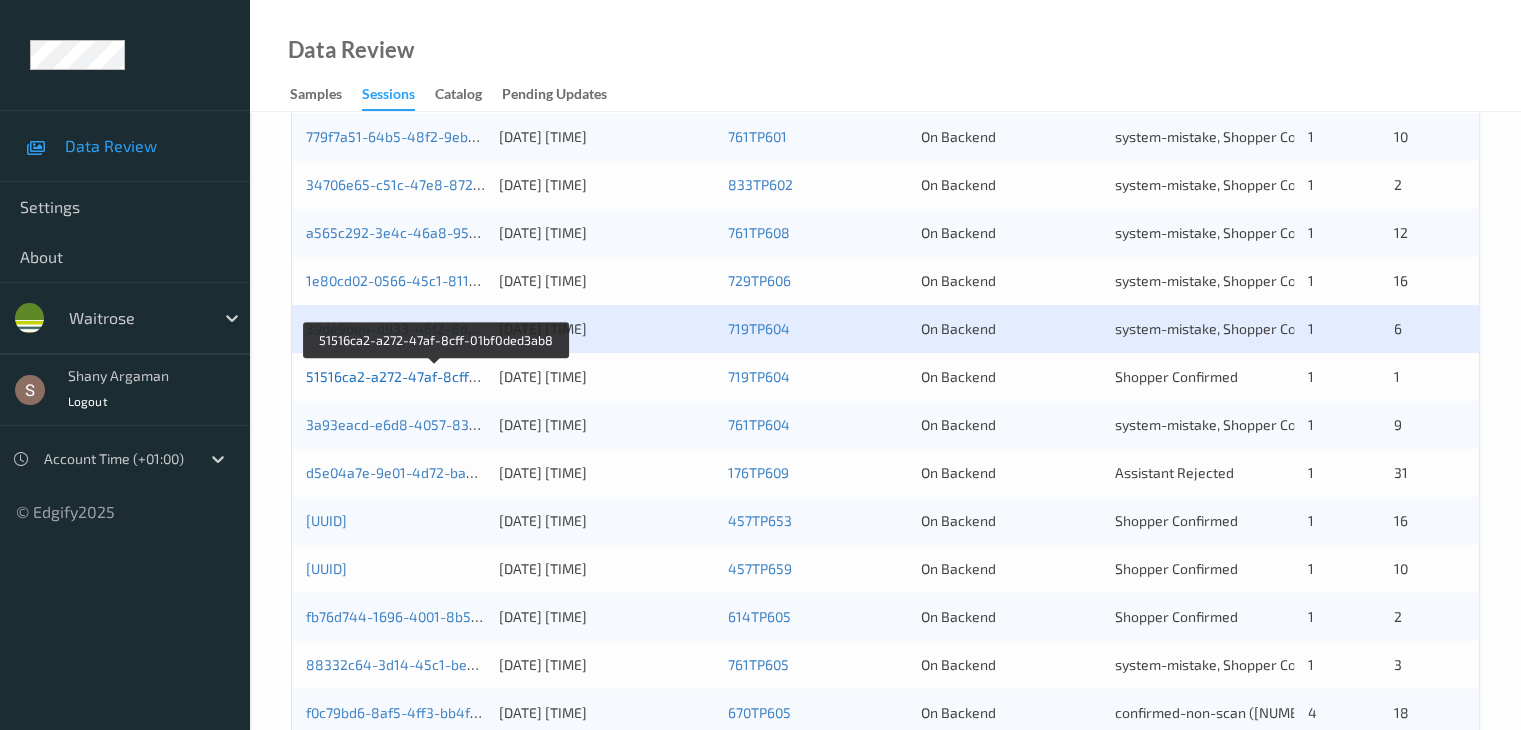 click on "51516ca2-a272-47af-8cff-01bf0ded3ab8" at bounding box center [436, 376] 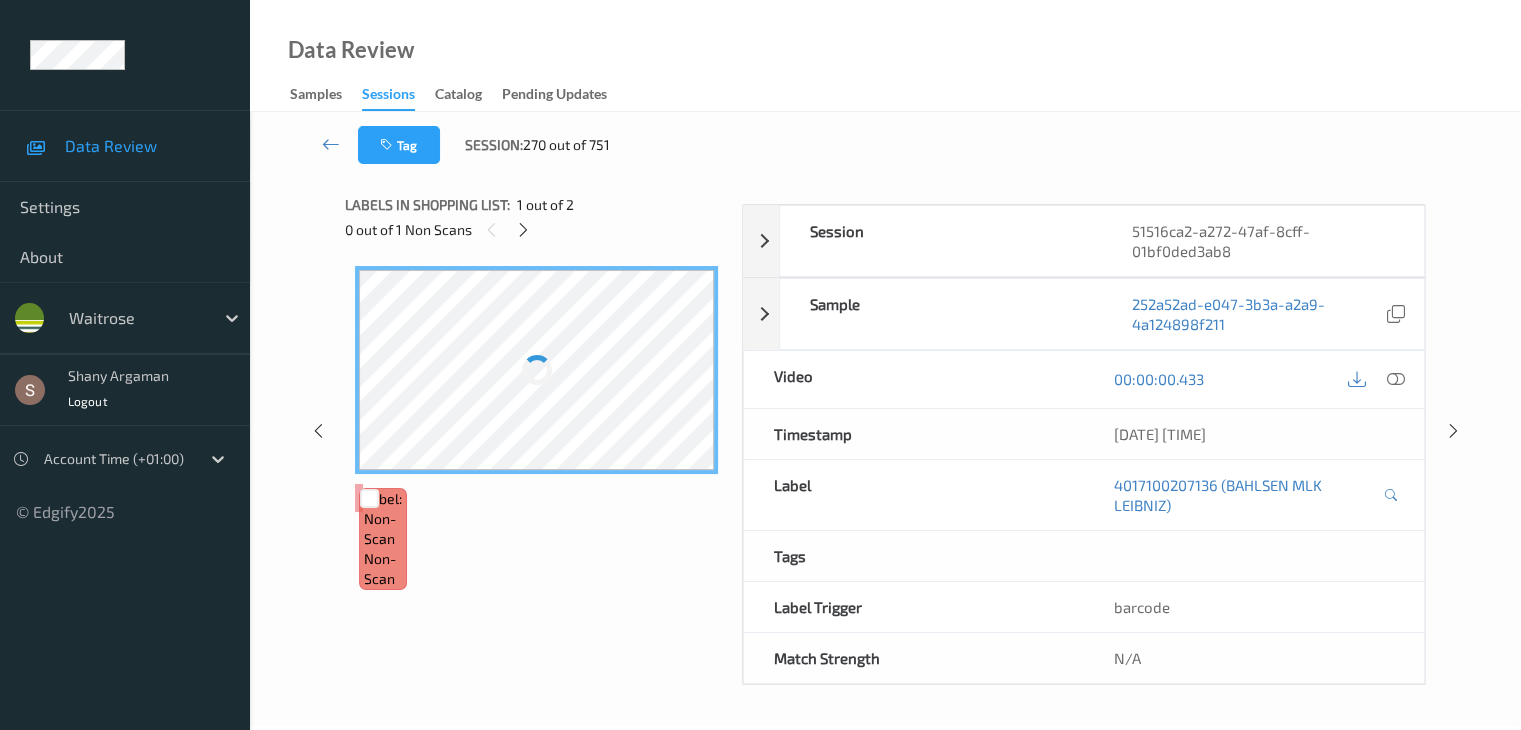 scroll, scrollTop: 0, scrollLeft: 0, axis: both 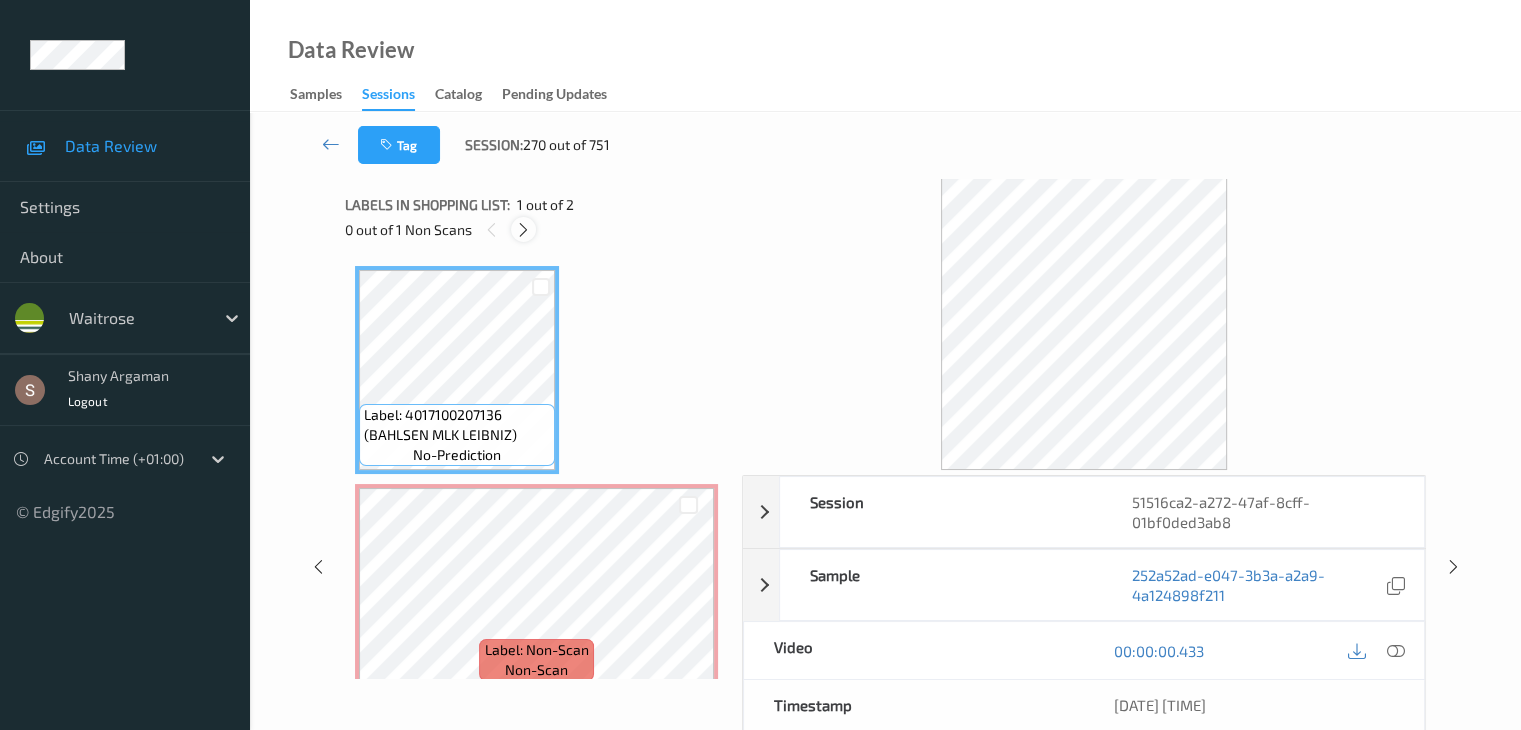 click at bounding box center (523, 230) 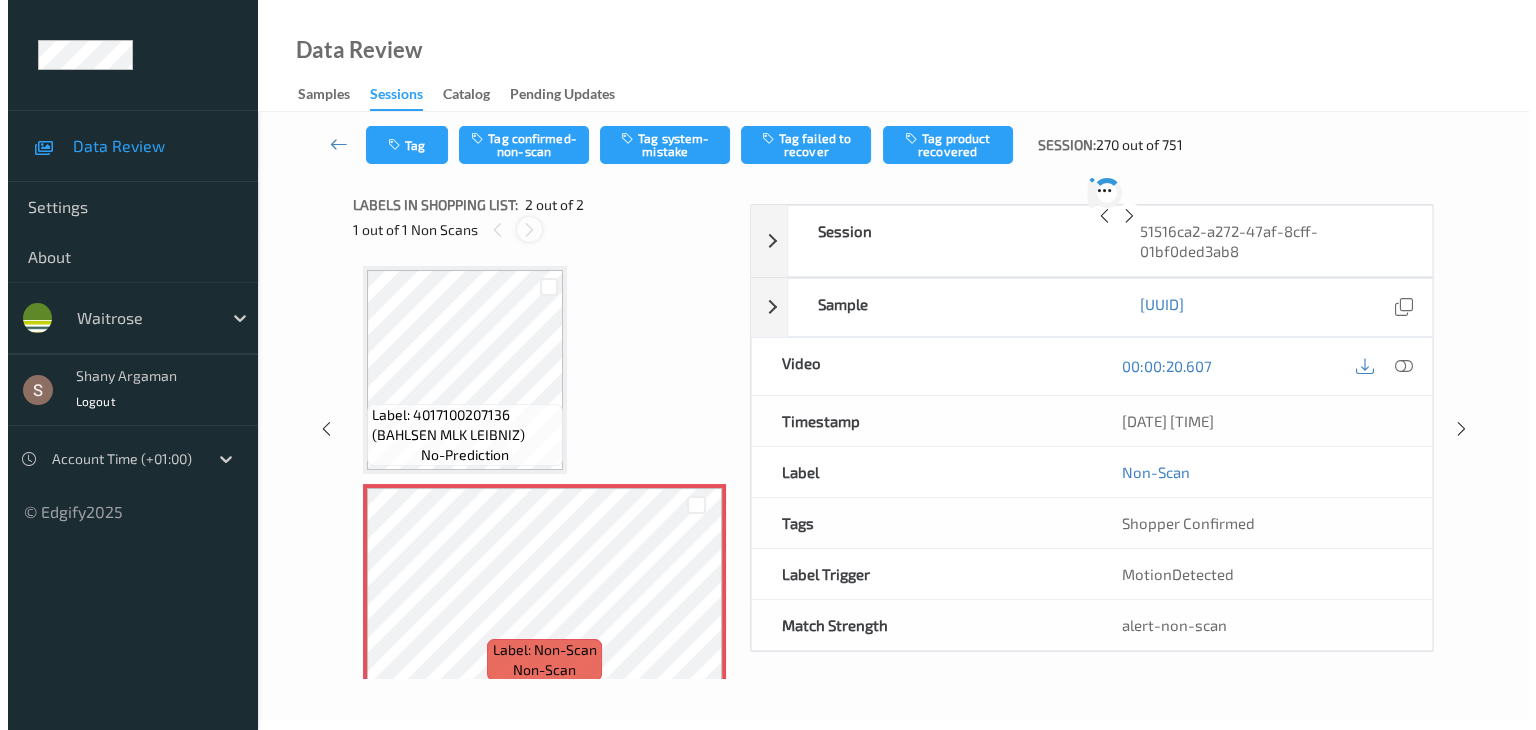scroll, scrollTop: 10, scrollLeft: 0, axis: vertical 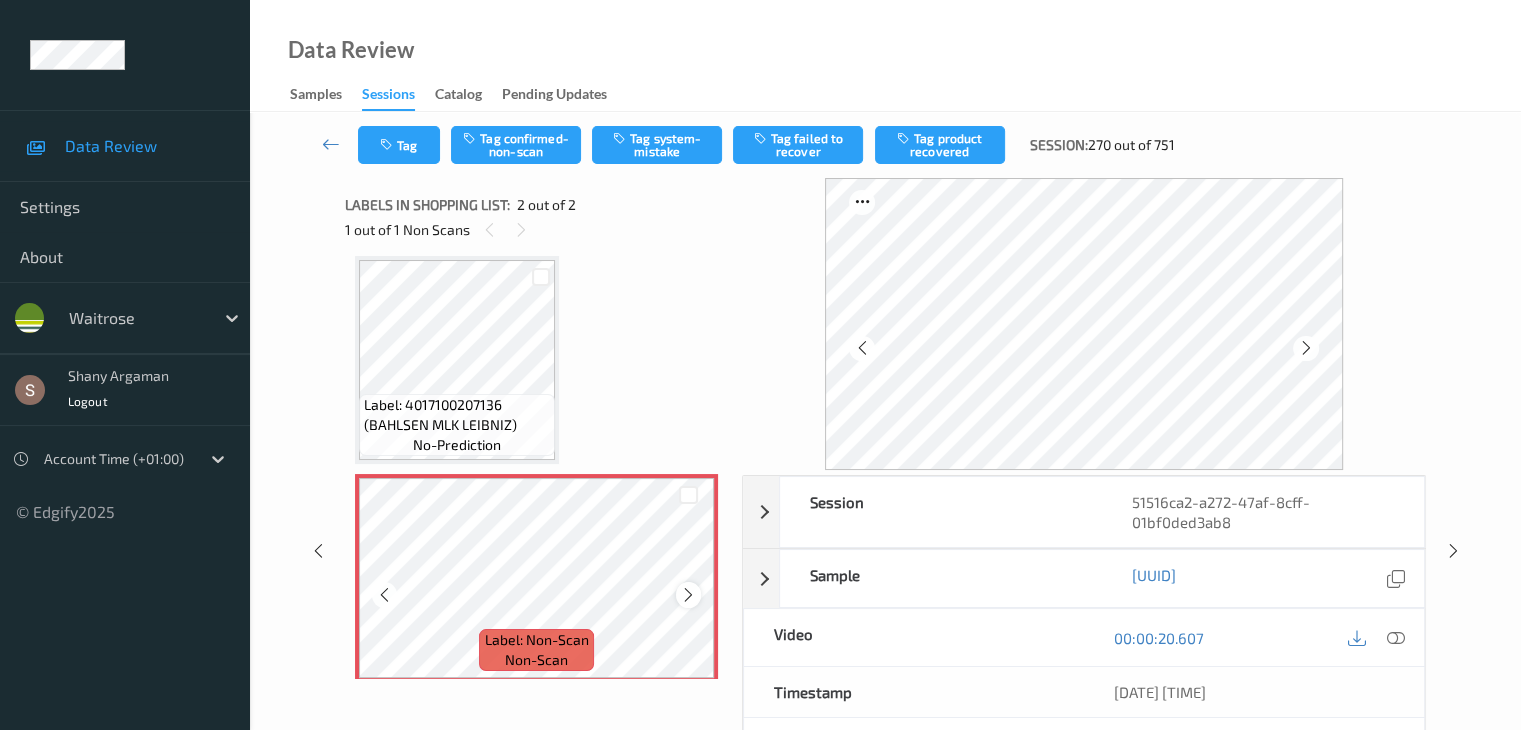 click at bounding box center [688, 595] 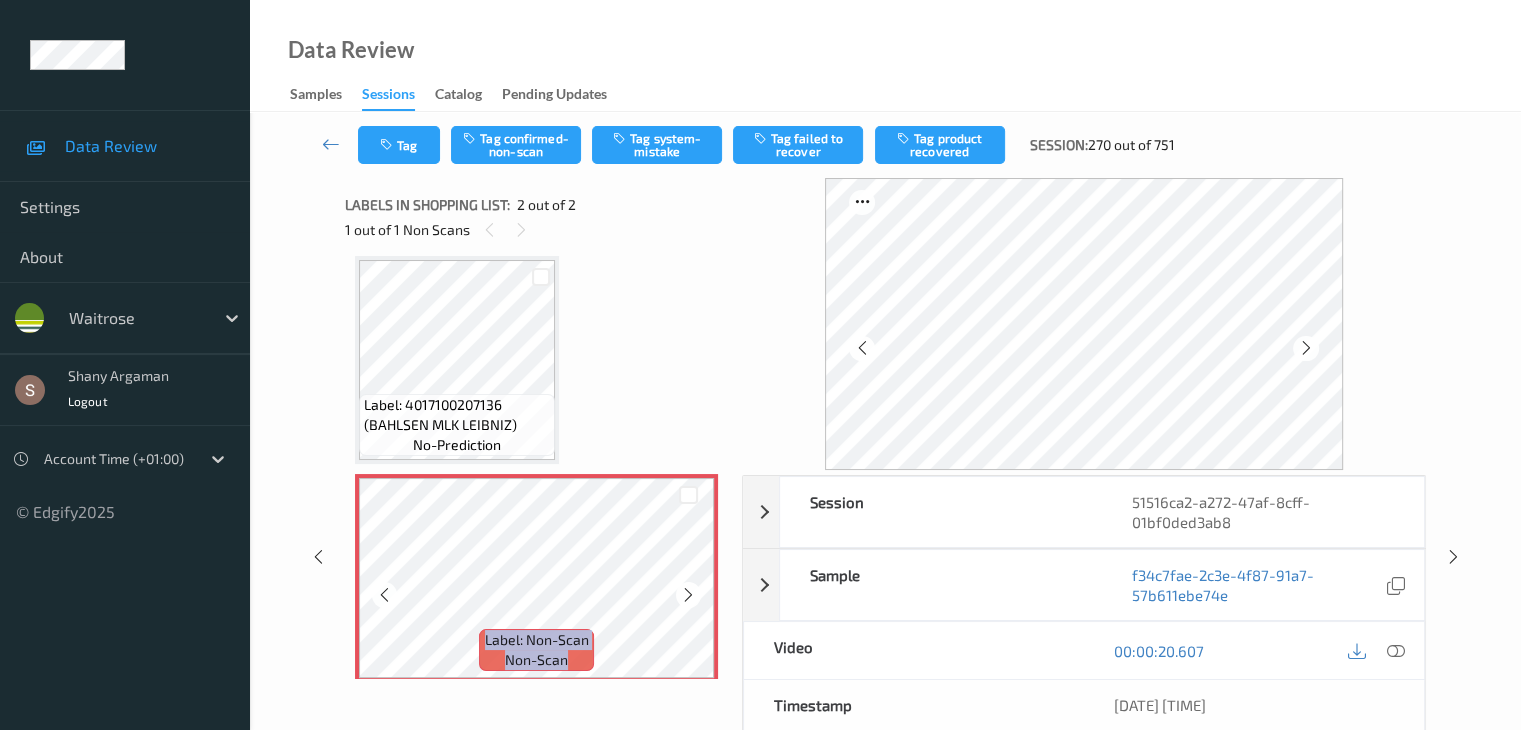 click at bounding box center (688, 595) 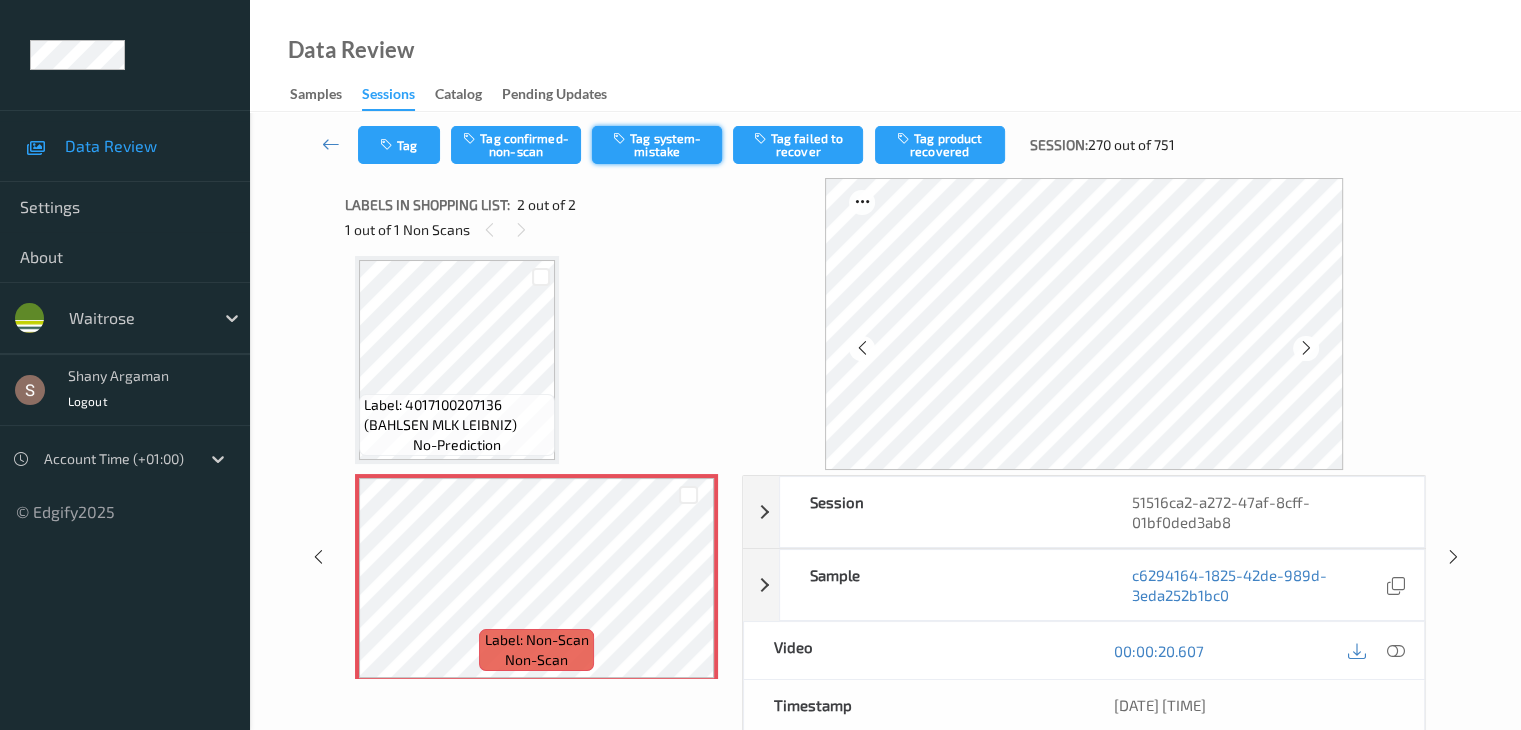 click on "Tag   system-mistake" at bounding box center [657, 145] 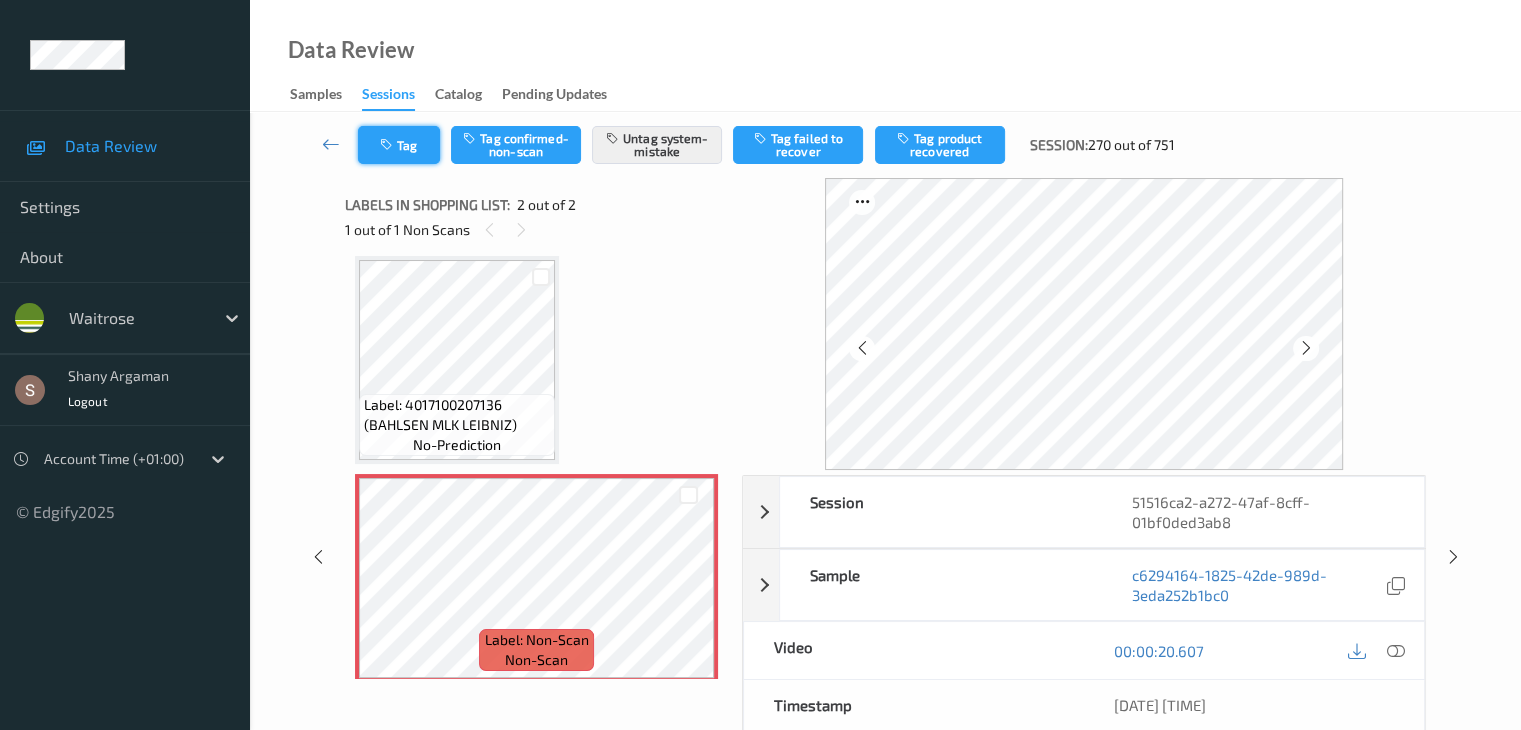 click on "Tag" at bounding box center (399, 145) 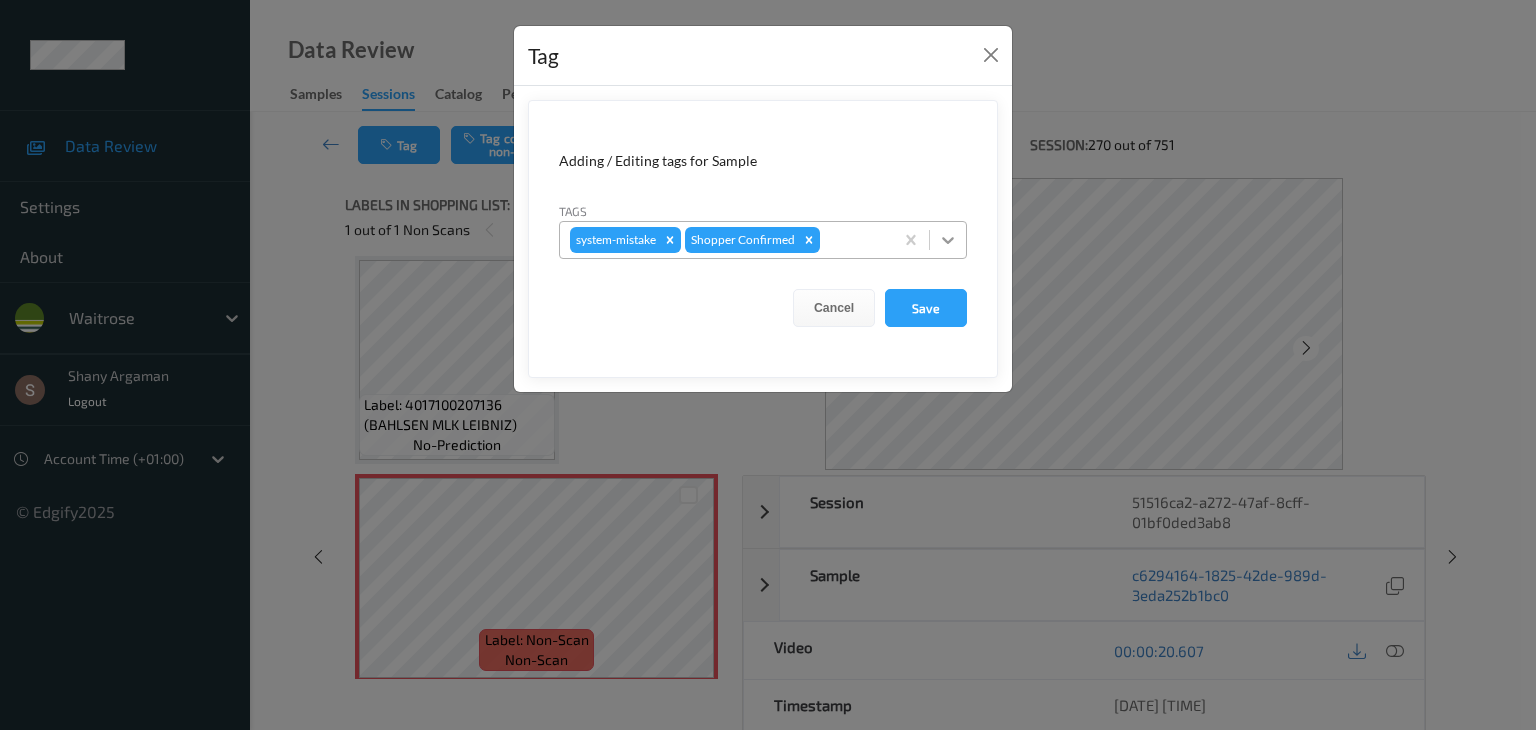 click at bounding box center [948, 240] 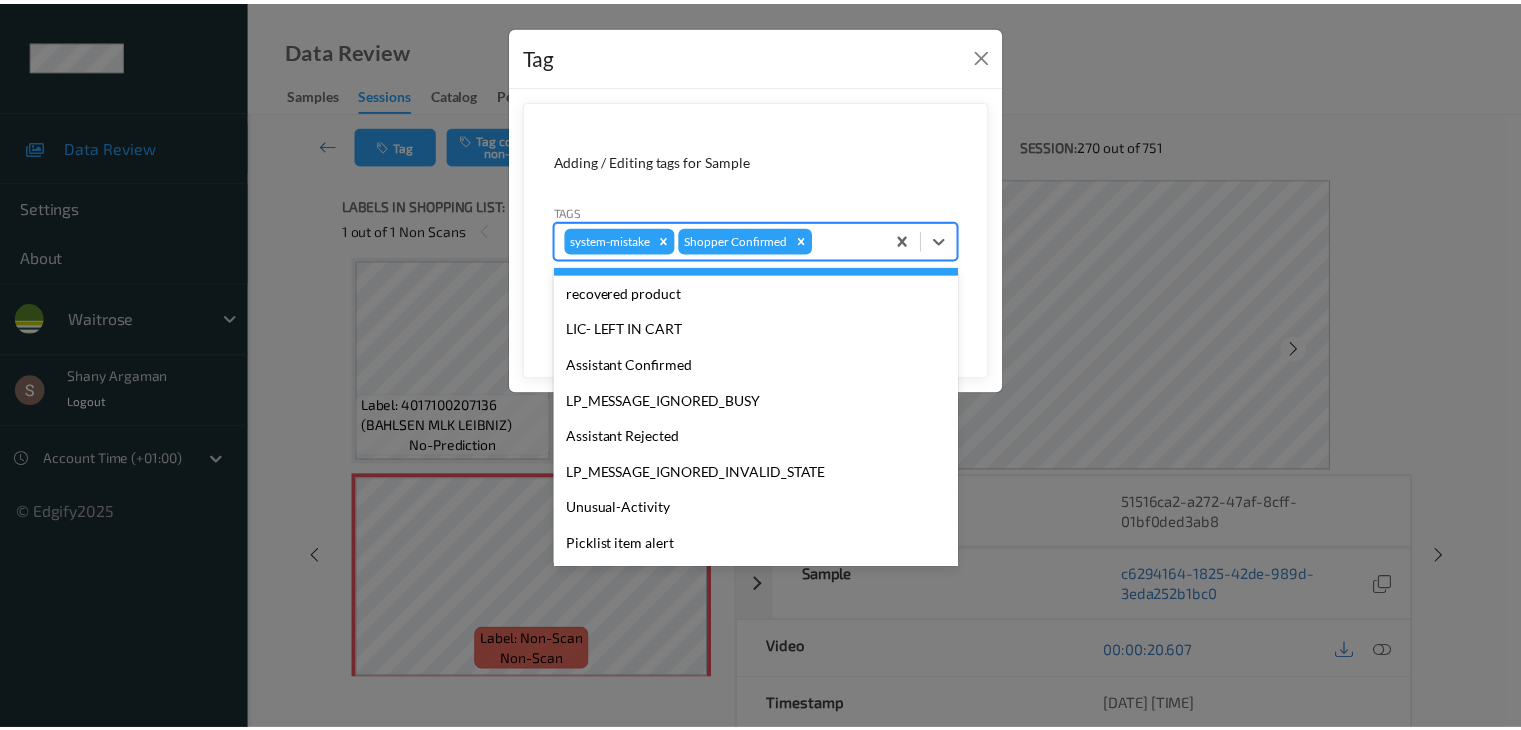 scroll, scrollTop: 356, scrollLeft: 0, axis: vertical 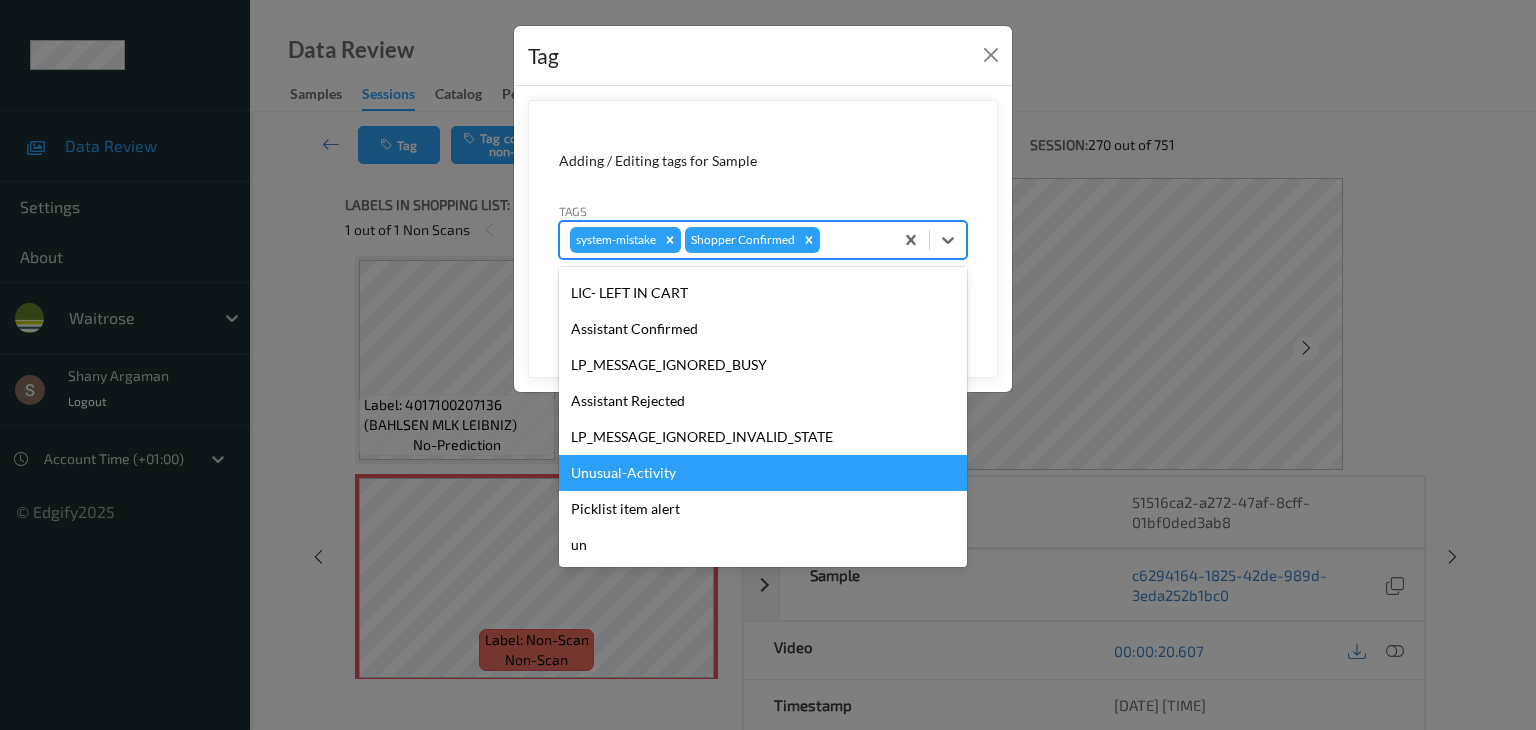 click on "Unusual-Activity" at bounding box center [763, 473] 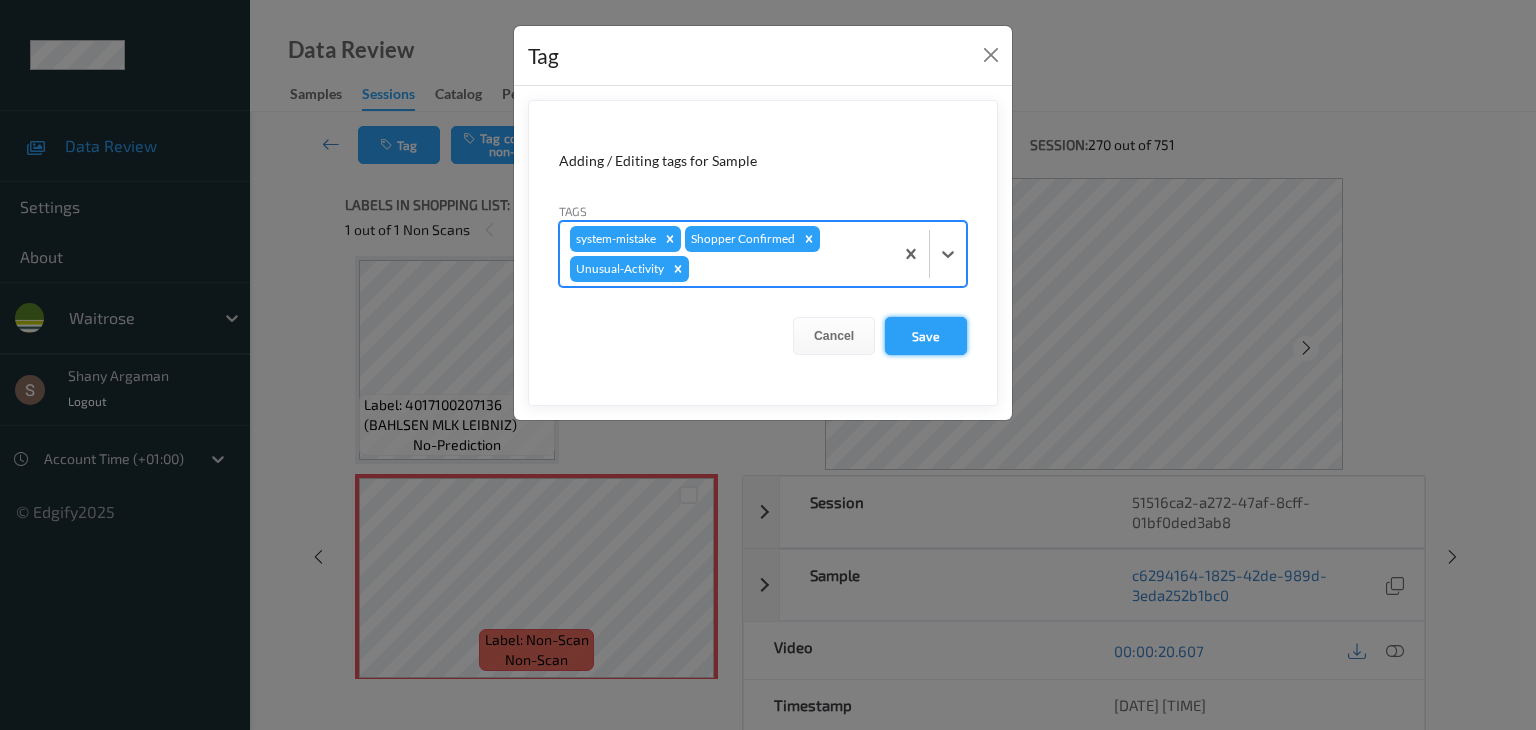 click on "Save" at bounding box center [926, 336] 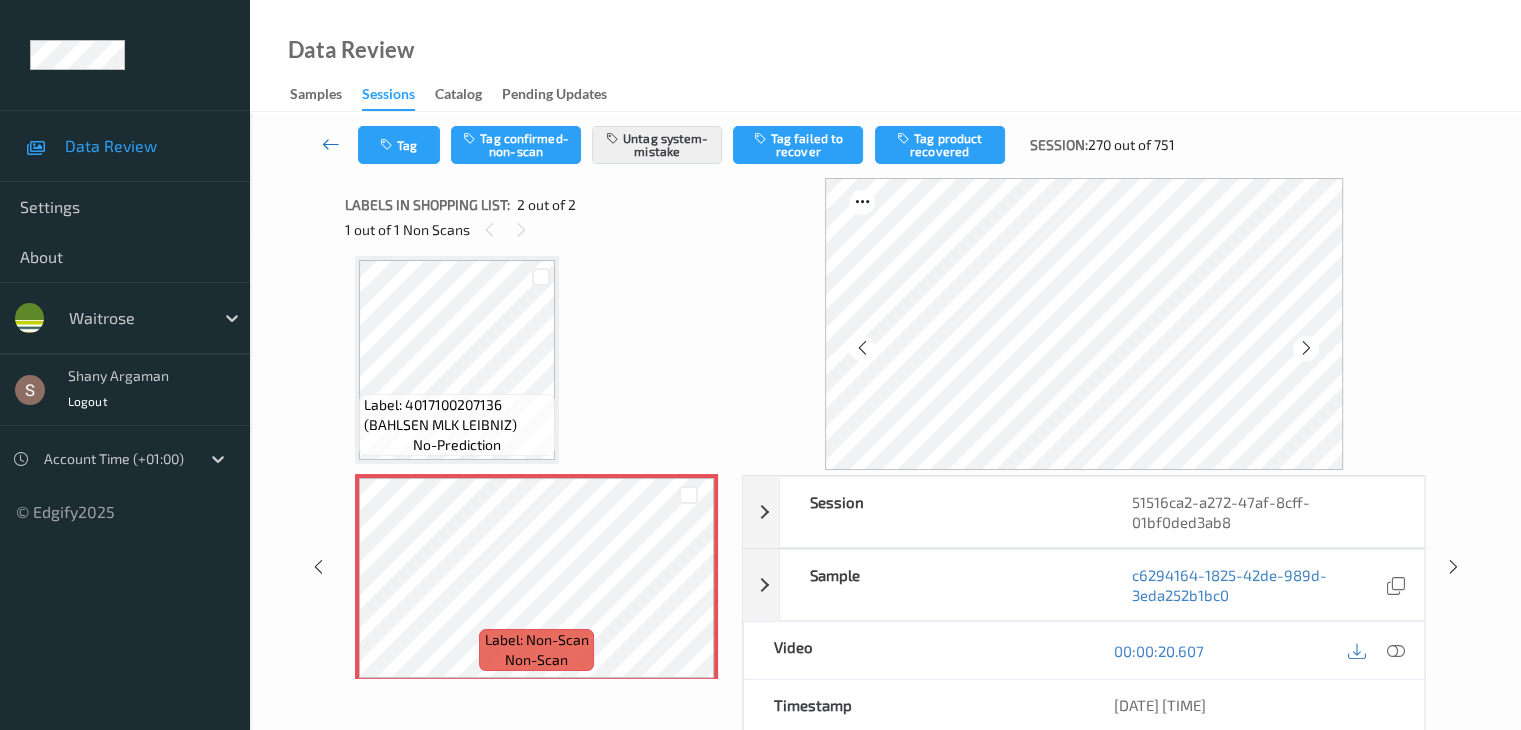 click at bounding box center [331, 144] 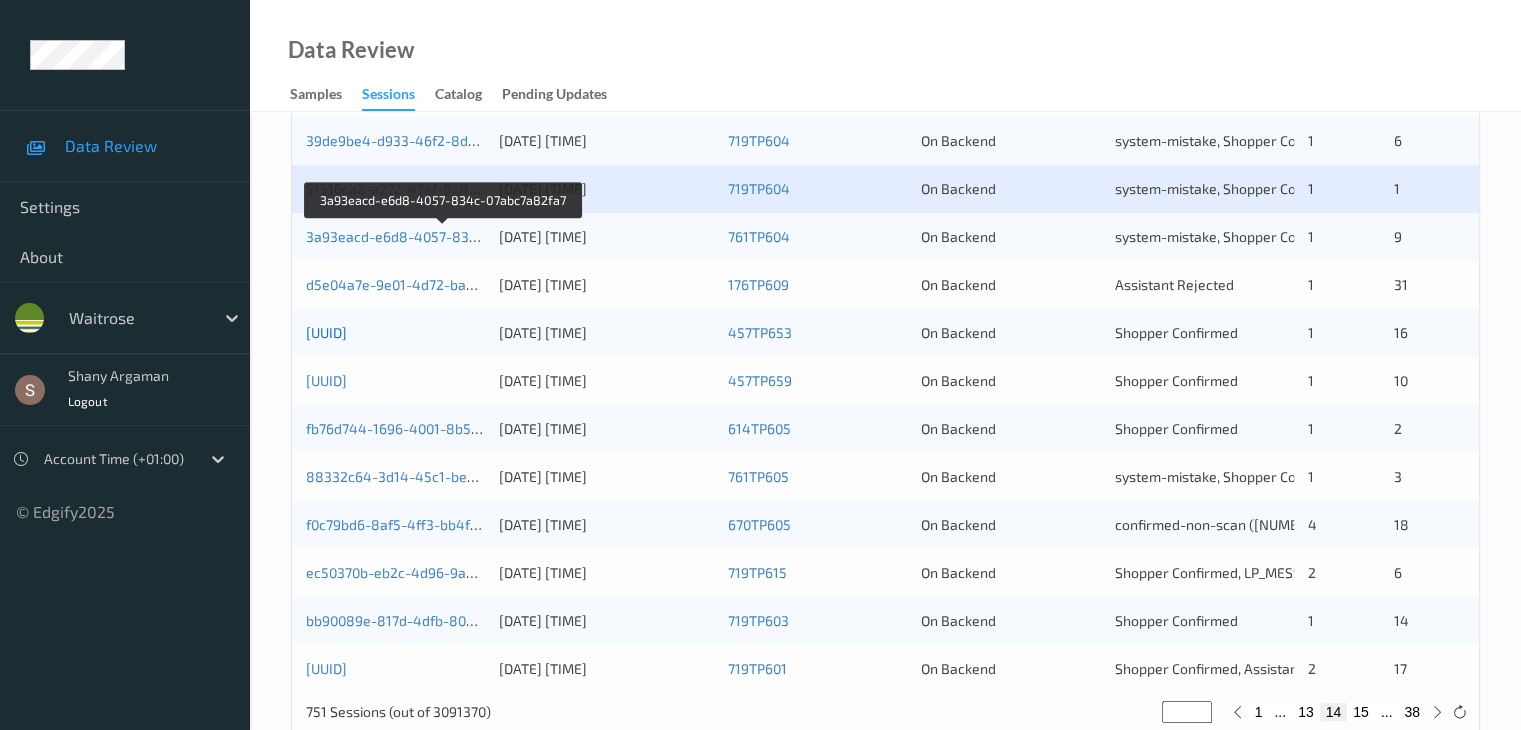 scroll, scrollTop: 932, scrollLeft: 0, axis: vertical 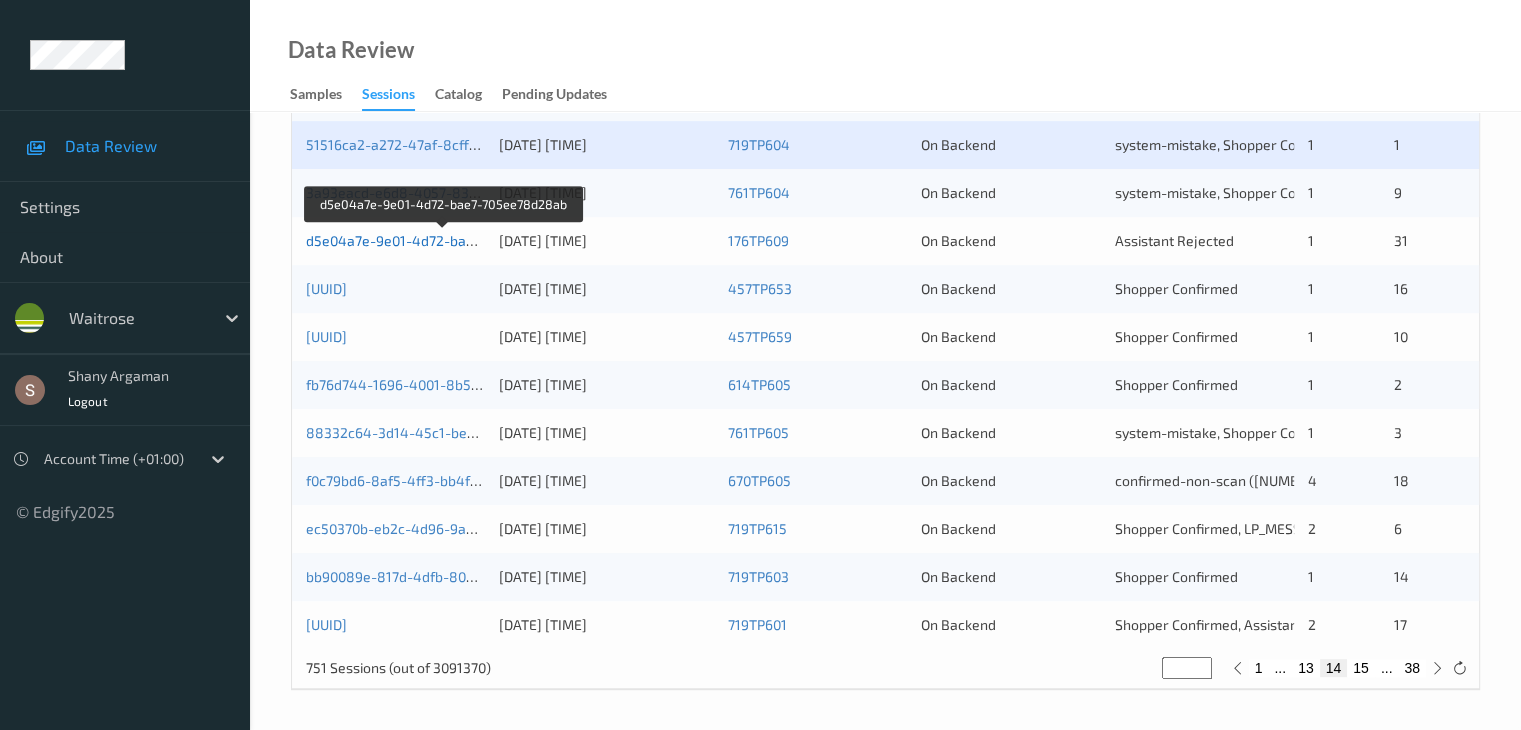 click on "d5e04a7e-9e01-4d72-bae7-705ee78d28ab" at bounding box center [444, 240] 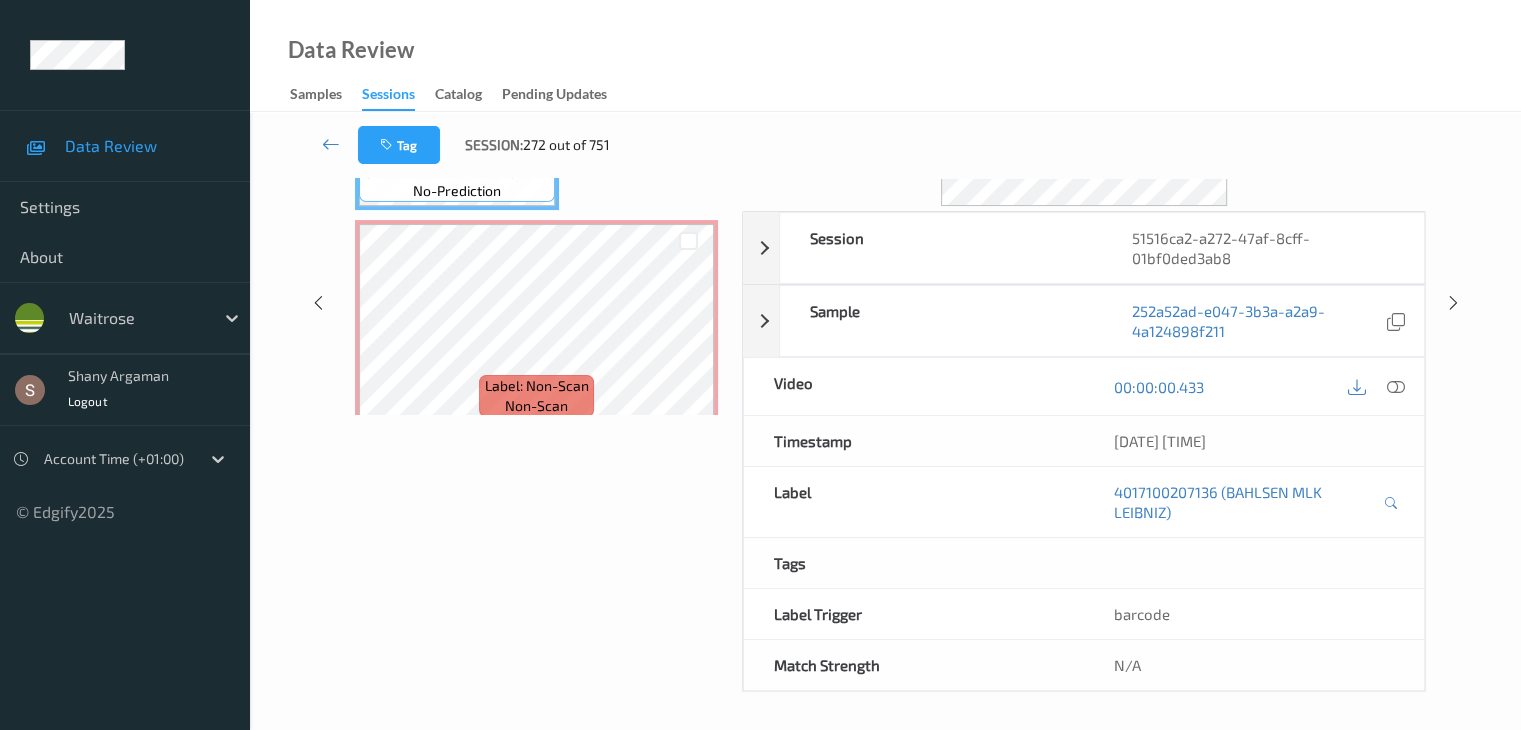 scroll, scrollTop: 0, scrollLeft: 0, axis: both 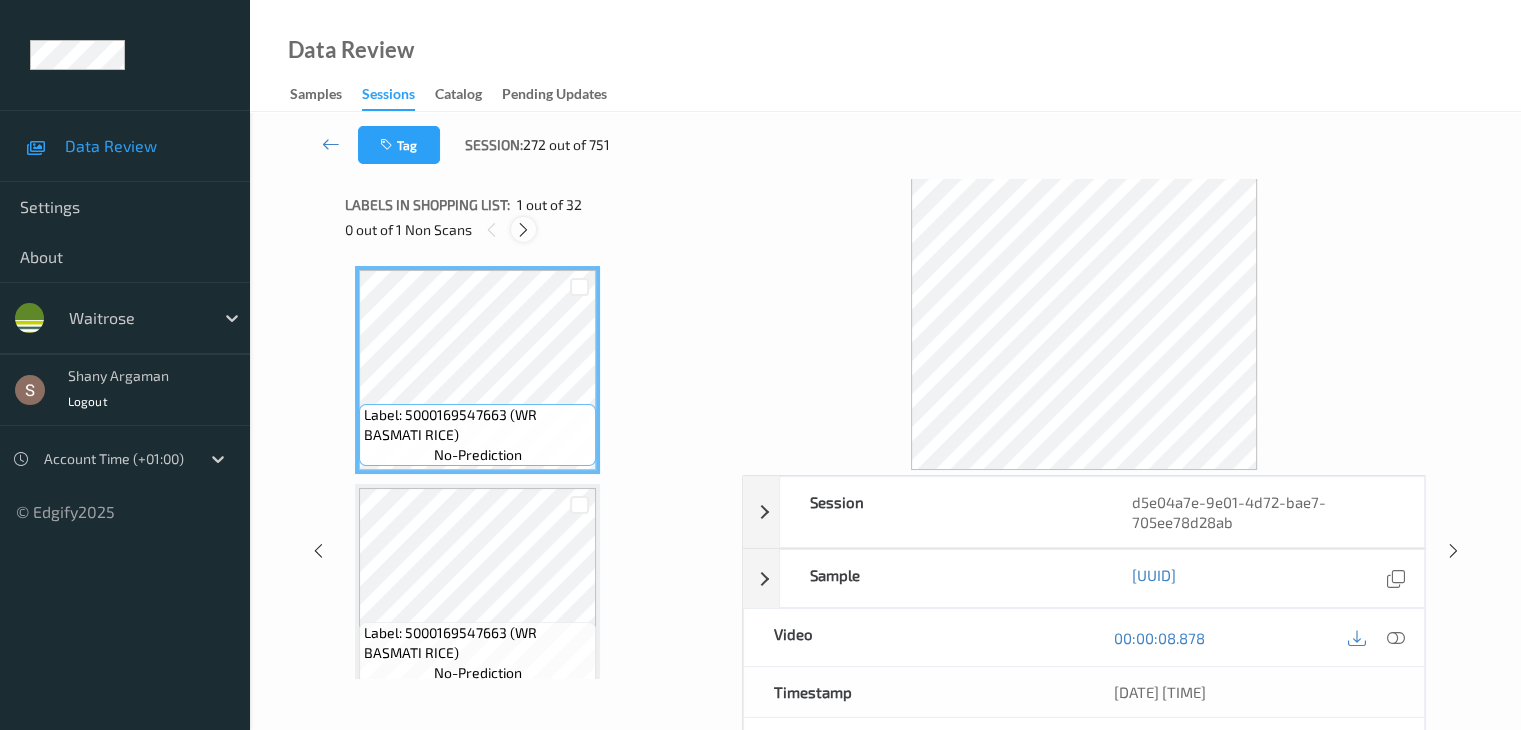 click at bounding box center (523, 230) 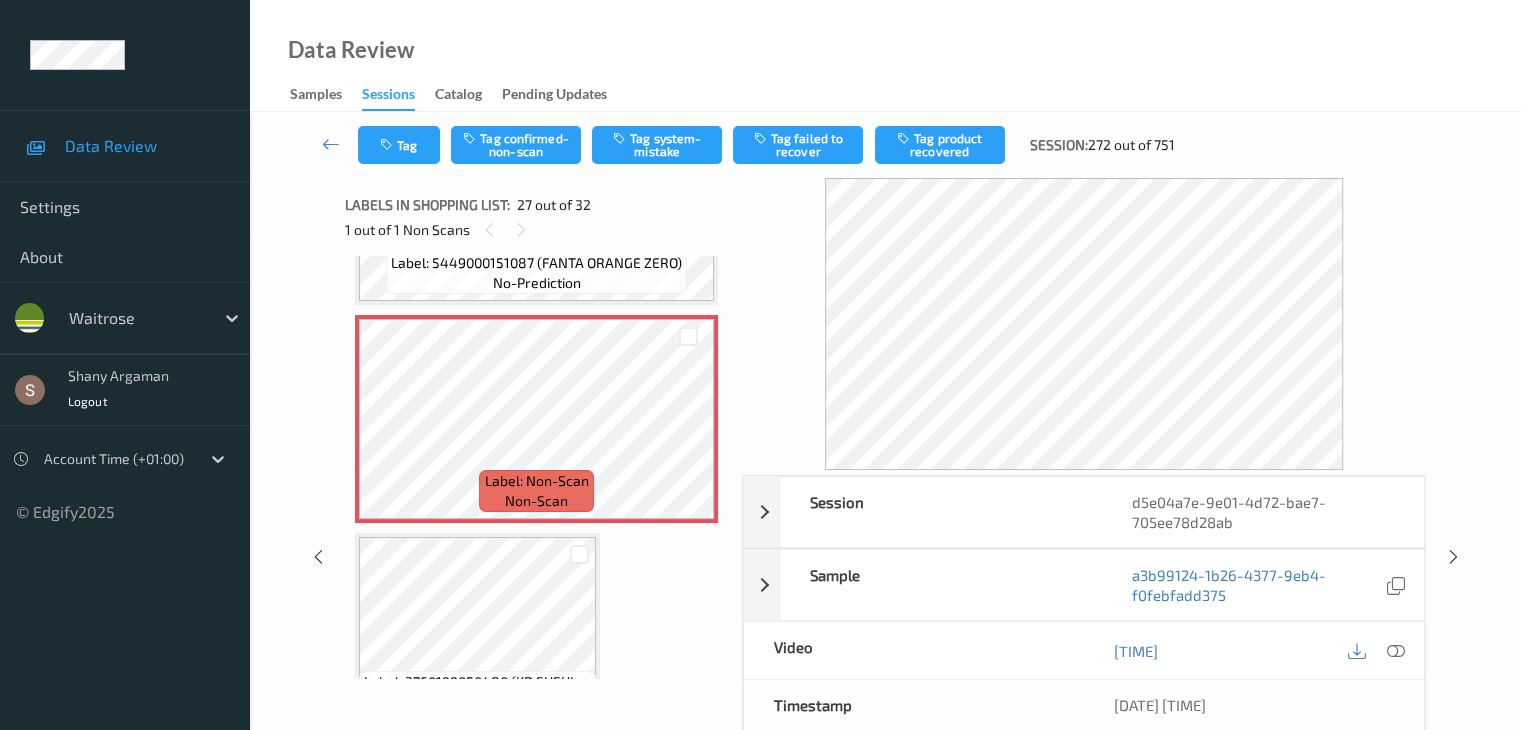 scroll, scrollTop: 5559, scrollLeft: 0, axis: vertical 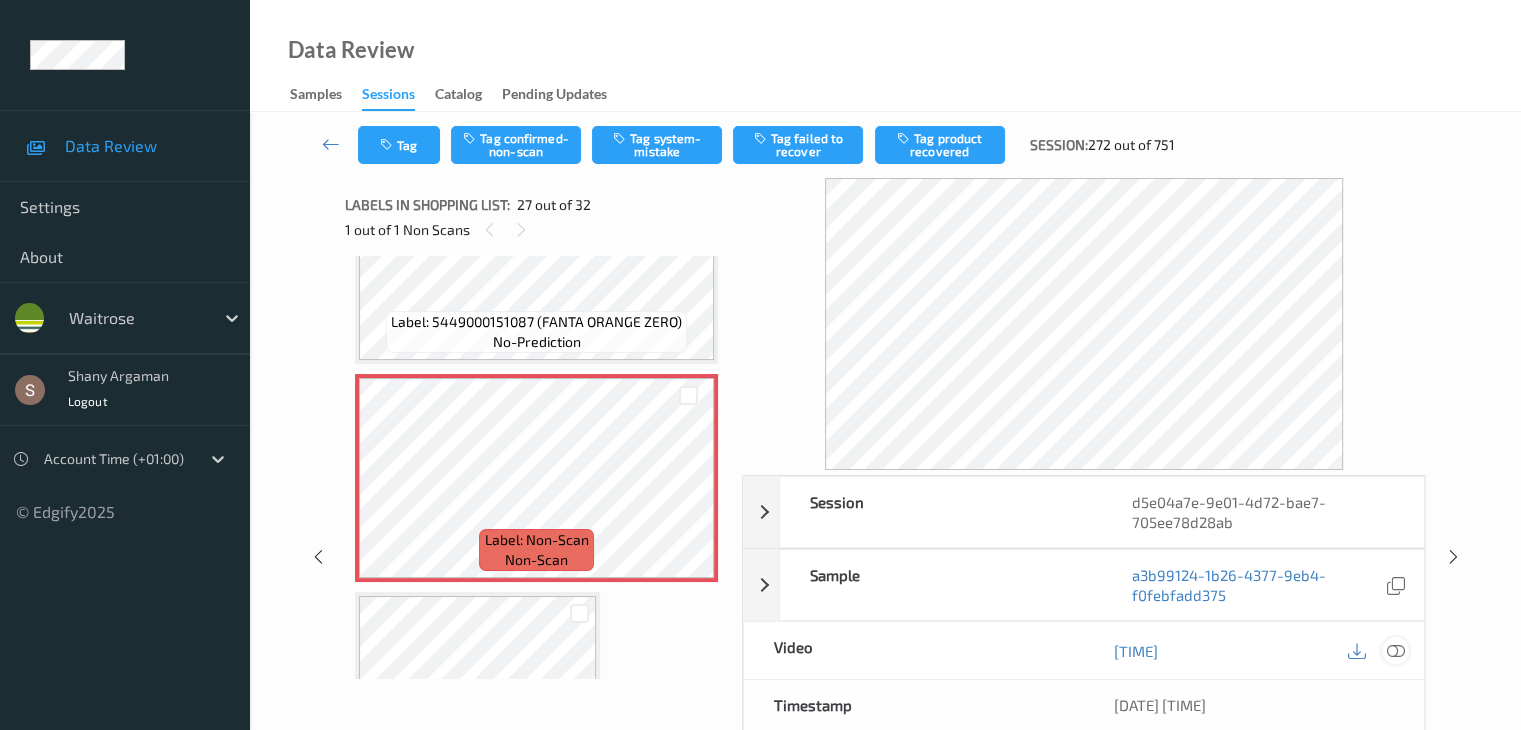 click at bounding box center (1395, 651) 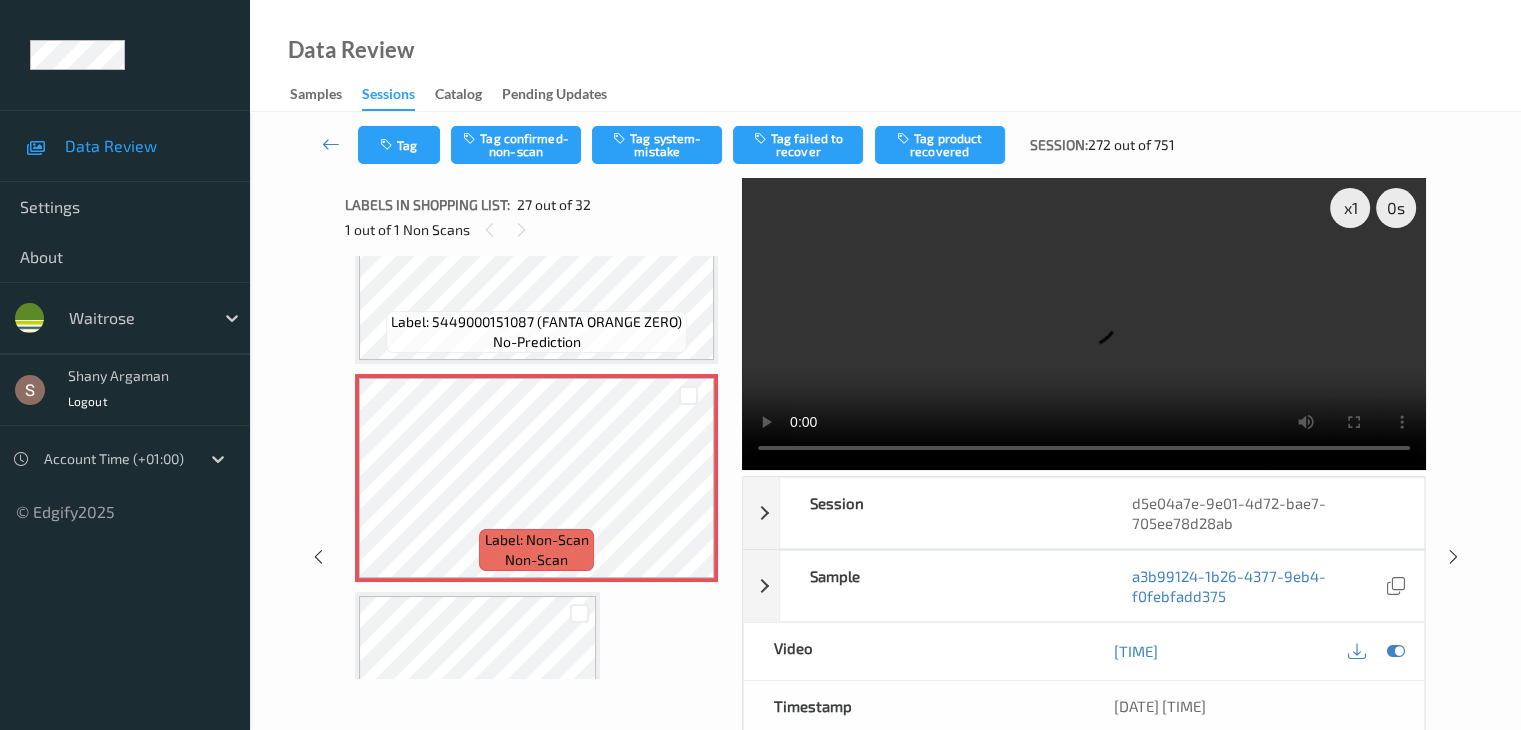 click at bounding box center [1084, 324] 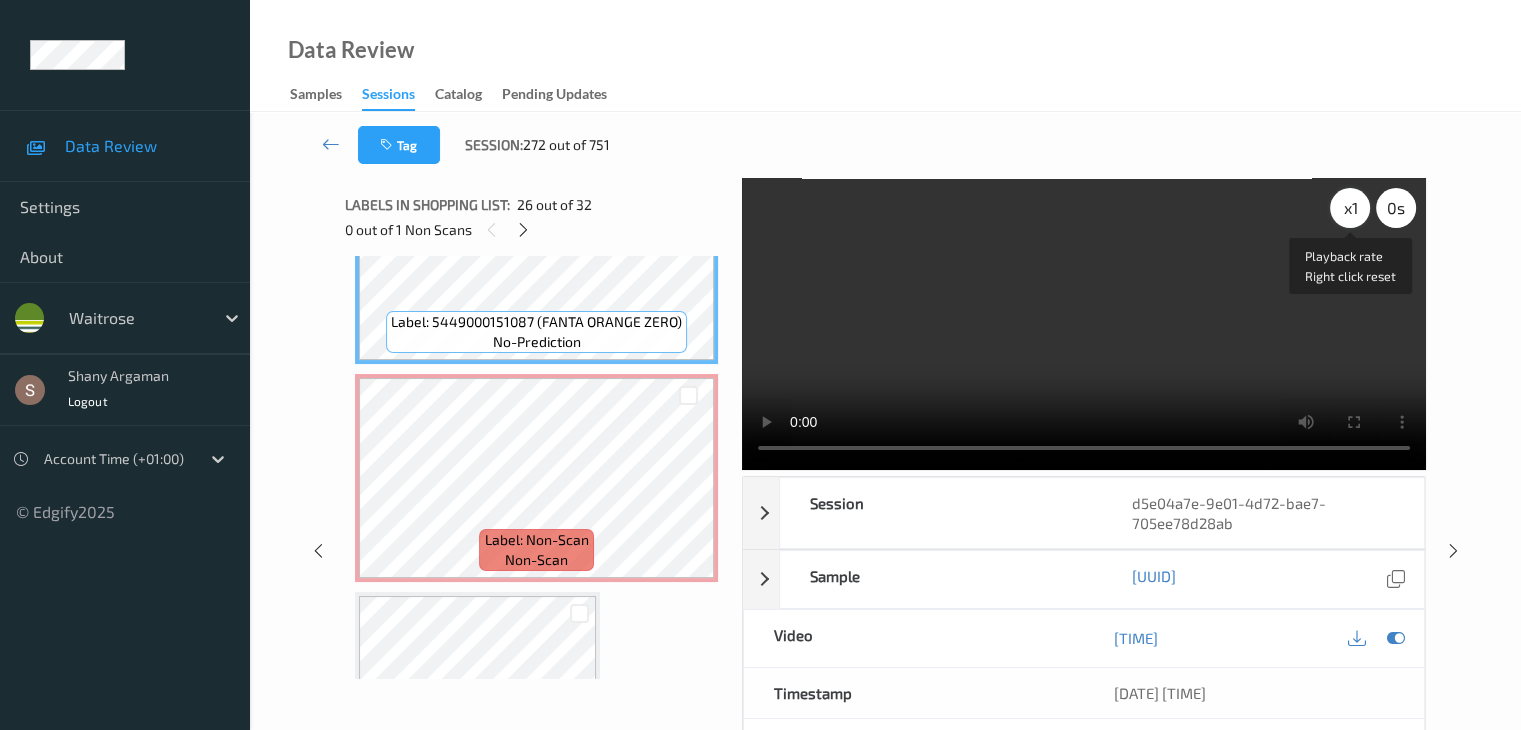 click on "x 1" at bounding box center [1350, 208] 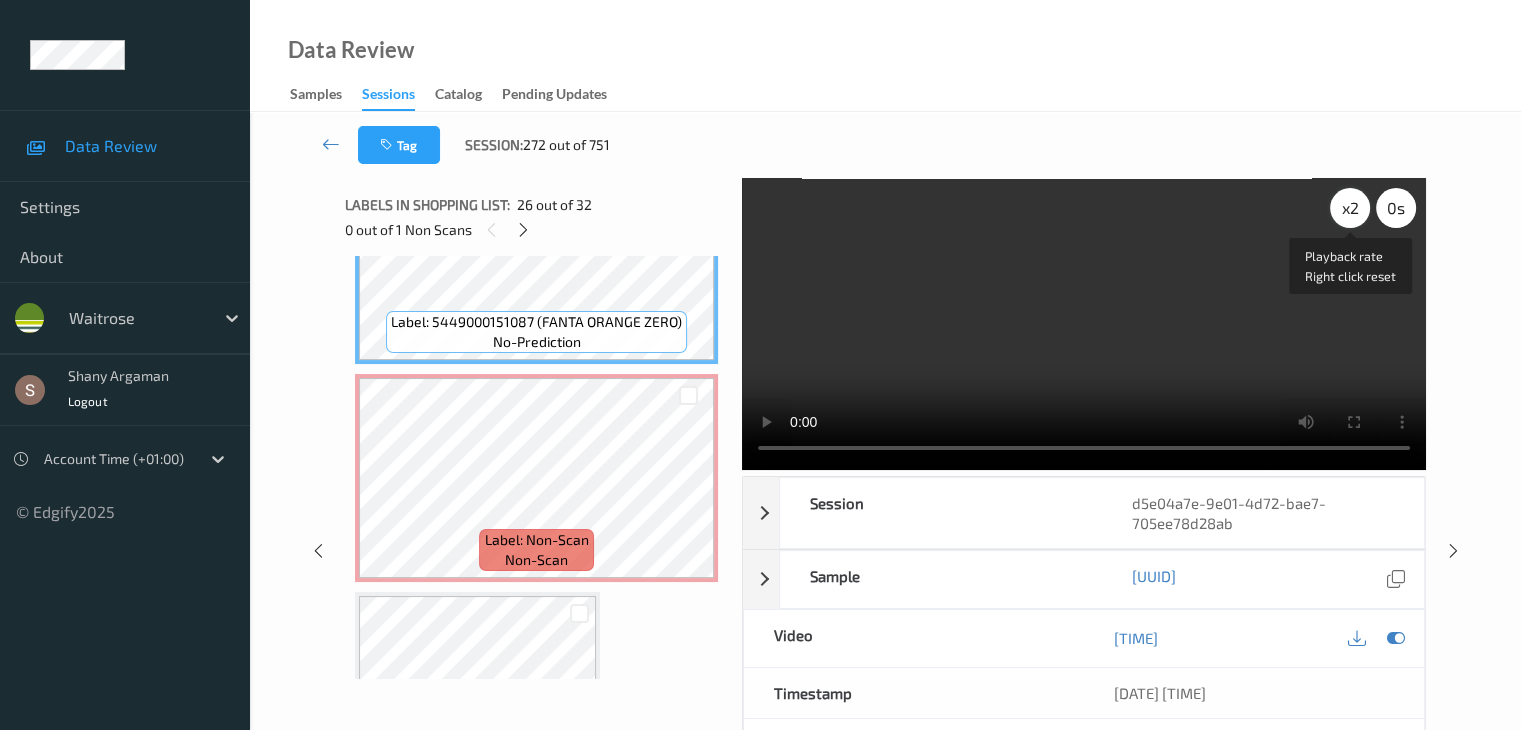 click on "x 2" at bounding box center (1350, 208) 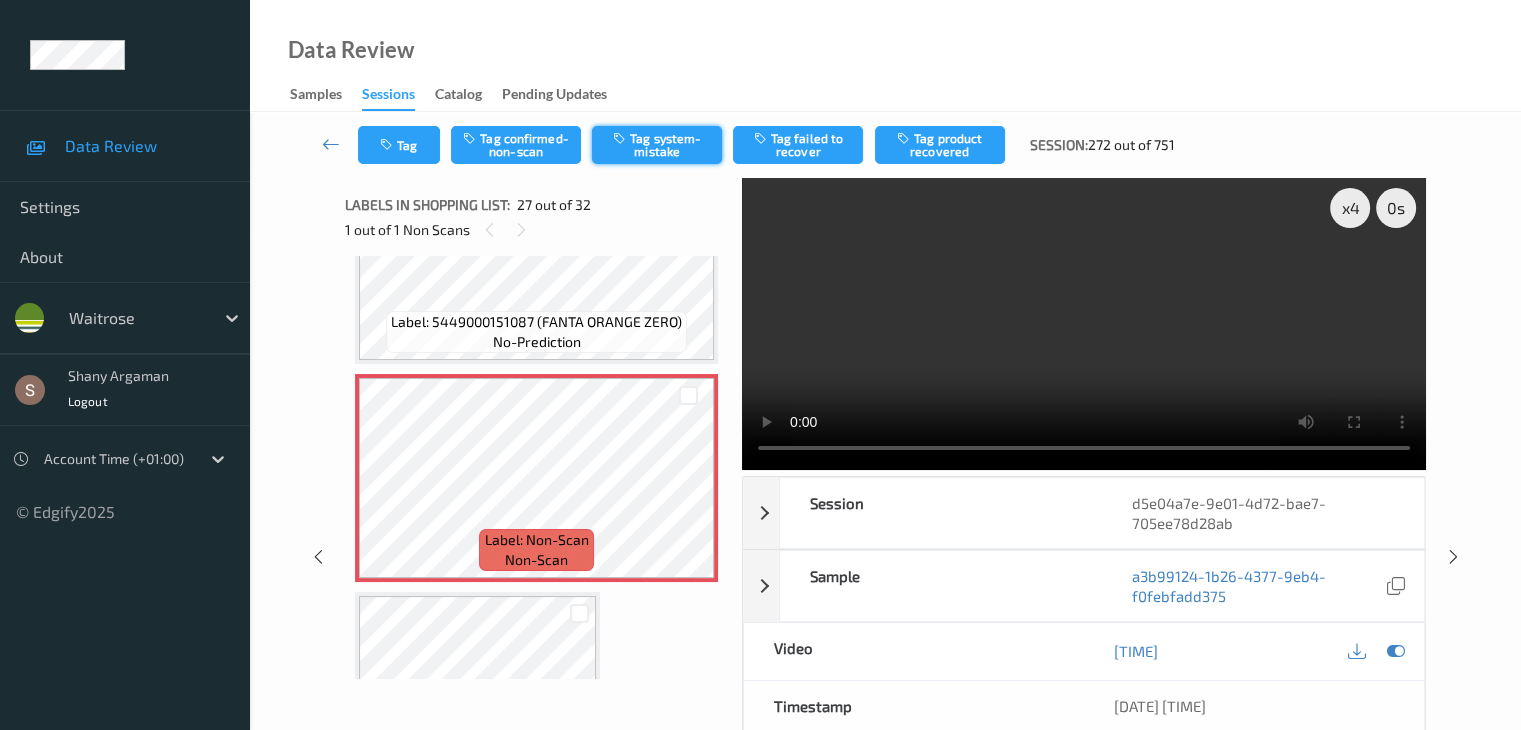 click on "Tag   system-mistake" at bounding box center [657, 145] 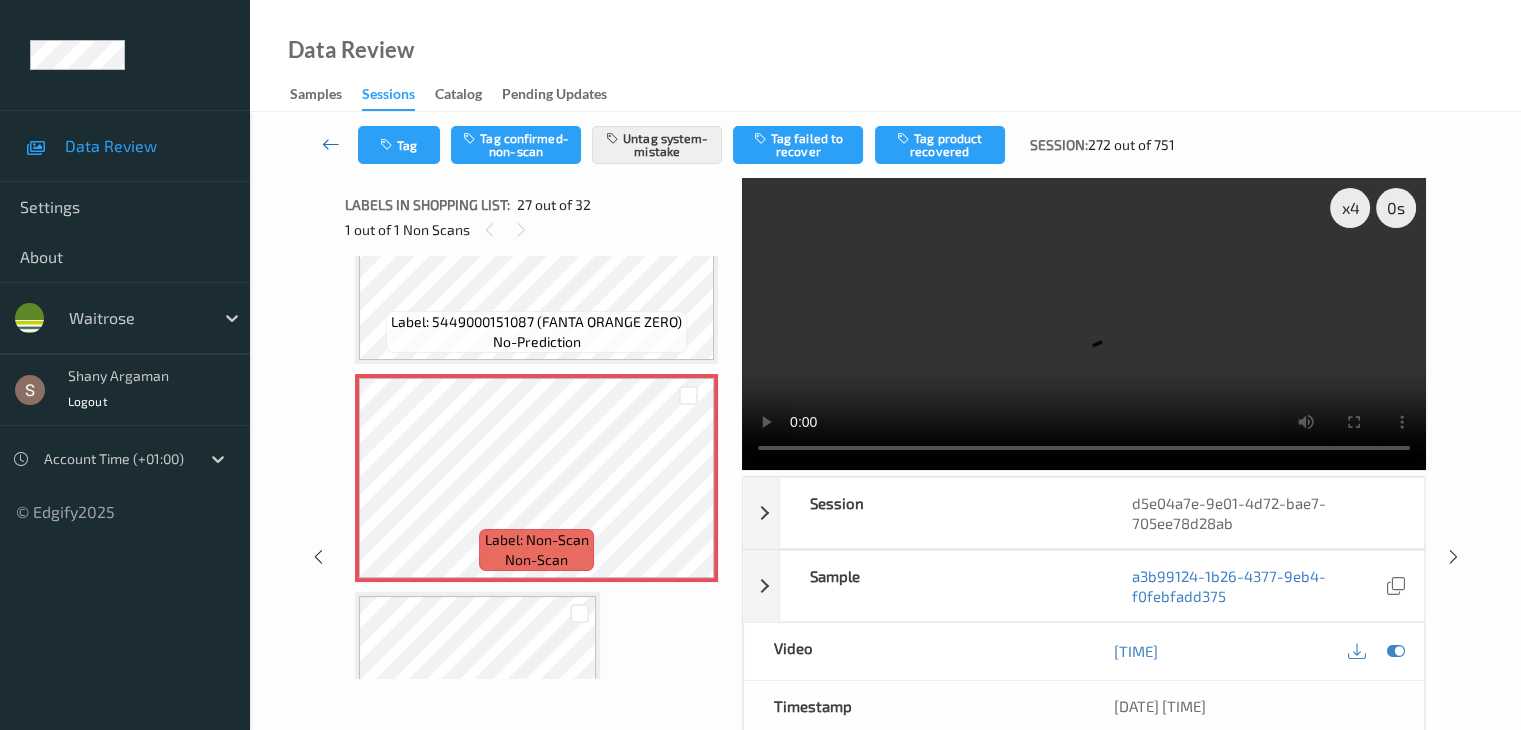 click at bounding box center (331, 144) 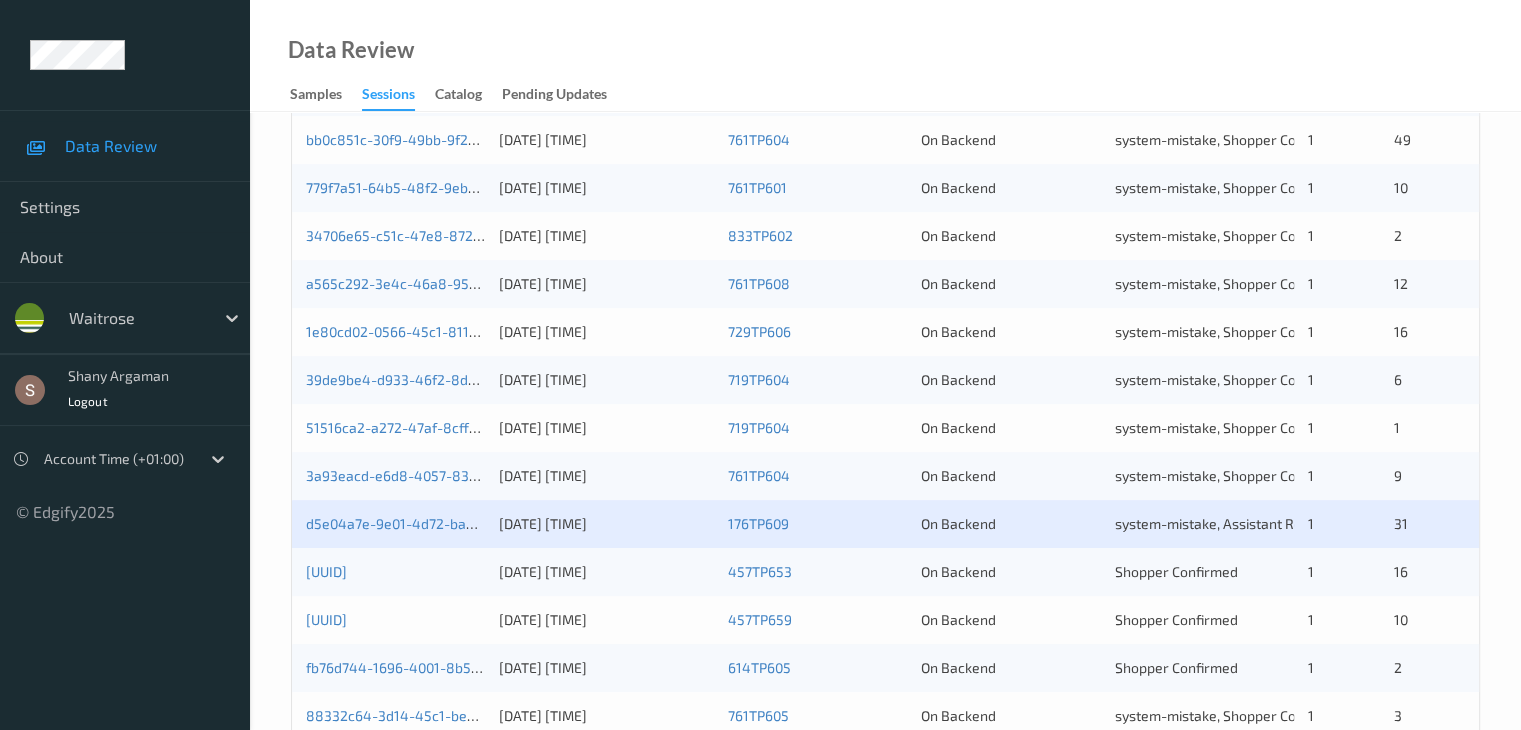 scroll, scrollTop: 800, scrollLeft: 0, axis: vertical 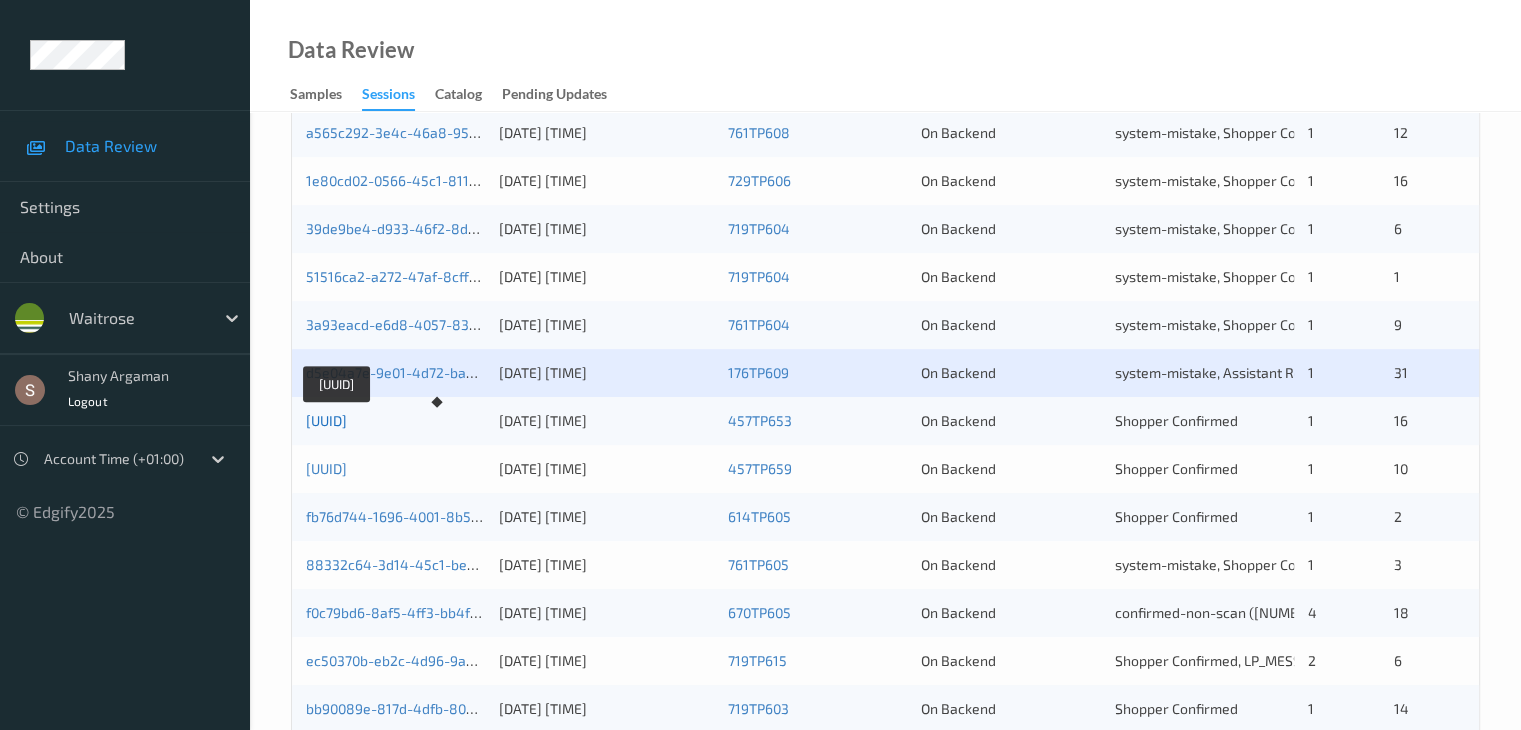 click on "[UUID]" at bounding box center [326, 420] 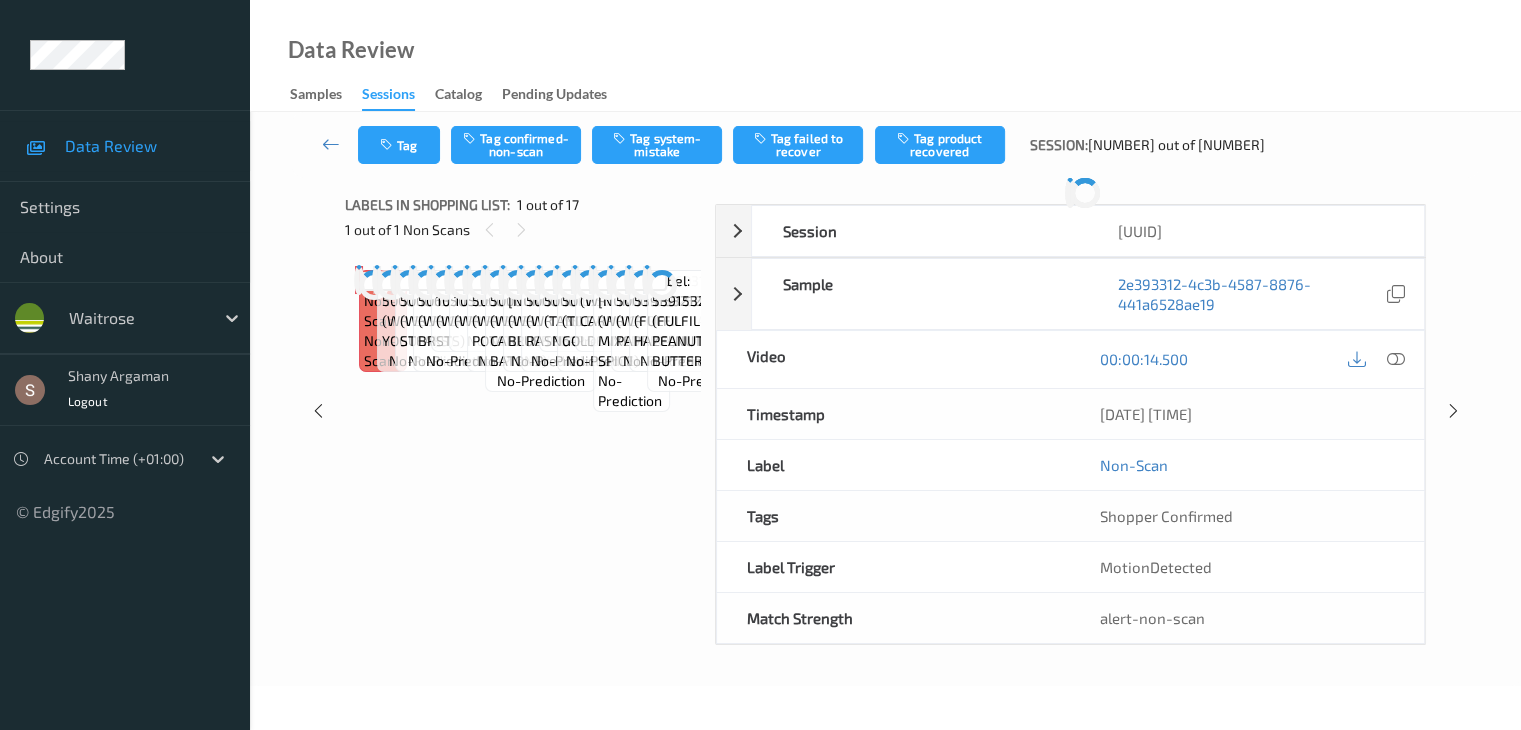 scroll, scrollTop: 0, scrollLeft: 0, axis: both 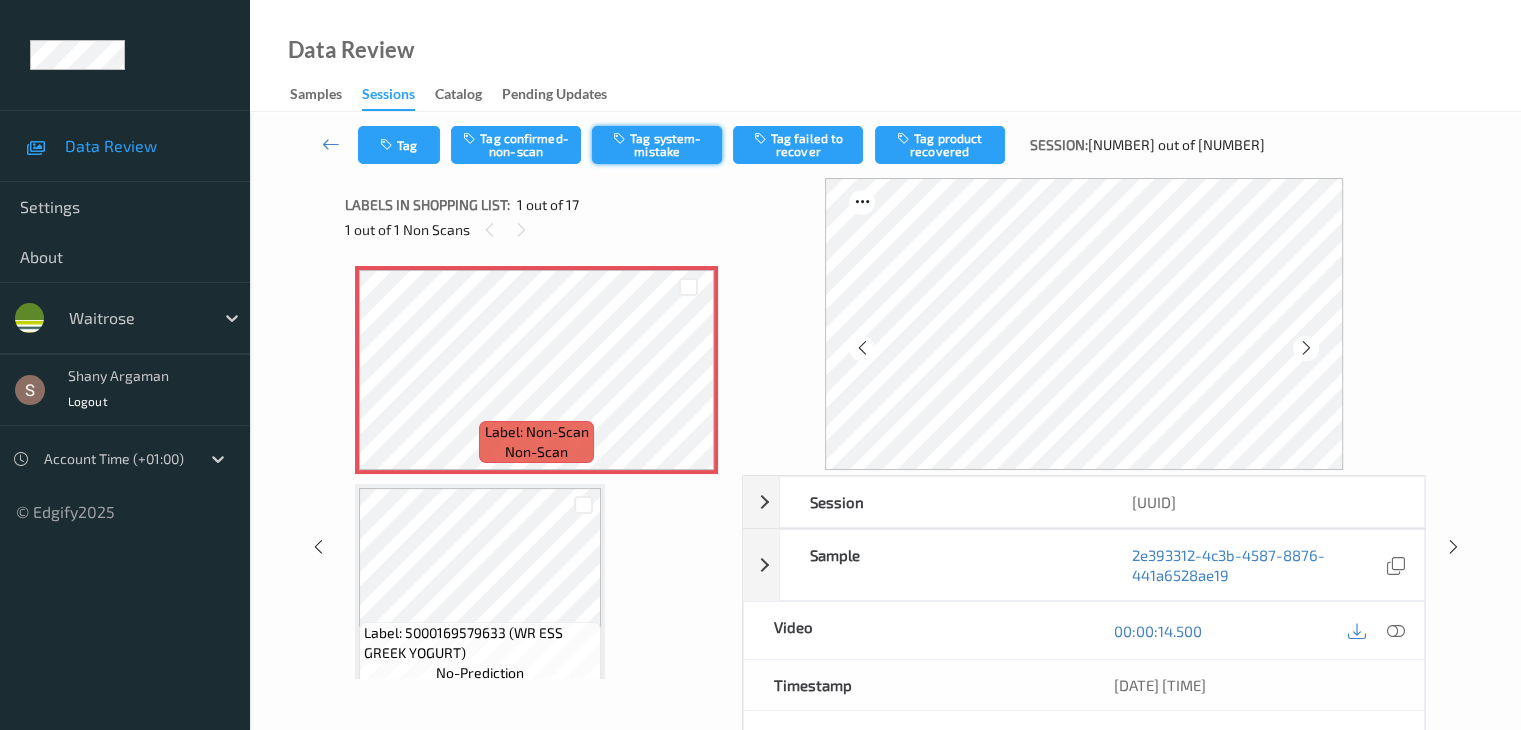 click at bounding box center (621, 138) 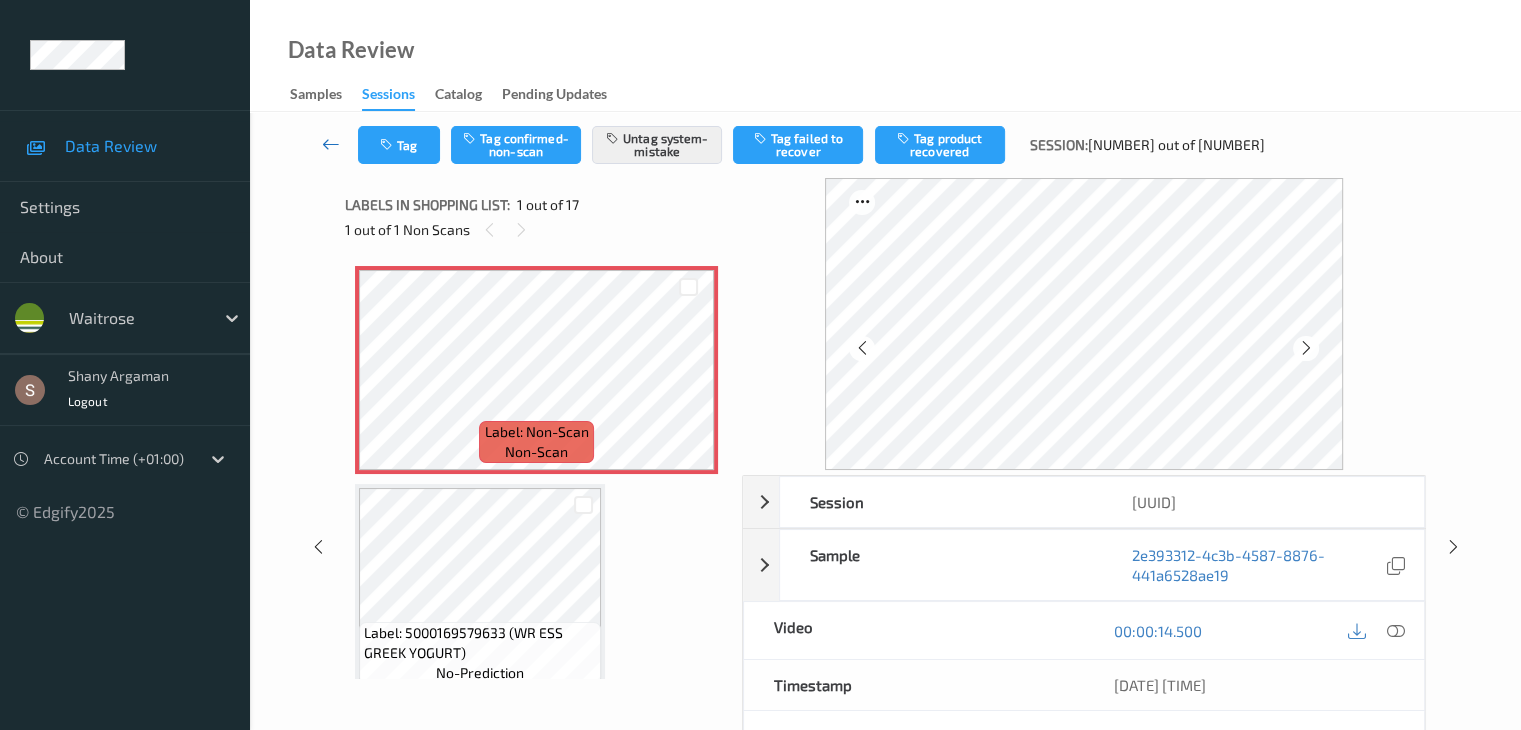 click at bounding box center (331, 144) 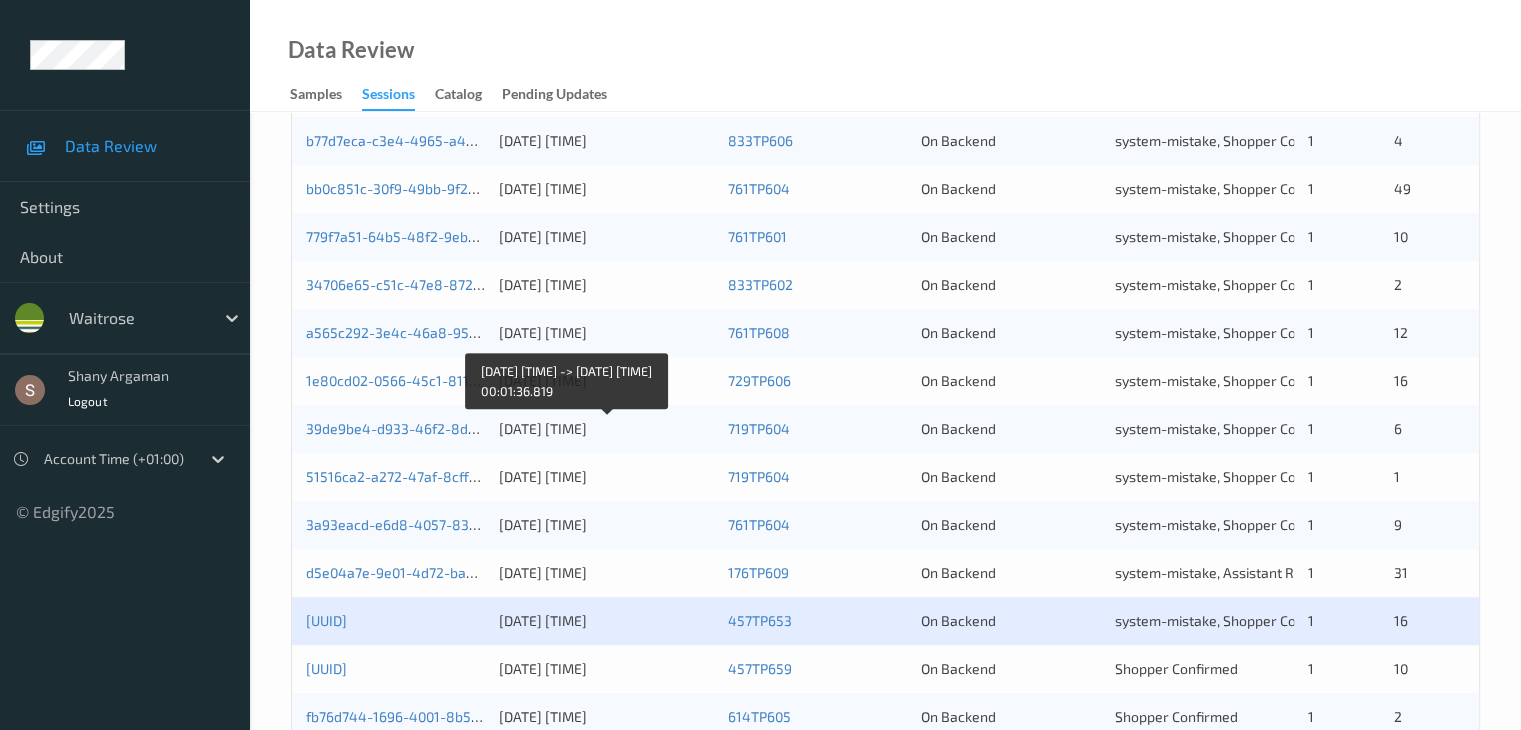 scroll, scrollTop: 900, scrollLeft: 0, axis: vertical 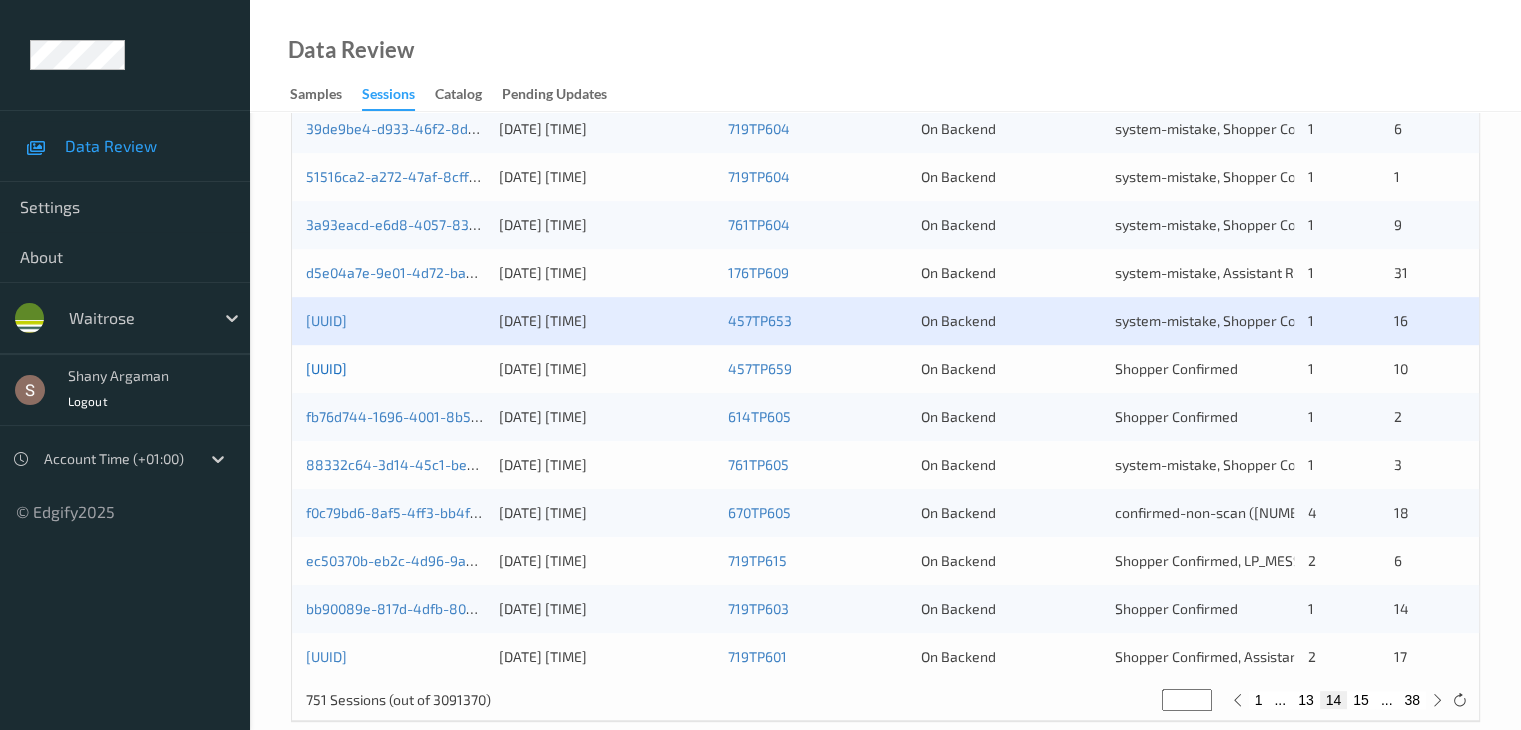 click on "[UUID]" at bounding box center [326, 368] 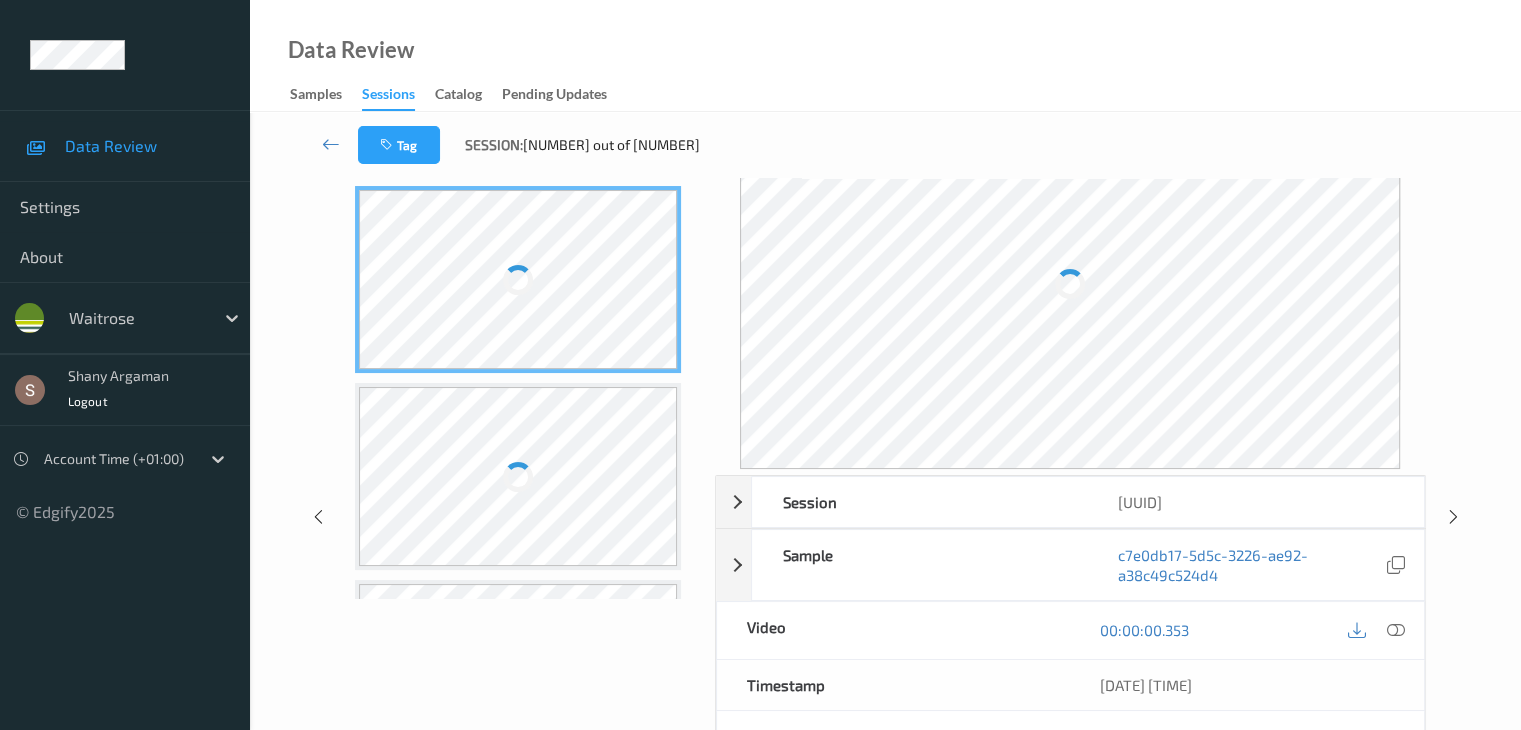 scroll, scrollTop: 0, scrollLeft: 0, axis: both 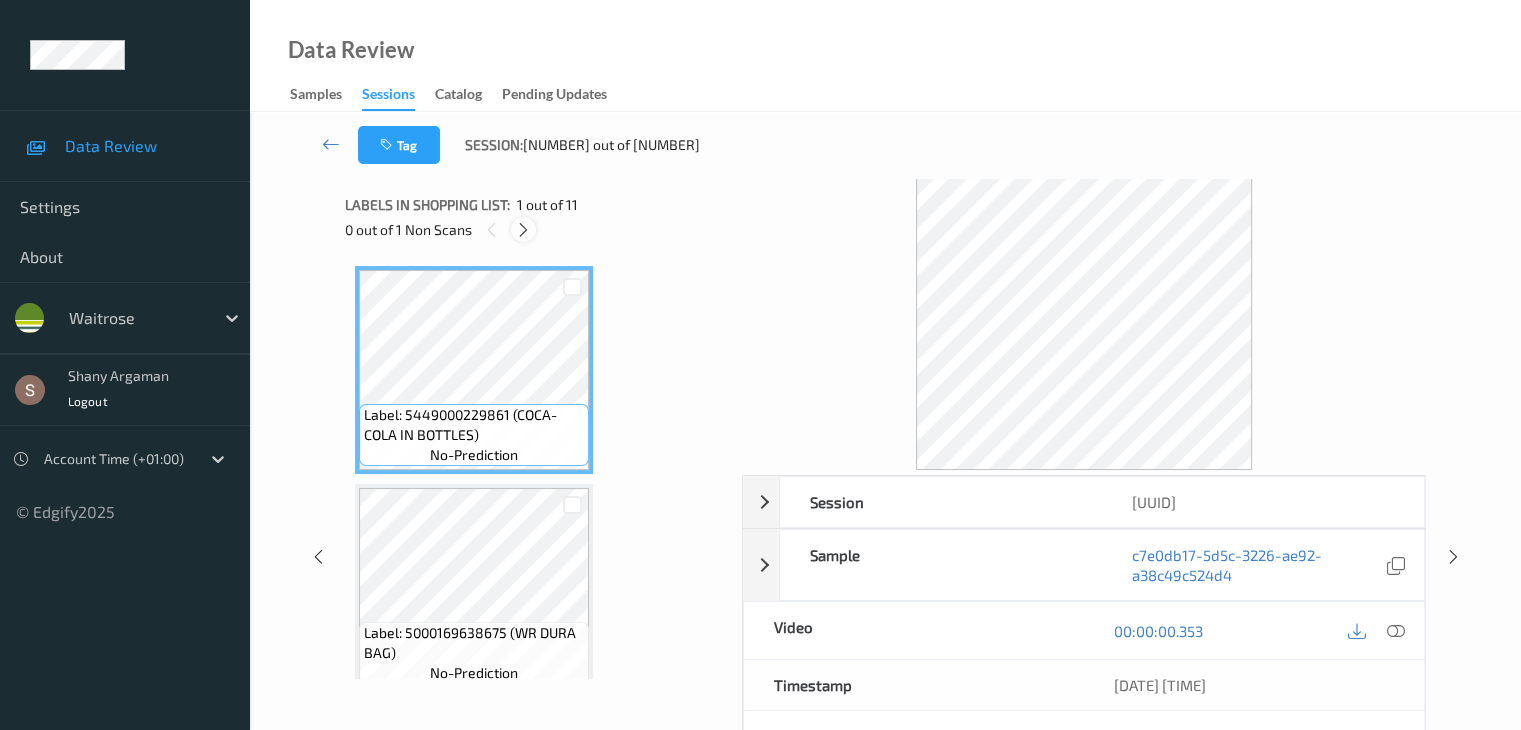 click at bounding box center (523, 230) 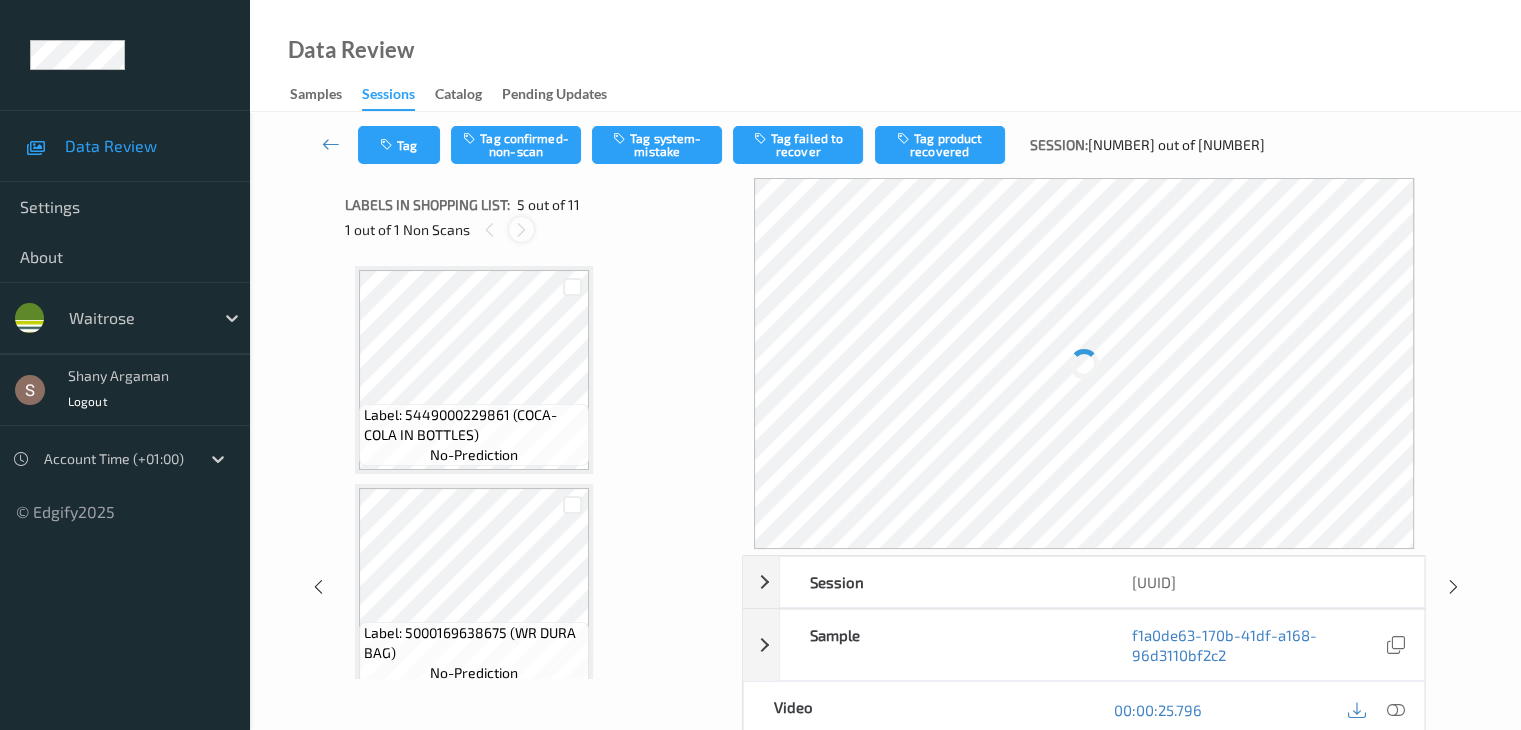 scroll, scrollTop: 664, scrollLeft: 0, axis: vertical 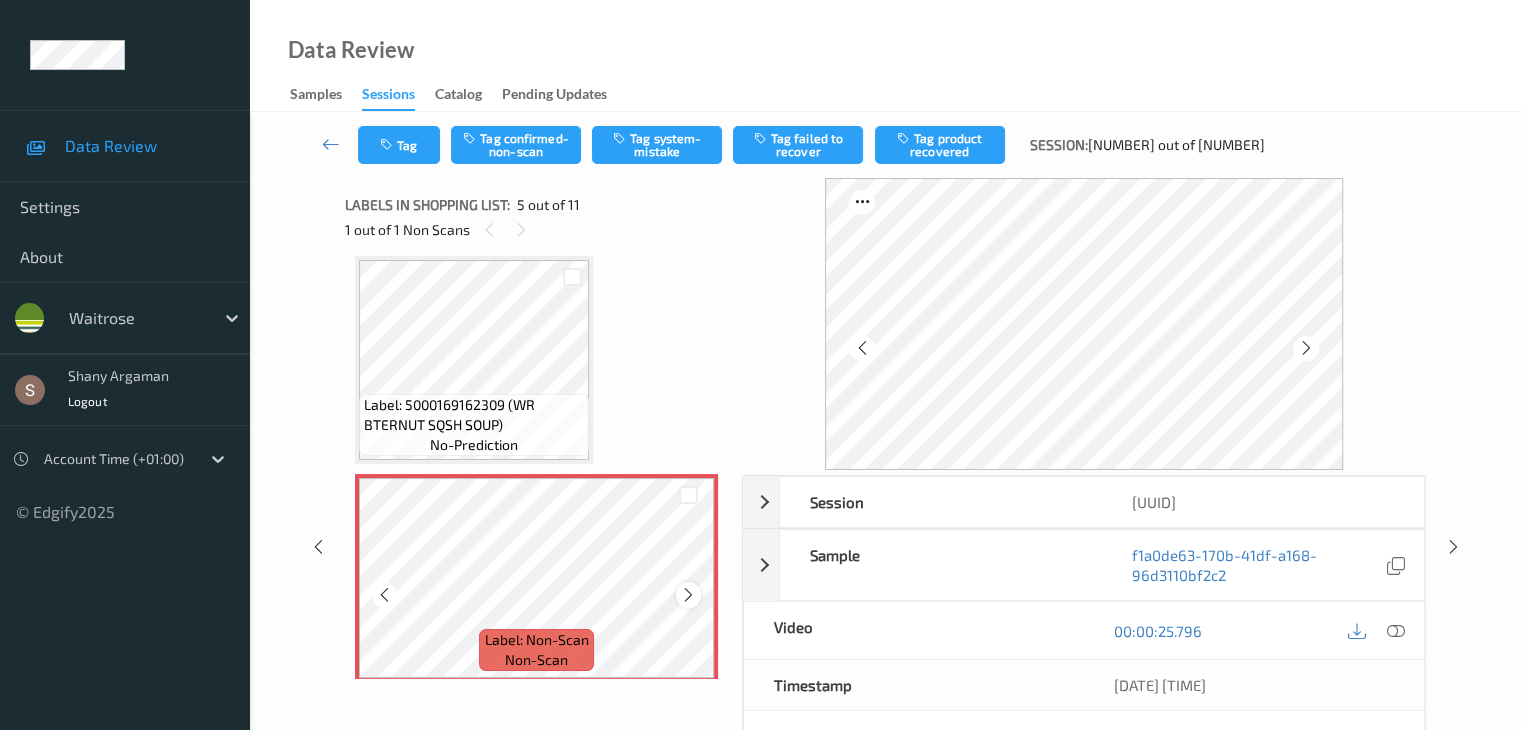 click at bounding box center (688, 595) 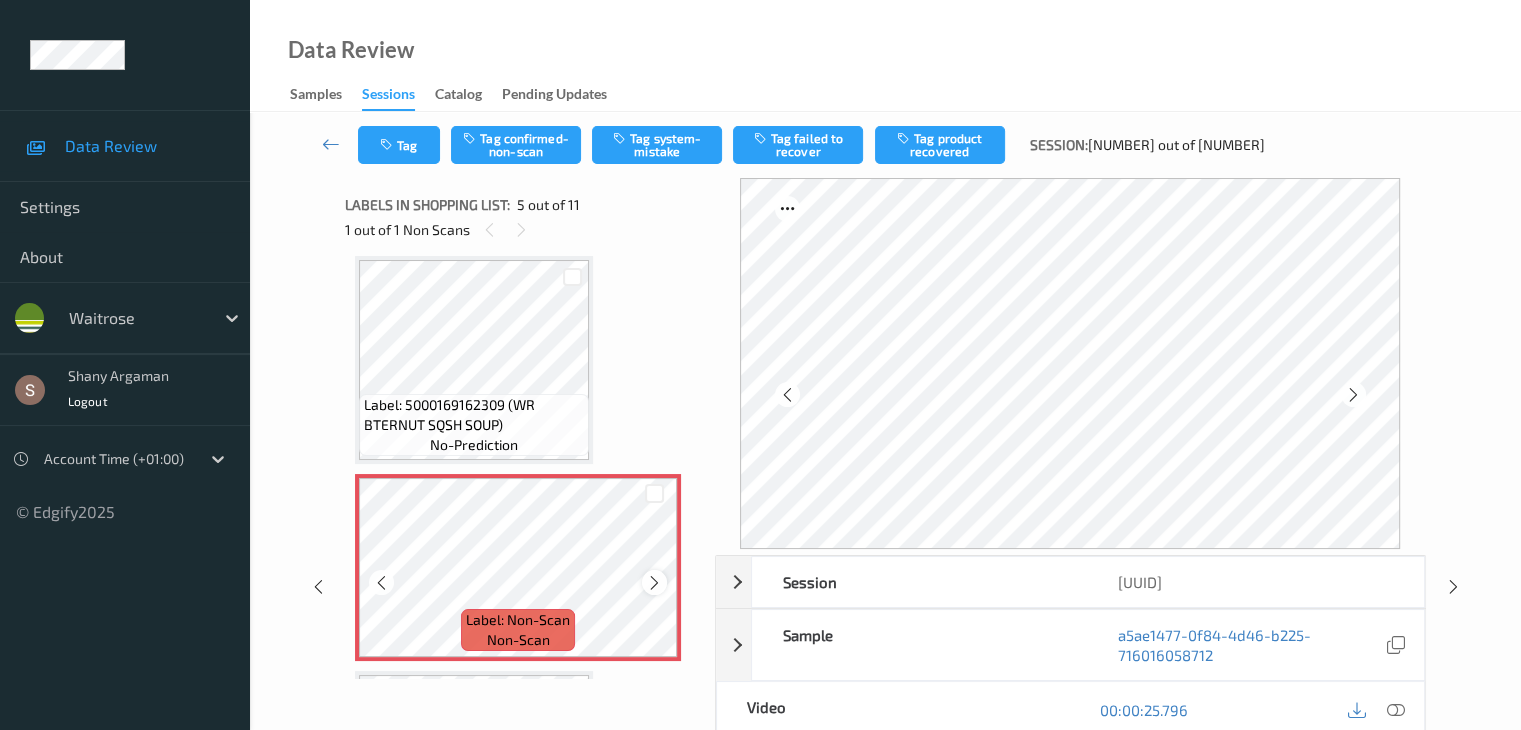 click at bounding box center (654, 583) 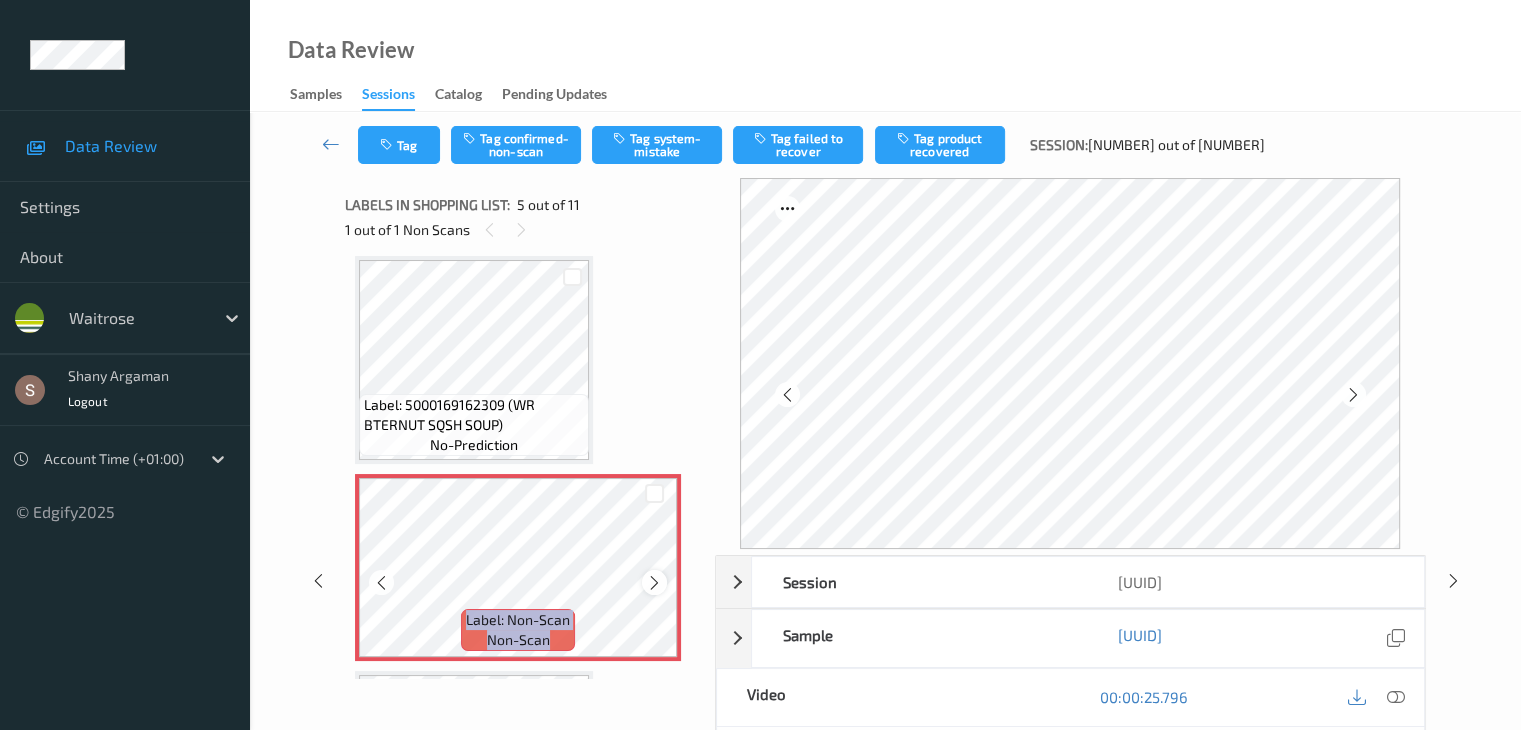 click at bounding box center (654, 583) 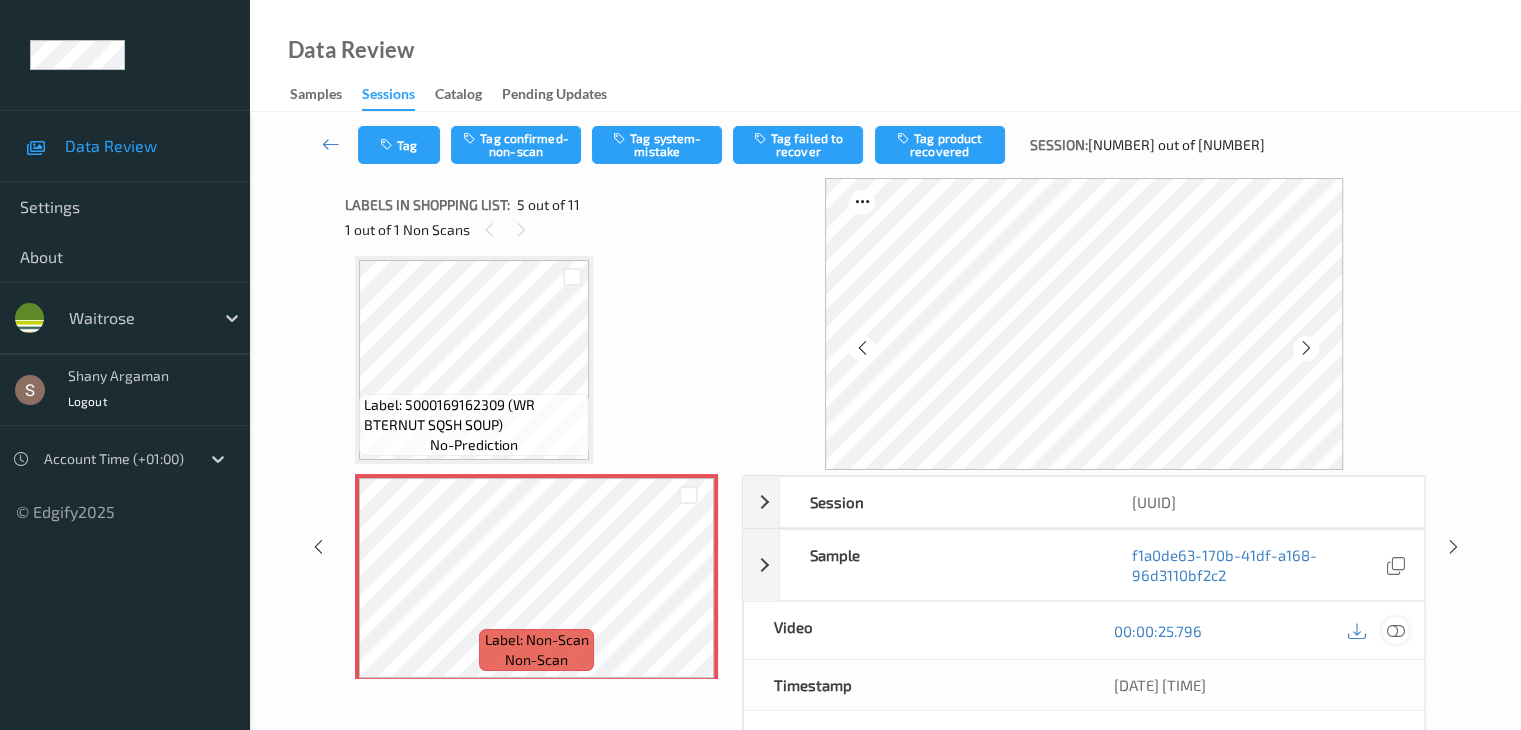 click at bounding box center [1395, 631] 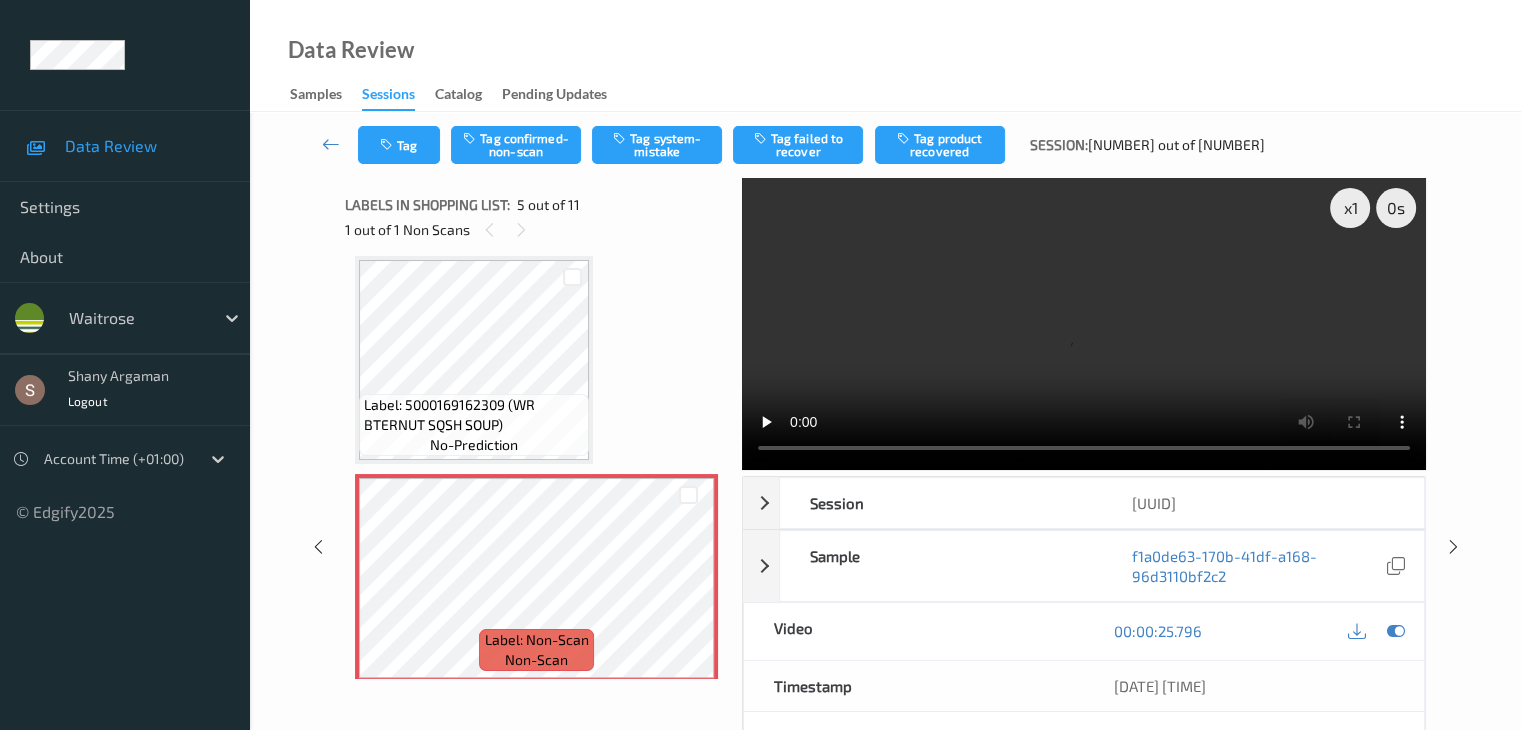 click at bounding box center (1084, 324) 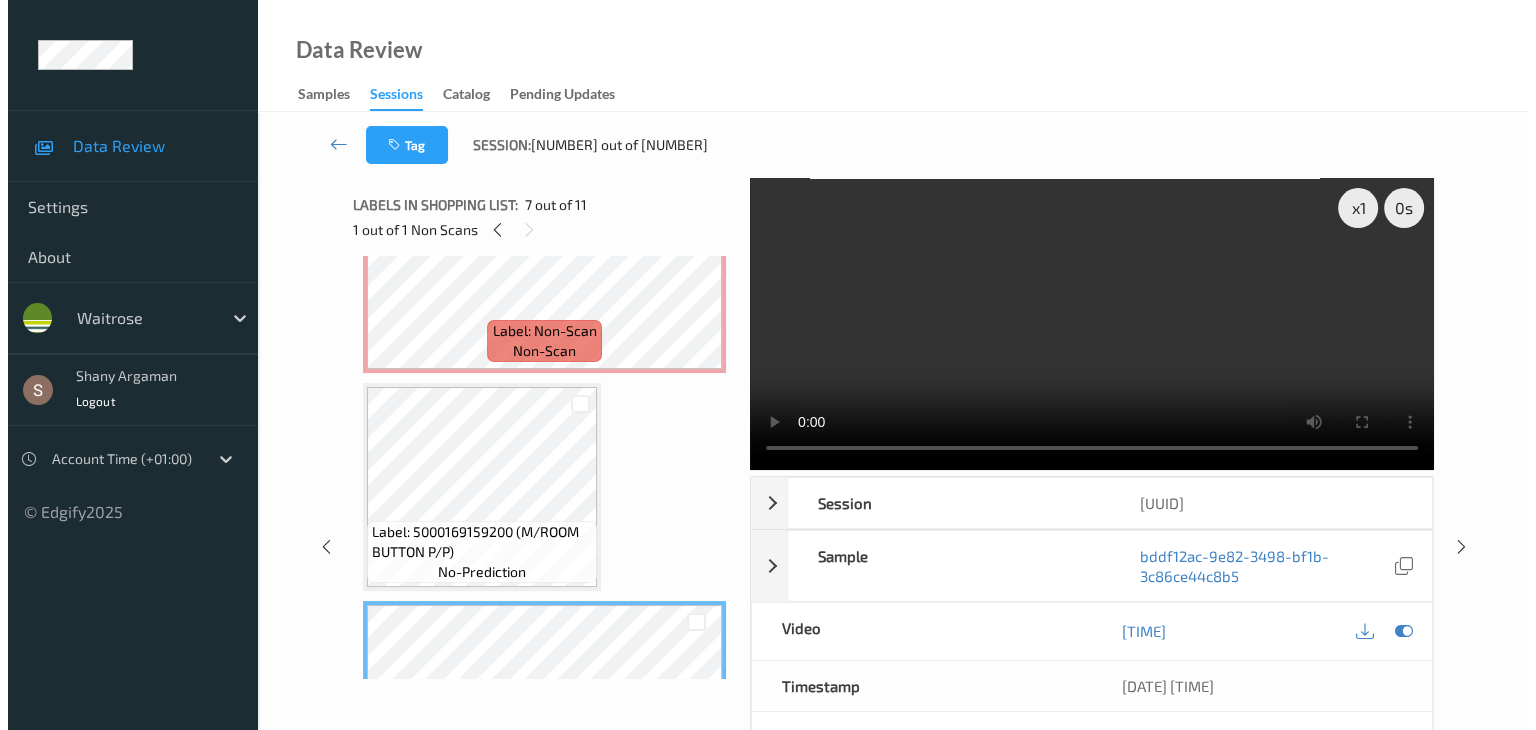 scroll, scrollTop: 964, scrollLeft: 0, axis: vertical 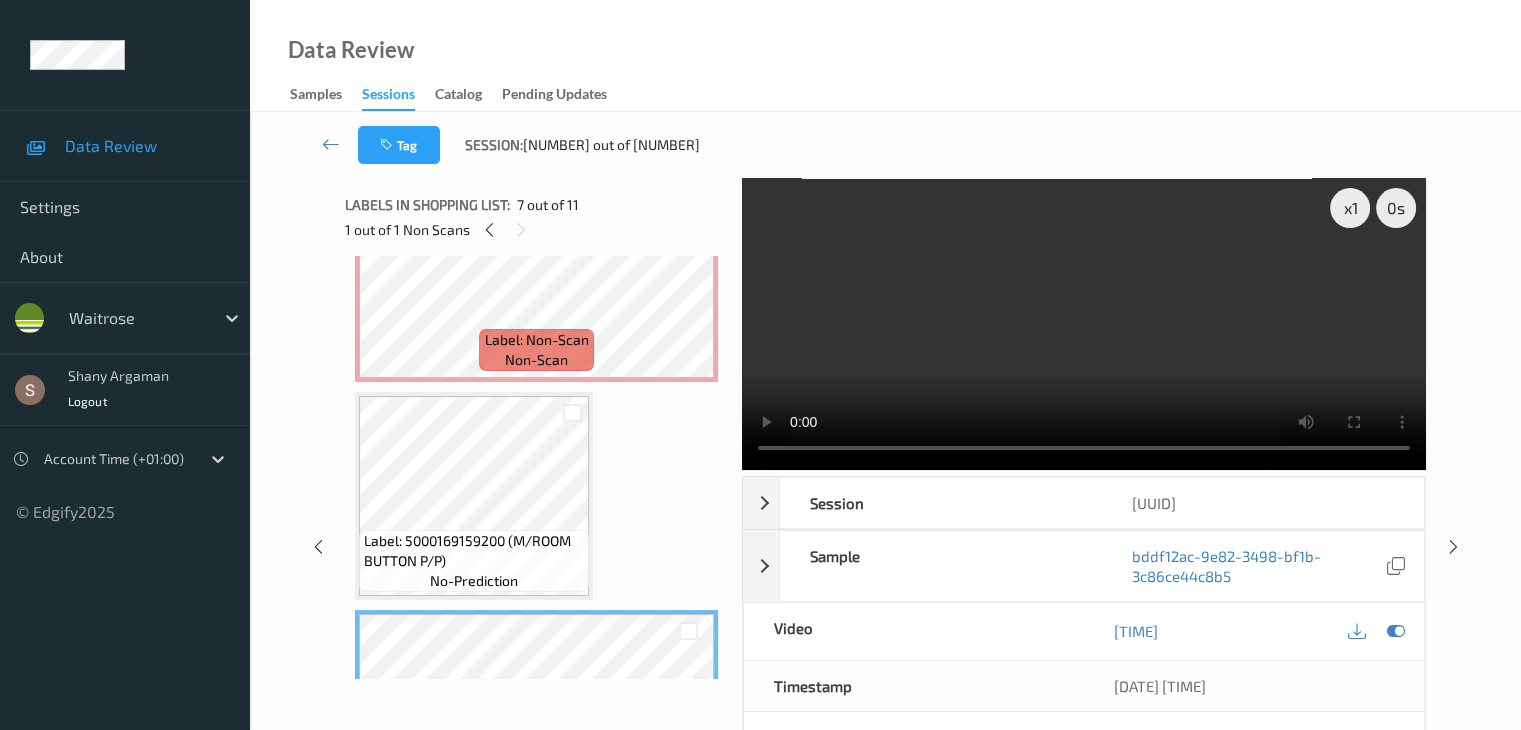 click on "non-scan" at bounding box center [536, 360] 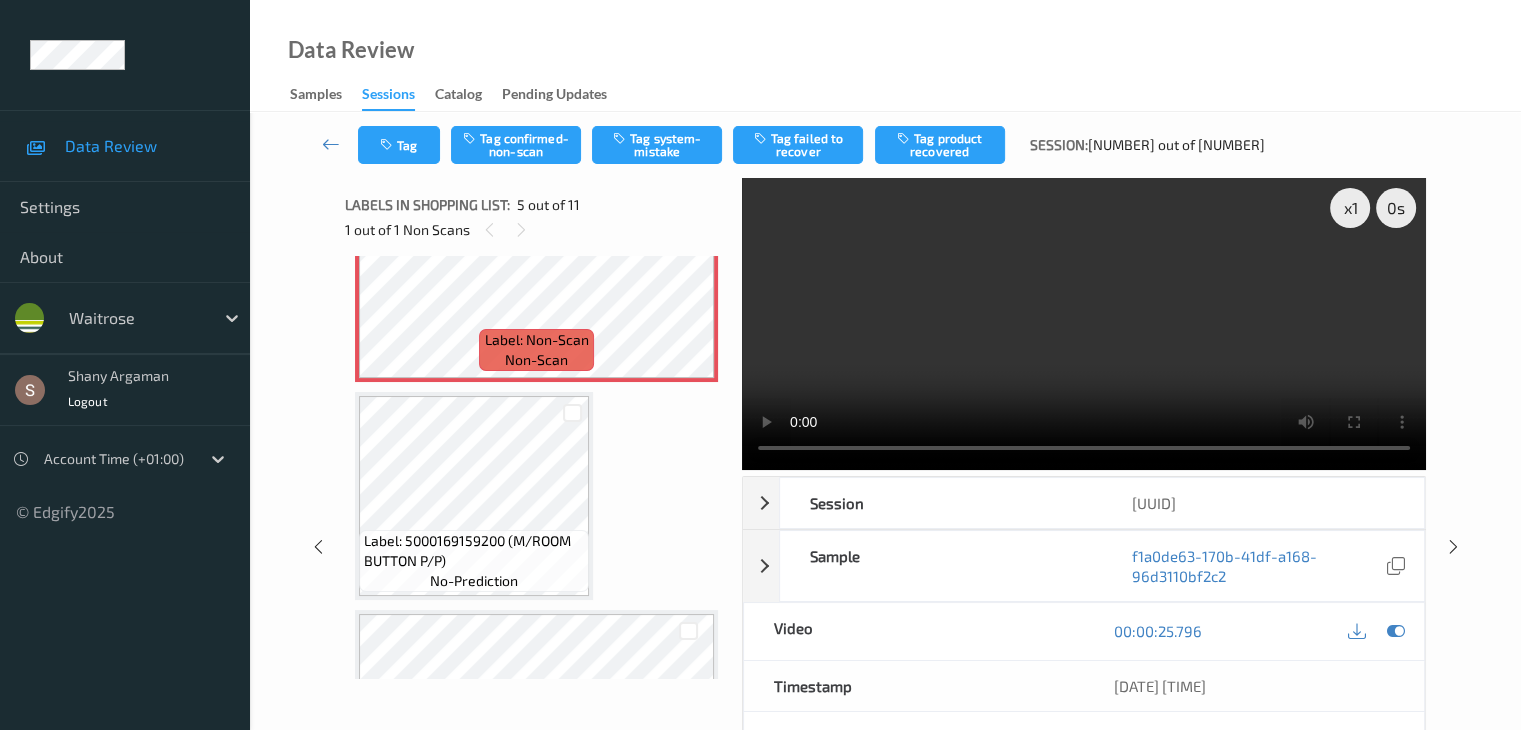 click on "Tag Tag confirmed-non-scan Tag system-mistake Tag failed to recover Tag product recovered Session: [NUMBER] out of [NUMBER]" at bounding box center (885, 145) 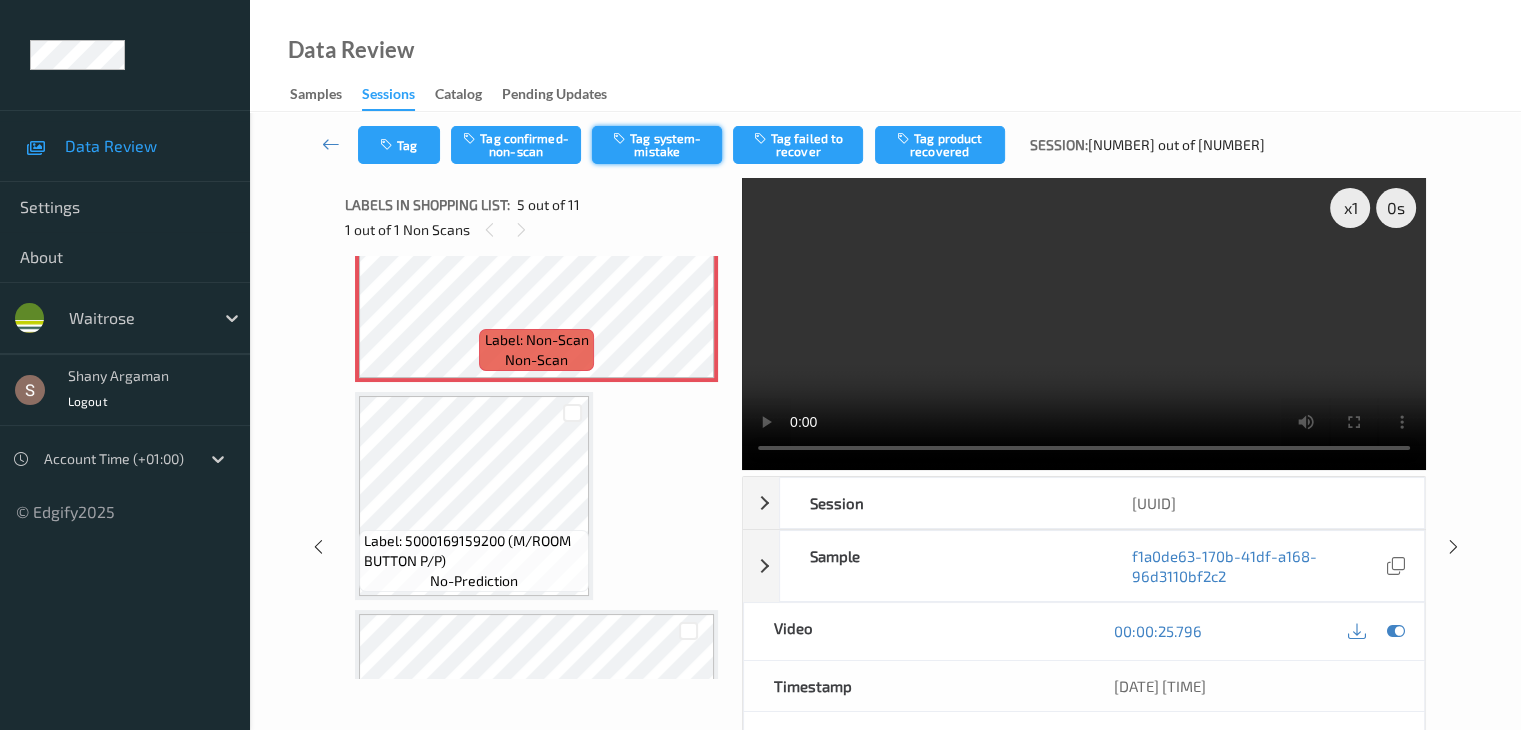 click on "Tag   system-mistake" at bounding box center [657, 145] 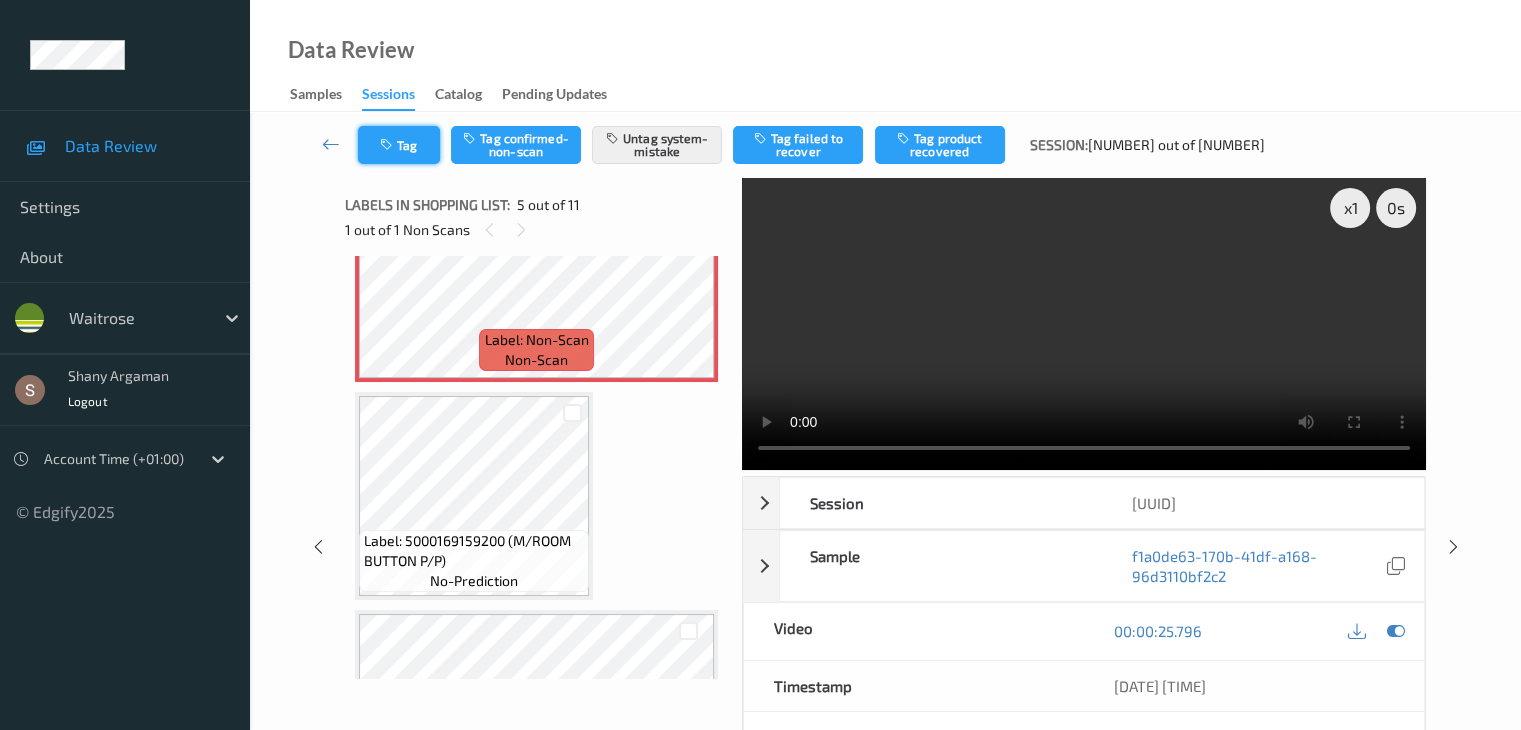 click on "Tag" at bounding box center (399, 145) 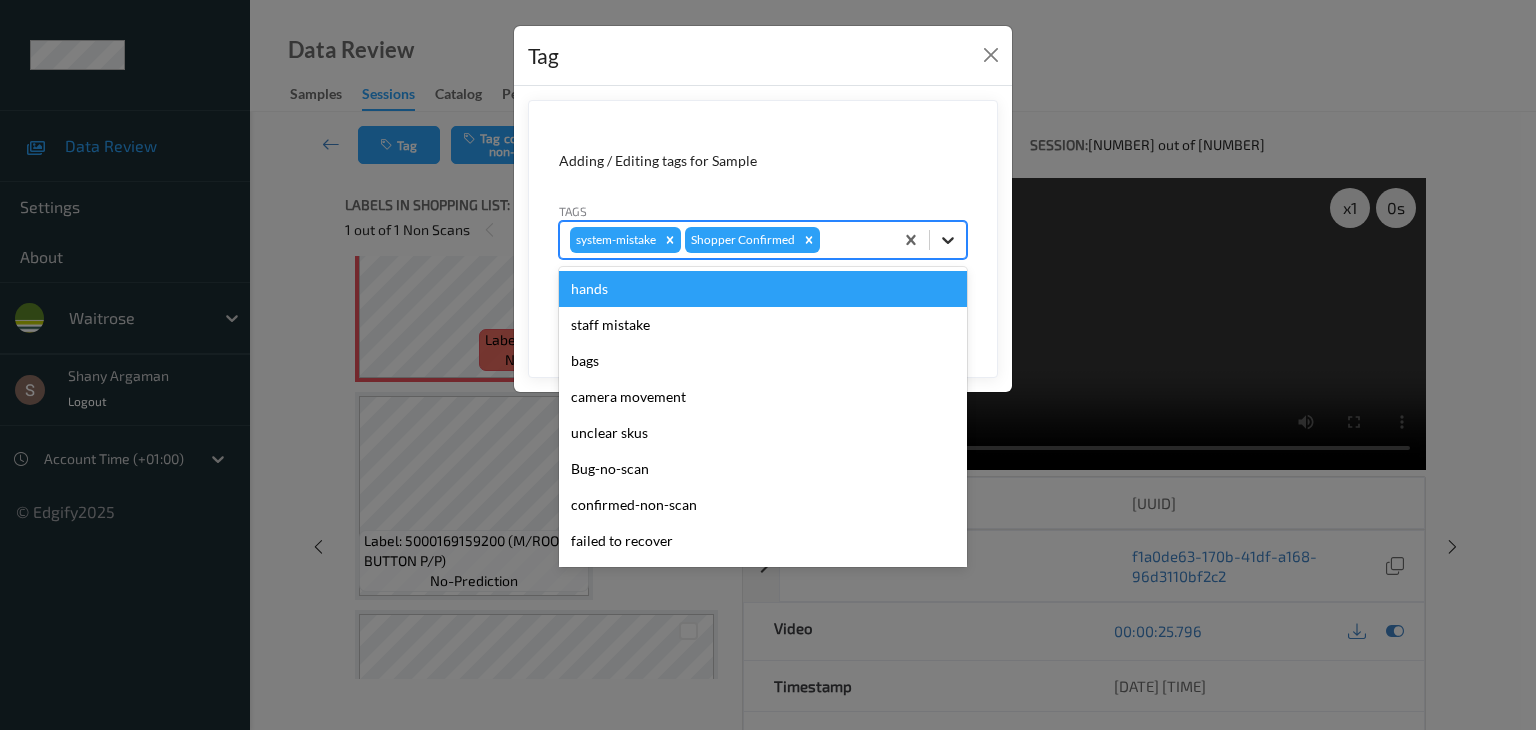 click 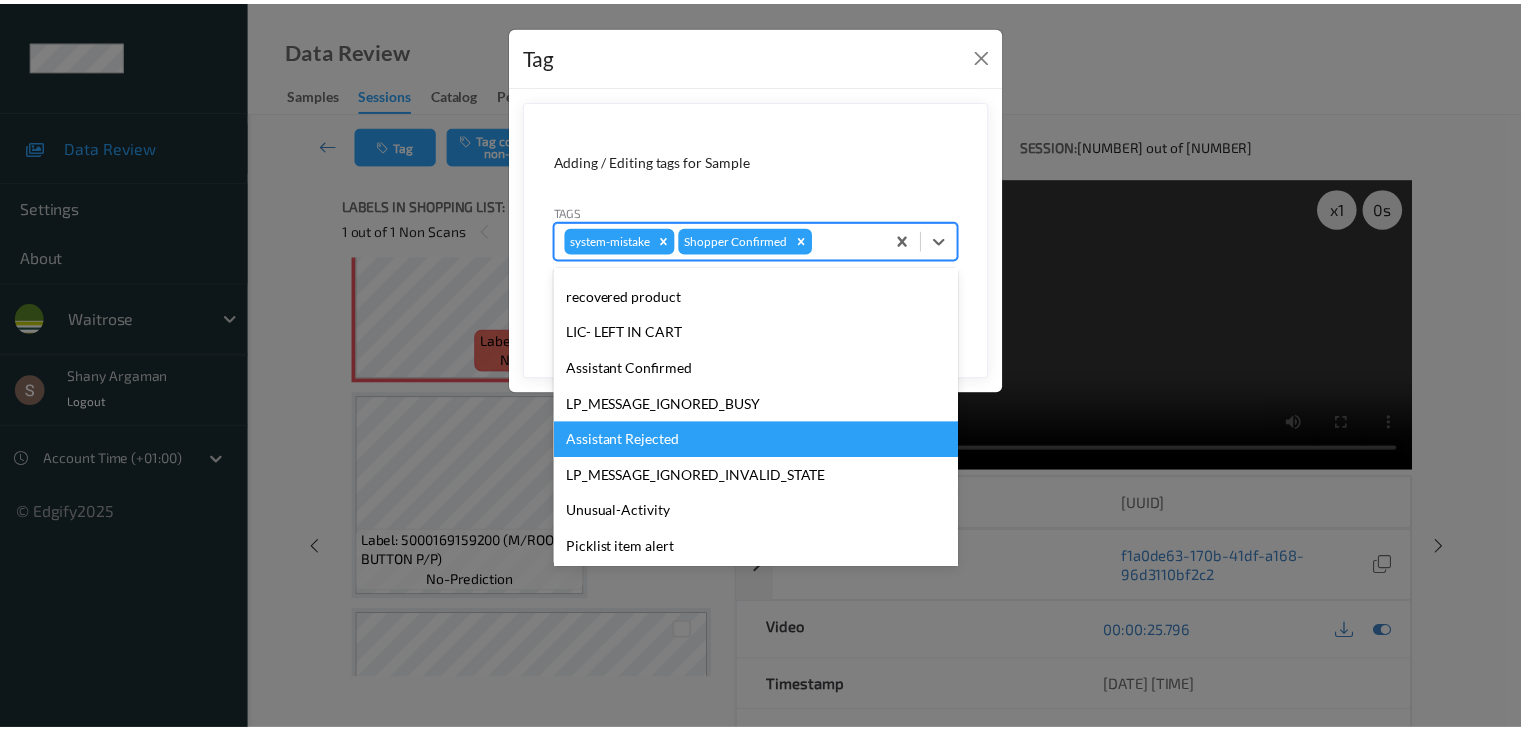 scroll, scrollTop: 356, scrollLeft: 0, axis: vertical 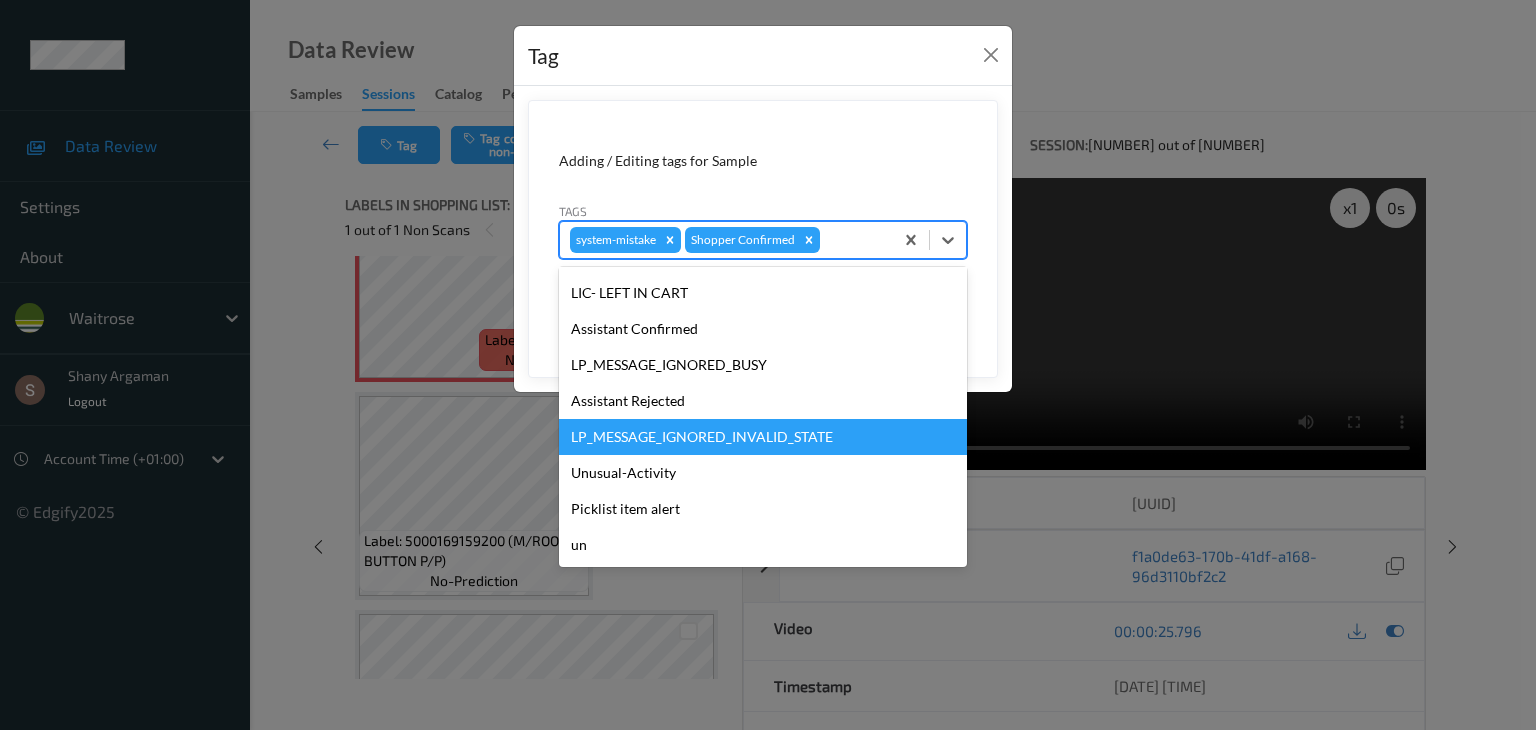 click on "Unusual-Activity" at bounding box center (763, 473) 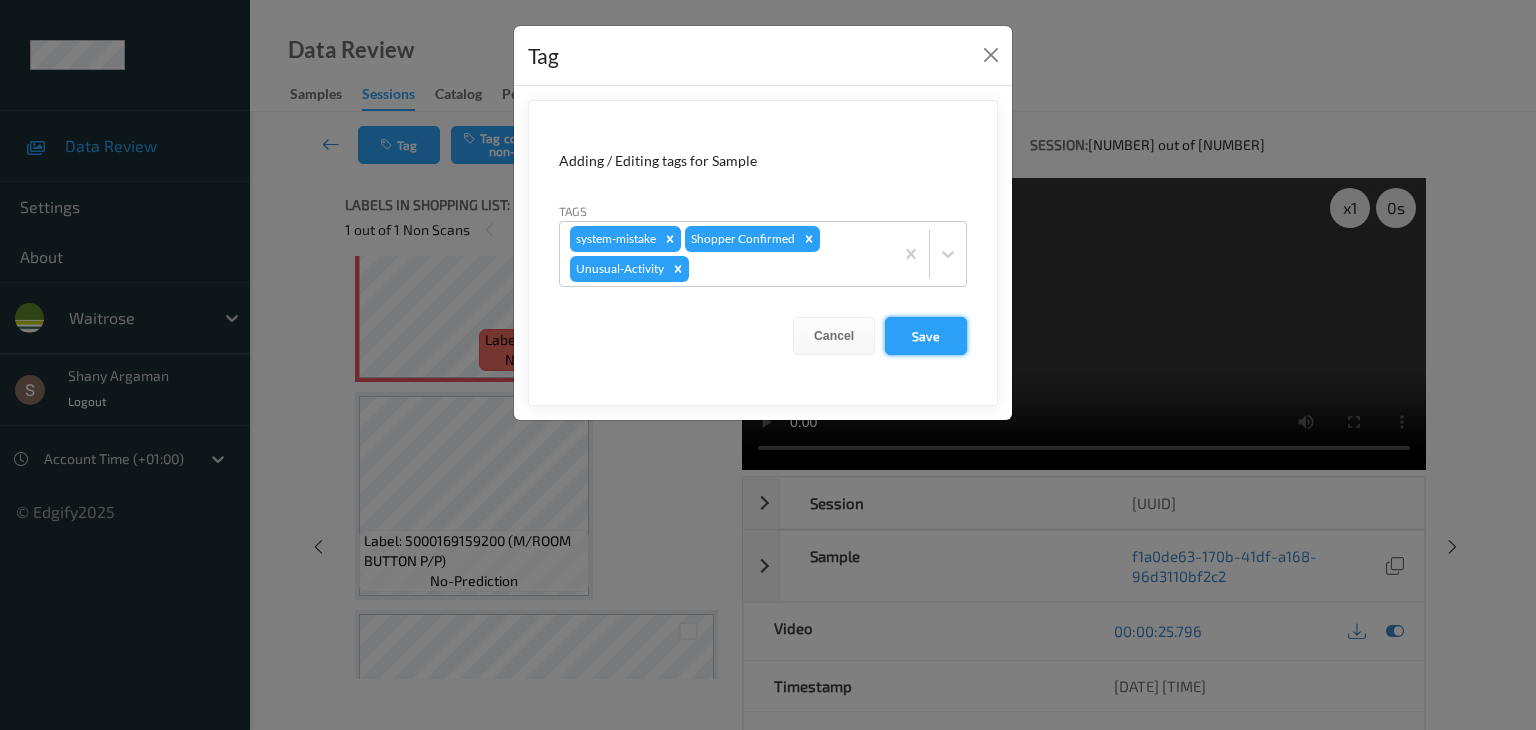 click on "Save" at bounding box center [926, 336] 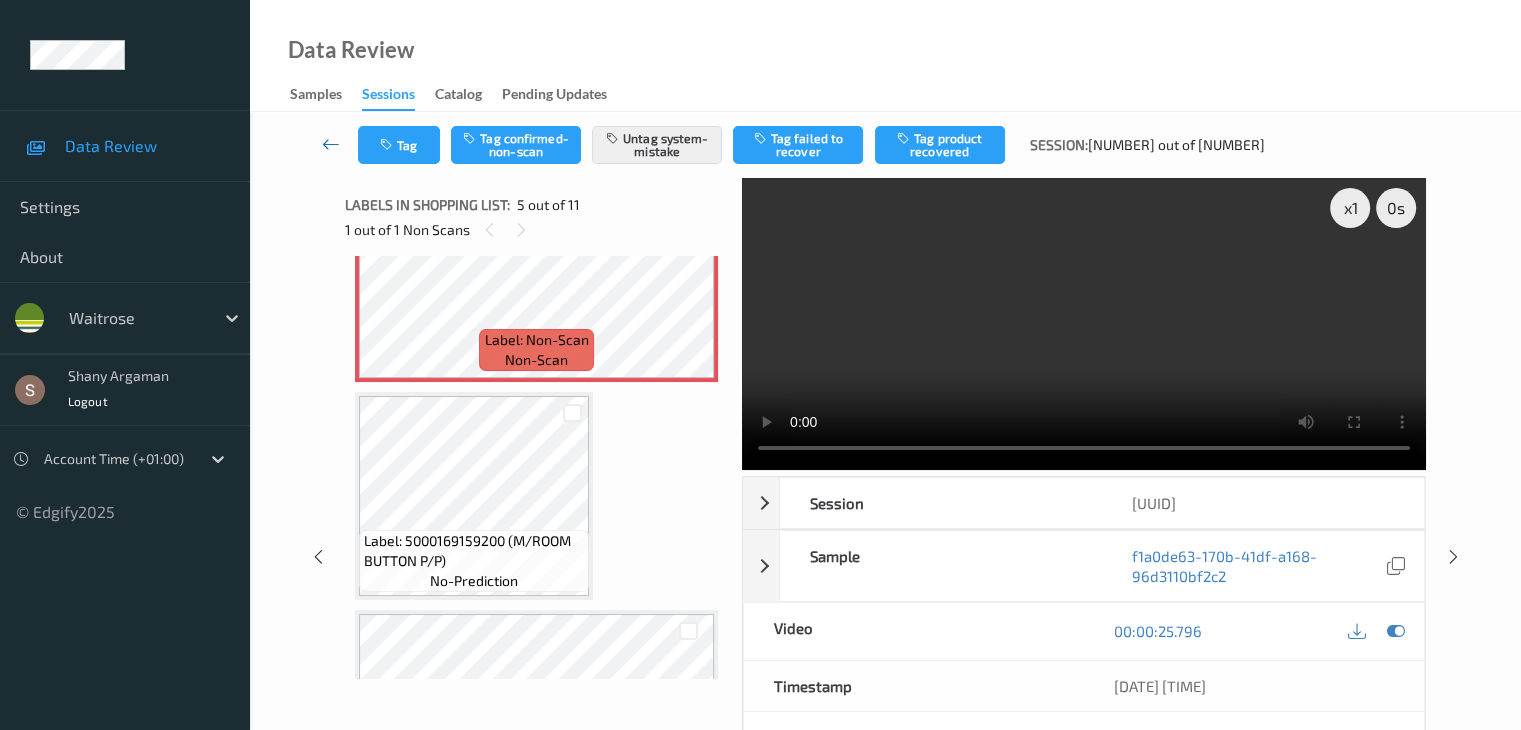 click at bounding box center [331, 144] 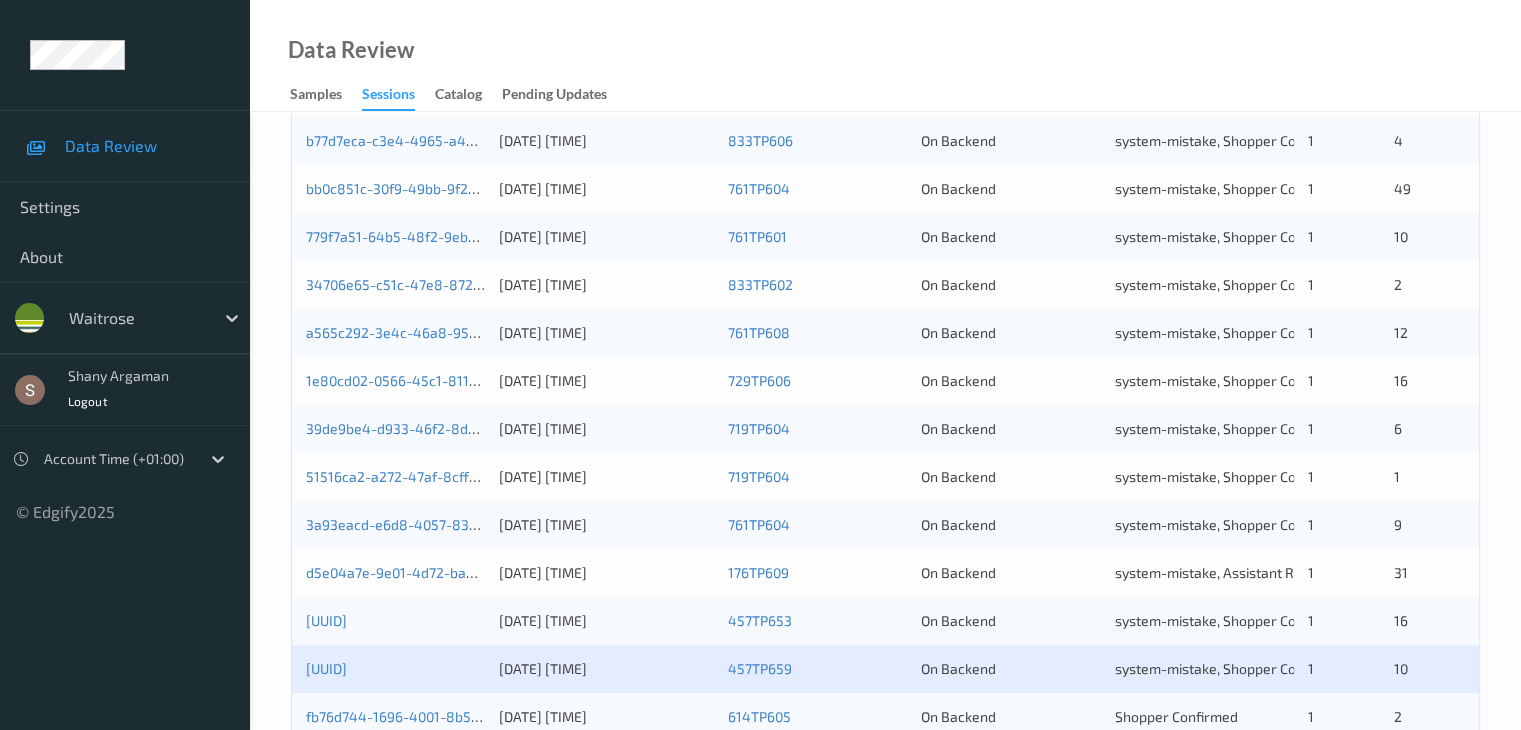scroll, scrollTop: 932, scrollLeft: 0, axis: vertical 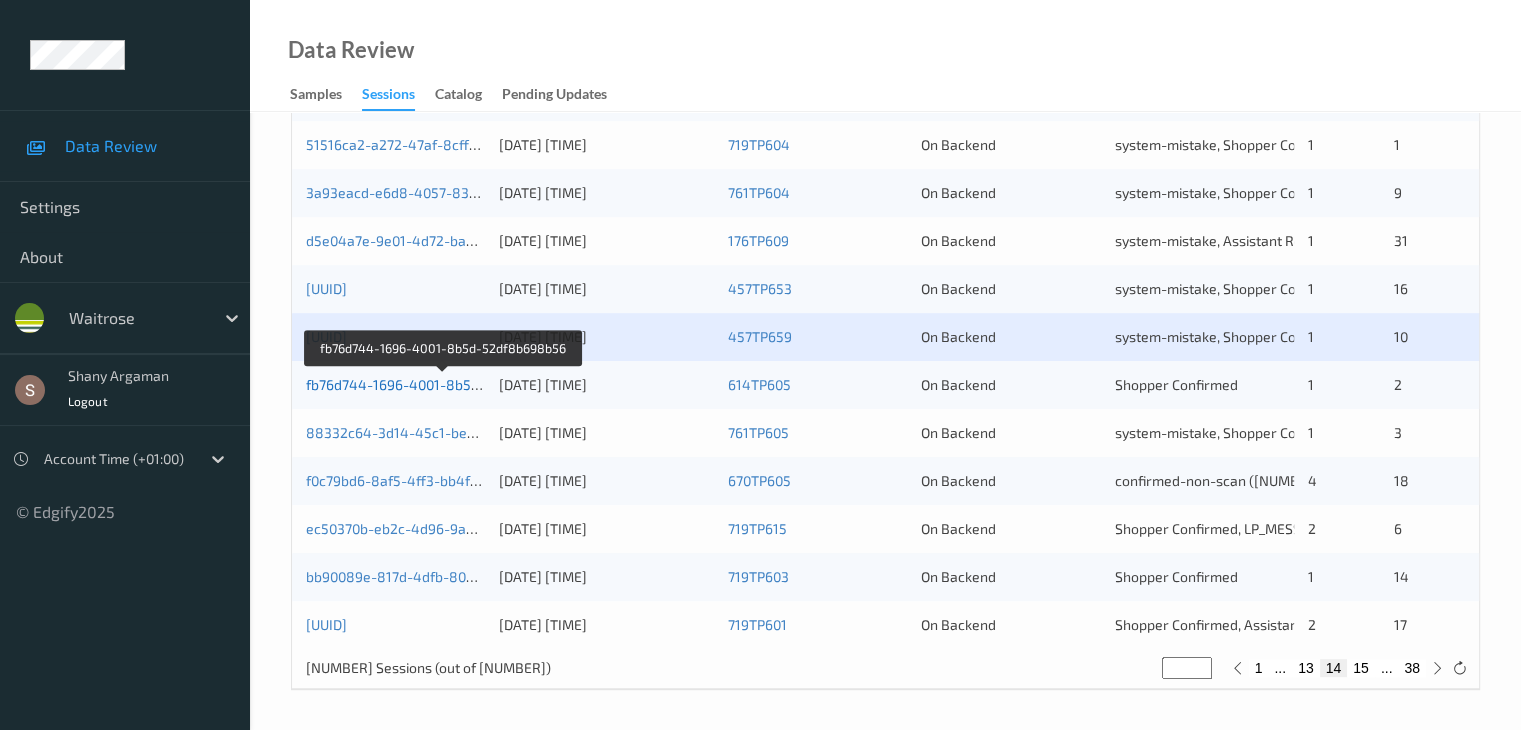 click on "fb76d744-1696-4001-8b5d-52df8b698b56" at bounding box center [443, 384] 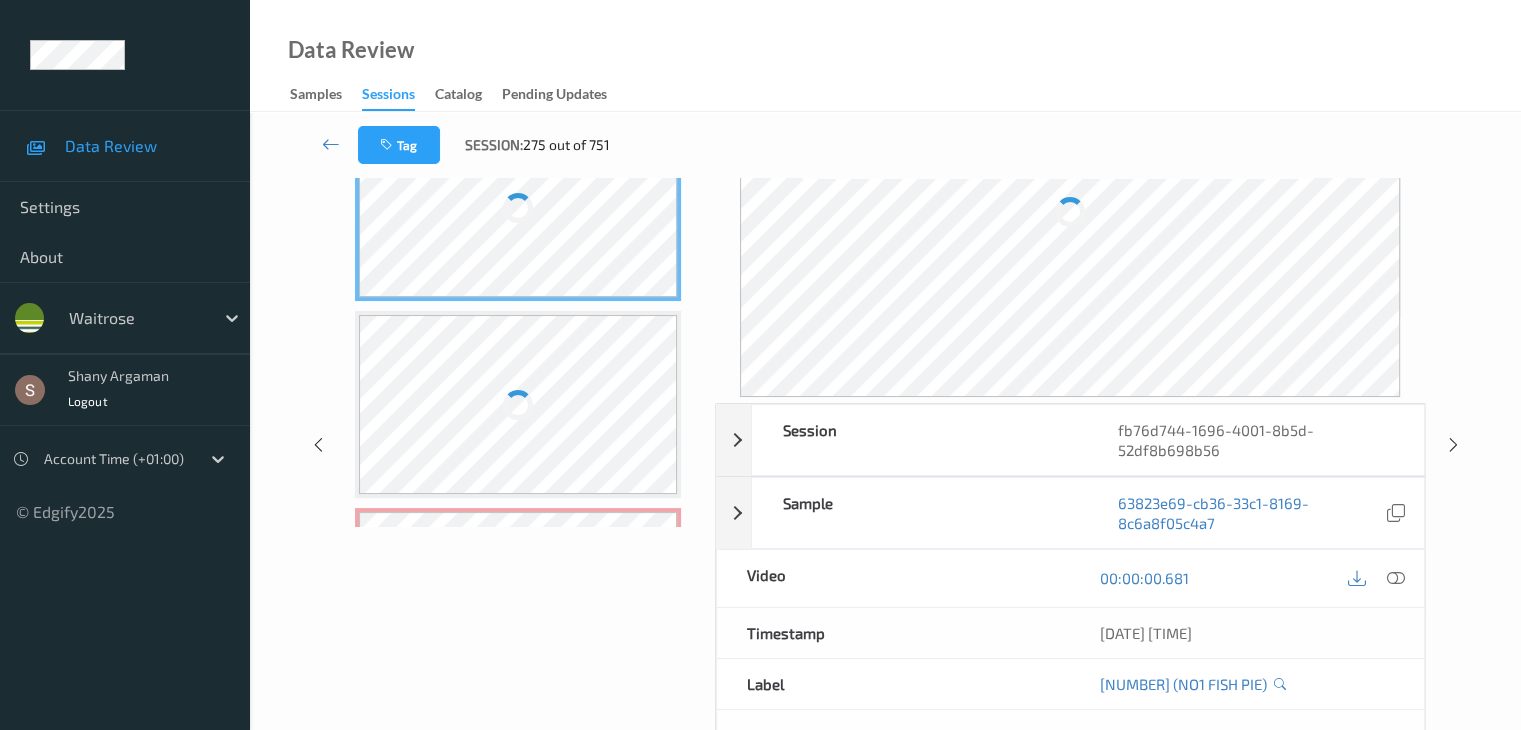 scroll, scrollTop: 0, scrollLeft: 0, axis: both 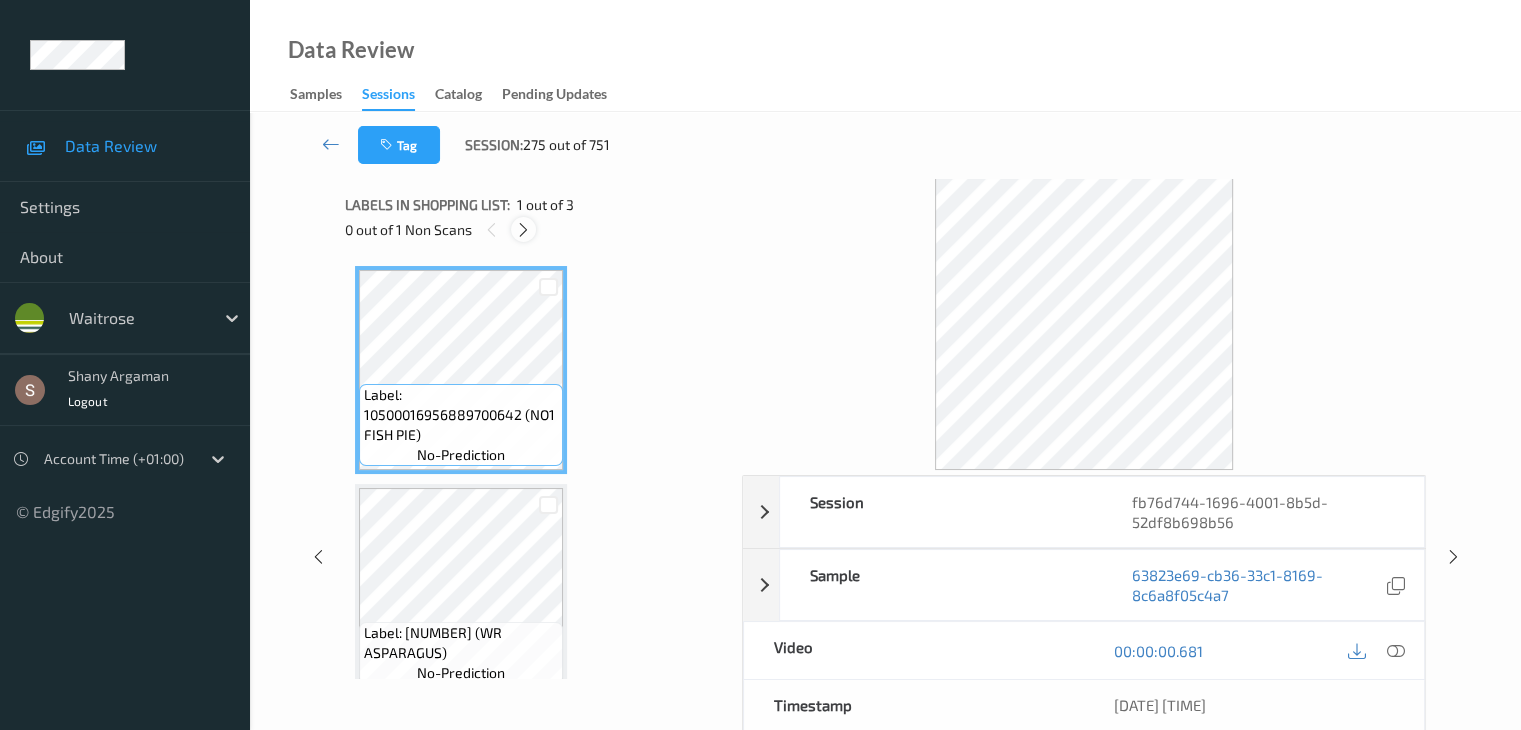 click at bounding box center (523, 230) 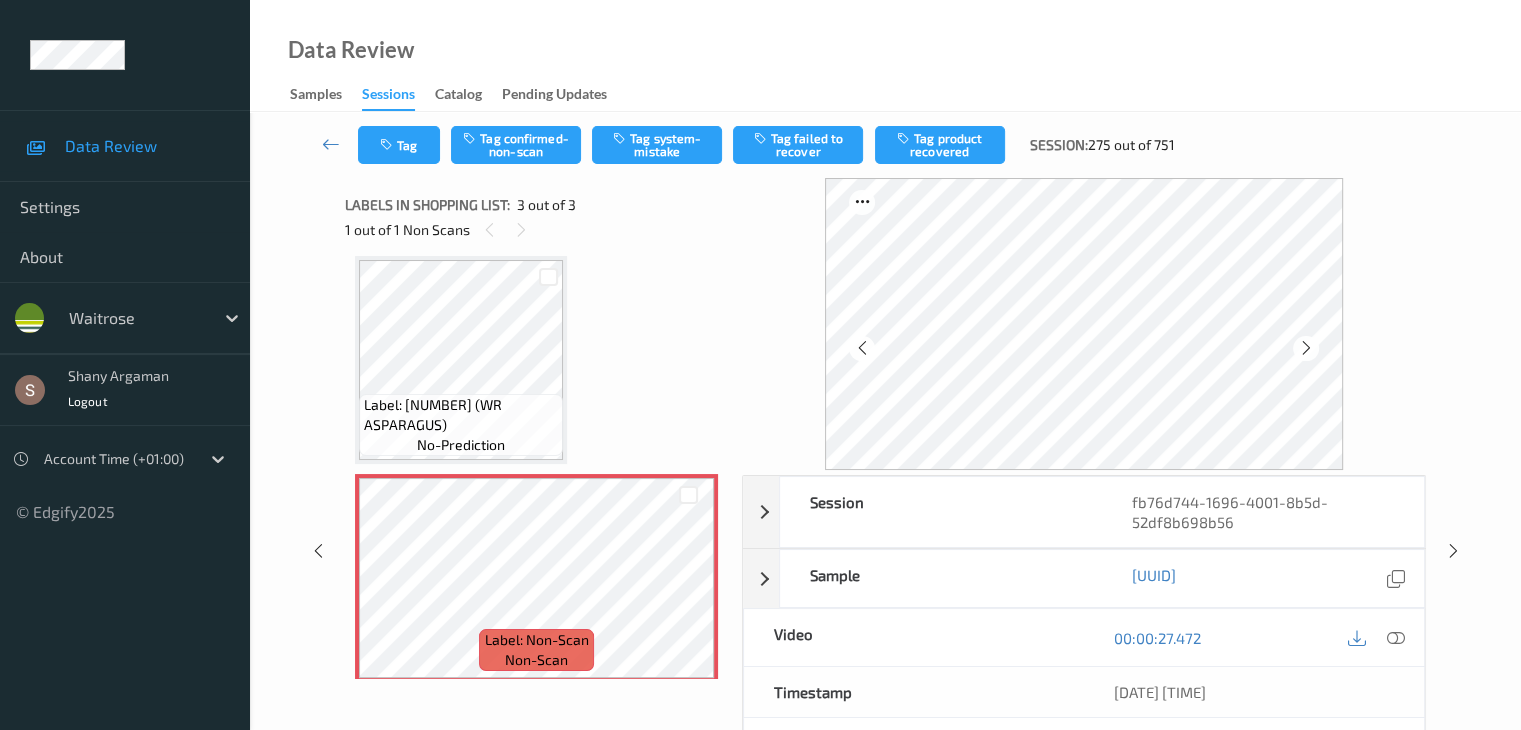 click on "Tag Tag   confirmed-non-scan Tag   system-mistake Tag   failed to recover Tag   product recovered Session: 275 out of 751" at bounding box center [885, 145] 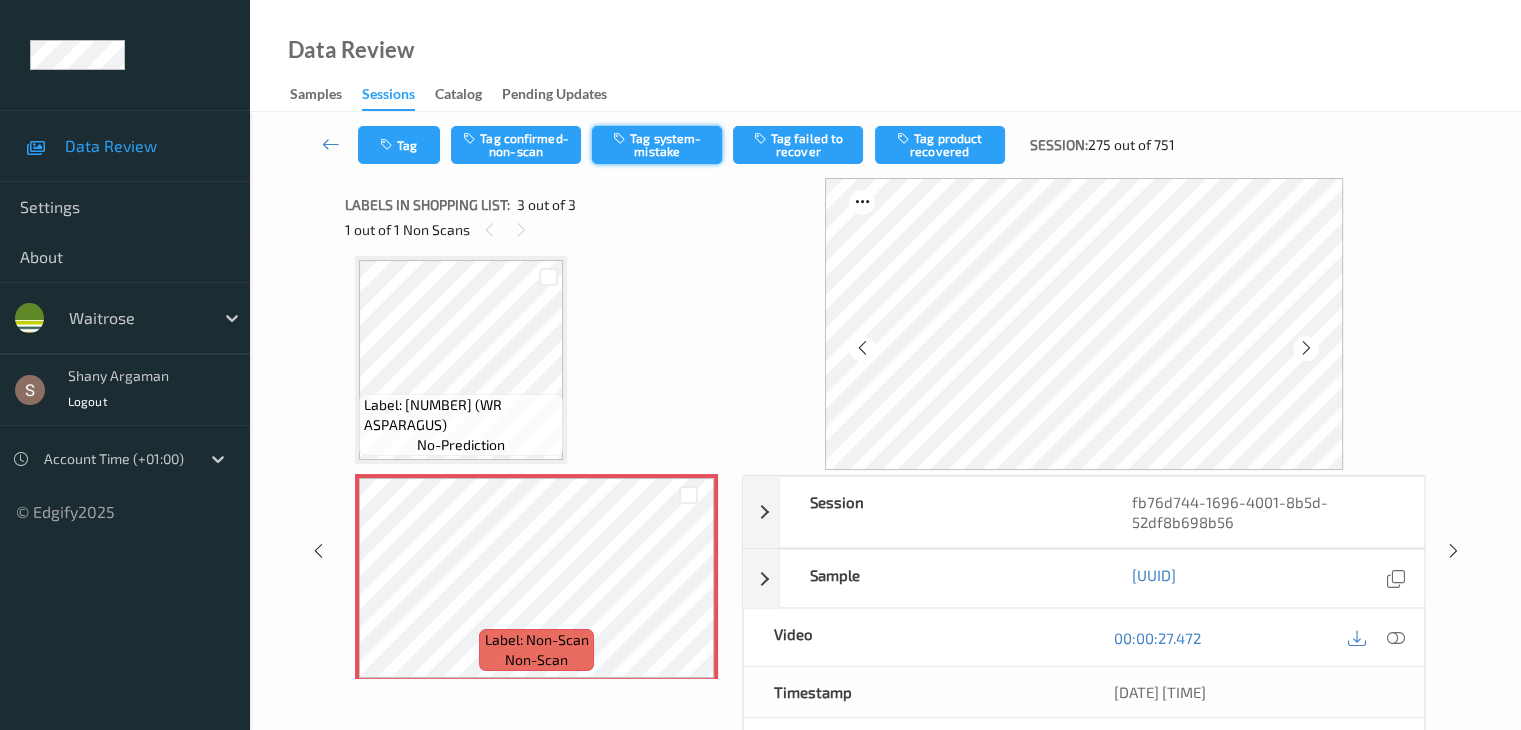 click on "Tag   system-mistake" at bounding box center [657, 145] 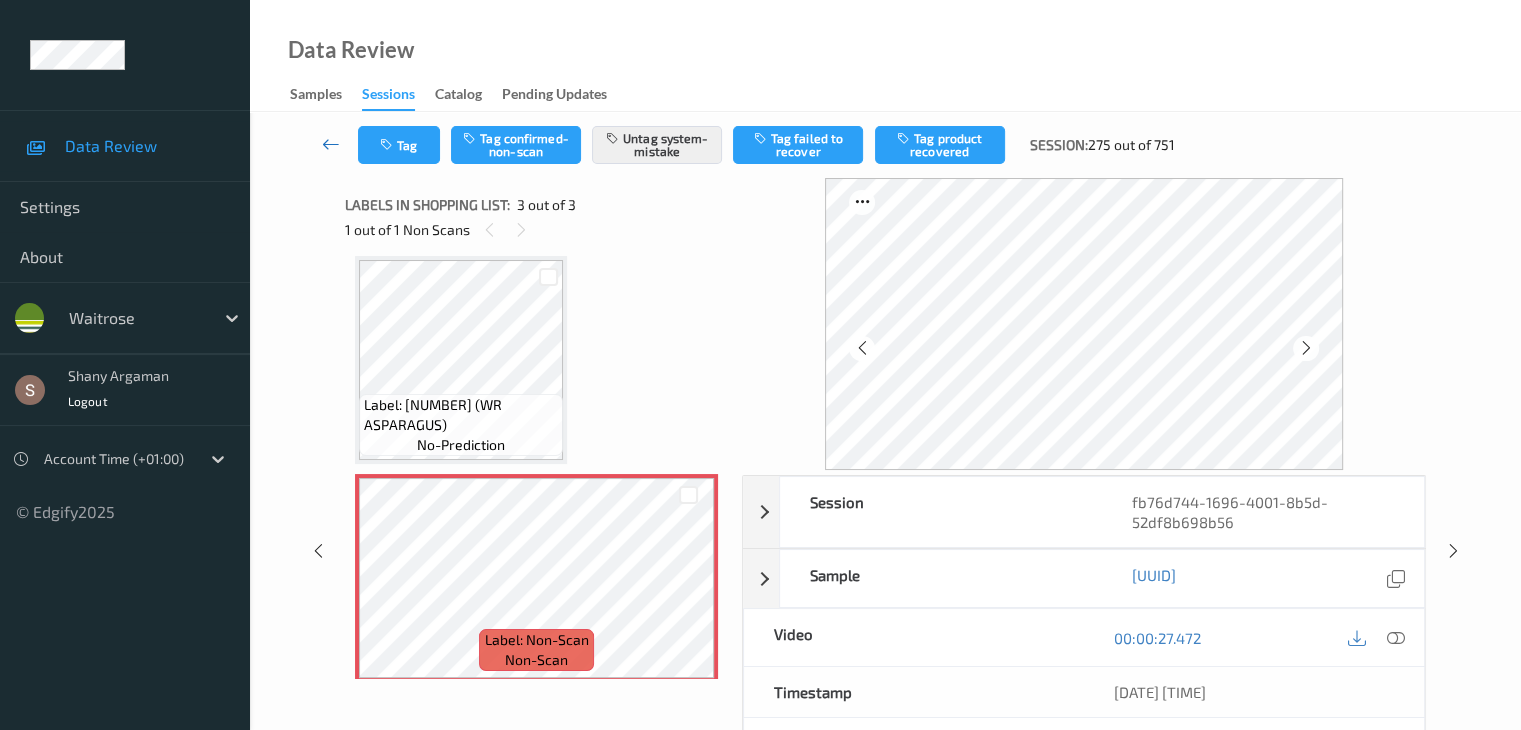 click at bounding box center [331, 145] 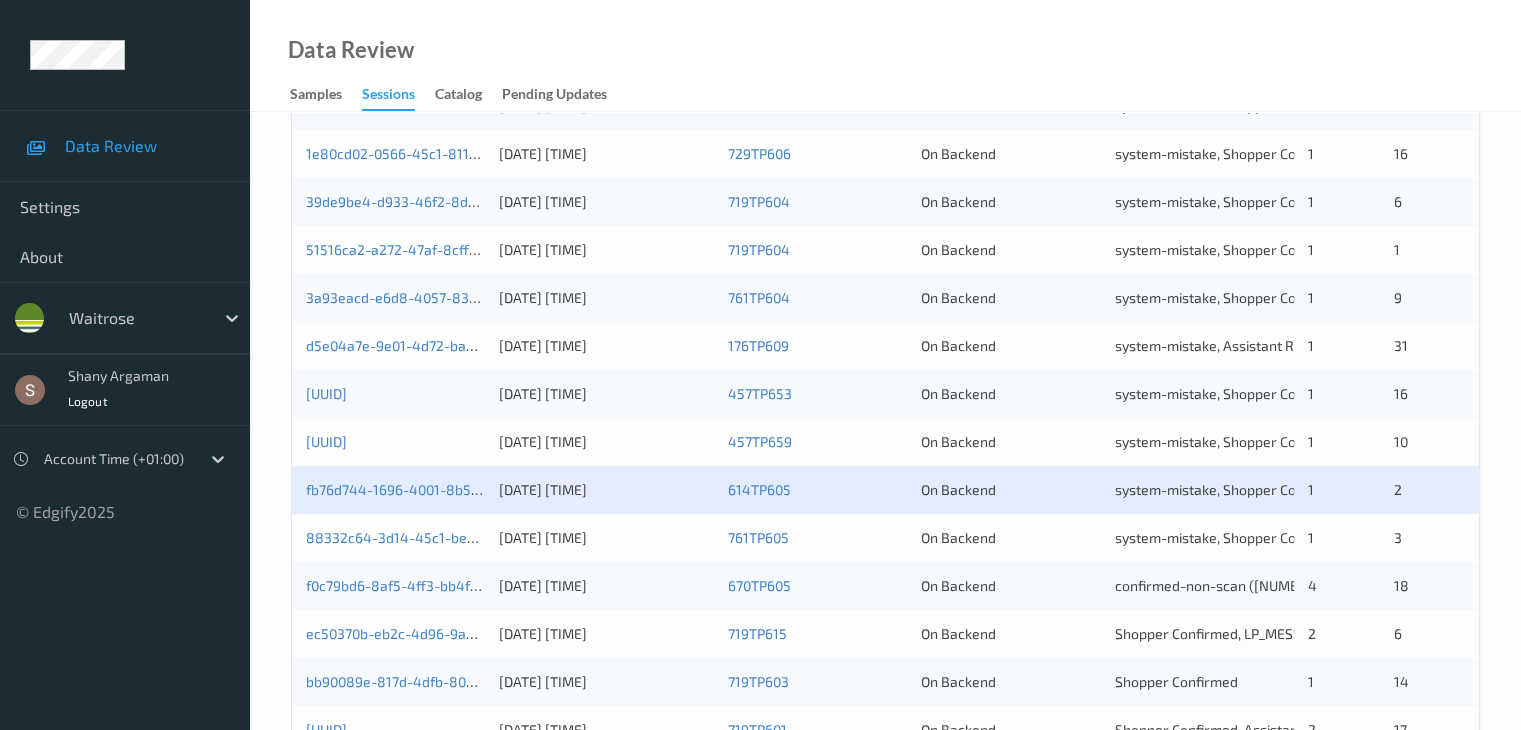 scroll, scrollTop: 932, scrollLeft: 0, axis: vertical 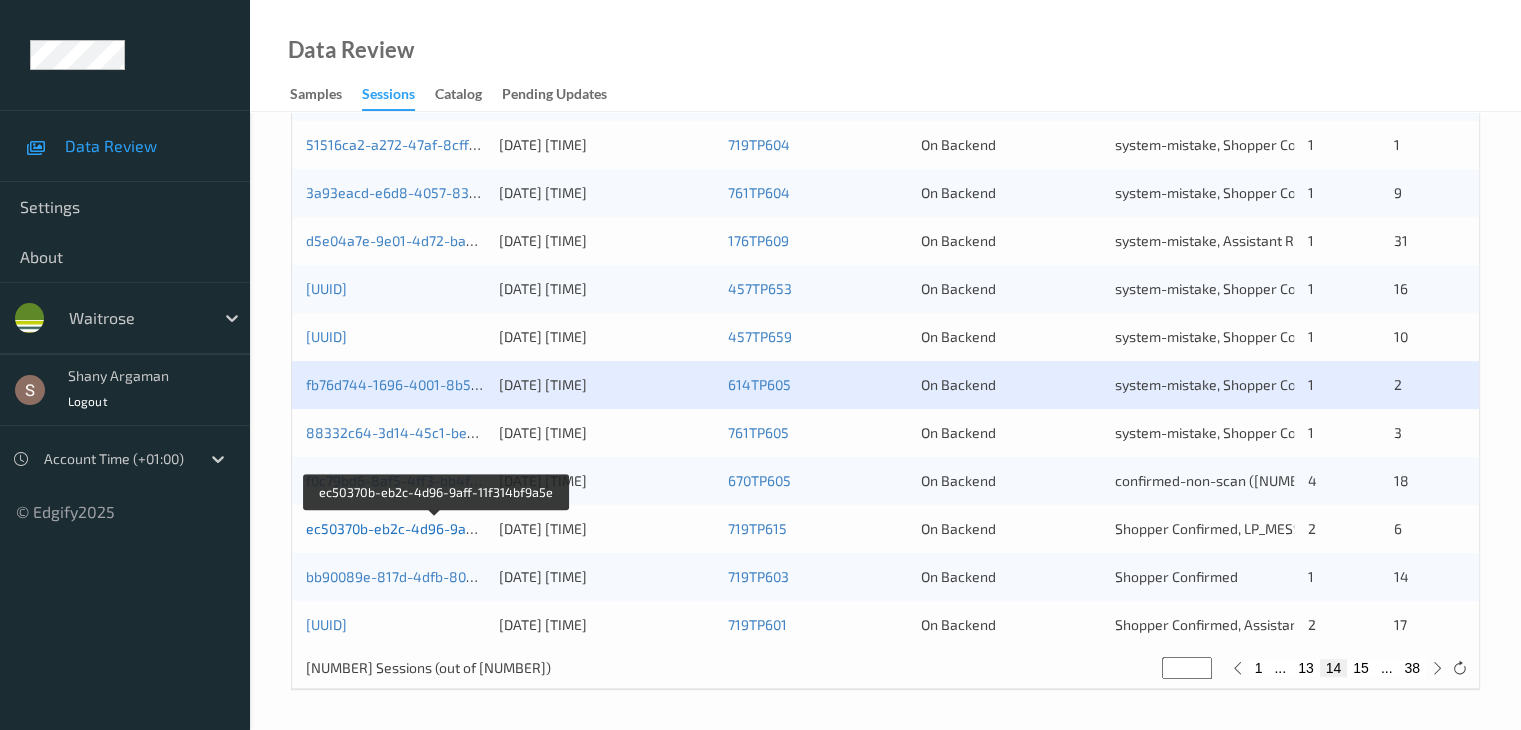 click on "ec50370b-eb2c-4d96-9aff-11f314bf9a5e" at bounding box center (436, 528) 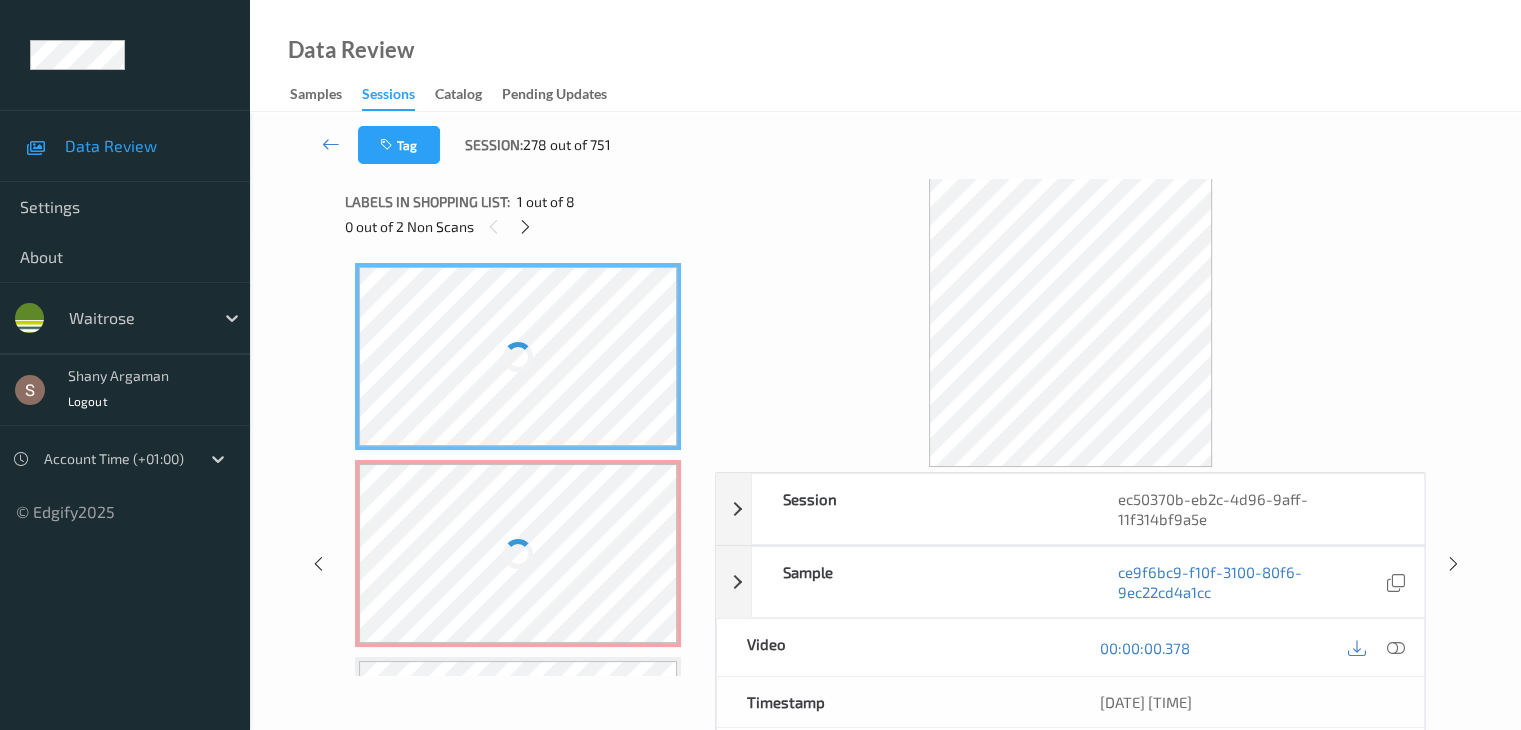 scroll, scrollTop: 0, scrollLeft: 0, axis: both 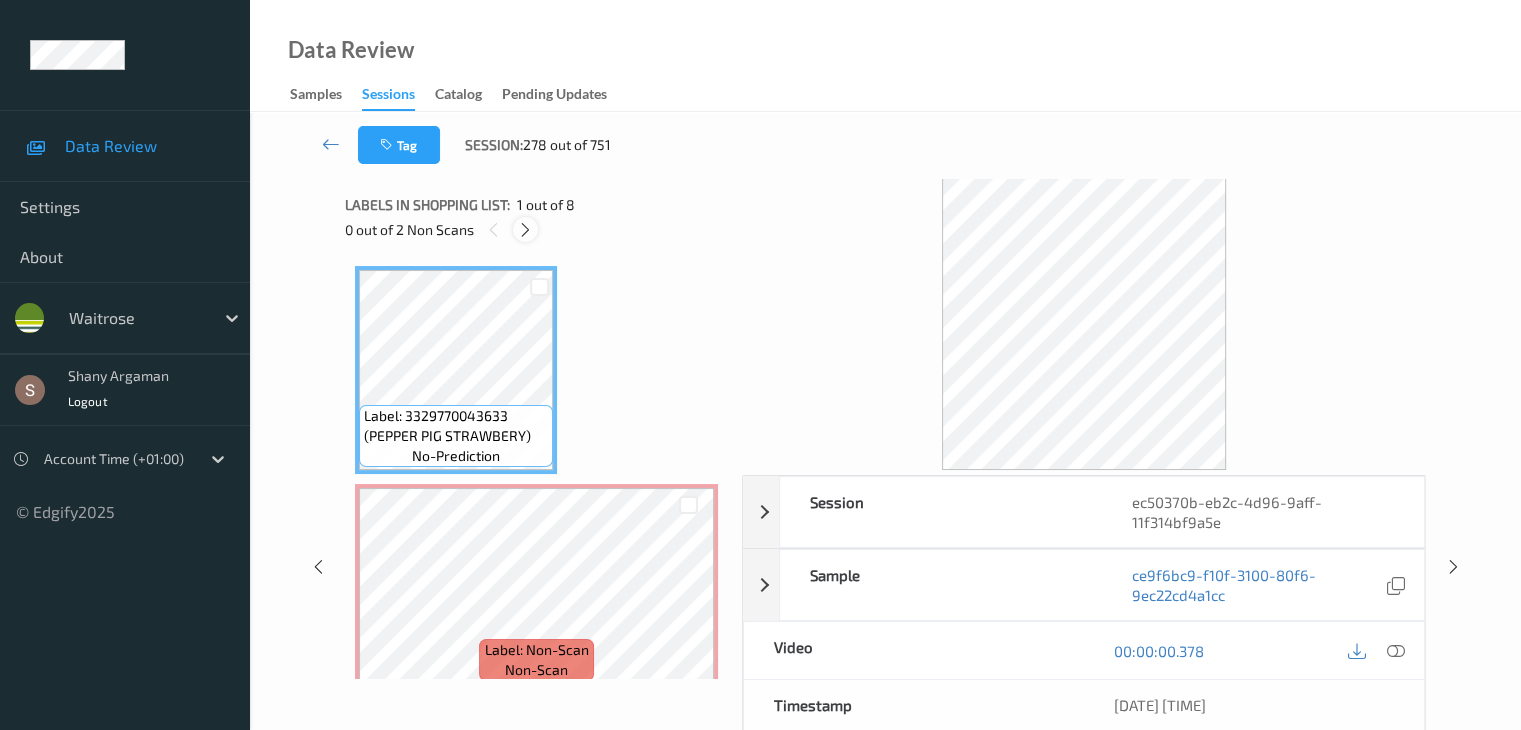 click at bounding box center (525, 229) 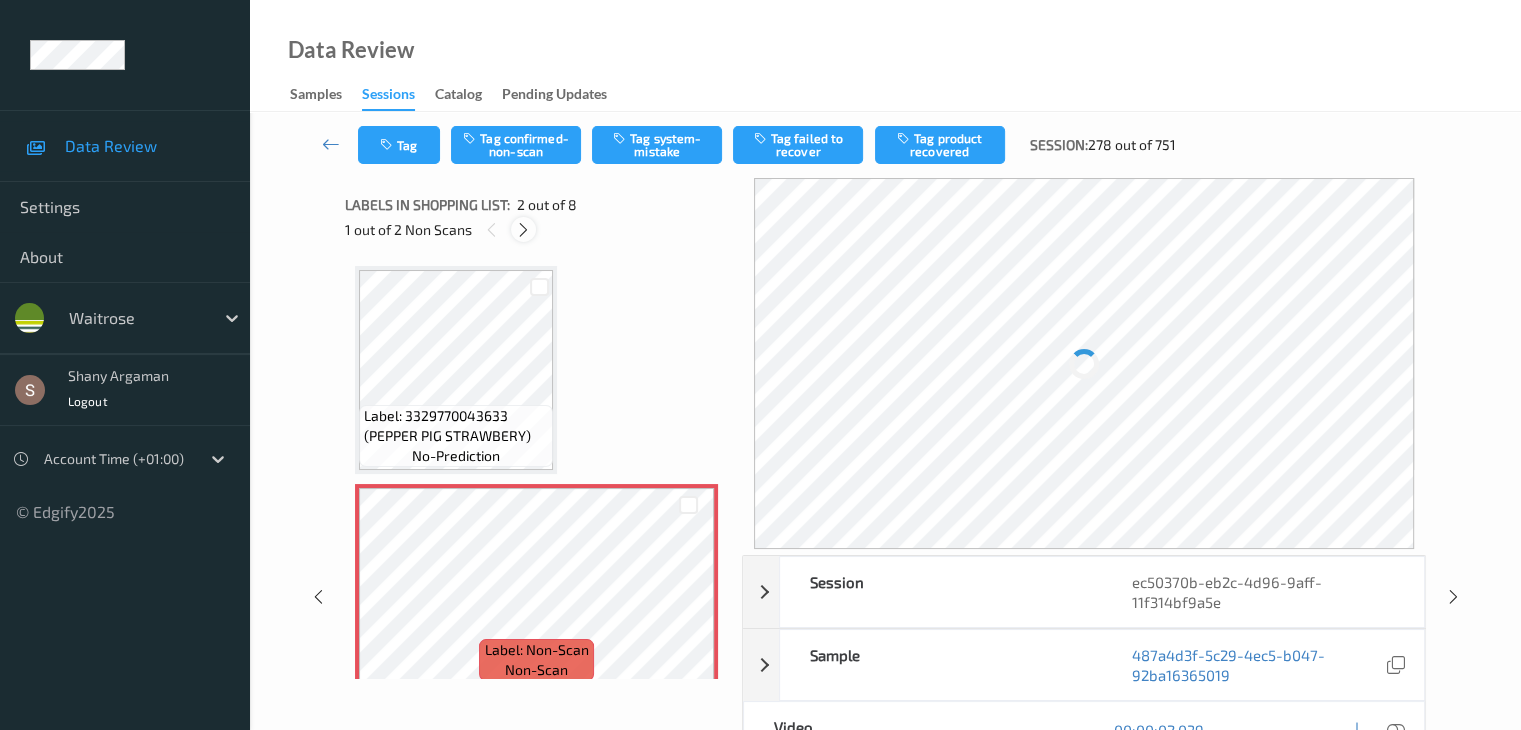 scroll, scrollTop: 10, scrollLeft: 0, axis: vertical 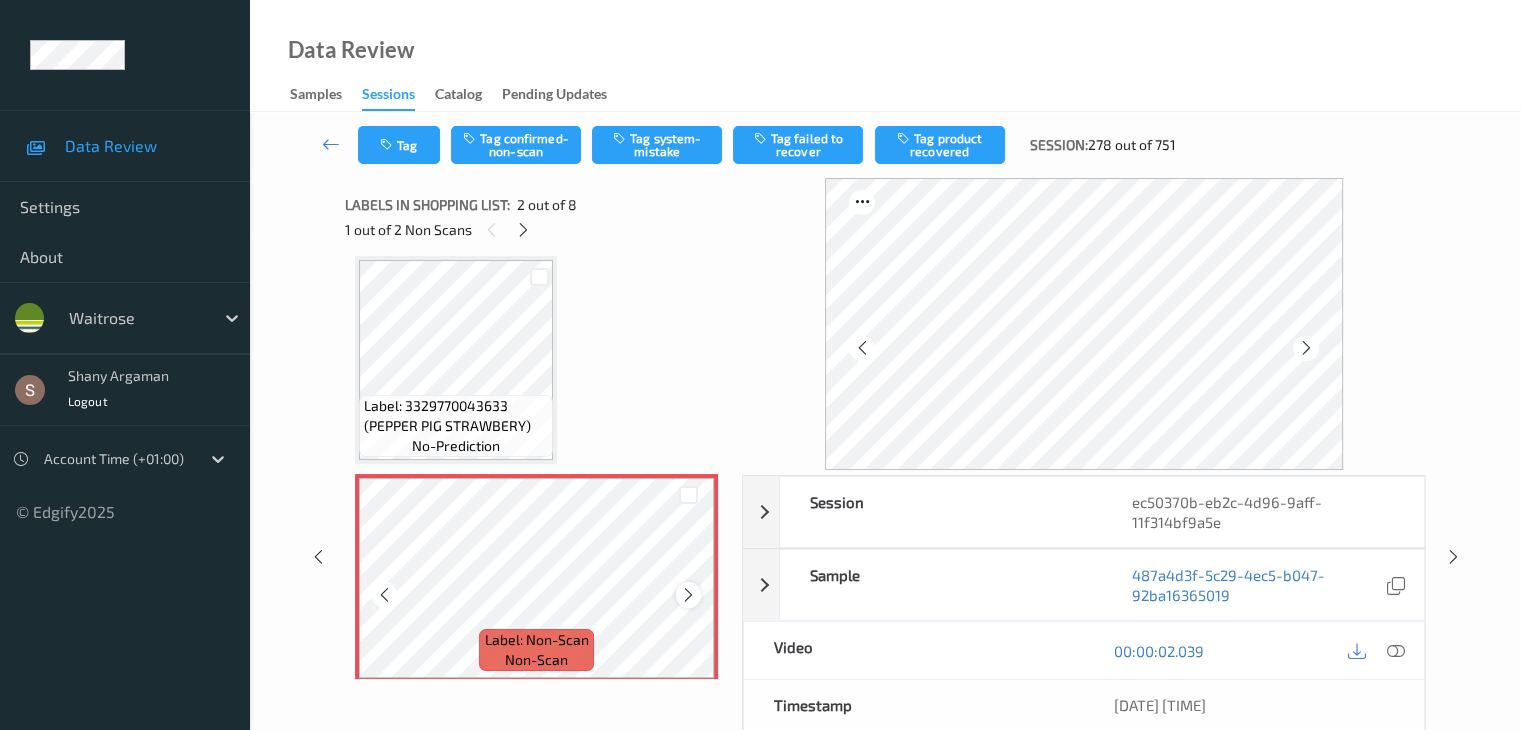 click at bounding box center (688, 595) 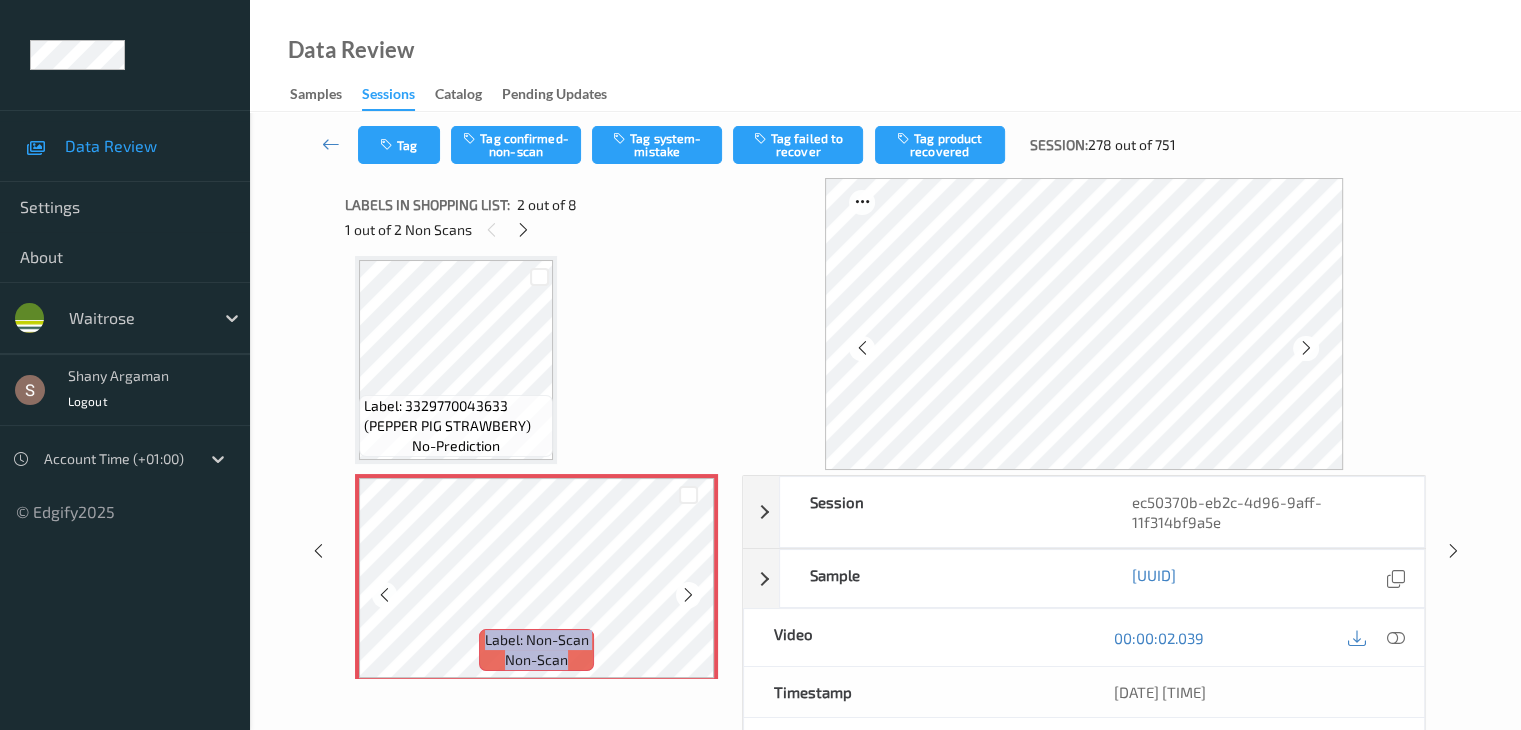 click at bounding box center (688, 595) 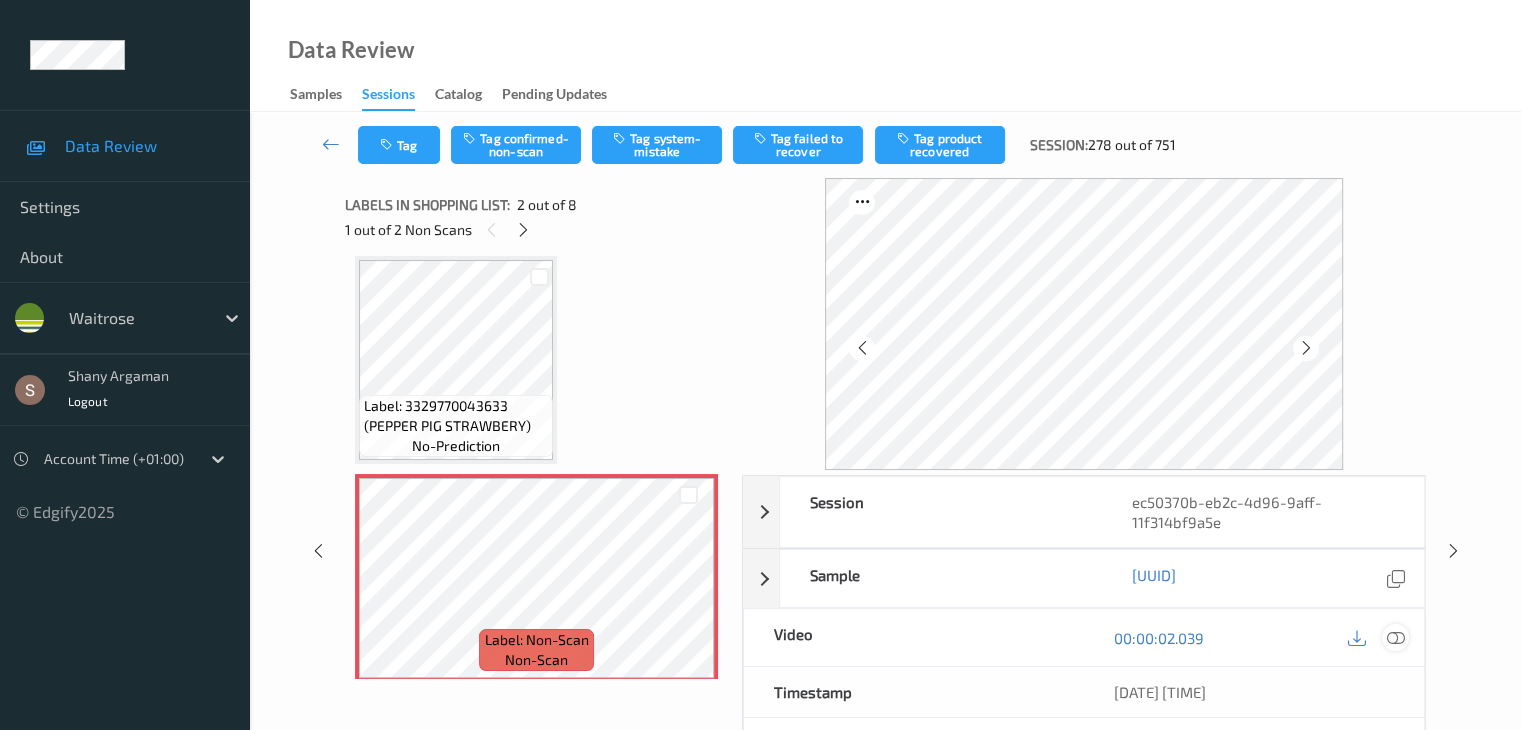 click at bounding box center (1395, 638) 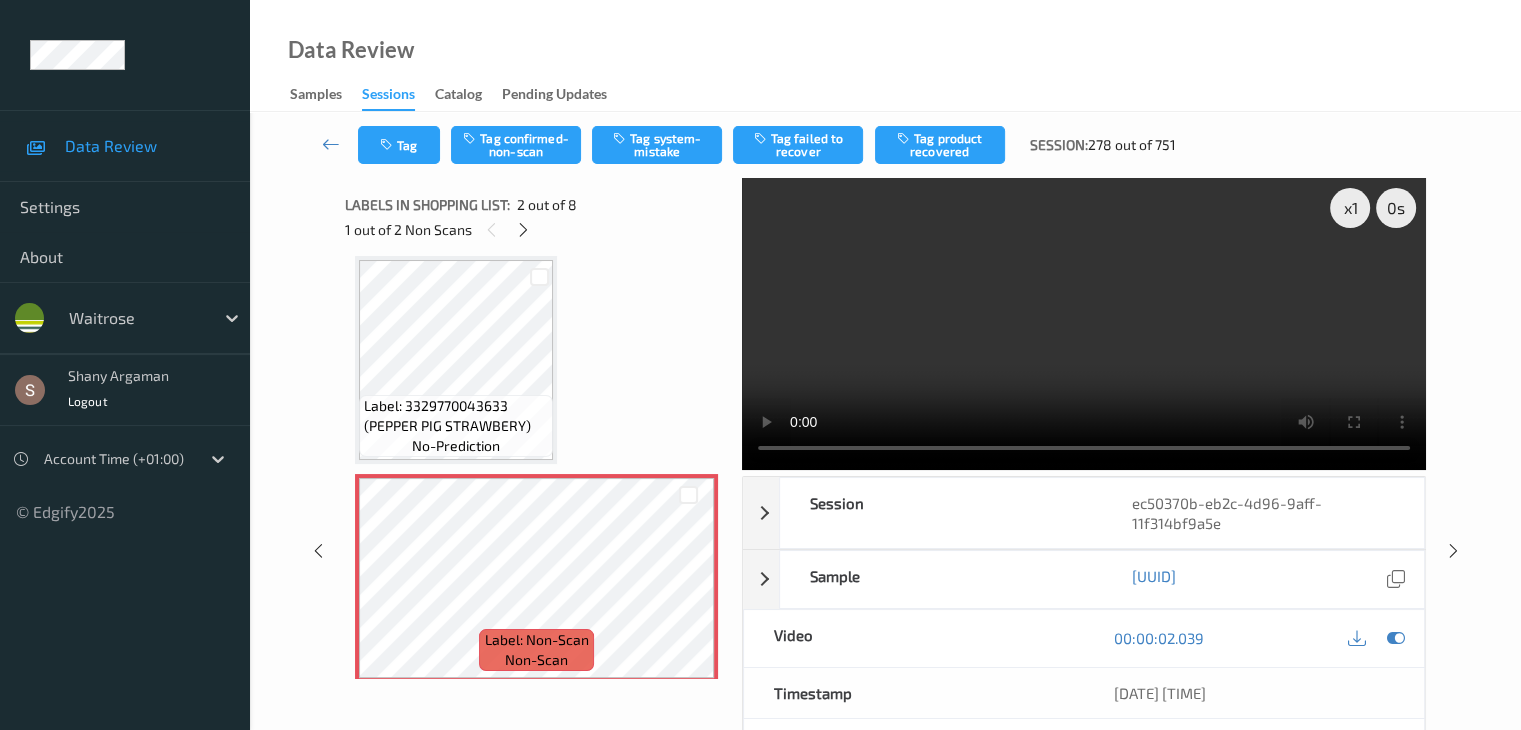 click at bounding box center [1084, 324] 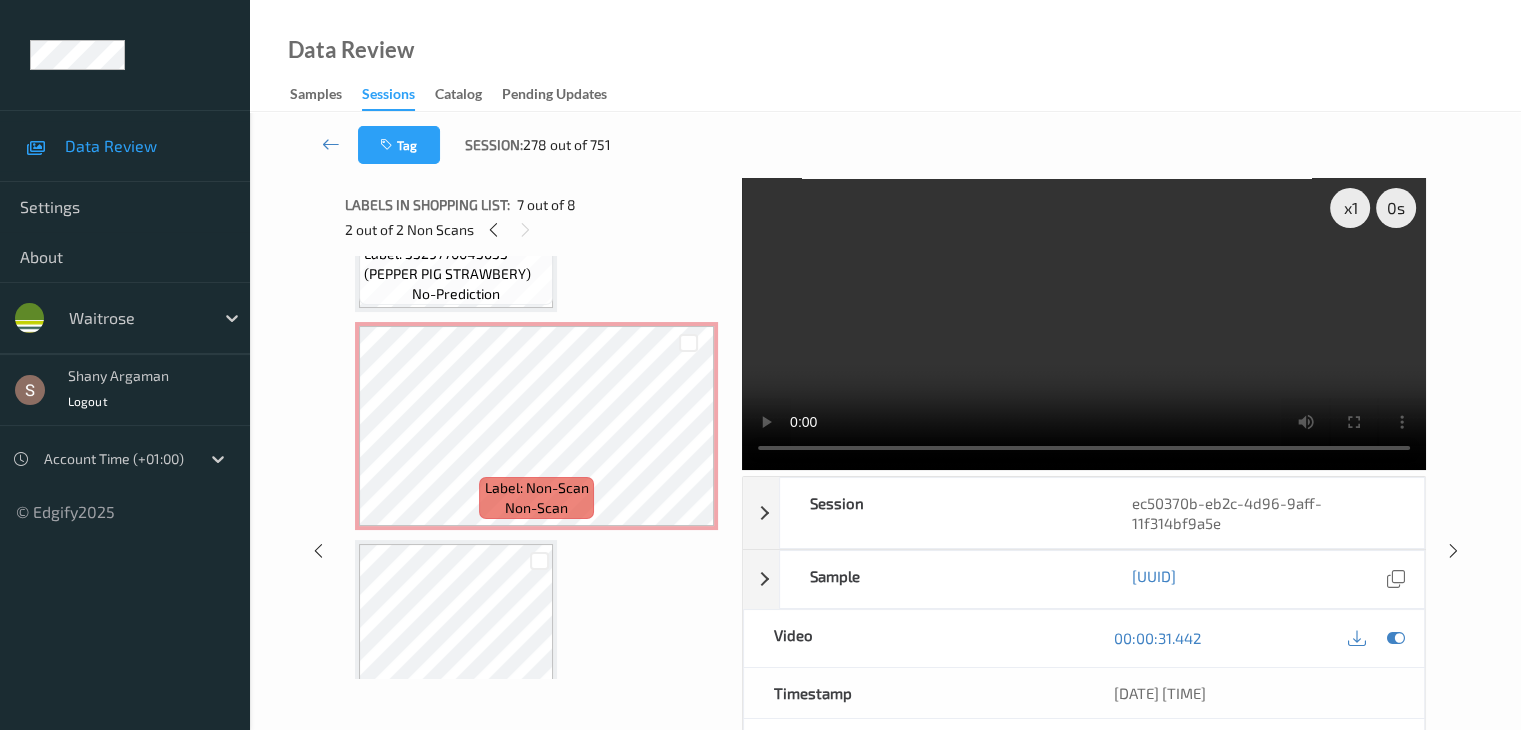 scroll, scrollTop: 110, scrollLeft: 0, axis: vertical 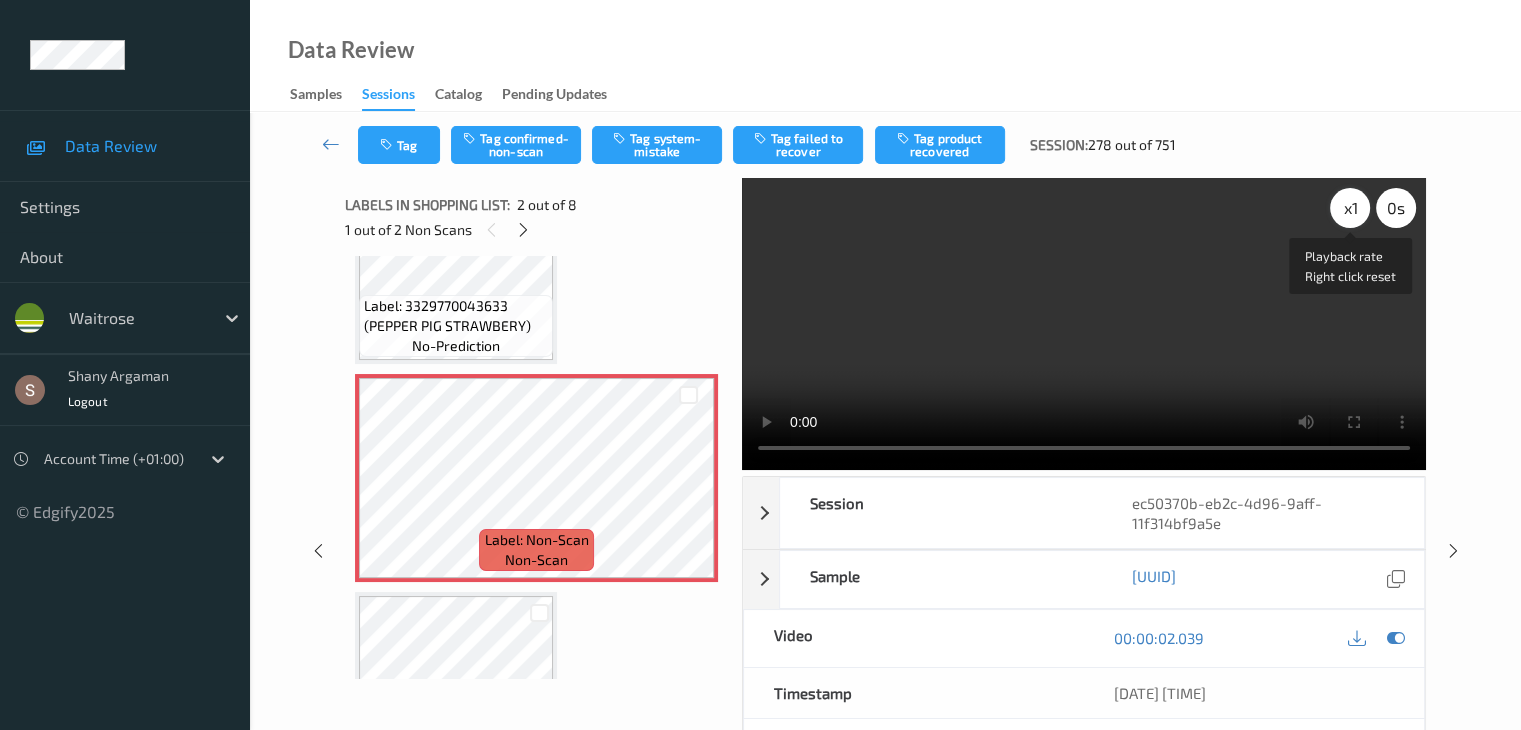 click on "x 1" at bounding box center (1350, 208) 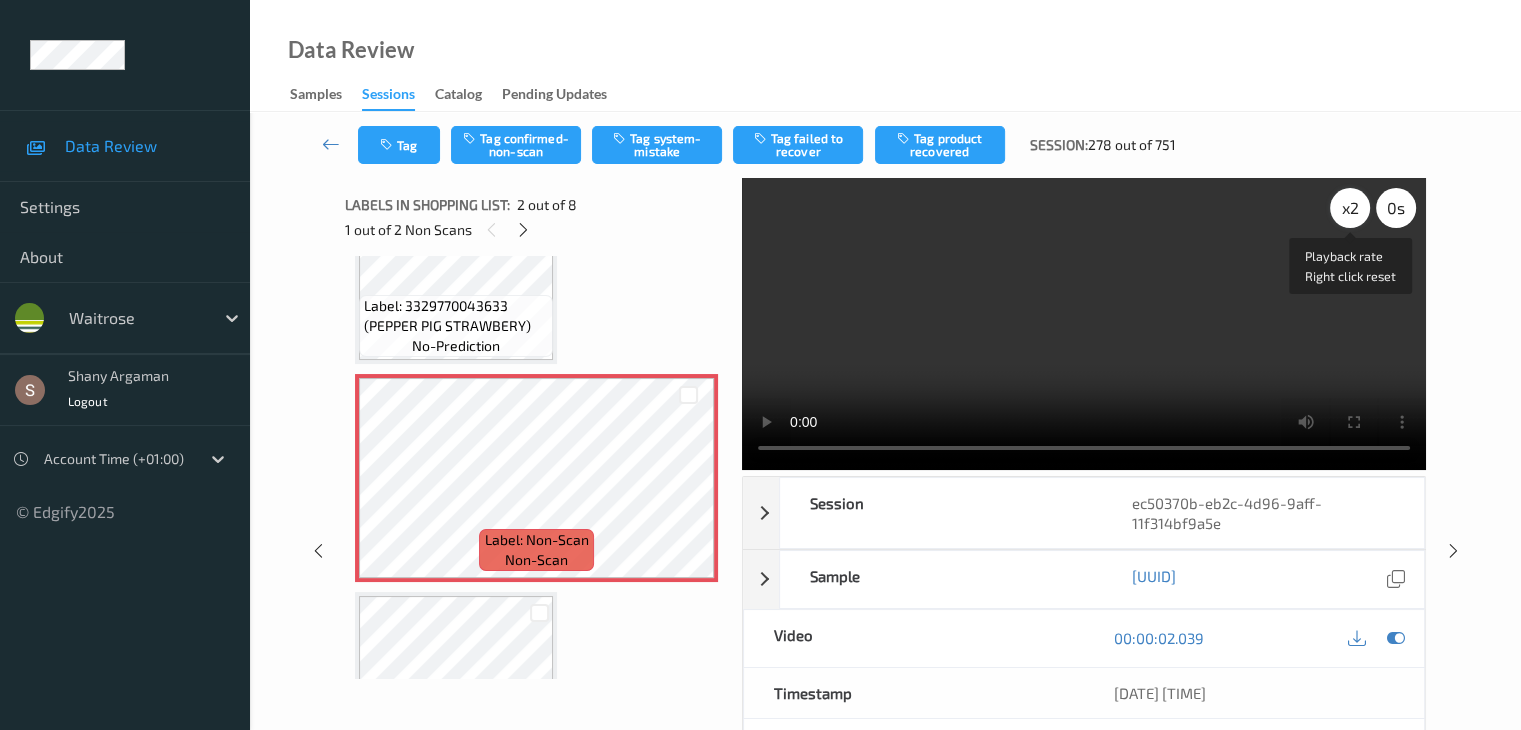 click on "x 2" at bounding box center [1350, 208] 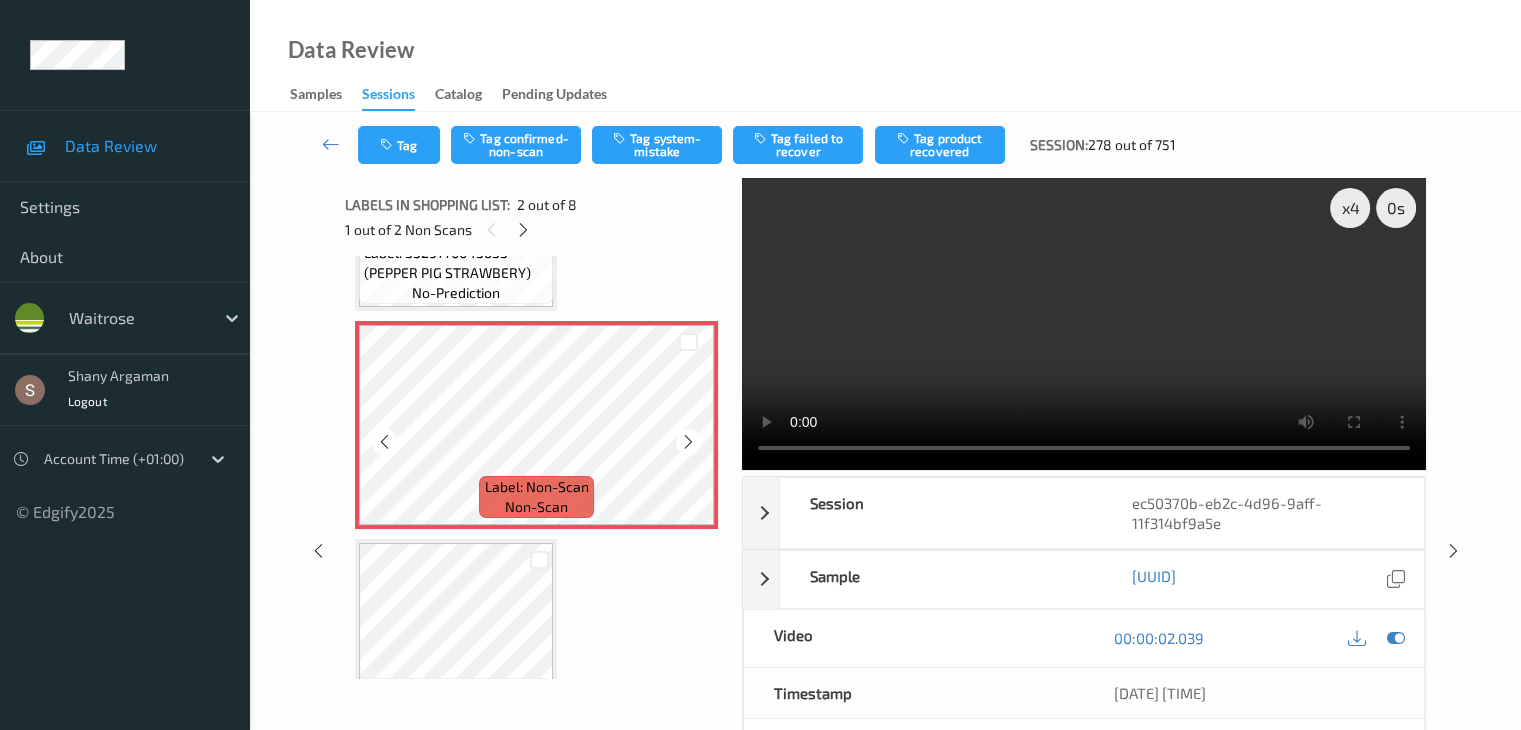 scroll, scrollTop: 210, scrollLeft: 0, axis: vertical 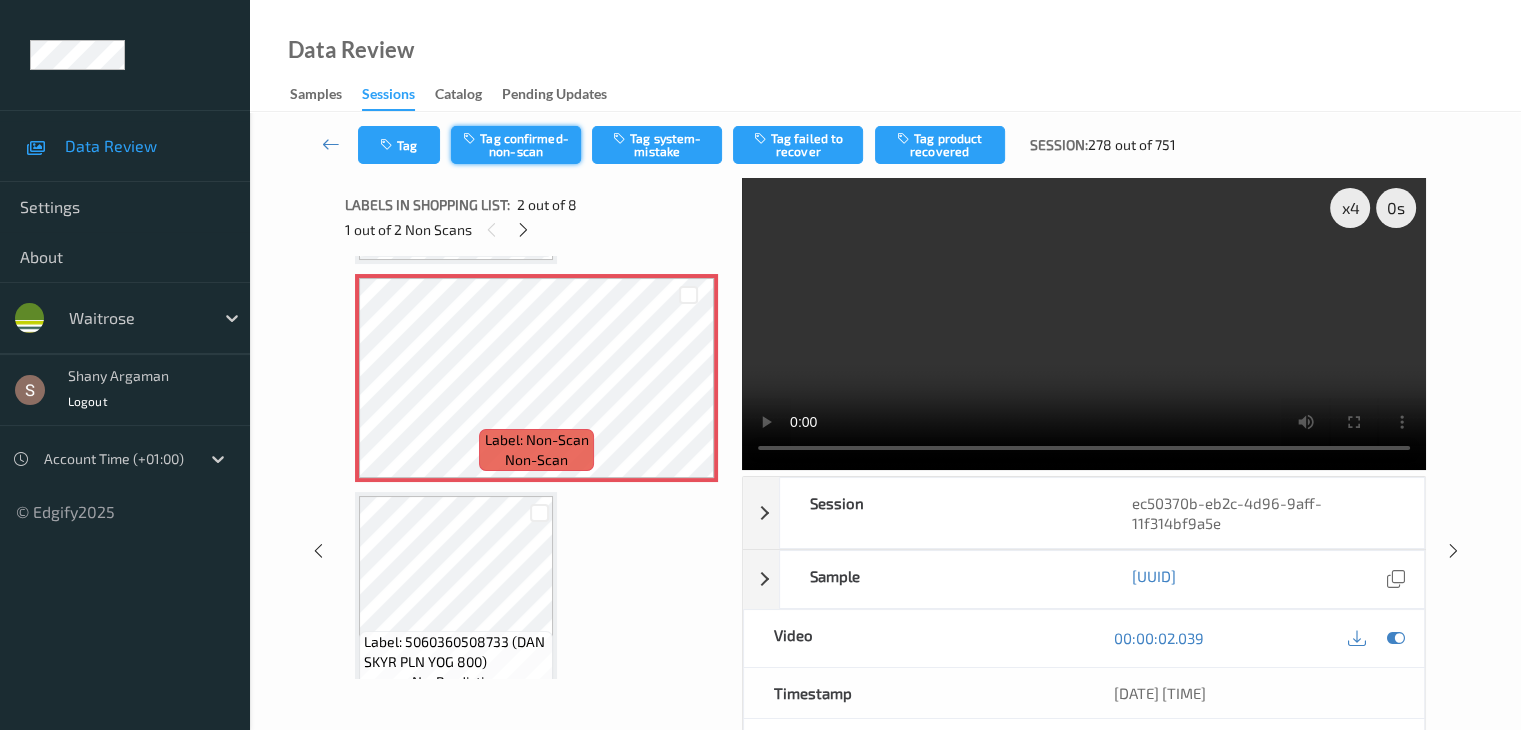 click on "Tag   confirmed-non-scan" at bounding box center [516, 145] 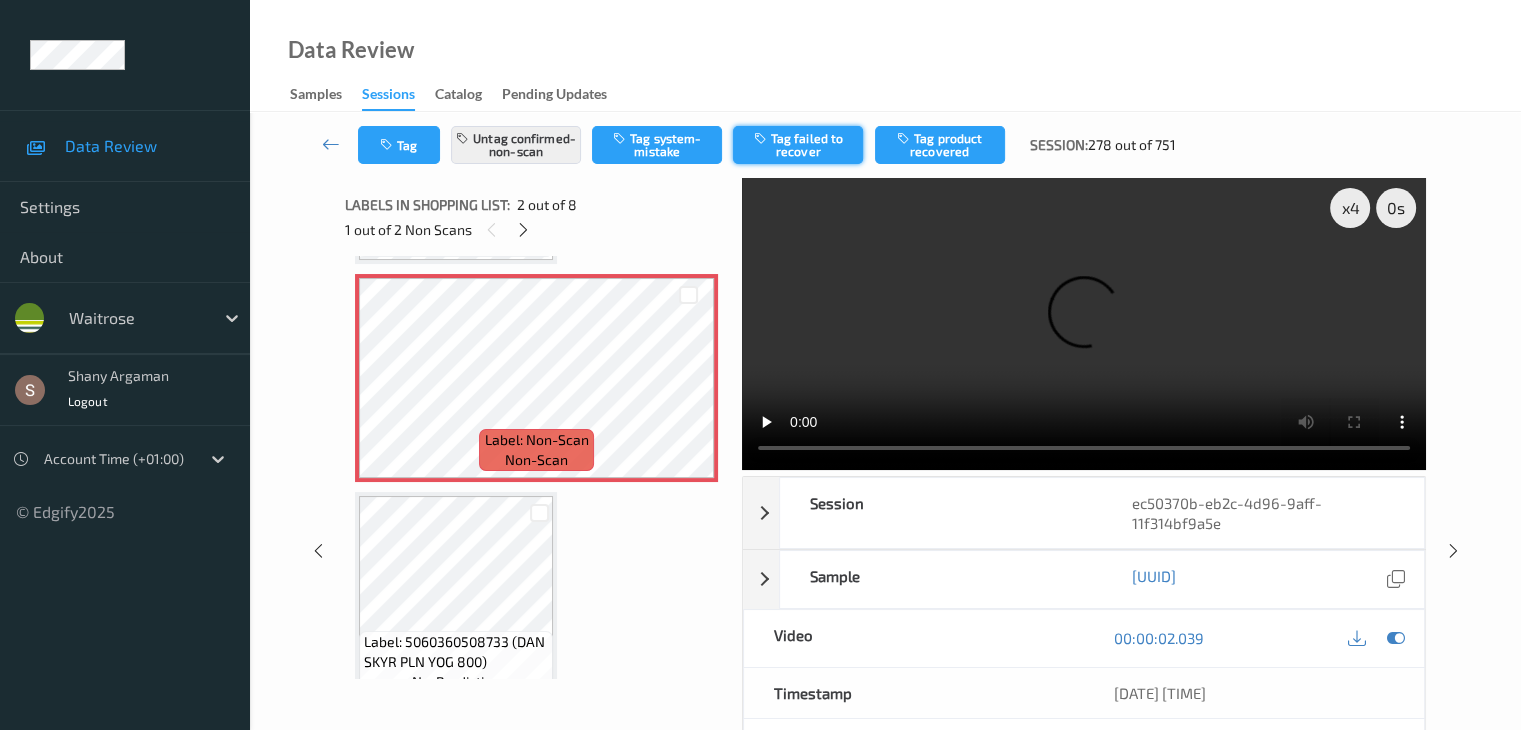 click on "Tag   failed to recover" at bounding box center (798, 145) 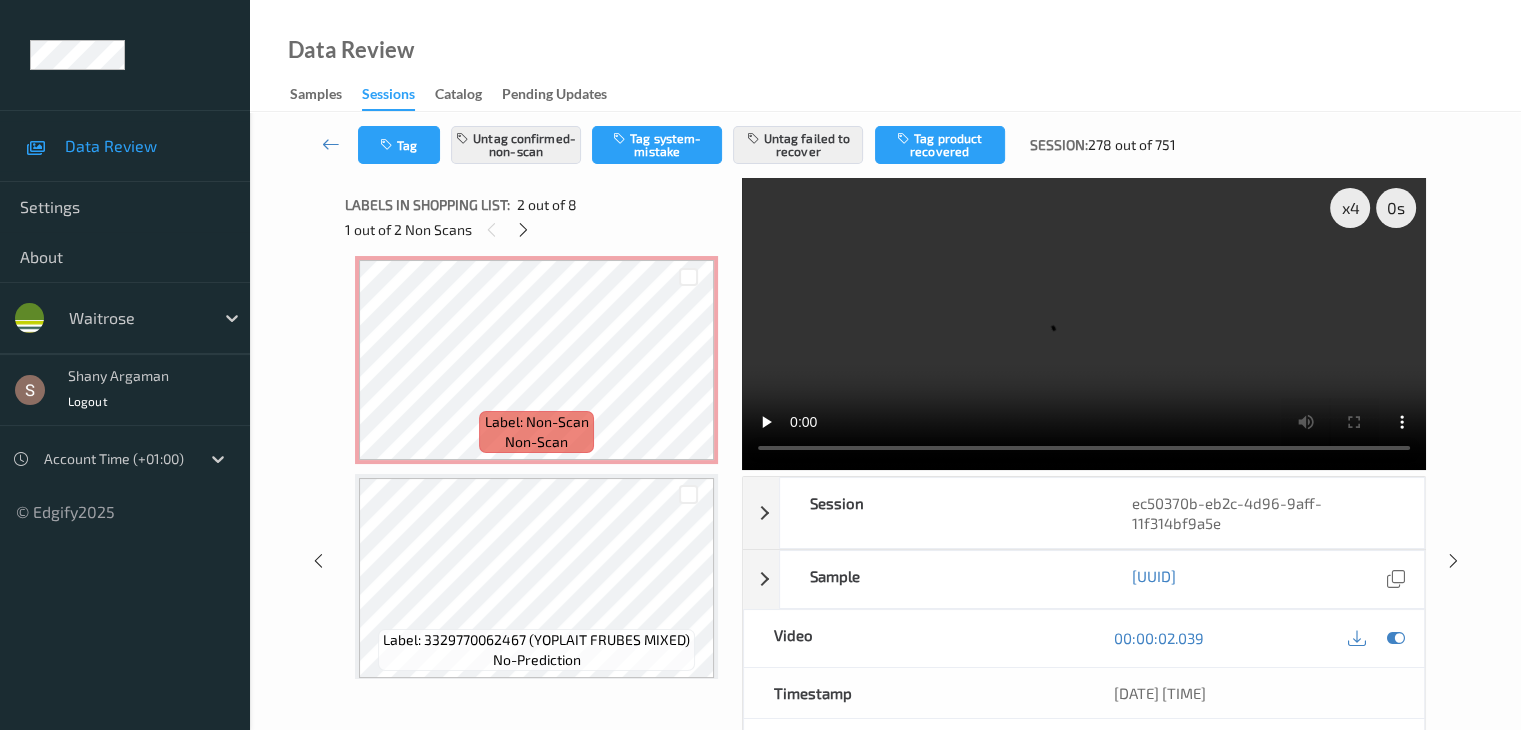 scroll, scrollTop: 710, scrollLeft: 0, axis: vertical 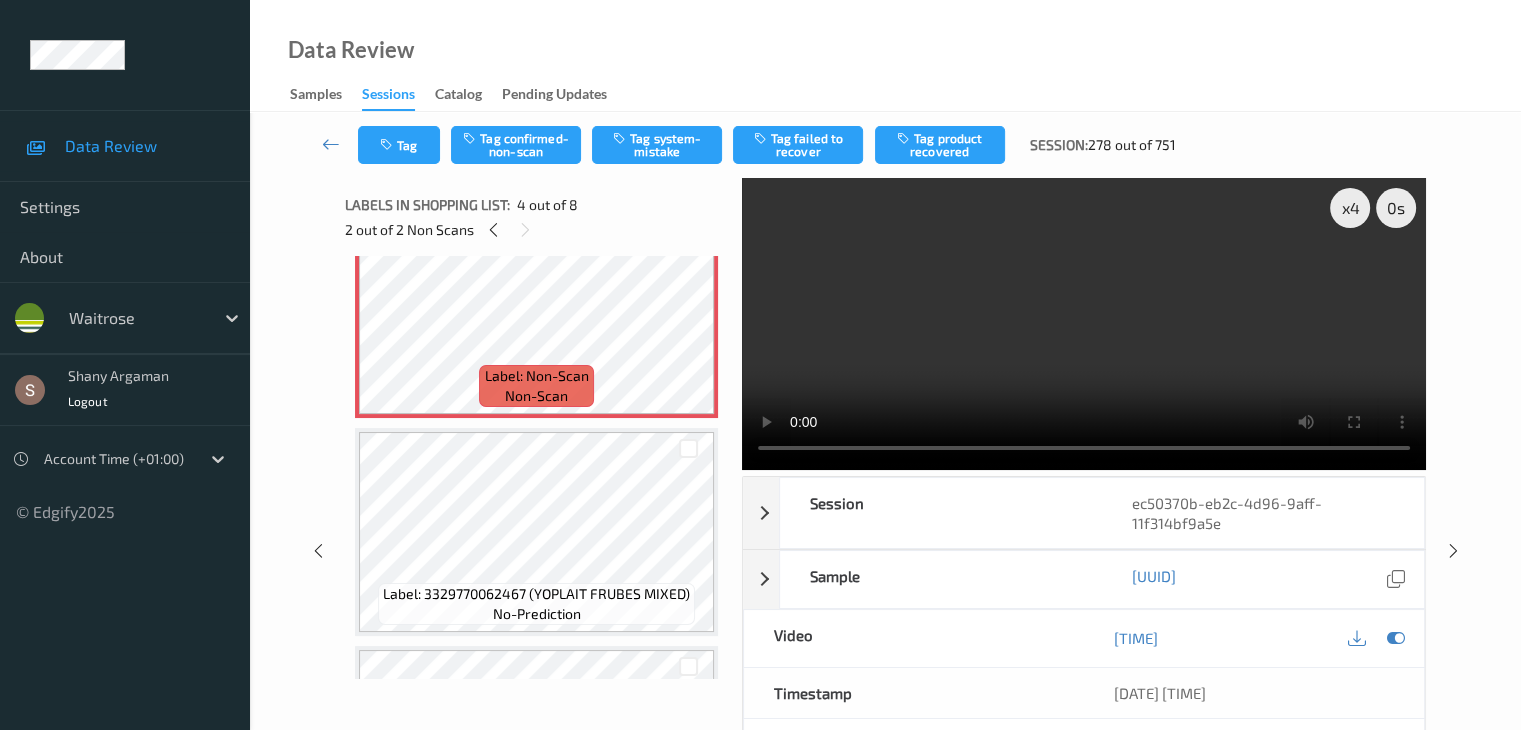 click at bounding box center (1084, 324) 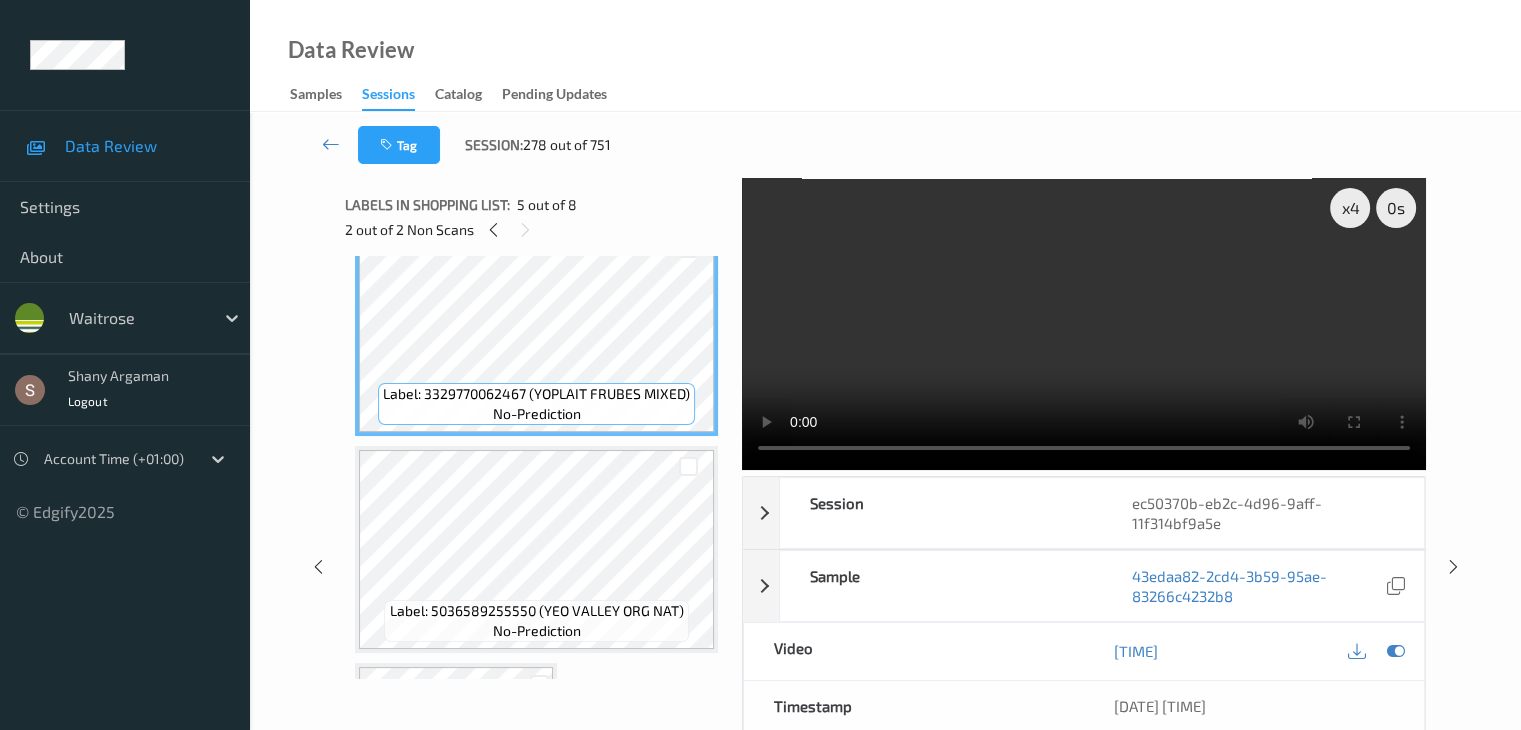 scroll, scrollTop: 1010, scrollLeft: 0, axis: vertical 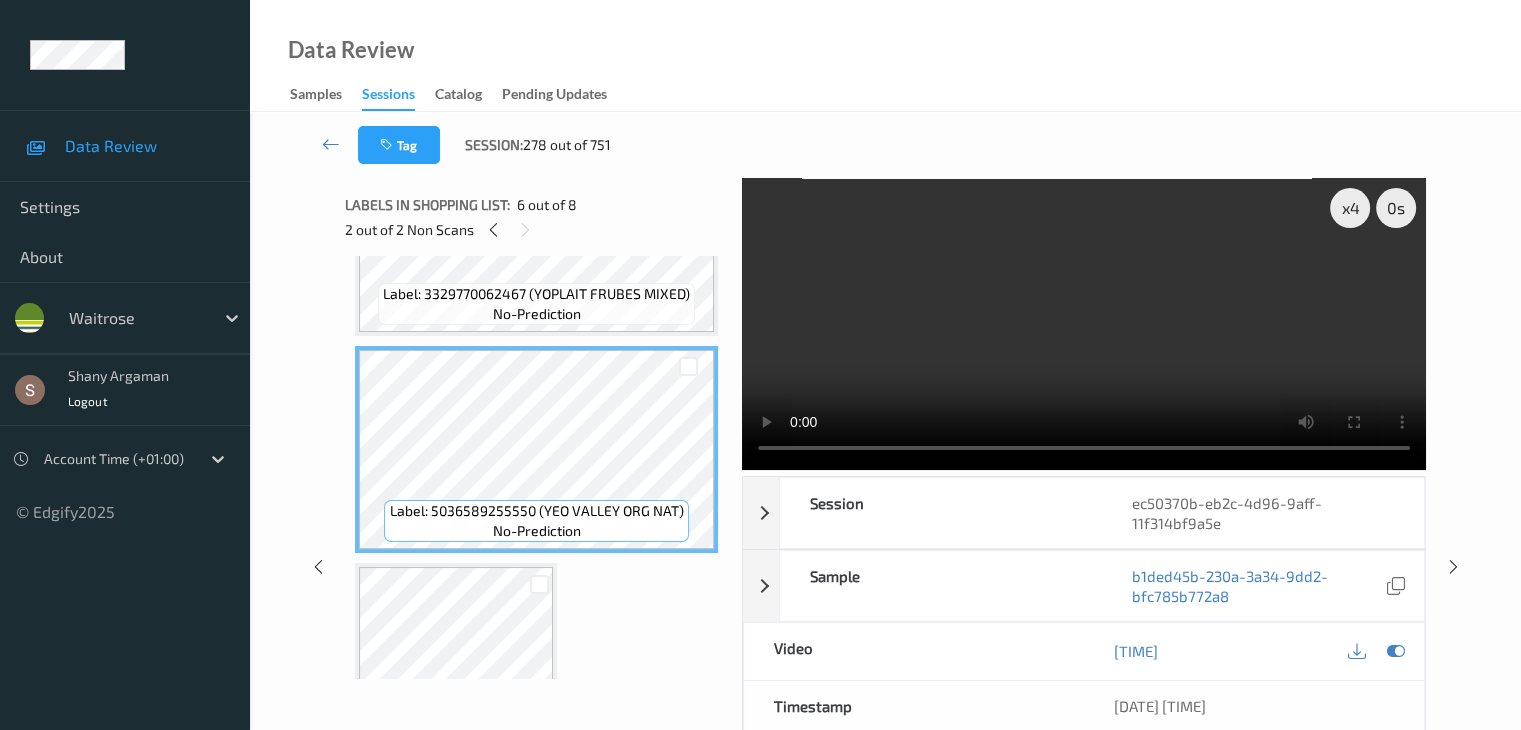 click on "Label: 3329770062467 (YOPLAIT FRUBES MIXED)" at bounding box center [536, 294] 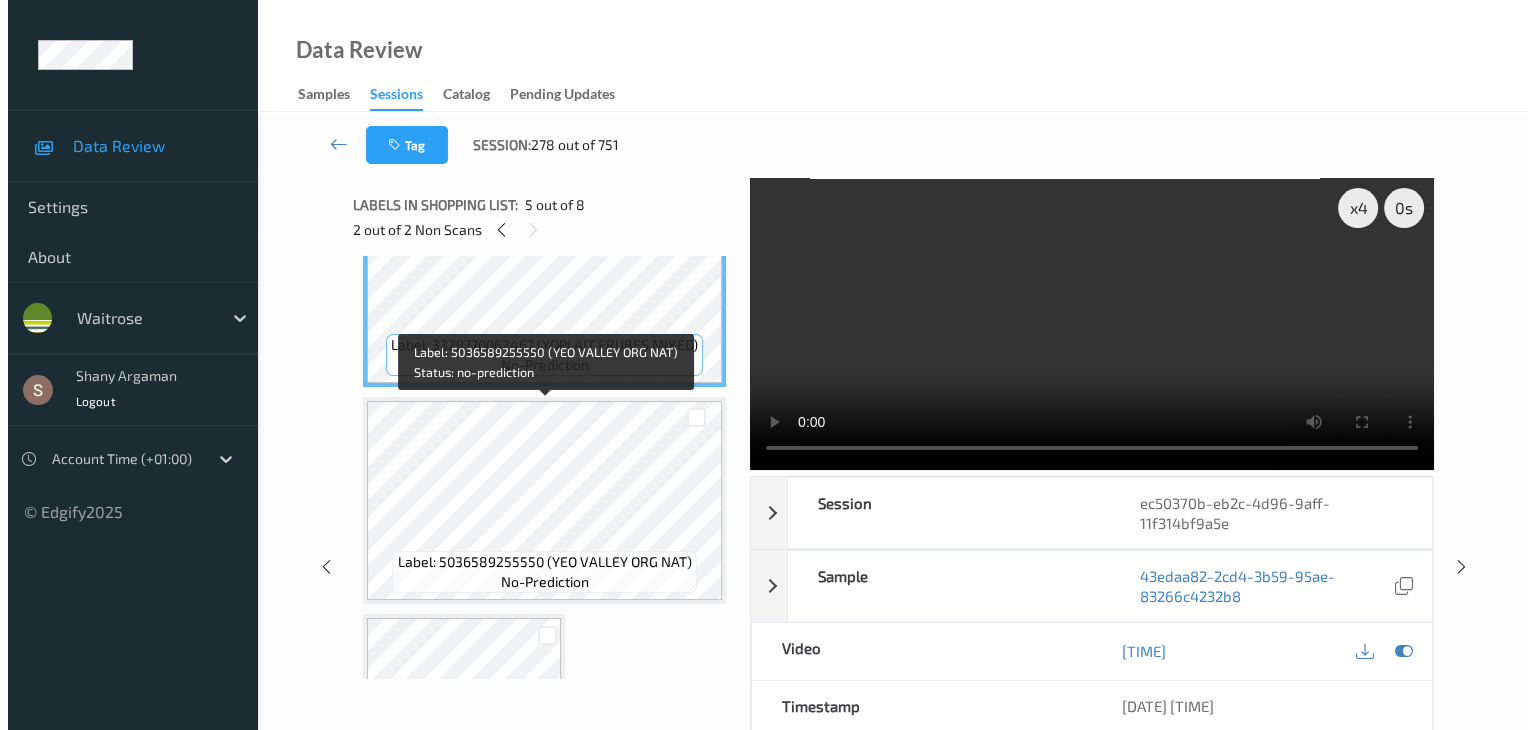 scroll, scrollTop: 710, scrollLeft: 0, axis: vertical 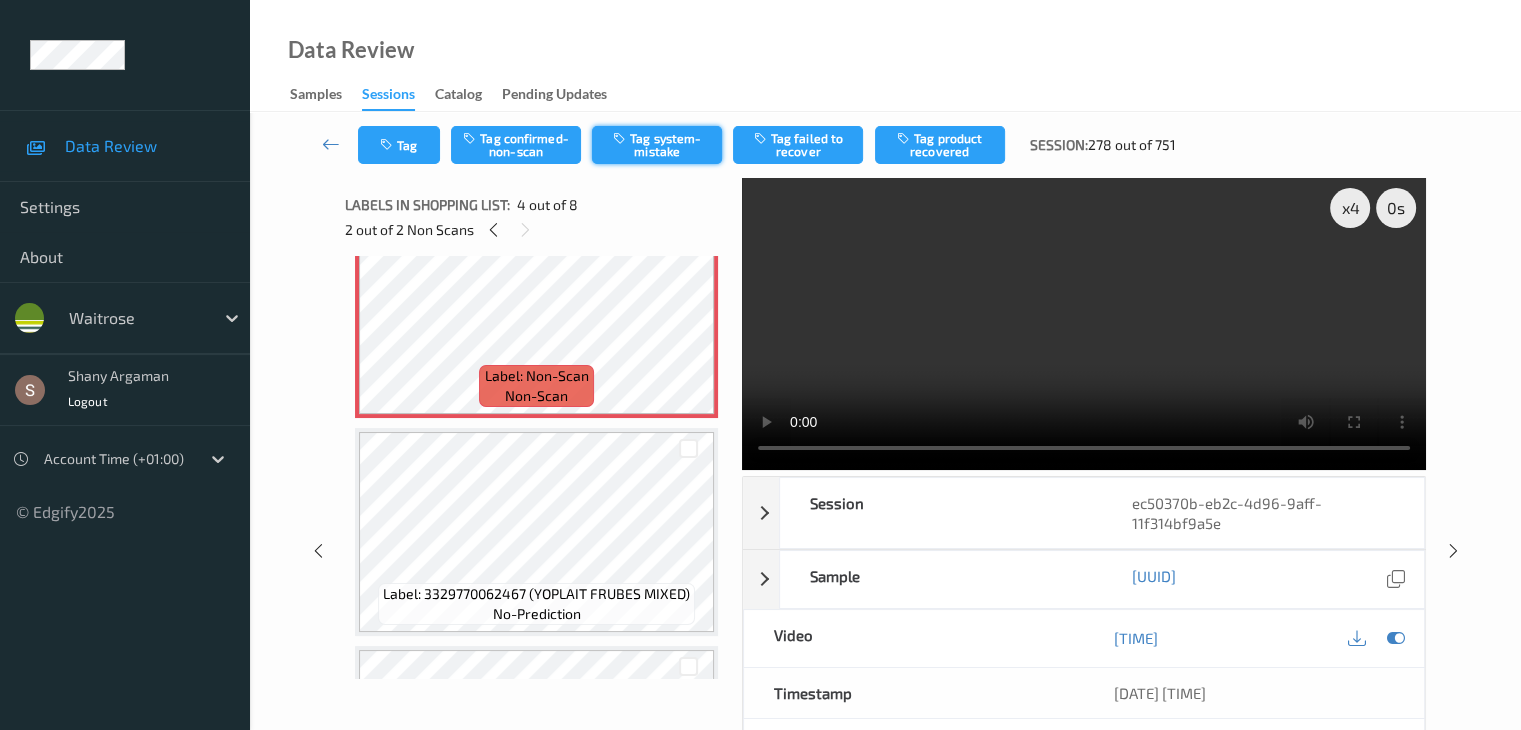 click on "Tag   system-mistake" at bounding box center (657, 145) 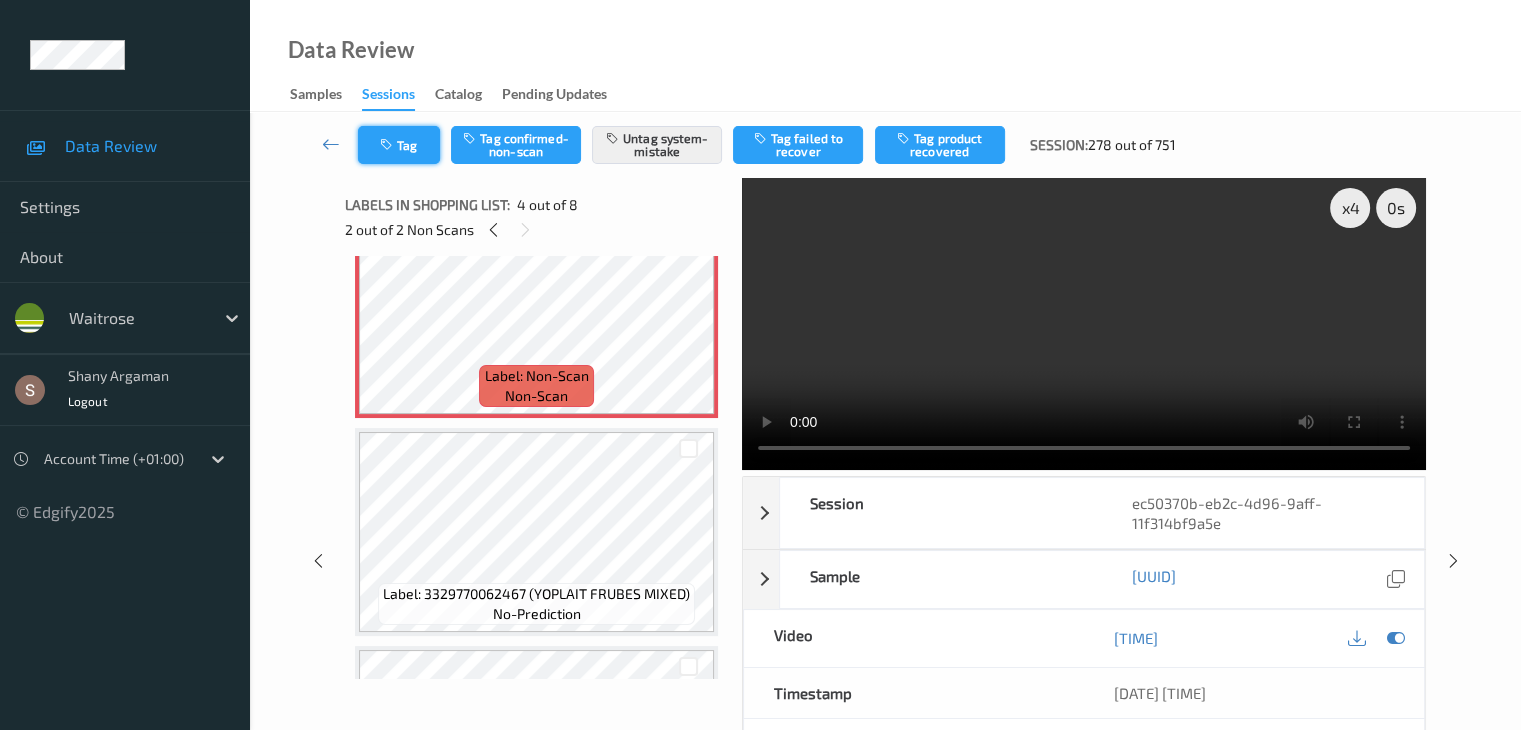 click on "Tag" at bounding box center (399, 145) 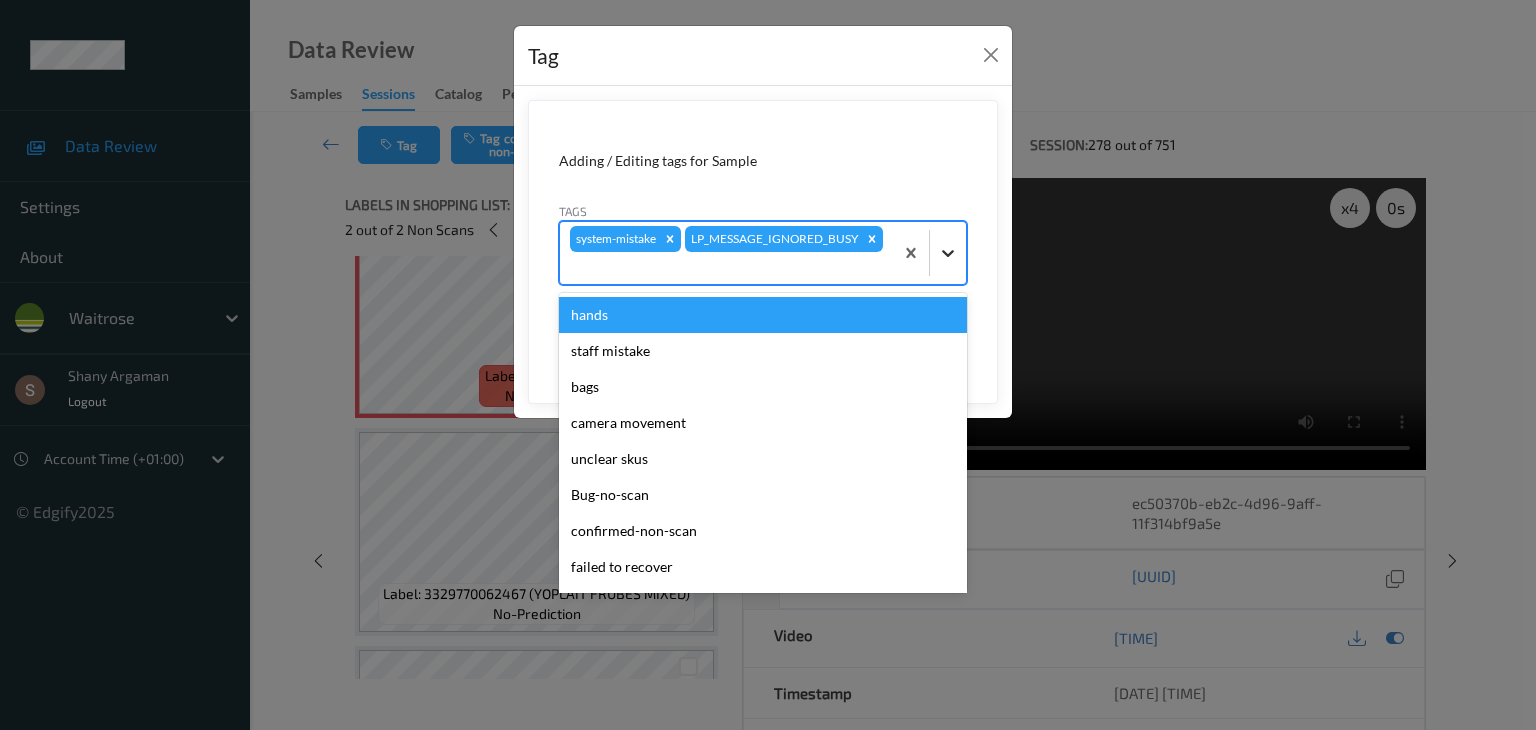 click 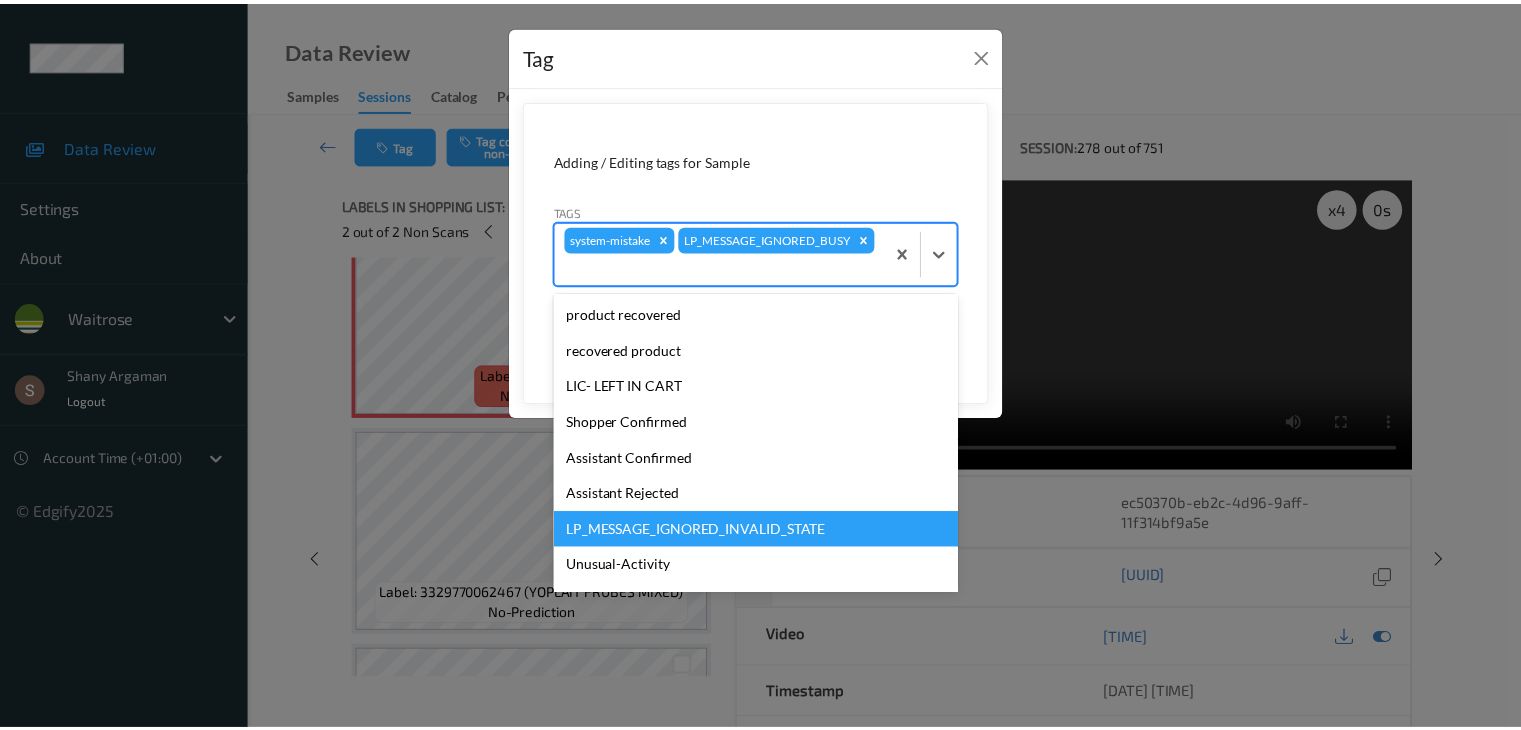 scroll, scrollTop: 356, scrollLeft: 0, axis: vertical 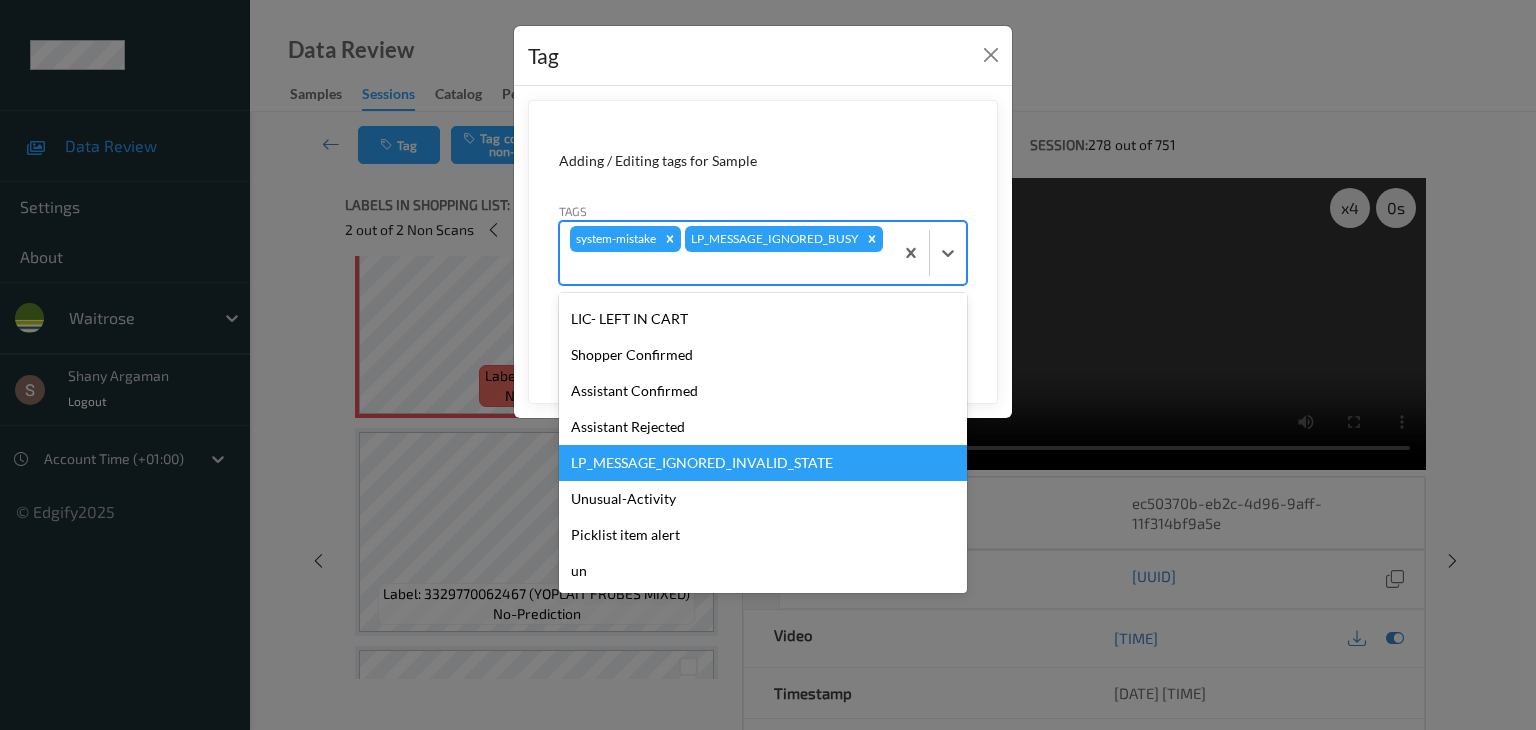 click on "Unusual-Activity" at bounding box center [763, 499] 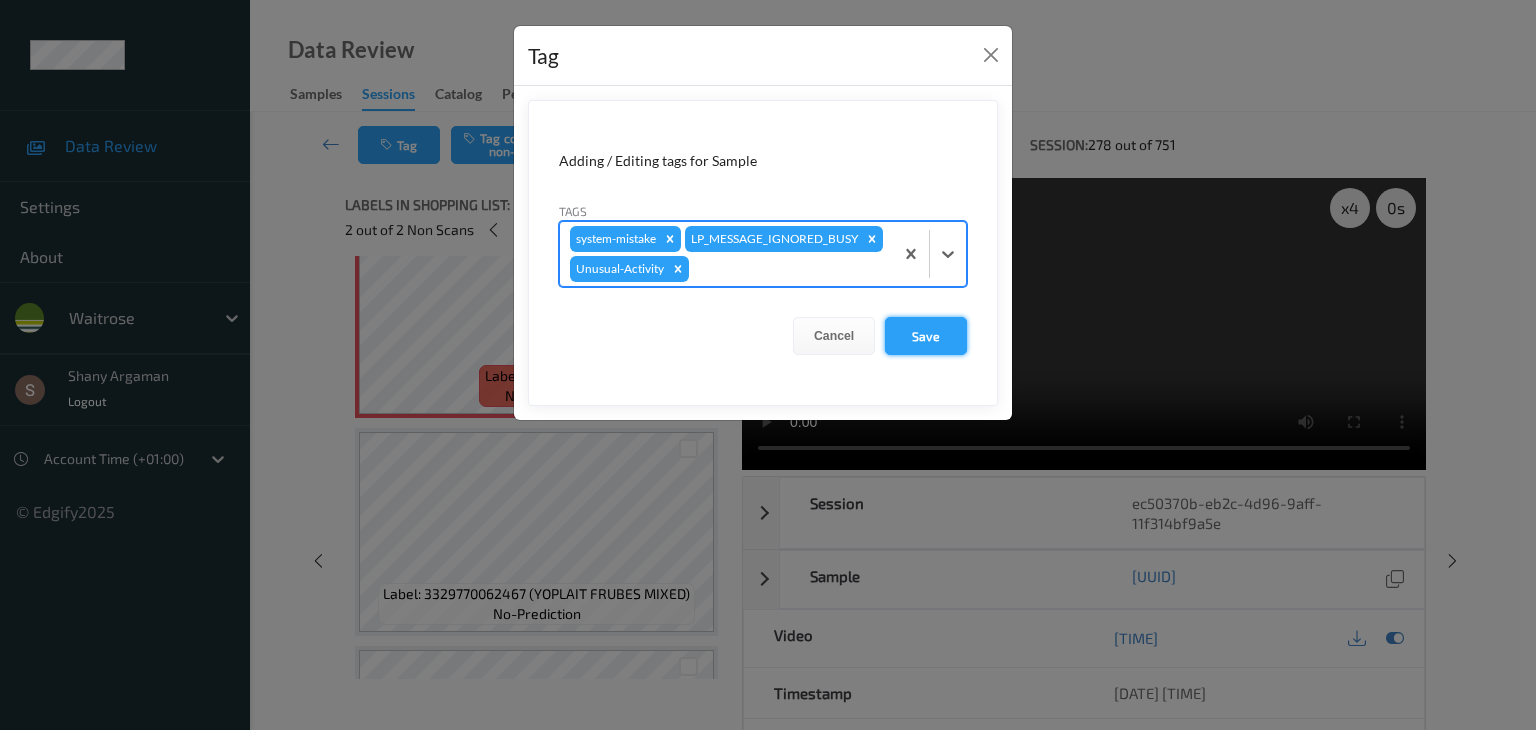 click on "Save" at bounding box center [926, 336] 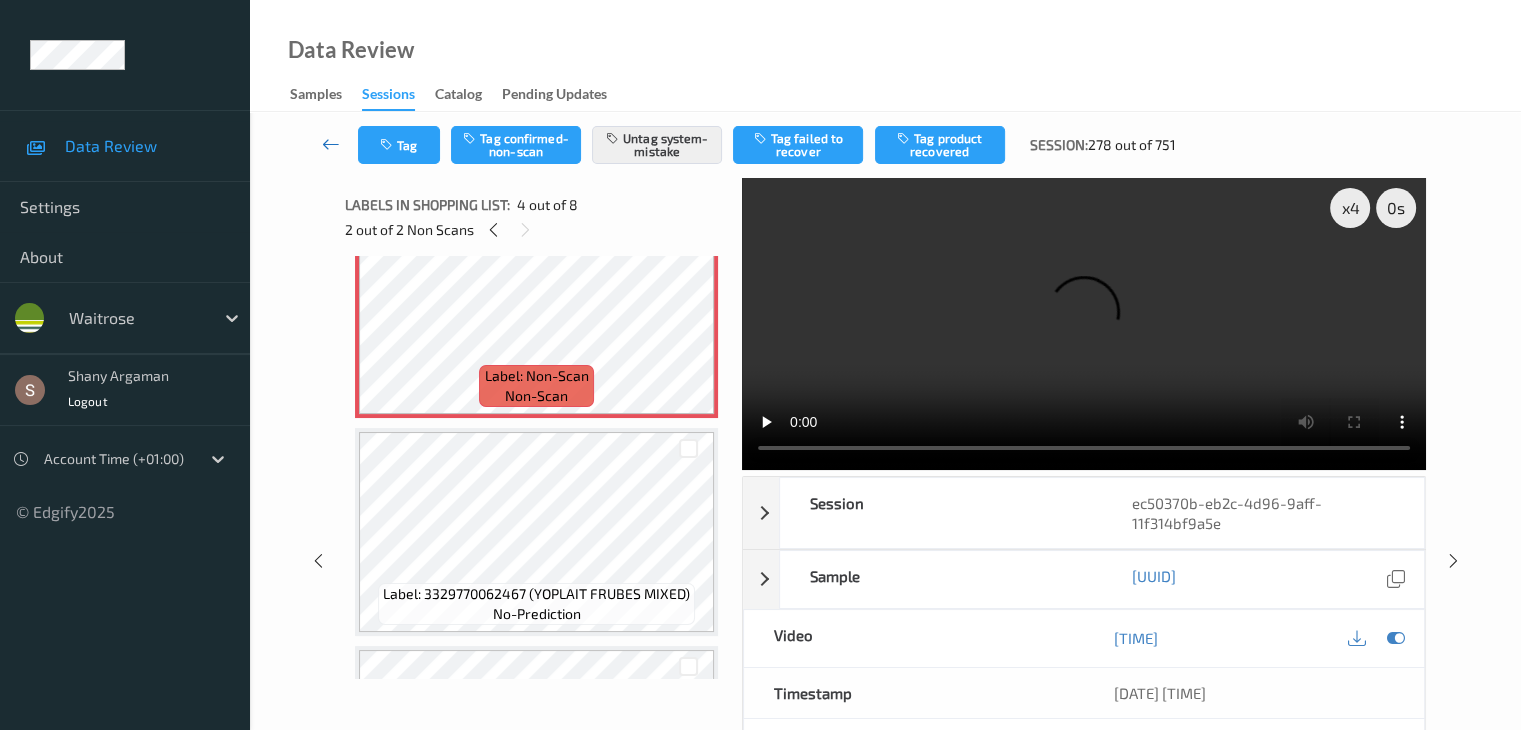 click at bounding box center (331, 144) 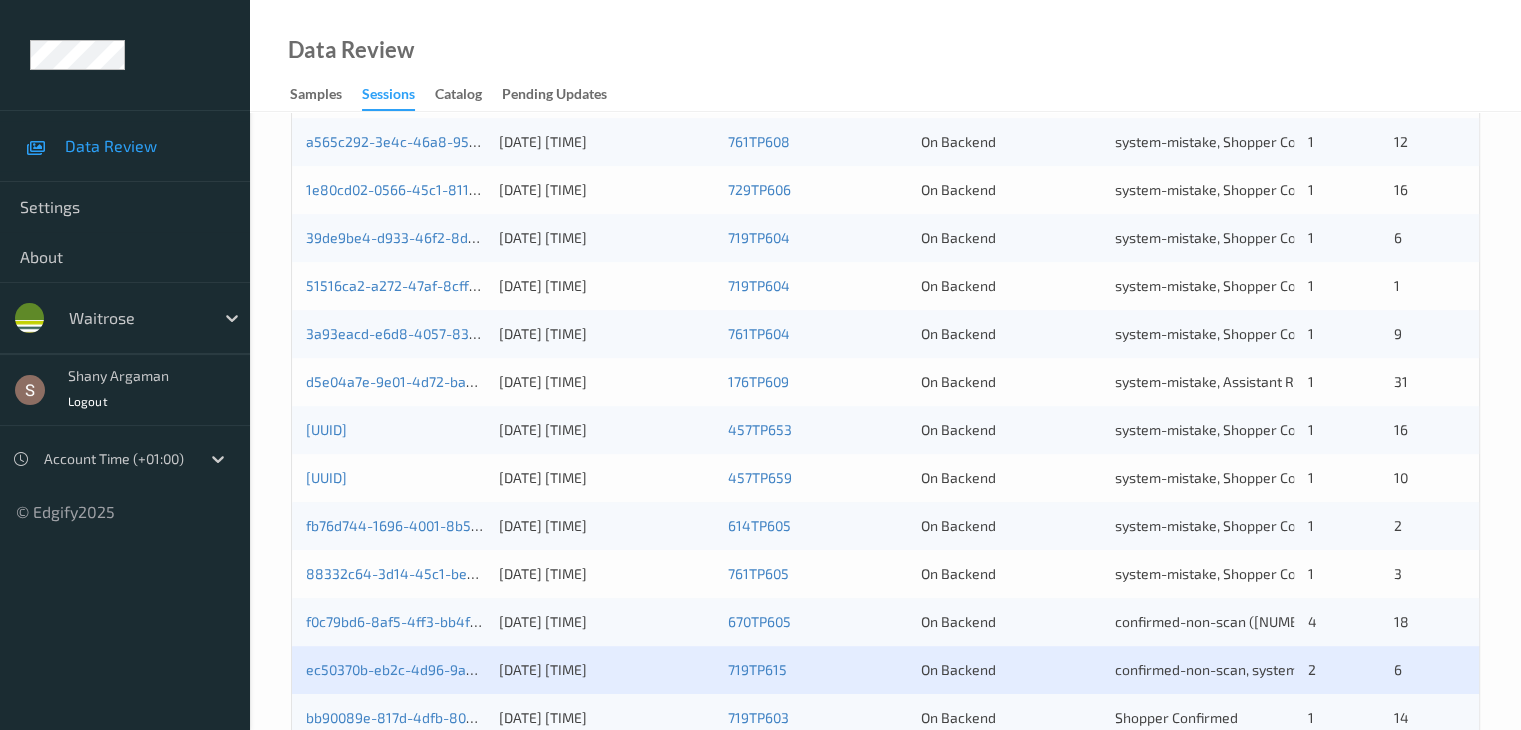 scroll, scrollTop: 932, scrollLeft: 0, axis: vertical 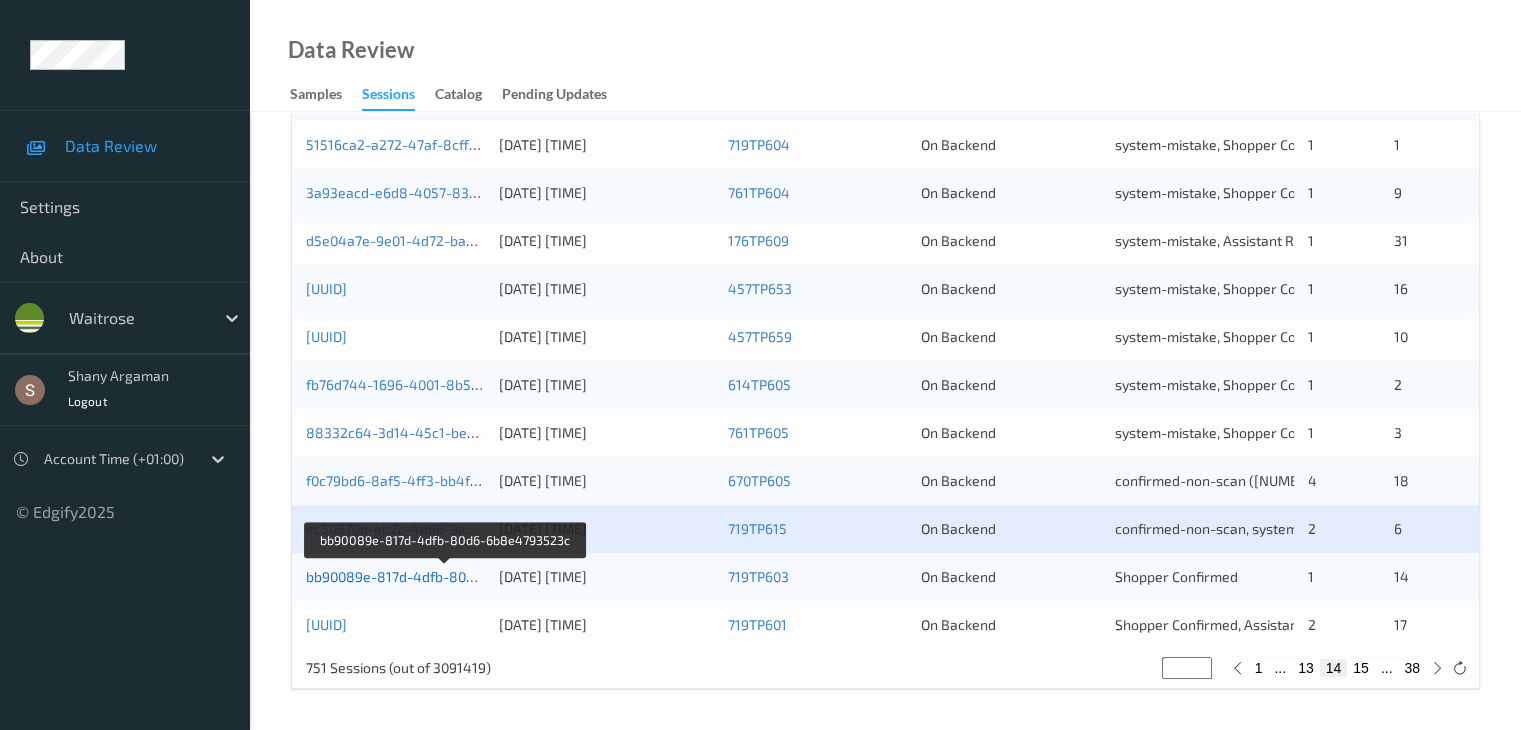 click on "bb90089e-817d-4dfb-80d6-6b8e4793523c" at bounding box center [445, 576] 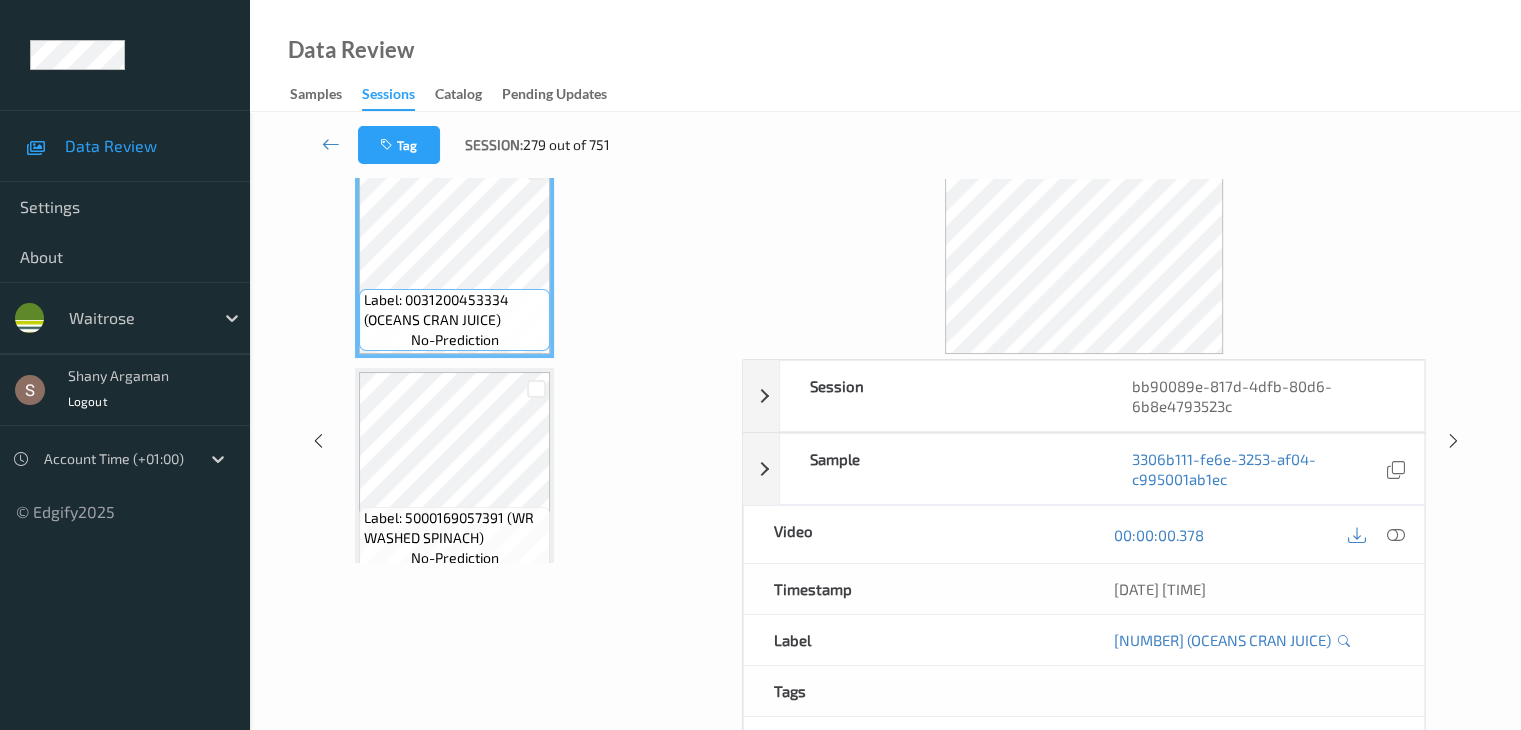 scroll, scrollTop: 0, scrollLeft: 0, axis: both 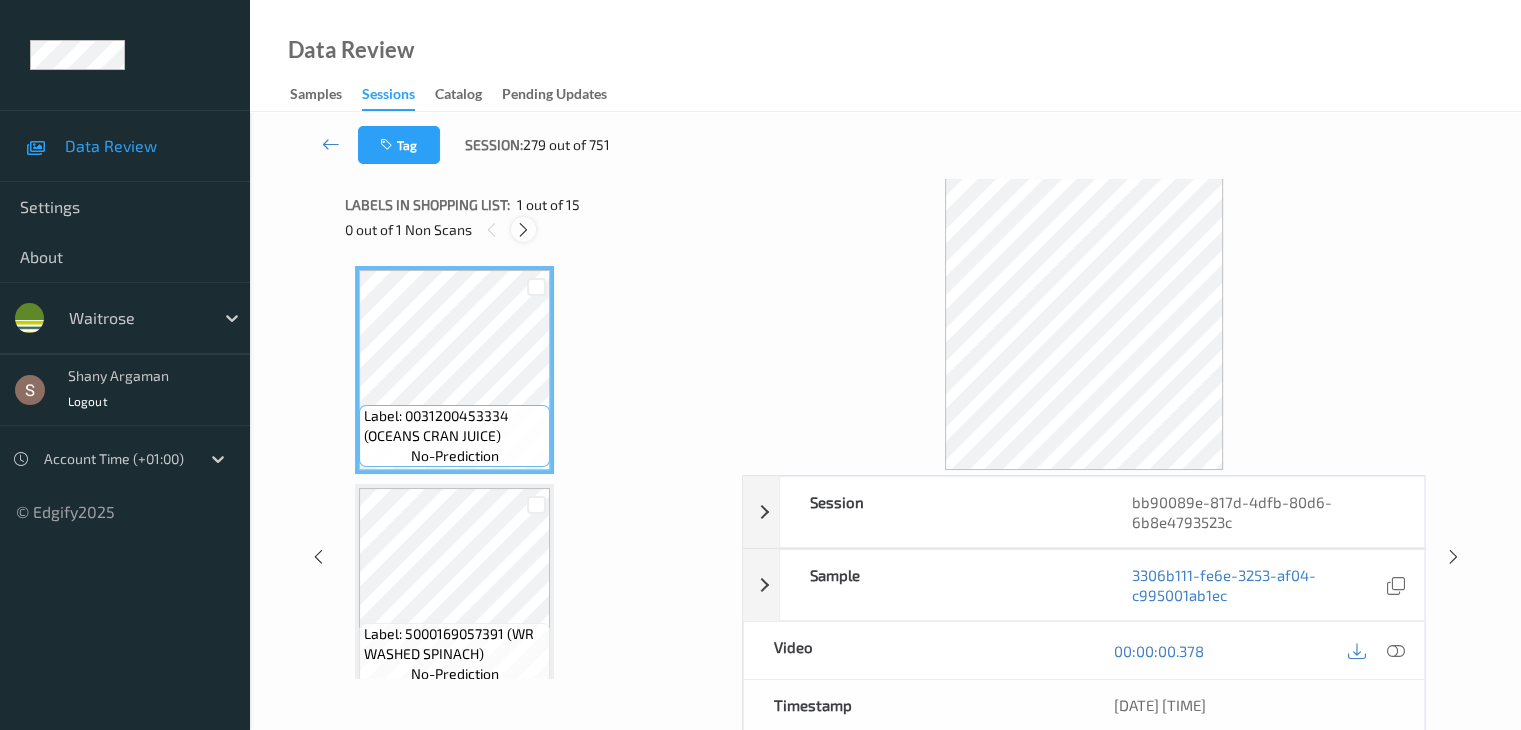 click at bounding box center [523, 230] 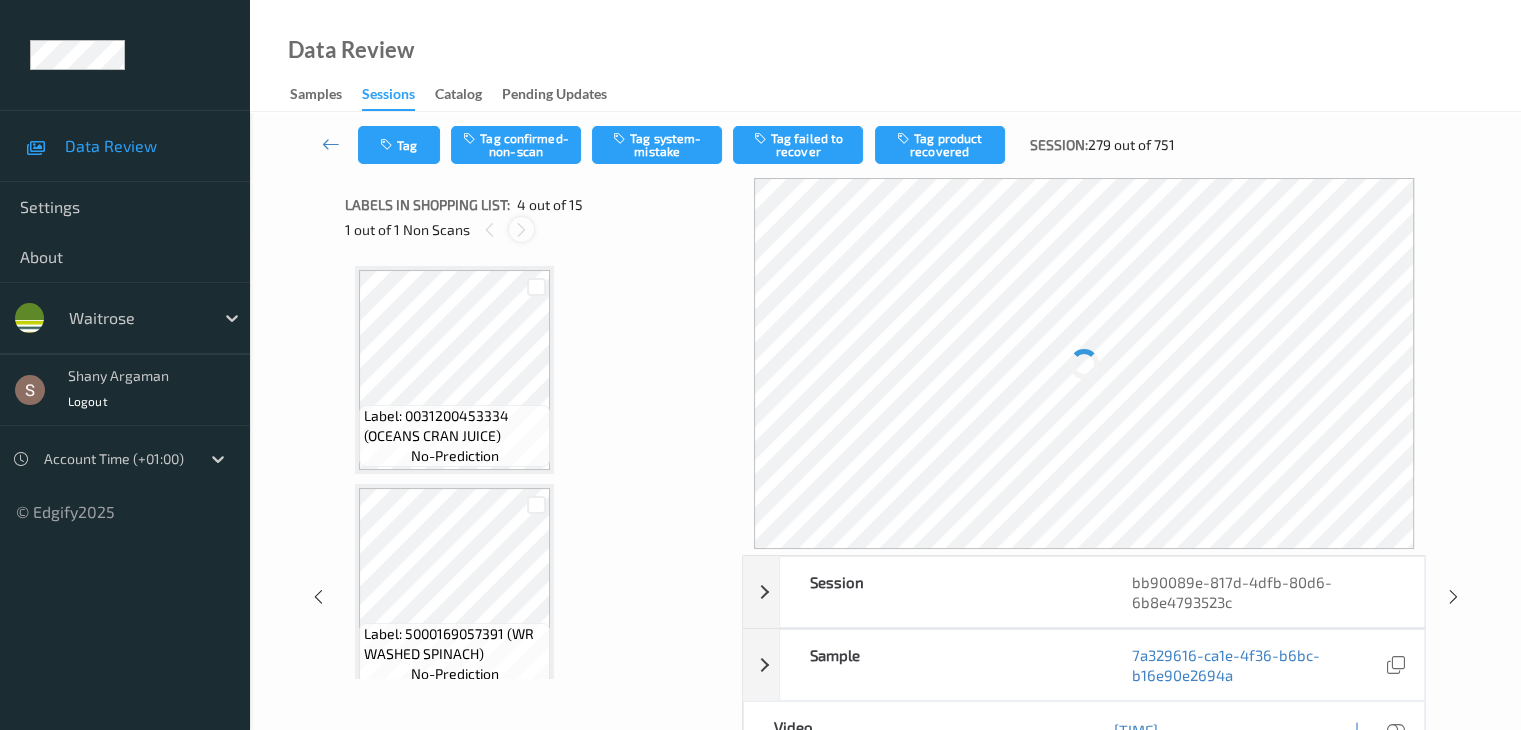 scroll, scrollTop: 446, scrollLeft: 0, axis: vertical 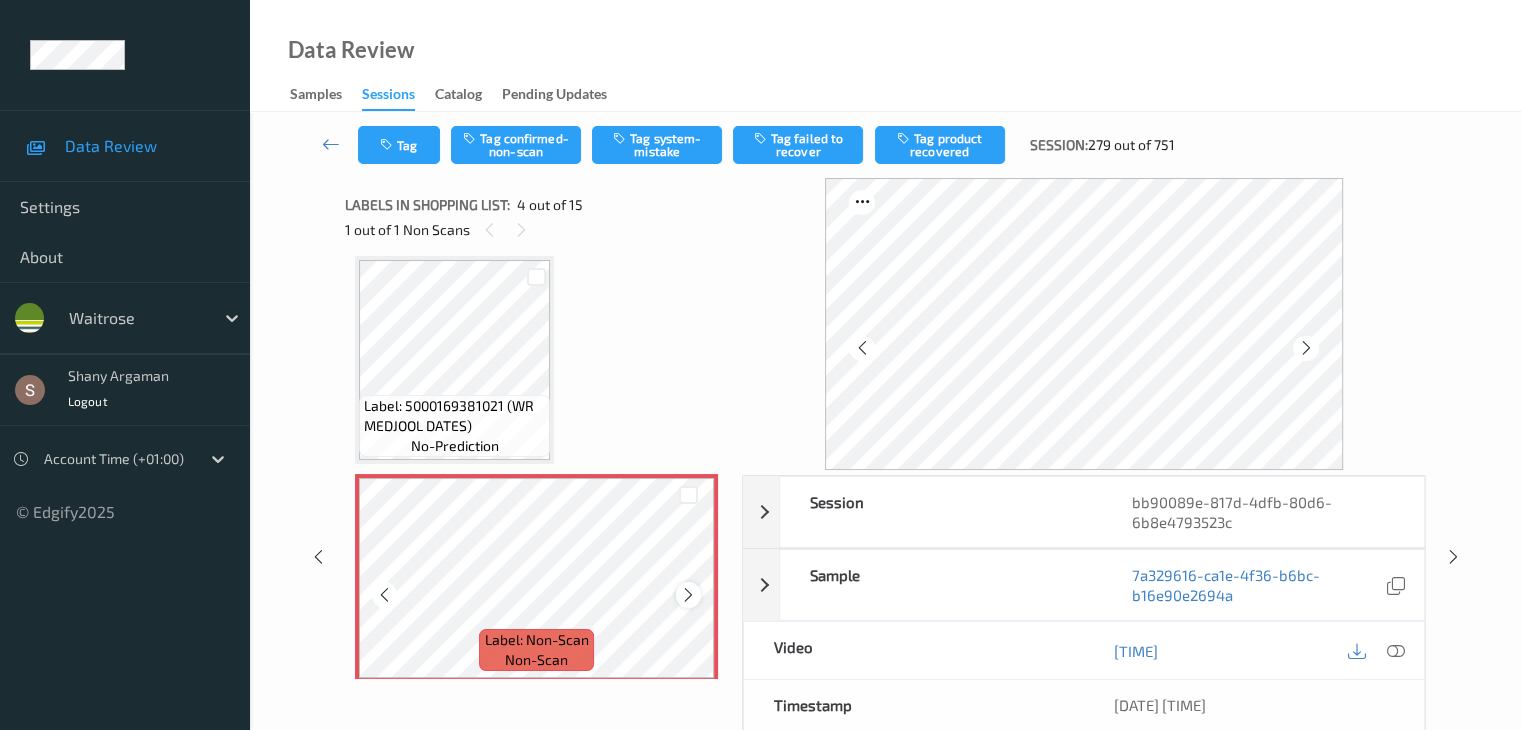 click at bounding box center (688, 595) 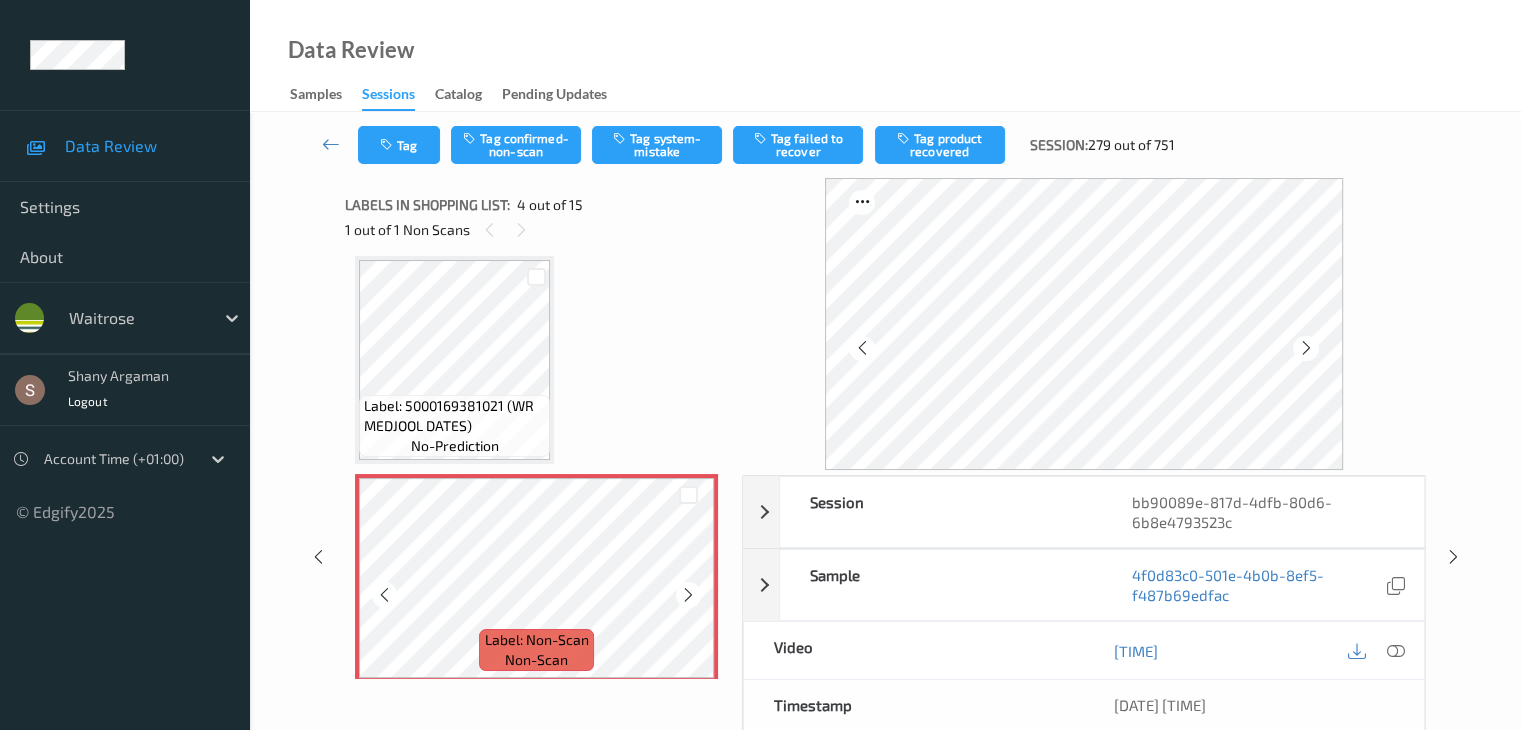 click at bounding box center (688, 595) 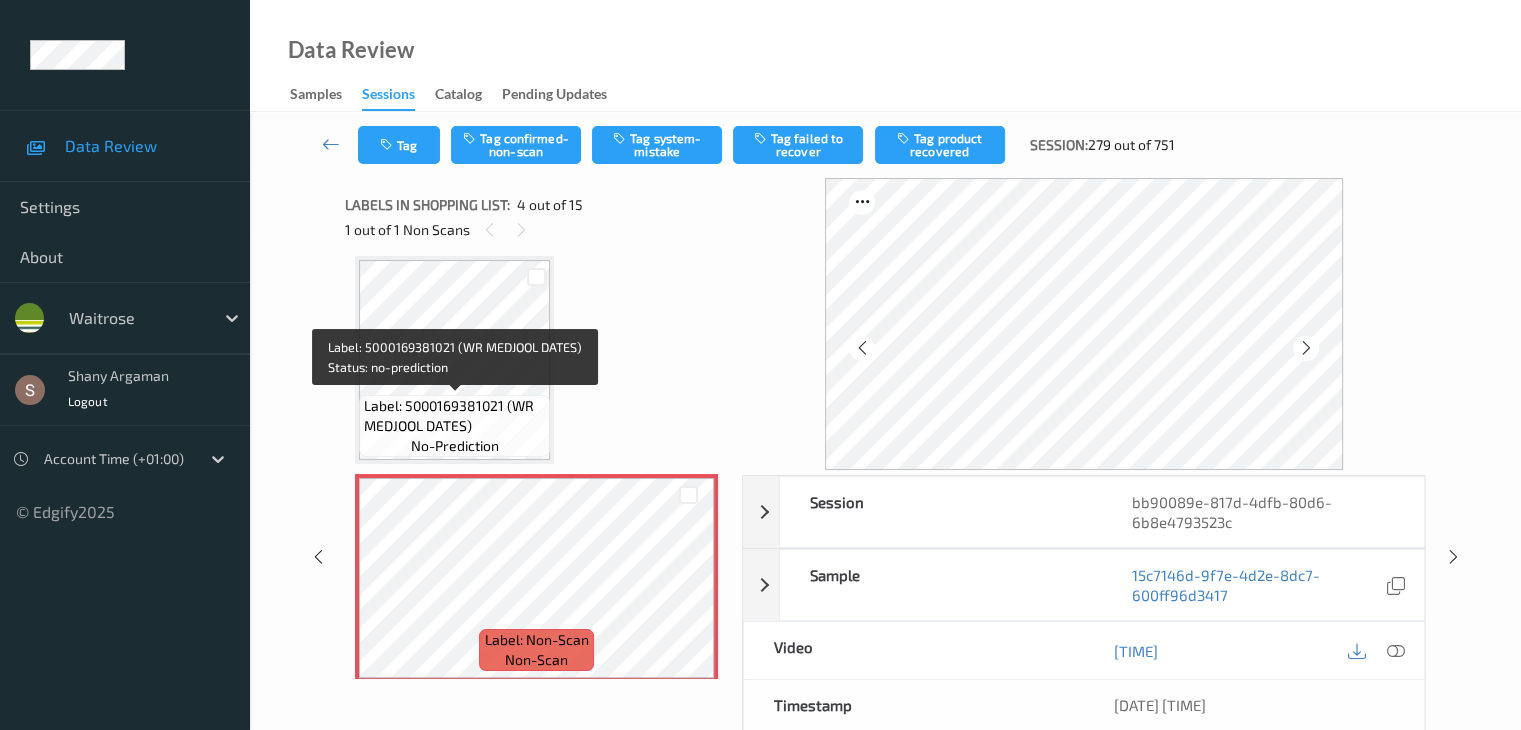 click on "Label: 5000169381021 (WR MEDJOOL DATES)" at bounding box center [454, 416] 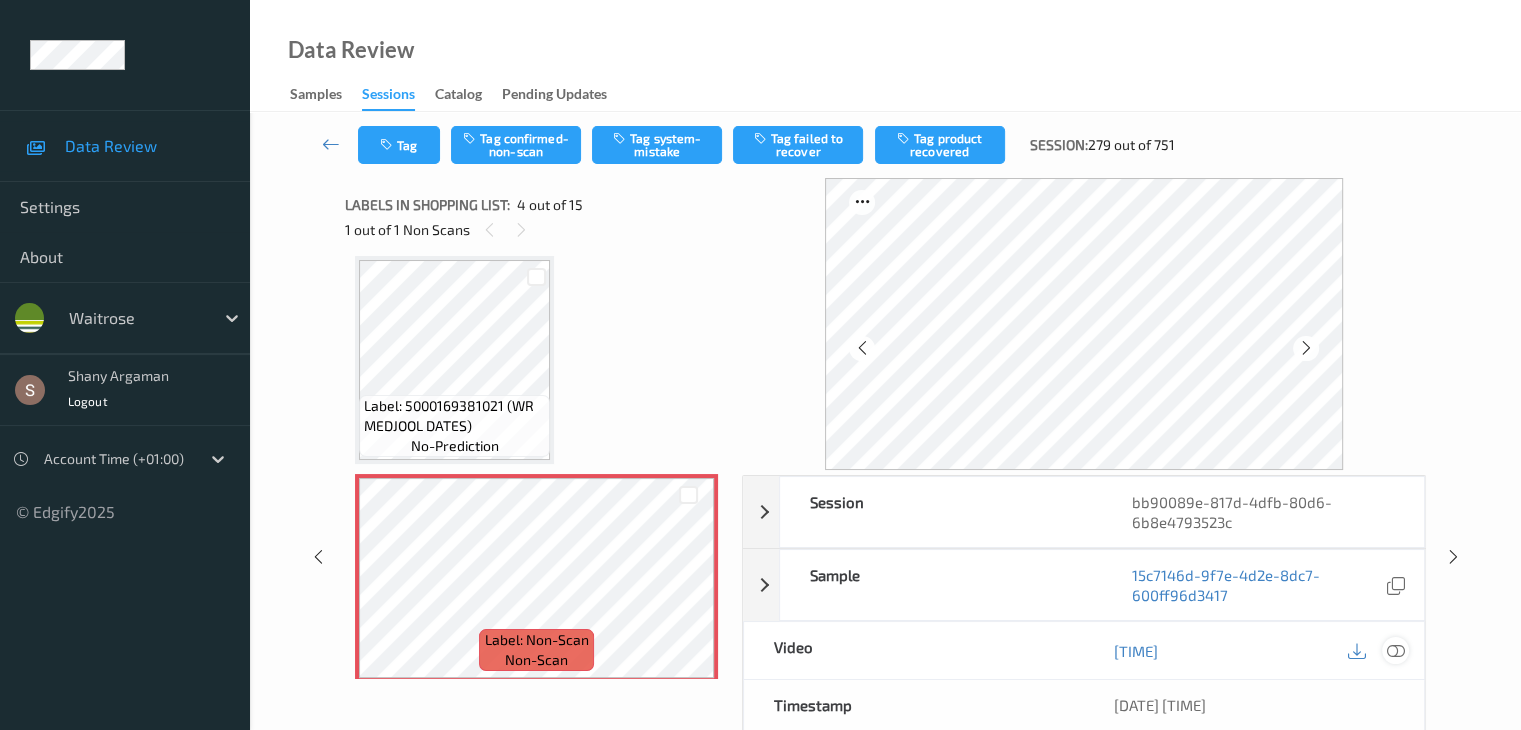 click at bounding box center [1395, 651] 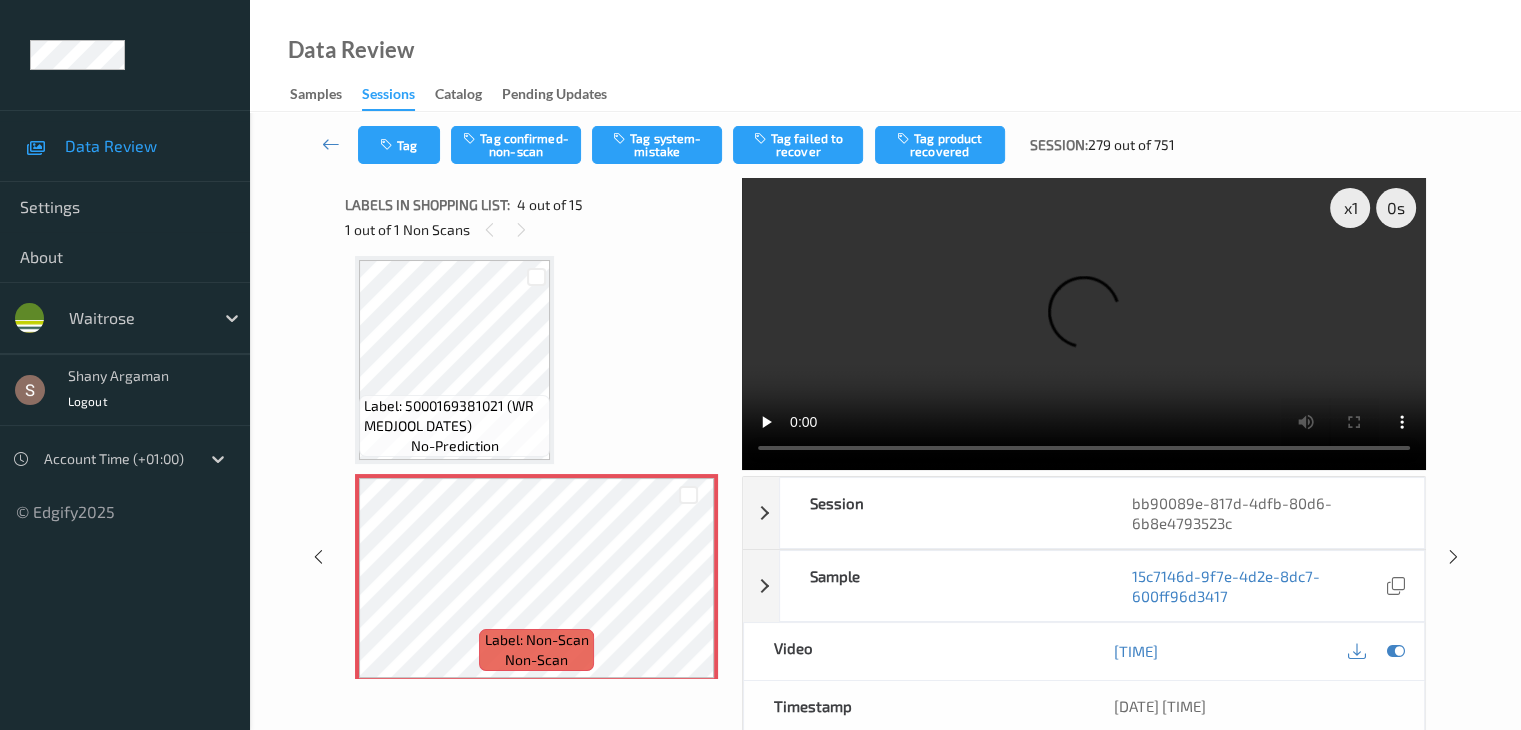 click at bounding box center (1084, 324) 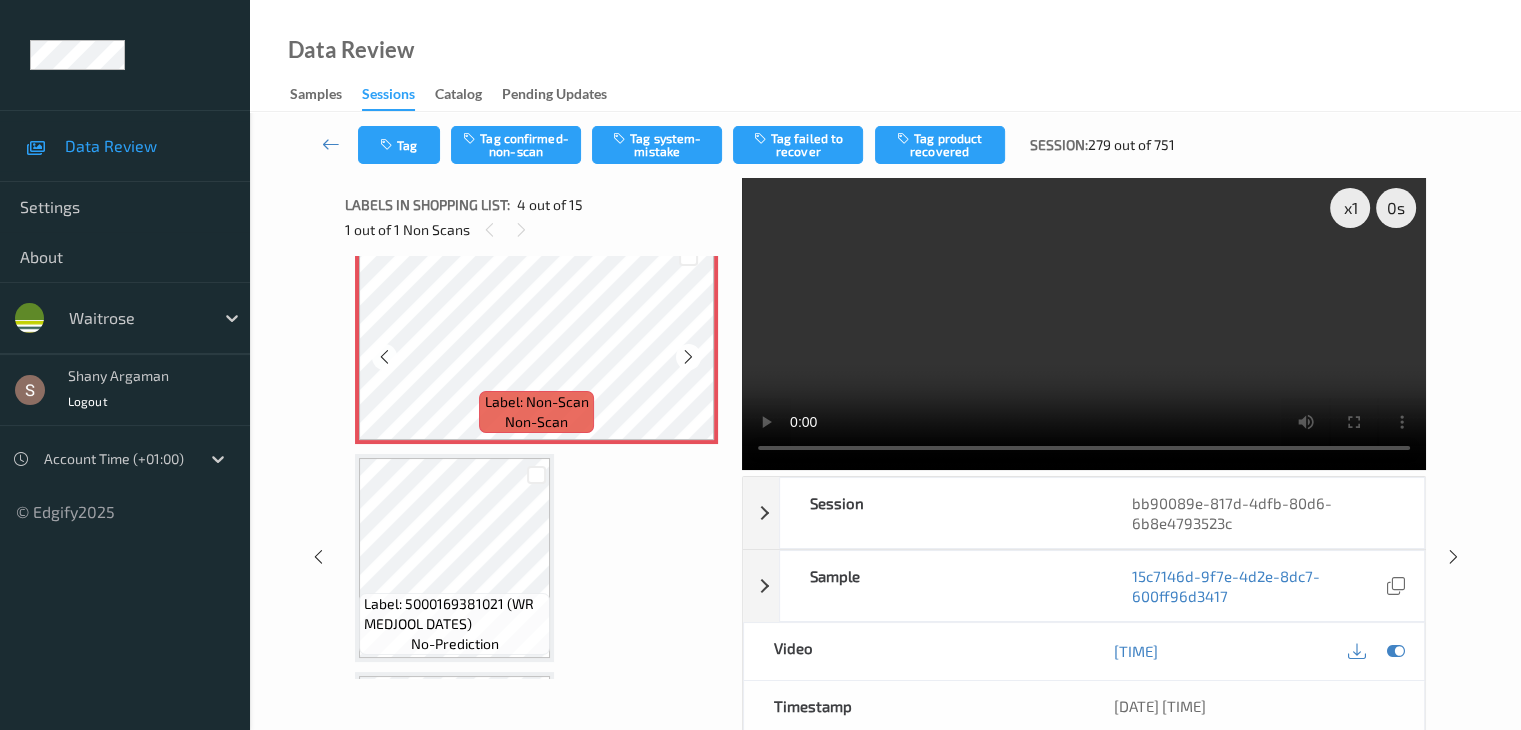 scroll, scrollTop: 746, scrollLeft: 0, axis: vertical 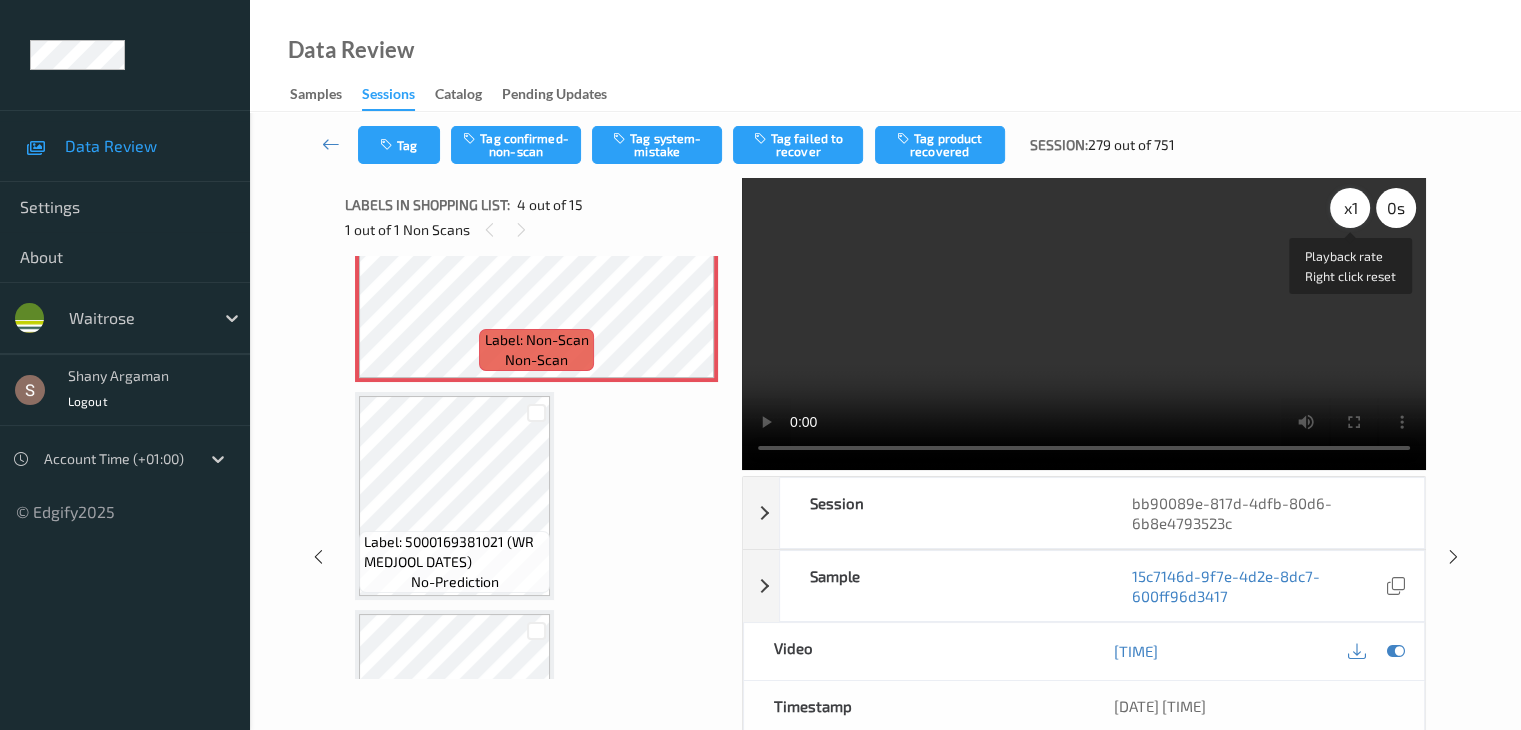 click on "x 1" at bounding box center (1350, 208) 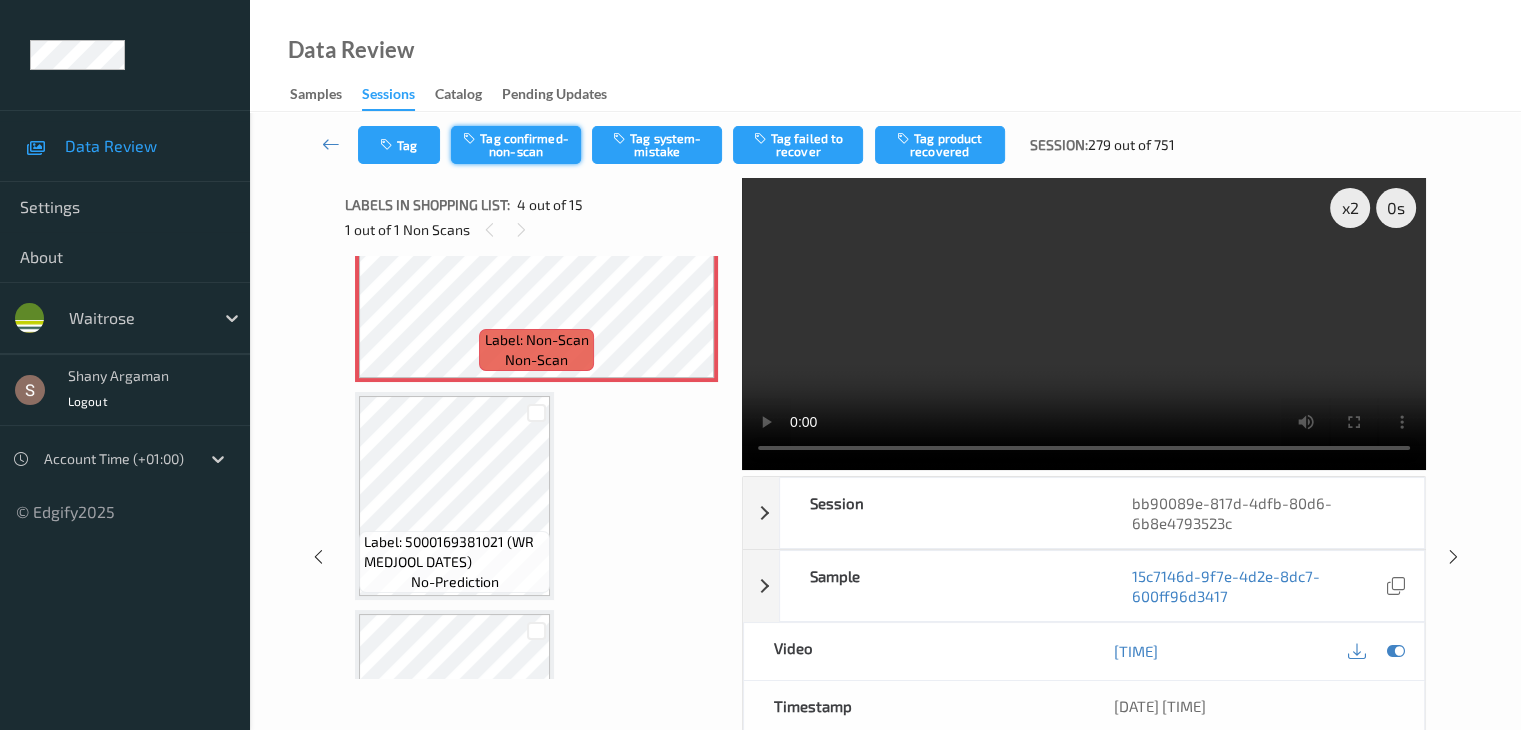 click on "Tag   confirmed-non-scan" at bounding box center (516, 145) 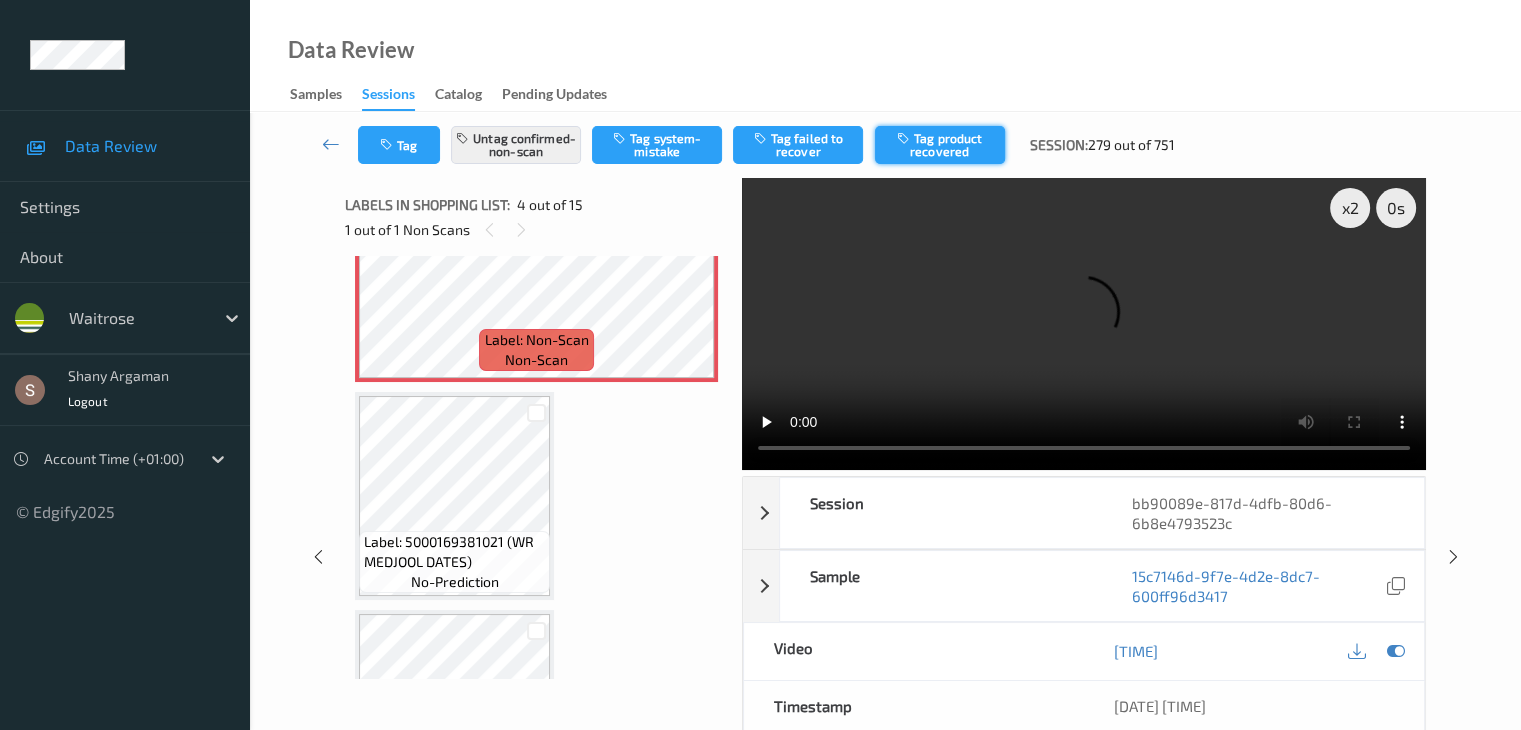 click on "Tag   product recovered" at bounding box center (940, 145) 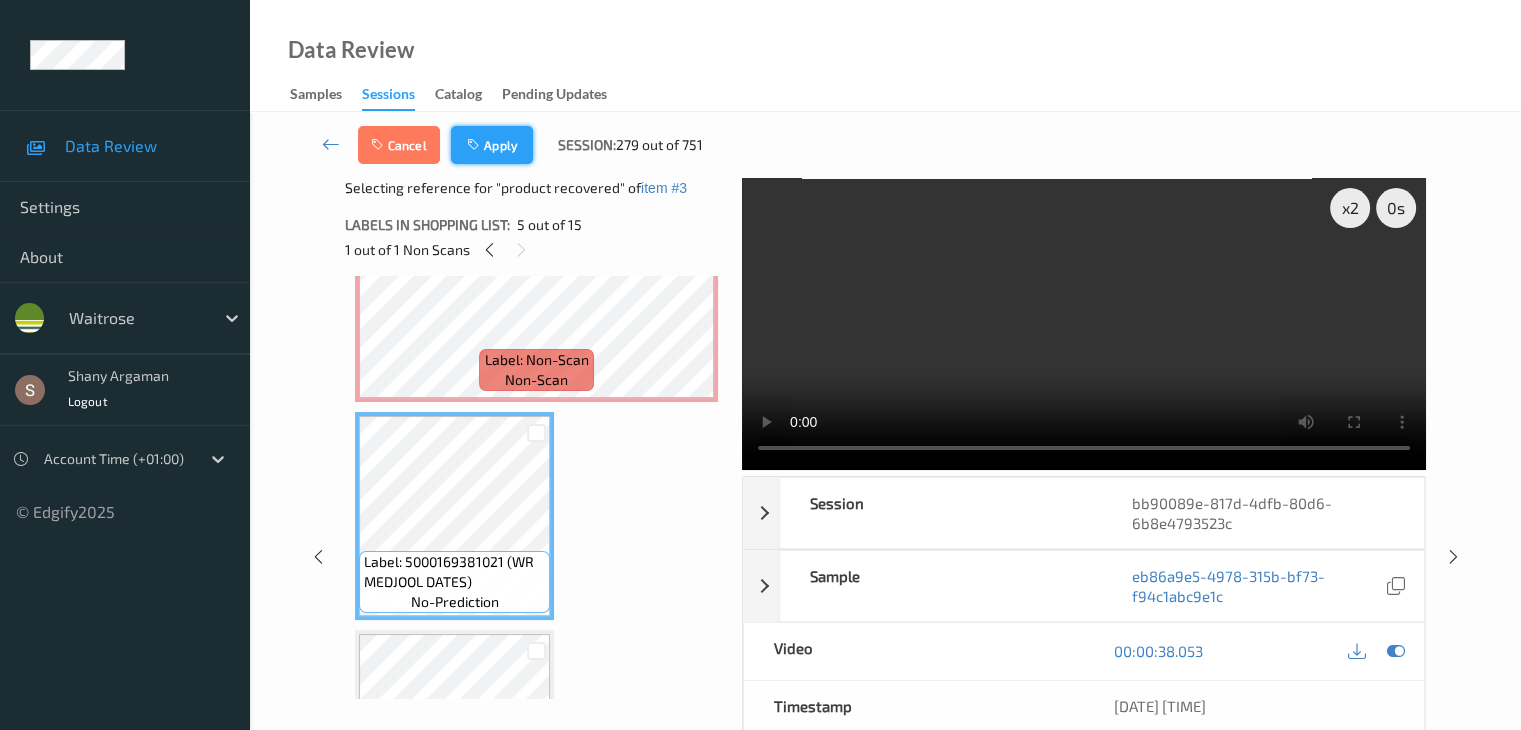 click at bounding box center [475, 145] 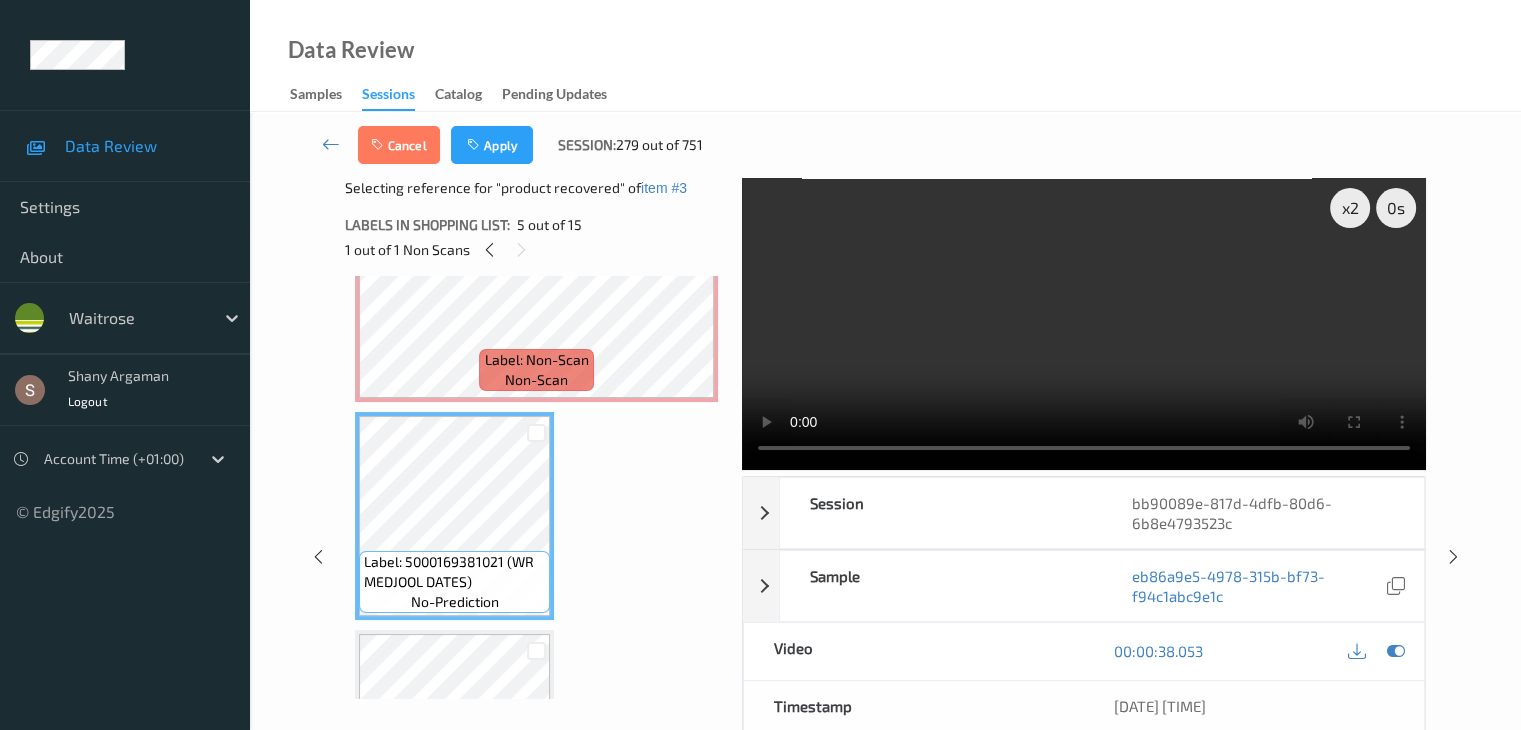scroll, scrollTop: 446, scrollLeft: 0, axis: vertical 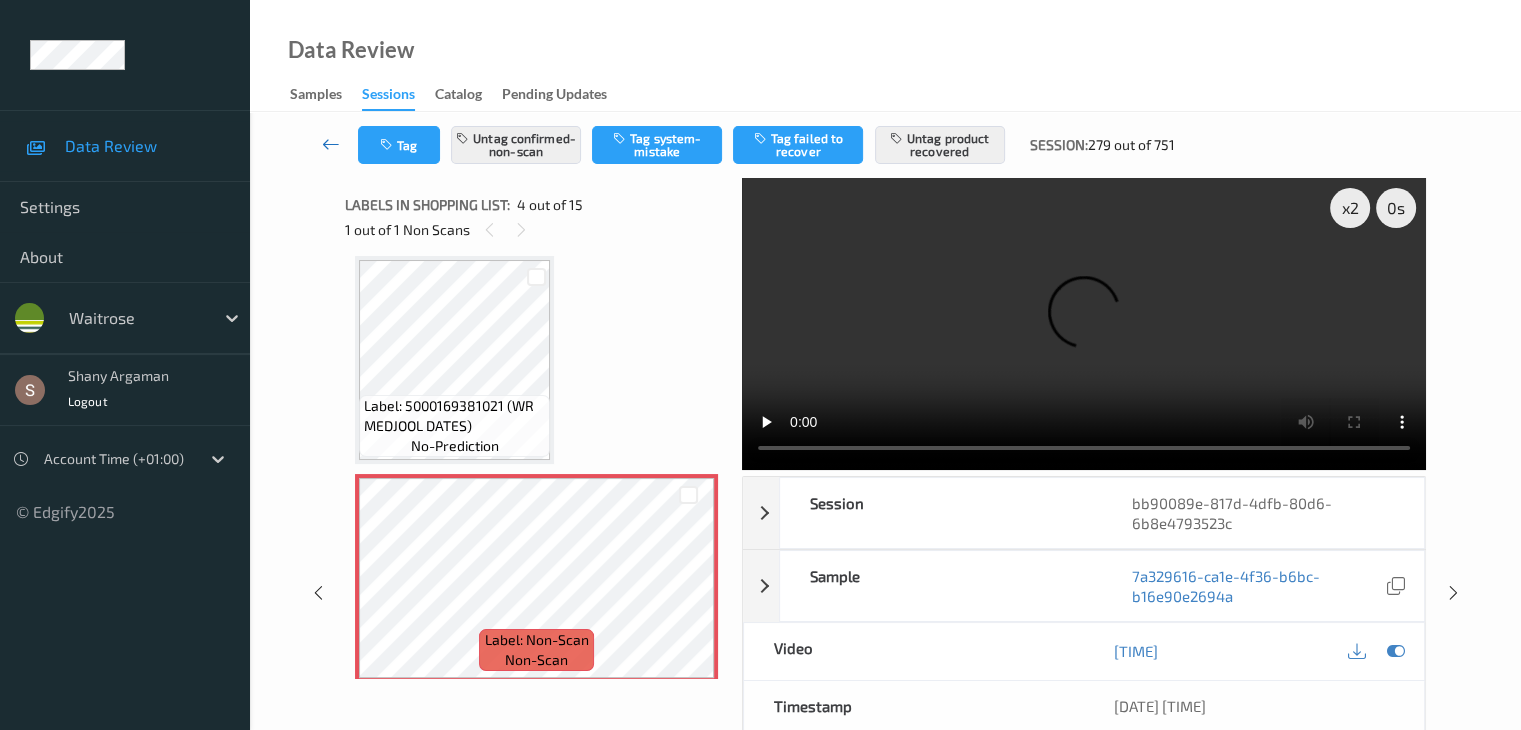 click at bounding box center (331, 144) 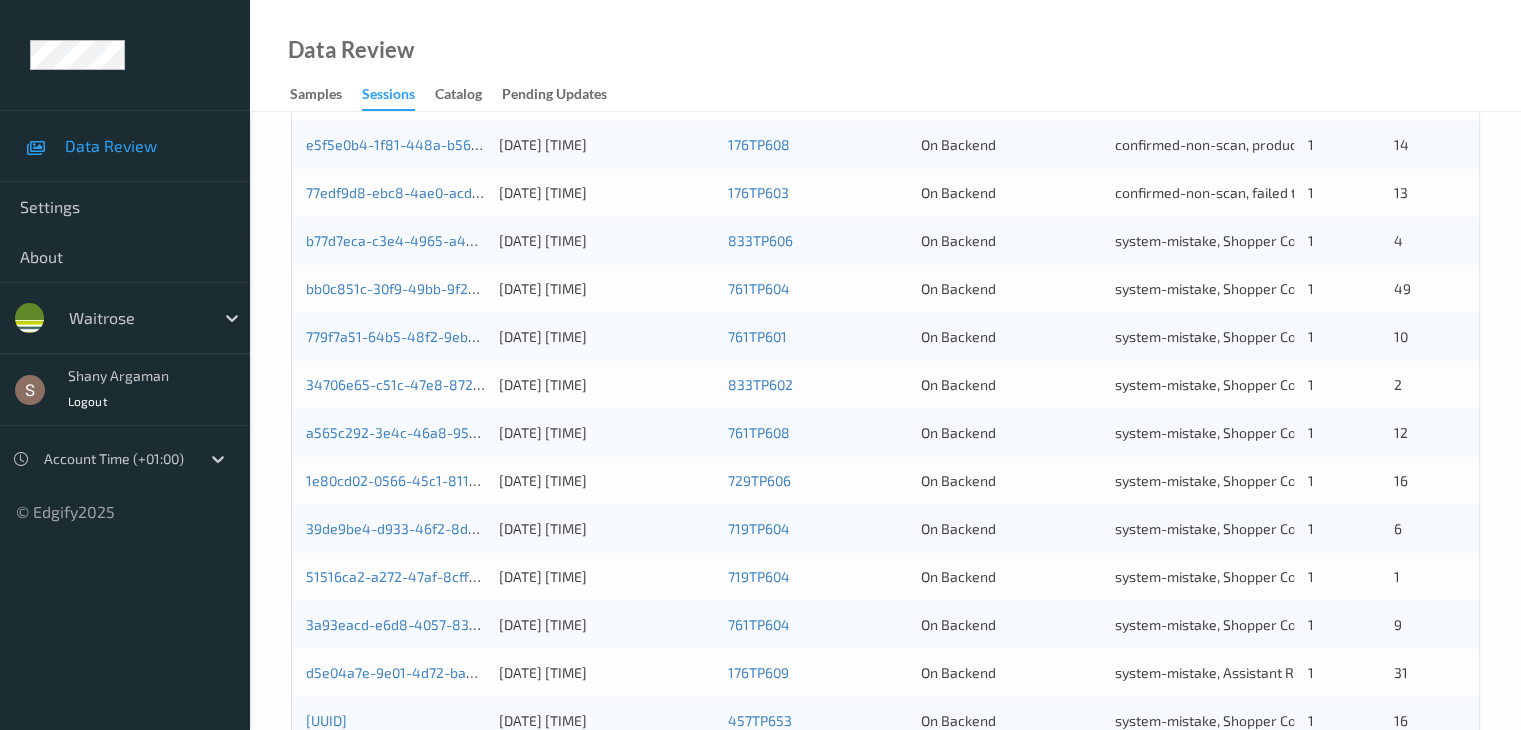 scroll, scrollTop: 932, scrollLeft: 0, axis: vertical 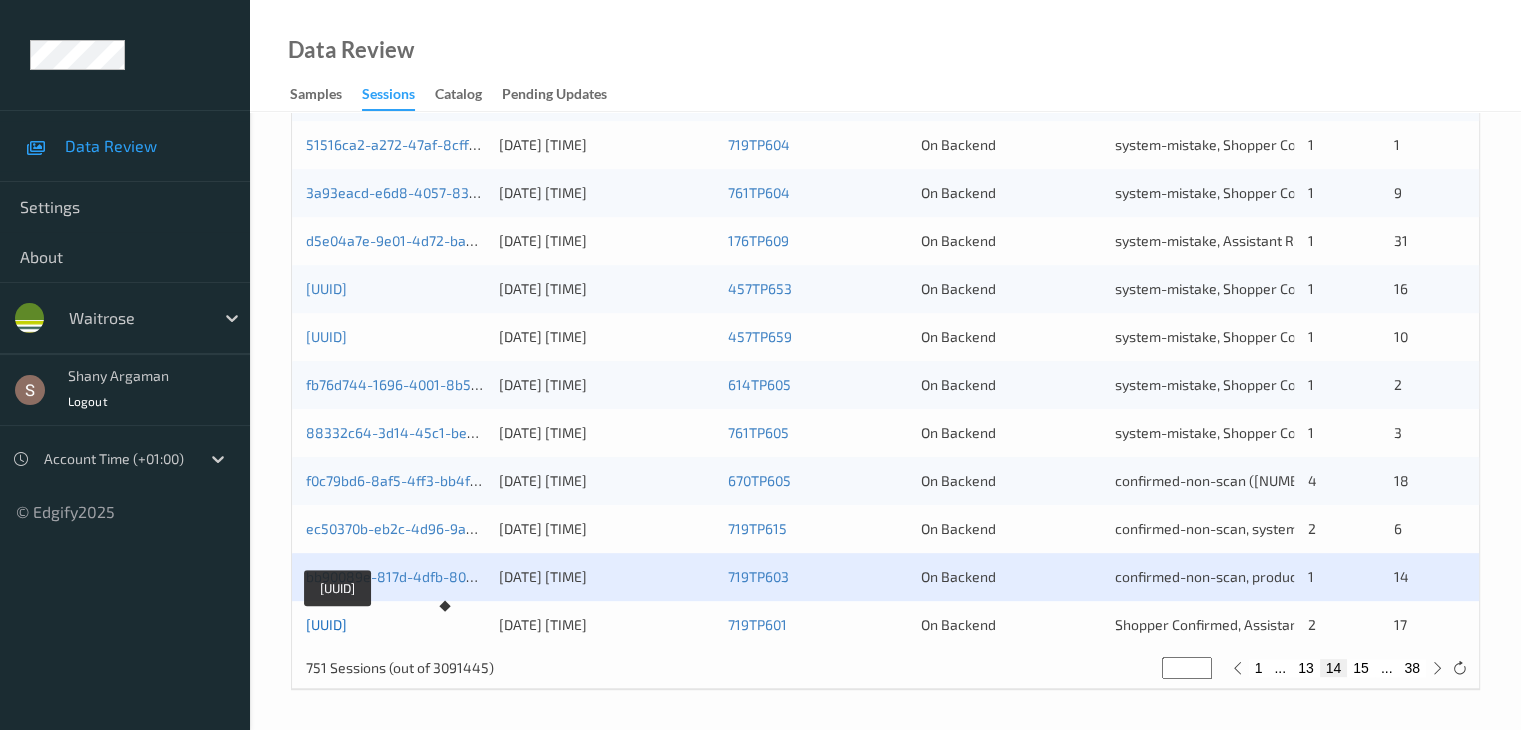 click on "[UUID]" at bounding box center (326, 624) 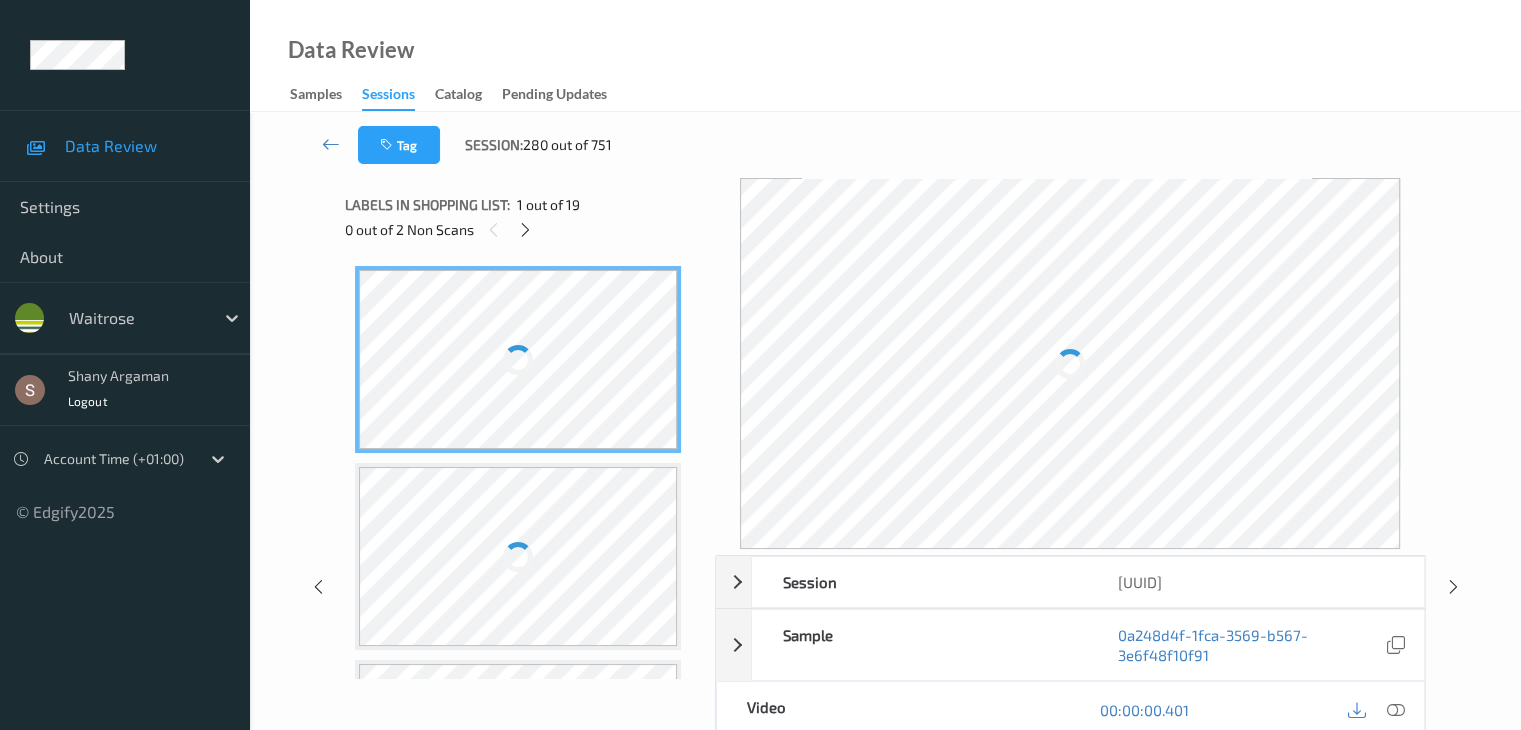 scroll, scrollTop: 0, scrollLeft: 0, axis: both 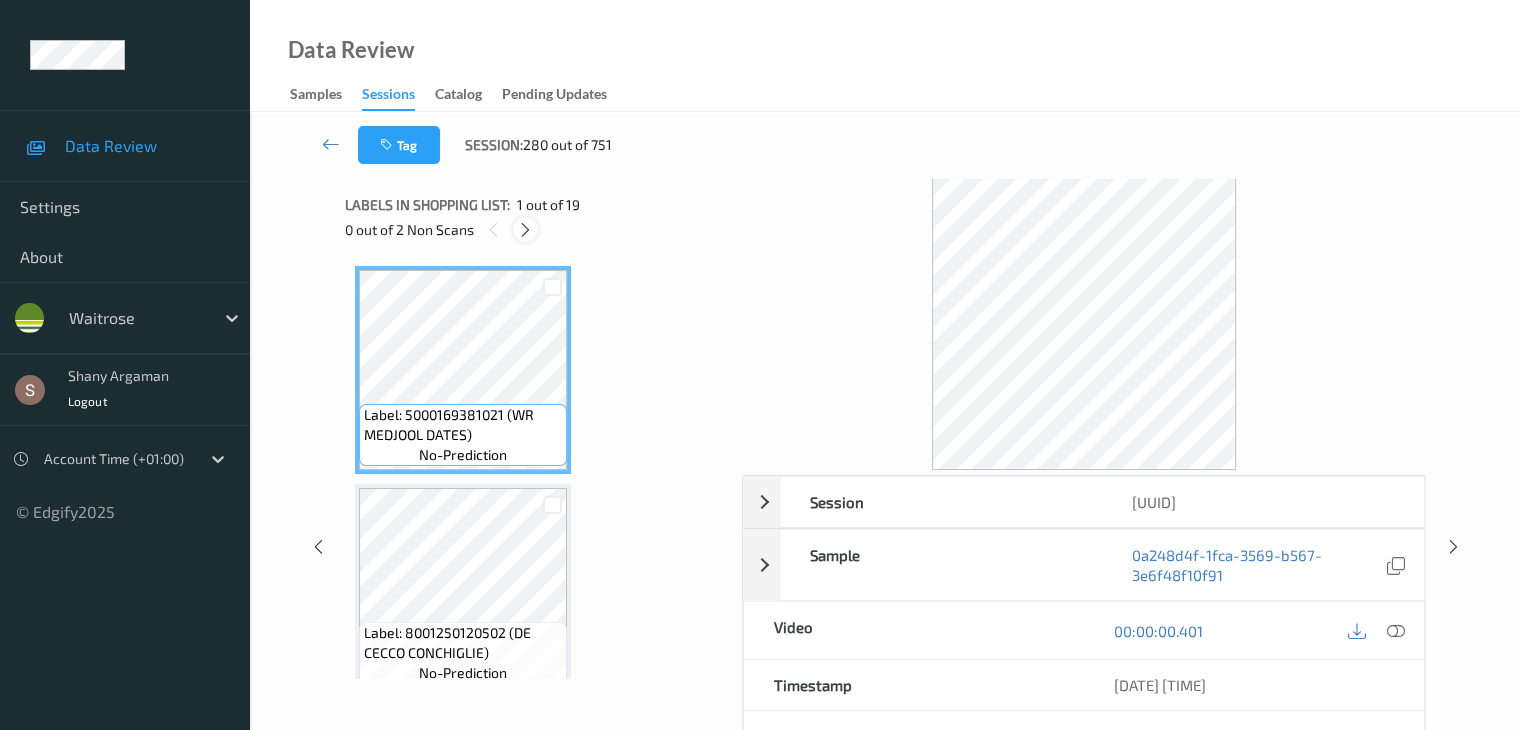 click at bounding box center [525, 229] 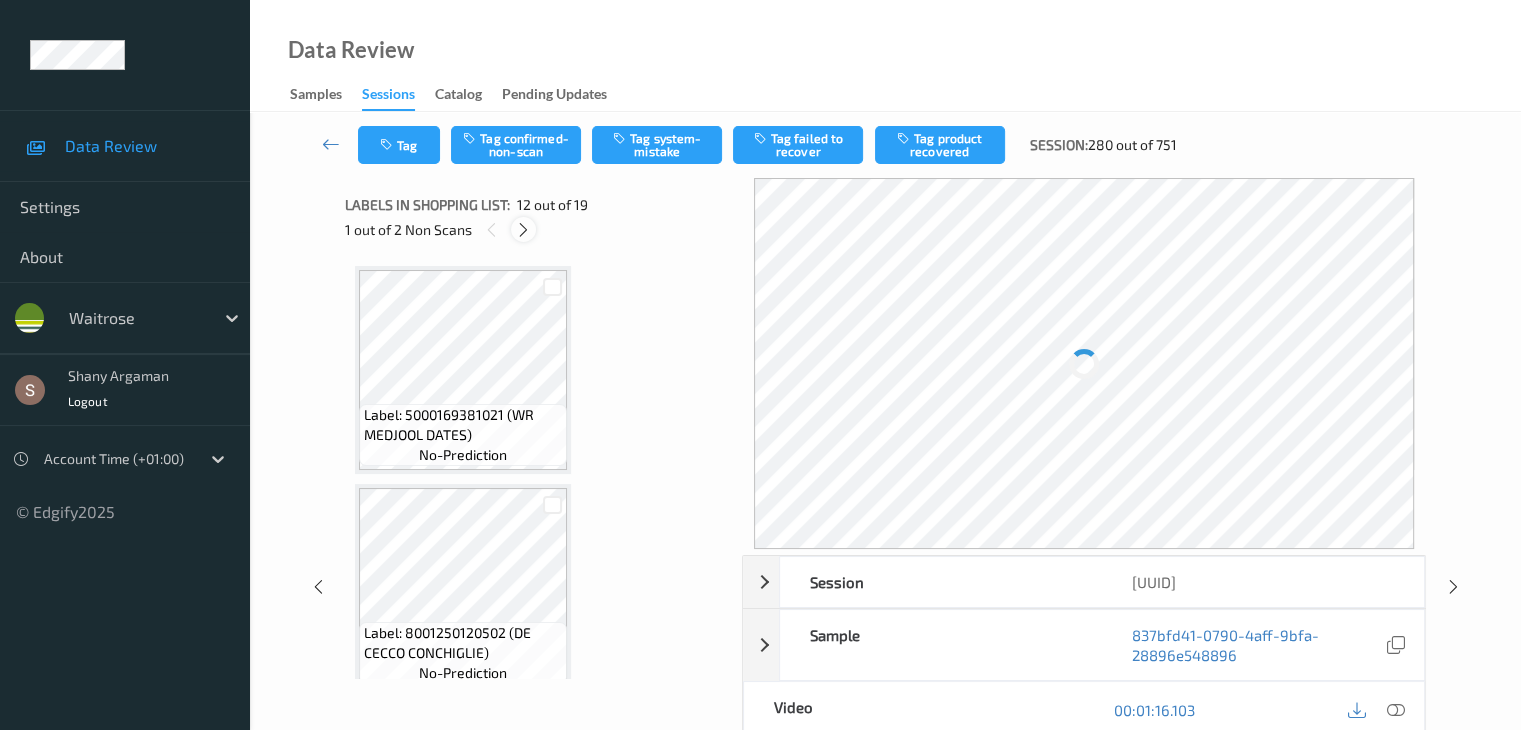 scroll, scrollTop: 2190, scrollLeft: 0, axis: vertical 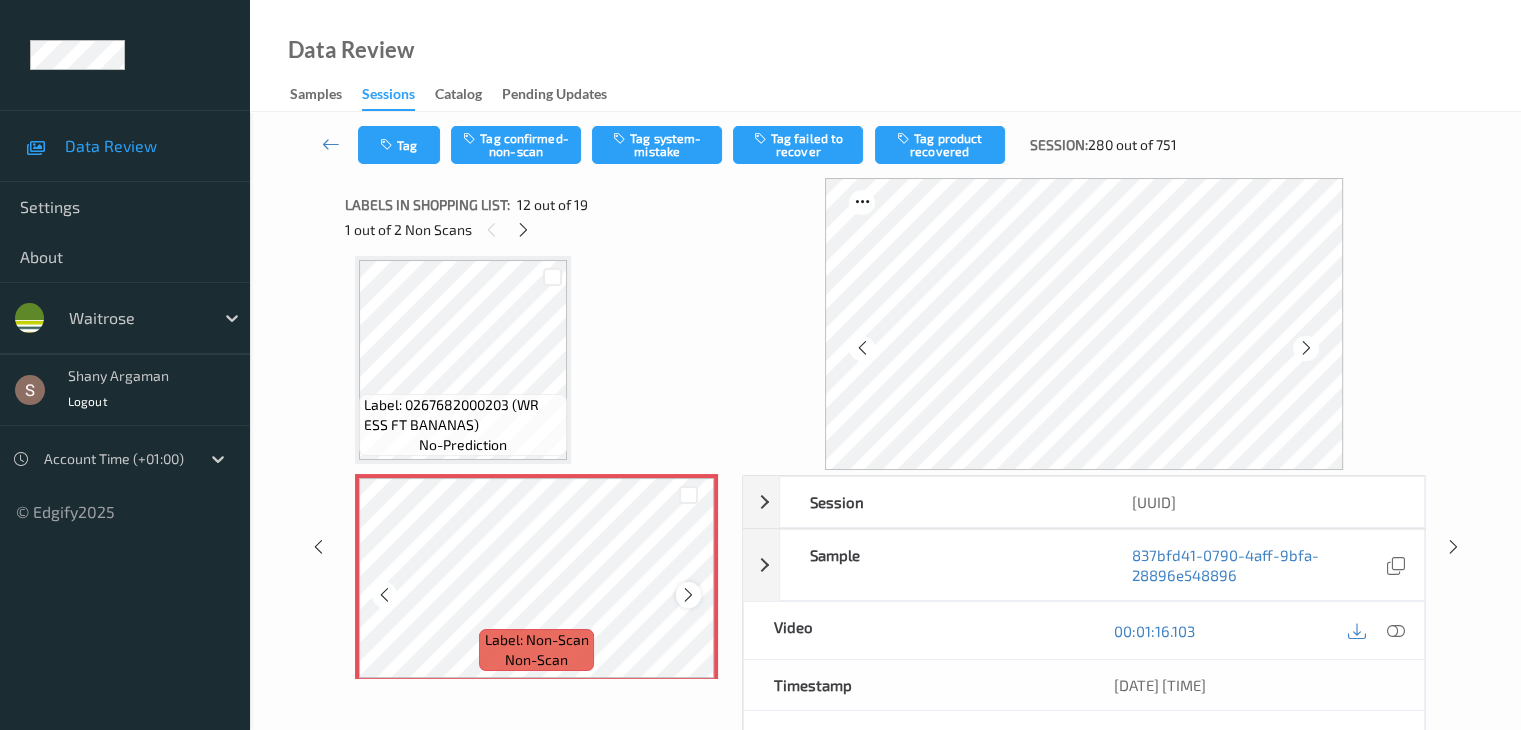 click at bounding box center [688, 595] 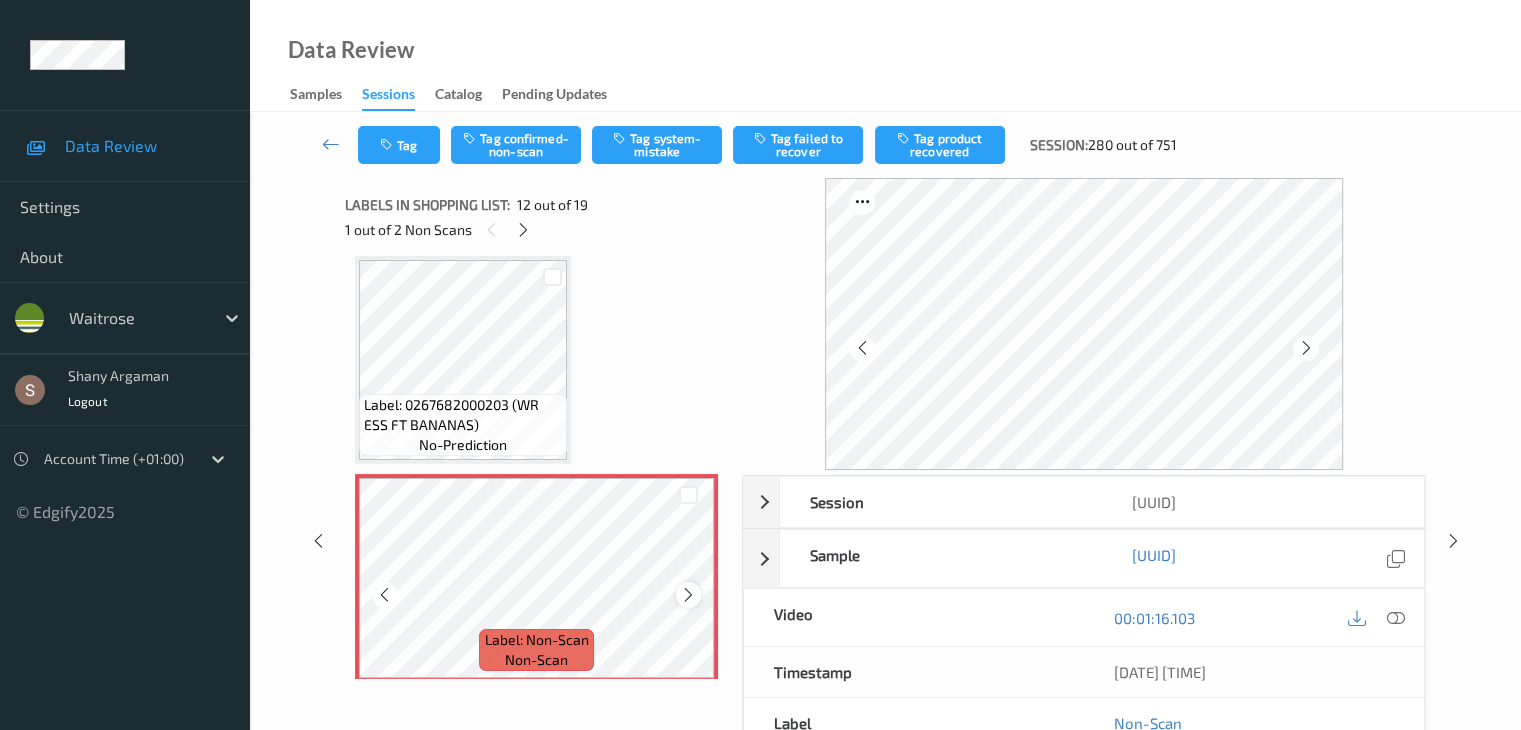 click at bounding box center (688, 595) 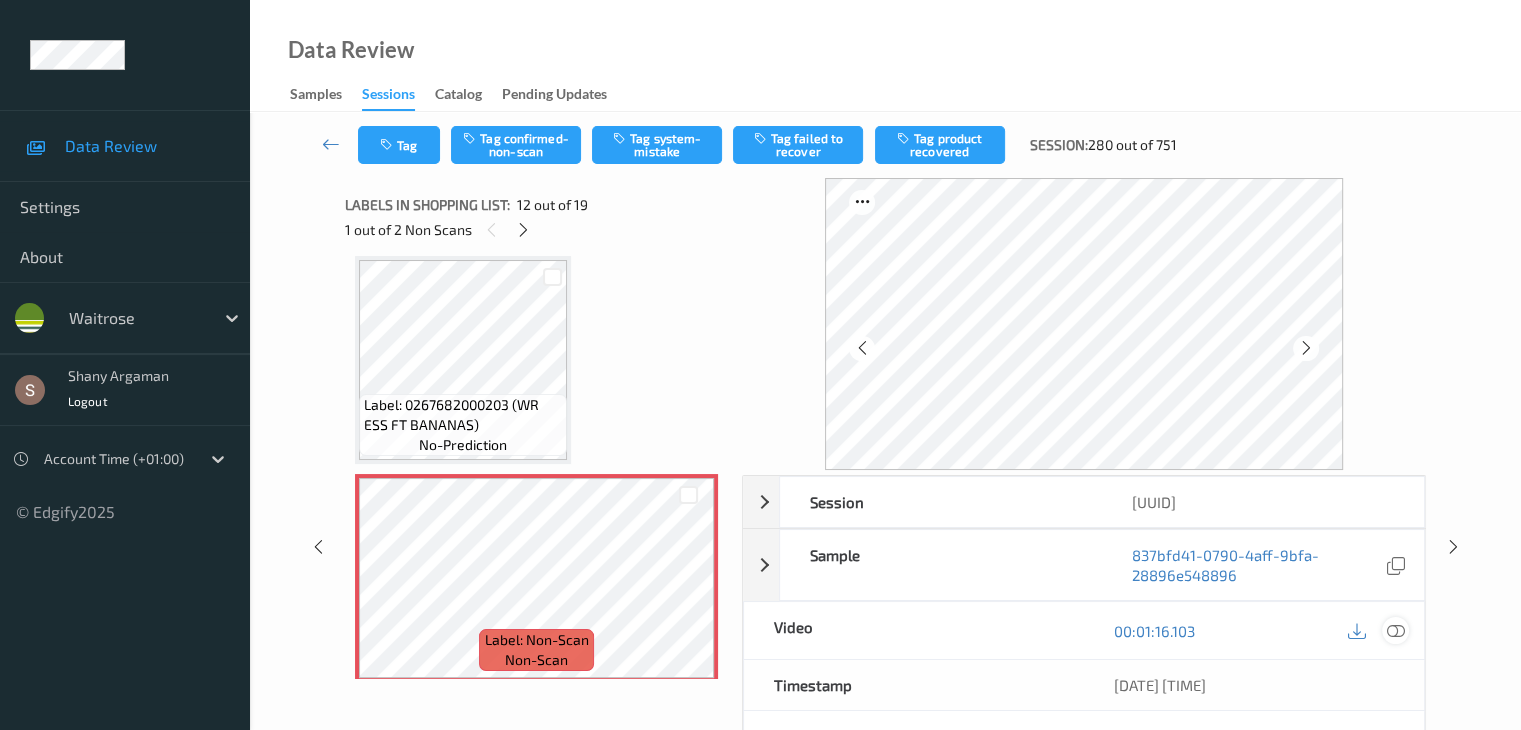 click at bounding box center [1395, 631] 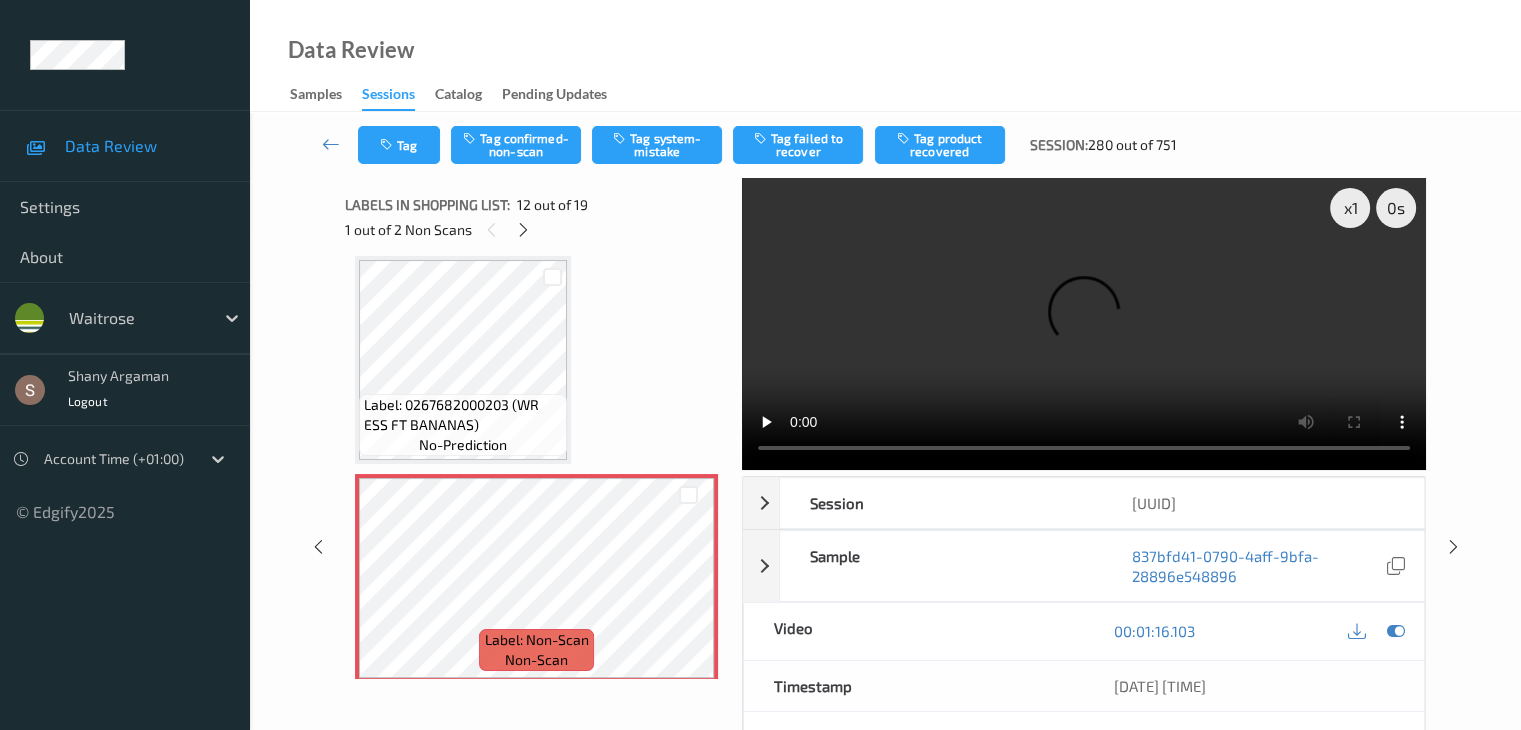 click at bounding box center (1084, 324) 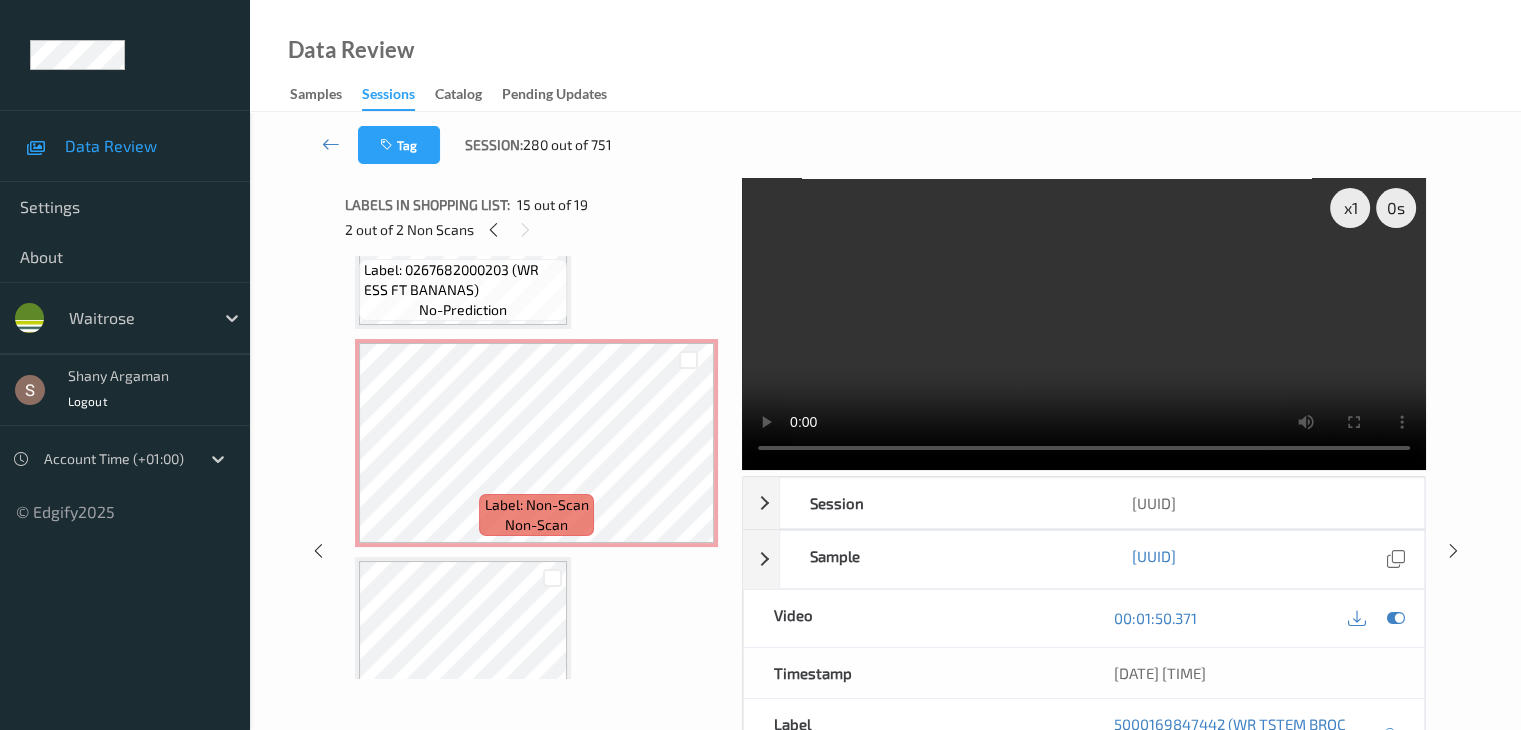 scroll, scrollTop: 2290, scrollLeft: 0, axis: vertical 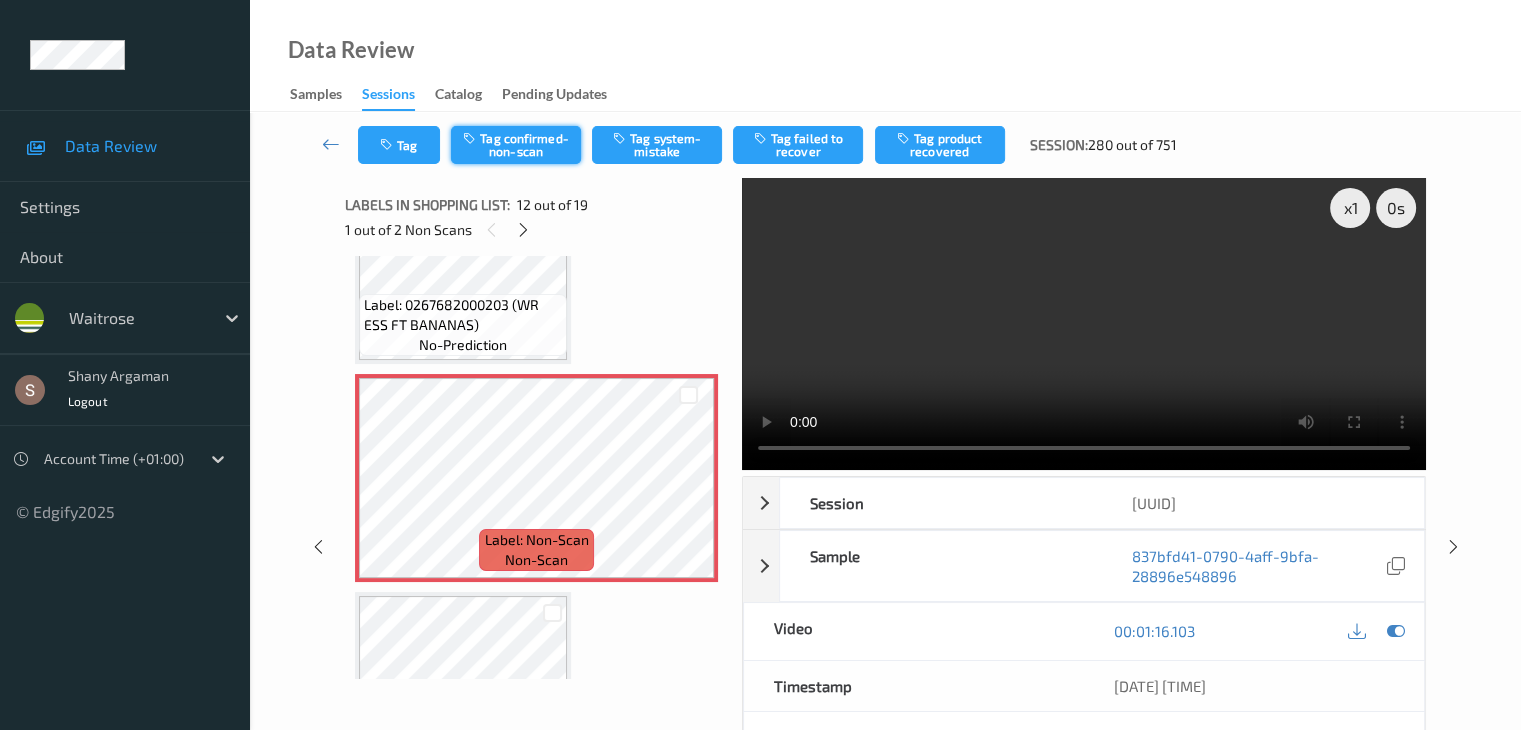 click on "Tag   confirmed-non-scan" at bounding box center (516, 145) 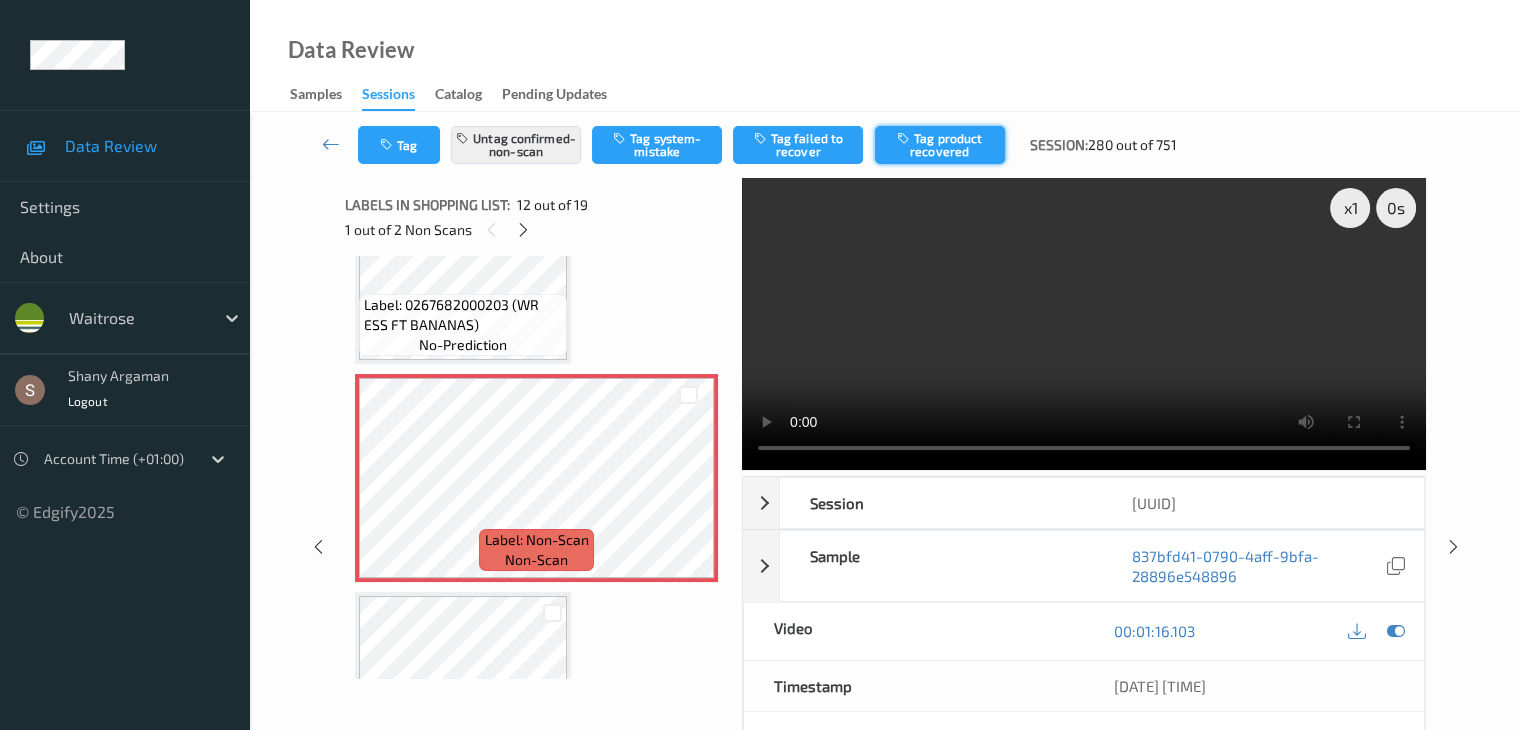 click on "Tag   product recovered" at bounding box center (940, 145) 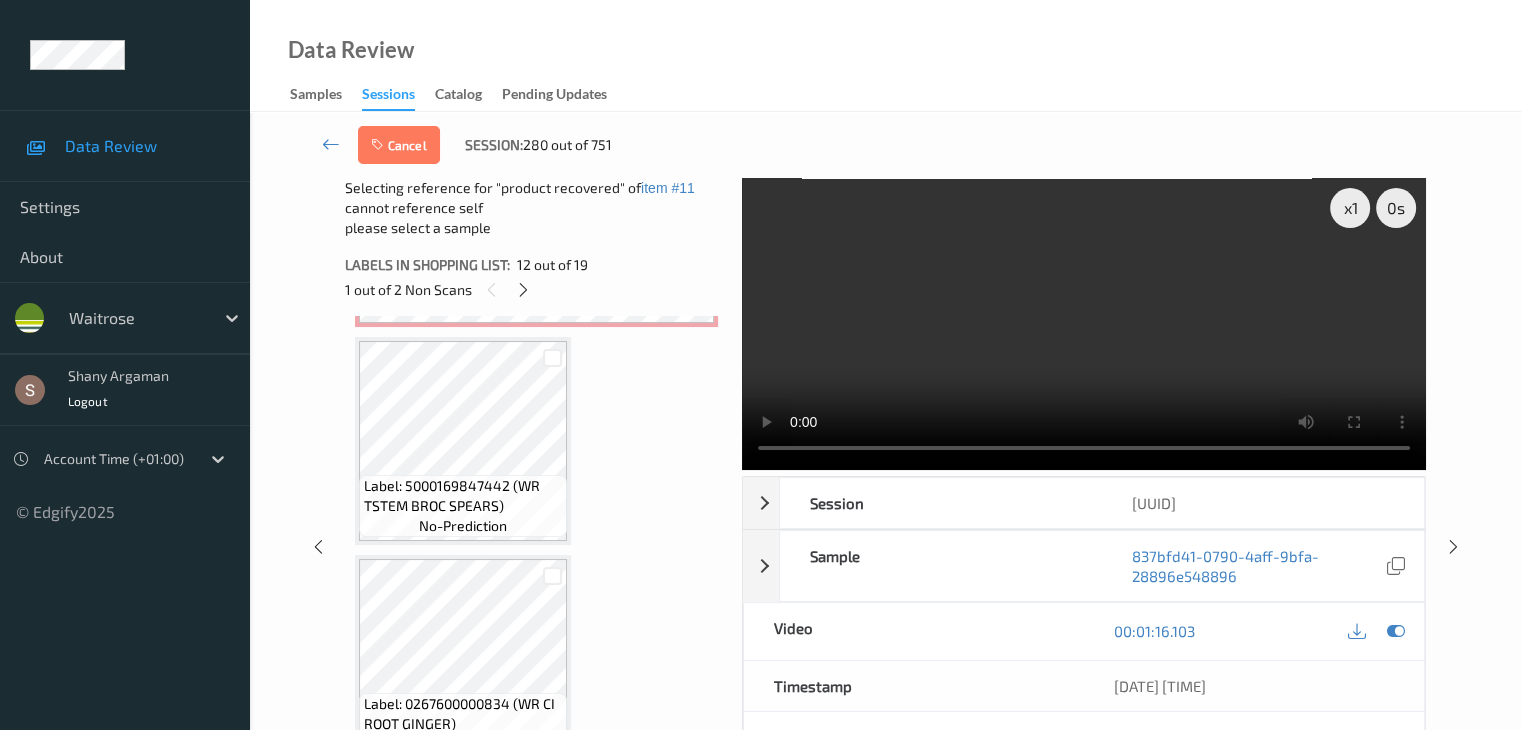 scroll, scrollTop: 3190, scrollLeft: 0, axis: vertical 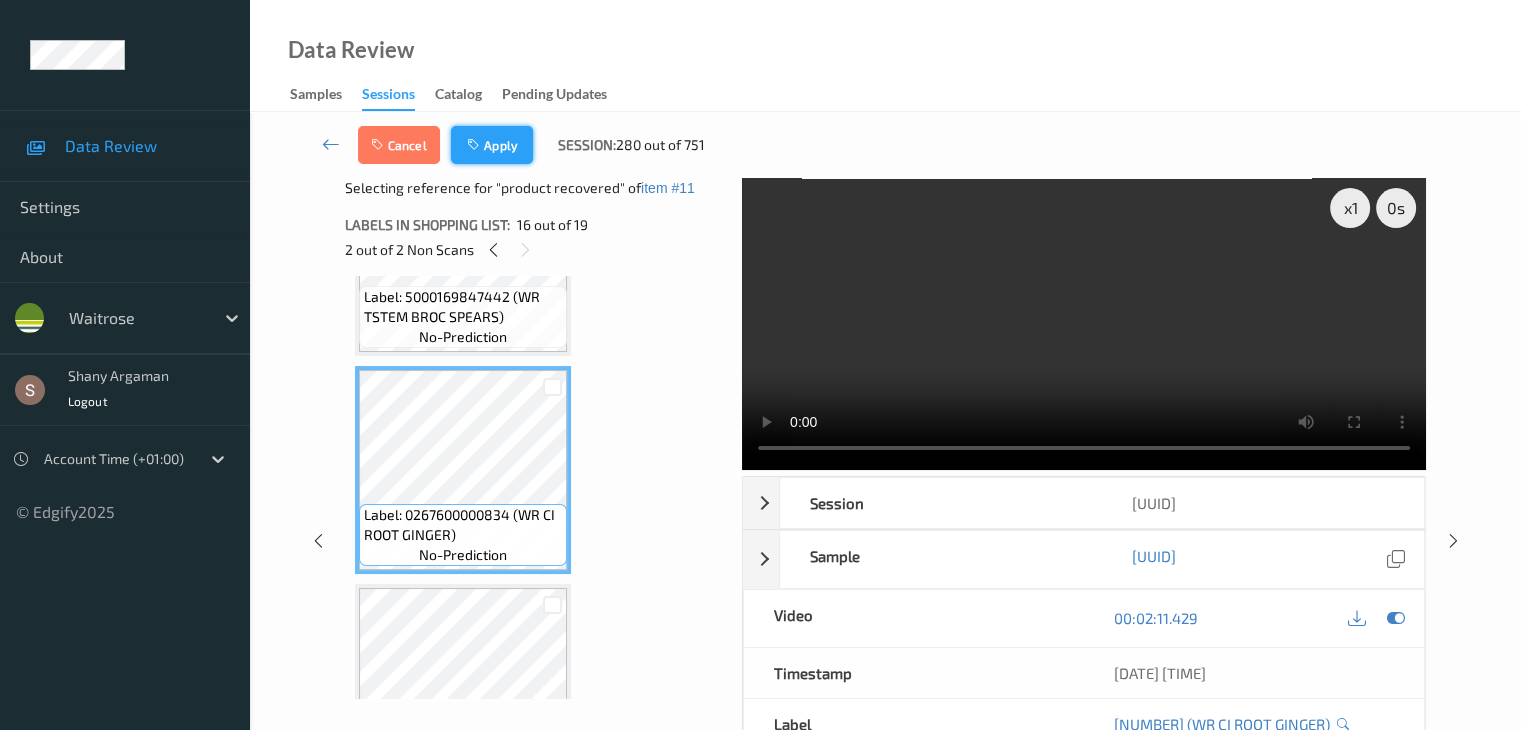 click on "Apply" at bounding box center [492, 145] 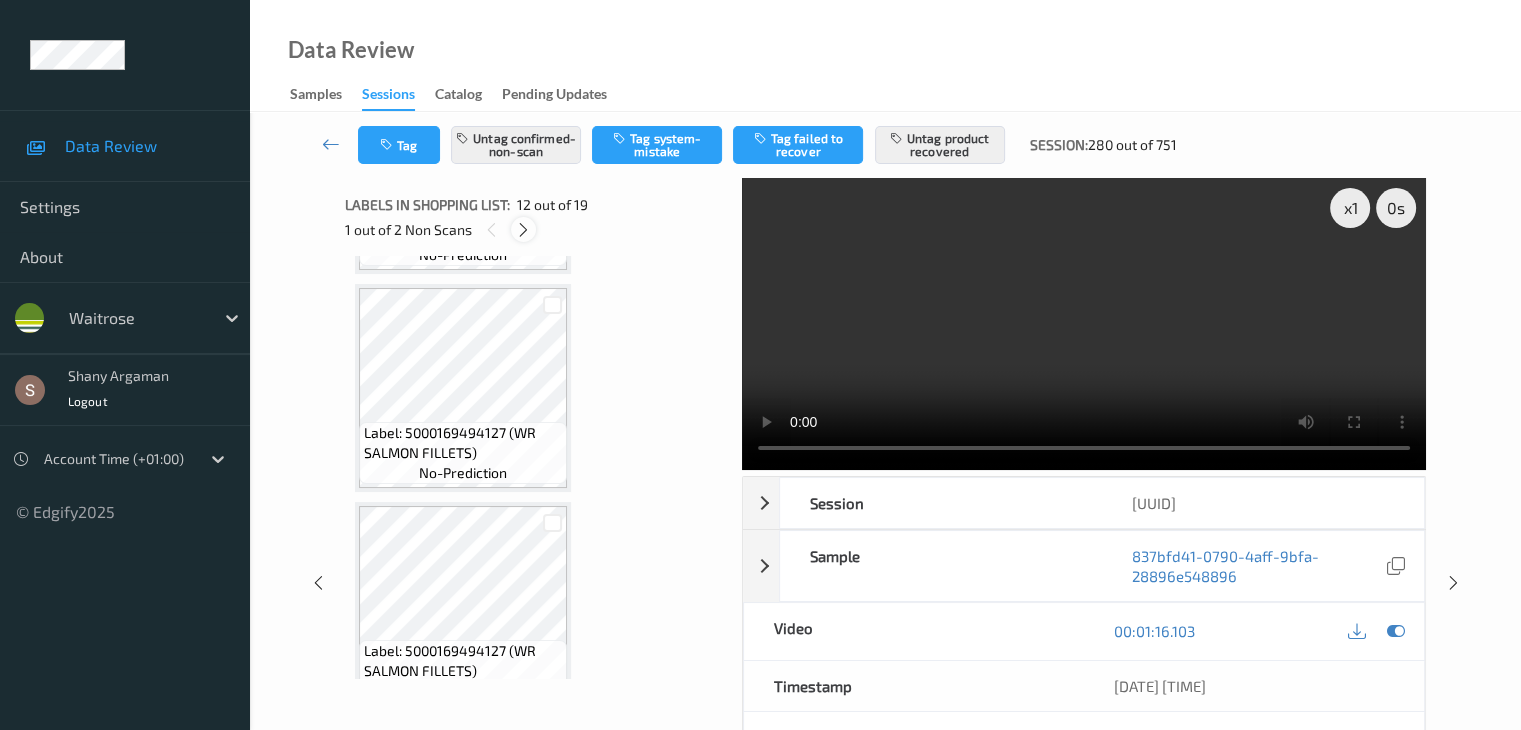 click at bounding box center (523, 230) 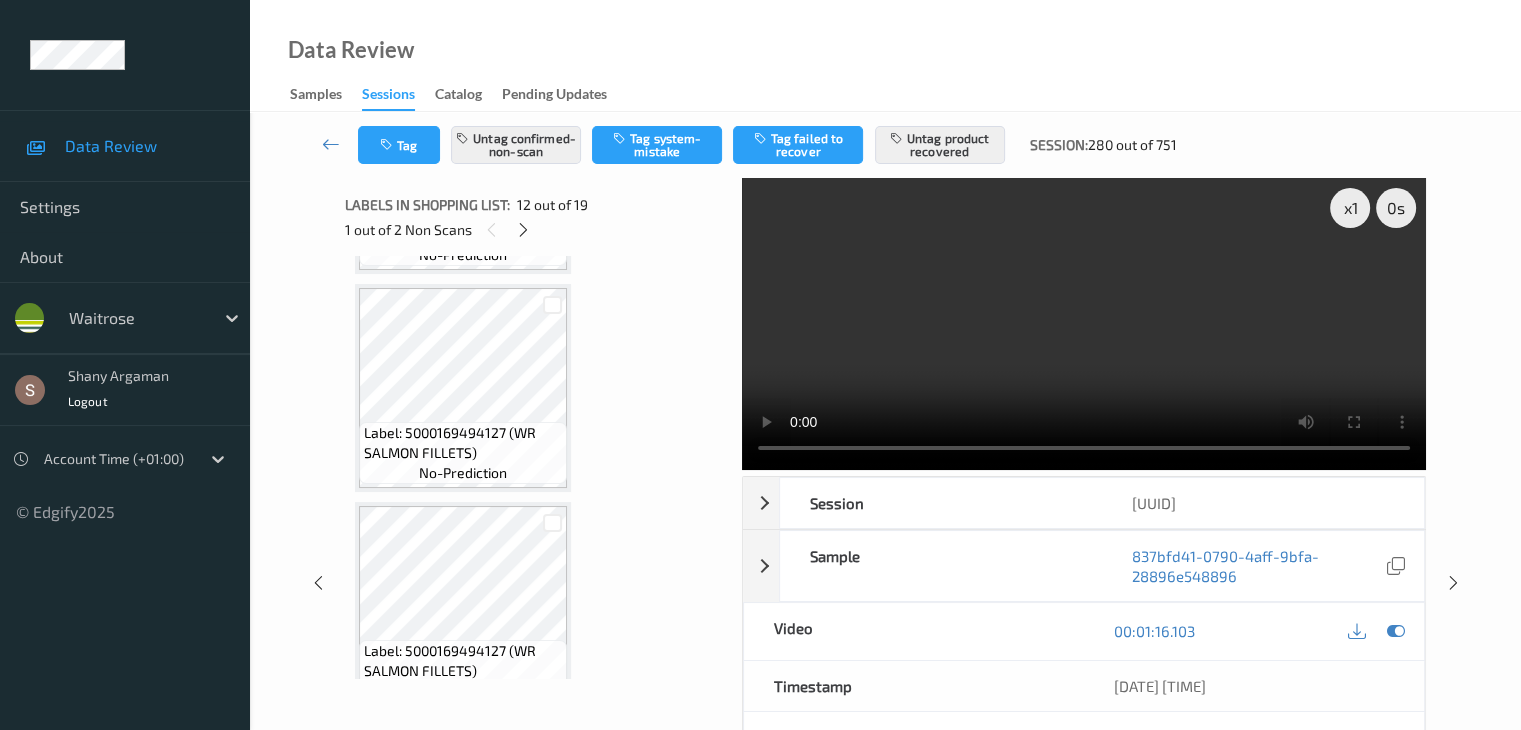 scroll, scrollTop: 2626, scrollLeft: 0, axis: vertical 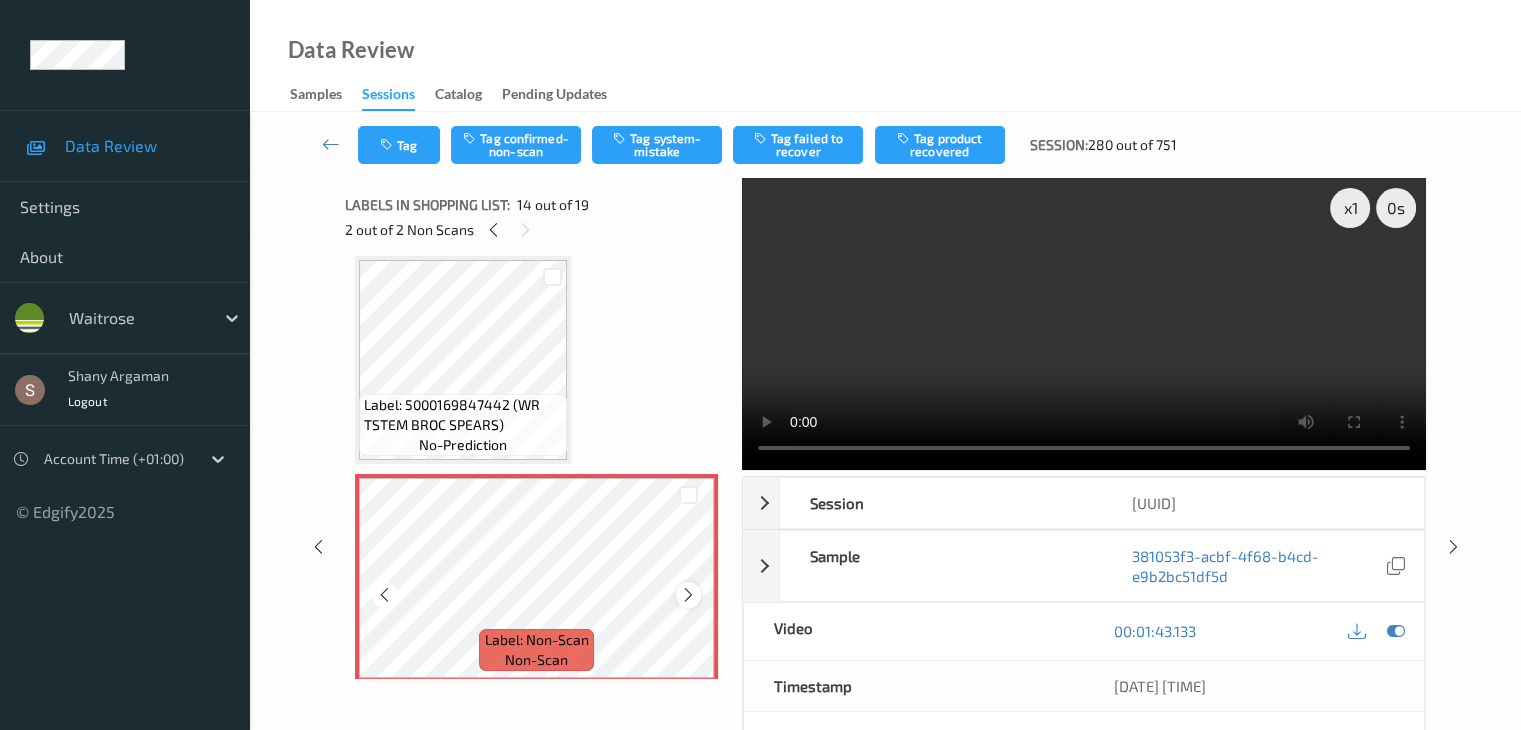 click at bounding box center [688, 595] 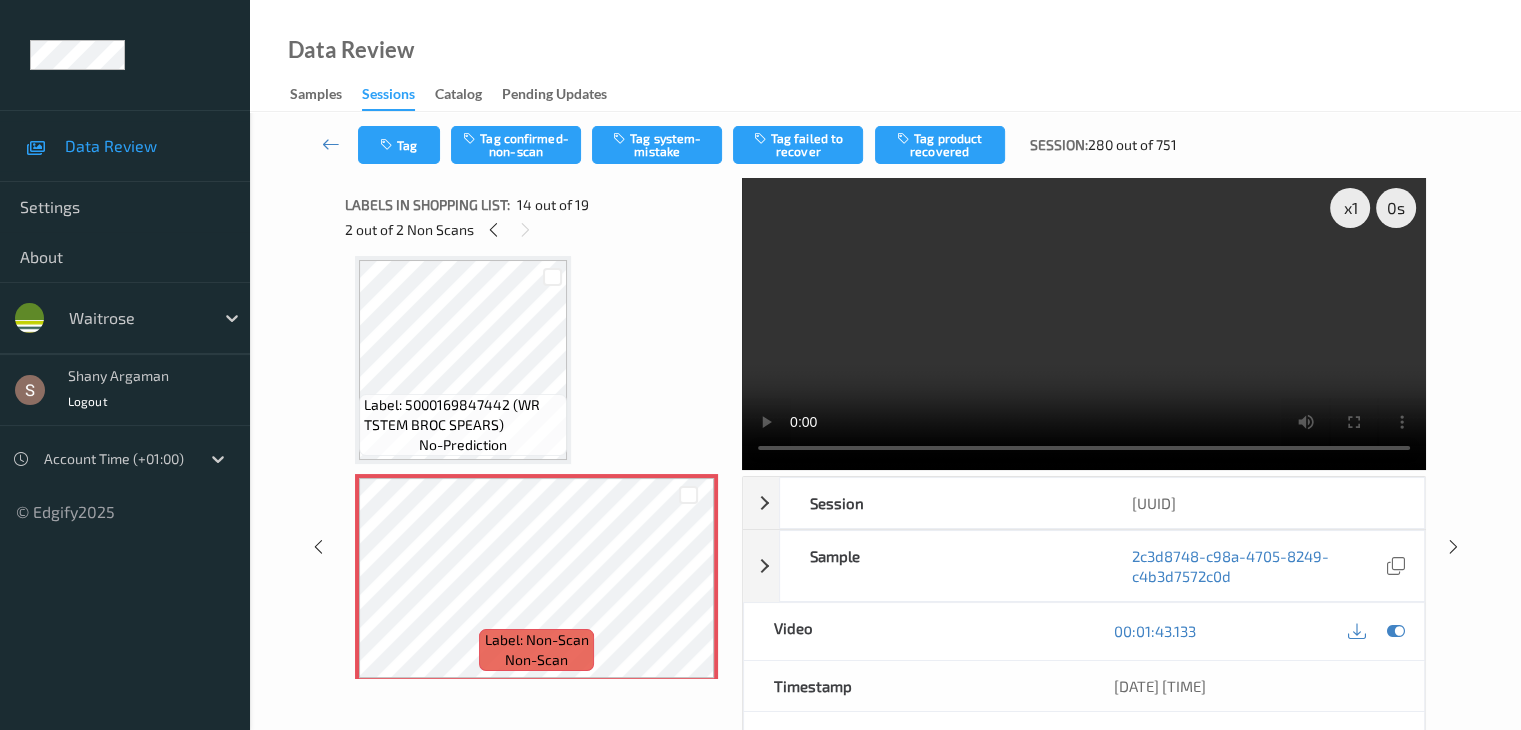 click at bounding box center [1084, 324] 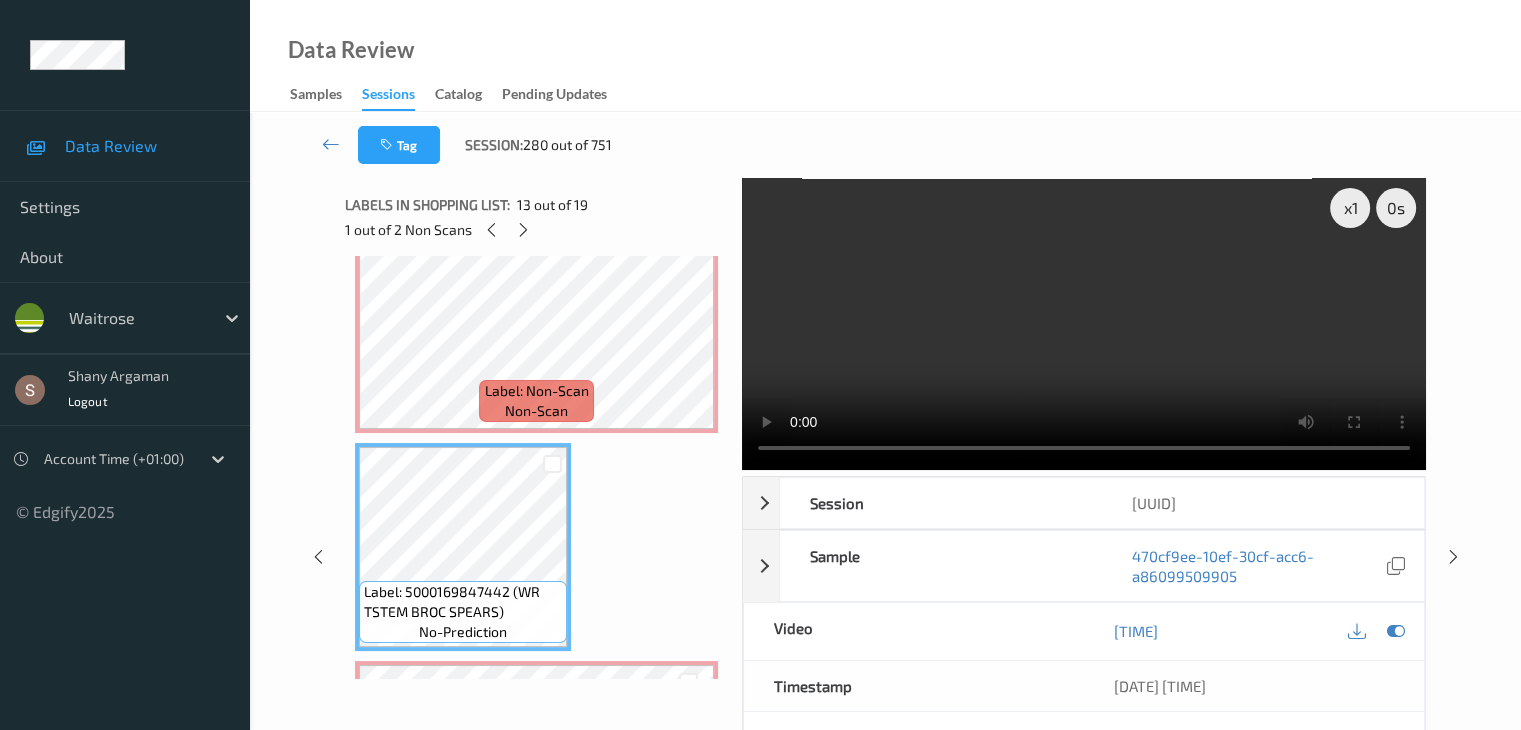 scroll, scrollTop: 2426, scrollLeft: 0, axis: vertical 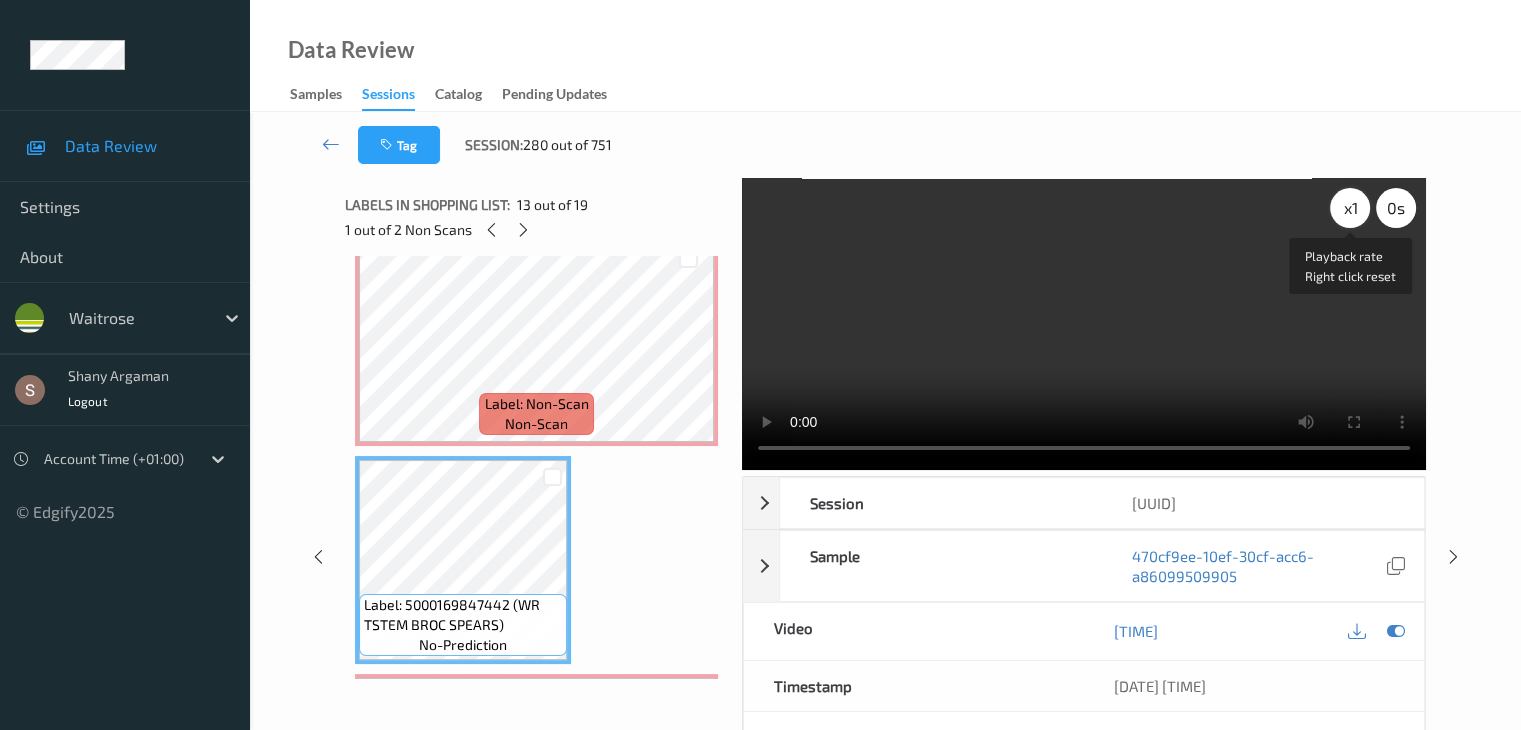 click on "x 1" at bounding box center (1350, 208) 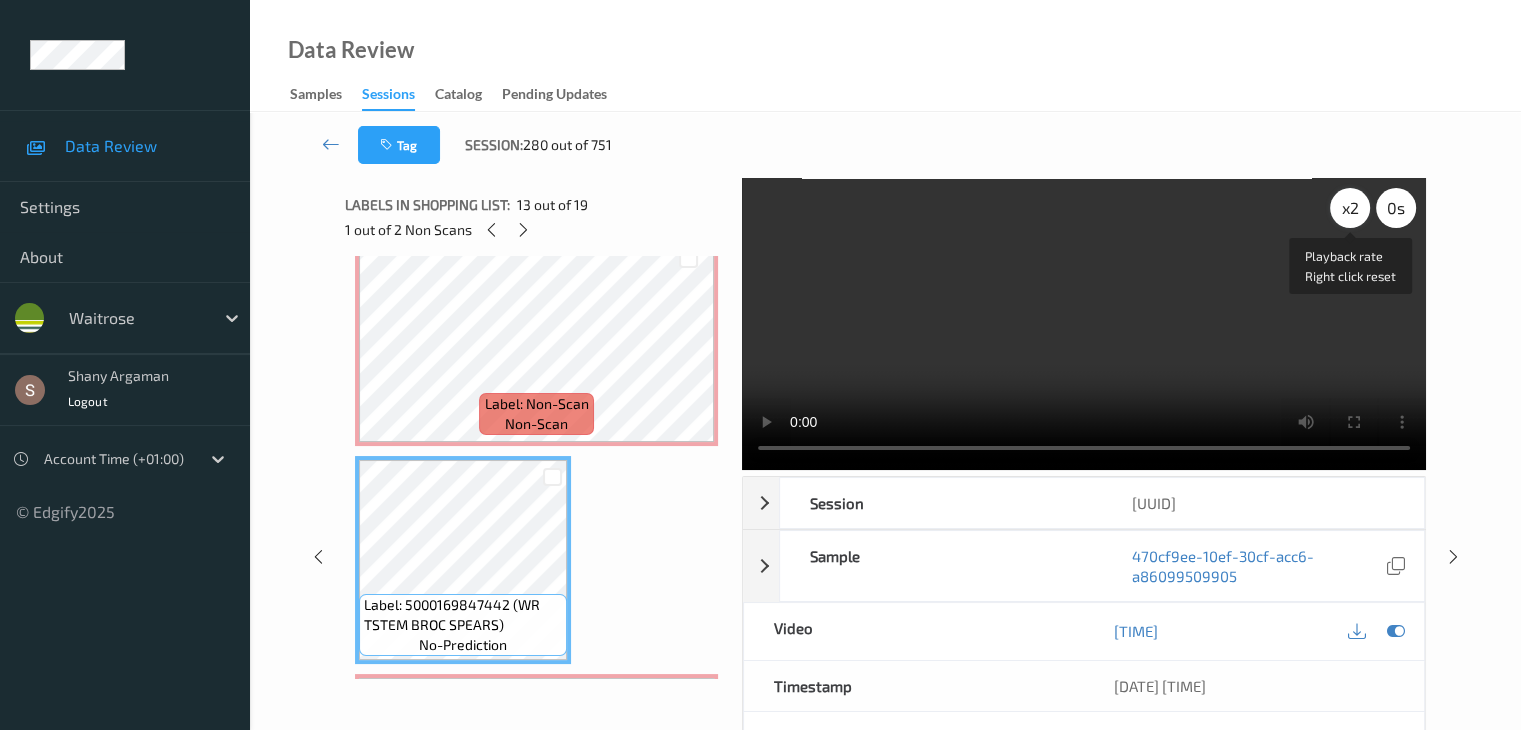 click on "x 2" at bounding box center (1350, 208) 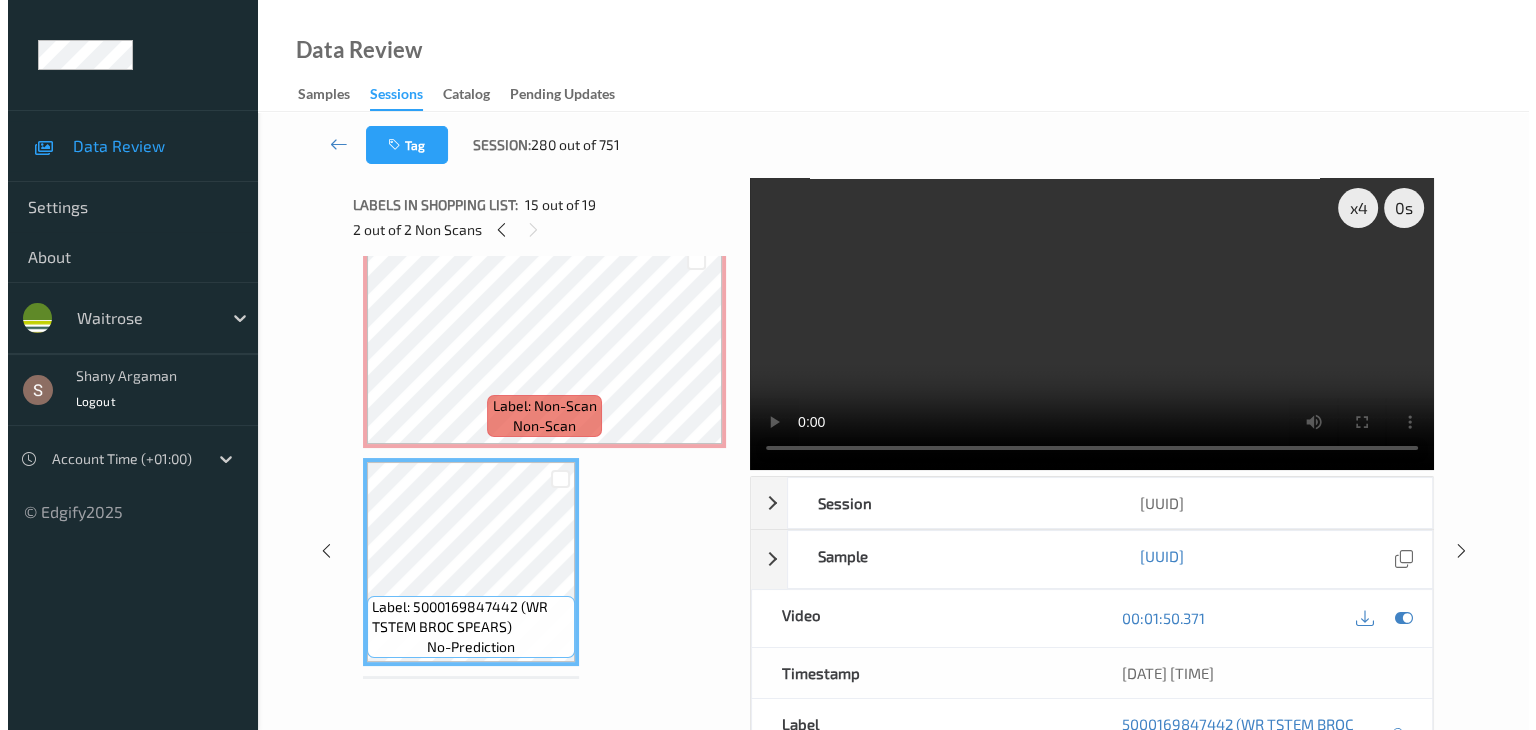 scroll, scrollTop: 2826, scrollLeft: 0, axis: vertical 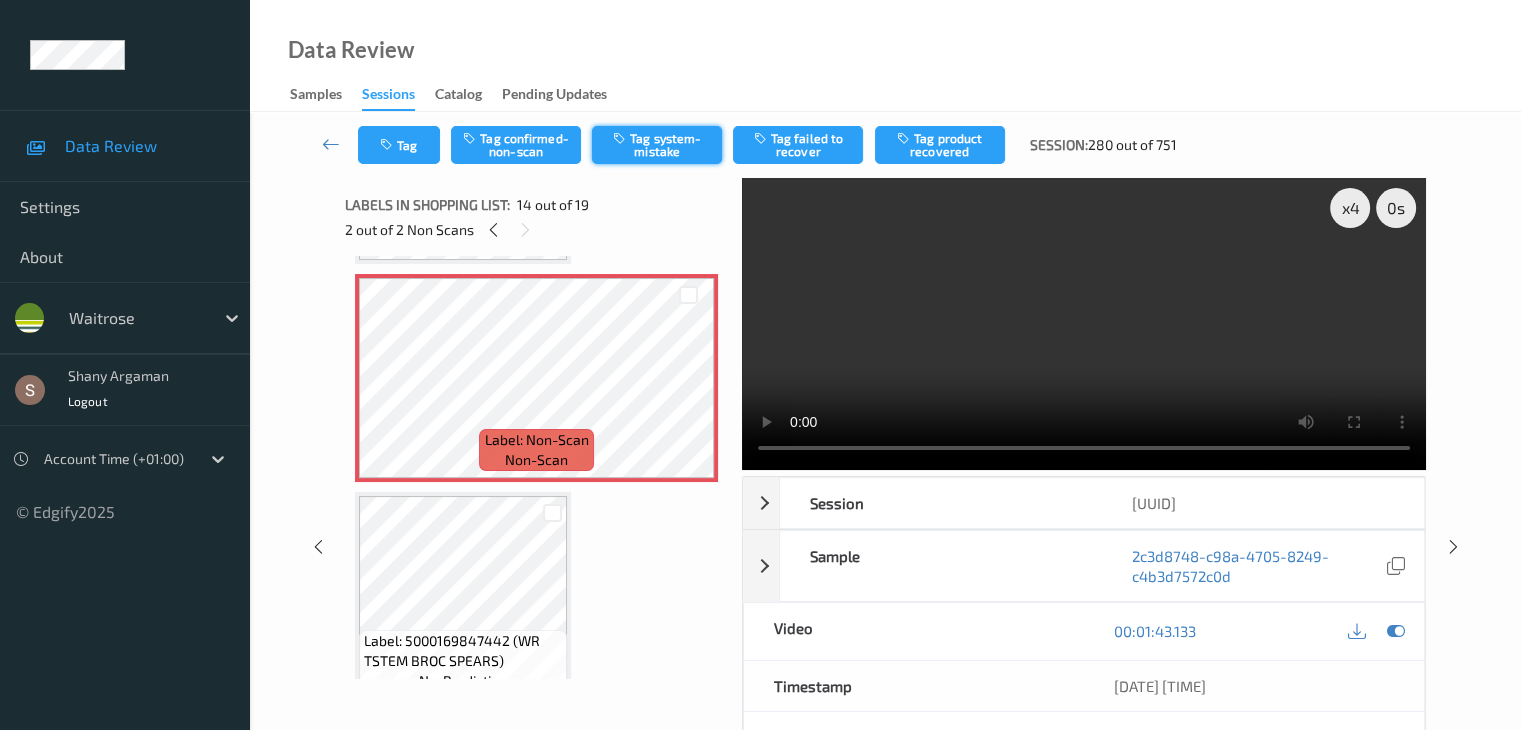 click on "Tag   system-mistake" at bounding box center (657, 145) 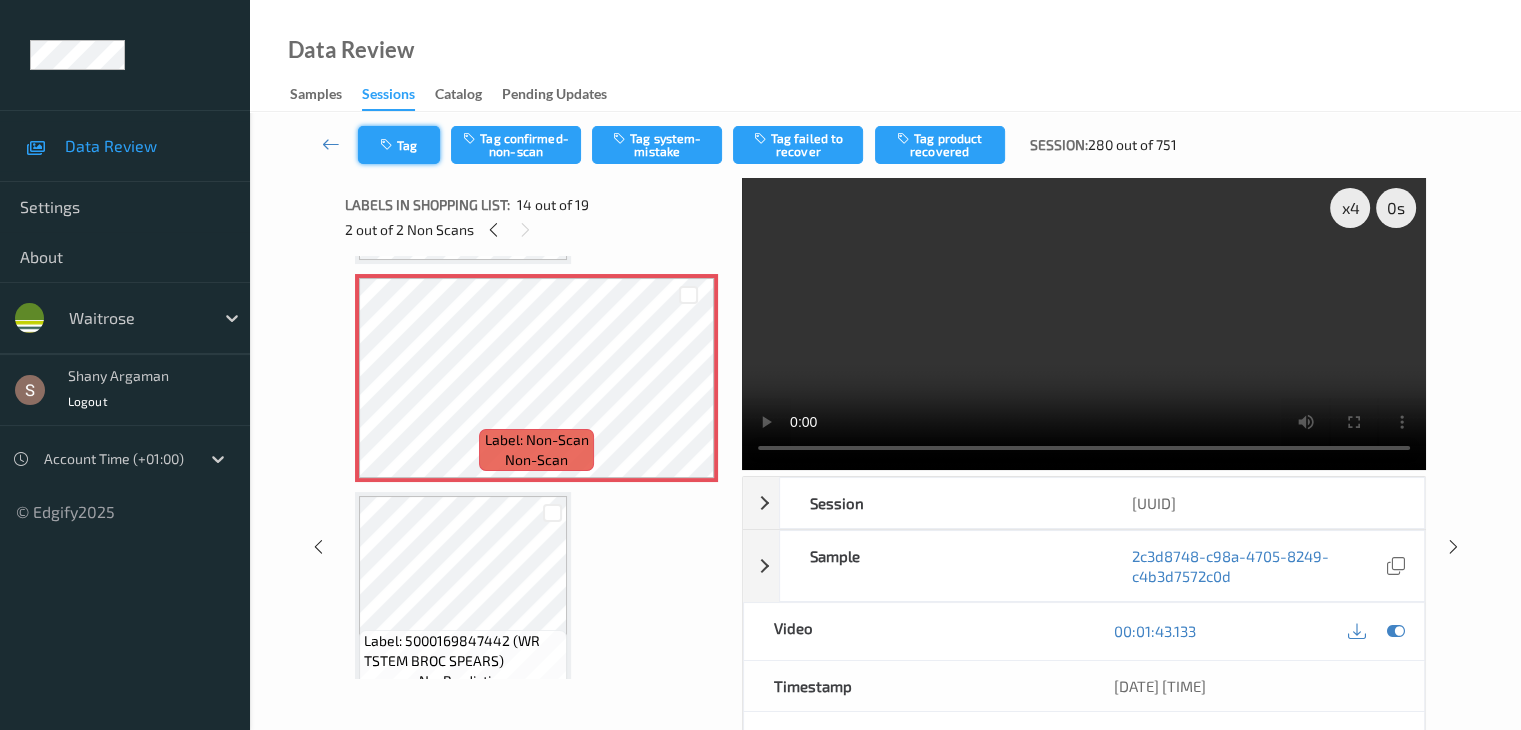 click on "Tag" at bounding box center [399, 145] 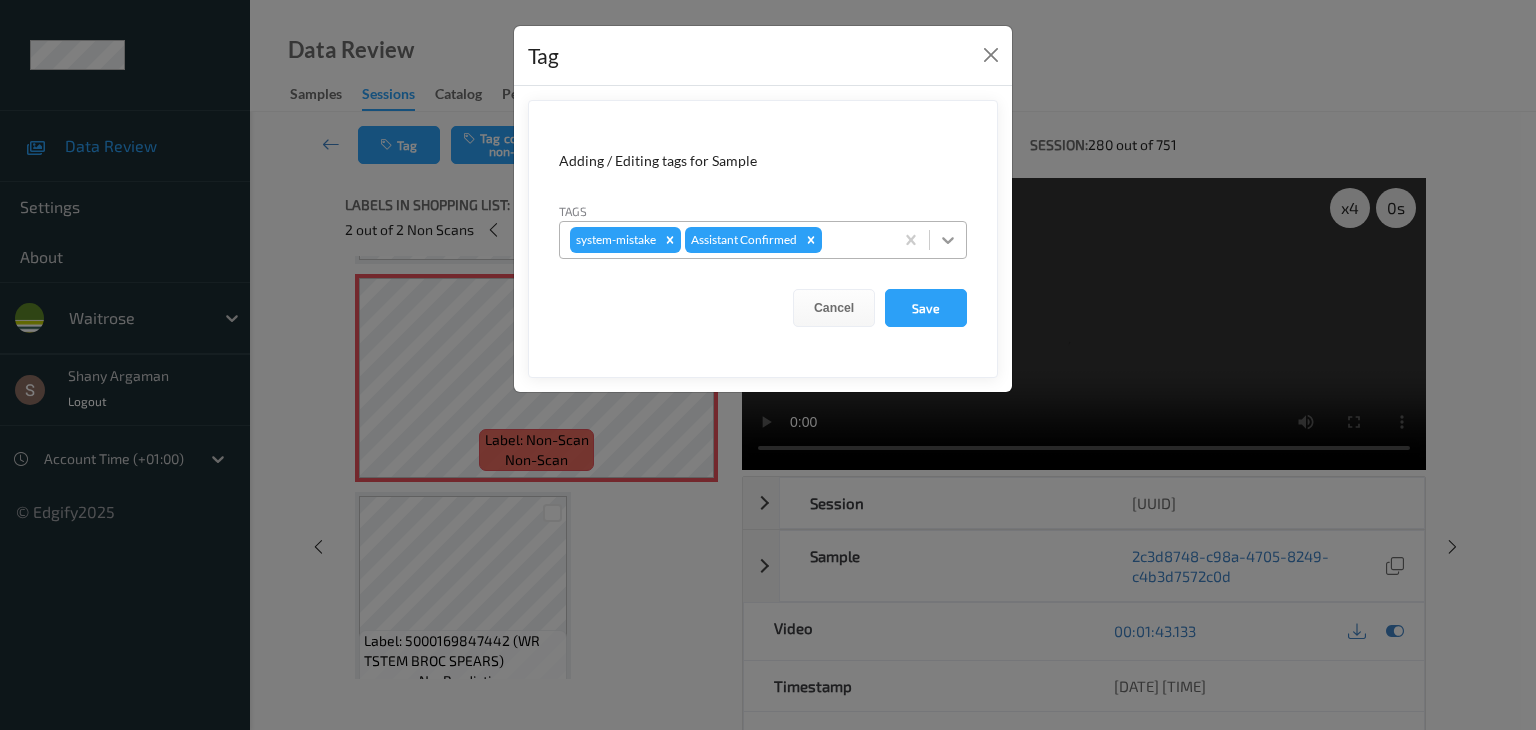 click 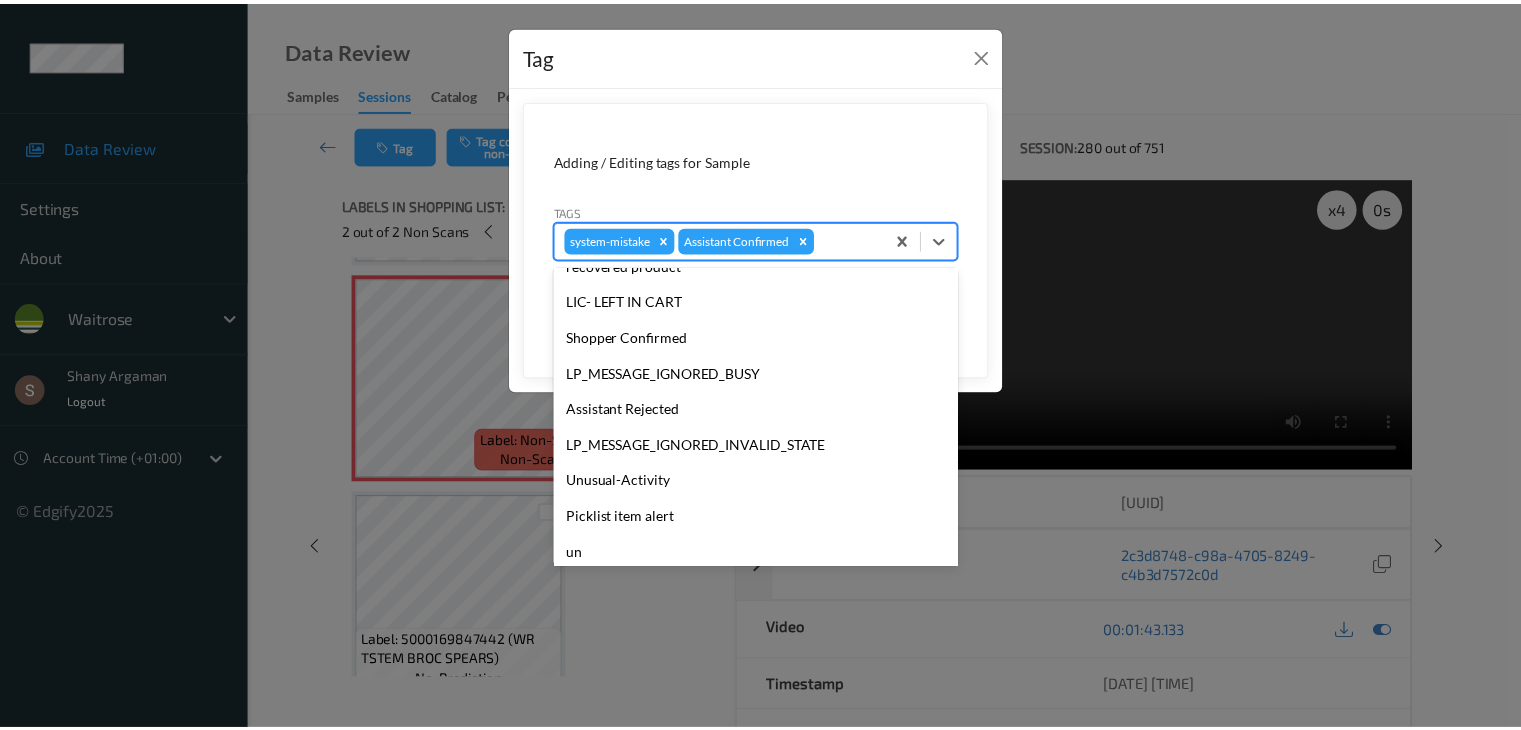 scroll, scrollTop: 356, scrollLeft: 0, axis: vertical 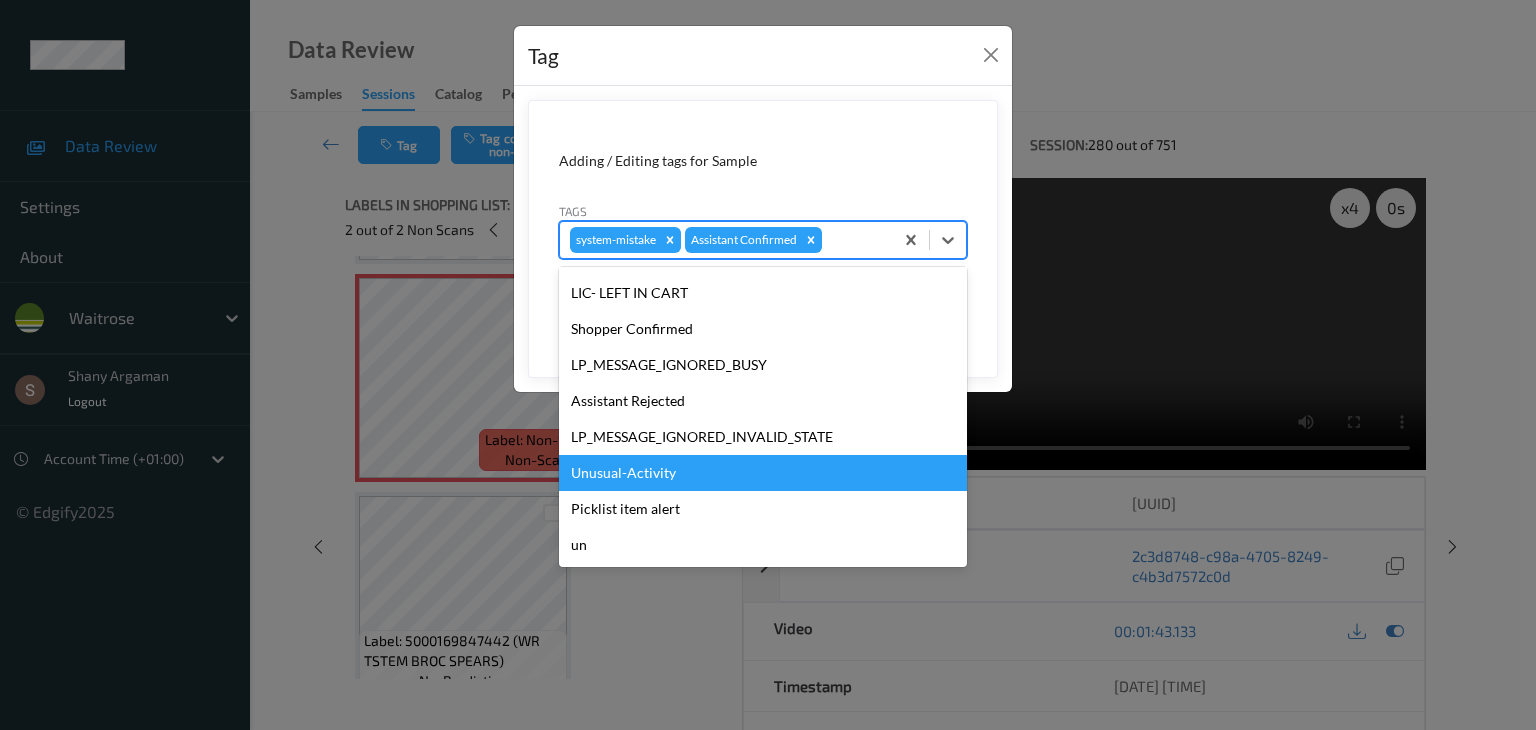 click on "Unusual-Activity" at bounding box center [763, 473] 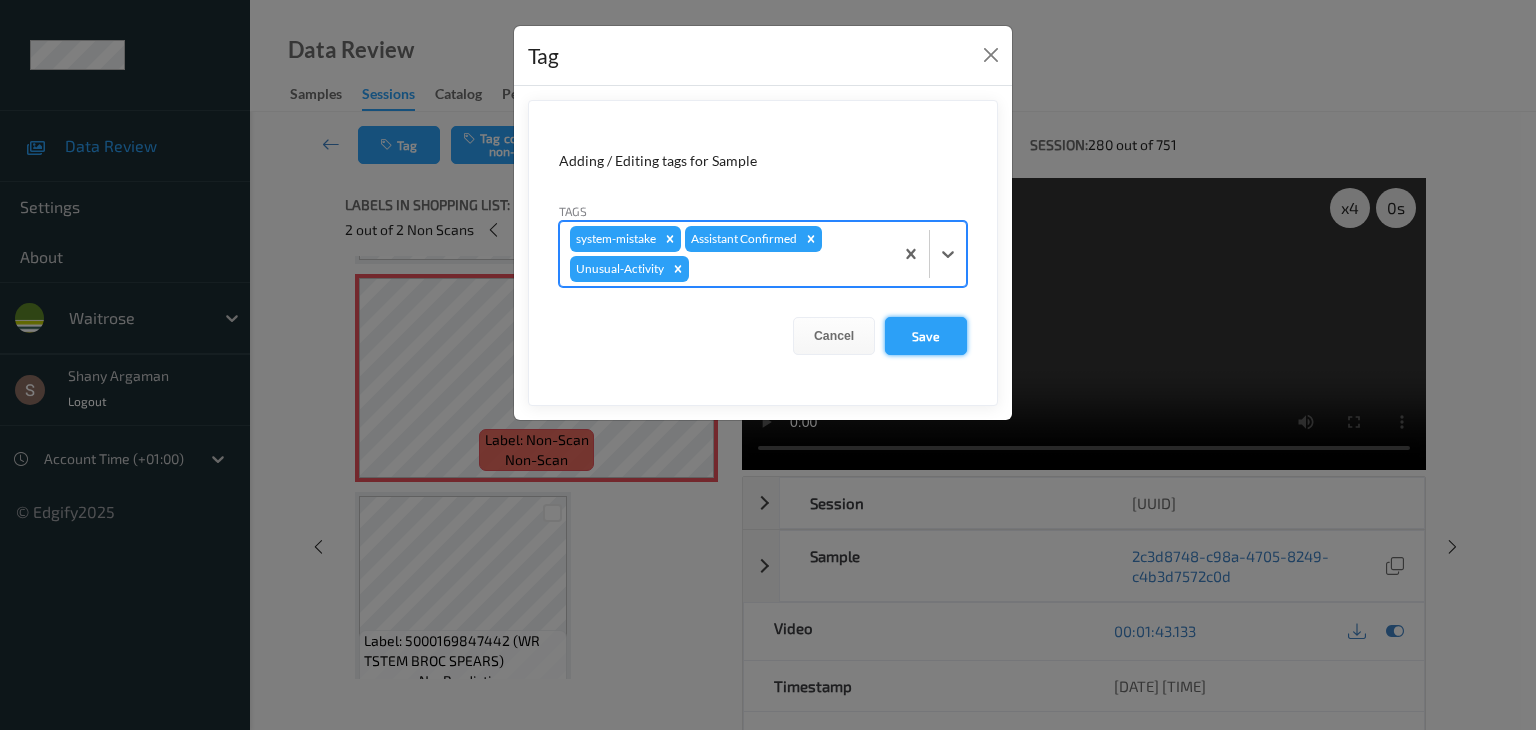 click on "Save" at bounding box center (926, 336) 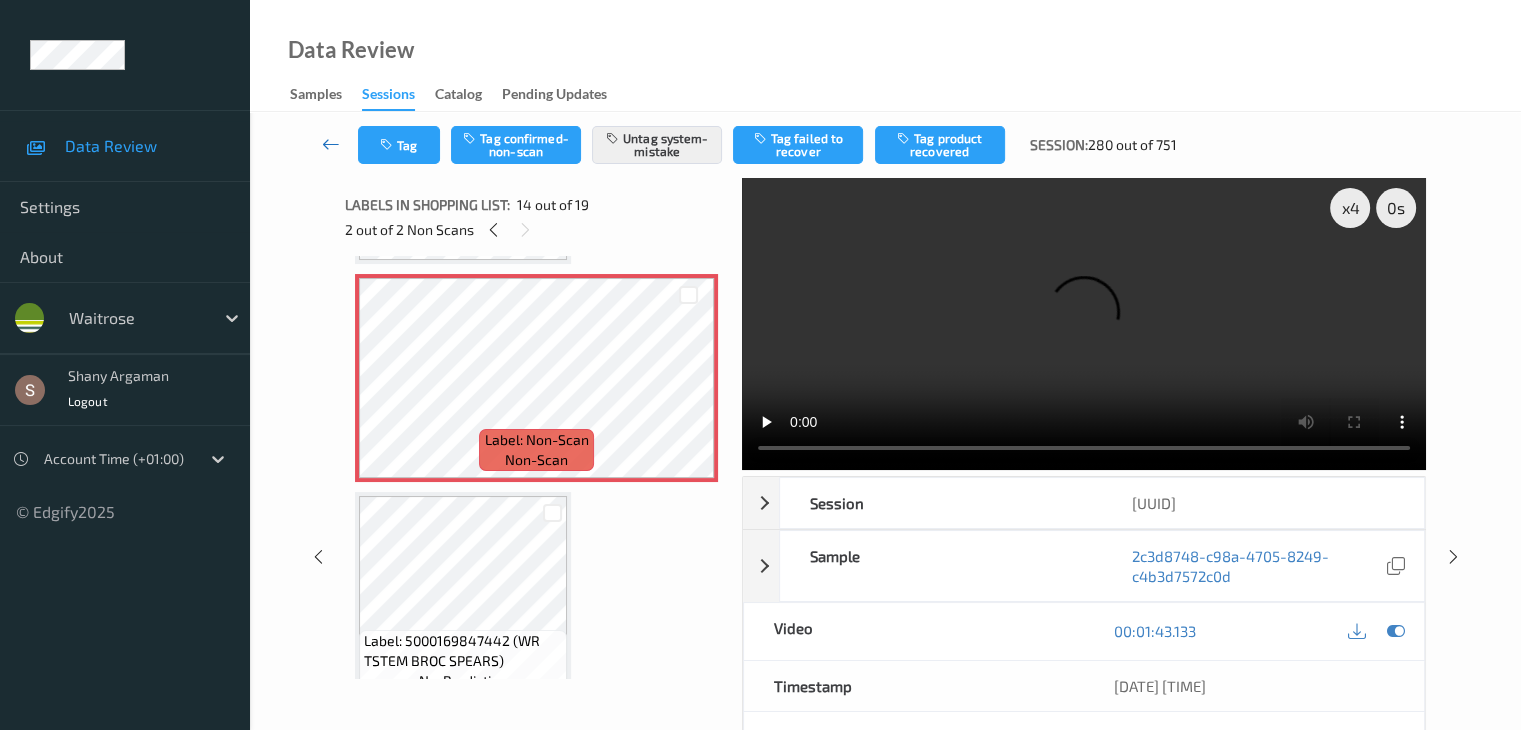 click at bounding box center (331, 145) 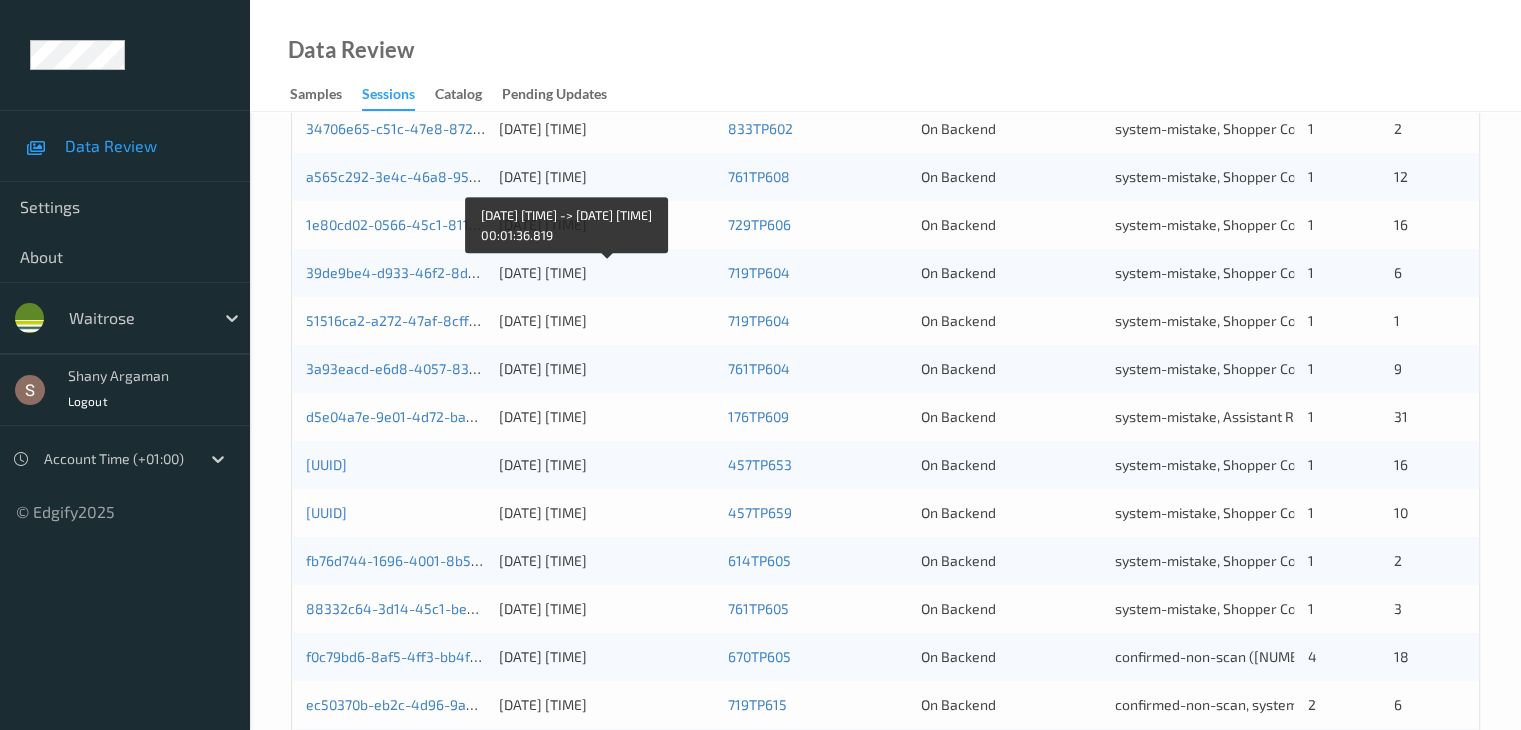 scroll, scrollTop: 932, scrollLeft: 0, axis: vertical 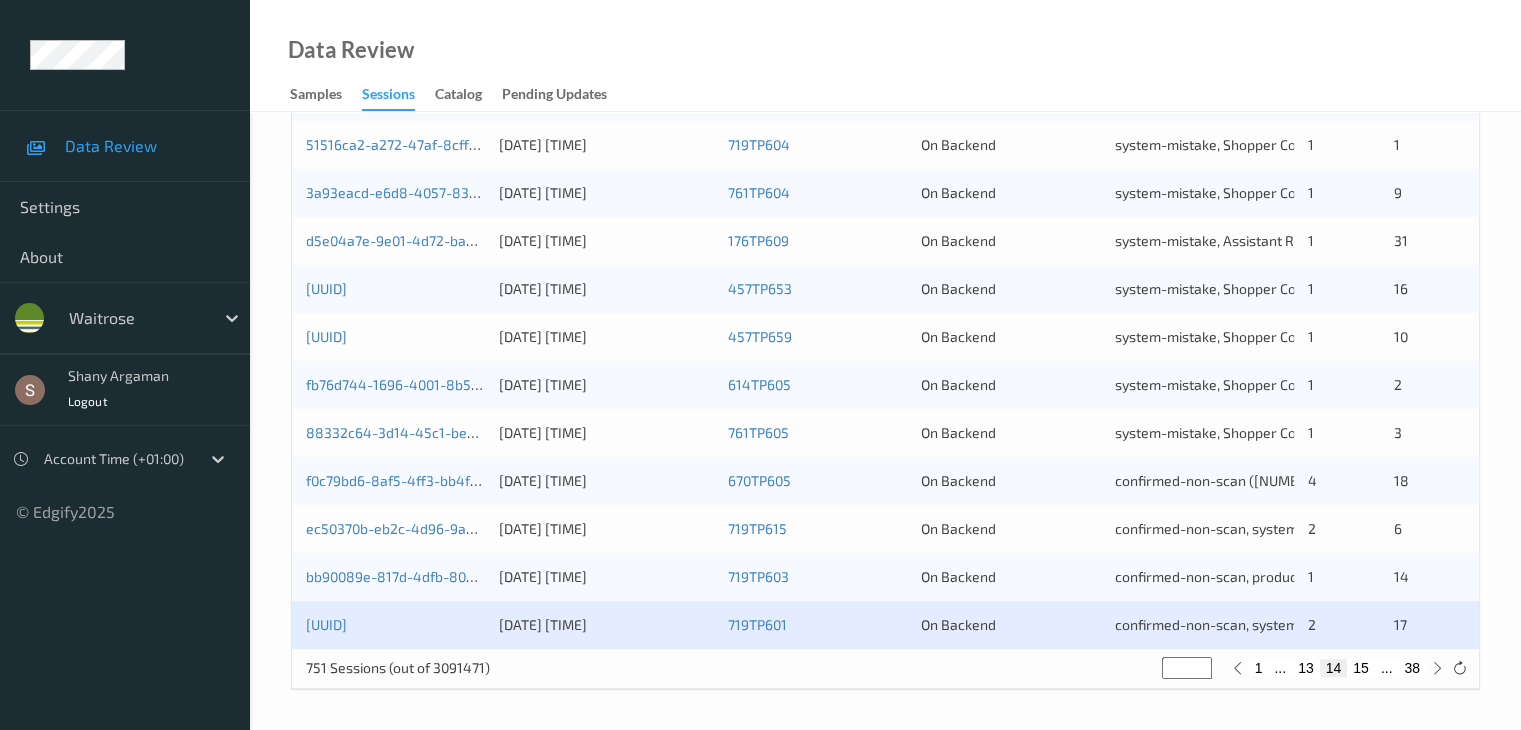 click on "15" at bounding box center [1361, 668] 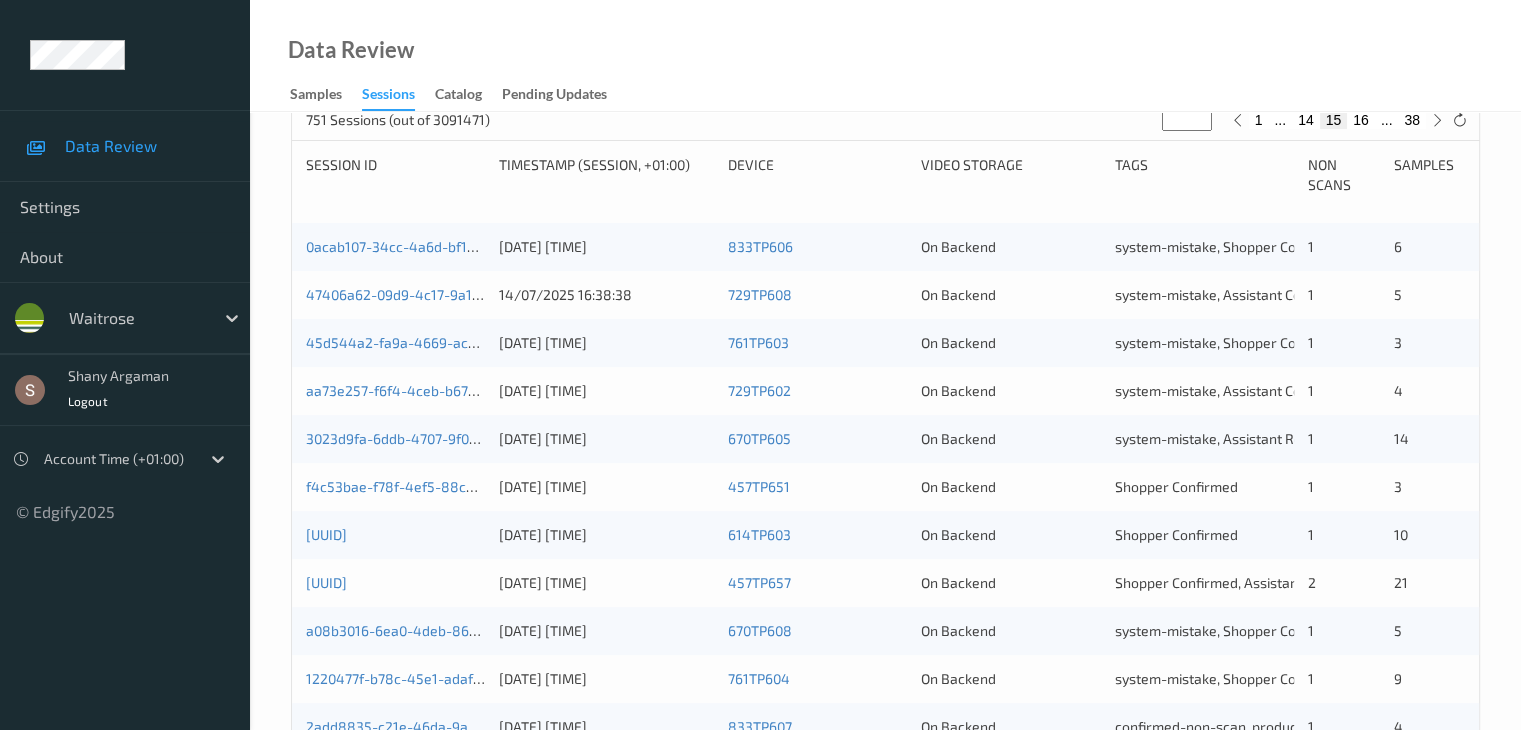 scroll, scrollTop: 400, scrollLeft: 0, axis: vertical 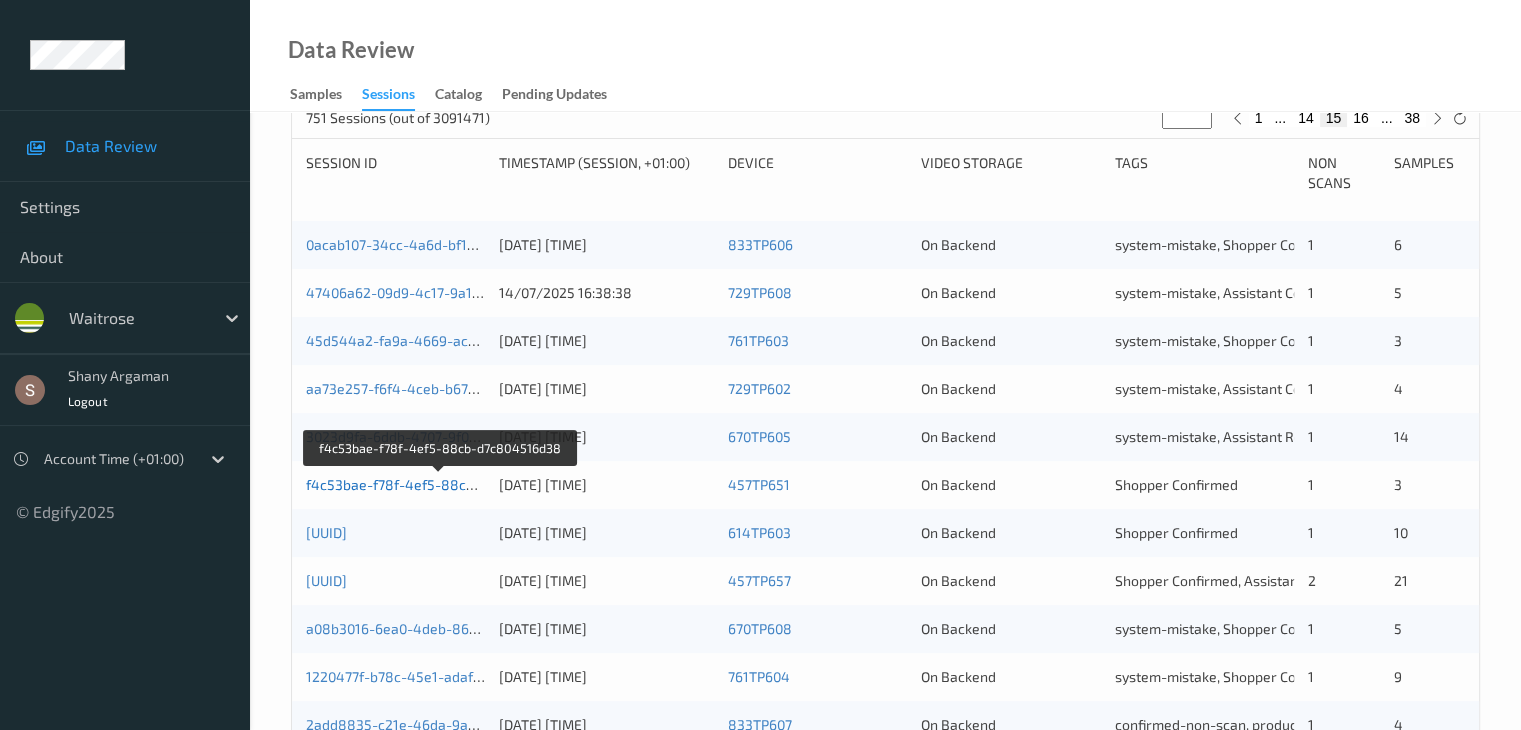 click on "f4c53bae-f78f-4ef5-88cb-d7c804516d38" at bounding box center [440, 484] 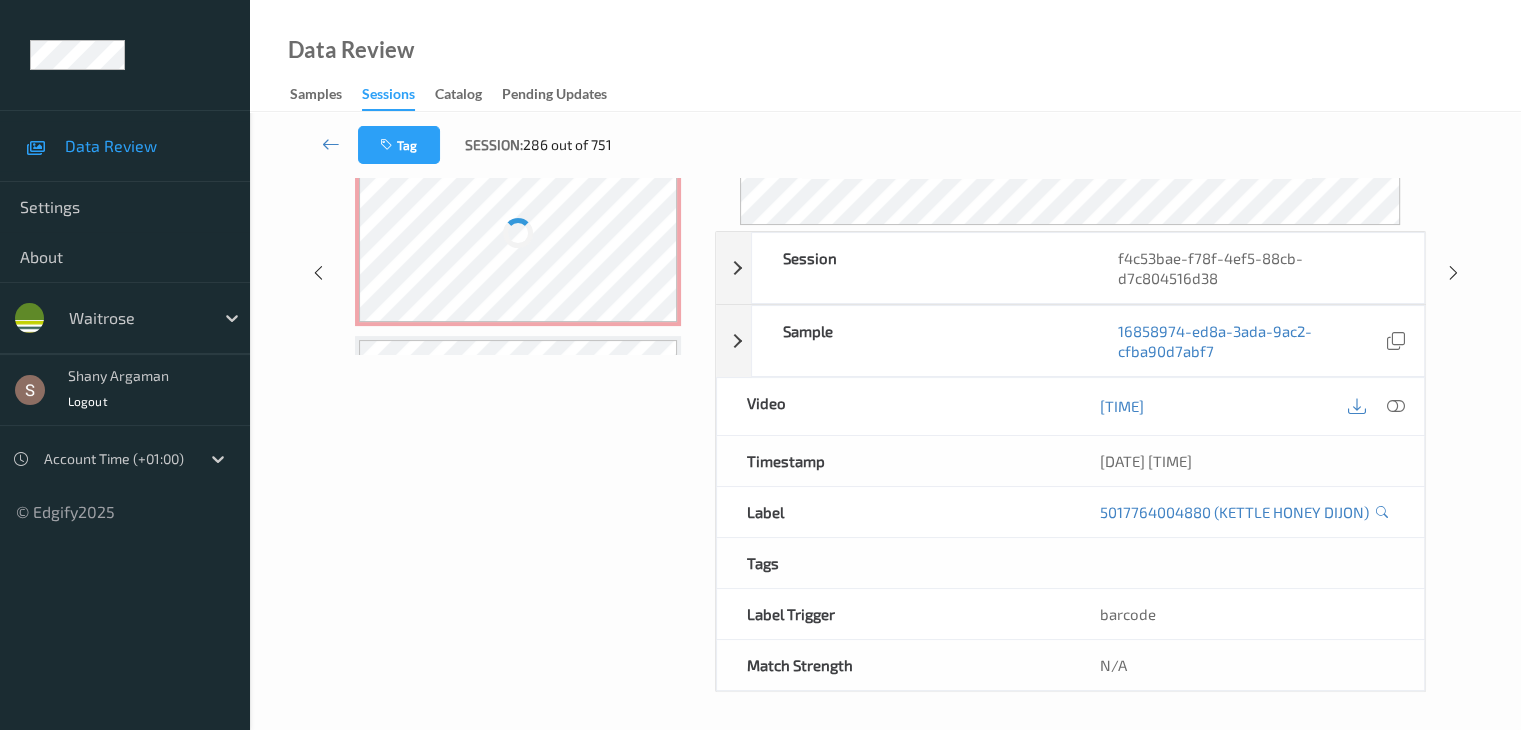 scroll, scrollTop: 0, scrollLeft: 0, axis: both 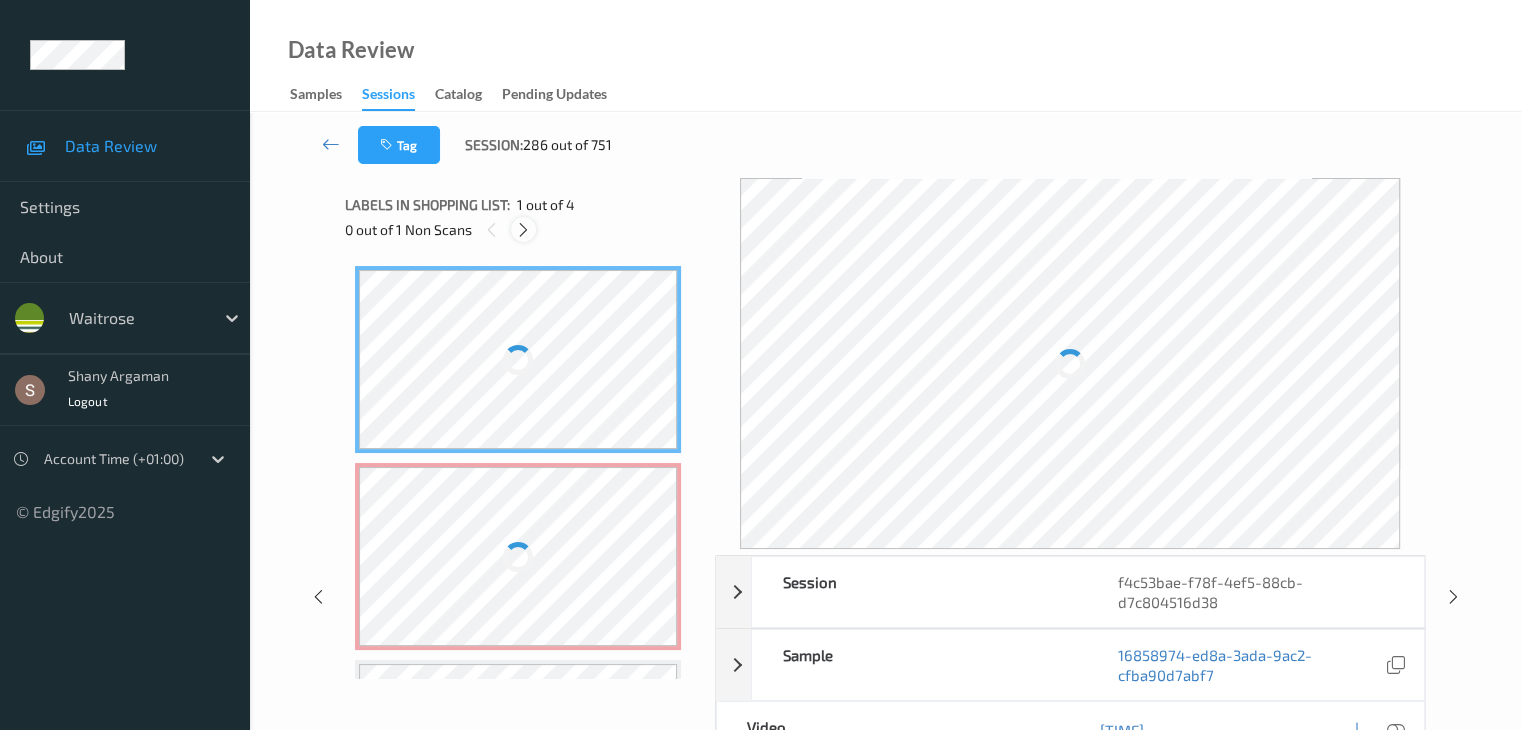 click at bounding box center (523, 230) 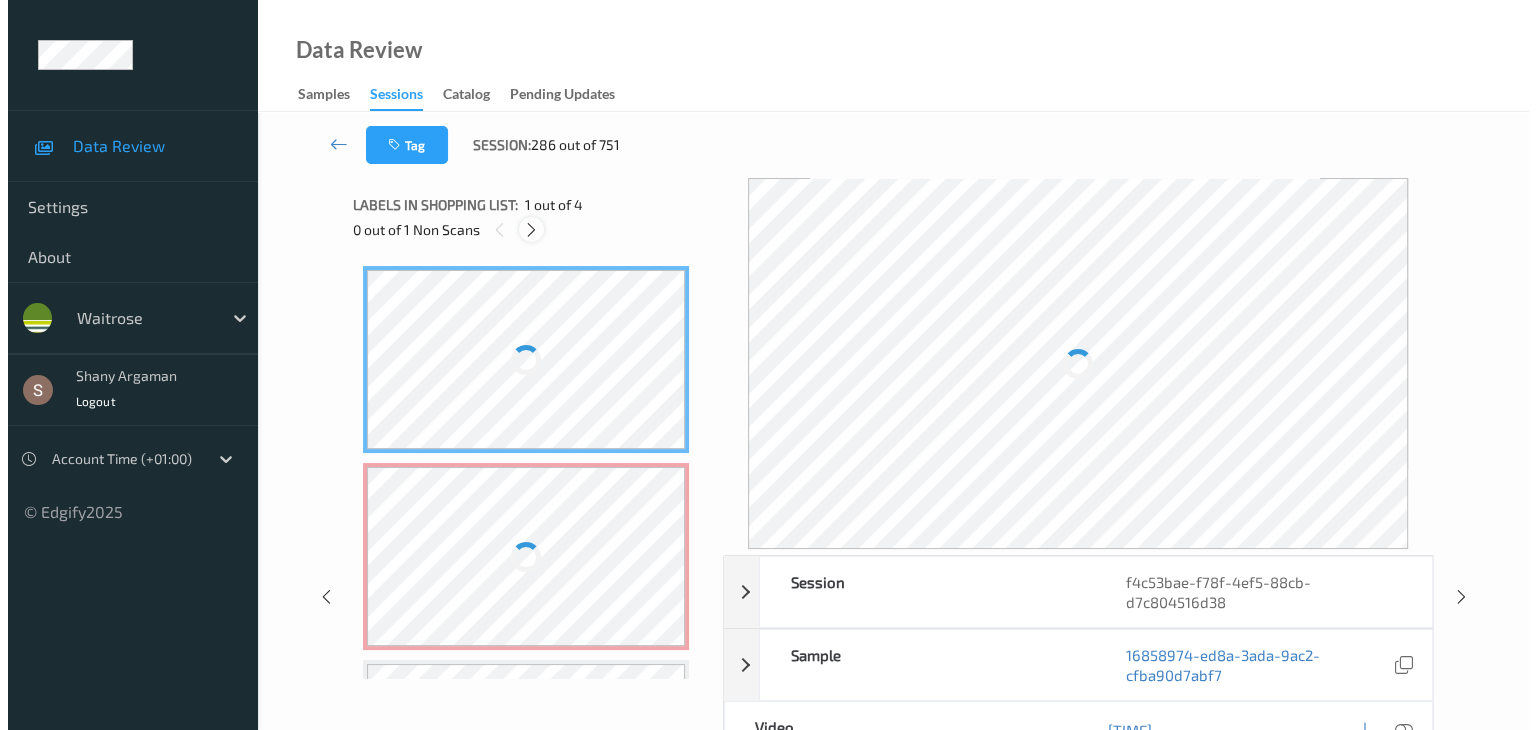 scroll, scrollTop: 10, scrollLeft: 0, axis: vertical 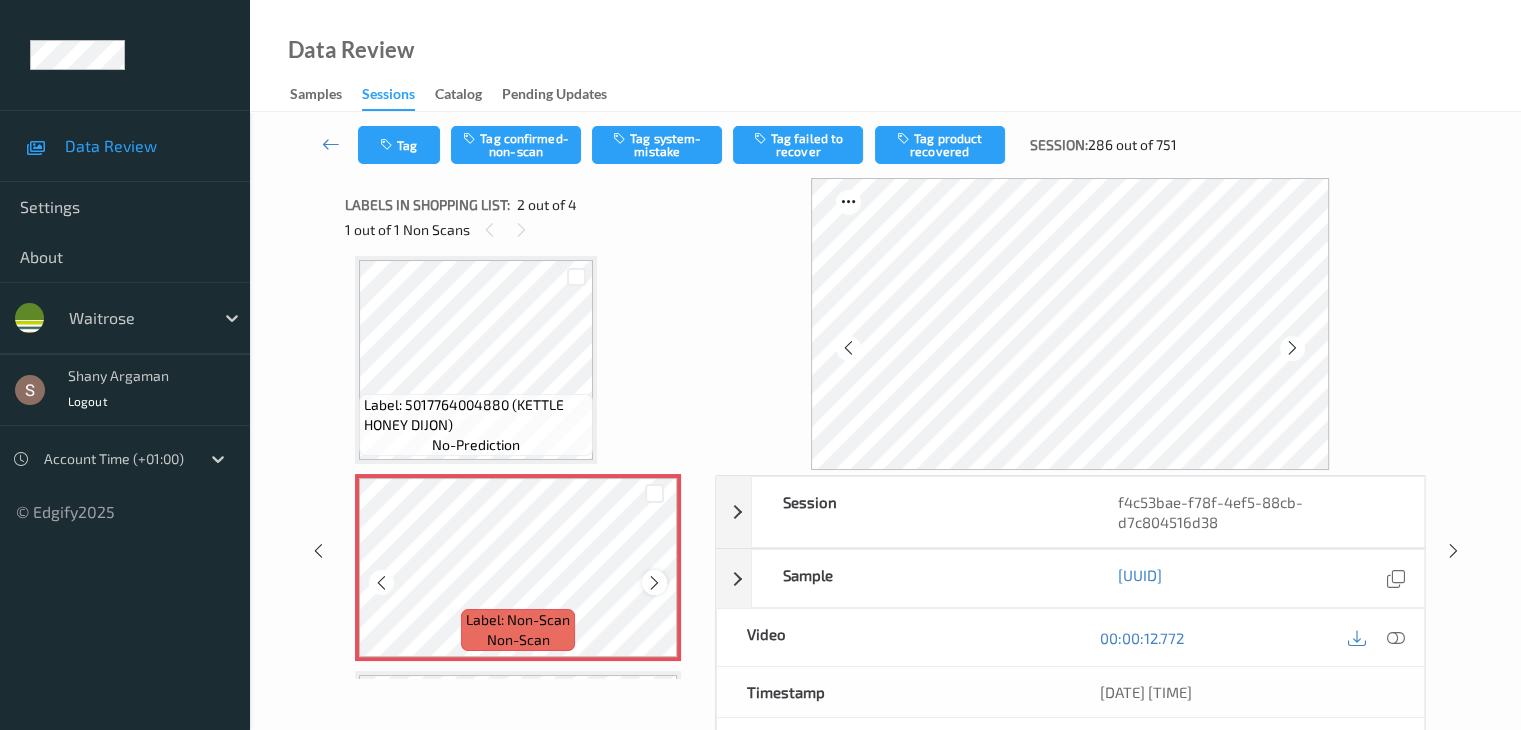 click at bounding box center [654, 582] 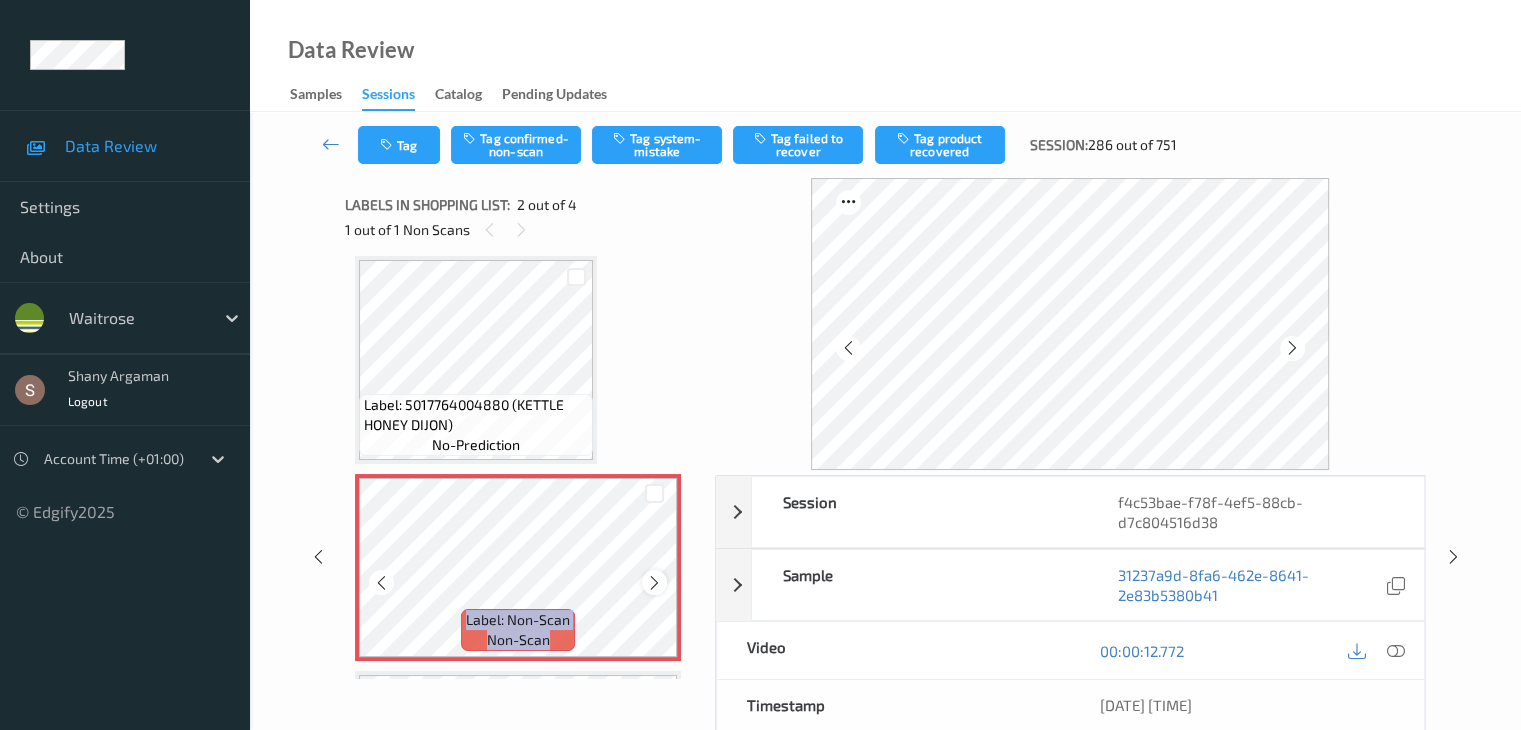 click at bounding box center (654, 582) 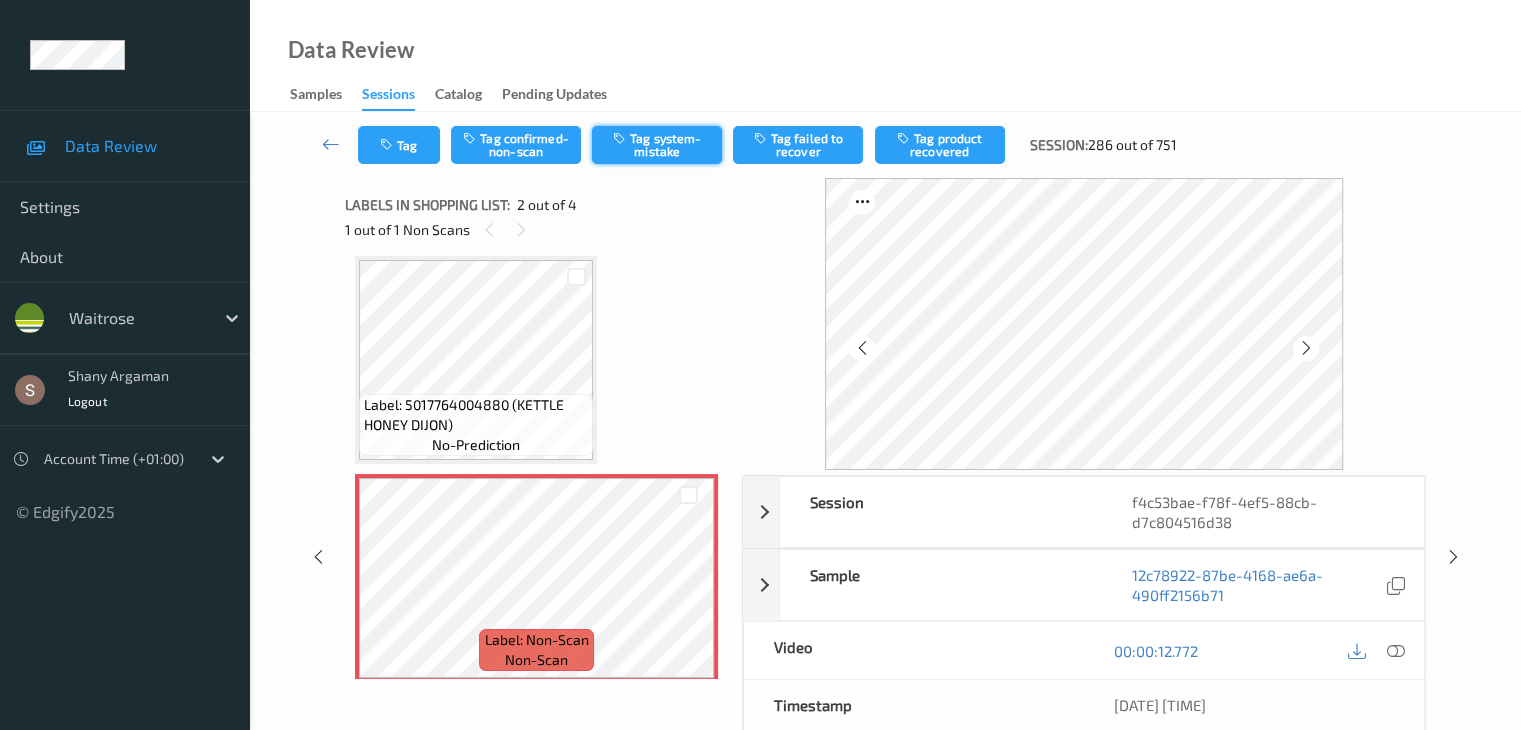 click on "Tag   system-mistake" at bounding box center (657, 145) 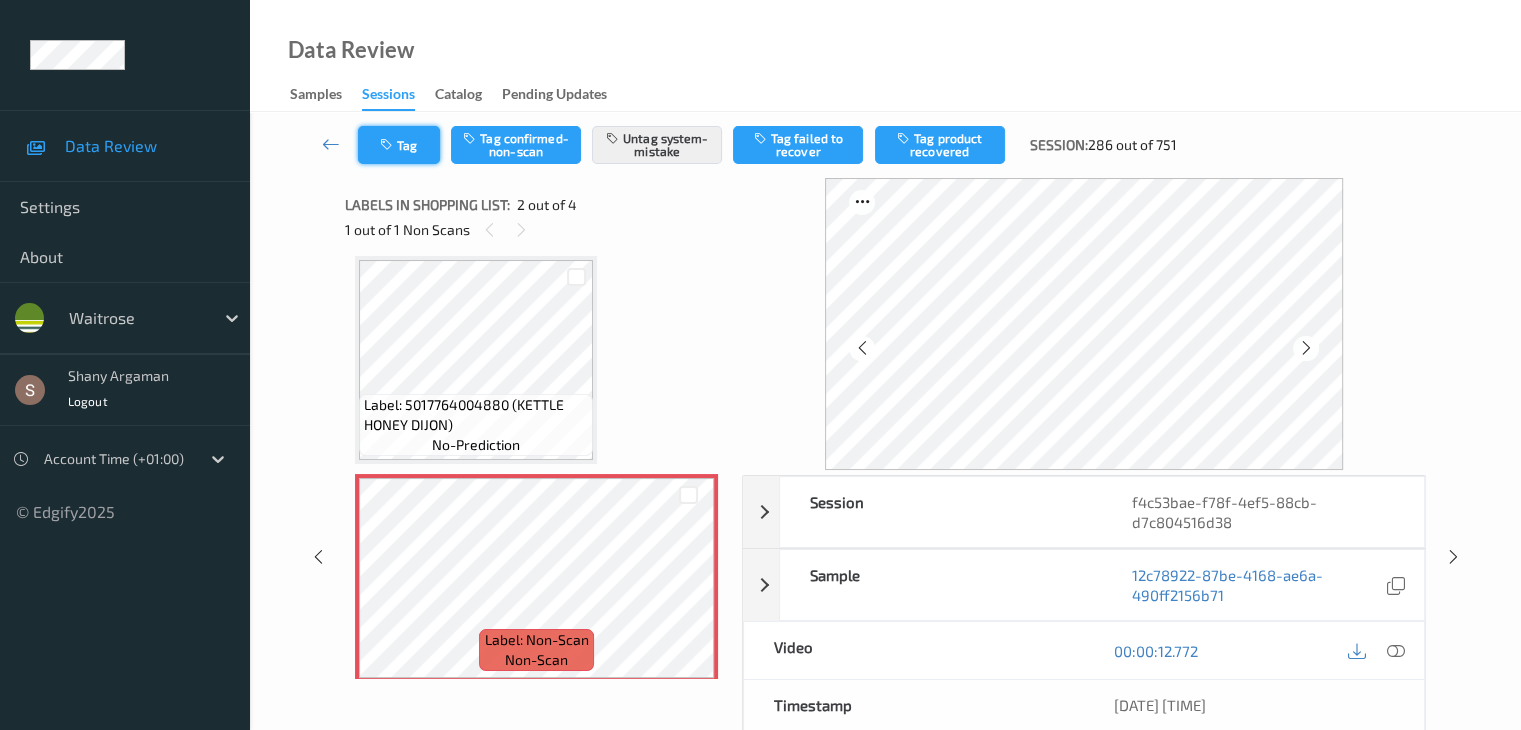 click on "Tag" at bounding box center [399, 145] 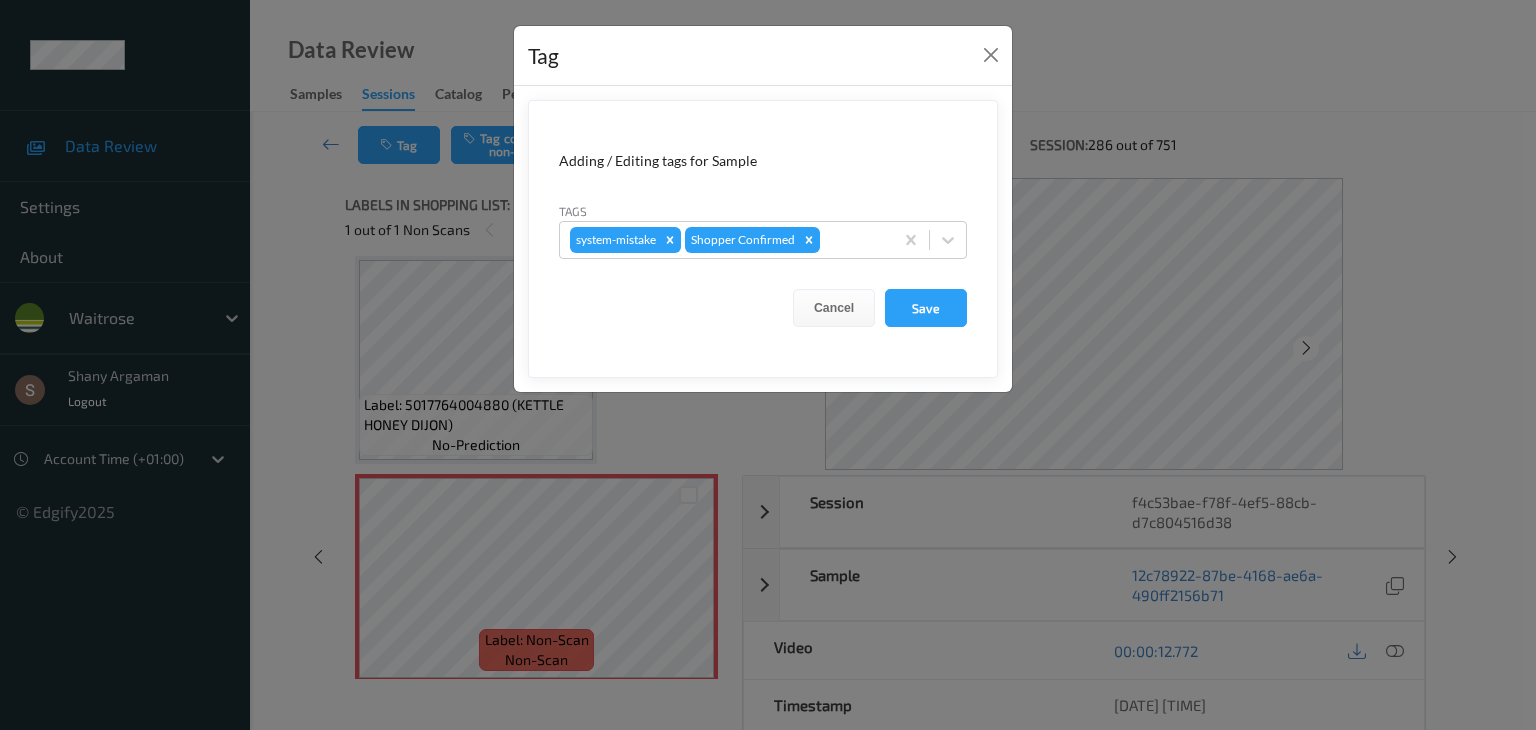 click at bounding box center [948, 240] 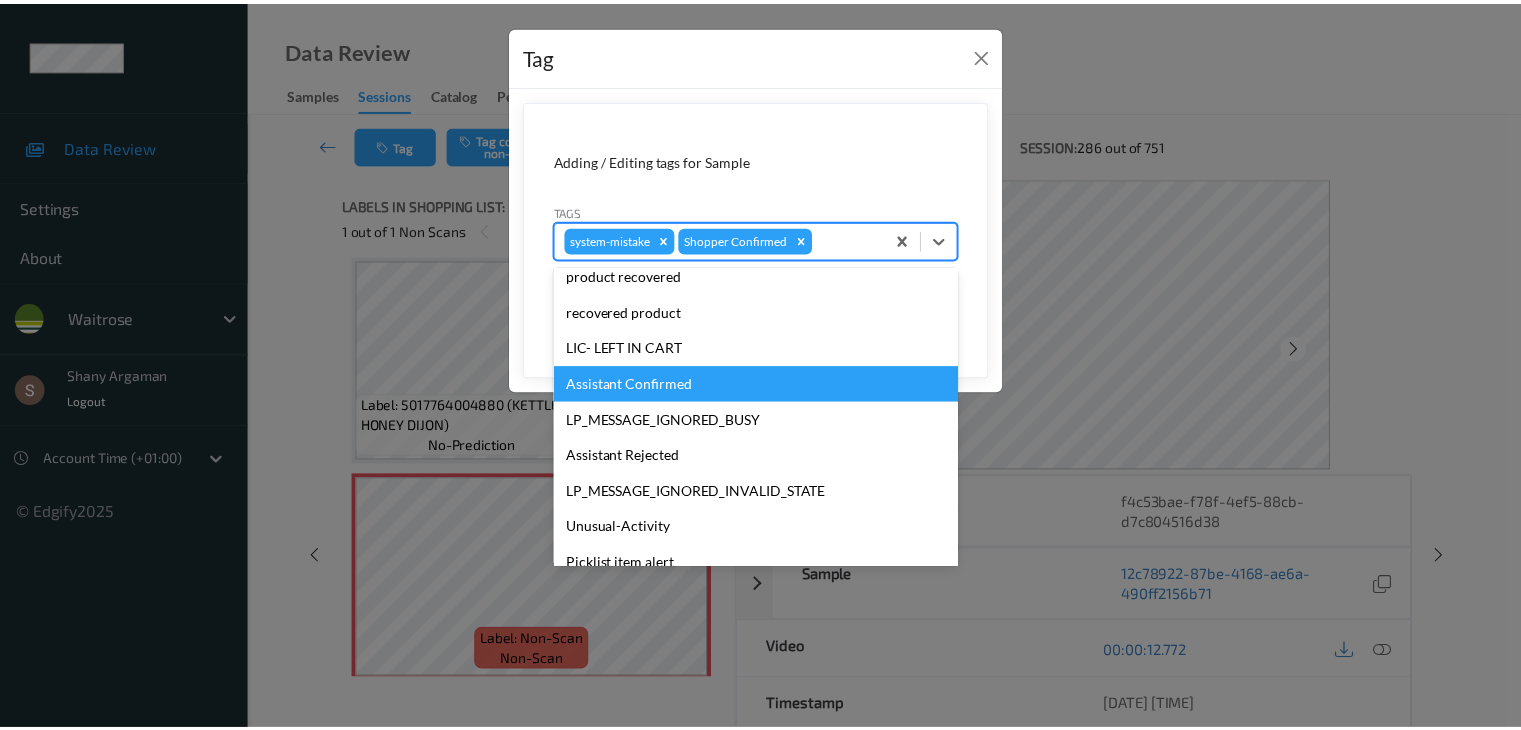 scroll, scrollTop: 356, scrollLeft: 0, axis: vertical 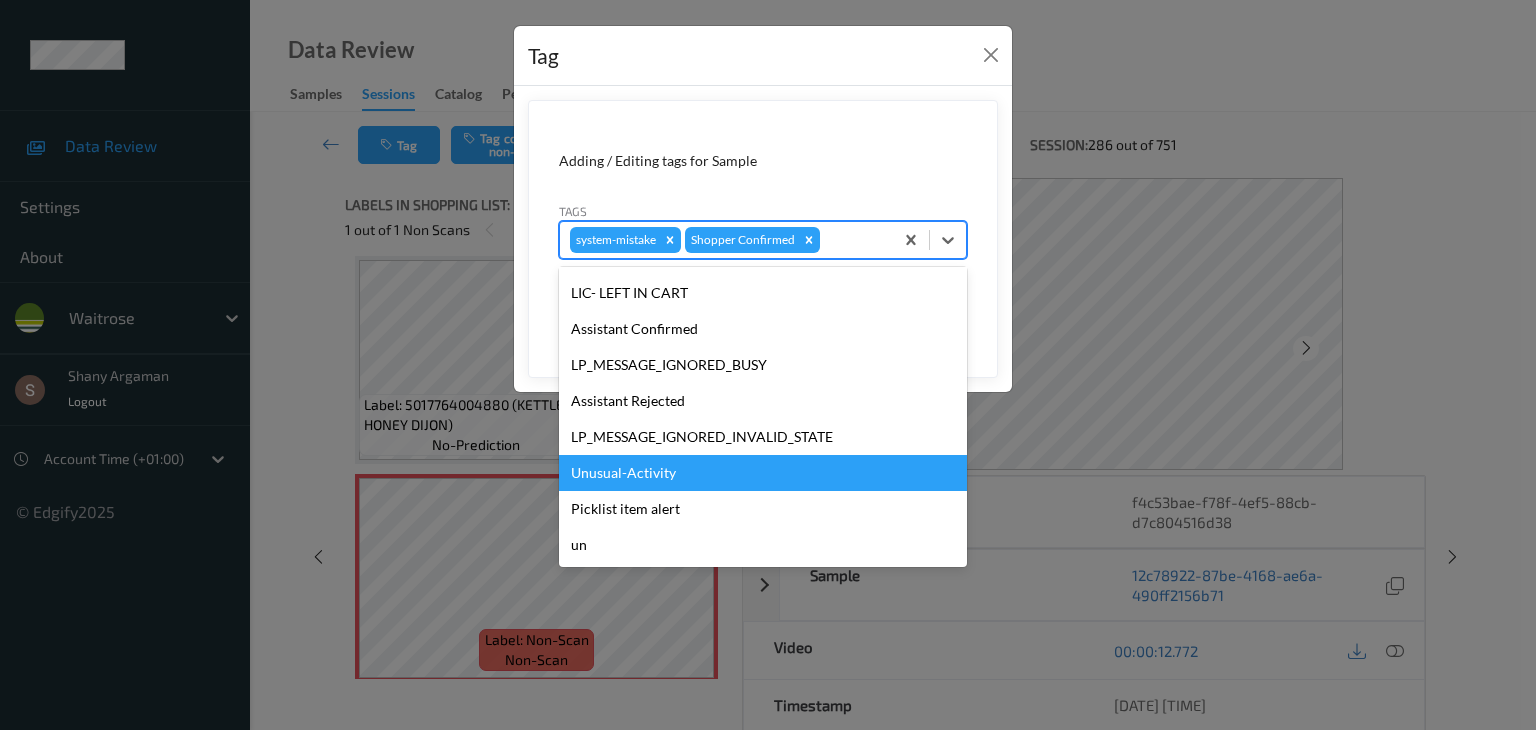 click on "Unusual-Activity" at bounding box center (763, 473) 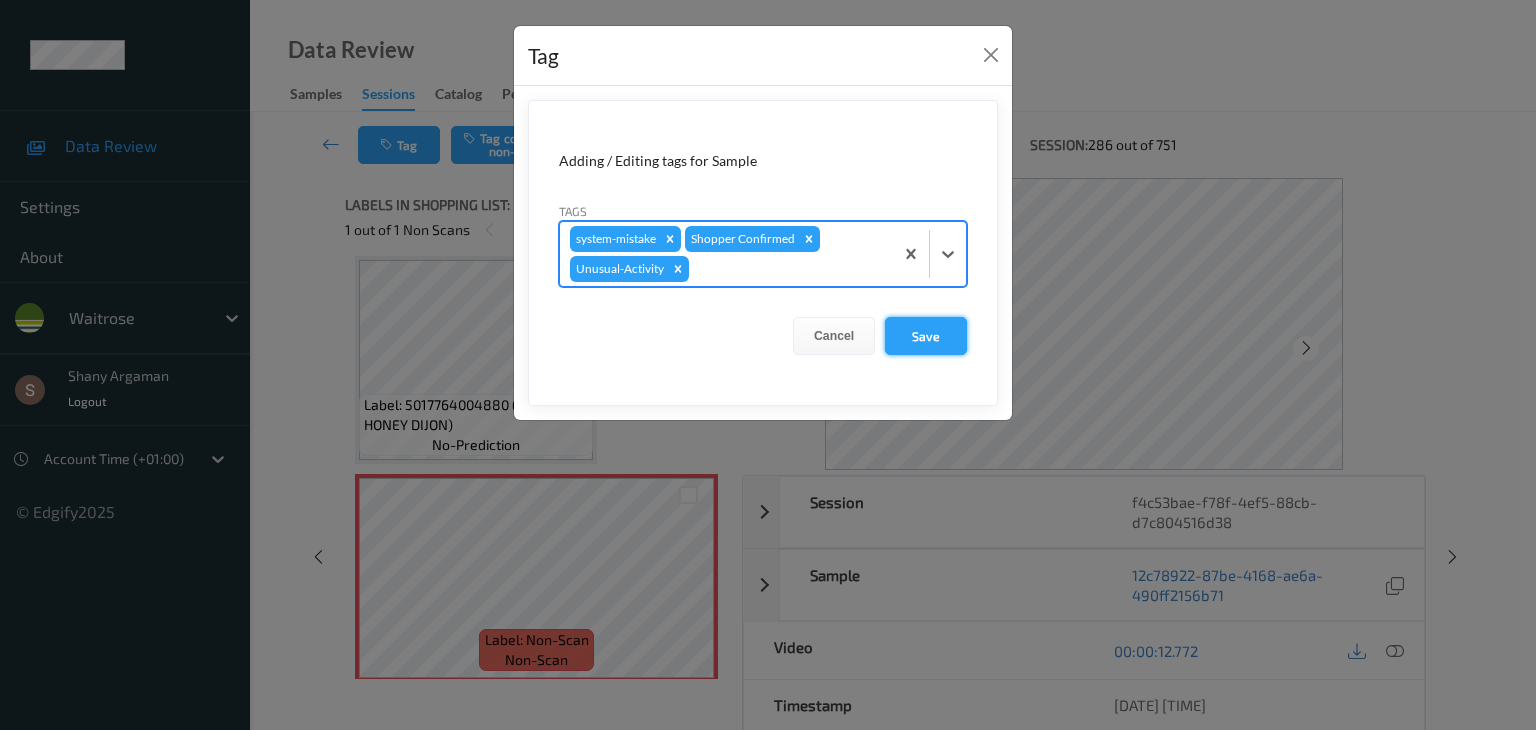 click on "Save" at bounding box center (926, 336) 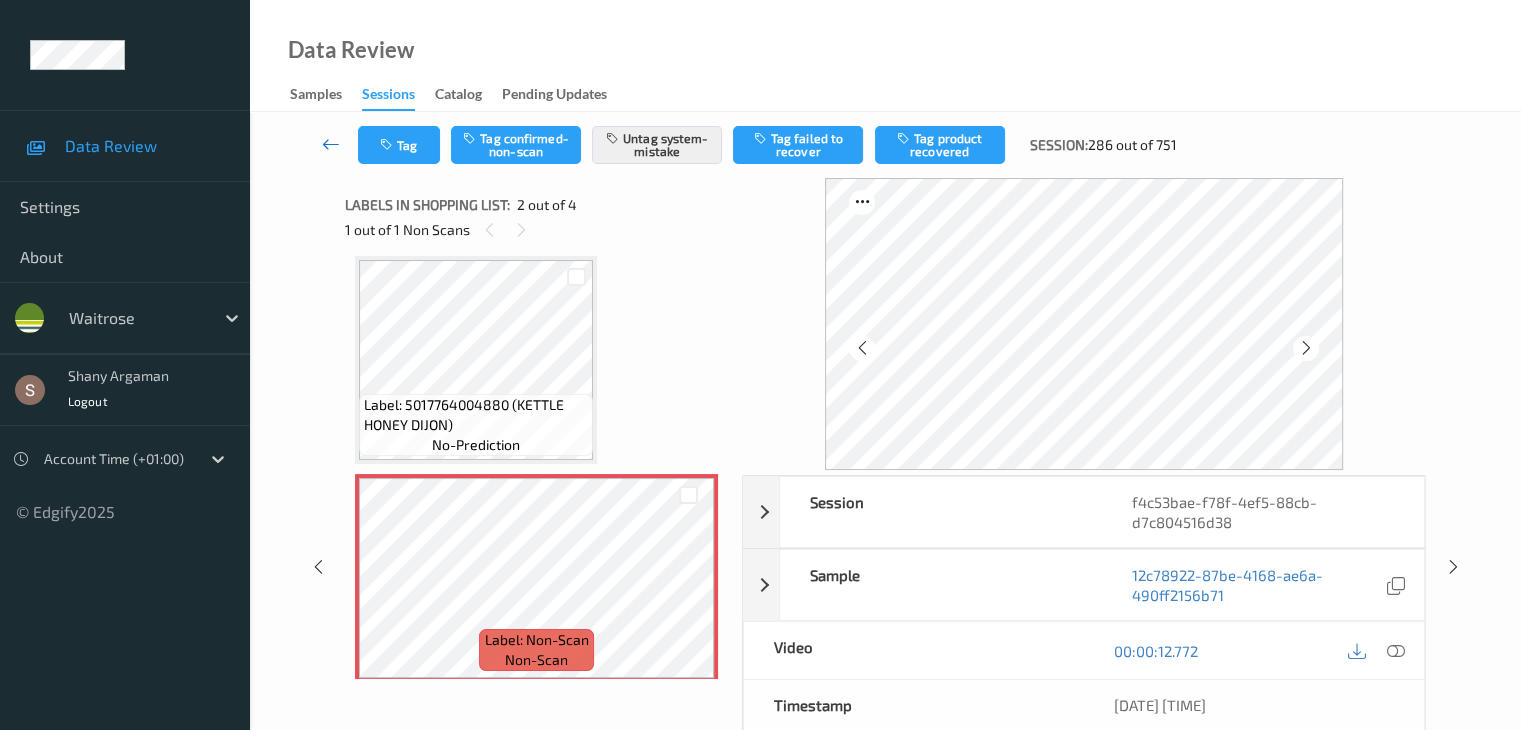 click at bounding box center (331, 144) 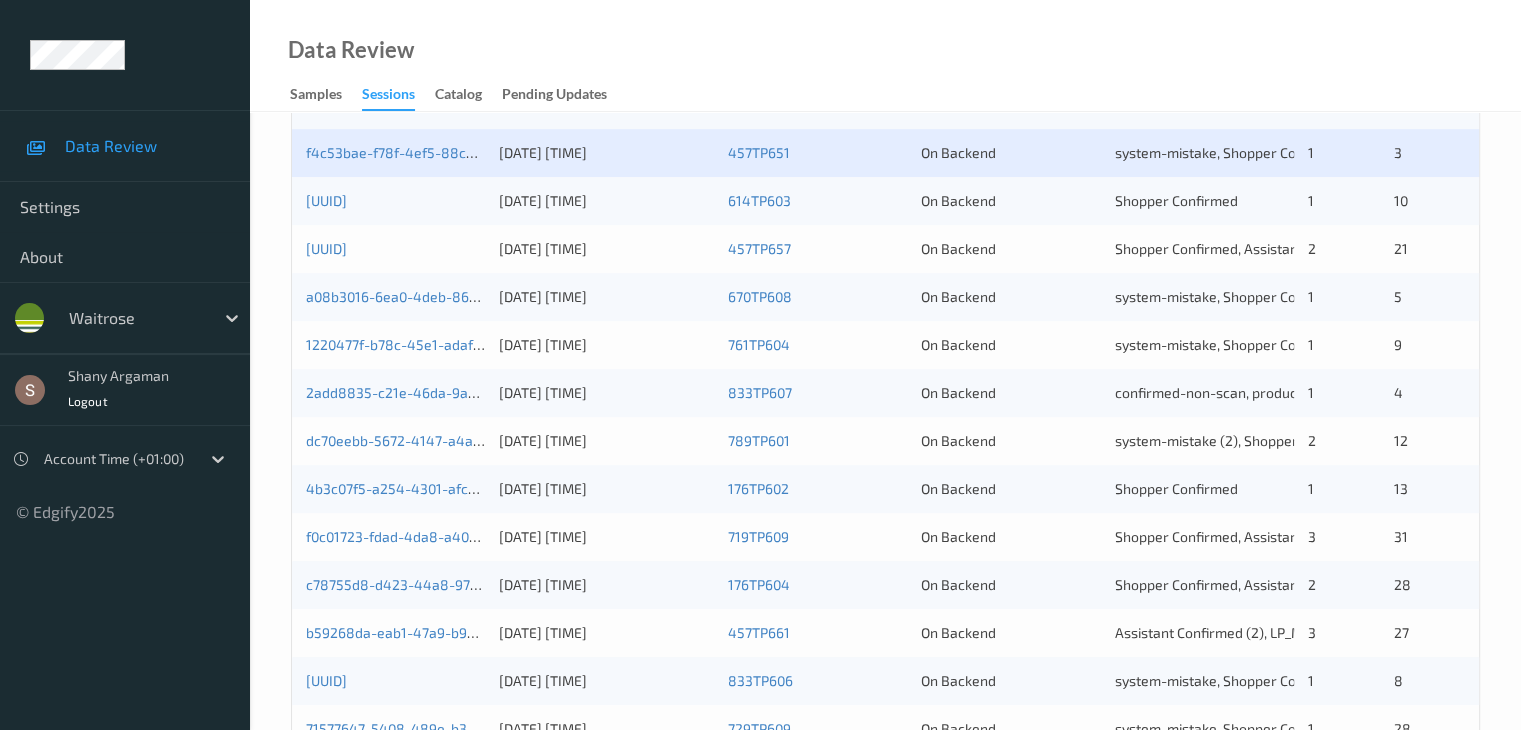 scroll, scrollTop: 632, scrollLeft: 0, axis: vertical 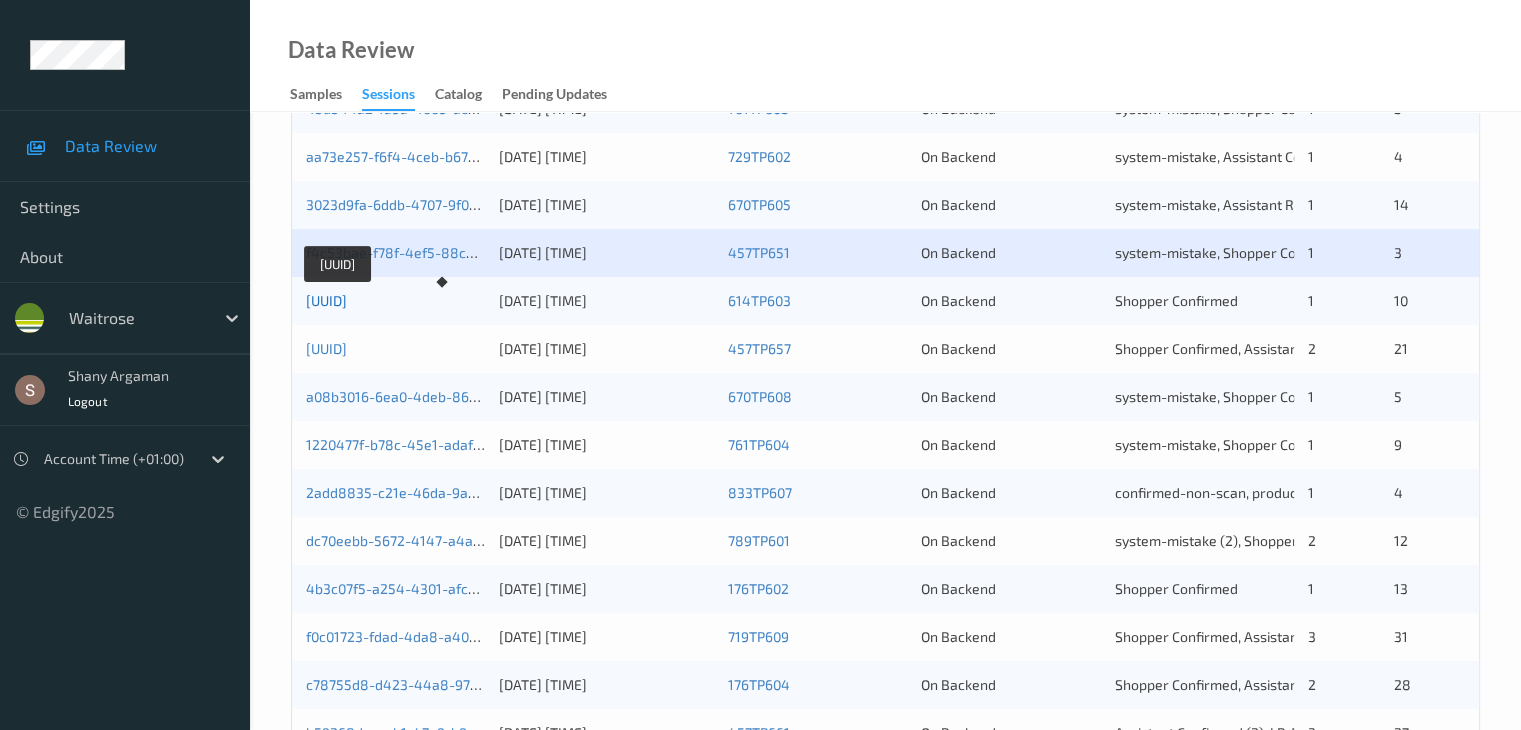 click on "[UUID]" at bounding box center [326, 300] 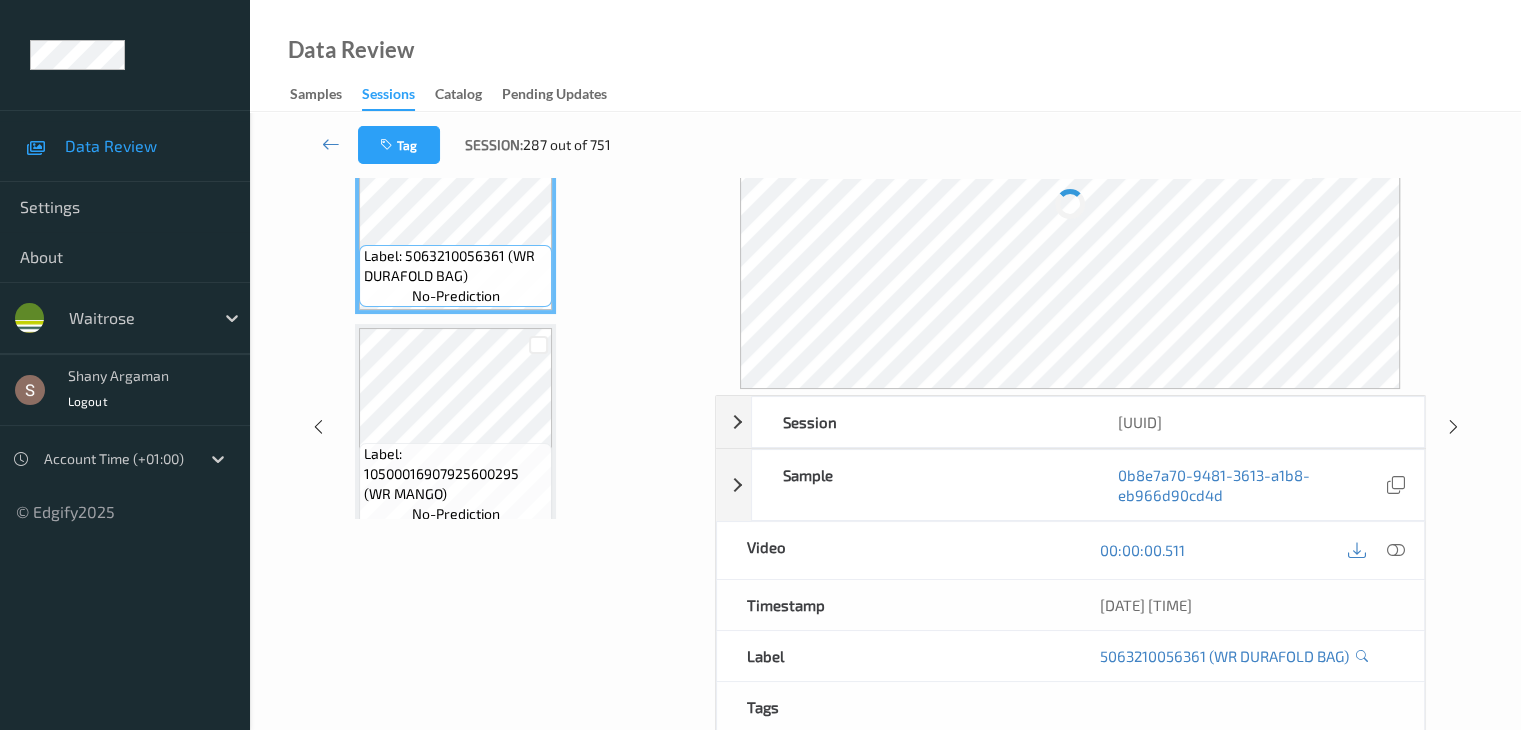 scroll, scrollTop: 0, scrollLeft: 0, axis: both 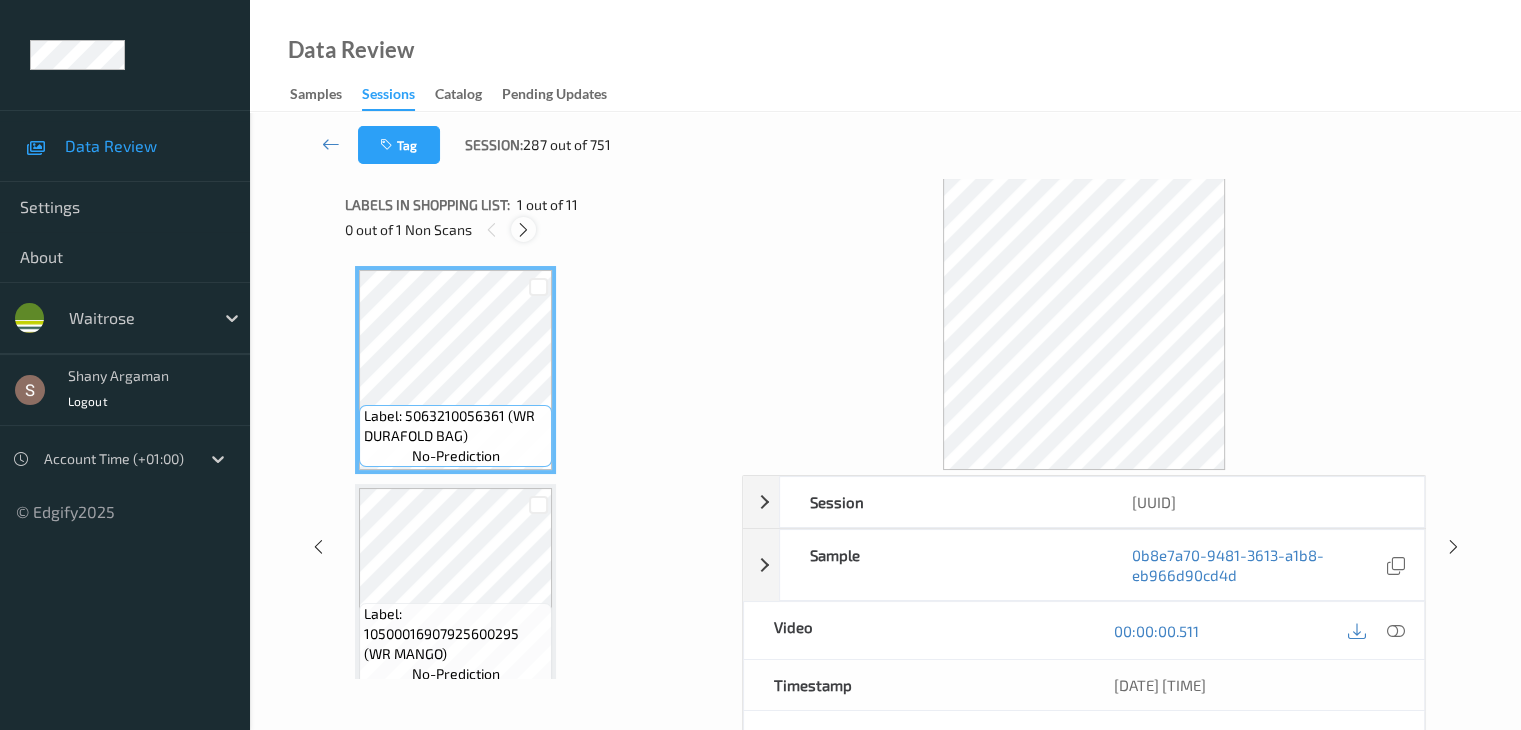 click at bounding box center (523, 230) 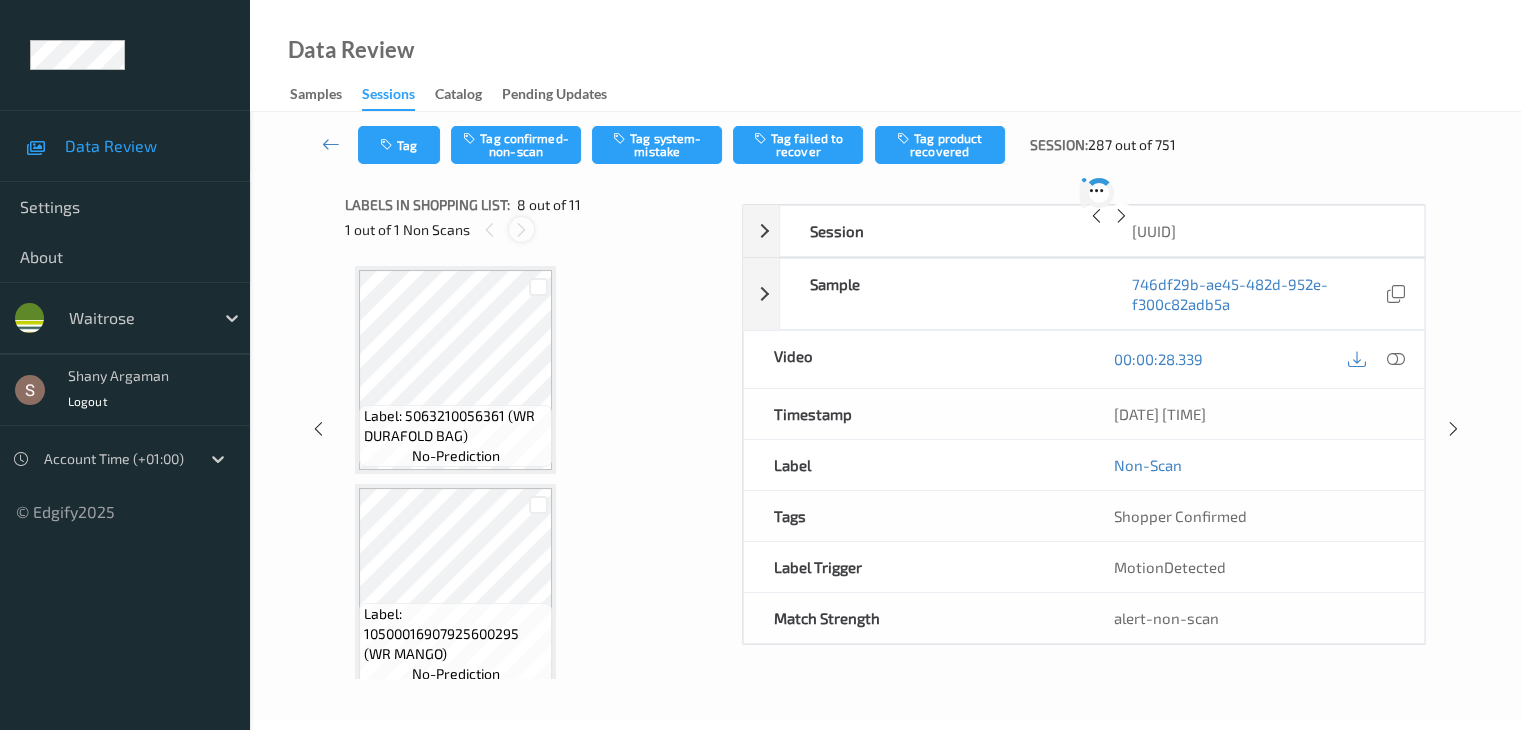 scroll, scrollTop: 1318, scrollLeft: 0, axis: vertical 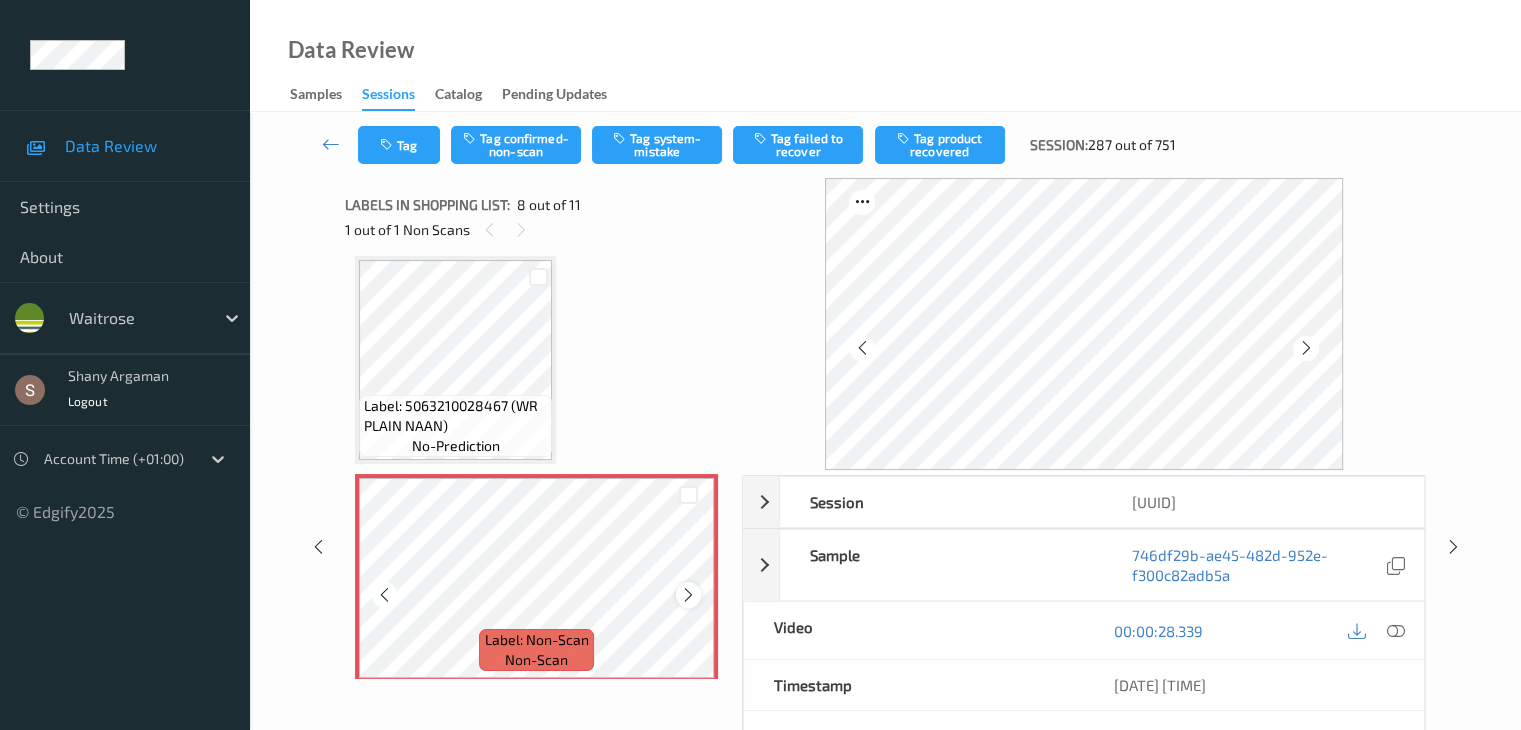 click at bounding box center [688, 595] 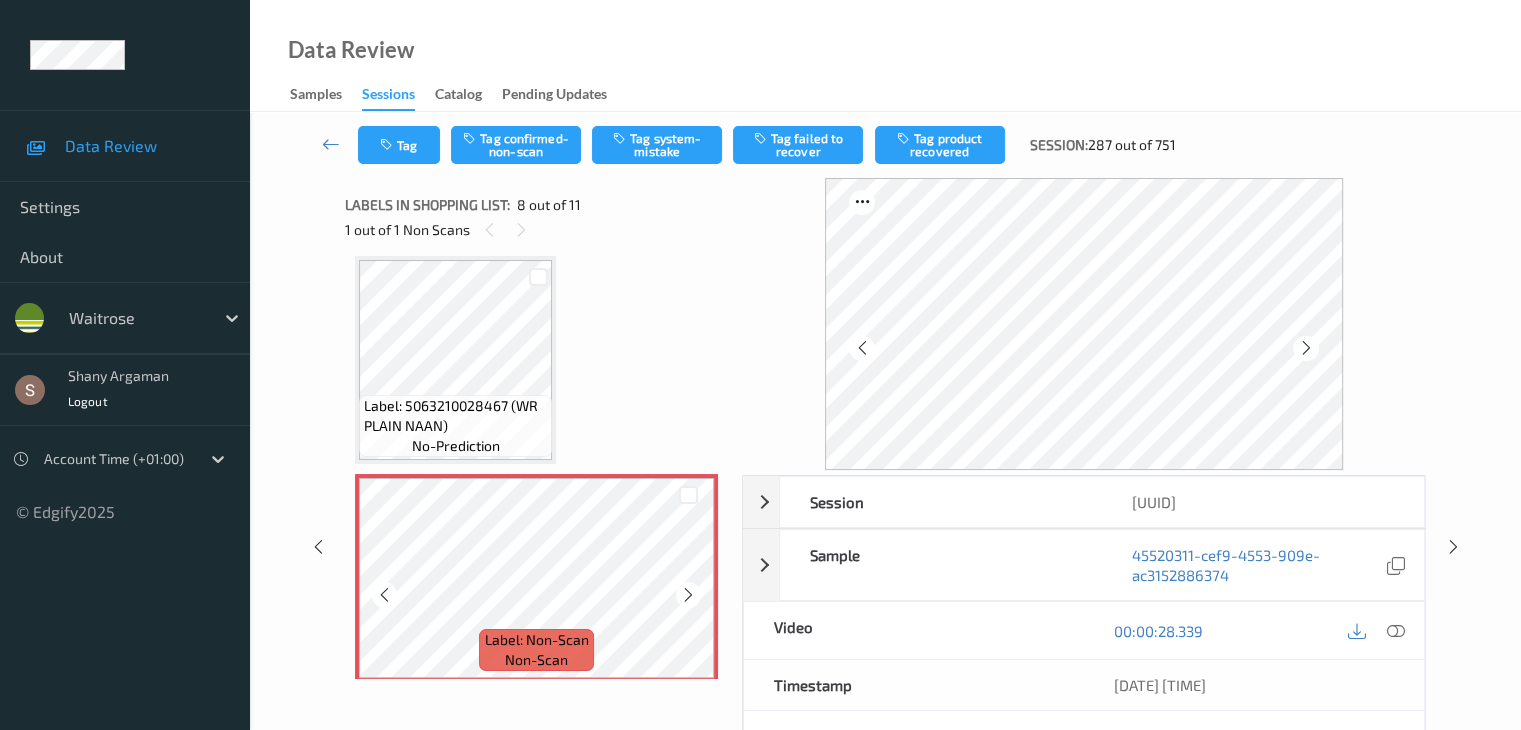 click at bounding box center [688, 595] 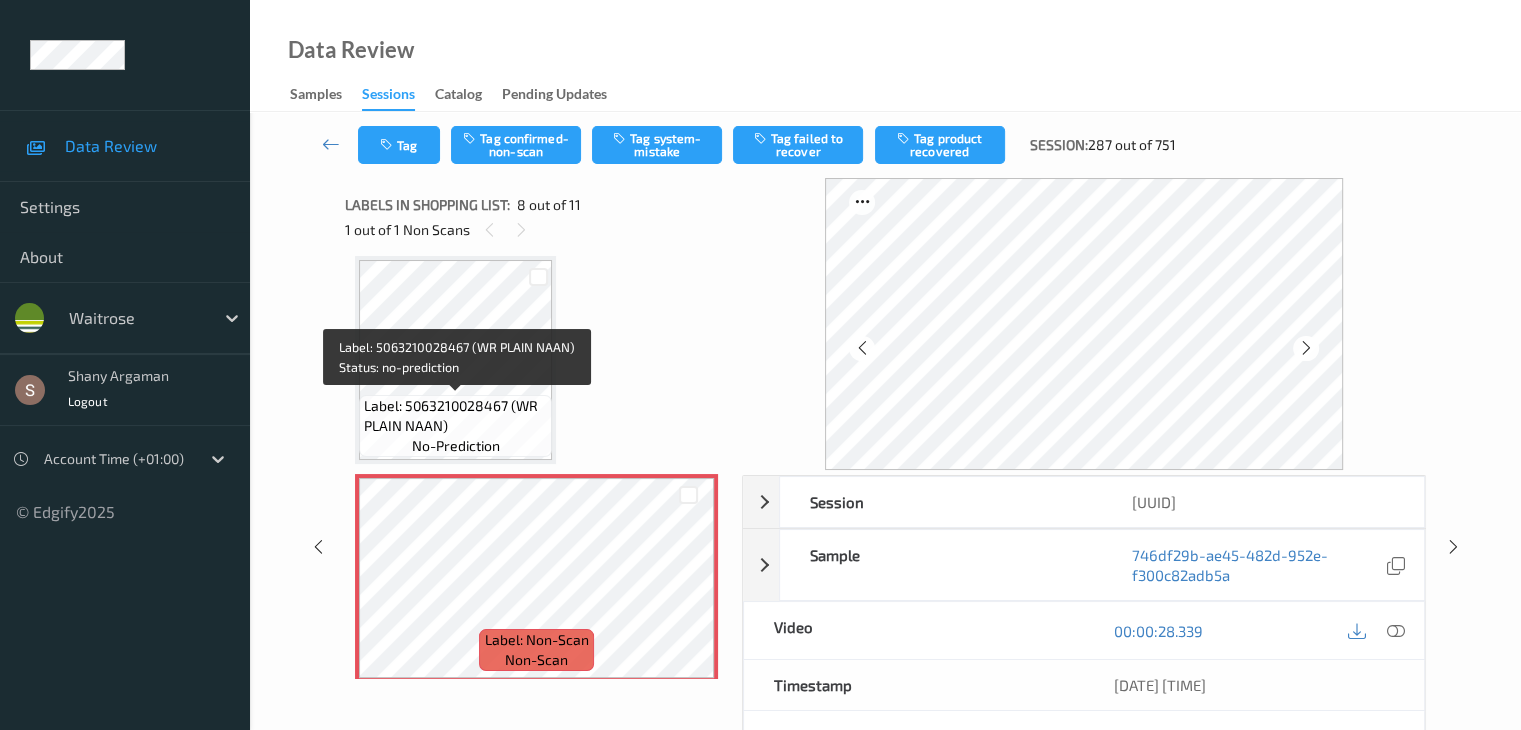 click on "Label: 5063210028467 (WR PLAIN NAAN)" at bounding box center (455, 416) 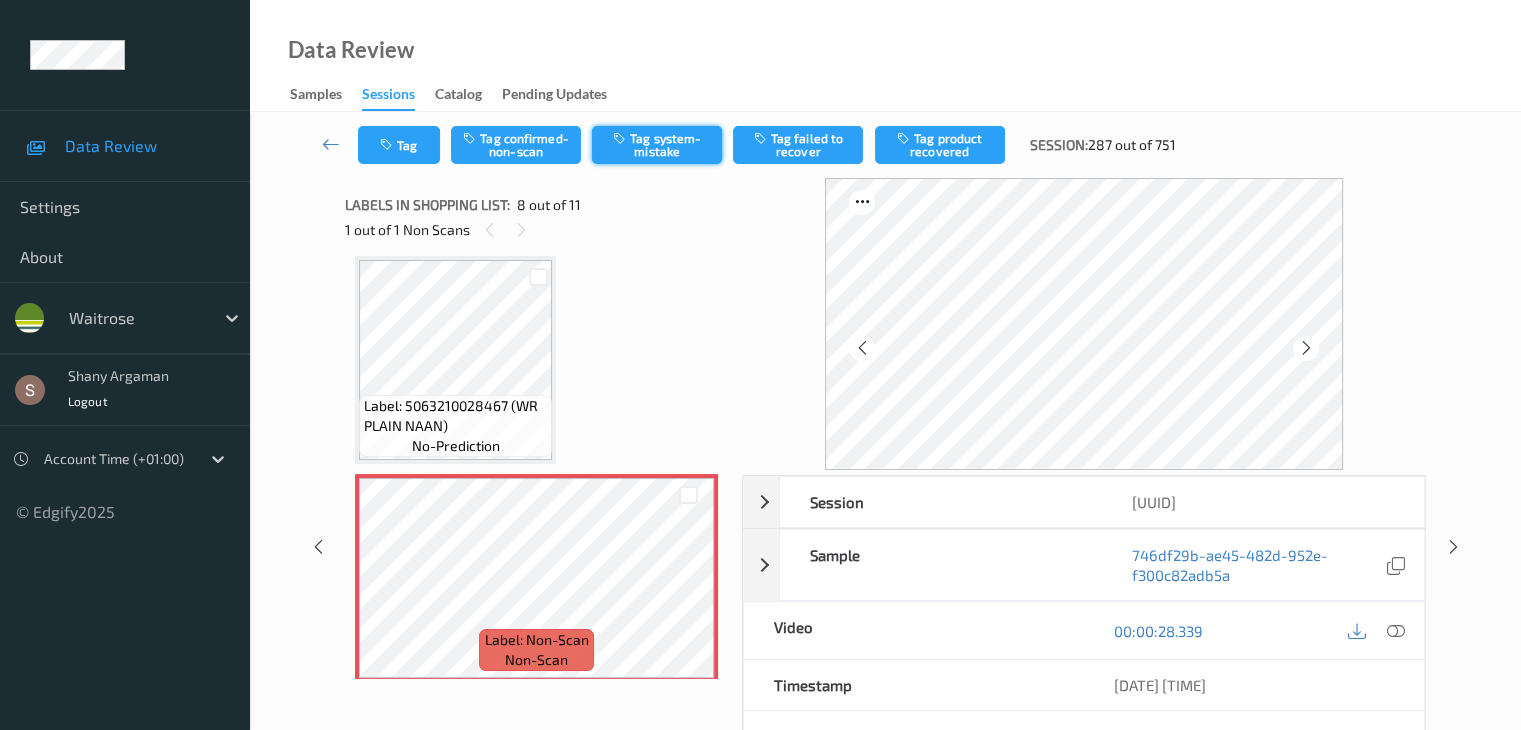 click on "Tag   system-mistake" at bounding box center [657, 145] 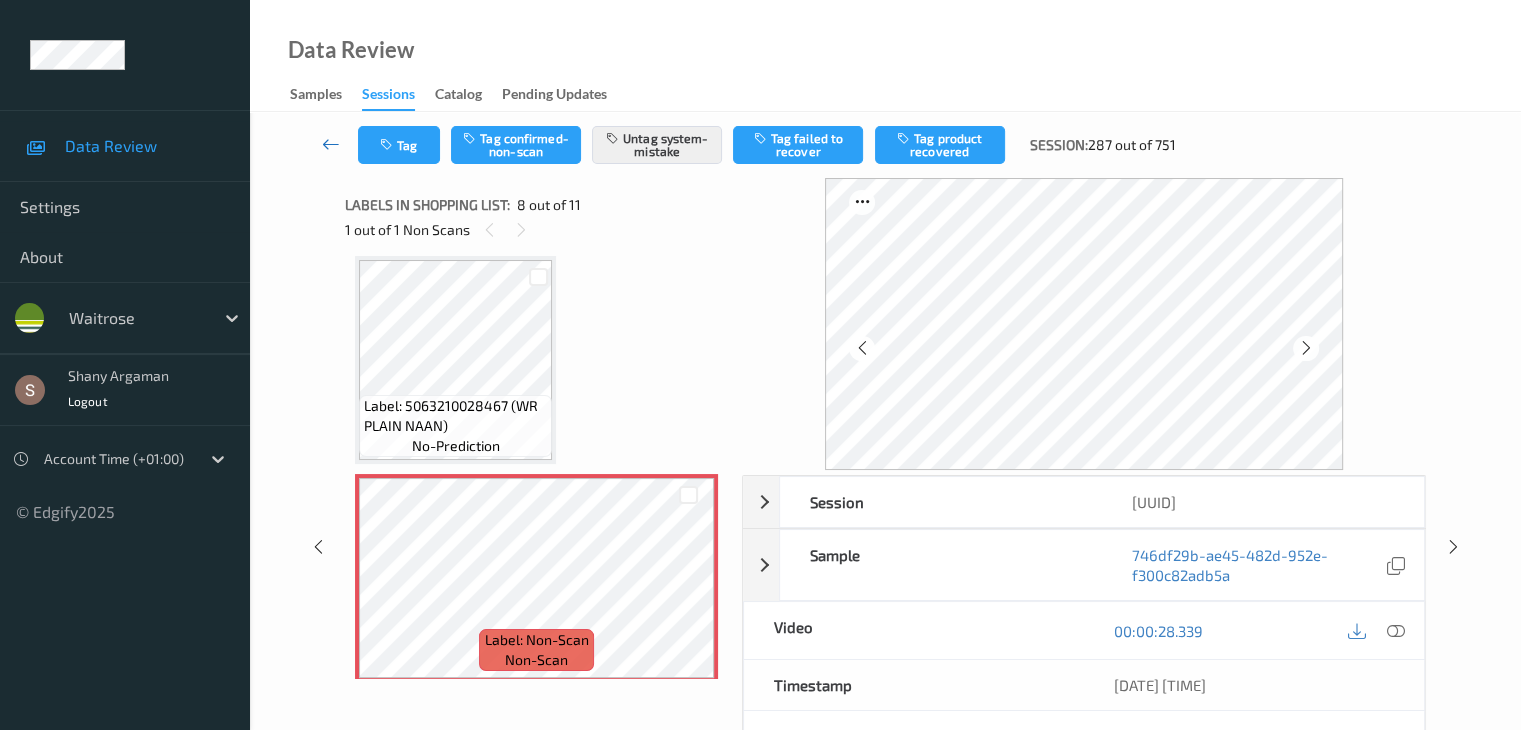 click at bounding box center [331, 144] 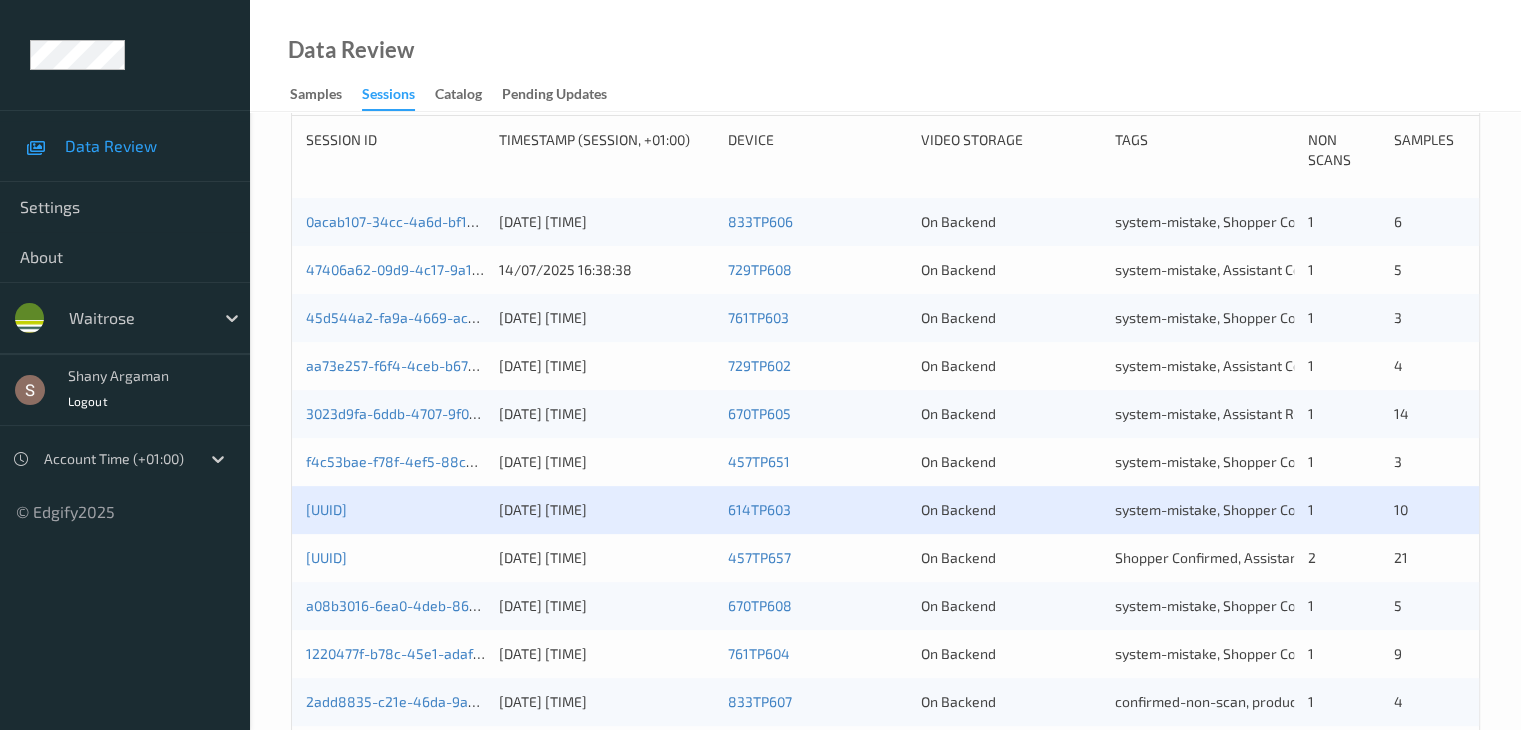 scroll, scrollTop: 600, scrollLeft: 0, axis: vertical 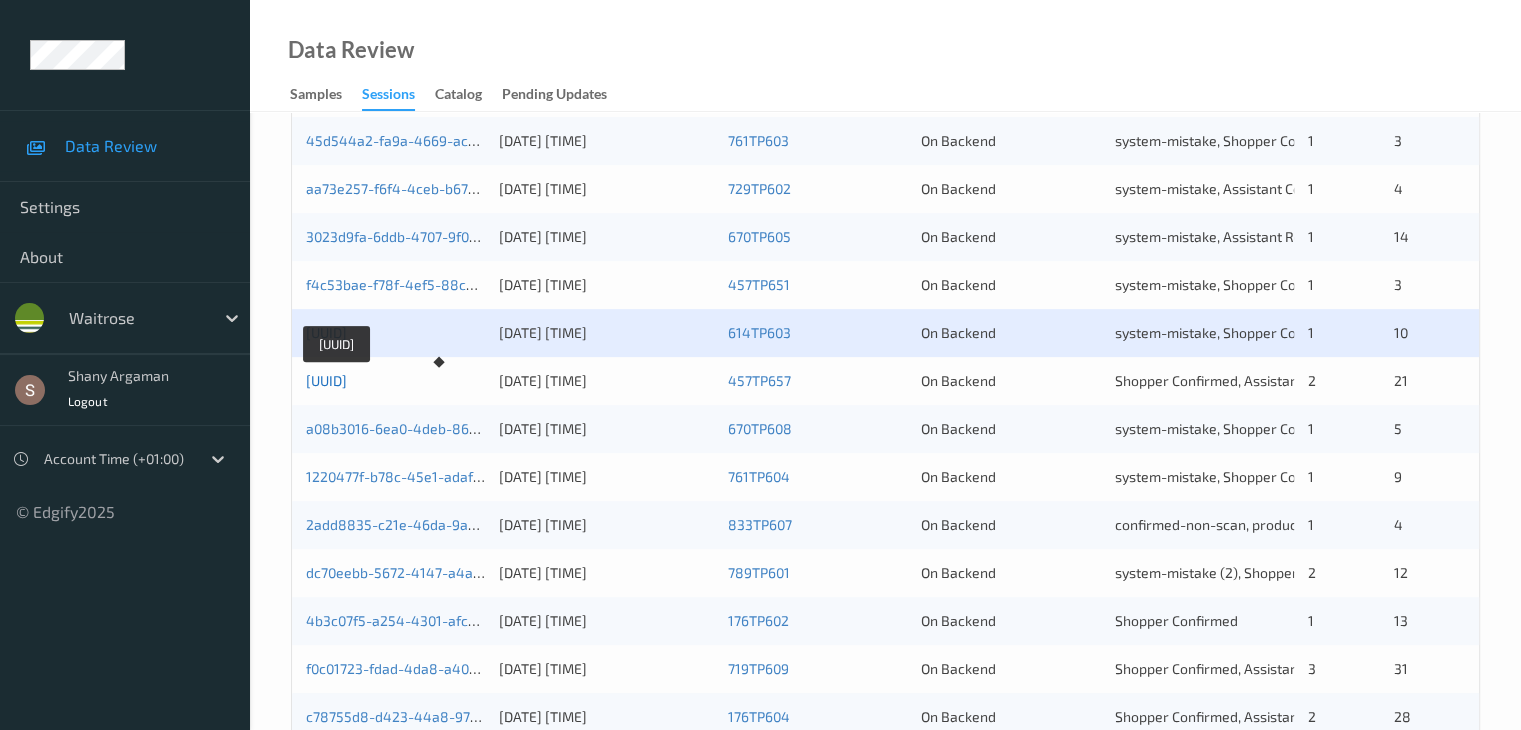 click on "[UUID]" at bounding box center (326, 380) 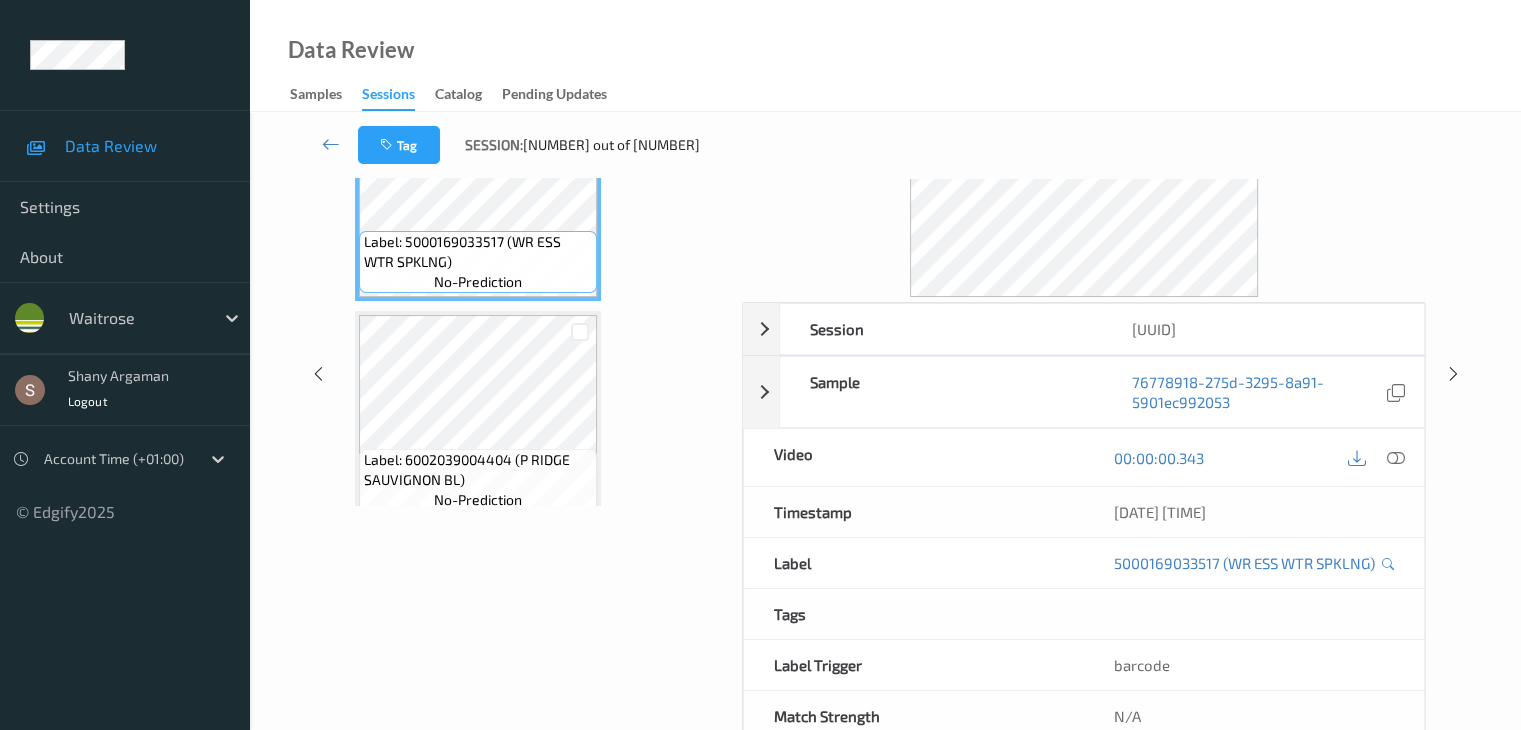 scroll, scrollTop: 0, scrollLeft: 0, axis: both 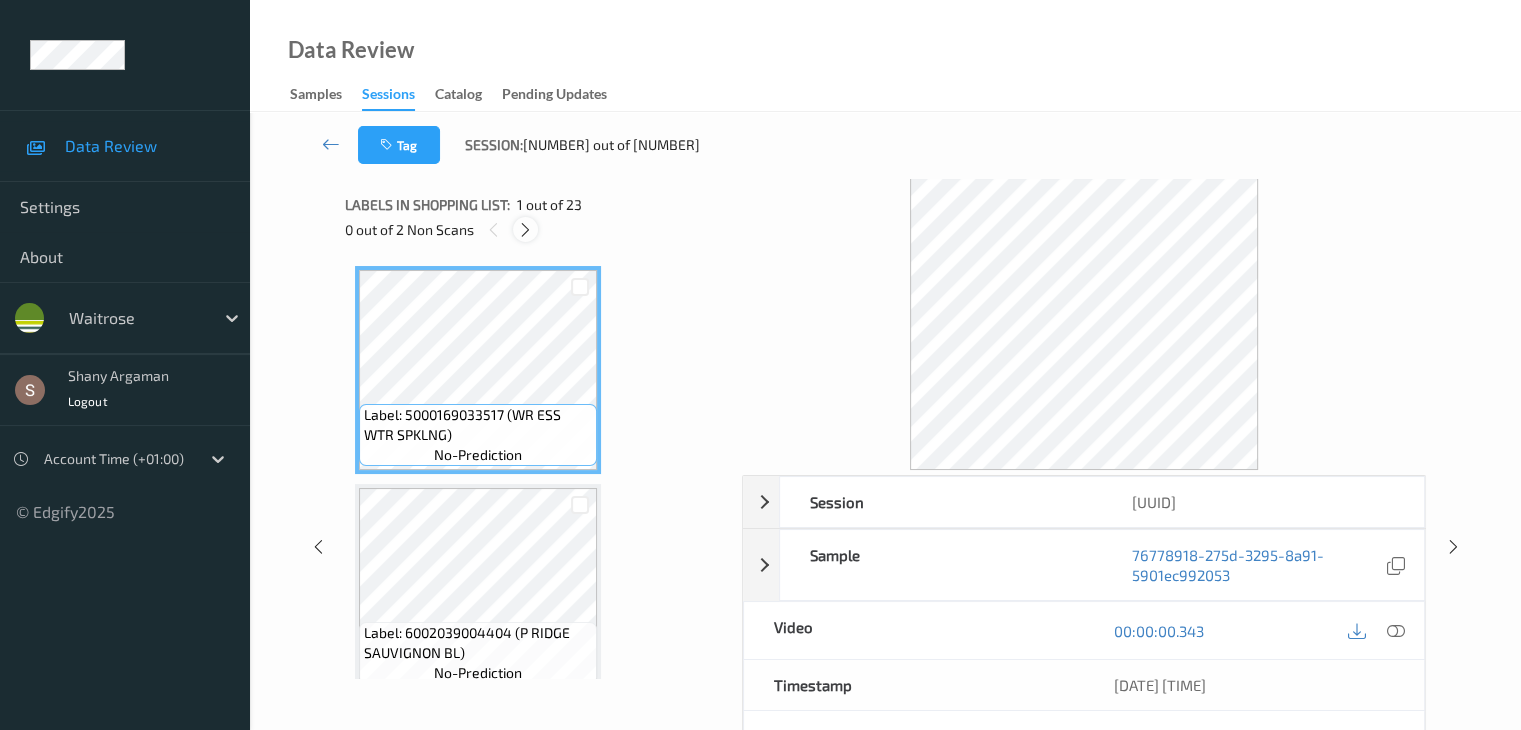 click at bounding box center (525, 230) 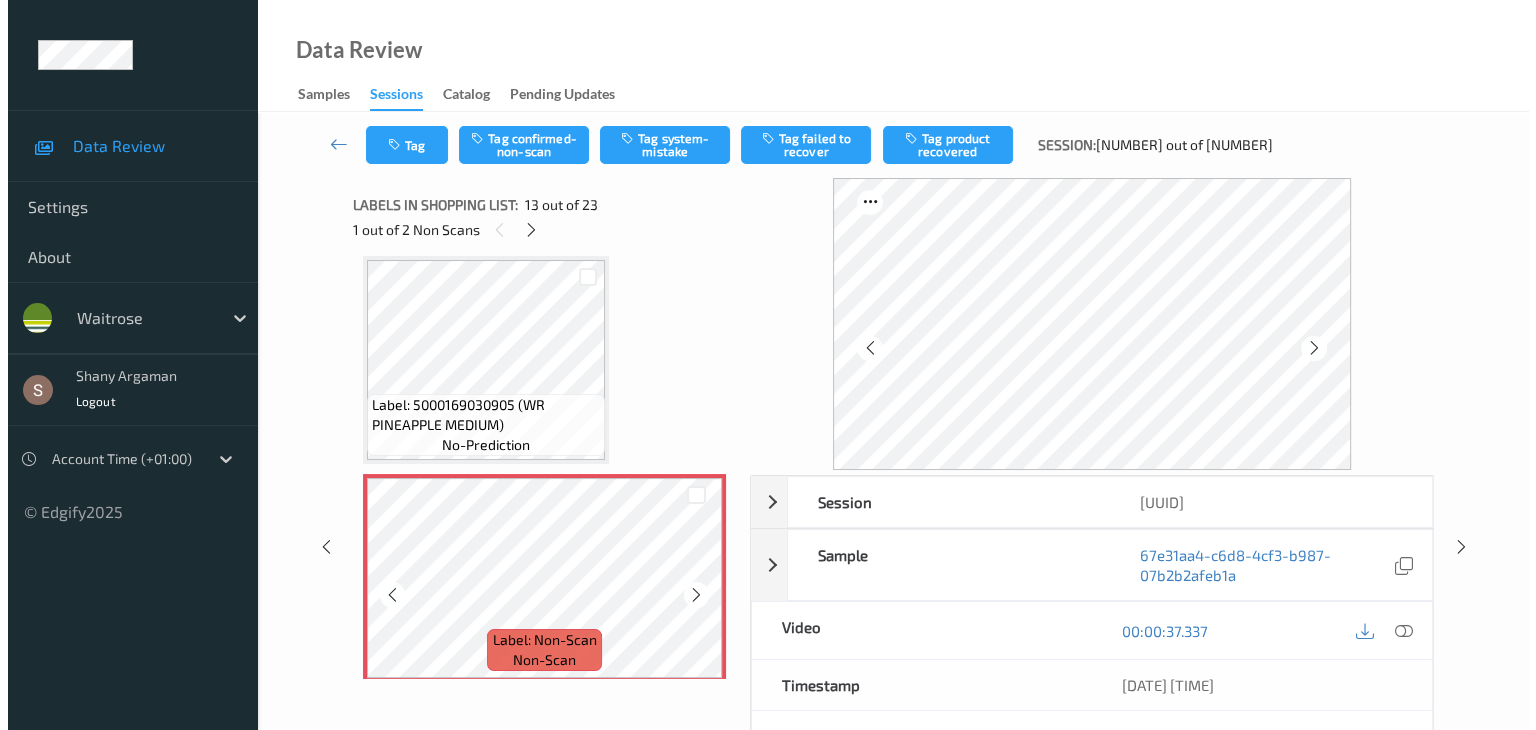 scroll, scrollTop: 2508, scrollLeft: 0, axis: vertical 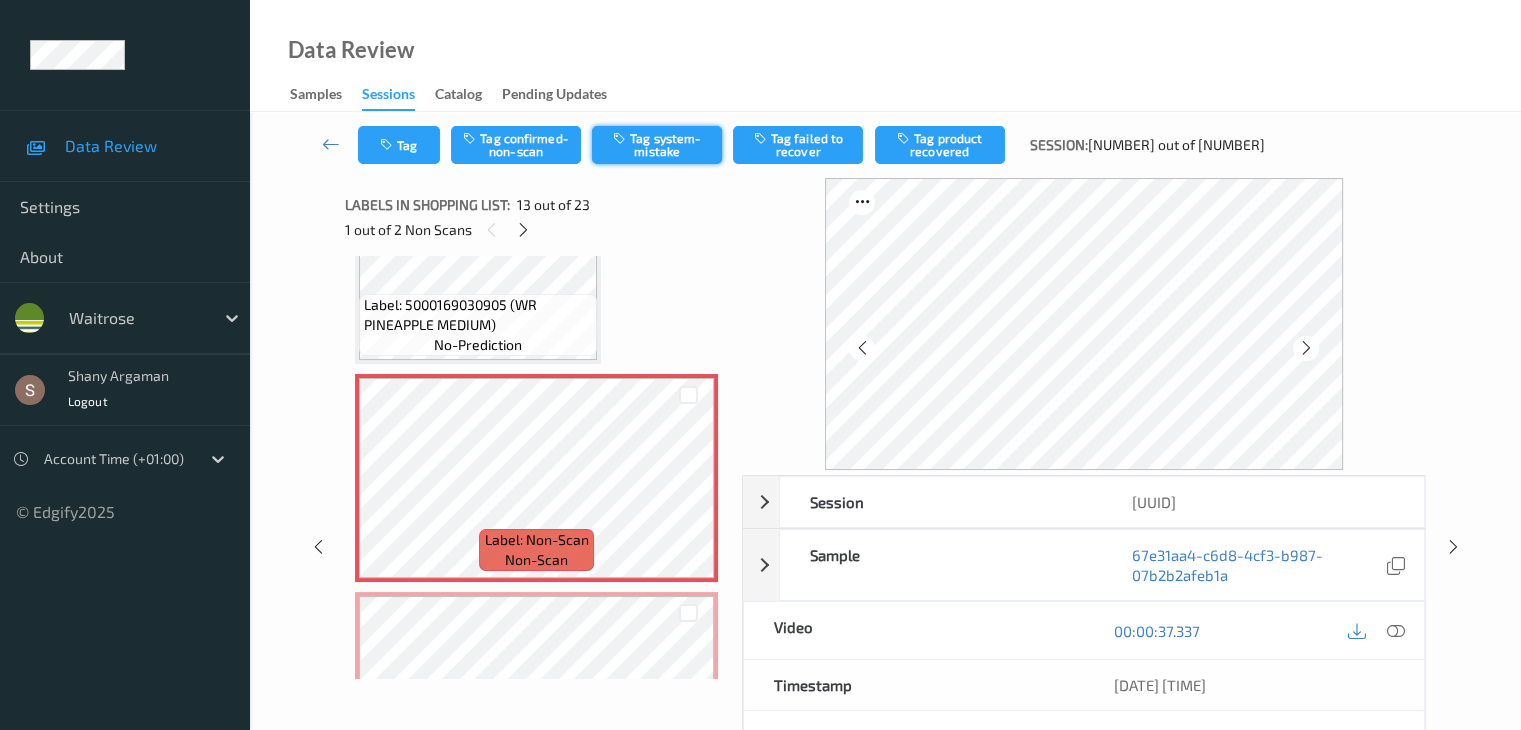 click on "Tag   system-mistake" at bounding box center (657, 145) 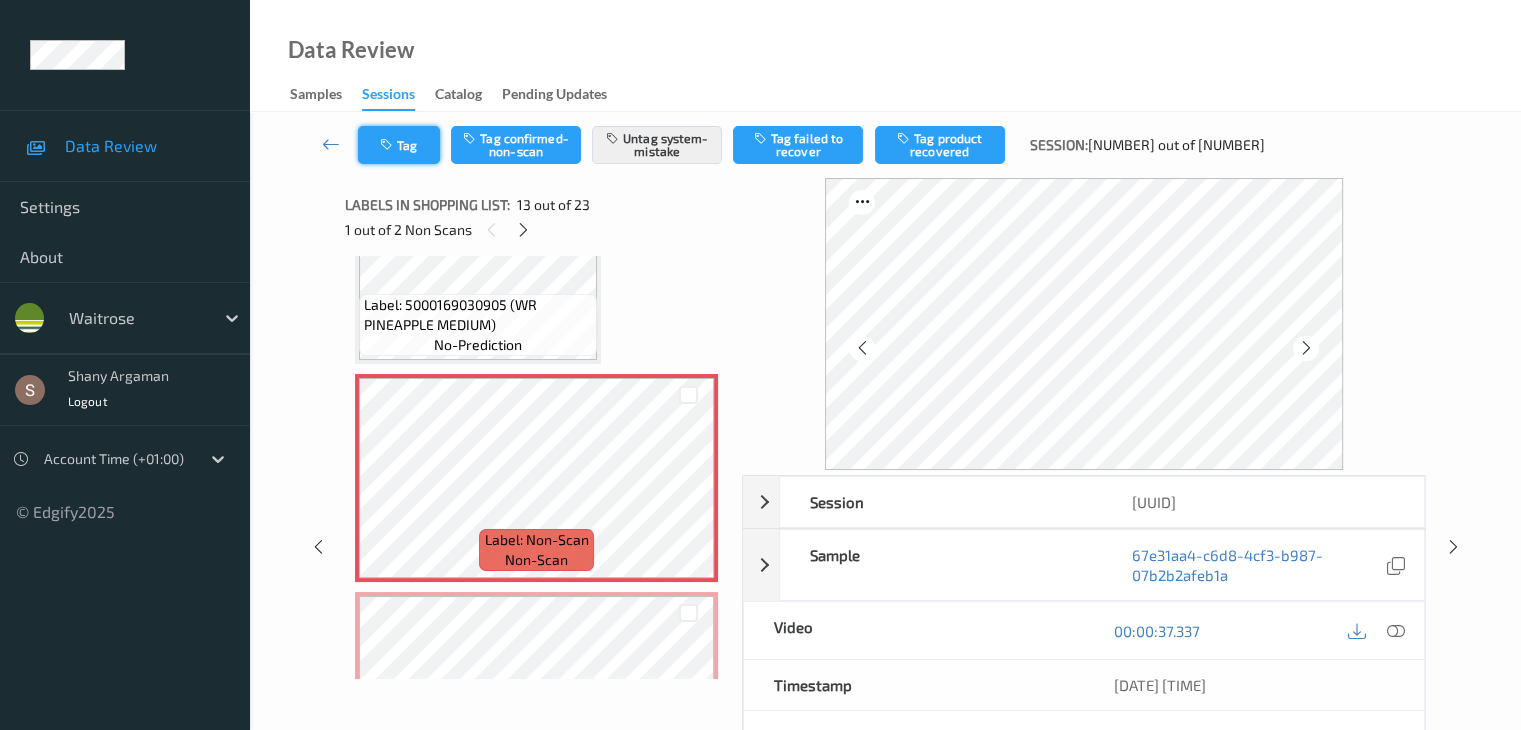 click on "Tag" at bounding box center [399, 145] 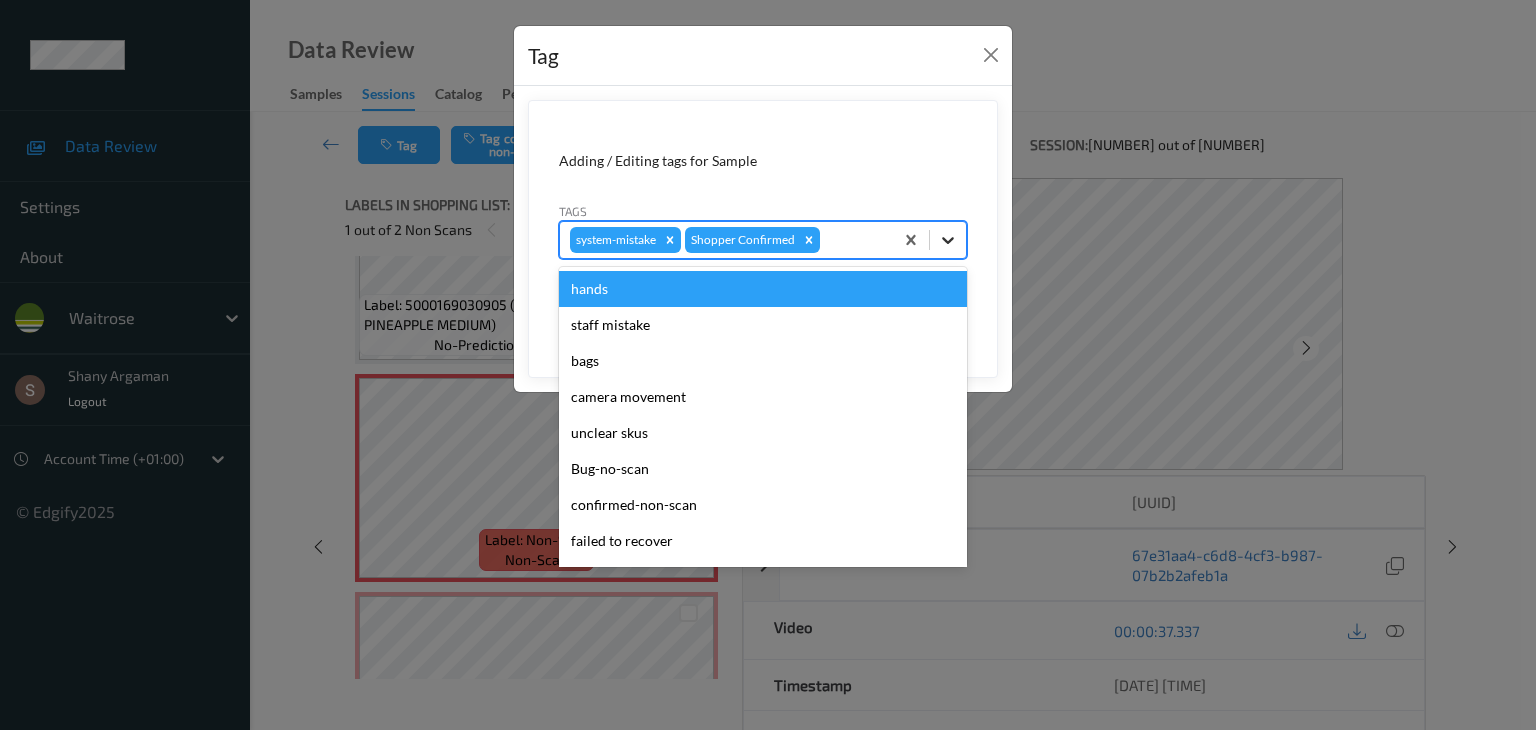click 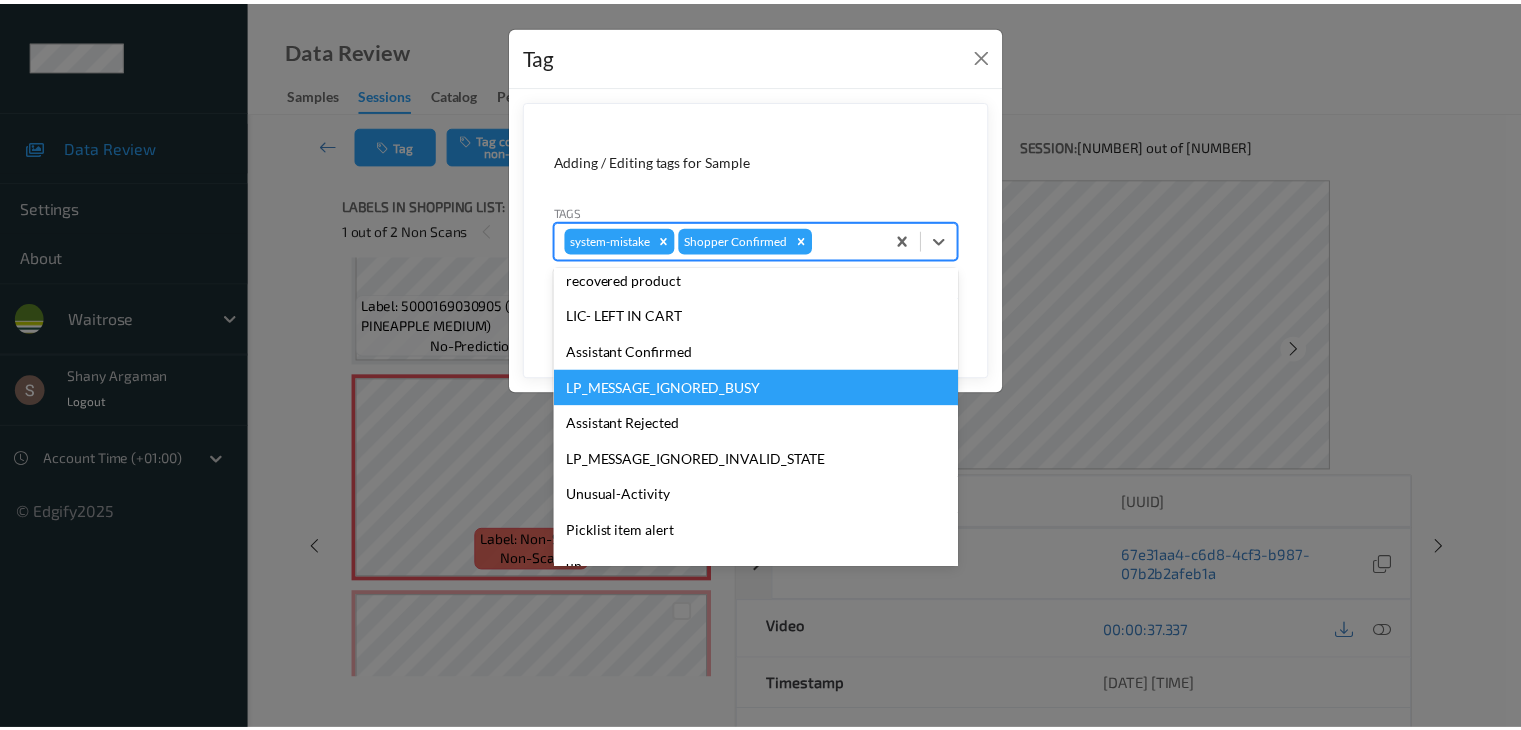 scroll, scrollTop: 356, scrollLeft: 0, axis: vertical 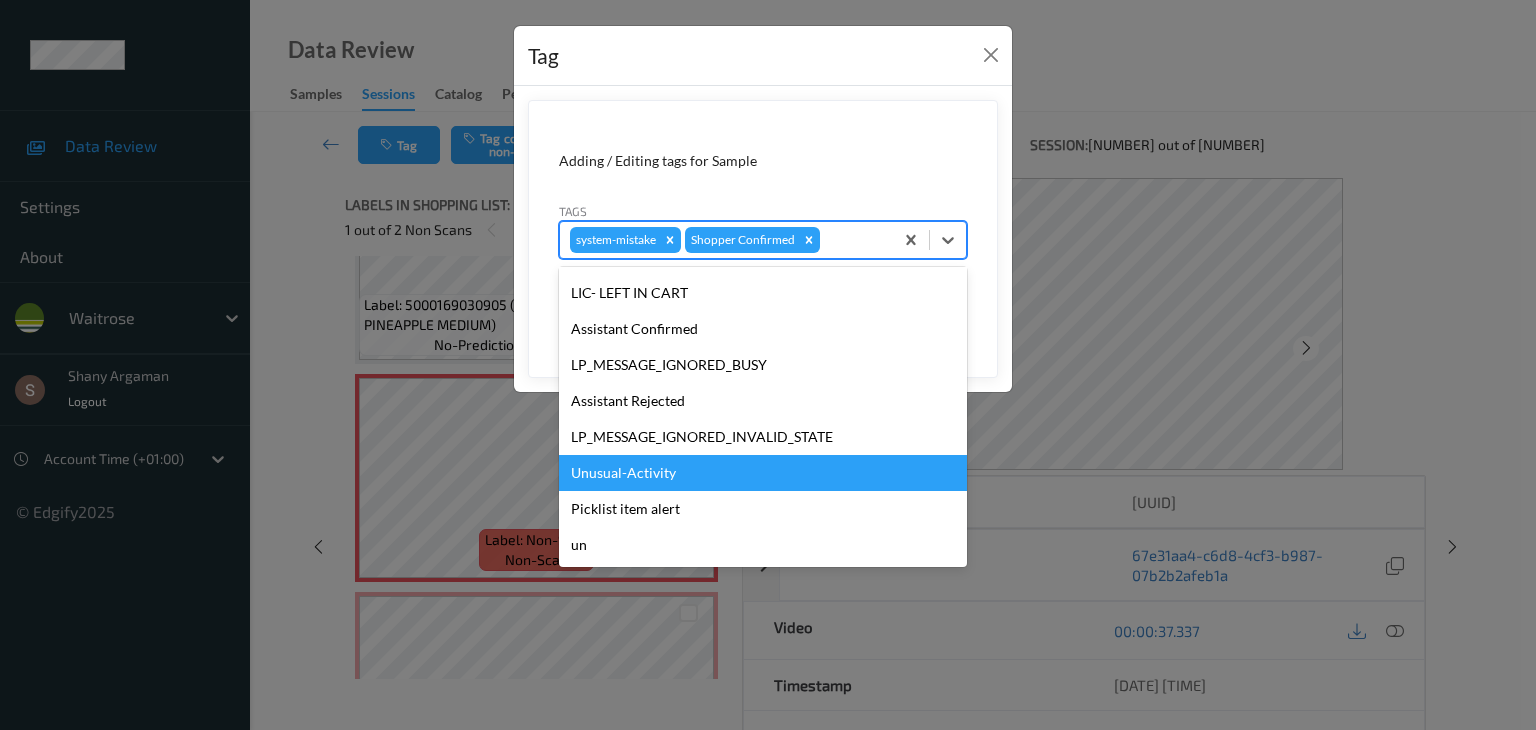 click on "Unusual-Activity" at bounding box center (763, 473) 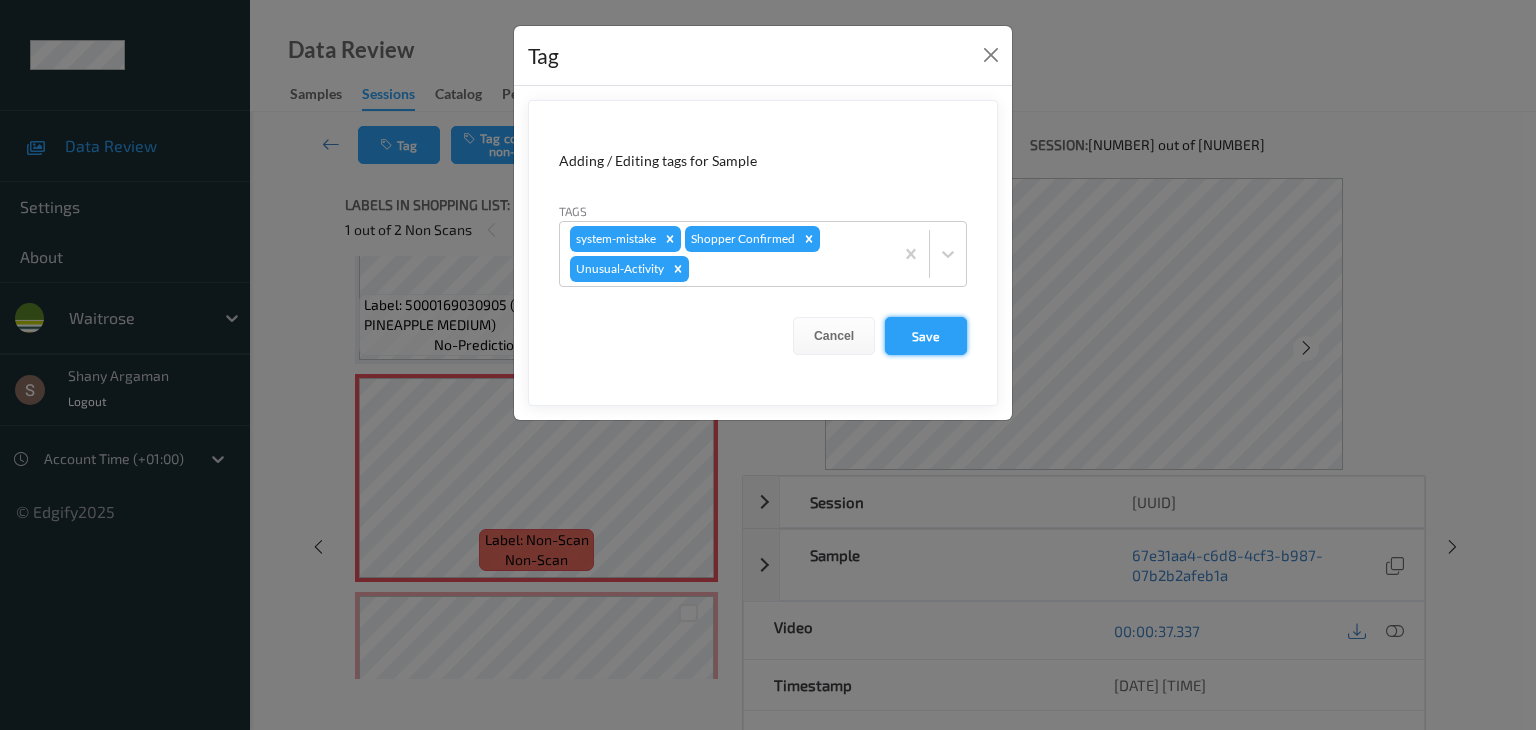 click on "Save" at bounding box center (926, 336) 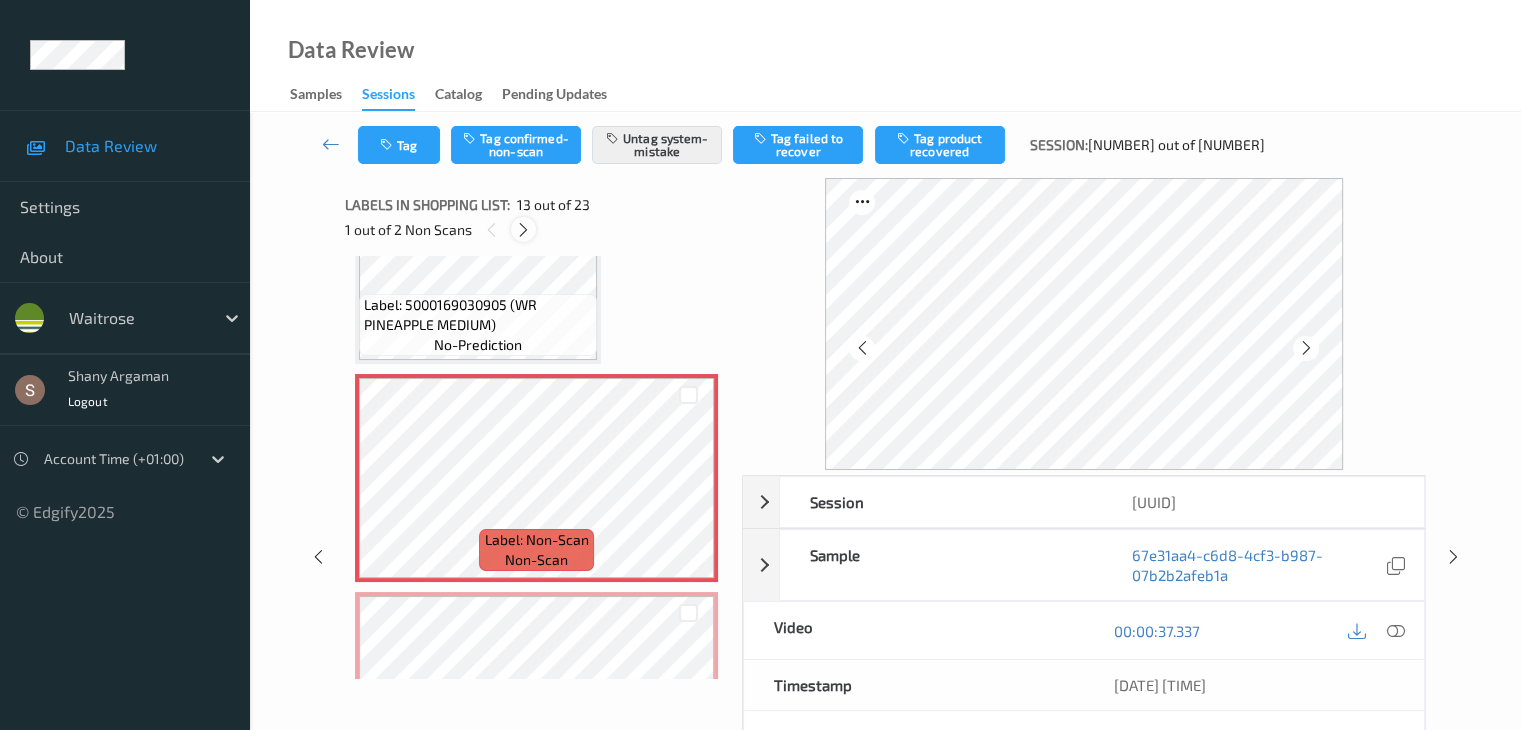 click at bounding box center (523, 230) 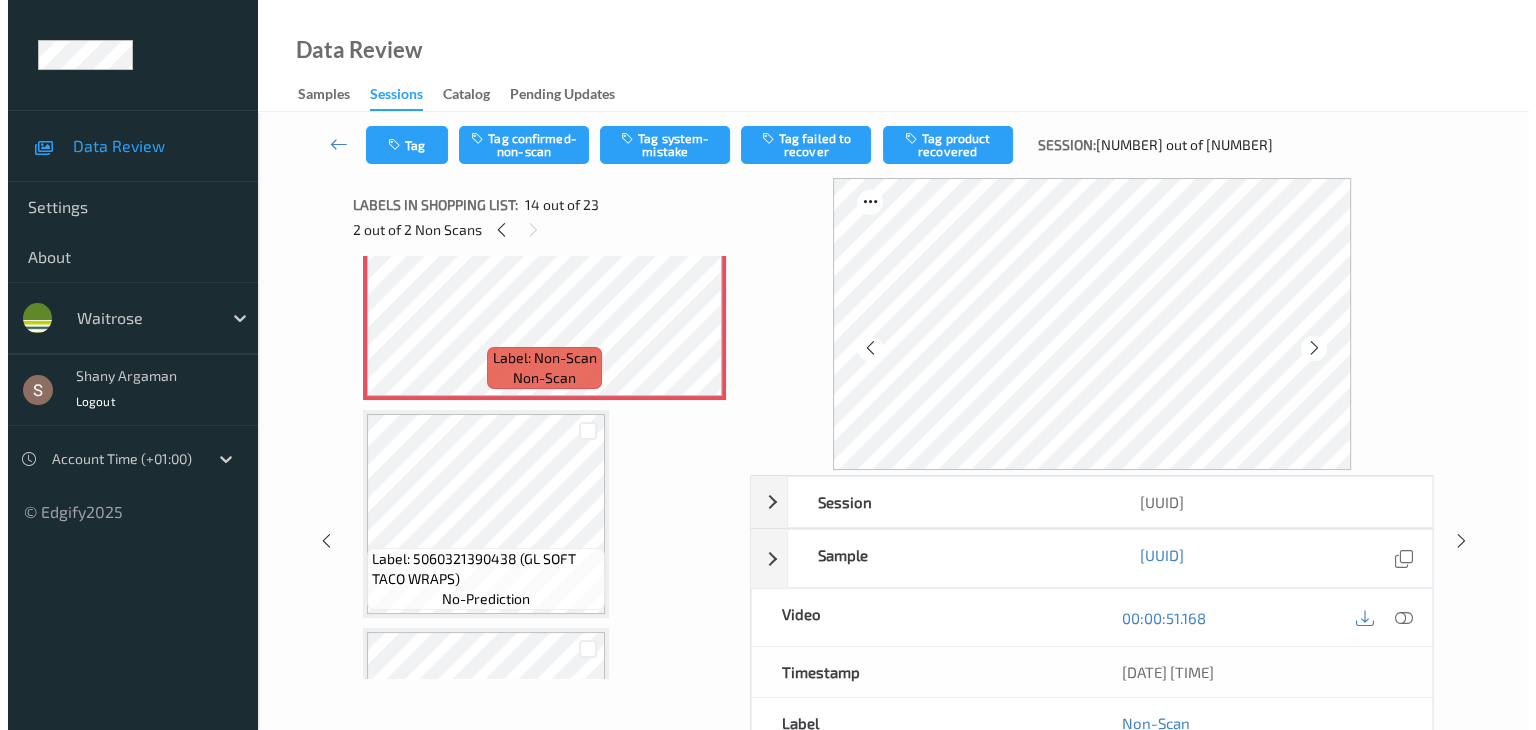 scroll, scrollTop: 2926, scrollLeft: 0, axis: vertical 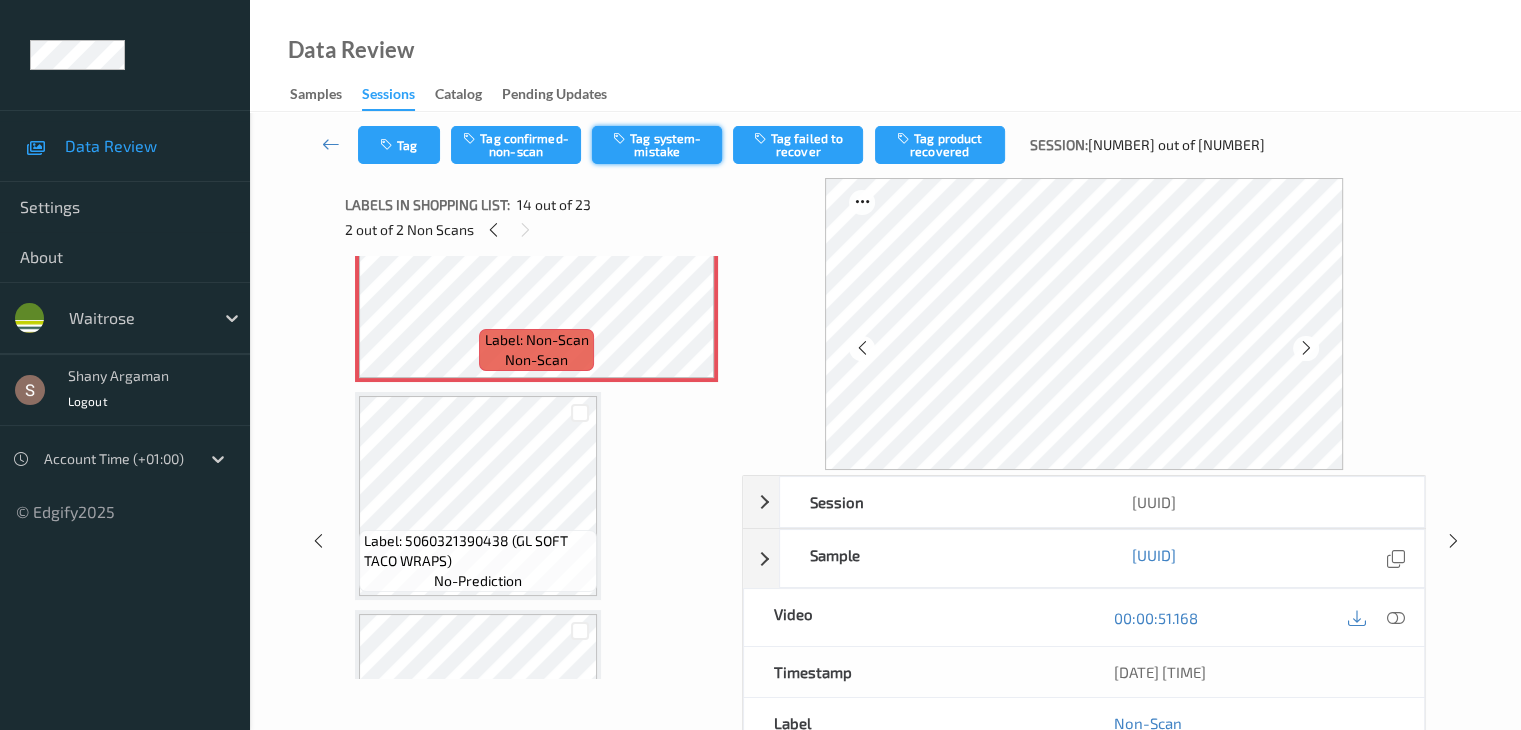 click on "Tag   system-mistake" at bounding box center (657, 145) 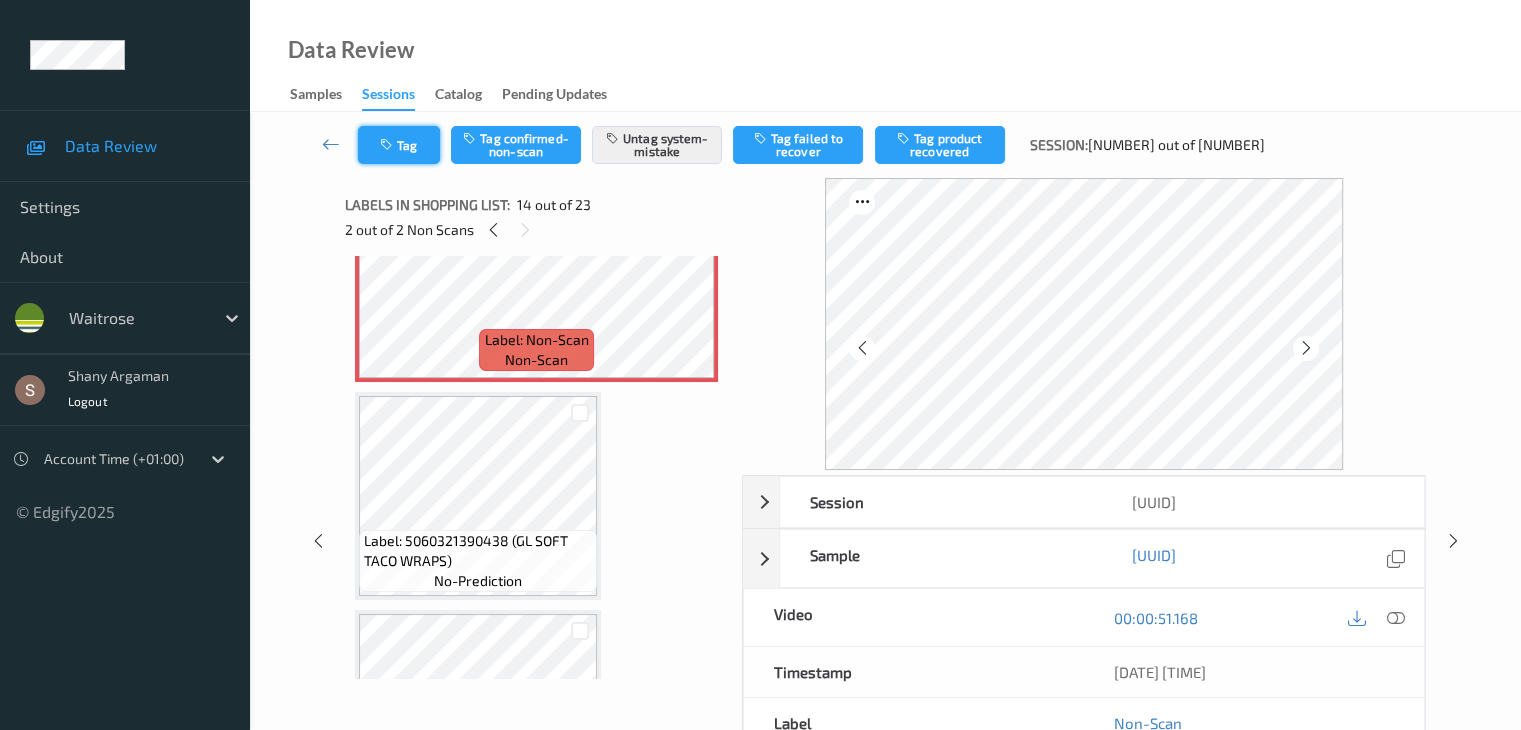 click on "Tag" at bounding box center (399, 145) 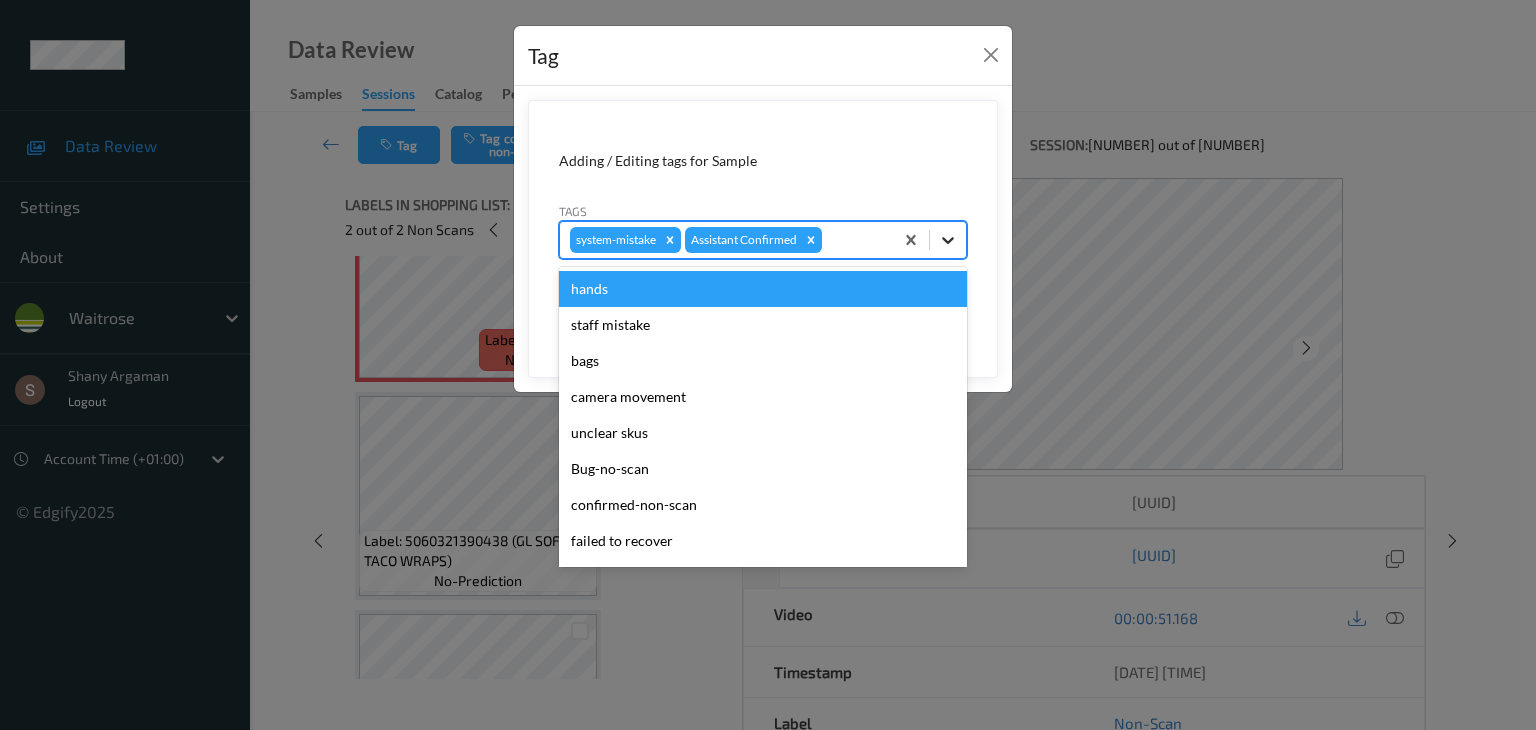 click 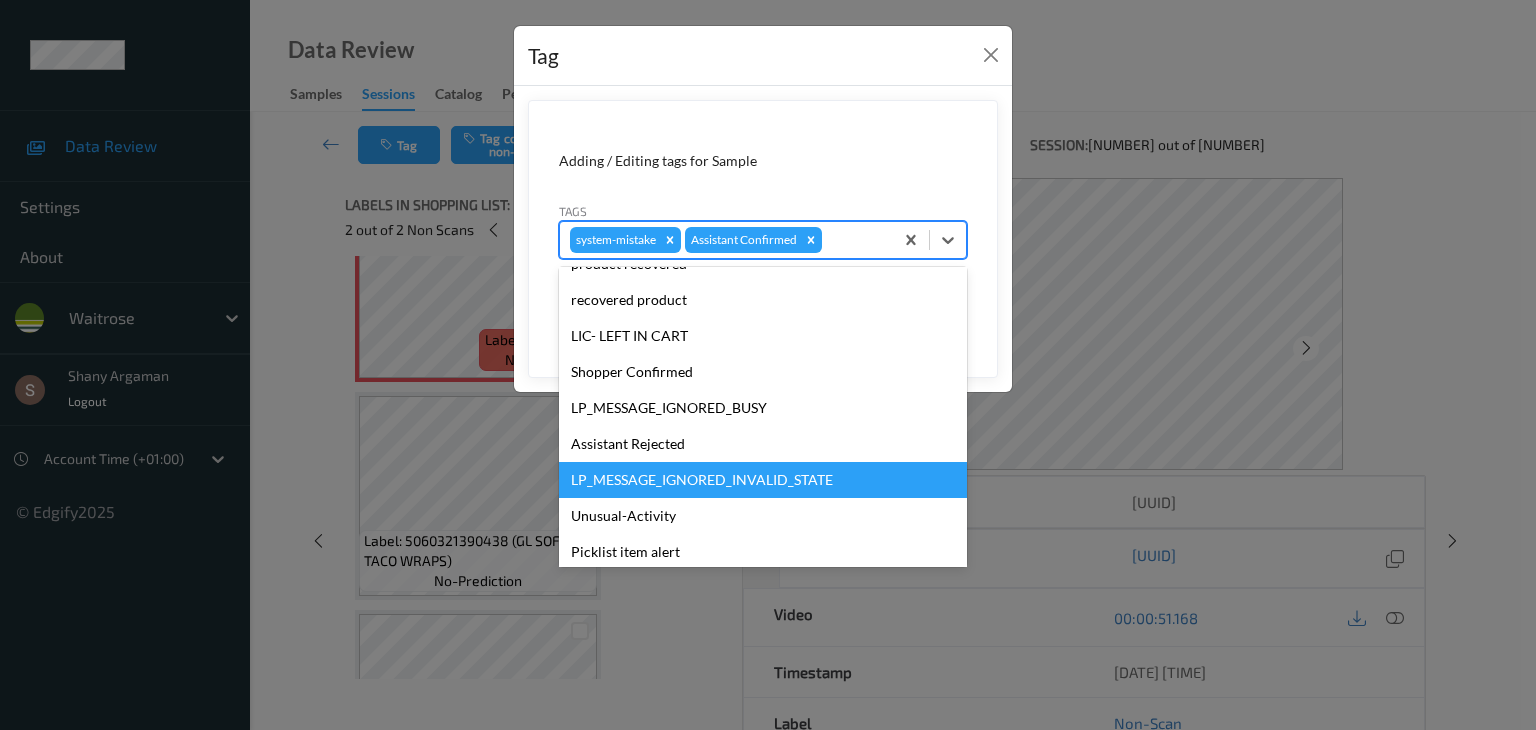 scroll, scrollTop: 356, scrollLeft: 0, axis: vertical 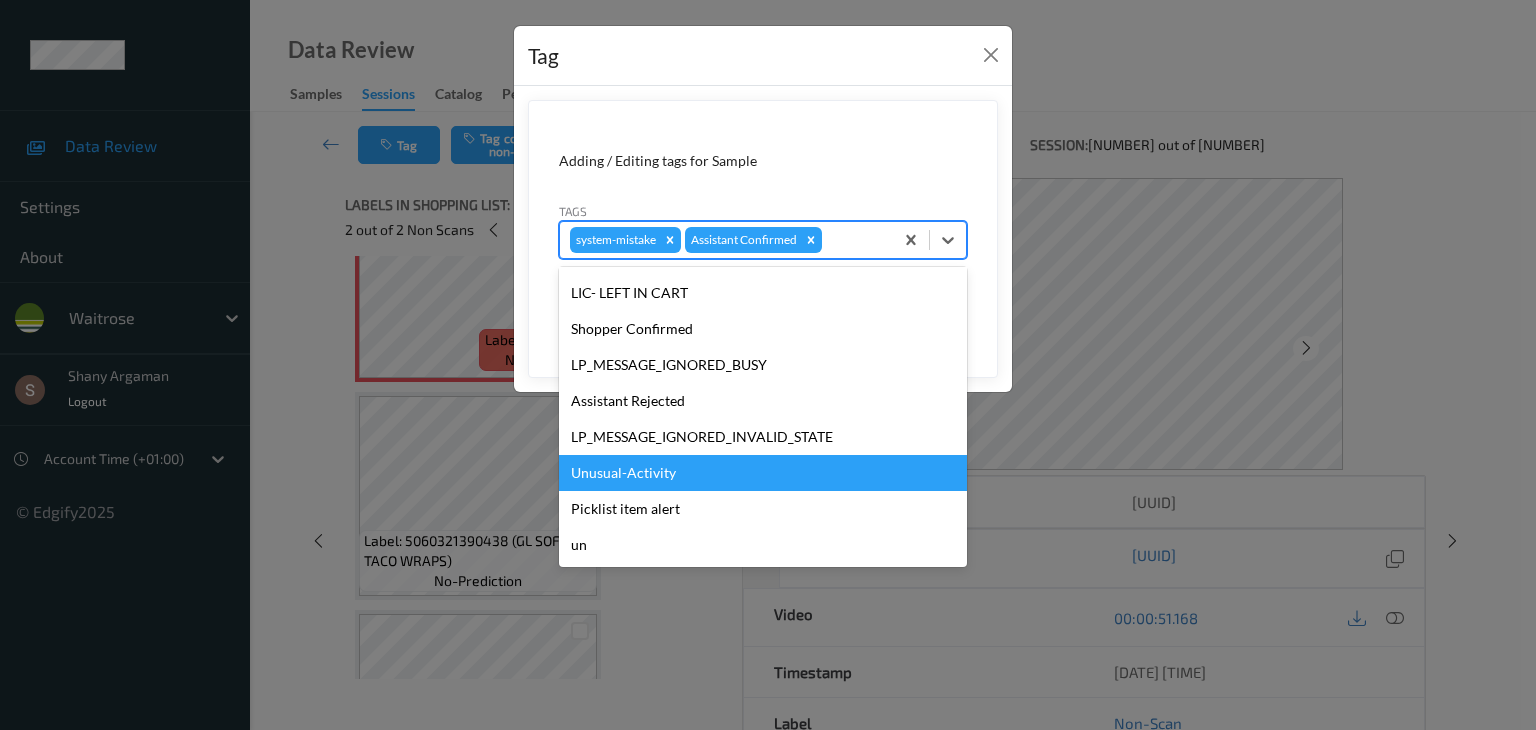 click on "Unusual-Activity" at bounding box center [763, 473] 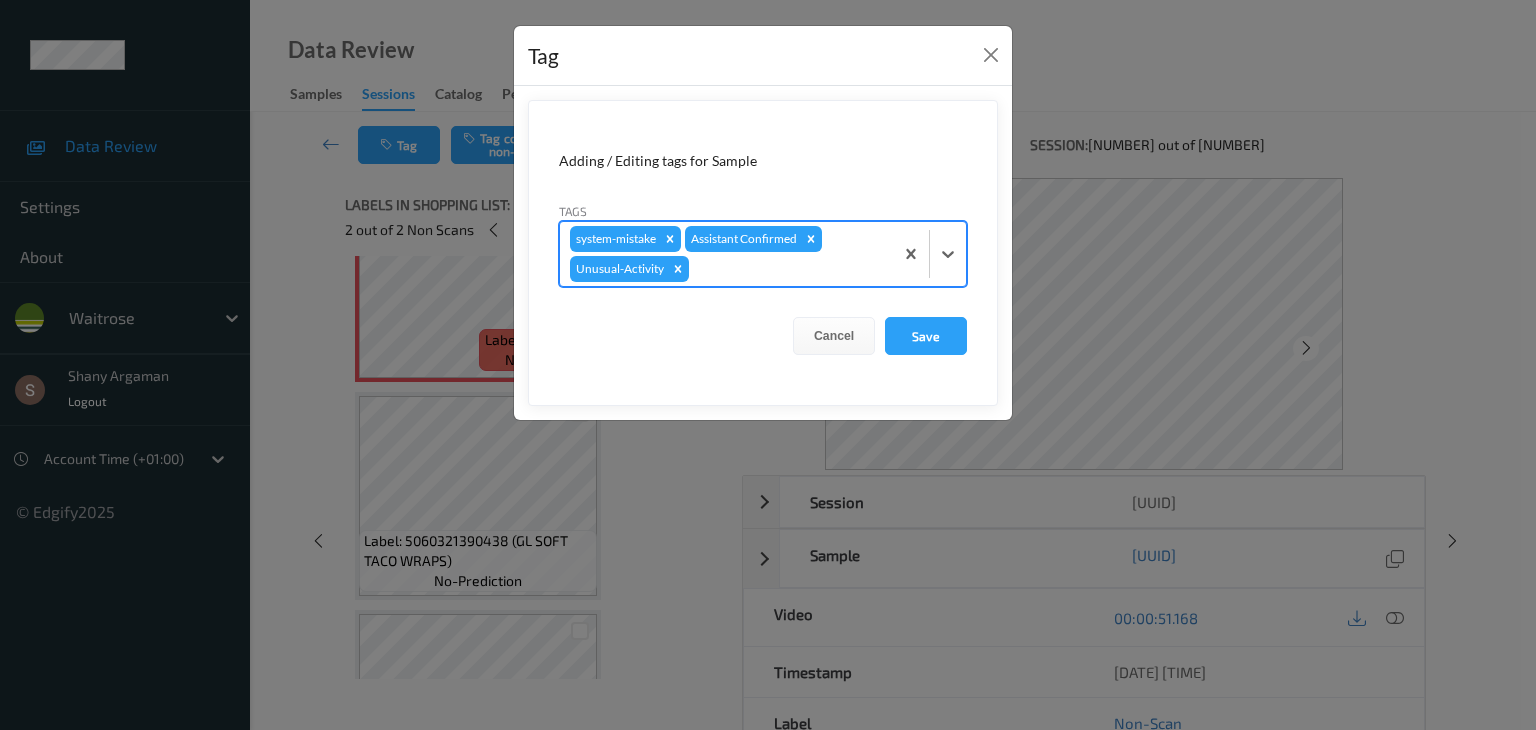 drag, startPoint x: 938, startPoint y: 261, endPoint x: 934, endPoint y: 279, distance: 18.439089 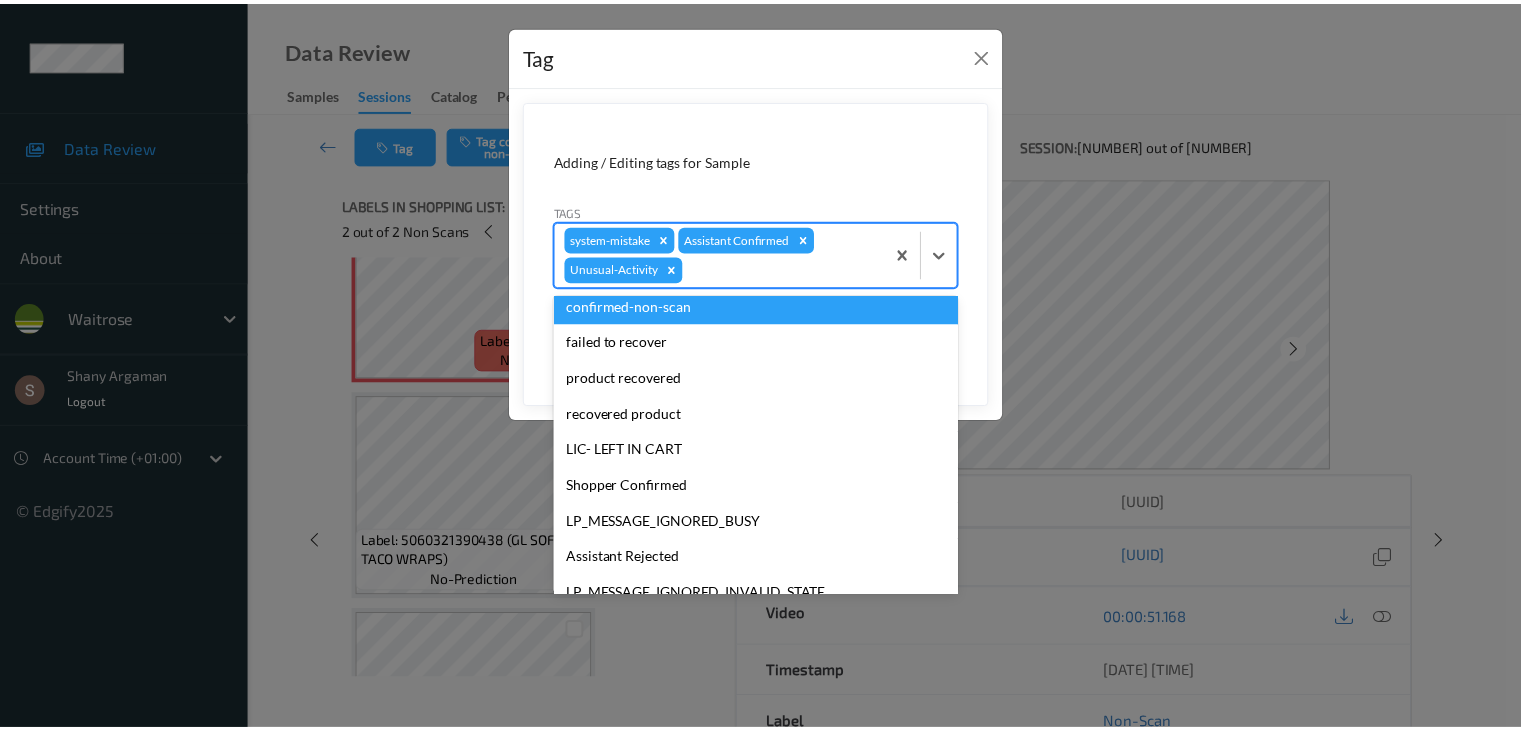 scroll, scrollTop: 320, scrollLeft: 0, axis: vertical 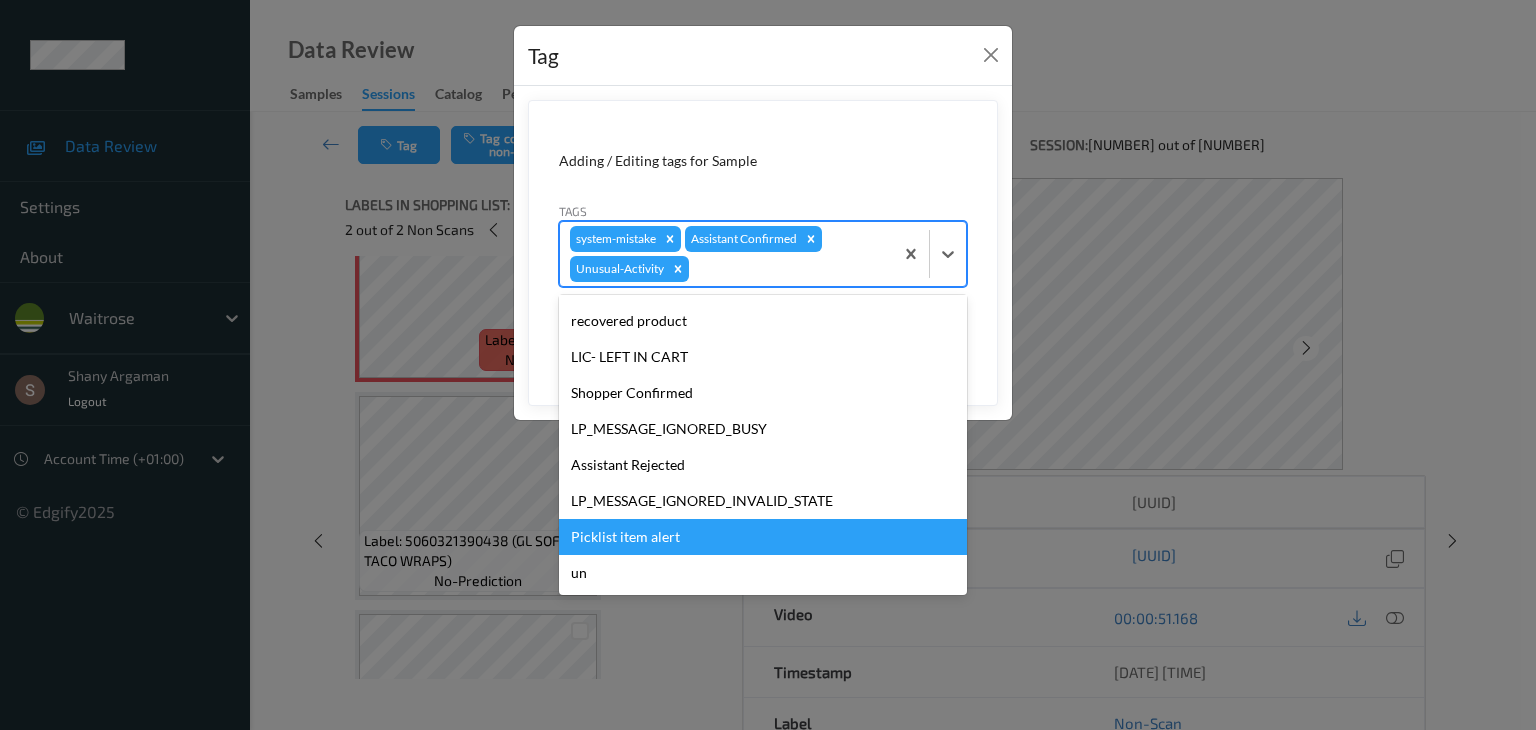 click on "Picklist item alert" at bounding box center (763, 537) 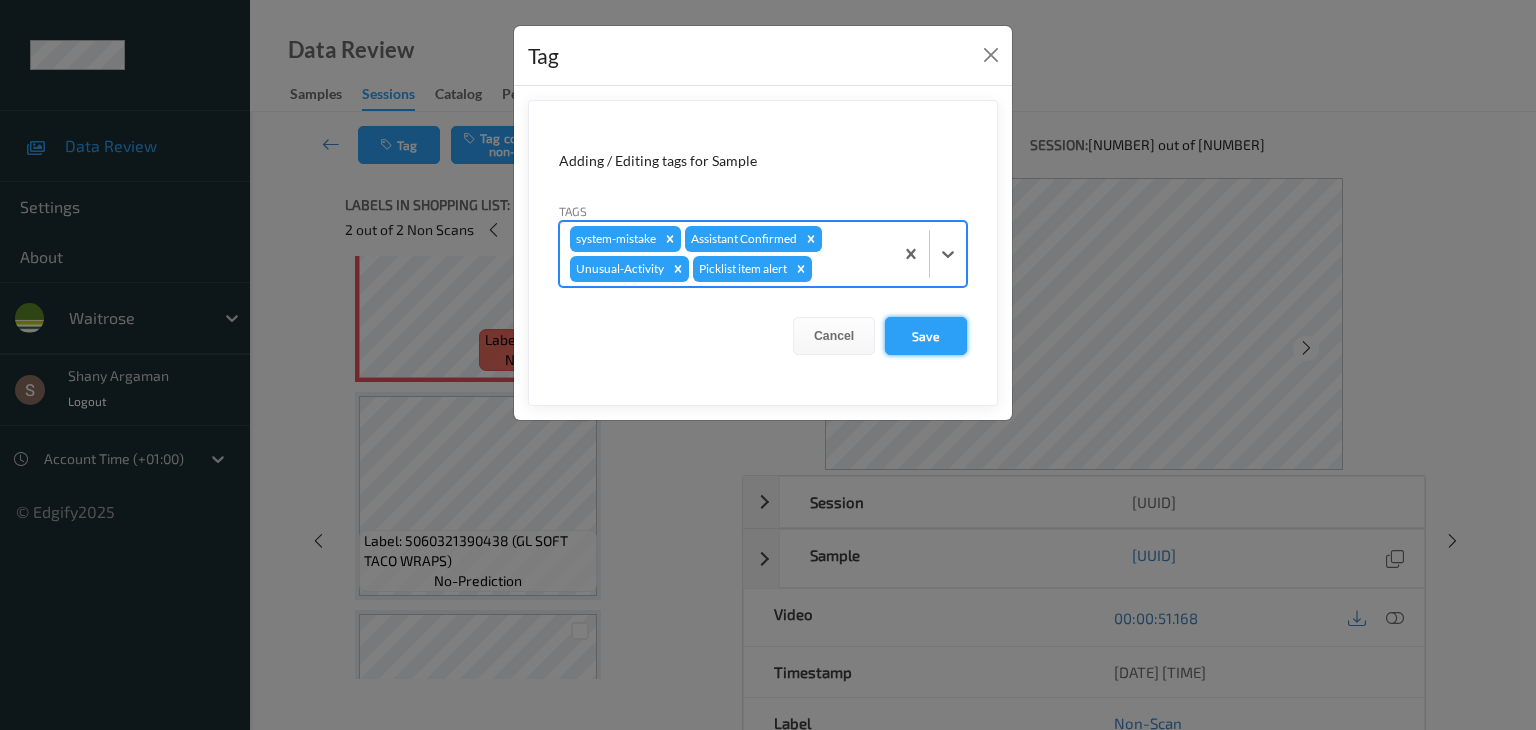 click on "Save" at bounding box center (926, 336) 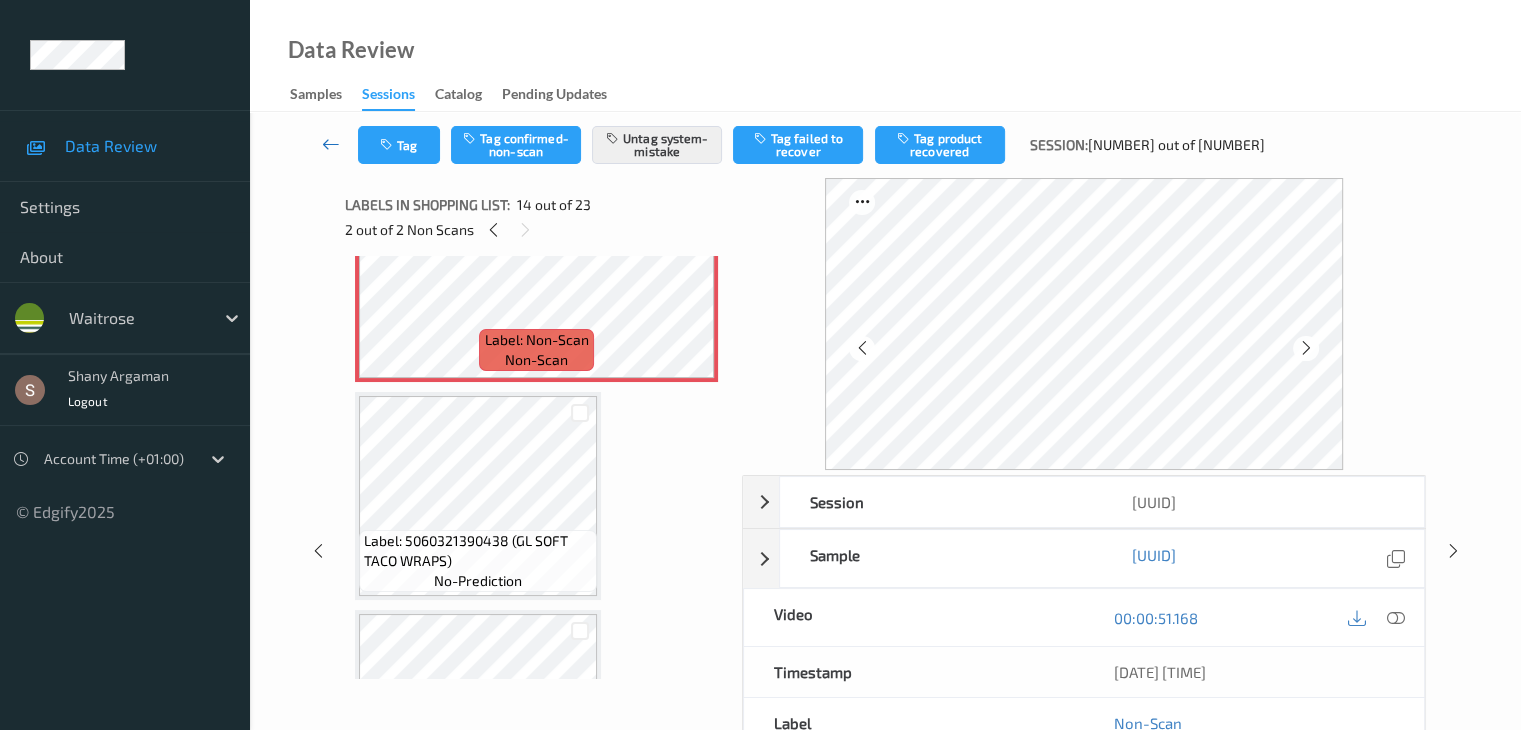 click at bounding box center [331, 144] 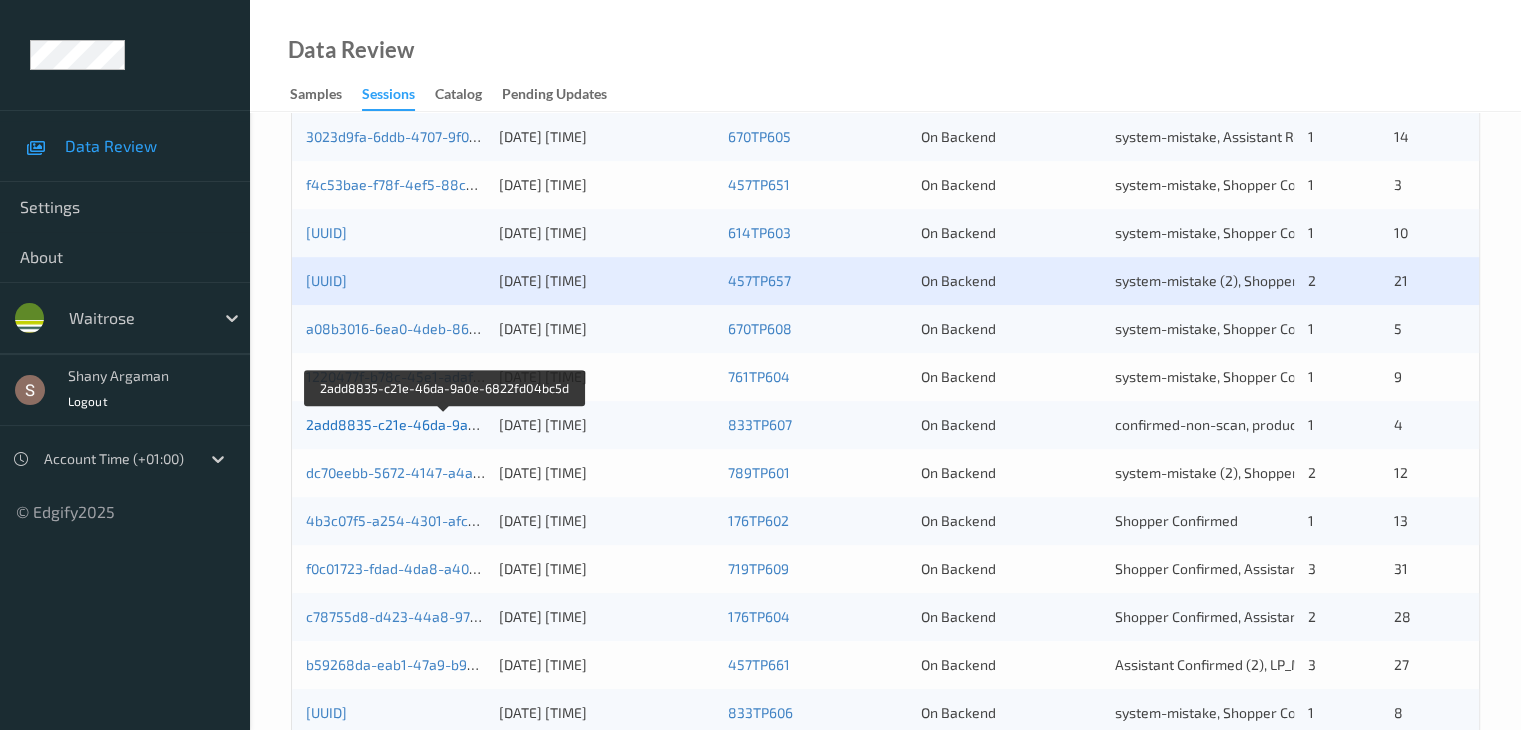 scroll, scrollTop: 800, scrollLeft: 0, axis: vertical 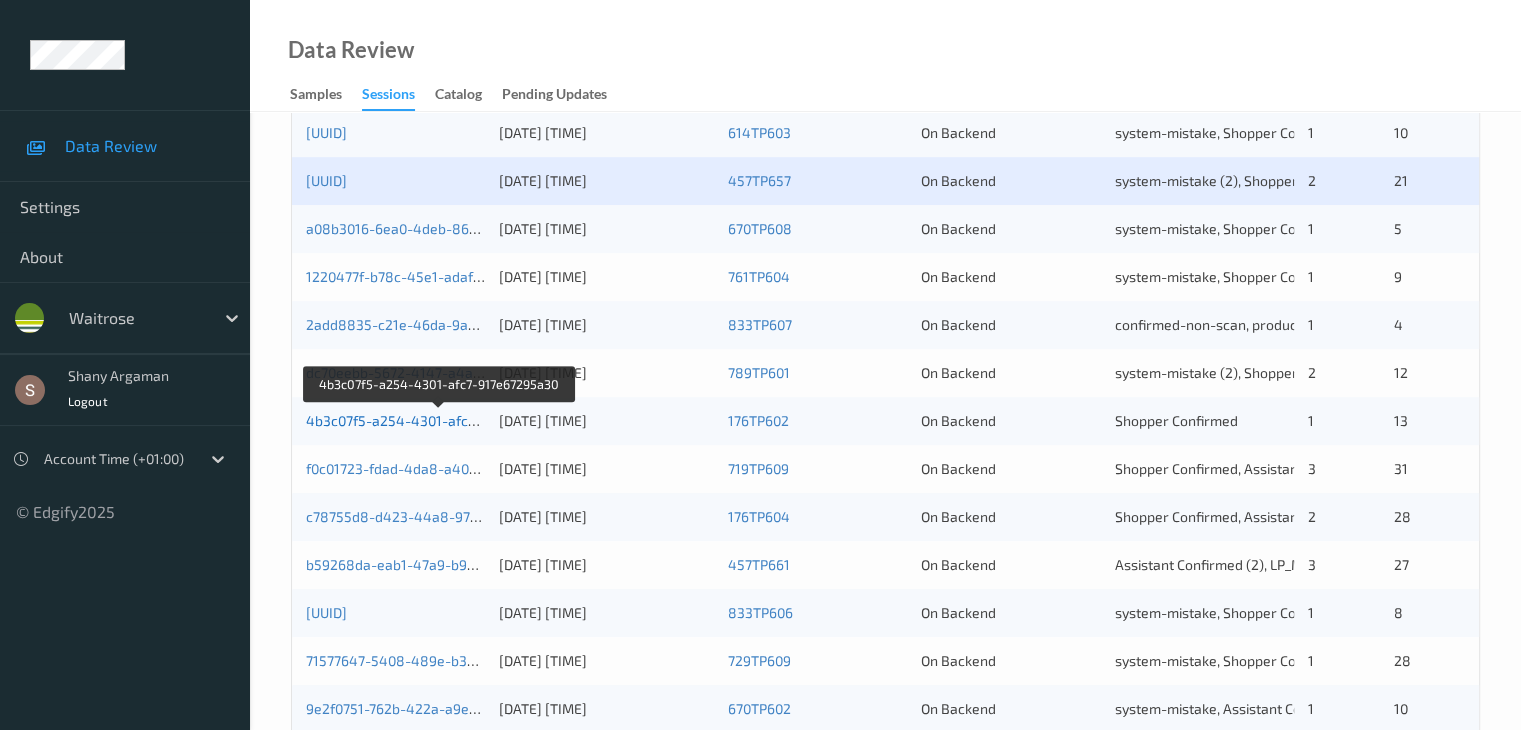 click on "4b3c07f5-a254-4301-afc7-917e67295a30" at bounding box center (439, 420) 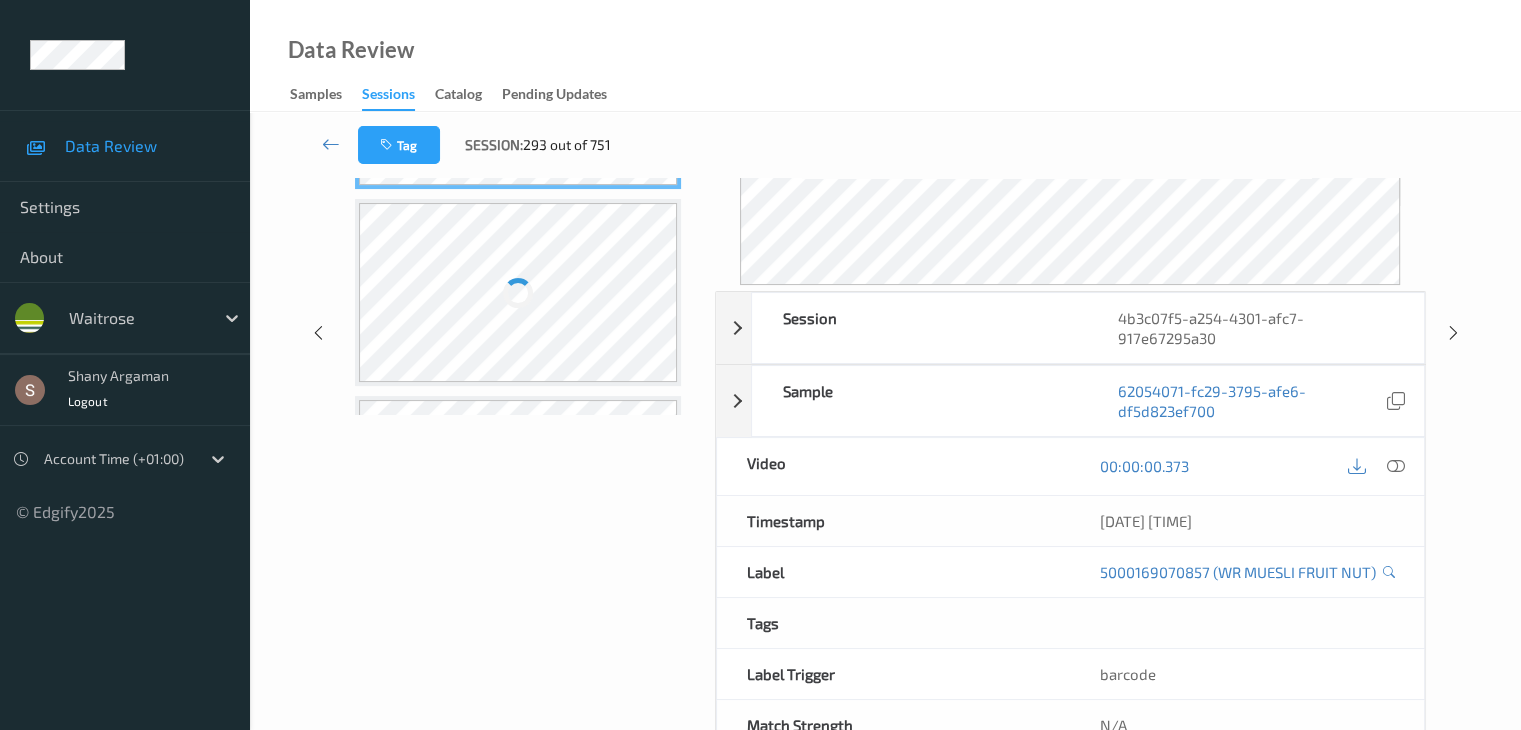 scroll, scrollTop: 0, scrollLeft: 0, axis: both 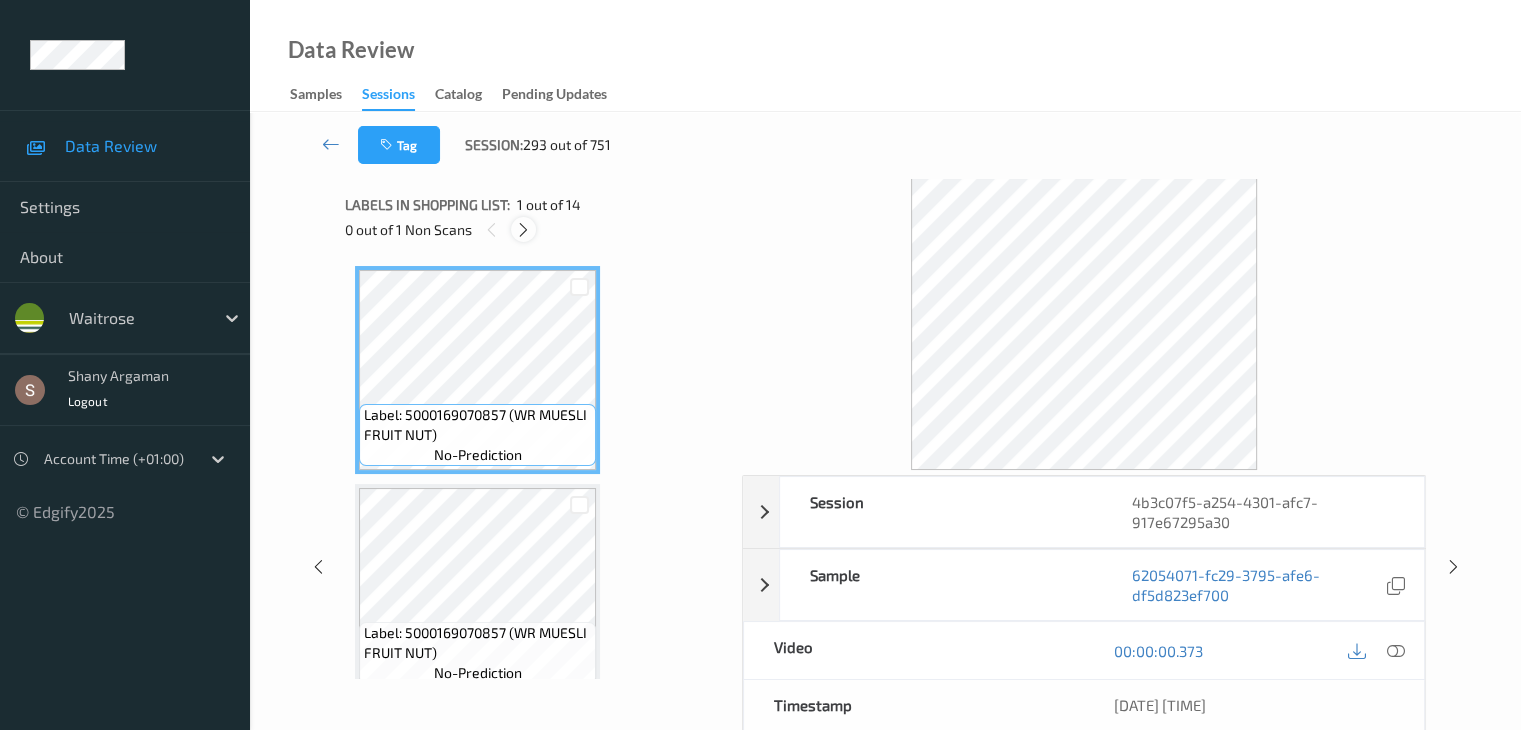click at bounding box center [523, 229] 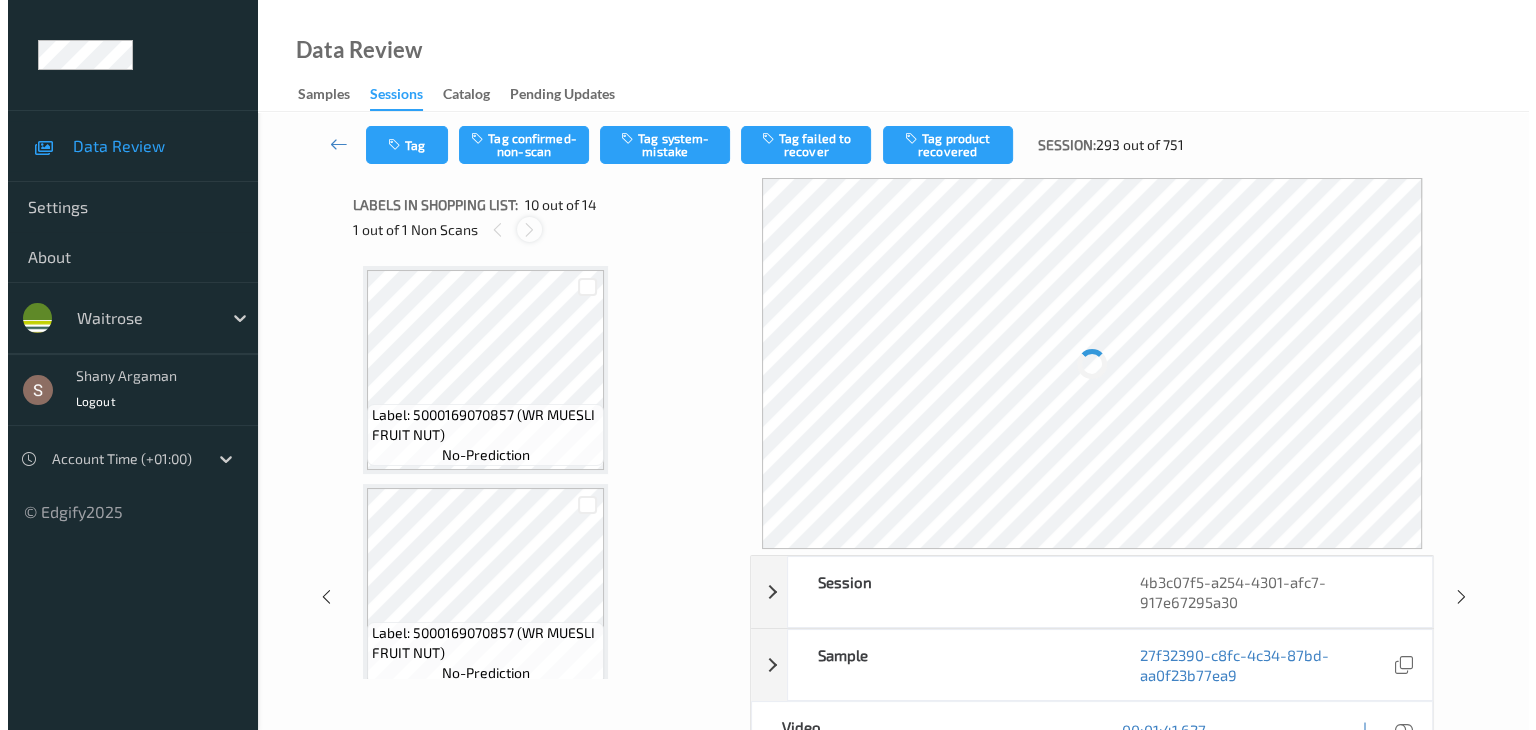 scroll, scrollTop: 1754, scrollLeft: 0, axis: vertical 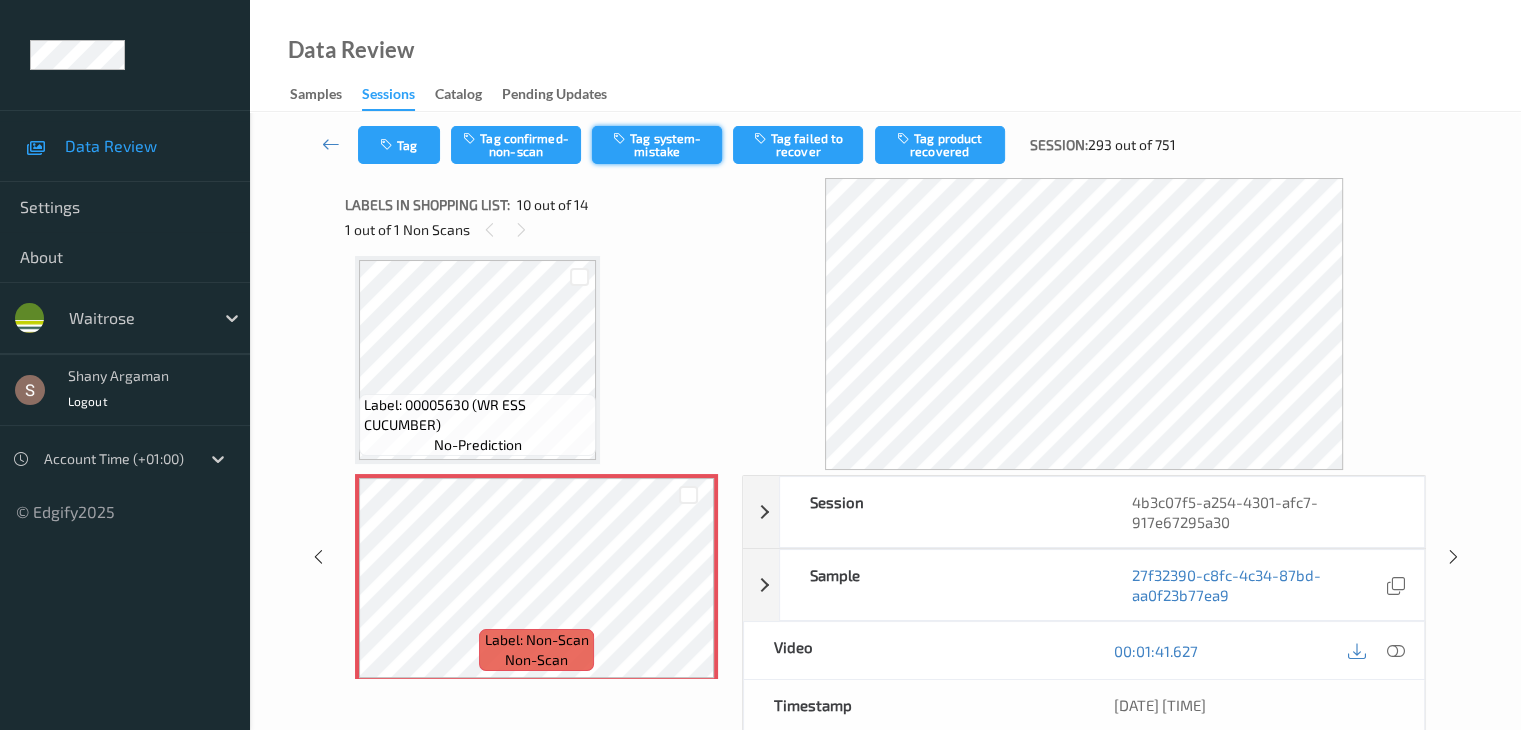 click on "Tag   system-mistake" at bounding box center (657, 145) 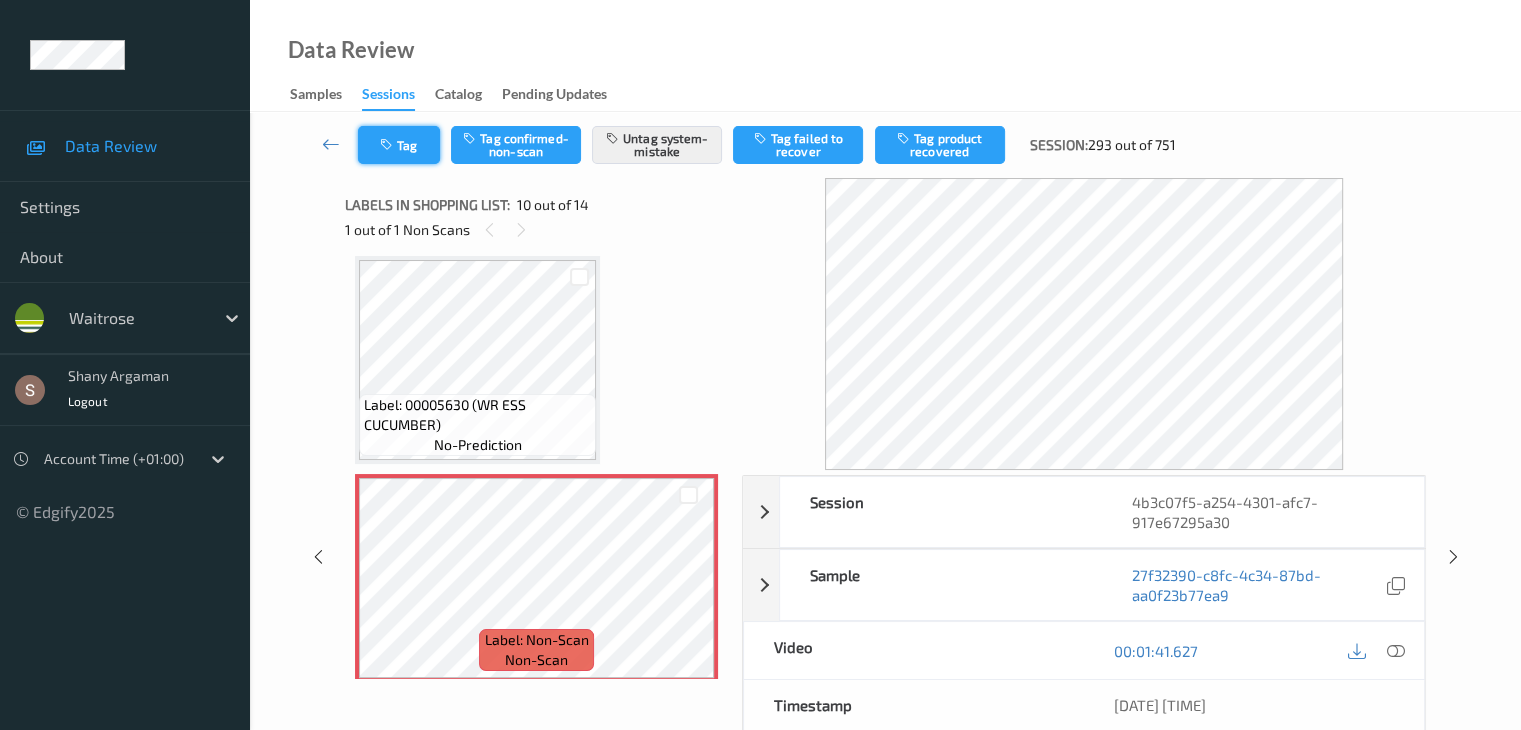 click on "Tag" at bounding box center [399, 145] 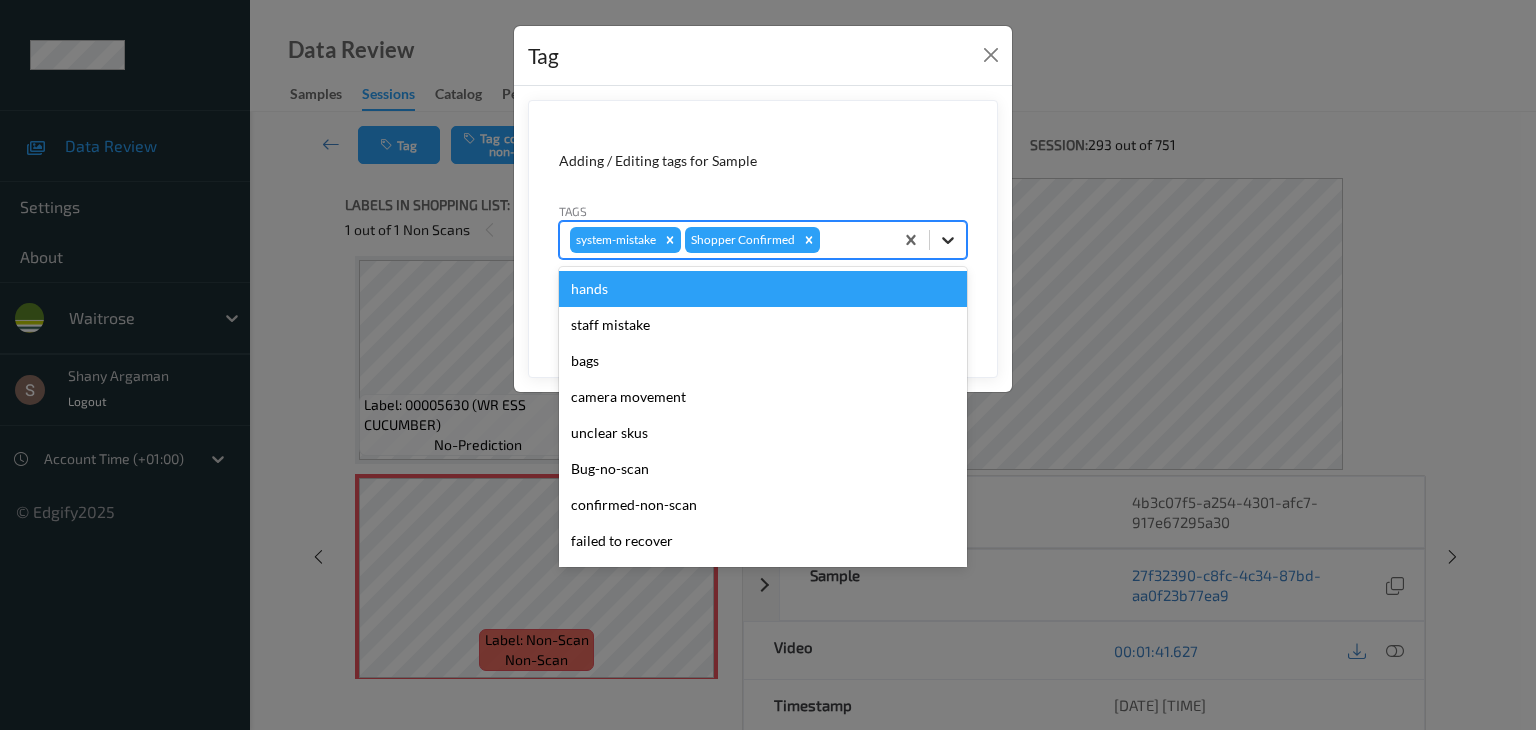 click at bounding box center [948, 240] 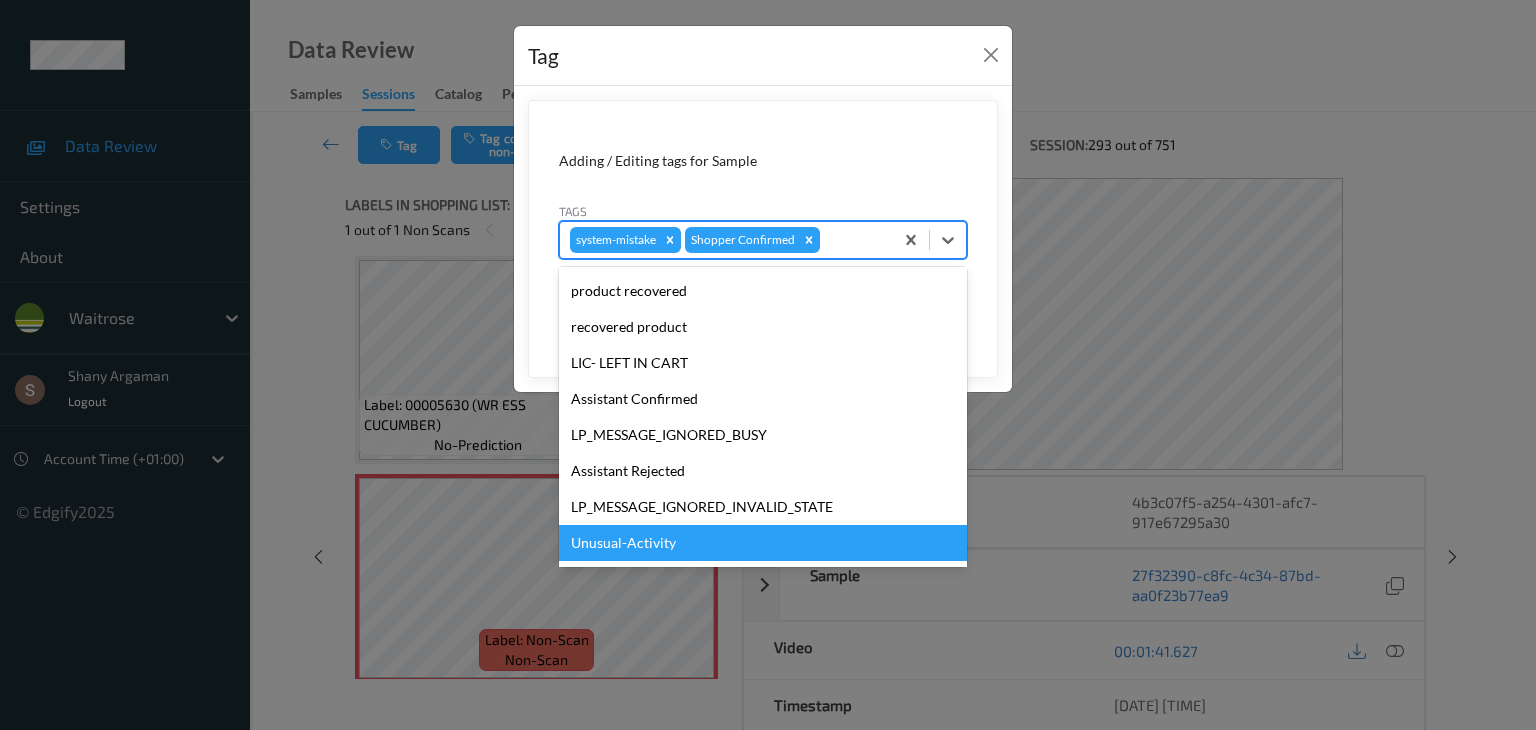 scroll, scrollTop: 356, scrollLeft: 0, axis: vertical 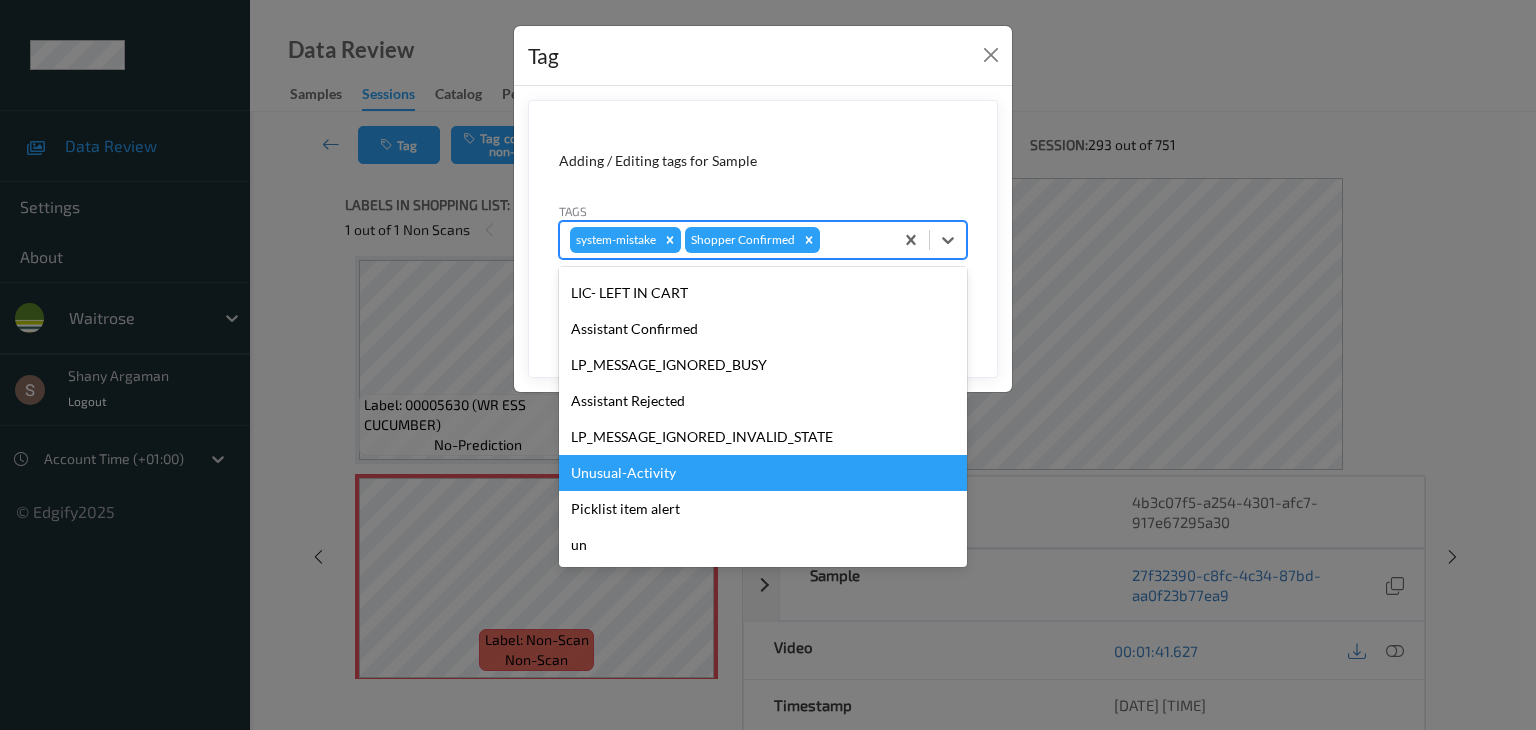 click on "Unusual-Activity" at bounding box center [763, 473] 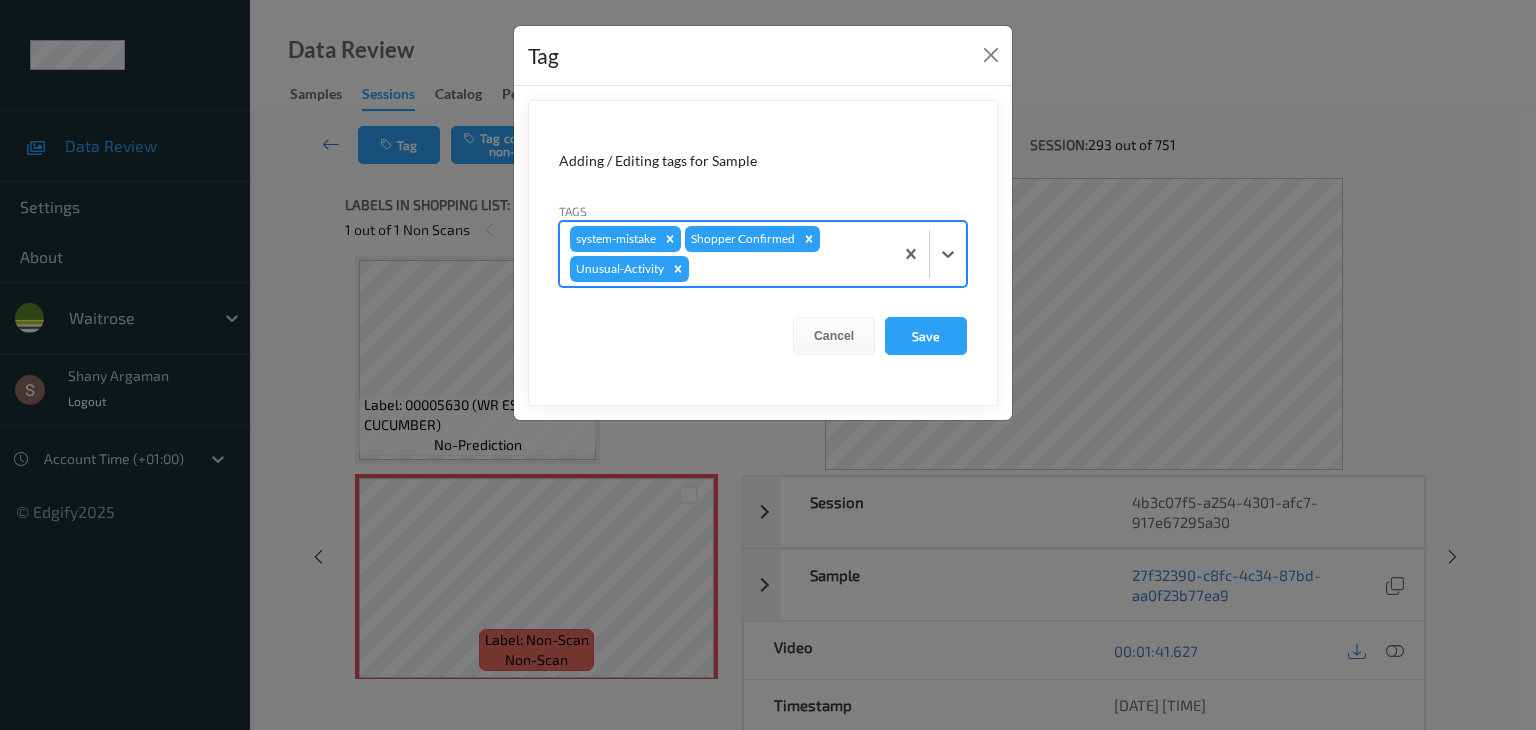 click on "Adding / Editing tags for Sample   Tags option Unusual-Activity, selected.   Select is focused ,type to refine list, press Down to open the menu,  press left to focus selected values system-mistake Shopper Confirmed Unusual-Activity Cancel Save" at bounding box center (763, 253) 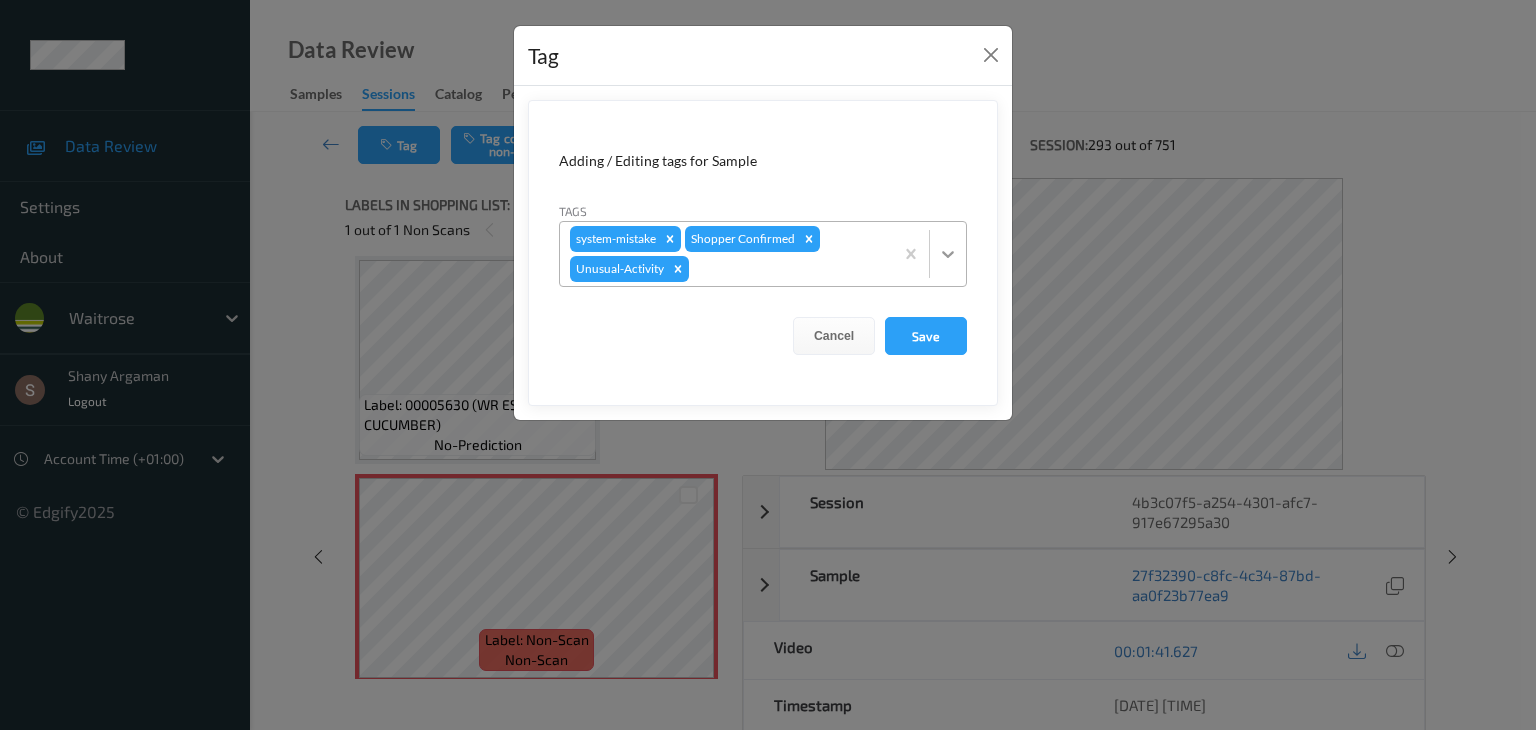 click 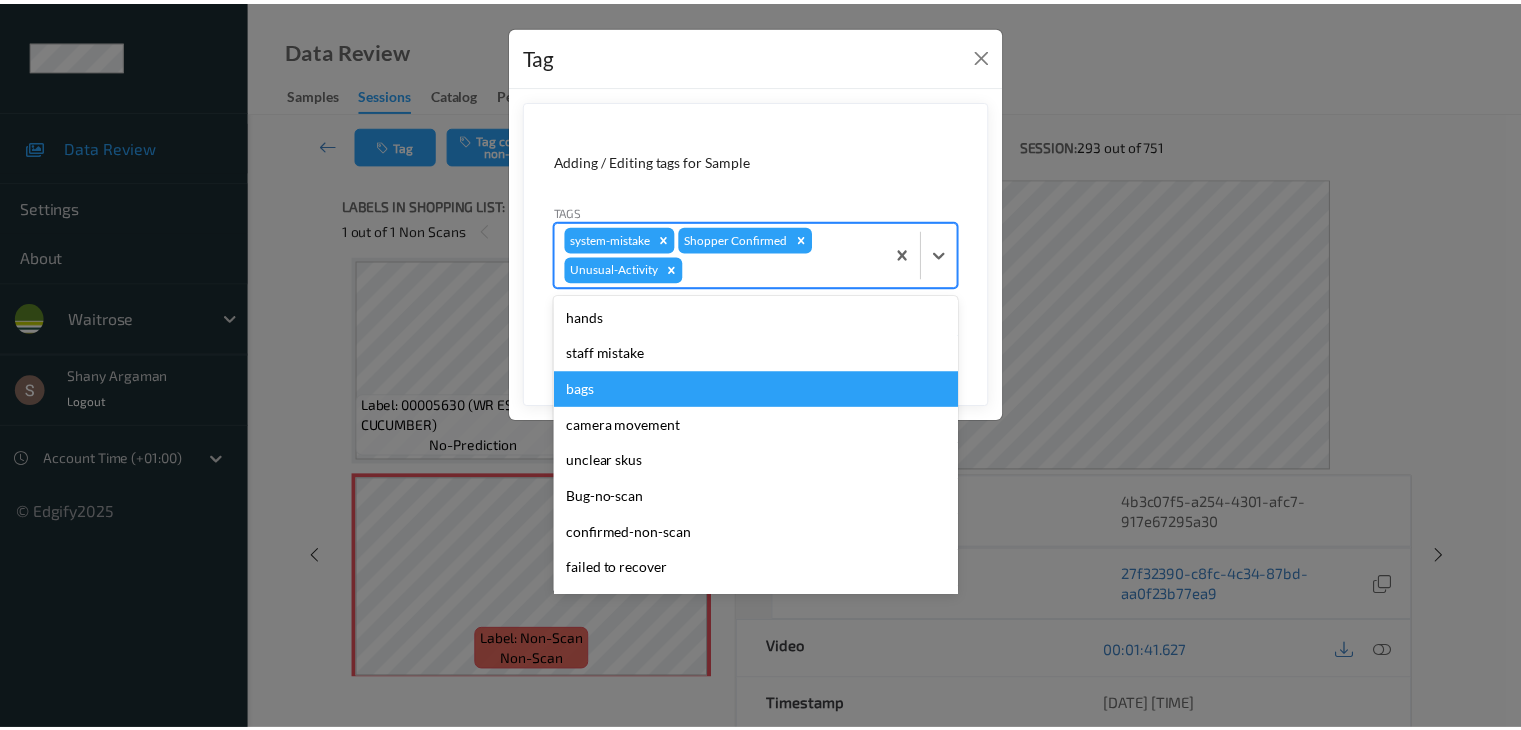 scroll, scrollTop: 320, scrollLeft: 0, axis: vertical 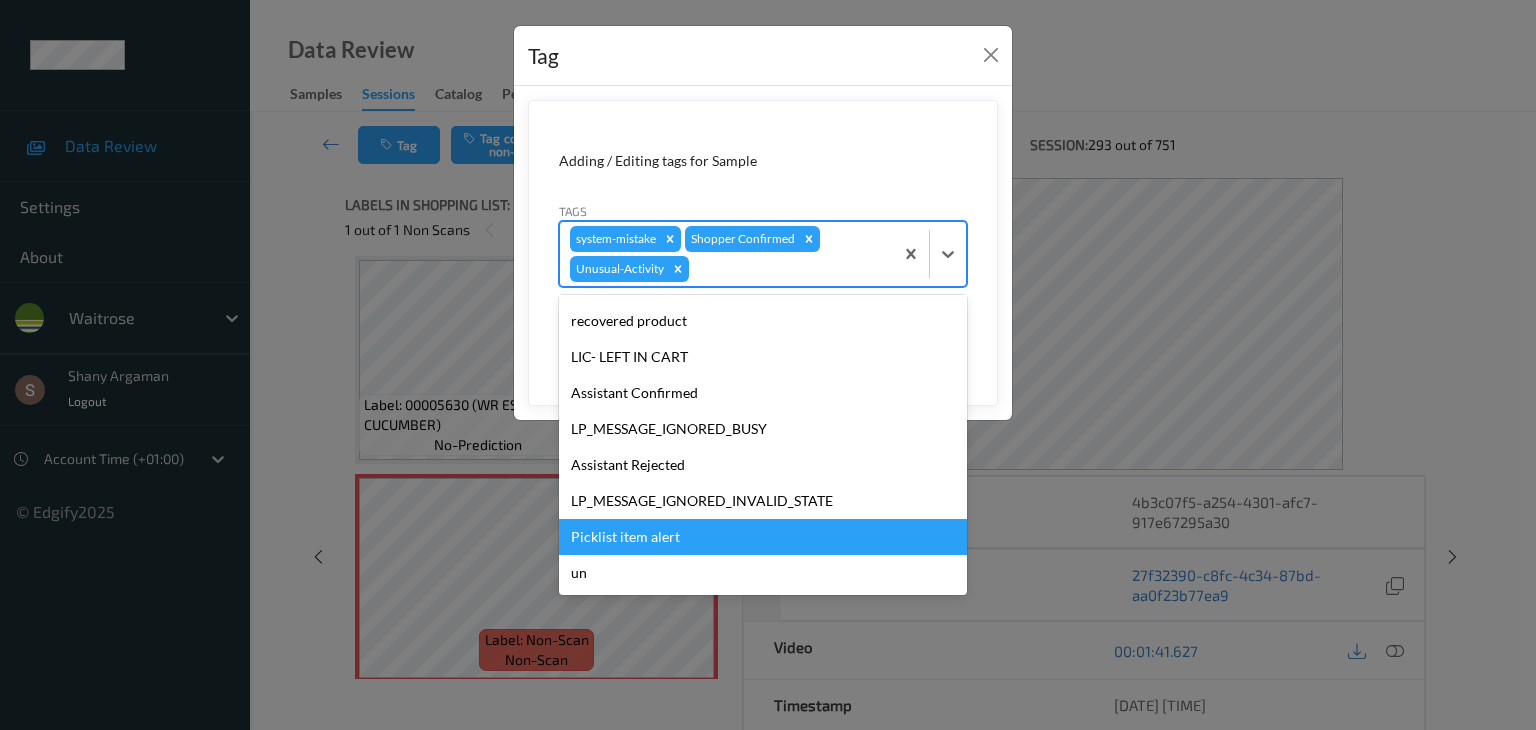 click on "Picklist item alert" at bounding box center (763, 537) 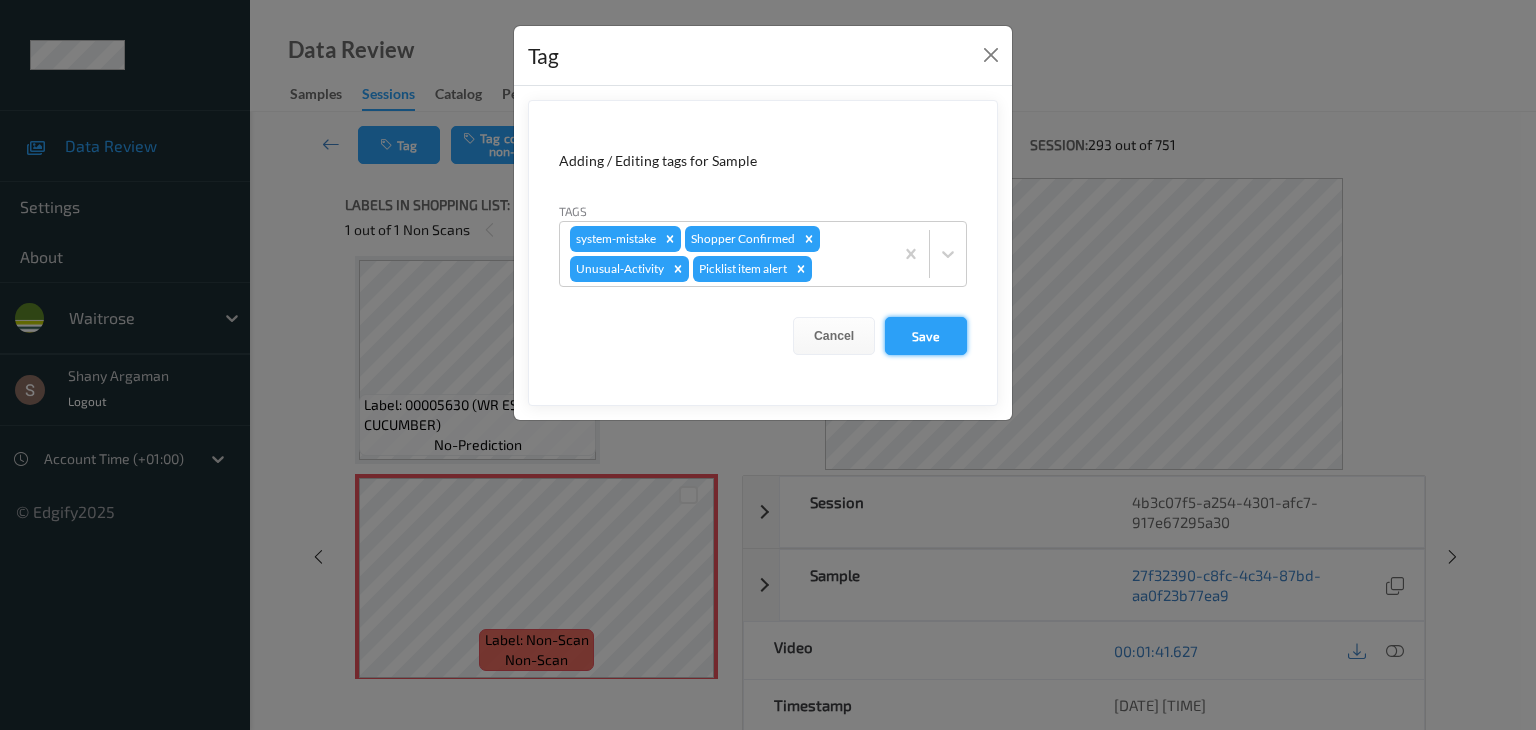 click on "Save" at bounding box center [926, 336] 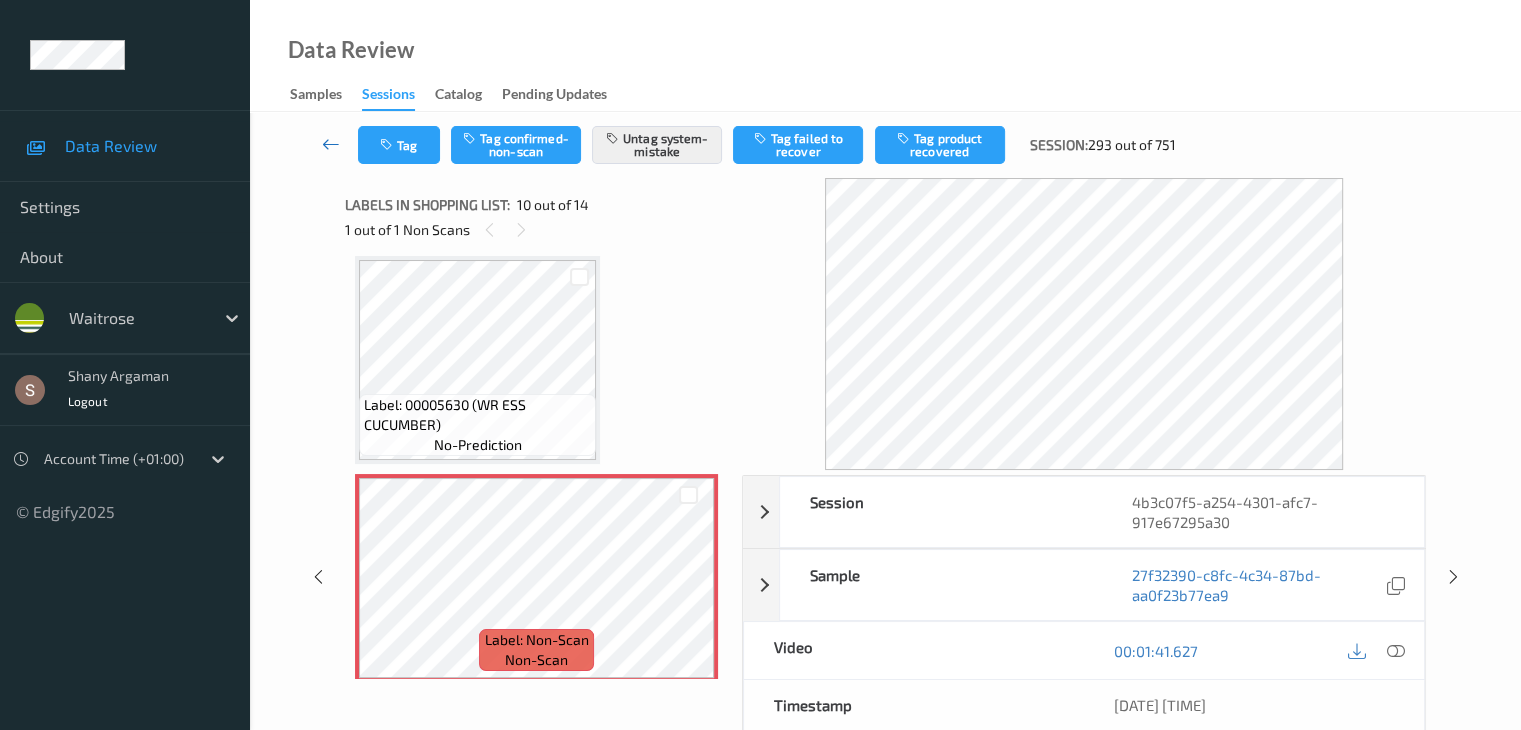click at bounding box center [331, 144] 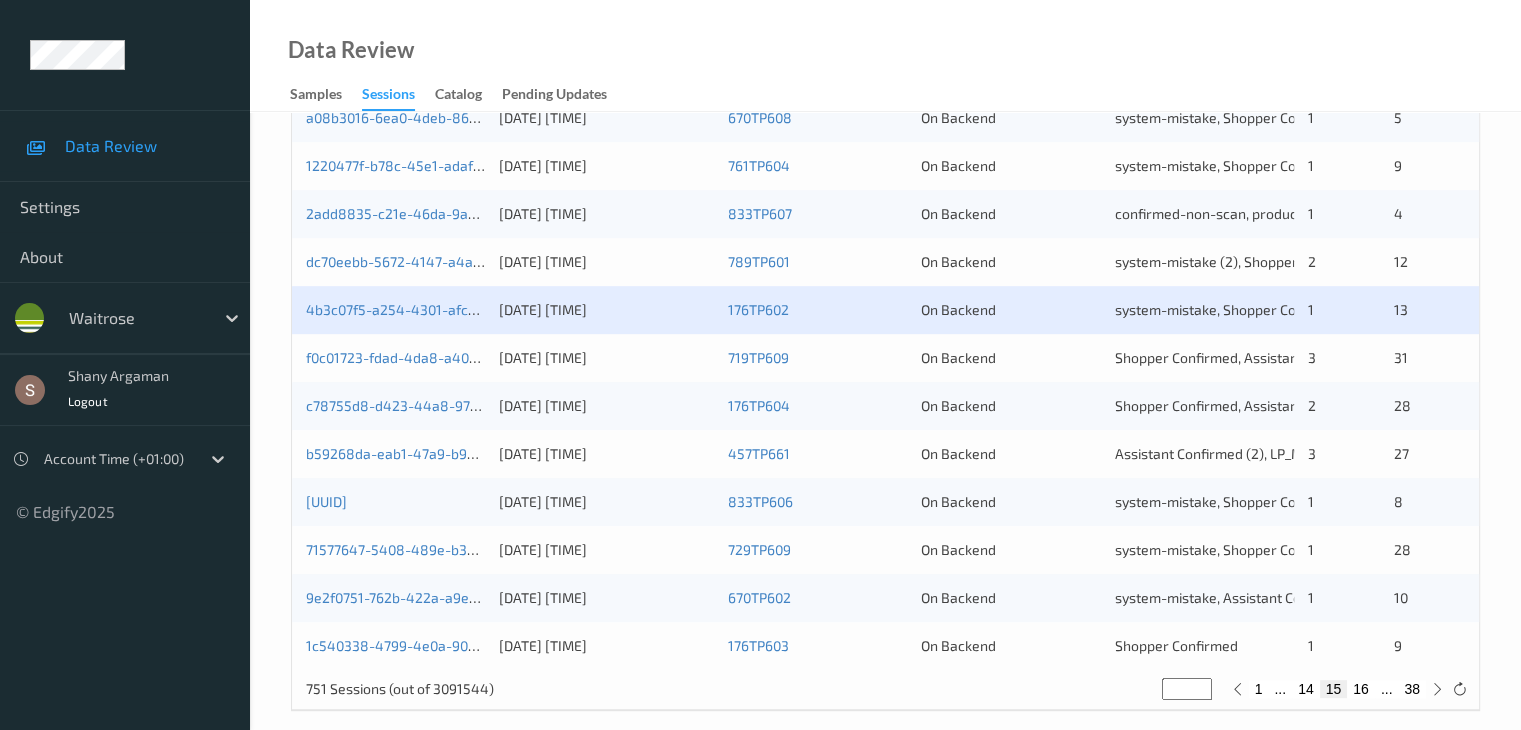 scroll, scrollTop: 932, scrollLeft: 0, axis: vertical 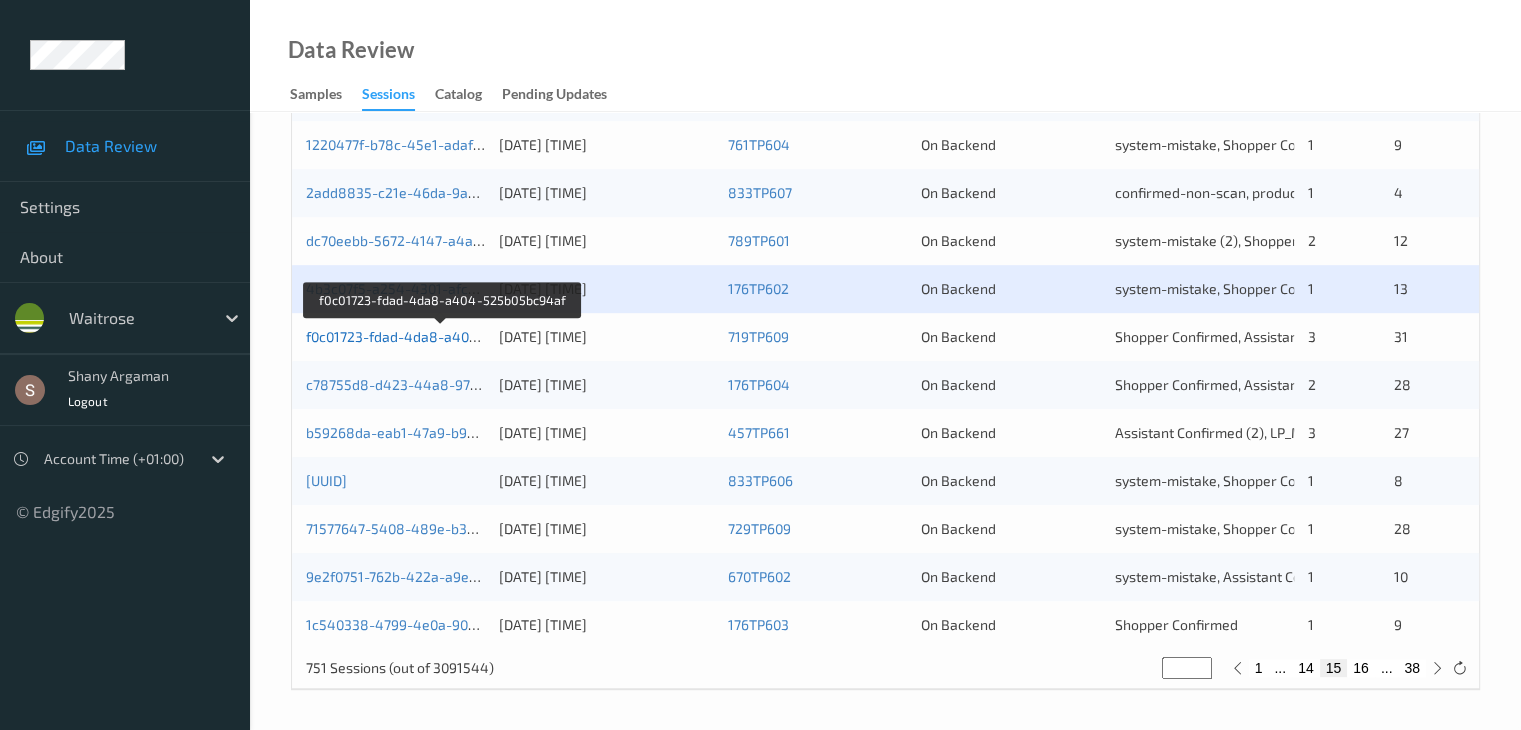 click on "f0c01723-fdad-4da8-a404-525b05bc94af" at bounding box center [441, 336] 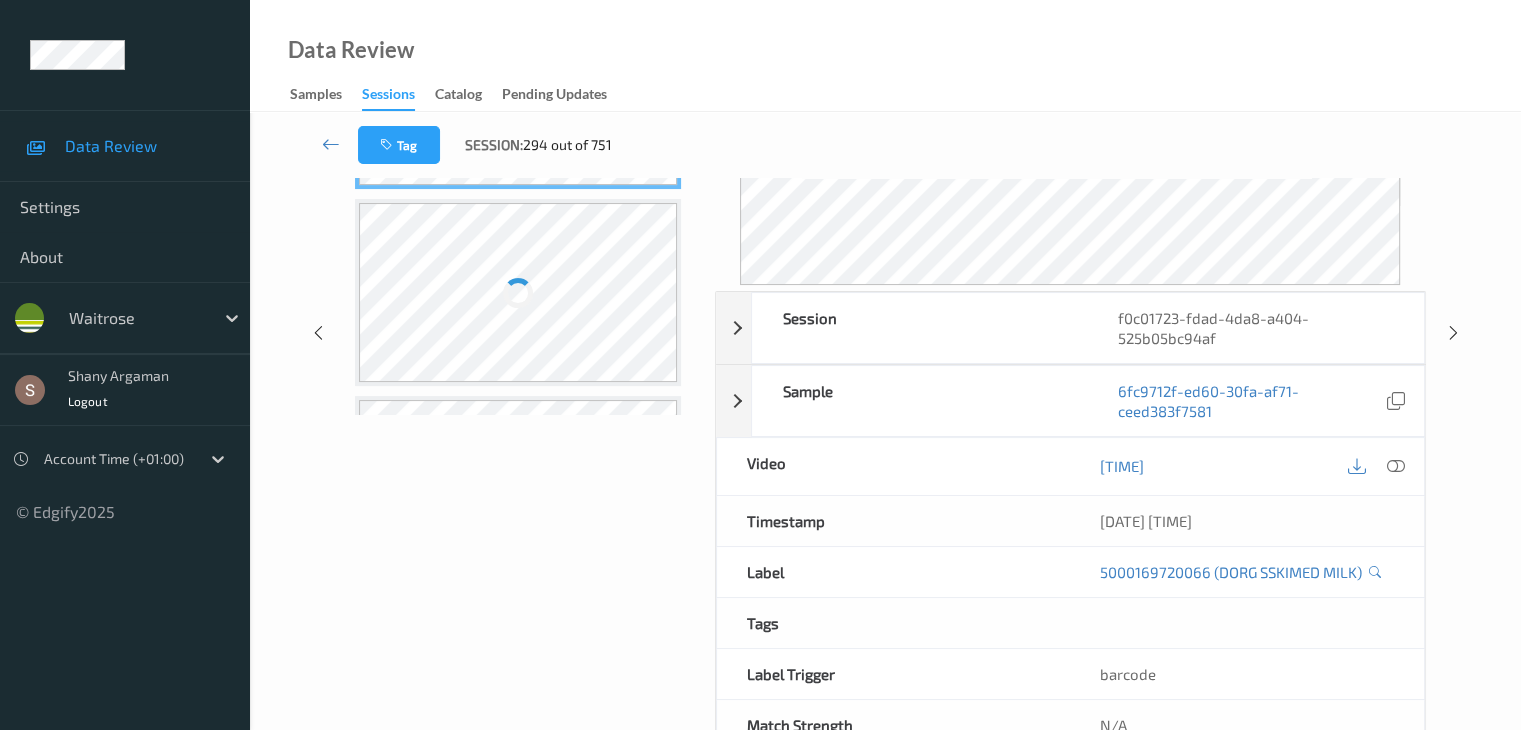 scroll, scrollTop: 0, scrollLeft: 0, axis: both 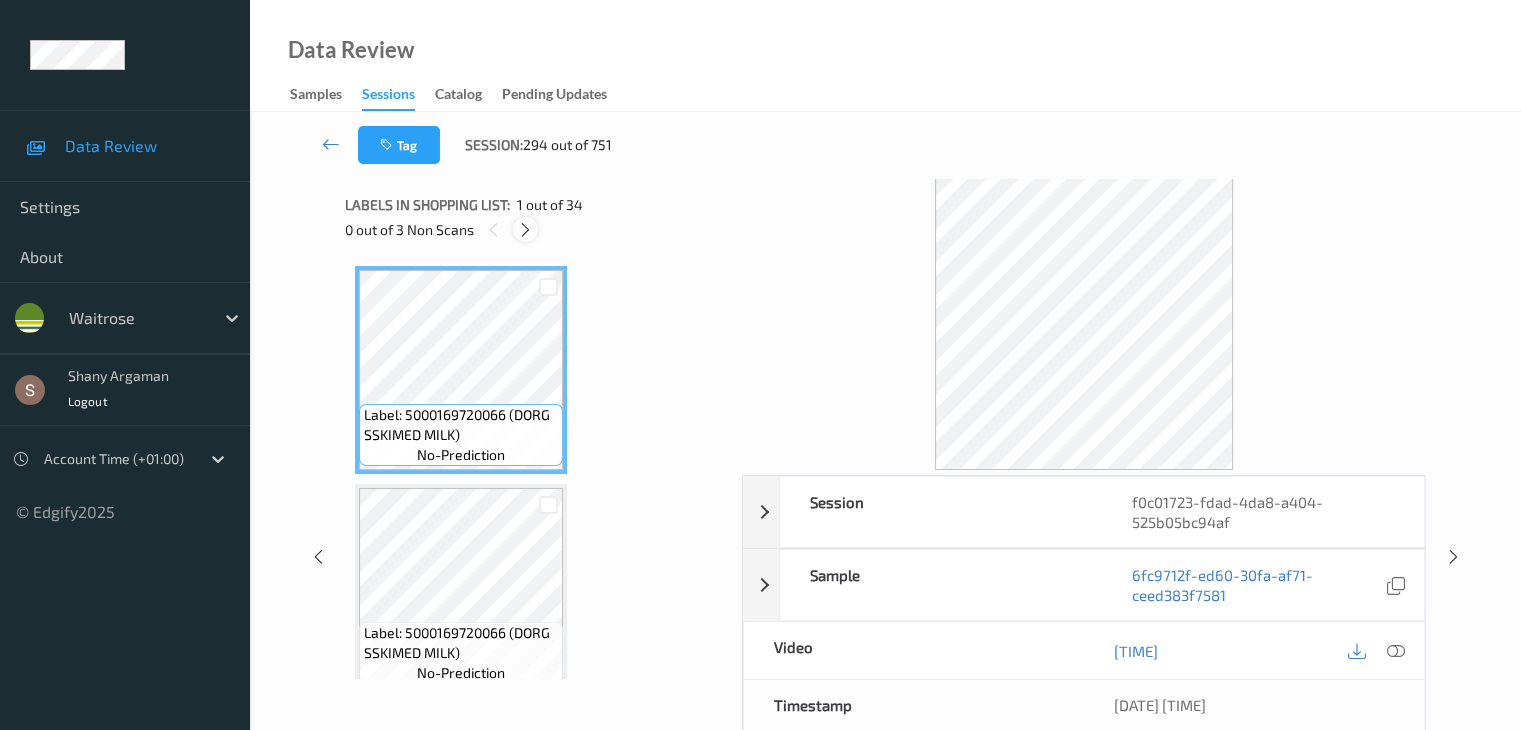click at bounding box center [525, 230] 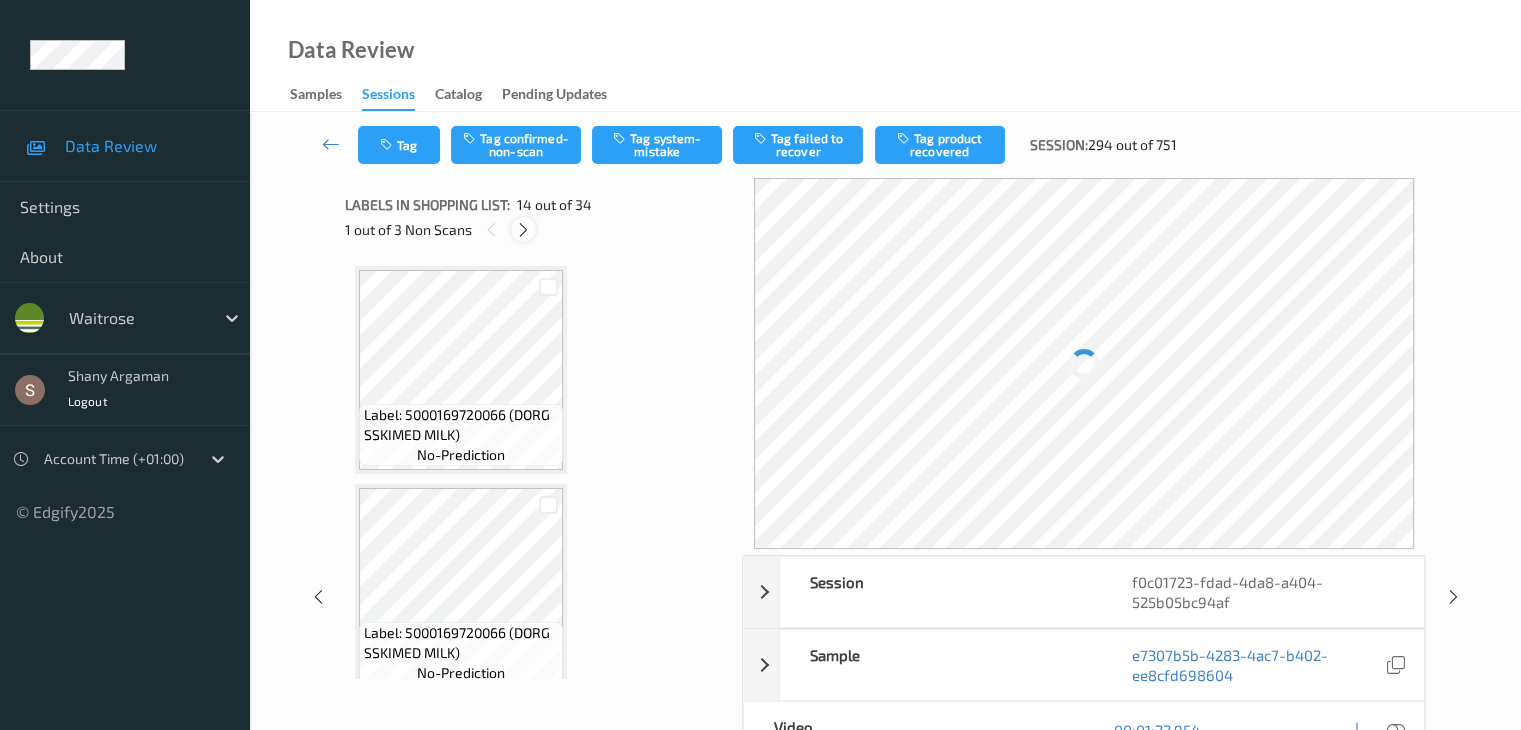 scroll, scrollTop: 2626, scrollLeft: 0, axis: vertical 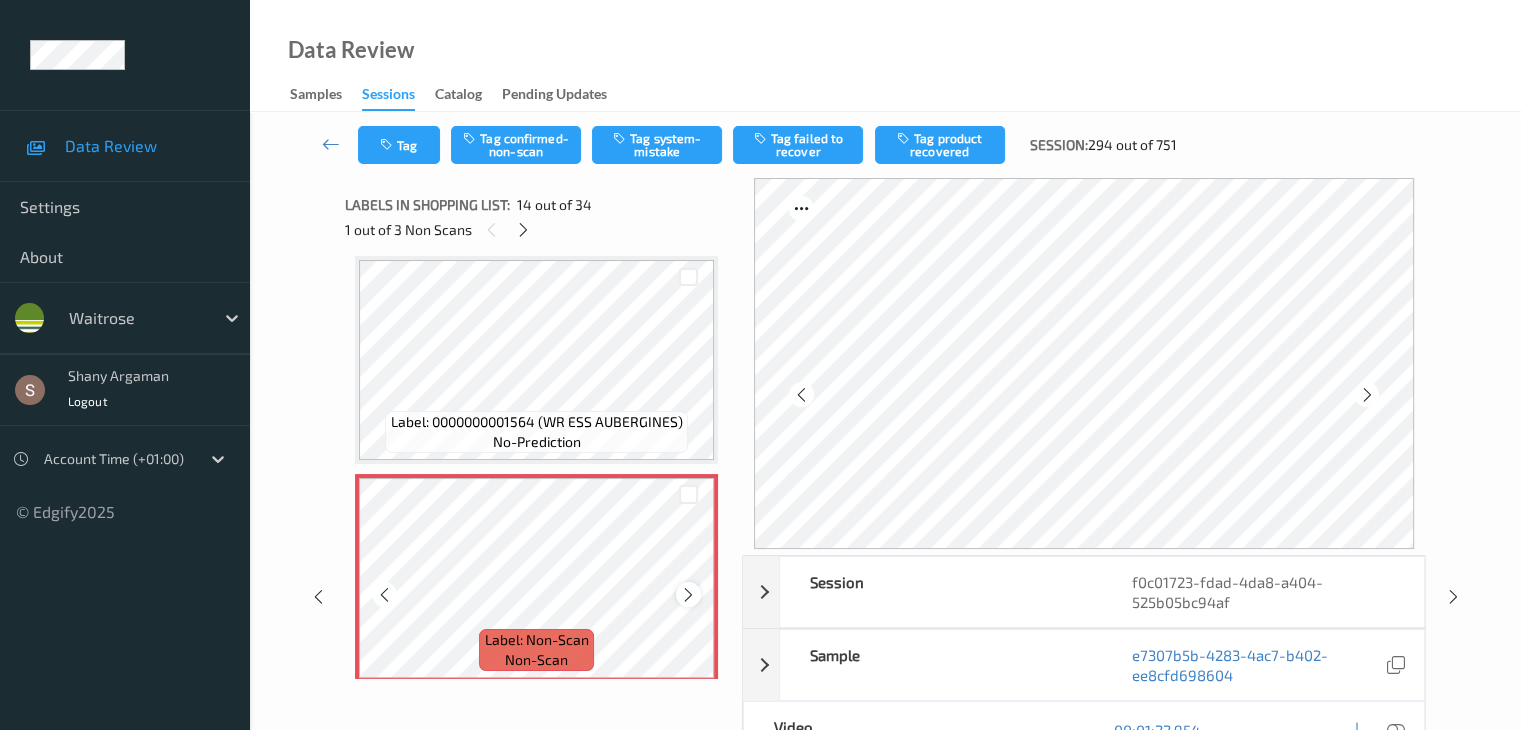 click at bounding box center (688, 595) 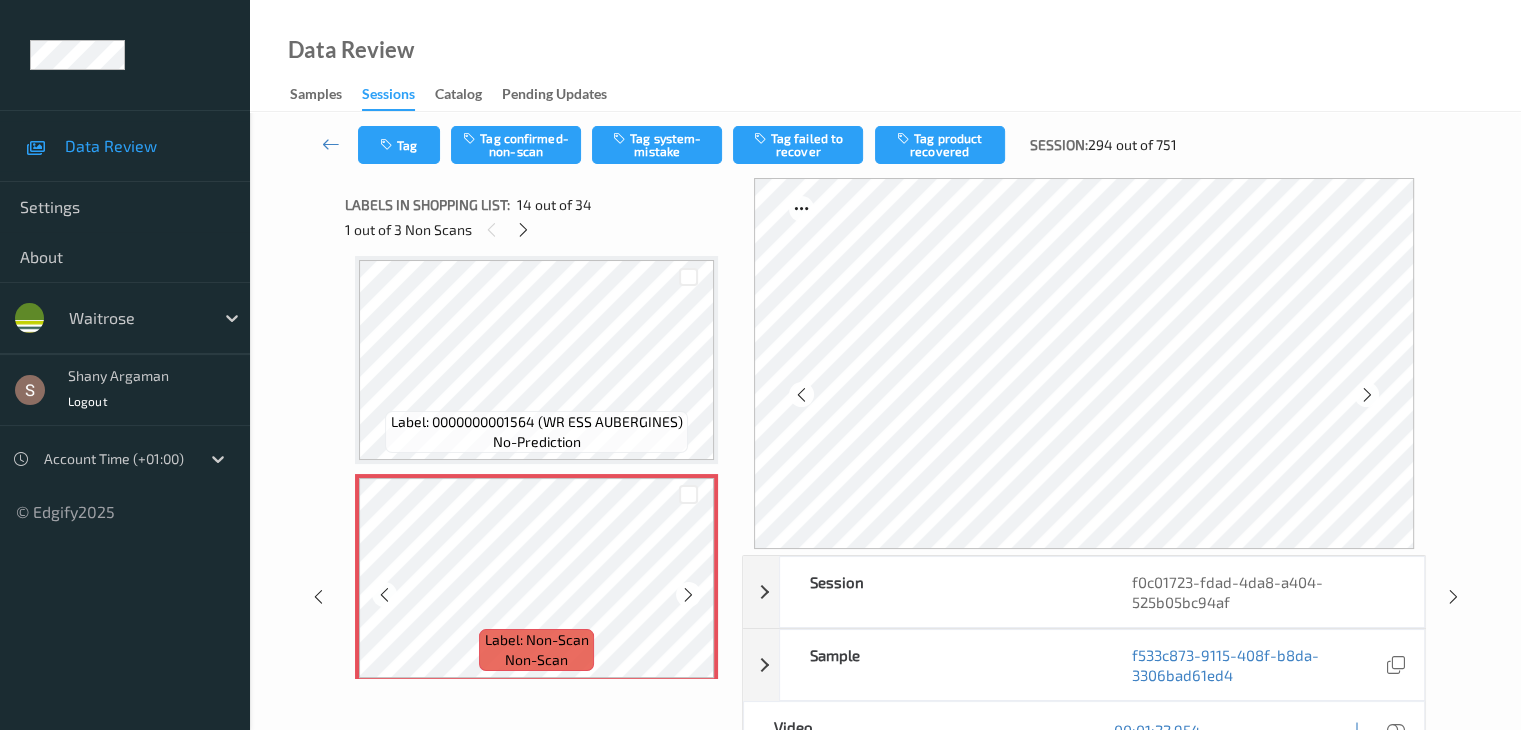 click at bounding box center [688, 595] 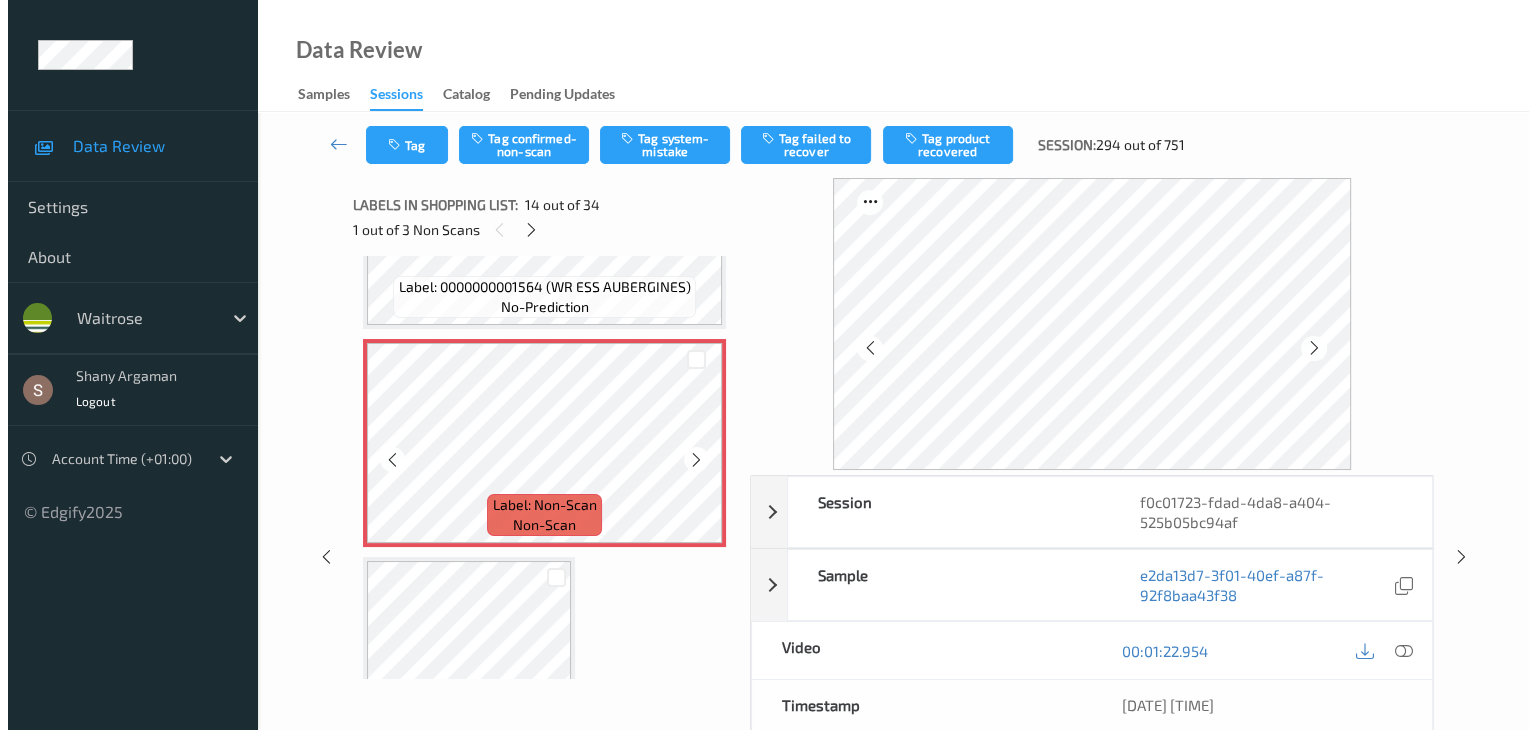 scroll, scrollTop: 2826, scrollLeft: 0, axis: vertical 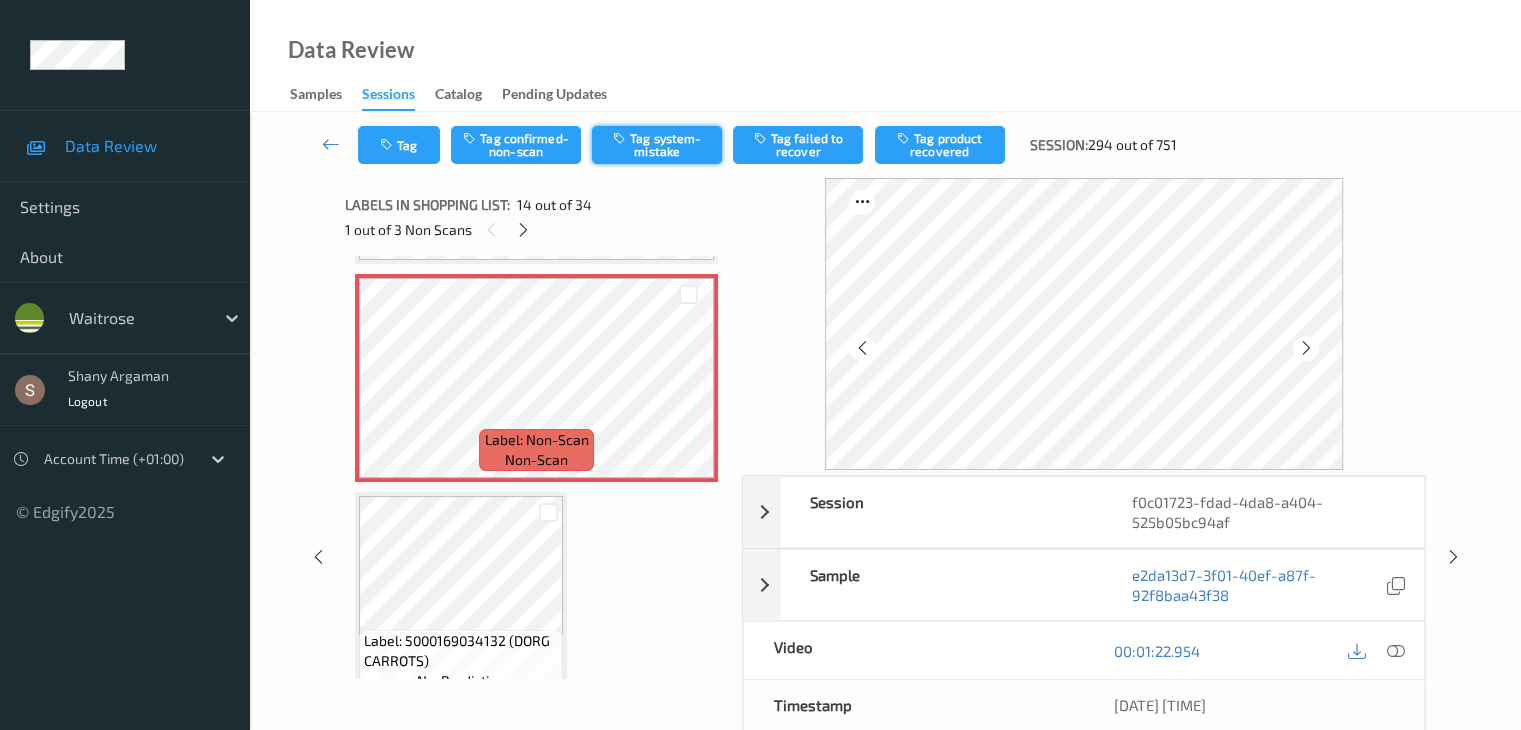click on "Tag   system-mistake" at bounding box center [657, 145] 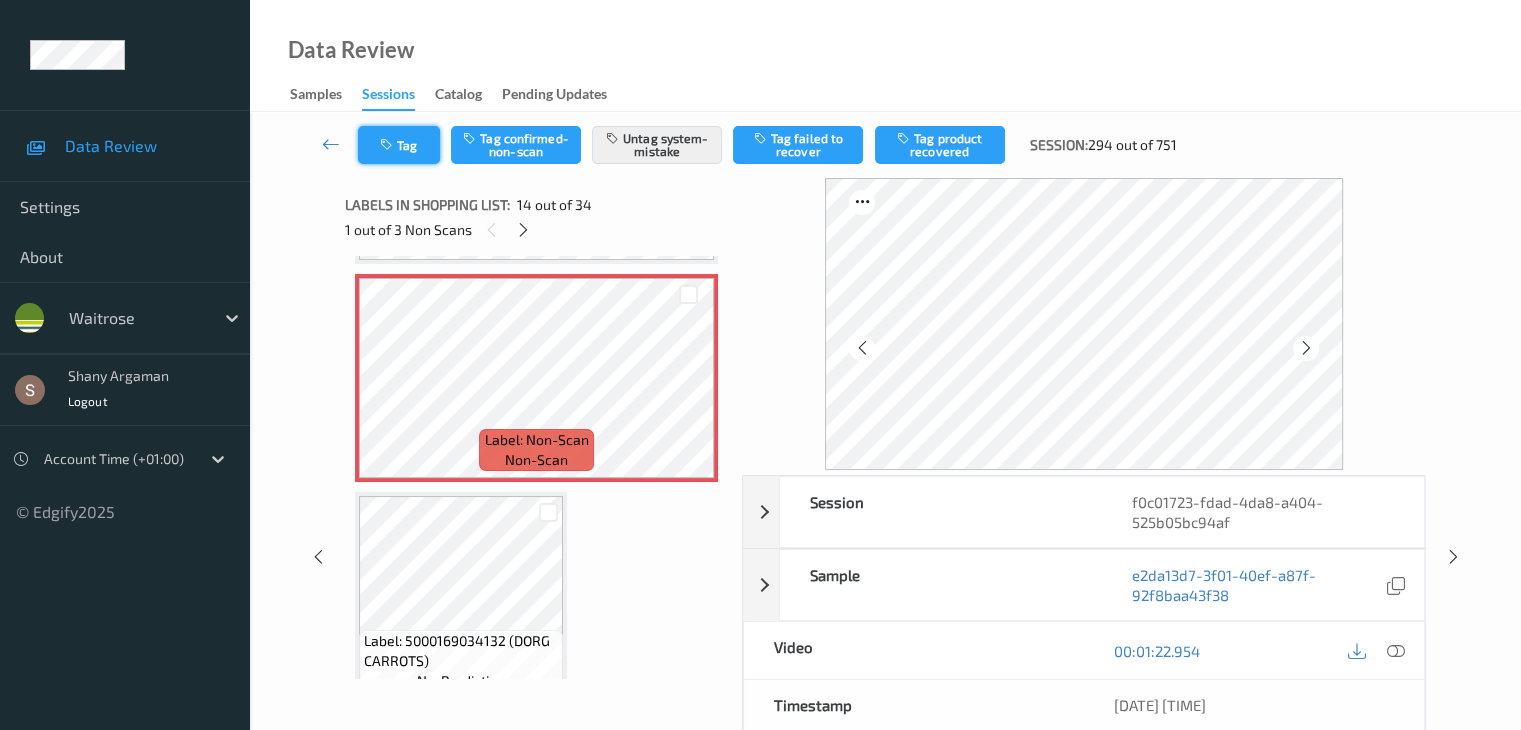 click at bounding box center [388, 145] 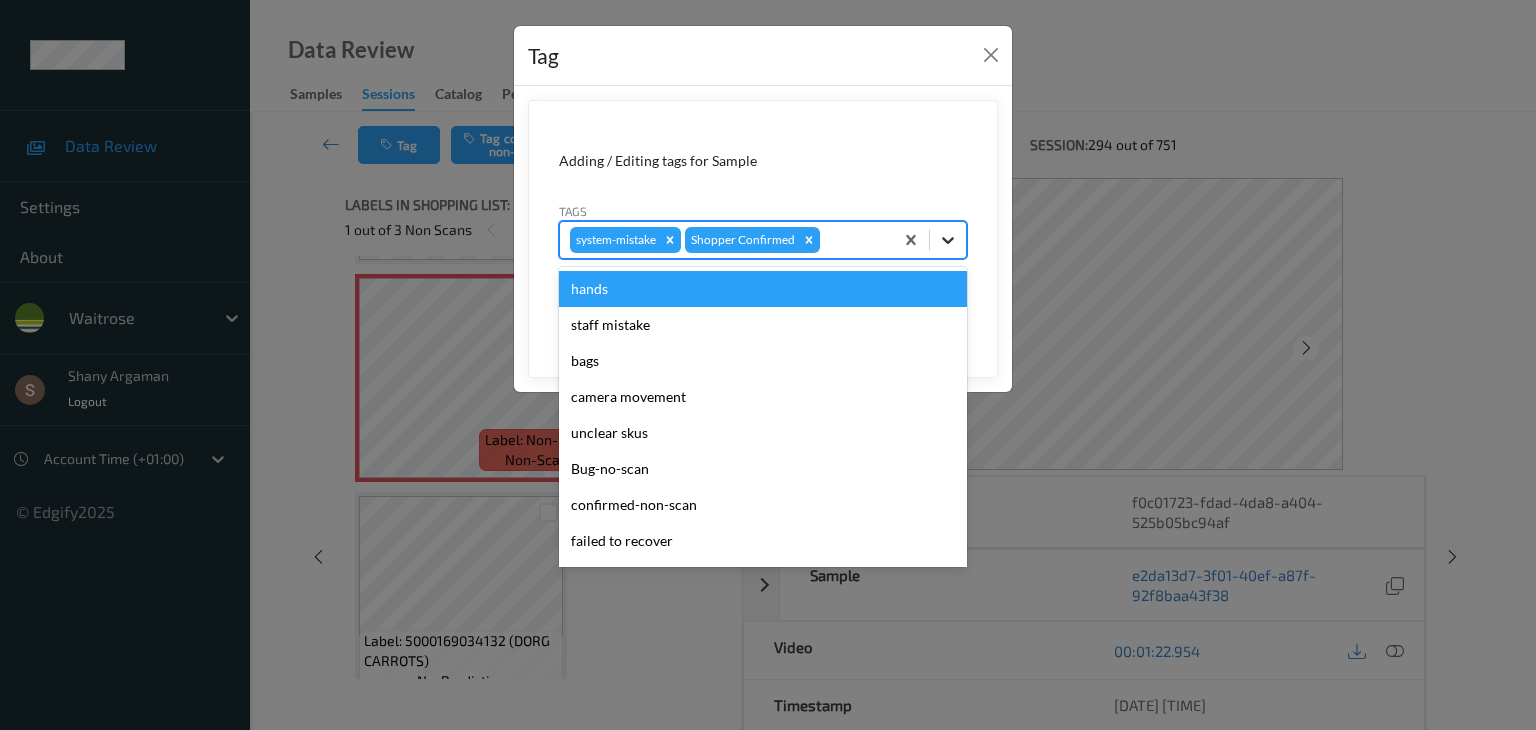 click 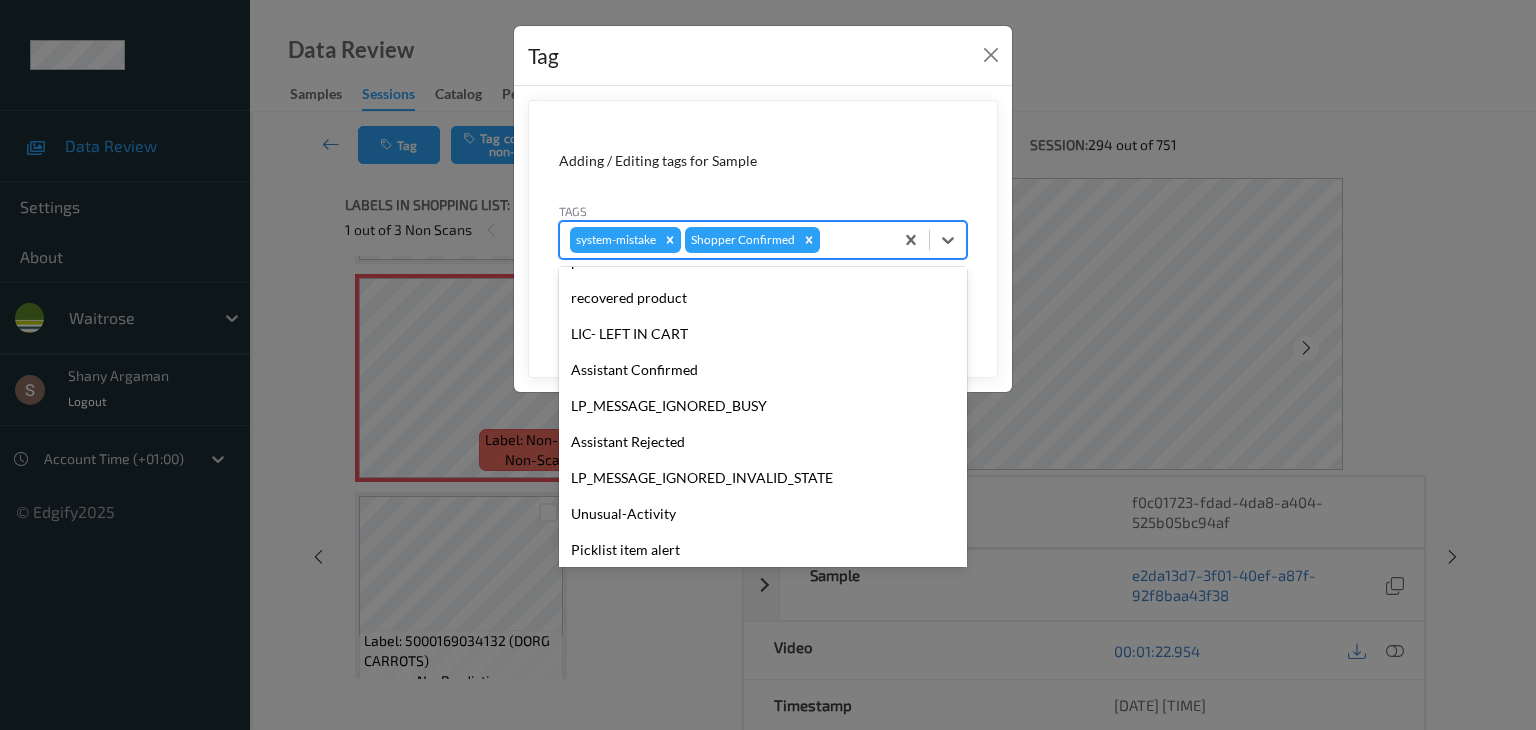 scroll, scrollTop: 356, scrollLeft: 0, axis: vertical 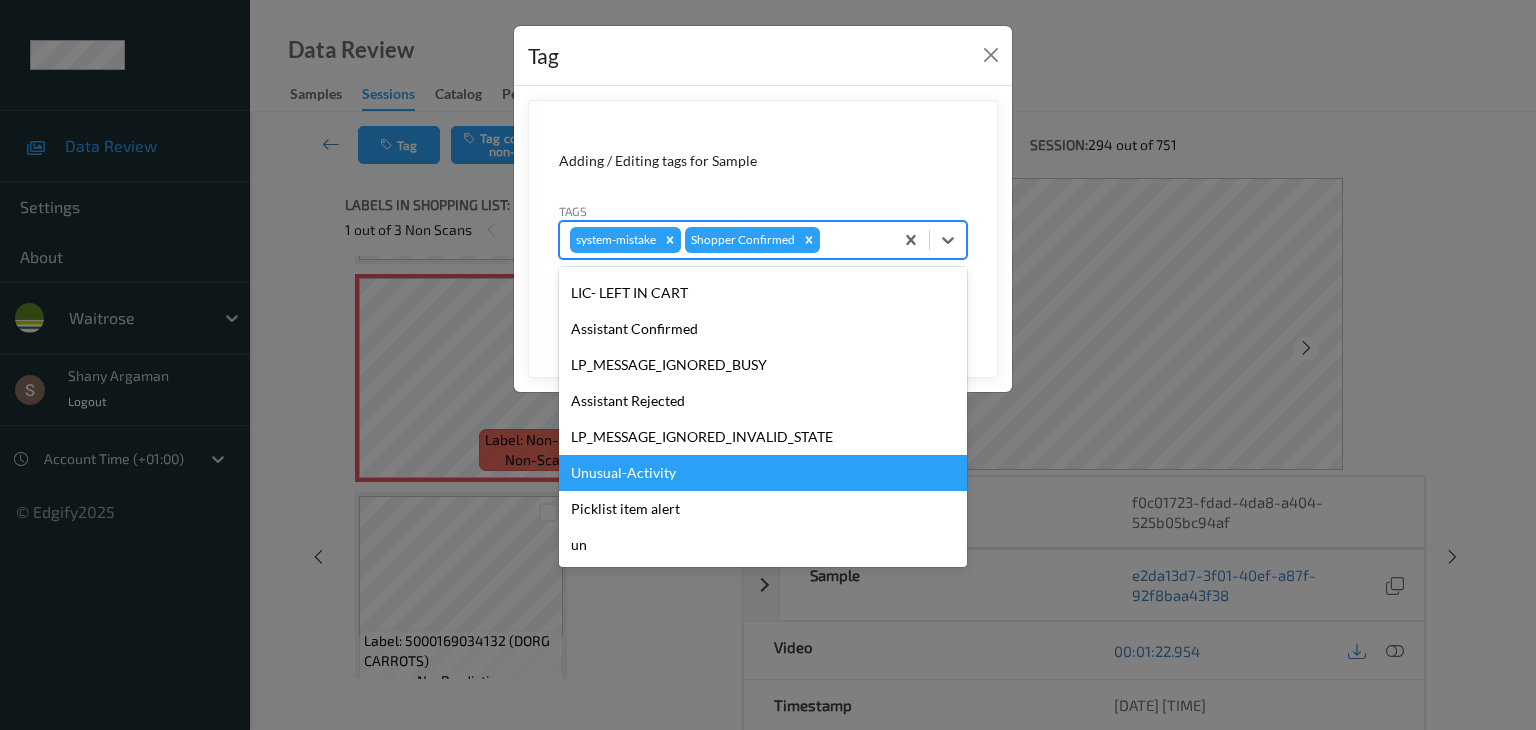 click on "Unusual-Activity" at bounding box center [763, 473] 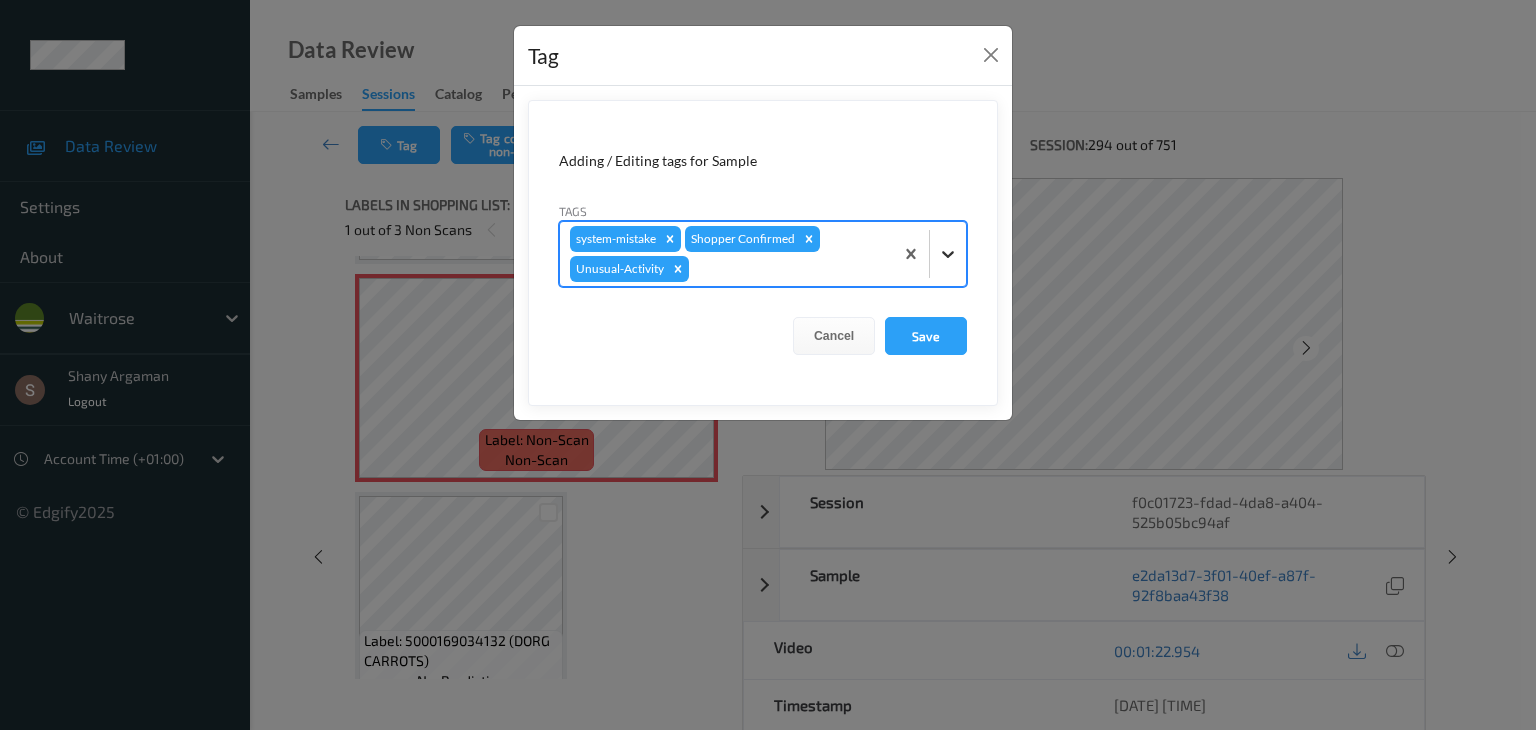 click at bounding box center (948, 254) 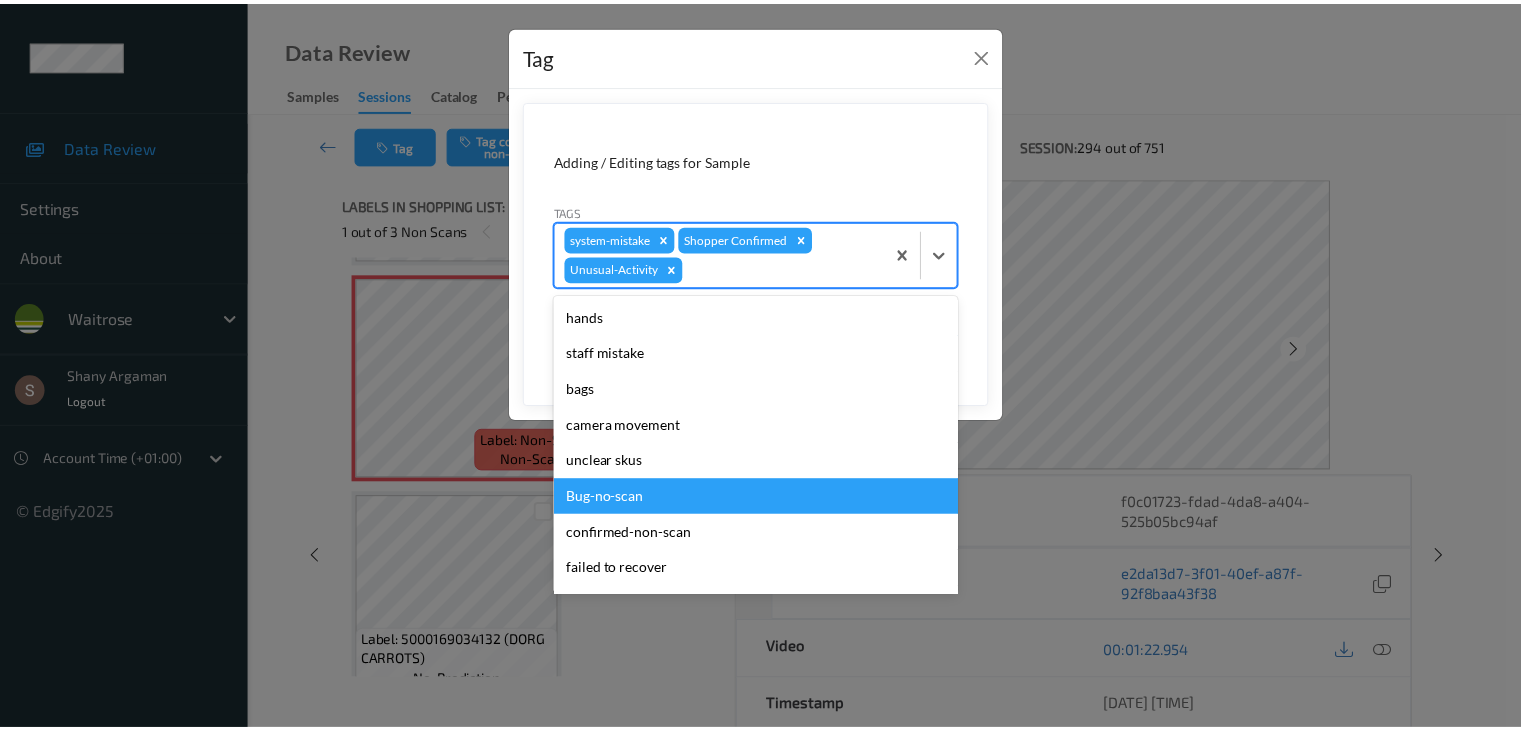 scroll, scrollTop: 320, scrollLeft: 0, axis: vertical 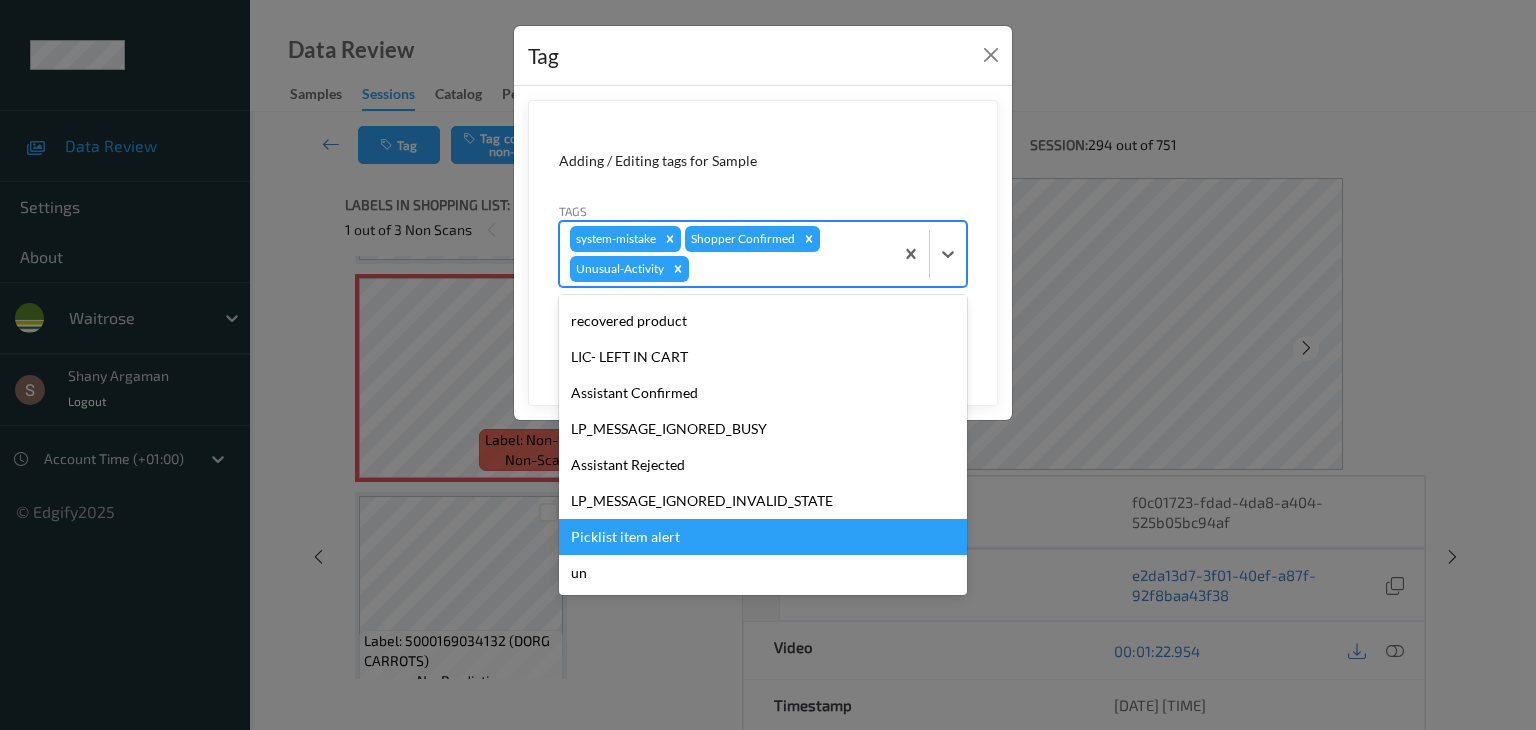click on "Picklist item alert" at bounding box center [763, 537] 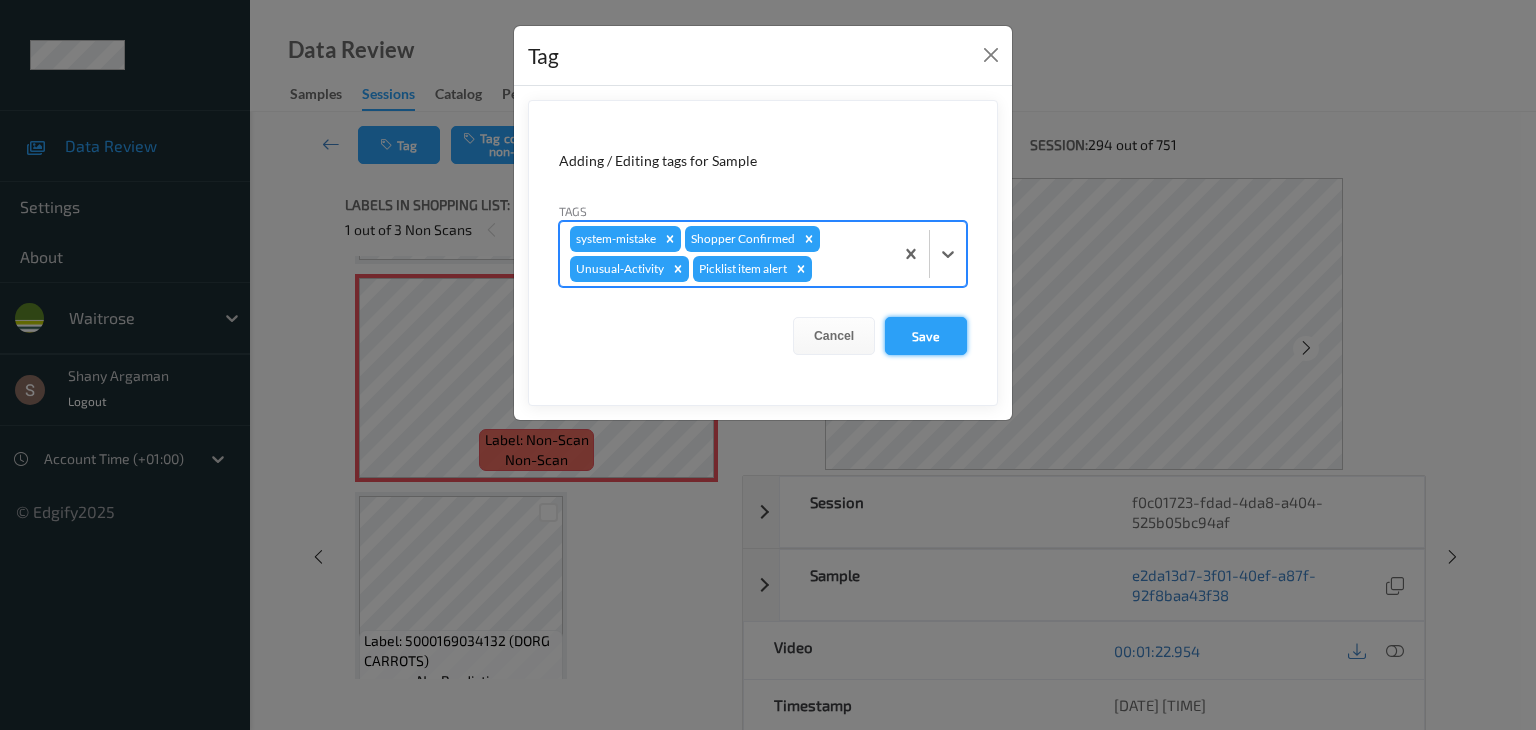 click on "Save" at bounding box center [926, 336] 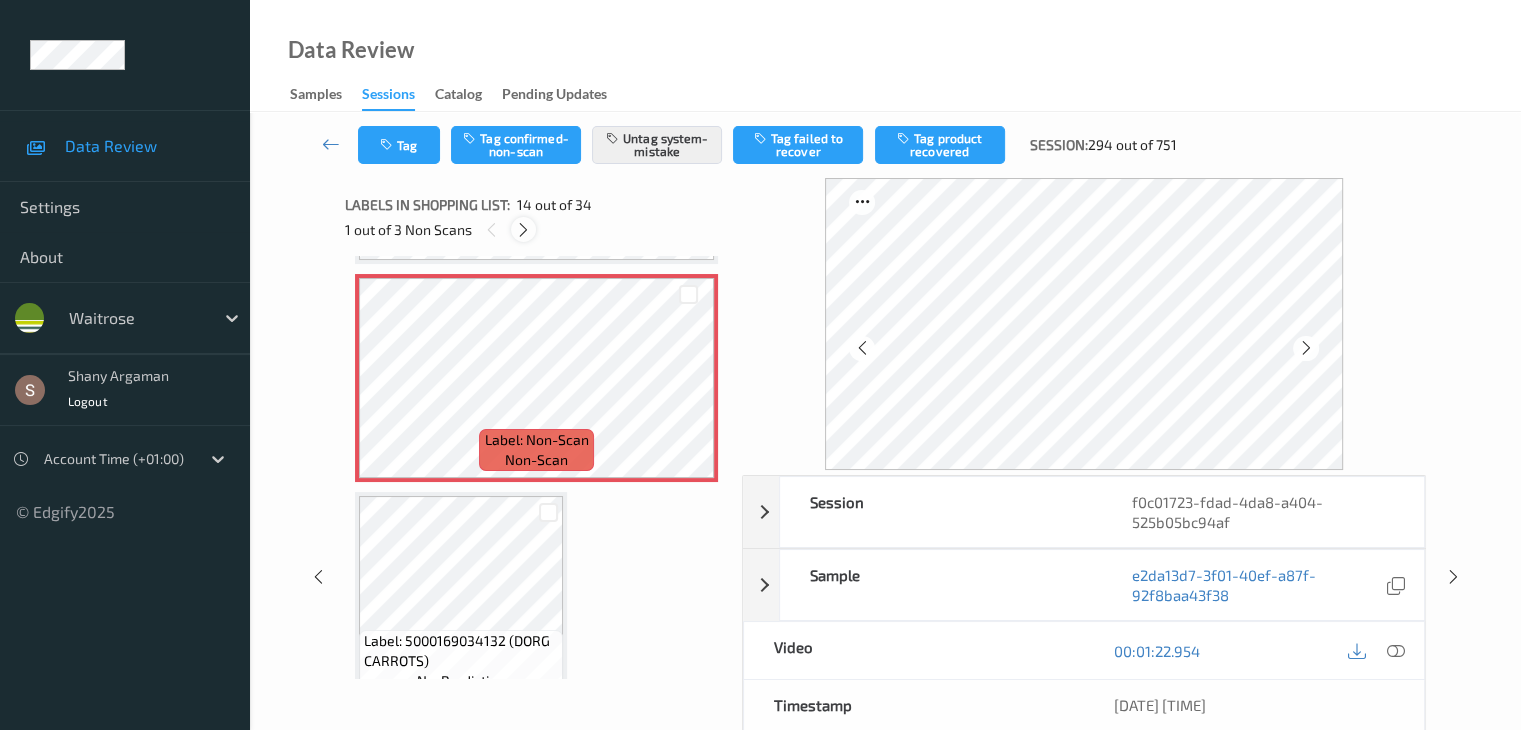 click at bounding box center [523, 229] 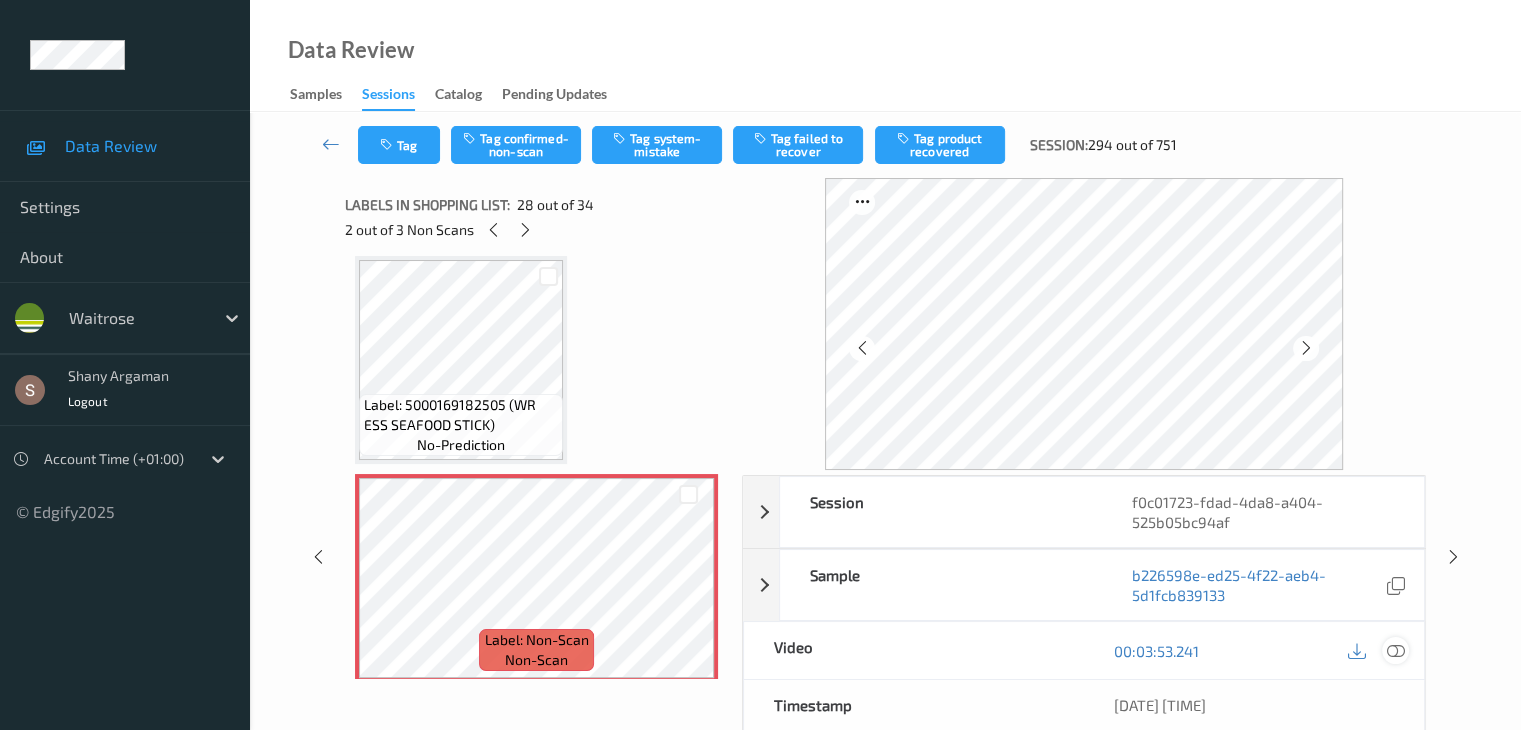 click at bounding box center [1395, 651] 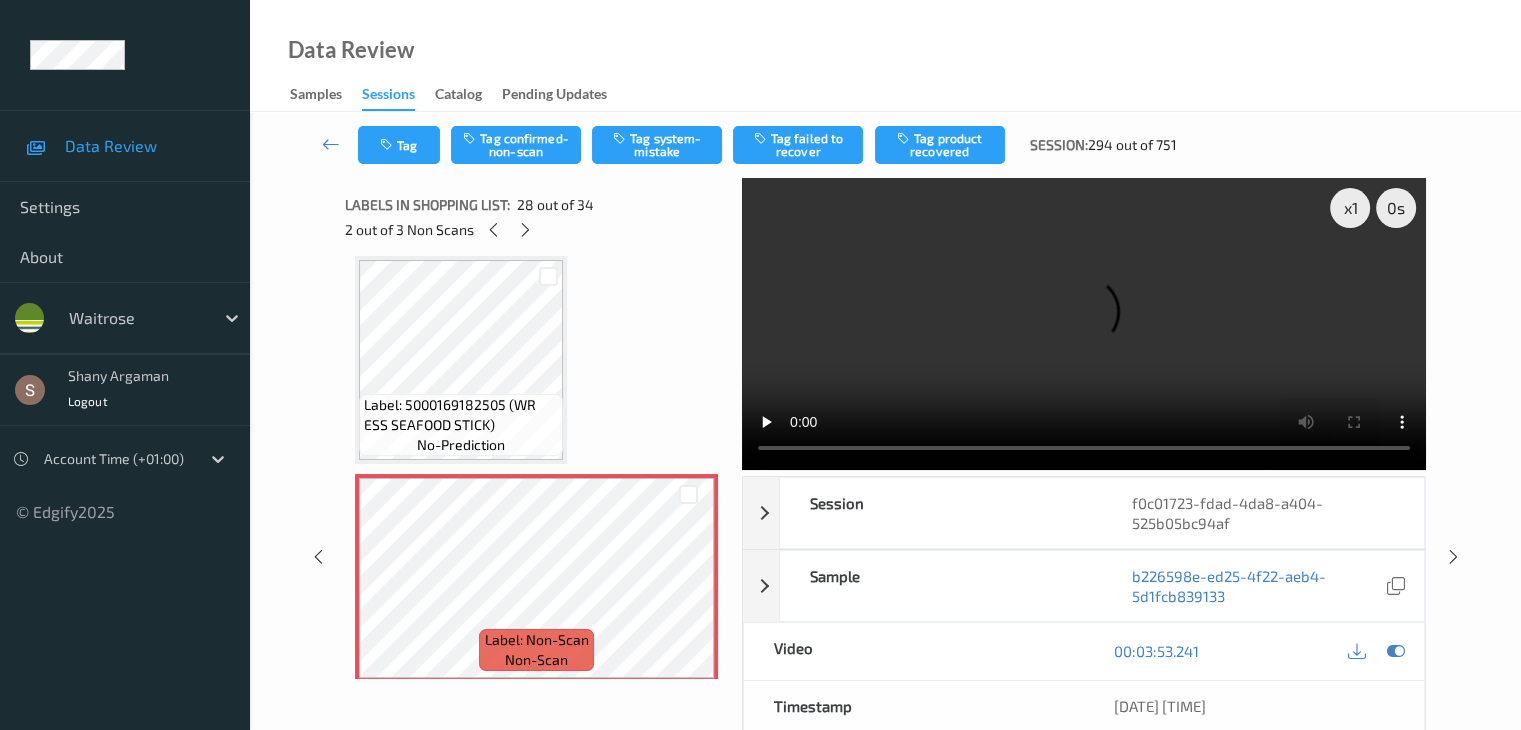 click at bounding box center [1084, 324] 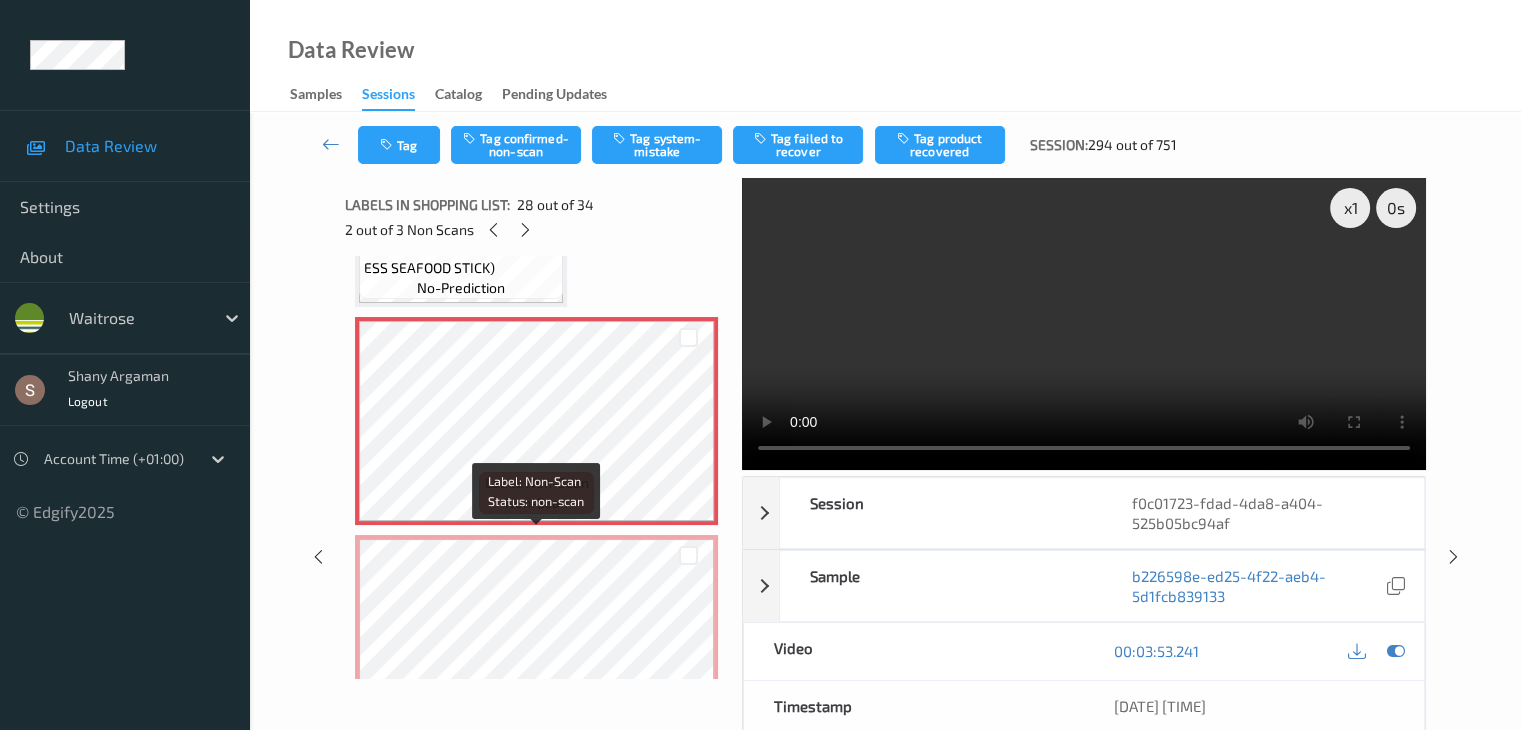 scroll, scrollTop: 5878, scrollLeft: 0, axis: vertical 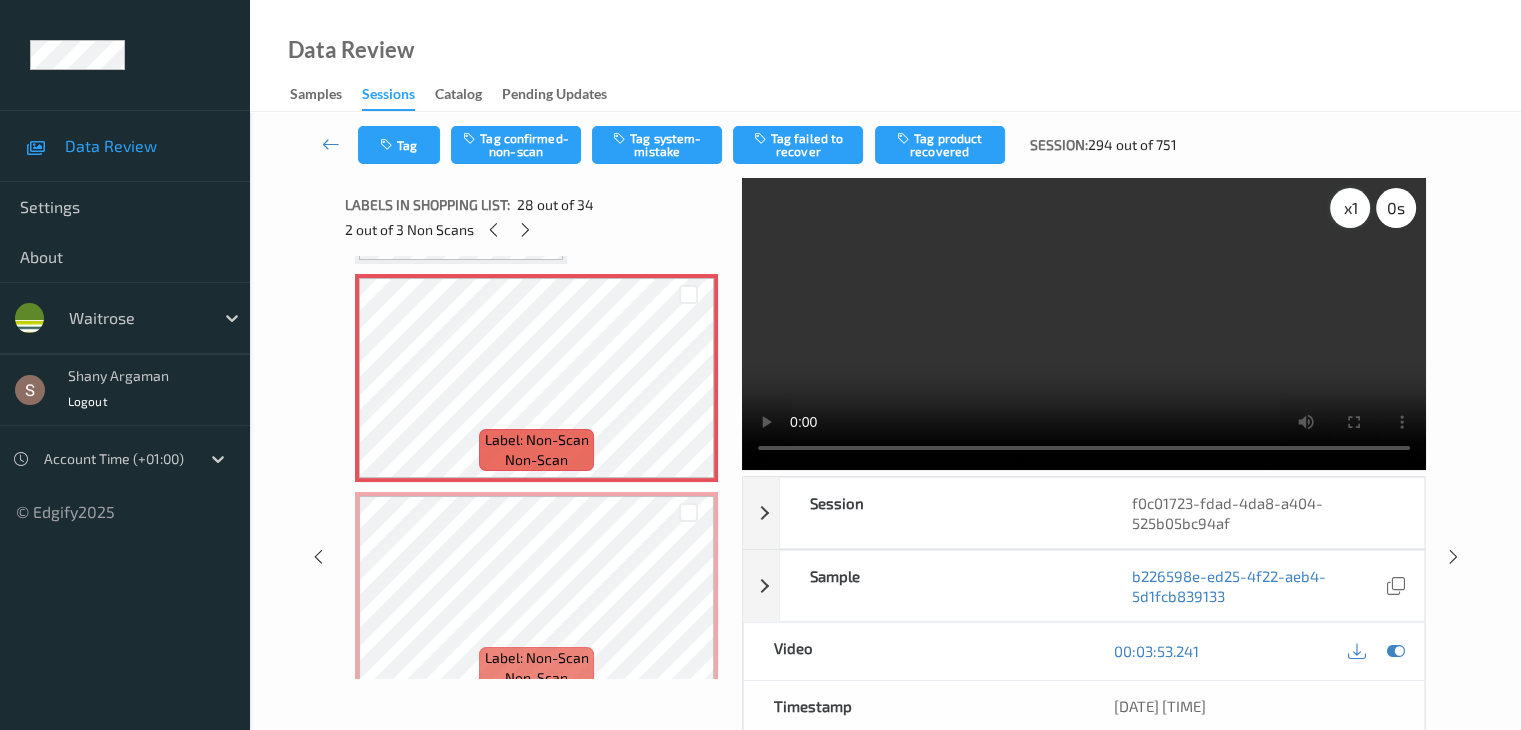 click on "x 1" at bounding box center (1350, 208) 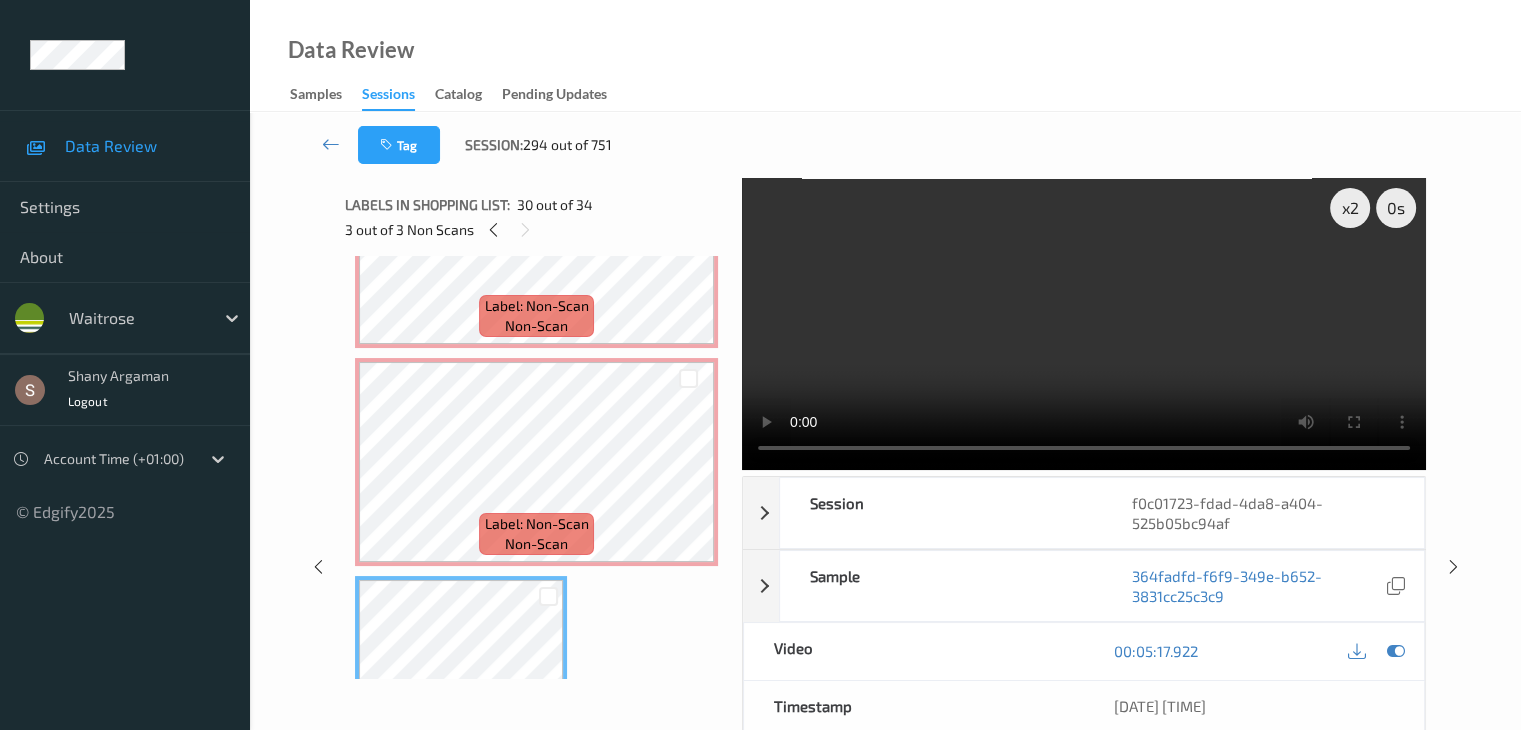 scroll, scrollTop: 5978, scrollLeft: 0, axis: vertical 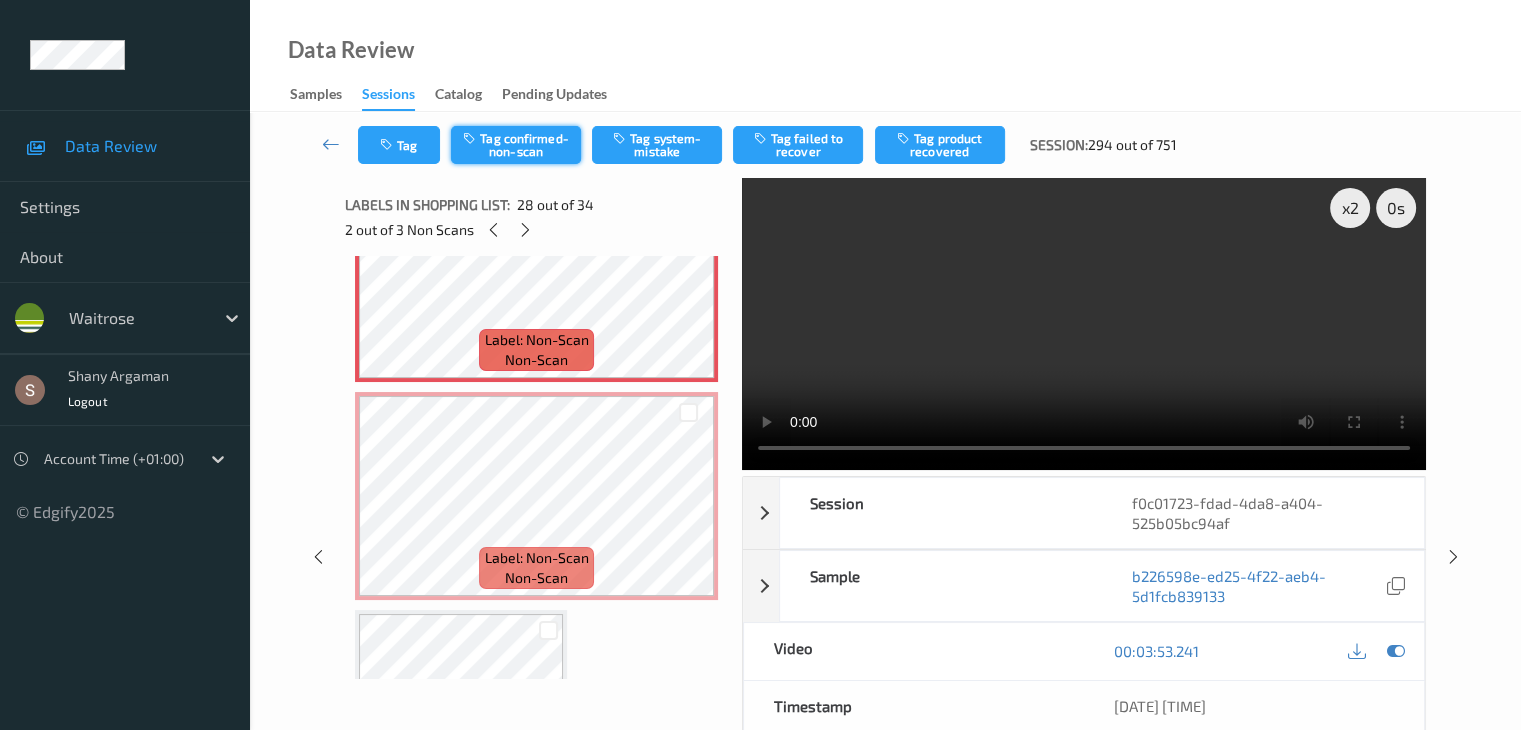 click on "Tag   confirmed-non-scan" at bounding box center [516, 145] 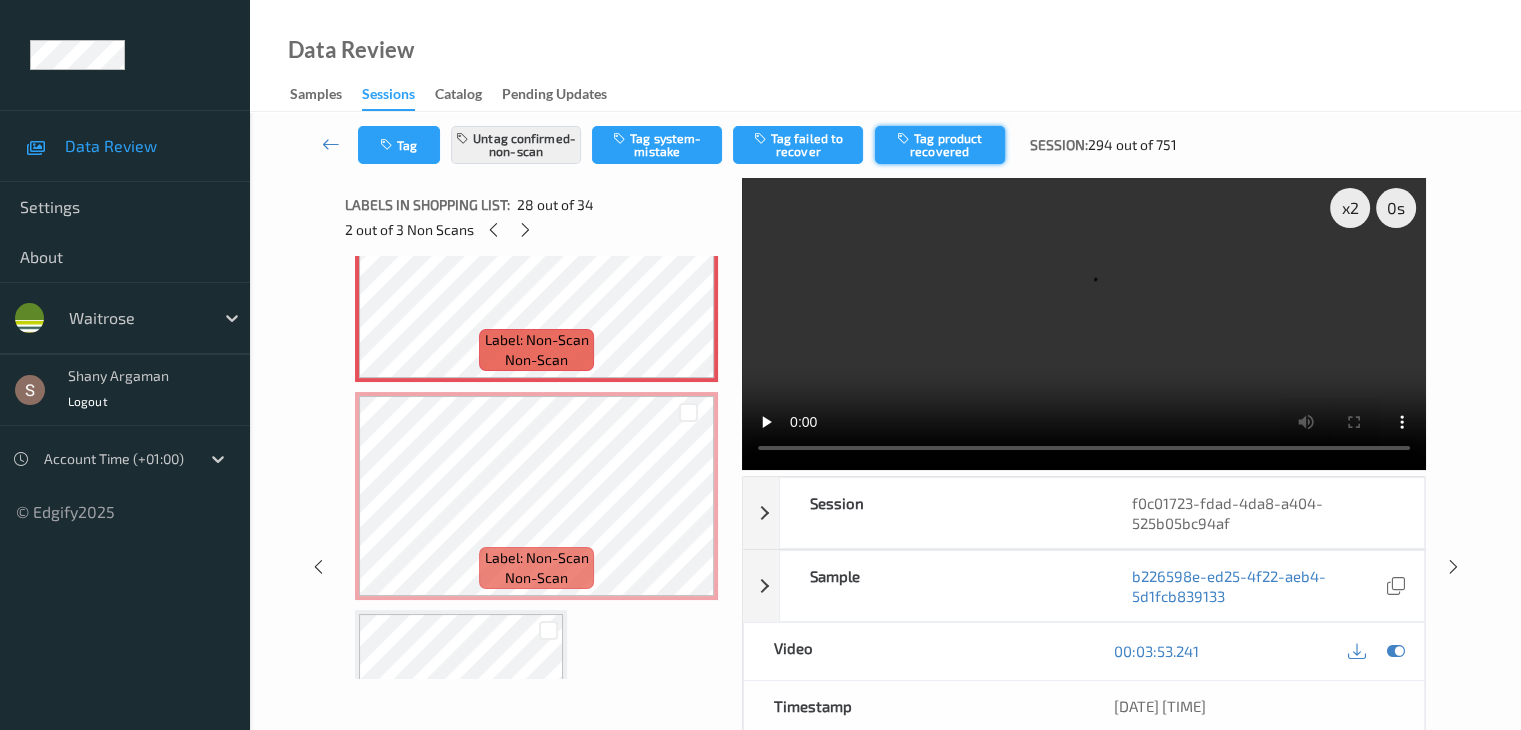 click on "Tag   product recovered" at bounding box center [940, 145] 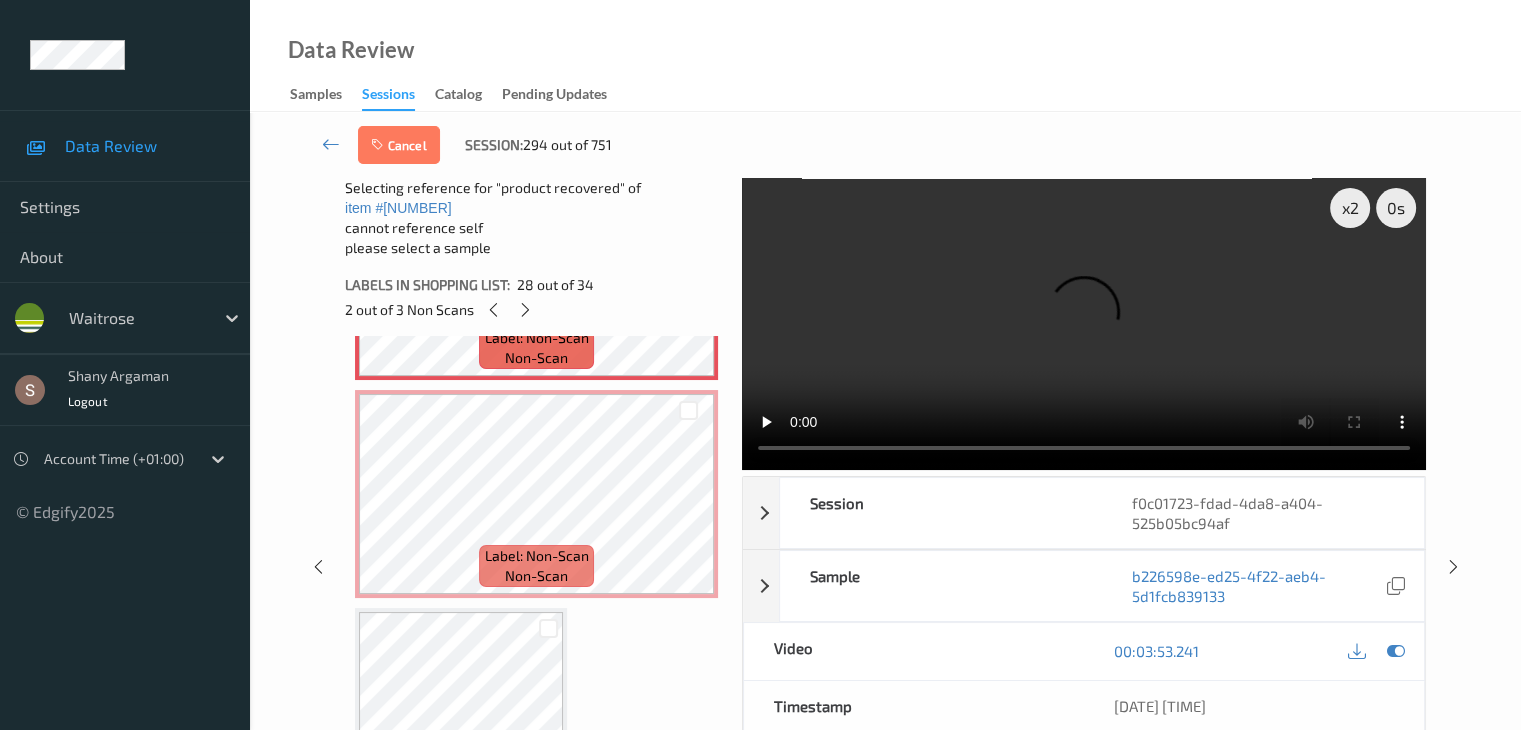 scroll, scrollTop: 6178, scrollLeft: 0, axis: vertical 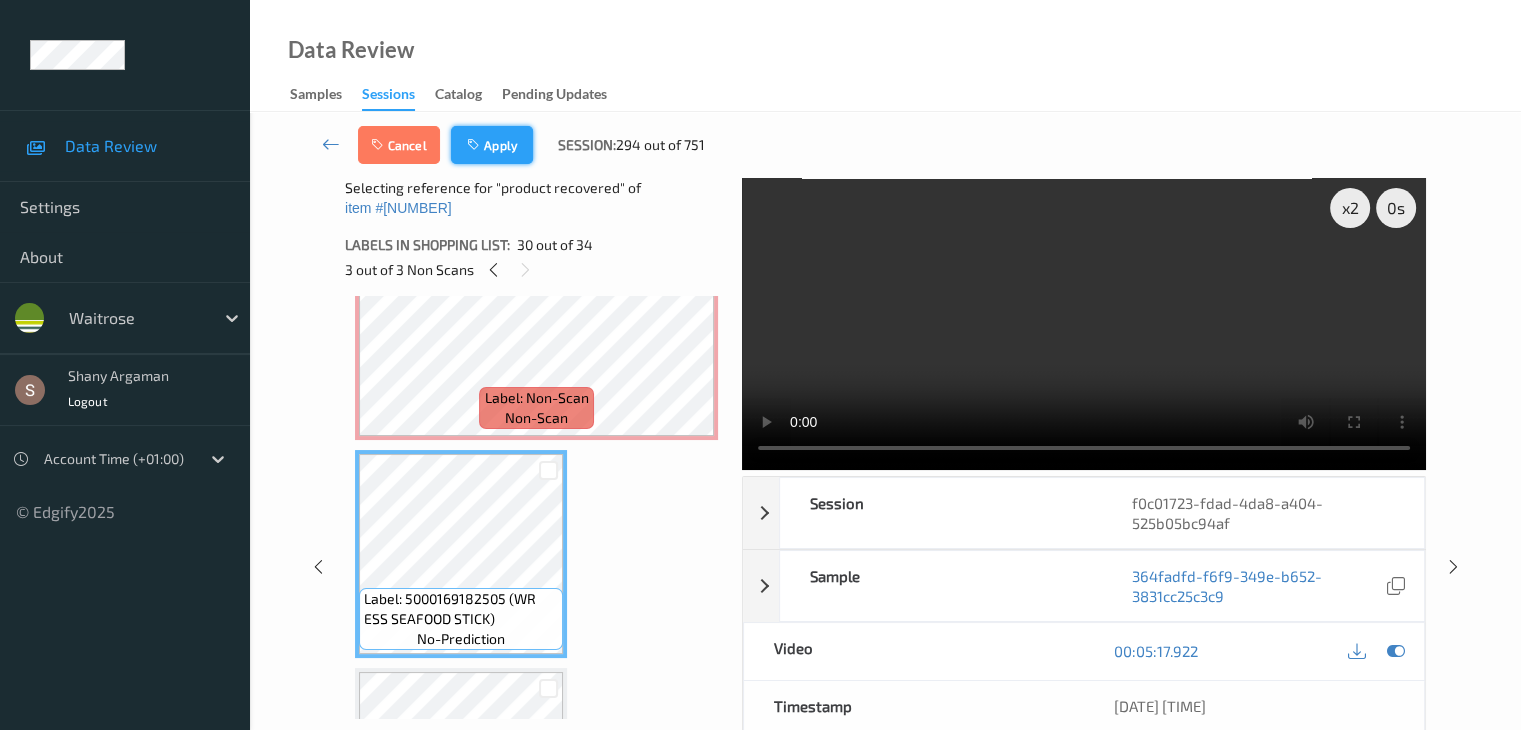 click on "Apply" at bounding box center (492, 145) 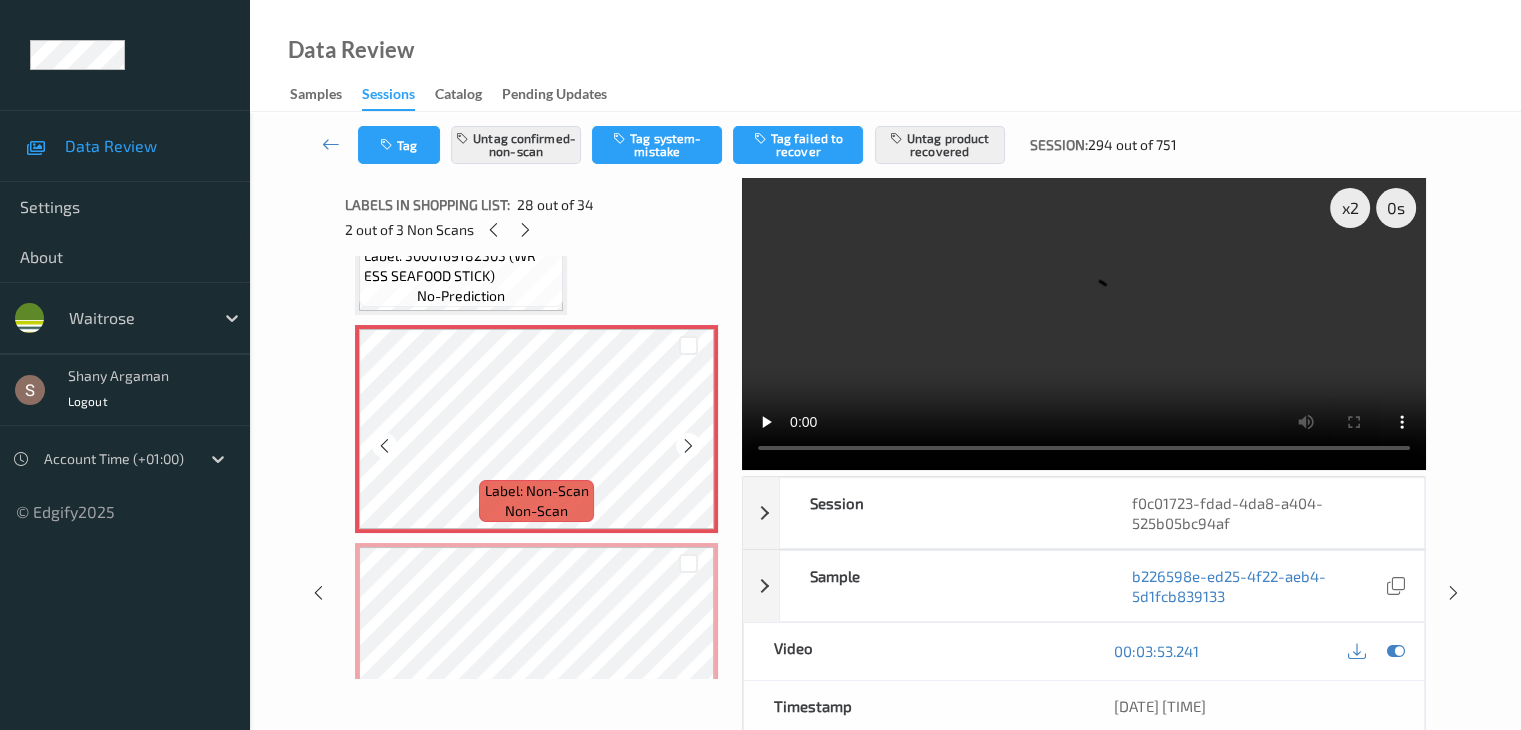scroll, scrollTop: 5878, scrollLeft: 0, axis: vertical 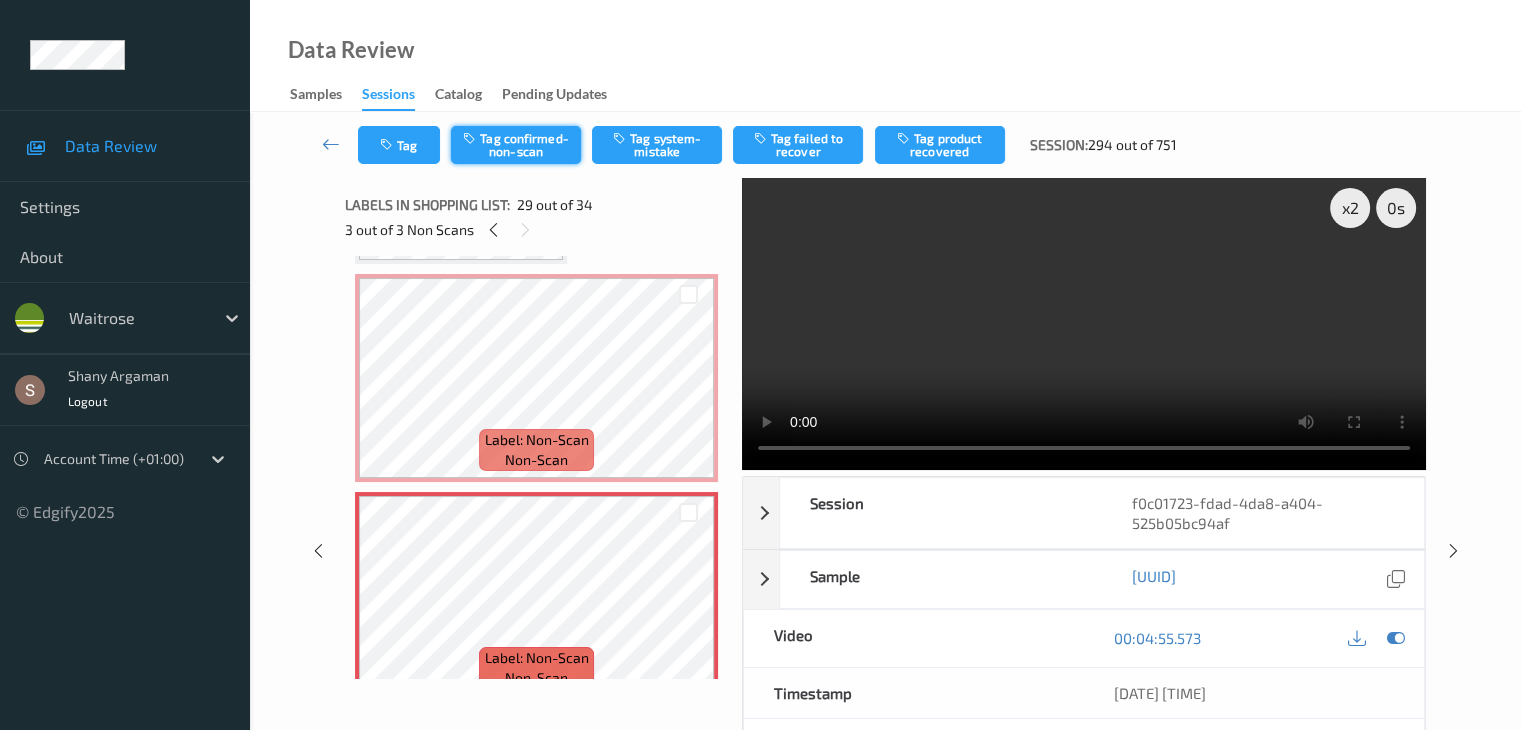 click on "Tag   confirmed-non-scan" at bounding box center (516, 145) 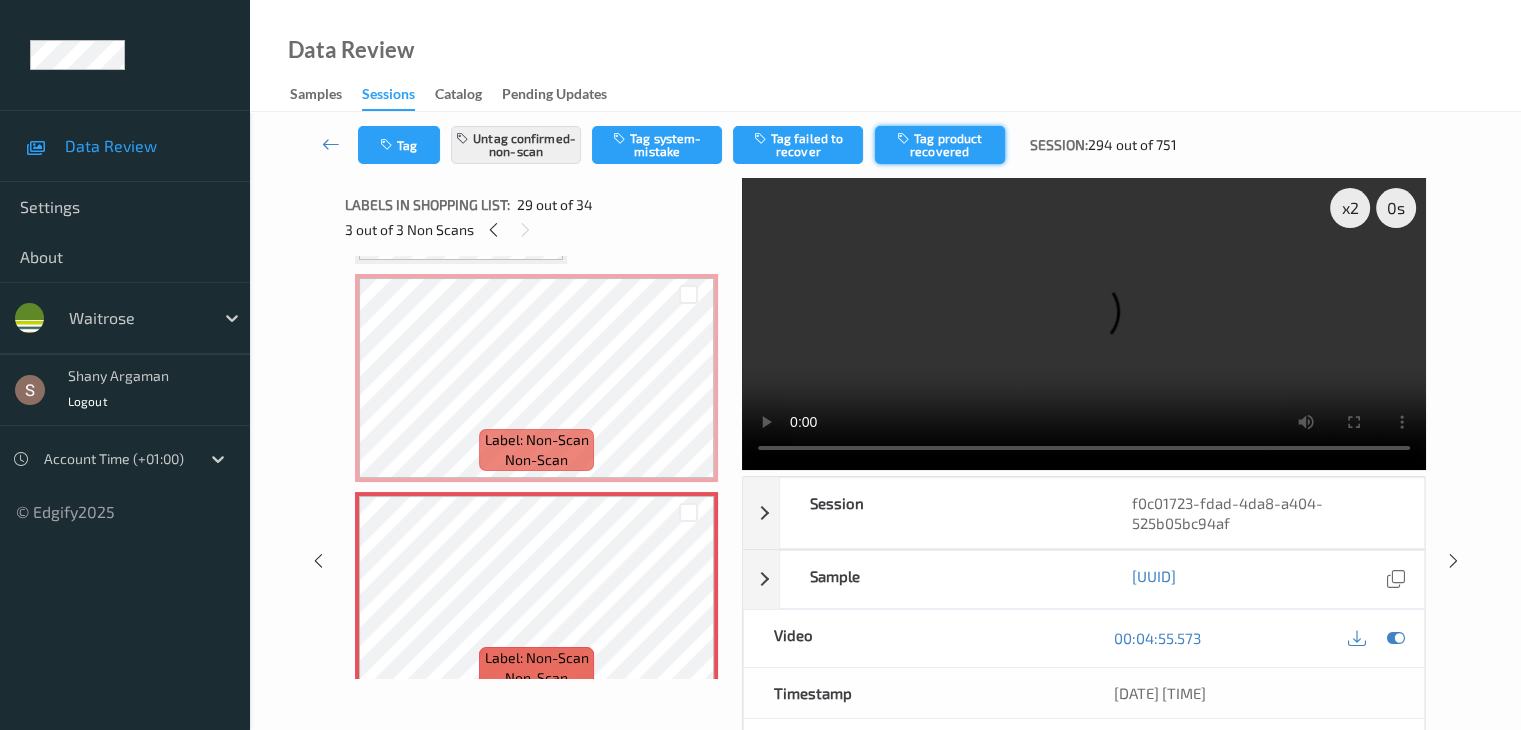 click on "Tag   product recovered" at bounding box center [940, 145] 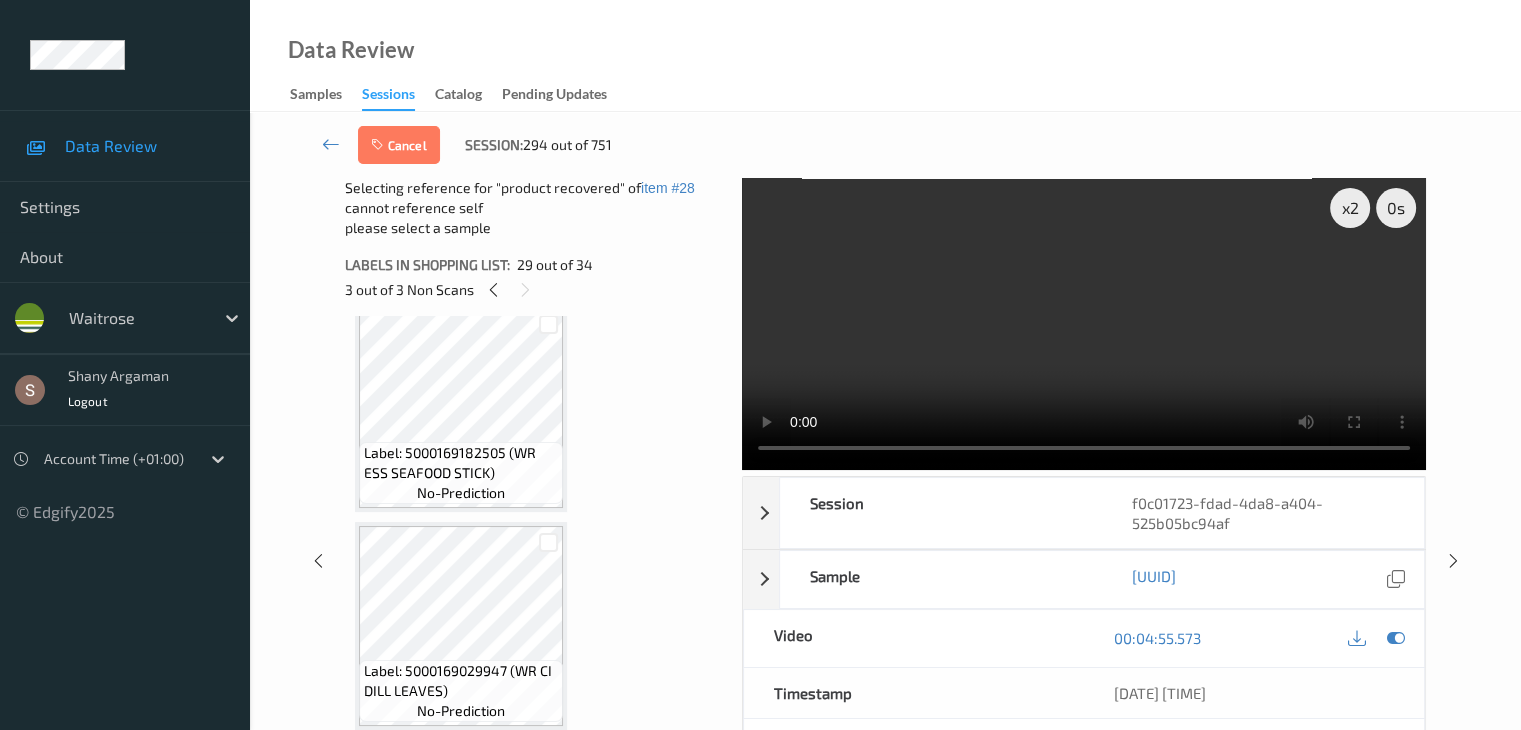 scroll, scrollTop: 6378, scrollLeft: 0, axis: vertical 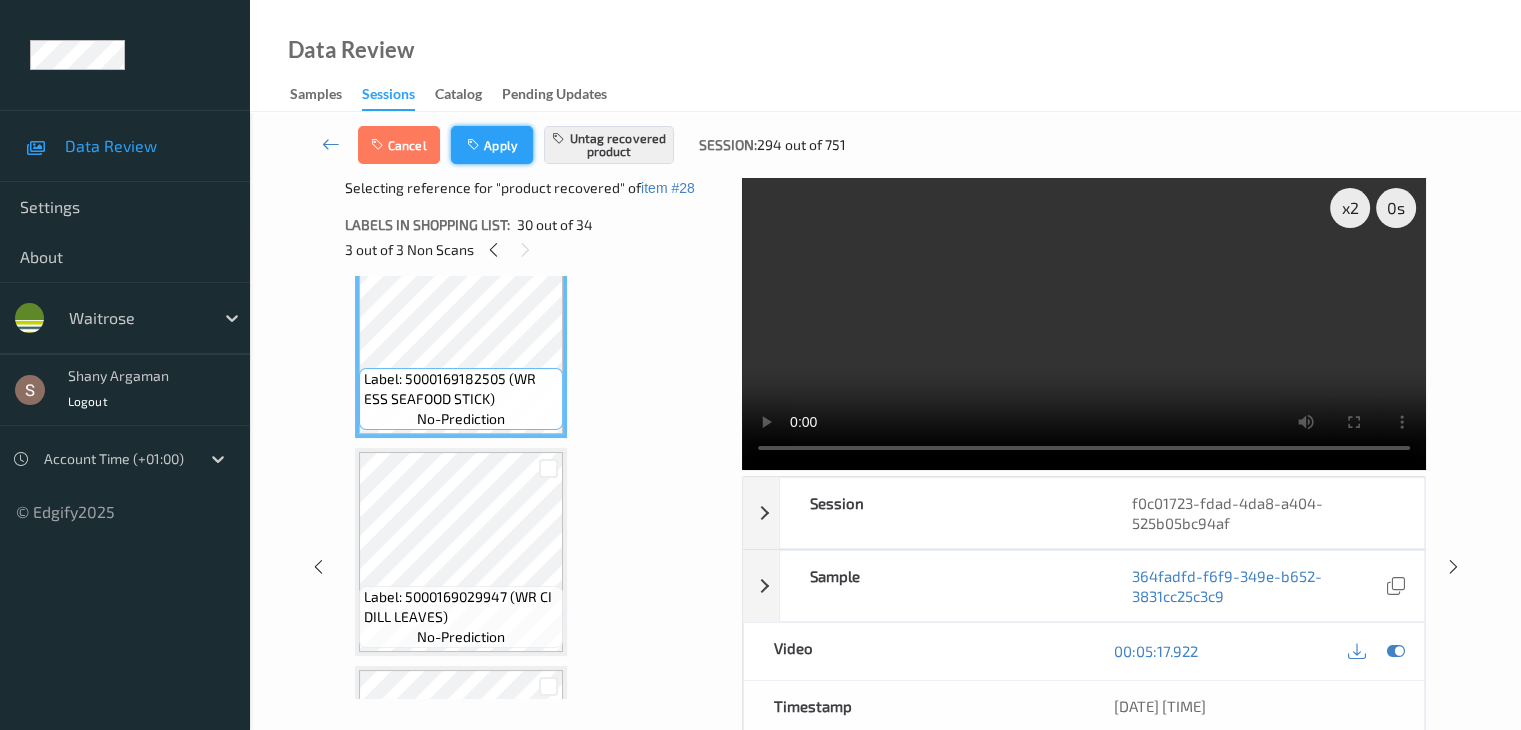 click on "Apply" at bounding box center [492, 145] 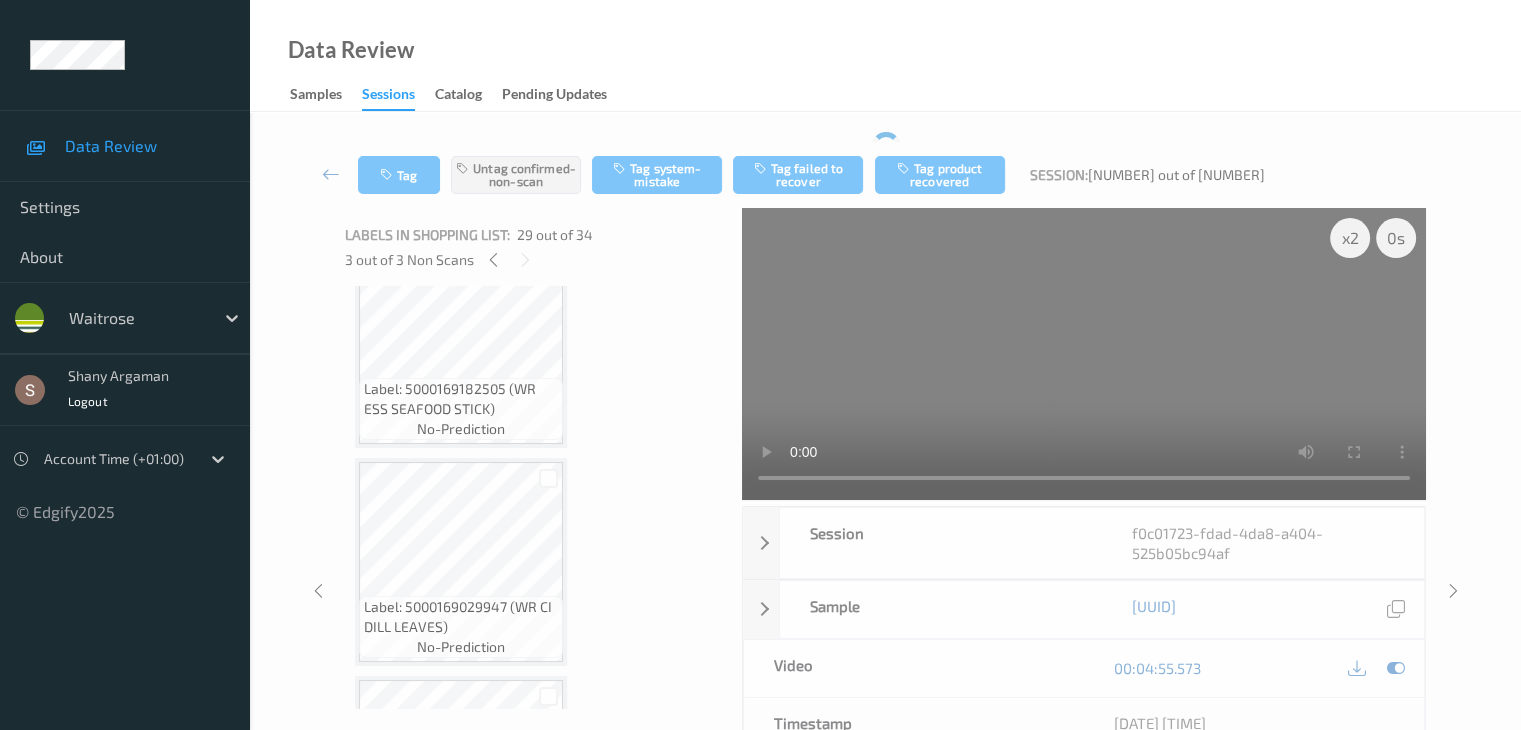 scroll, scrollTop: 5896, scrollLeft: 0, axis: vertical 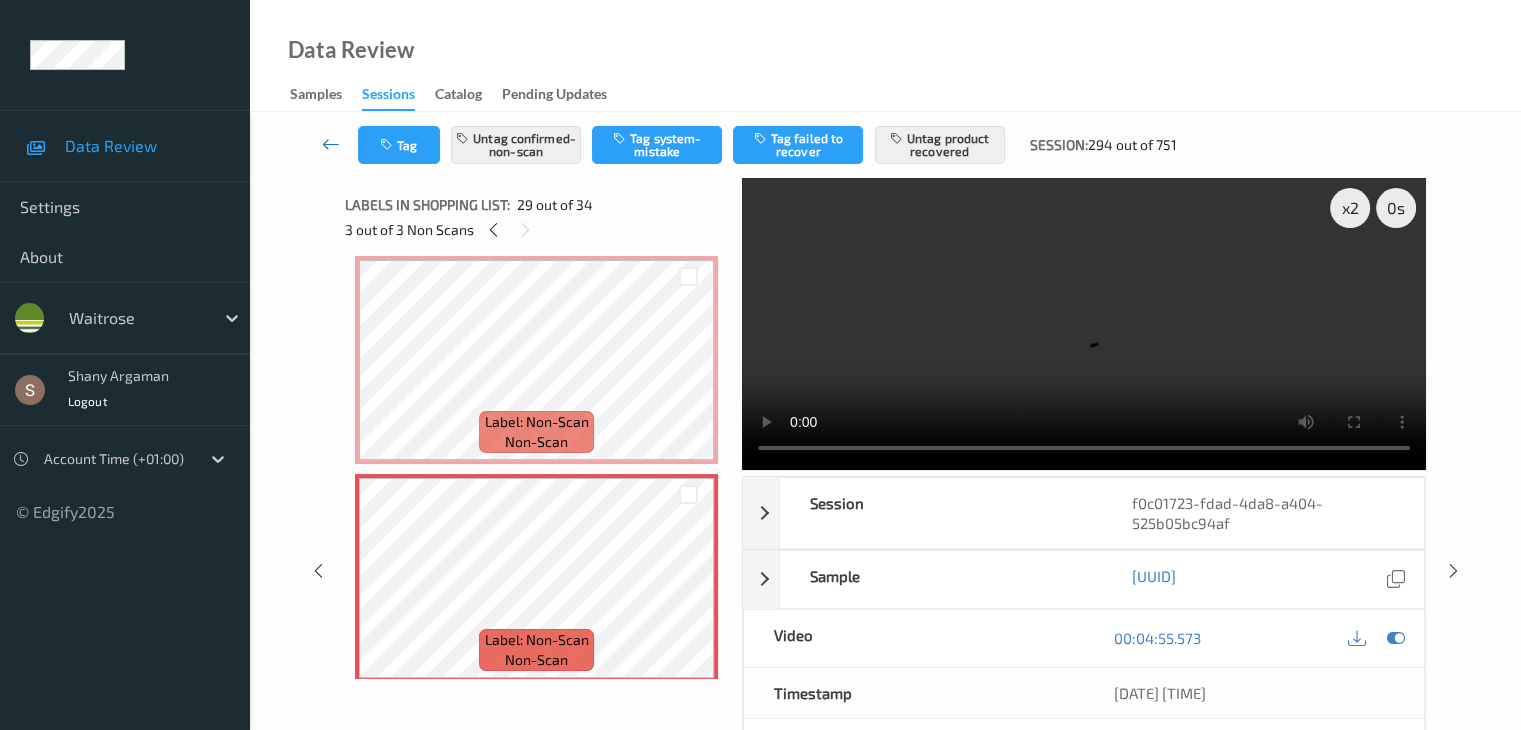 click at bounding box center [331, 144] 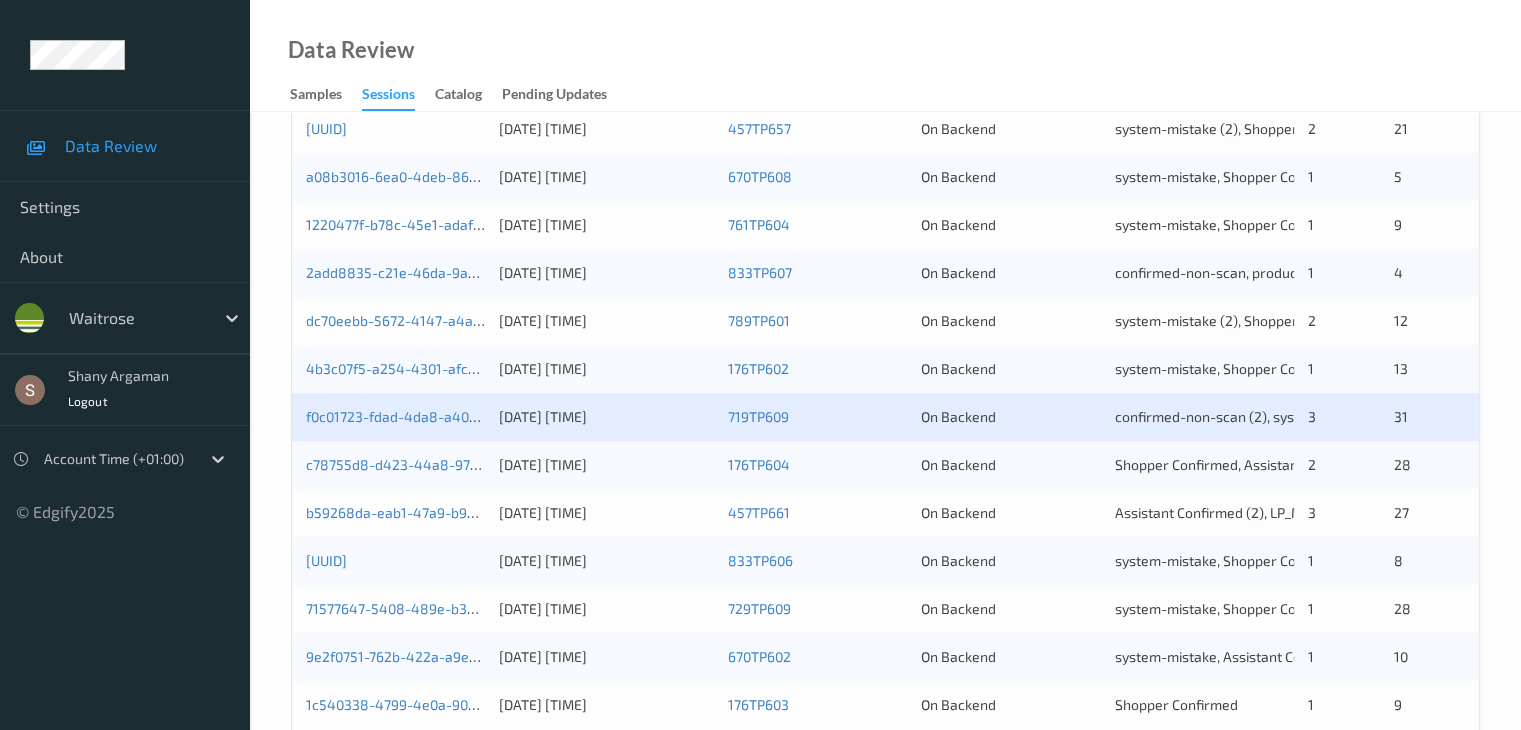 scroll, scrollTop: 932, scrollLeft: 0, axis: vertical 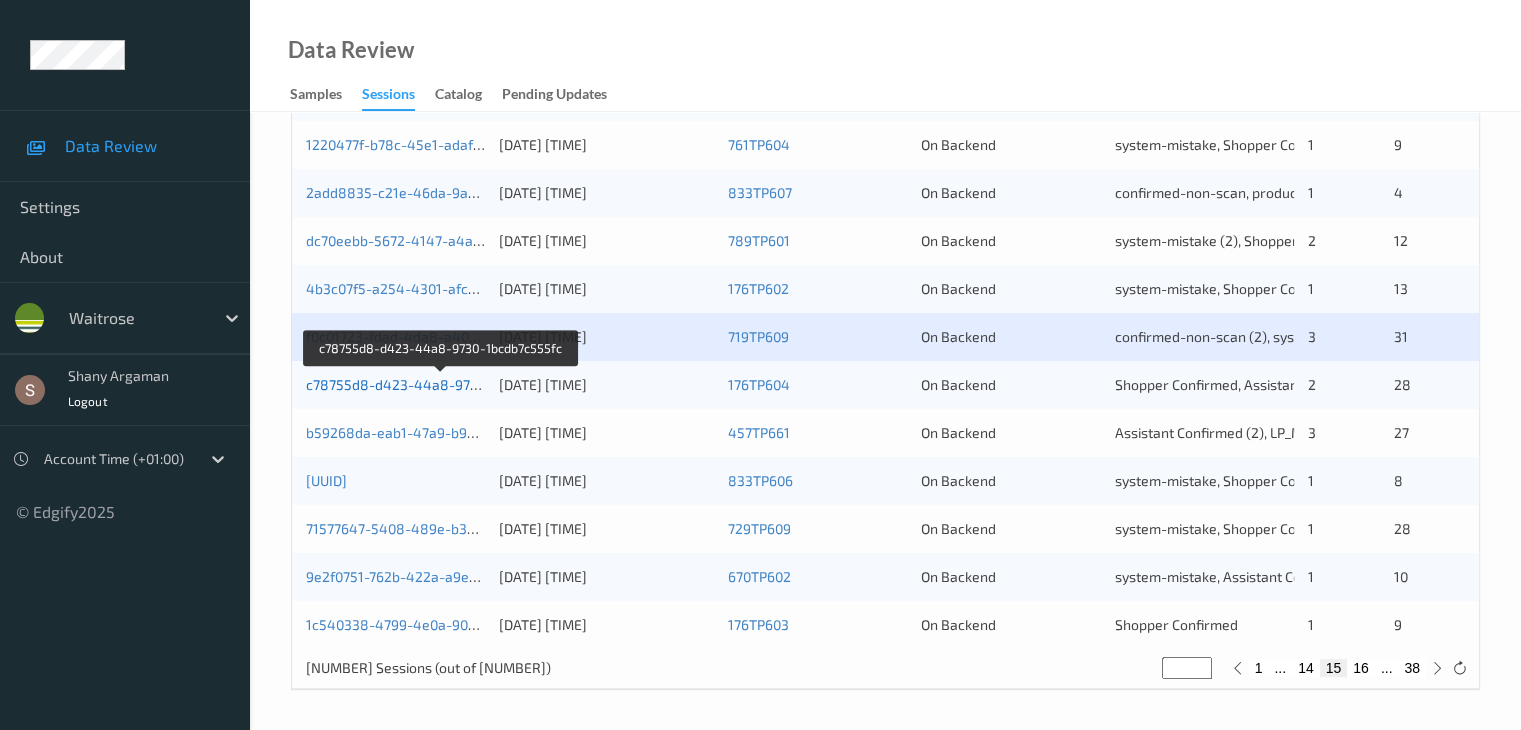 click on "c78755d8-d423-44a8-9730-1bcdb7c555fc" at bounding box center (442, 384) 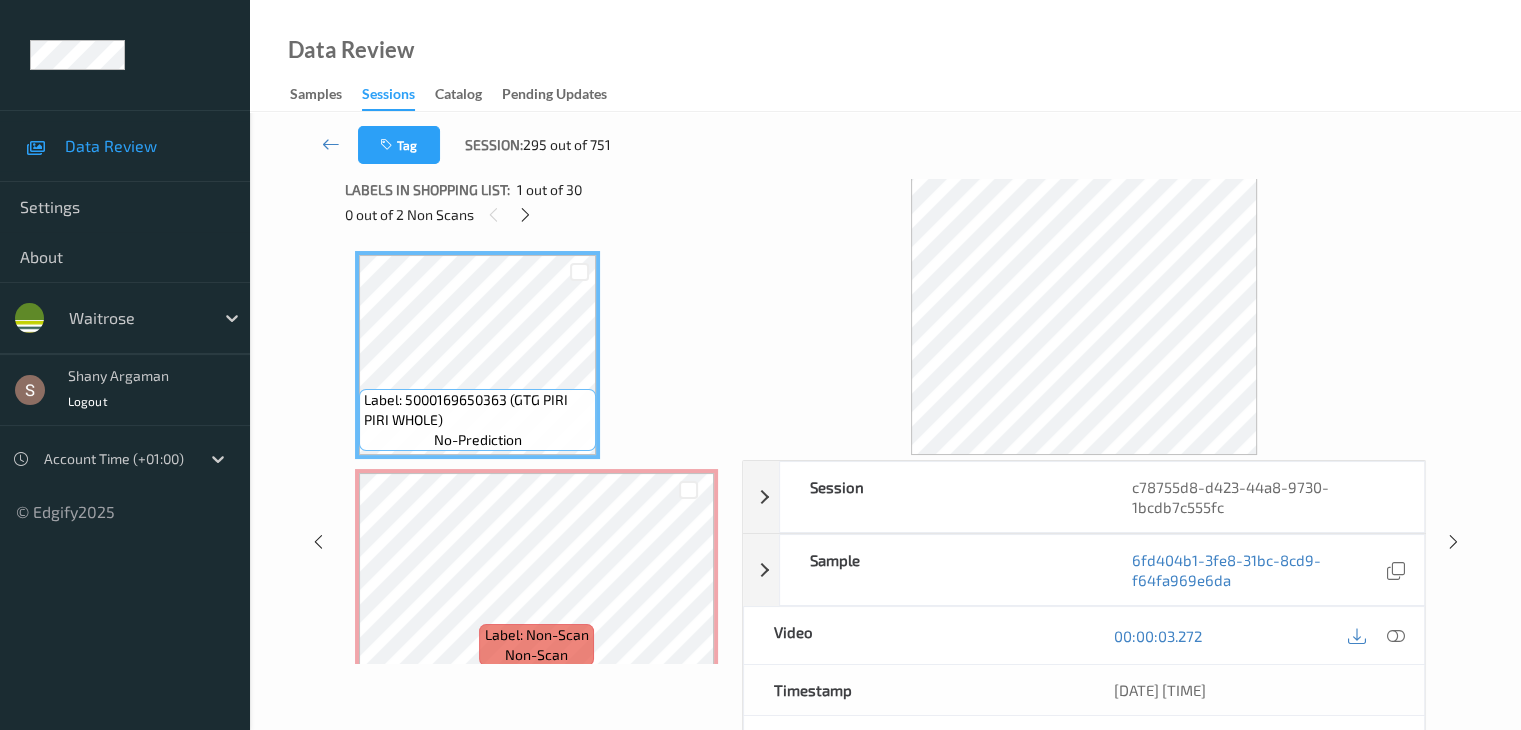 scroll, scrollTop: 0, scrollLeft: 0, axis: both 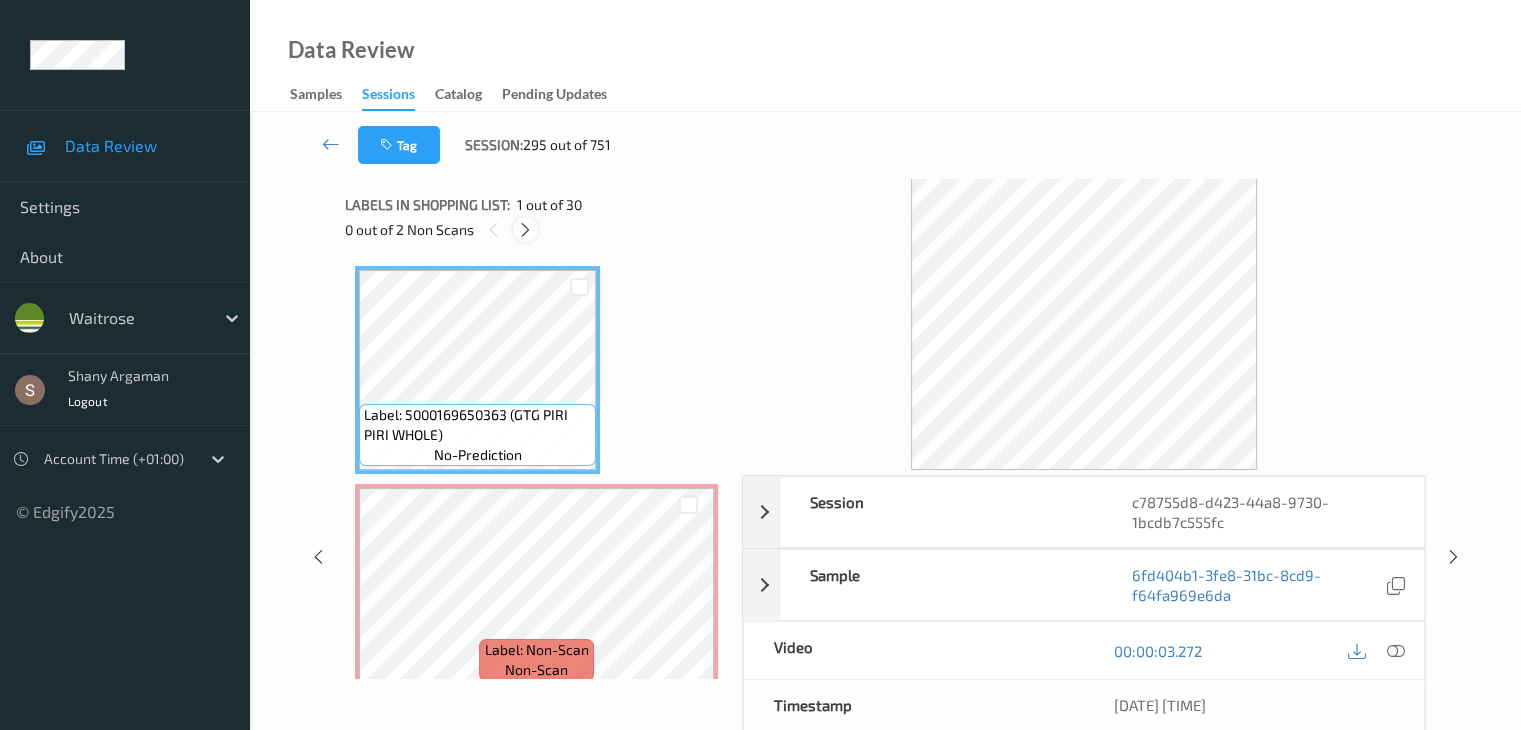click at bounding box center [525, 229] 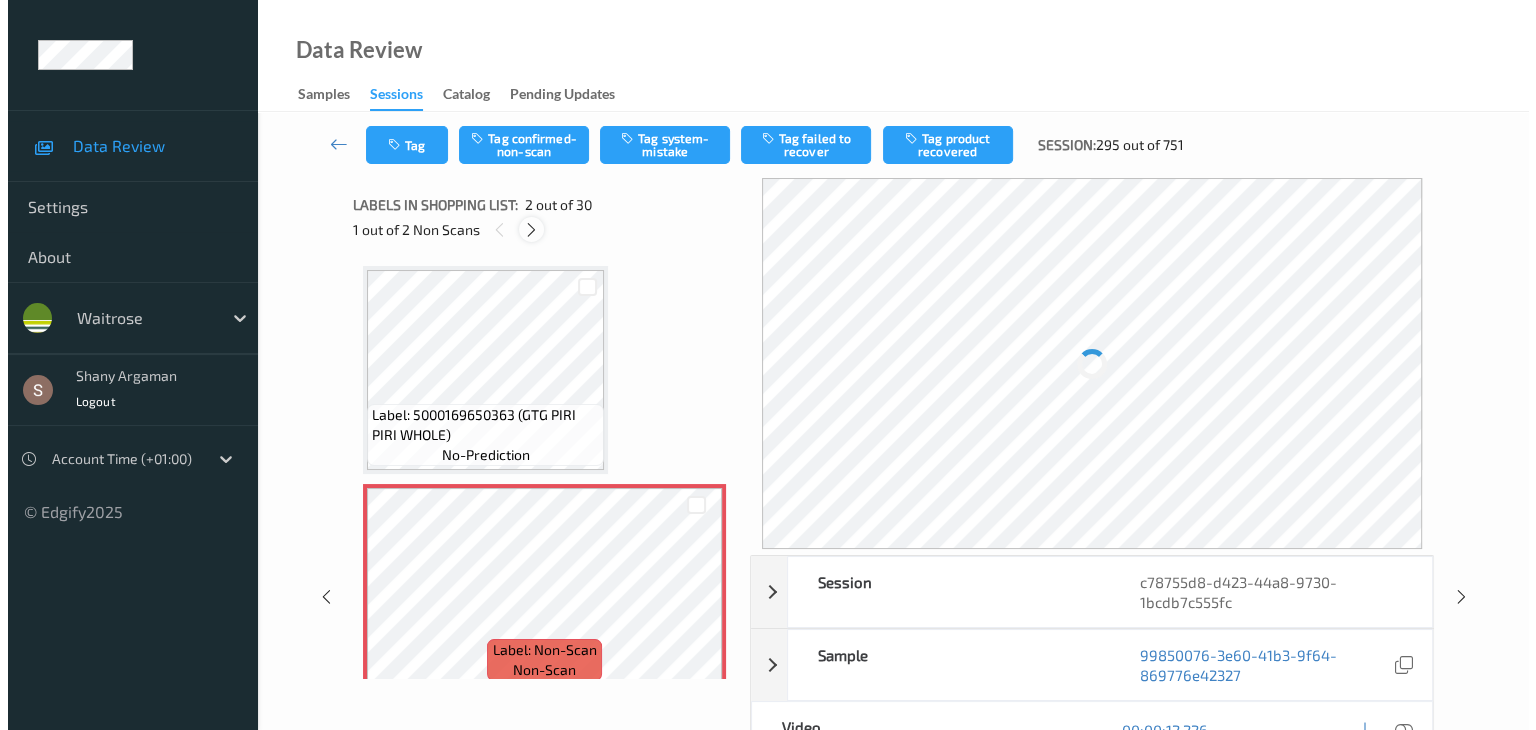 scroll, scrollTop: 10, scrollLeft: 0, axis: vertical 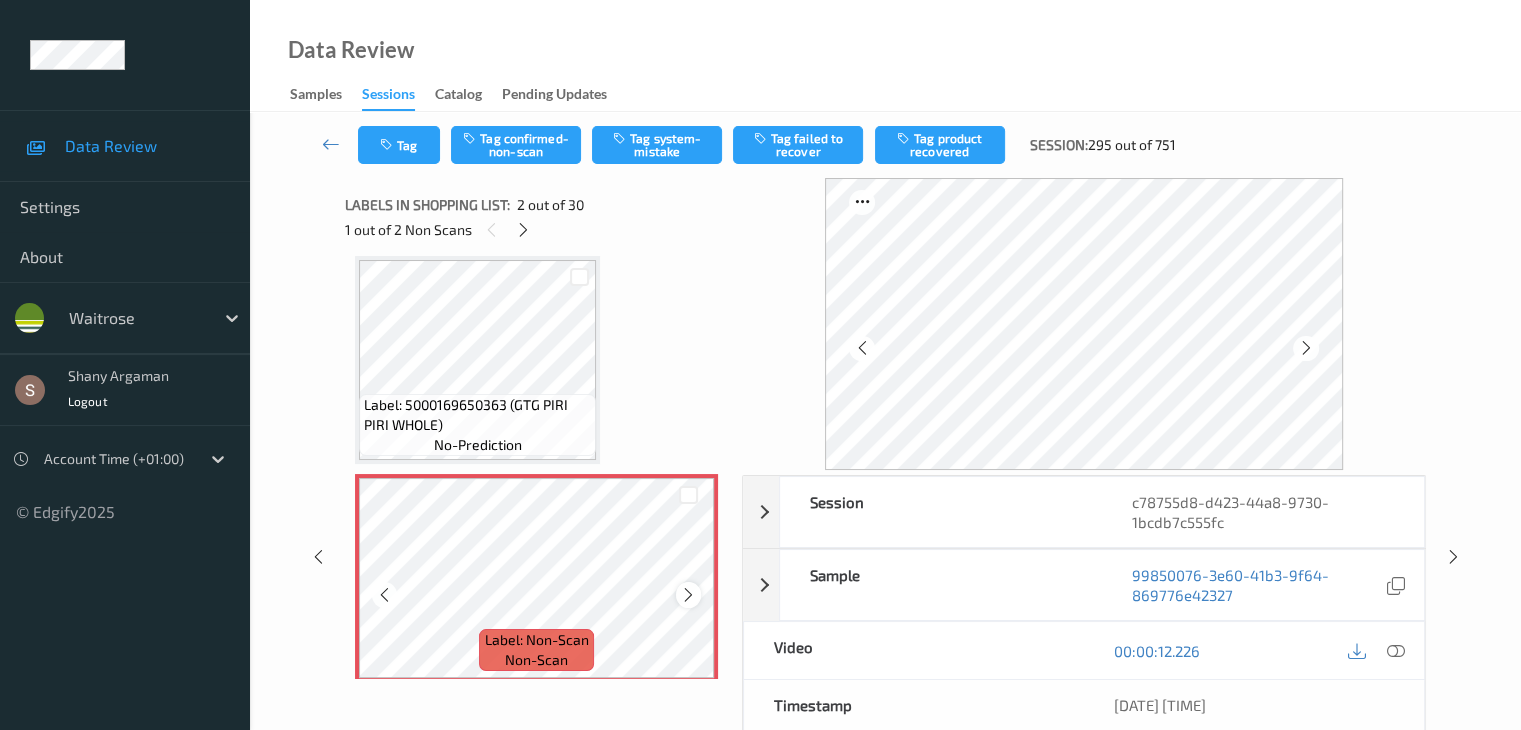 click at bounding box center [688, 595] 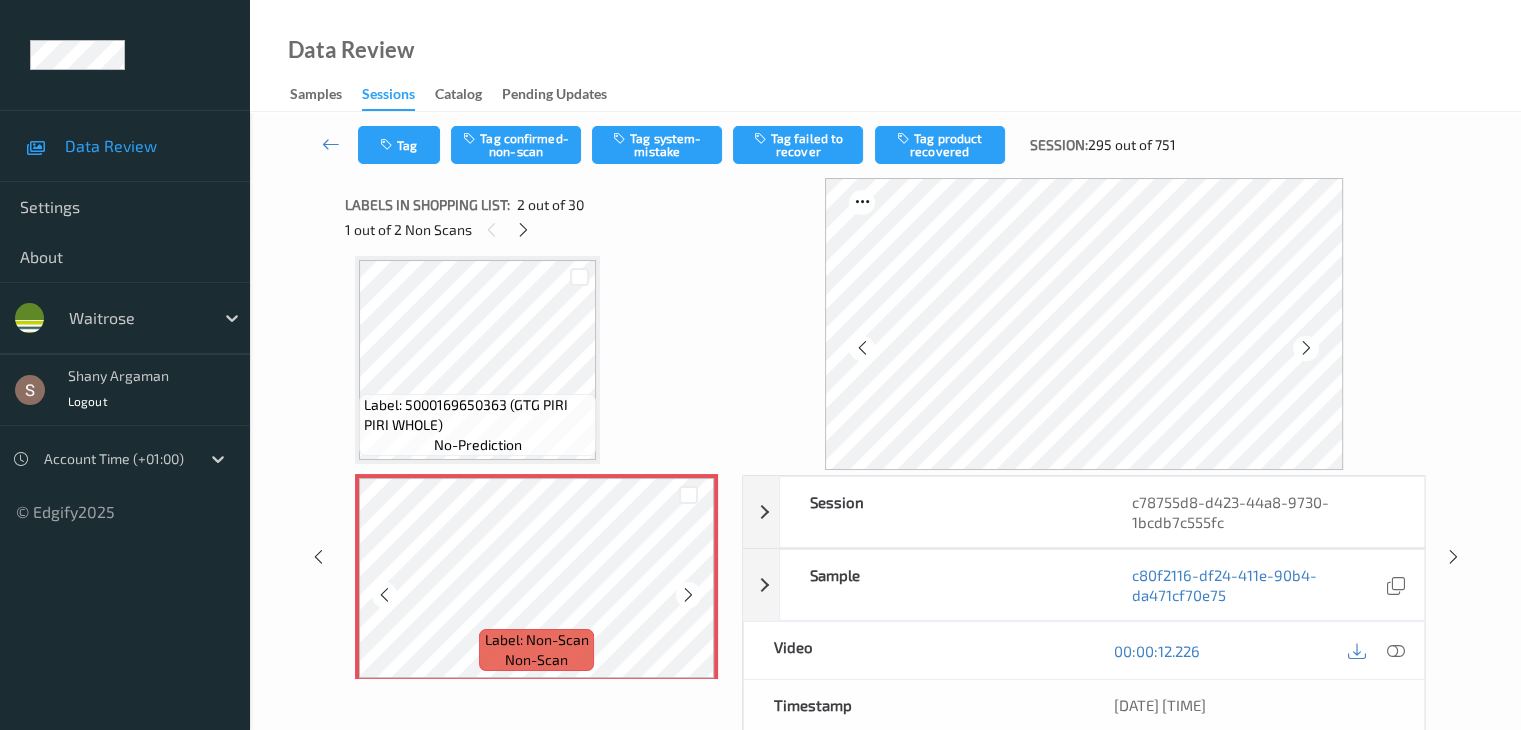 click at bounding box center [688, 595] 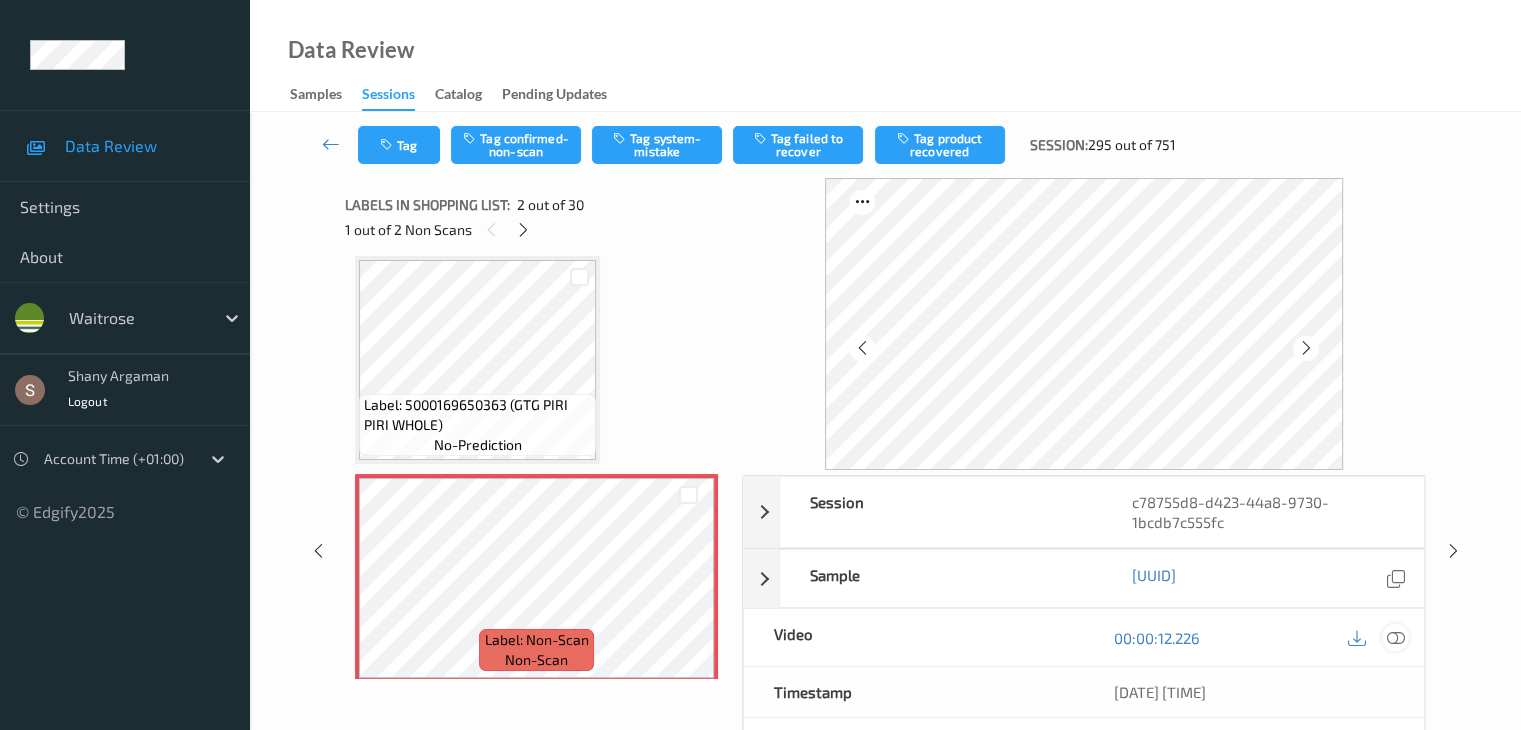 click at bounding box center [1395, 638] 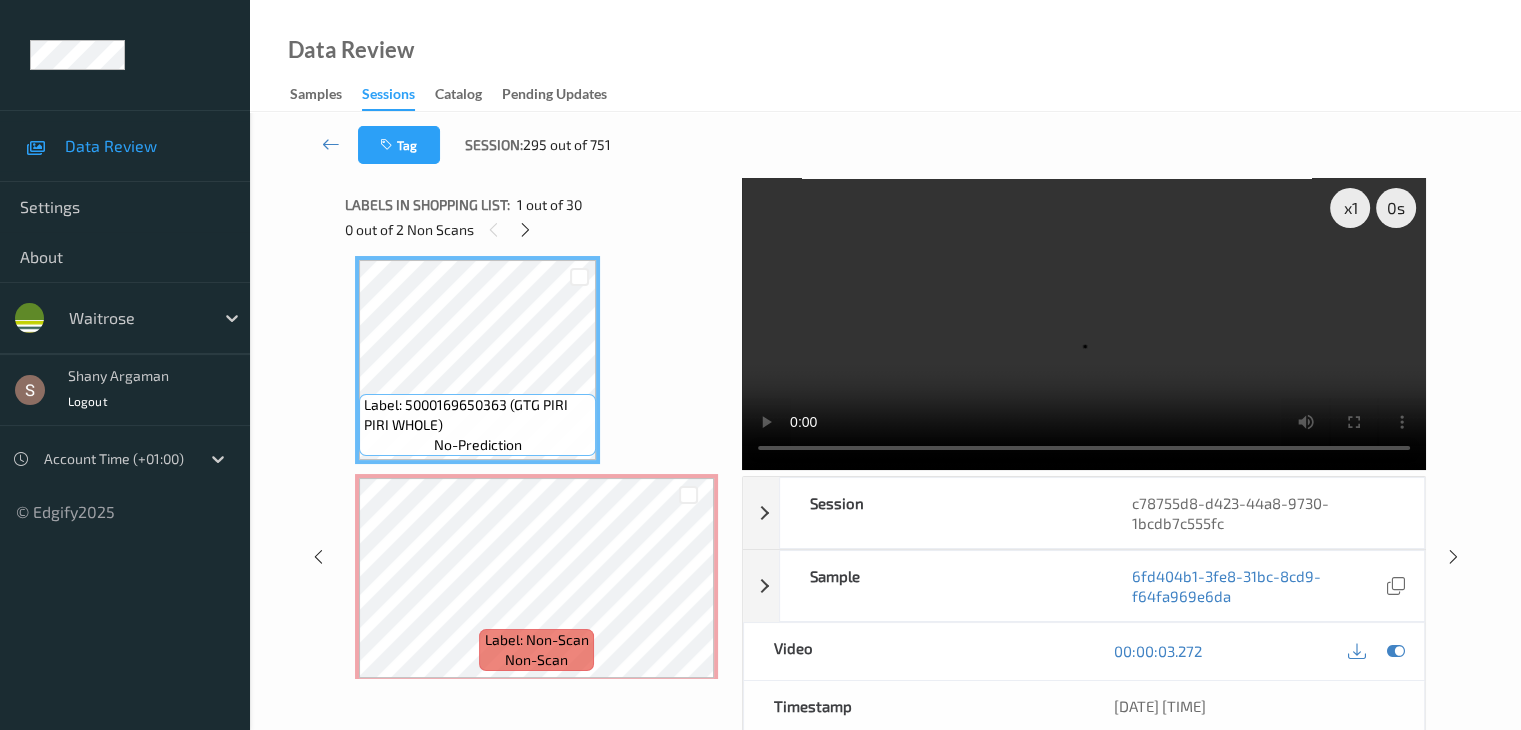 click at bounding box center (1084, 324) 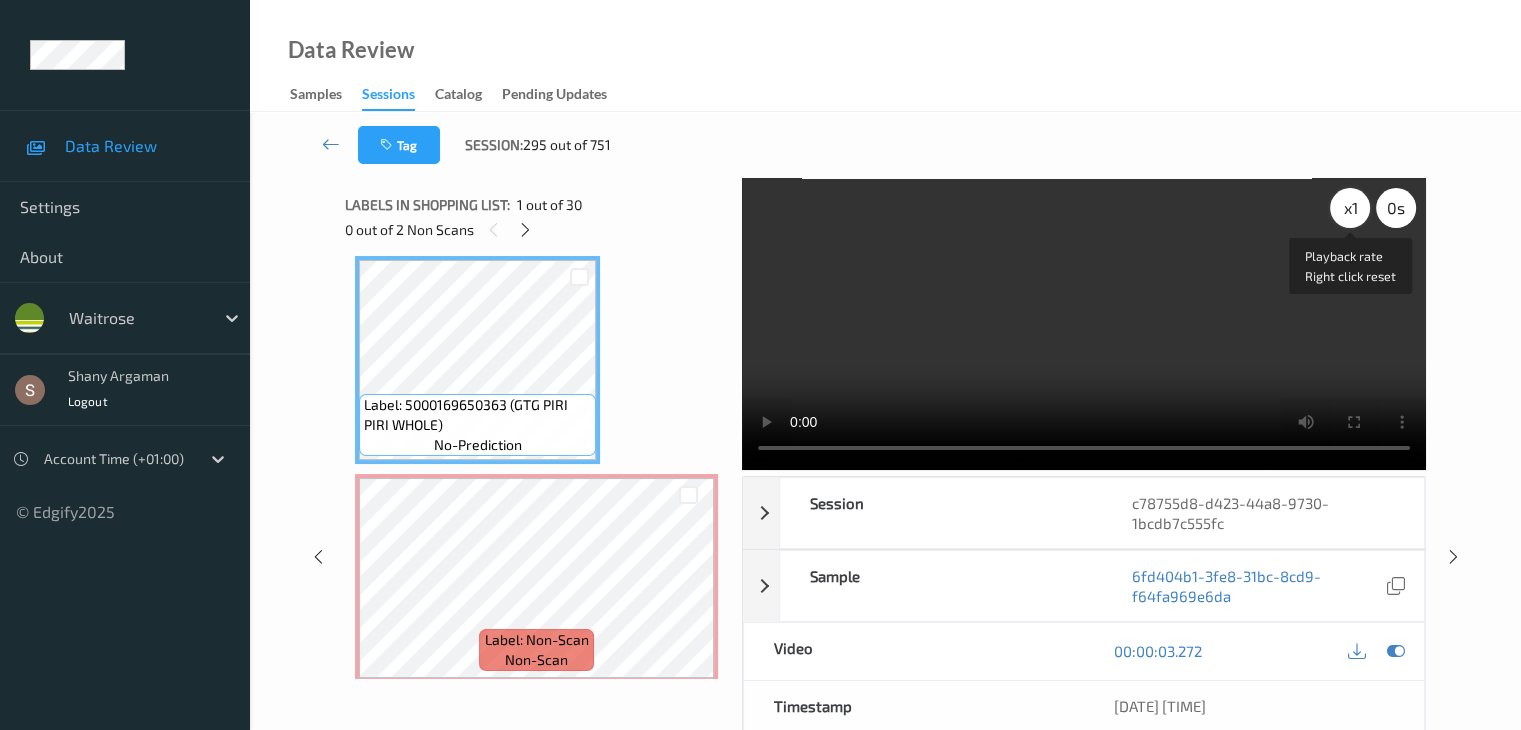 click on "x 1" at bounding box center [1350, 208] 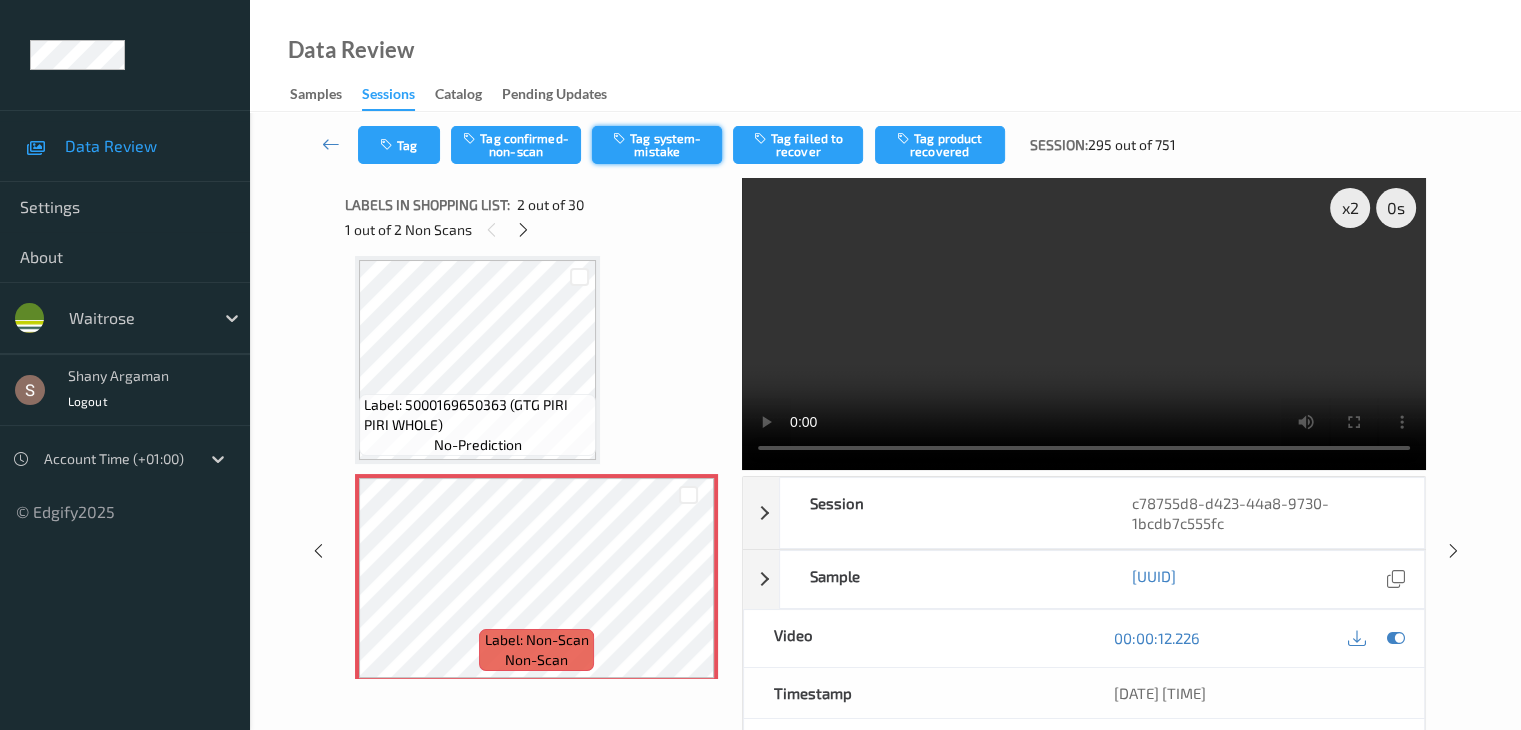 click on "Tag   system-mistake" at bounding box center (657, 145) 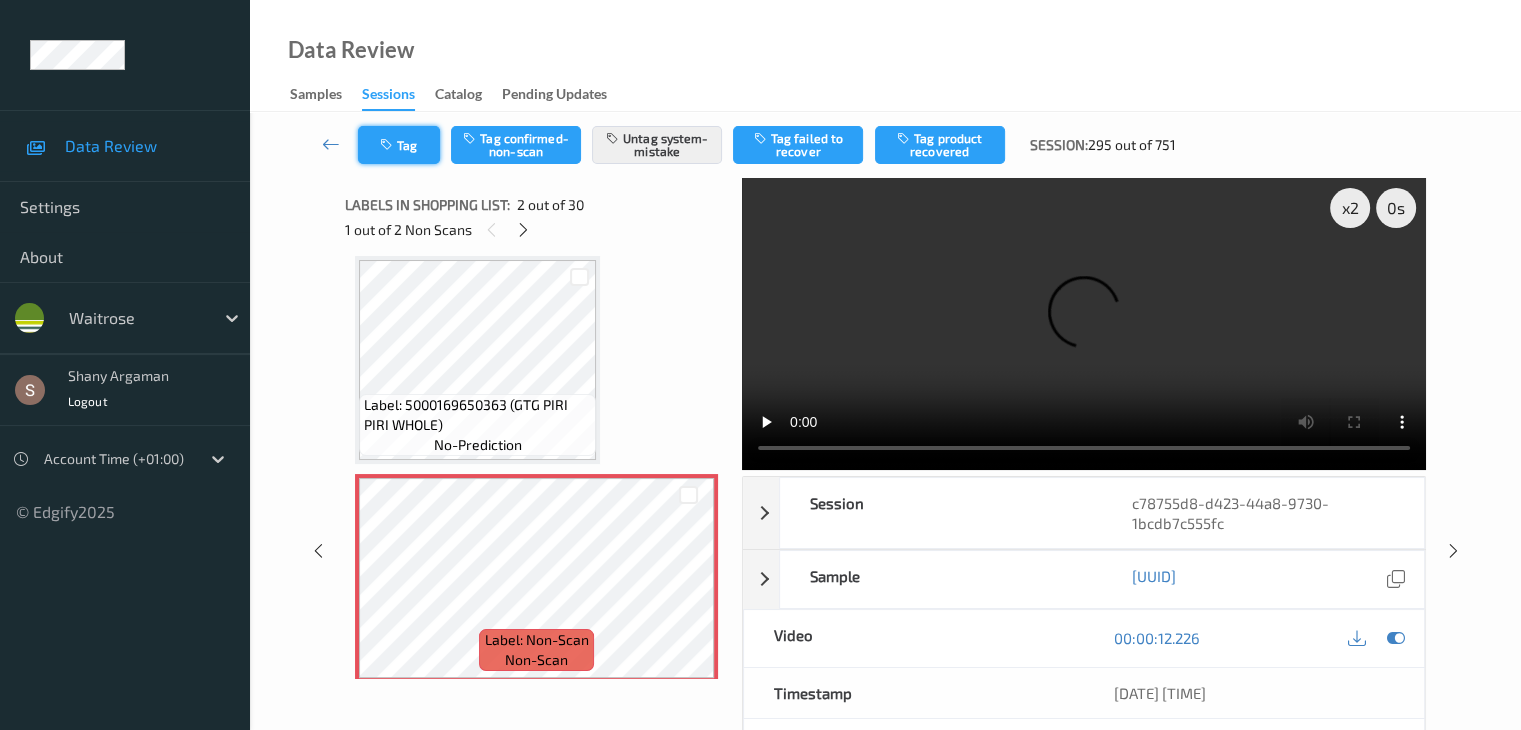 click at bounding box center [388, 145] 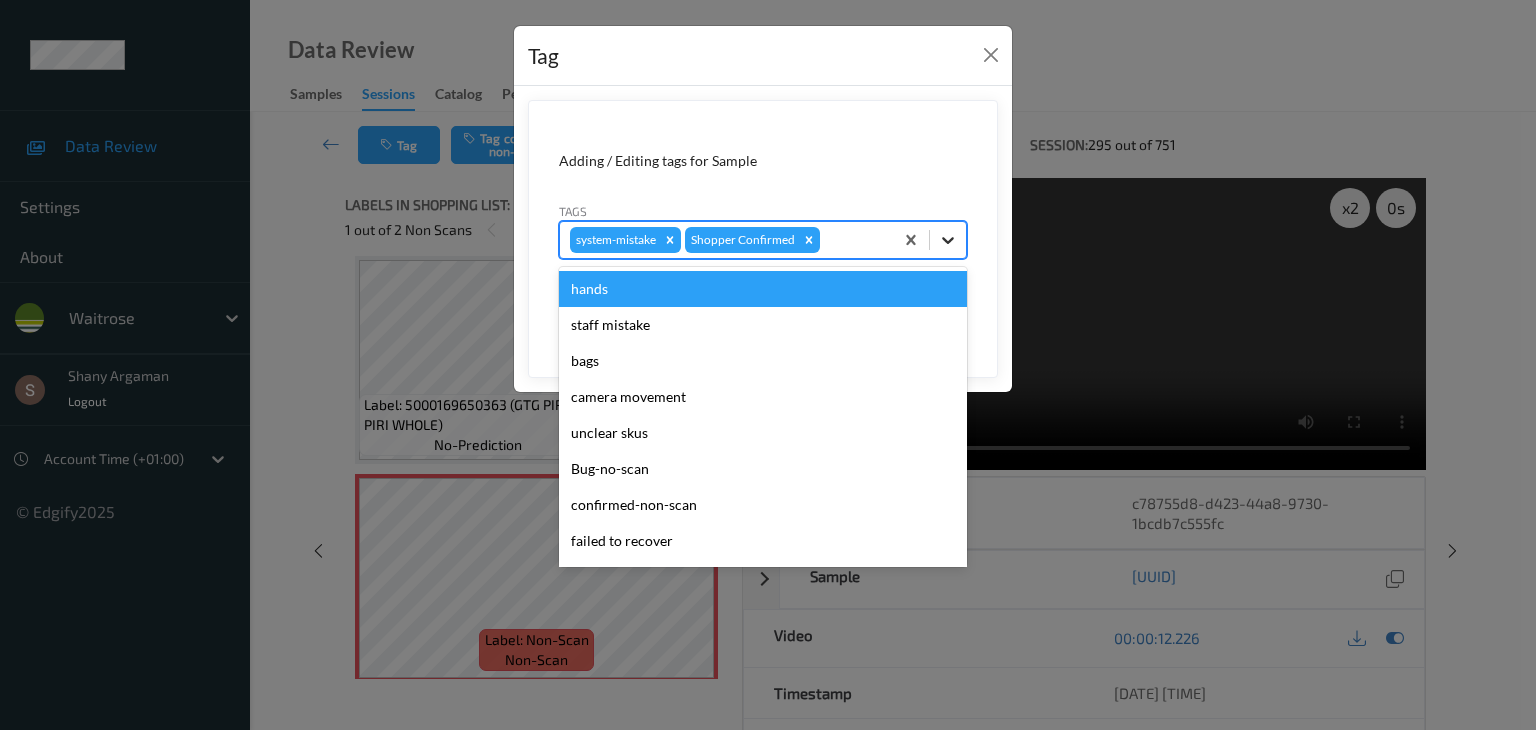 click at bounding box center (948, 240) 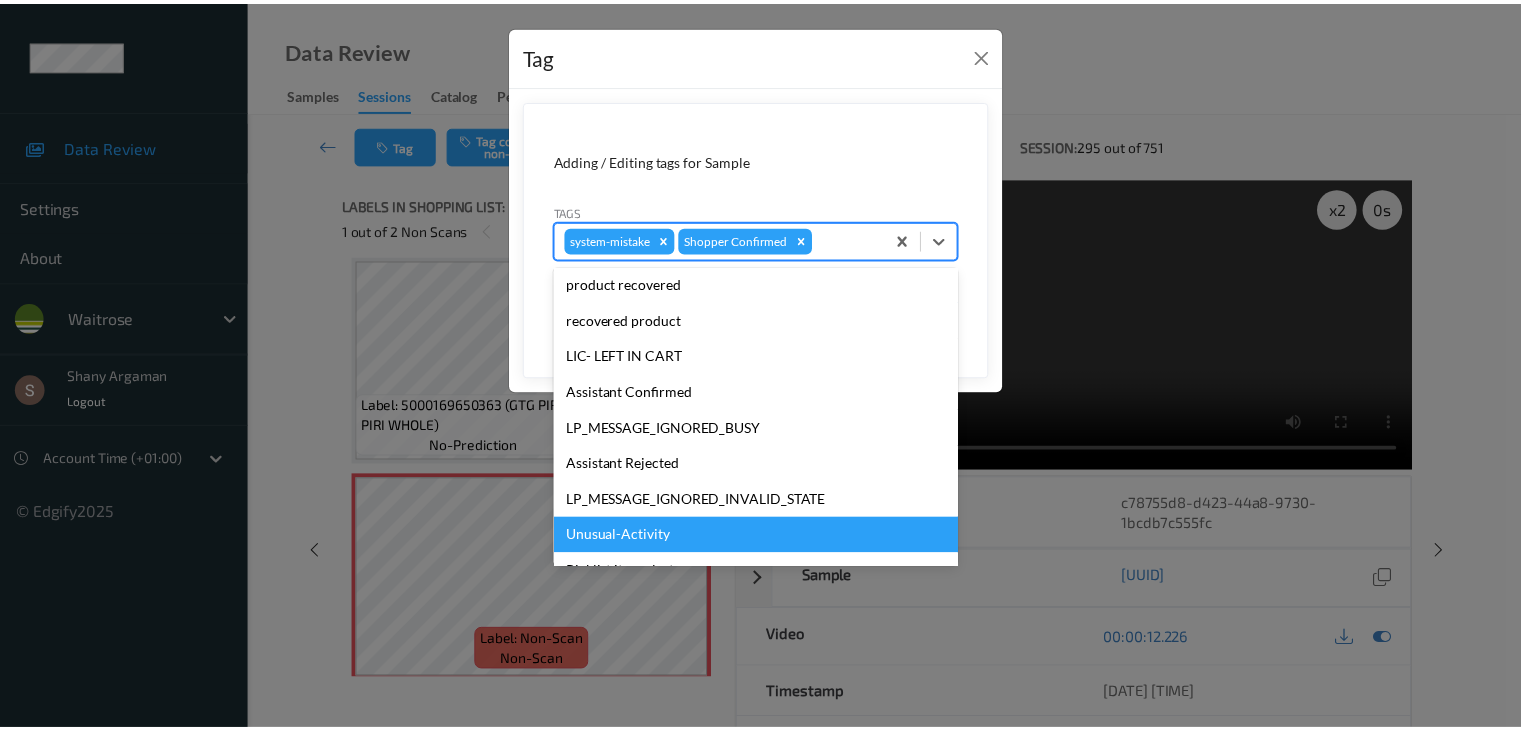scroll, scrollTop: 356, scrollLeft: 0, axis: vertical 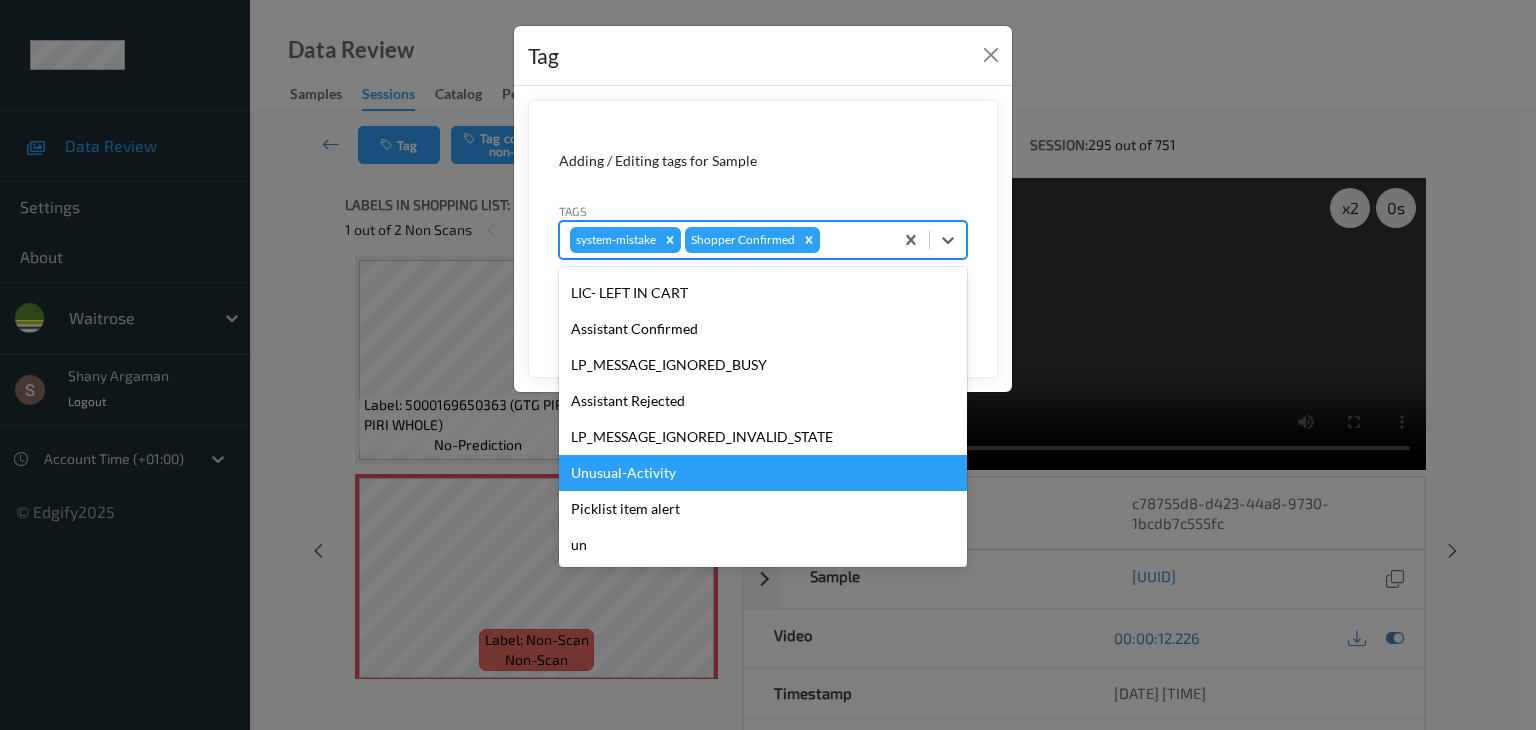 click on "Unusual-Activity" at bounding box center [763, 473] 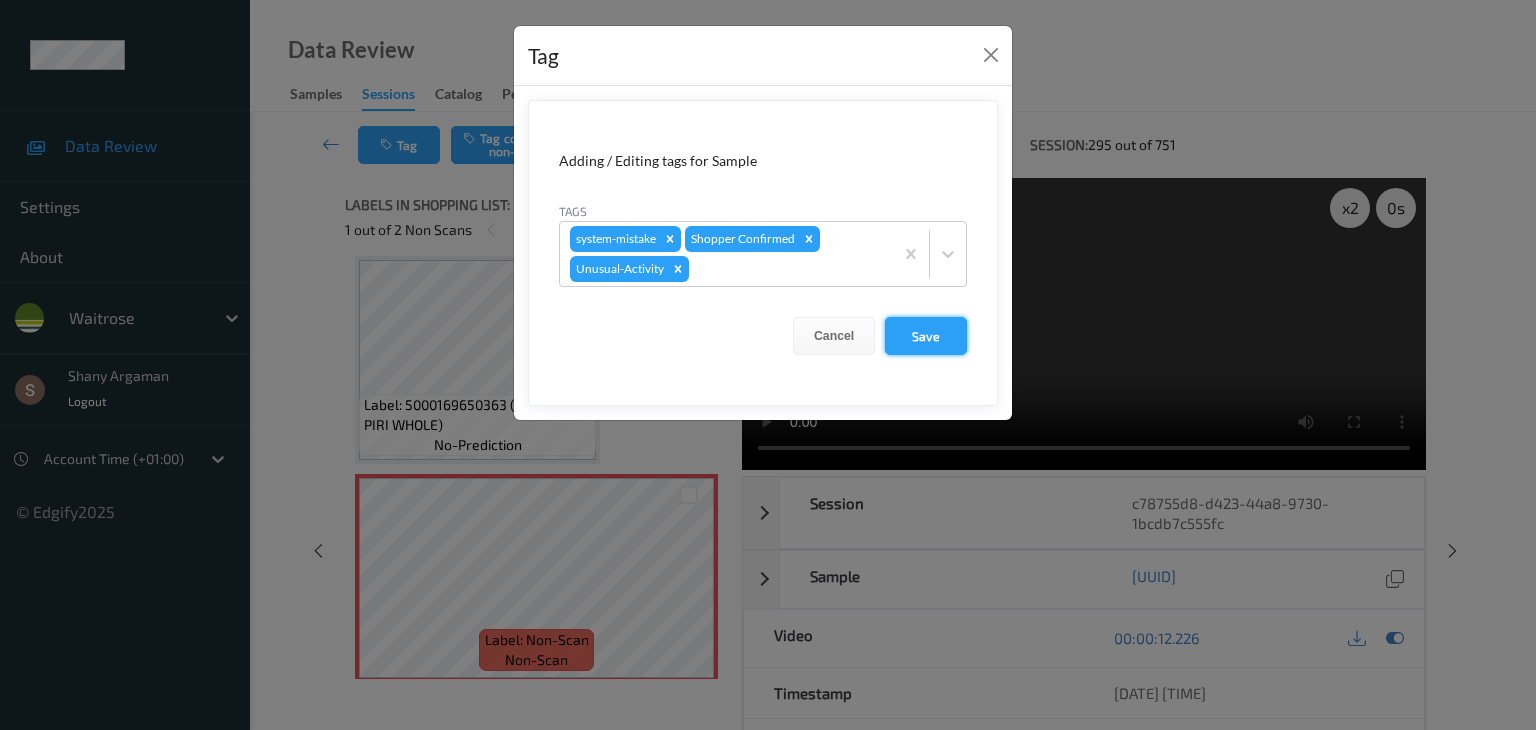 click on "Save" at bounding box center [926, 336] 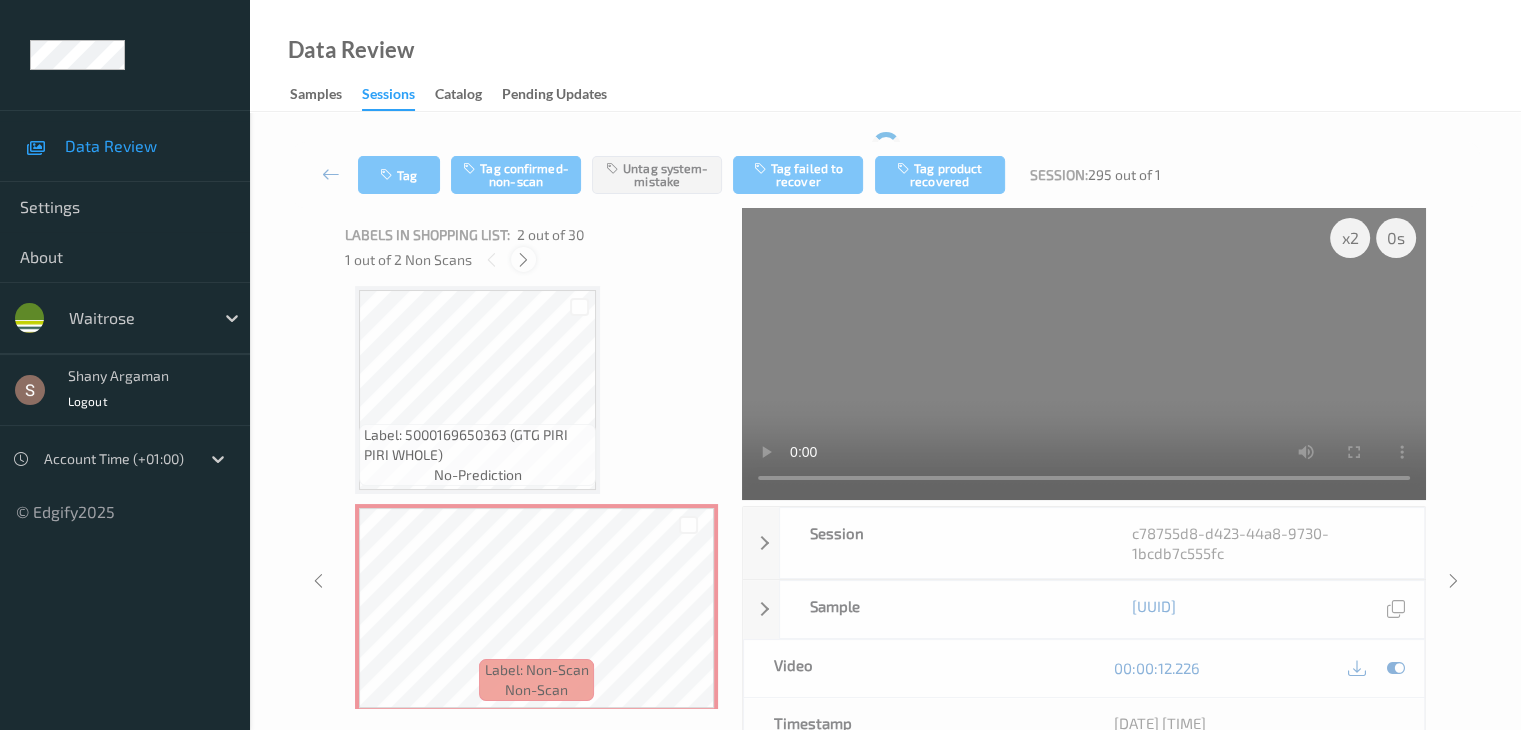 click at bounding box center (523, 259) 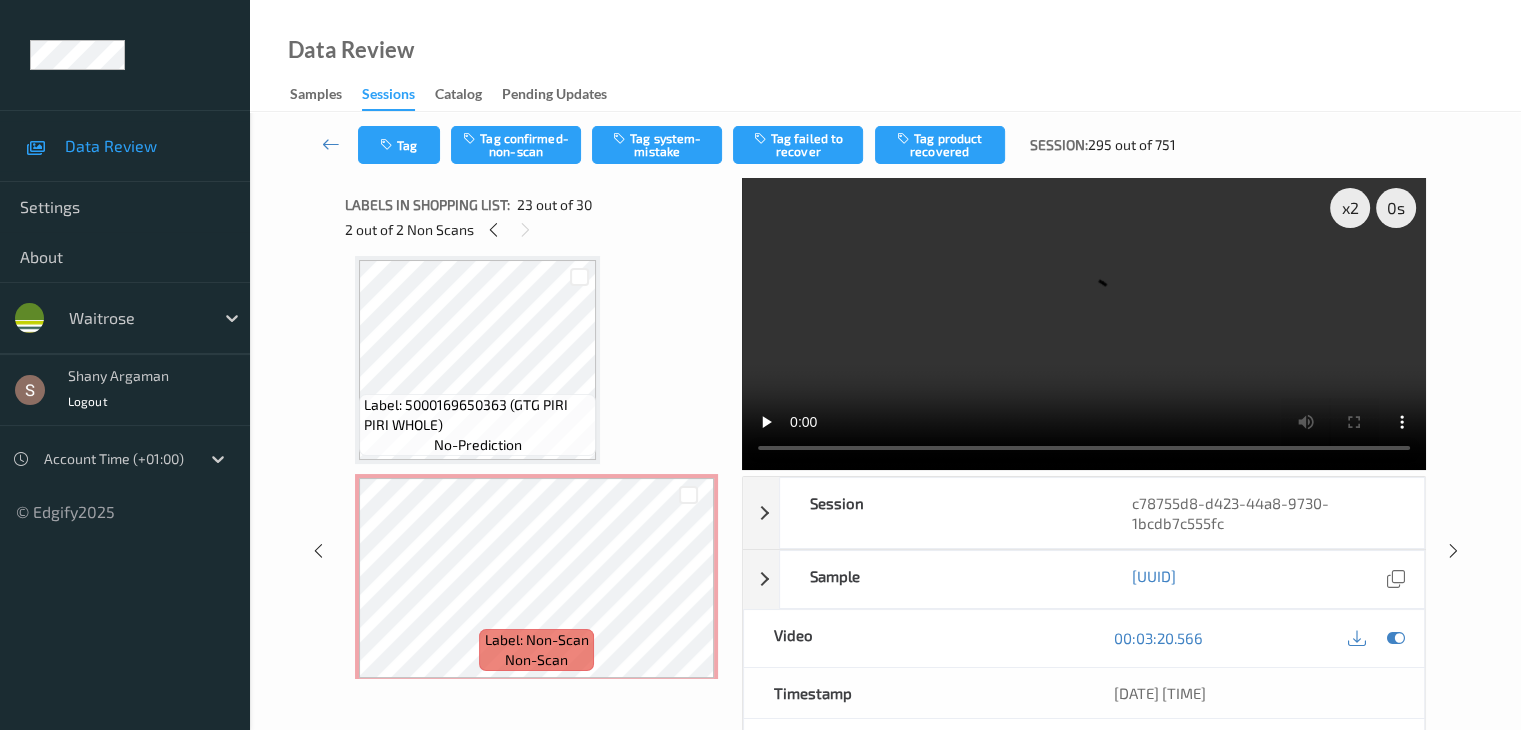 scroll, scrollTop: 4587, scrollLeft: 0, axis: vertical 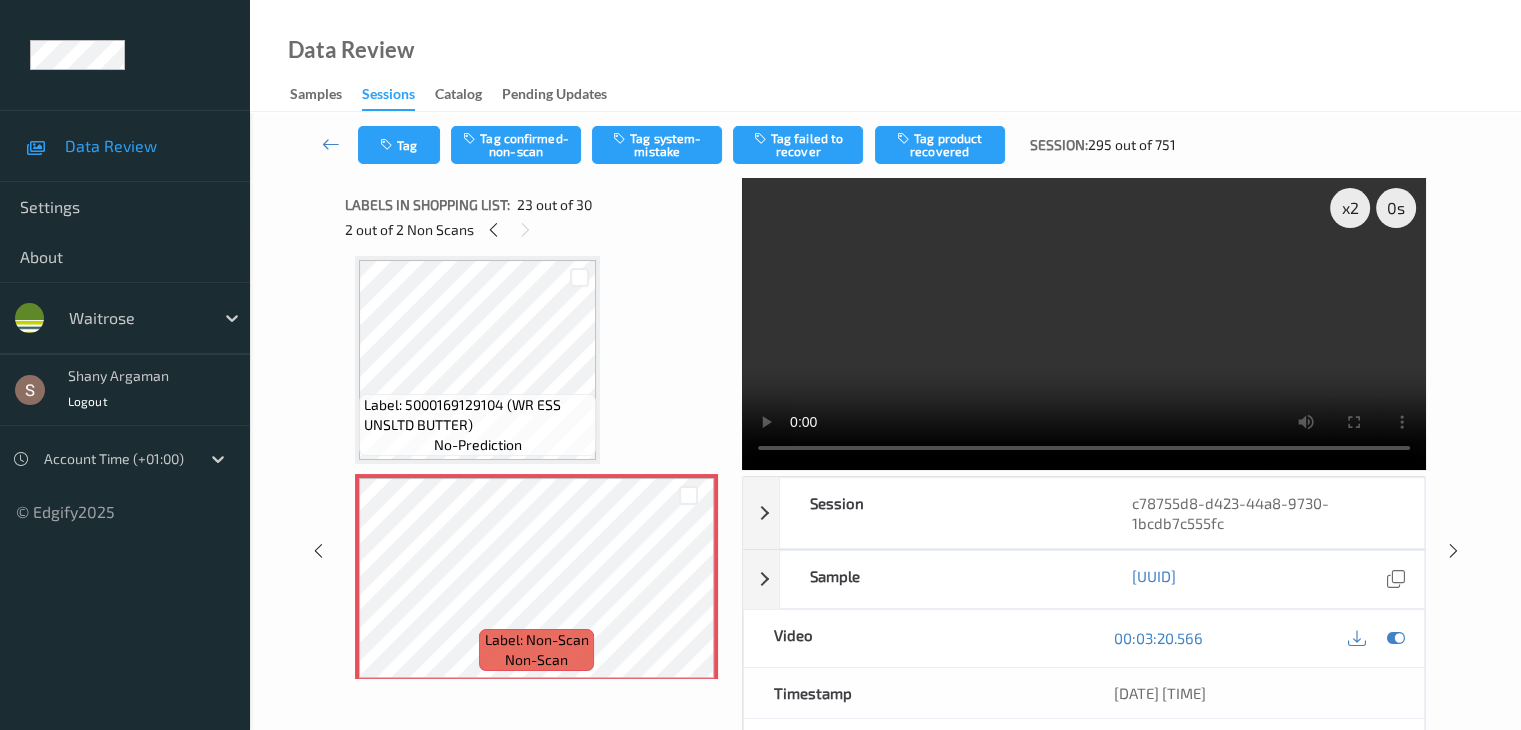 click at bounding box center [1084, 324] 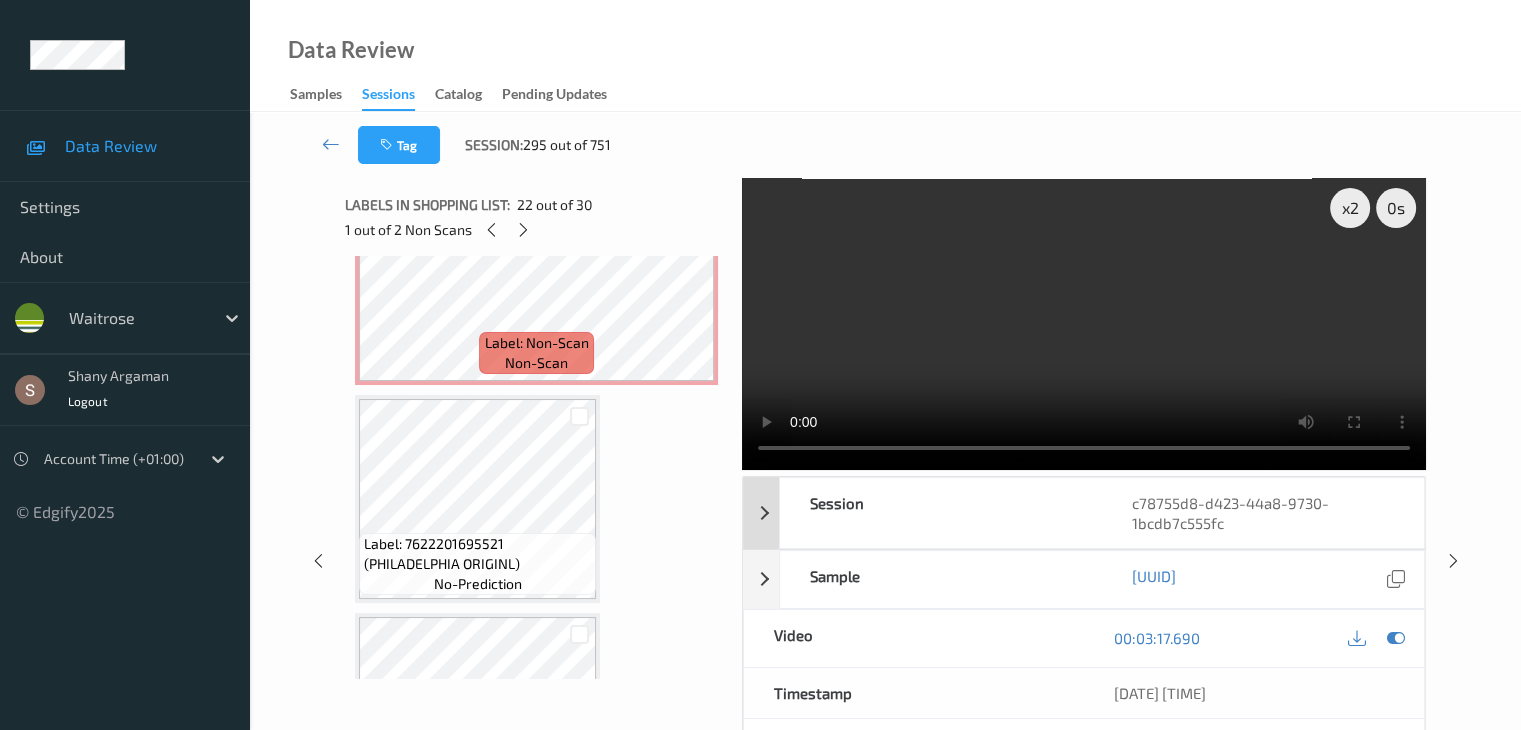 scroll, scrollTop: 4887, scrollLeft: 0, axis: vertical 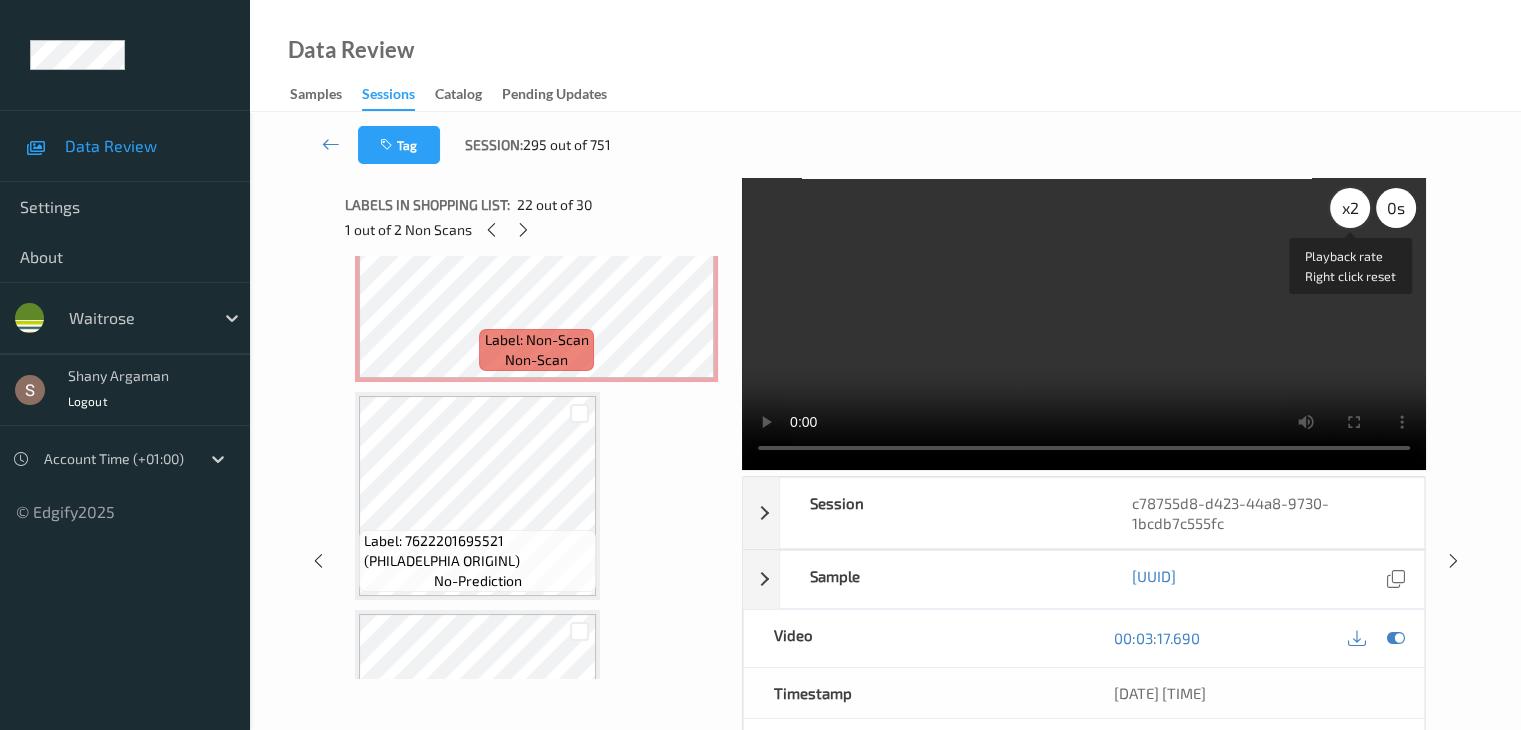 click on "x 2" at bounding box center (1350, 208) 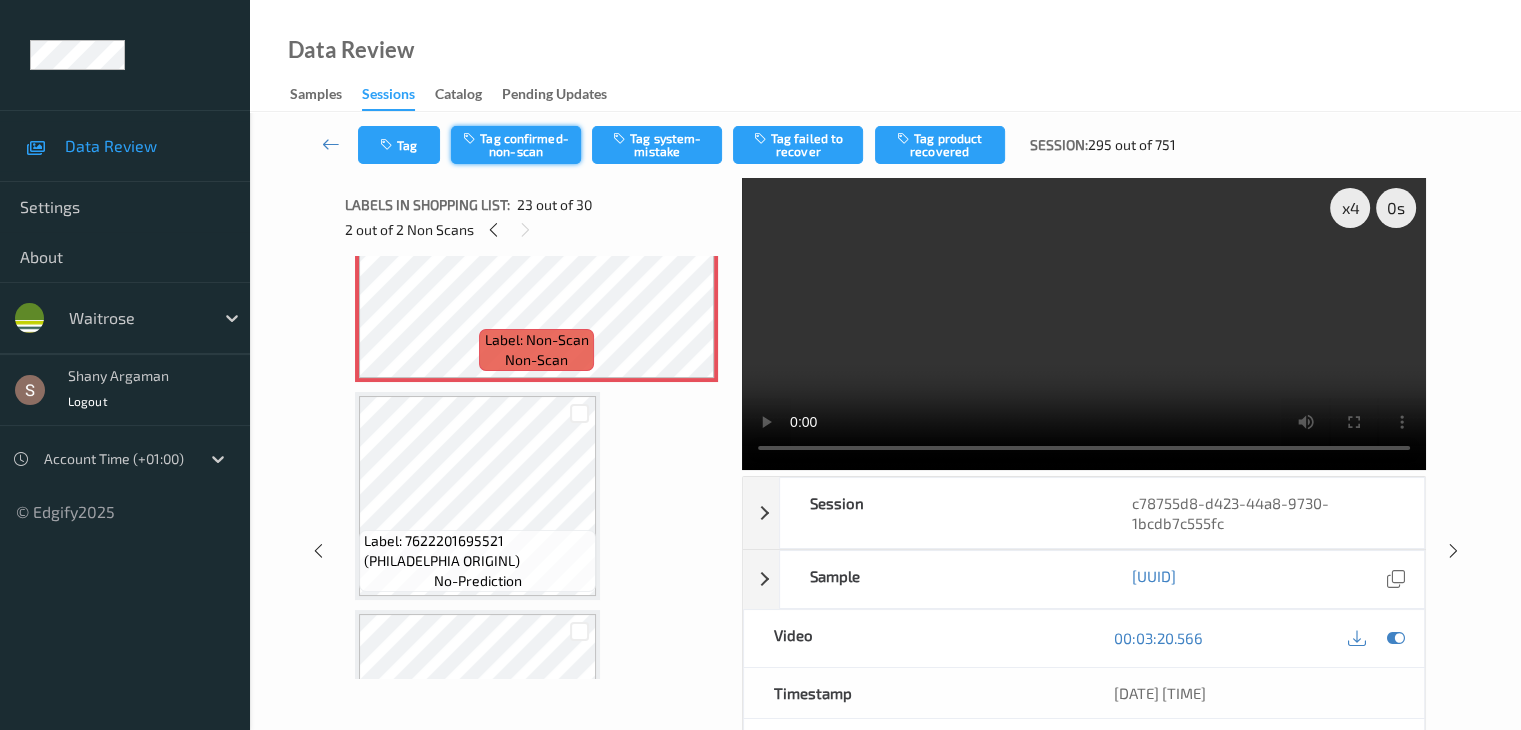 click on "Tag   confirmed-non-scan" at bounding box center [516, 145] 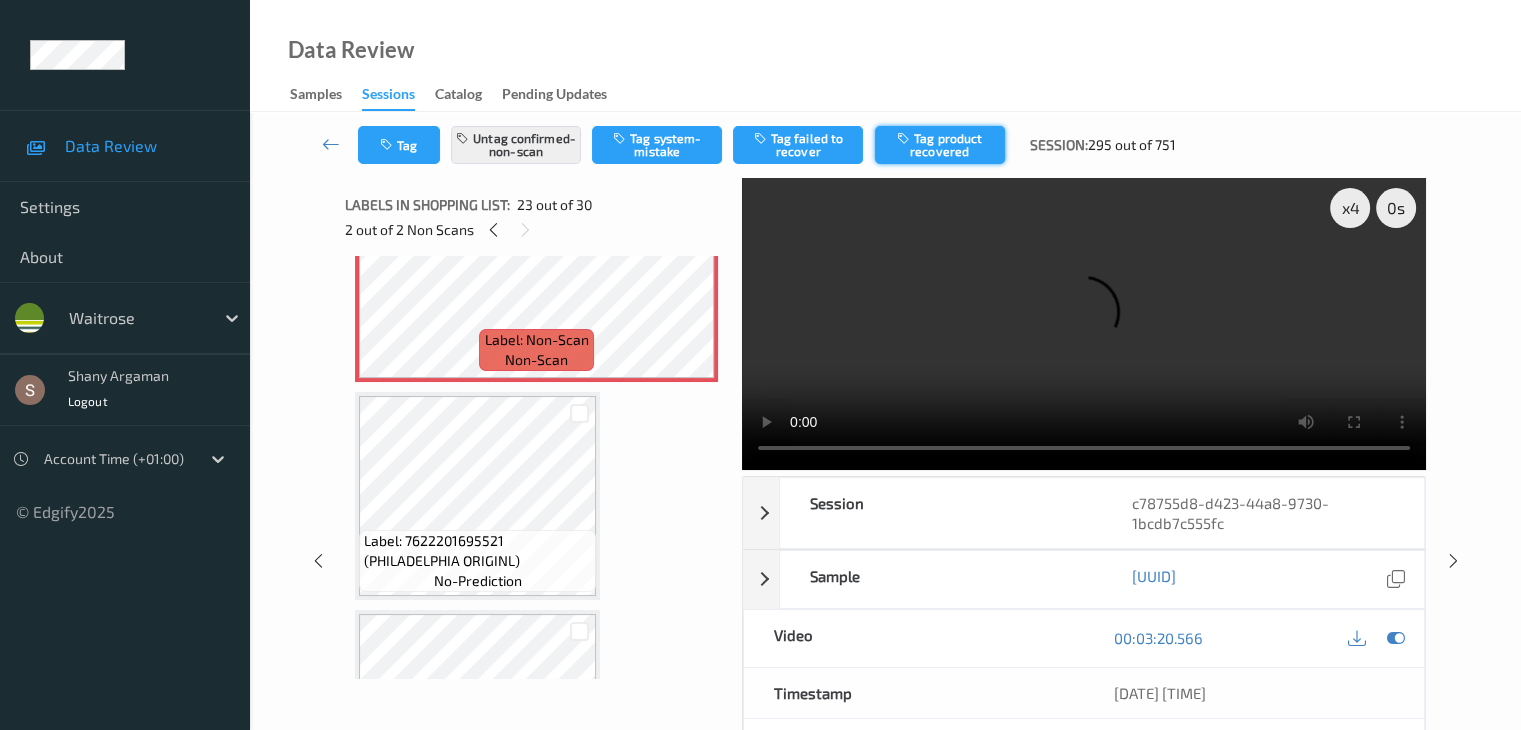 click on "Tag   product recovered" at bounding box center [940, 145] 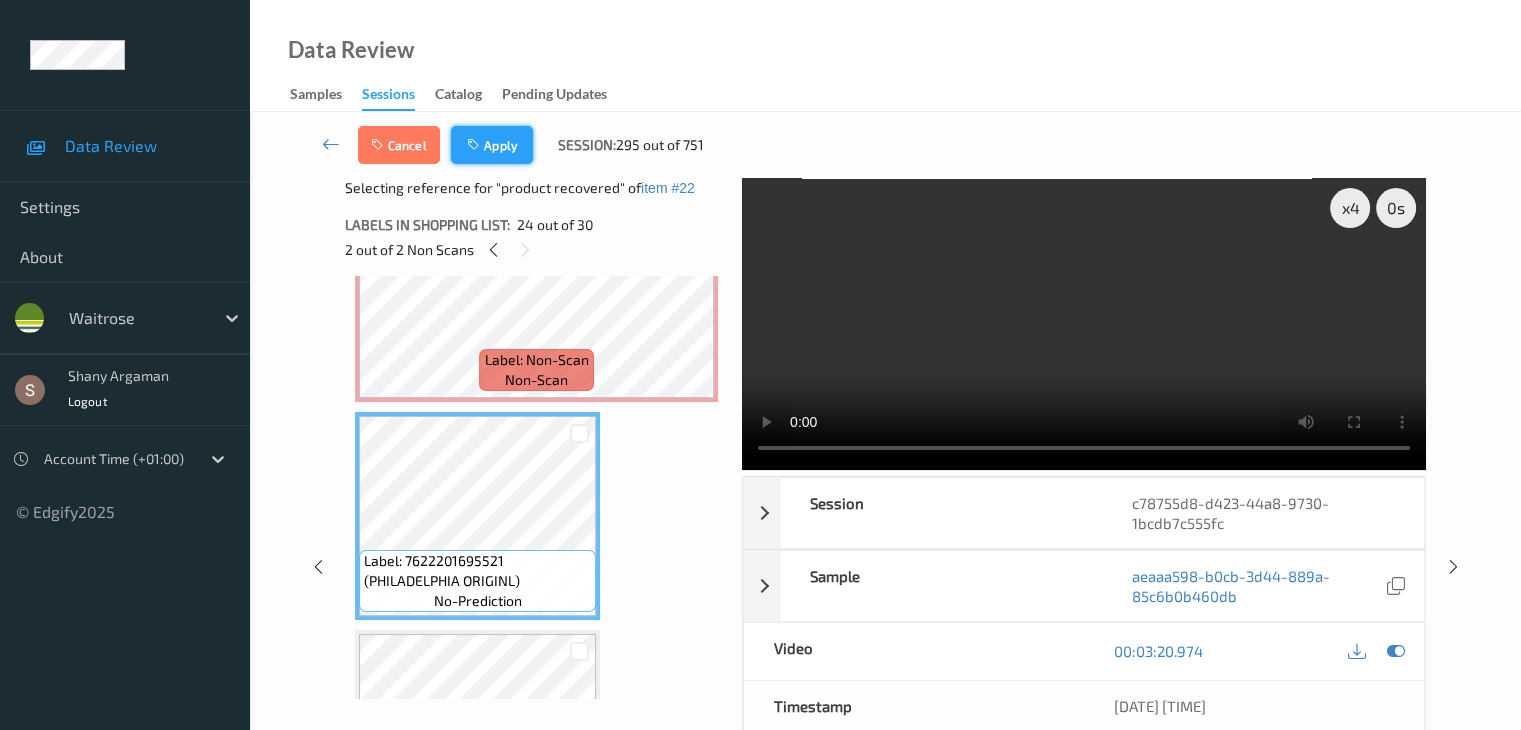 click on "Apply" at bounding box center [492, 145] 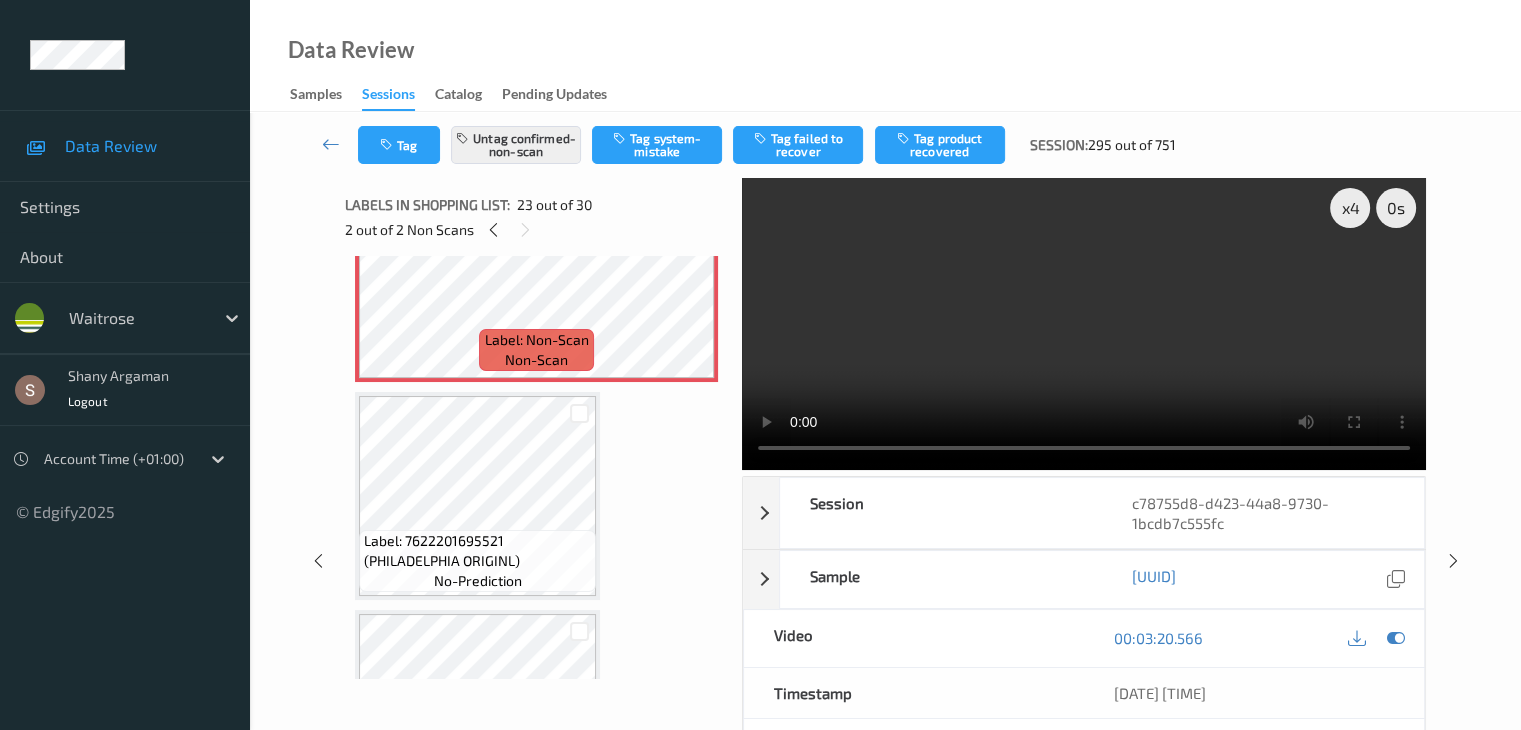 scroll, scrollTop: 4587, scrollLeft: 0, axis: vertical 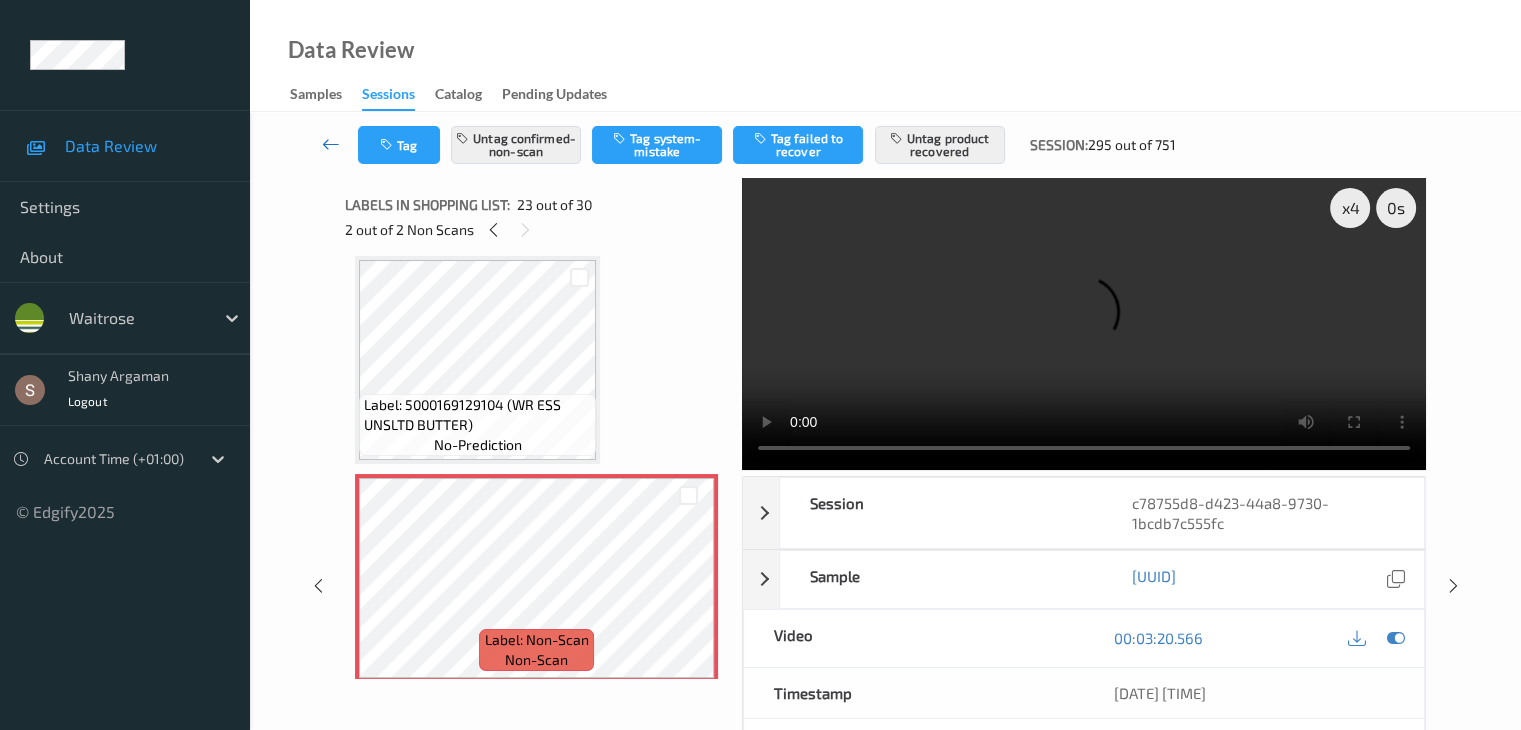 click at bounding box center [331, 144] 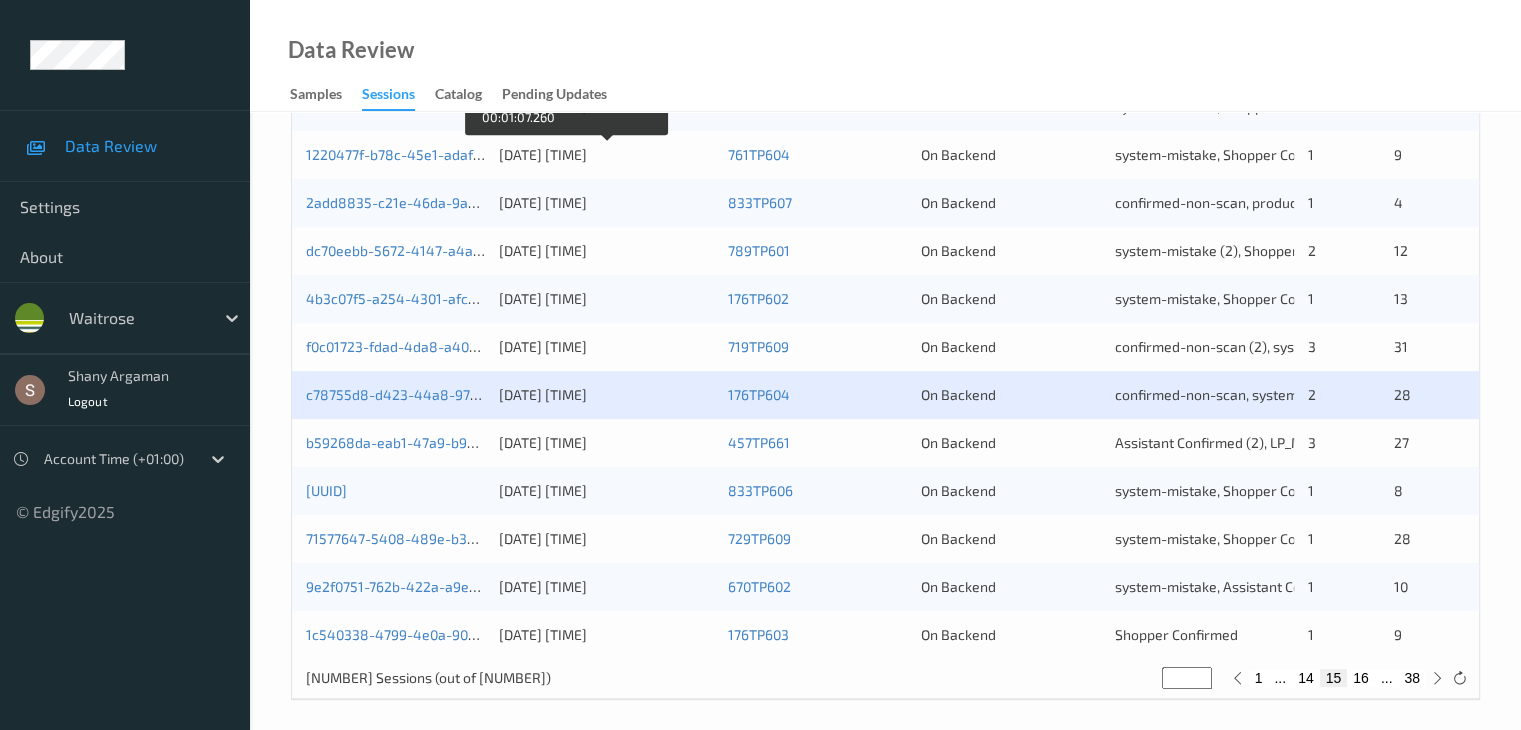 scroll, scrollTop: 932, scrollLeft: 0, axis: vertical 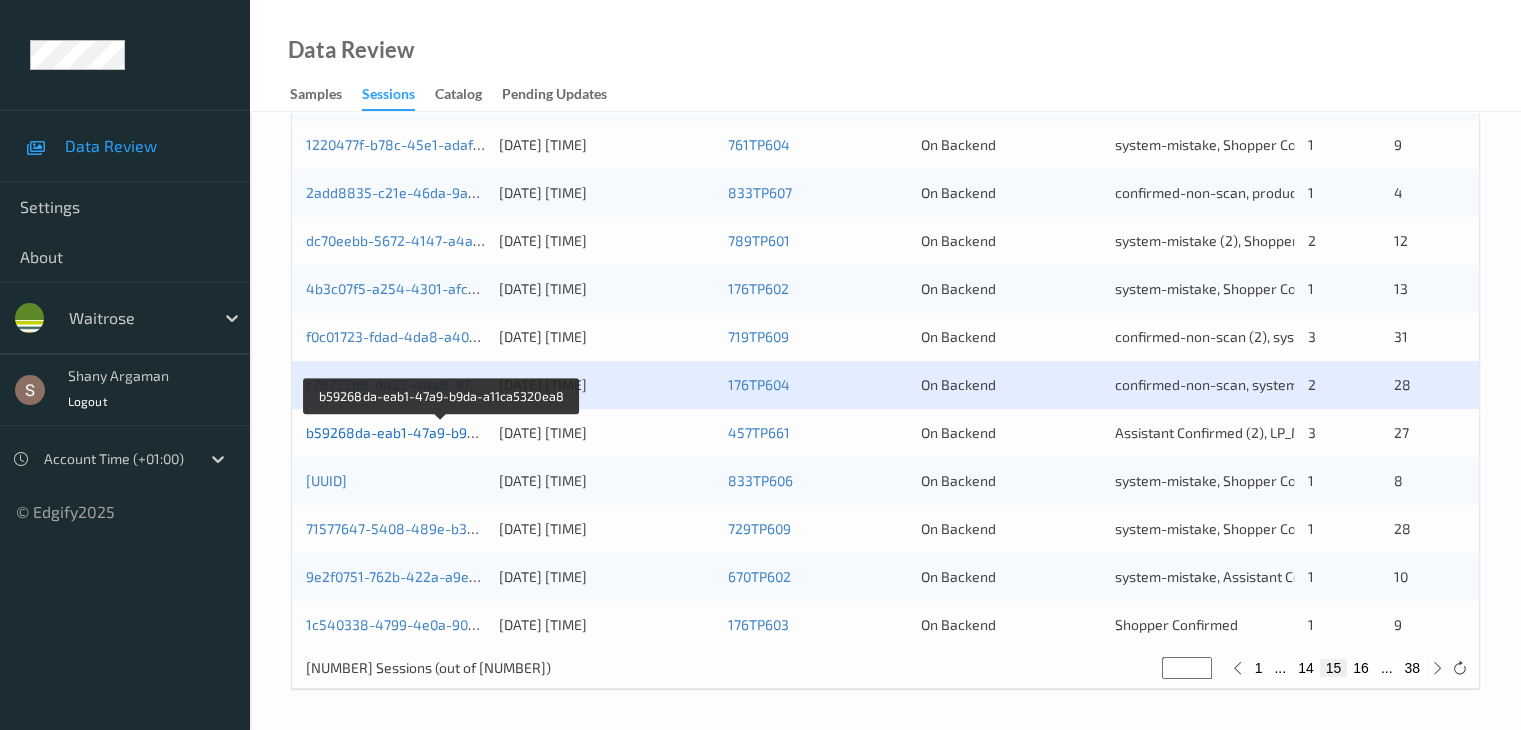 click on "b59268da-eab1-47a9-b9da-a11ca5320ea8" at bounding box center (443, 432) 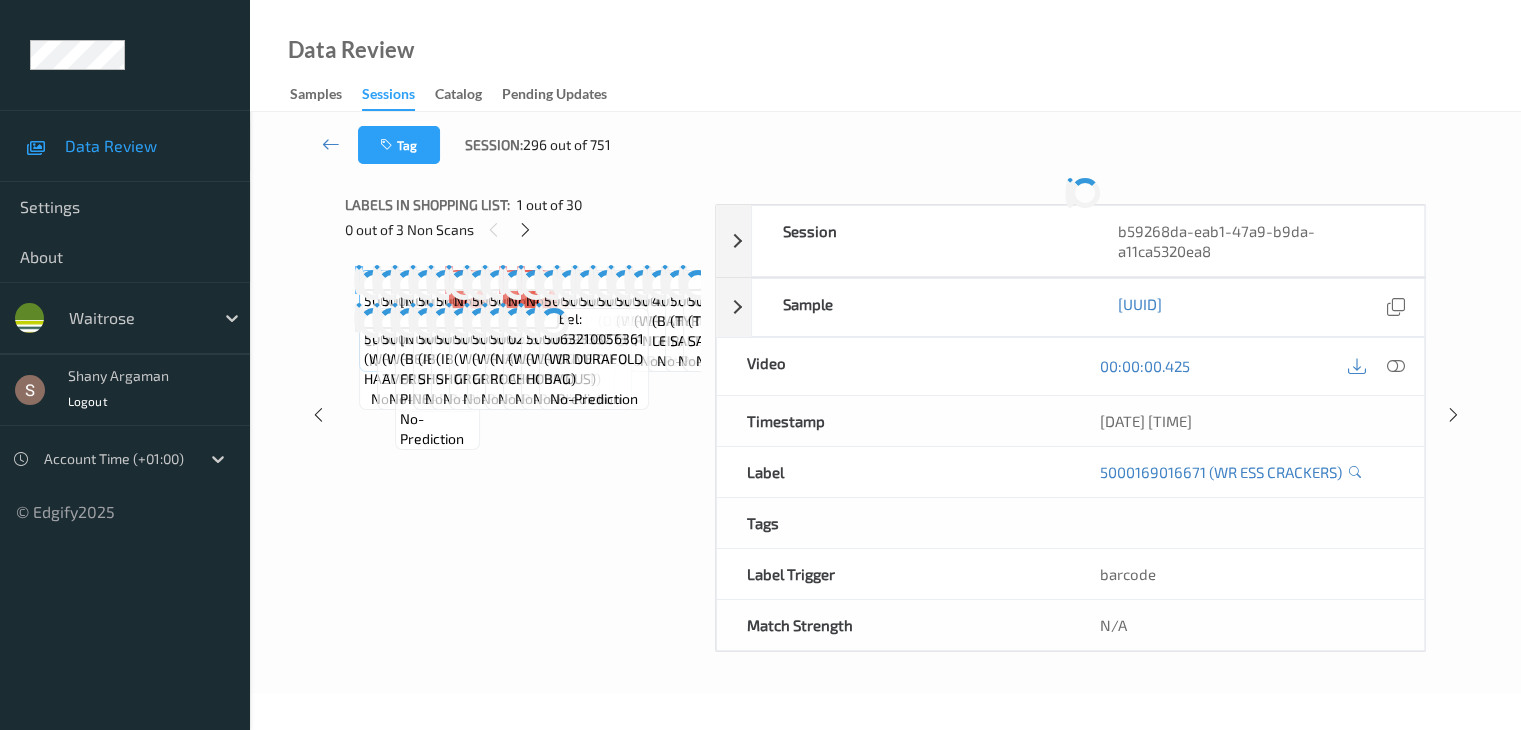 scroll, scrollTop: 0, scrollLeft: 0, axis: both 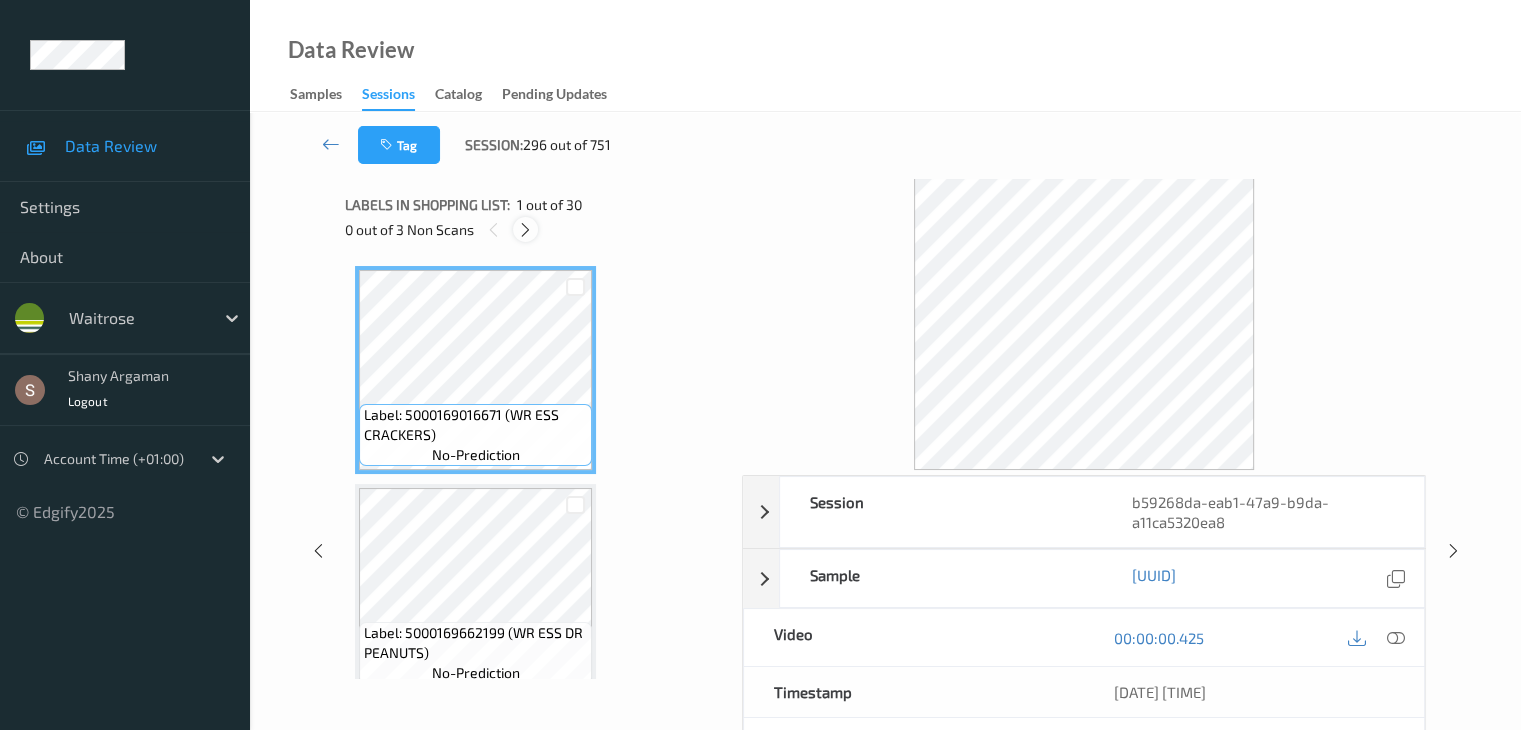 click at bounding box center (525, 230) 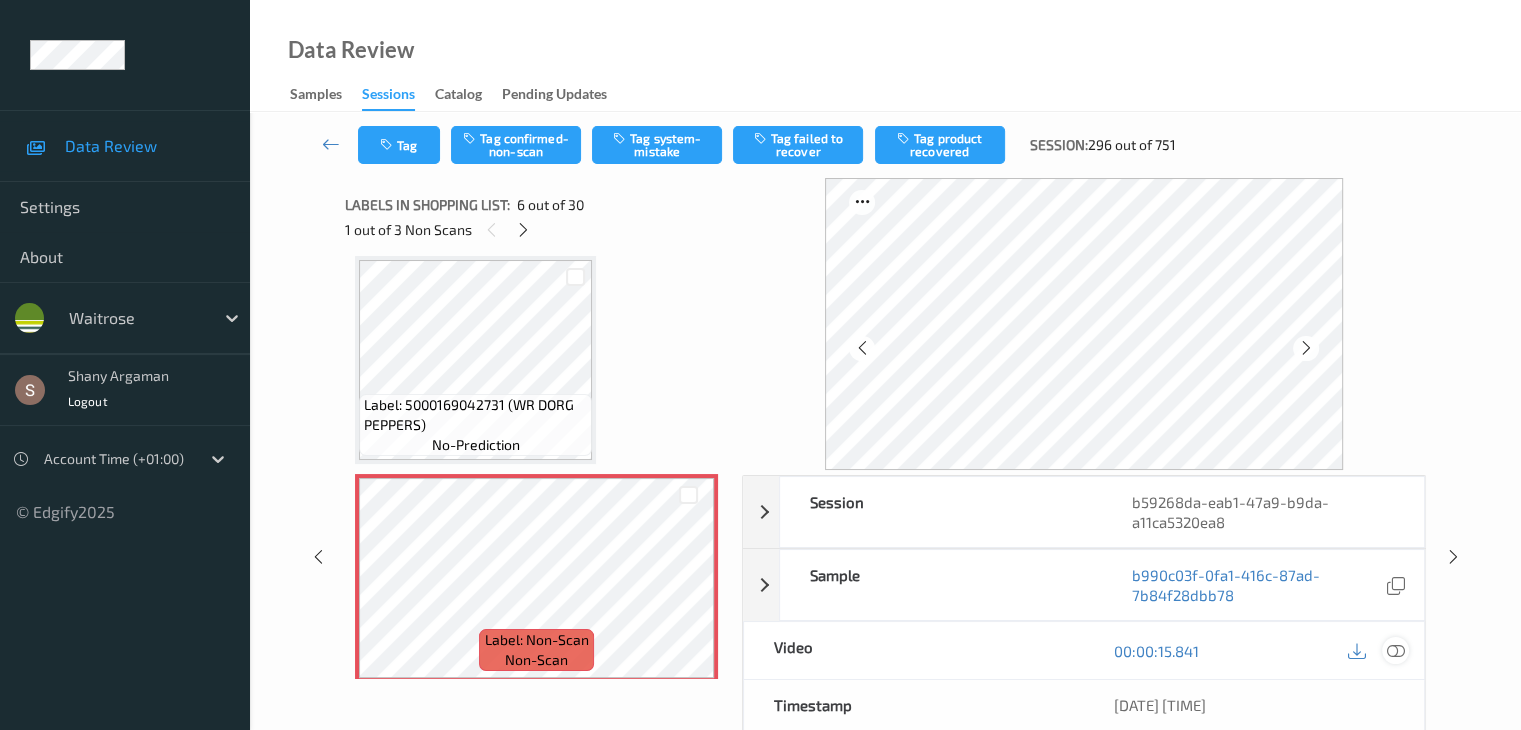 click at bounding box center [1395, 651] 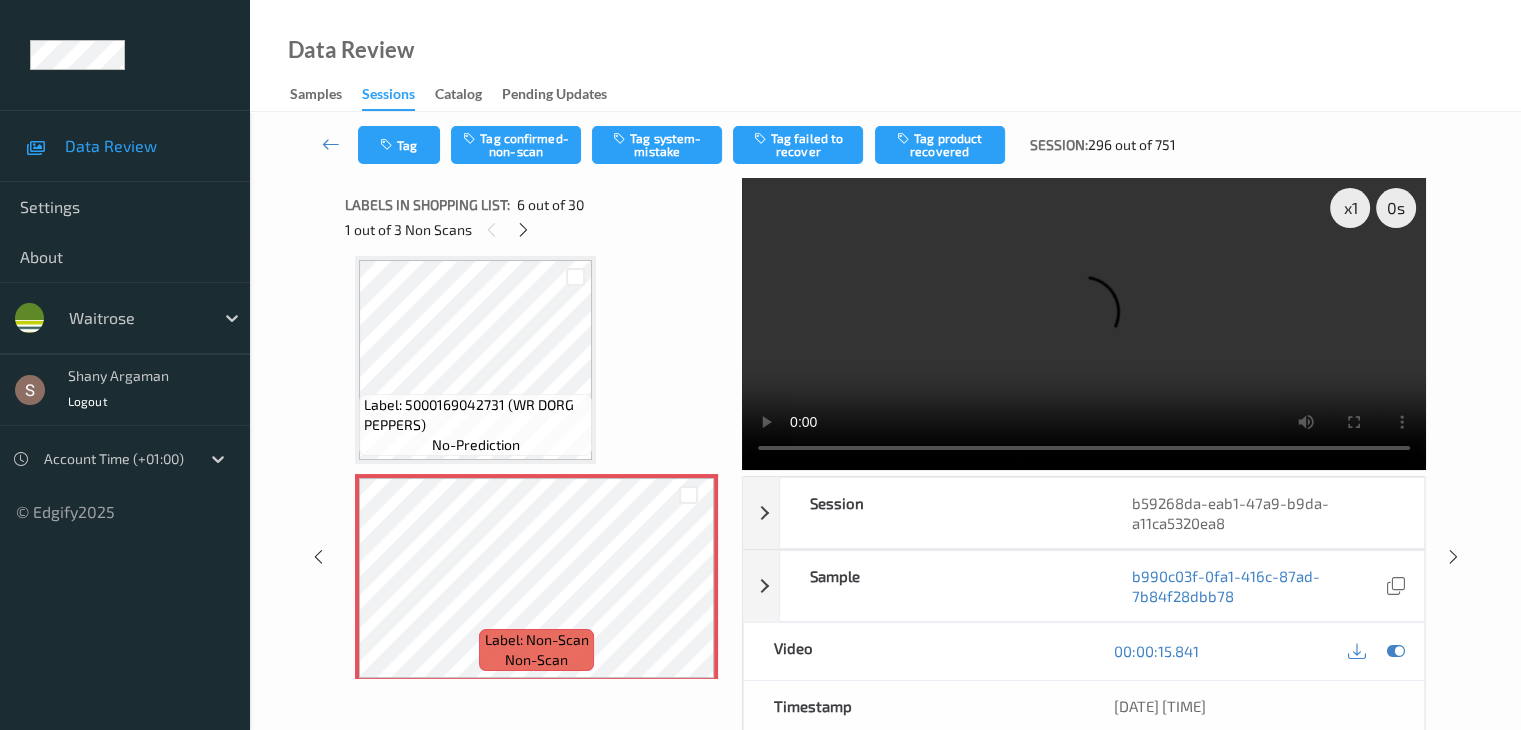 click at bounding box center (1084, 324) 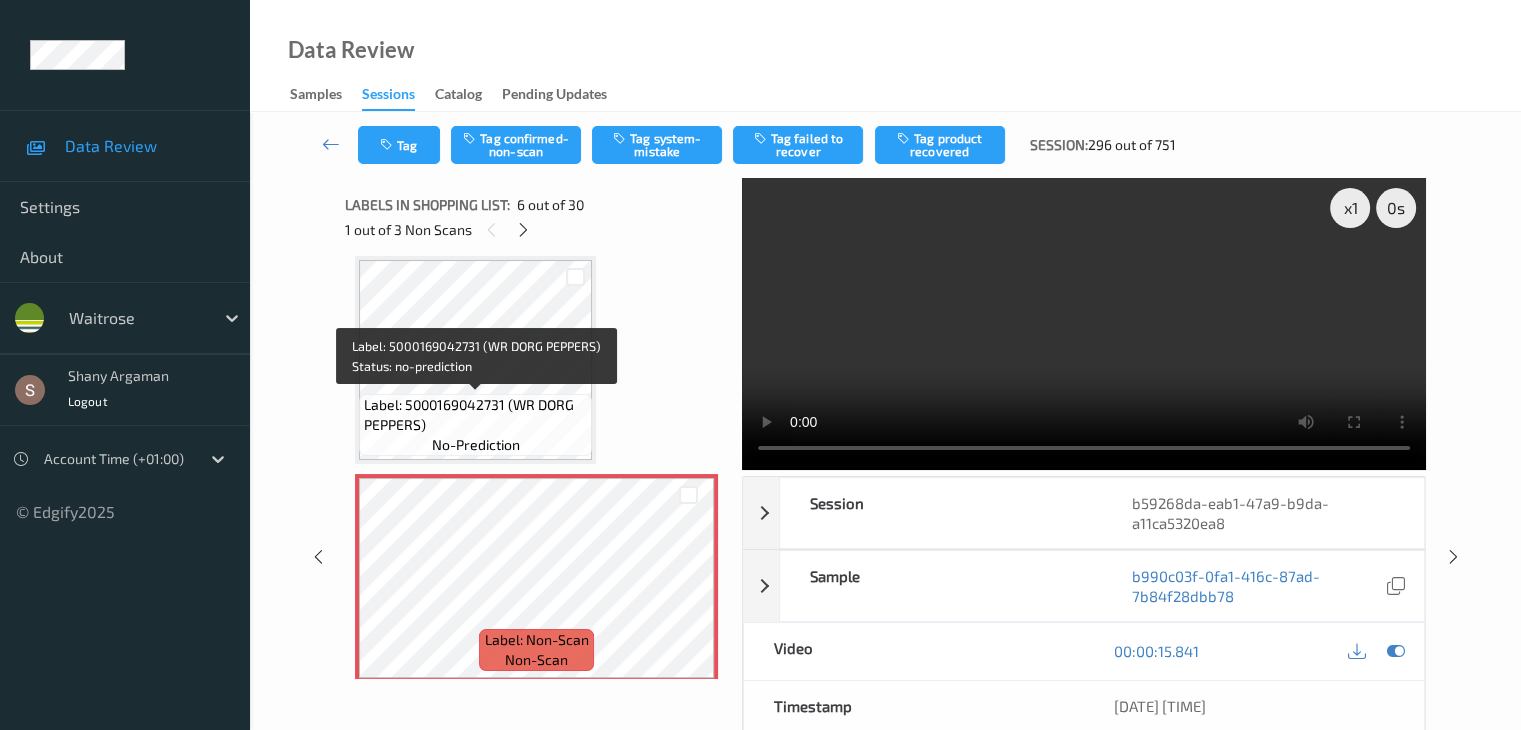 click on "Label: 5000169042731 (WR DORG PEPPERS)" at bounding box center (475, 415) 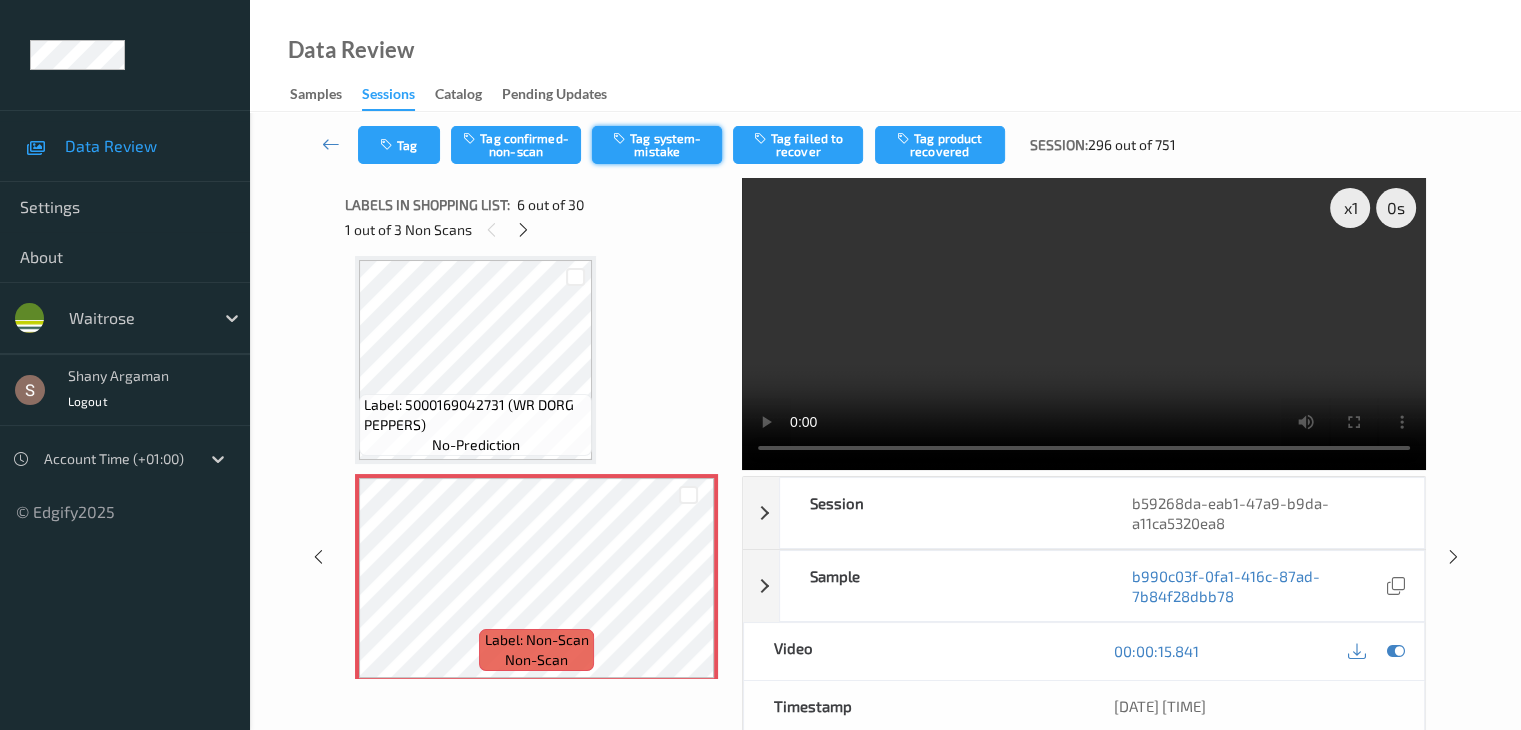 click at bounding box center [621, 138] 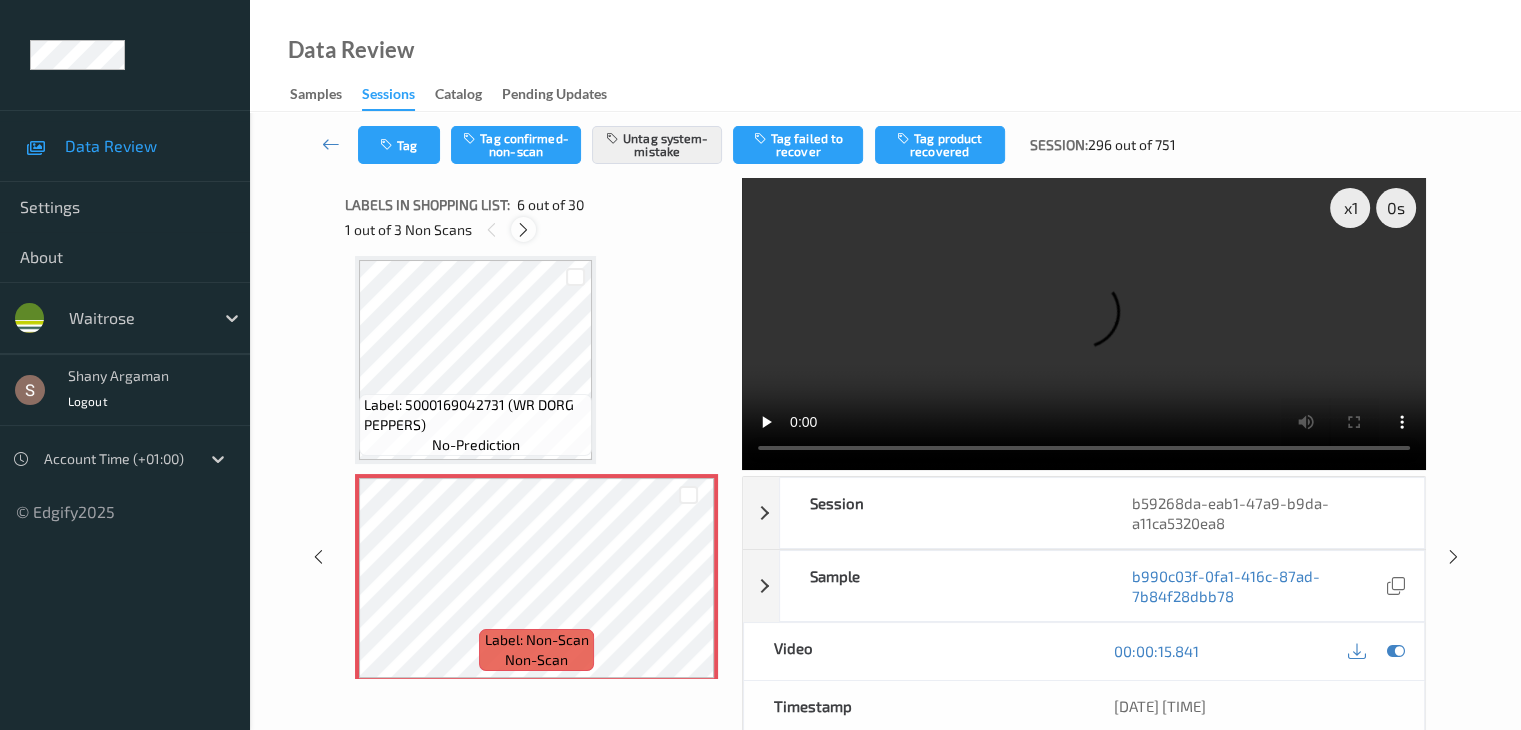 click at bounding box center (523, 230) 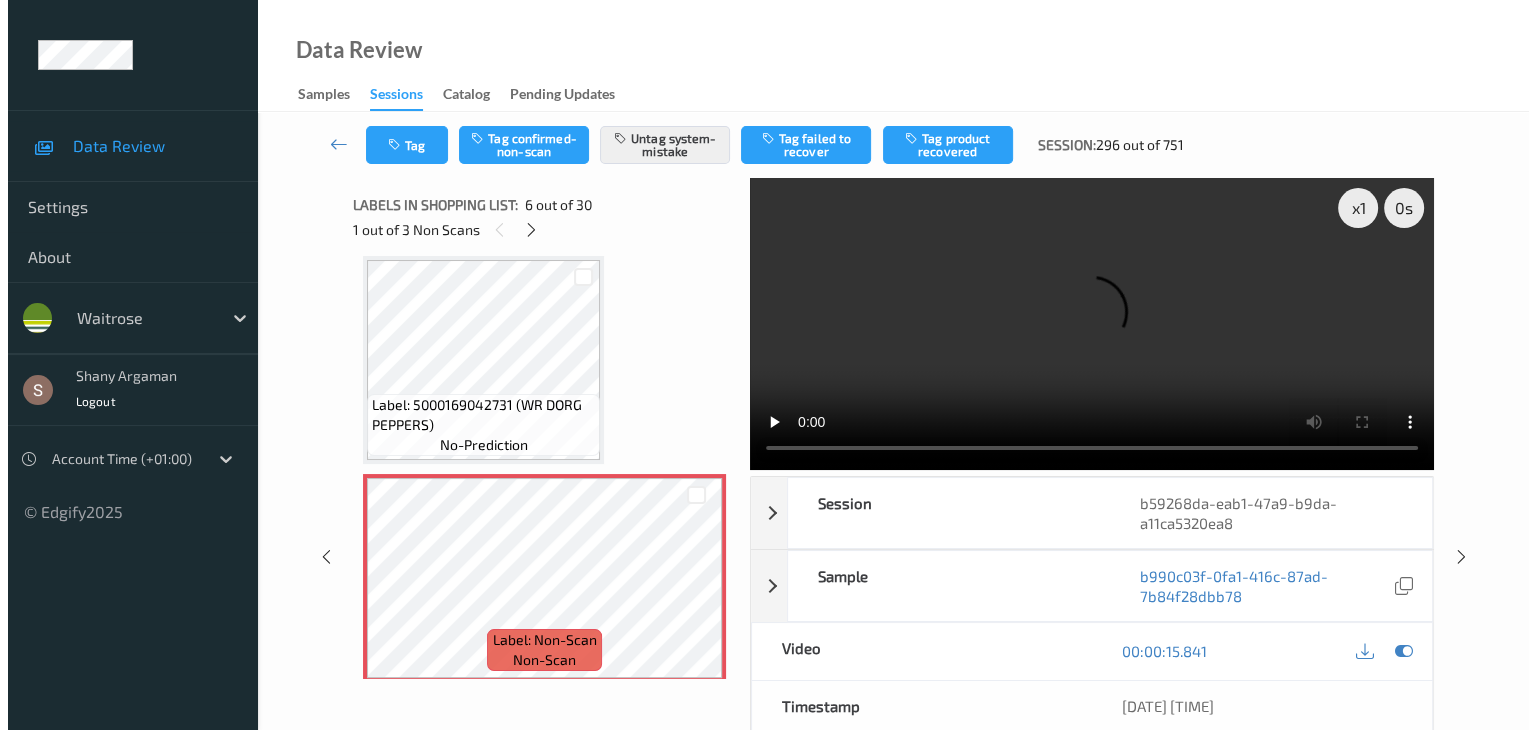 scroll, scrollTop: 1536, scrollLeft: 0, axis: vertical 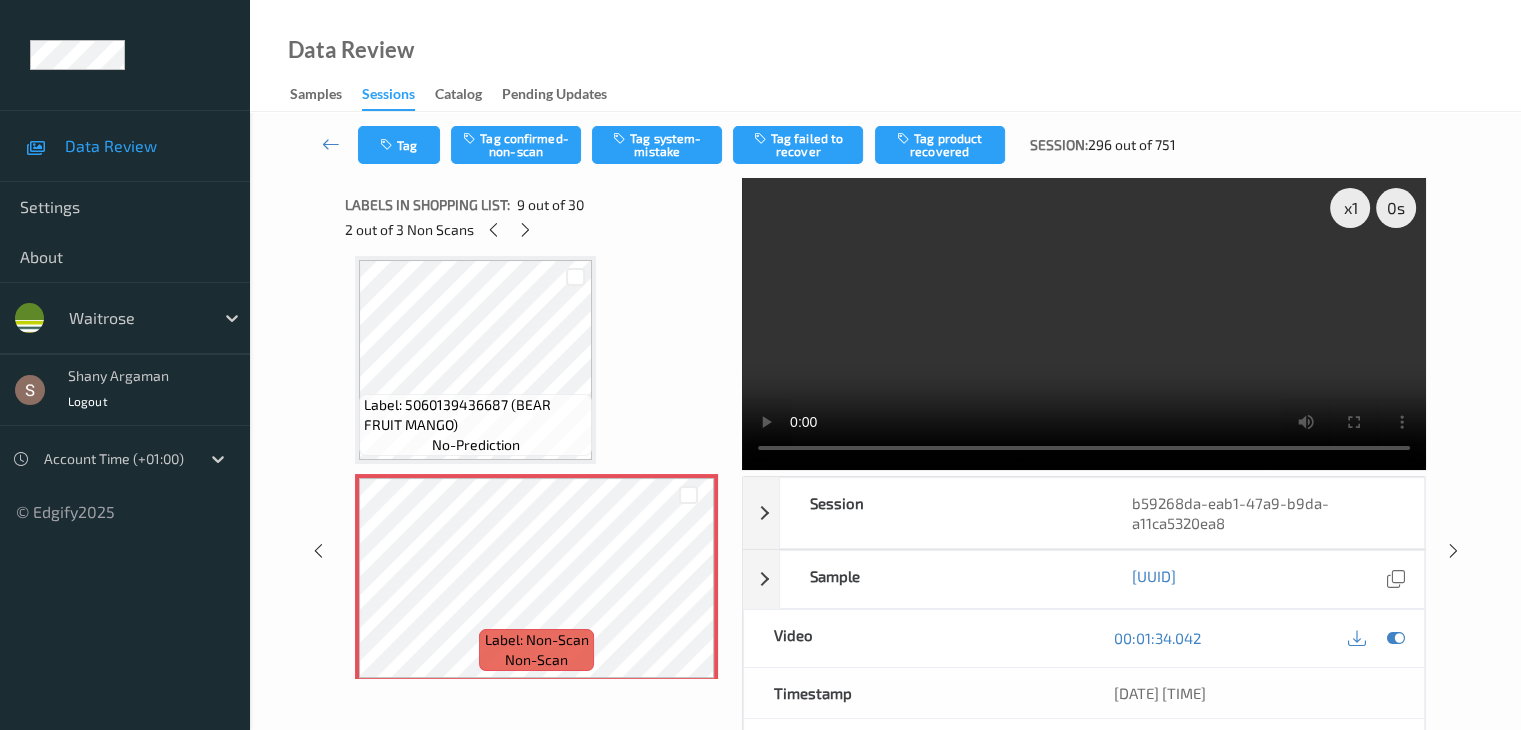 click at bounding box center (1084, 324) 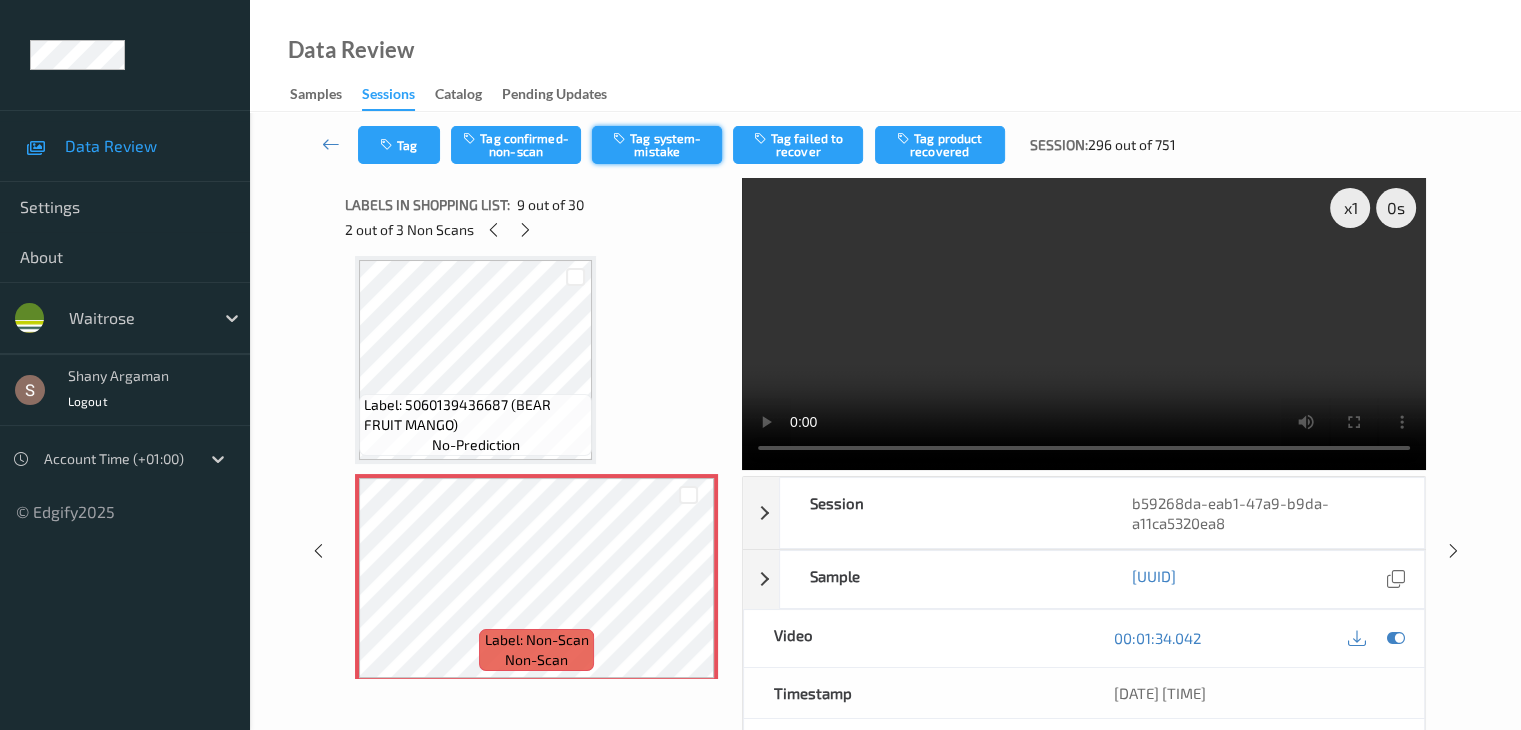 click on "Tag   system-mistake" at bounding box center [657, 145] 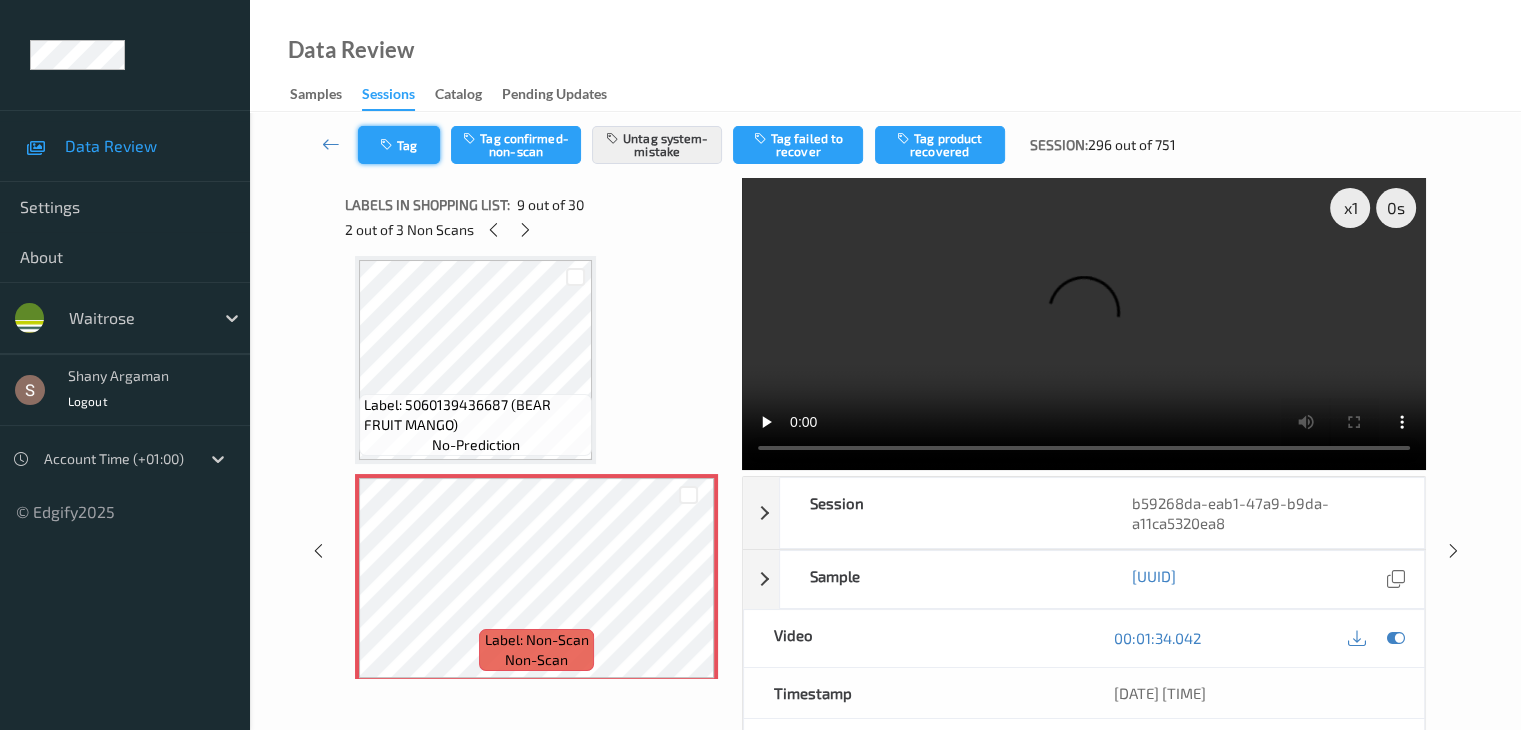click on "Tag" at bounding box center (399, 145) 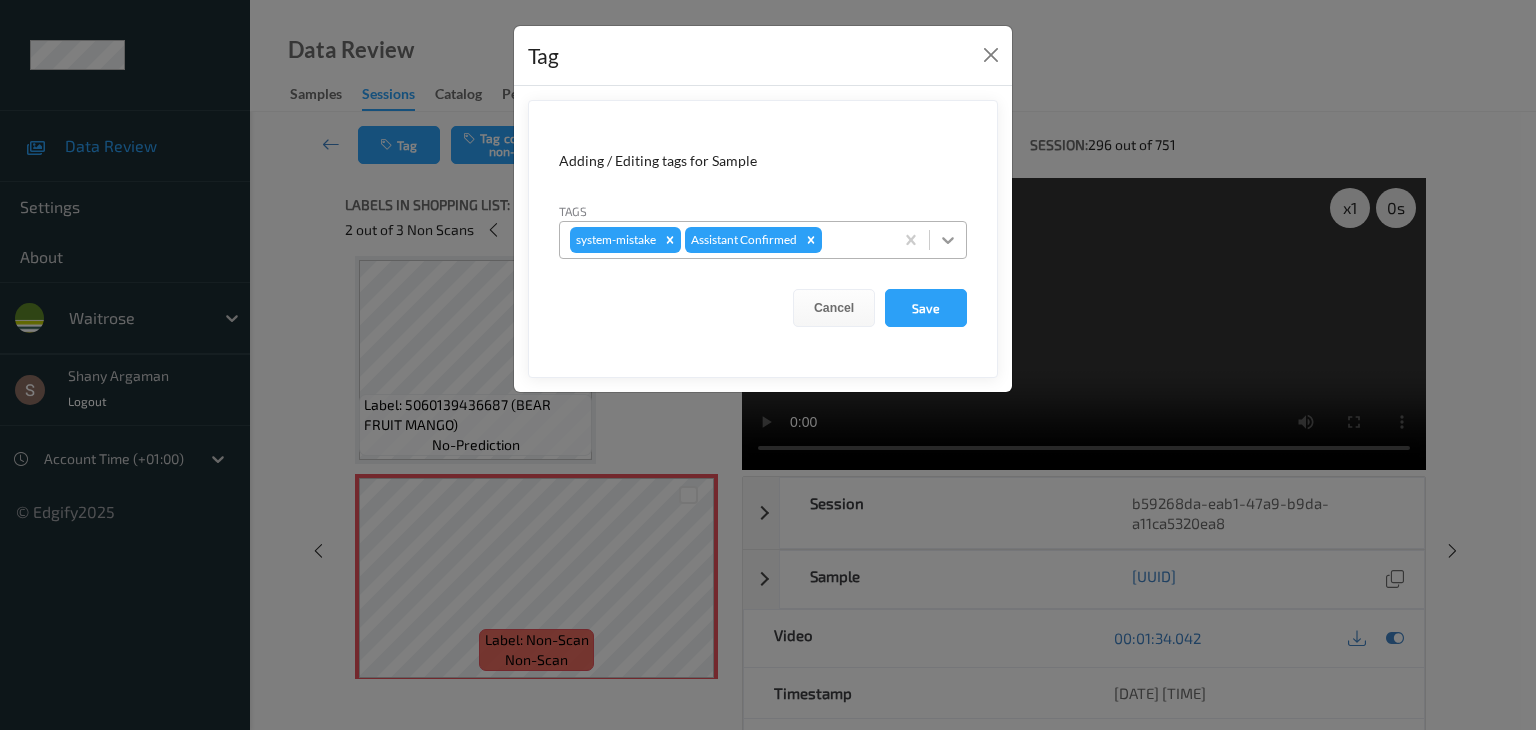 click 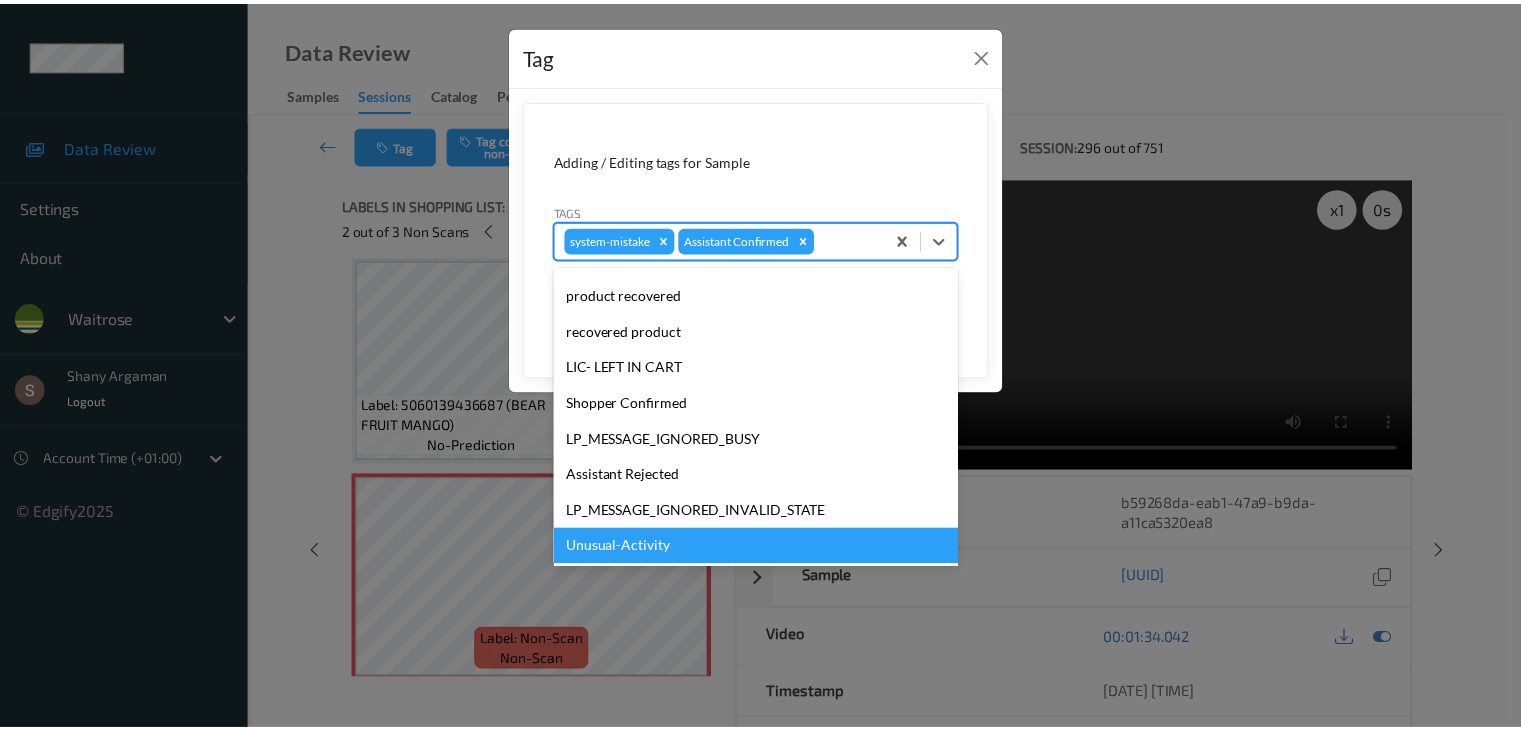 scroll, scrollTop: 356, scrollLeft: 0, axis: vertical 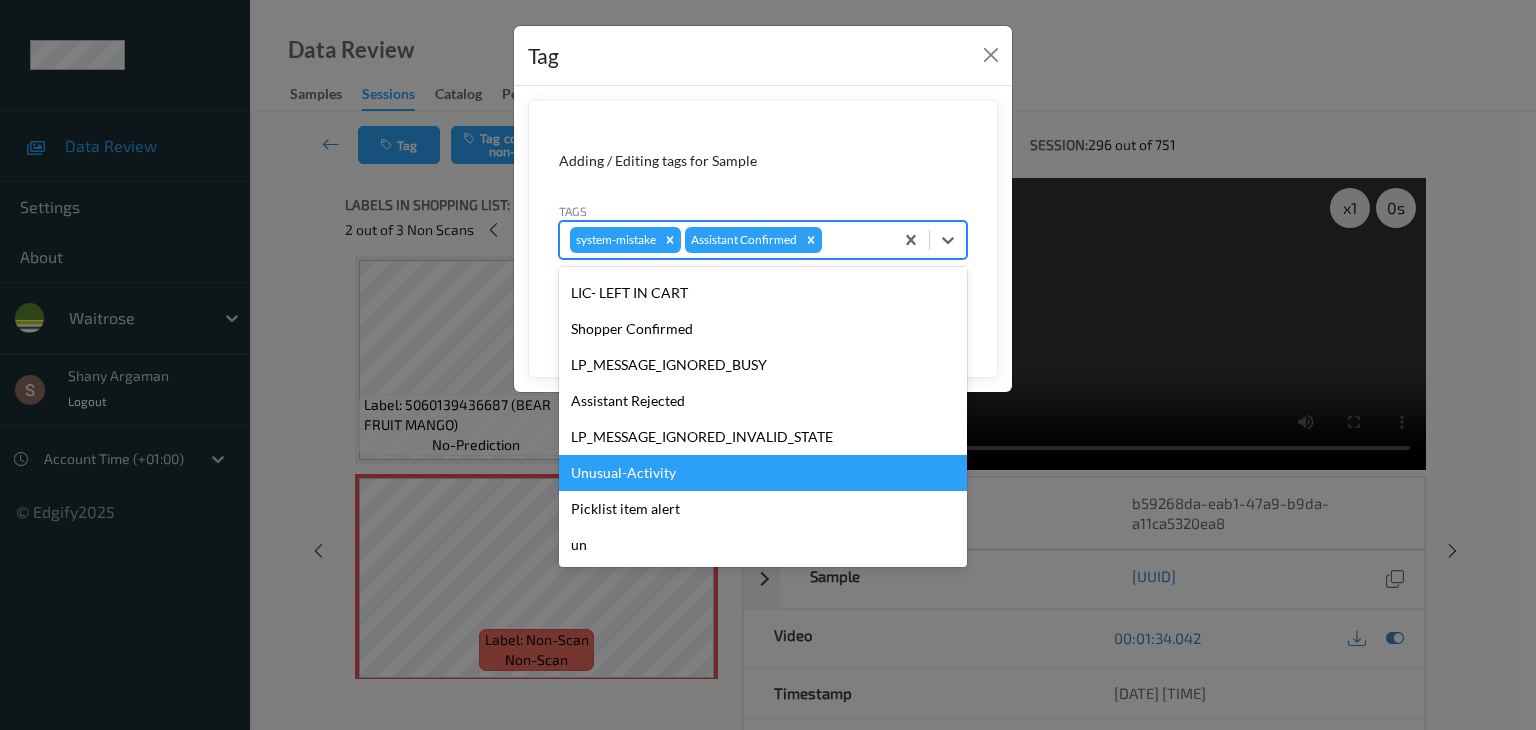 click on "Unusual-Activity" at bounding box center (763, 473) 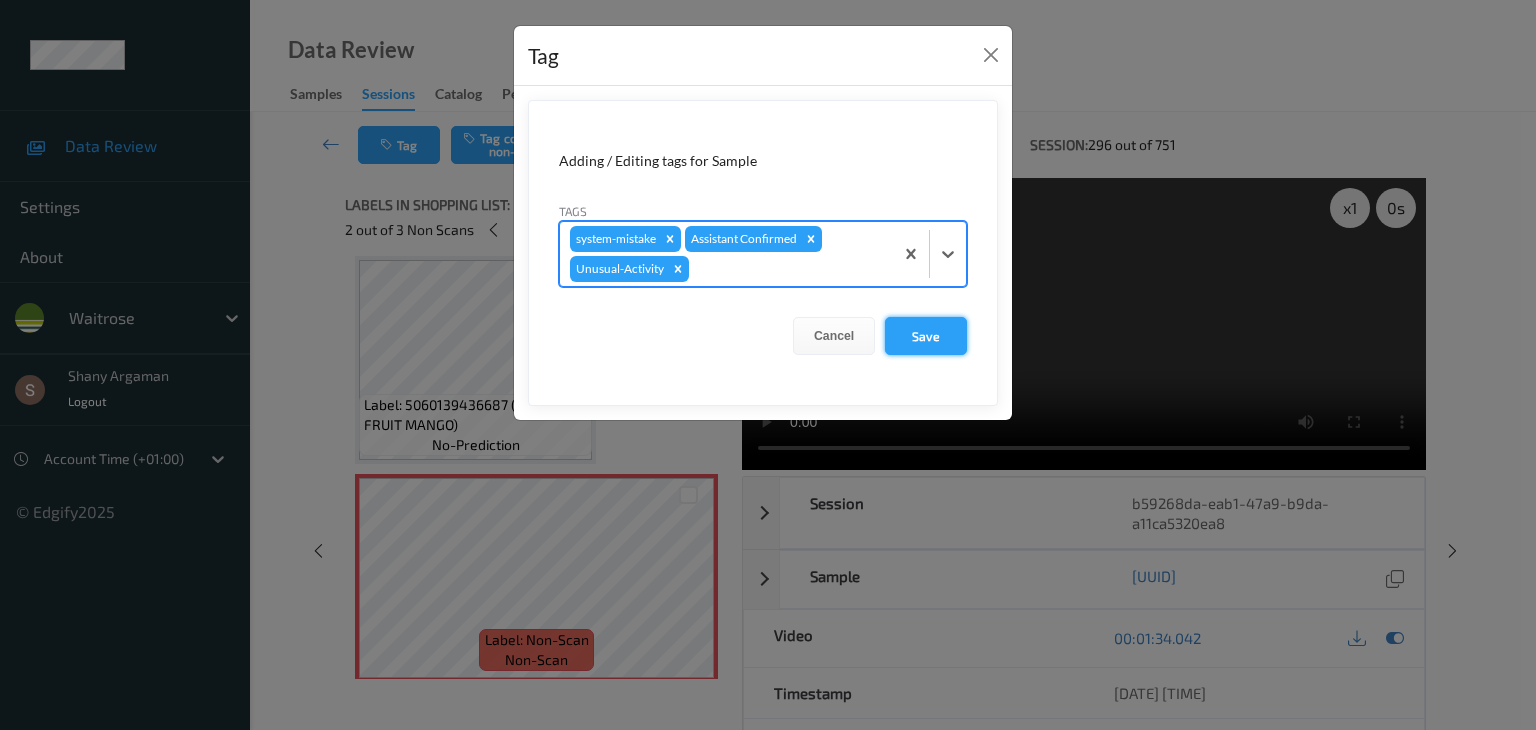 click on "Save" at bounding box center [926, 336] 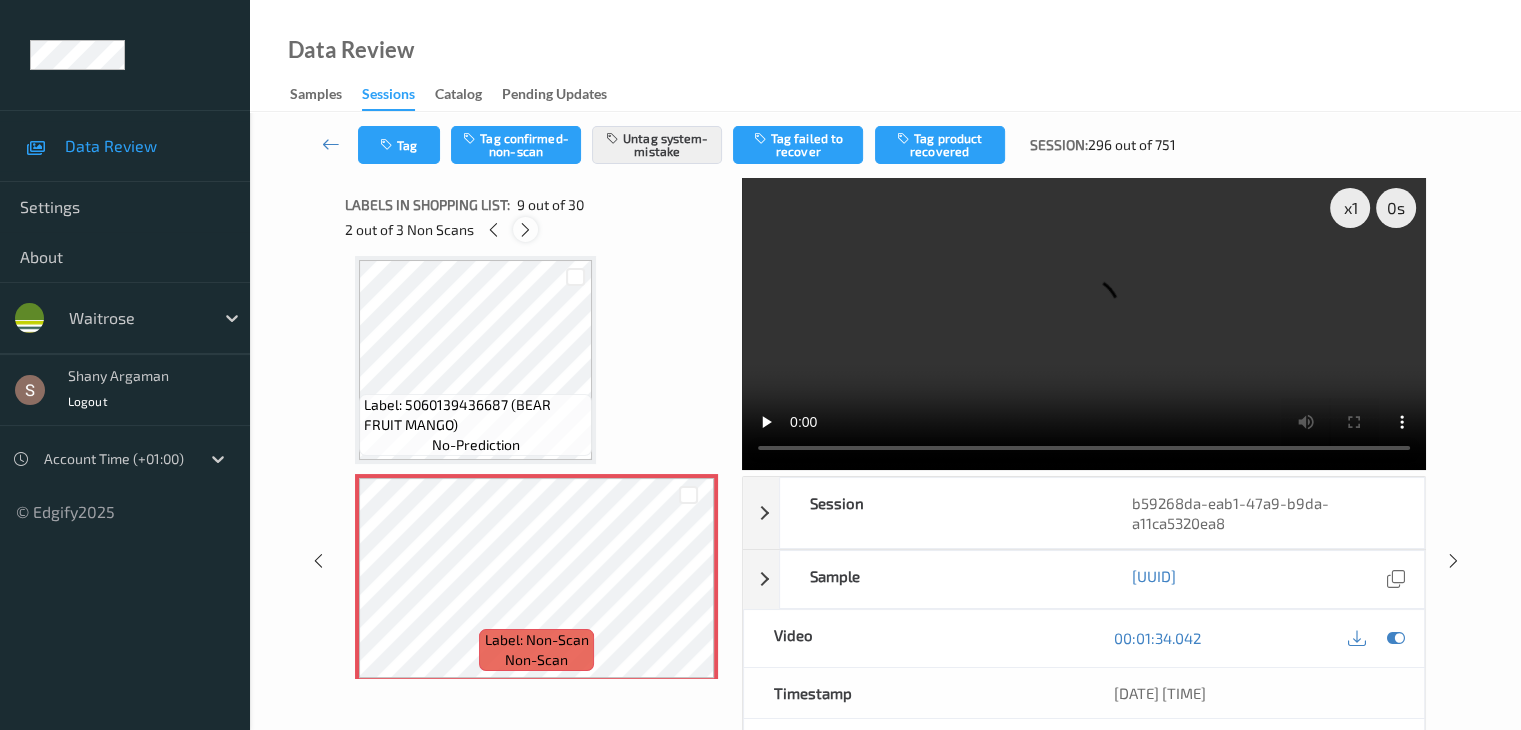 click at bounding box center [525, 229] 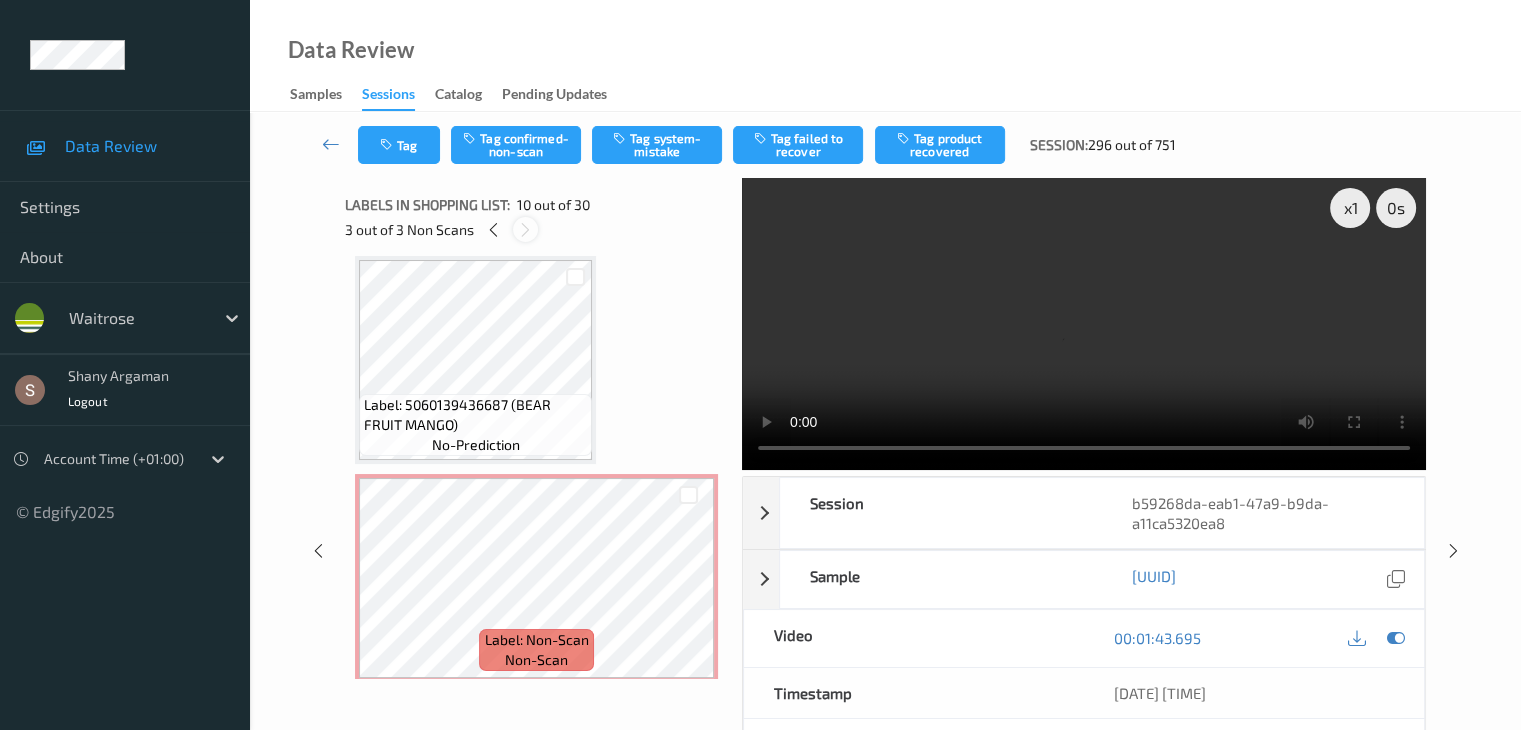 scroll, scrollTop: 1754, scrollLeft: 0, axis: vertical 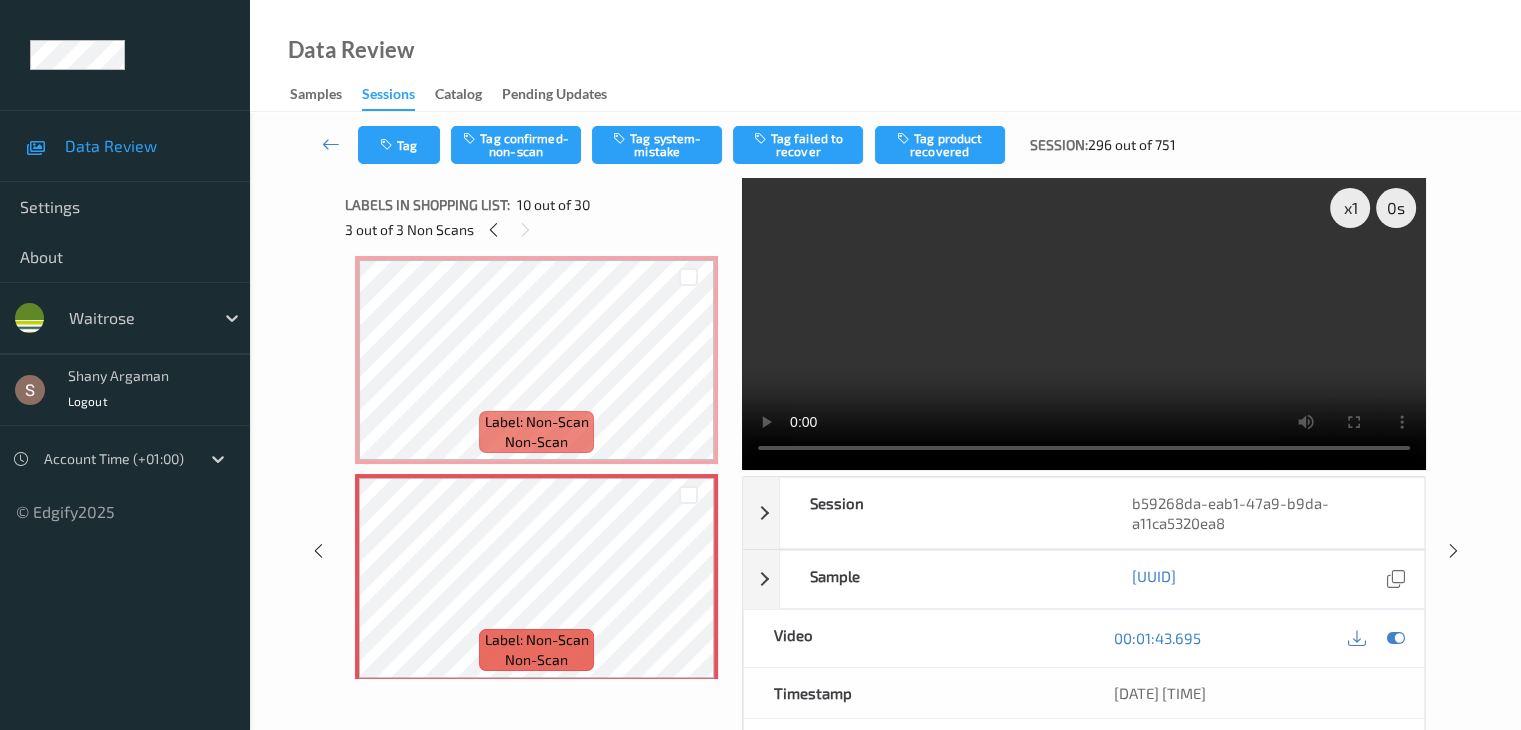 click at bounding box center (1084, 324) 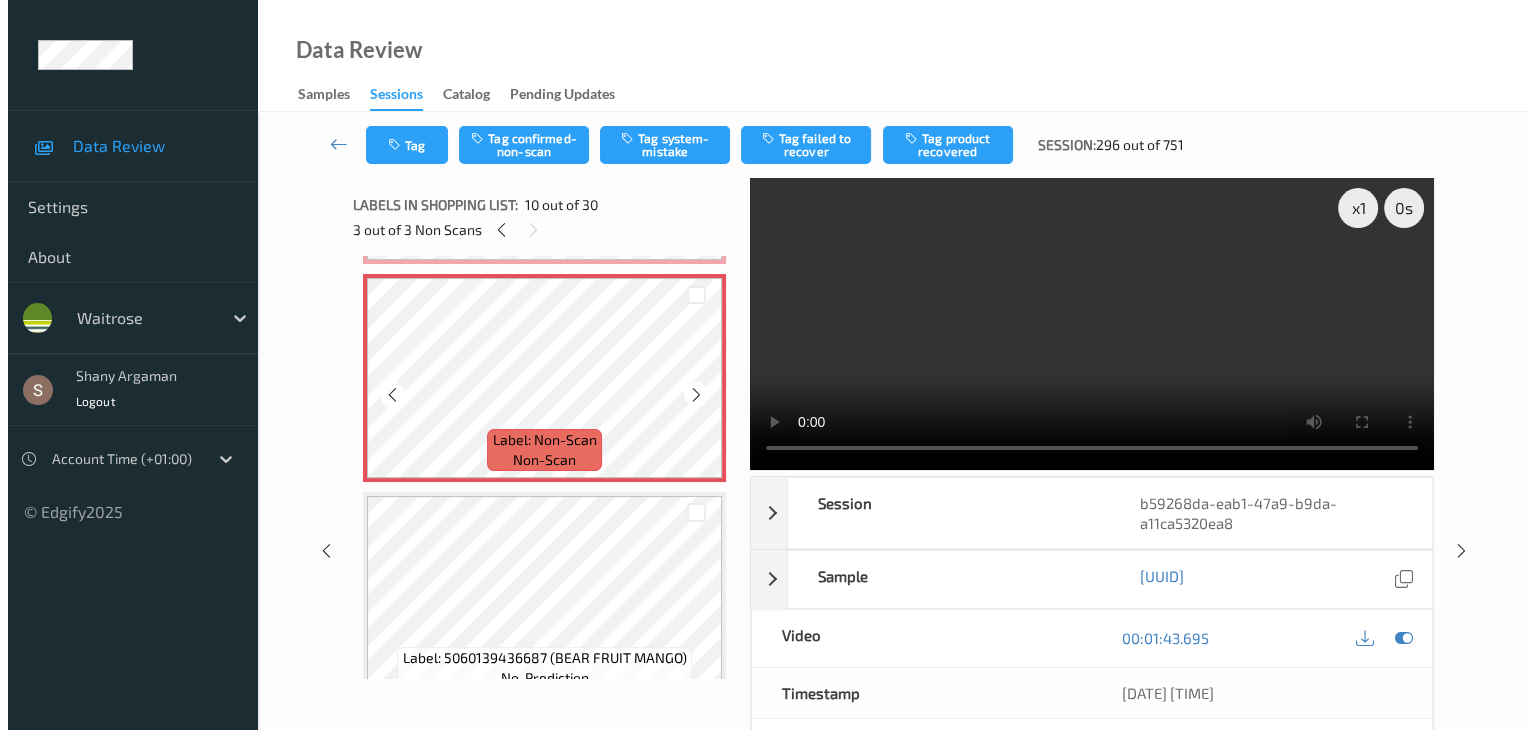 scroll, scrollTop: 2054, scrollLeft: 0, axis: vertical 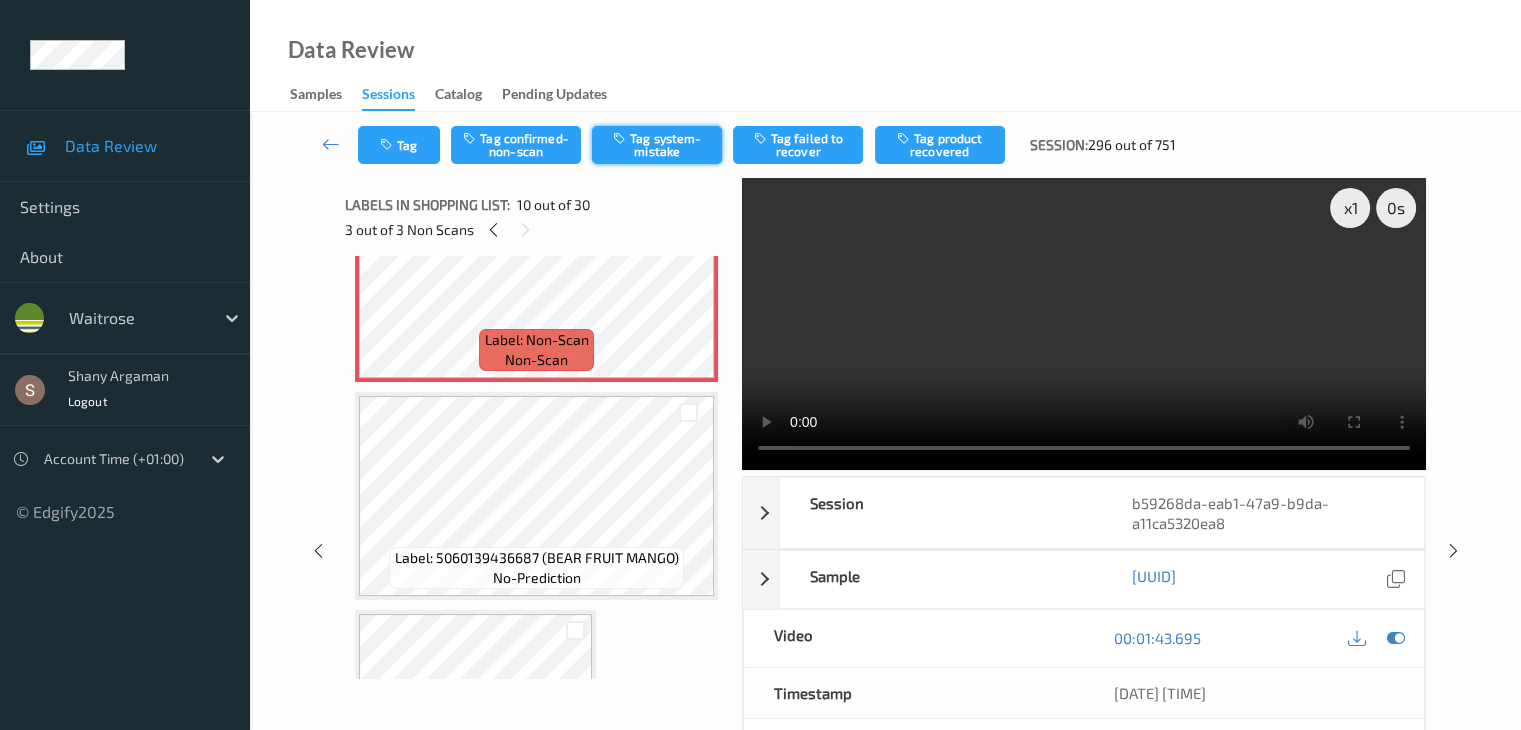 click on "Tag   system-mistake" at bounding box center (657, 145) 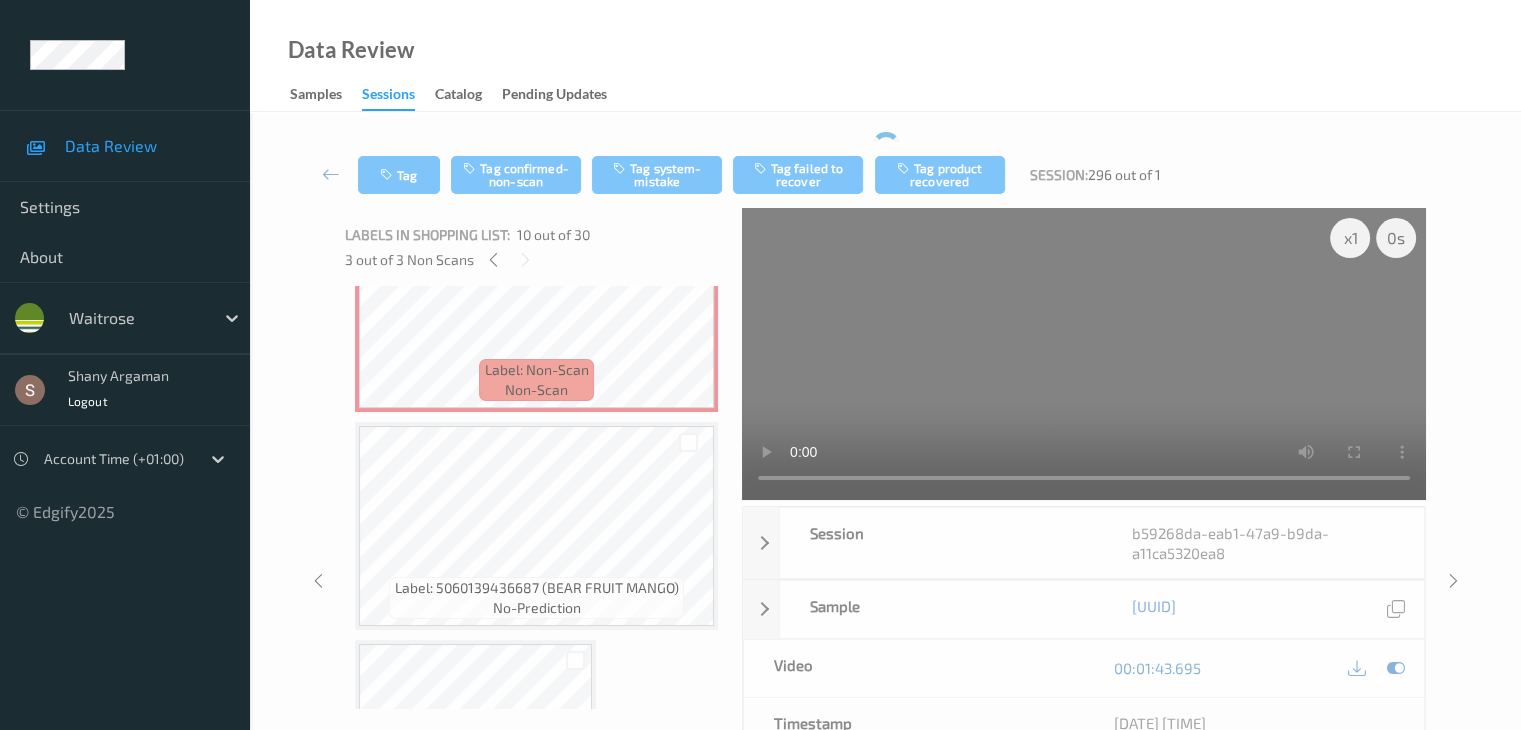 click on "Tag Tag confirmed-non-scan Tag system-mistake Tag failed to recover Tag product recovered Session: [NUMBER] out of [NUMBER]" at bounding box center (885, 175) 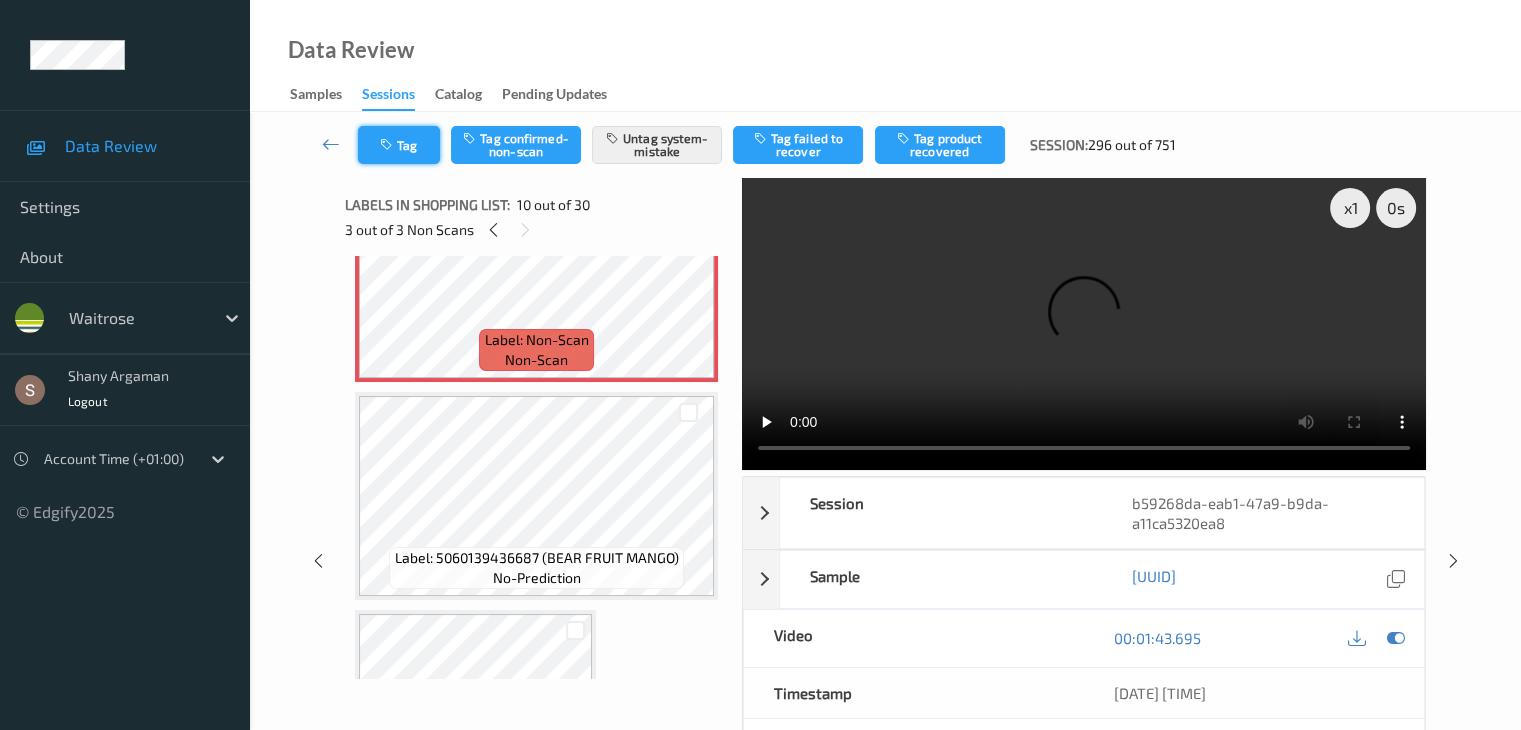 click on "Tag" at bounding box center [399, 145] 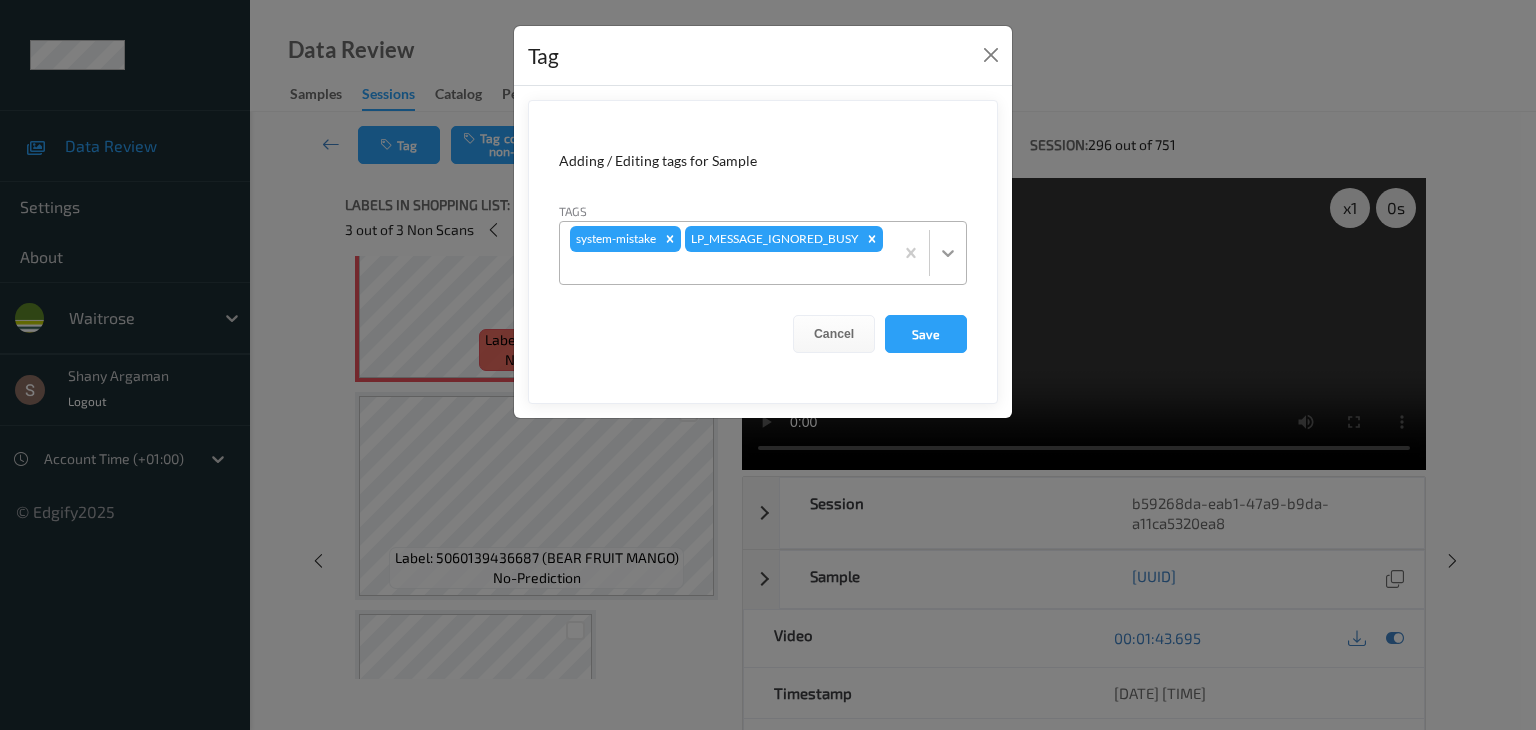 click 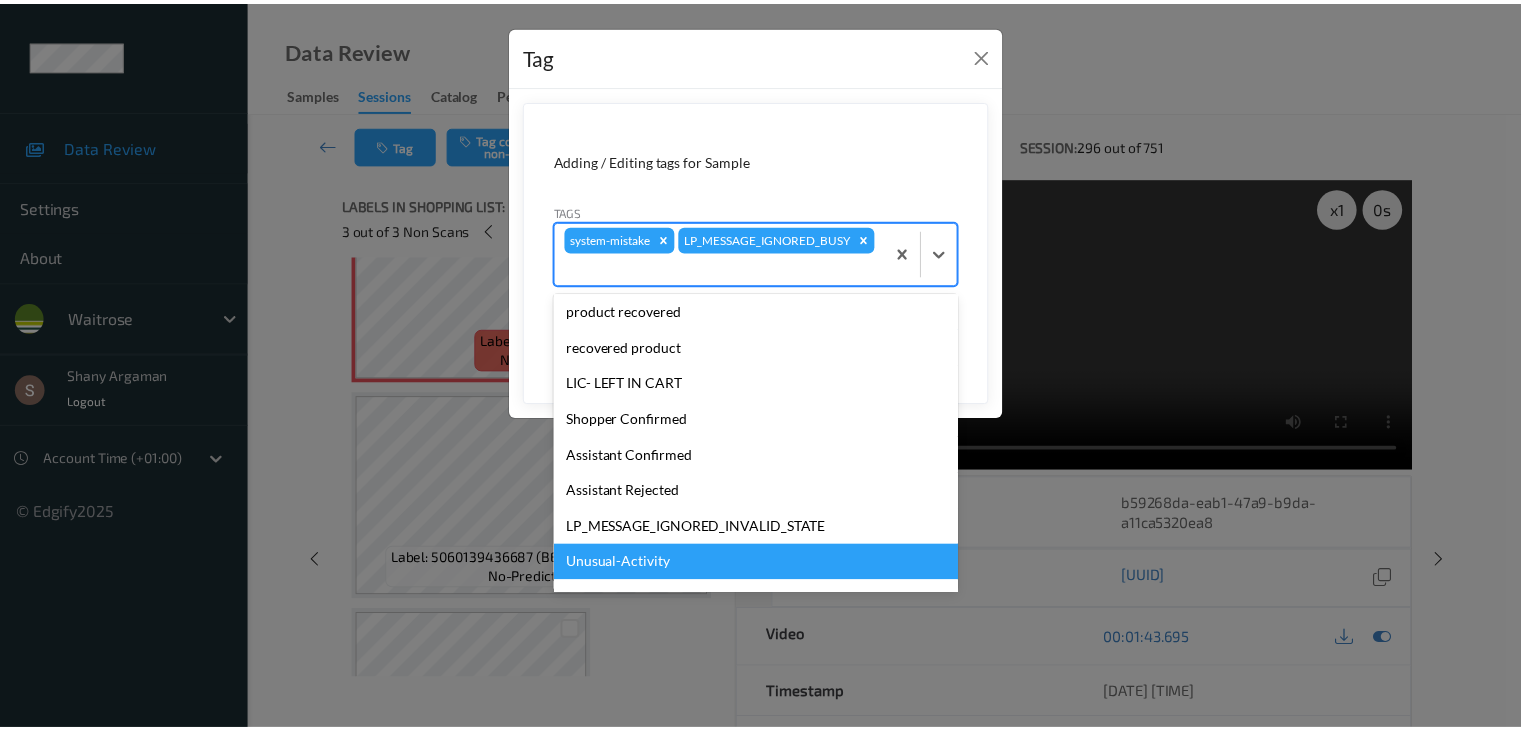 scroll, scrollTop: 356, scrollLeft: 0, axis: vertical 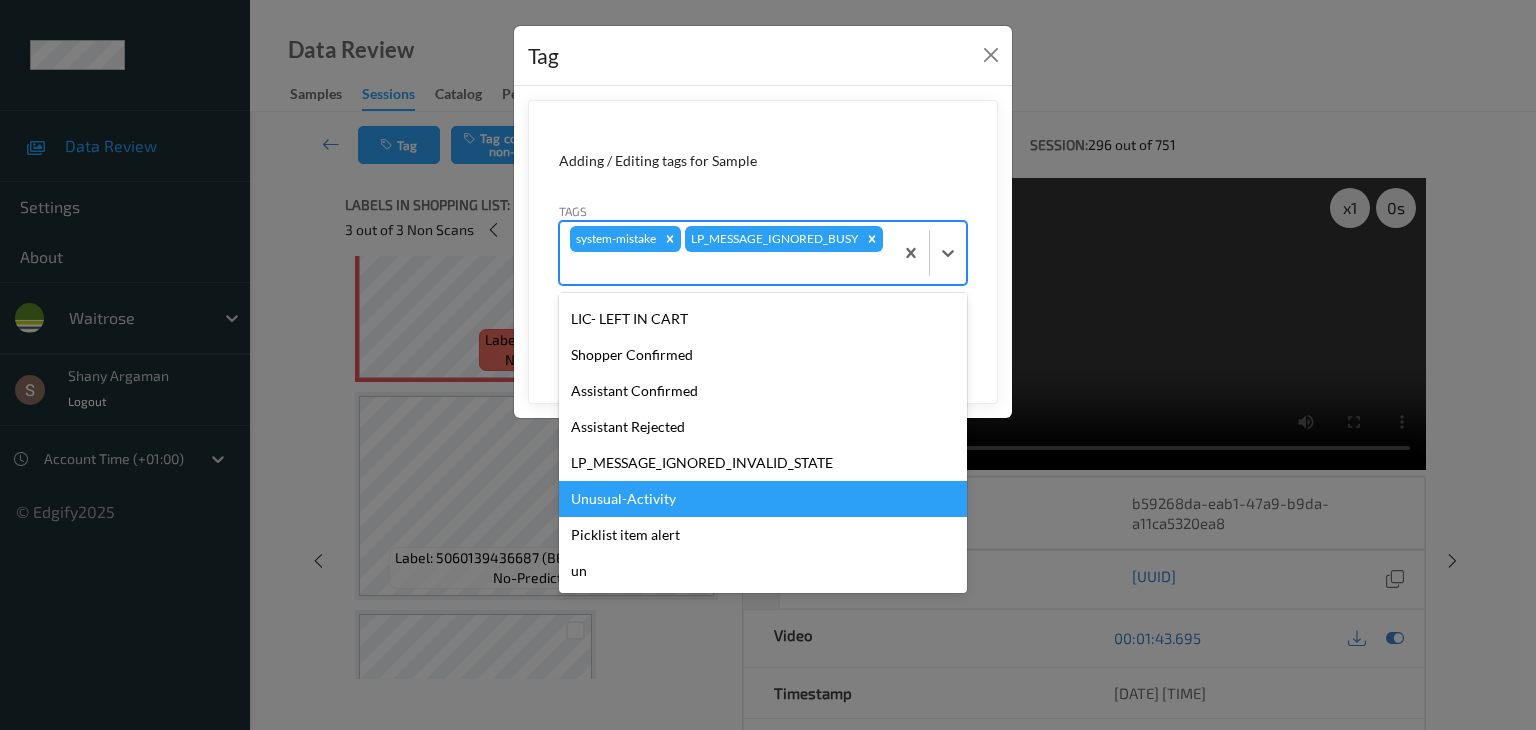click on "Unusual-Activity" at bounding box center (763, 499) 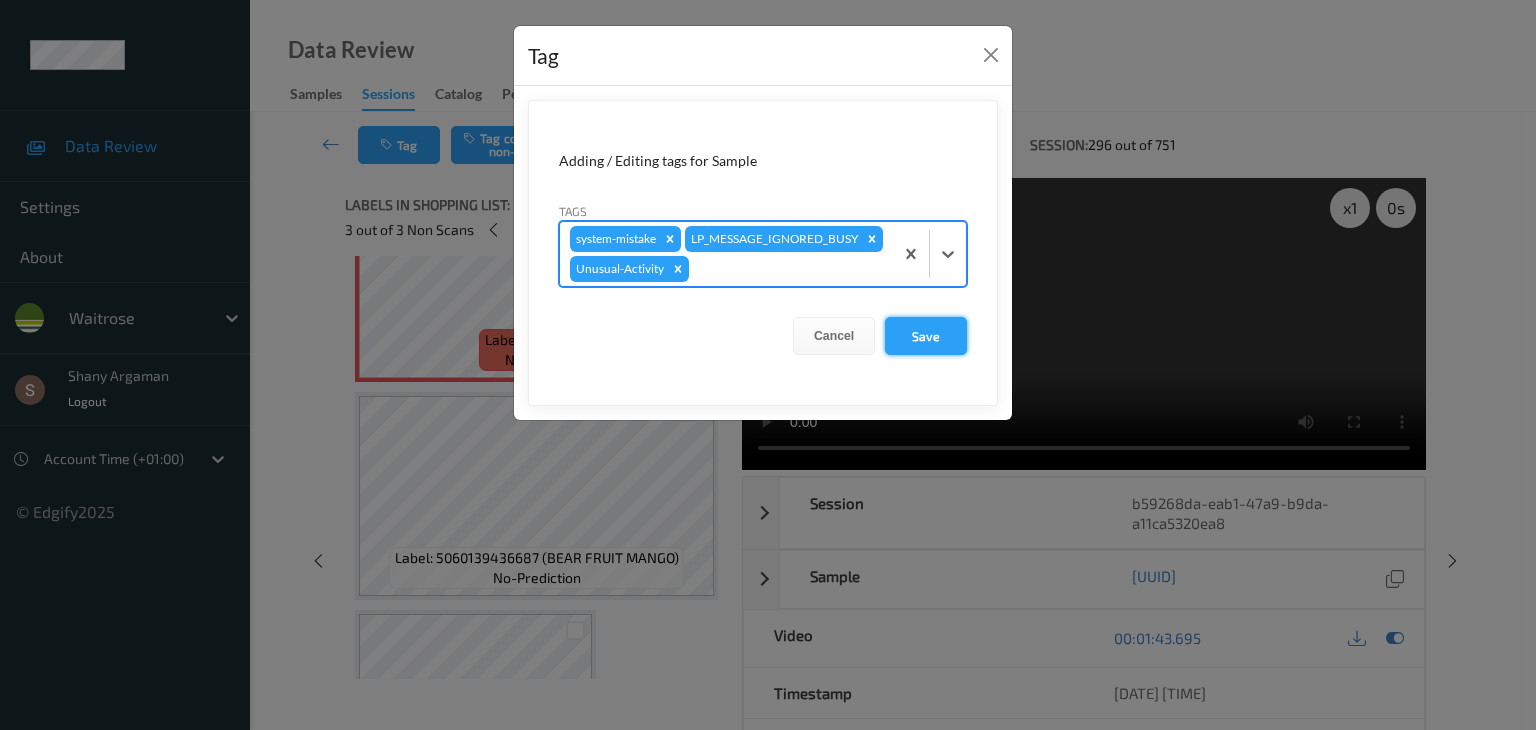 click on "Save" at bounding box center (926, 336) 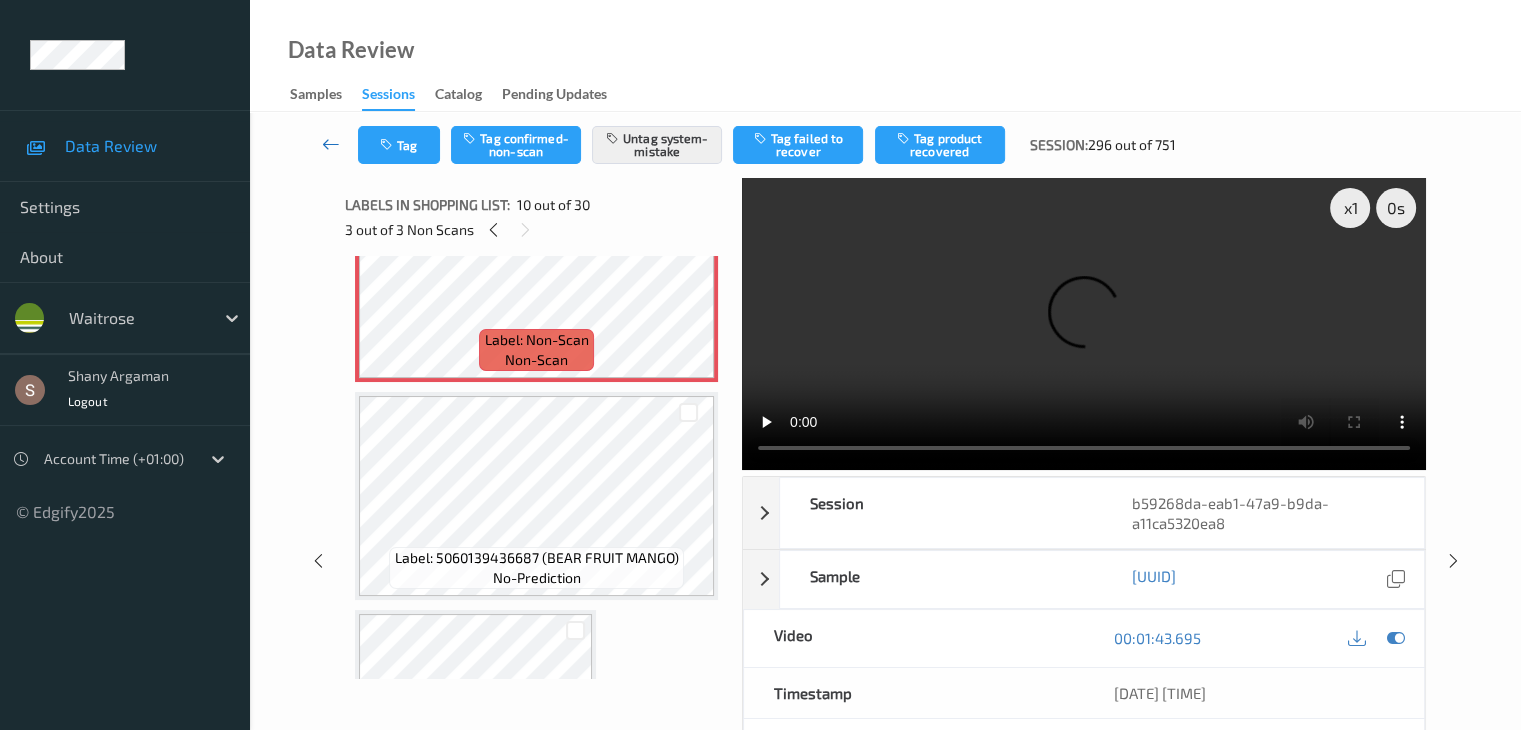 click at bounding box center (331, 144) 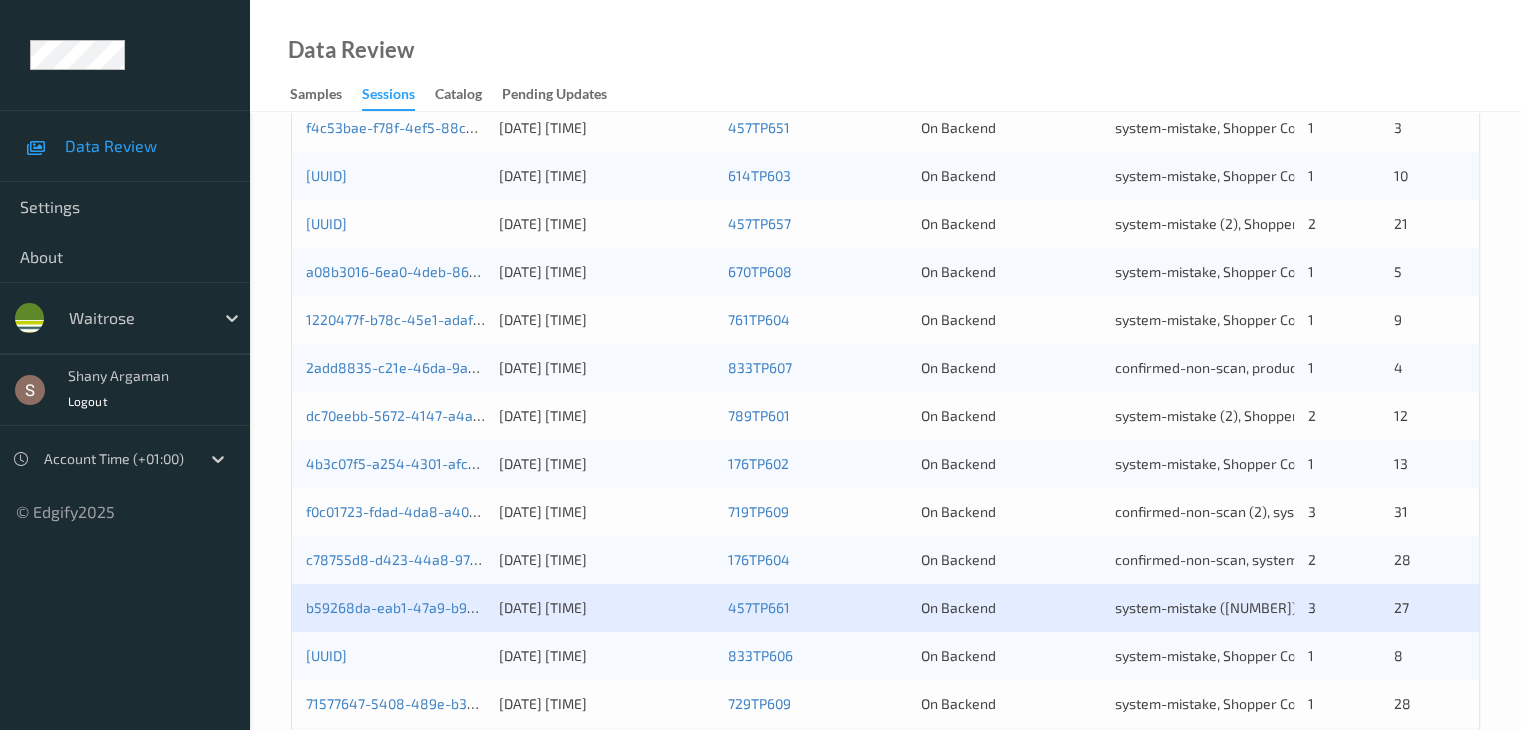 scroll, scrollTop: 932, scrollLeft: 0, axis: vertical 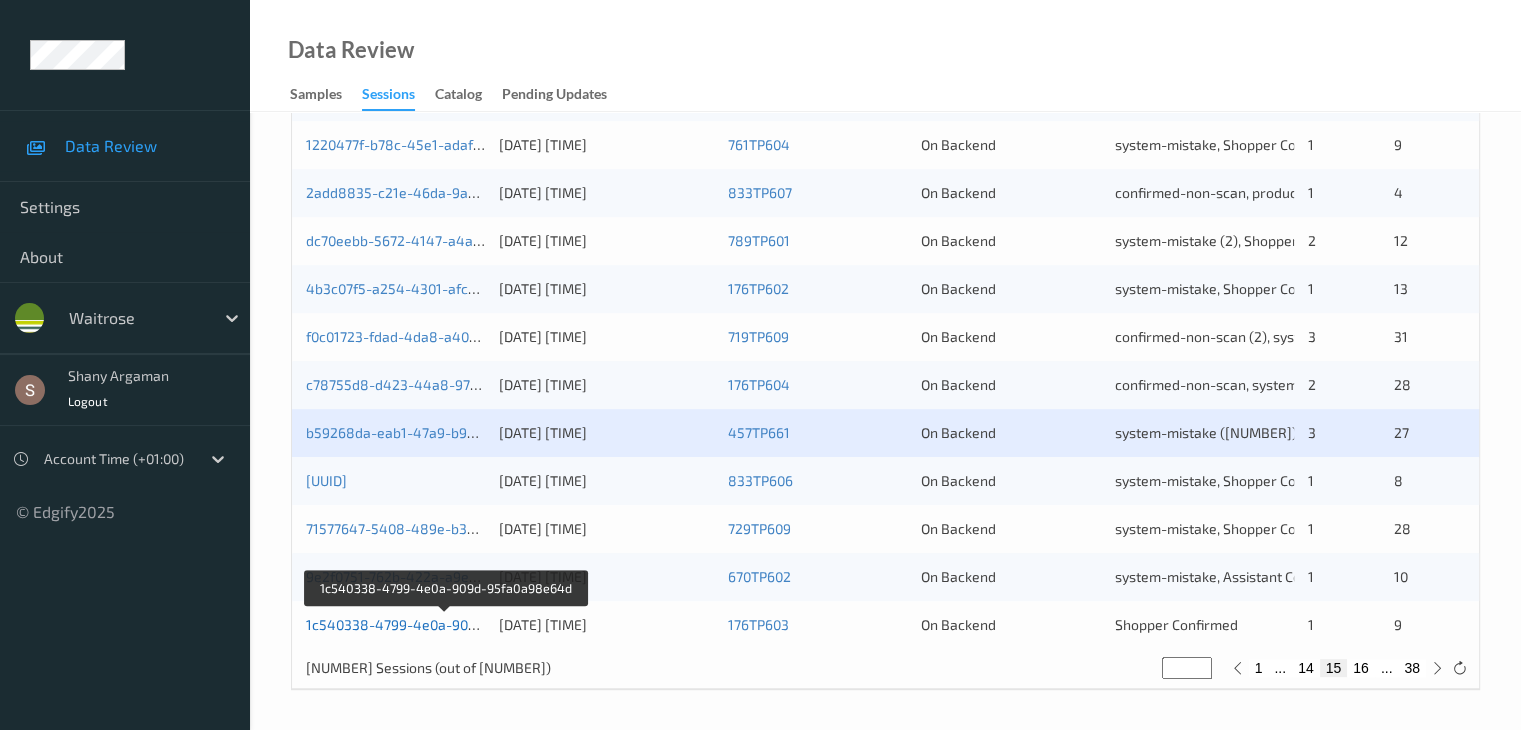 click on "1c540338-4799-4e0a-909d-95fa0a98e64d" at bounding box center (445, 624) 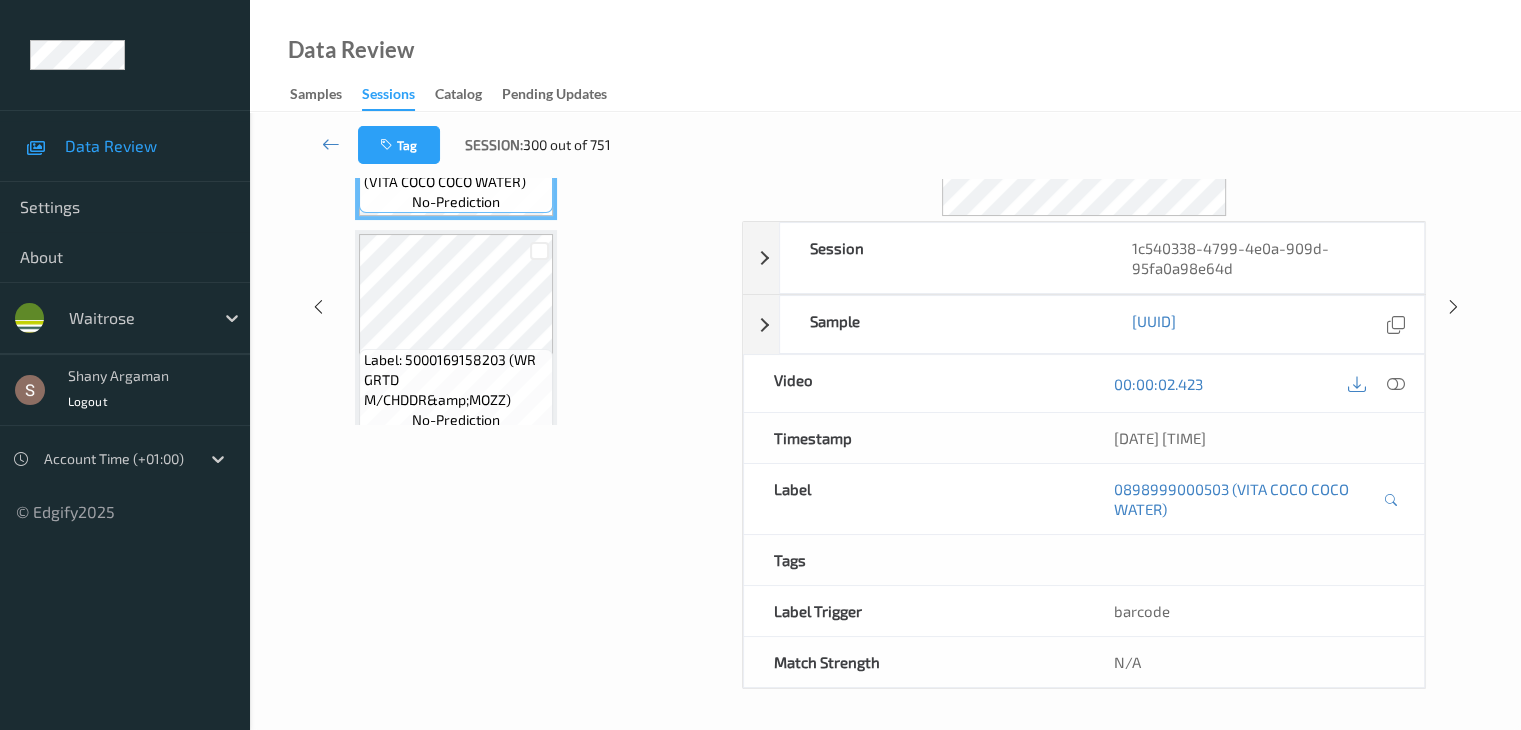 scroll, scrollTop: 0, scrollLeft: 0, axis: both 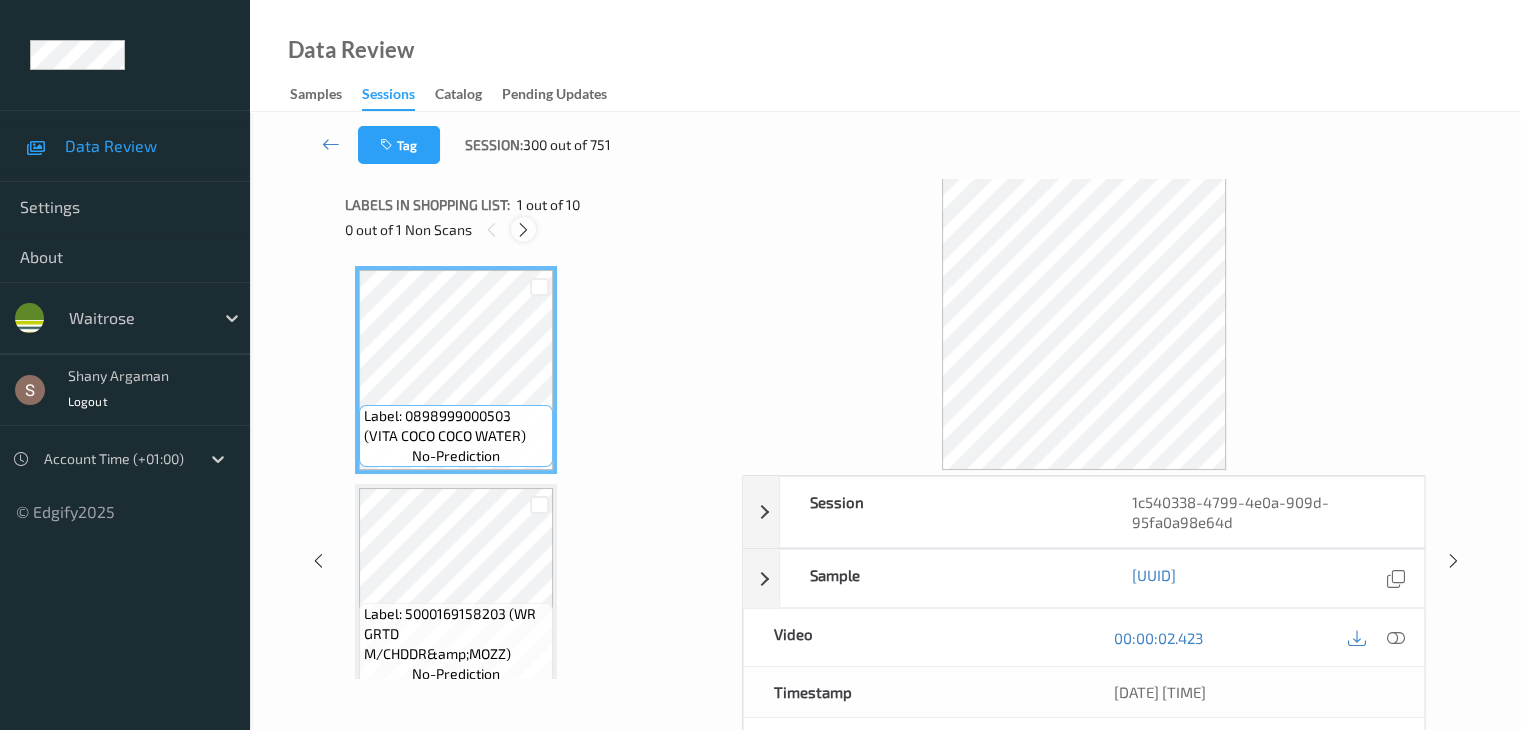 click at bounding box center (523, 230) 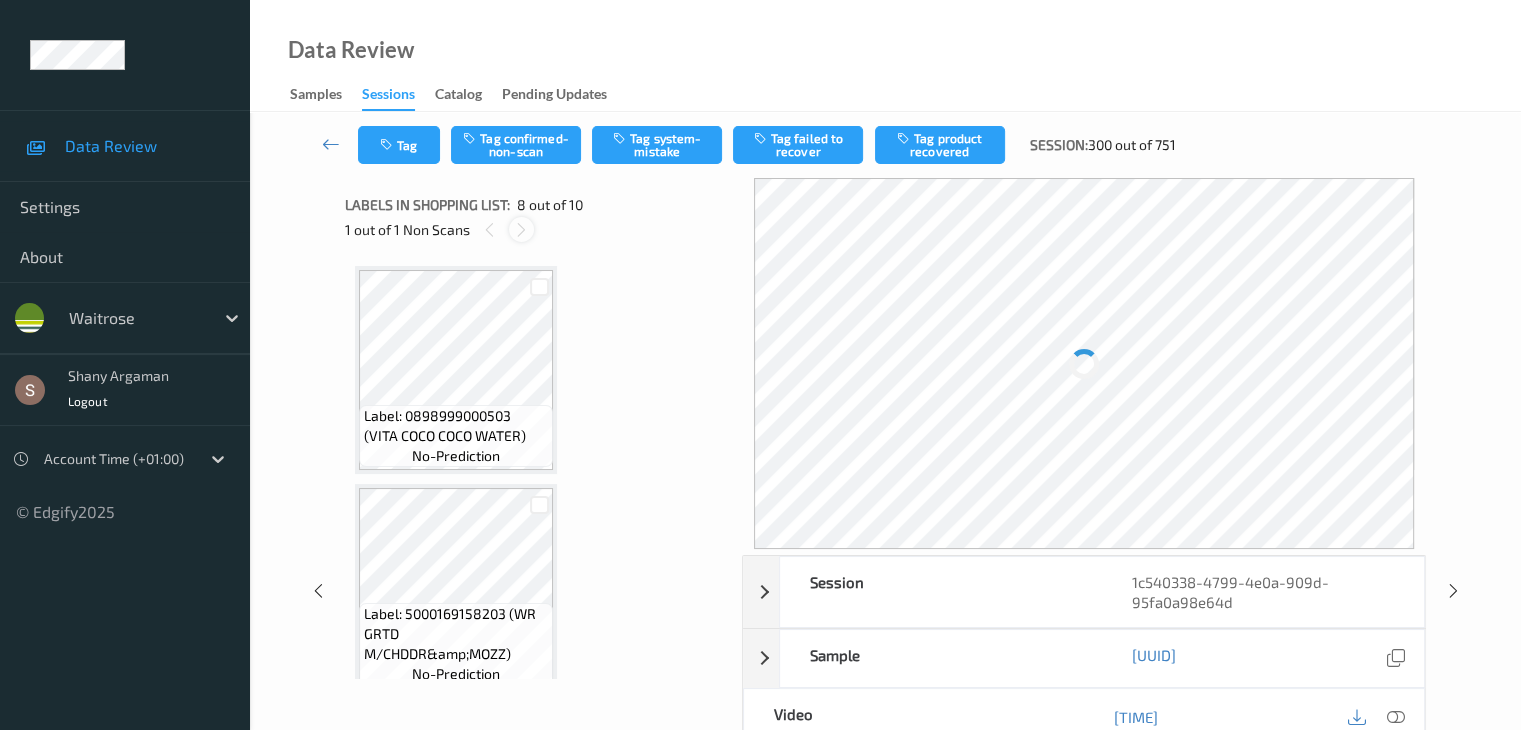 scroll, scrollTop: 1318, scrollLeft: 0, axis: vertical 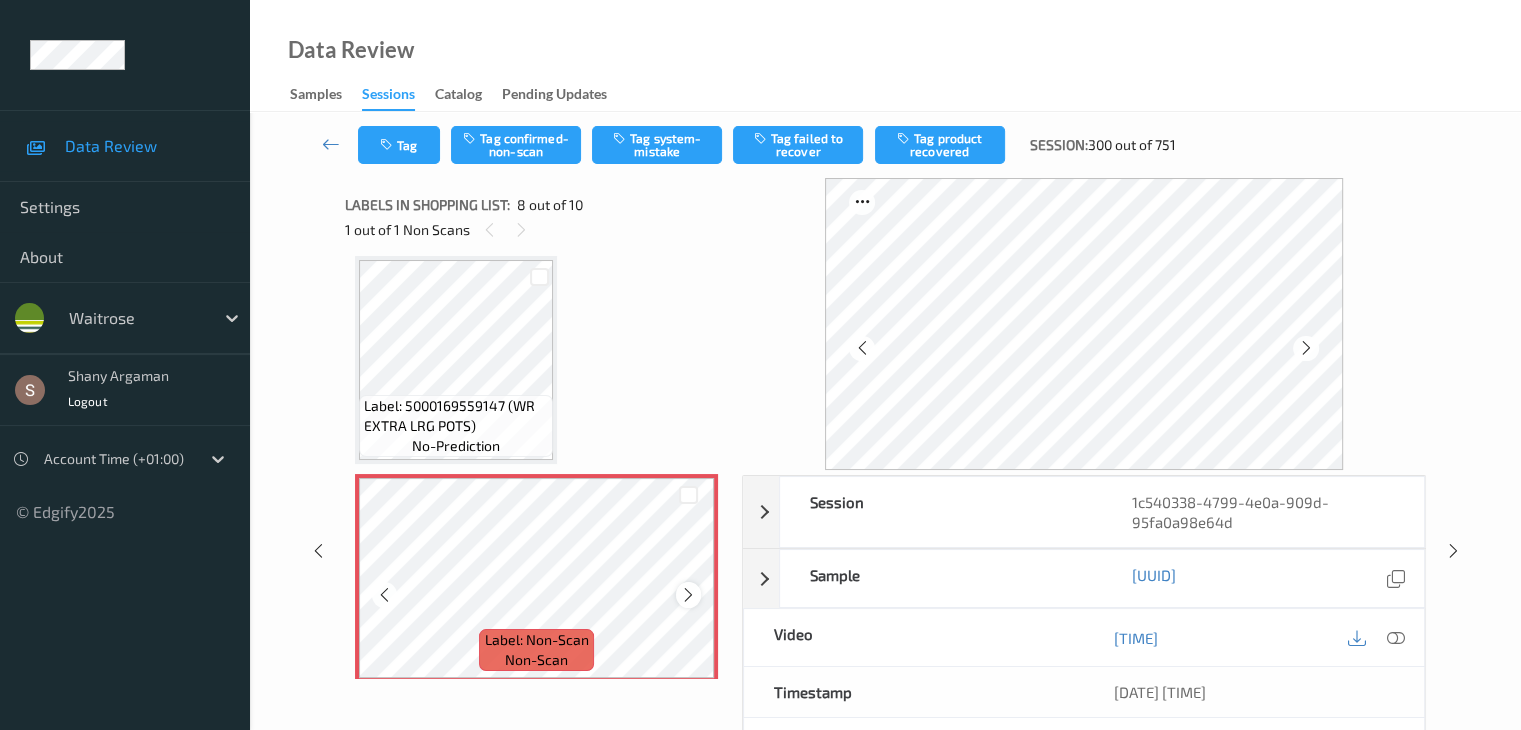 click at bounding box center [688, 595] 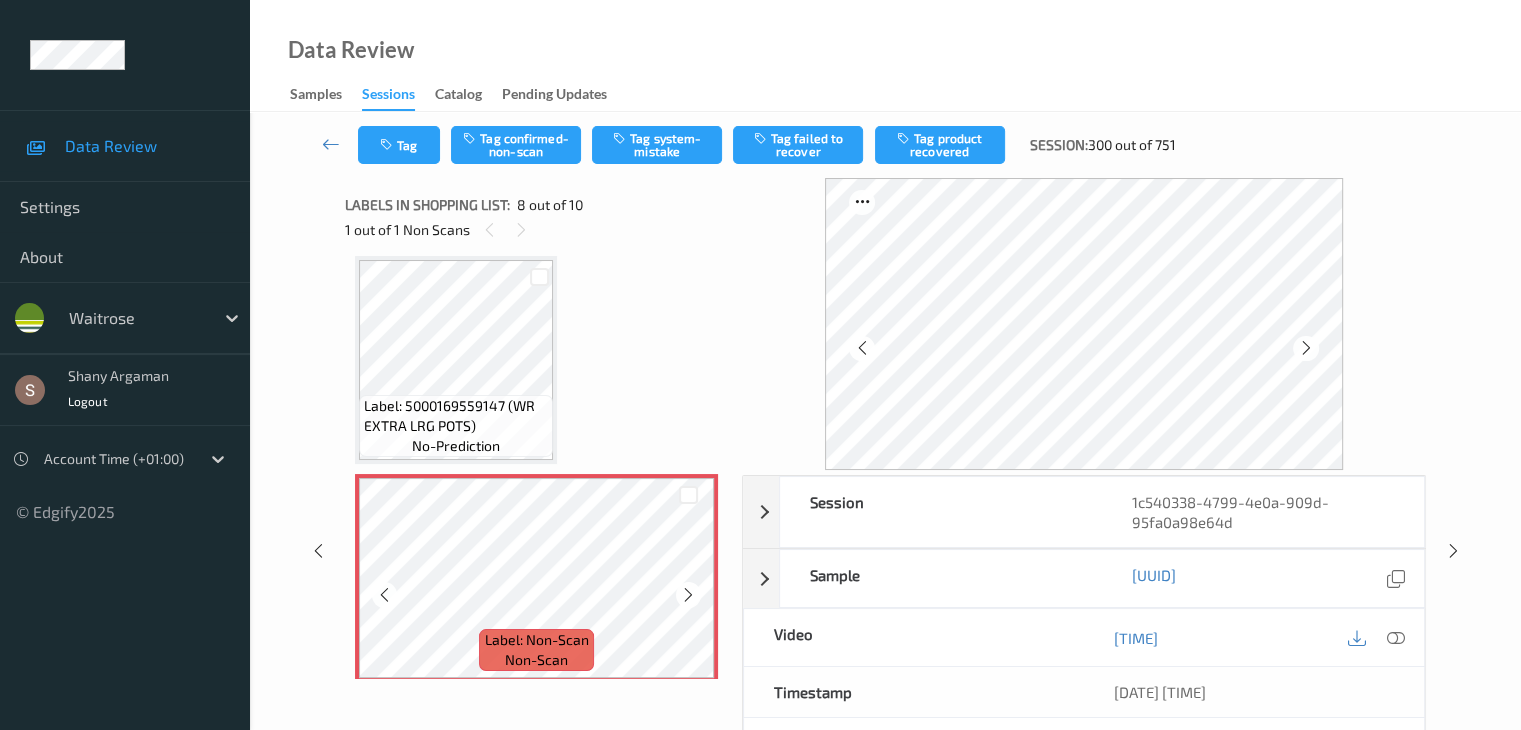 click at bounding box center (688, 595) 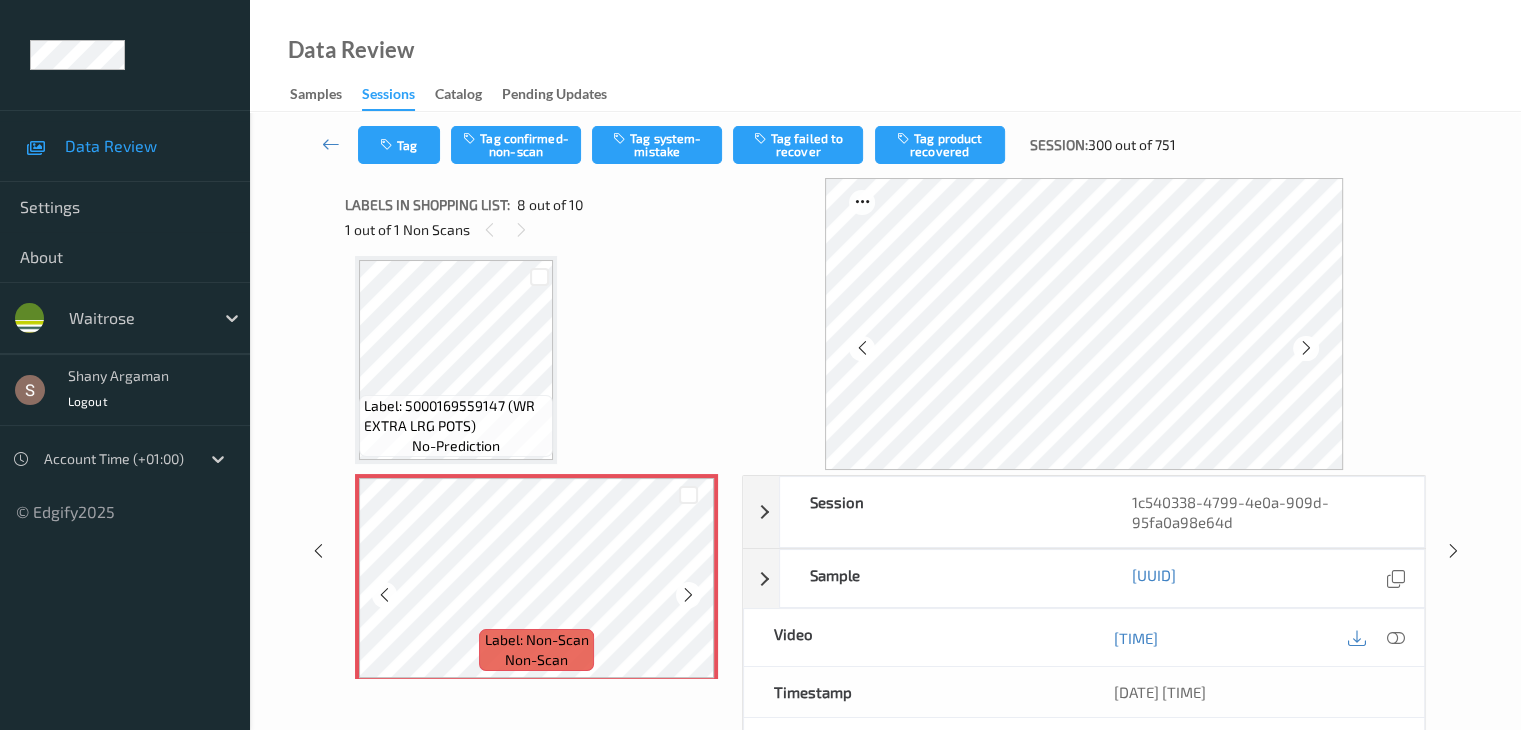 click at bounding box center [688, 595] 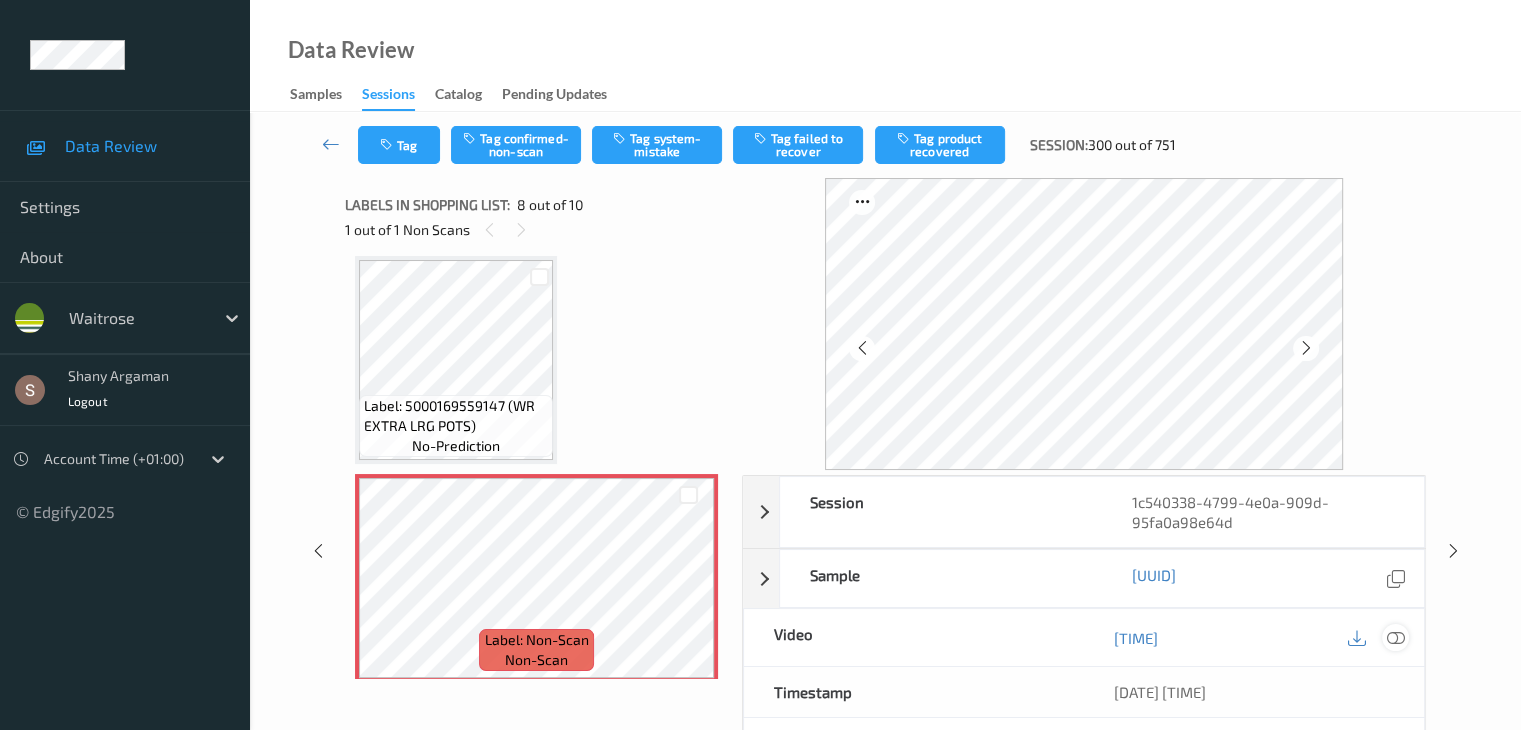 click at bounding box center [1395, 638] 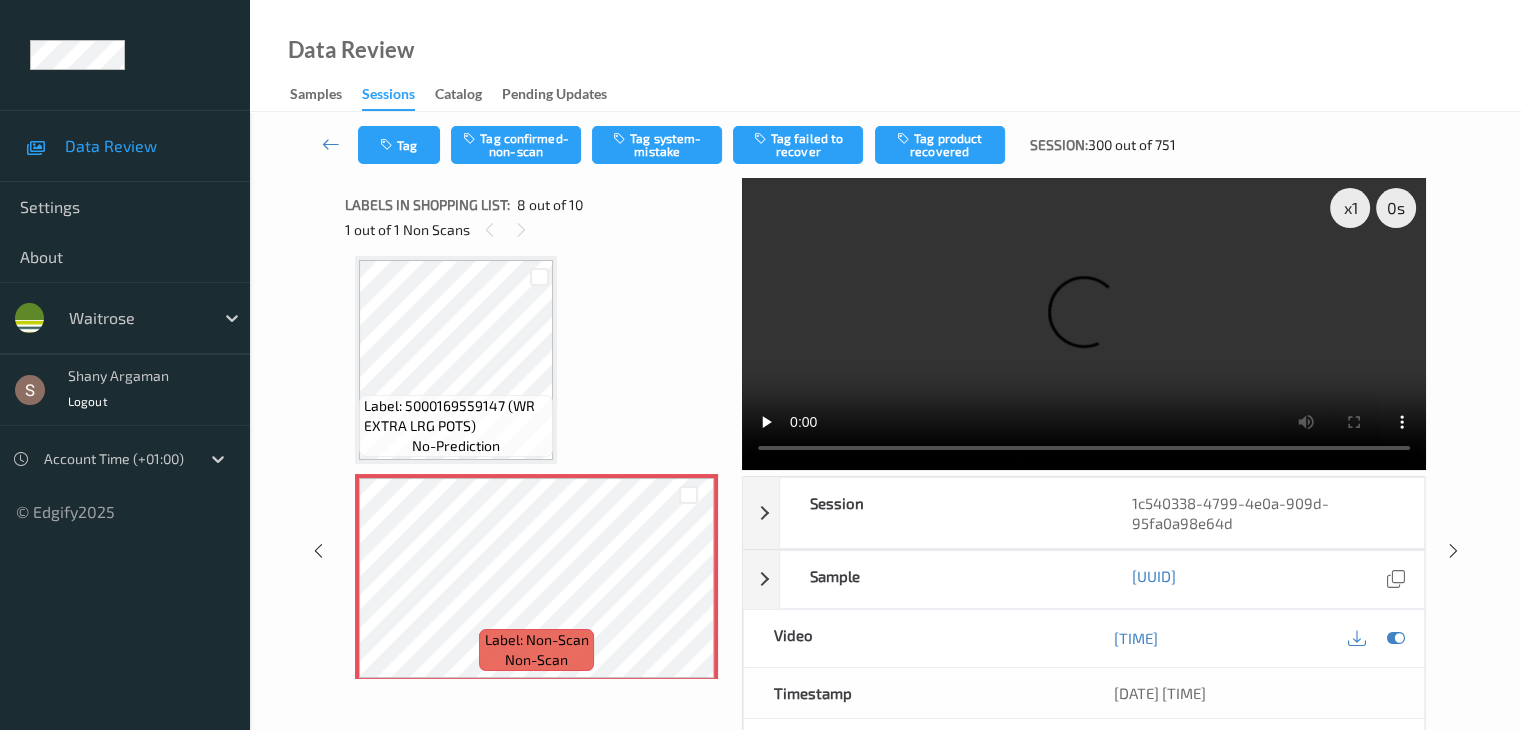 click at bounding box center (1084, 324) 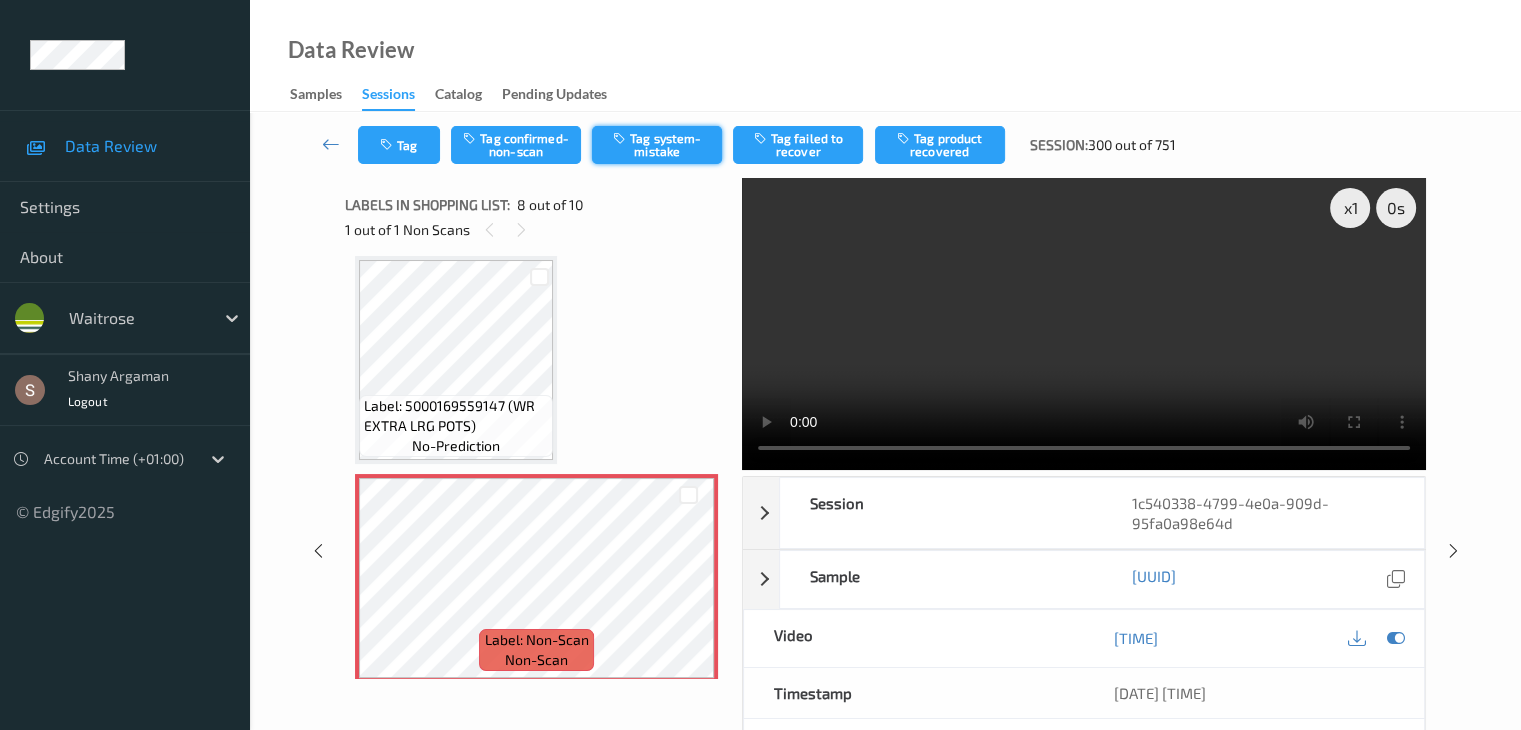 click on "Tag   system-mistake" at bounding box center [657, 145] 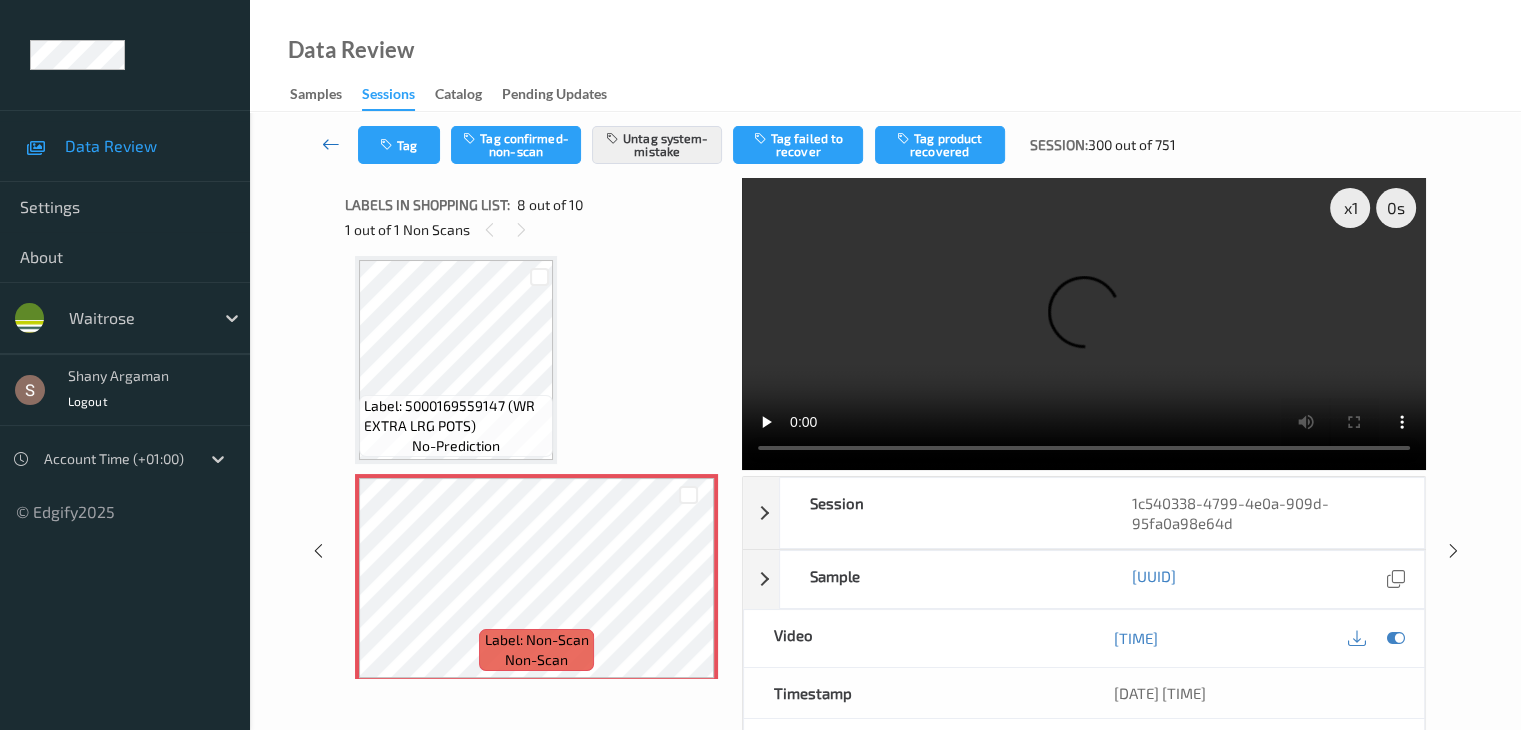 click at bounding box center (331, 144) 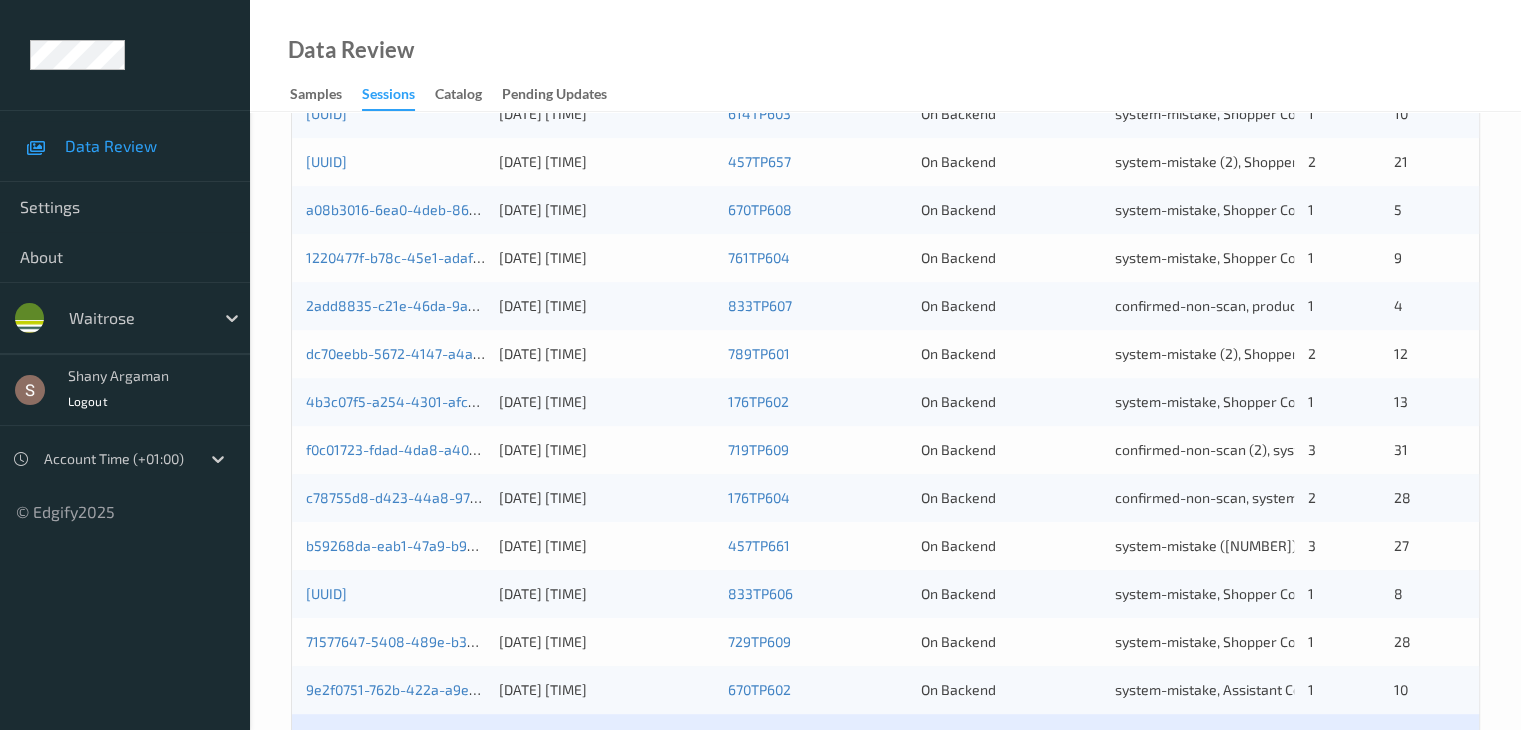 scroll, scrollTop: 932, scrollLeft: 0, axis: vertical 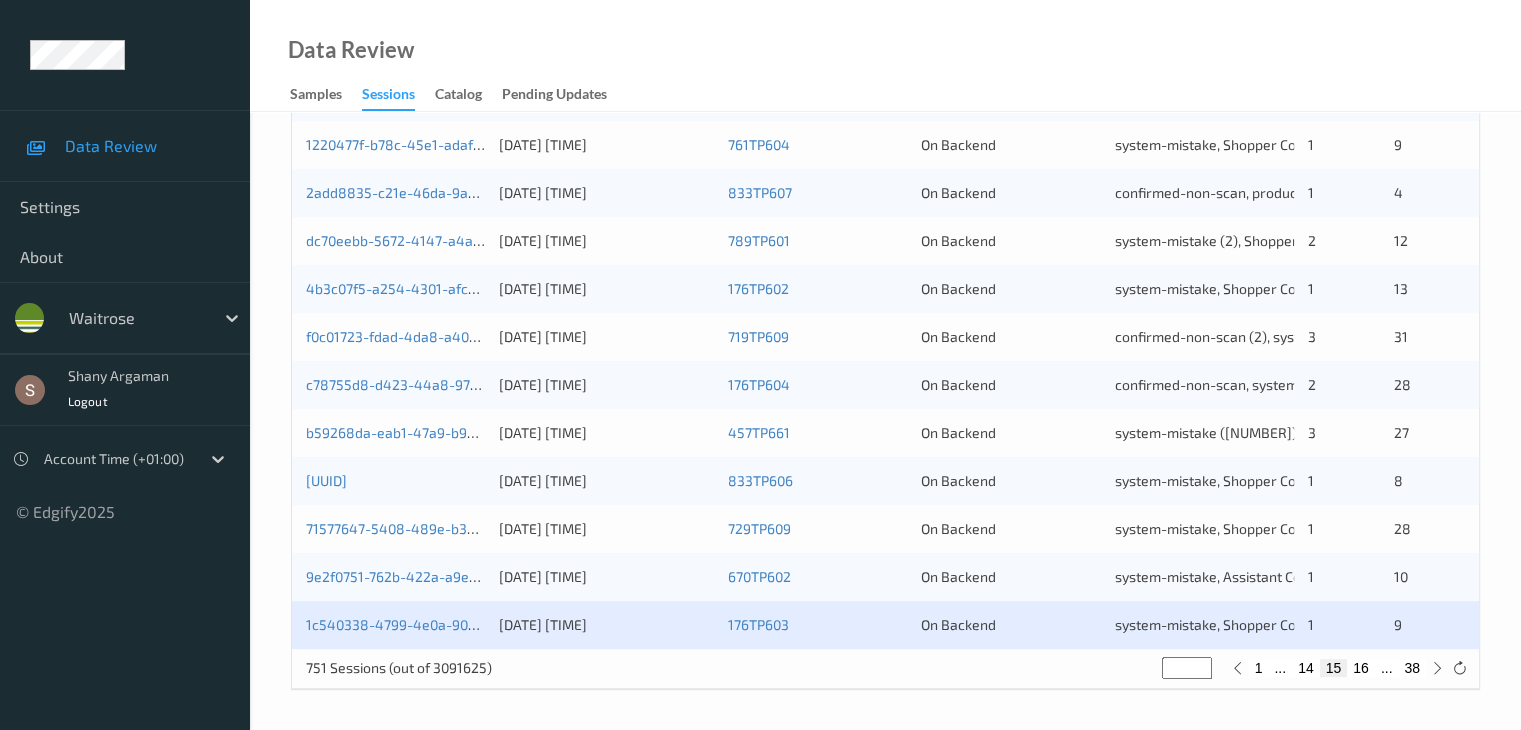click on "16" at bounding box center [1361, 668] 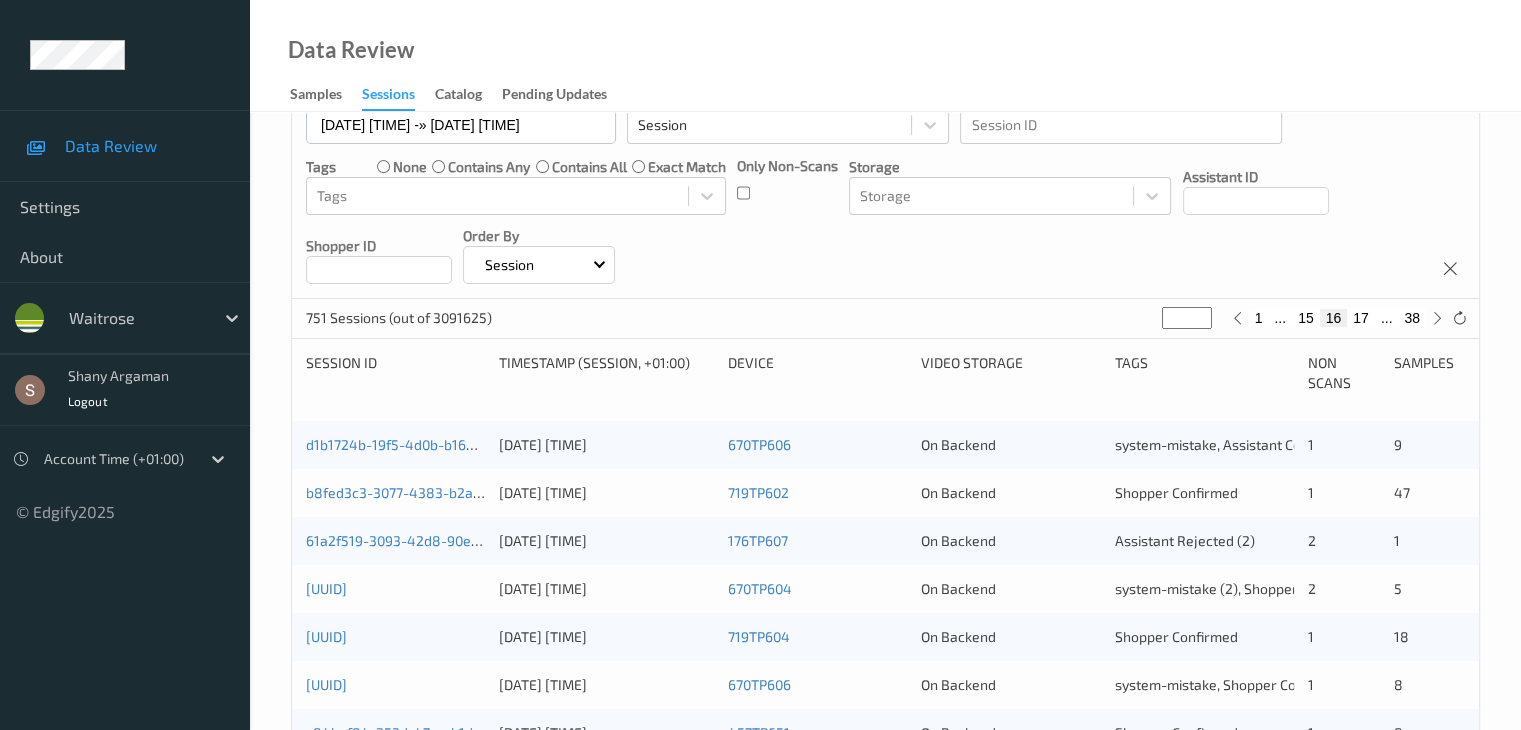 scroll, scrollTop: 300, scrollLeft: 0, axis: vertical 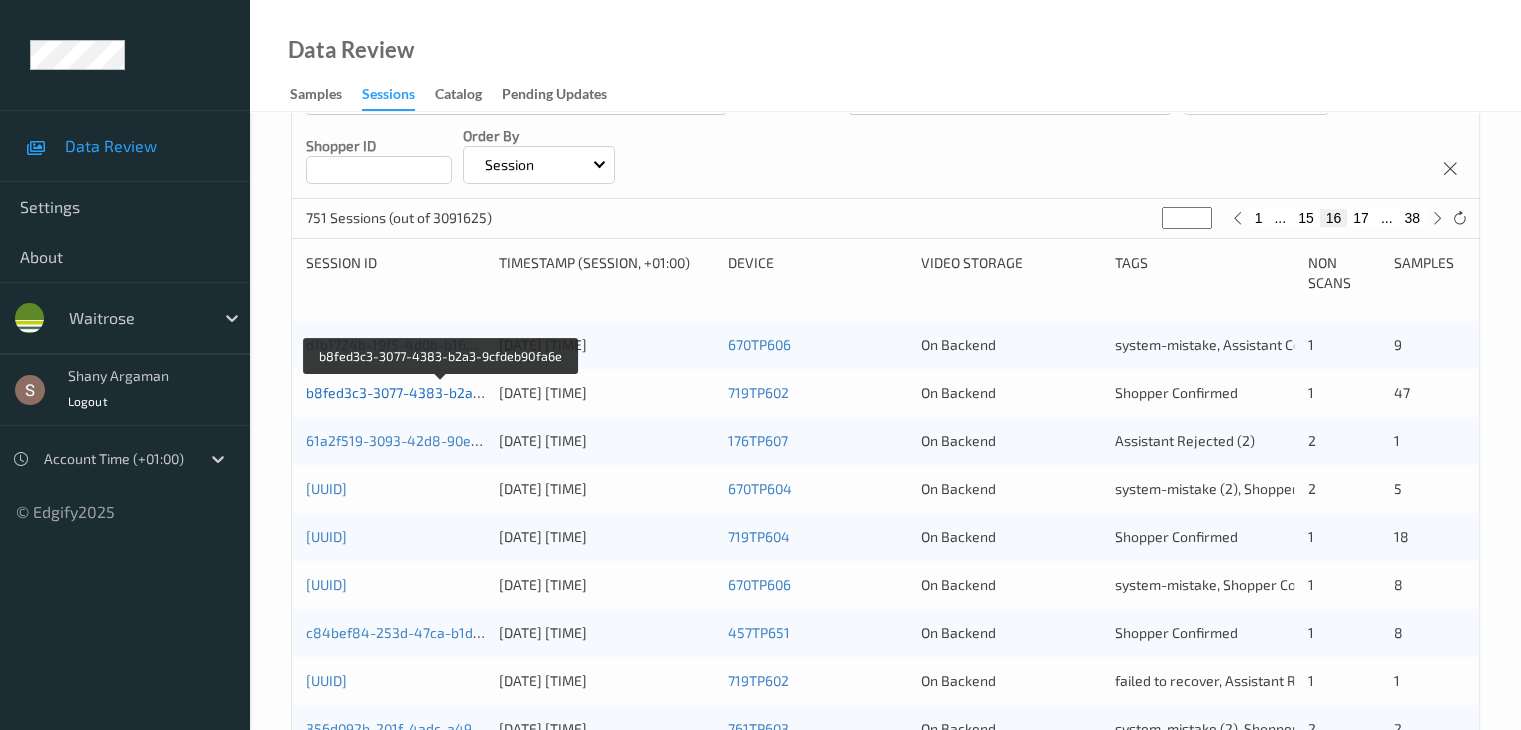click on "b8fed3c3-3077-4383-b2a3-9cfdeb90fa6e" at bounding box center (441, 392) 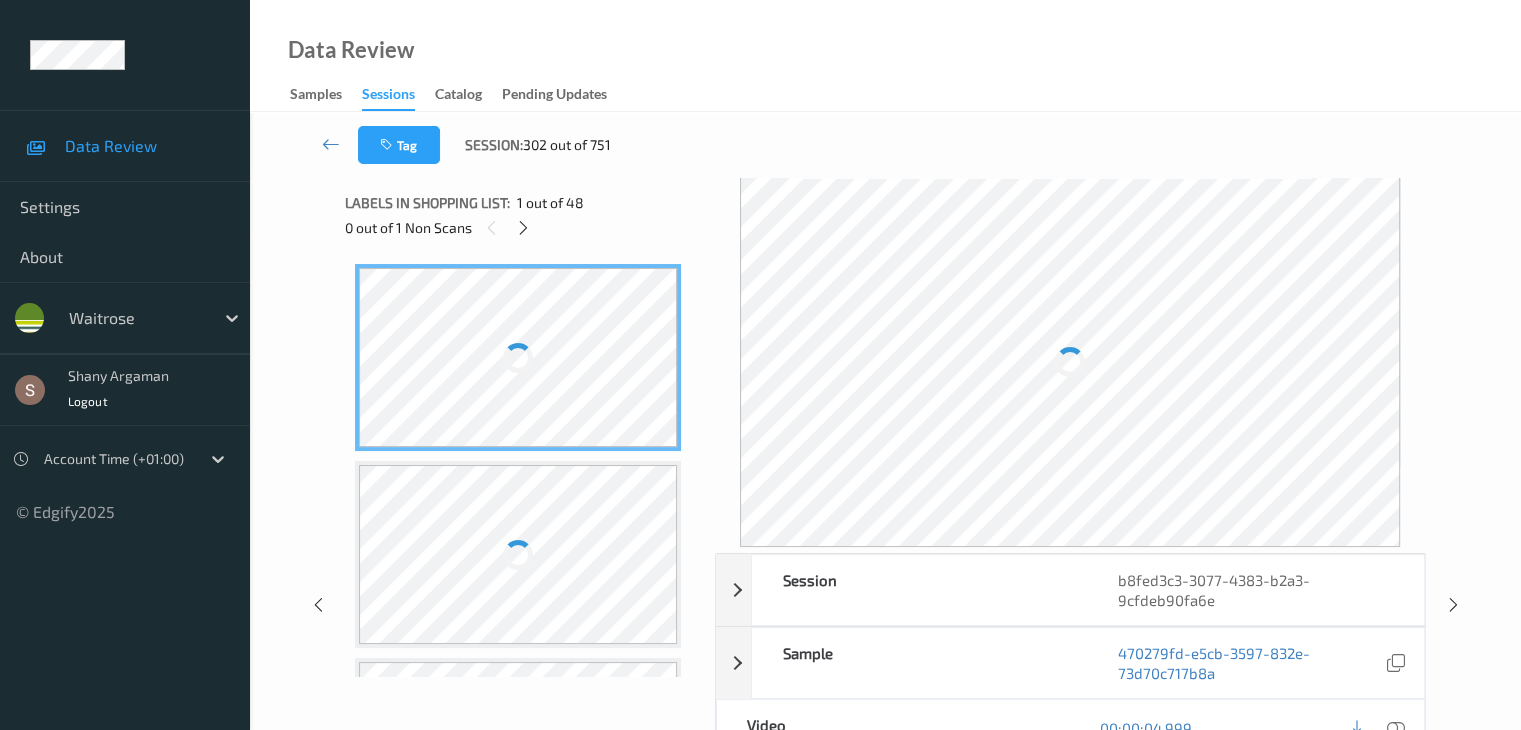 scroll, scrollTop: 0, scrollLeft: 0, axis: both 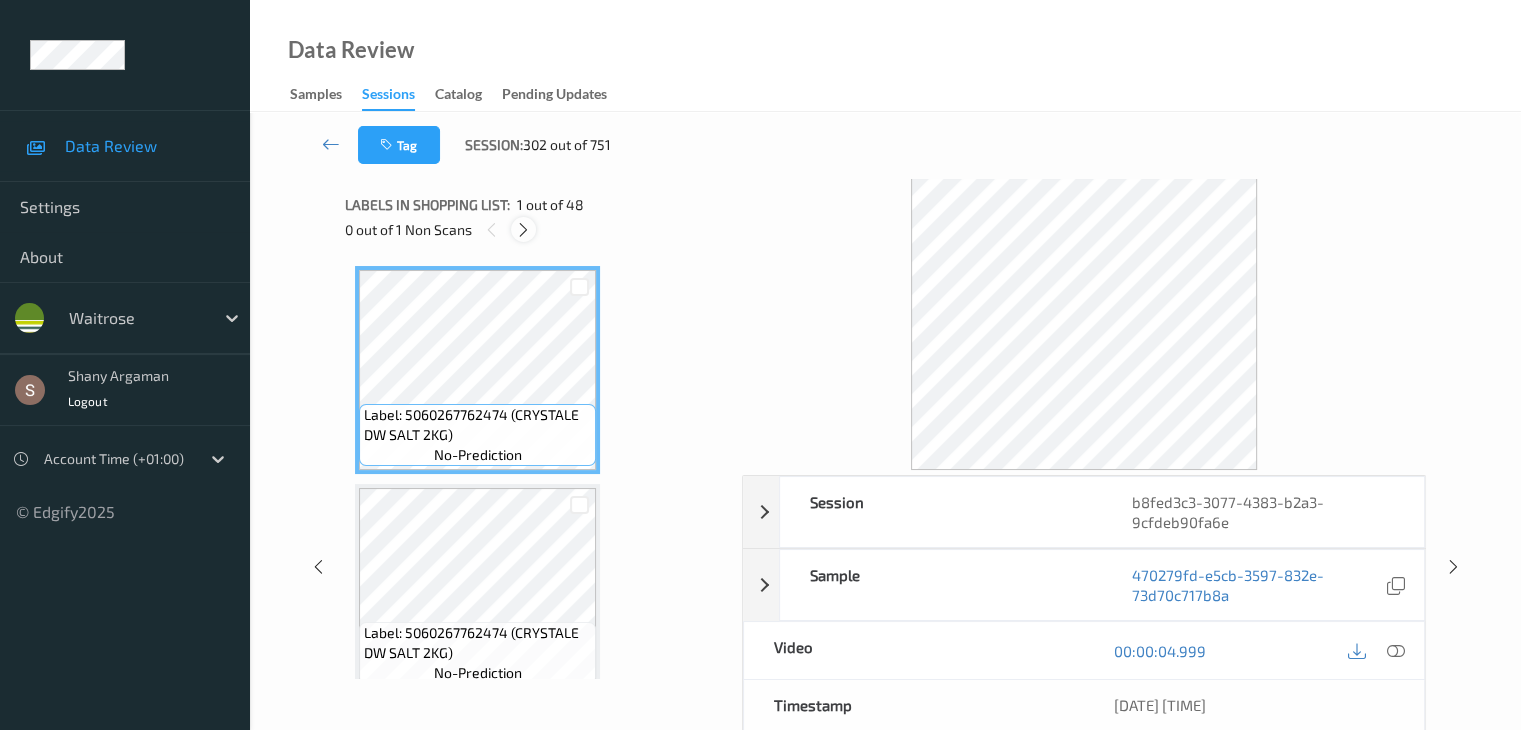 click at bounding box center [523, 230] 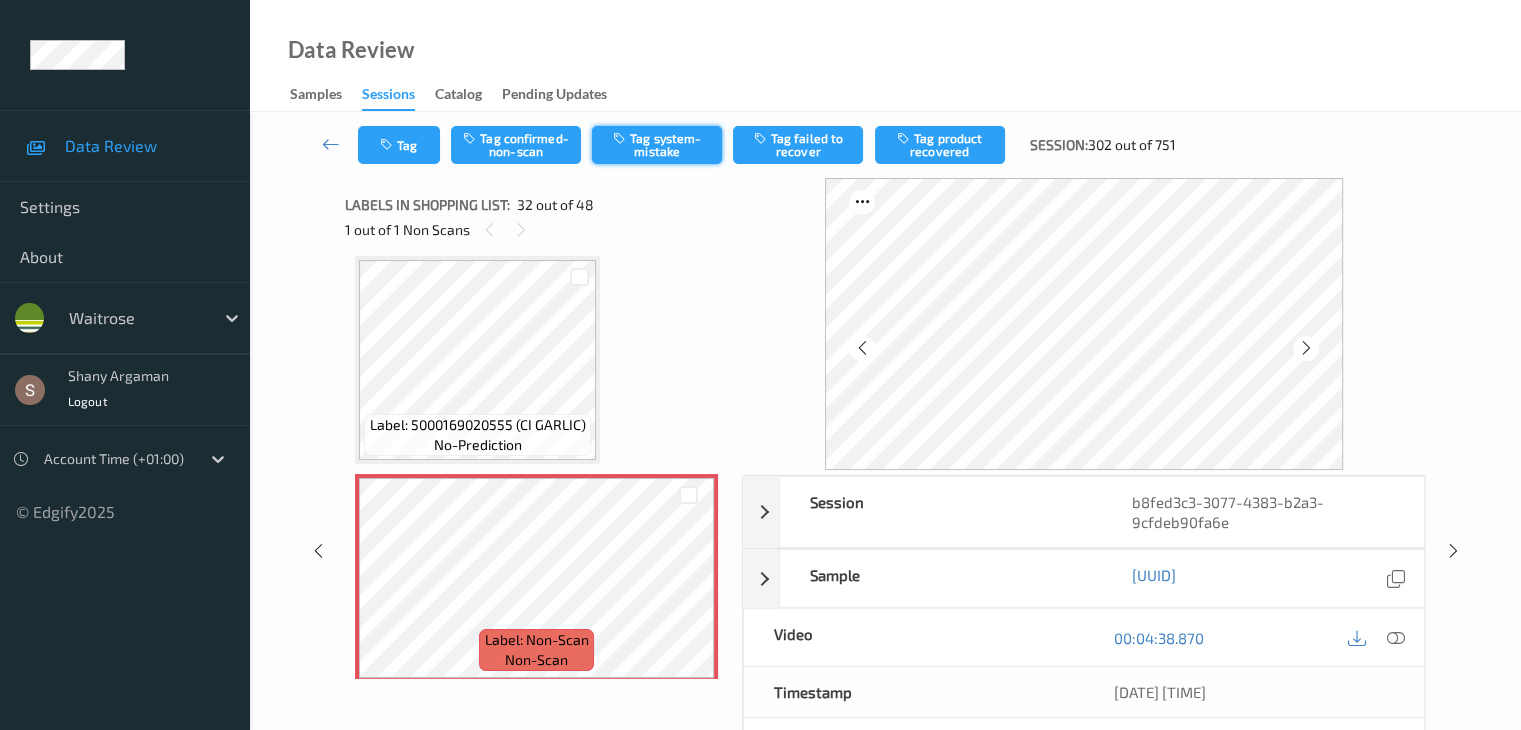 click on "Tag   system-mistake" at bounding box center (657, 145) 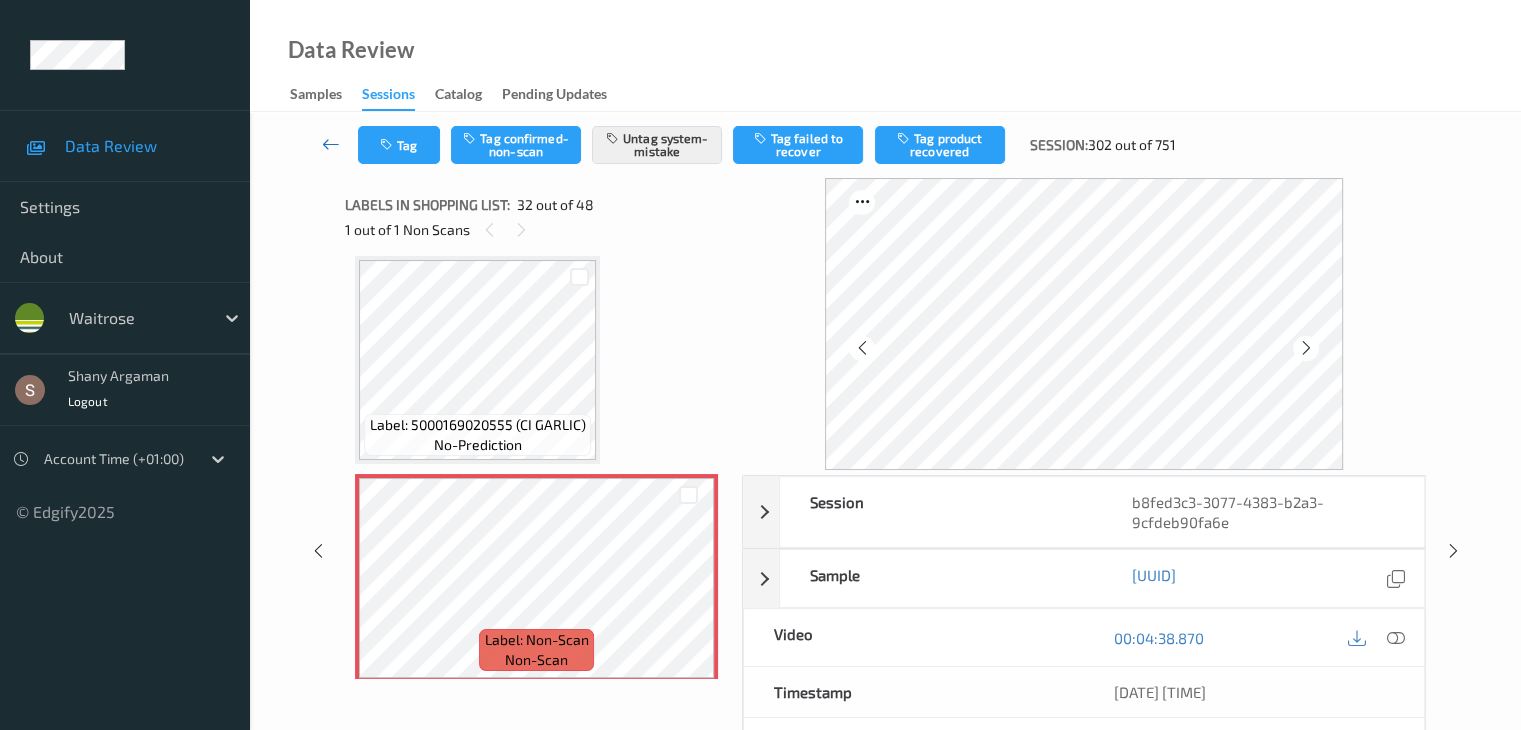 click at bounding box center [331, 144] 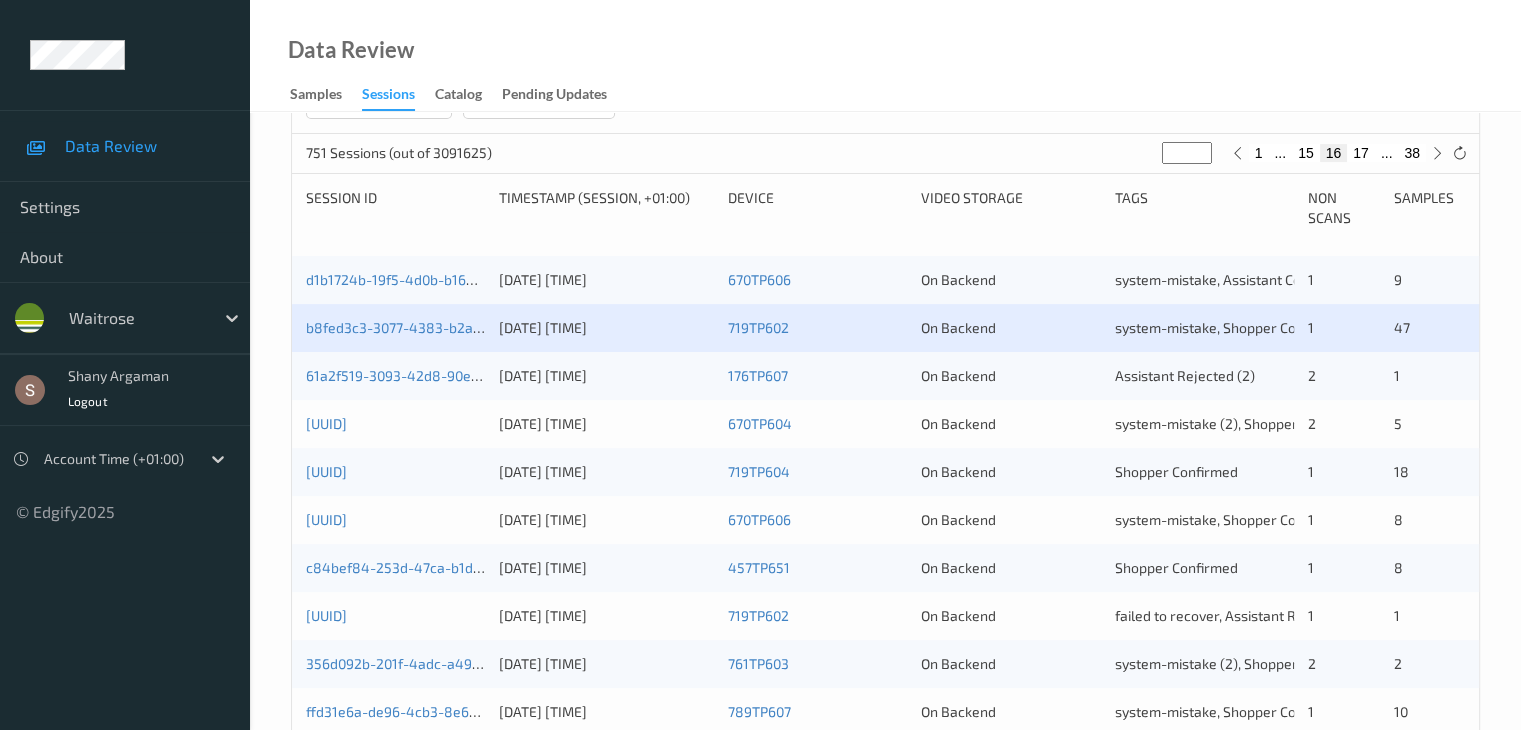 scroll, scrollTop: 400, scrollLeft: 0, axis: vertical 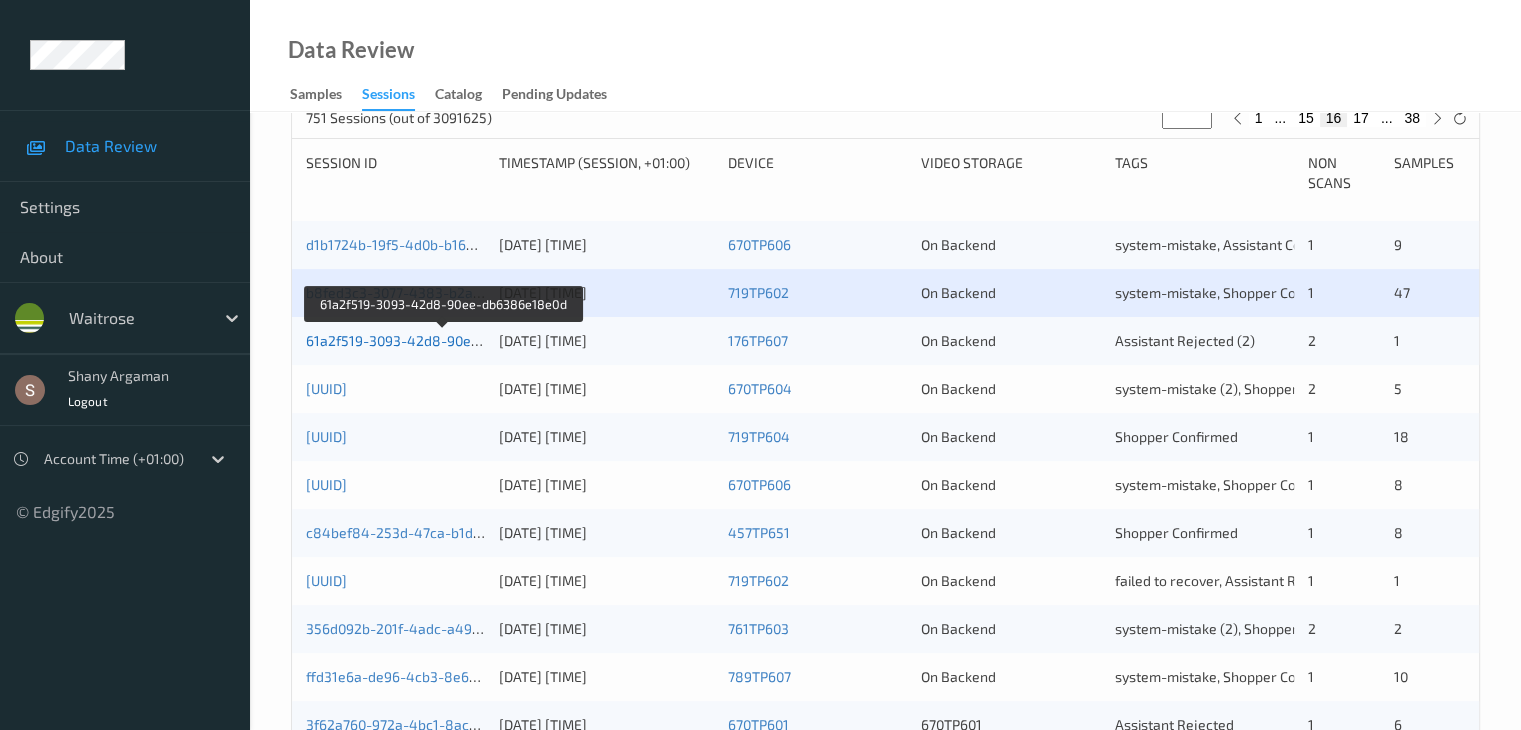 click on "61a2f519-3093-42d8-90ee-db6386e18e0d" at bounding box center (443, 340) 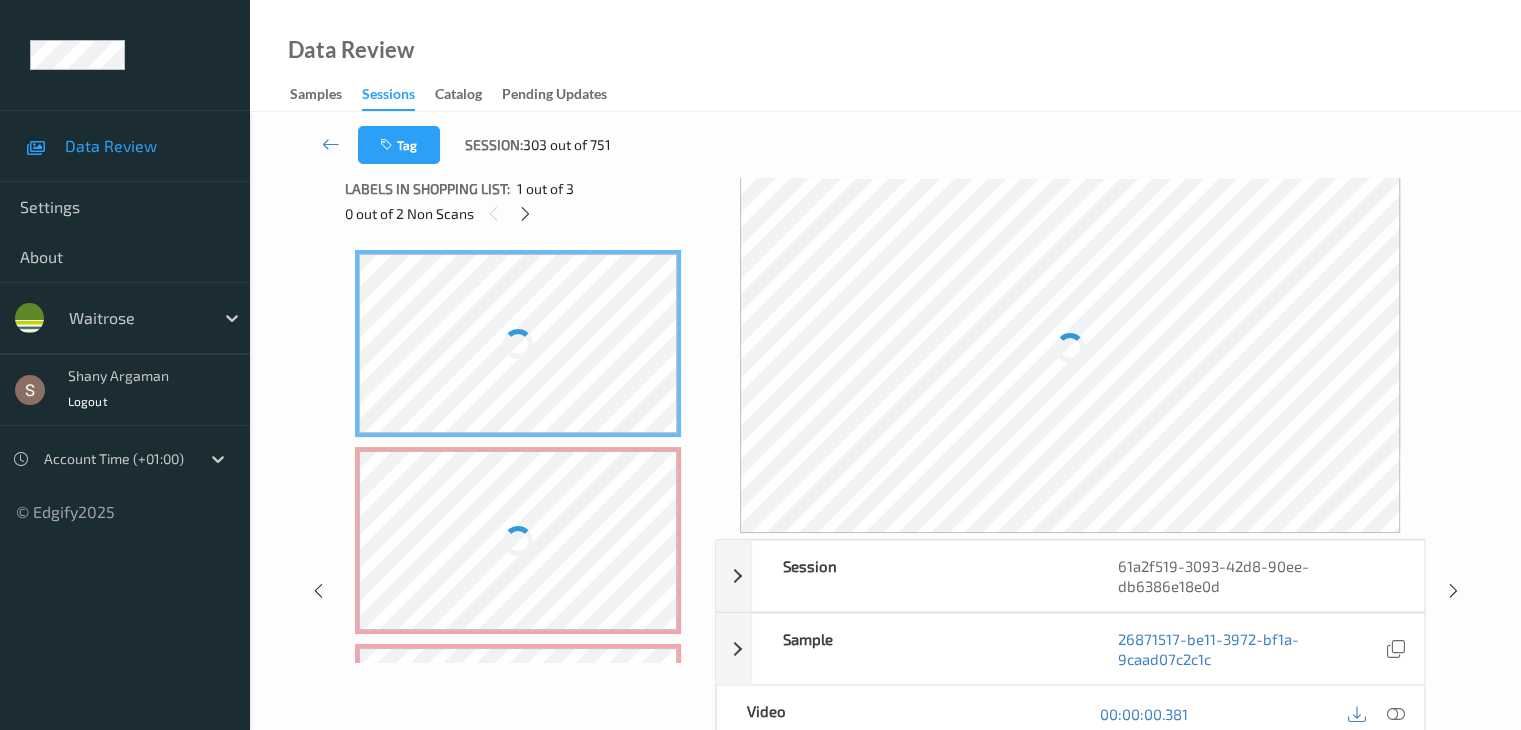 scroll, scrollTop: 0, scrollLeft: 0, axis: both 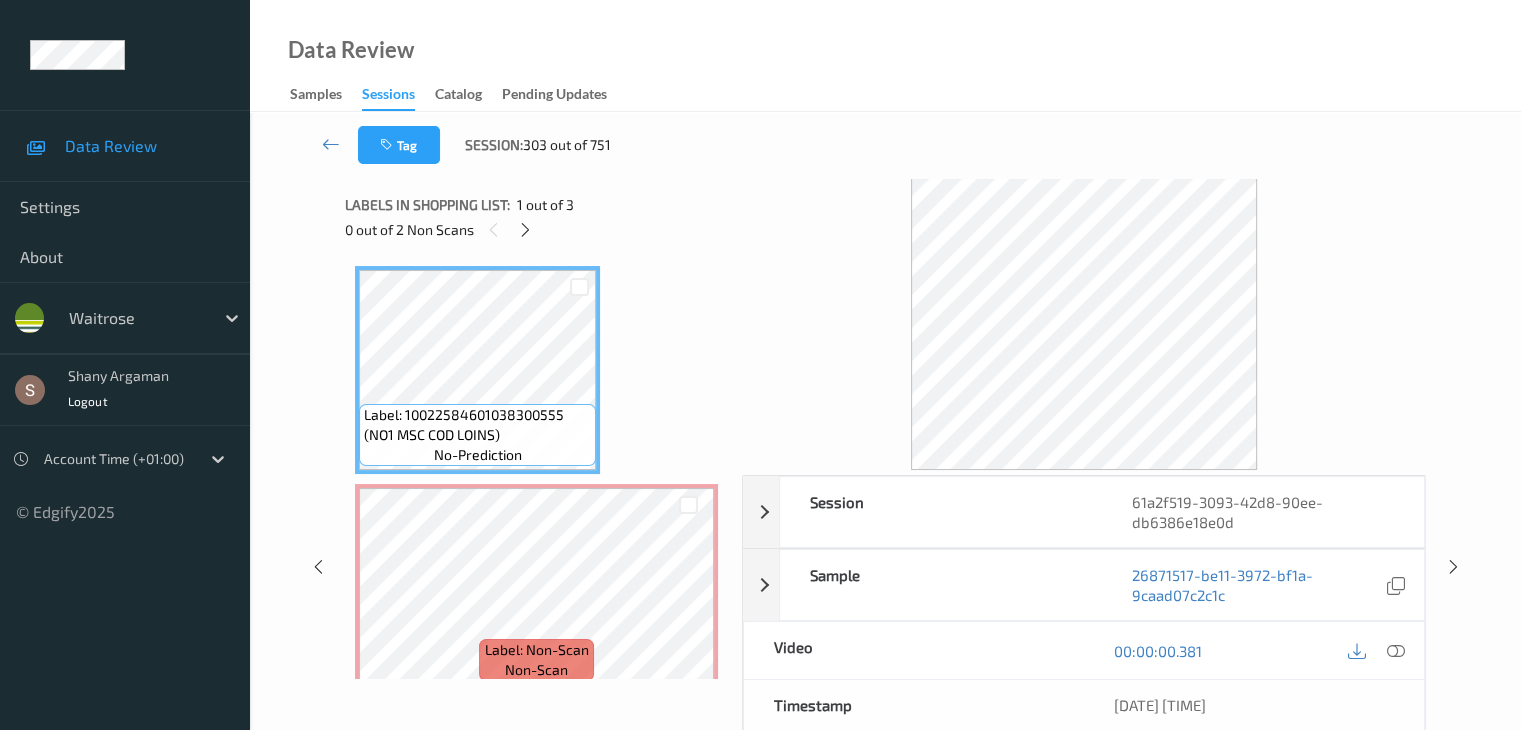 click at bounding box center [525, 230] 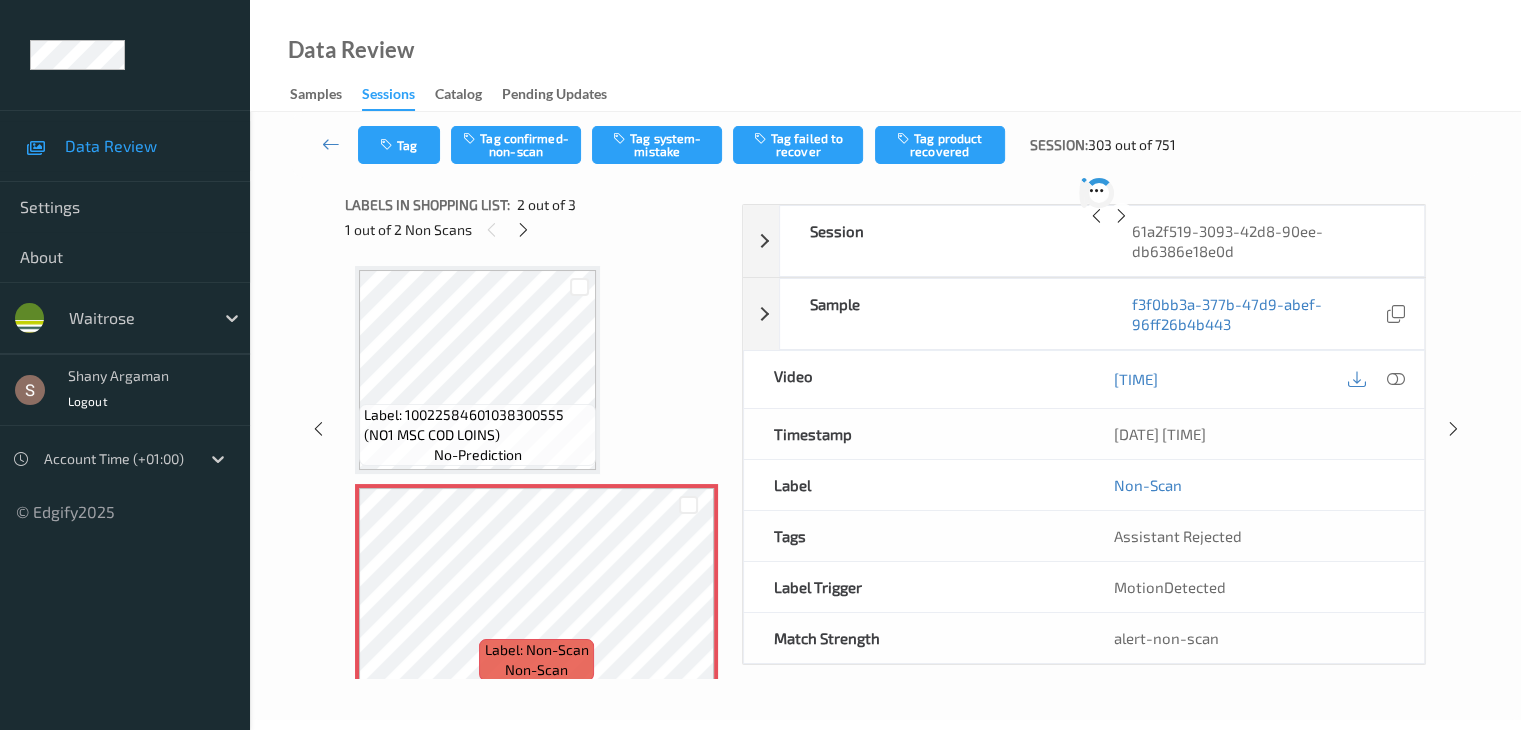 scroll, scrollTop: 10, scrollLeft: 0, axis: vertical 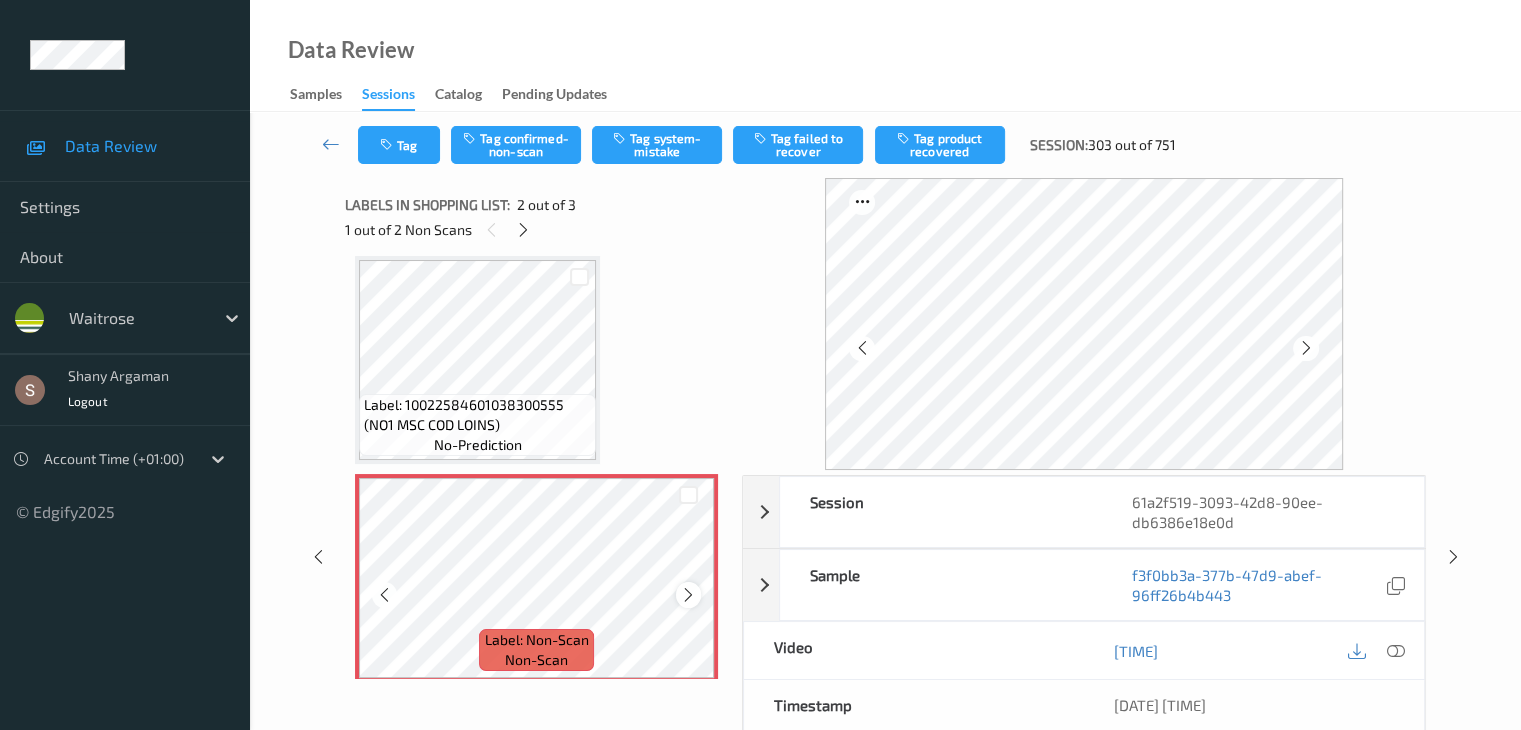 click at bounding box center [688, 595] 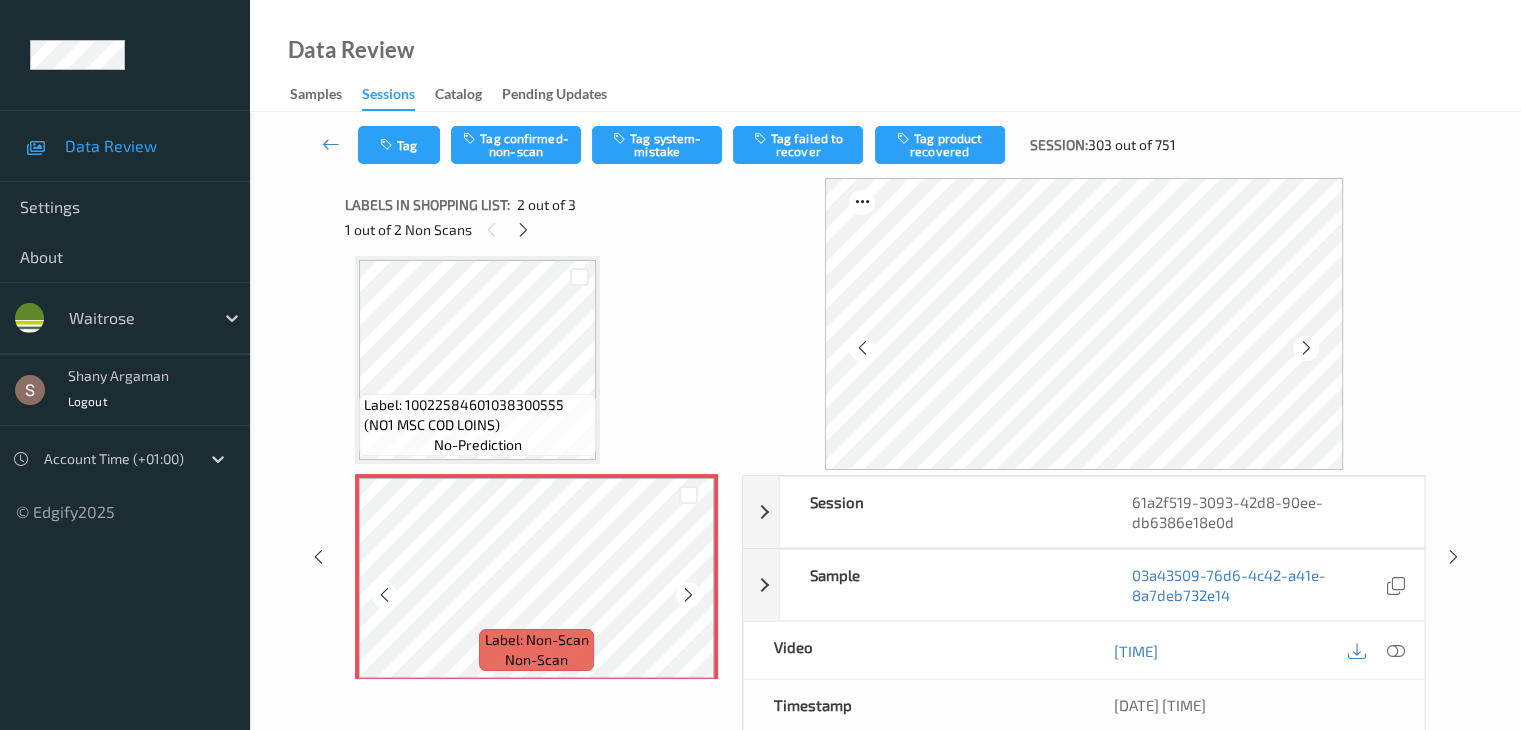 click at bounding box center [688, 595] 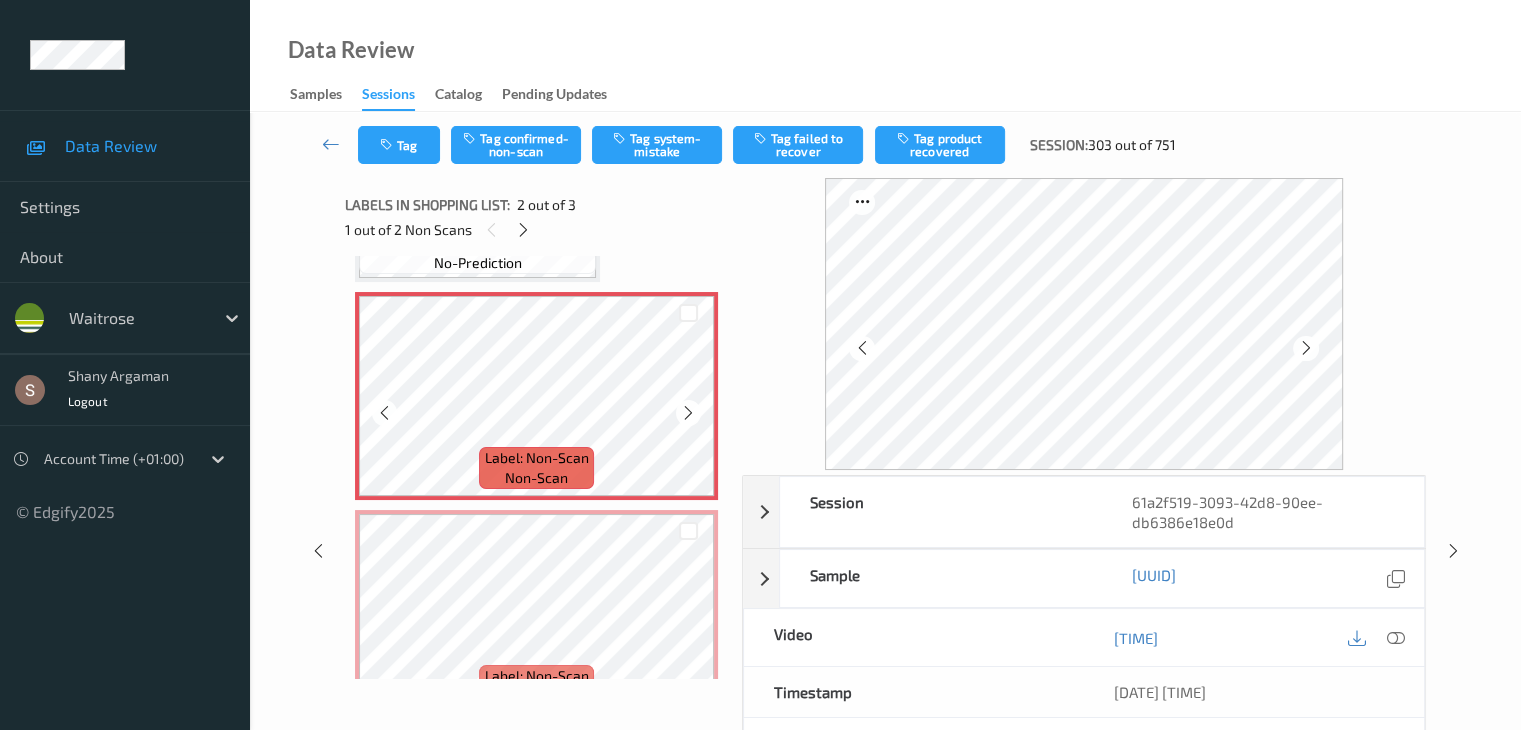 scroll, scrollTop: 241, scrollLeft: 0, axis: vertical 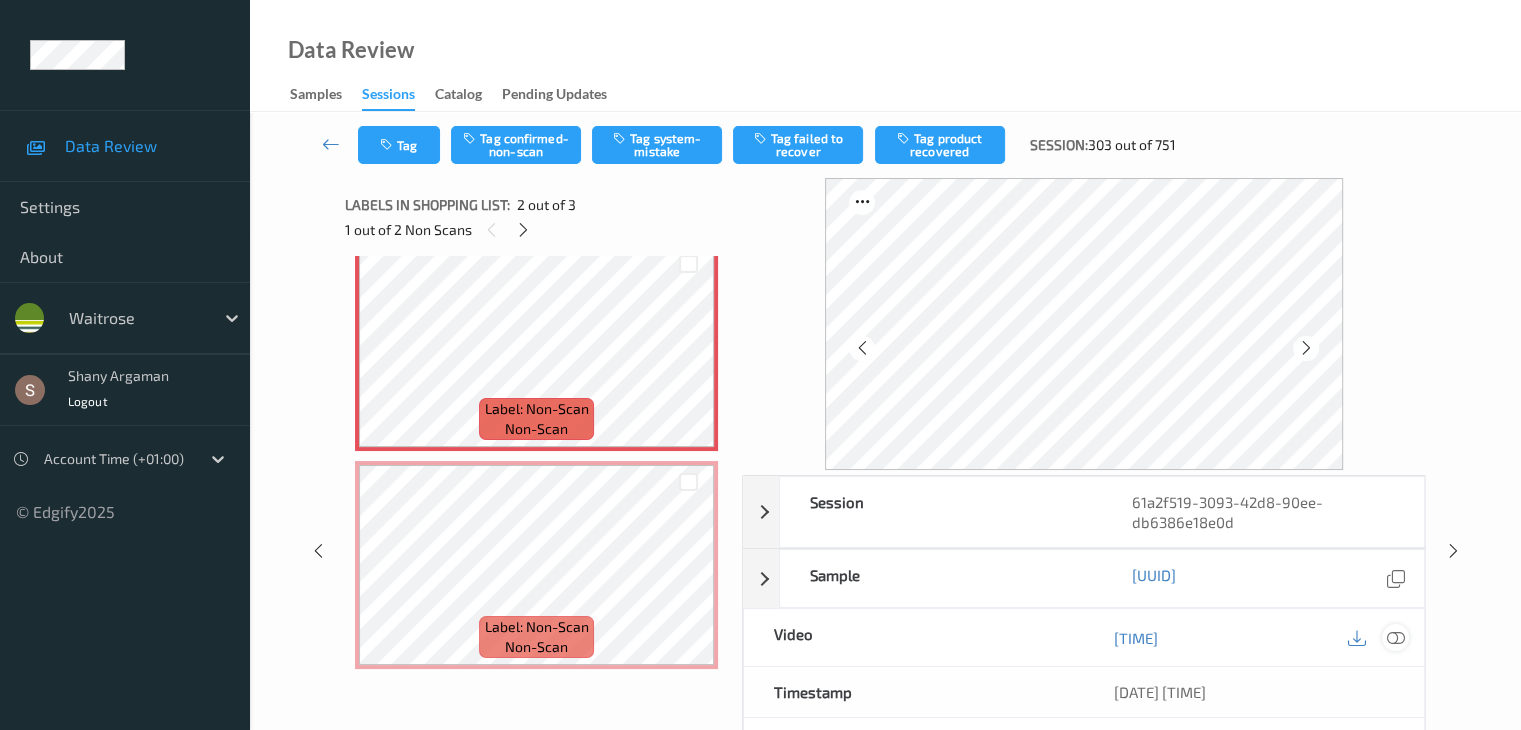 click at bounding box center (1395, 638) 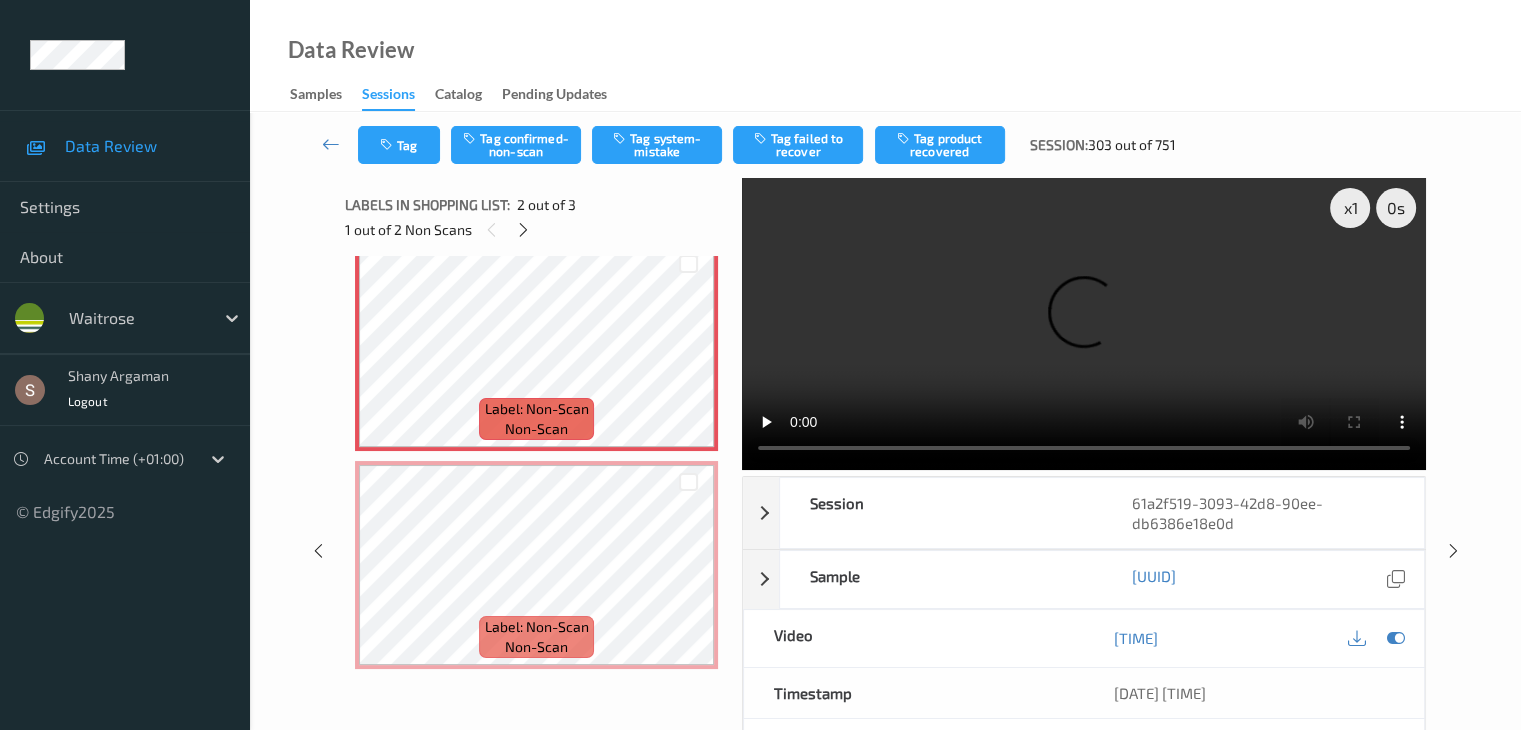 click at bounding box center (1084, 324) 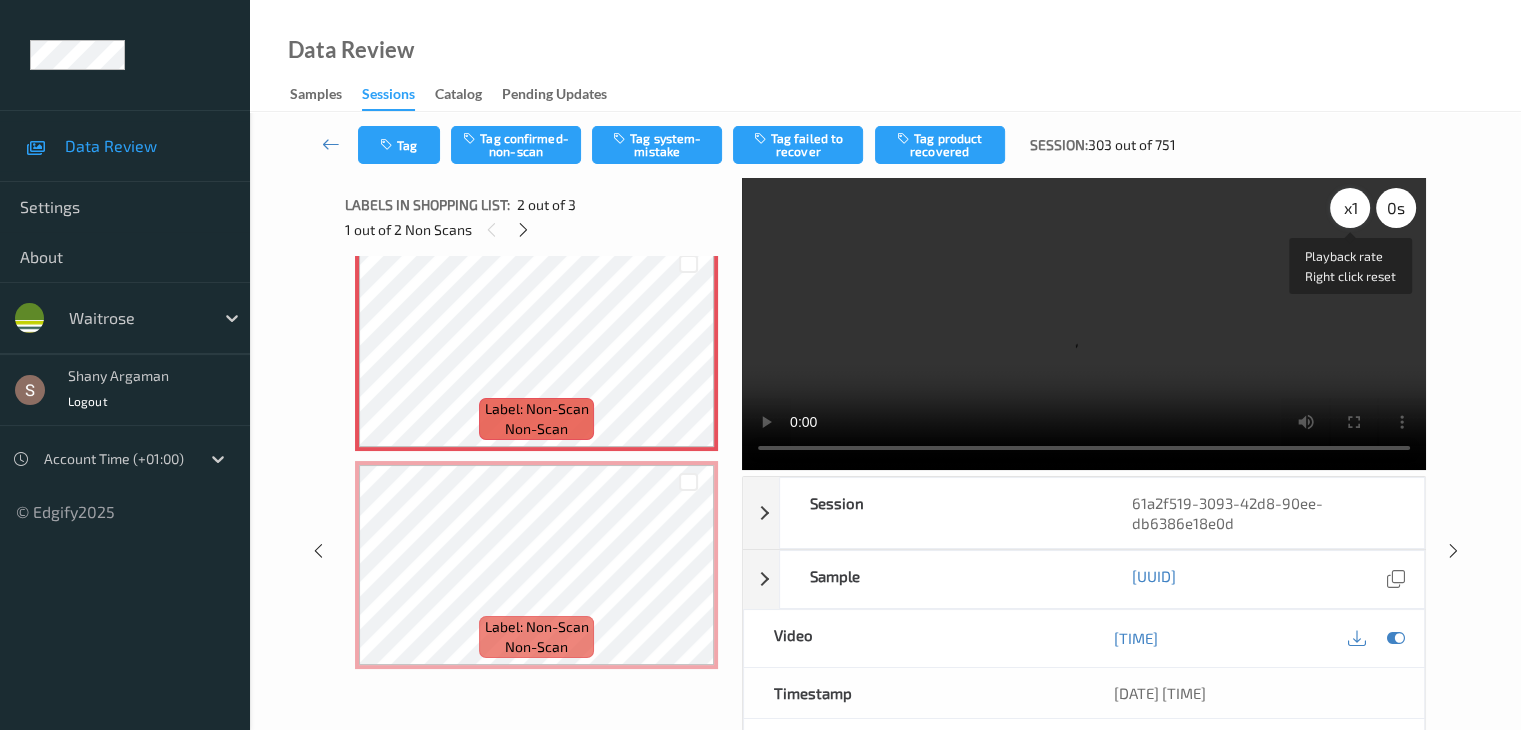 click on "x 1" at bounding box center [1350, 208] 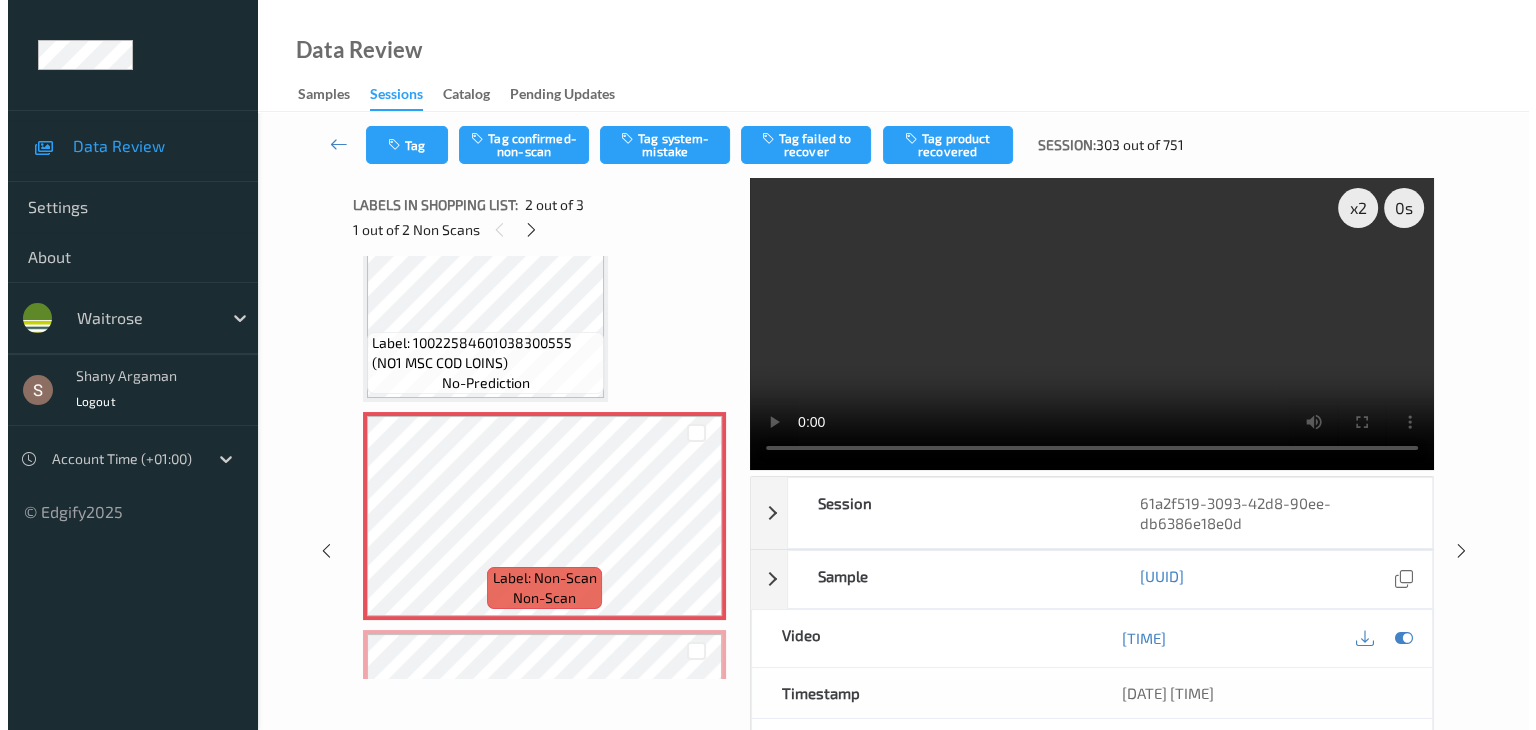 scroll, scrollTop: 41, scrollLeft: 0, axis: vertical 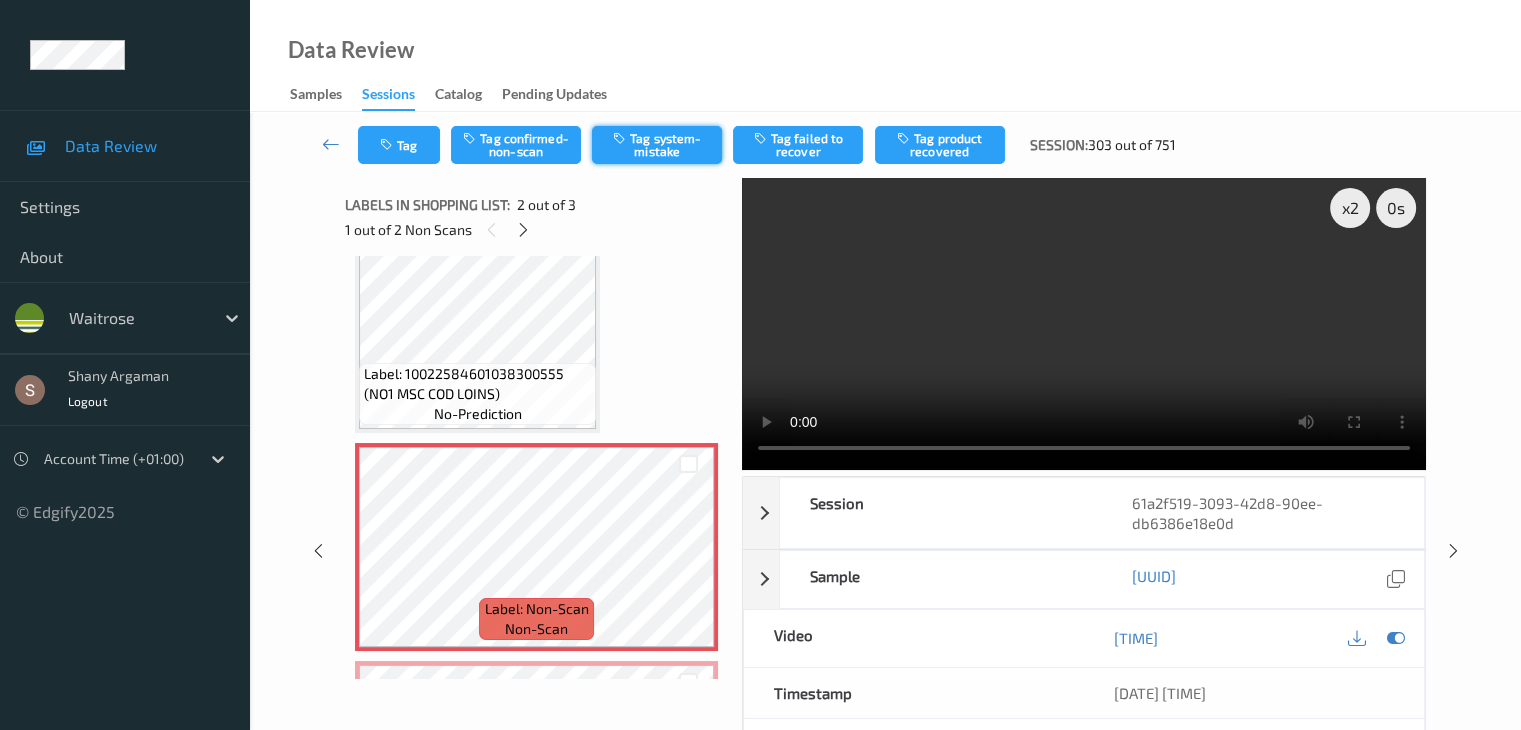click on "Tag   system-mistake" at bounding box center (657, 145) 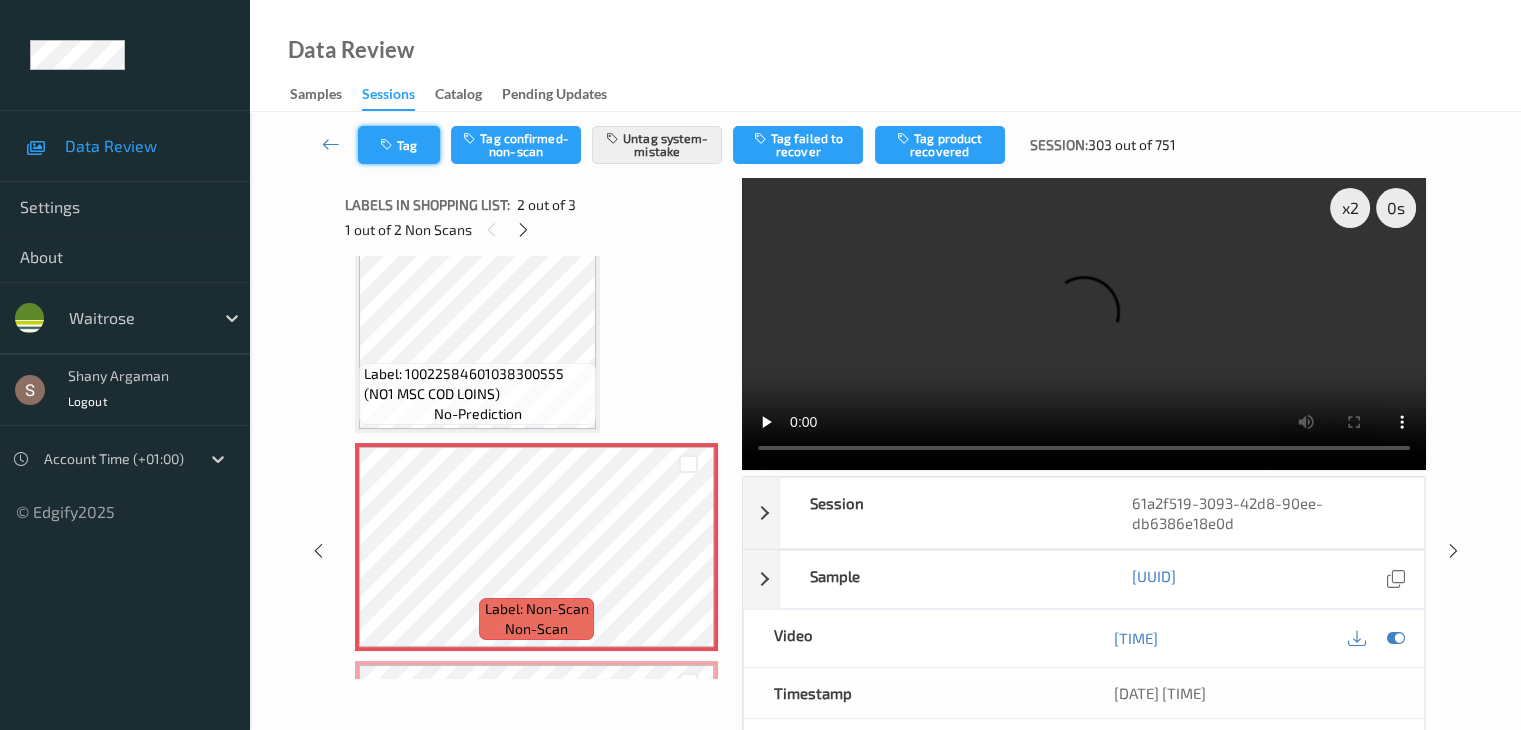 click on "Tag" at bounding box center (399, 145) 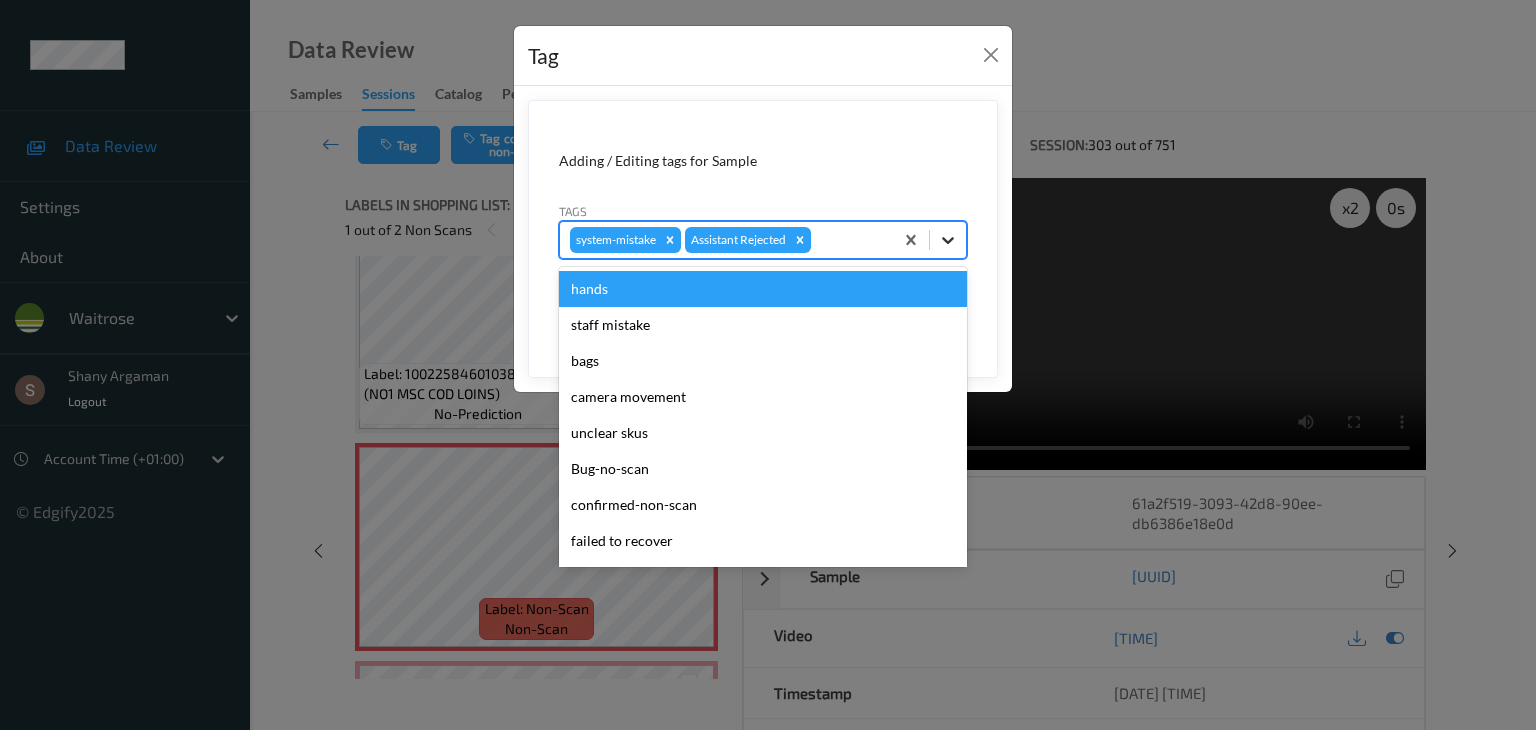 click at bounding box center [948, 240] 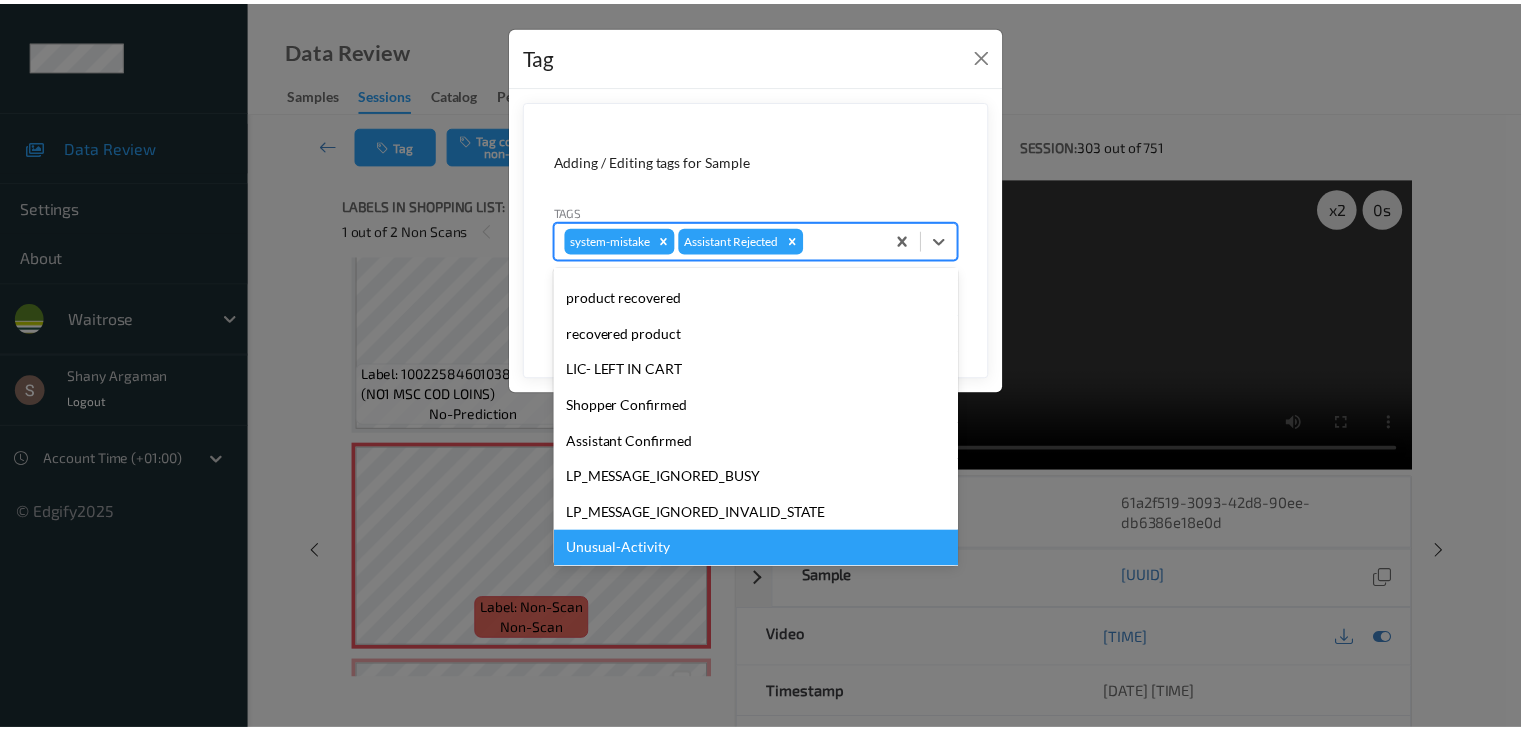 scroll, scrollTop: 356, scrollLeft: 0, axis: vertical 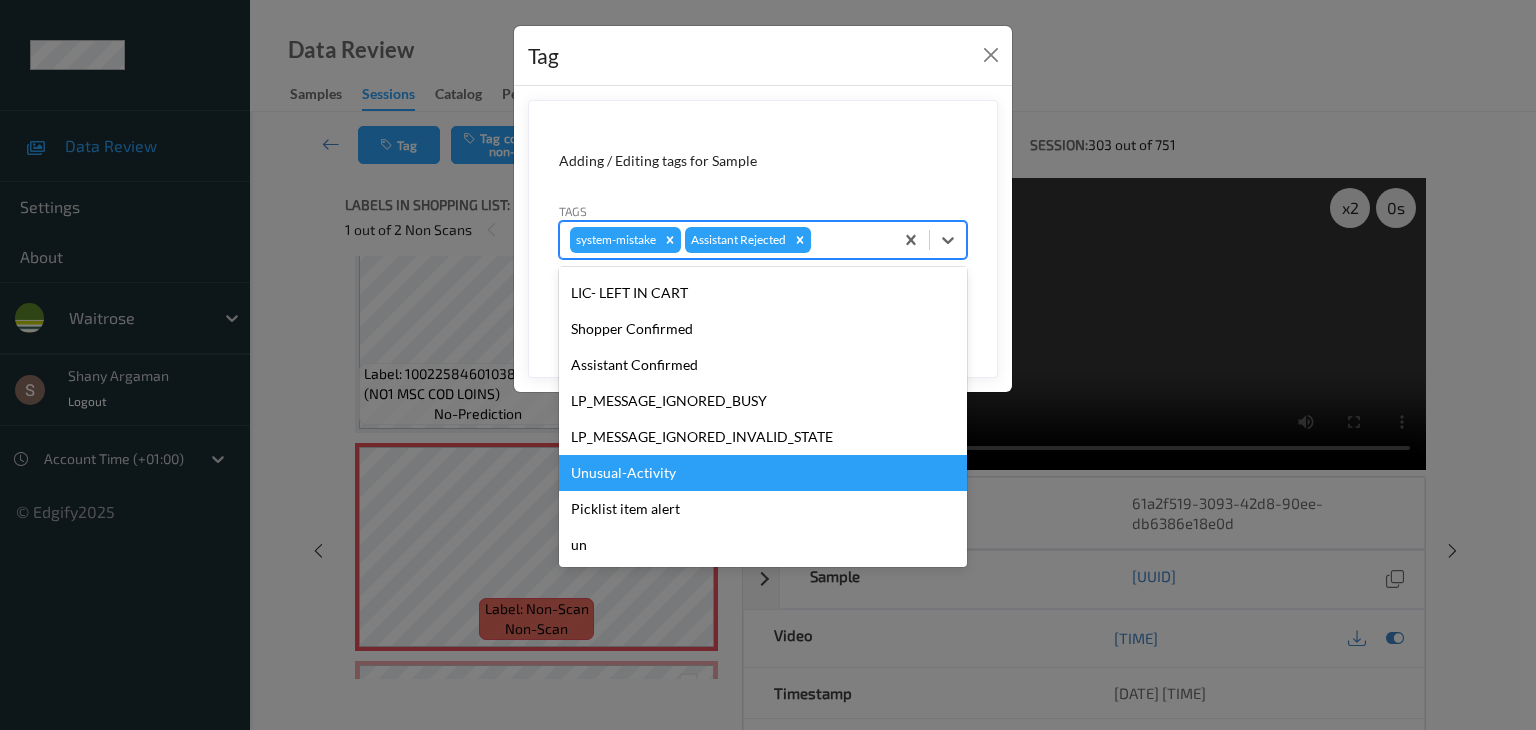 click on "Unusual-Activity" at bounding box center [763, 473] 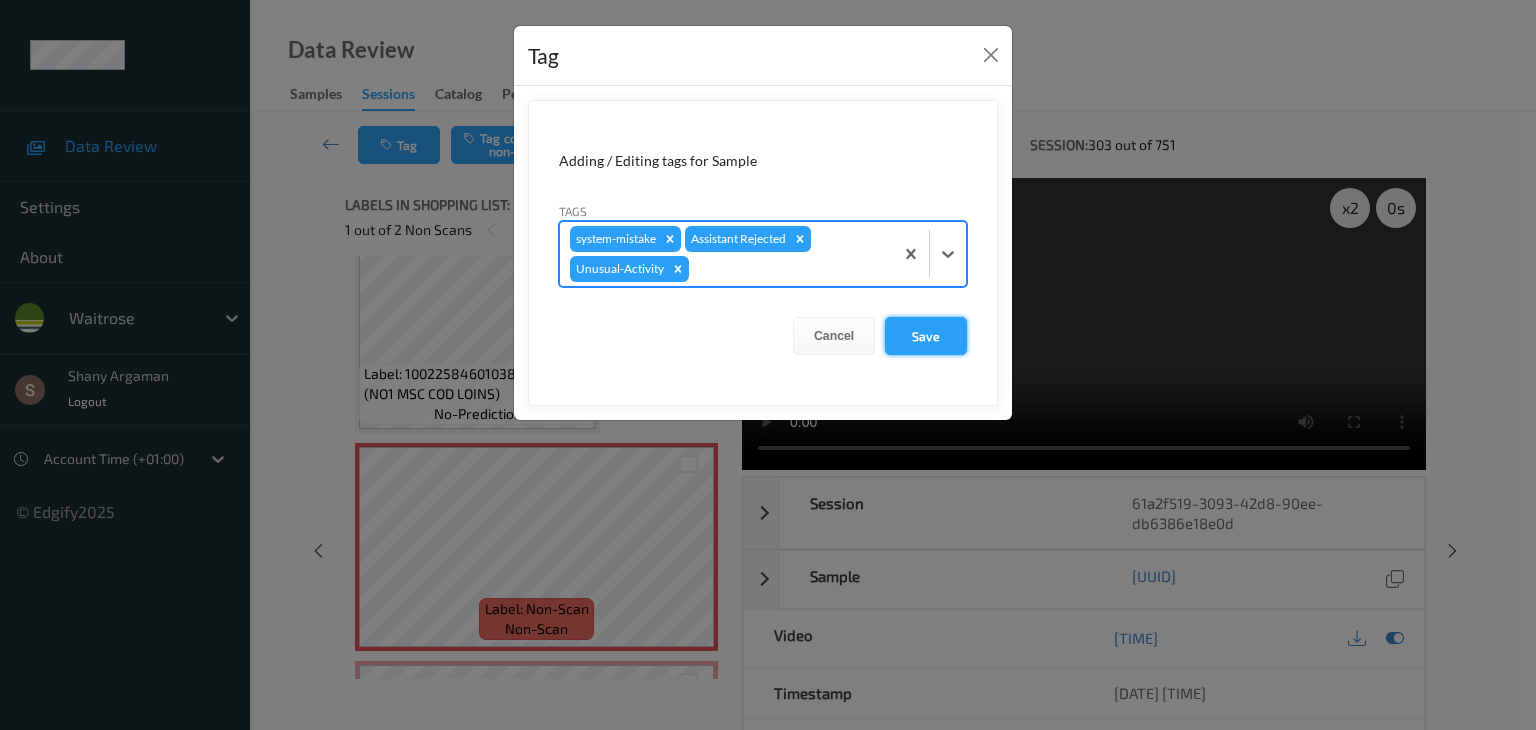 click on "Save" at bounding box center [926, 336] 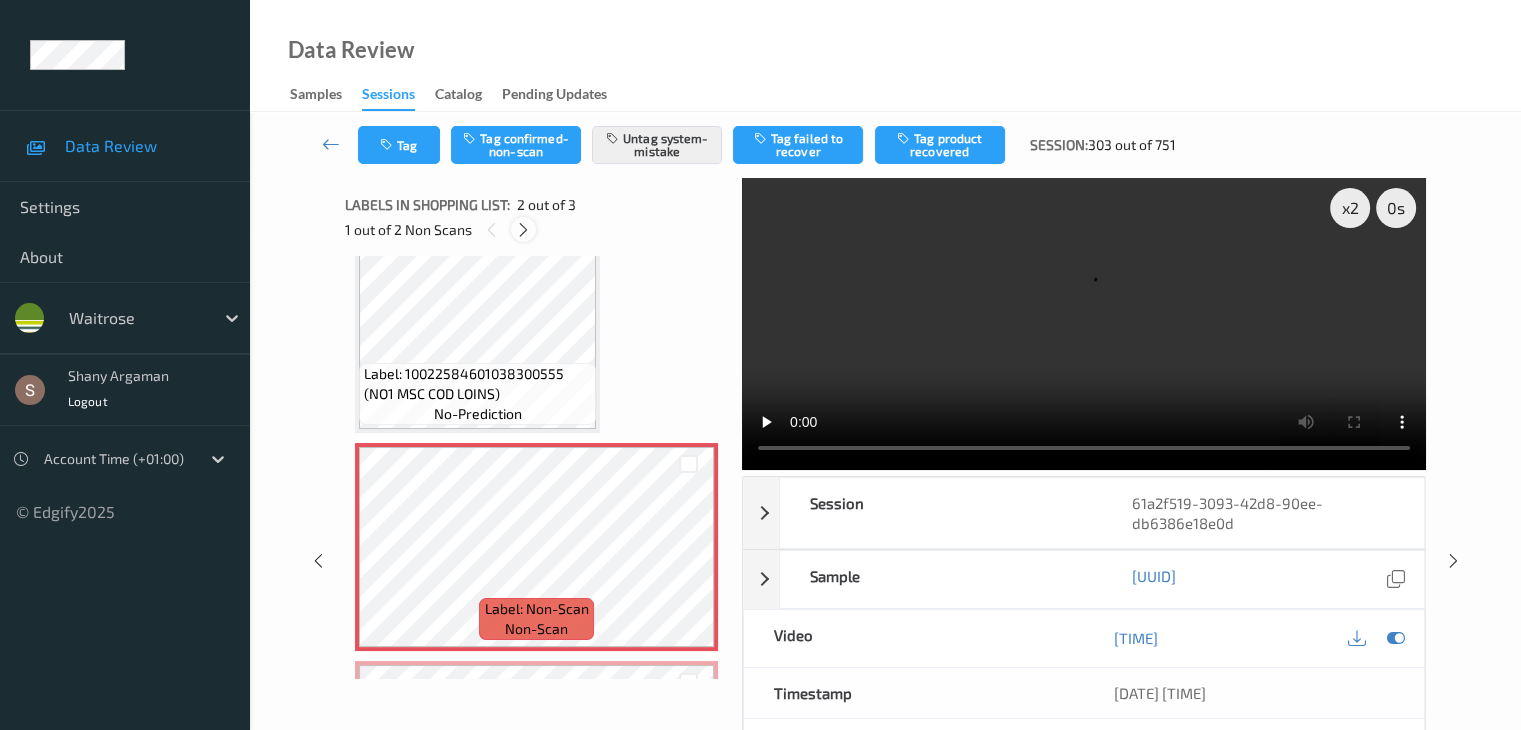 click at bounding box center [523, 230] 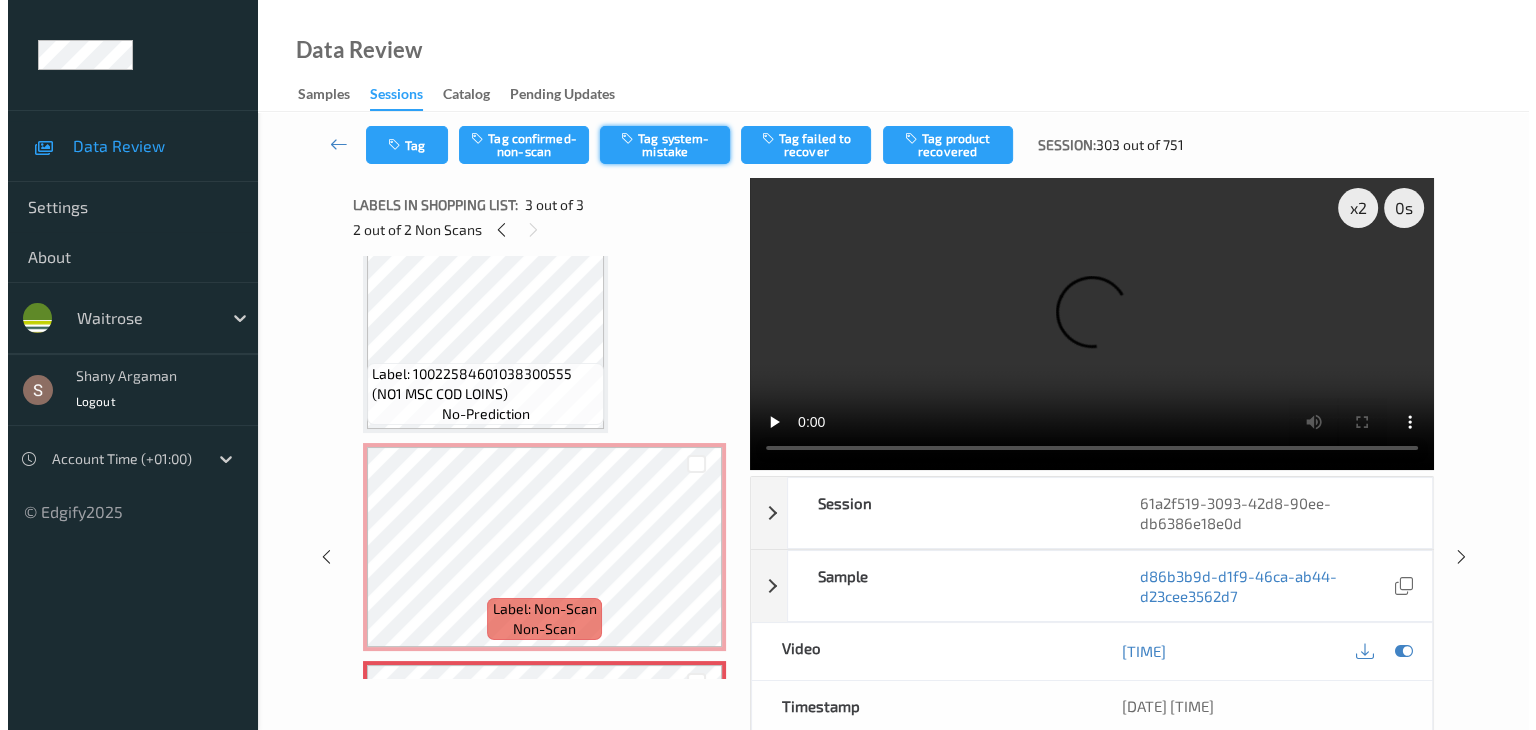 scroll, scrollTop: 228, scrollLeft: 0, axis: vertical 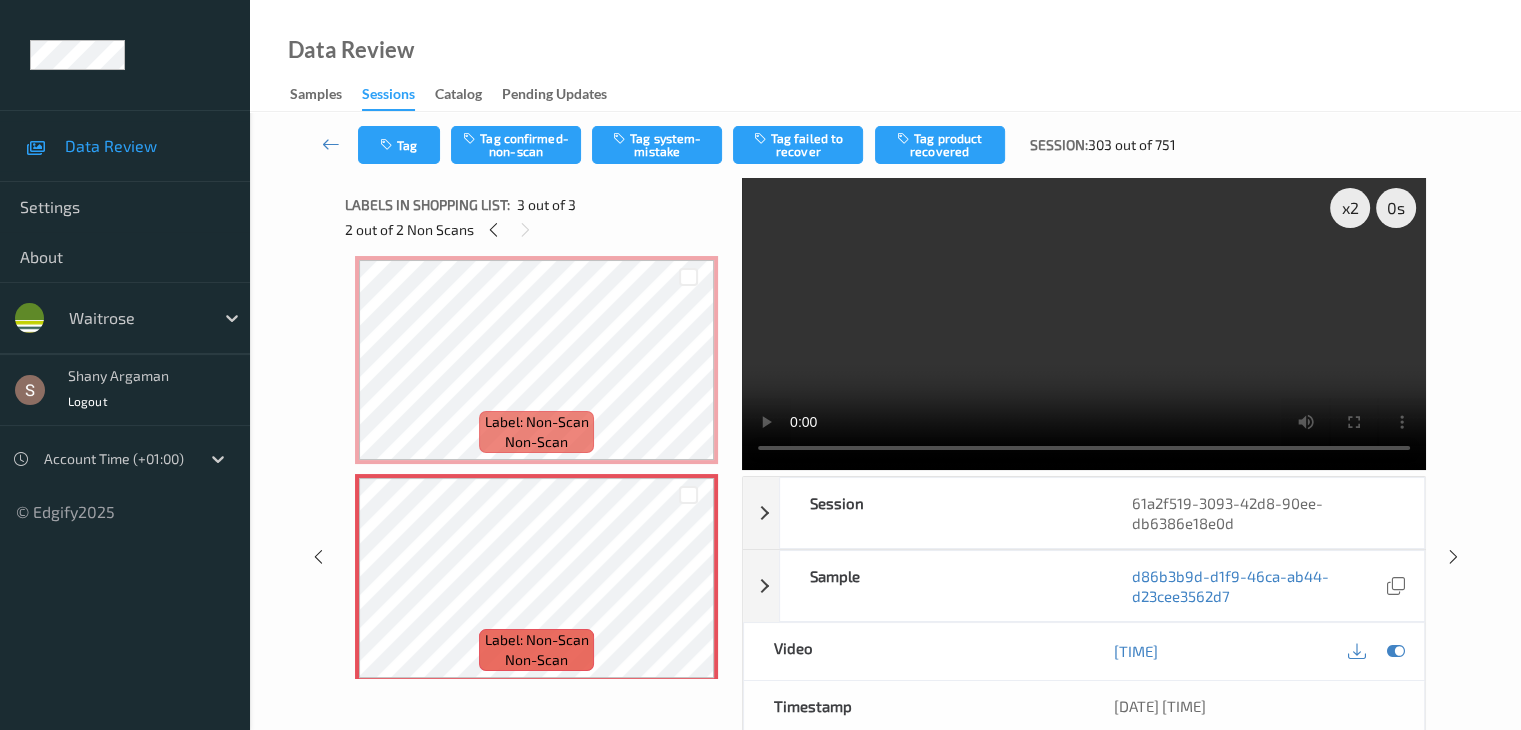 drag, startPoint x: 637, startPoint y: 149, endPoint x: 529, endPoint y: 185, distance: 113.841995 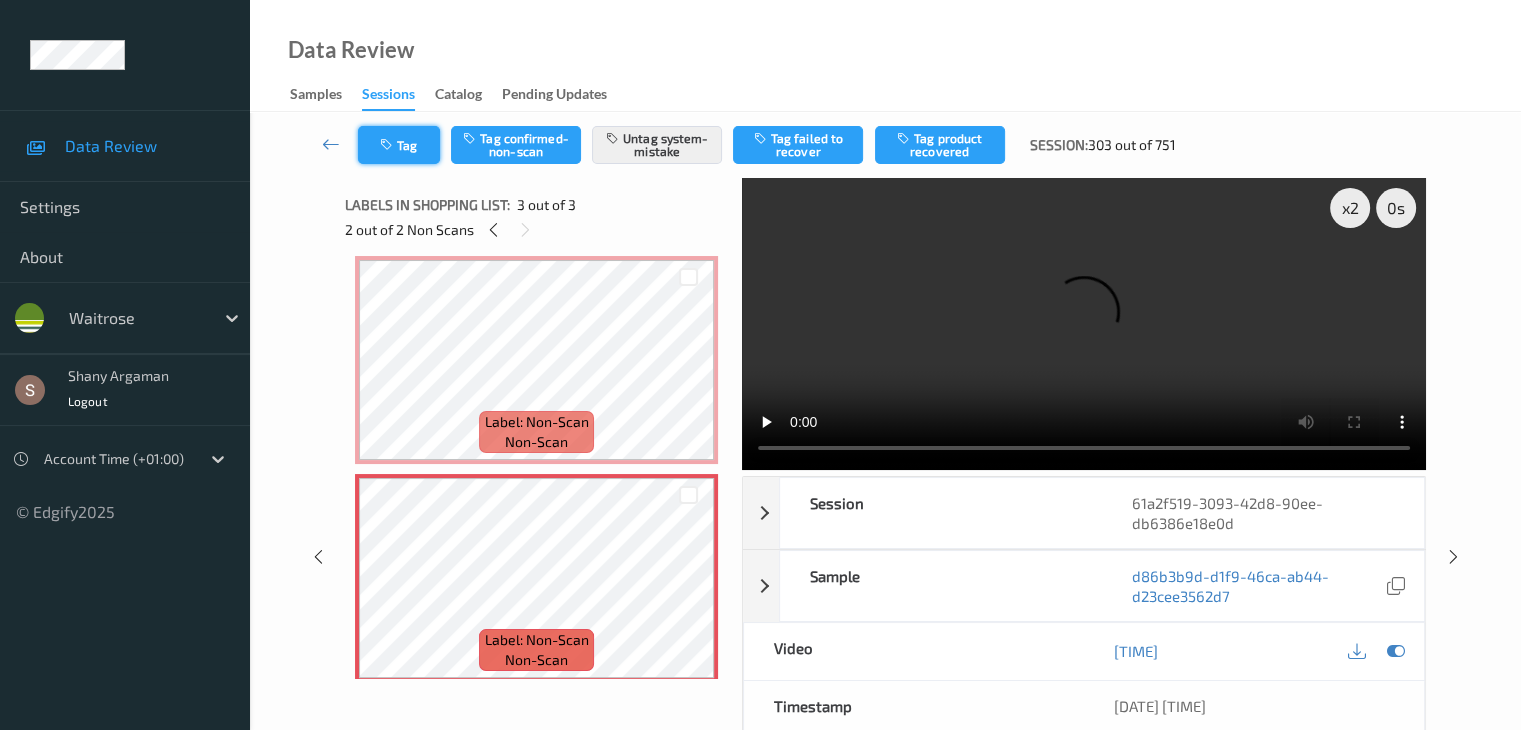 click on "Tag" at bounding box center [399, 145] 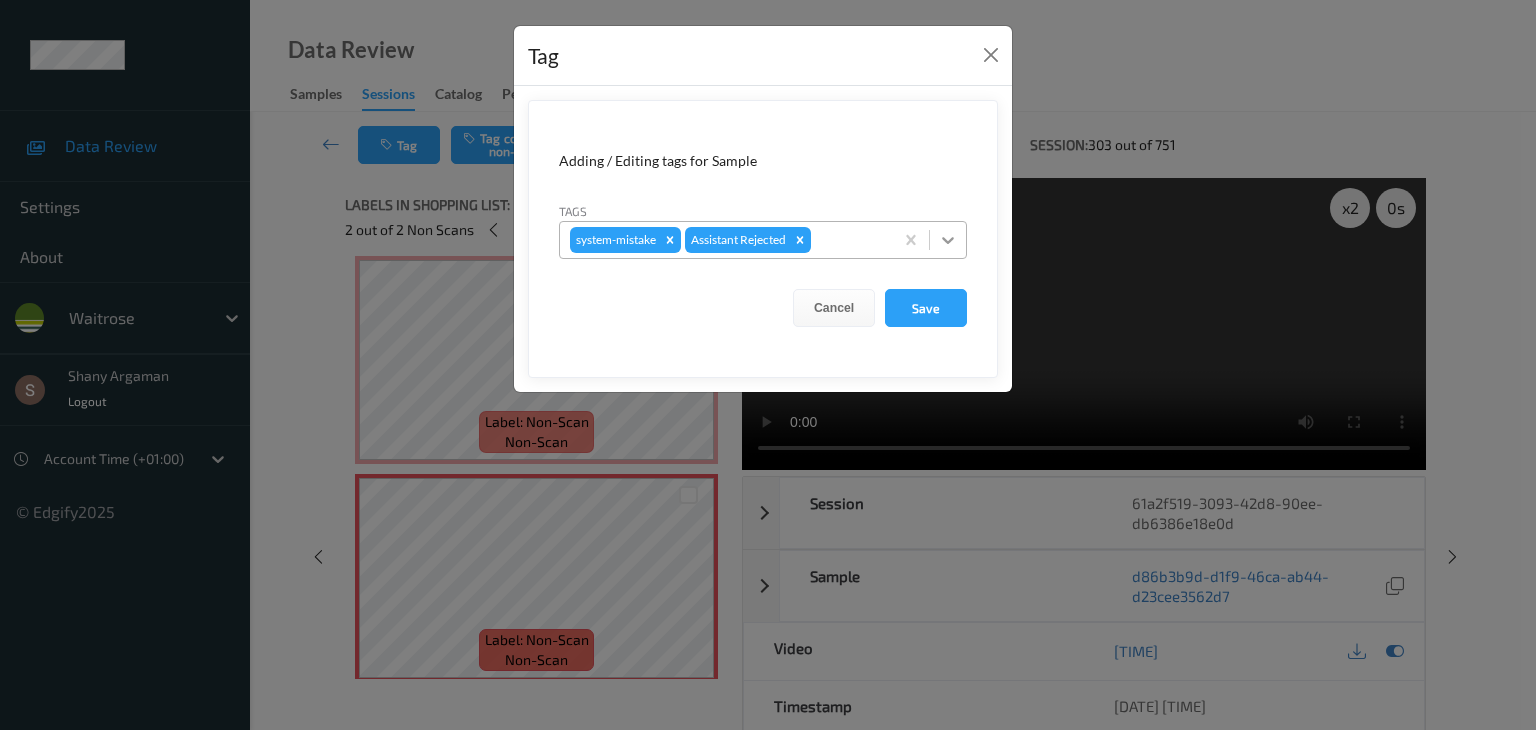 click 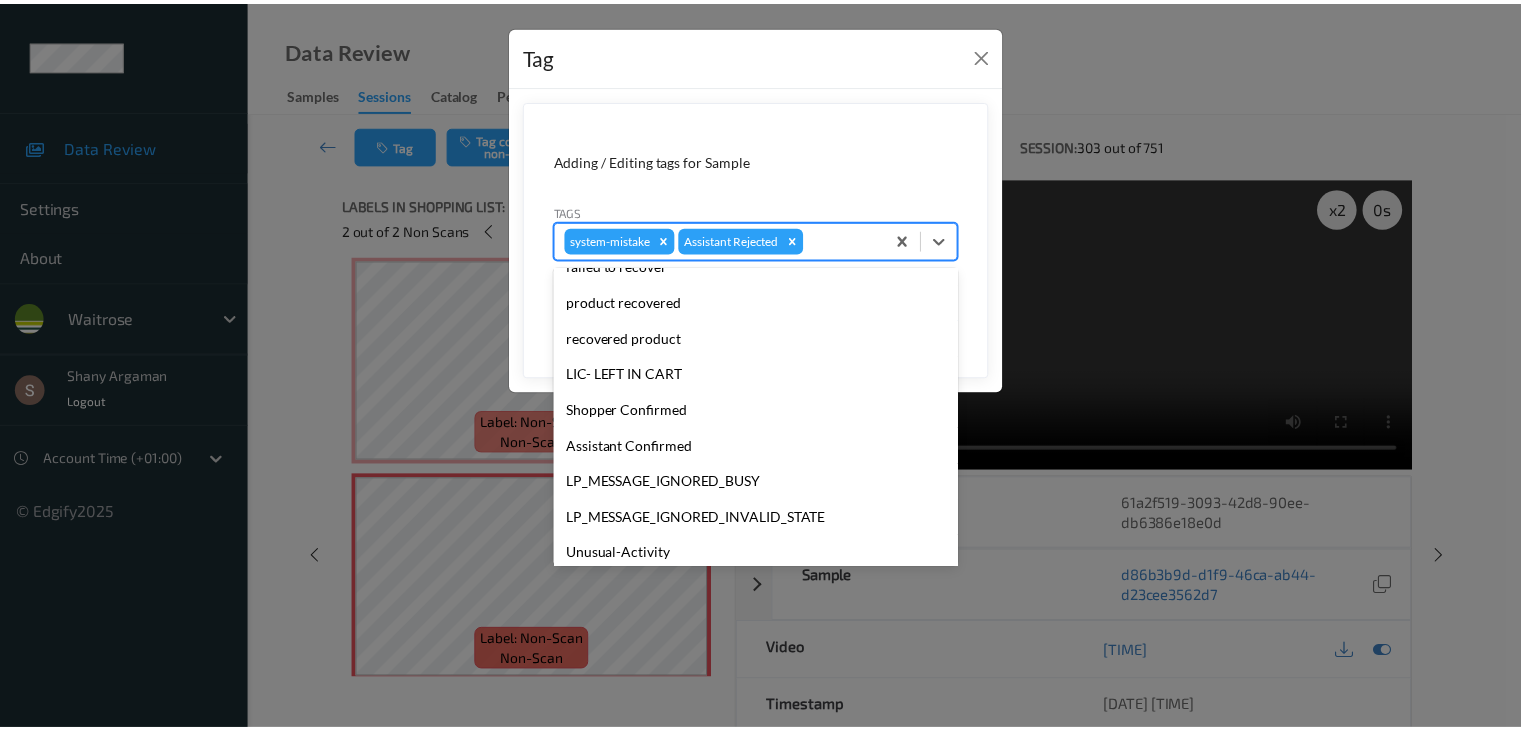 scroll, scrollTop: 356, scrollLeft: 0, axis: vertical 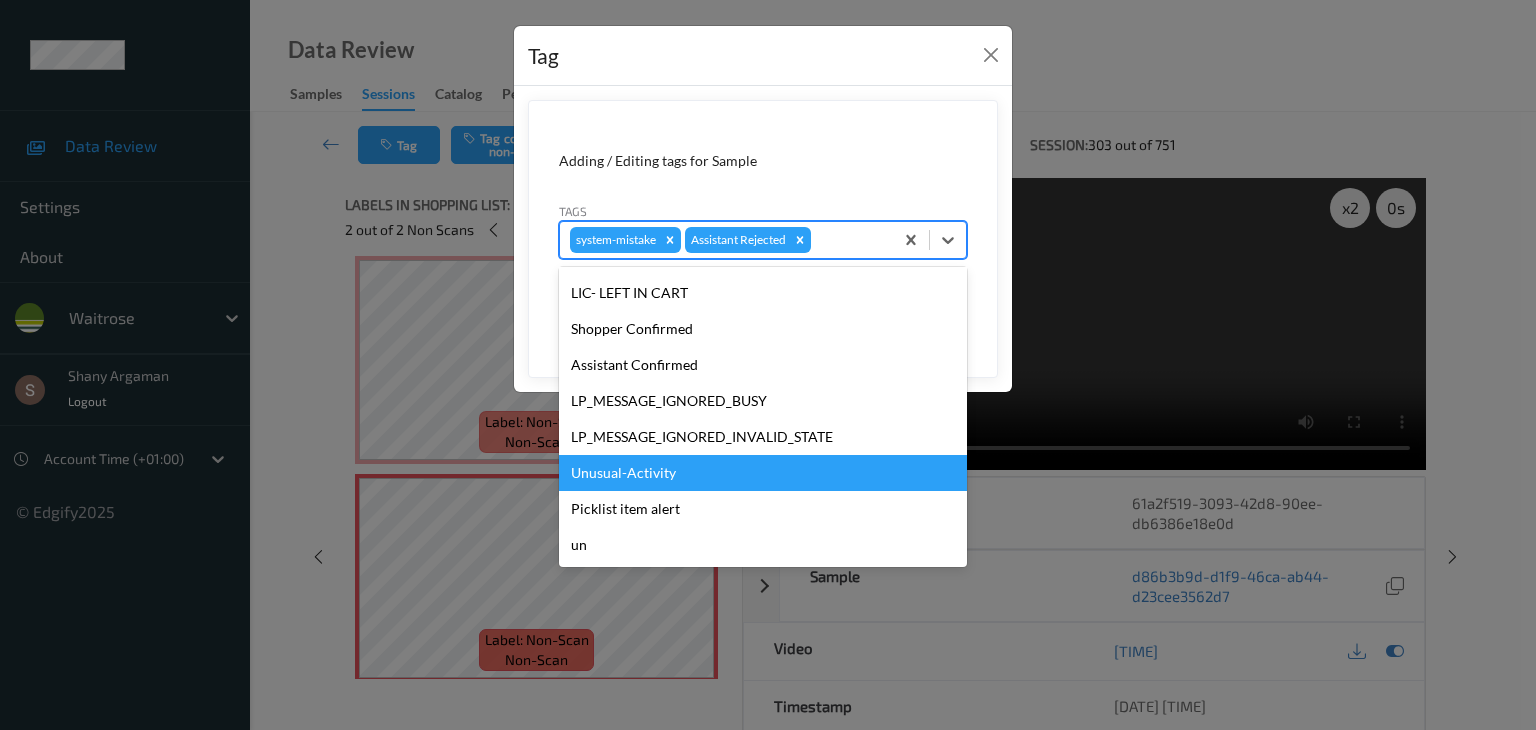 click on "Unusual-Activity" at bounding box center [763, 473] 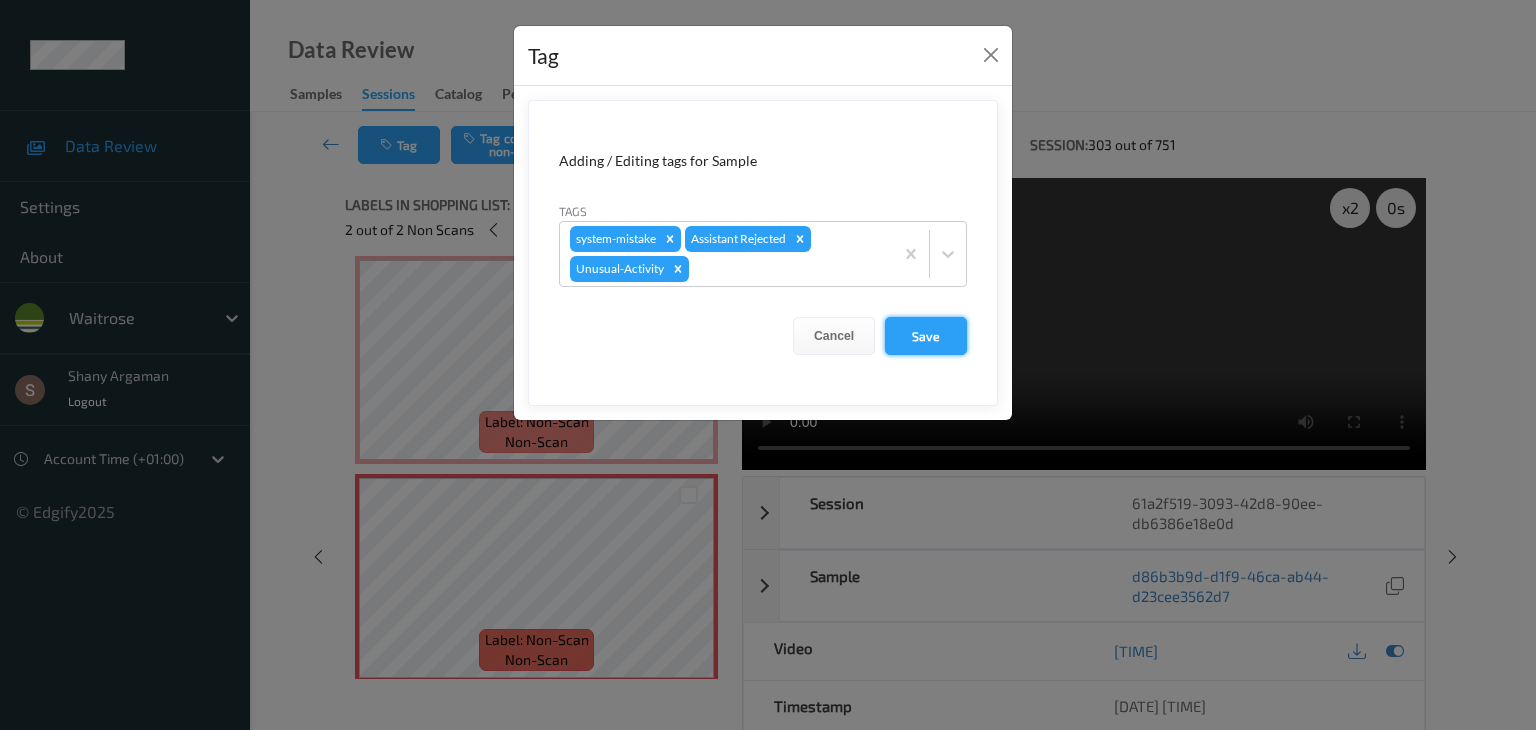 click on "Save" at bounding box center (926, 336) 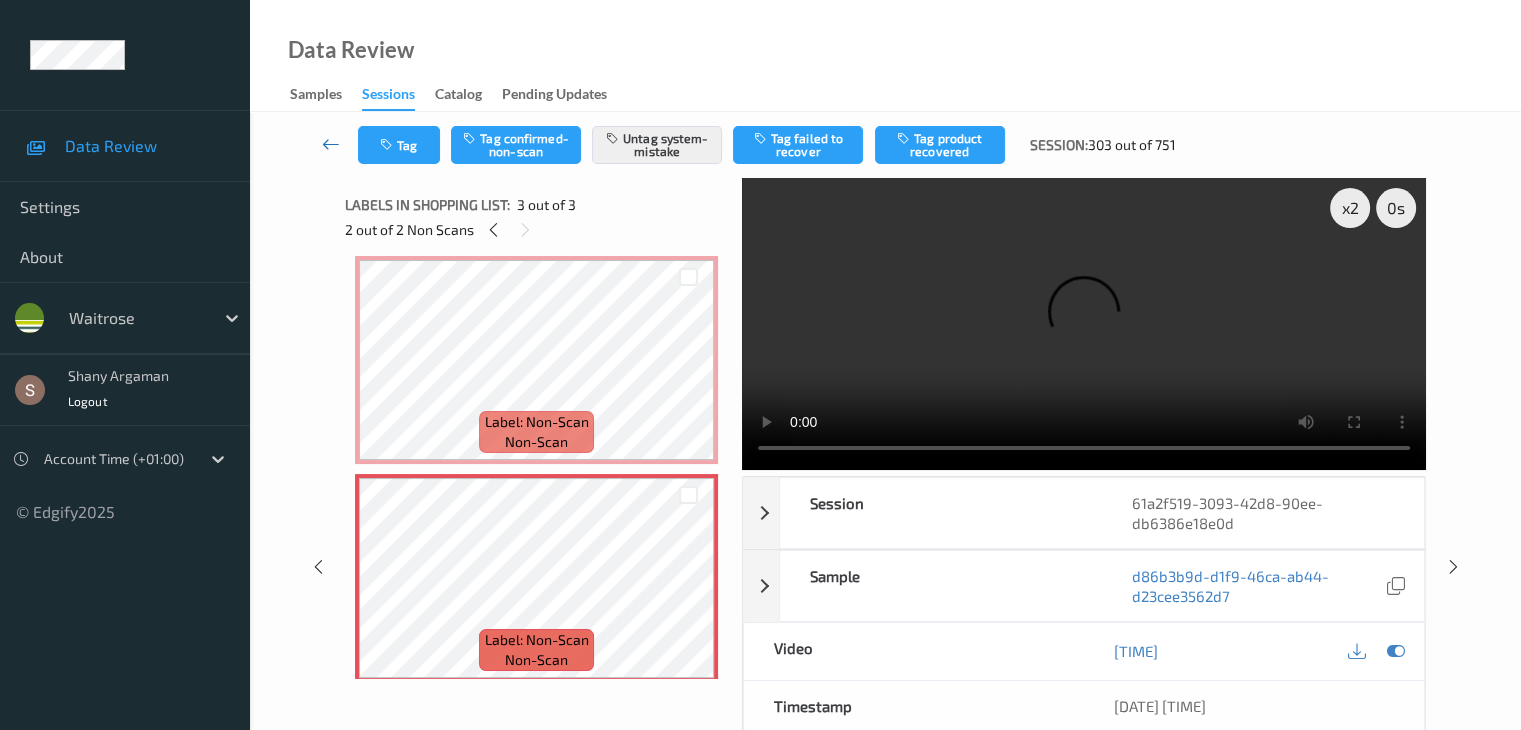 click at bounding box center [331, 145] 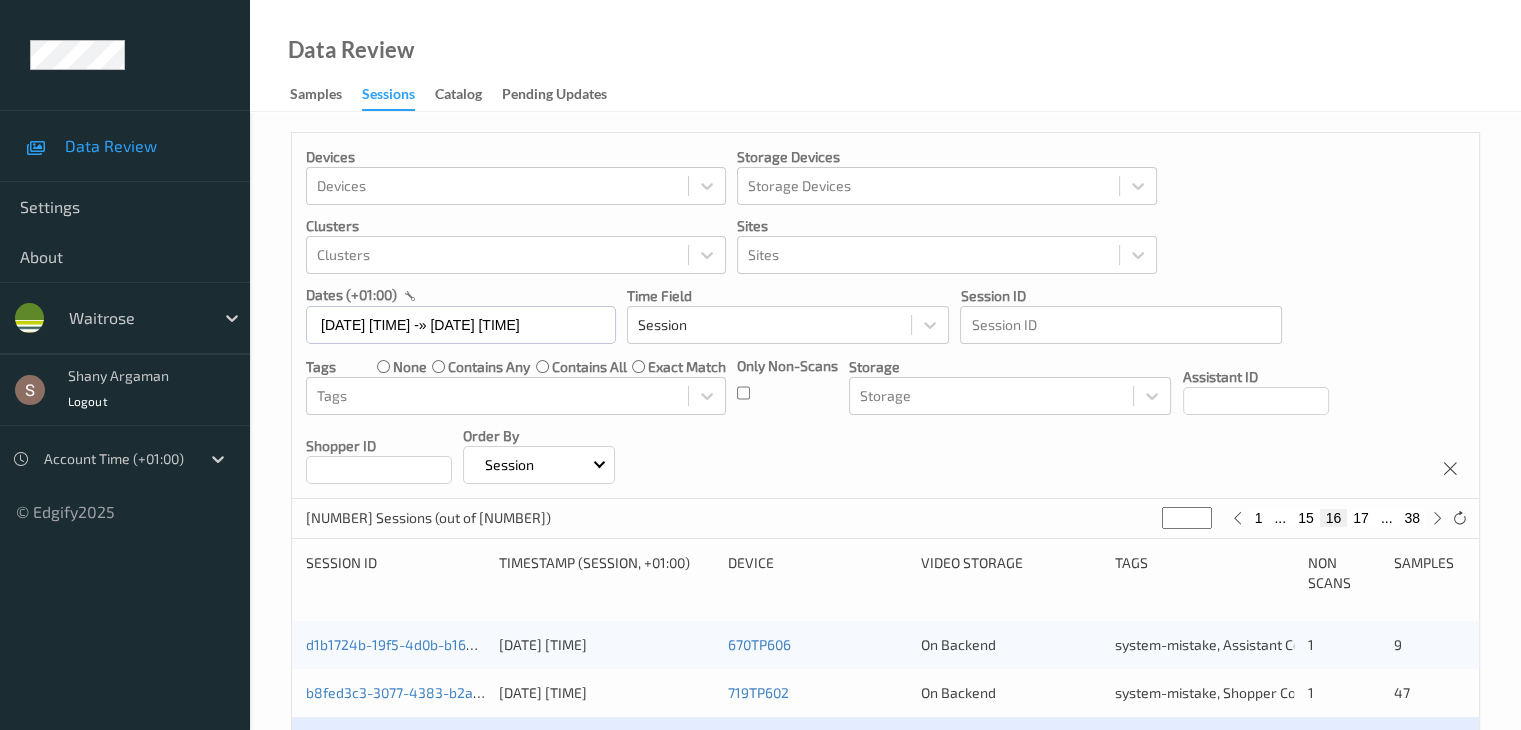 scroll, scrollTop: 500, scrollLeft: 0, axis: vertical 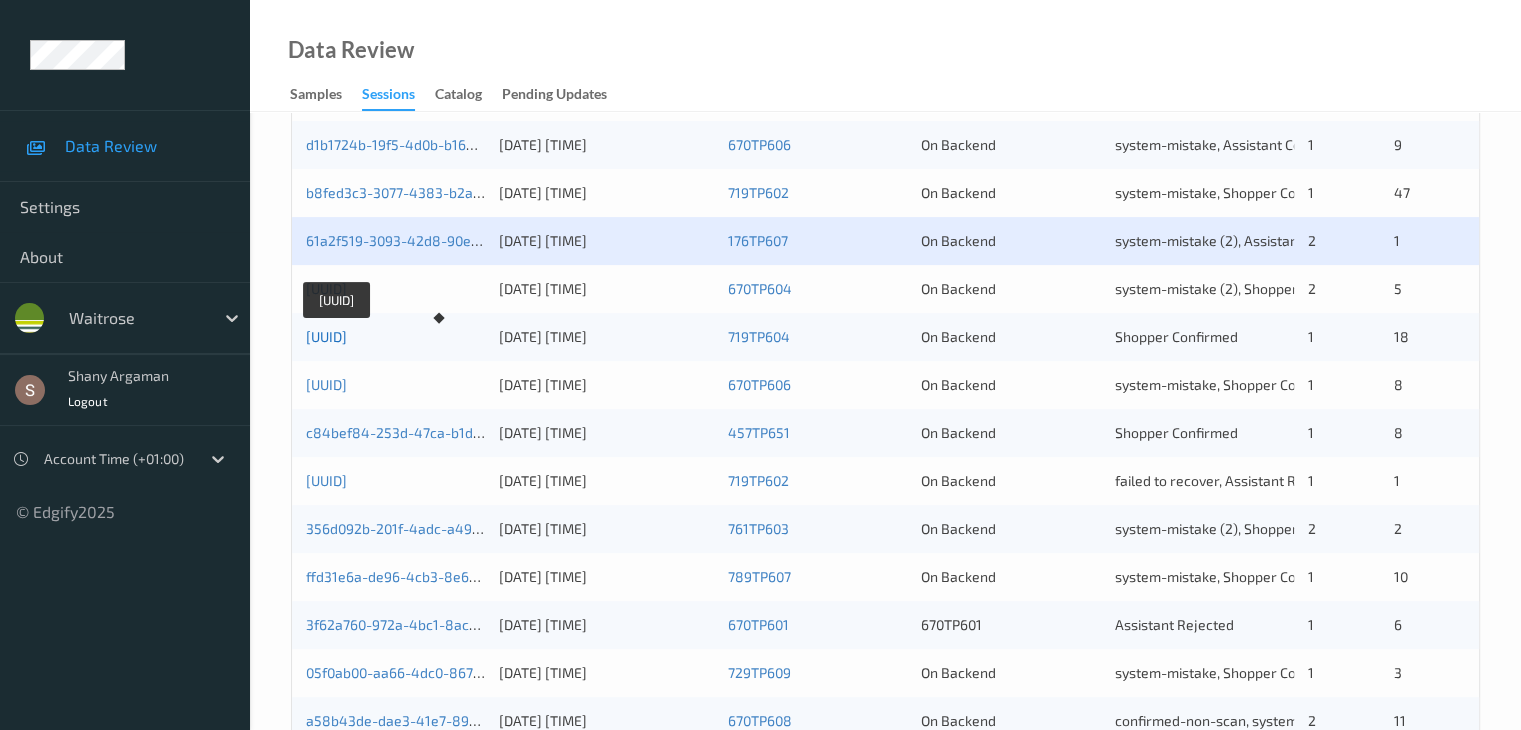 click on "[UUID]" at bounding box center (326, 336) 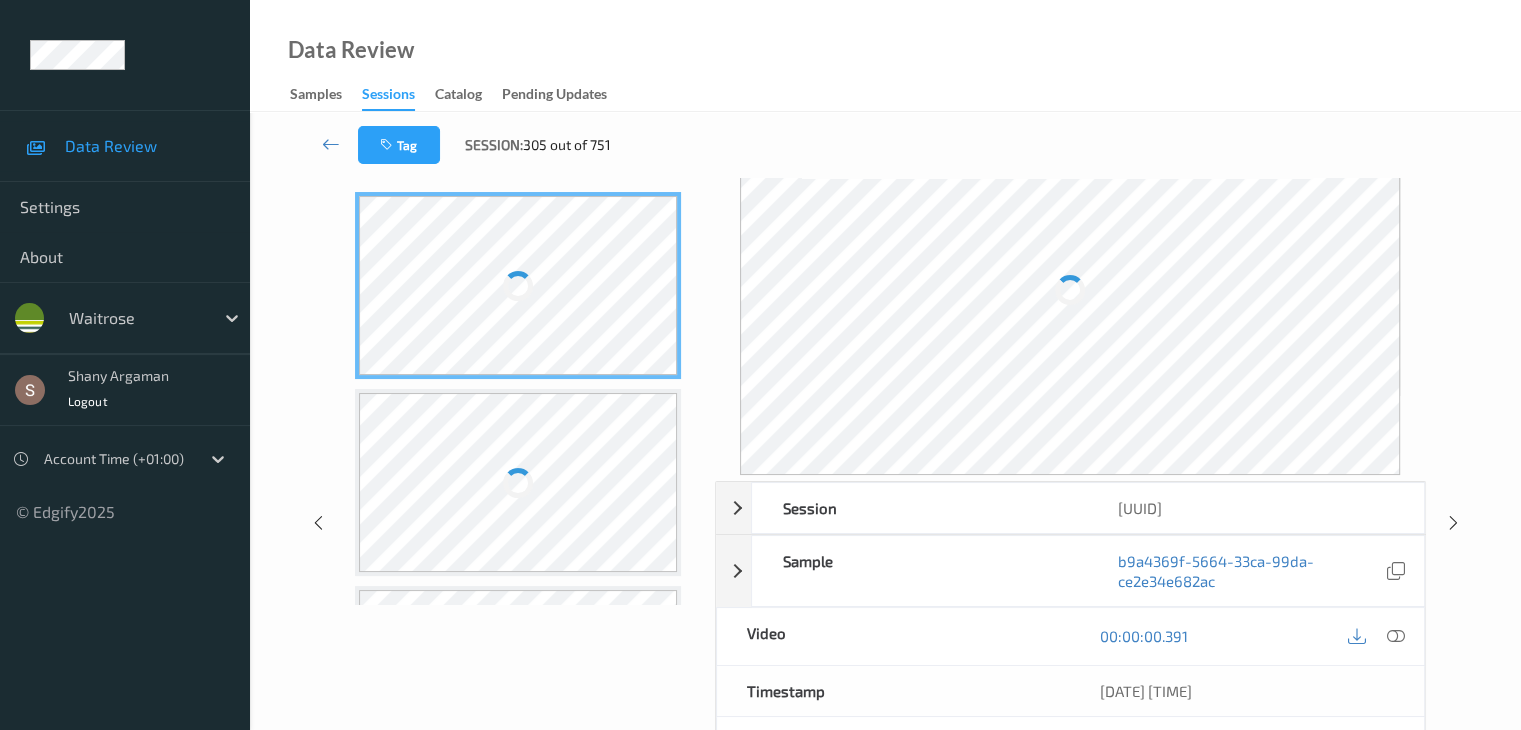 scroll, scrollTop: 0, scrollLeft: 0, axis: both 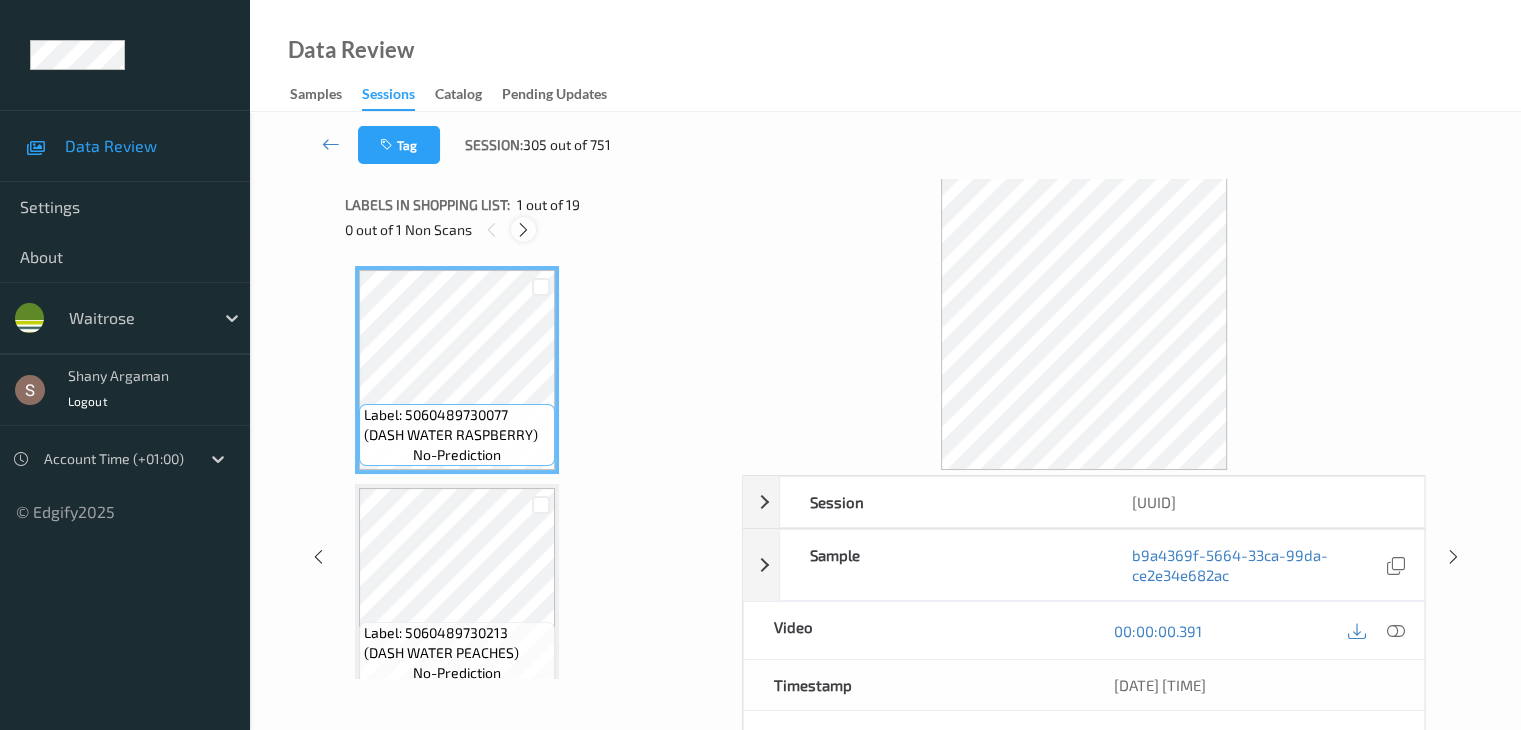 click at bounding box center (523, 230) 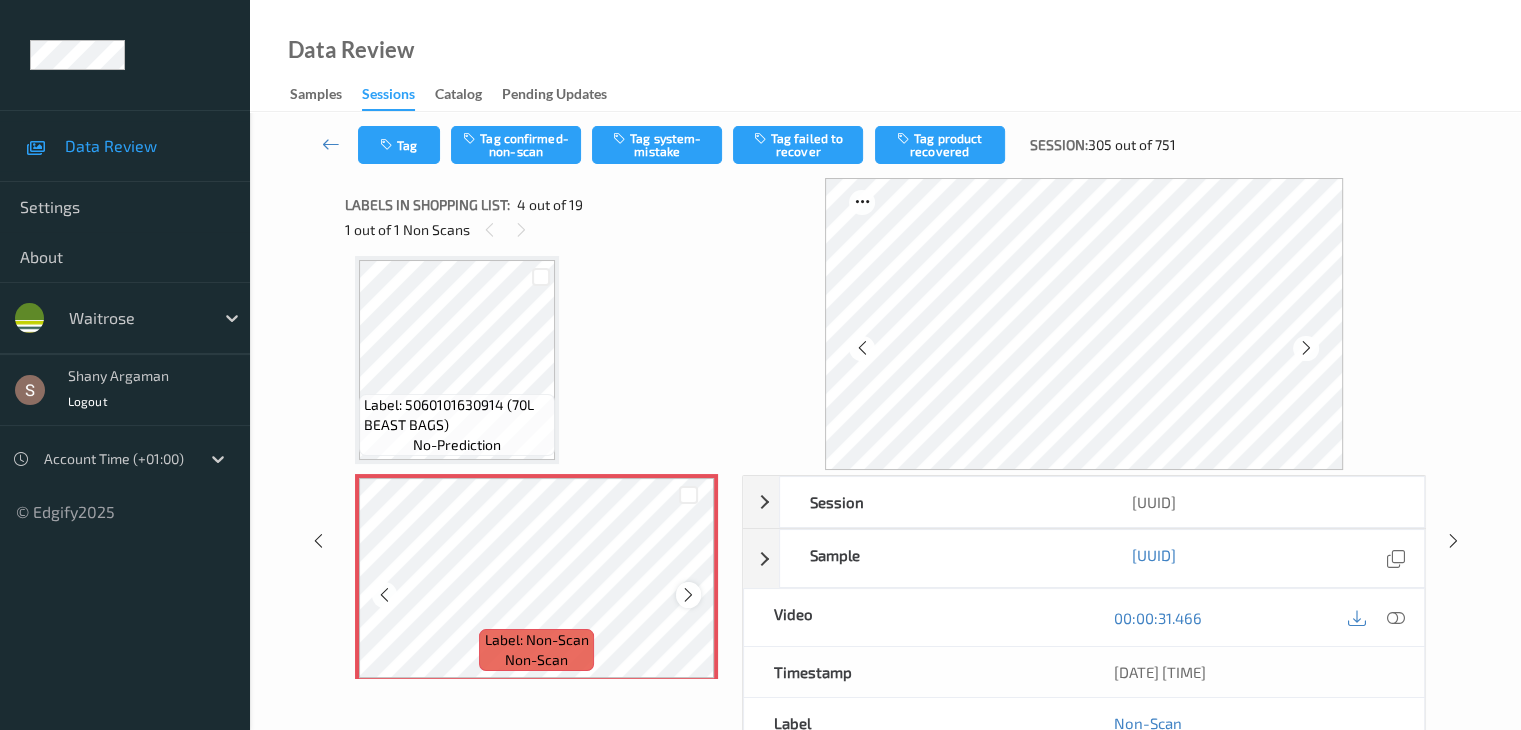 click at bounding box center [688, 595] 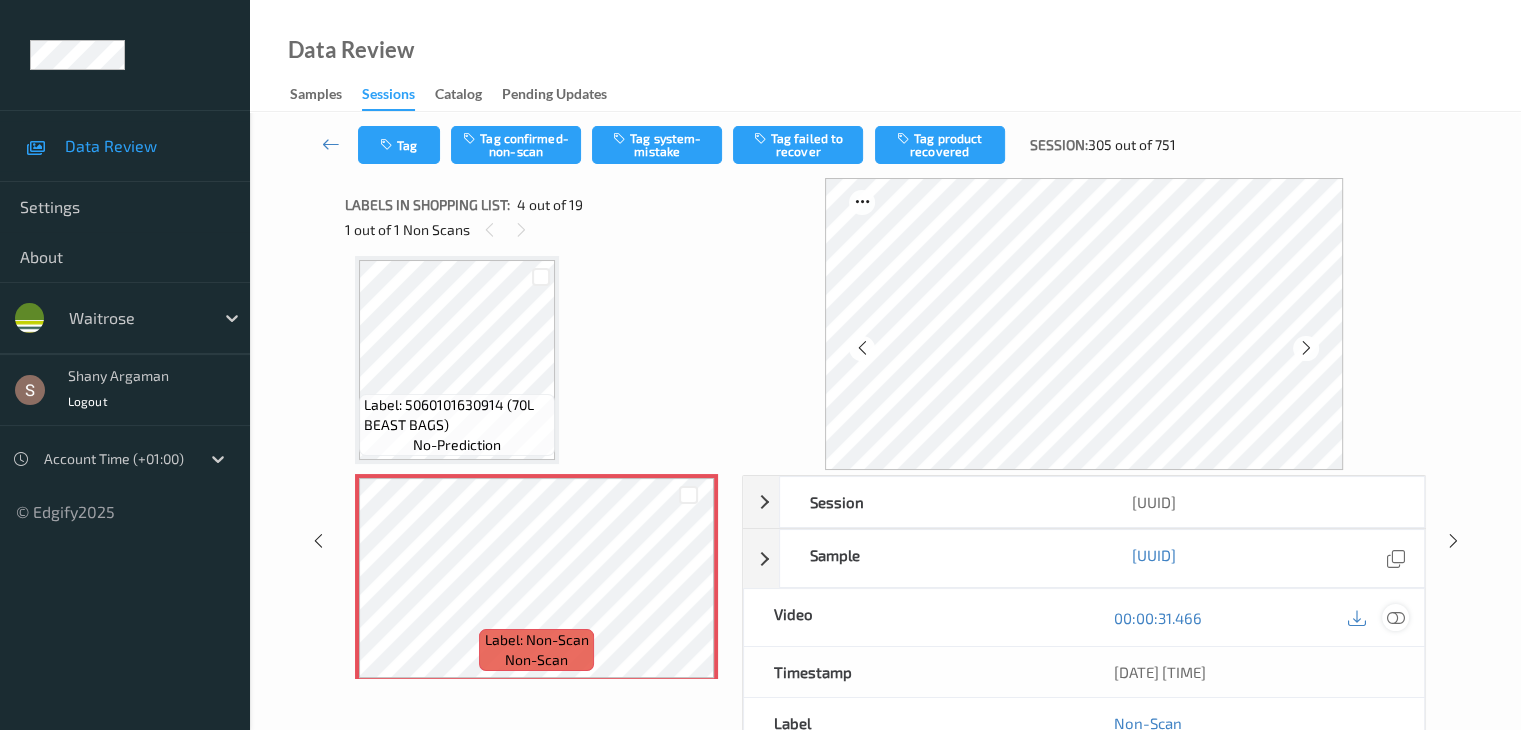 click at bounding box center [1395, 618] 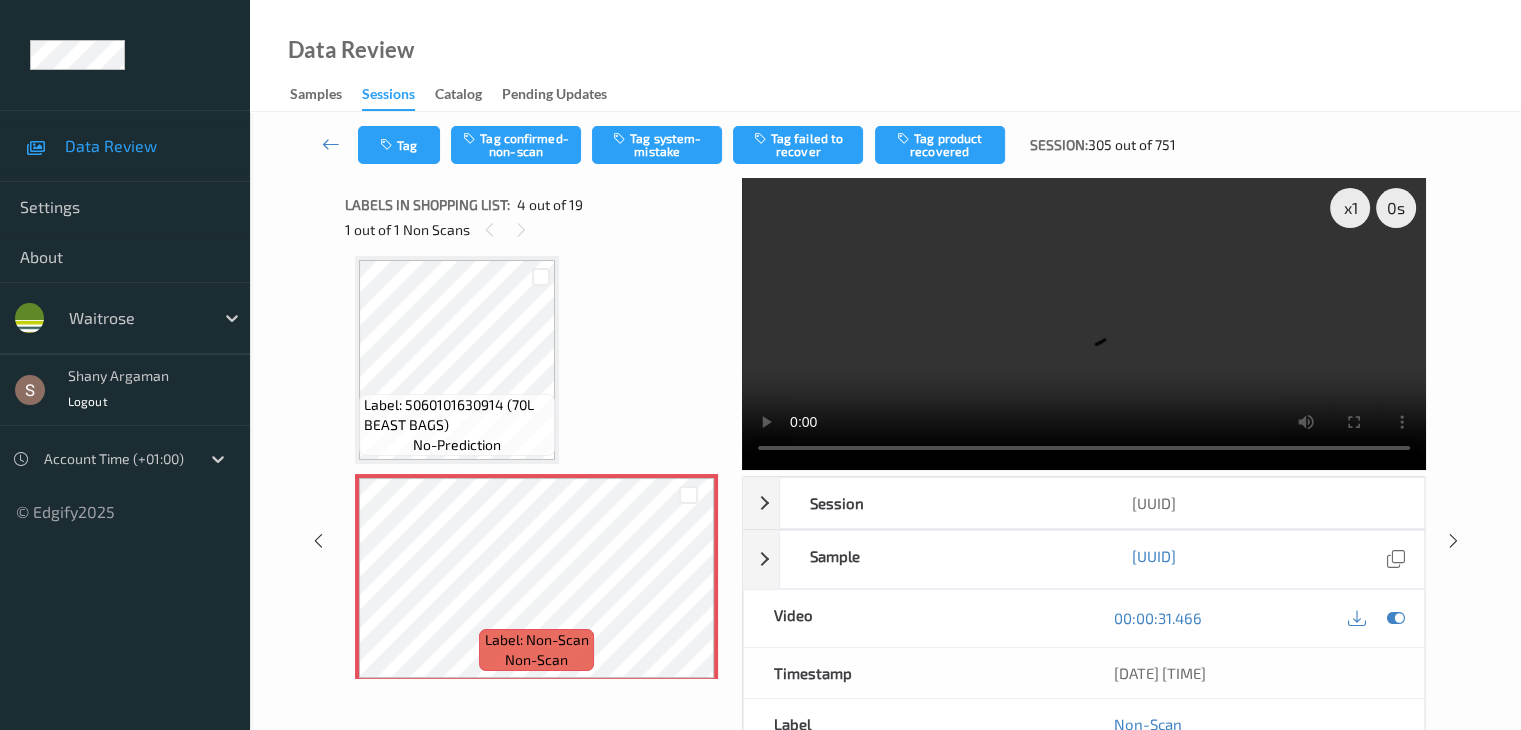 click at bounding box center (1084, 324) 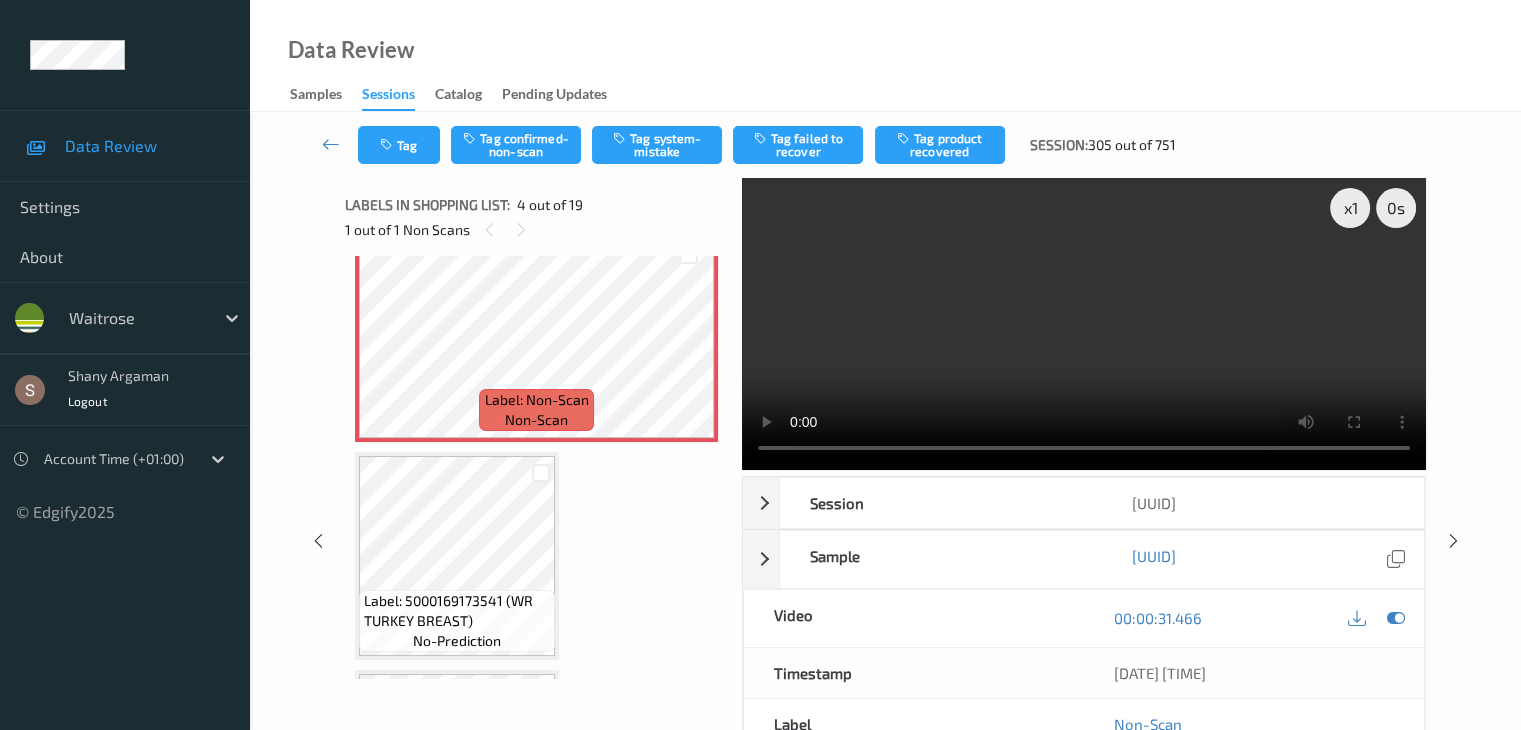 scroll, scrollTop: 746, scrollLeft: 0, axis: vertical 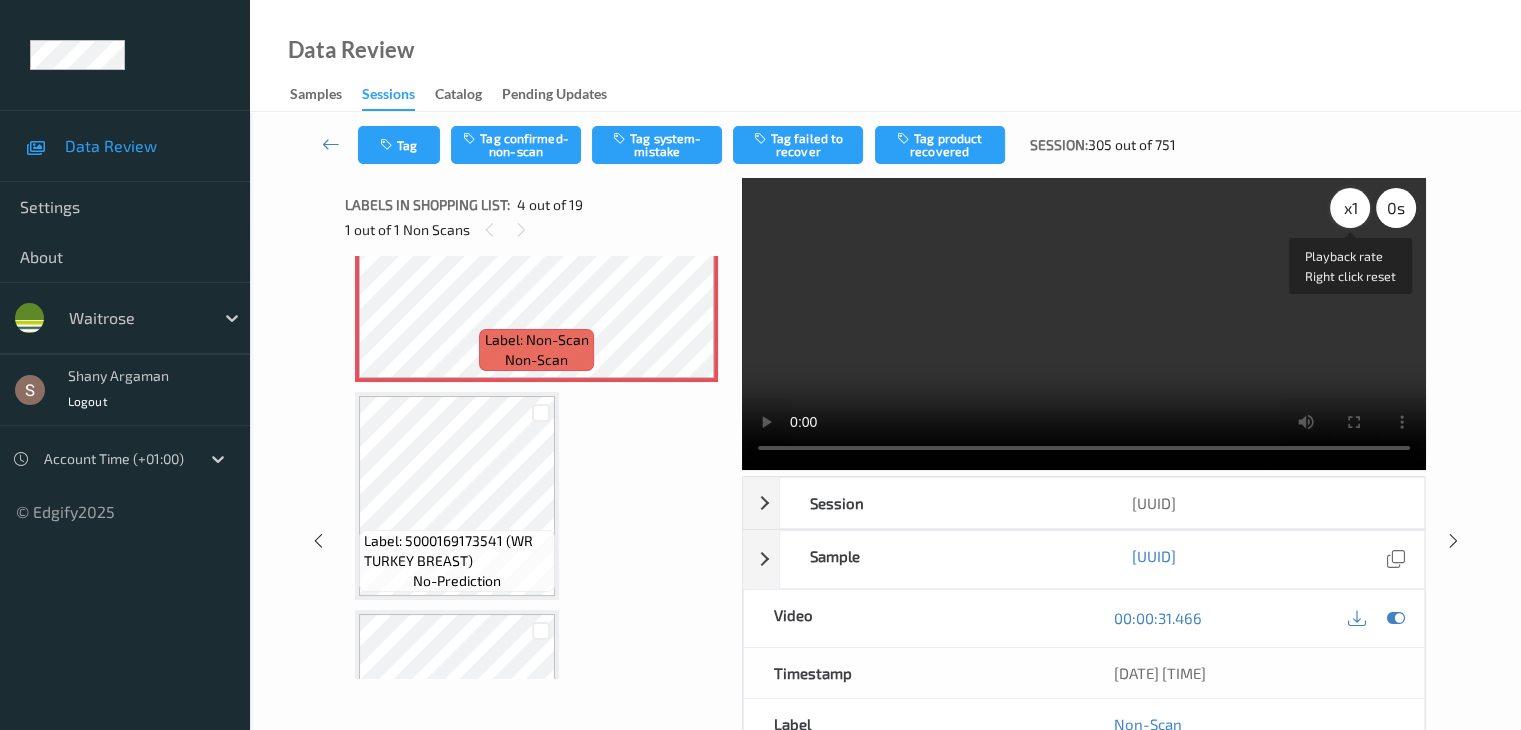 click on "x 1" at bounding box center [1350, 208] 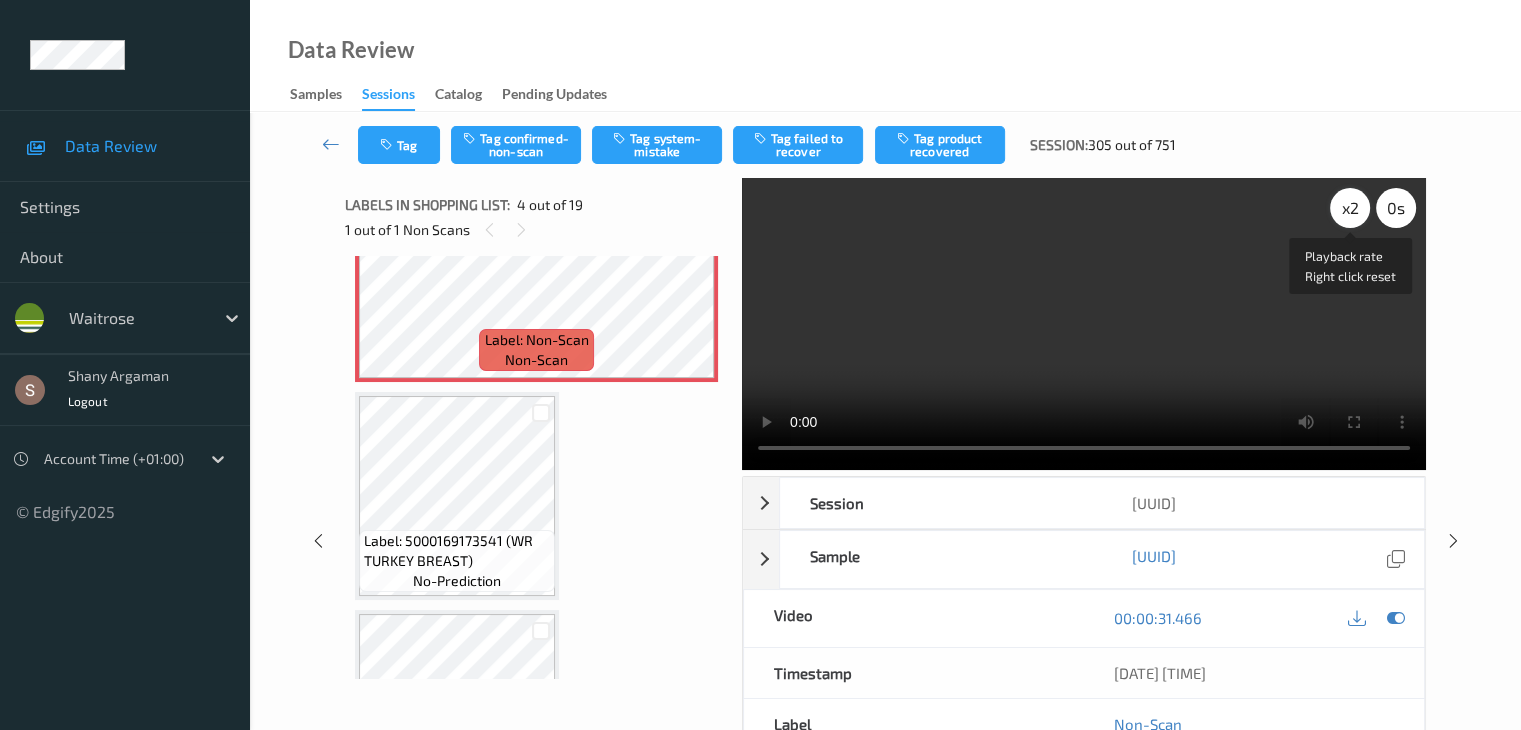 click on "x 2" at bounding box center (1350, 208) 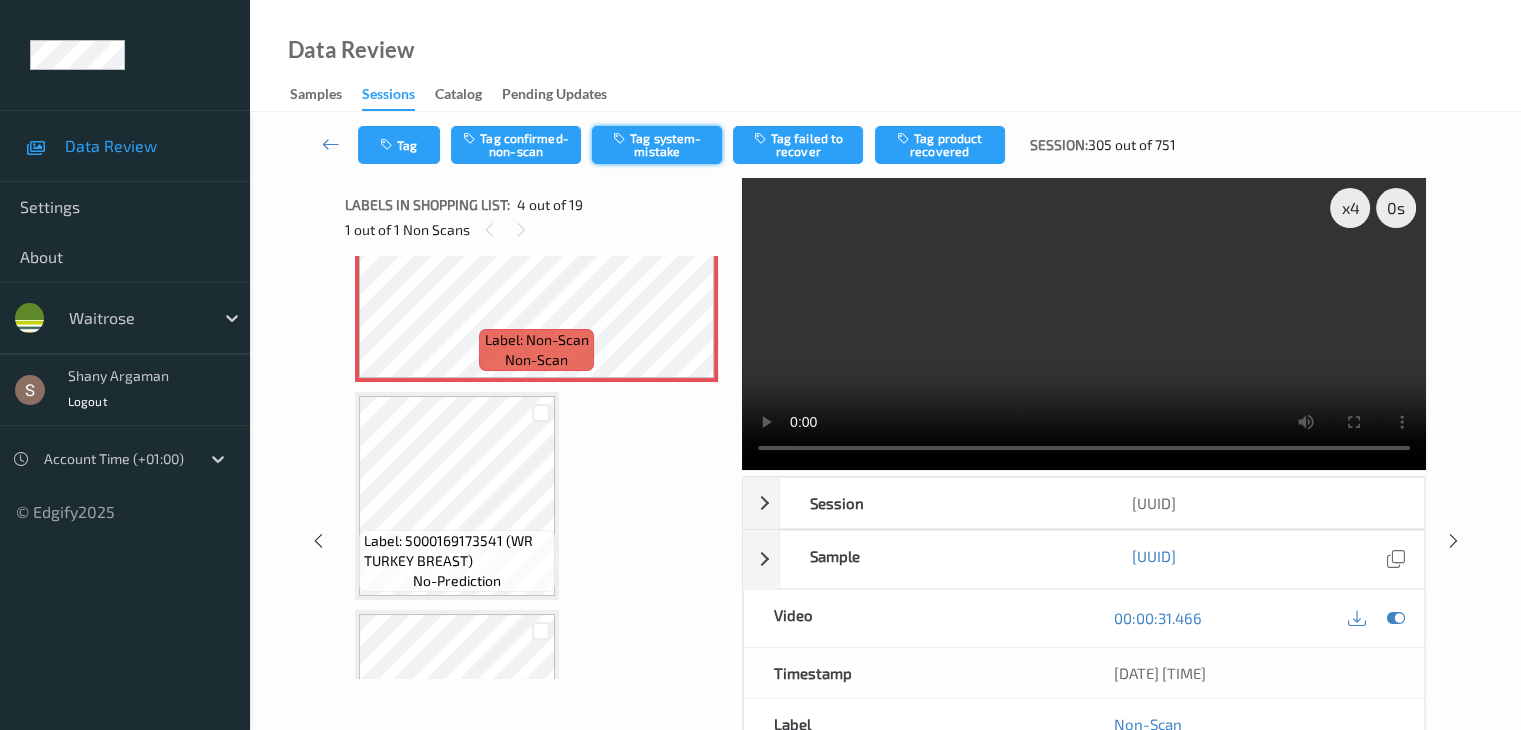 click on "Tag   system-mistake" at bounding box center [657, 145] 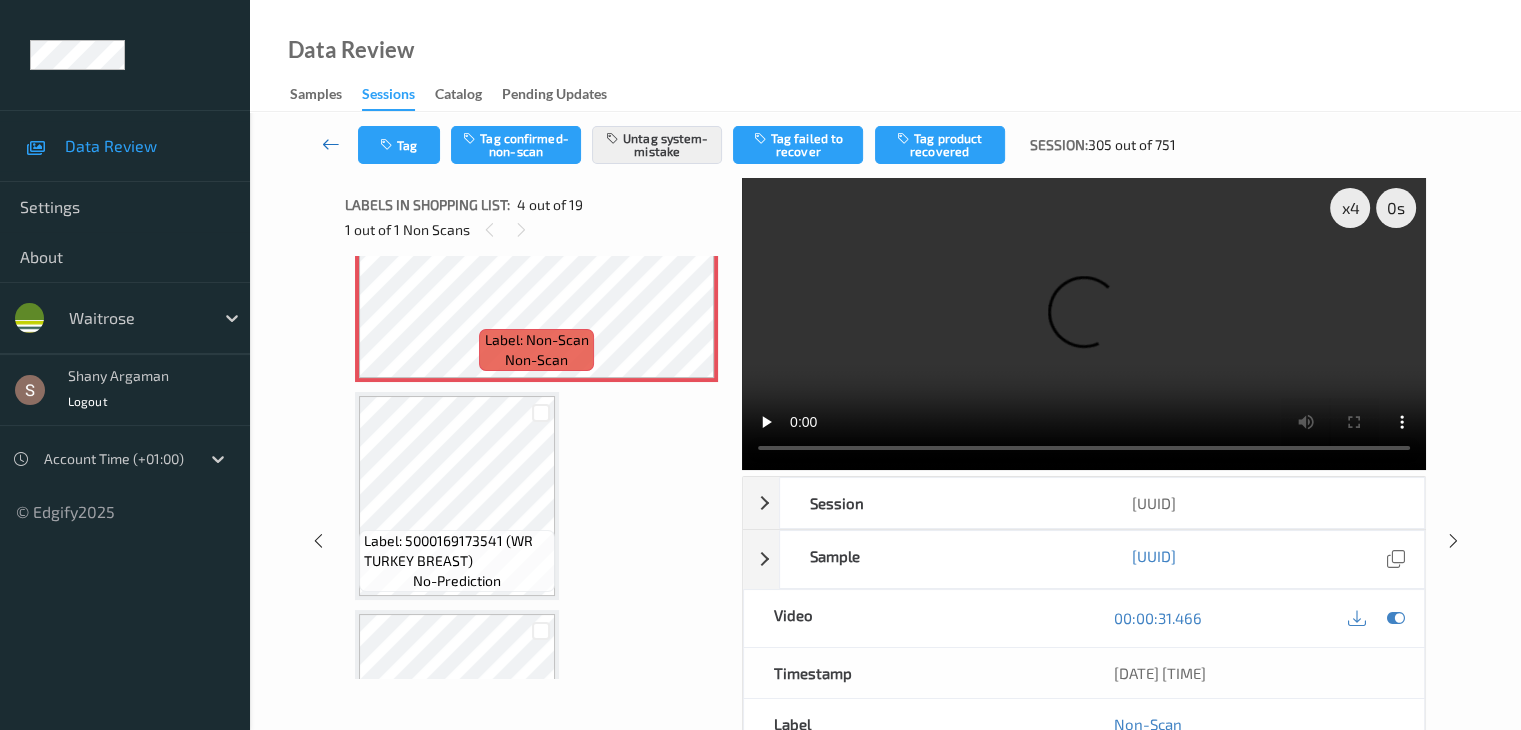 click at bounding box center (331, 144) 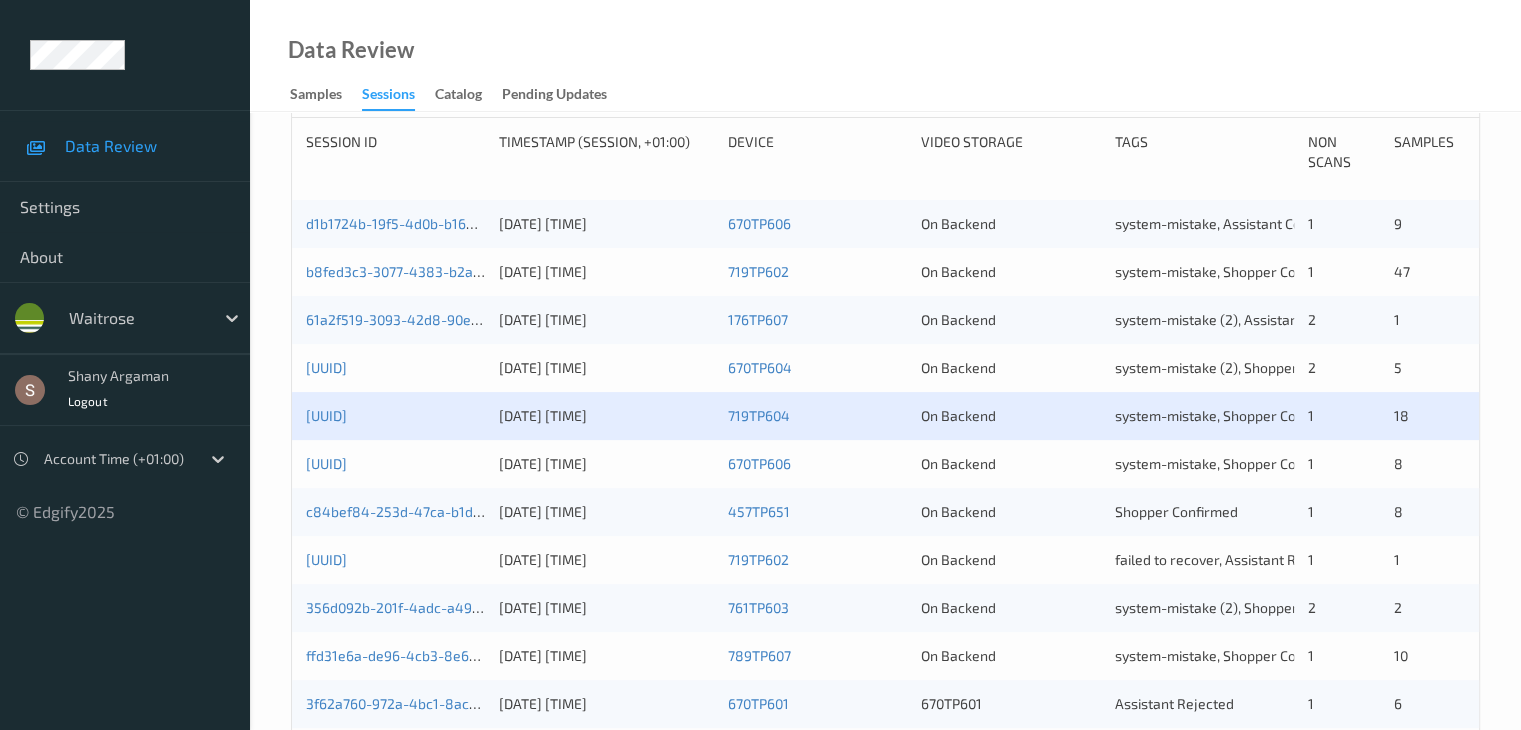 scroll, scrollTop: 500, scrollLeft: 0, axis: vertical 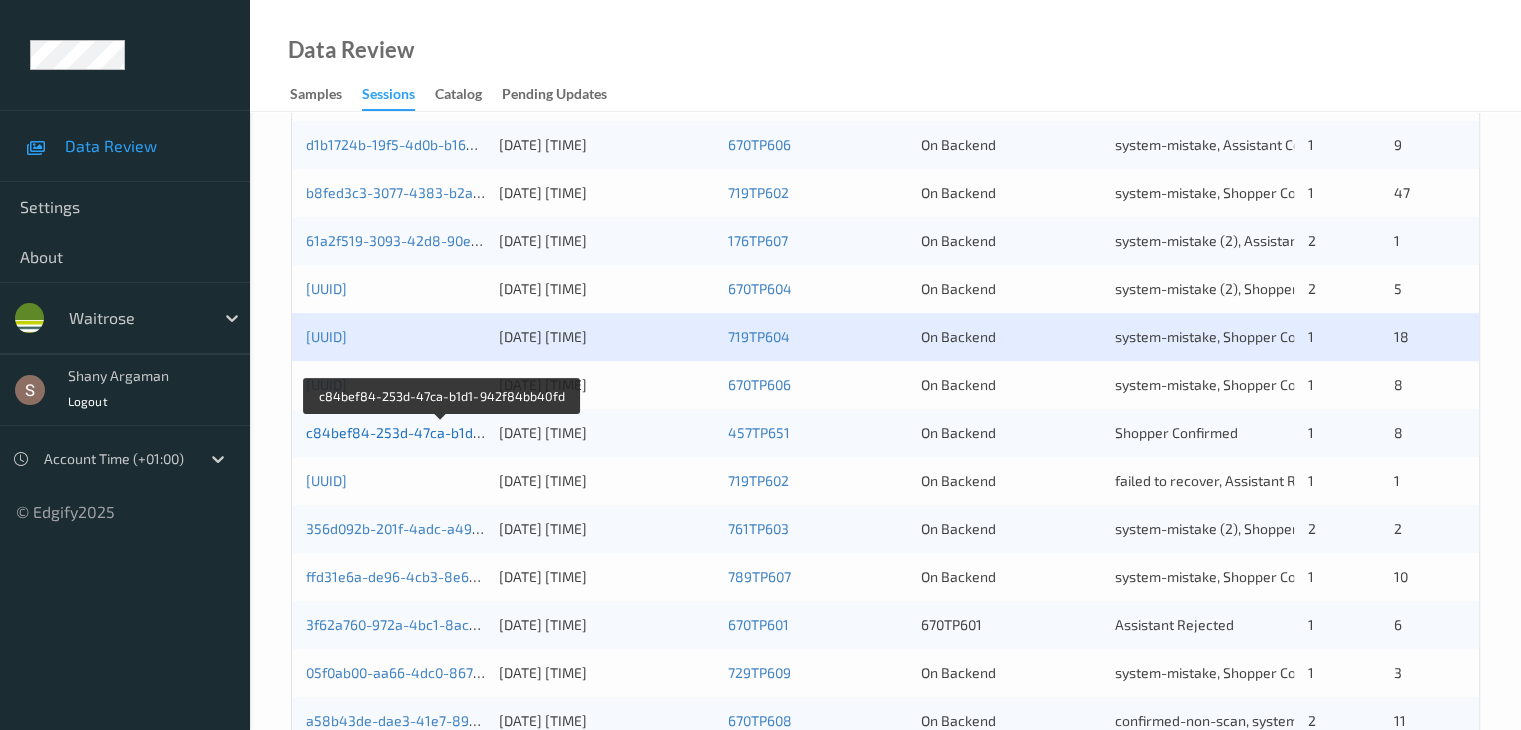 click on "c84bef84-253d-47ca-b1d1-942f84bb40fd" at bounding box center [442, 432] 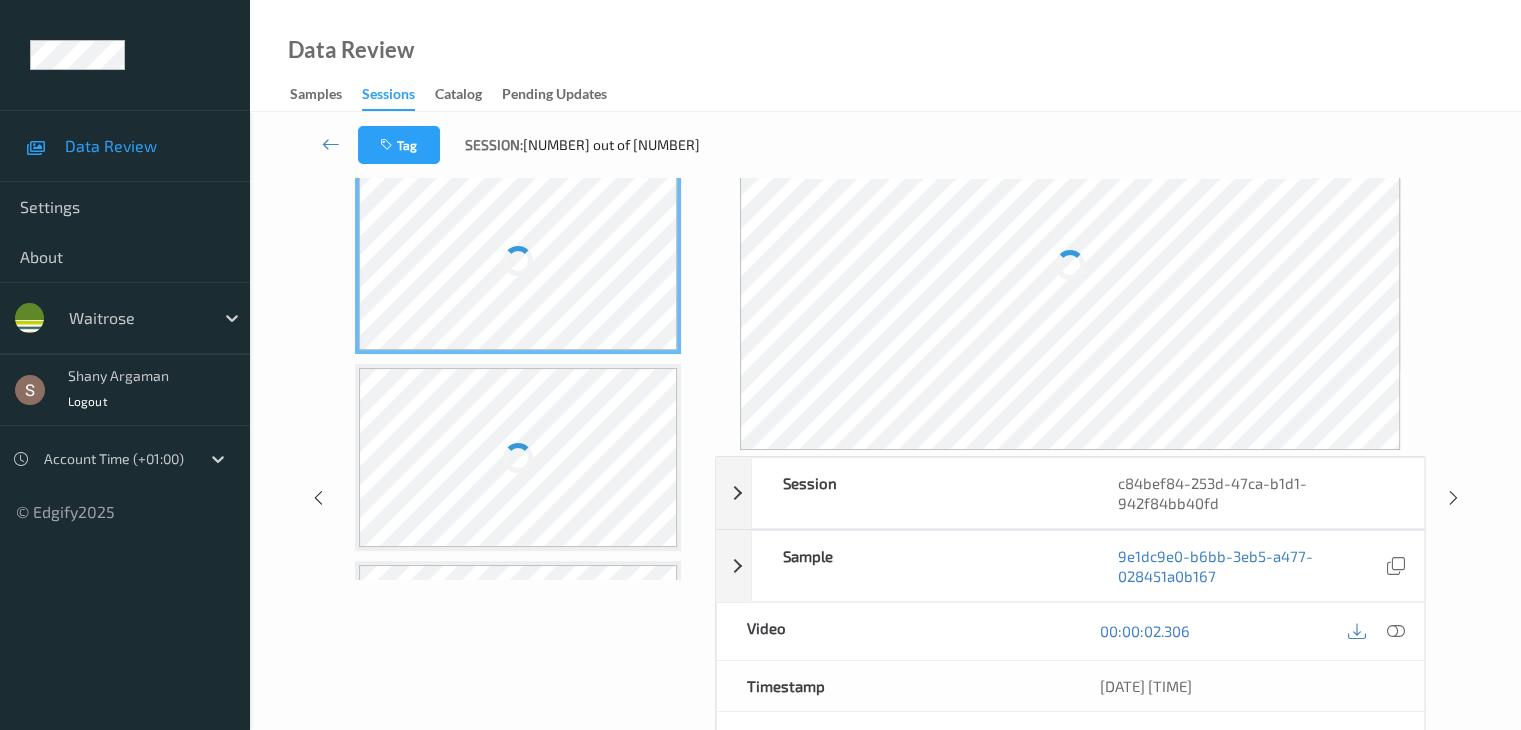 scroll, scrollTop: 0, scrollLeft: 0, axis: both 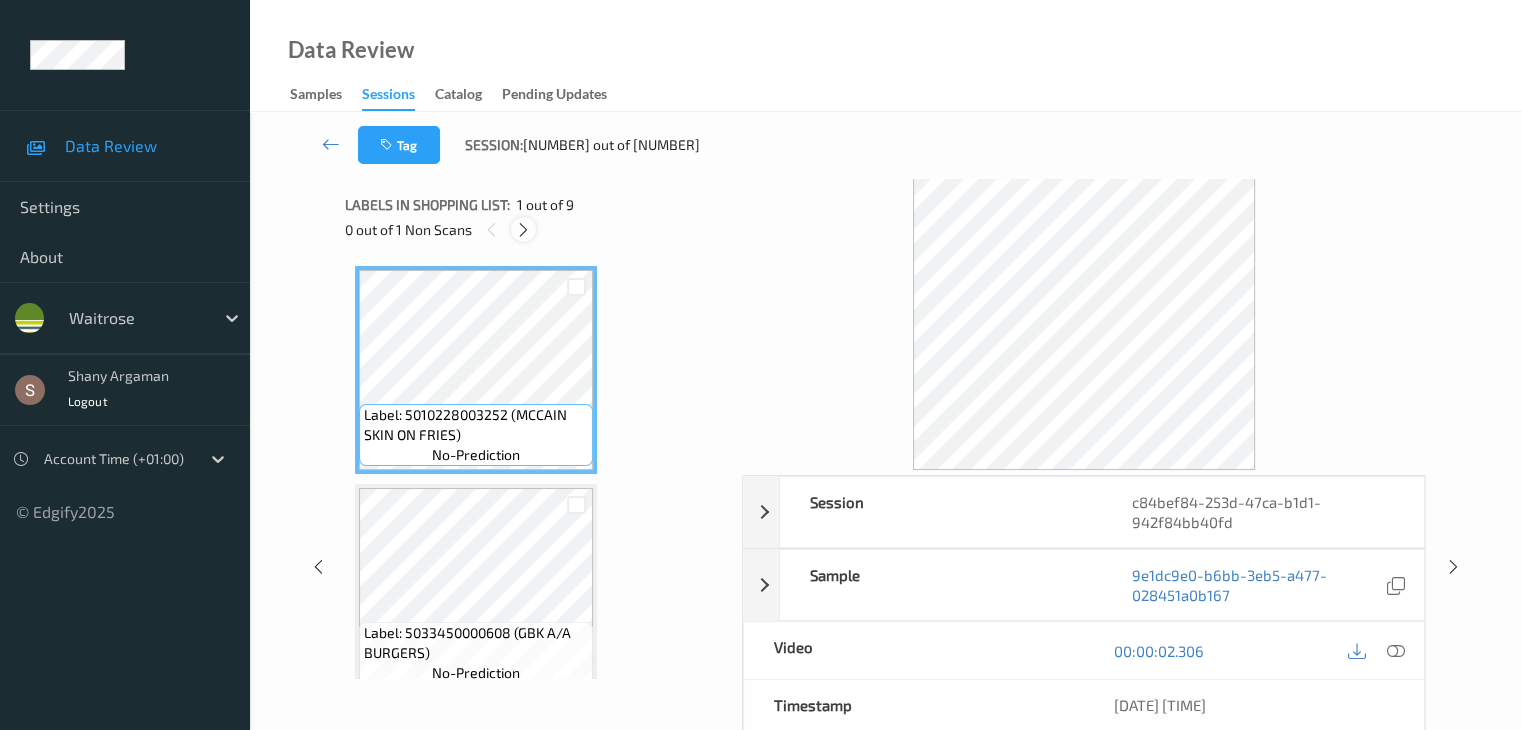 click at bounding box center [523, 230] 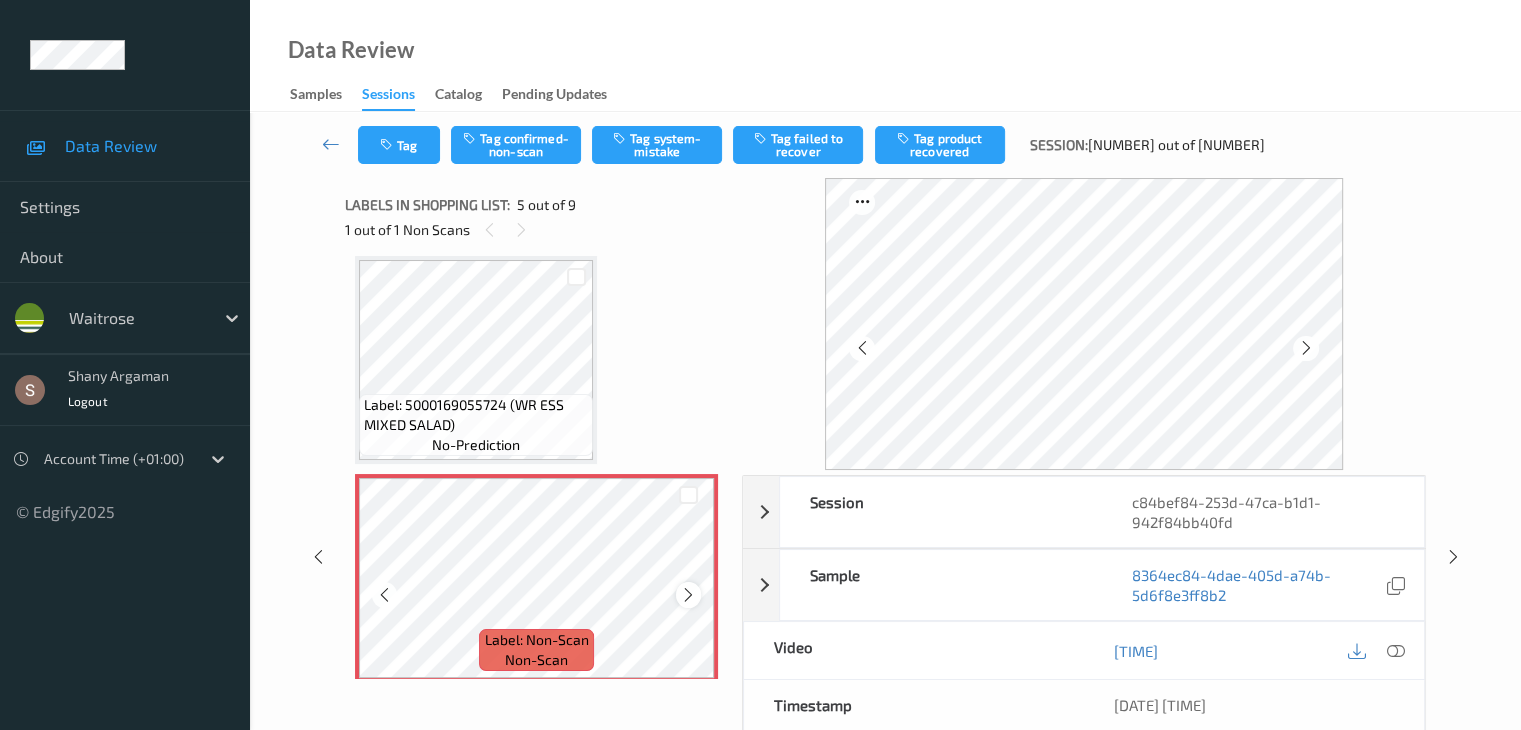 click at bounding box center [688, 595] 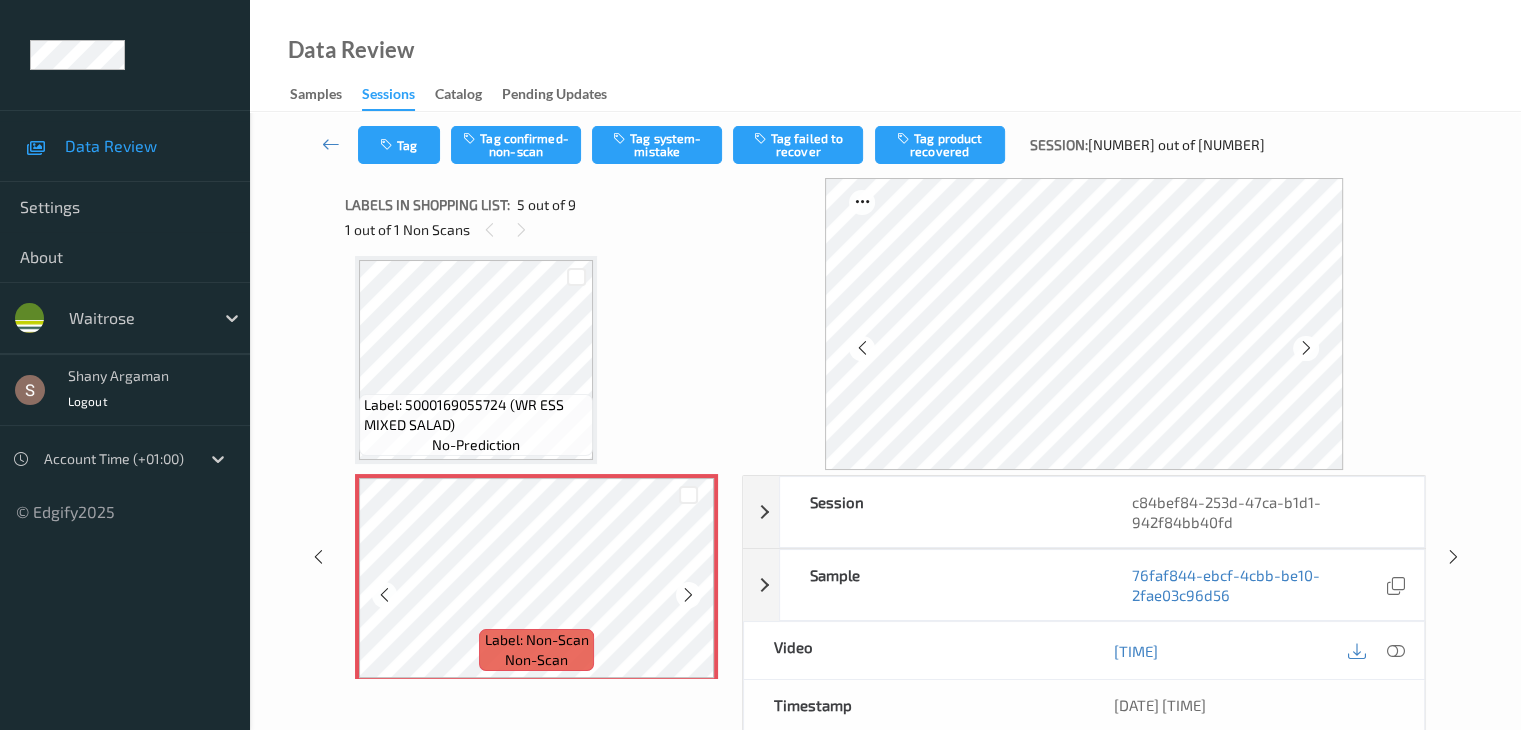 click at bounding box center [688, 595] 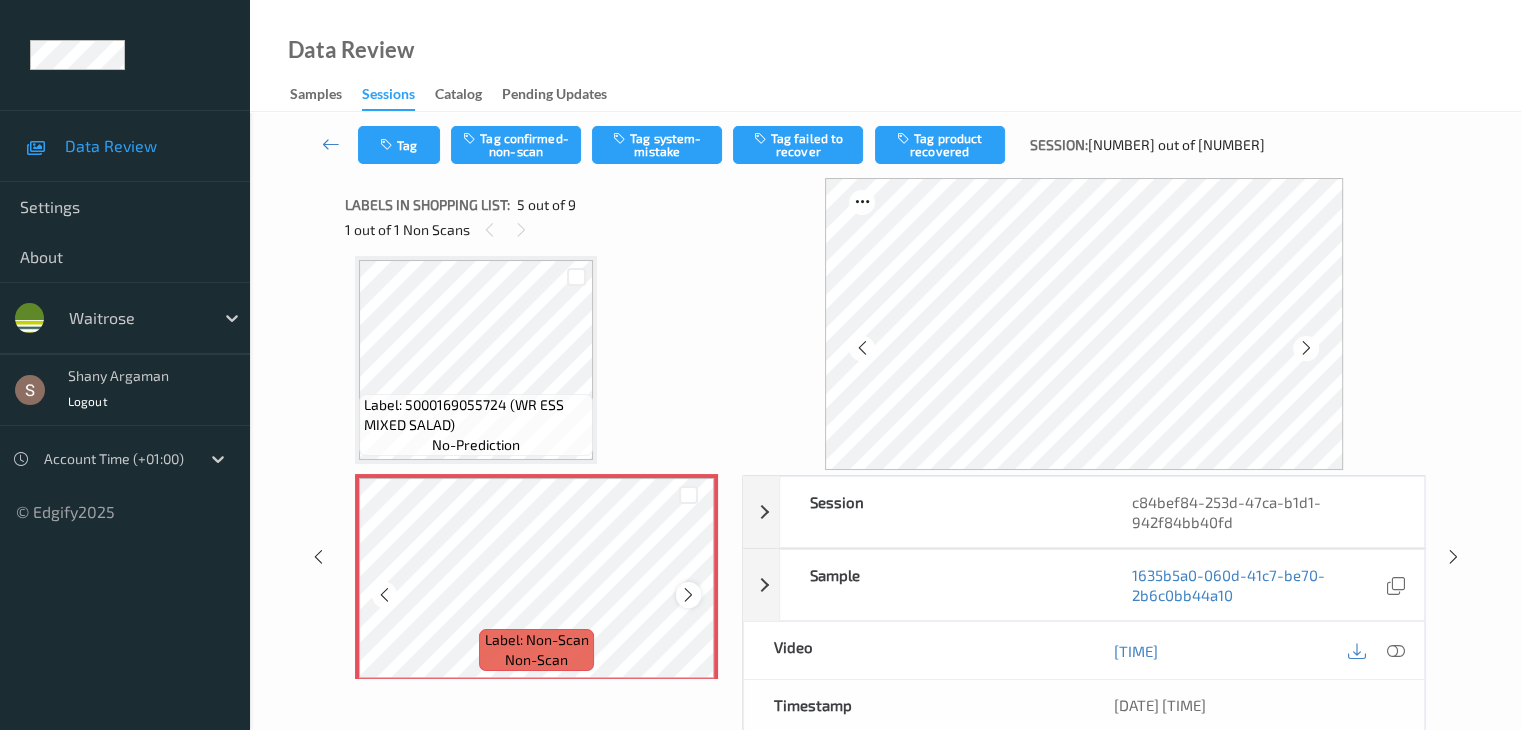 scroll, scrollTop: 864, scrollLeft: 0, axis: vertical 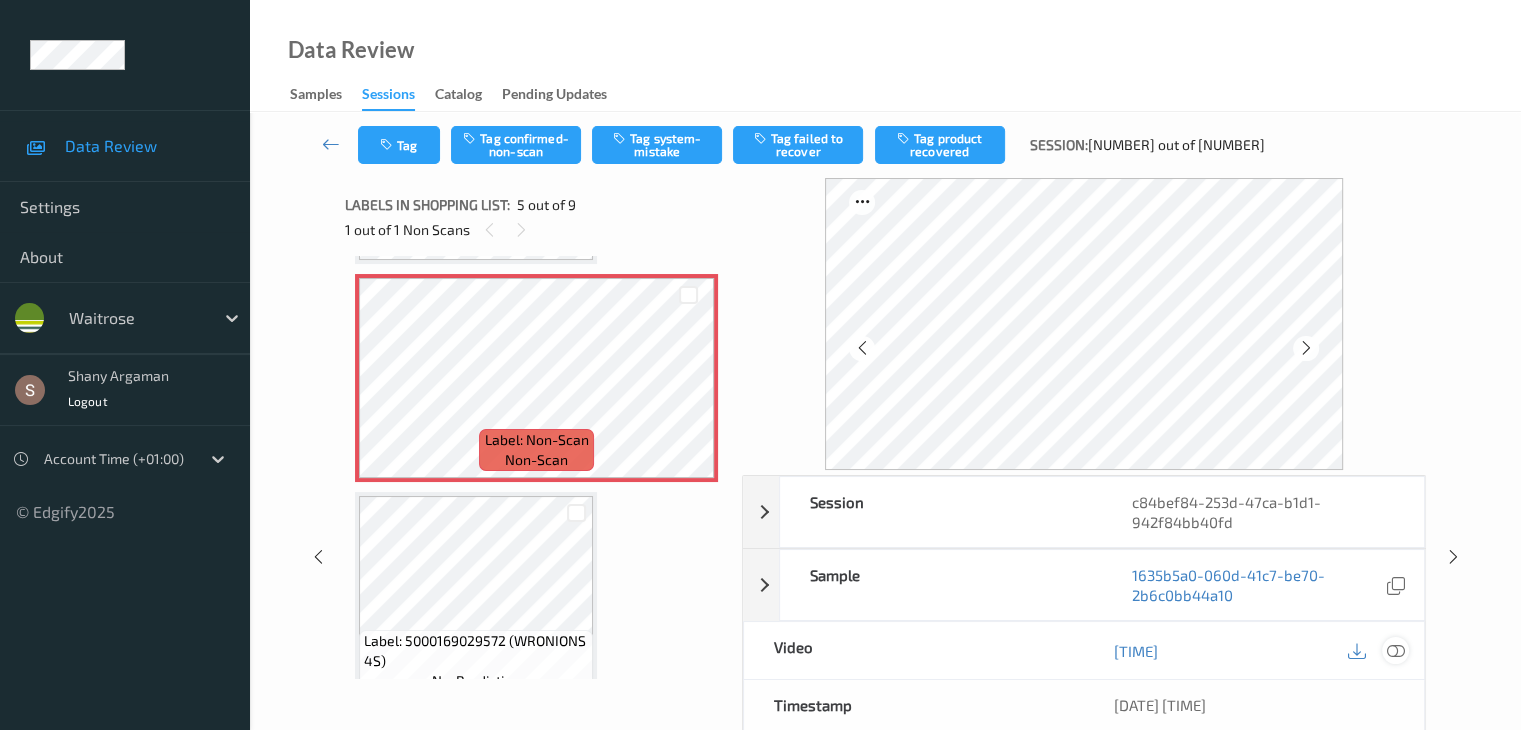 click at bounding box center [1395, 651] 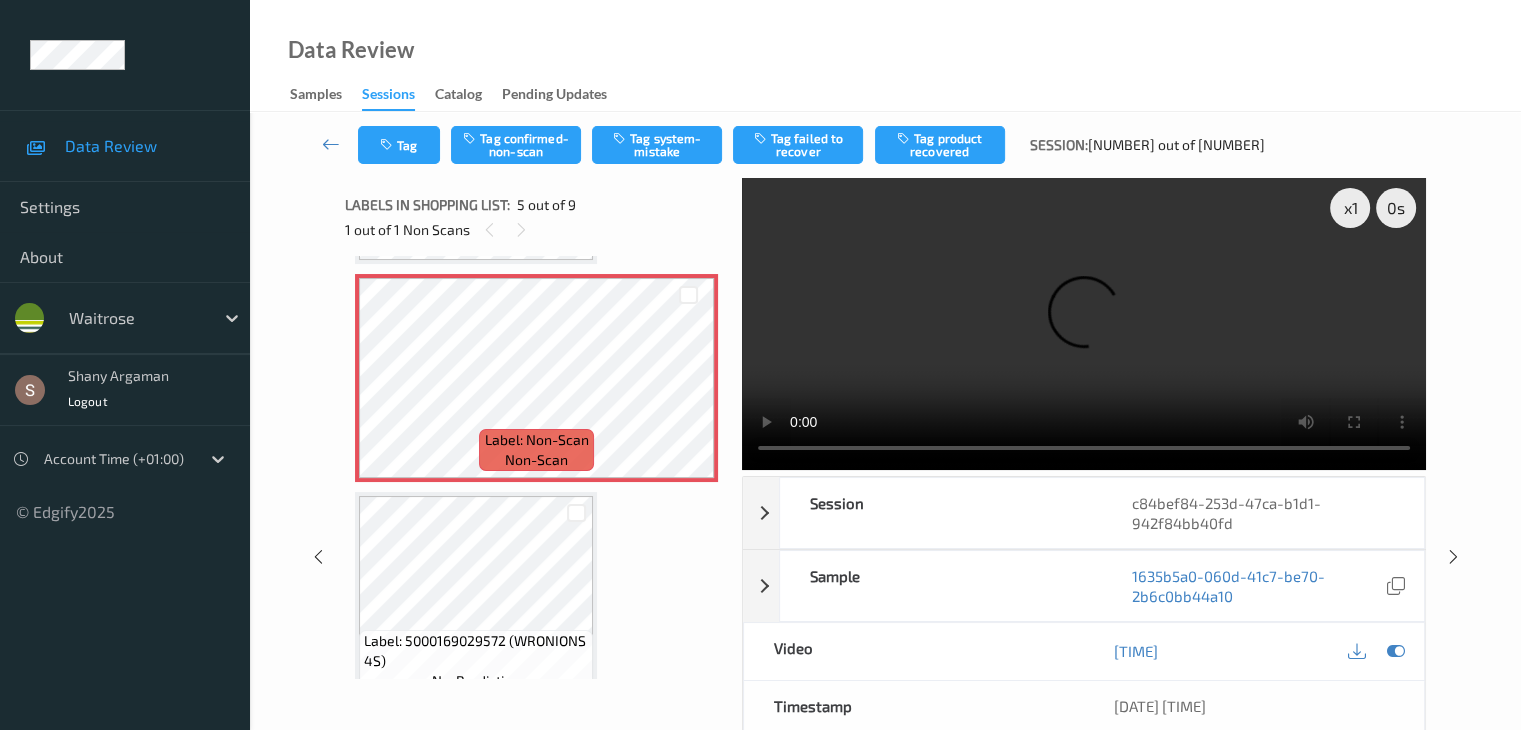 click at bounding box center (1084, 324) 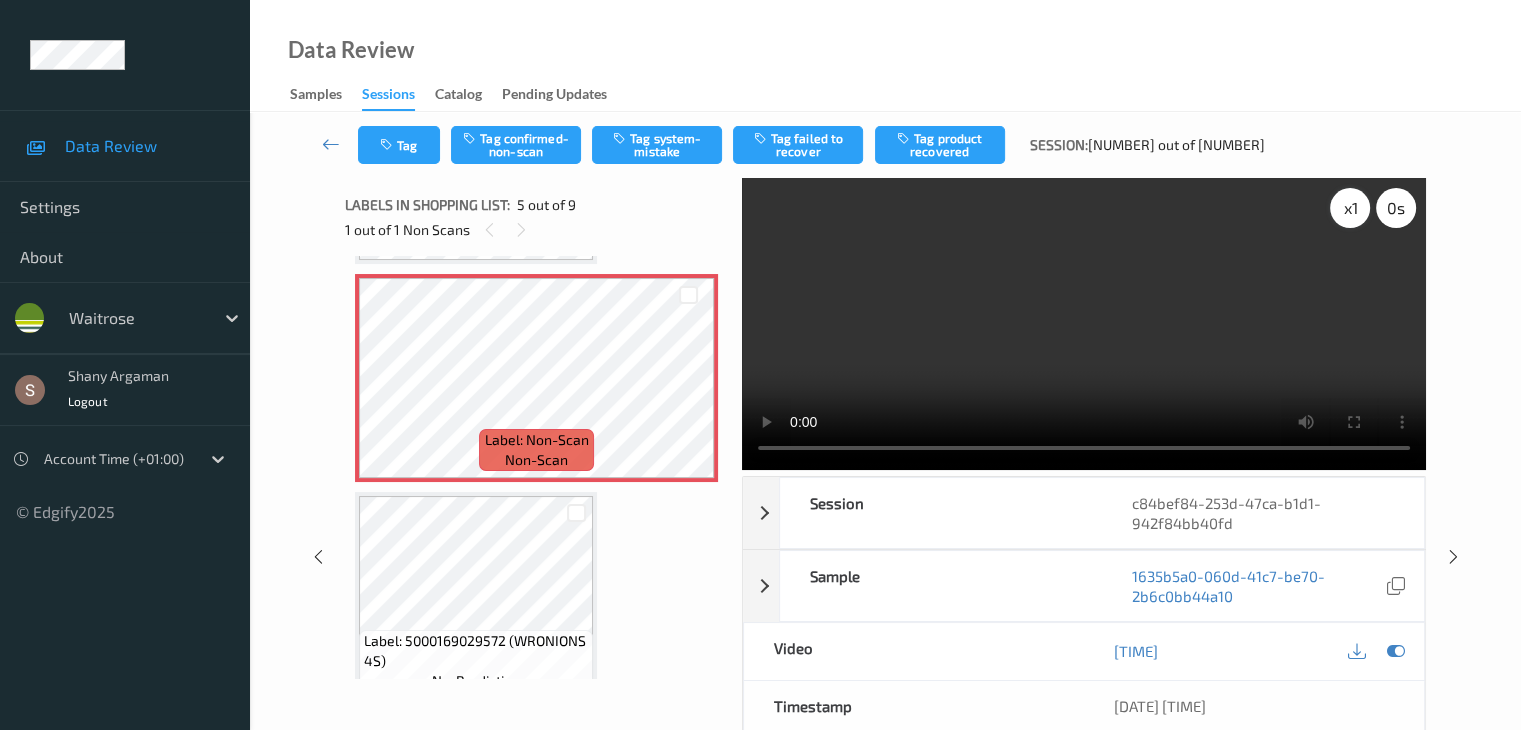 click on "x 1" at bounding box center [1350, 208] 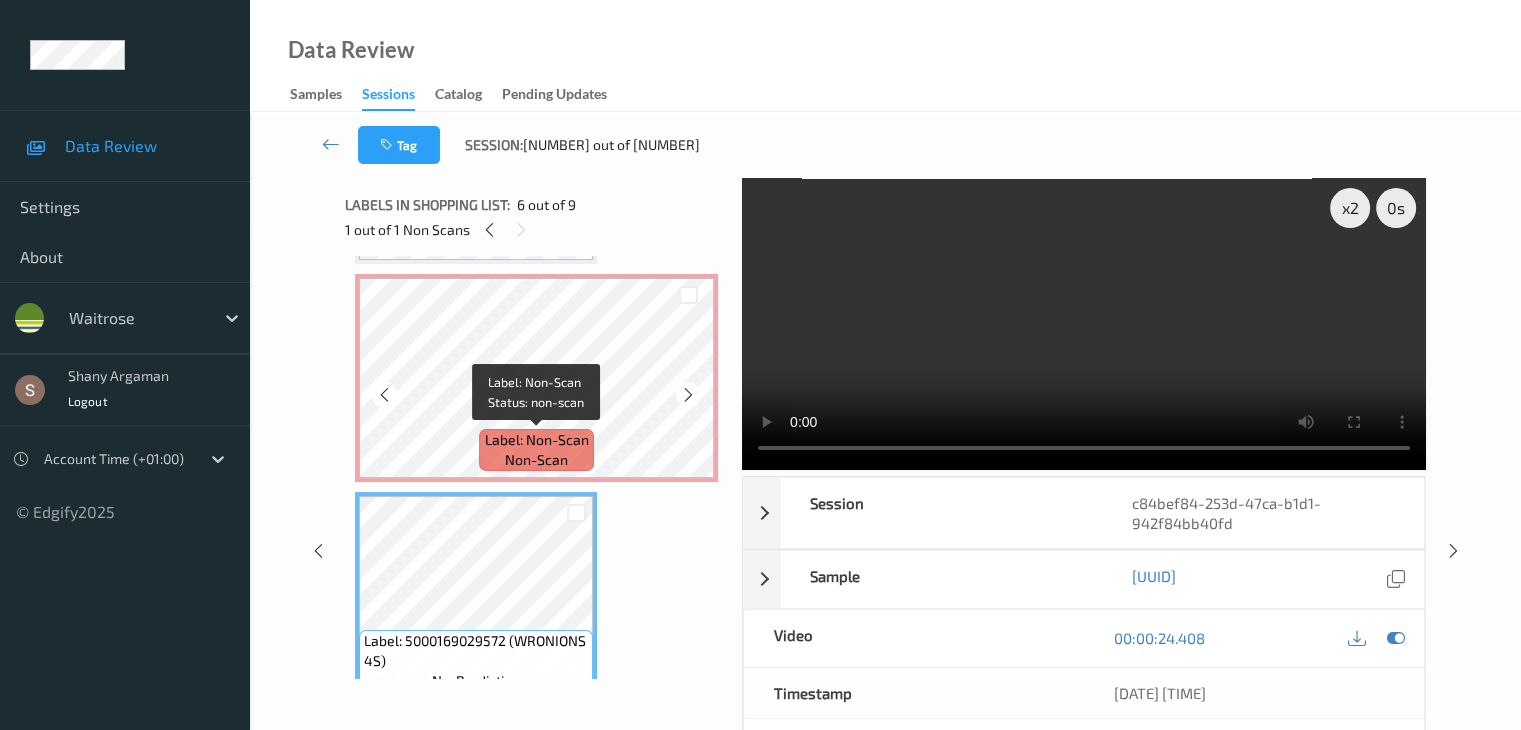 click on "Label: Non-Scan non-scan" at bounding box center (536, 378) 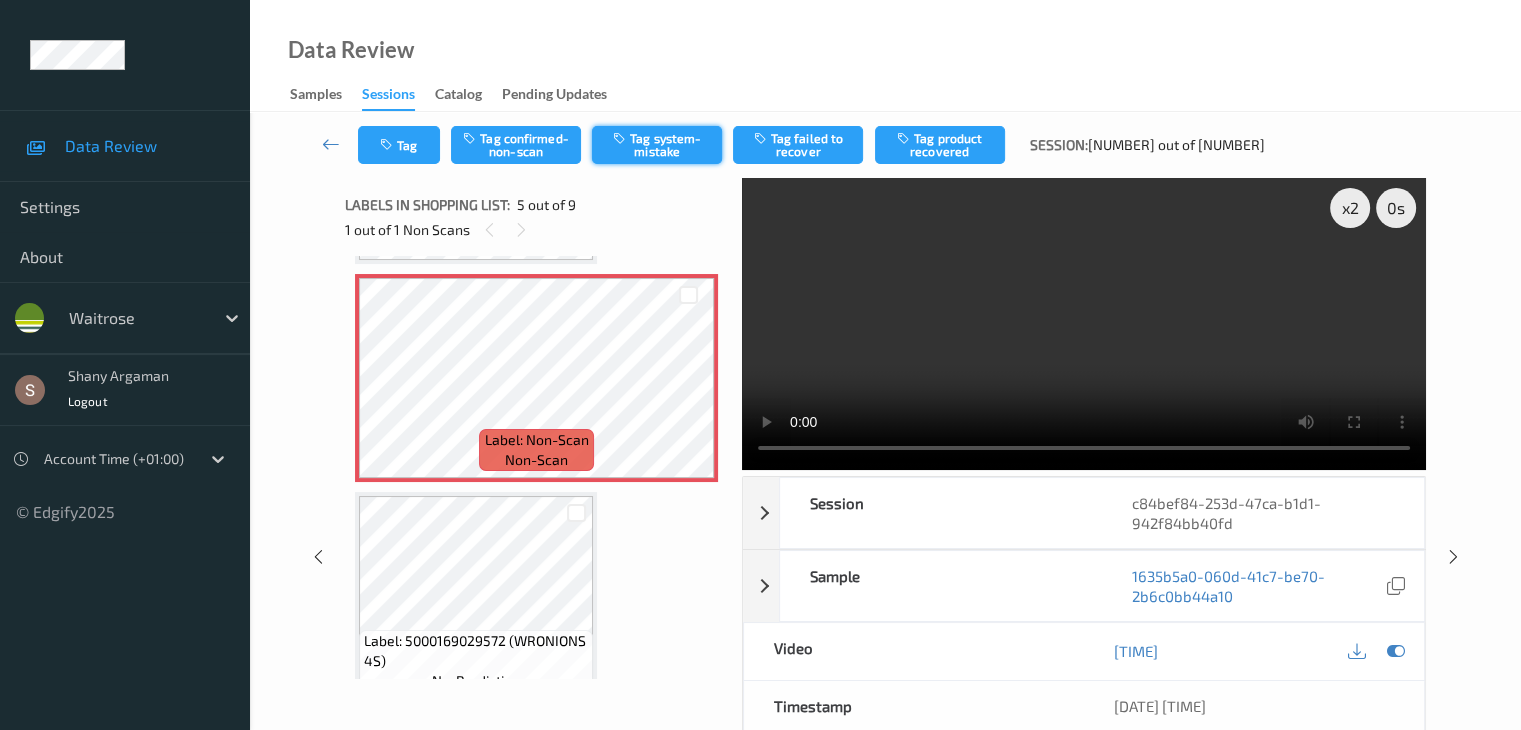click on "Tag   system-mistake" at bounding box center (657, 145) 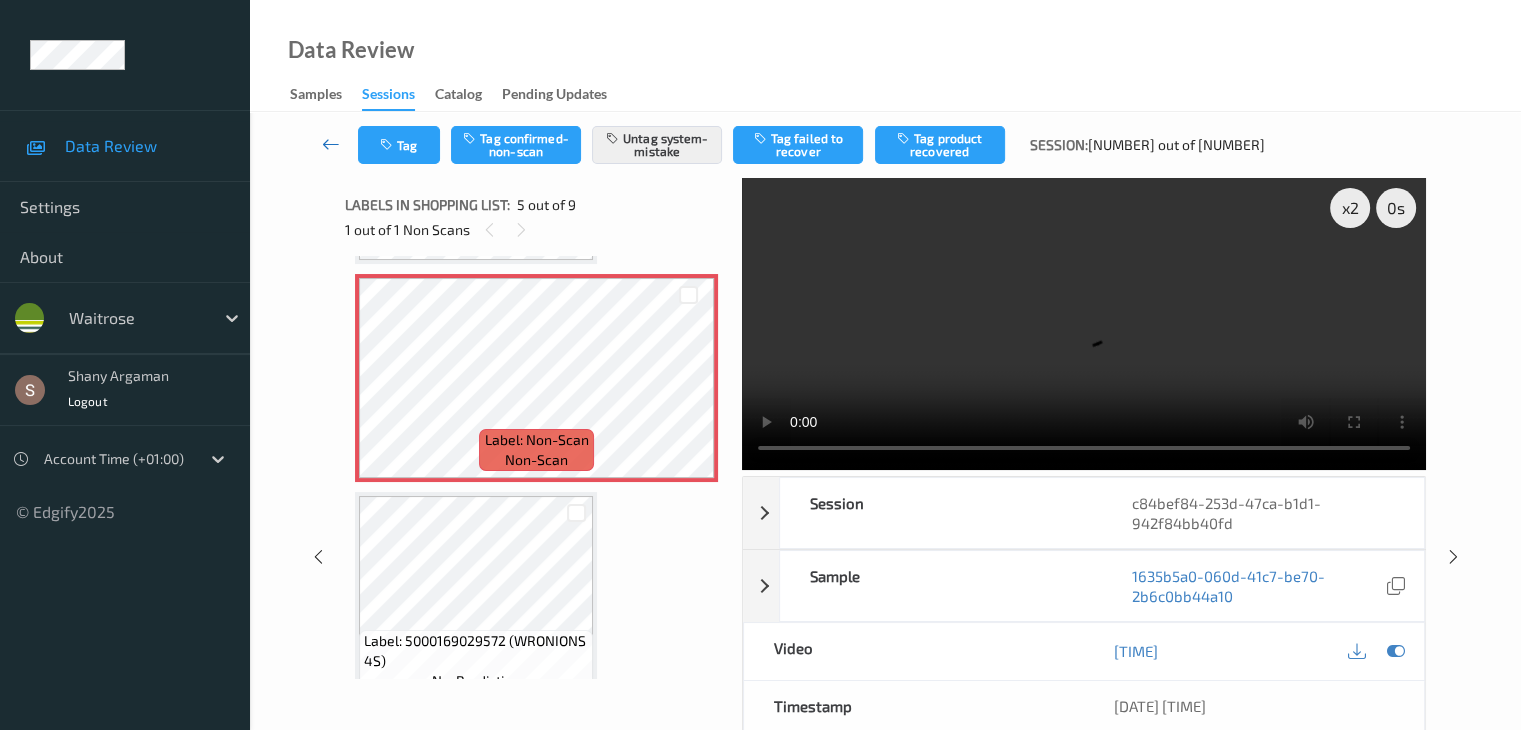 click at bounding box center [331, 144] 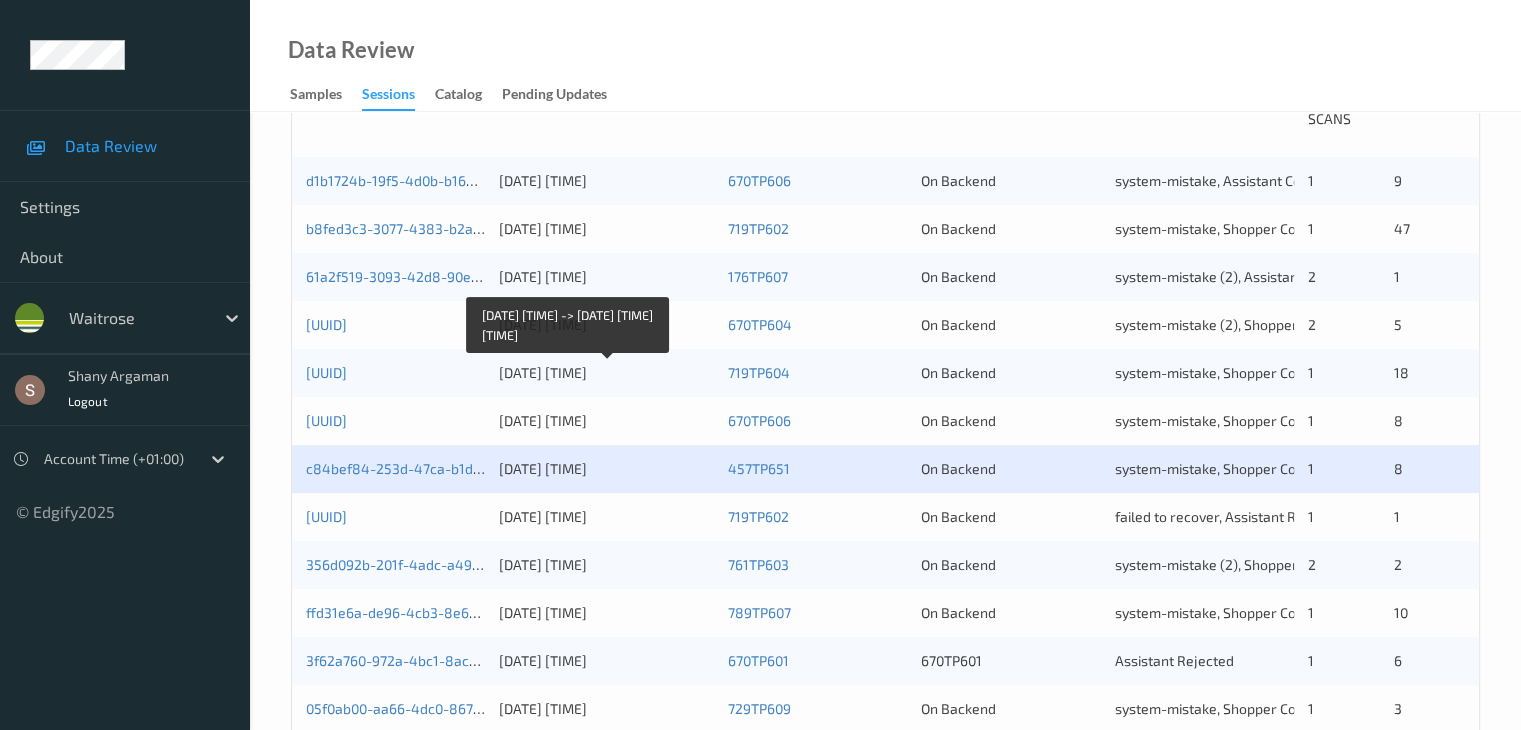scroll, scrollTop: 500, scrollLeft: 0, axis: vertical 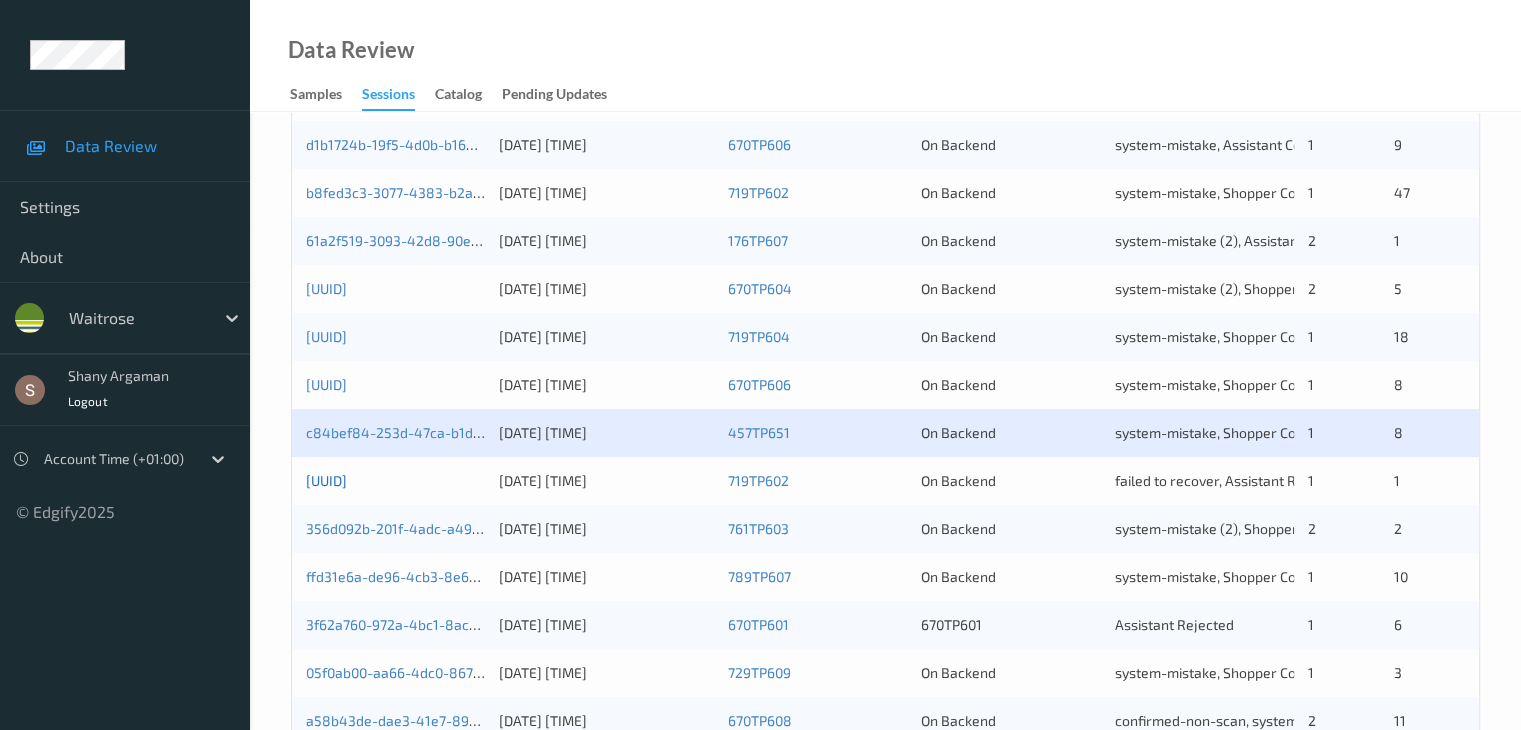 click on "[UUID]" at bounding box center (326, 480) 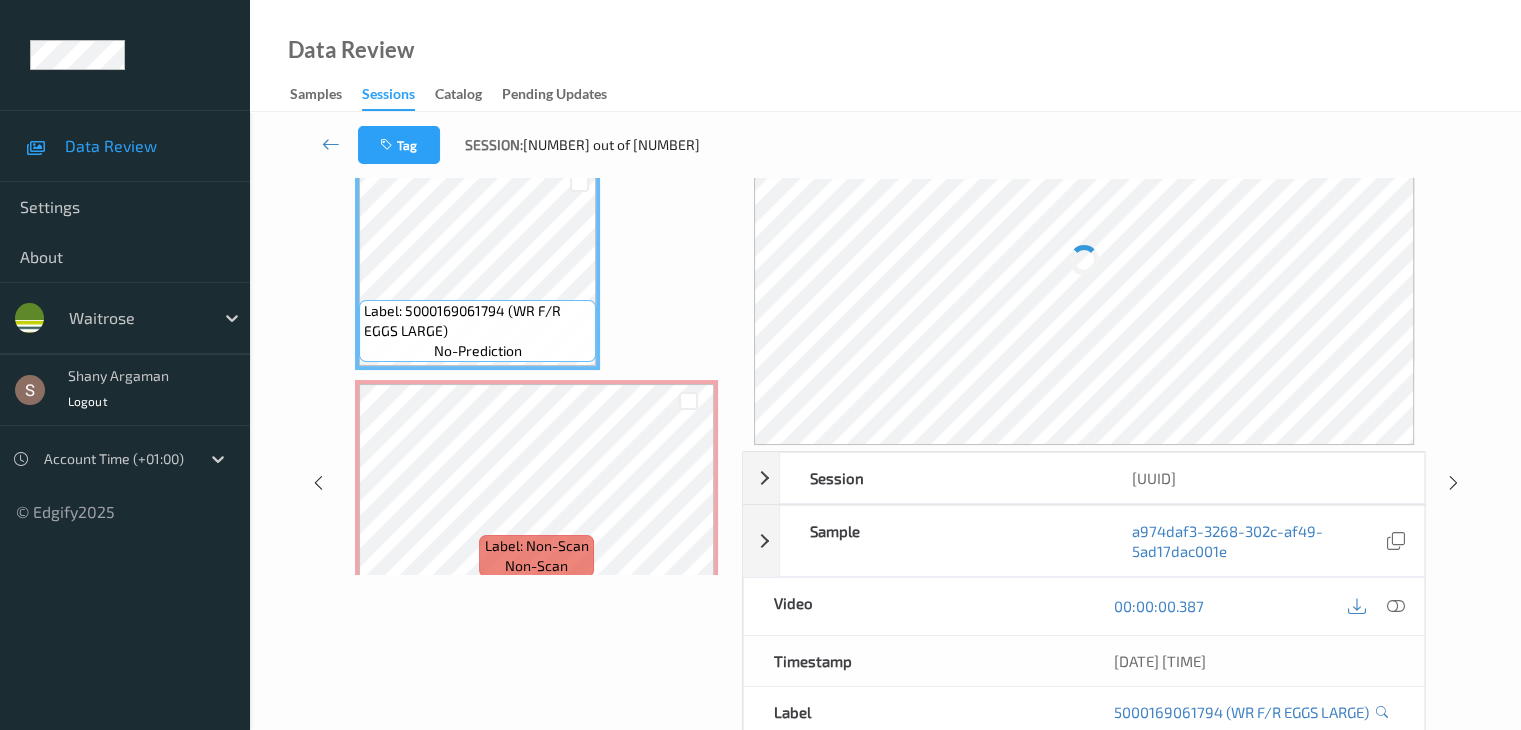 scroll, scrollTop: 0, scrollLeft: 0, axis: both 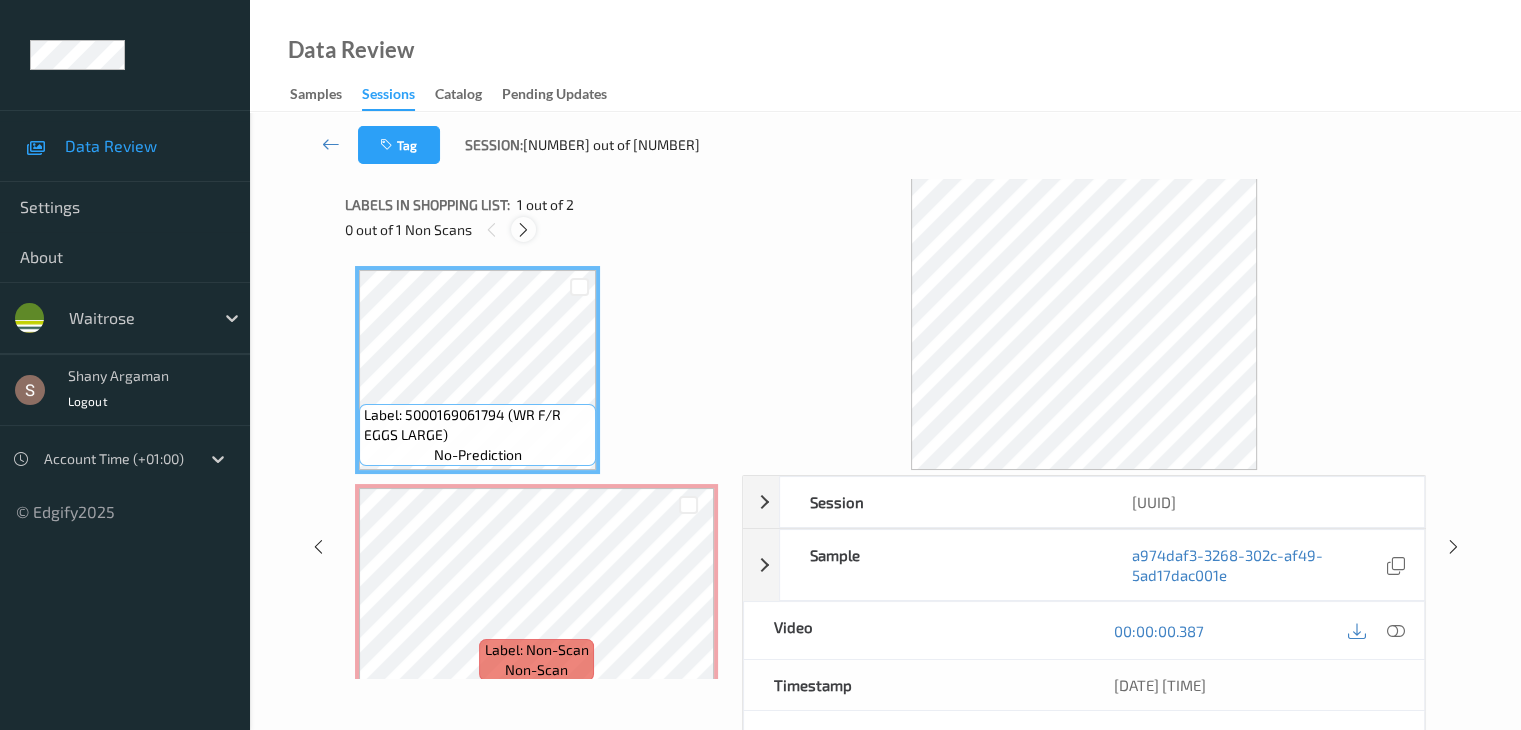 click at bounding box center [523, 229] 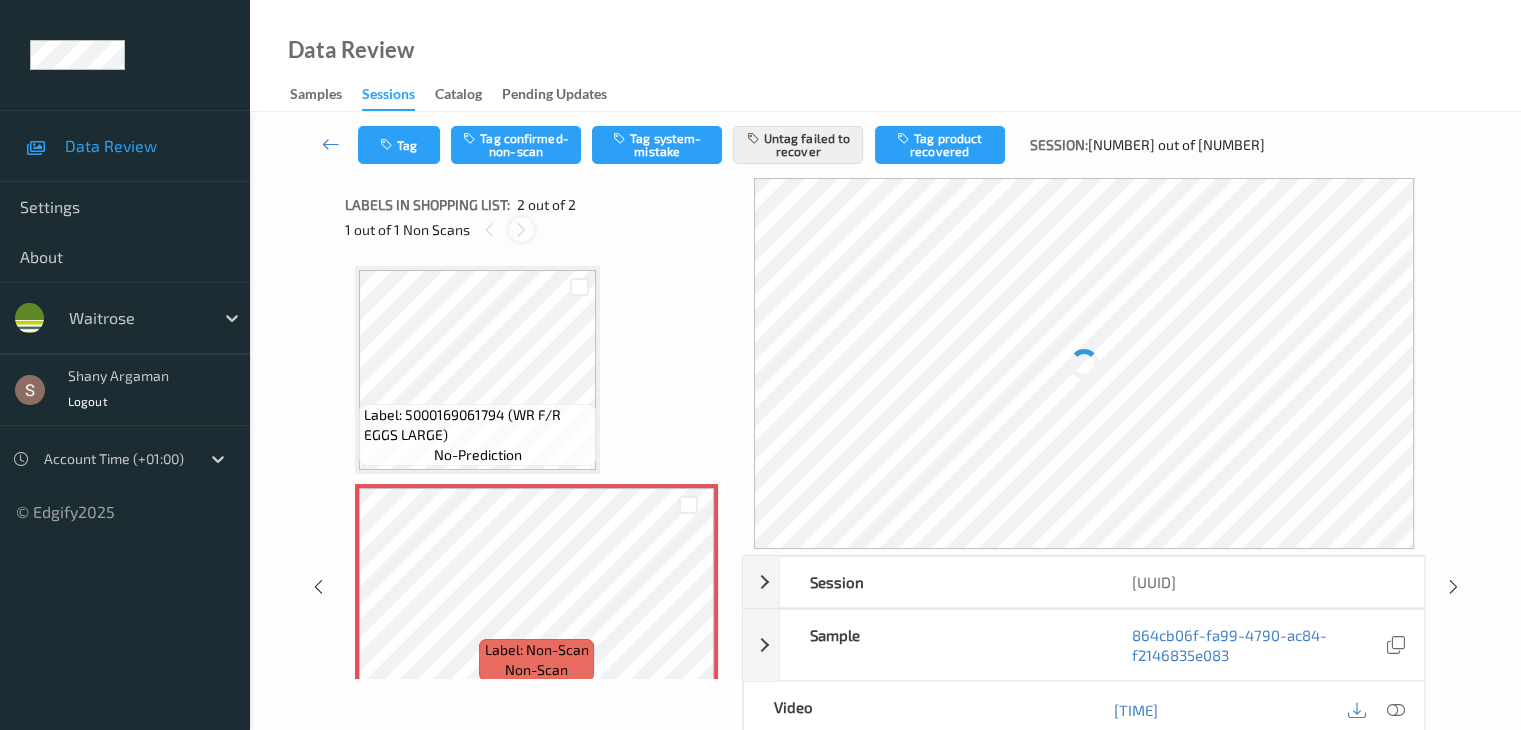 scroll, scrollTop: 10, scrollLeft: 0, axis: vertical 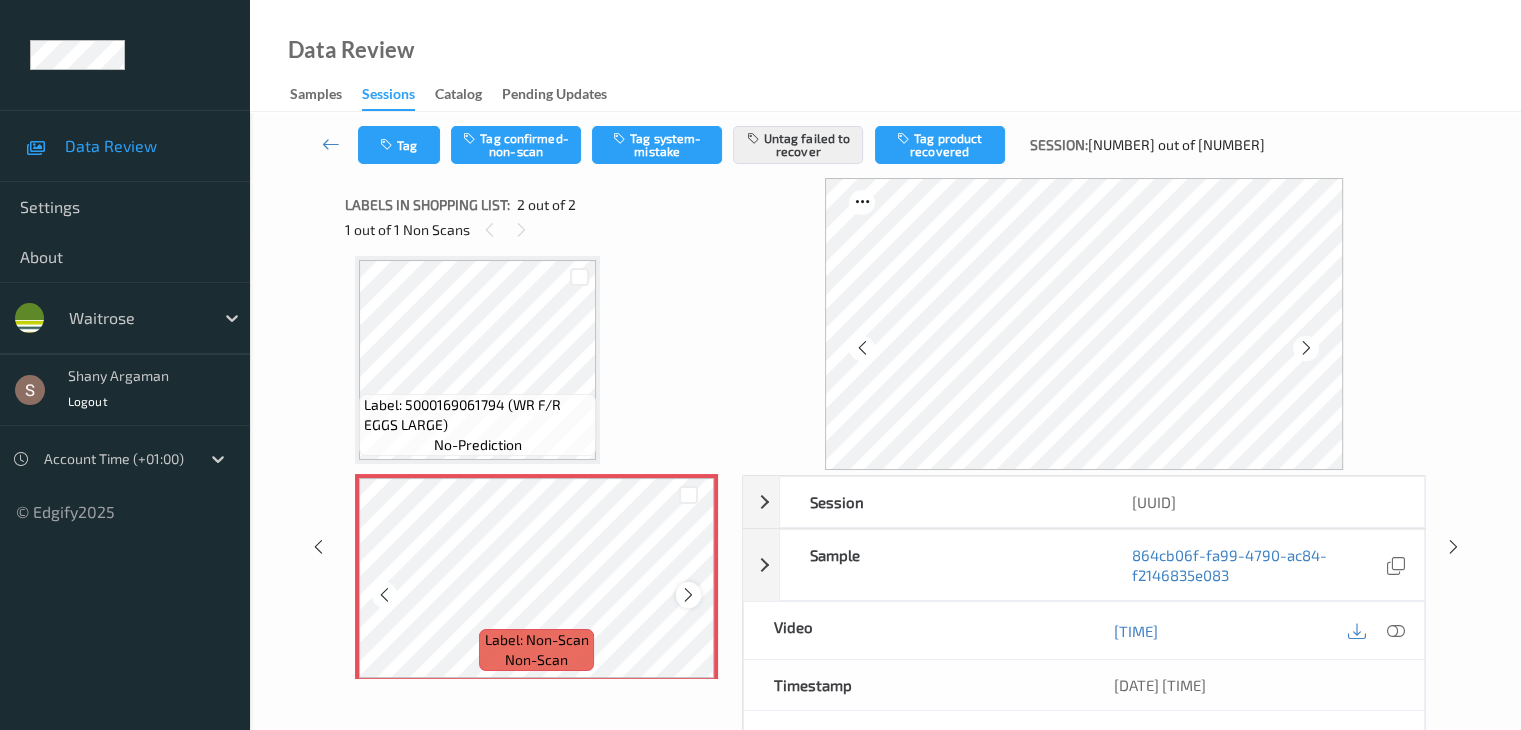 click at bounding box center (688, 595) 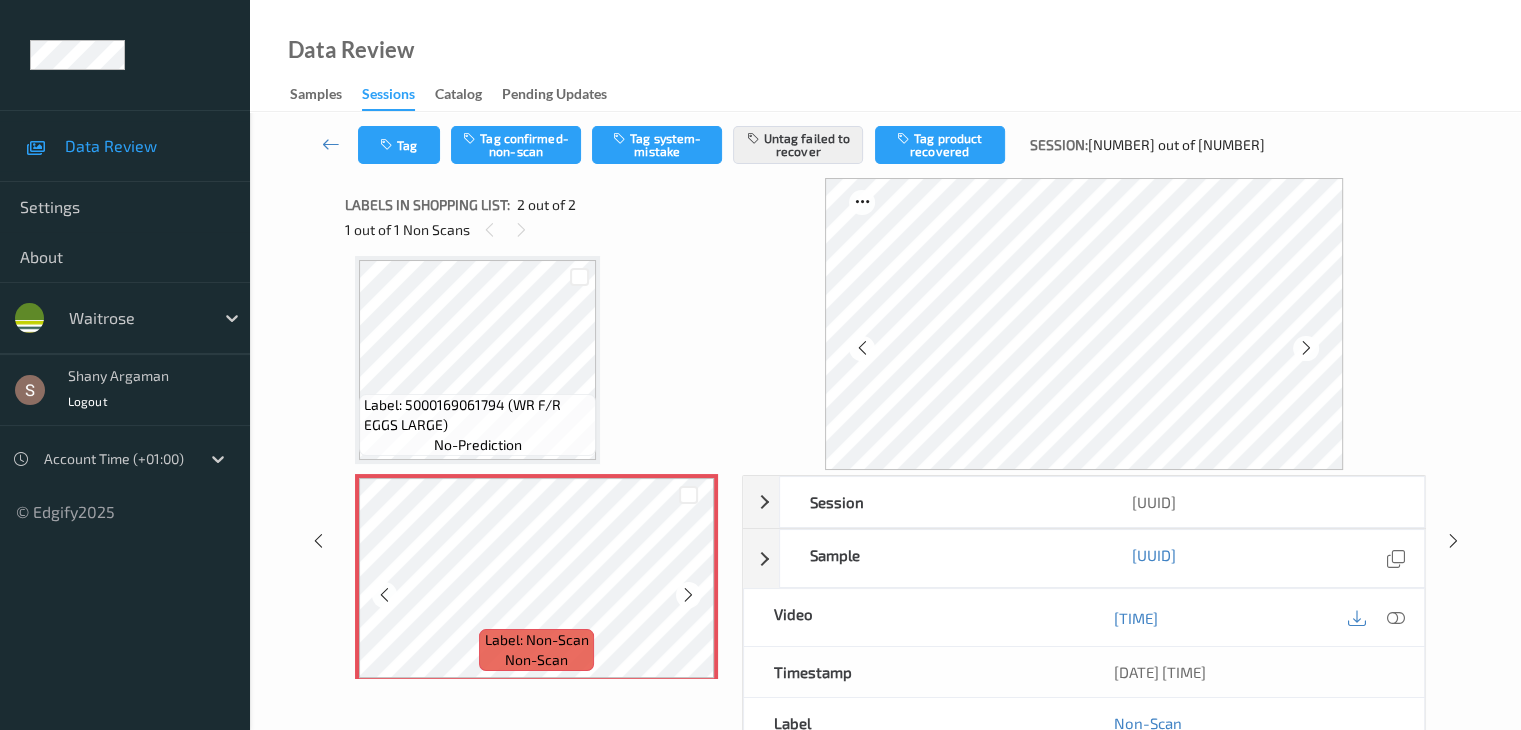 click at bounding box center (688, 595) 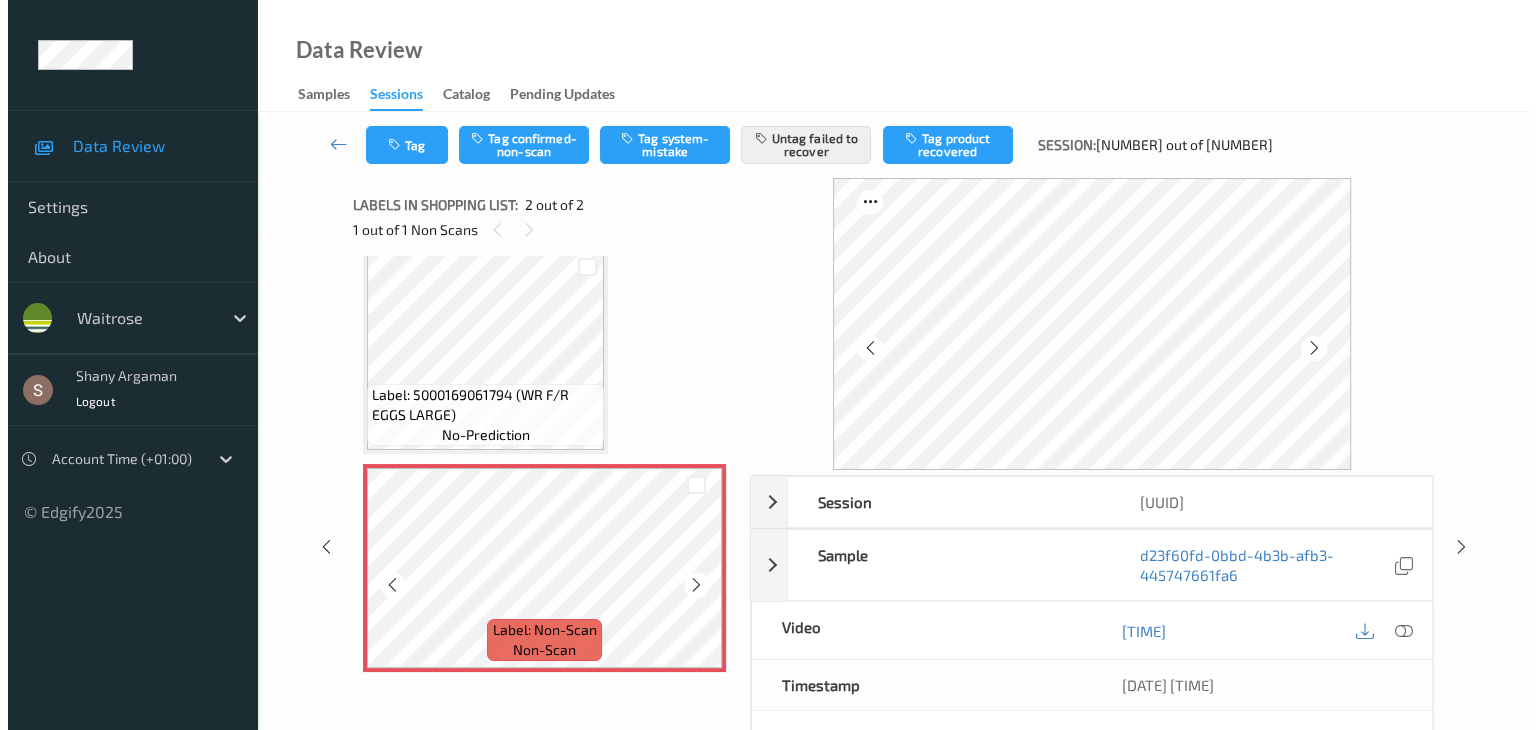 scroll, scrollTop: 23, scrollLeft: 0, axis: vertical 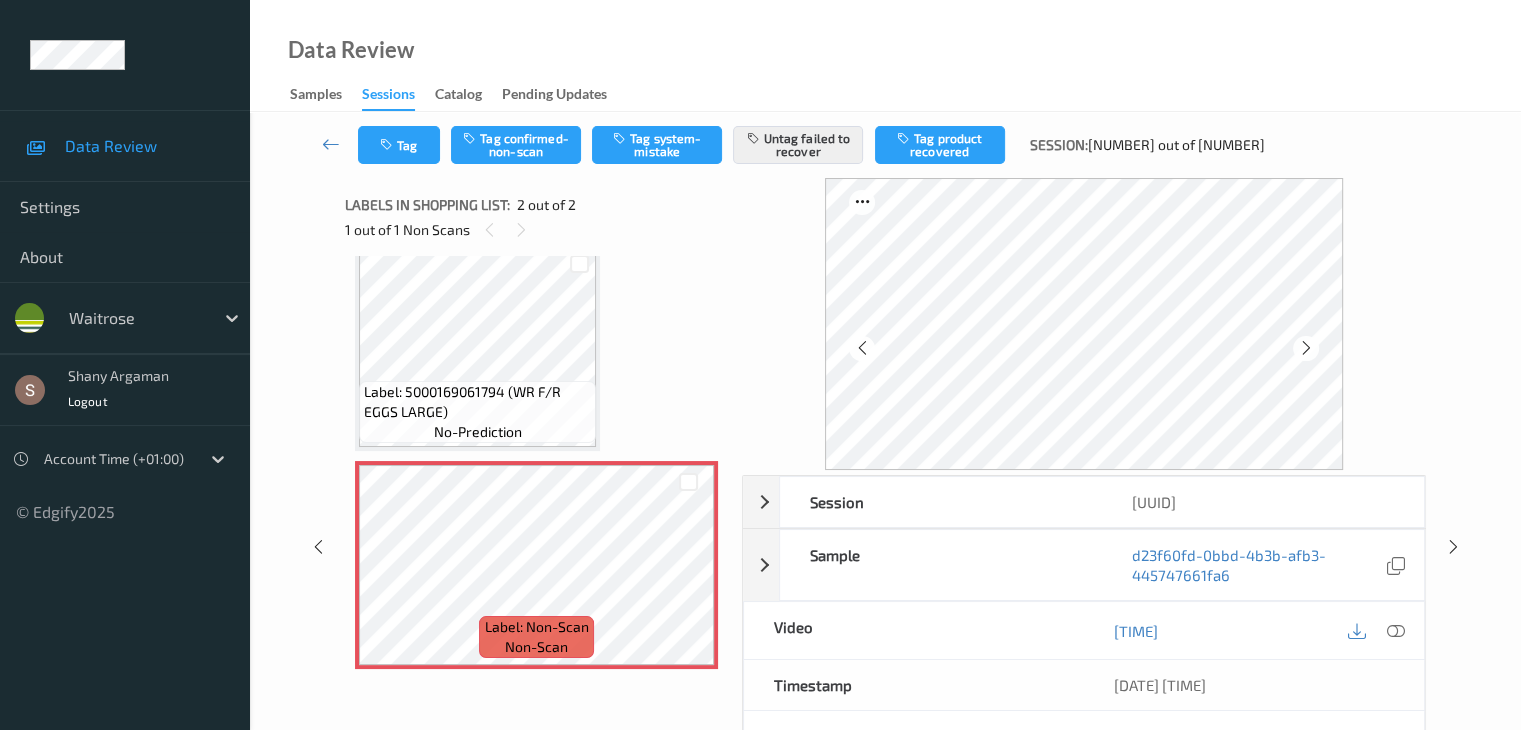 click on "Tag Tag confirmed-non-scan Tag system-mistake Untag failed to recover Tag product recovered Session: [NUMBER] out of [NUMBER]" at bounding box center (885, 145) 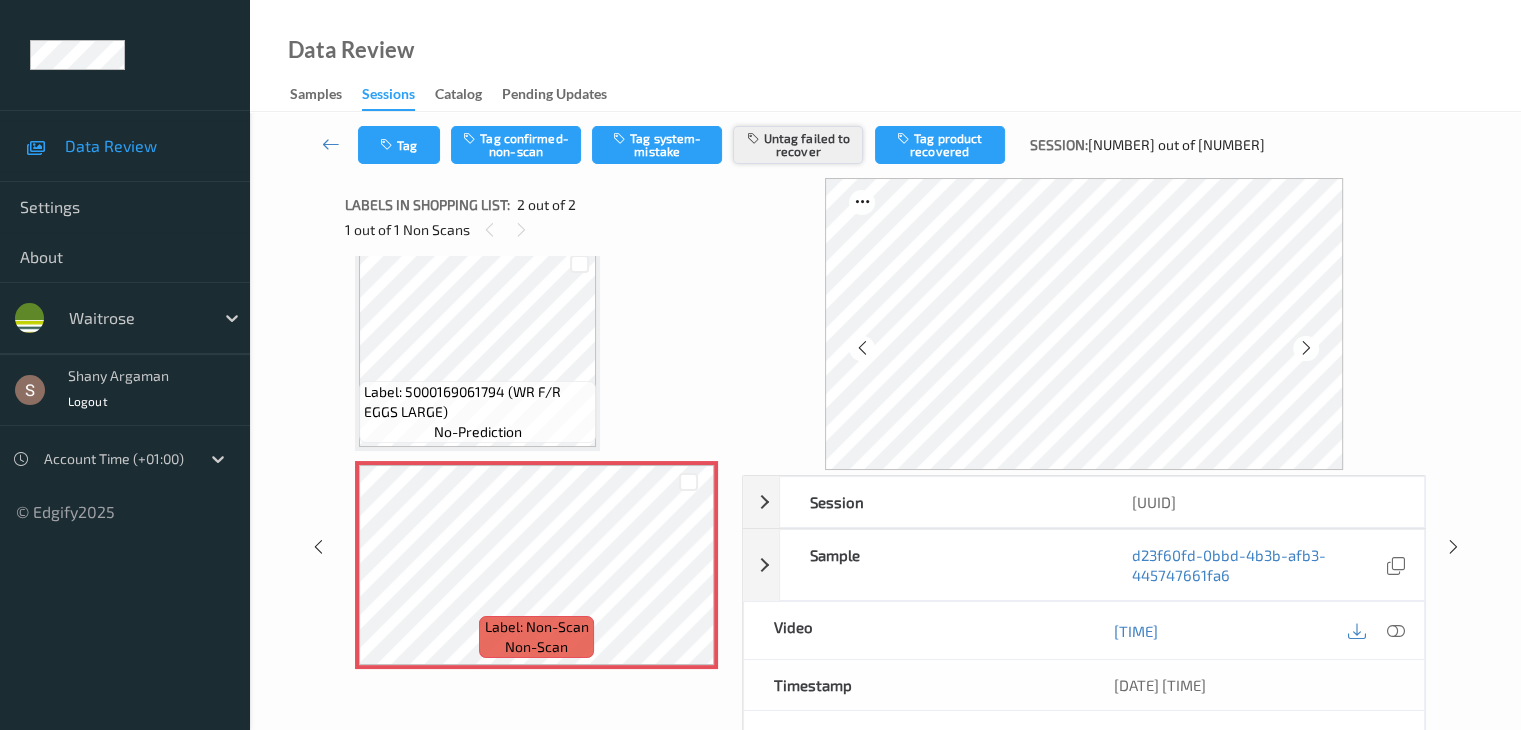 click on "Untag   failed to recover" at bounding box center (798, 145) 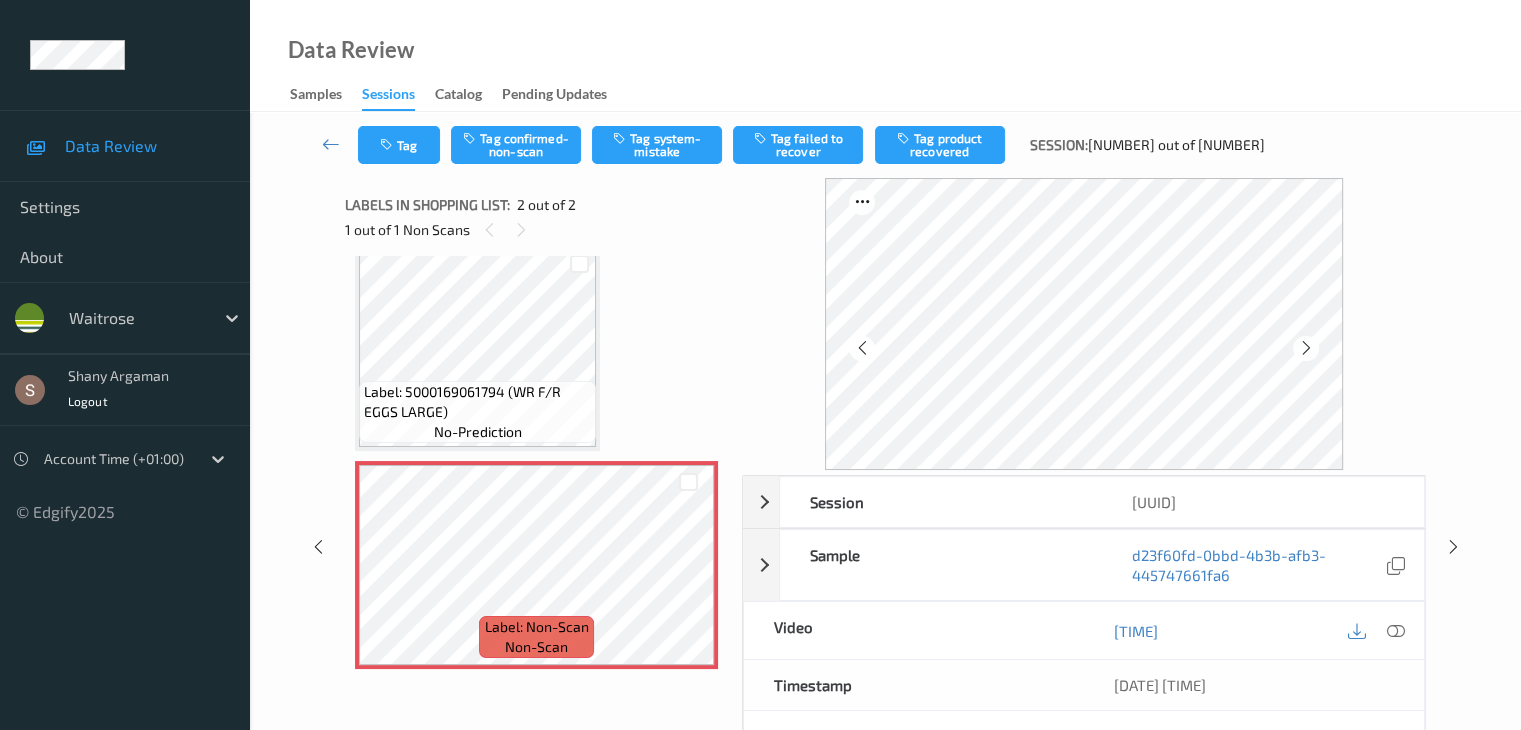 click on "Tag Tag confirmed-non-scan Tag system-mistake Tag failed to recover Tag product recovered Session: [NUMBER] out of [NUMBER]" at bounding box center (885, 145) 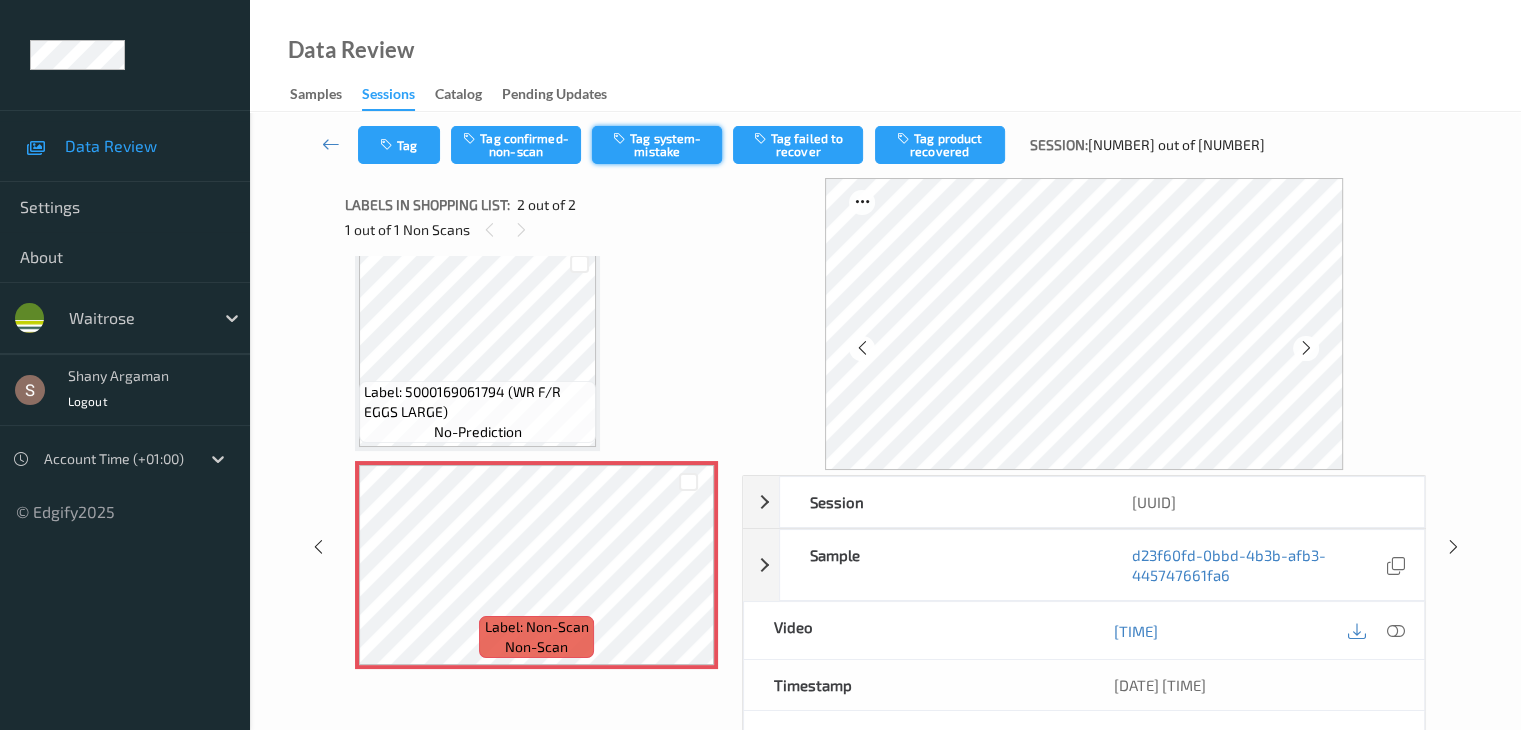 click on "Tag   system-mistake" at bounding box center (657, 145) 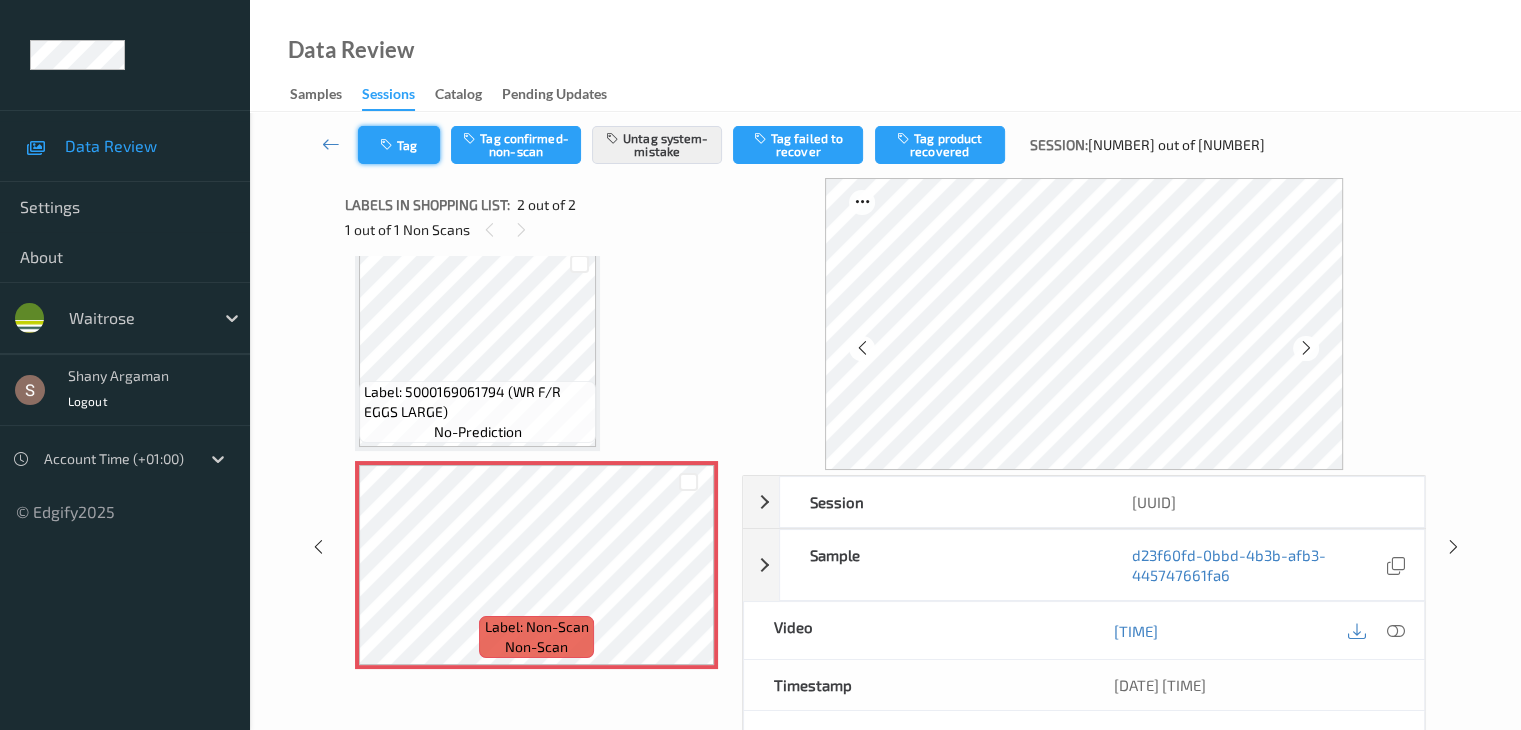 click on "Tag" at bounding box center [399, 145] 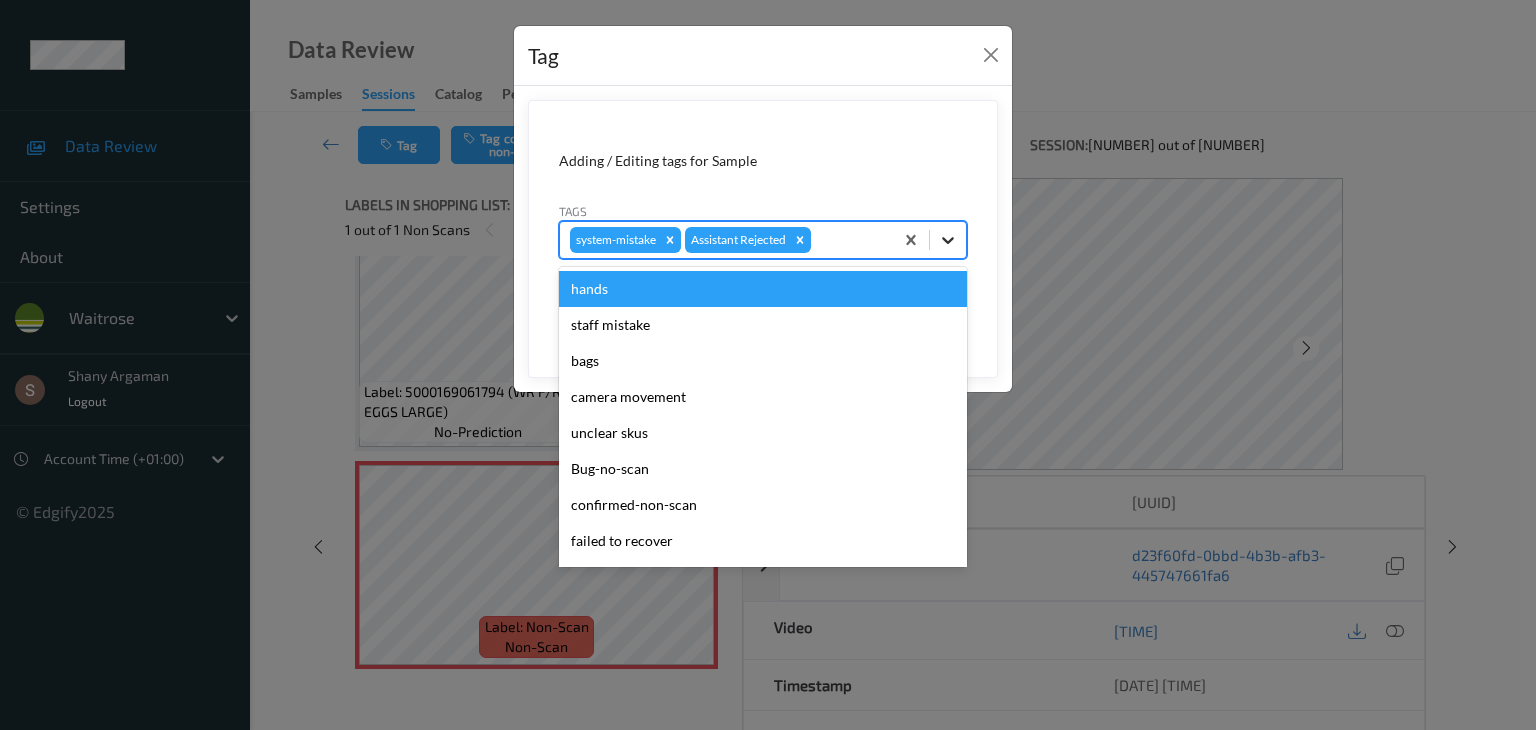 click 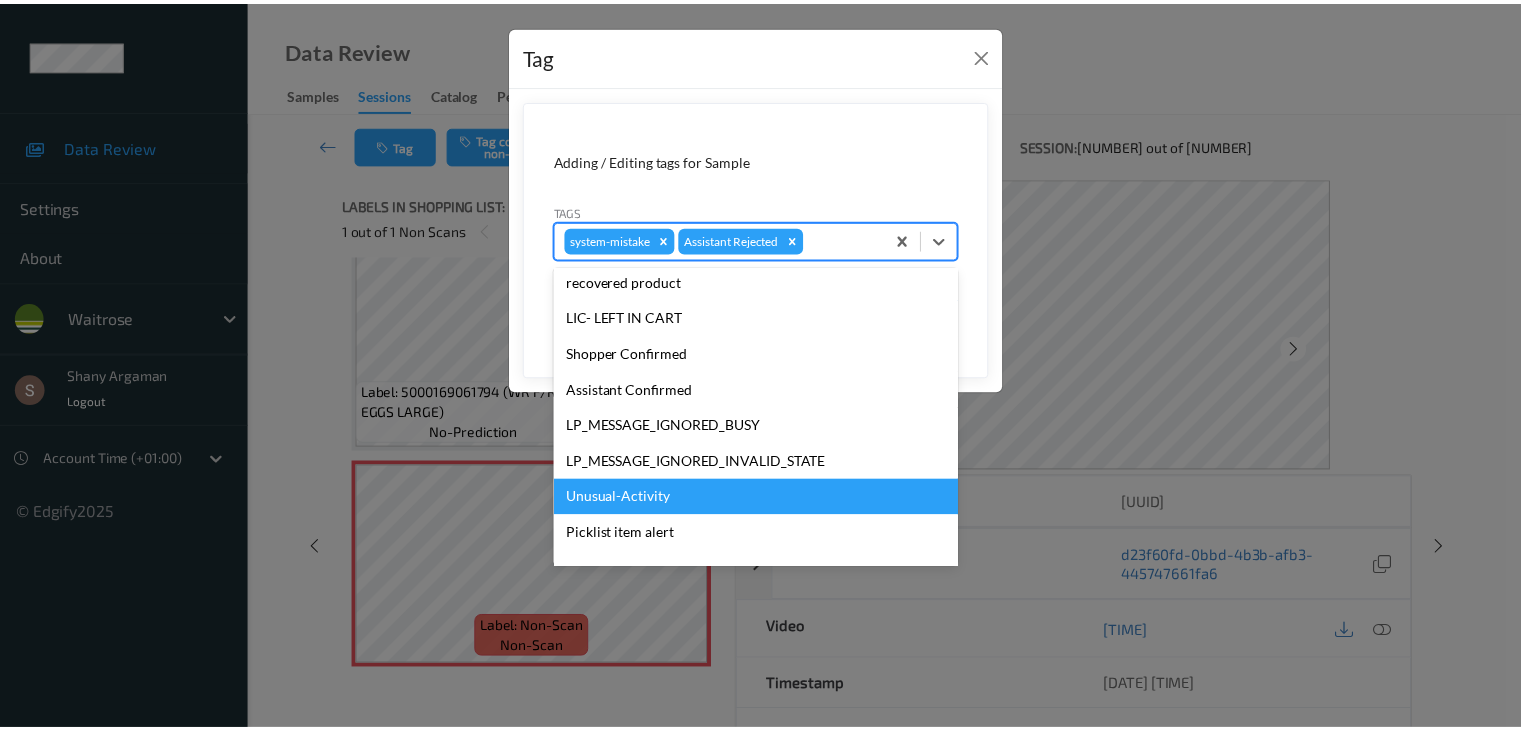 scroll, scrollTop: 356, scrollLeft: 0, axis: vertical 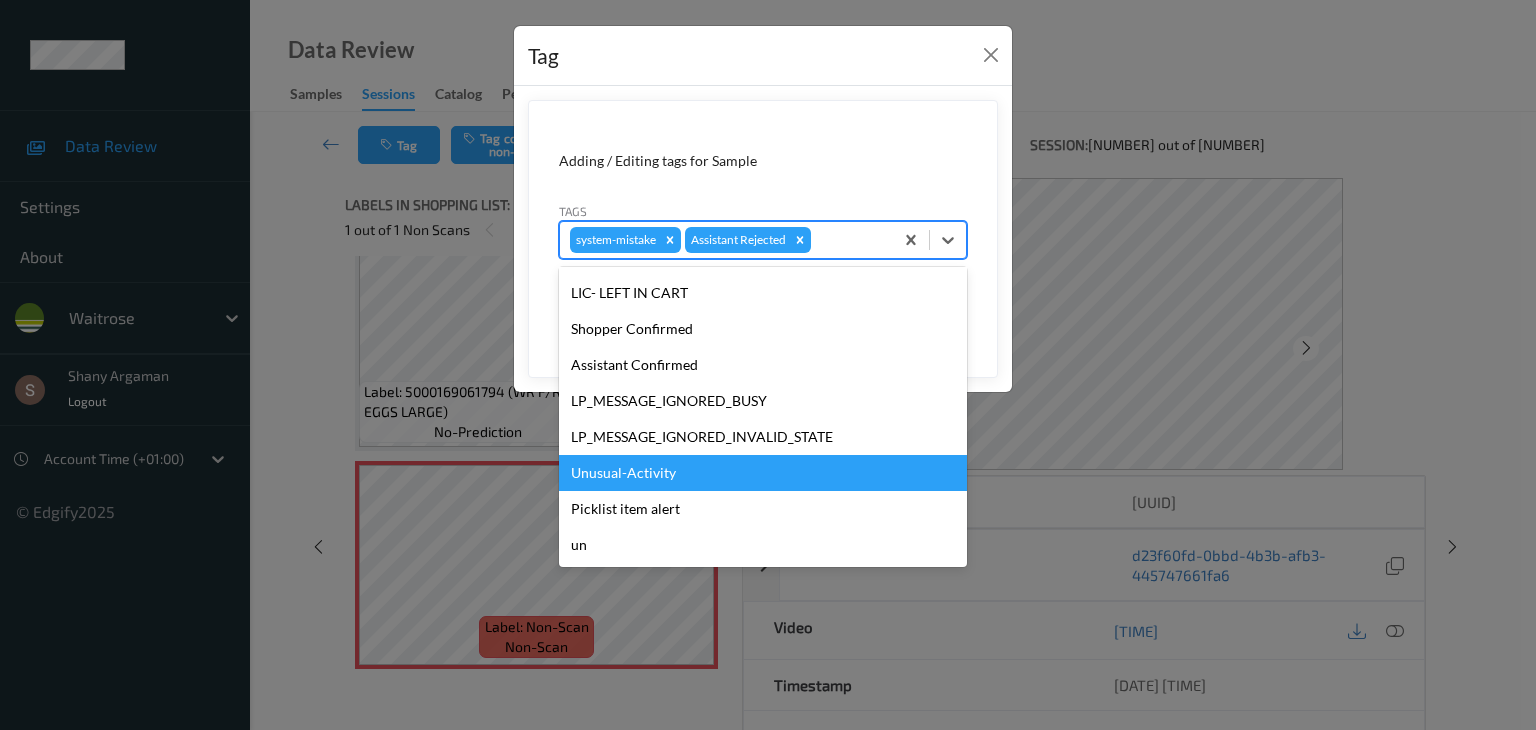 click on "Unusual-Activity" at bounding box center (763, 473) 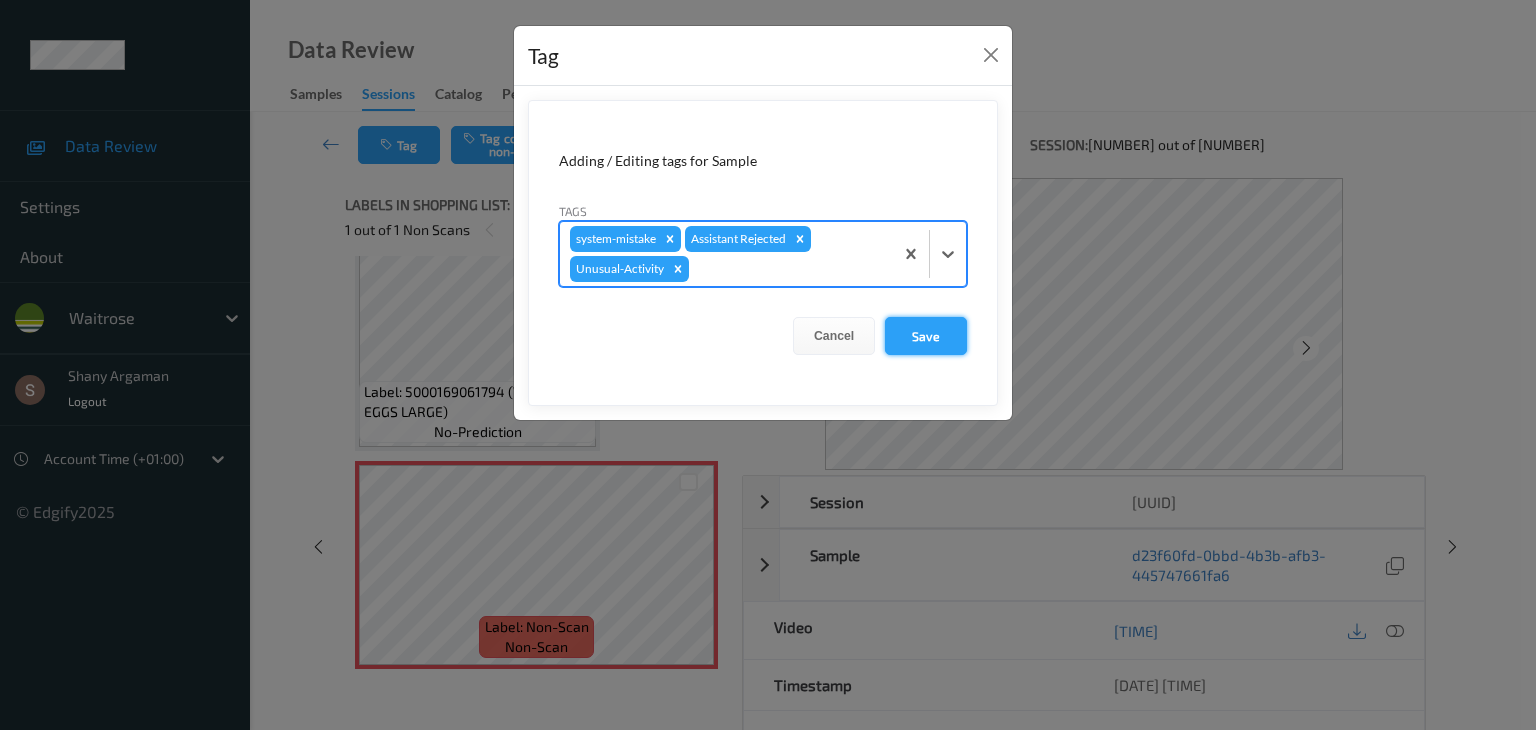 click on "Save" at bounding box center [926, 336] 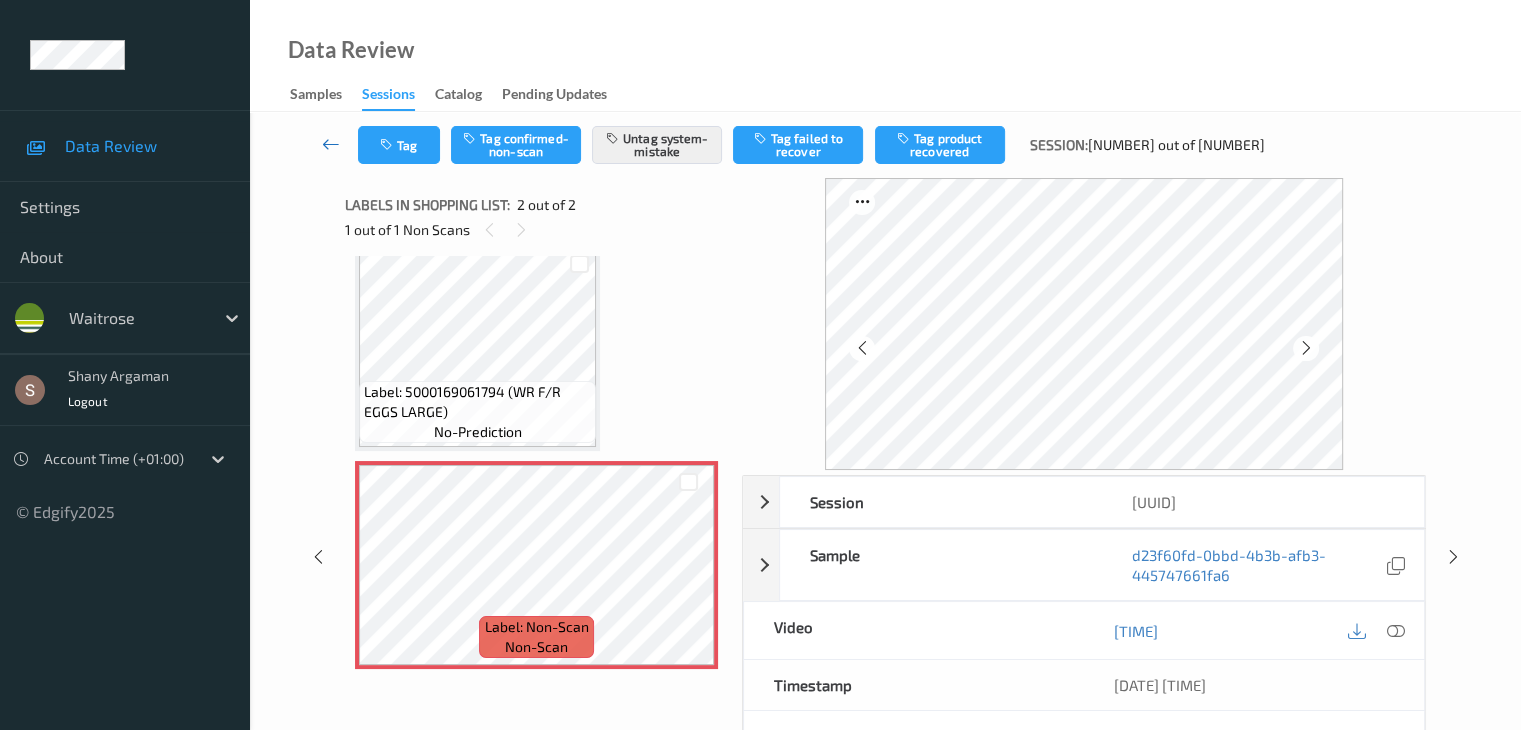 click at bounding box center (331, 144) 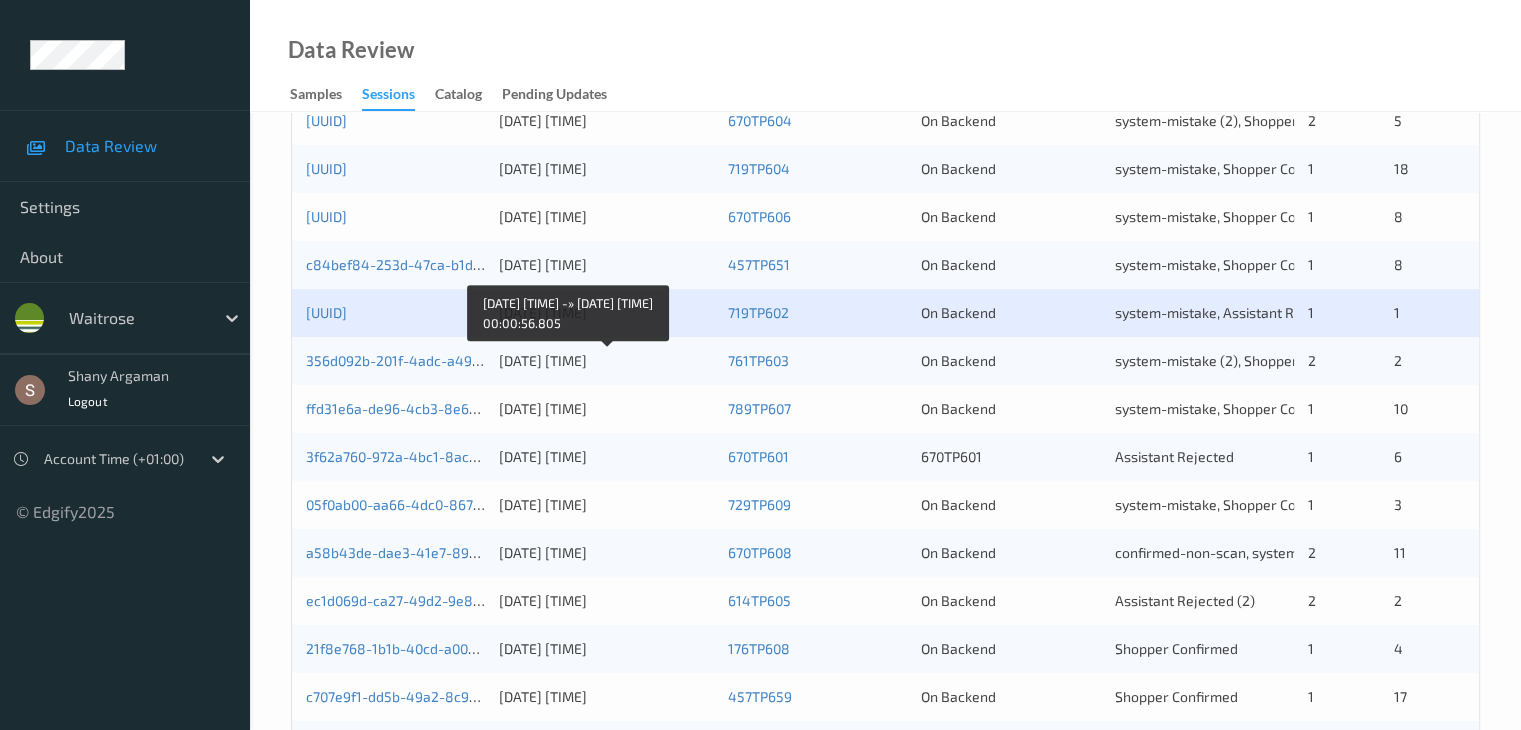 scroll, scrollTop: 700, scrollLeft: 0, axis: vertical 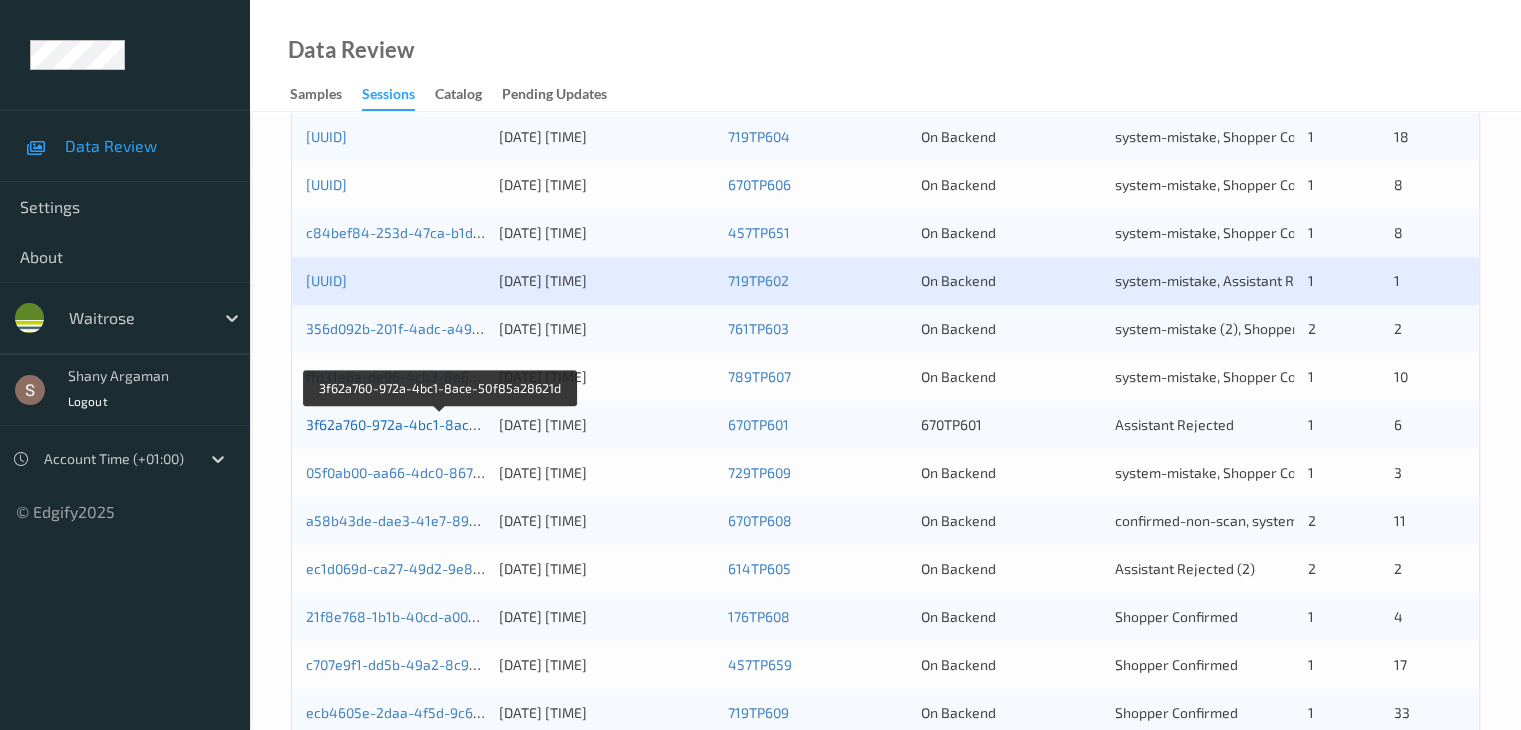 click on "3f62a760-972a-4bc1-8ace-50f85a28621d" at bounding box center (441, 424) 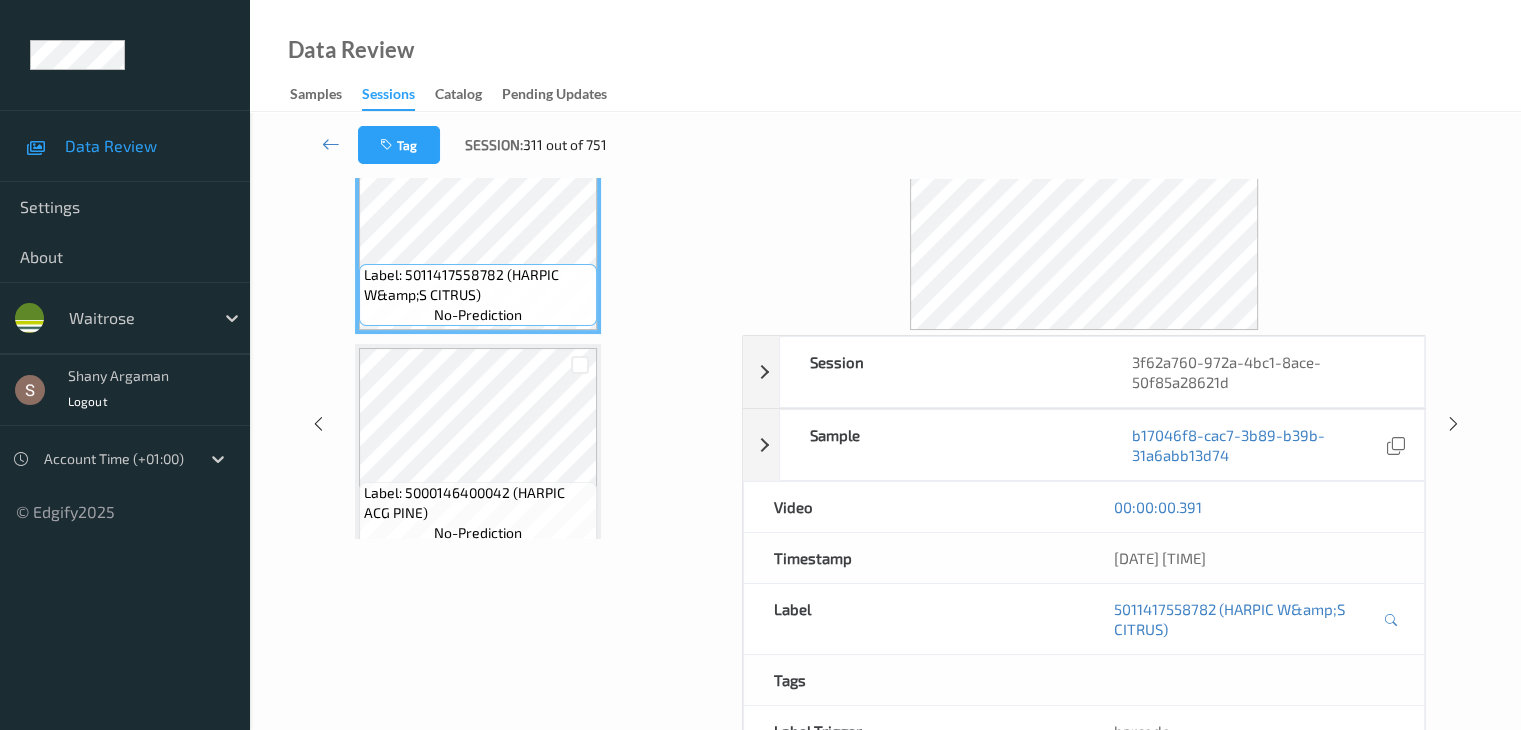 scroll, scrollTop: 0, scrollLeft: 0, axis: both 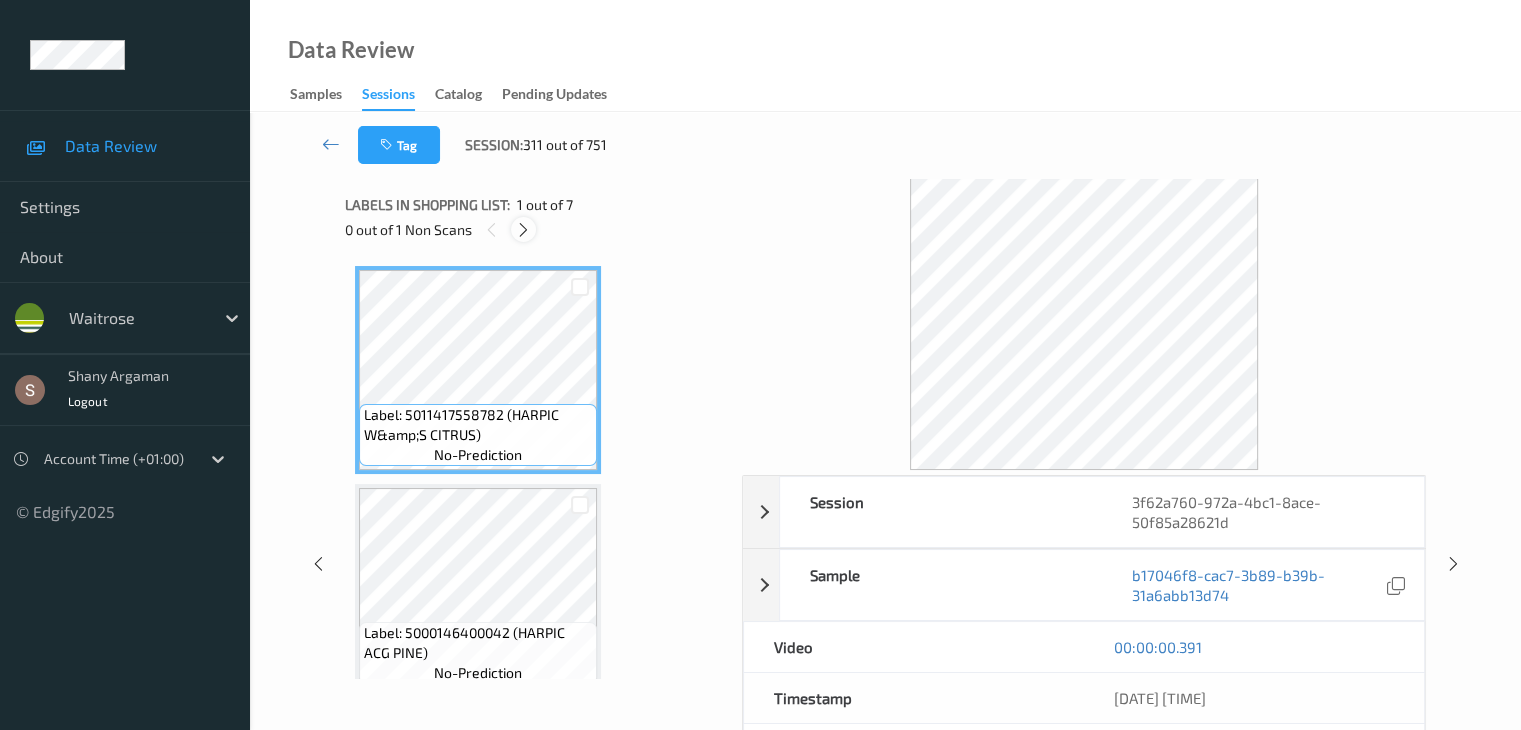 click at bounding box center (523, 230) 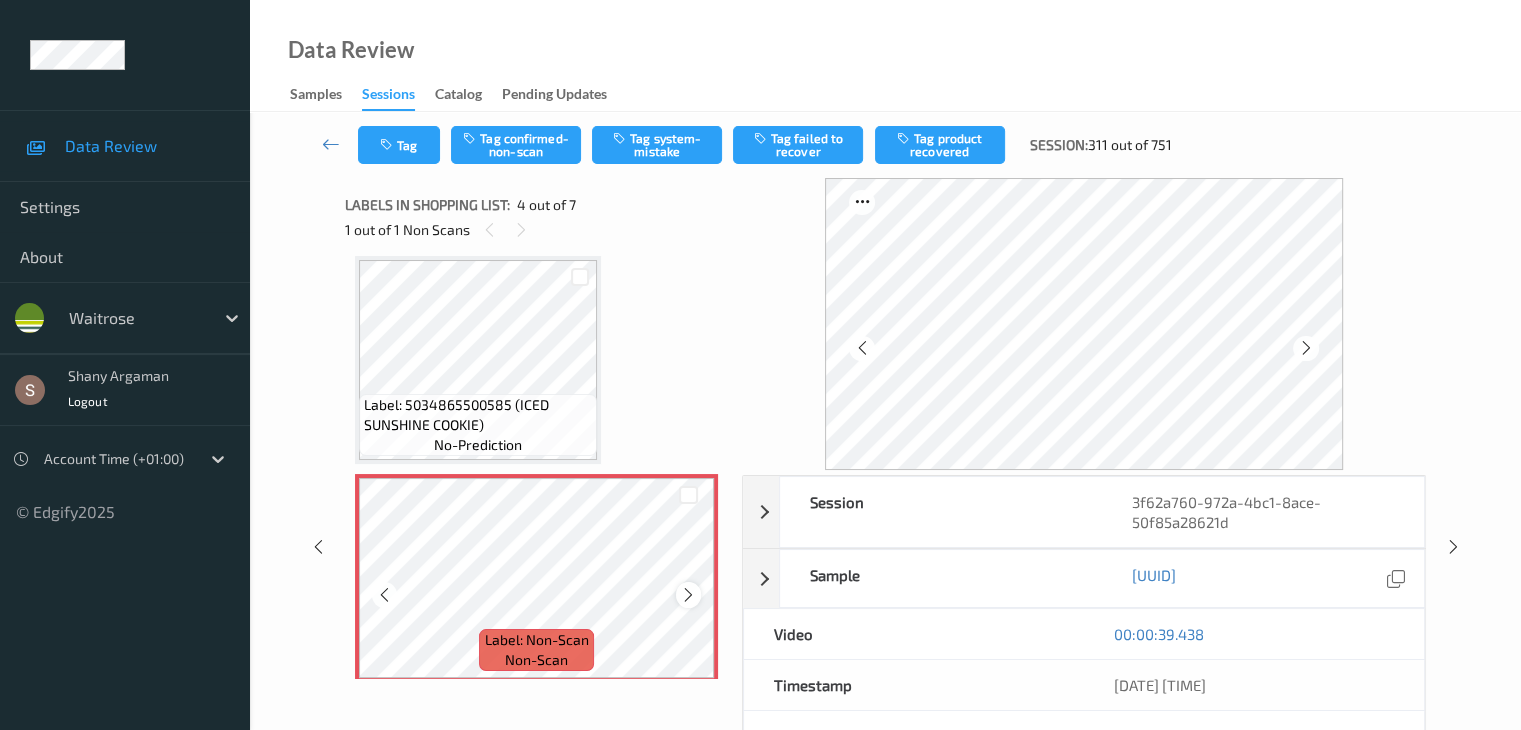 click at bounding box center [688, 595] 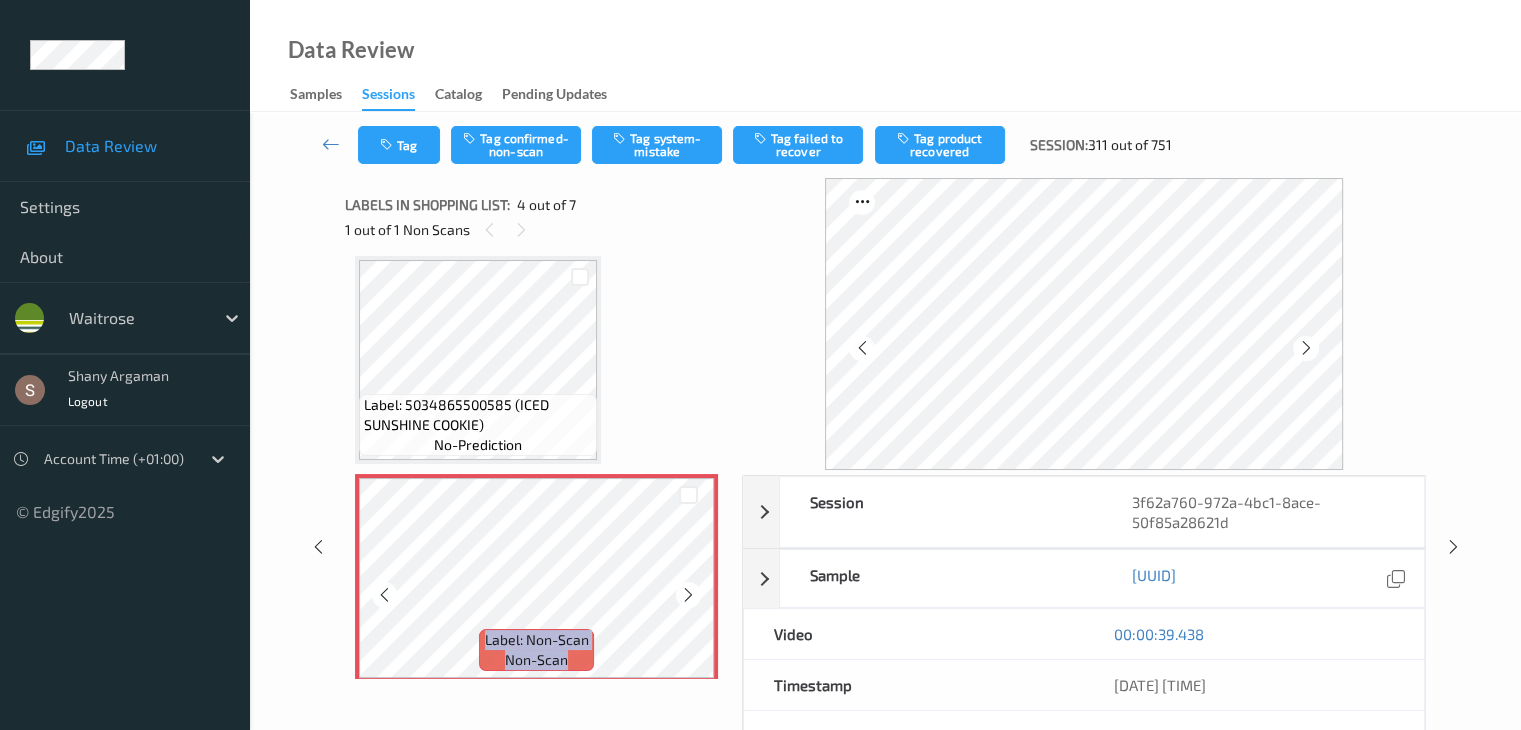 click at bounding box center (688, 595) 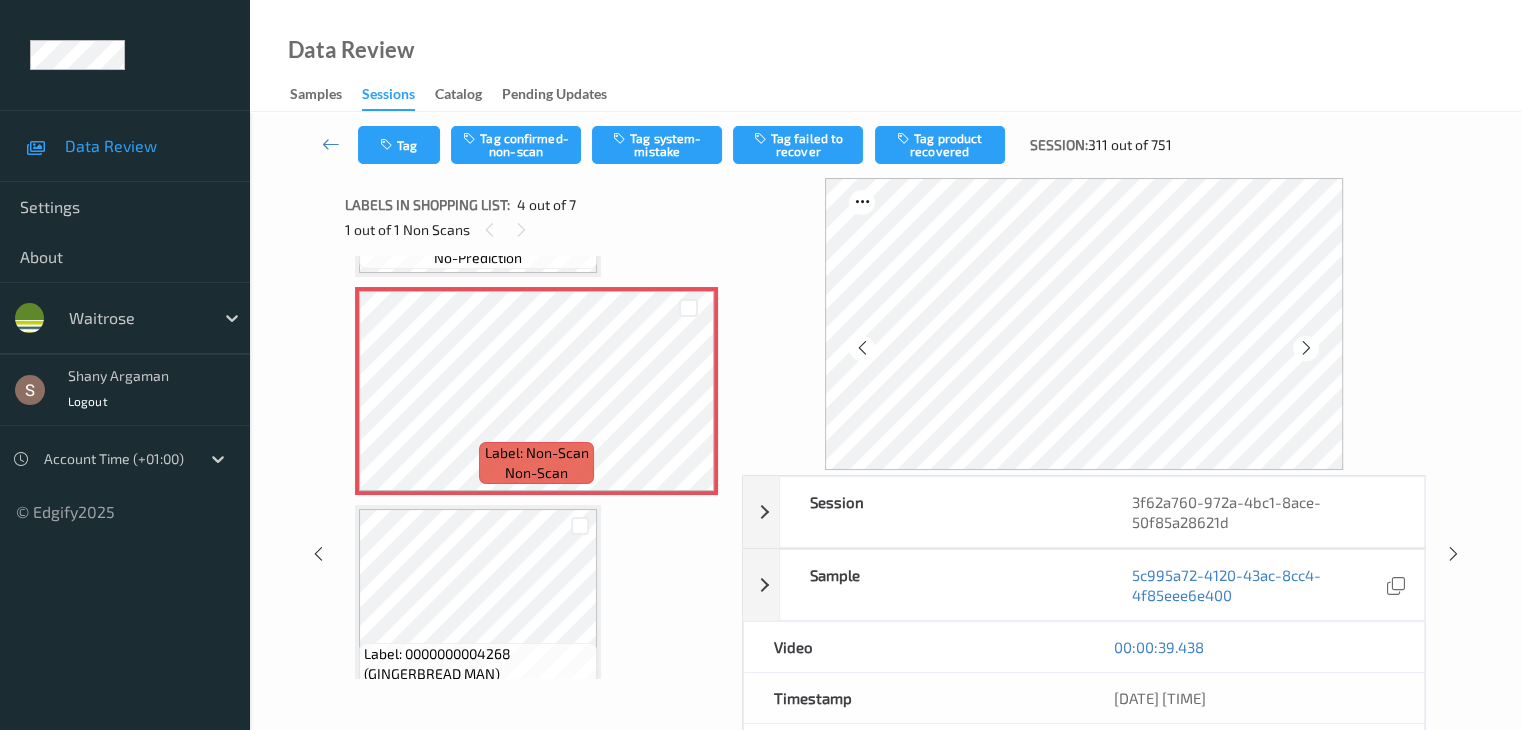 scroll, scrollTop: 613, scrollLeft: 0, axis: vertical 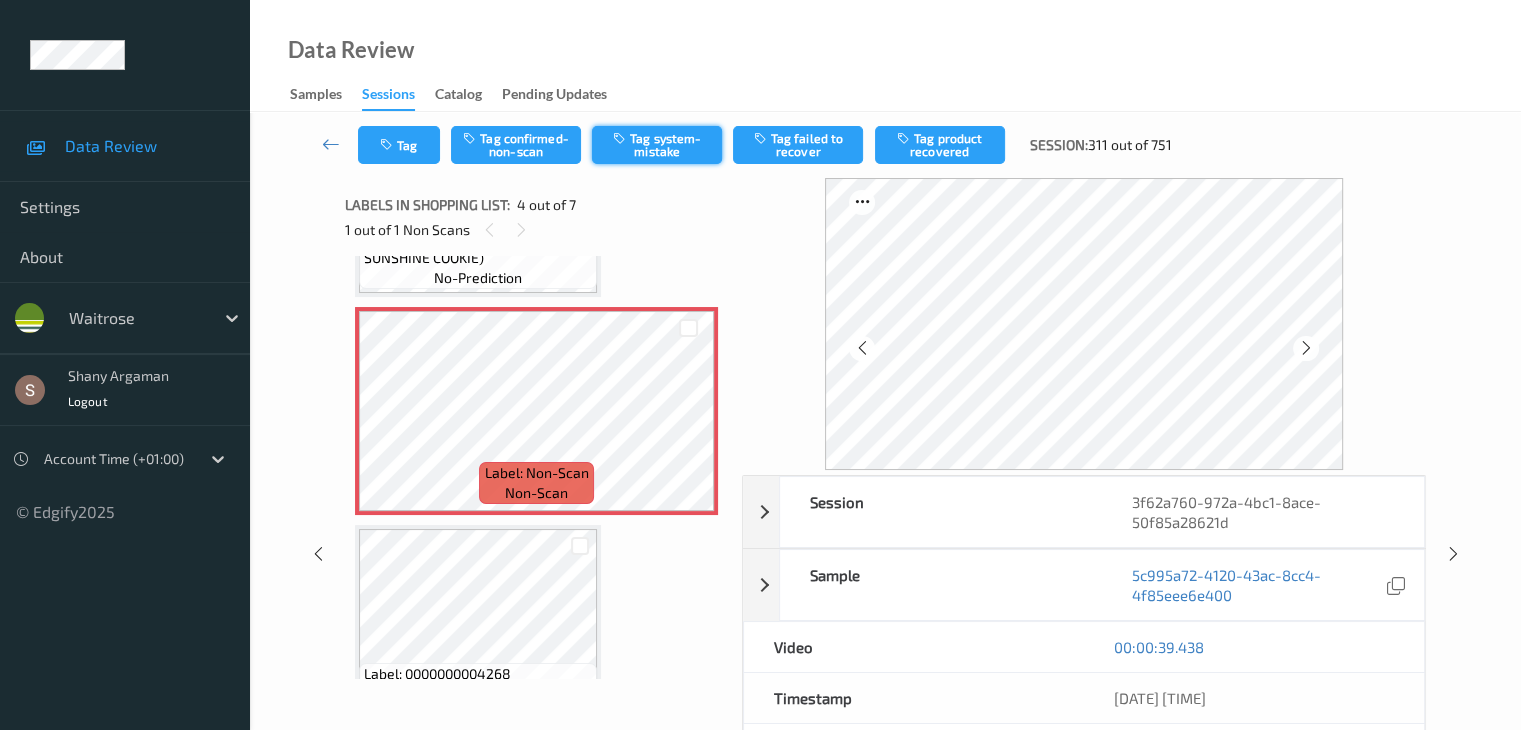 click on "Tag   system-mistake" at bounding box center [657, 145] 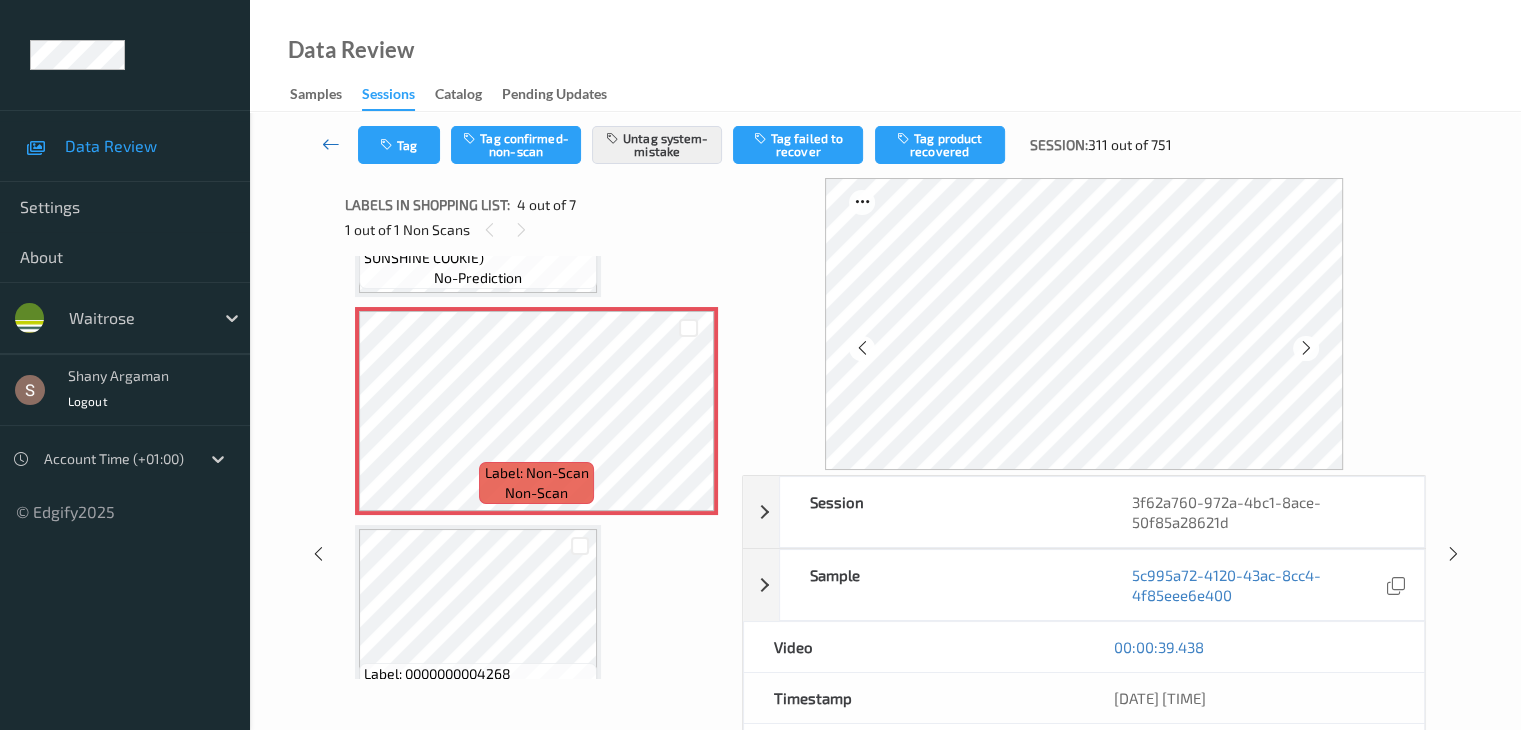 click at bounding box center [331, 144] 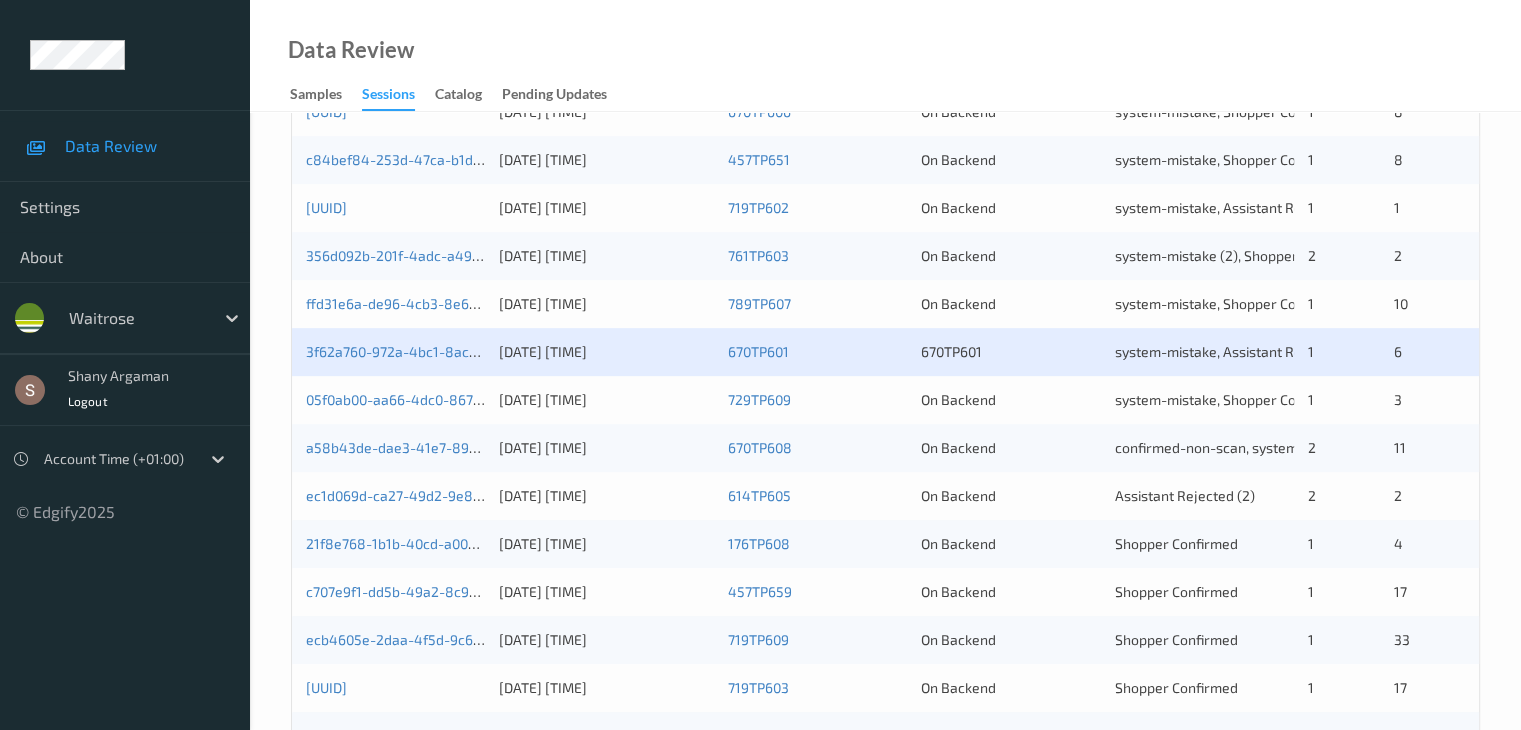scroll, scrollTop: 800, scrollLeft: 0, axis: vertical 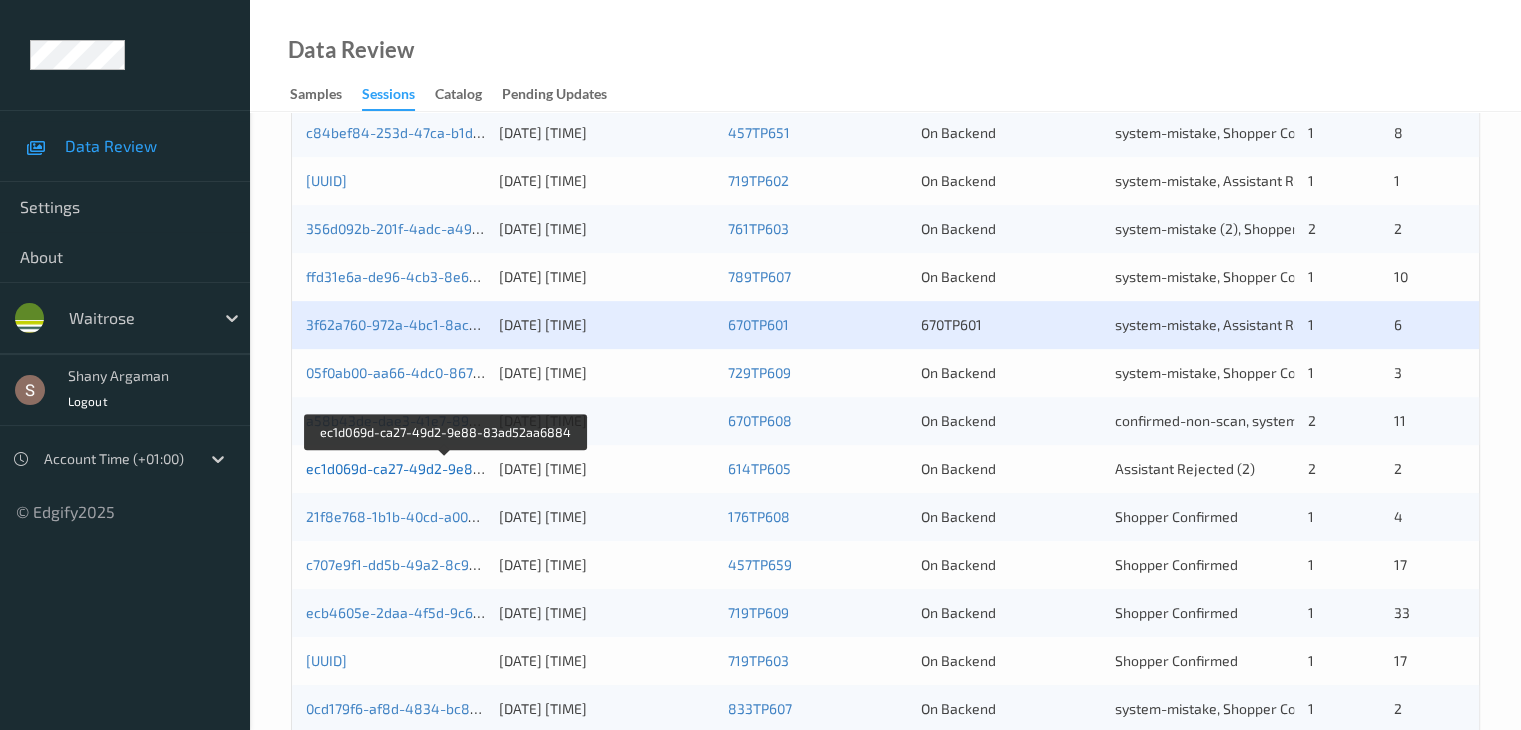 click on "ec1d069d-ca27-49d2-9e88-83ad52aa6884" at bounding box center (447, 468) 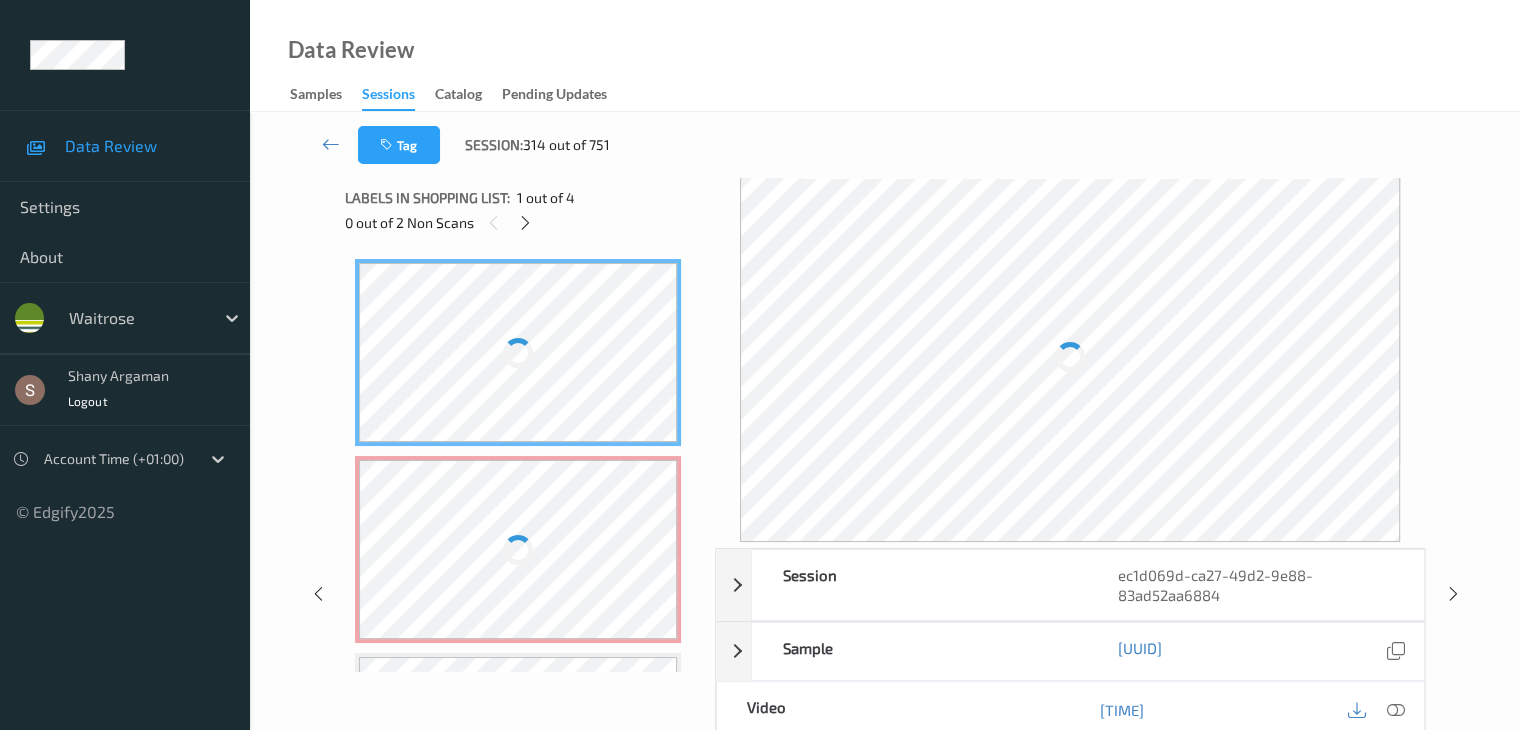scroll, scrollTop: 0, scrollLeft: 0, axis: both 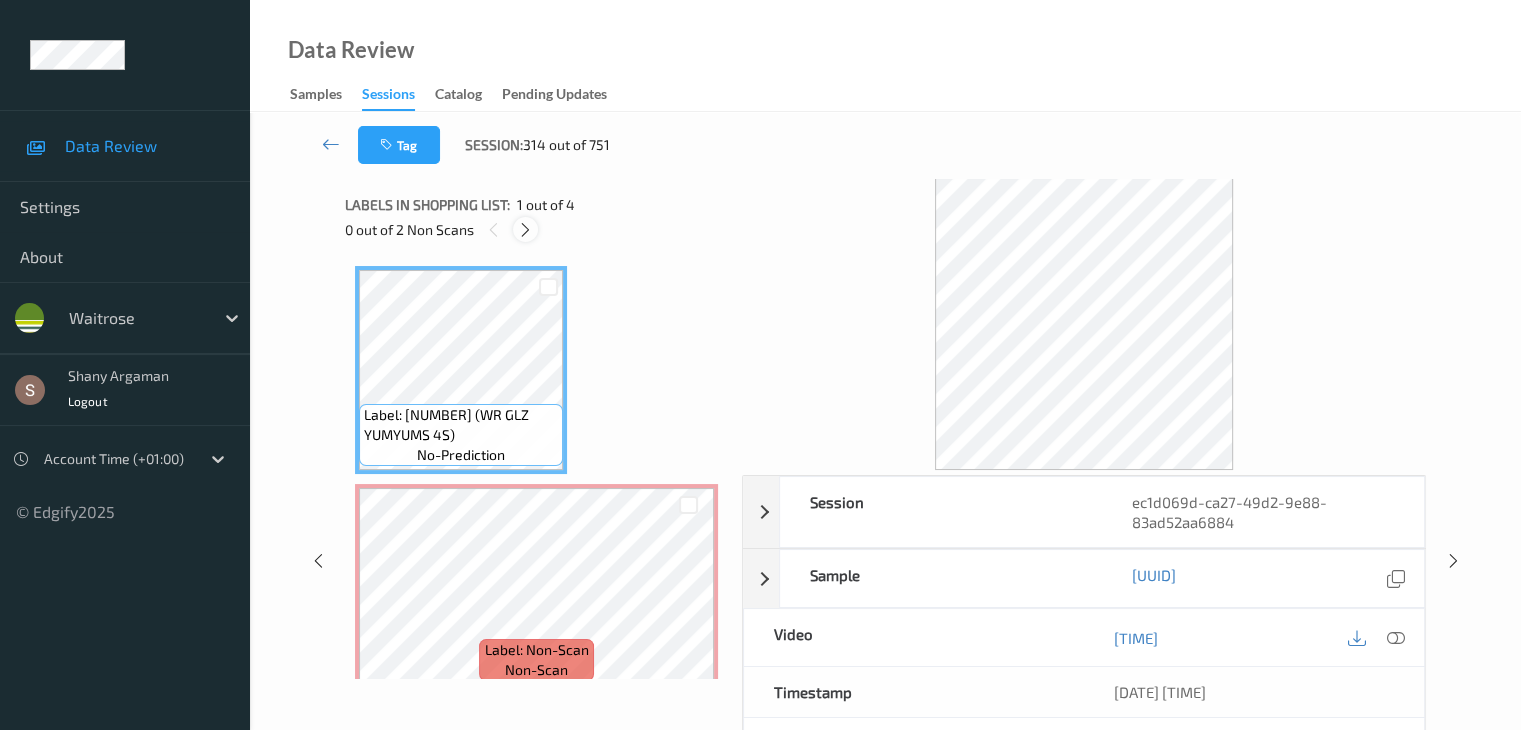 click at bounding box center (525, 230) 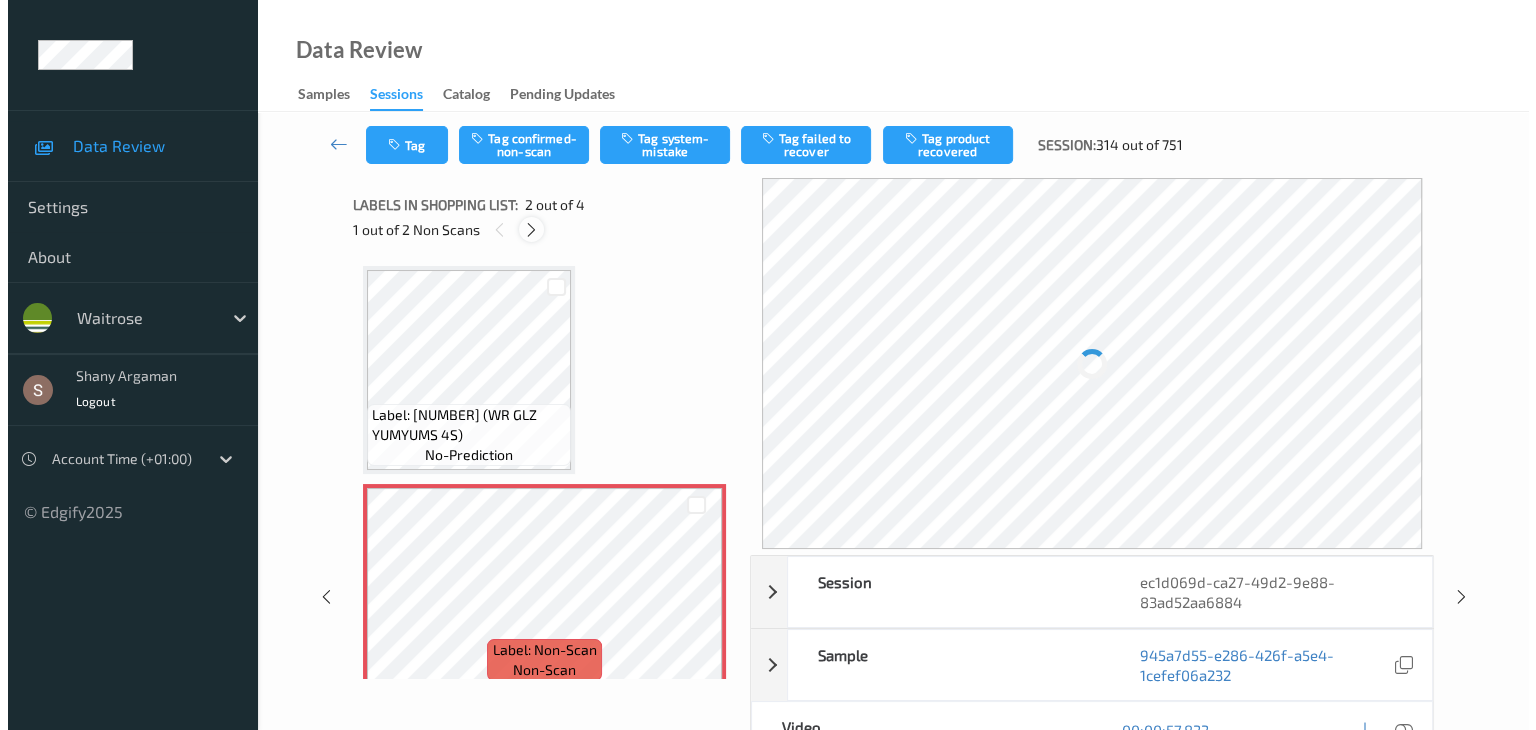 scroll, scrollTop: 10, scrollLeft: 0, axis: vertical 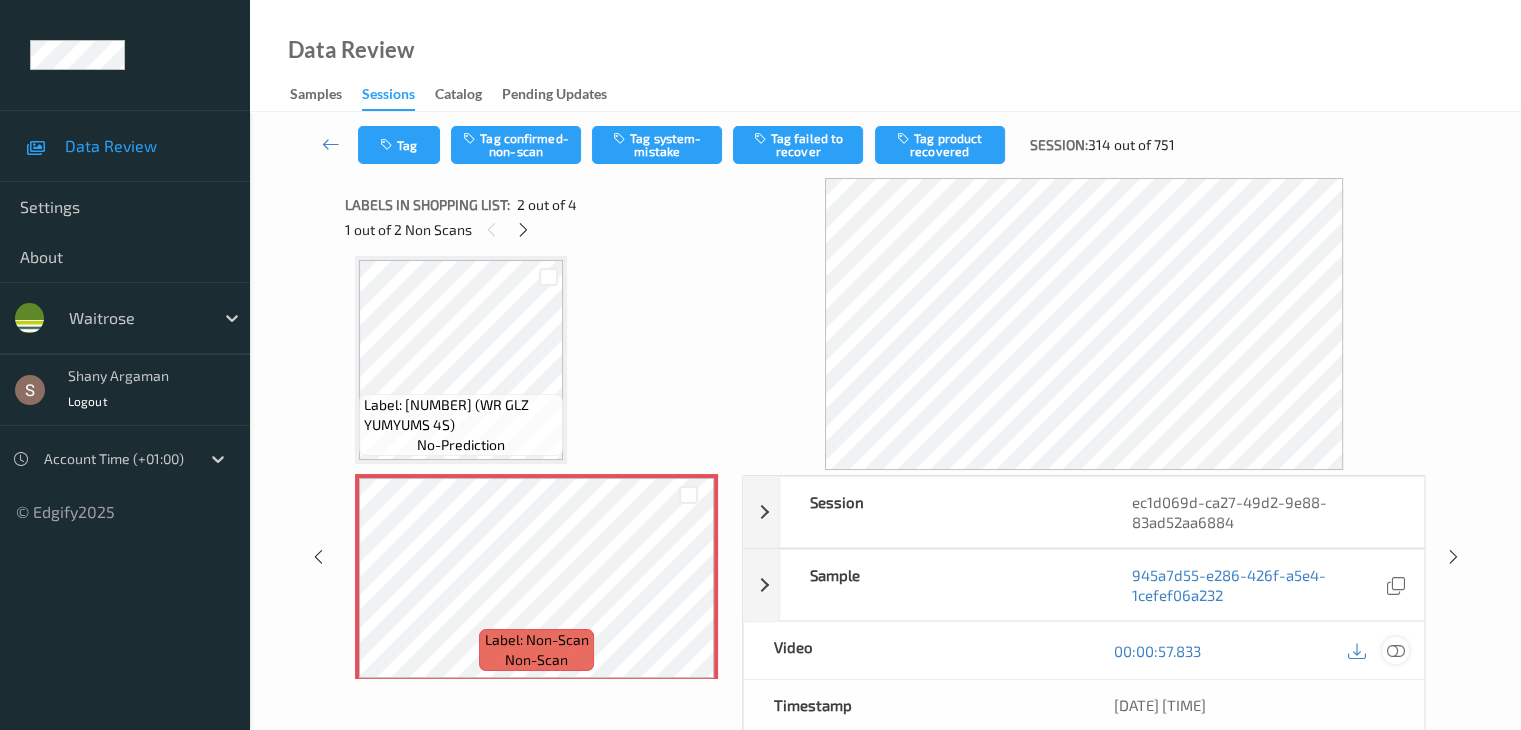 click at bounding box center (1395, 651) 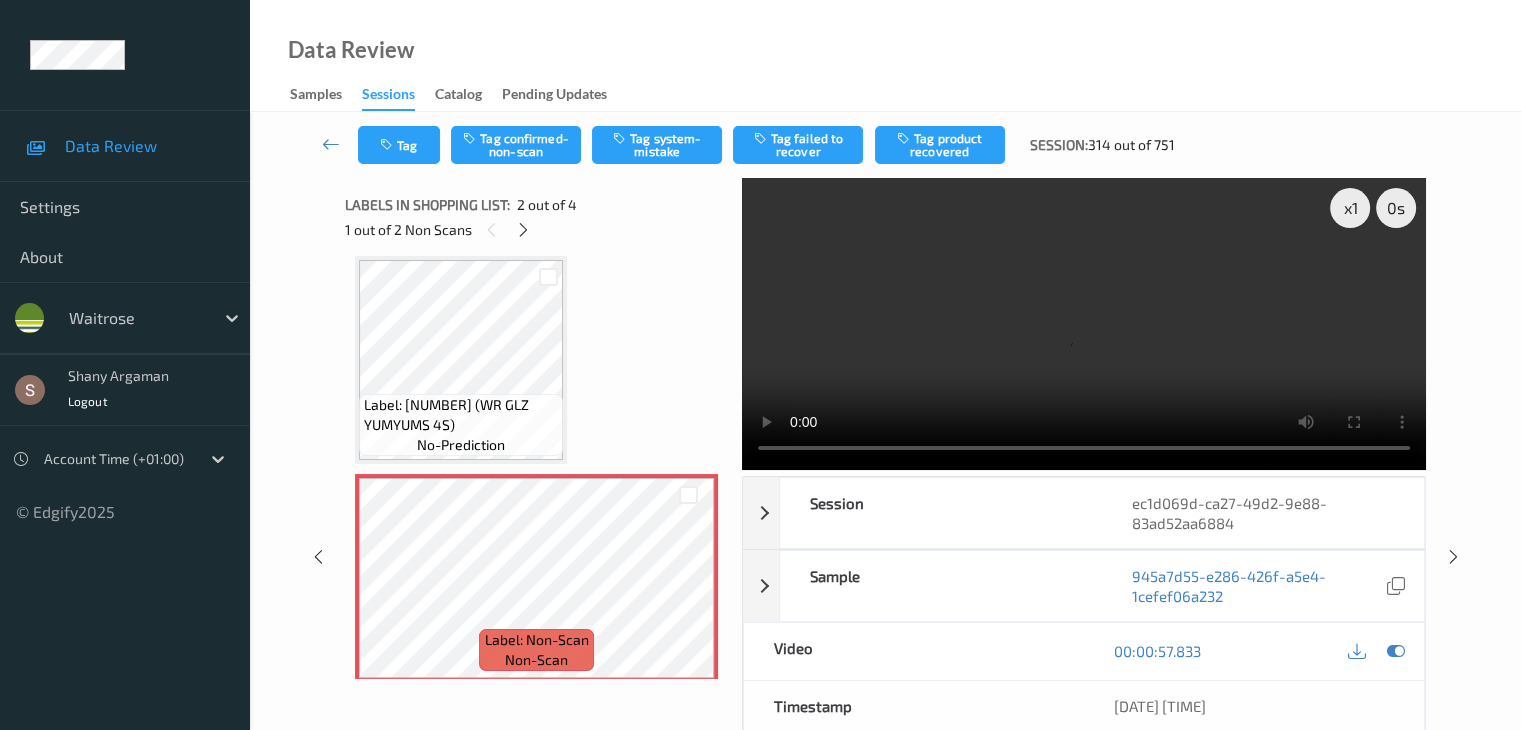 click at bounding box center [1084, 324] 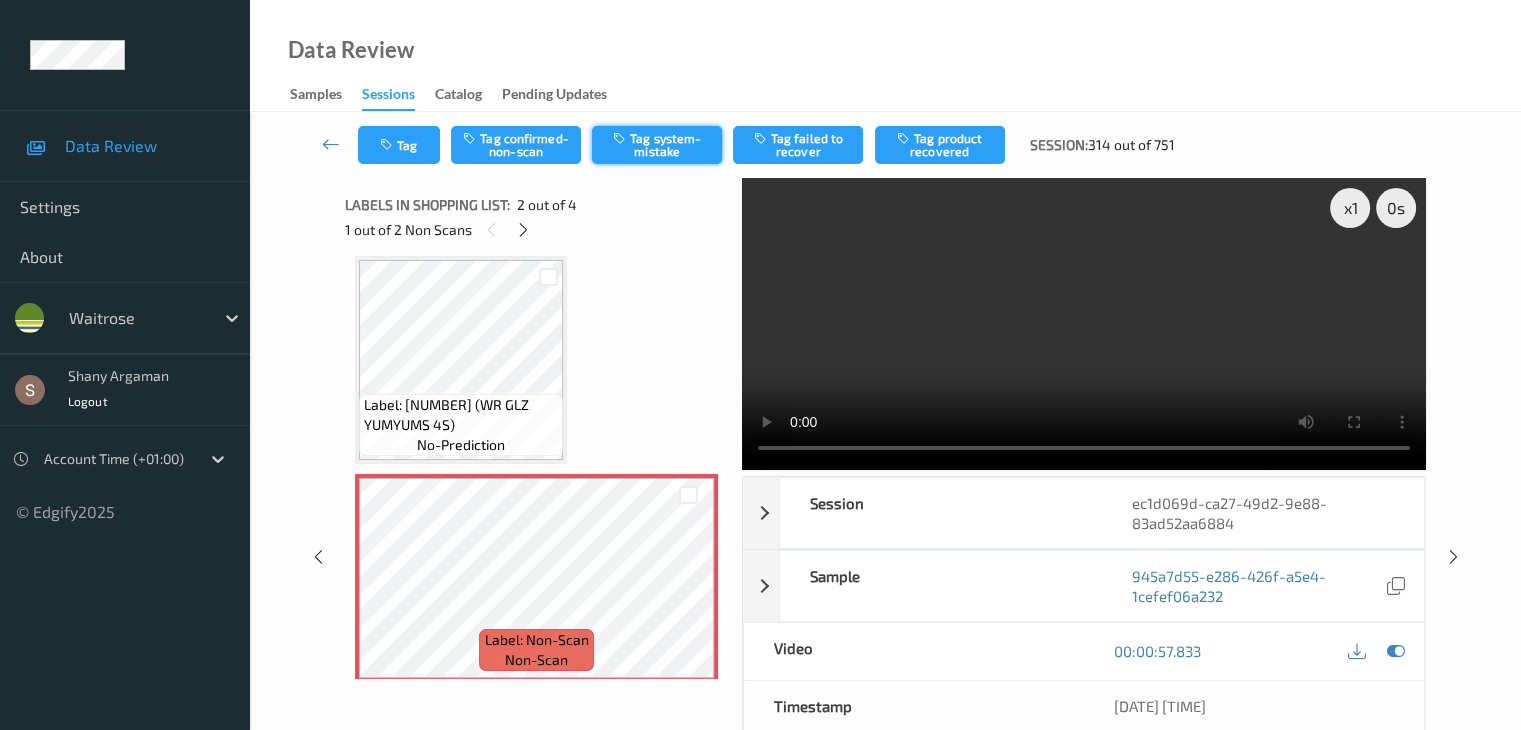 click on "Tag   system-mistake" at bounding box center [657, 145] 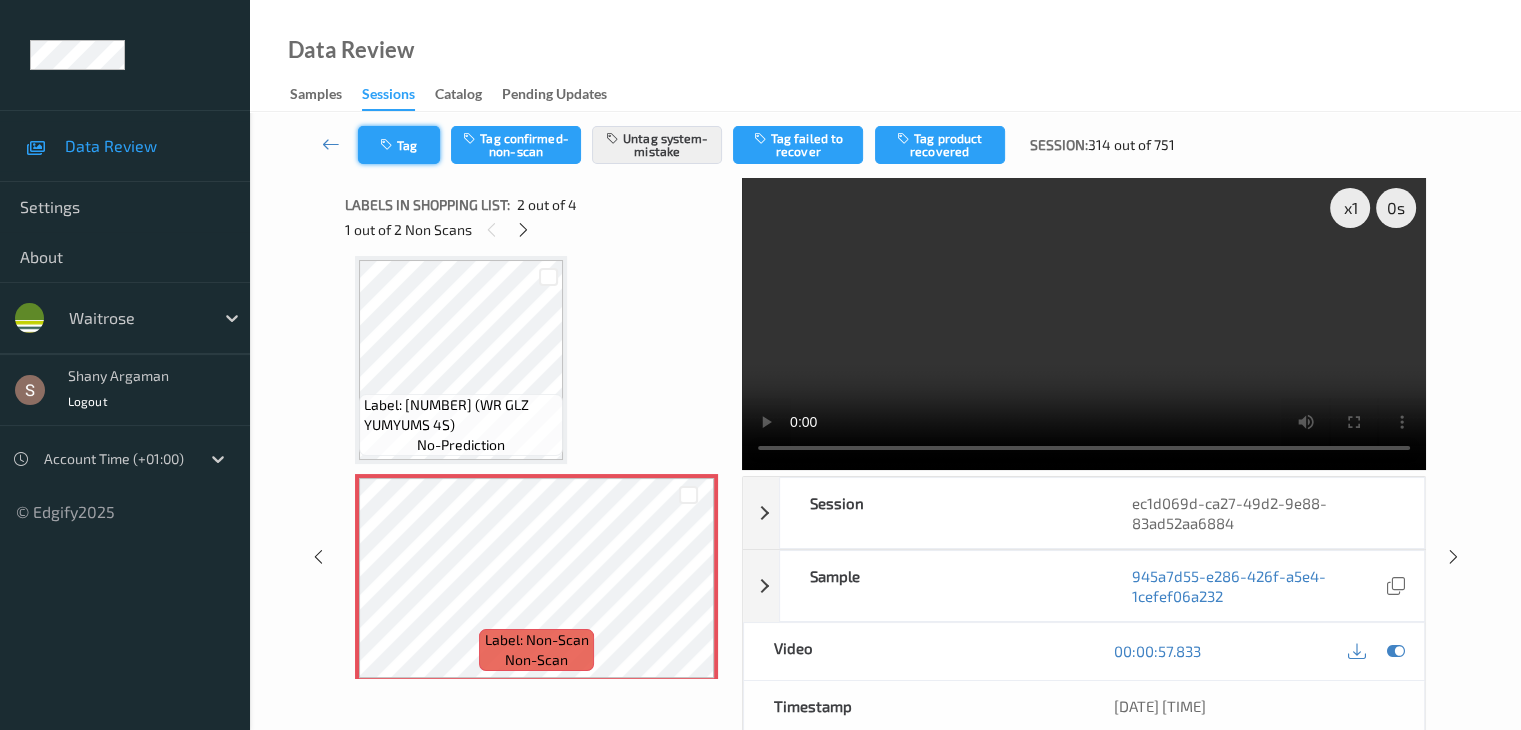 click on "Tag" at bounding box center (399, 145) 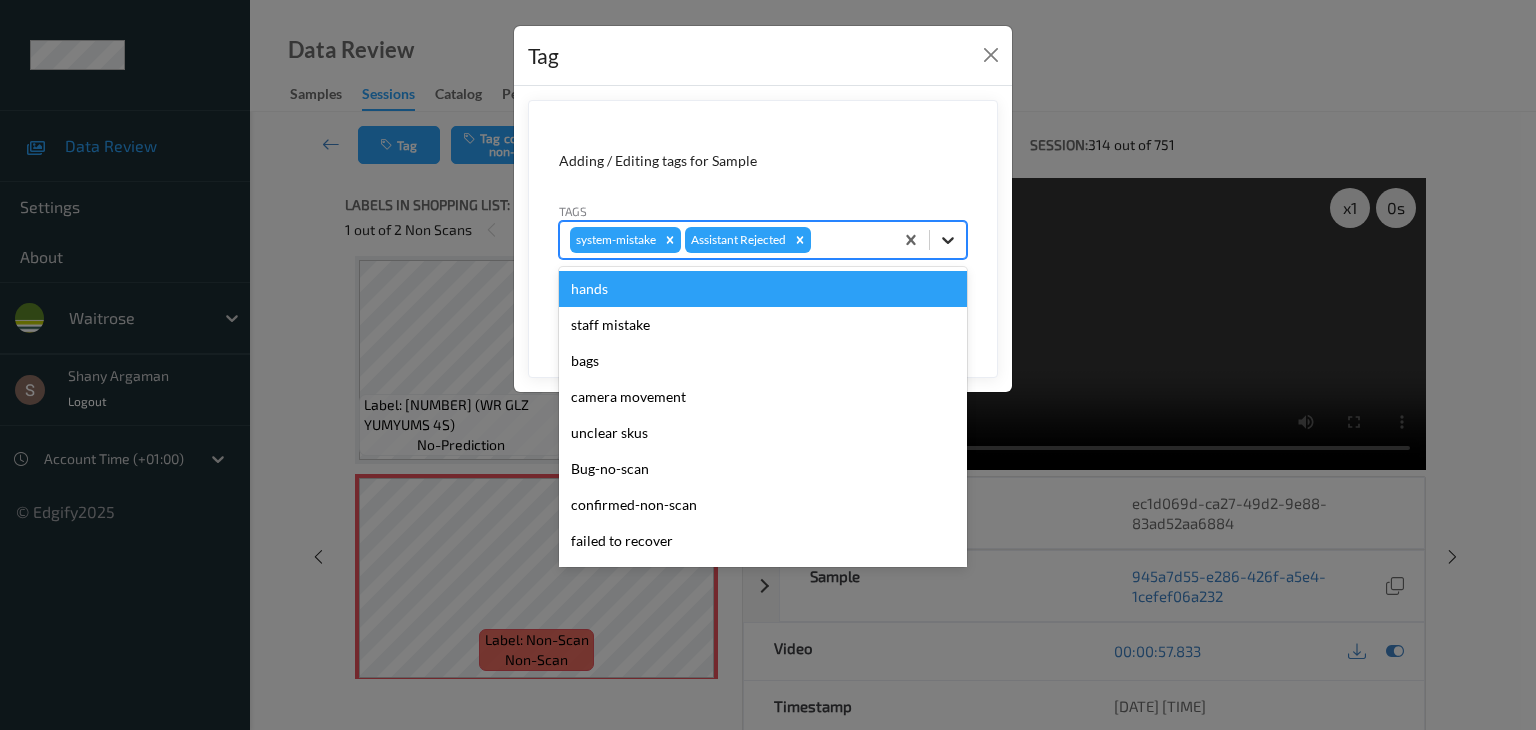 click 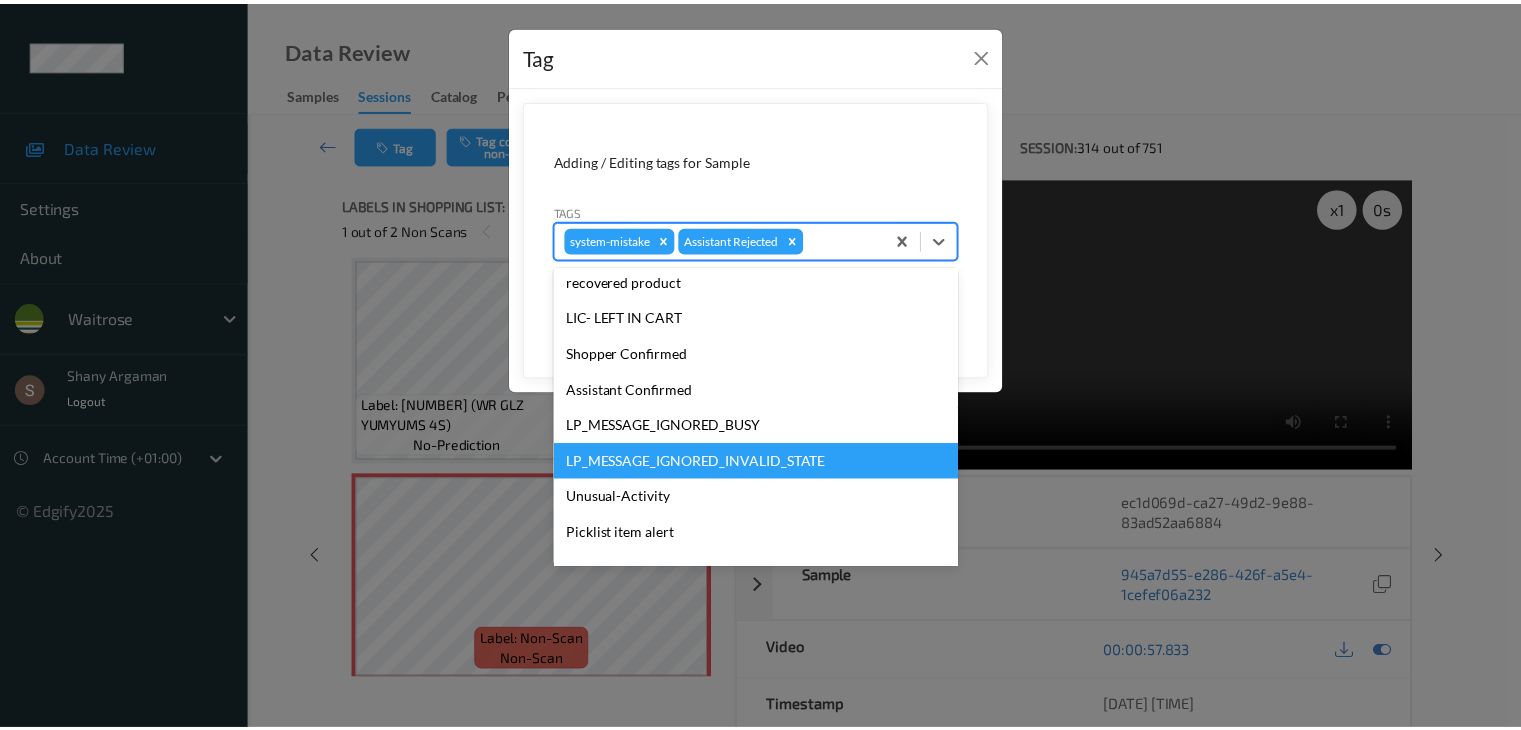 scroll, scrollTop: 356, scrollLeft: 0, axis: vertical 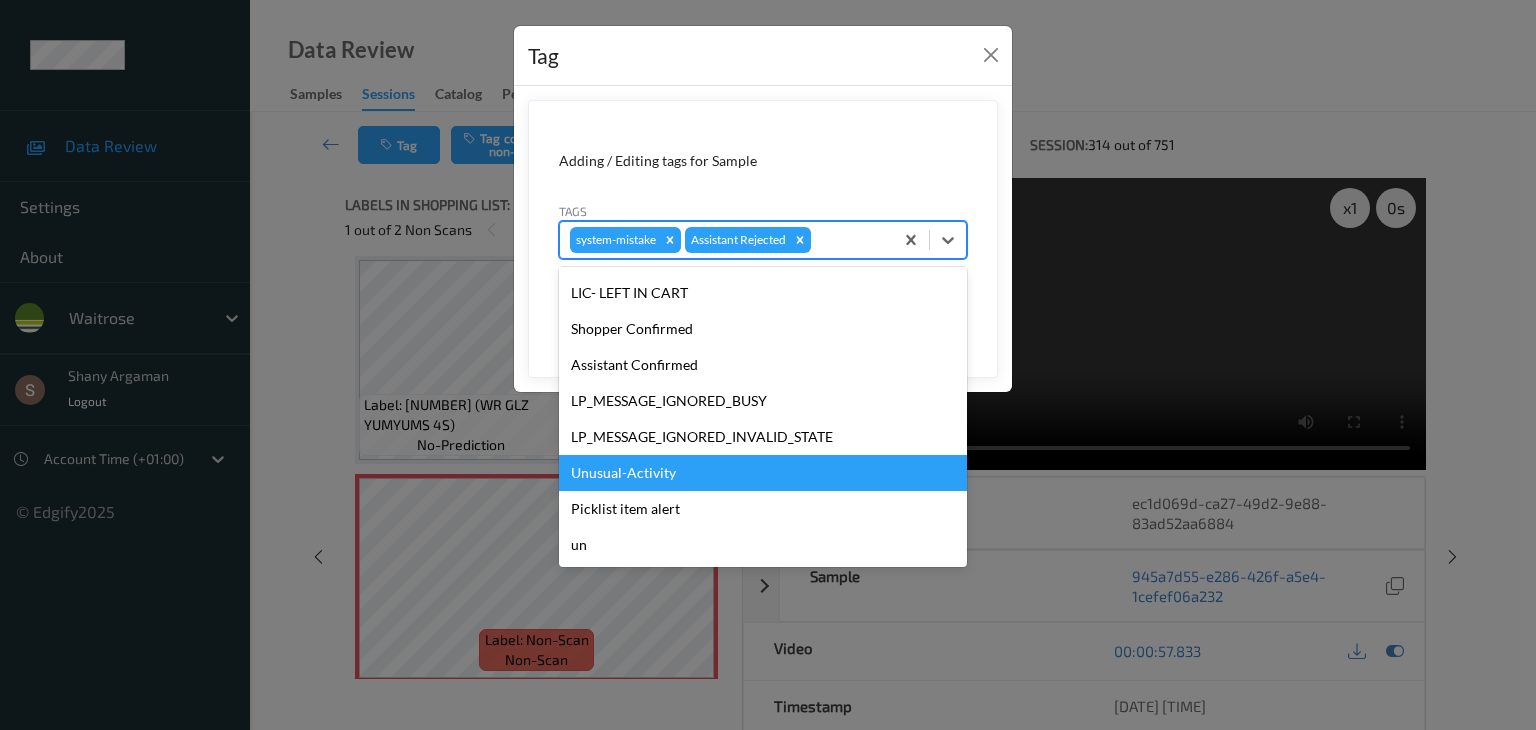 click on "Unusual-Activity" at bounding box center (763, 473) 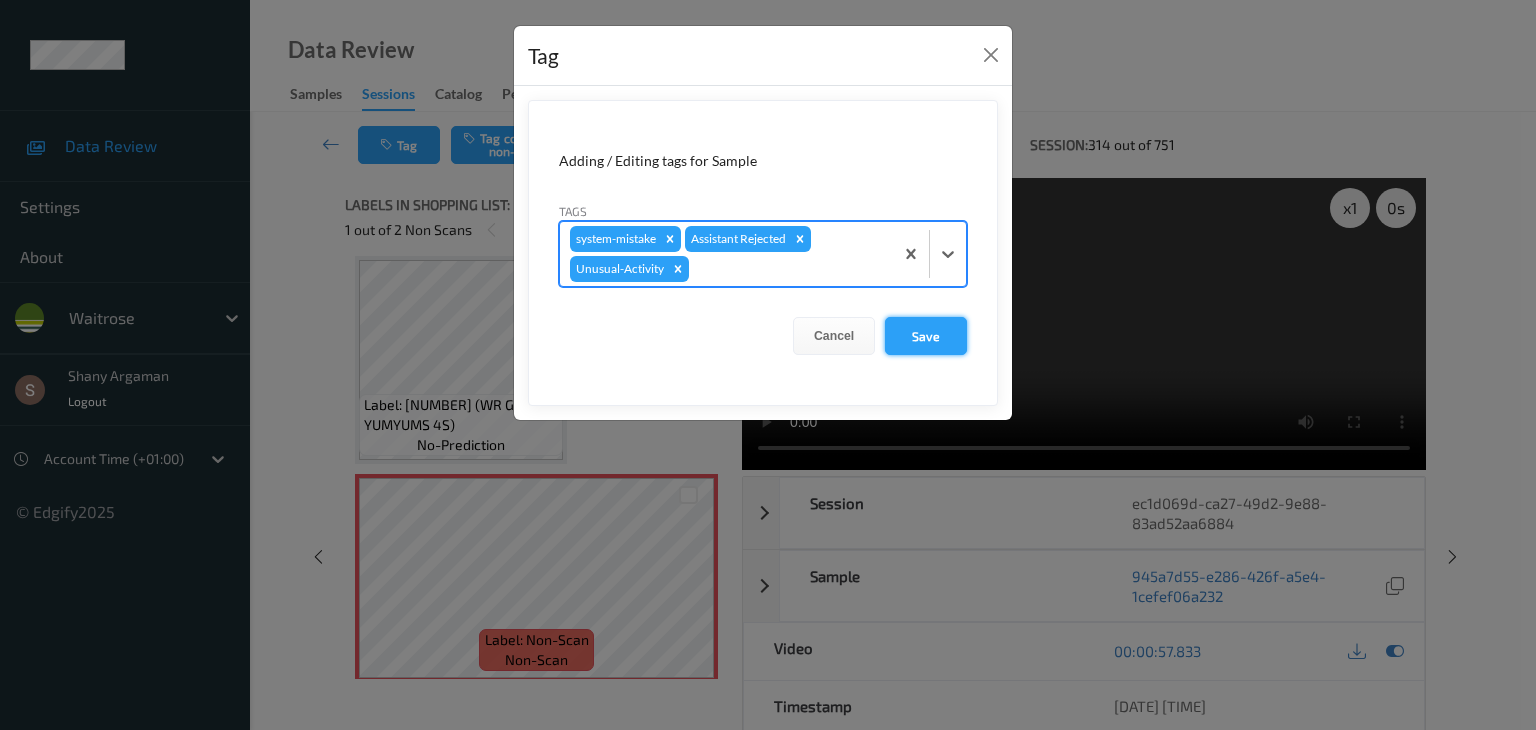 click on "Save" at bounding box center (926, 336) 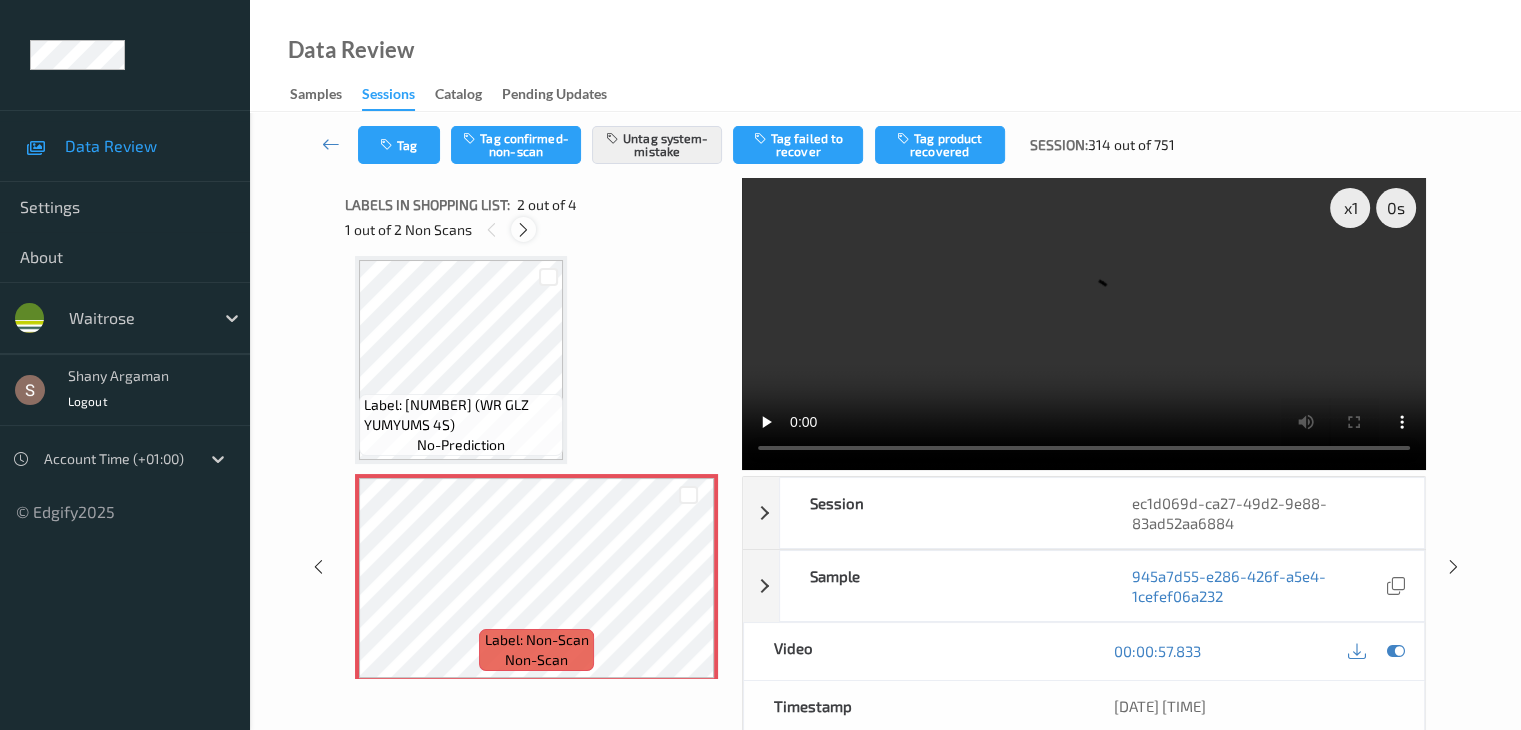 click at bounding box center (523, 230) 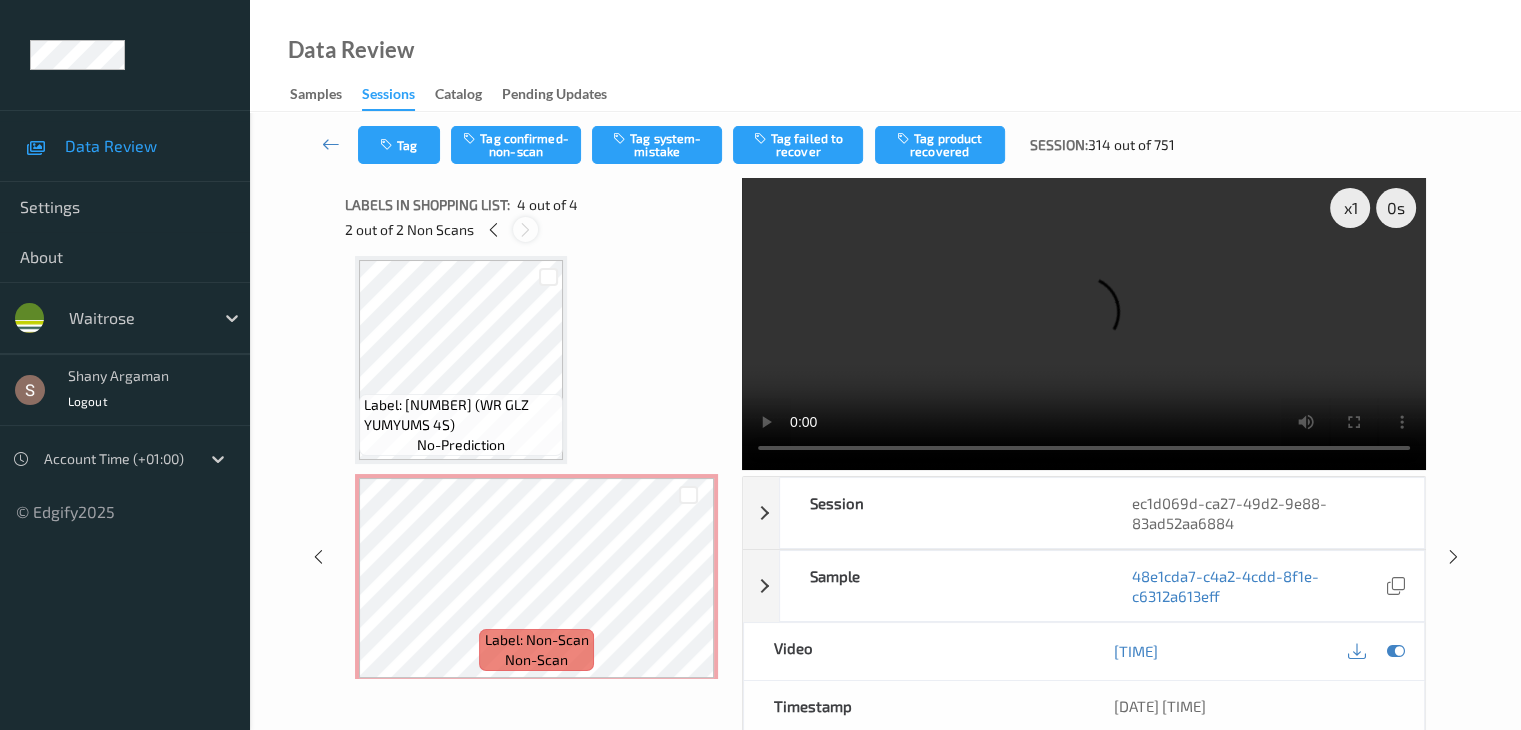 scroll, scrollTop: 446, scrollLeft: 0, axis: vertical 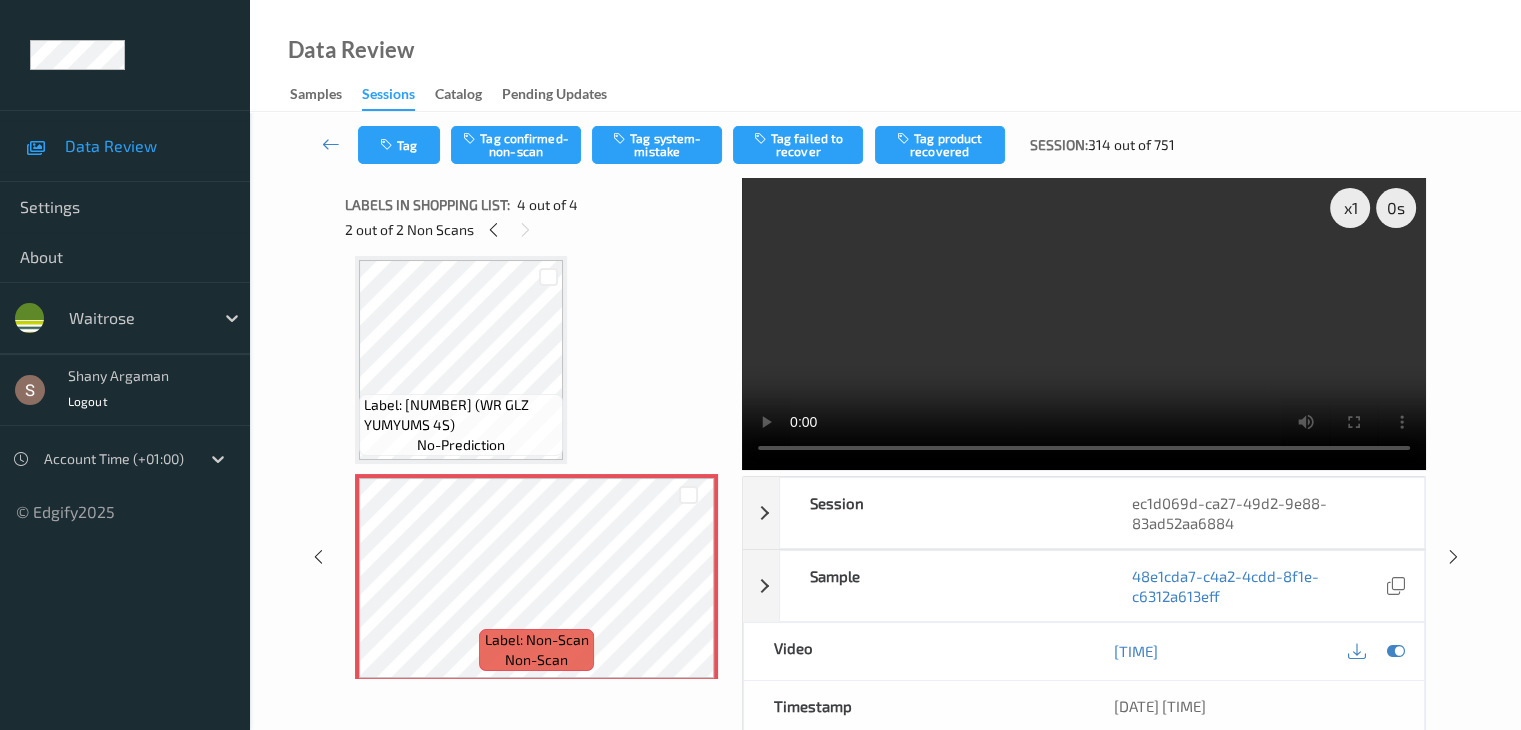 click at bounding box center (1084, 324) 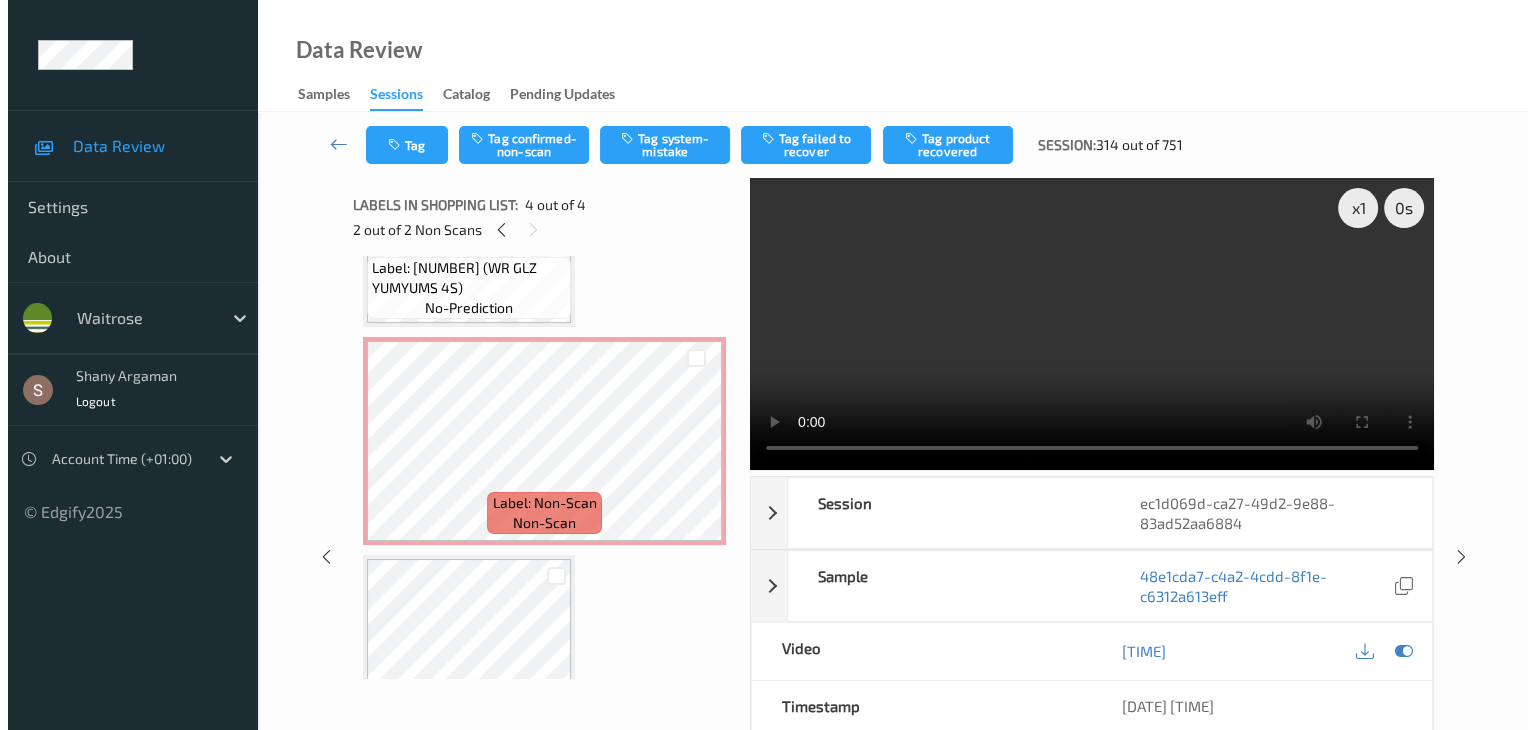 scroll, scrollTop: 146, scrollLeft: 0, axis: vertical 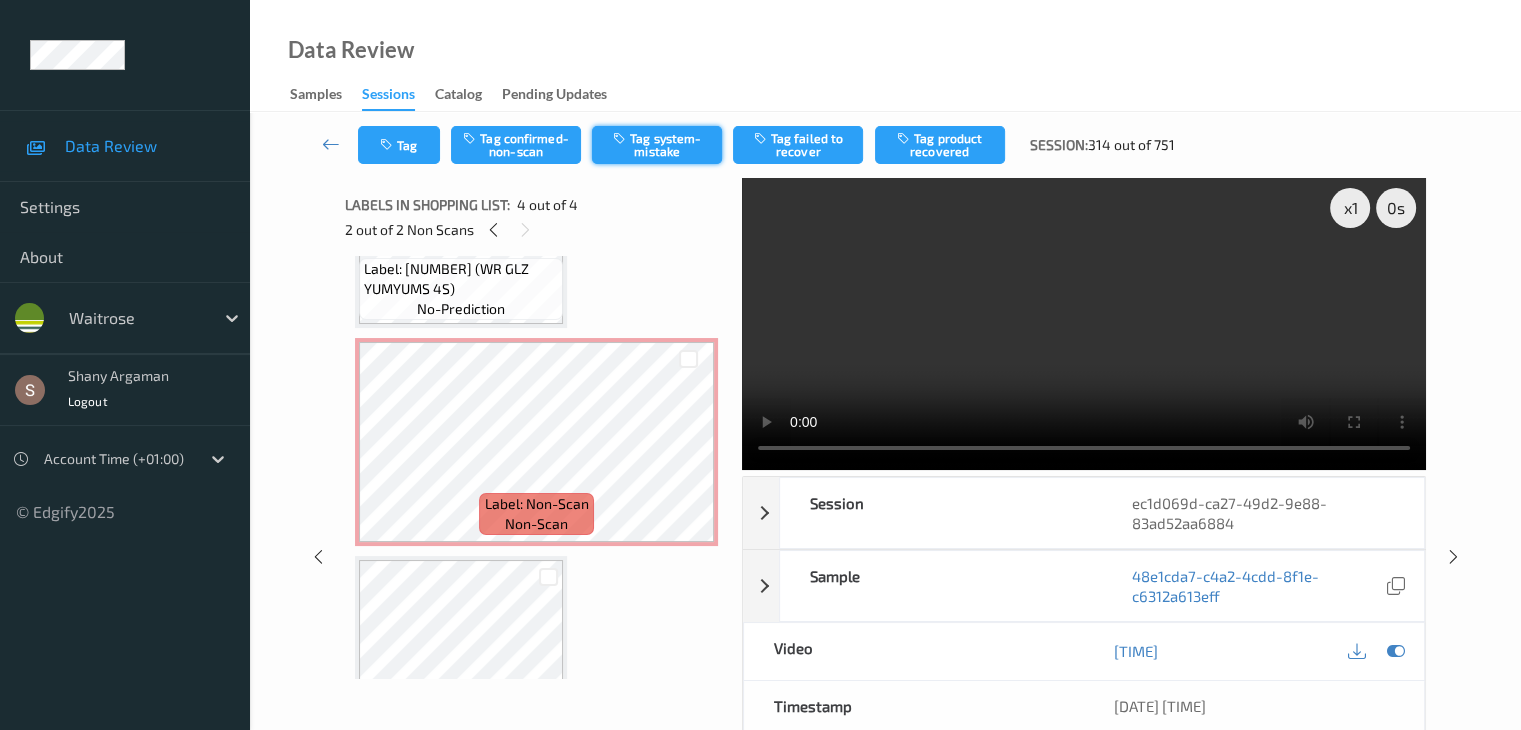 click on "Tag   system-mistake" at bounding box center [657, 145] 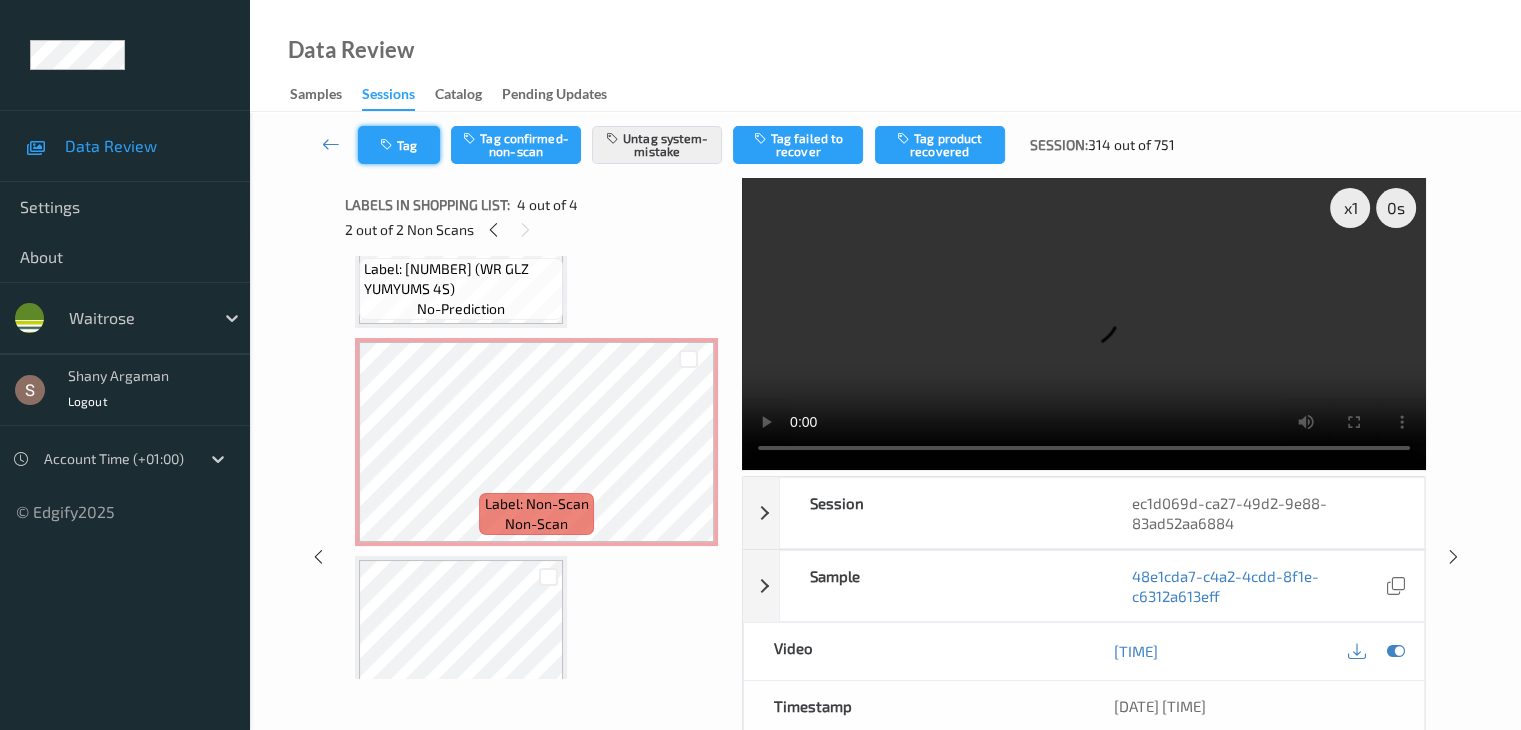 click on "Tag" at bounding box center [399, 145] 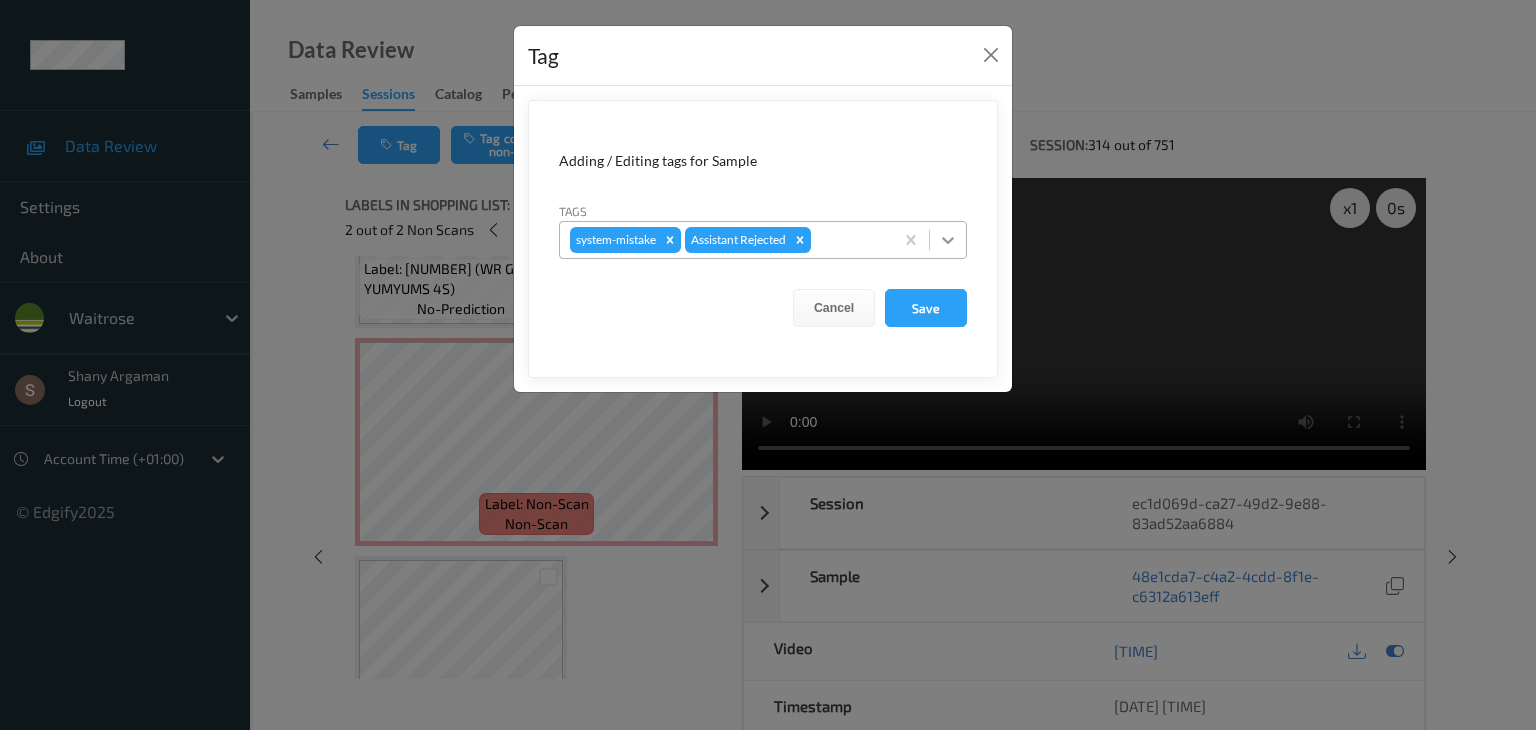 click 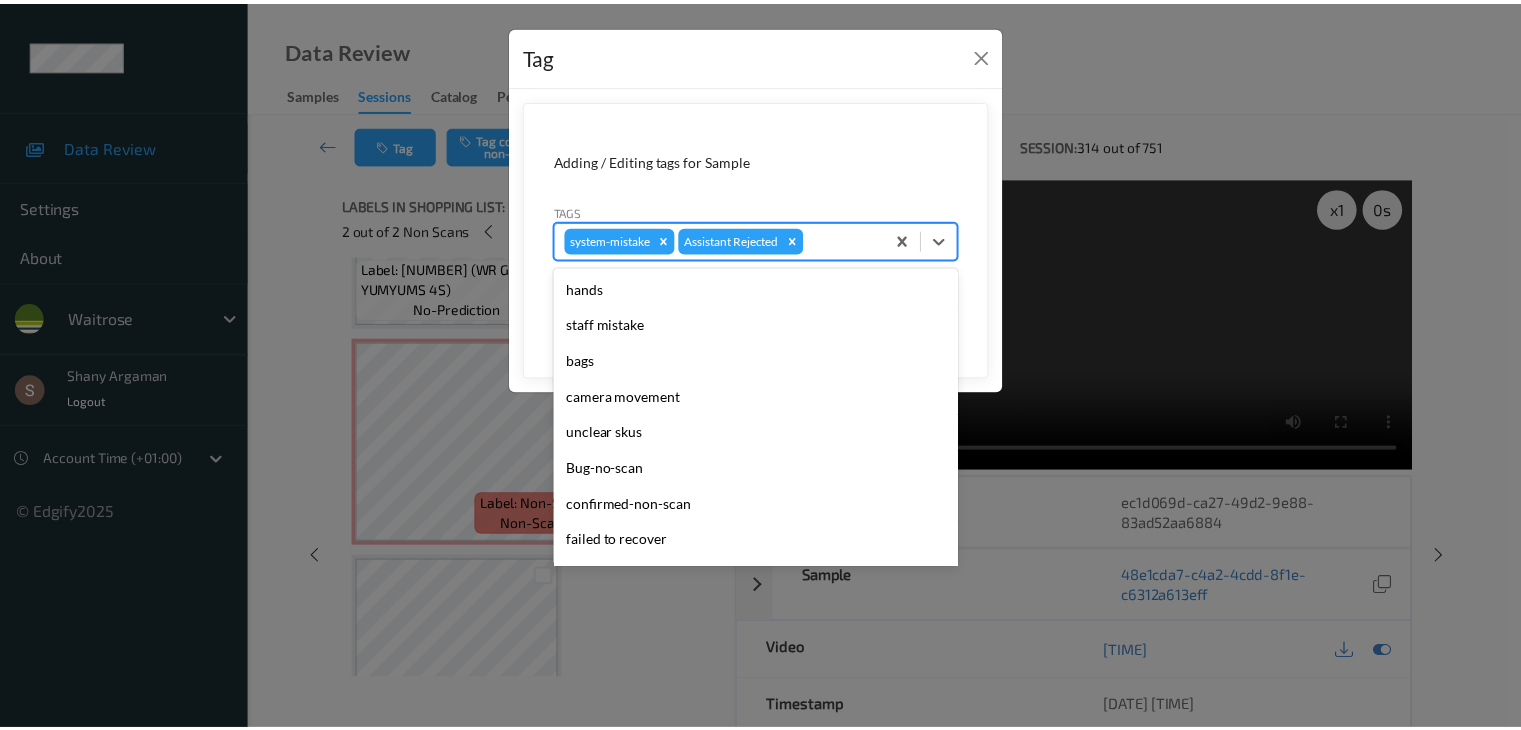 scroll, scrollTop: 356, scrollLeft: 0, axis: vertical 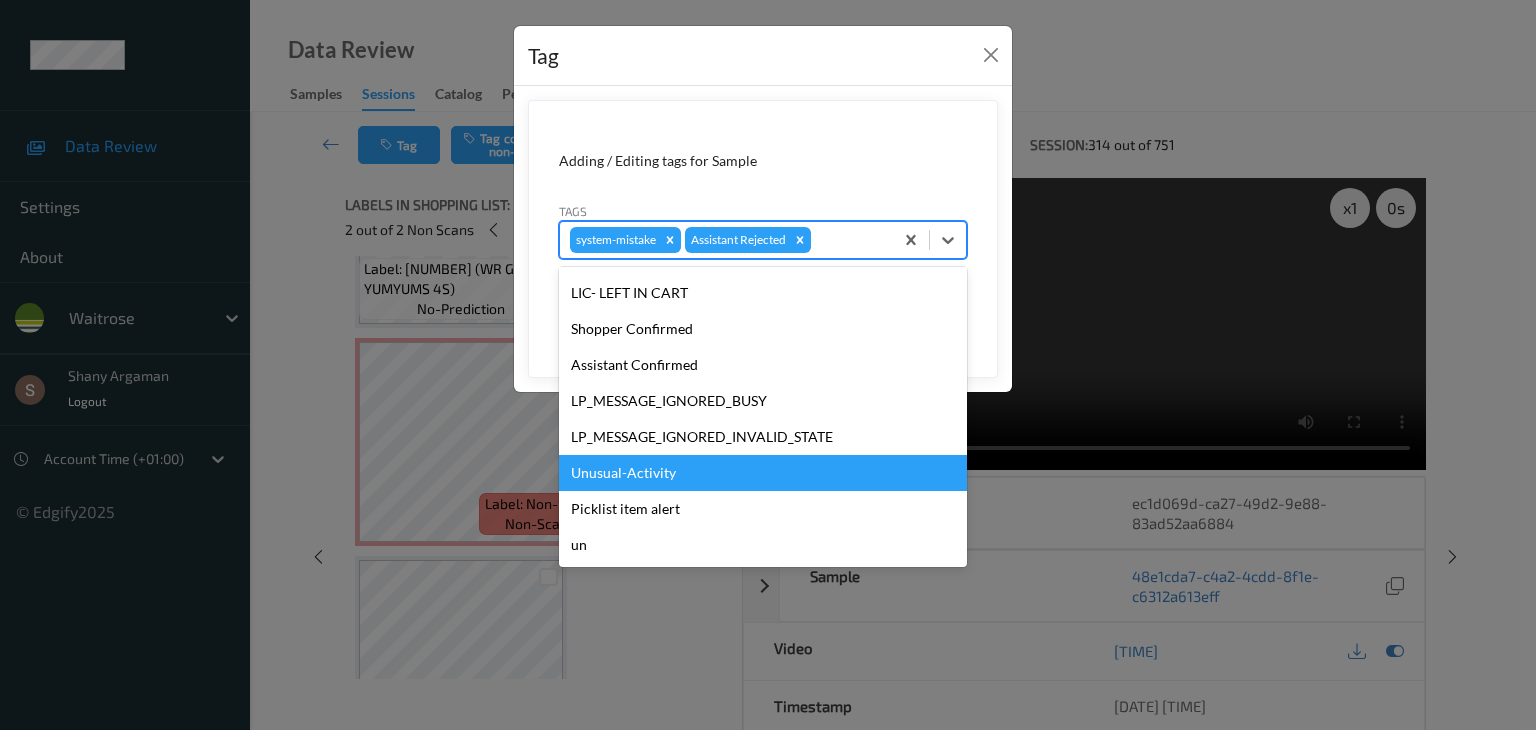 click on "Unusual-Activity" at bounding box center (763, 473) 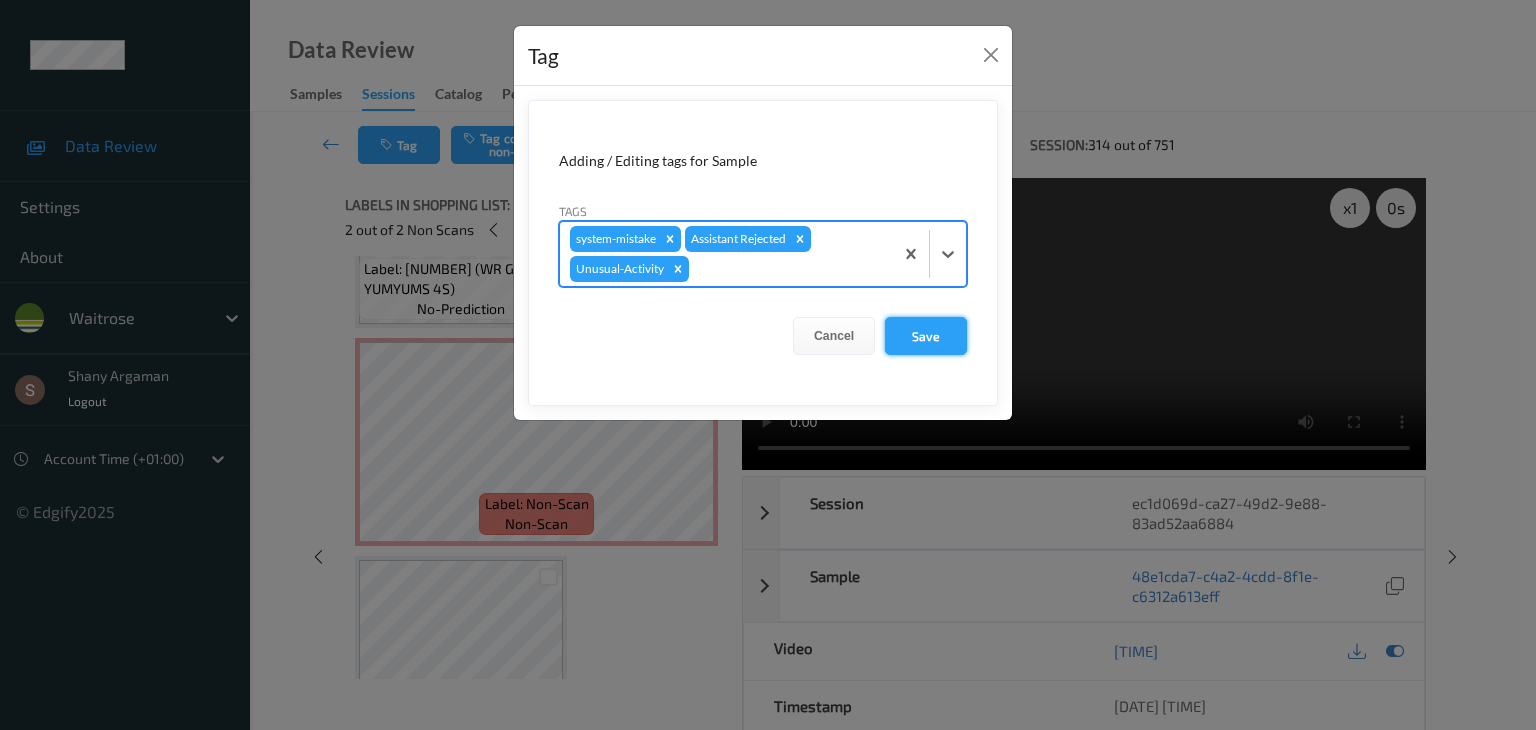 click on "Save" at bounding box center (926, 336) 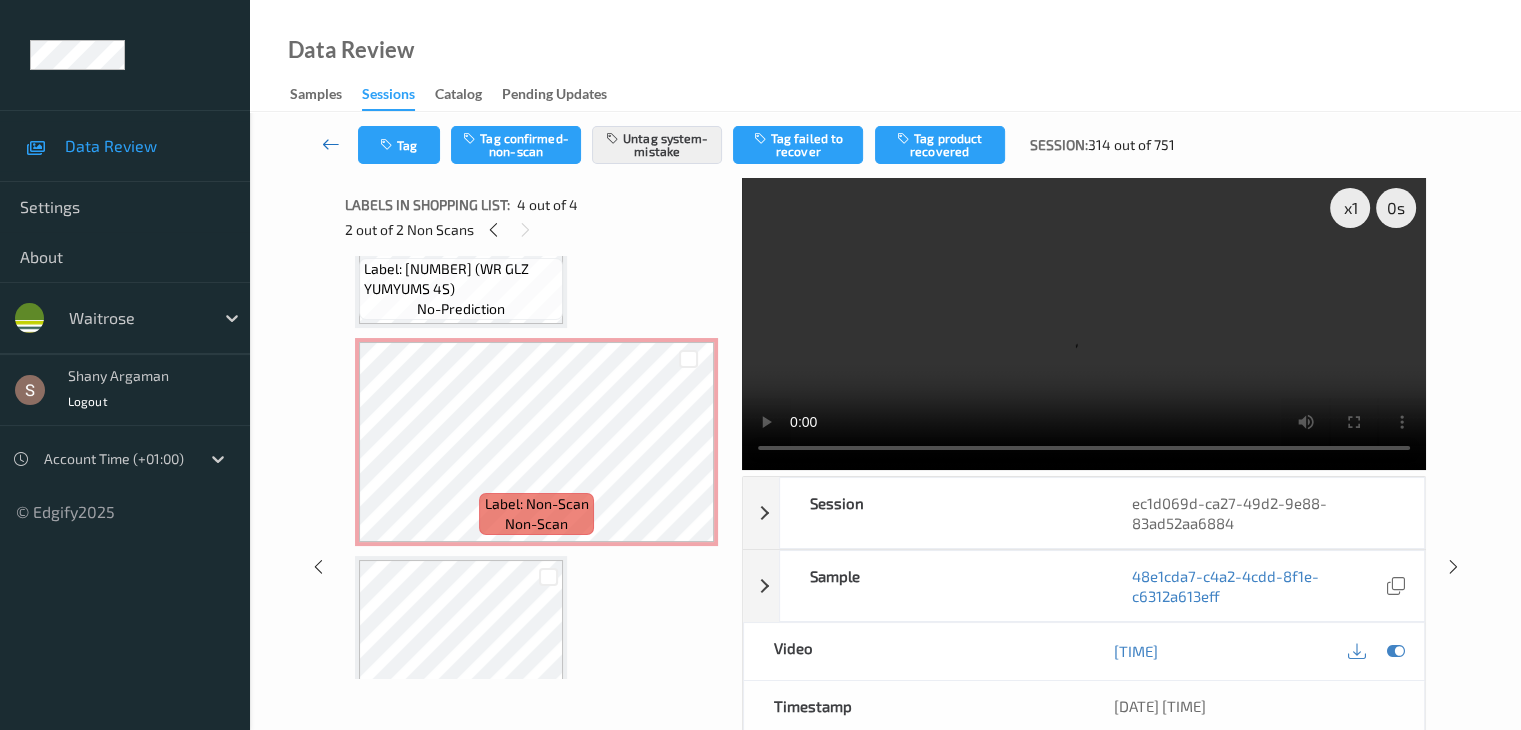 click at bounding box center [331, 144] 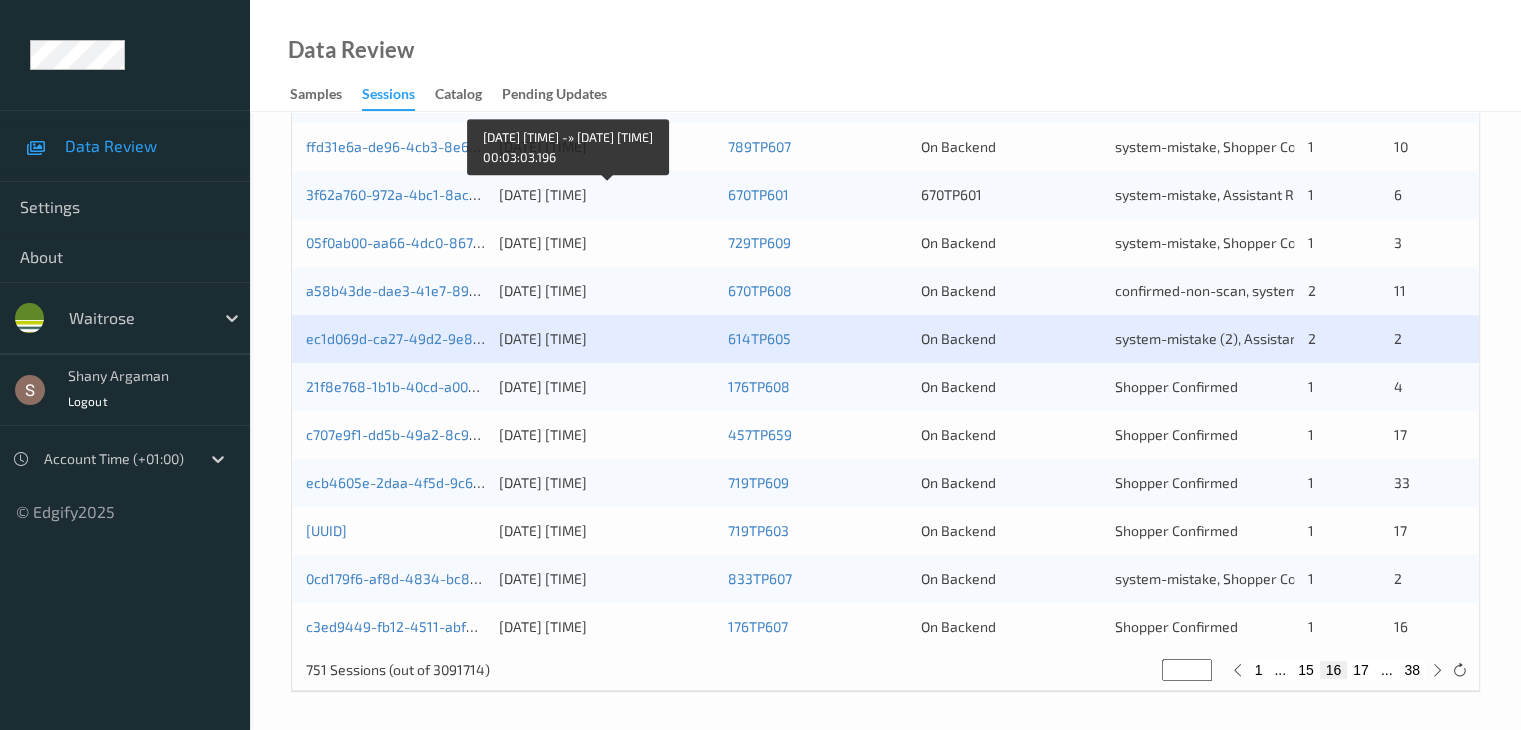 scroll, scrollTop: 932, scrollLeft: 0, axis: vertical 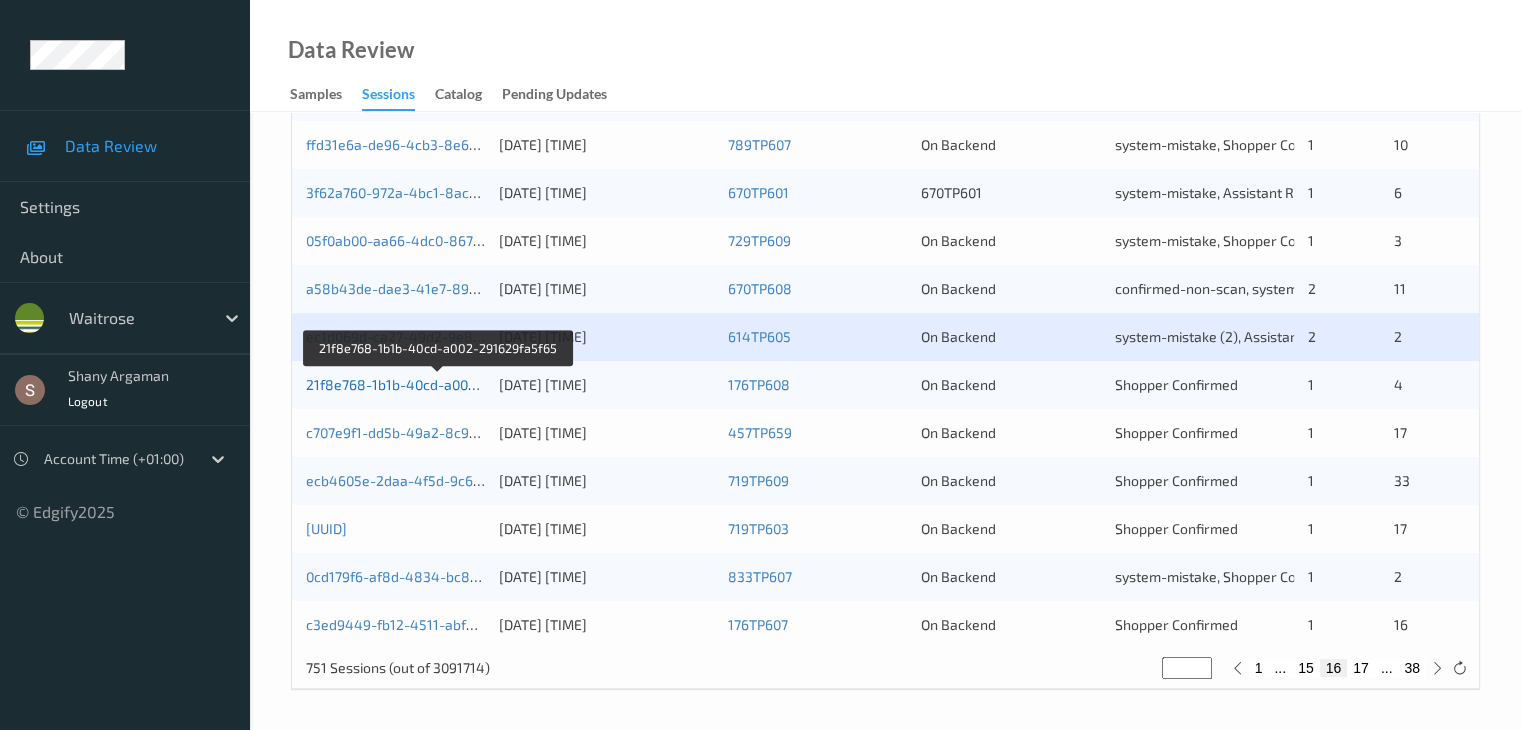 click on "21f8e768-1b1b-40cd-a002-291629fa5f65" at bounding box center (438, 384) 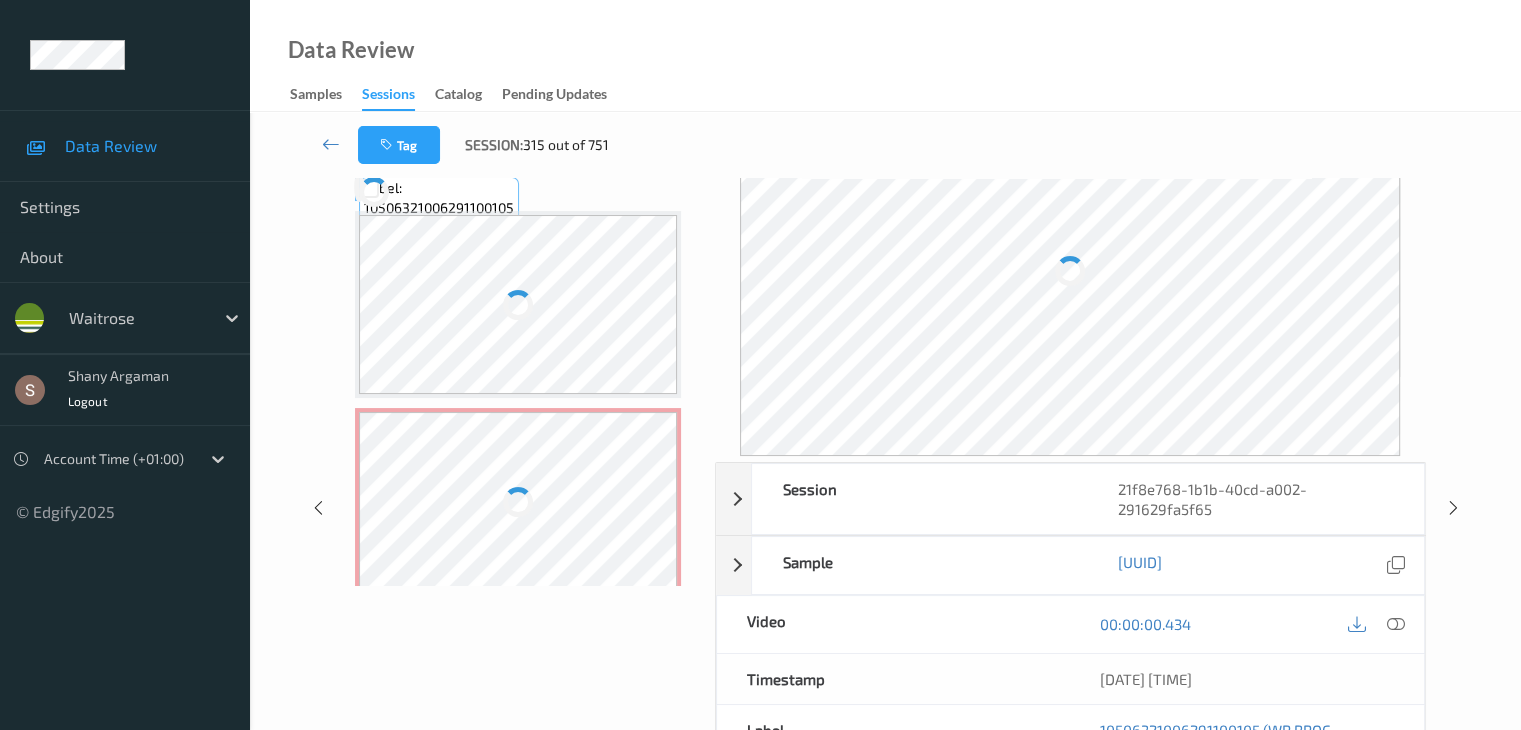 scroll, scrollTop: 0, scrollLeft: 0, axis: both 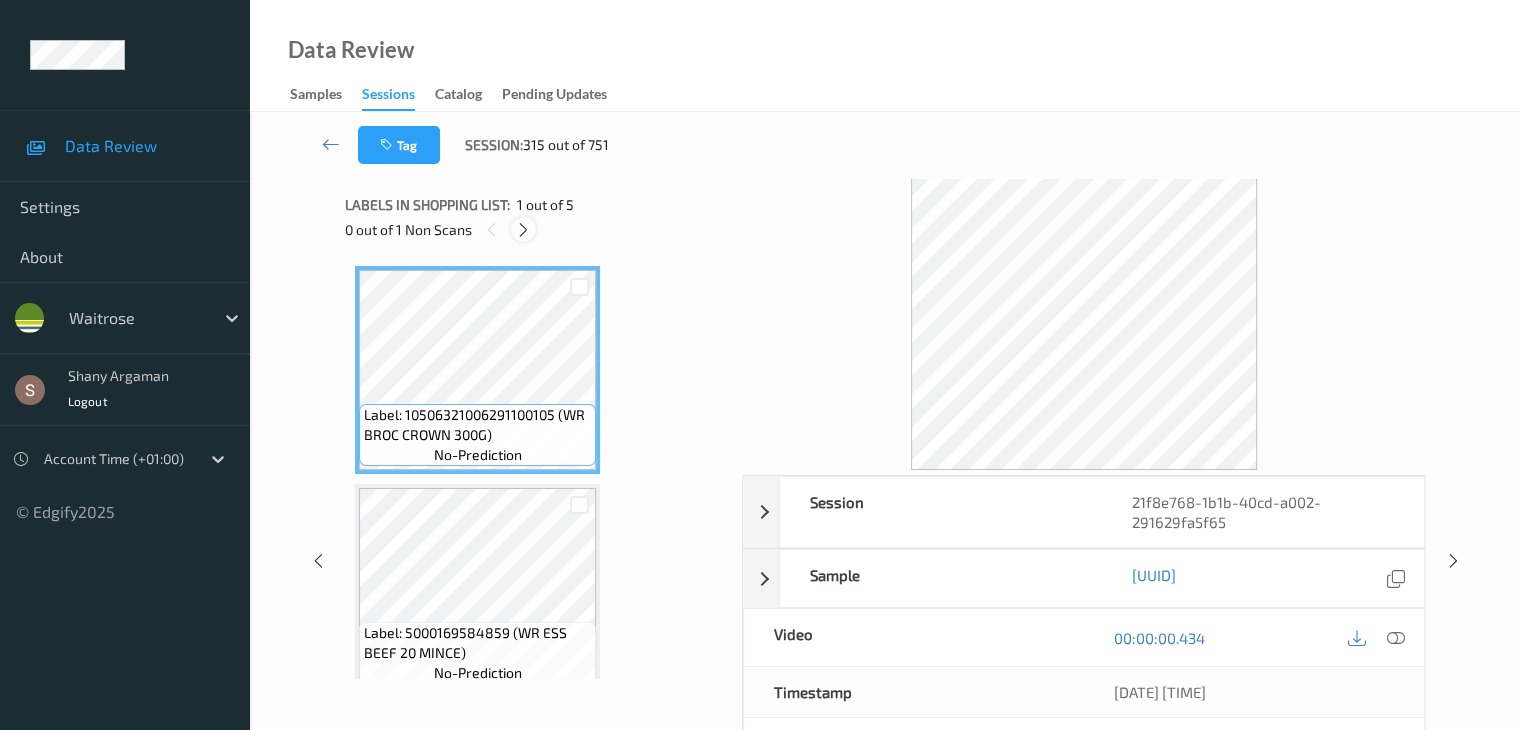 click at bounding box center [523, 230] 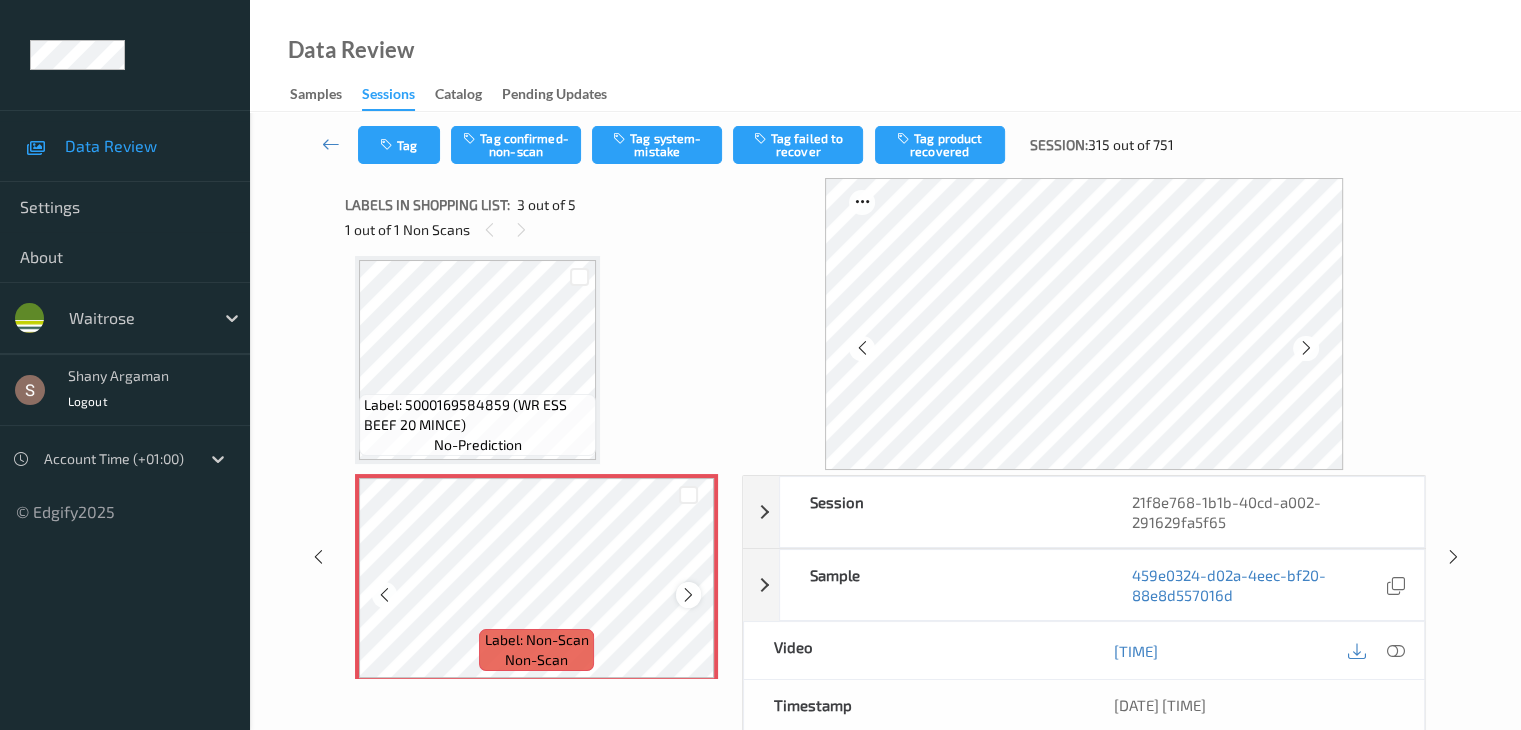 click at bounding box center [688, 595] 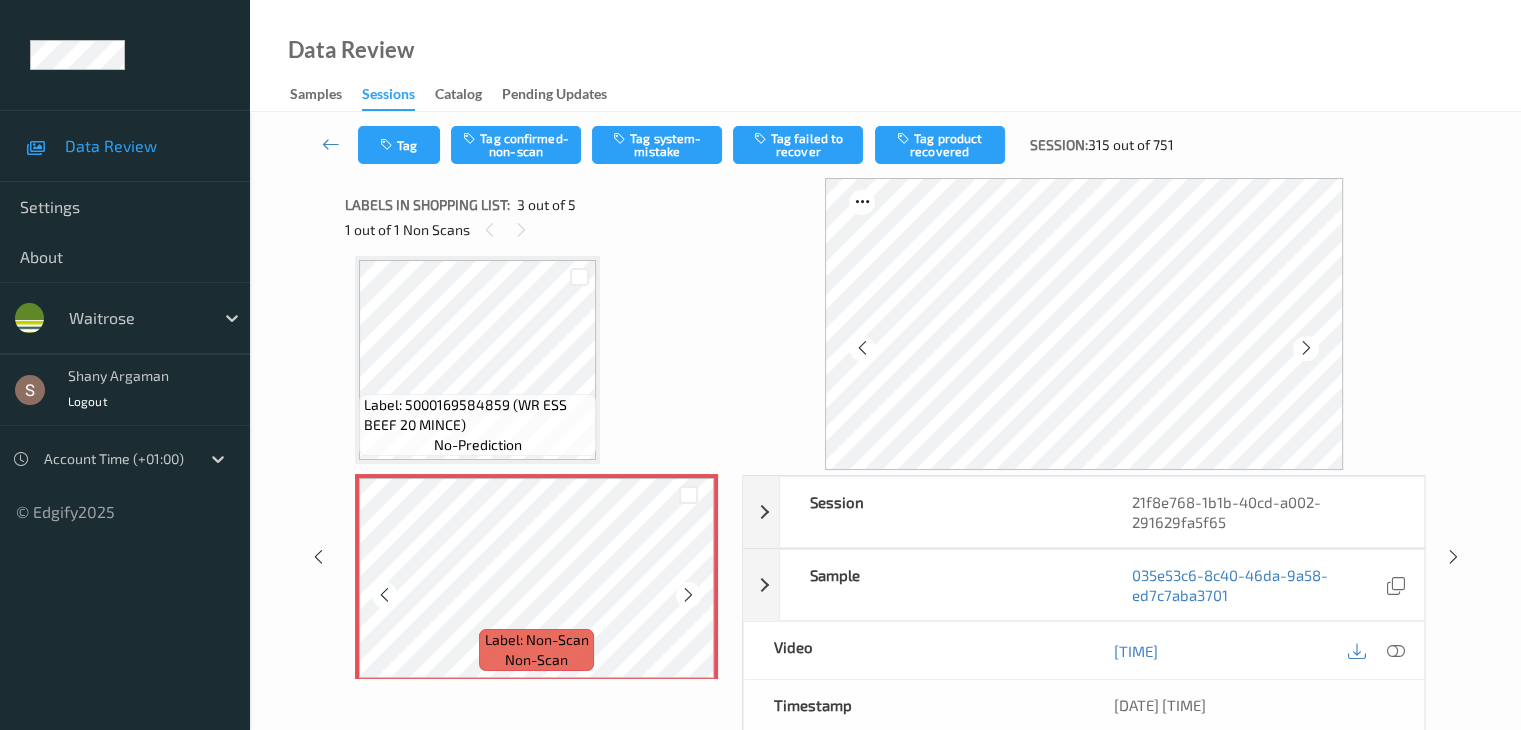 click at bounding box center [688, 595] 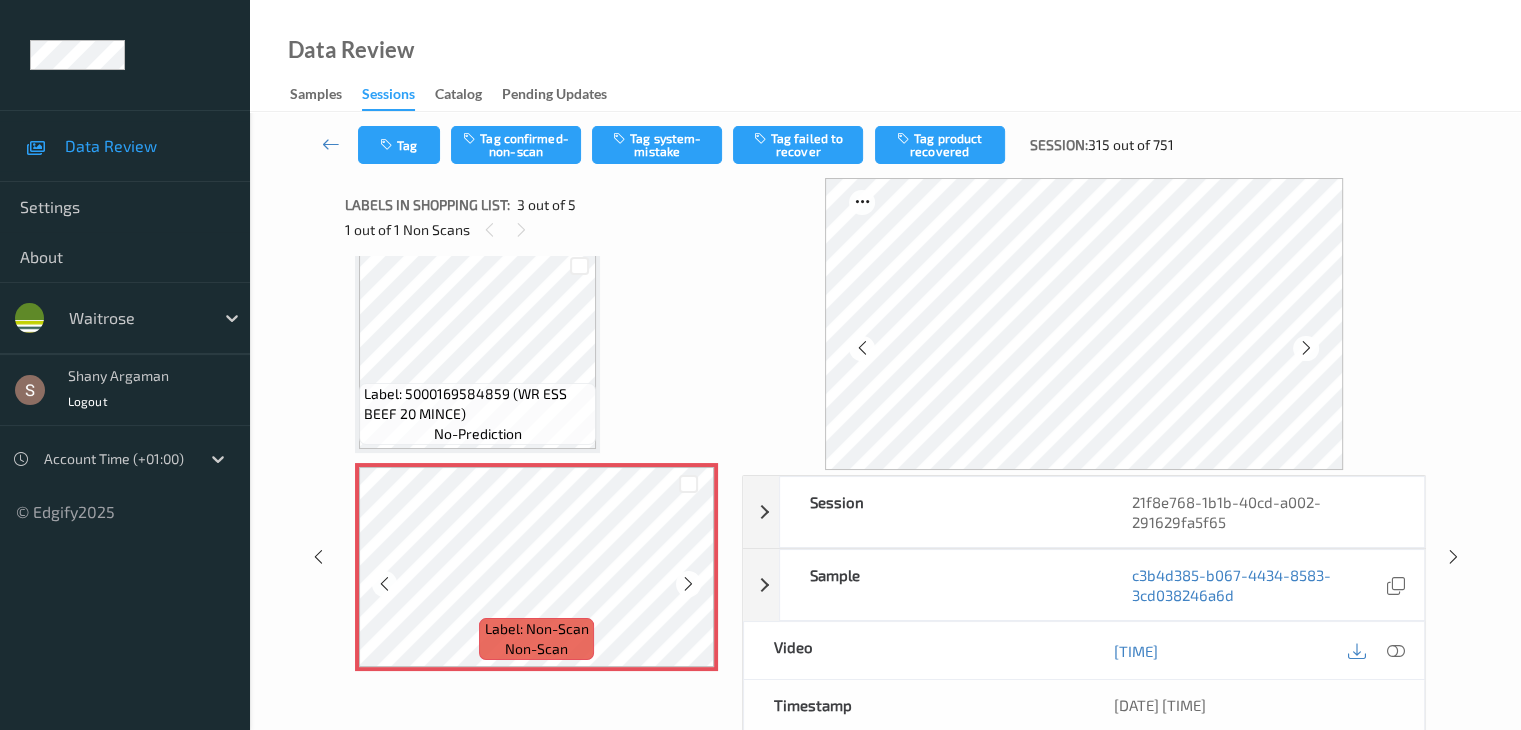 scroll, scrollTop: 228, scrollLeft: 0, axis: vertical 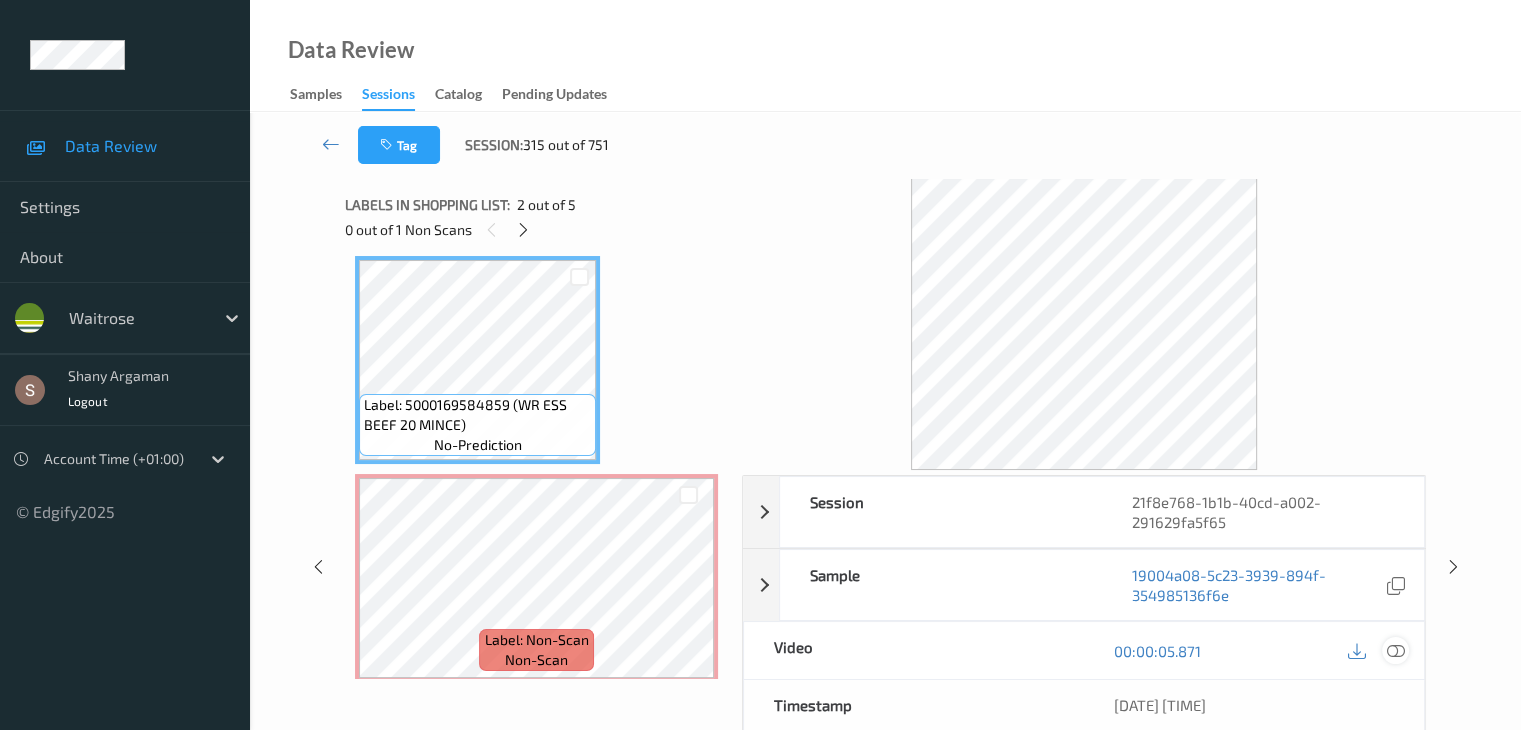 click at bounding box center [1395, 651] 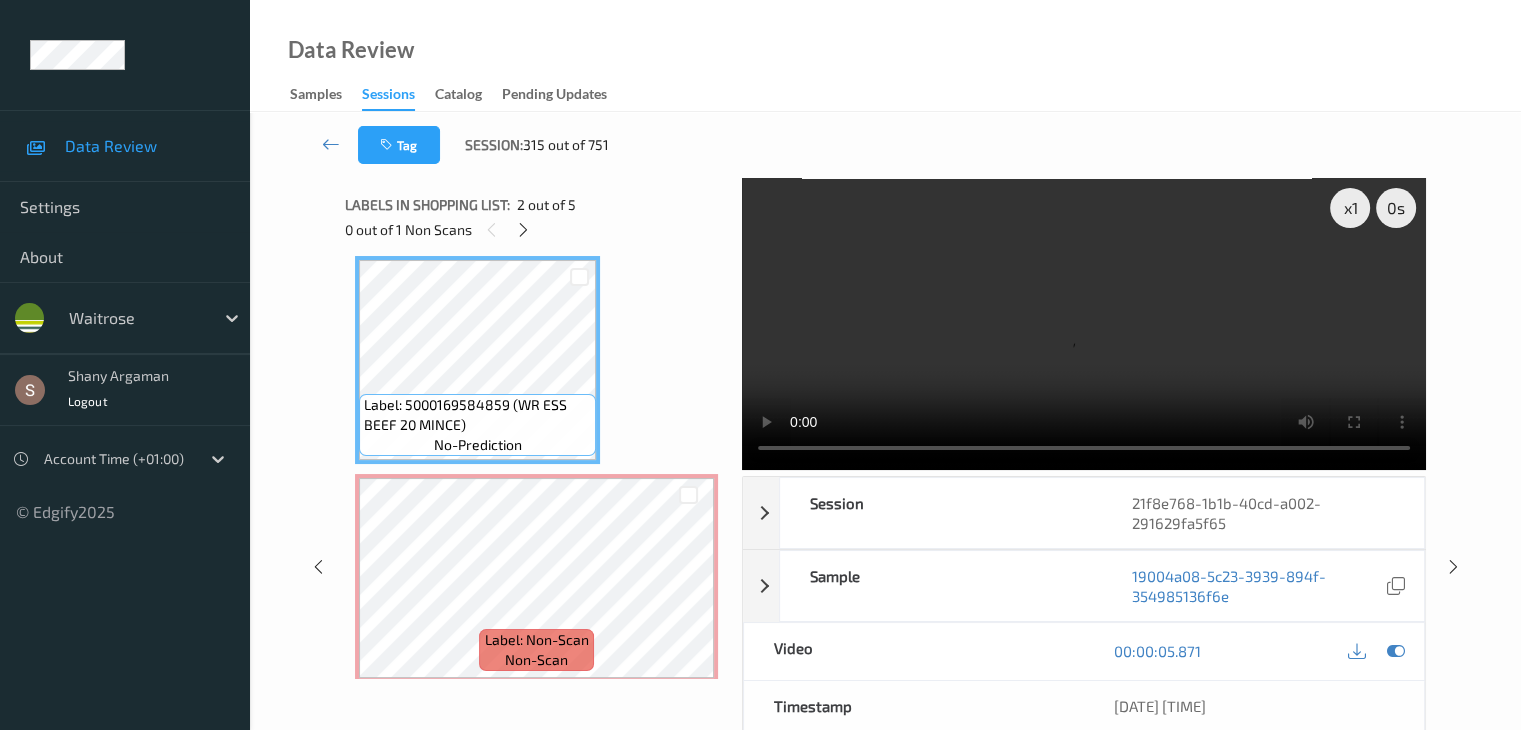 click at bounding box center [1084, 324] 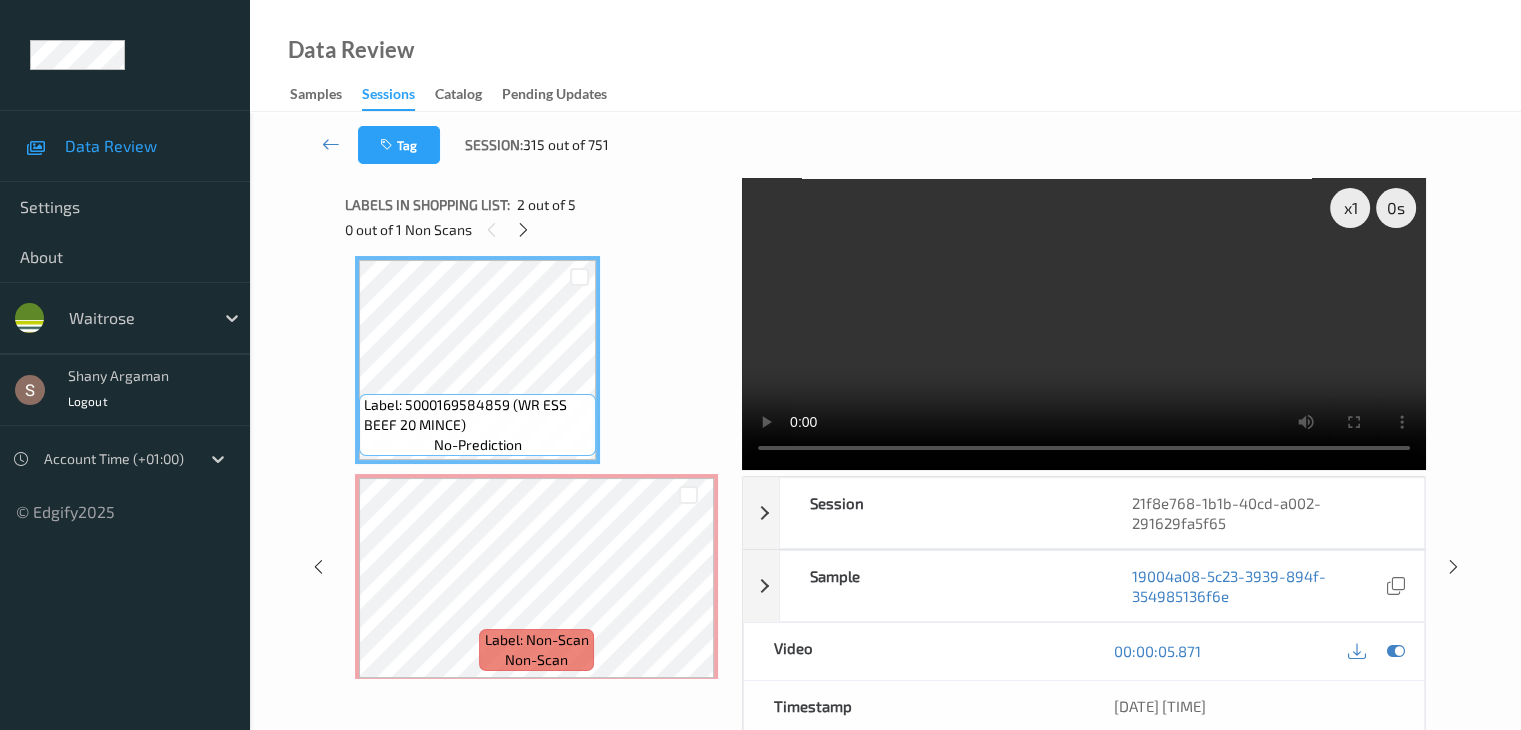 click at bounding box center [1084, 324] 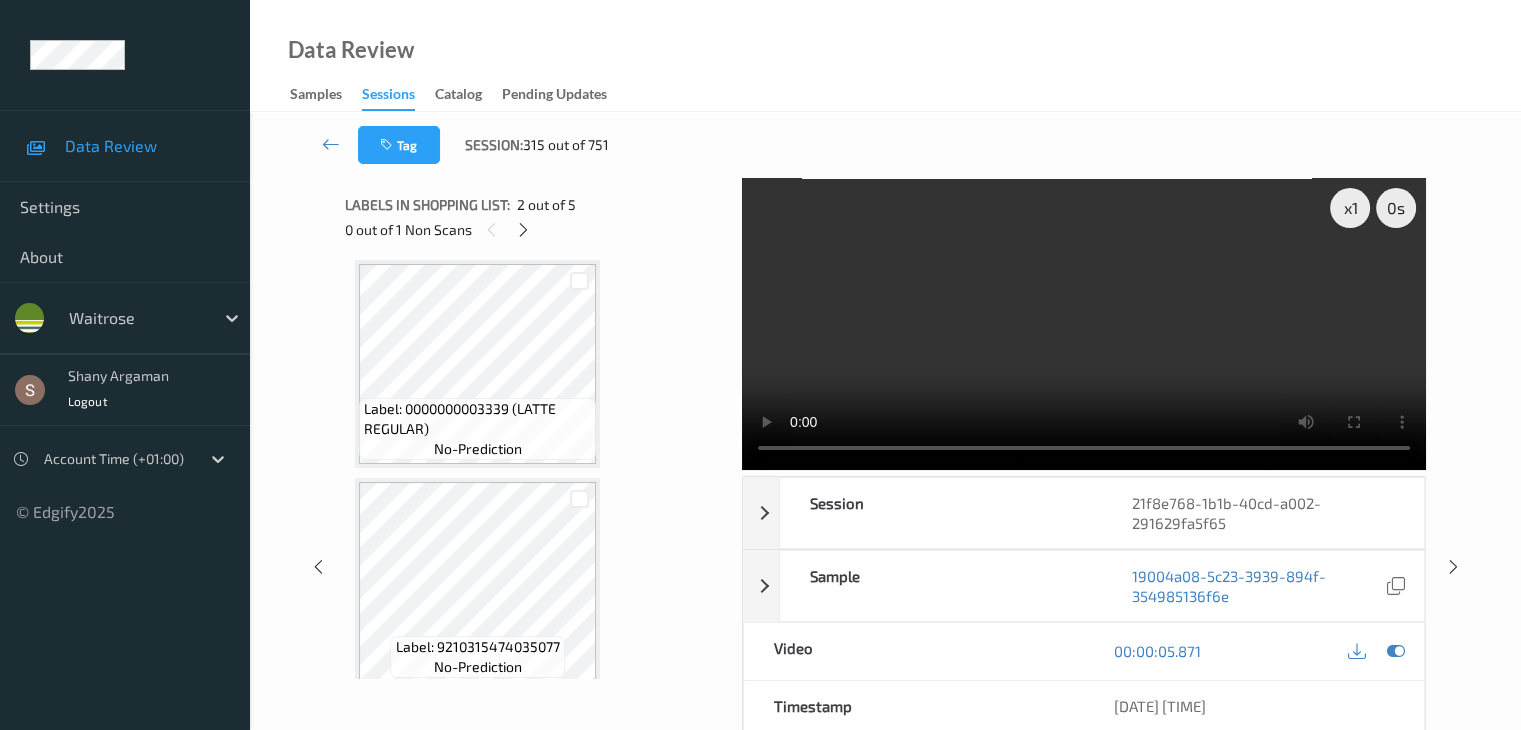 scroll, scrollTop: 677, scrollLeft: 0, axis: vertical 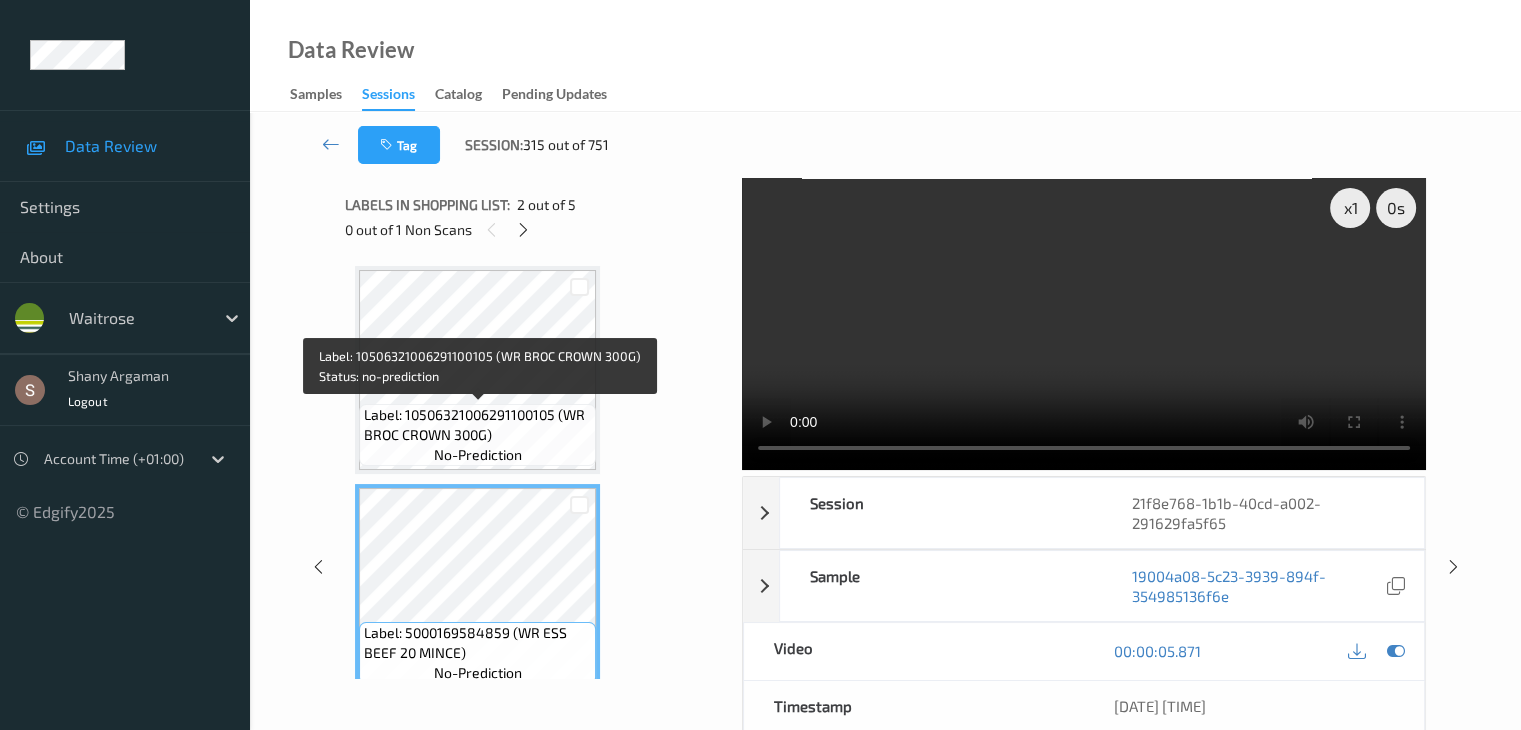 click on "Label: 10506321006291100105 (WR BROC CROWN 300G)" at bounding box center [477, 425] 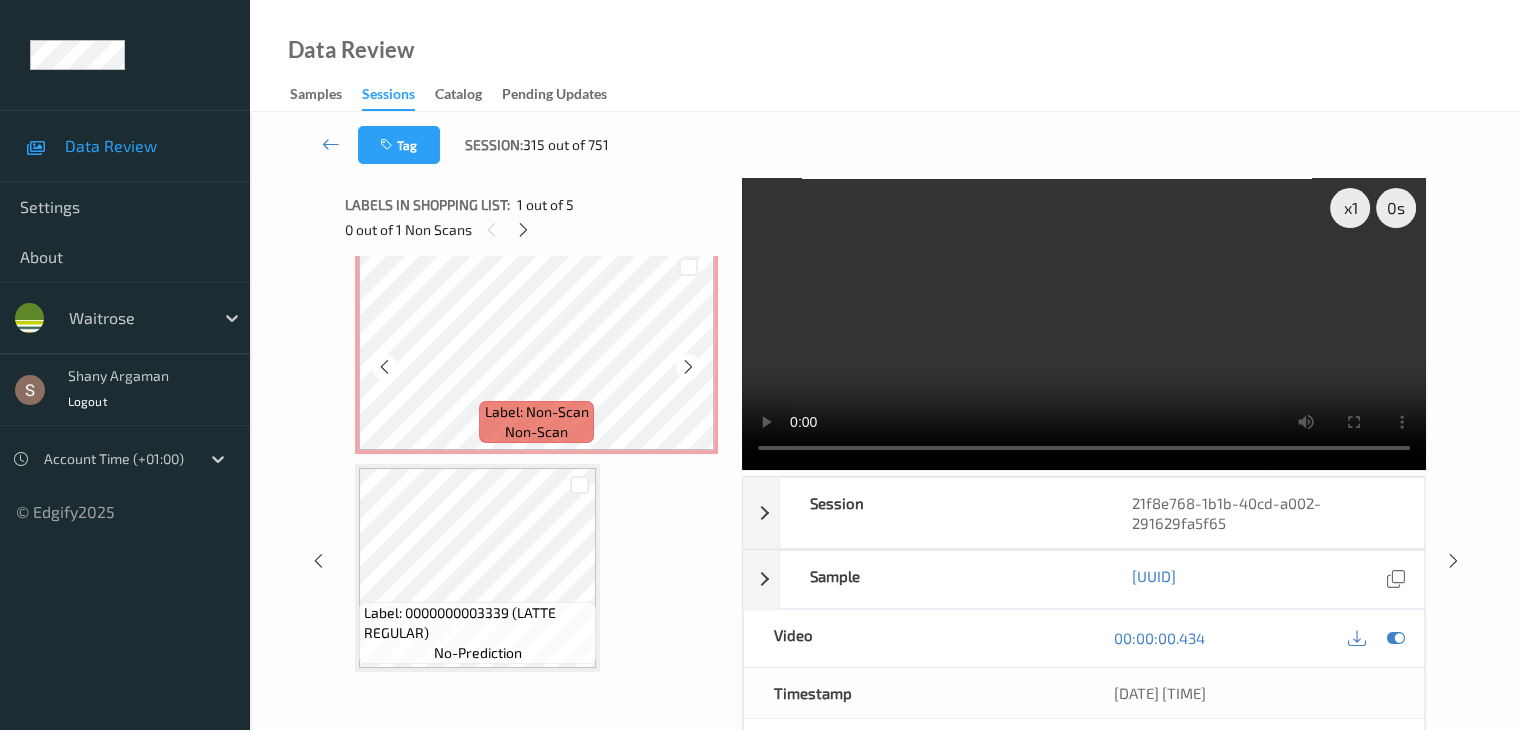 scroll, scrollTop: 500, scrollLeft: 0, axis: vertical 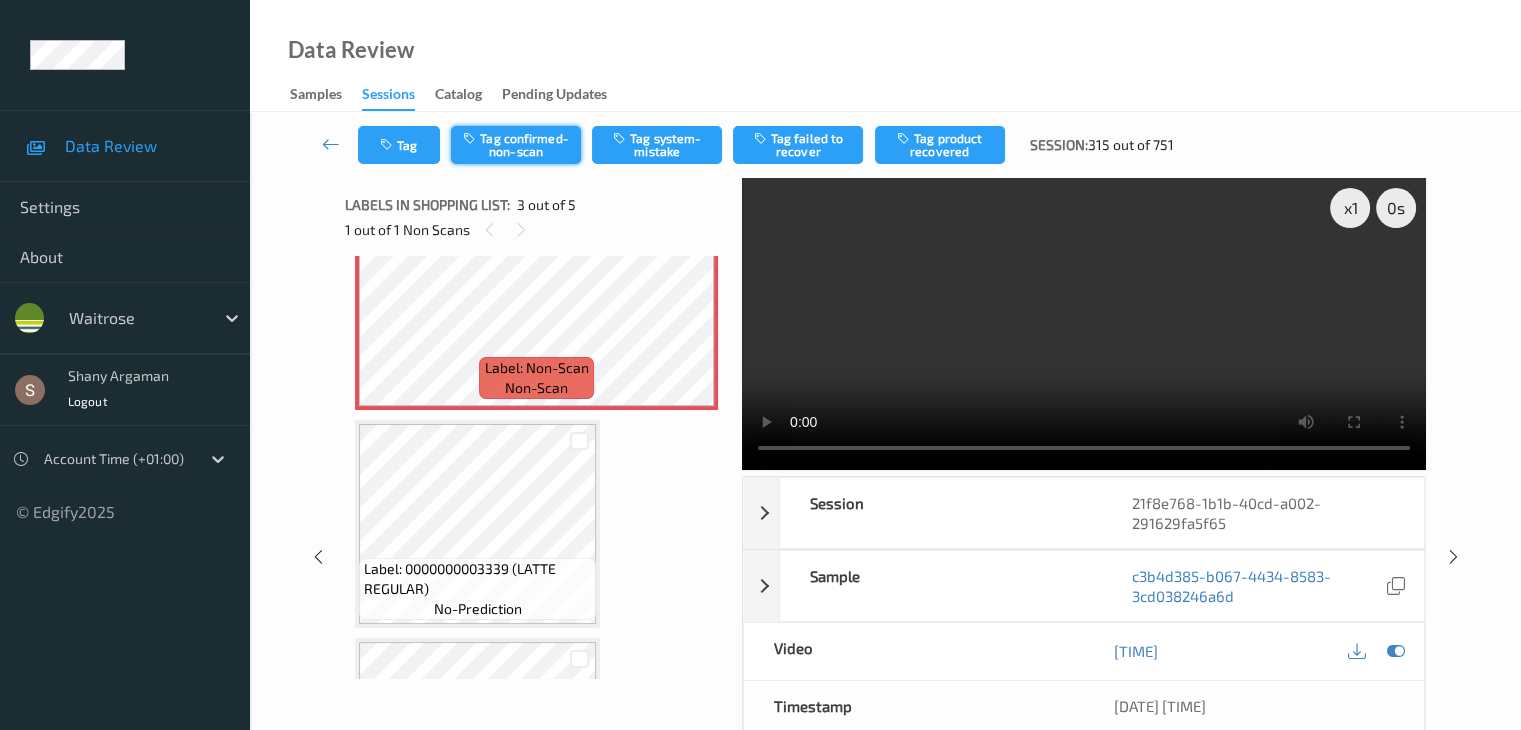 click on "Tag   confirmed-non-scan" at bounding box center (516, 145) 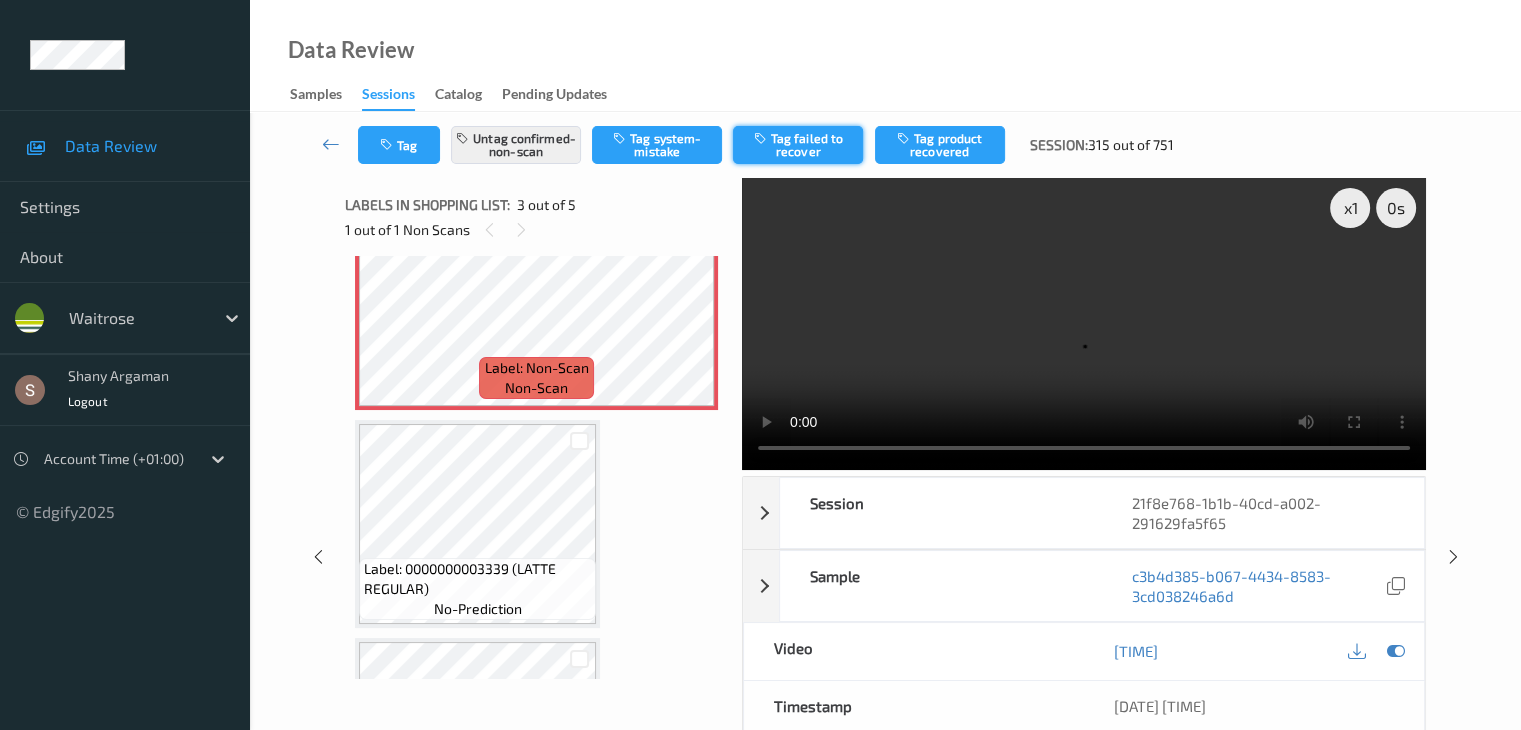 click on "Tag   failed to recover" at bounding box center [798, 145] 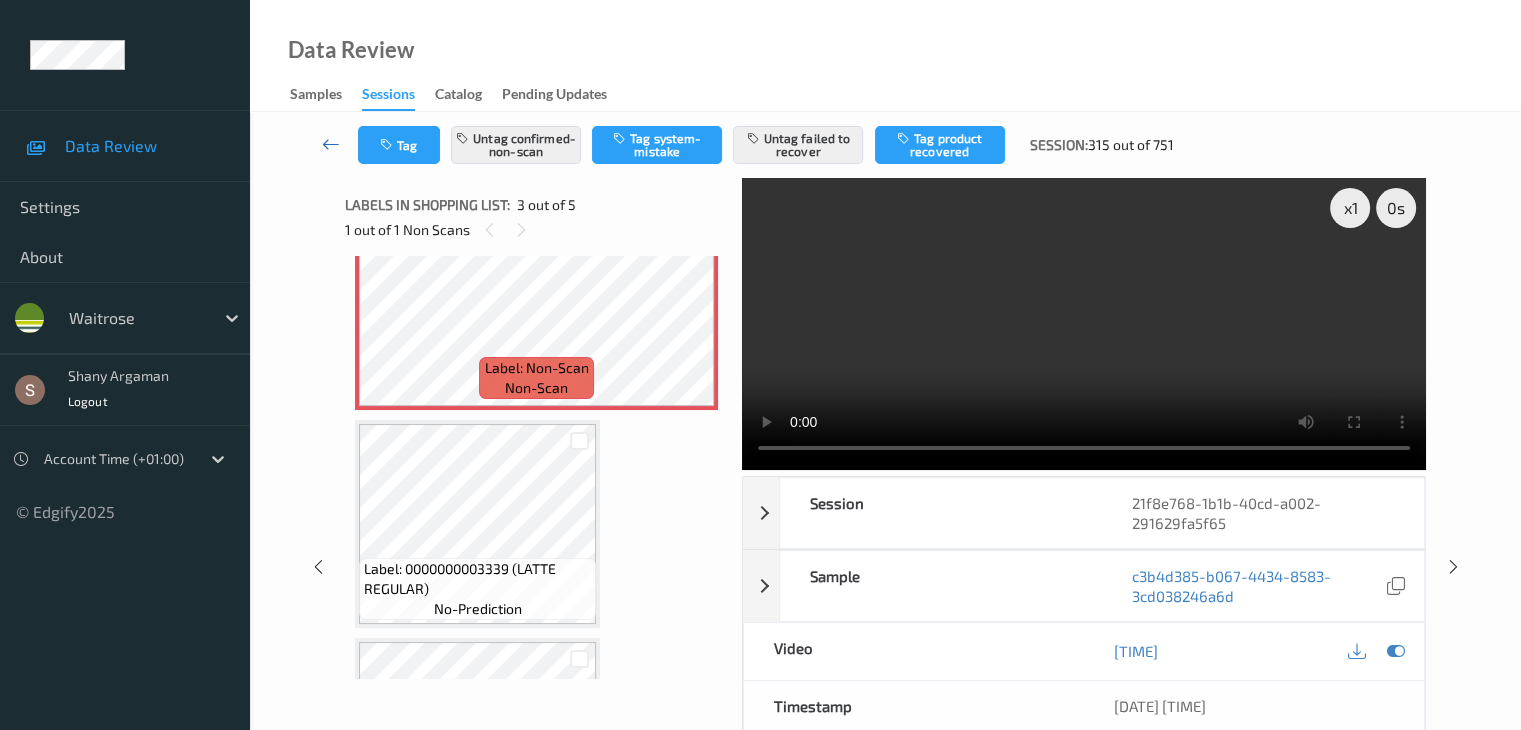click at bounding box center (331, 144) 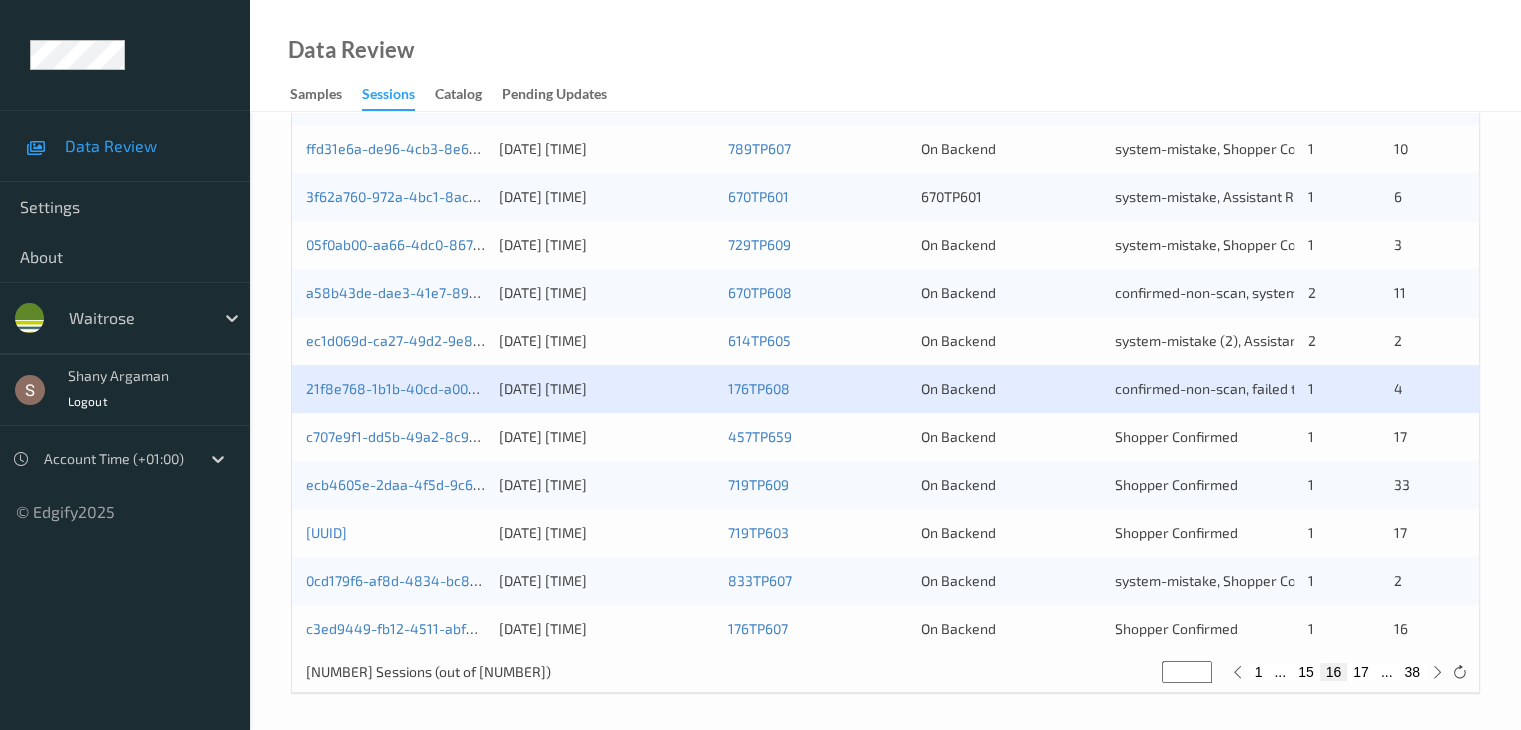 scroll, scrollTop: 932, scrollLeft: 0, axis: vertical 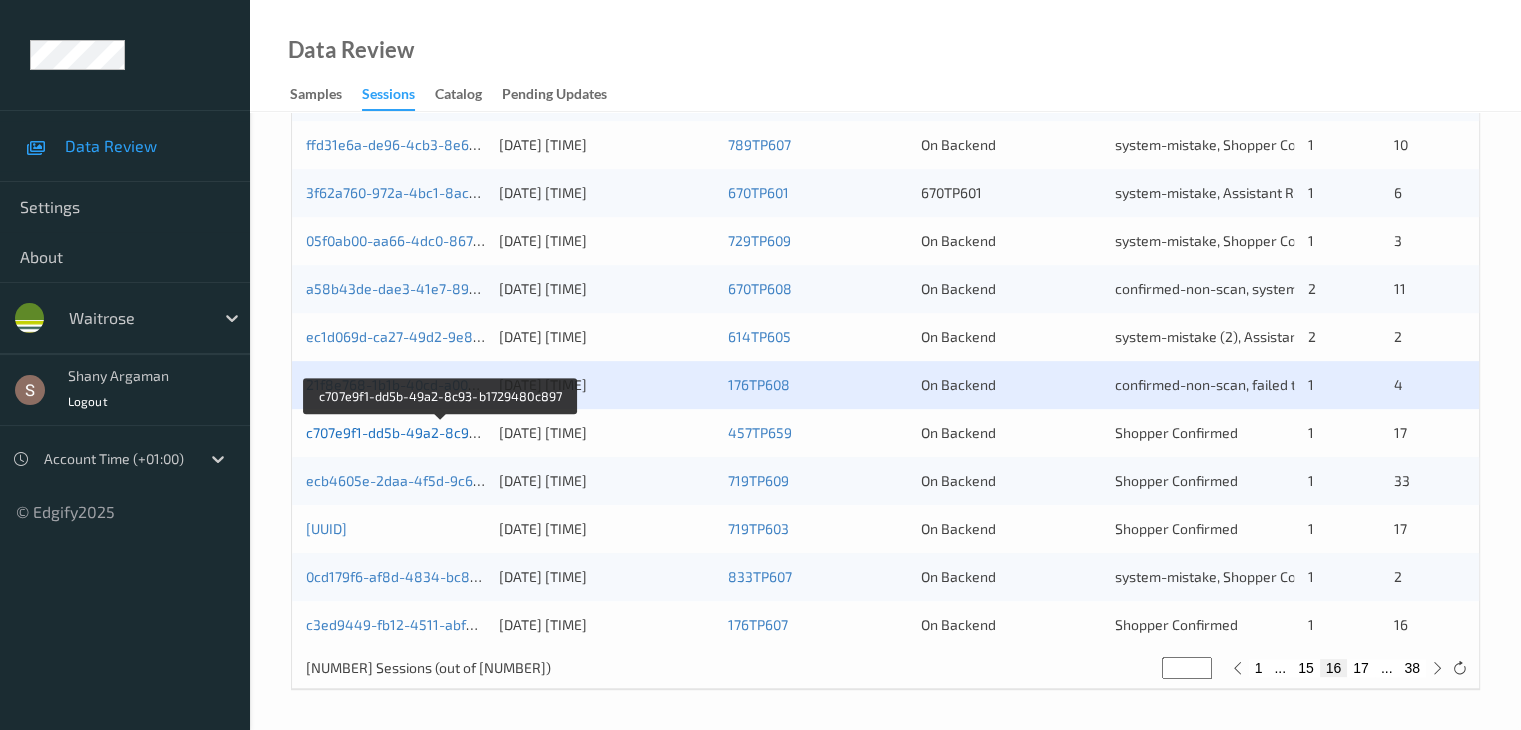 click on "c707e9f1-dd5b-49a2-8c93-b1729480c897" at bounding box center [441, 432] 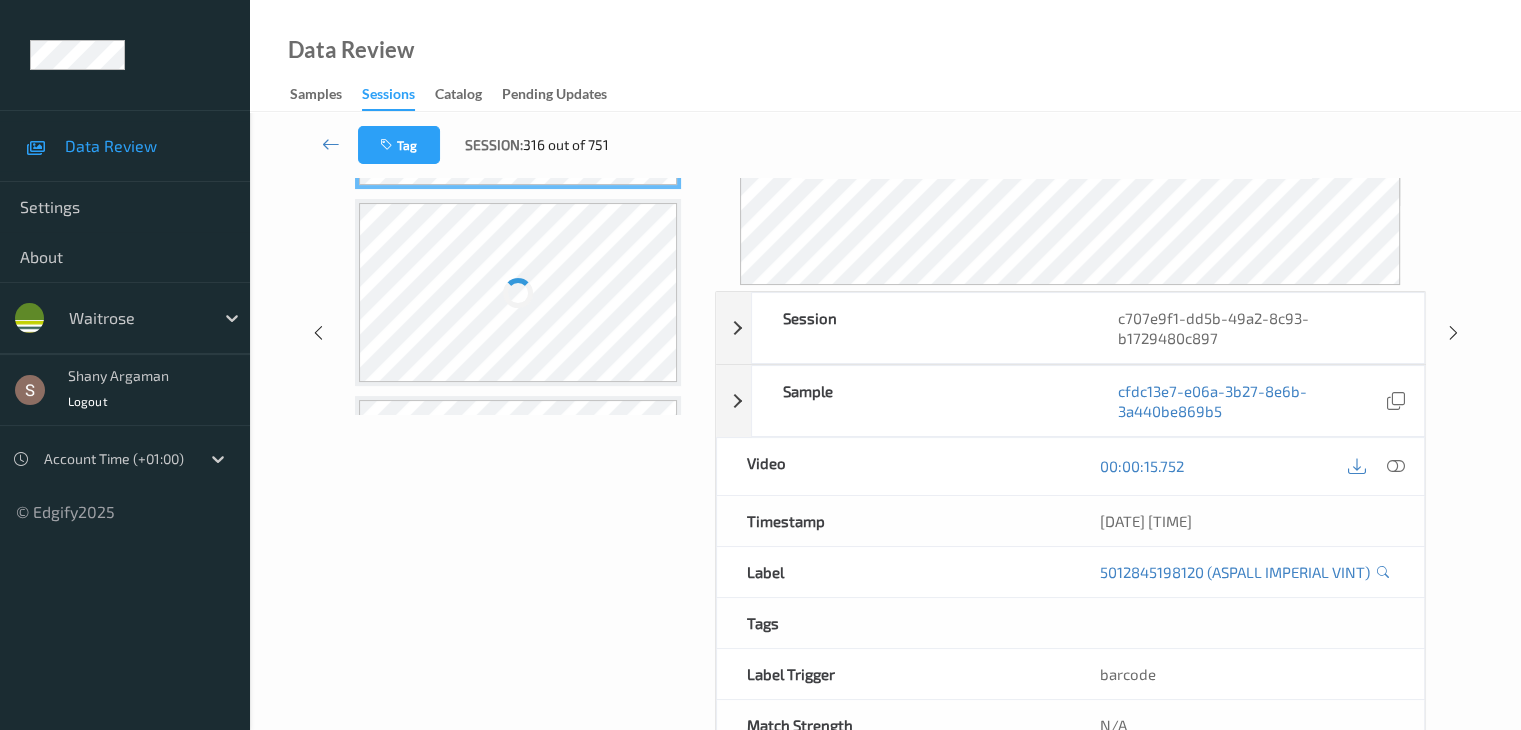 scroll, scrollTop: 0, scrollLeft: 0, axis: both 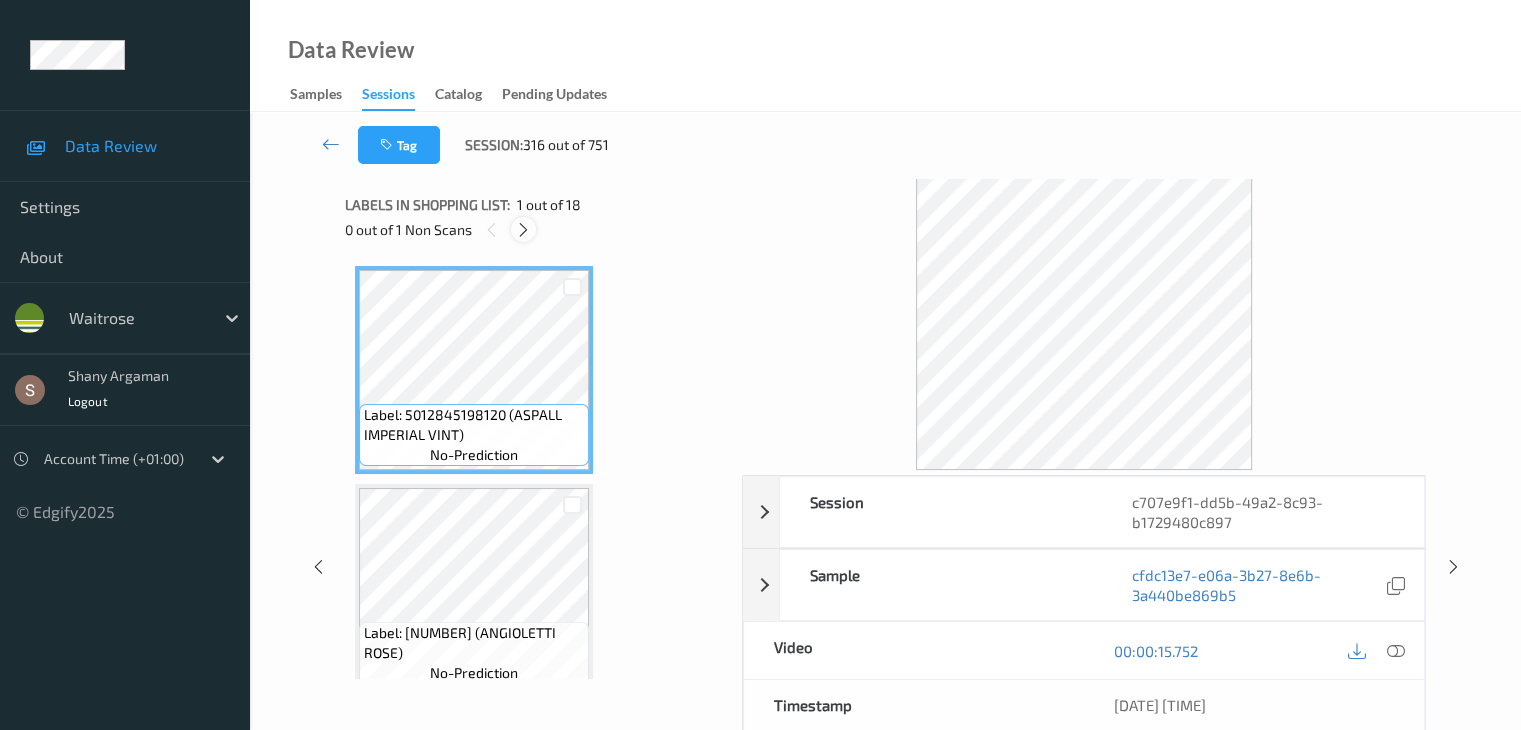click at bounding box center (523, 230) 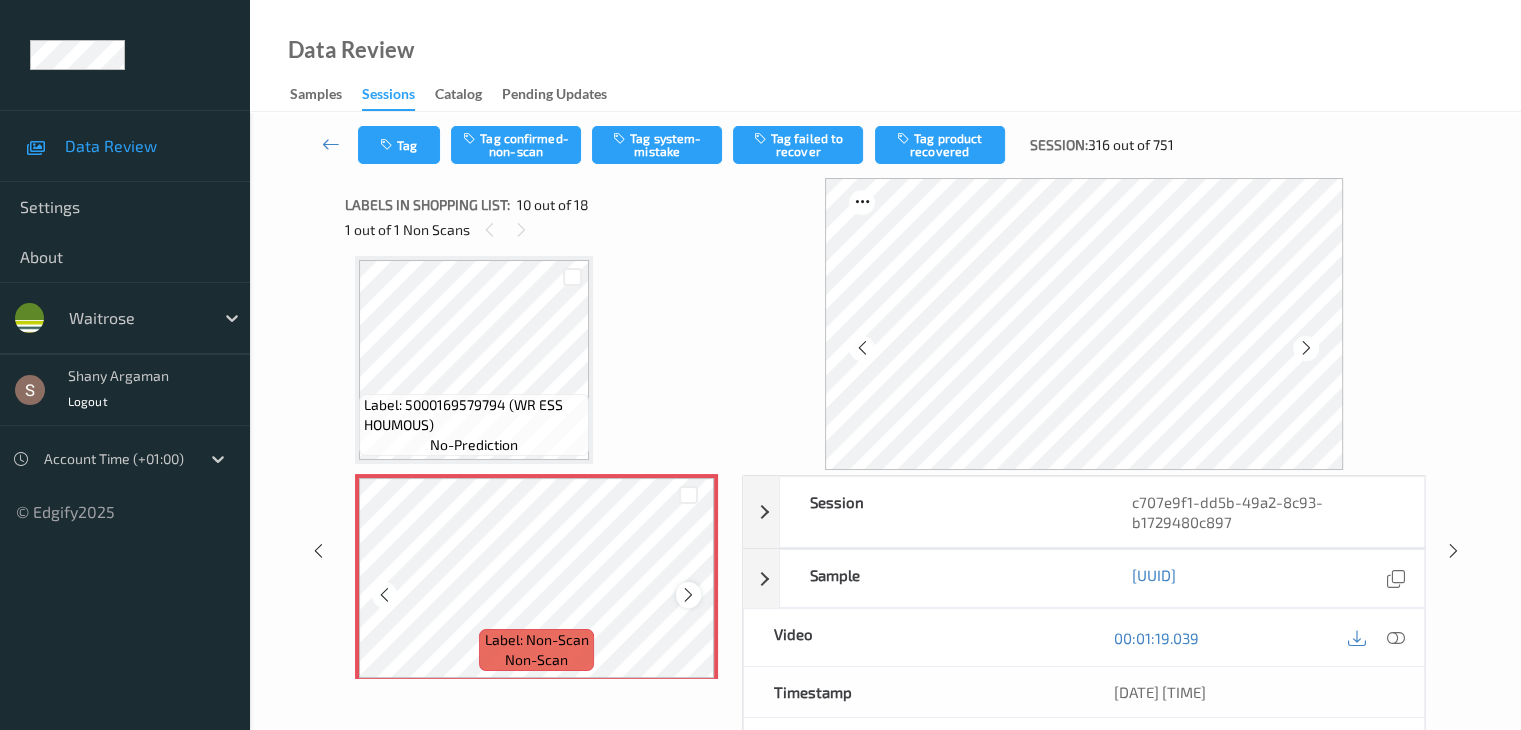 click at bounding box center [688, 594] 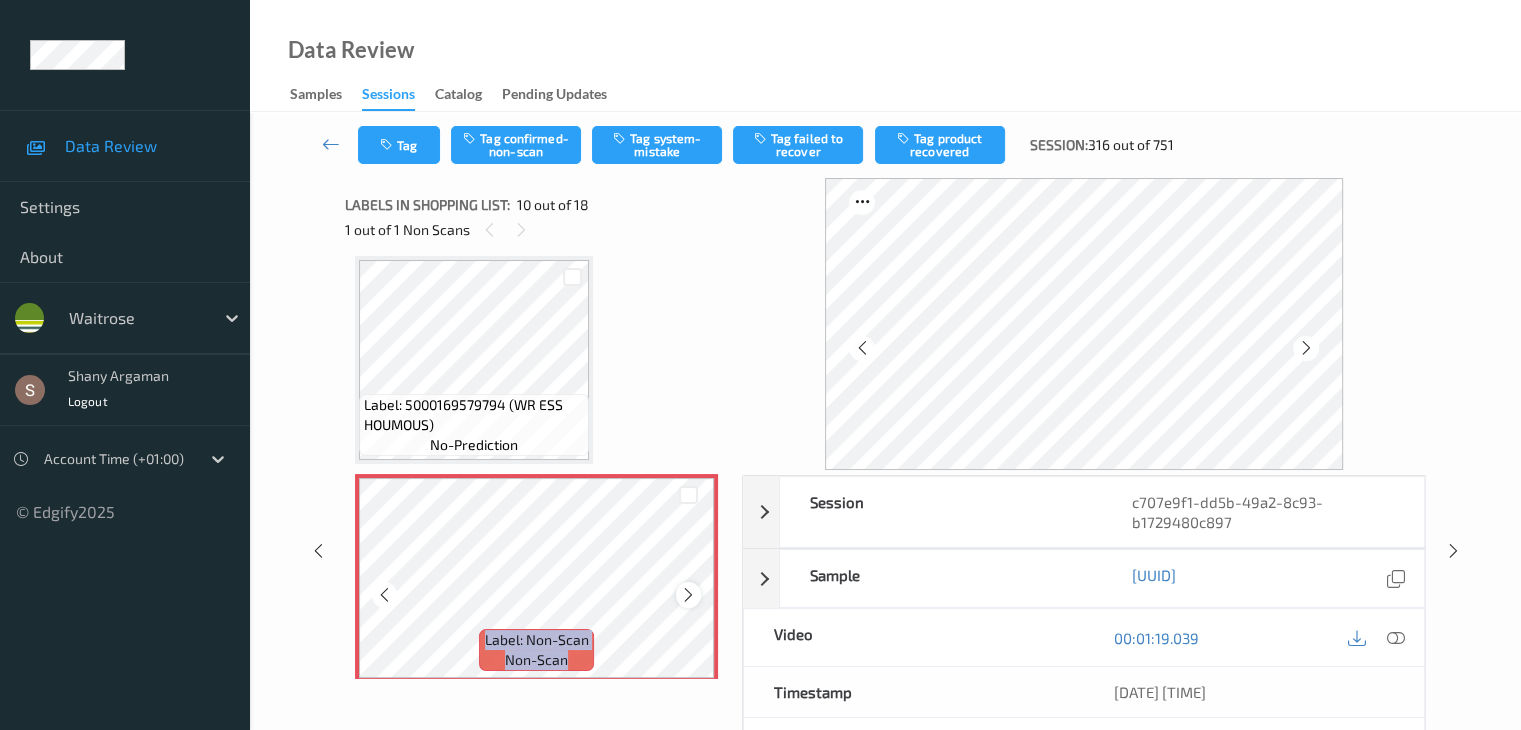 click at bounding box center [688, 595] 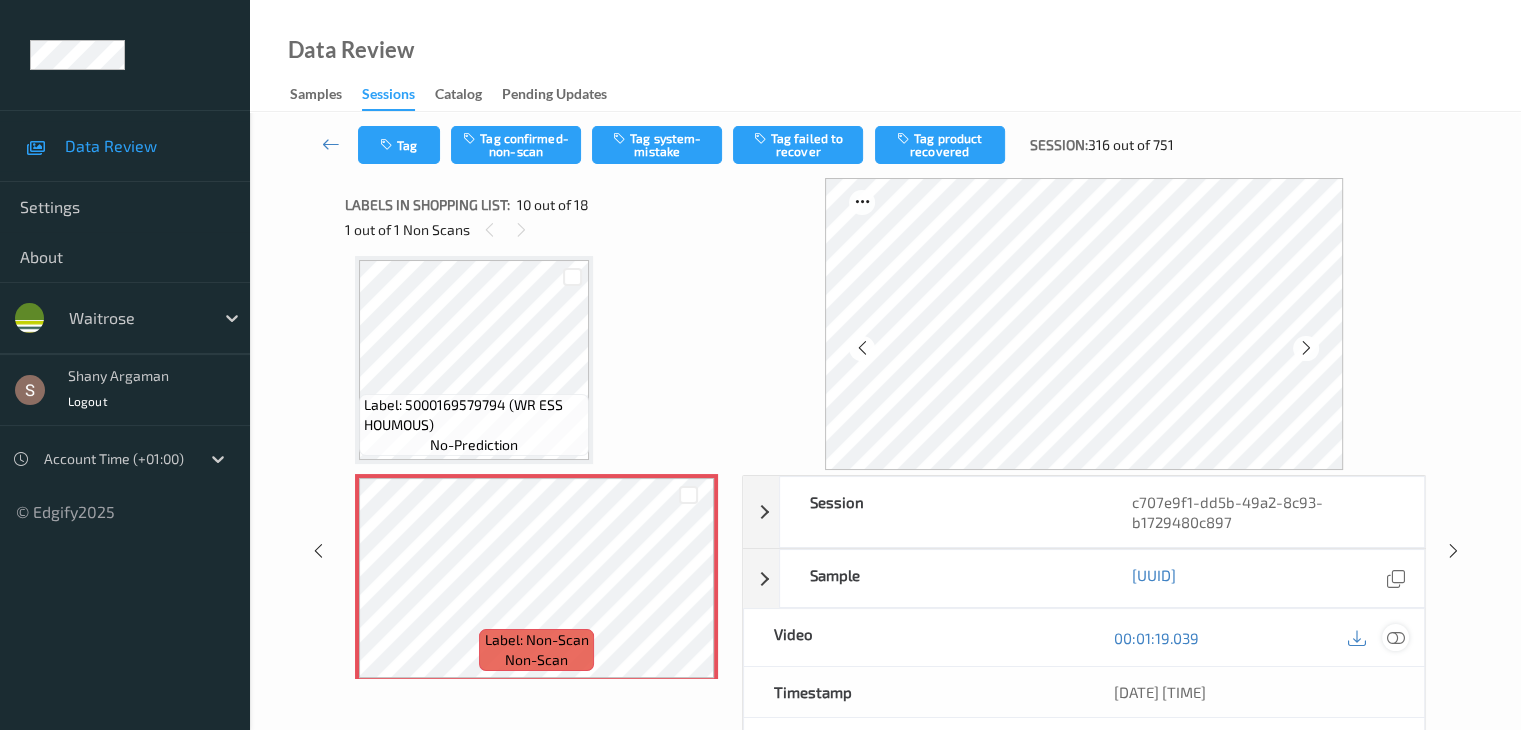 click at bounding box center [1395, 638] 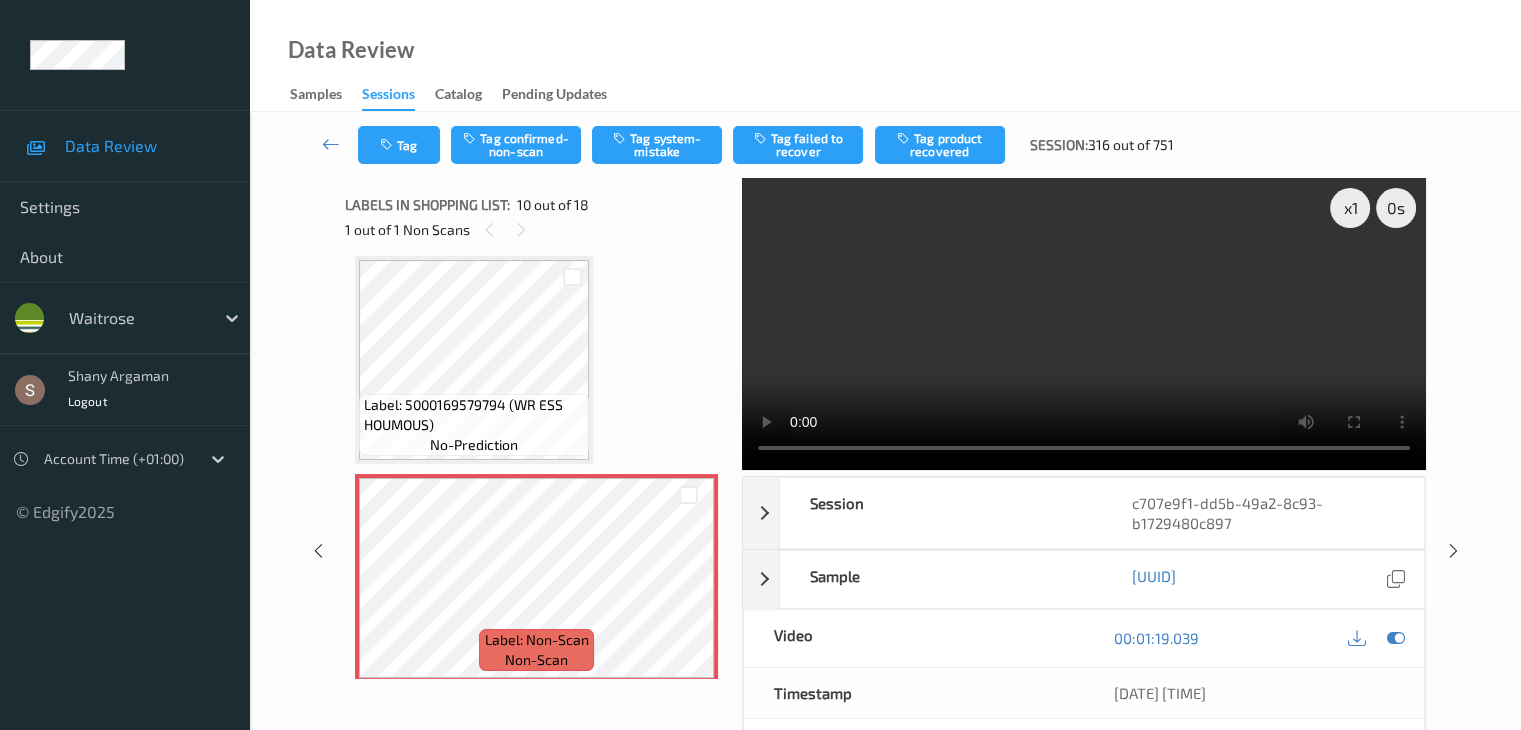 click at bounding box center [1084, 324] 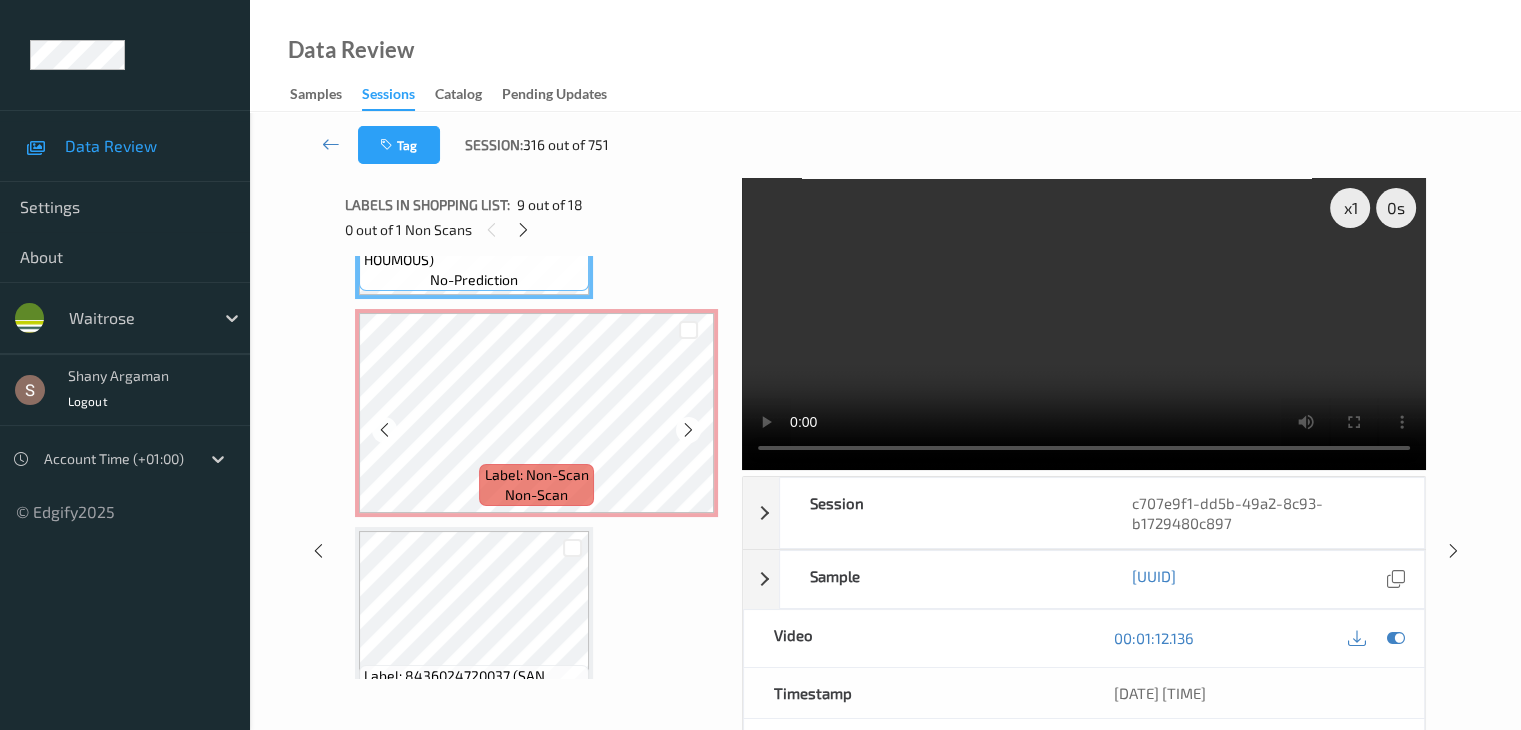 scroll, scrollTop: 1954, scrollLeft: 0, axis: vertical 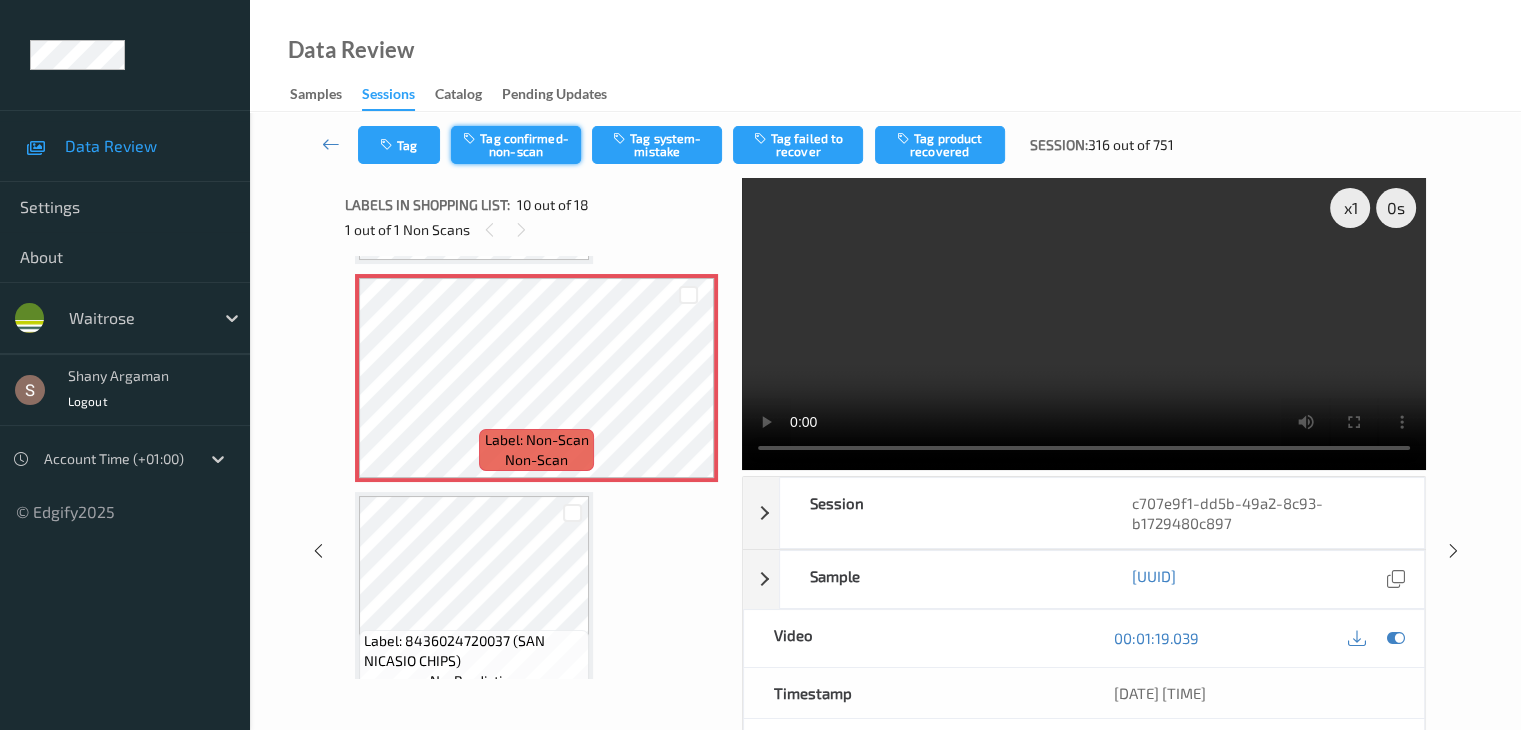 click on "Tag   confirmed-non-scan" at bounding box center (516, 145) 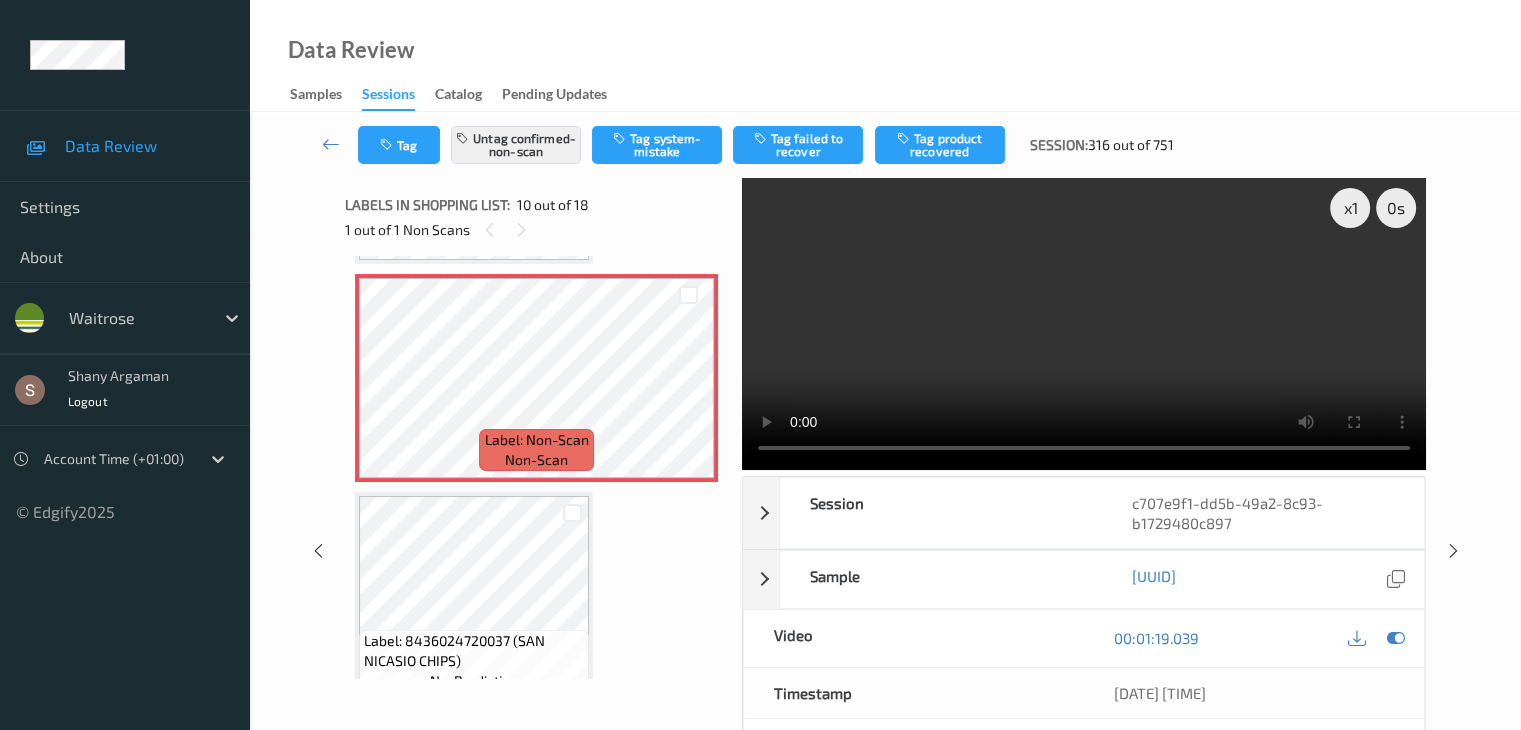 click on "Tag   product recovered" at bounding box center [940, 145] 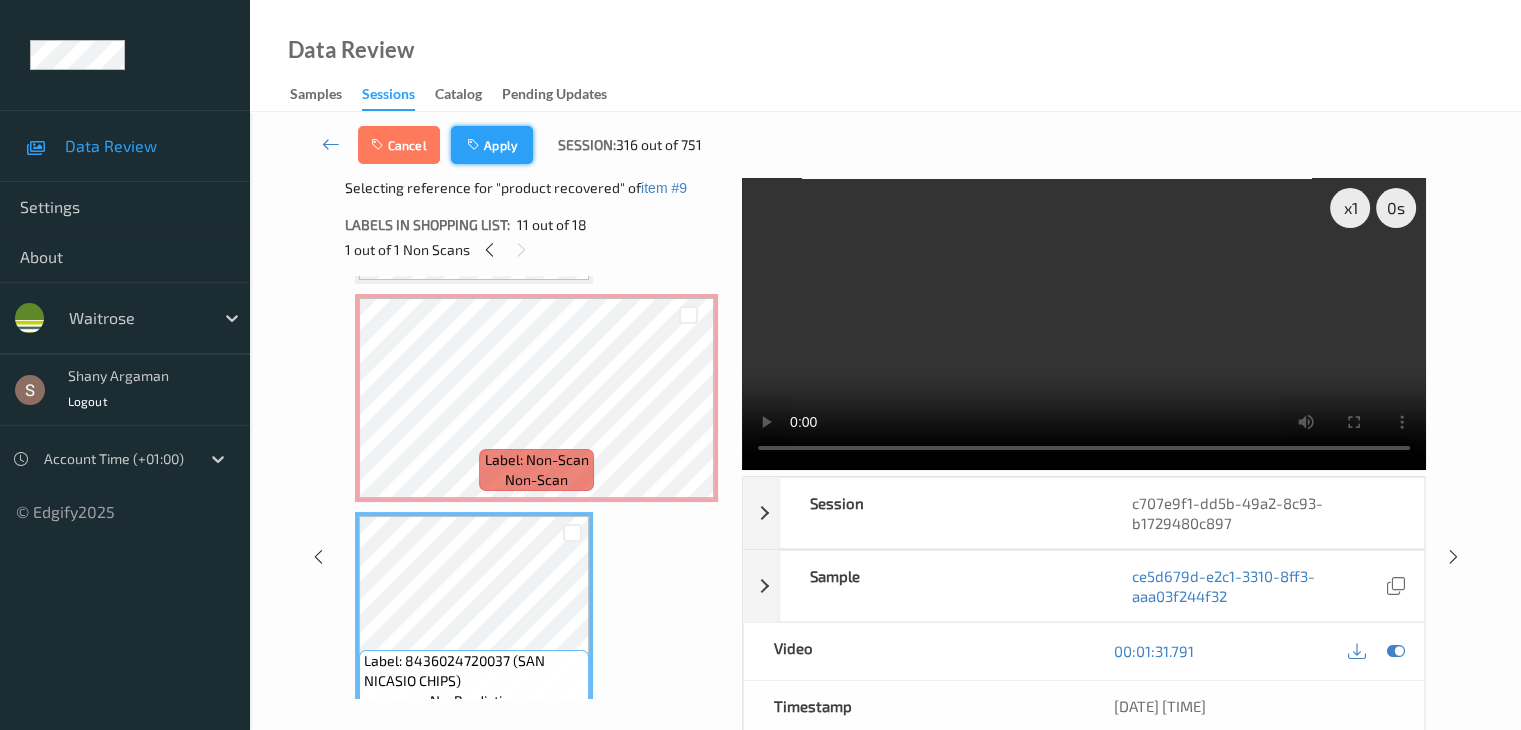 click on "Apply" at bounding box center [492, 145] 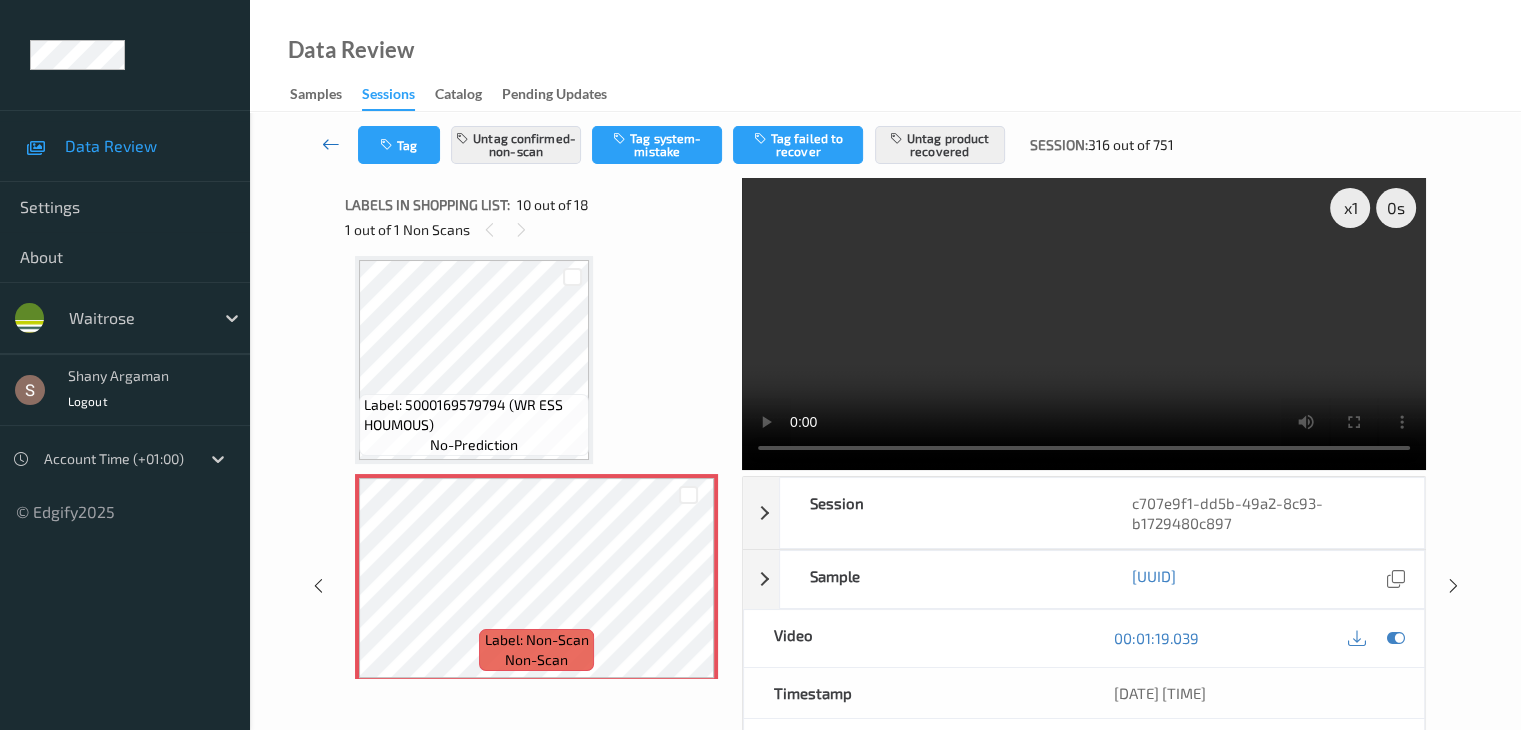 click at bounding box center (331, 144) 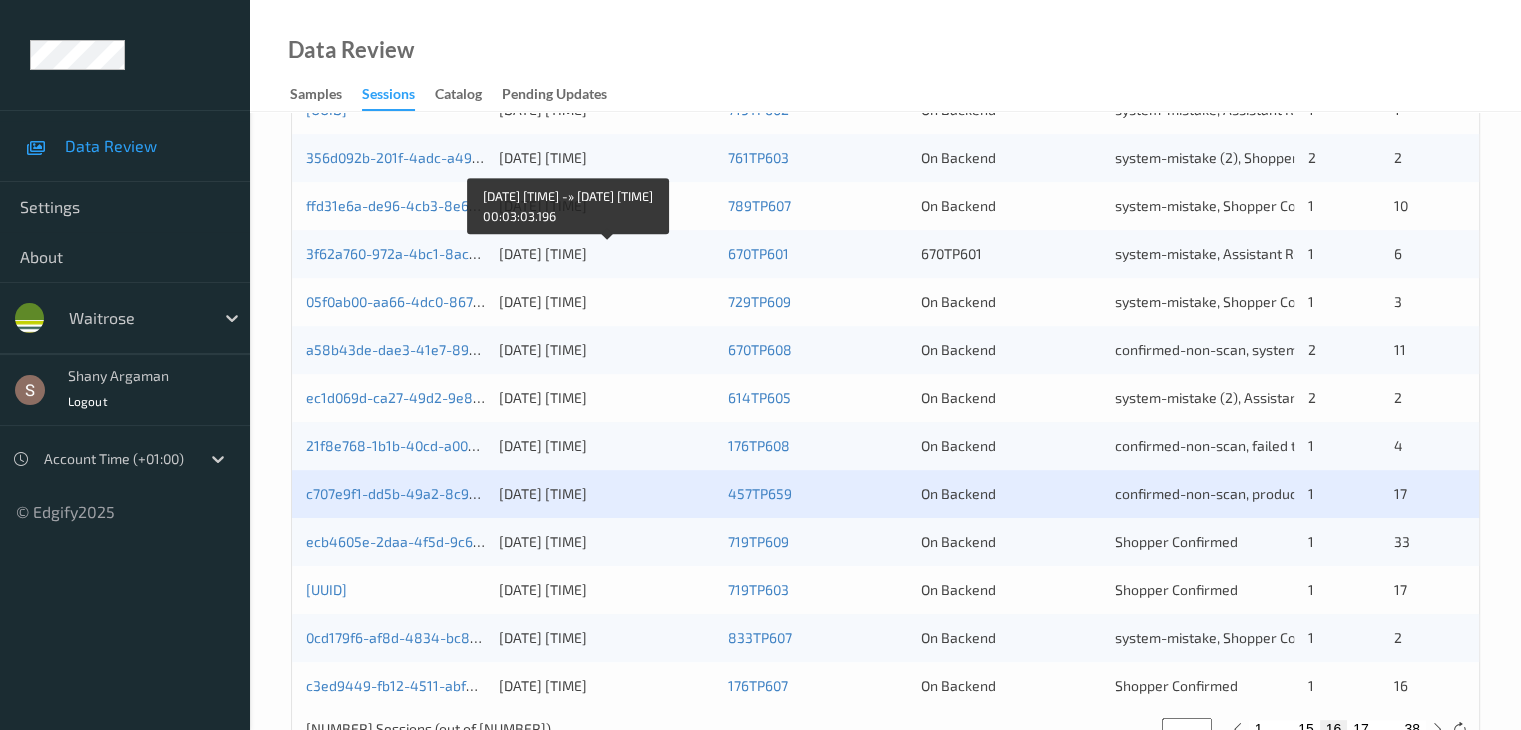 scroll, scrollTop: 932, scrollLeft: 0, axis: vertical 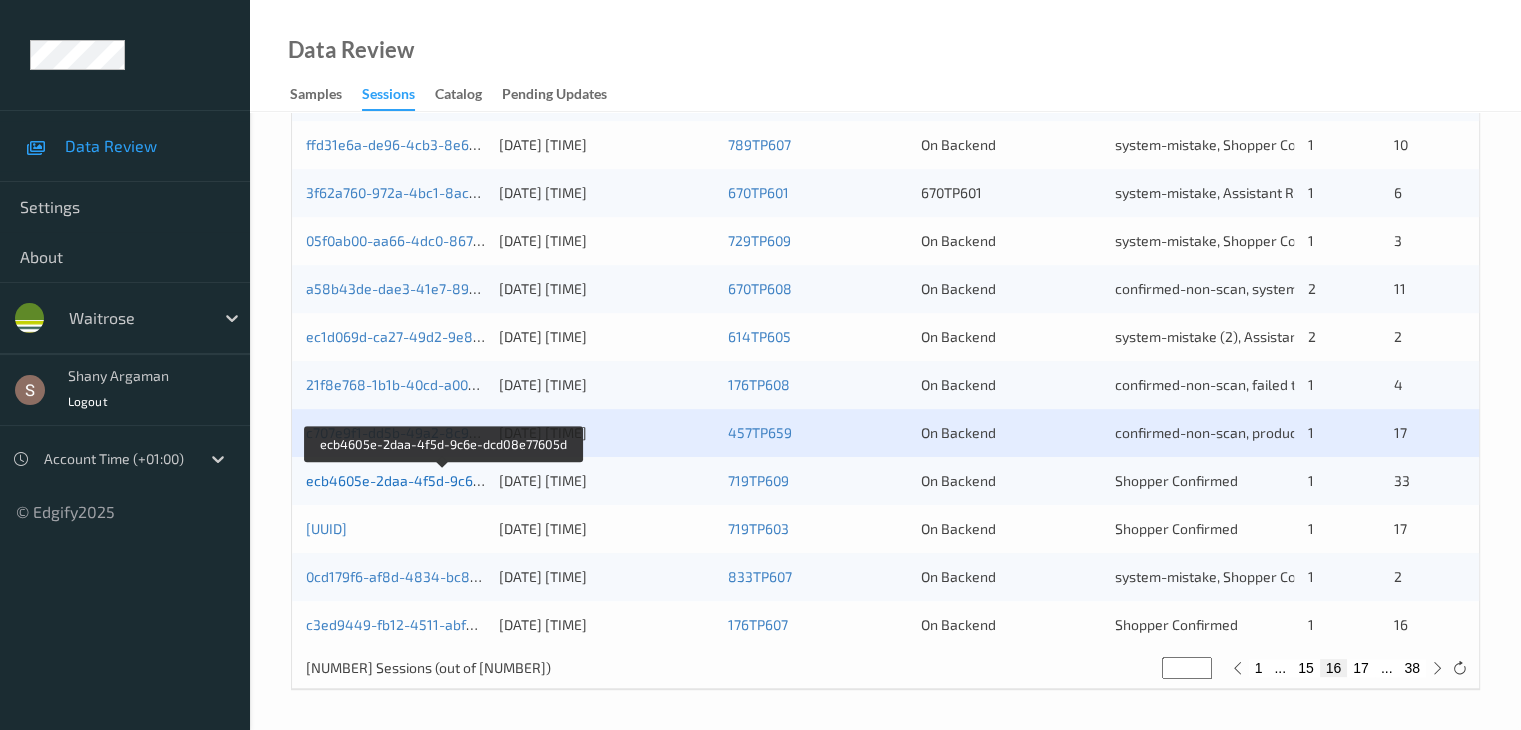 click on "ecb4605e-2daa-4f5d-9c6e-dcd08e77605d" at bounding box center [443, 480] 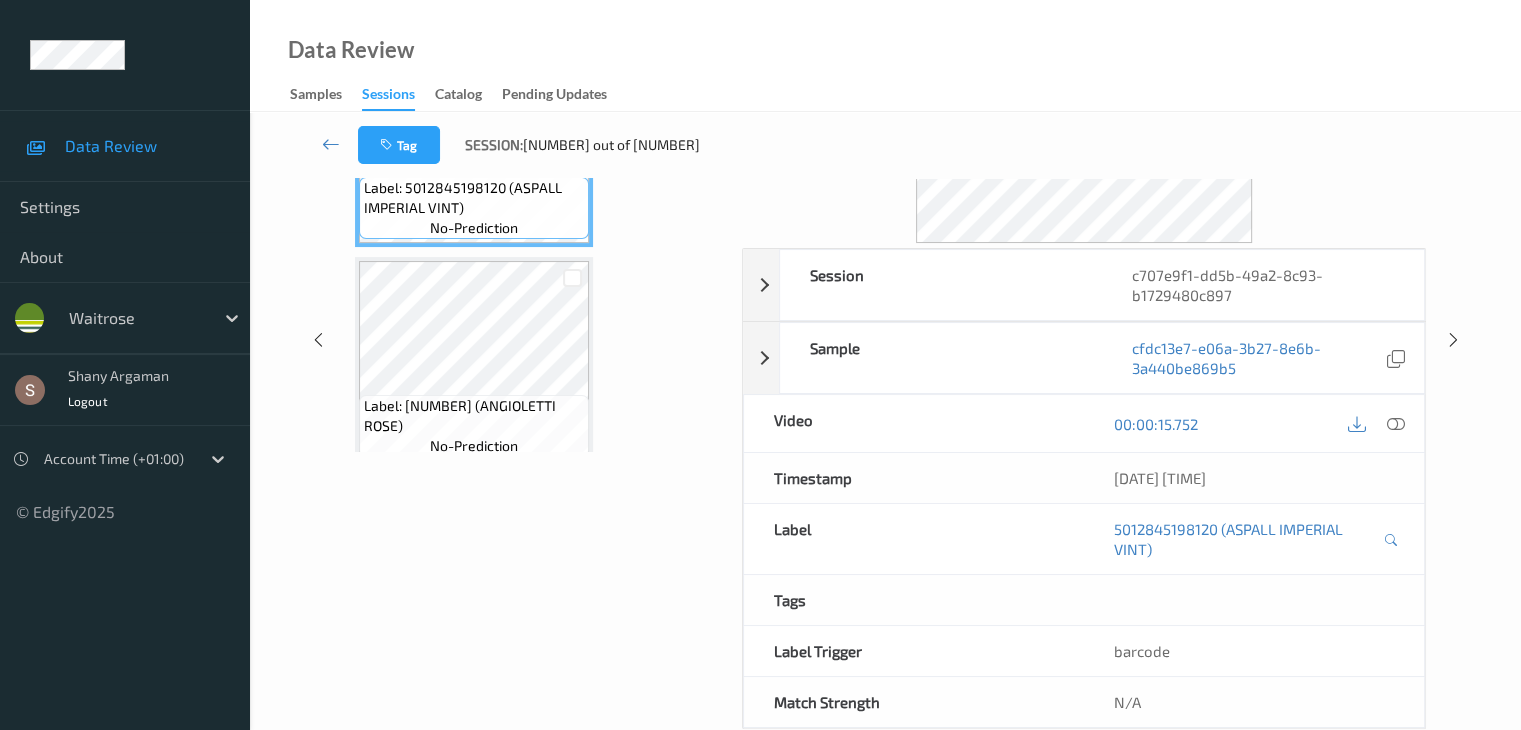 scroll, scrollTop: 0, scrollLeft: 0, axis: both 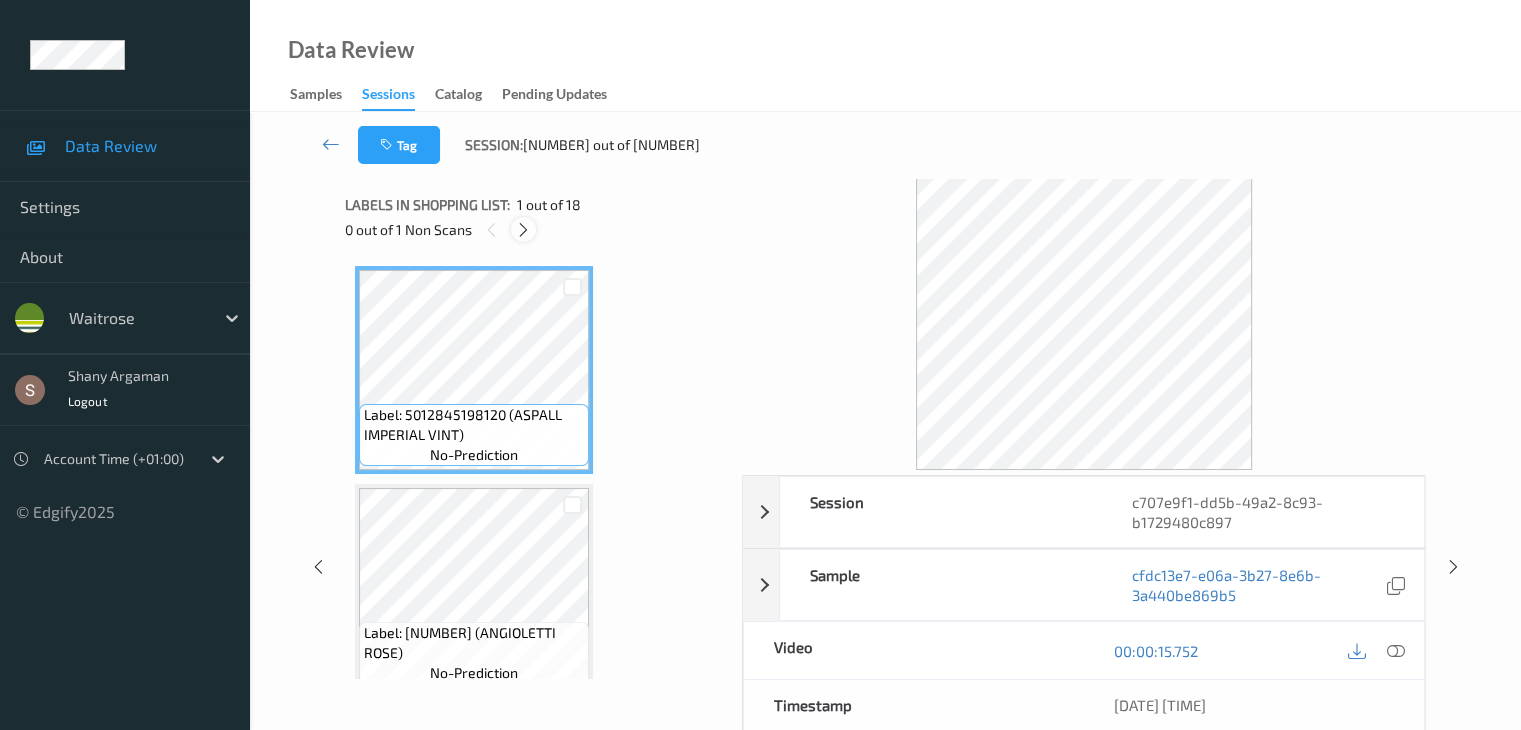 click at bounding box center (523, 230) 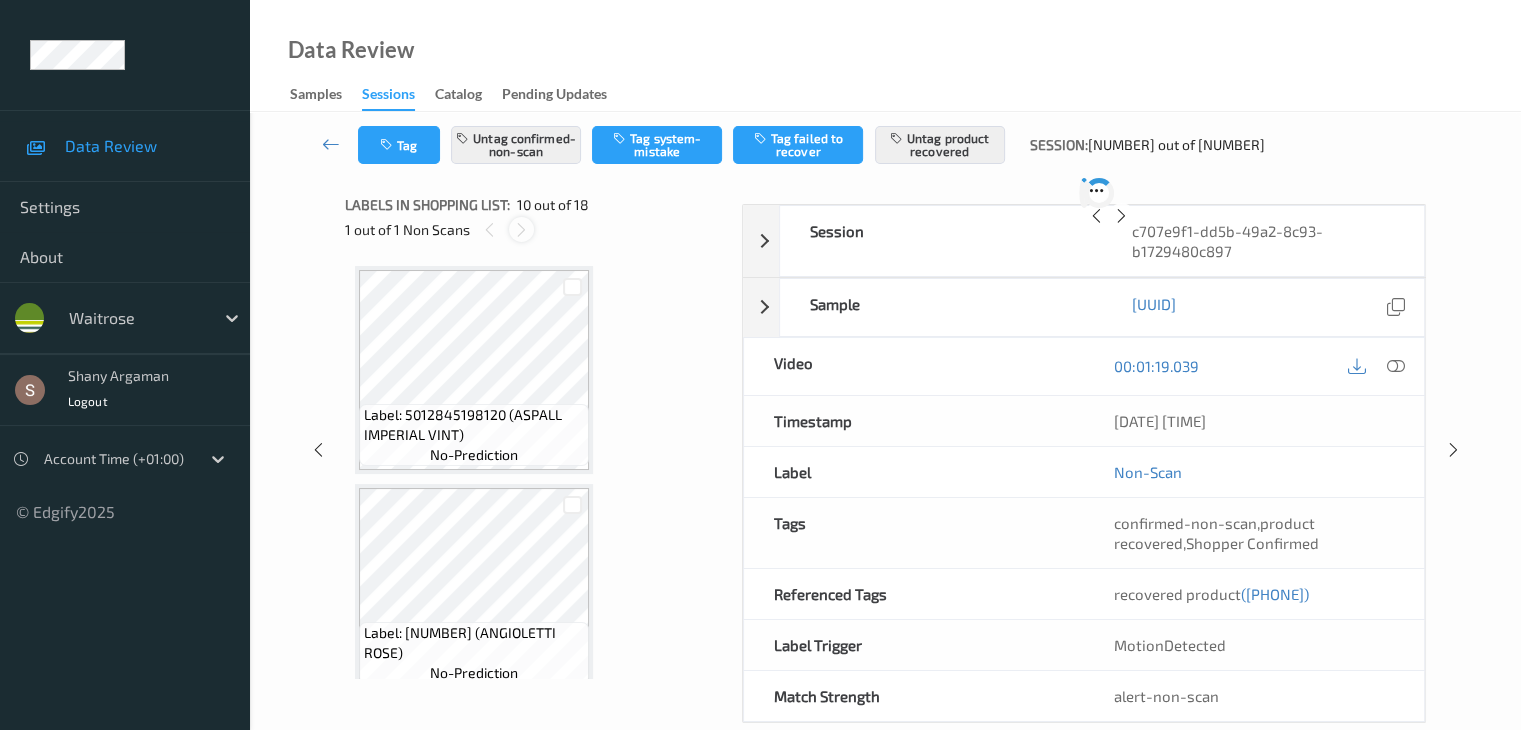 scroll, scrollTop: 1754, scrollLeft: 0, axis: vertical 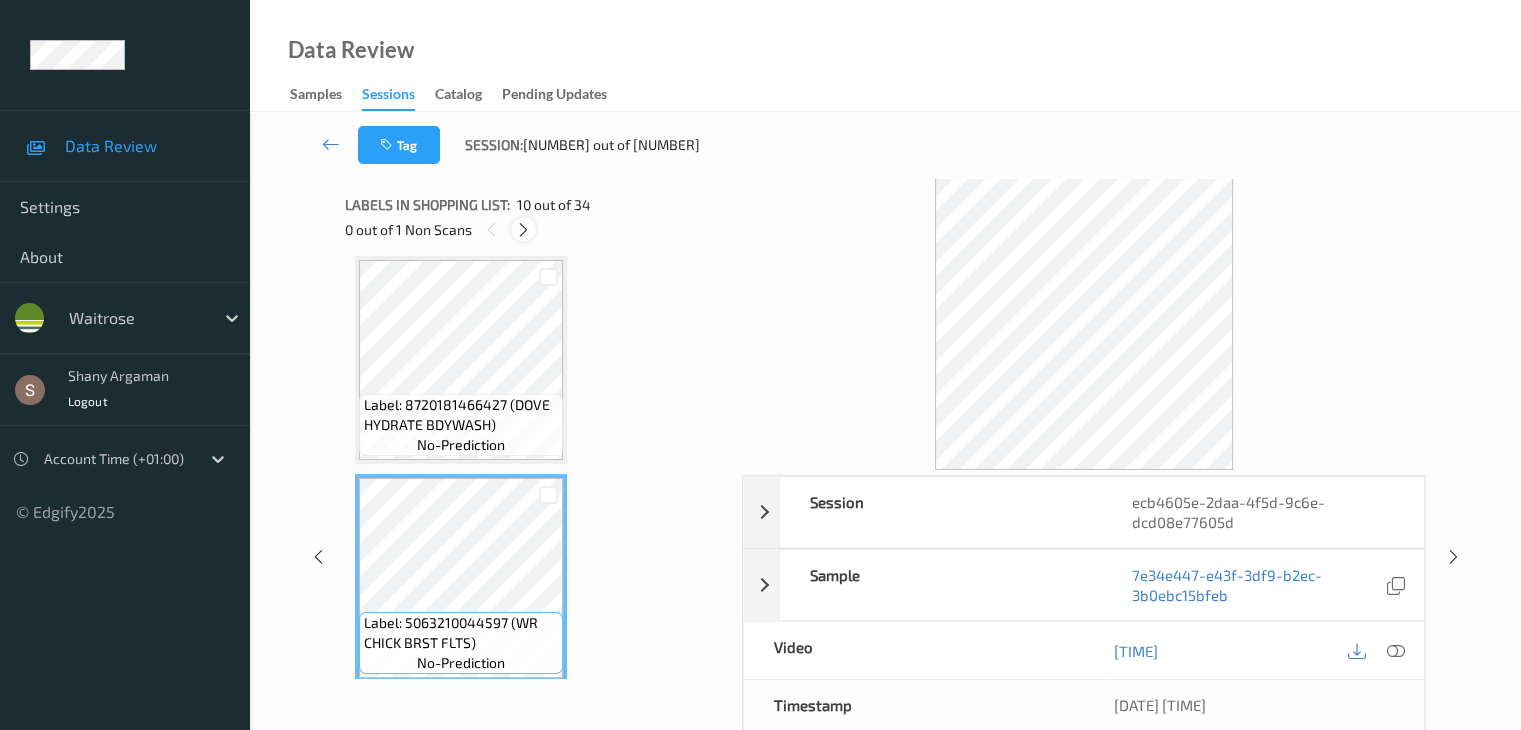 click at bounding box center [523, 230] 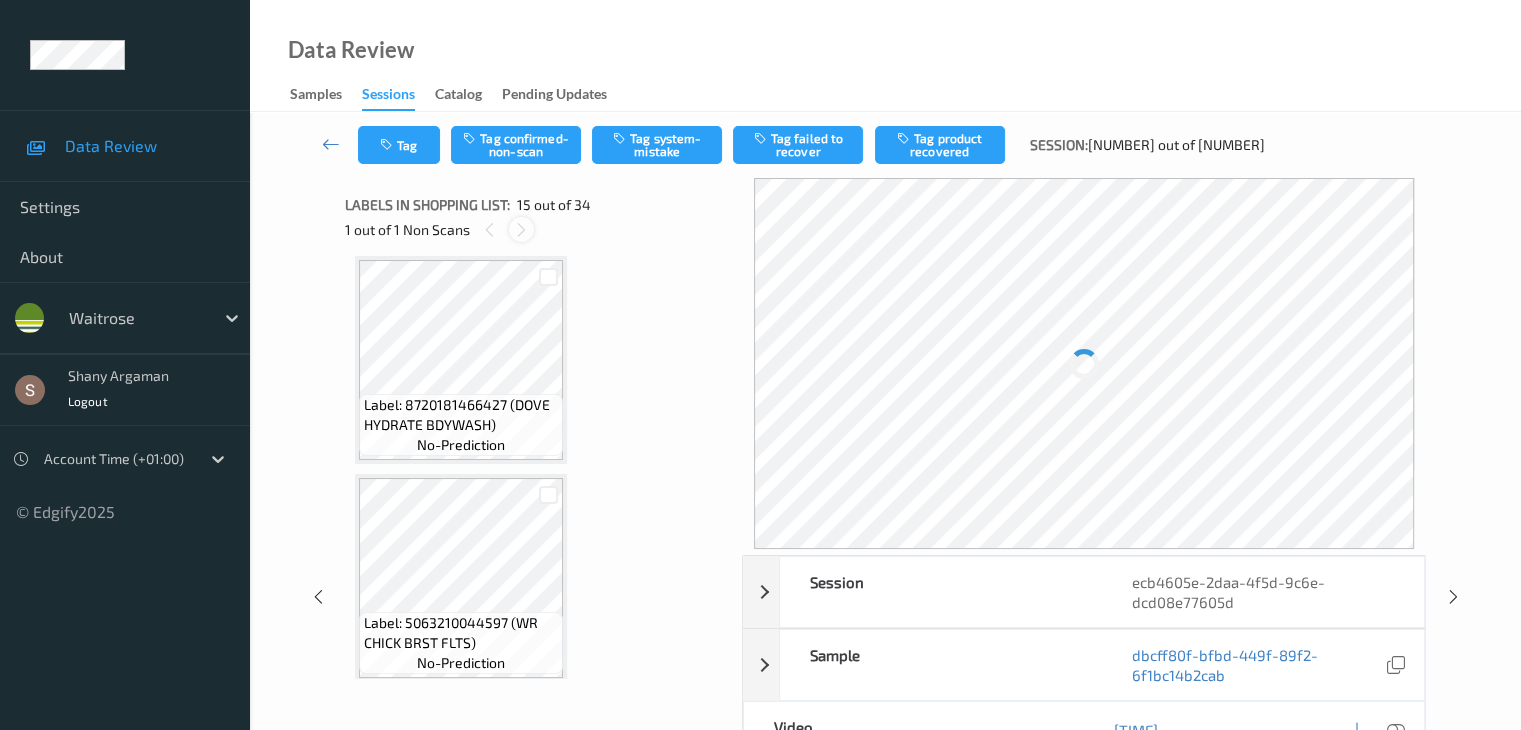 scroll, scrollTop: 2844, scrollLeft: 0, axis: vertical 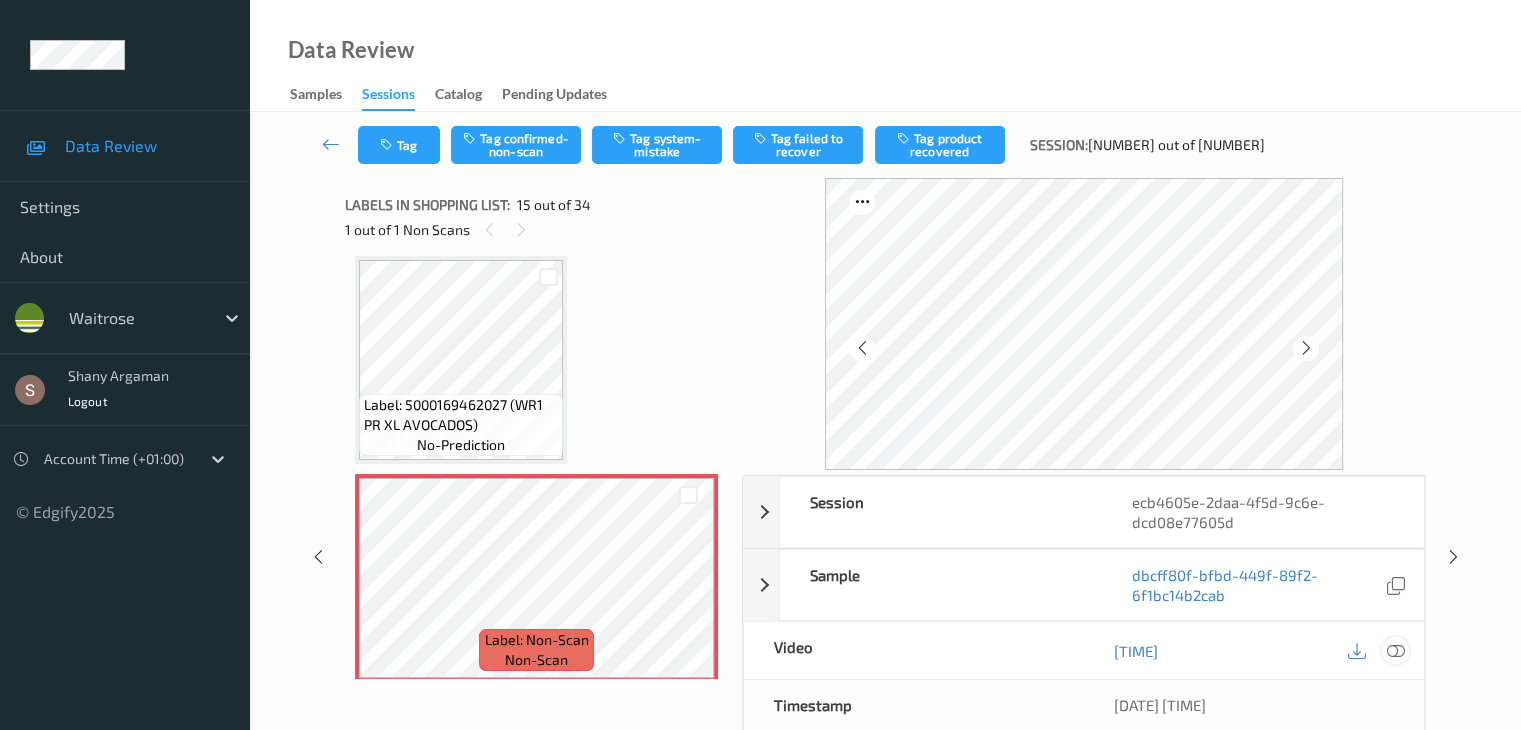 click at bounding box center (1395, 650) 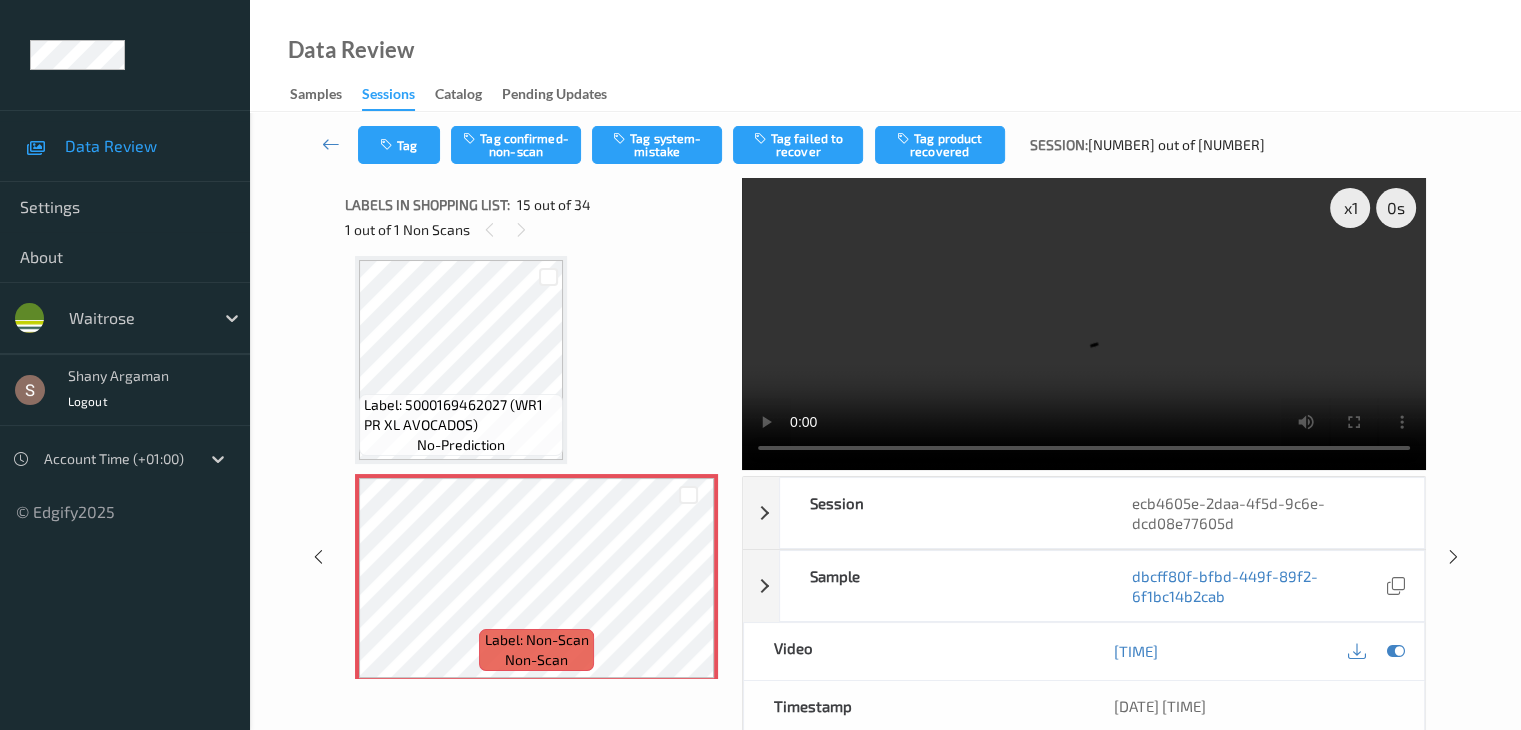 click at bounding box center (1084, 324) 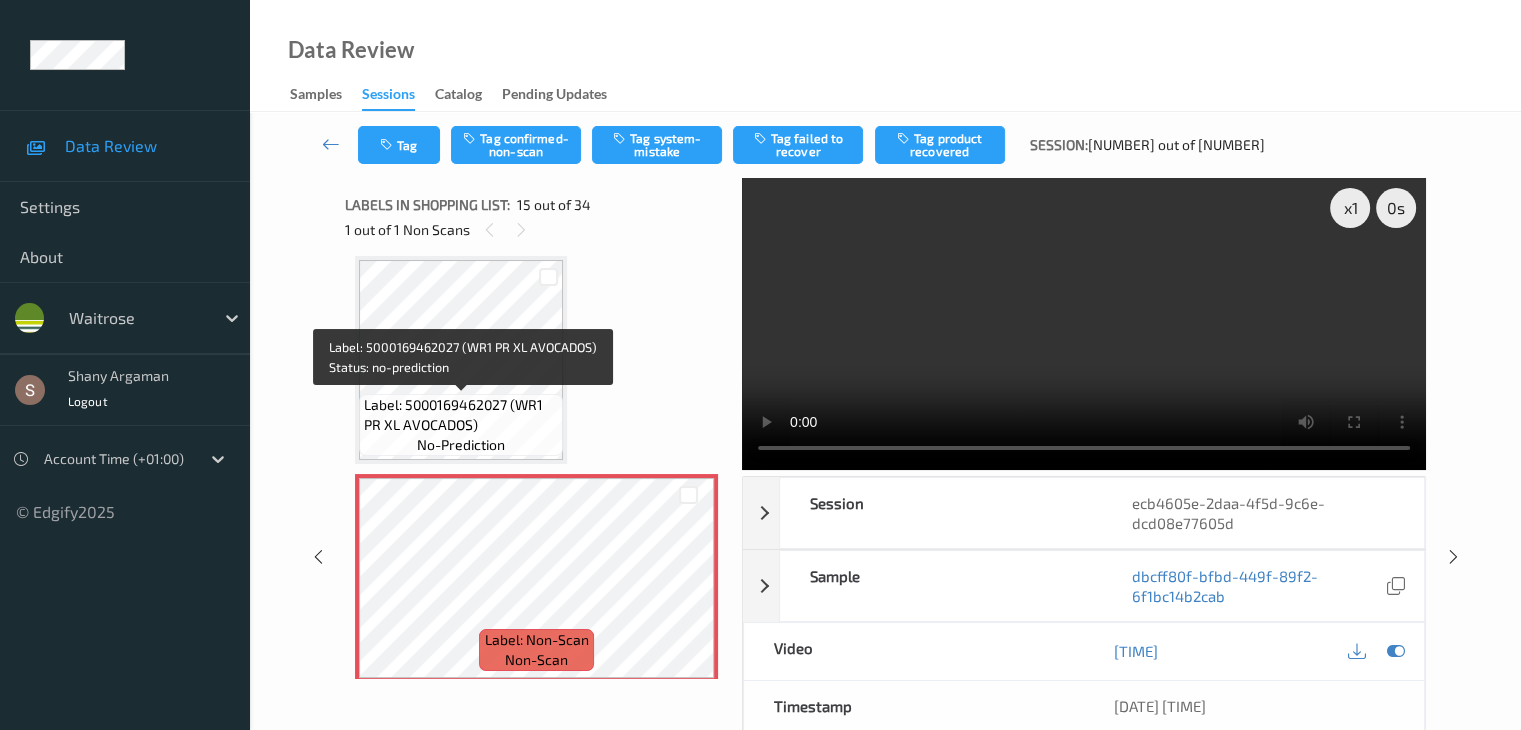 click on "Label: 5000169462027 (WR1 PR XL AVOCADOS)" at bounding box center (461, 415) 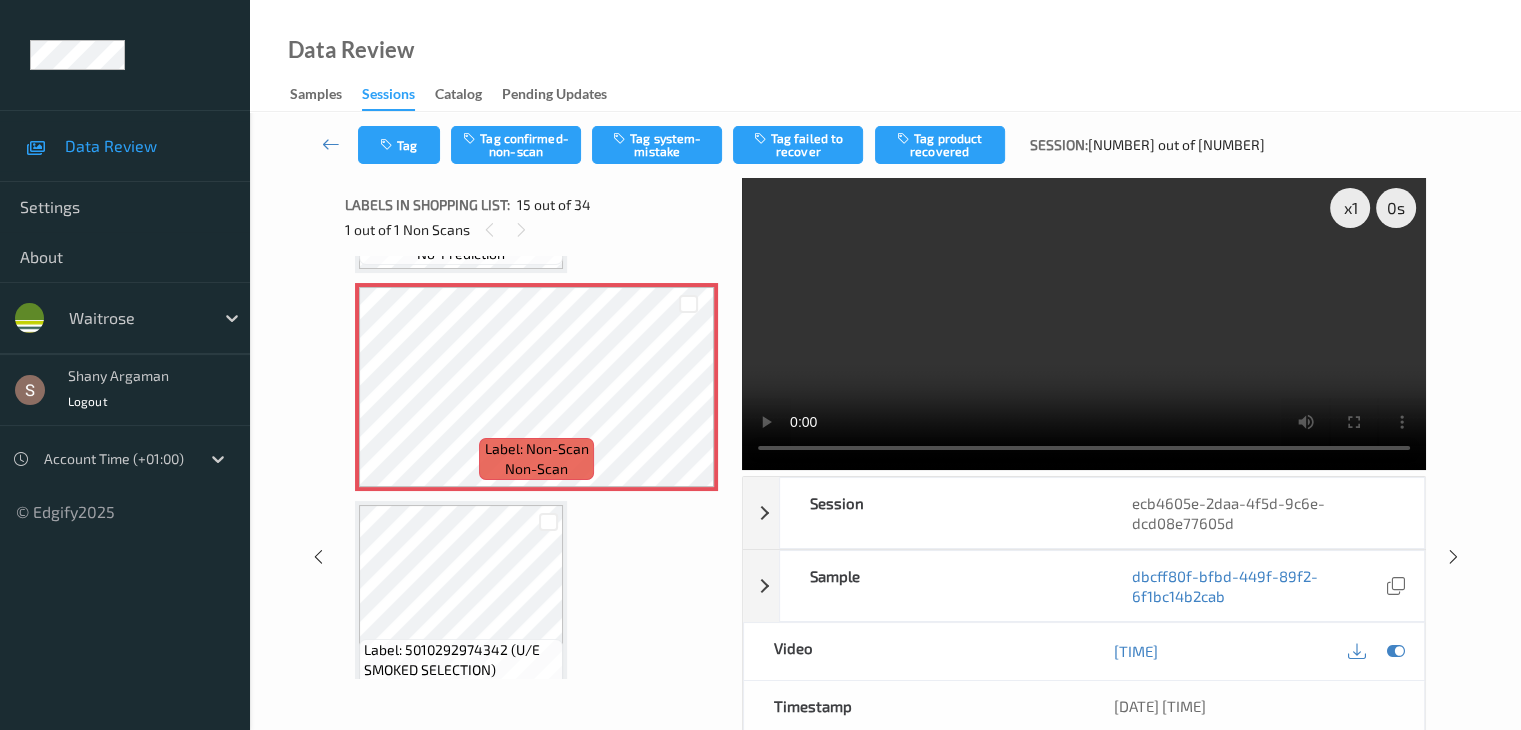 scroll, scrollTop: 3044, scrollLeft: 0, axis: vertical 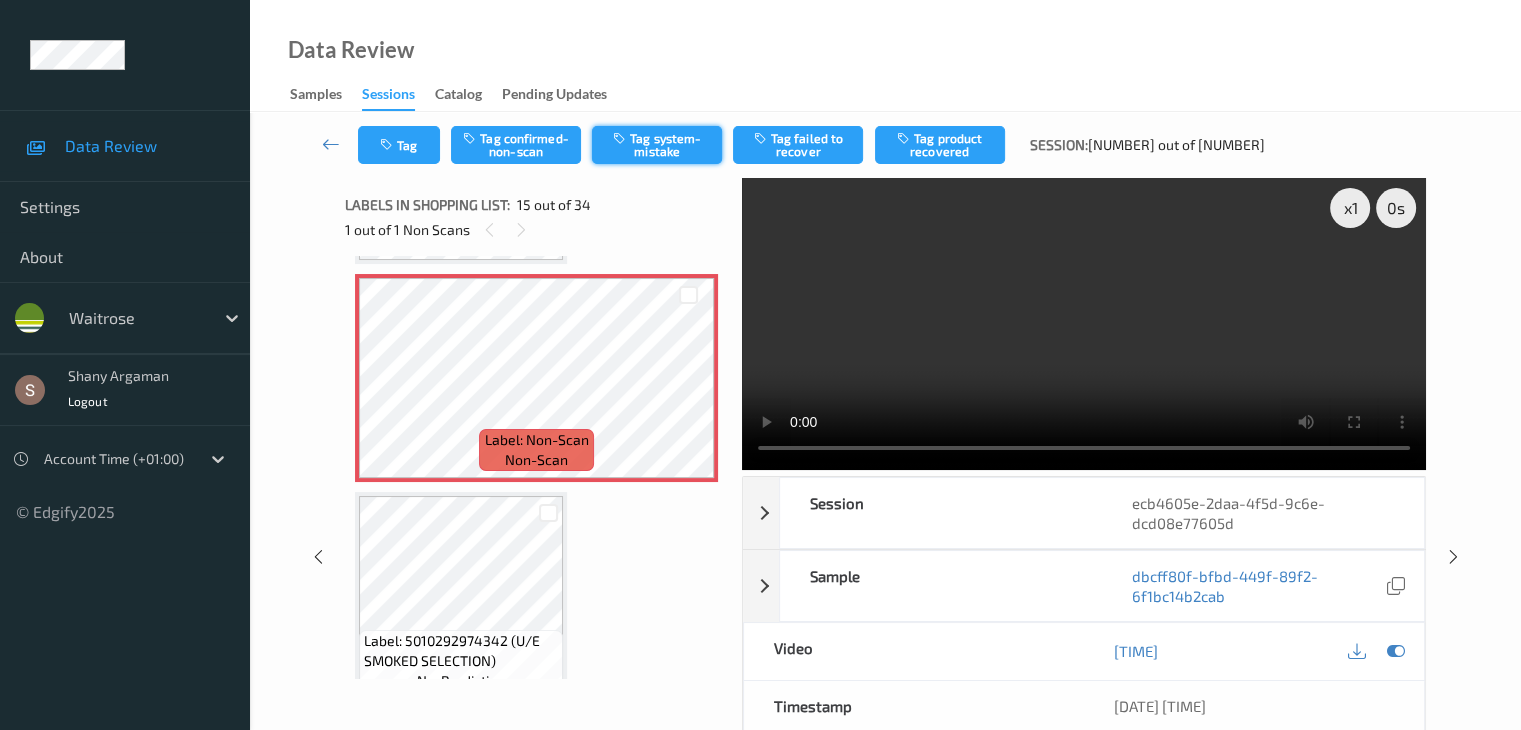 click on "Tag   system-mistake" at bounding box center [657, 145] 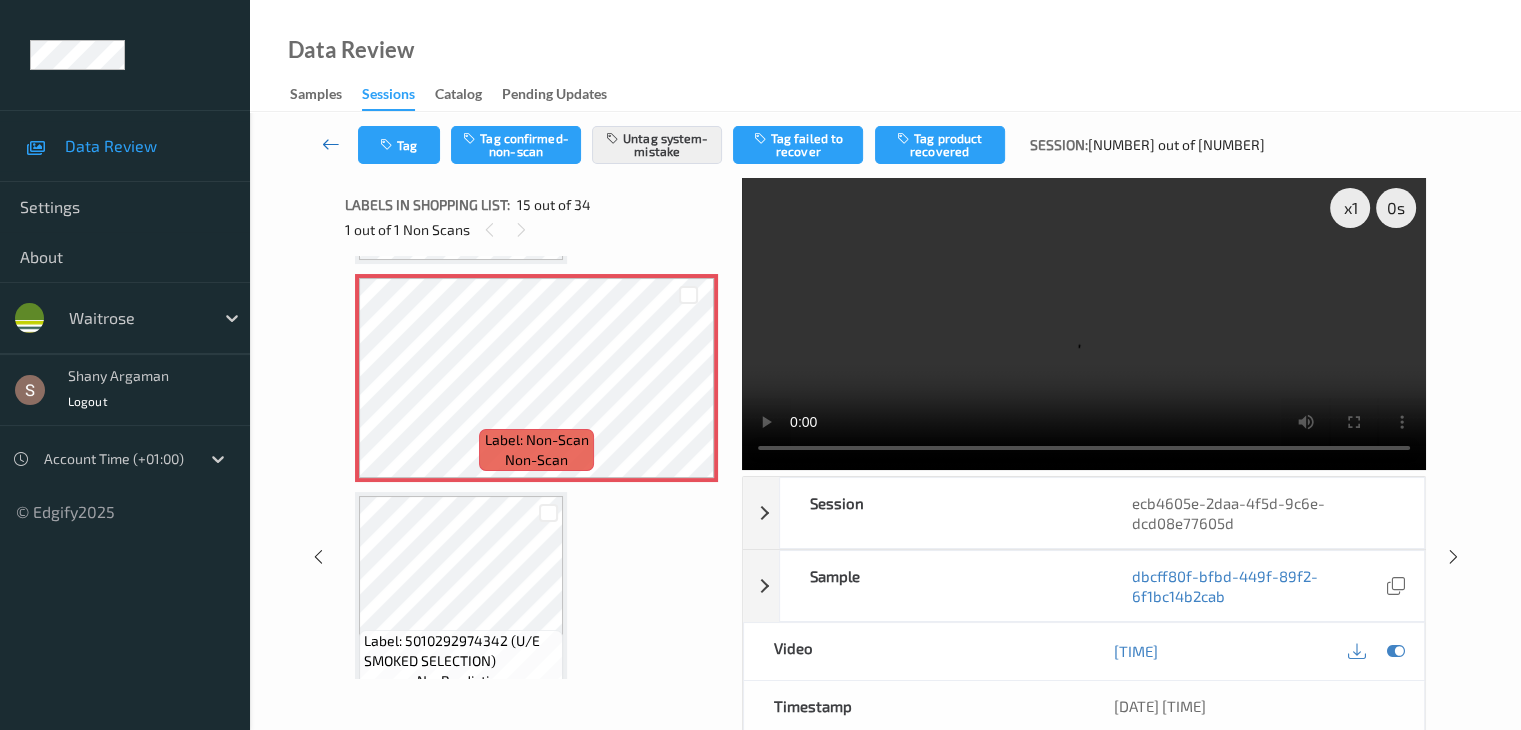 click at bounding box center [331, 144] 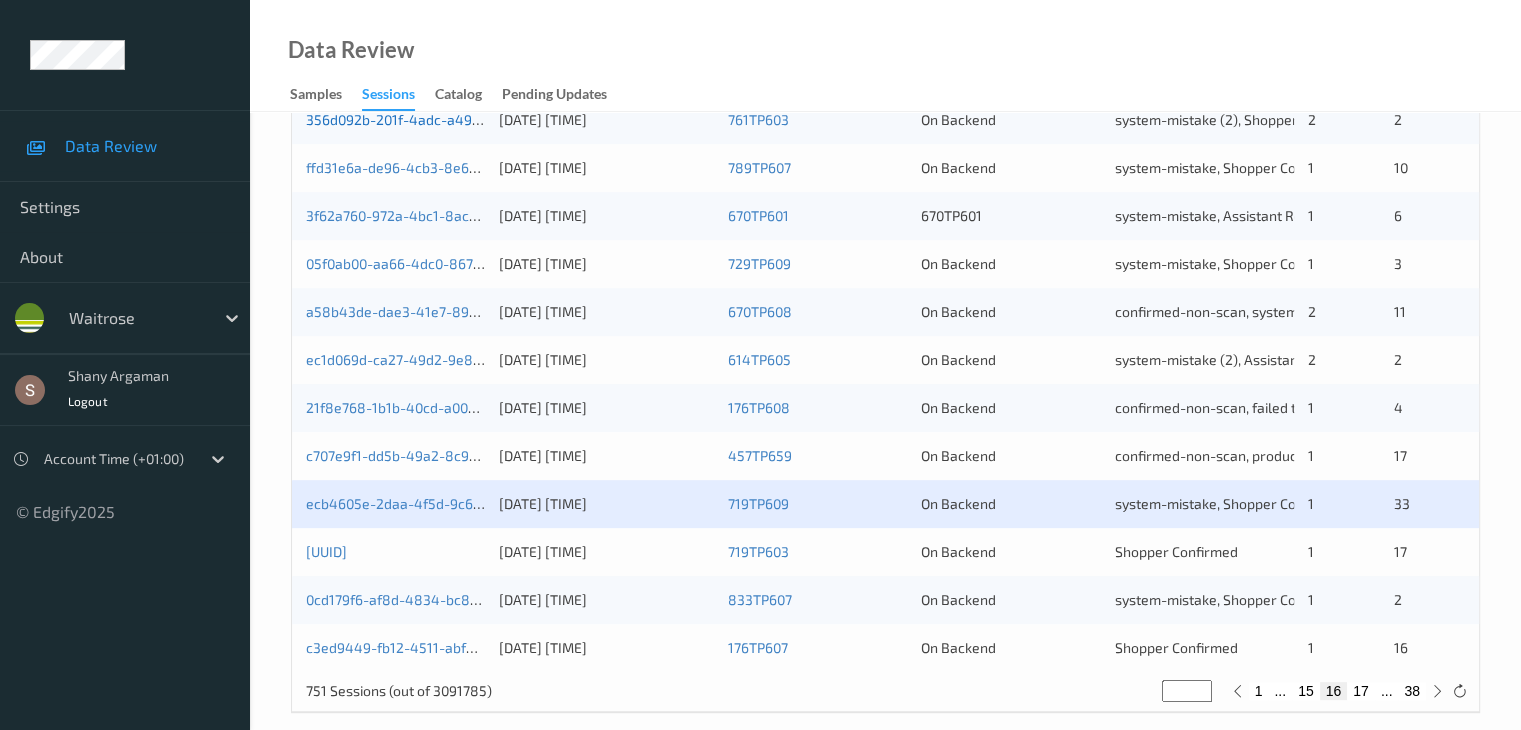scroll, scrollTop: 932, scrollLeft: 0, axis: vertical 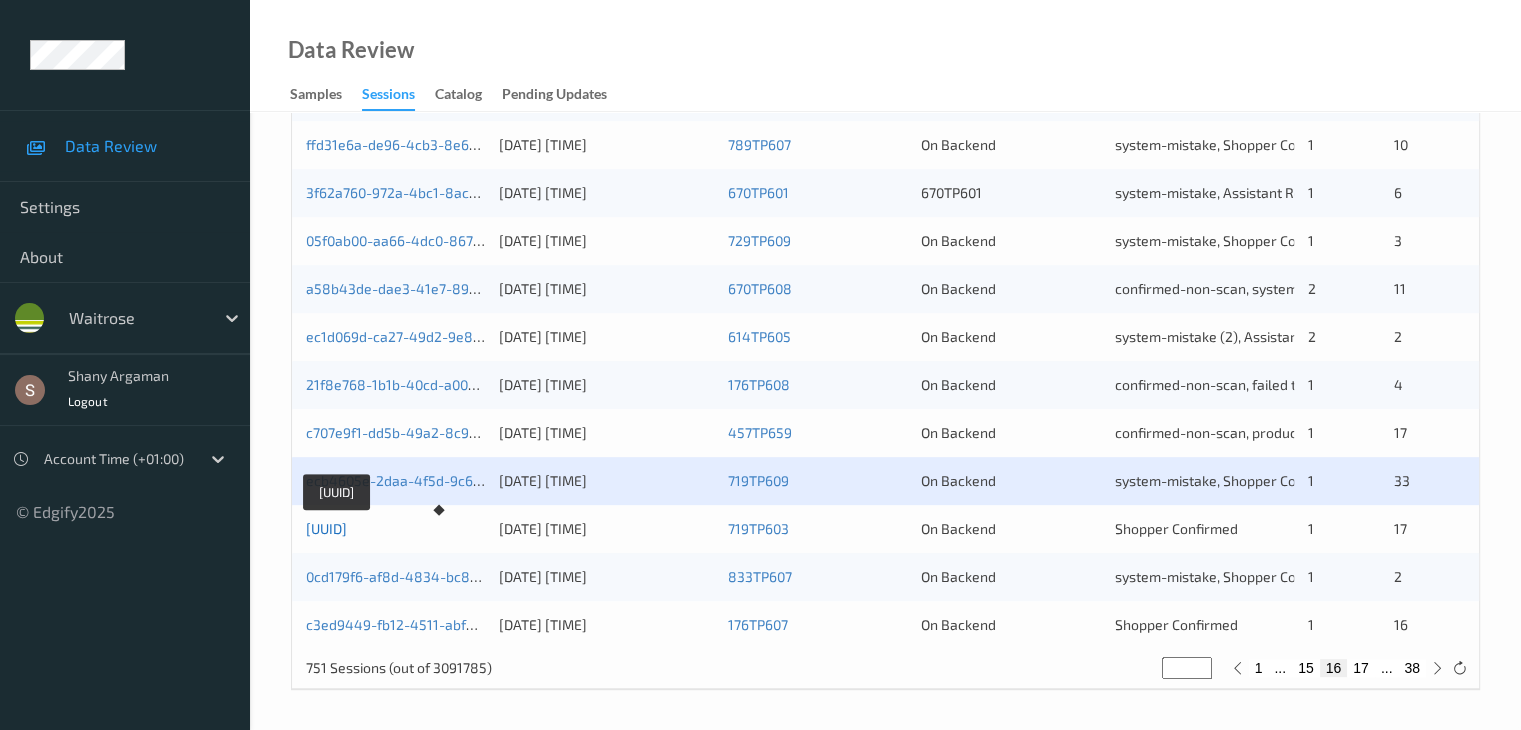 click on "[UUID]" at bounding box center [326, 528] 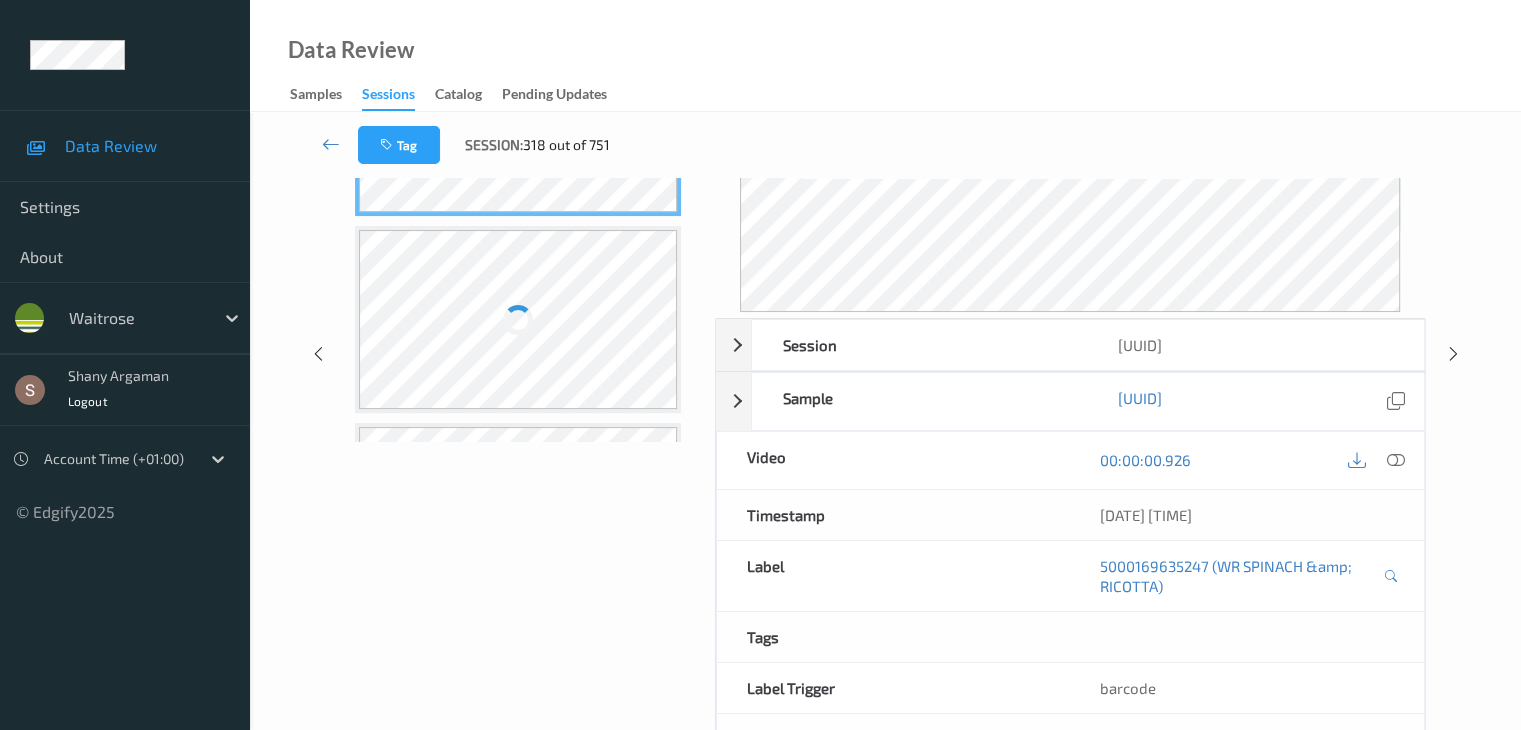 scroll, scrollTop: 0, scrollLeft: 0, axis: both 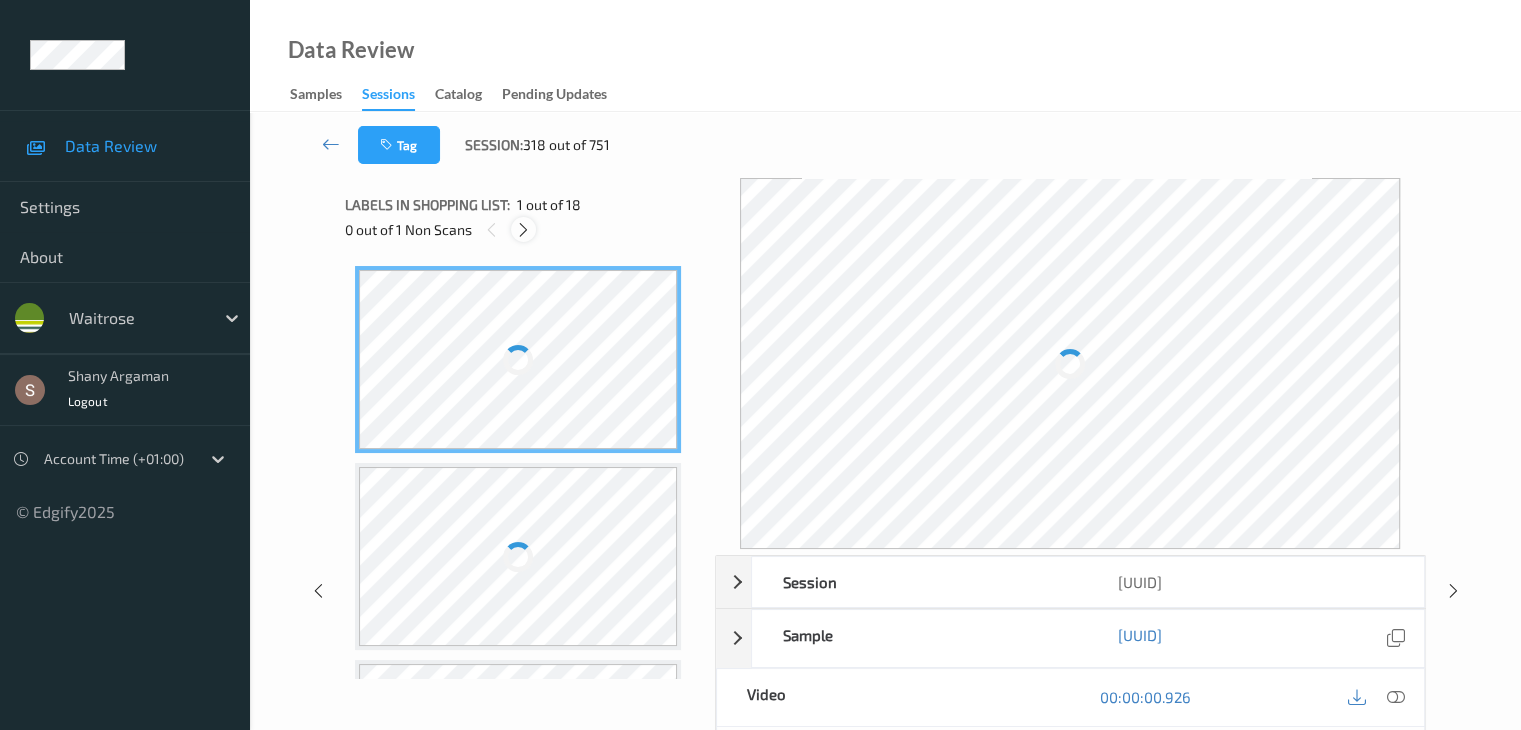 click at bounding box center (523, 230) 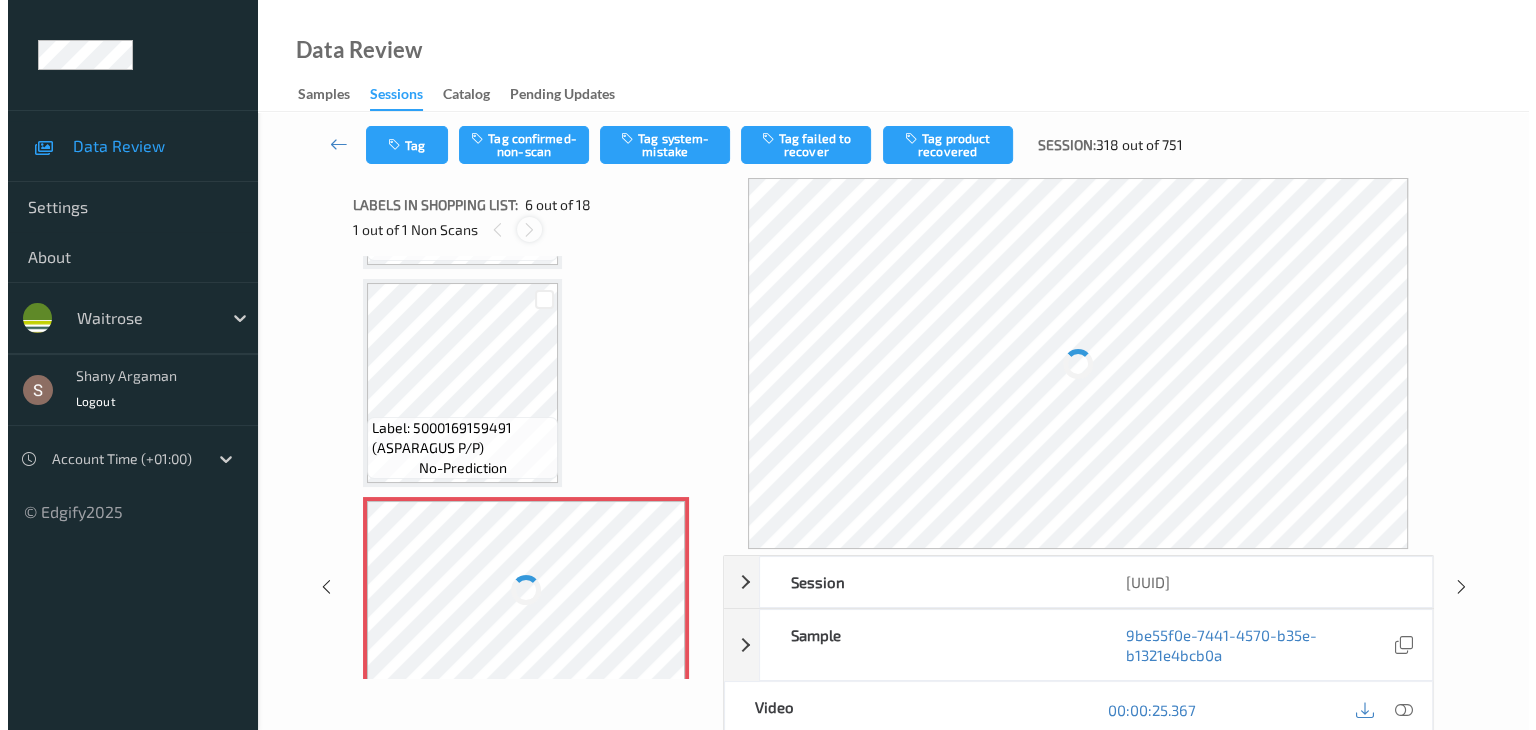 scroll, scrollTop: 881, scrollLeft: 0, axis: vertical 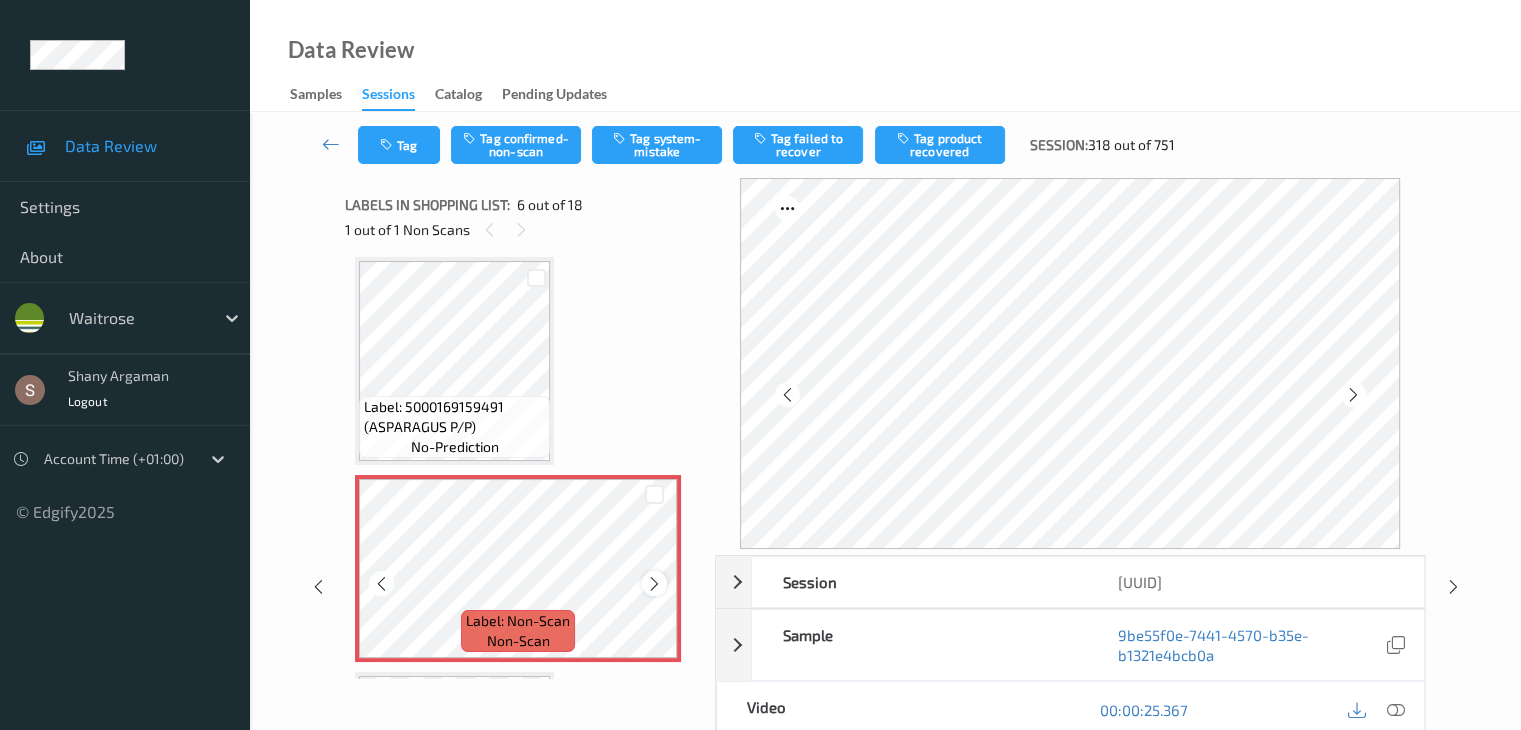click at bounding box center [654, 583] 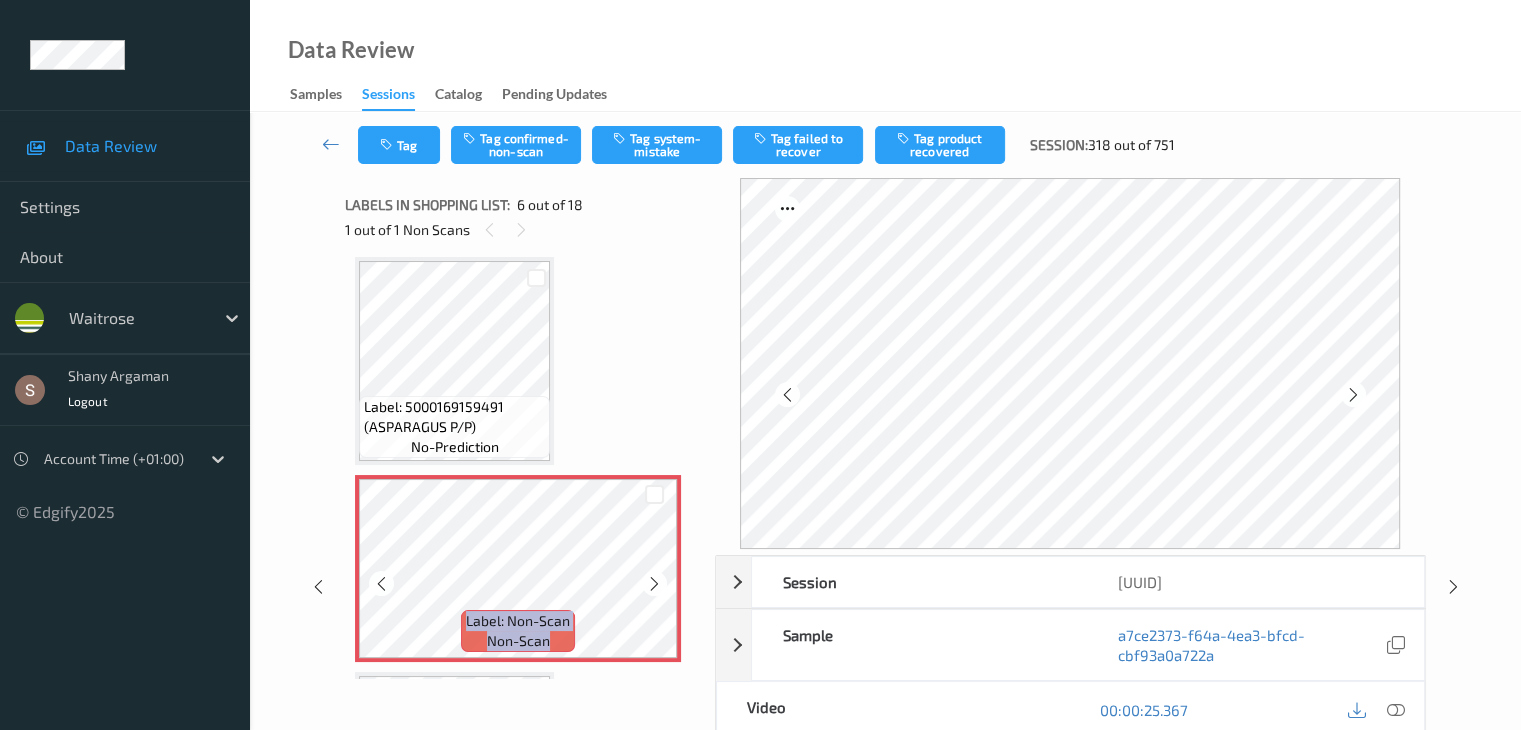 click at bounding box center (654, 583) 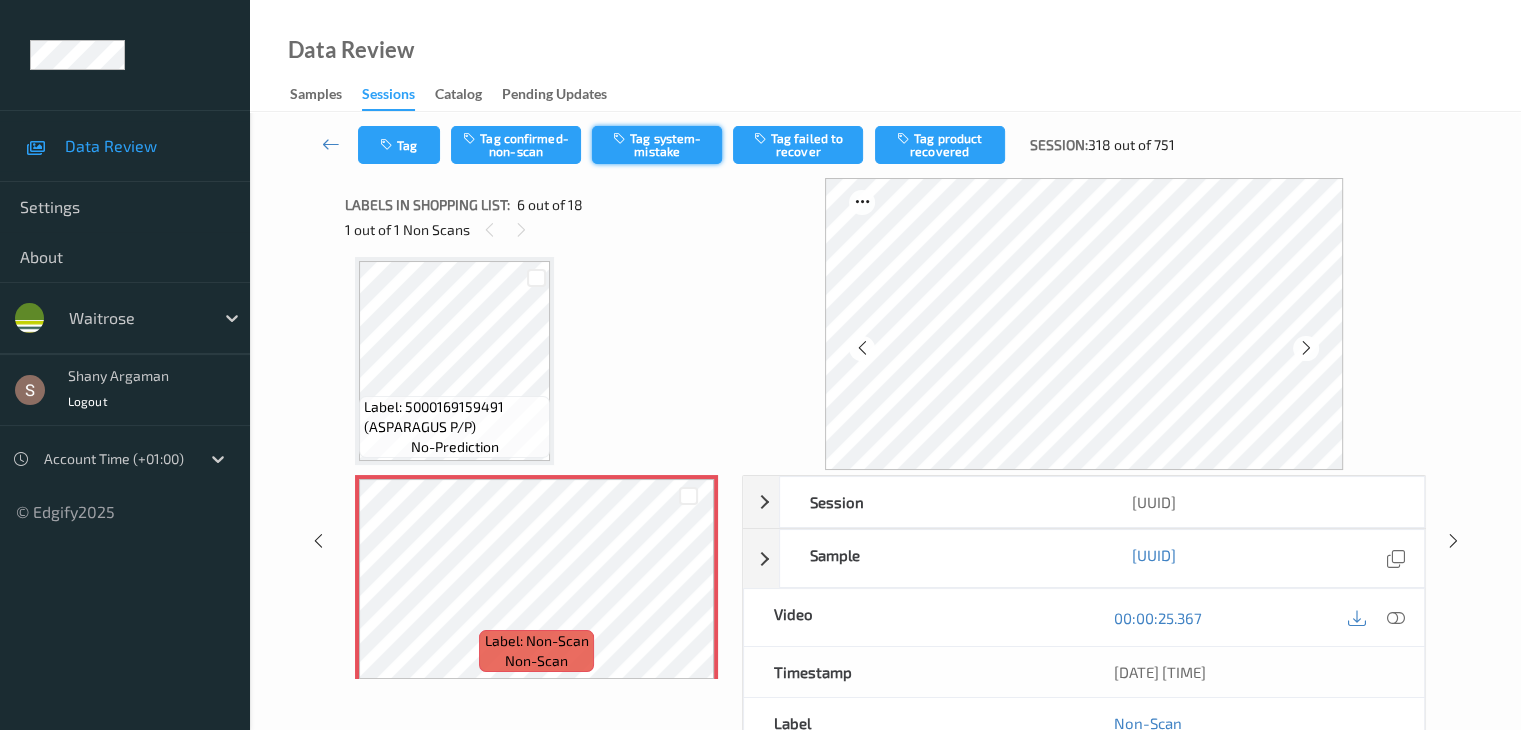 click on "Tag   system-mistake" at bounding box center (657, 145) 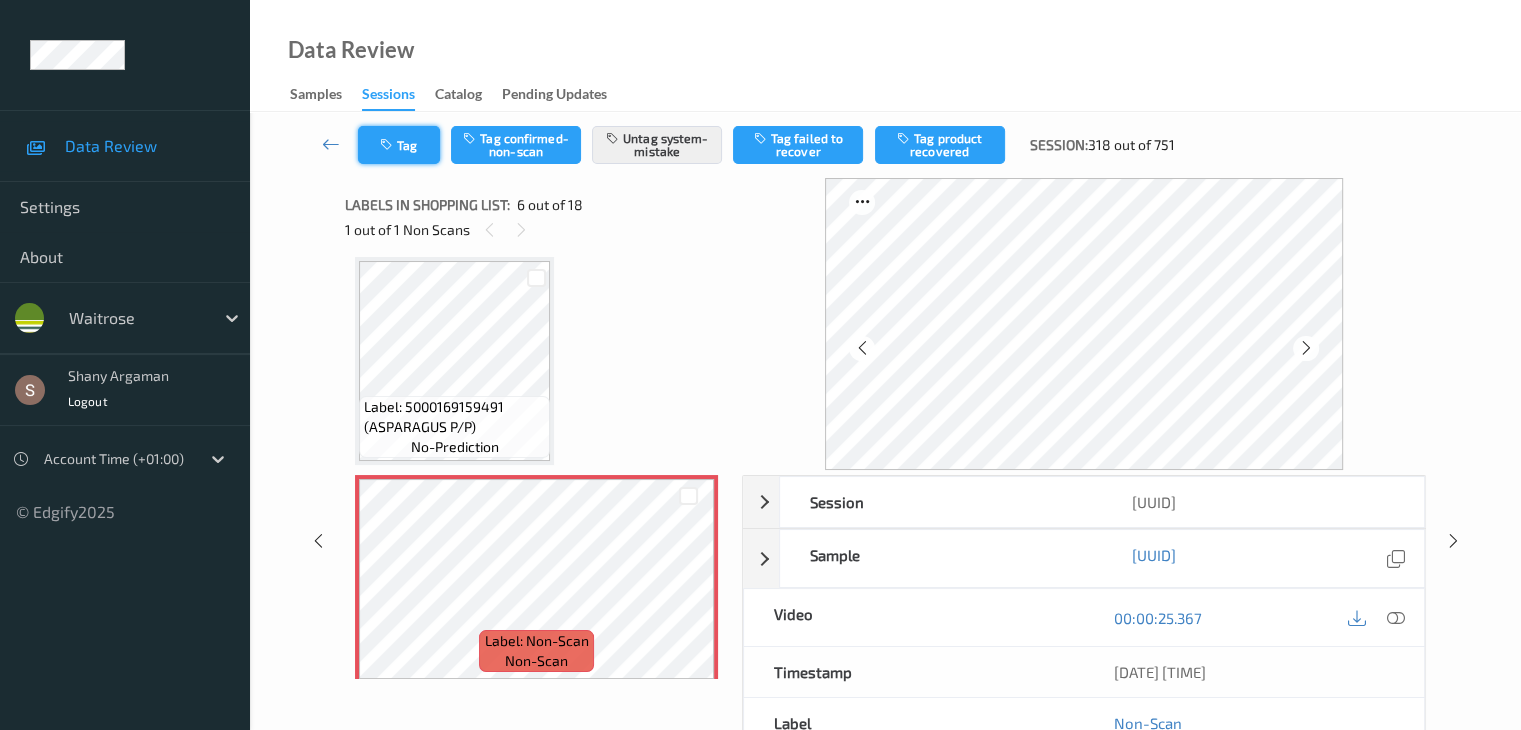 click at bounding box center [388, 145] 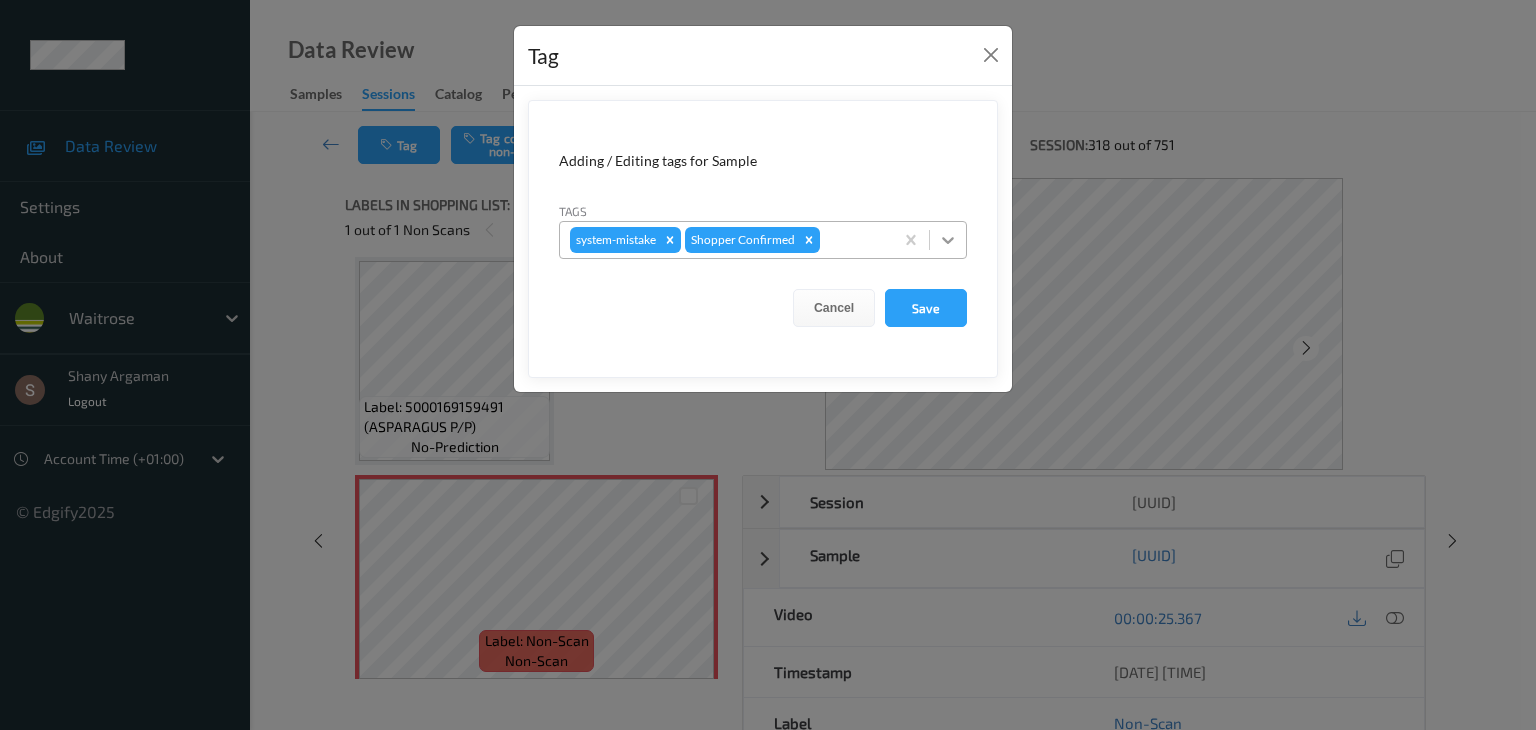 click 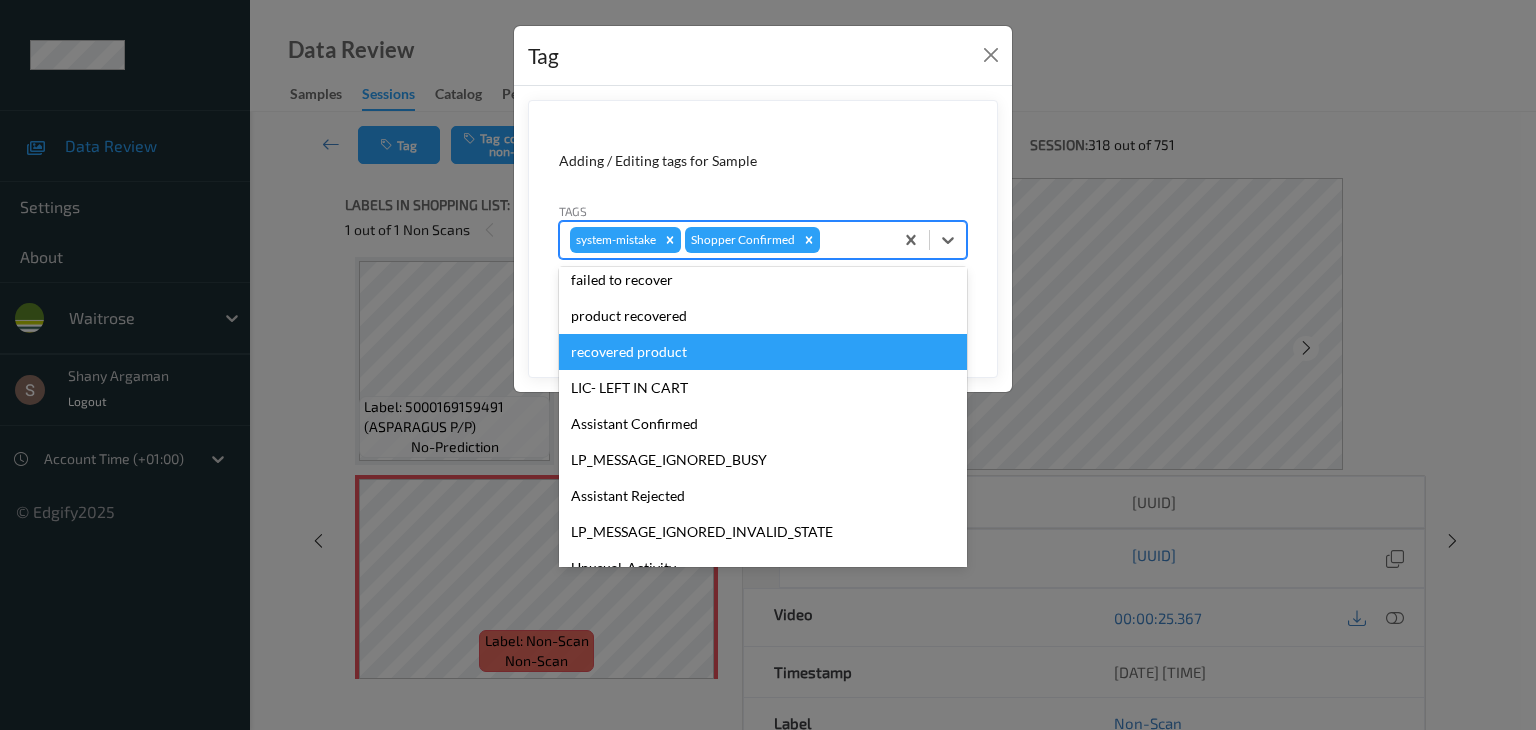 scroll, scrollTop: 356, scrollLeft: 0, axis: vertical 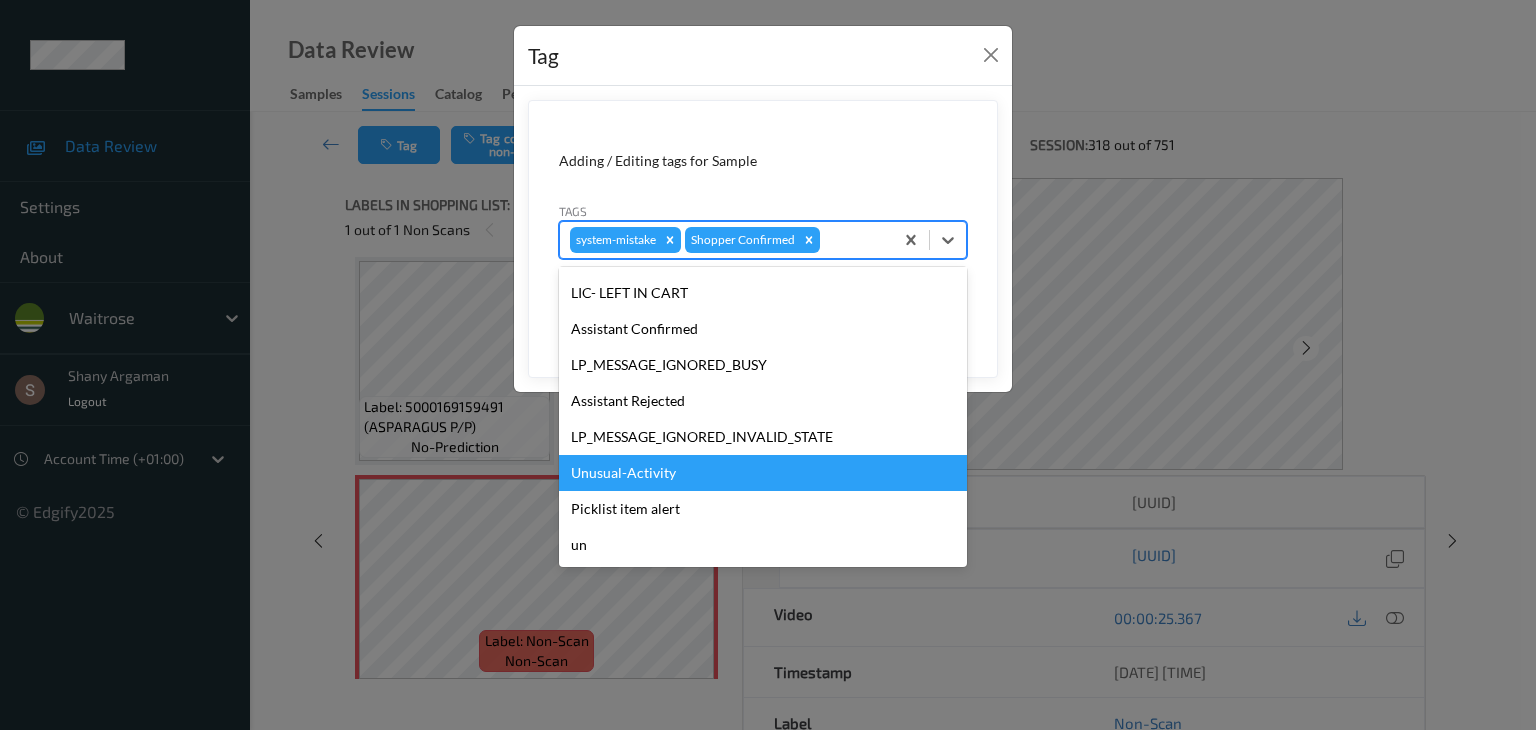 click on "Unusual-Activity" at bounding box center (763, 473) 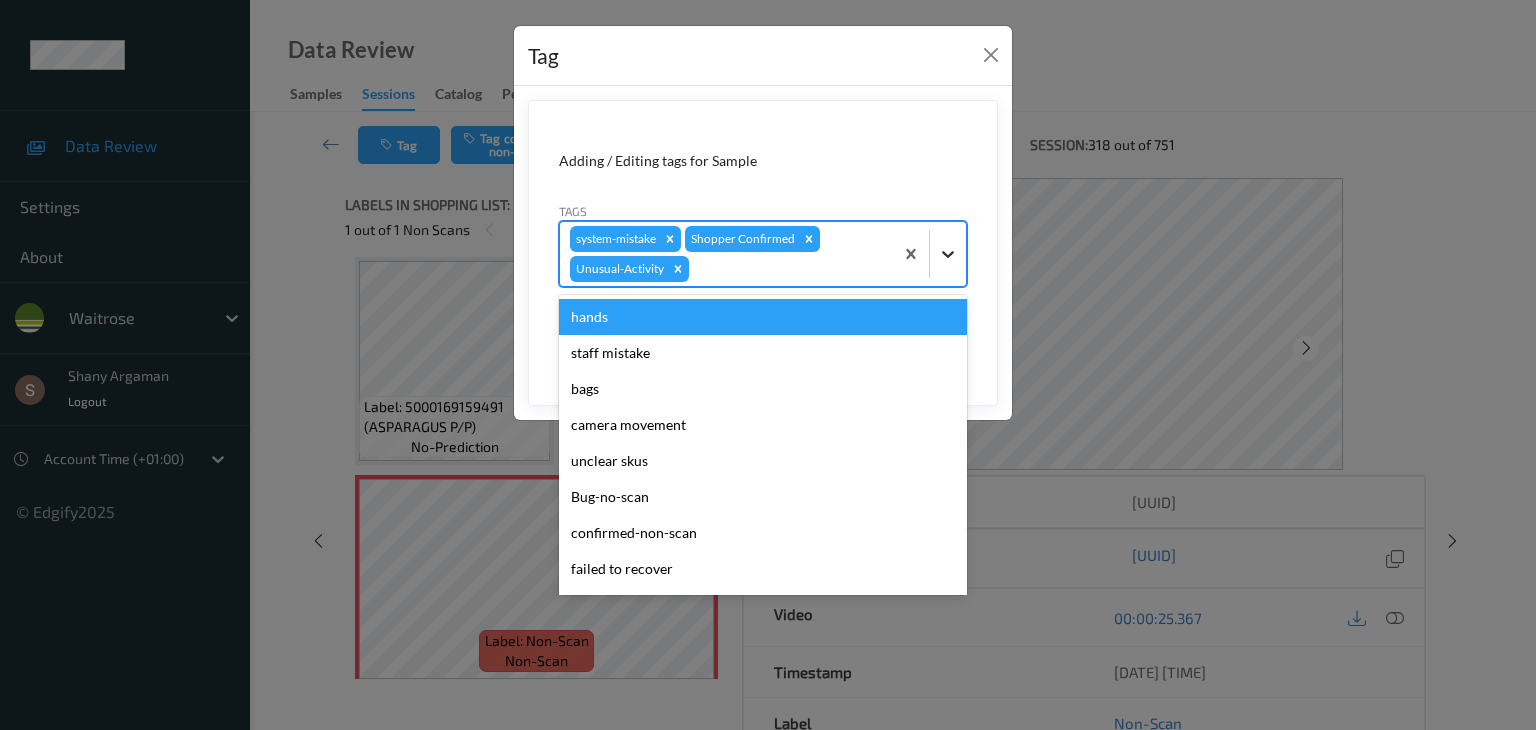 click 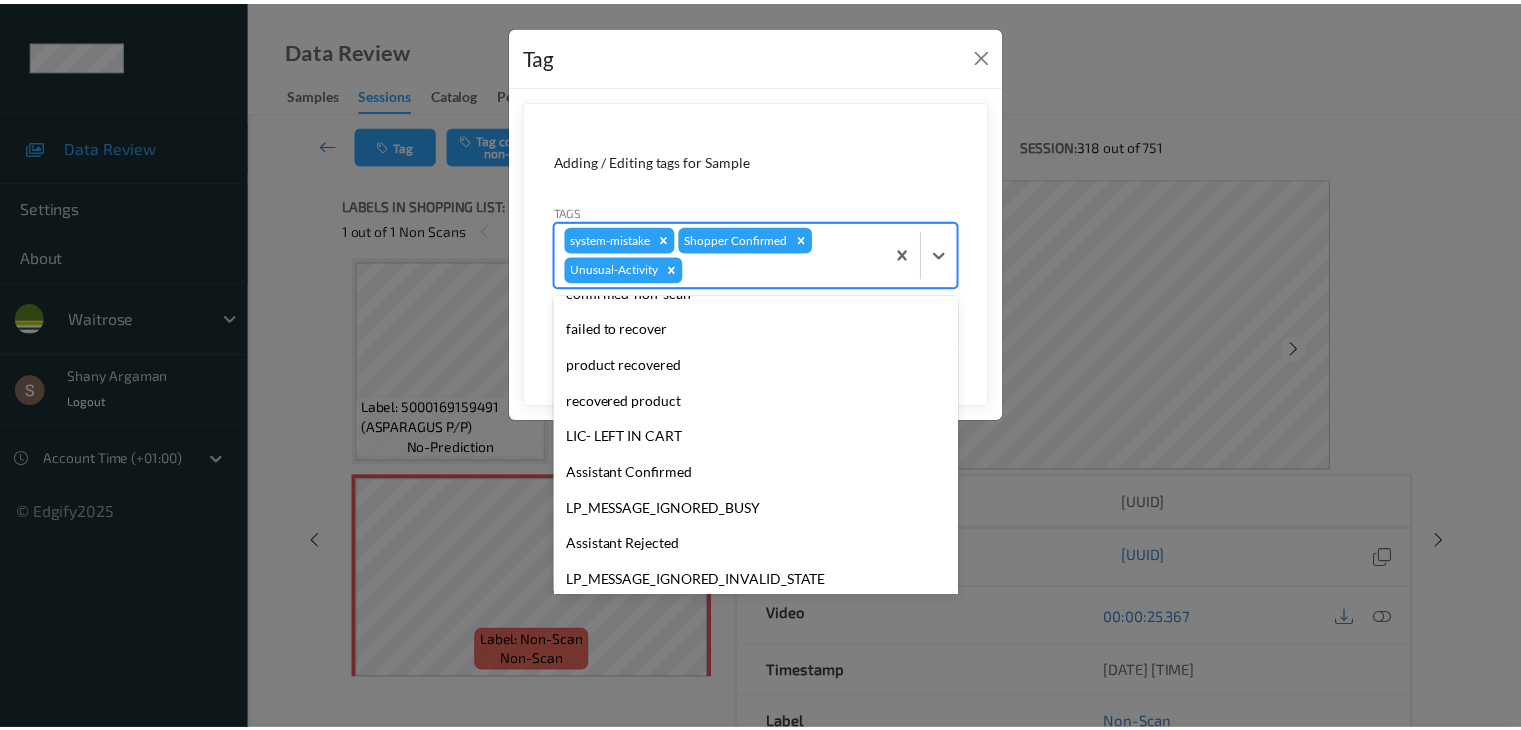 scroll, scrollTop: 320, scrollLeft: 0, axis: vertical 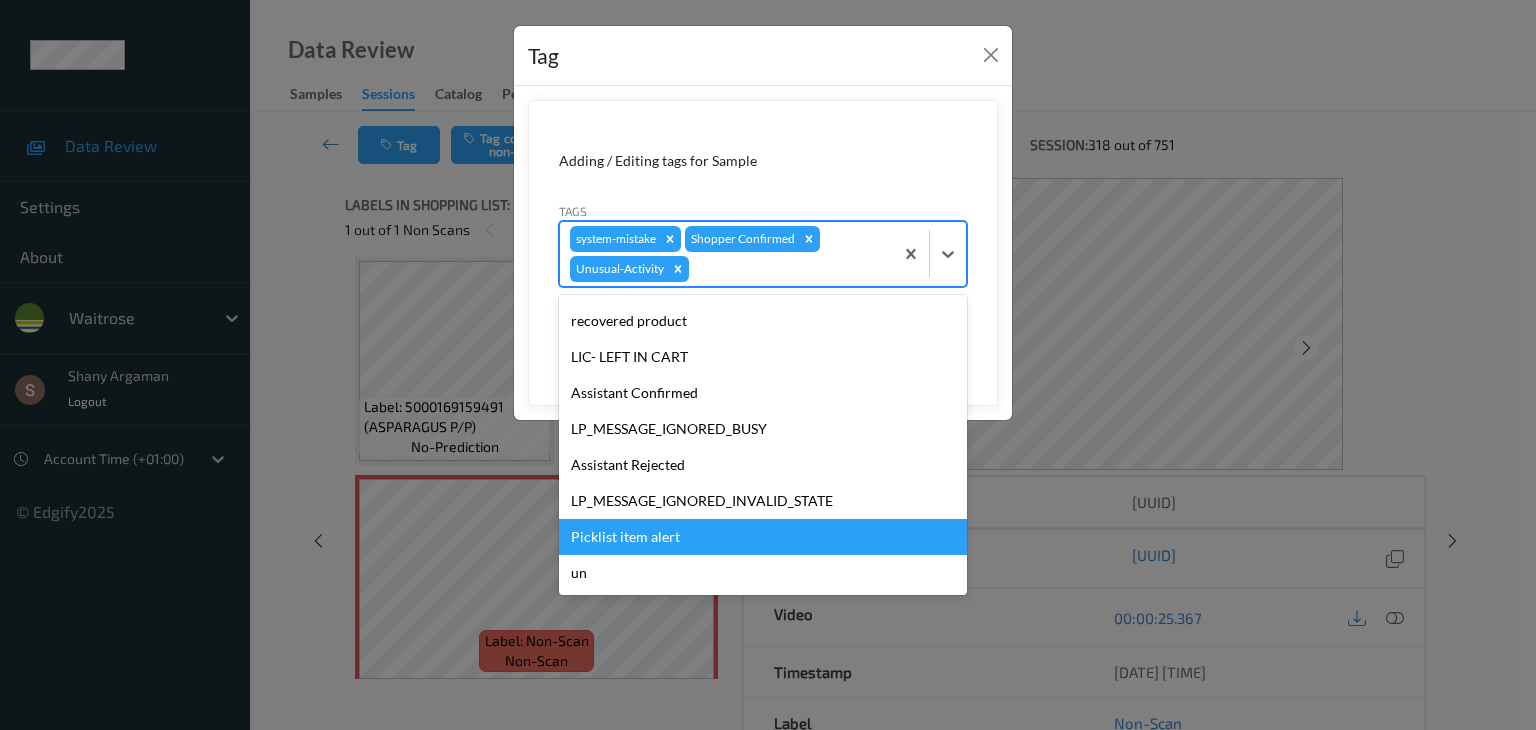 click on "Picklist item alert" at bounding box center [763, 537] 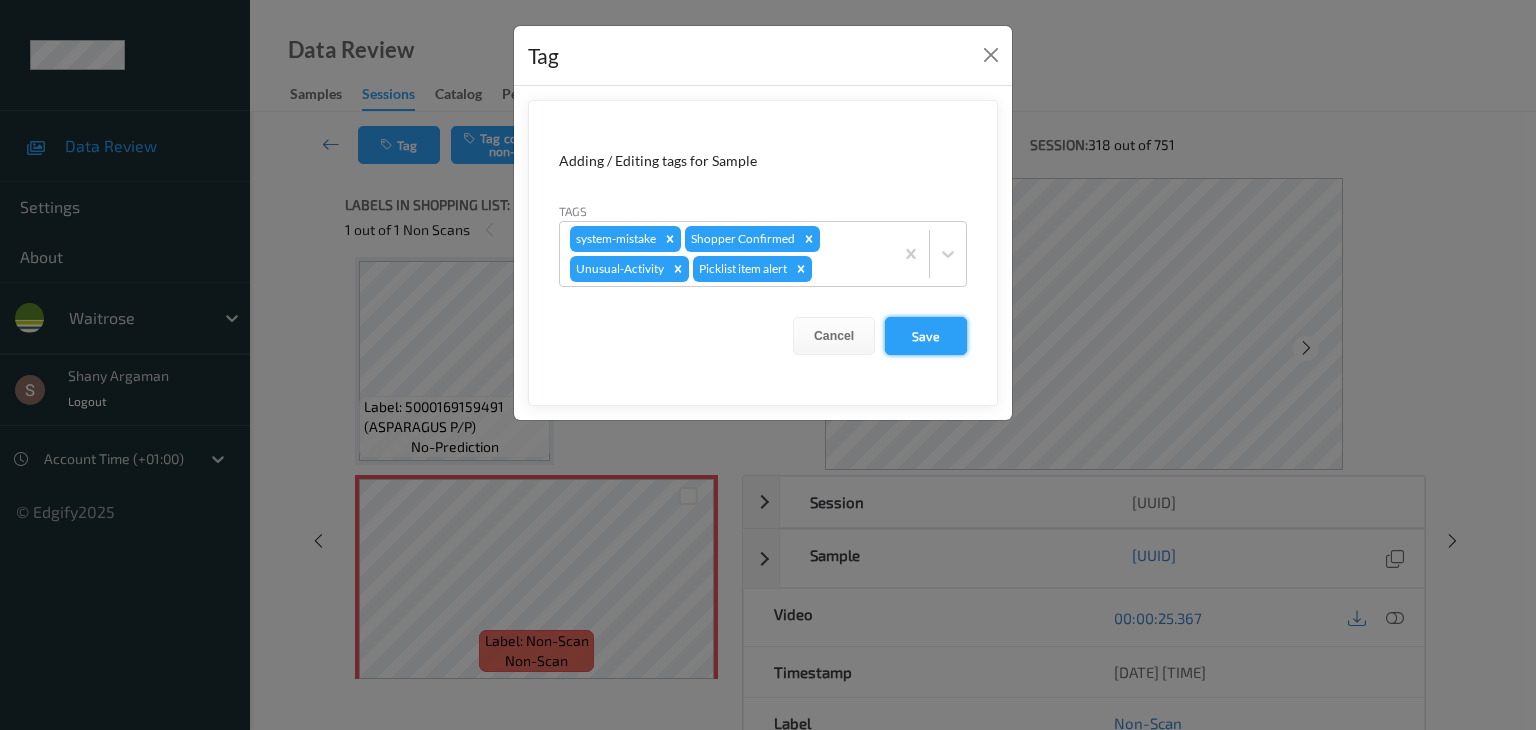 click on "Save" at bounding box center [926, 336] 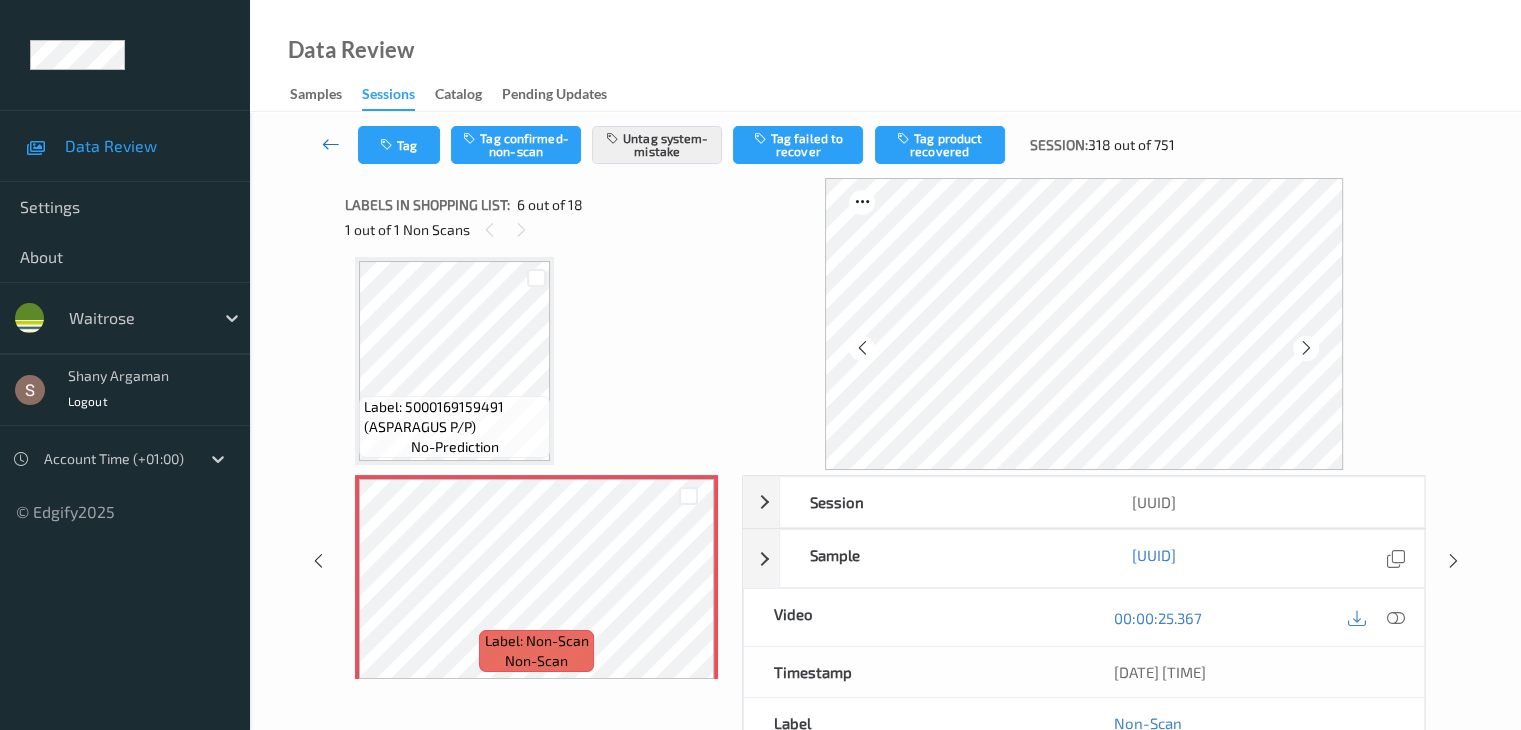 click at bounding box center [331, 144] 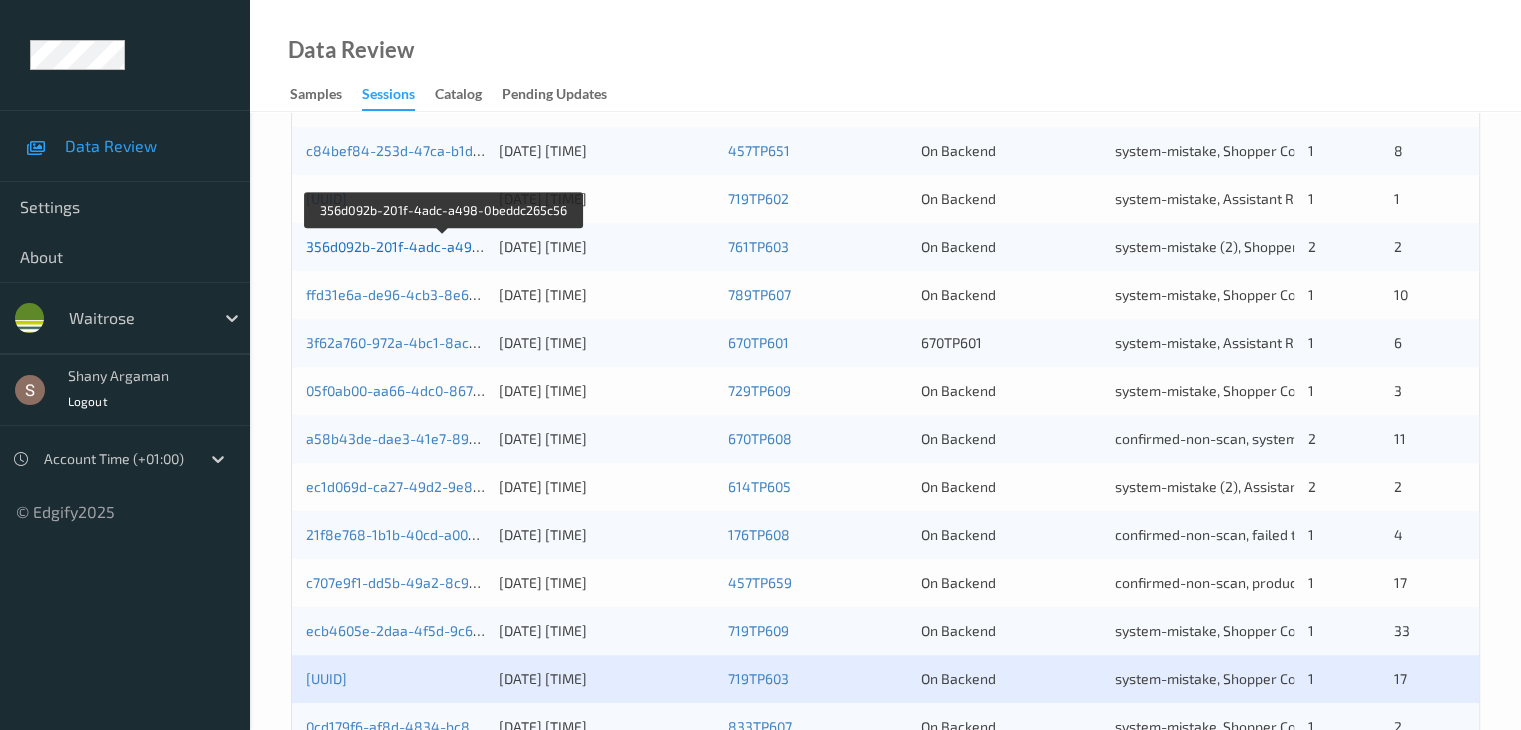 scroll, scrollTop: 932, scrollLeft: 0, axis: vertical 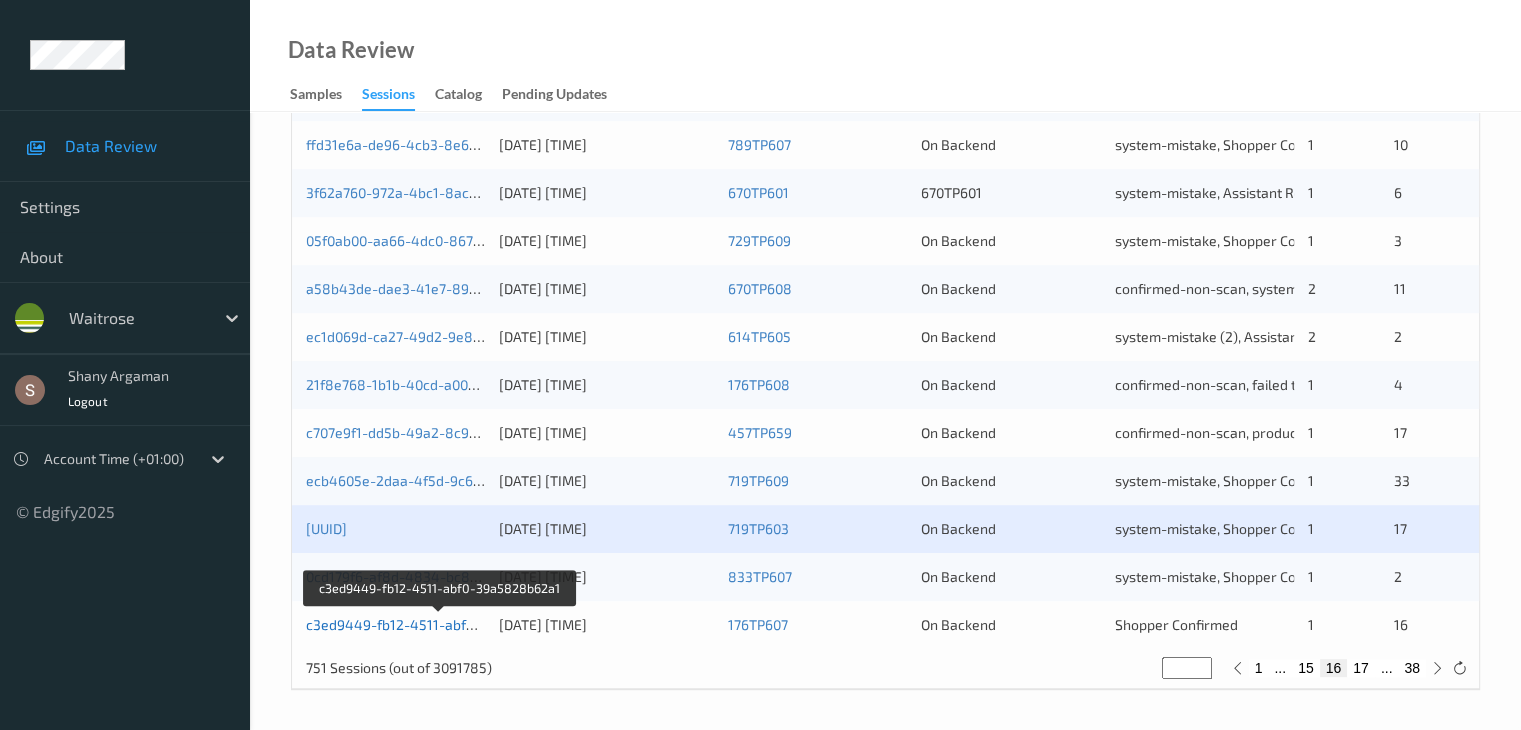 click on "c3ed9449-fb12-4511-abf0-39a5828b62a1" at bounding box center [441, 624] 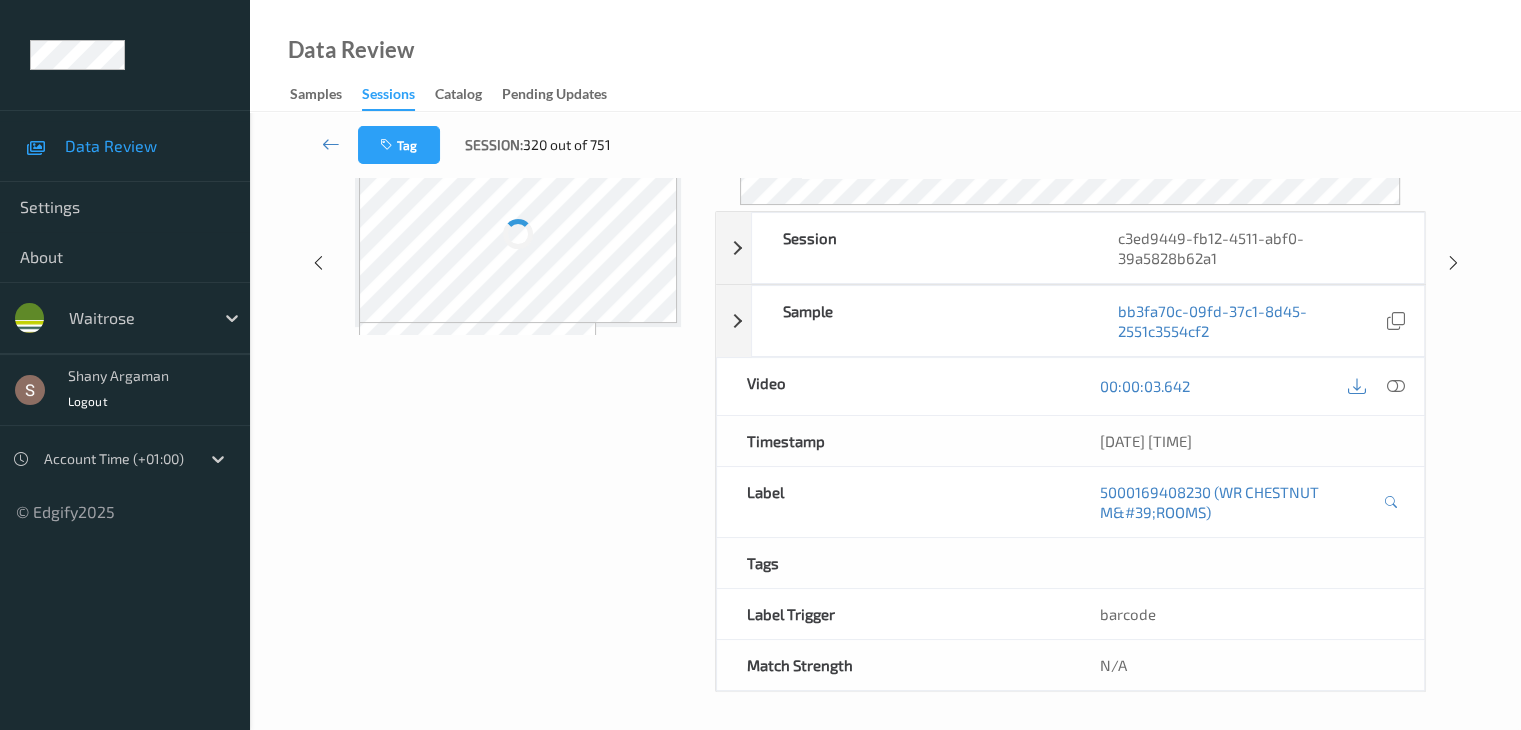 scroll, scrollTop: 0, scrollLeft: 0, axis: both 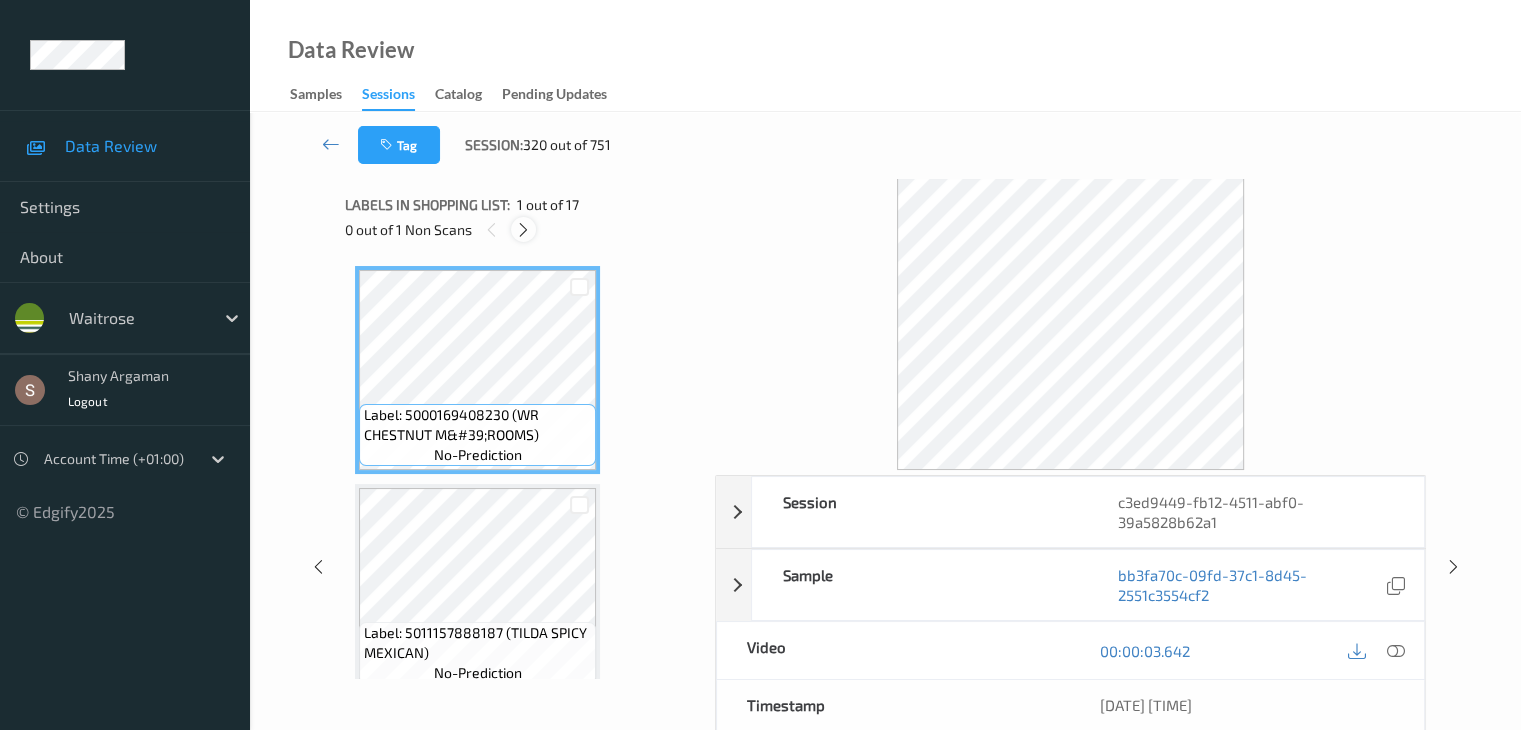 click at bounding box center (523, 230) 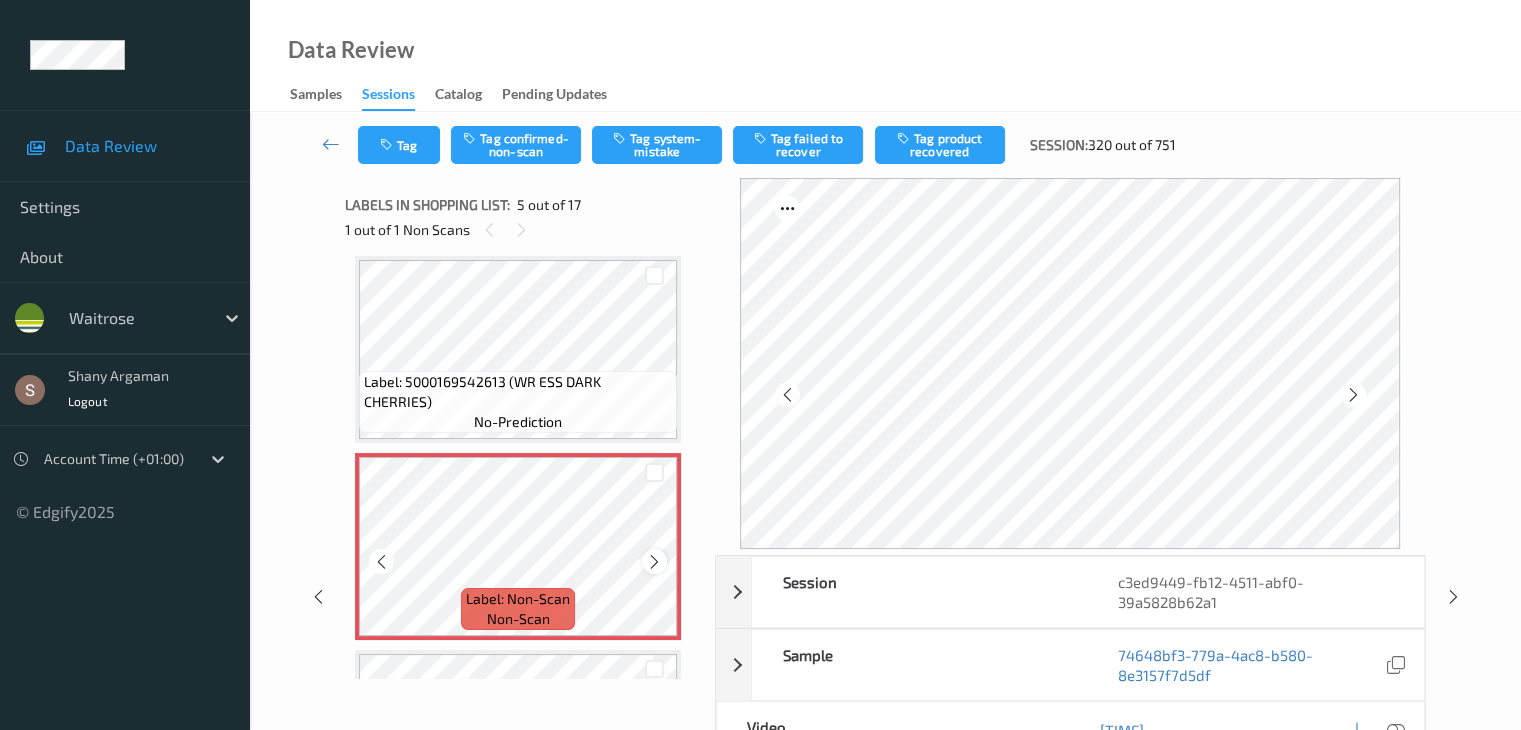 click at bounding box center [654, 562] 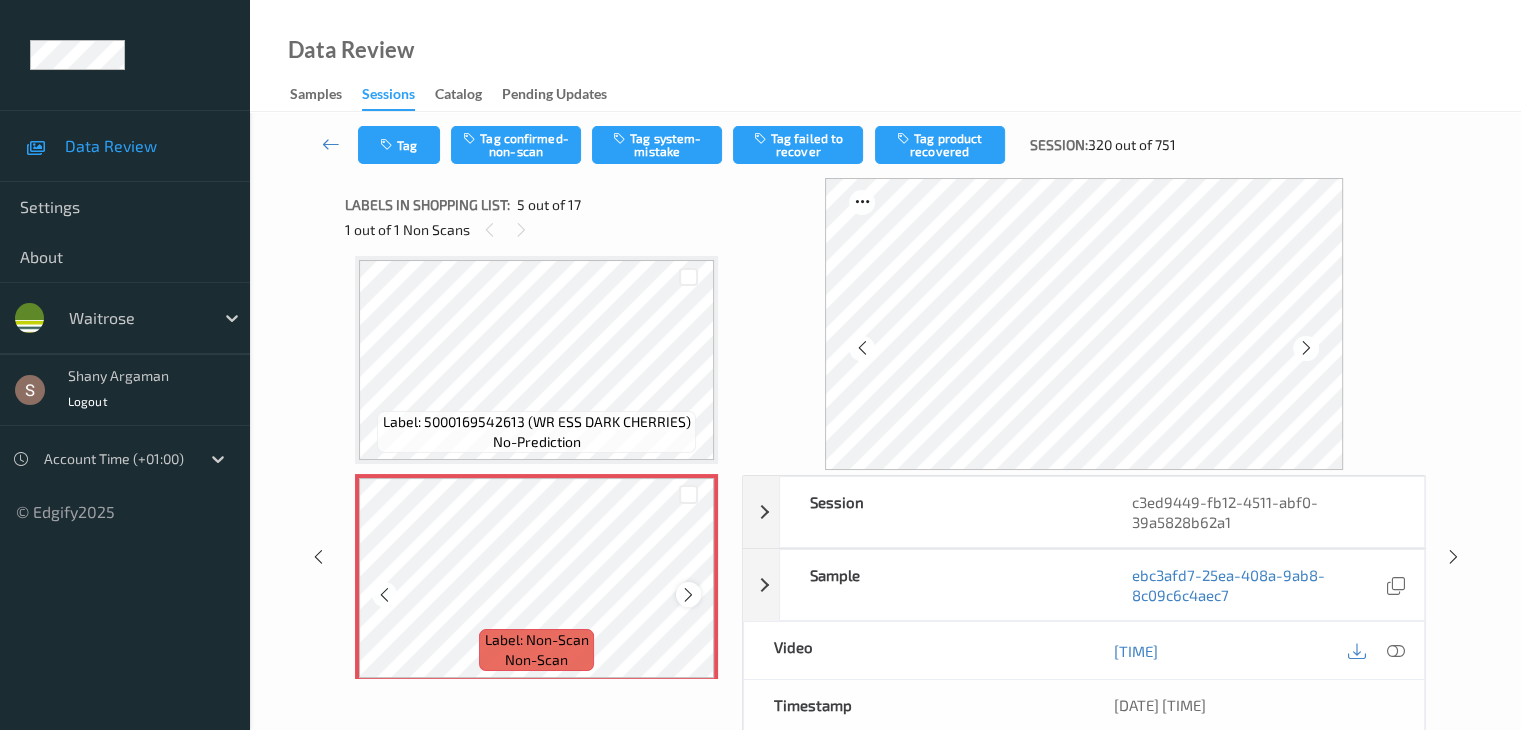 click at bounding box center (688, 594) 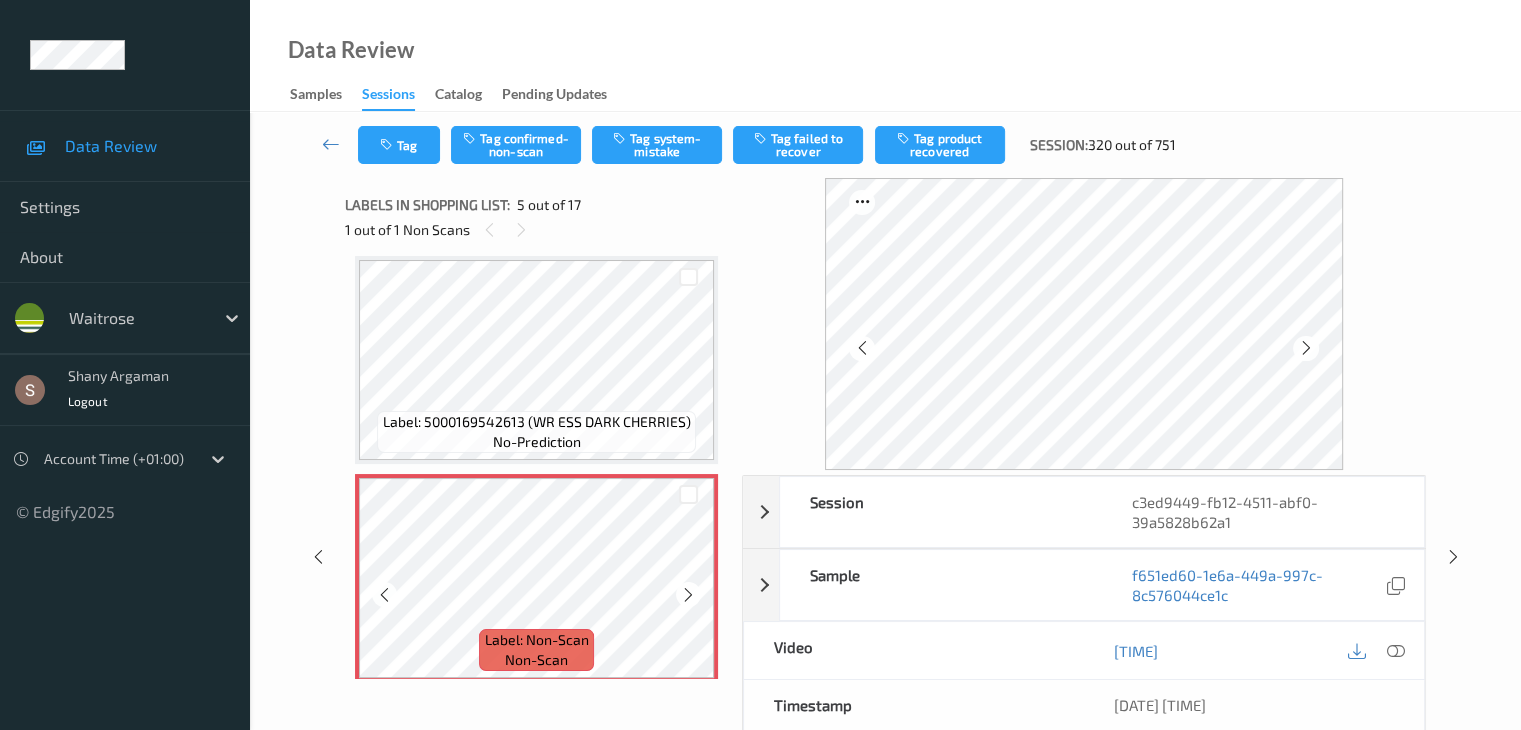 click at bounding box center (688, 594) 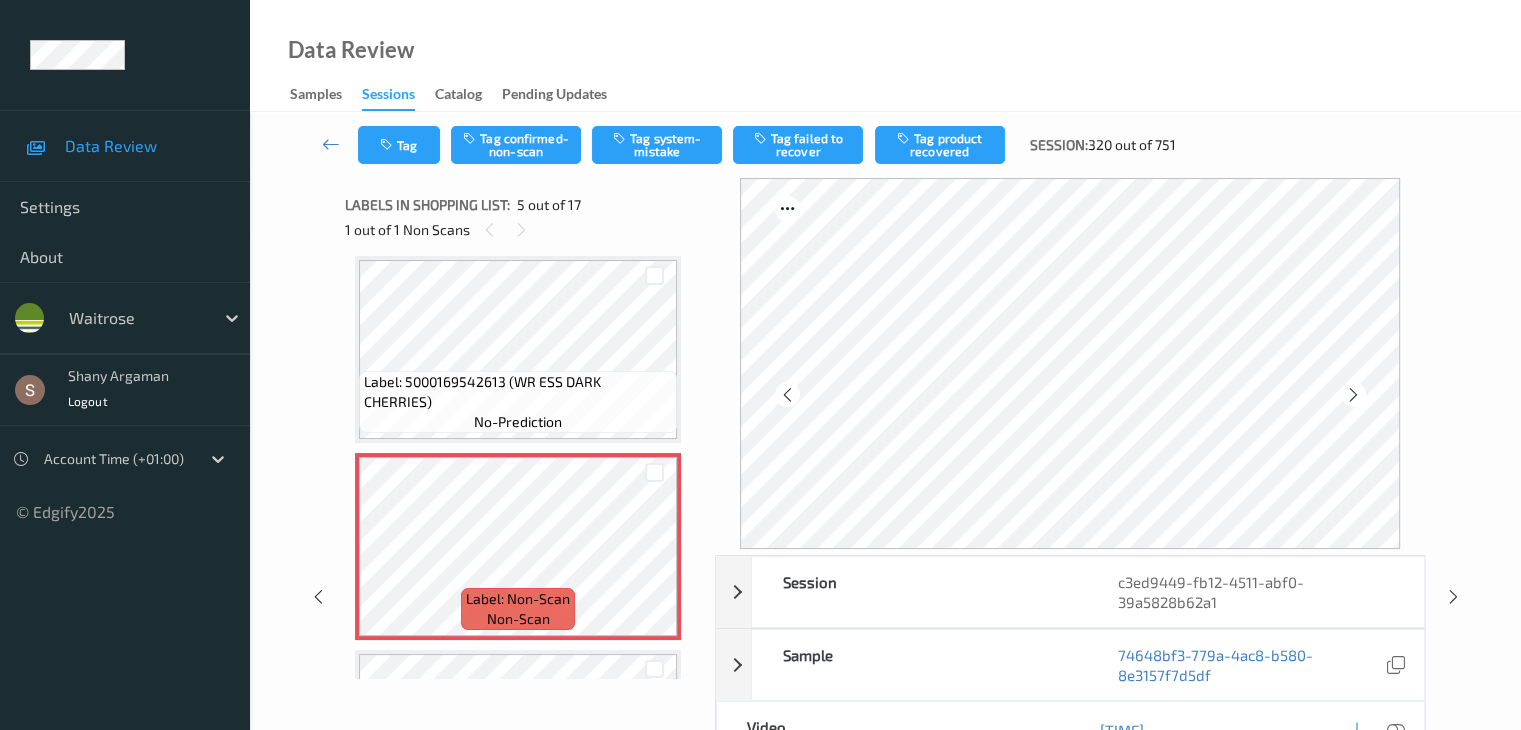 click at bounding box center (1395, 730) 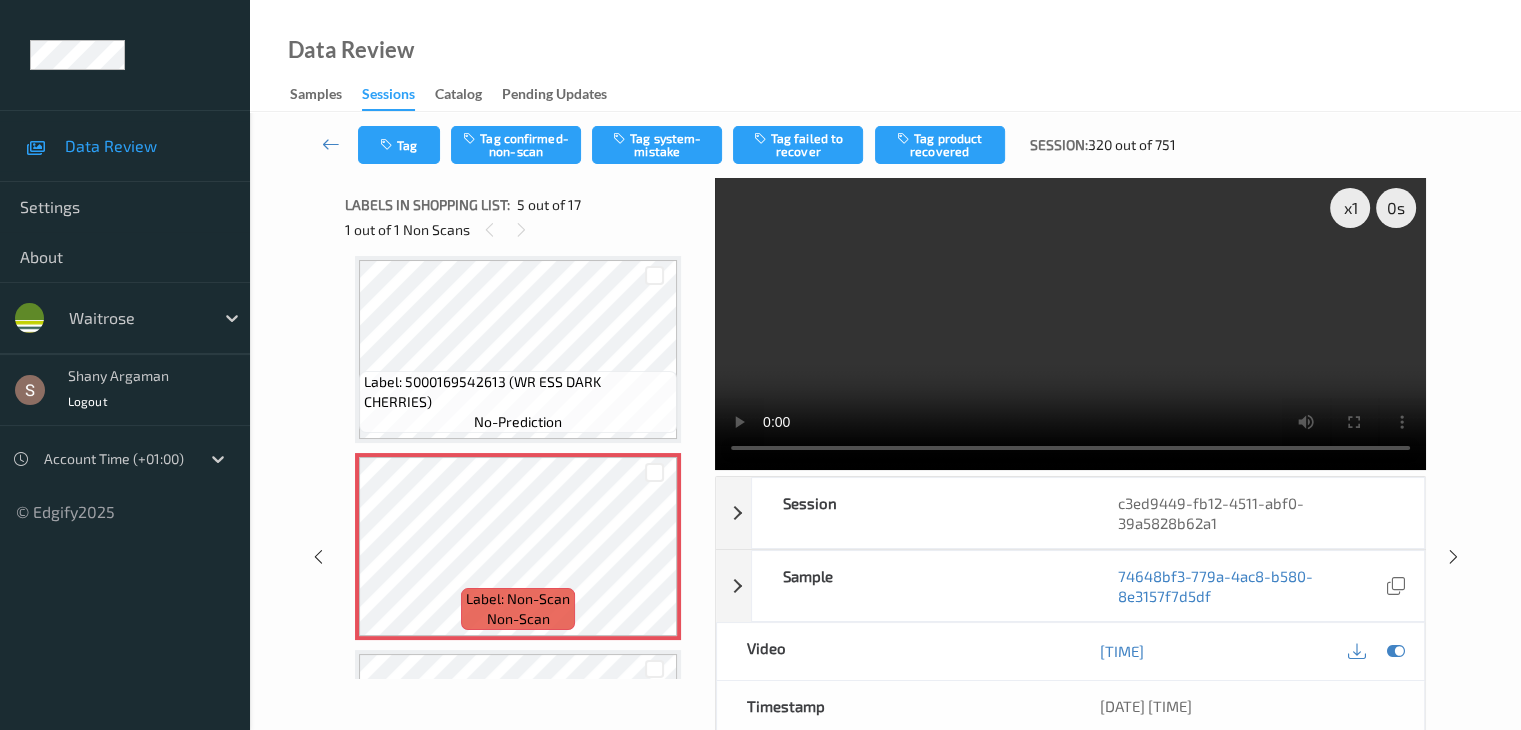 click at bounding box center [1070, 324] 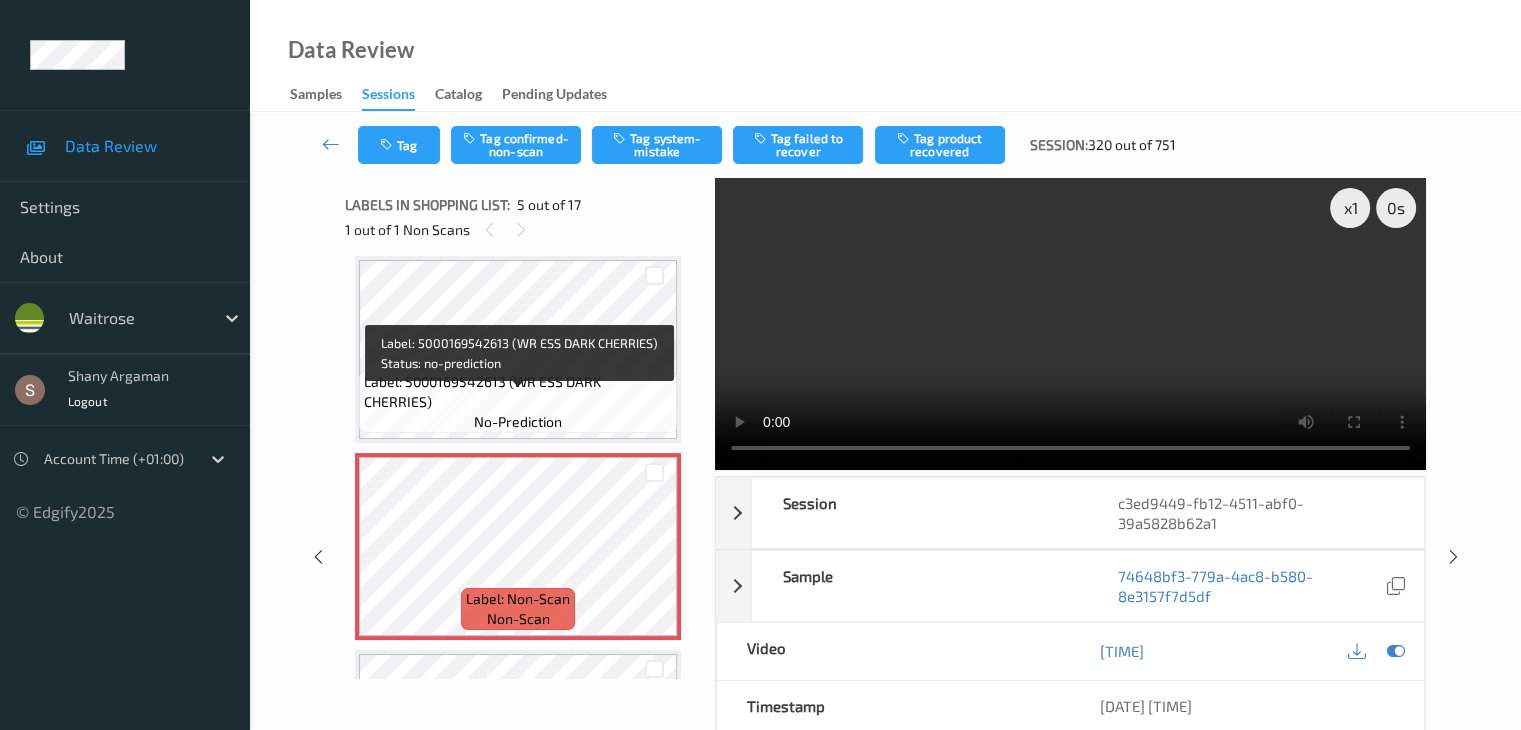 click on "Label: 5000169542613 (WR ESS DARK CHERRIES)" at bounding box center [518, 392] 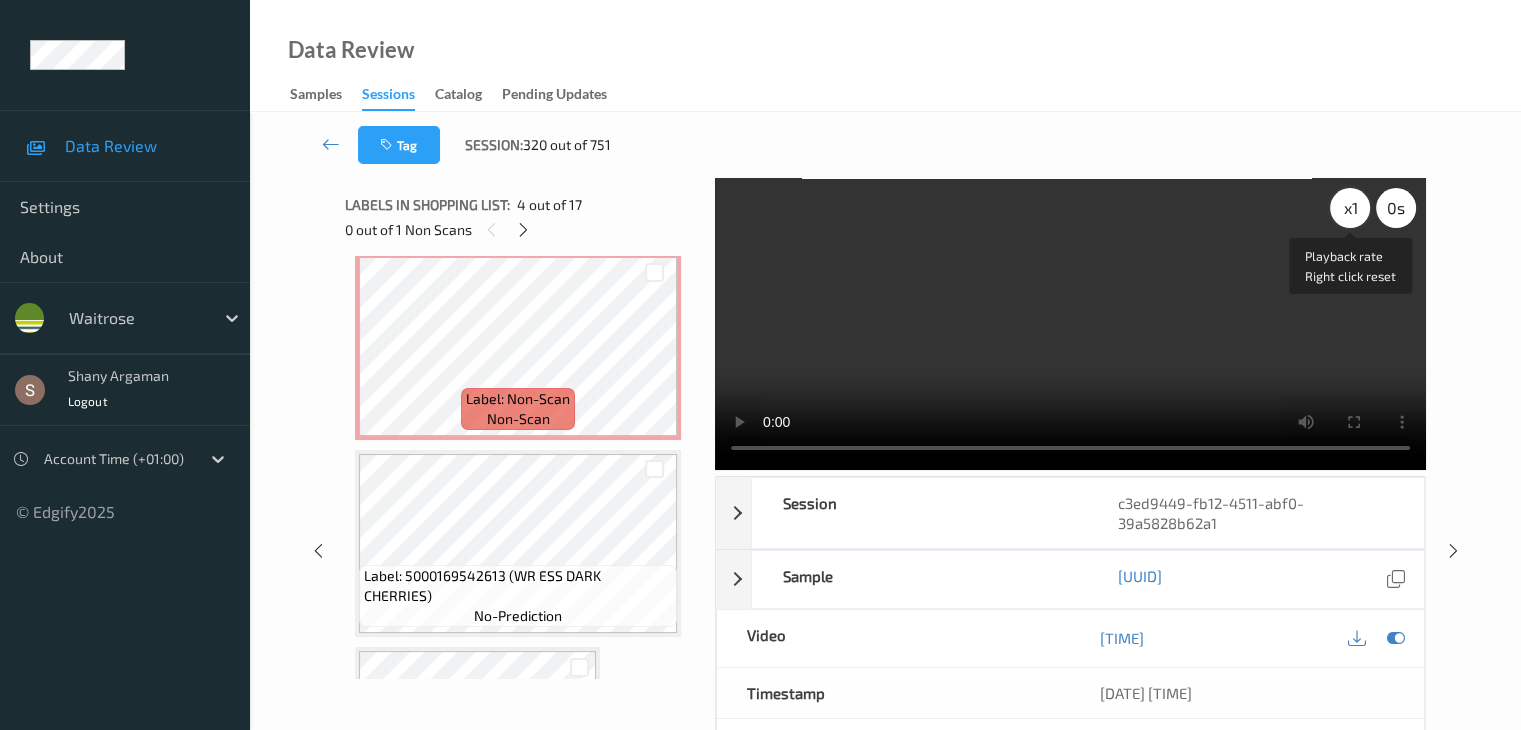 scroll, scrollTop: 864, scrollLeft: 0, axis: vertical 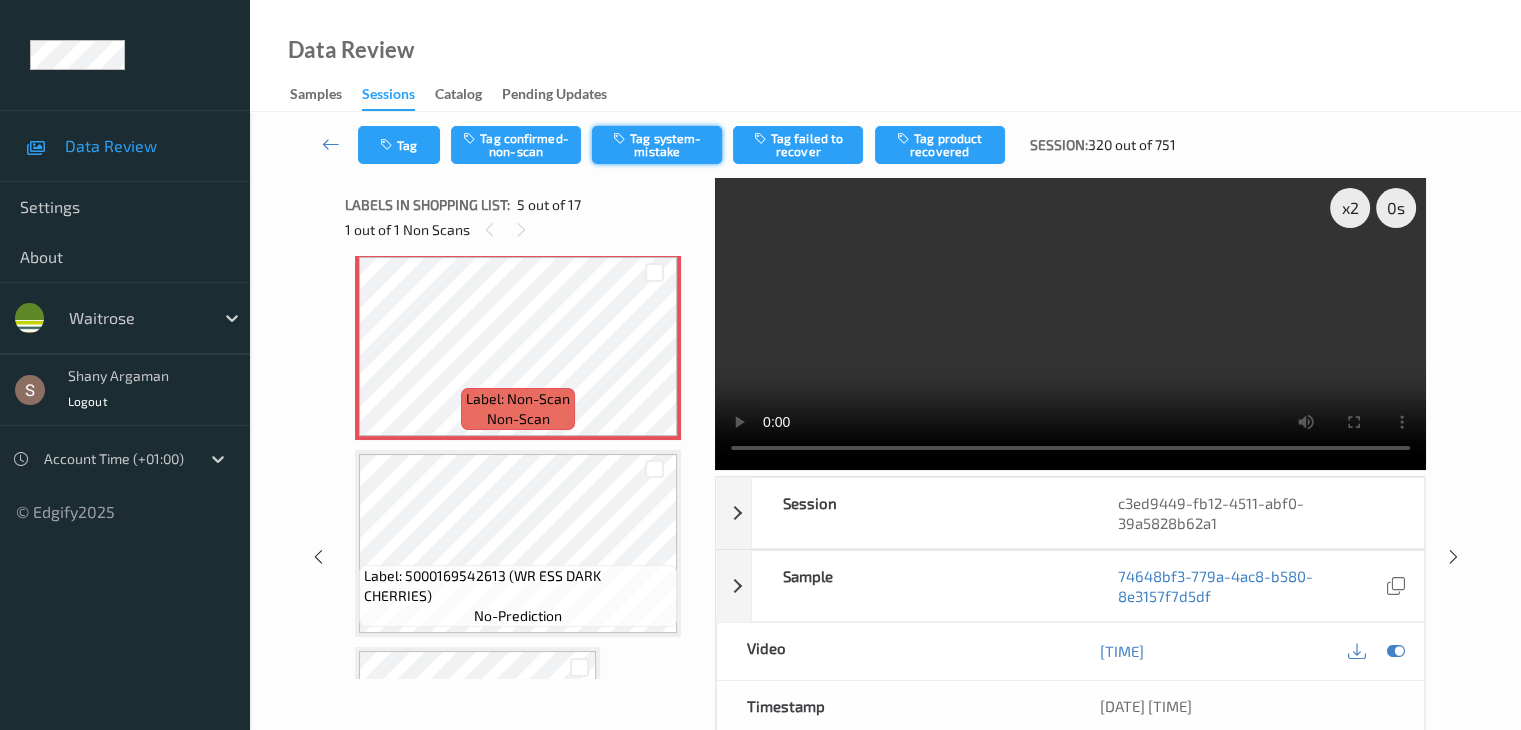 click on "Tag   system-mistake" at bounding box center [657, 145] 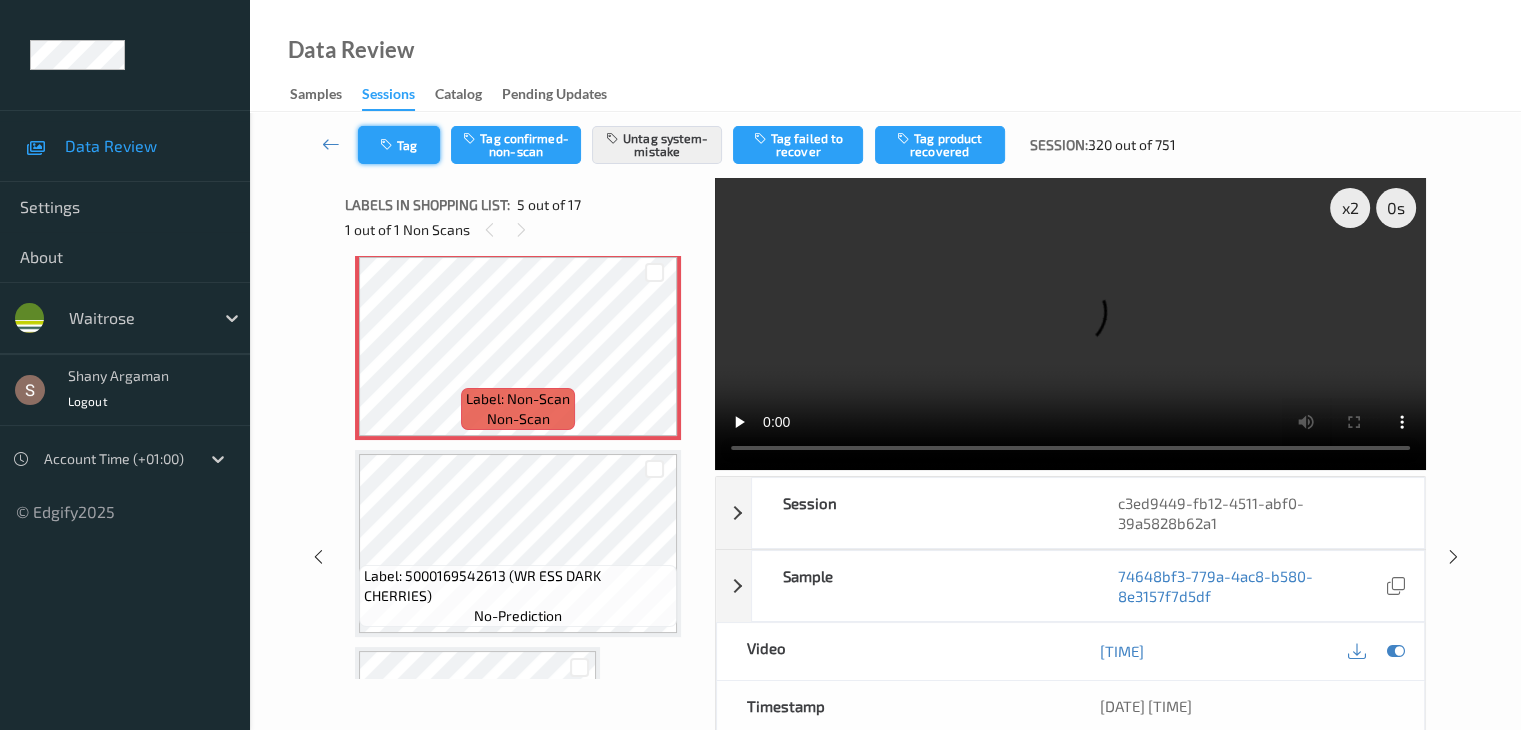 click on "Tag" at bounding box center (399, 145) 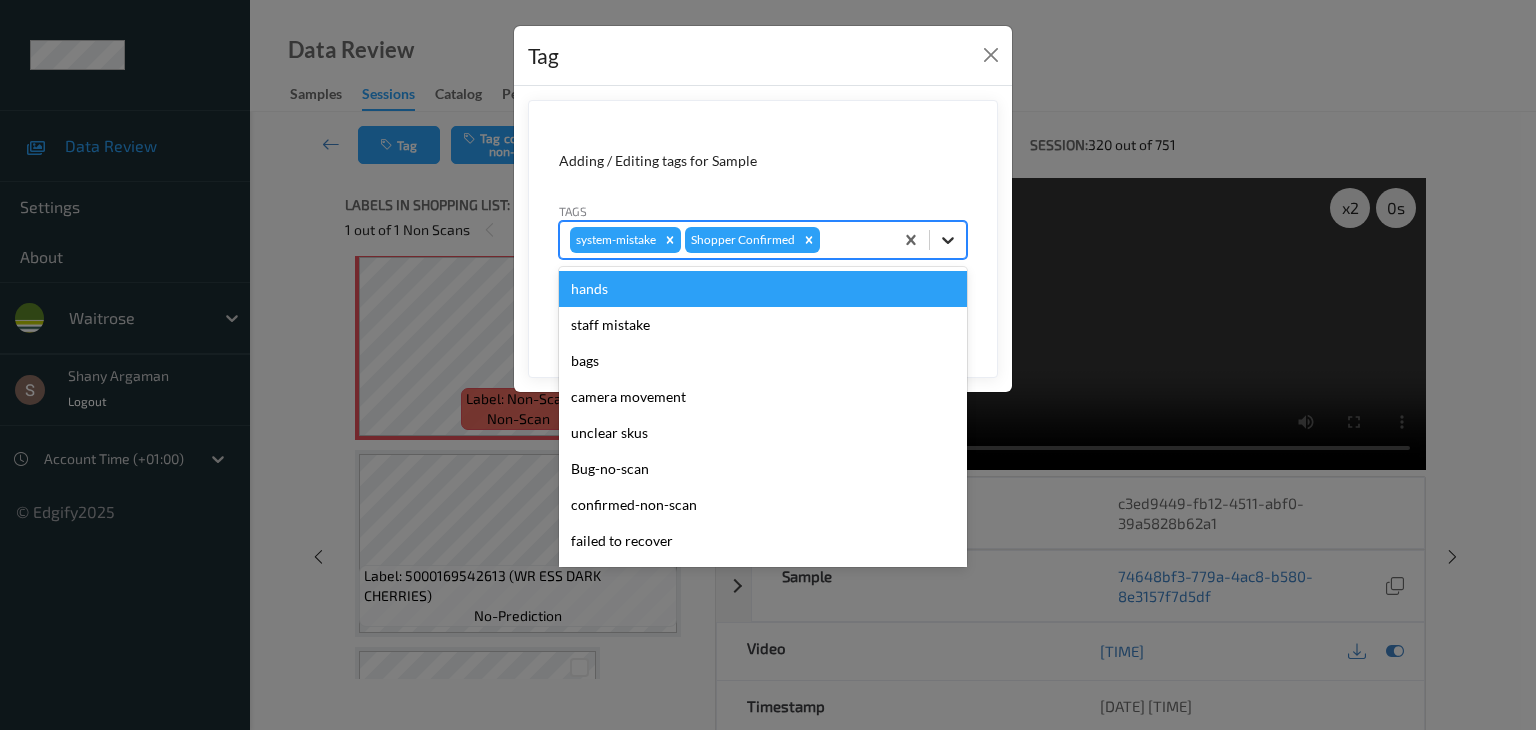 click at bounding box center (948, 240) 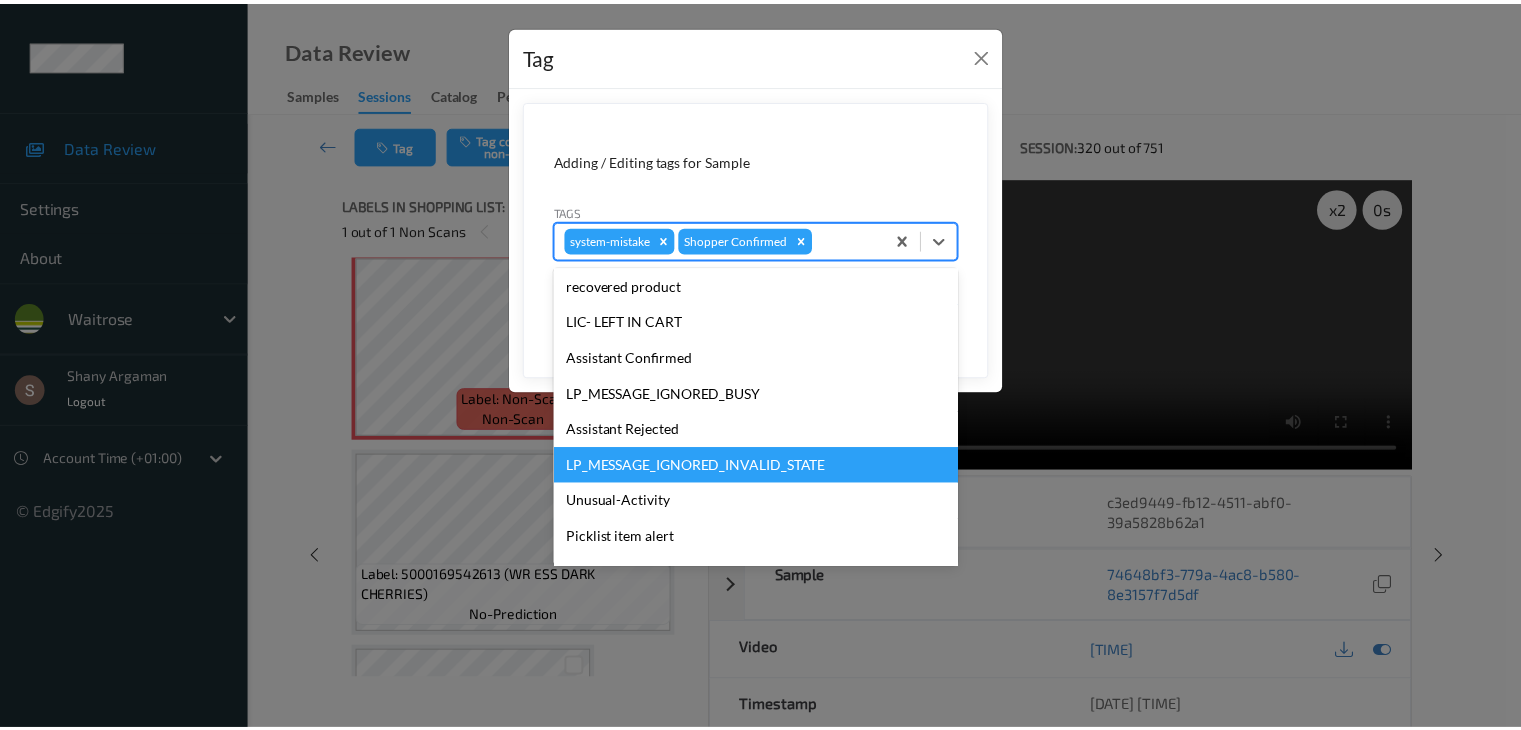 scroll, scrollTop: 356, scrollLeft: 0, axis: vertical 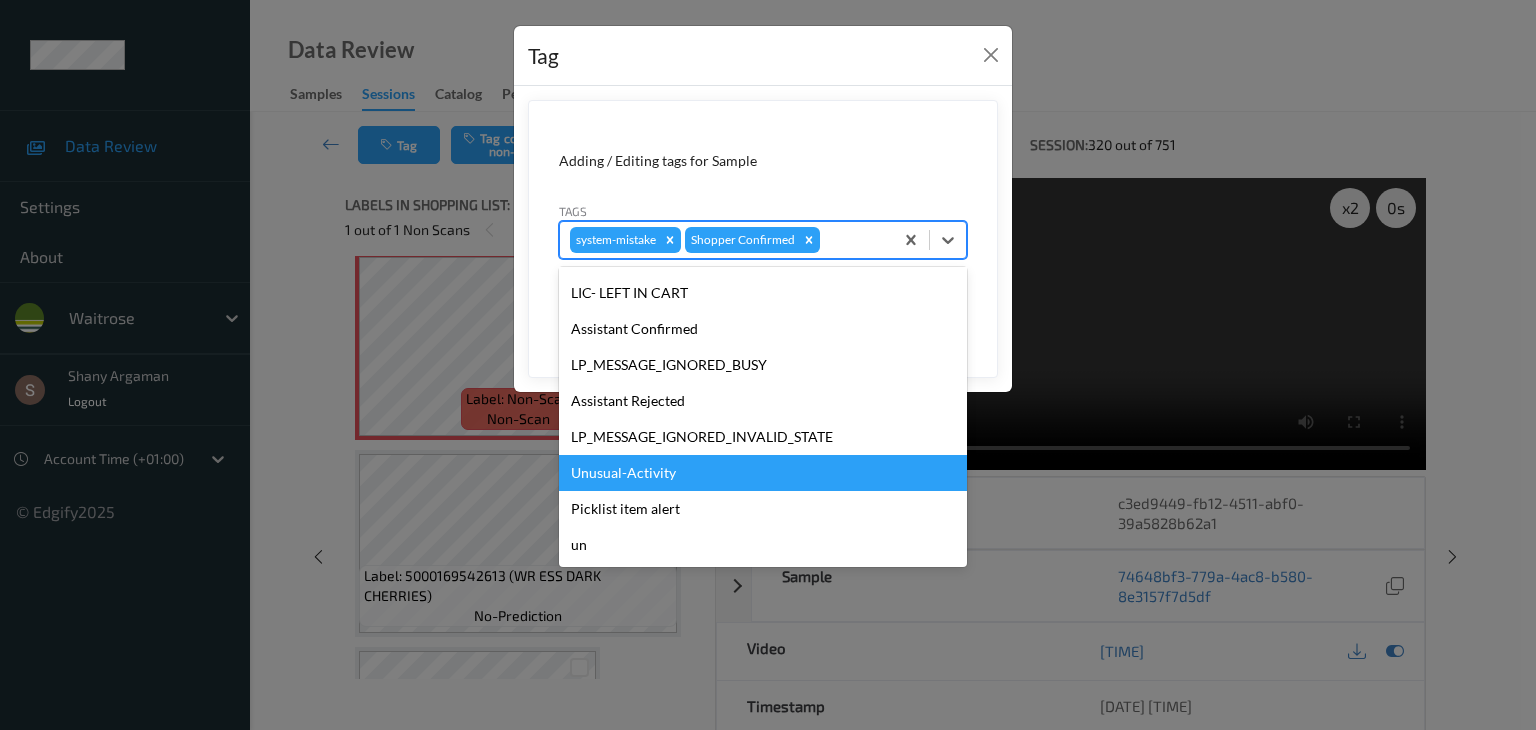 click on "Unusual-Activity" at bounding box center [763, 473] 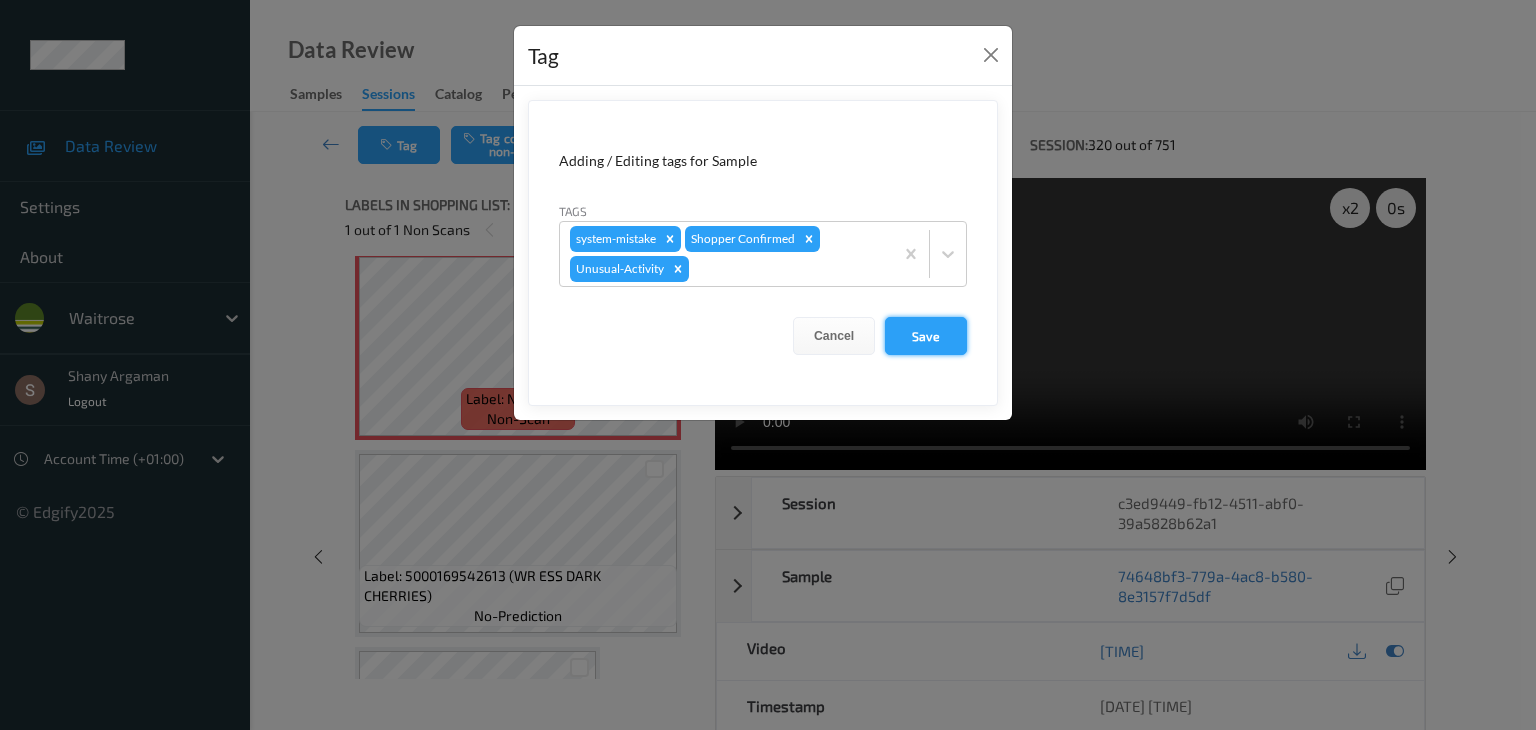 click on "Save" at bounding box center (926, 336) 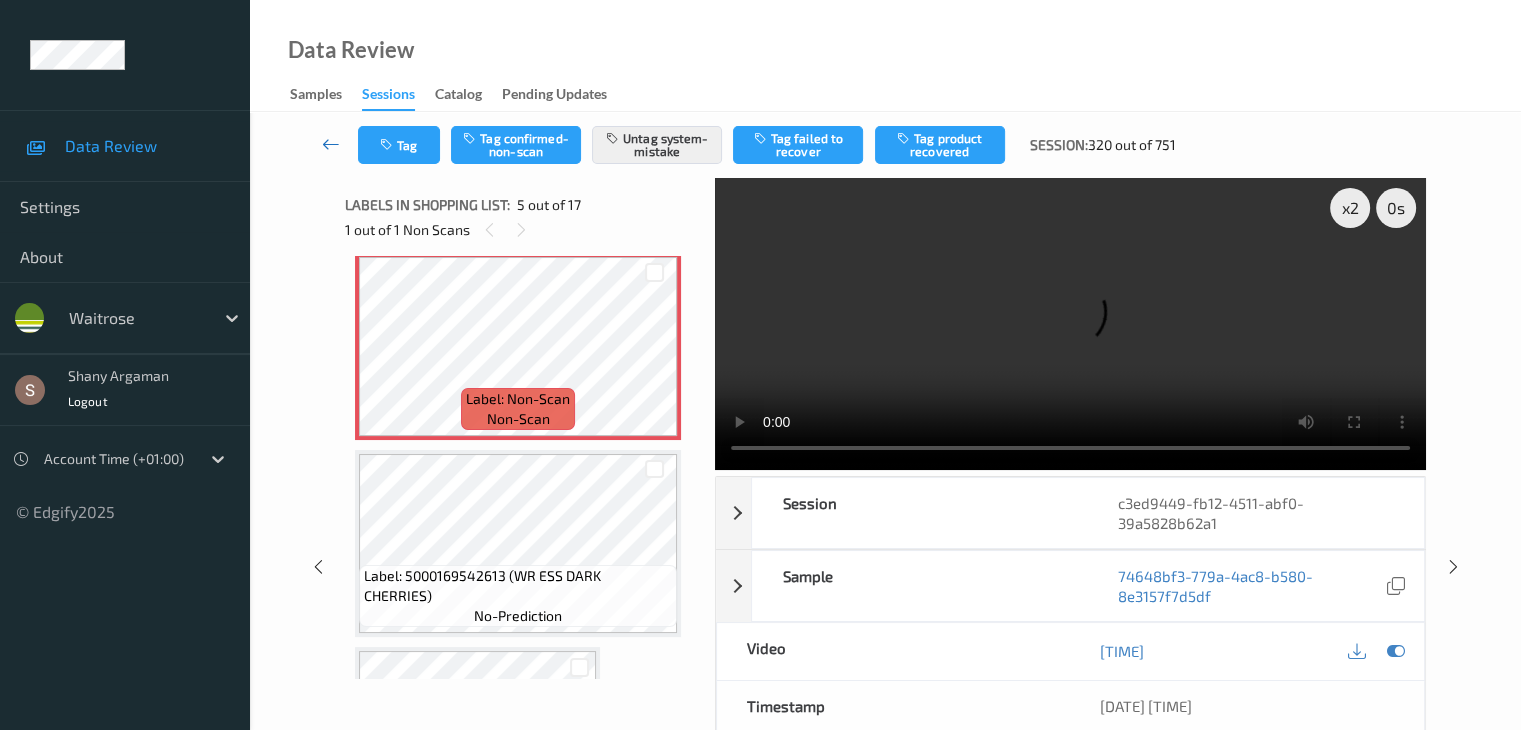 click at bounding box center [331, 145] 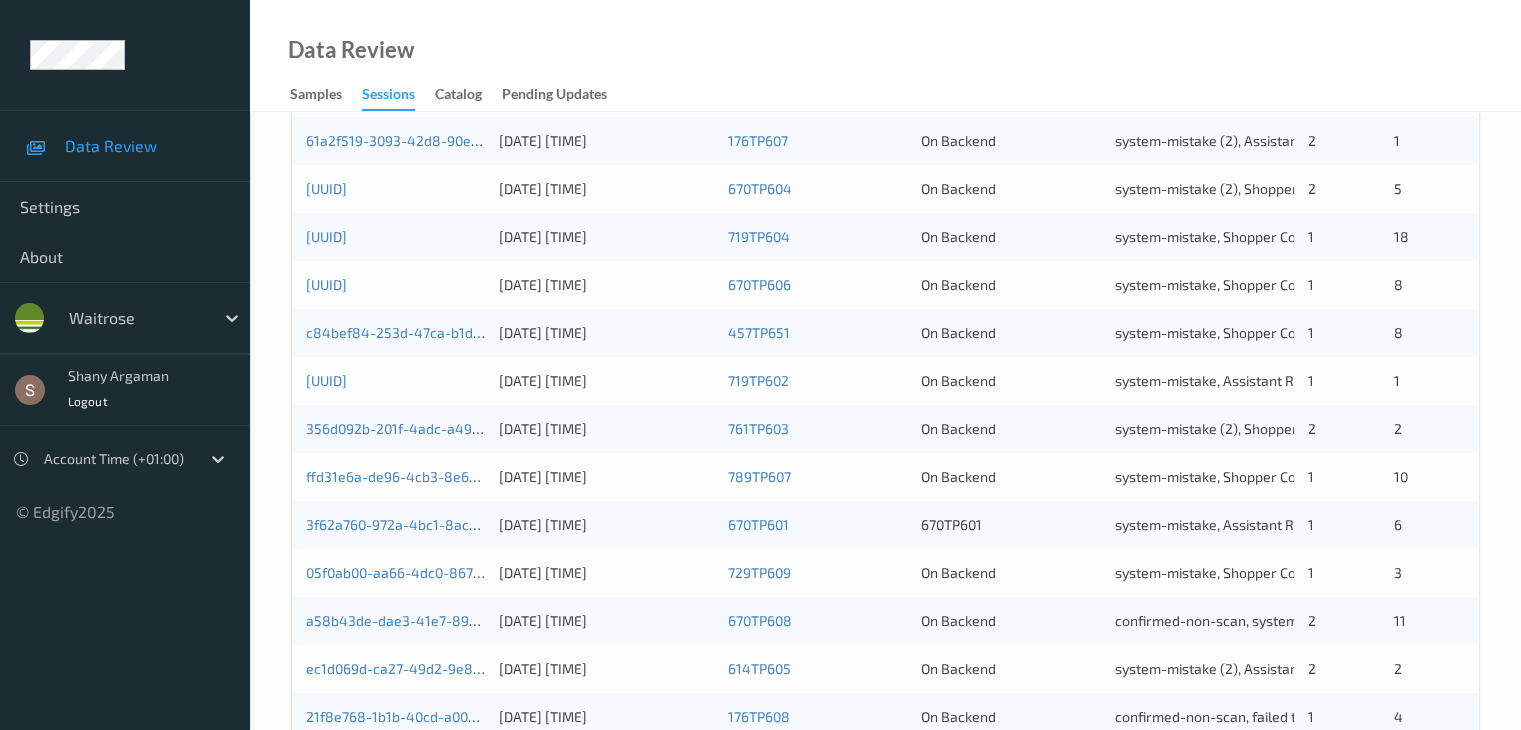 scroll, scrollTop: 932, scrollLeft: 0, axis: vertical 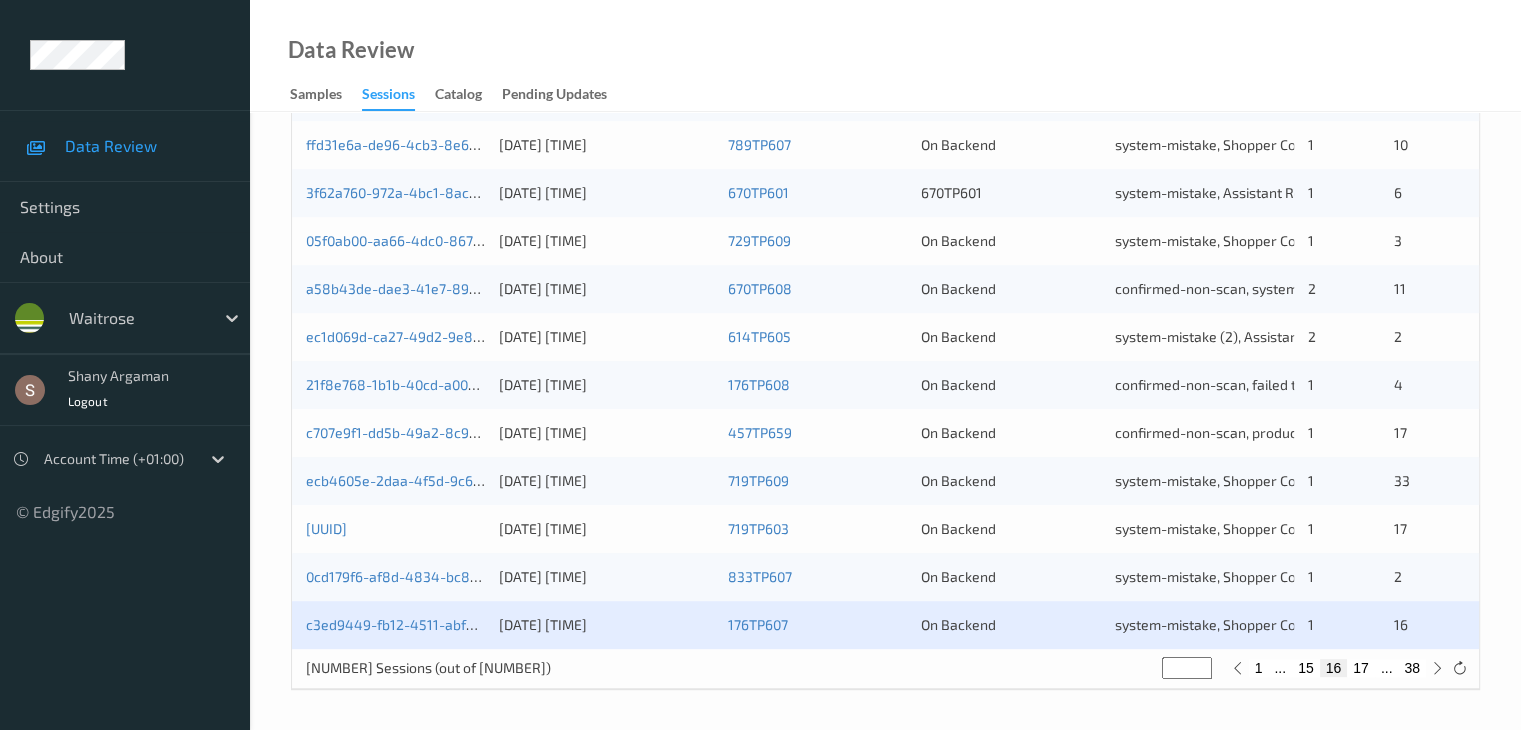 click on "17" at bounding box center [1361, 668] 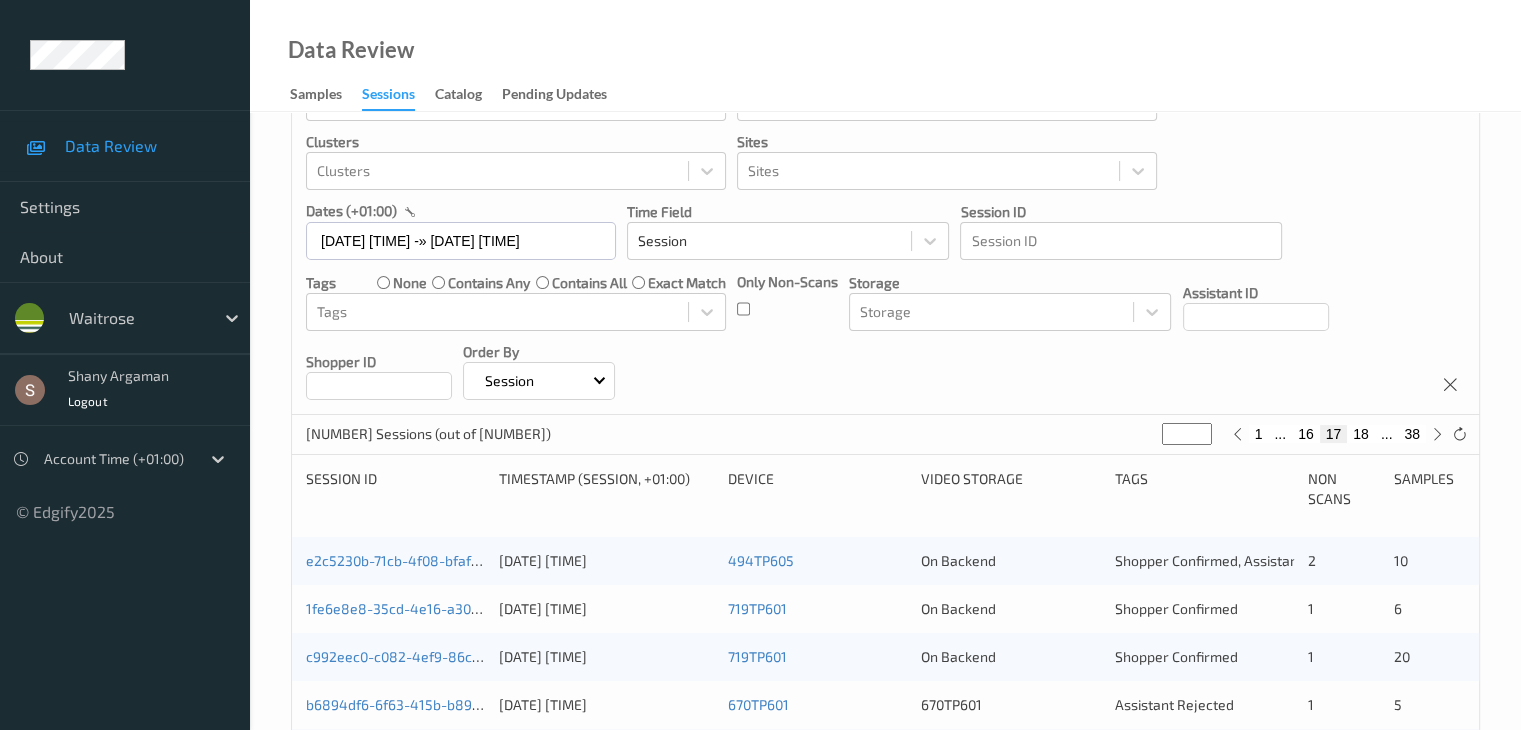 scroll, scrollTop: 200, scrollLeft: 0, axis: vertical 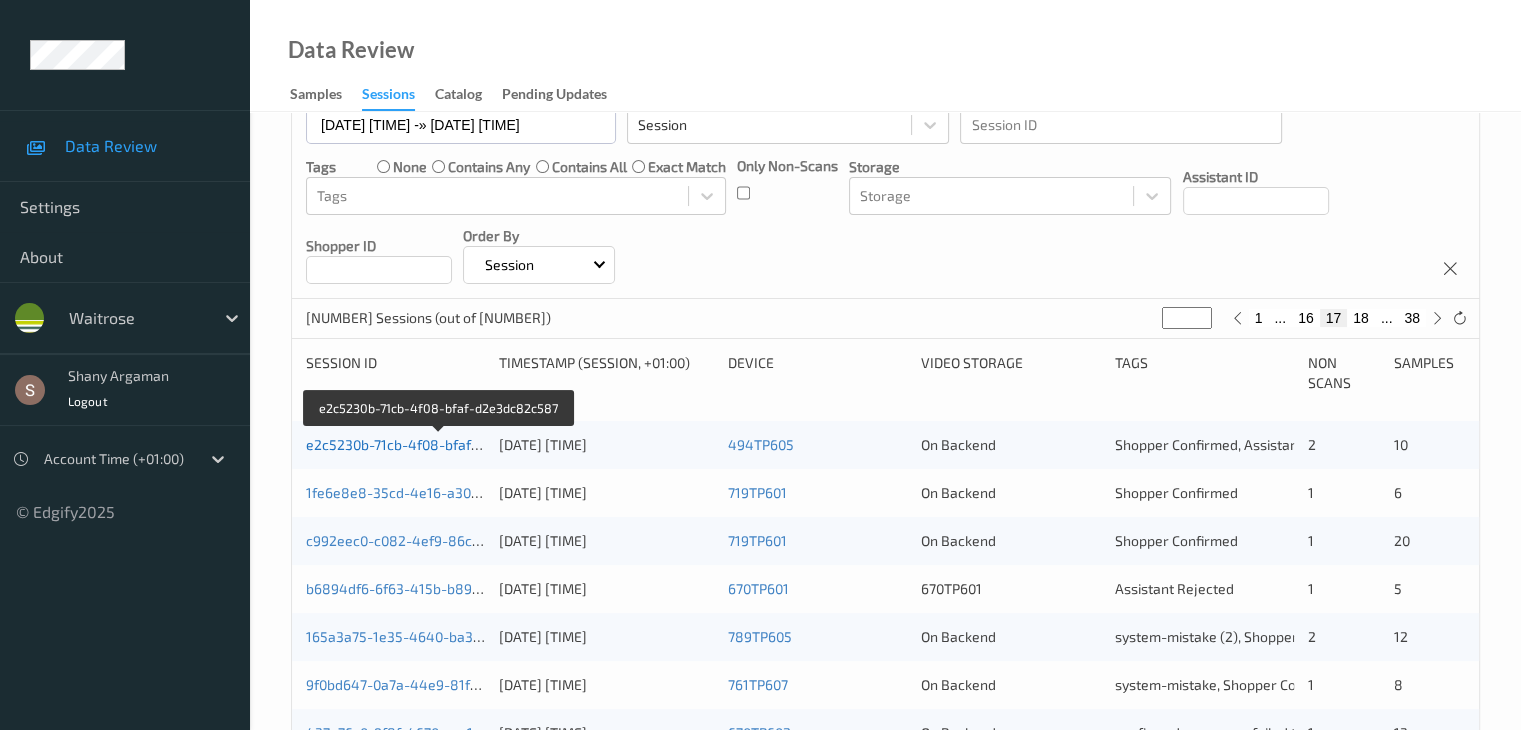 click on "e2c5230b-71cb-4f08-bfaf-d2e3dc82c587" at bounding box center (439, 444) 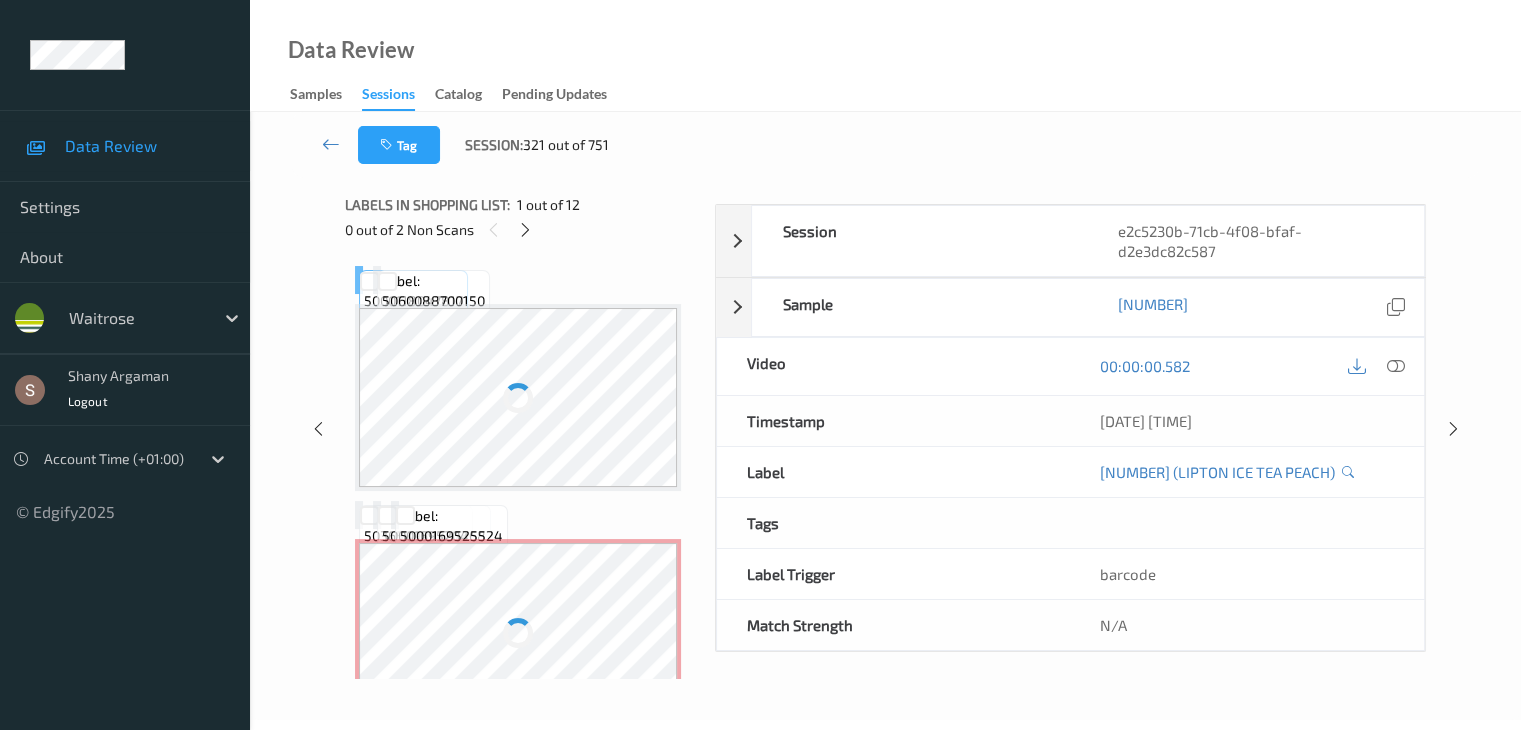 scroll, scrollTop: 0, scrollLeft: 0, axis: both 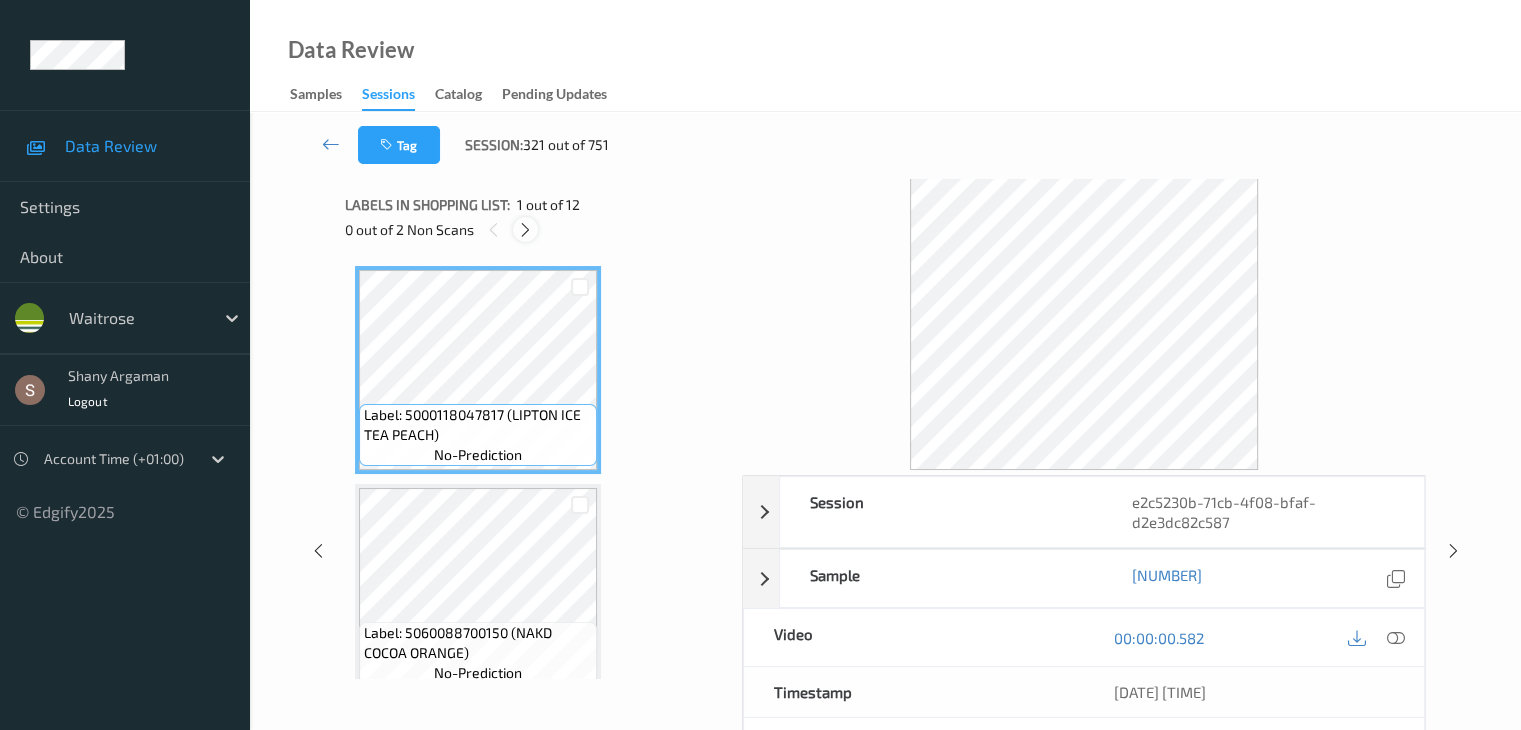 click at bounding box center (525, 230) 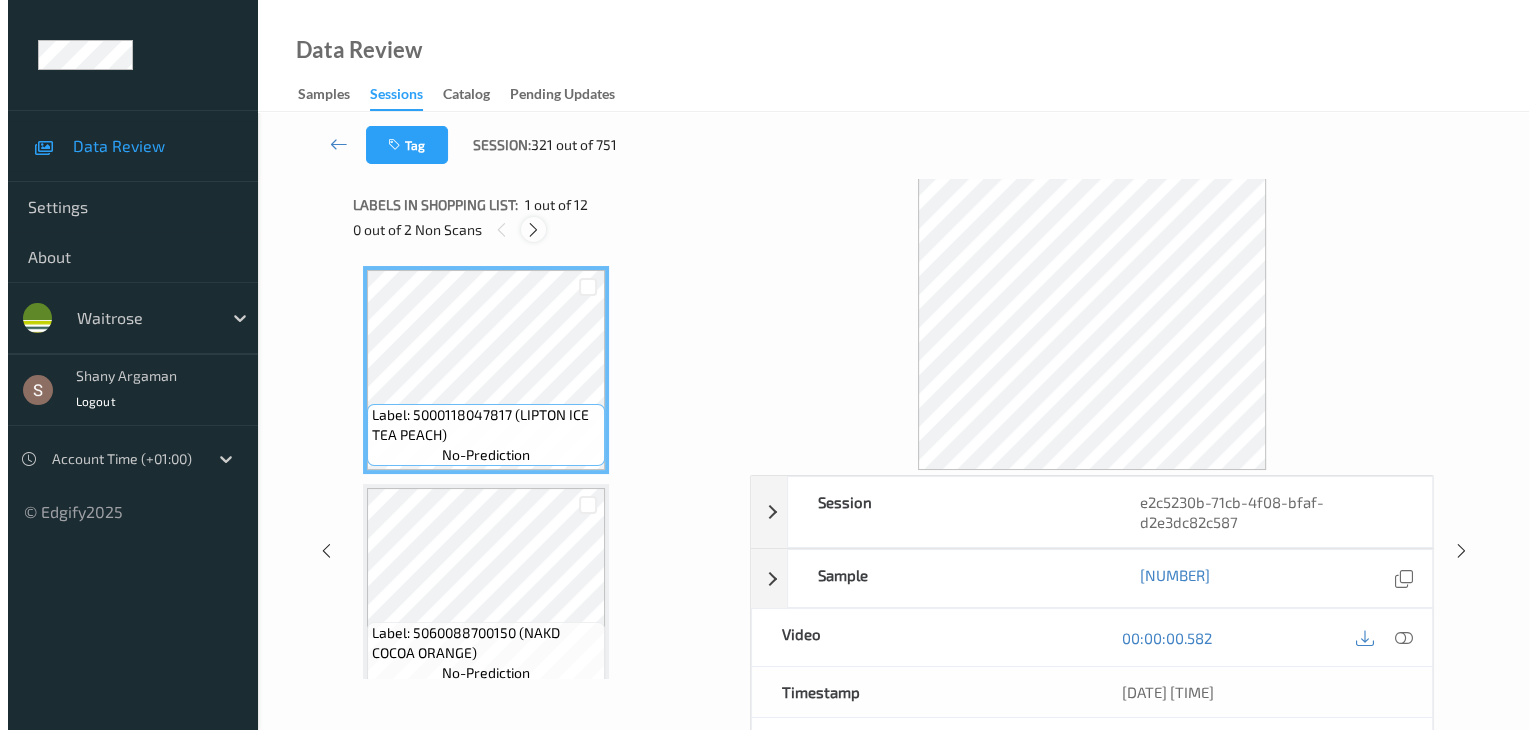 scroll, scrollTop: 1100, scrollLeft: 0, axis: vertical 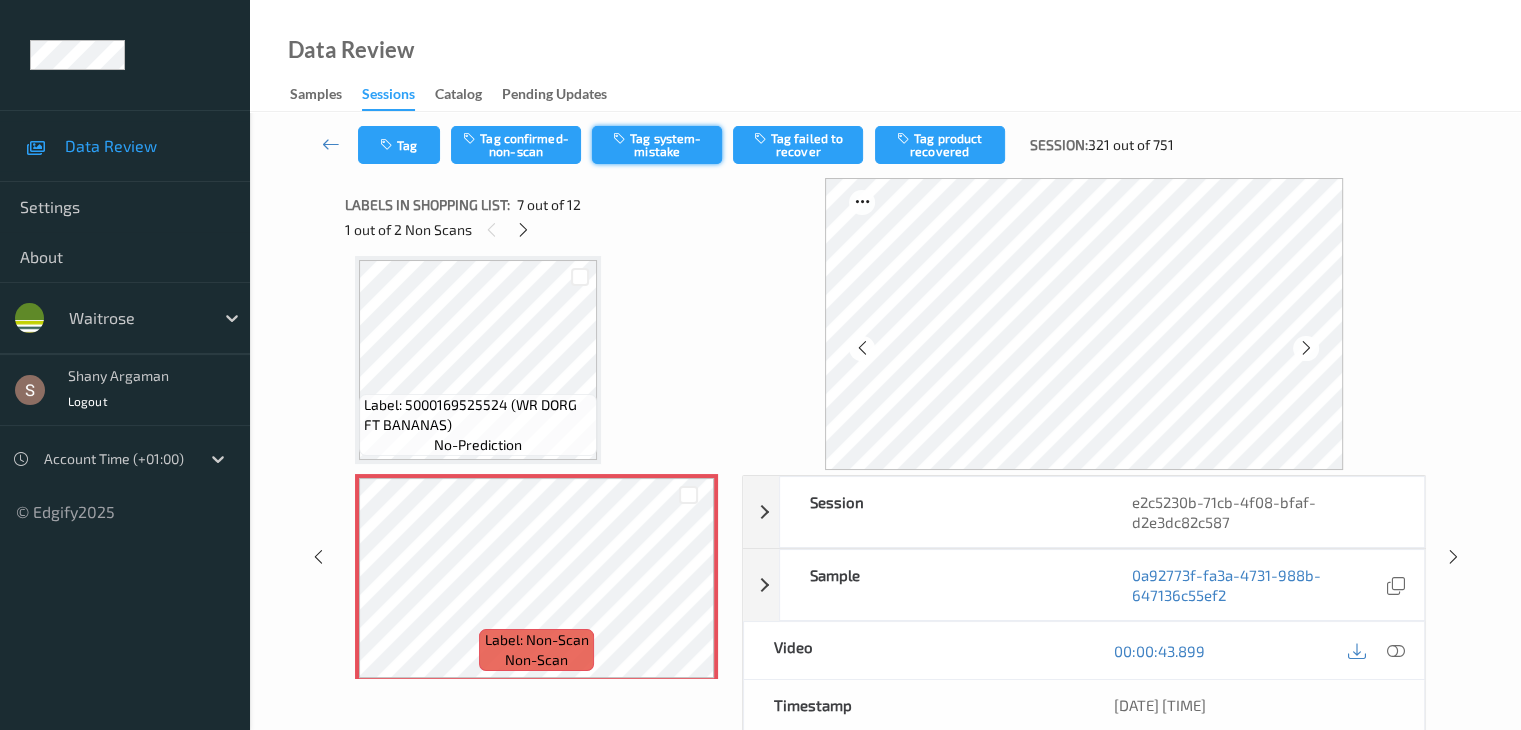 drag, startPoint x: 650, startPoint y: 119, endPoint x: 647, endPoint y: 129, distance: 10.440307 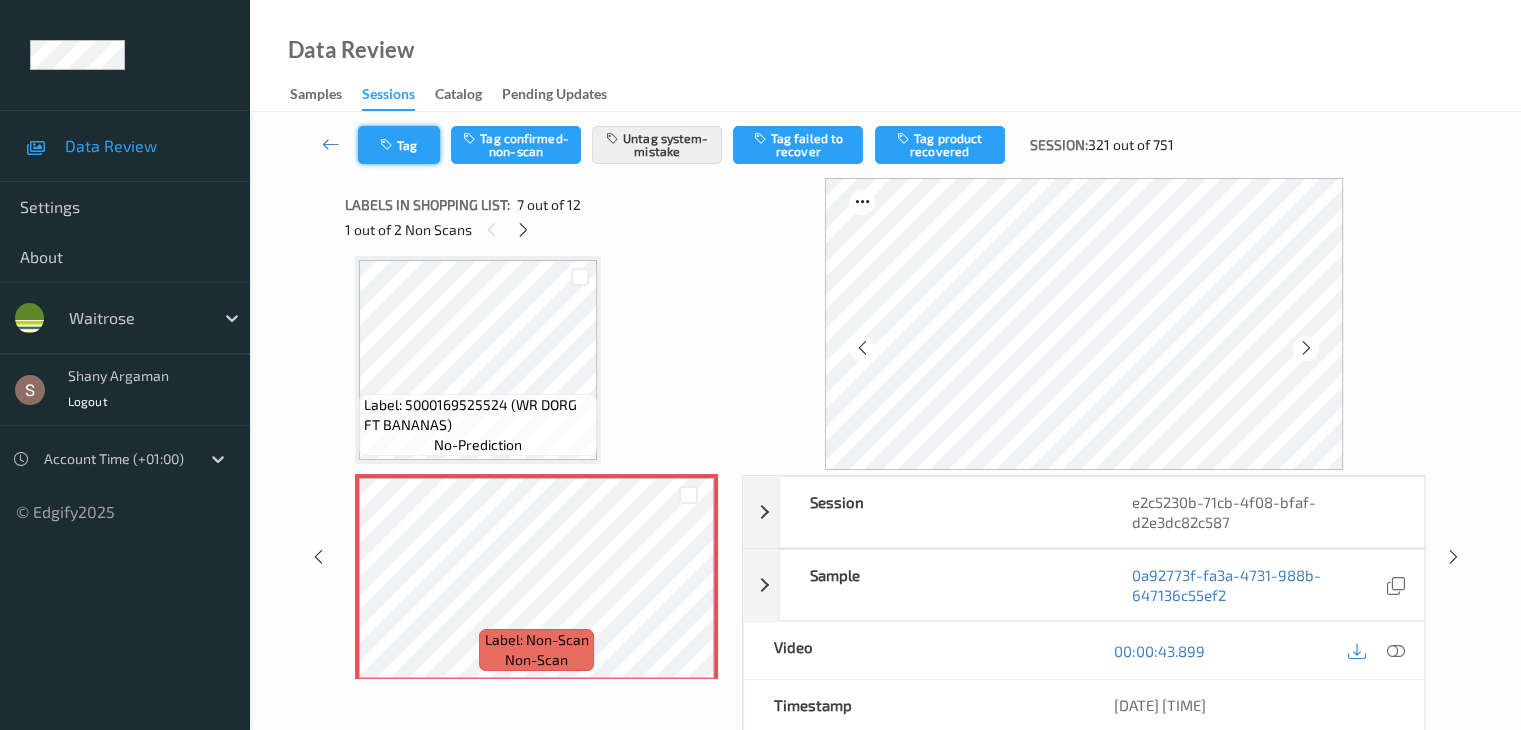 click on "Tag" at bounding box center (399, 145) 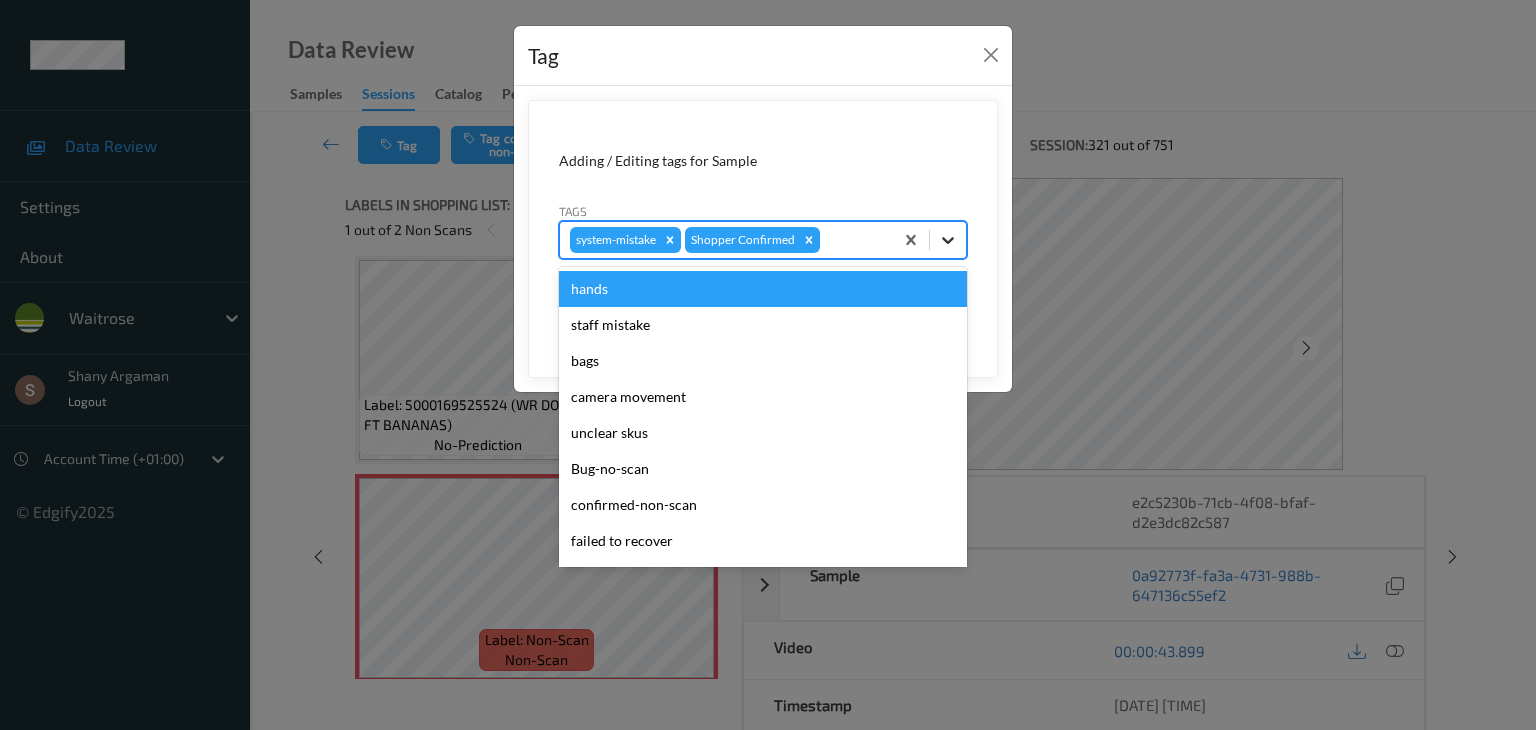 click 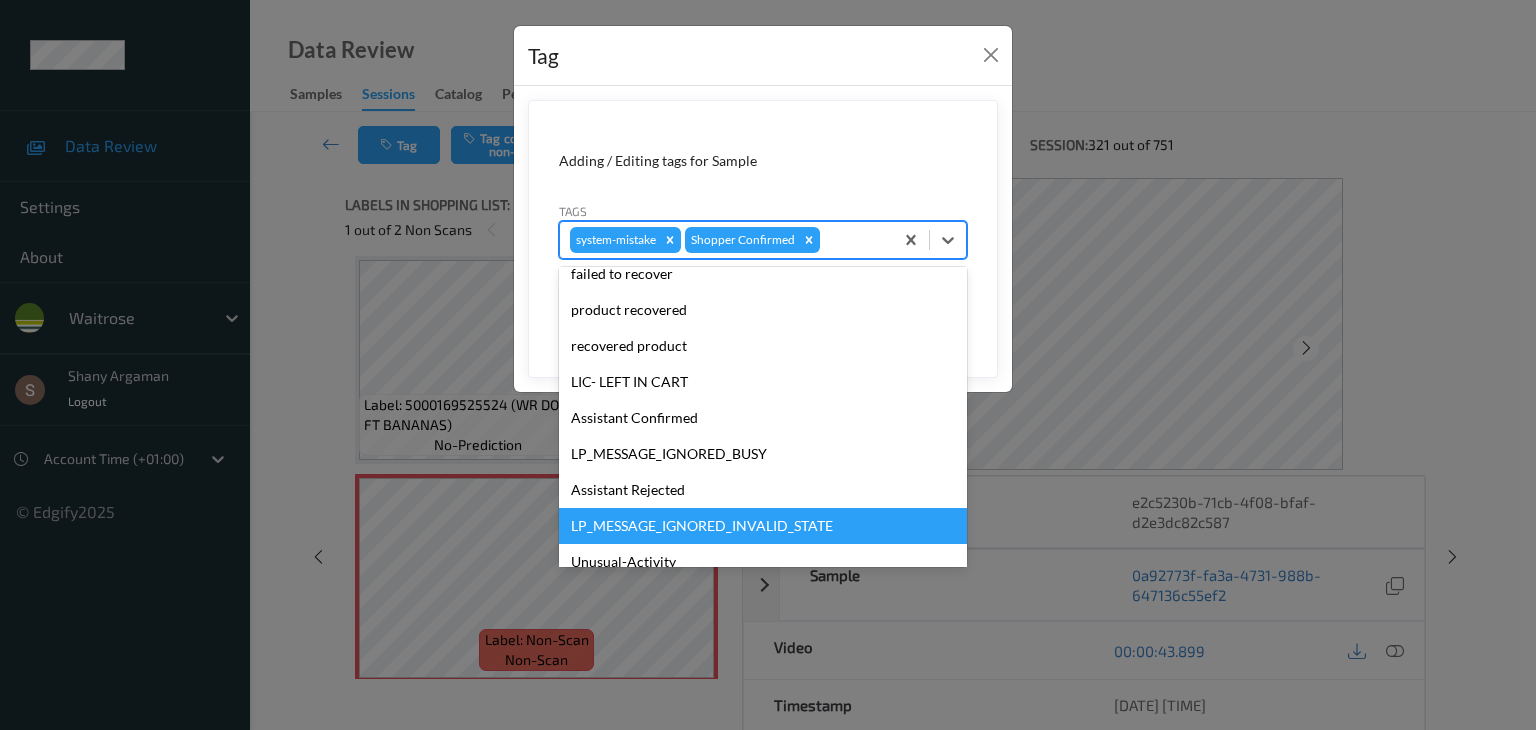 scroll, scrollTop: 356, scrollLeft: 0, axis: vertical 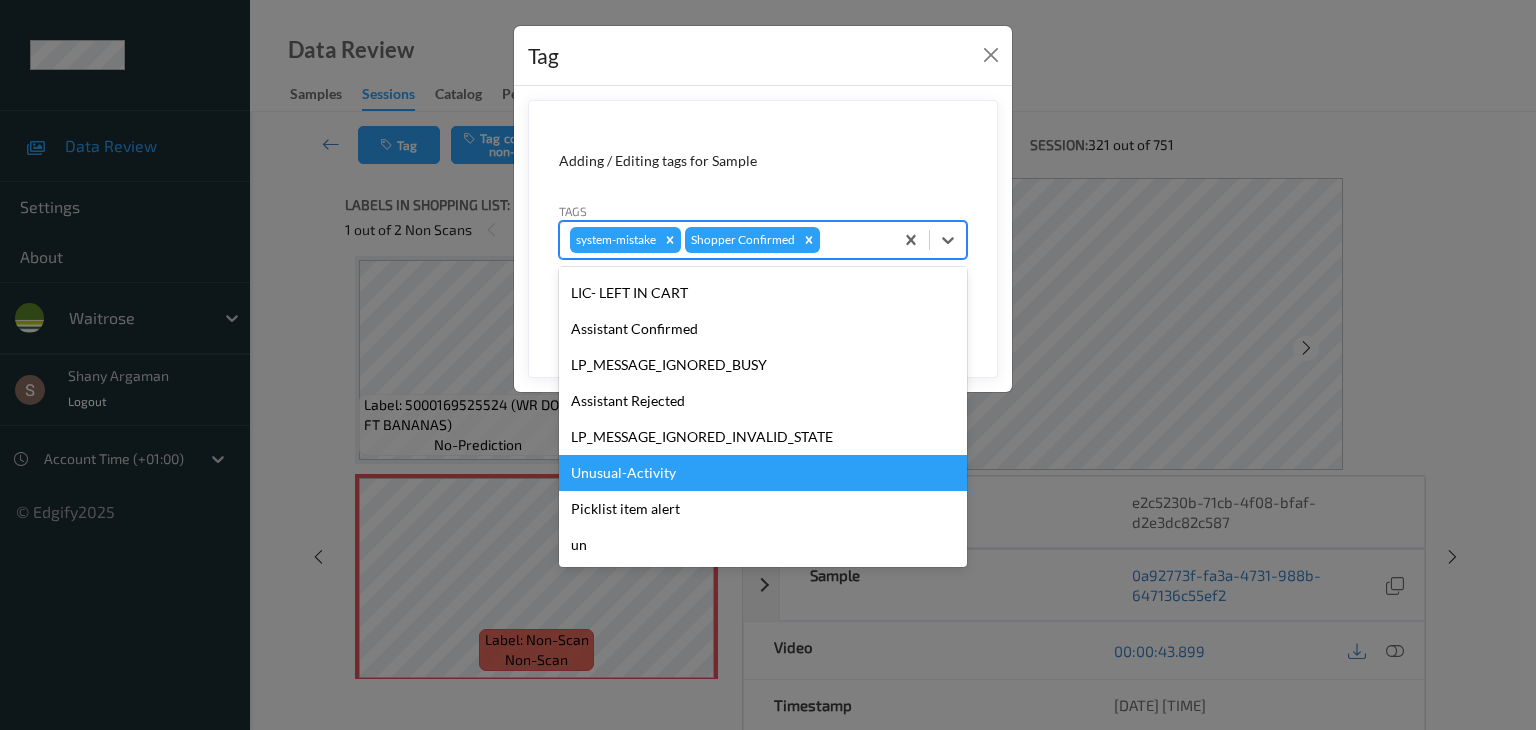 click on "Unusual-Activity" at bounding box center (763, 473) 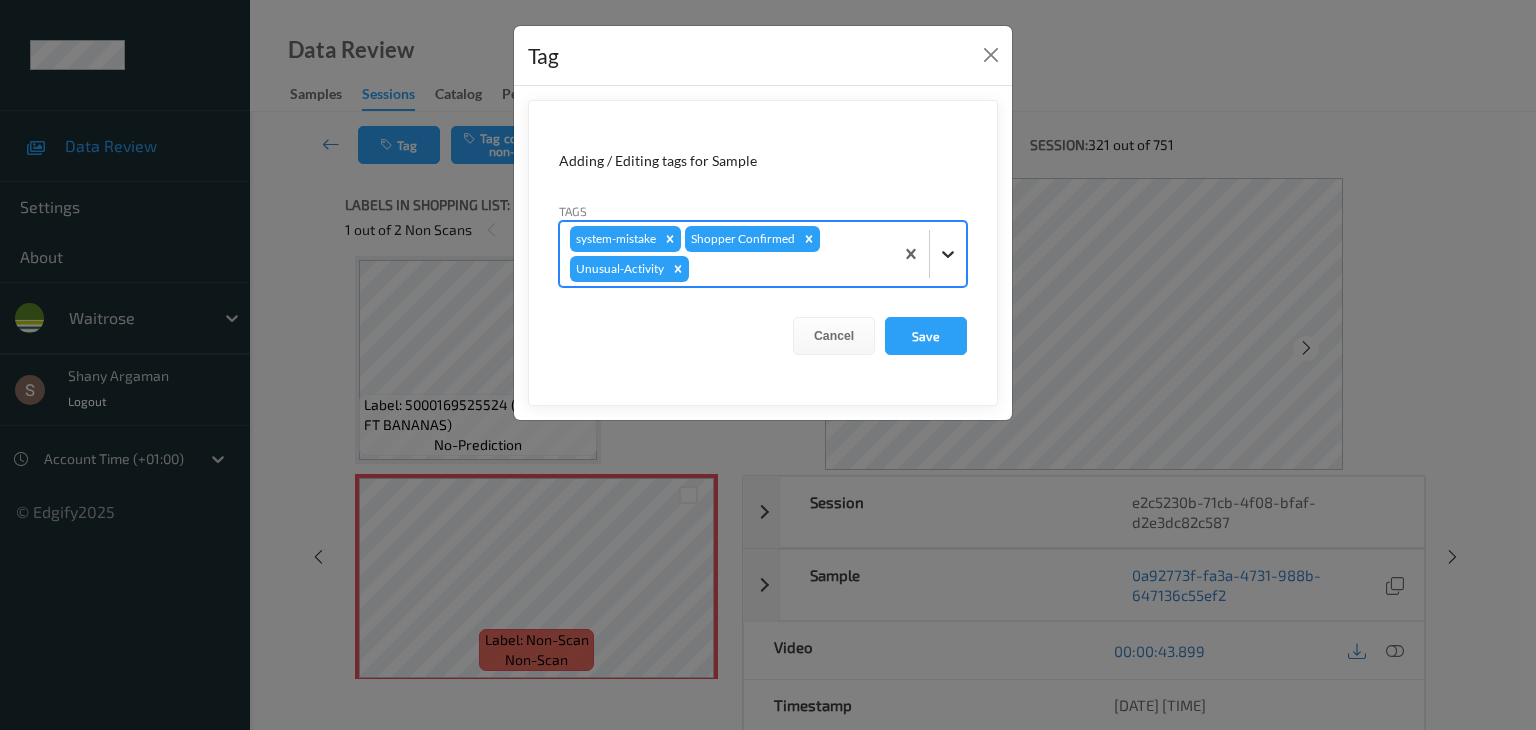 click 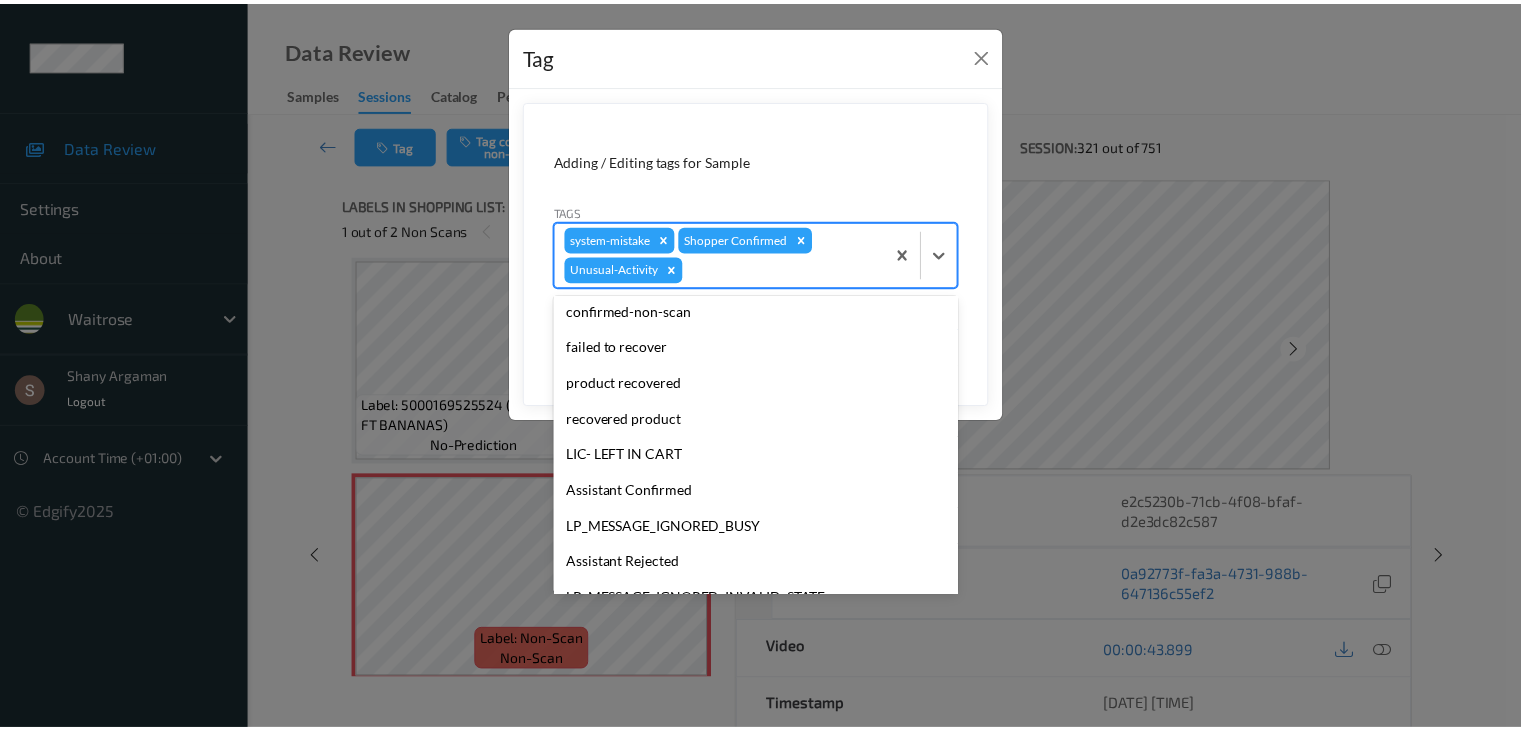scroll, scrollTop: 320, scrollLeft: 0, axis: vertical 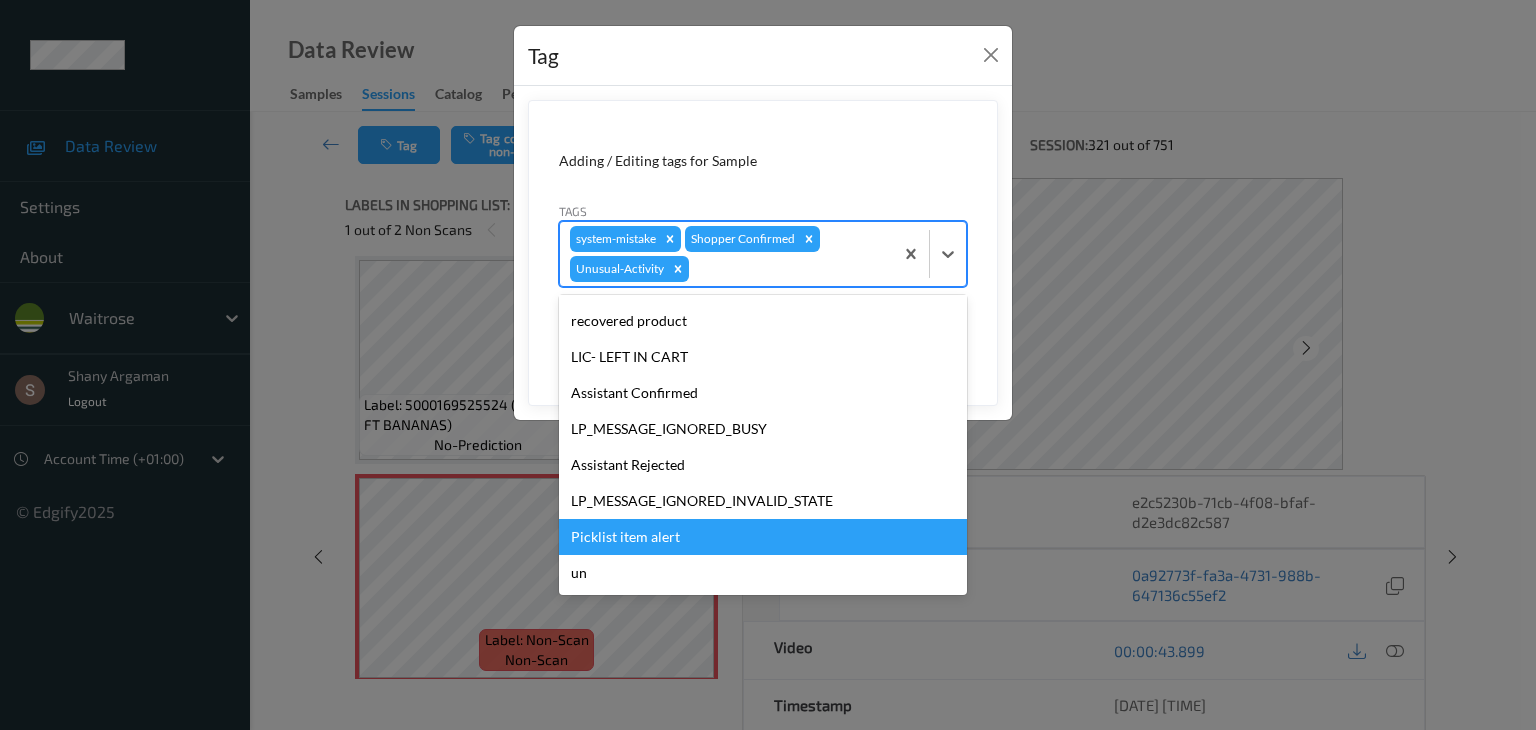click on "Picklist item alert" at bounding box center (763, 537) 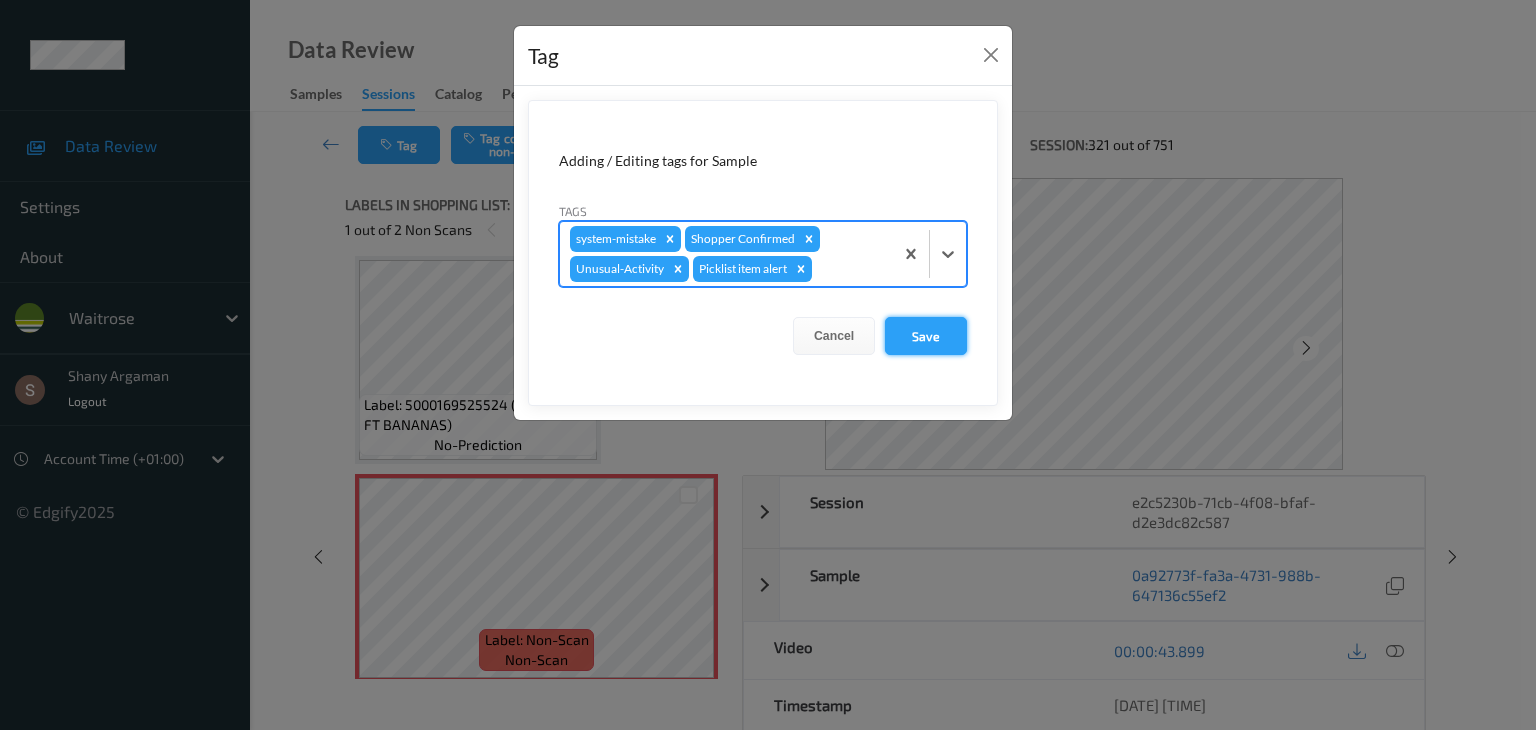 click on "Save" at bounding box center [926, 336] 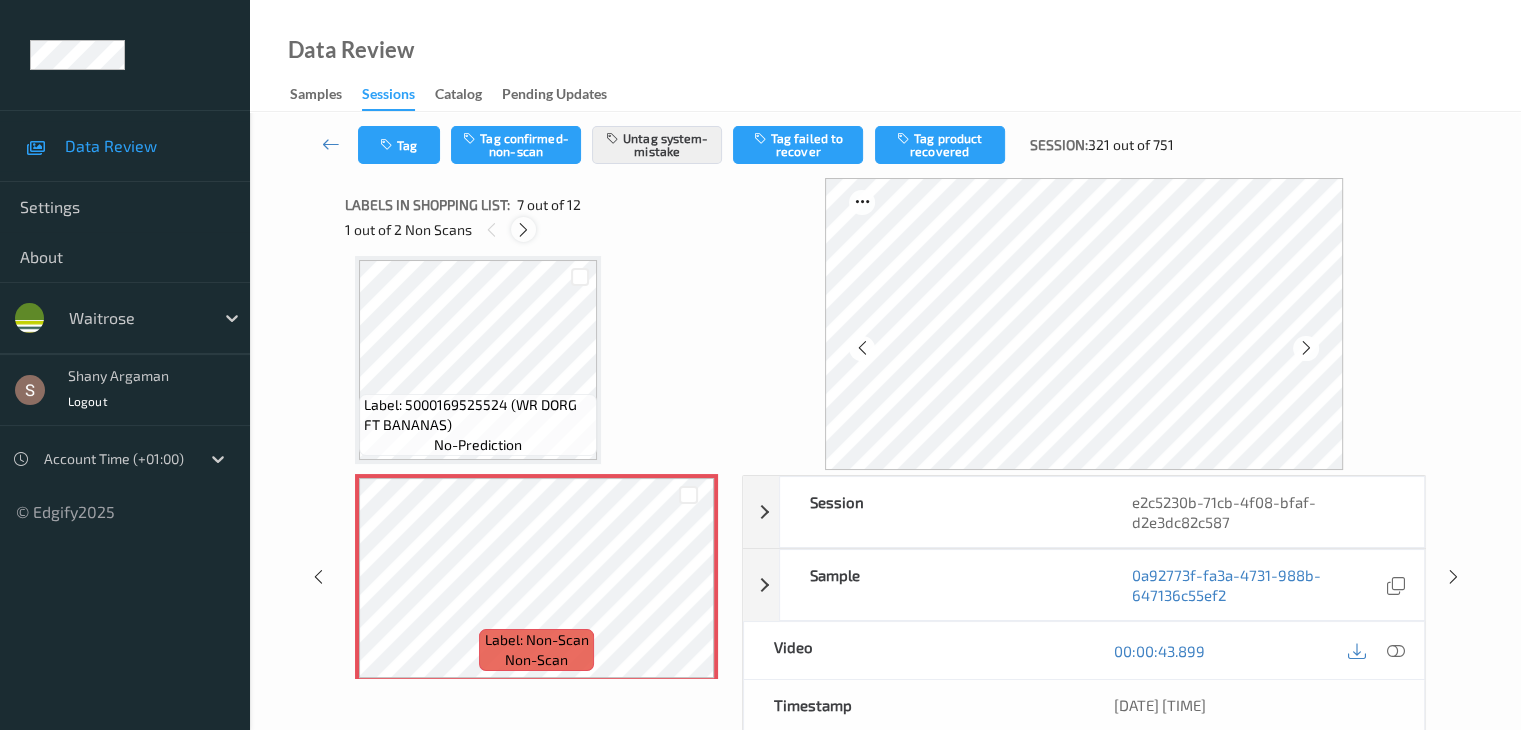 click at bounding box center [523, 230] 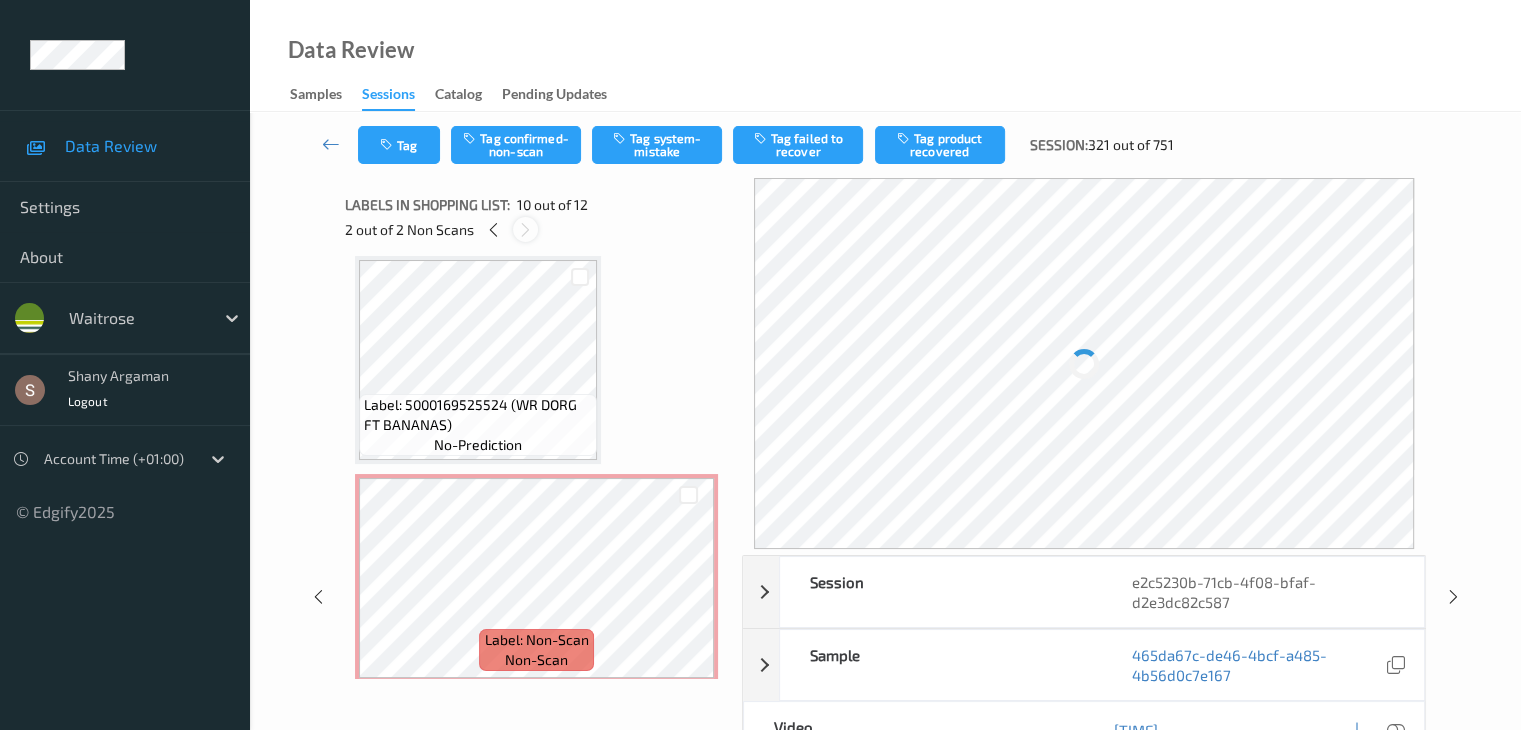 scroll, scrollTop: 1754, scrollLeft: 0, axis: vertical 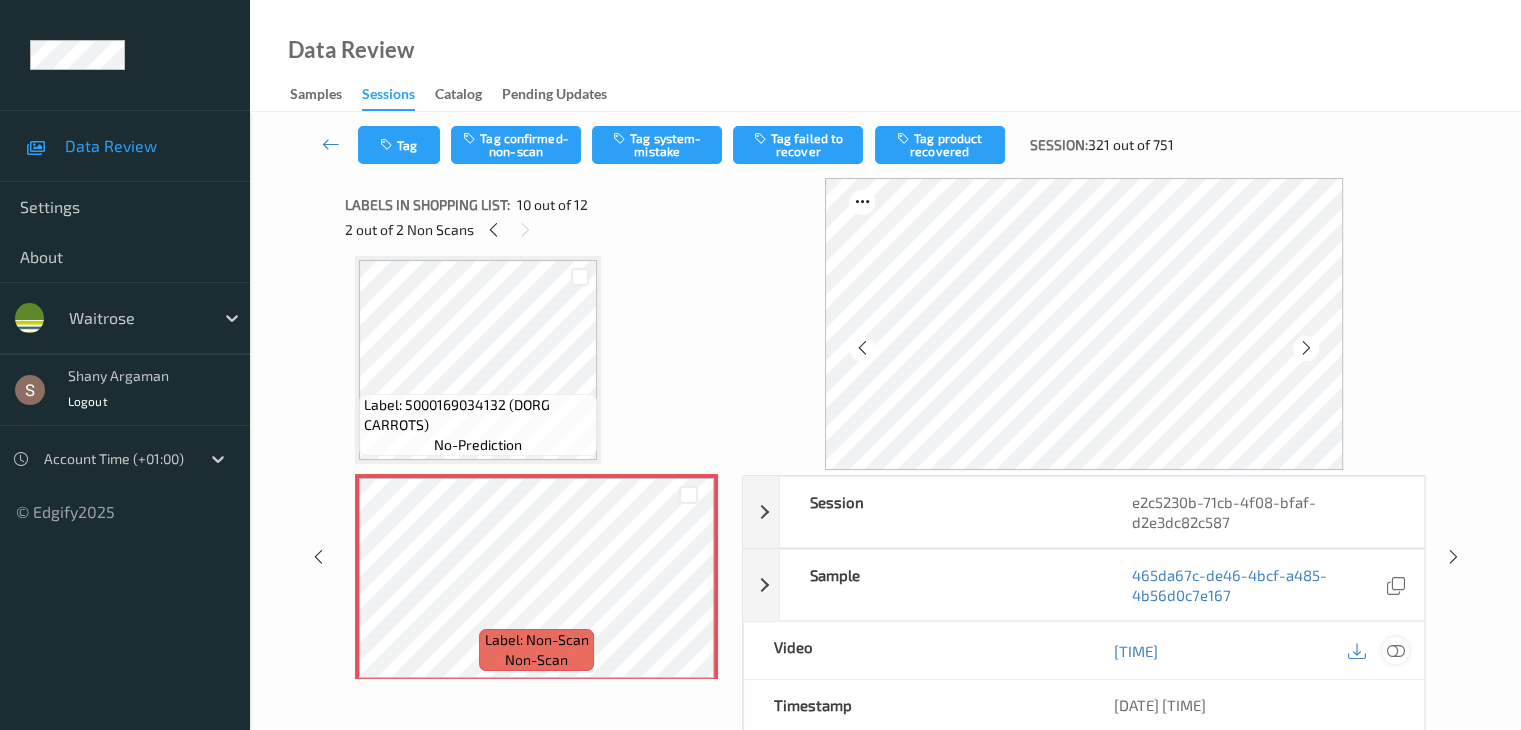 click at bounding box center (1395, 651) 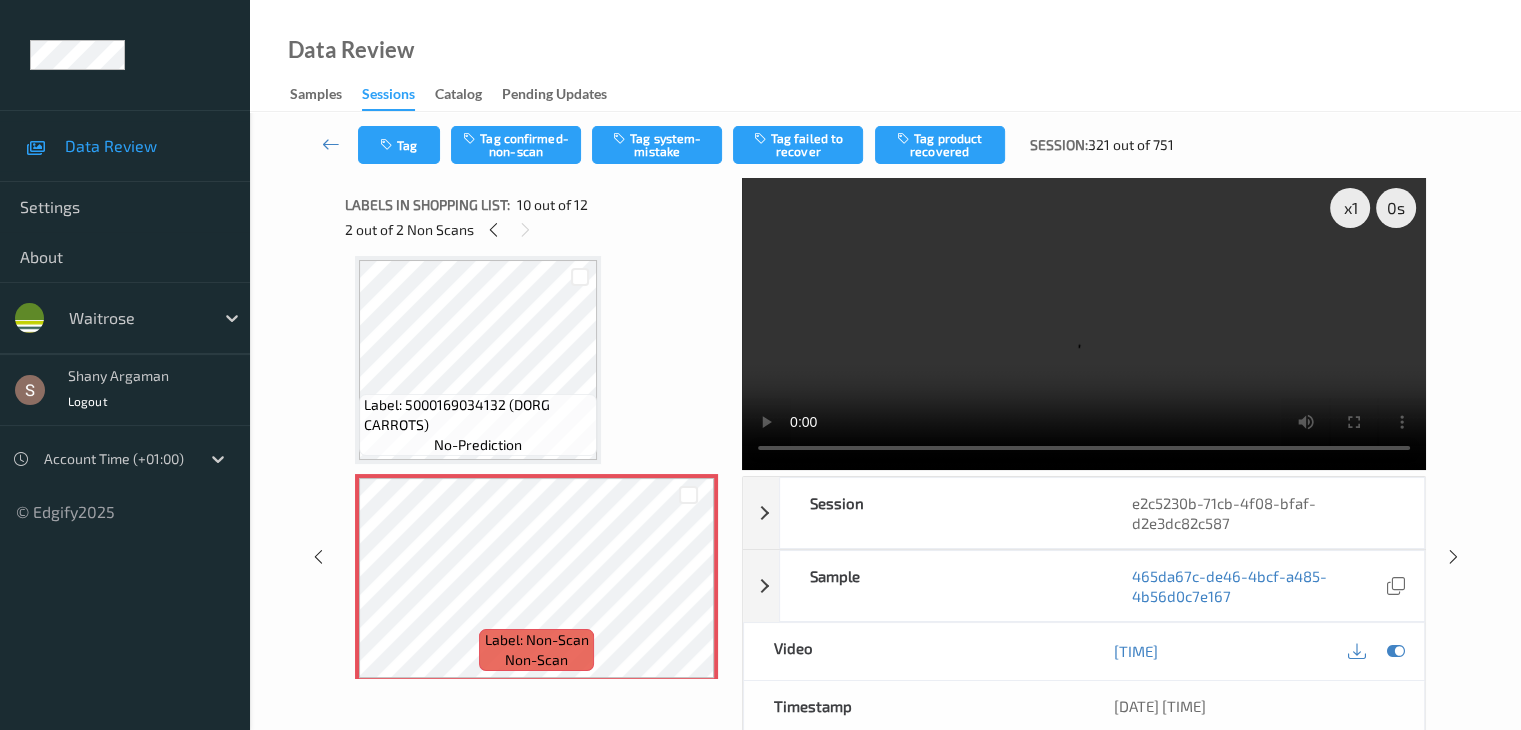 click at bounding box center (1084, 324) 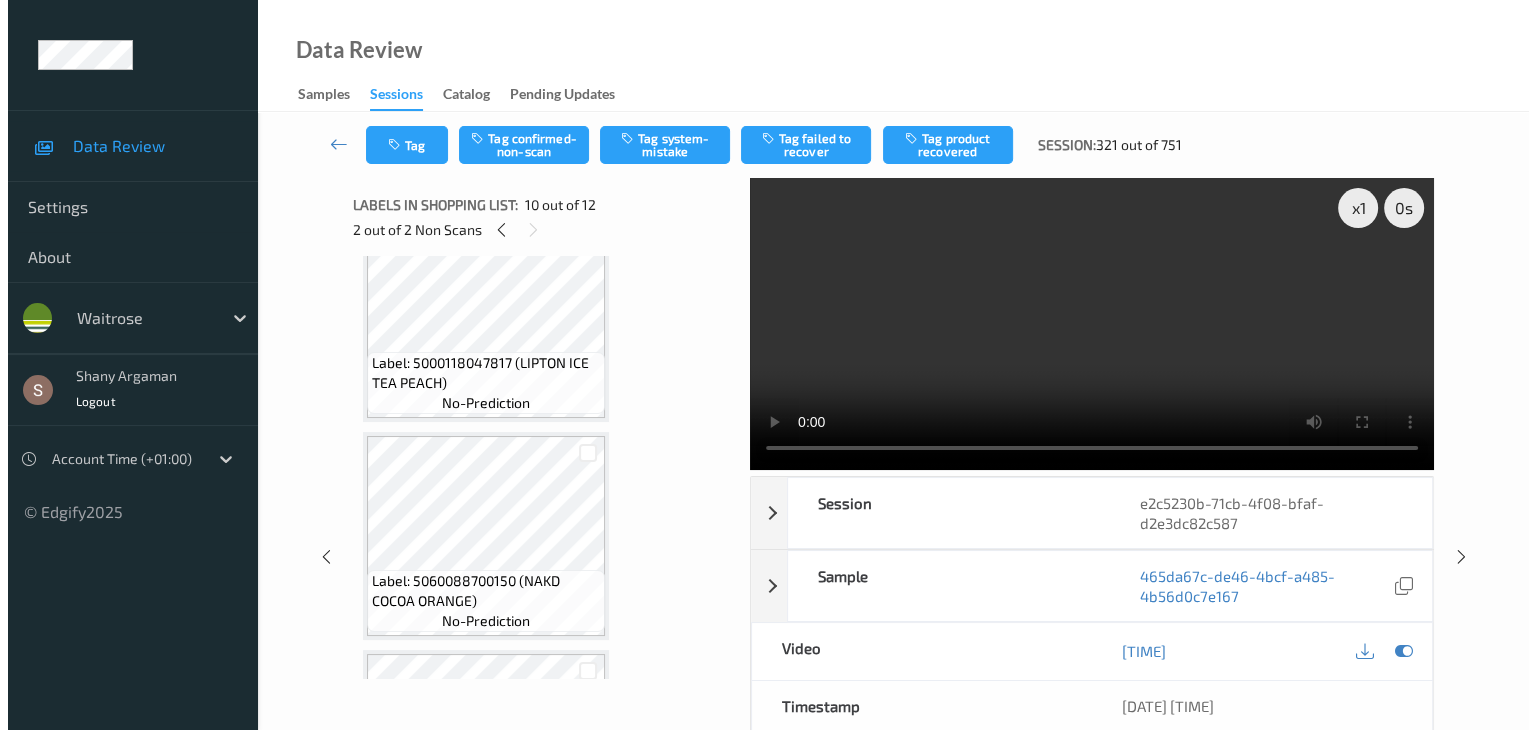 scroll, scrollTop: 0, scrollLeft: 0, axis: both 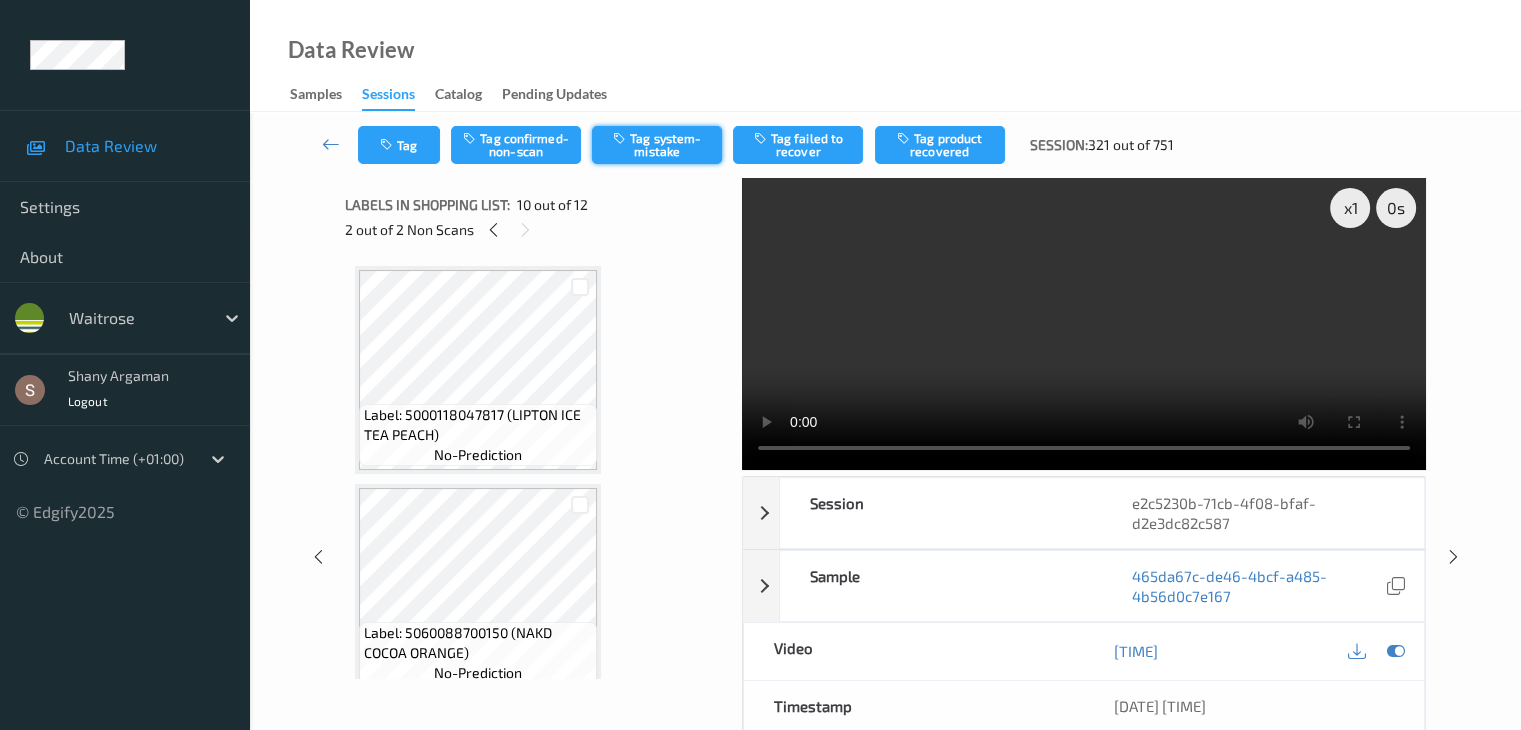 click on "Tag   system-mistake" at bounding box center [657, 145] 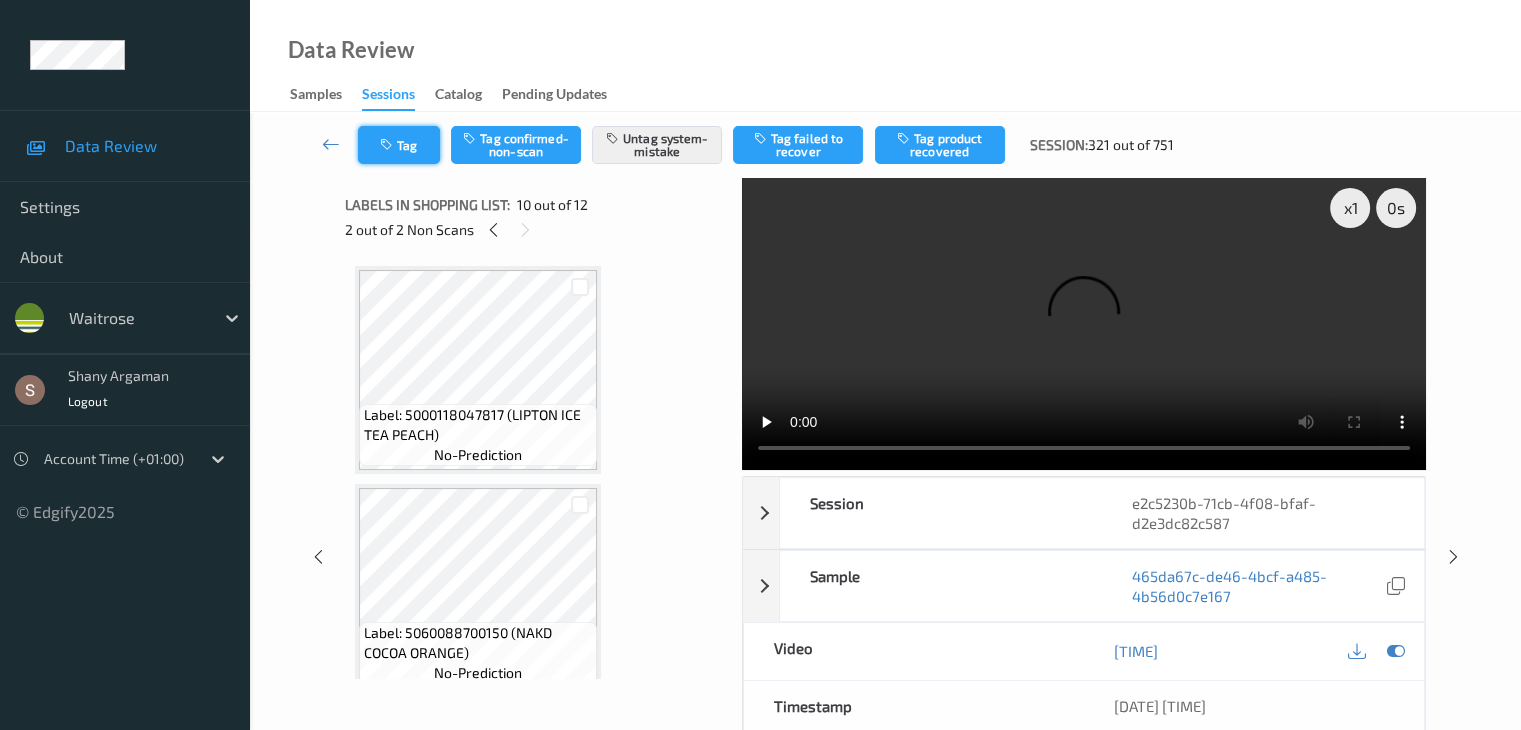 click on "Tag" at bounding box center (399, 145) 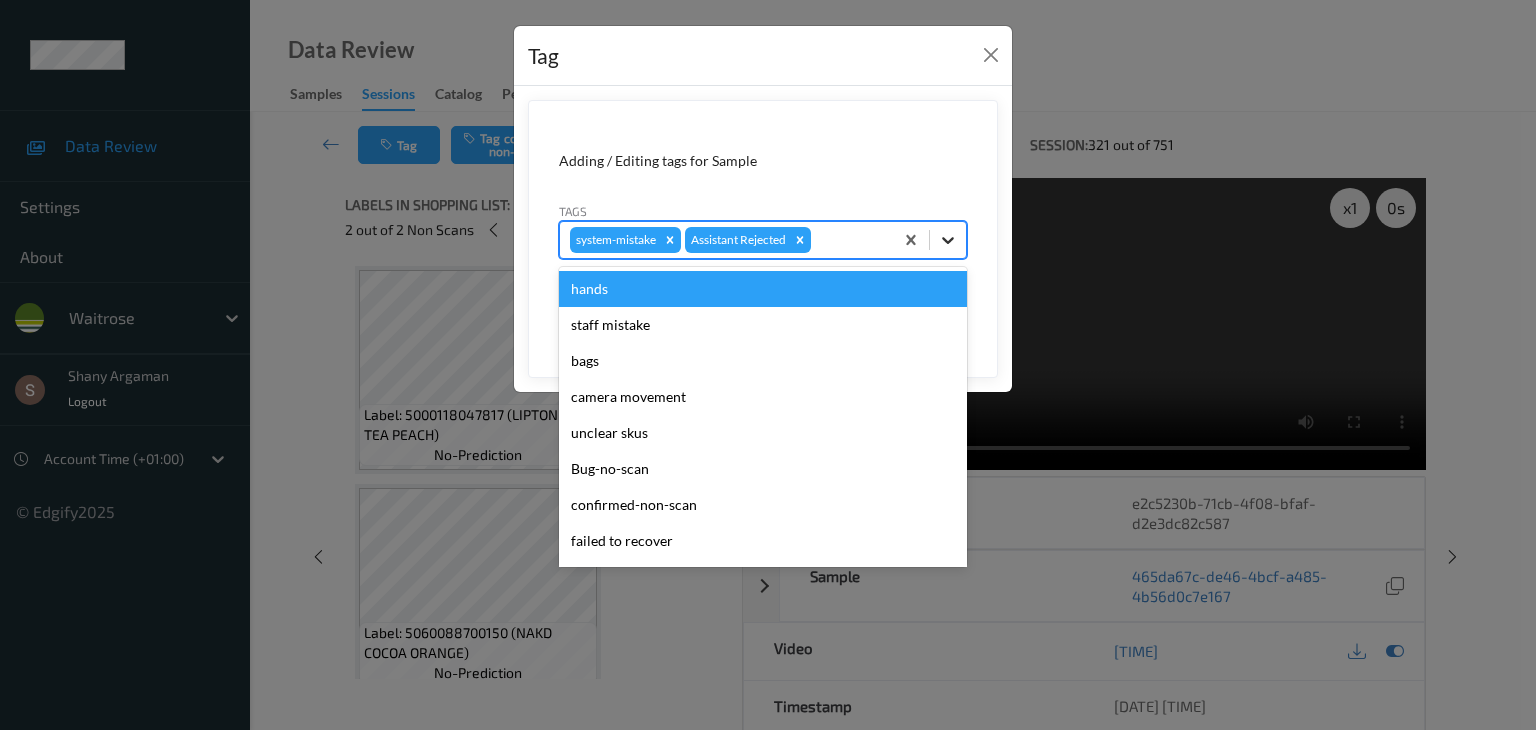 click 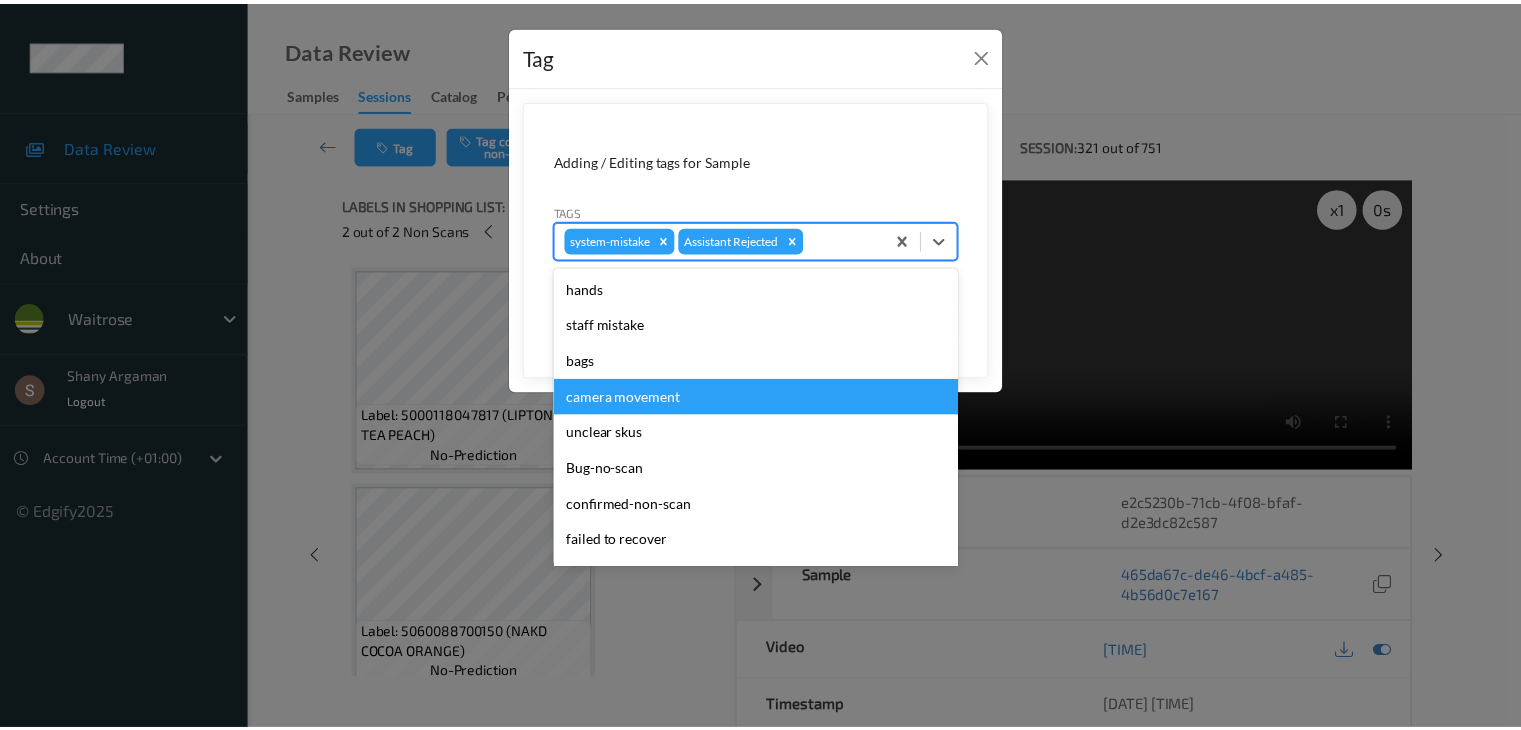 scroll, scrollTop: 356, scrollLeft: 0, axis: vertical 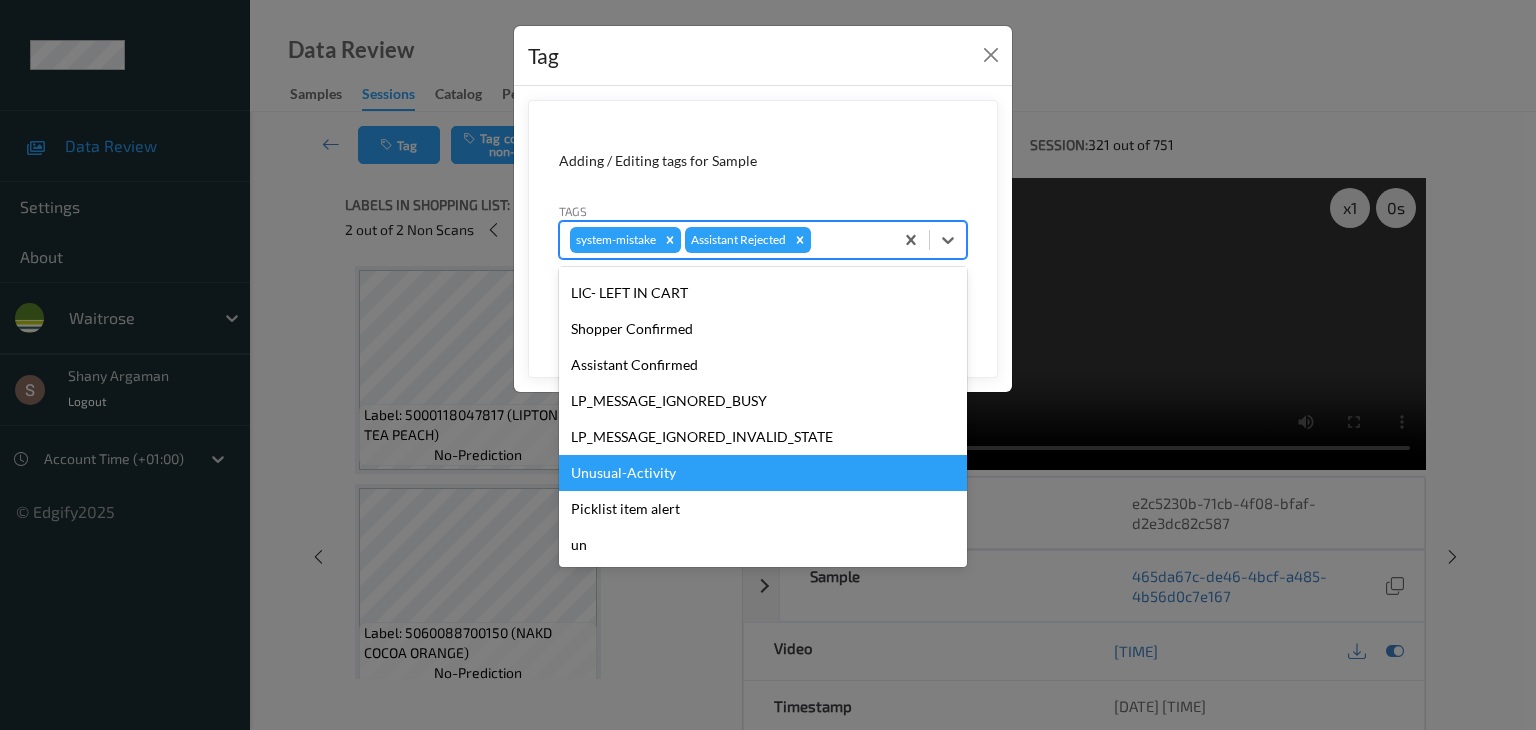 click on "Unusual-Activity" at bounding box center (763, 473) 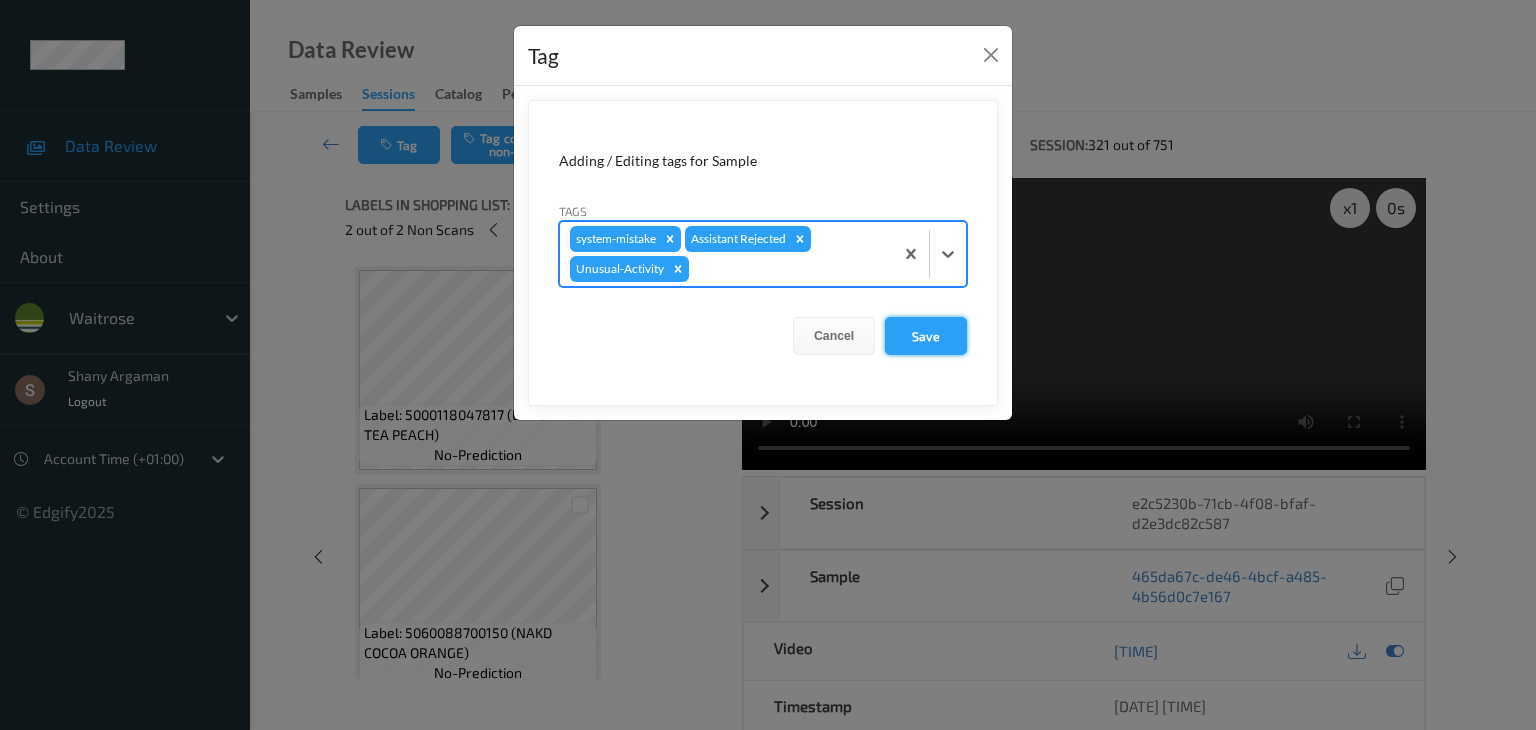 click on "Save" at bounding box center (926, 336) 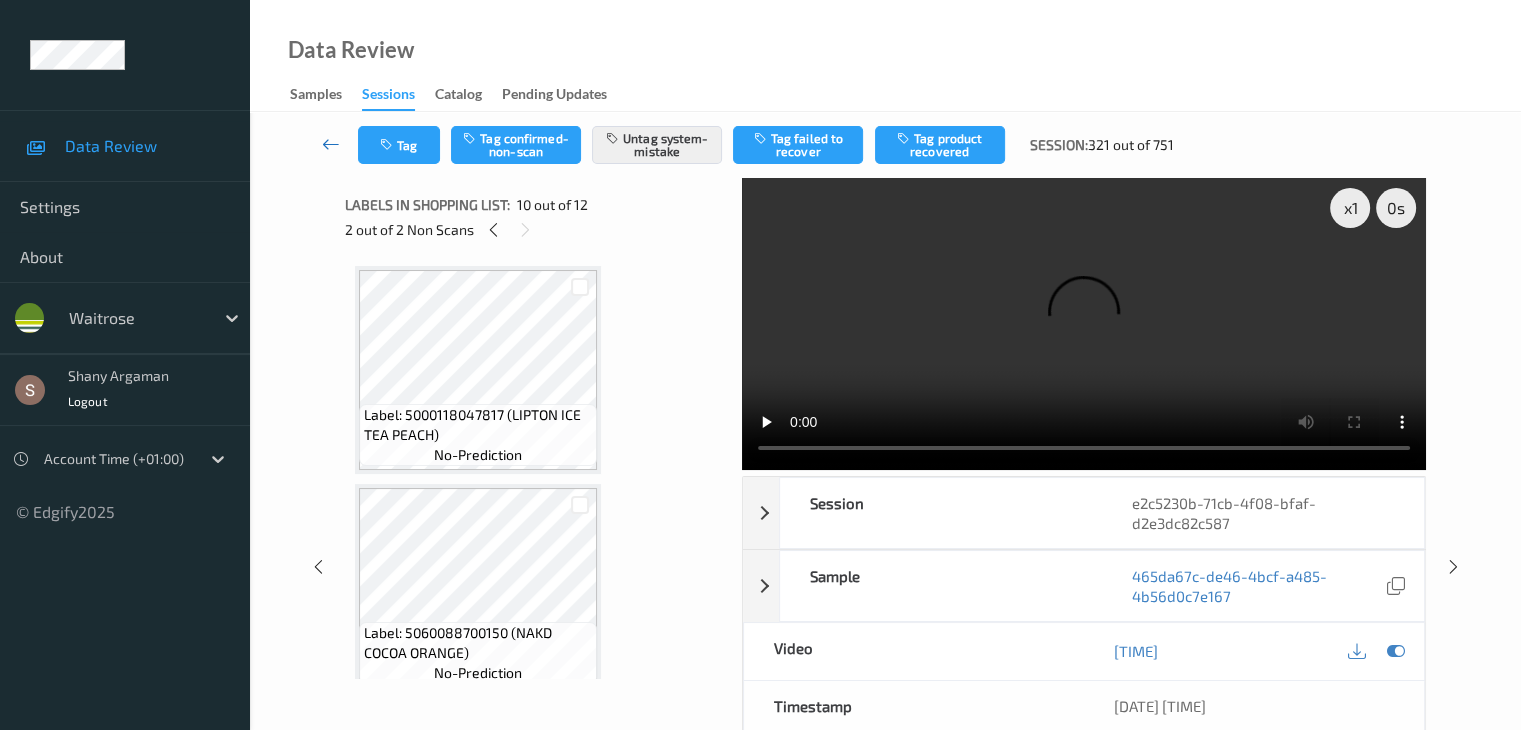 click at bounding box center [331, 144] 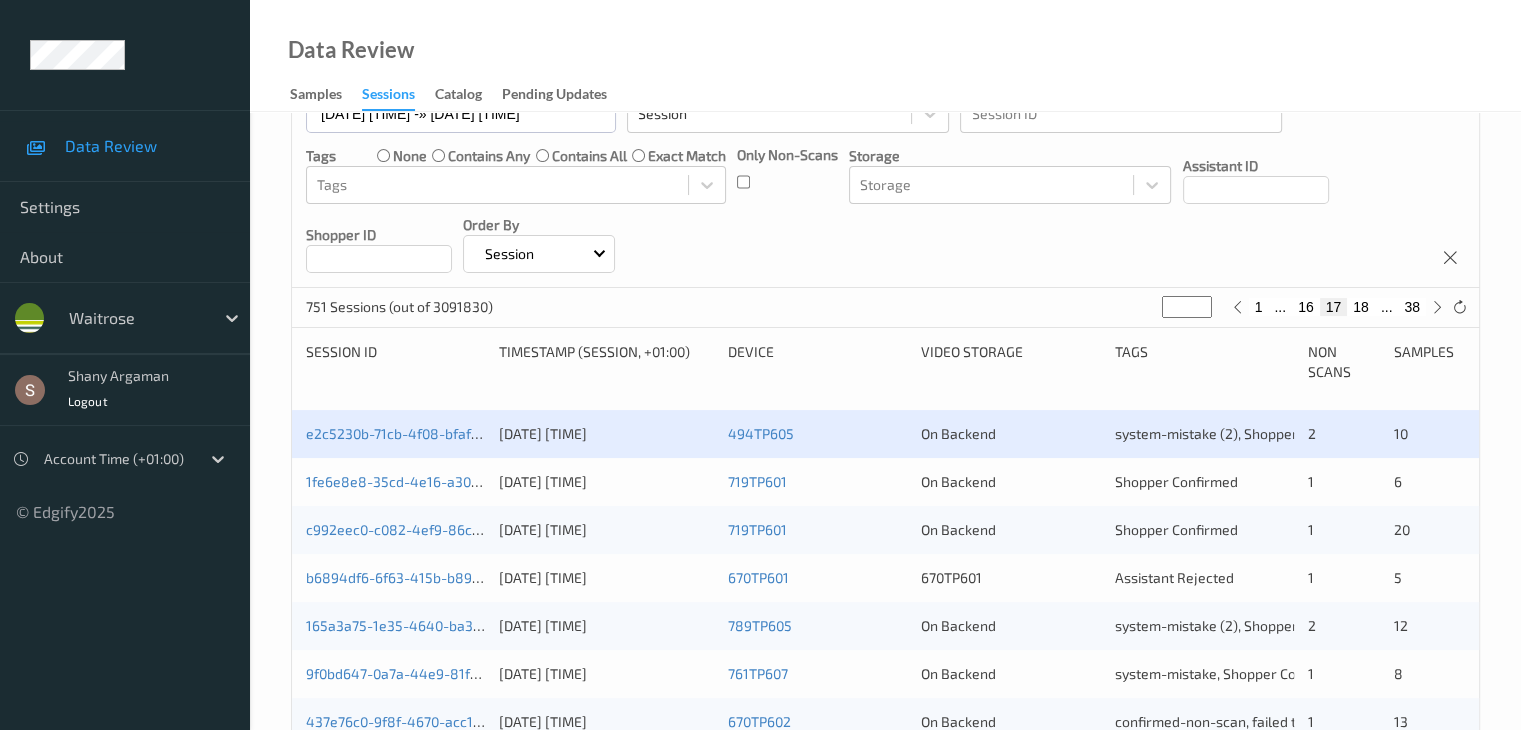 scroll, scrollTop: 200, scrollLeft: 0, axis: vertical 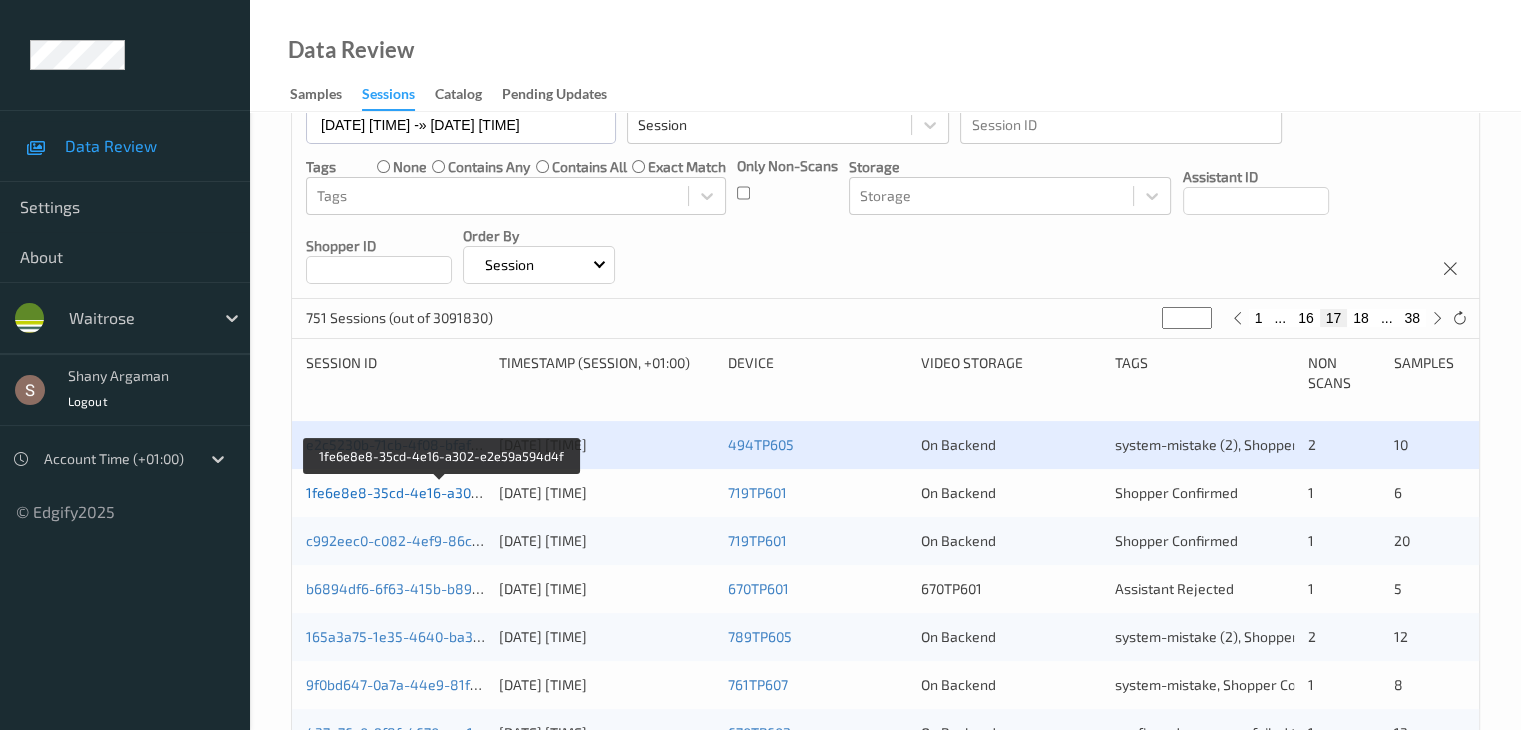 click on "1fe6e8e8-35cd-4e16-a302-e2e59a594d4f" at bounding box center (443, 492) 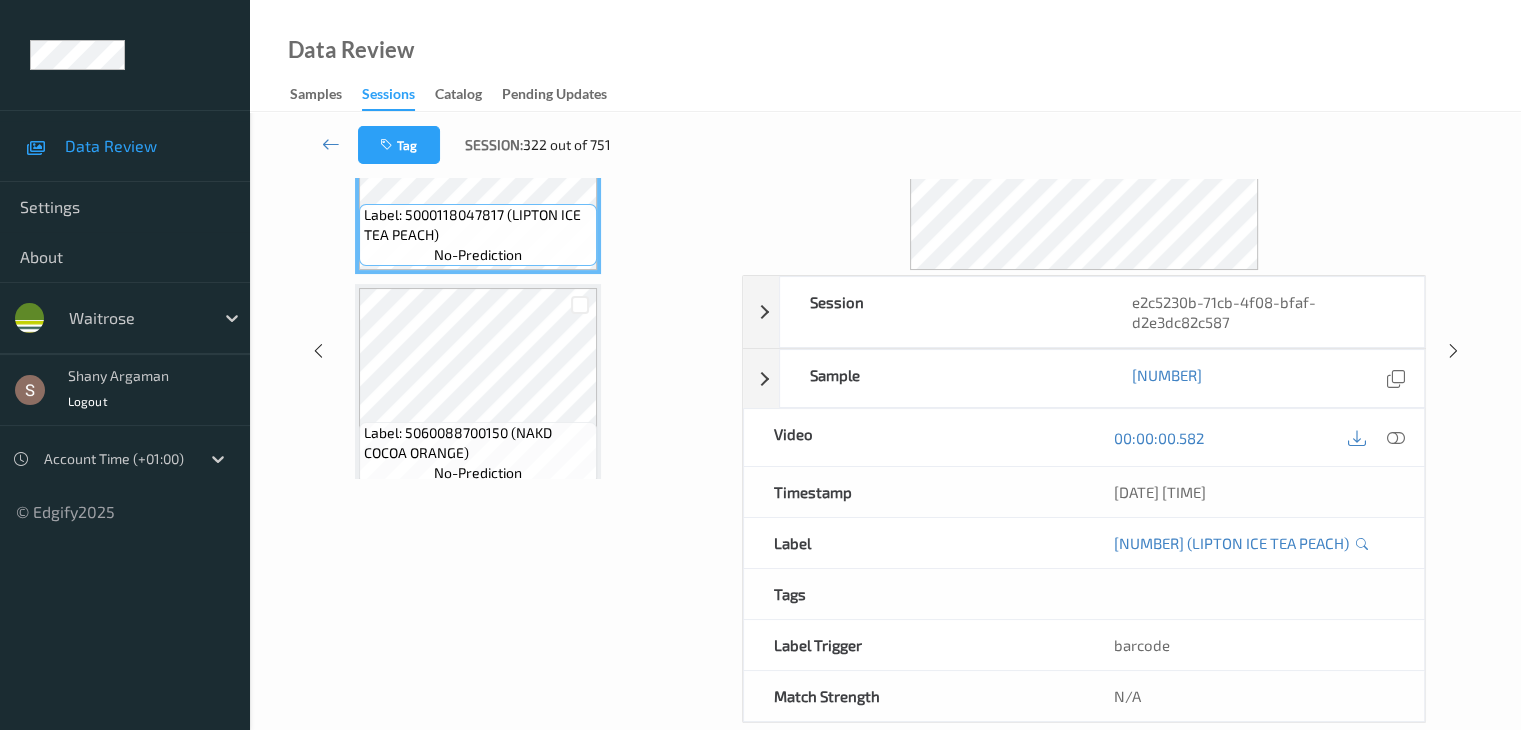 scroll, scrollTop: 0, scrollLeft: 0, axis: both 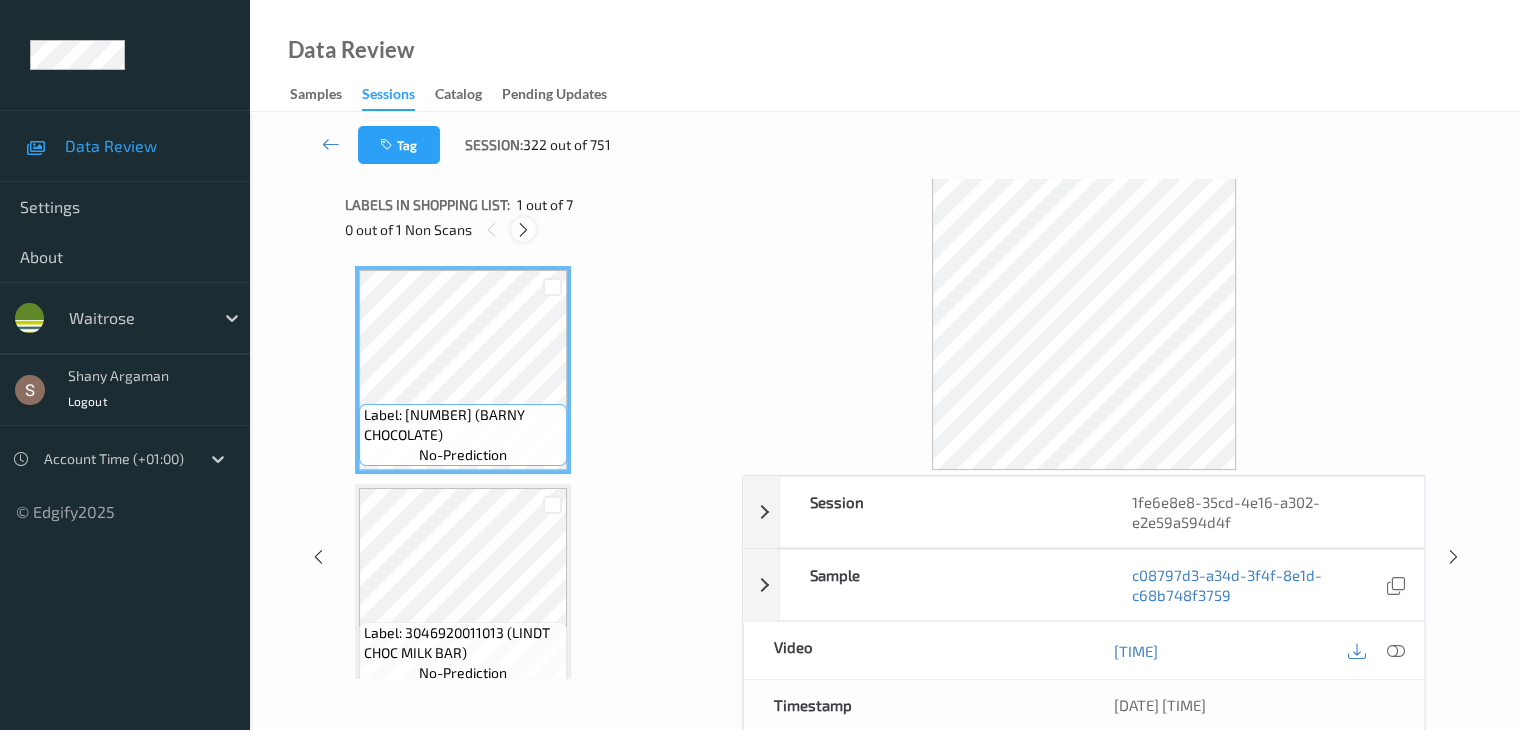 click at bounding box center (523, 230) 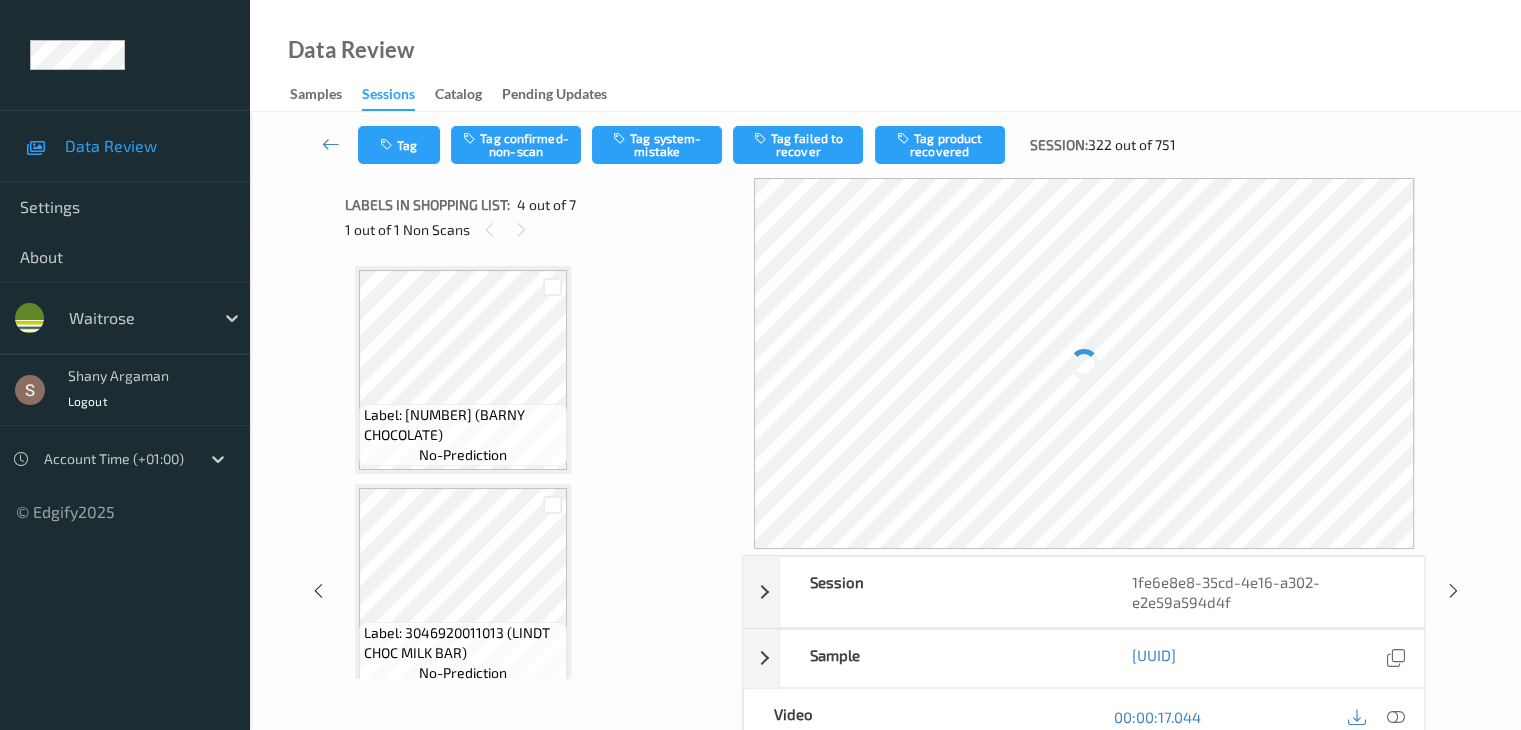 scroll, scrollTop: 446, scrollLeft: 0, axis: vertical 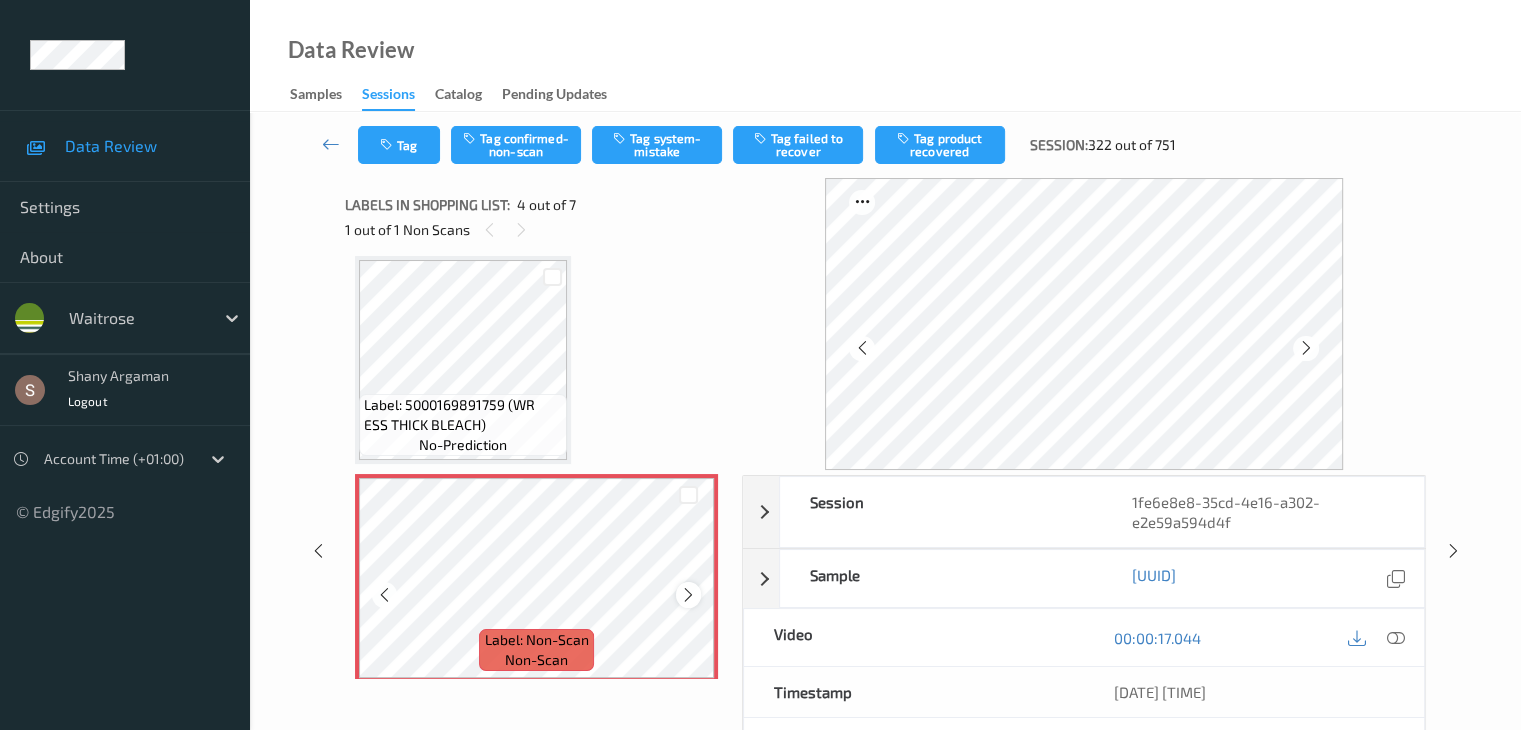click at bounding box center (688, 595) 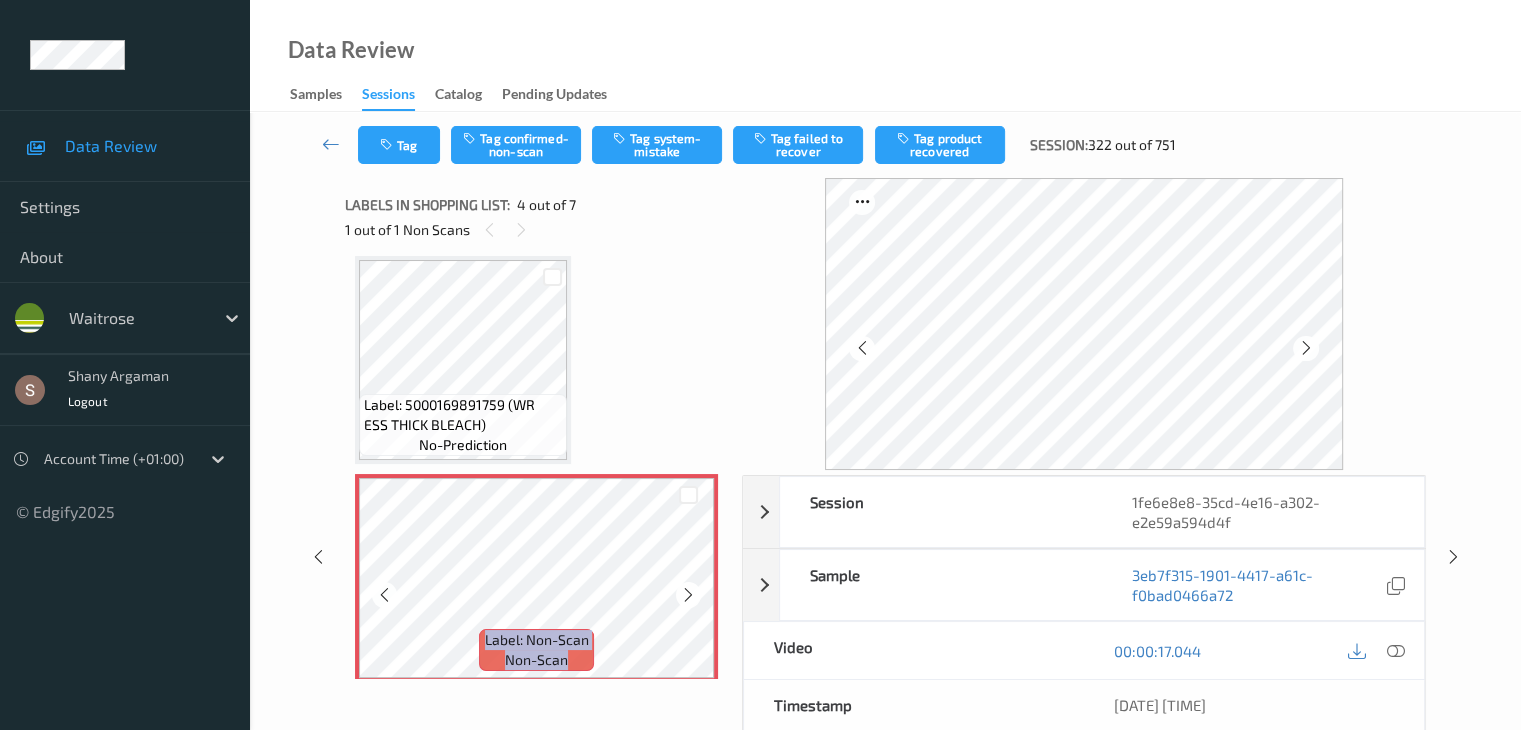 click at bounding box center (688, 595) 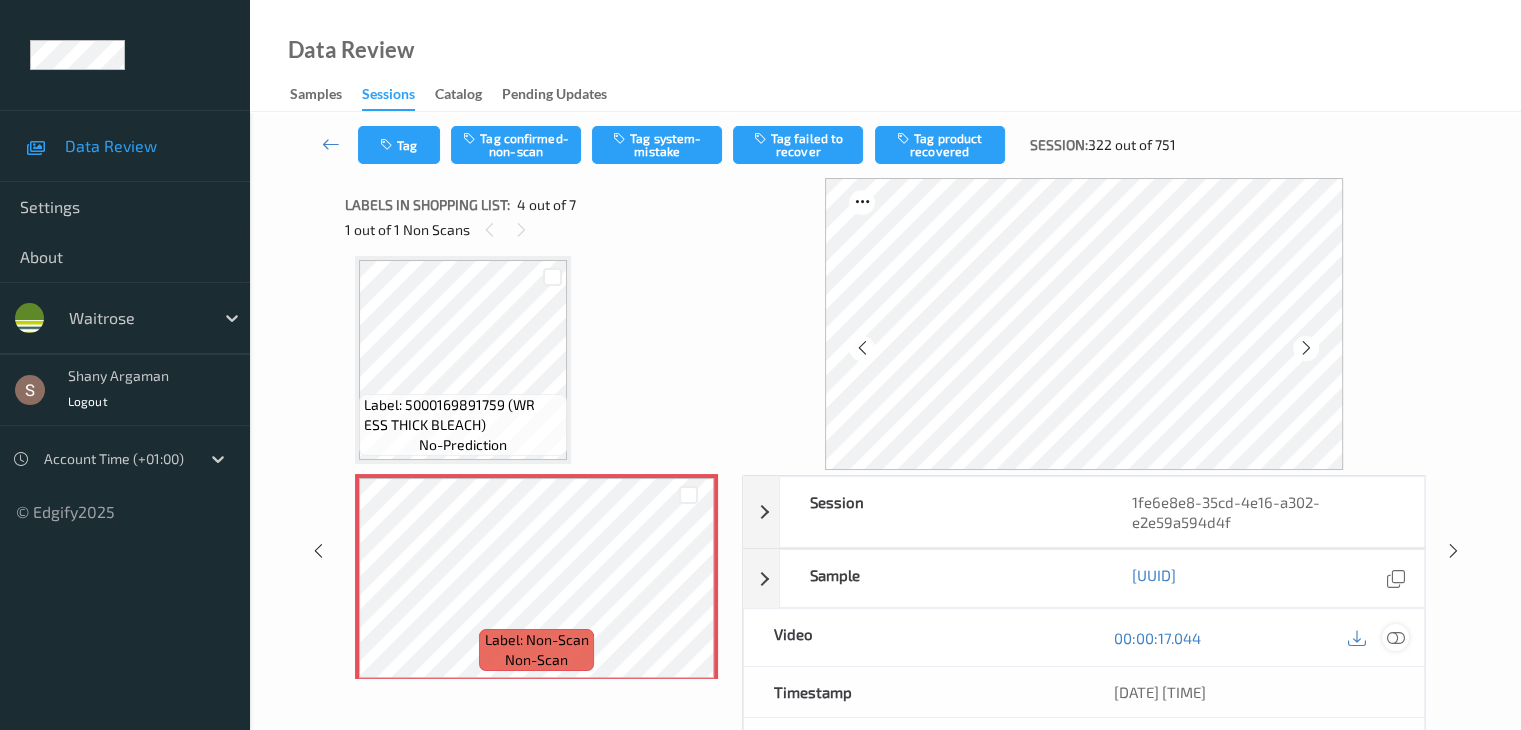 click at bounding box center [1395, 638] 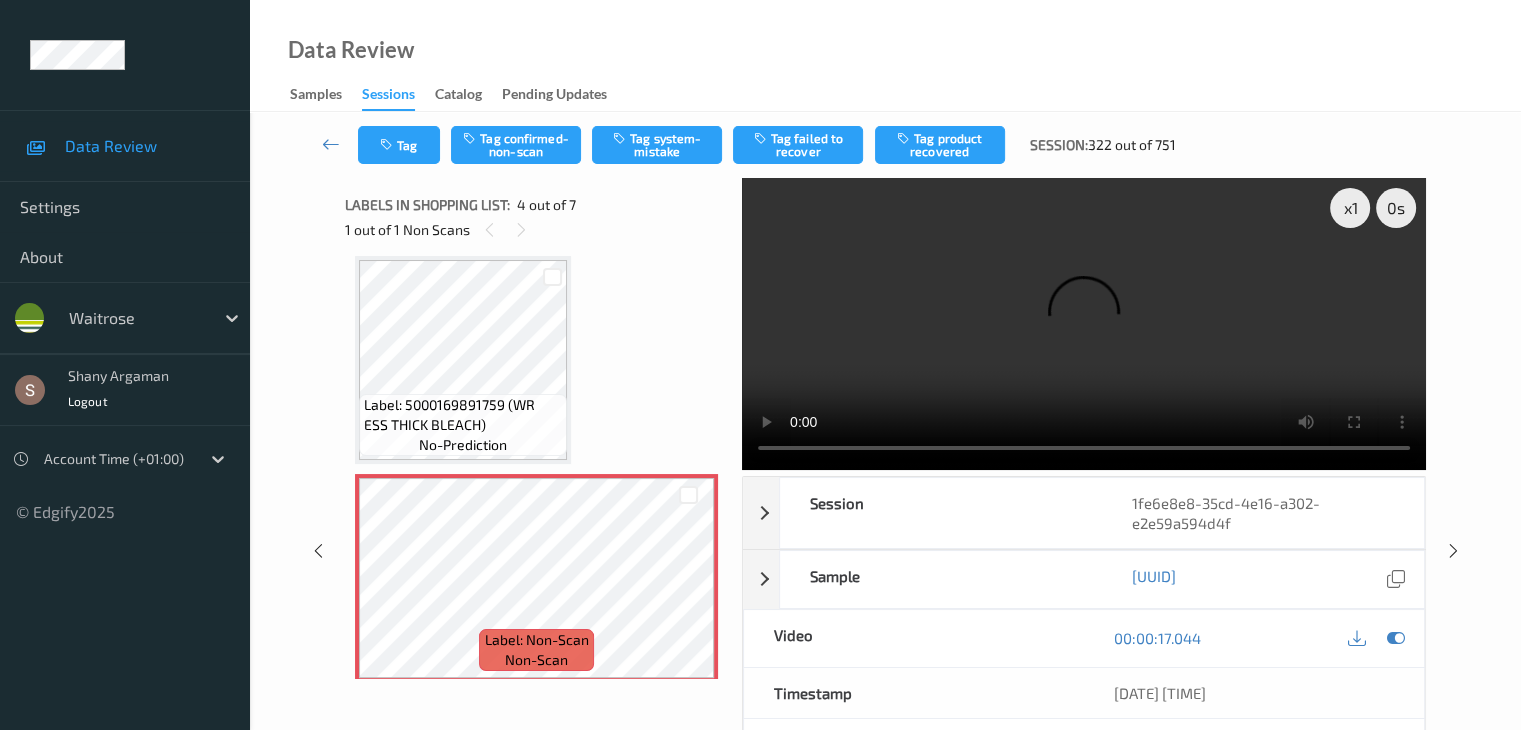 click at bounding box center [1084, 324] 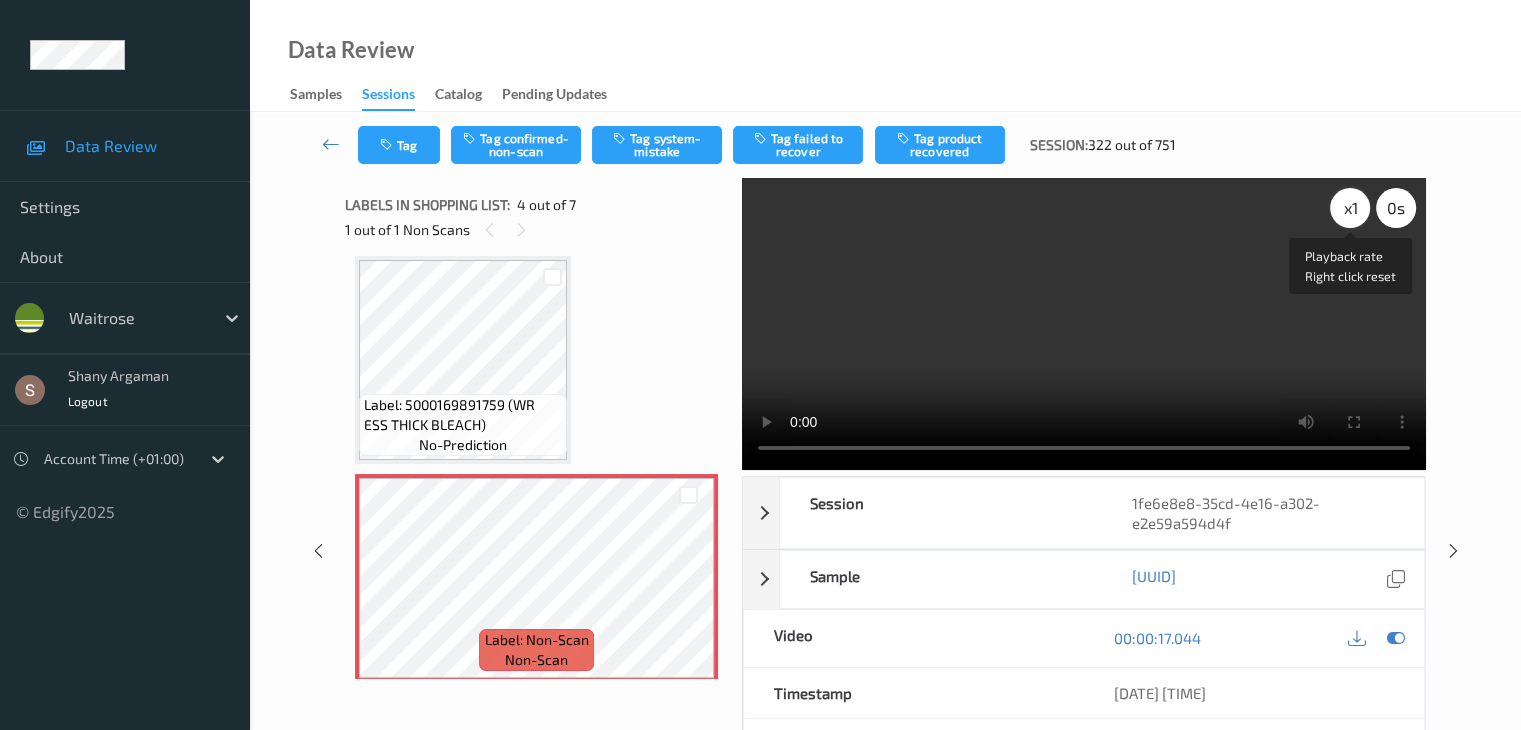 click on "x 1" at bounding box center (1350, 208) 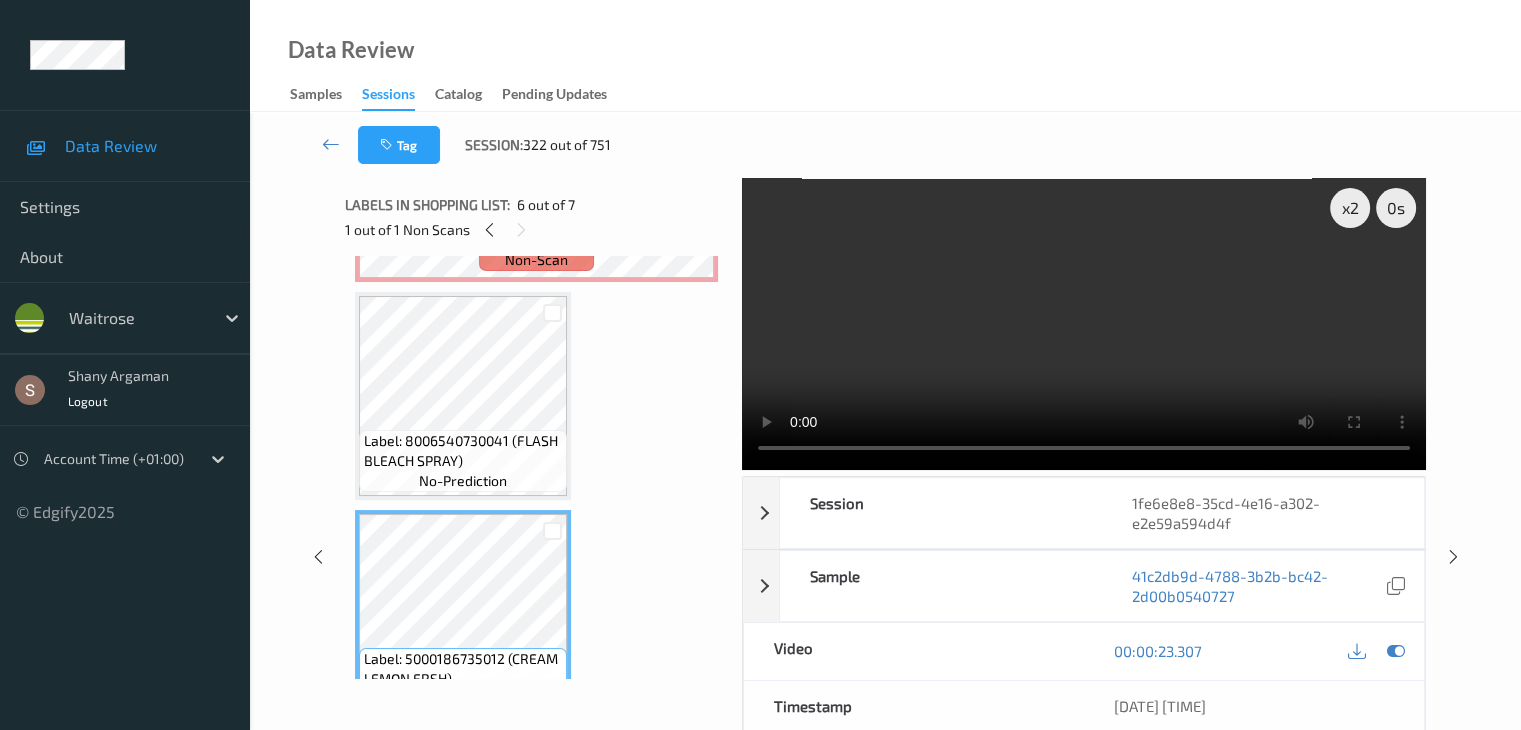 scroll, scrollTop: 646, scrollLeft: 0, axis: vertical 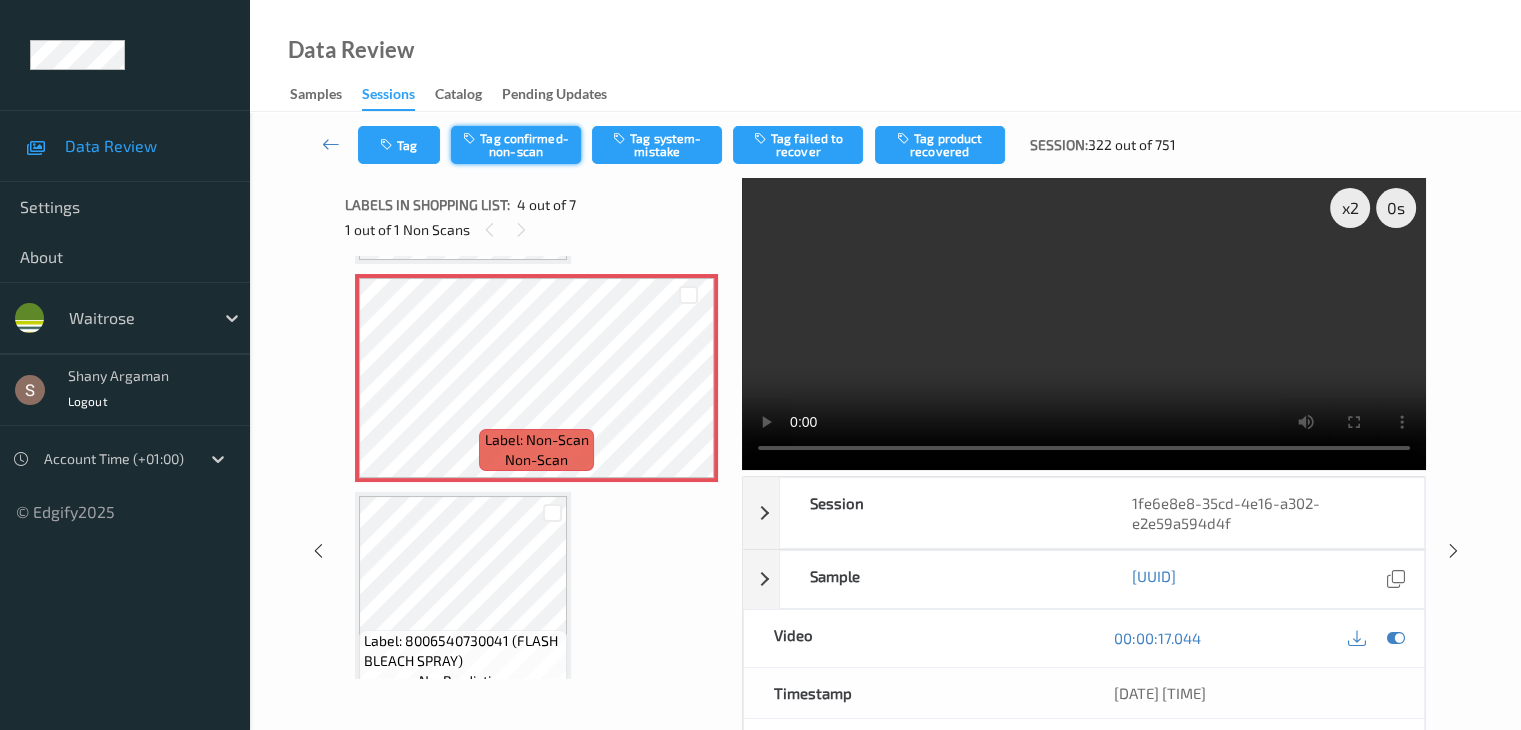 click on "Tag   confirmed-non-scan" at bounding box center [516, 145] 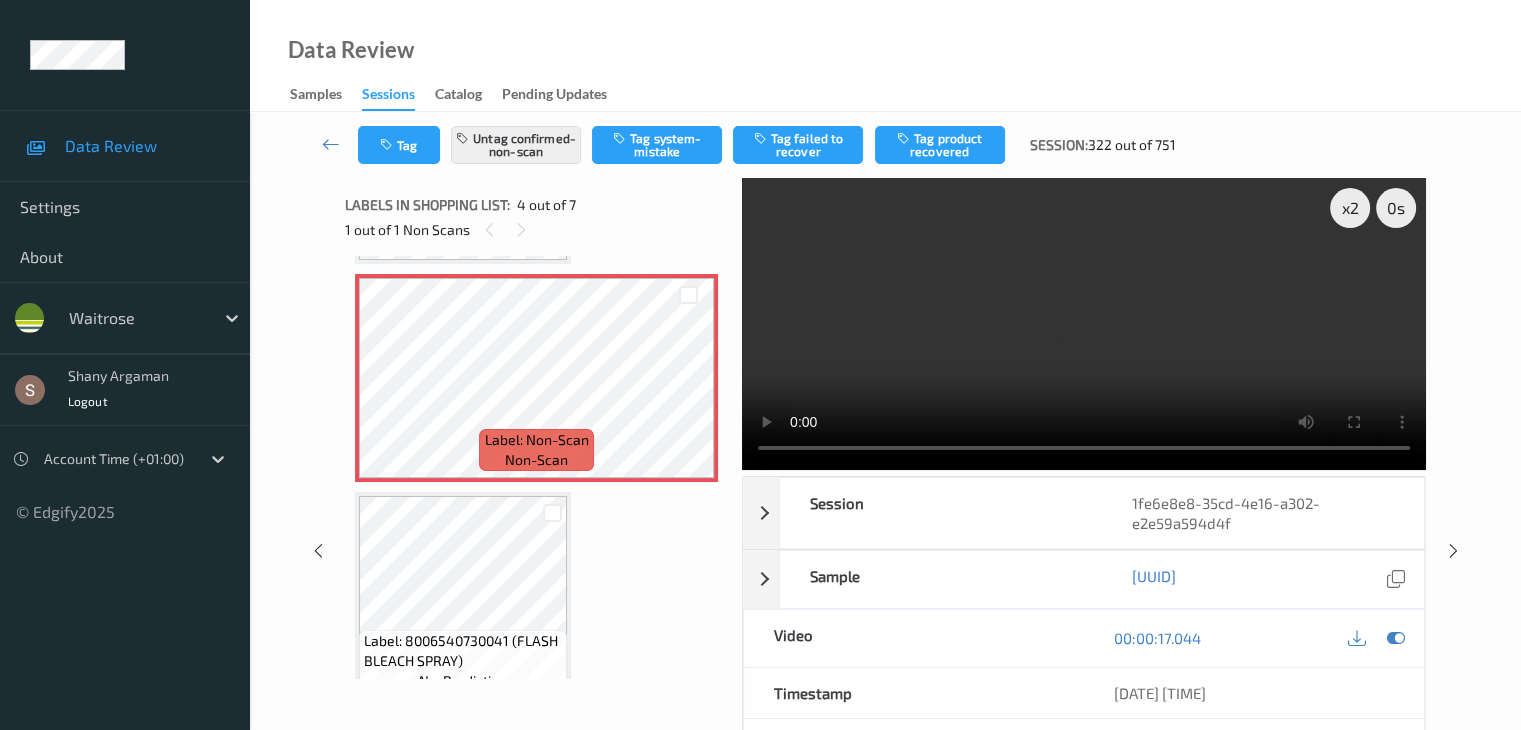 click on "Tag   product recovered" at bounding box center (940, 145) 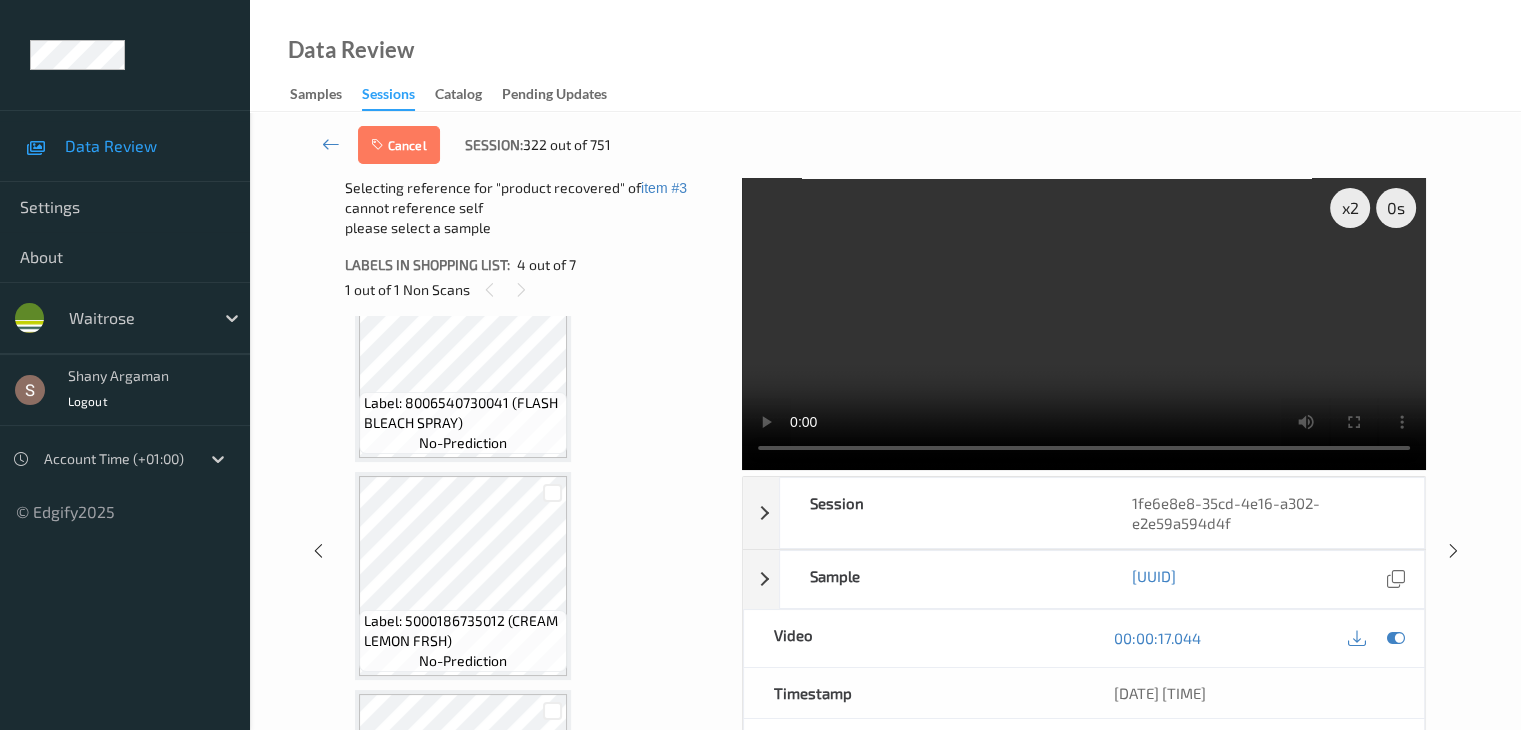 scroll, scrollTop: 946, scrollLeft: 0, axis: vertical 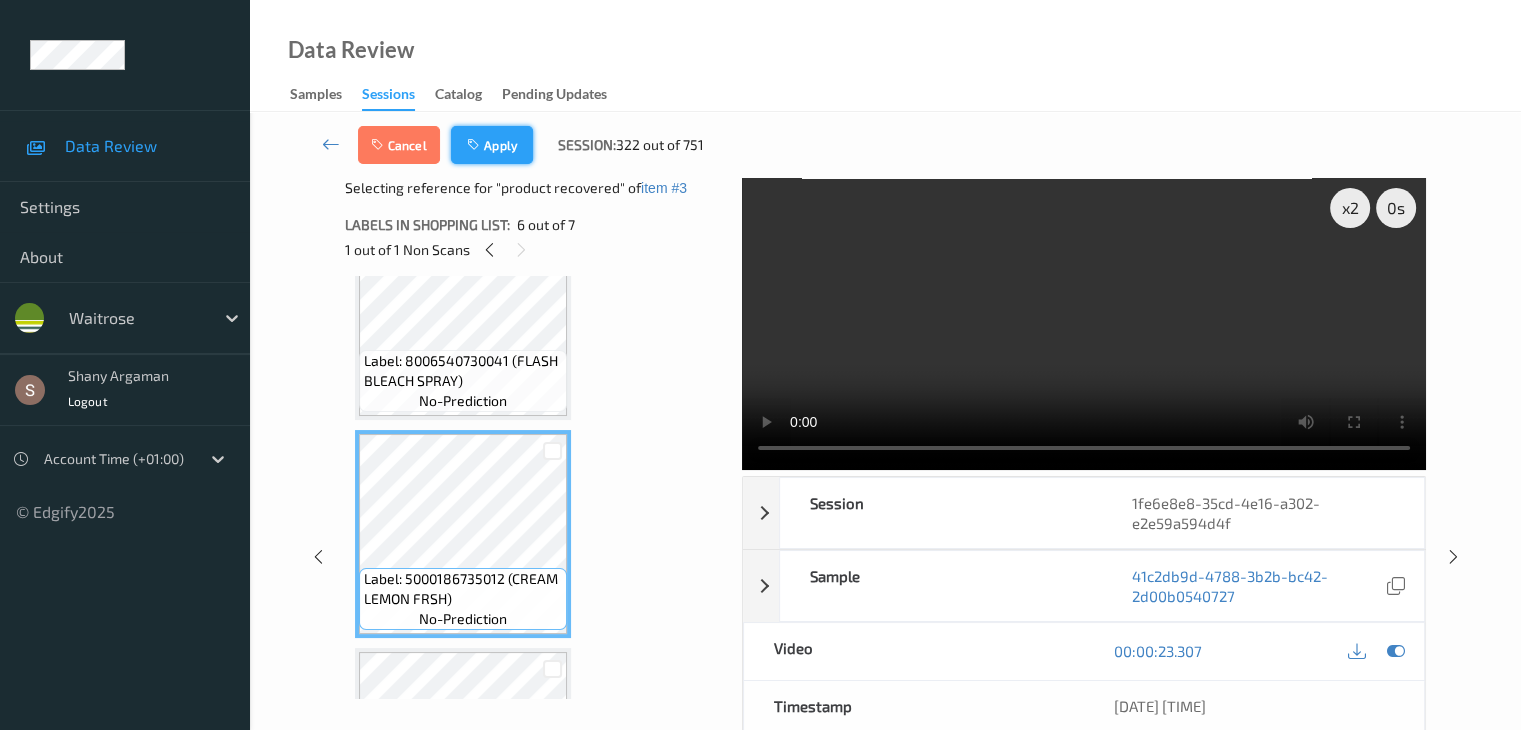 click on "Apply" at bounding box center (492, 145) 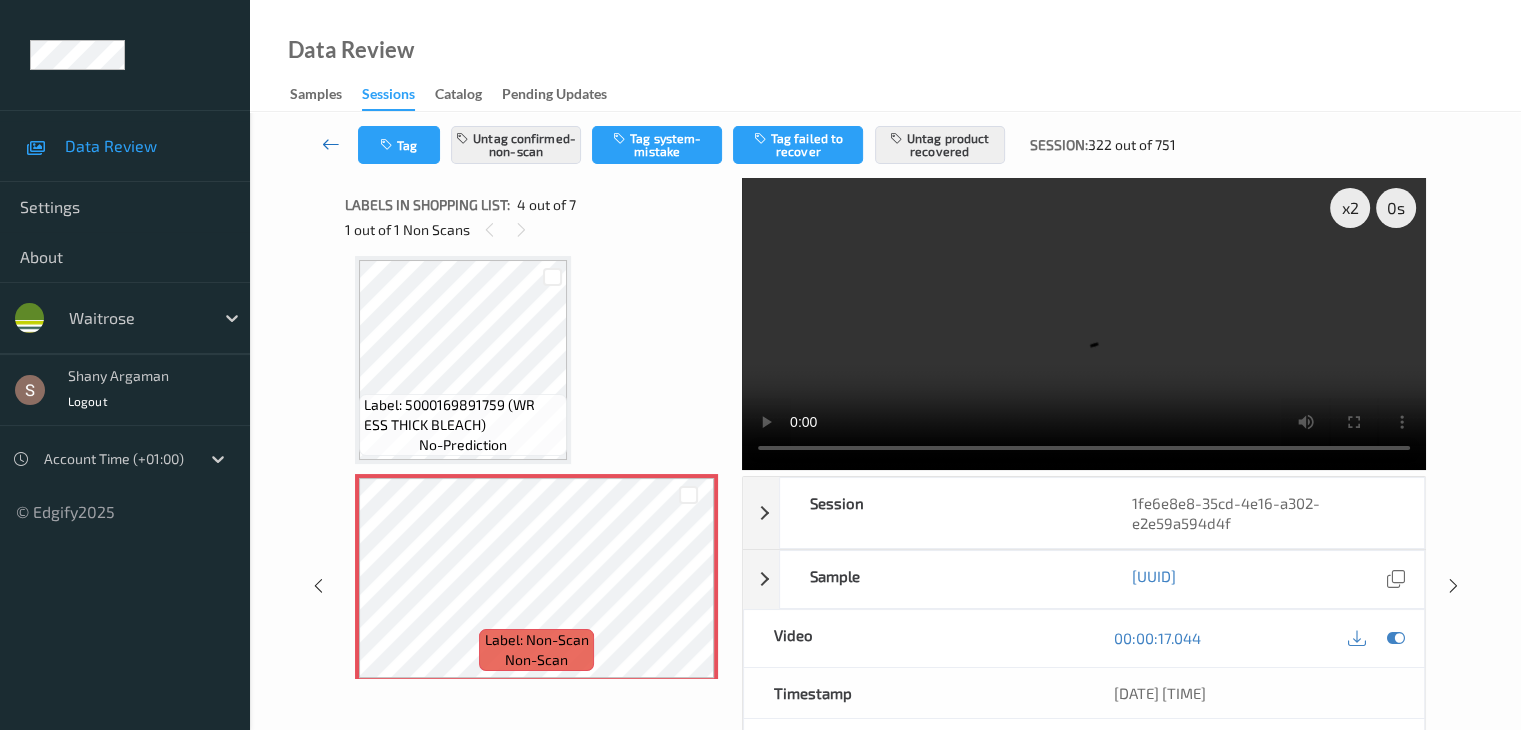 click at bounding box center (331, 144) 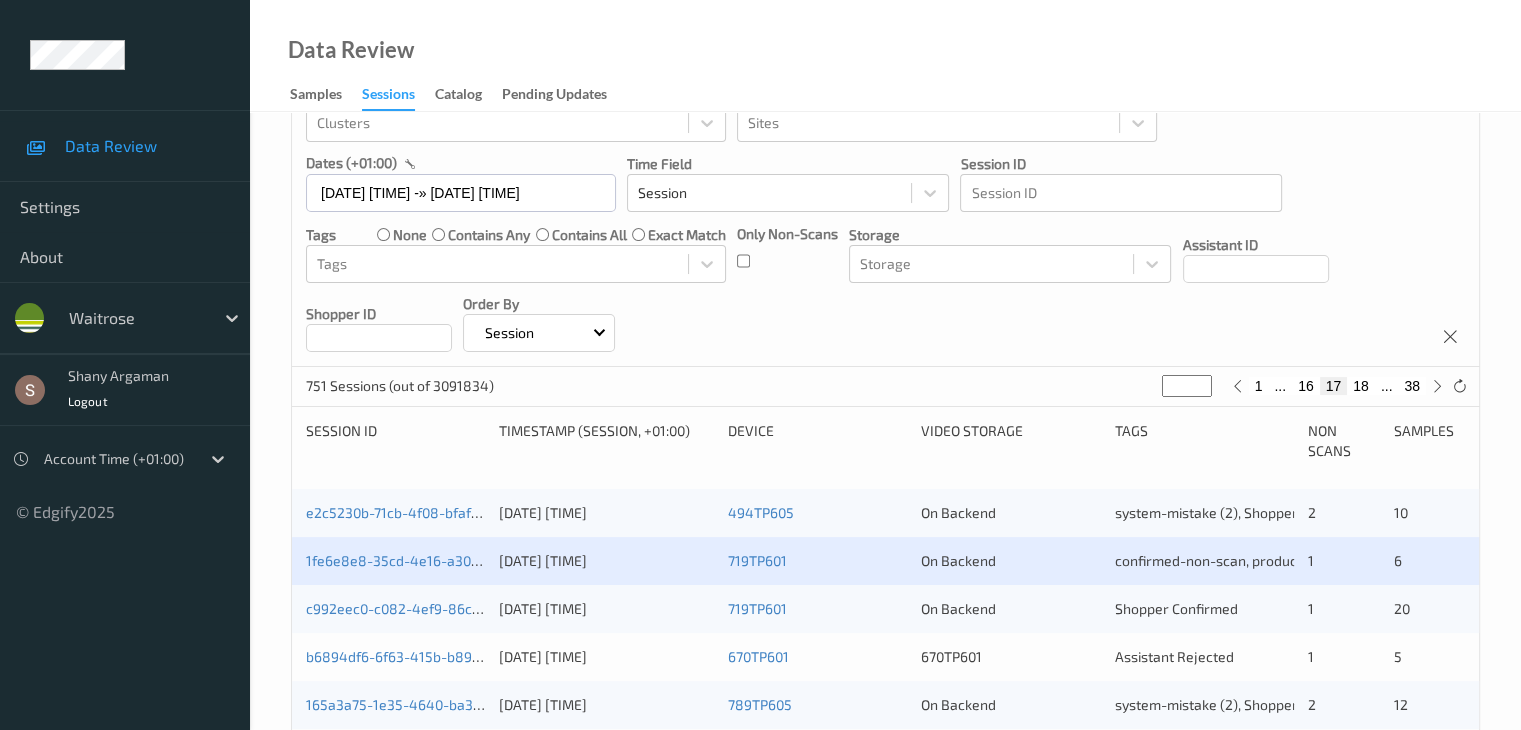 scroll, scrollTop: 400, scrollLeft: 0, axis: vertical 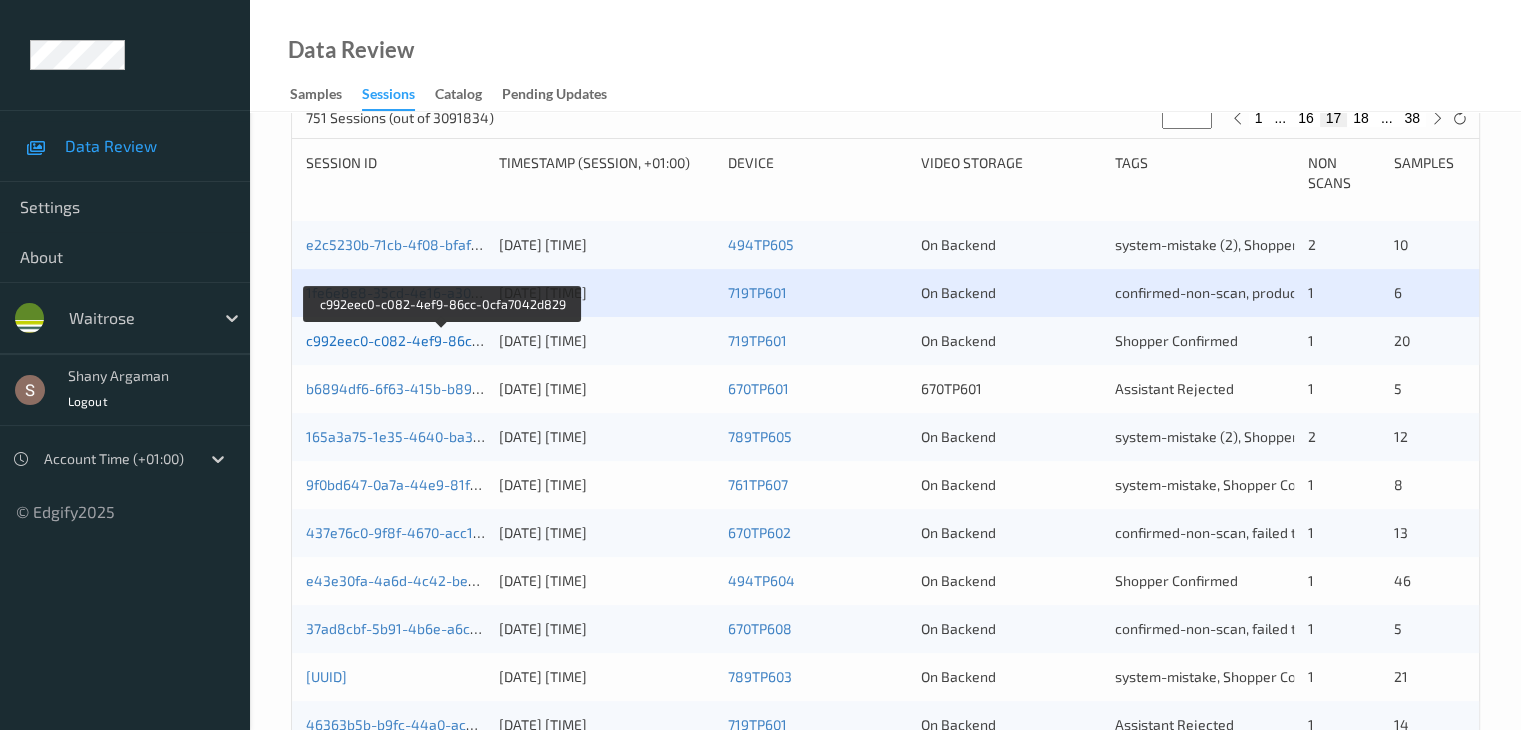 click on "c992eec0-c082-4ef9-86cc-0cfa7042d829" at bounding box center [442, 340] 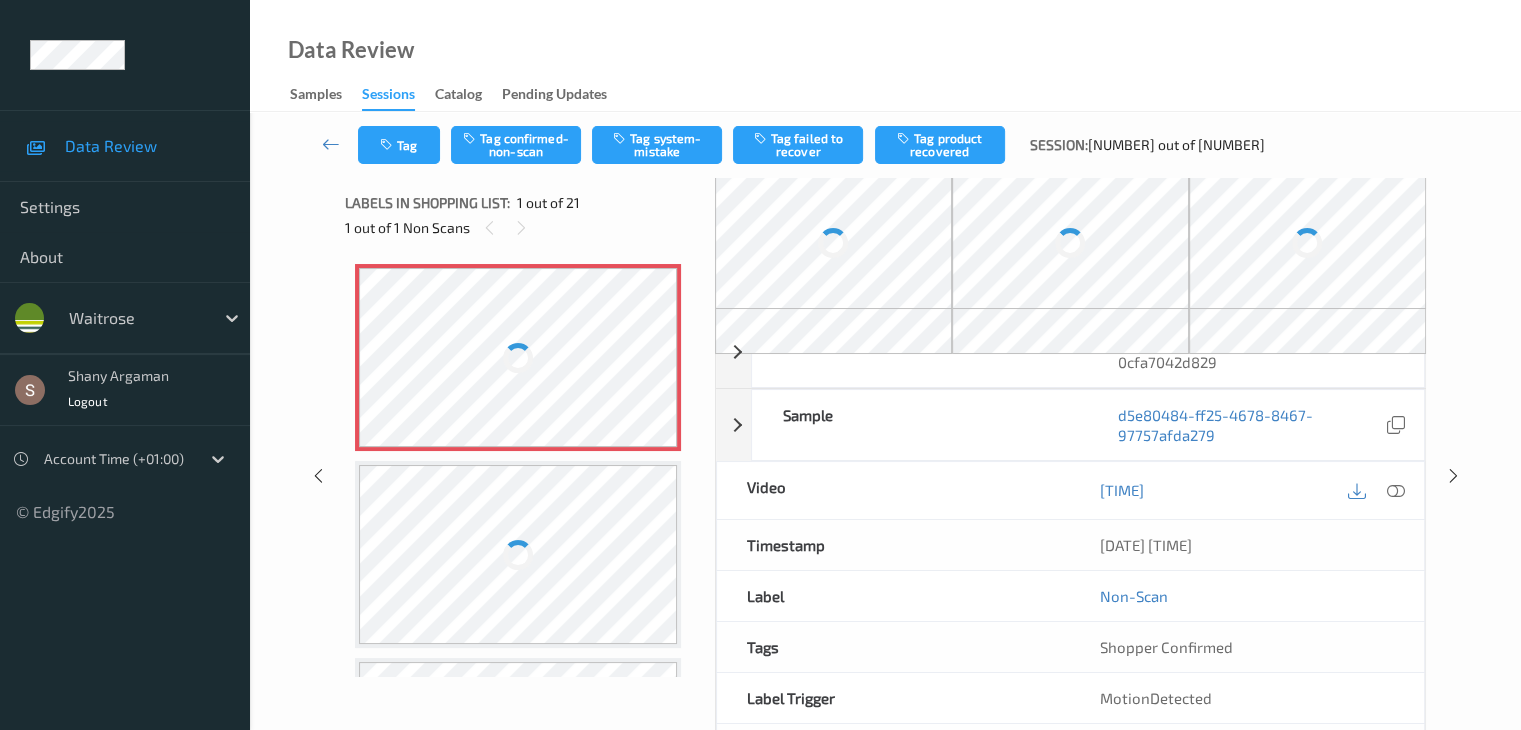 scroll, scrollTop: 0, scrollLeft: 0, axis: both 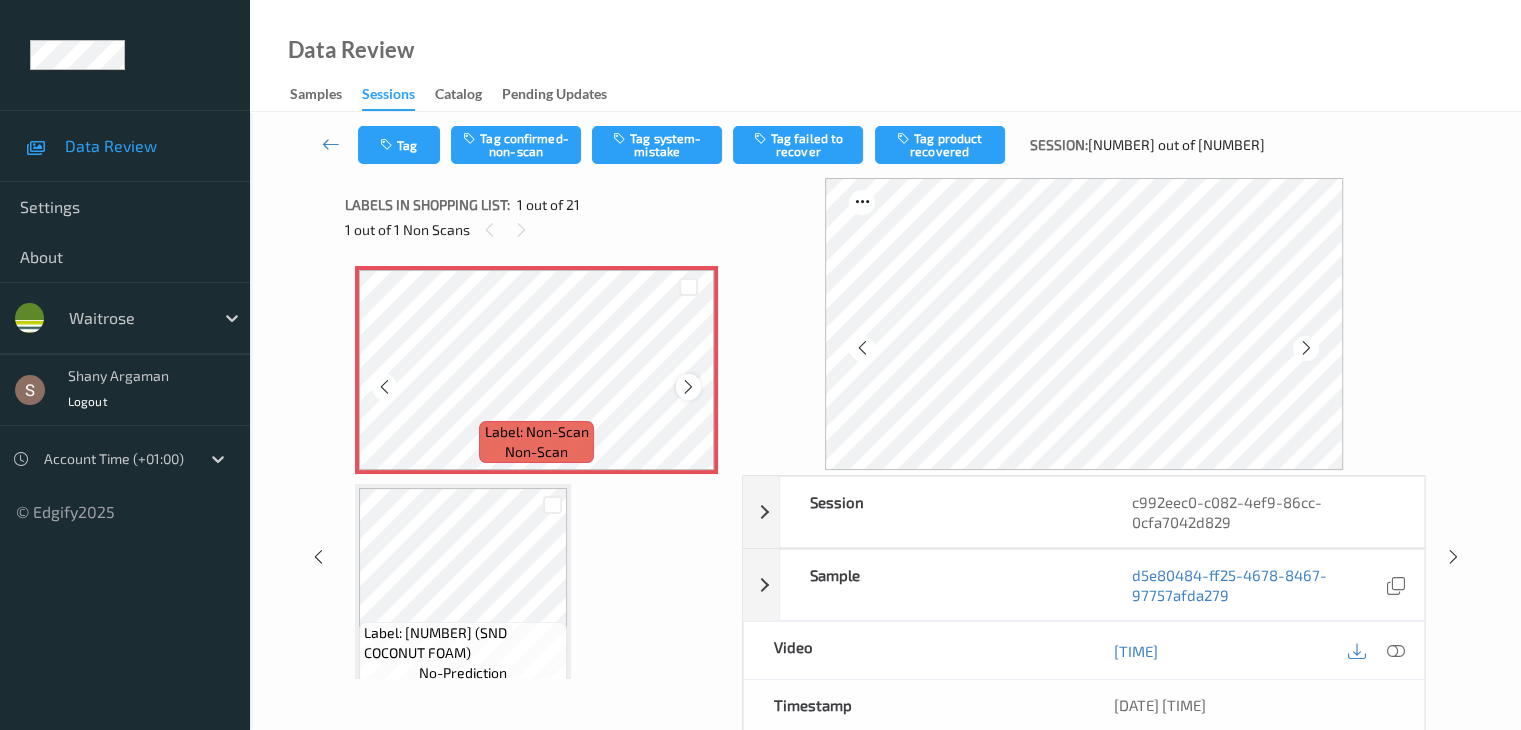 click at bounding box center (688, 387) 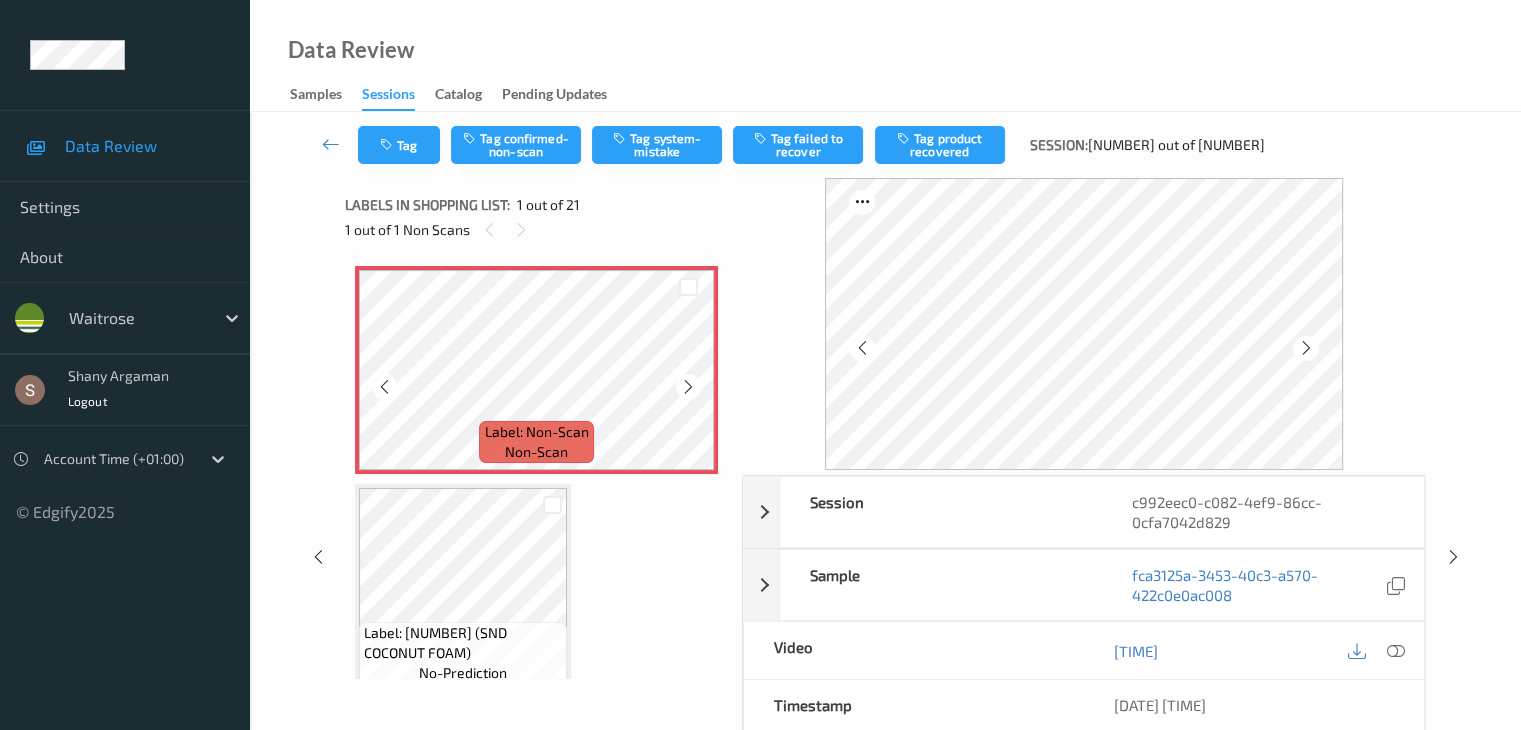 click at bounding box center [688, 387] 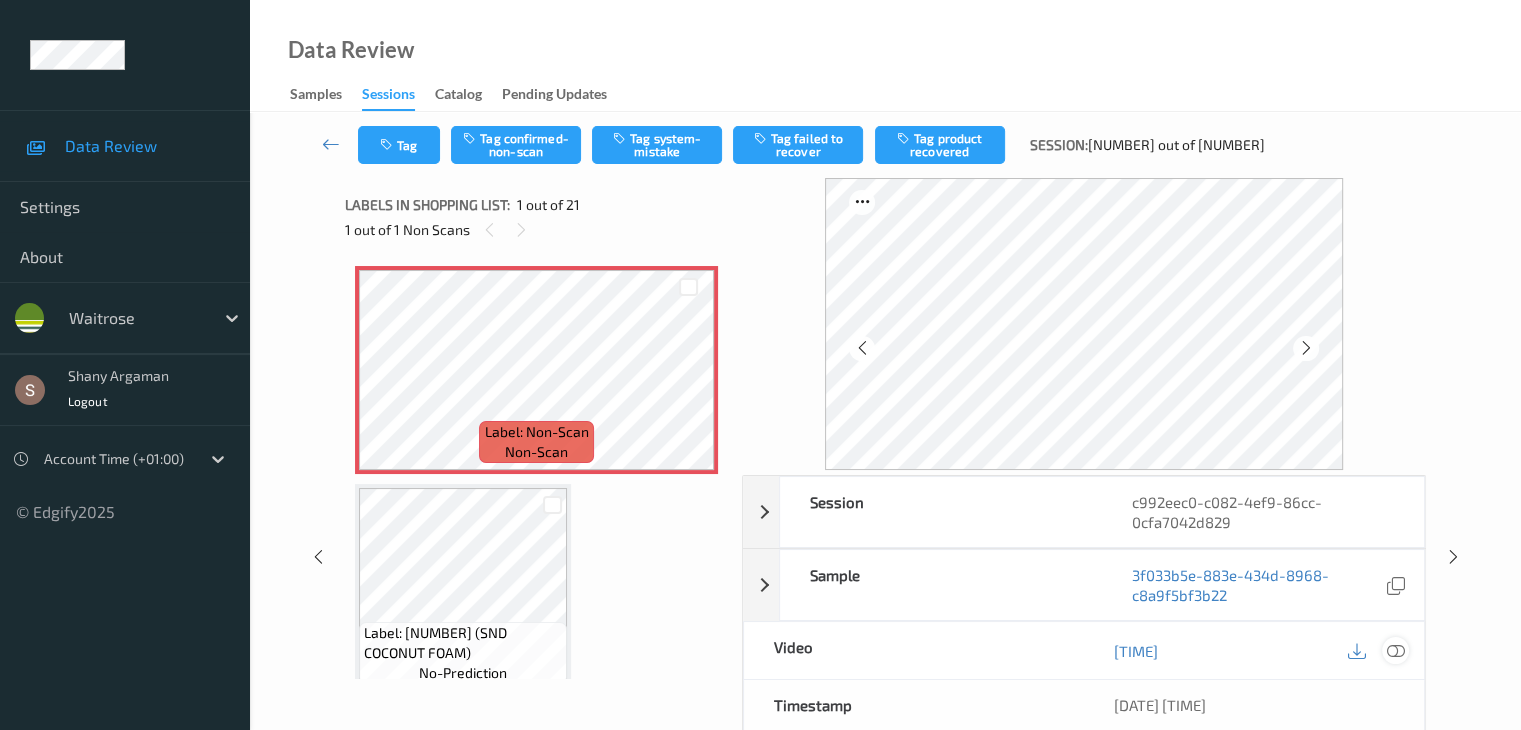click at bounding box center [1395, 651] 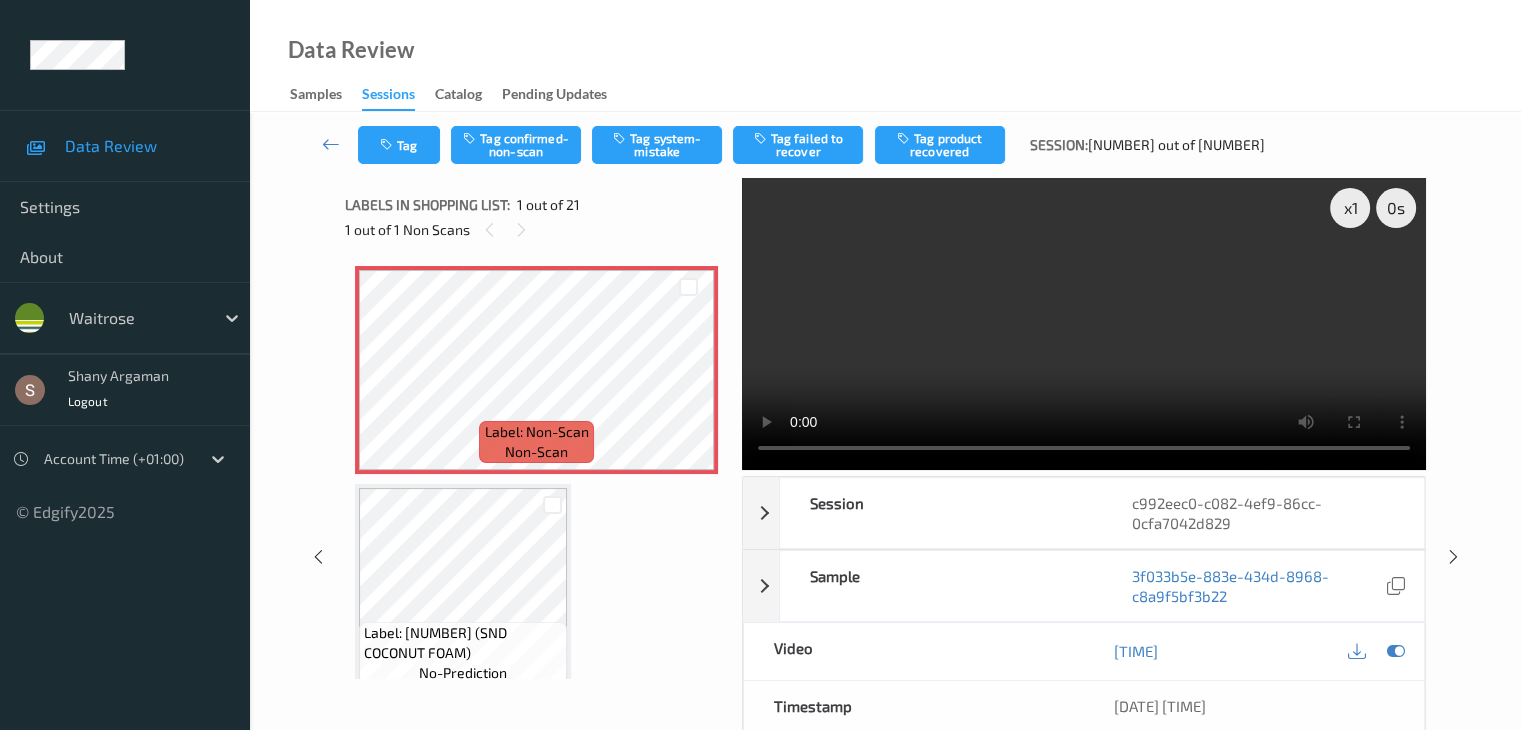 click at bounding box center (1084, 324) 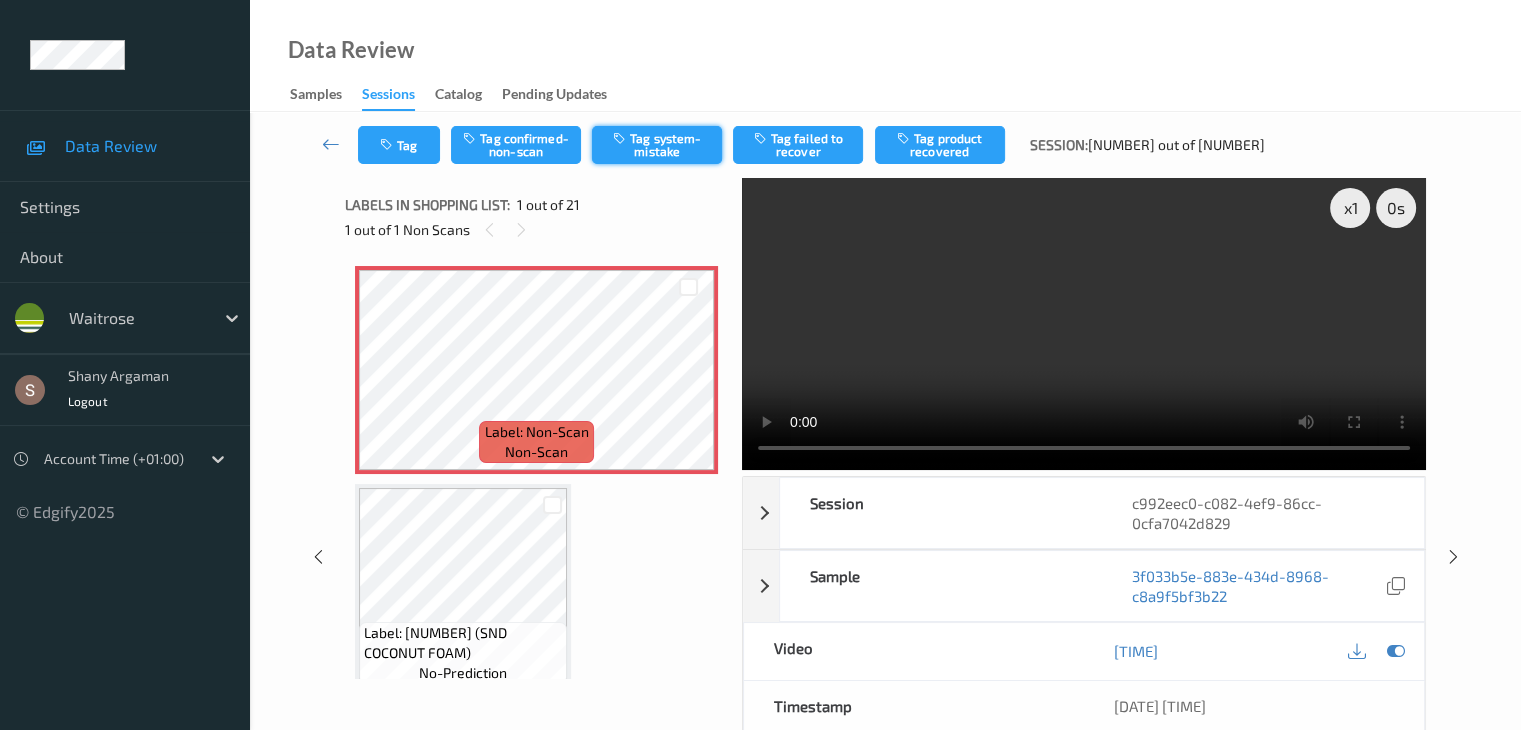 click on "Tag   system-mistake" at bounding box center (657, 145) 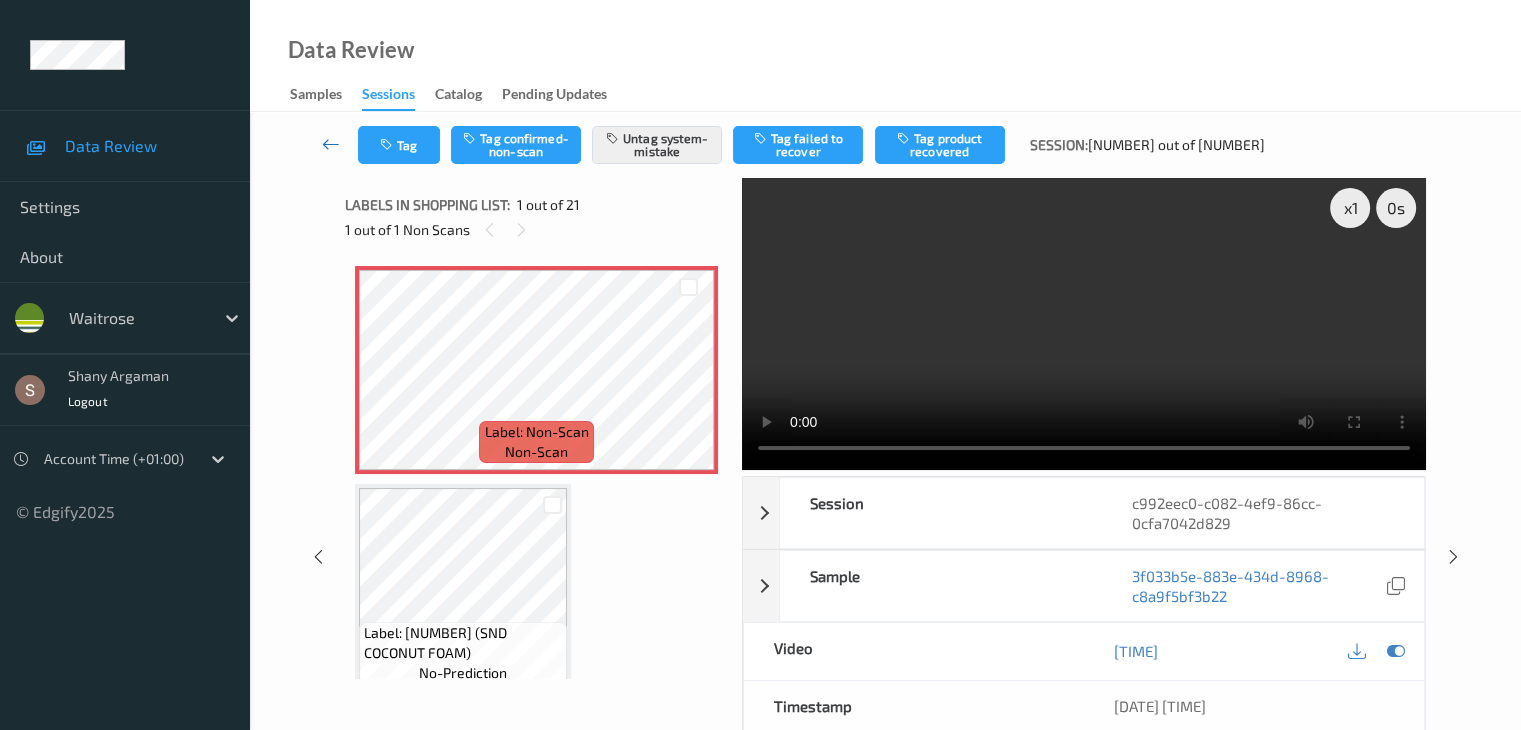 click at bounding box center [331, 144] 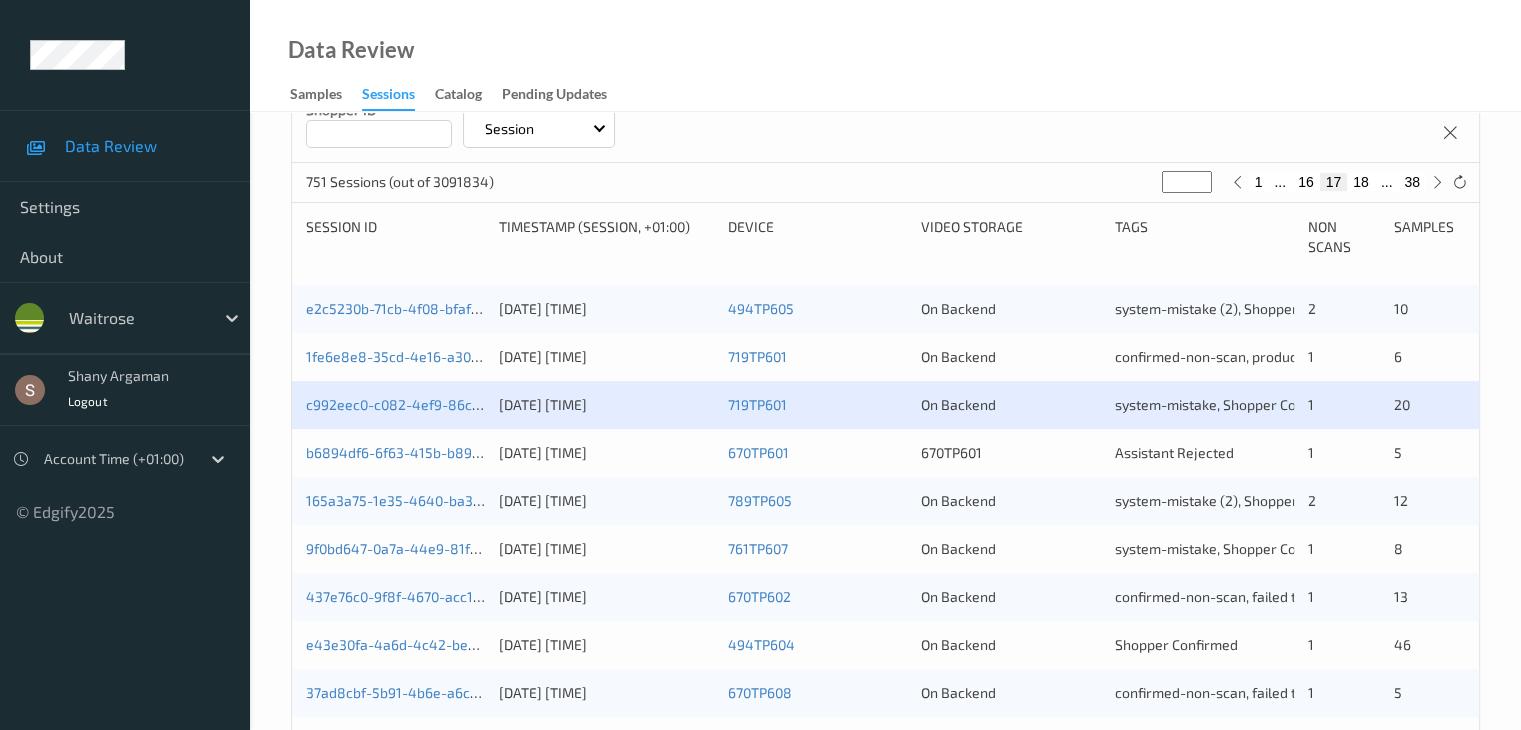 scroll, scrollTop: 332, scrollLeft: 0, axis: vertical 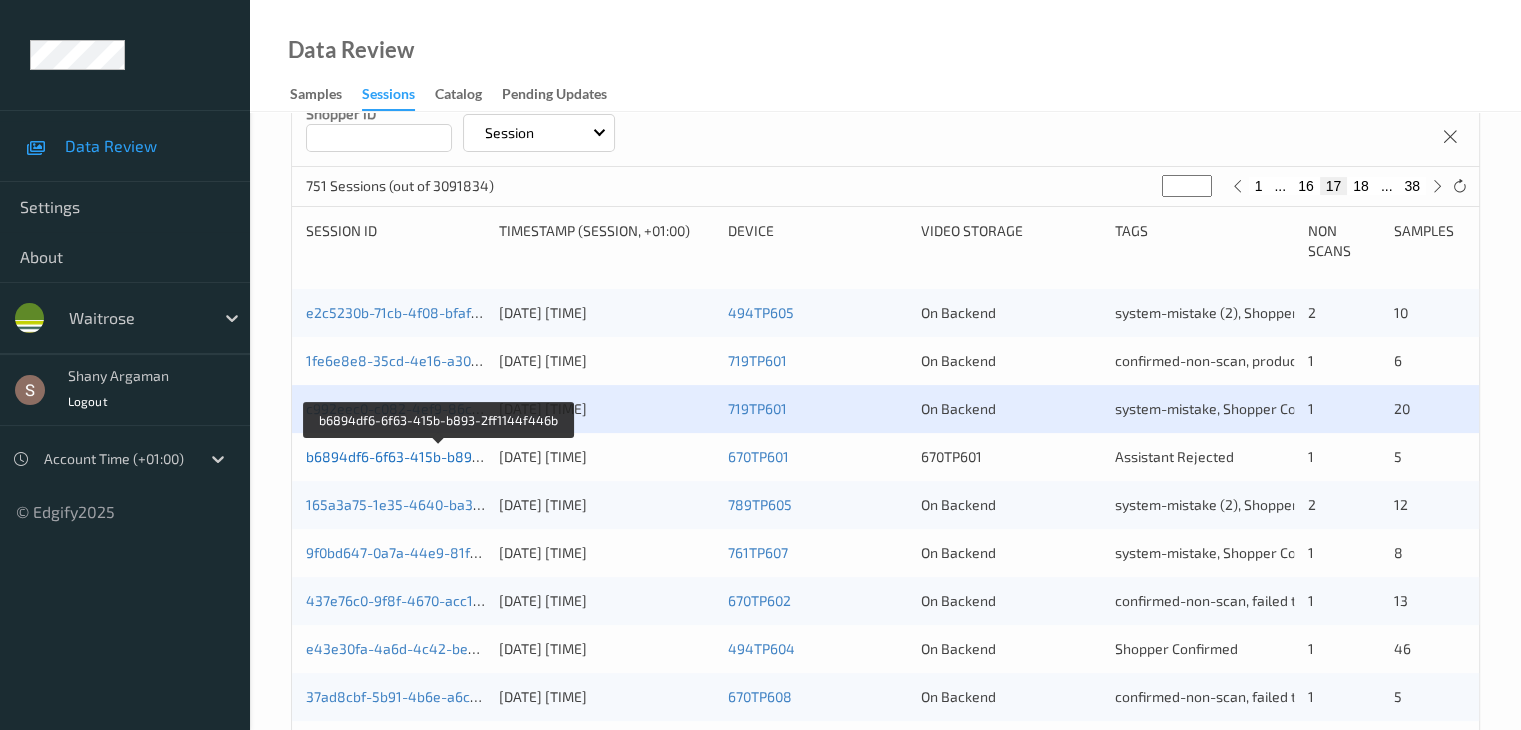 click on "b6894df6-6f63-415b-b893-2ff1144f446b" at bounding box center (439, 456) 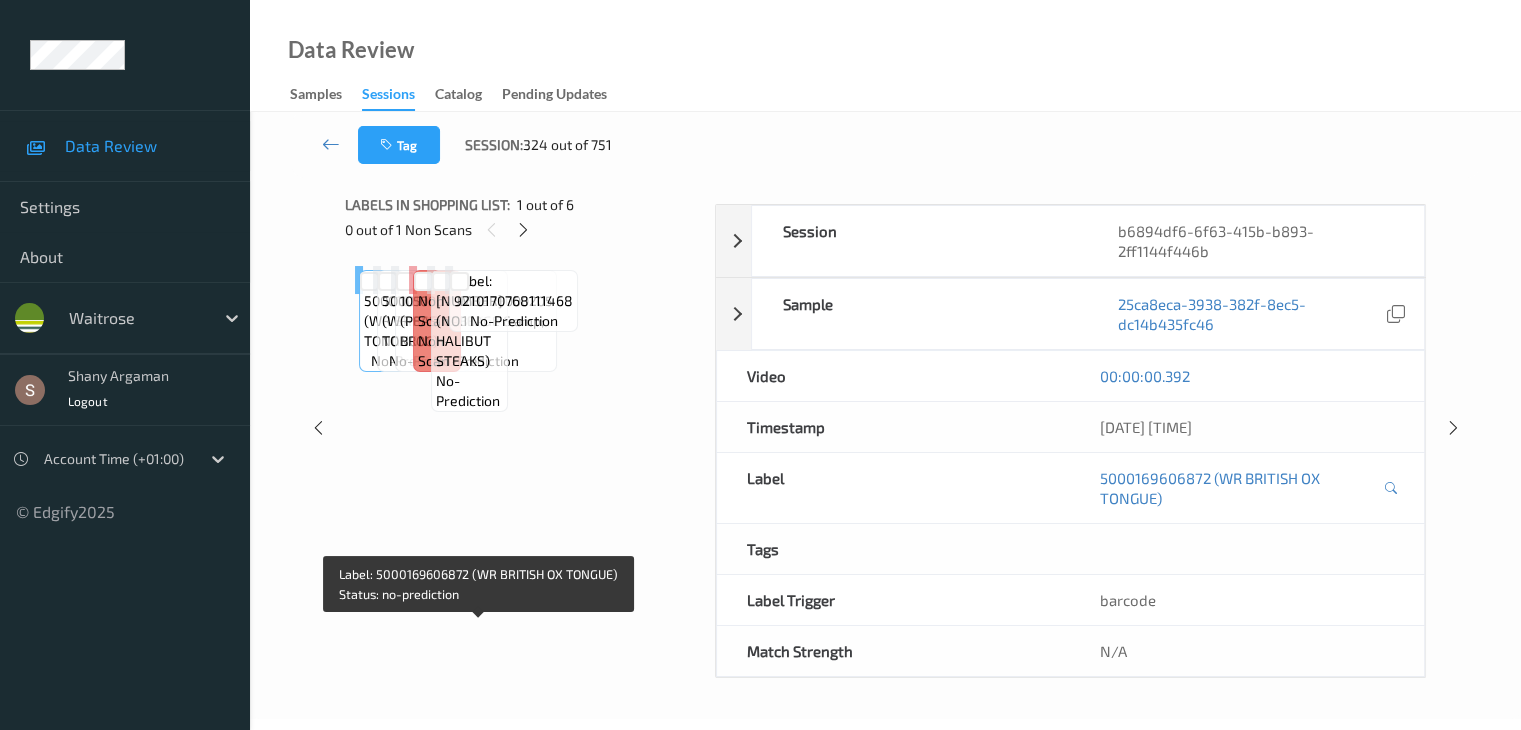 scroll, scrollTop: 0, scrollLeft: 0, axis: both 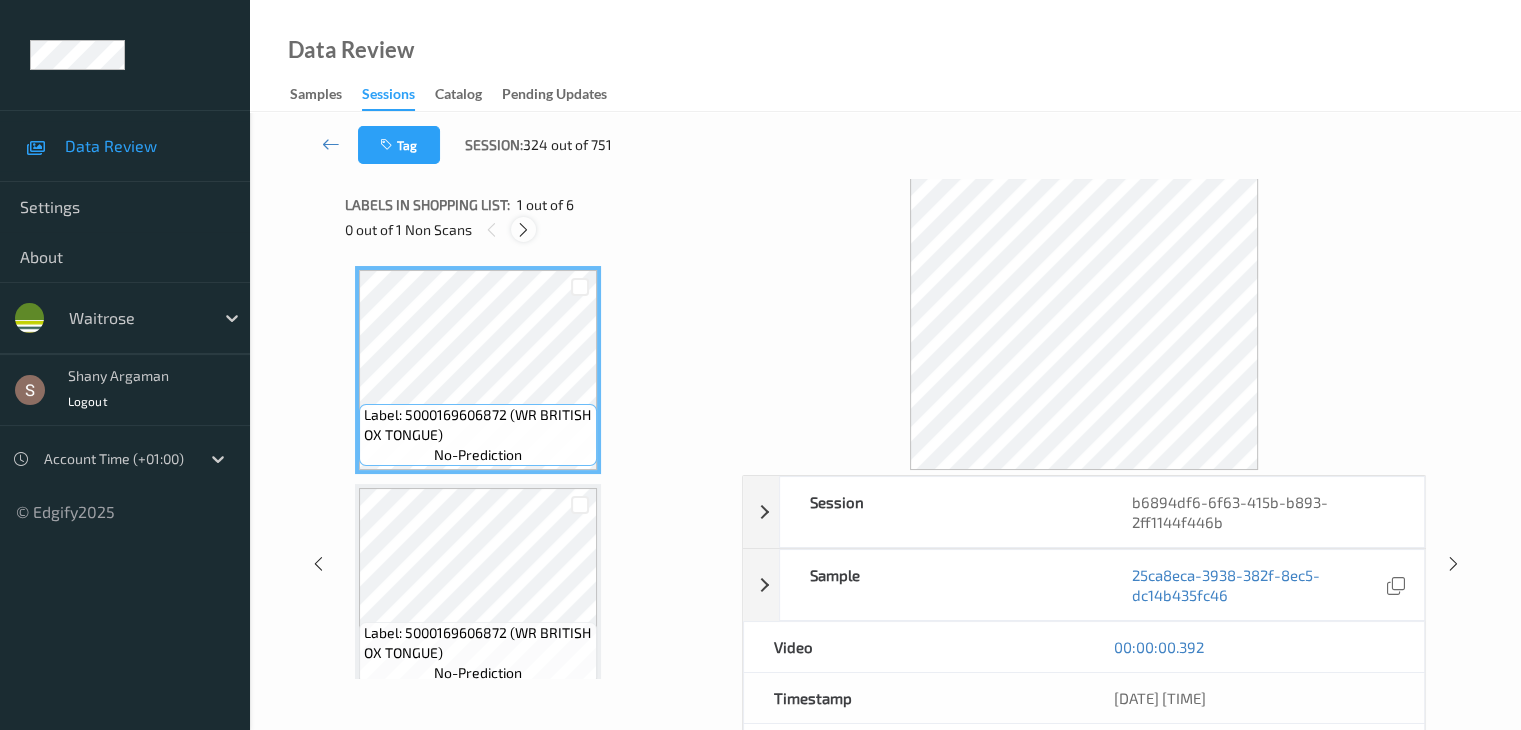 click at bounding box center (523, 229) 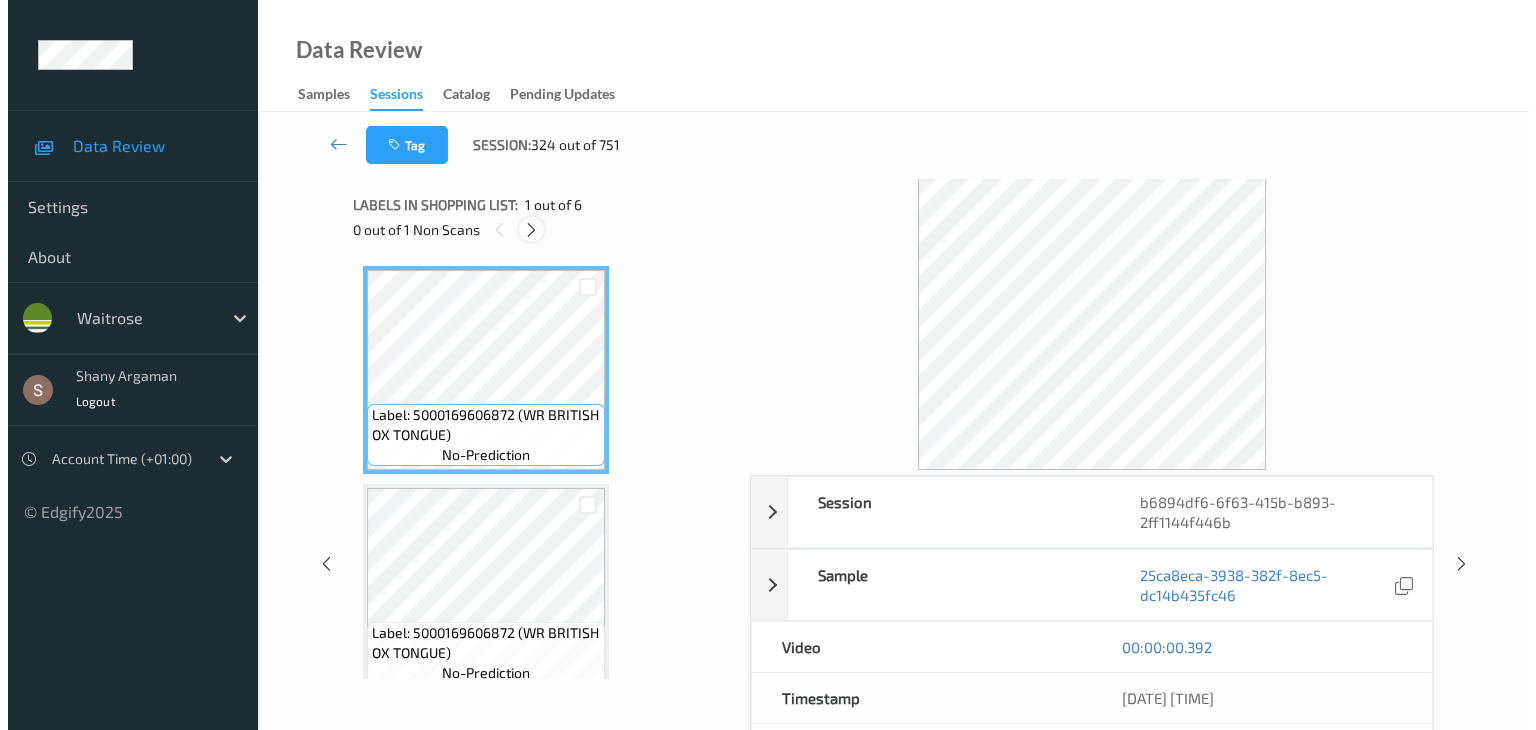 scroll, scrollTop: 446, scrollLeft: 0, axis: vertical 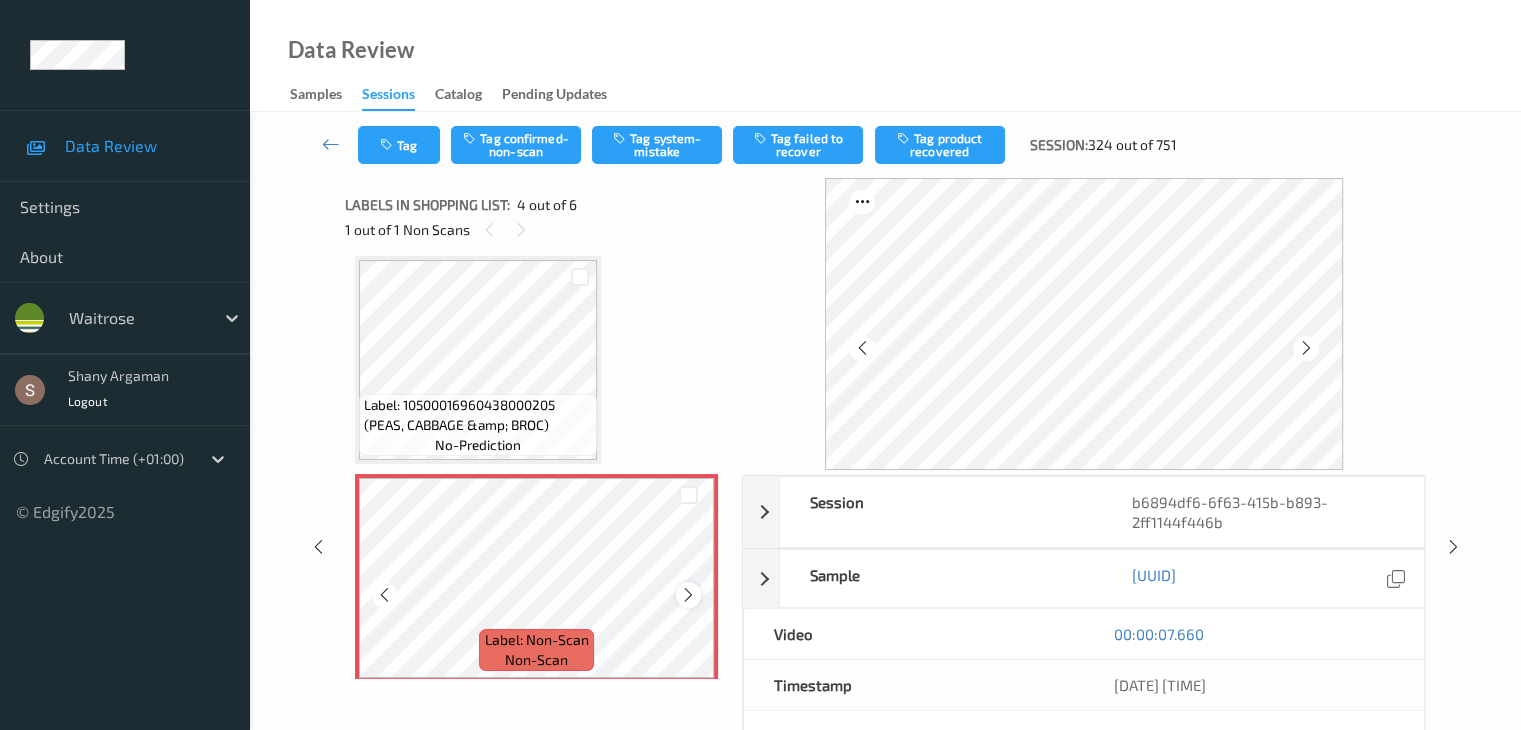 click at bounding box center [688, 595] 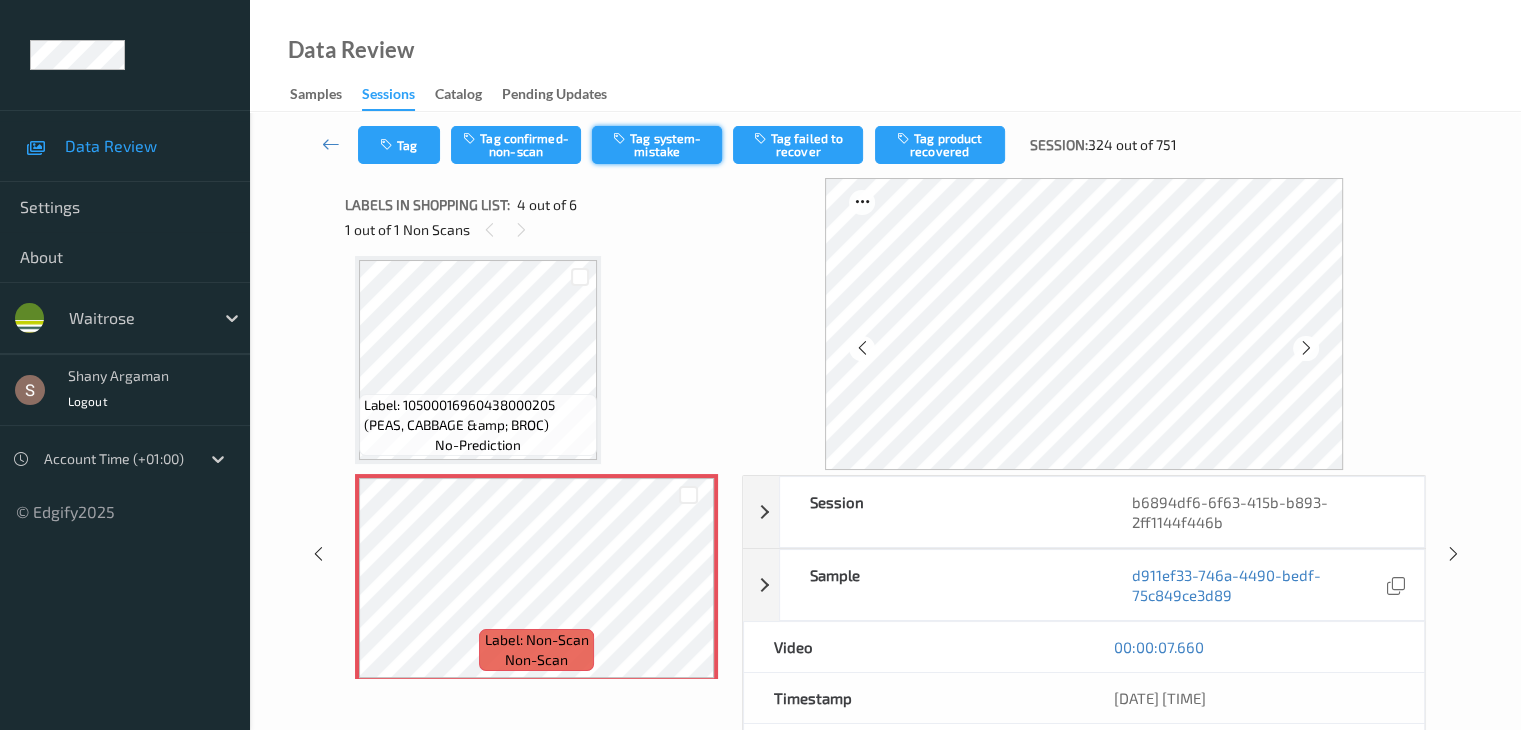 click on "Tag   system-mistake" at bounding box center [657, 145] 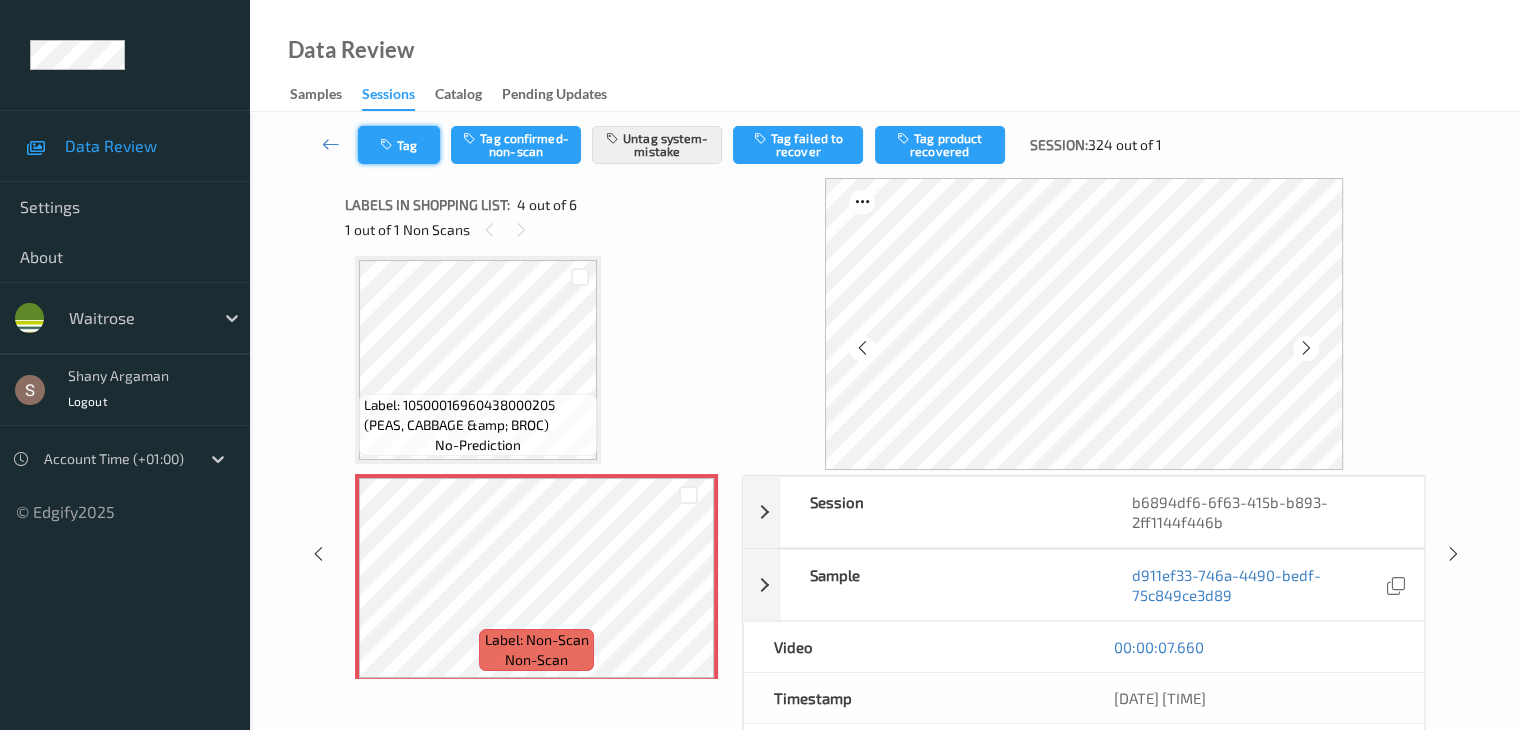 click on "Tag" at bounding box center [399, 145] 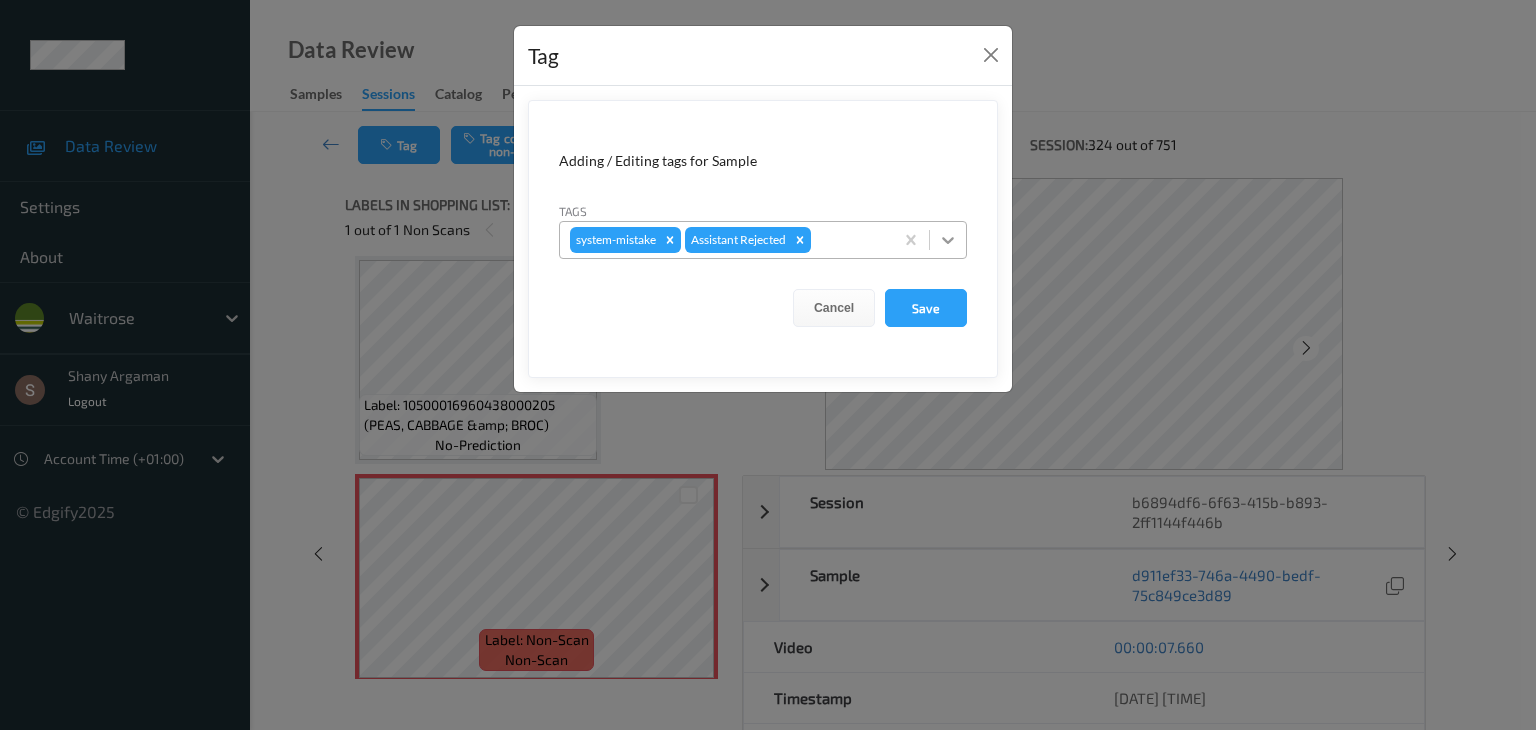 click 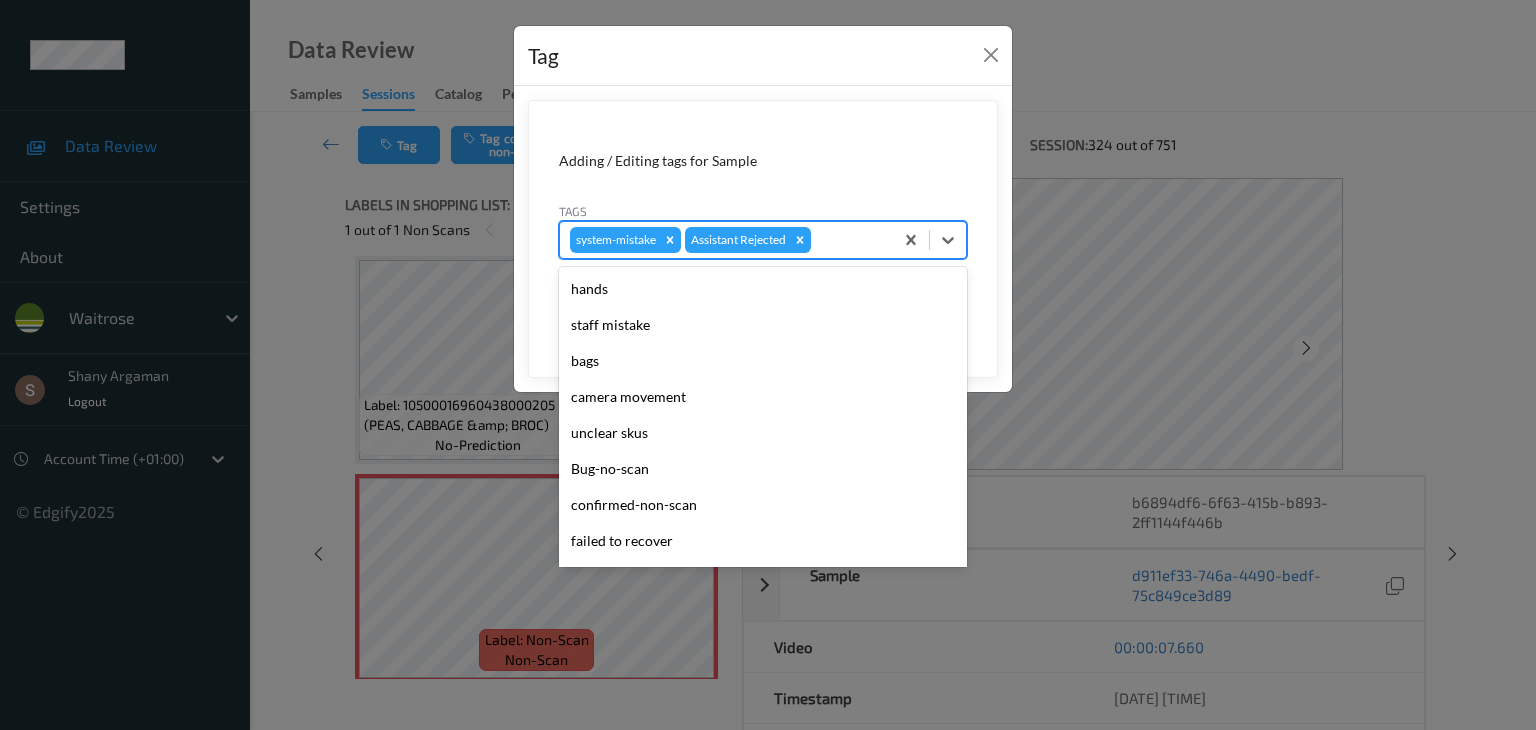 scroll, scrollTop: 356, scrollLeft: 0, axis: vertical 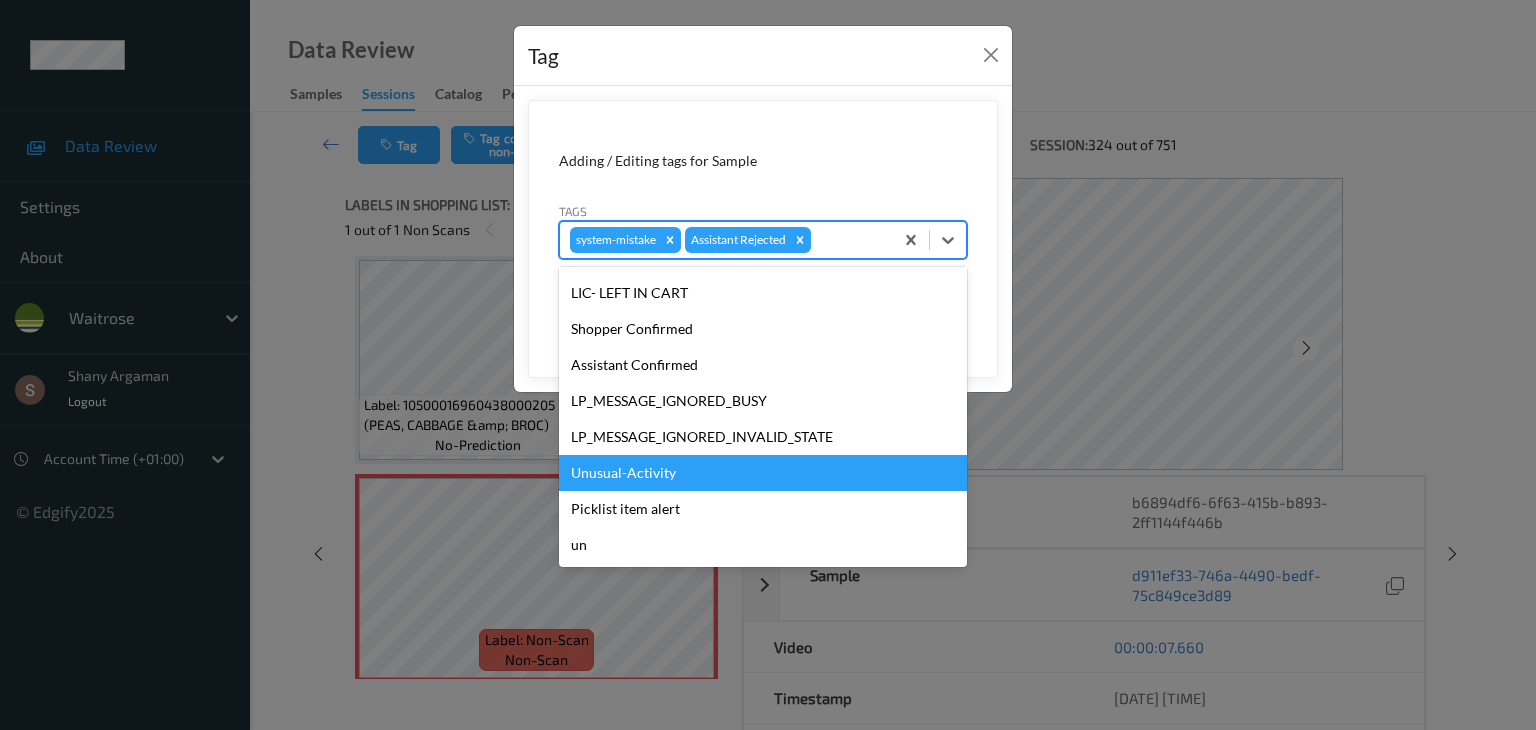 click on "Unusual-Activity" at bounding box center (763, 473) 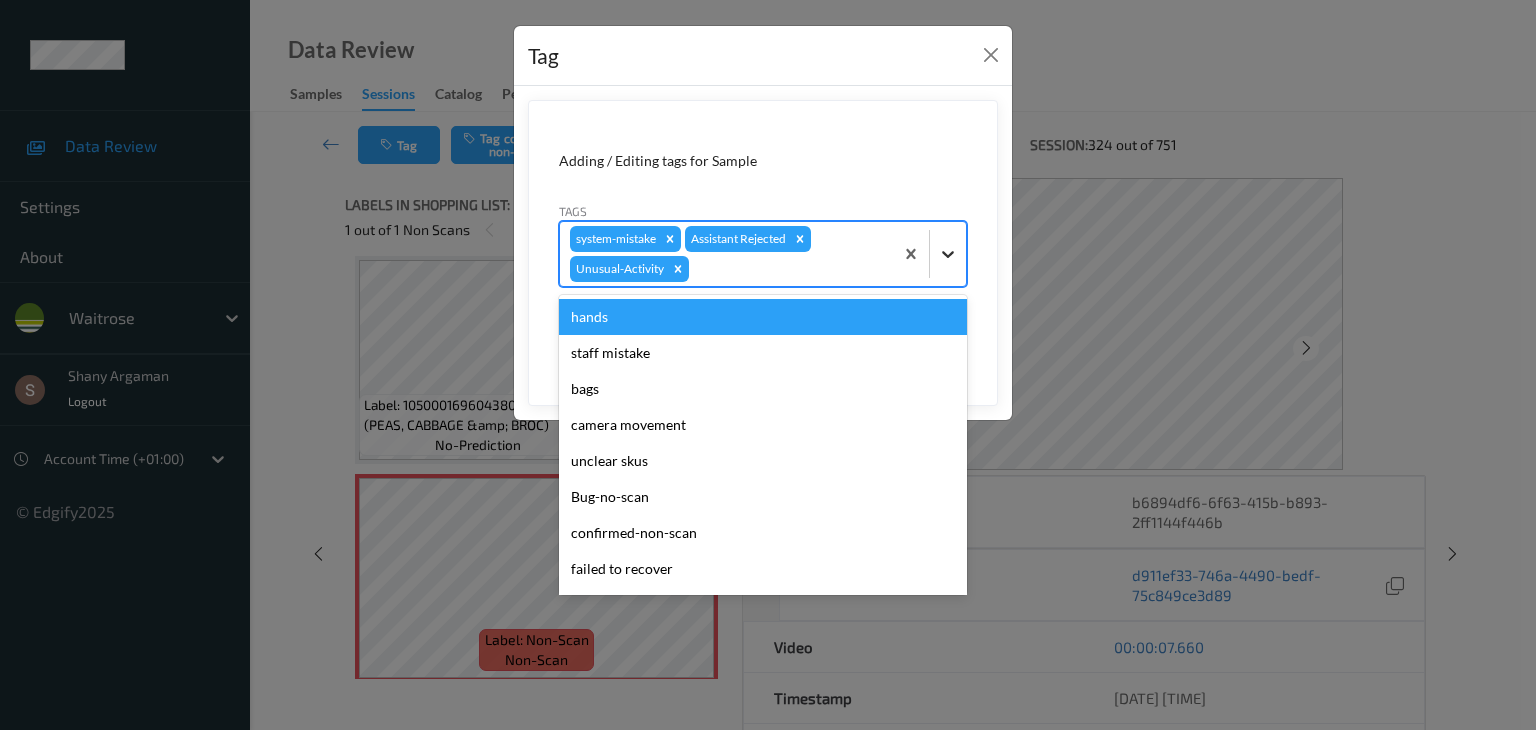 click at bounding box center (948, 254) 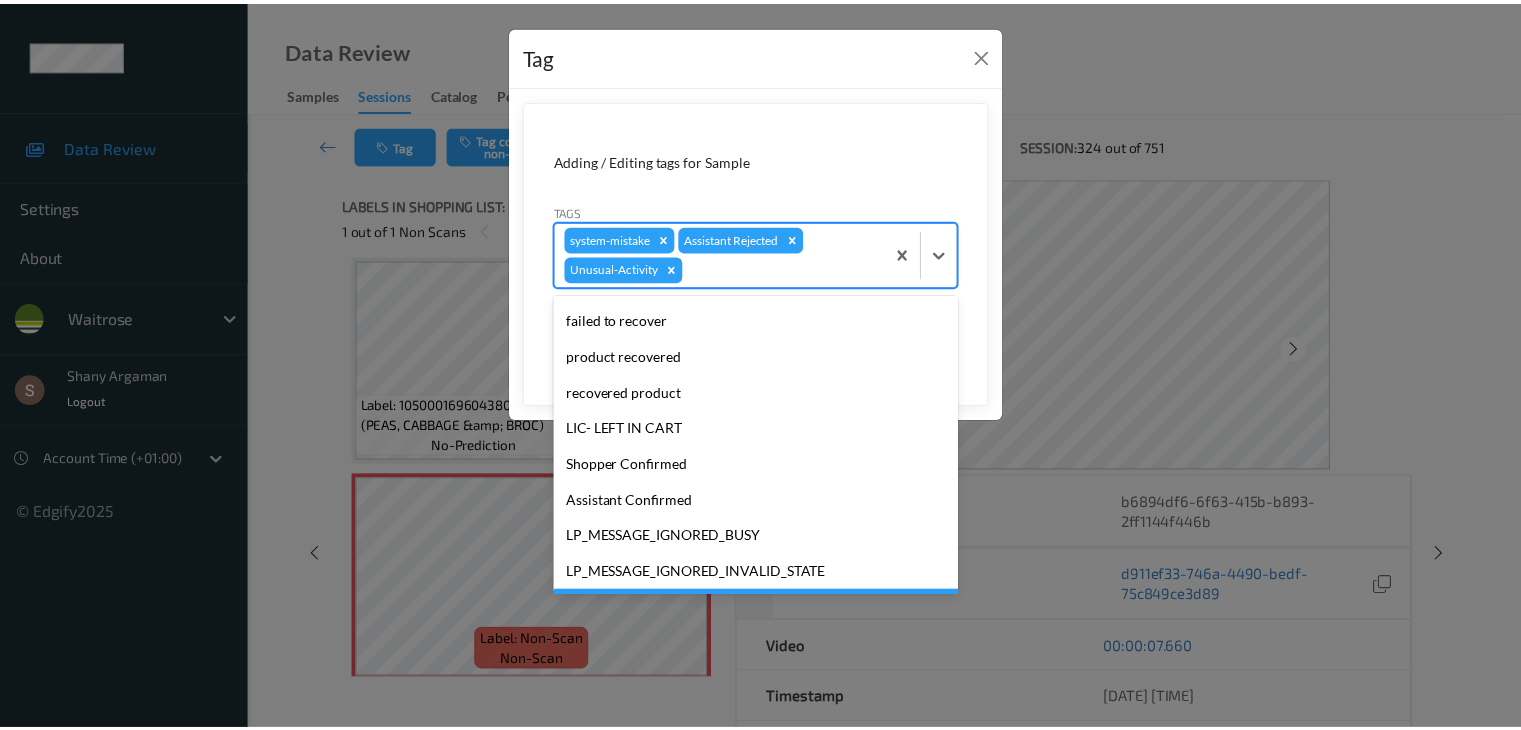 scroll, scrollTop: 320, scrollLeft: 0, axis: vertical 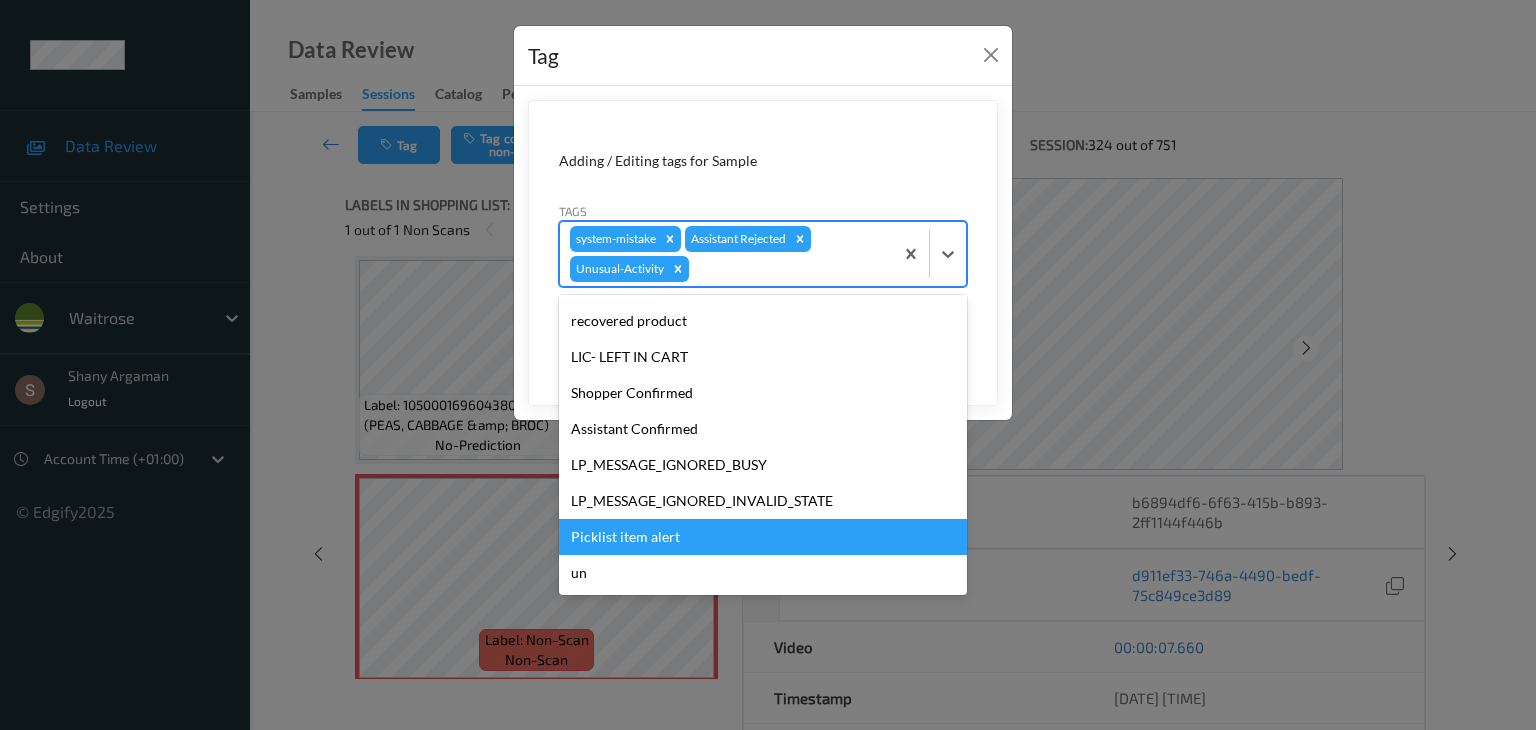 click on "Picklist item alert" at bounding box center (763, 537) 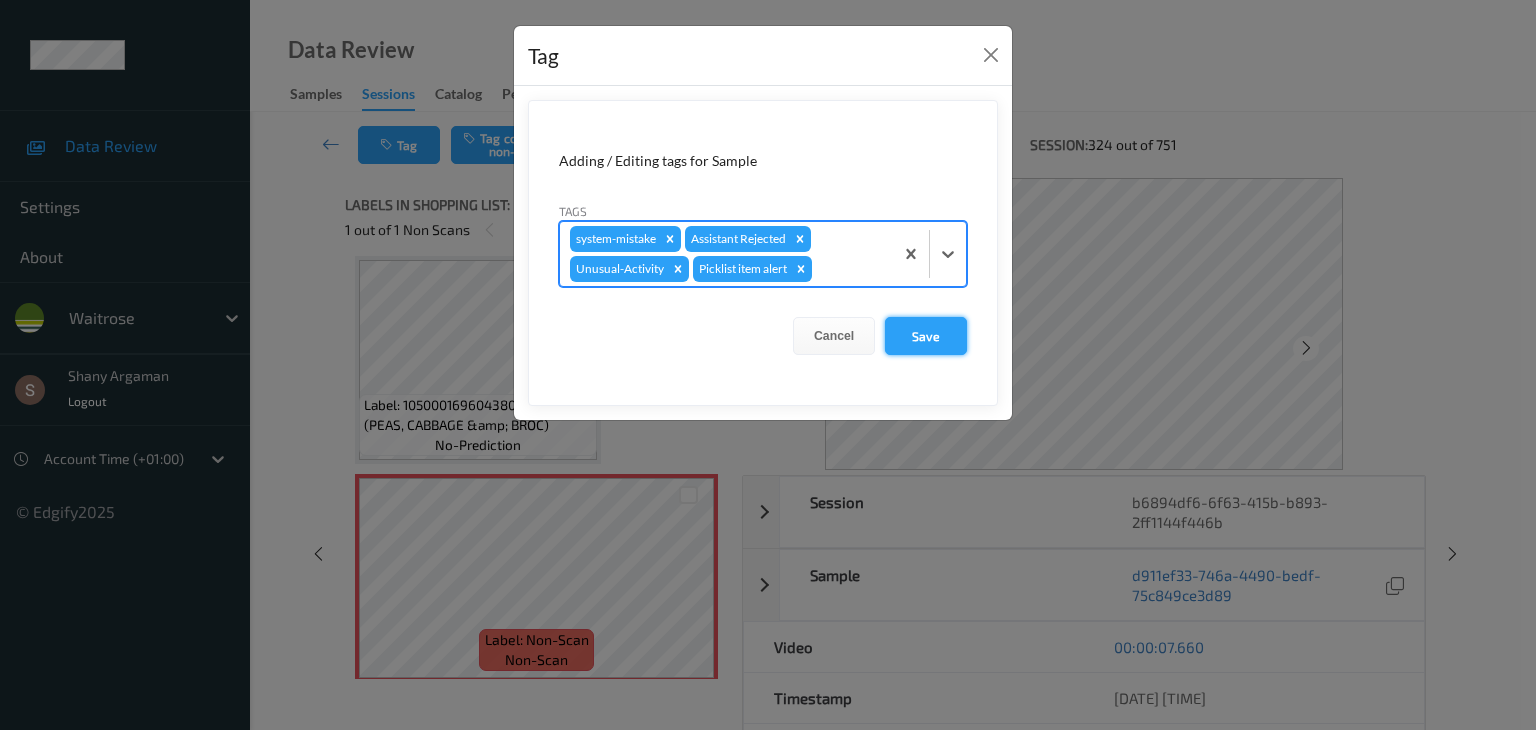 click on "Save" at bounding box center [926, 336] 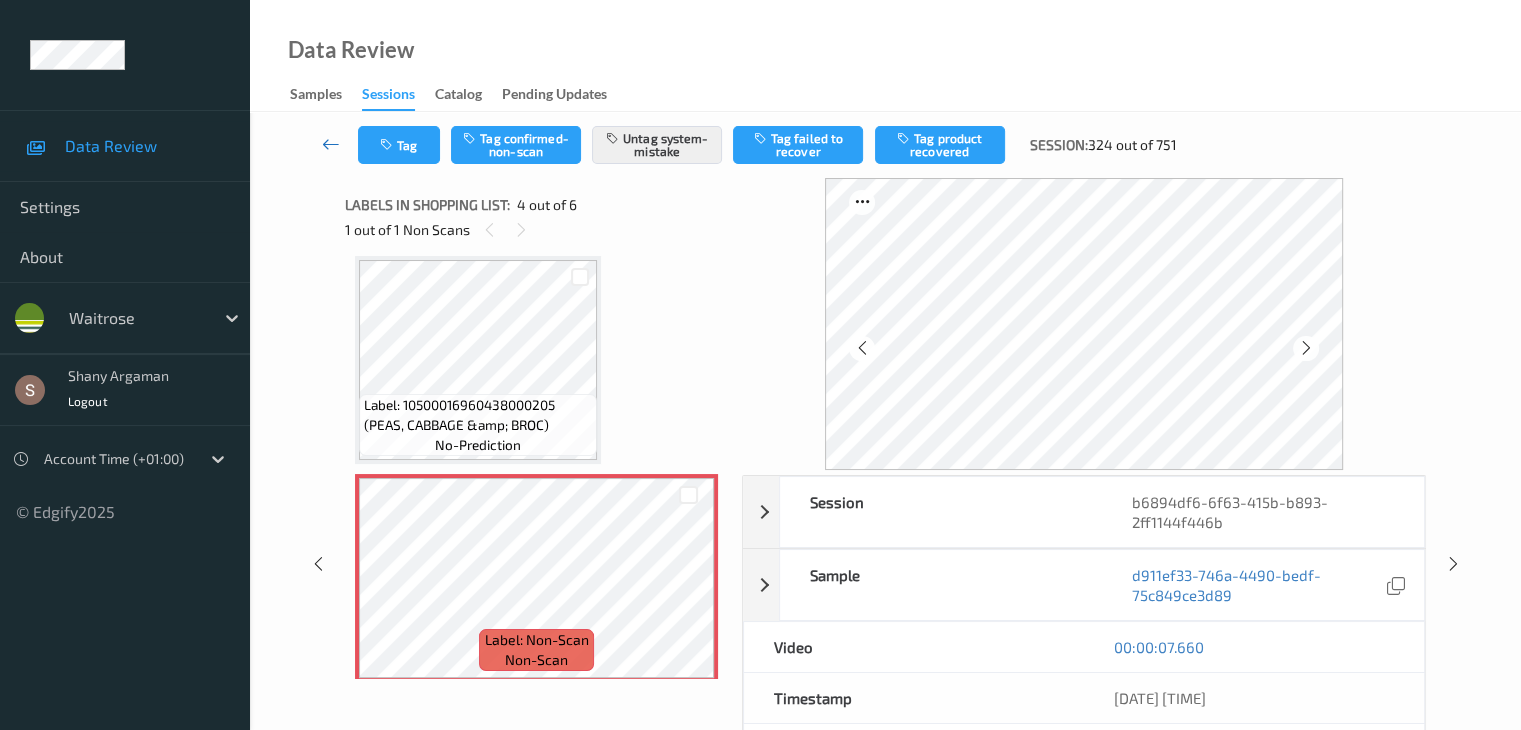 click at bounding box center (331, 144) 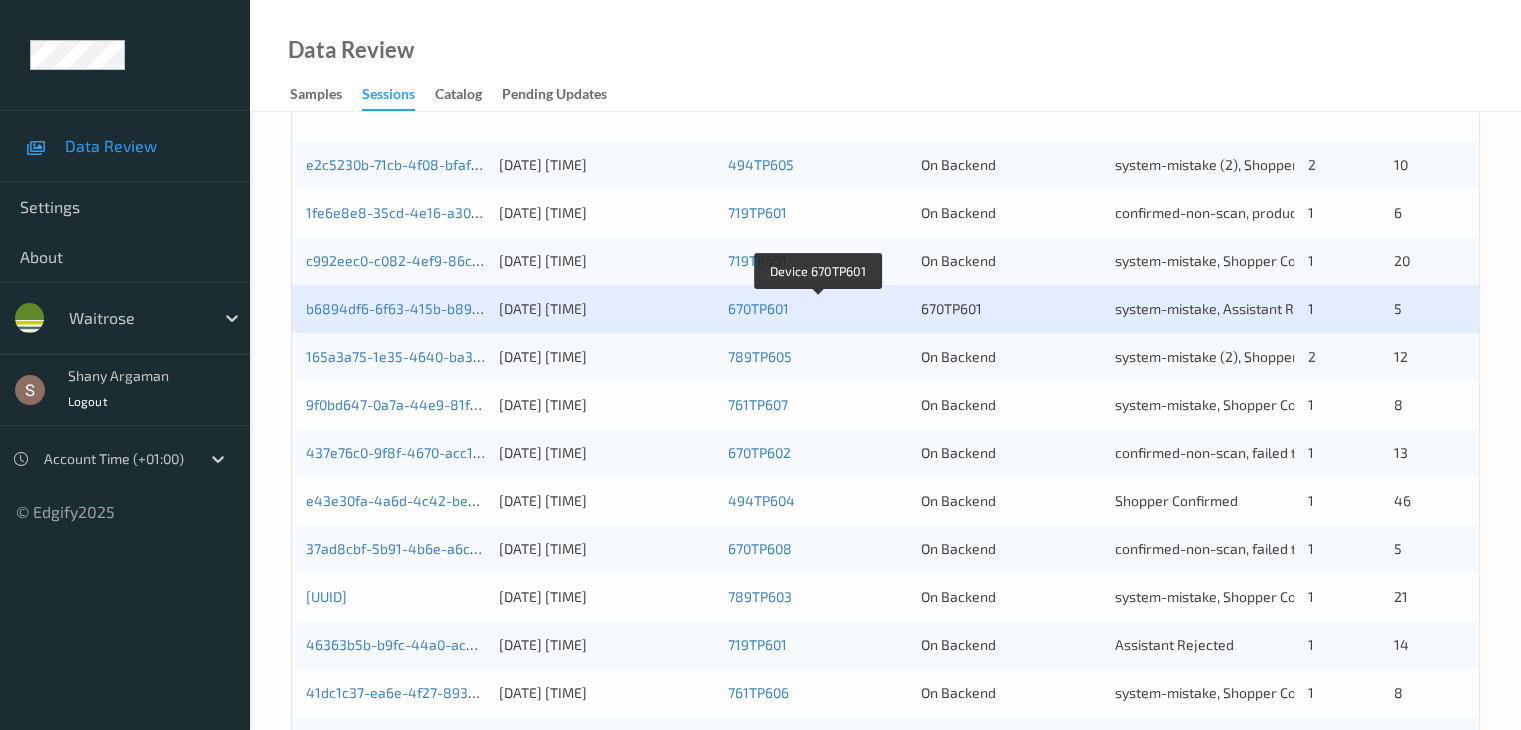 scroll, scrollTop: 532, scrollLeft: 0, axis: vertical 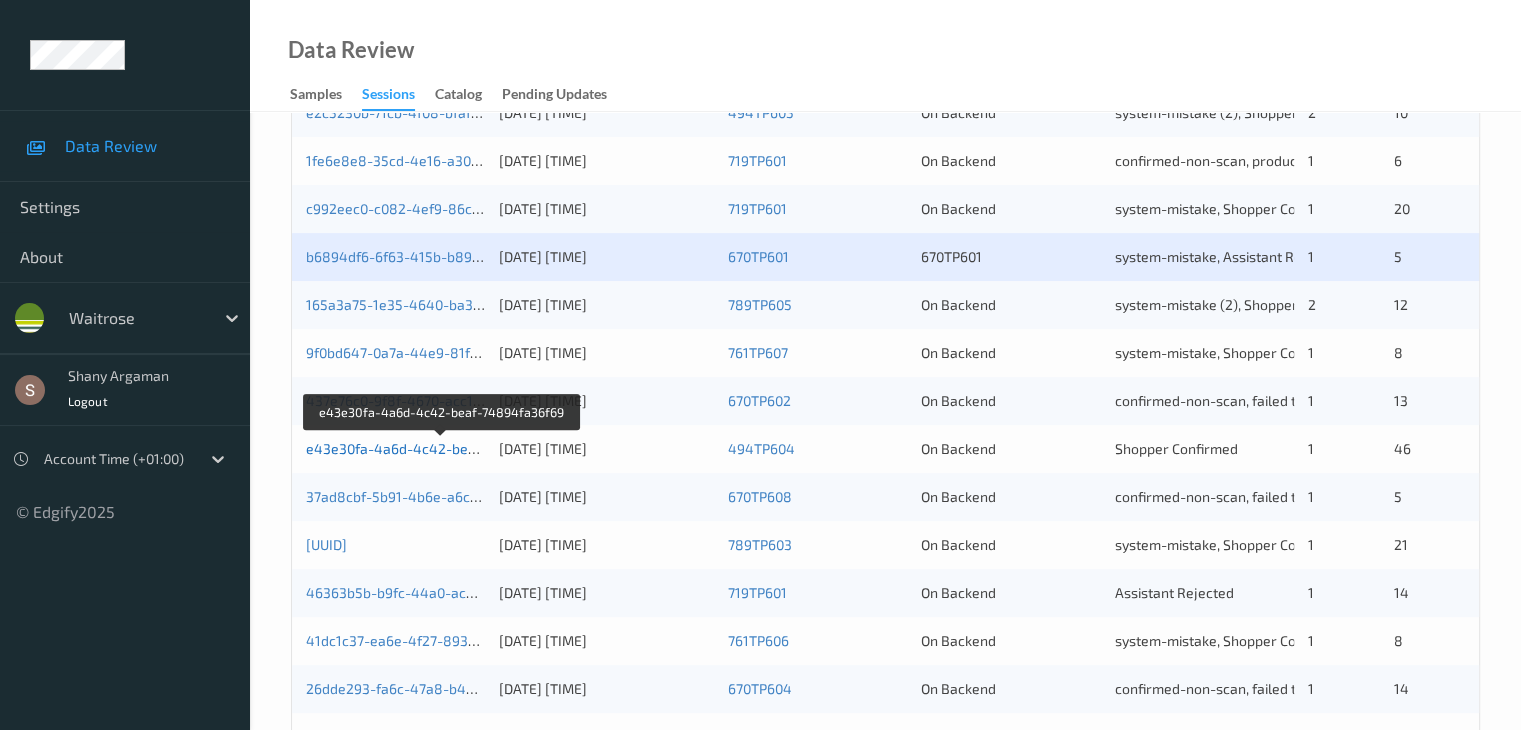 click on "e43e30fa-4a6d-4c42-beaf-74894fa36f69" at bounding box center [442, 448] 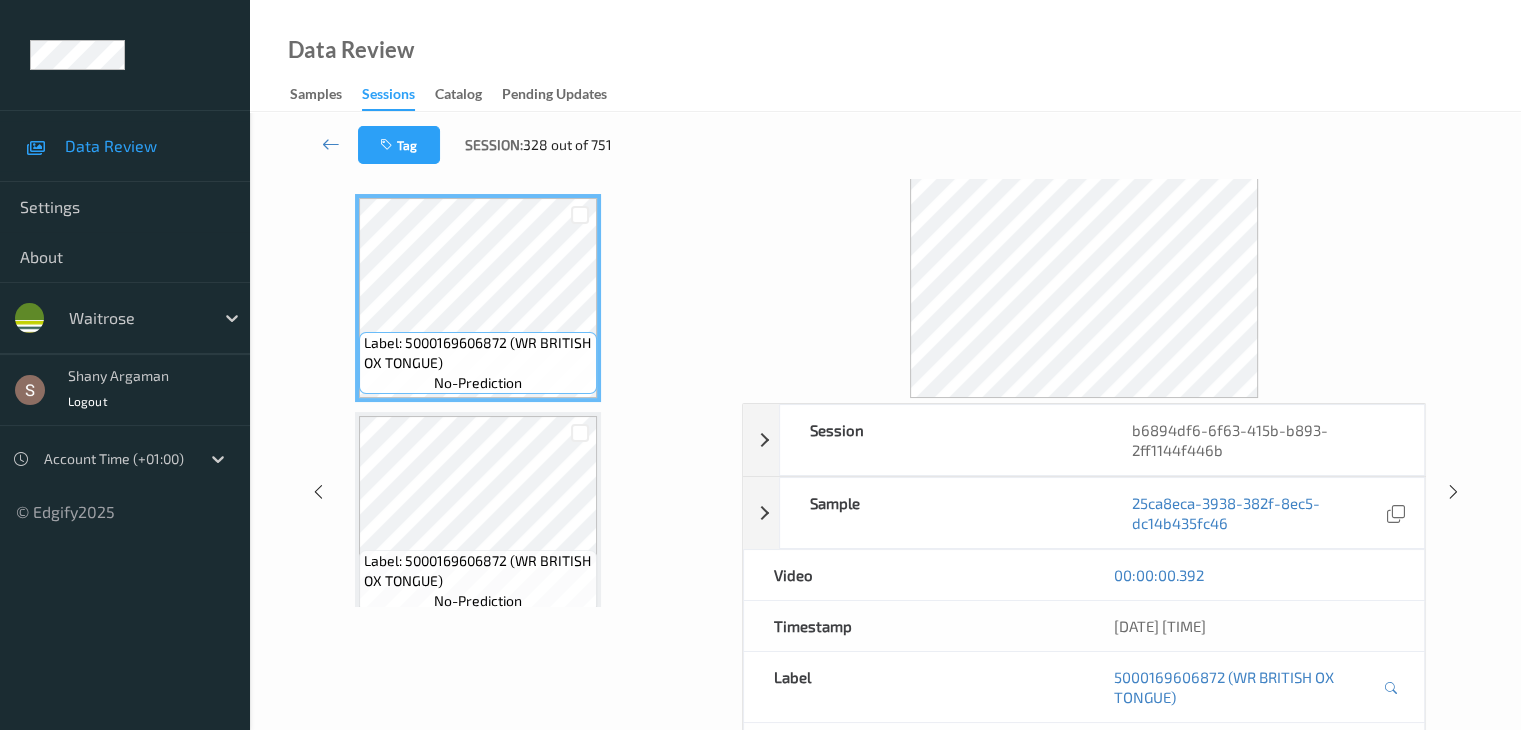 scroll, scrollTop: 0, scrollLeft: 0, axis: both 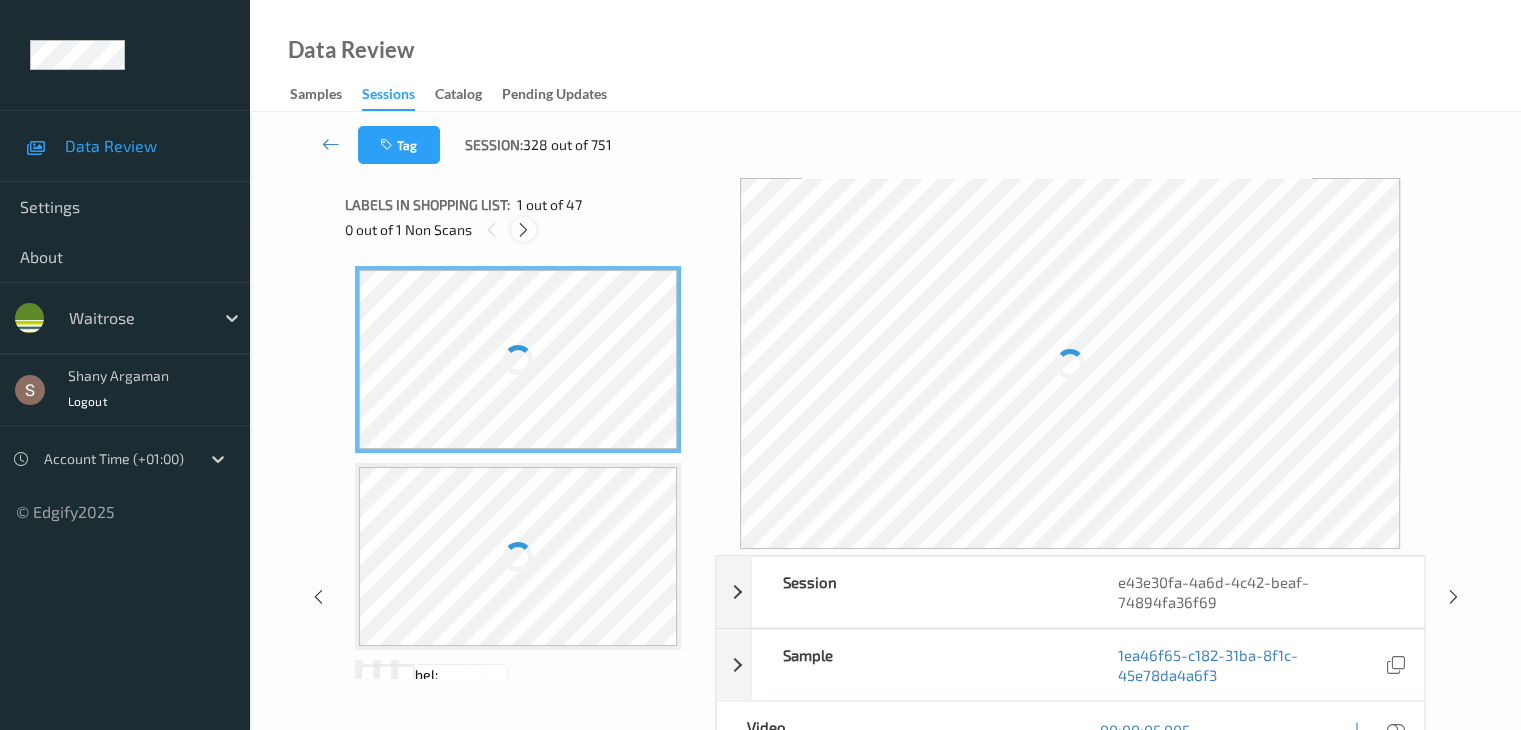 click at bounding box center [523, 230] 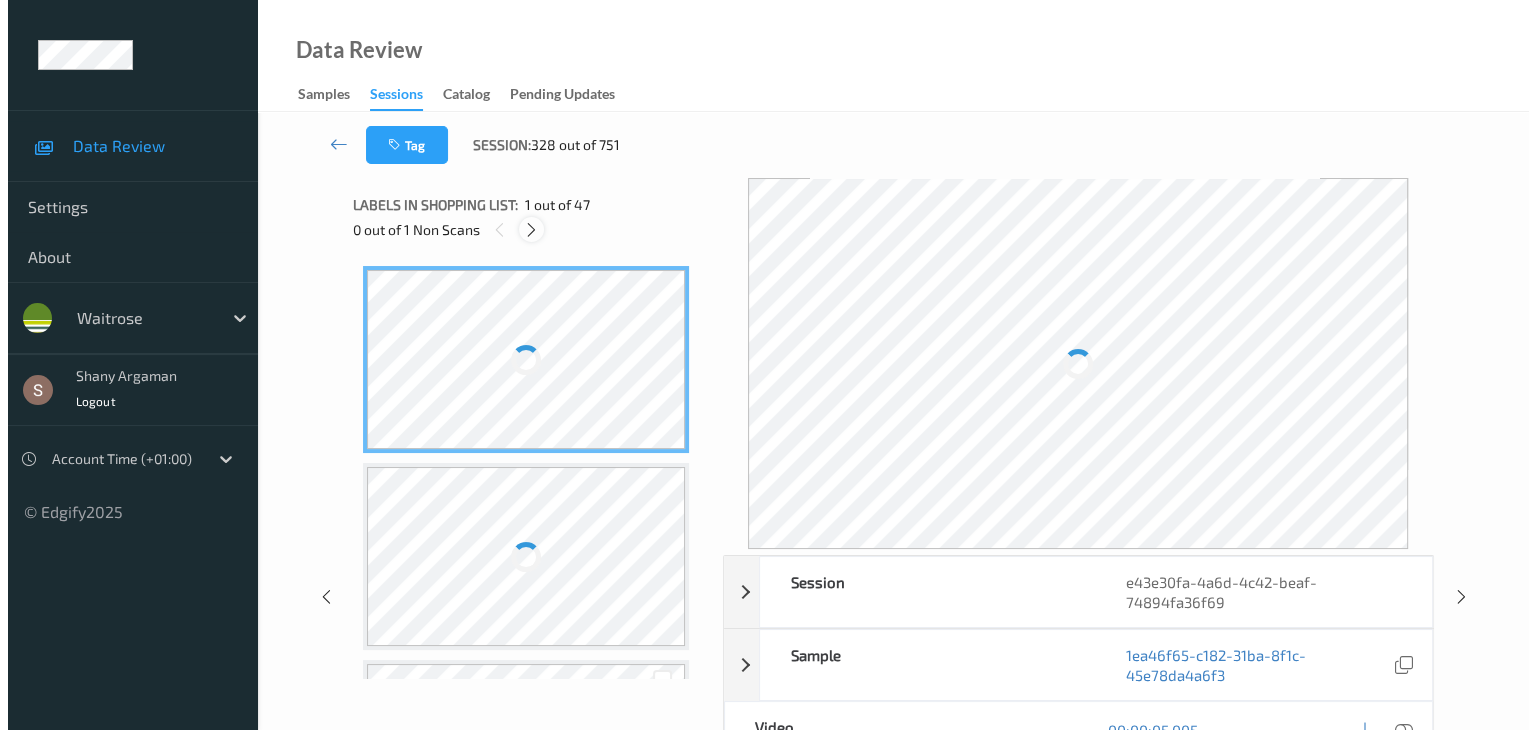 scroll, scrollTop: 1316, scrollLeft: 0, axis: vertical 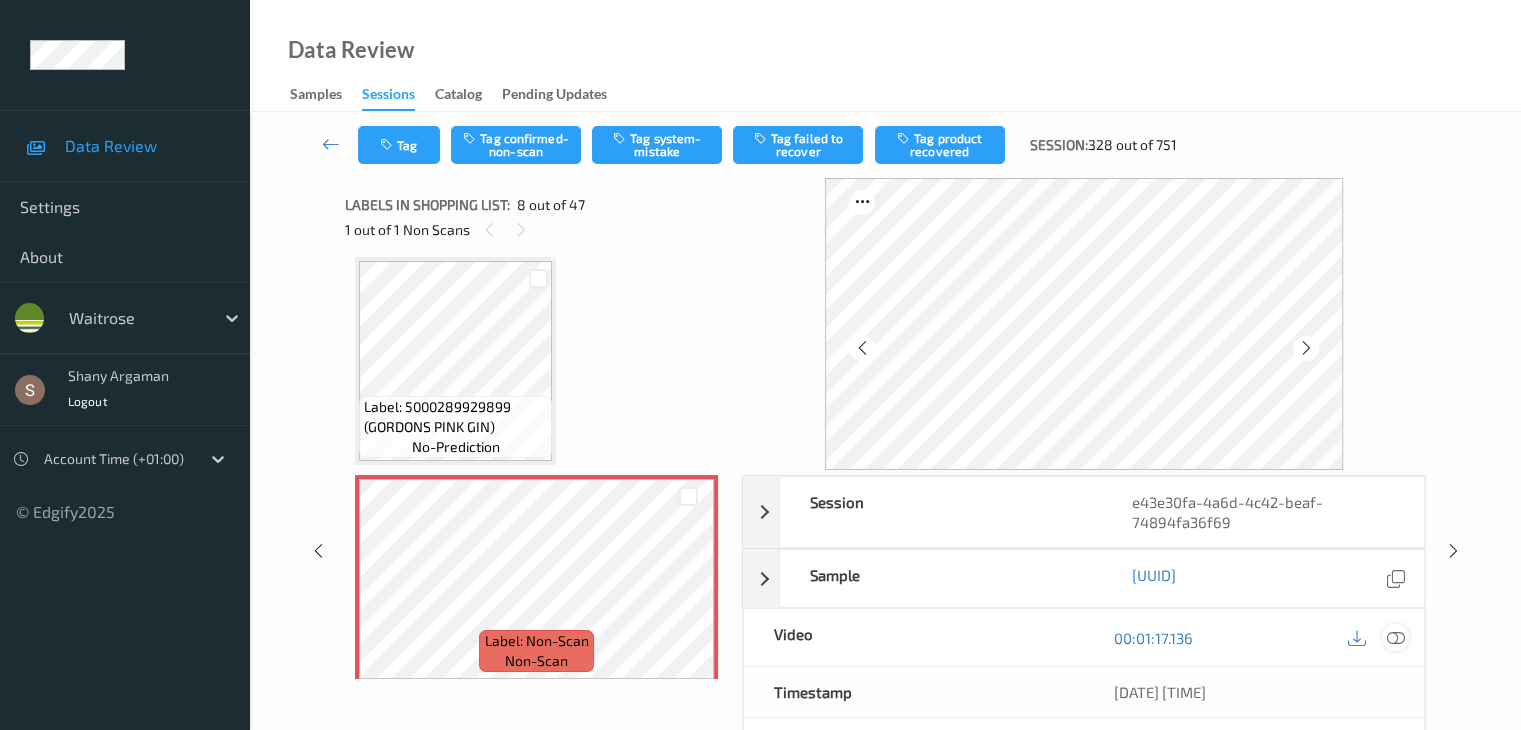 click at bounding box center (1395, 637) 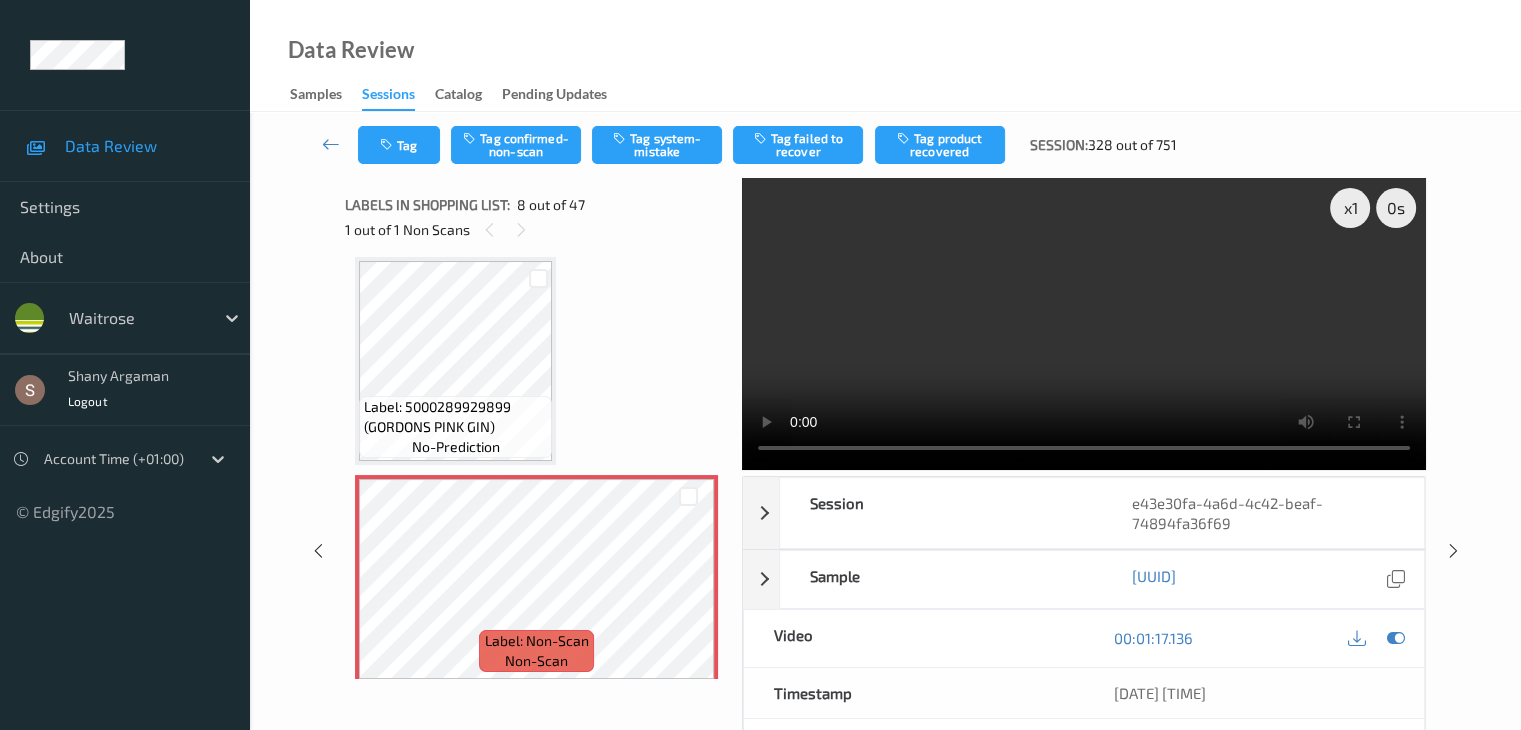 click at bounding box center [1084, 324] 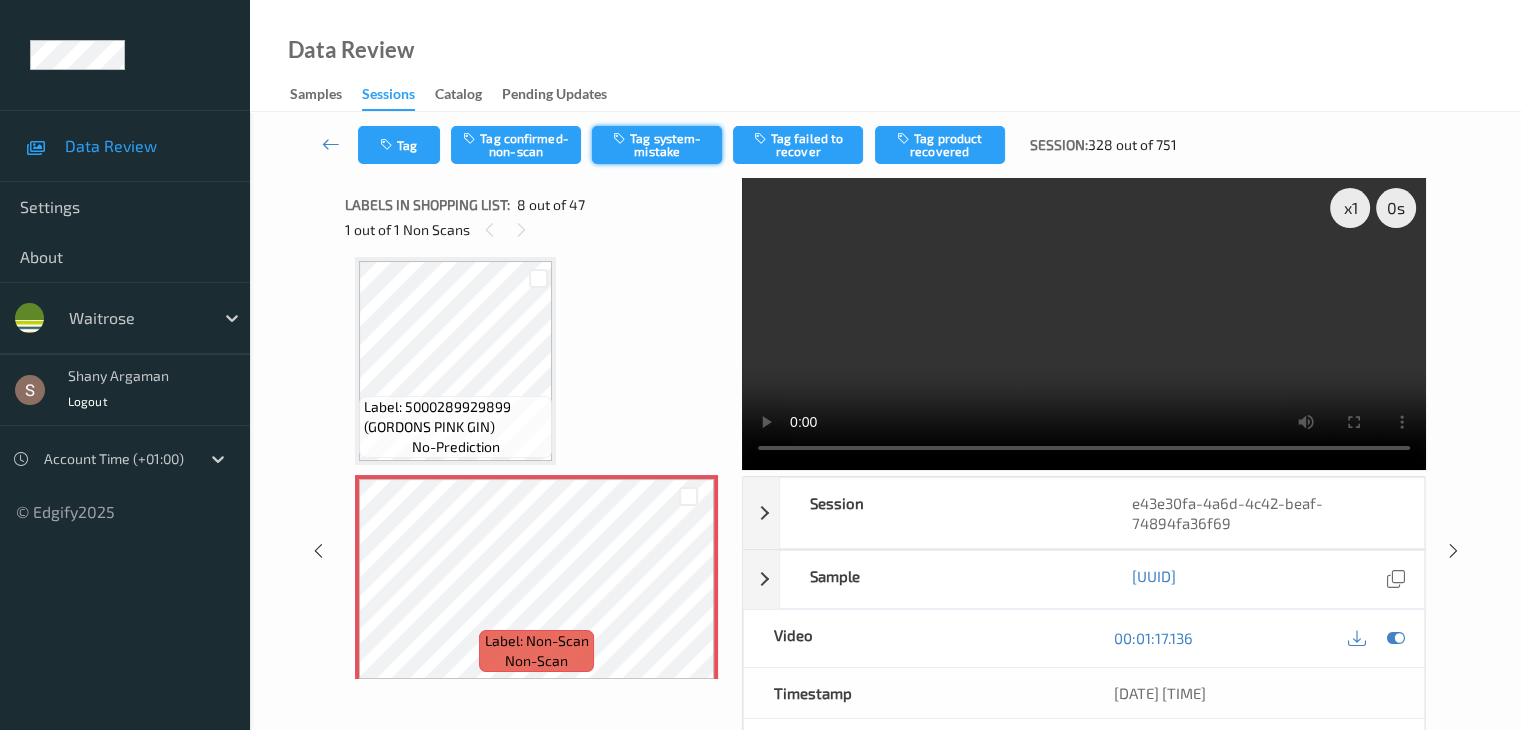 click on "Tag   system-mistake" at bounding box center (657, 145) 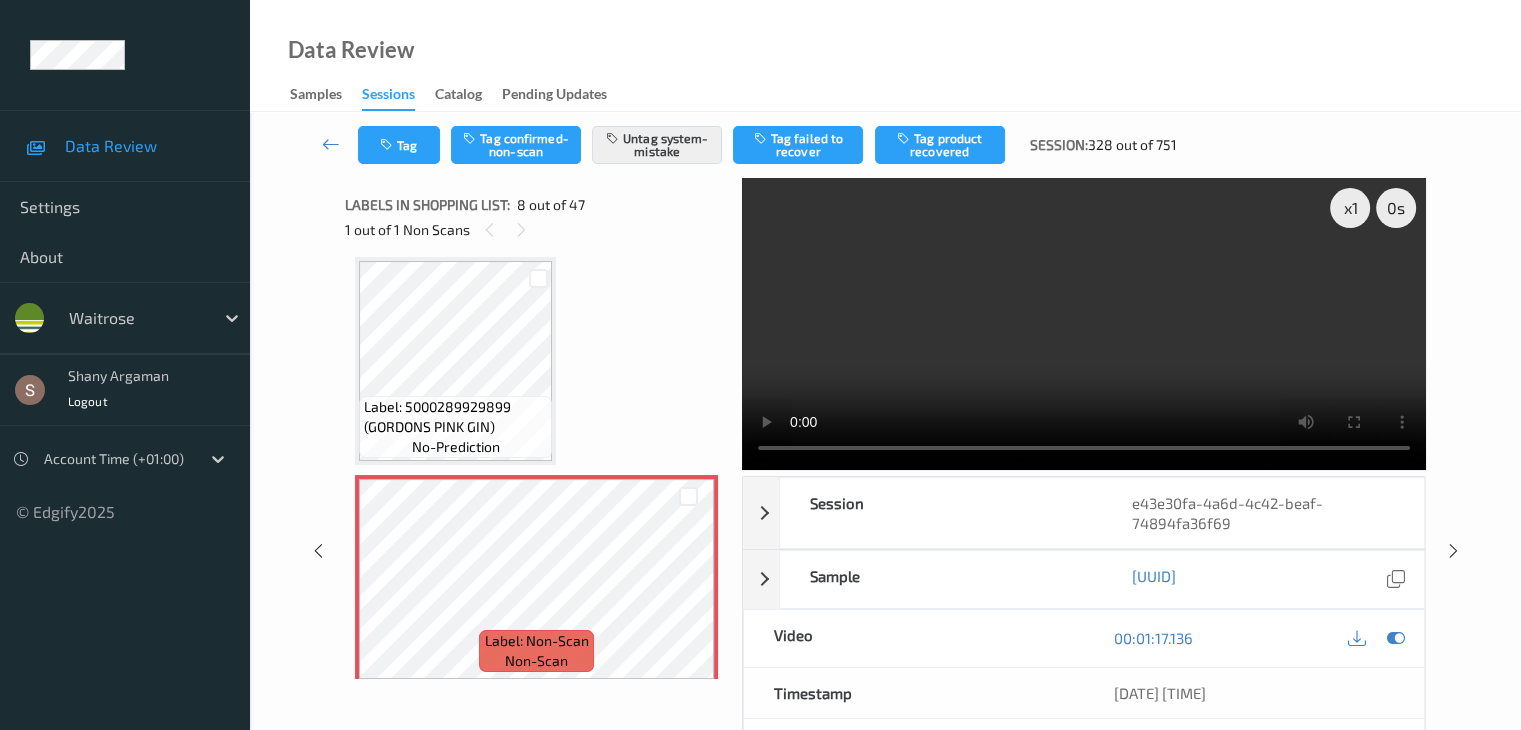 click on "Tag" at bounding box center (399, 145) 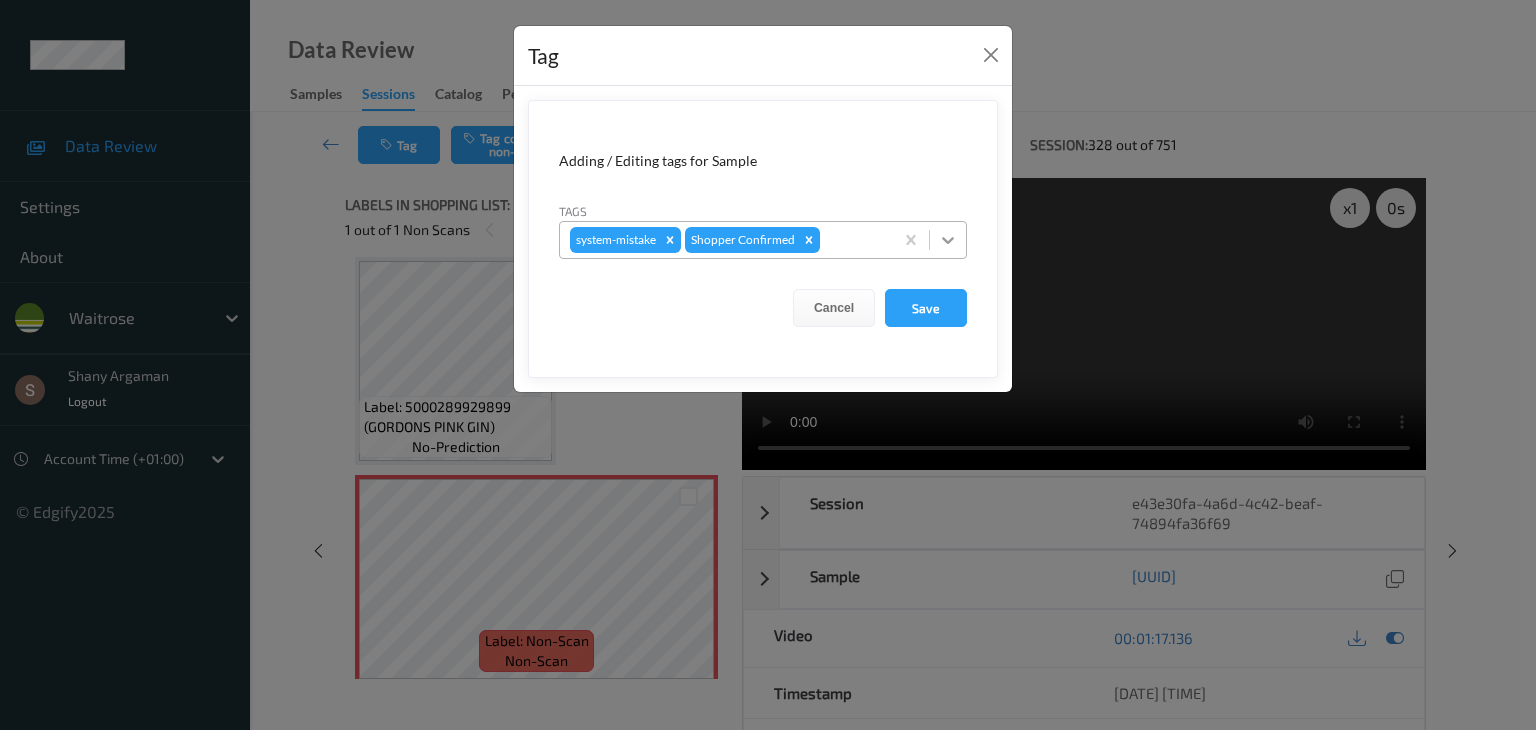 click 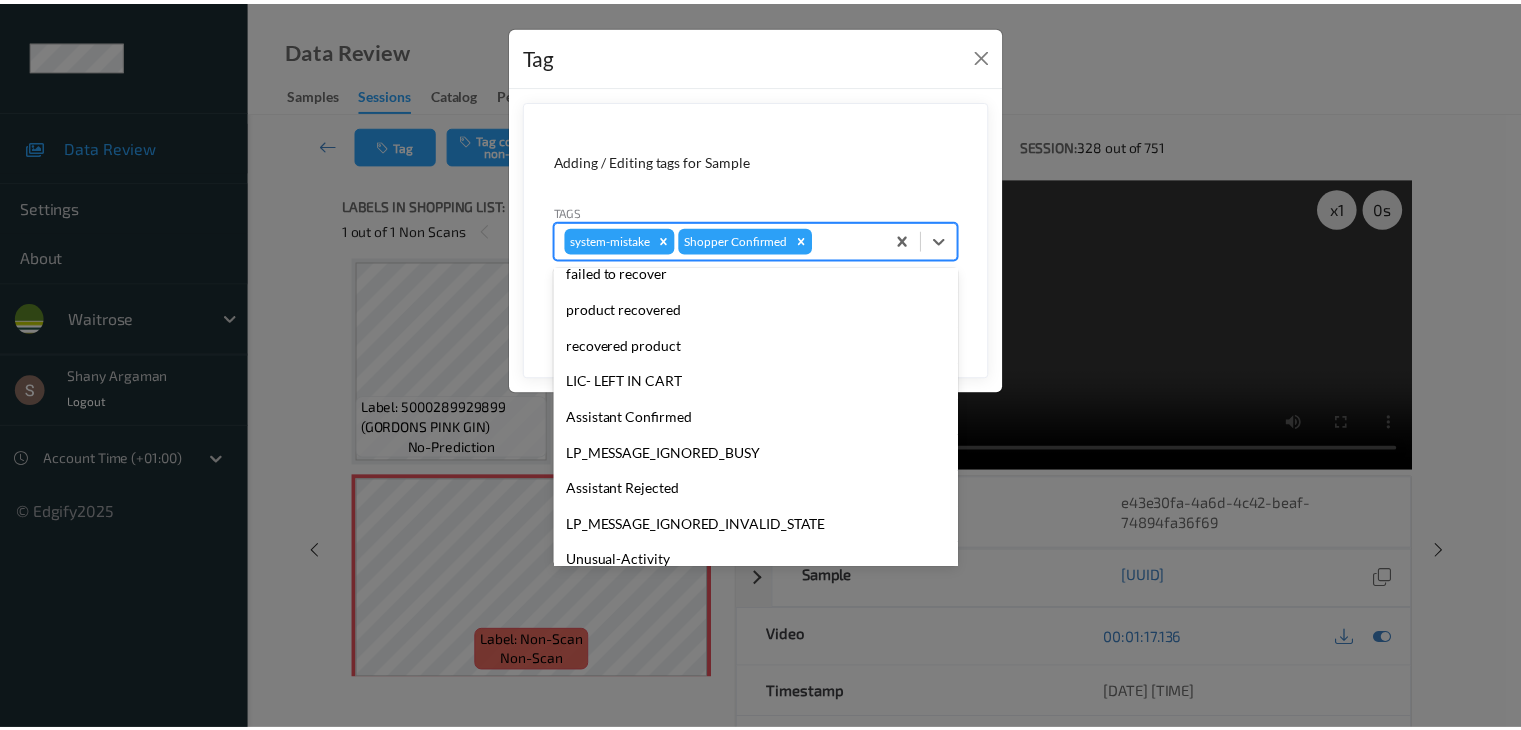scroll, scrollTop: 356, scrollLeft: 0, axis: vertical 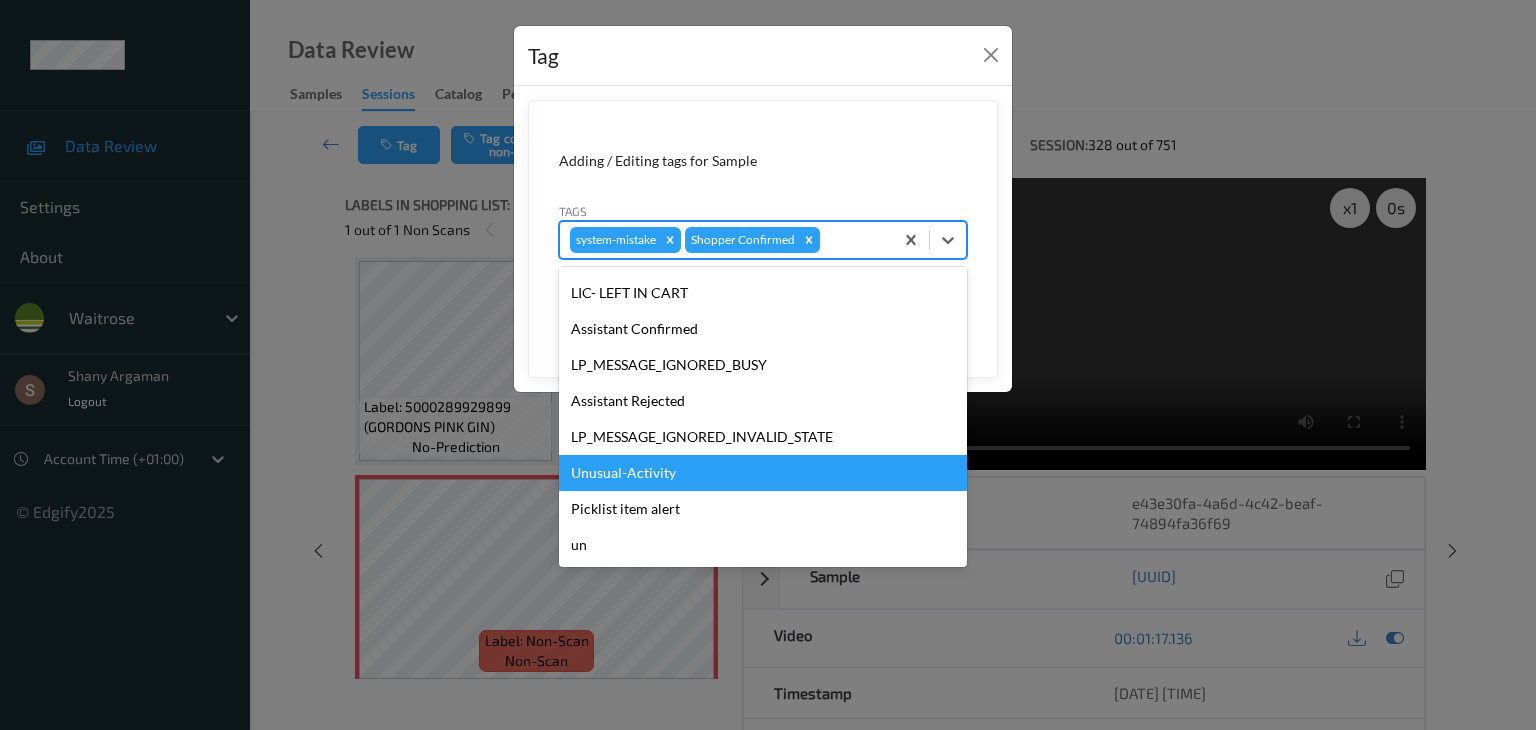 click on "Unusual-Activity" at bounding box center (763, 473) 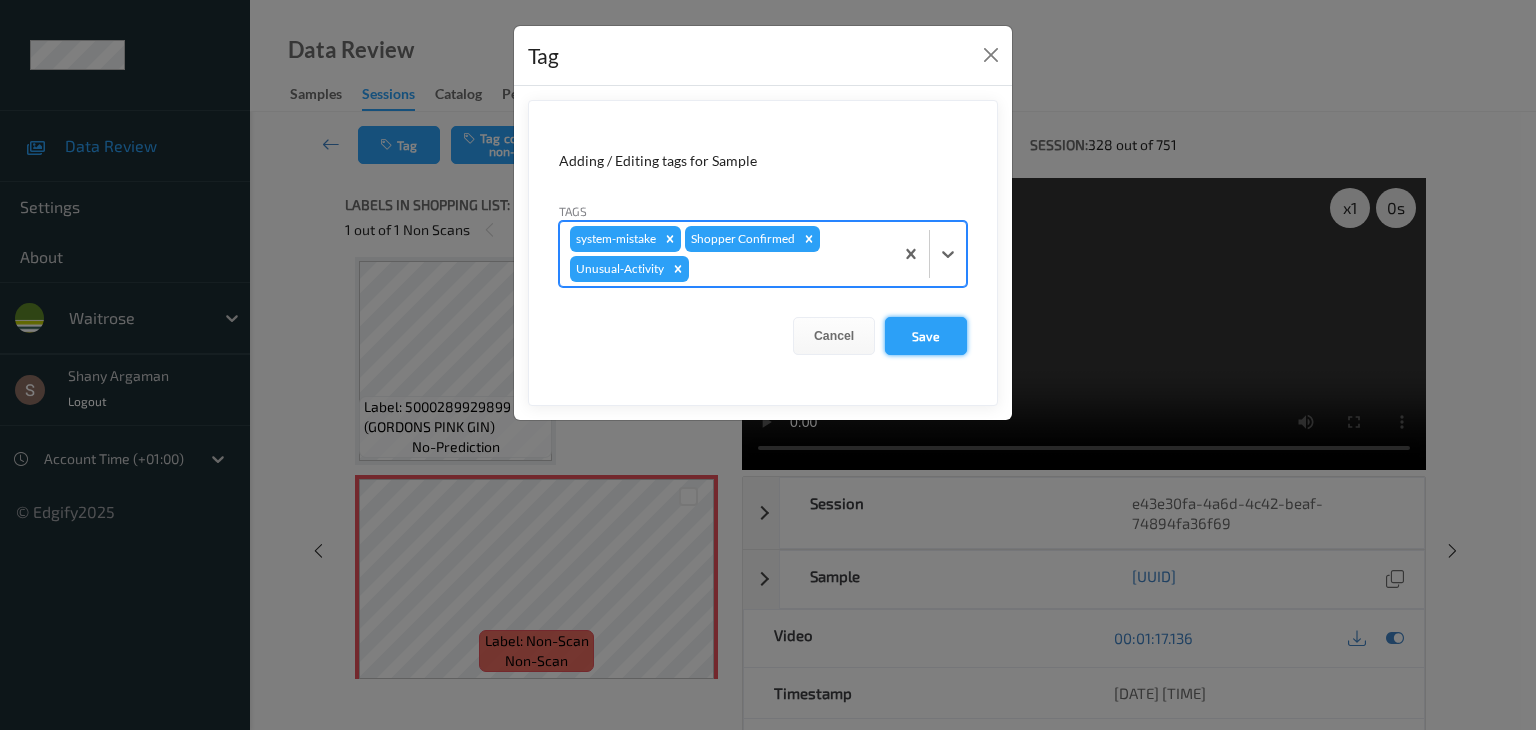 click on "Save" at bounding box center [926, 336] 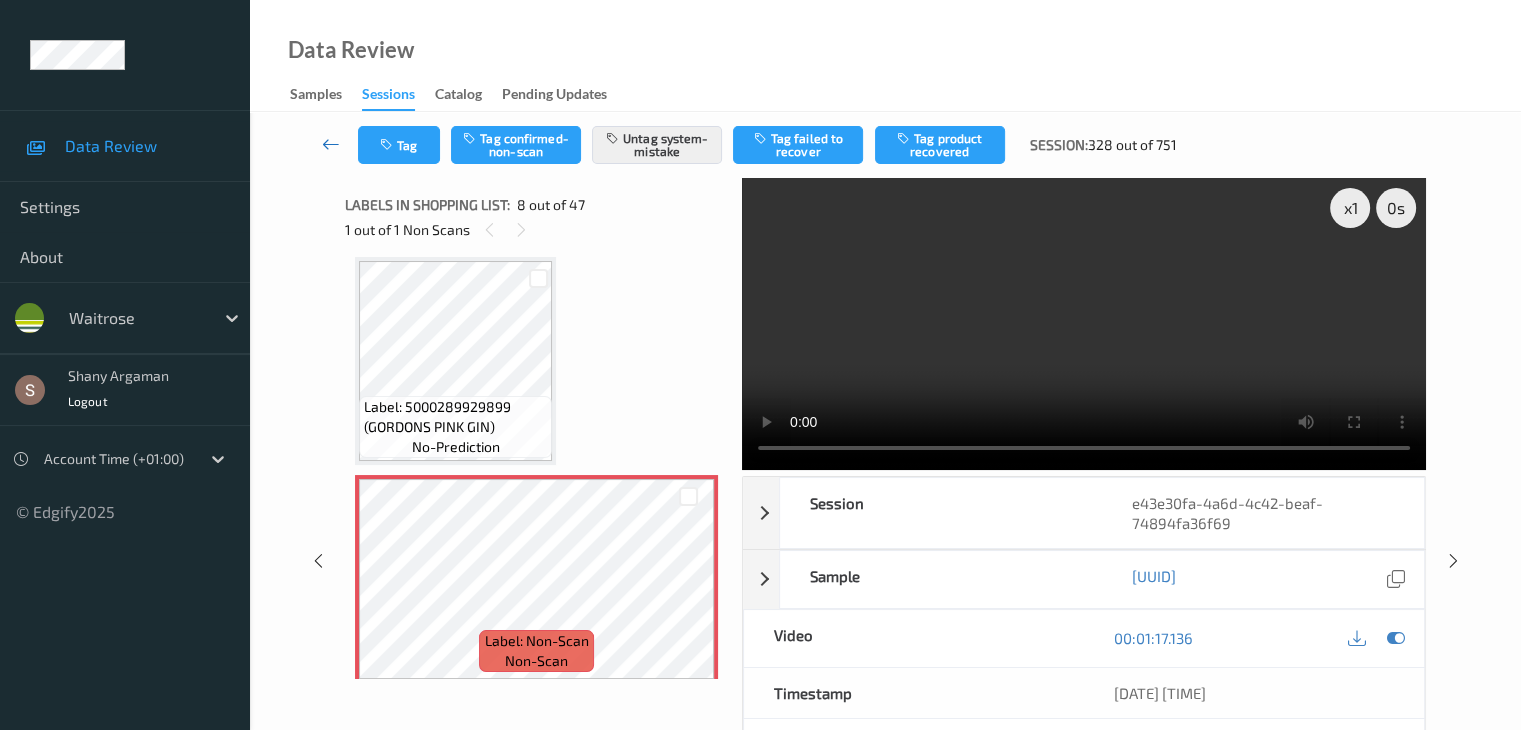 click at bounding box center [331, 144] 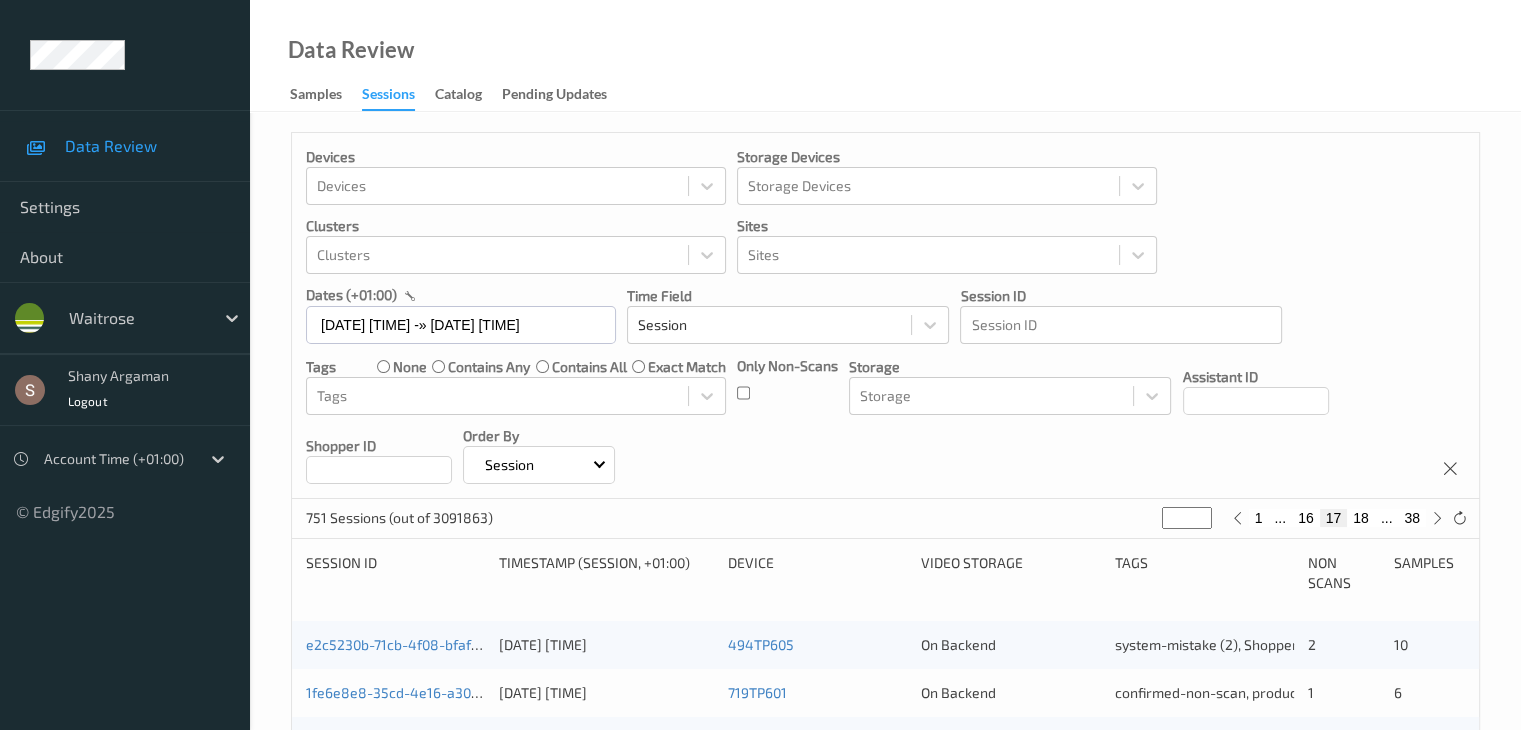 scroll, scrollTop: 600, scrollLeft: 0, axis: vertical 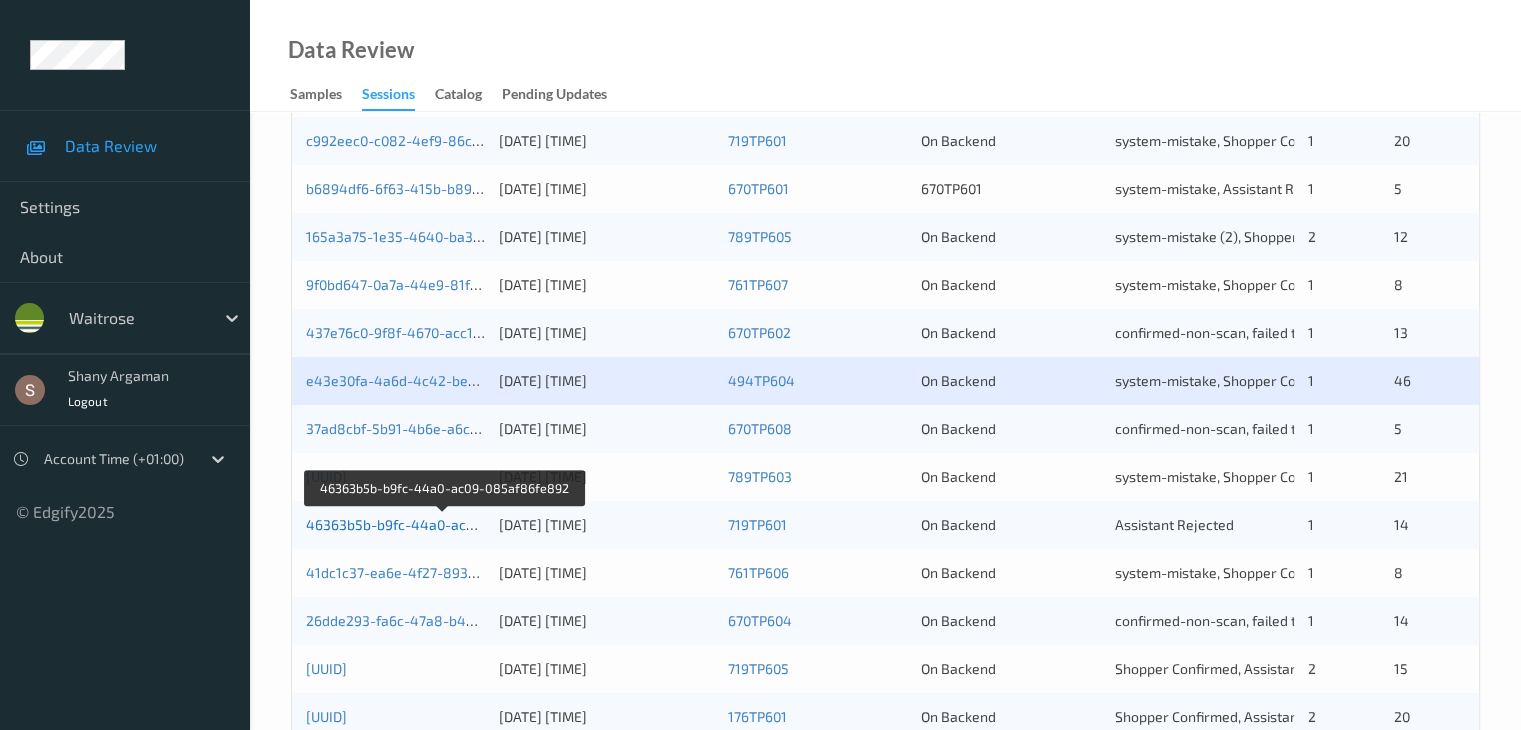 click on "46363b5b-b9fc-44a0-ac09-085af86fe892" at bounding box center [443, 524] 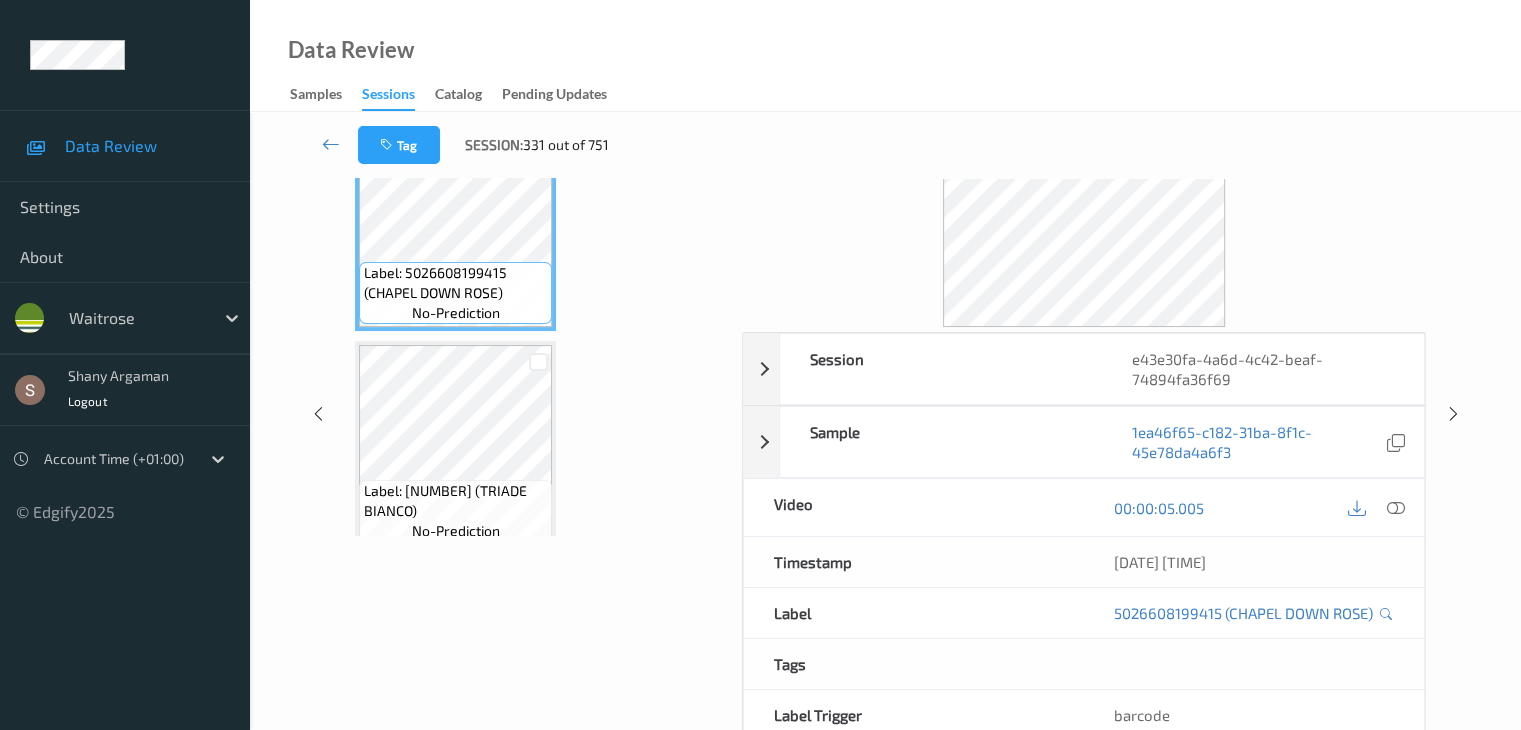 scroll, scrollTop: 0, scrollLeft: 0, axis: both 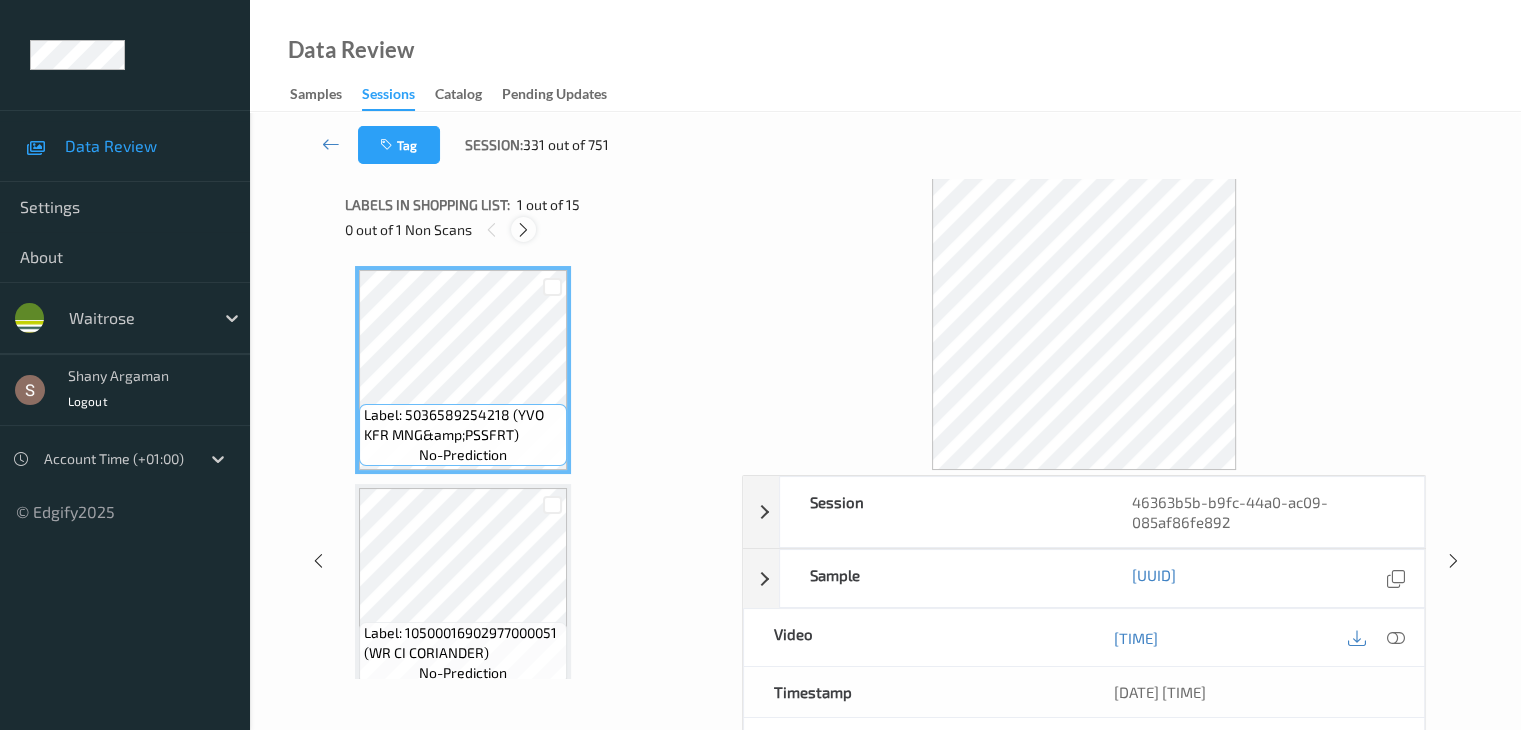 click at bounding box center (523, 230) 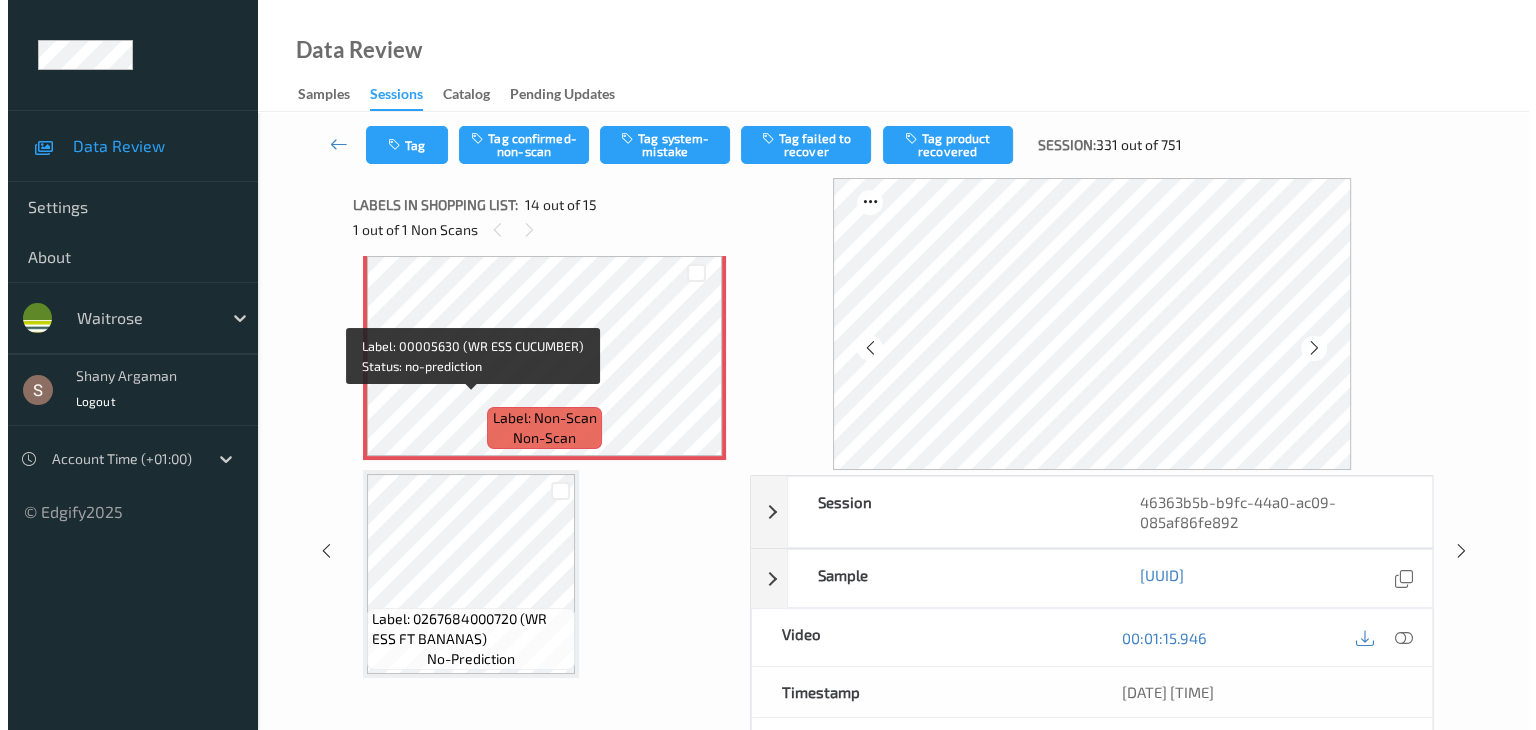 scroll, scrollTop: 2857, scrollLeft: 0, axis: vertical 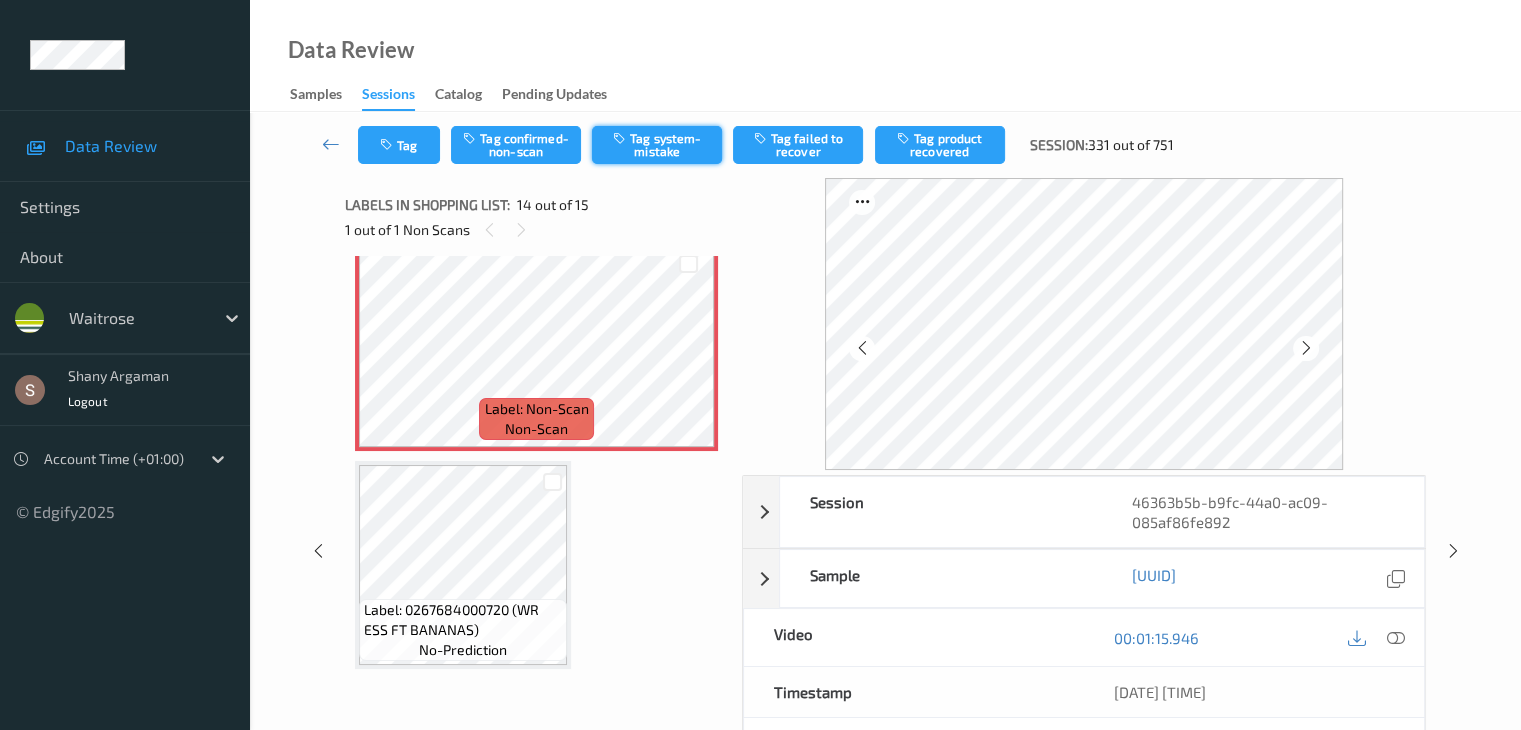 click on "Tag   system-mistake" at bounding box center [657, 145] 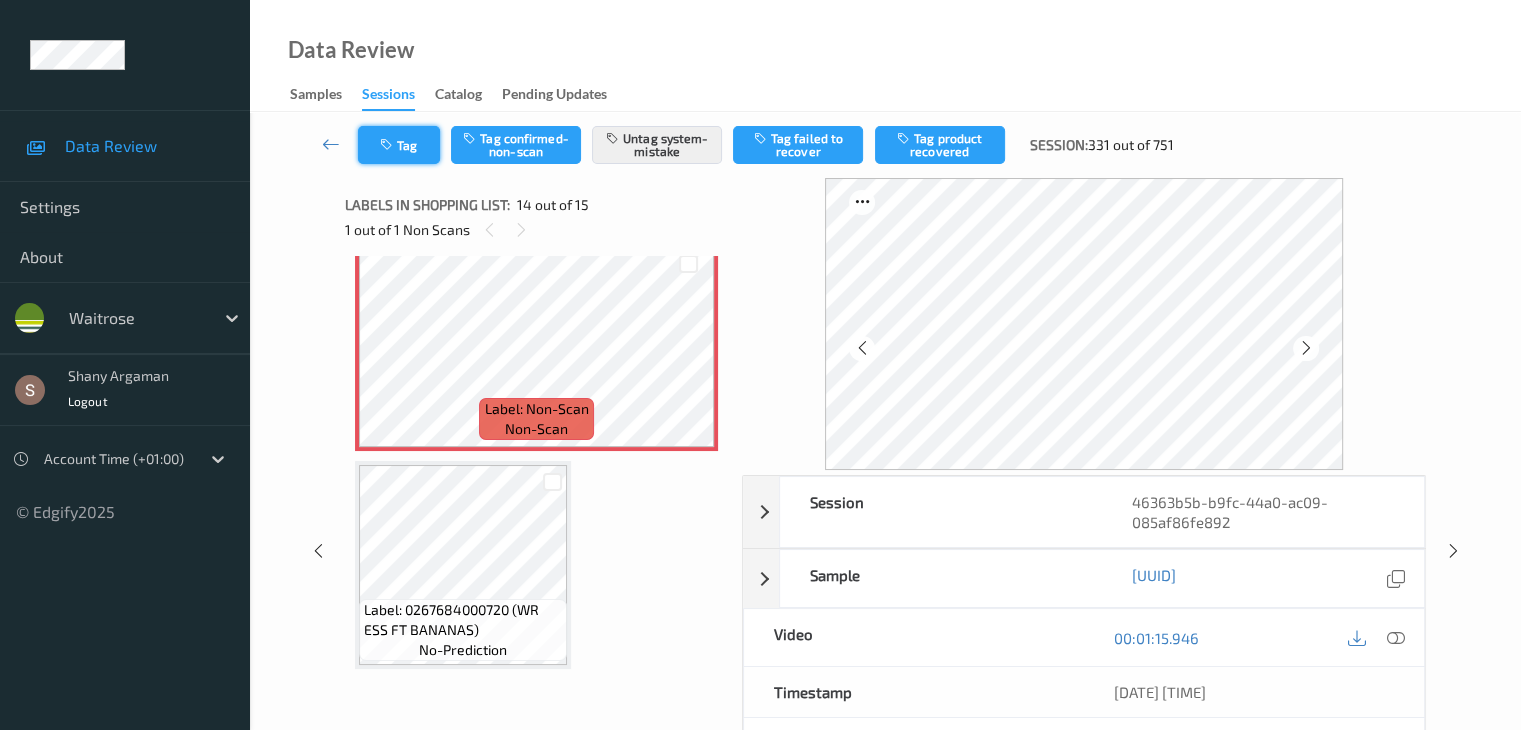 click on "Tag" at bounding box center [399, 145] 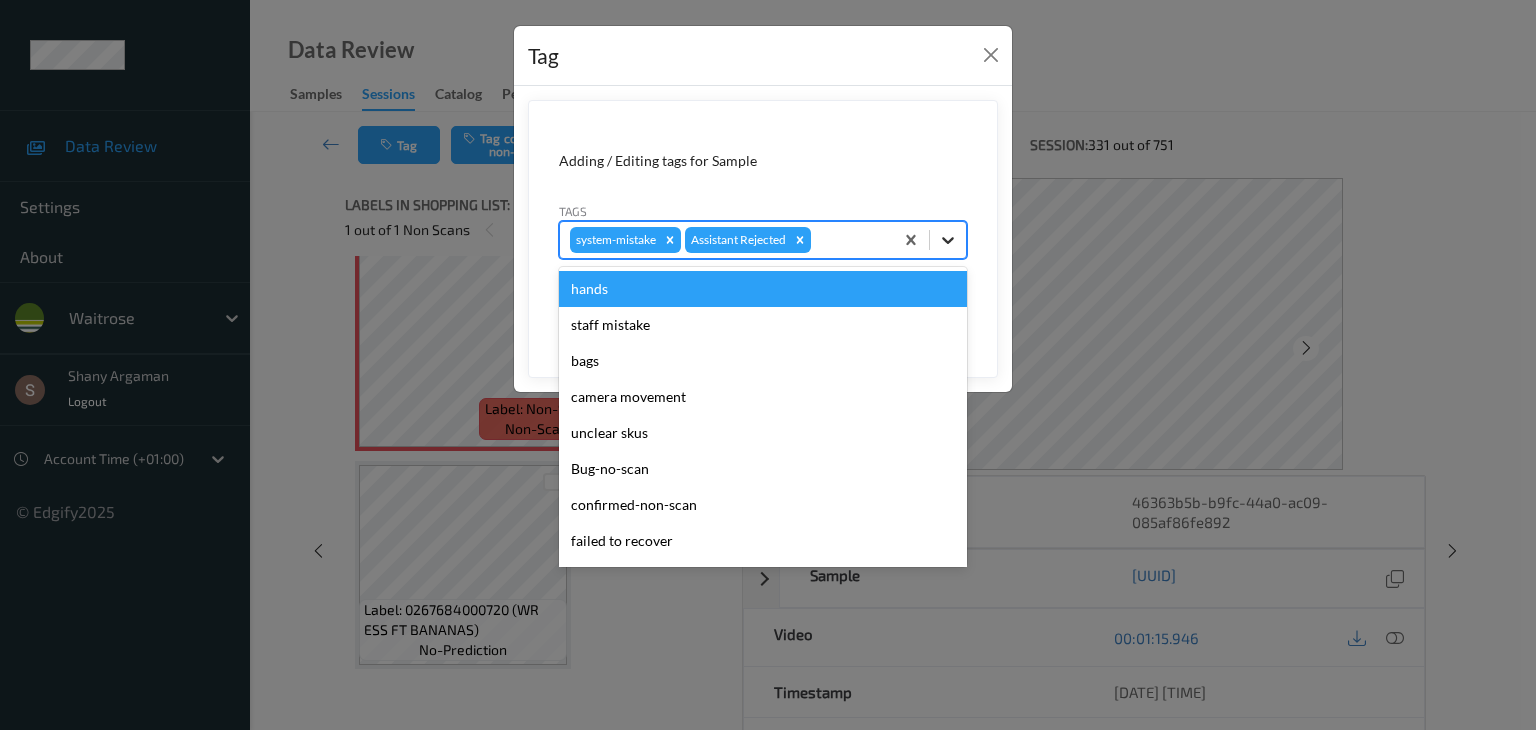 click at bounding box center [948, 240] 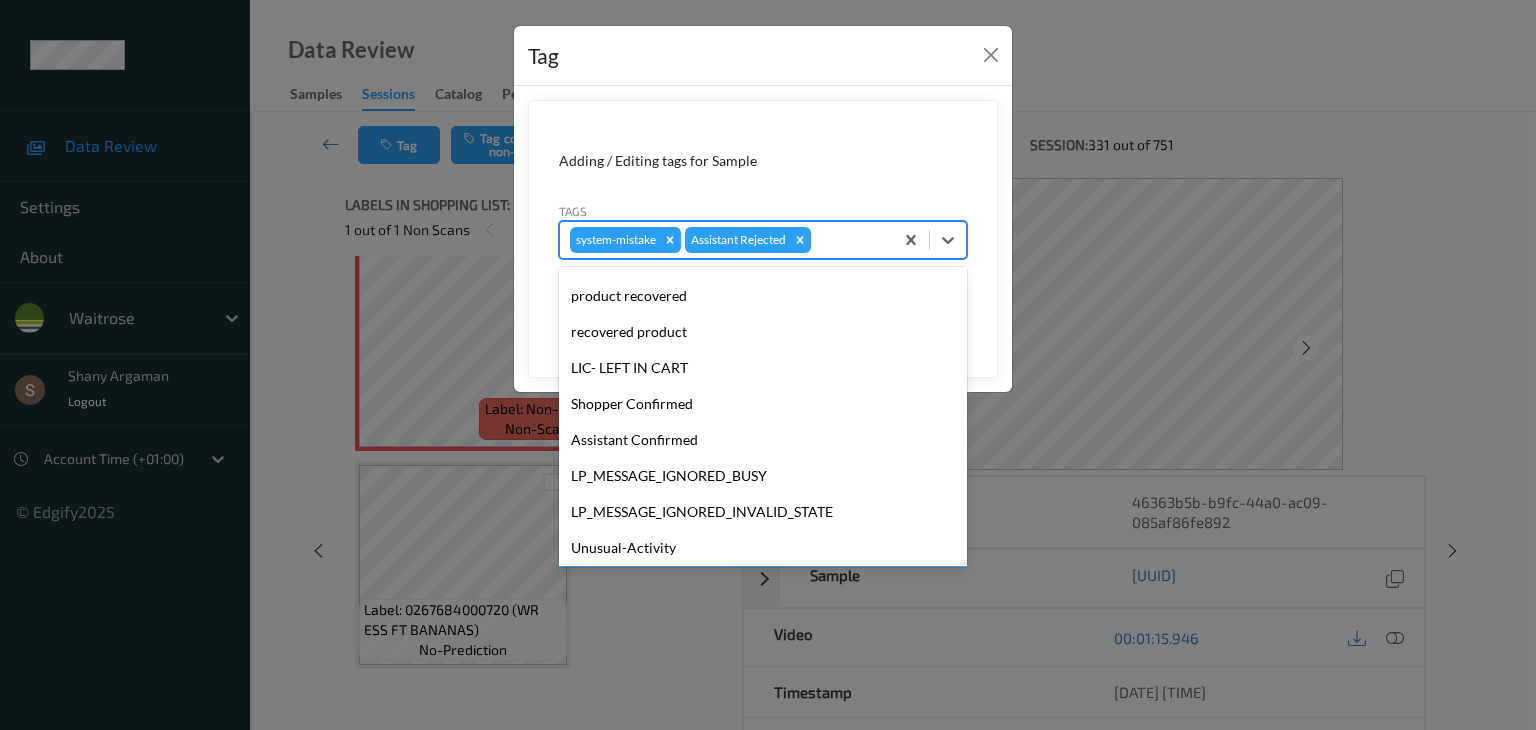 scroll, scrollTop: 356, scrollLeft: 0, axis: vertical 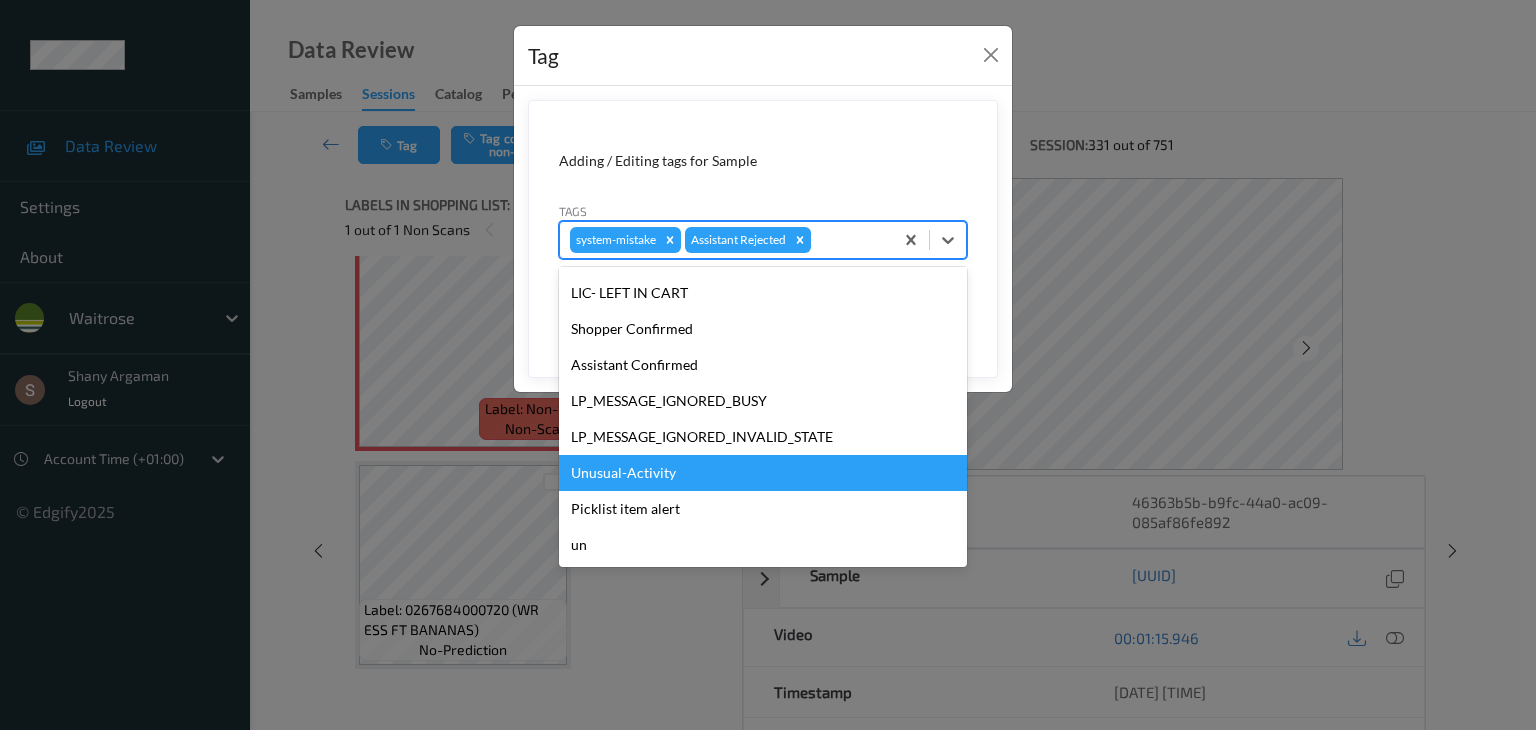 click on "Unusual-Activity" at bounding box center (763, 473) 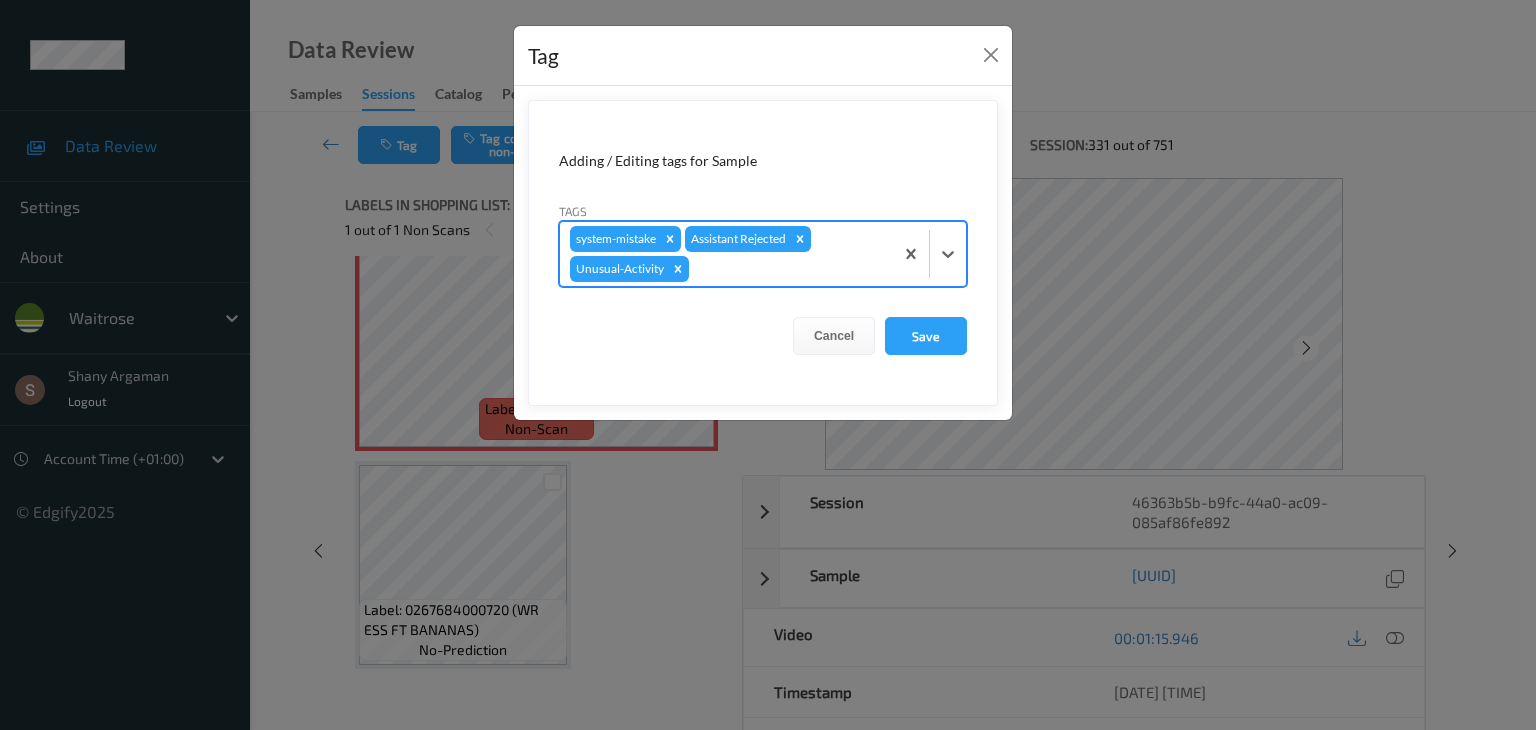 click at bounding box center [929, 254] 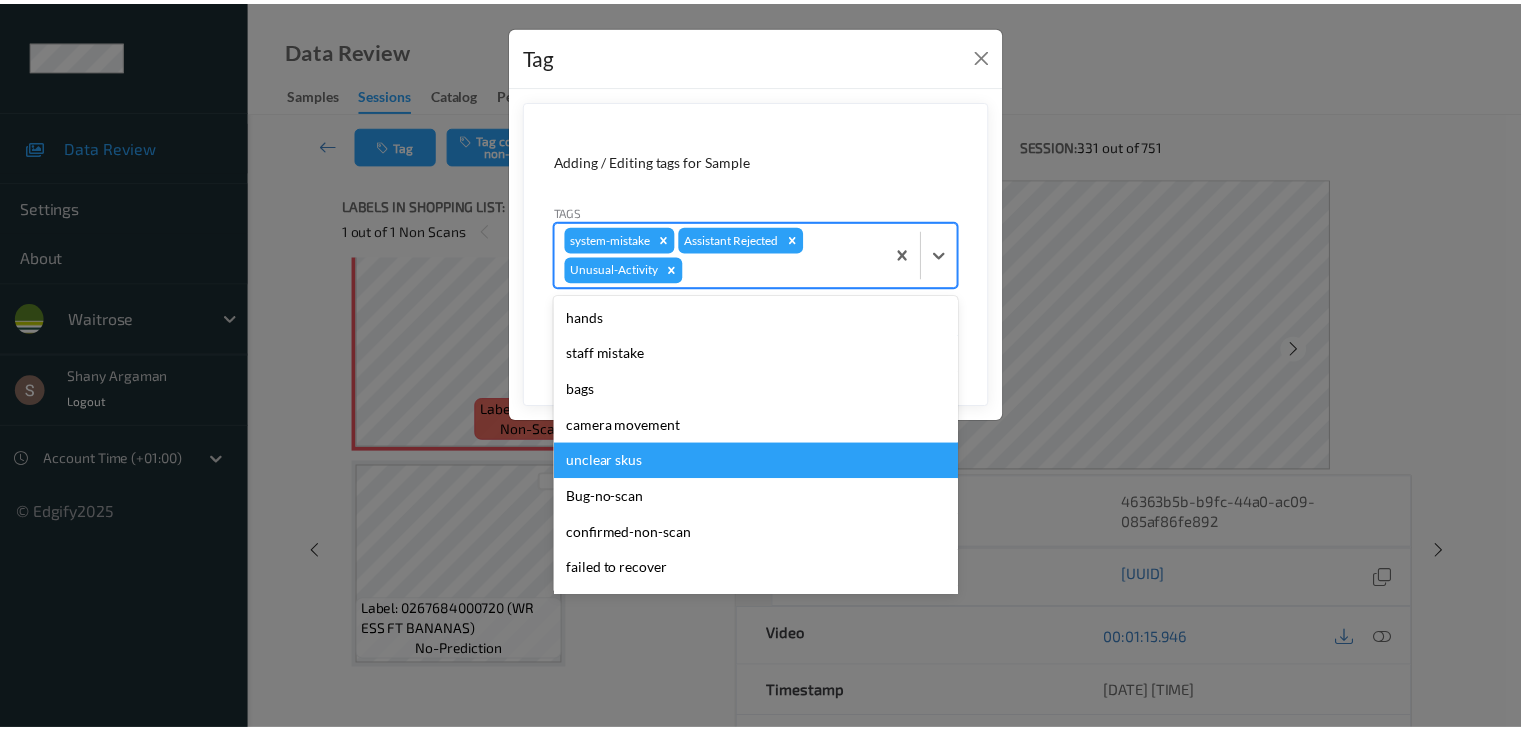 scroll, scrollTop: 320, scrollLeft: 0, axis: vertical 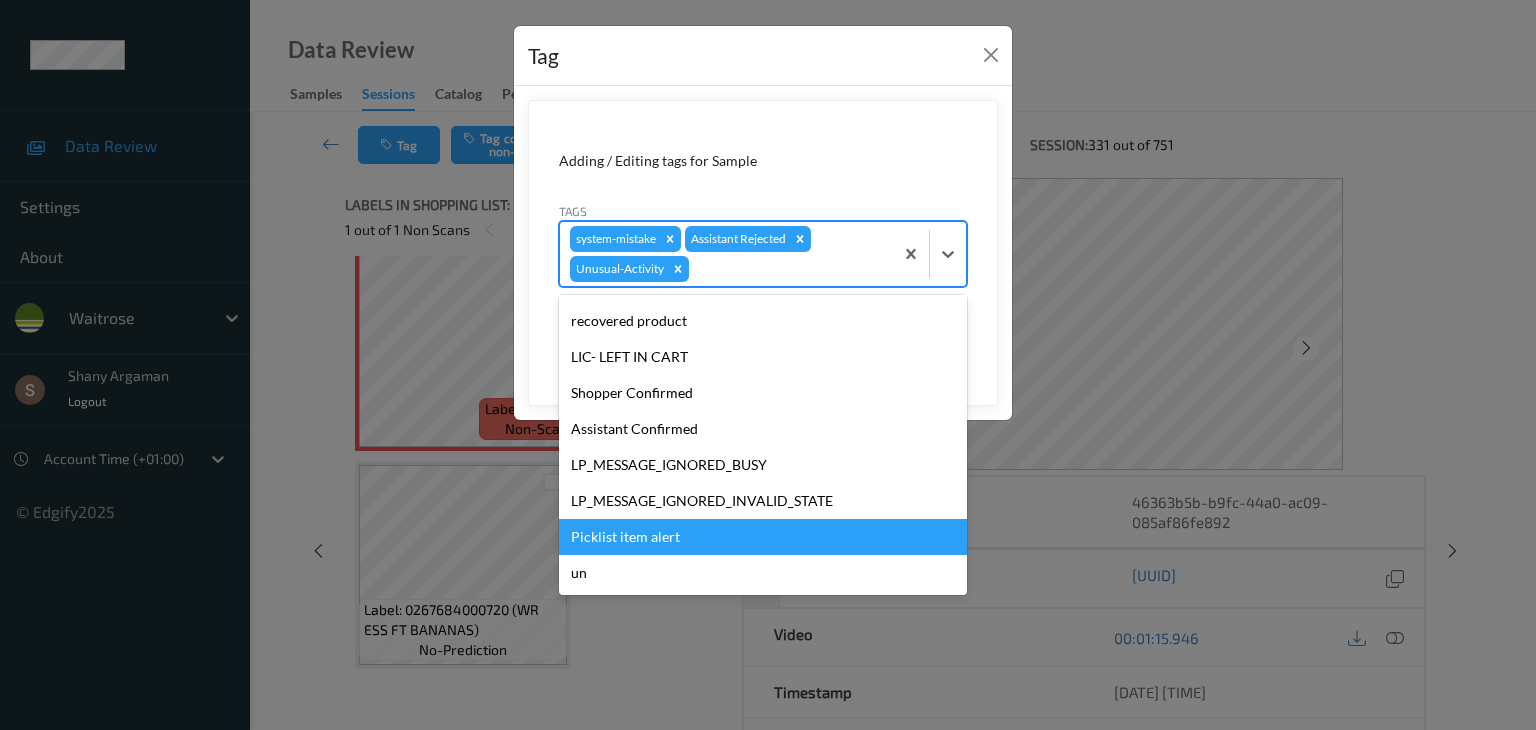 click on "Picklist item alert" at bounding box center (763, 537) 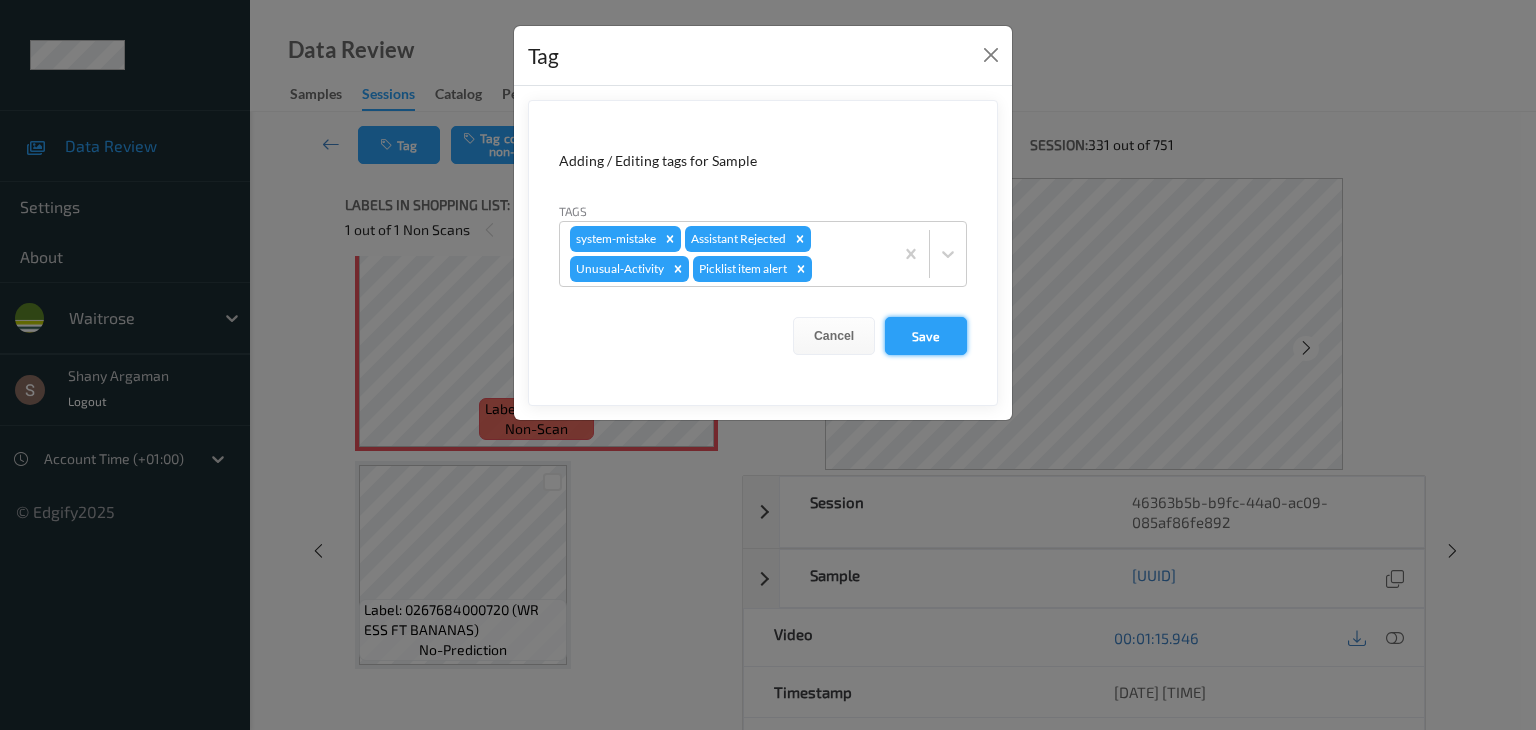click on "Save" at bounding box center (926, 336) 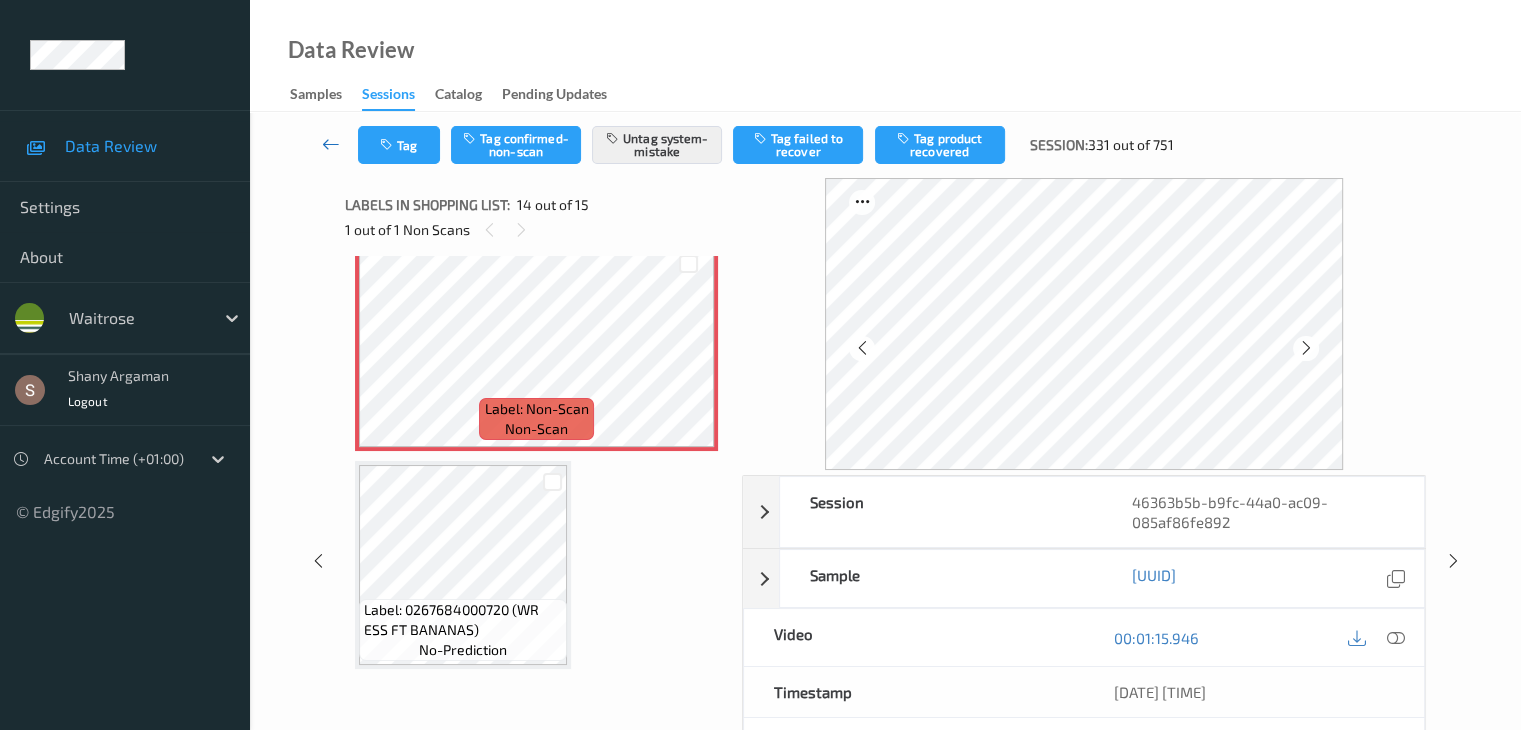 click at bounding box center [331, 144] 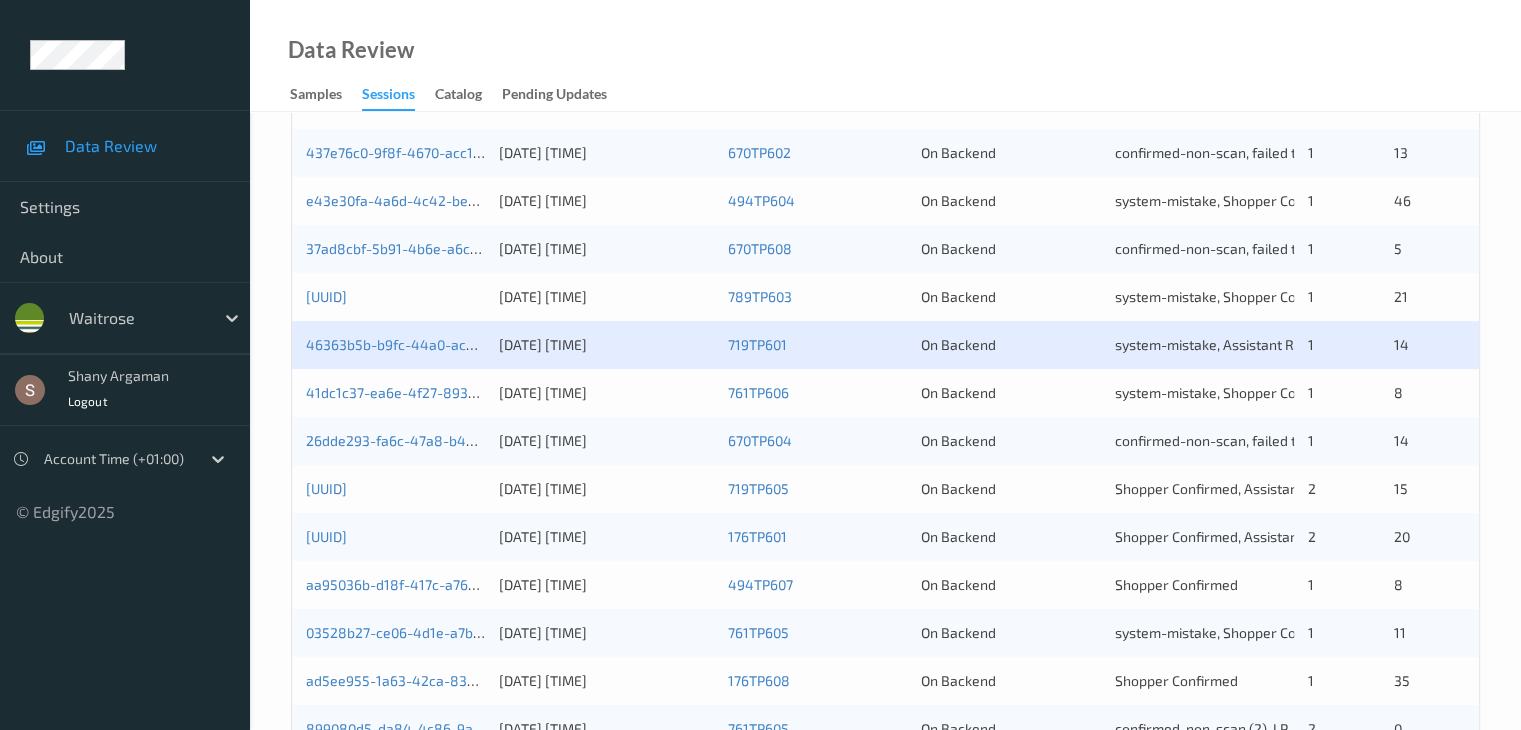 scroll, scrollTop: 800, scrollLeft: 0, axis: vertical 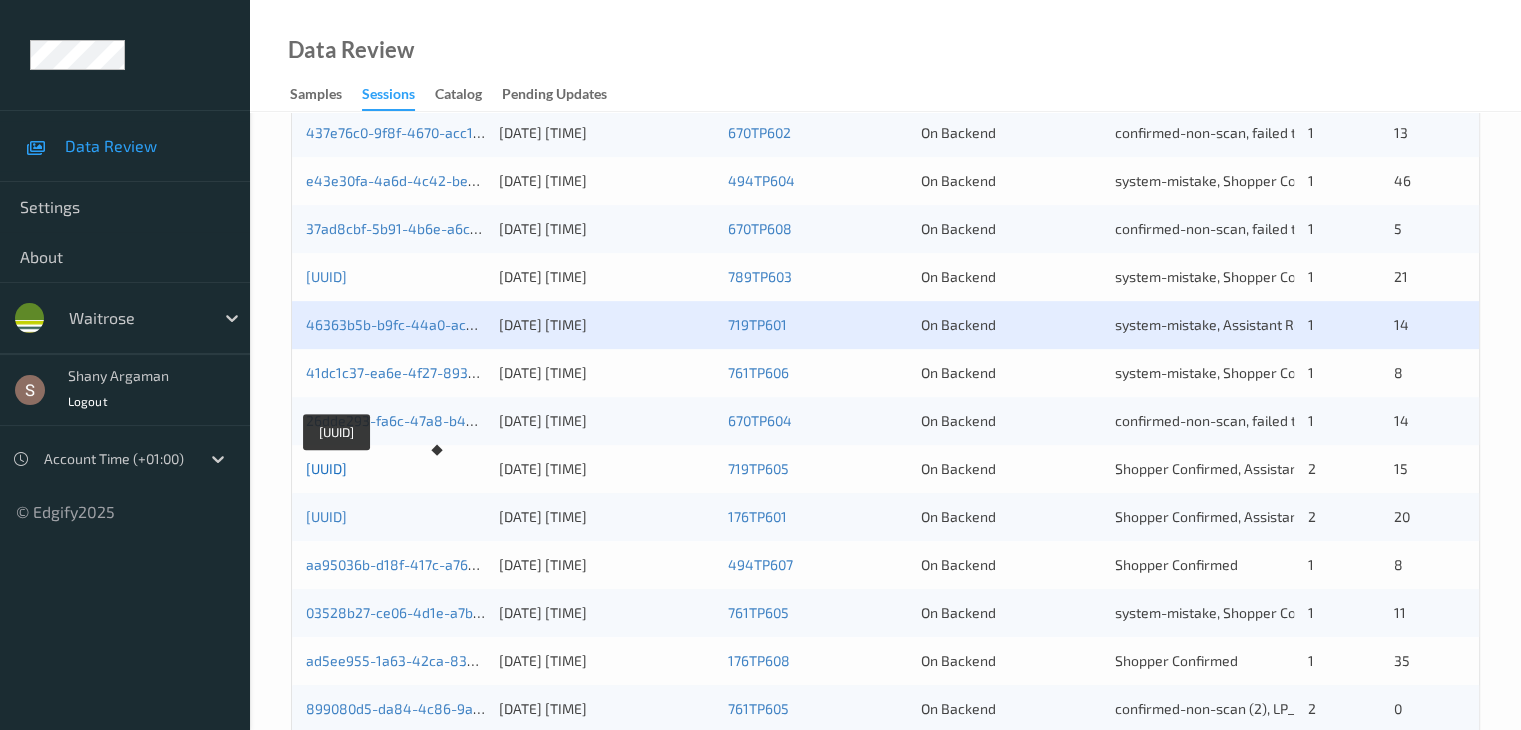 click on "[UUID]" at bounding box center (326, 468) 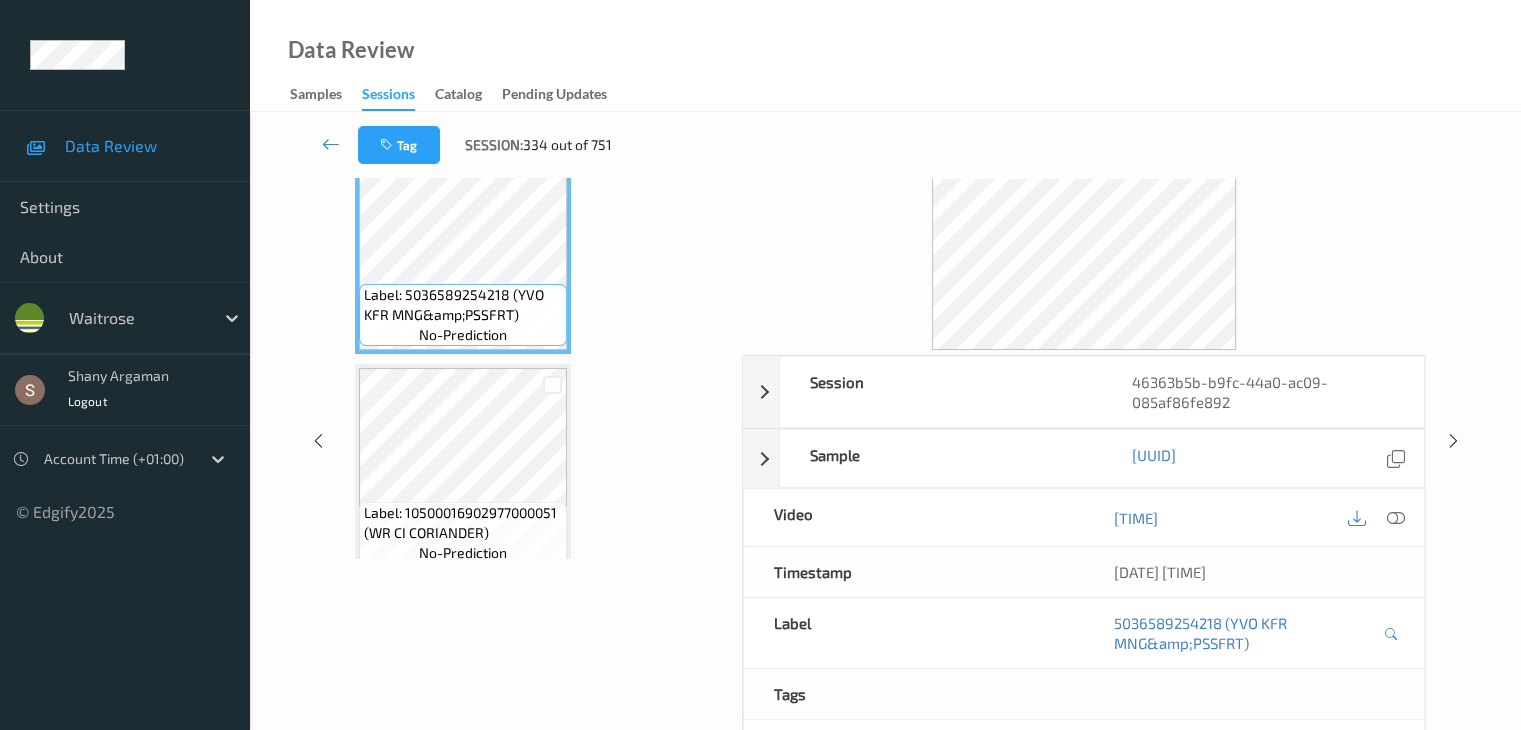 scroll, scrollTop: 0, scrollLeft: 0, axis: both 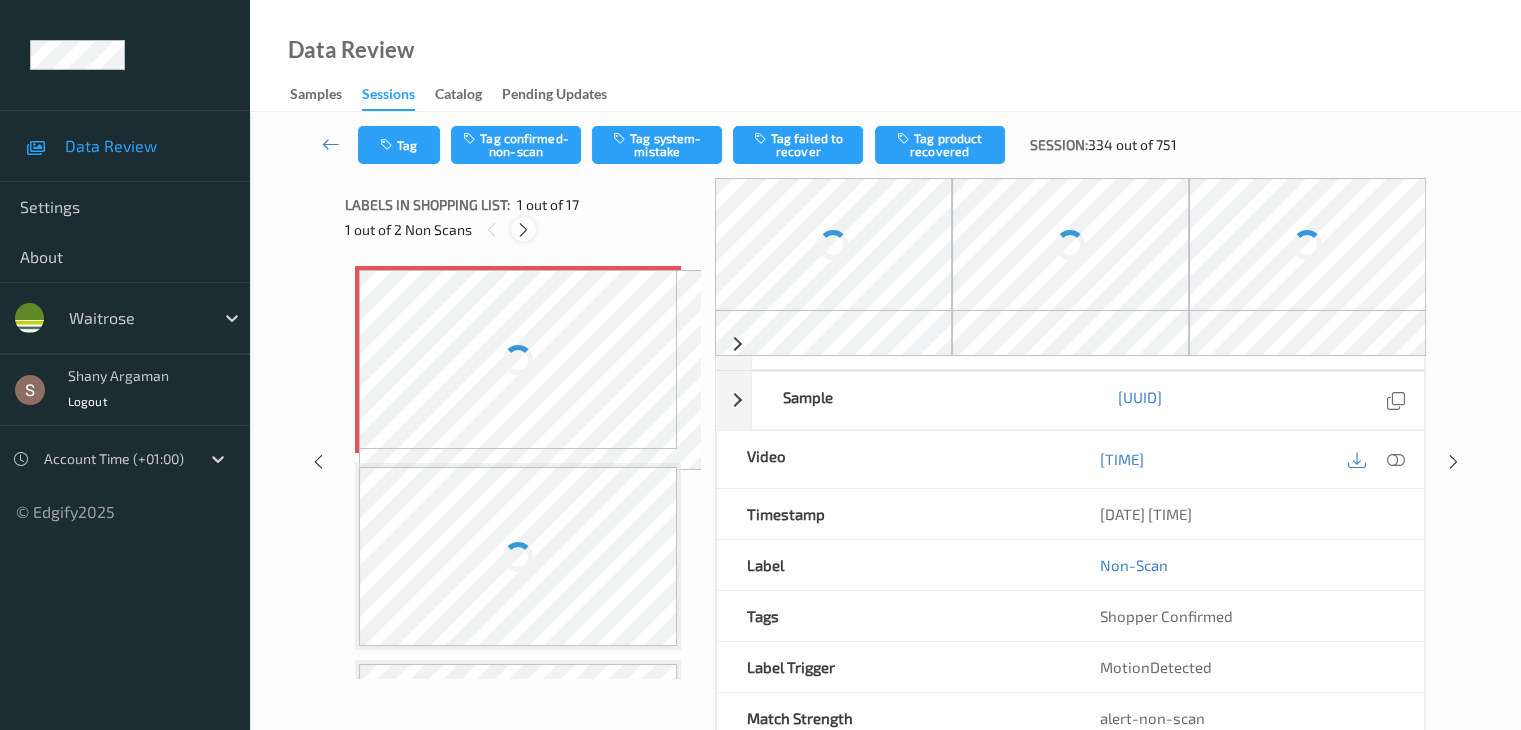 click at bounding box center (523, 230) 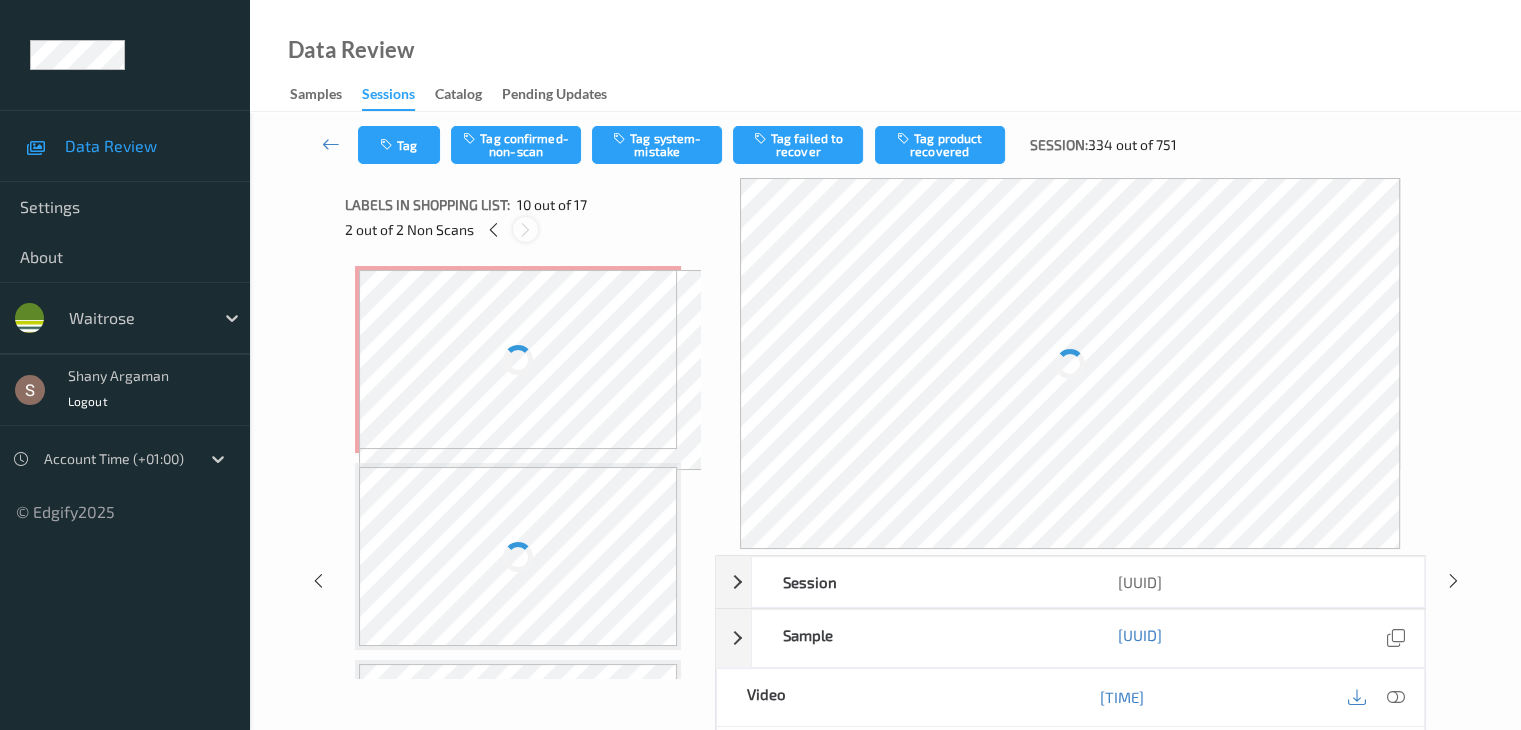 scroll, scrollTop: 1584, scrollLeft: 0, axis: vertical 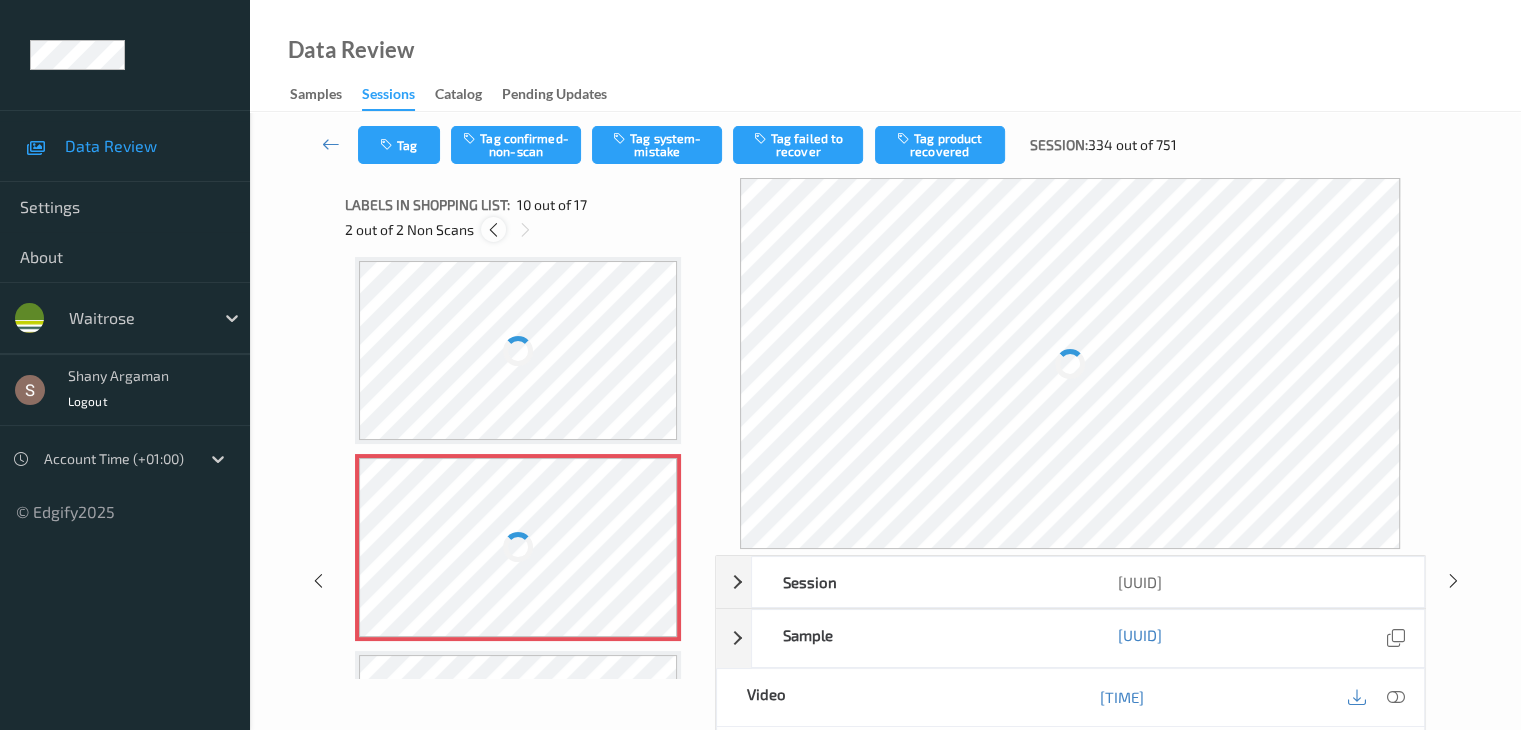 click at bounding box center (493, 230) 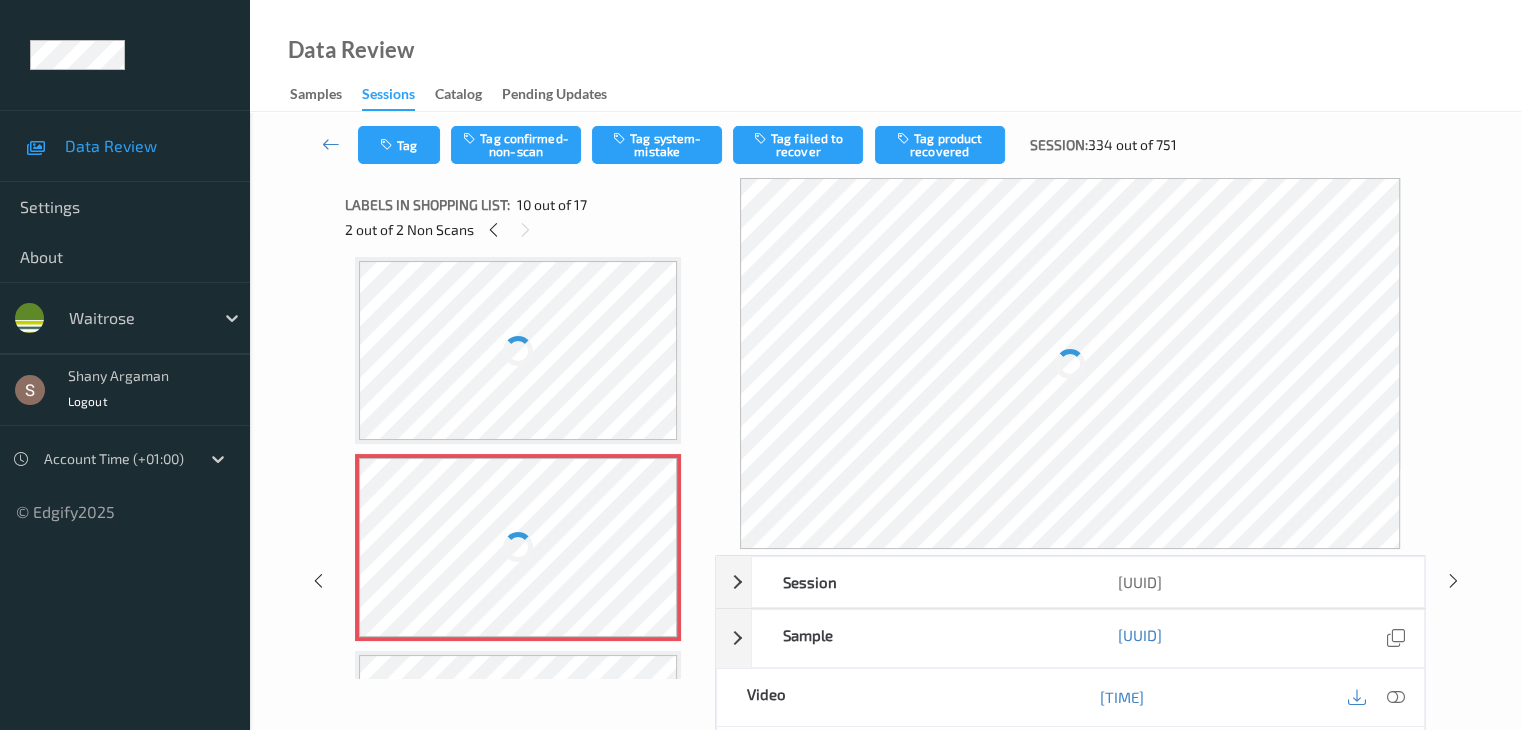 scroll, scrollTop: 10, scrollLeft: 0, axis: vertical 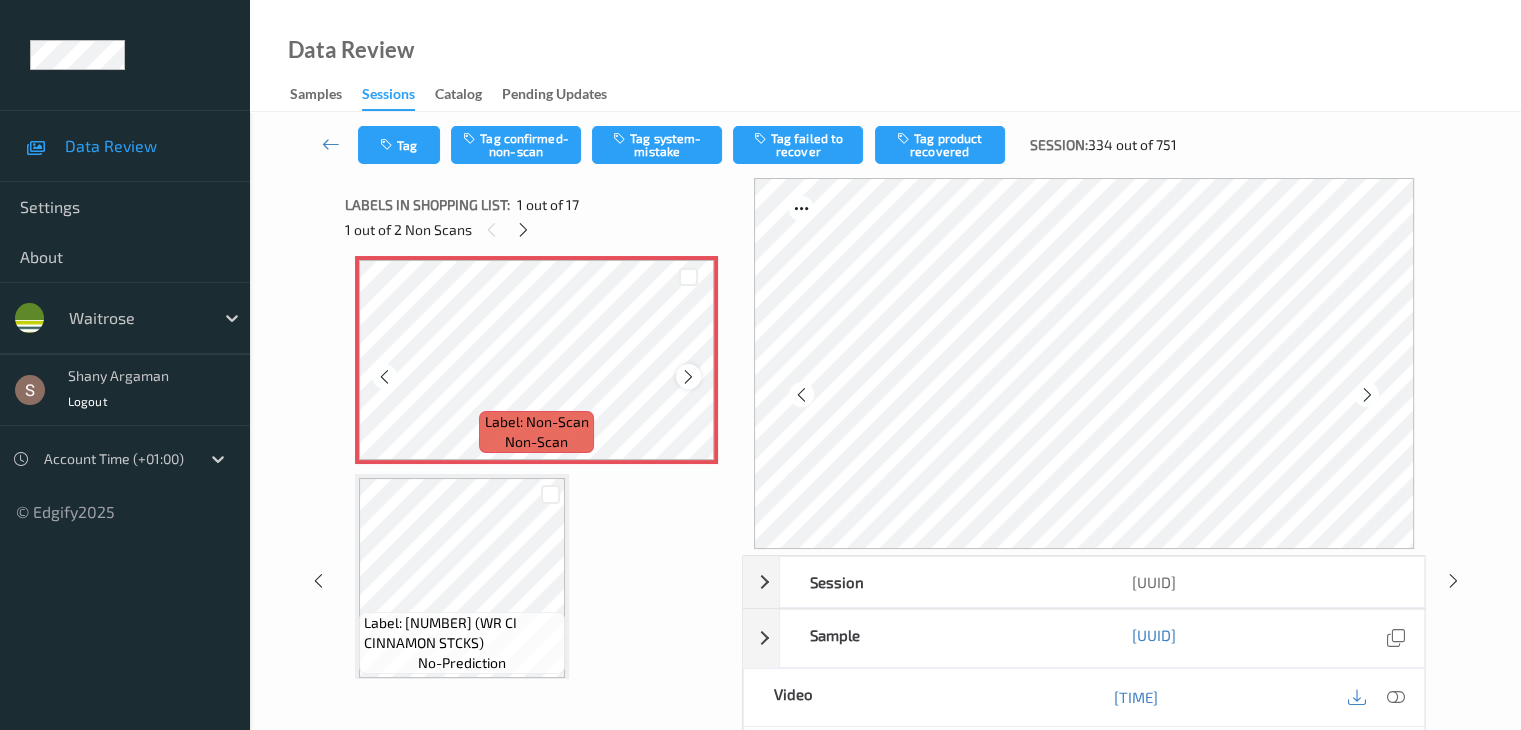 click at bounding box center [688, 377] 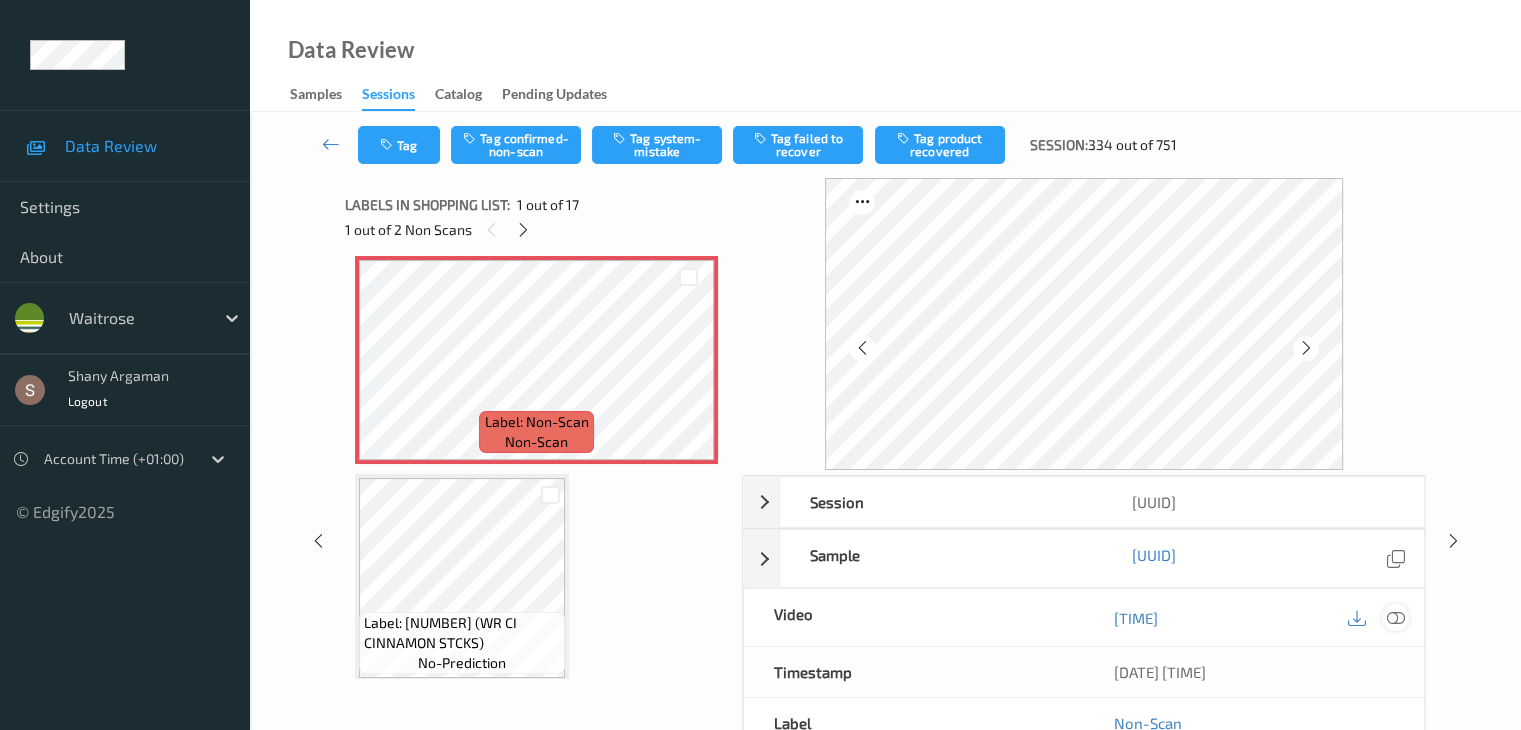 click at bounding box center (1395, 618) 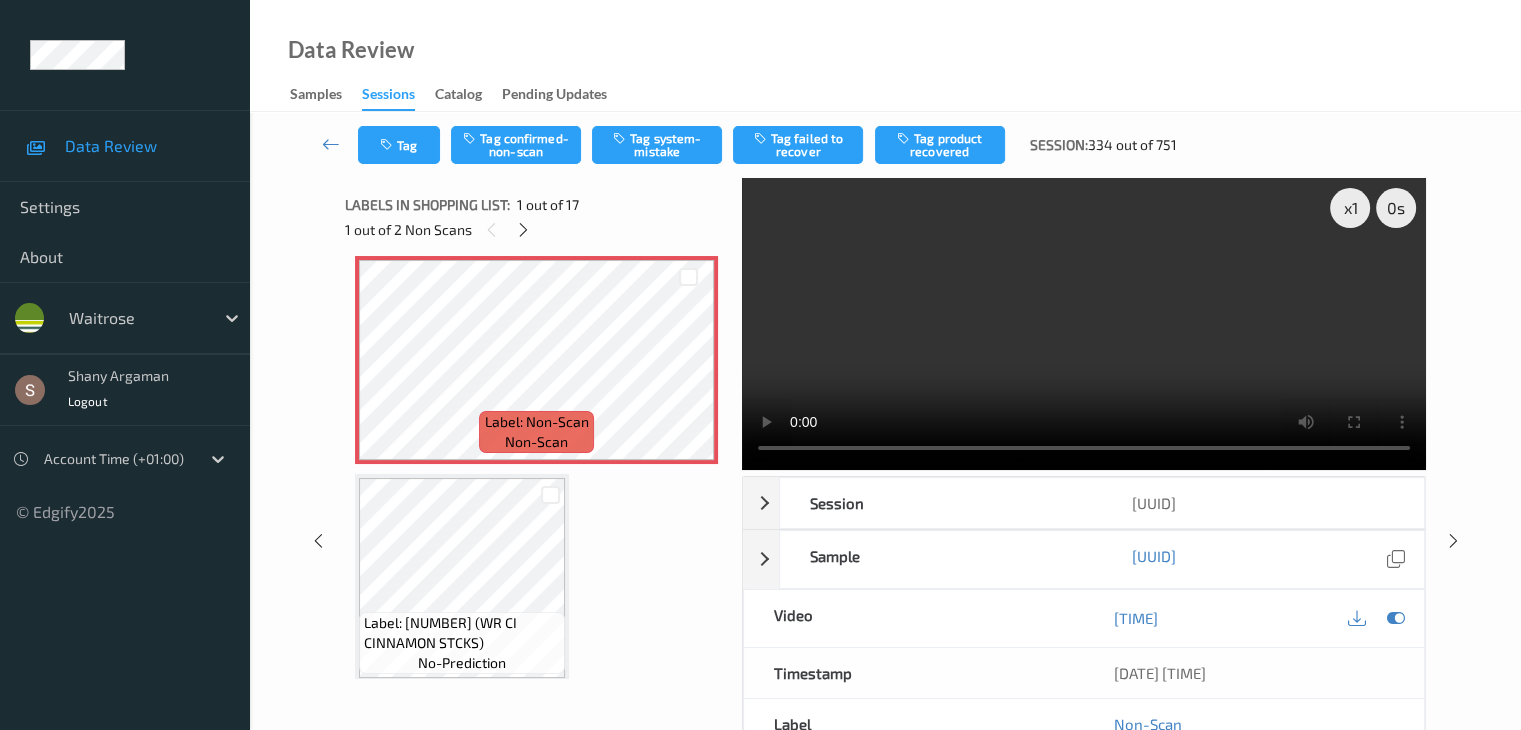 click at bounding box center [1084, 324] 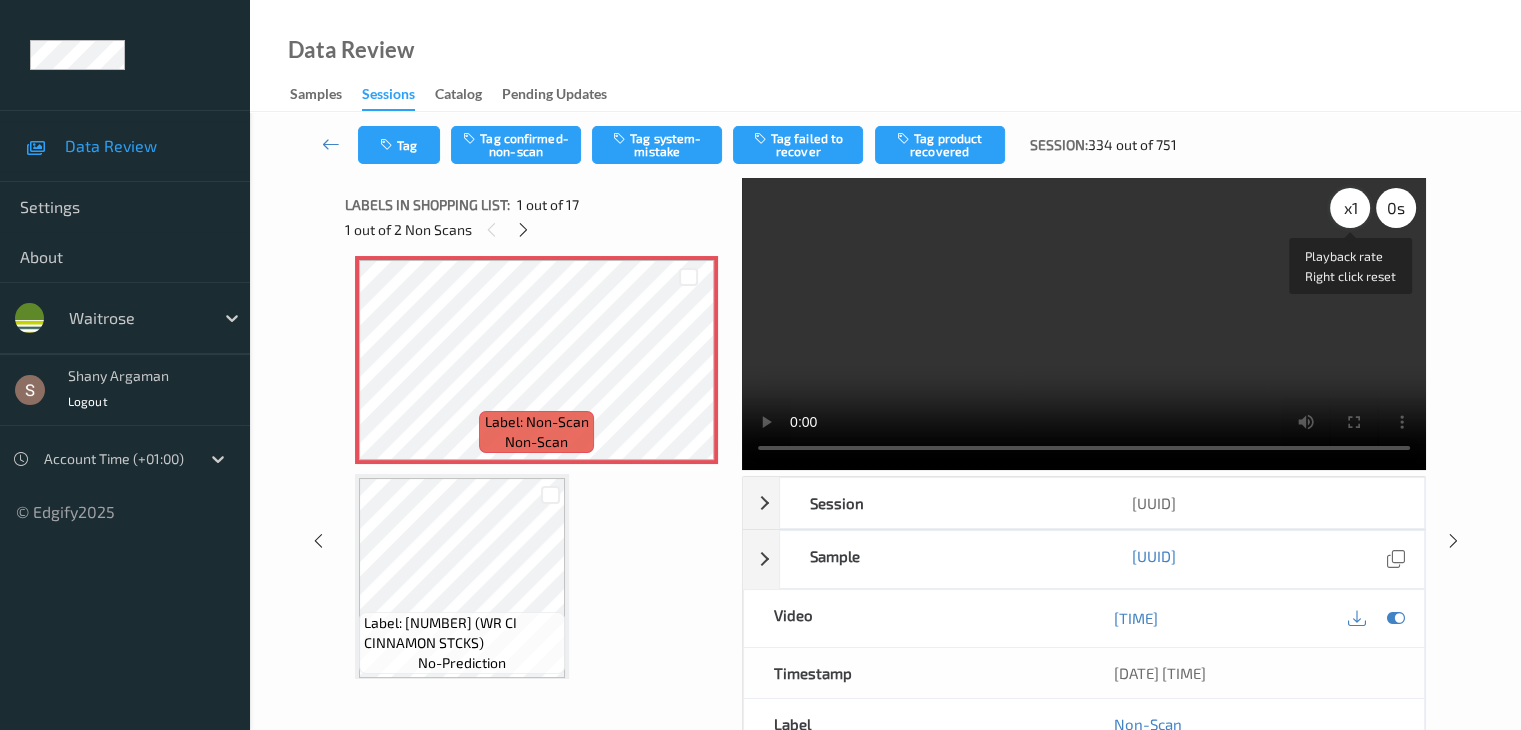 click on "x 1" at bounding box center [1350, 208] 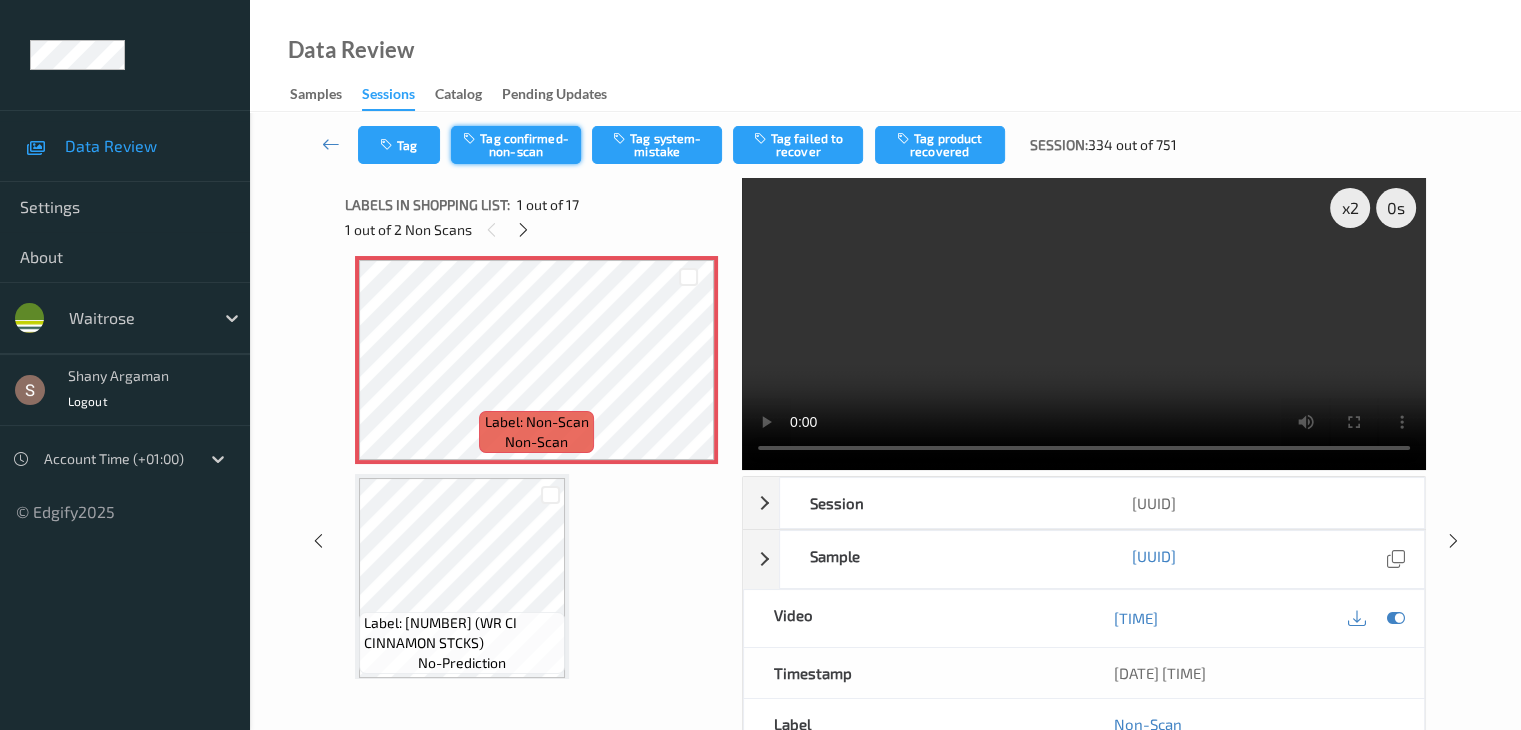 click on "Tag   confirmed-non-scan" at bounding box center (516, 145) 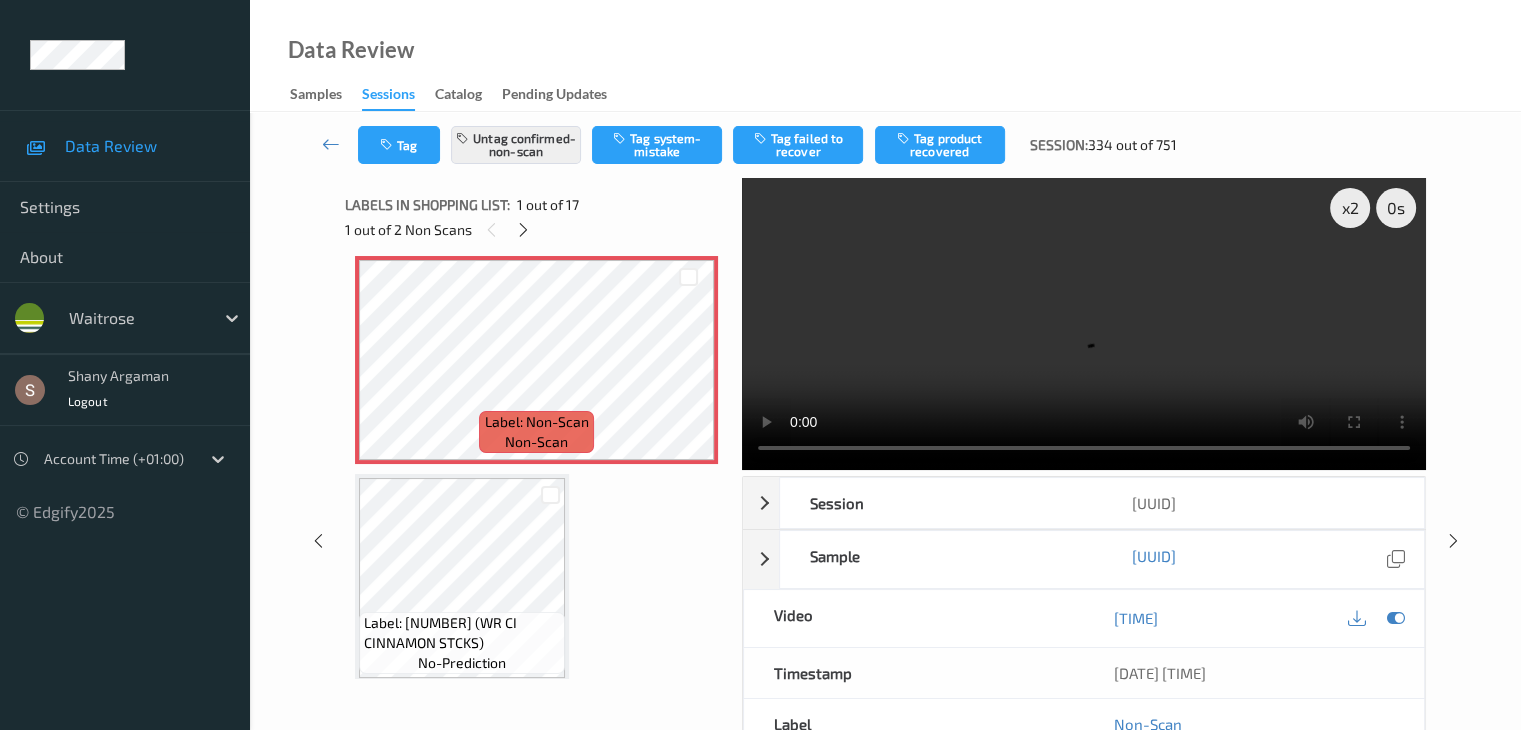 drag, startPoint x: 919, startPoint y: 156, endPoint x: 881, endPoint y: 204, distance: 61.220913 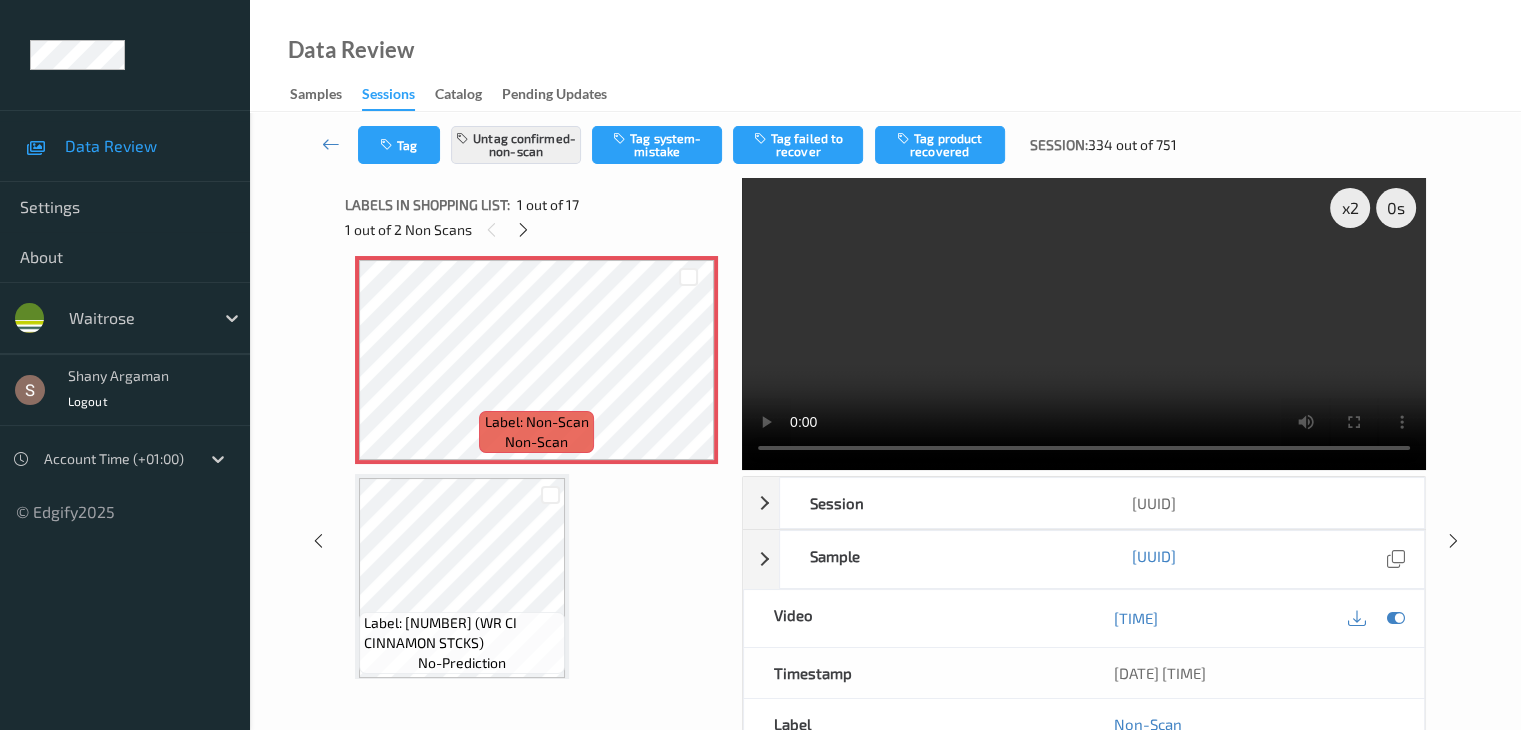 click on "Tag   product recovered" at bounding box center (940, 145) 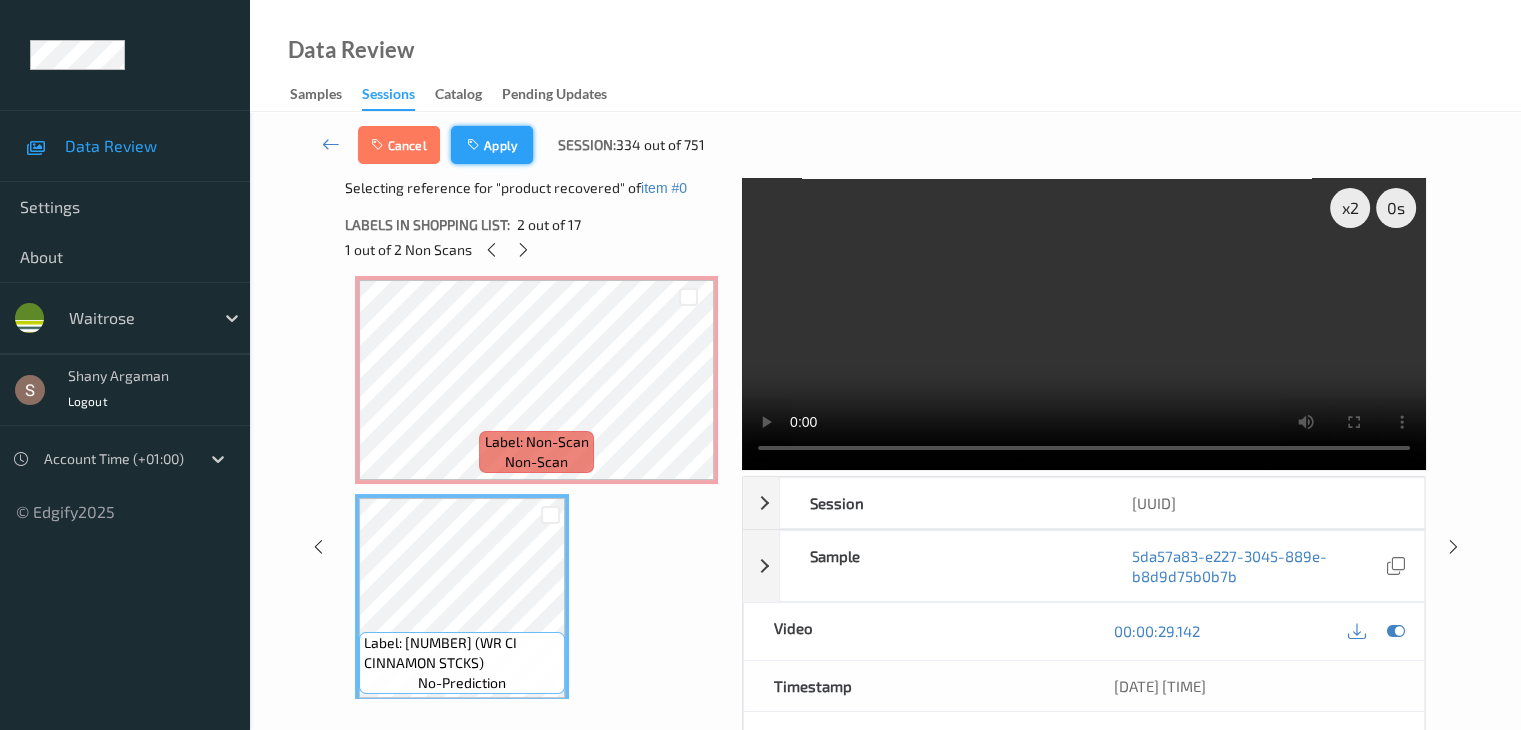 click on "Apply" at bounding box center (492, 145) 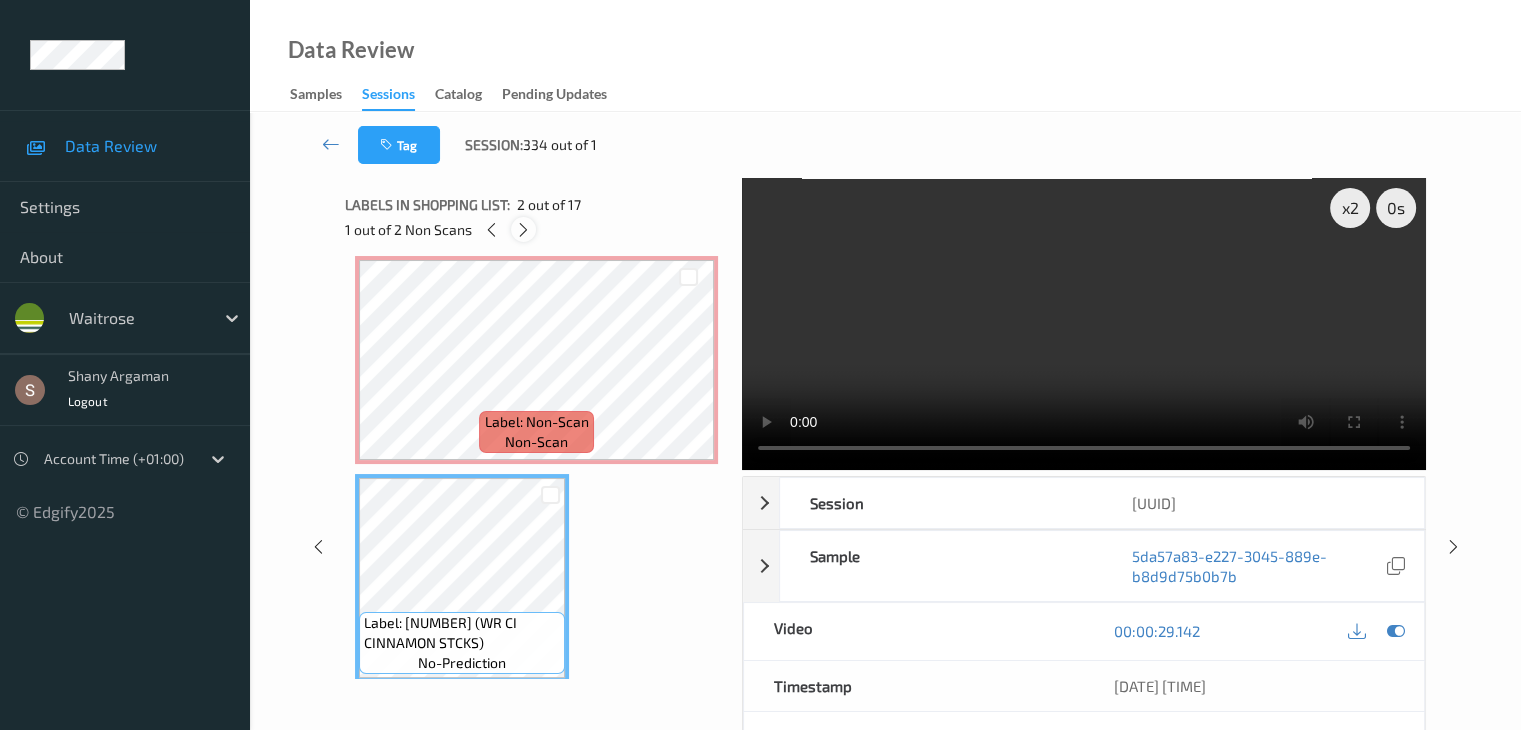 click at bounding box center [523, 230] 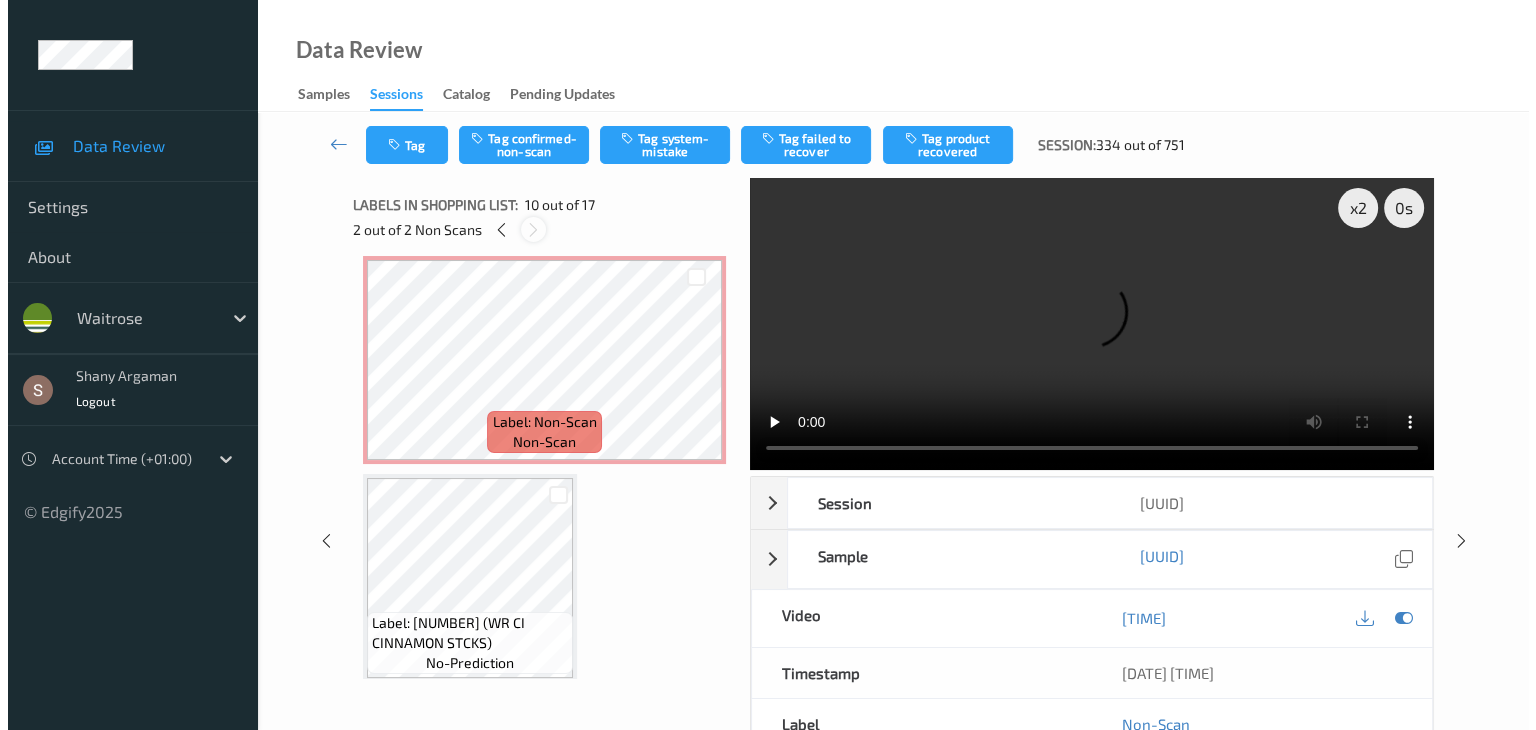 scroll, scrollTop: 1752, scrollLeft: 0, axis: vertical 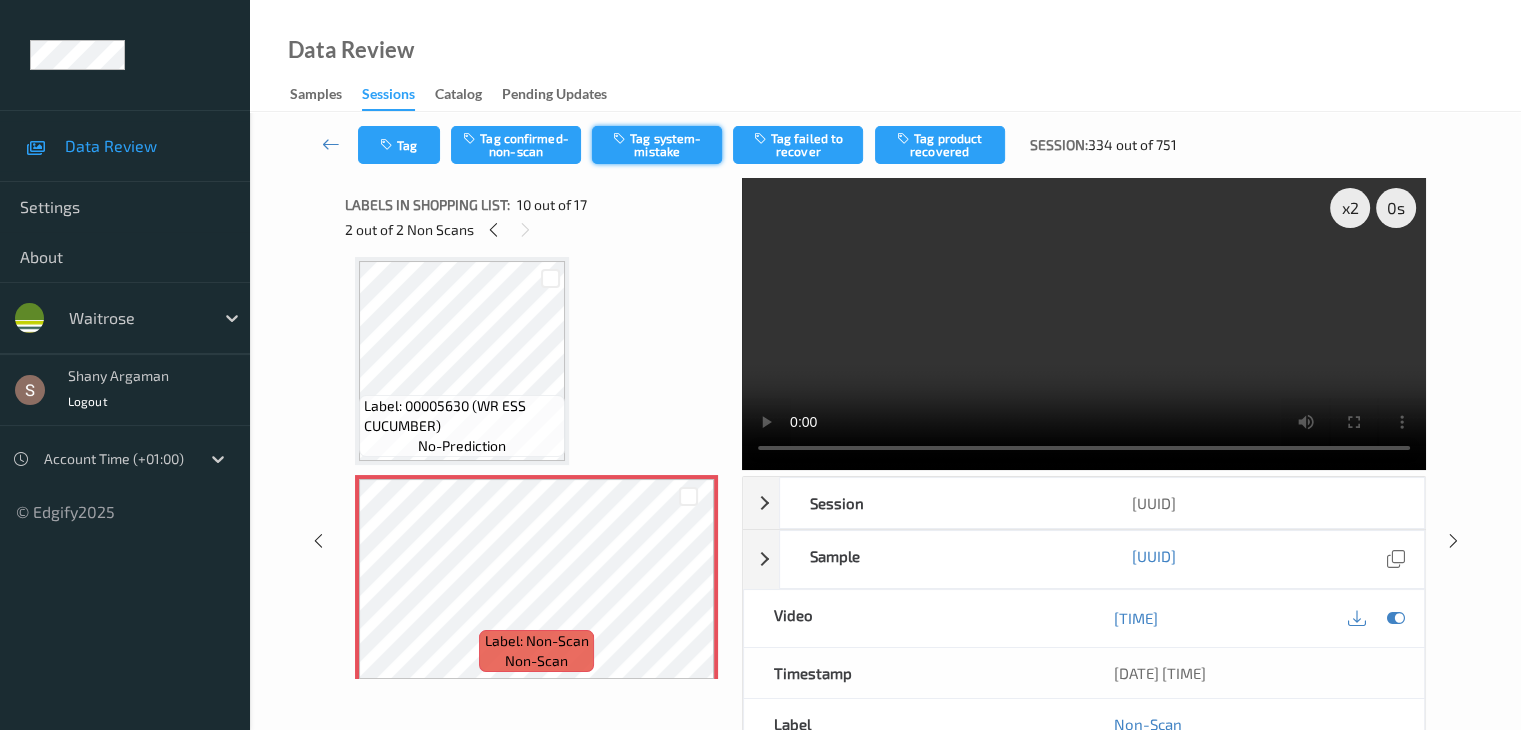 click on "Tag   system-mistake" at bounding box center (657, 145) 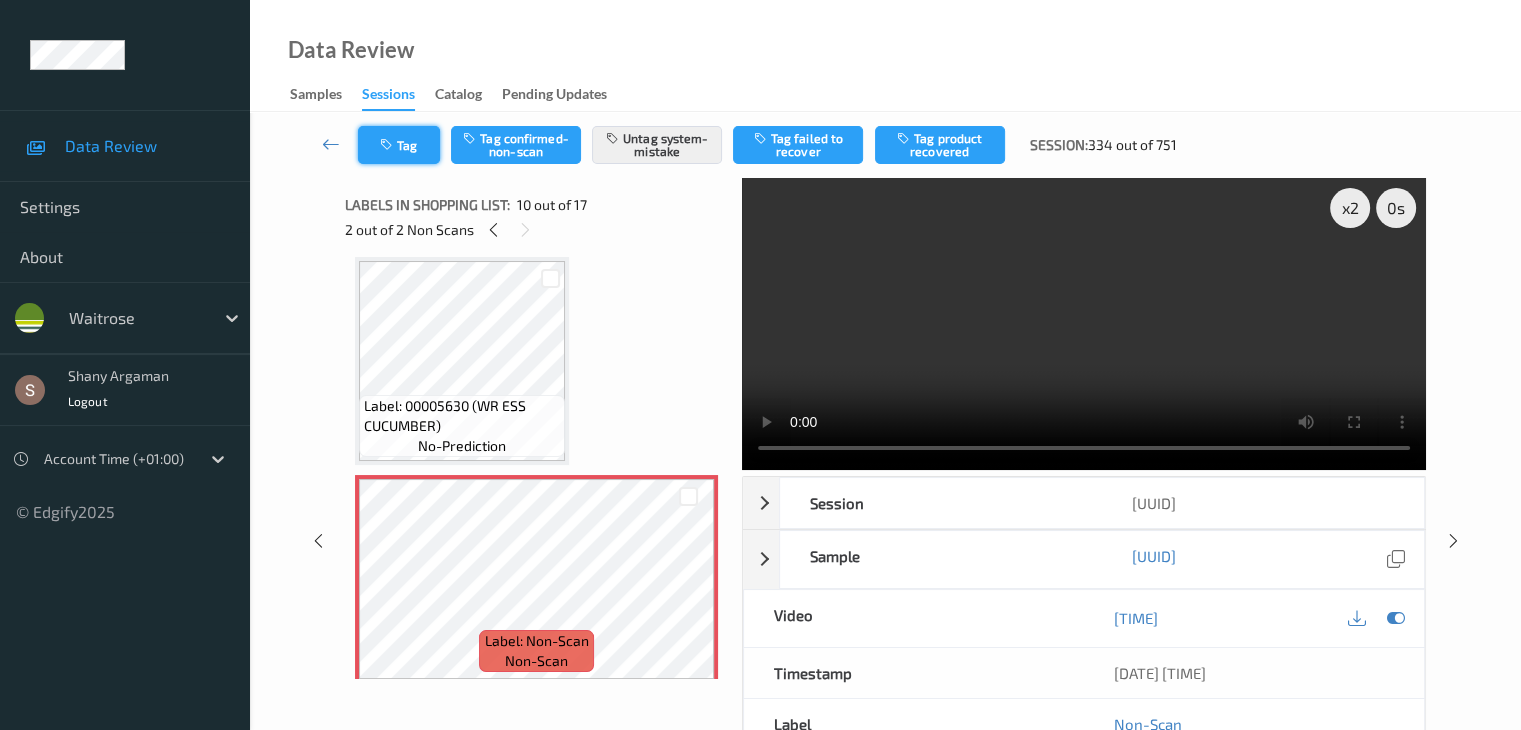 click on "Tag" at bounding box center [399, 145] 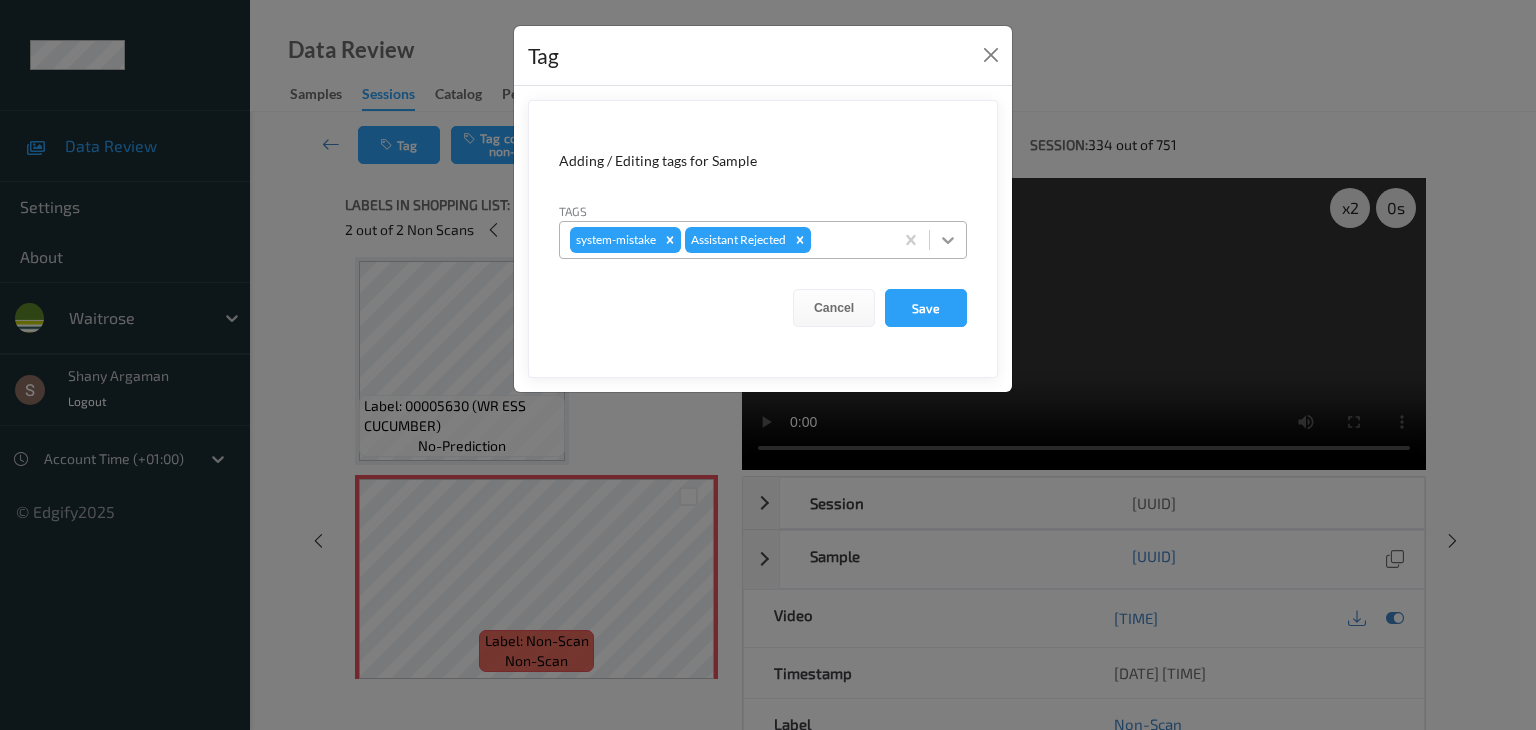 click 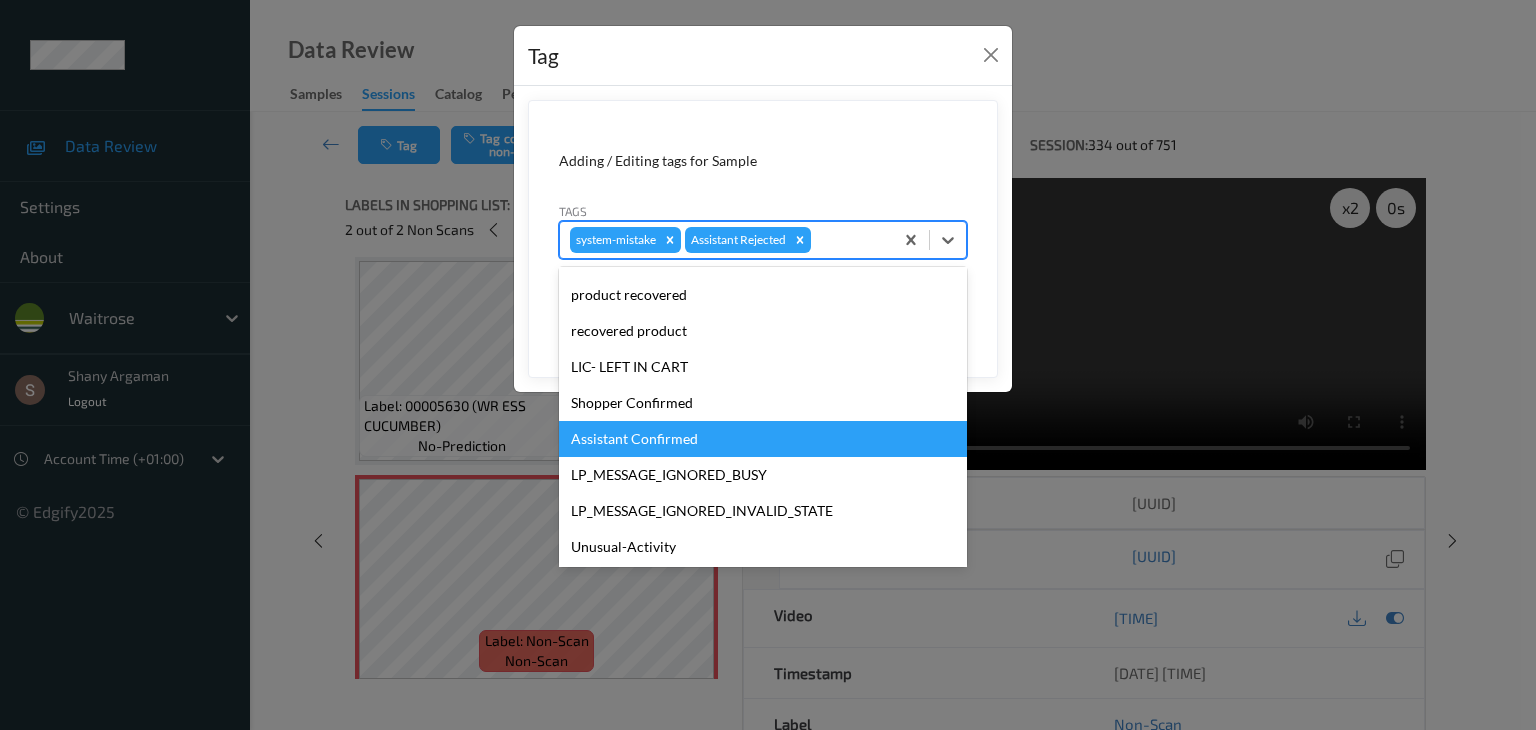 scroll, scrollTop: 356, scrollLeft: 0, axis: vertical 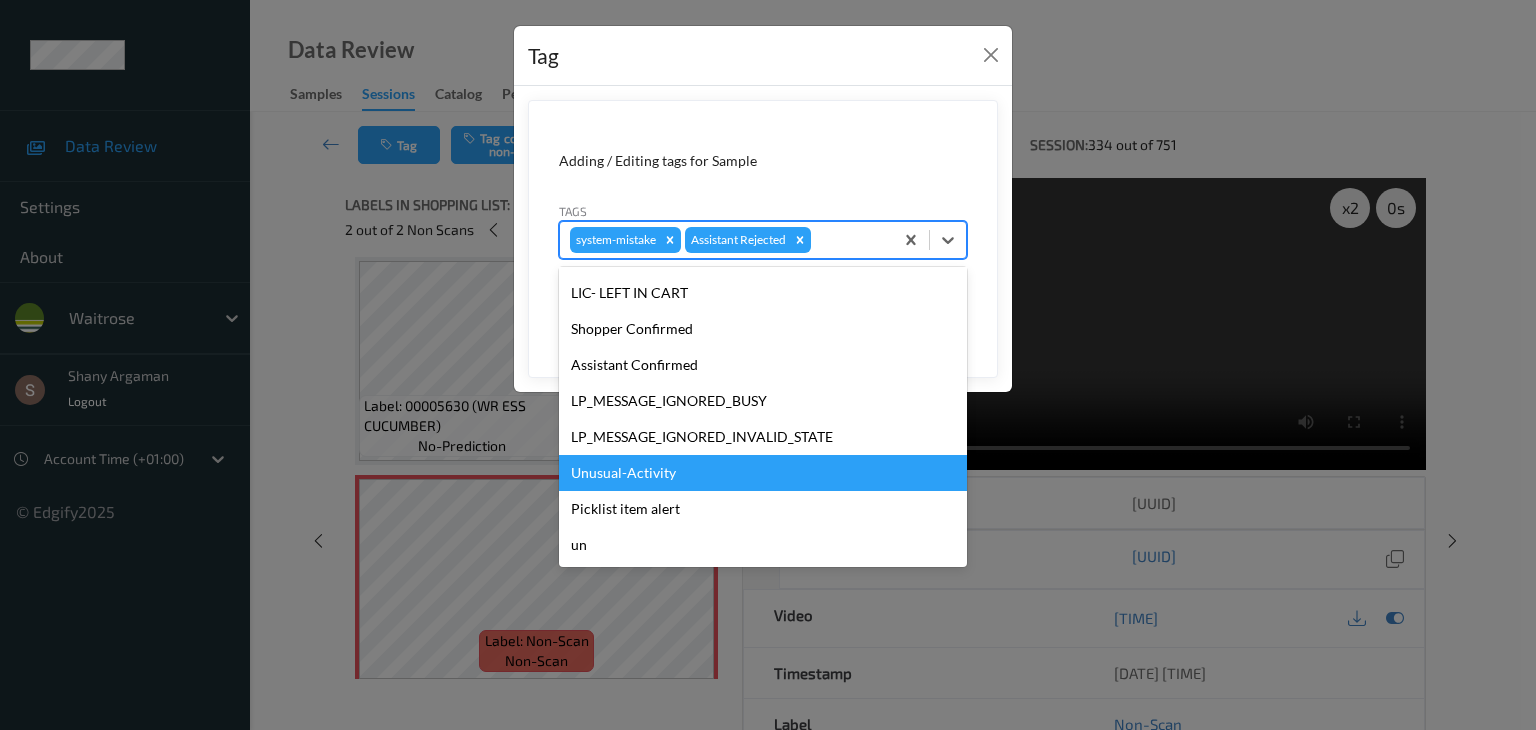 click on "Unusual-Activity" at bounding box center [763, 473] 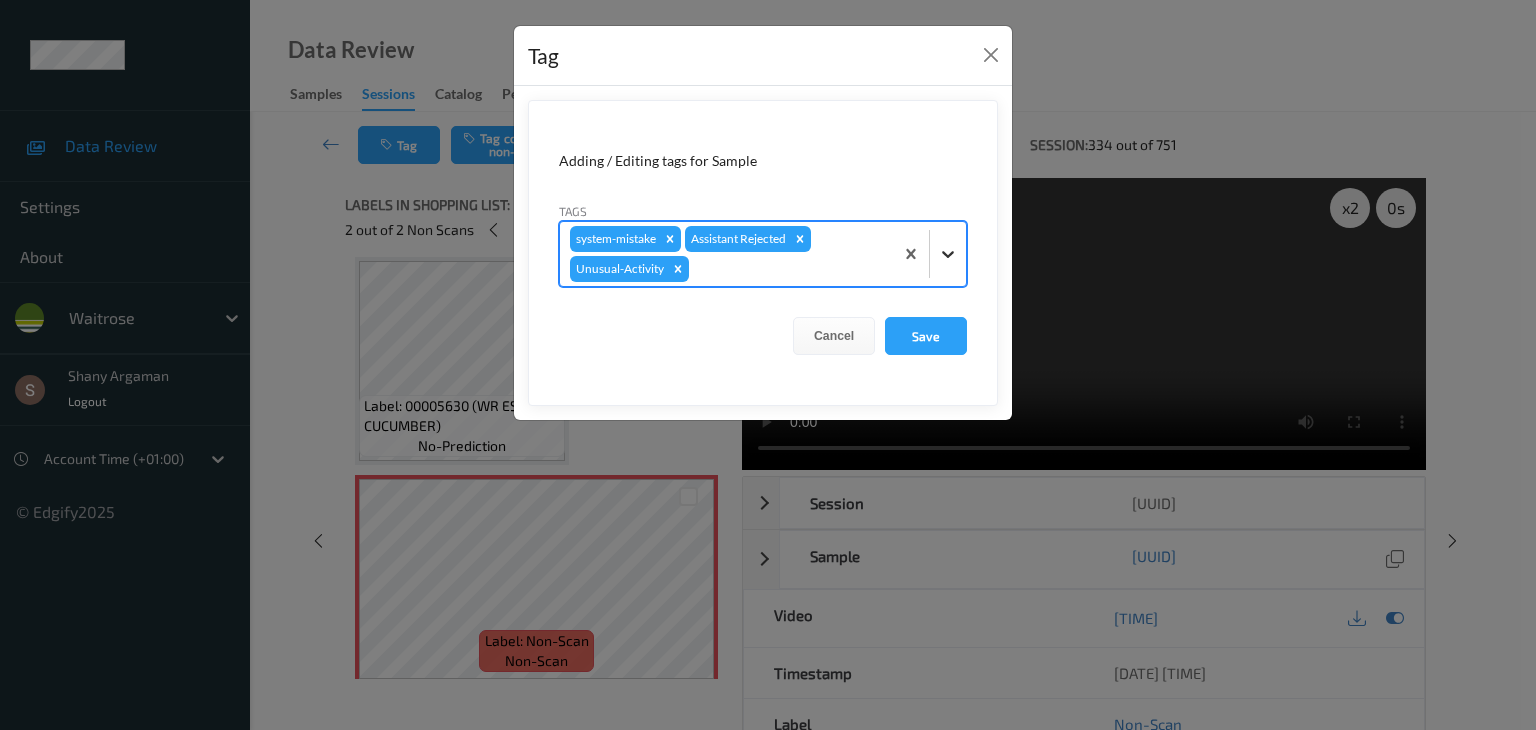 click at bounding box center [948, 254] 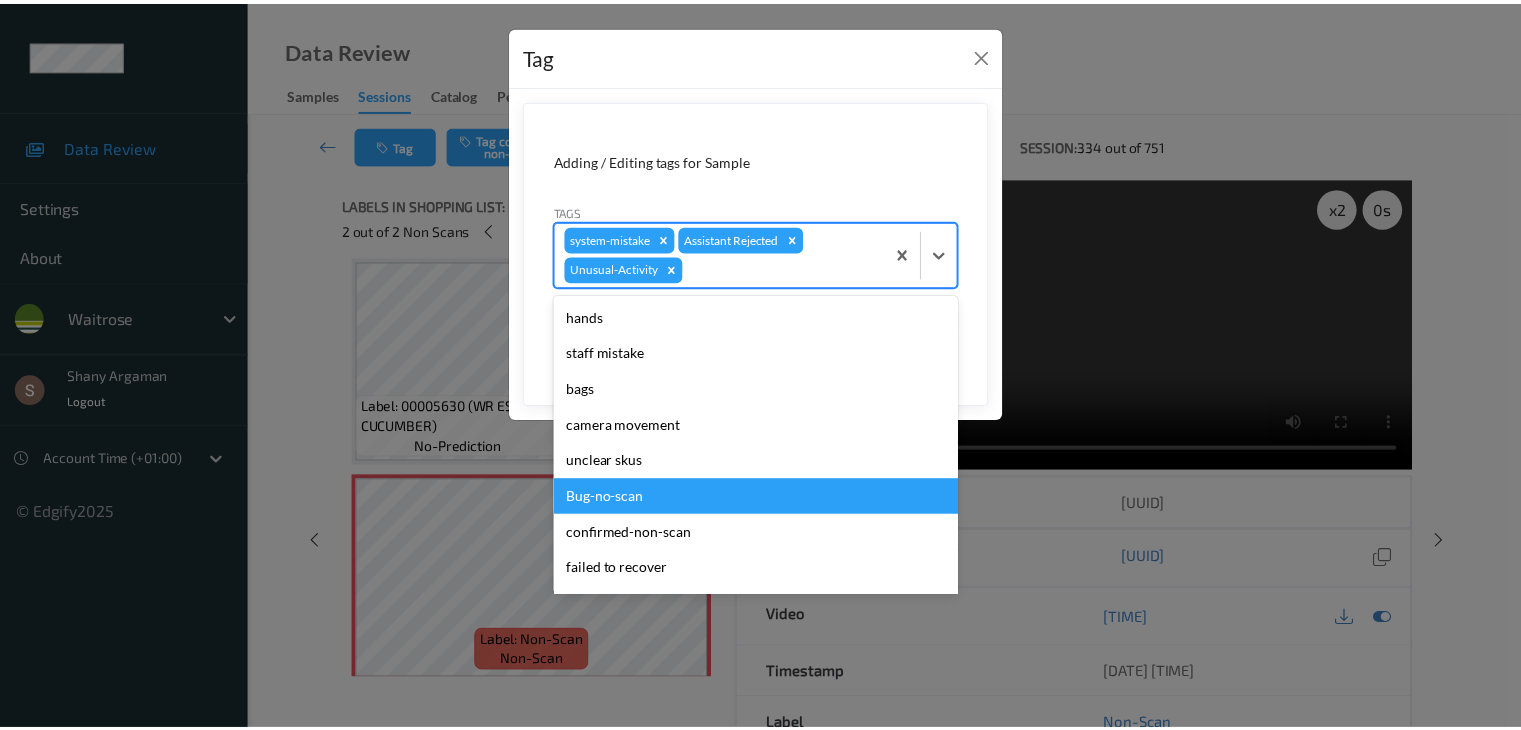 scroll, scrollTop: 320, scrollLeft: 0, axis: vertical 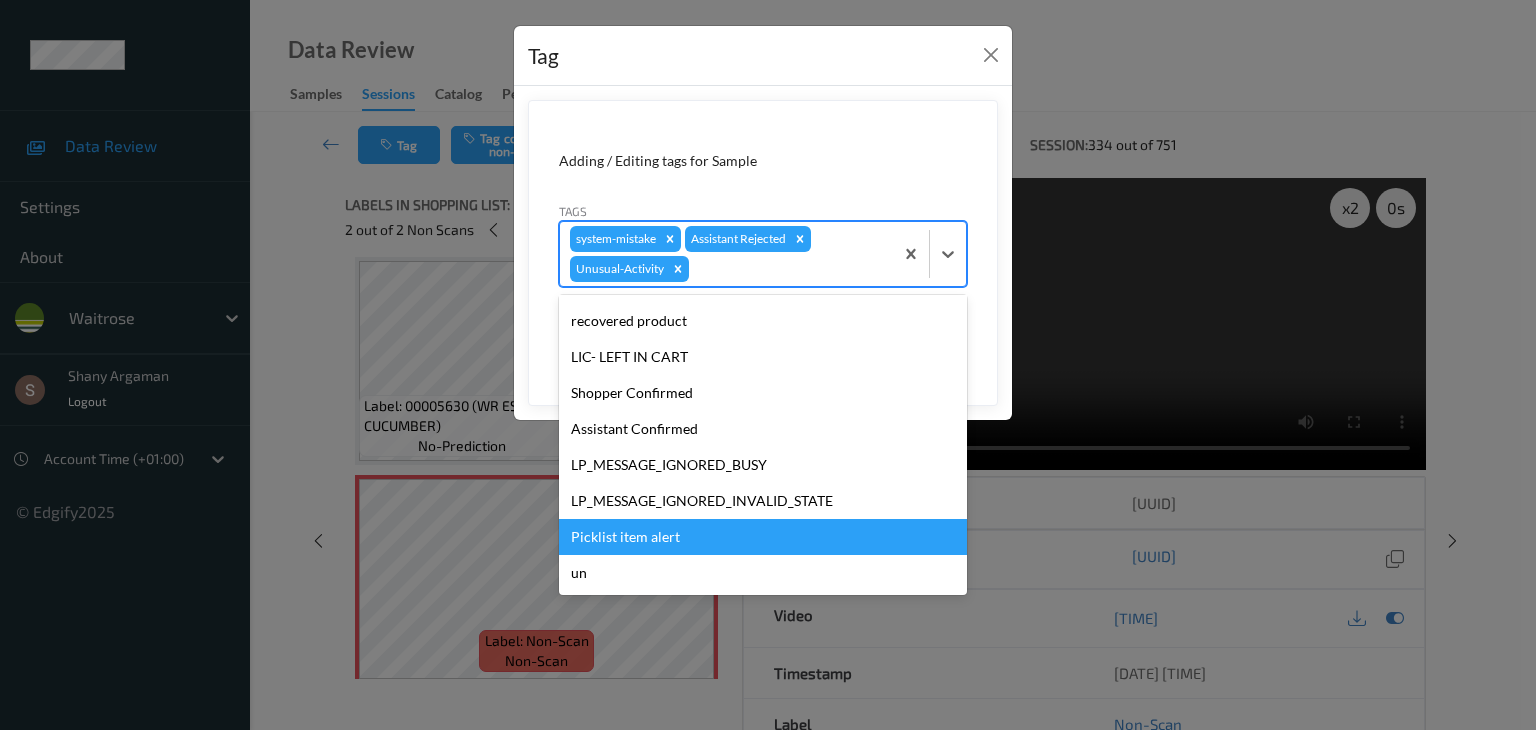 click on "Picklist item alert" at bounding box center [763, 537] 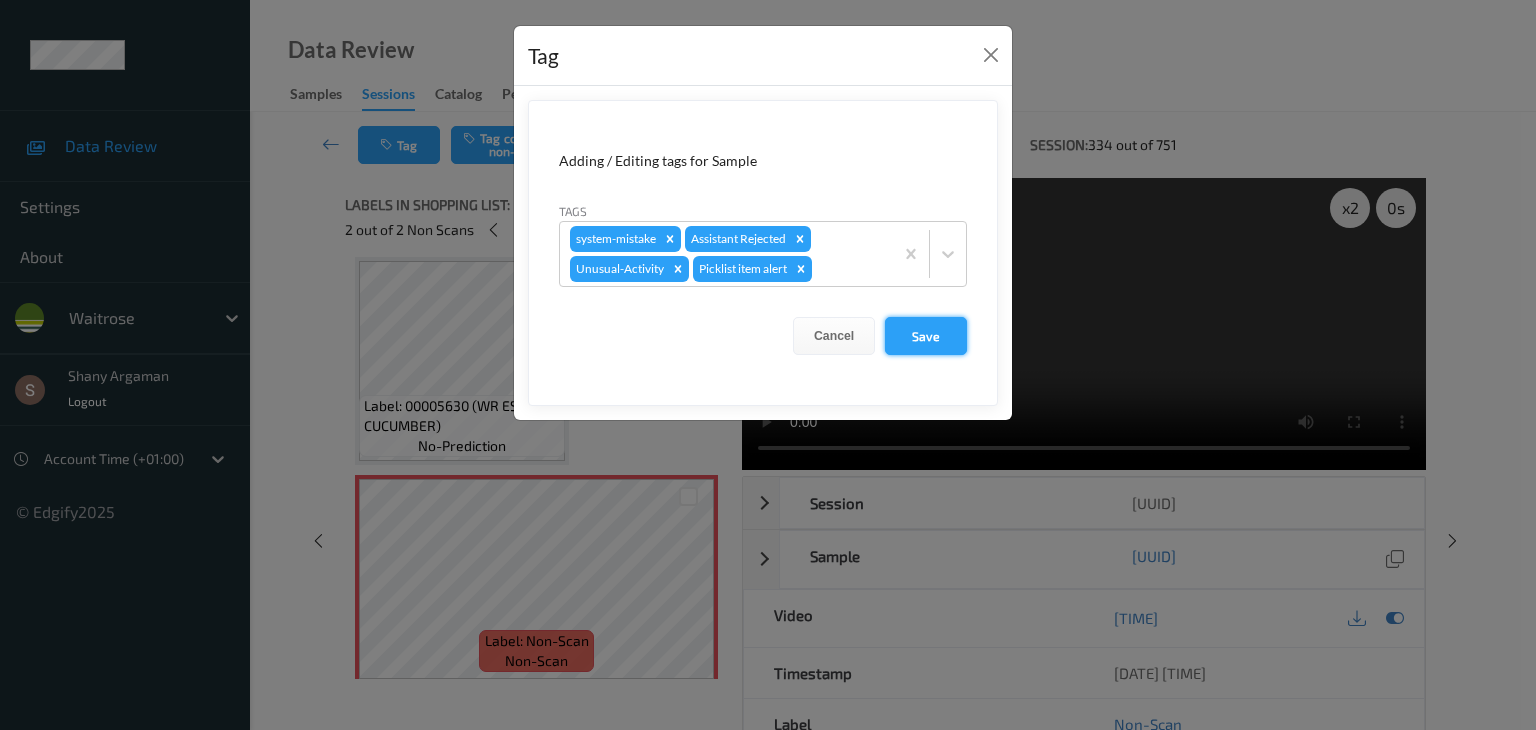 click on "Save" at bounding box center (926, 336) 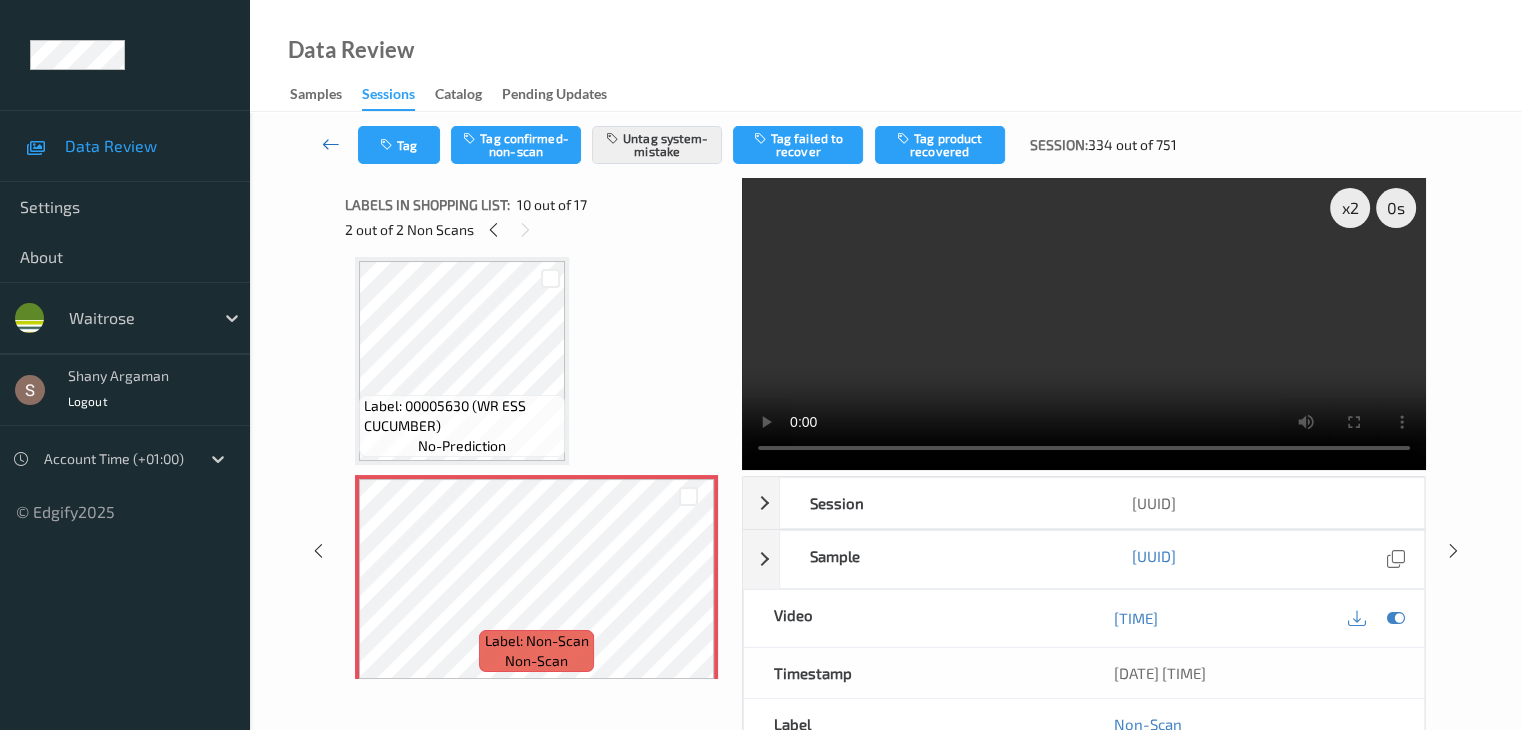 click at bounding box center [331, 144] 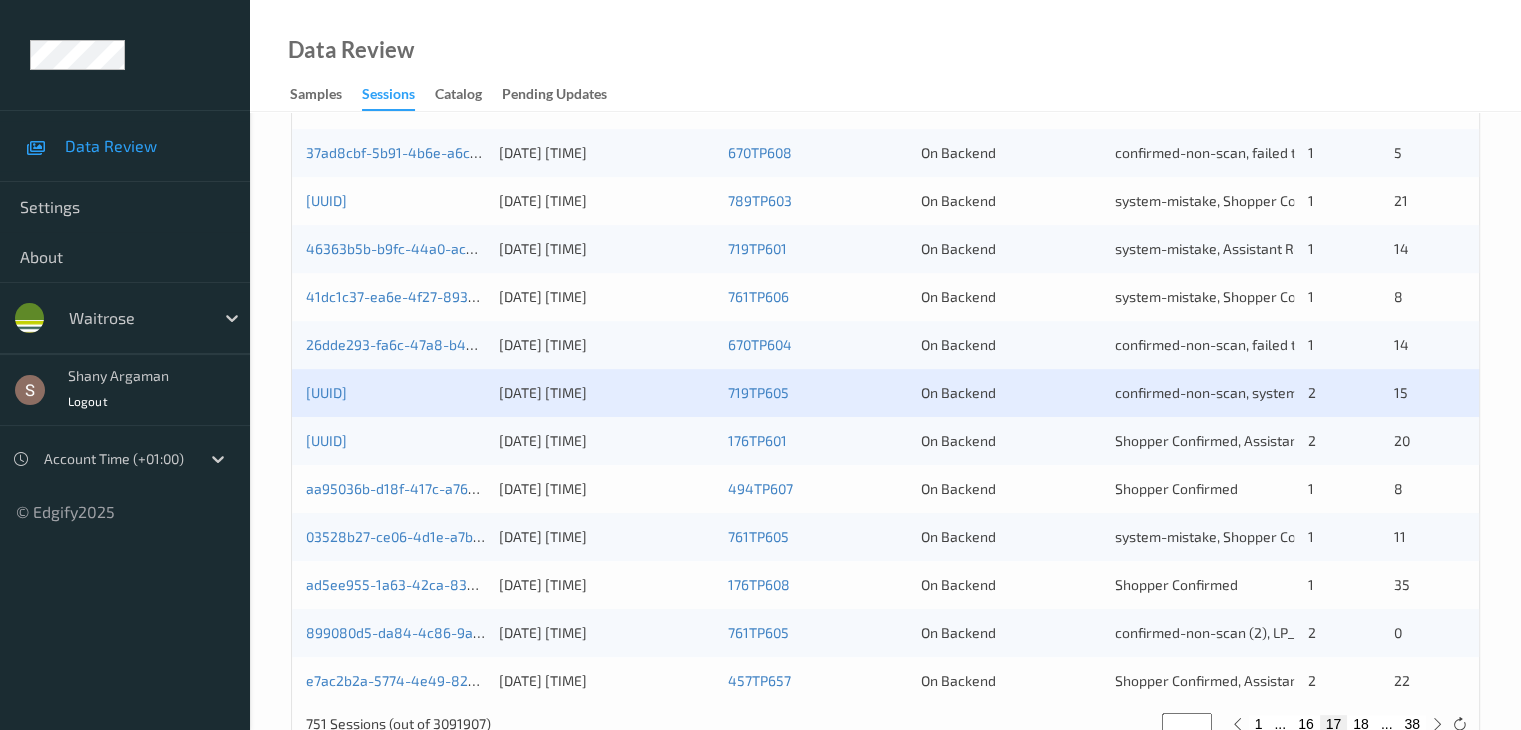 scroll, scrollTop: 932, scrollLeft: 0, axis: vertical 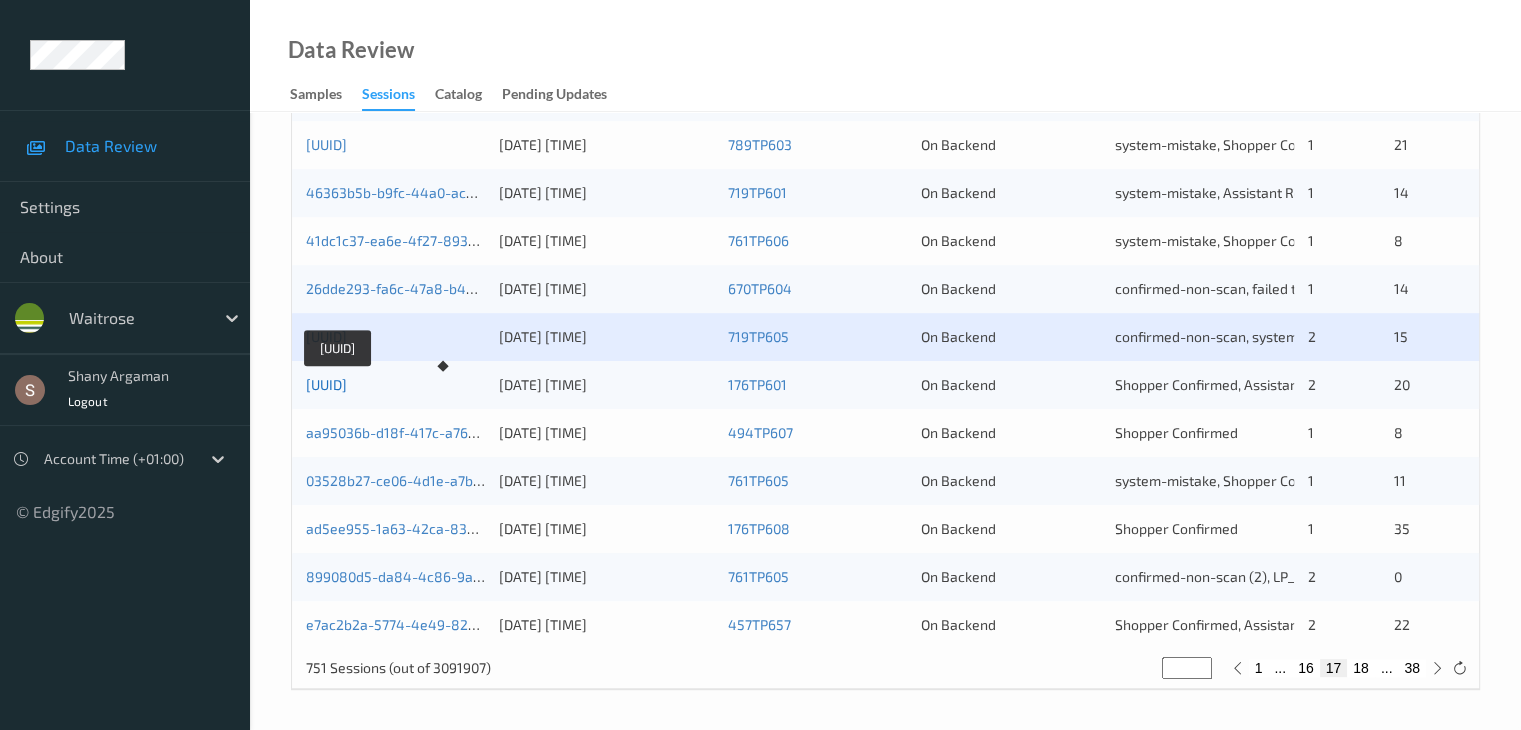 click on "[UUID]" at bounding box center (326, 384) 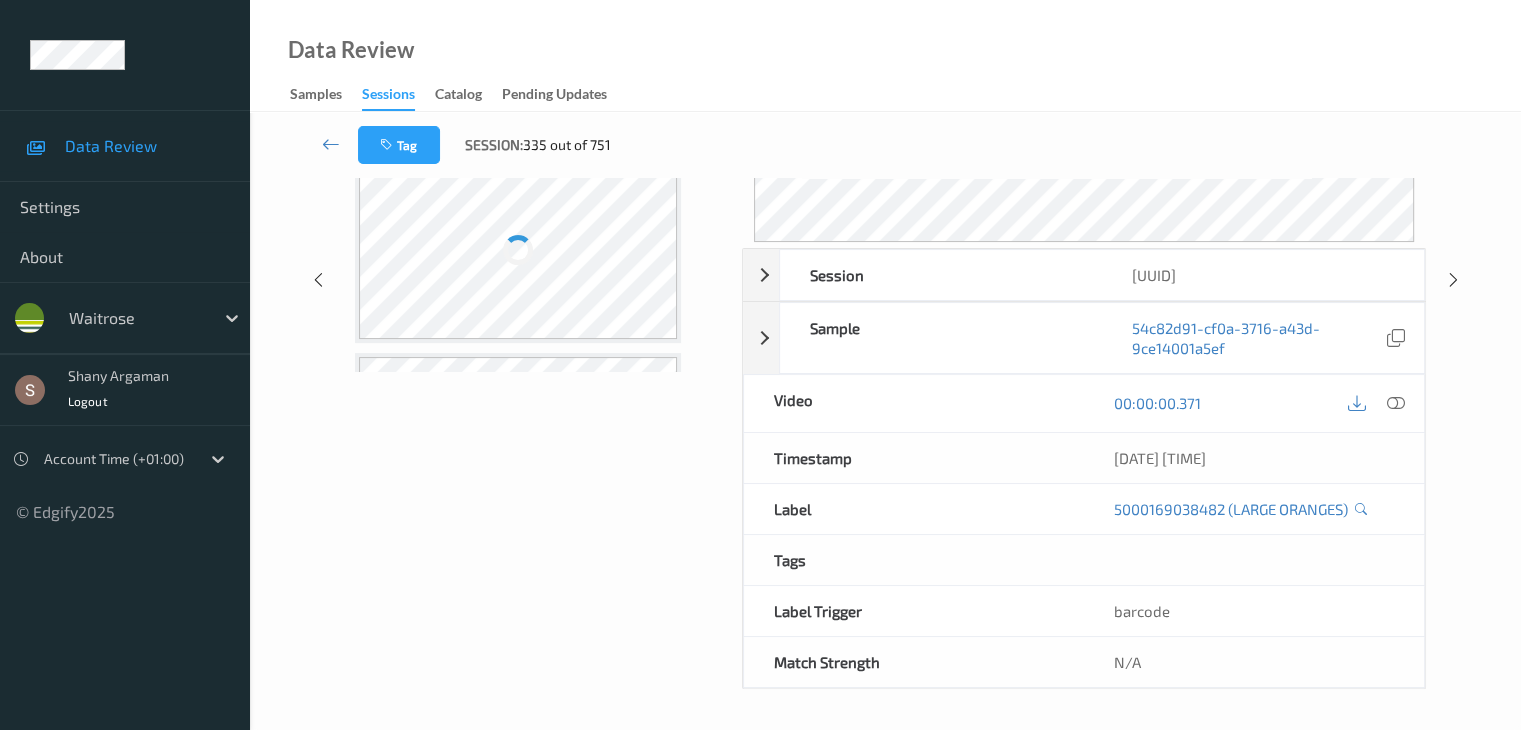 scroll, scrollTop: 0, scrollLeft: 0, axis: both 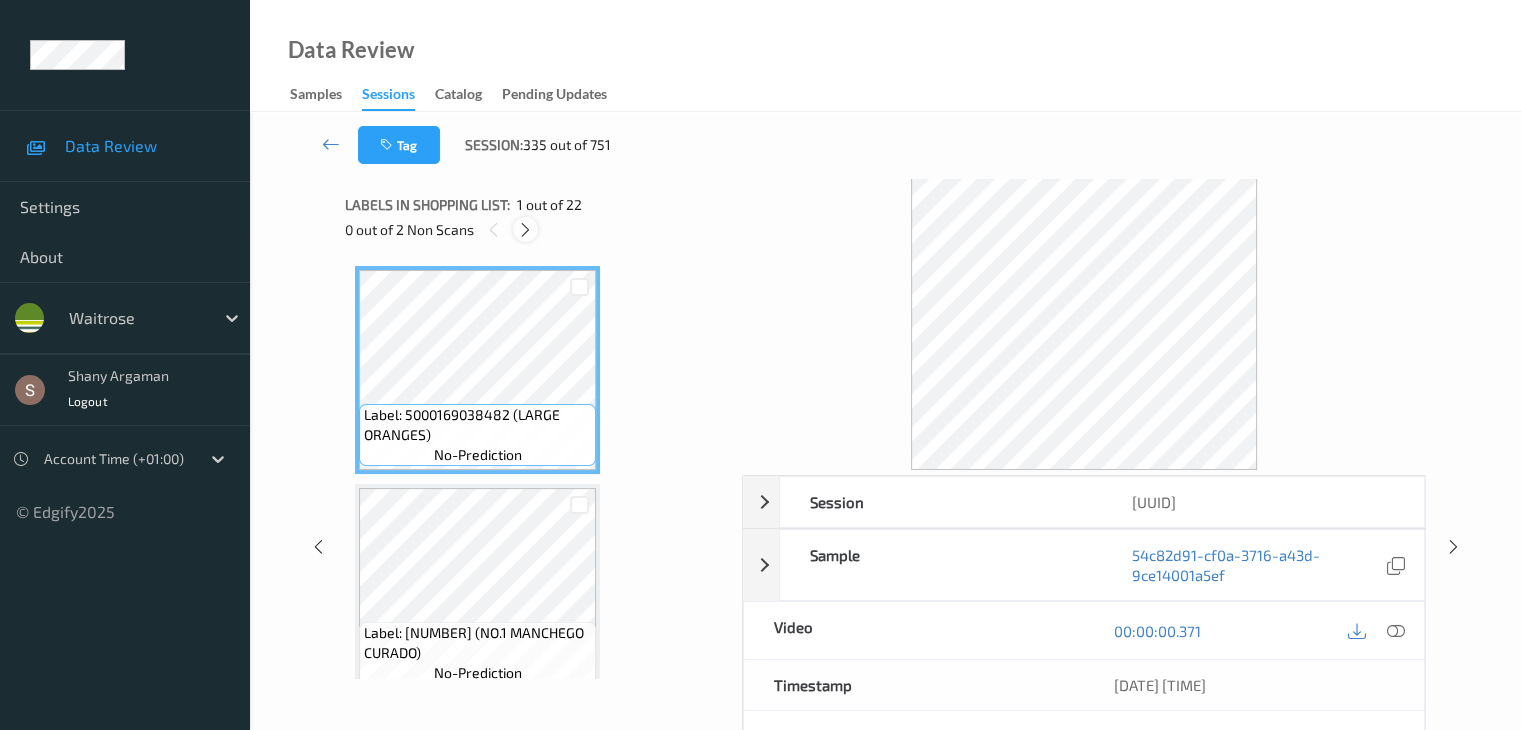 click at bounding box center (525, 230) 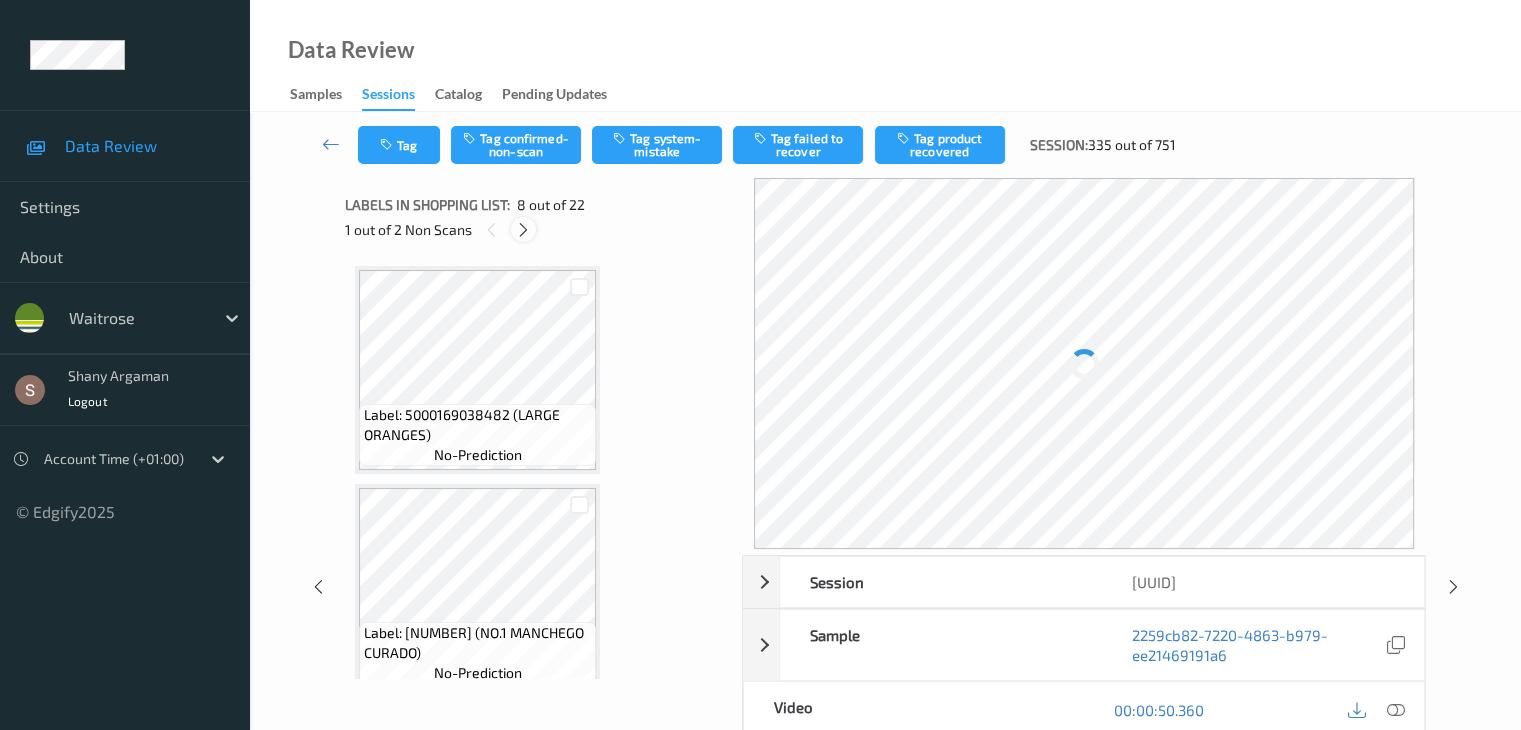 scroll, scrollTop: 1318, scrollLeft: 0, axis: vertical 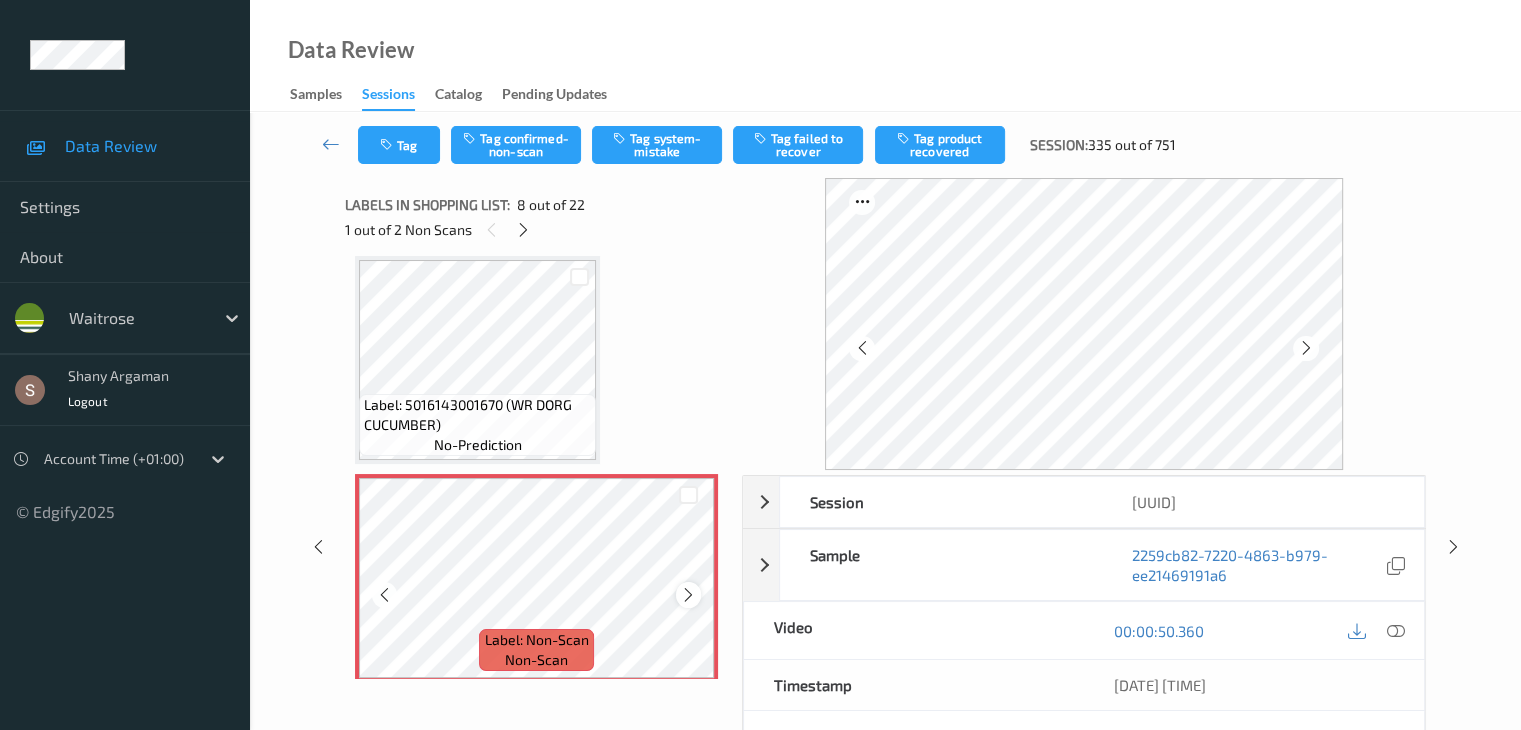 click at bounding box center [688, 595] 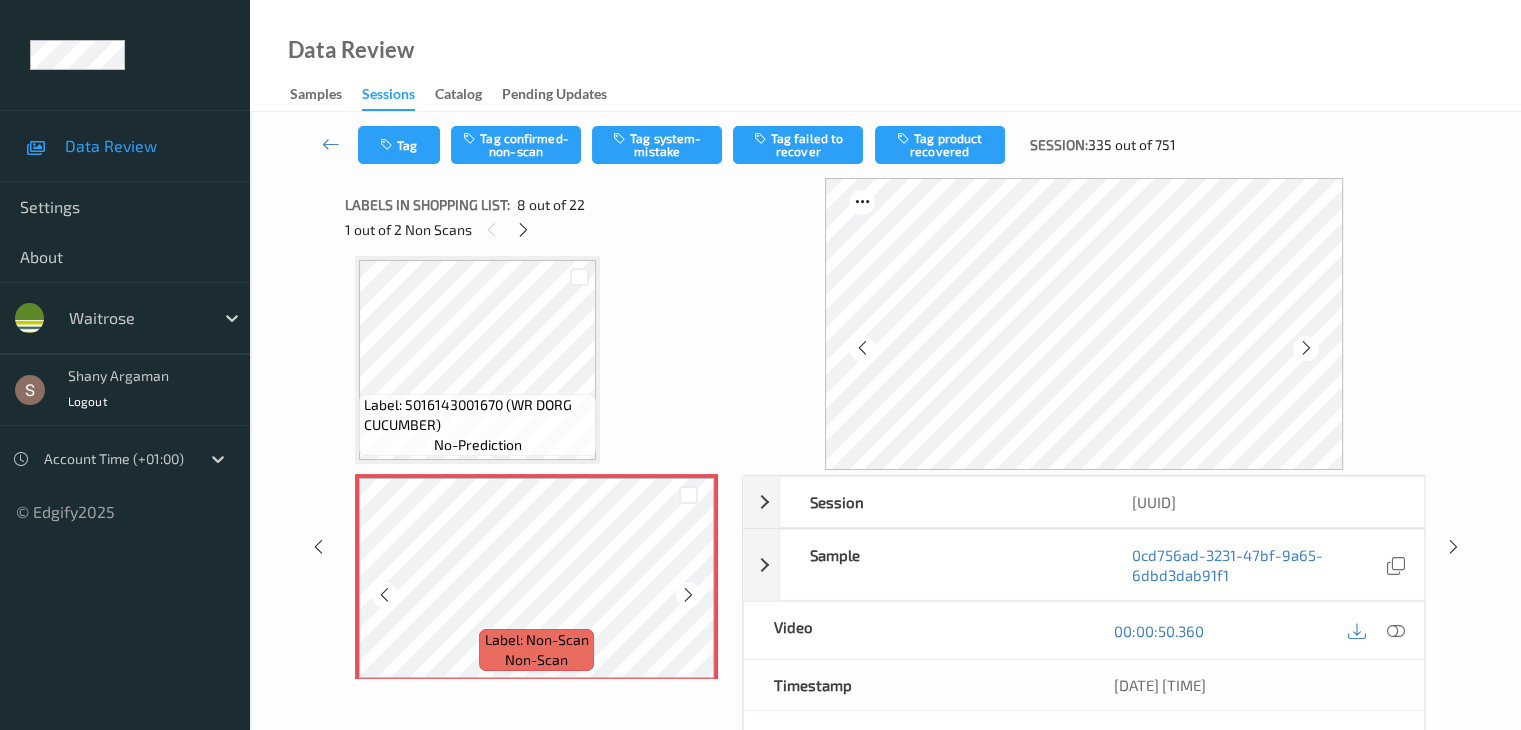 click at bounding box center (688, 595) 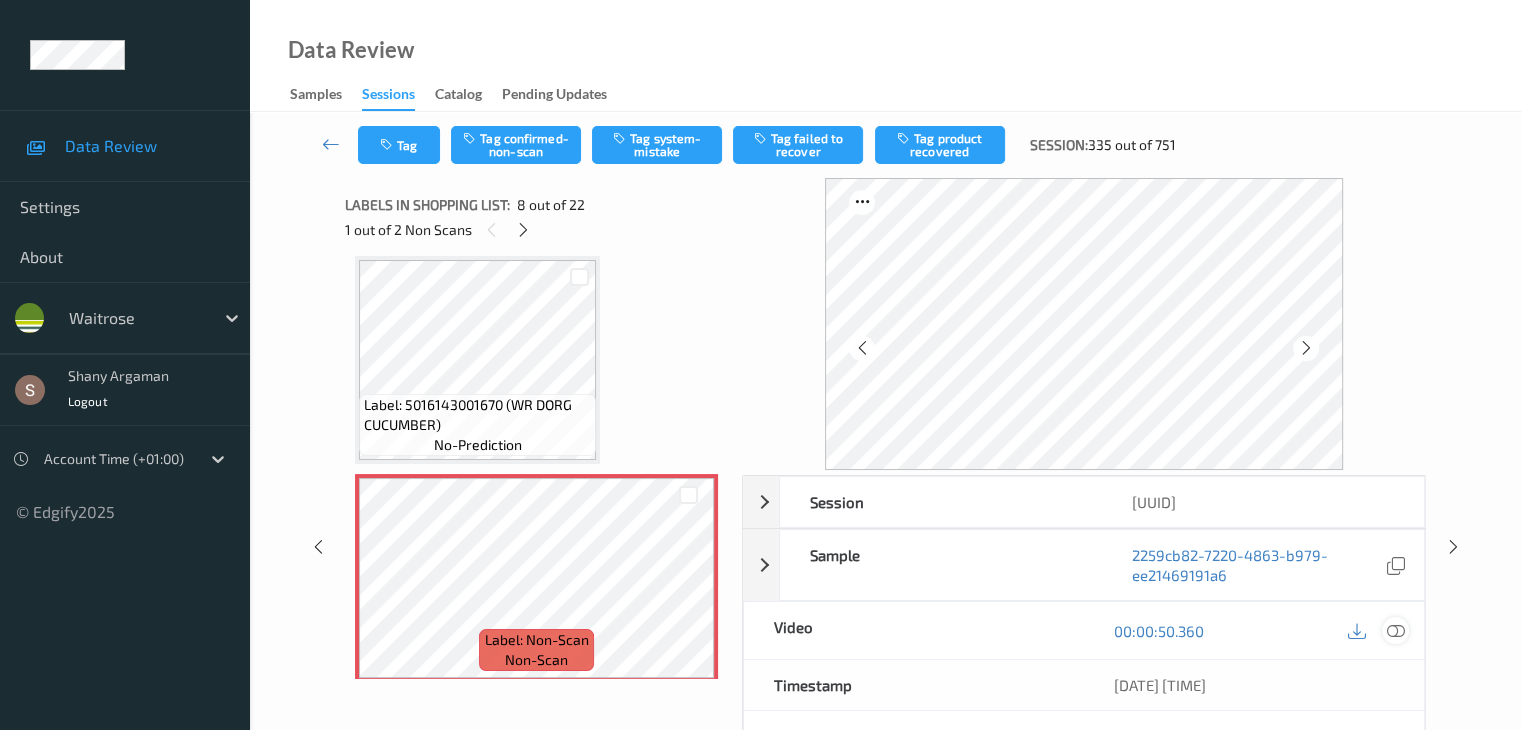click at bounding box center [1395, 631] 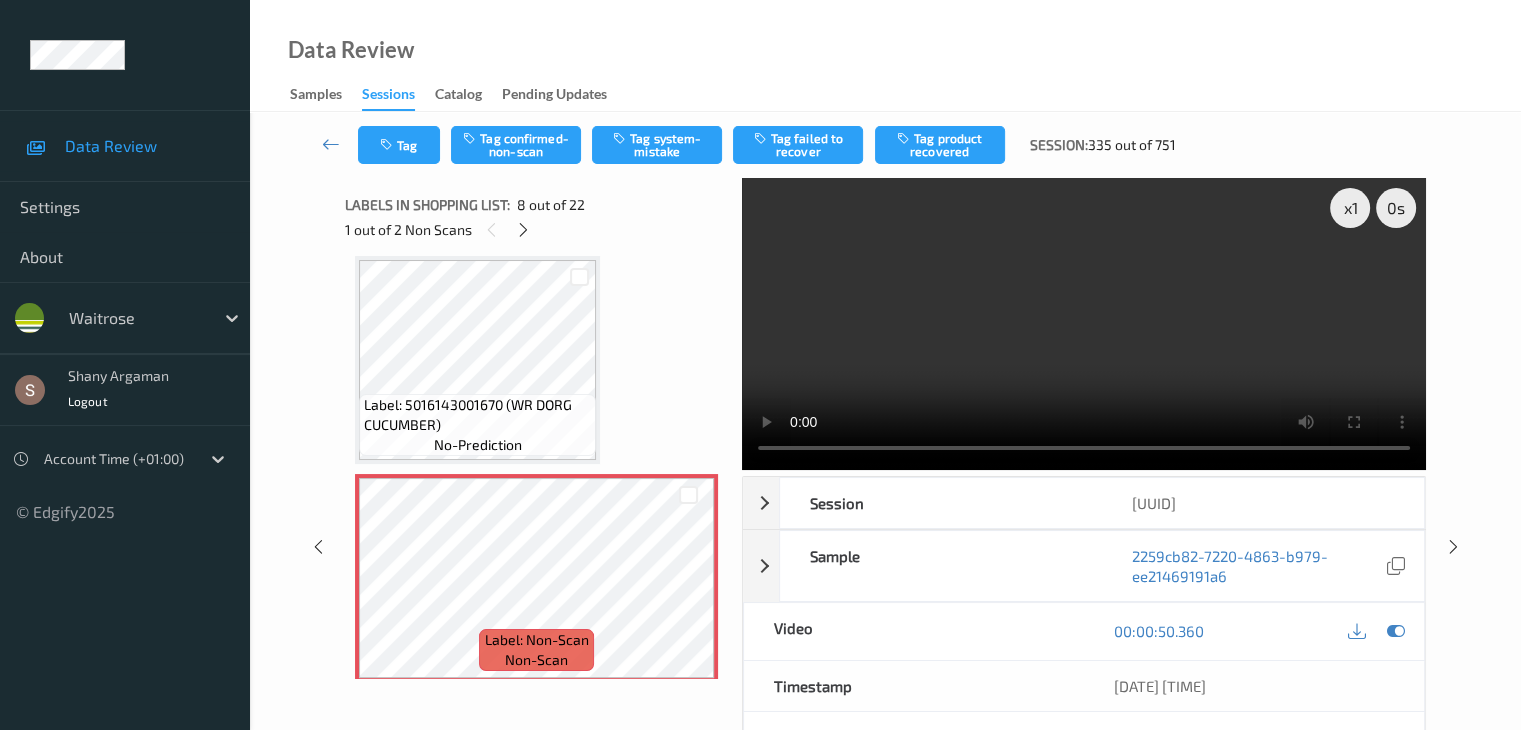 click at bounding box center [1084, 324] 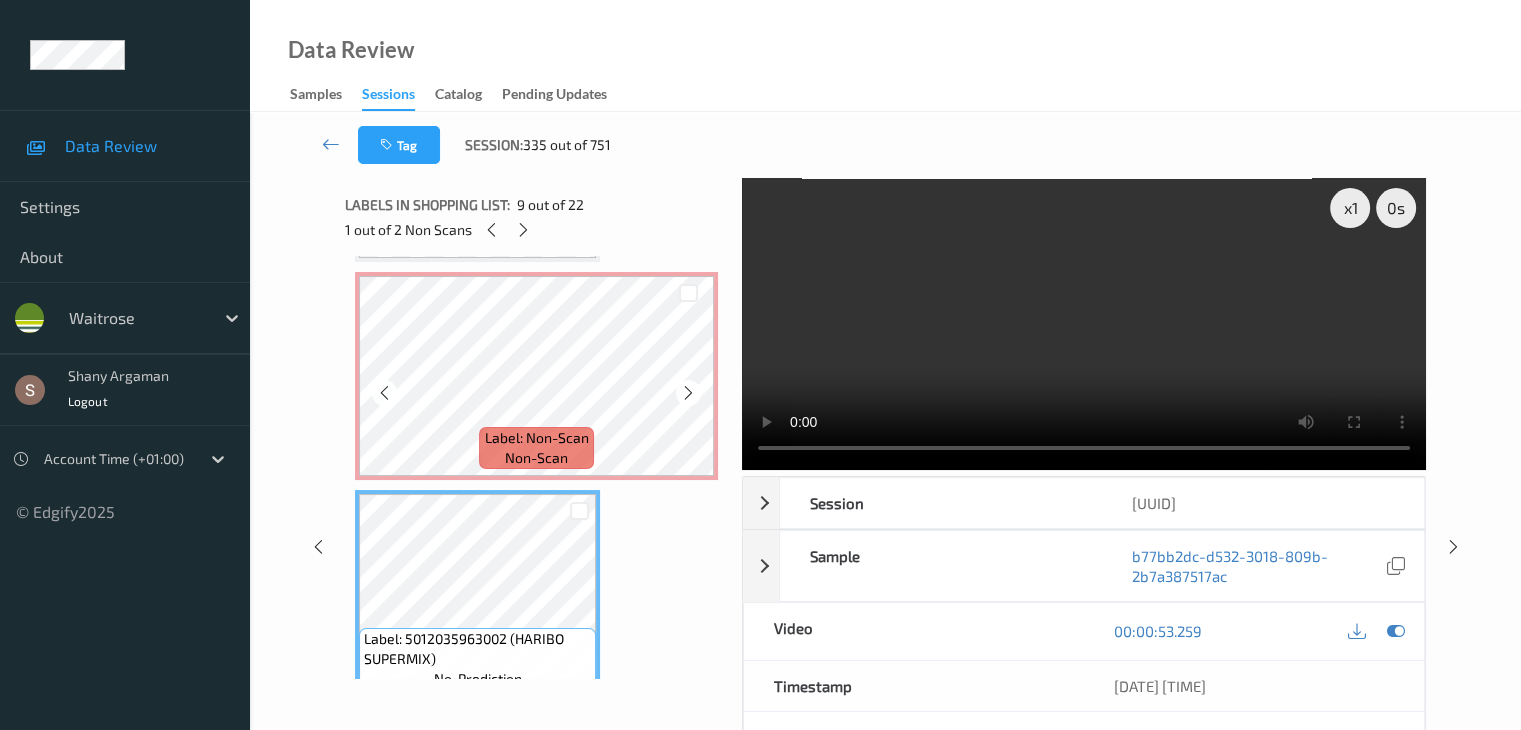 scroll, scrollTop: 1518, scrollLeft: 0, axis: vertical 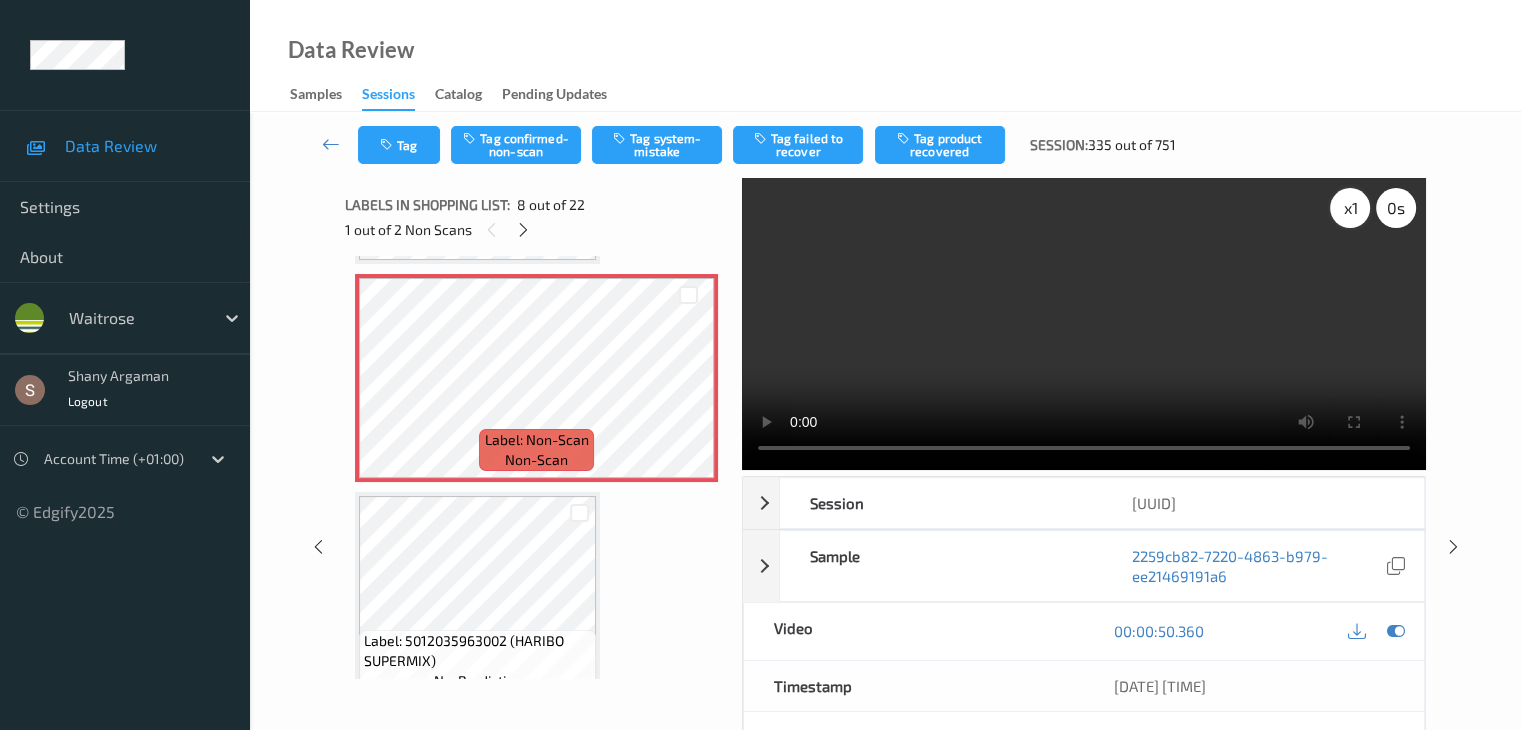 click on "x 1" at bounding box center (1350, 208) 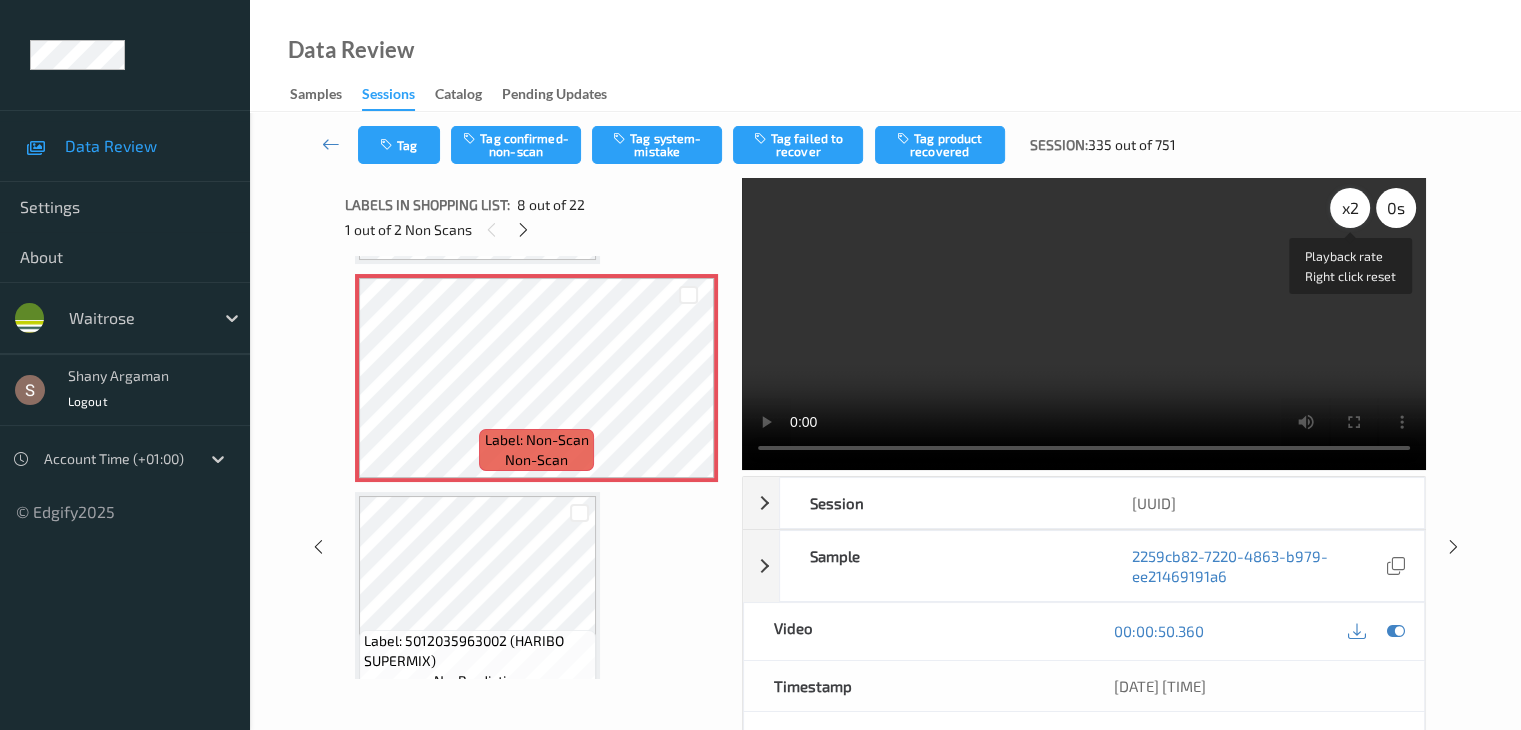click on "x 2" at bounding box center (1350, 208) 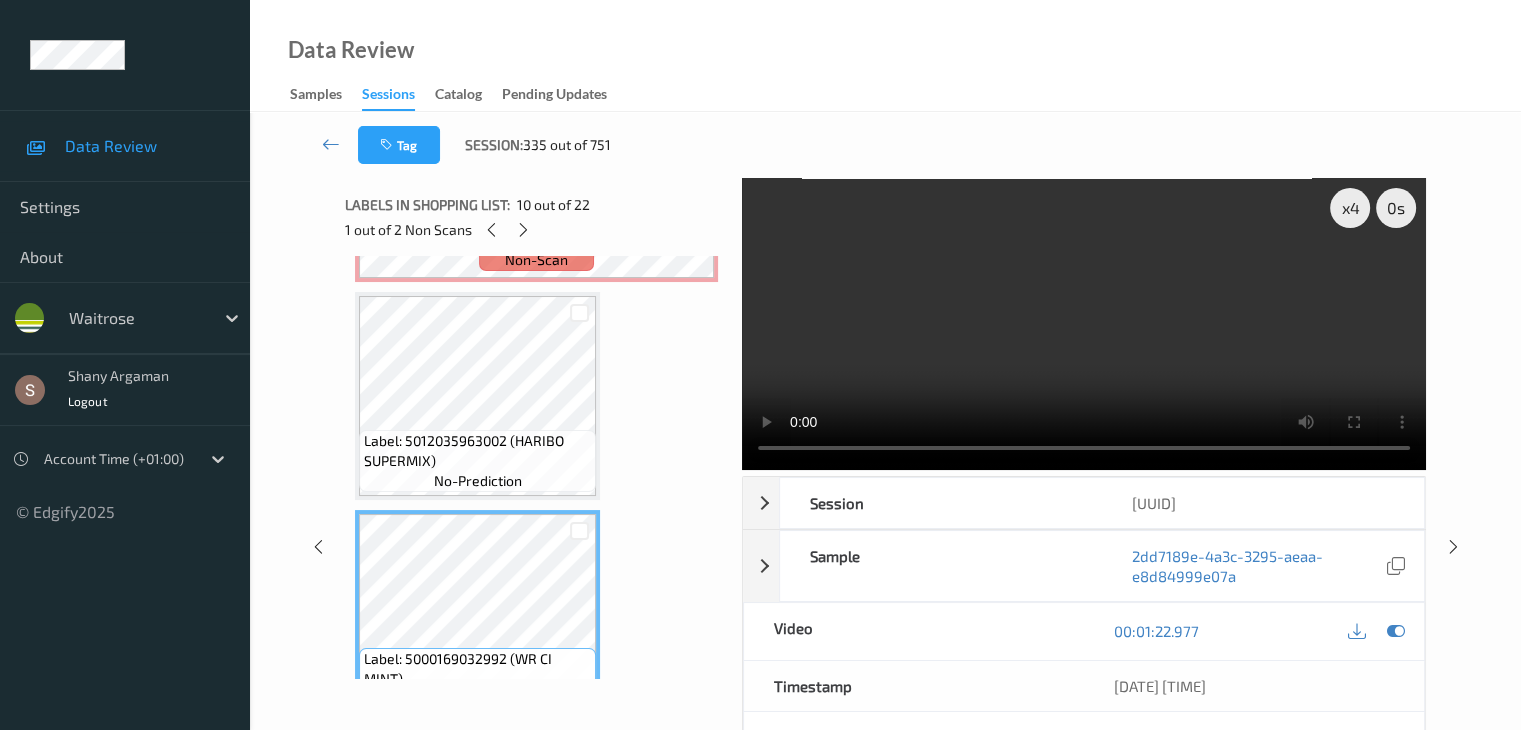 scroll, scrollTop: 1618, scrollLeft: 0, axis: vertical 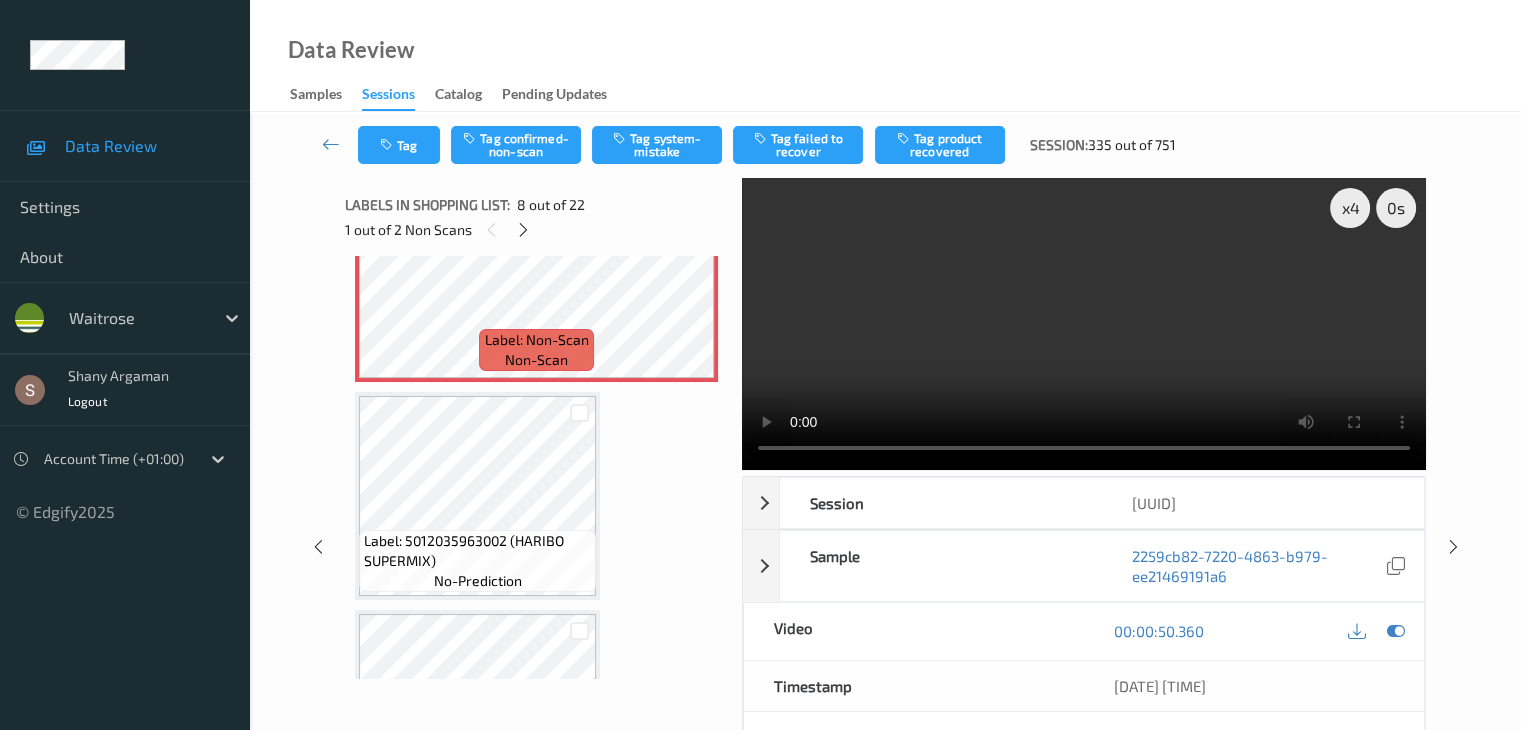click on "Tag Tag   confirmed-non-scan Tag   system-mistake Tag   failed to recover Tag   product recovered Session: [NUMBER] out of [NUMBER]" at bounding box center (885, 145) 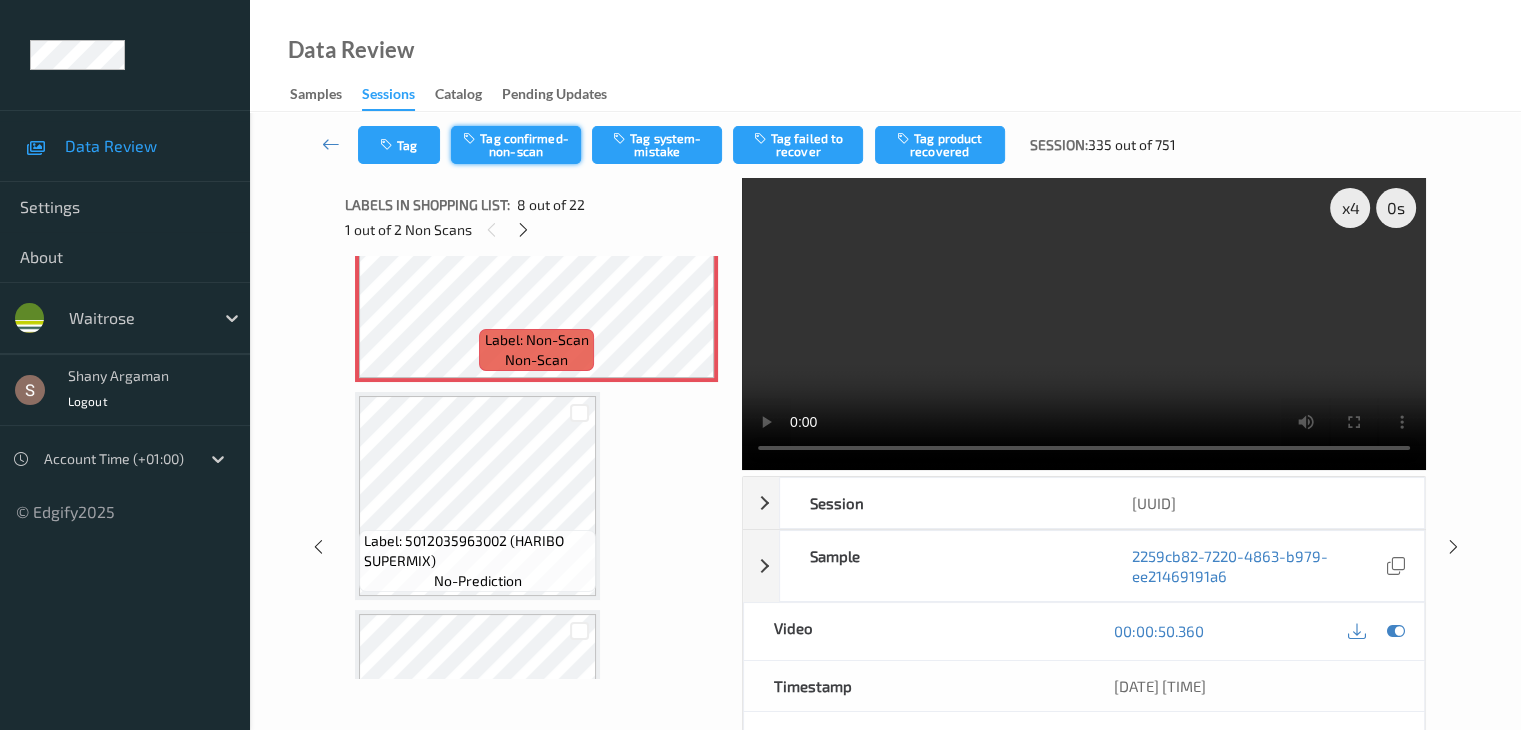 click on "Tag   confirmed-non-scan" at bounding box center (516, 145) 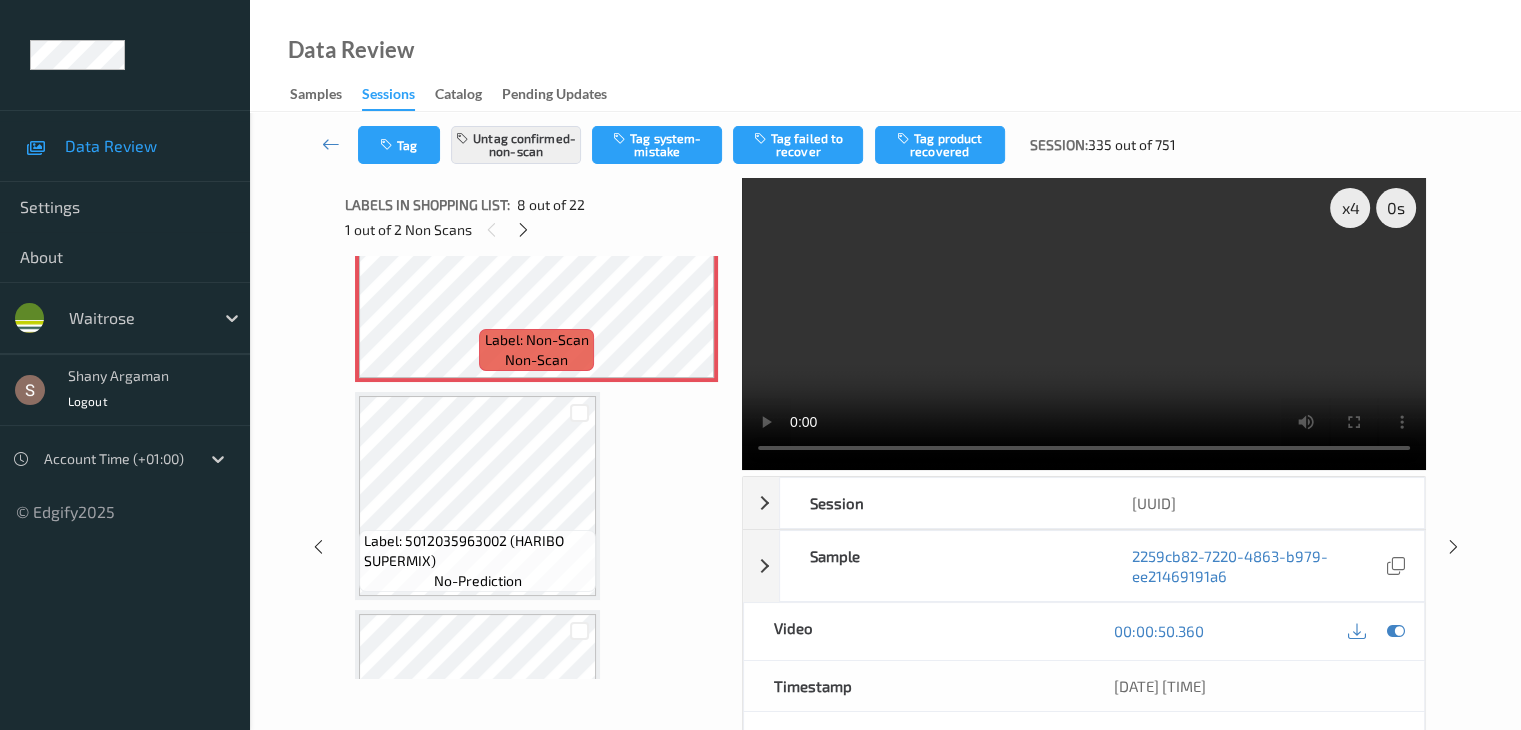 click on "Tag   product recovered" at bounding box center [940, 145] 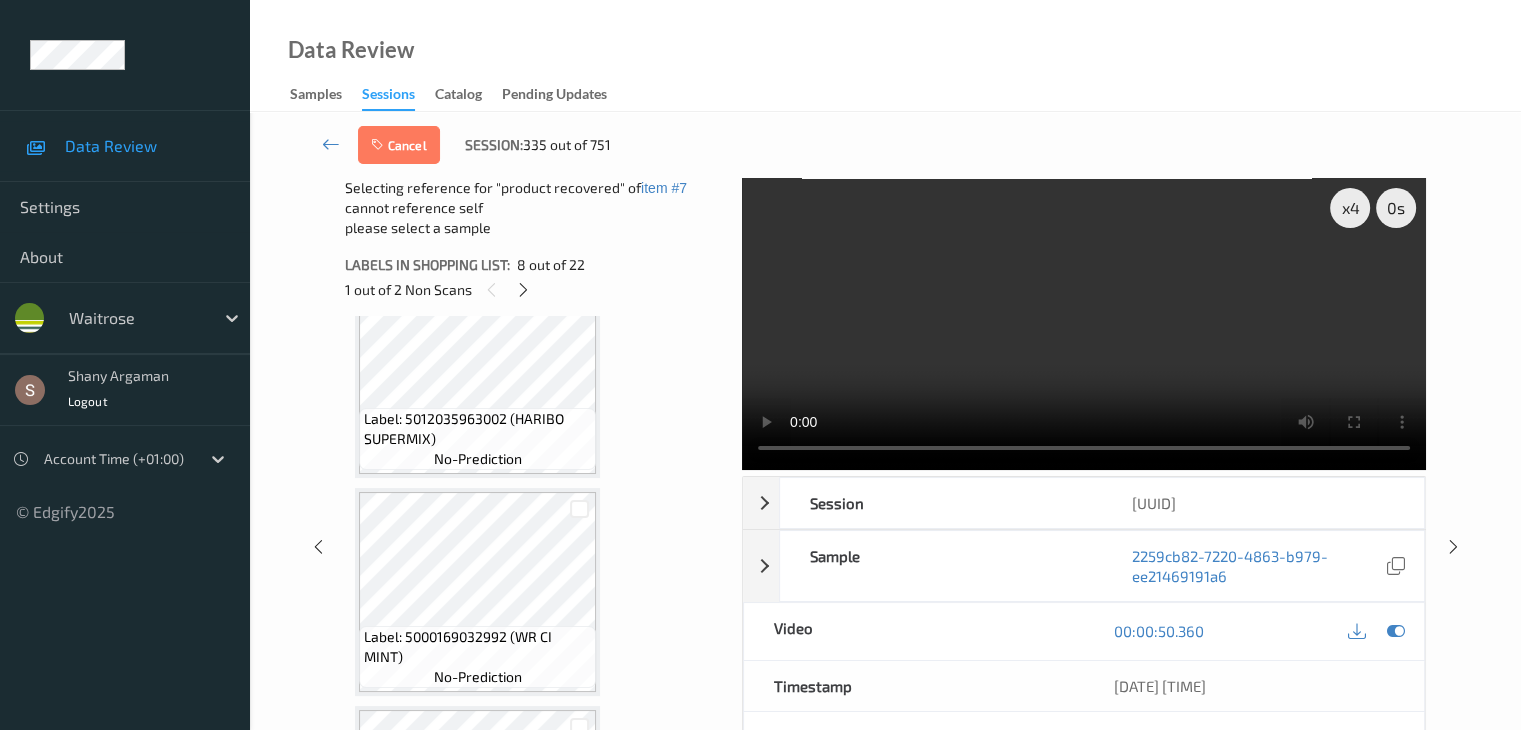 scroll, scrollTop: 1818, scrollLeft: 0, axis: vertical 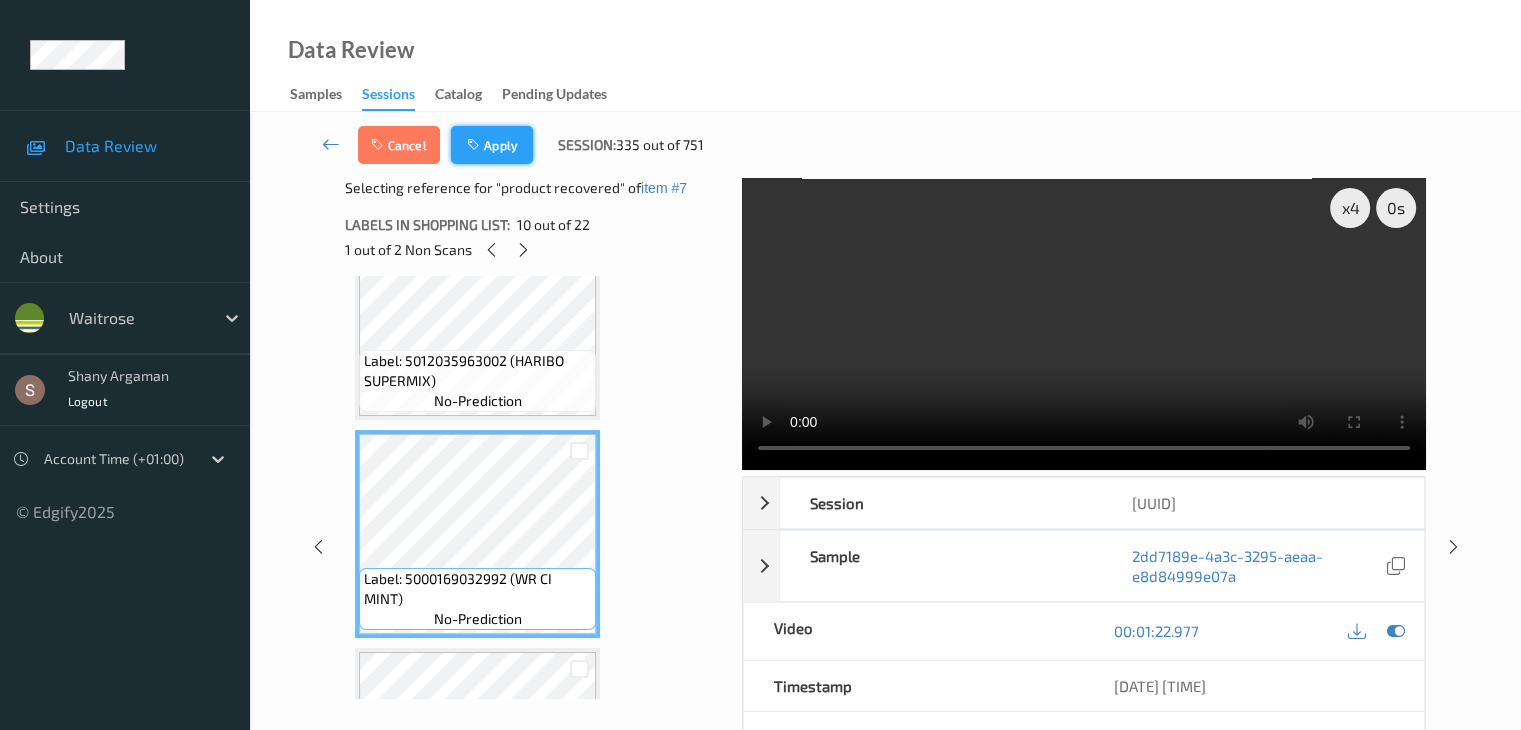 click at bounding box center [475, 145] 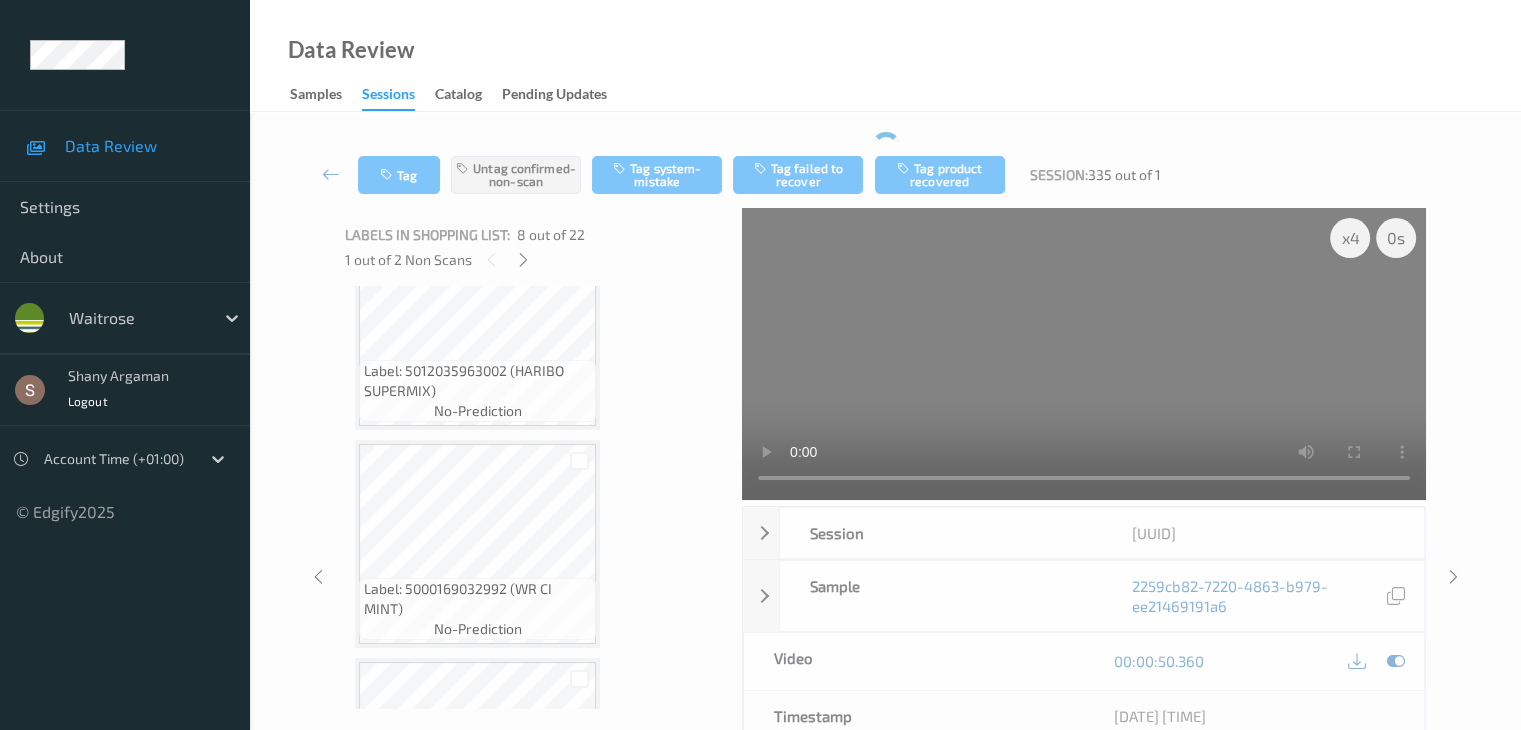 scroll, scrollTop: 1318, scrollLeft: 0, axis: vertical 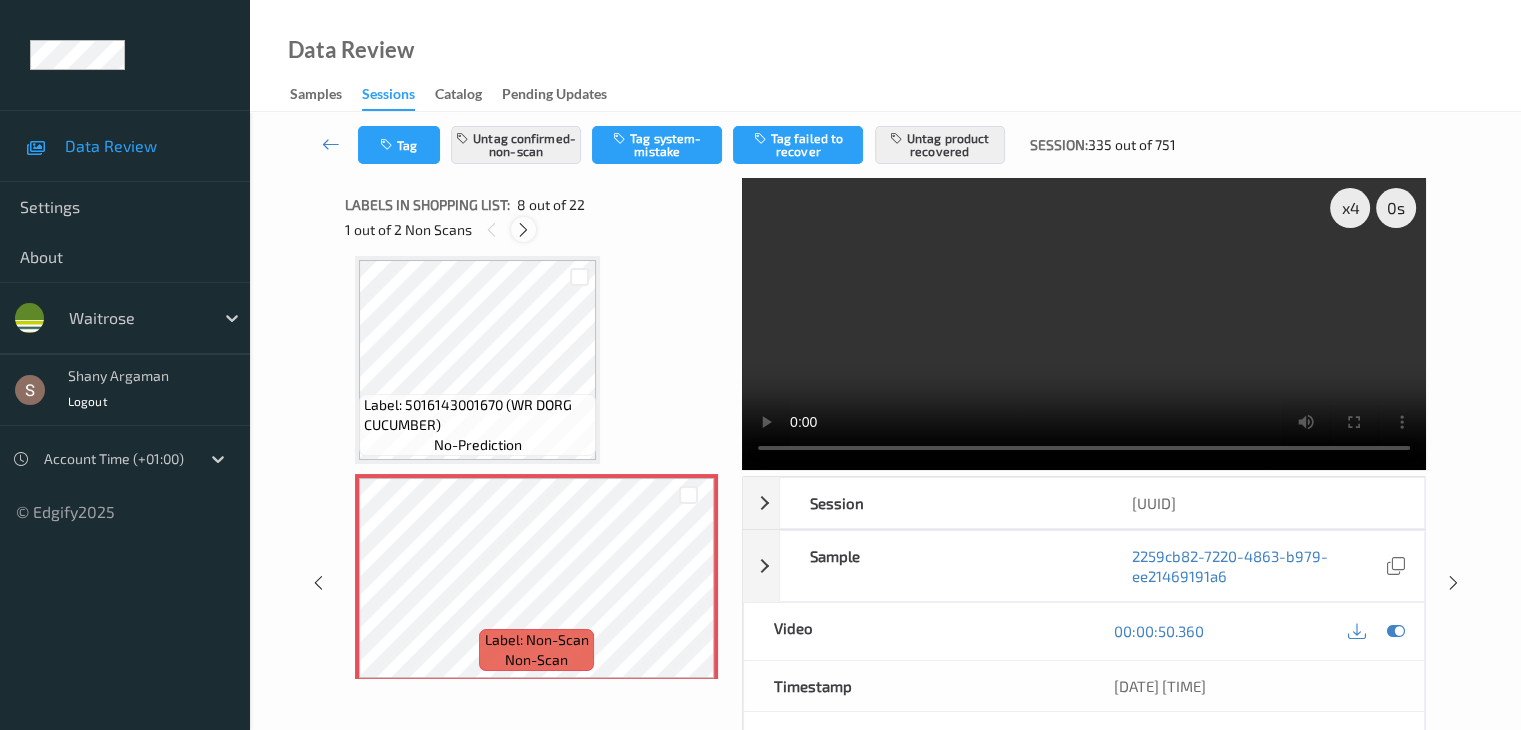 click at bounding box center [523, 230] 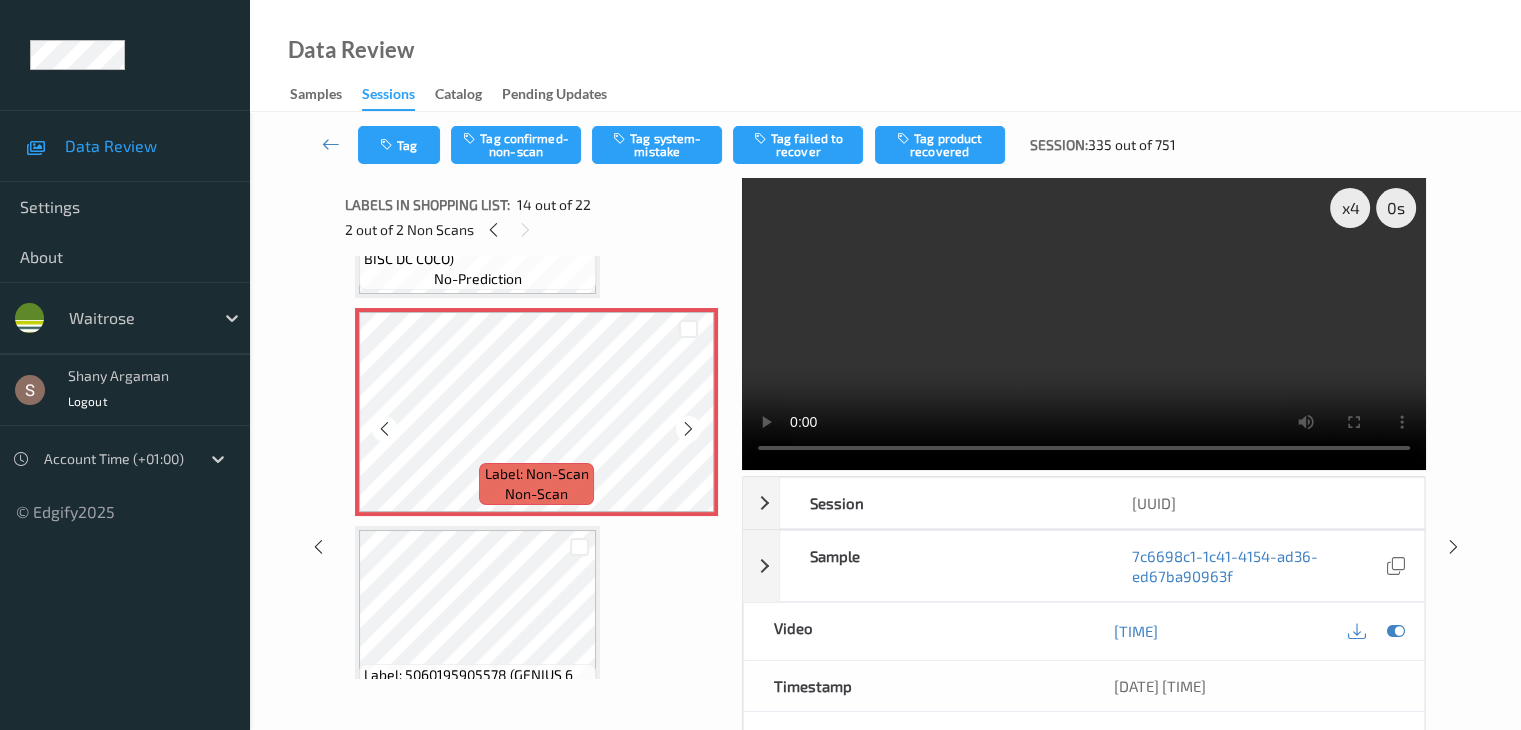 scroll, scrollTop: 2826, scrollLeft: 0, axis: vertical 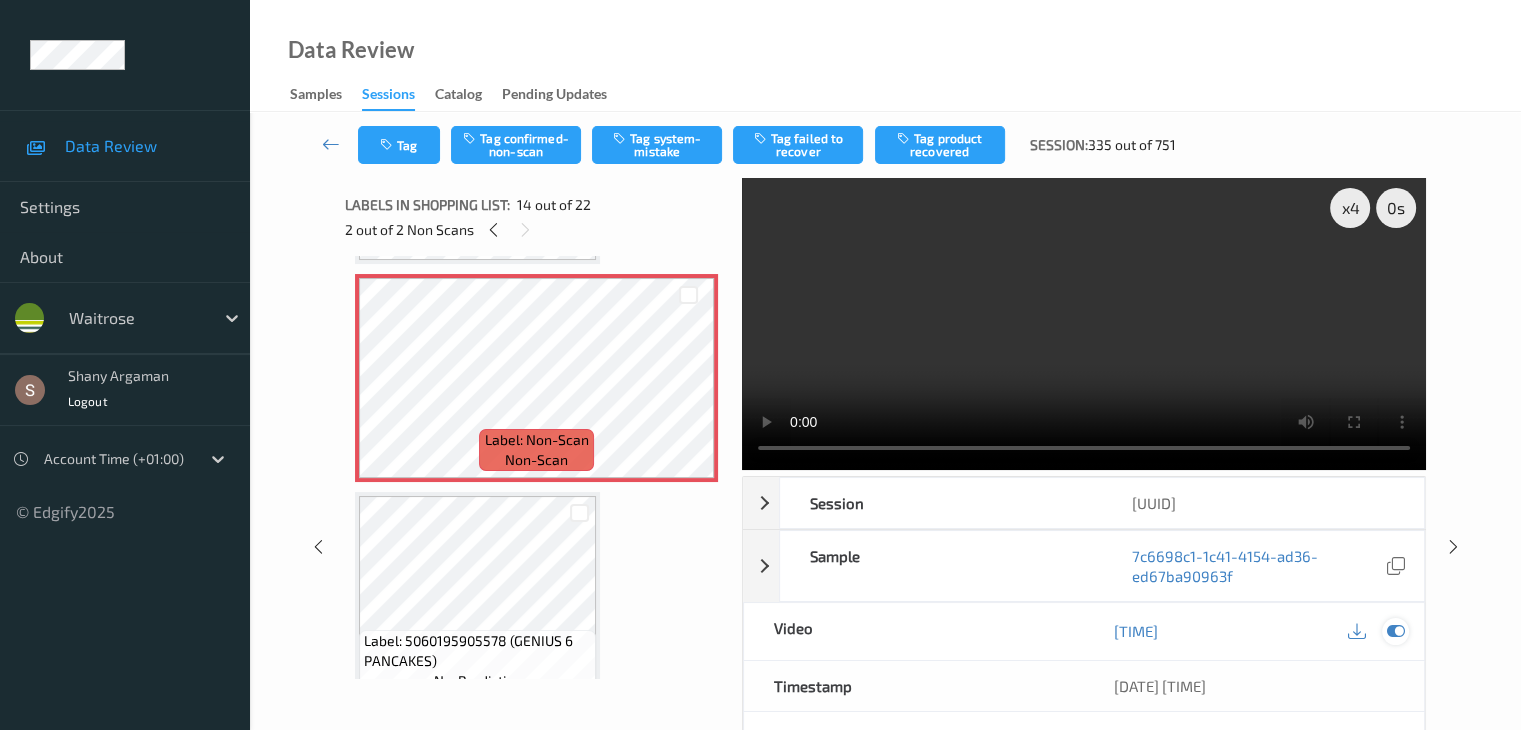 click at bounding box center (1395, 631) 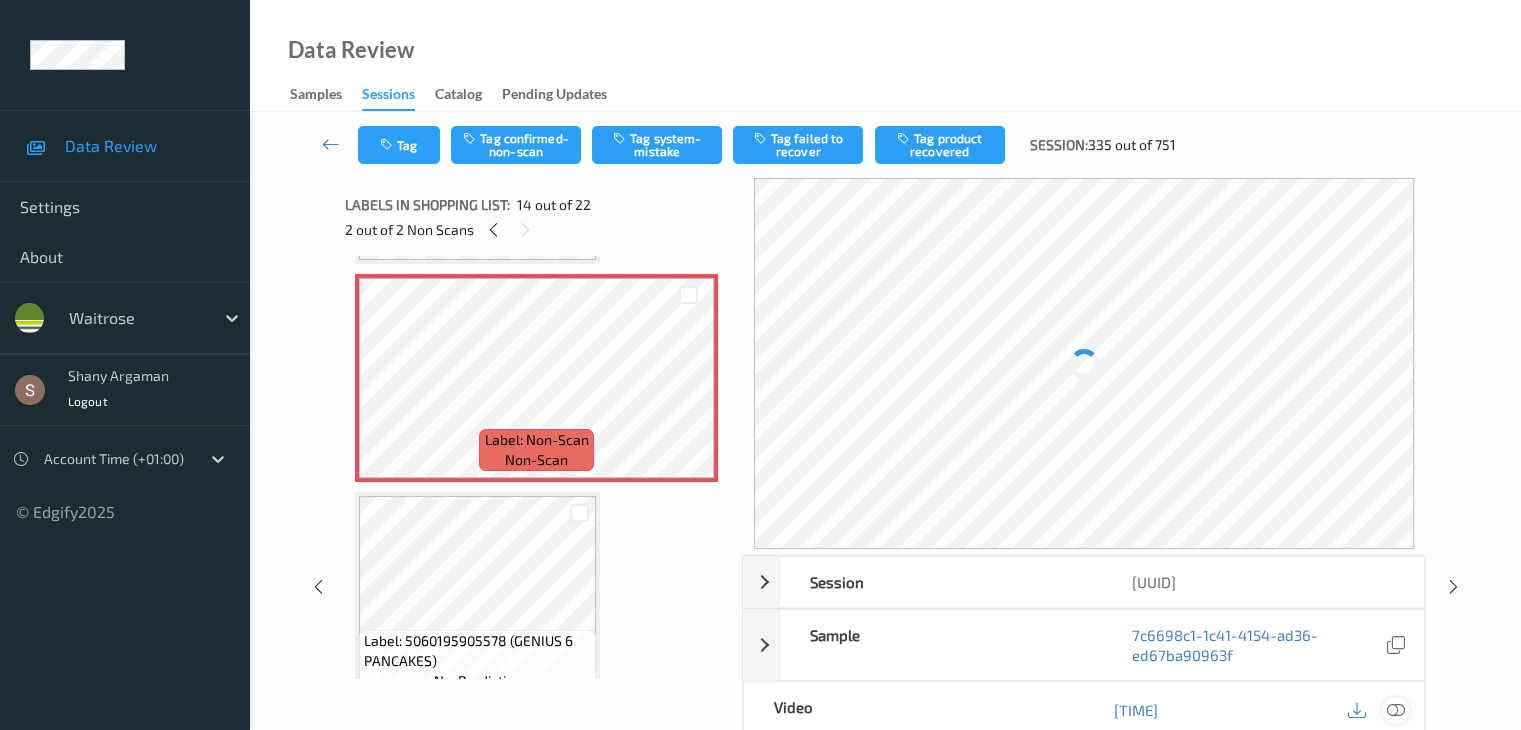 click at bounding box center (1395, 710) 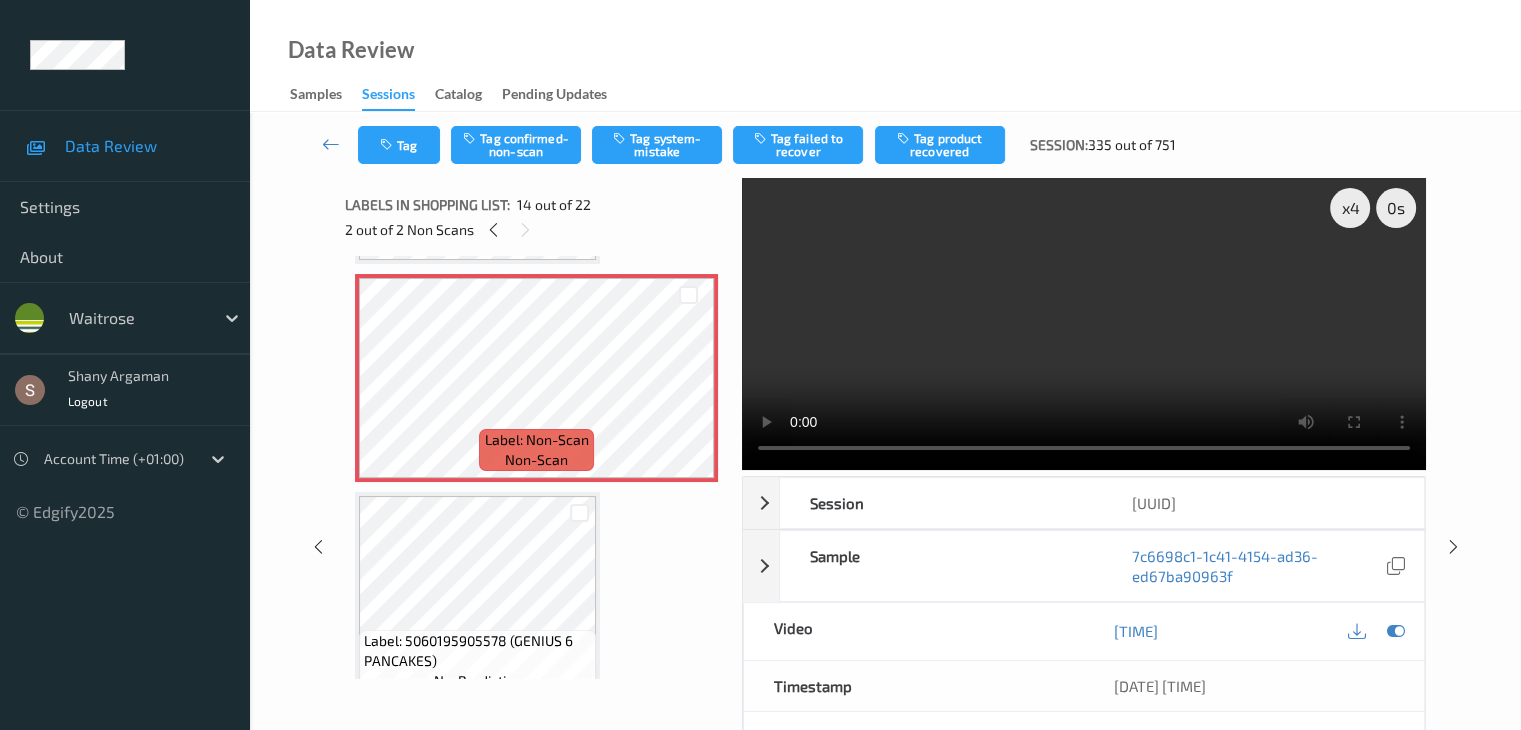 click at bounding box center [1084, 324] 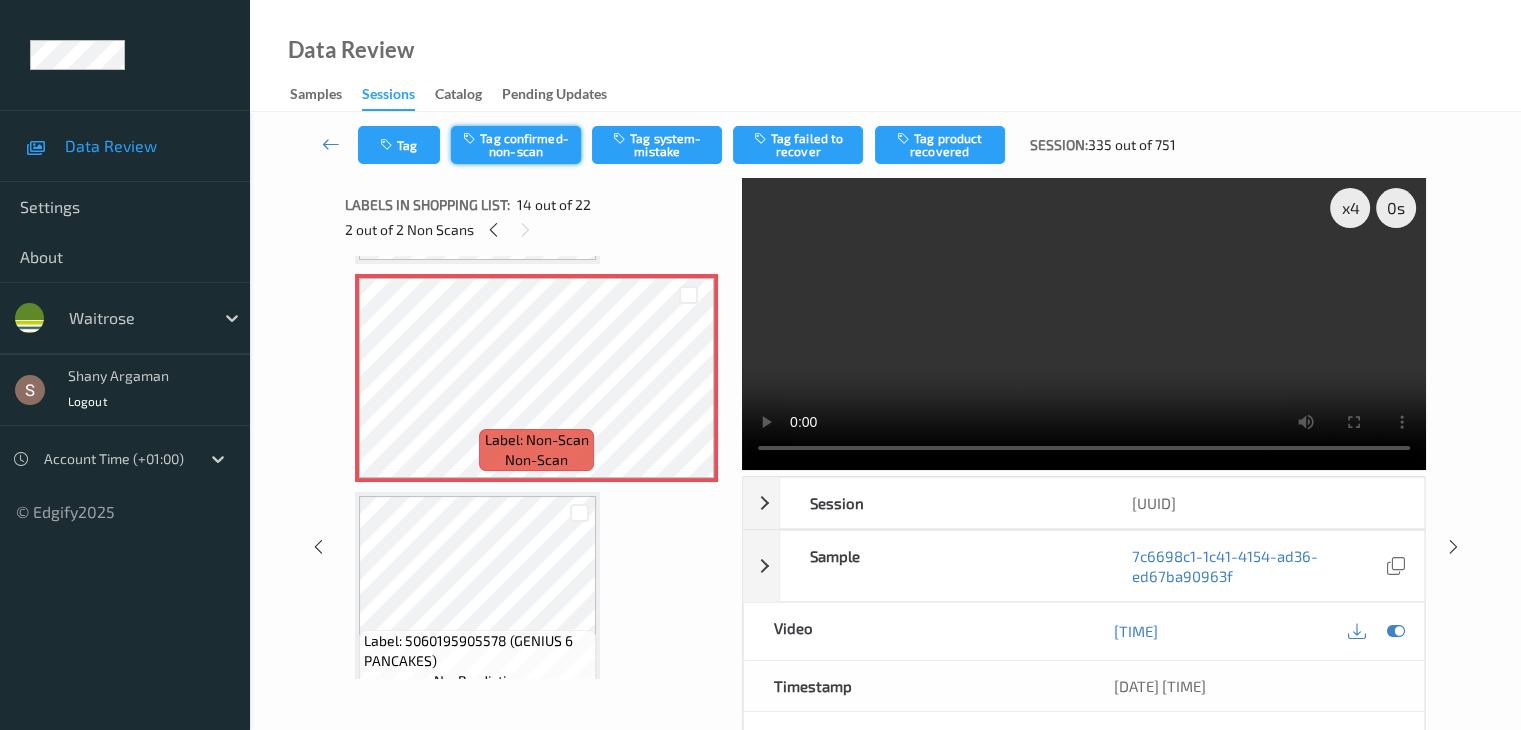 click on "Tag   confirmed-non-scan" at bounding box center [516, 145] 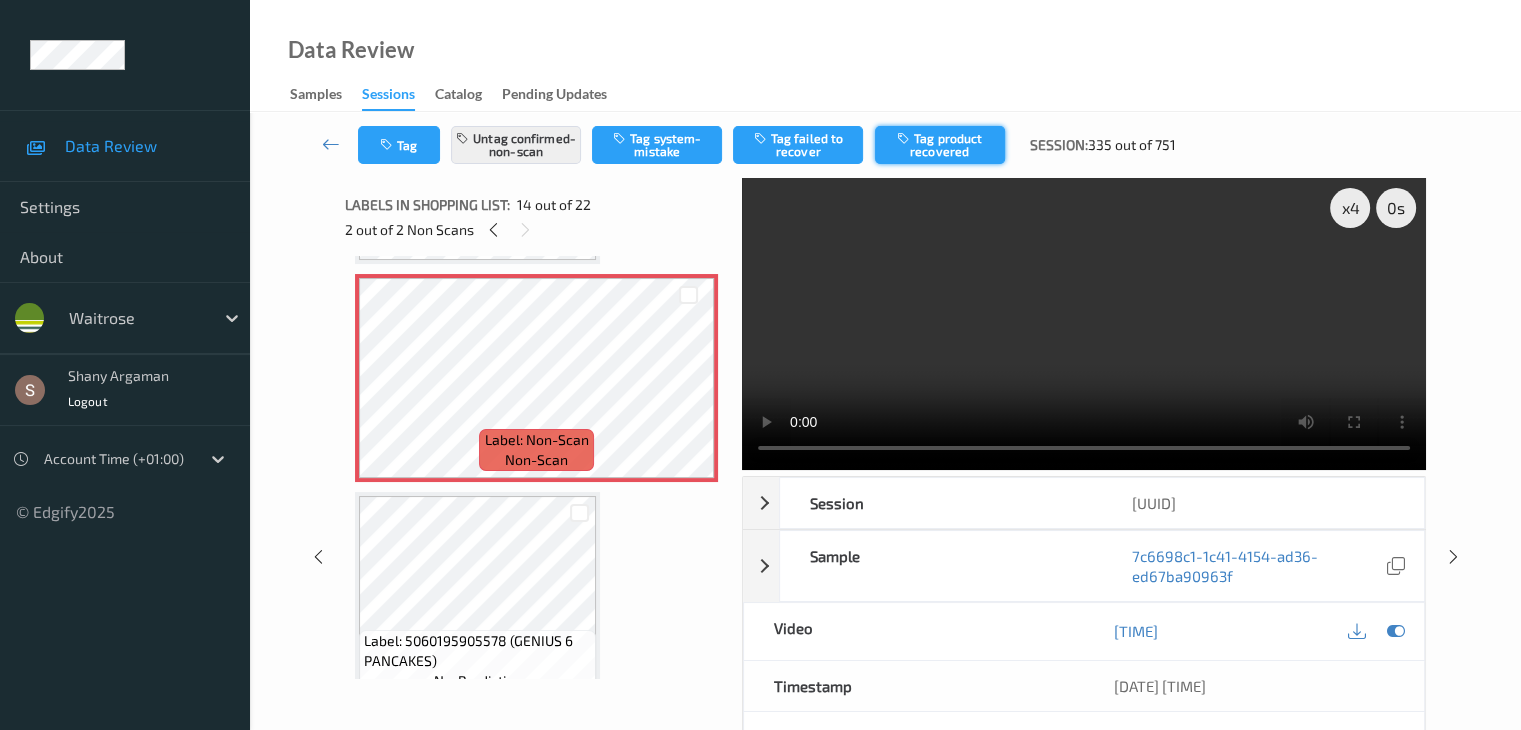 click on "Tag   product recovered" at bounding box center (940, 145) 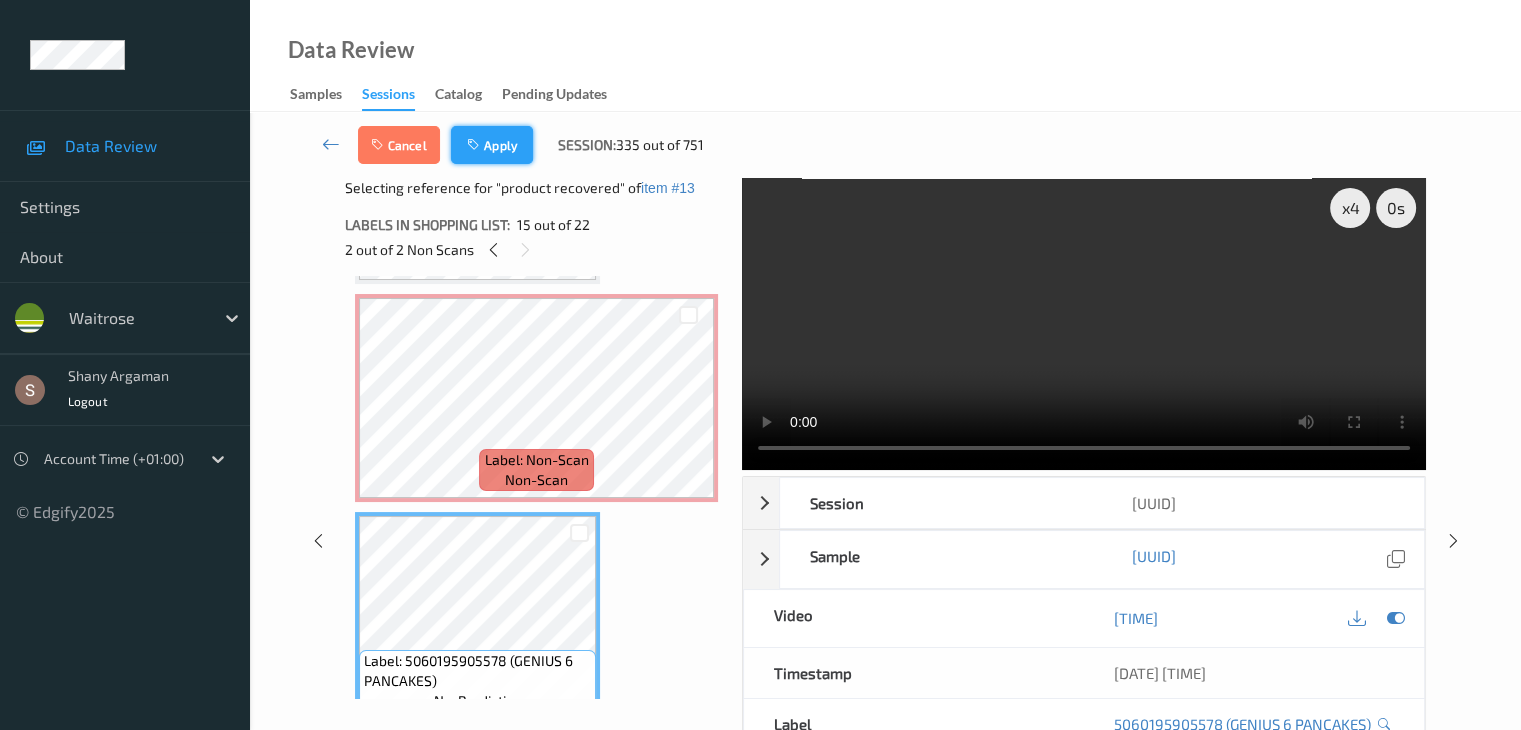 click on "Apply" at bounding box center (492, 145) 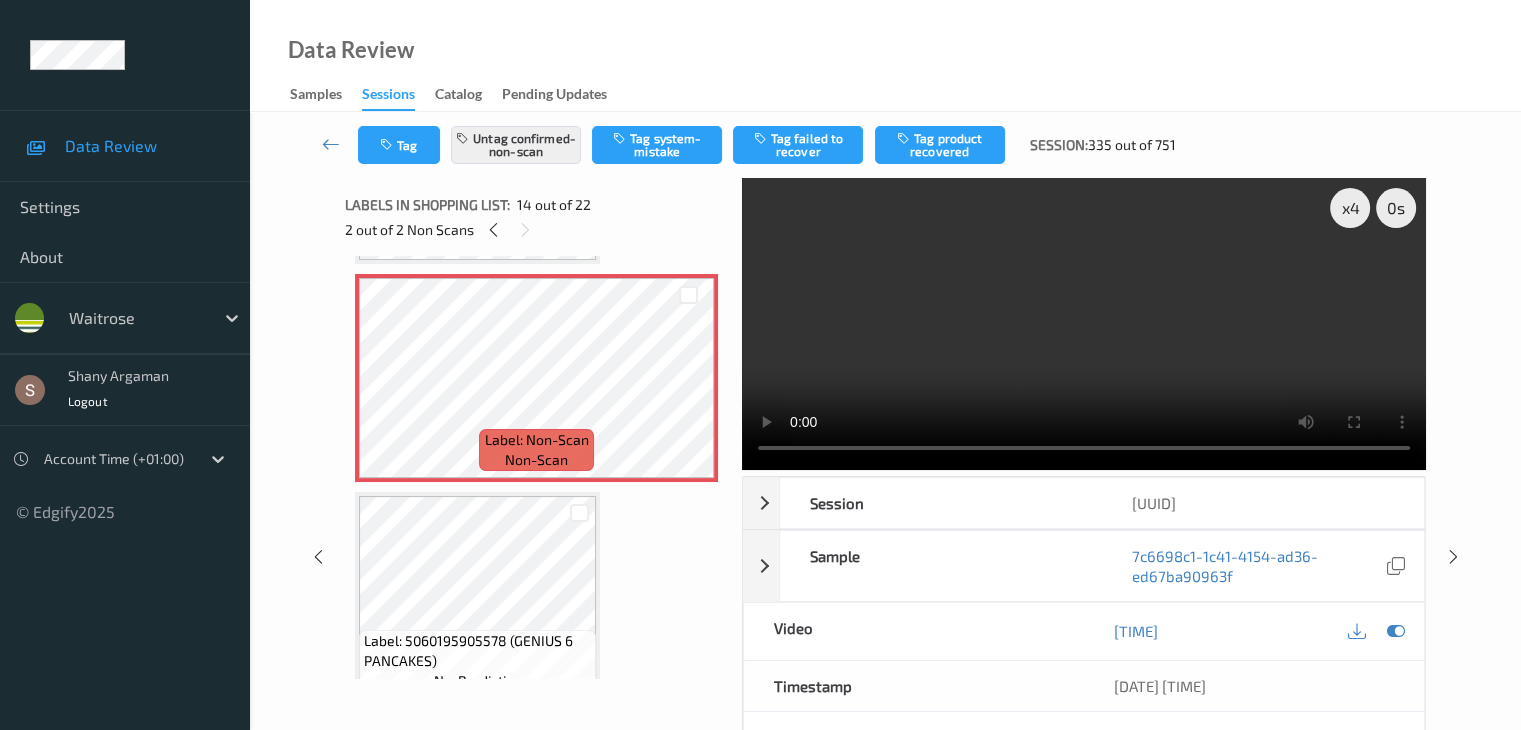 scroll, scrollTop: 2626, scrollLeft: 0, axis: vertical 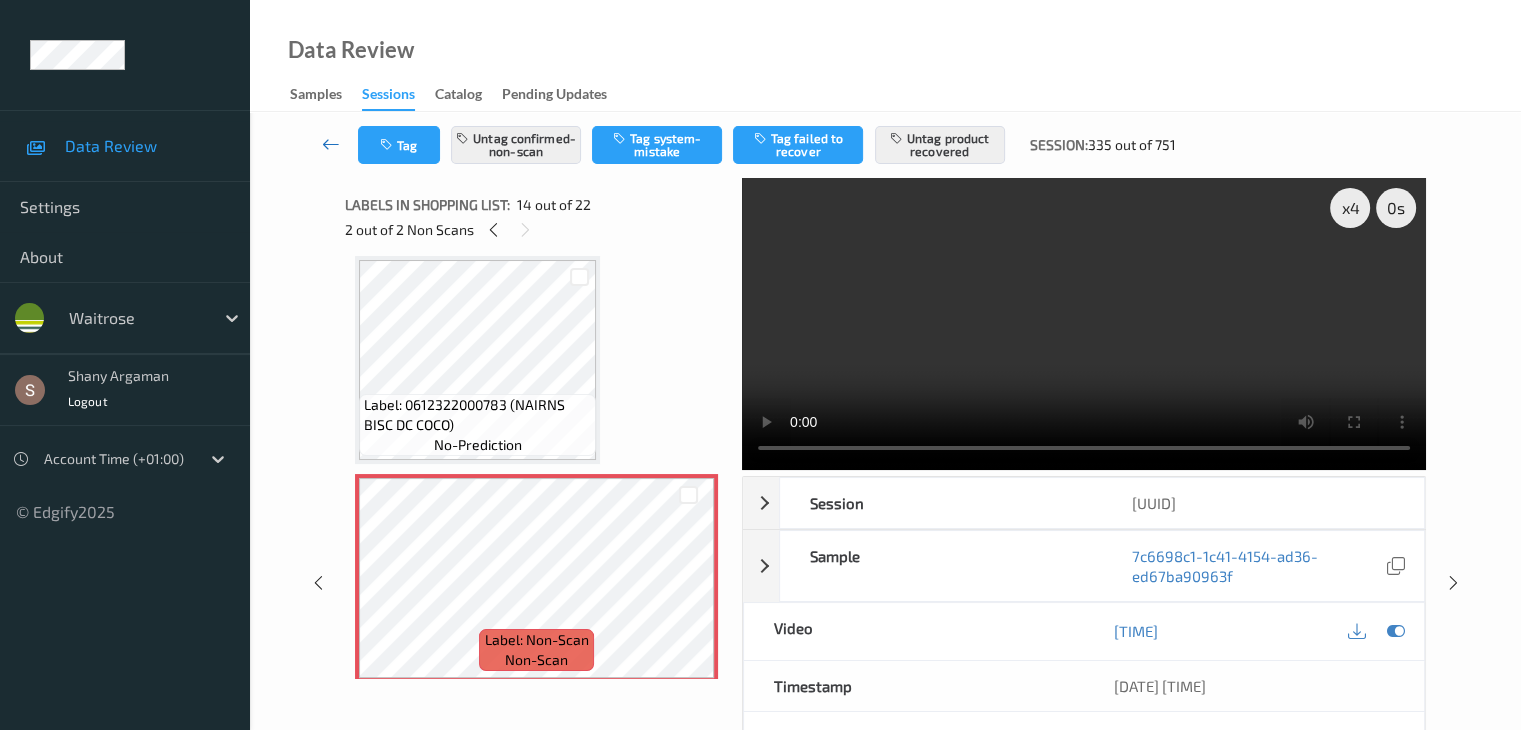 click at bounding box center [331, 144] 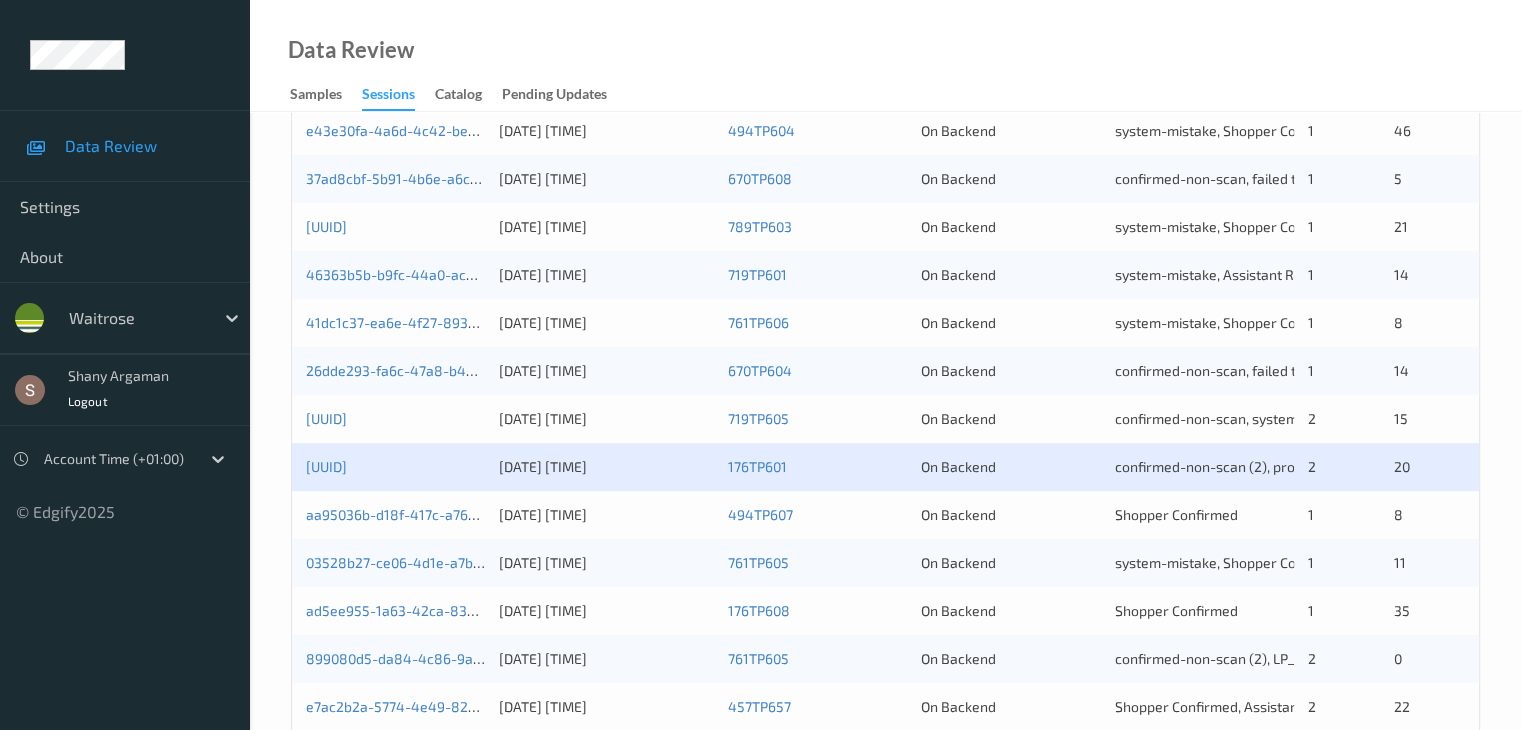 scroll, scrollTop: 932, scrollLeft: 0, axis: vertical 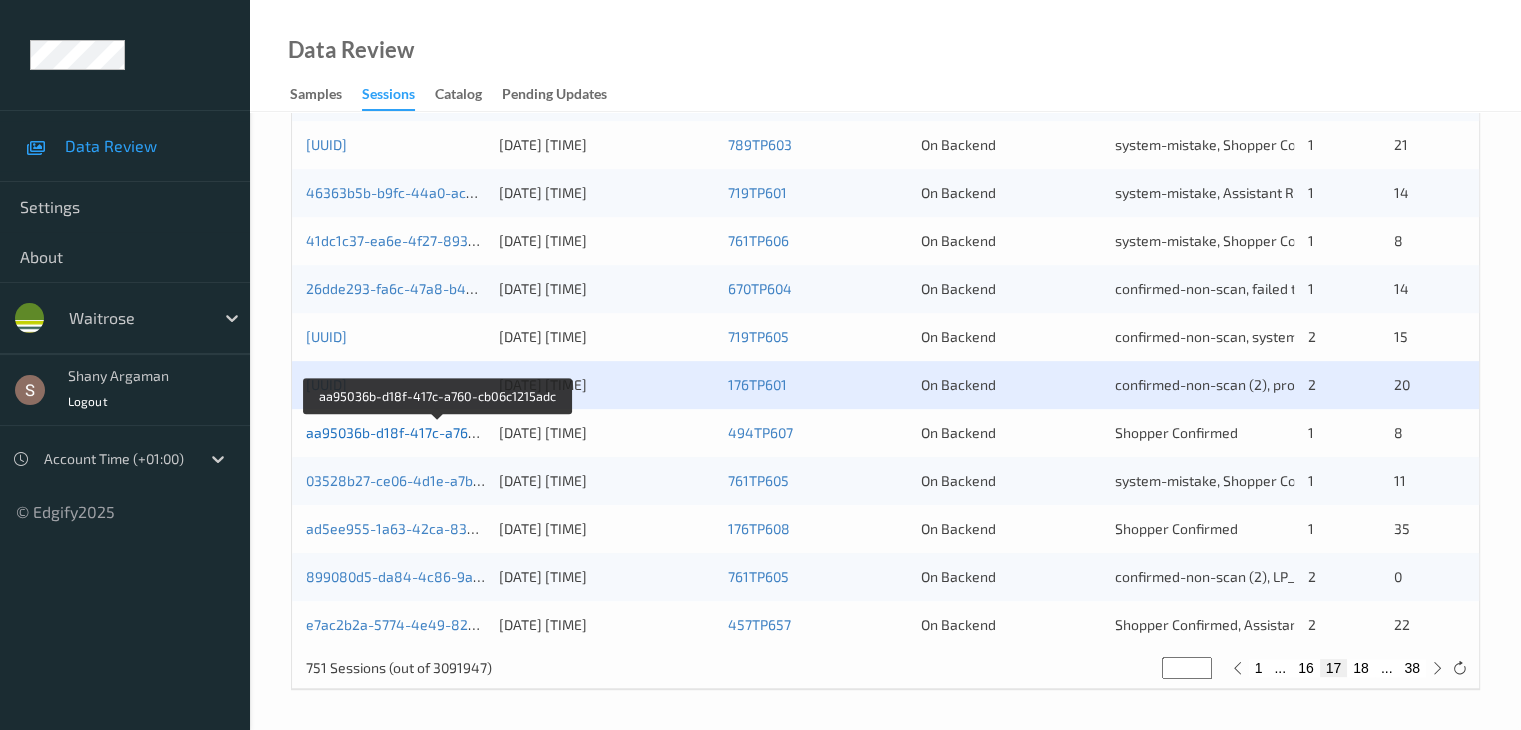click on "aa95036b-d18f-417c-a760-cb06c1215adc" at bounding box center [438, 432] 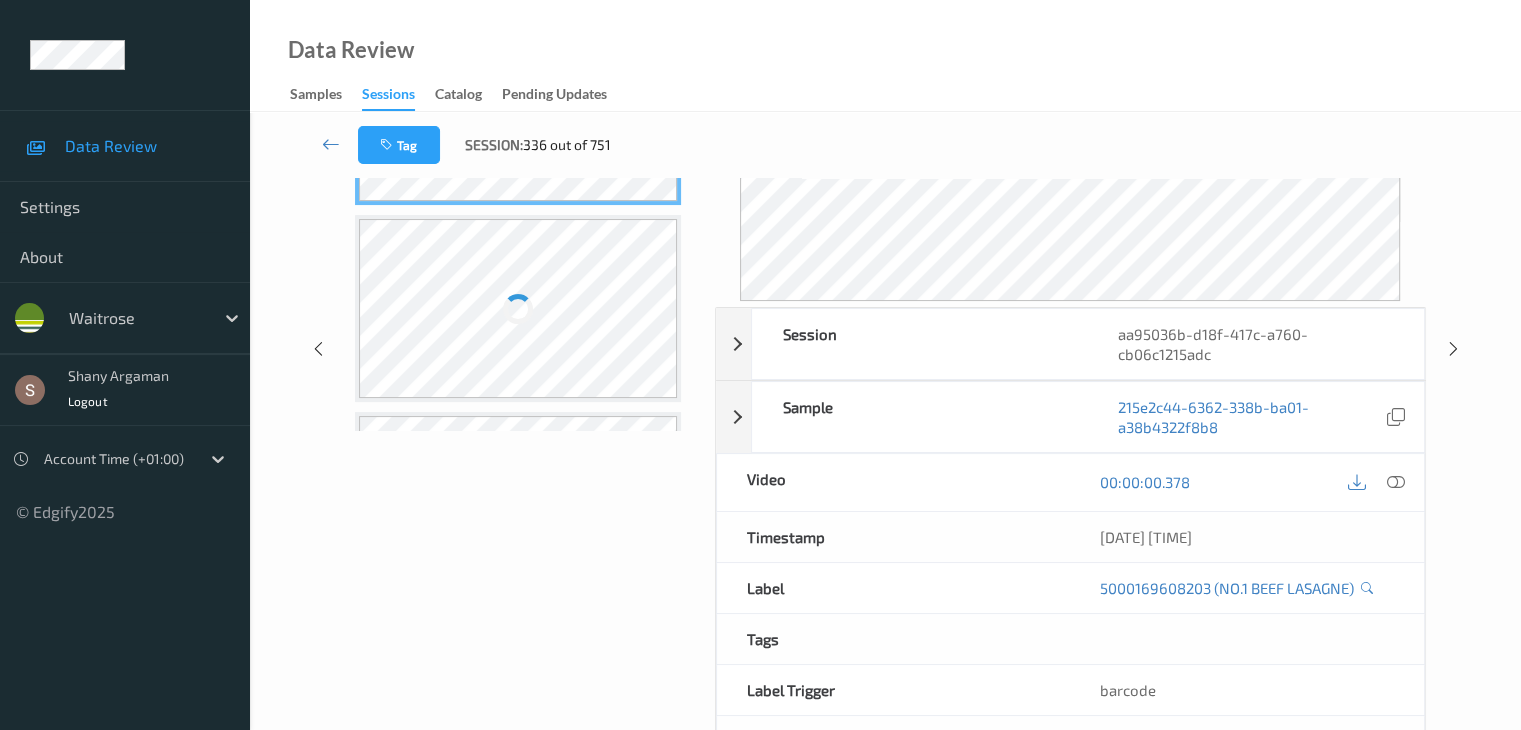 scroll, scrollTop: 0, scrollLeft: 0, axis: both 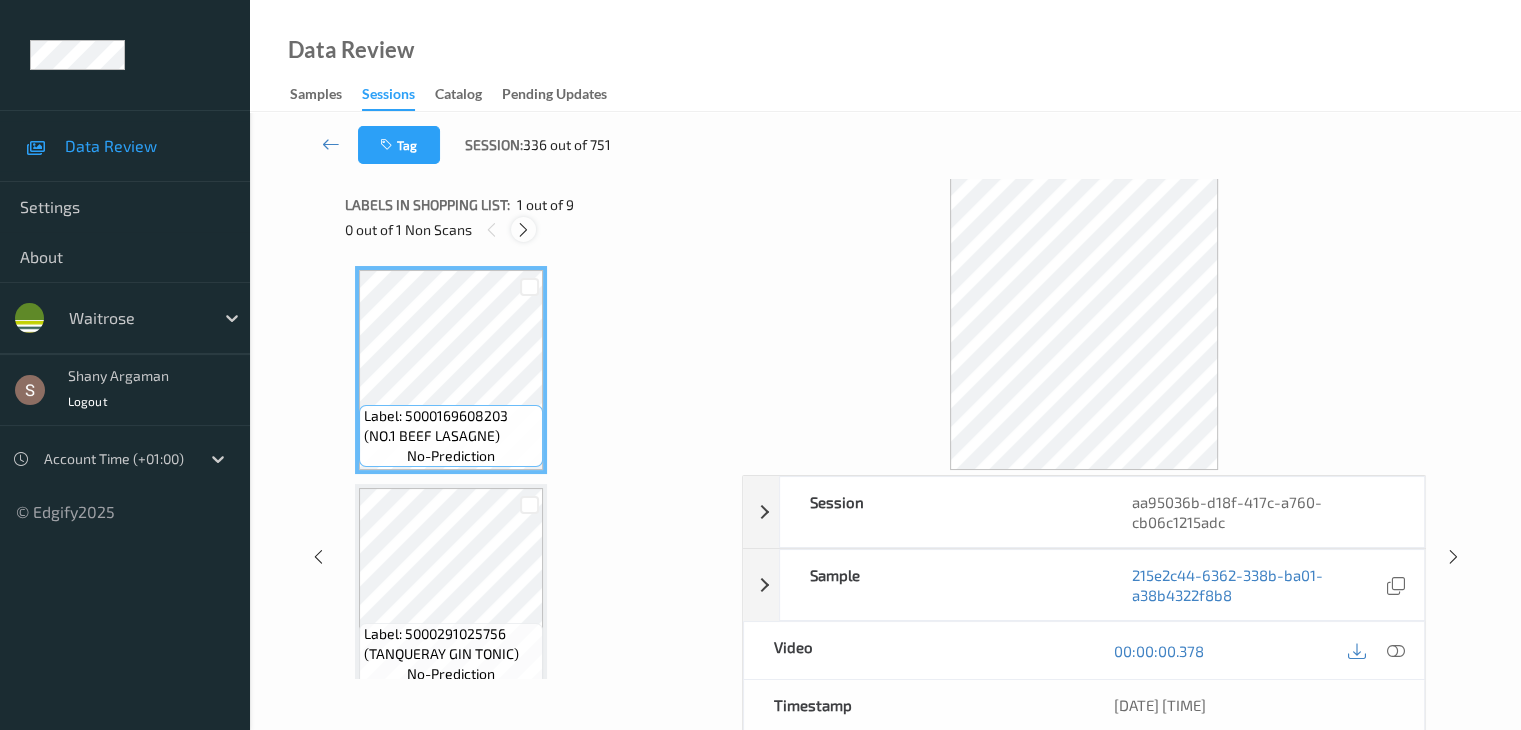 click at bounding box center (523, 229) 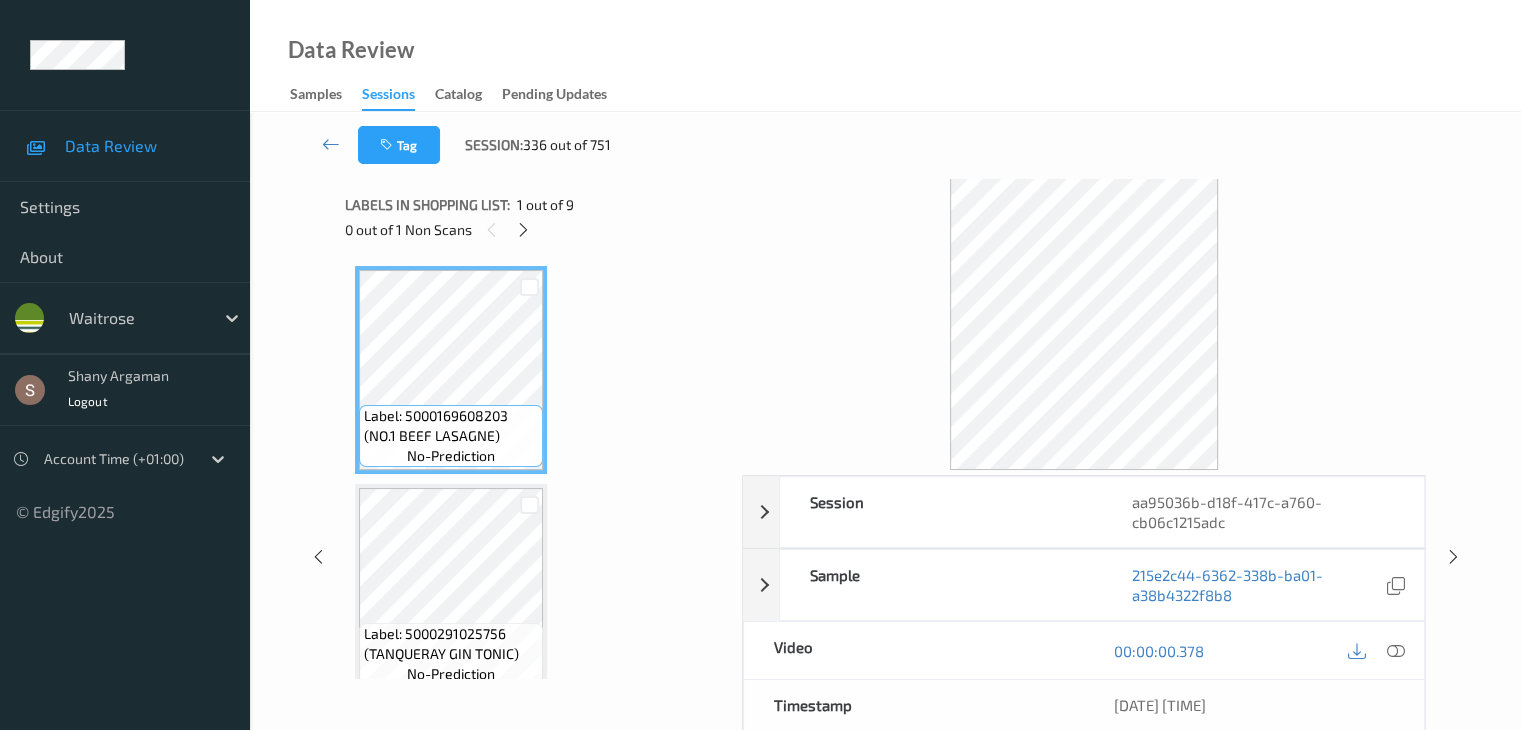scroll, scrollTop: 882, scrollLeft: 0, axis: vertical 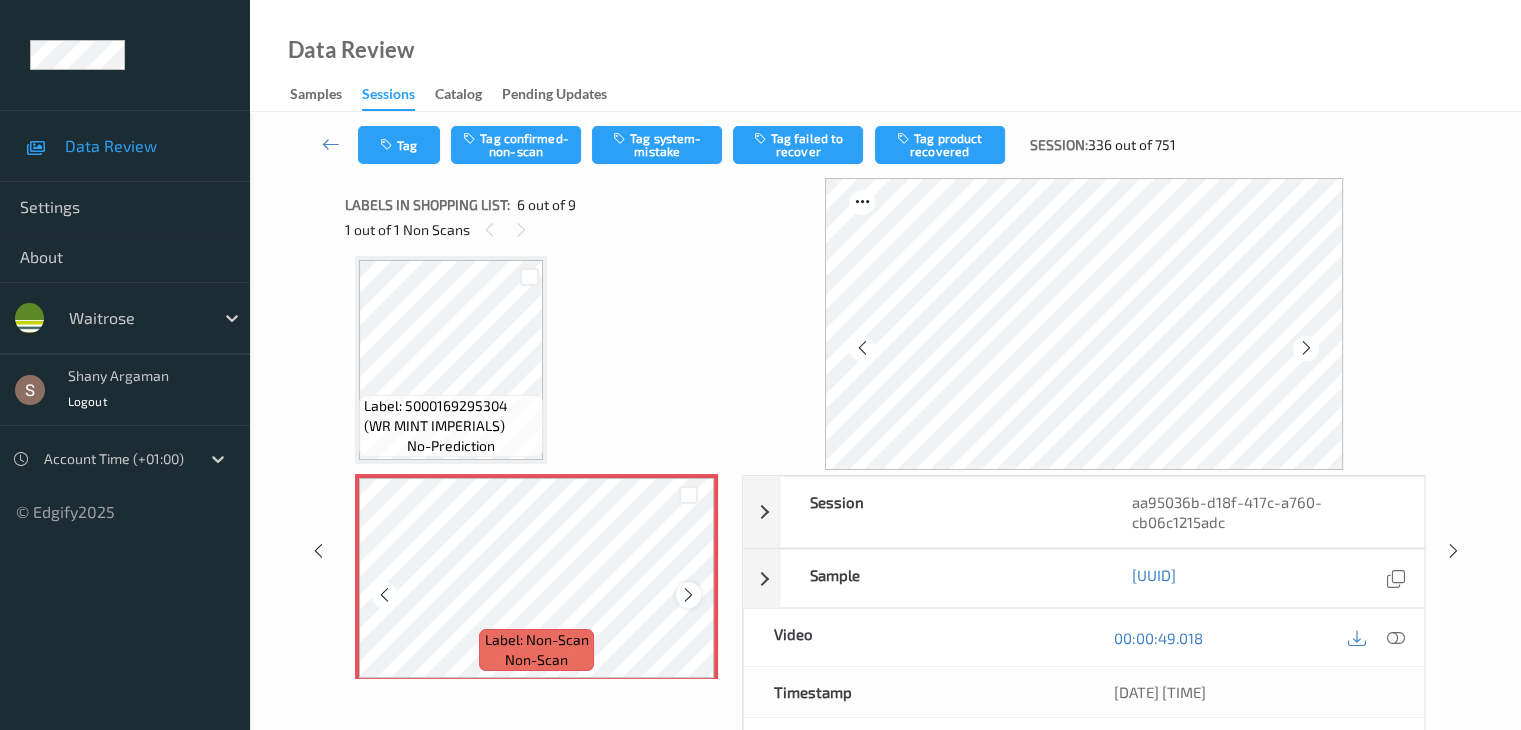 click at bounding box center [688, 595] 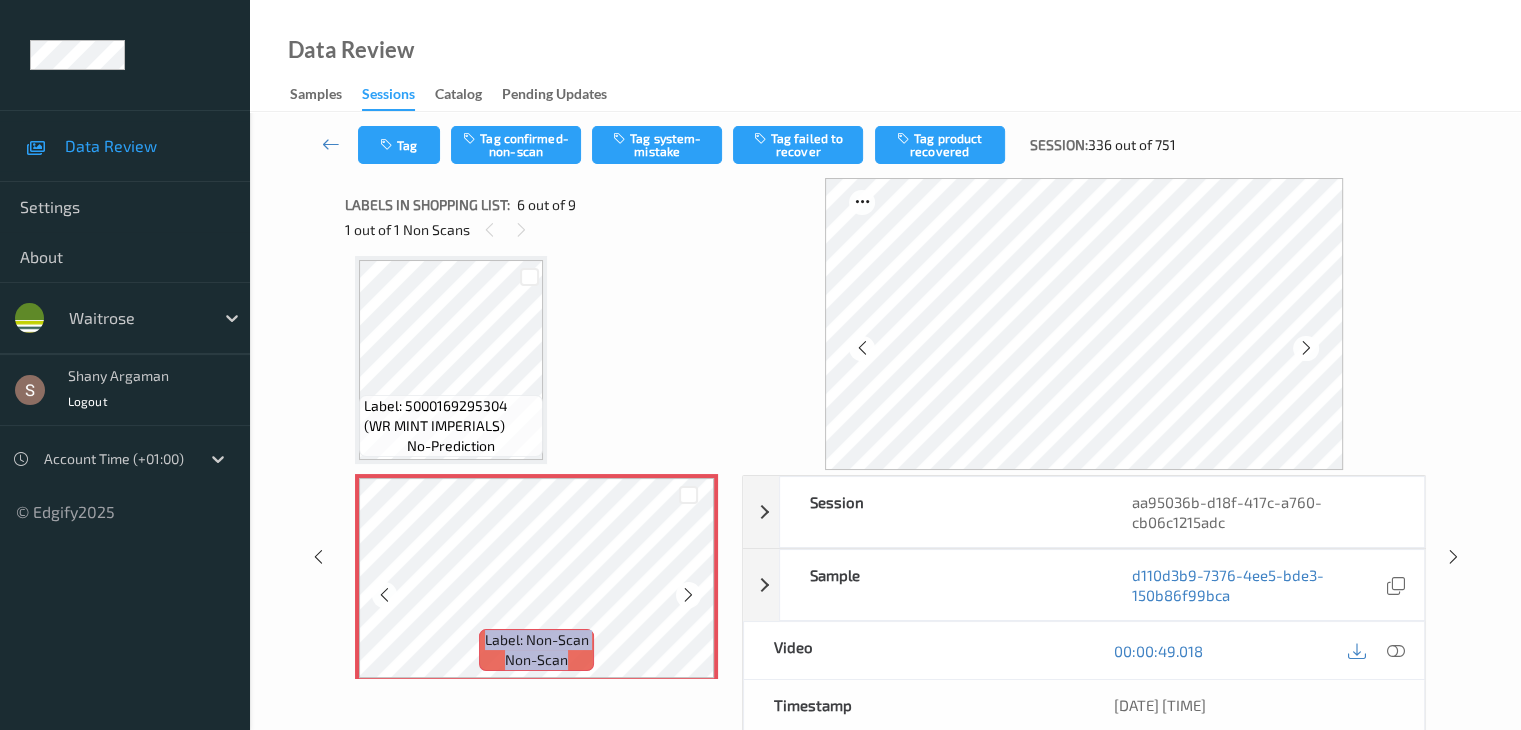 click at bounding box center [688, 595] 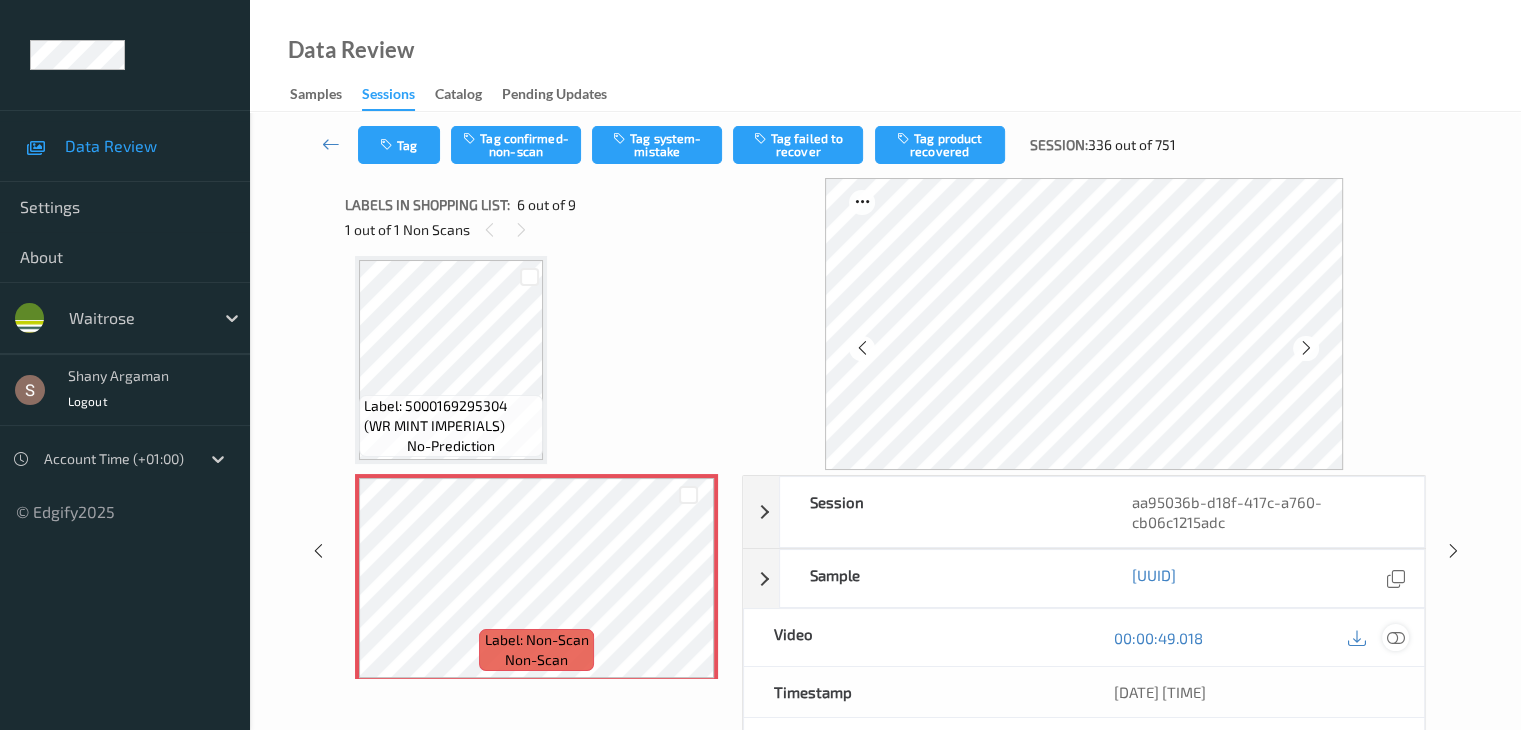 click at bounding box center (1395, 638) 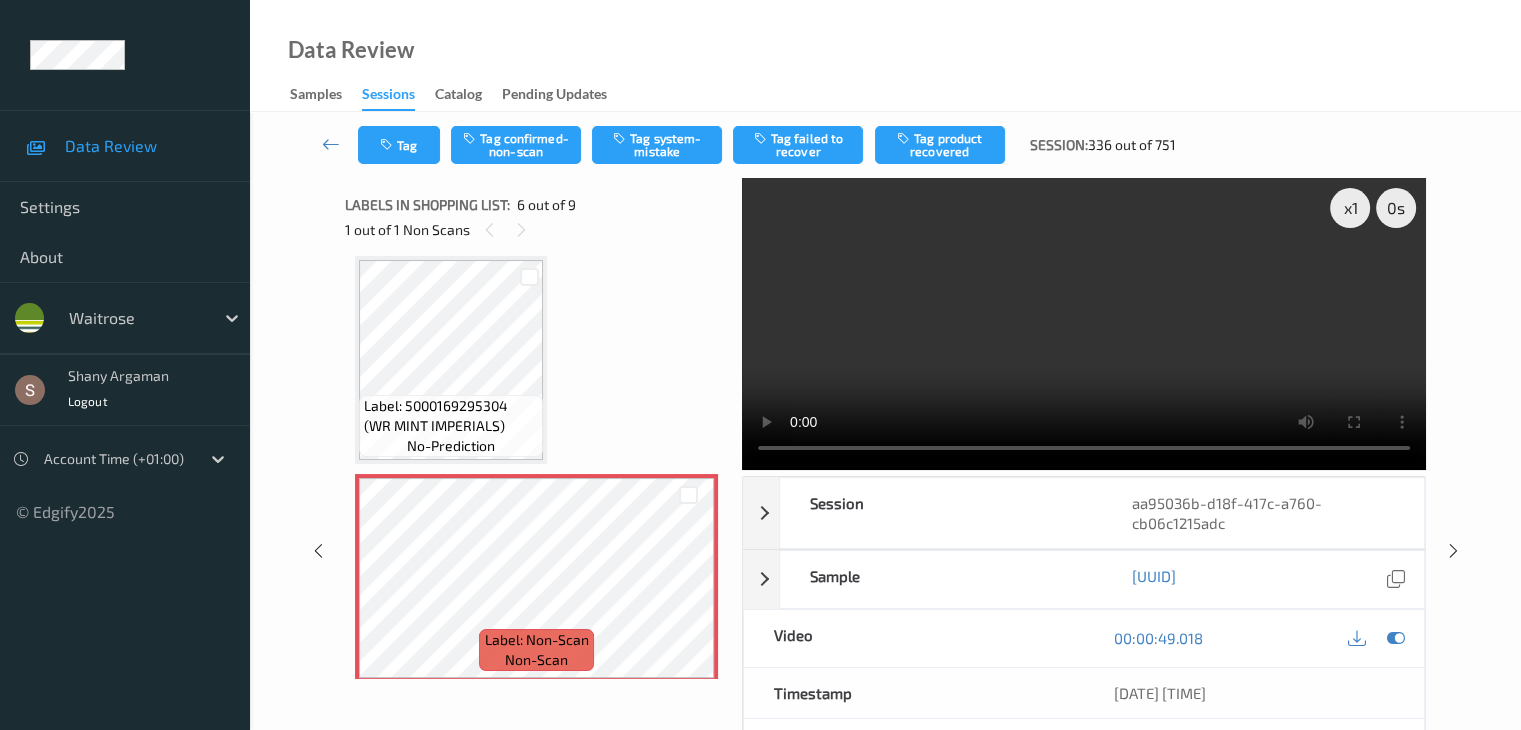 click at bounding box center (1084, 324) 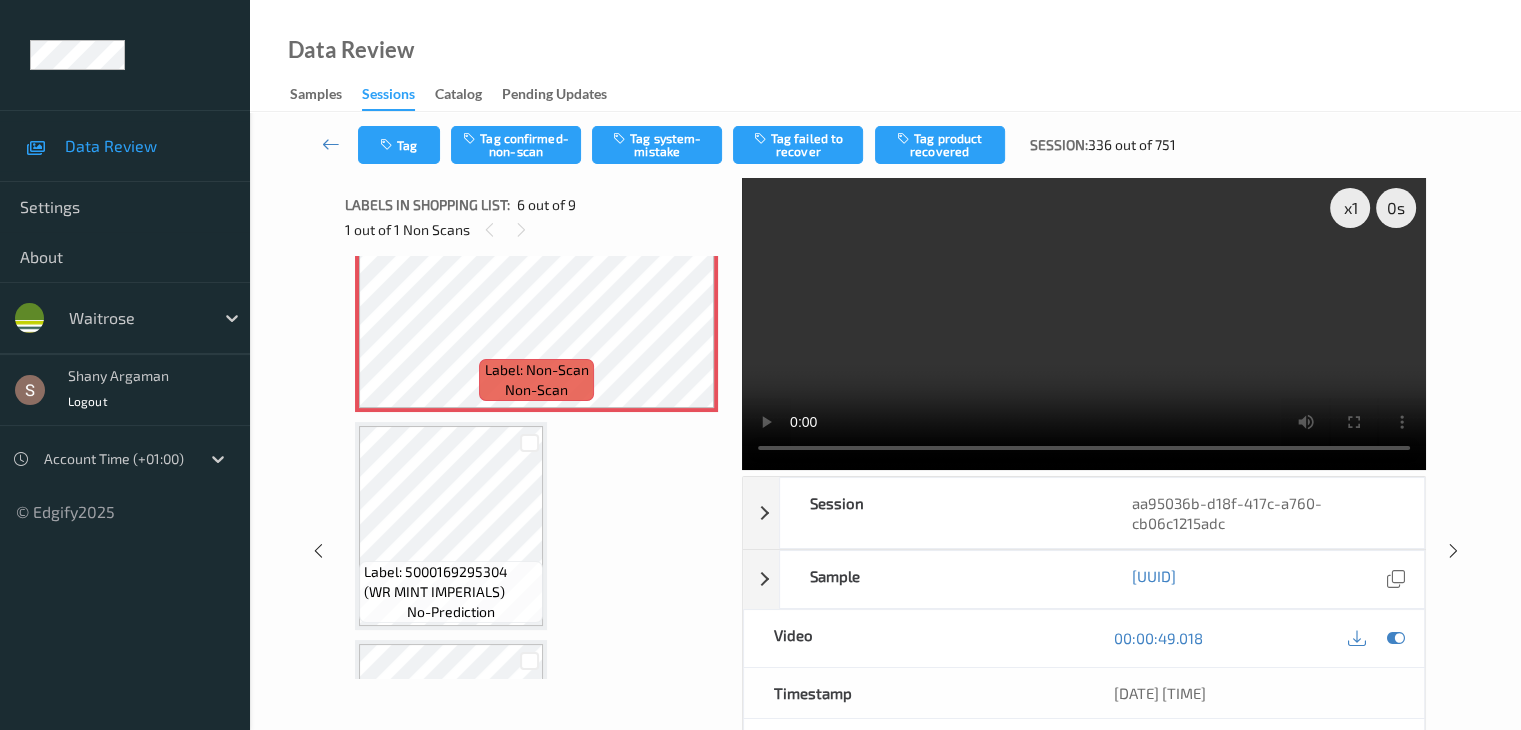scroll, scrollTop: 1182, scrollLeft: 0, axis: vertical 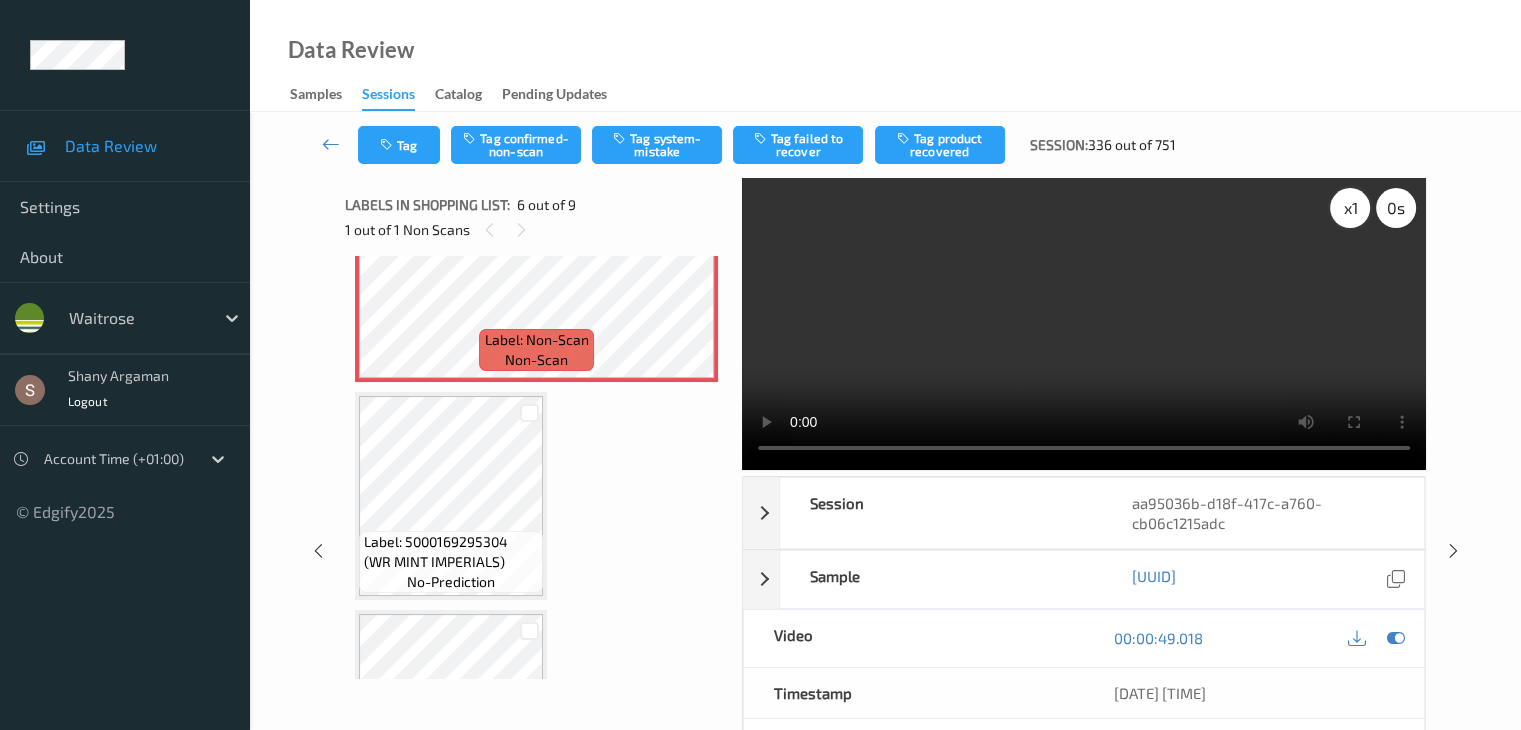 click on "x 1" at bounding box center (1350, 208) 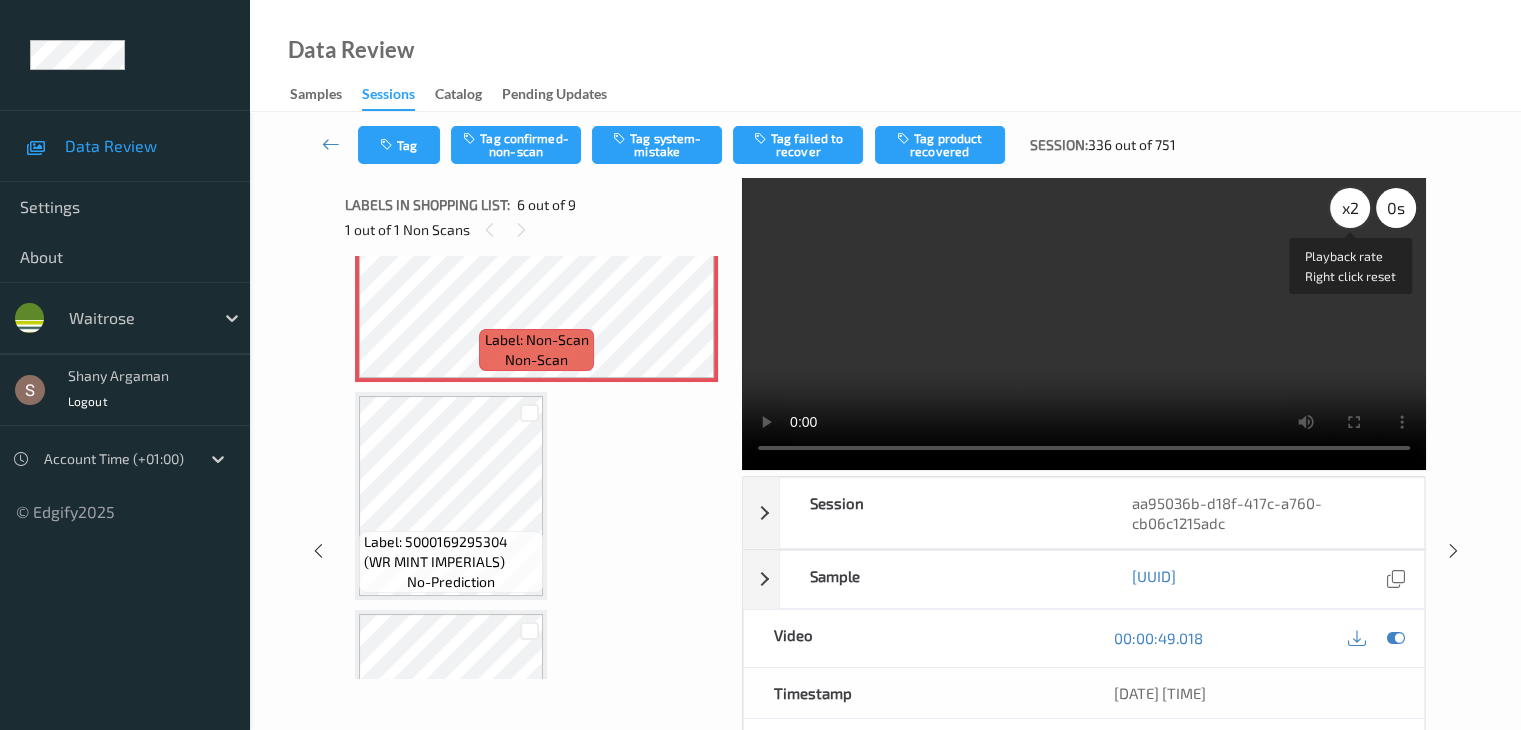 click on "x 2" at bounding box center [1350, 208] 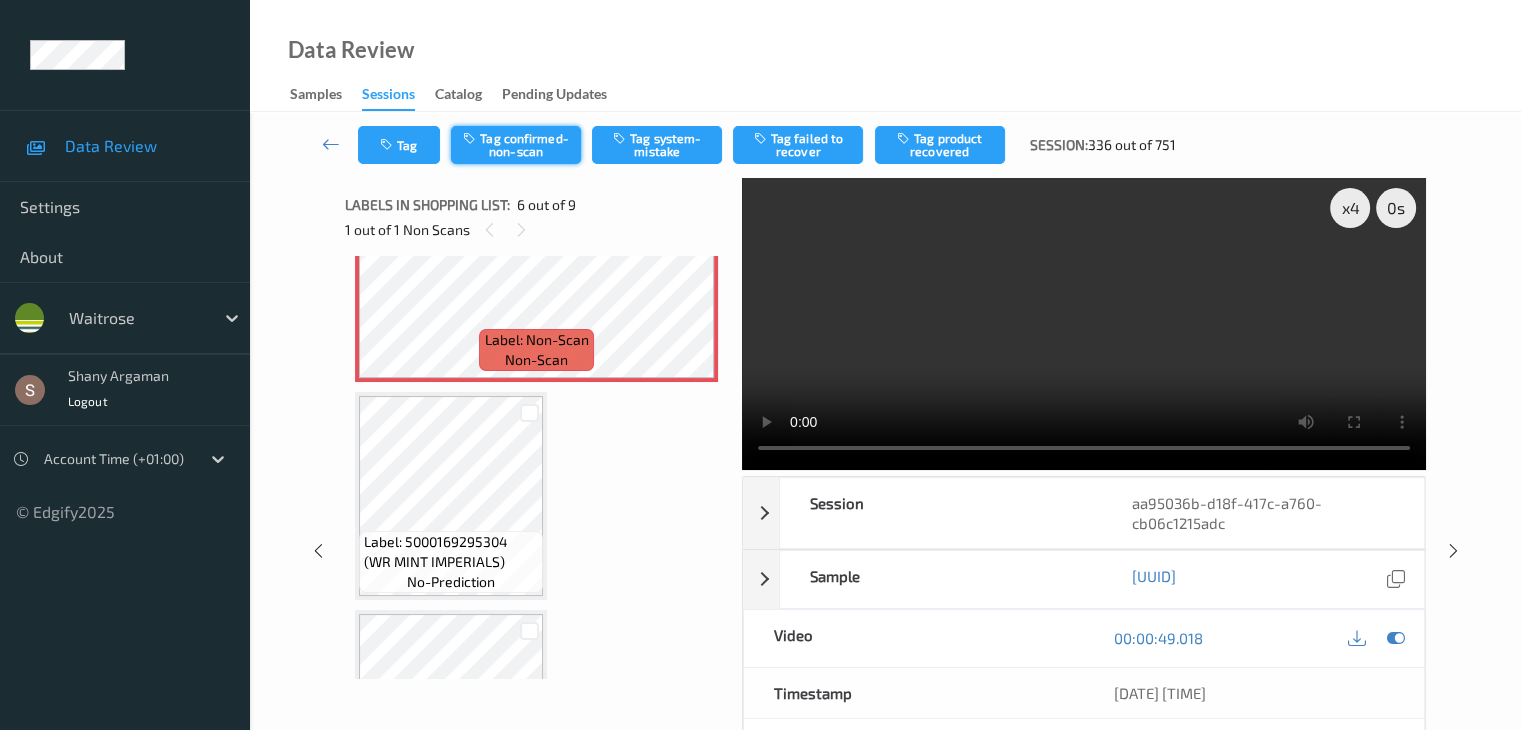click on "Tag   confirmed-non-scan" at bounding box center [516, 145] 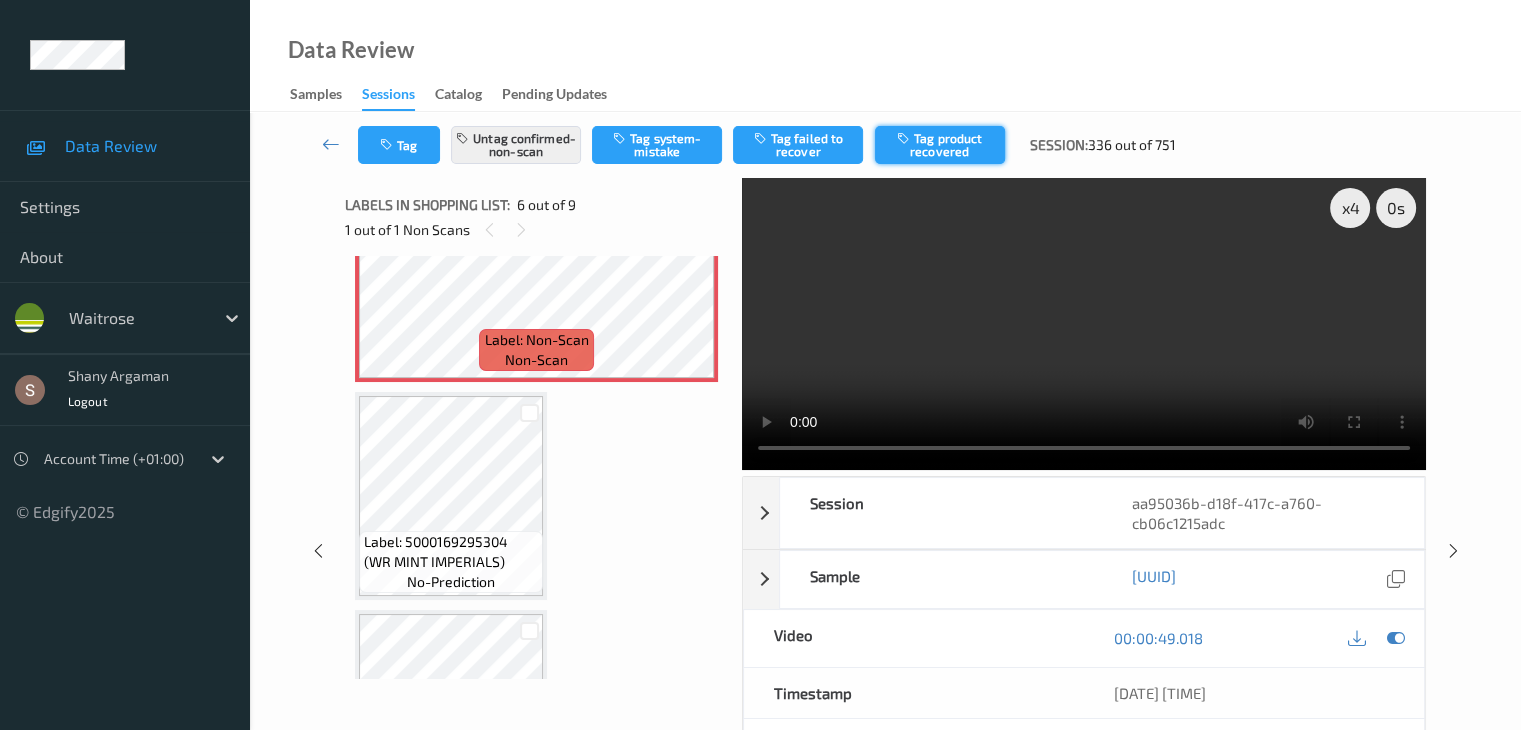 click on "Tag   product recovered" at bounding box center [940, 145] 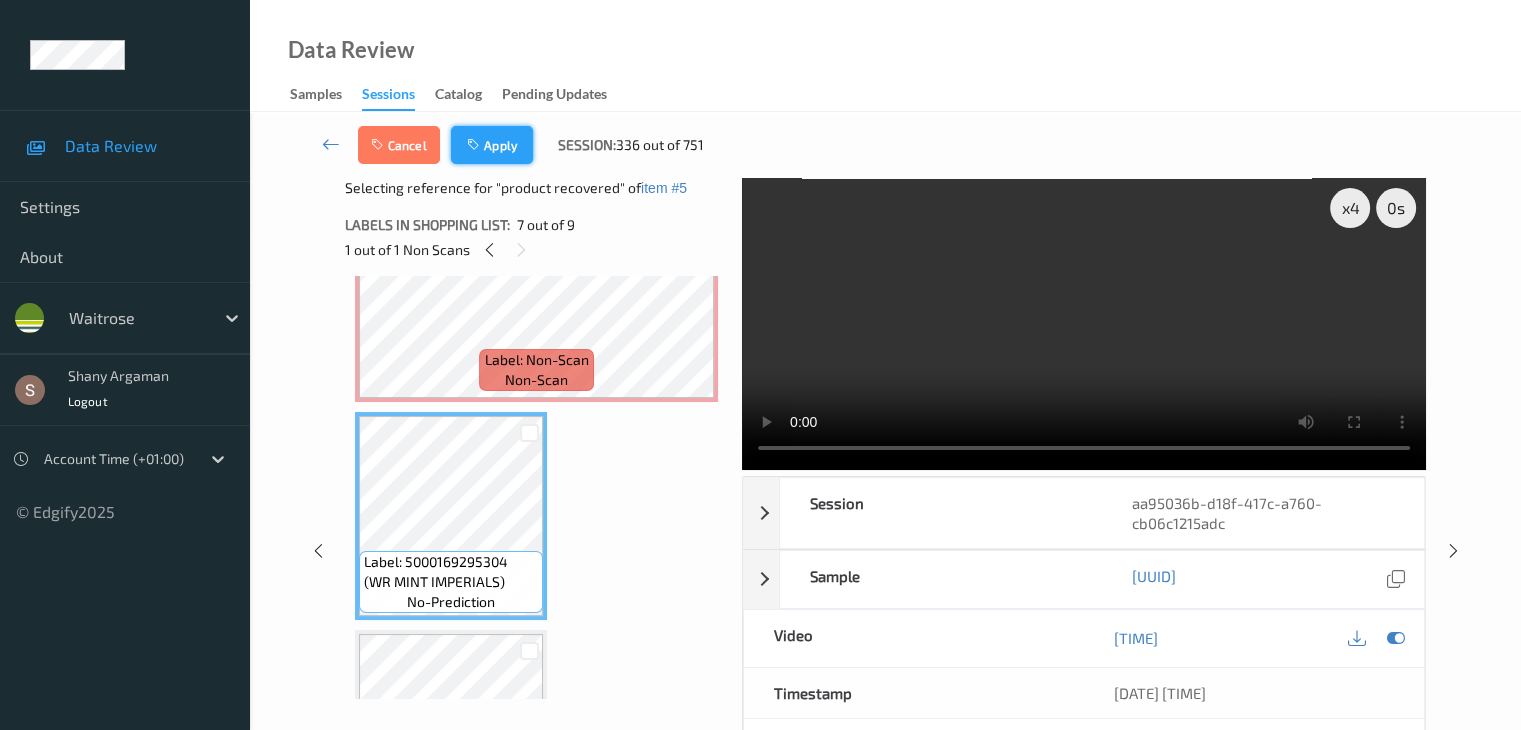 click on "Apply" at bounding box center [492, 145] 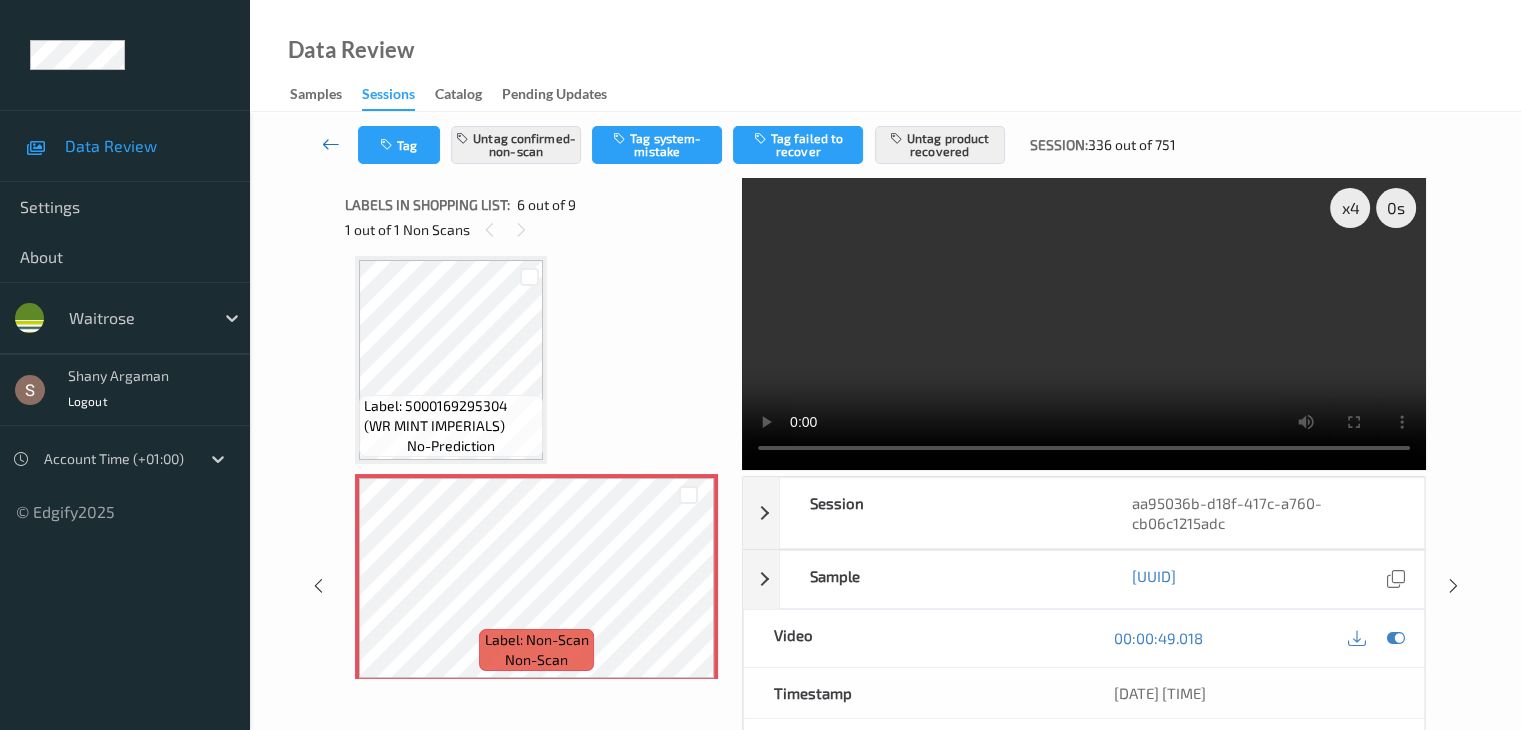 click at bounding box center (331, 144) 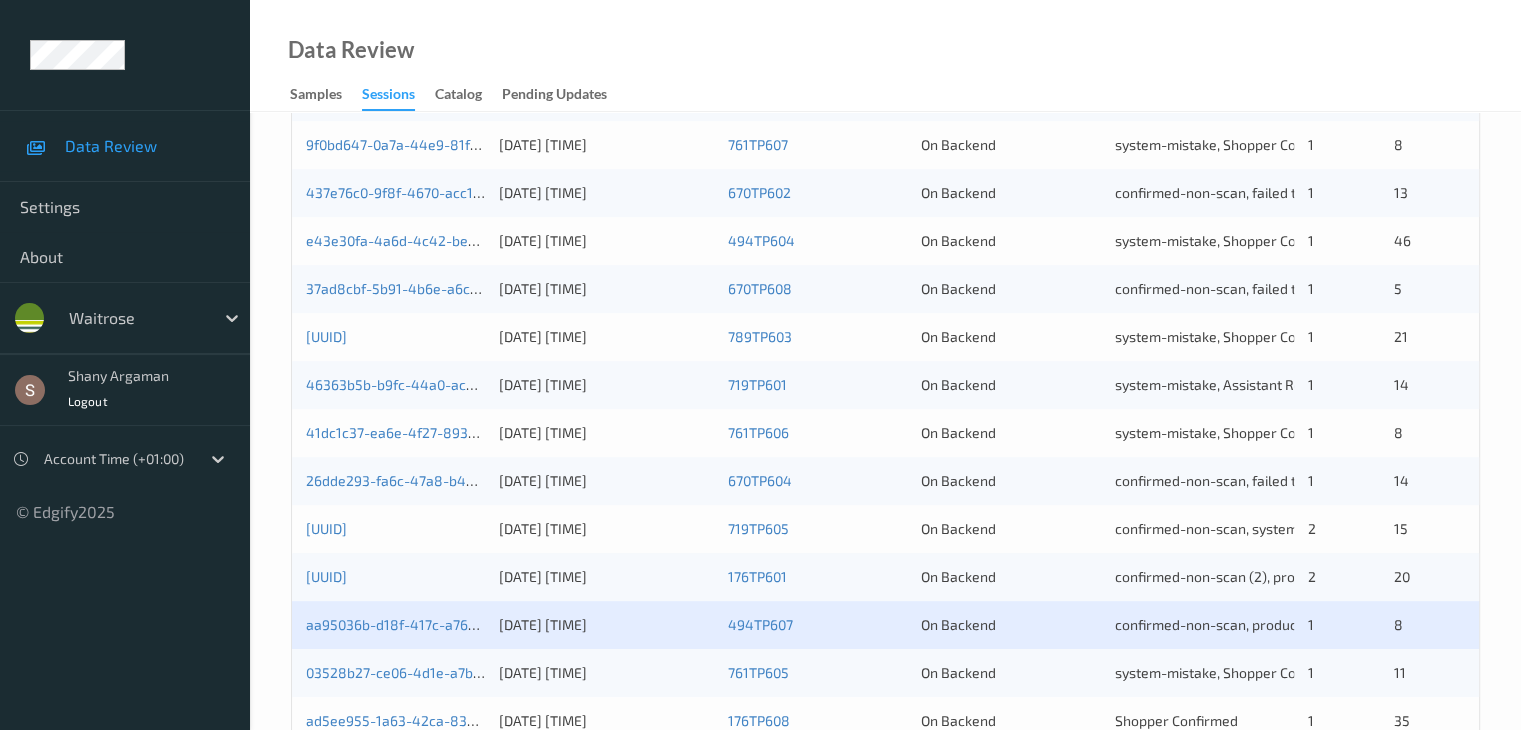 scroll, scrollTop: 932, scrollLeft: 0, axis: vertical 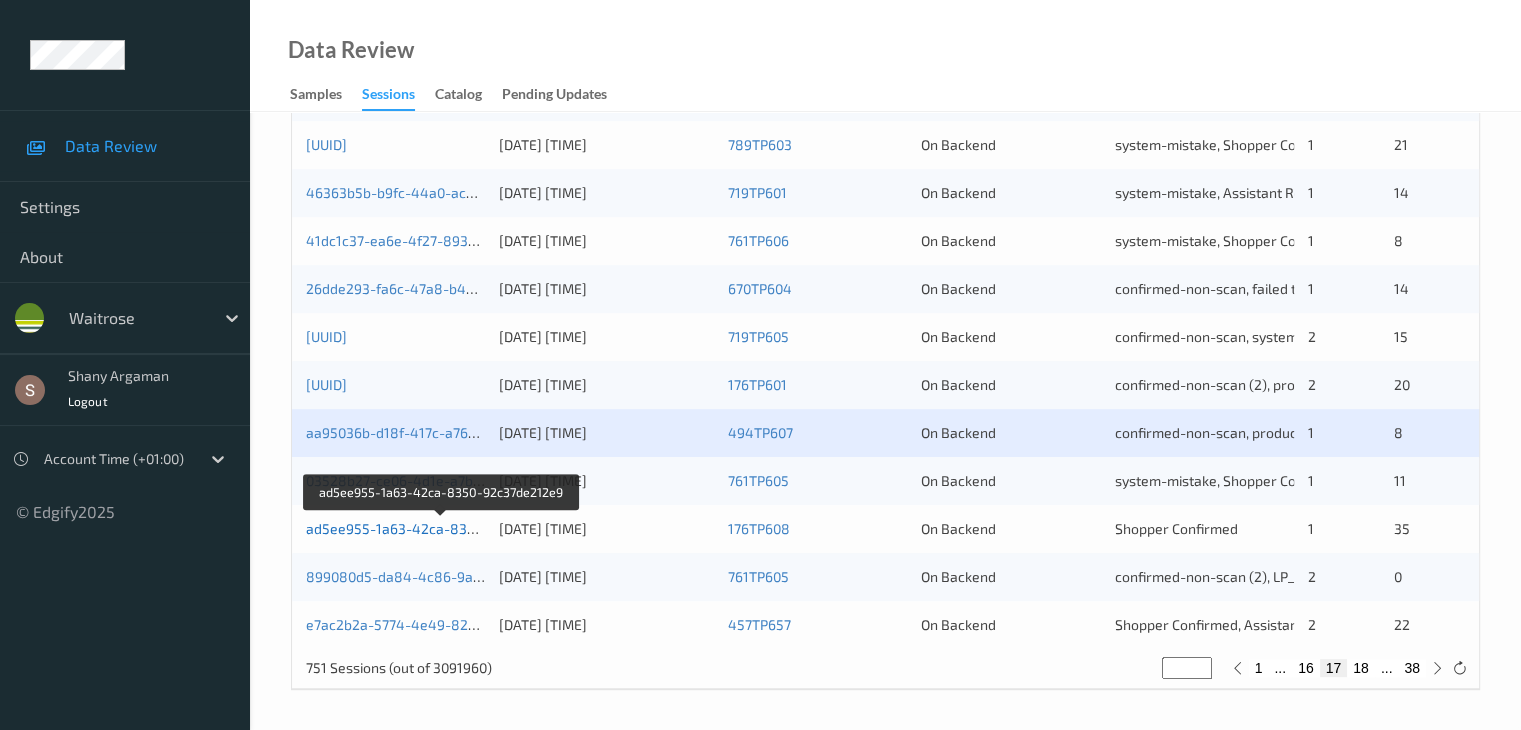 click on "ad5ee955-1a63-42ca-8350-92c37de212e9" at bounding box center [443, 528] 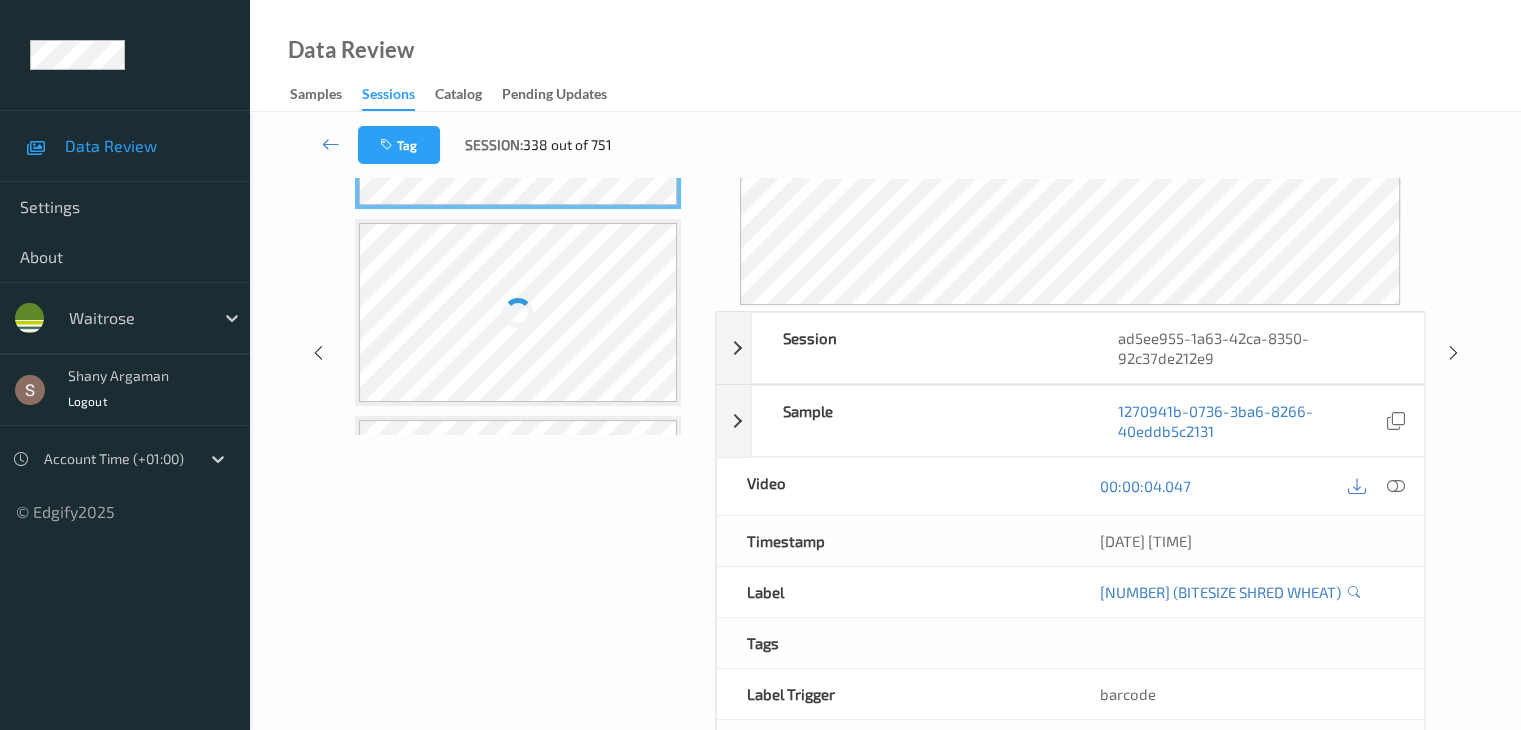scroll, scrollTop: 0, scrollLeft: 0, axis: both 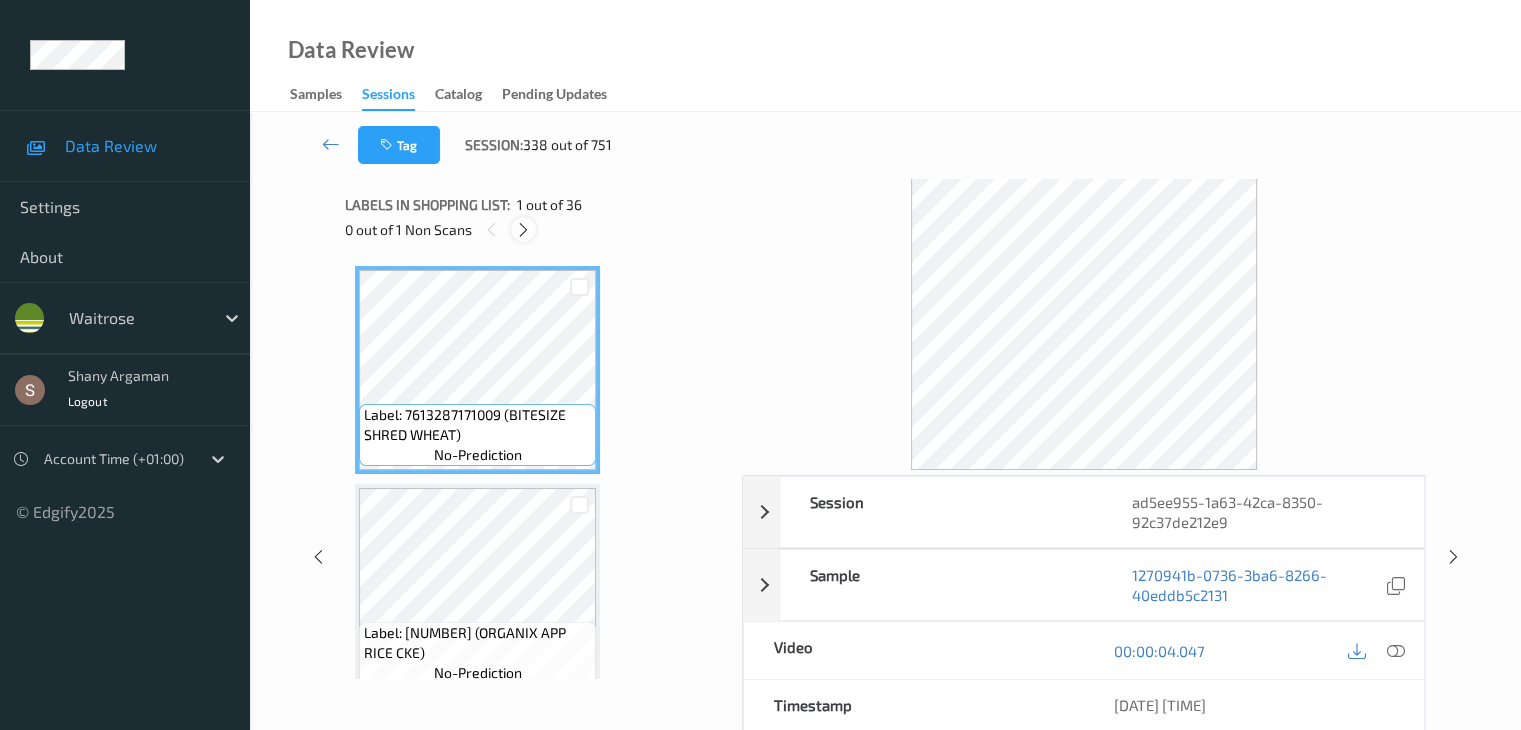 click at bounding box center (523, 230) 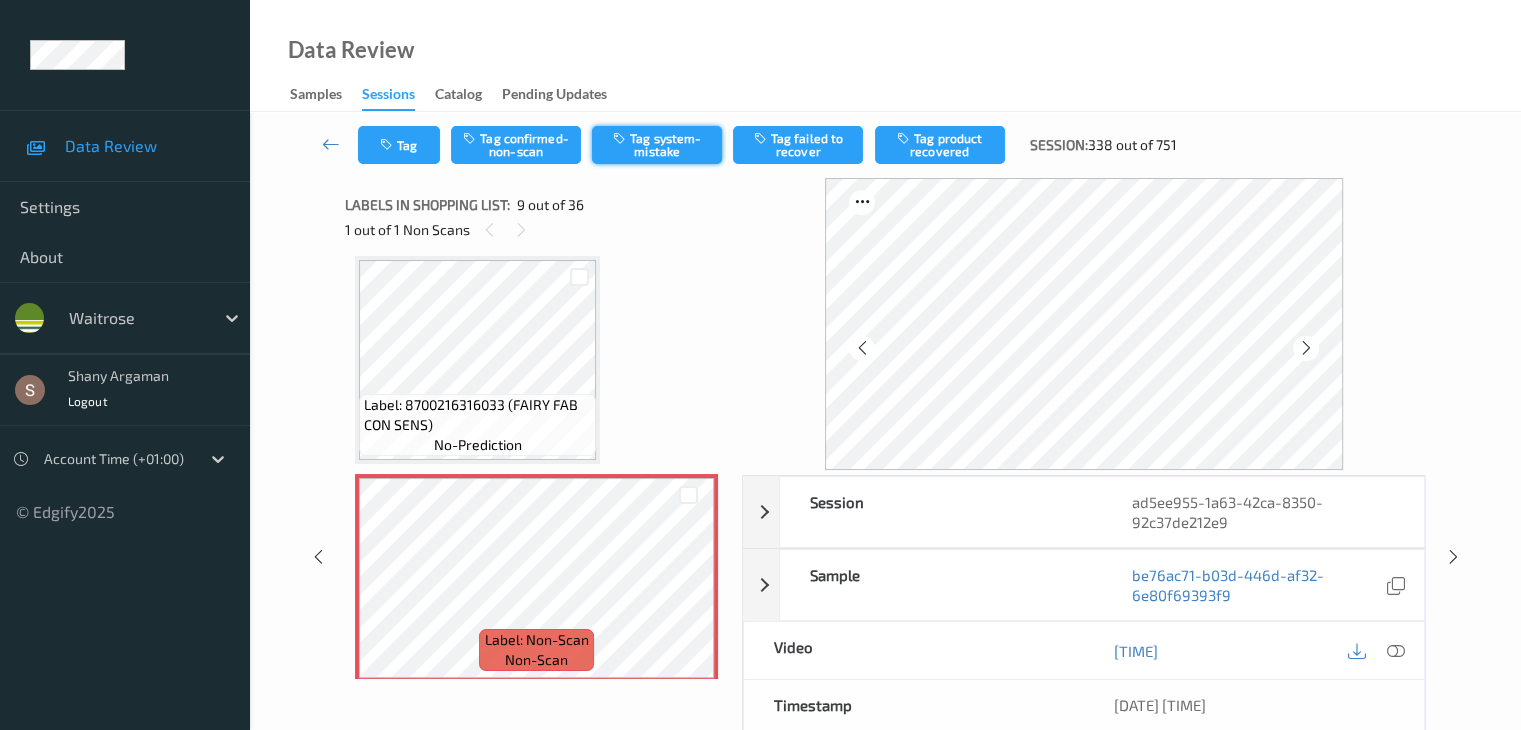 click on "Tag   system-mistake" at bounding box center [657, 145] 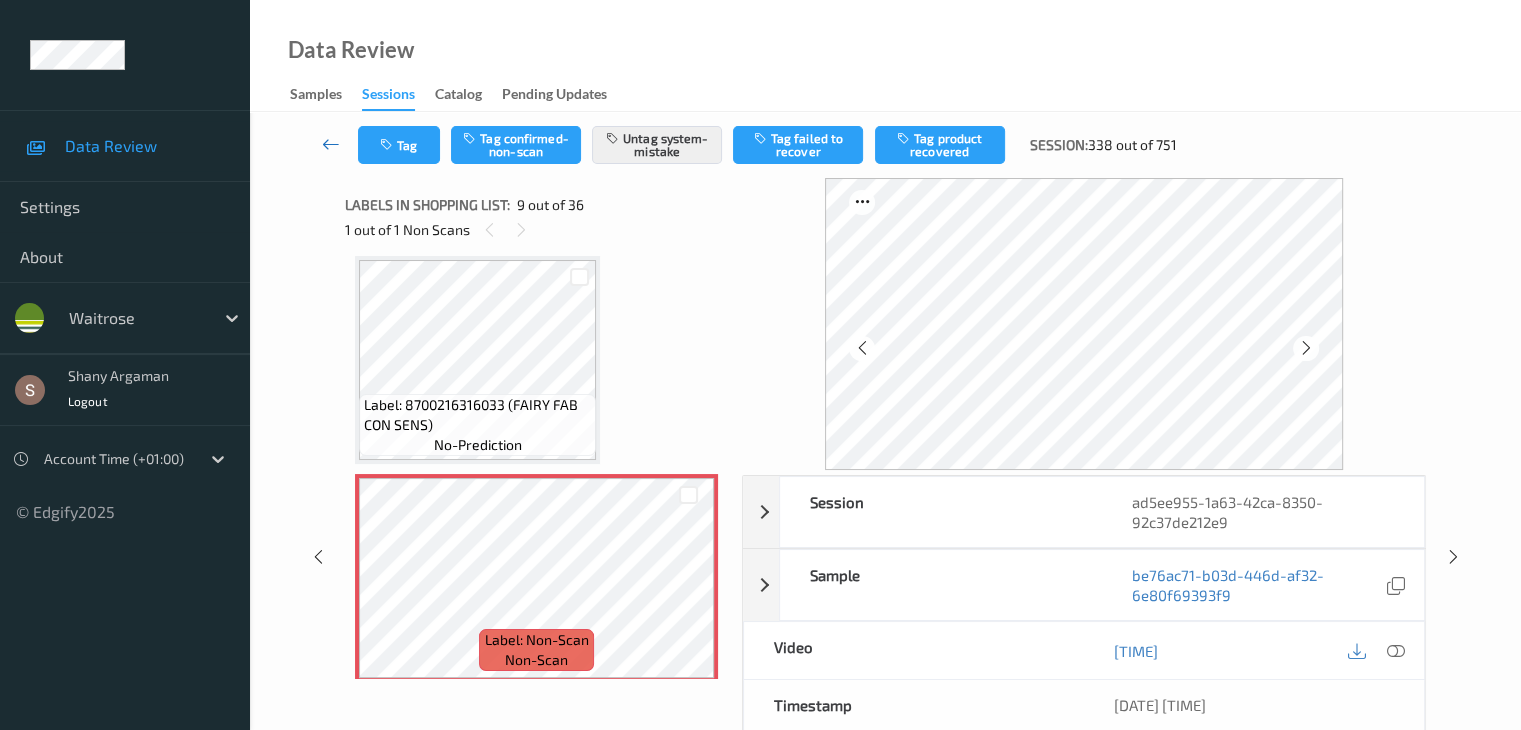 click at bounding box center (331, 145) 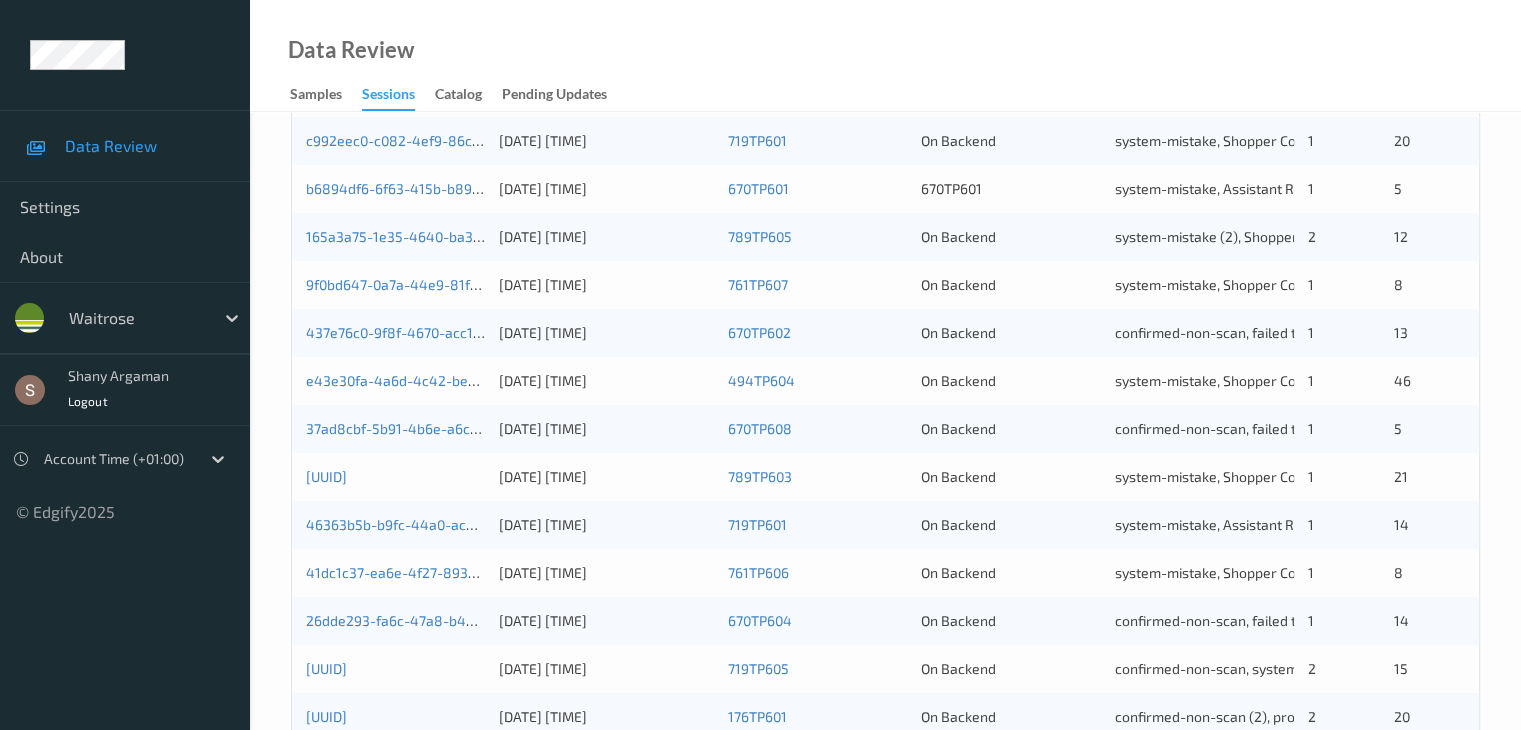 scroll, scrollTop: 932, scrollLeft: 0, axis: vertical 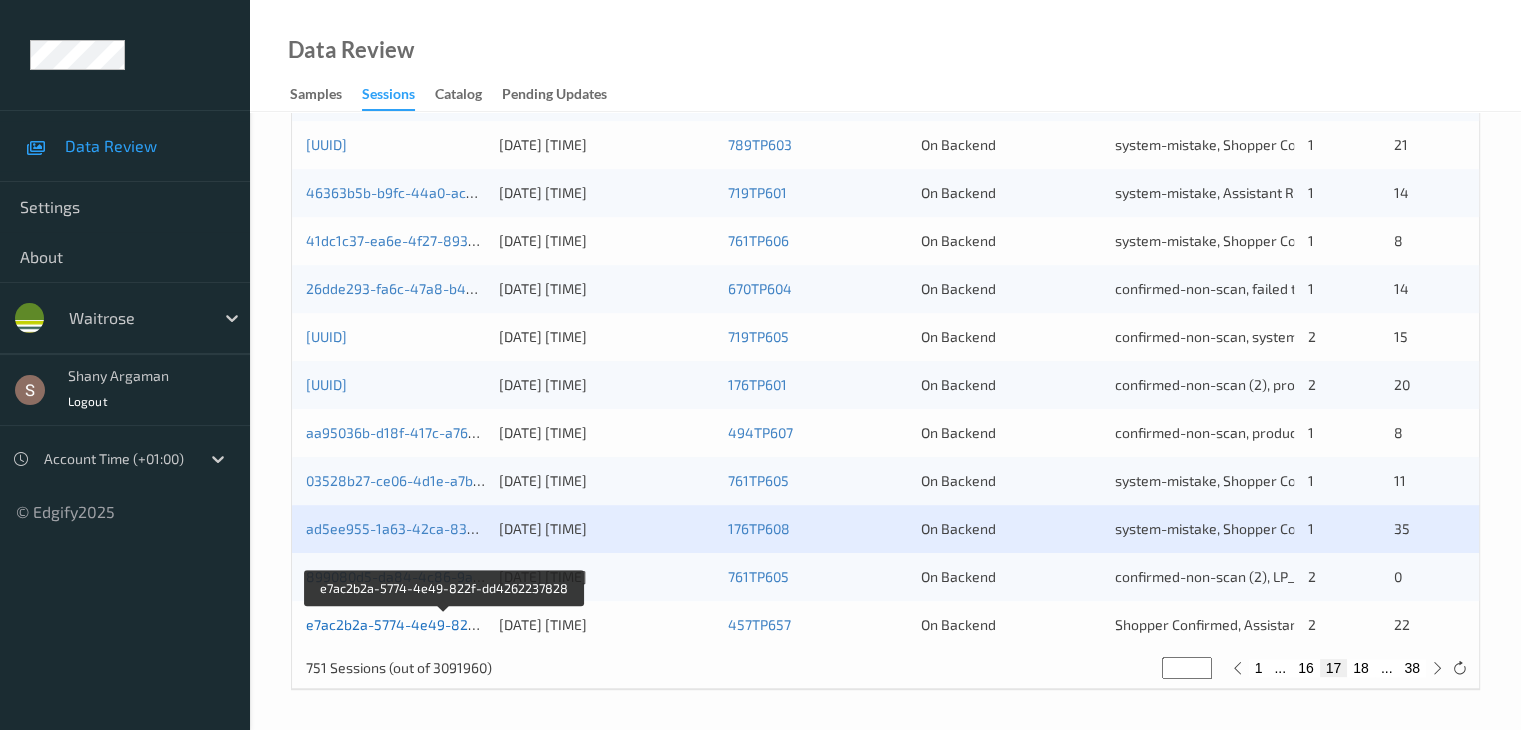 click on "e7ac2b2a-5774-4e49-822f-dd4262237828" at bounding box center [445, 624] 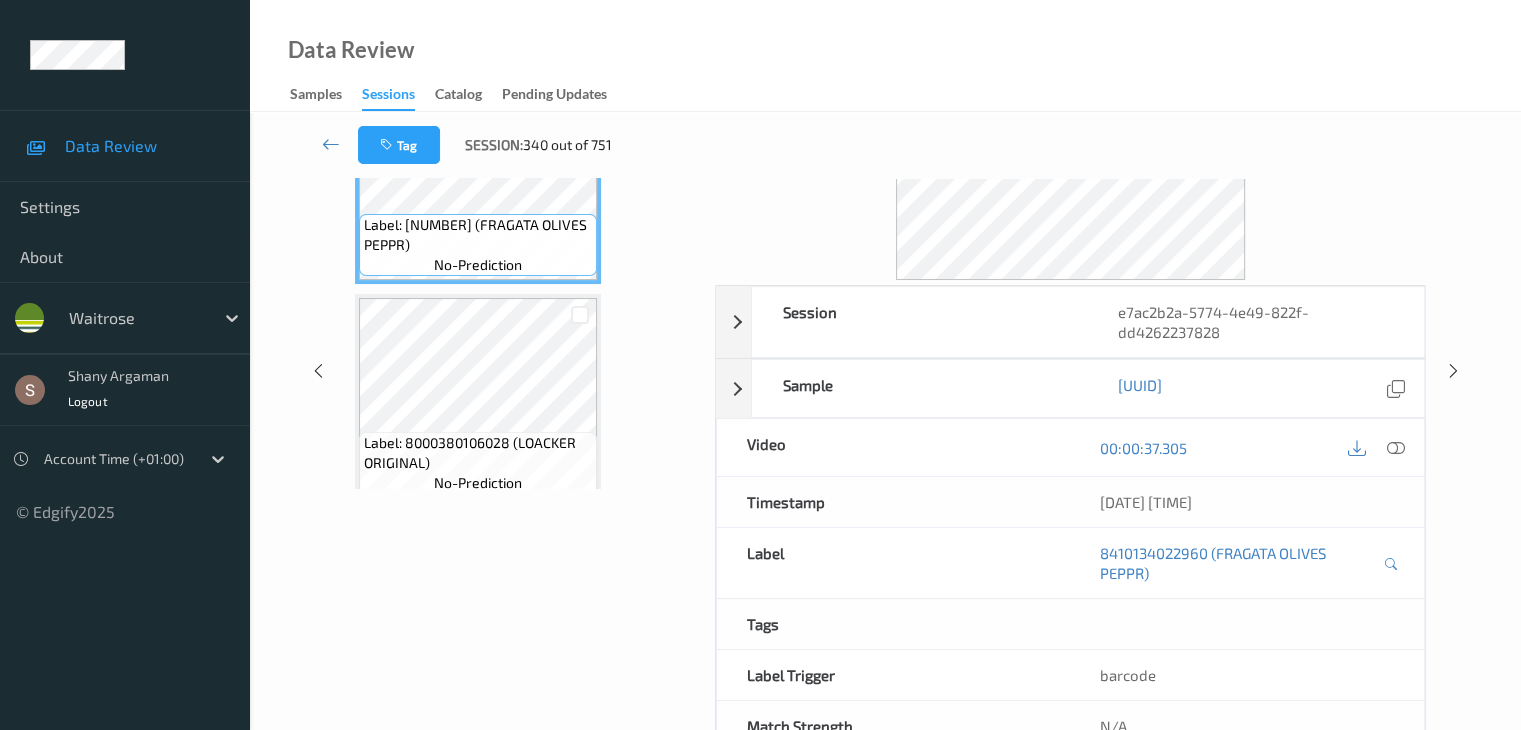 scroll, scrollTop: 0, scrollLeft: 0, axis: both 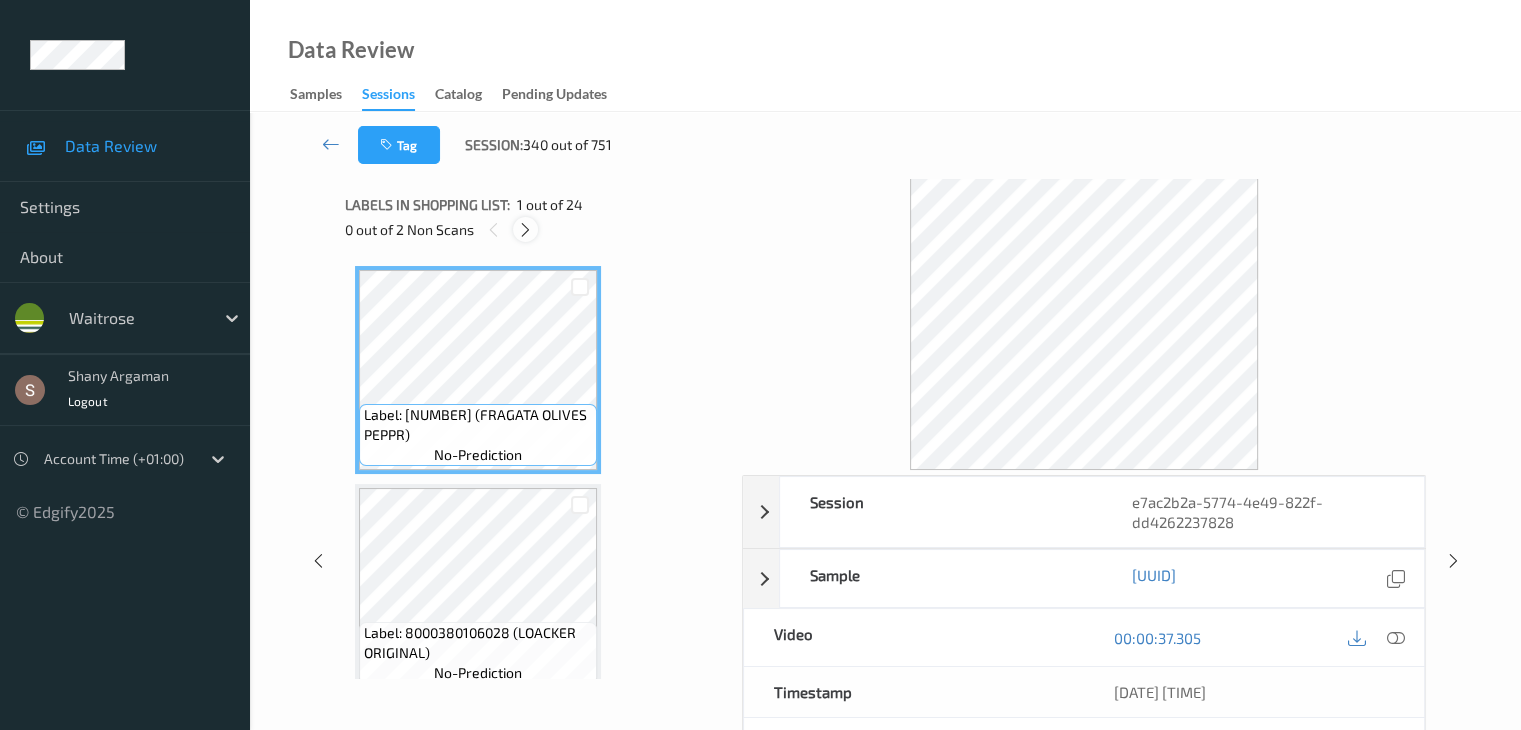 click at bounding box center [525, 229] 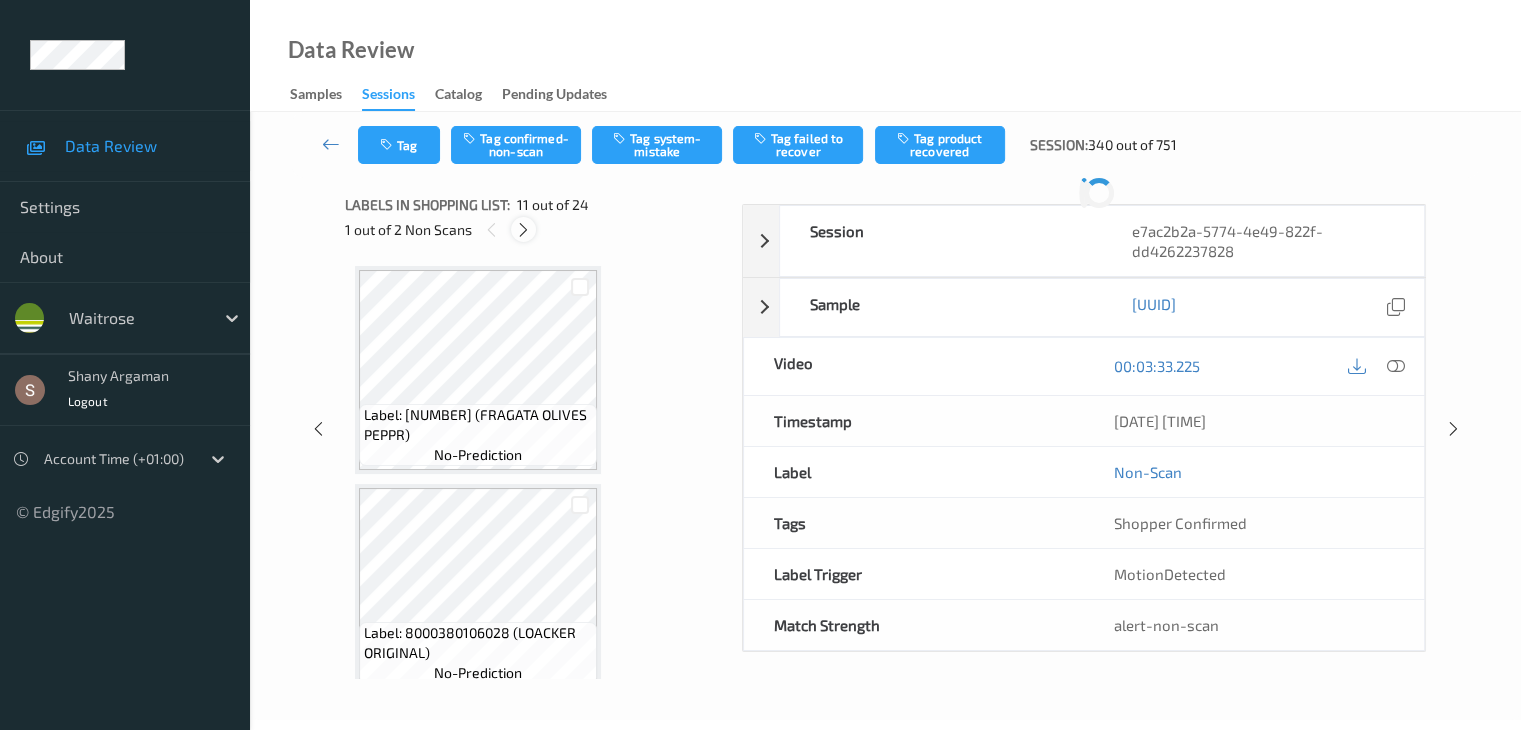 scroll, scrollTop: 1972, scrollLeft: 0, axis: vertical 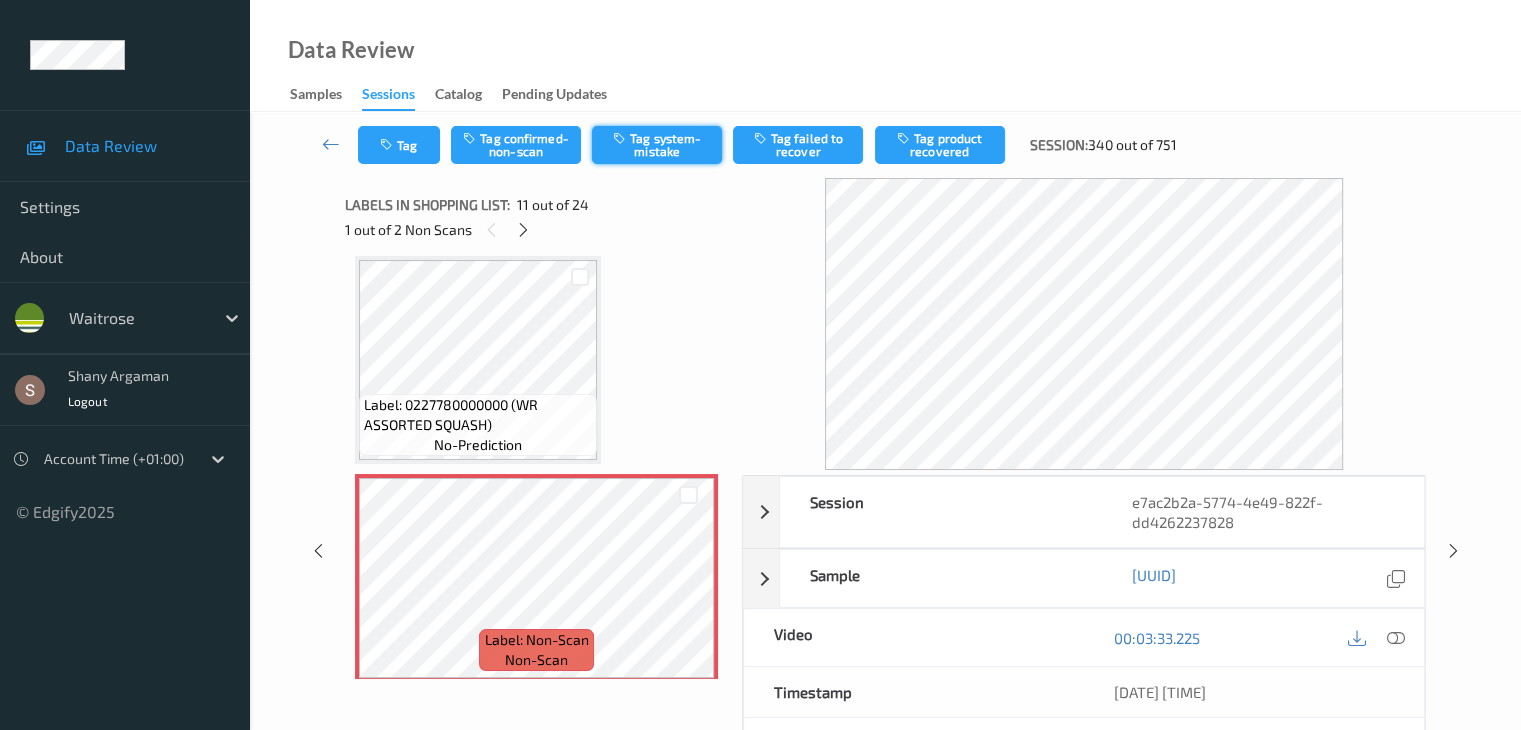 click on "Tag   system-mistake" at bounding box center [657, 145] 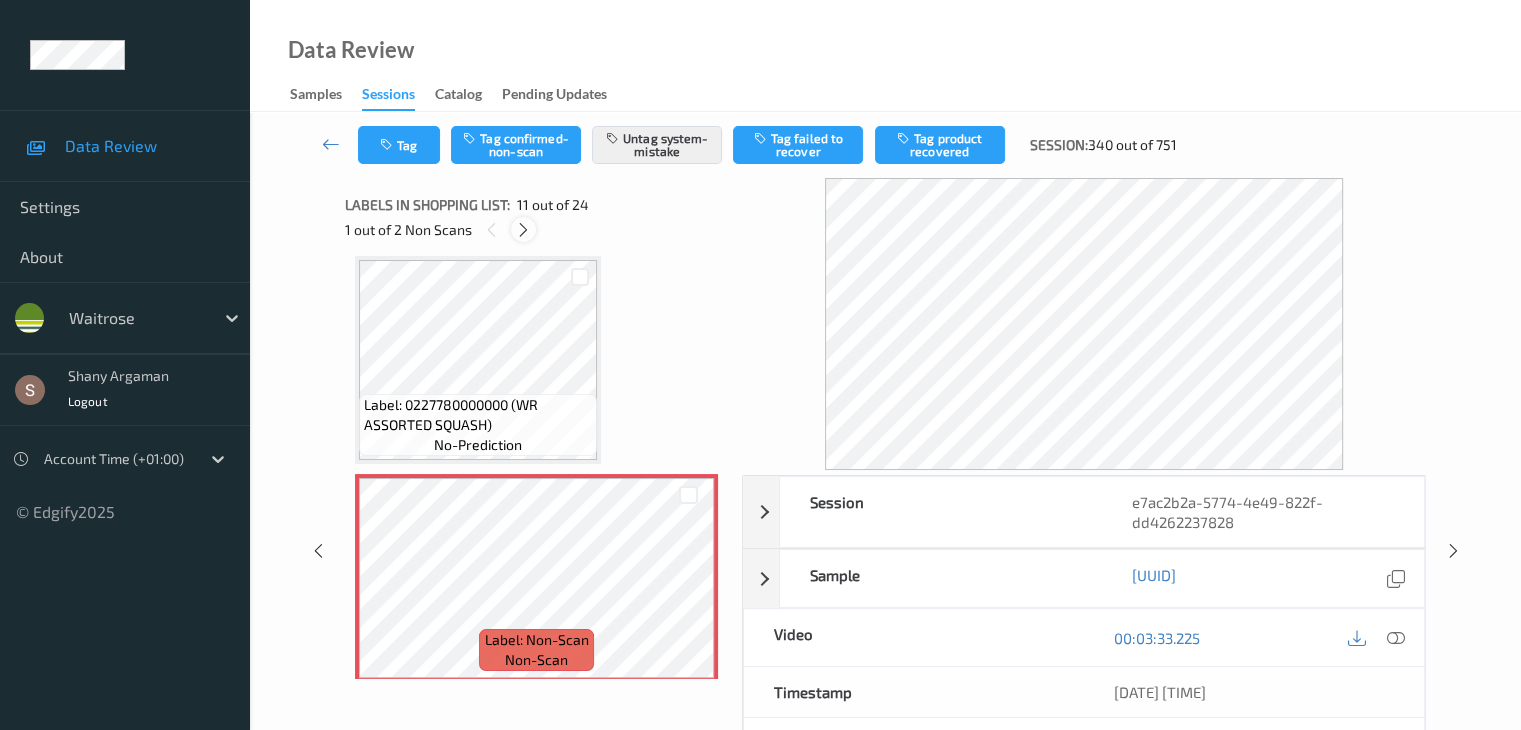 click at bounding box center [523, 230] 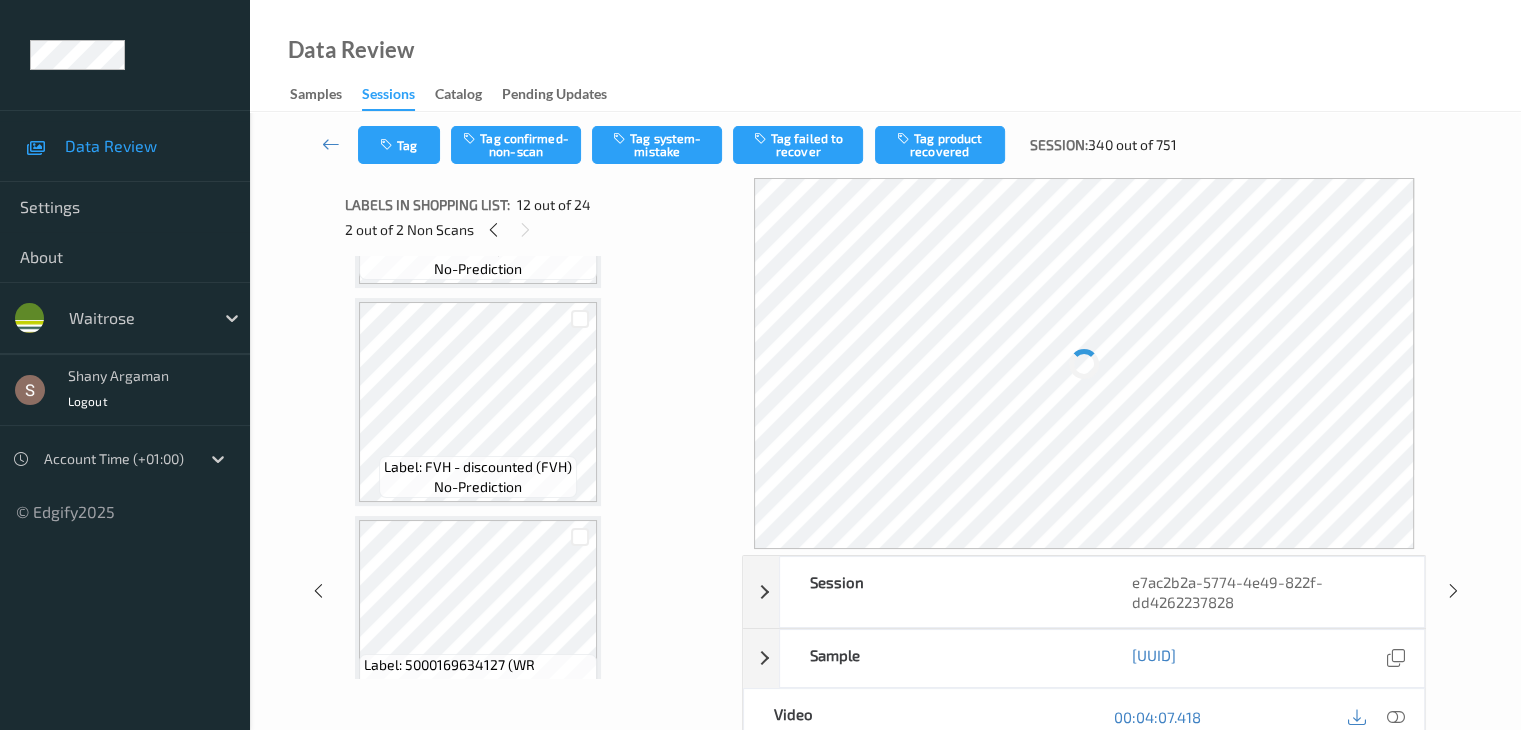 scroll, scrollTop: 3490, scrollLeft: 0, axis: vertical 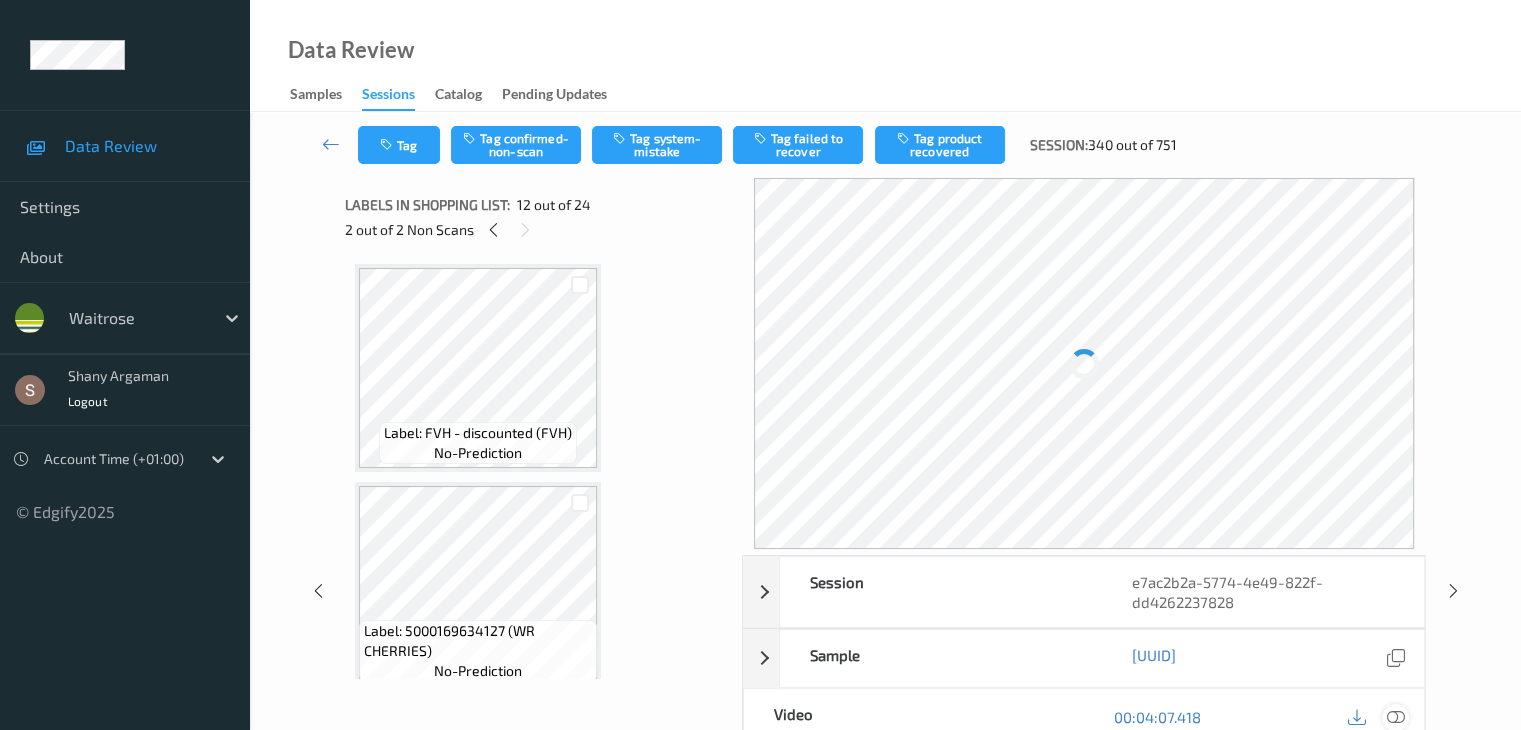 click at bounding box center [1395, 717] 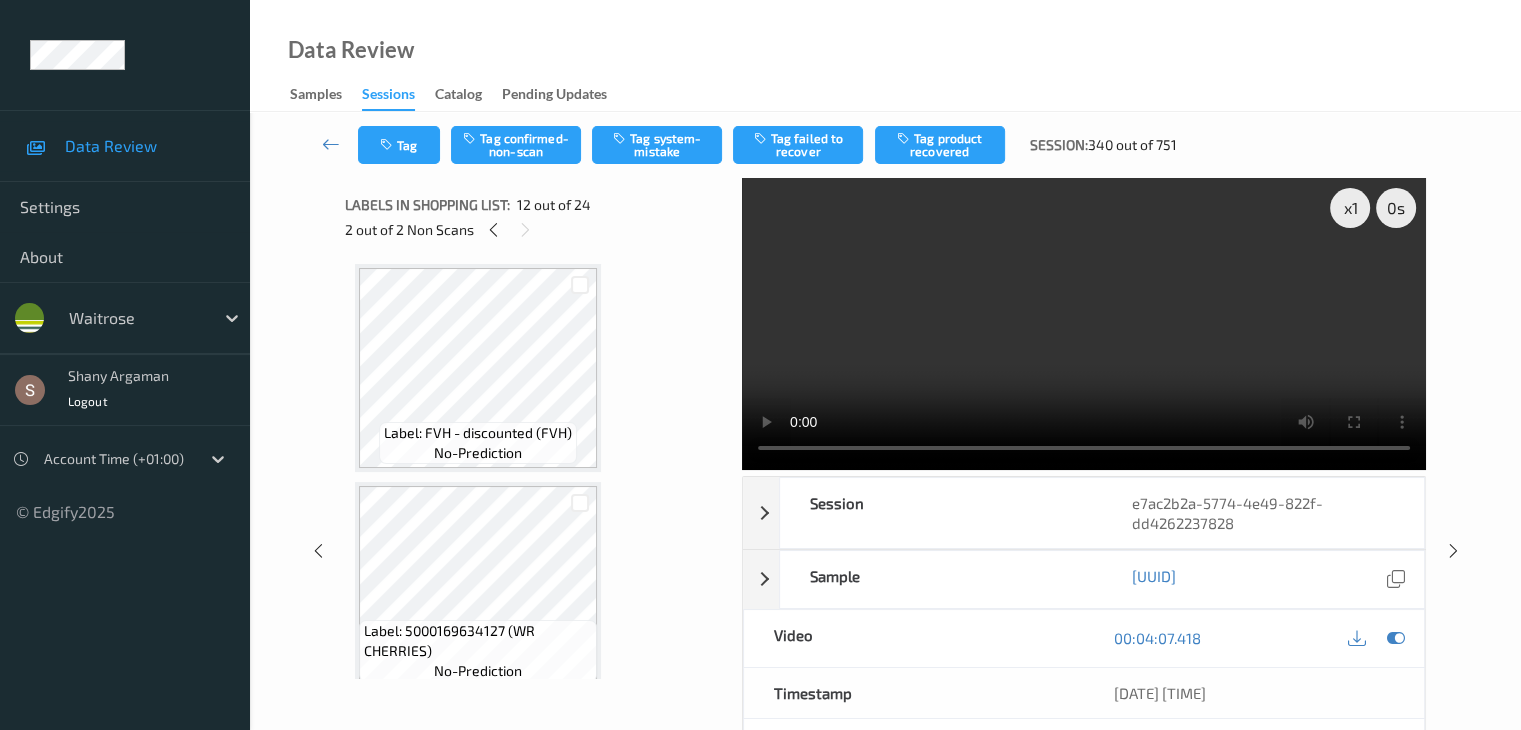 click at bounding box center (1084, 324) 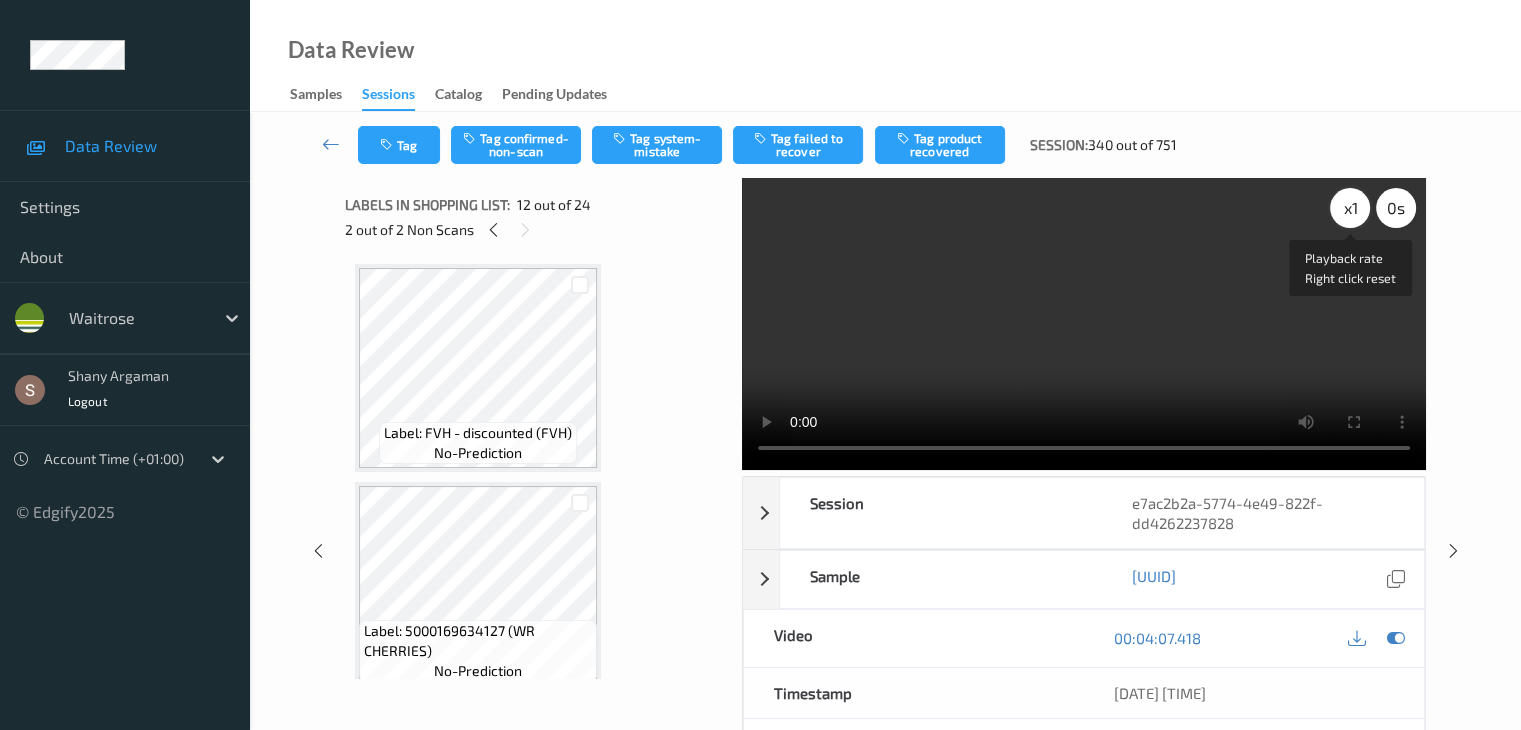 click on "x 1" at bounding box center [1350, 208] 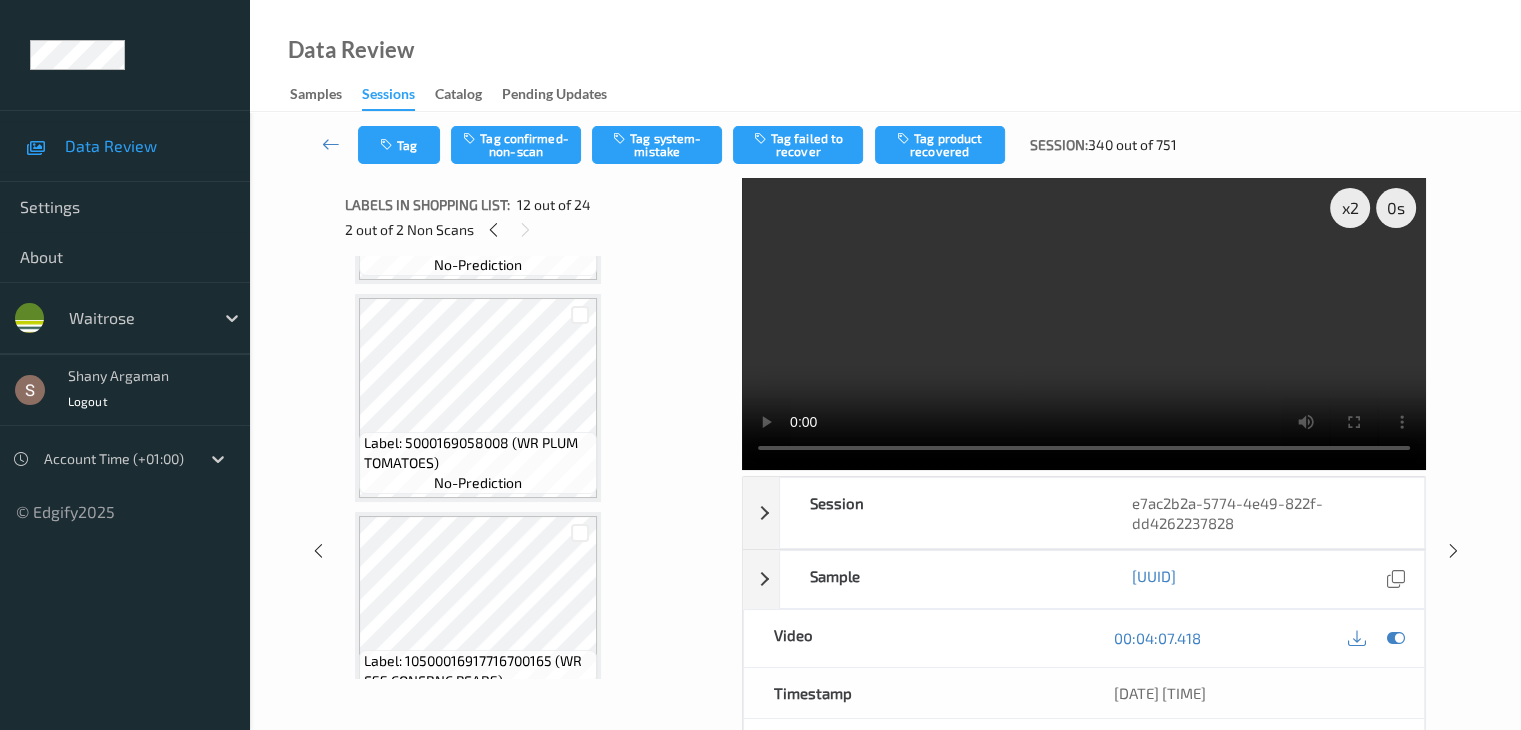 scroll, scrollTop: 2790, scrollLeft: 0, axis: vertical 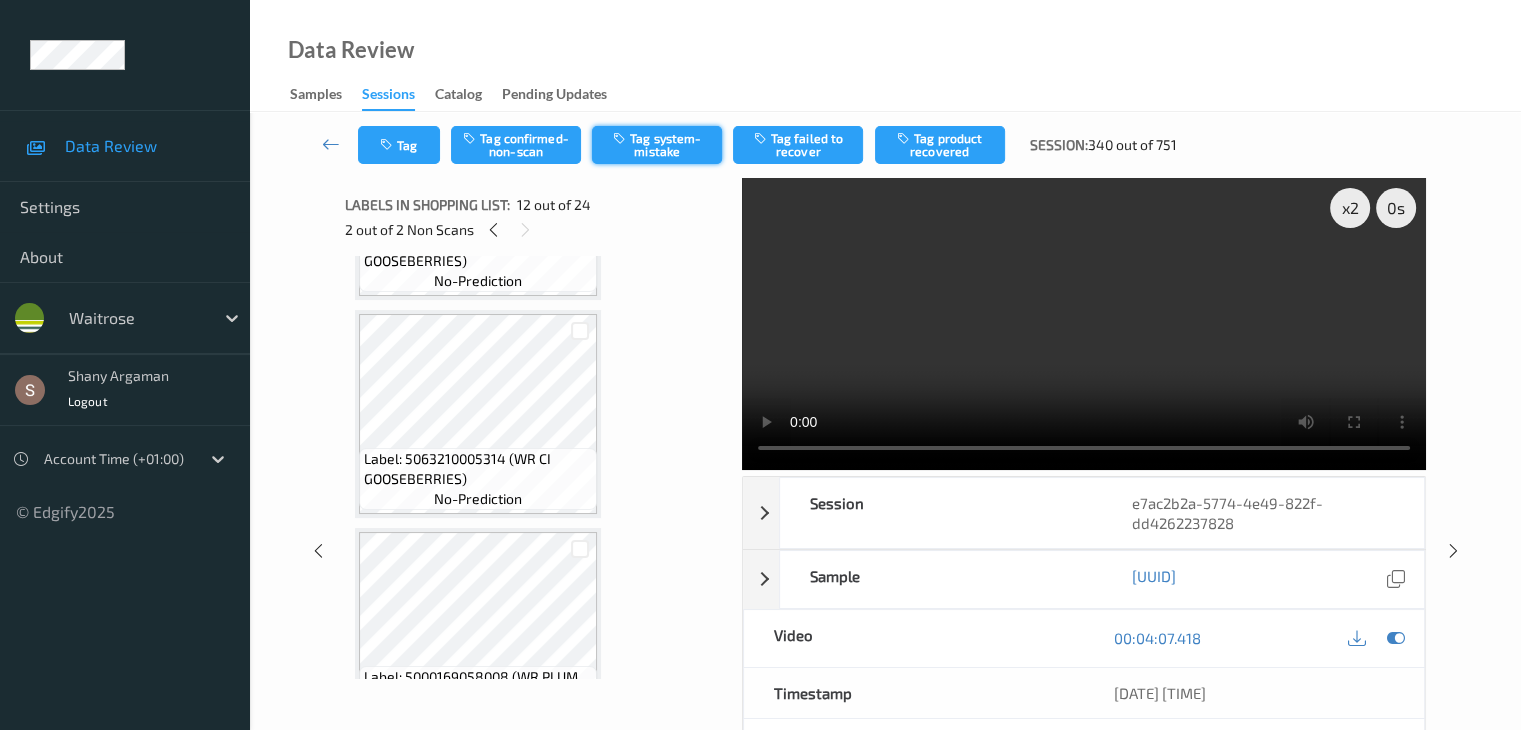 click on "Tag   system-mistake" at bounding box center (657, 145) 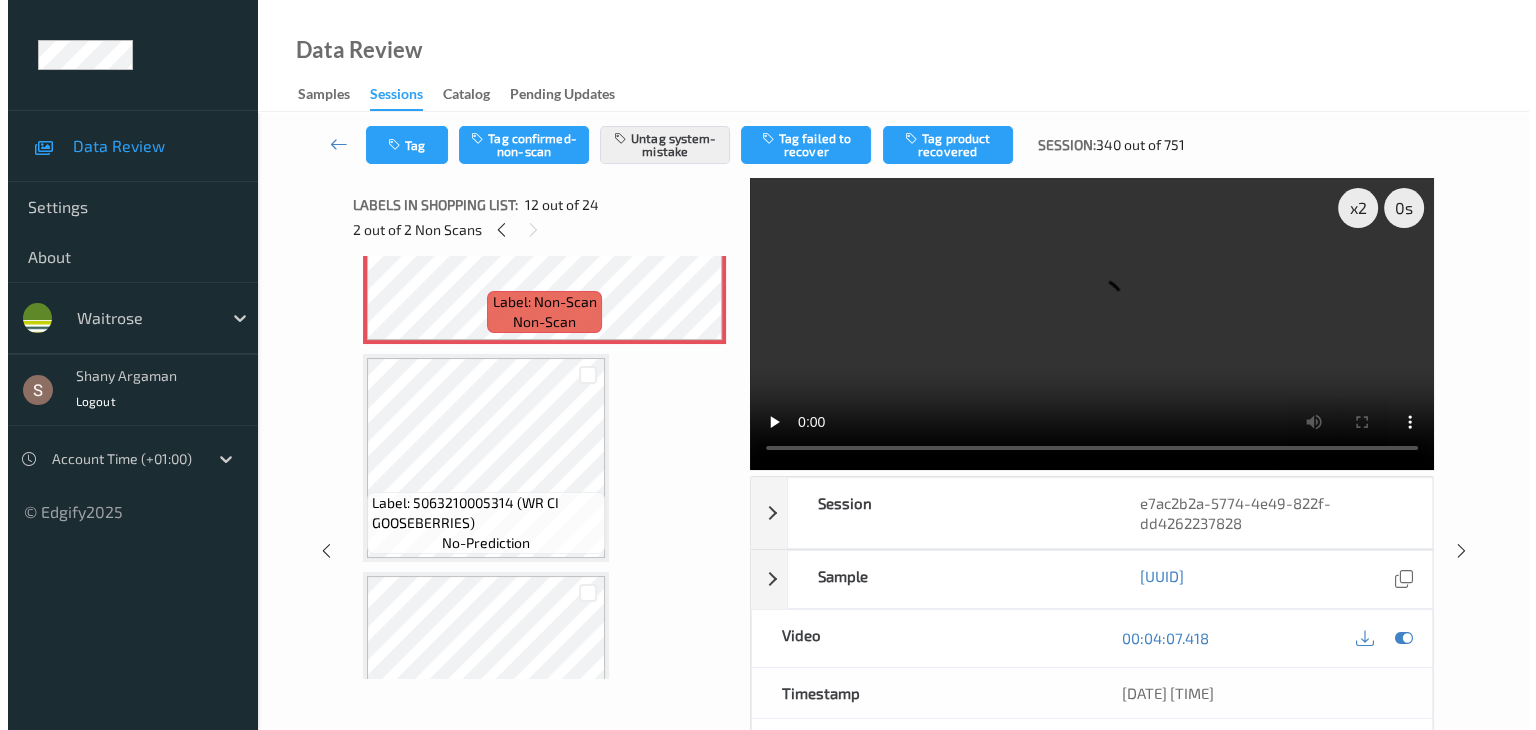 scroll, scrollTop: 2490, scrollLeft: 0, axis: vertical 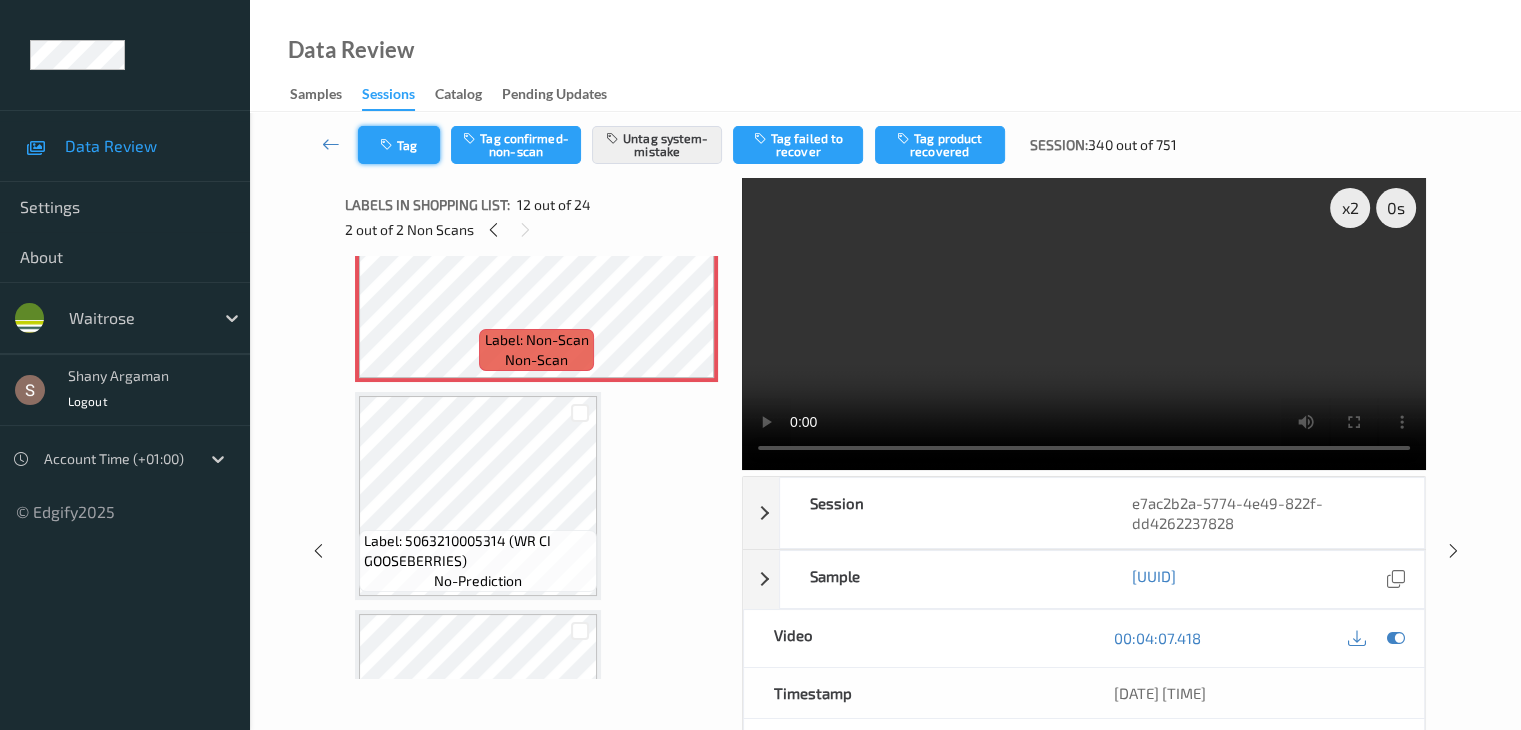 click on "Tag" at bounding box center [399, 145] 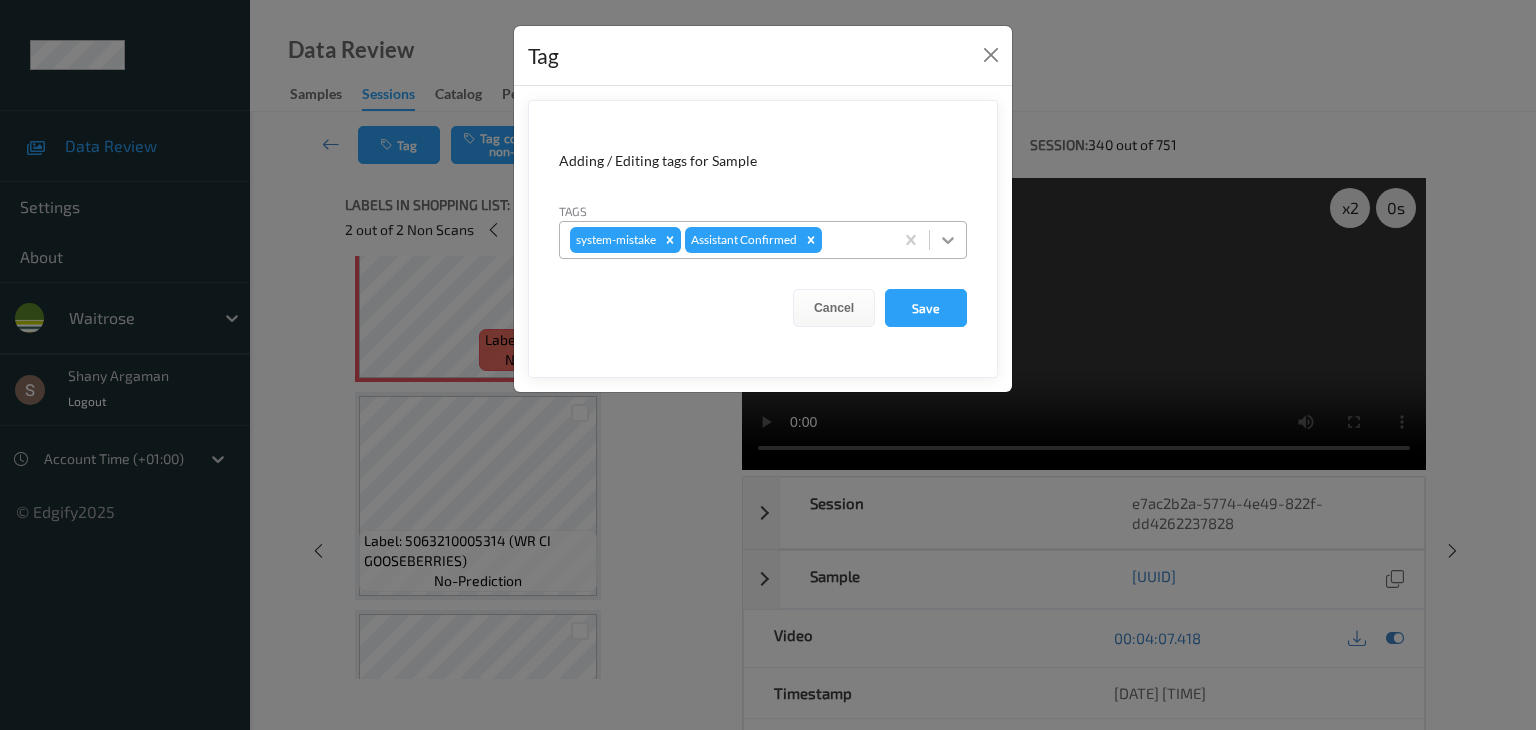 click 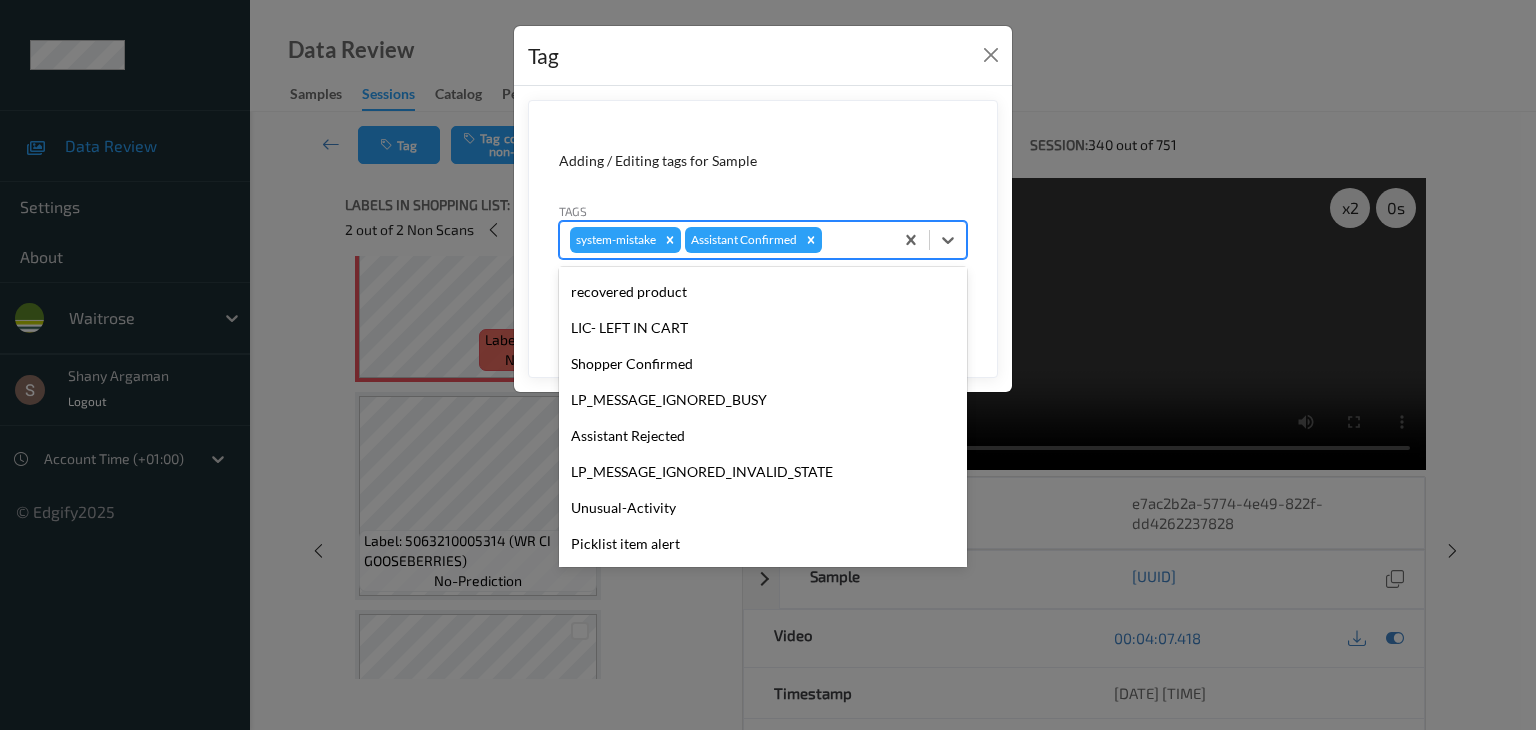 scroll, scrollTop: 356, scrollLeft: 0, axis: vertical 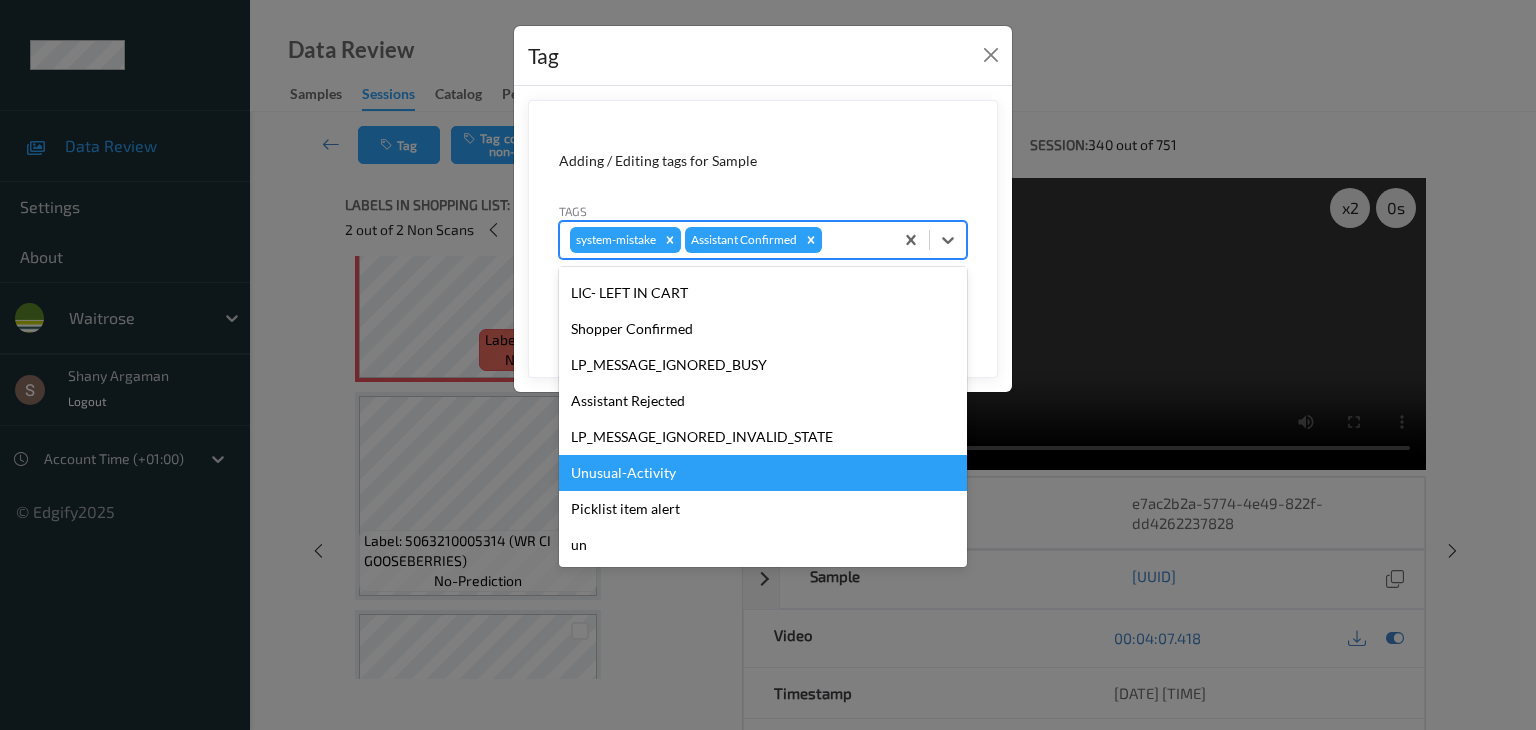 click on "Unusual-Activity" at bounding box center [763, 473] 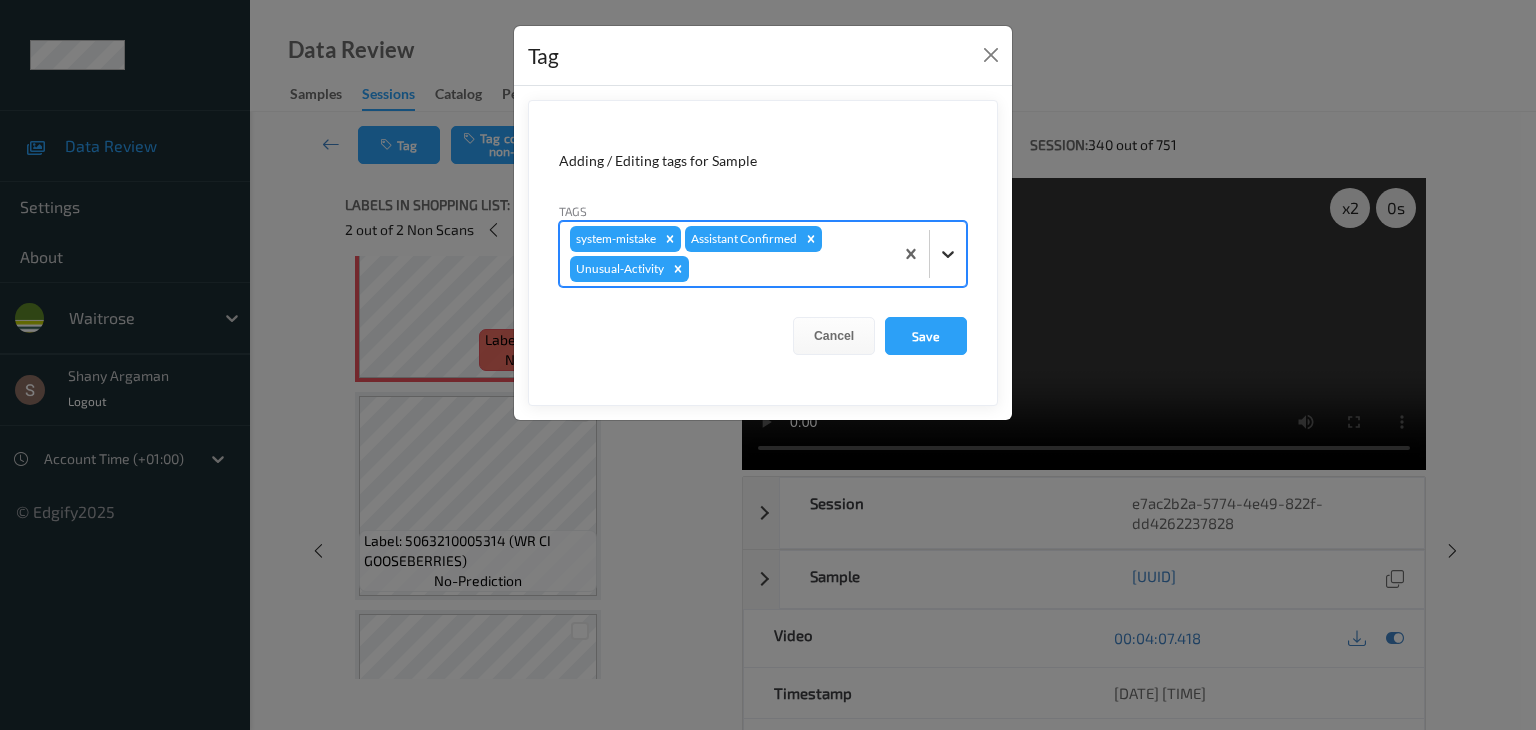 click at bounding box center (948, 254) 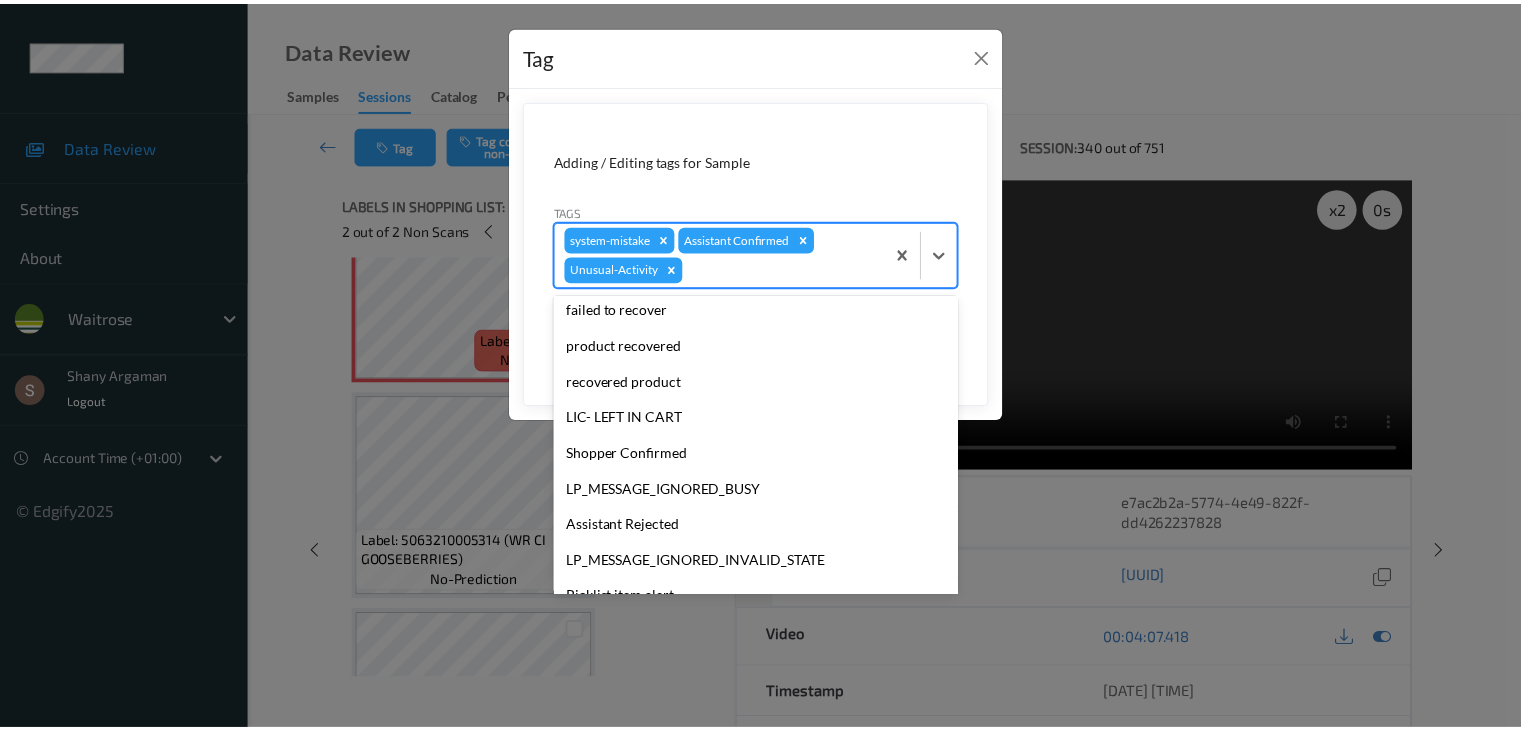 scroll, scrollTop: 320, scrollLeft: 0, axis: vertical 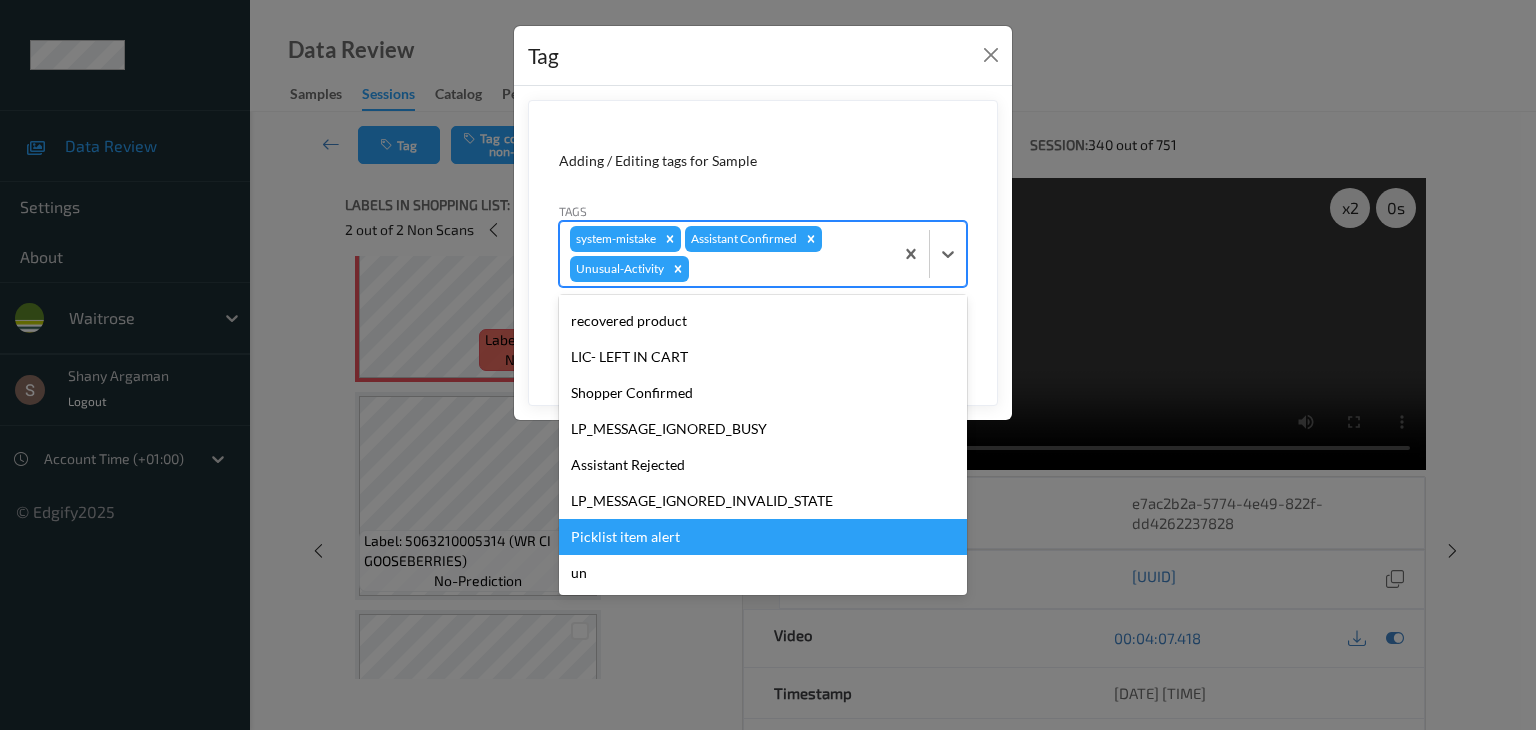 click on "Picklist item alert" at bounding box center (763, 537) 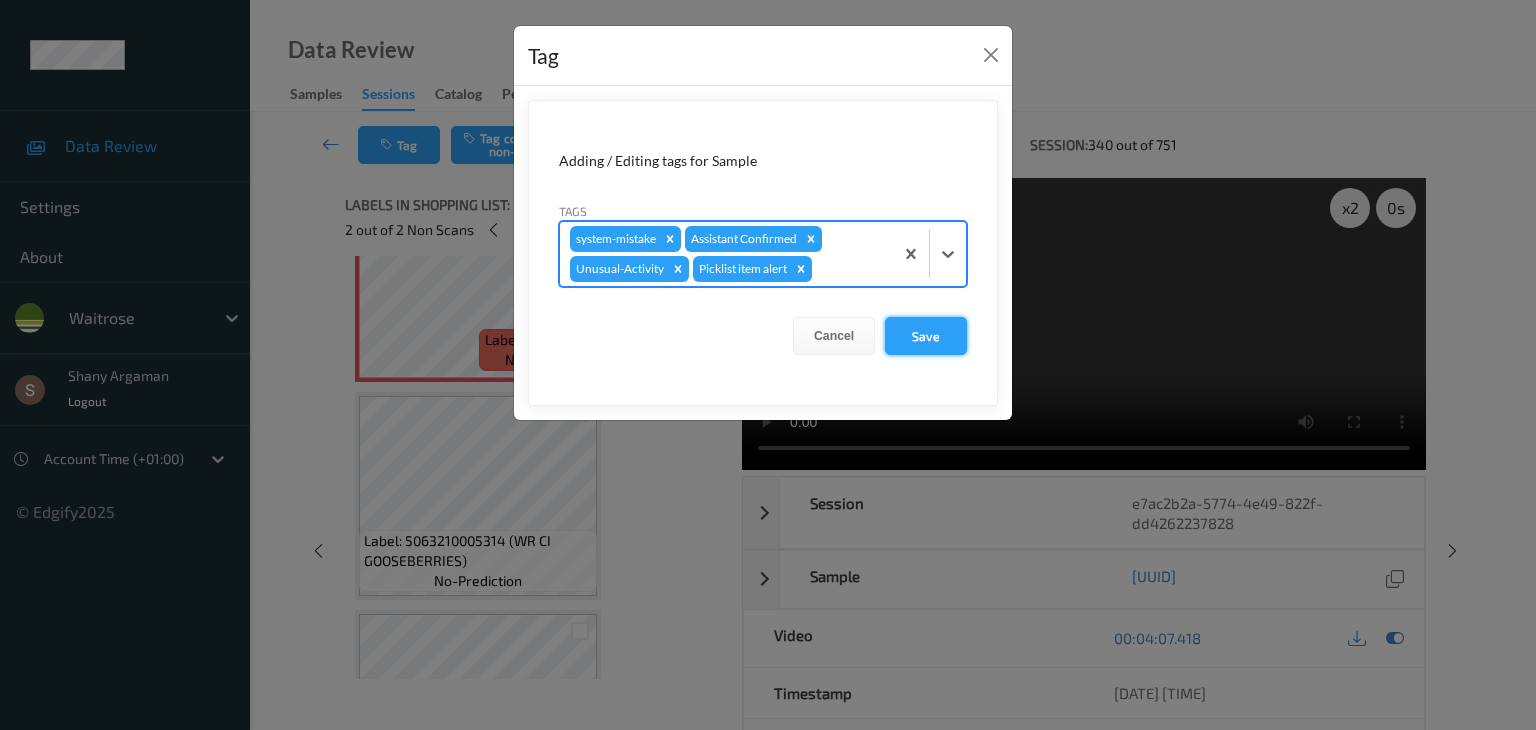 click on "Save" at bounding box center [926, 336] 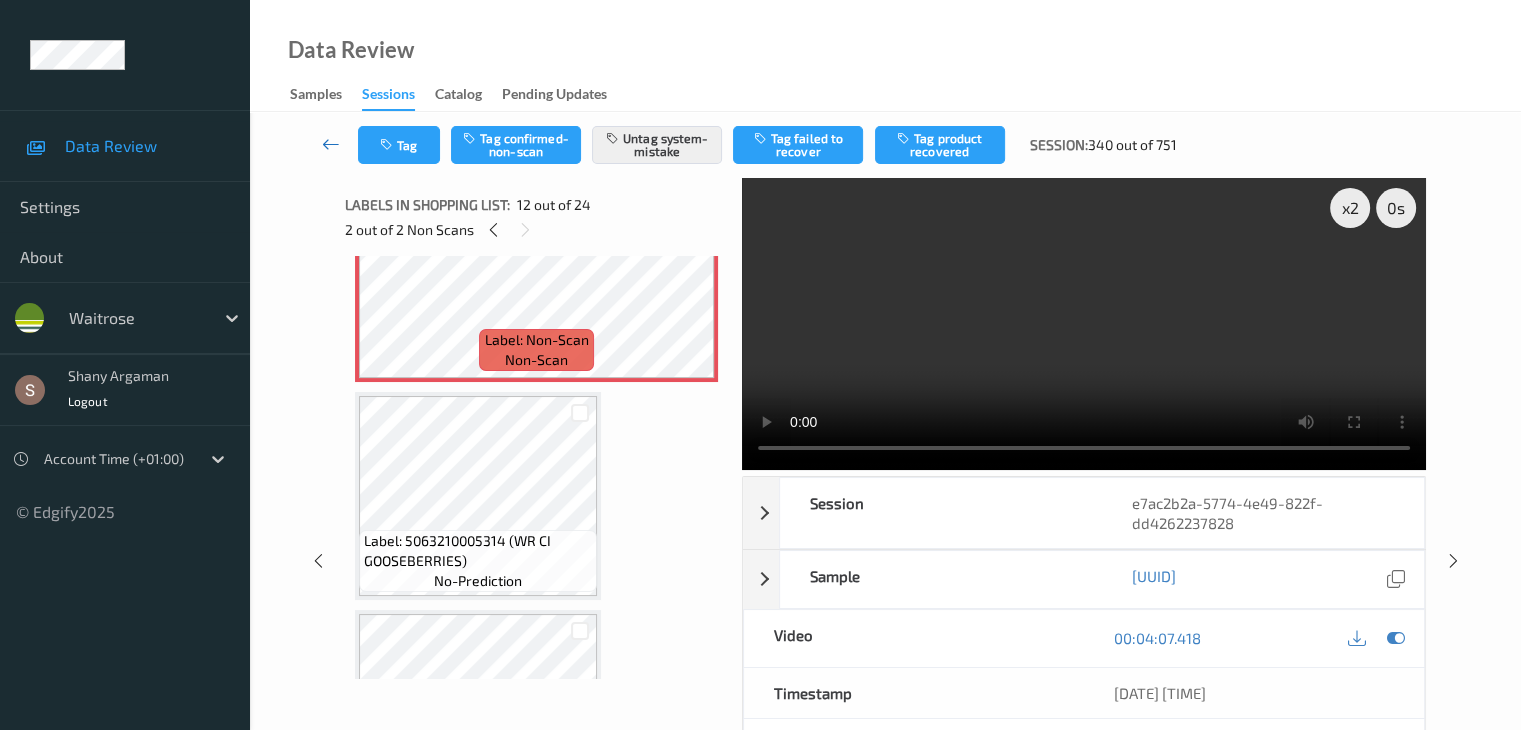 click at bounding box center (331, 144) 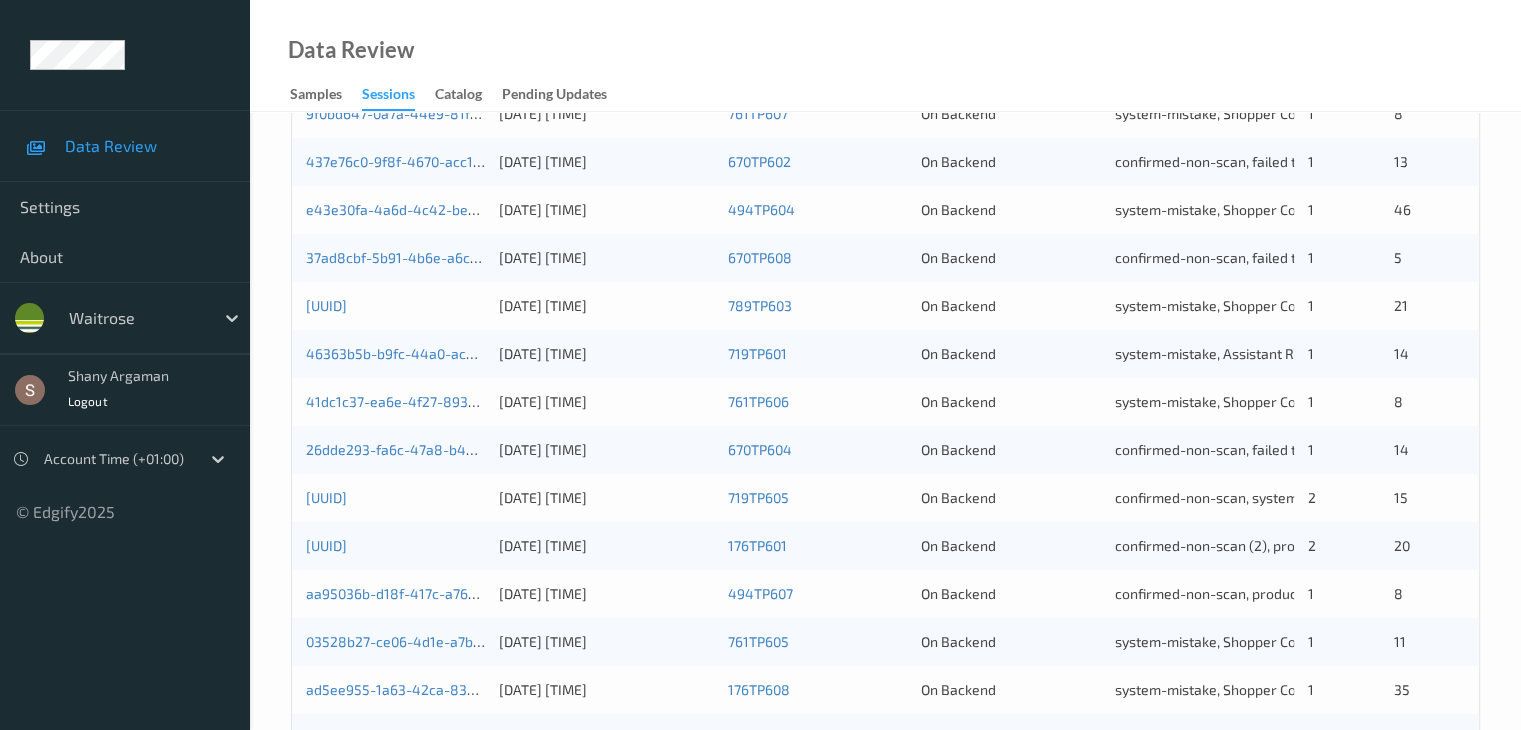 scroll, scrollTop: 932, scrollLeft: 0, axis: vertical 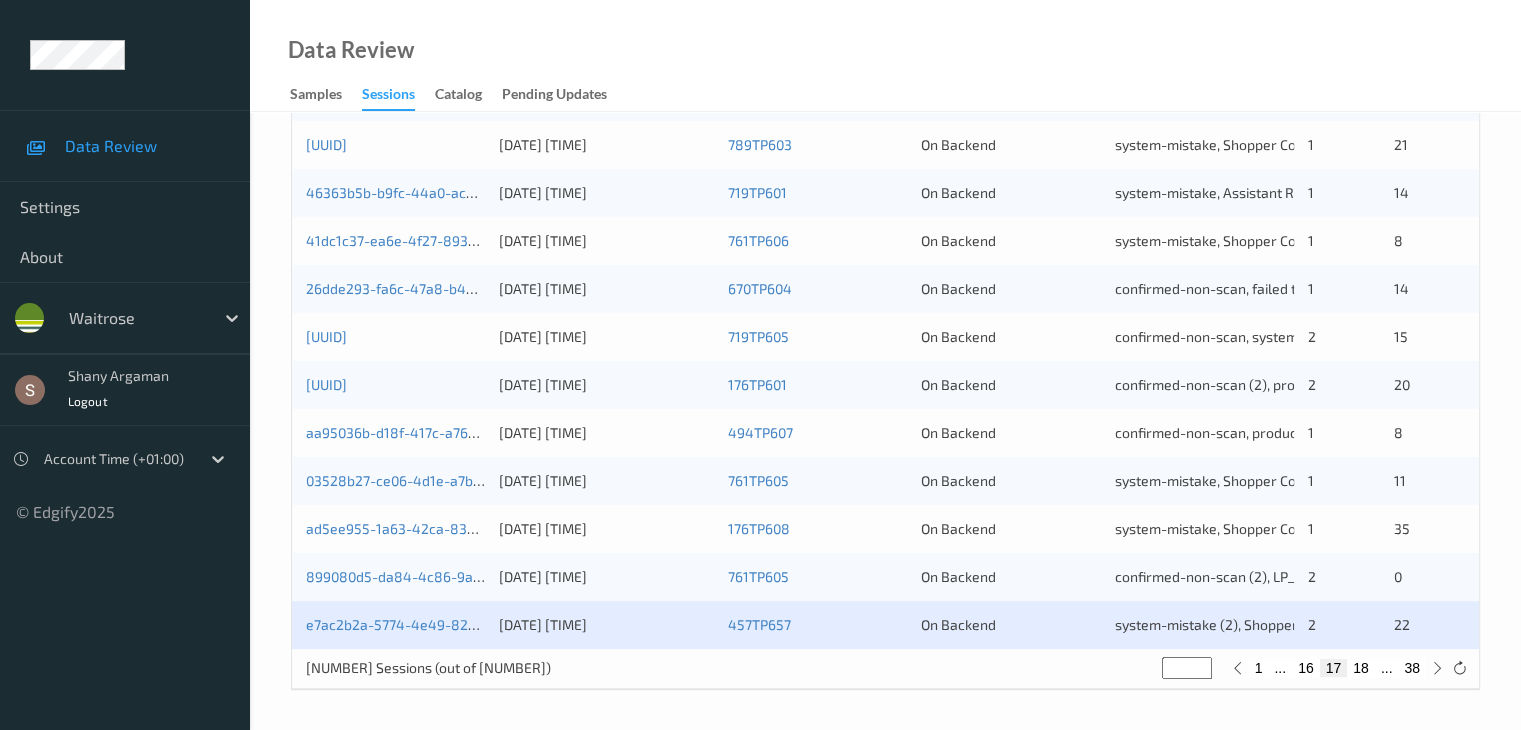 click on "18" at bounding box center (1361, 668) 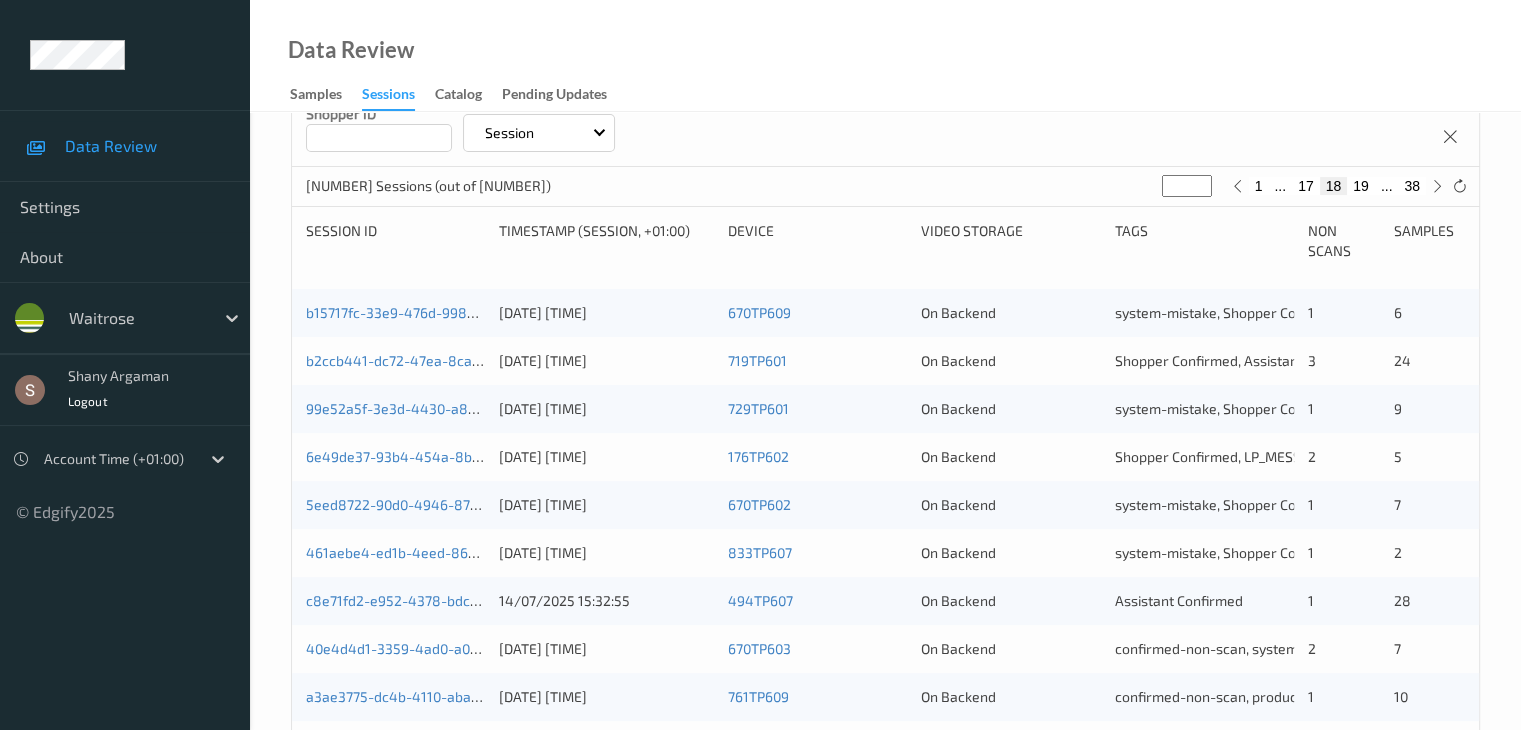 scroll, scrollTop: 232, scrollLeft: 0, axis: vertical 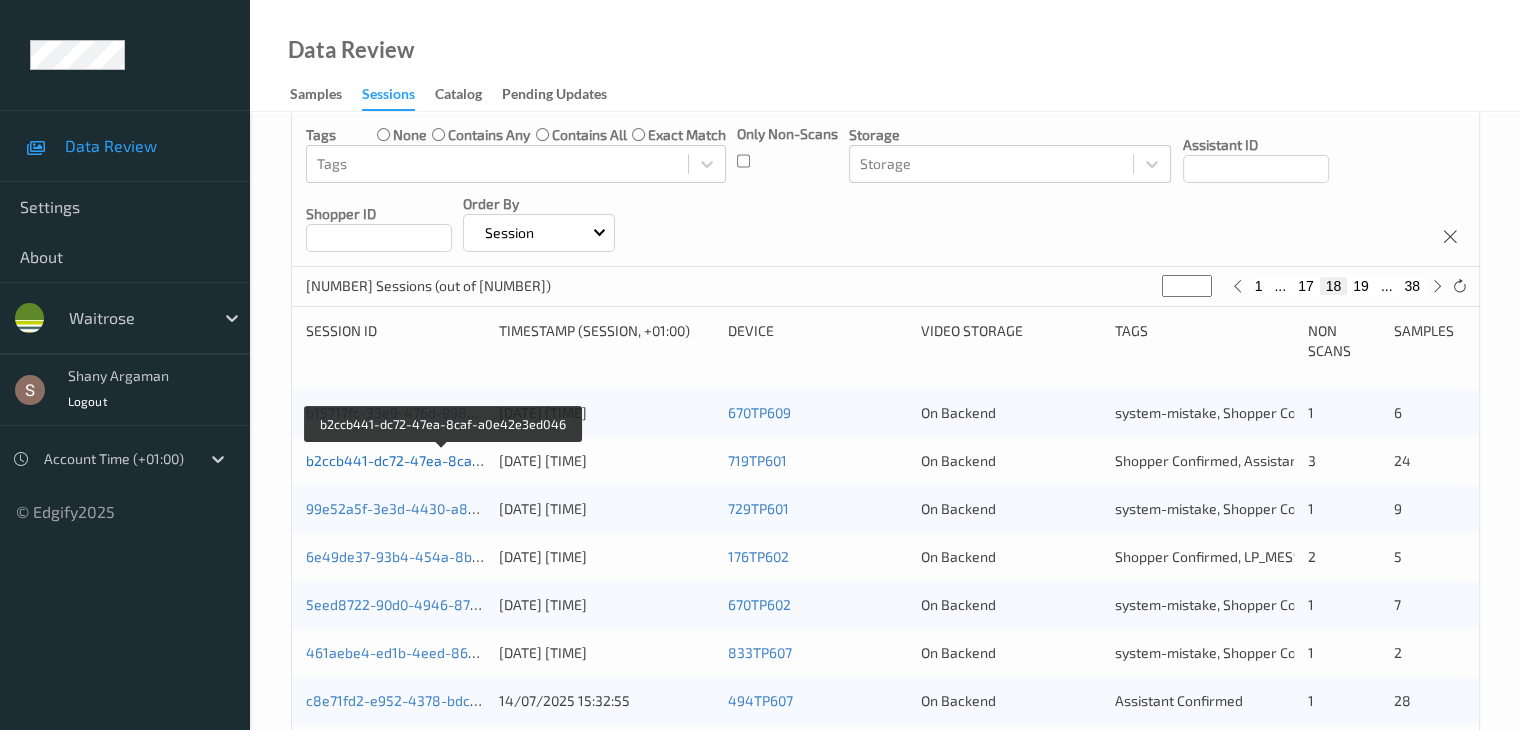 click on "b2ccb441-dc72-47ea-8caf-a0e42e3ed046" at bounding box center [443, 460] 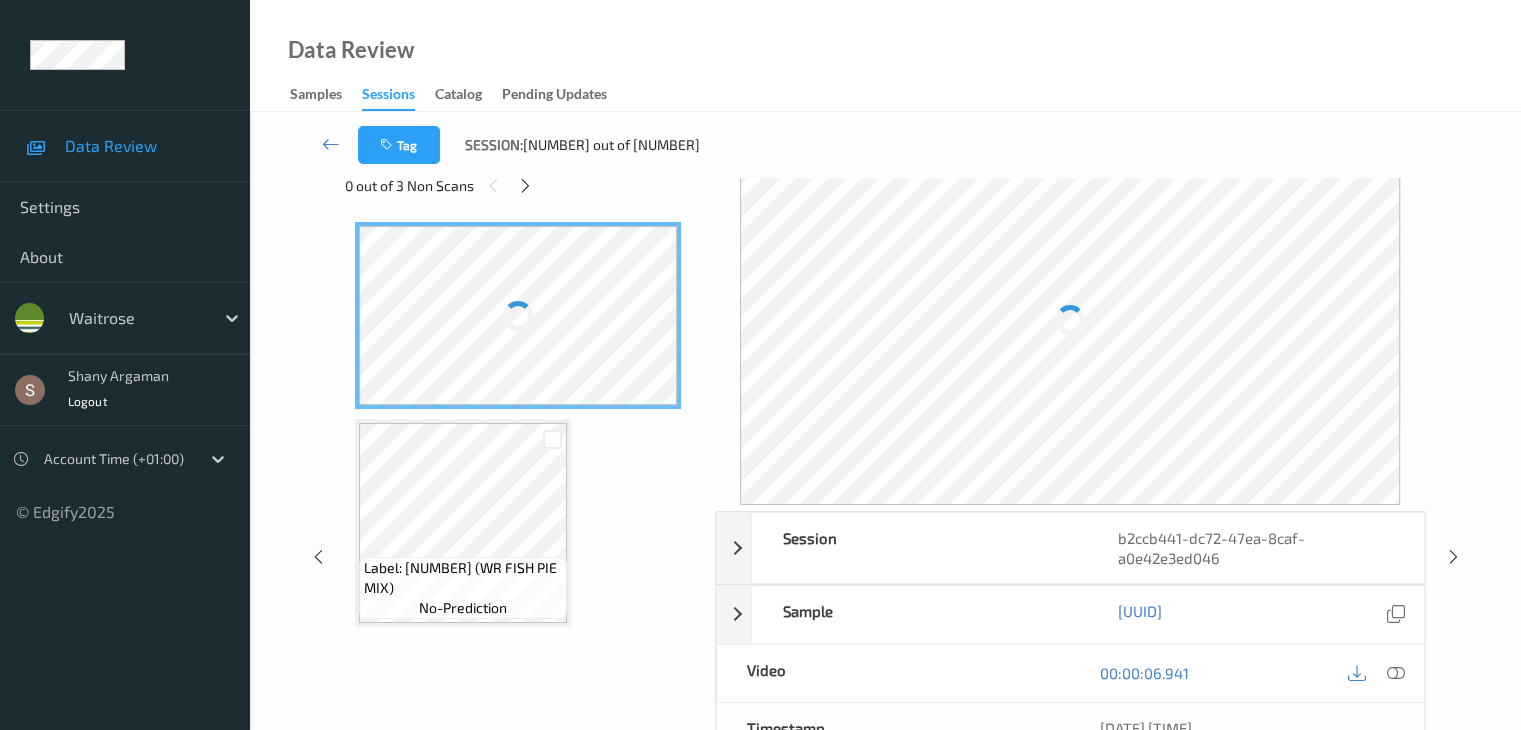 scroll, scrollTop: 0, scrollLeft: 0, axis: both 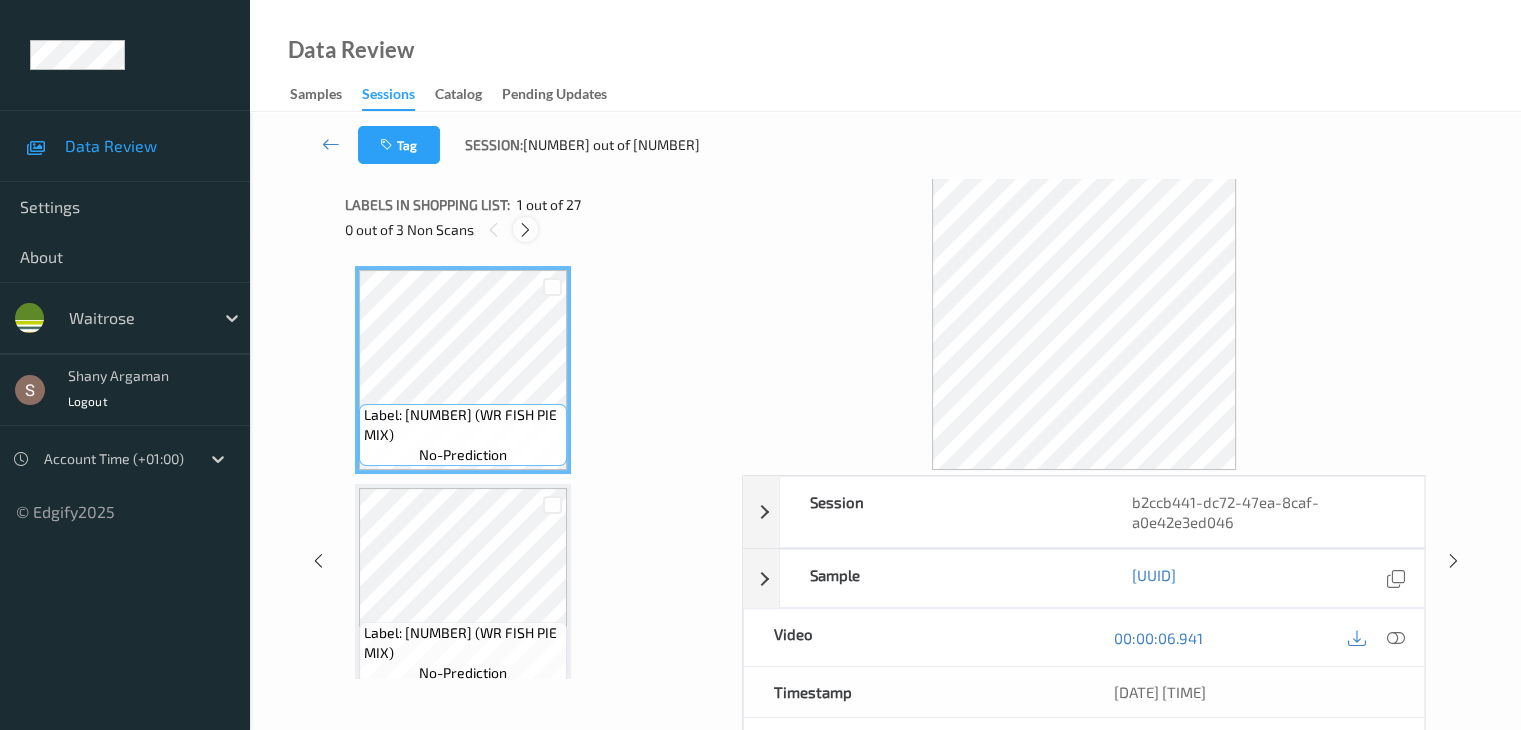 click at bounding box center [525, 229] 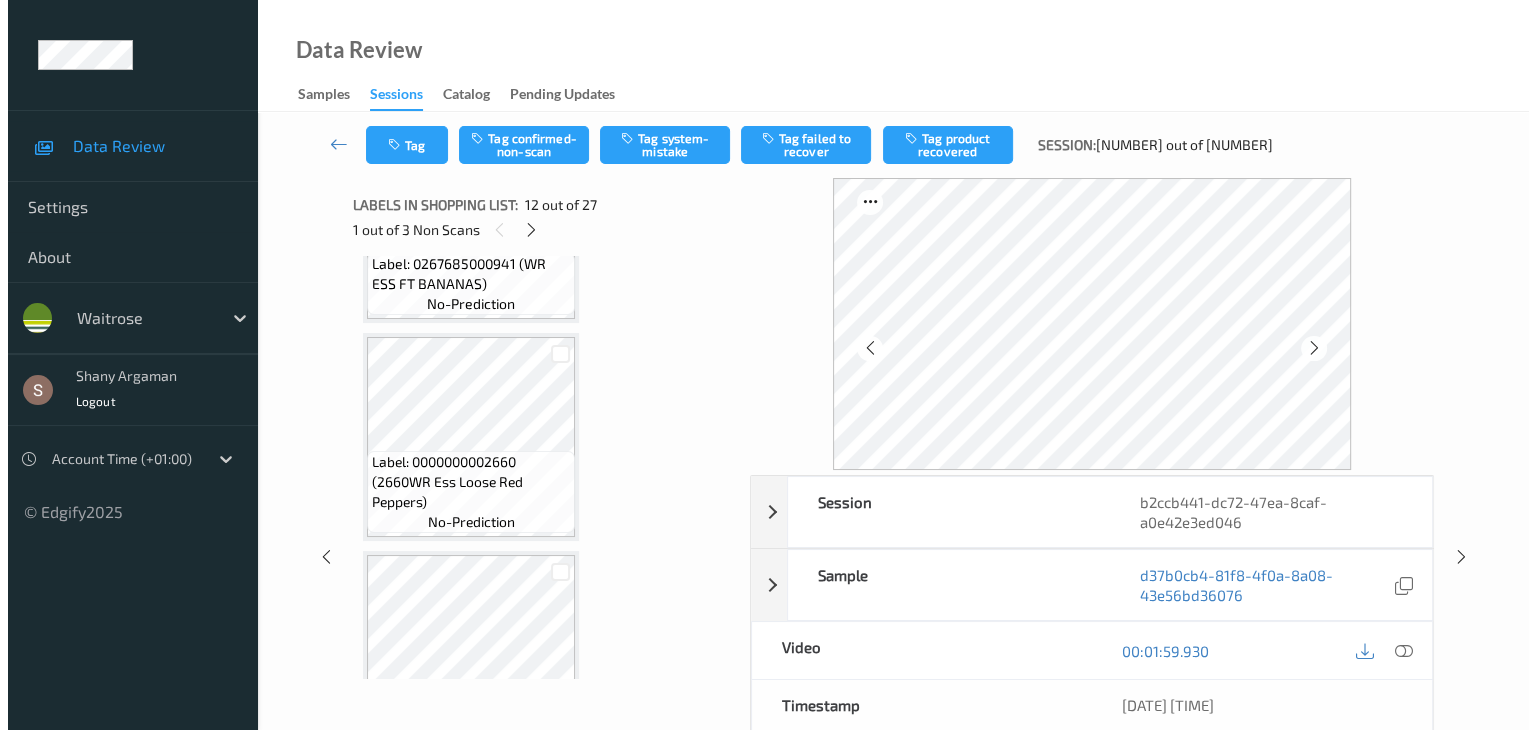 scroll, scrollTop: 2990, scrollLeft: 0, axis: vertical 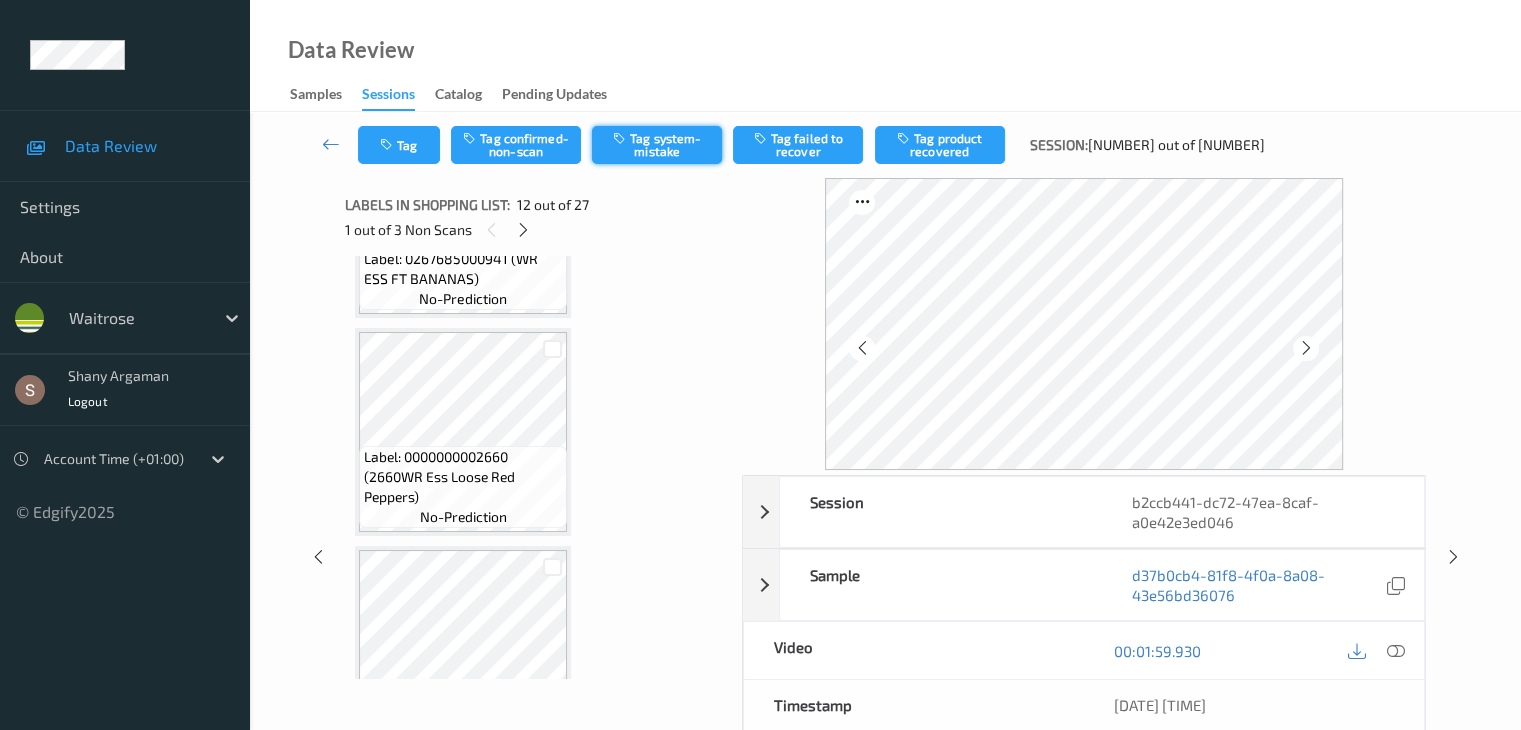 click on "Tag   system-mistake" at bounding box center (657, 145) 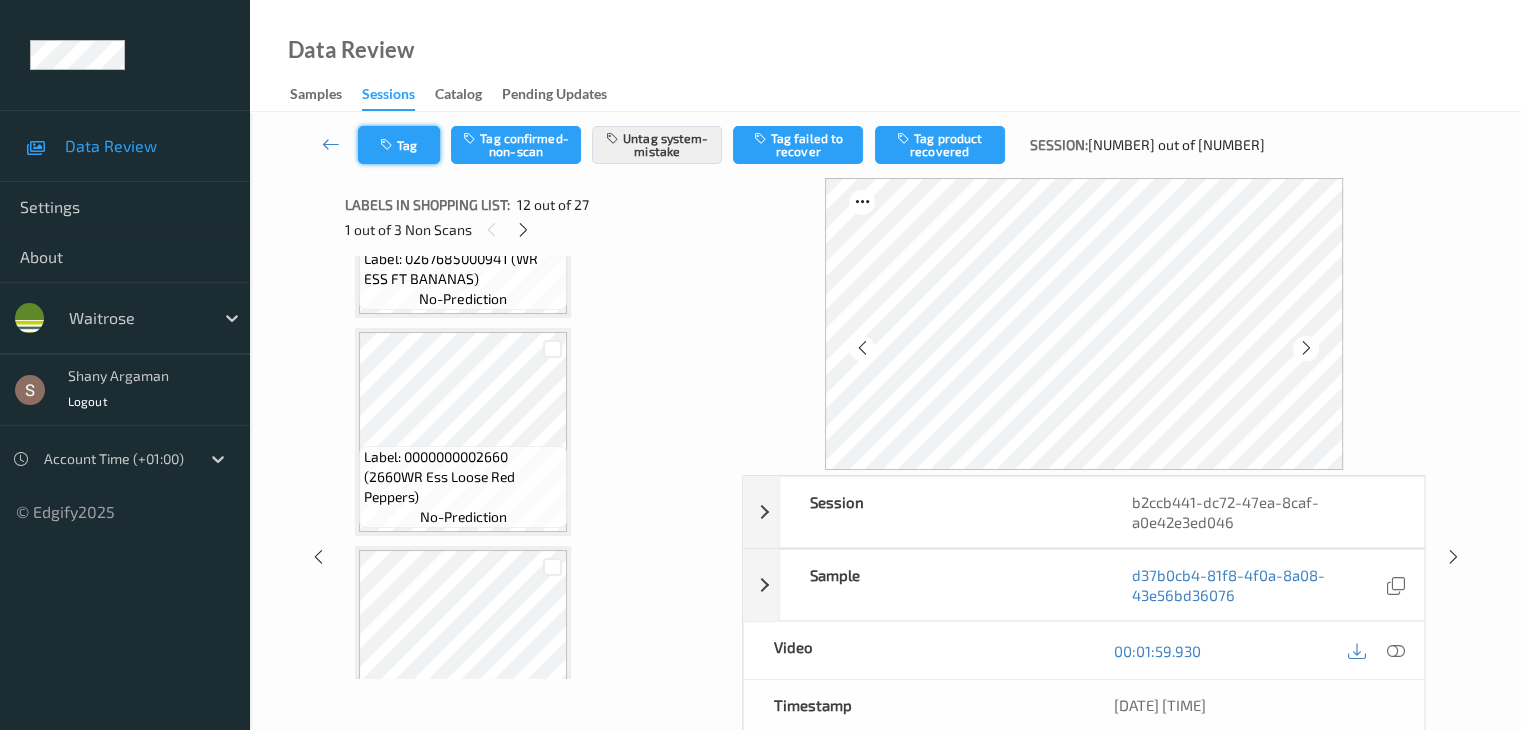click on "Tag" at bounding box center [399, 145] 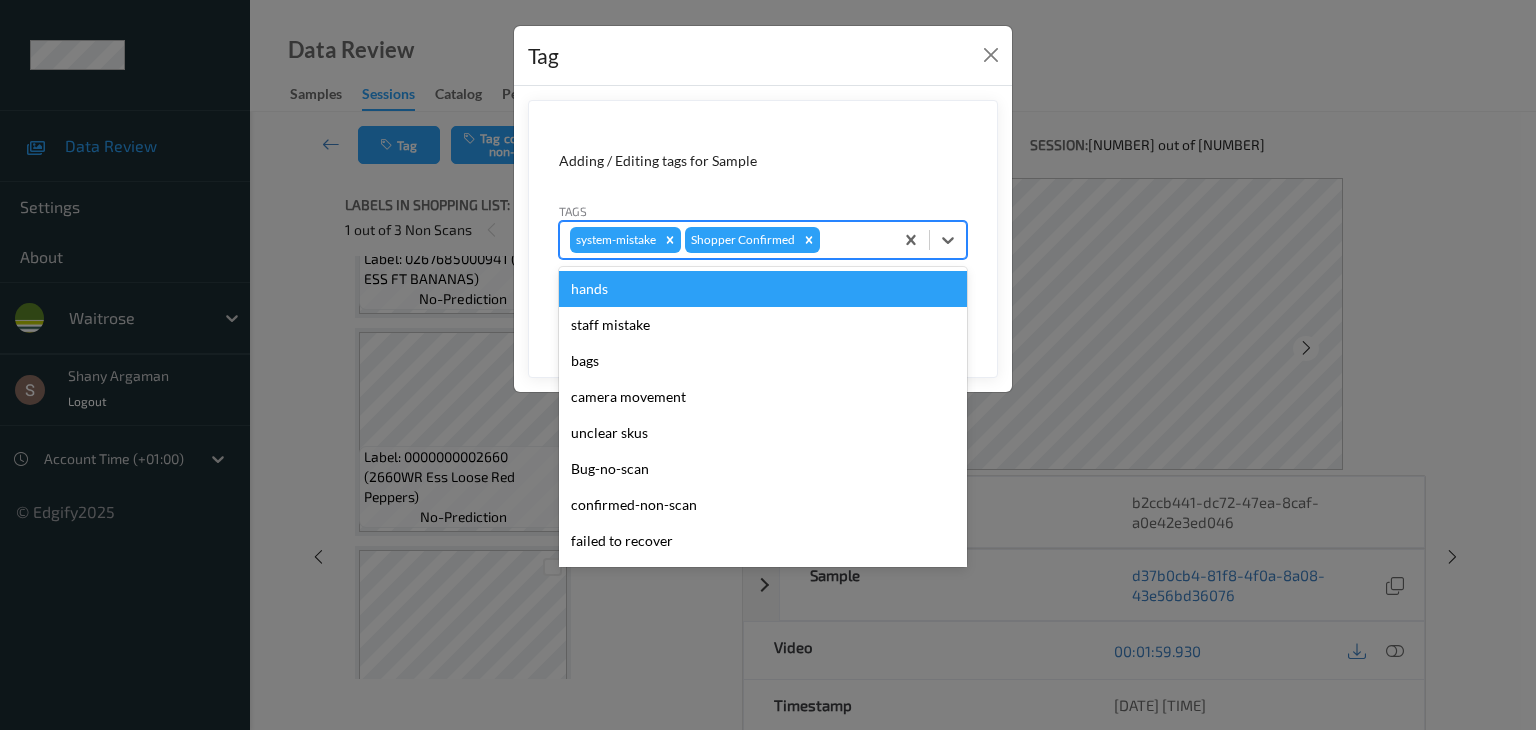 drag, startPoint x: 937, startPoint y: 241, endPoint x: 912, endPoint y: 306, distance: 69.641945 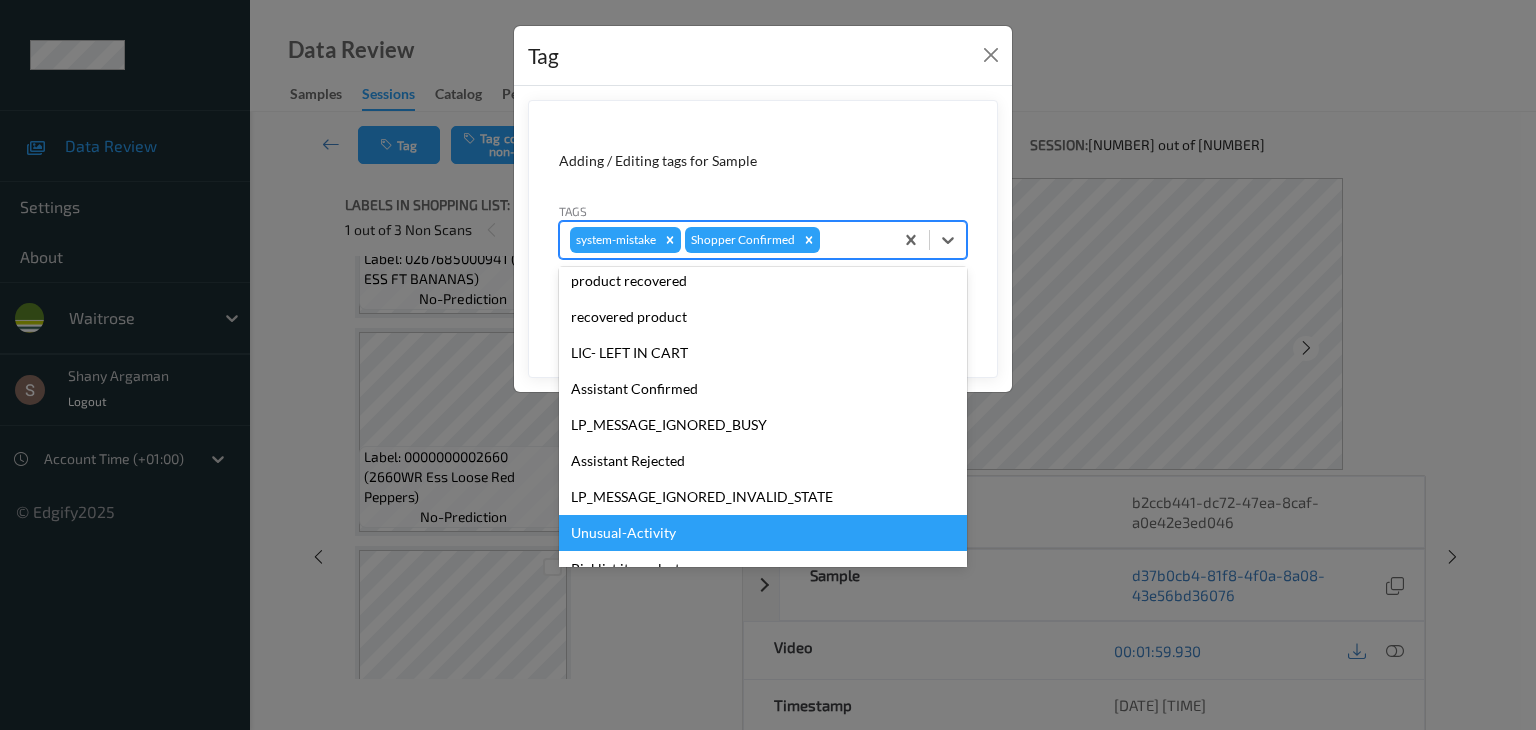 scroll, scrollTop: 356, scrollLeft: 0, axis: vertical 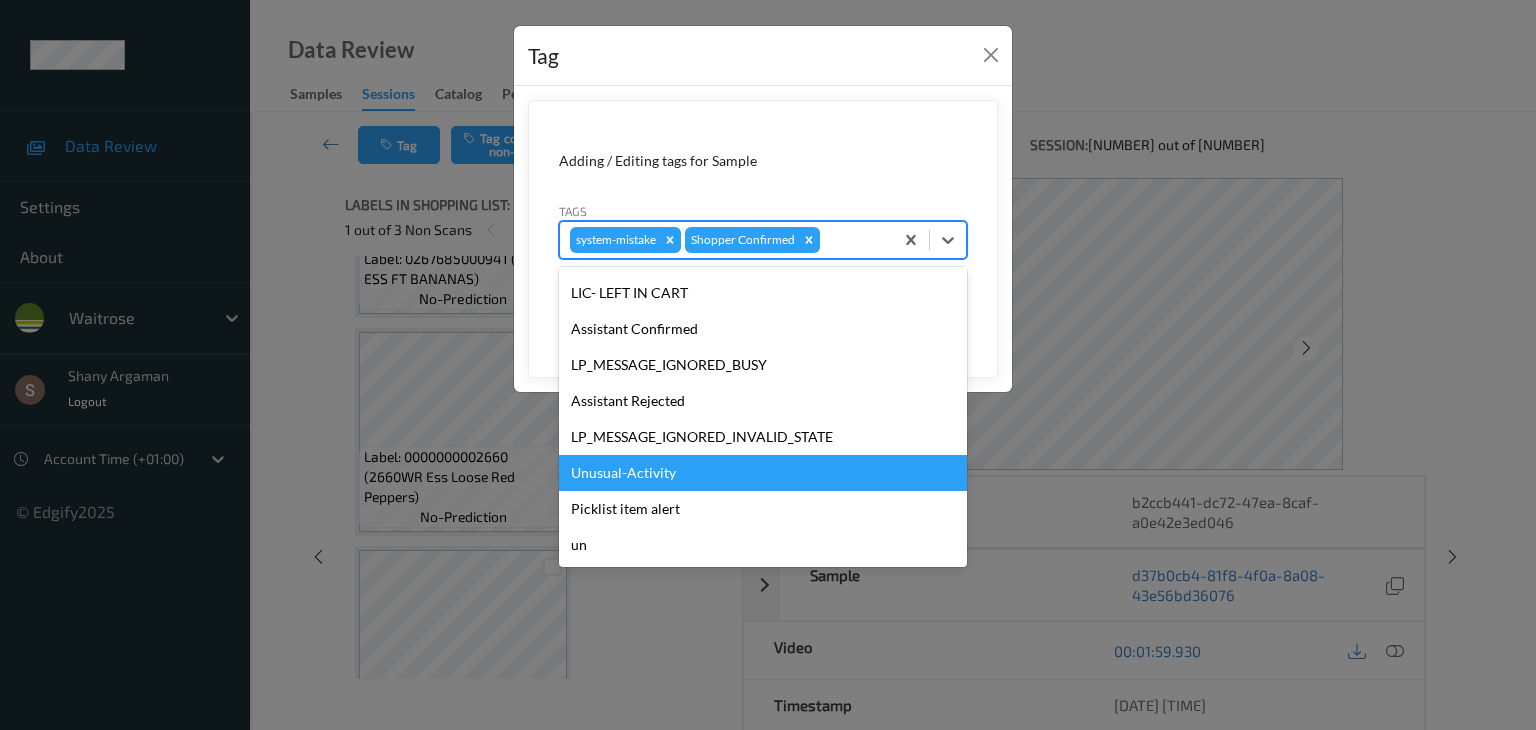 click on "Unusual-Activity" at bounding box center [763, 473] 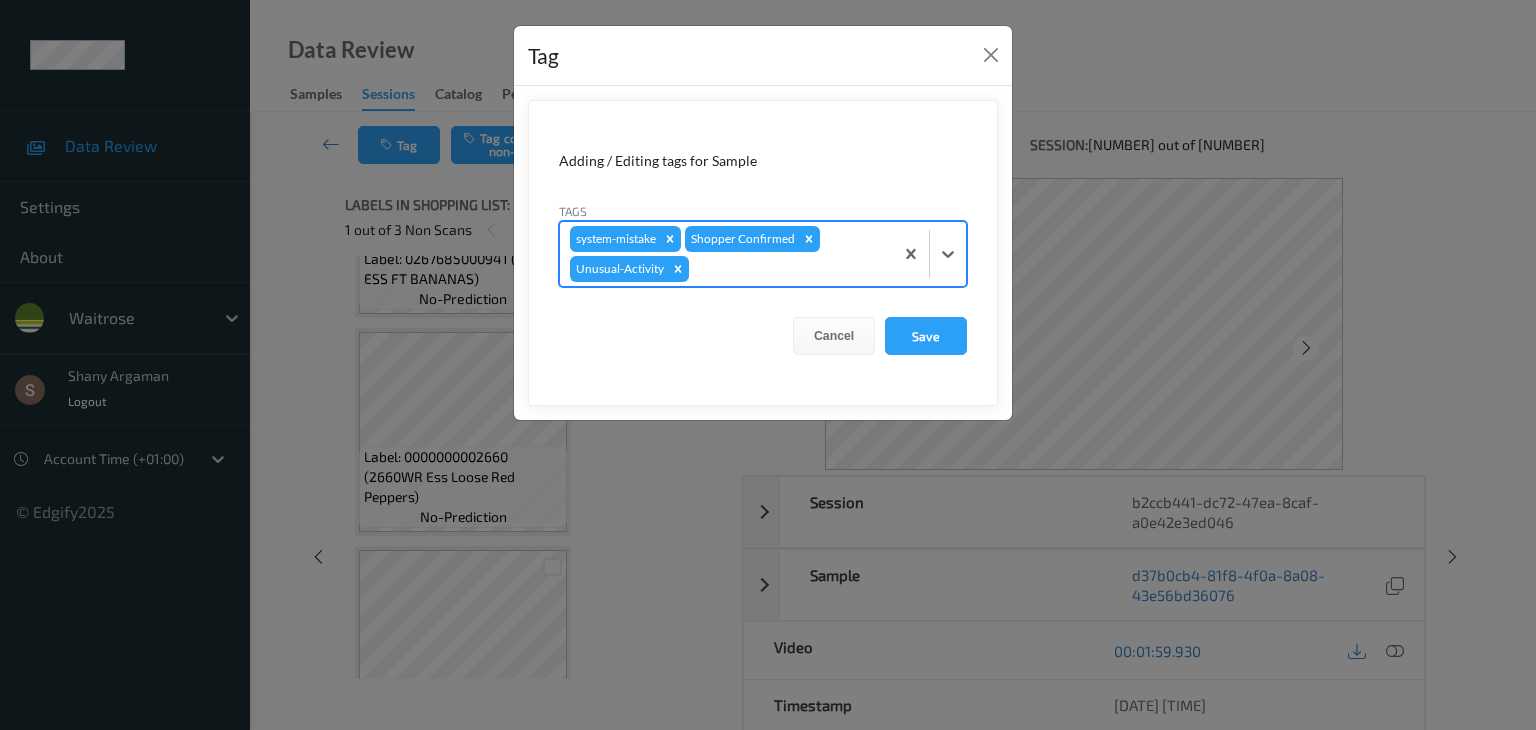 click at bounding box center (929, 254) 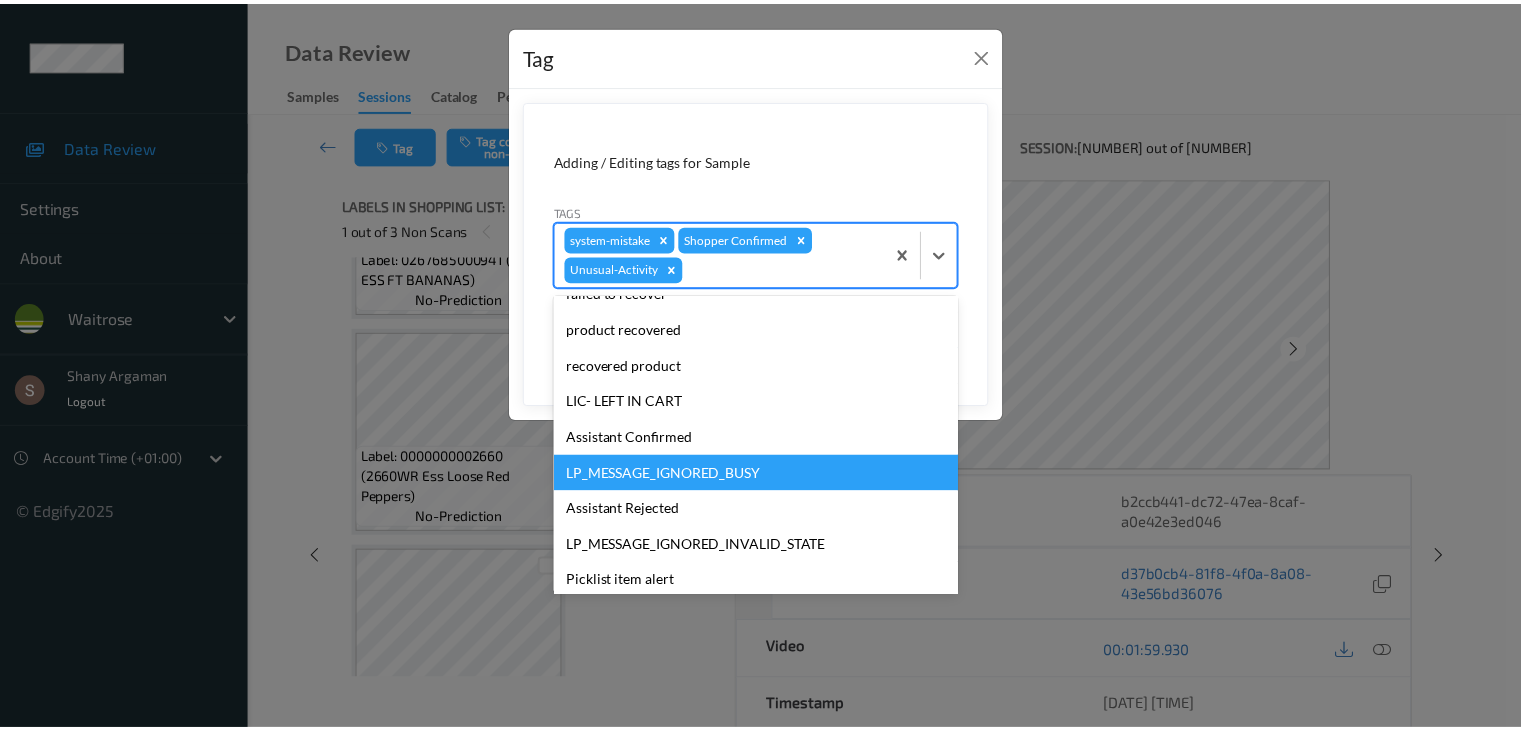 scroll, scrollTop: 320, scrollLeft: 0, axis: vertical 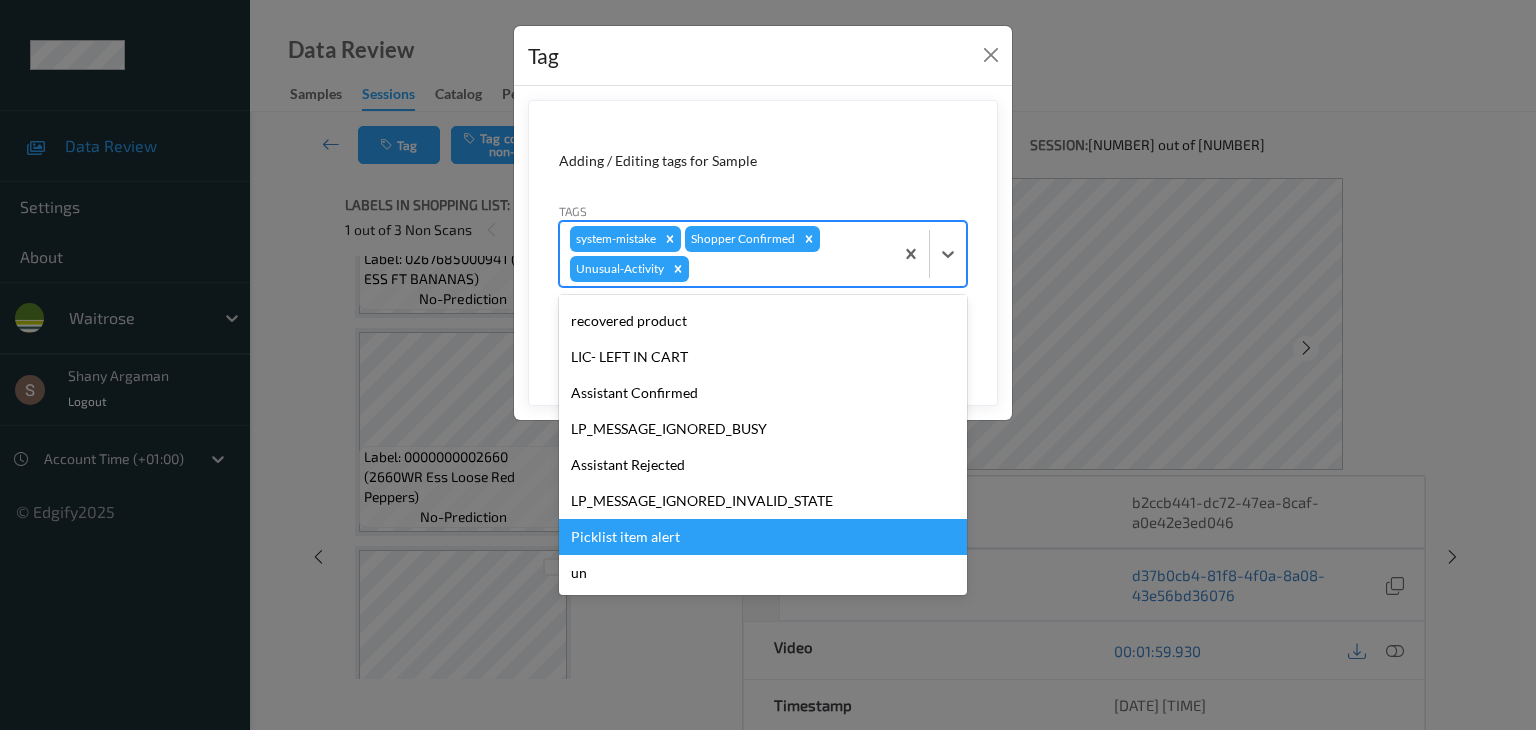click on "Picklist item alert" at bounding box center (763, 537) 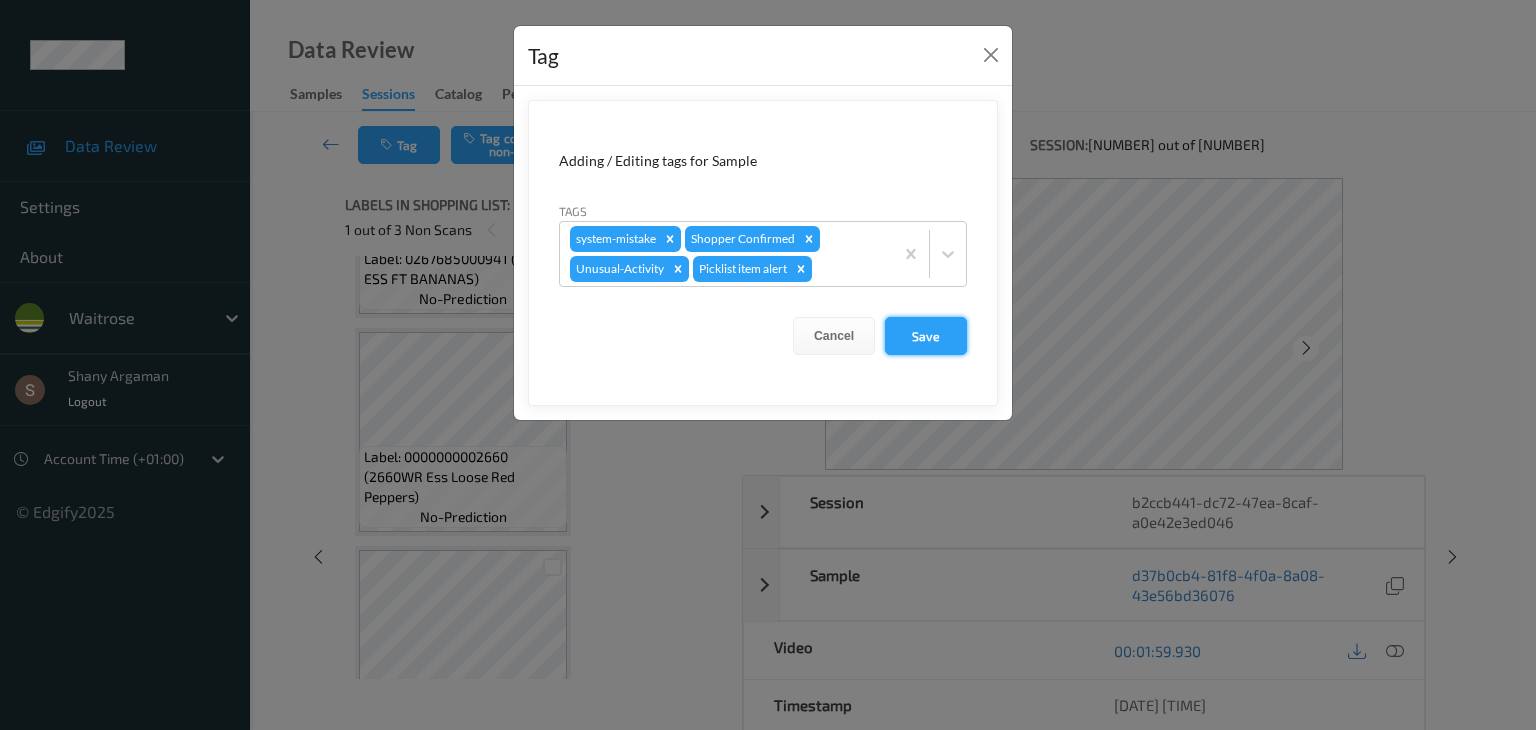 click on "Save" at bounding box center (926, 336) 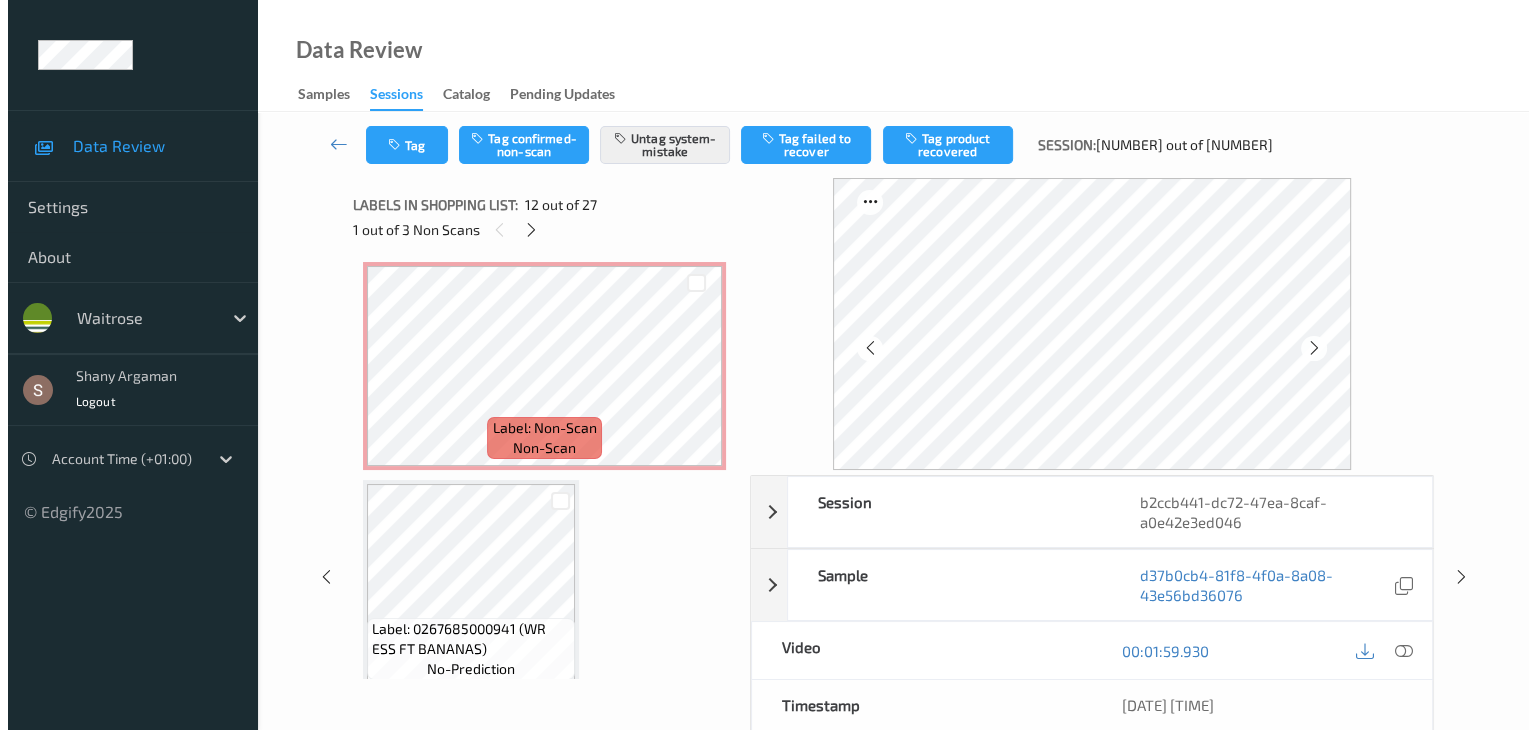 scroll, scrollTop: 2590, scrollLeft: 0, axis: vertical 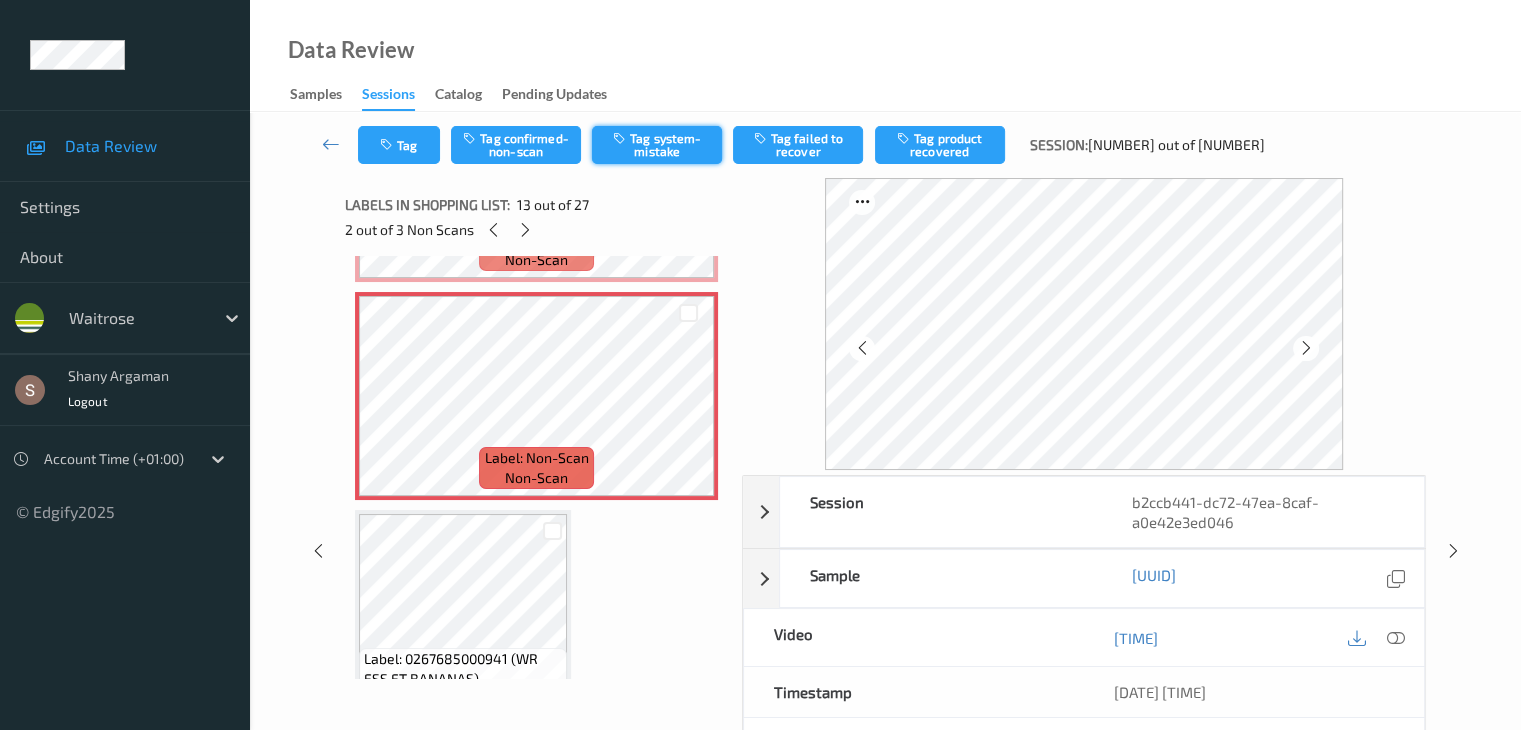 click on "Tag   system-mistake" at bounding box center (657, 145) 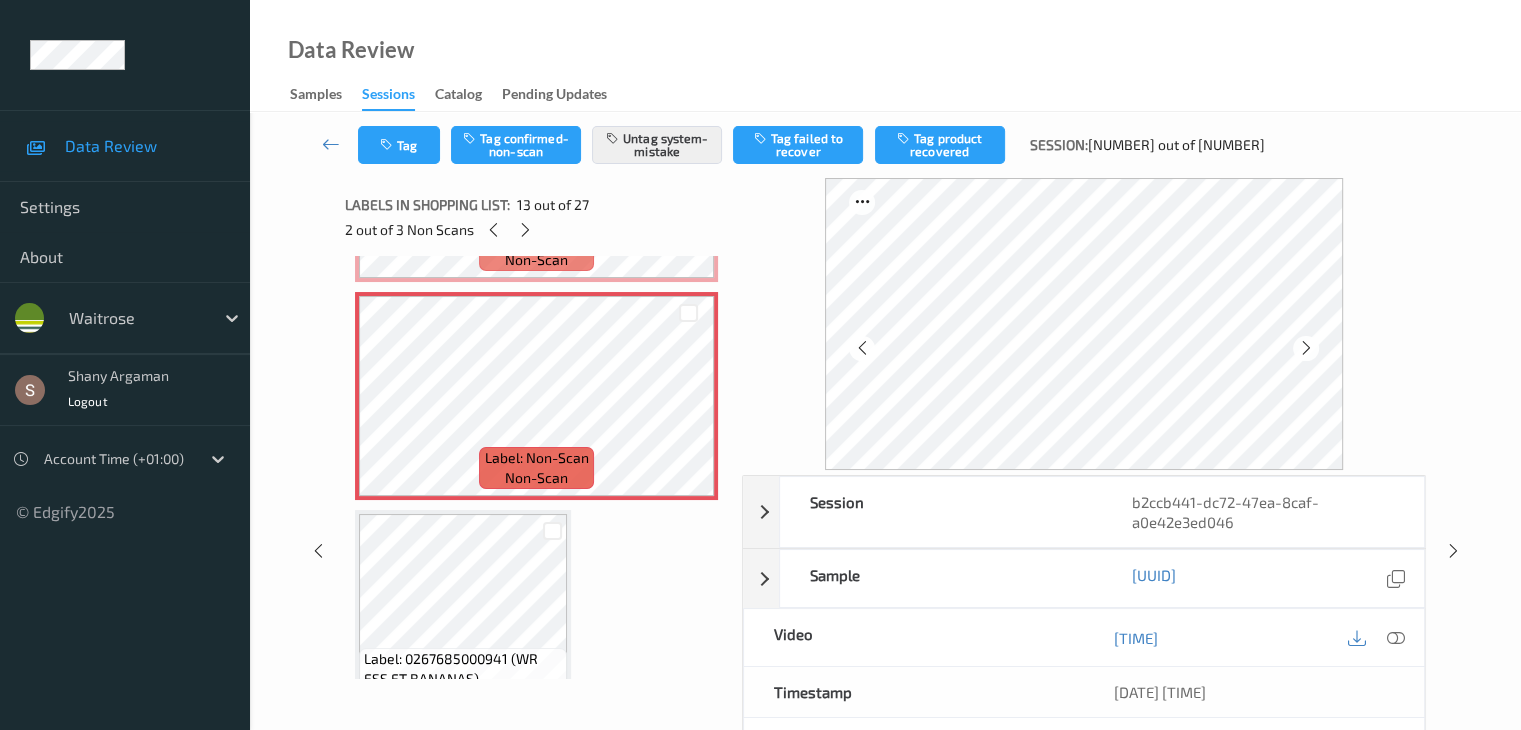 click on "Tag" at bounding box center (399, 145) 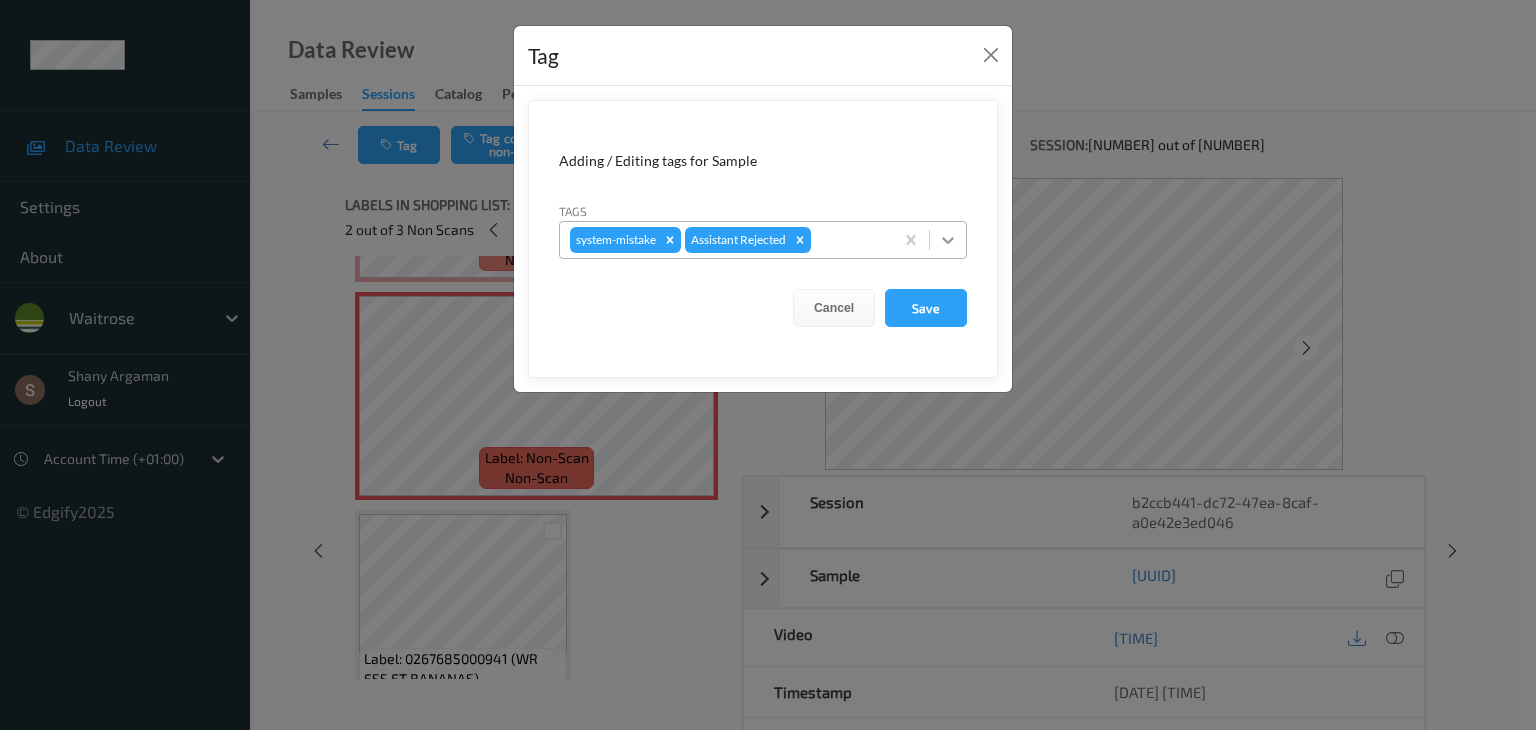 click 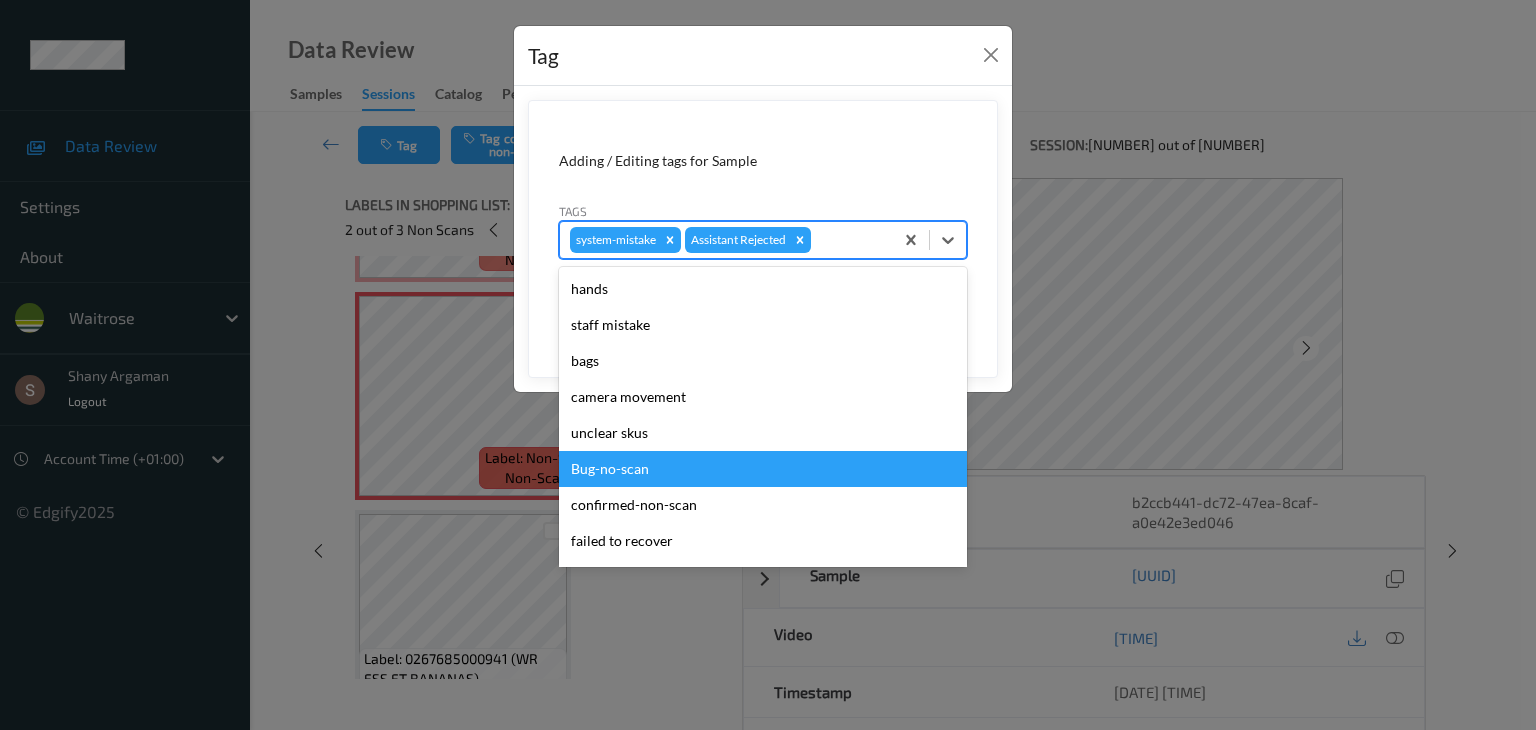 scroll, scrollTop: 356, scrollLeft: 0, axis: vertical 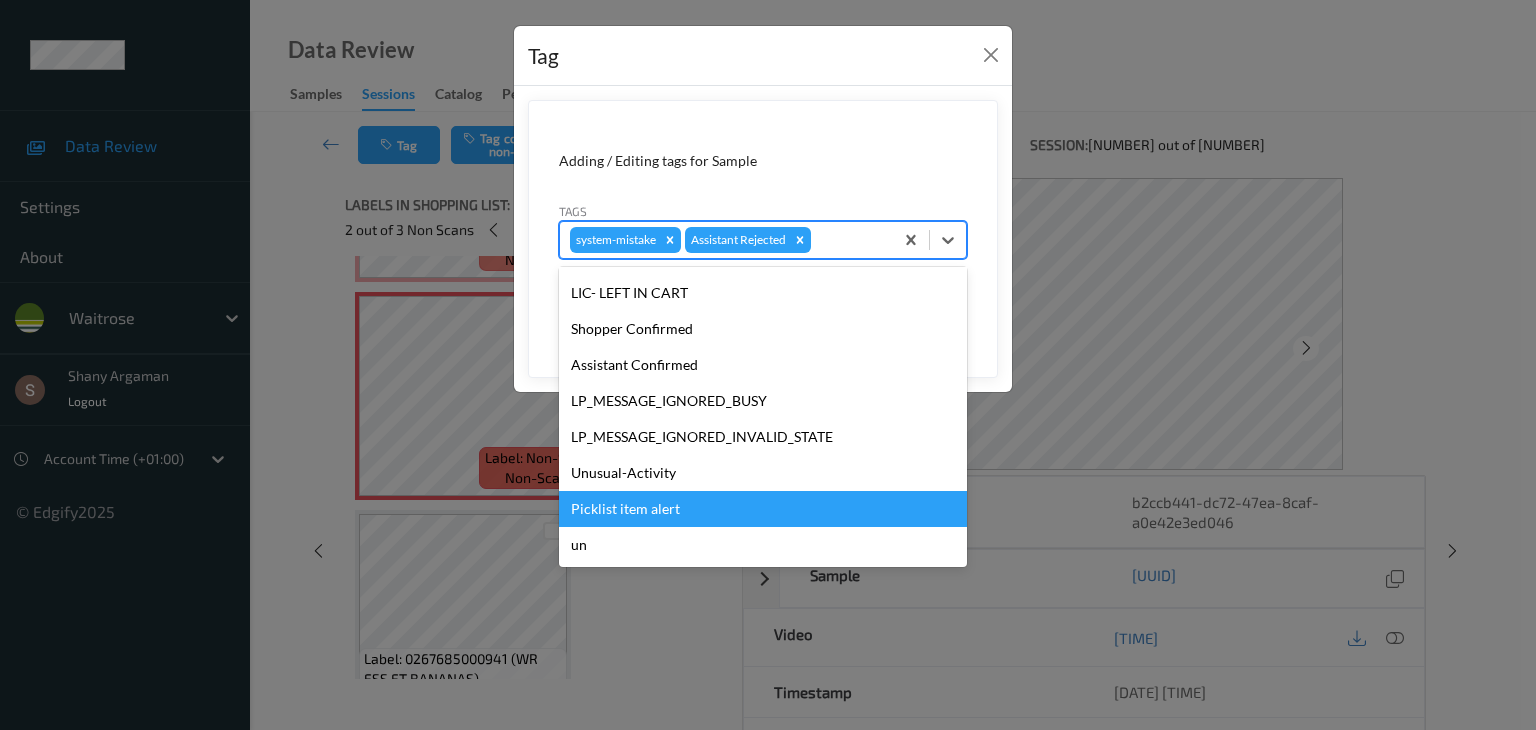 click on "Unusual-Activity" at bounding box center [763, 473] 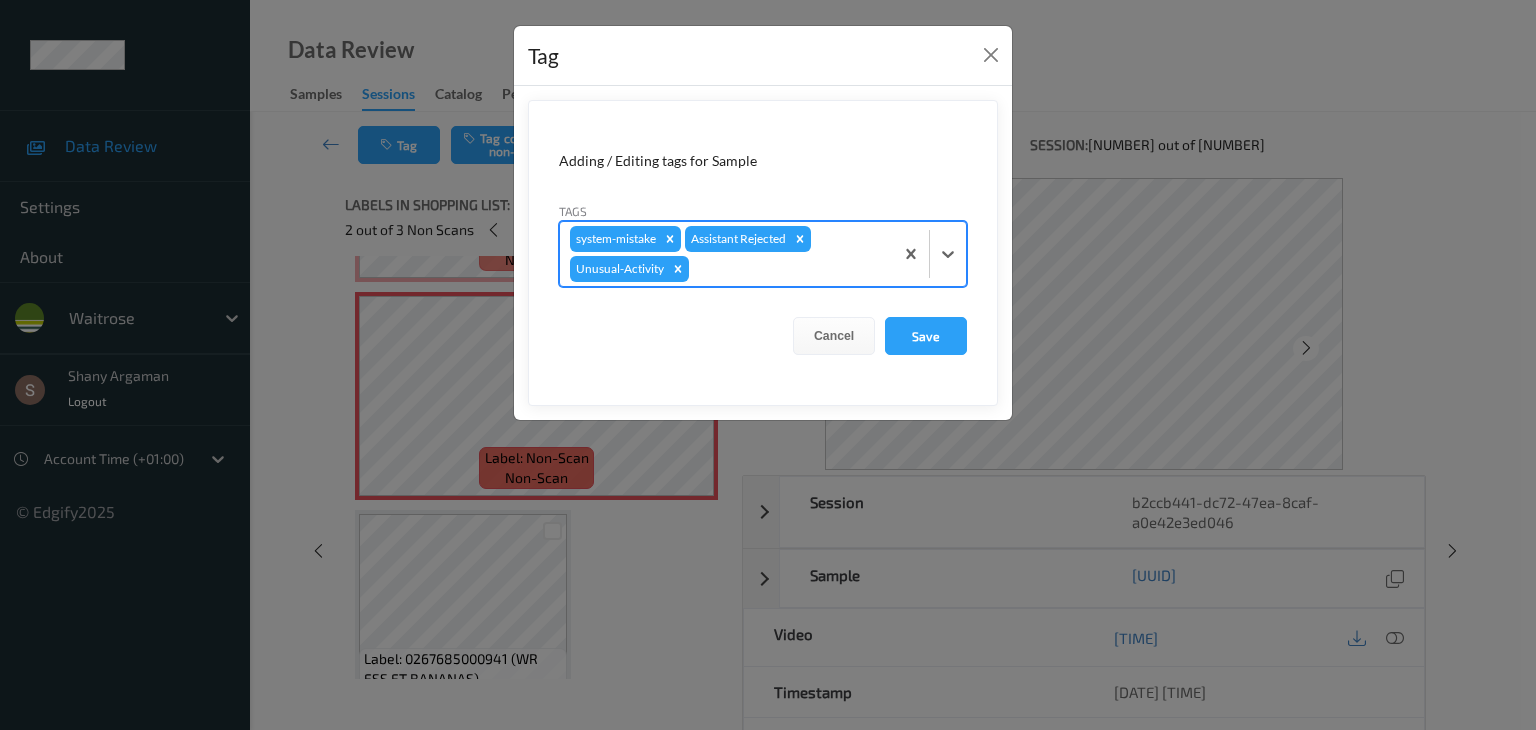 click on "Adding / Editing tags for Sample   Tags option Unusual-Activity, selected.   Select is focused ,type to refine list, press Down to open the menu,  press left to focus selected values system-mistake Assistant Rejected Unusual-Activity Cancel Save" at bounding box center (763, 253) 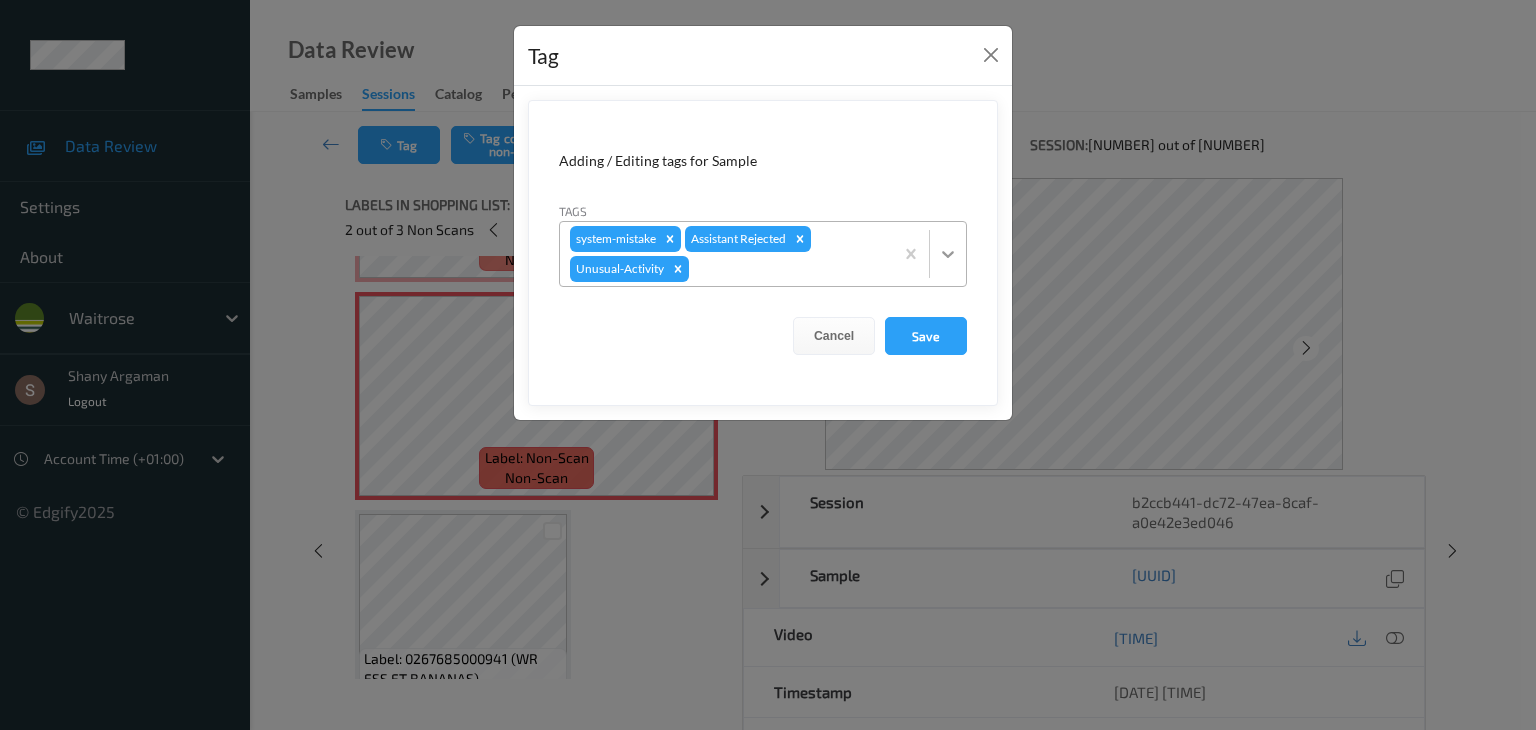 click at bounding box center (948, 254) 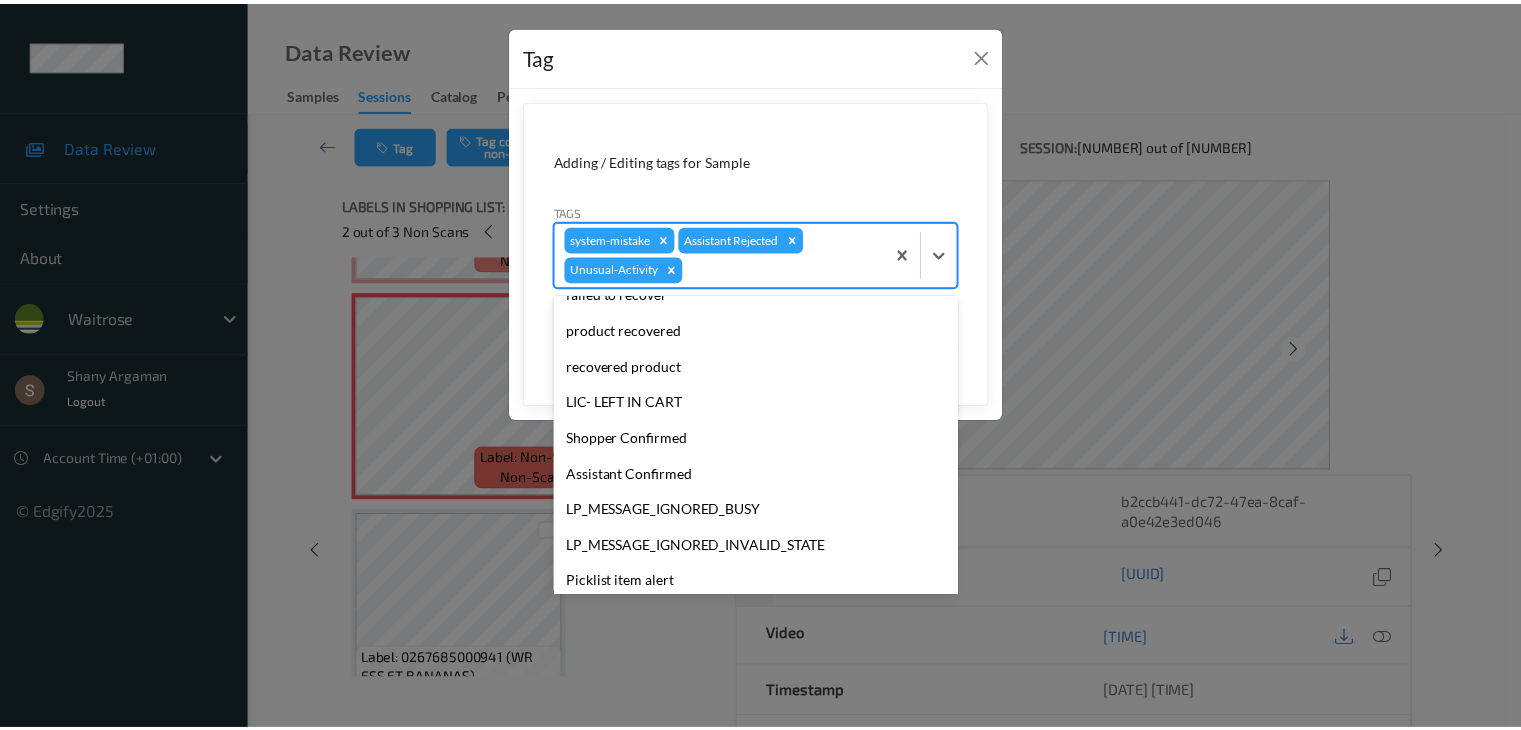 scroll, scrollTop: 320, scrollLeft: 0, axis: vertical 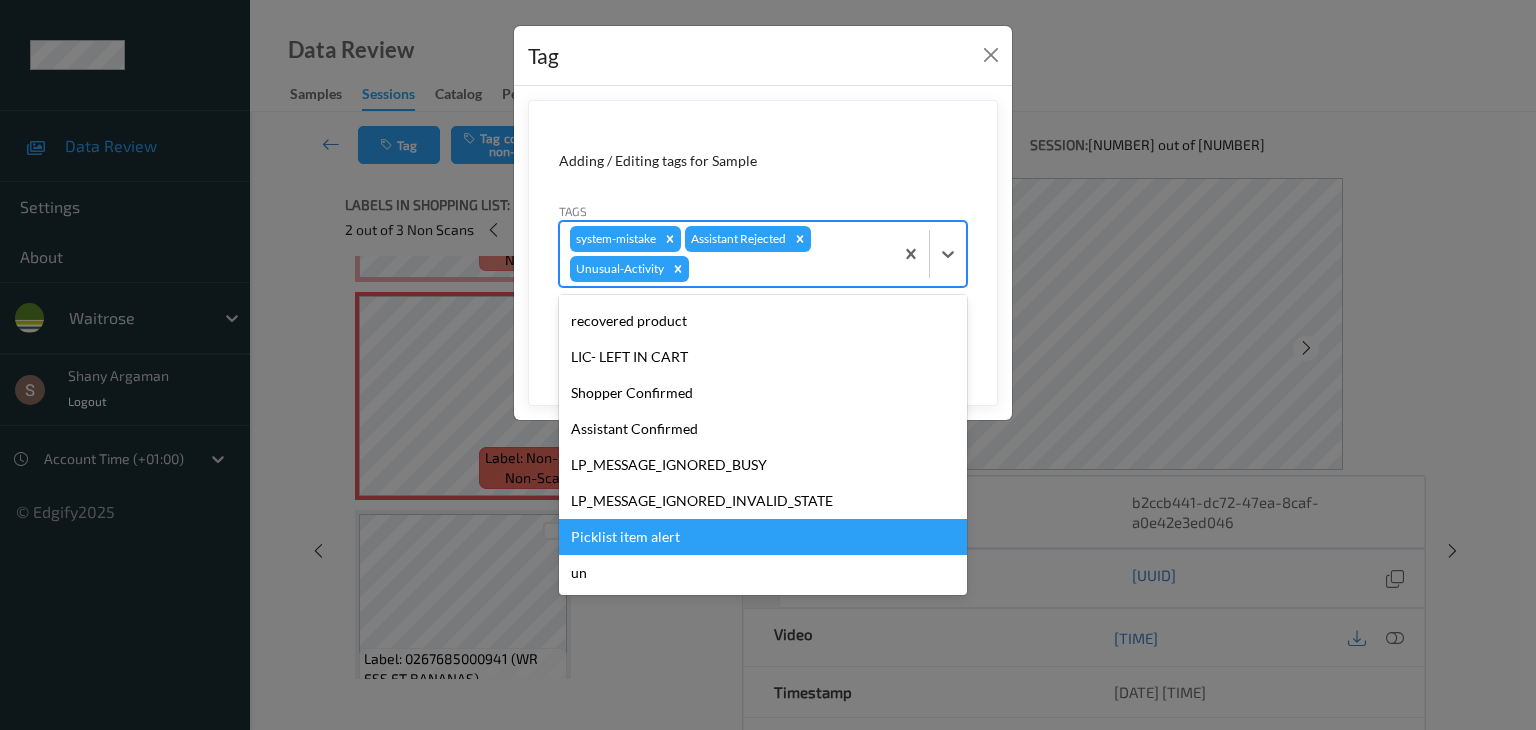 click on "Picklist item alert" at bounding box center (763, 537) 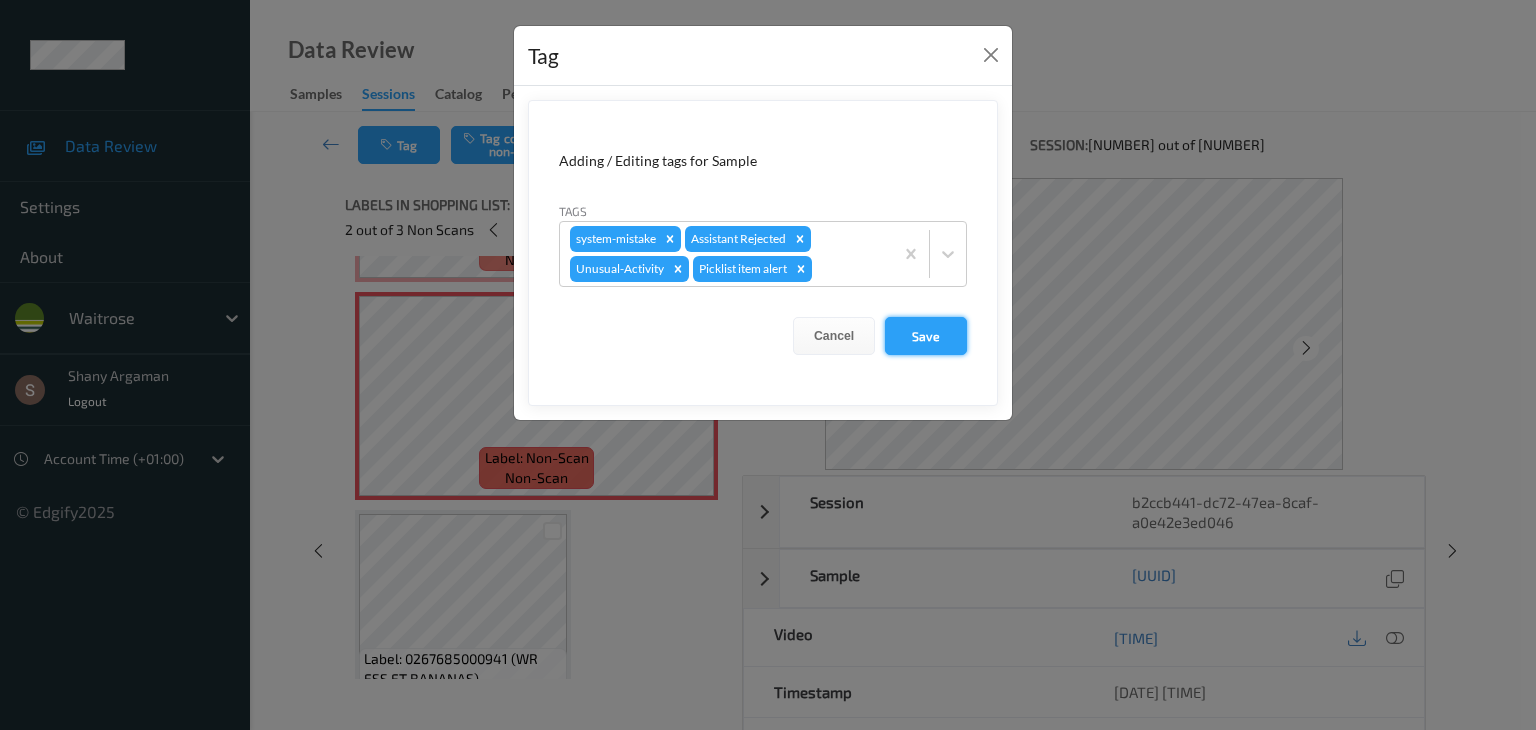 click on "Save" at bounding box center (926, 336) 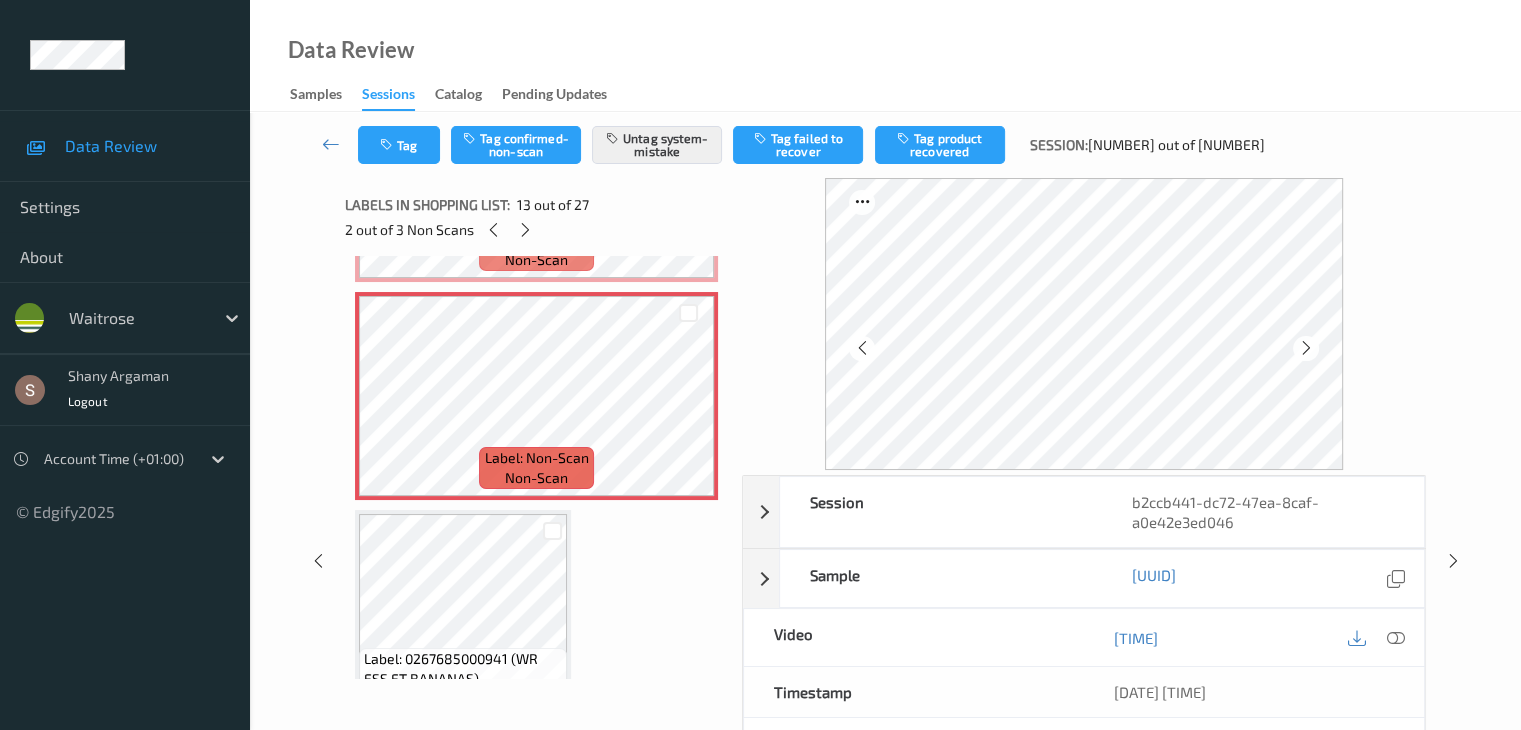 click on "Labels in shopping list: [NUMBER] out of [NUMBER]" at bounding box center [536, 204] 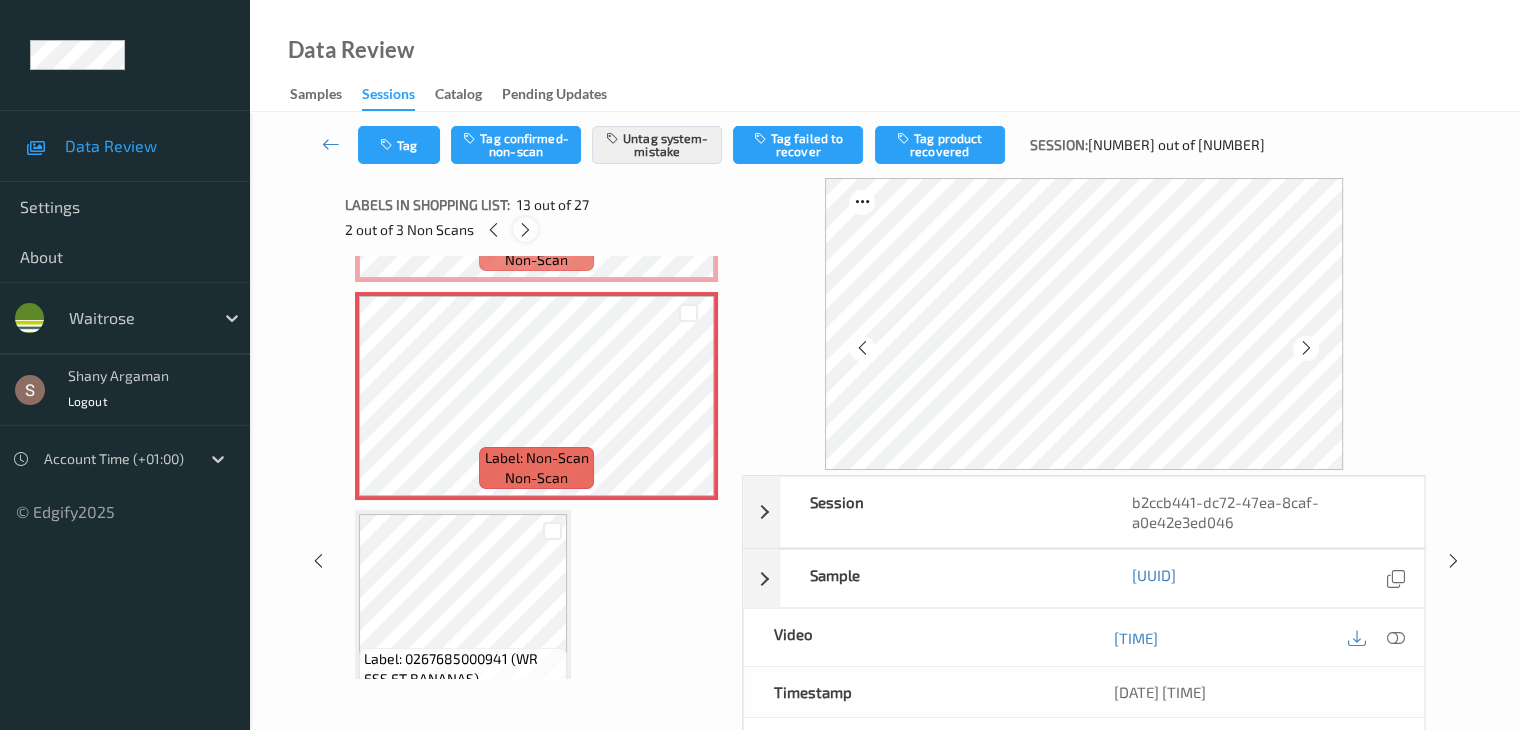 click at bounding box center [525, 230] 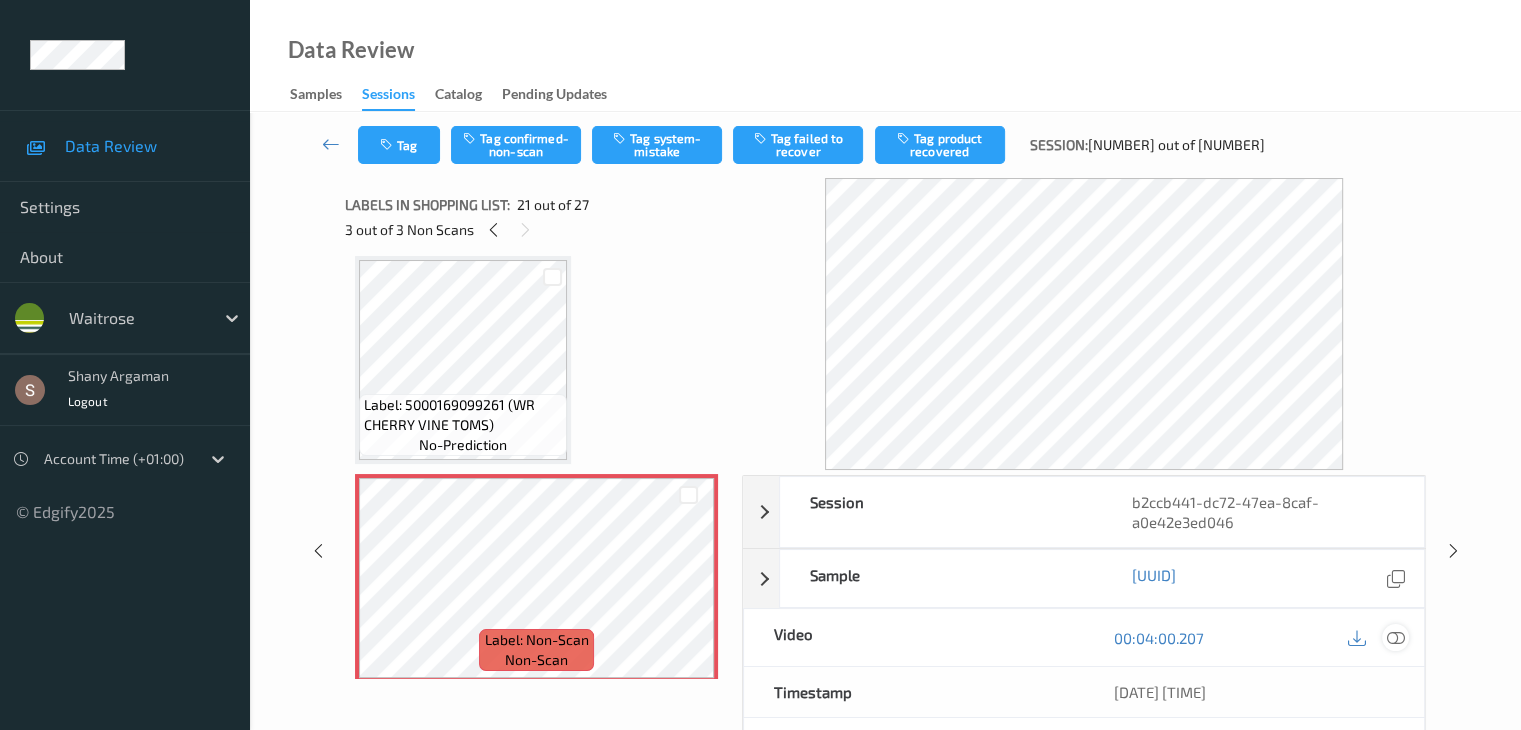 click at bounding box center (1395, 638) 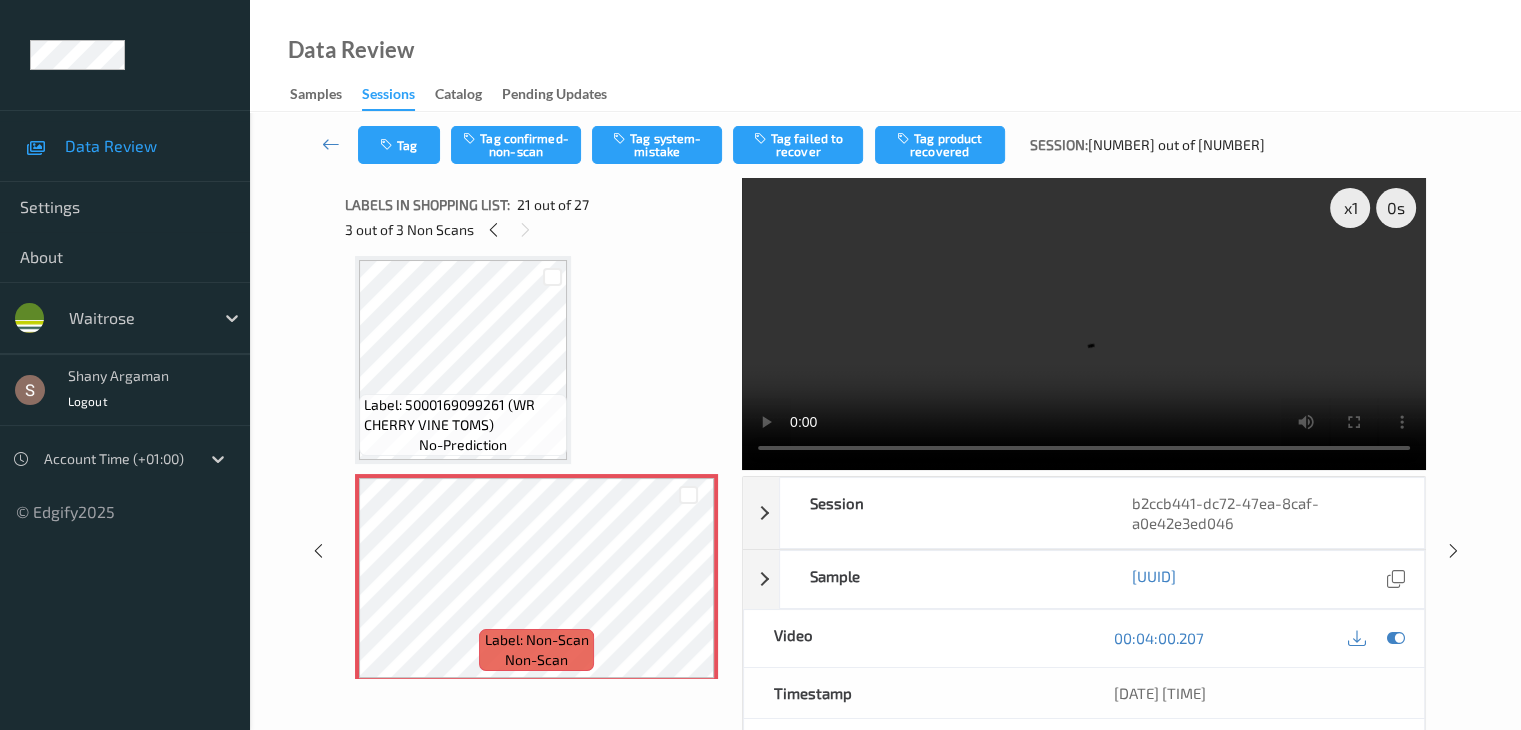 click at bounding box center [1084, 324] 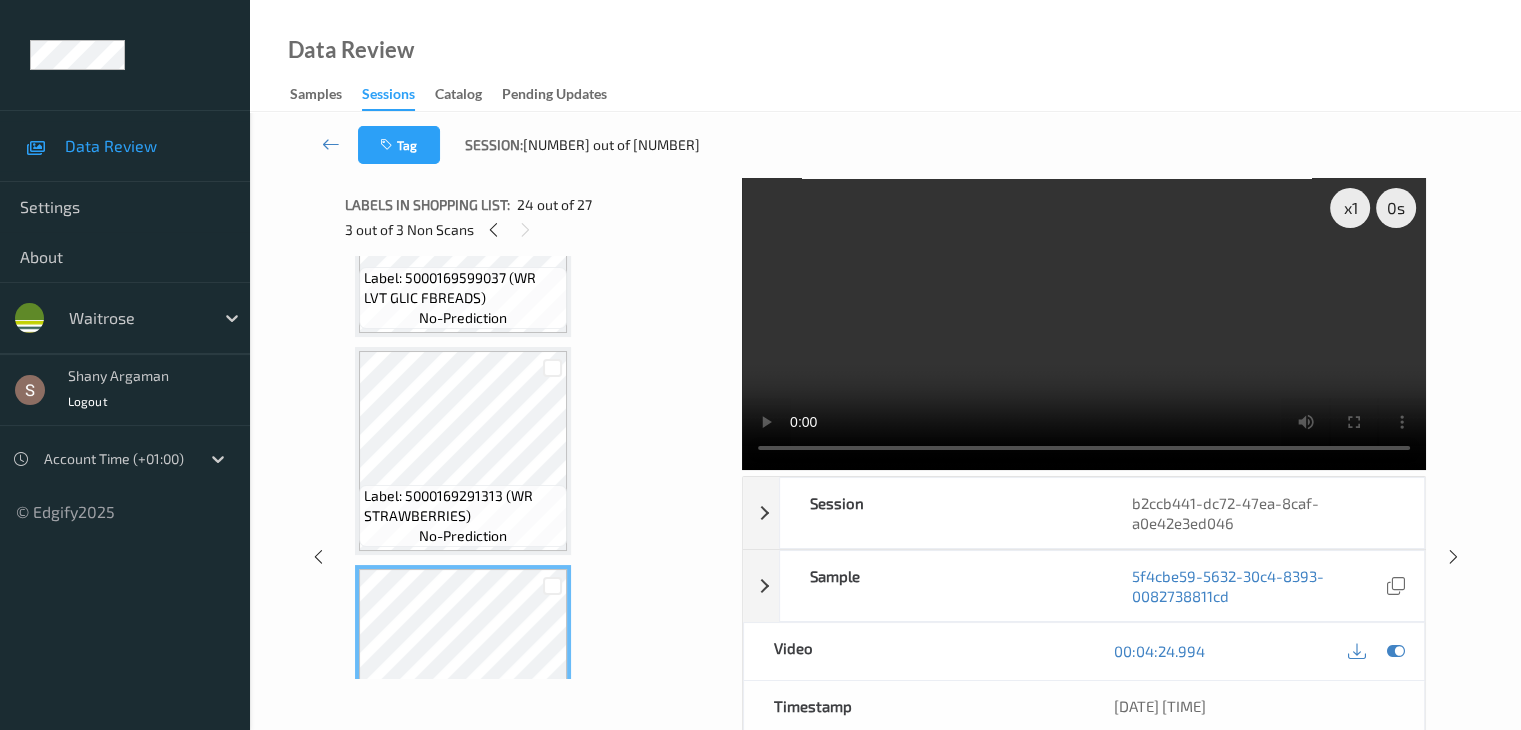 scroll, scrollTop: 4452, scrollLeft: 0, axis: vertical 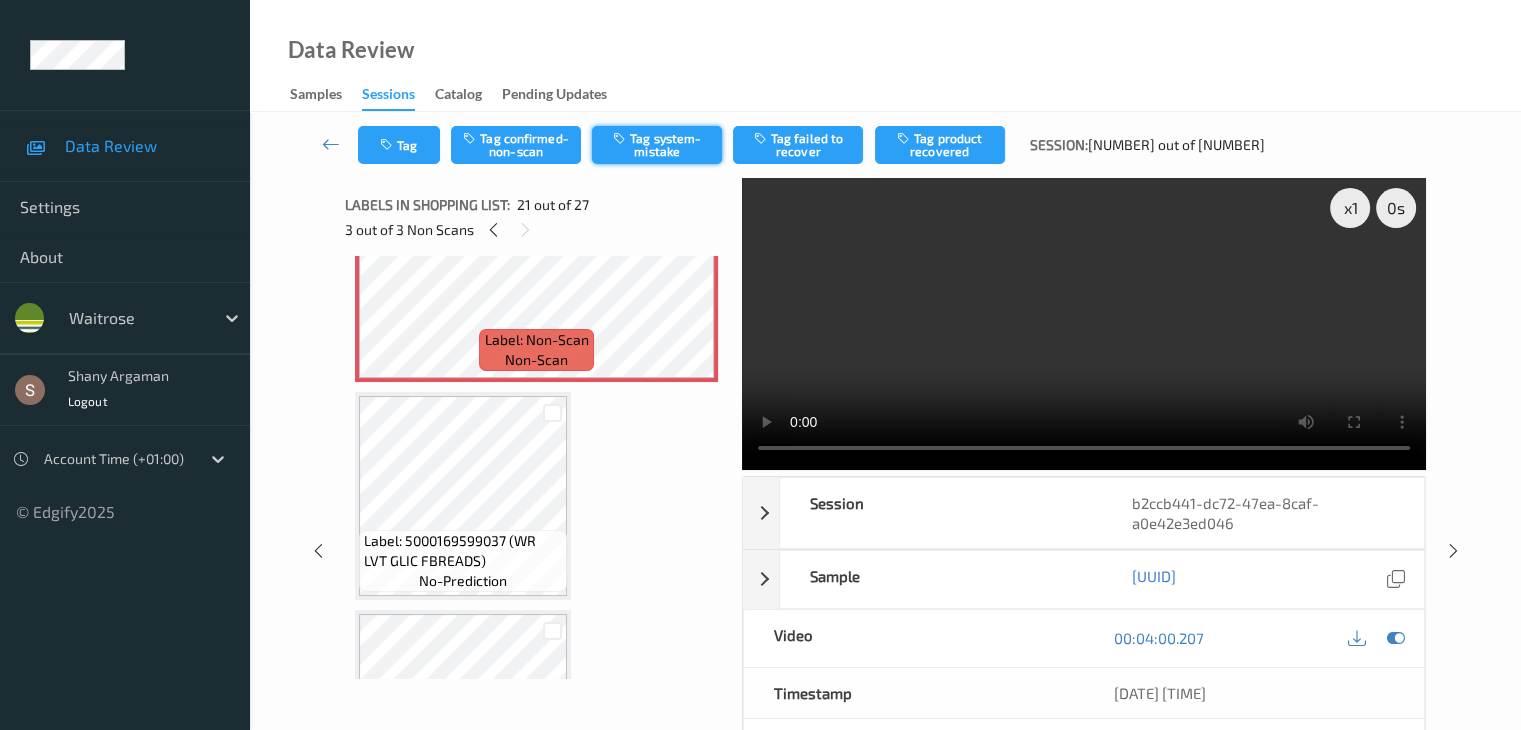 click on "Tag   system-mistake" at bounding box center (657, 145) 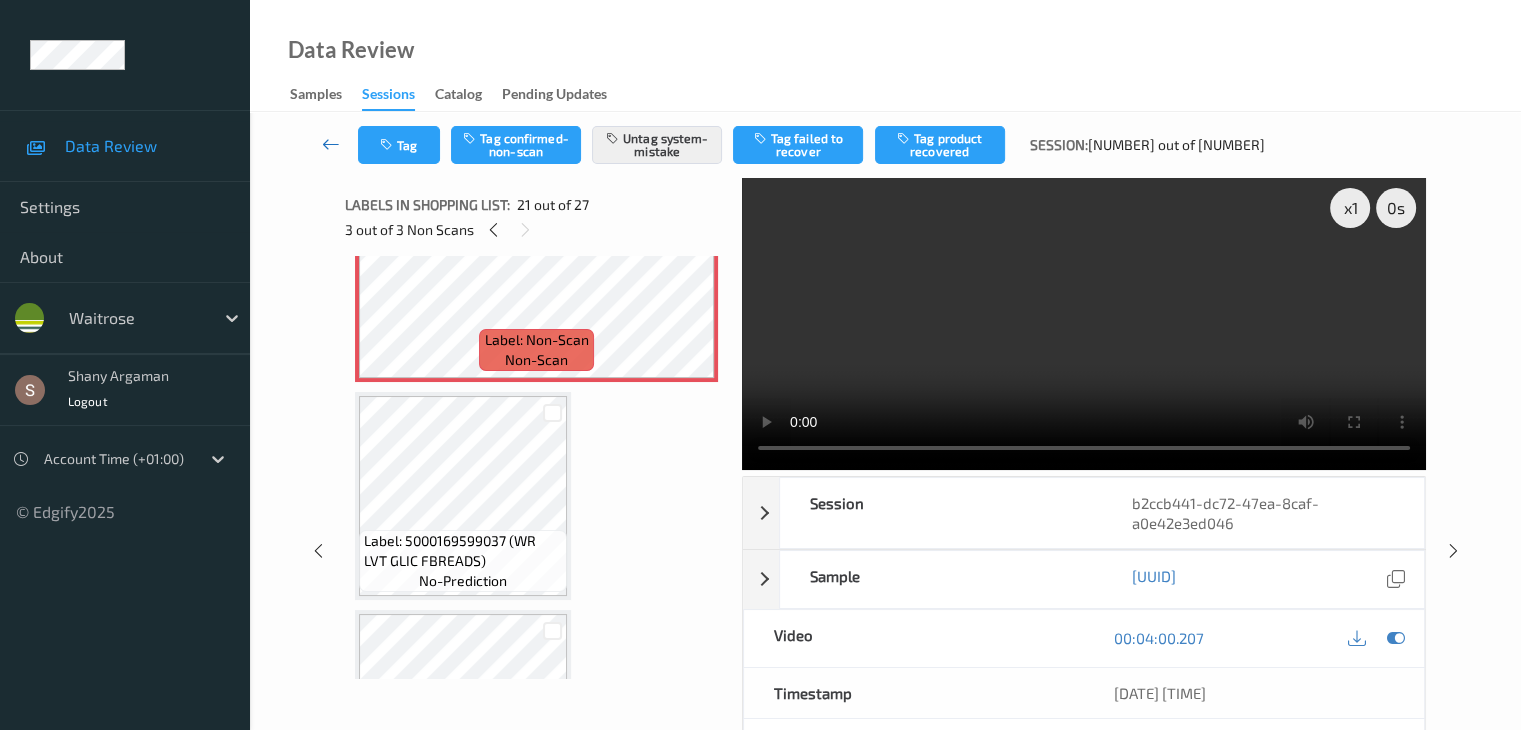 click at bounding box center (331, 145) 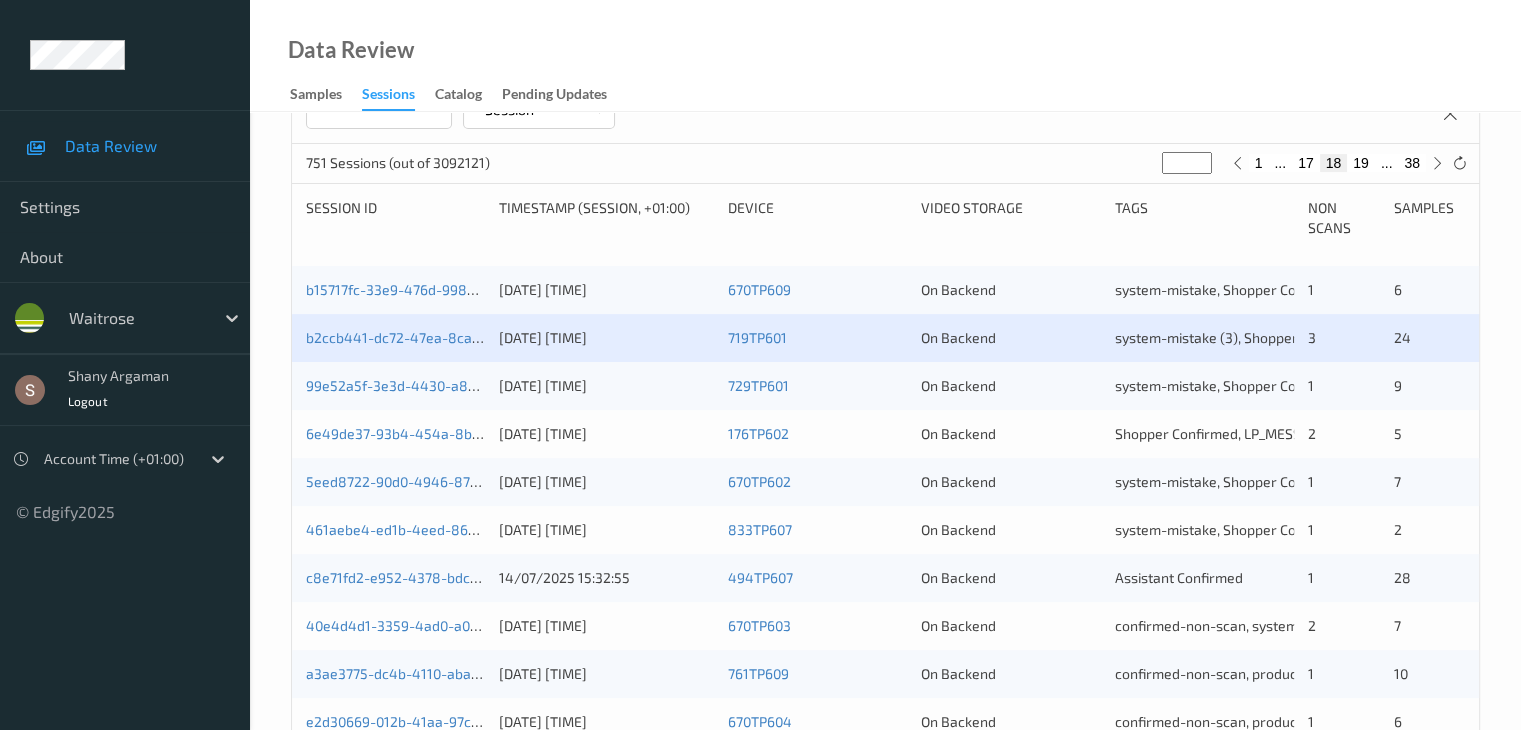 scroll, scrollTop: 332, scrollLeft: 0, axis: vertical 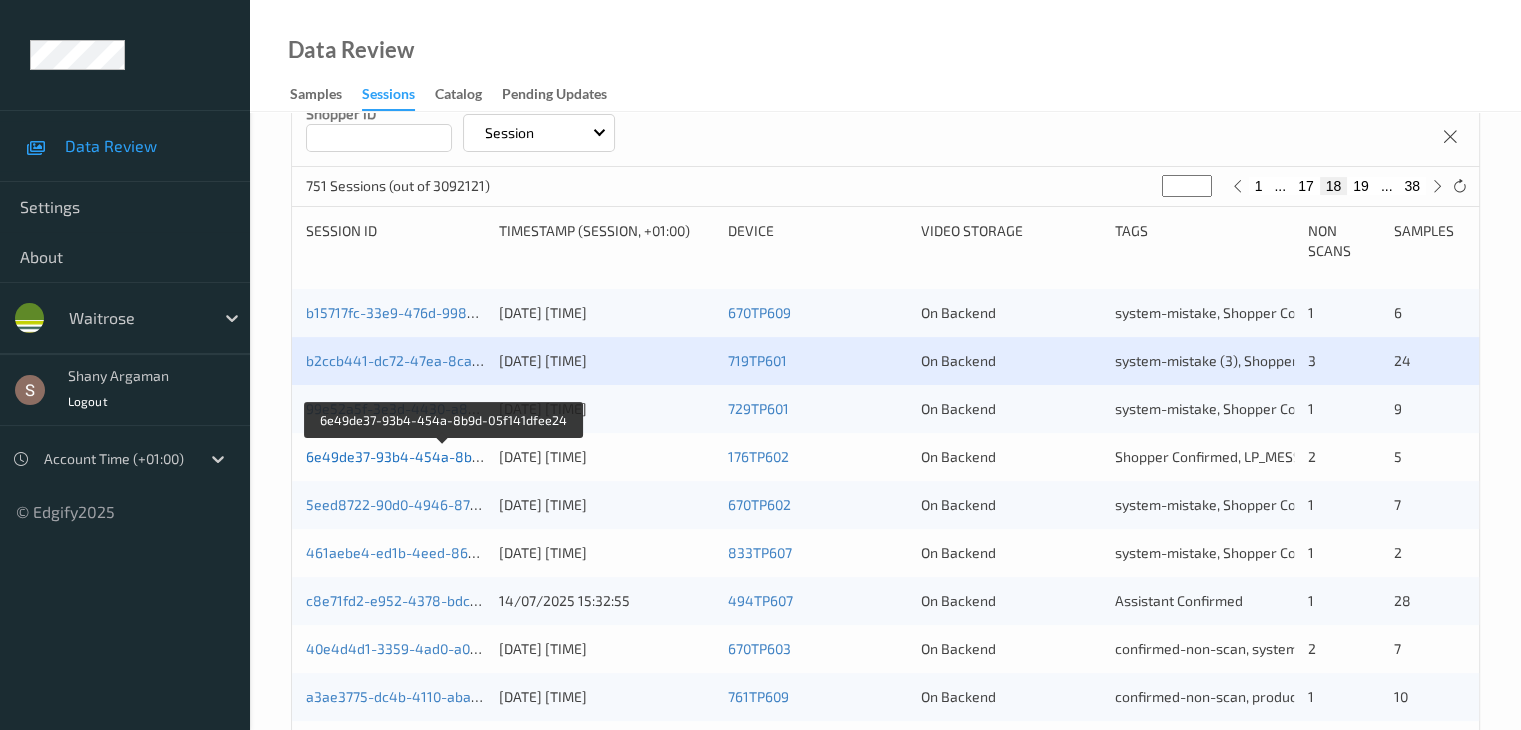 click on "6e49de37-93b4-454a-8b9d-05f141dfee24" at bounding box center (444, 456) 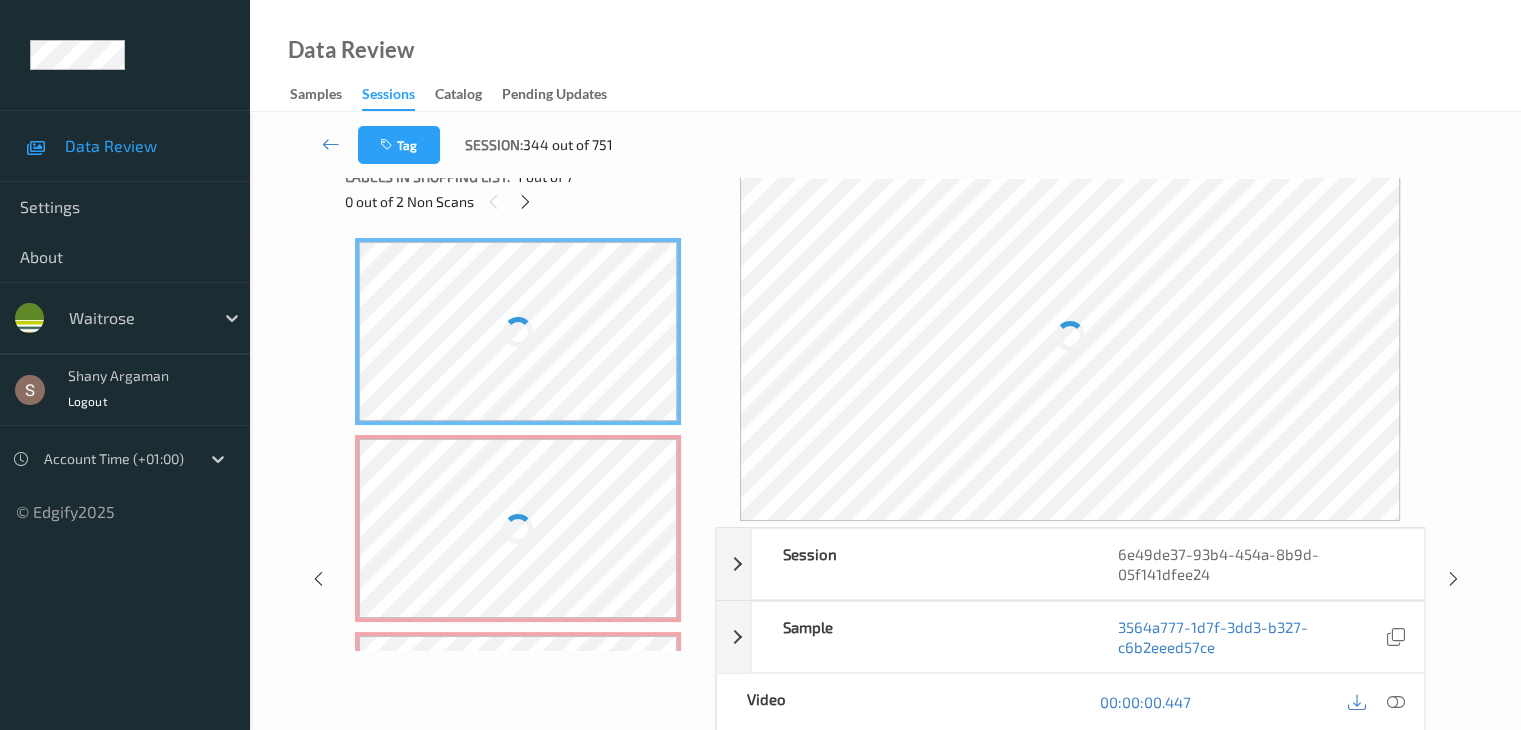 scroll, scrollTop: 0, scrollLeft: 0, axis: both 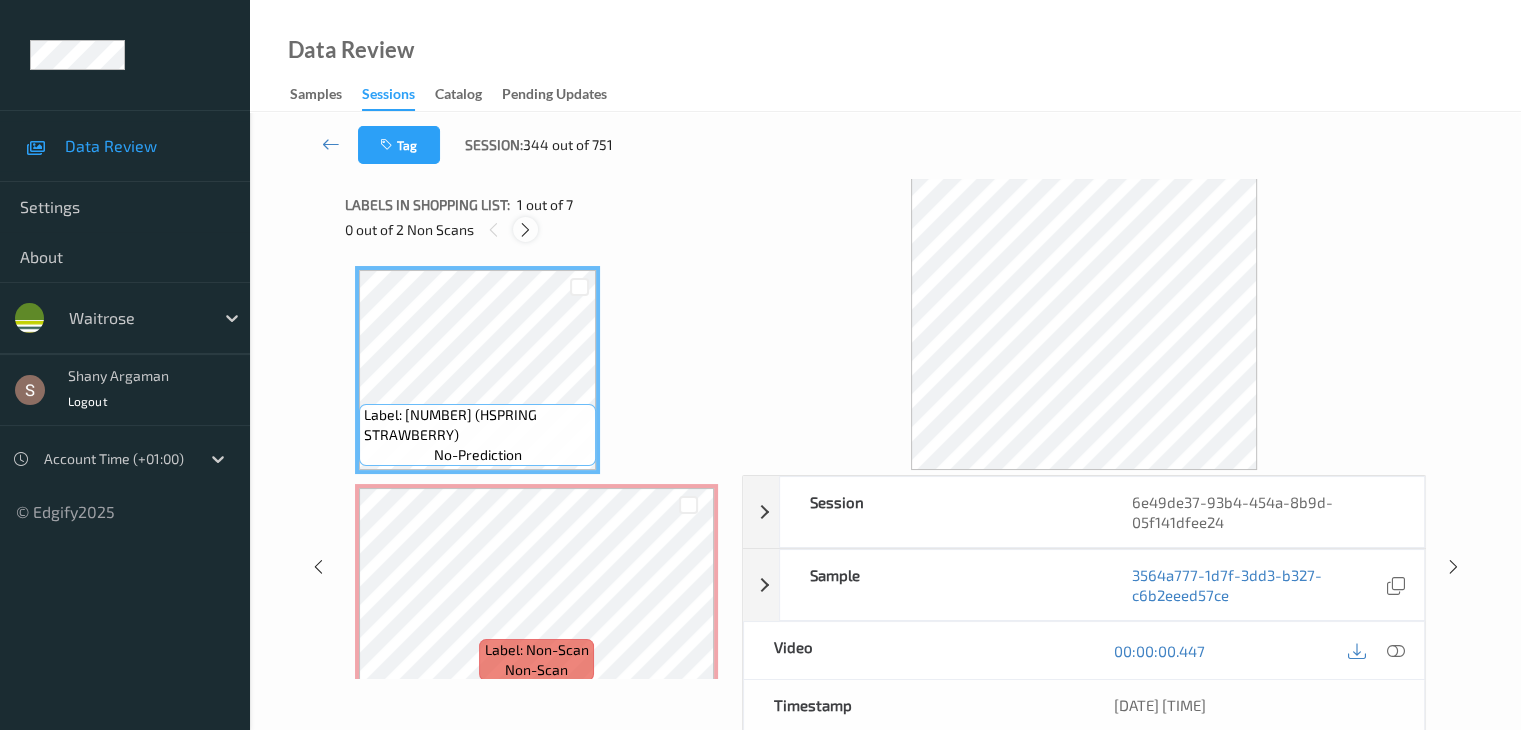 click at bounding box center (525, 230) 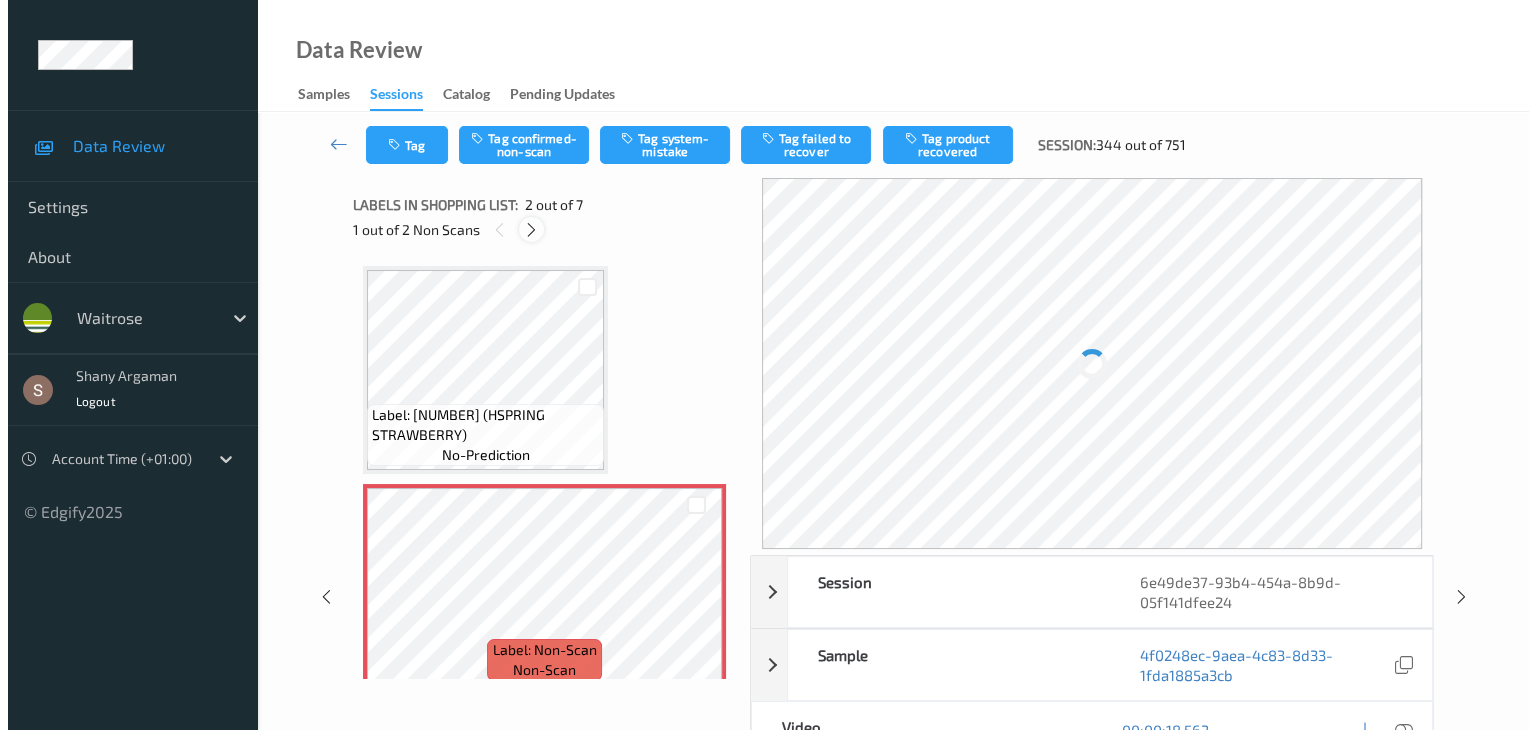 scroll, scrollTop: 10, scrollLeft: 0, axis: vertical 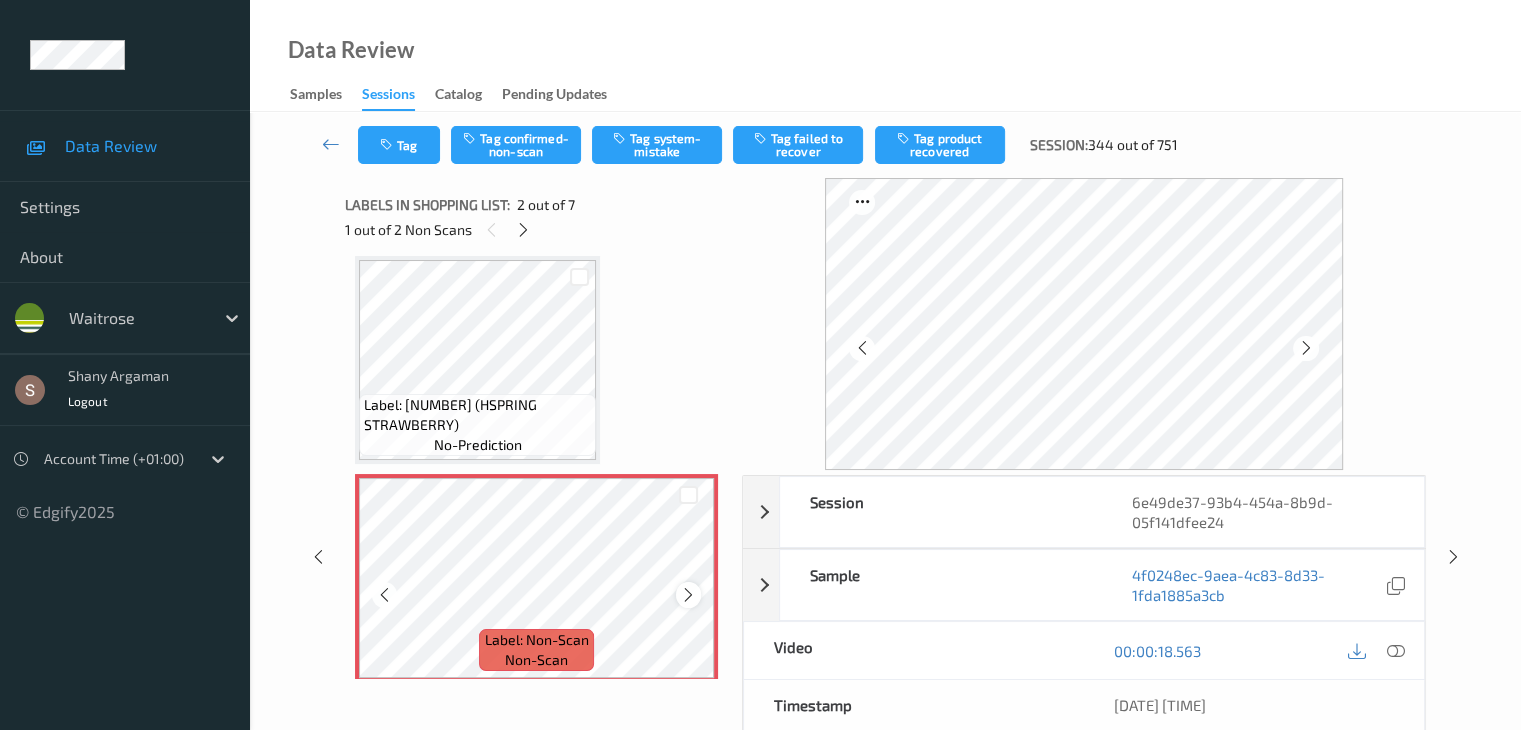 click at bounding box center [688, 595] 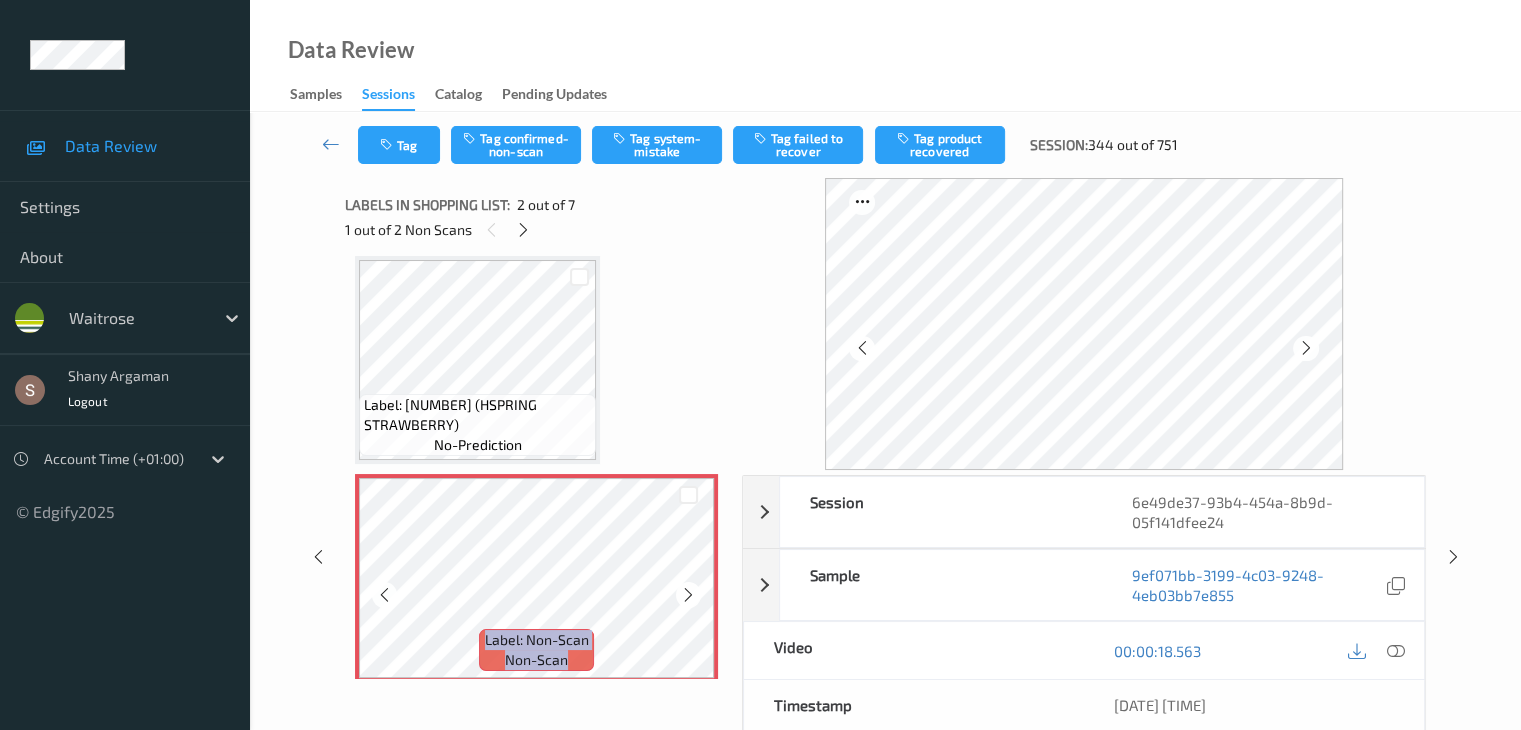 click at bounding box center [688, 595] 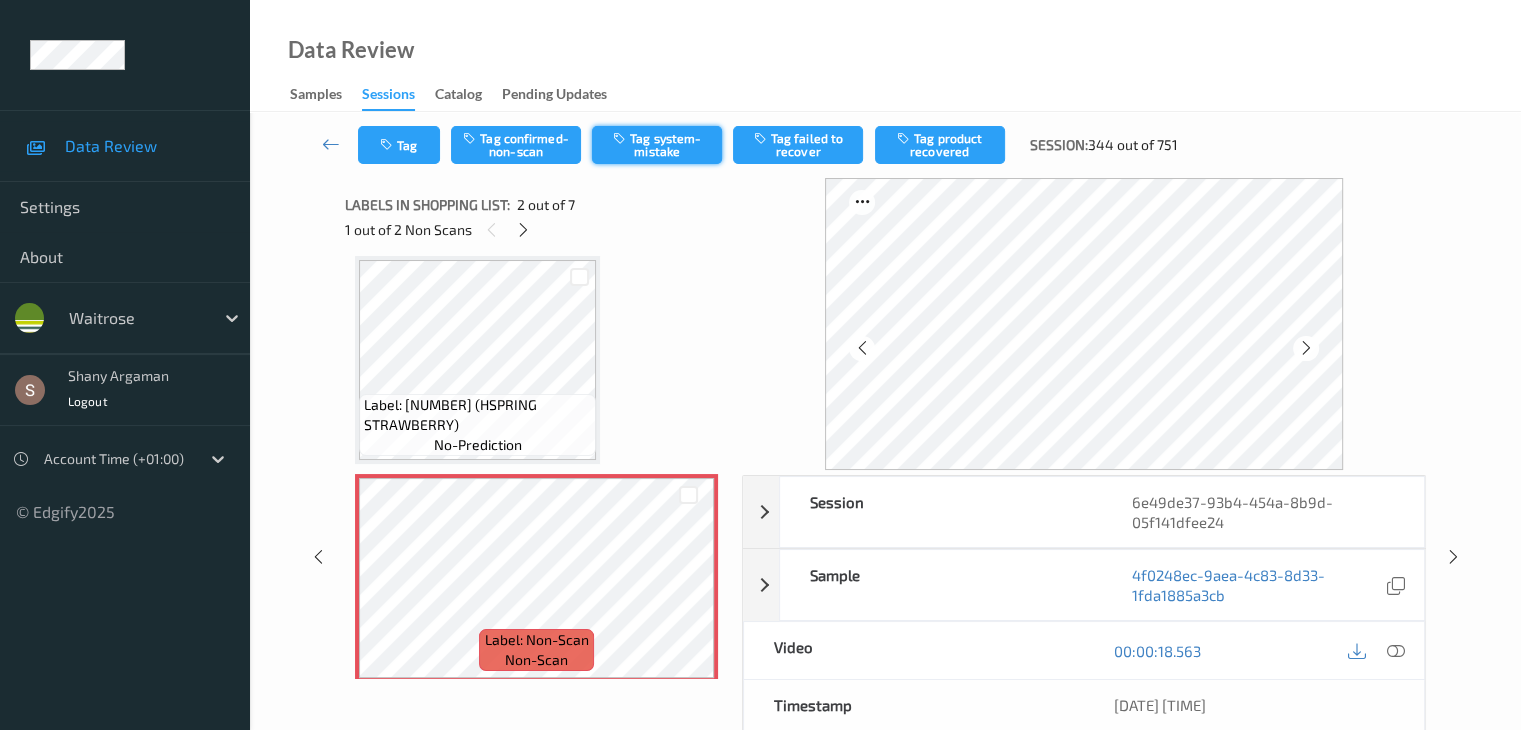 click on "Tag   system-mistake" at bounding box center (657, 145) 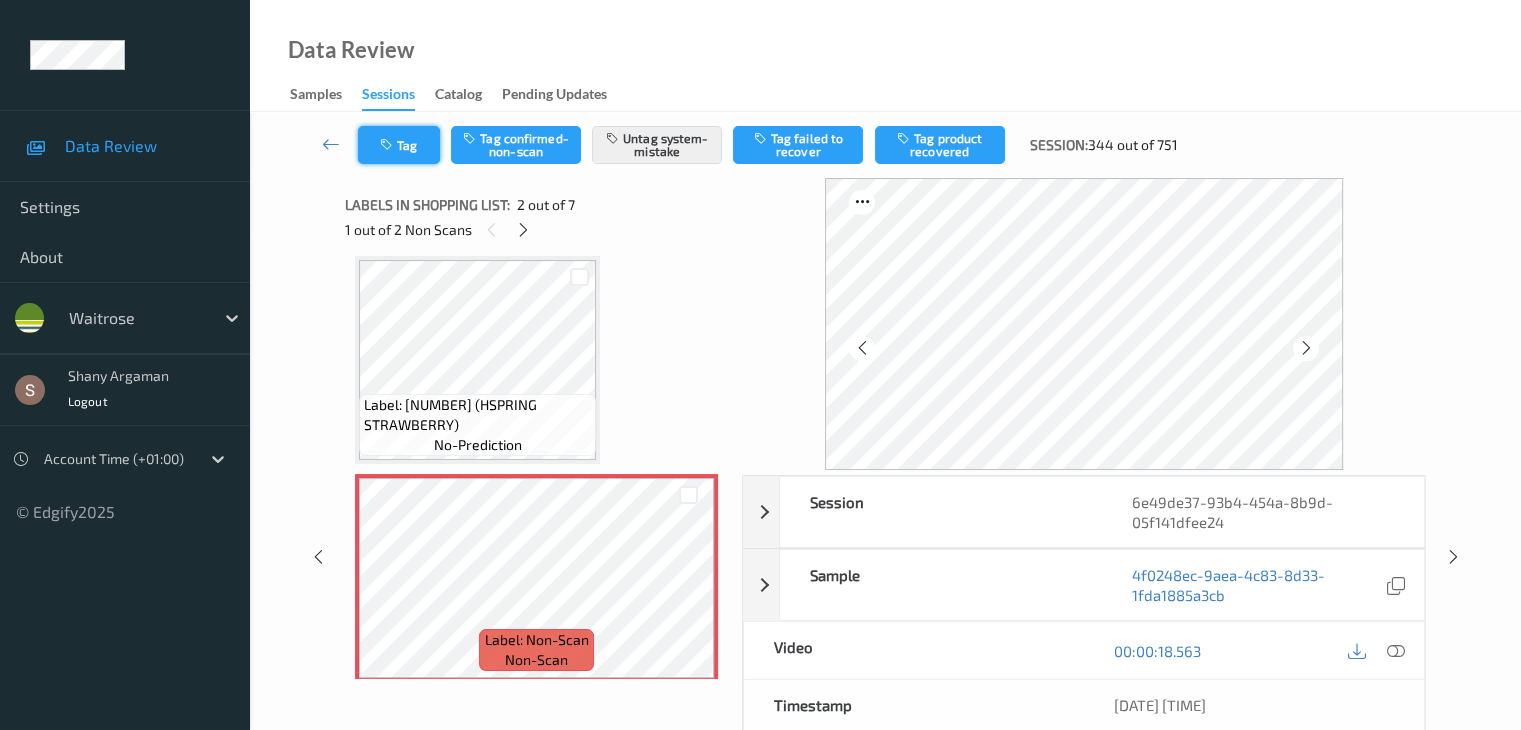 click on "Tag" at bounding box center [399, 145] 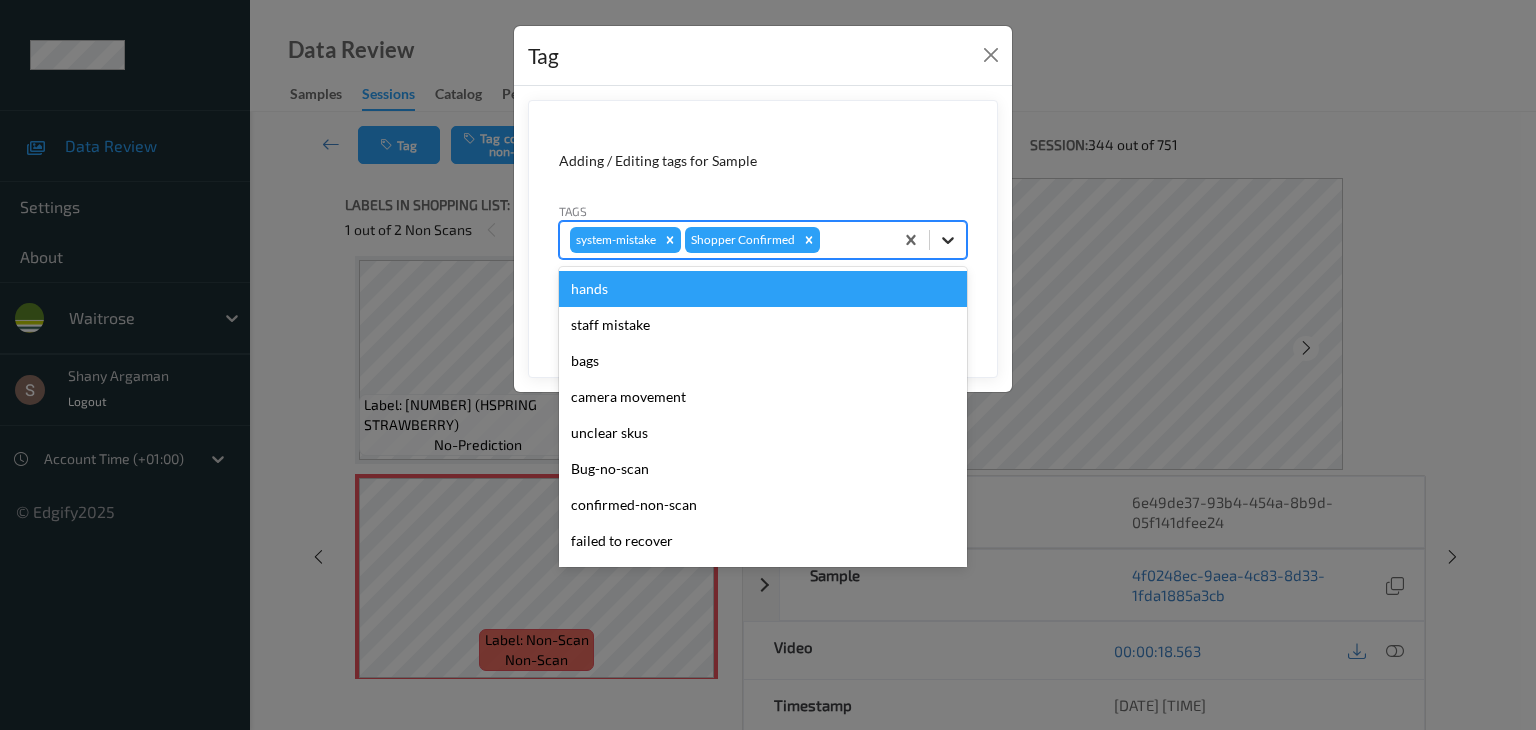 click at bounding box center [948, 240] 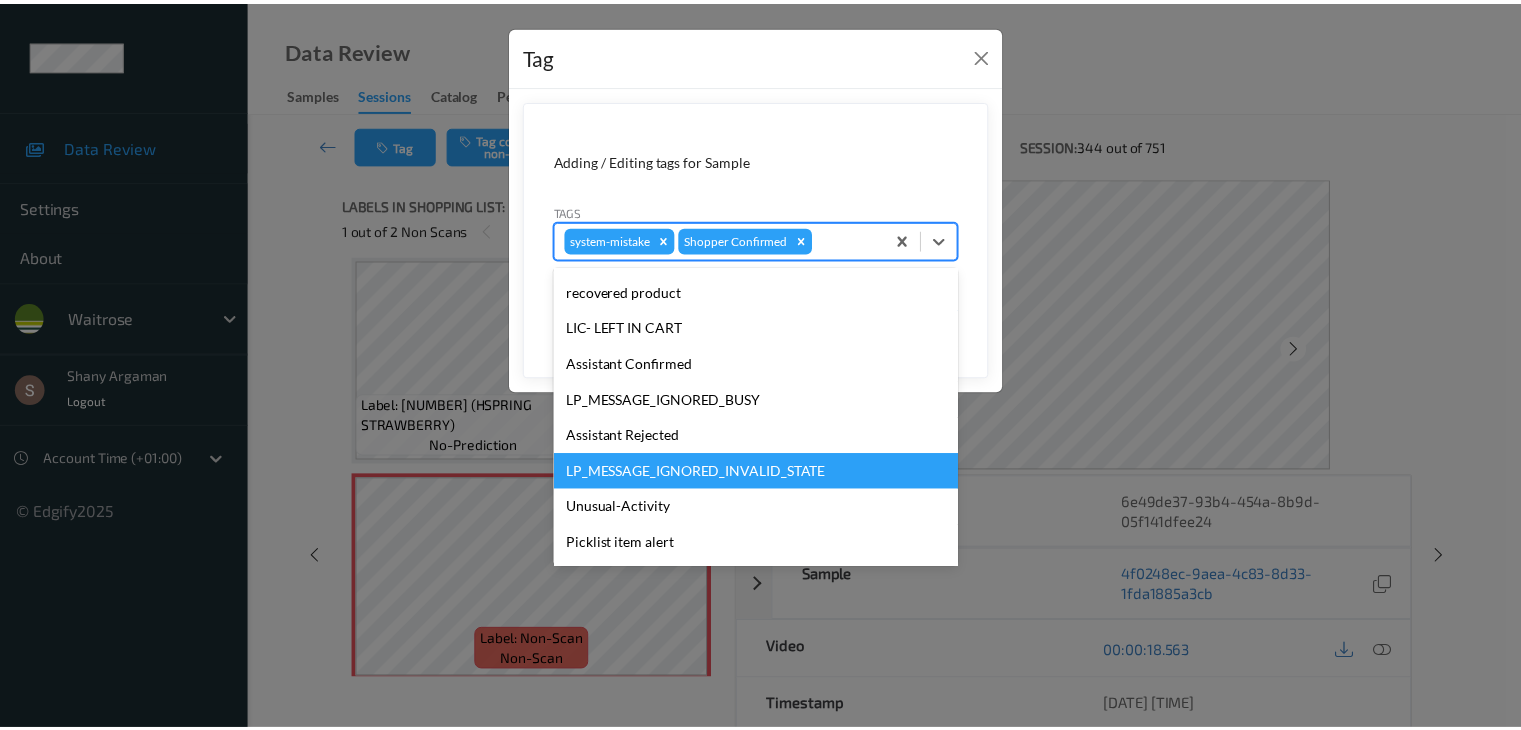 scroll, scrollTop: 356, scrollLeft: 0, axis: vertical 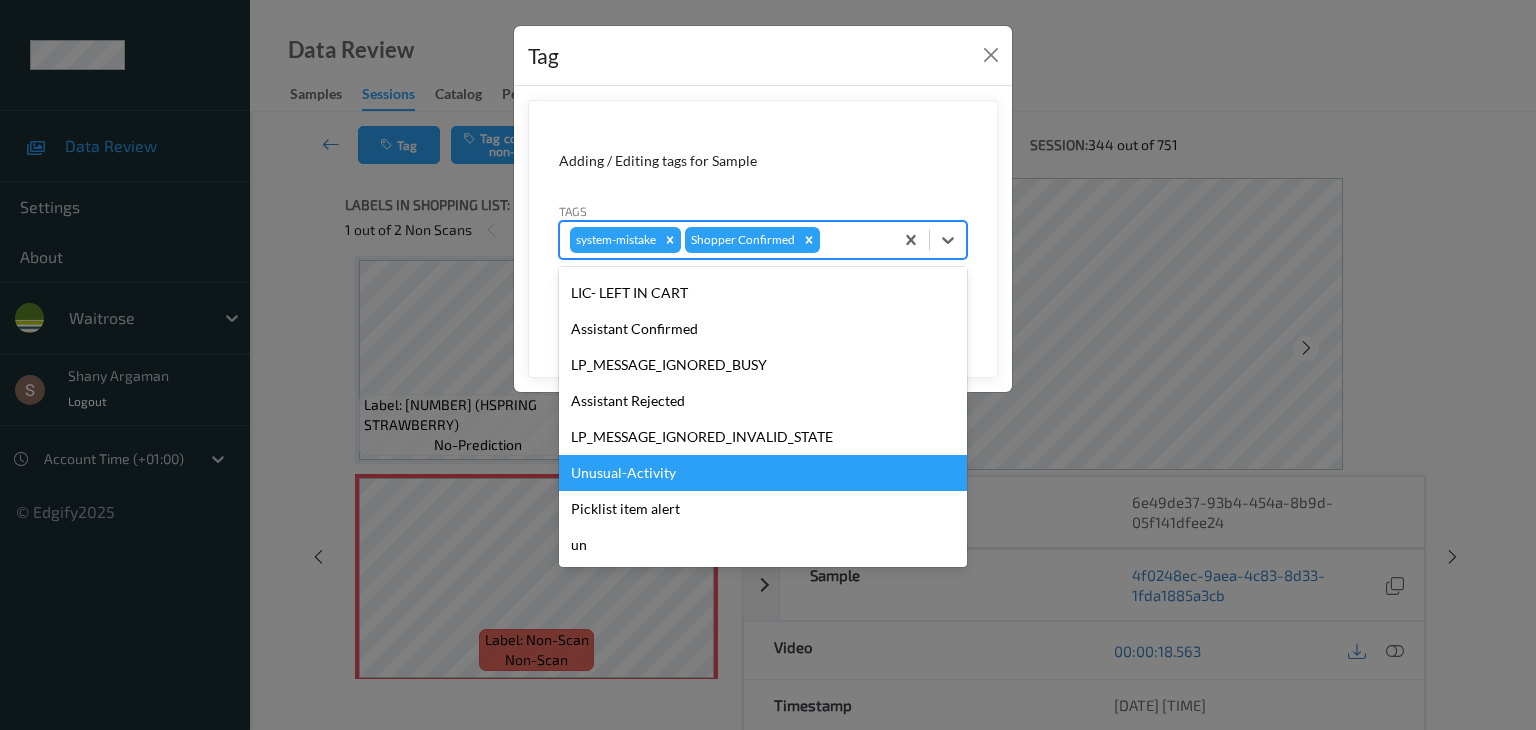 click on "Unusual-Activity" at bounding box center [763, 473] 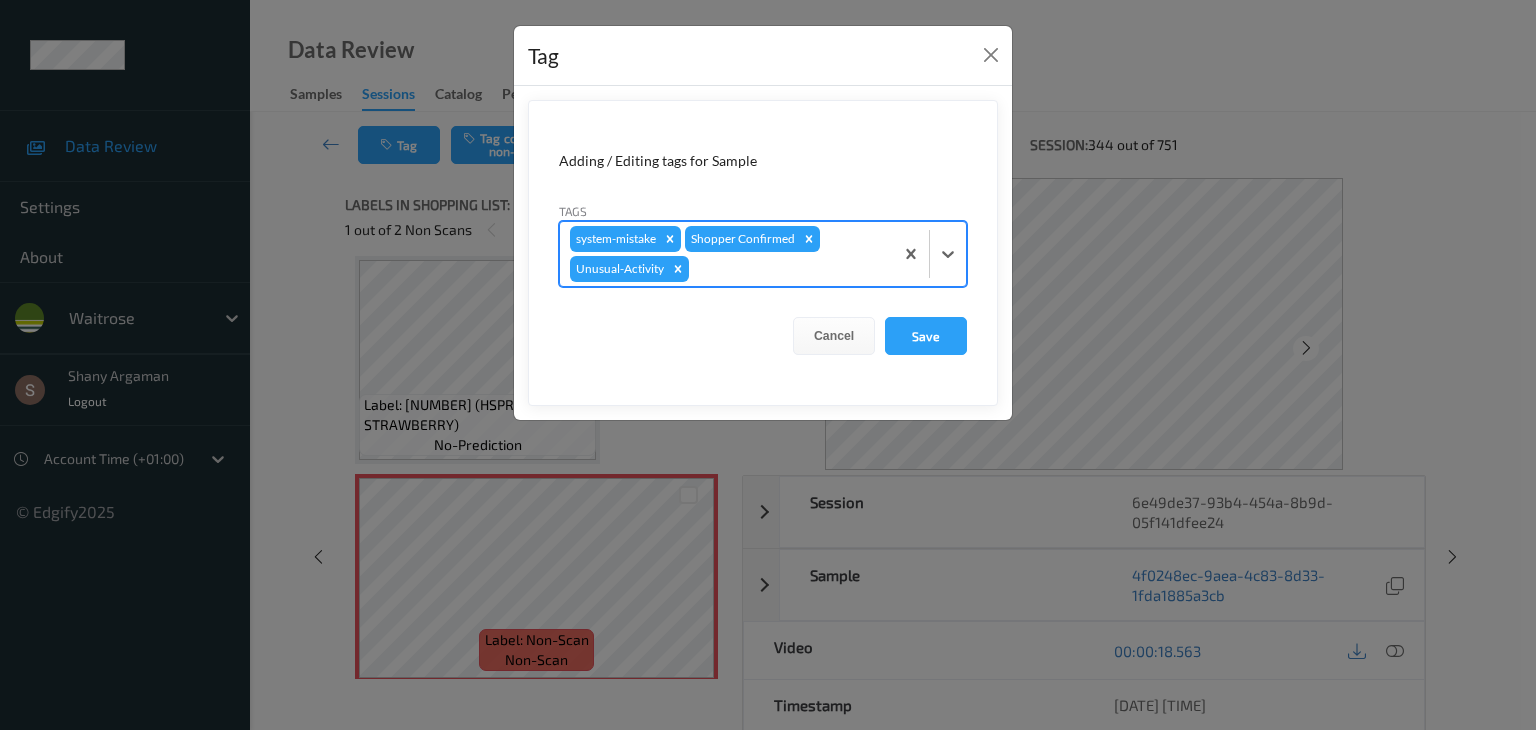 drag, startPoint x: 951, startPoint y: 297, endPoint x: 951, endPoint y: 314, distance: 17 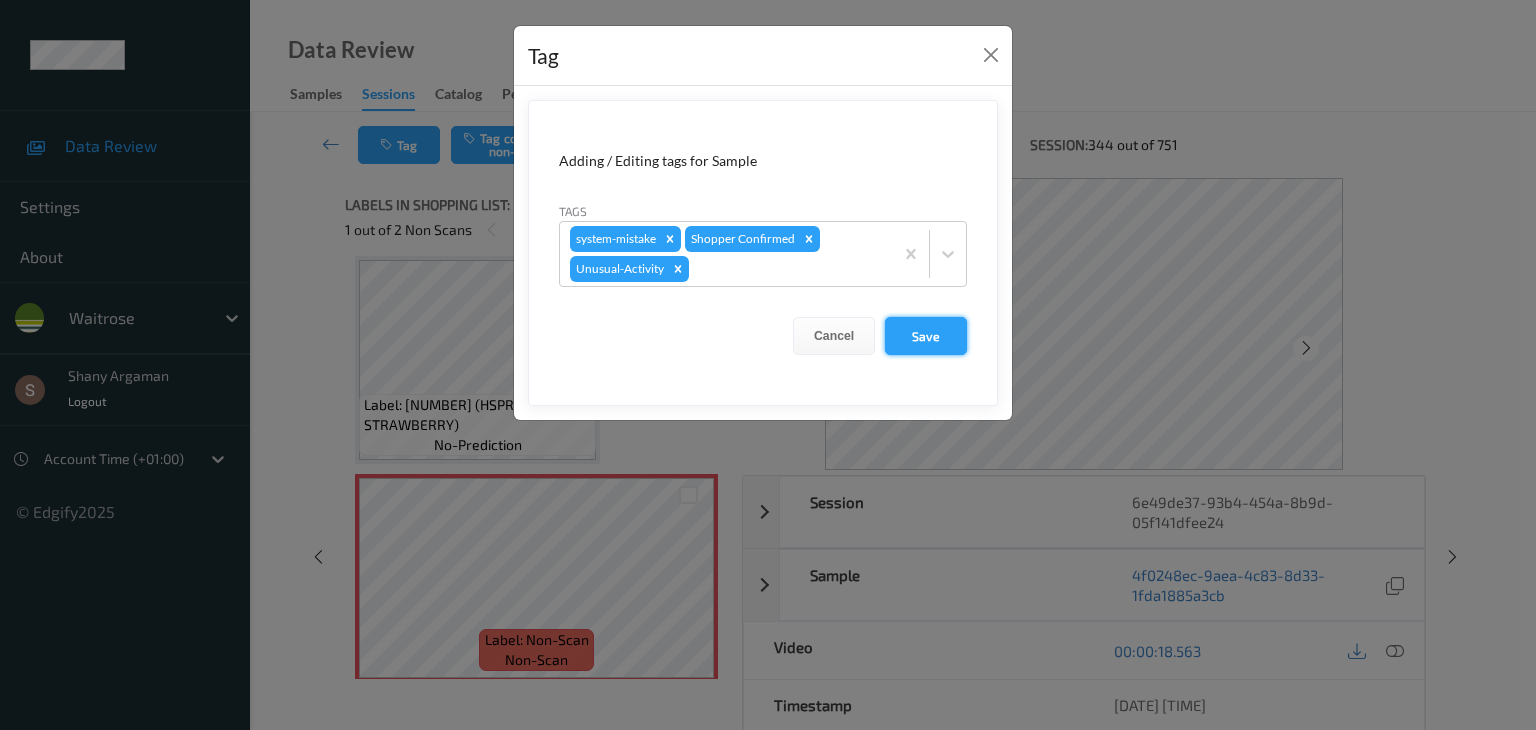 click on "Save" at bounding box center (926, 336) 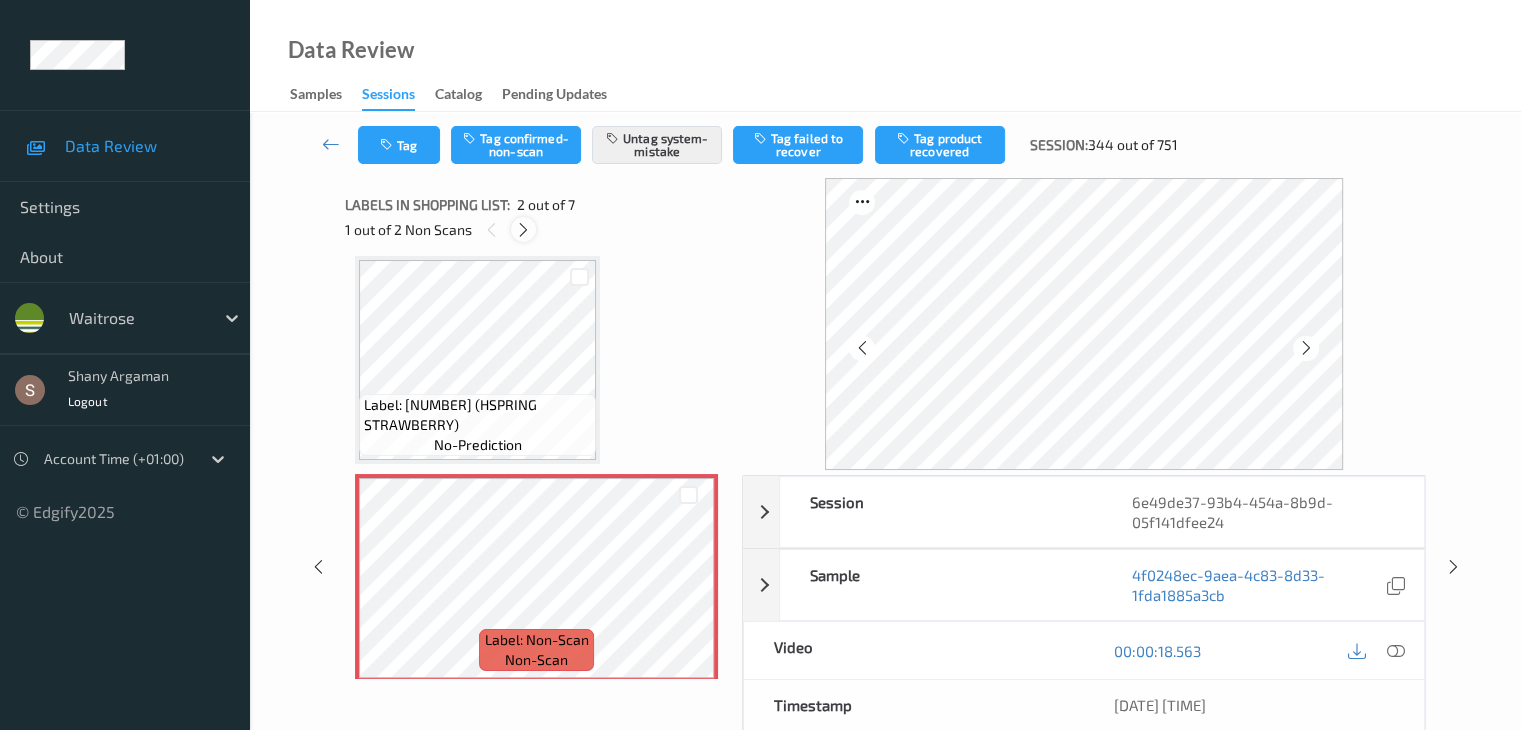 click at bounding box center (523, 230) 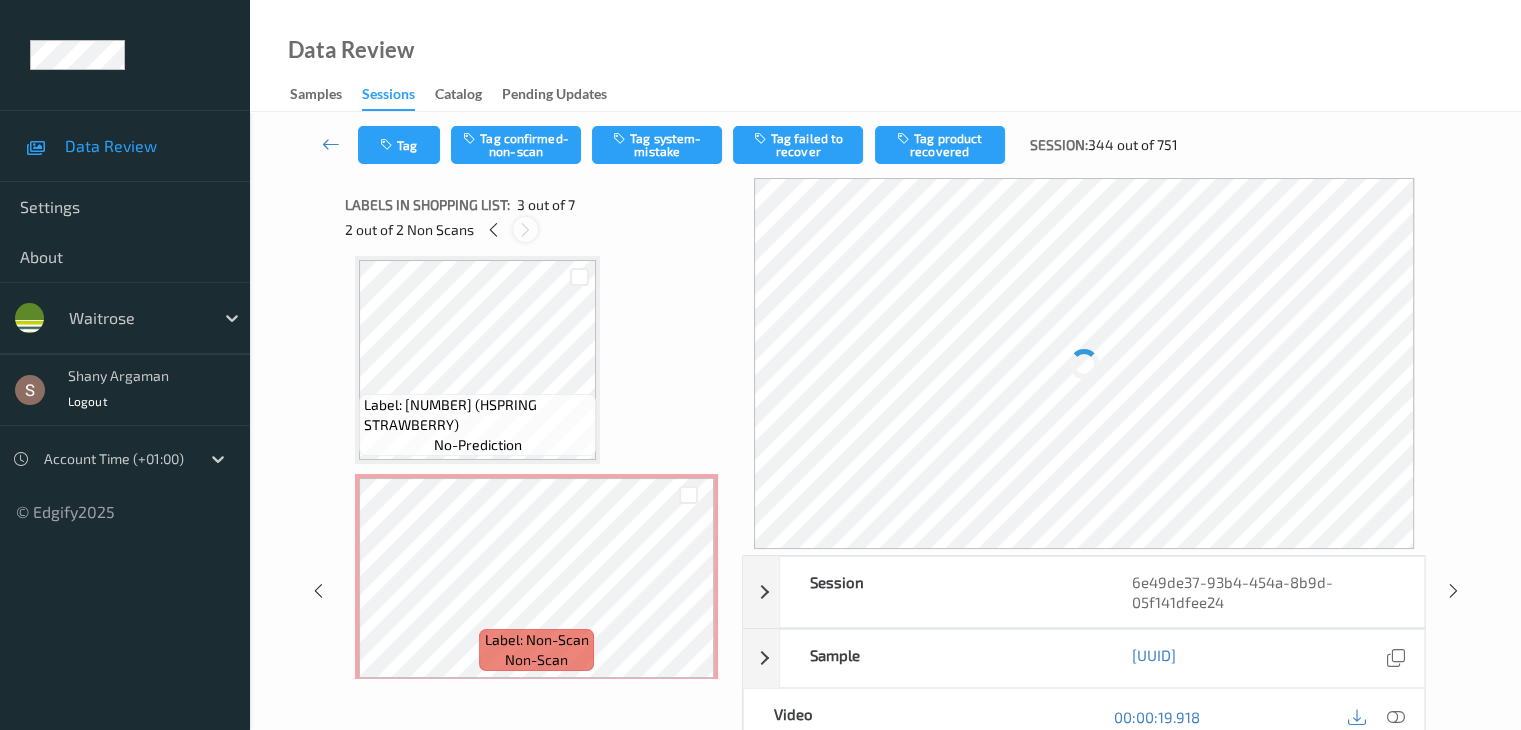 scroll, scrollTop: 228, scrollLeft: 0, axis: vertical 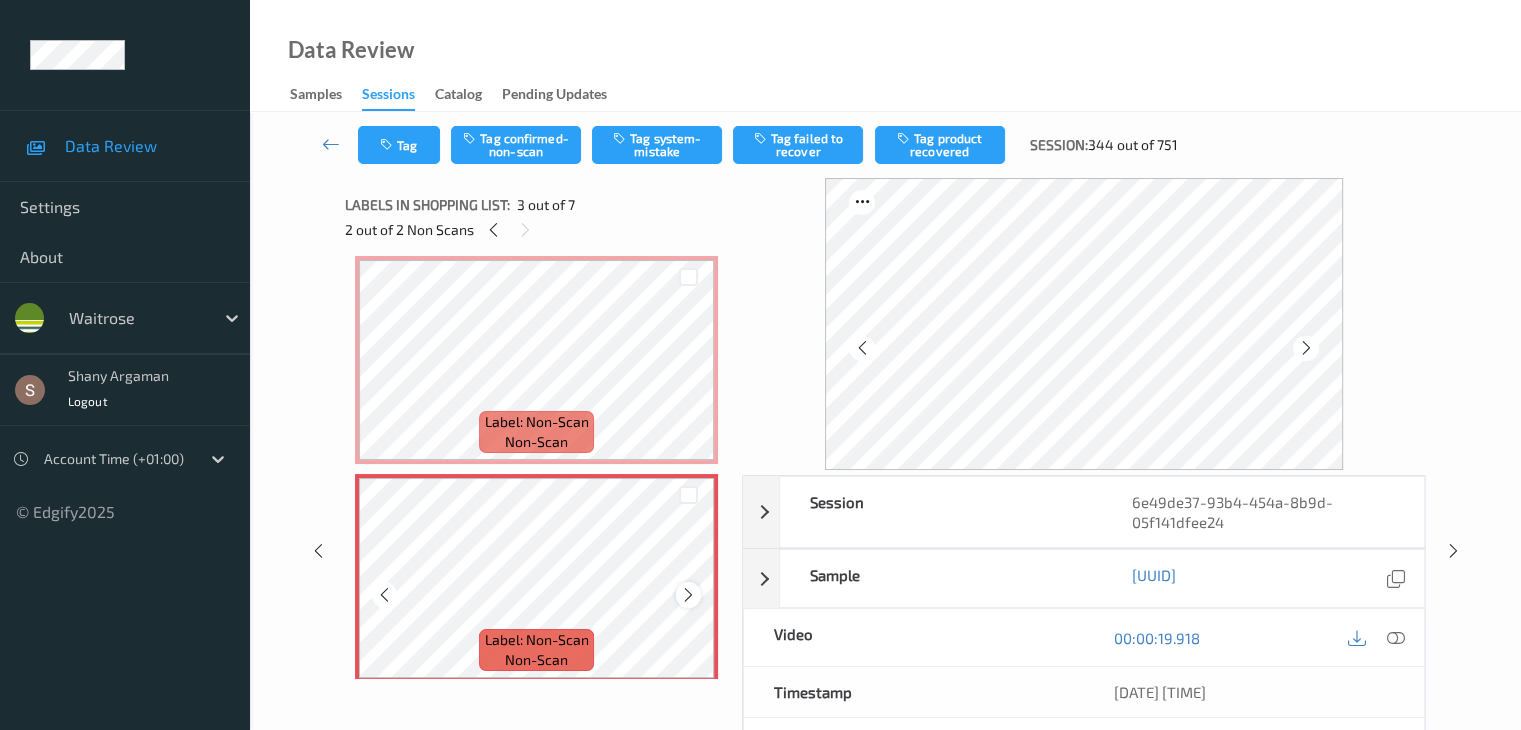 click at bounding box center (688, 595) 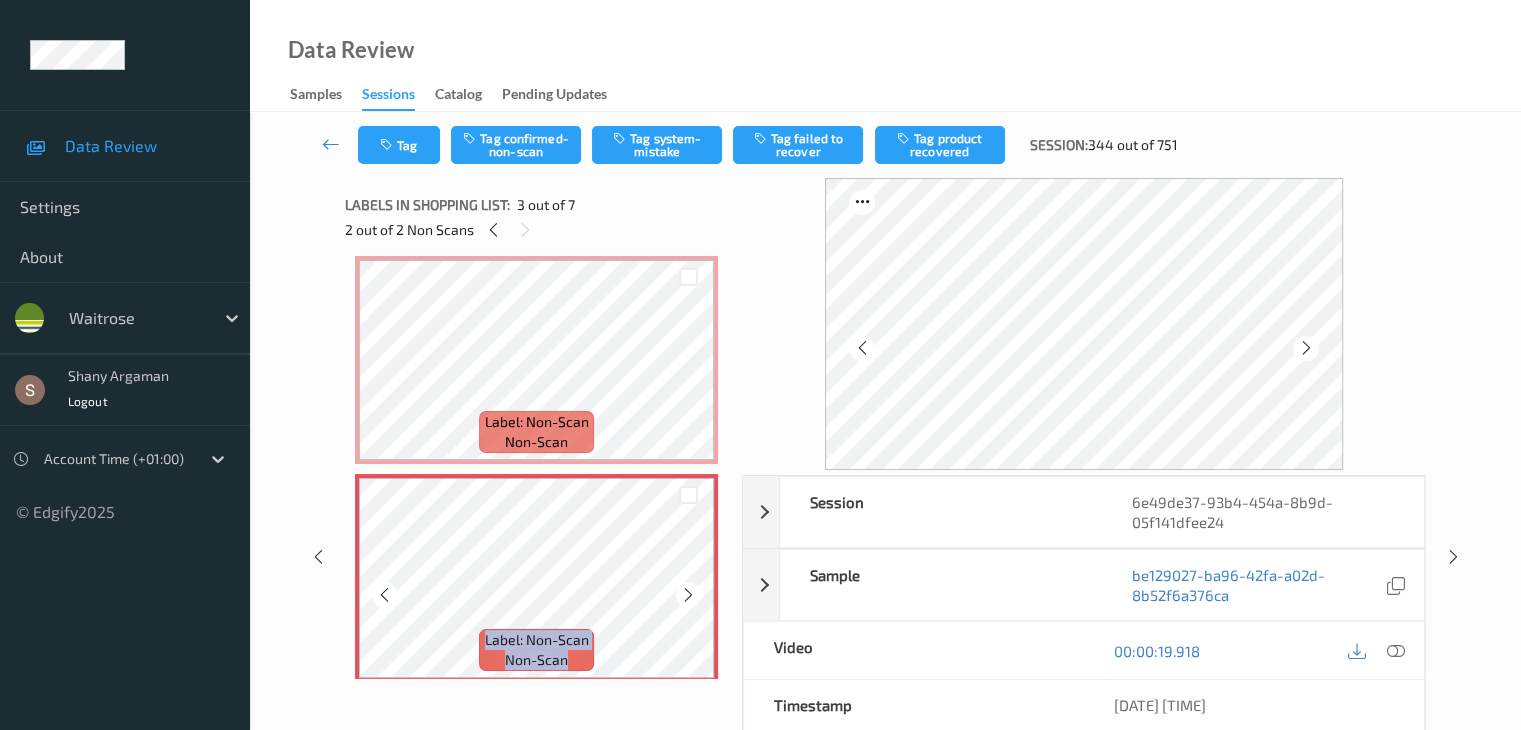 click at bounding box center (688, 595) 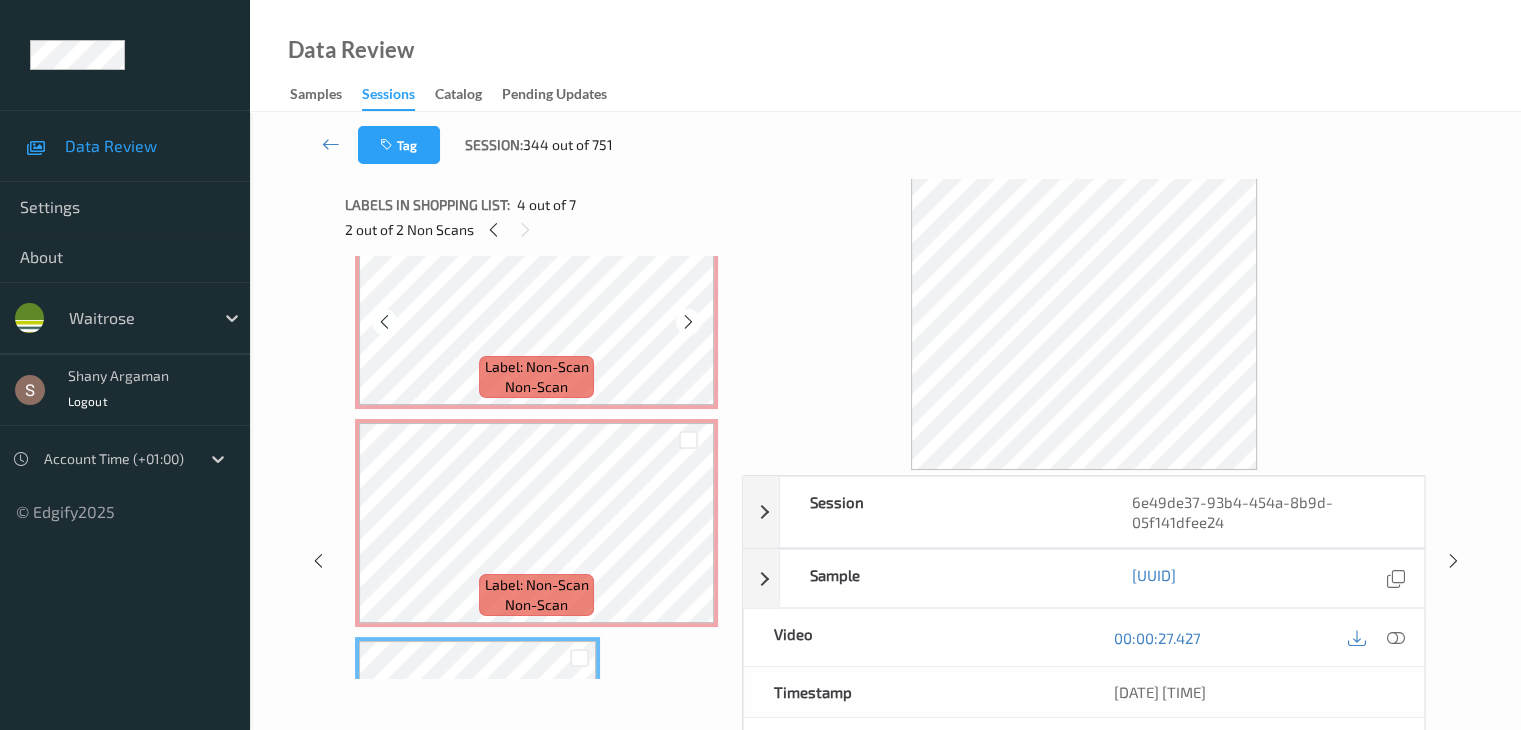 scroll, scrollTop: 300, scrollLeft: 0, axis: vertical 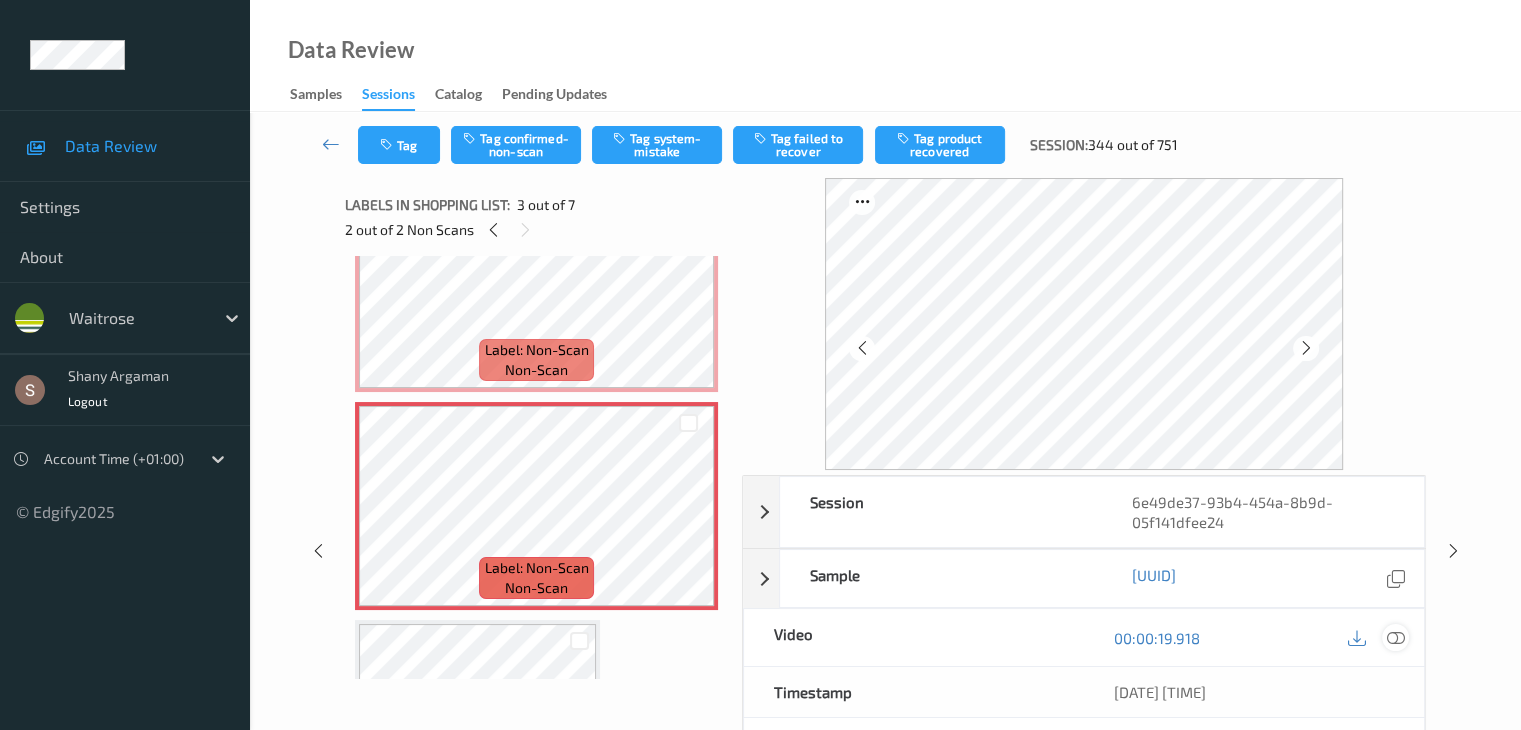 click at bounding box center [1395, 638] 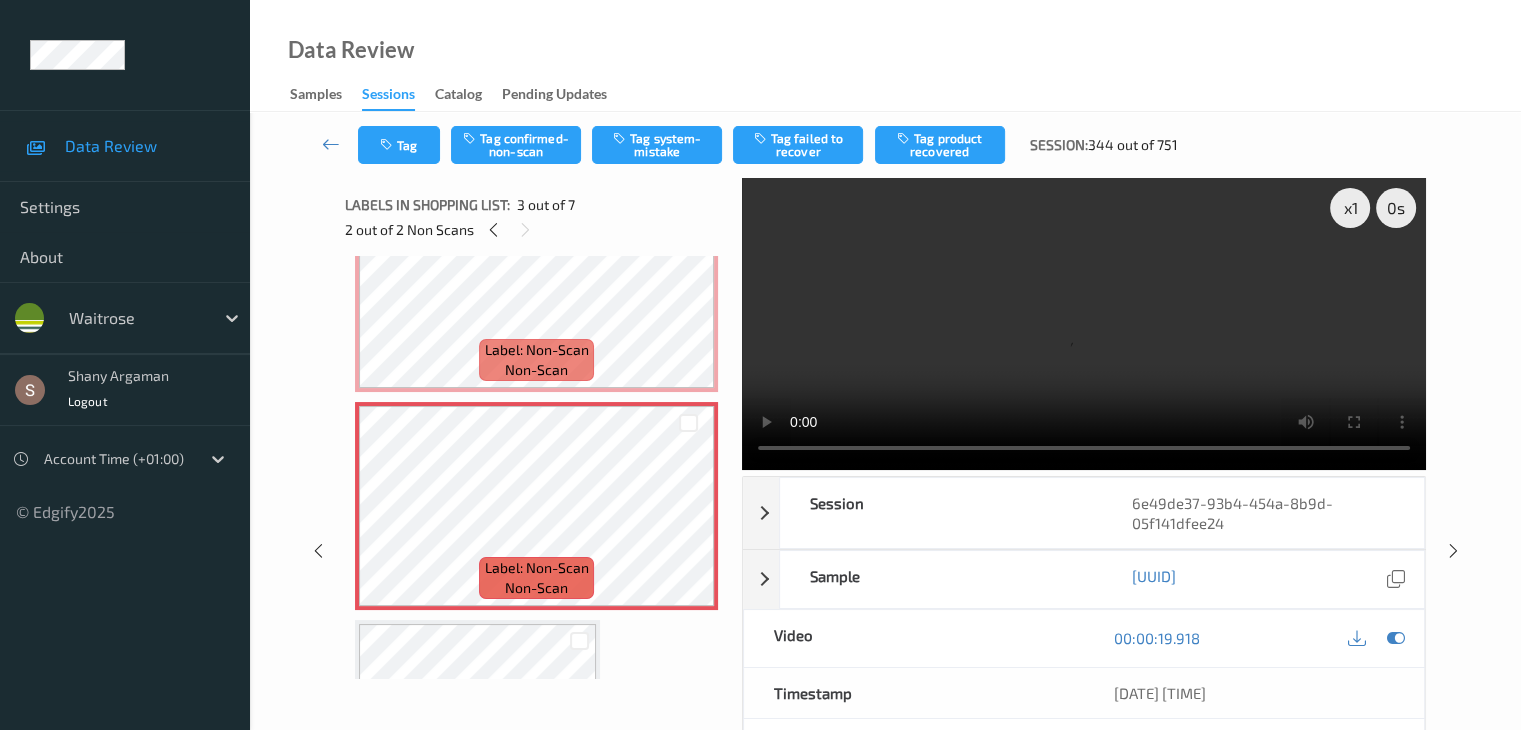 click at bounding box center (1084, 324) 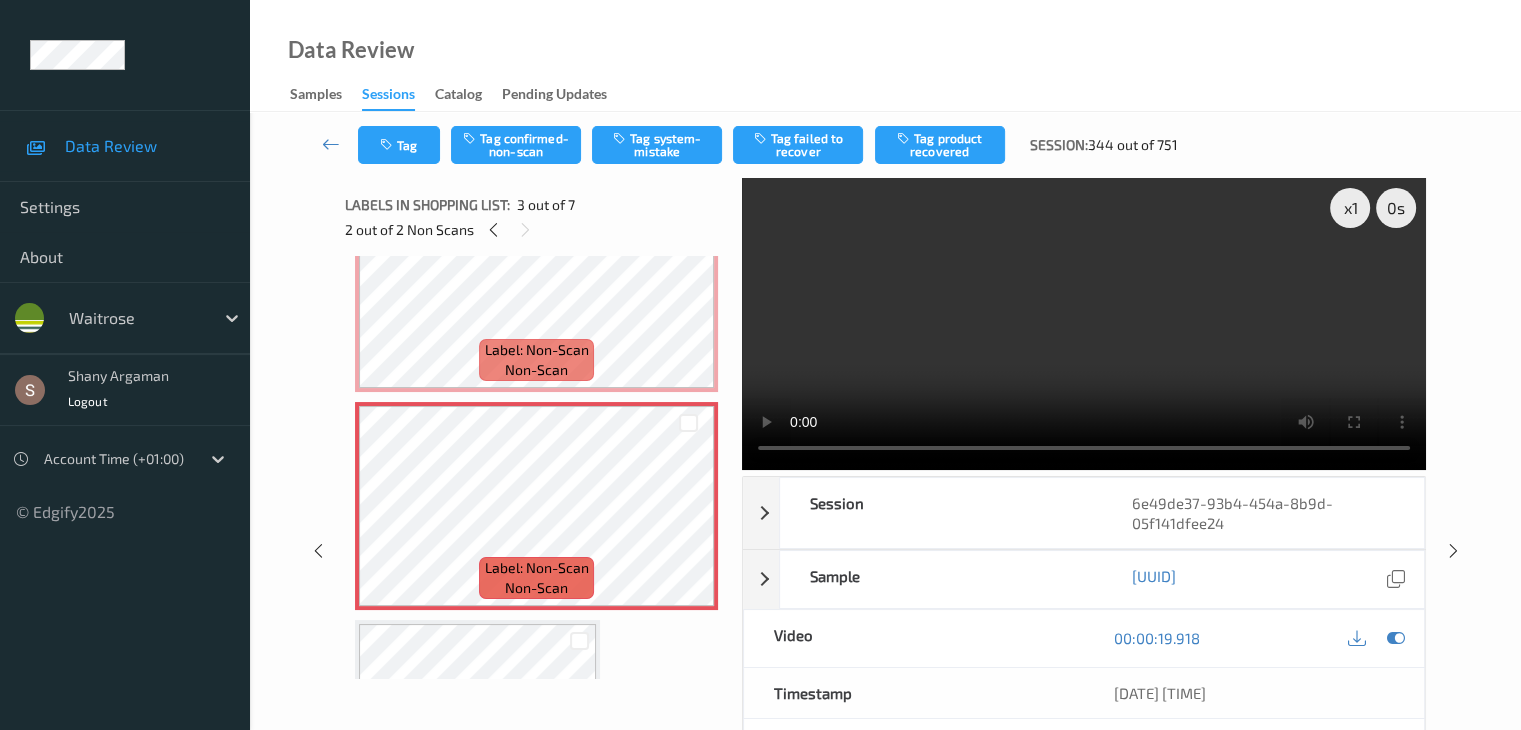 click at bounding box center (1084, 324) 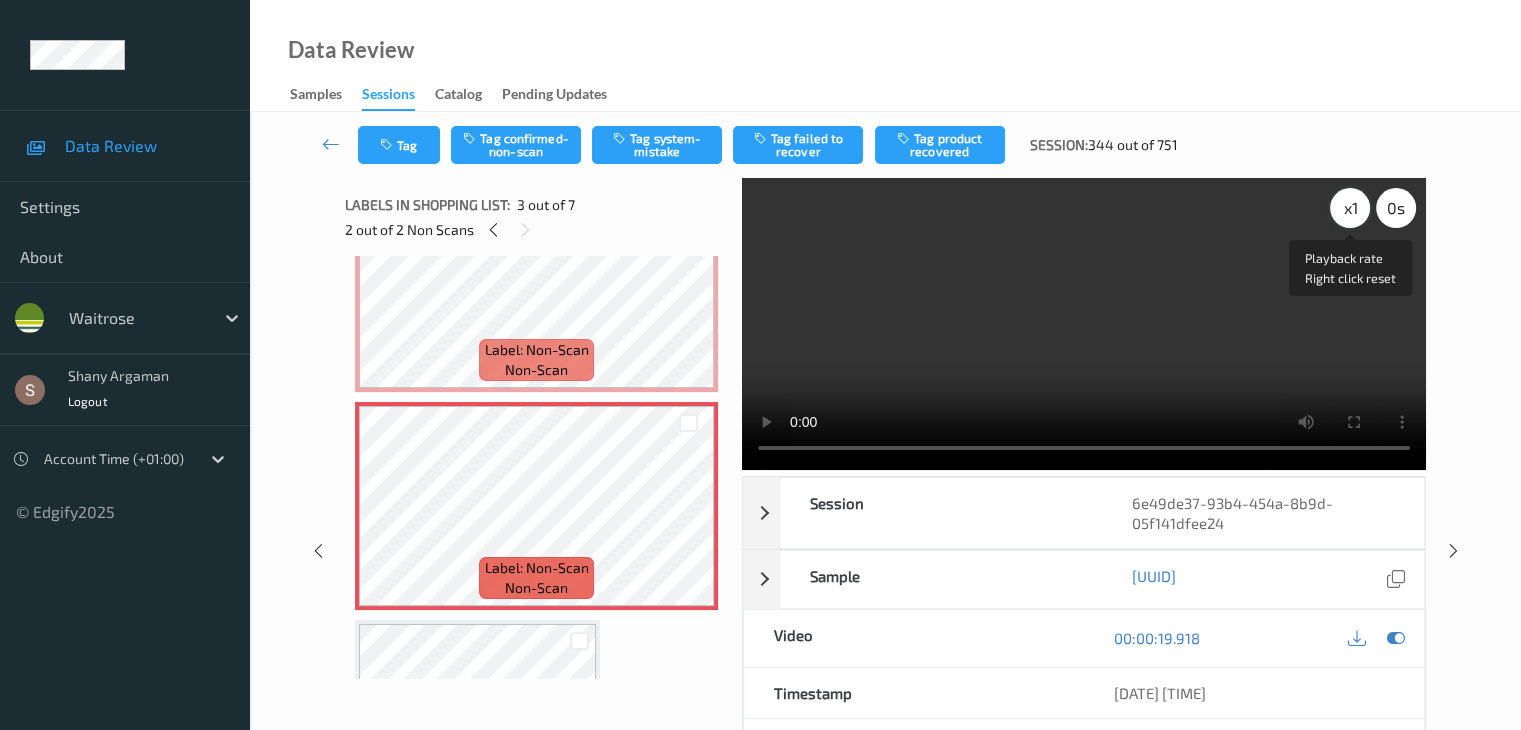 click on "x 1" at bounding box center (1350, 208) 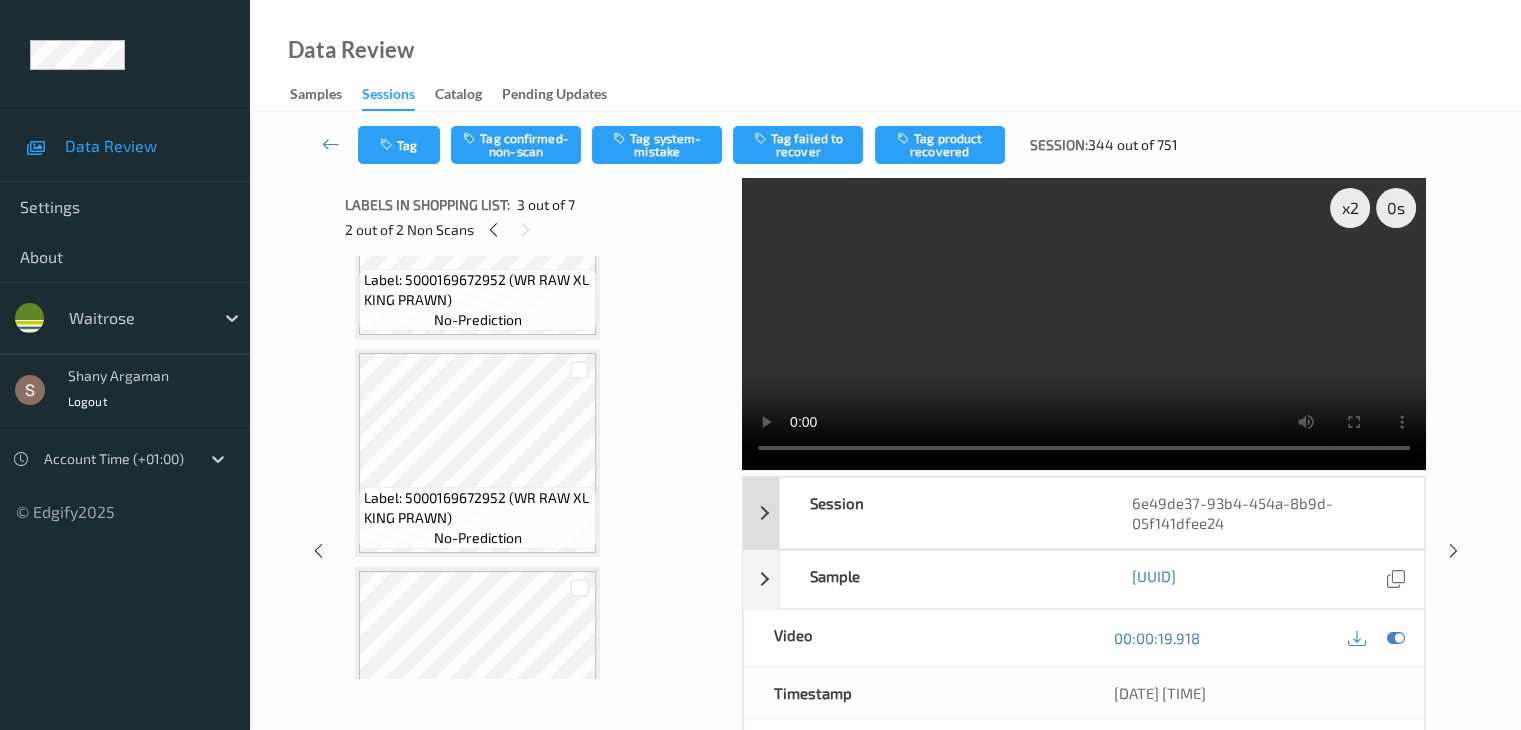 scroll, scrollTop: 913, scrollLeft: 0, axis: vertical 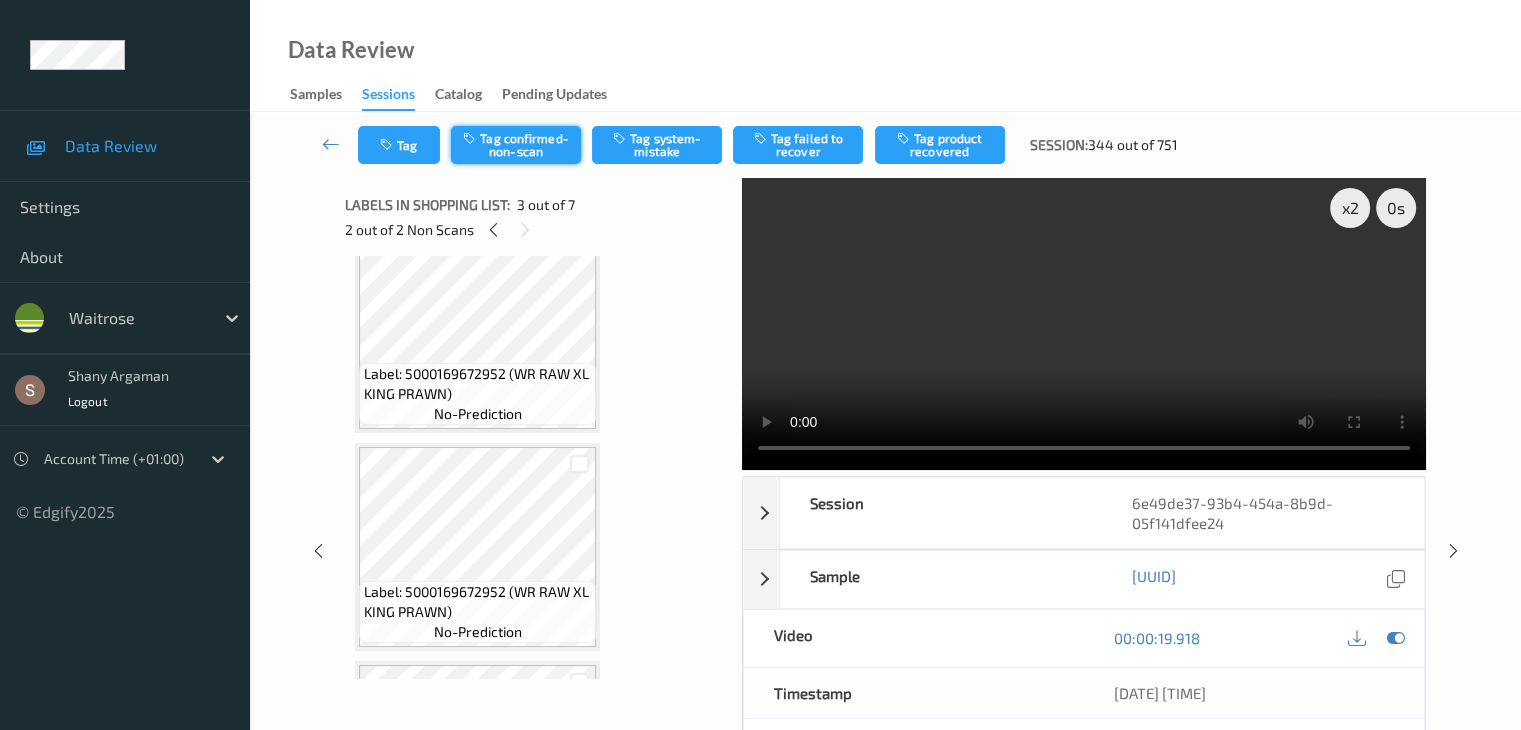 click on "Tag   confirmed-non-scan" at bounding box center (516, 145) 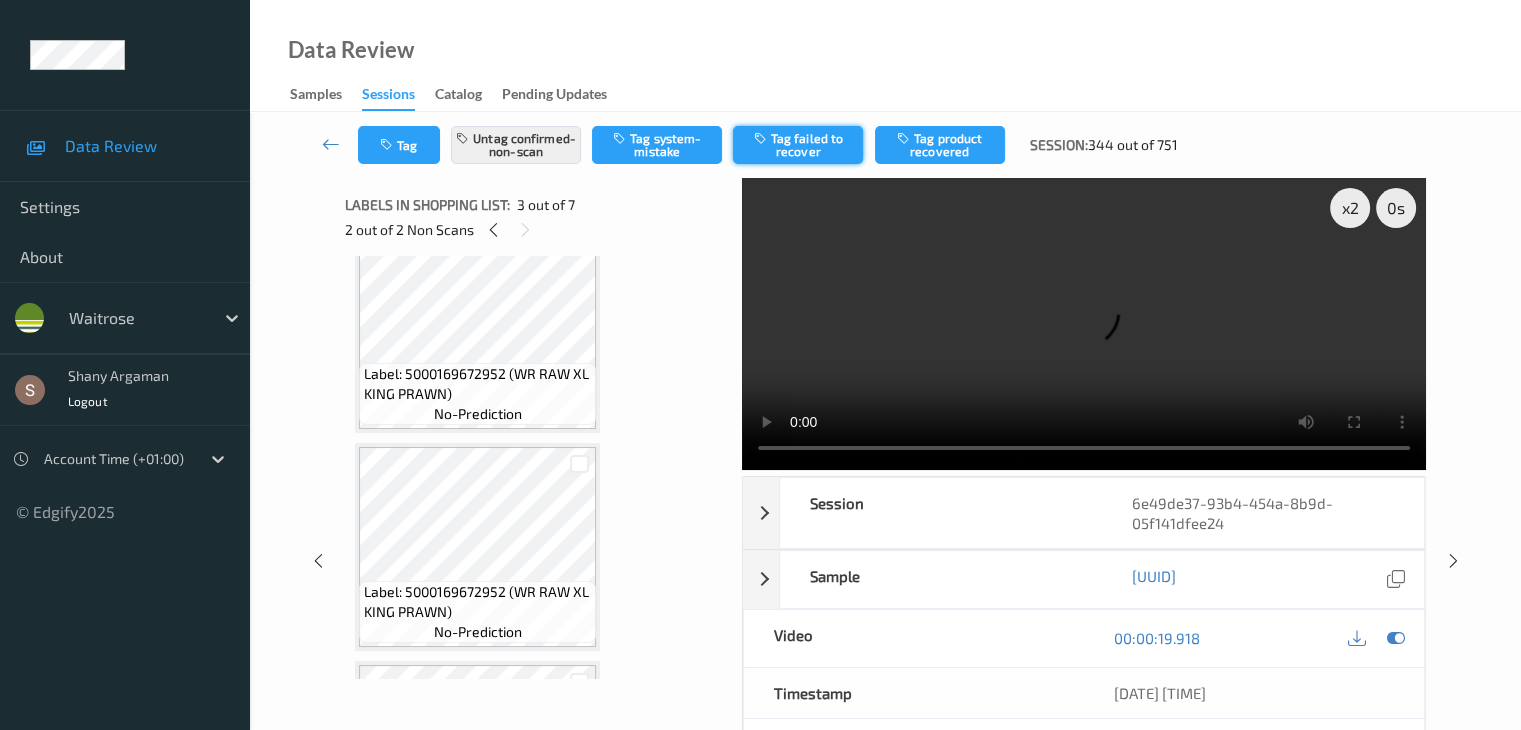 click on "Tag   failed to recover" at bounding box center (798, 145) 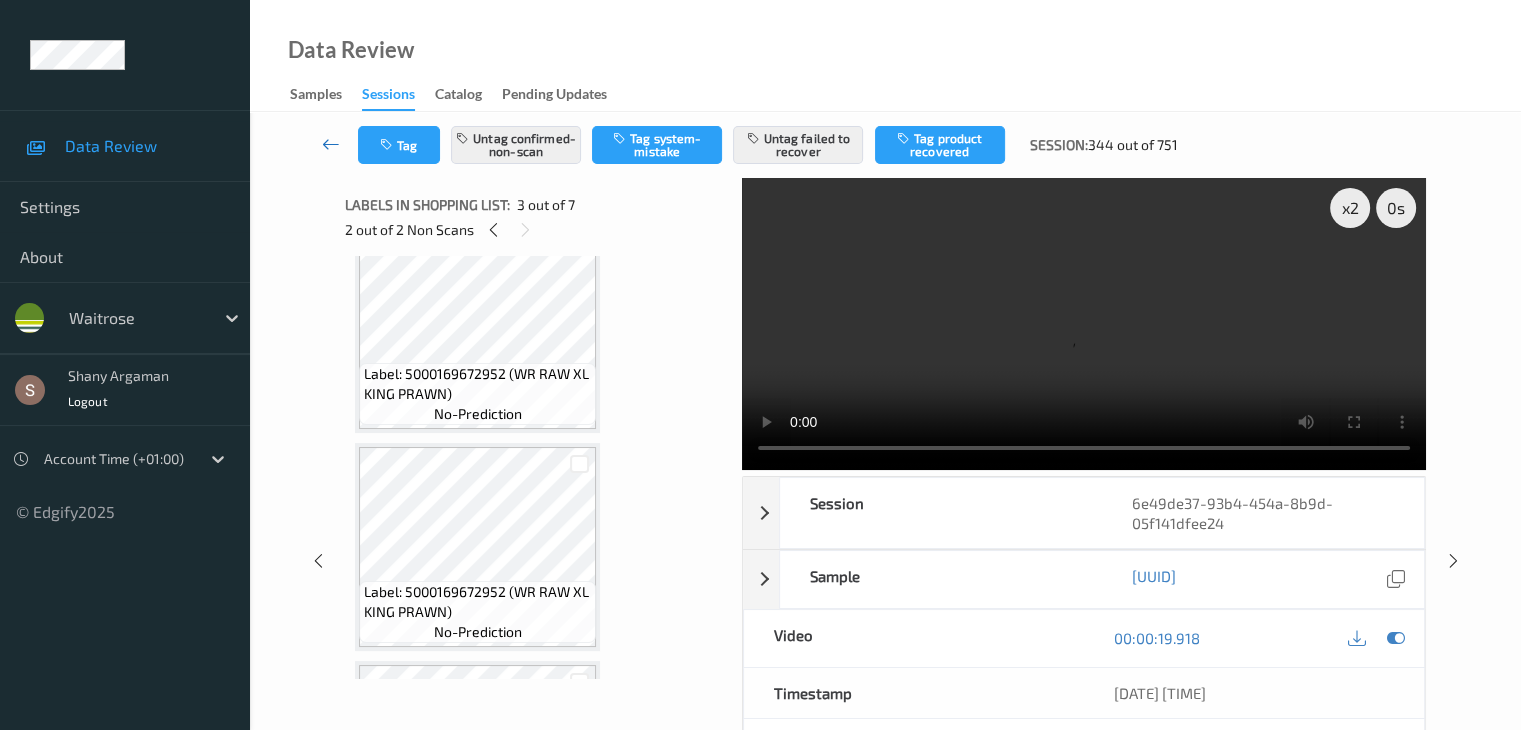 click at bounding box center [331, 144] 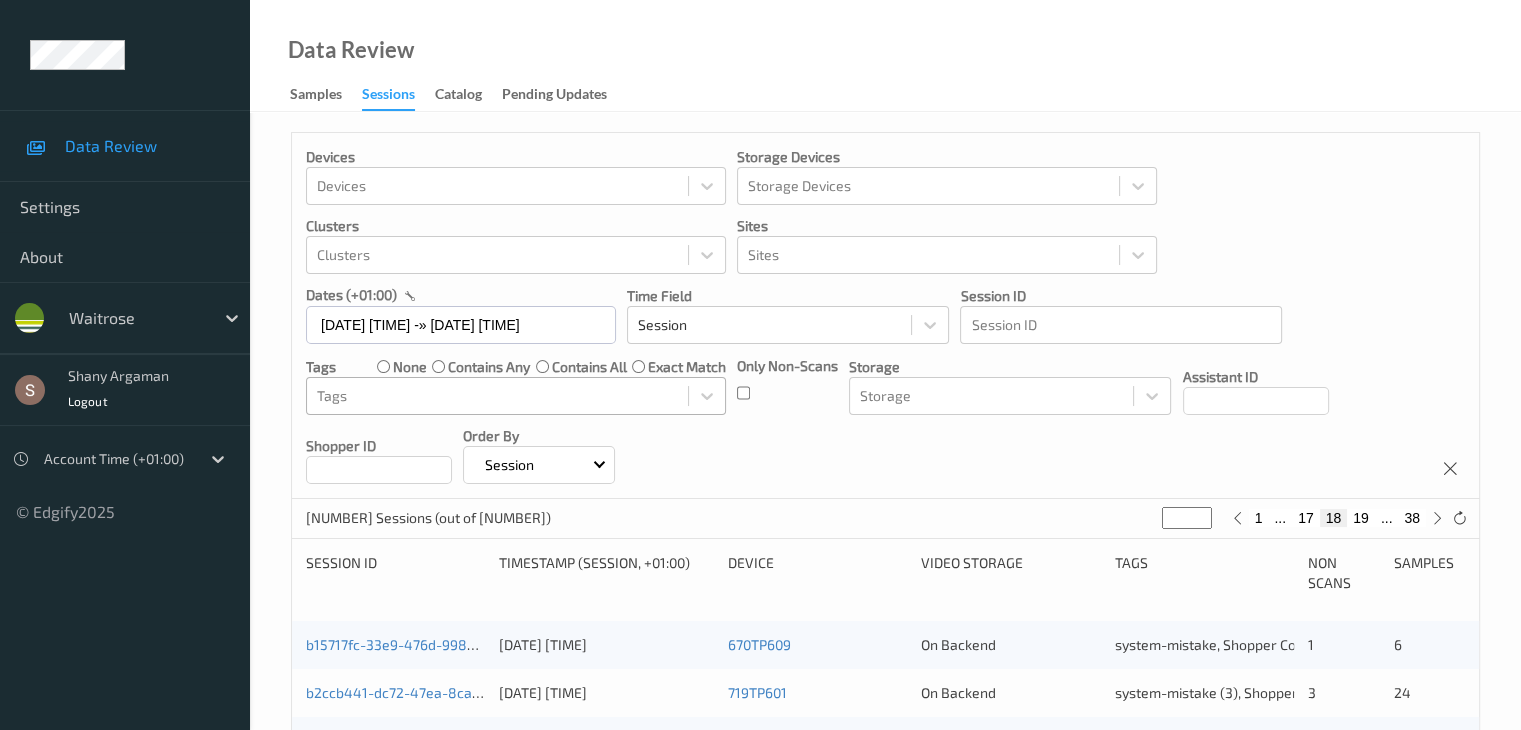 scroll, scrollTop: 500, scrollLeft: 0, axis: vertical 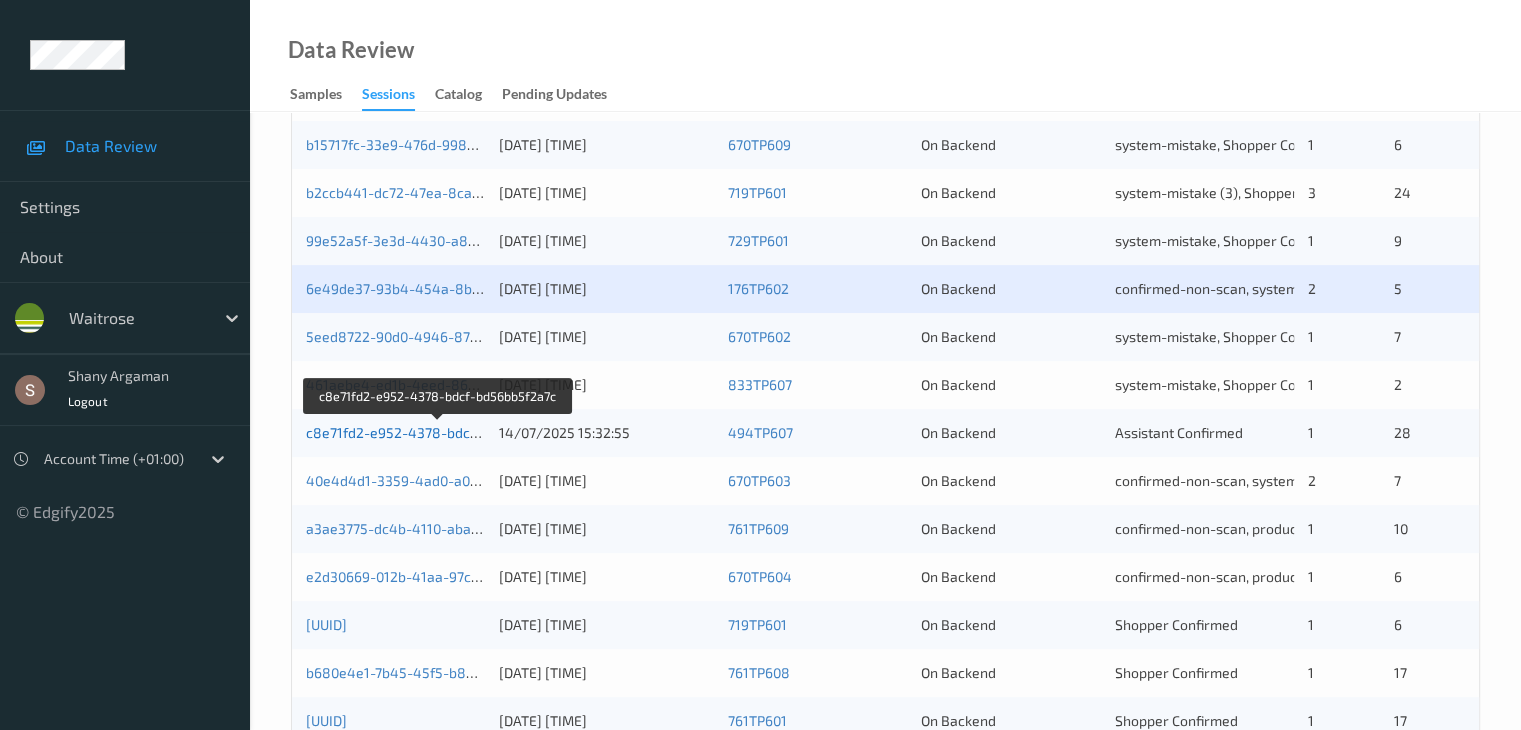 click on "c8e71fd2-e952-4378-bdcf-bd56bb5f2a7c" at bounding box center (439, 432) 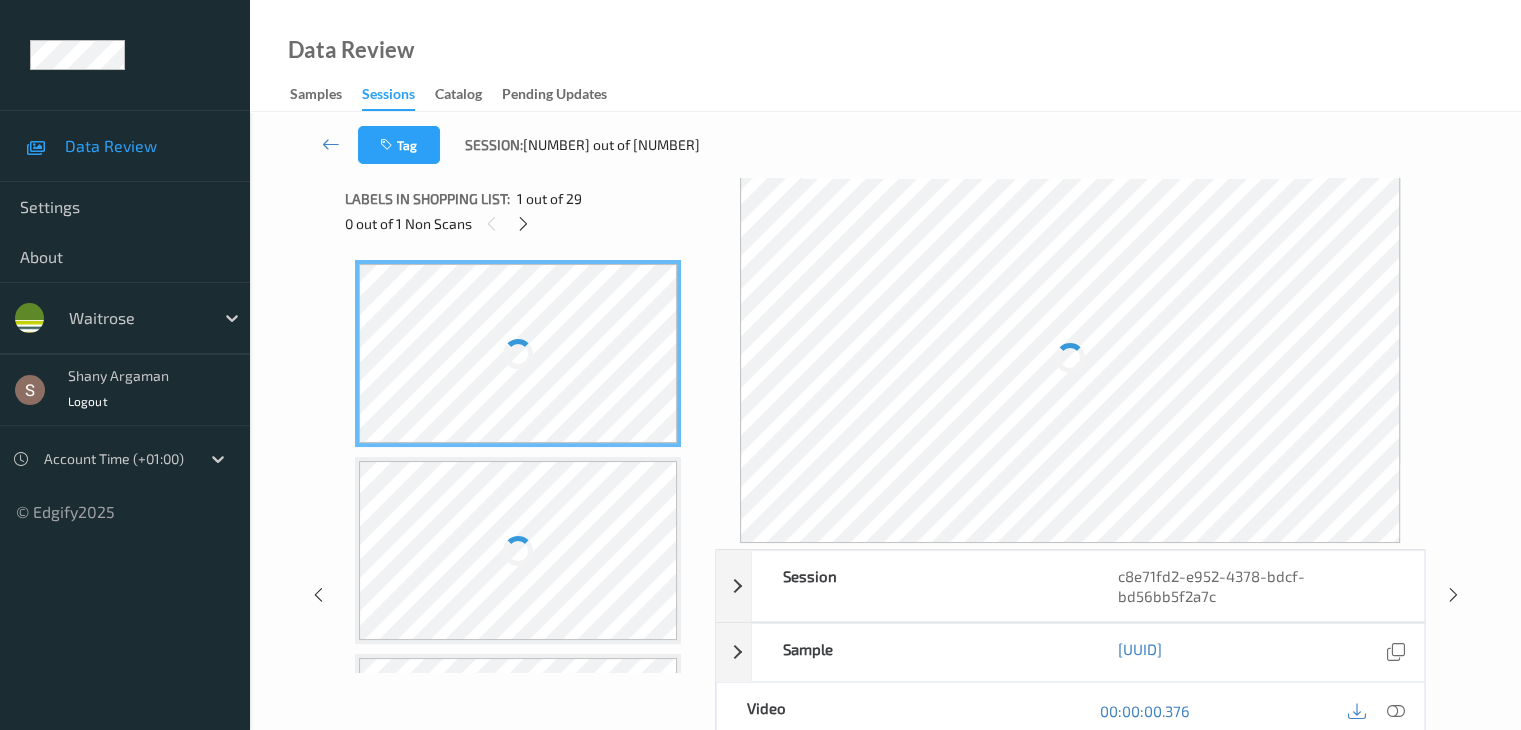 scroll, scrollTop: 0, scrollLeft: 0, axis: both 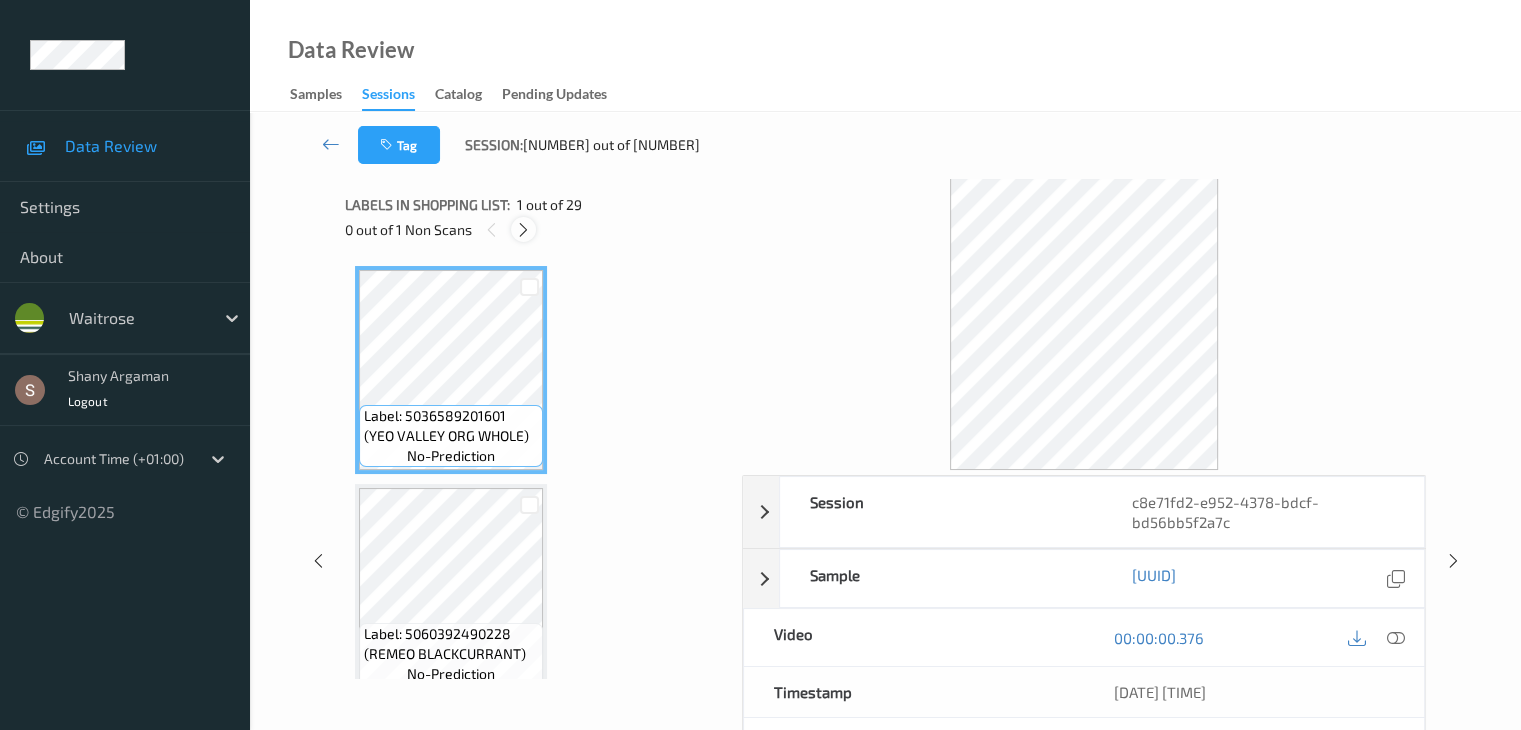 click at bounding box center (523, 230) 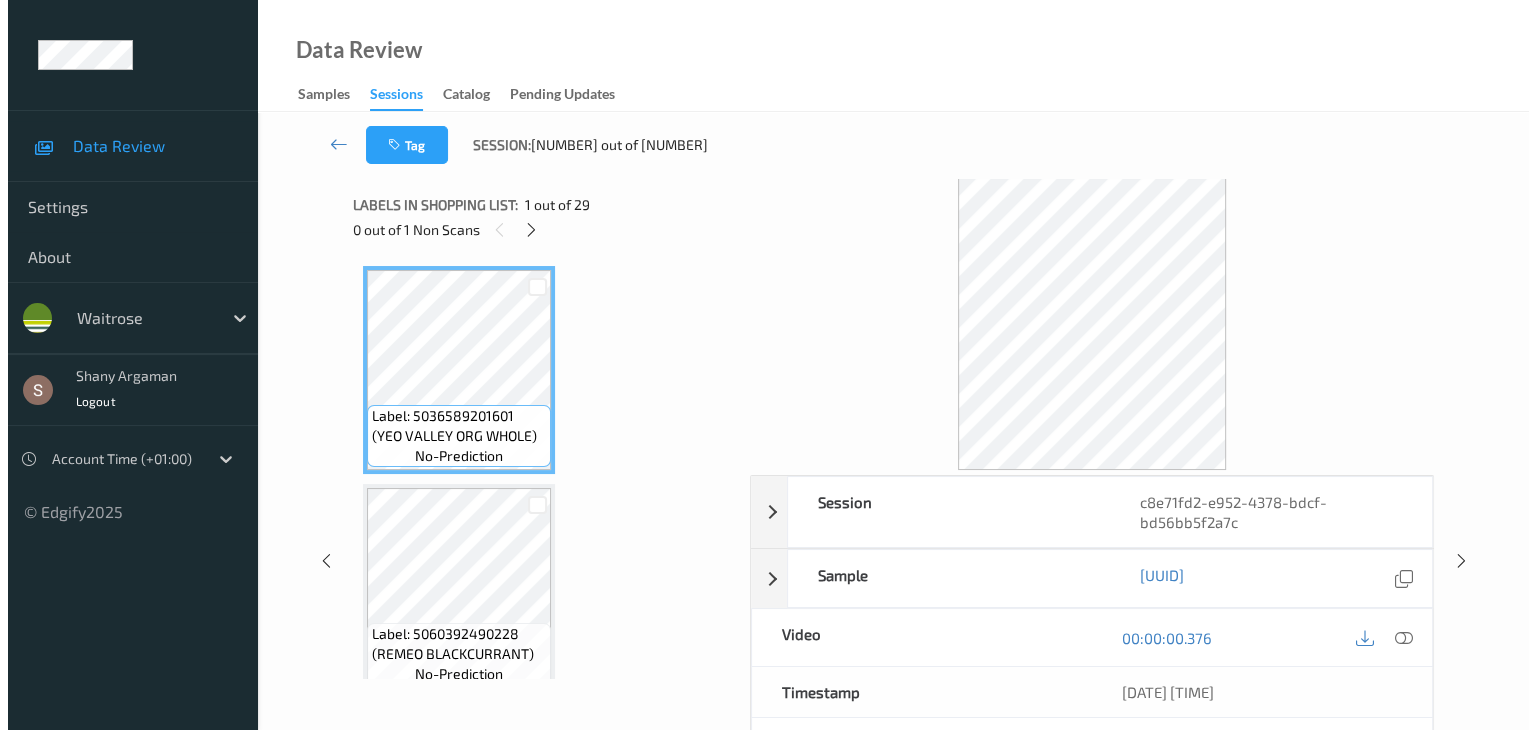 scroll, scrollTop: 3932, scrollLeft: 0, axis: vertical 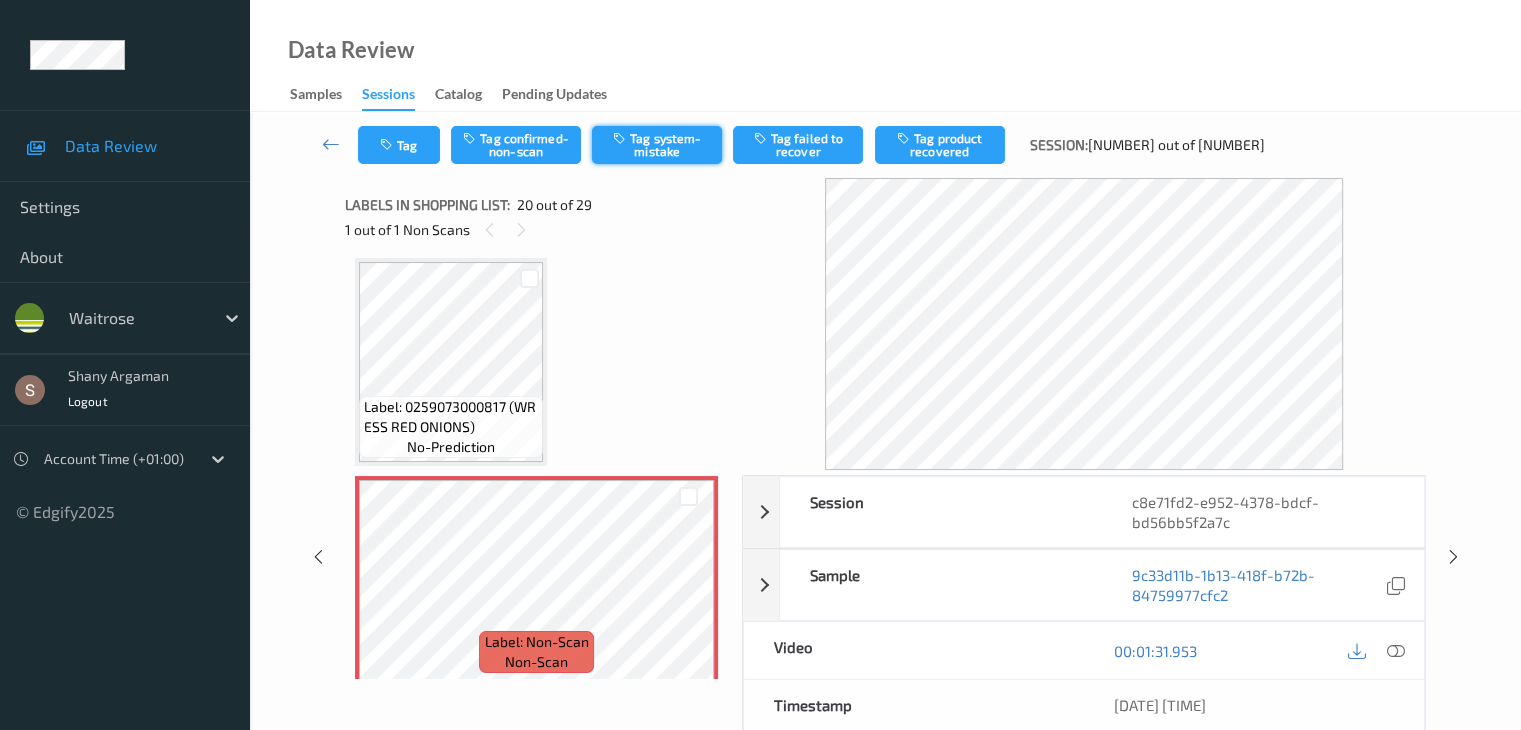 click on "Tag   system-mistake" at bounding box center (657, 145) 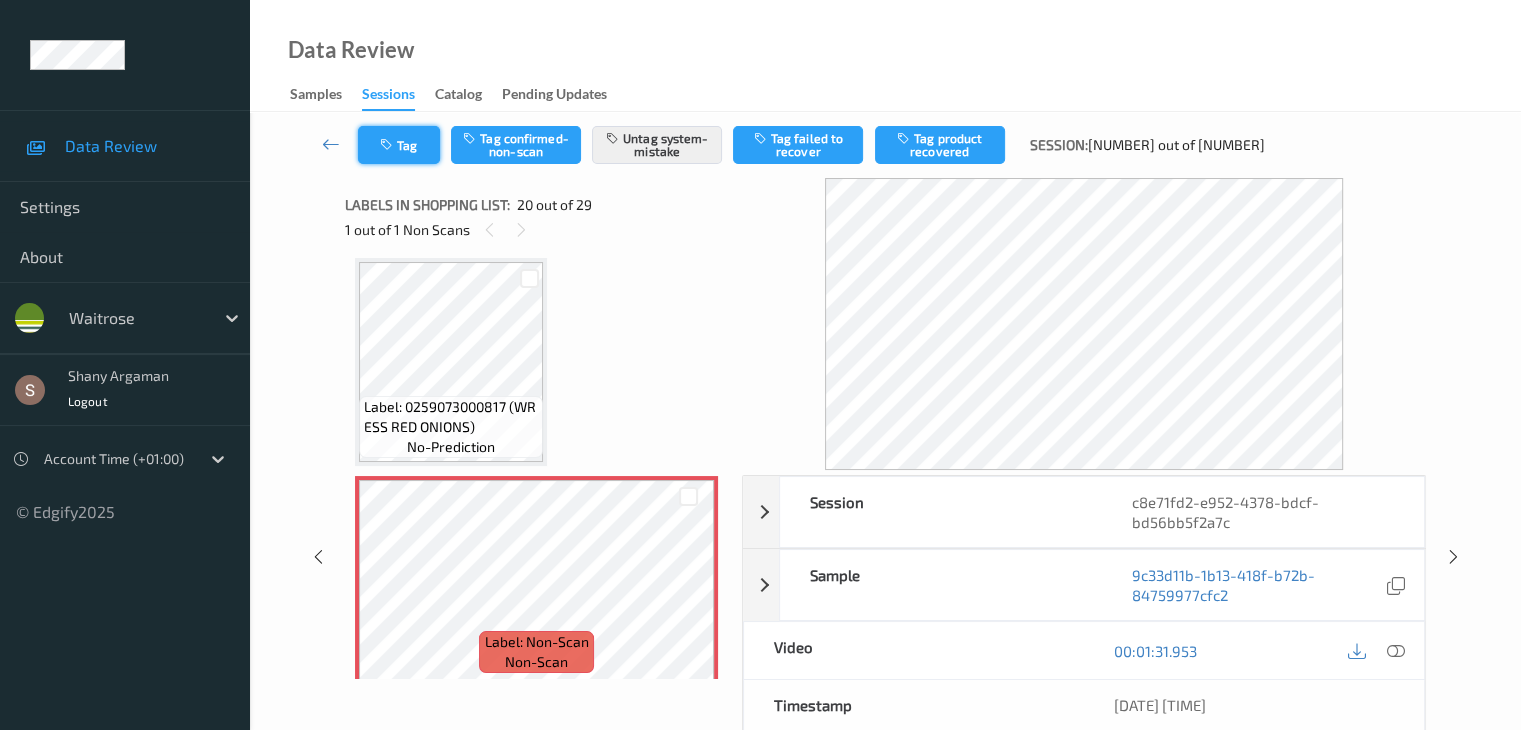click on "Tag" at bounding box center (399, 145) 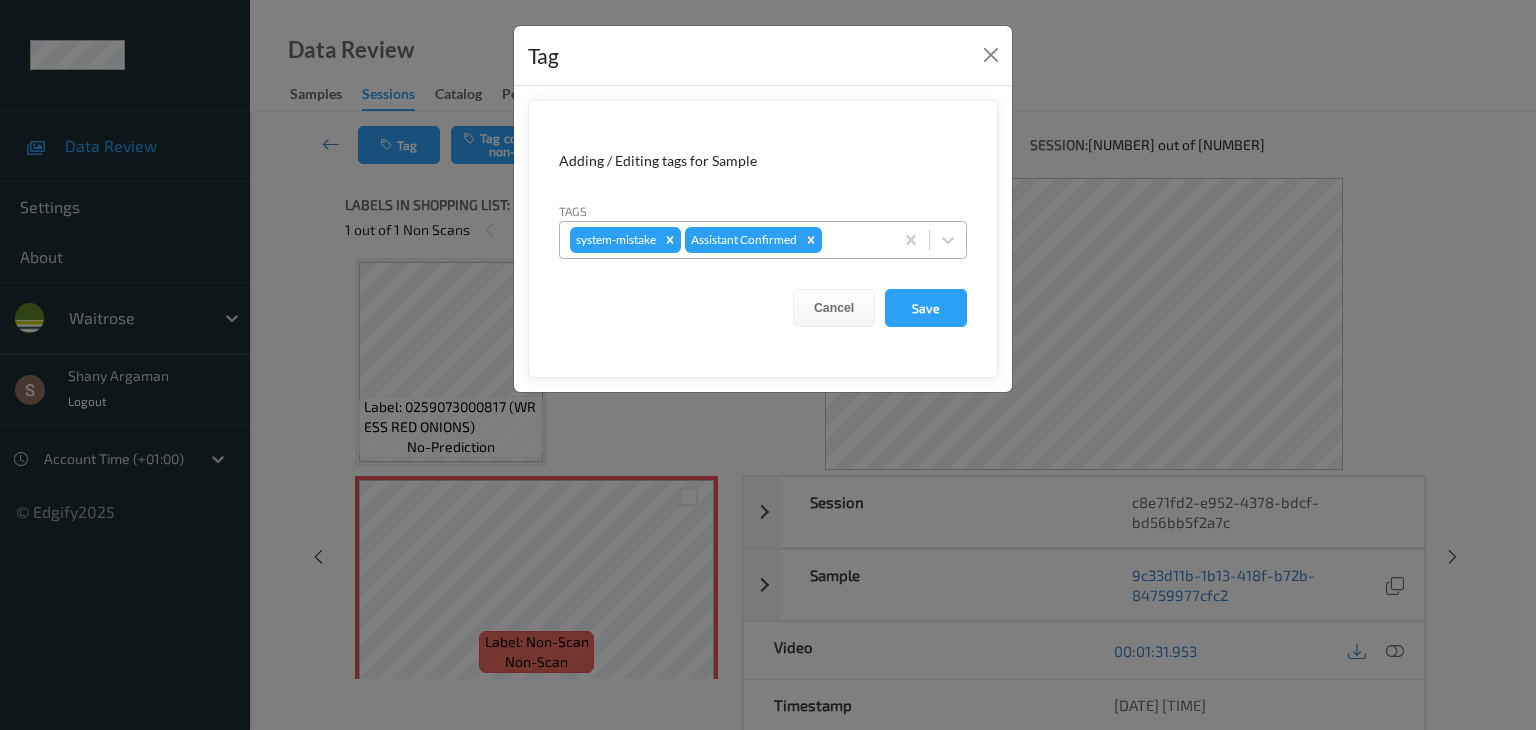drag, startPoint x: 947, startPoint y: 245, endPoint x: 944, endPoint y: 257, distance: 12.369317 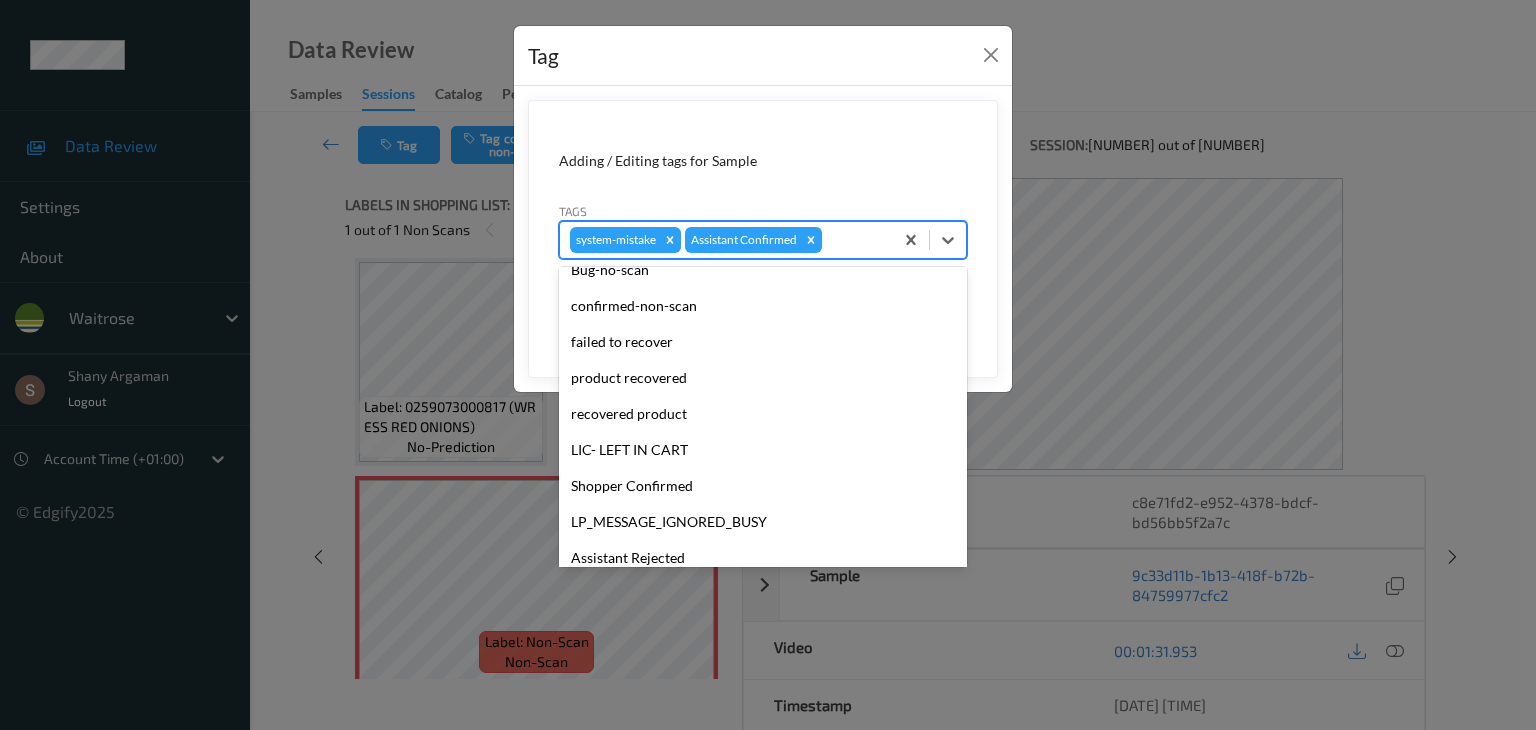scroll, scrollTop: 356, scrollLeft: 0, axis: vertical 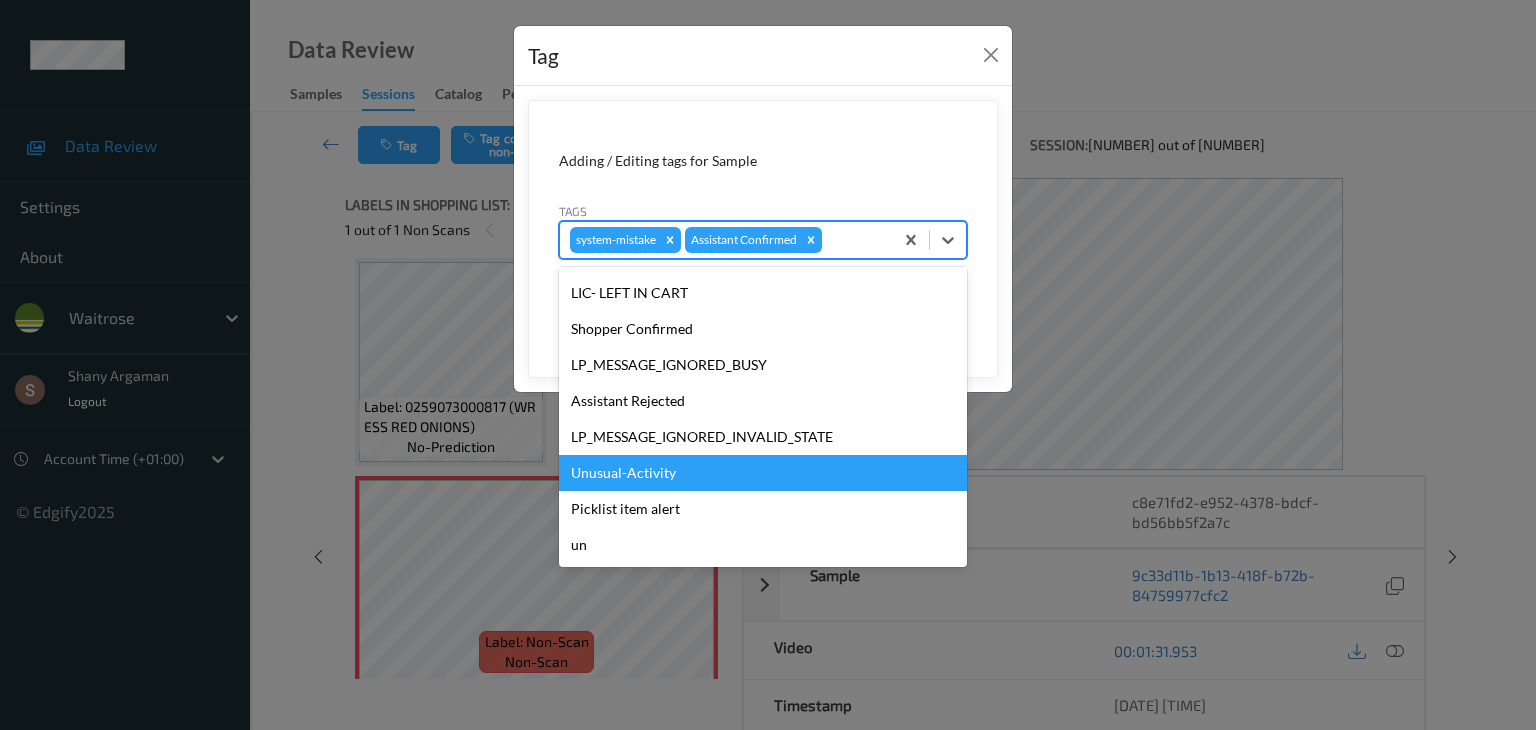 click on "Unusual-Activity" at bounding box center [763, 473] 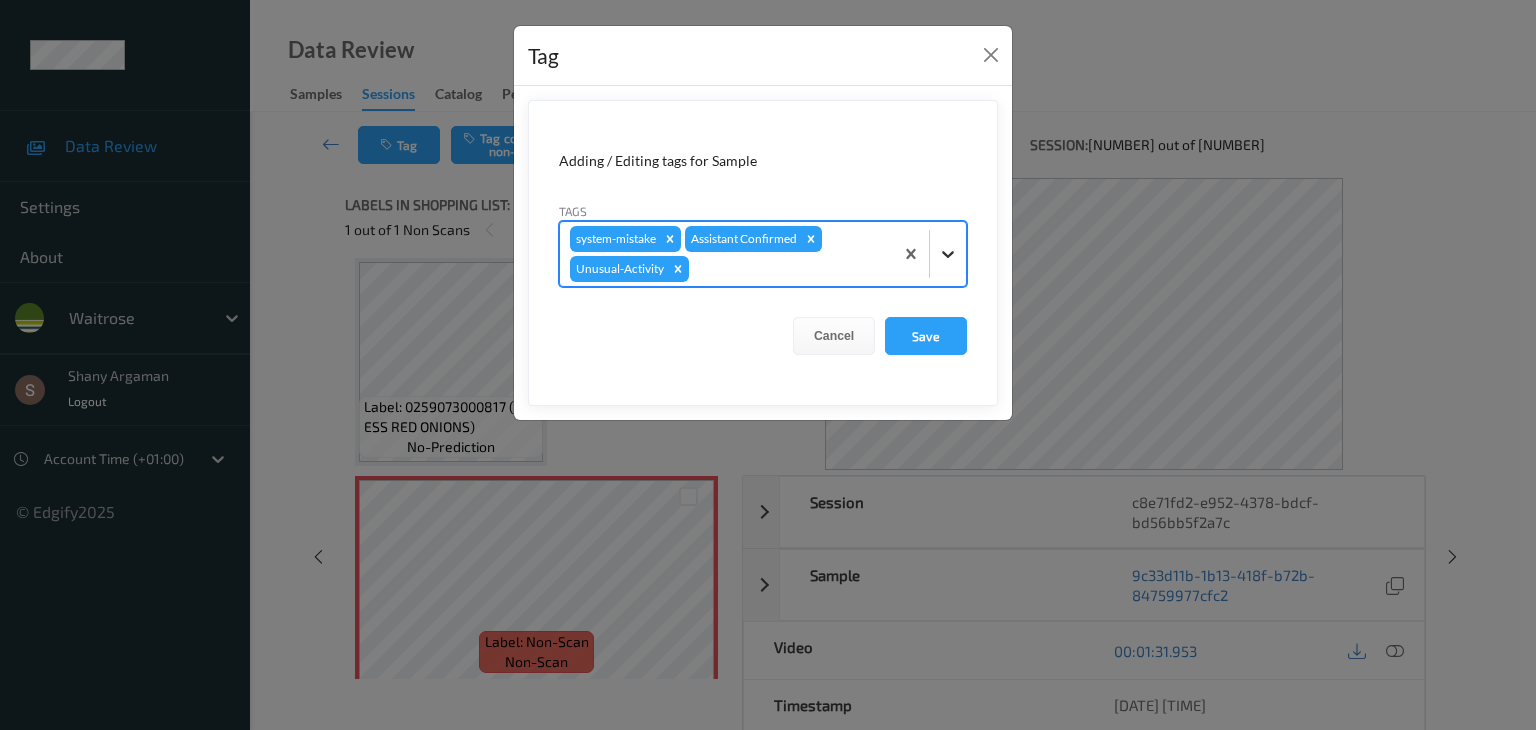click 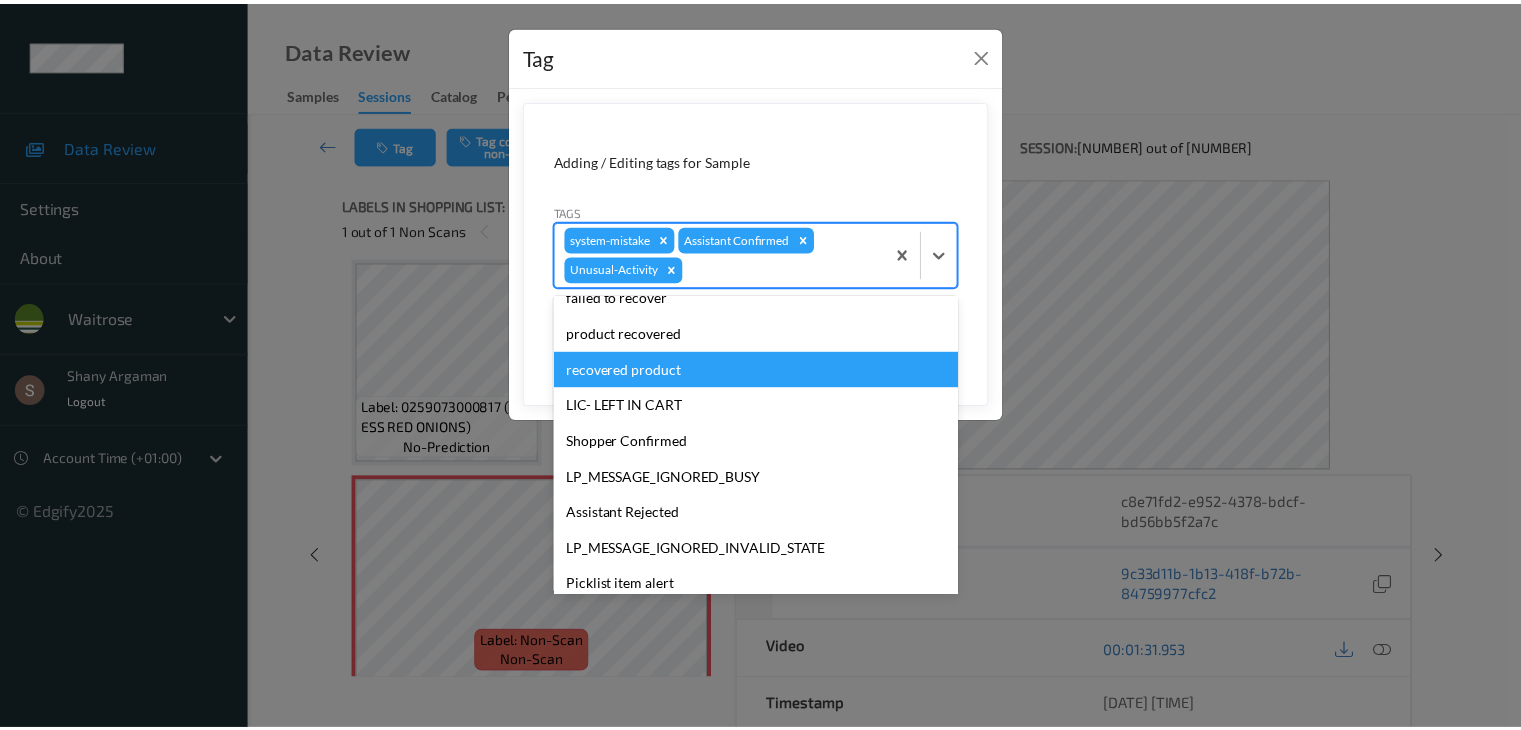 scroll, scrollTop: 320, scrollLeft: 0, axis: vertical 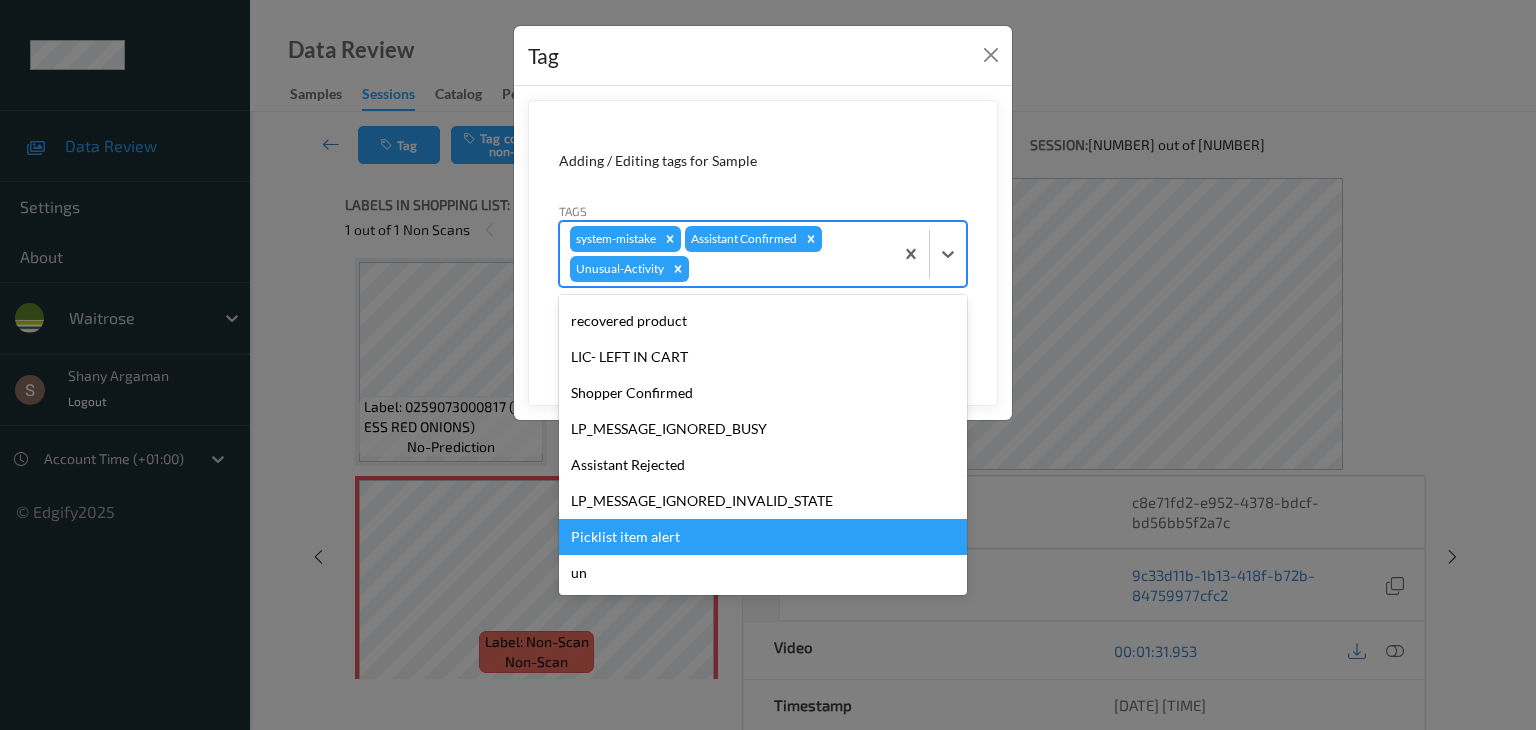 click on "Picklist item alert" at bounding box center [763, 537] 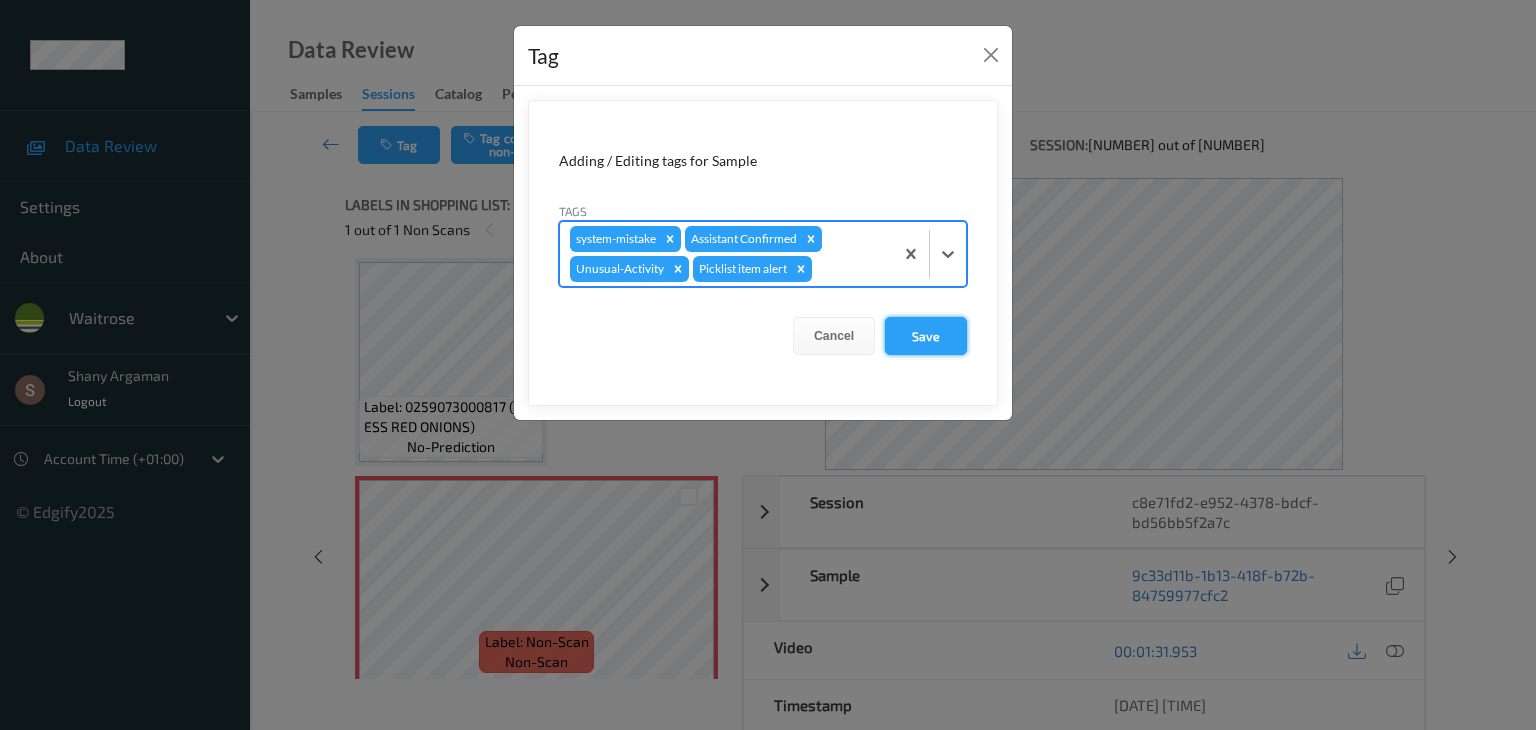 click on "Save" at bounding box center [926, 336] 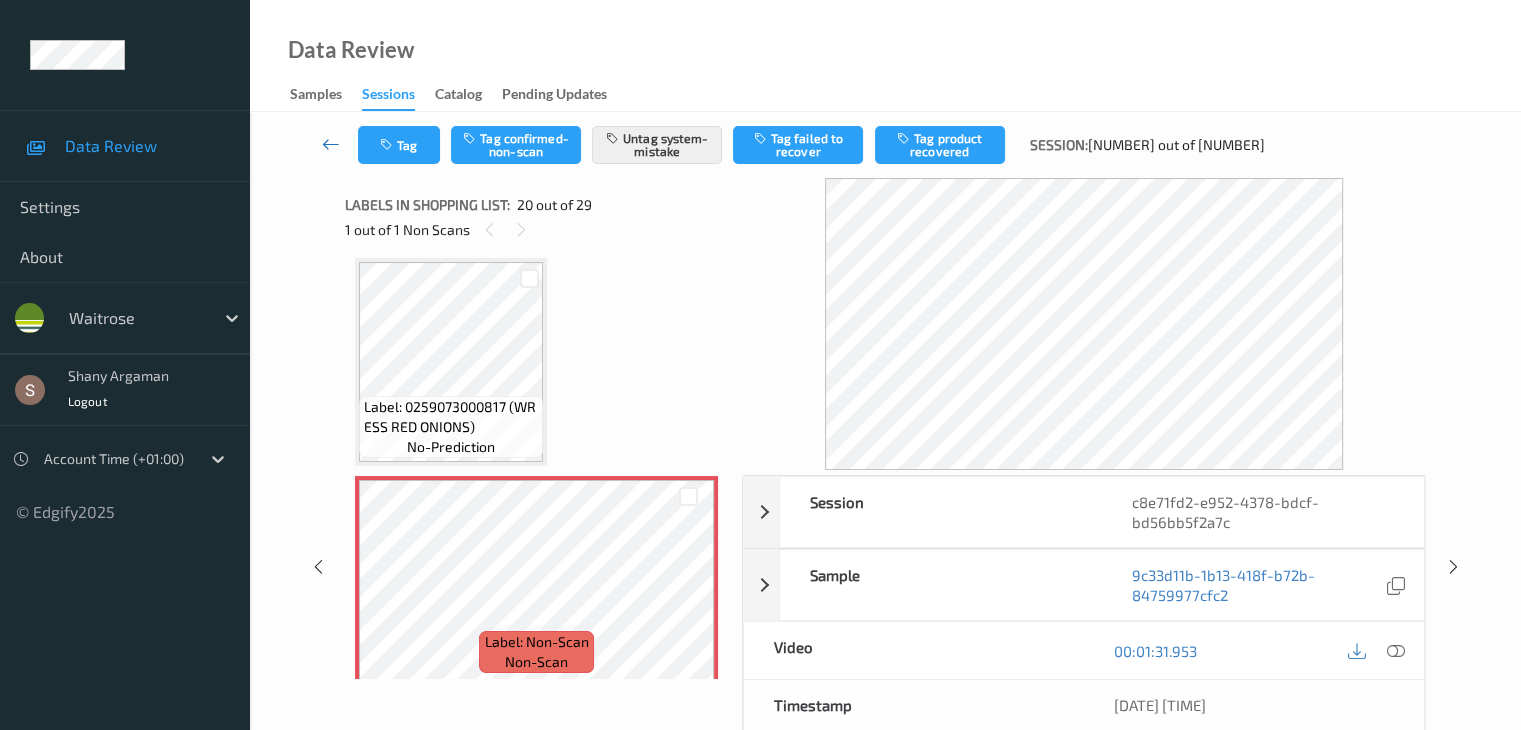 click at bounding box center [331, 144] 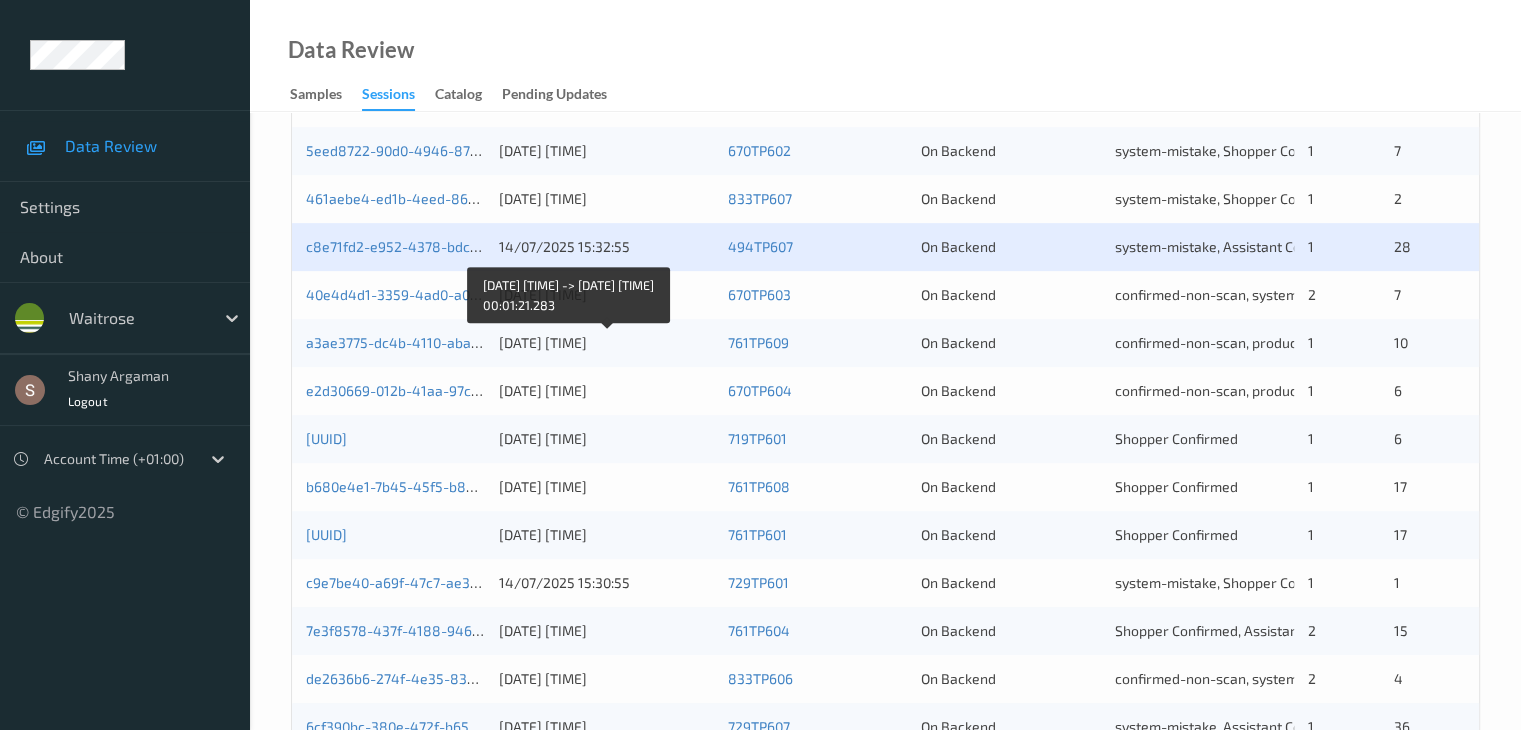 scroll, scrollTop: 700, scrollLeft: 0, axis: vertical 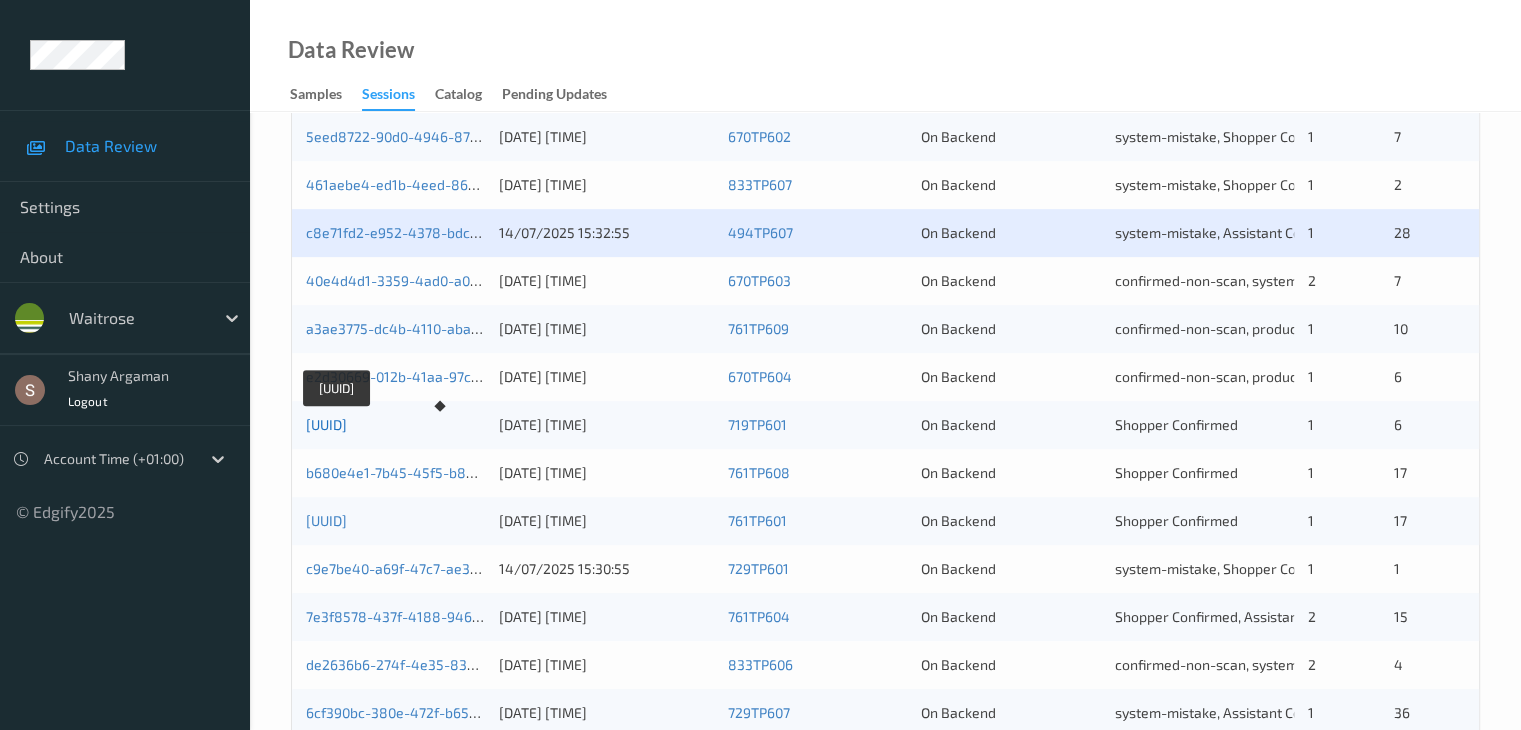 click on "[UUID]" at bounding box center (326, 424) 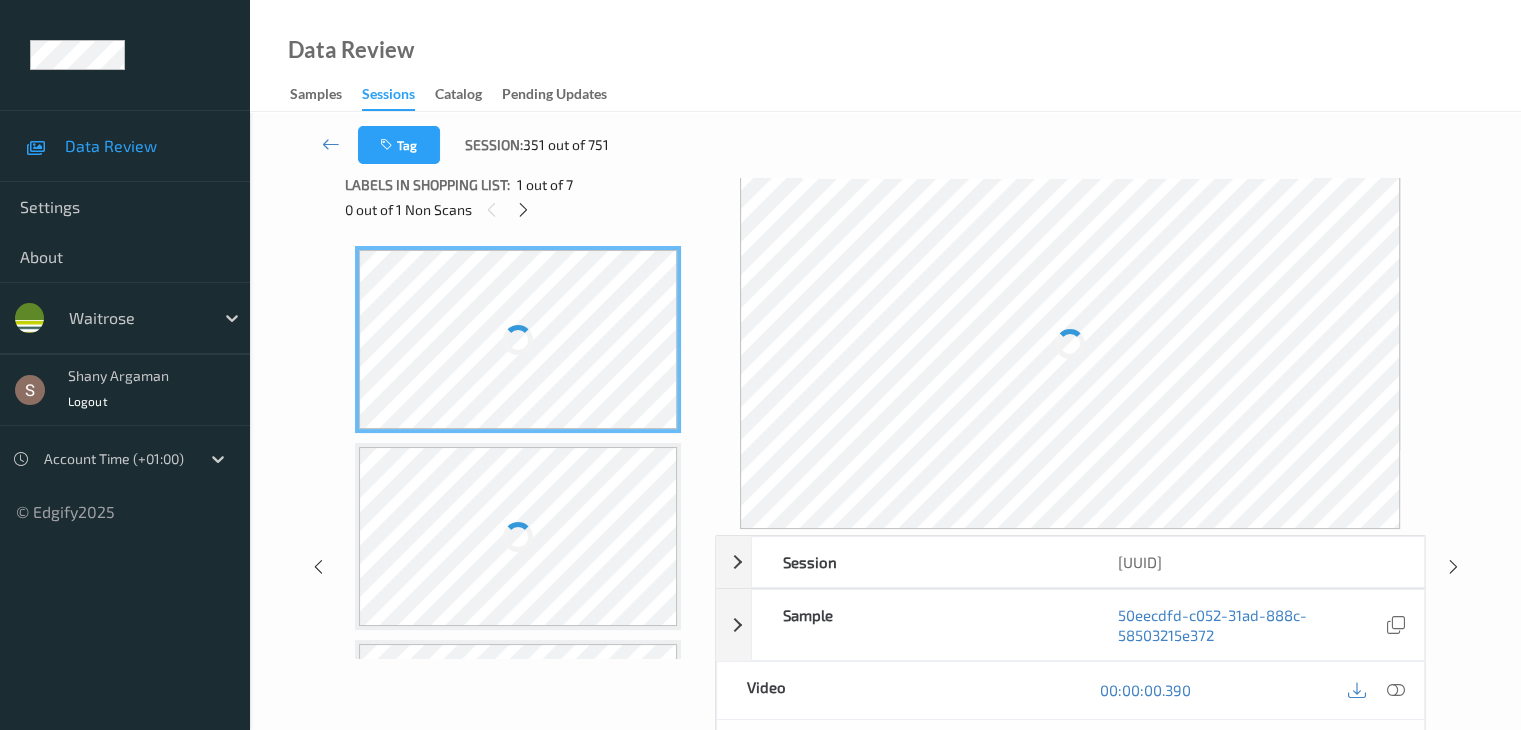 scroll, scrollTop: 0, scrollLeft: 0, axis: both 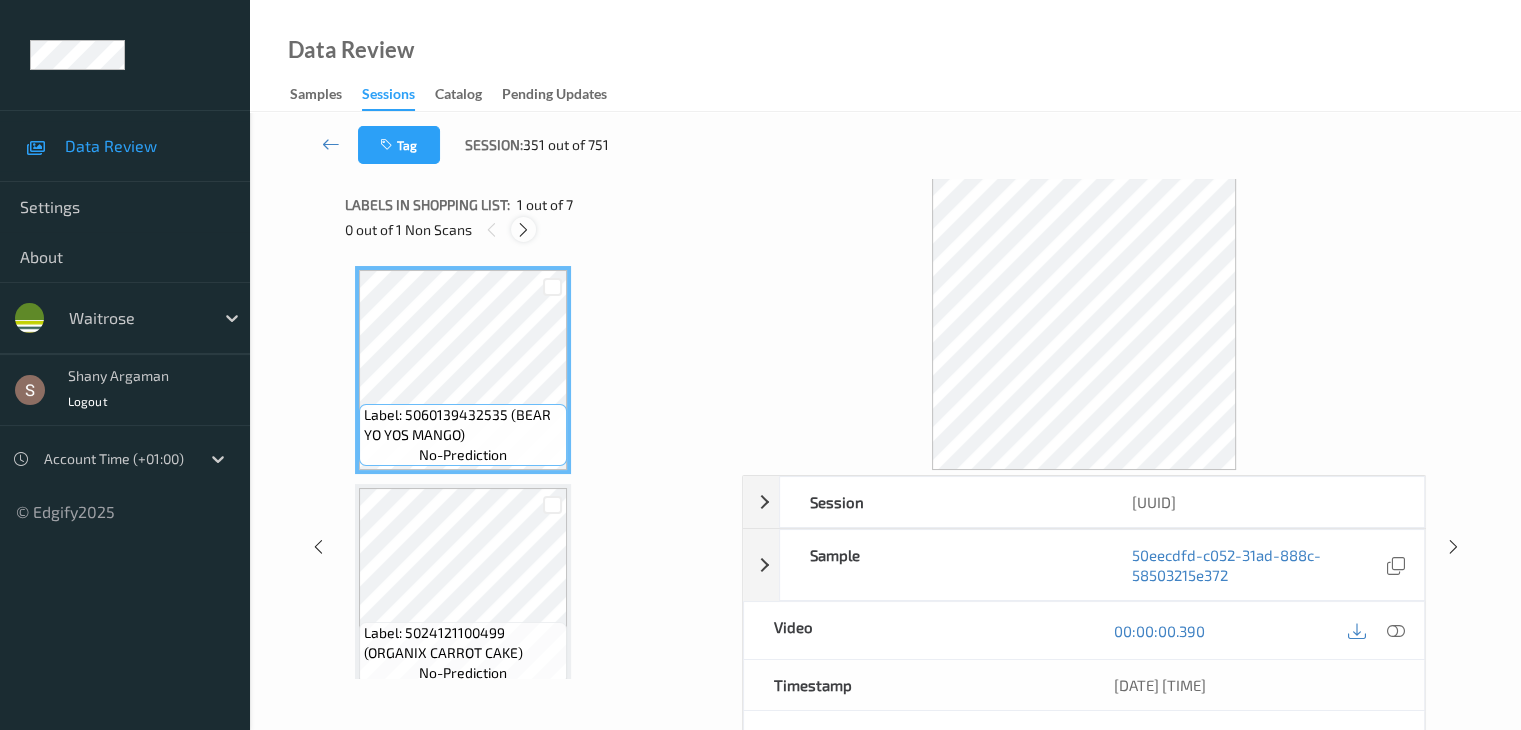 click at bounding box center [523, 230] 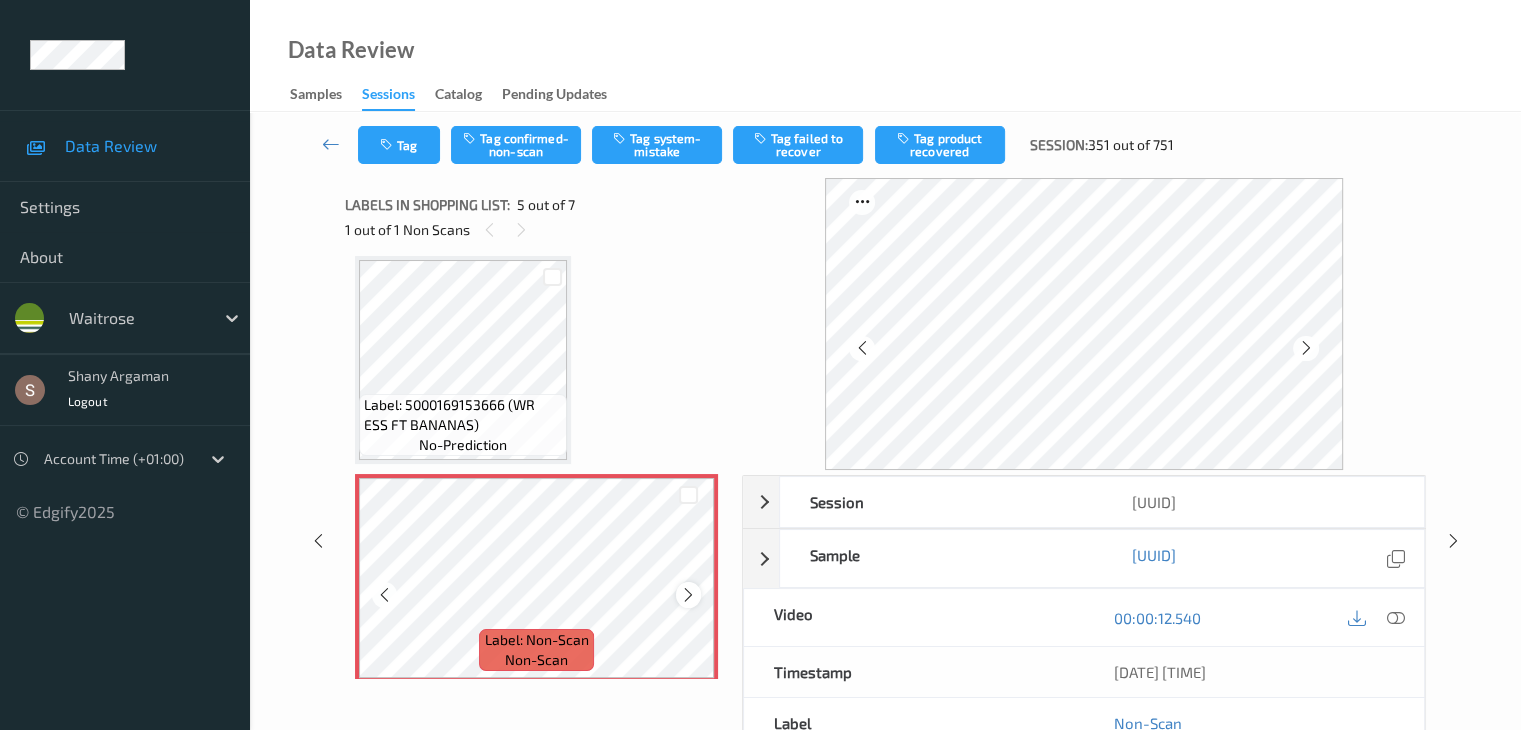 click at bounding box center (688, 595) 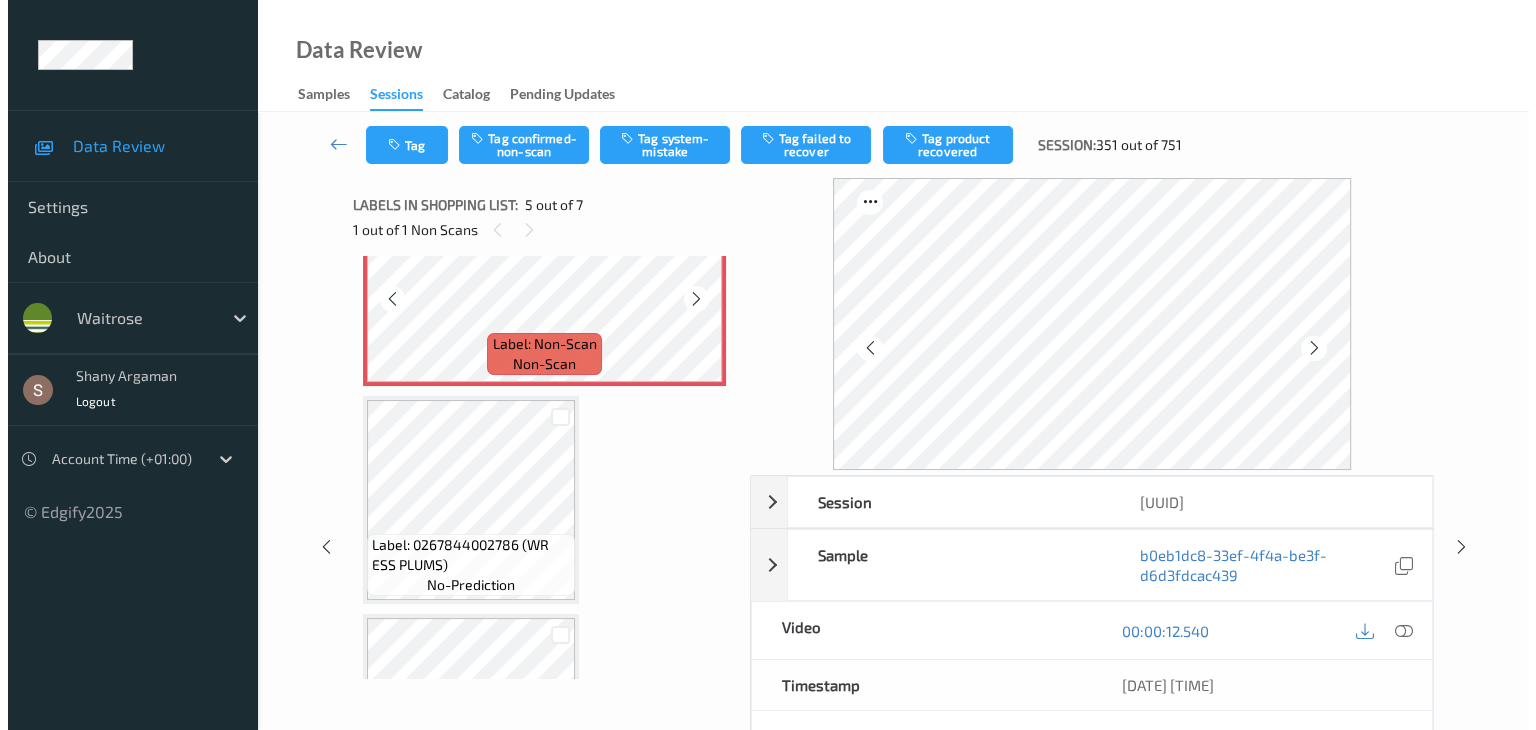 scroll, scrollTop: 964, scrollLeft: 0, axis: vertical 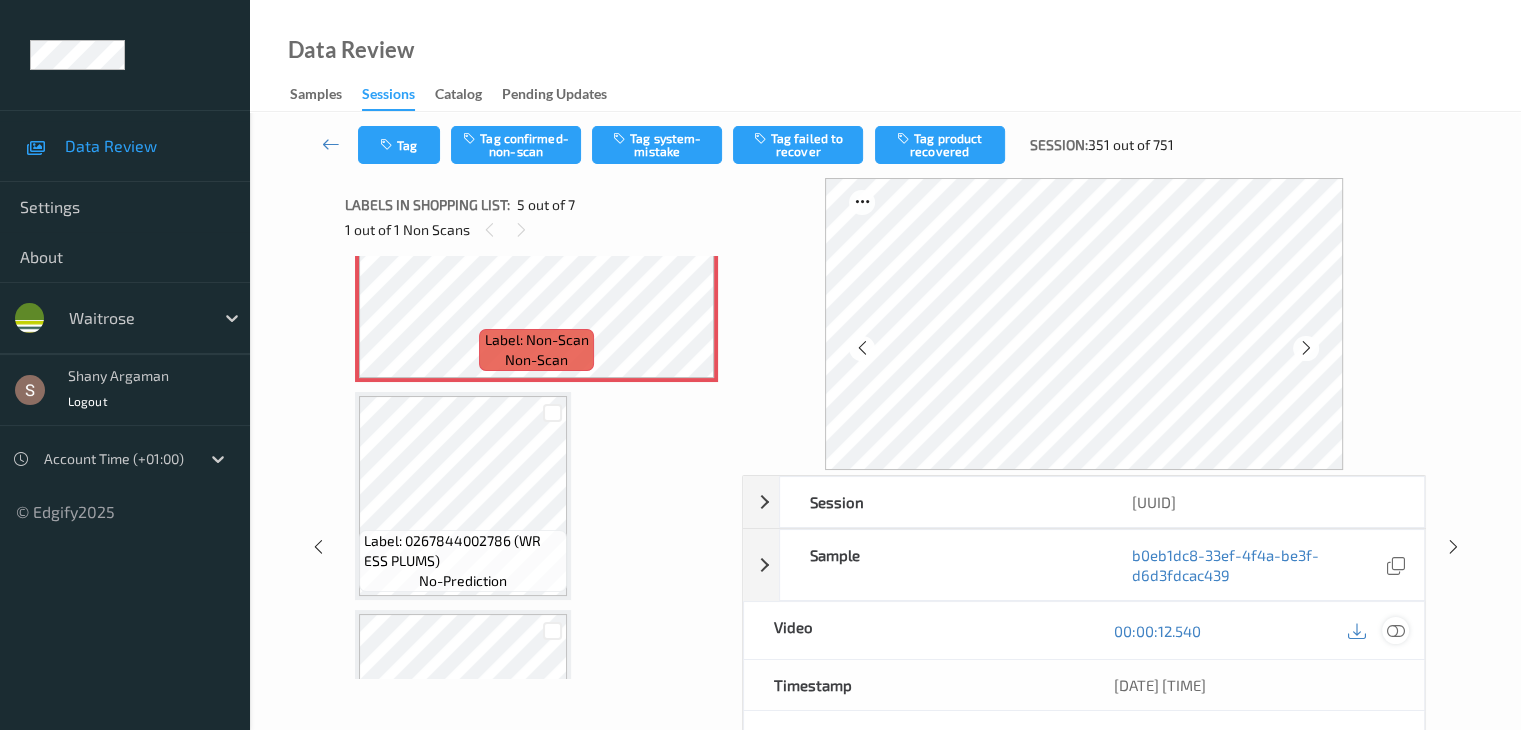 click at bounding box center (1395, 631) 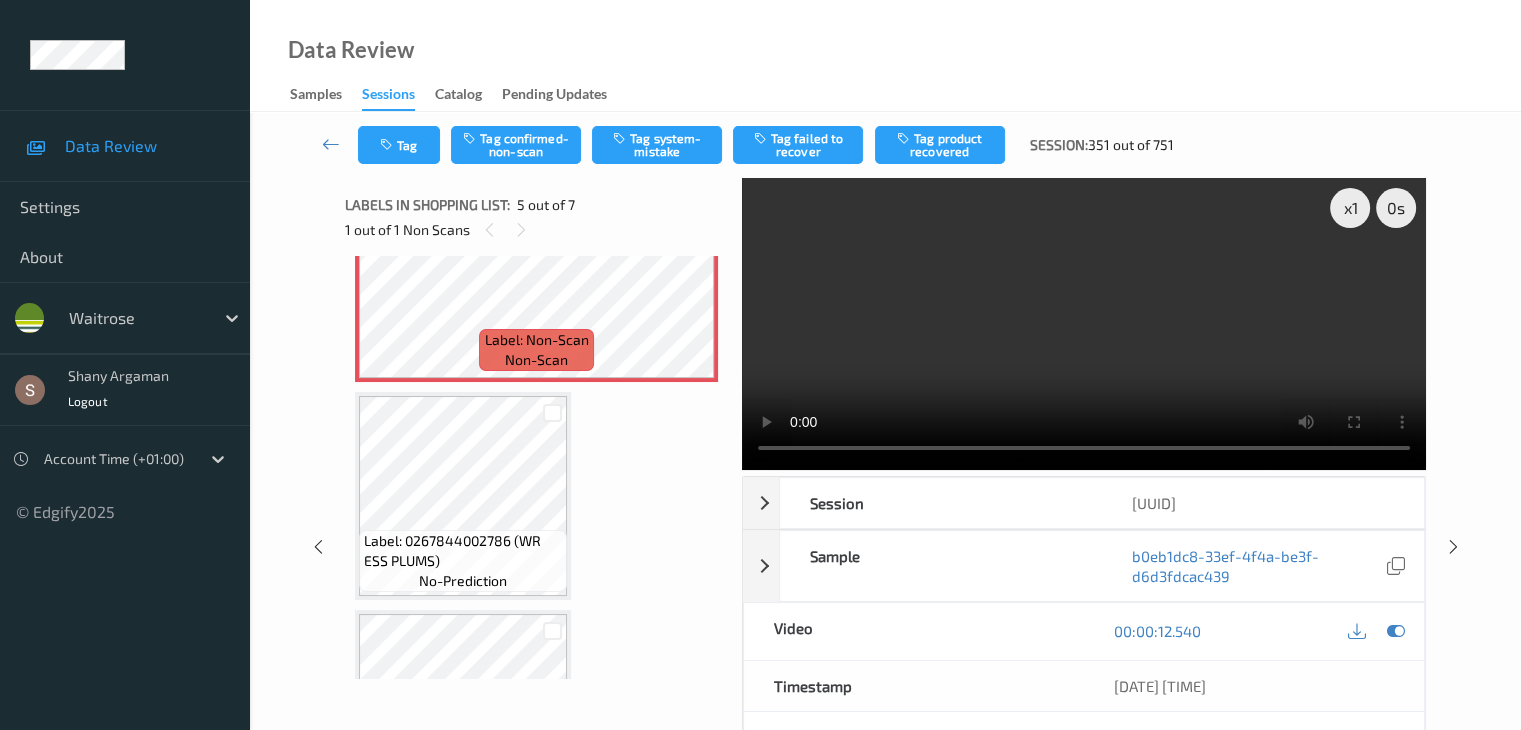 click at bounding box center [1084, 324] 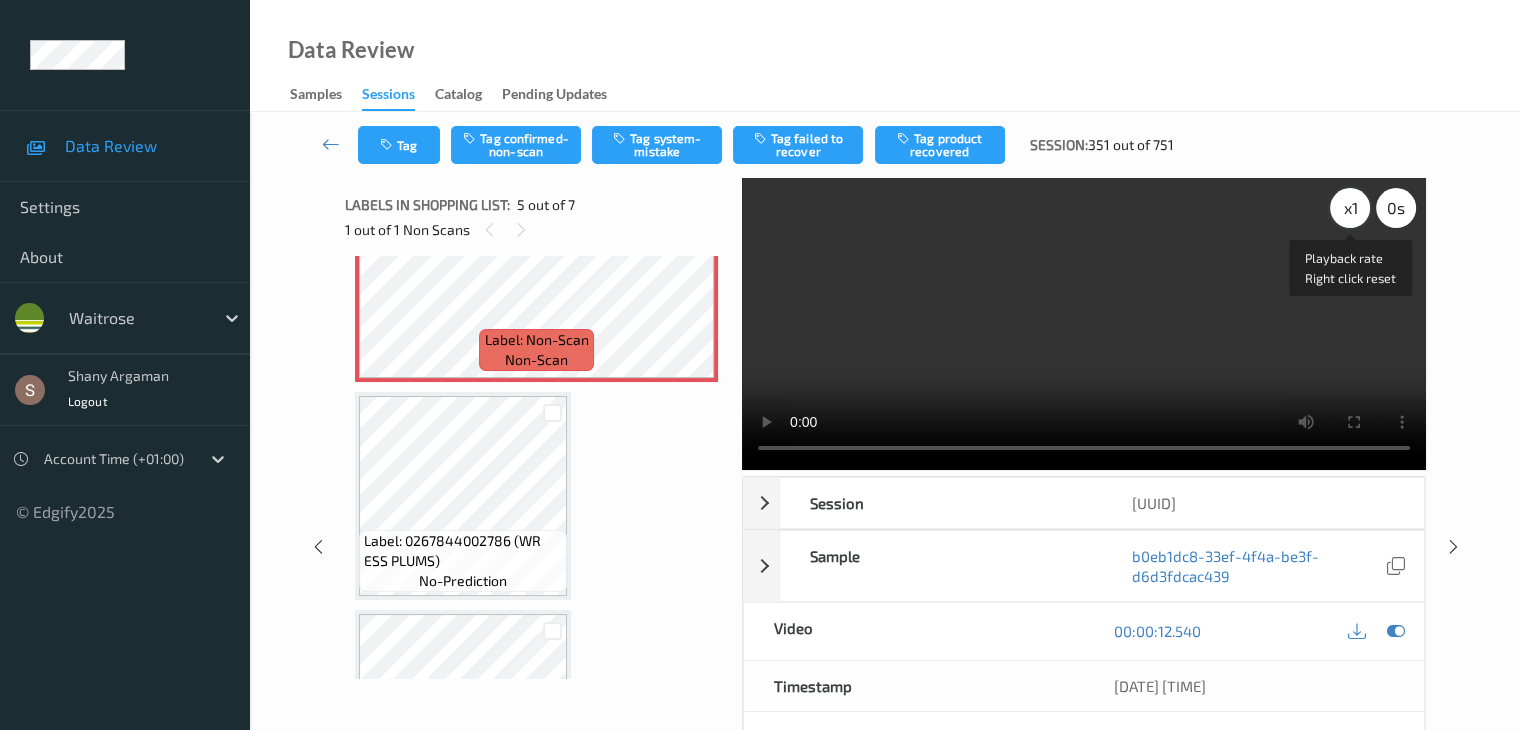 click on "x 1" at bounding box center [1350, 208] 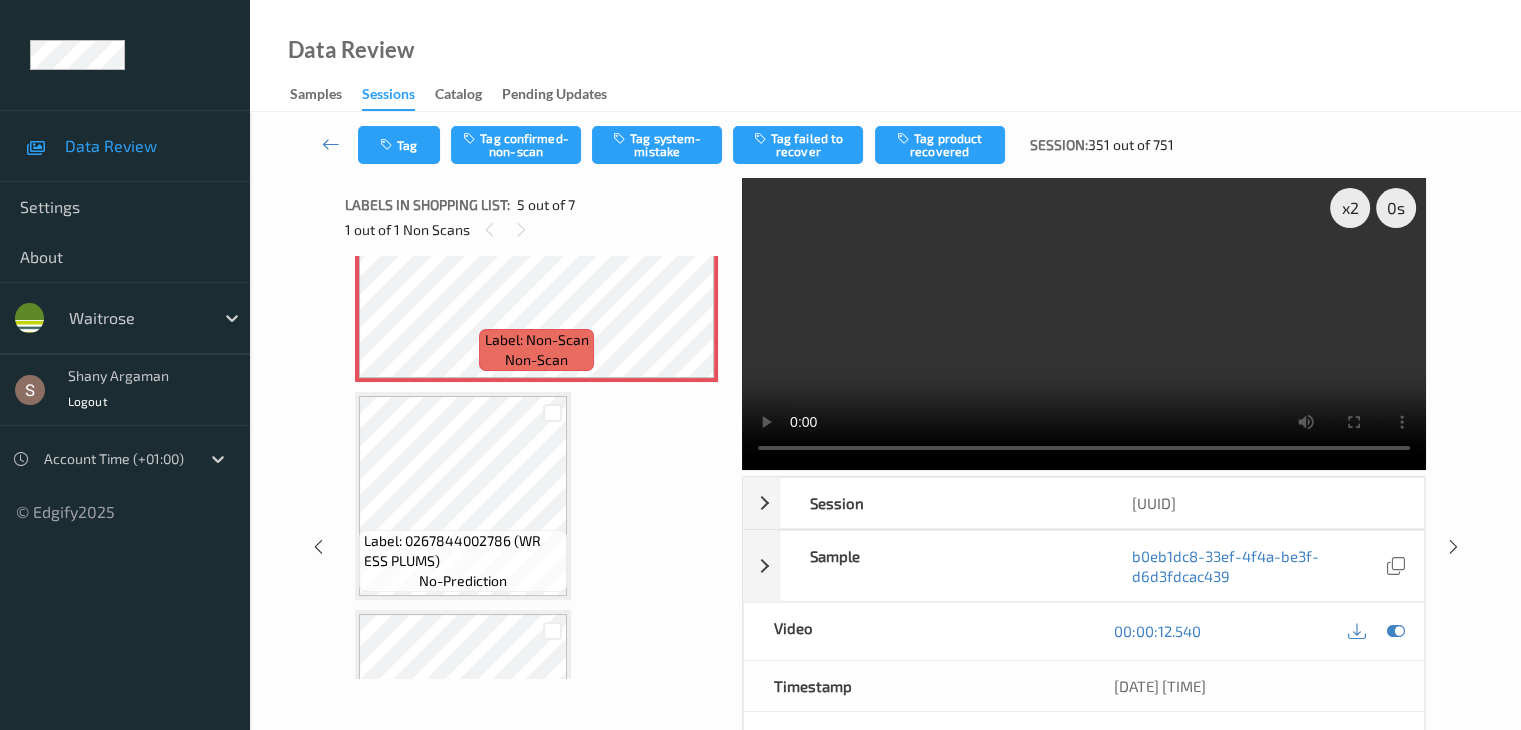 click at bounding box center [1084, 324] 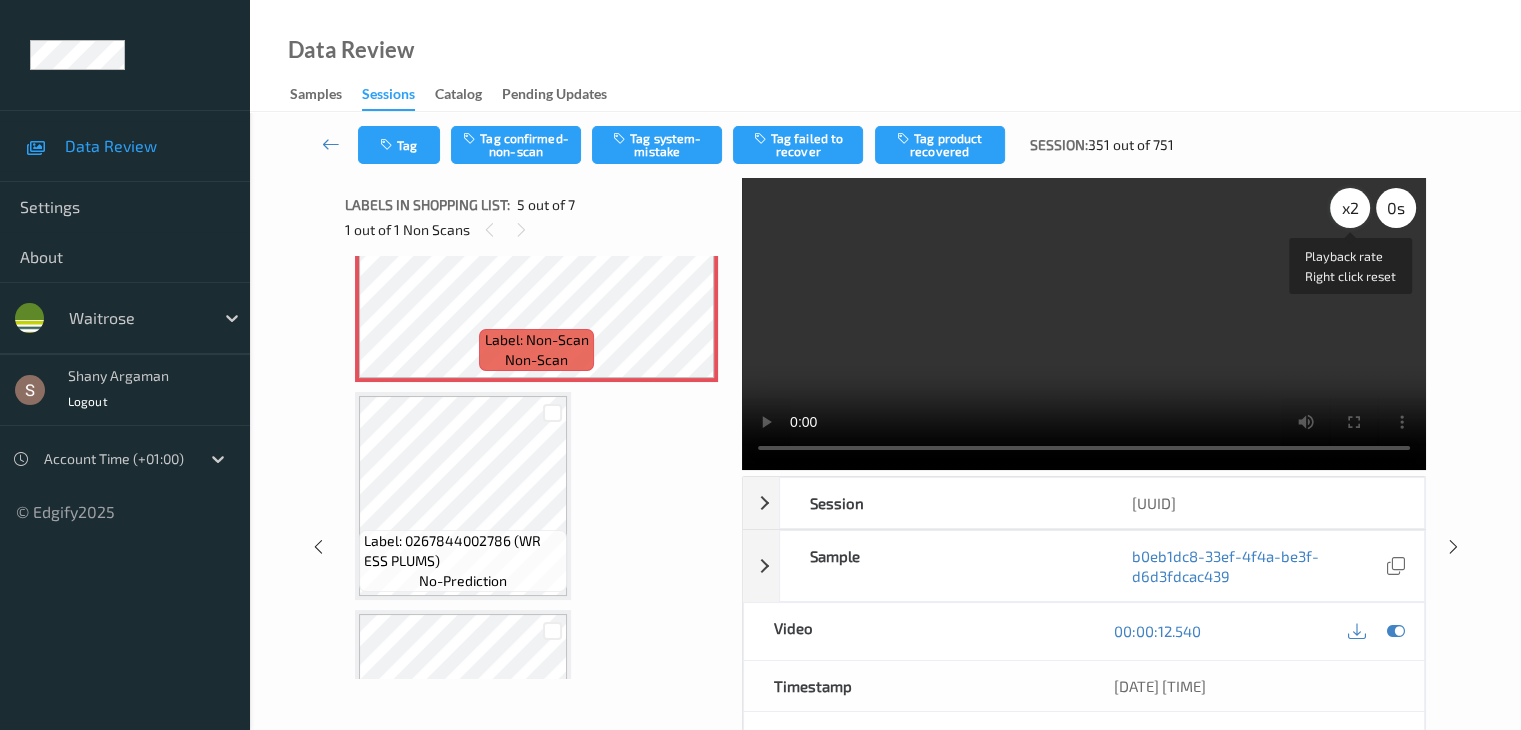 click on "x 2" at bounding box center [1350, 208] 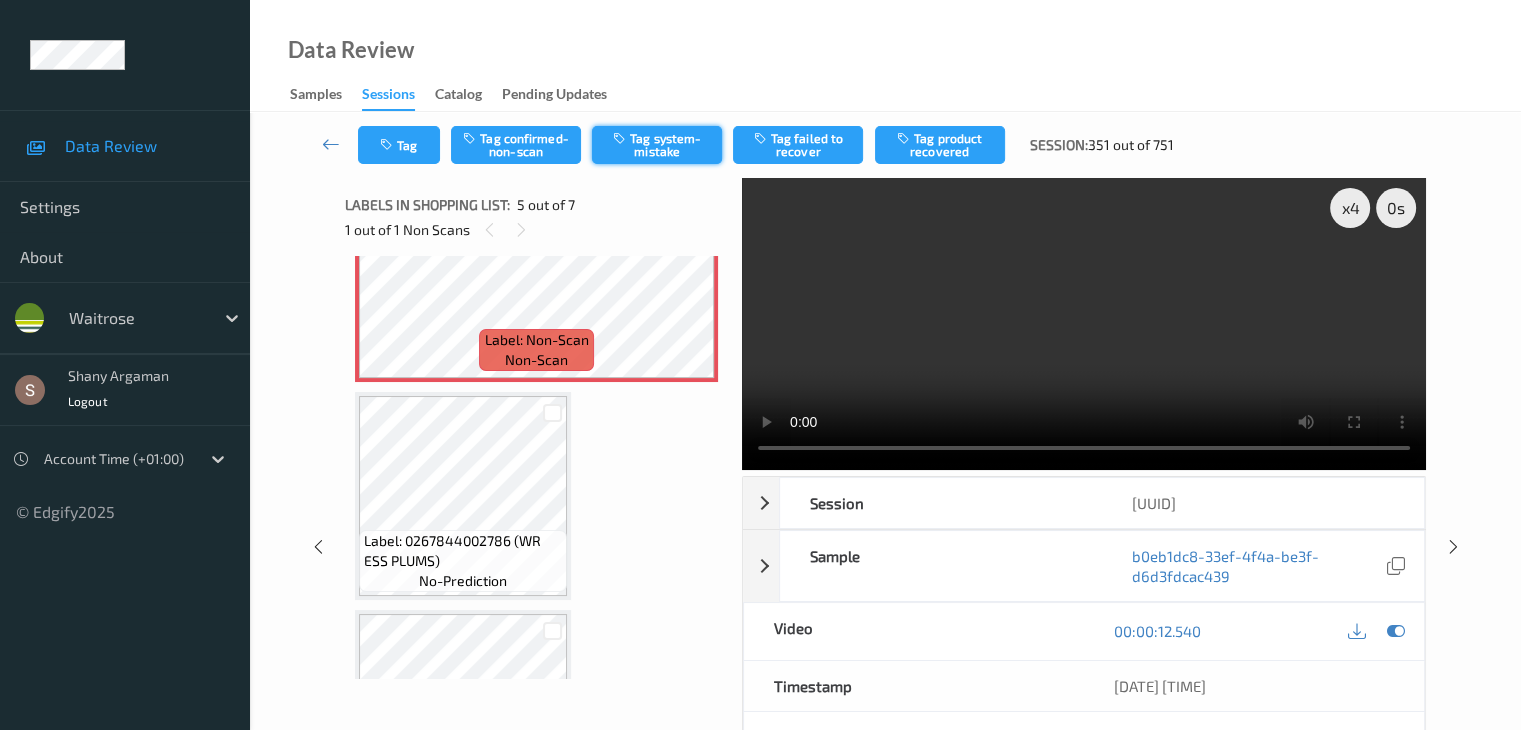 click on "Tag   system-mistake" at bounding box center [657, 145] 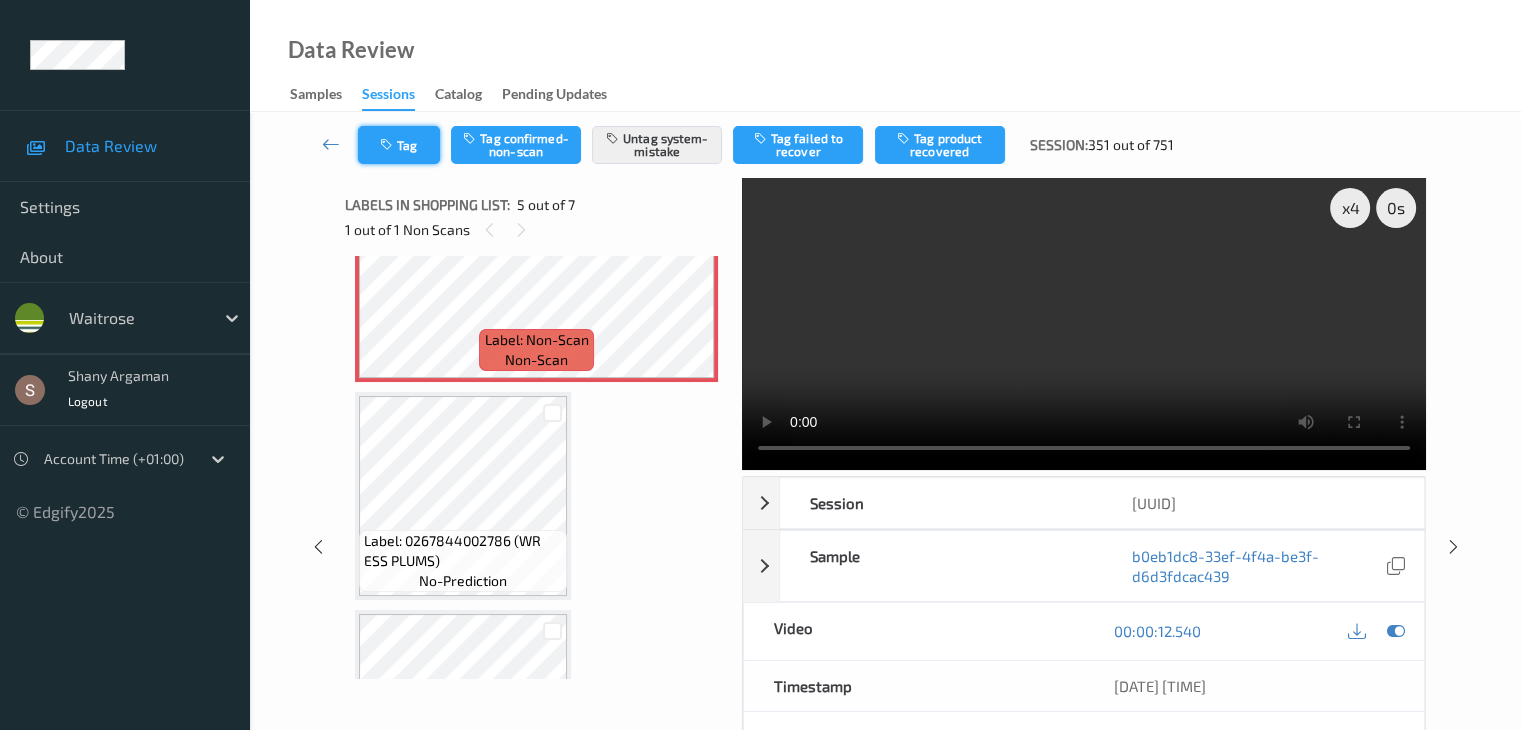 click on "Tag" at bounding box center (399, 145) 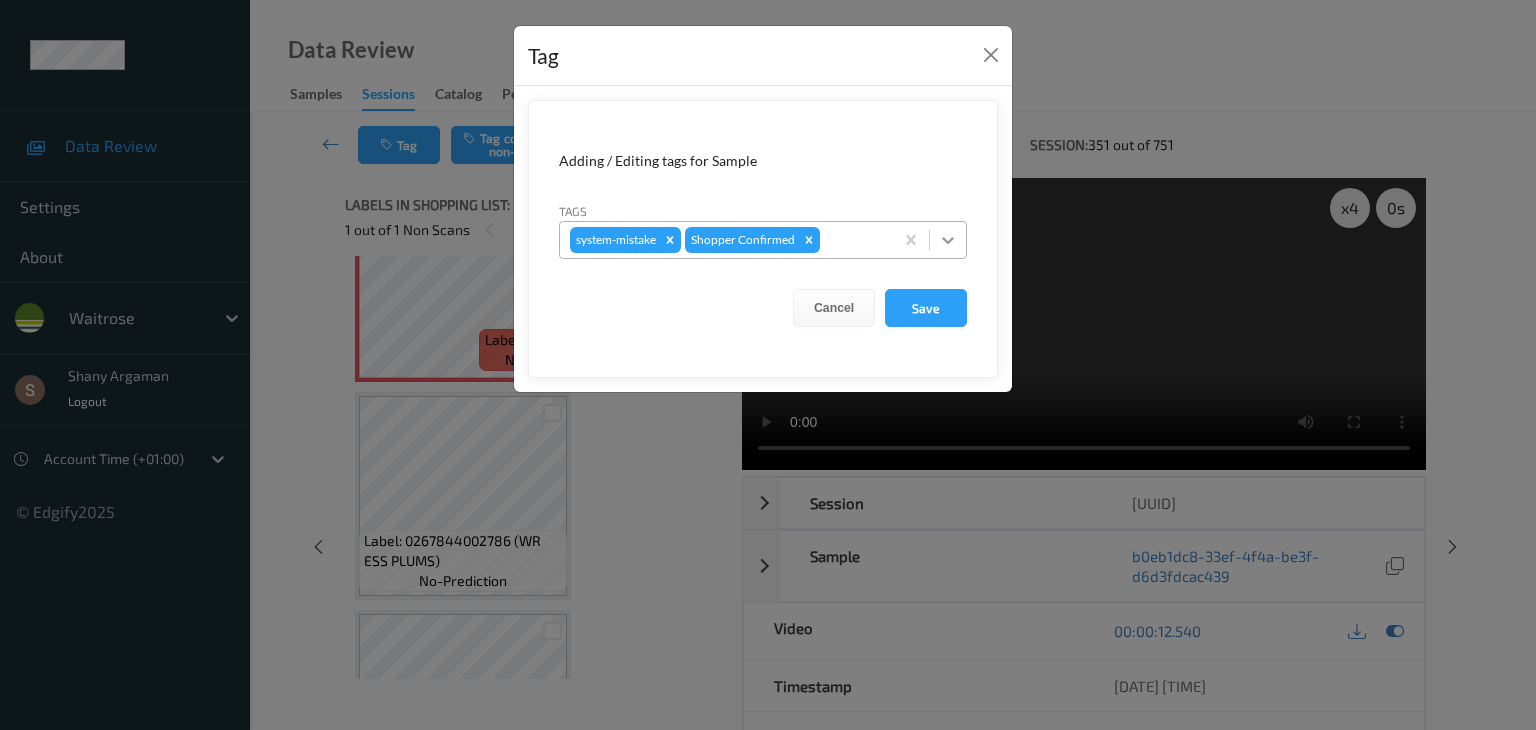click 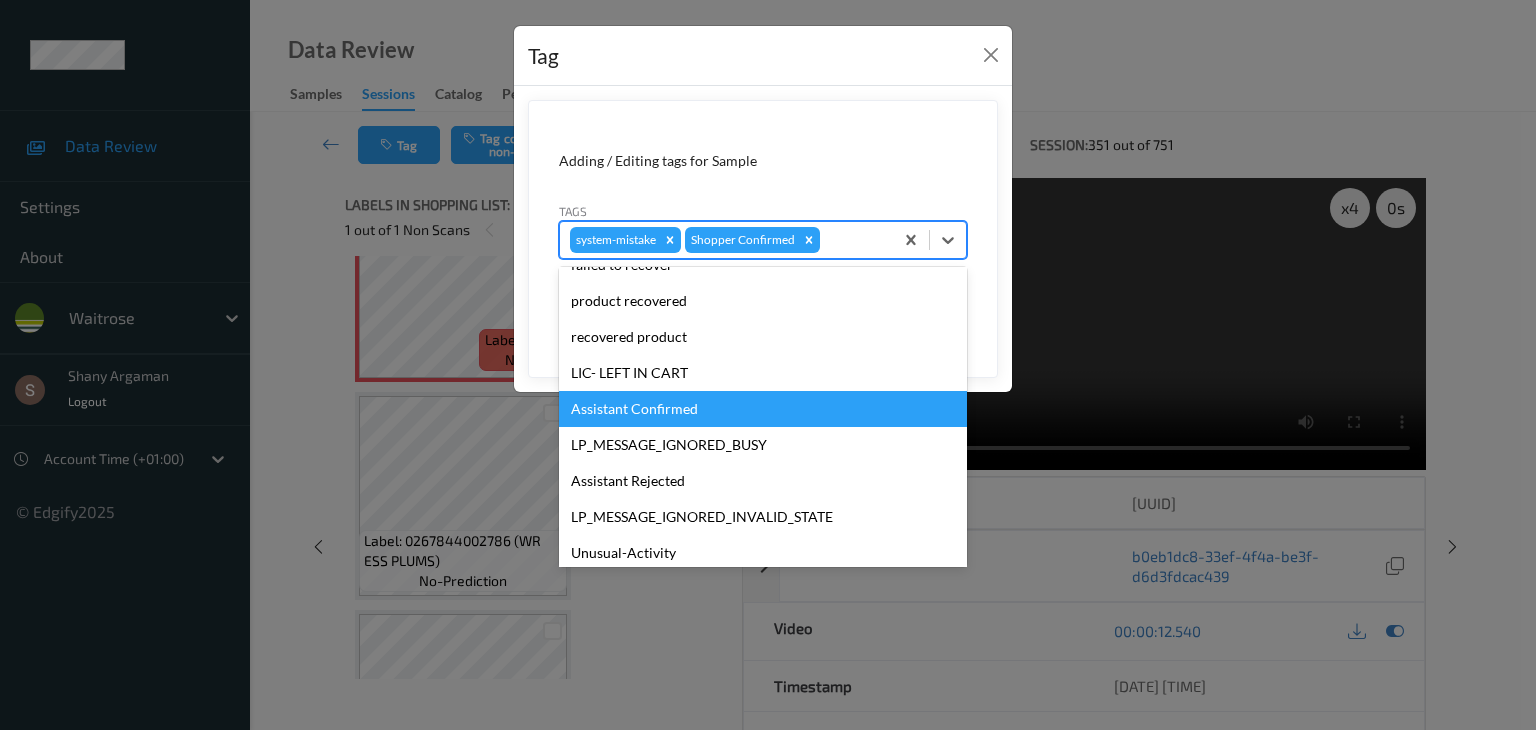 scroll, scrollTop: 356, scrollLeft: 0, axis: vertical 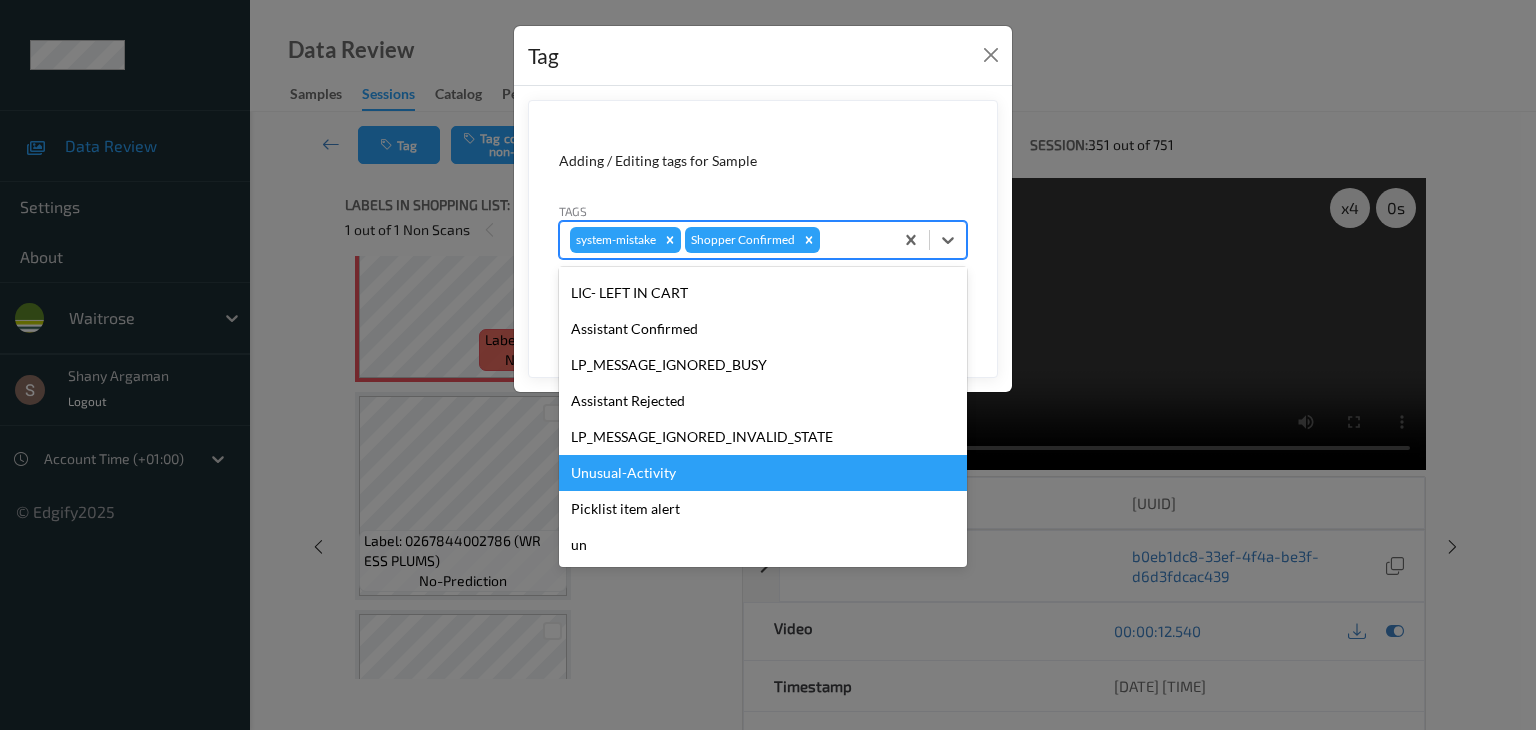 click on "Unusual-Activity" at bounding box center [763, 473] 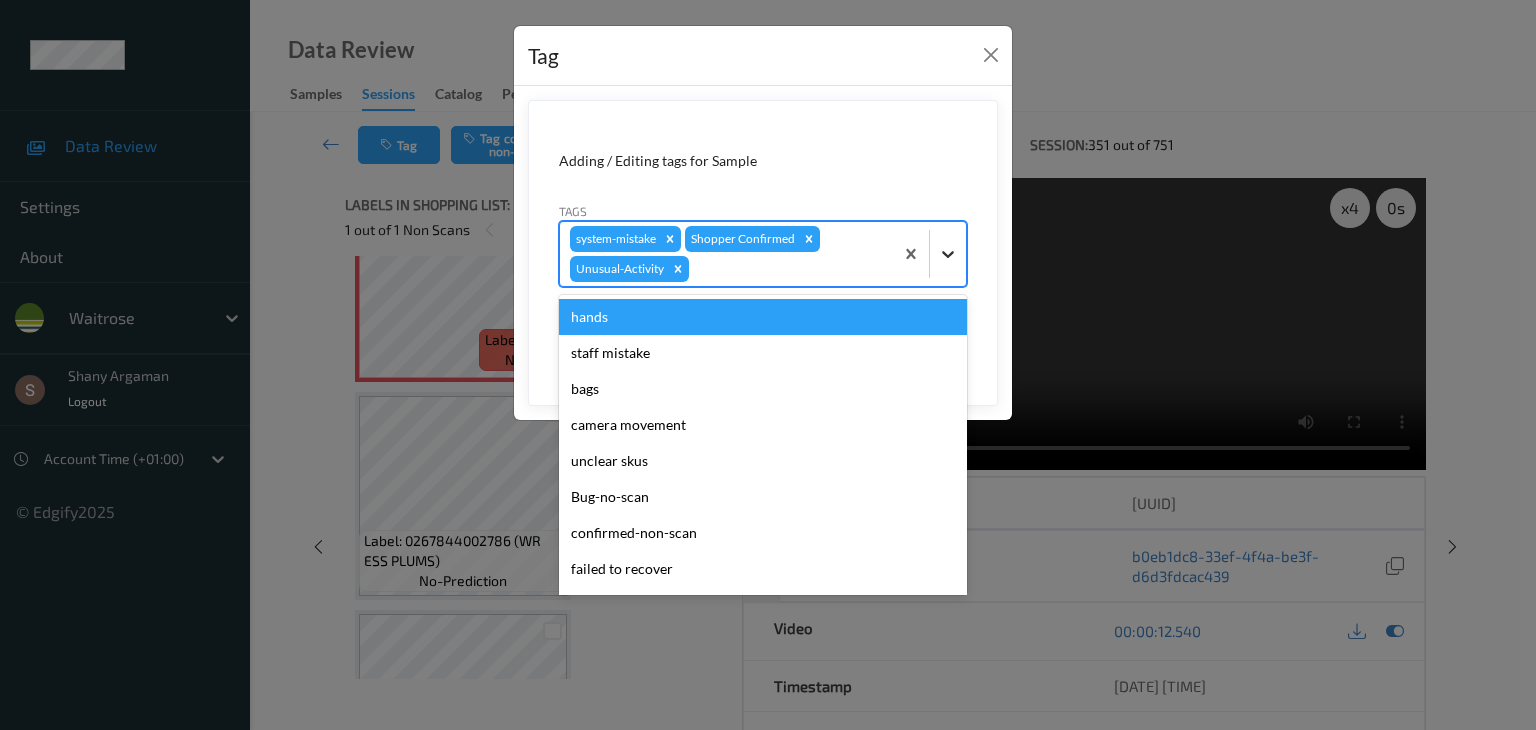 click at bounding box center [948, 254] 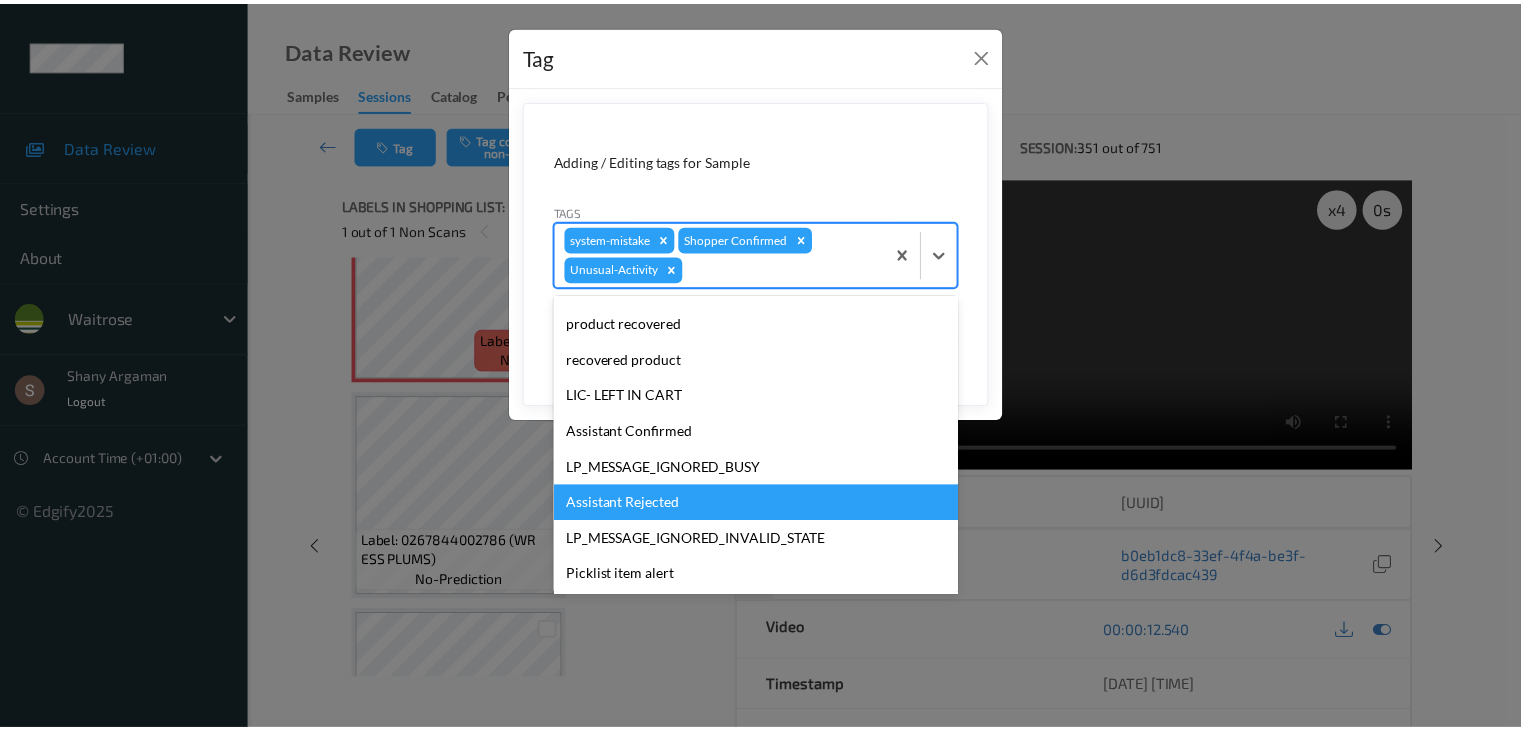 scroll, scrollTop: 320, scrollLeft: 0, axis: vertical 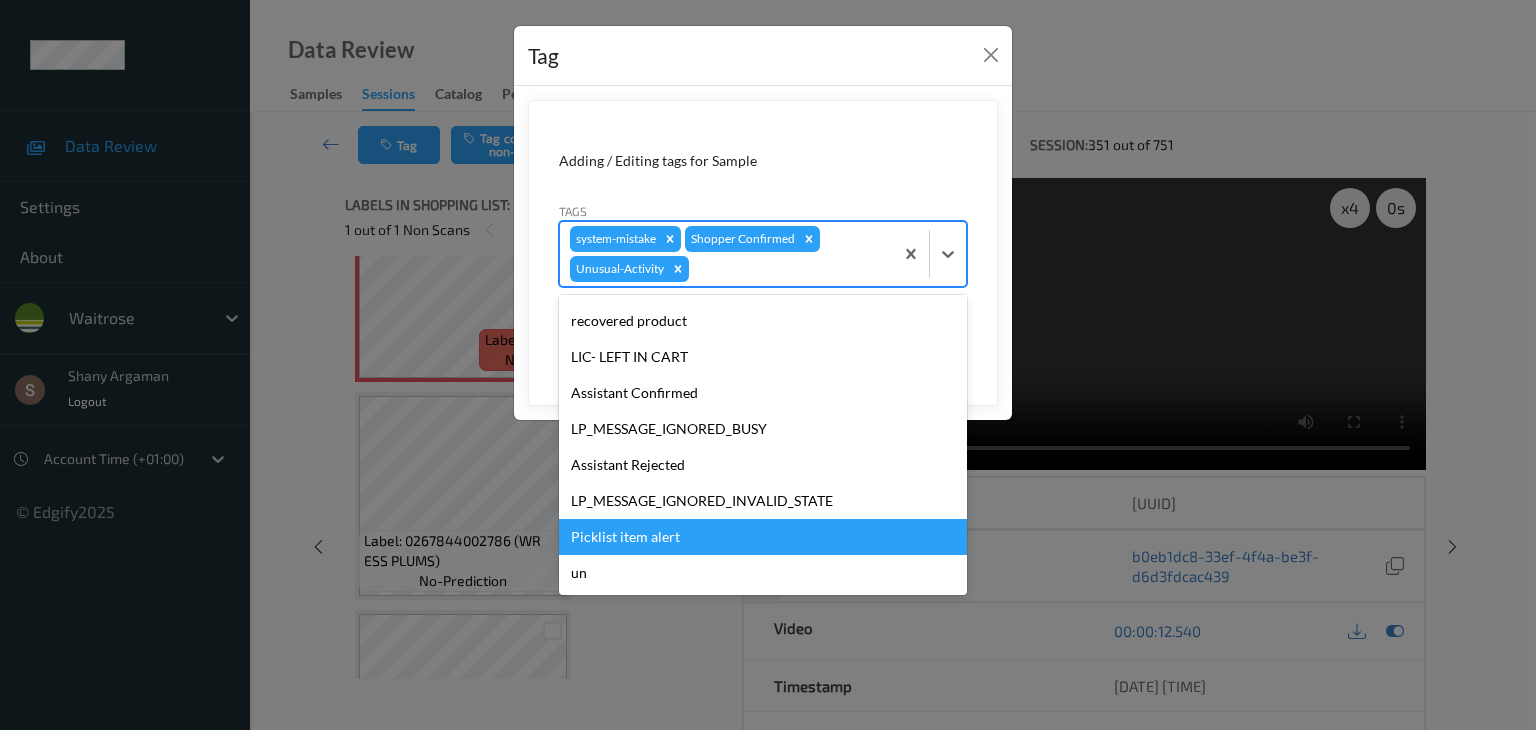 click on "Picklist item alert" at bounding box center (763, 537) 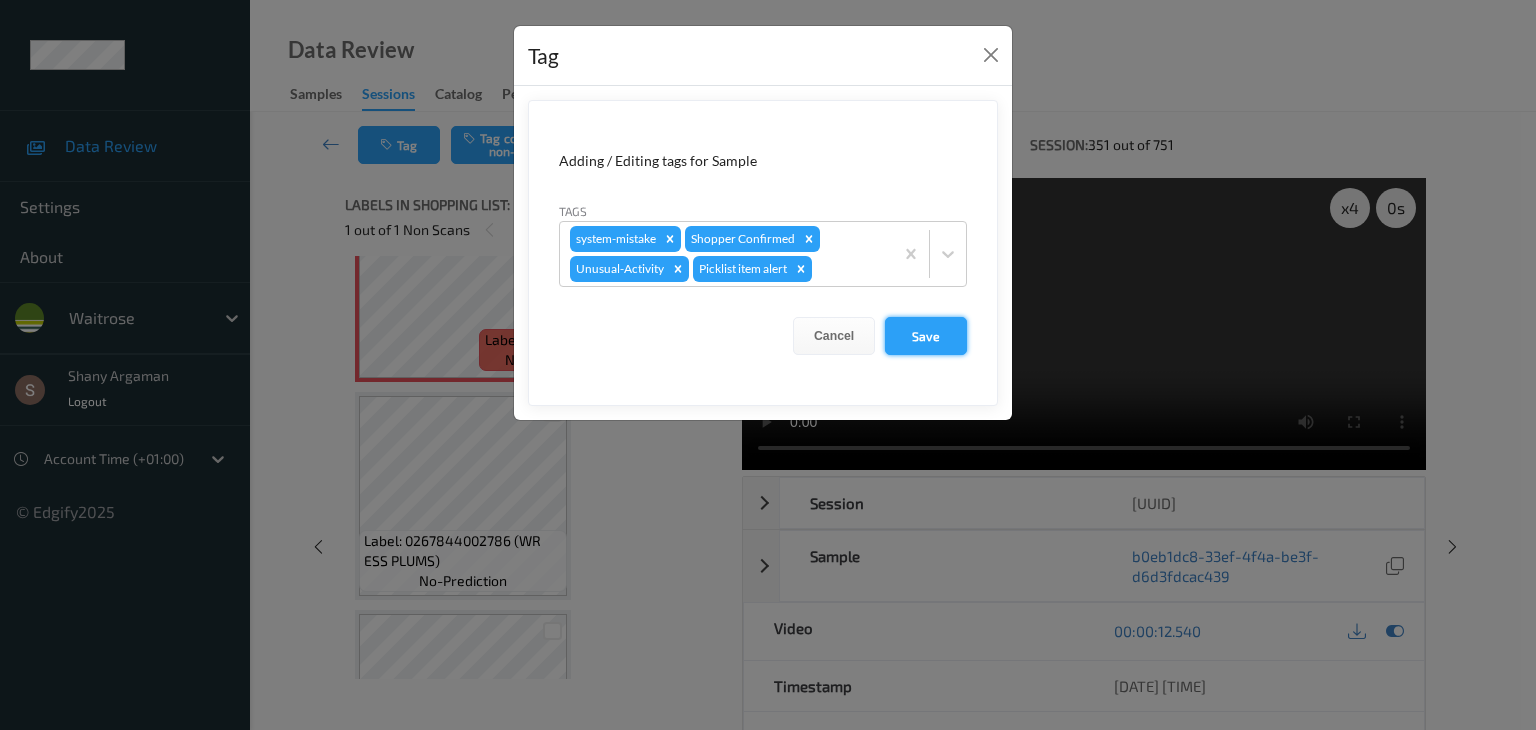 click on "Adding / Editing tags for Sample   Tags system-mistake Shopper Confirmed Unusual-Activity Picklist item alert Cancel Save" at bounding box center (763, 253) 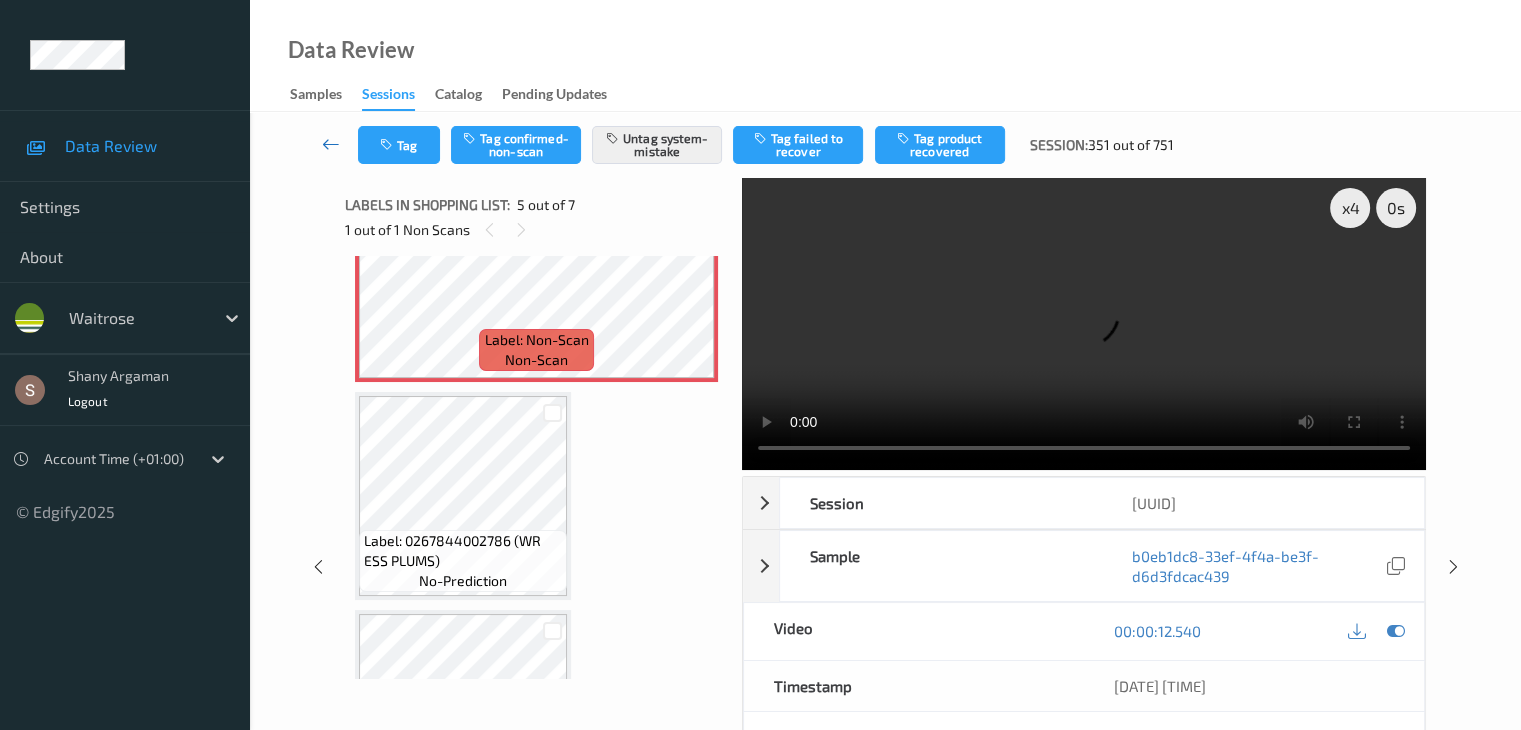 click at bounding box center [331, 144] 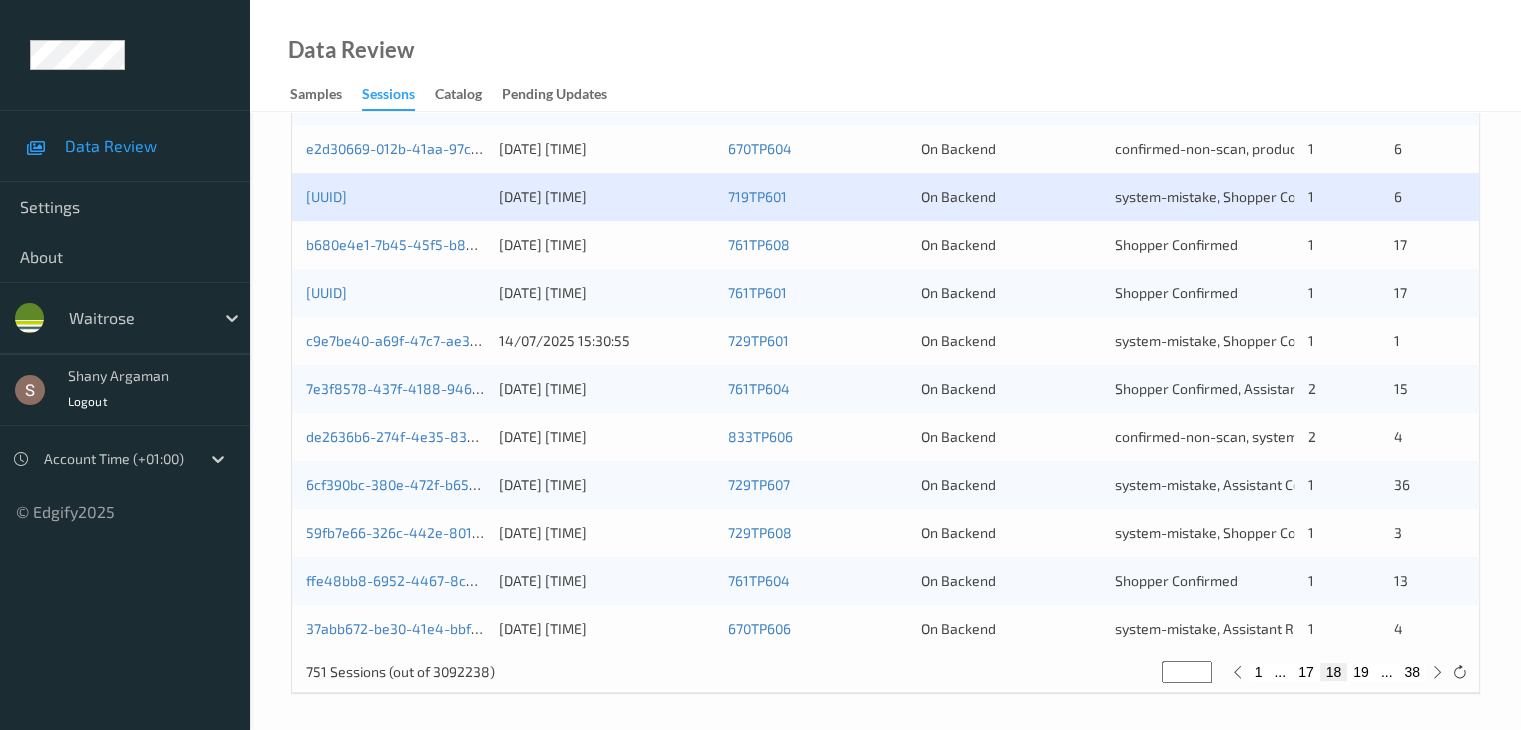 scroll, scrollTop: 932, scrollLeft: 0, axis: vertical 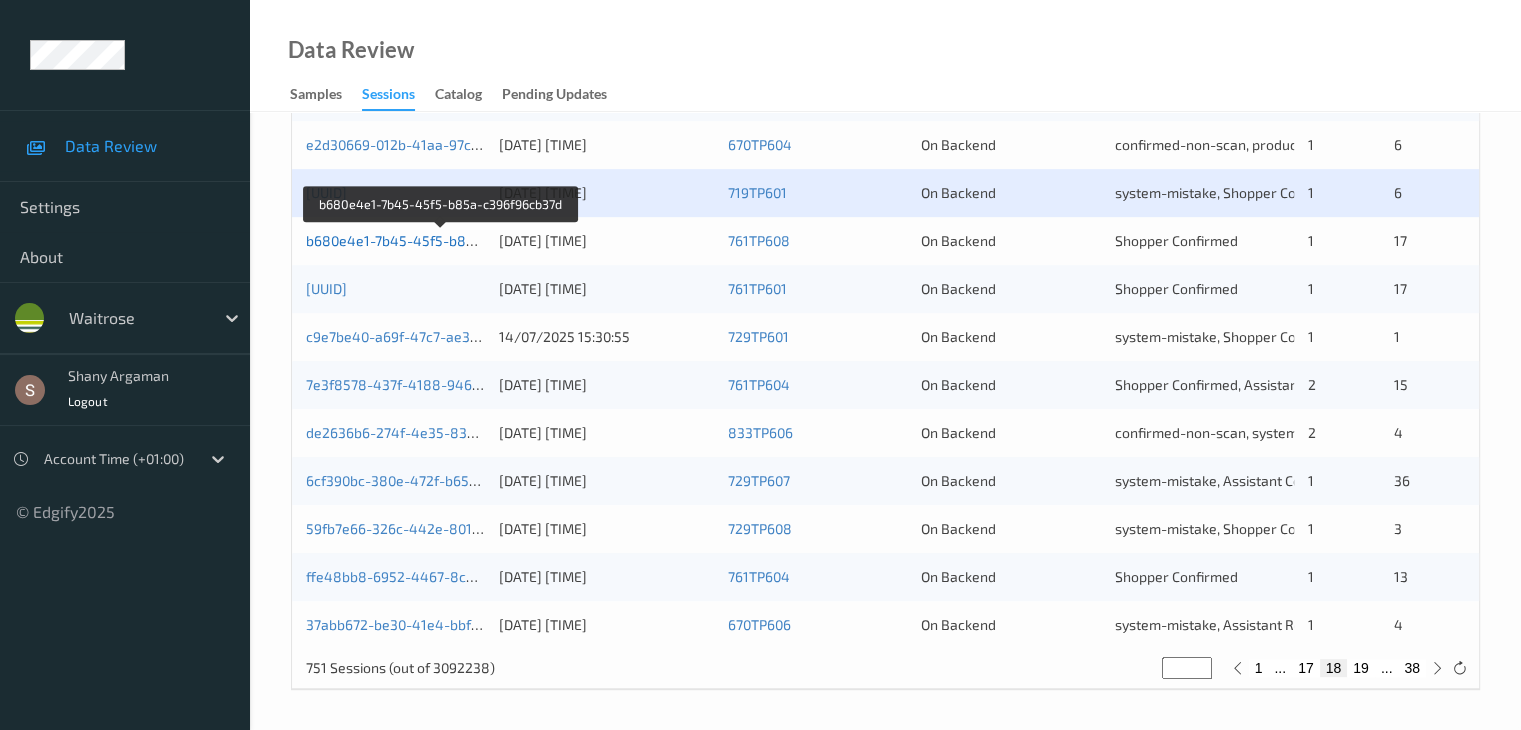 click on "b680e4e1-7b45-45f5-b85a-c396f96cb37d" at bounding box center [442, 240] 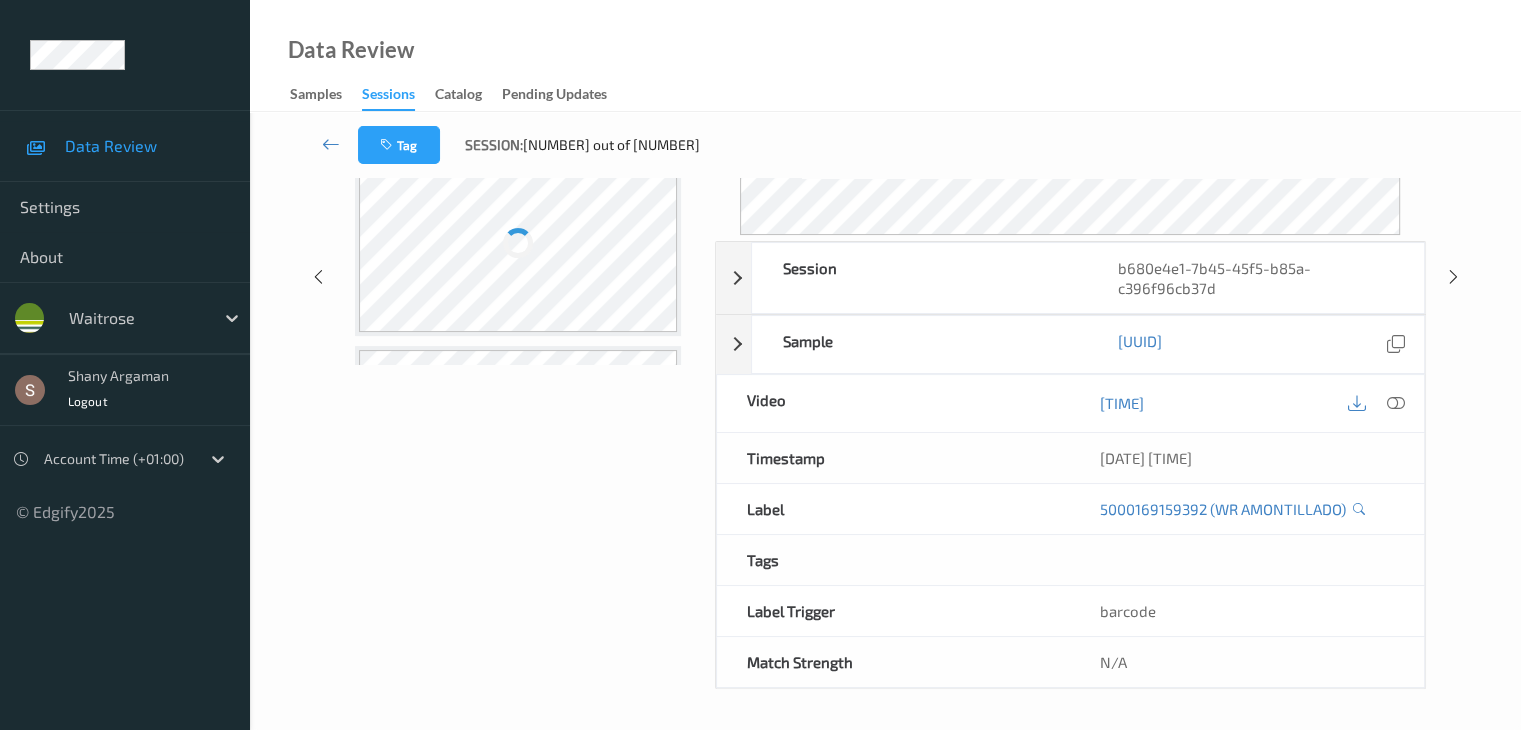 scroll, scrollTop: 0, scrollLeft: 0, axis: both 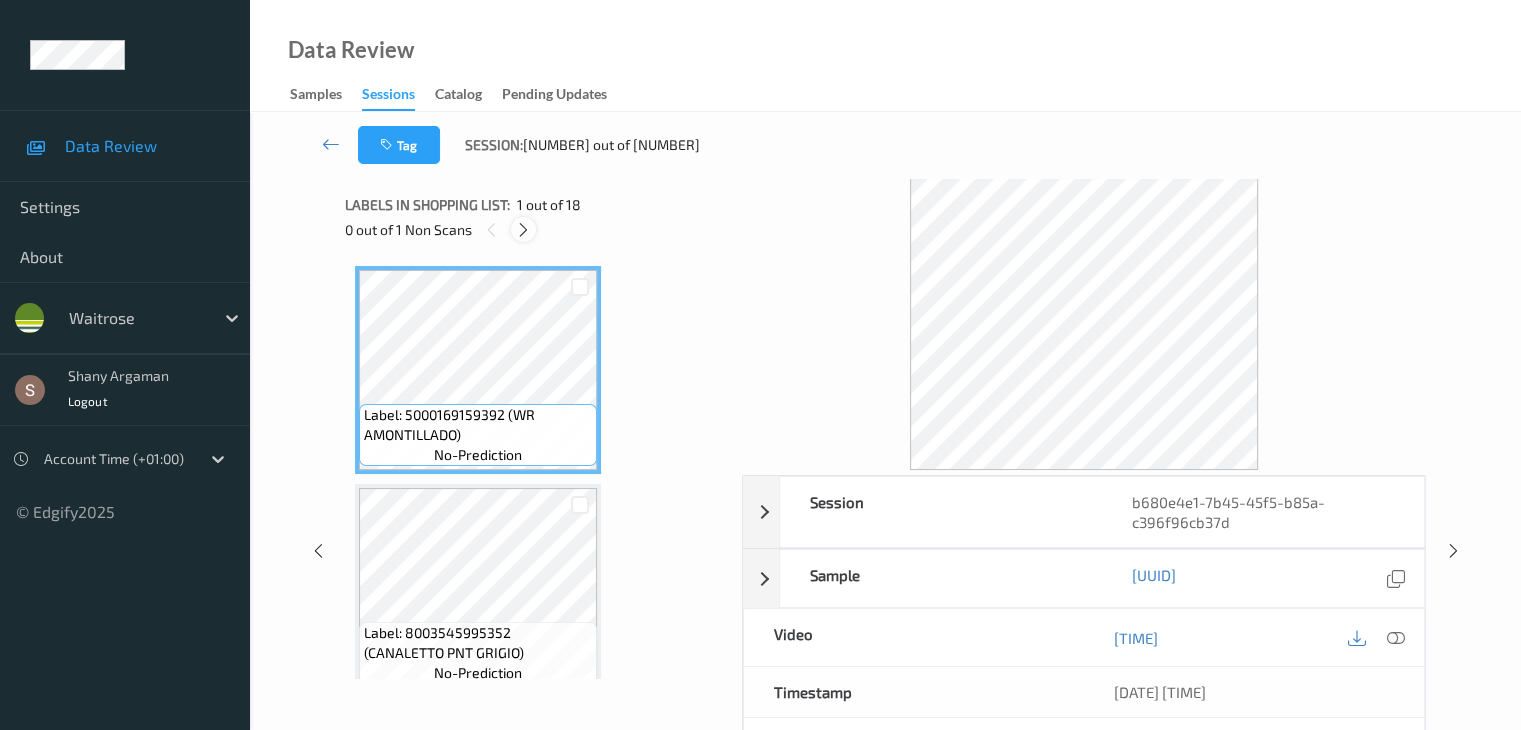 click at bounding box center [523, 230] 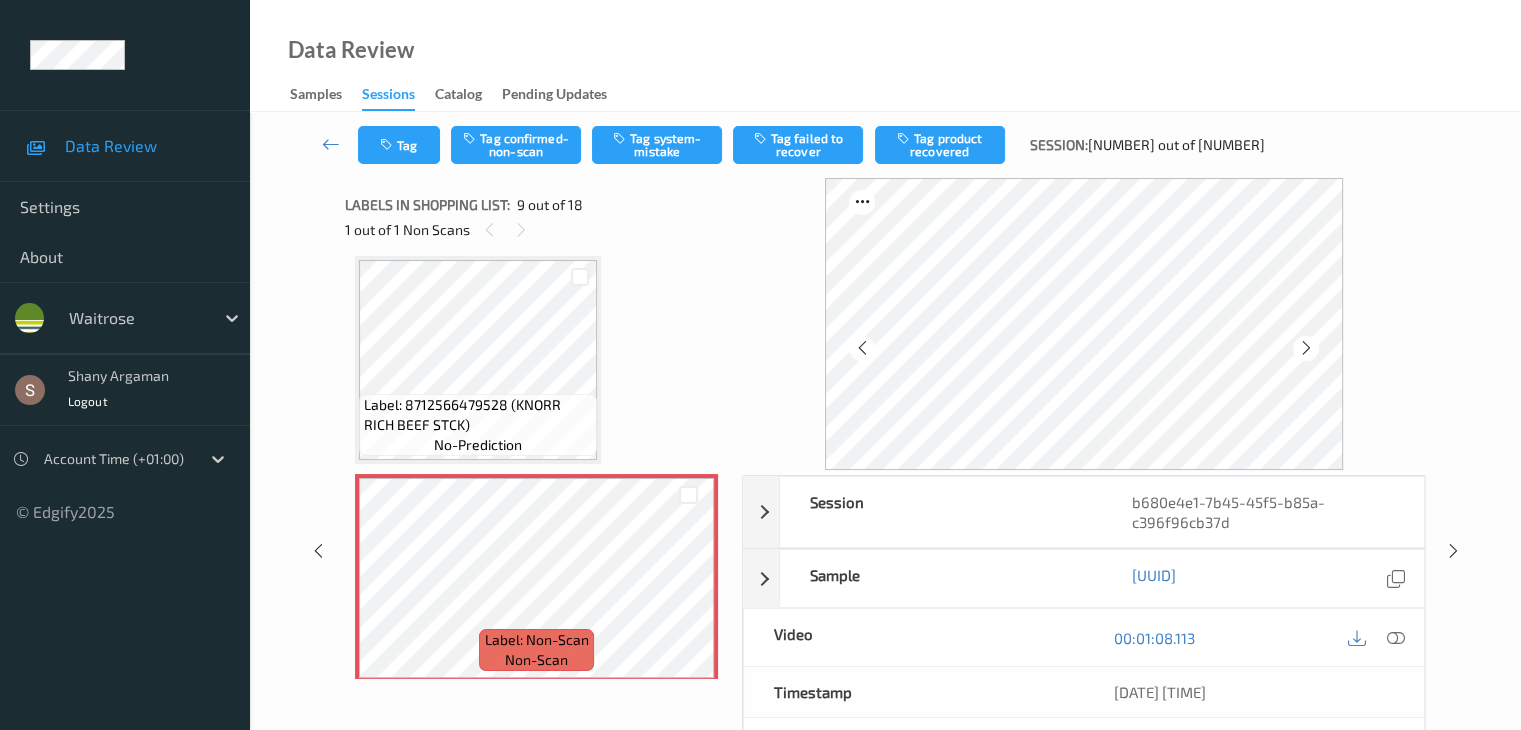 click on "Tag Tag   confirmed-non-scan Tag   system-mistake Tag   failed to recover Tag   product recovered Session: 352 out of 751" at bounding box center (885, 145) 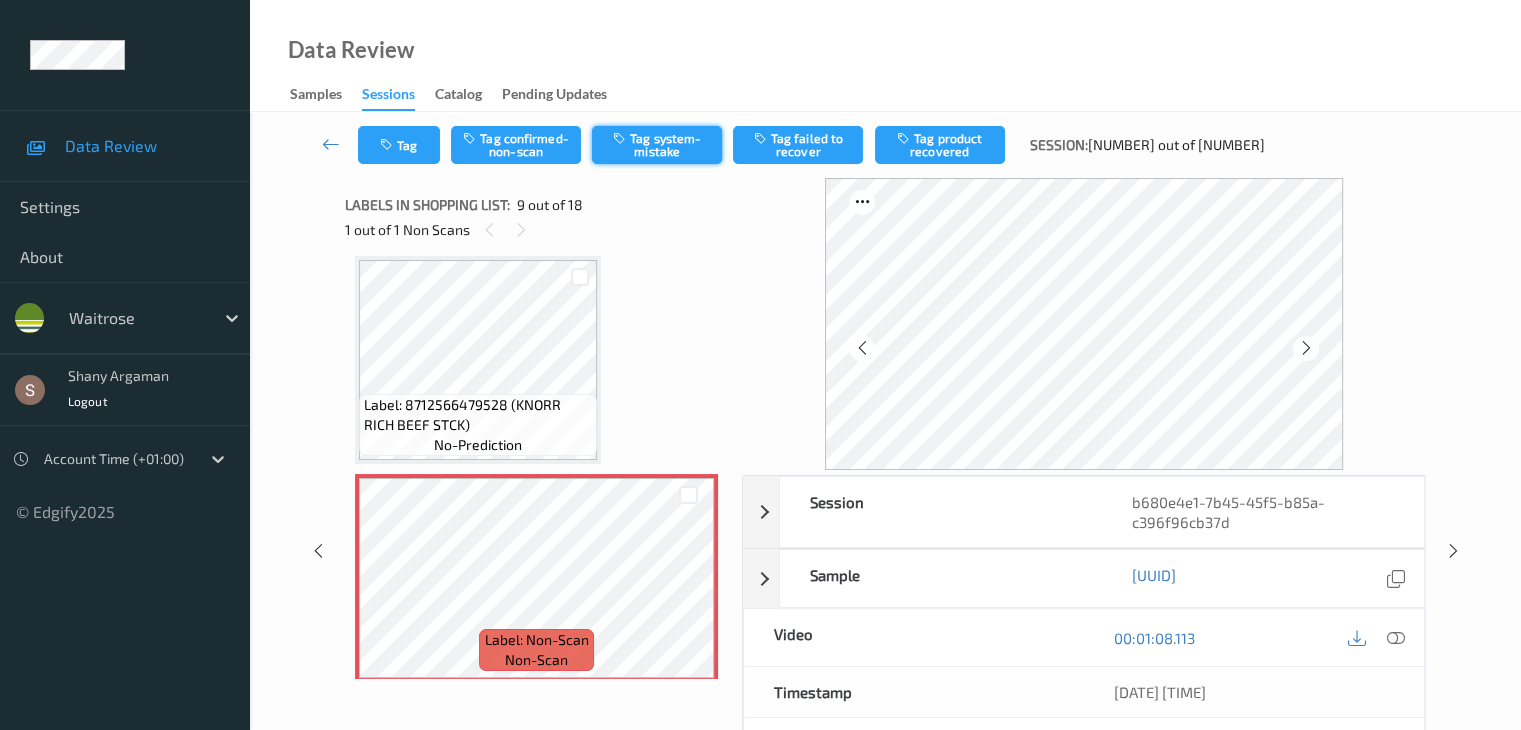 click on "Tag   system-mistake" at bounding box center [657, 145] 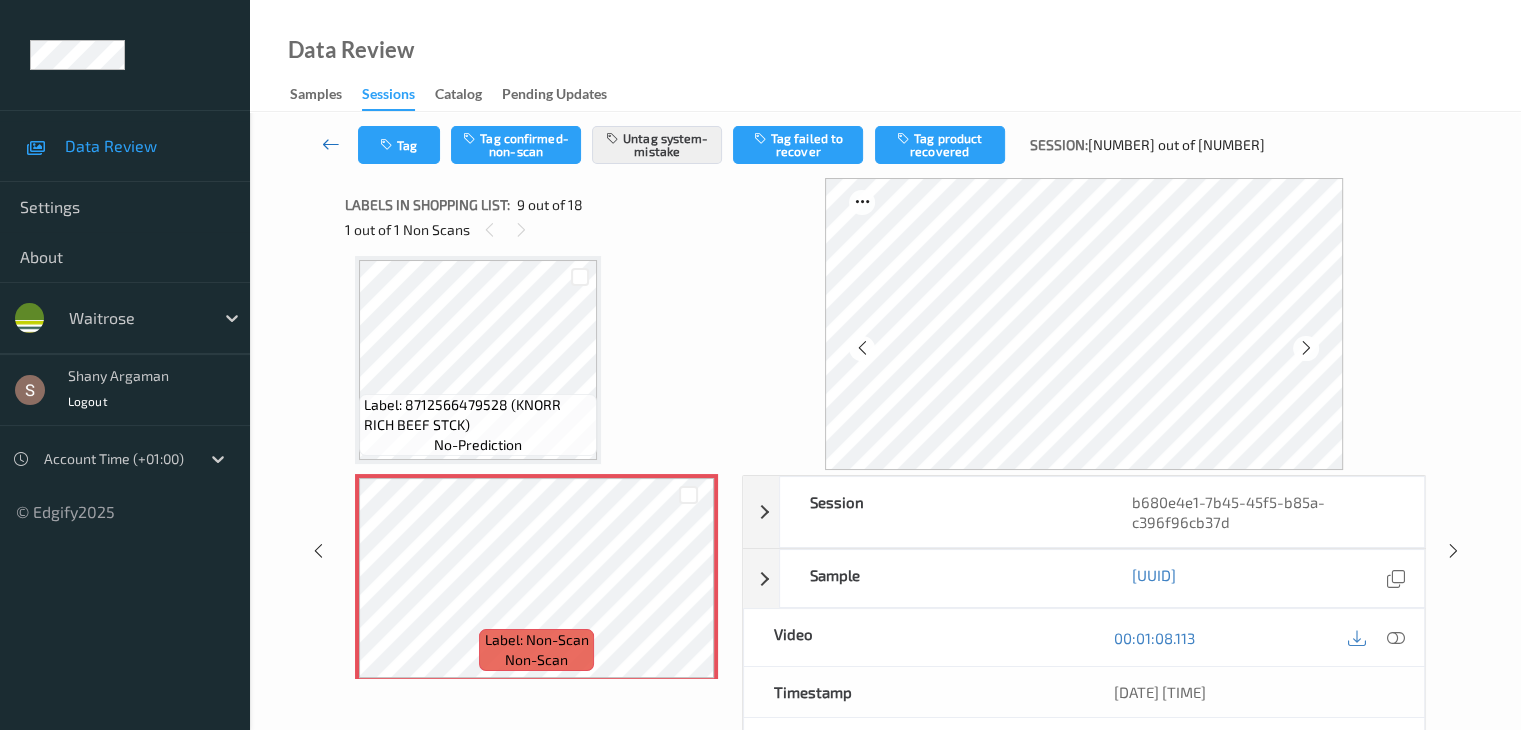click at bounding box center (331, 144) 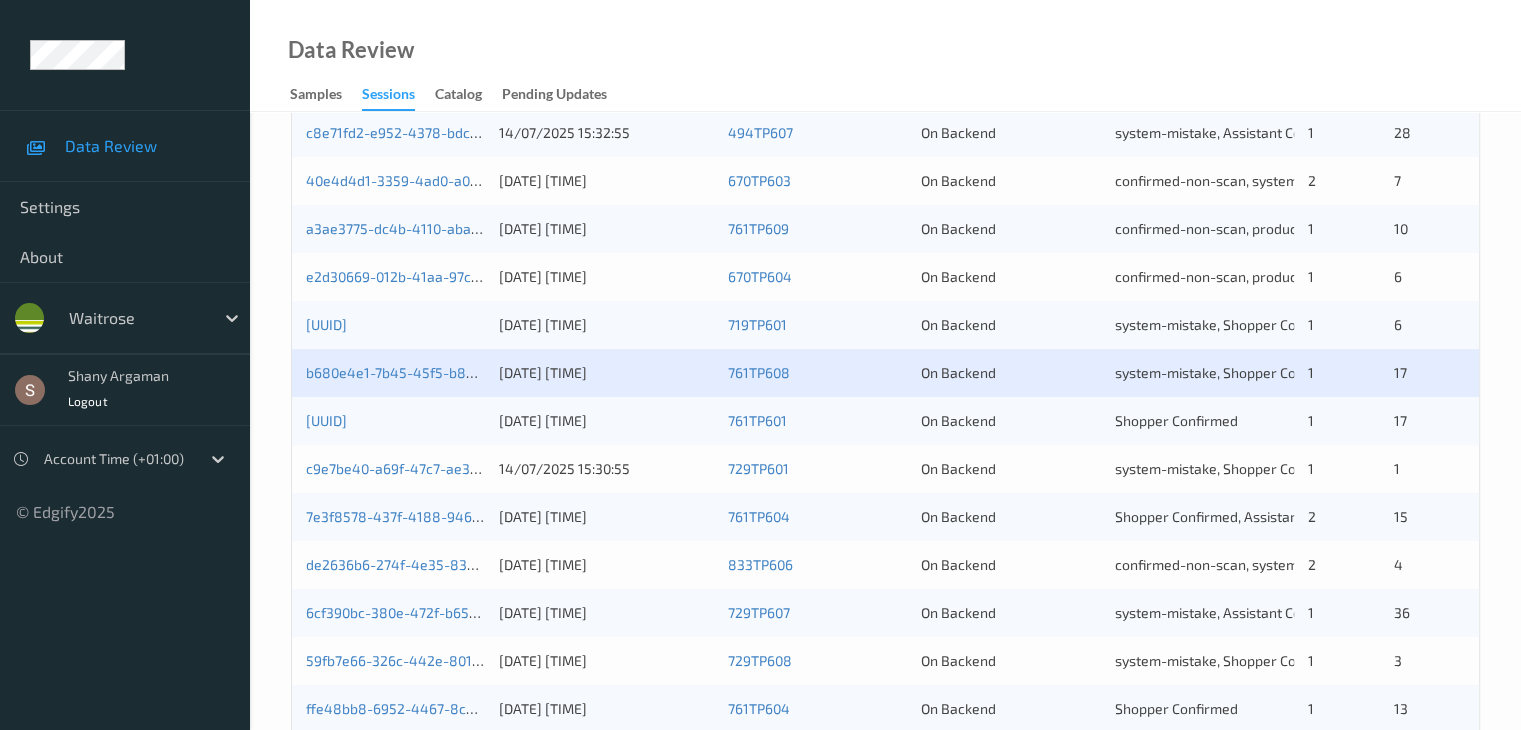 scroll, scrollTop: 900, scrollLeft: 0, axis: vertical 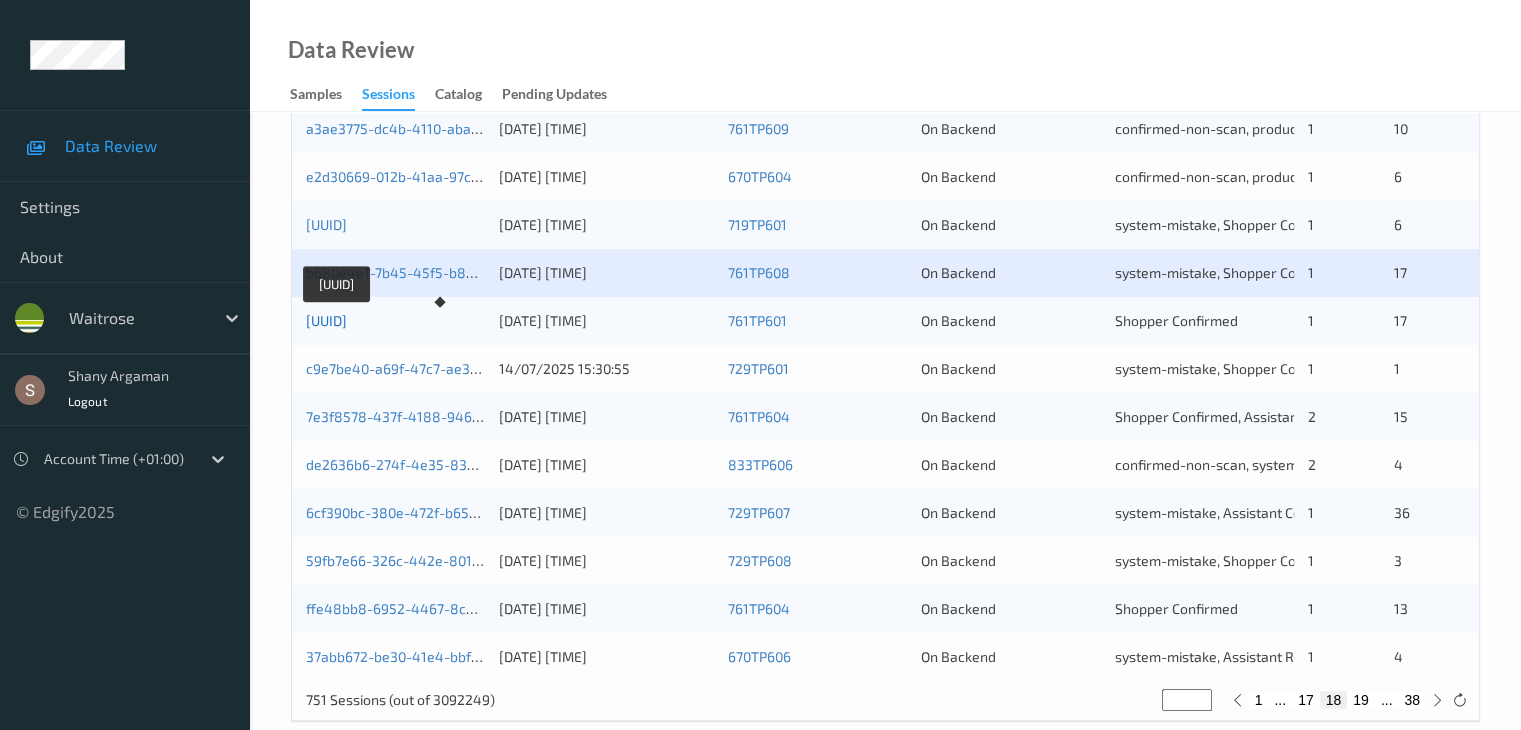 click on "[UUID]" at bounding box center [326, 320] 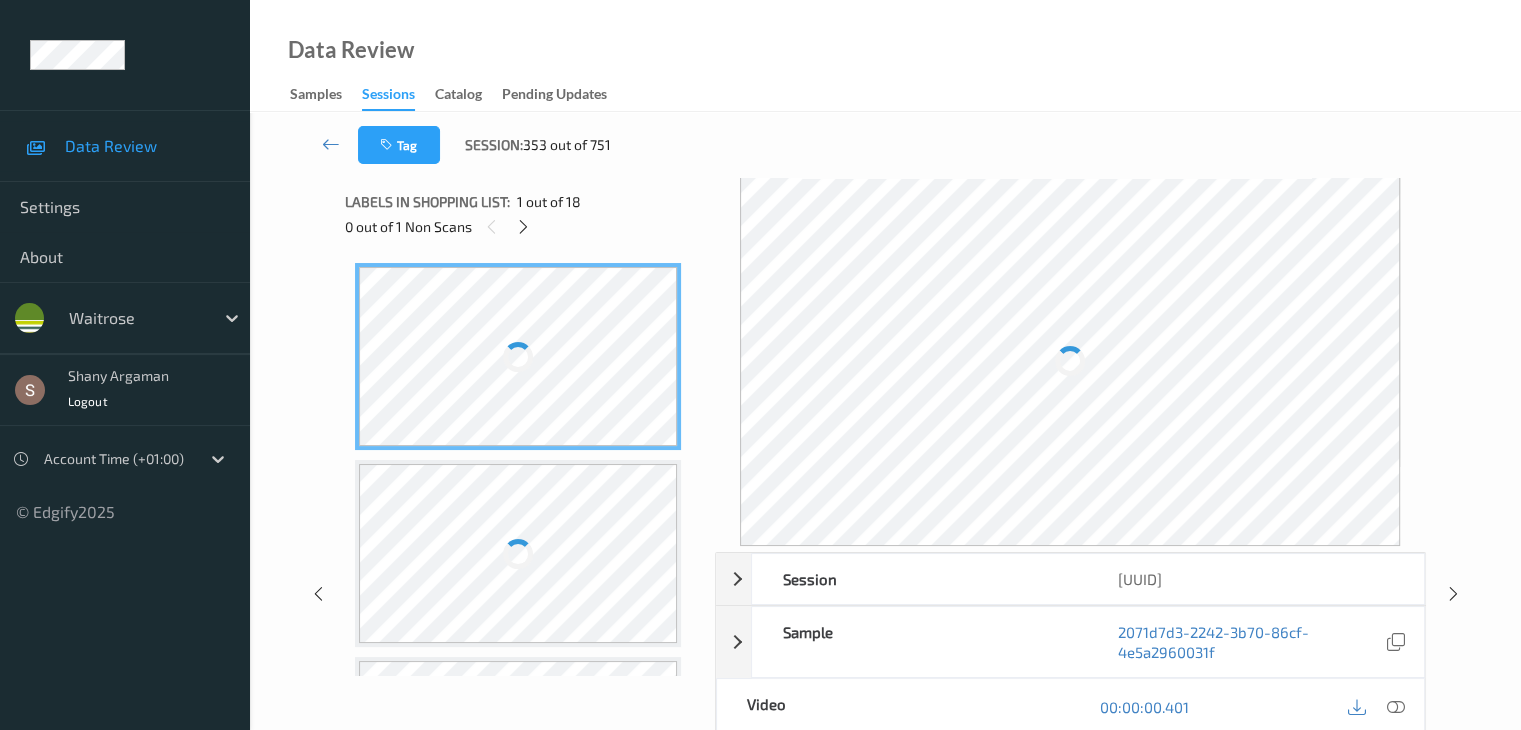 scroll, scrollTop: 0, scrollLeft: 0, axis: both 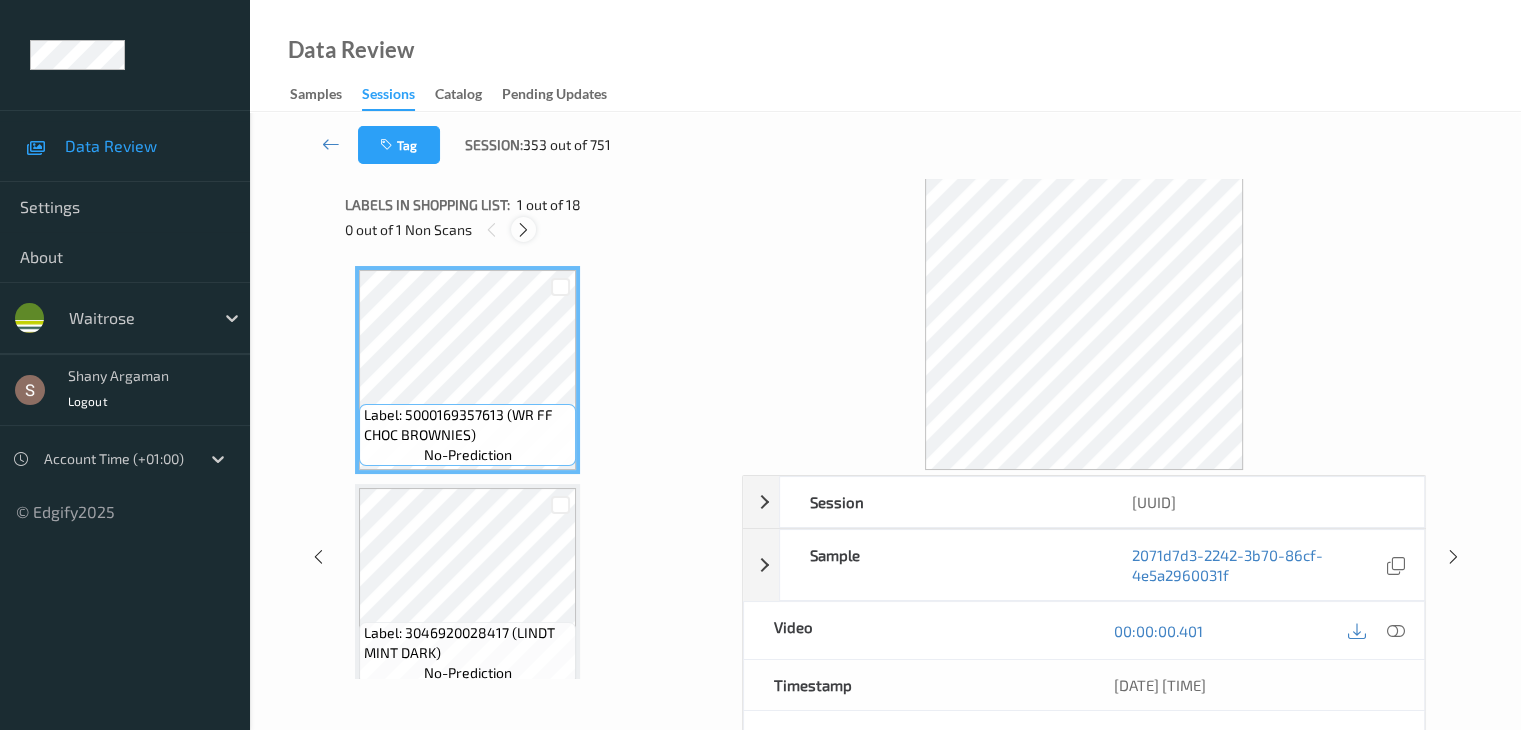 click at bounding box center (523, 230) 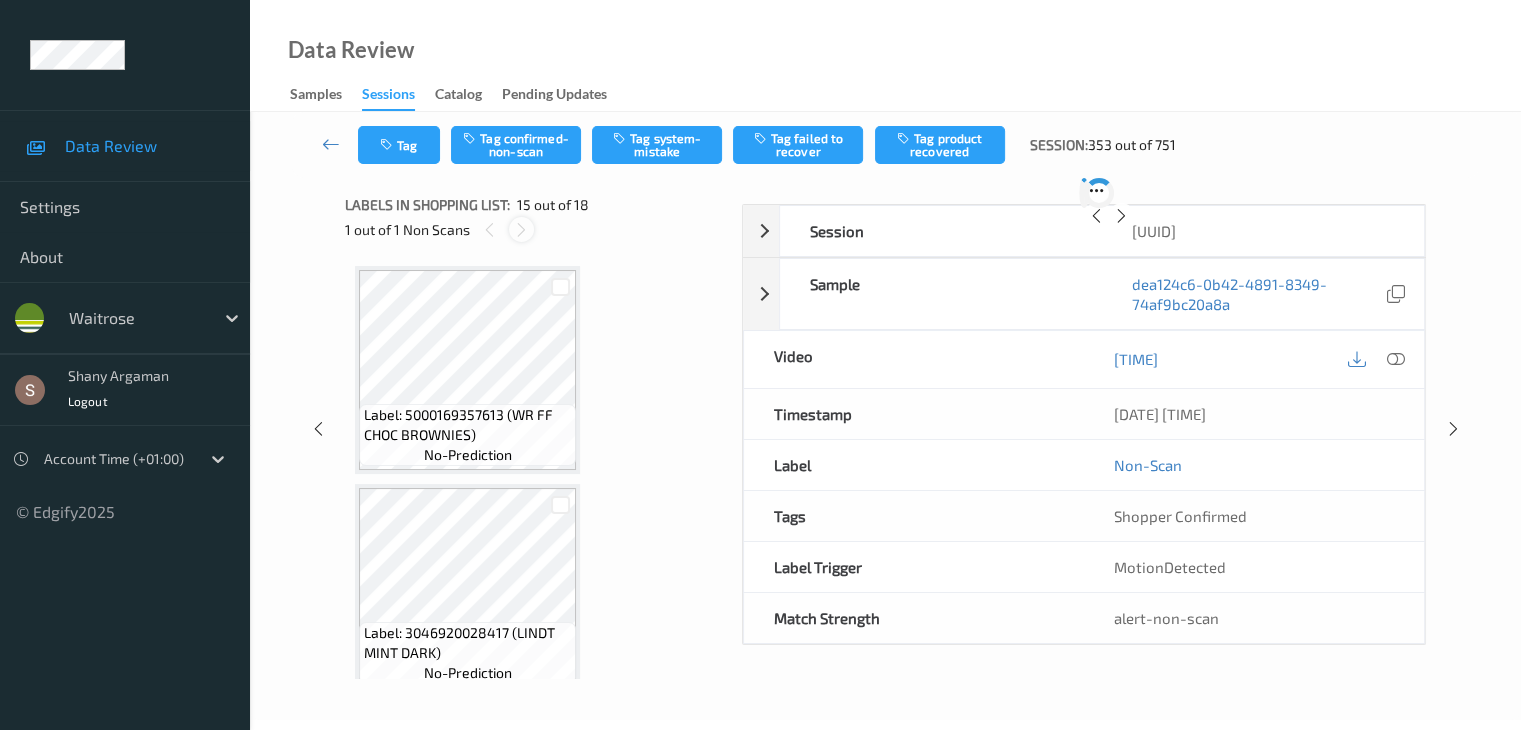 scroll, scrollTop: 2844, scrollLeft: 0, axis: vertical 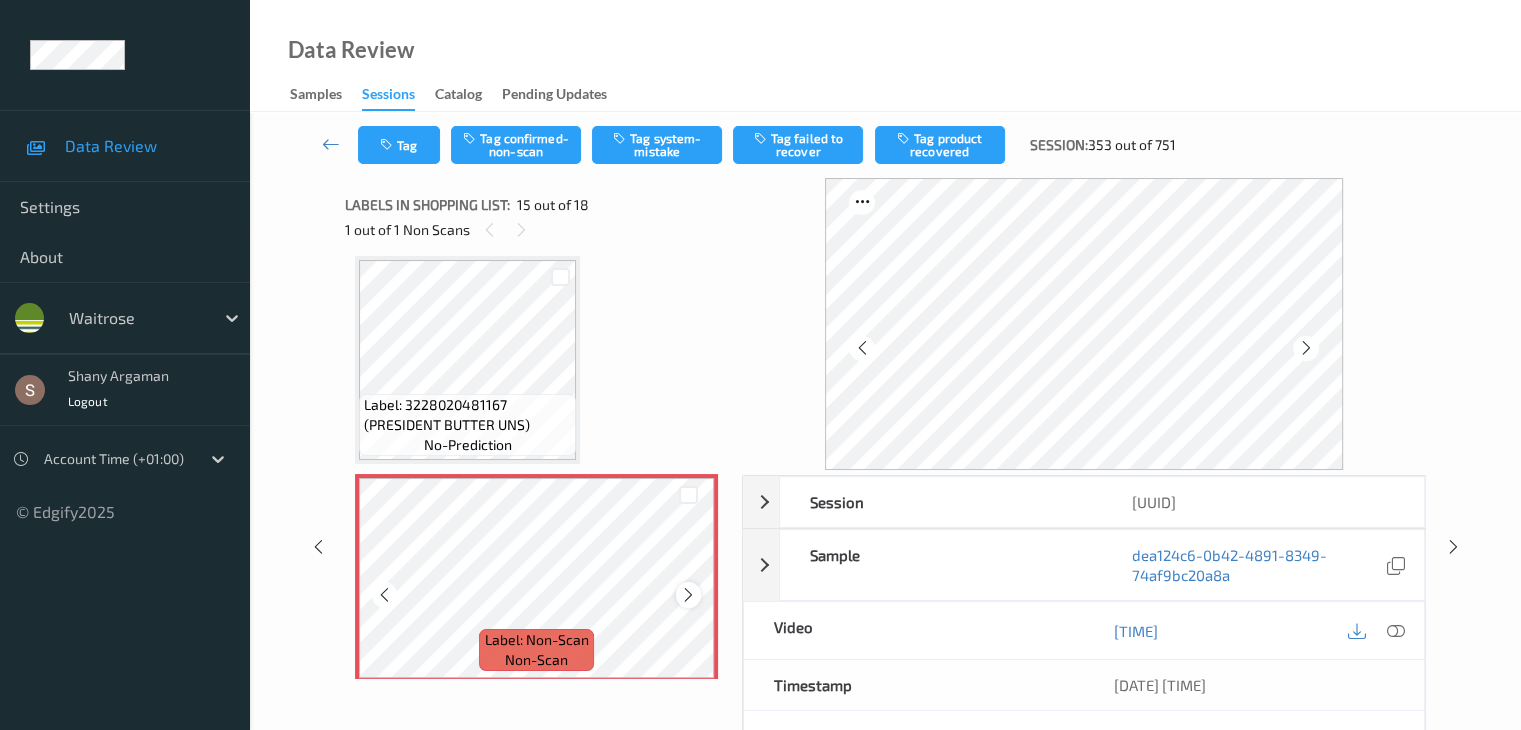 click at bounding box center [688, 595] 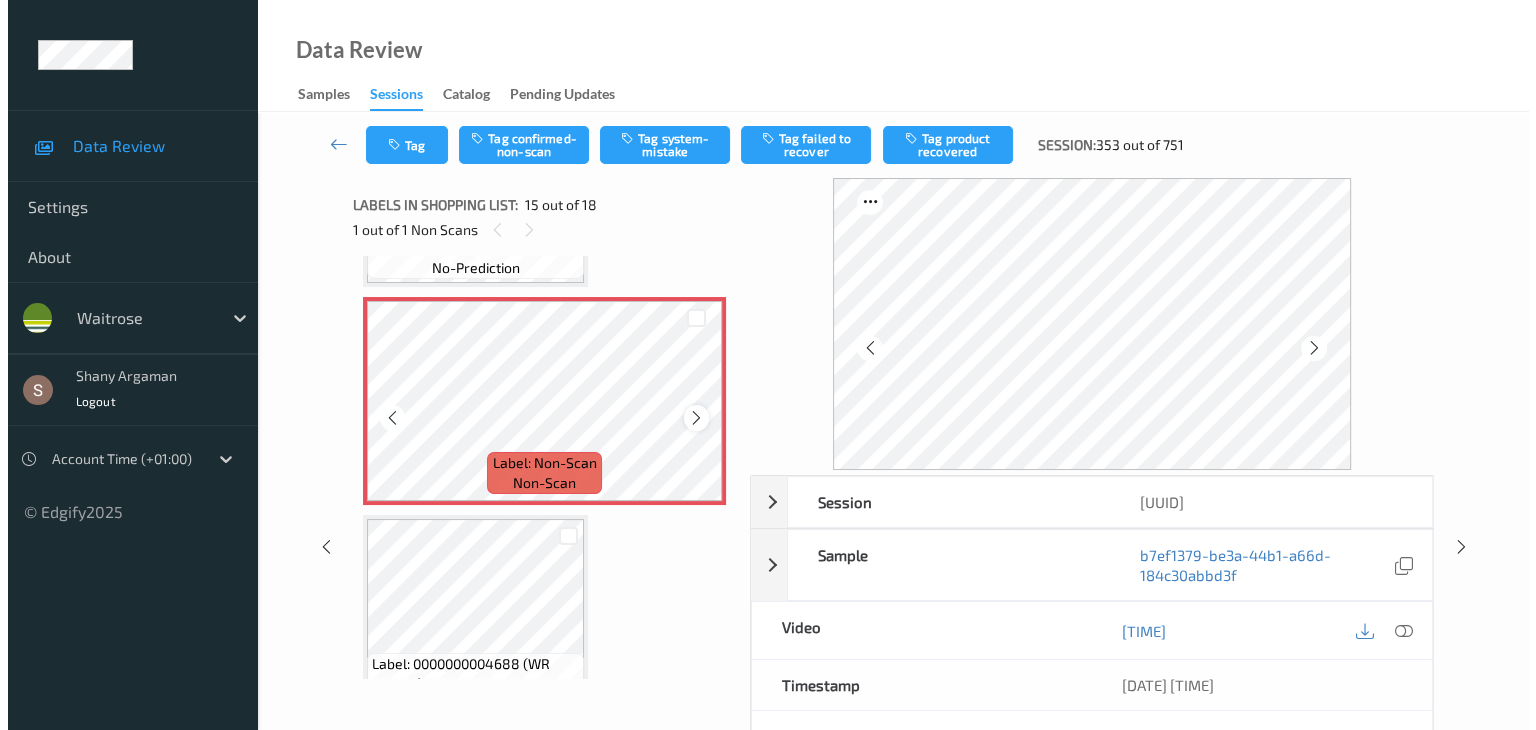 scroll, scrollTop: 3144, scrollLeft: 0, axis: vertical 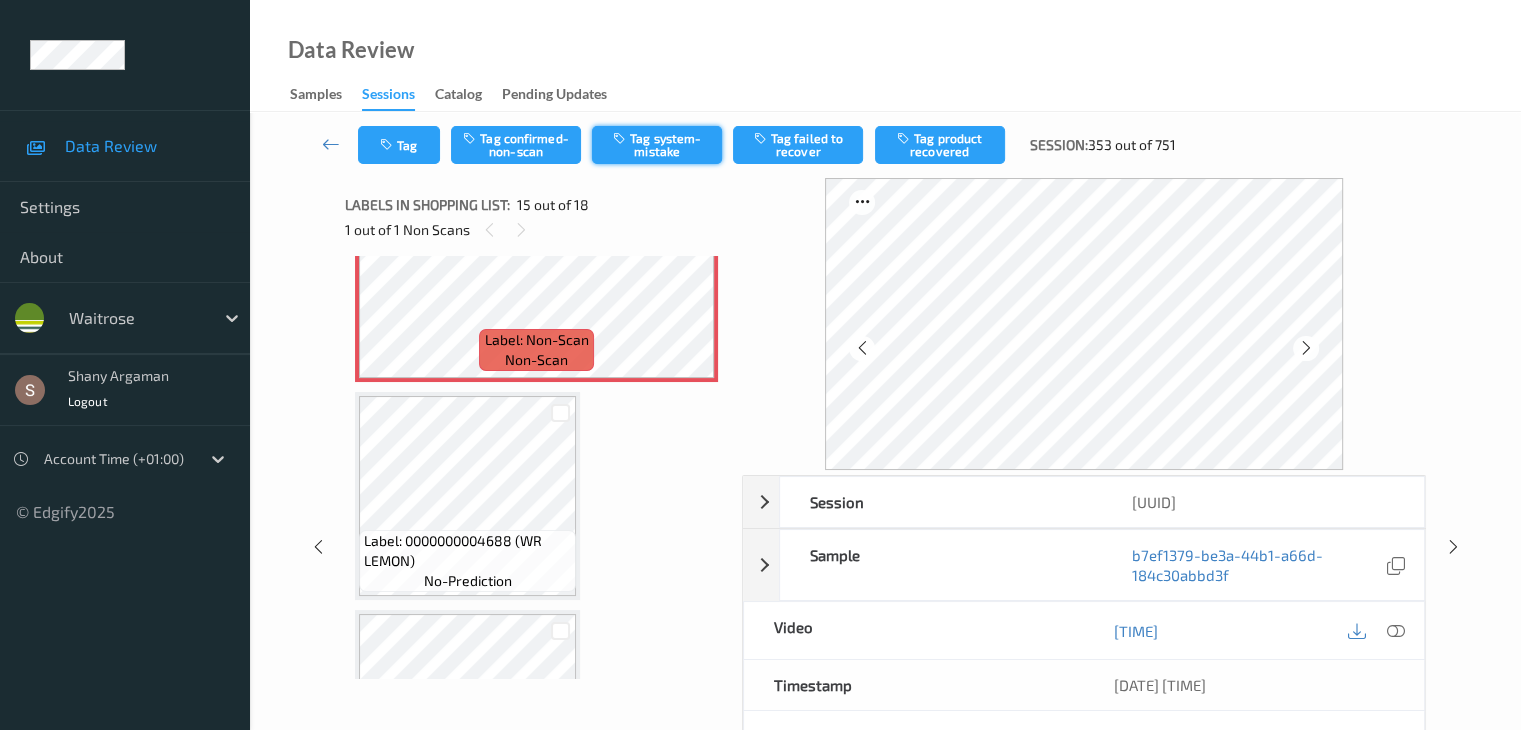 click on "Tag   system-mistake" at bounding box center [657, 145] 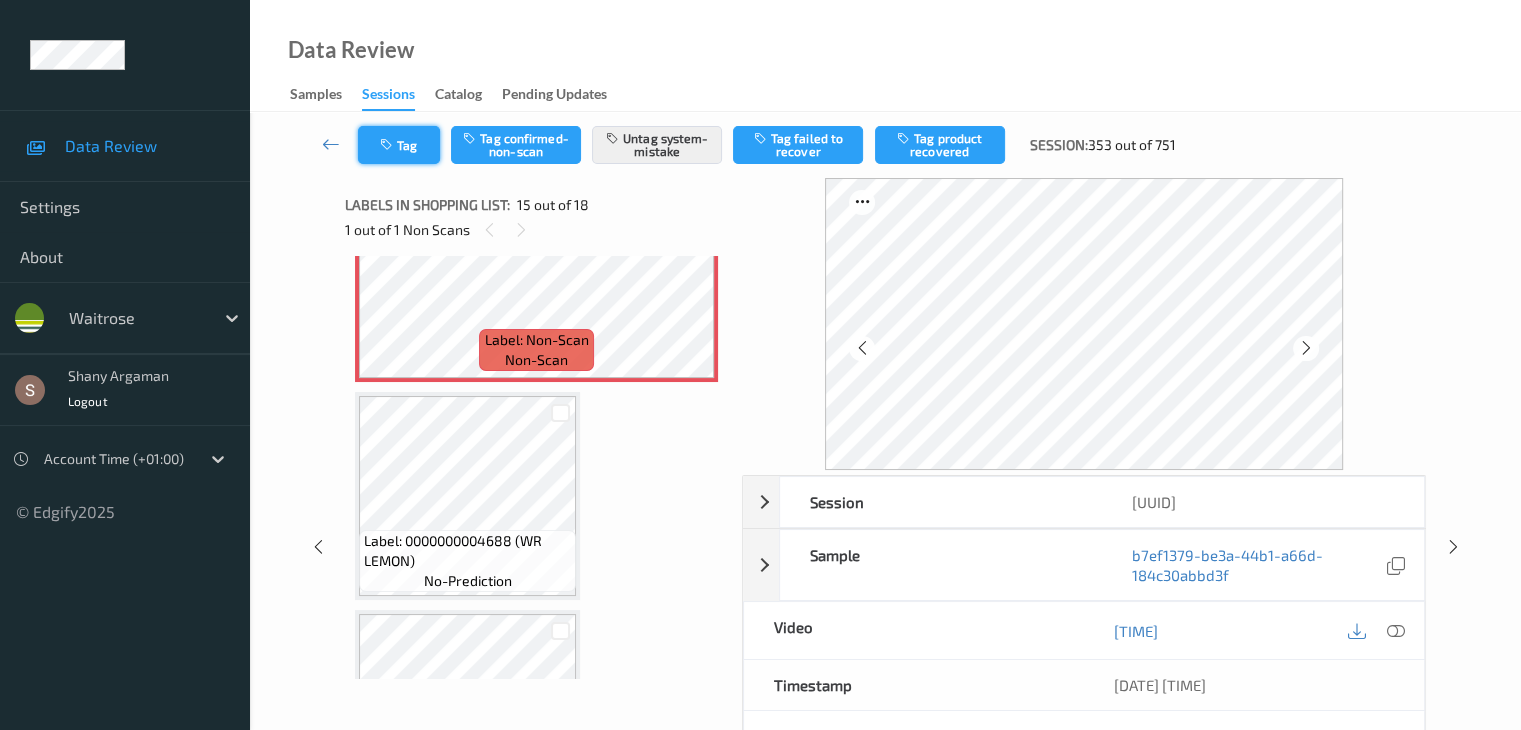 click on "Tag" at bounding box center (399, 145) 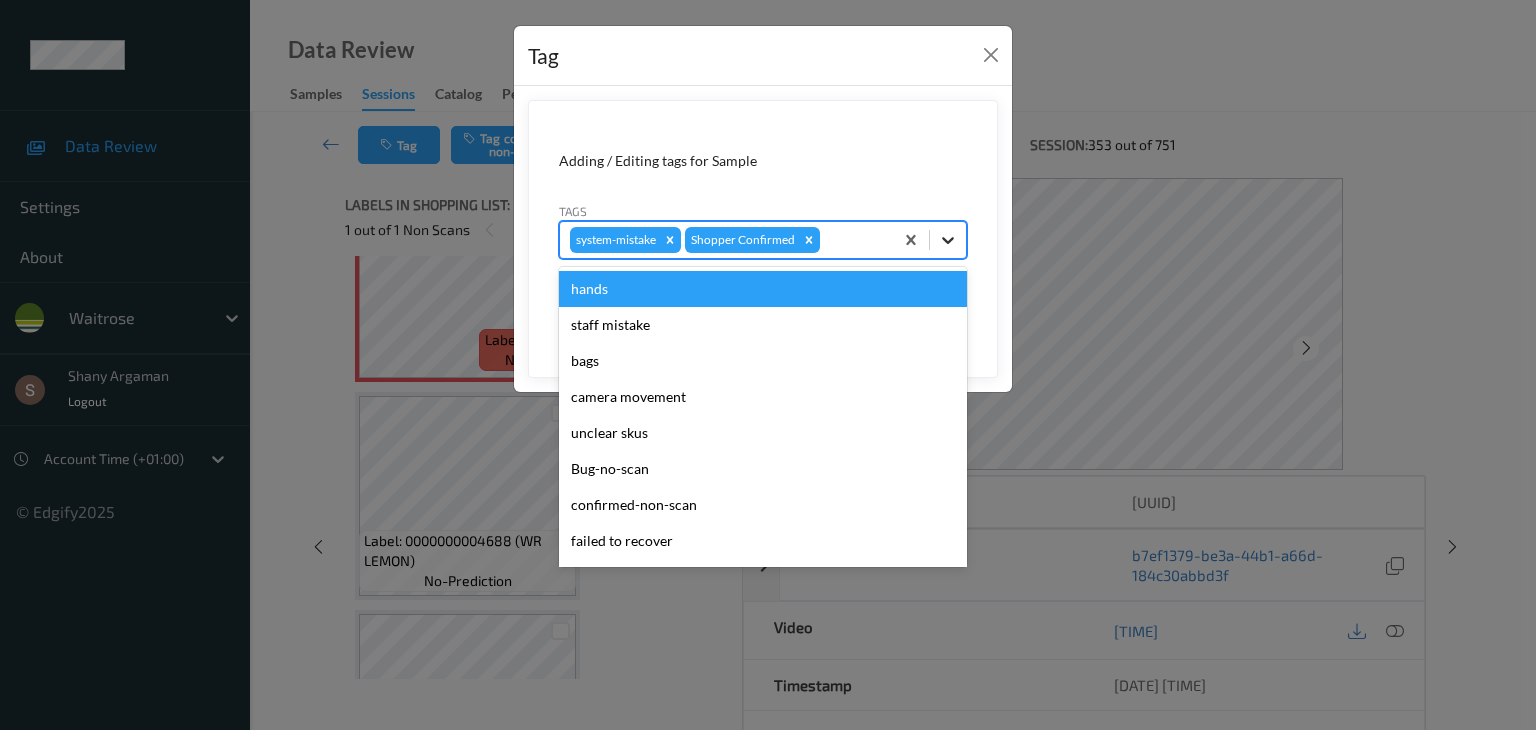 click 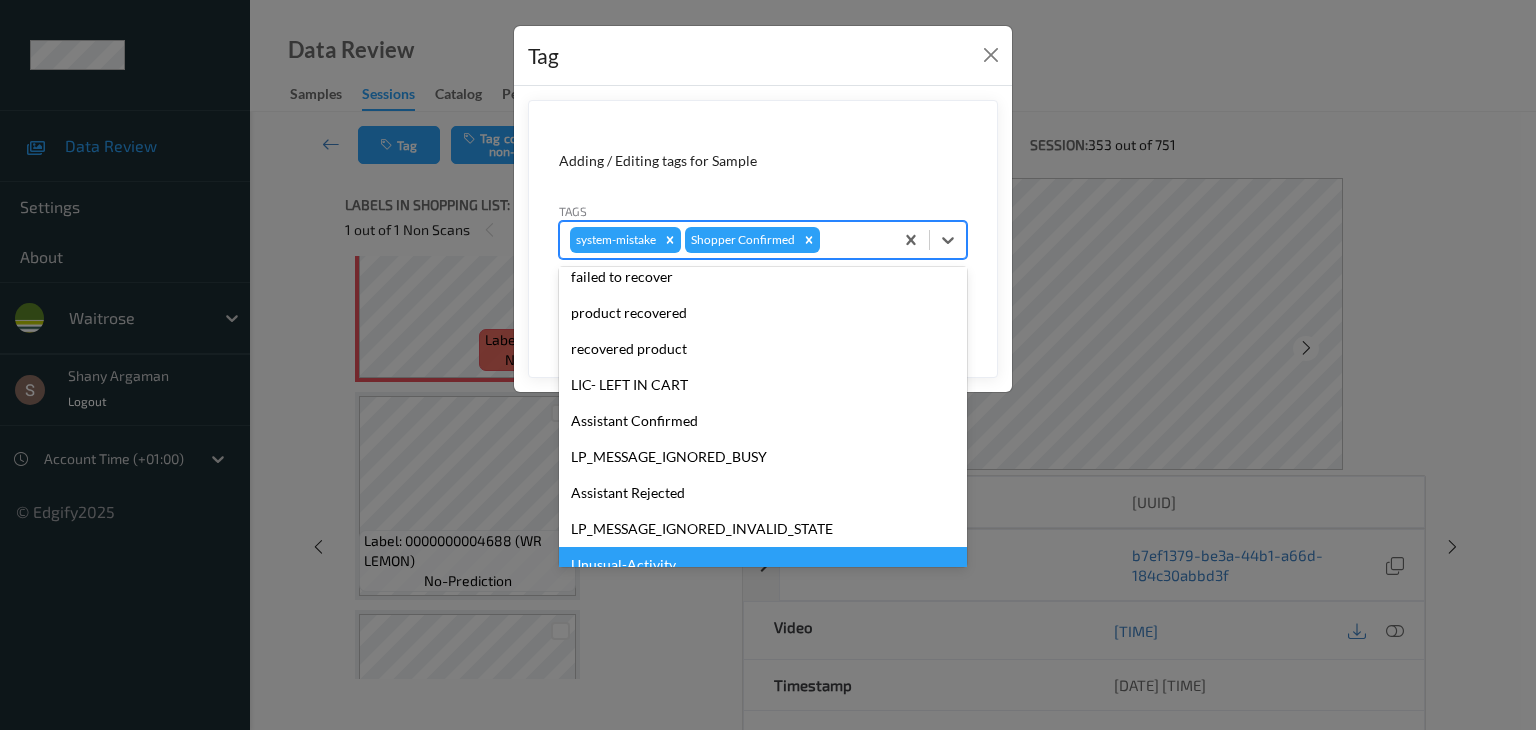 scroll, scrollTop: 356, scrollLeft: 0, axis: vertical 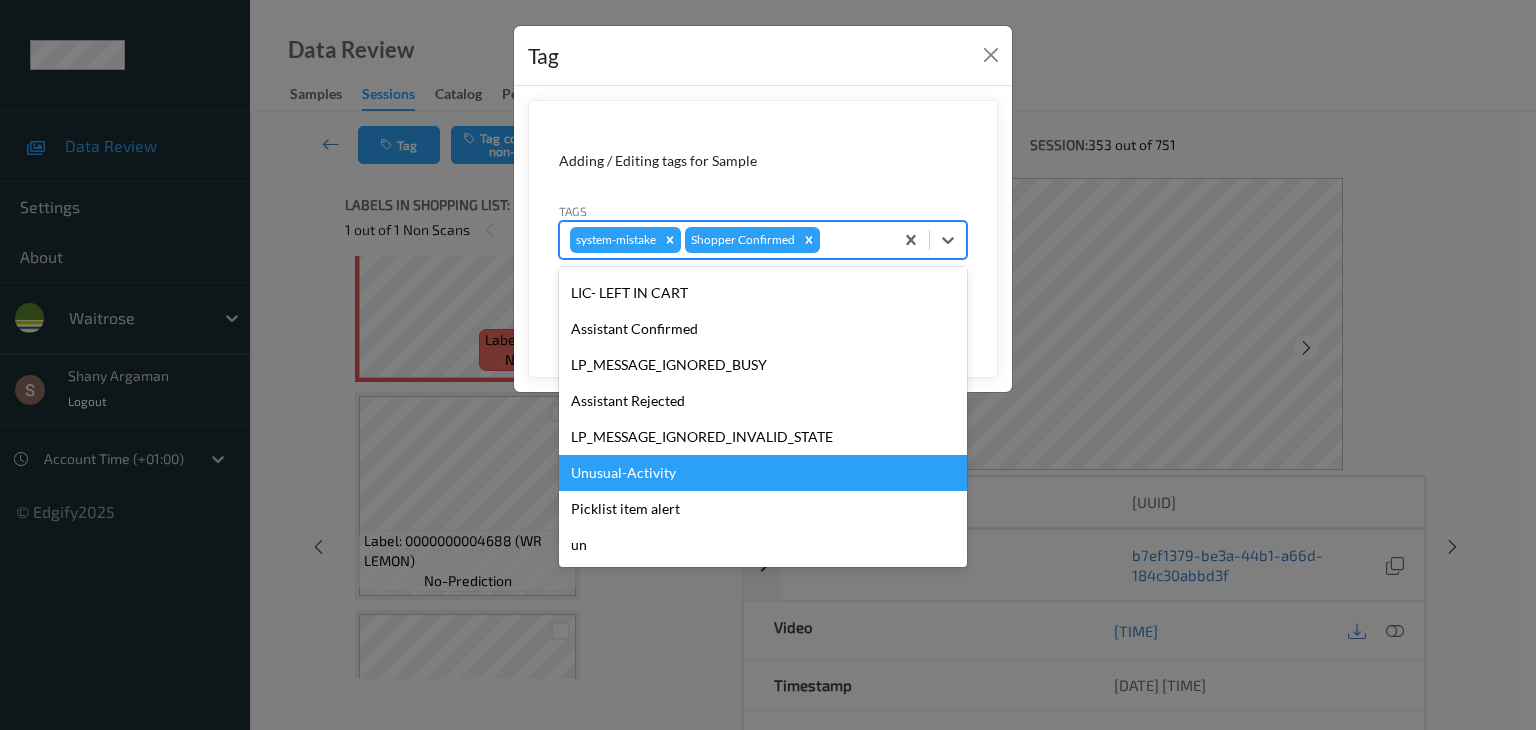 click on "Unusual-Activity" at bounding box center (763, 473) 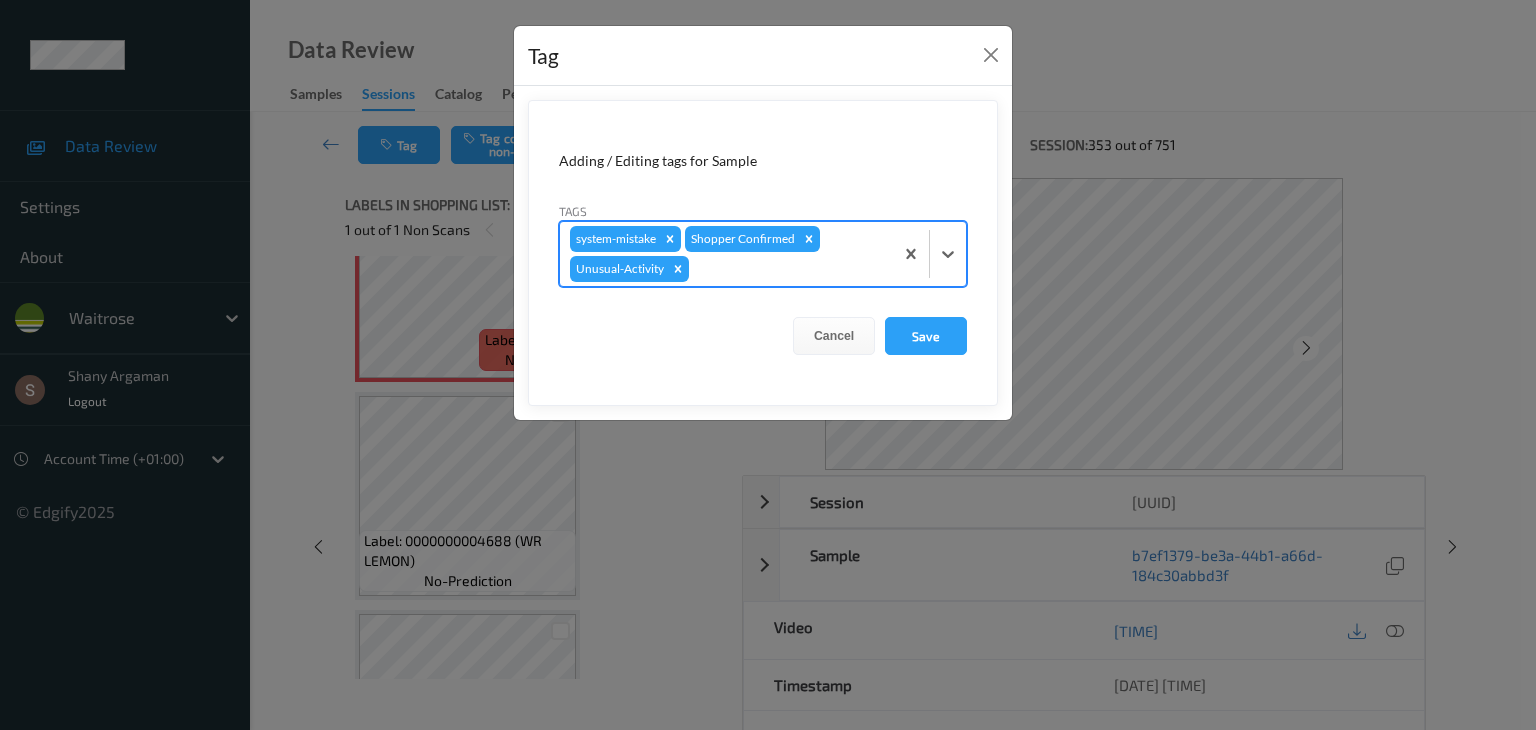 click at bounding box center (929, 254) 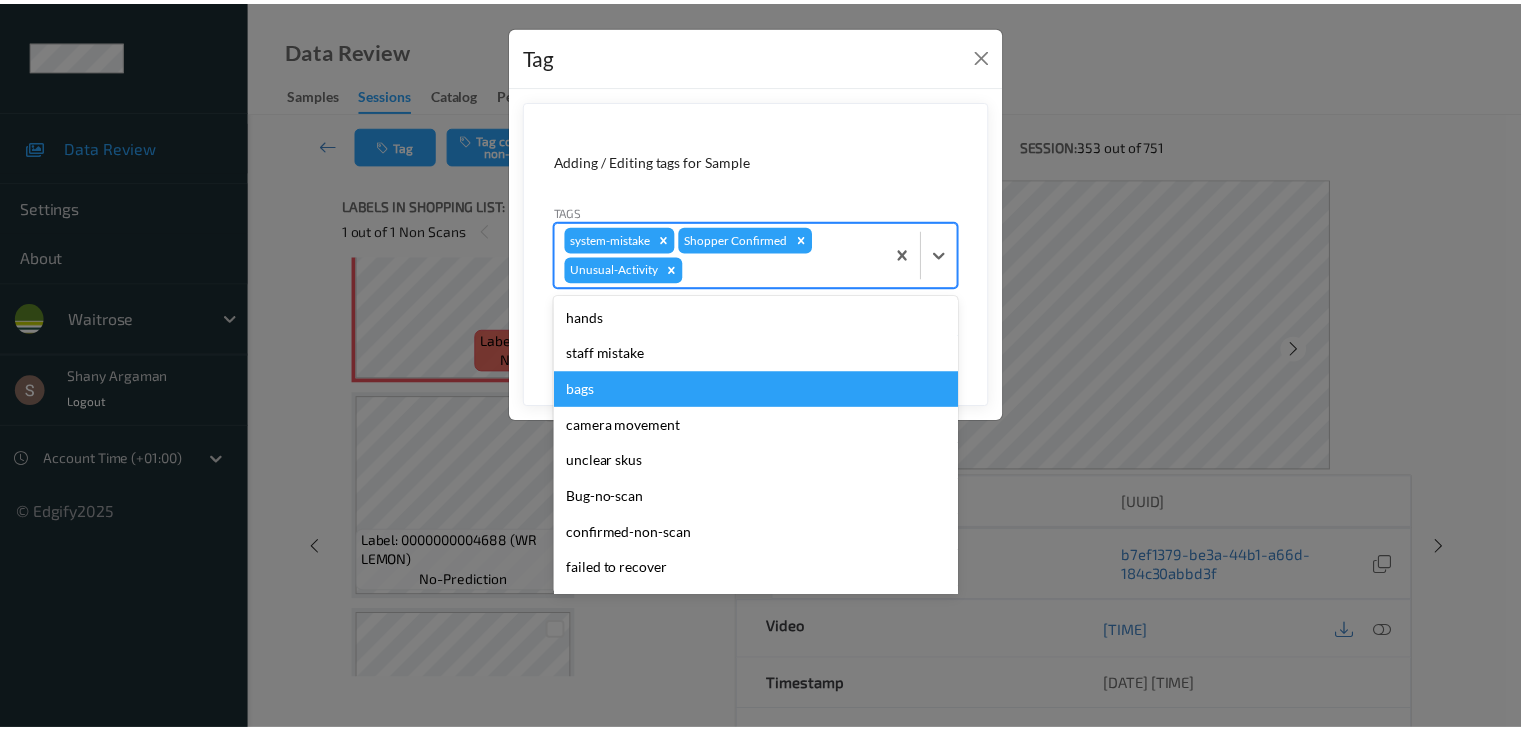 scroll, scrollTop: 320, scrollLeft: 0, axis: vertical 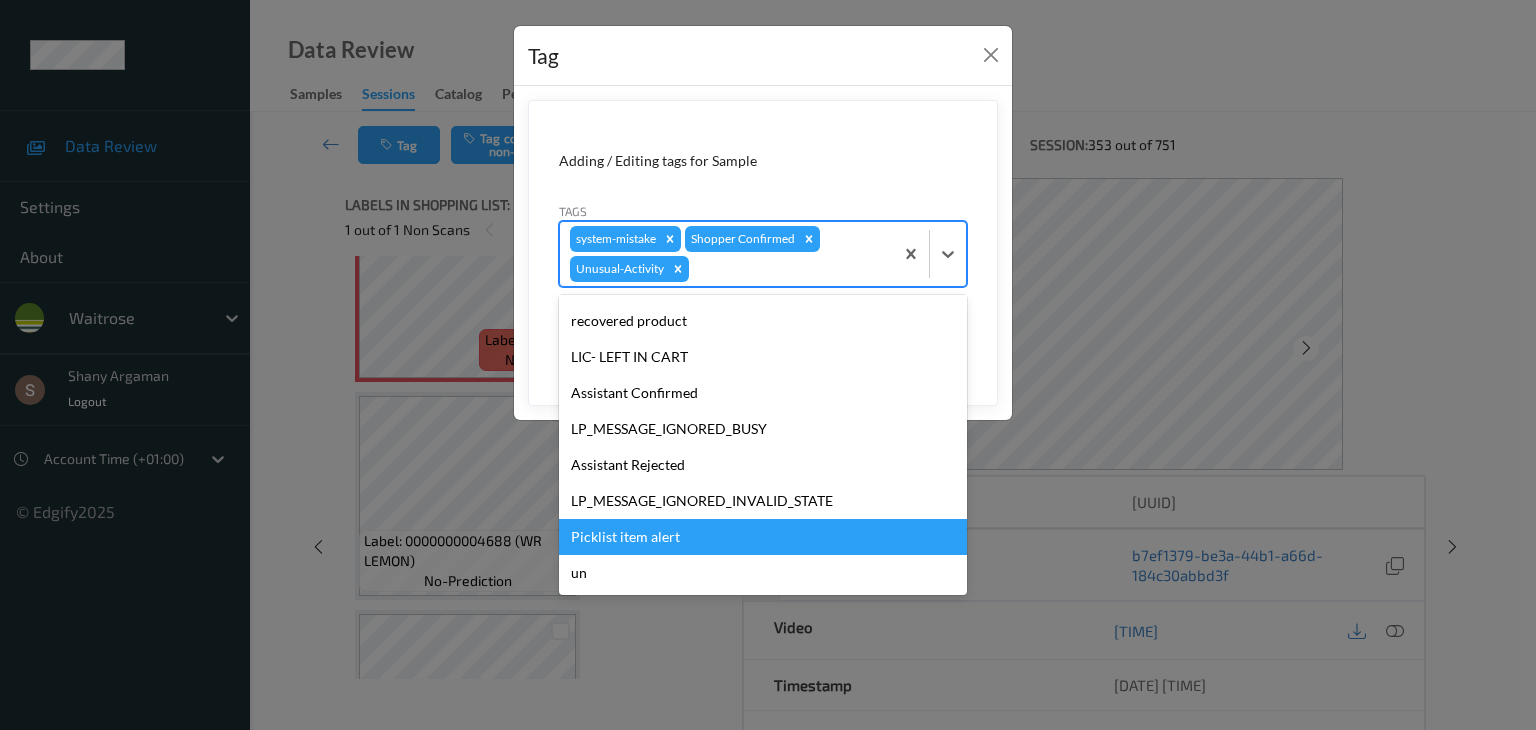 click on "Picklist item alert" at bounding box center (763, 537) 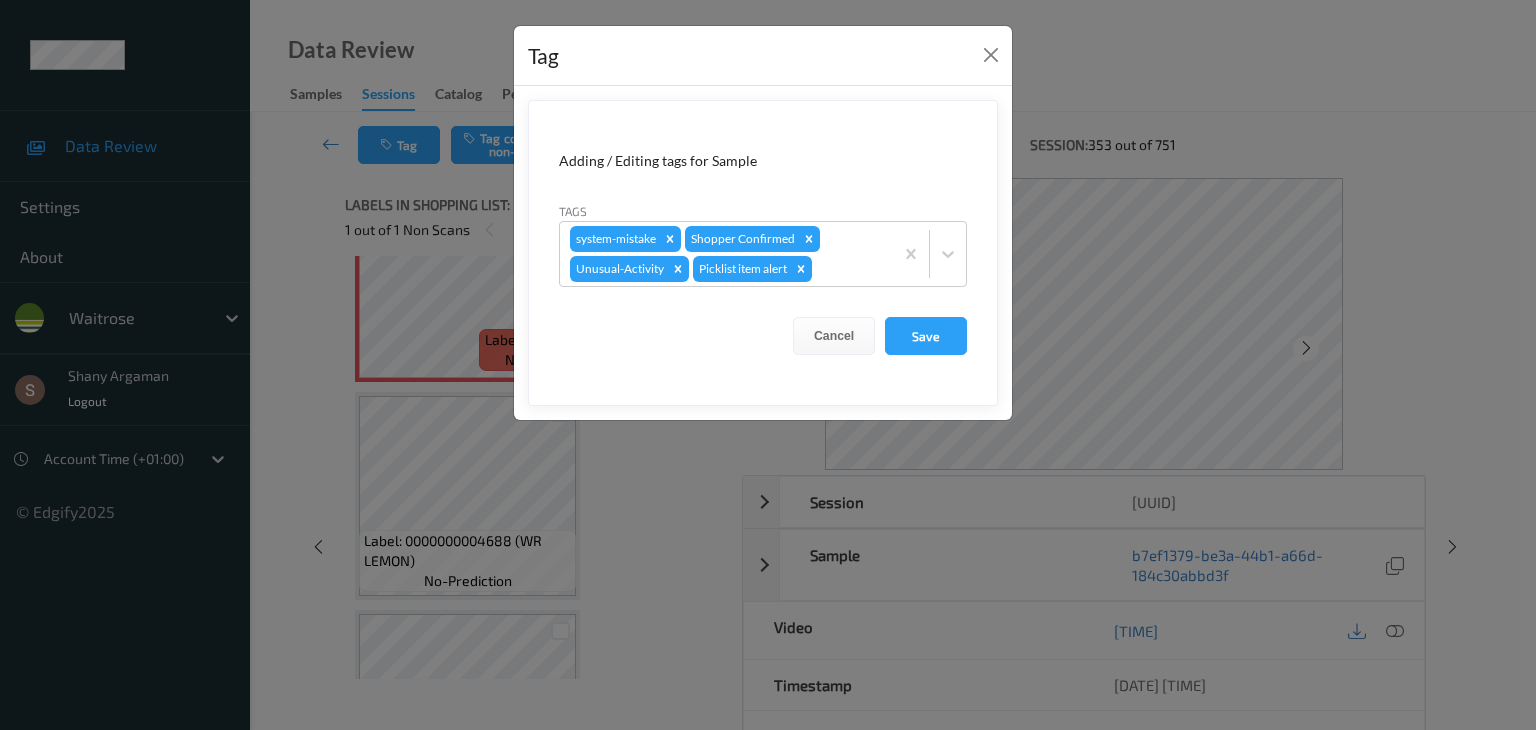 click on "Adding / Editing tags for Sample   Tags system-mistake Shopper Confirmed Unusual-Activity Picklist item alert Cancel Save" at bounding box center [763, 253] 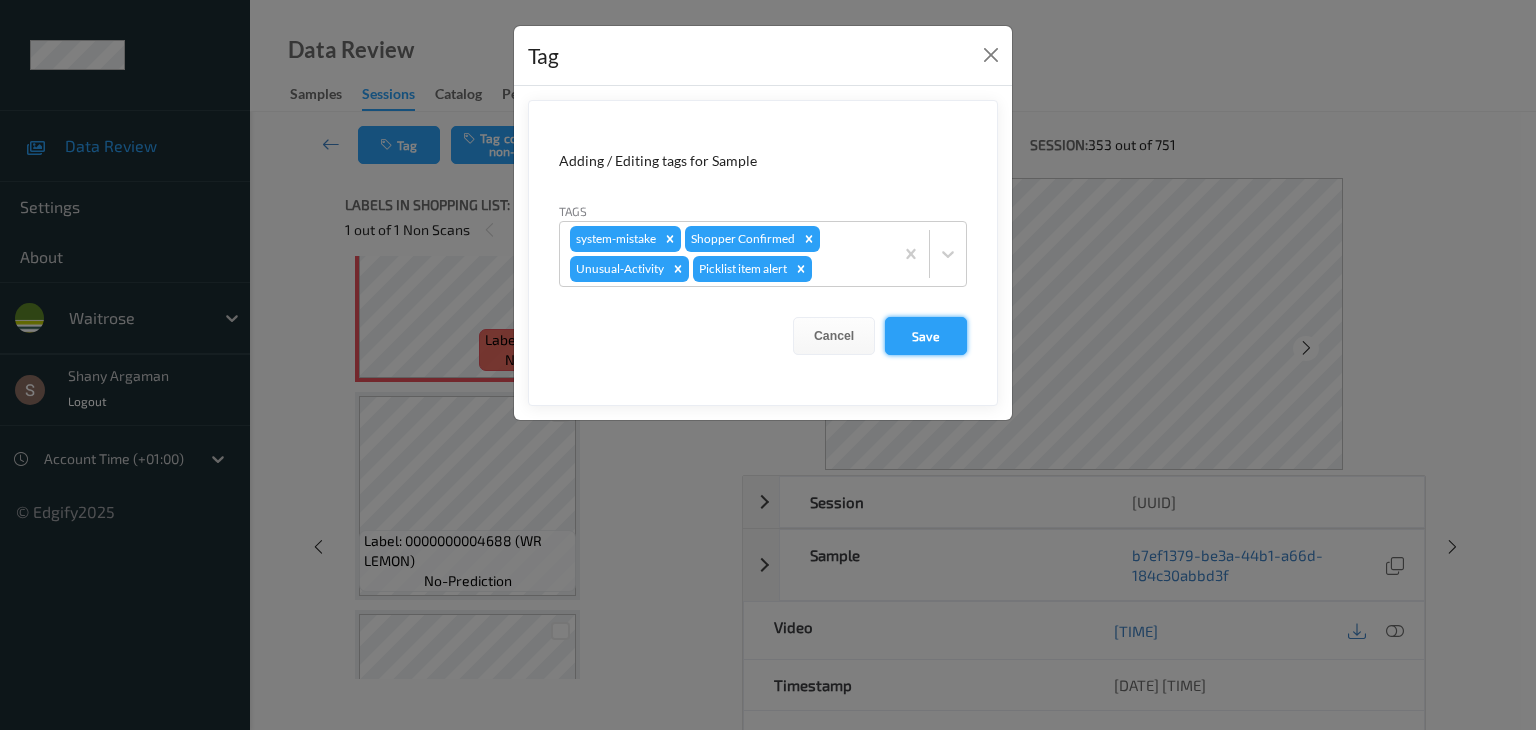 click on "Save" at bounding box center [926, 336] 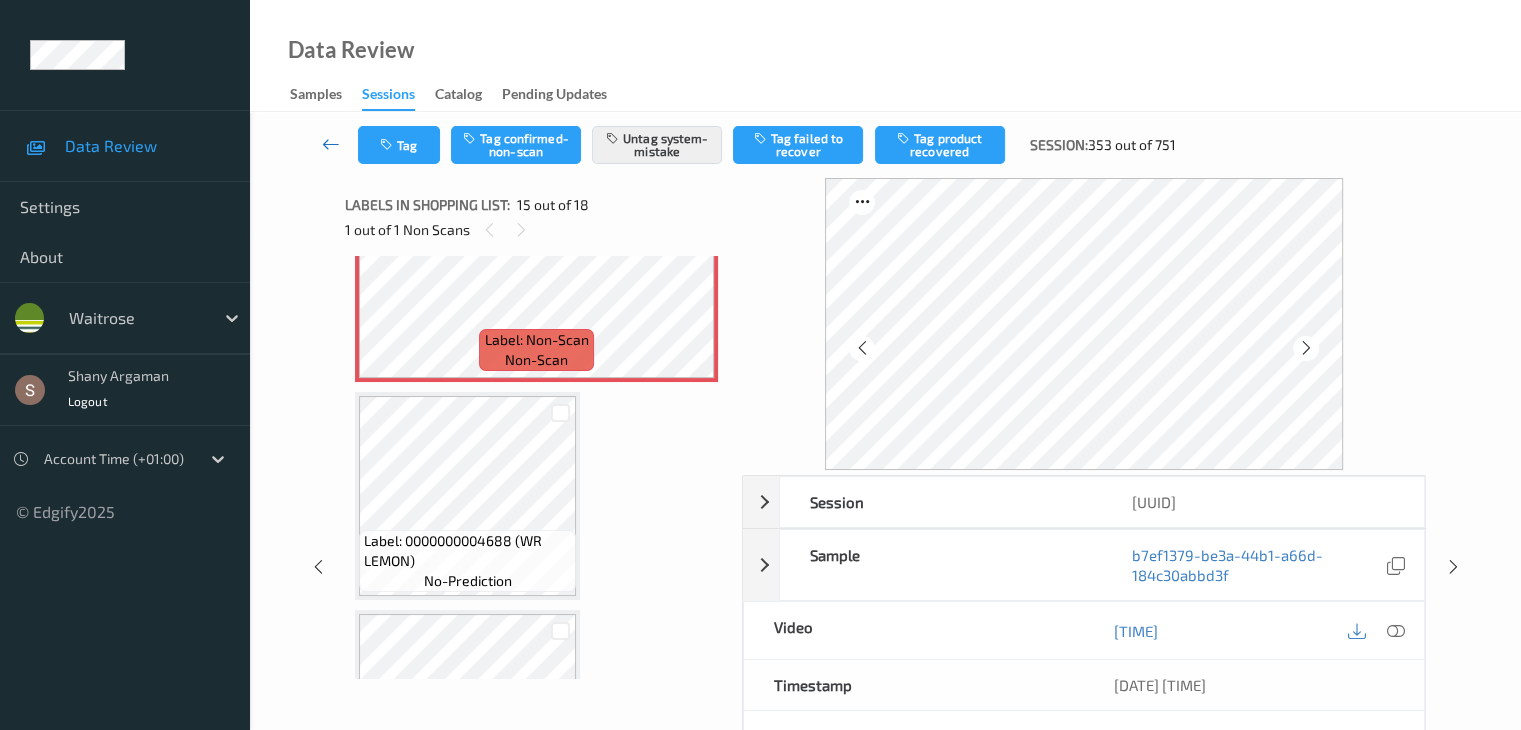 click at bounding box center [331, 144] 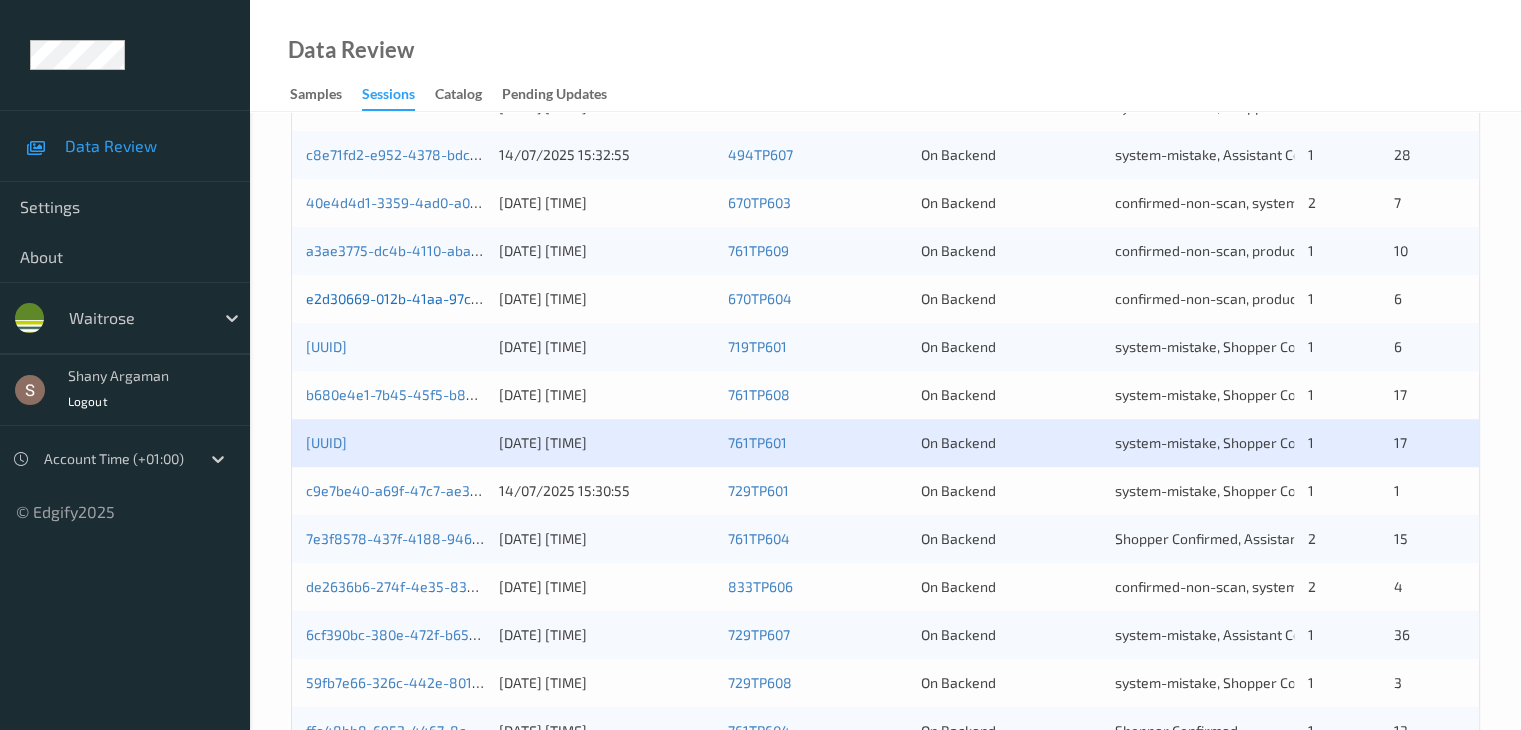 scroll, scrollTop: 932, scrollLeft: 0, axis: vertical 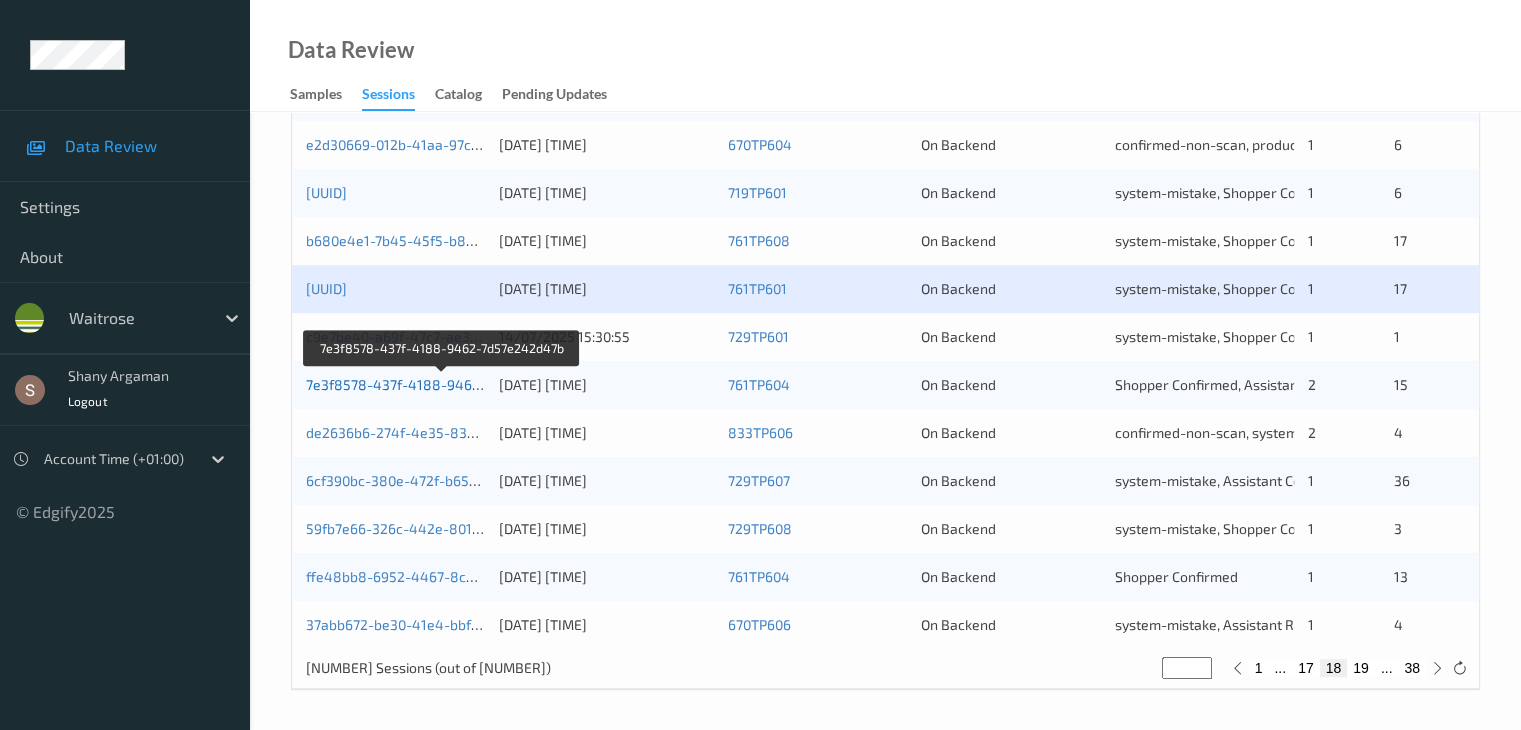 click on "7e3f8578-437f-4188-9462-7d57e242d47b" at bounding box center (443, 384) 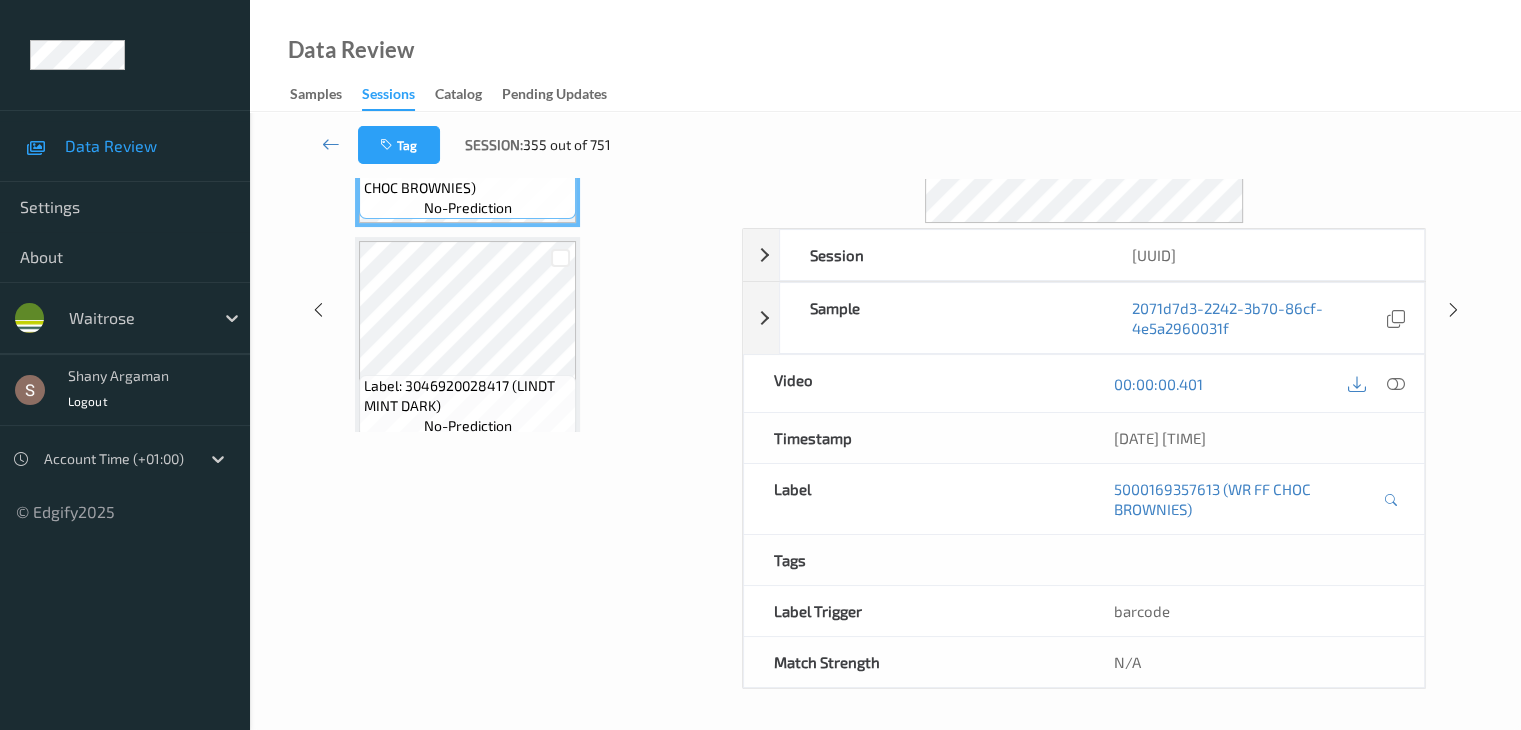scroll, scrollTop: 0, scrollLeft: 0, axis: both 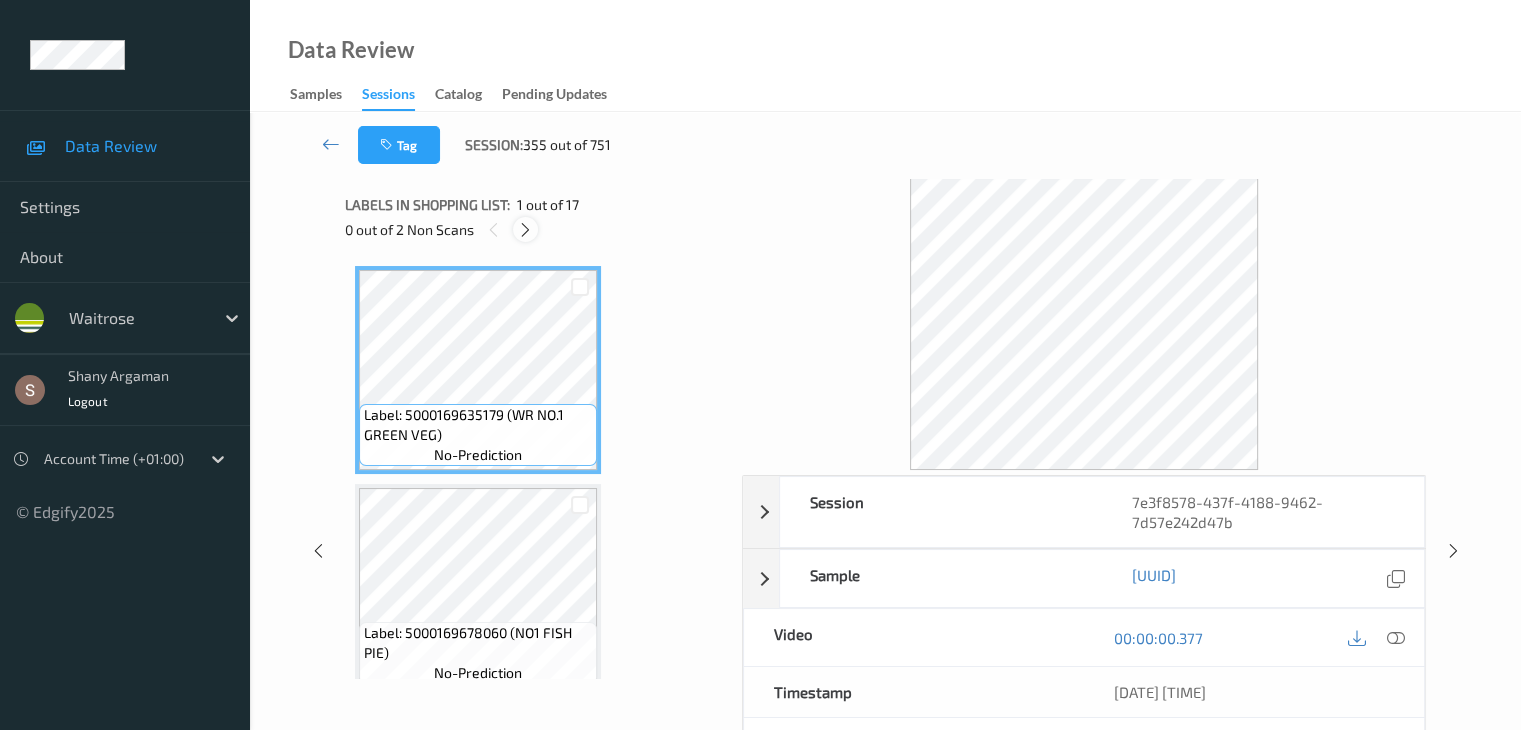 click at bounding box center (525, 230) 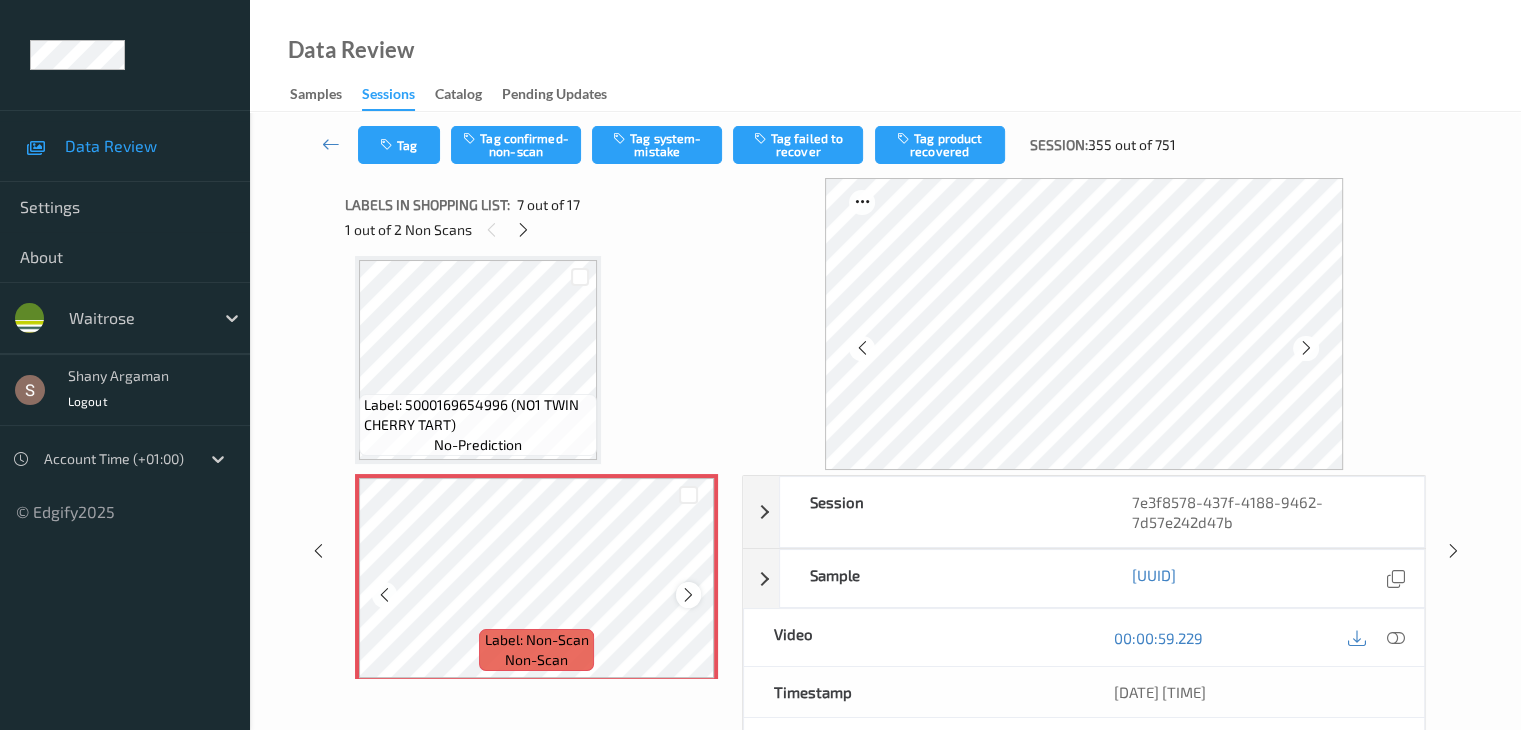 click at bounding box center [688, 595] 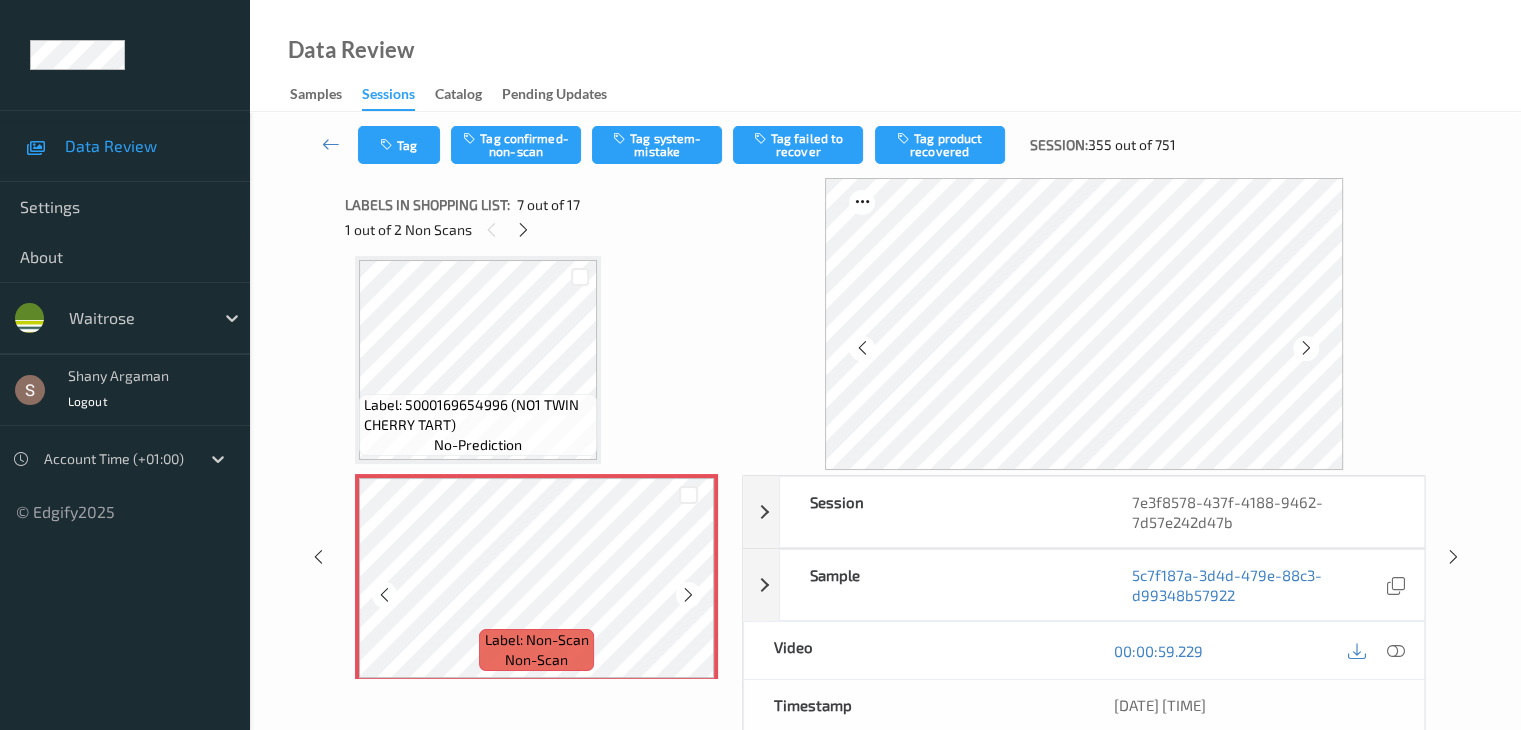 click at bounding box center (688, 595) 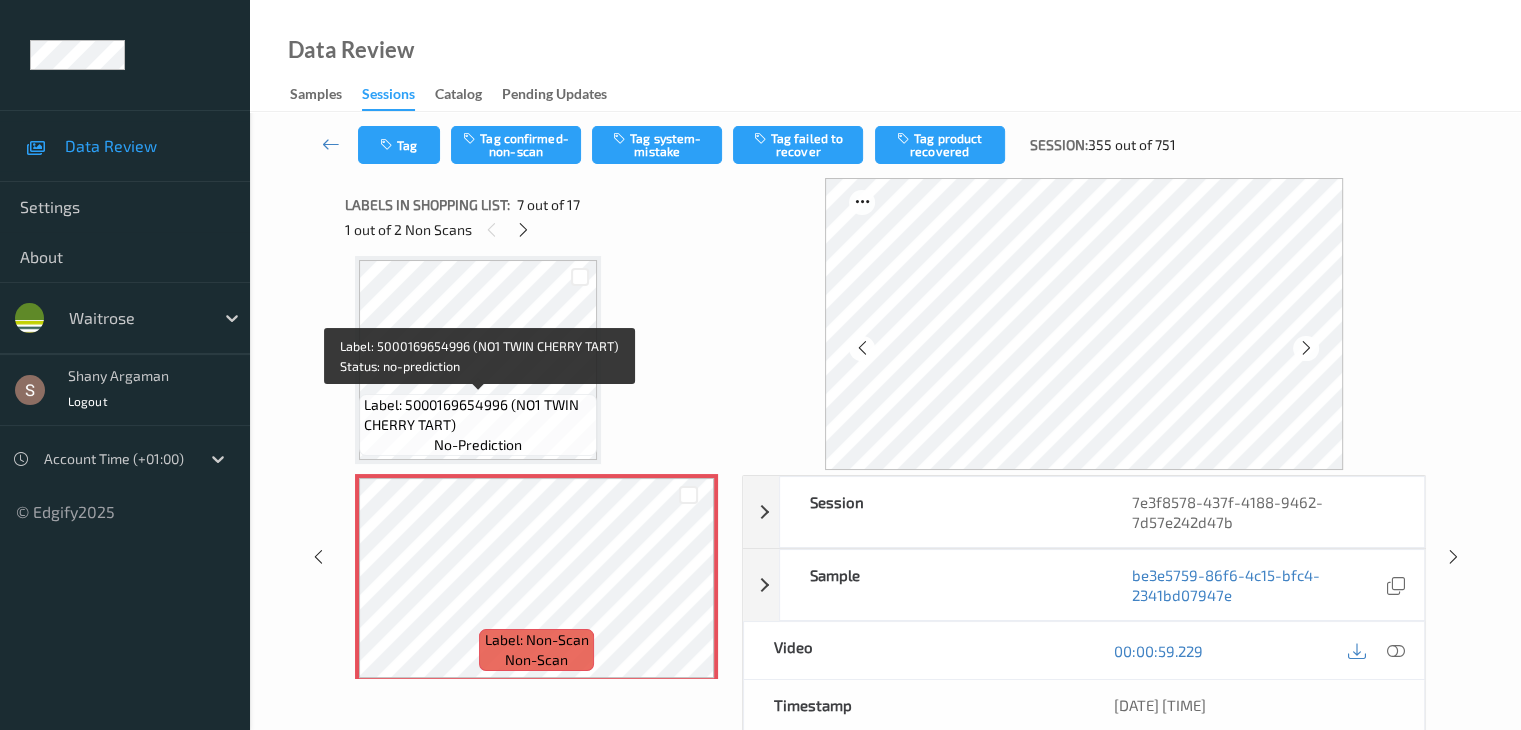 click on "Label: 5000169654996 (NO1 TWIN CHERRY TART)" at bounding box center [478, 415] 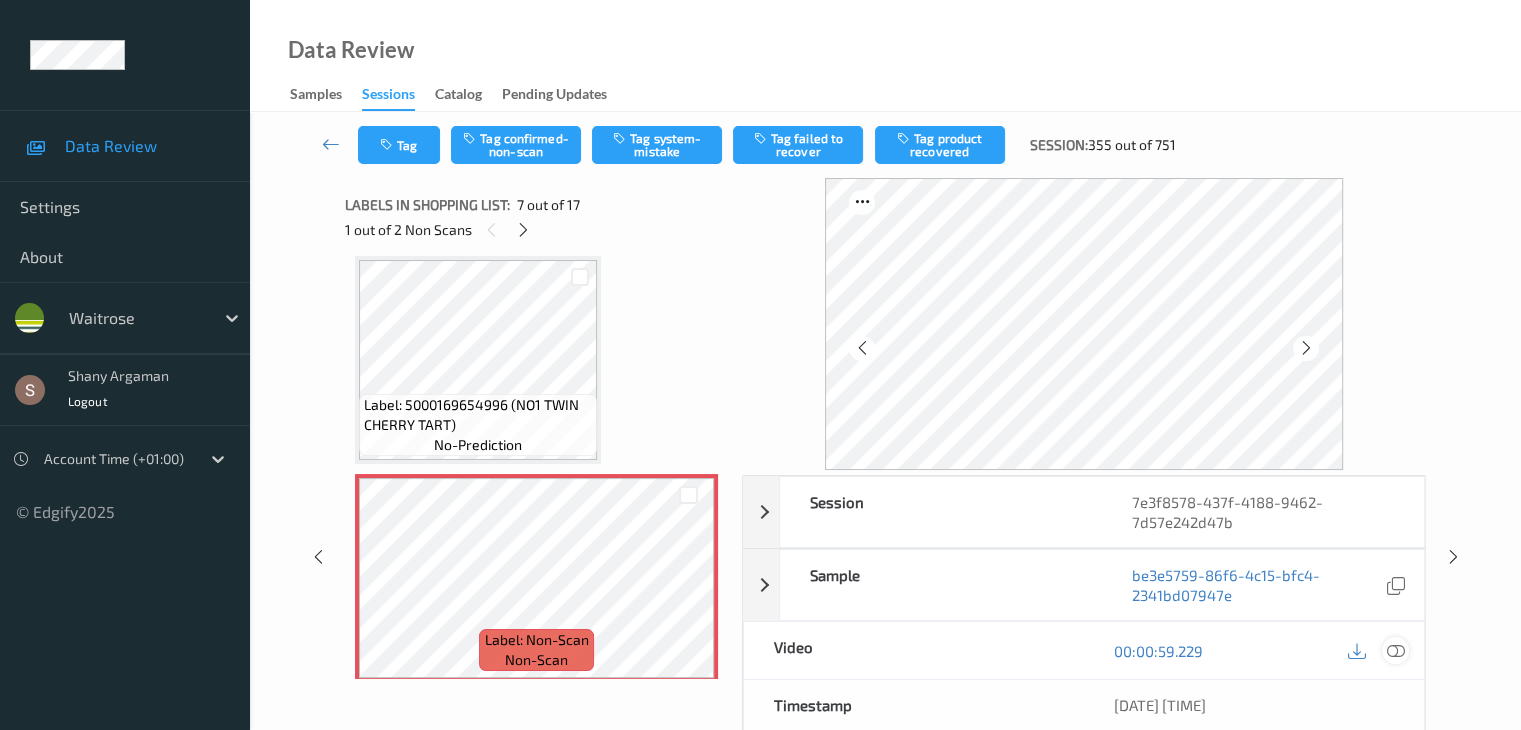 click at bounding box center [1395, 651] 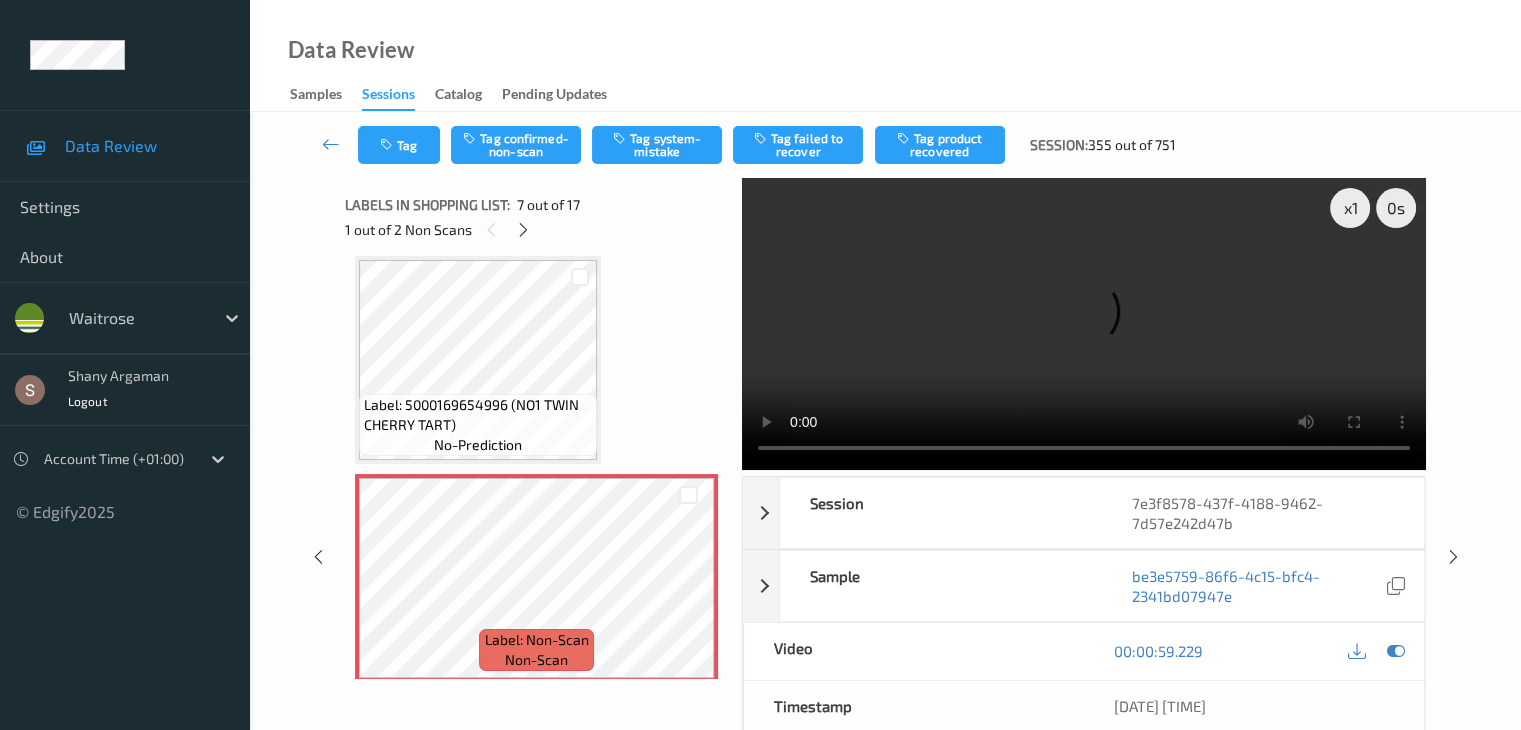 click at bounding box center [1084, 324] 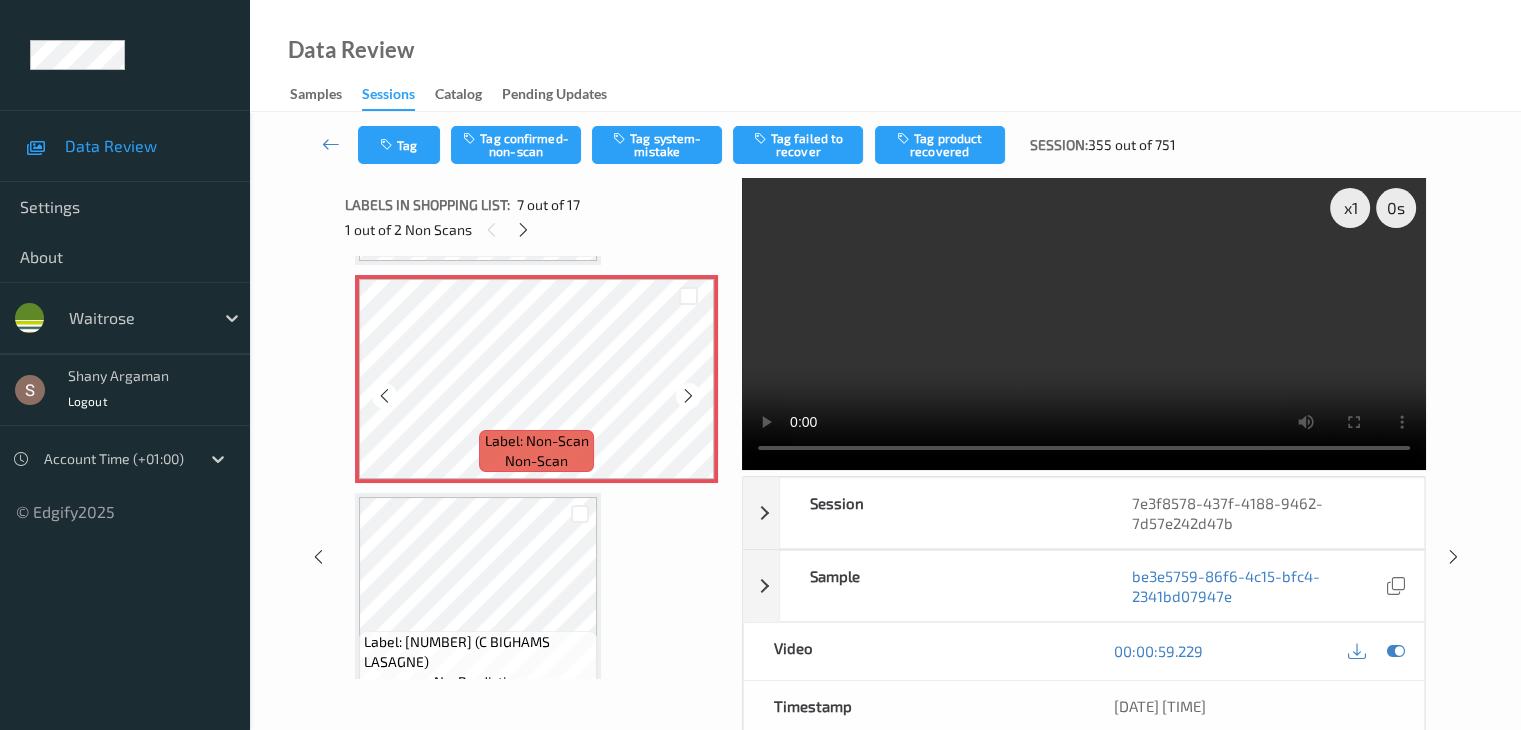 scroll, scrollTop: 1300, scrollLeft: 0, axis: vertical 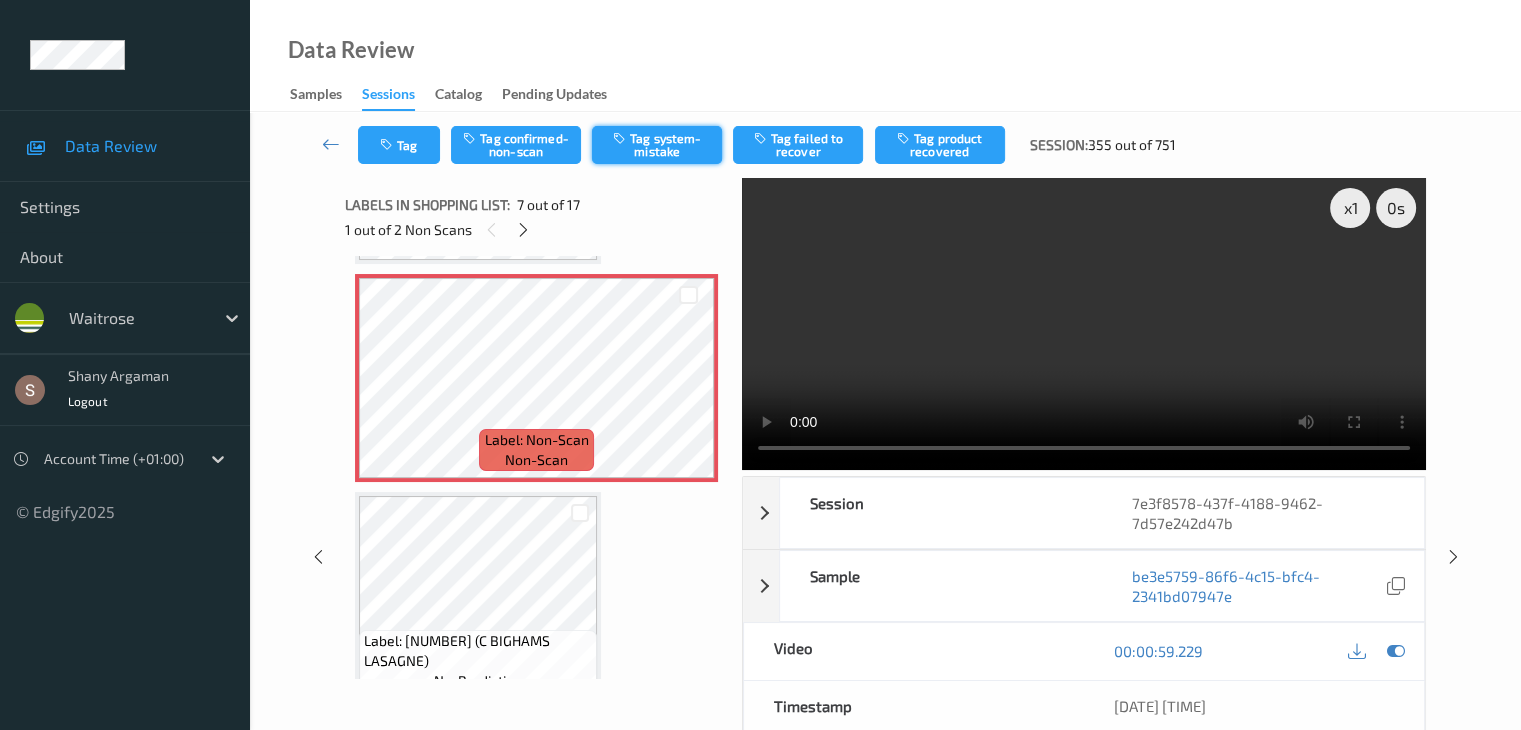 click on "Tag   system-mistake" at bounding box center [657, 145] 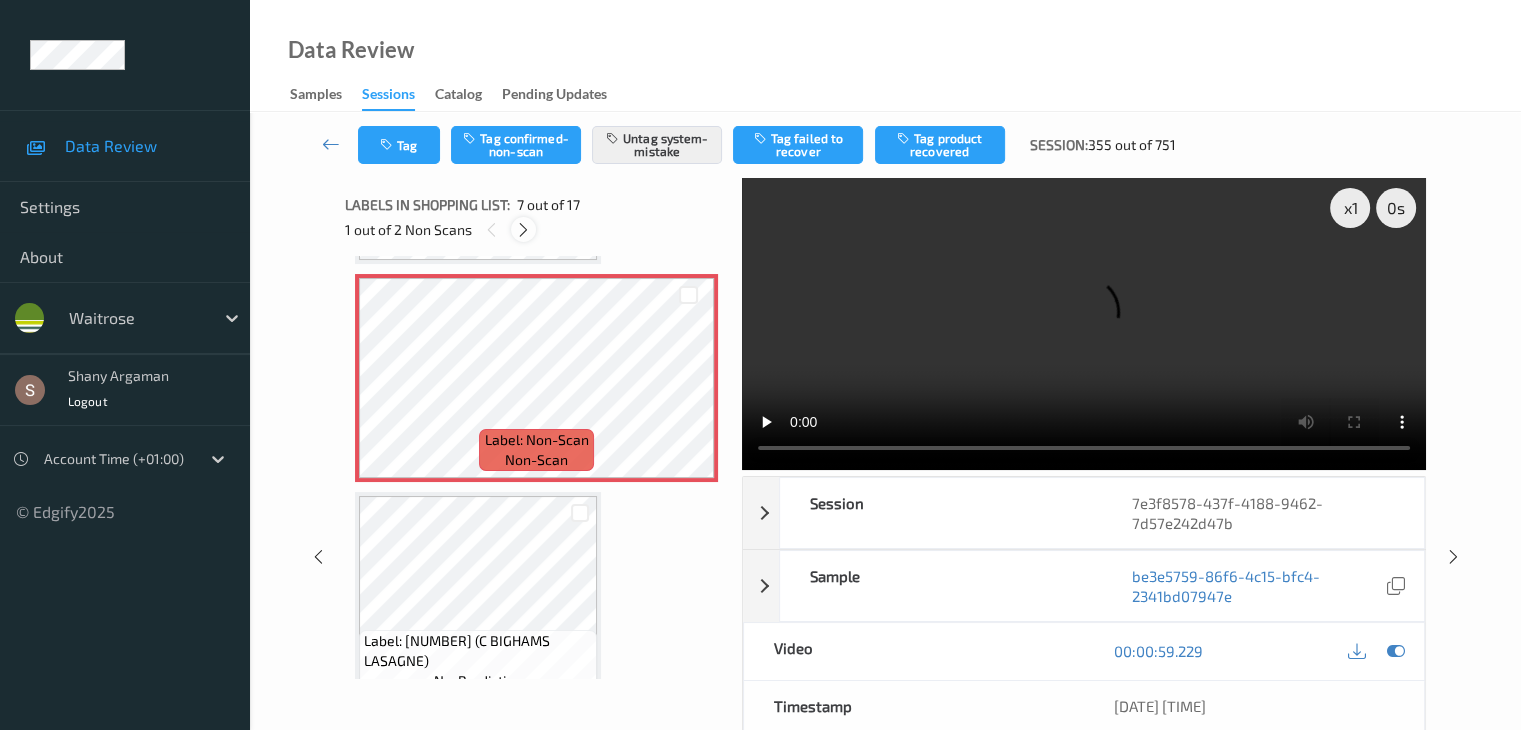 click at bounding box center [523, 229] 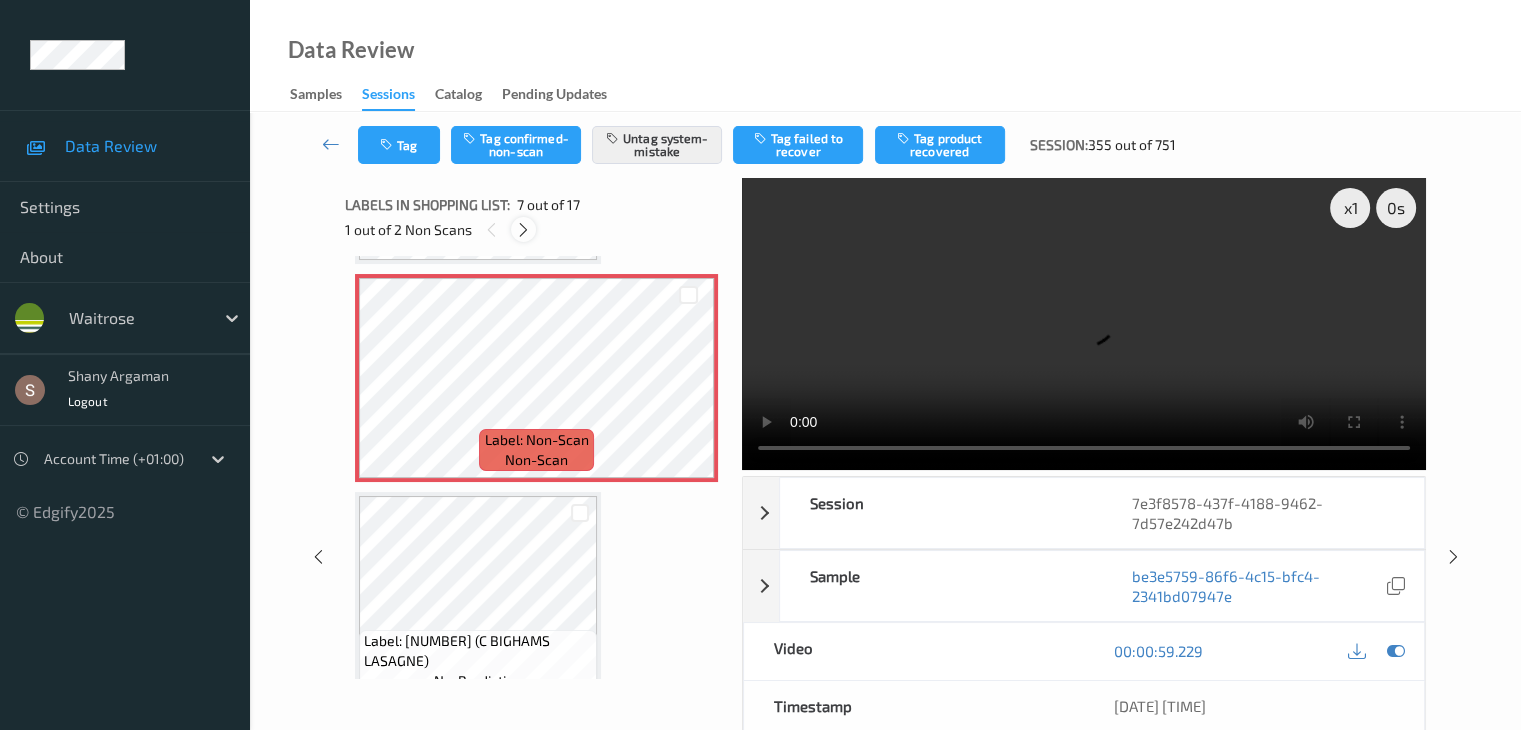 scroll, scrollTop: 2626, scrollLeft: 0, axis: vertical 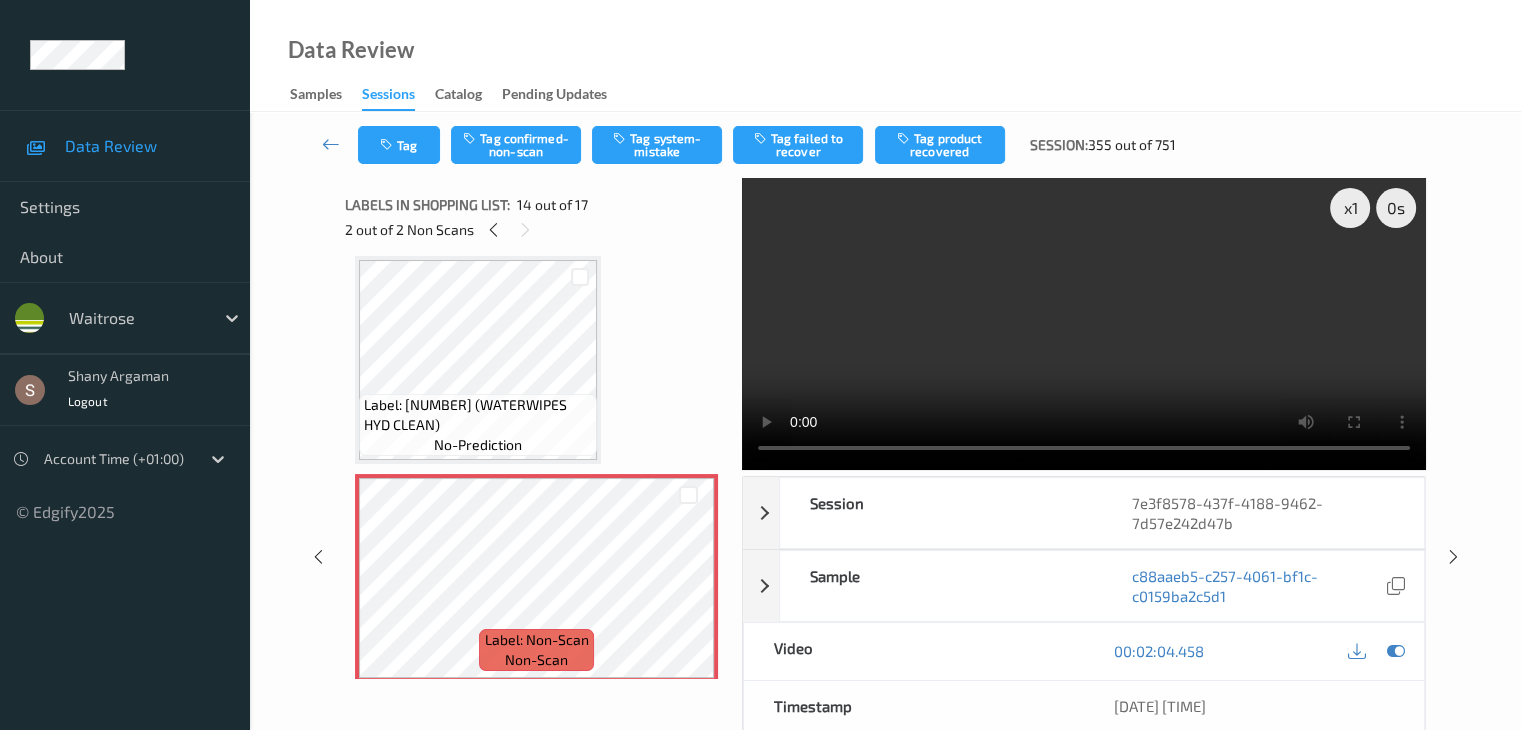 click at bounding box center (1084, 324) 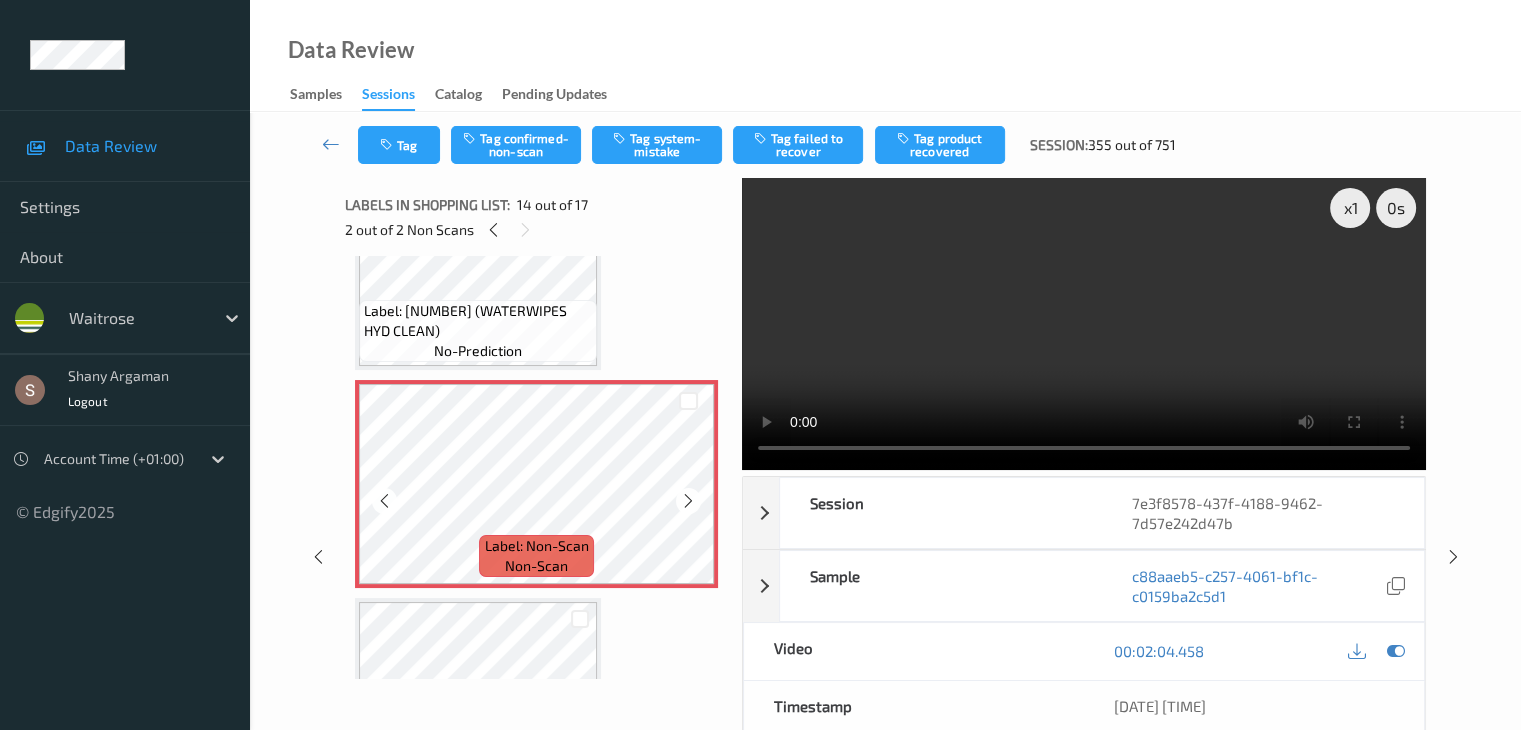 scroll, scrollTop: 2826, scrollLeft: 0, axis: vertical 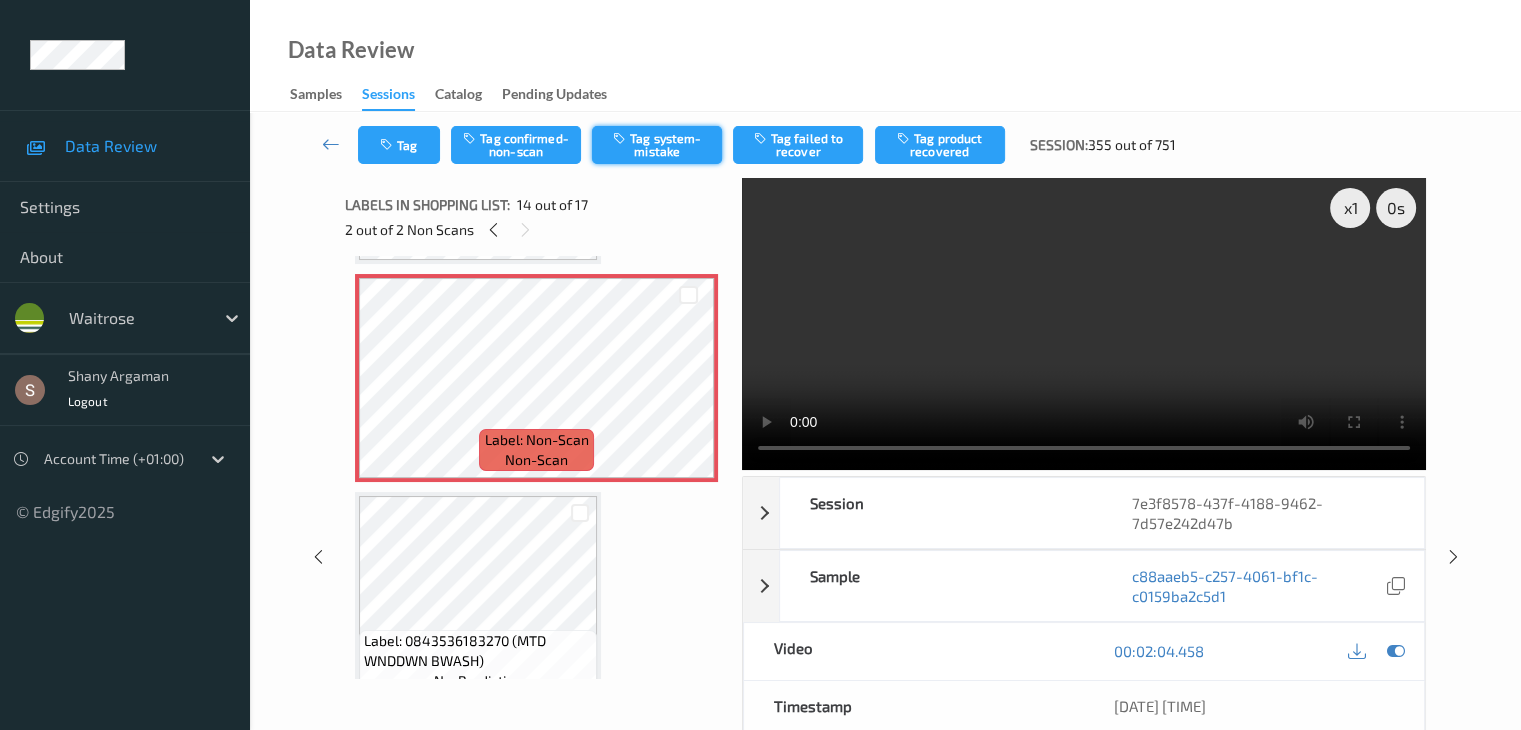 click on "Tag   system-mistake" at bounding box center (657, 145) 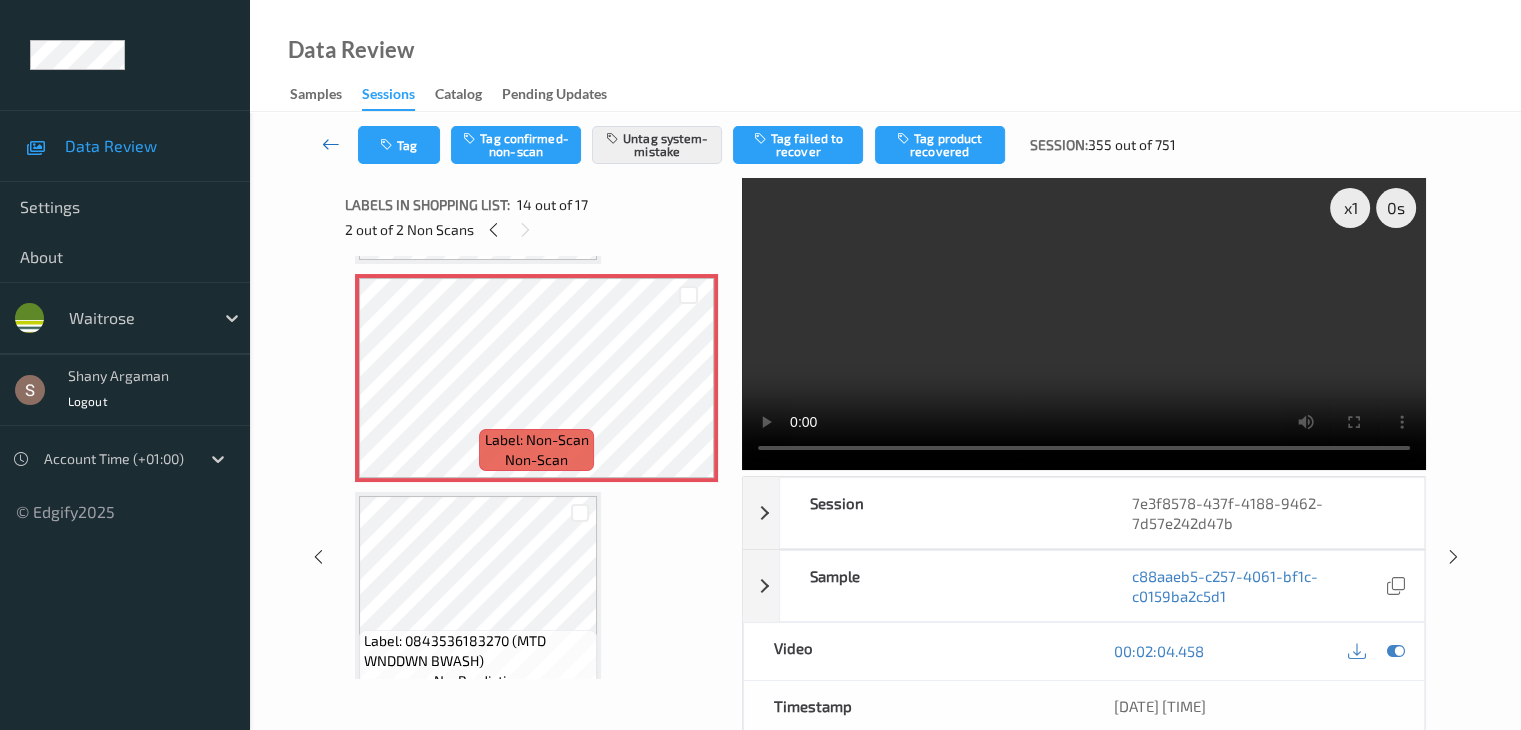 click at bounding box center (331, 144) 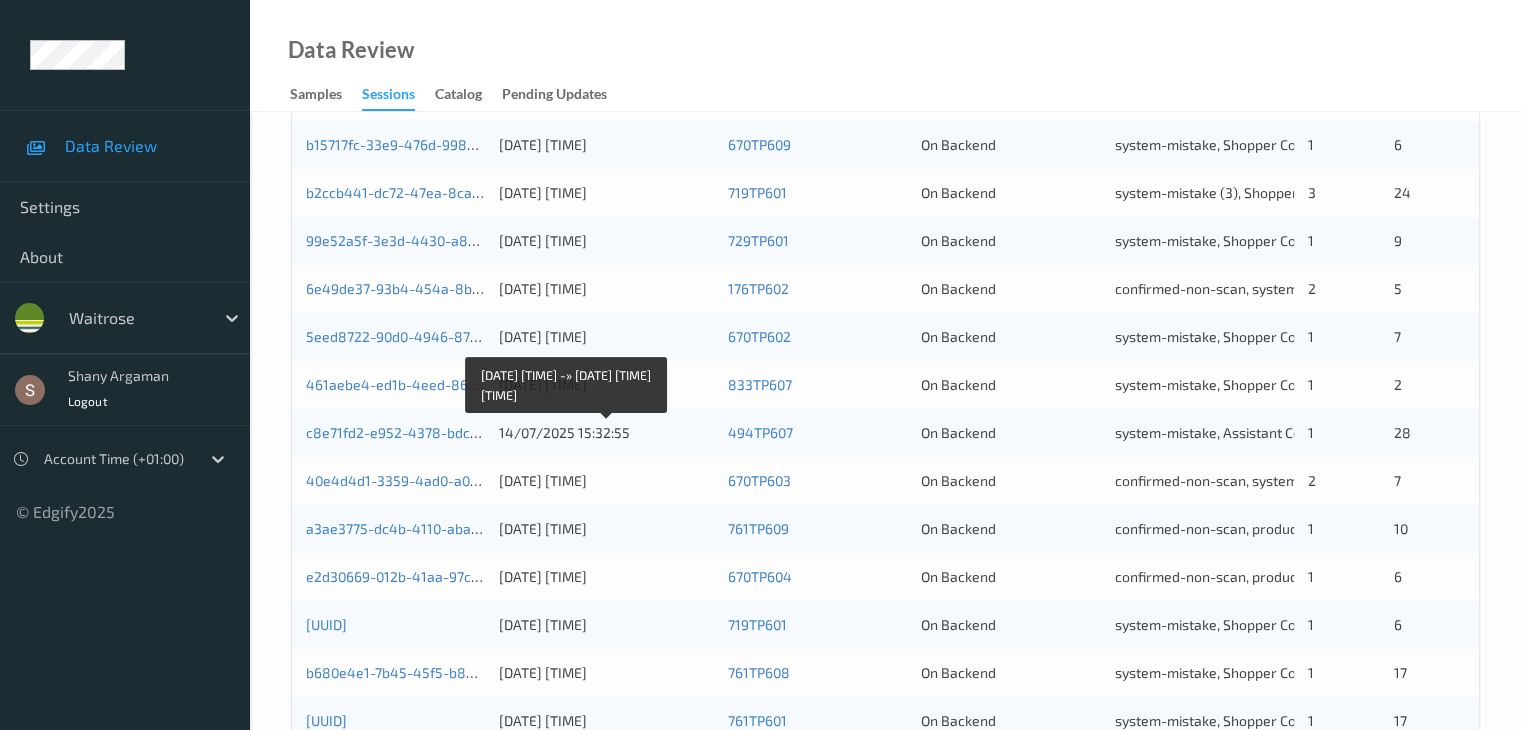 scroll, scrollTop: 932, scrollLeft: 0, axis: vertical 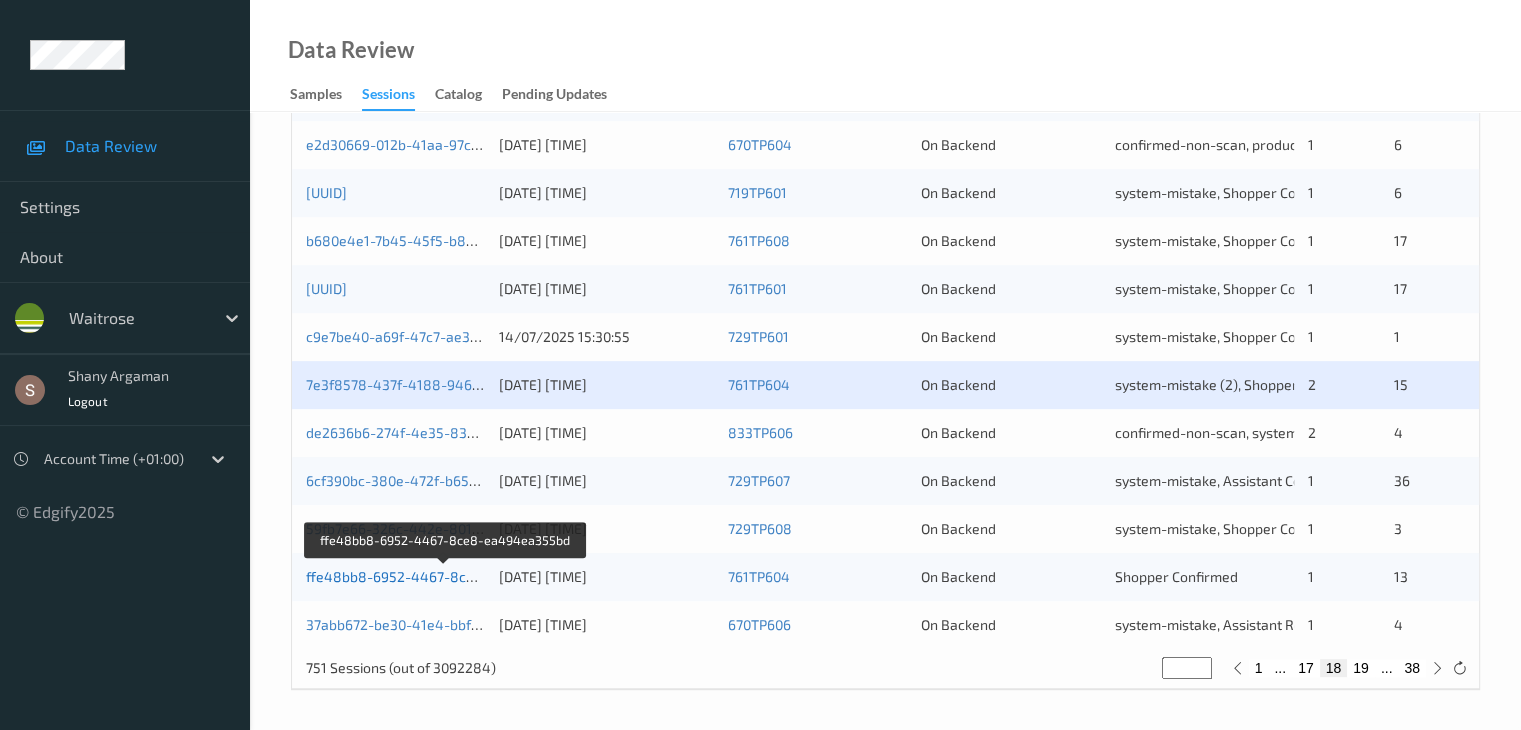 click on "ffe48bb8-6952-4467-8ce8-ea494ea355bd" at bounding box center [446, 576] 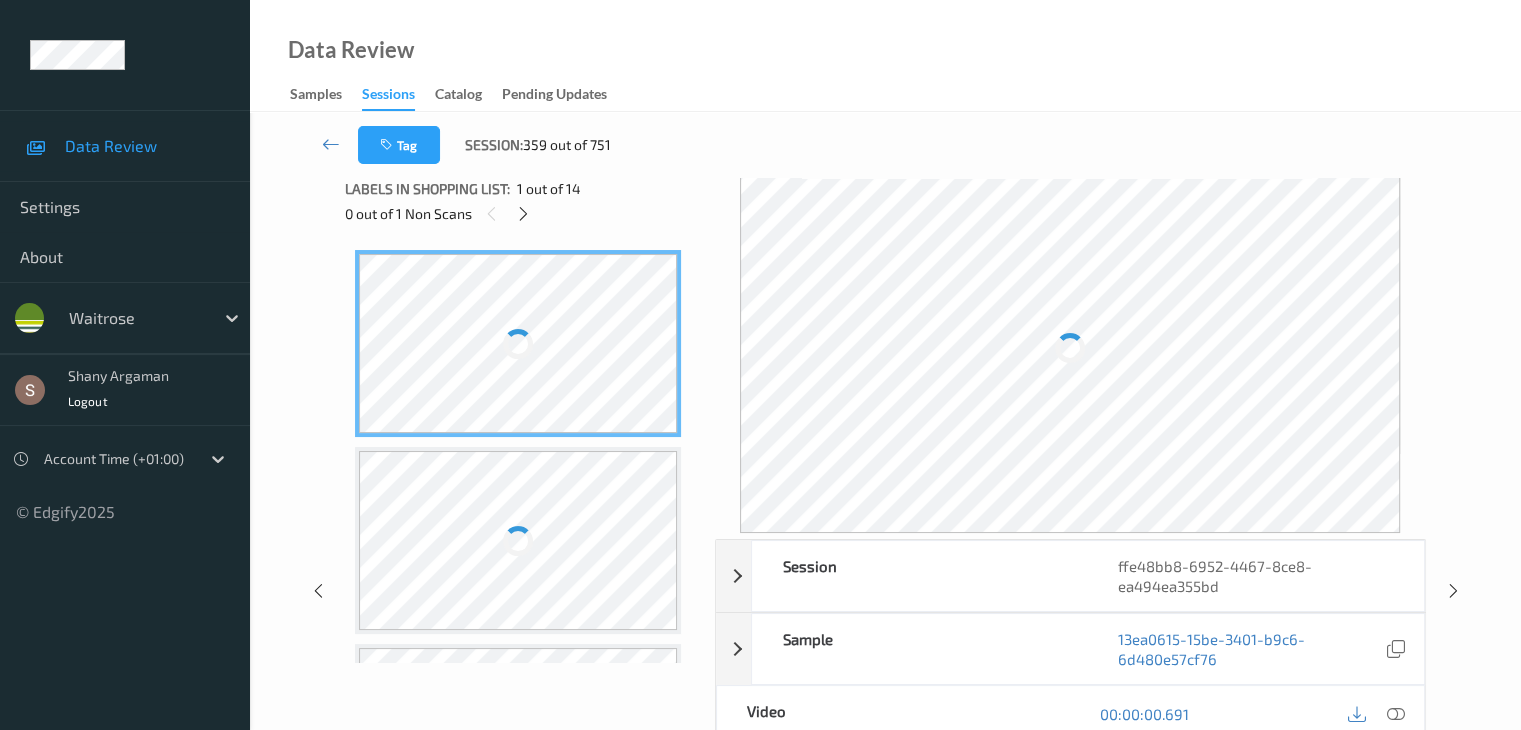 scroll, scrollTop: 0, scrollLeft: 0, axis: both 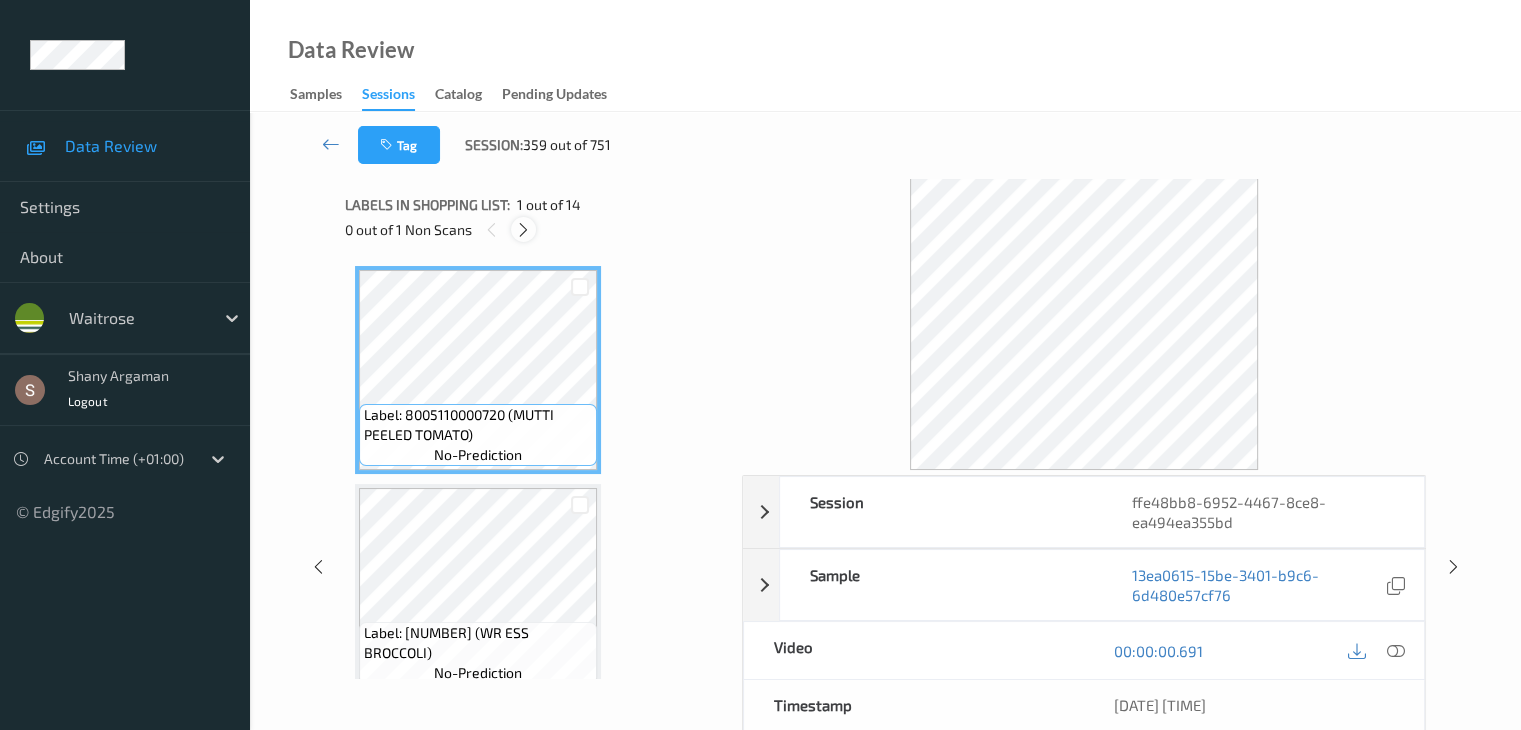 click at bounding box center [523, 230] 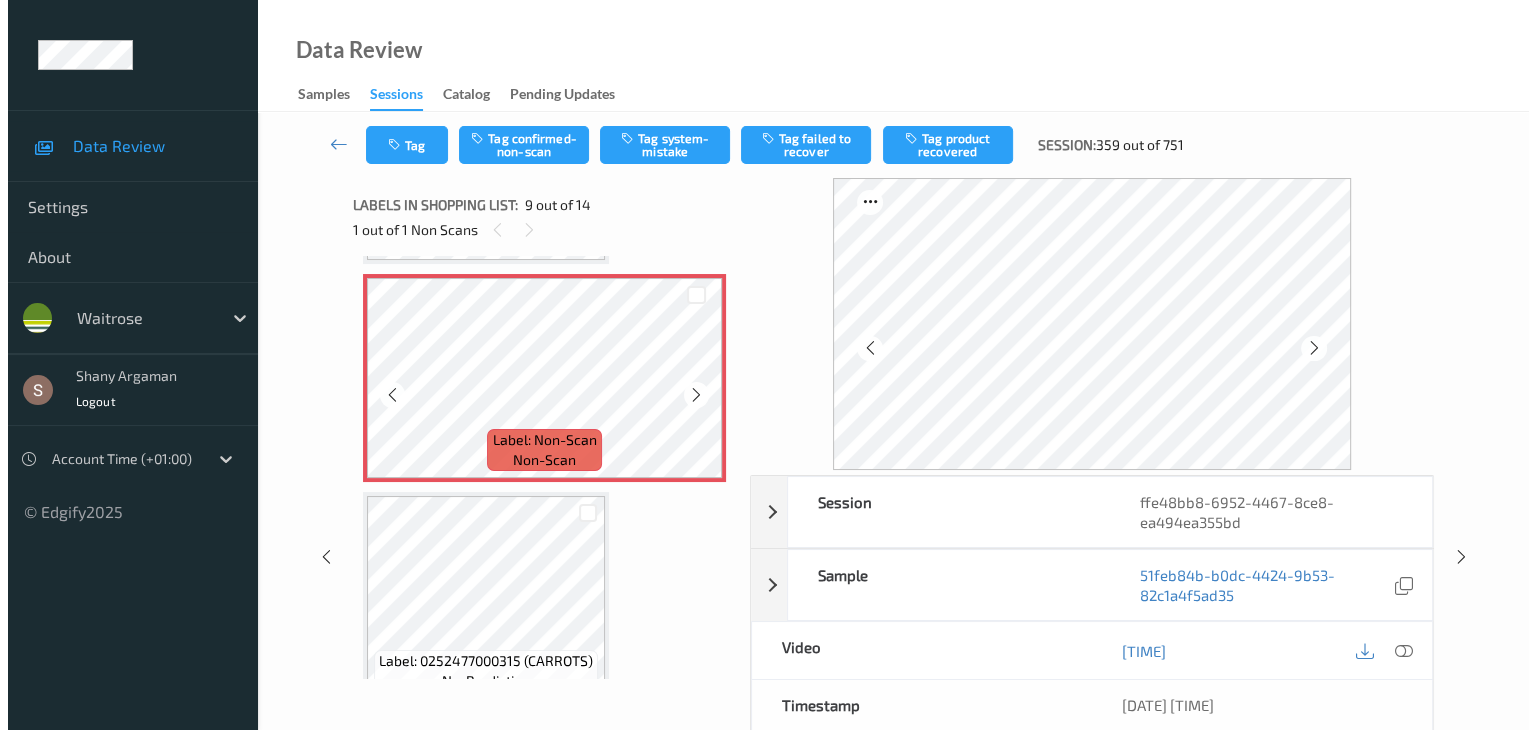 scroll, scrollTop: 1836, scrollLeft: 0, axis: vertical 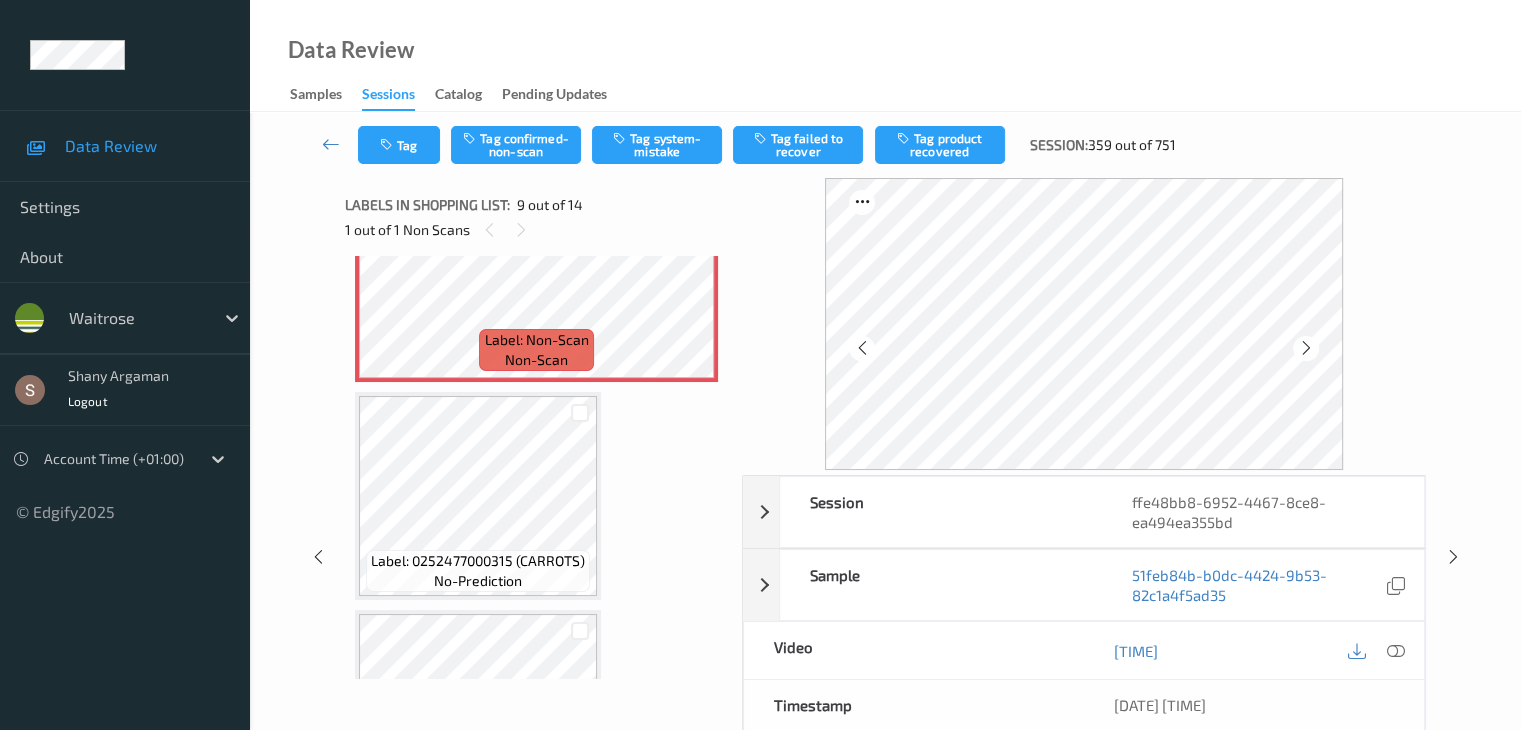 click on "Tag Tag   confirmed-non-scan Tag   system-mistake Tag   failed to recover Tag   product recovered Session: [NUMBER] out of [NUMBER]" at bounding box center (885, 145) 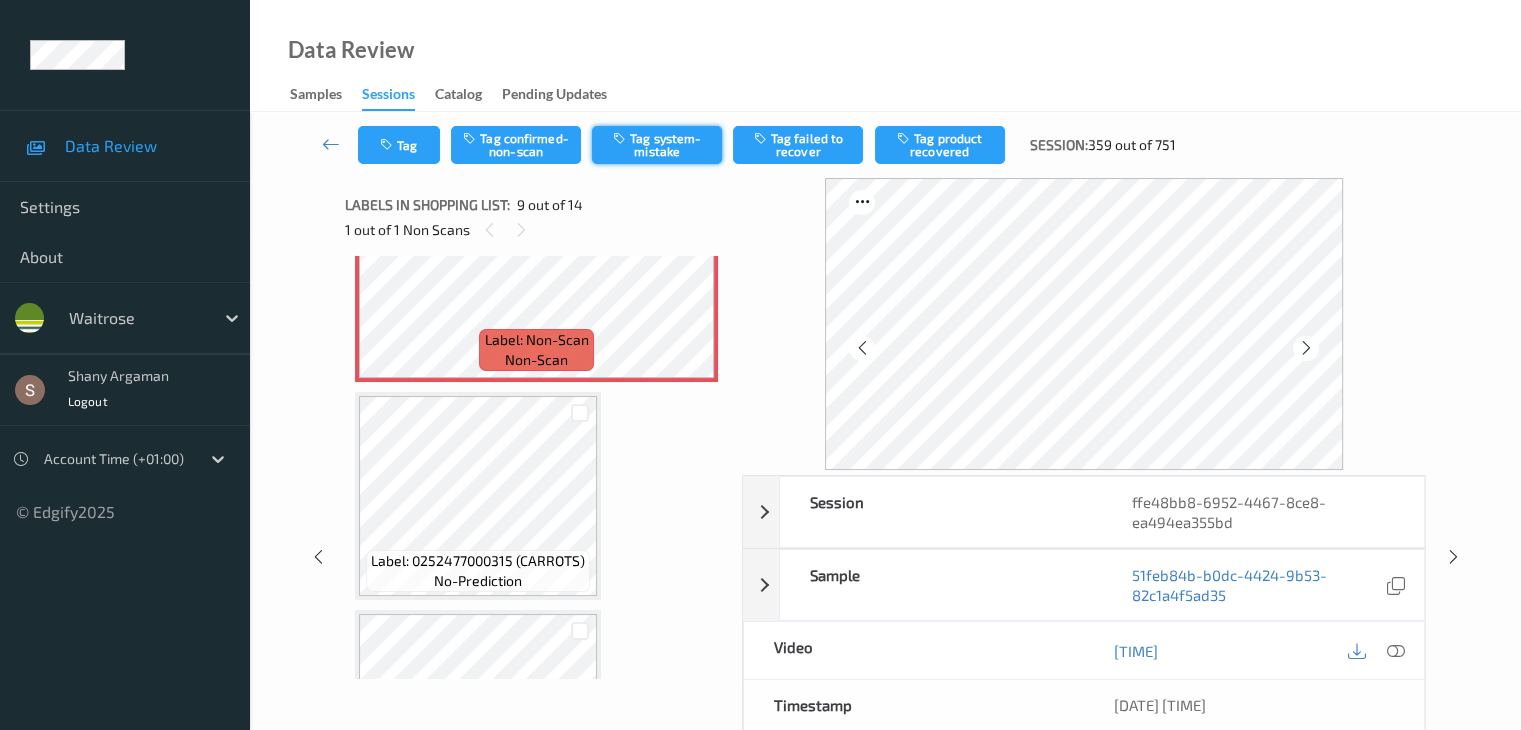 click on "Tag   system-mistake" at bounding box center [657, 145] 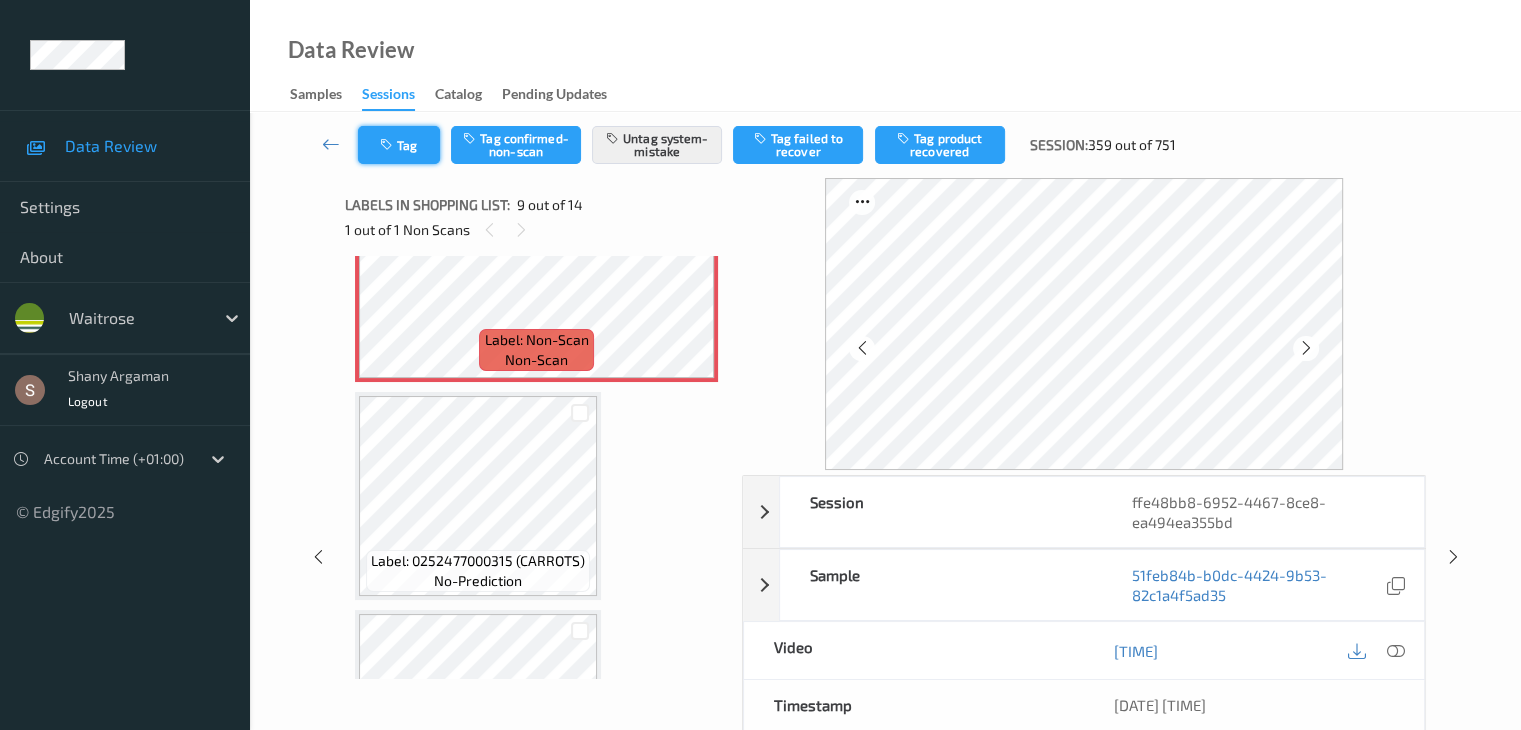 click at bounding box center (388, 145) 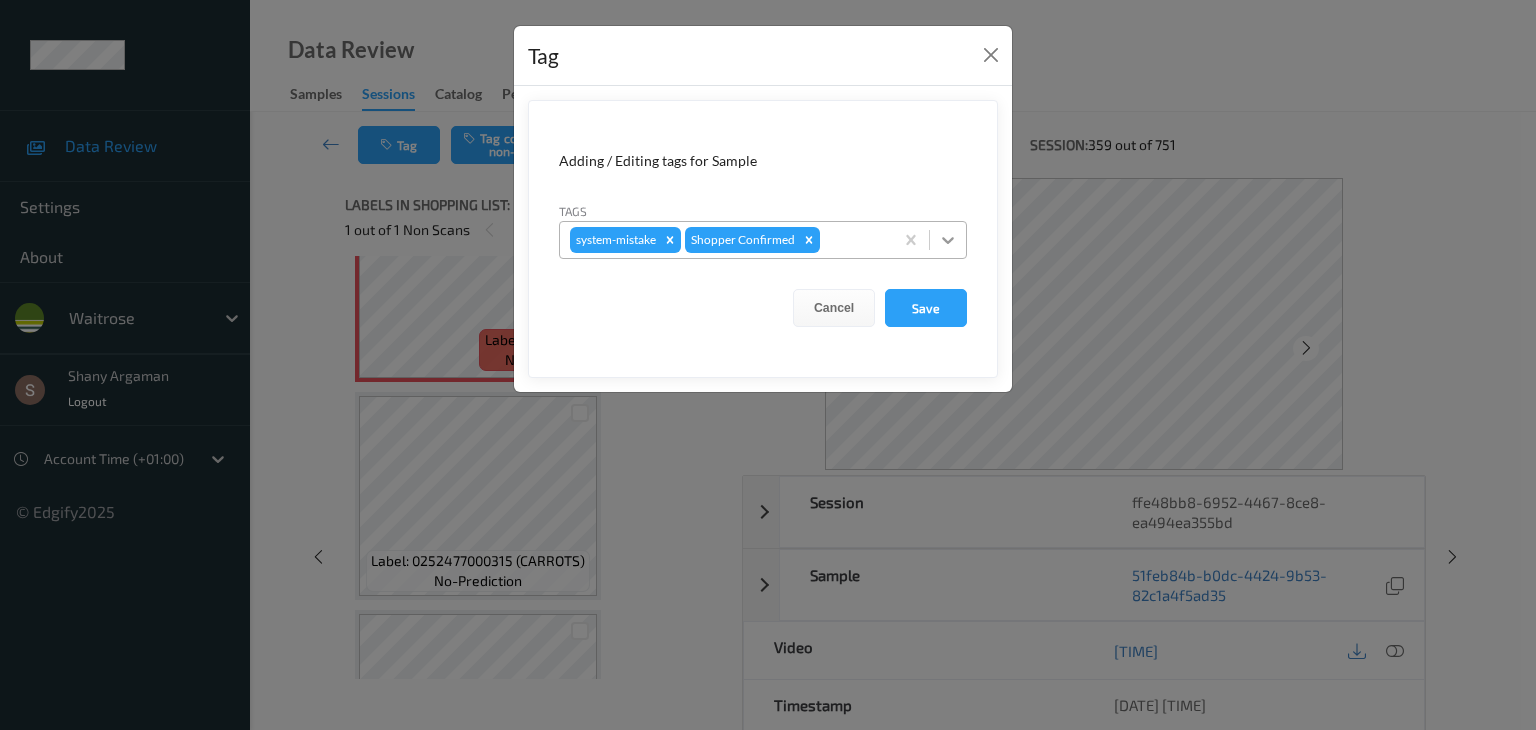 click at bounding box center [948, 240] 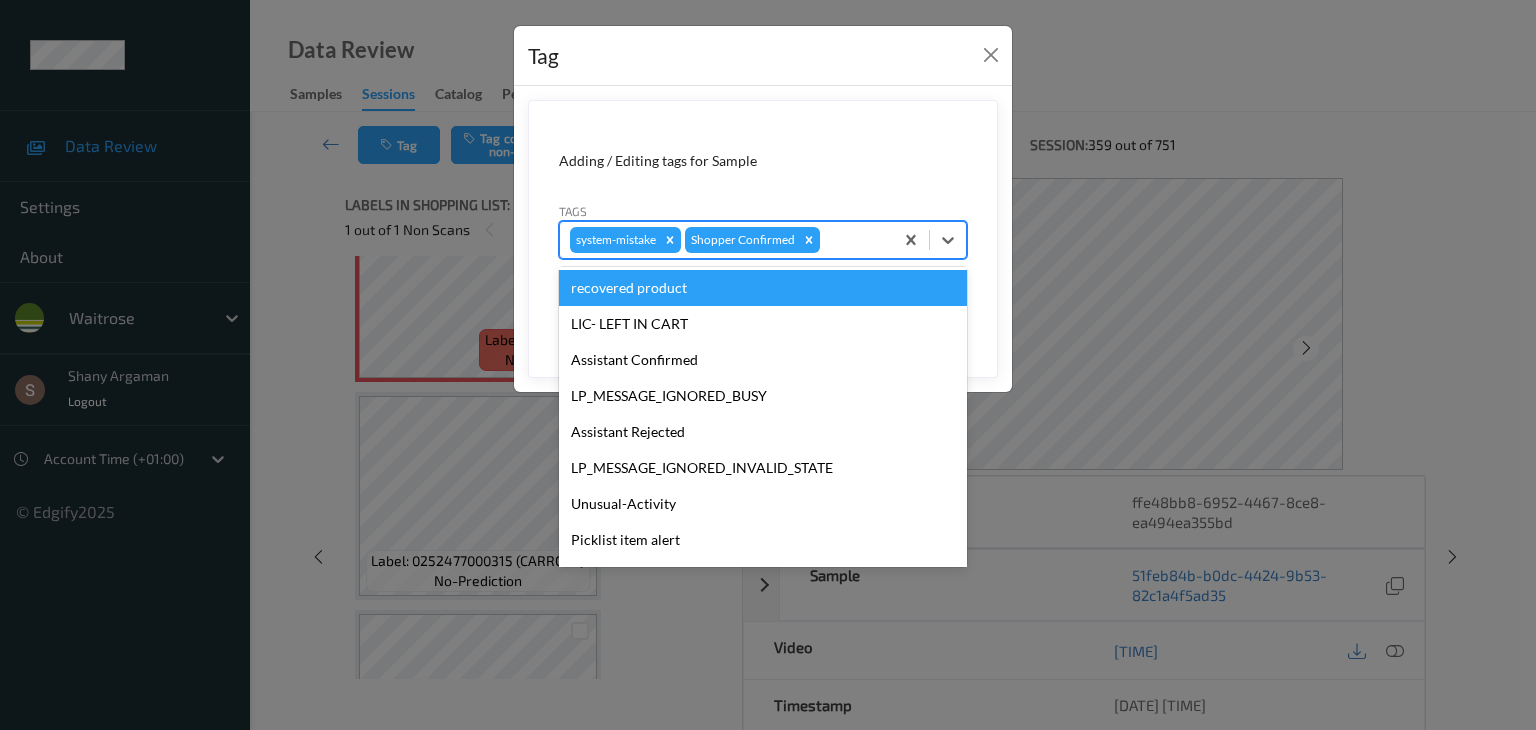 scroll, scrollTop: 356, scrollLeft: 0, axis: vertical 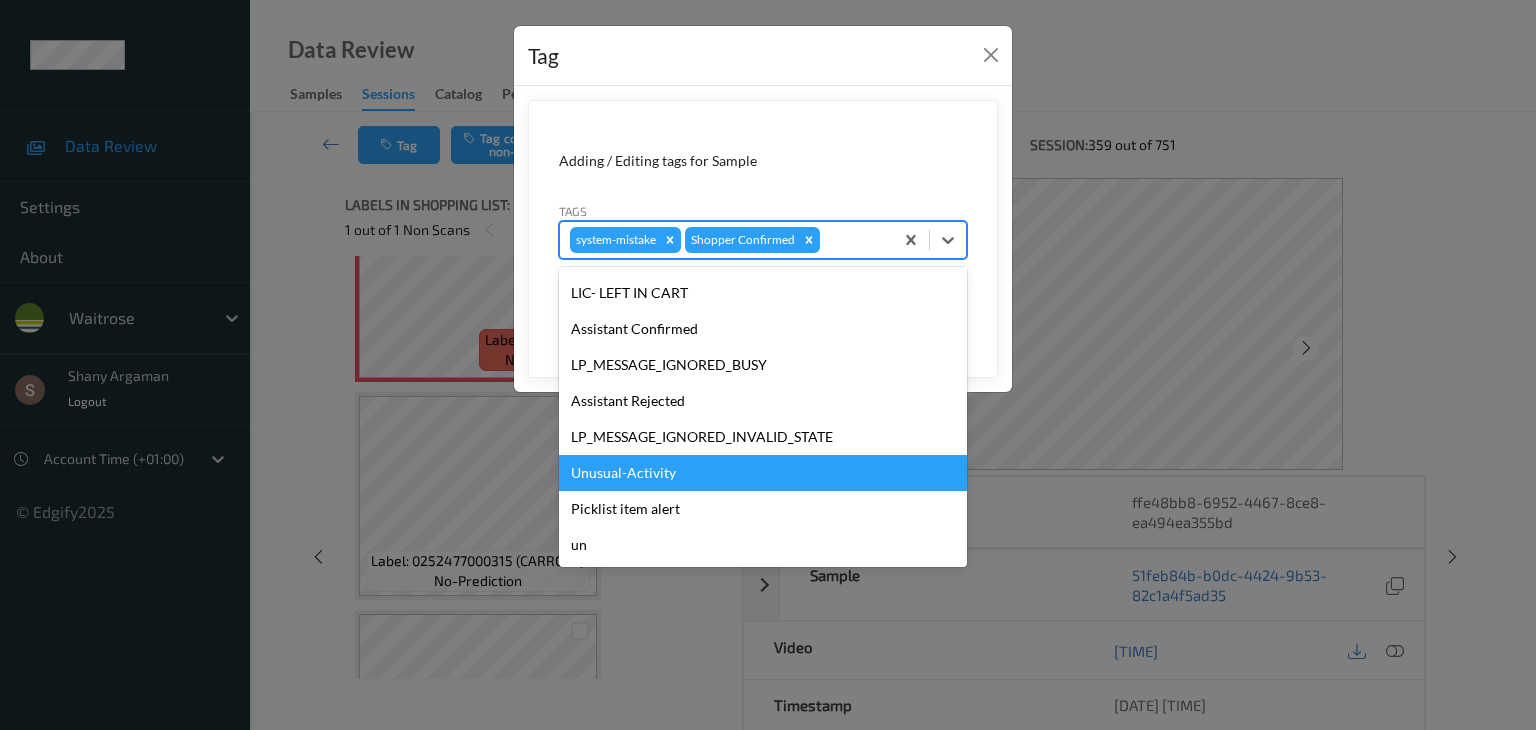 click on "Unusual-Activity" at bounding box center (763, 473) 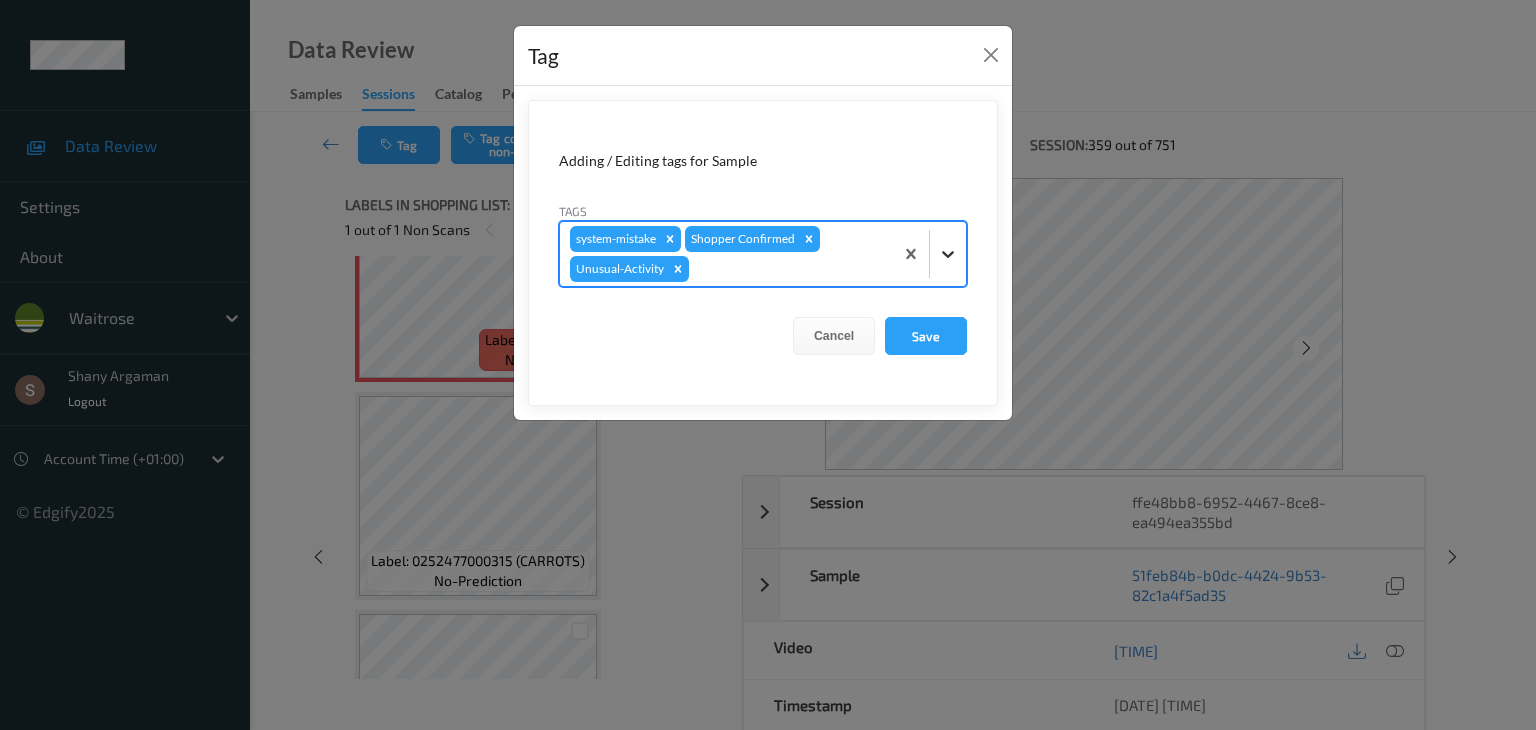 click 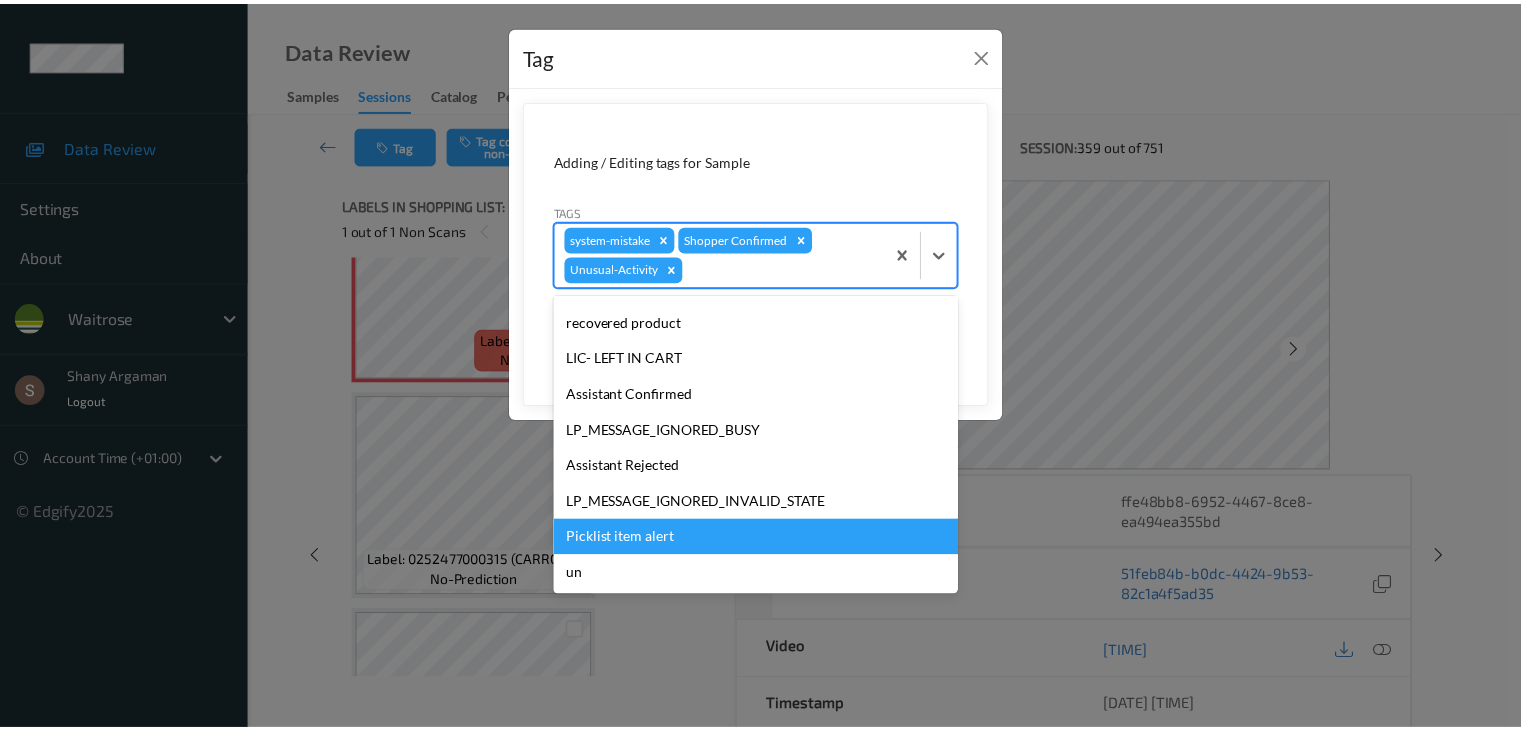 scroll, scrollTop: 320, scrollLeft: 0, axis: vertical 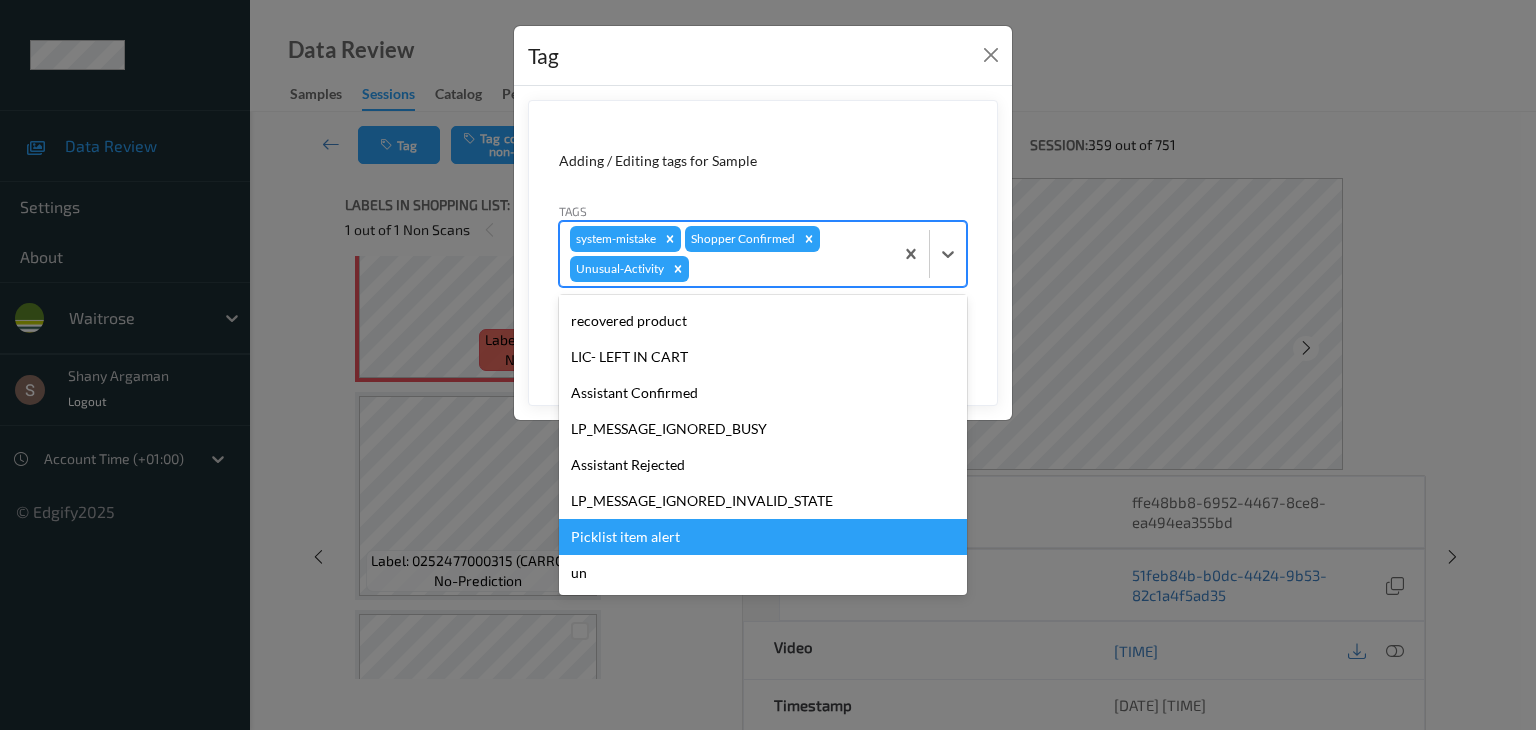 click on "Picklist item alert" at bounding box center [763, 537] 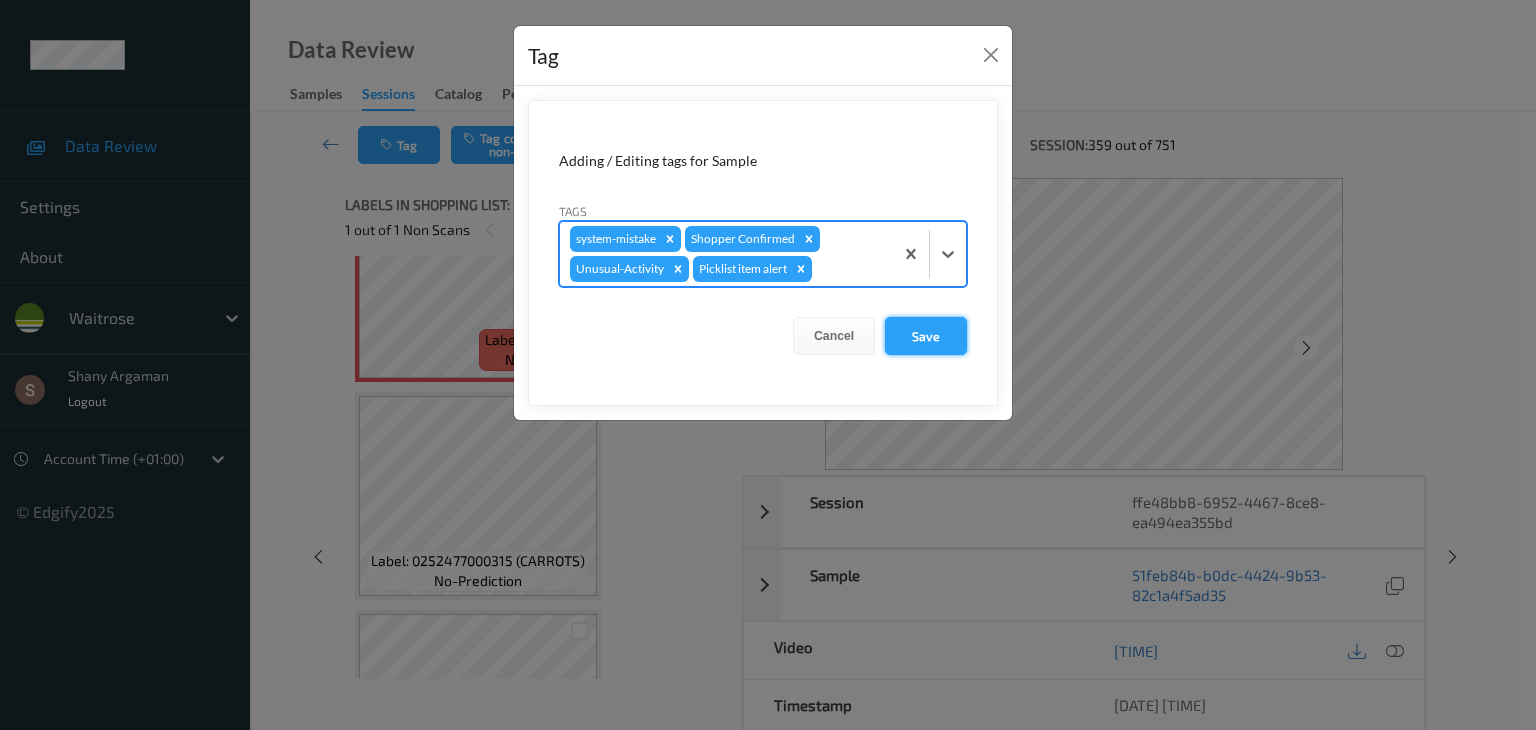 click on "Save" at bounding box center [926, 336] 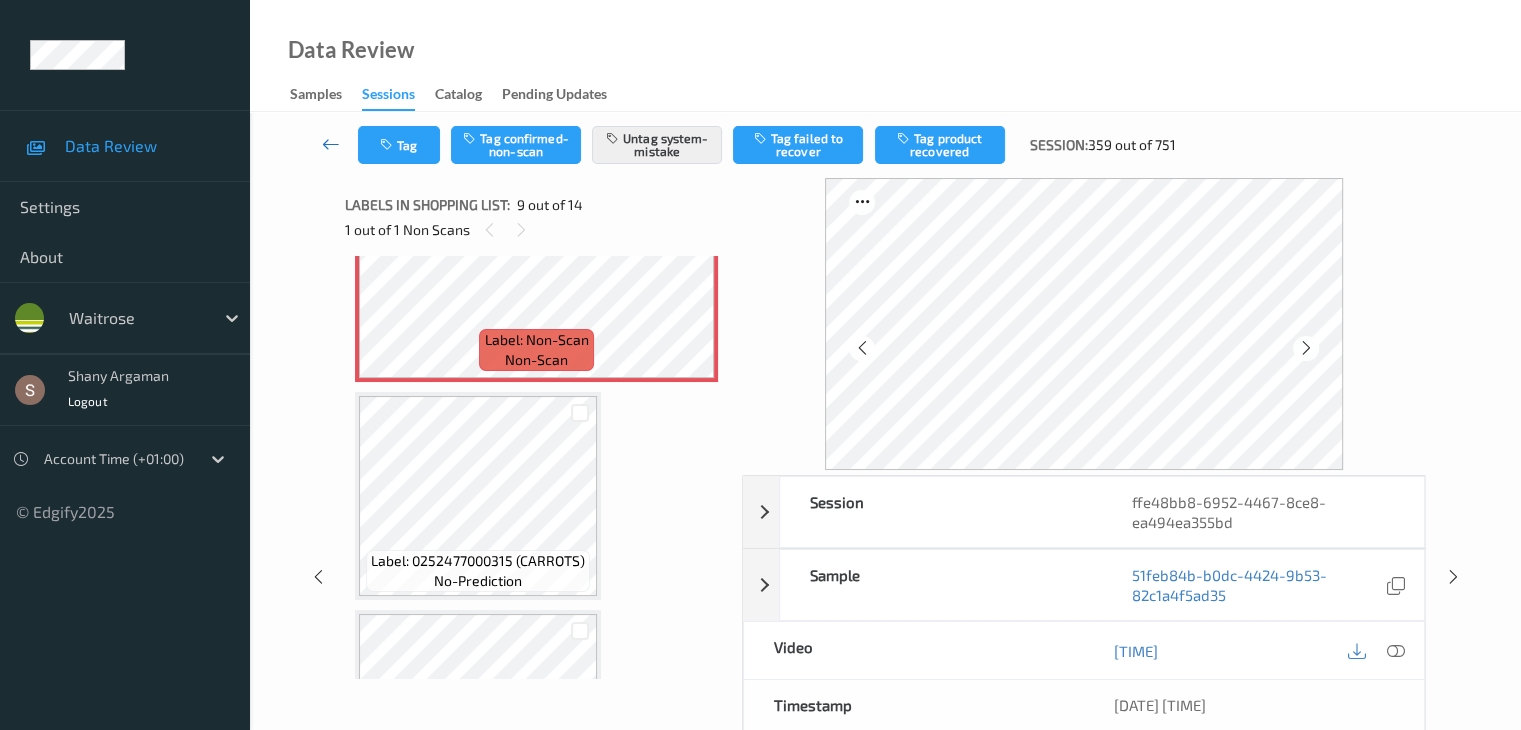 click at bounding box center (331, 144) 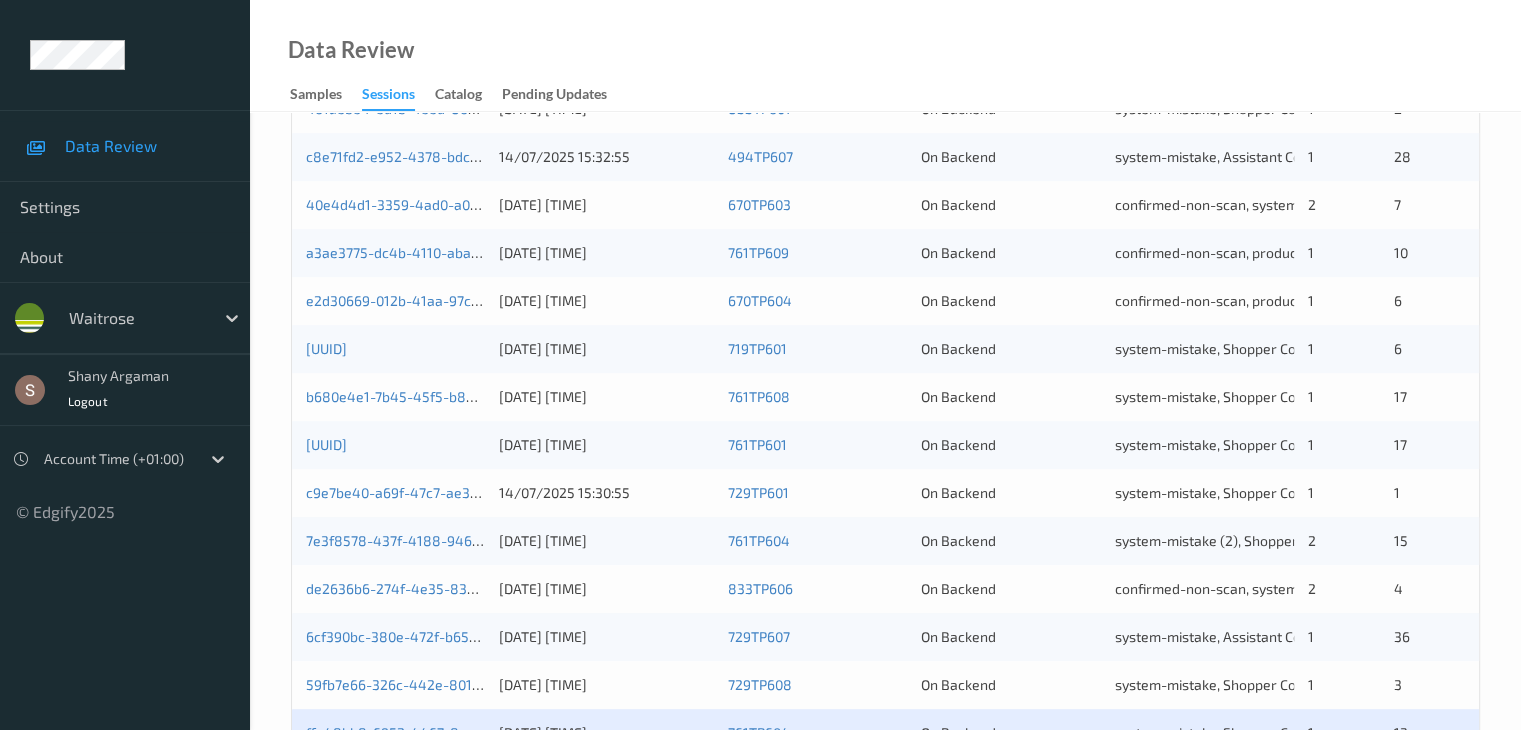 scroll, scrollTop: 932, scrollLeft: 0, axis: vertical 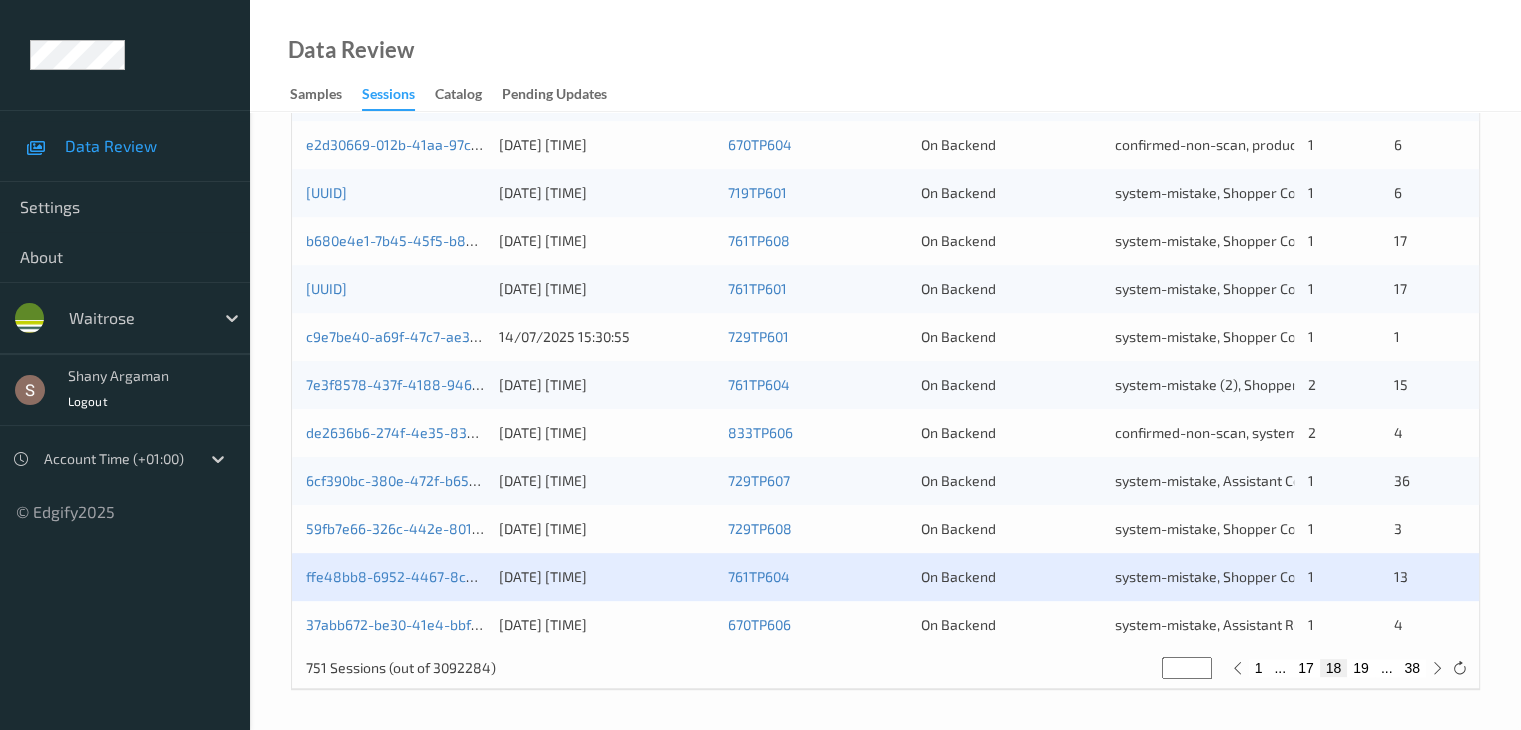 click on "19" at bounding box center (1361, 668) 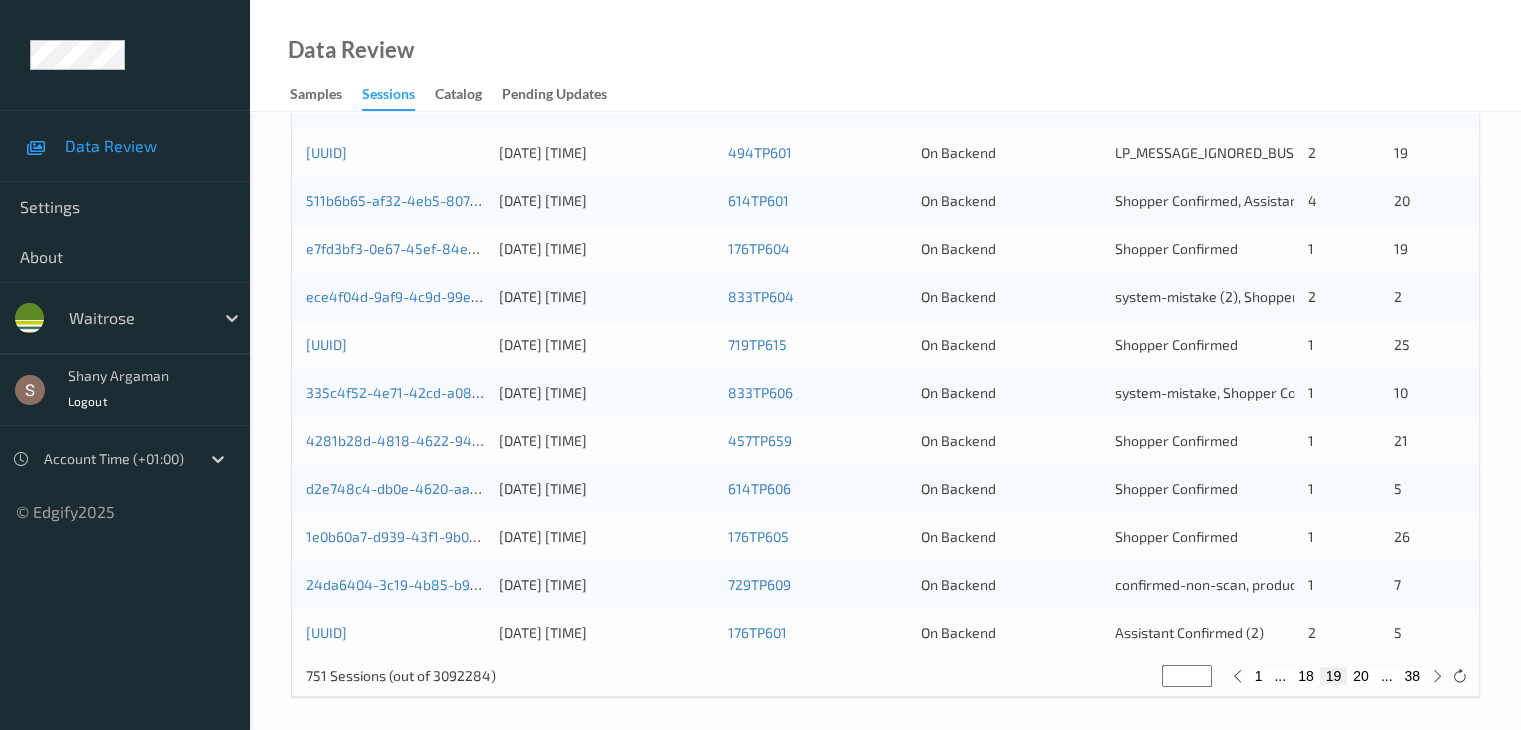 scroll, scrollTop: 932, scrollLeft: 0, axis: vertical 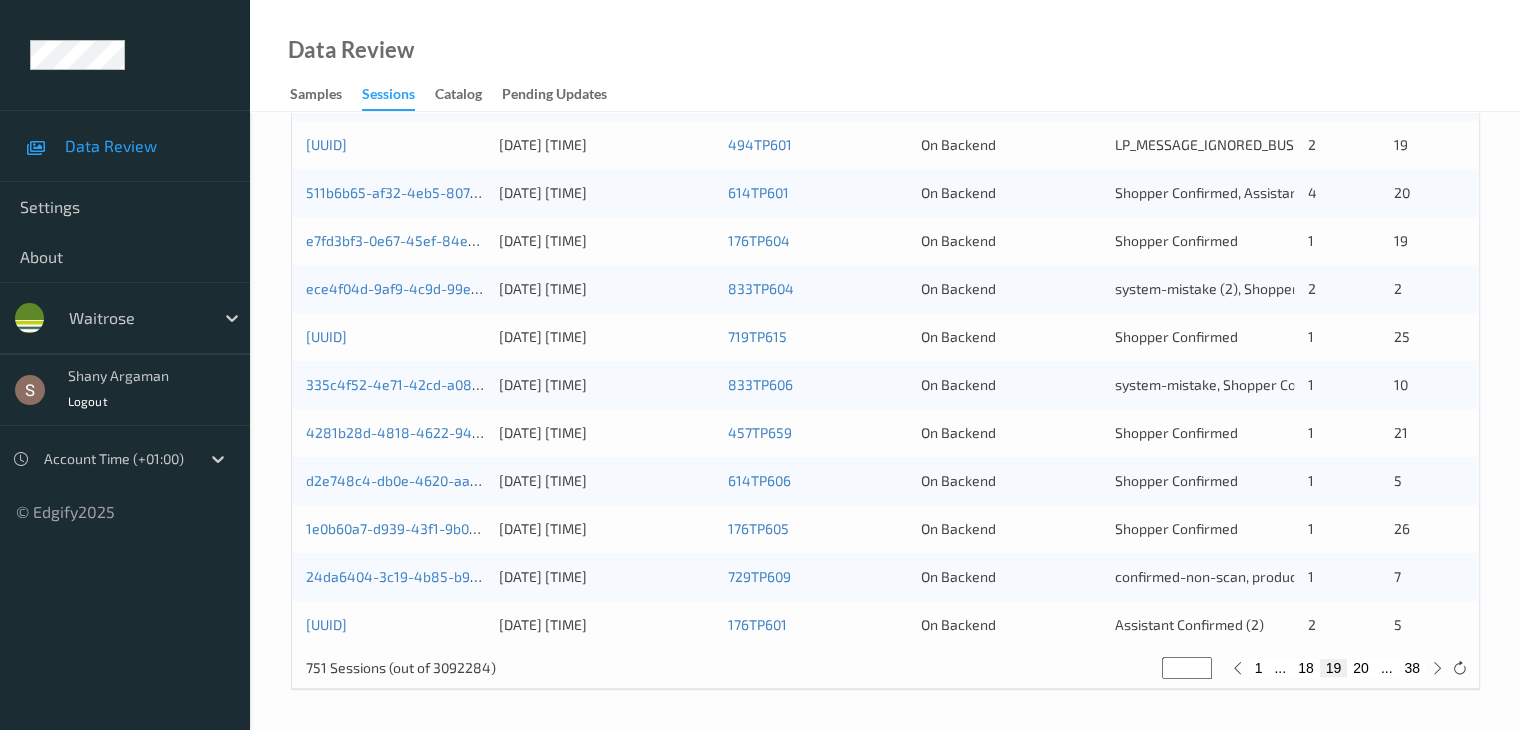 click on "20" at bounding box center (1361, 668) 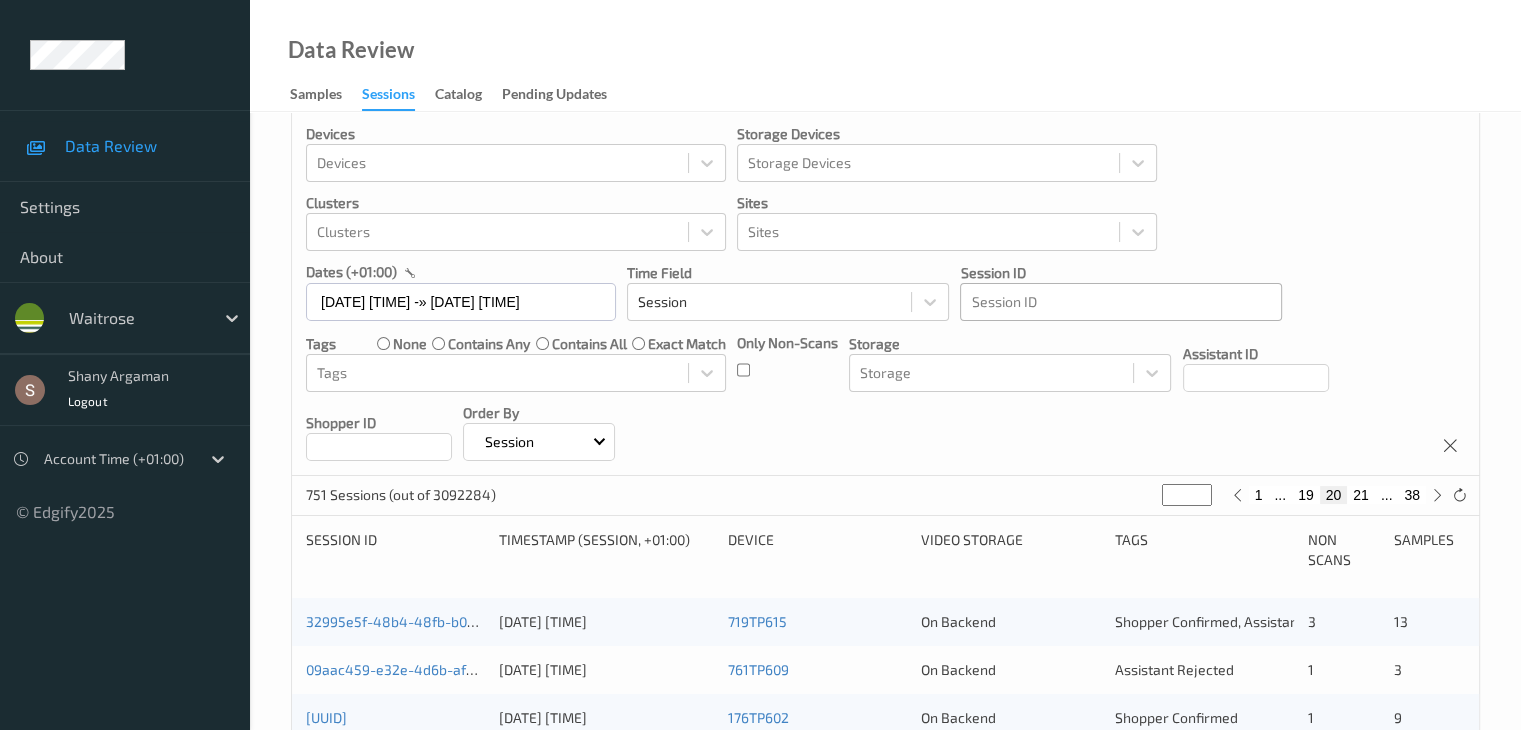 scroll, scrollTop: 0, scrollLeft: 0, axis: both 